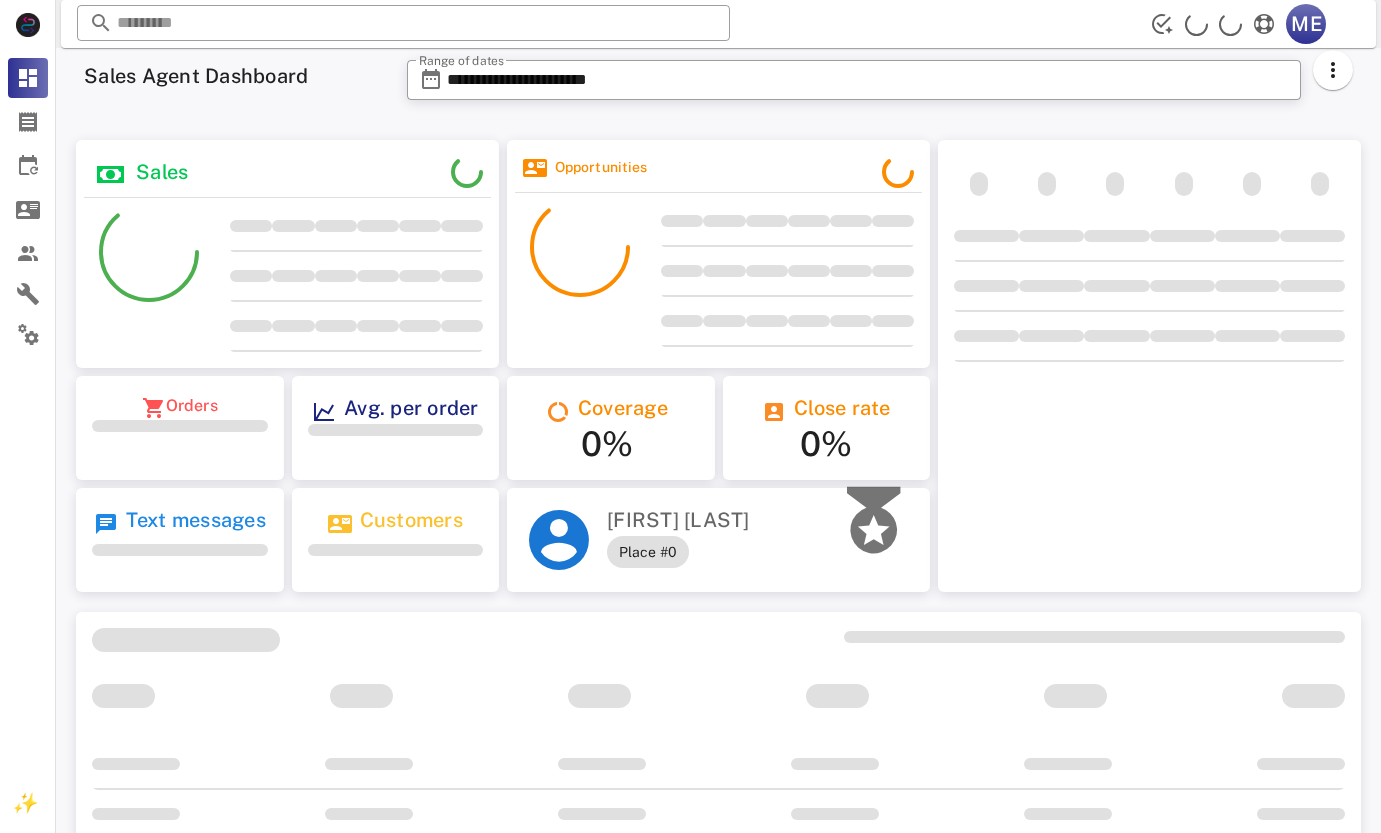scroll, scrollTop: 0, scrollLeft: 0, axis: both 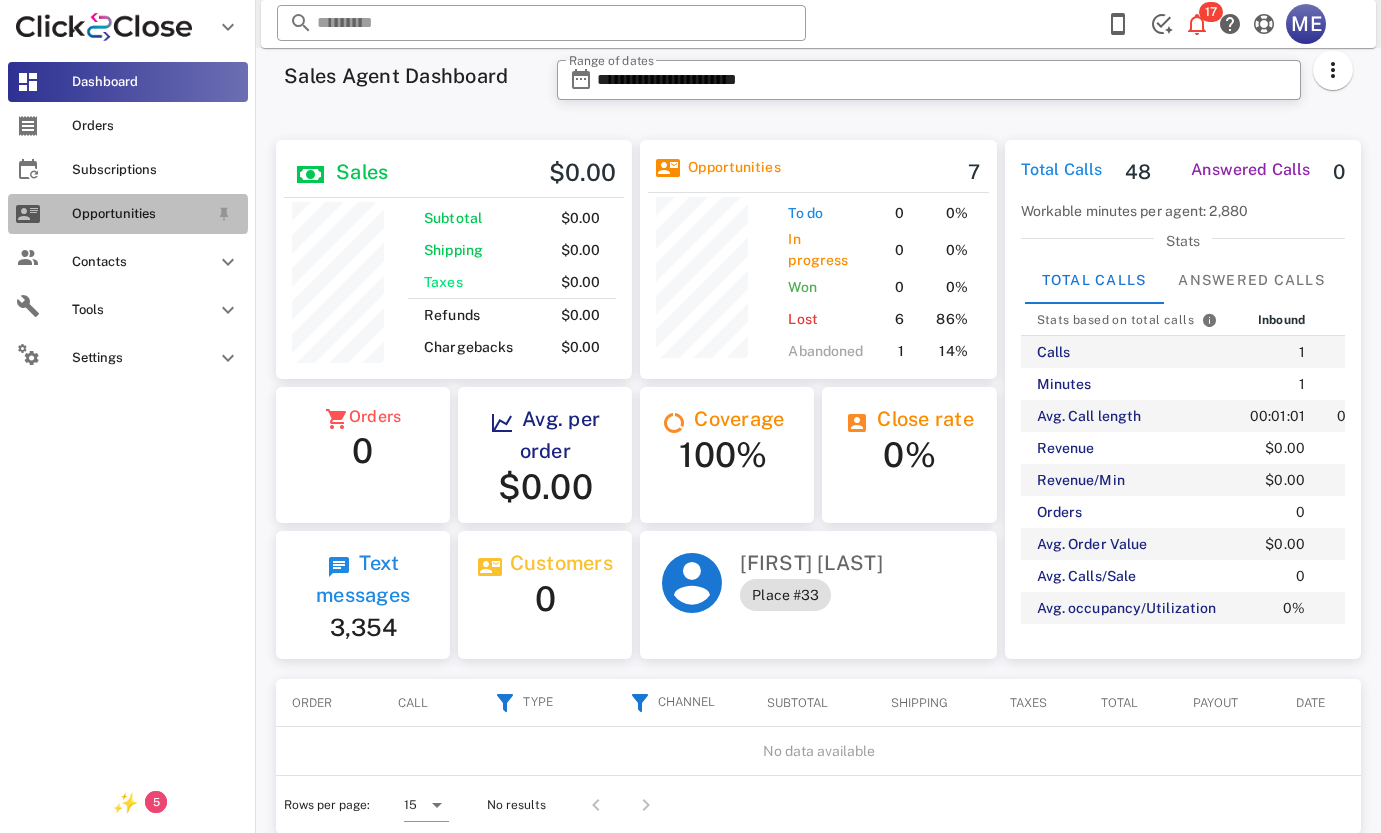 click on "Opportunities" at bounding box center (140, 214) 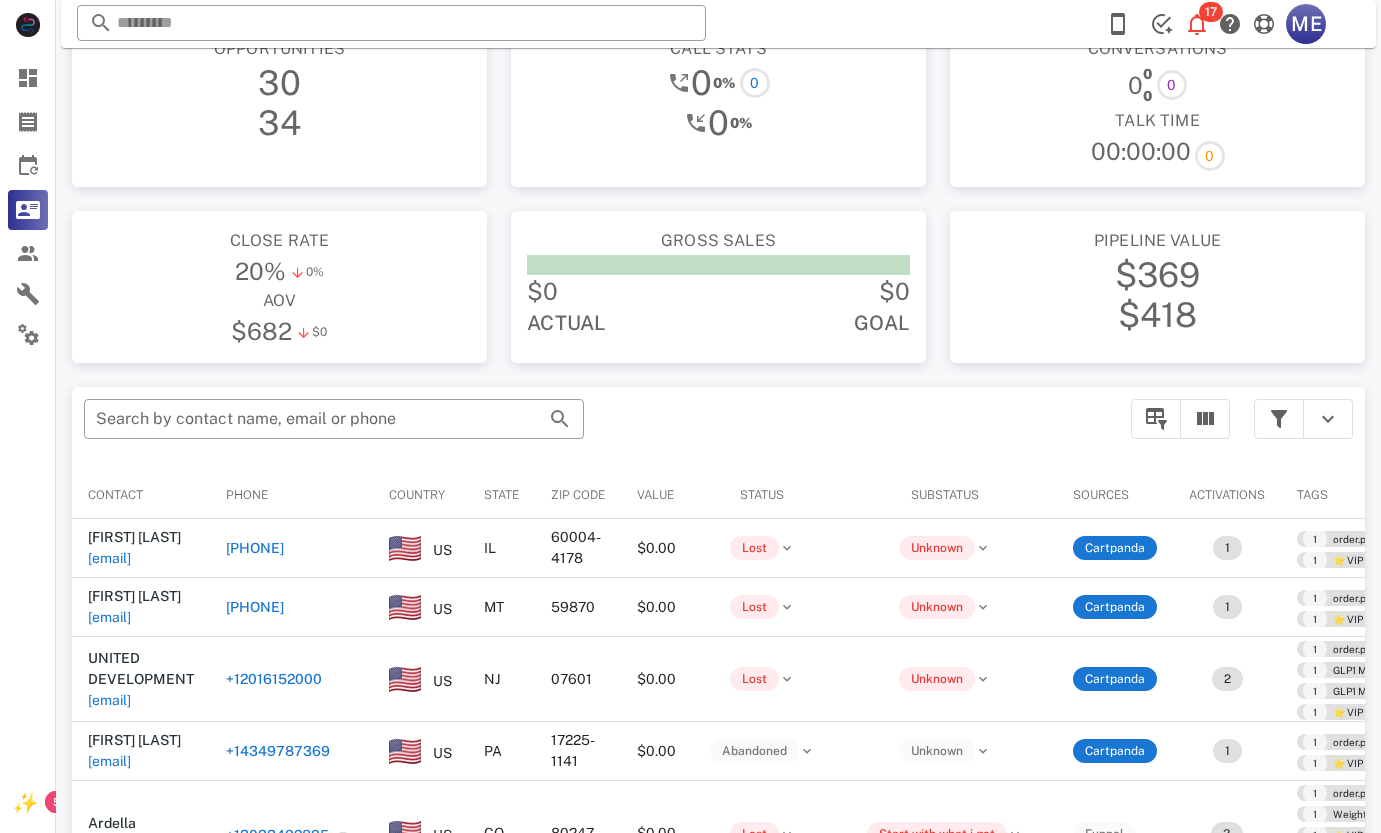 scroll, scrollTop: 0, scrollLeft: 0, axis: both 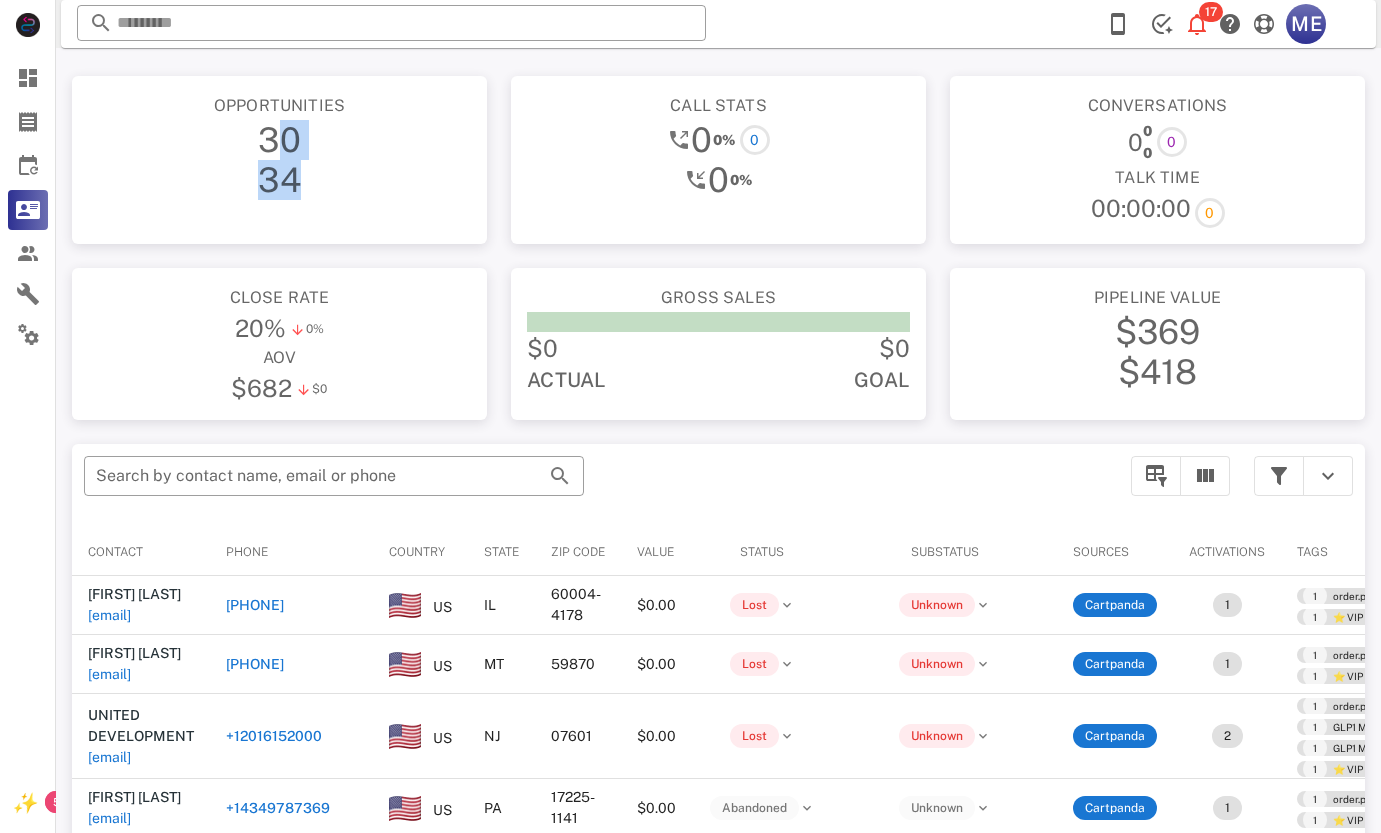 drag, startPoint x: 289, startPoint y: 124, endPoint x: 365, endPoint y: 192, distance: 101.98039 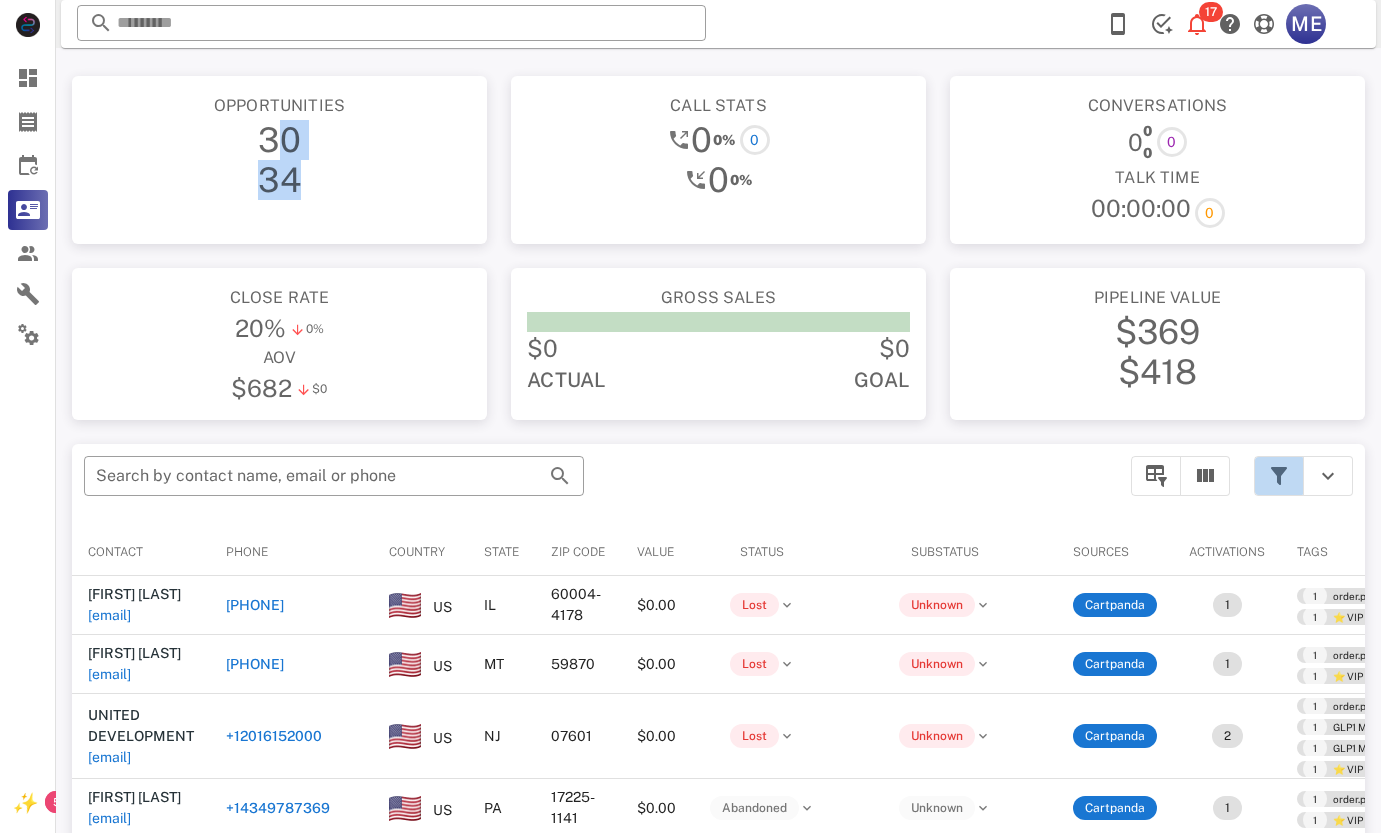 click at bounding box center (1279, 476) 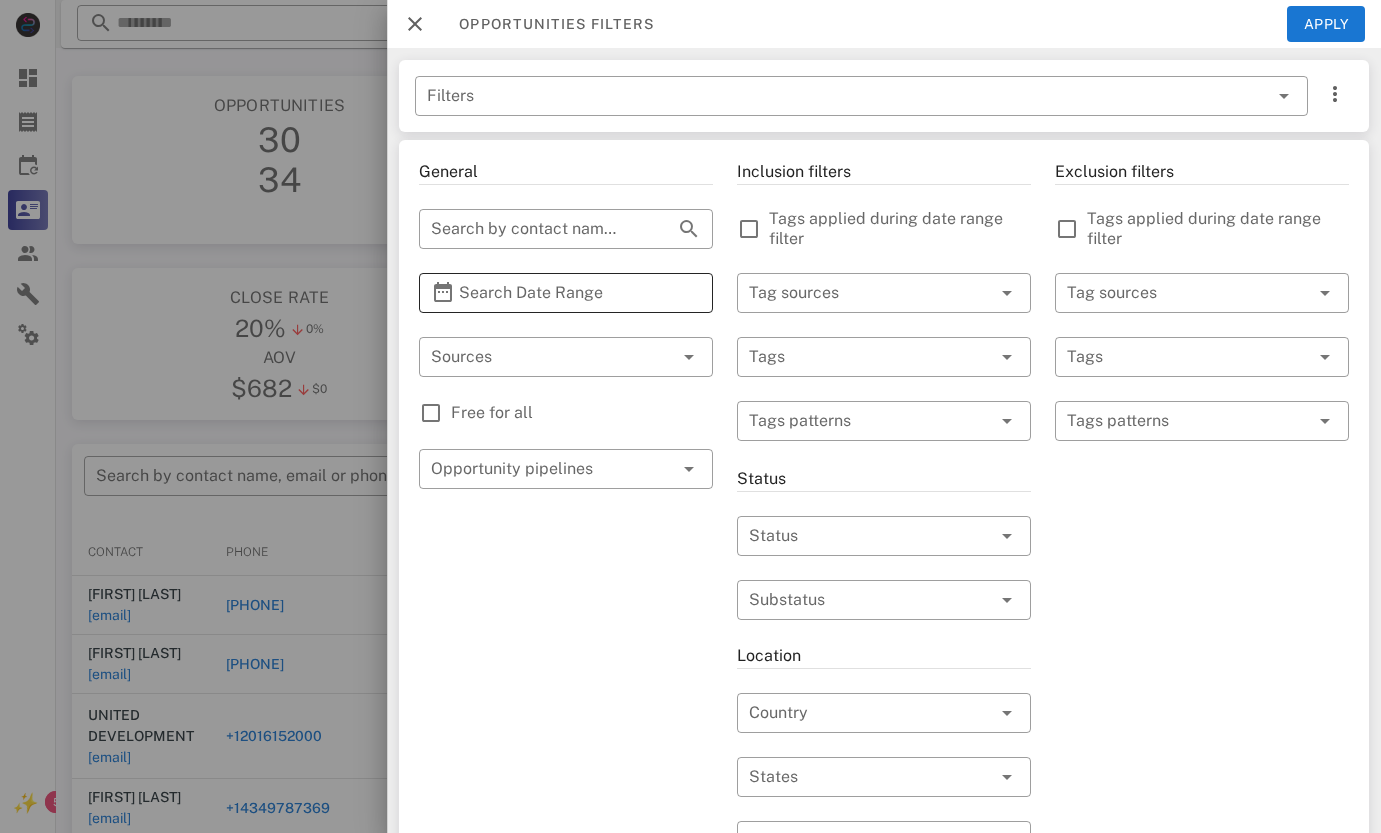click on "Search Date Range" at bounding box center (566, 293) 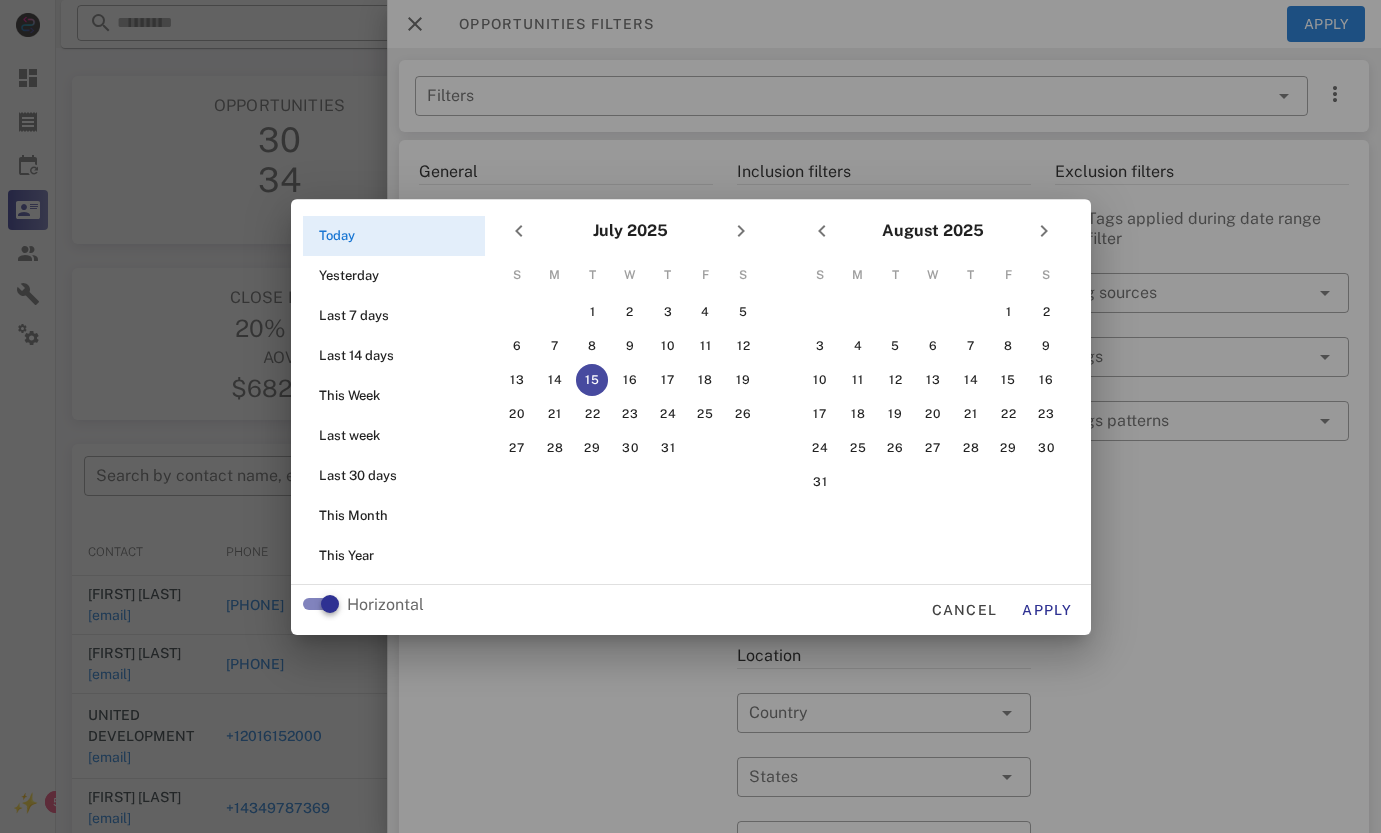 click at bounding box center (690, 416) 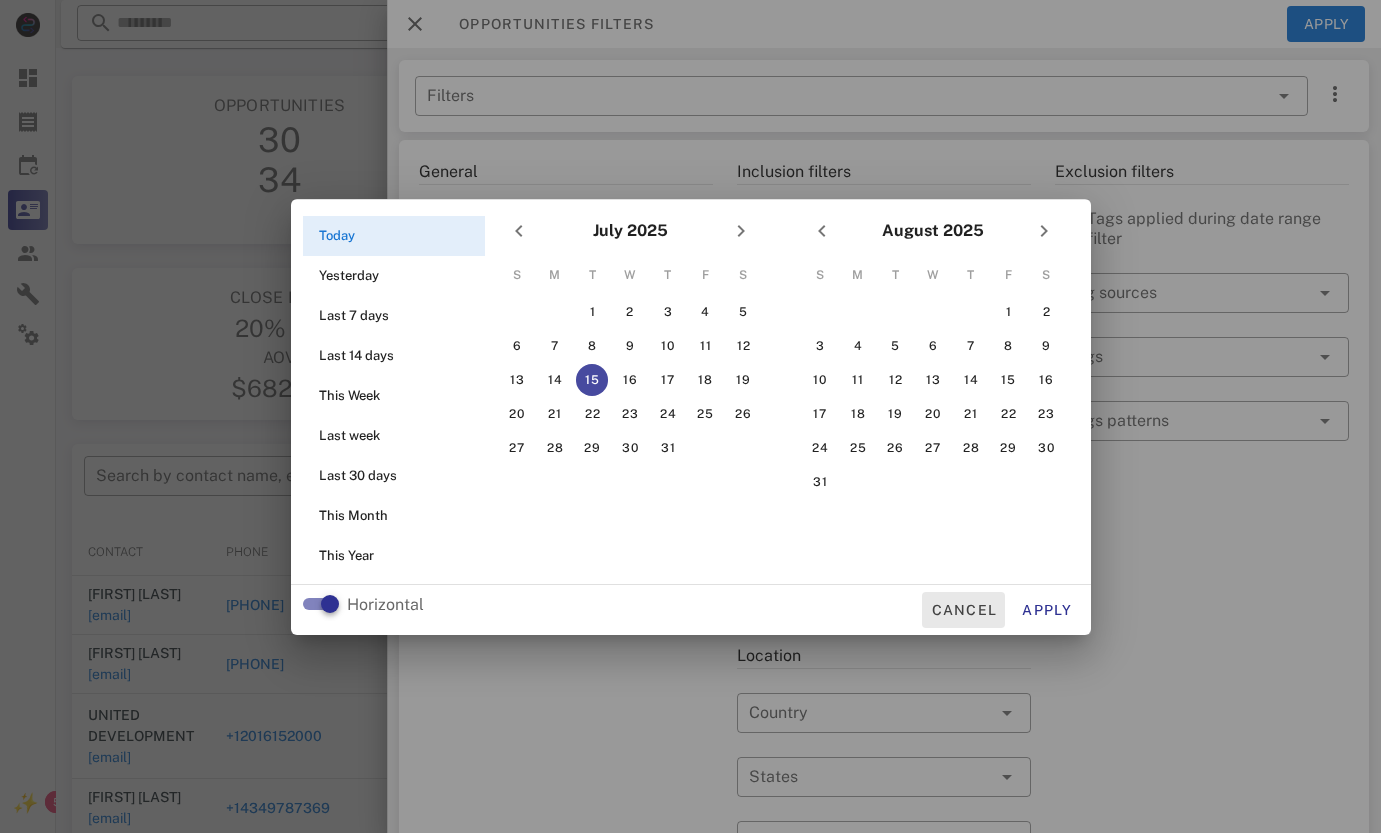 click on "Cancel" at bounding box center (963, 610) 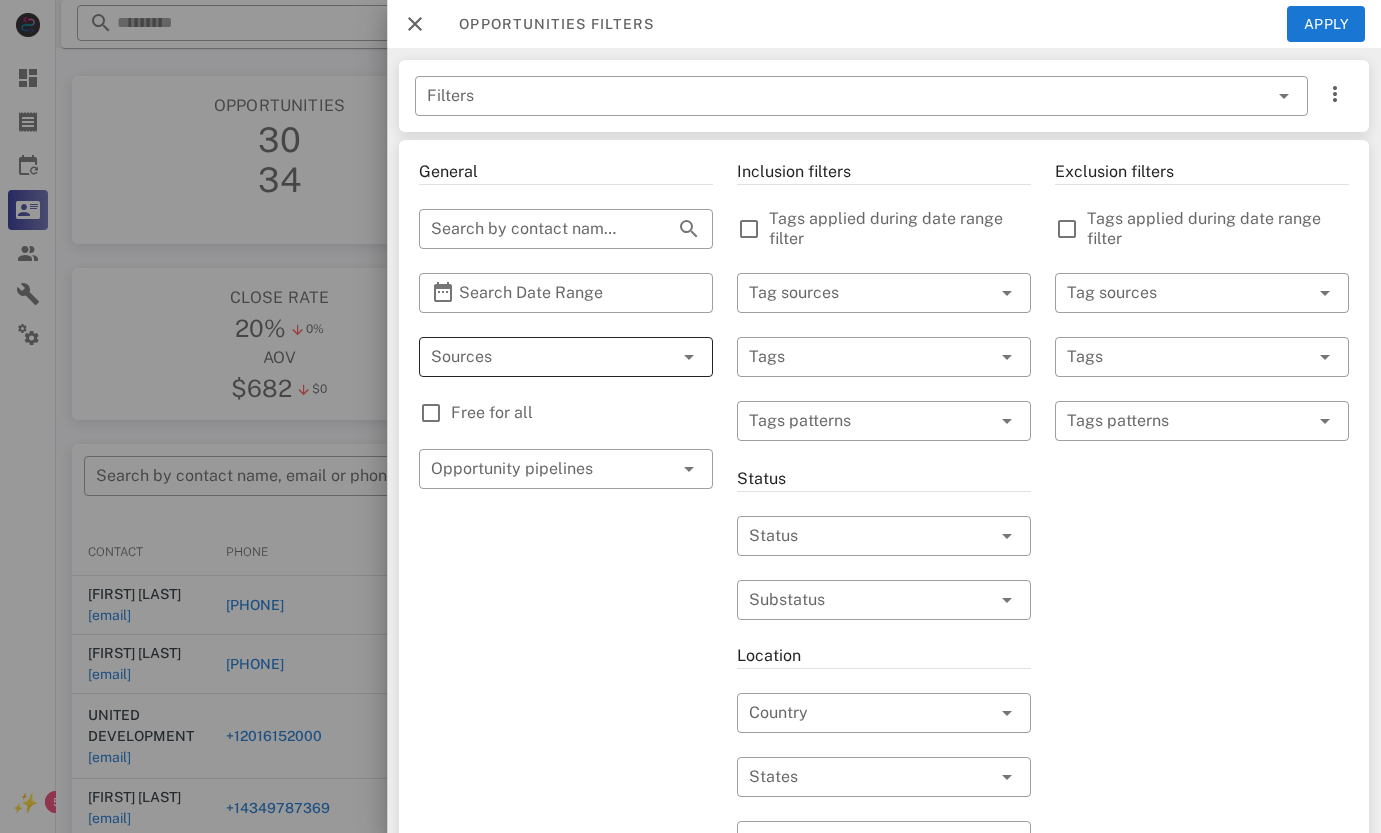 click at bounding box center (538, 357) 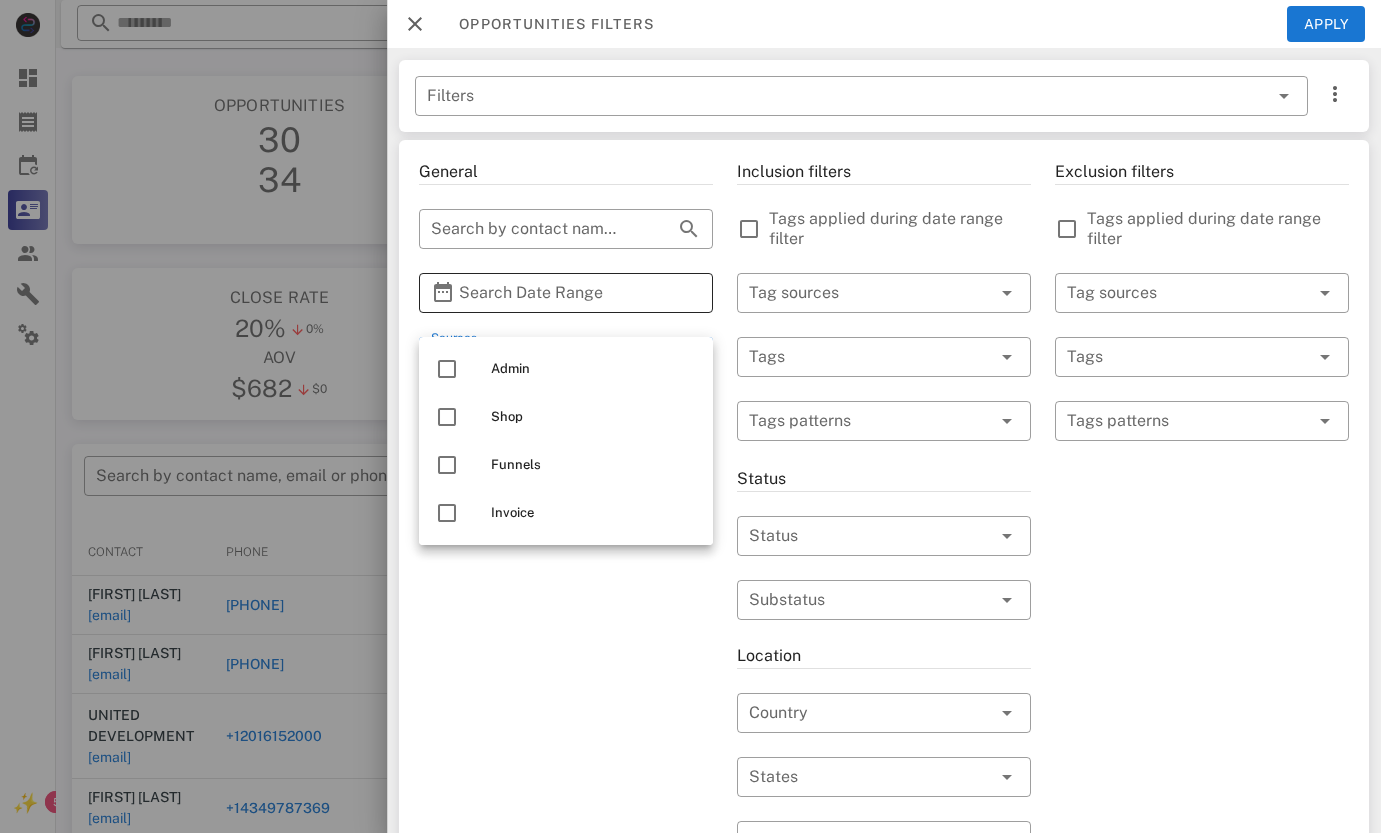click on "Search Date Range" at bounding box center [566, 293] 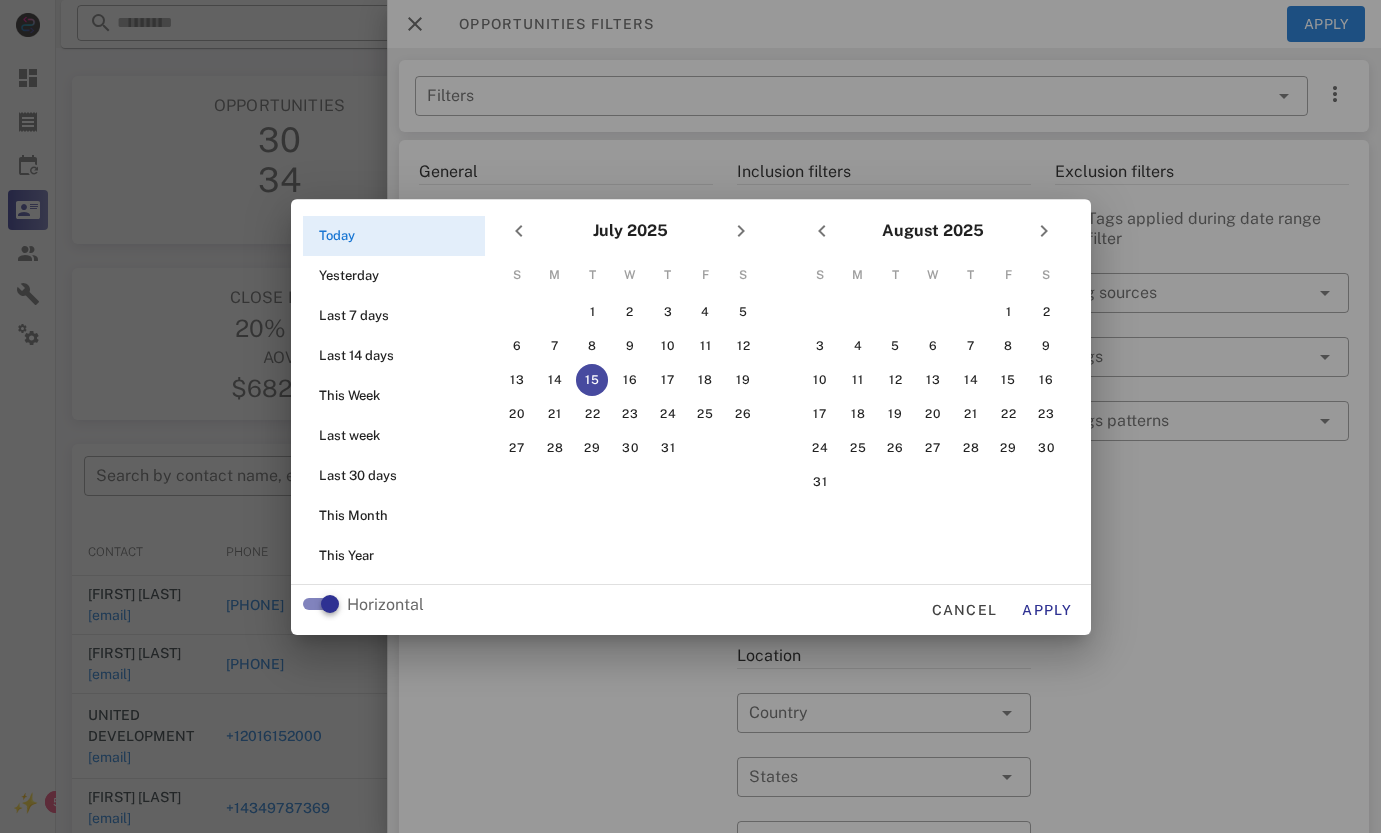 click at bounding box center (690, 416) 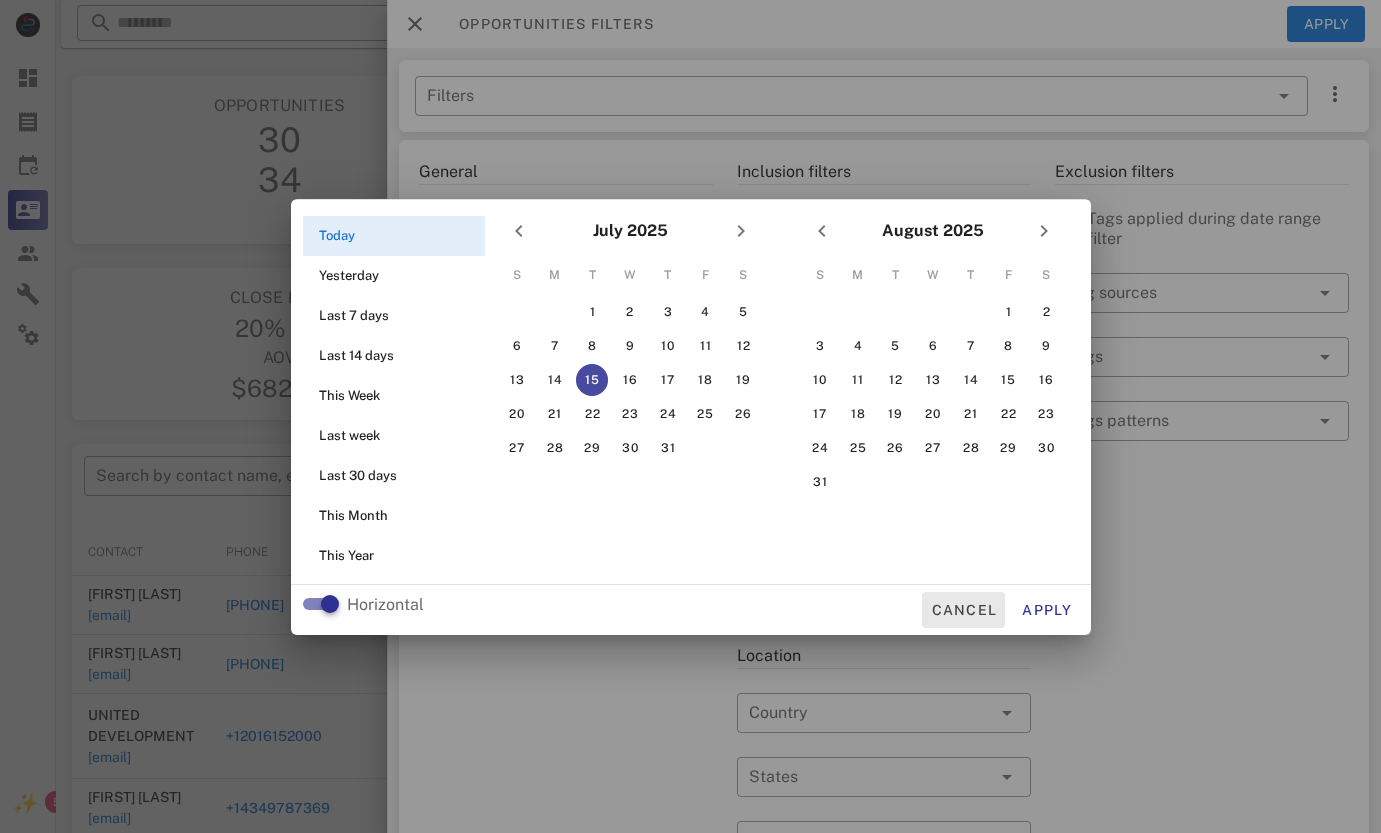drag, startPoint x: 938, startPoint y: 612, endPoint x: 908, endPoint y: 603, distance: 31.320919 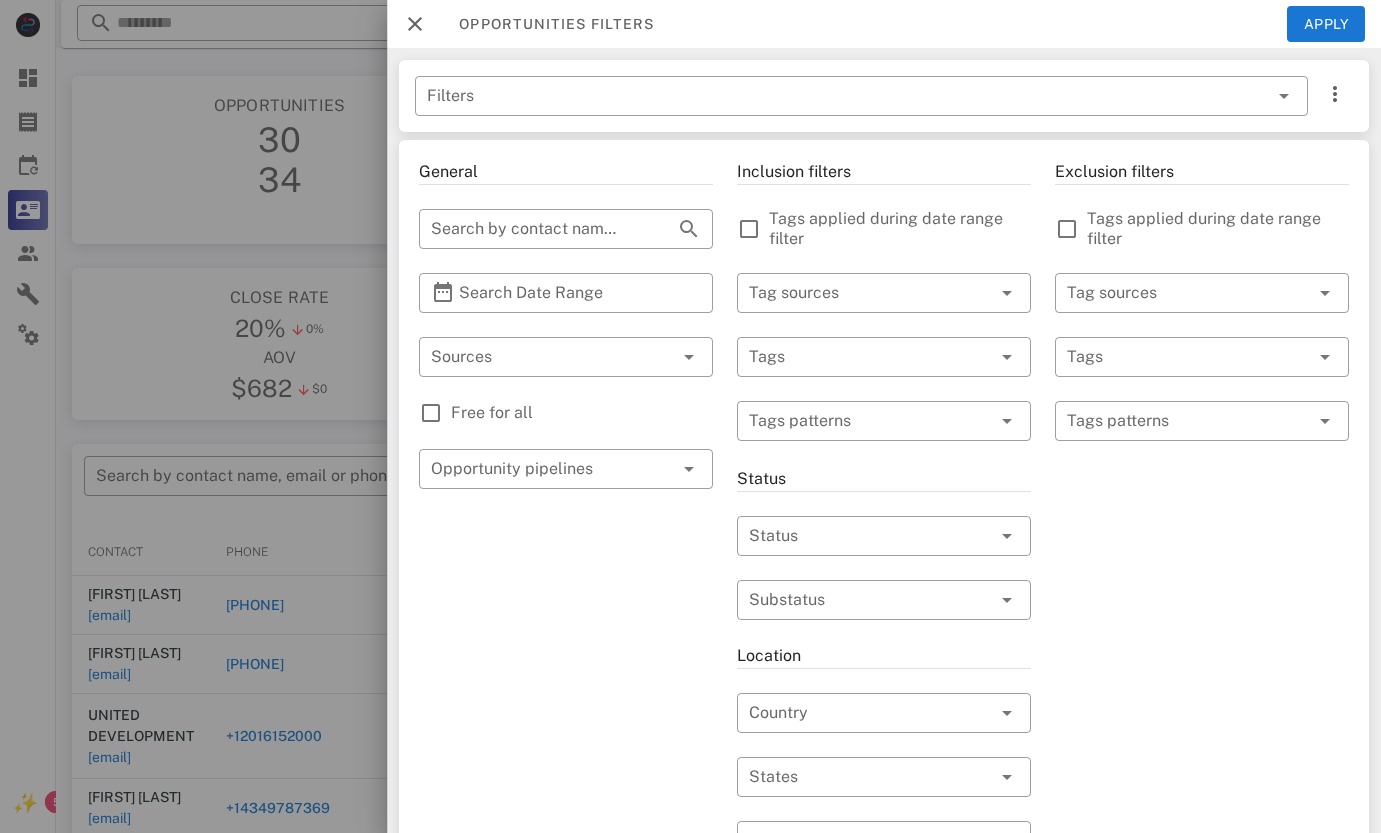 click on "Free for all" at bounding box center [582, 413] 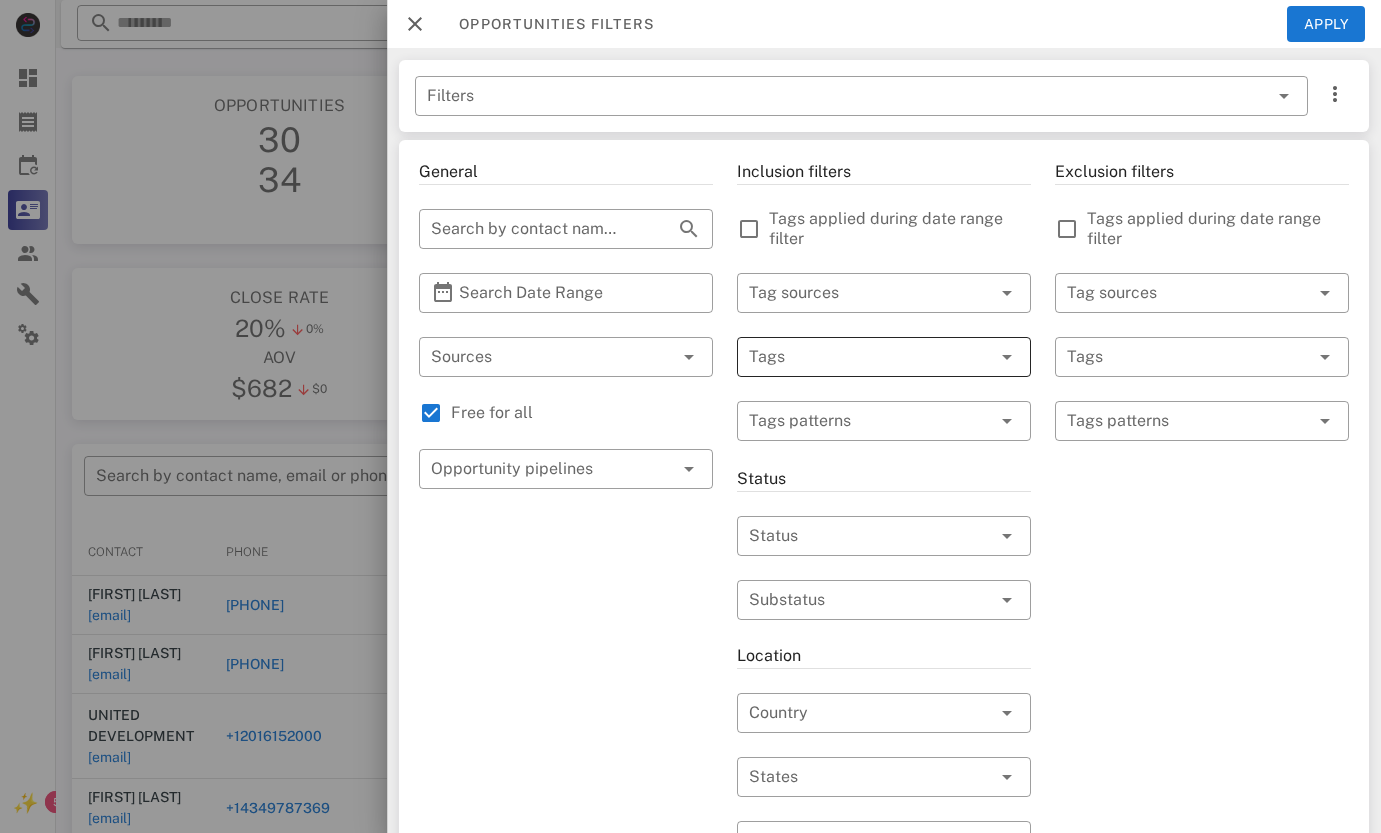 click at bounding box center (856, 357) 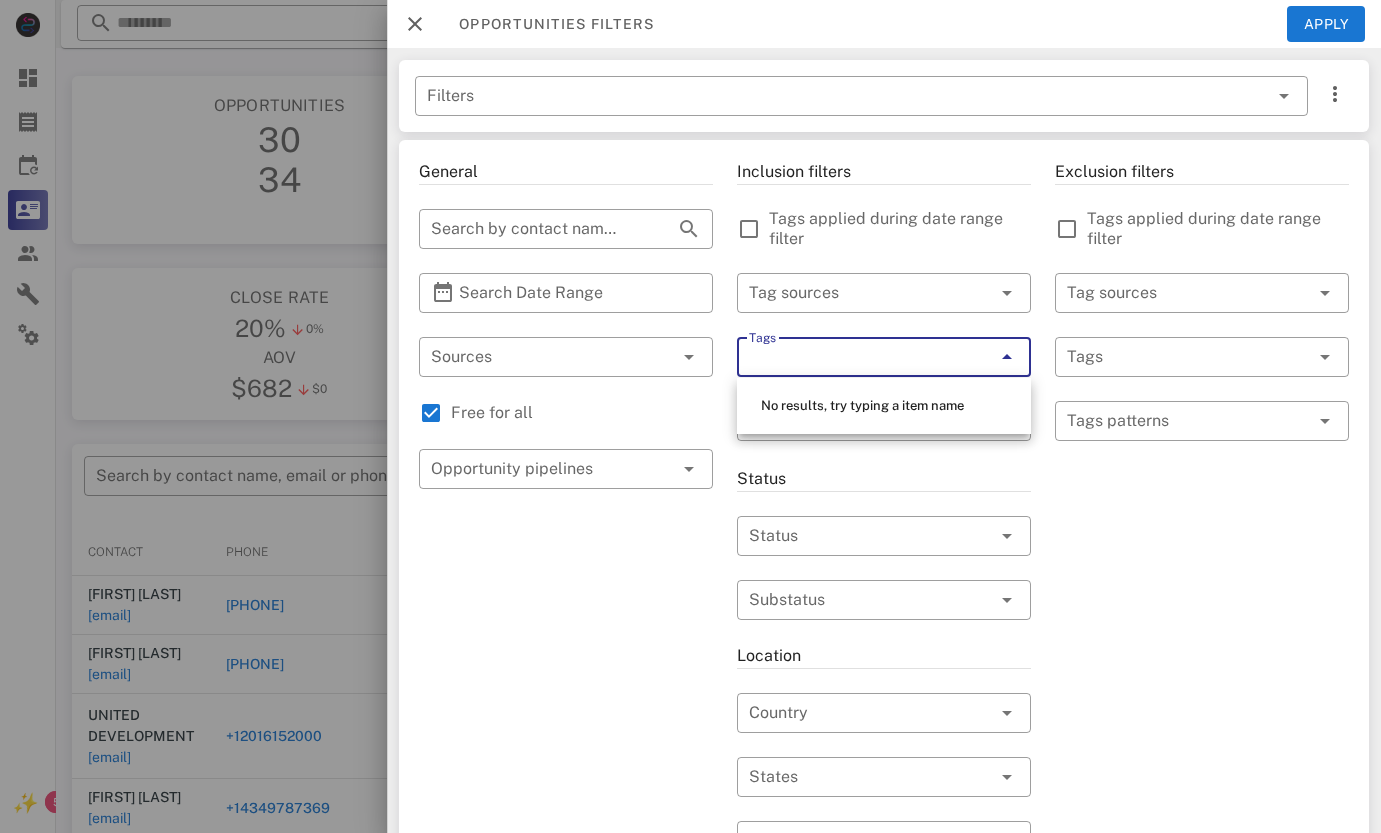 click on "Inclusion filters Tags applied during date range filter ​ Tag sources ​ Tags ​ Tags patterns Status ​ Status ​ Substatus Location ​ Country ​ States ​ Zip code Activation ​ Min Activations ​ Max Activations Order value ​ Min Value ​ Max Value Include leads Include customers Include cooldown" at bounding box center [884, 717] 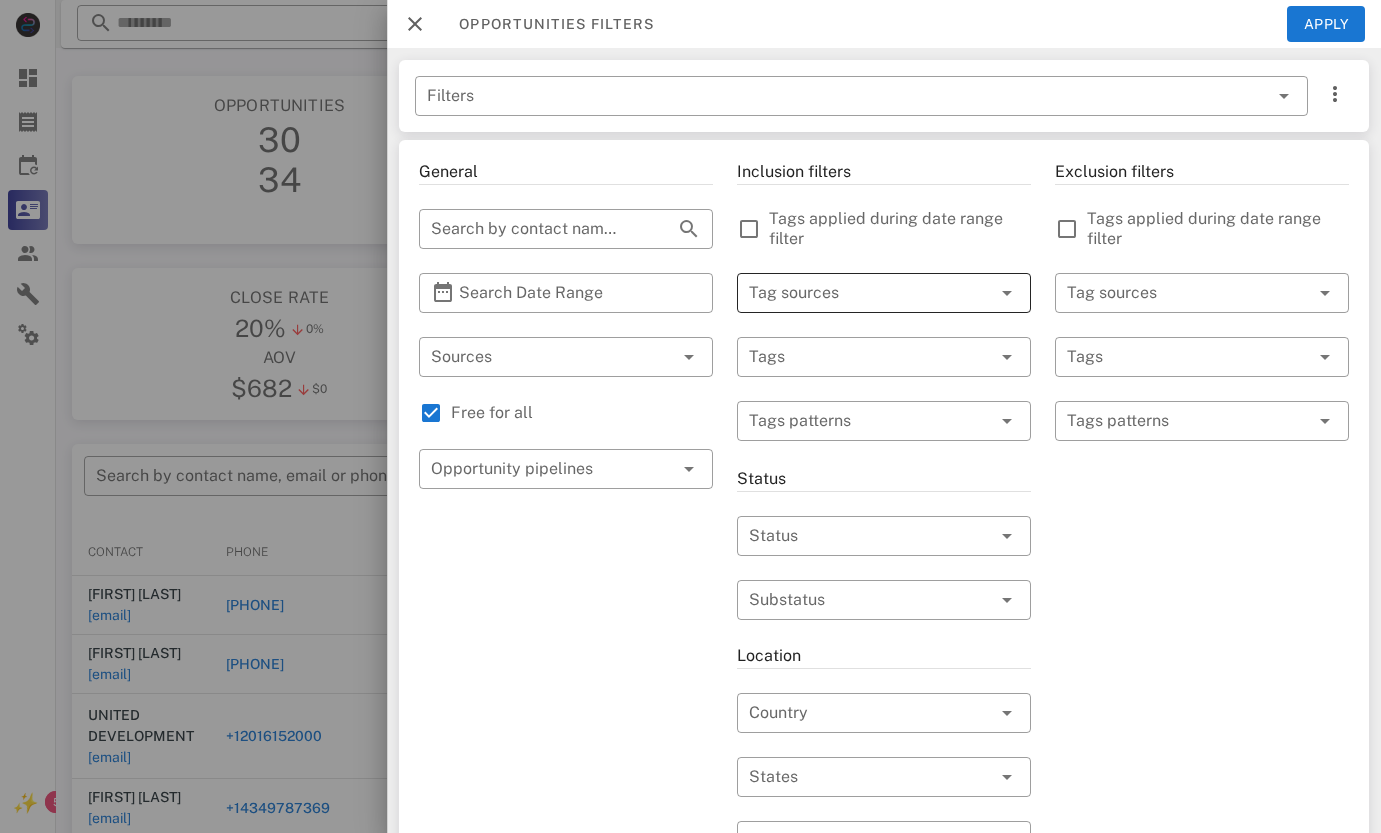 click at bounding box center (856, 293) 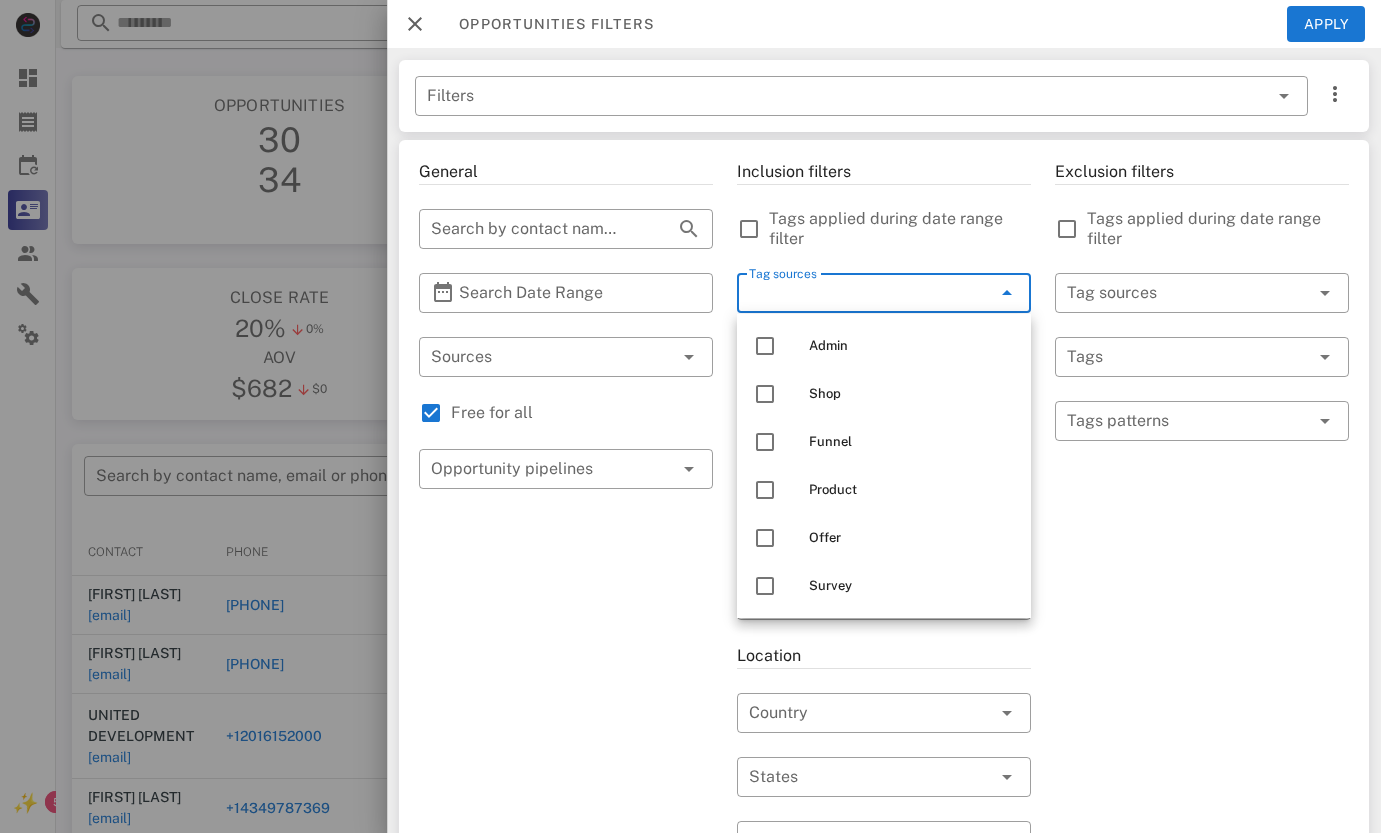 drag, startPoint x: 1203, startPoint y: 557, endPoint x: 1125, endPoint y: 508, distance: 92.11406 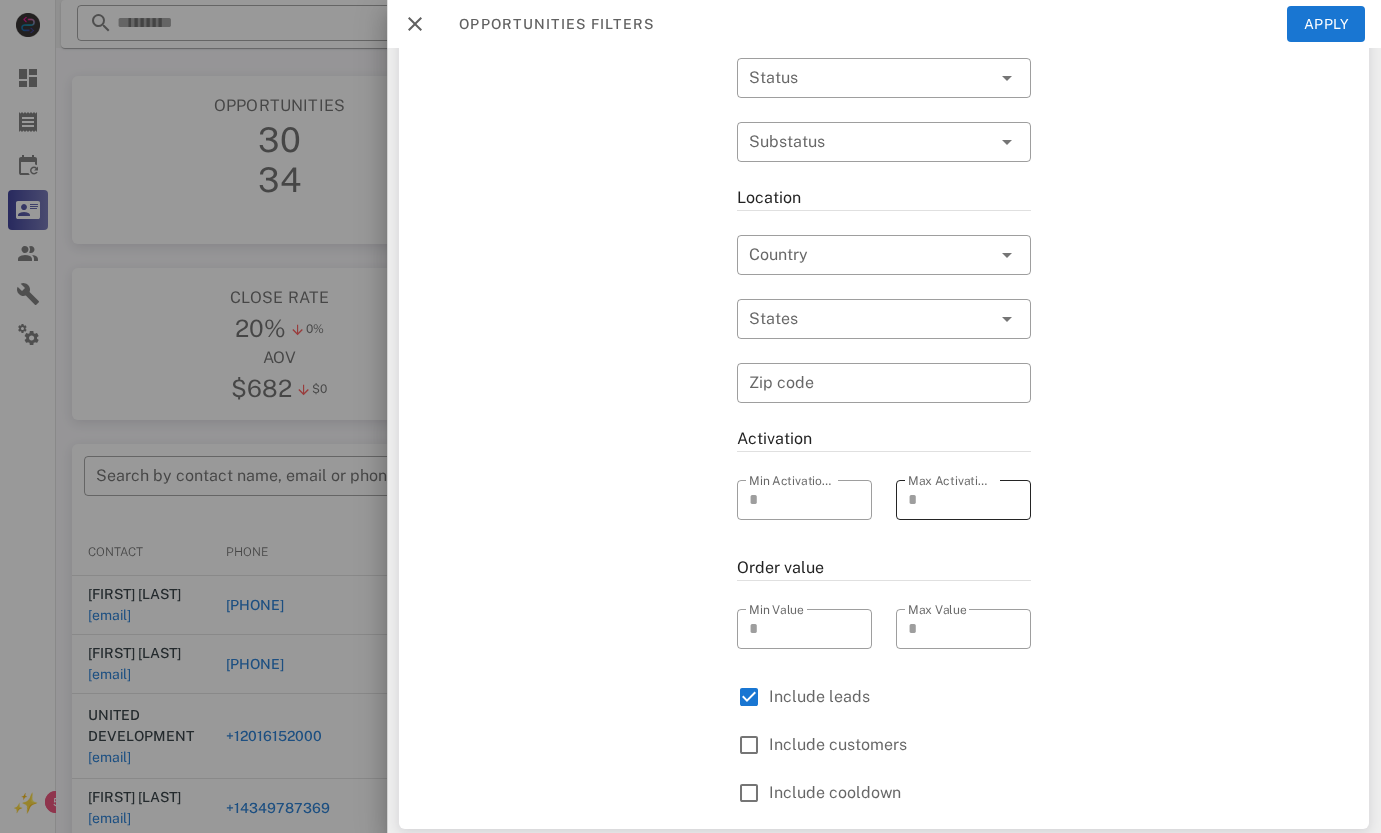 scroll, scrollTop: 466, scrollLeft: 0, axis: vertical 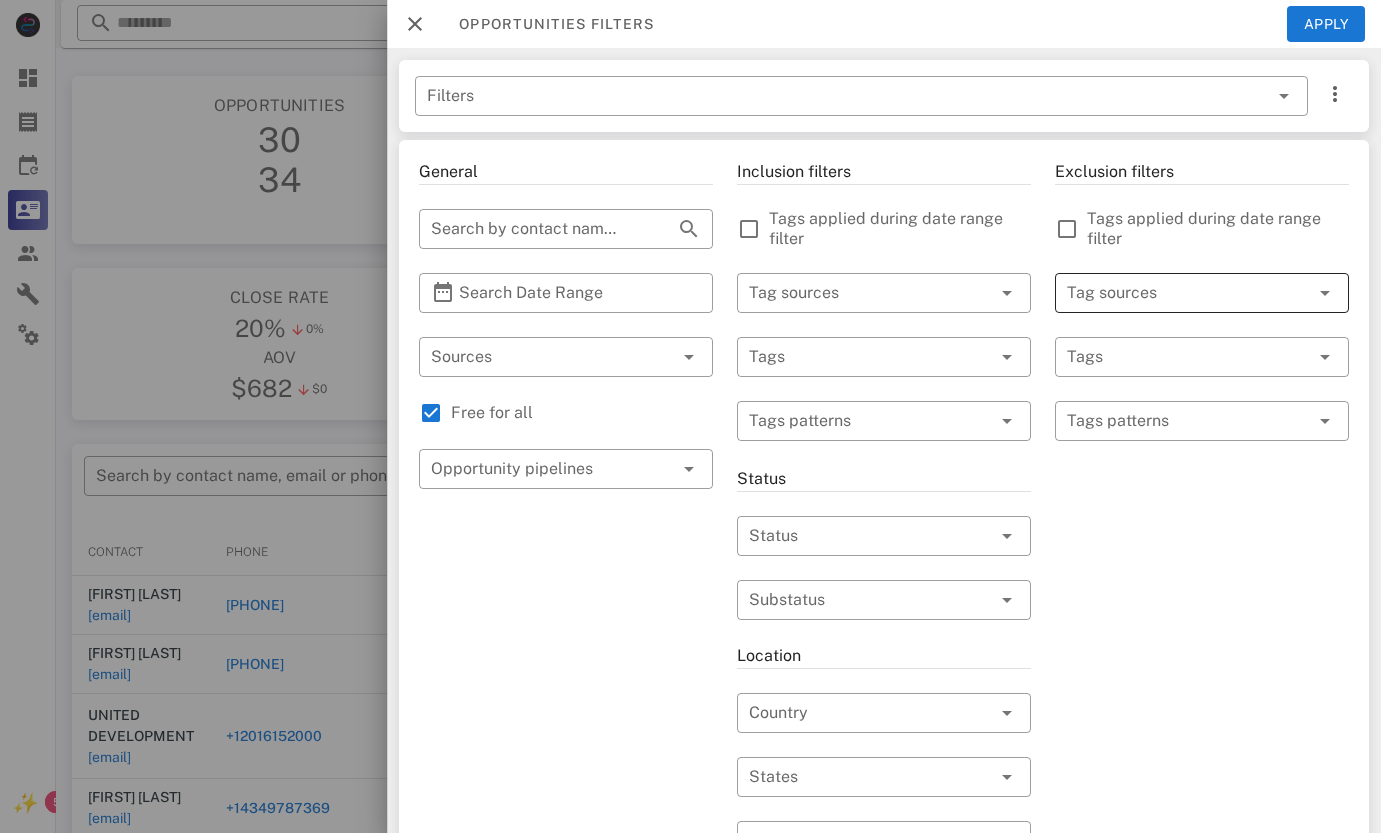 click at bounding box center (1174, 293) 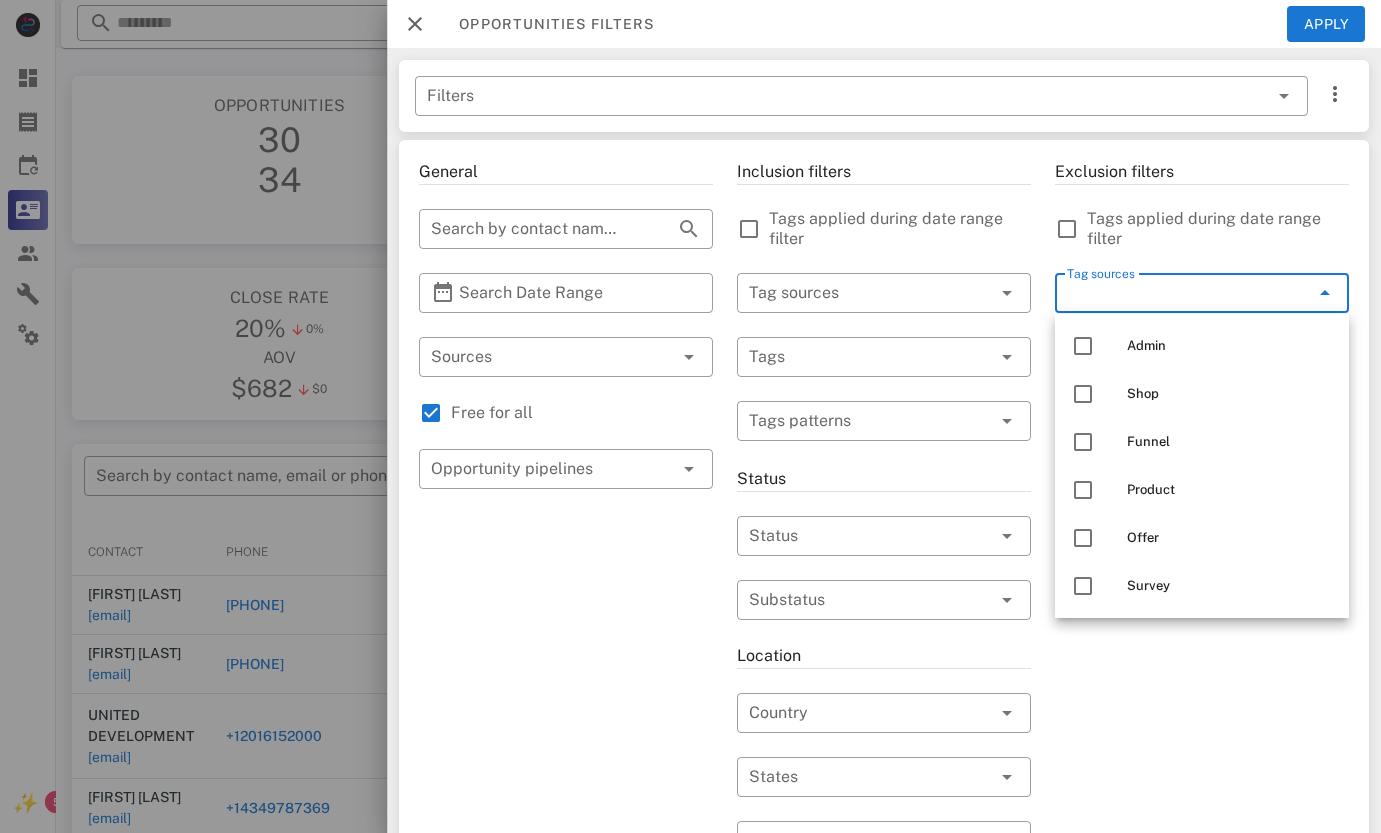 click on "Inclusion filters Tags applied during date range filter ​ Tag sources ​ Tags ​ Tags patterns Status ​ Status ​ Substatus Location ​ Country ​ States ​ Zip code Activation ​ Min Activations ​ Max Activations Order value ​ Min Value ​ Max Value Include leads Include customers Include cooldown" at bounding box center [884, 717] 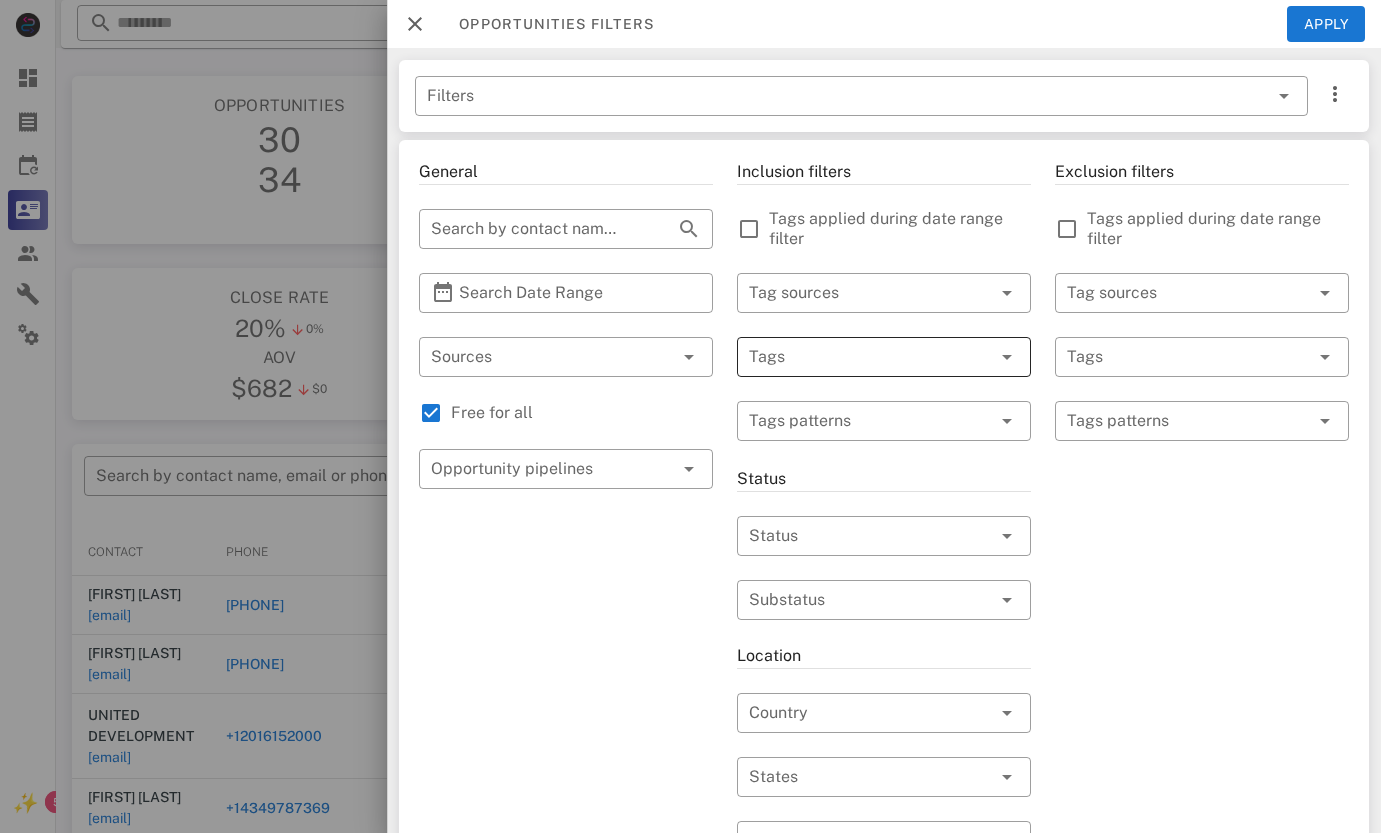 click at bounding box center (856, 357) 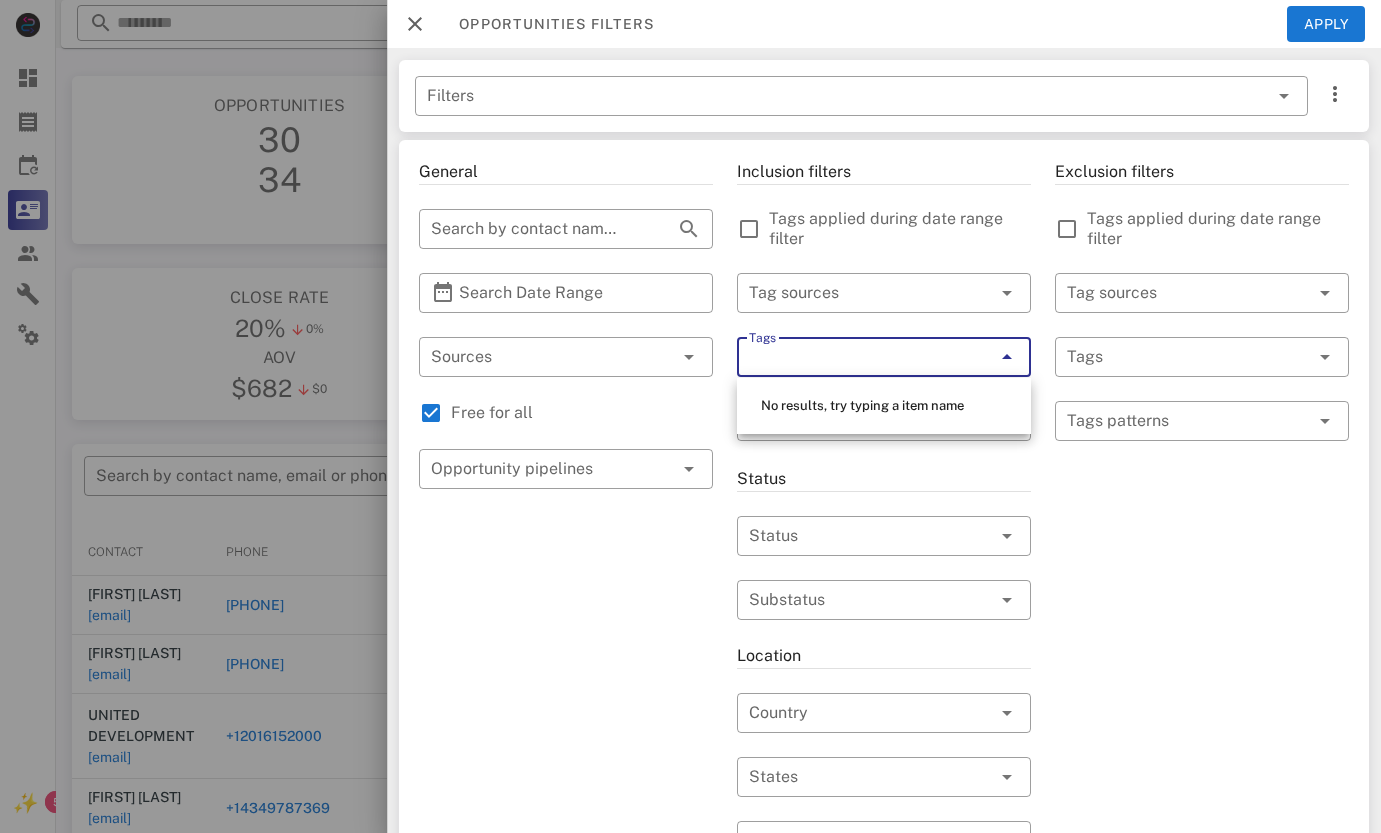 paste on "********" 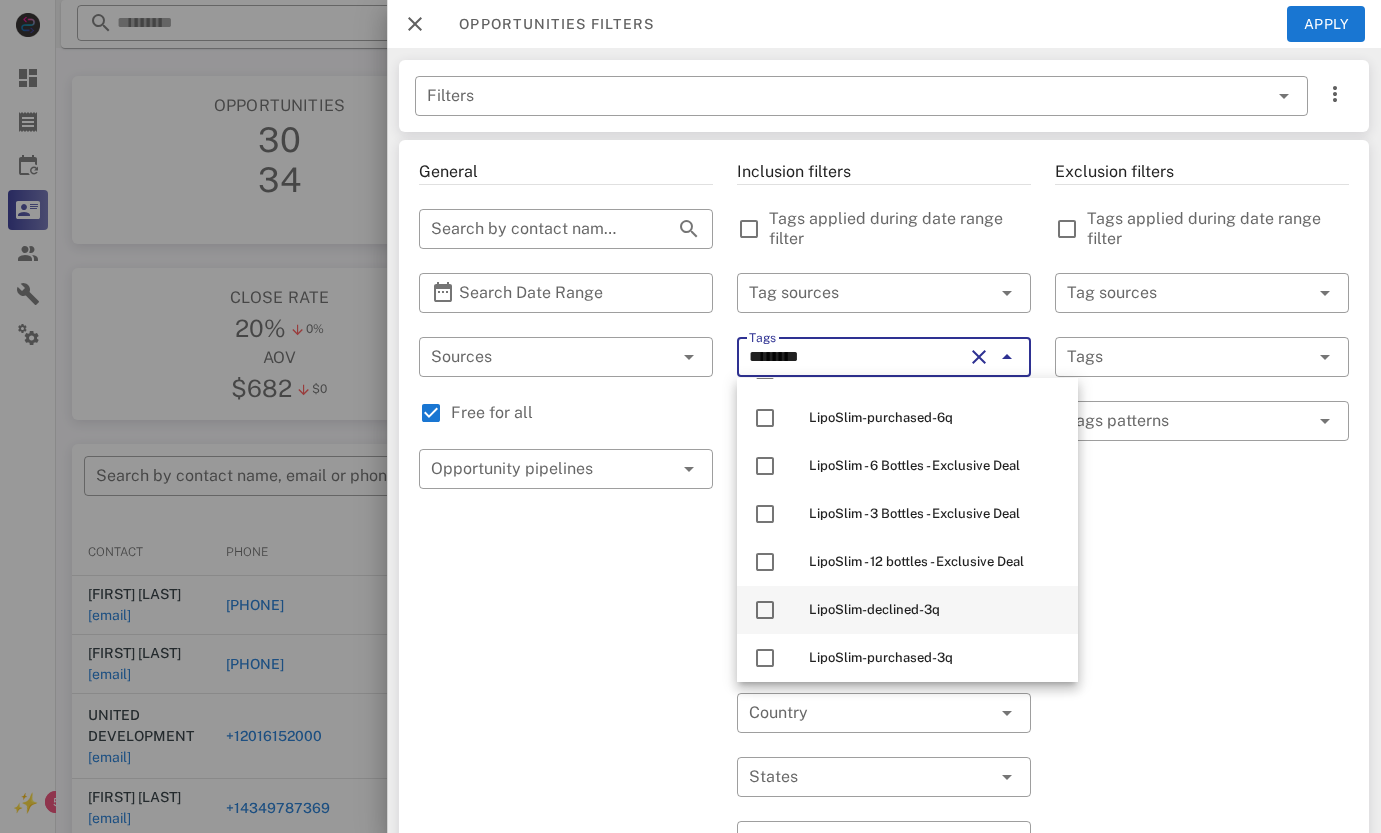scroll, scrollTop: 242, scrollLeft: 0, axis: vertical 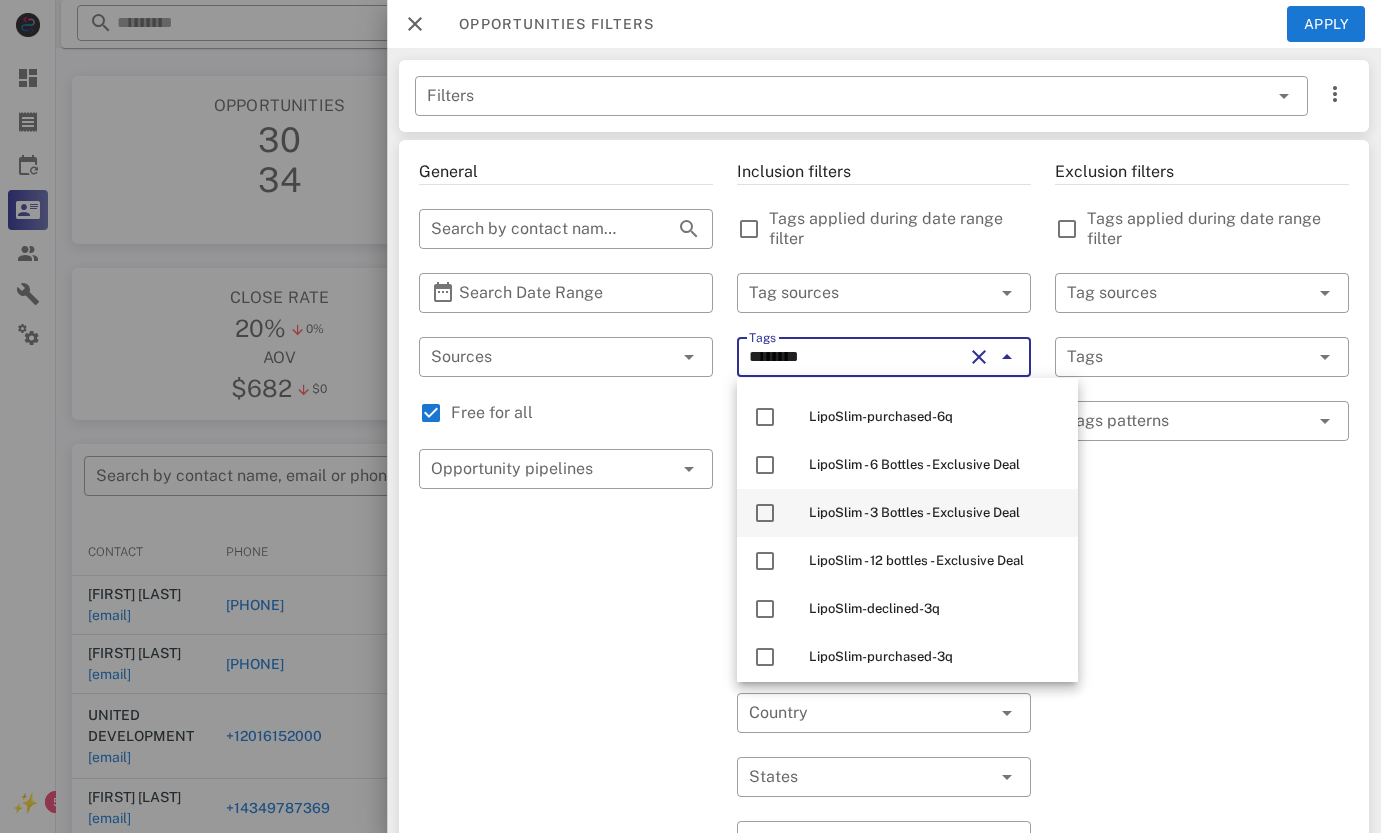 click on "LipoSlim - 3 Bottles - Exclusive Deal" at bounding box center (914, 512) 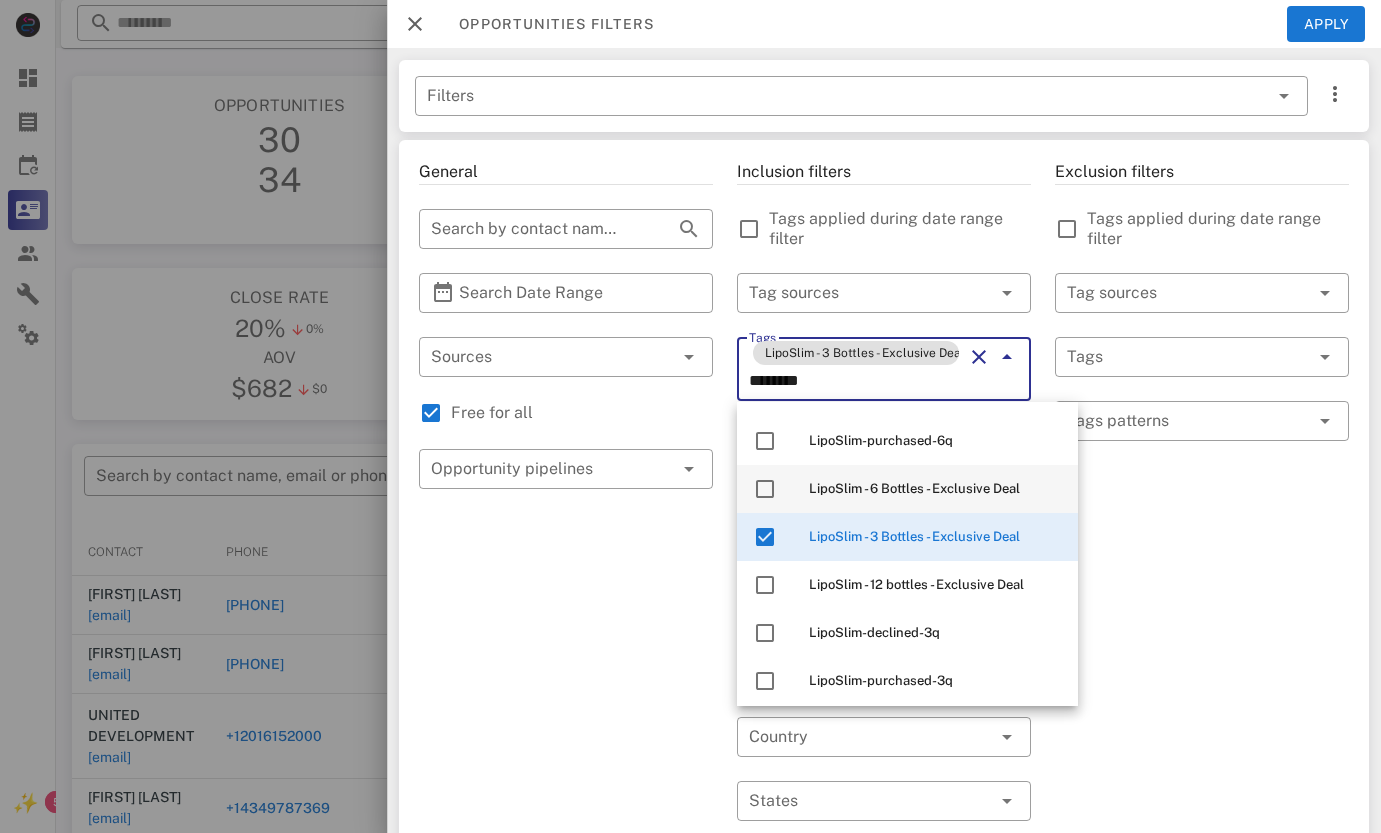 click on "LipoSlim - 6 Bottles - Exclusive Deal" at bounding box center [914, 488] 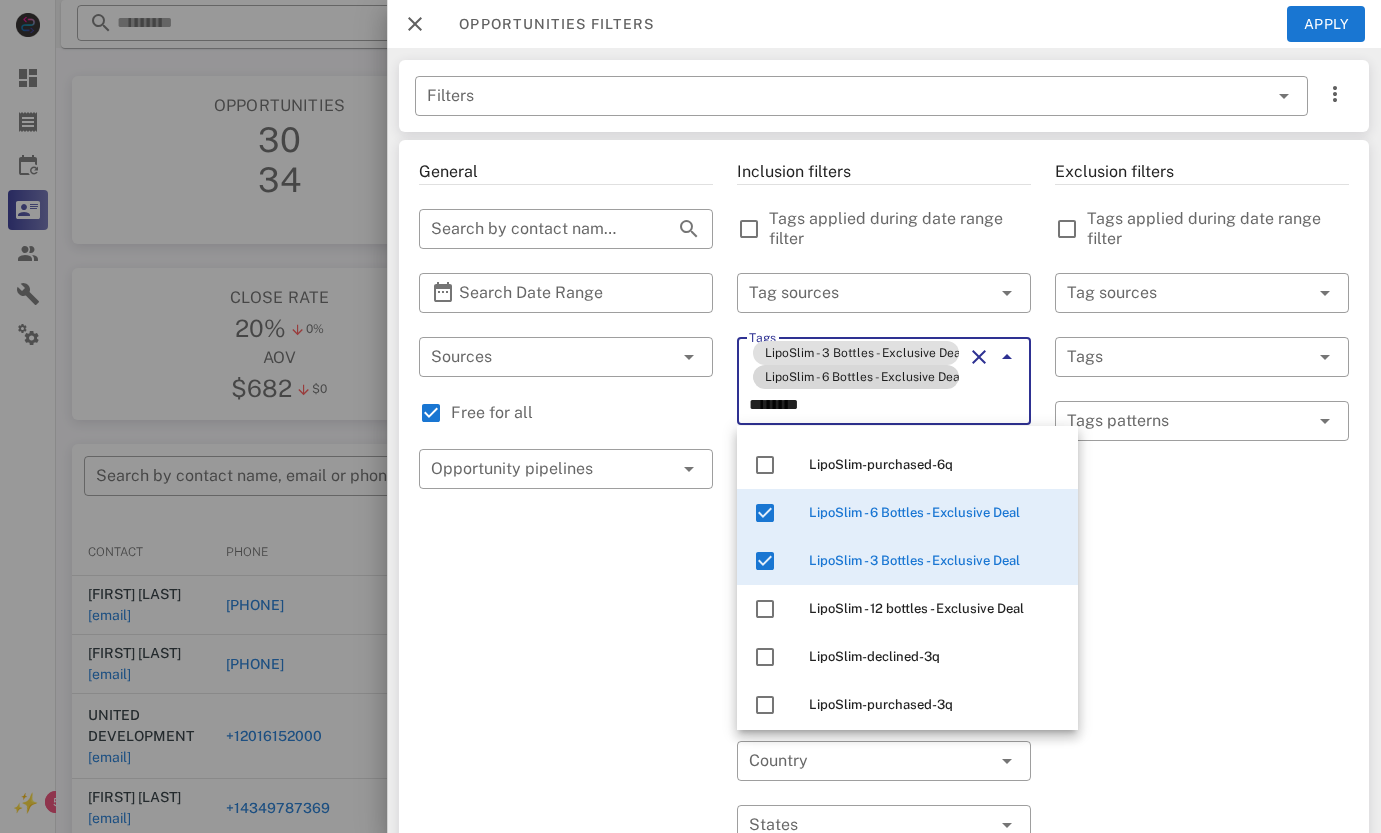click on "LipoSlim - 6 Bottles - Exclusive Deal" at bounding box center [856, 377] 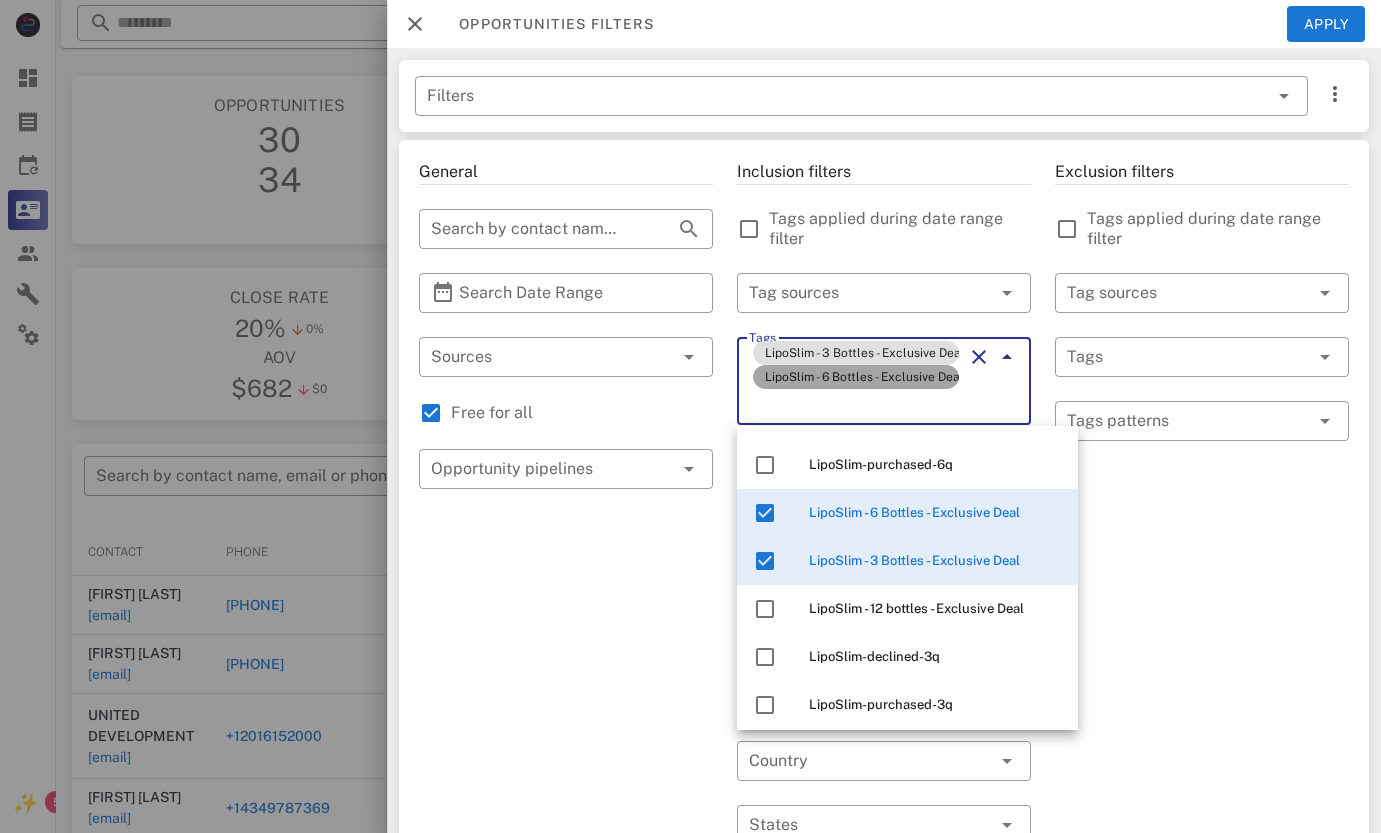 click on "LipoSlim - 6 Bottles - Exclusive Deal" at bounding box center (856, 377) 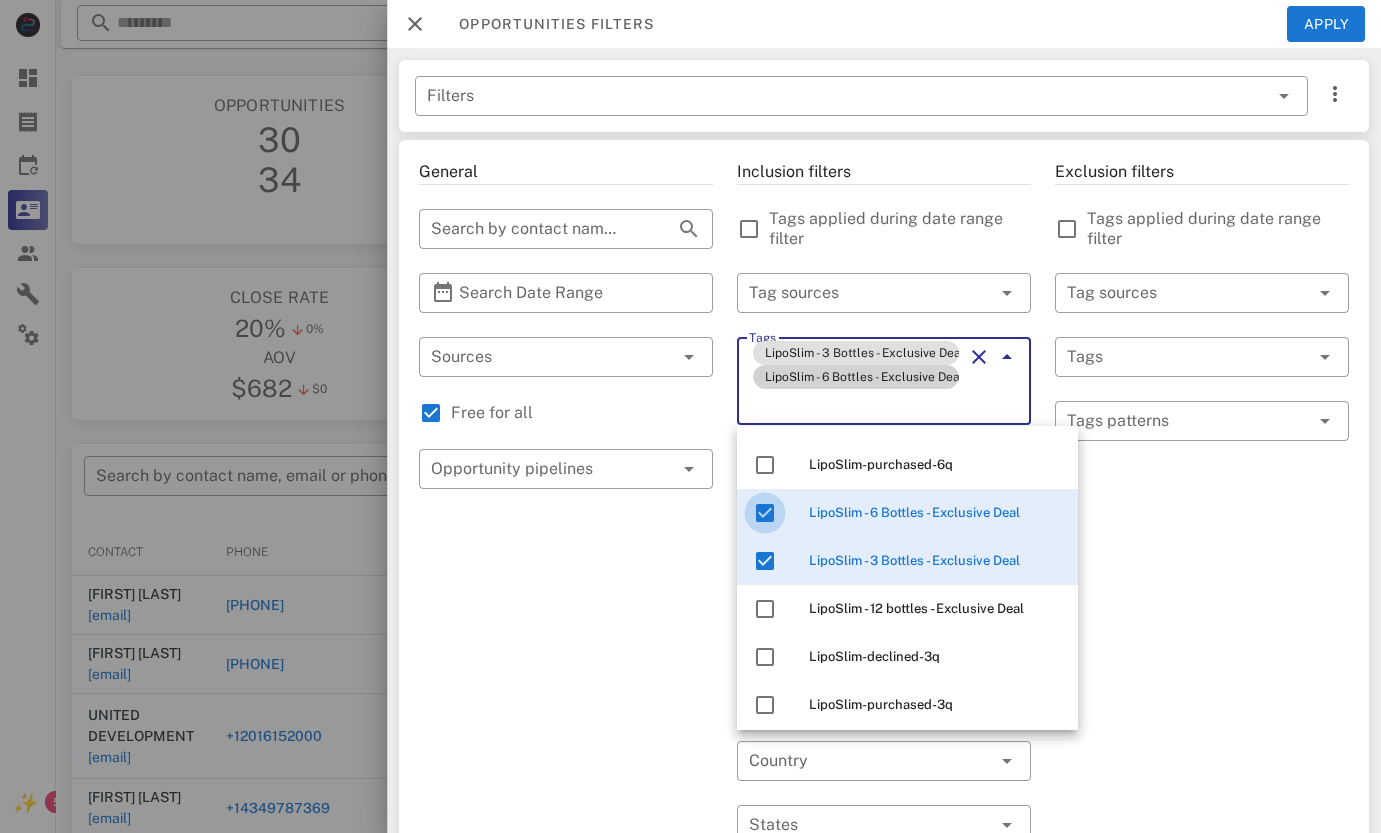 click at bounding box center [765, 513] 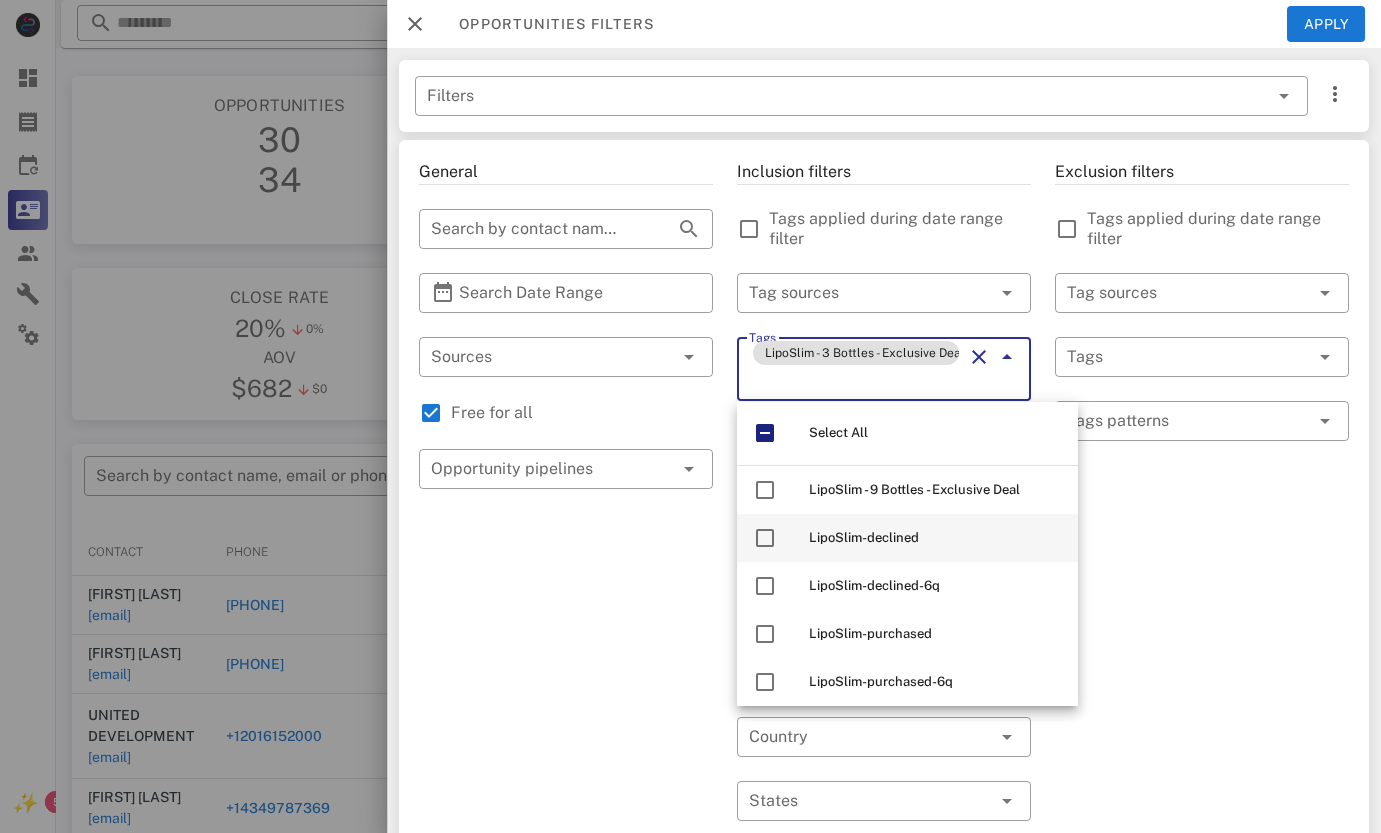 scroll, scrollTop: 3, scrollLeft: 0, axis: vertical 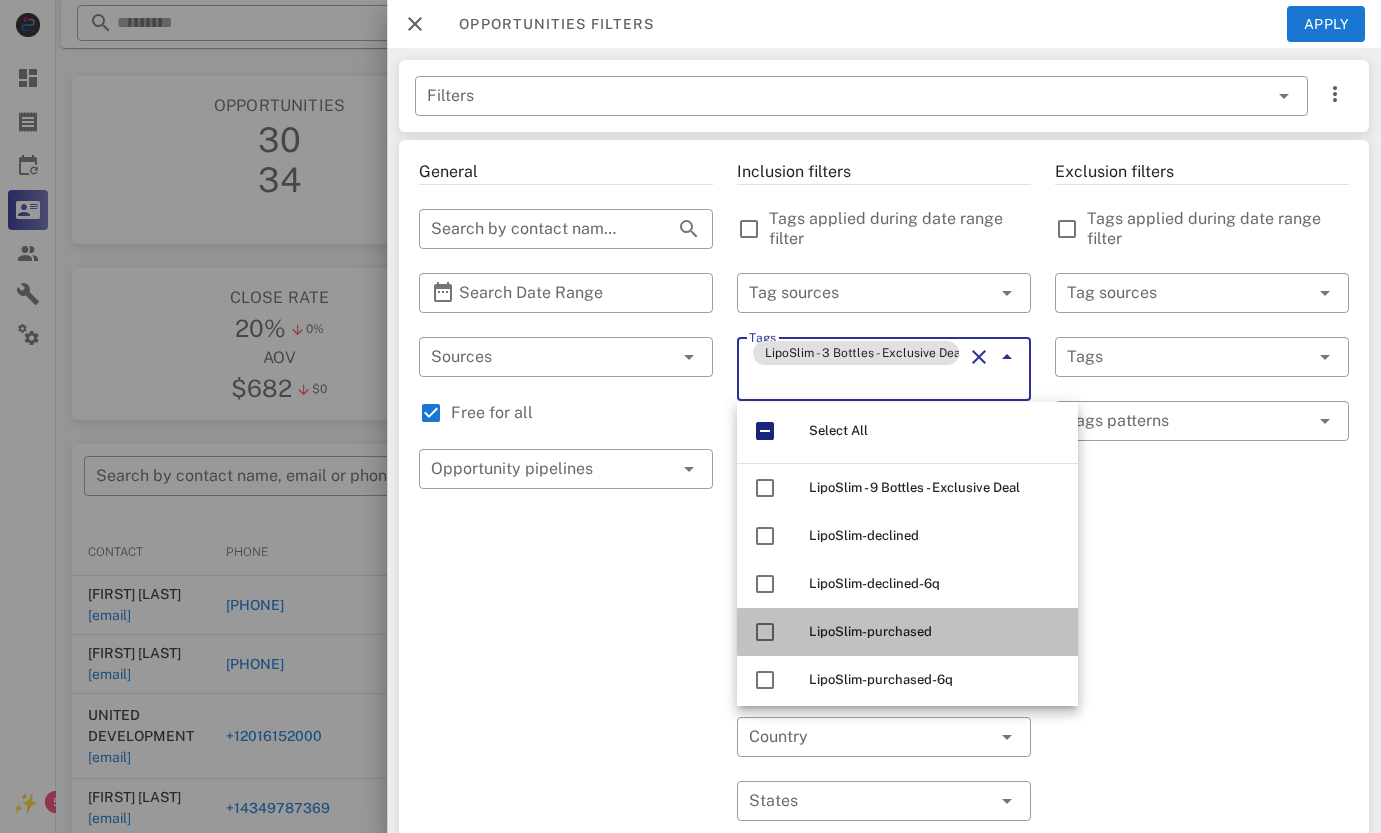 click on "LipoSlim-purchased" at bounding box center [907, 632] 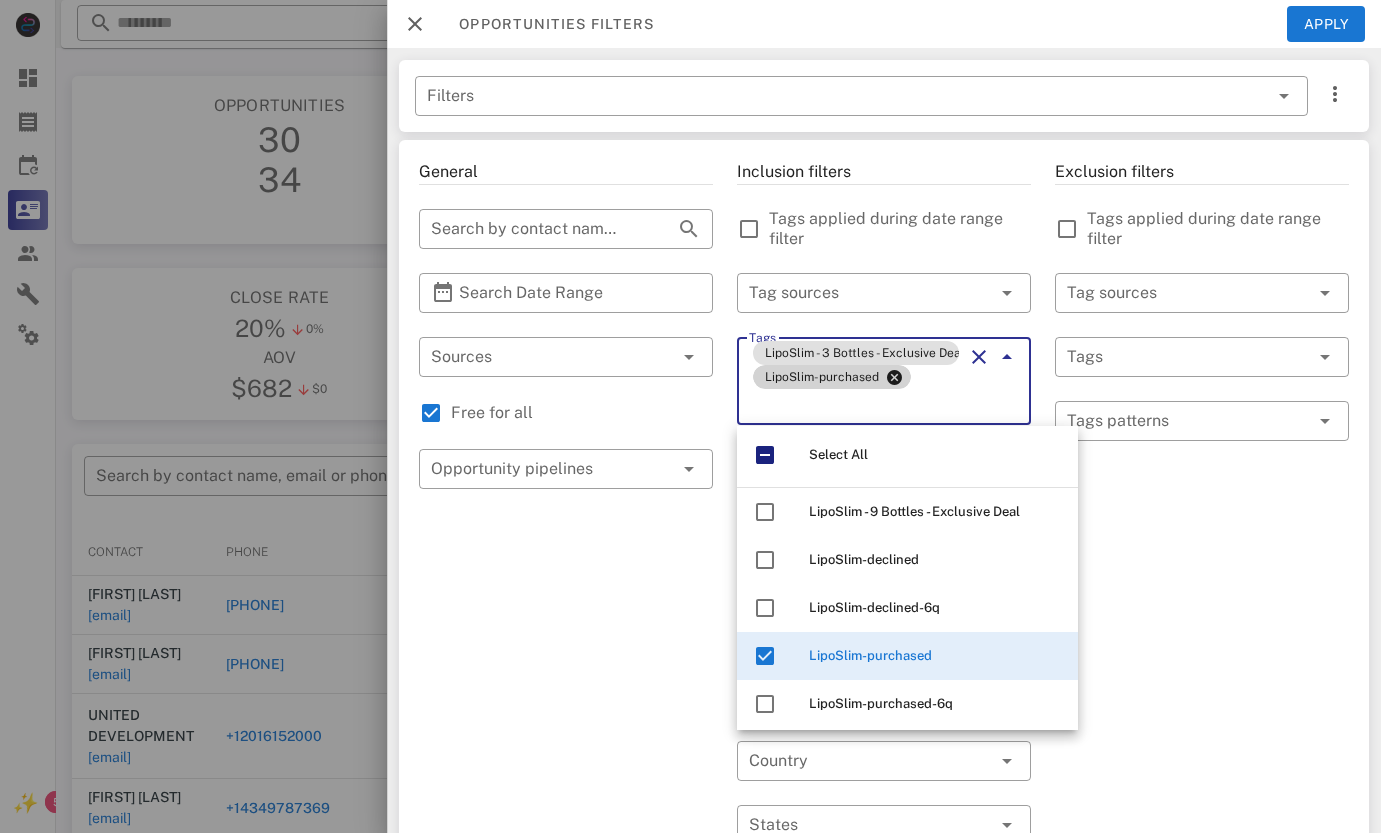 scroll, scrollTop: 15, scrollLeft: 0, axis: vertical 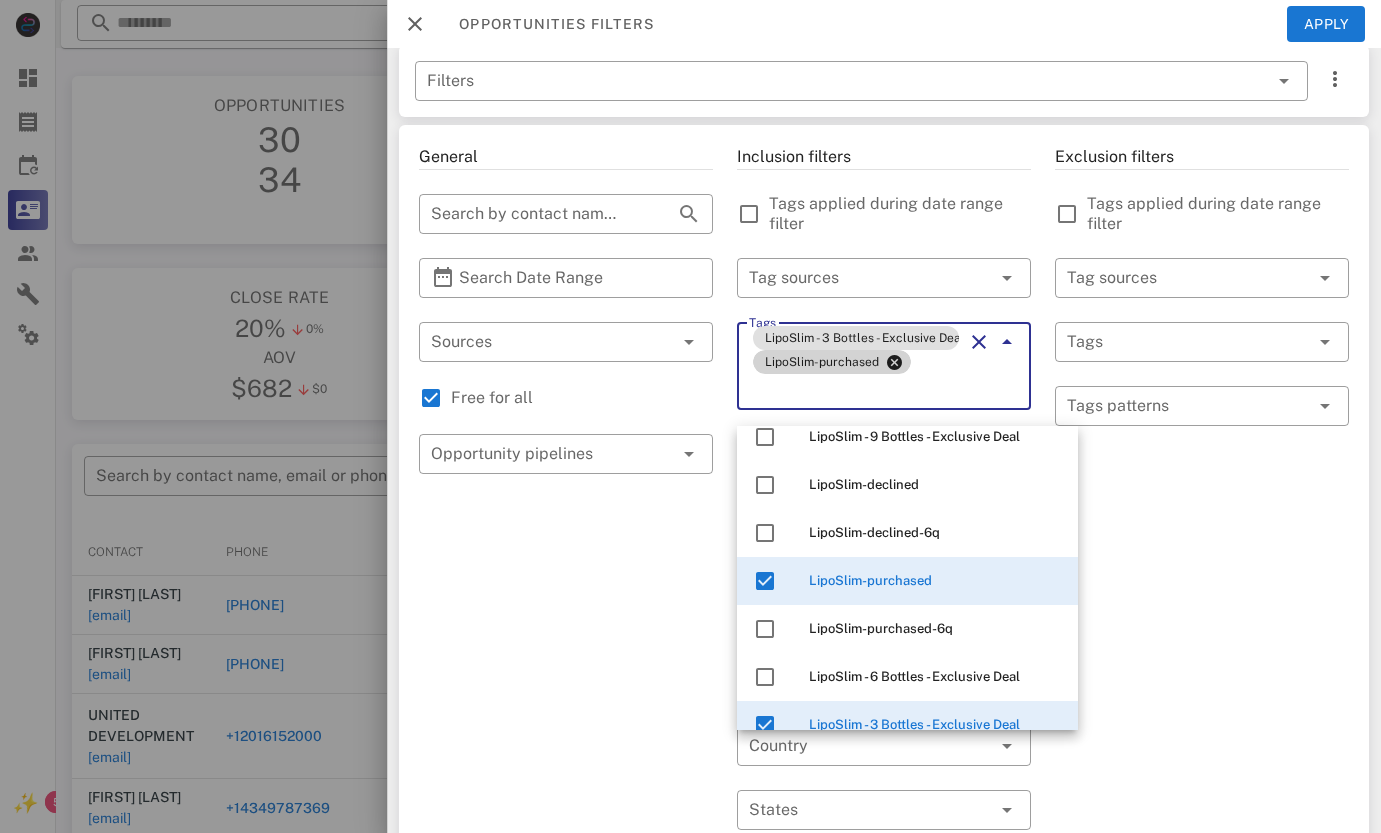 click on "********" at bounding box center [856, 390] 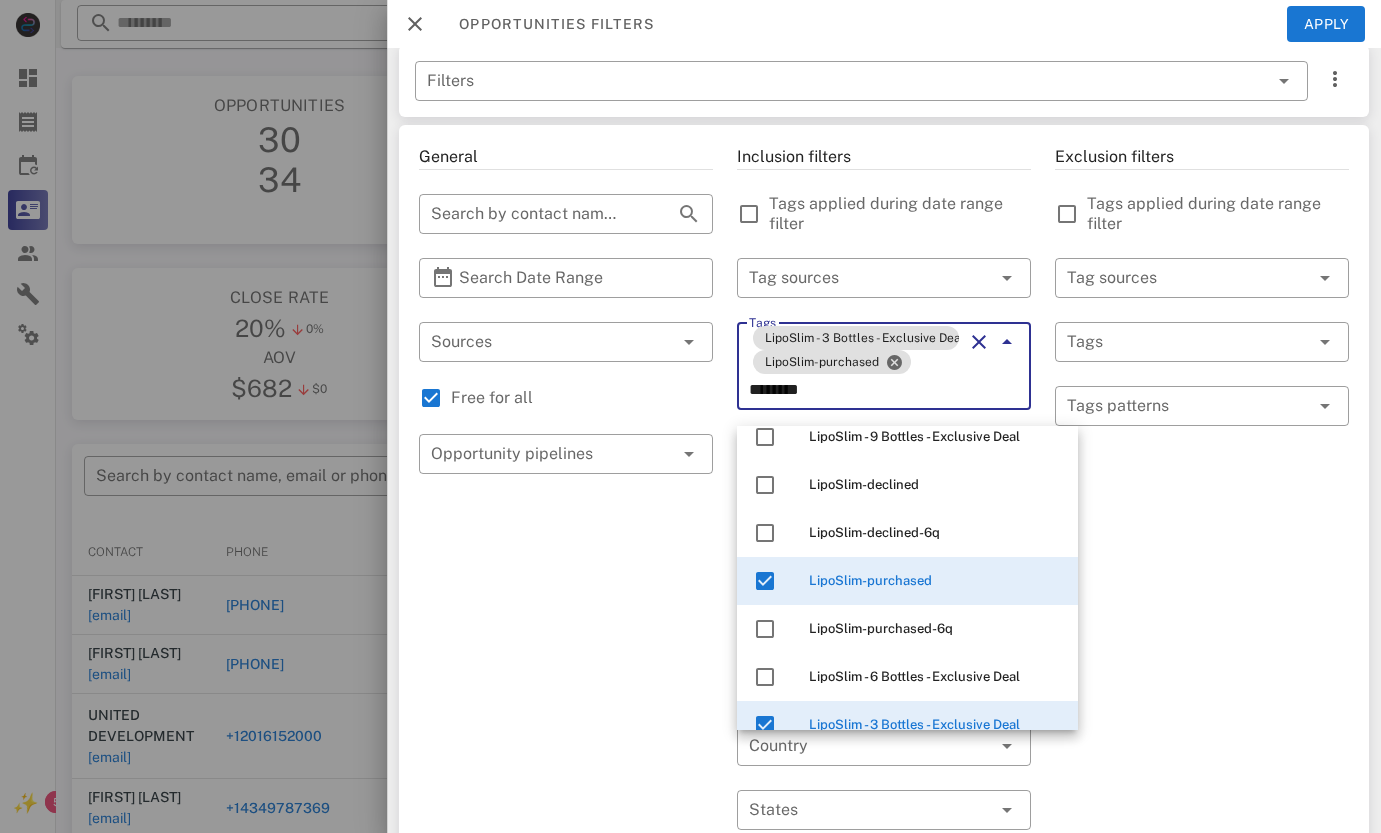 paste on "*********" 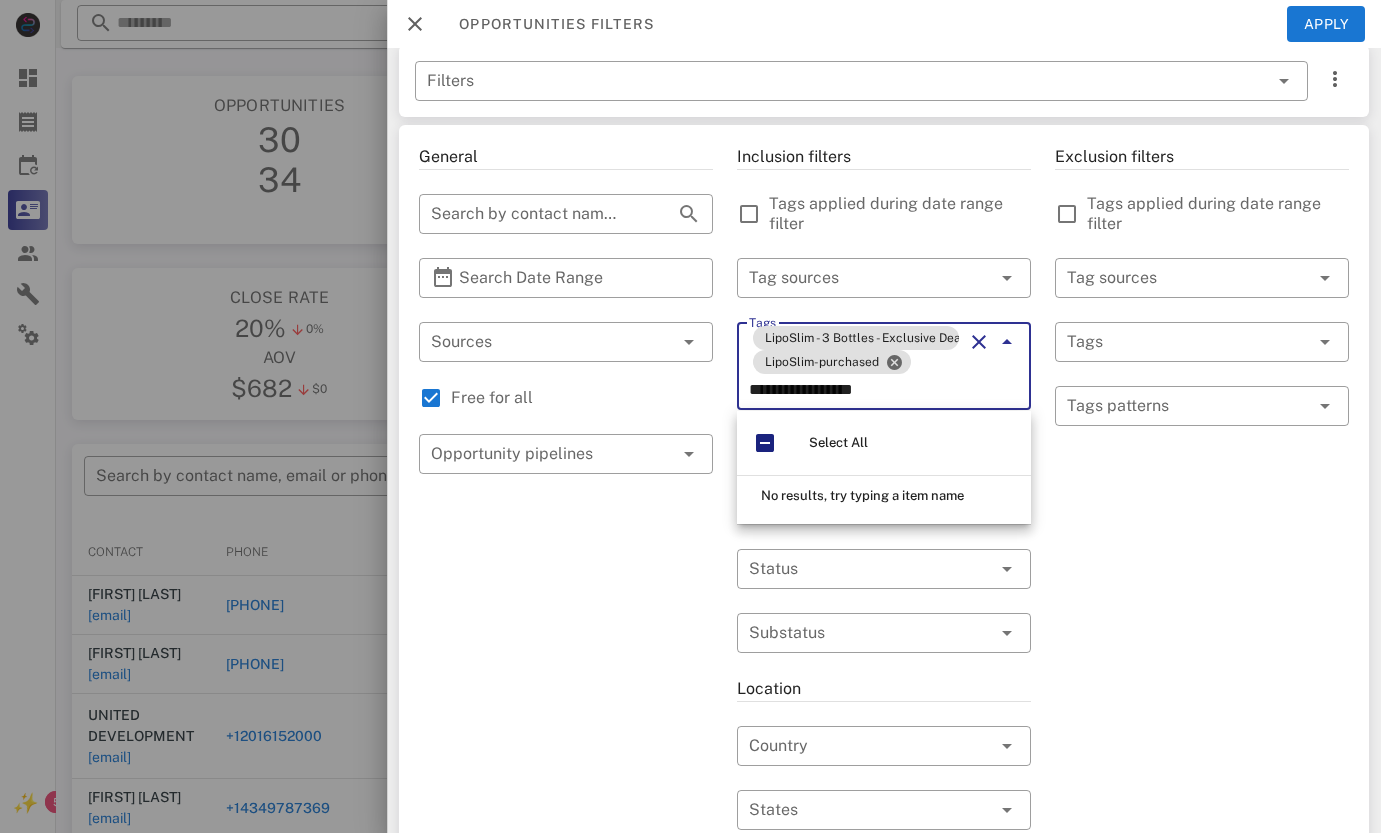 scroll, scrollTop: 0, scrollLeft: 0, axis: both 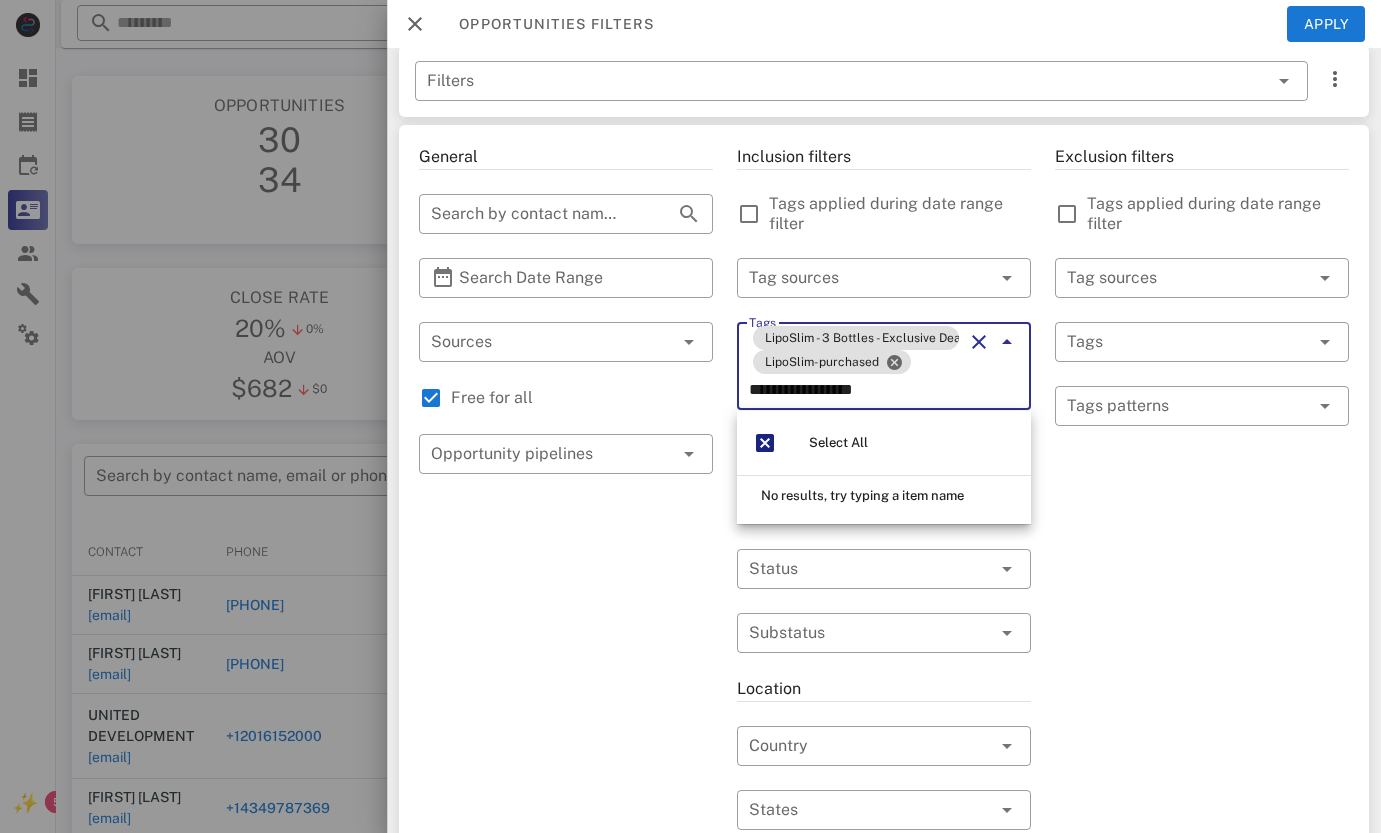 drag, startPoint x: 892, startPoint y: 393, endPoint x: 819, endPoint y: 396, distance: 73.061615 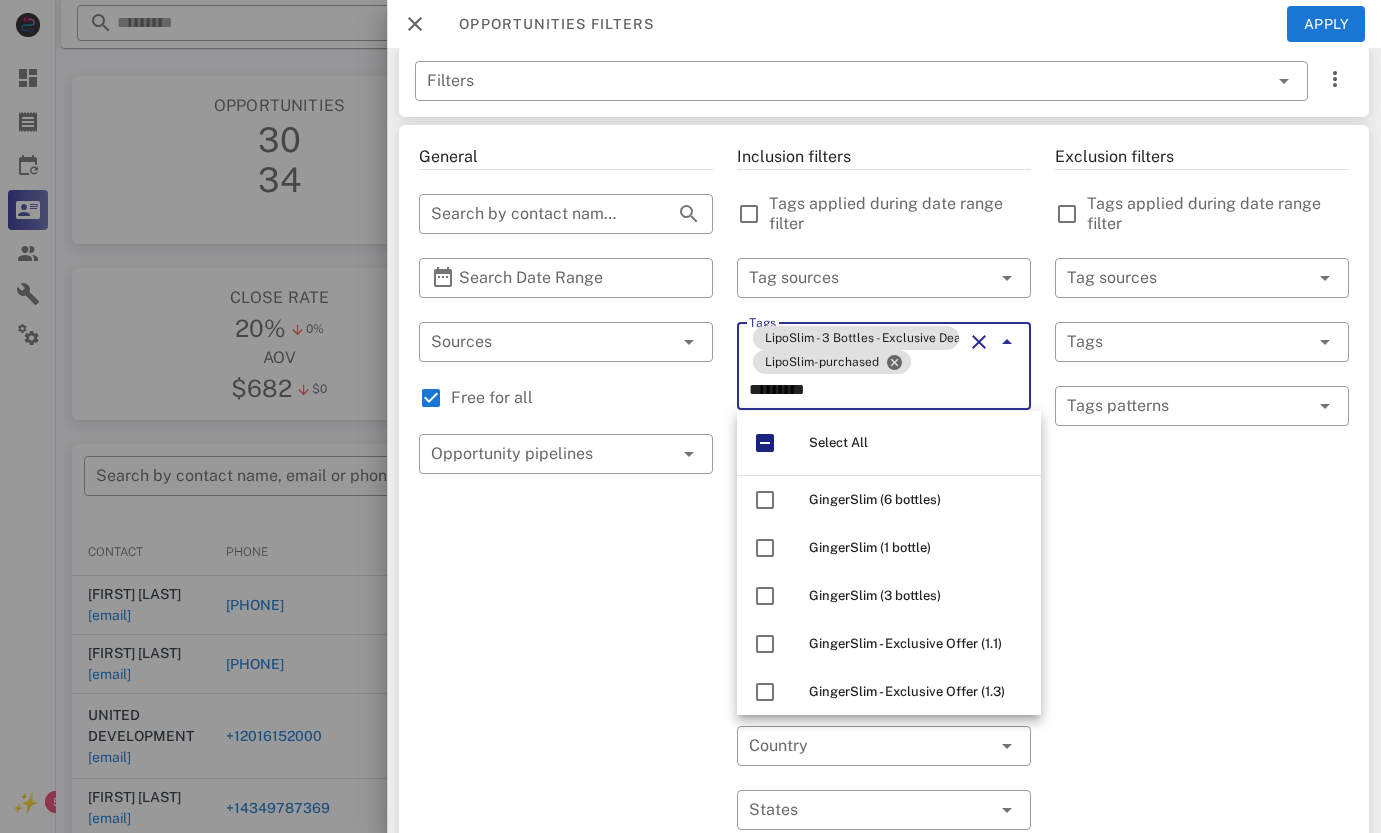 click on "*********" at bounding box center (856, 390) 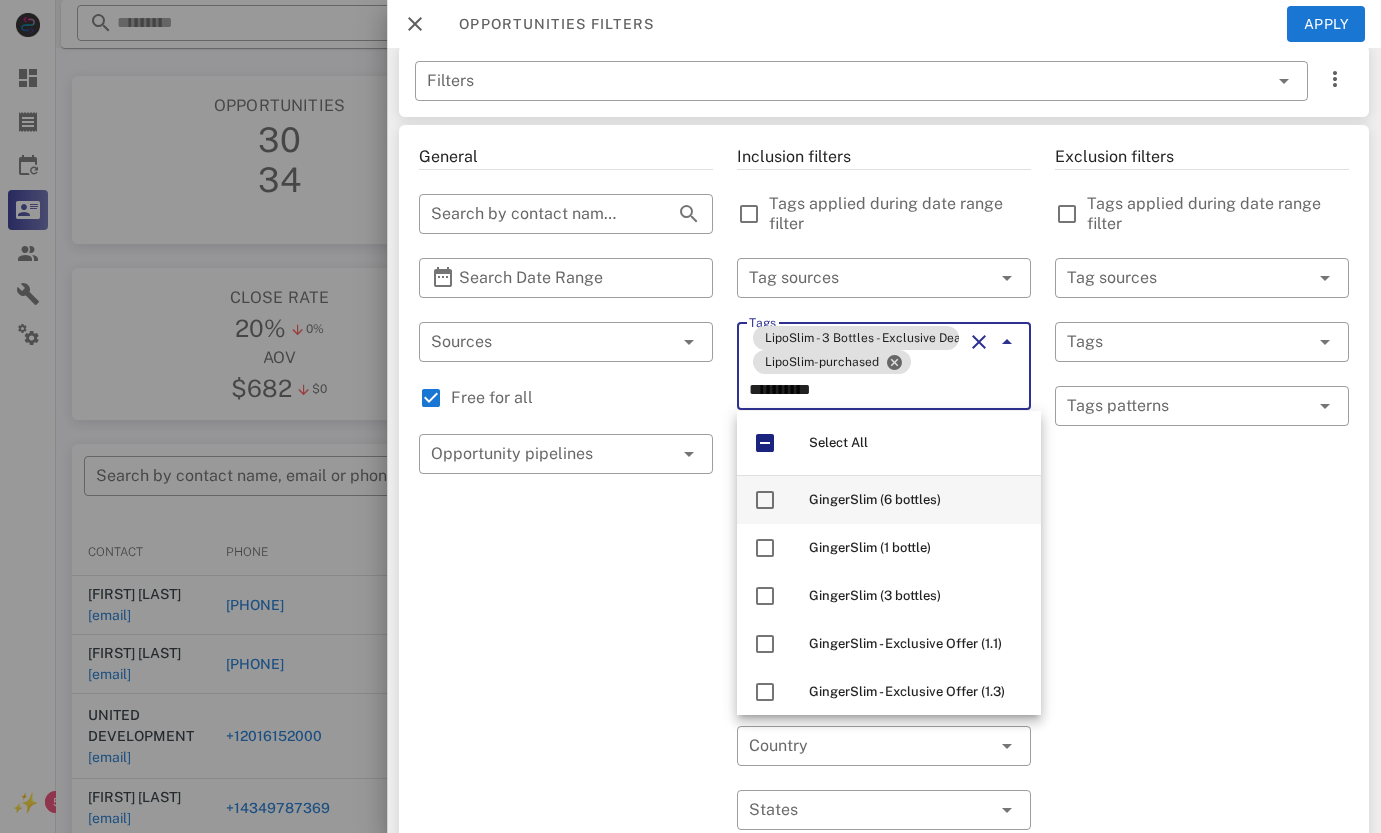 click on "GingerSlim (1 bottle)" at bounding box center (889, 548) 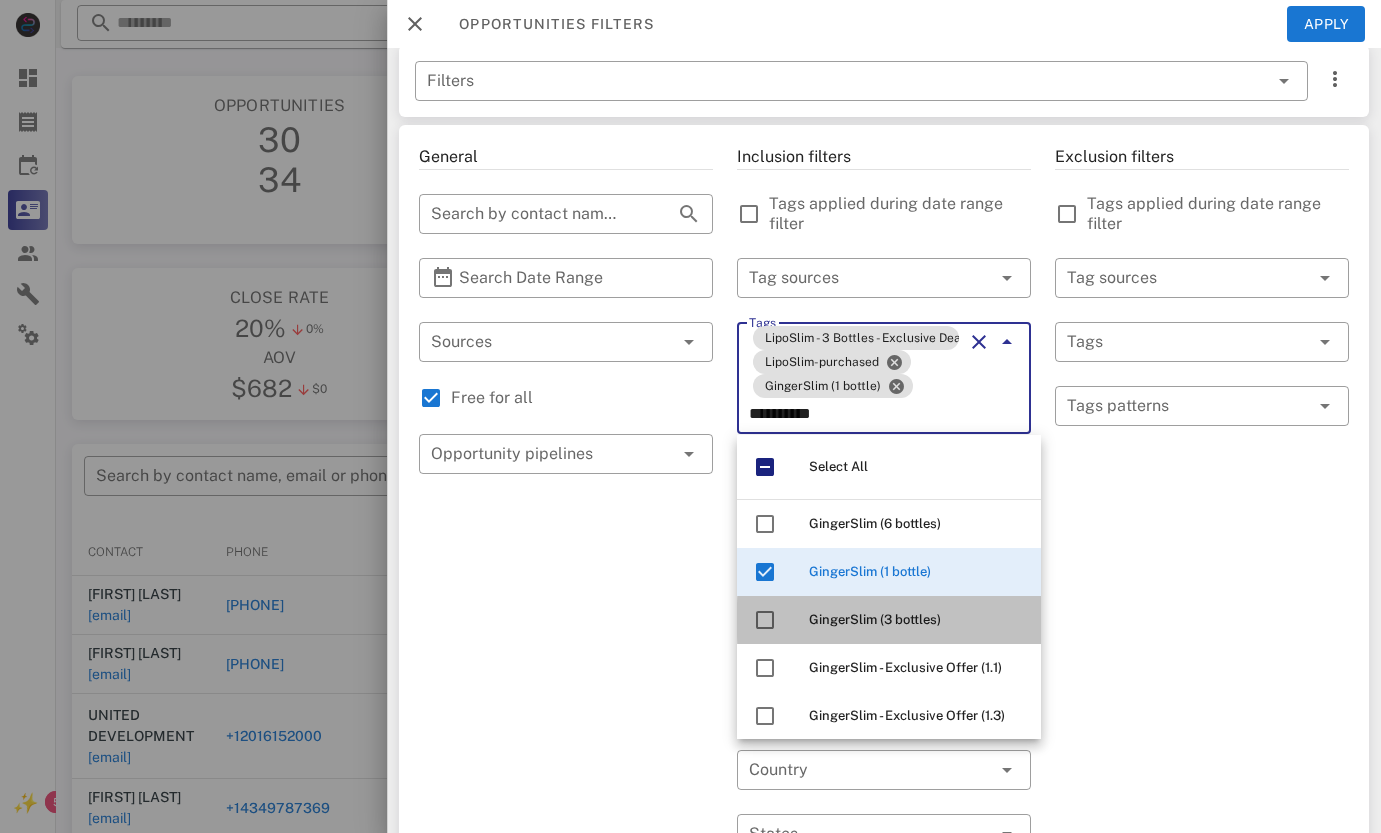 click on "GingerSlim (3 bottles)" at bounding box center (875, 619) 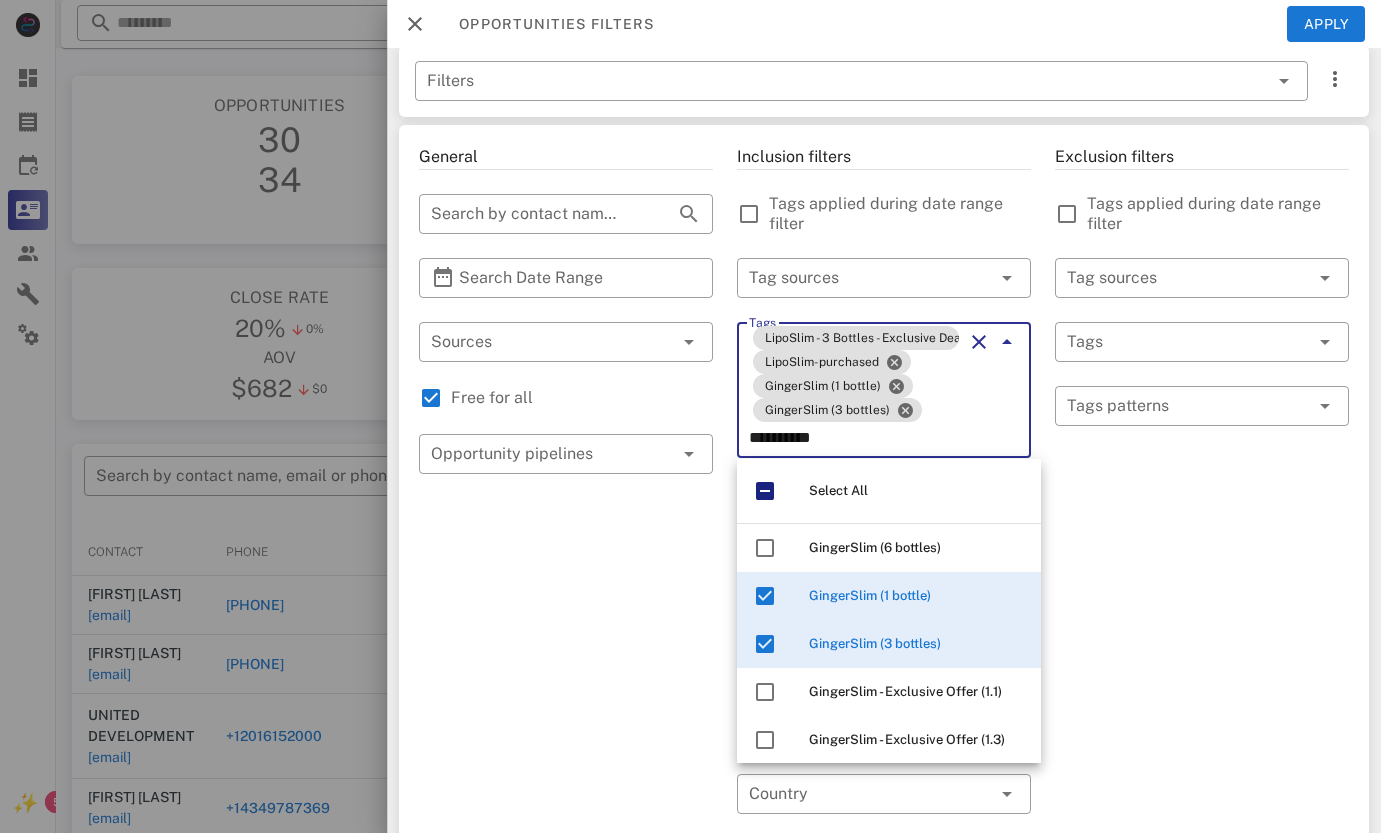 drag, startPoint x: 840, startPoint y: 445, endPoint x: 715, endPoint y: 446, distance: 125.004 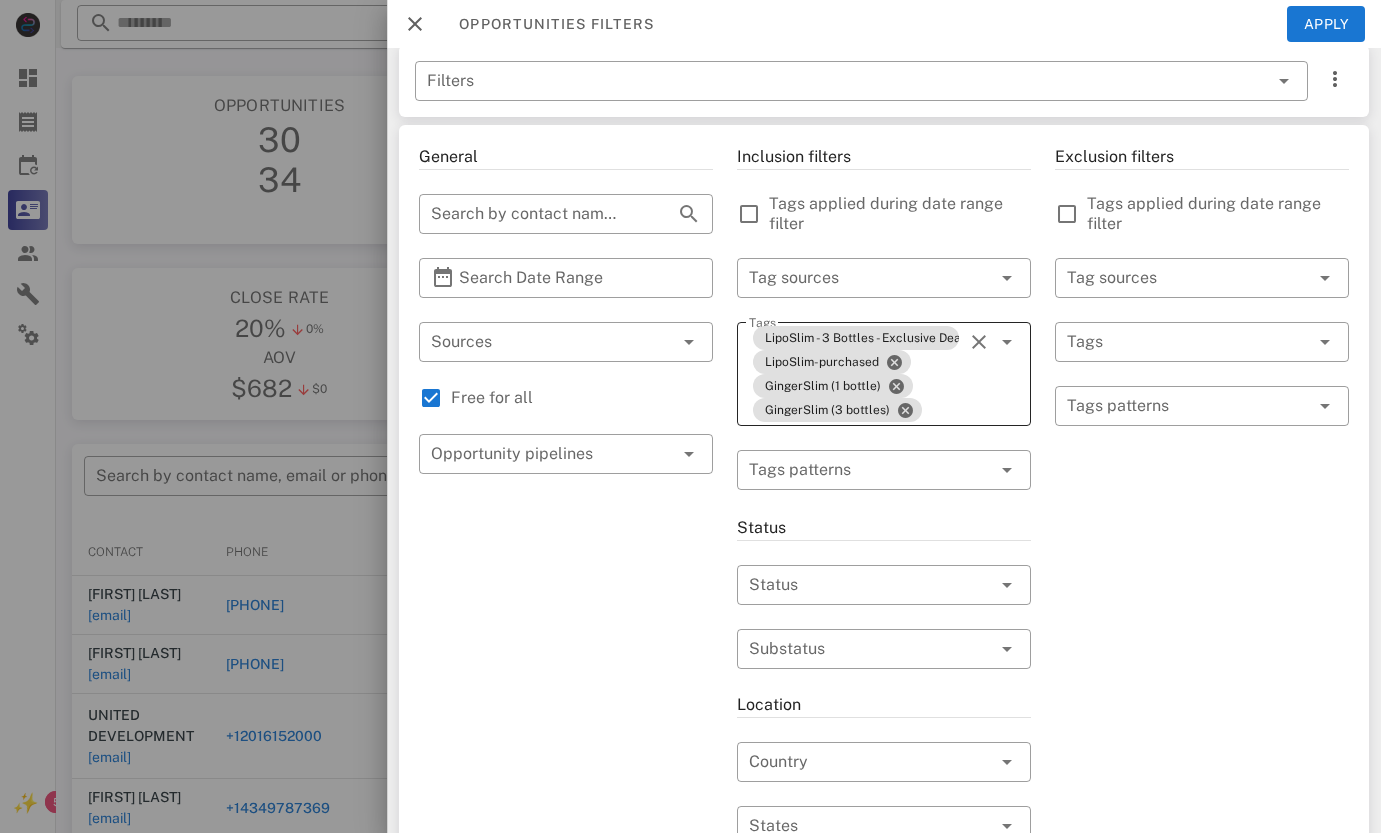click on "Tags LipoSlim - 3 Bottles - Exclusive Deal LipoSlim-purchased GingerSlim (1 bottle) GingerSlim (3 bottles)" at bounding box center (884, 374) 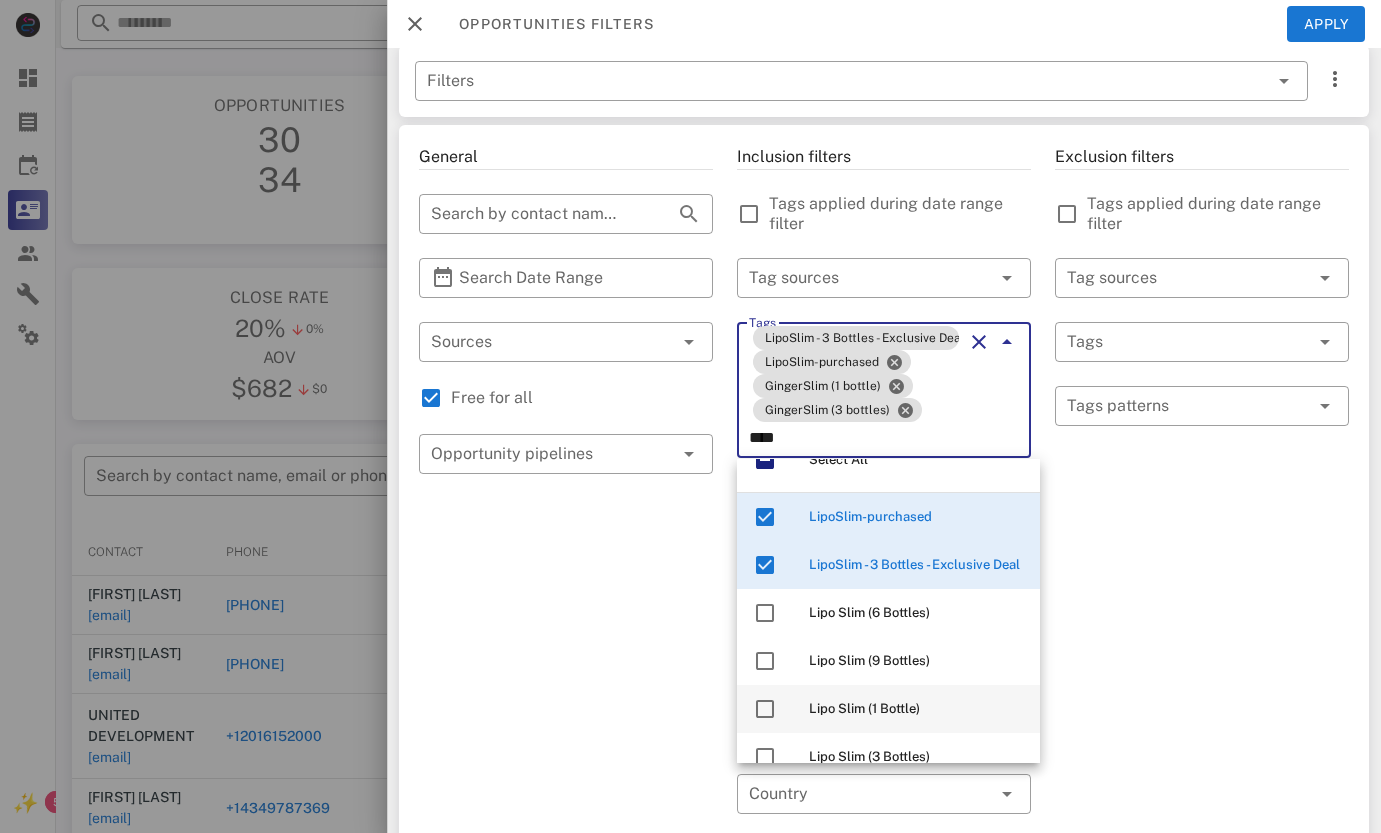 scroll, scrollTop: 43, scrollLeft: 0, axis: vertical 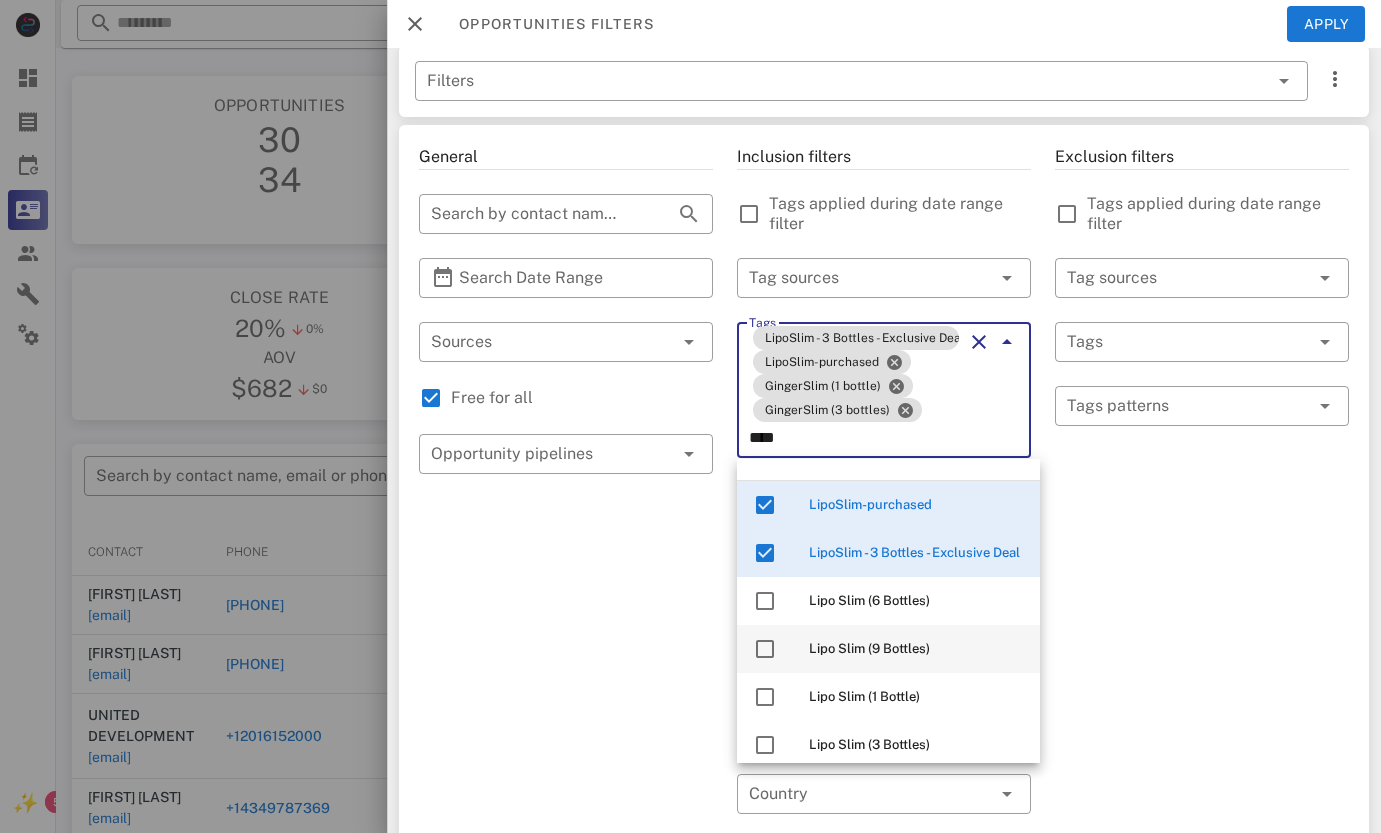 click at bounding box center [765, 697] 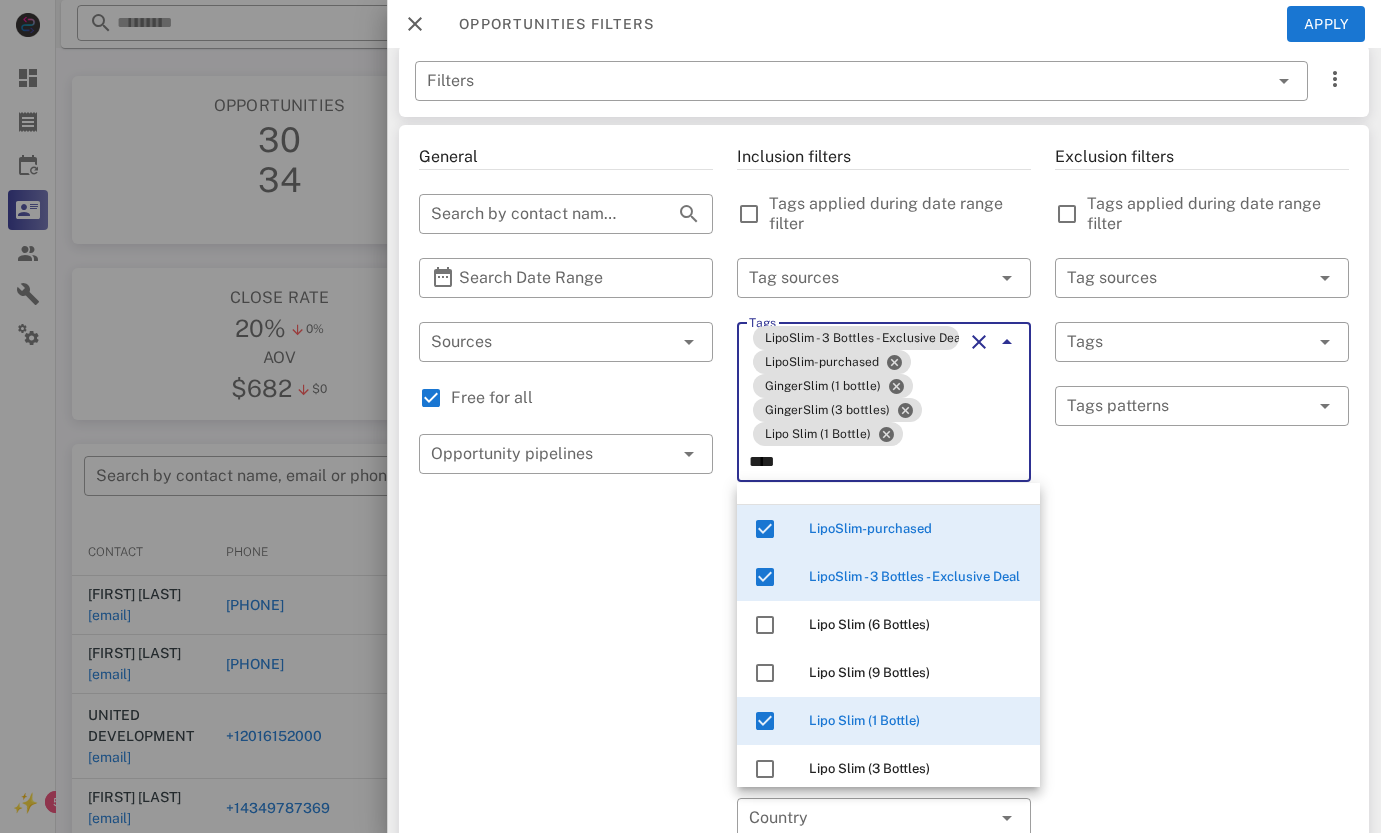 click at bounding box center [765, 529] 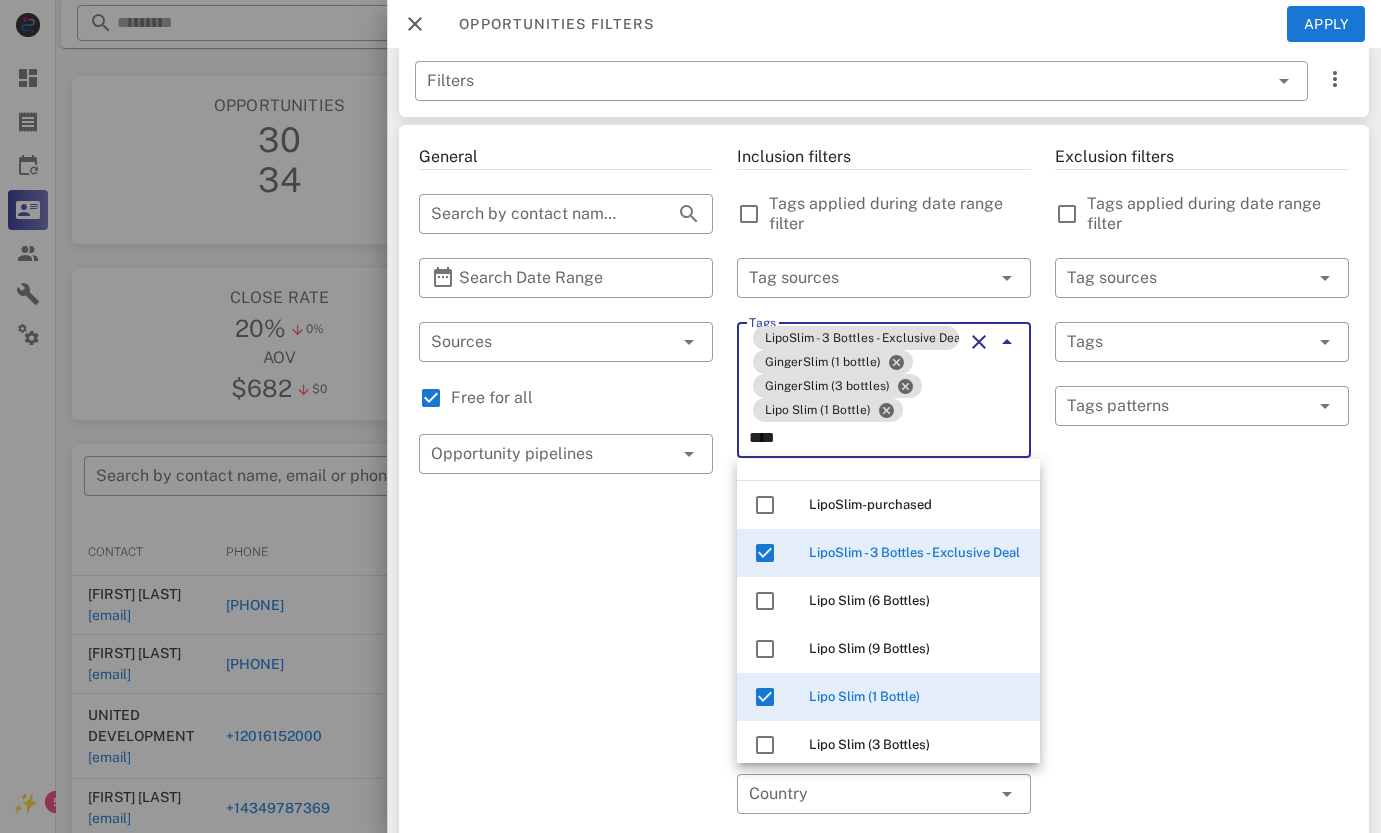 type on "****" 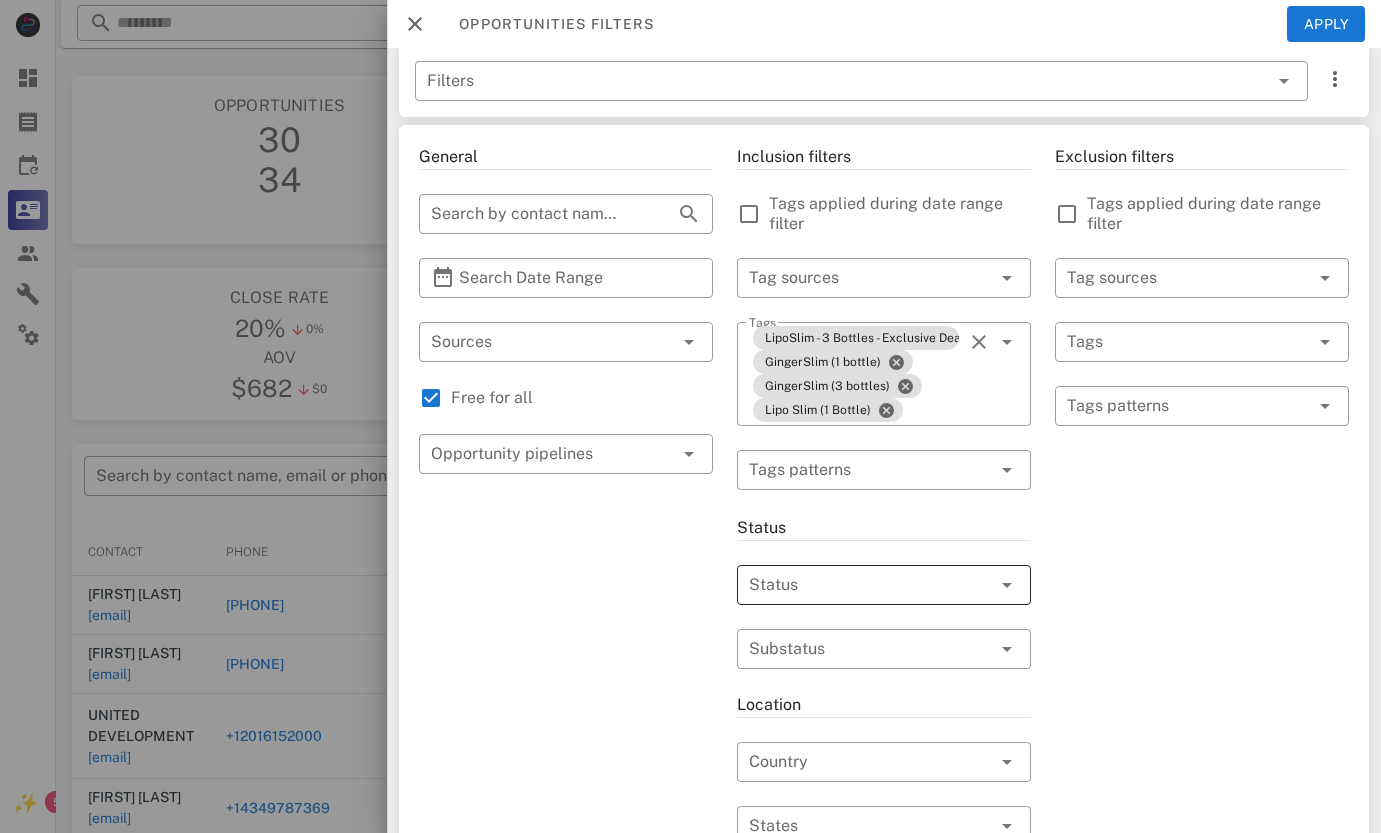 click at bounding box center (856, 585) 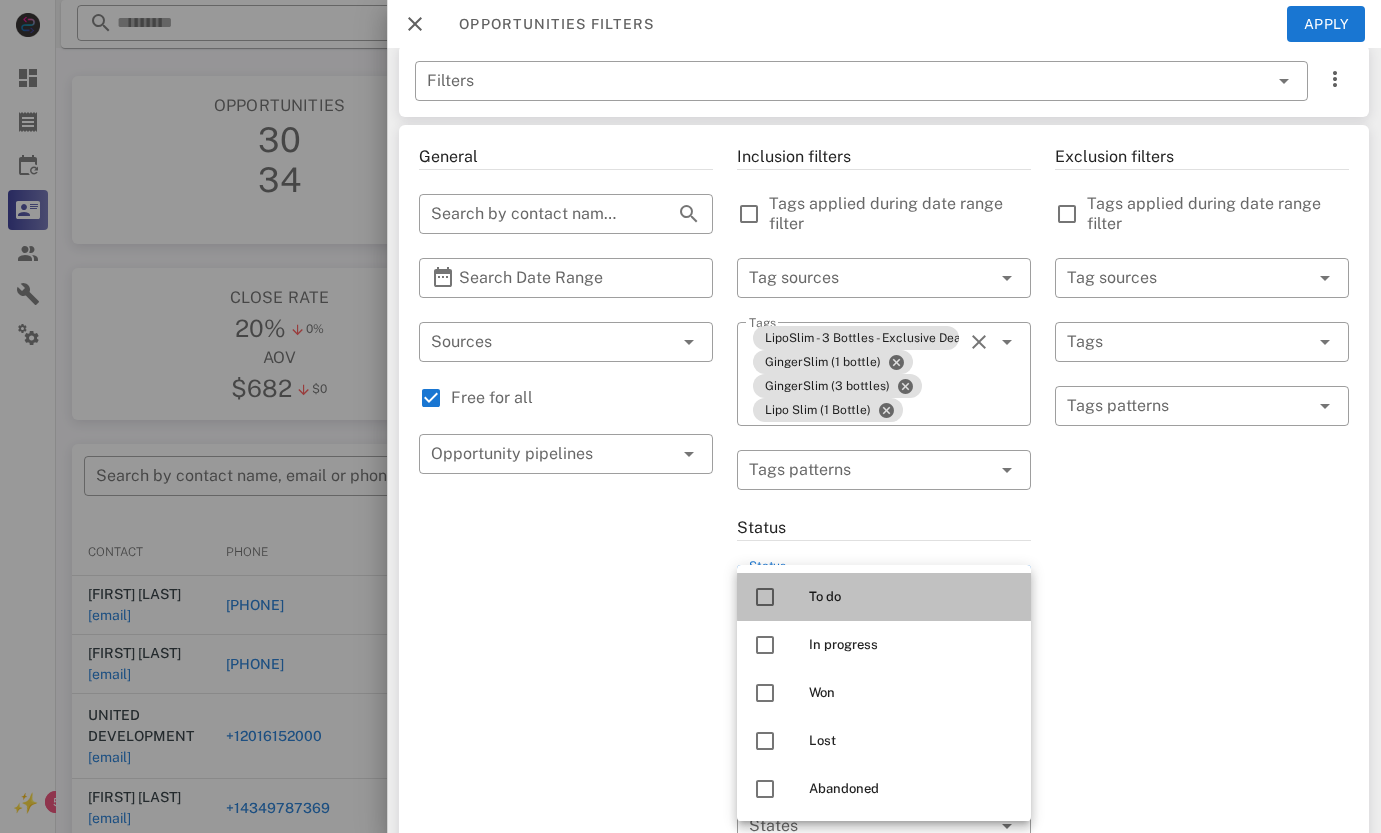 click on "To do" at bounding box center [884, 597] 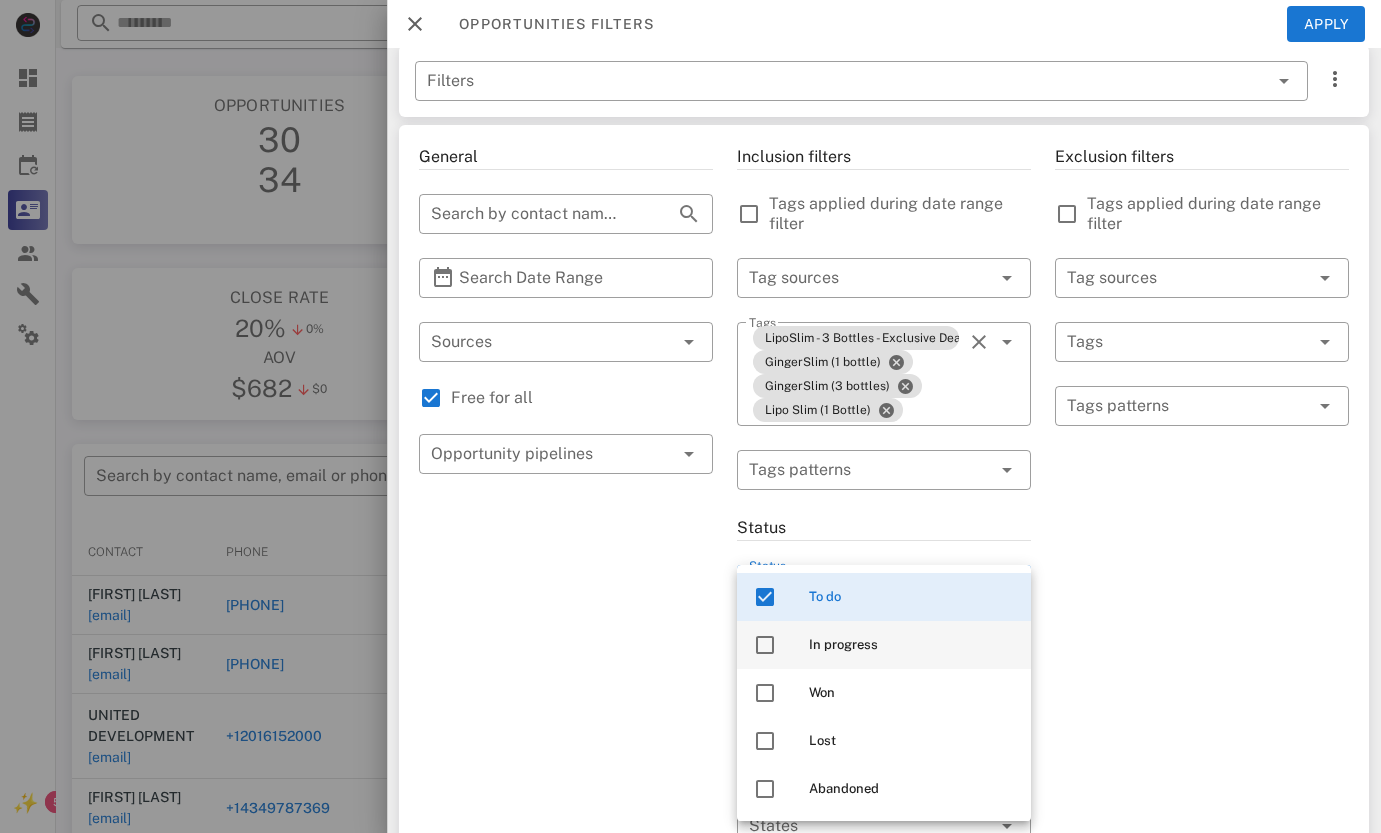 click at bounding box center [765, 645] 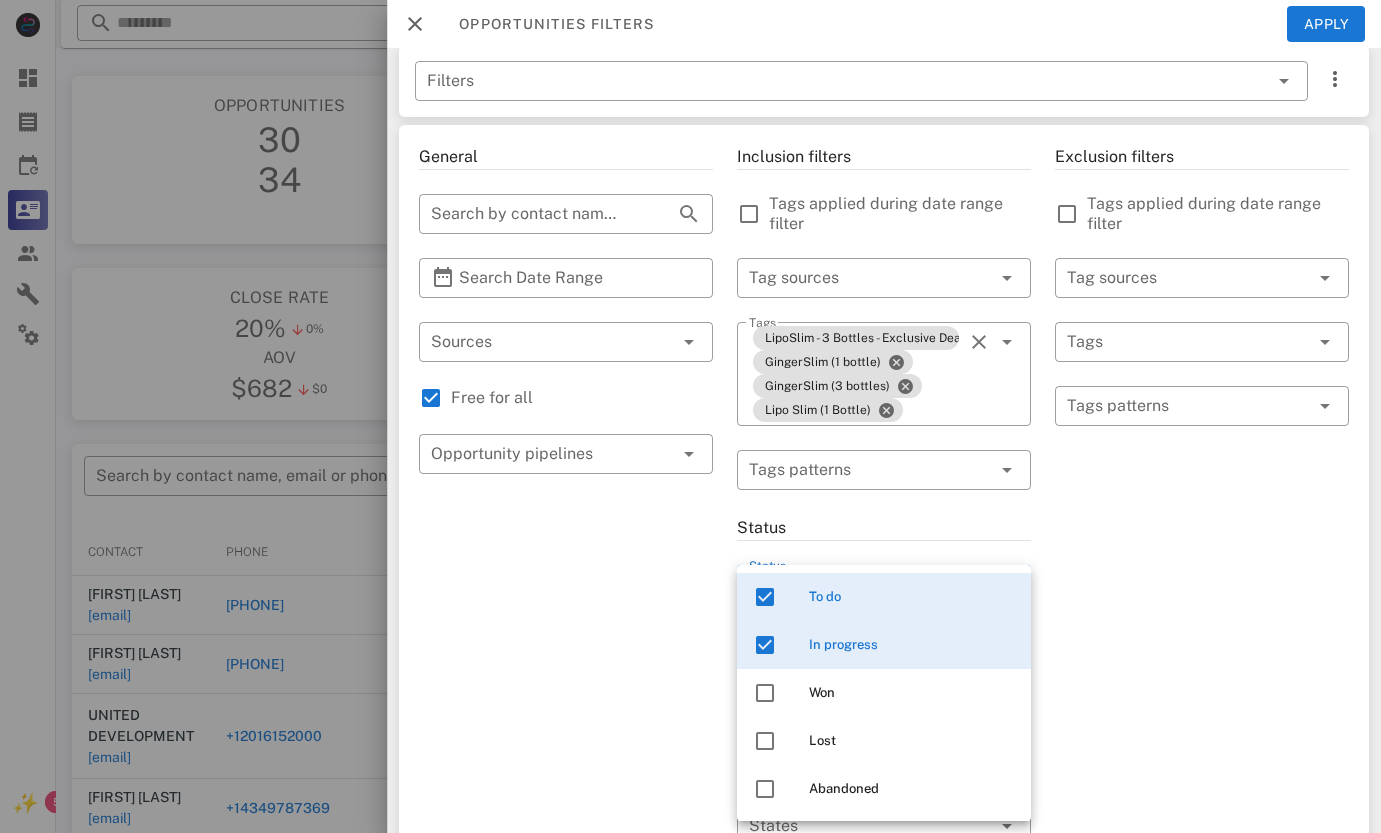 click on "Exclusion filters Tags applied during date range filter ​ Tag sources ​ Tags ​ Tags patterns" at bounding box center (1202, 734) 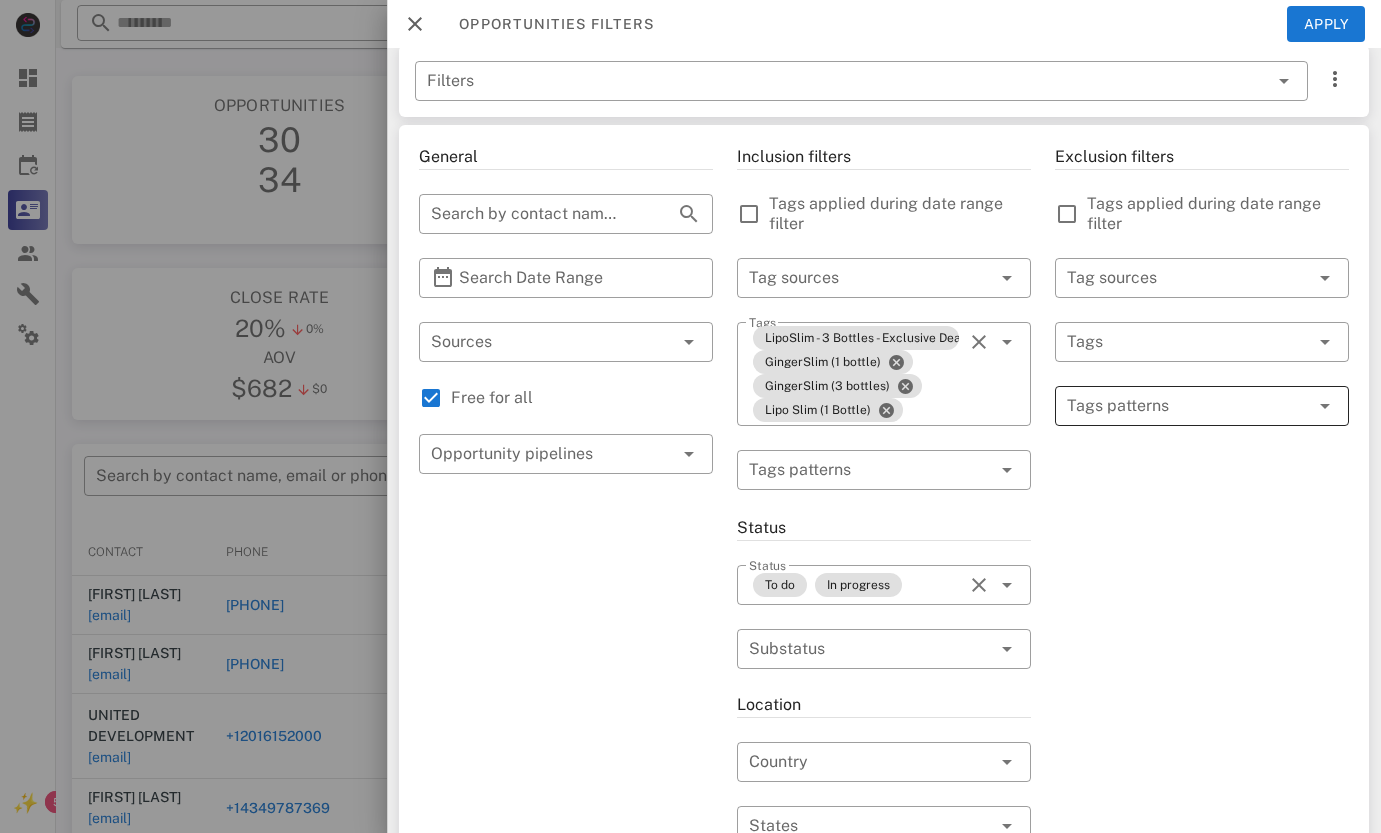 click at bounding box center (1188, 406) 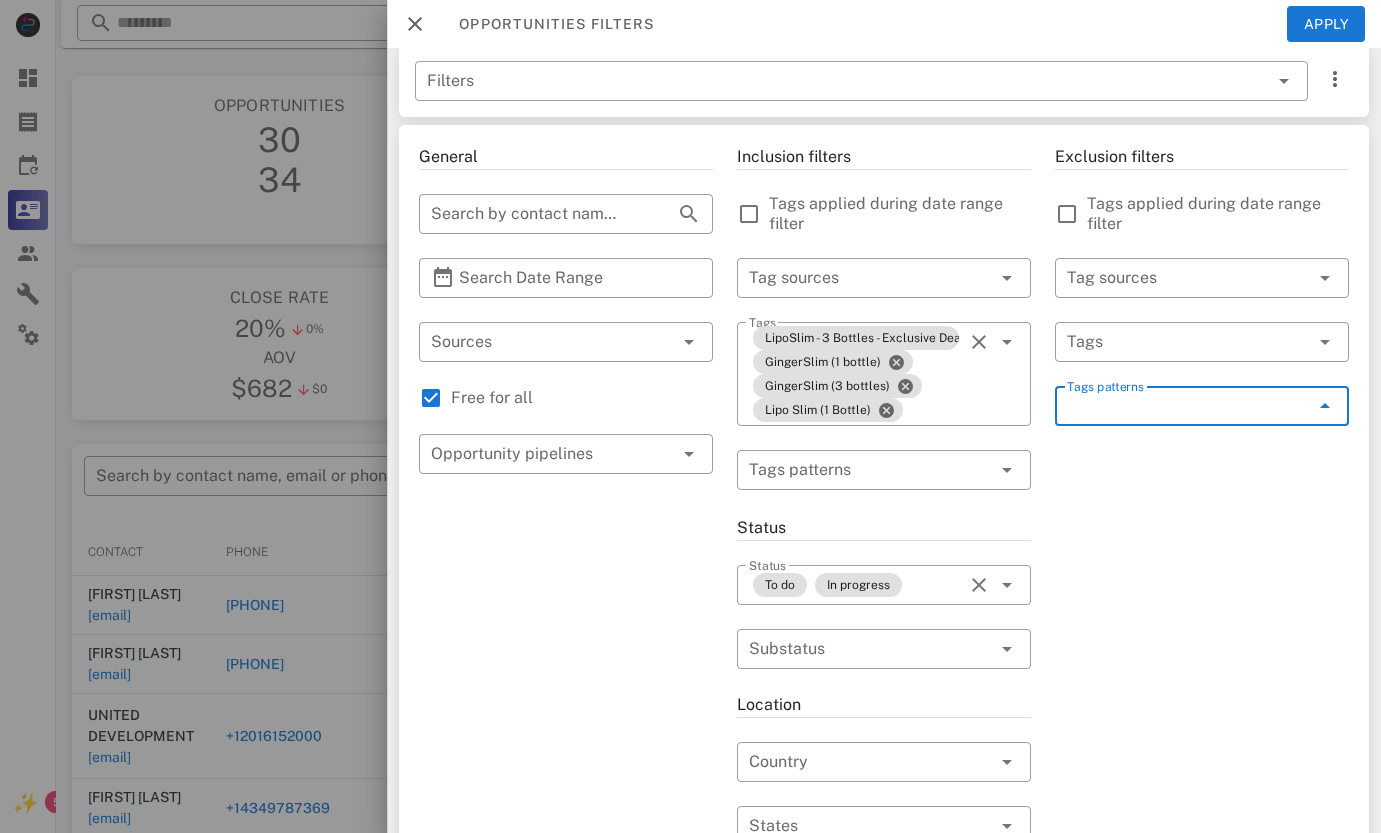type on "*" 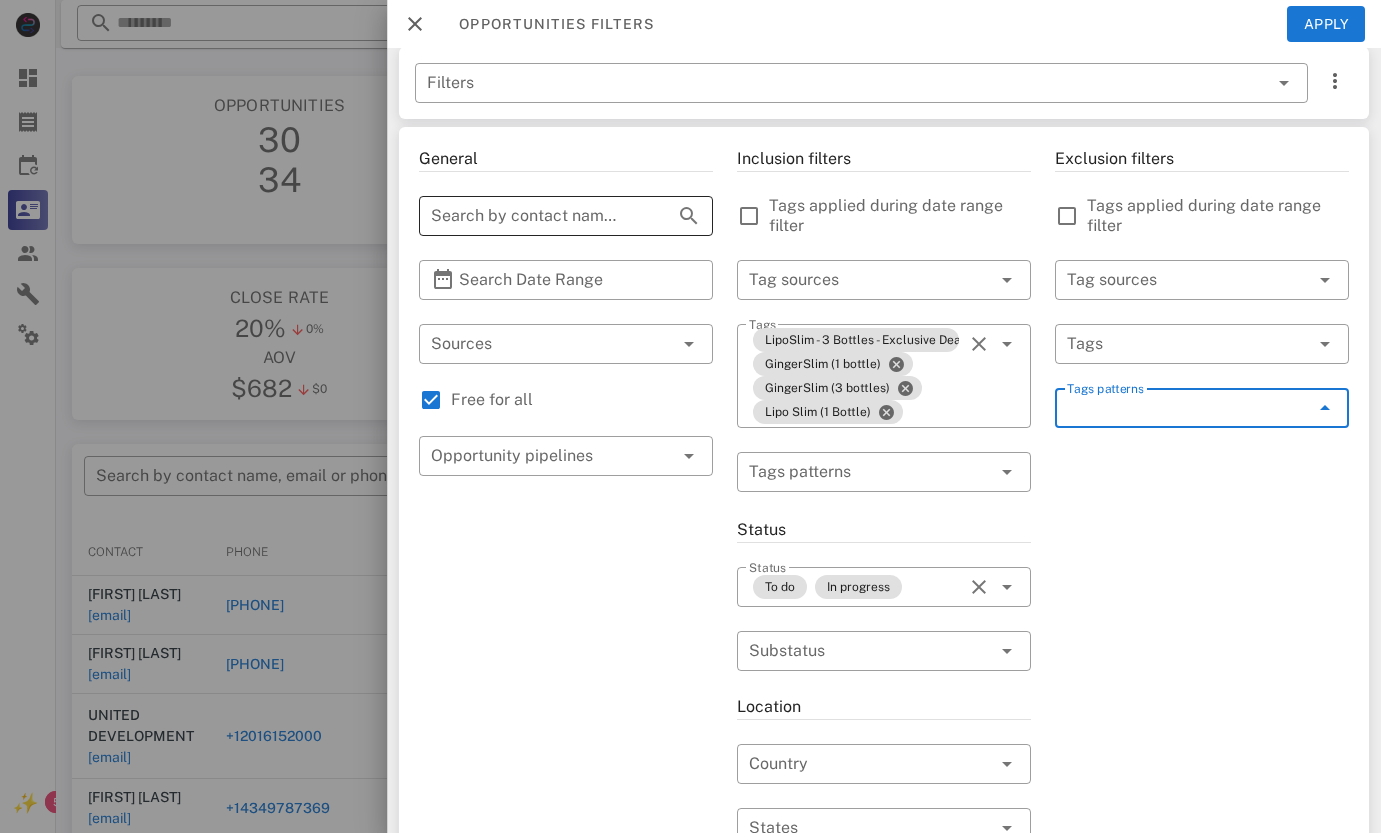 scroll, scrollTop: 12, scrollLeft: 0, axis: vertical 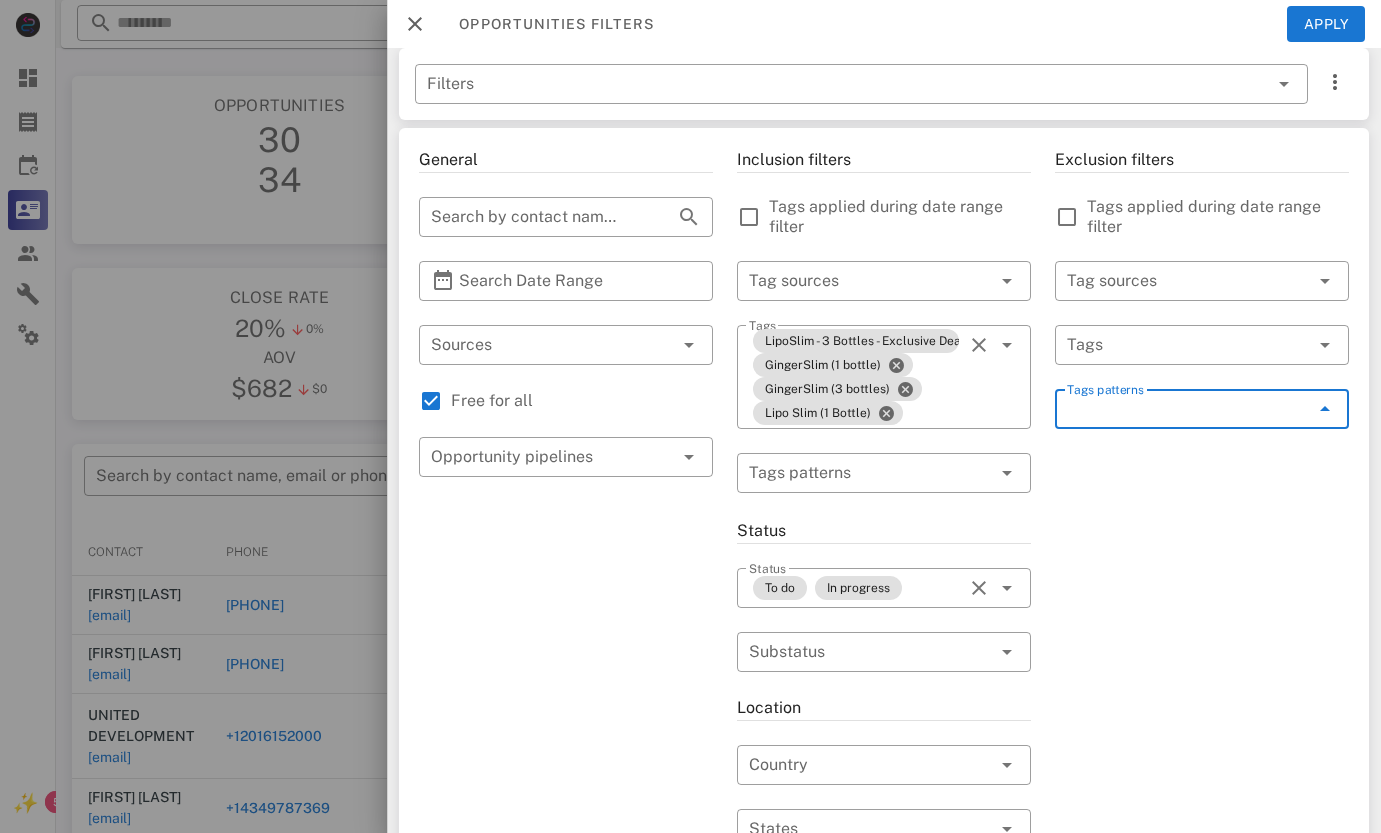 click on "Tags patterns" at bounding box center (1188, 409) 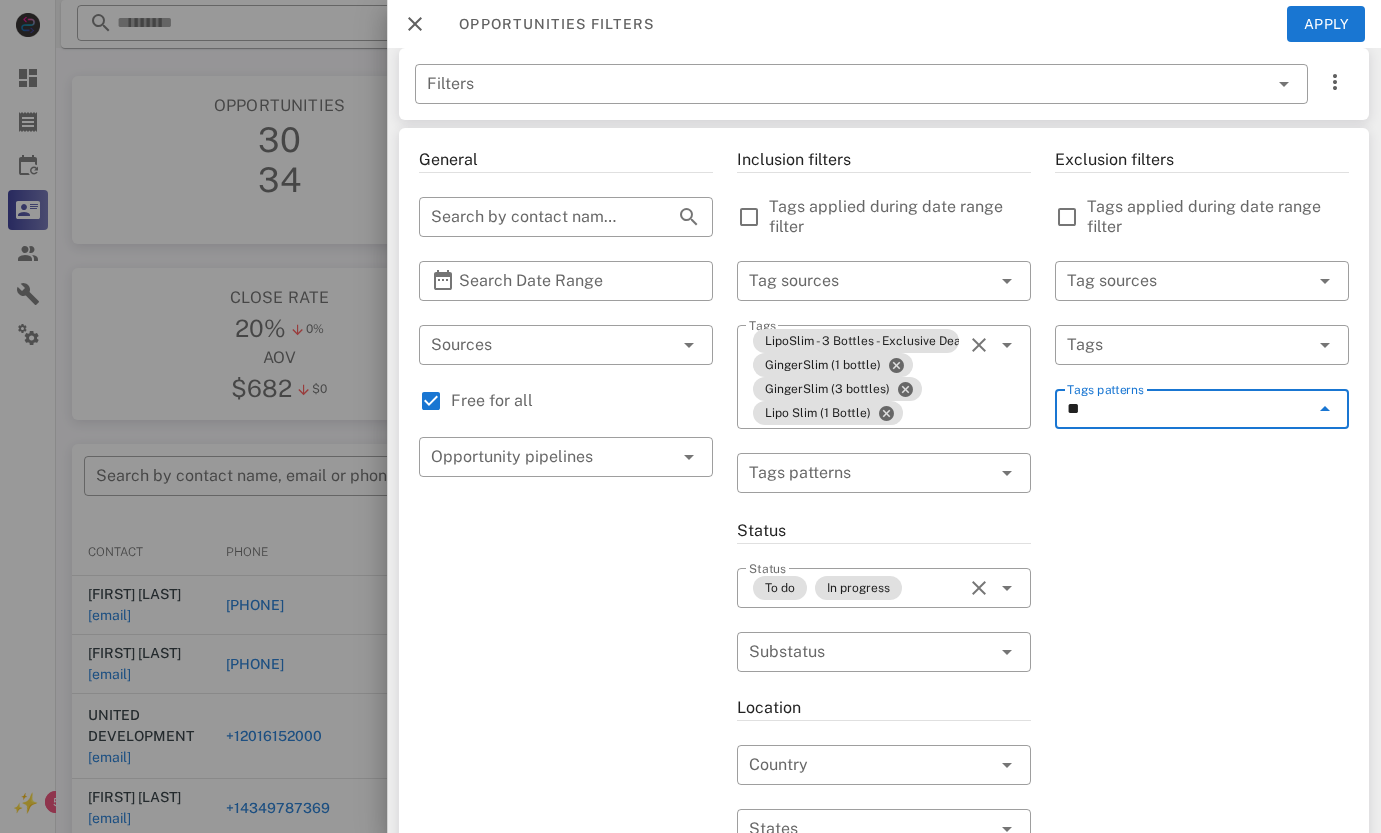 type on "*" 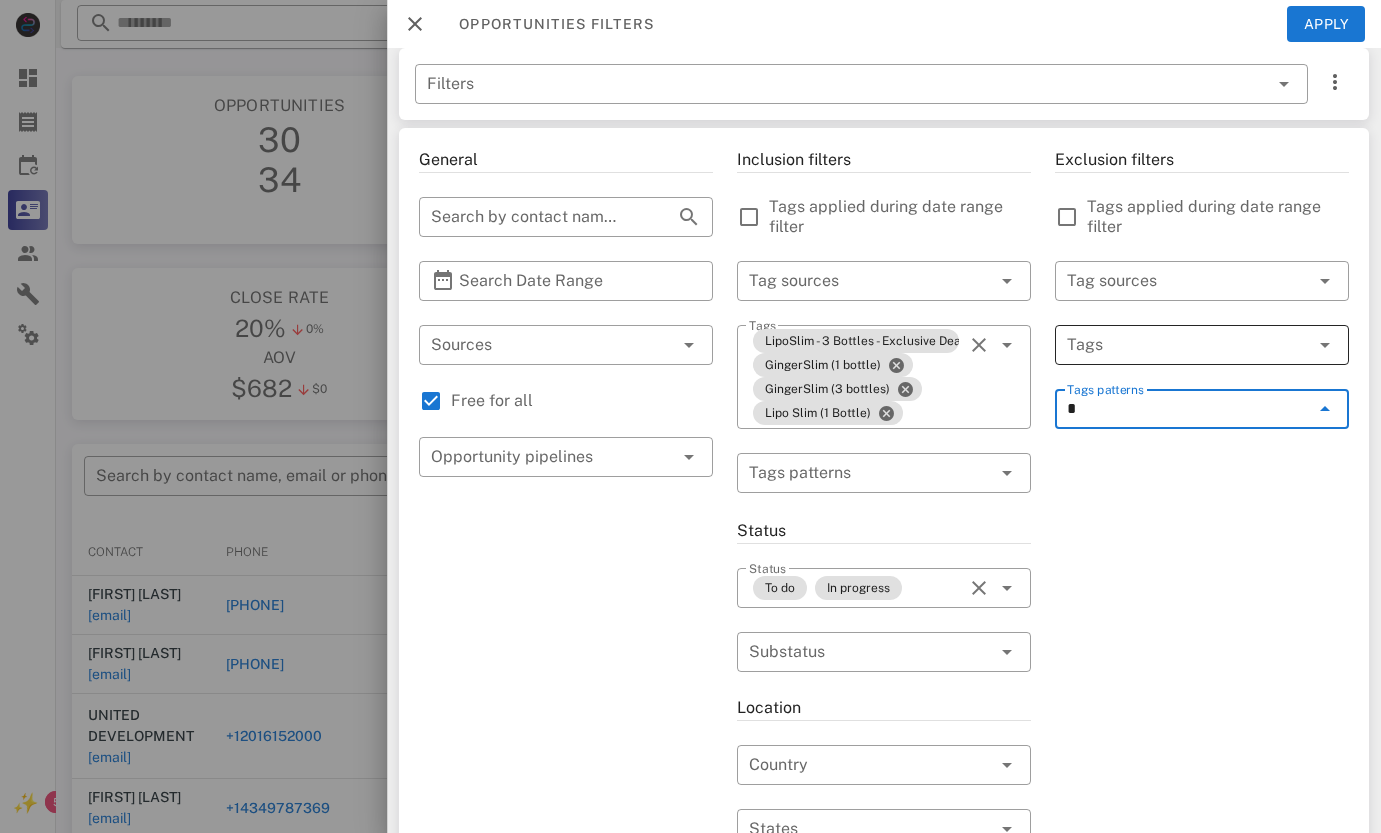 type 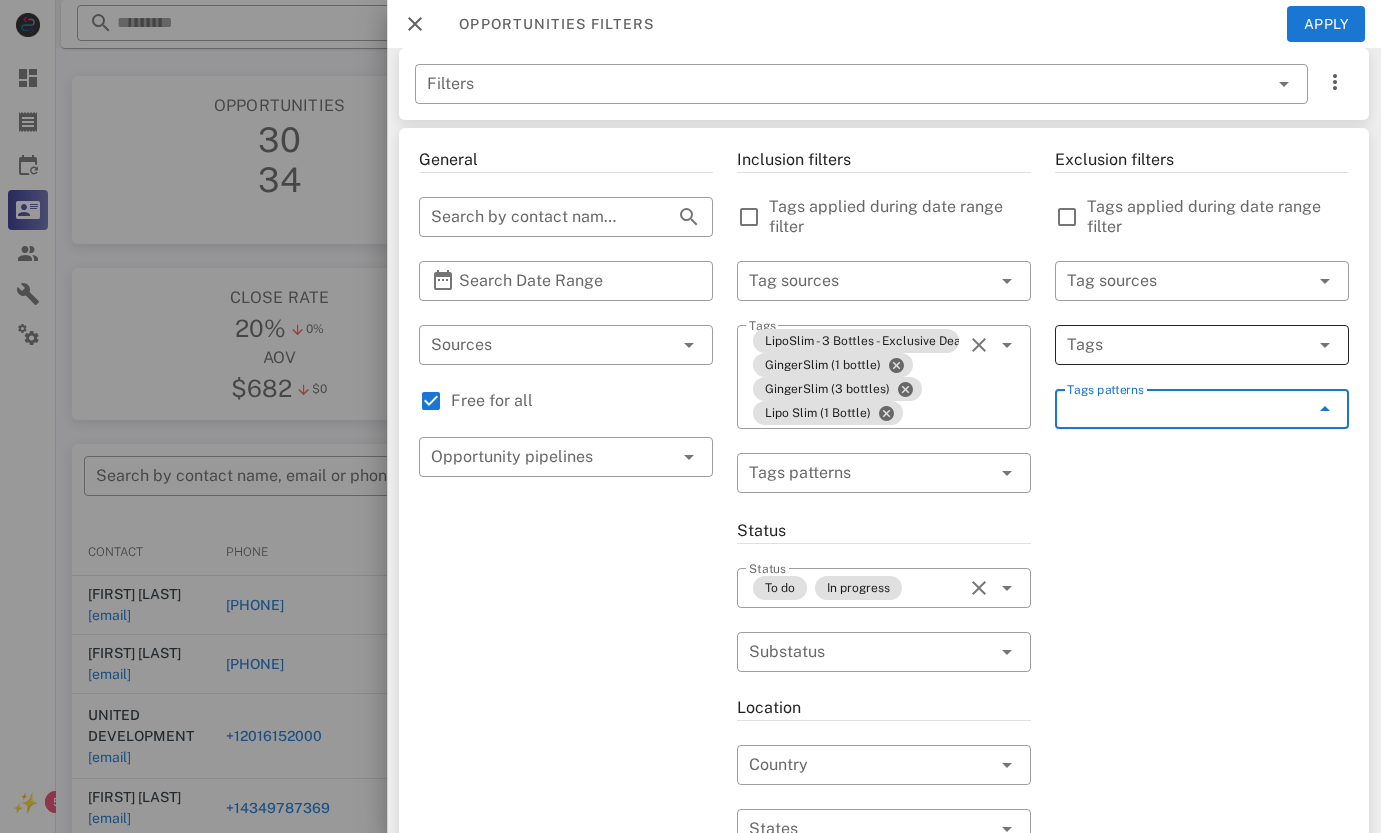 click at bounding box center (1174, 345) 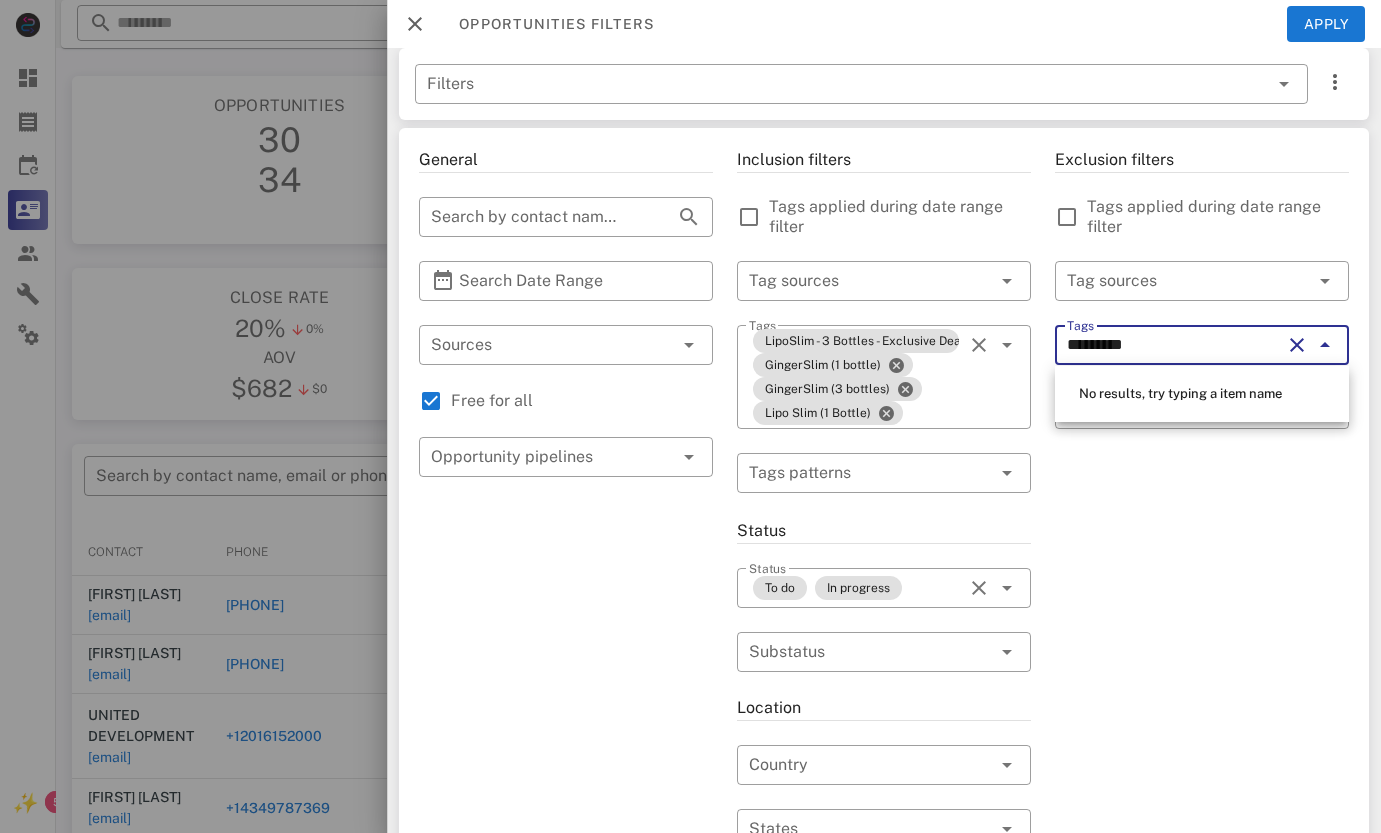 type on "*********" 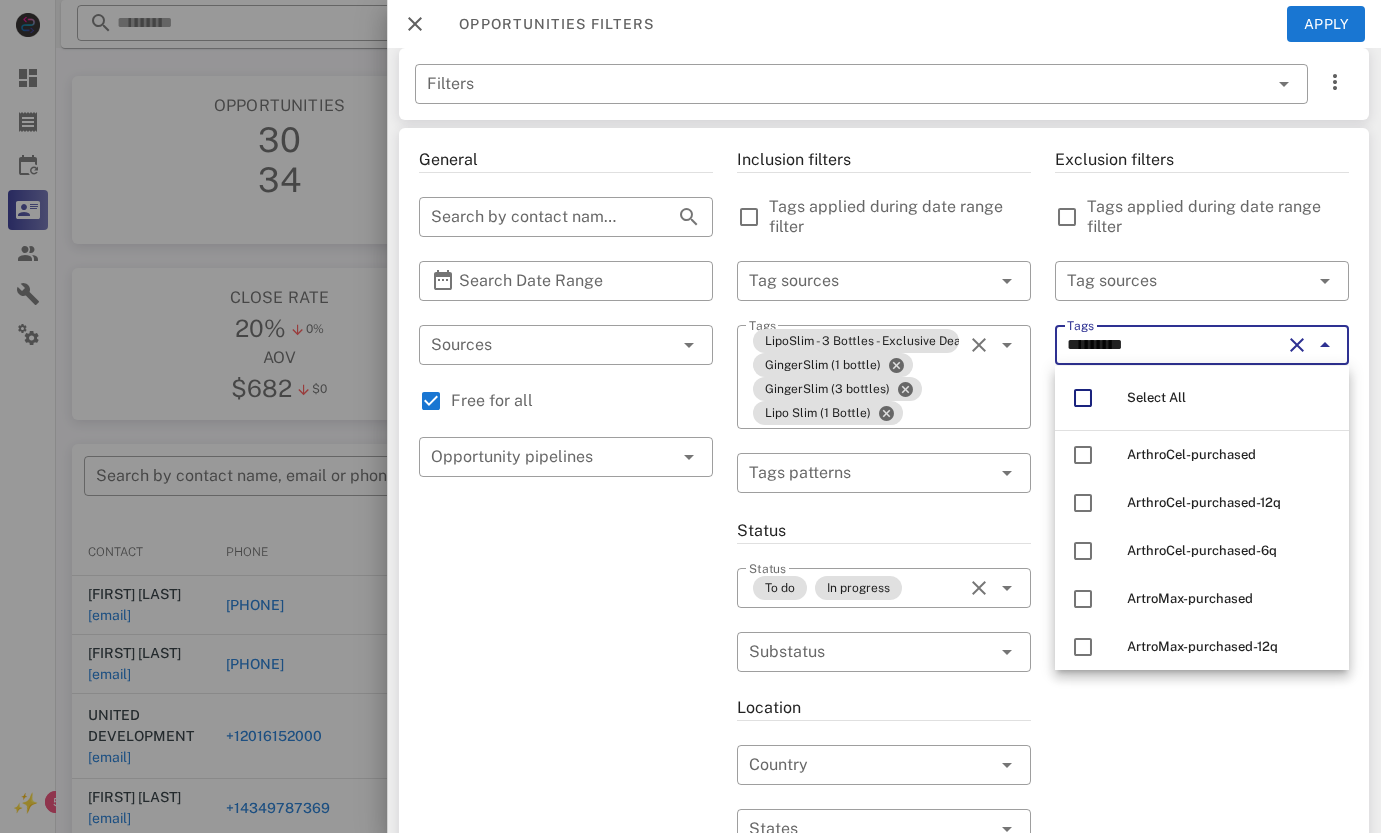 click on "*********" at bounding box center (1174, 345) 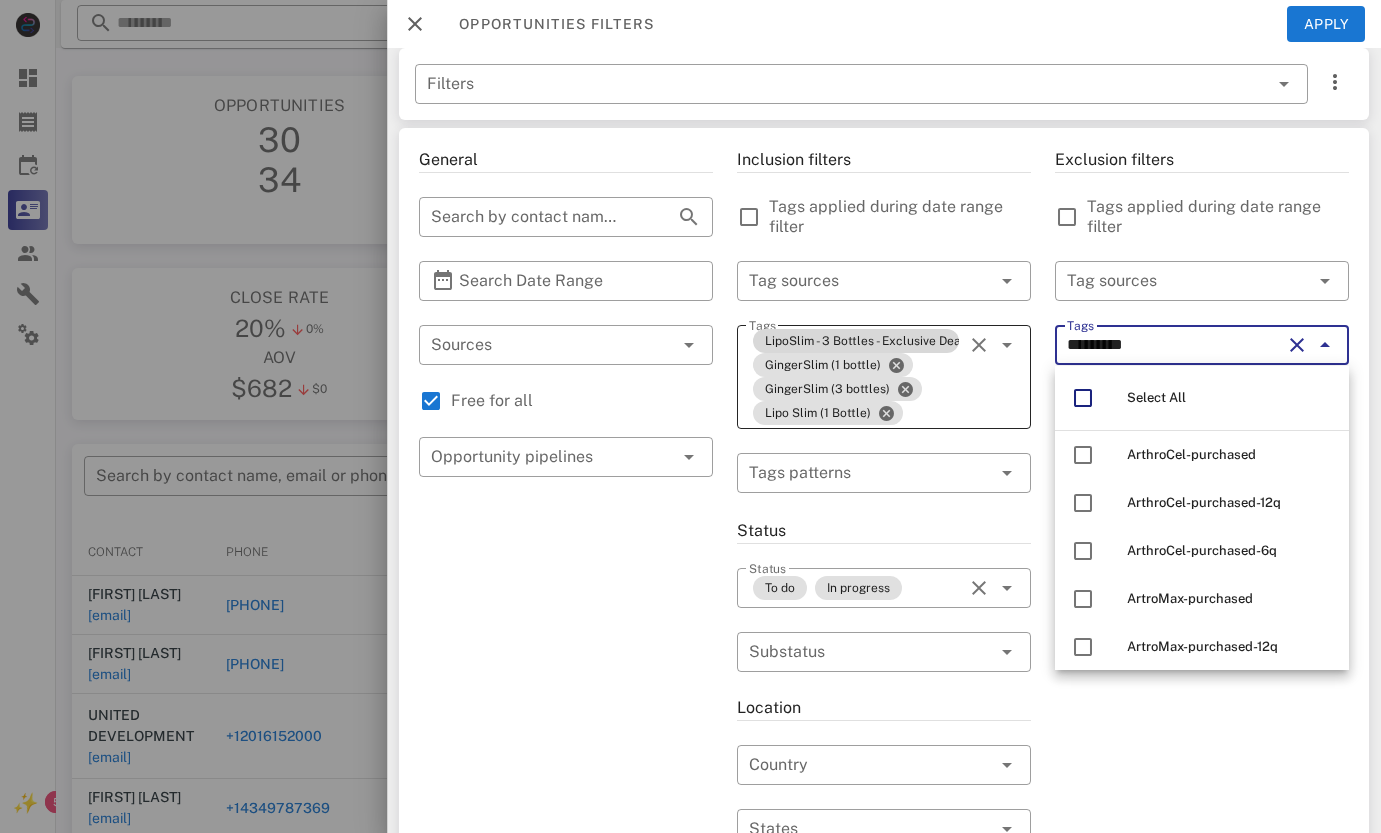 drag, startPoint x: 834, startPoint y: 329, endPoint x: 798, endPoint y: 330, distance: 36.013885 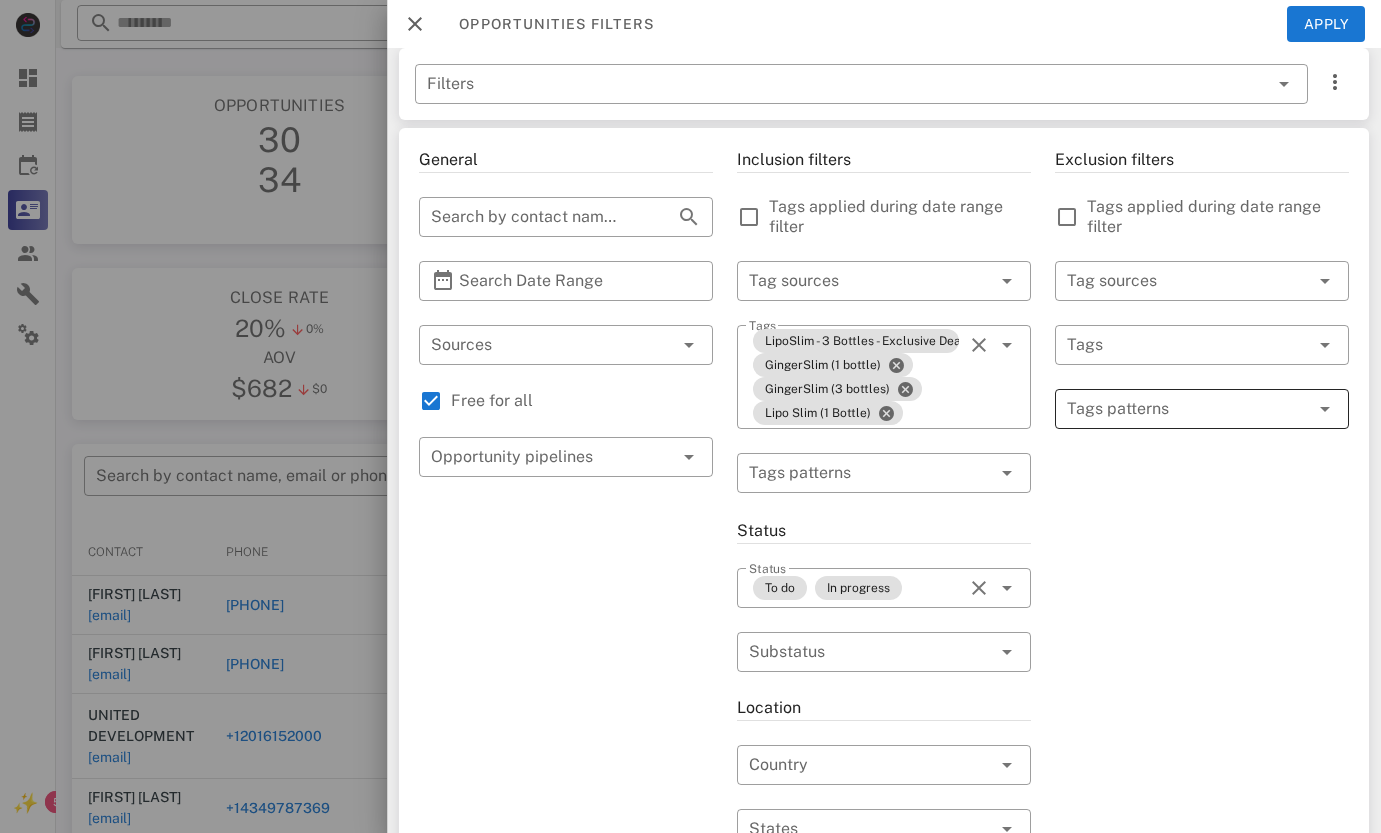 click at bounding box center (1188, 409) 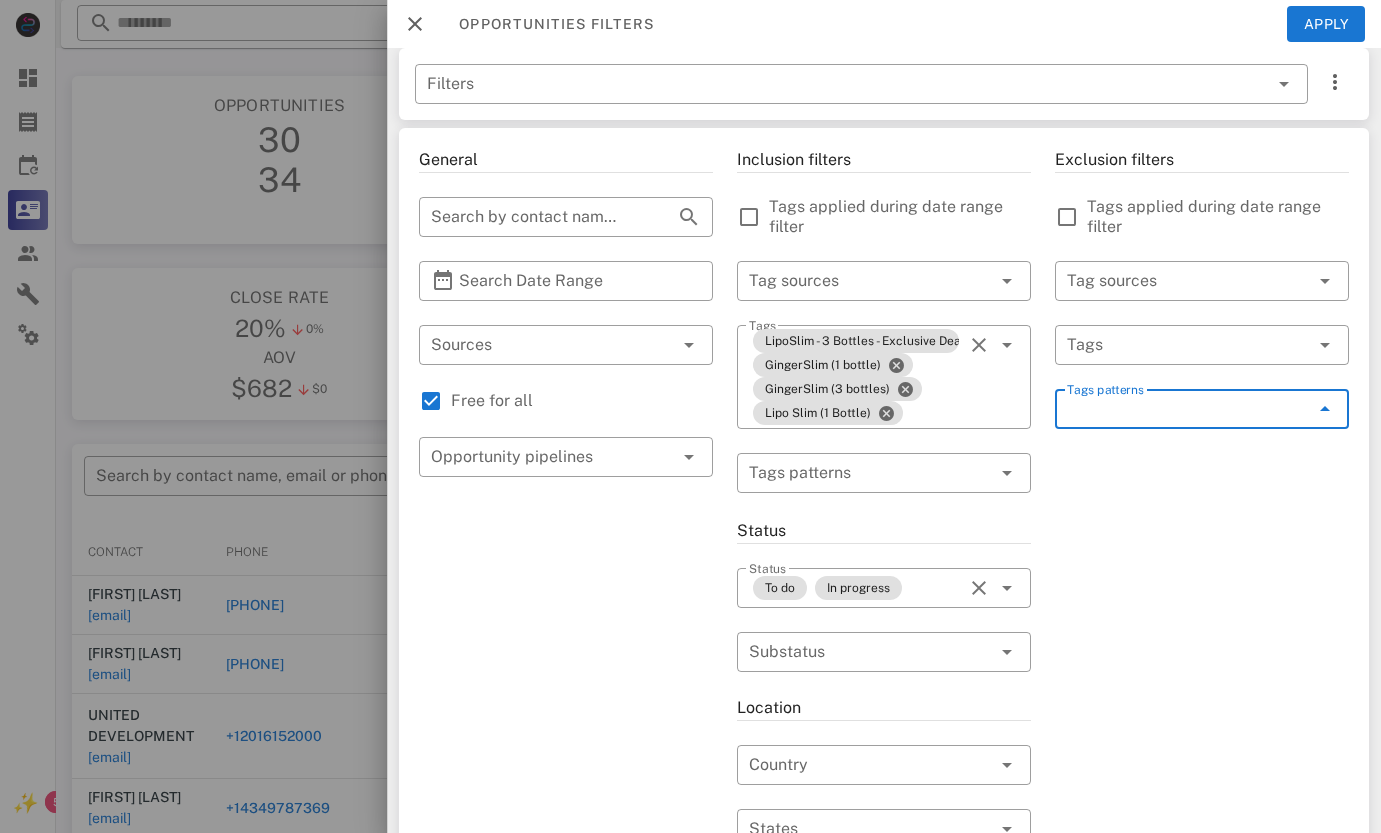 click at bounding box center (1325, 409) 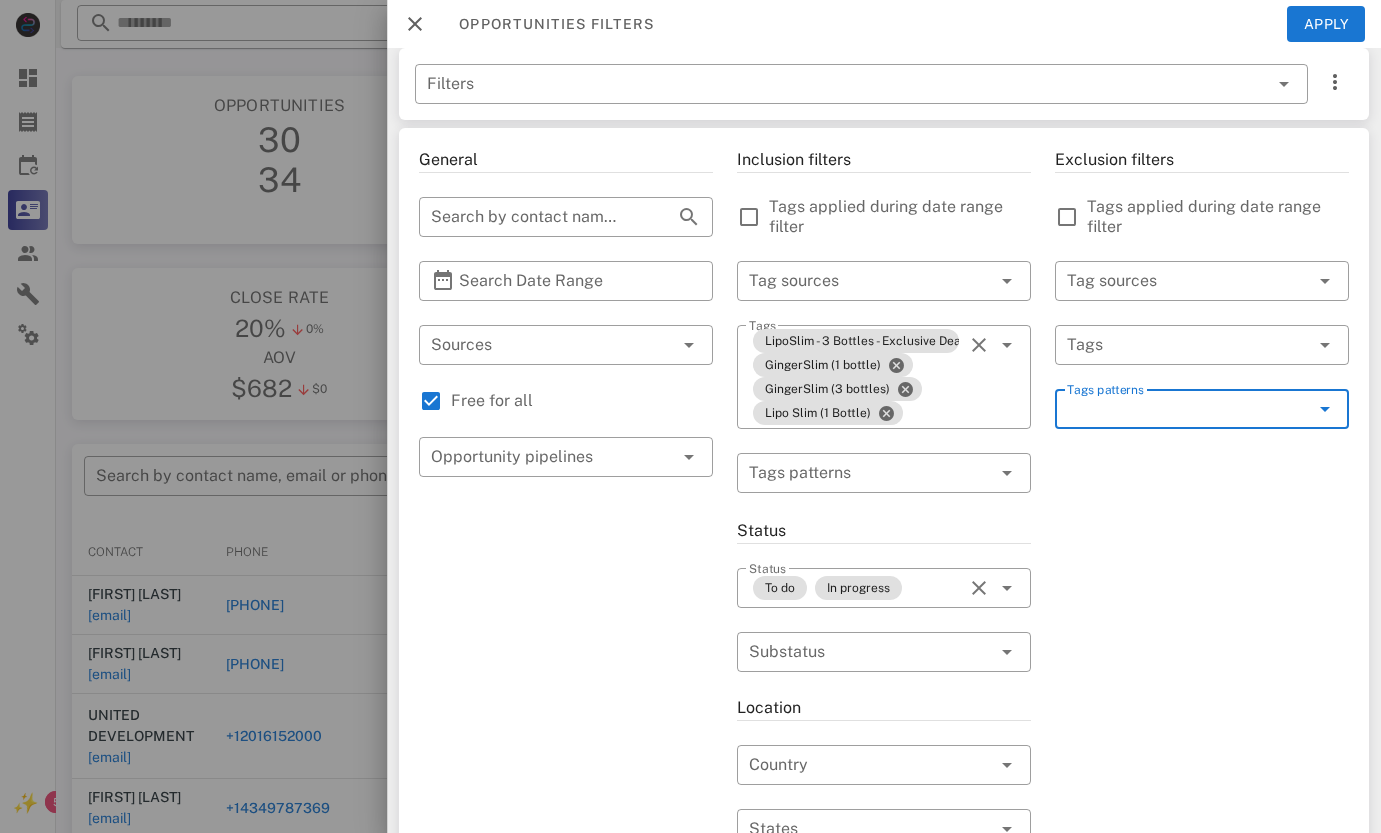 scroll, scrollTop: 13, scrollLeft: 0, axis: vertical 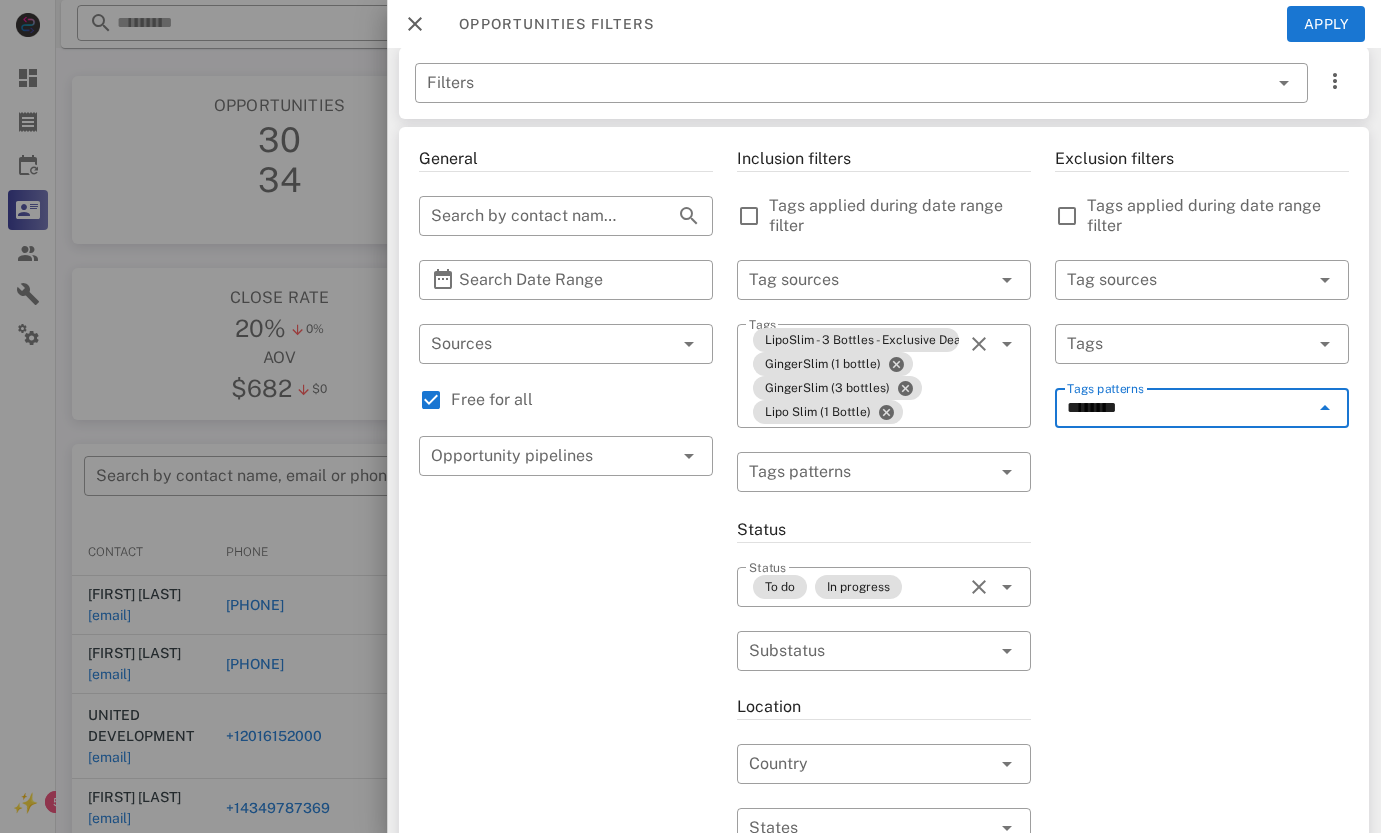 type on "*********" 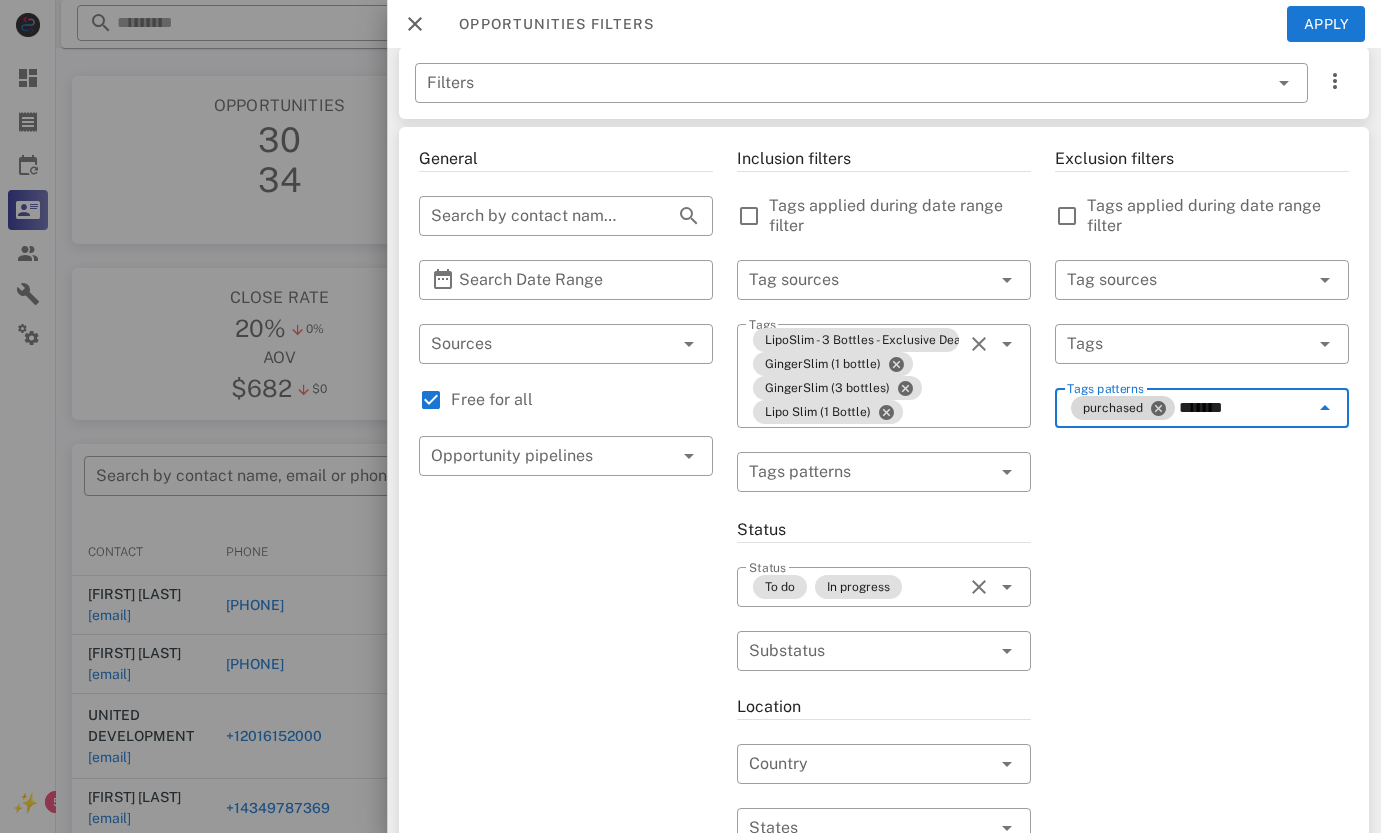 type on "********" 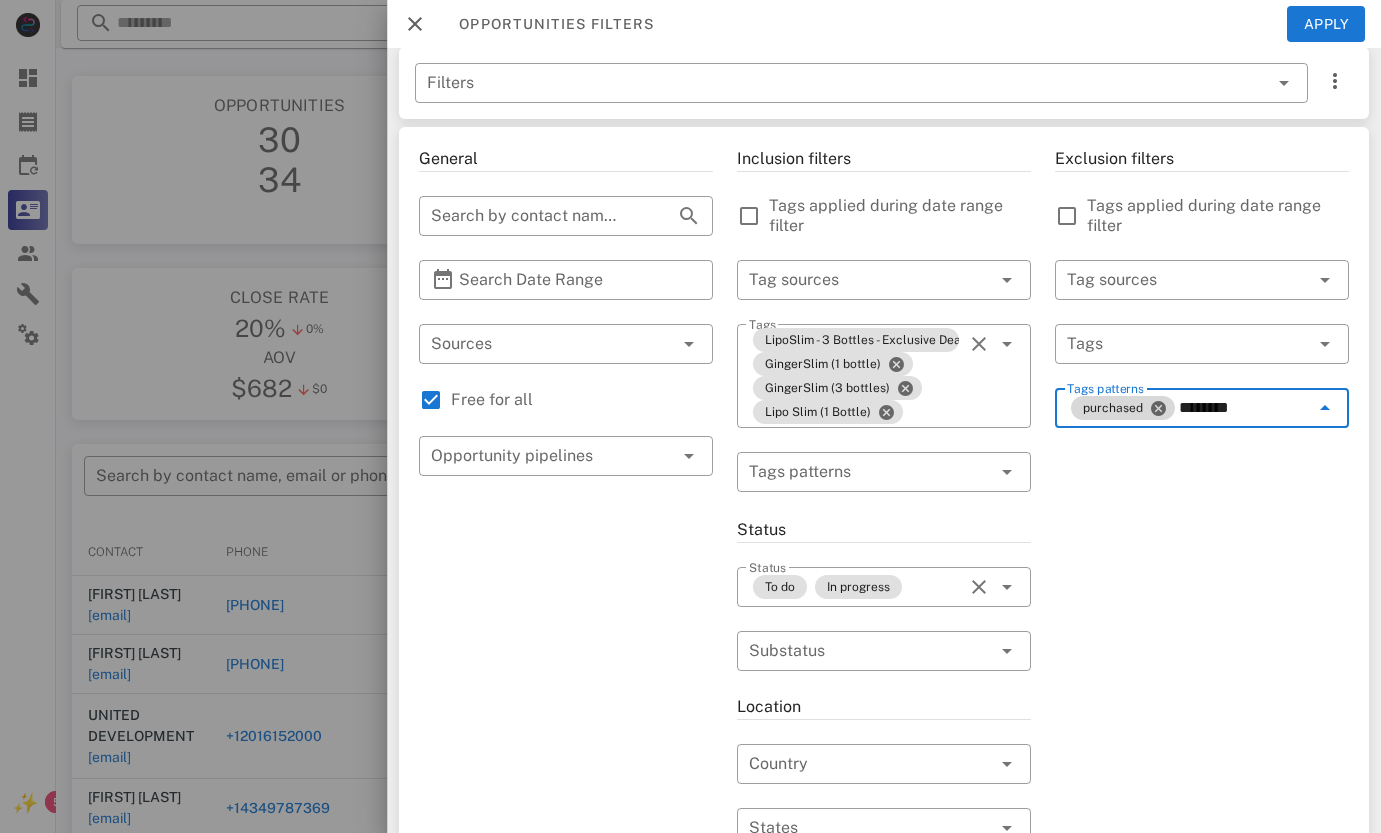 type 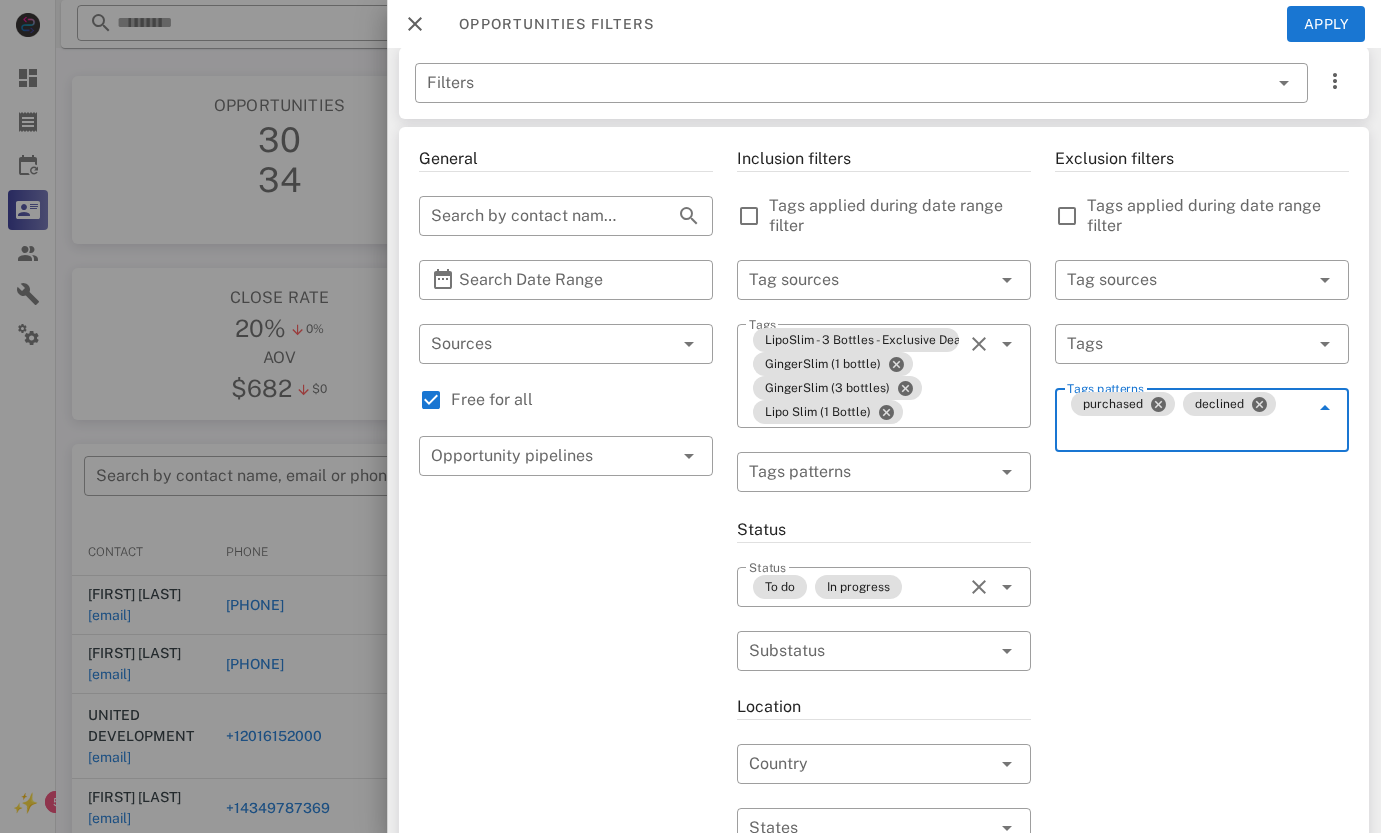 drag, startPoint x: 1158, startPoint y: 539, endPoint x: 1147, endPoint y: 534, distance: 12.083046 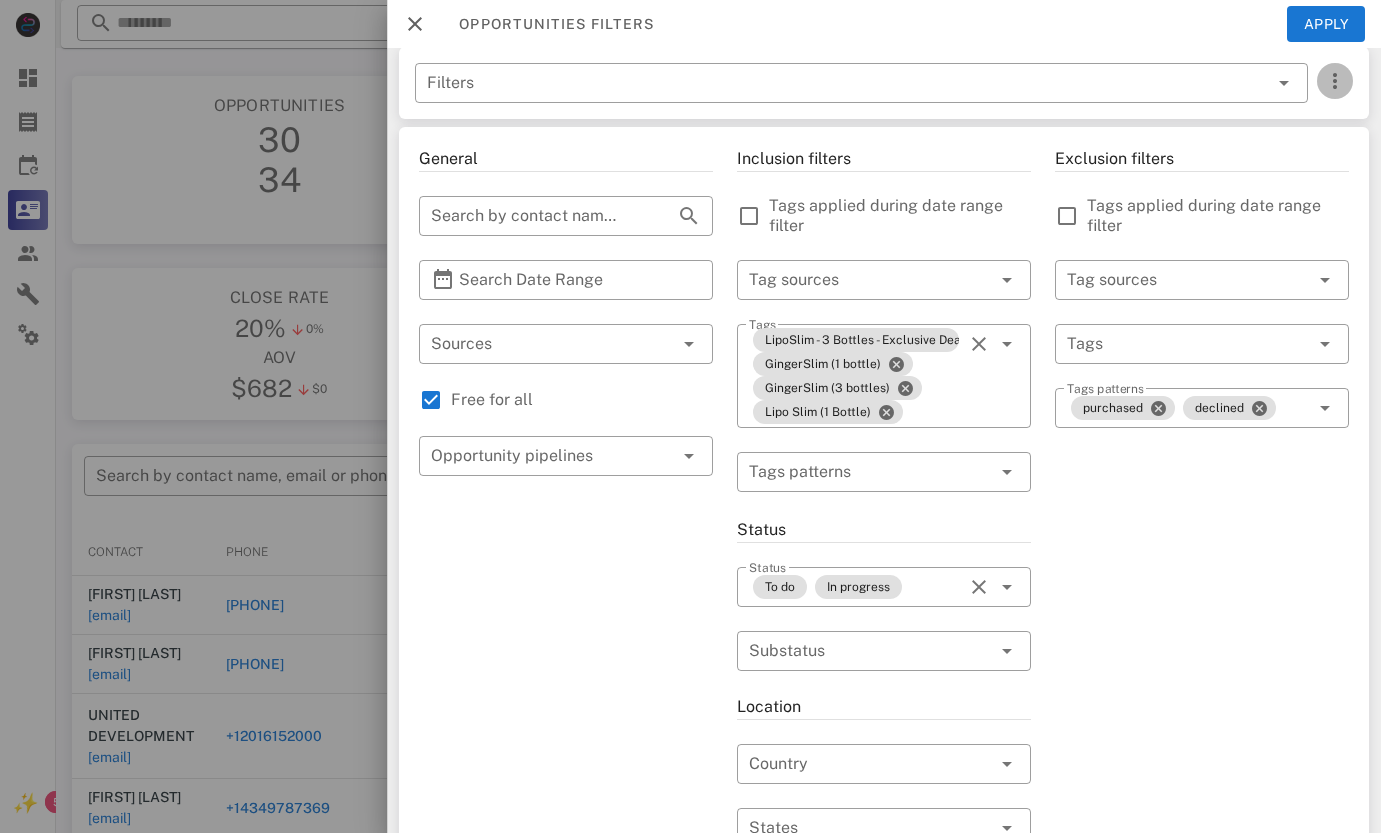 click at bounding box center (1335, 81) 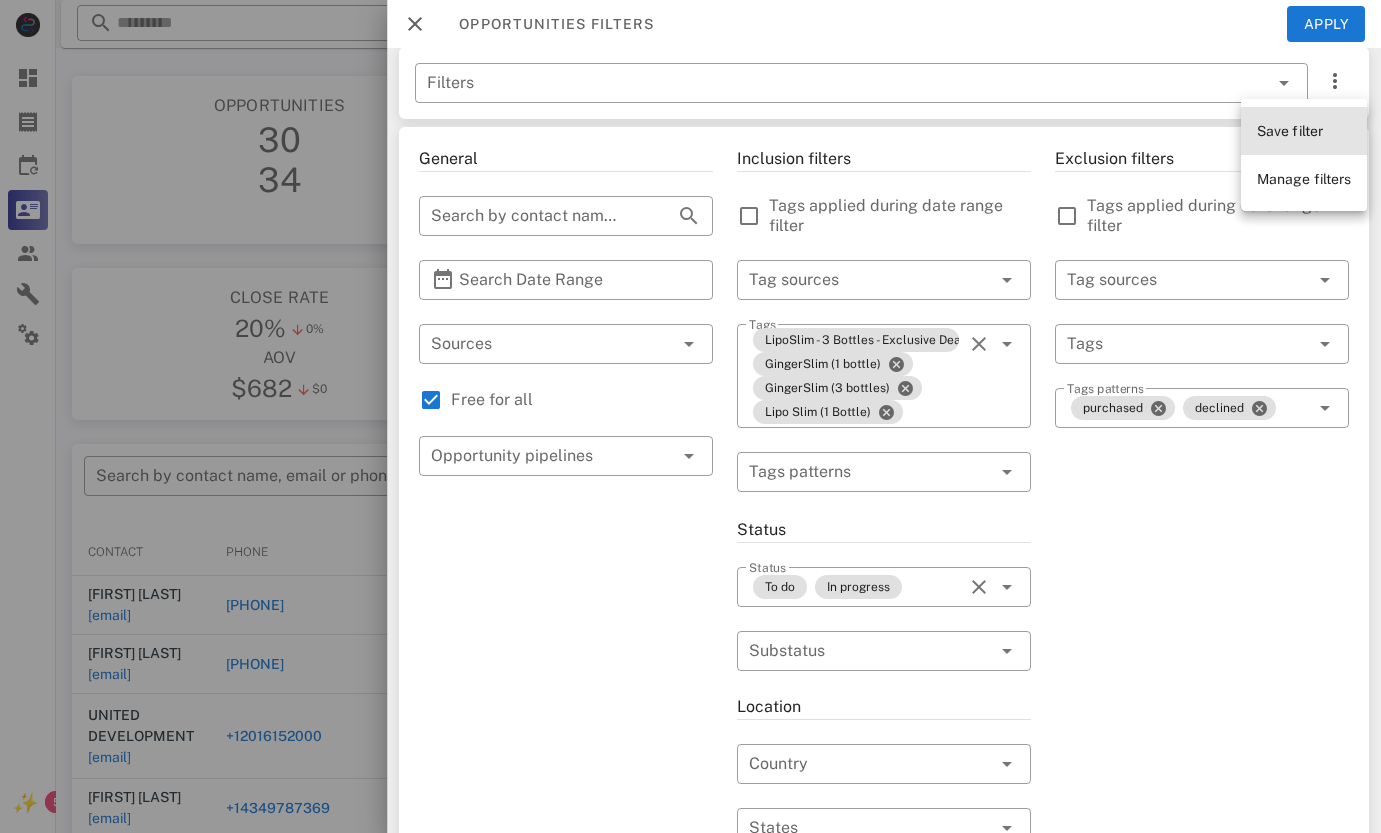 click on "Save filter" at bounding box center [1290, 131] 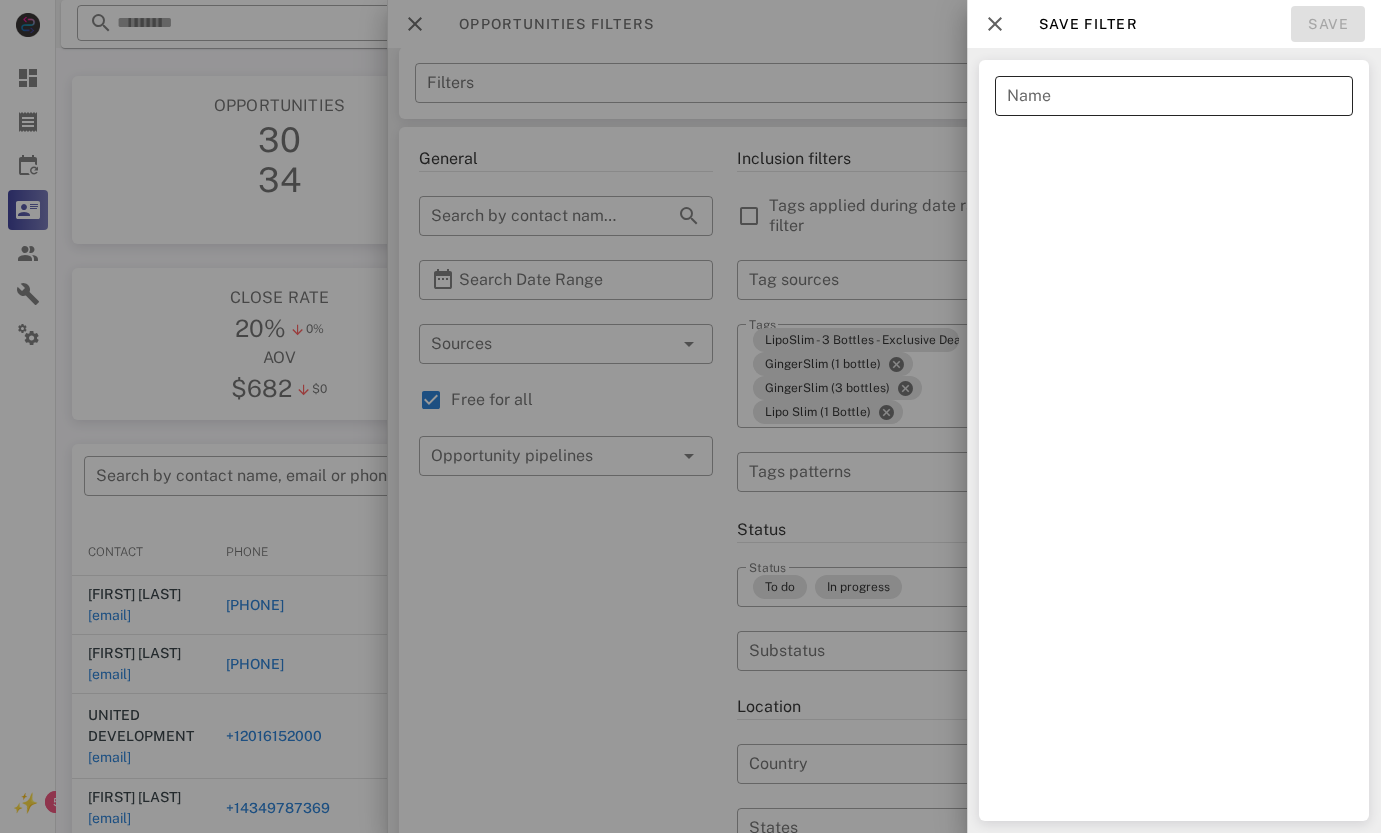 click on "Name" at bounding box center [1174, 96] 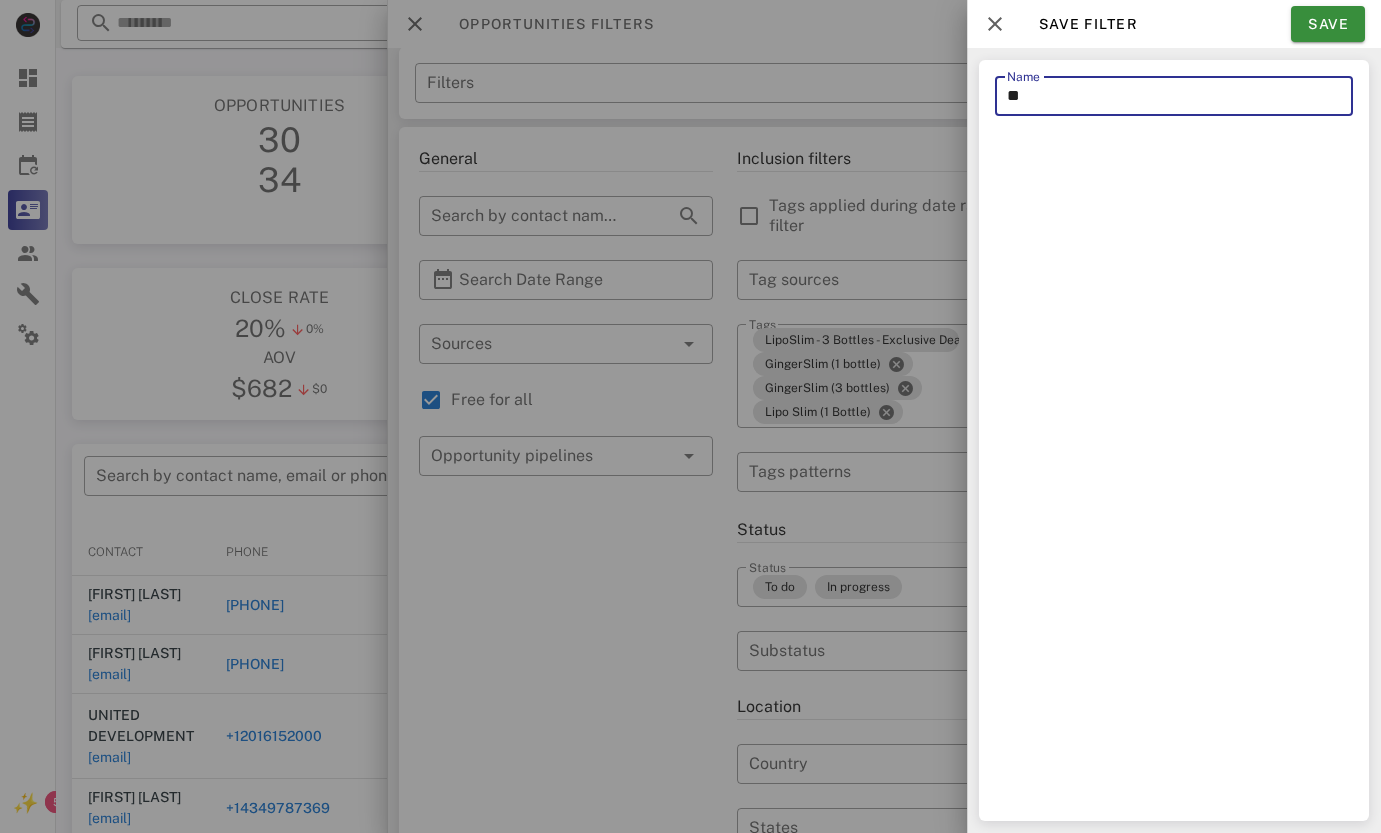 type on "*" 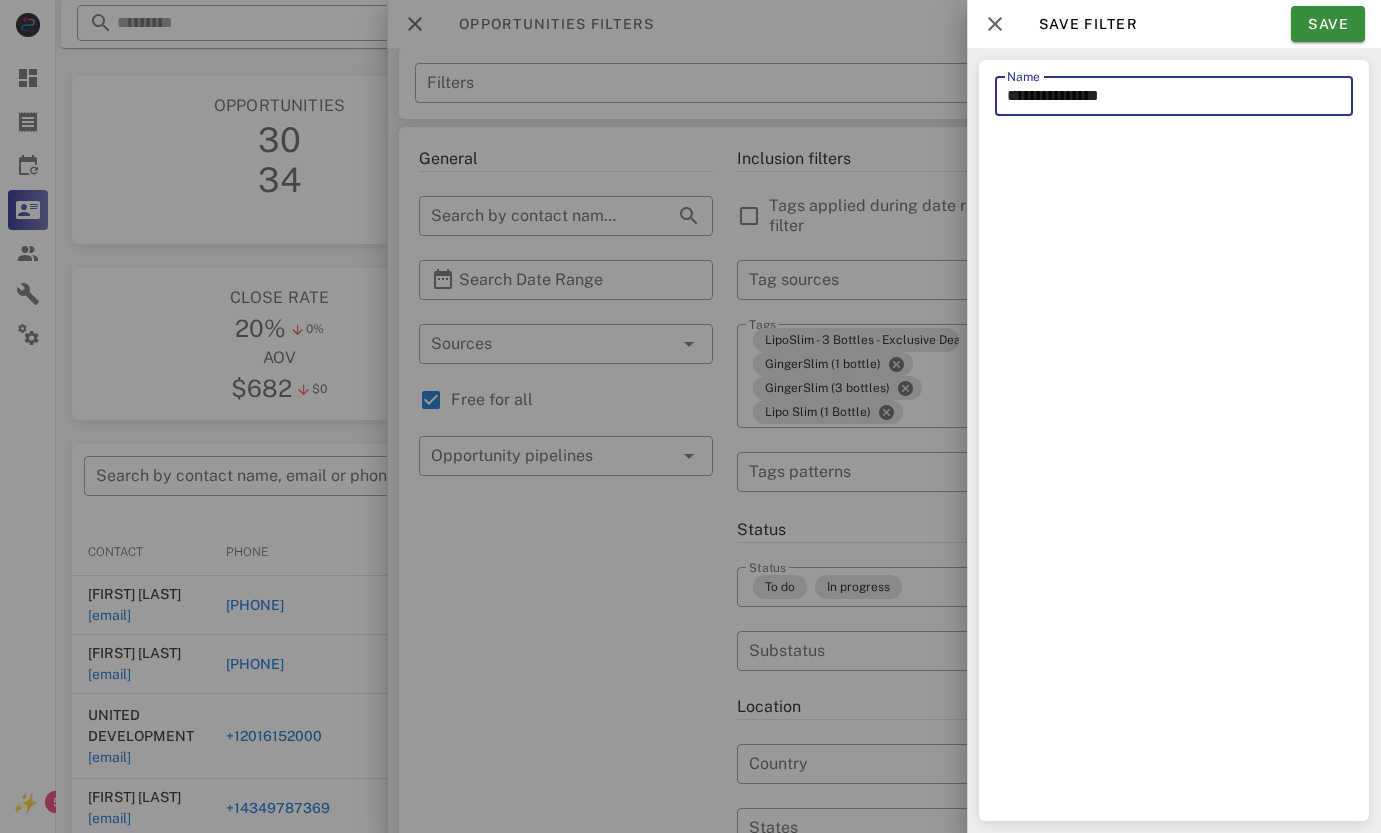 click on "**********" at bounding box center [1174, 96] 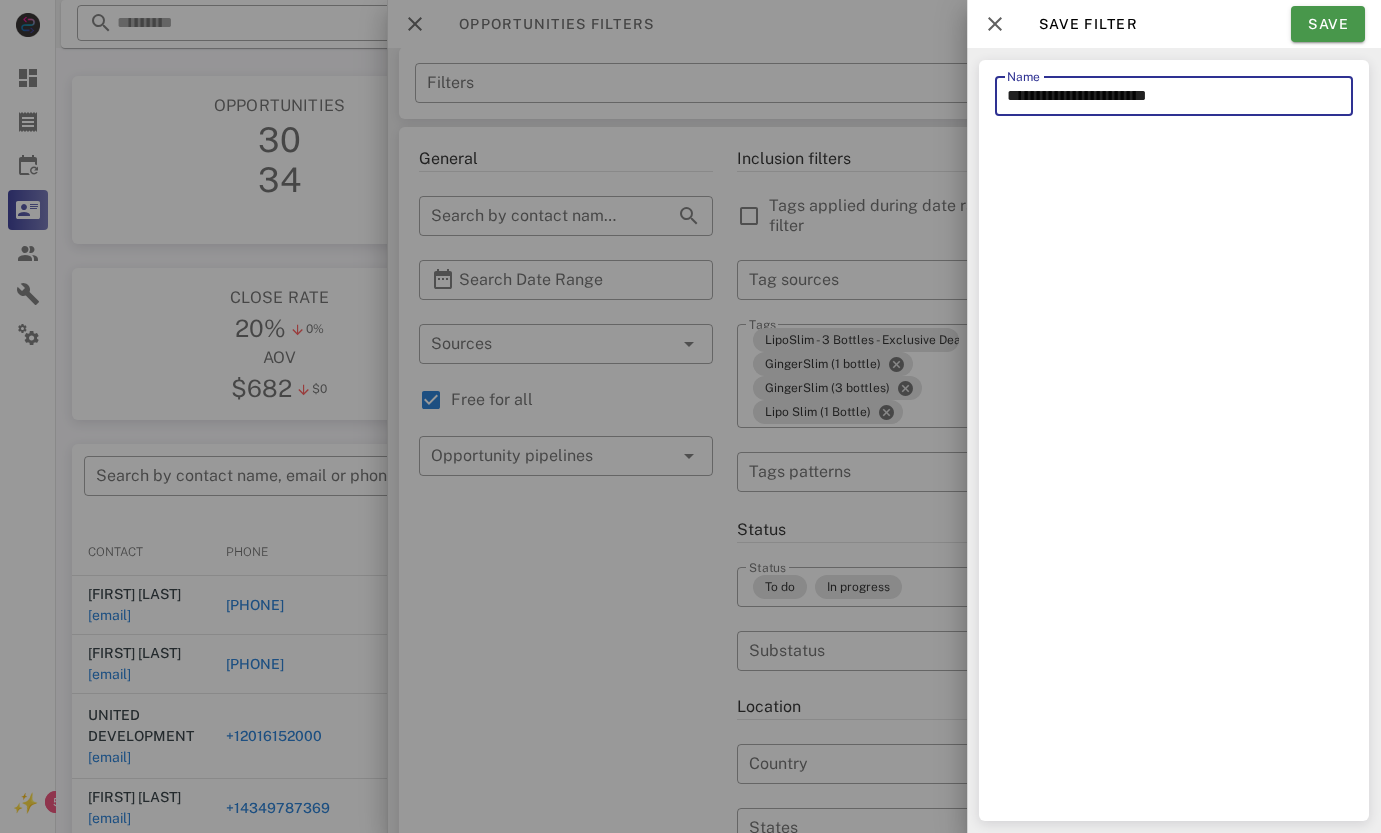 type on "**********" 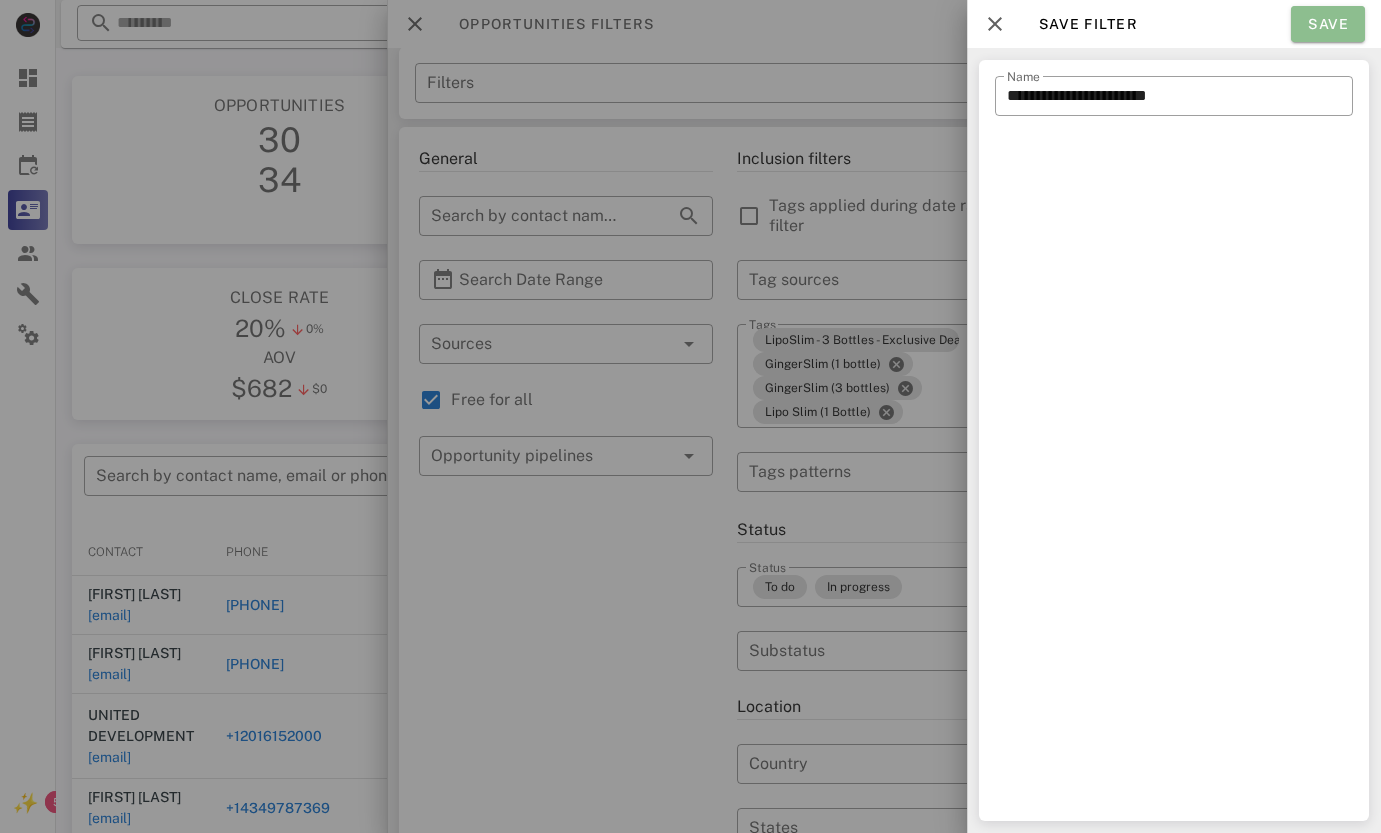 click on "Save" at bounding box center (1328, 24) 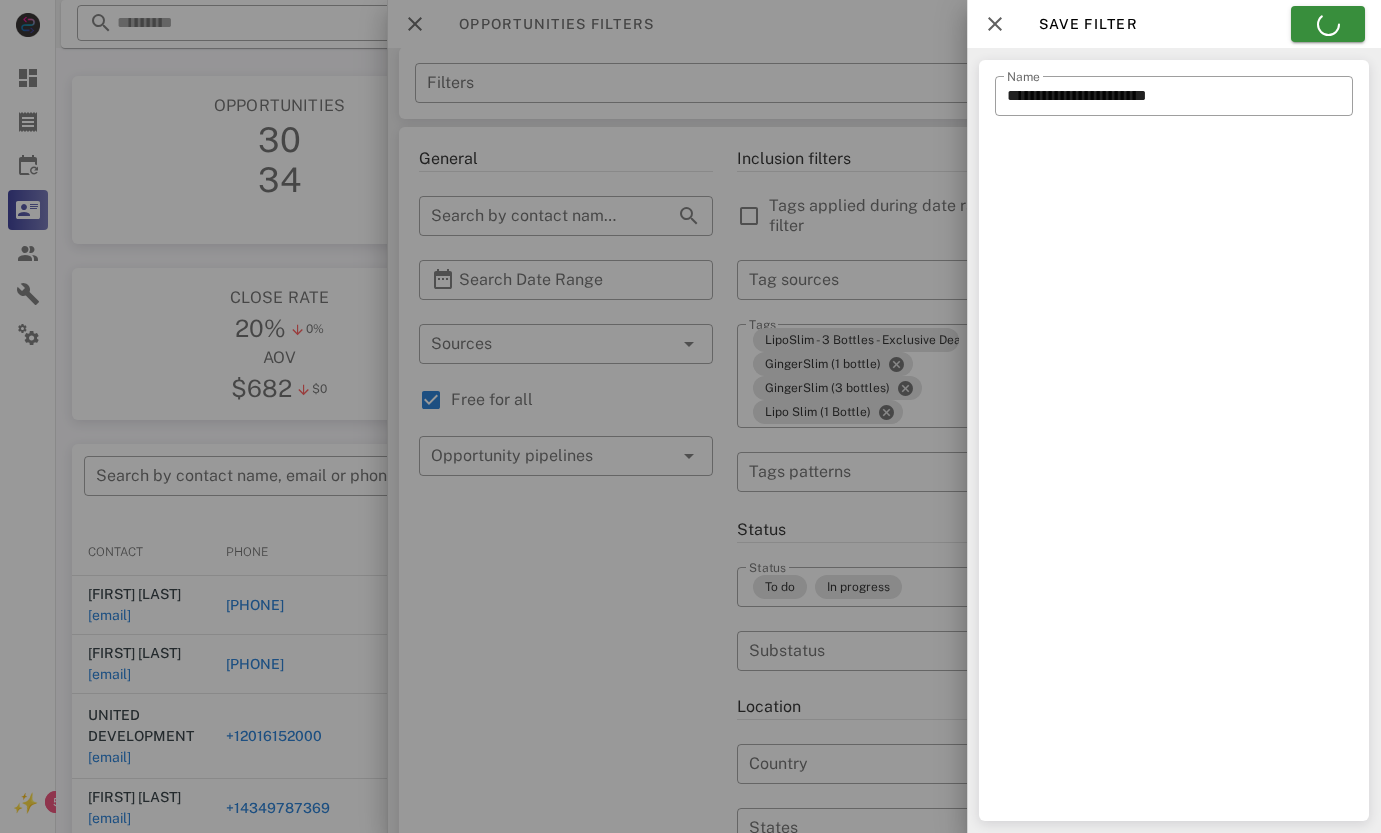 type on "**********" 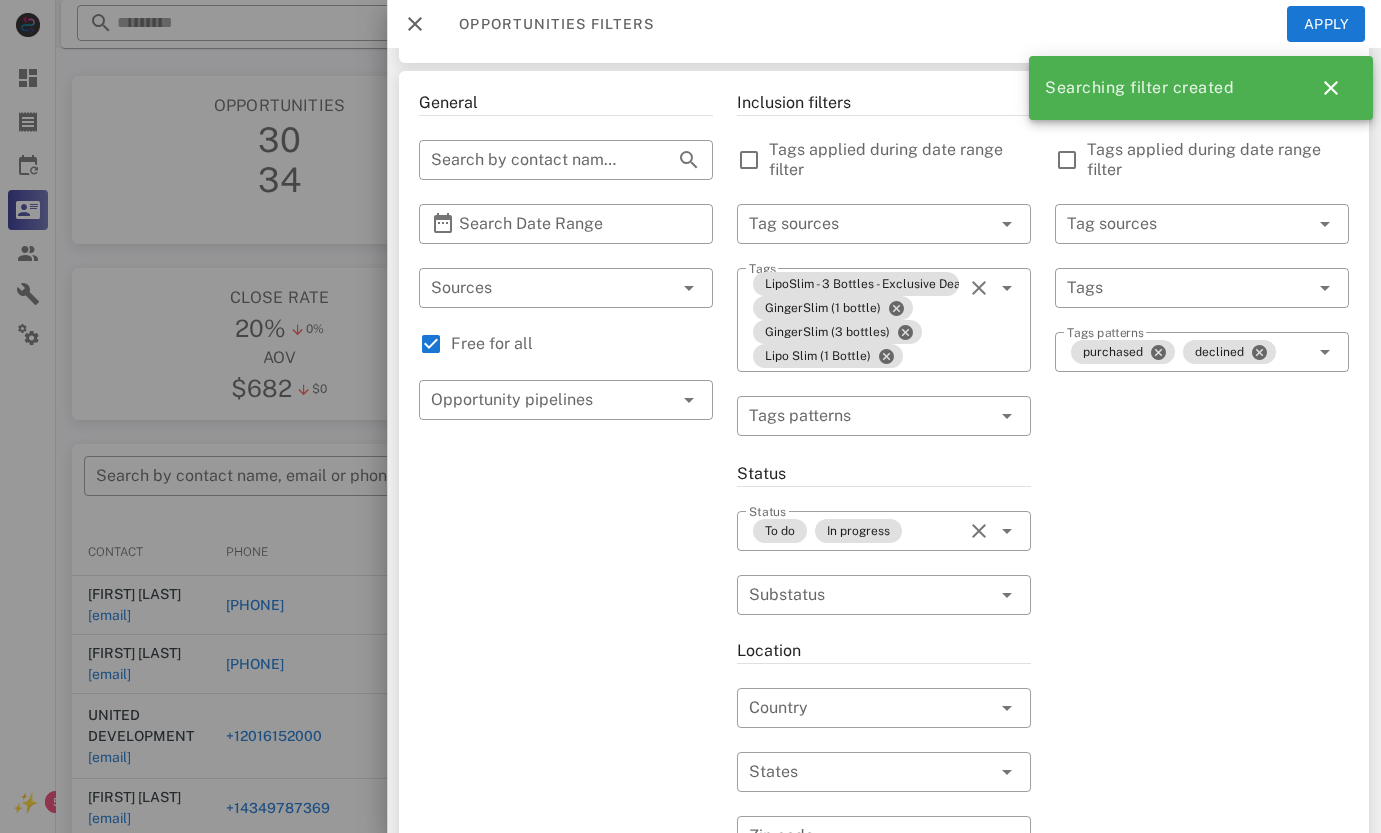 scroll, scrollTop: 0, scrollLeft: 0, axis: both 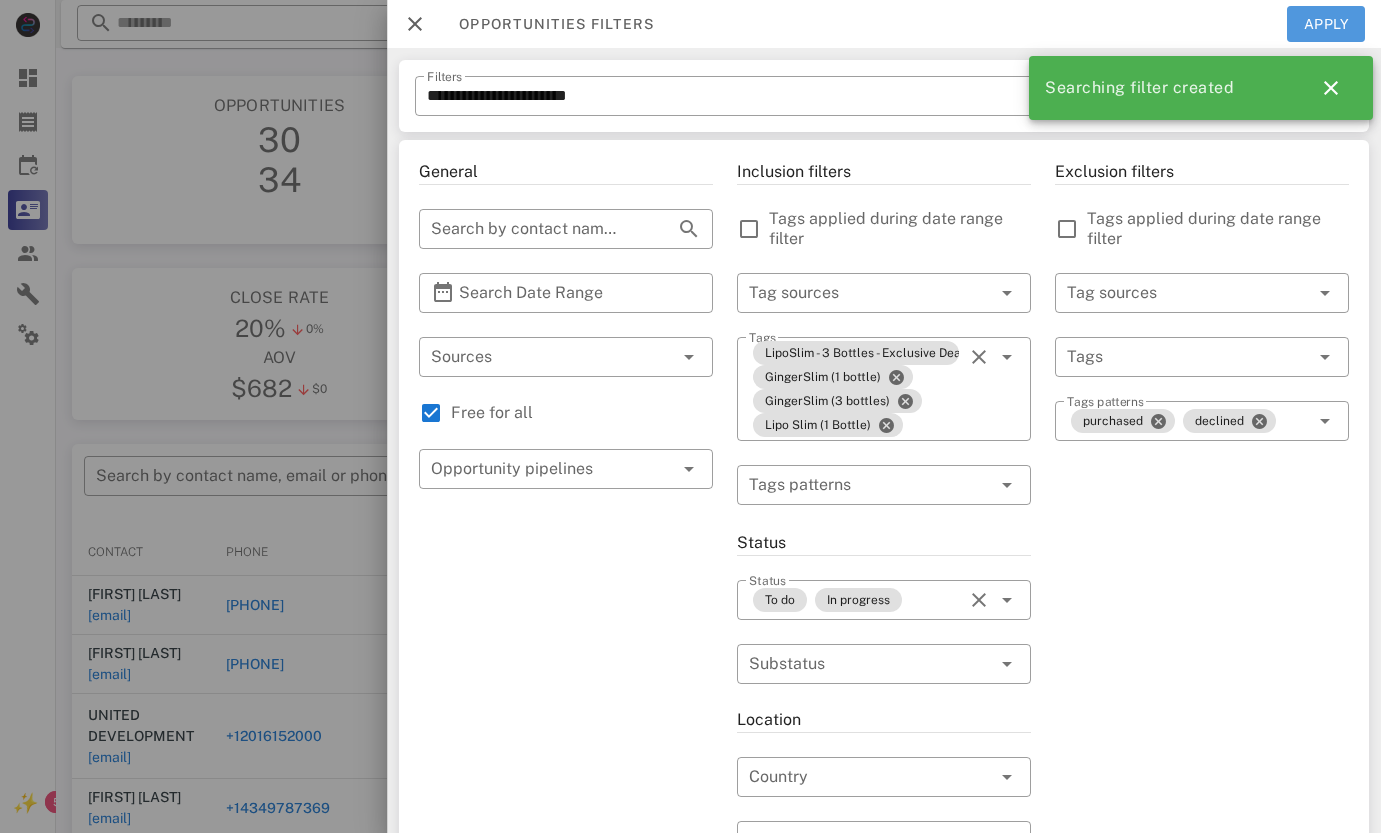 click on "Apply" at bounding box center [1326, 24] 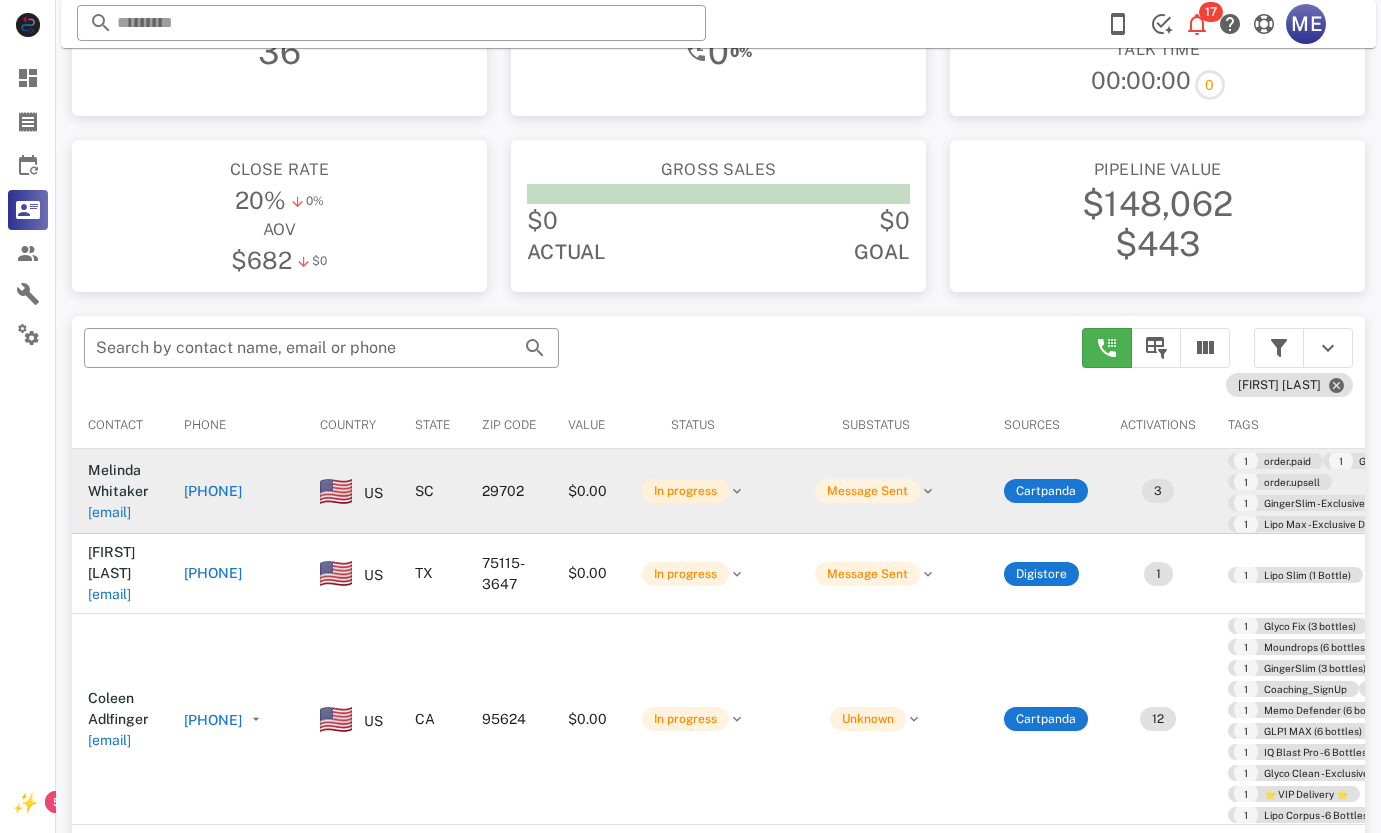 scroll, scrollTop: 143, scrollLeft: 0, axis: vertical 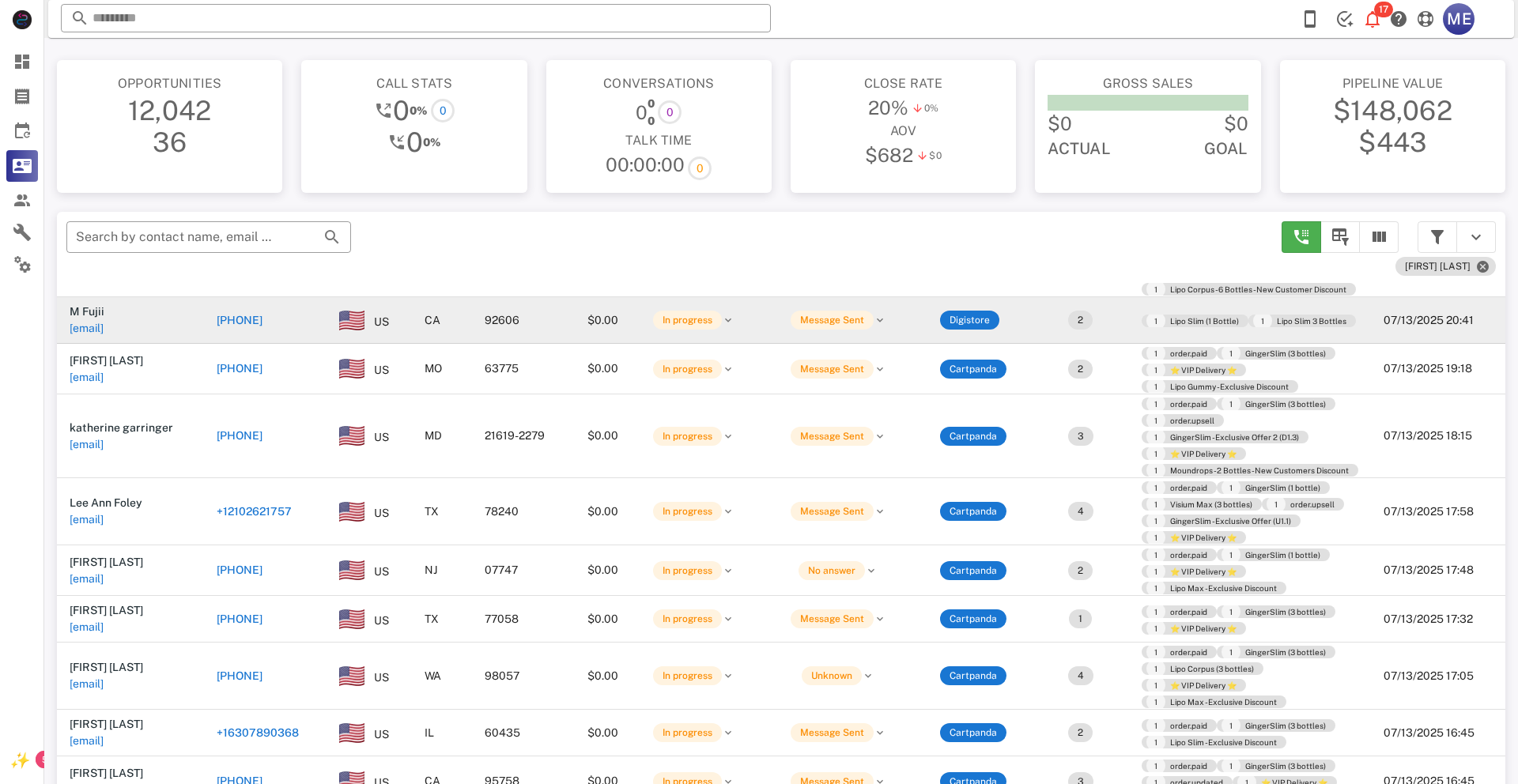 click on "M Fujii  tigerfu.28@gmail.com" at bounding box center (130, 320) 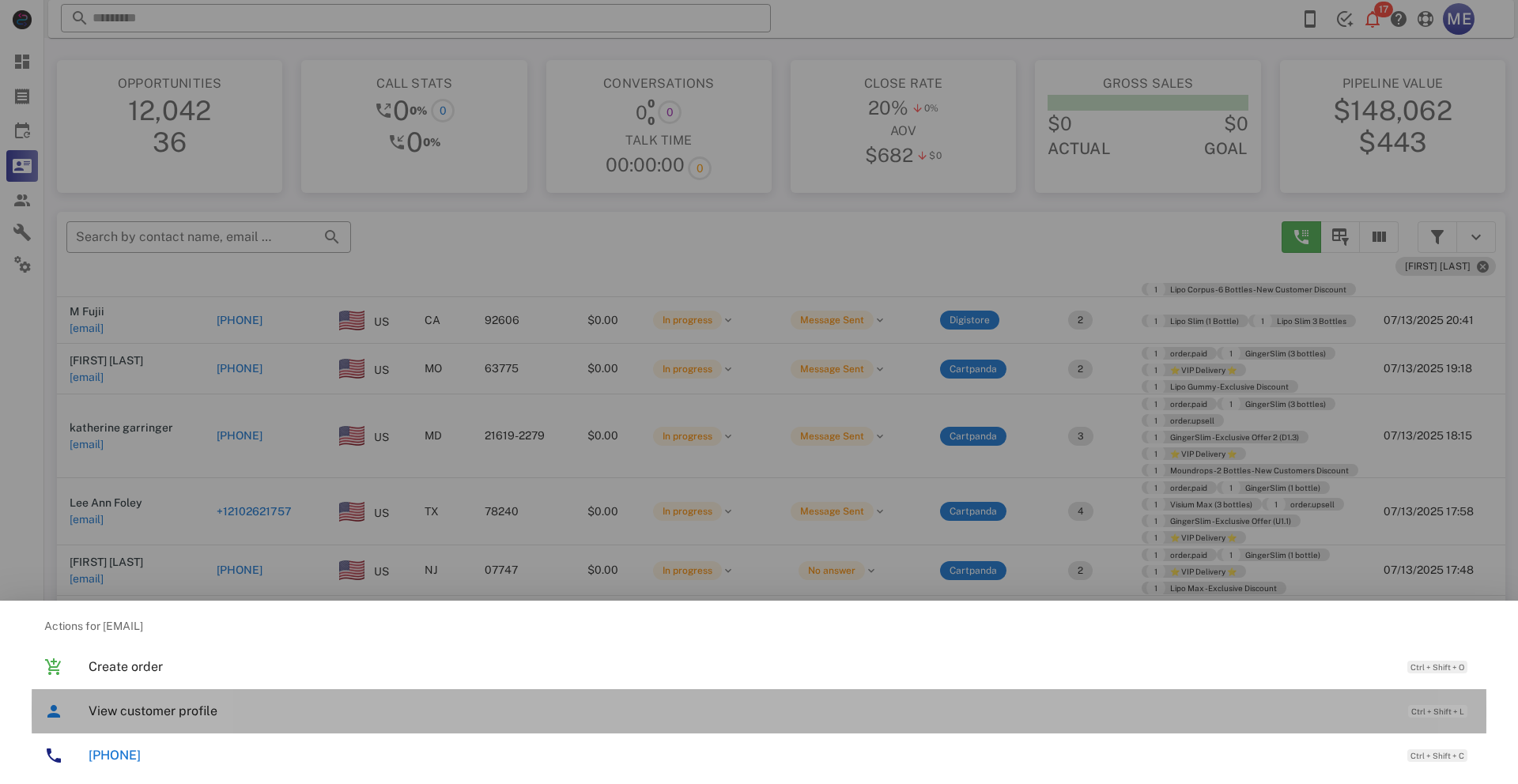 click on "View customer profile" at bounding box center [740, 710] 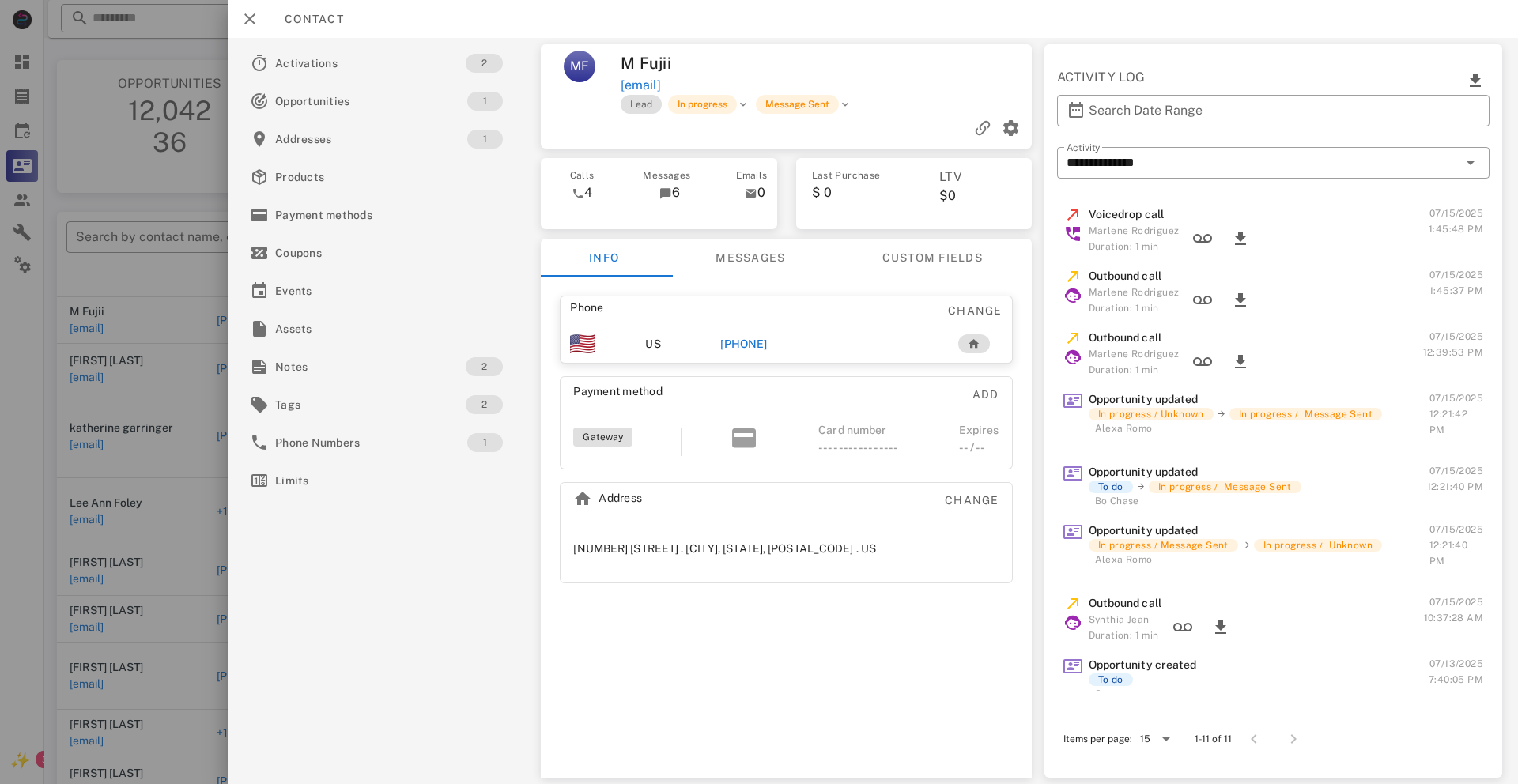 click on "+17143288499" at bounding box center (743, 344) 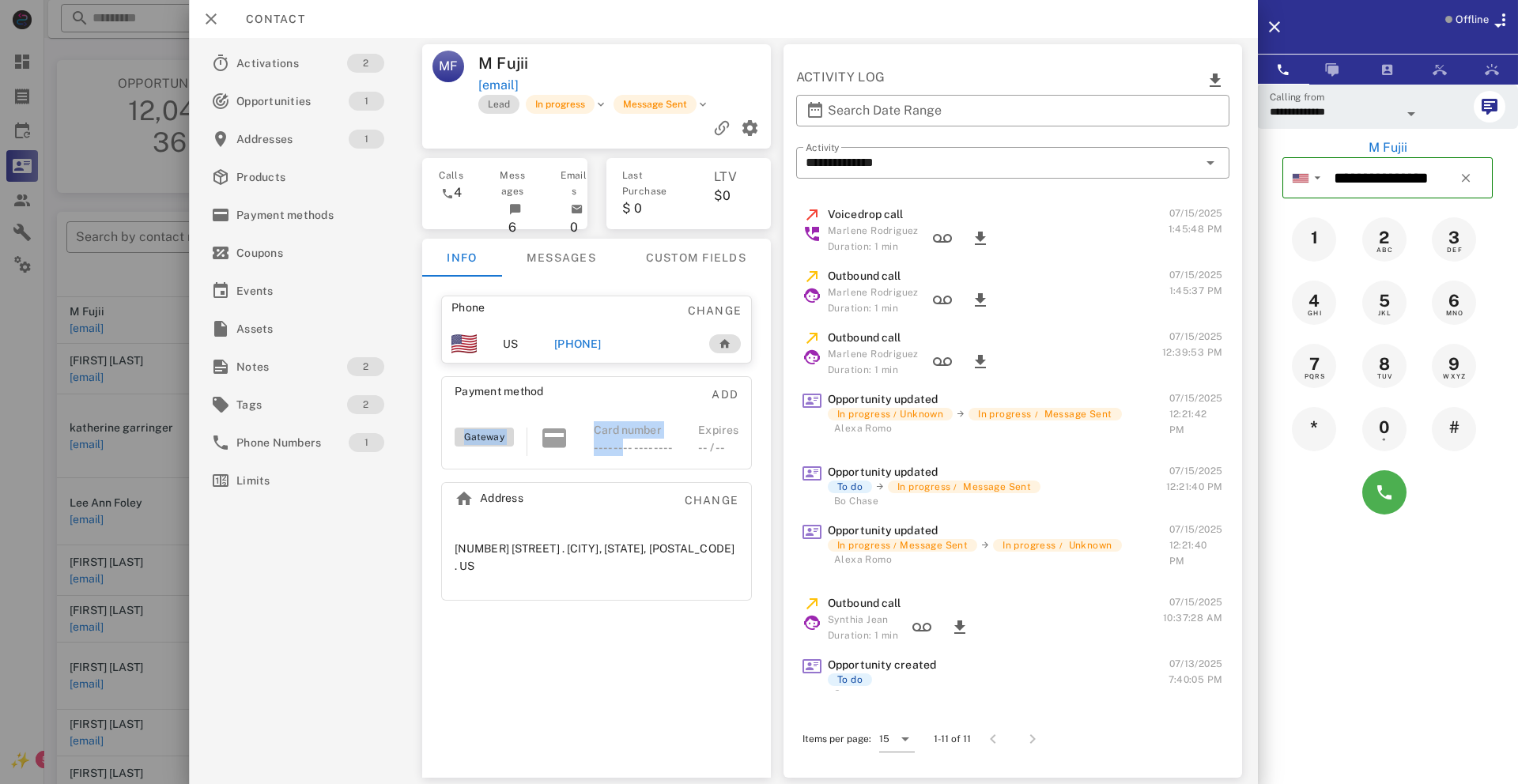 drag, startPoint x: 626, startPoint y: 442, endPoint x: 474, endPoint y: 432, distance: 152.3286 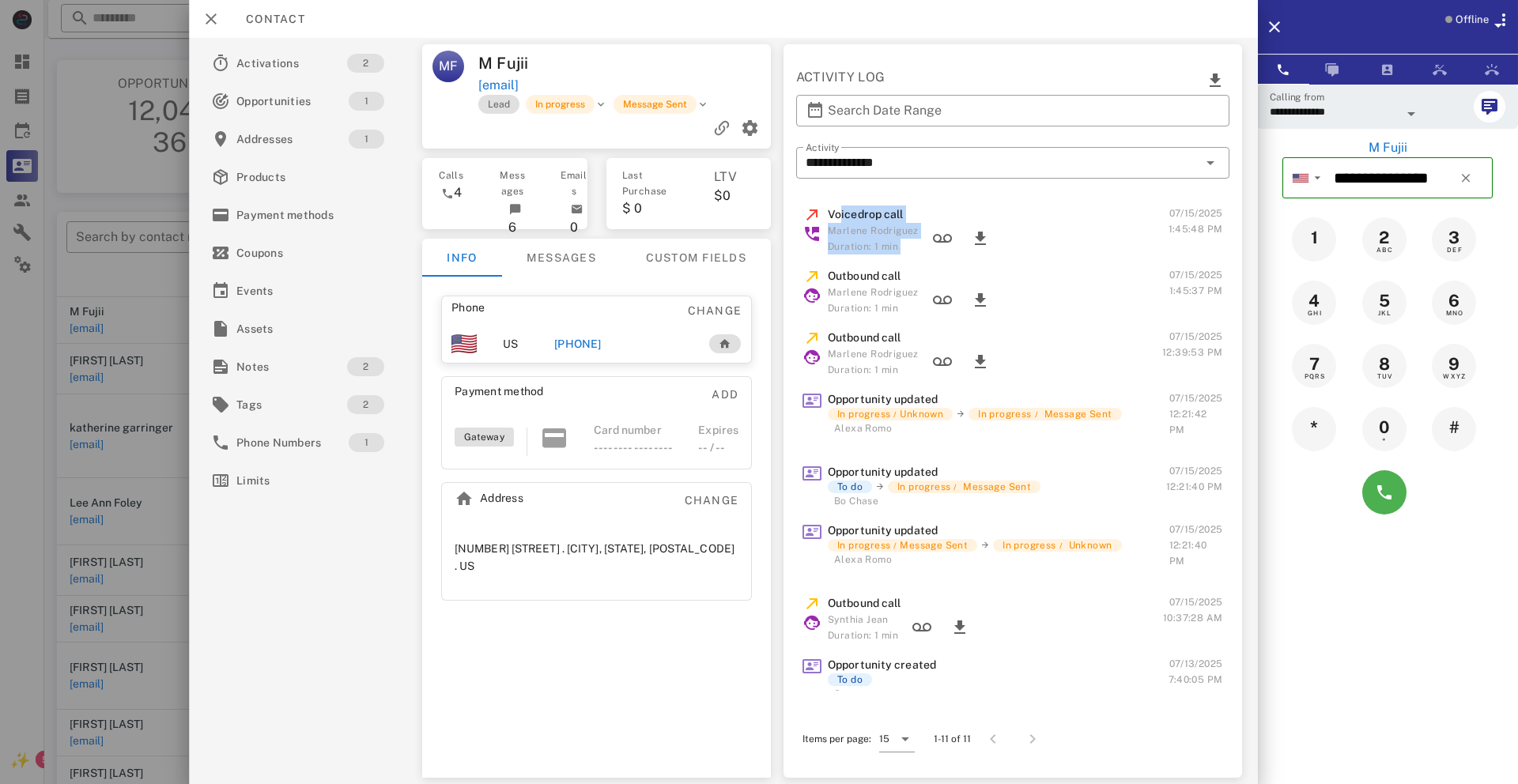 drag, startPoint x: 843, startPoint y: 213, endPoint x: 1115, endPoint y: 239, distance: 273.23982 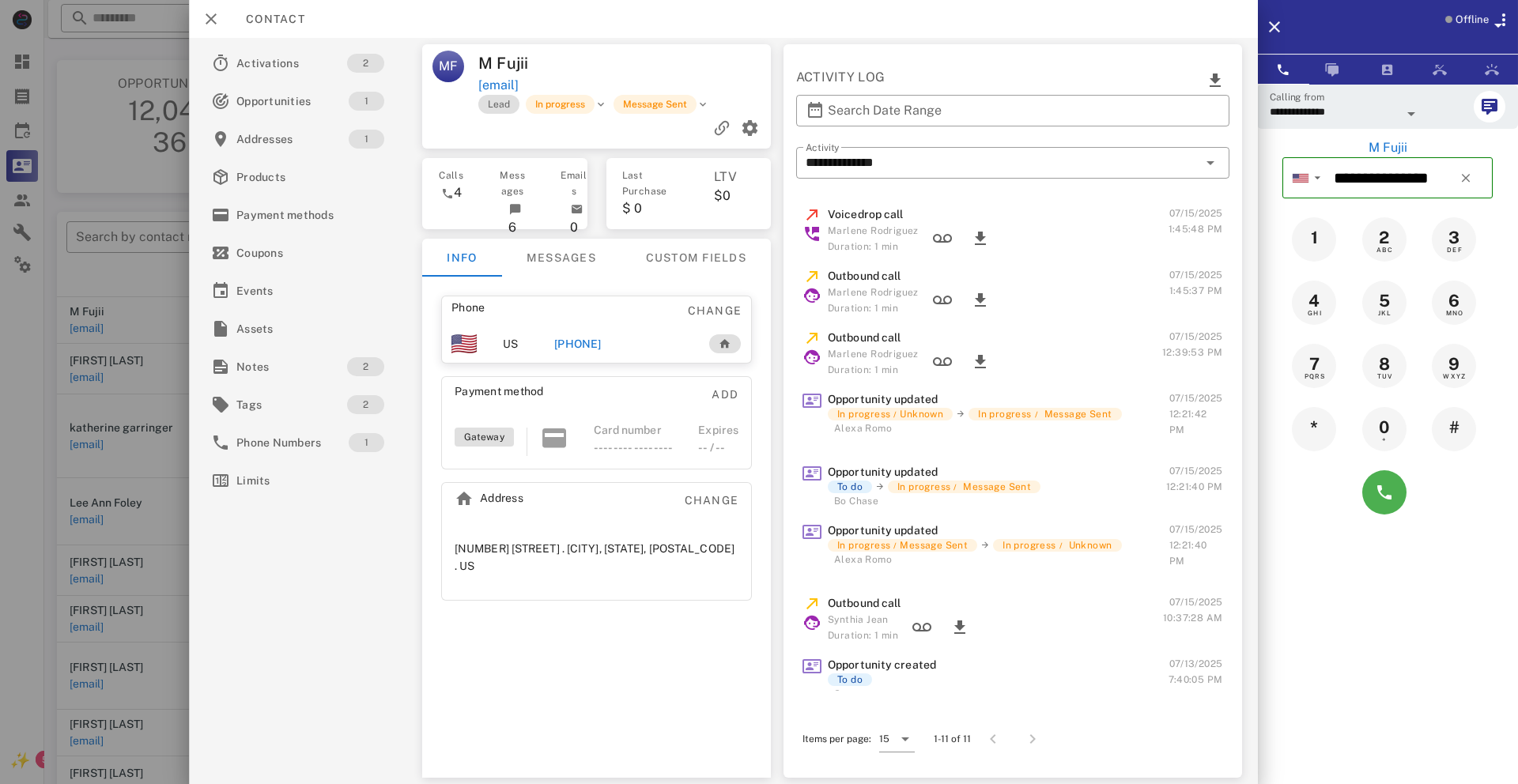 click on "**********" at bounding box center (1012, 173) 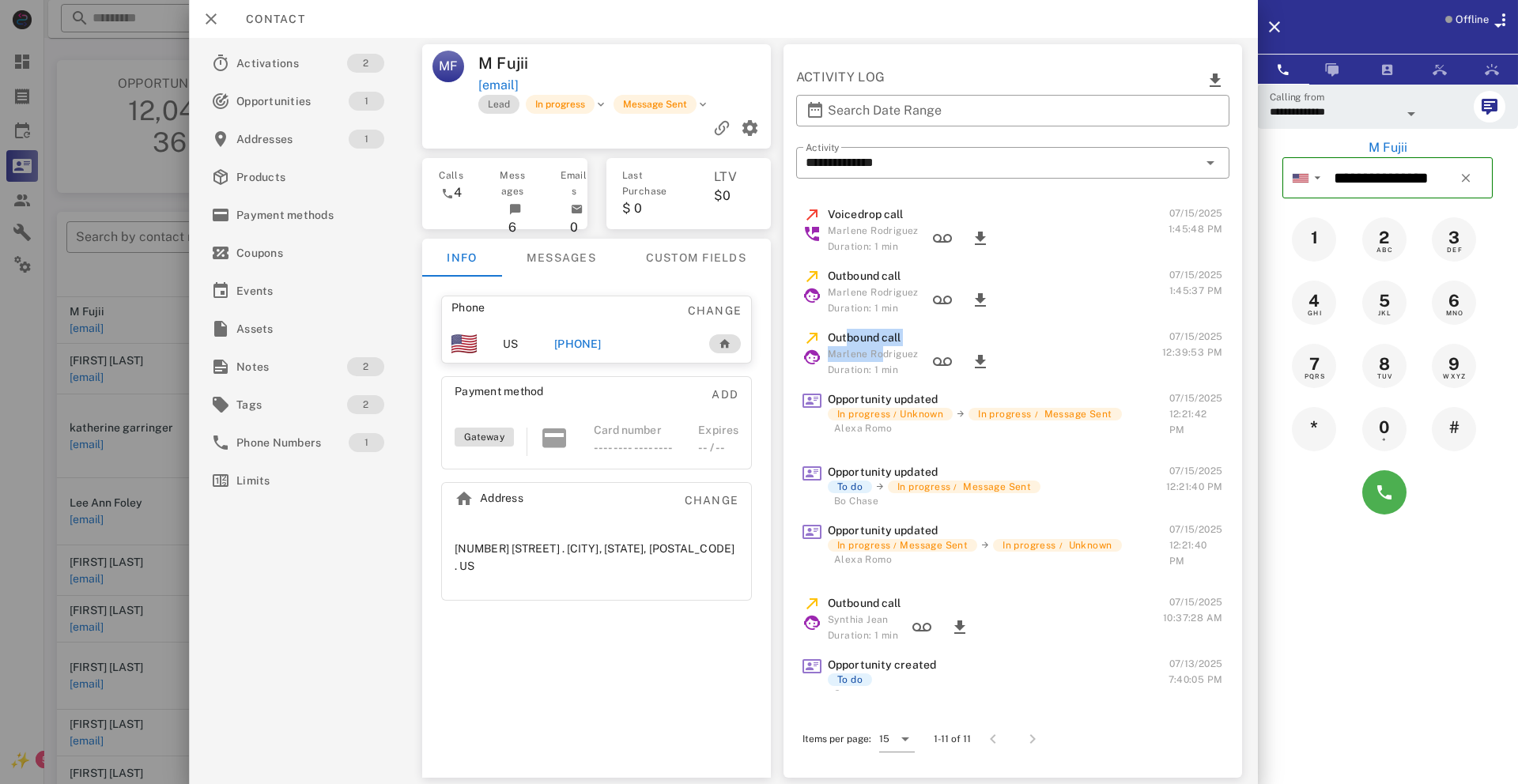 drag, startPoint x: 849, startPoint y: 345, endPoint x: 810, endPoint y: 345, distance: 39 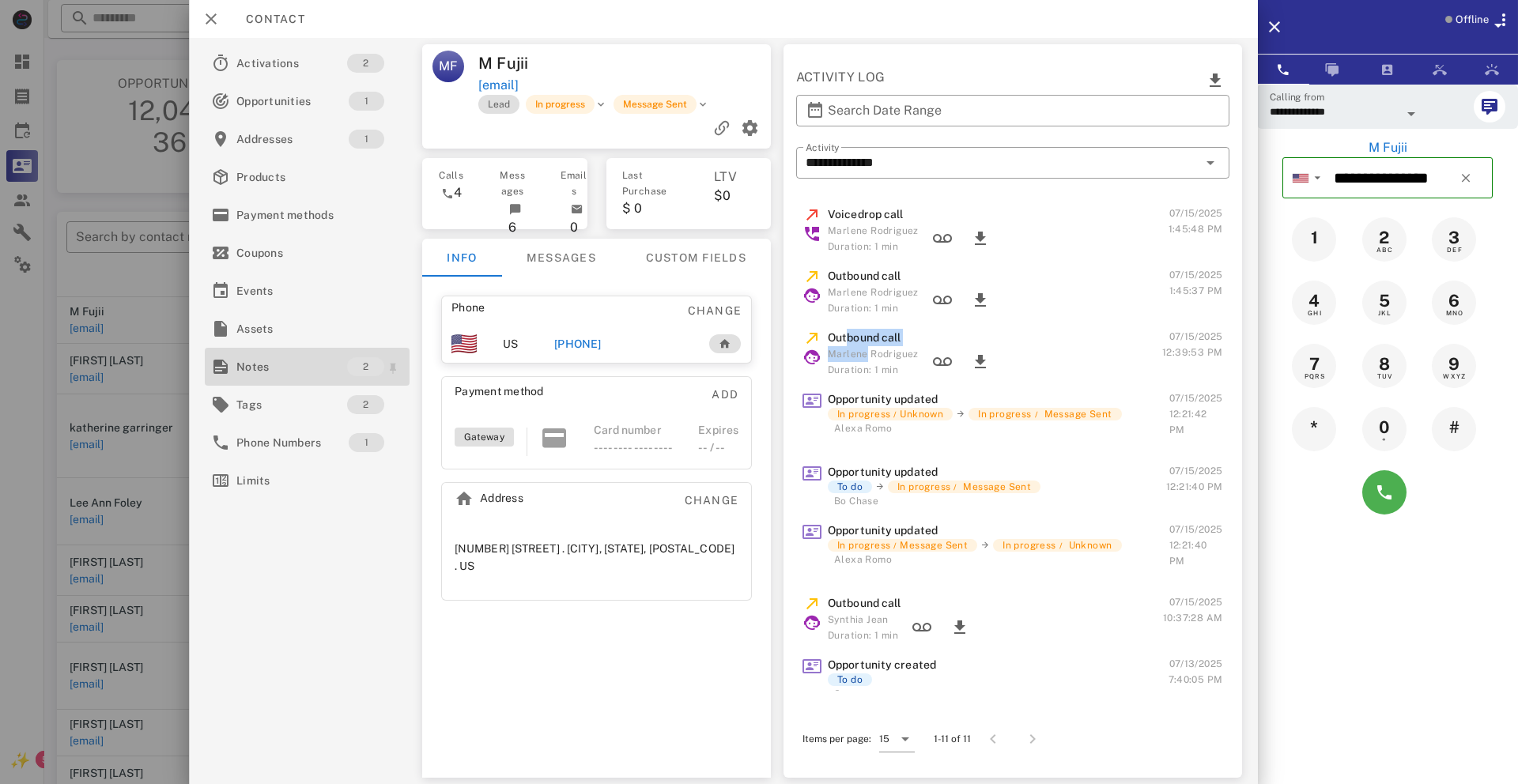 click on "Notes" at bounding box center [292, 367] 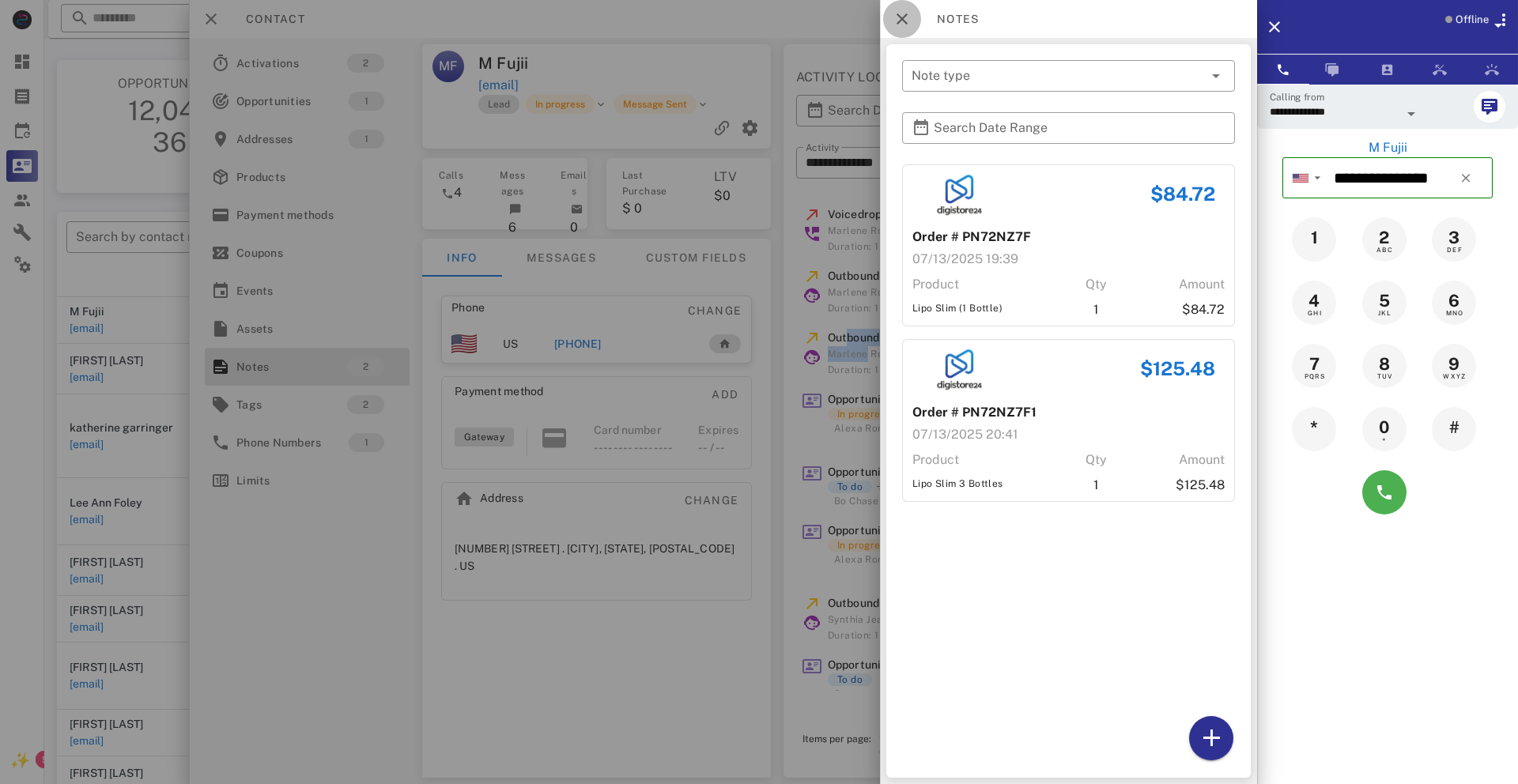 click at bounding box center (902, 19) 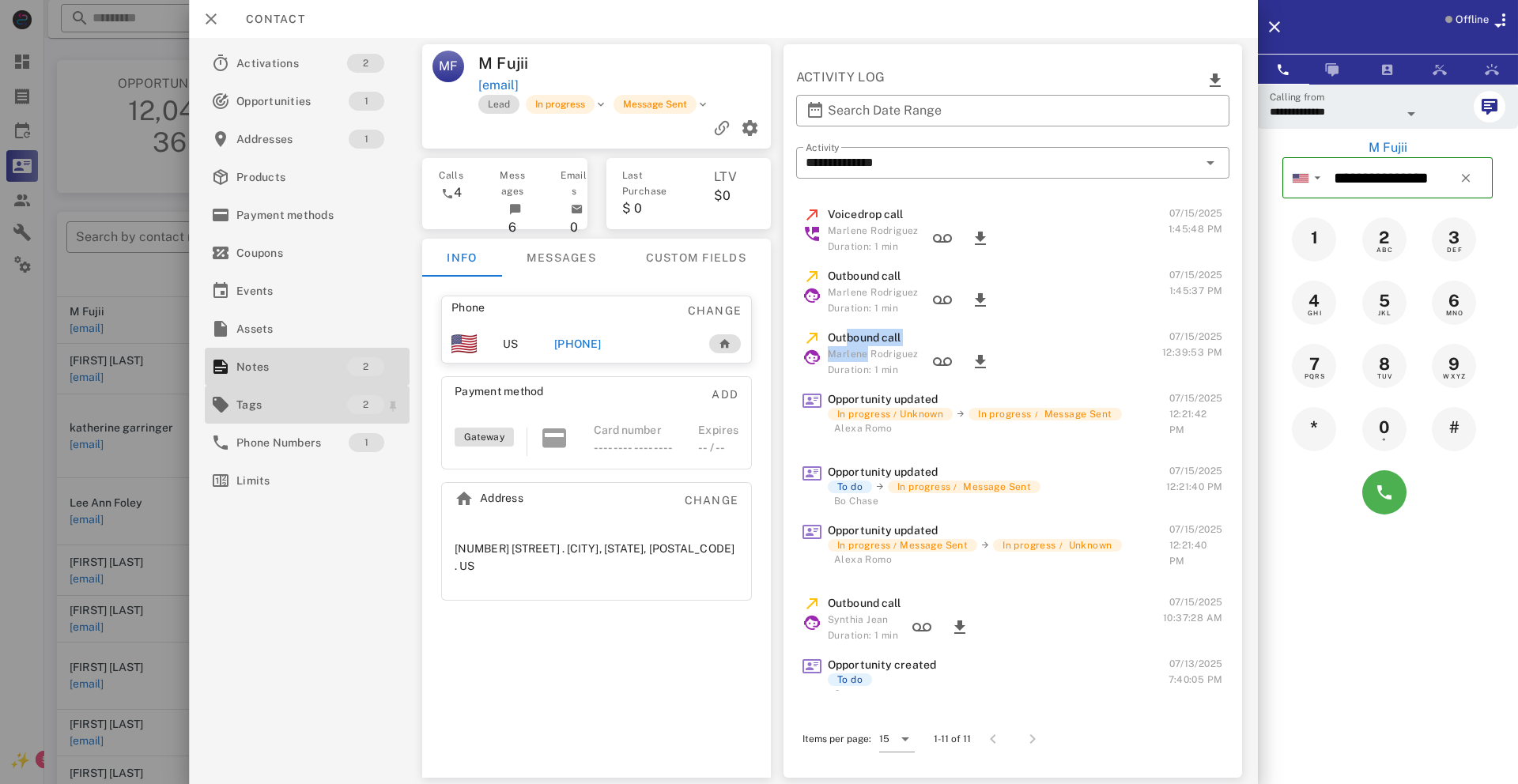 click on "Tags" at bounding box center (292, 405) 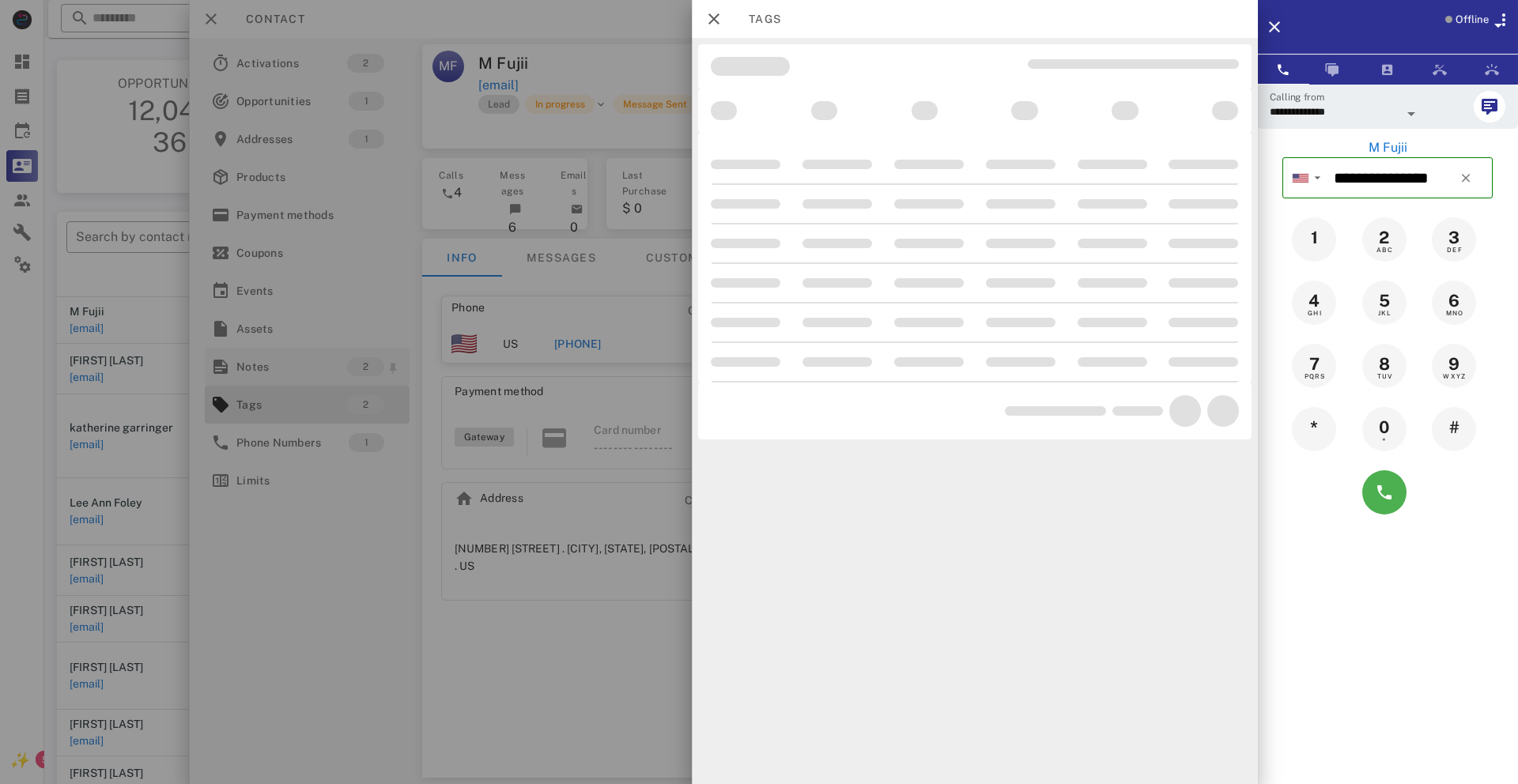 click at bounding box center [759, 392] 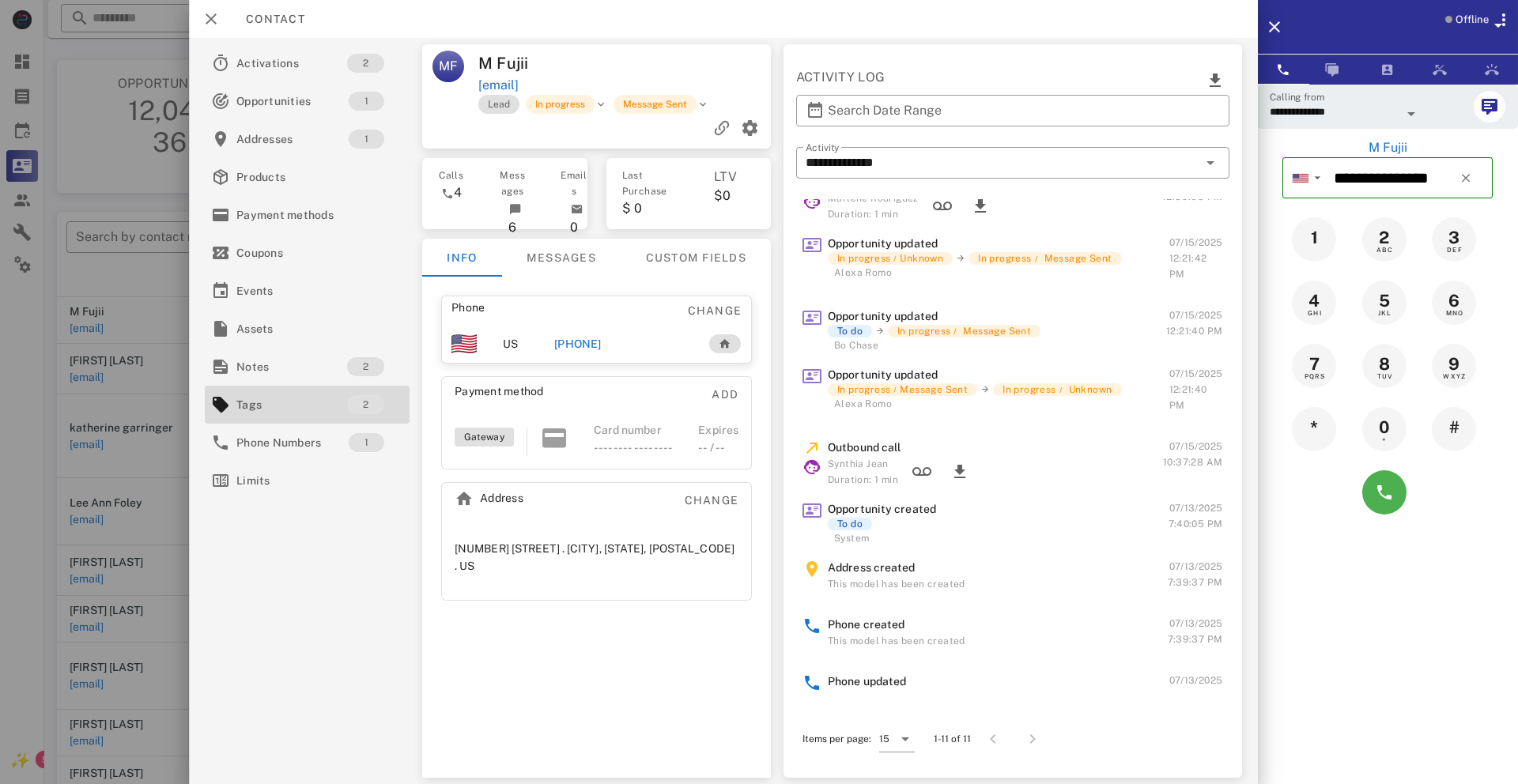 scroll, scrollTop: 0, scrollLeft: 0, axis: both 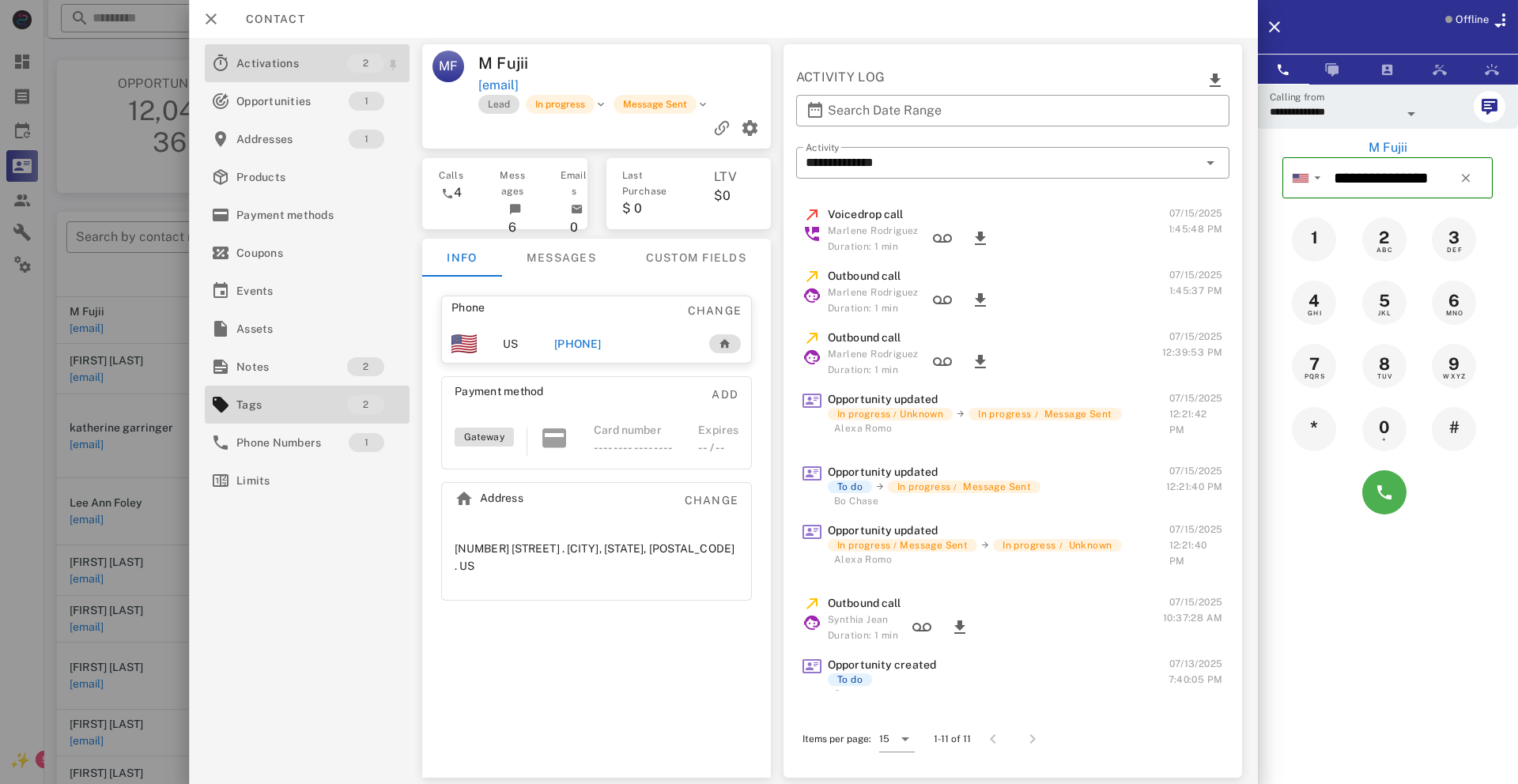 click on "Activations" at bounding box center (292, 63) 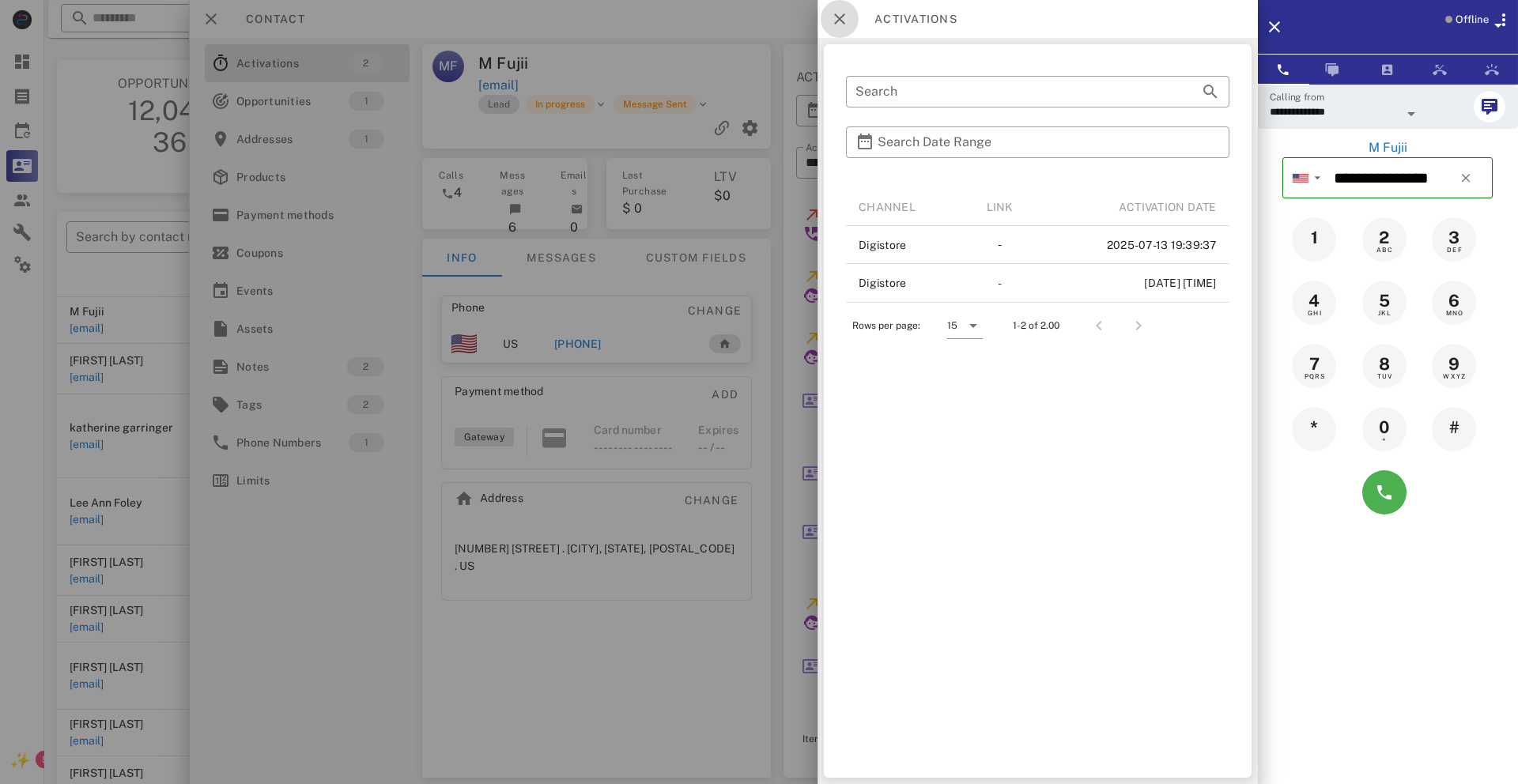 click at bounding box center [840, 19] 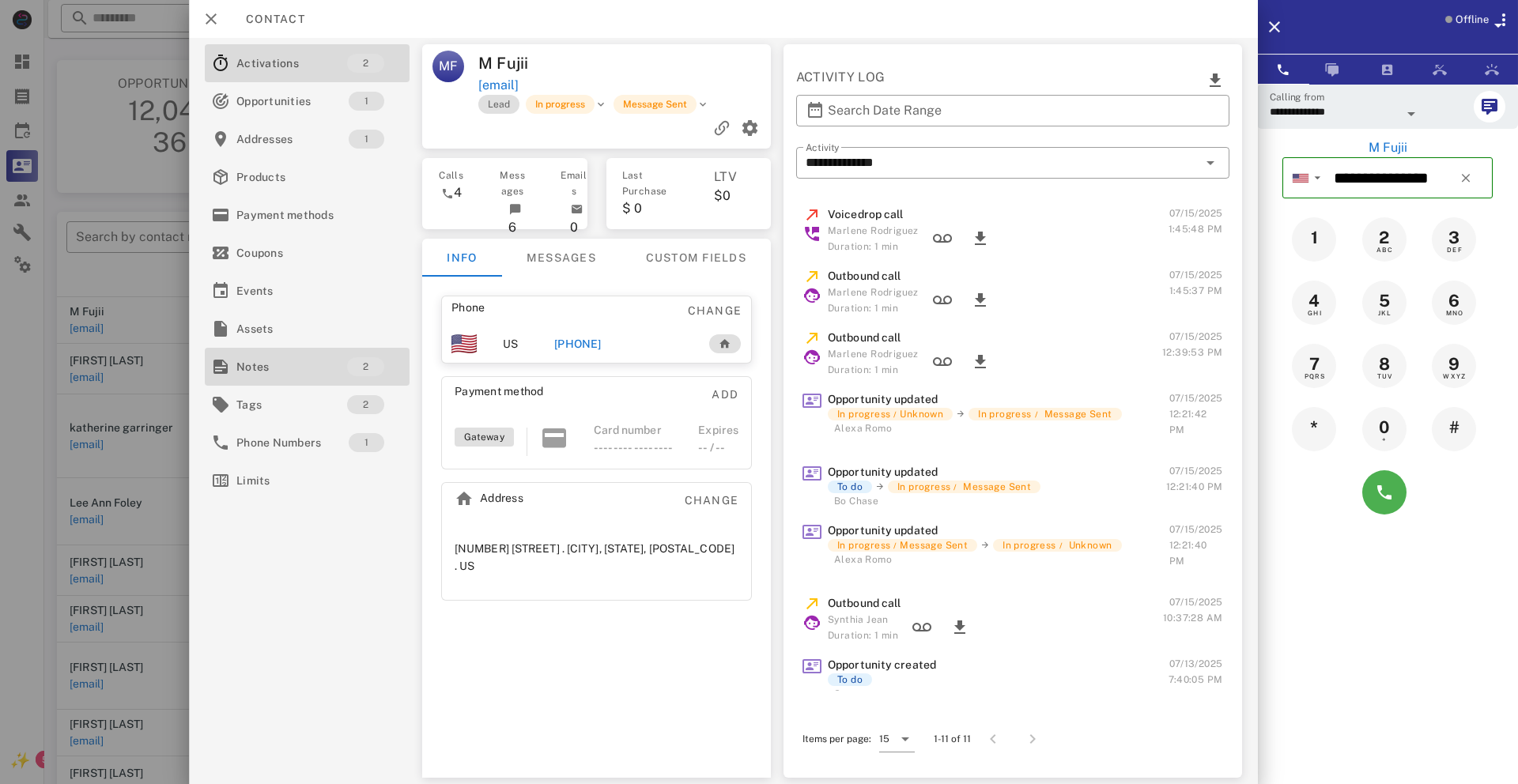 click on "Notes" at bounding box center (292, 367) 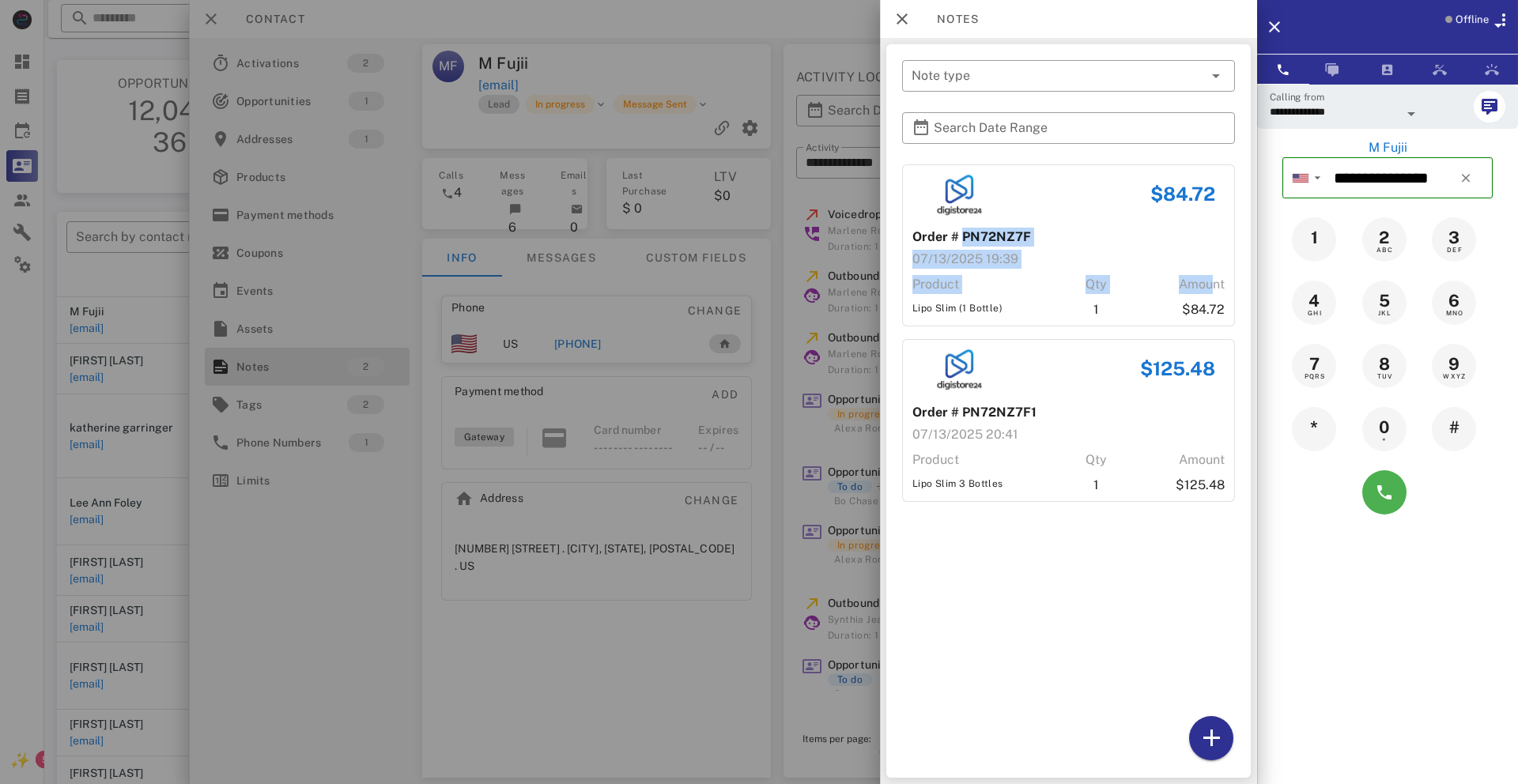 drag, startPoint x: 959, startPoint y: 243, endPoint x: 1198, endPoint y: 322, distance: 251.7181 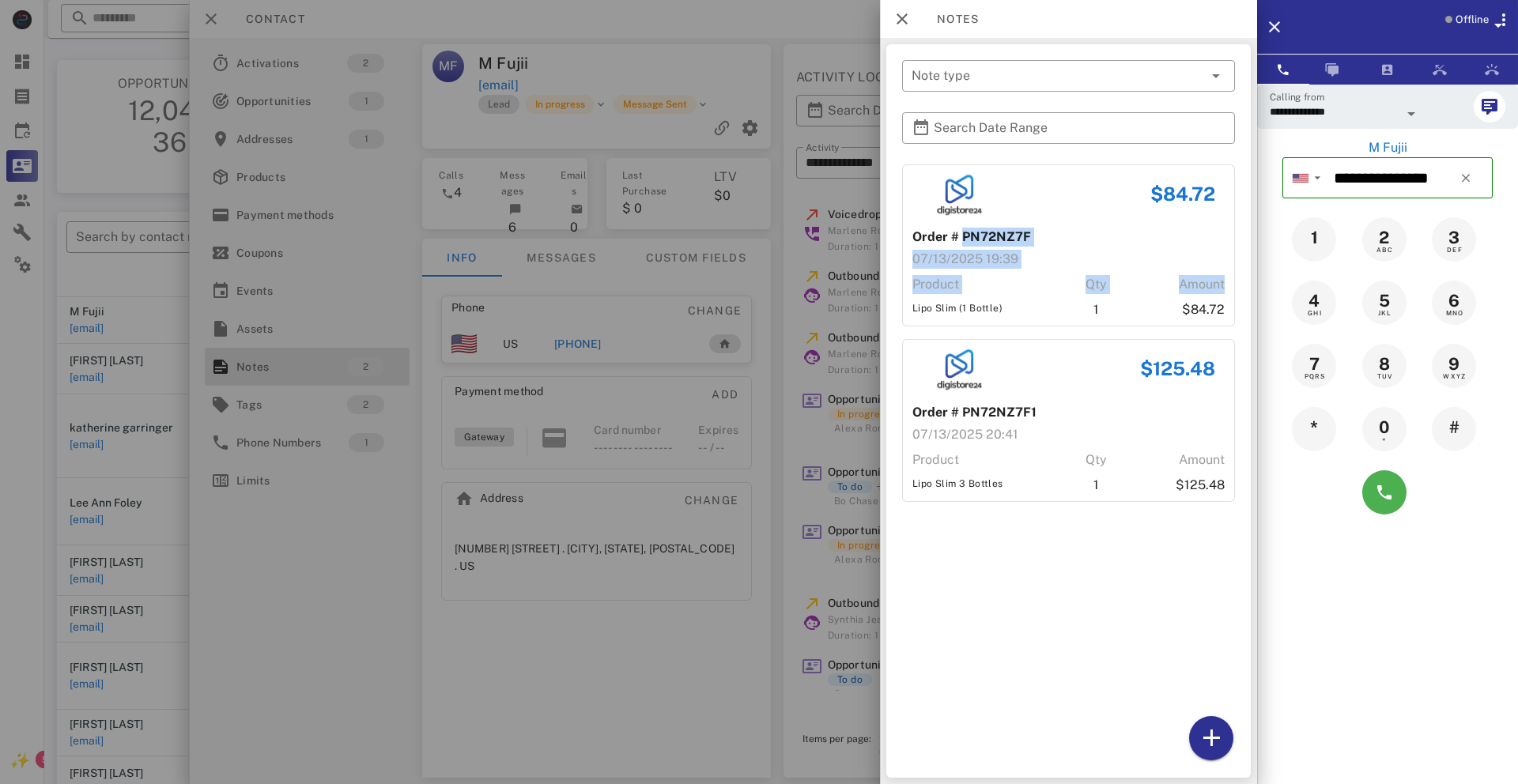 drag, startPoint x: 1138, startPoint y: 368, endPoint x: 1123, endPoint y: 371, distance: 15.297059 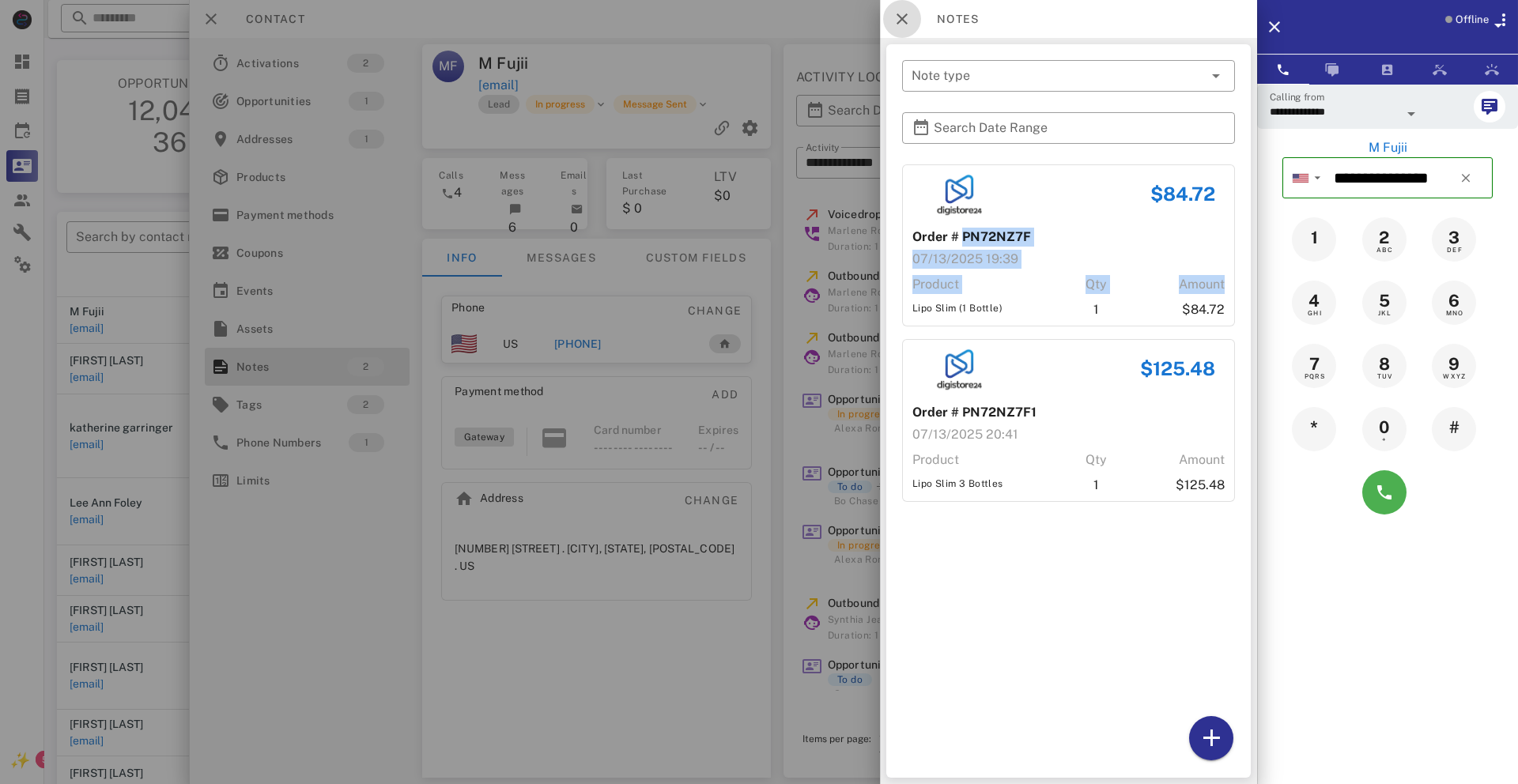 click at bounding box center (902, 19) 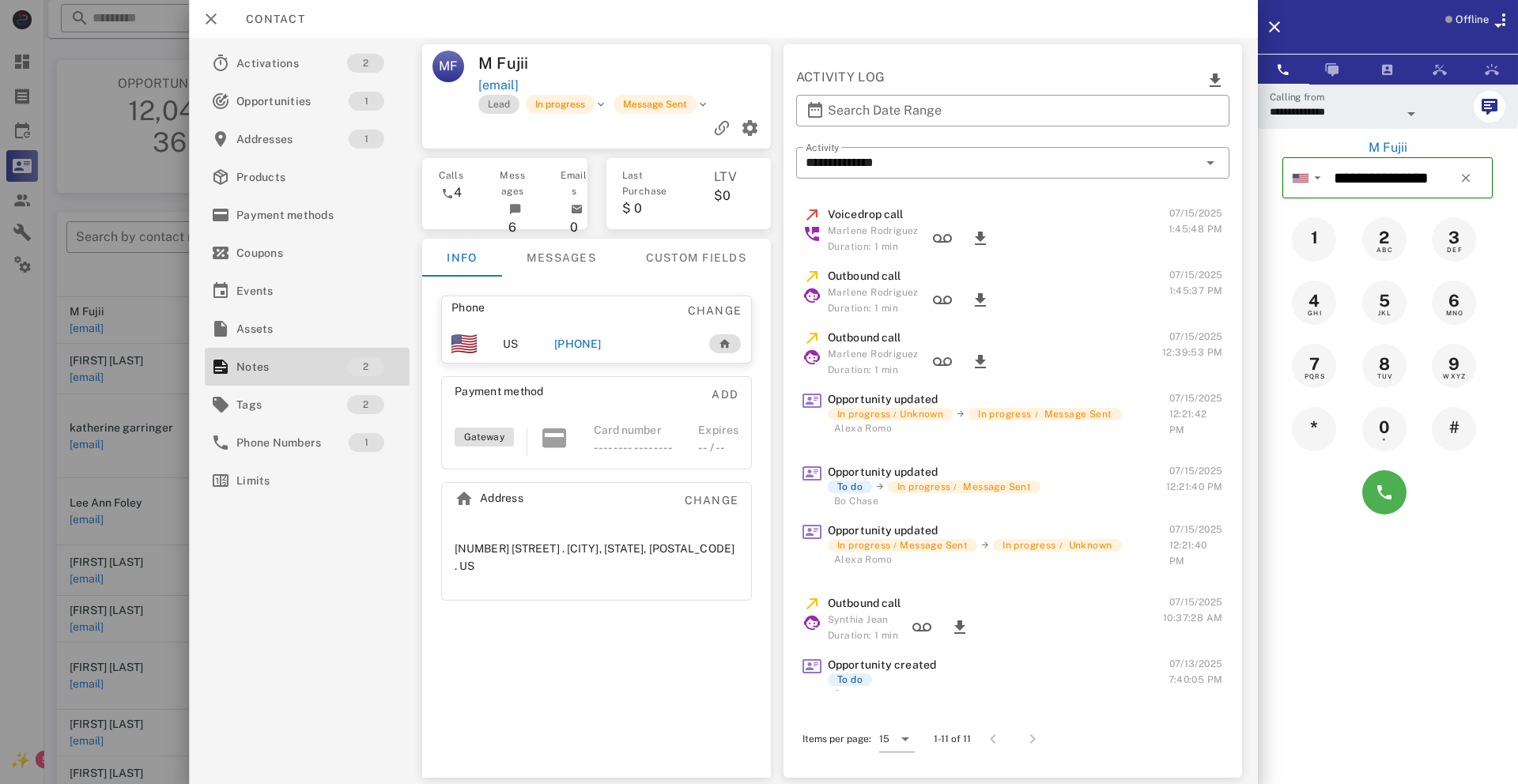 scroll, scrollTop: 300, scrollLeft: 0, axis: vertical 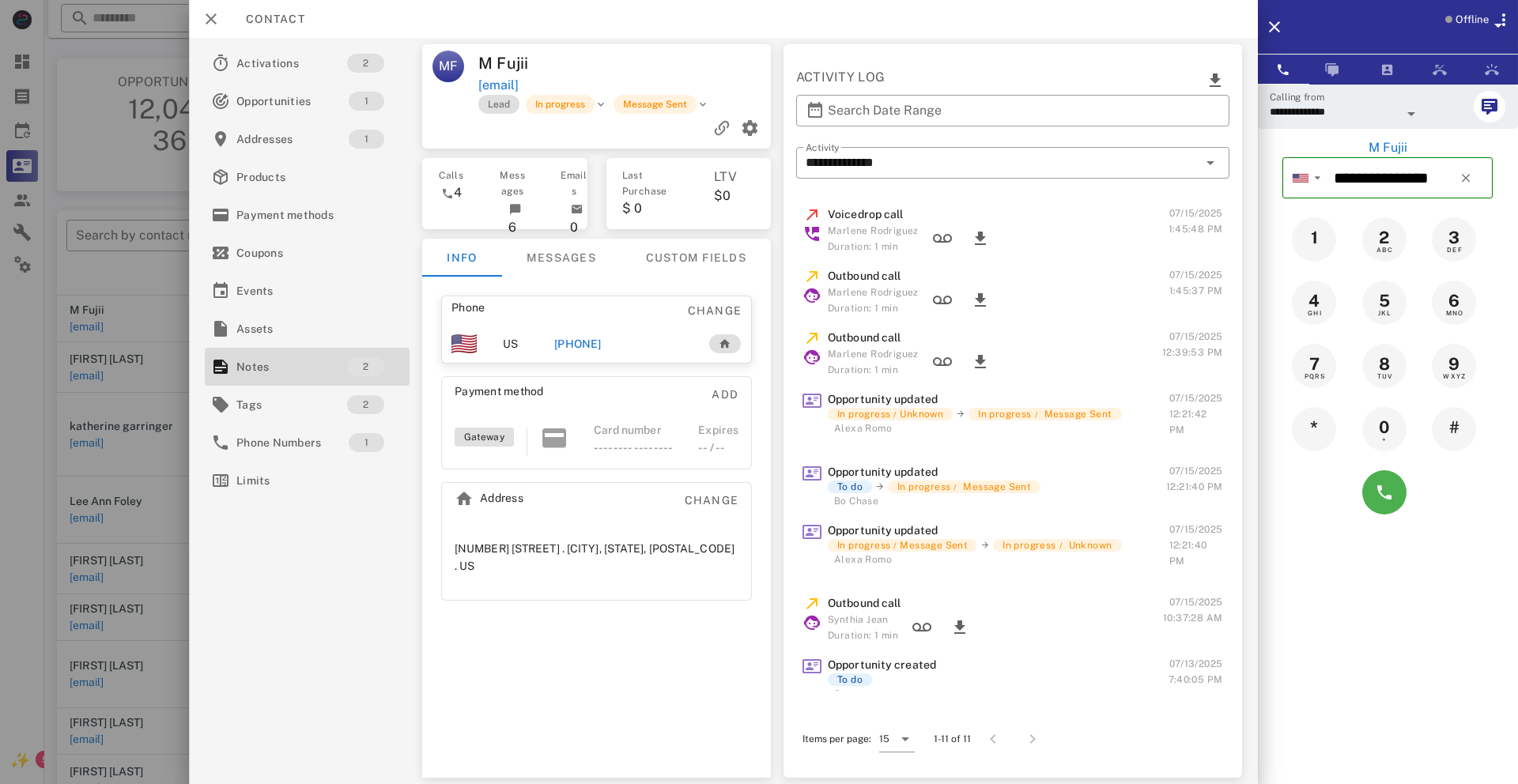 drag, startPoint x: 502, startPoint y: 63, endPoint x: 535, endPoint y: 66, distance: 33.136083 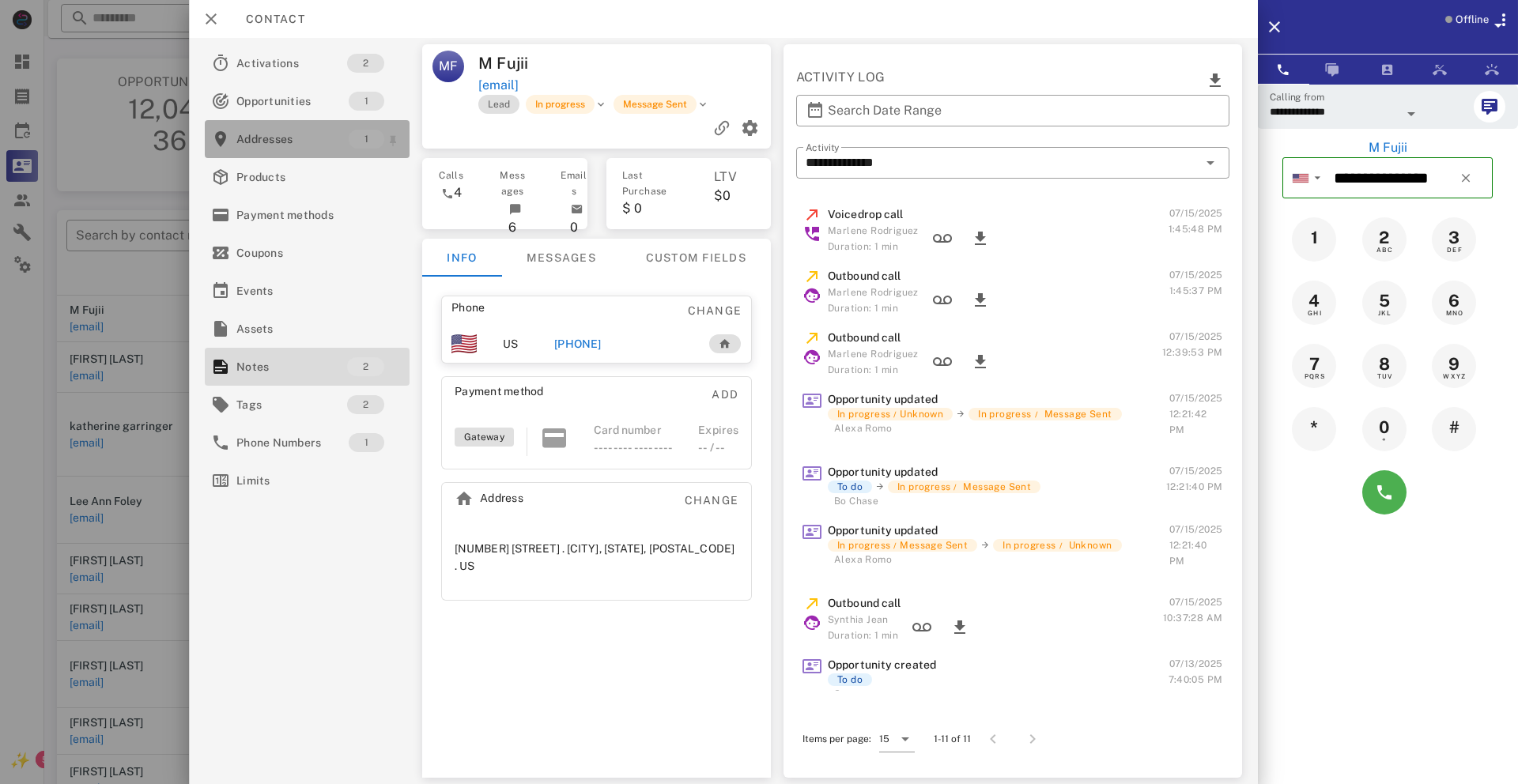 click on "Addresses" at bounding box center (293, 139) 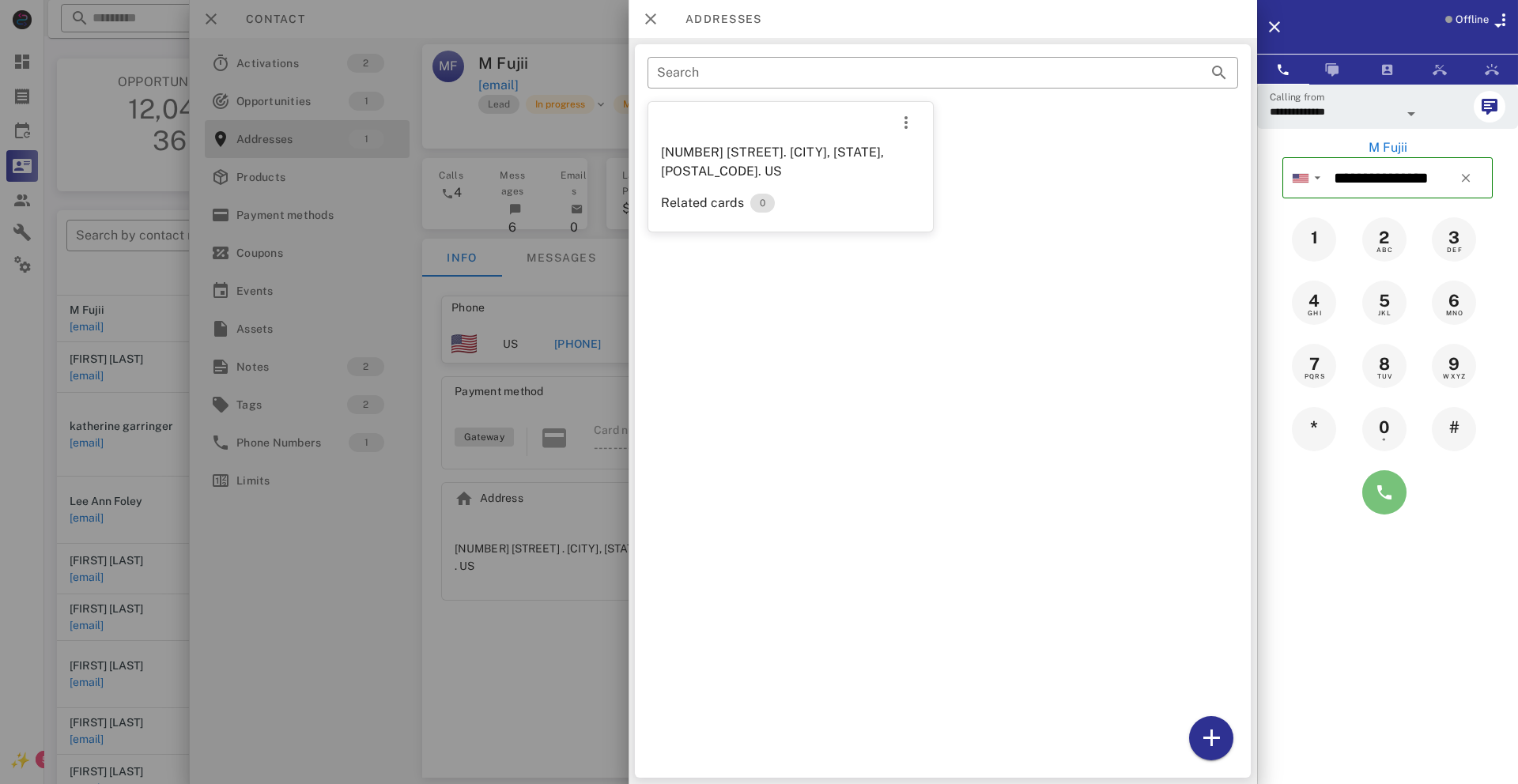 click at bounding box center [1384, 492] 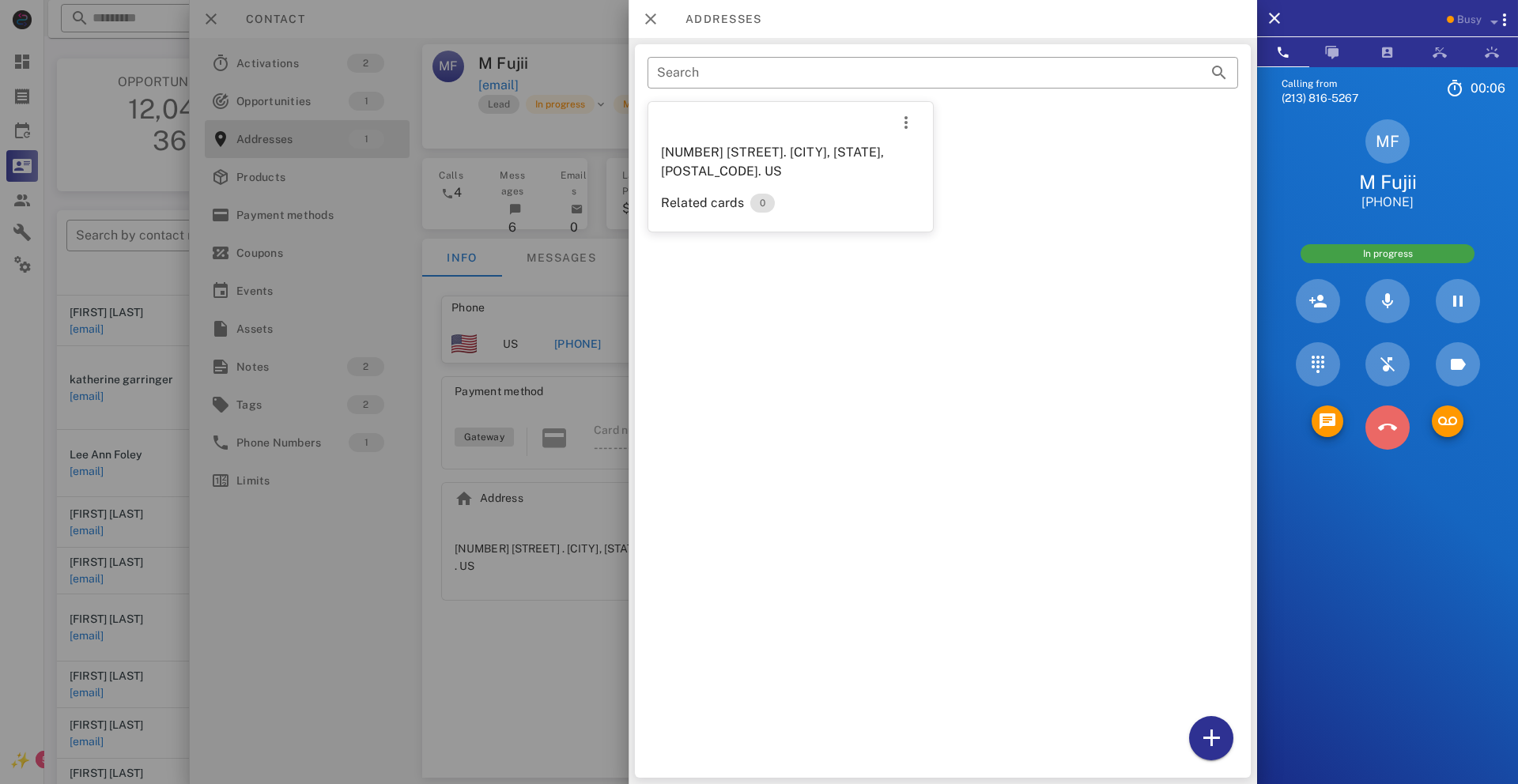 click at bounding box center (1388, 428) 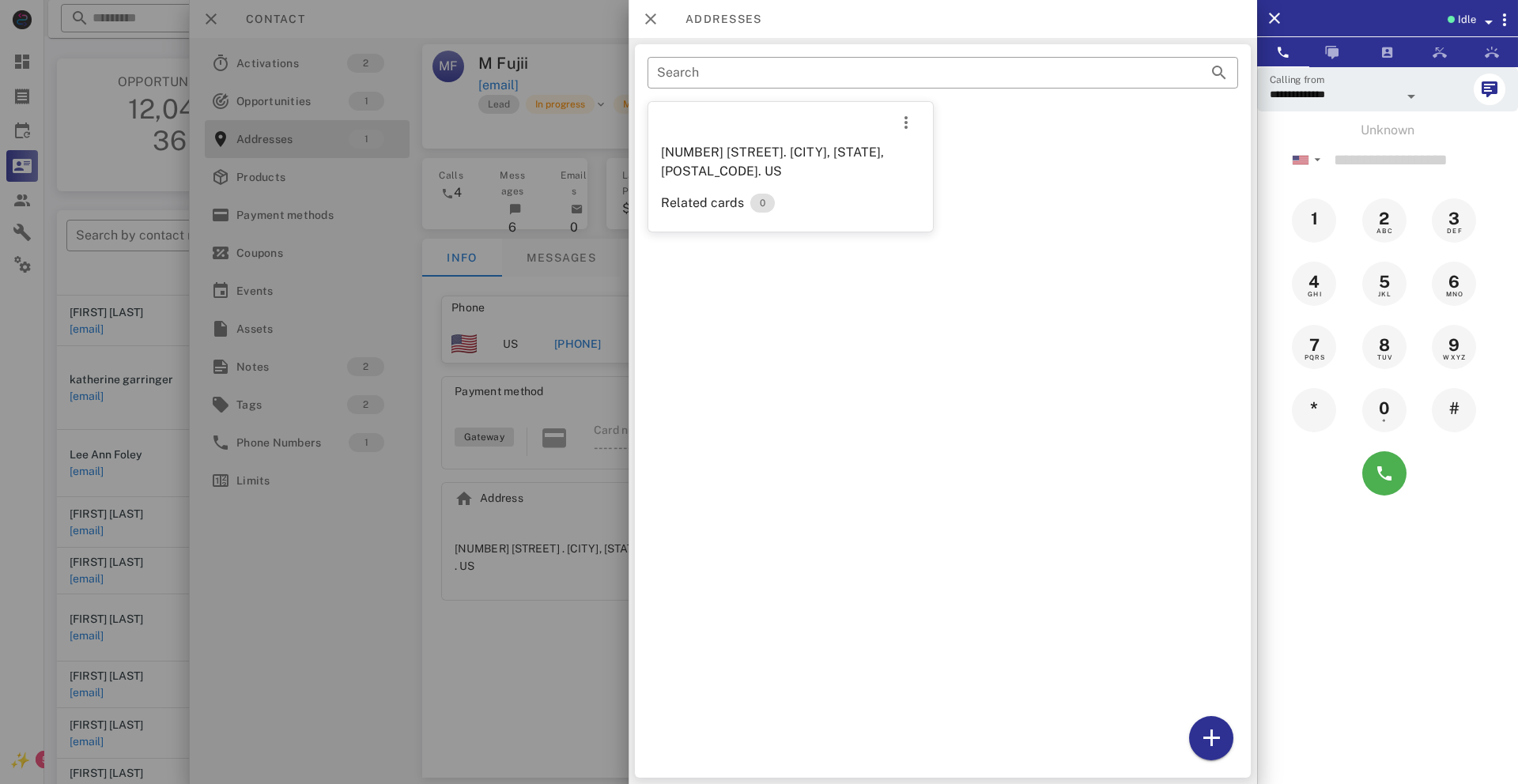 click at bounding box center [759, 392] 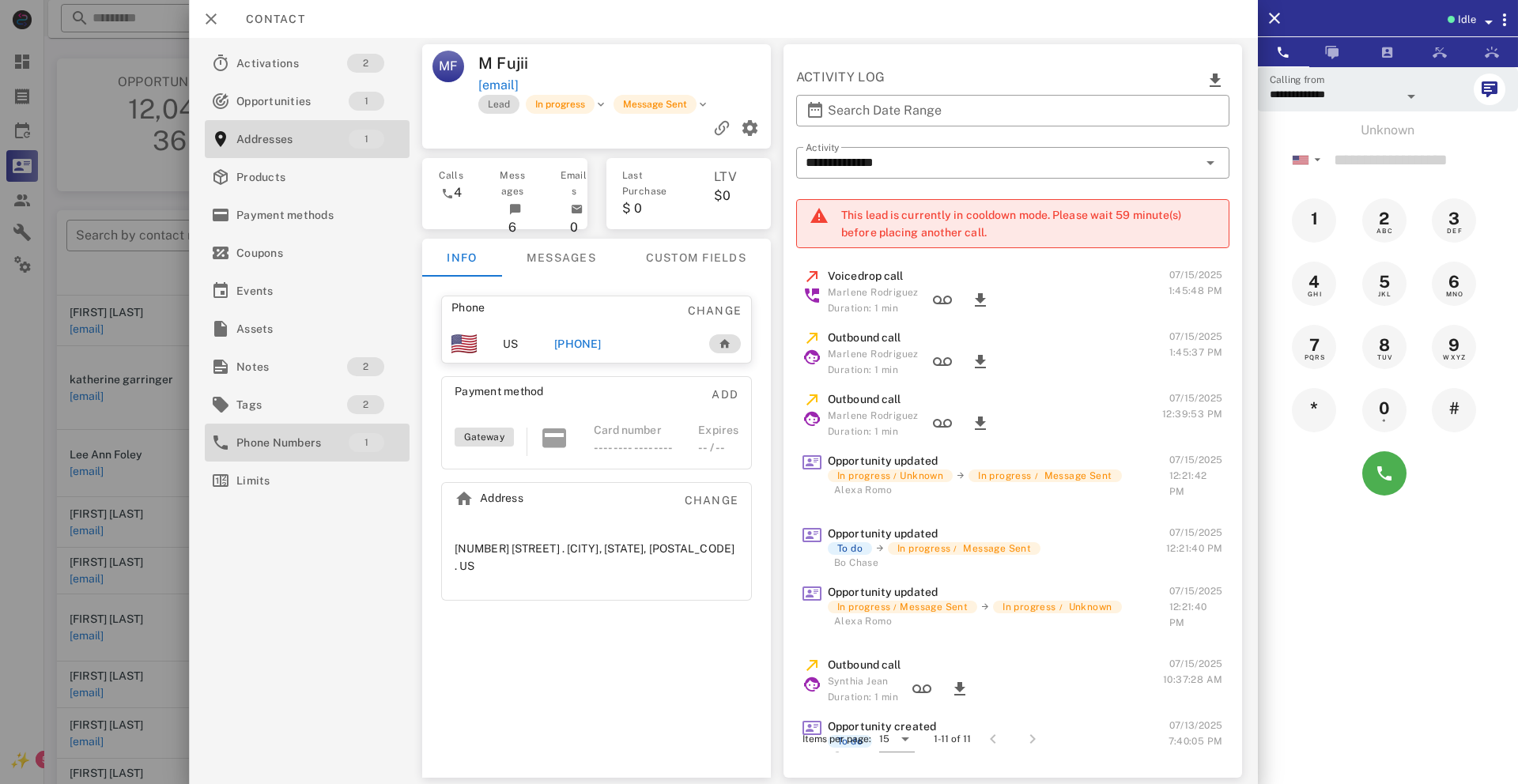 click on "Phone Numbers" at bounding box center [293, 443] 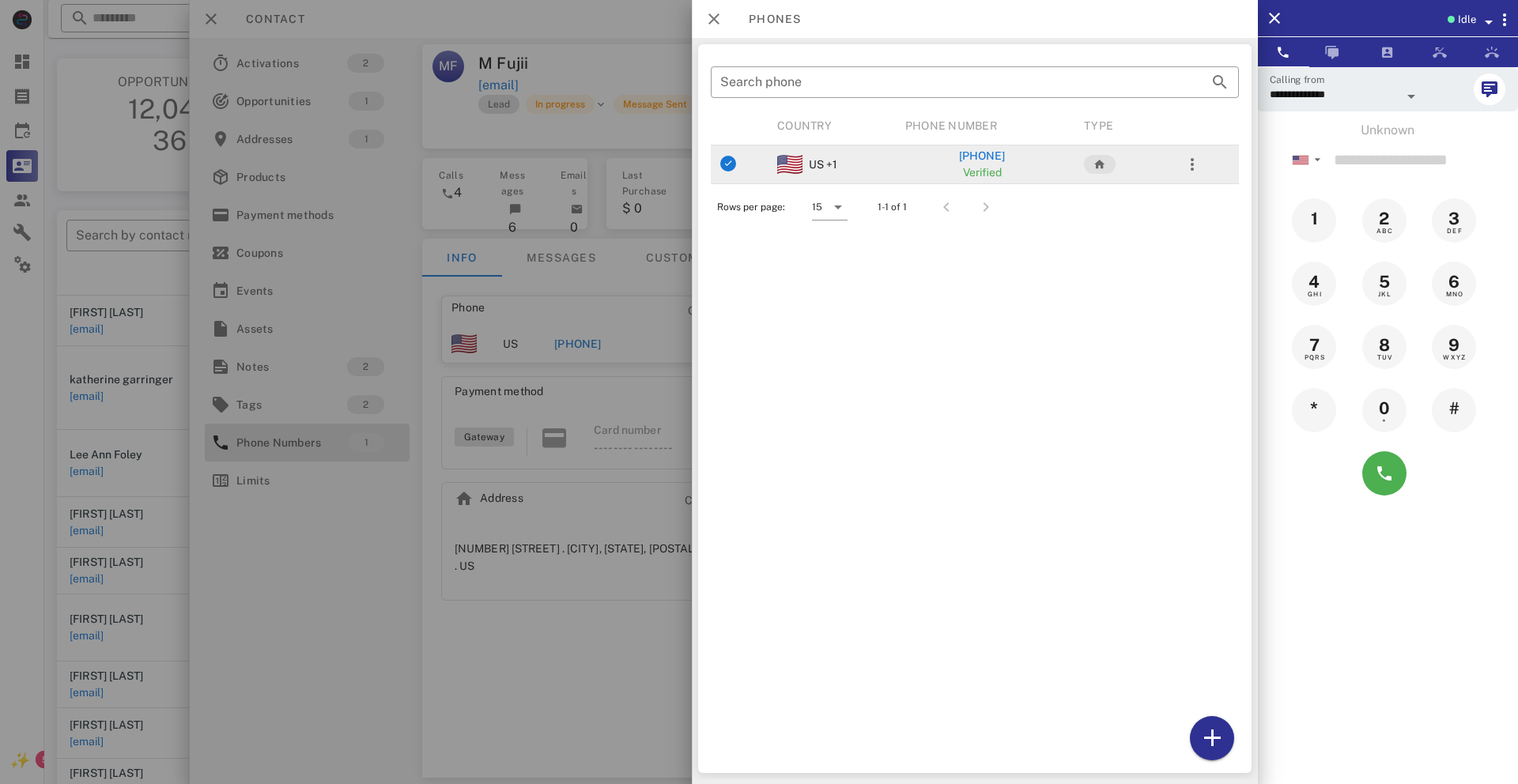 click on "+17143288499" at bounding box center [982, 156] 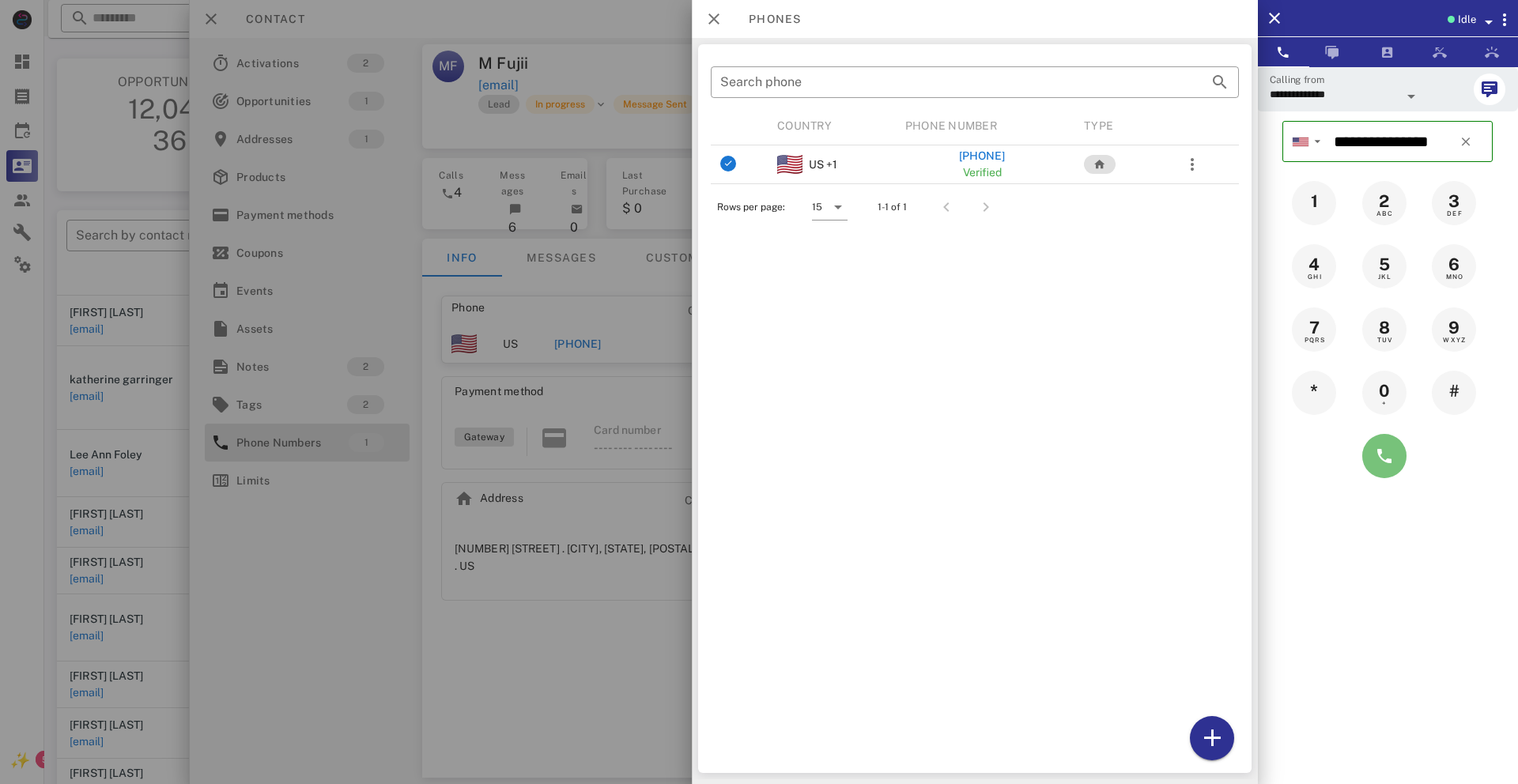 click at bounding box center (1384, 456) 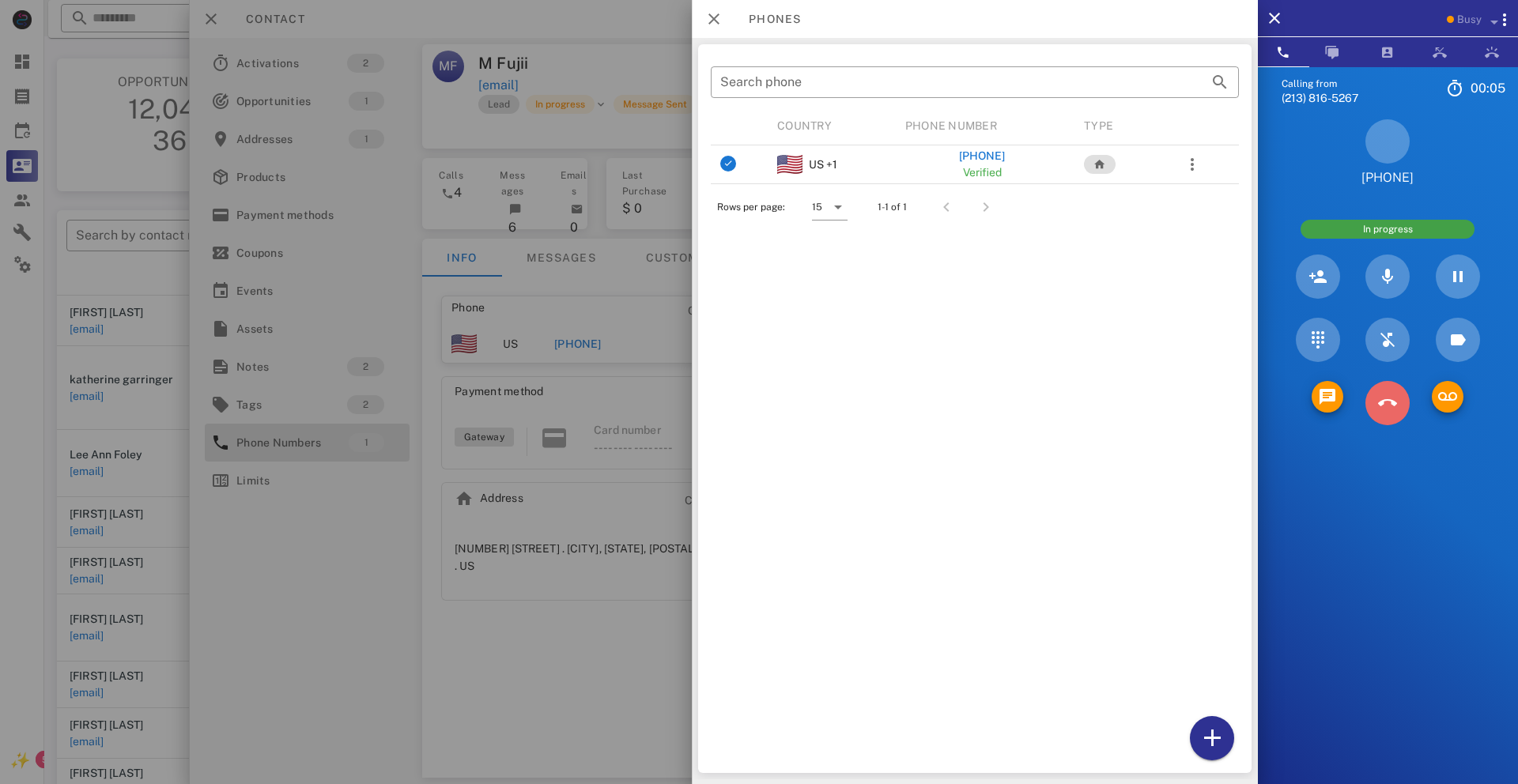 click at bounding box center [1388, 403] 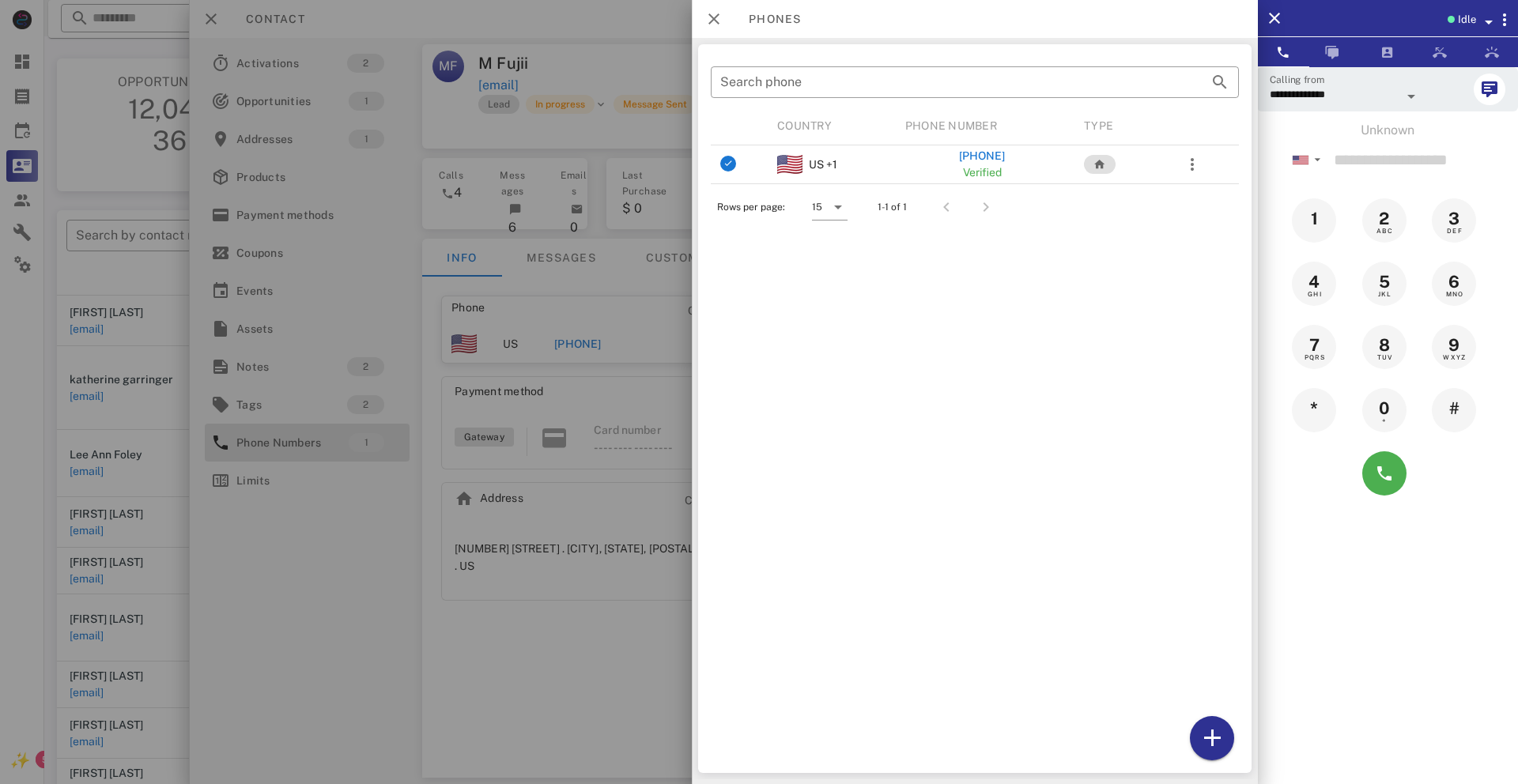 click at bounding box center (759, 392) 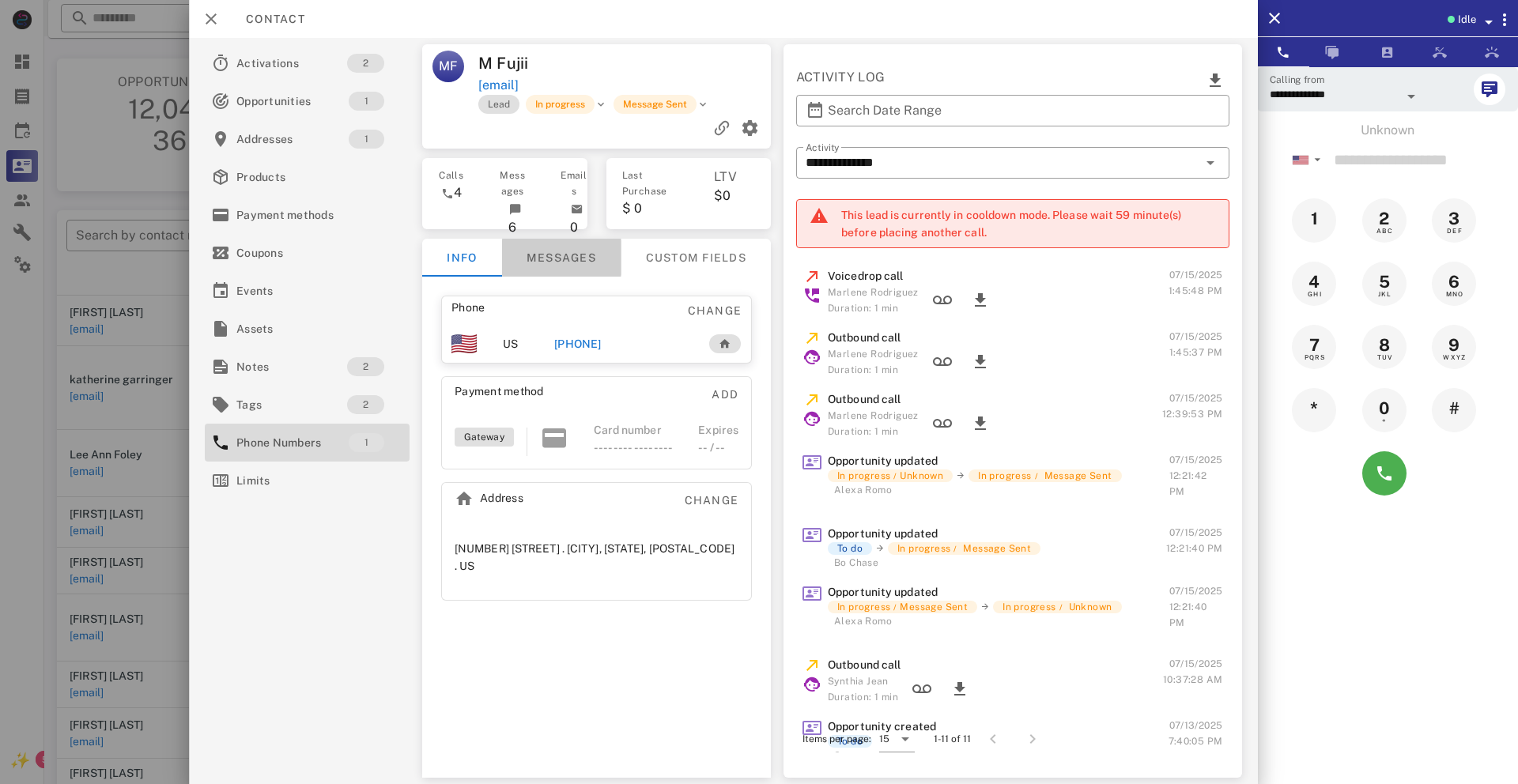 click on "Messages" at bounding box center [561, 258] 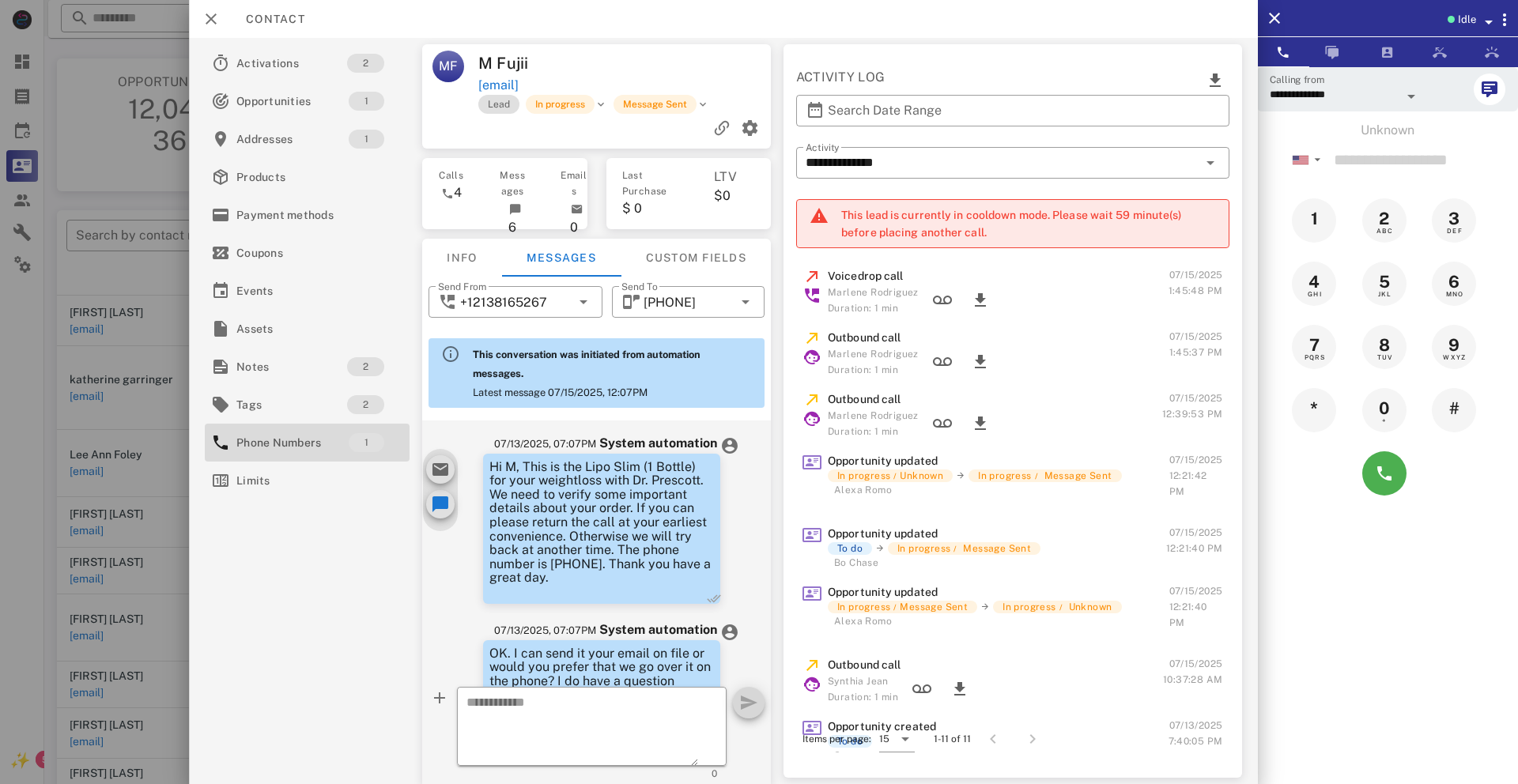 scroll, scrollTop: 537, scrollLeft: 0, axis: vertical 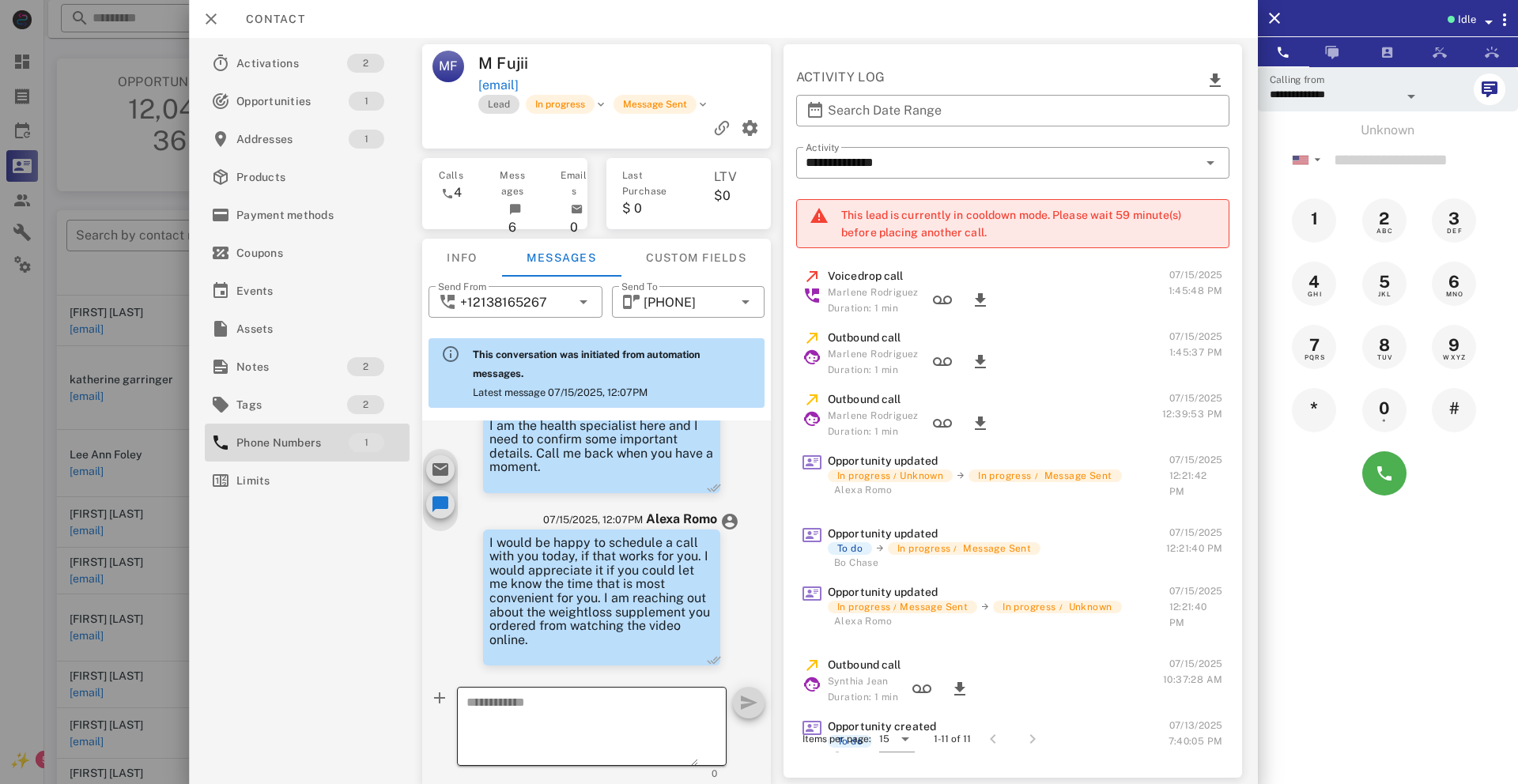 click at bounding box center (582, 729) 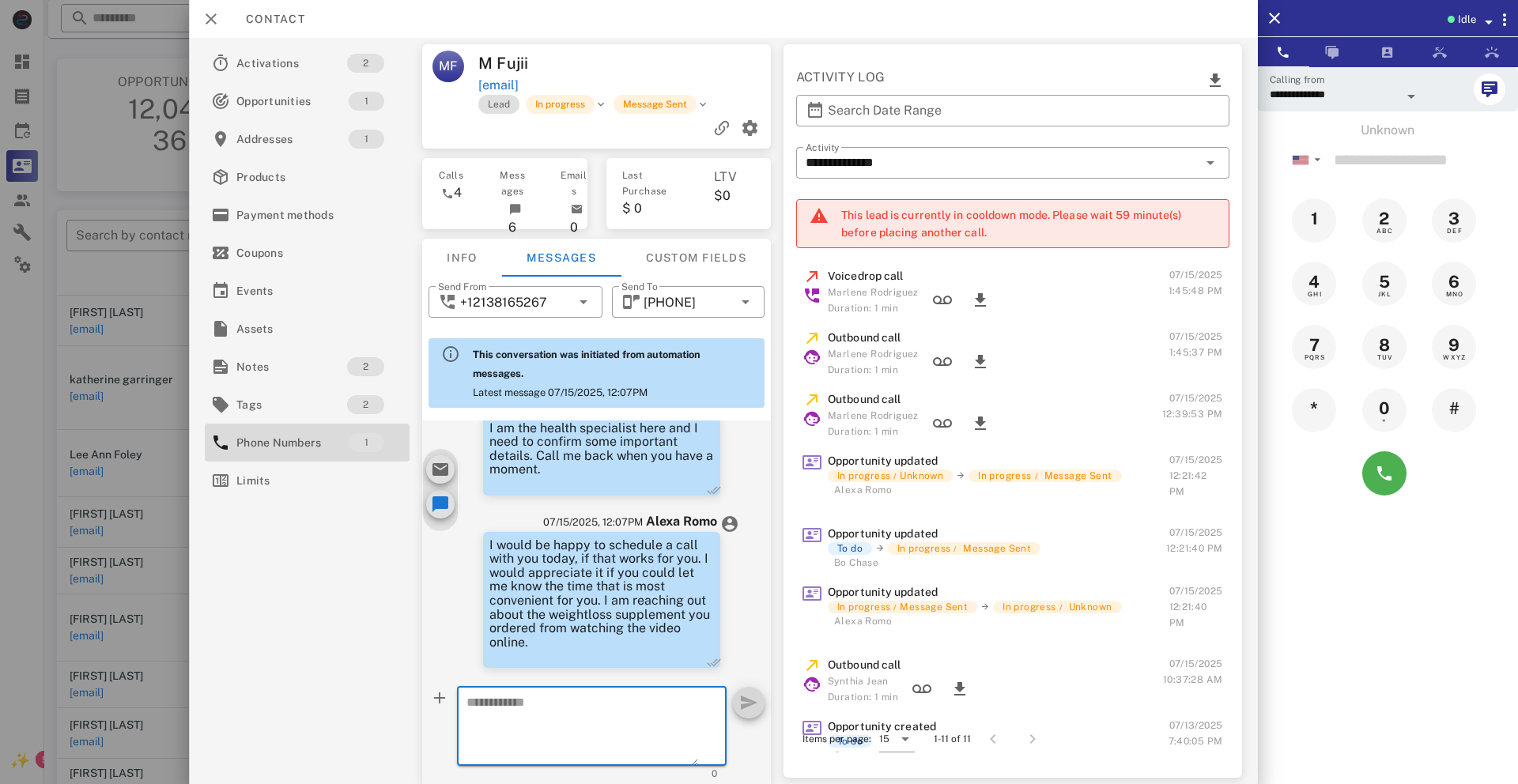 scroll, scrollTop: 537, scrollLeft: 0, axis: vertical 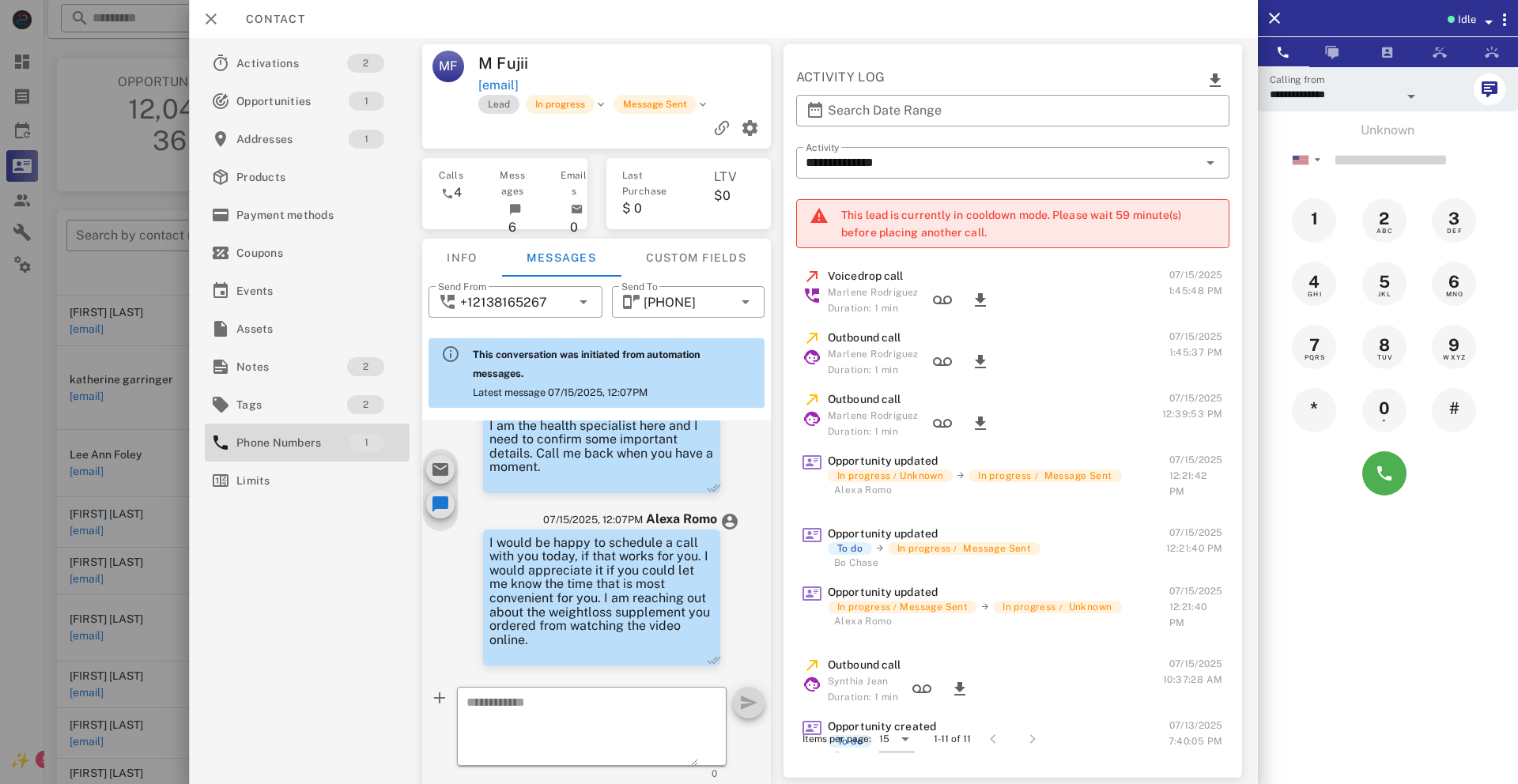 drag, startPoint x: 568, startPoint y: 537, endPoint x: 673, endPoint y: 639, distance: 146.38647 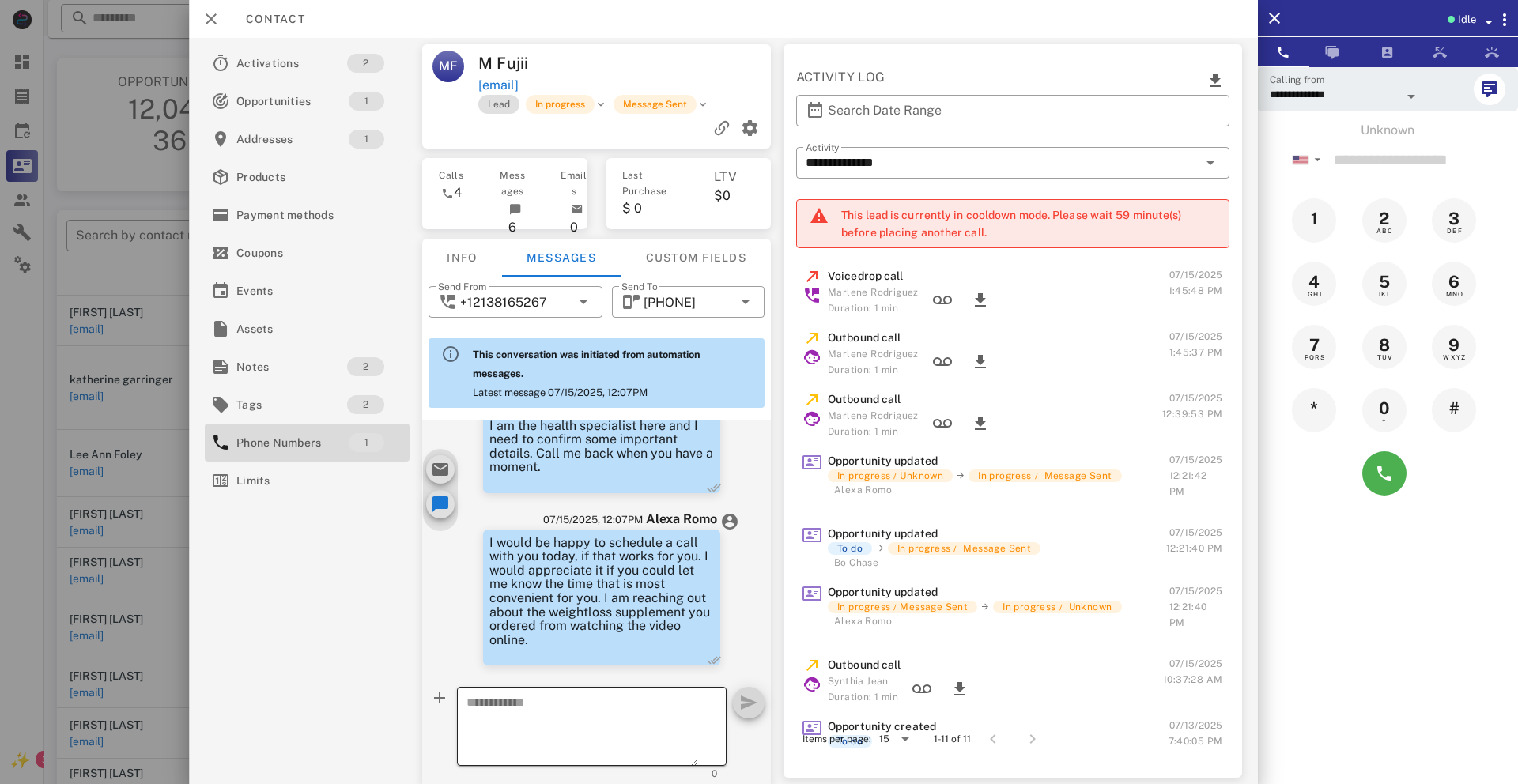 click at bounding box center [582, 729] 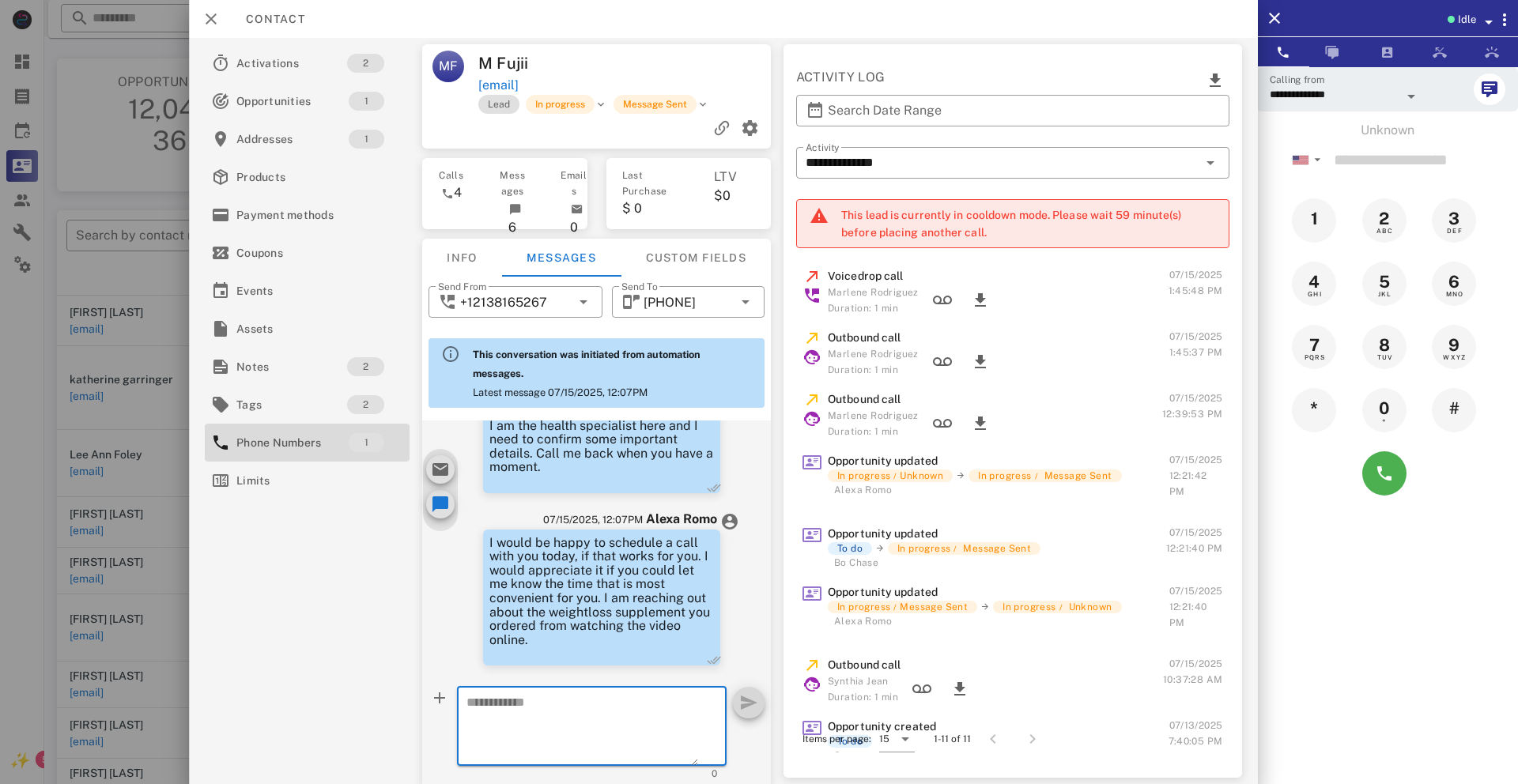 paste on "**********" 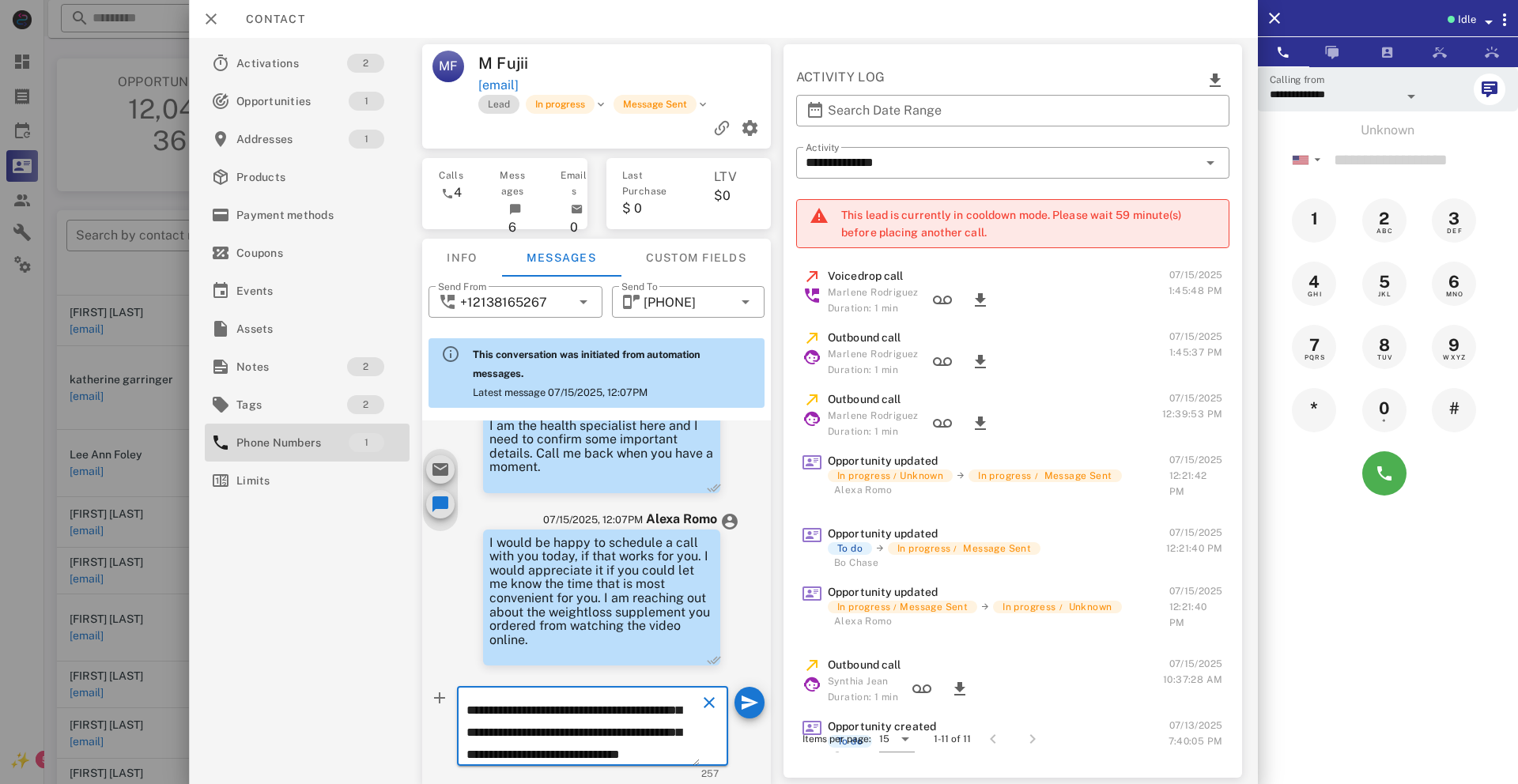 scroll, scrollTop: 81, scrollLeft: 0, axis: vertical 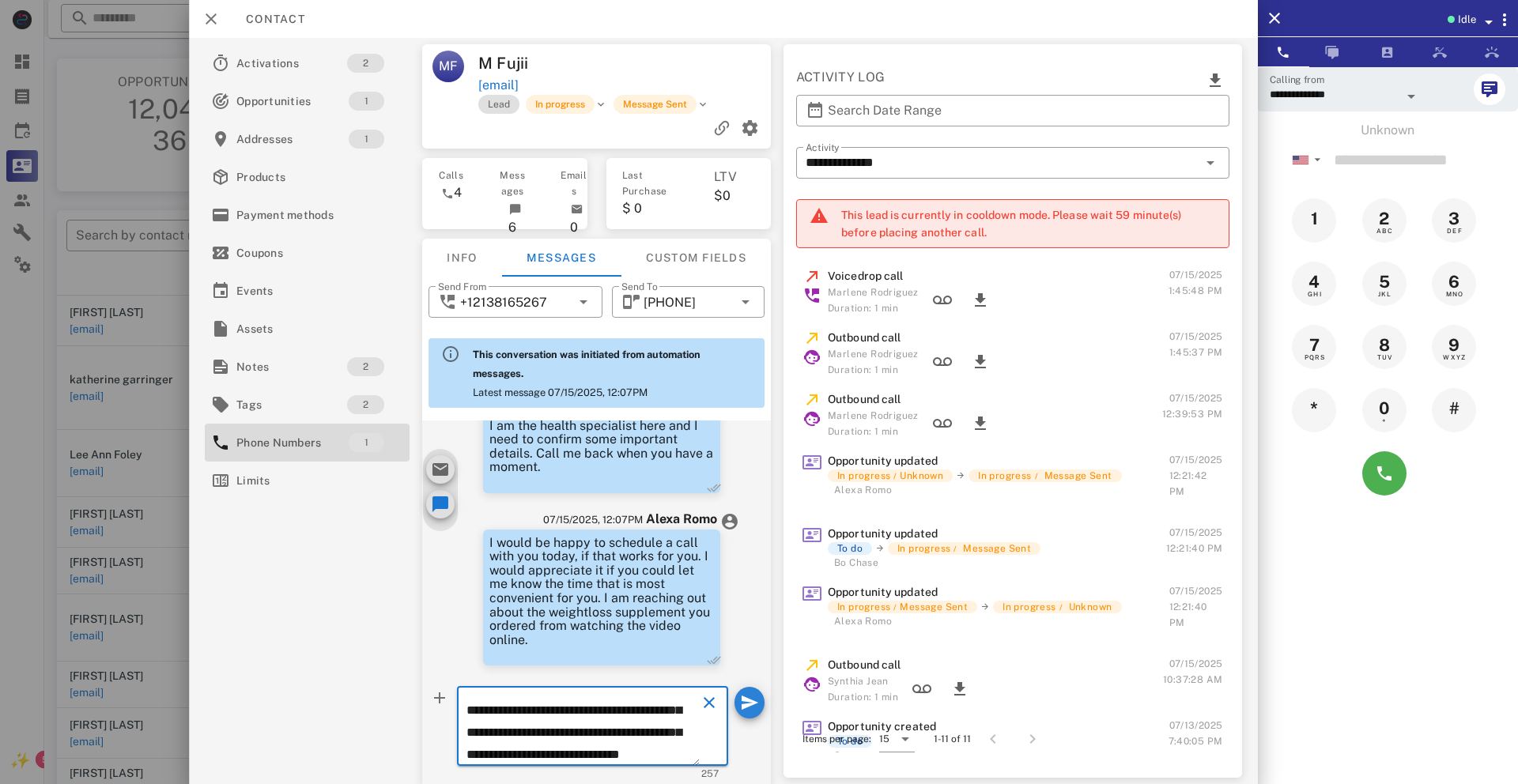 type on "**********" 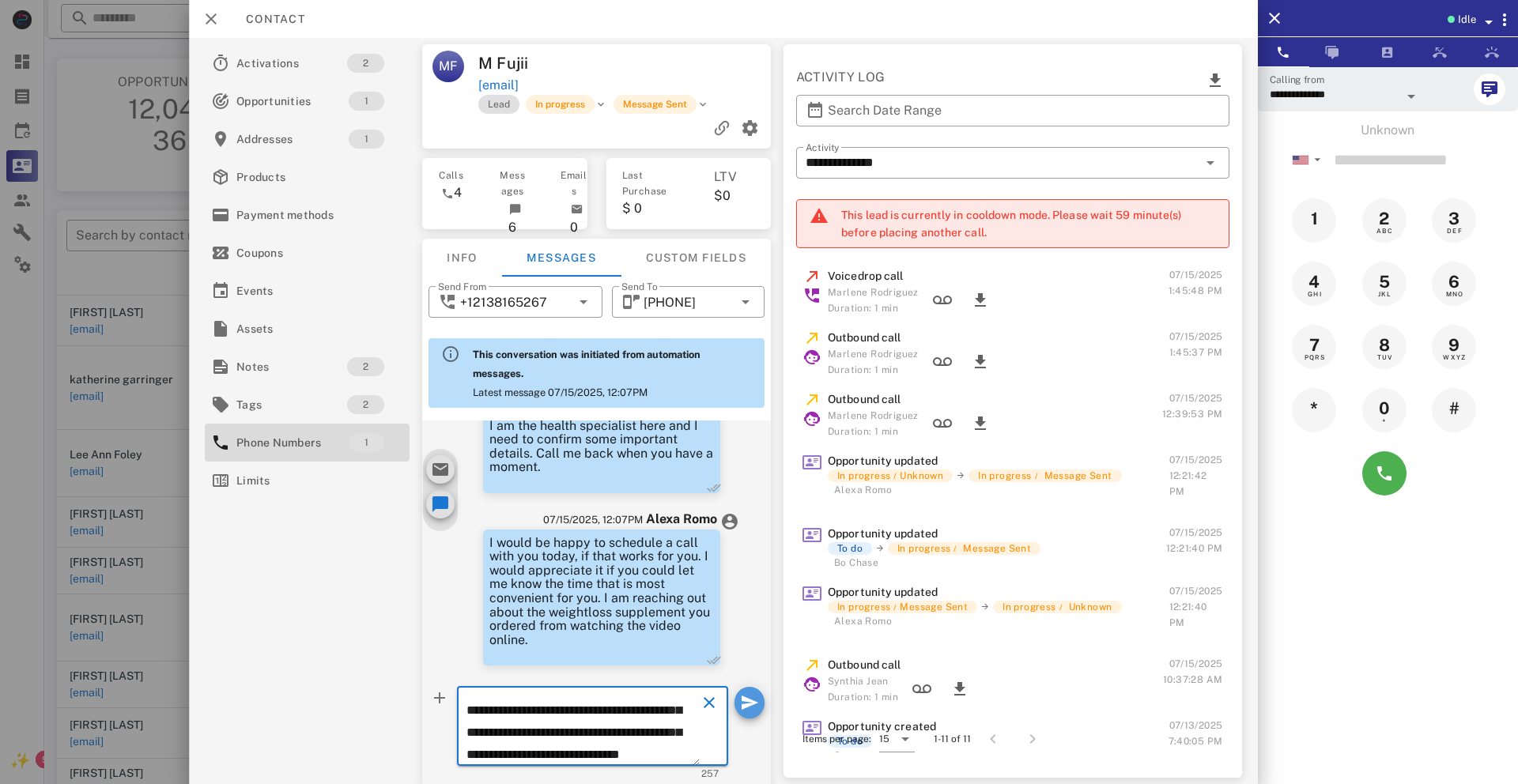 click at bounding box center [749, 703] 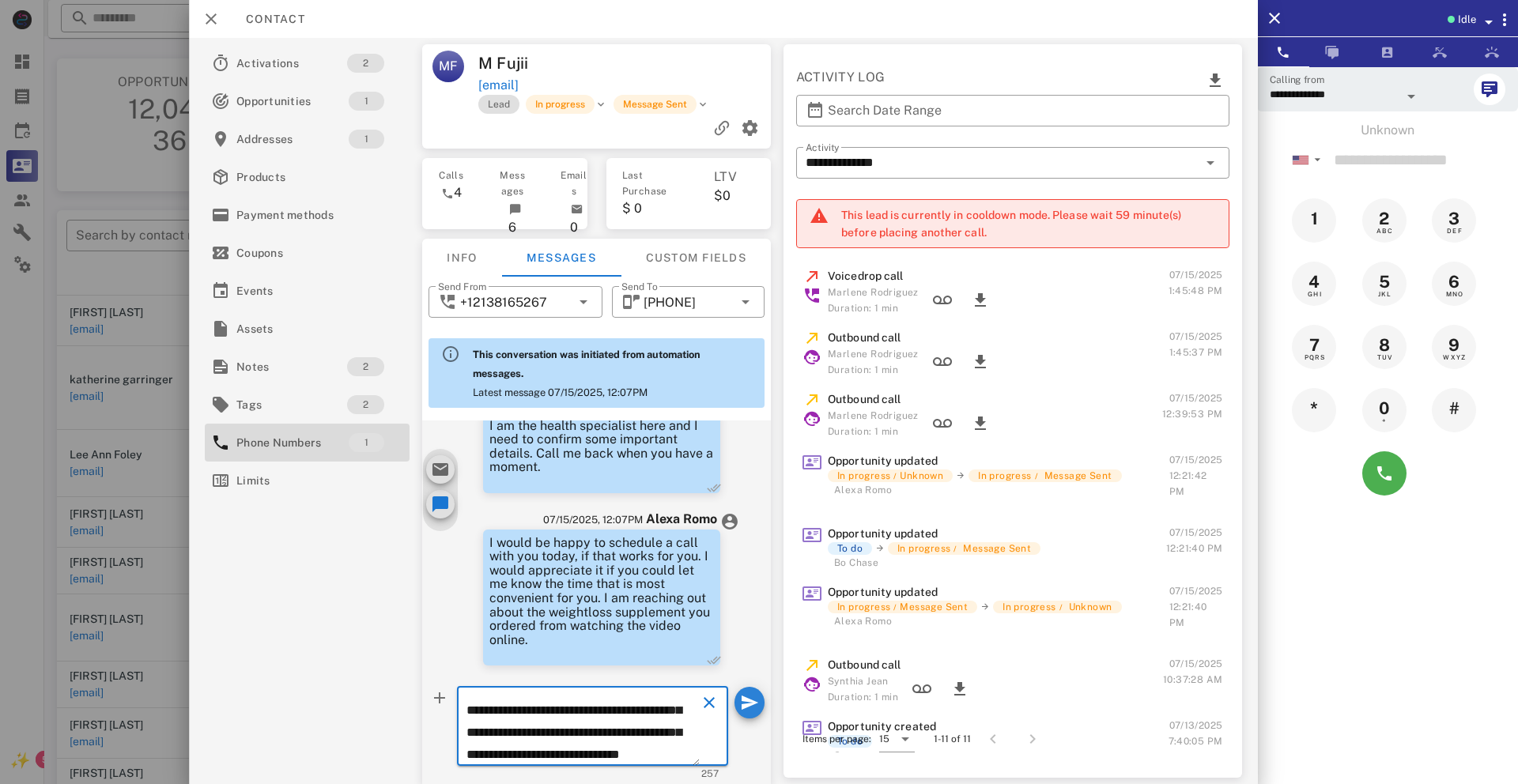 type 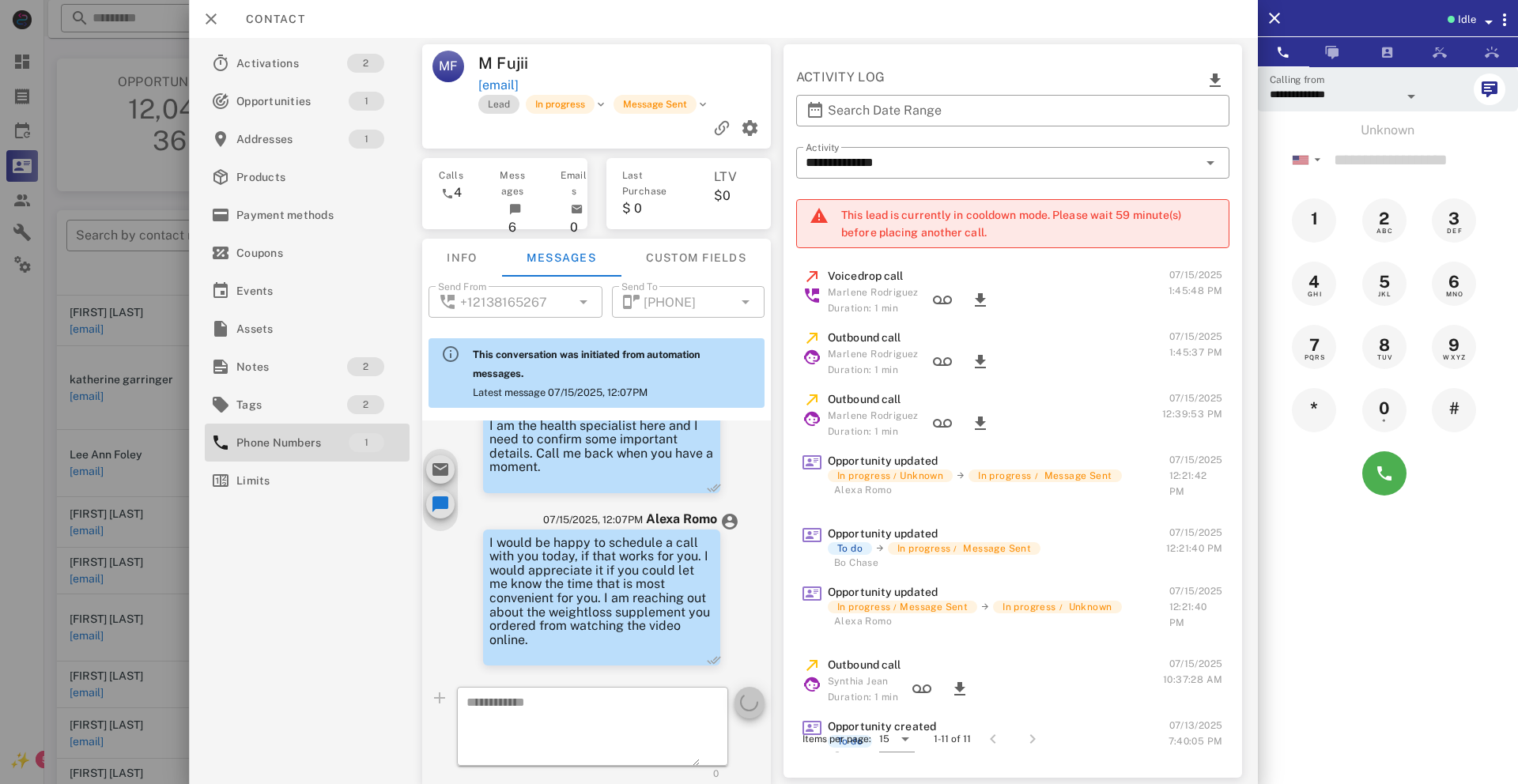 scroll, scrollTop: 0, scrollLeft: 0, axis: both 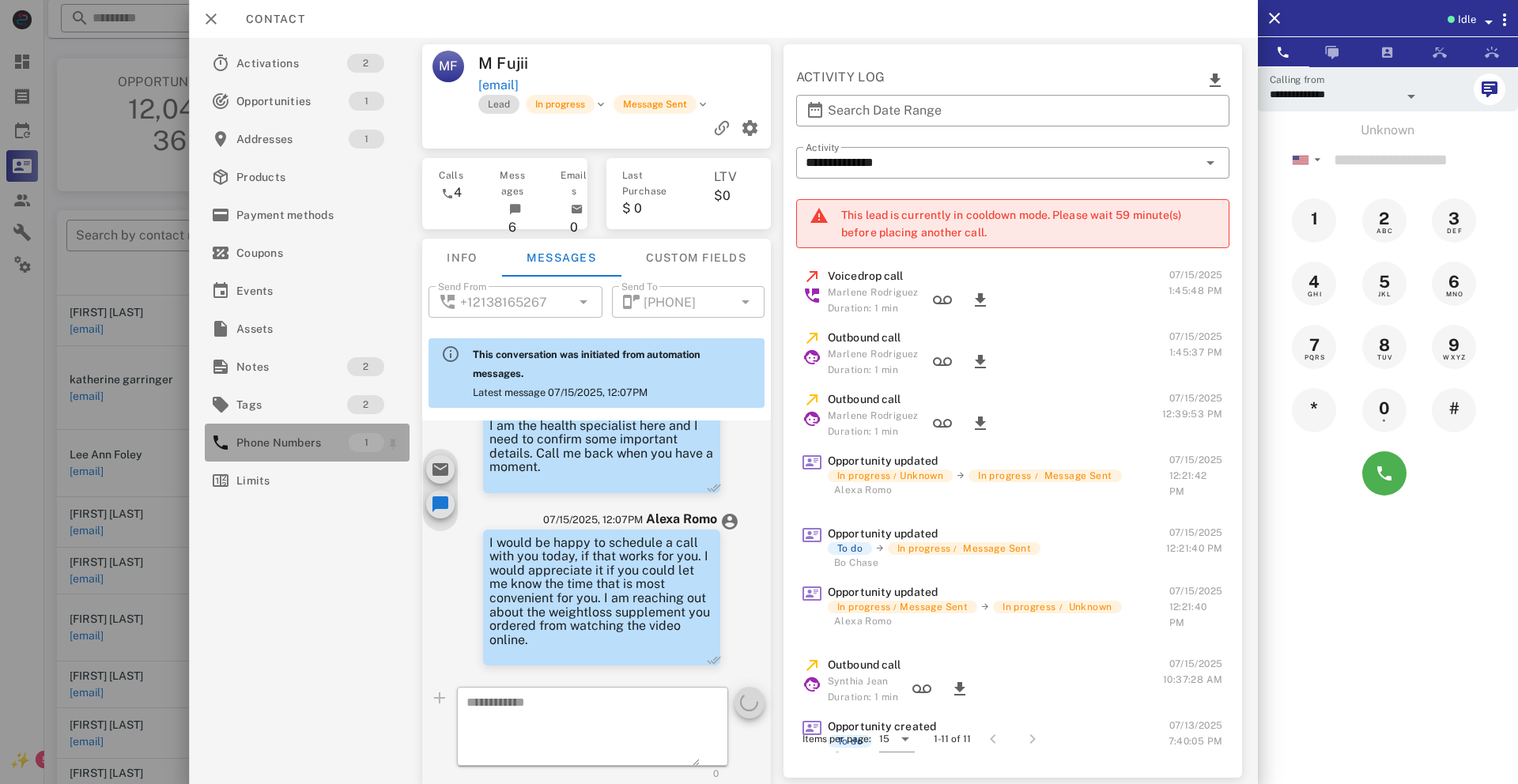 click on "Phone Numbers" at bounding box center (293, 443) 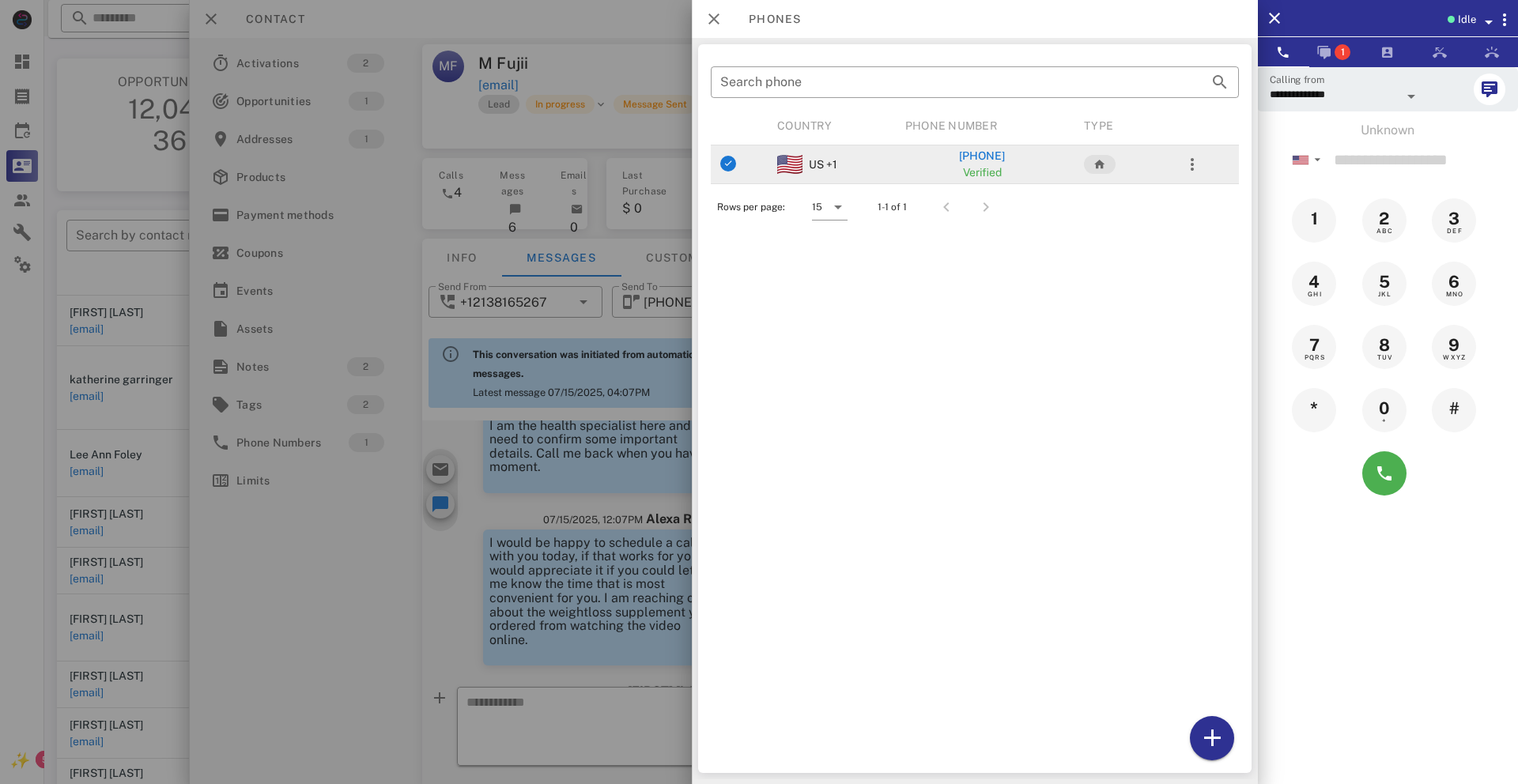 scroll, scrollTop: 695, scrollLeft: 0, axis: vertical 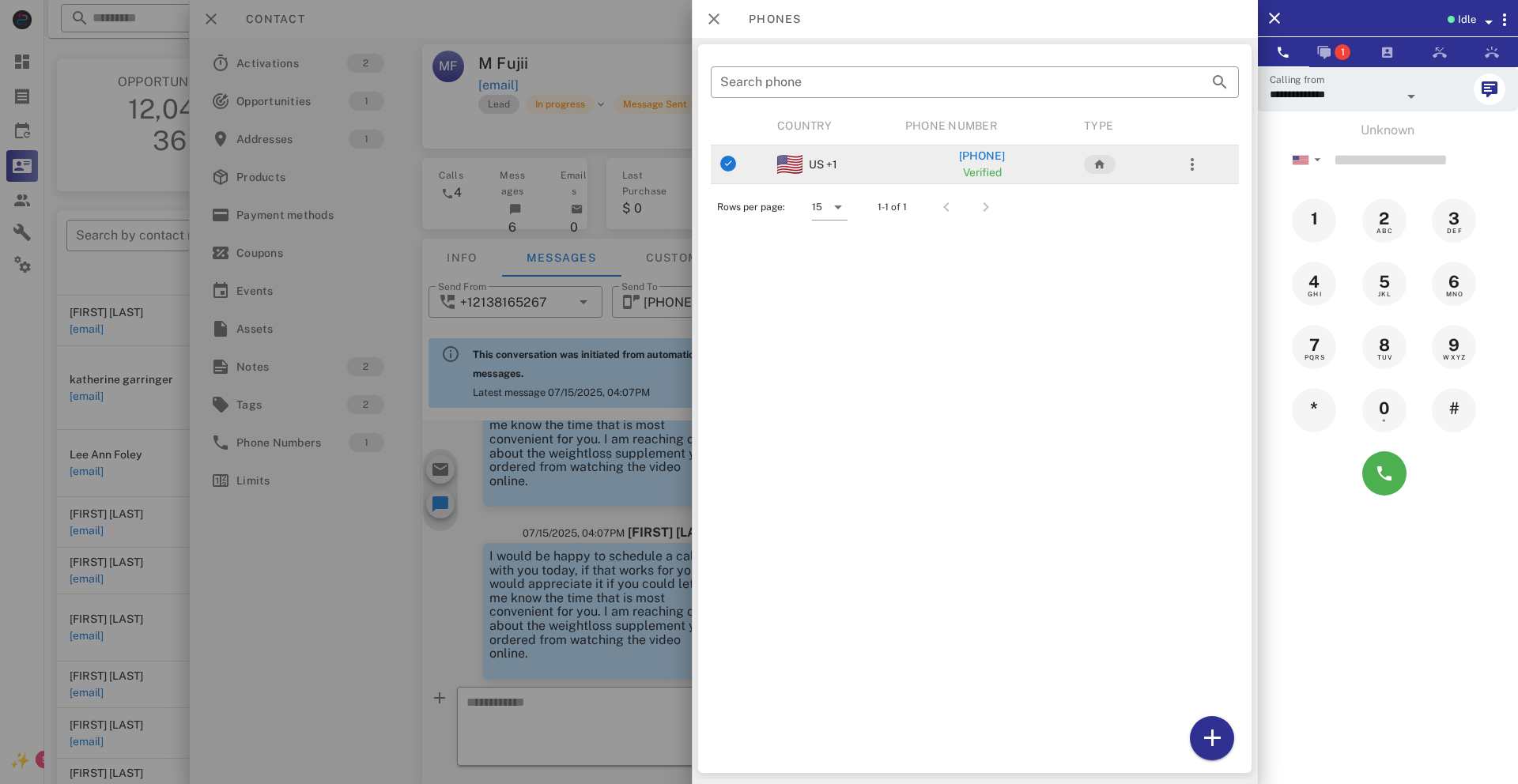 click on "+17143288499" at bounding box center [982, 156] 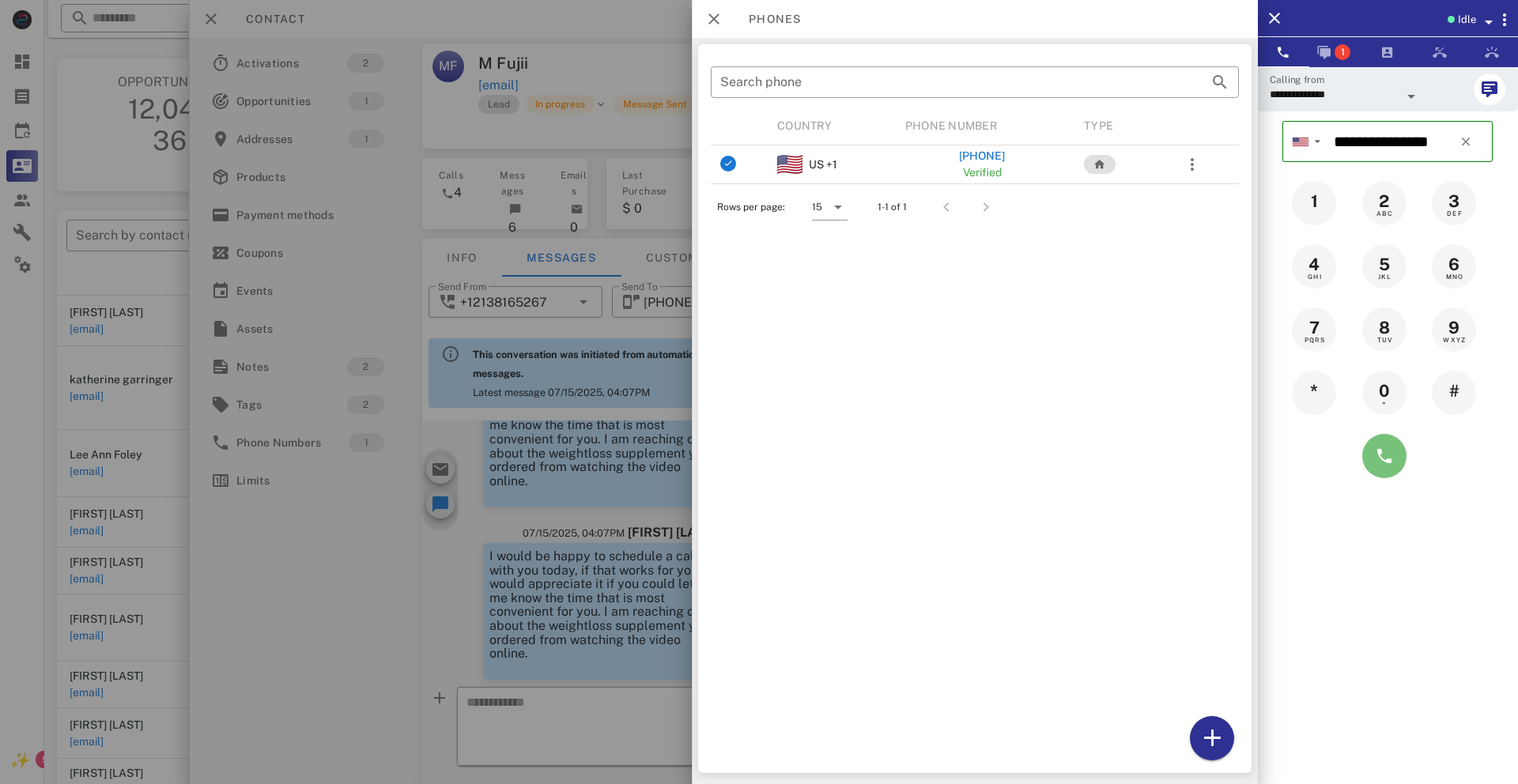 click at bounding box center (1384, 456) 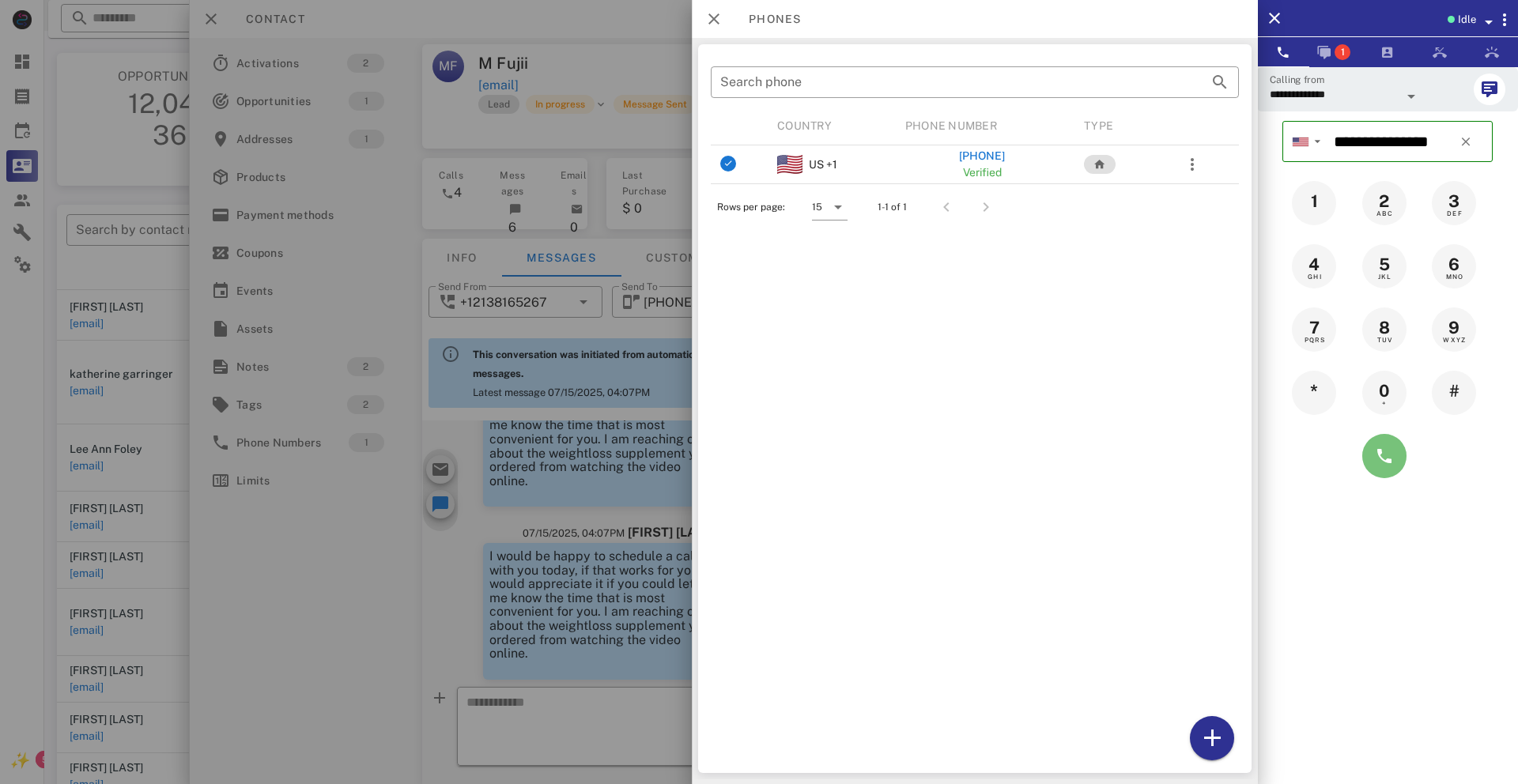 scroll, scrollTop: 13, scrollLeft: 0, axis: vertical 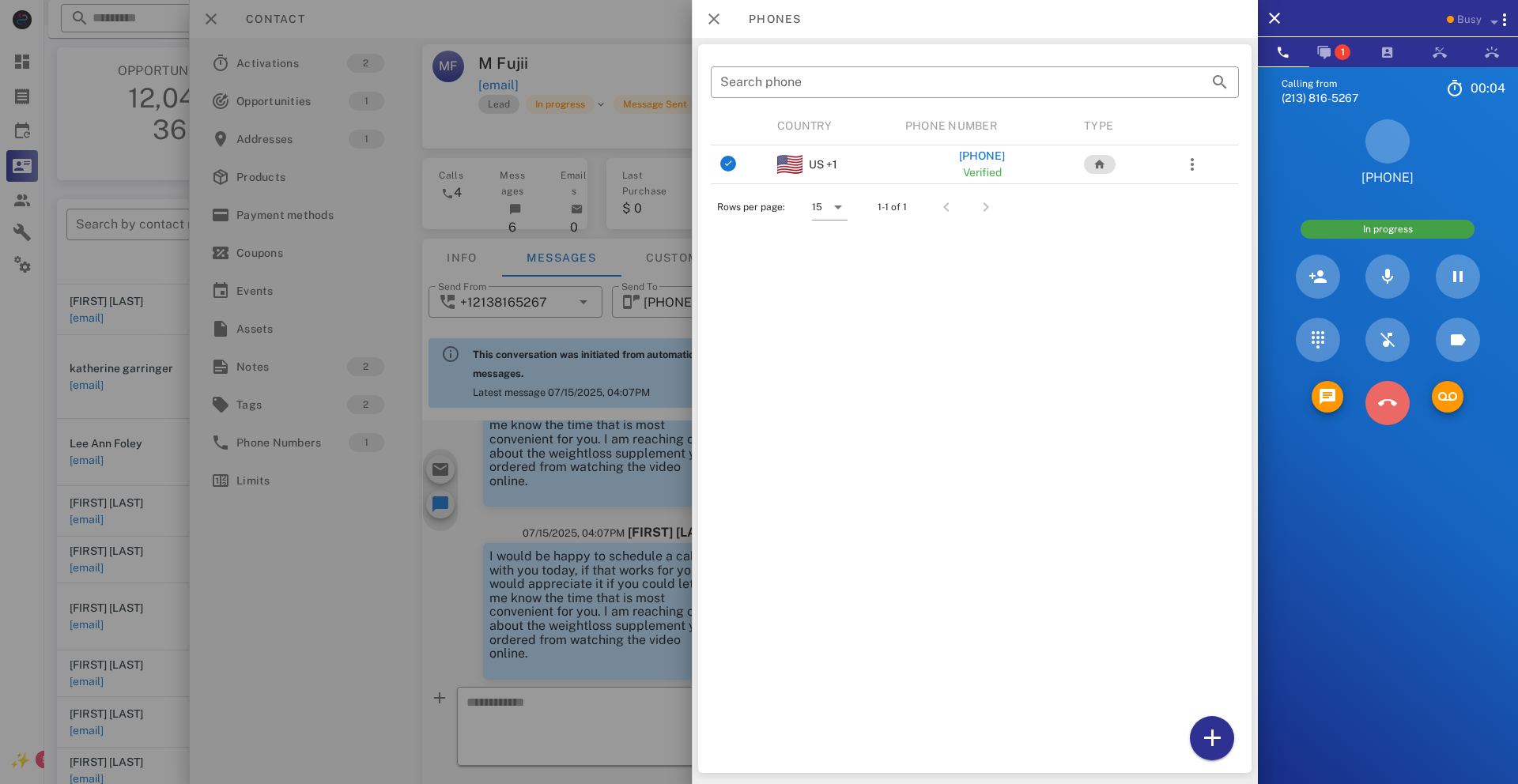 click at bounding box center (1388, 403) 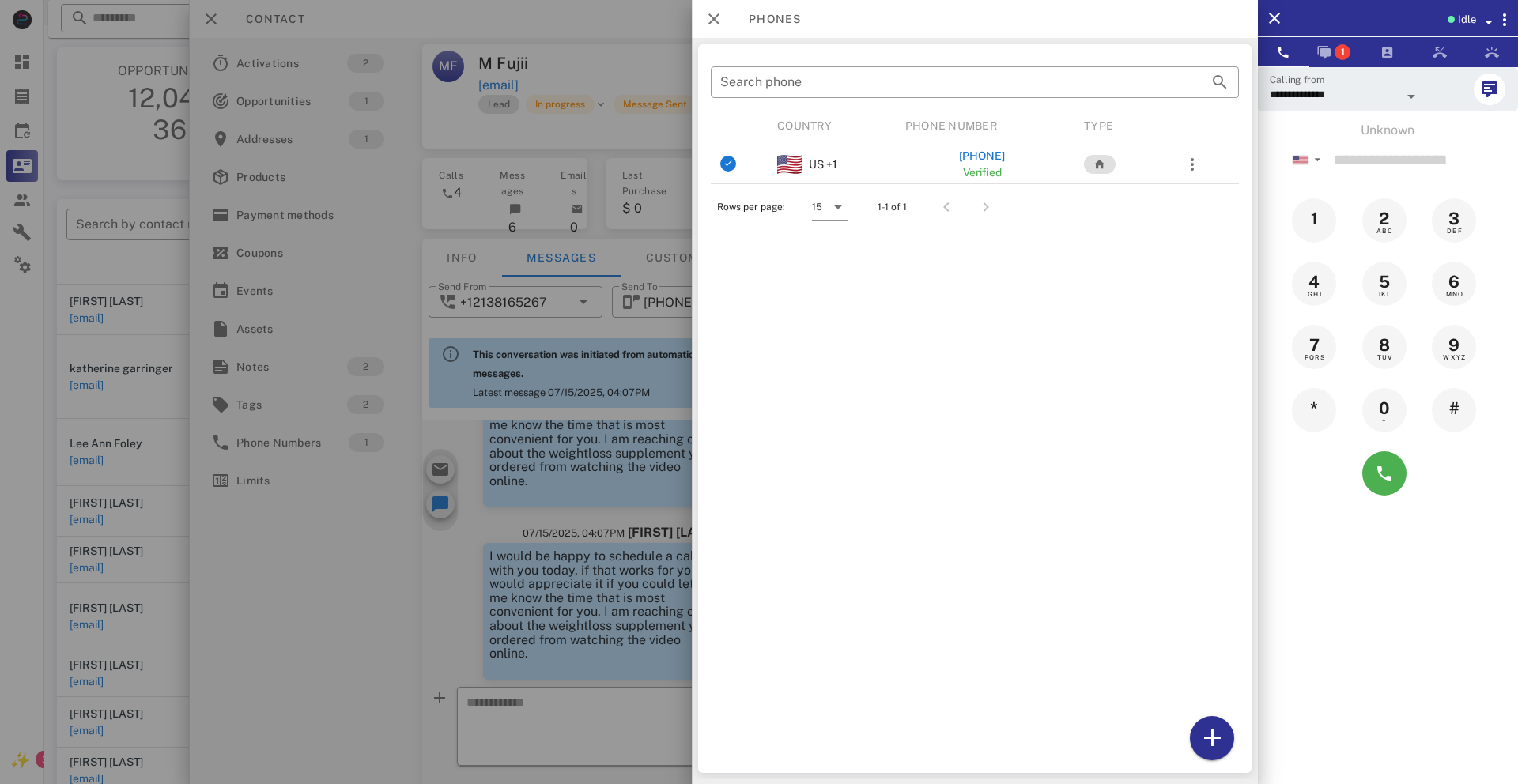 click at bounding box center (759, 392) 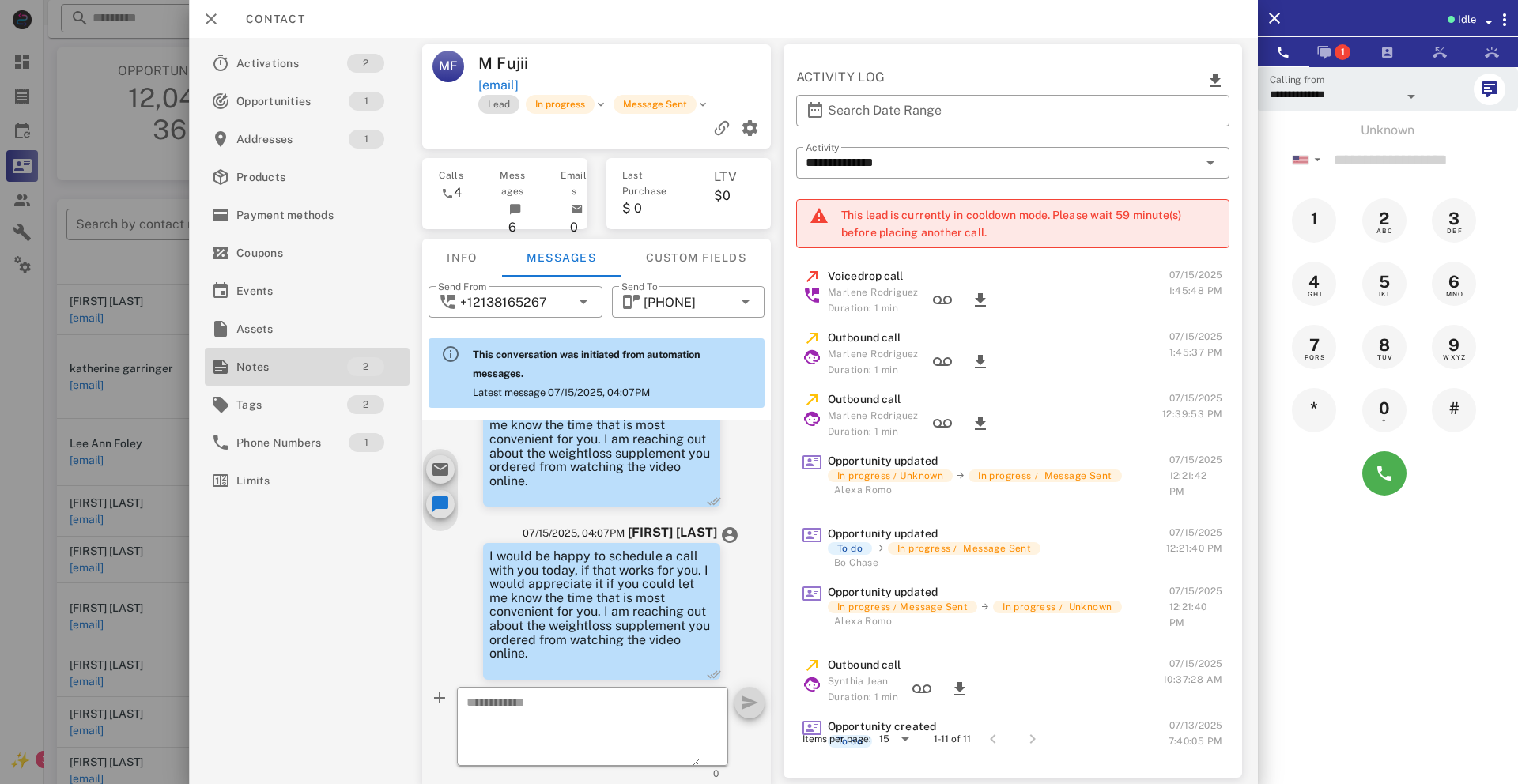 click on "Notes" at bounding box center (292, 367) 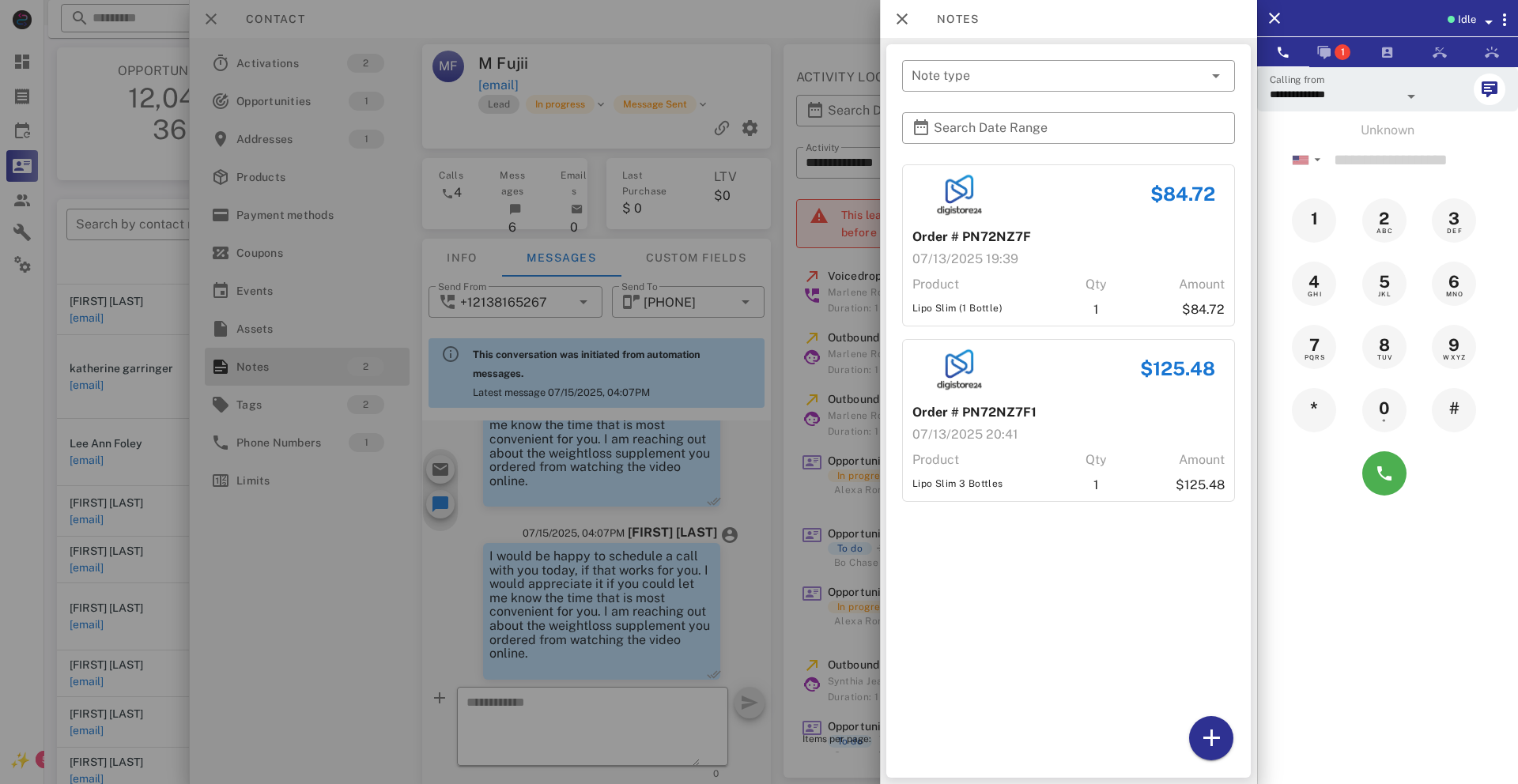 click at bounding box center (759, 392) 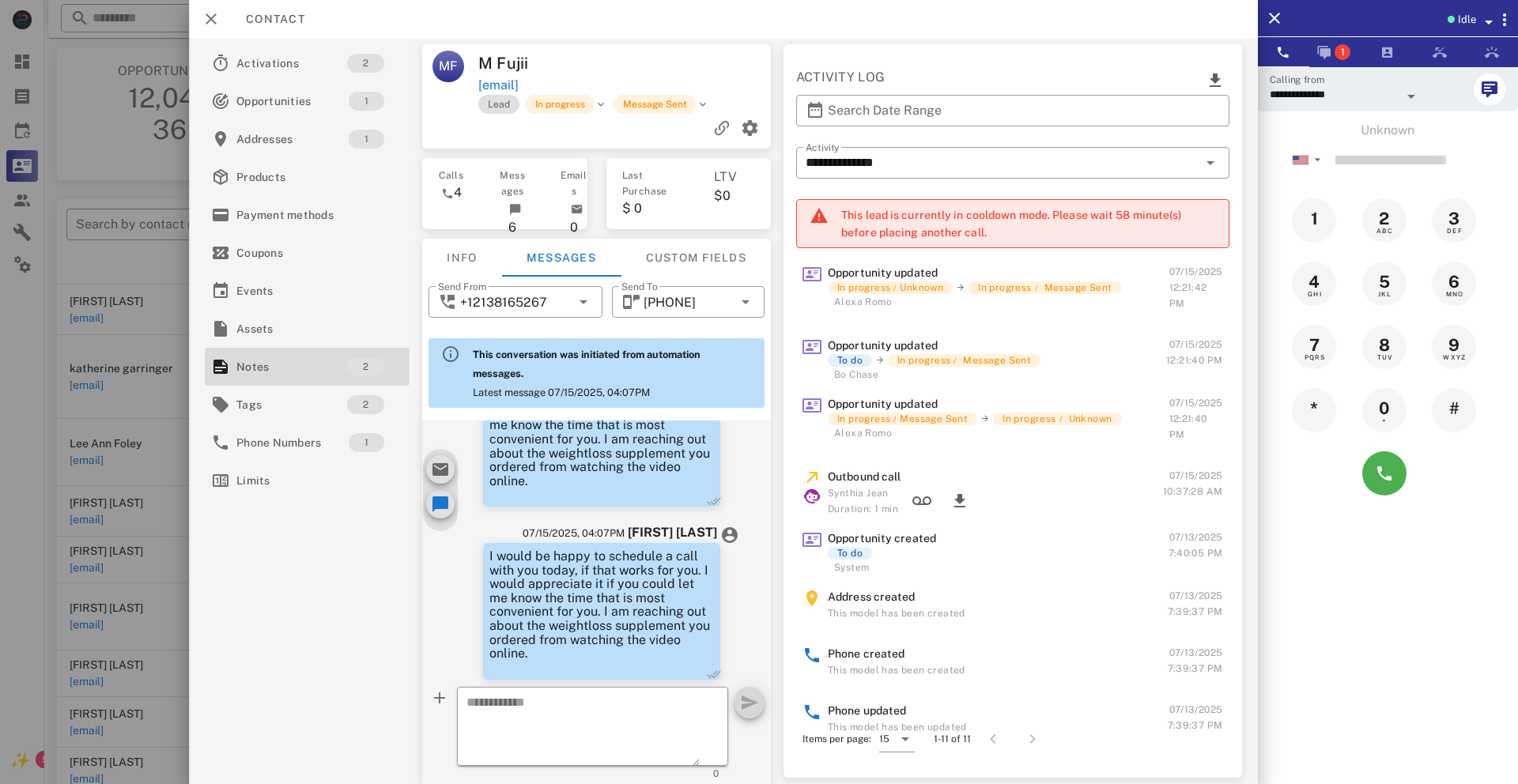 scroll, scrollTop: 0, scrollLeft: 0, axis: both 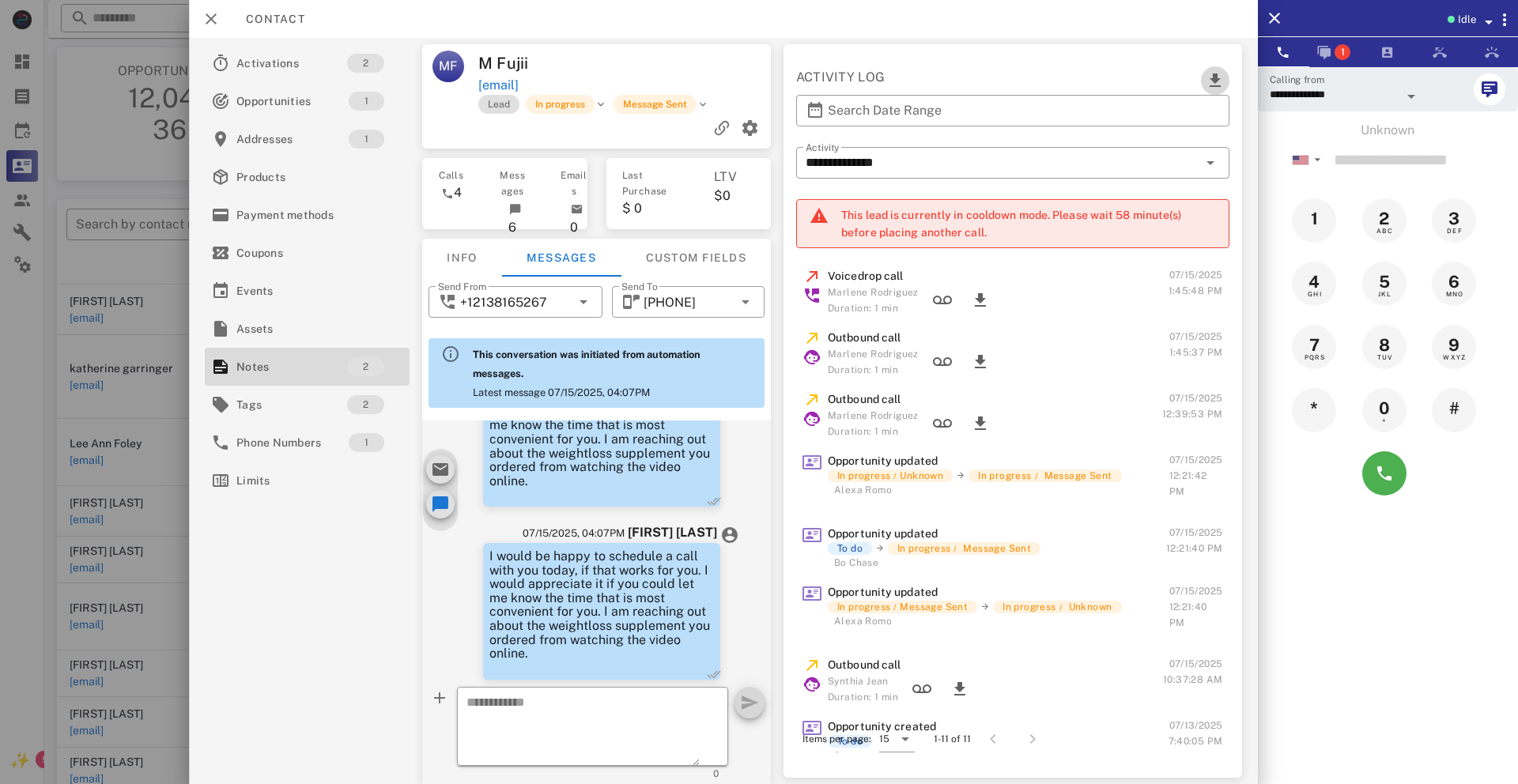 click at bounding box center (1214, 81) 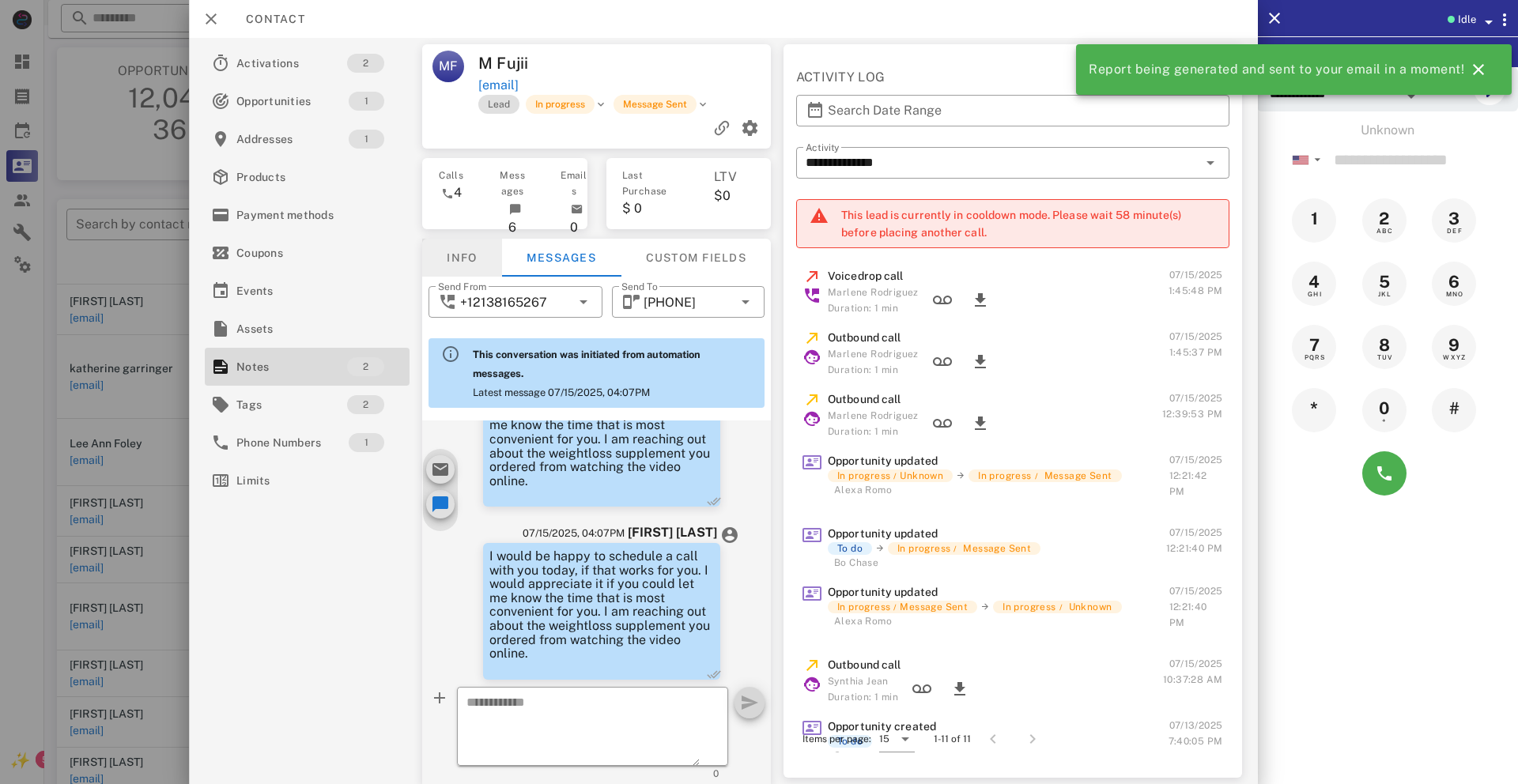 click on "Info" at bounding box center (462, 258) 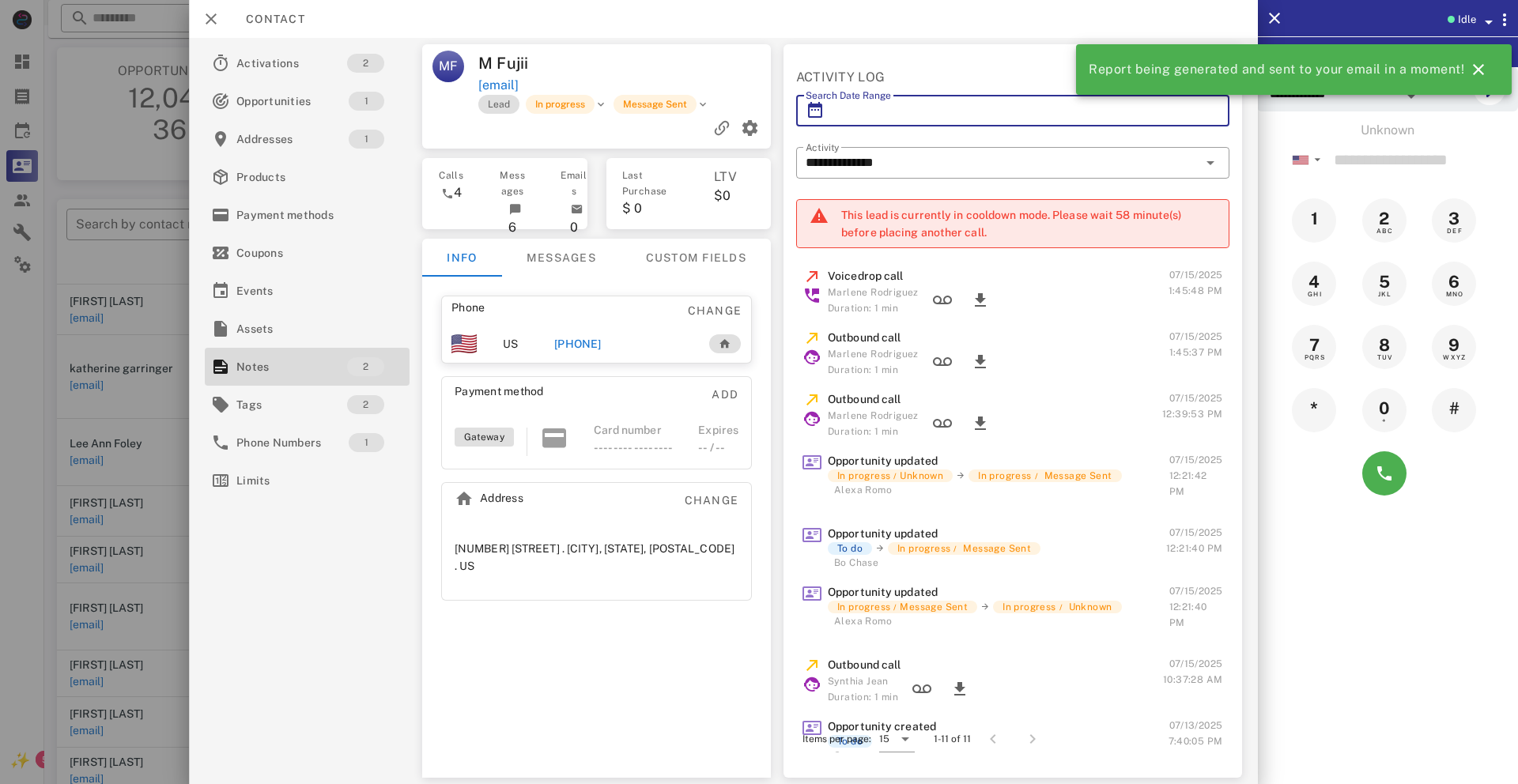 click on "Search Date Range" at bounding box center [1012, 111] 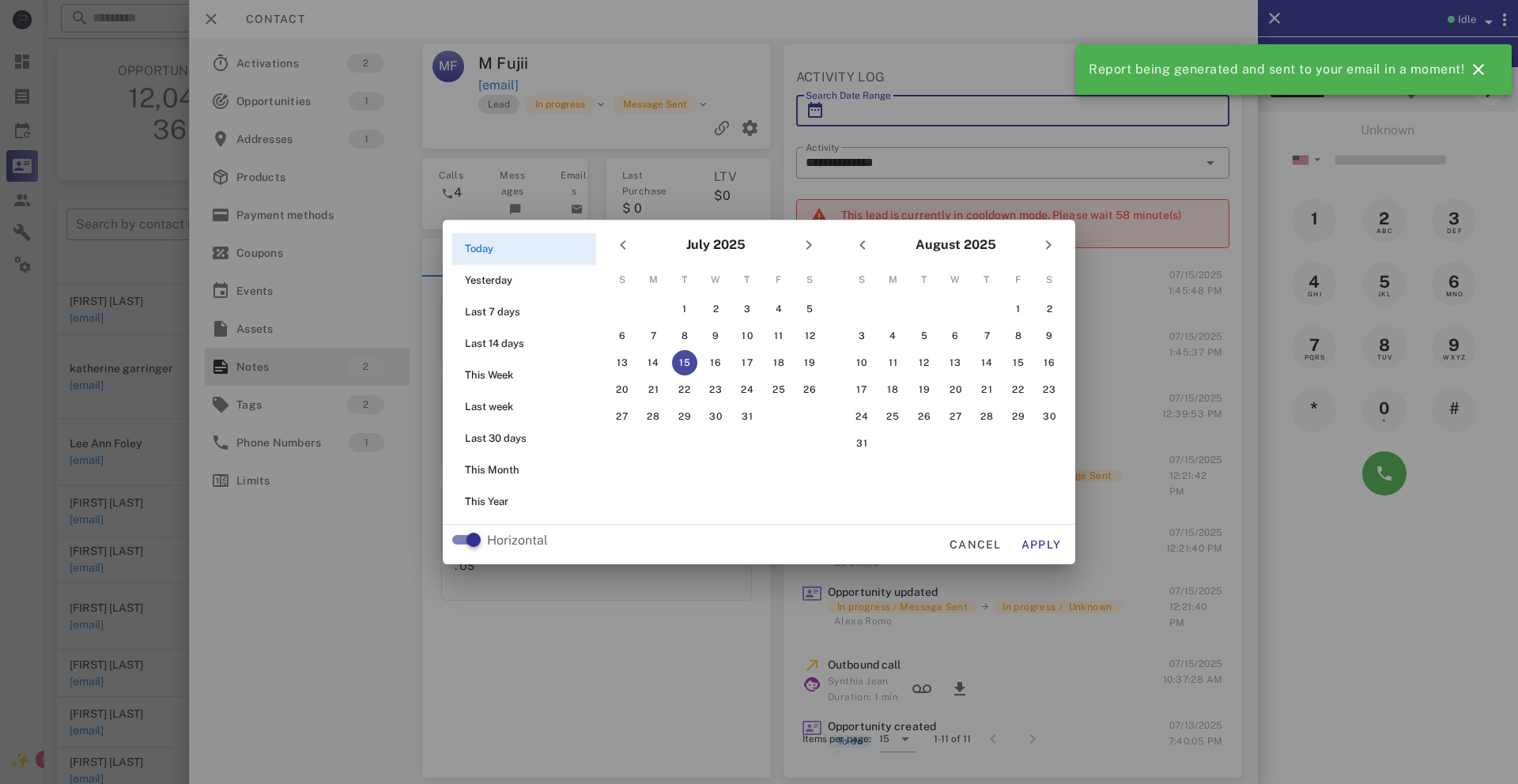 click at bounding box center (759, 392) 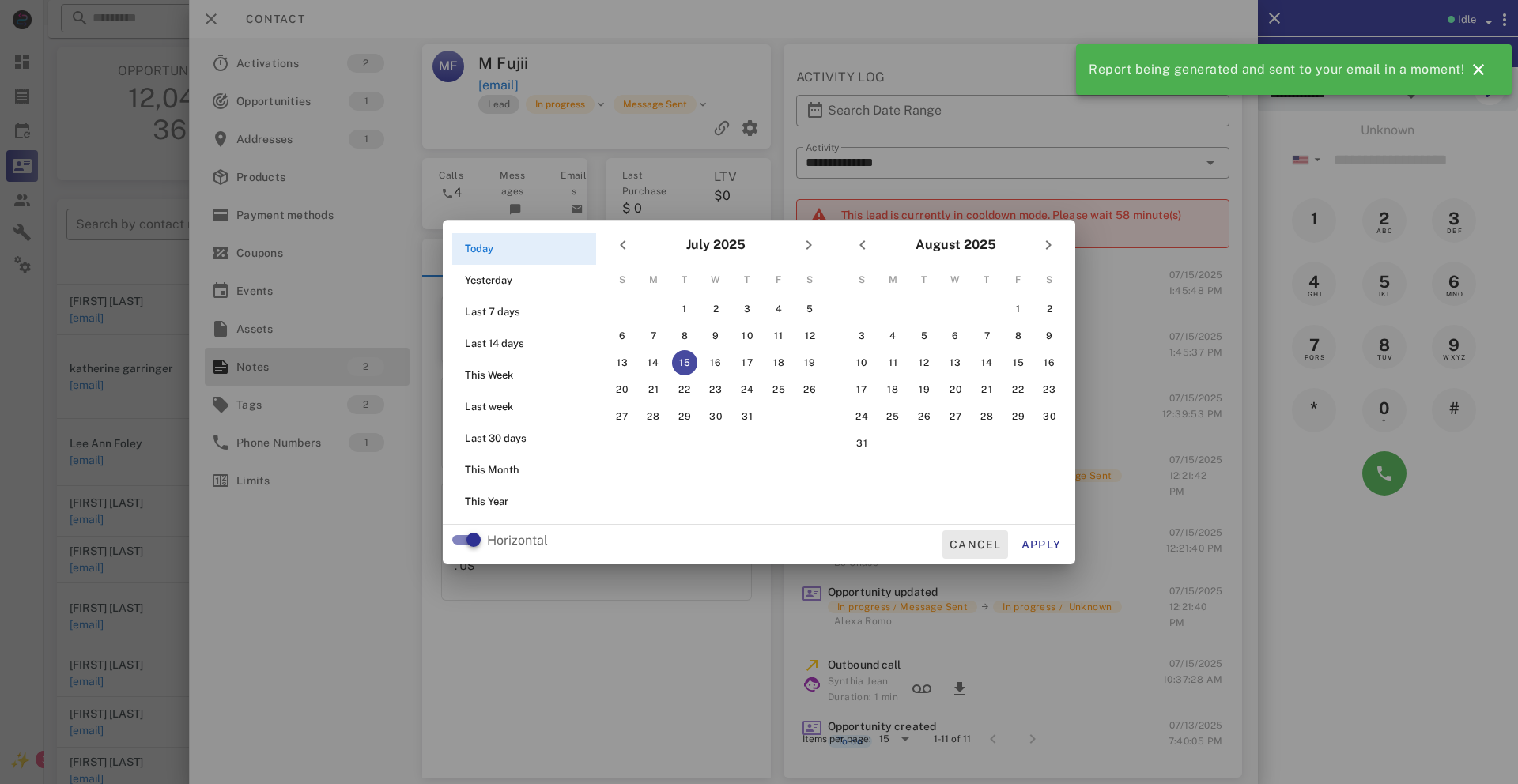 click on "Cancel" at bounding box center [975, 545] 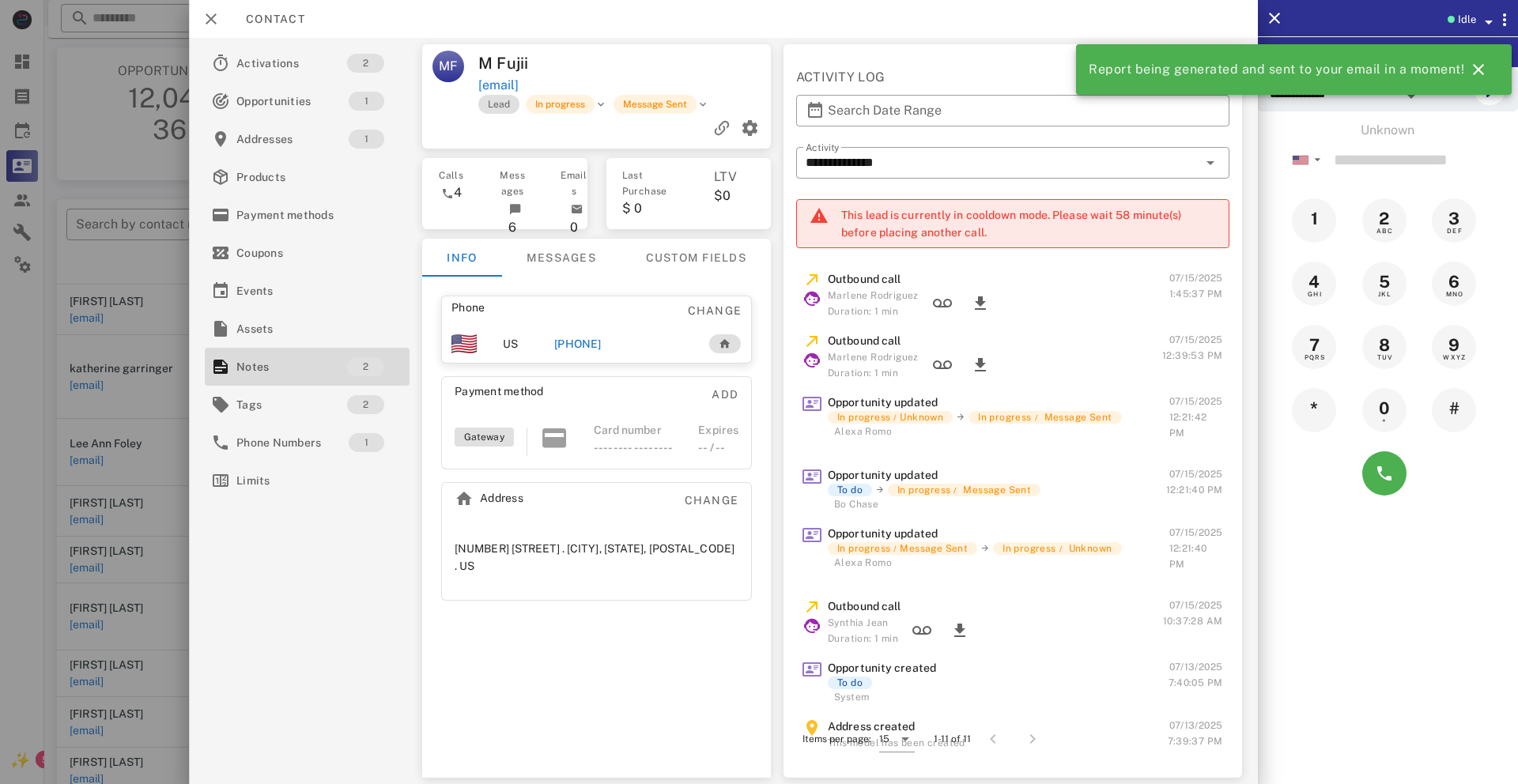 scroll, scrollTop: 188, scrollLeft: 0, axis: vertical 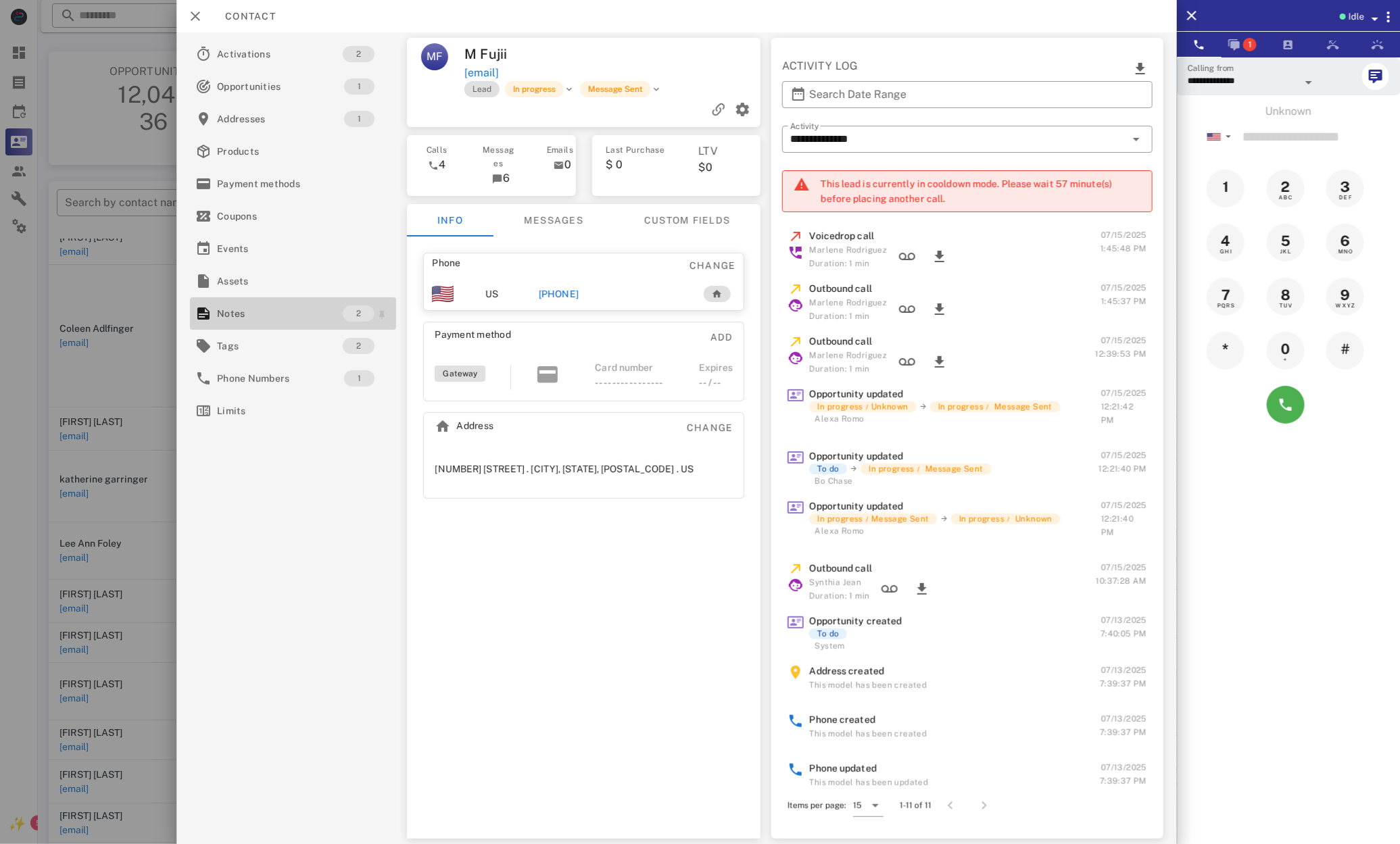click on "Notes" at bounding box center [280, 314] 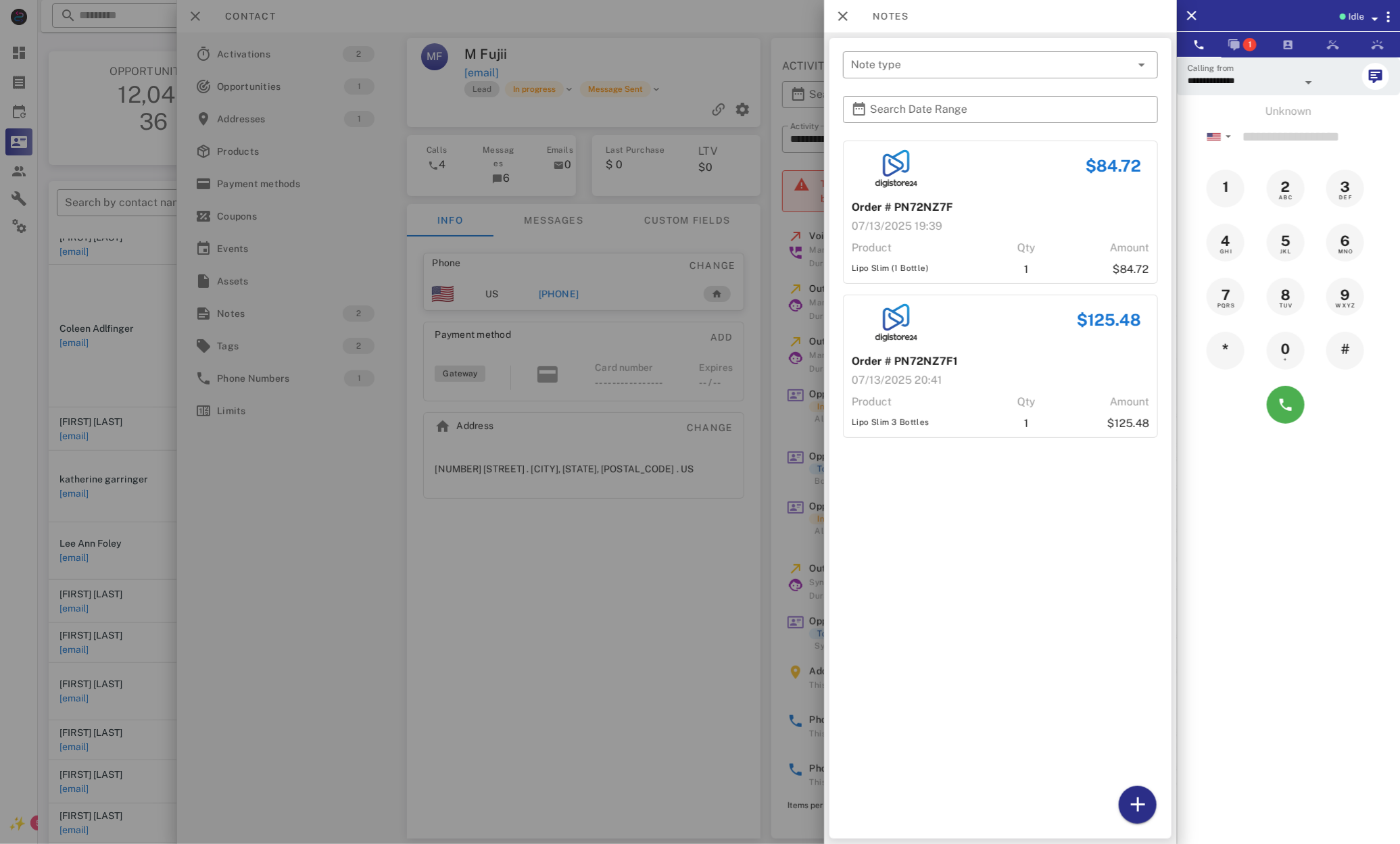 click on "$84.72   Order # PN72NZ7F   07/13/2025 19:39   Product Qty Amount  Lipo Slim (1 Bottle)  1 $84.72  $125.48   Order # PN72NZ7F1   07/13/2025 20:41   Product Qty Amount  Lipo Slim 3 Bottles  1 $125.48" at bounding box center [1000, 487] 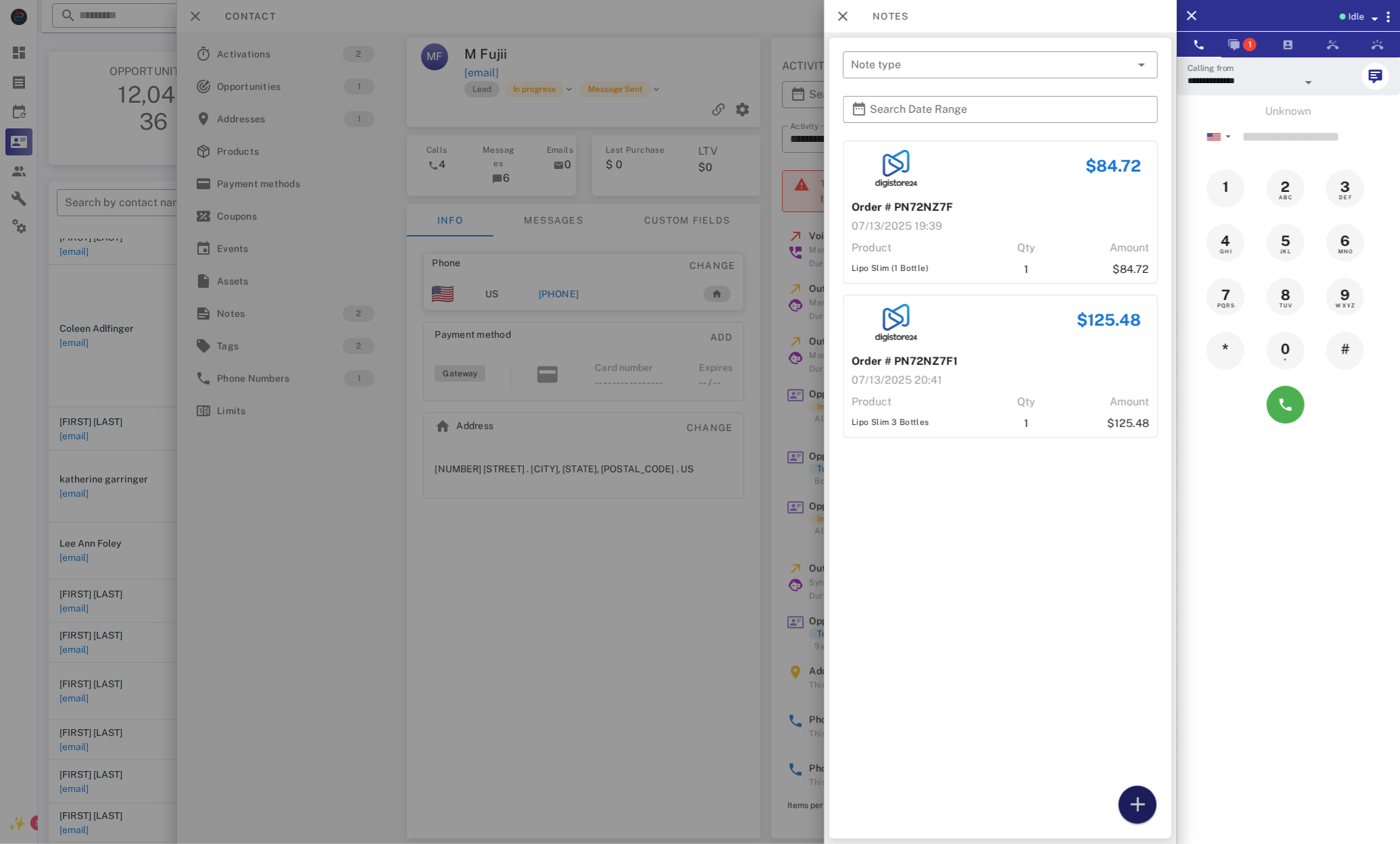 click at bounding box center (1138, 805) 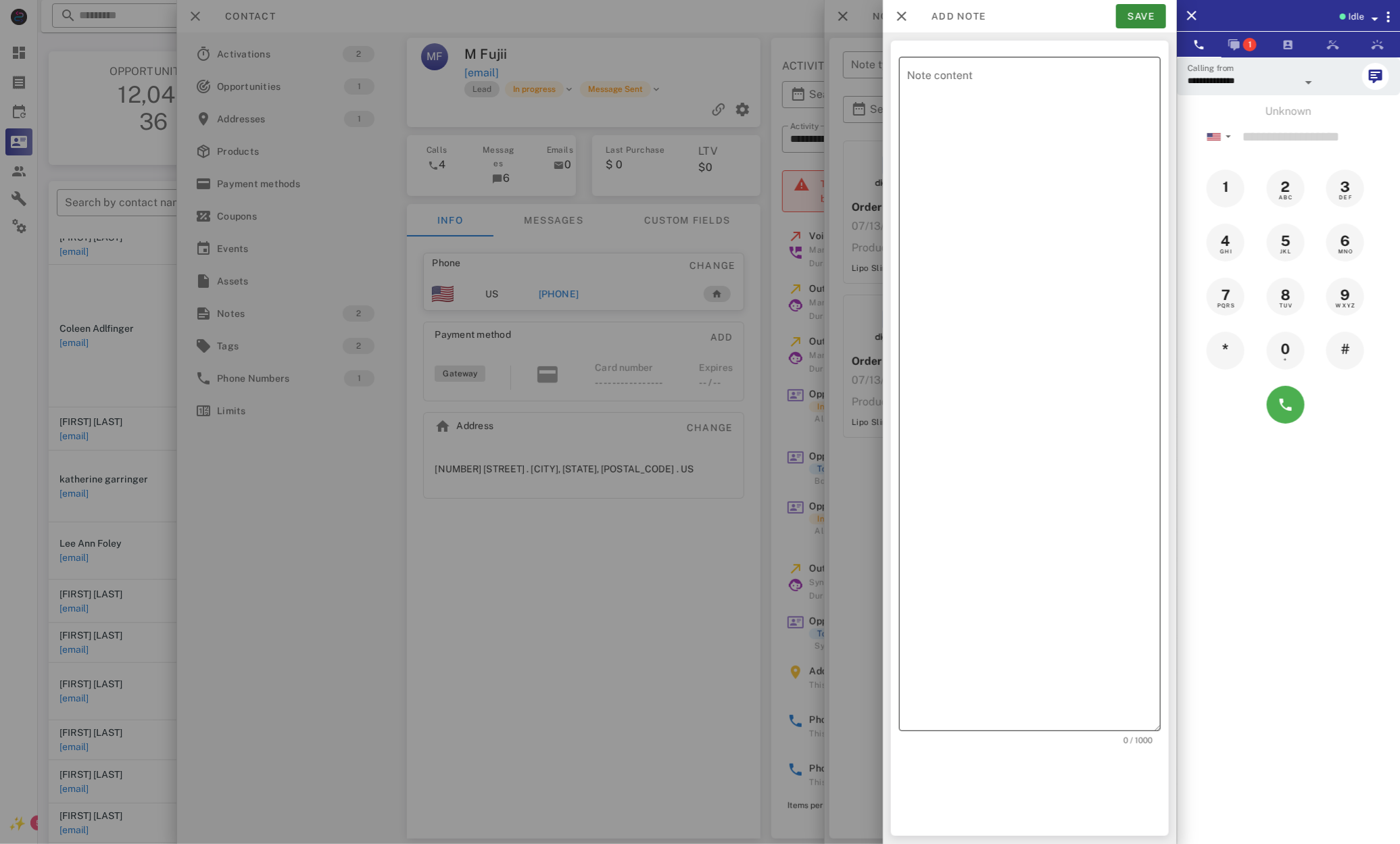 click on "Note content" at bounding box center (1034, 397) 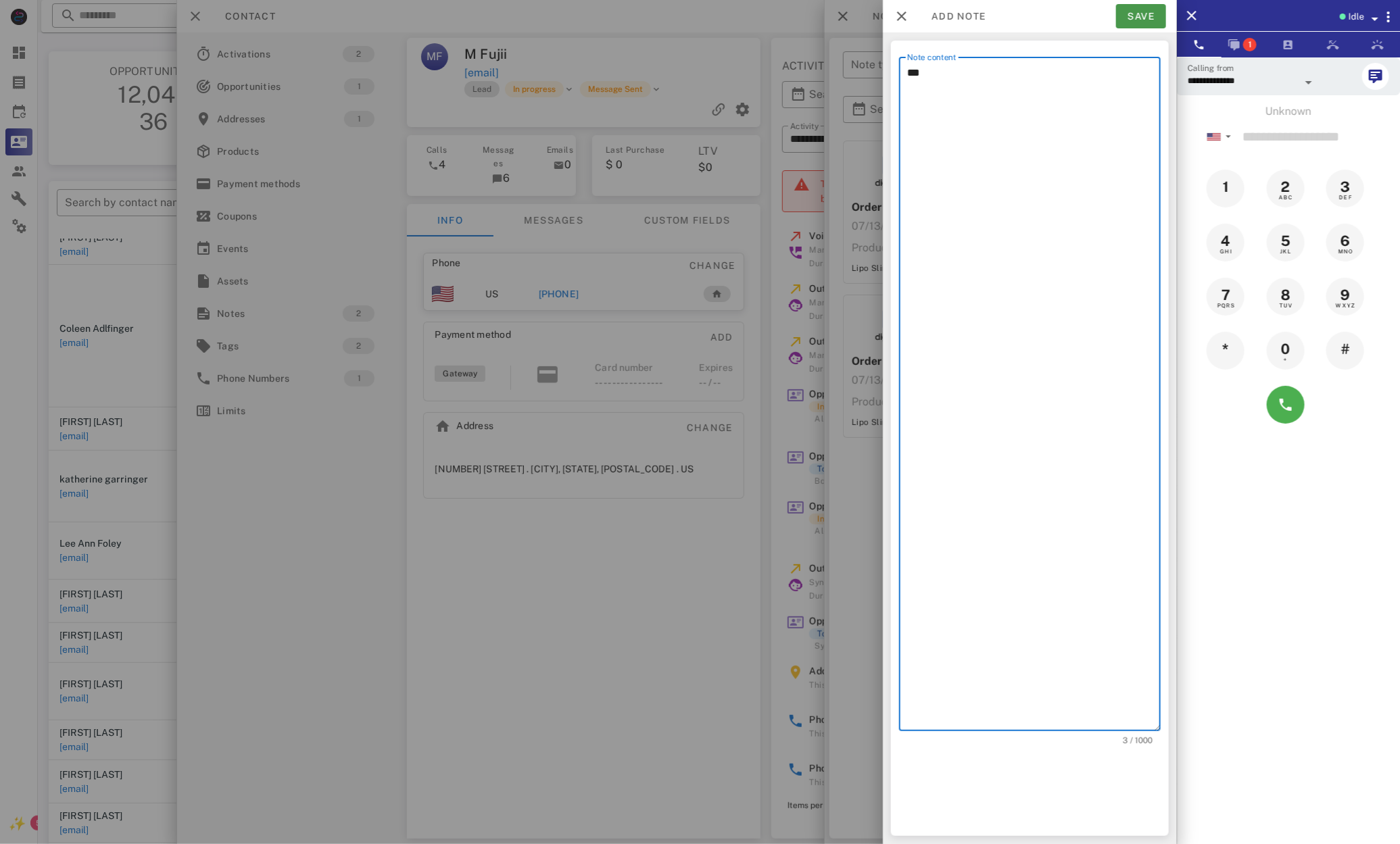 type on "***" 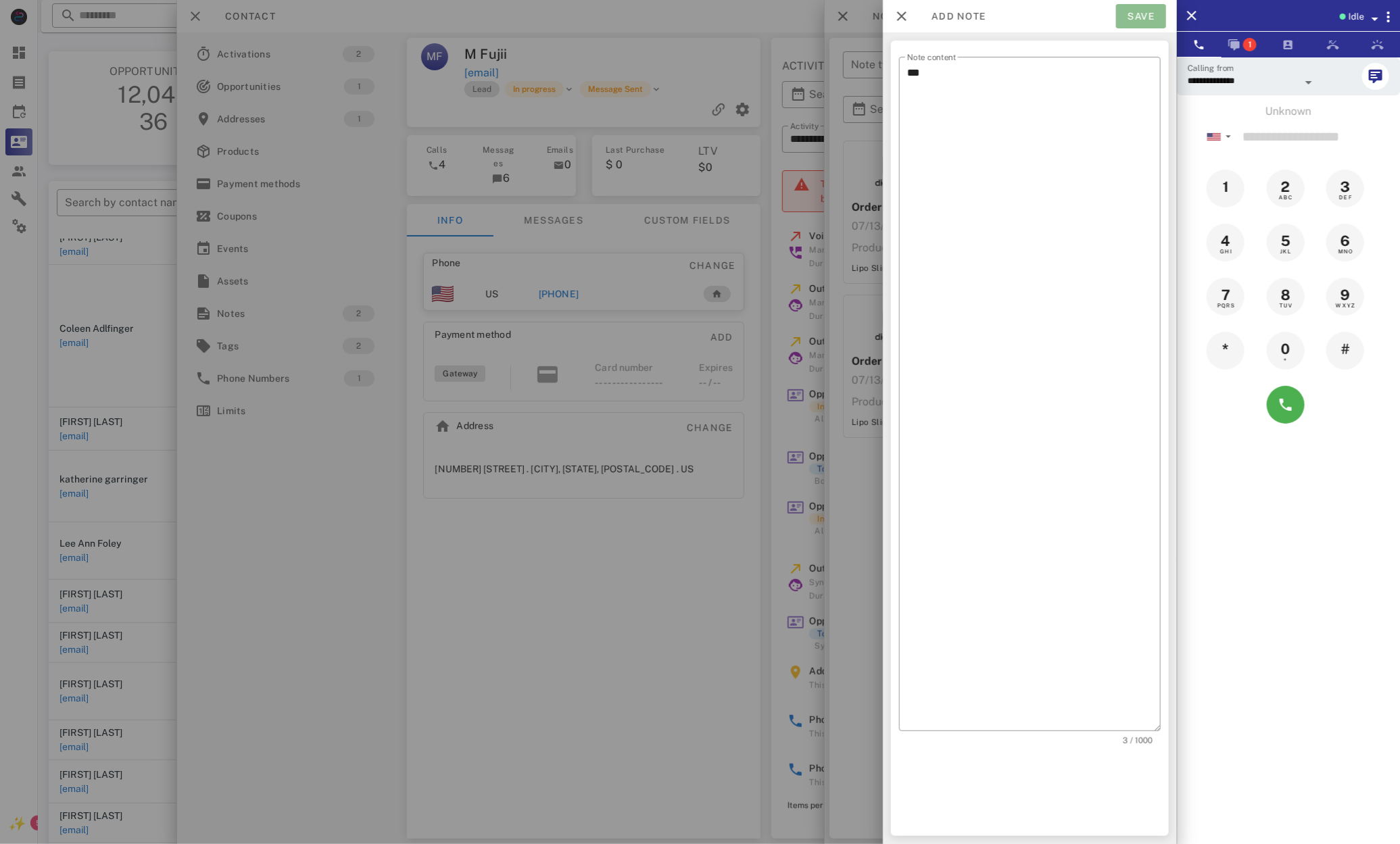 click on "Save" at bounding box center [1141, 16] 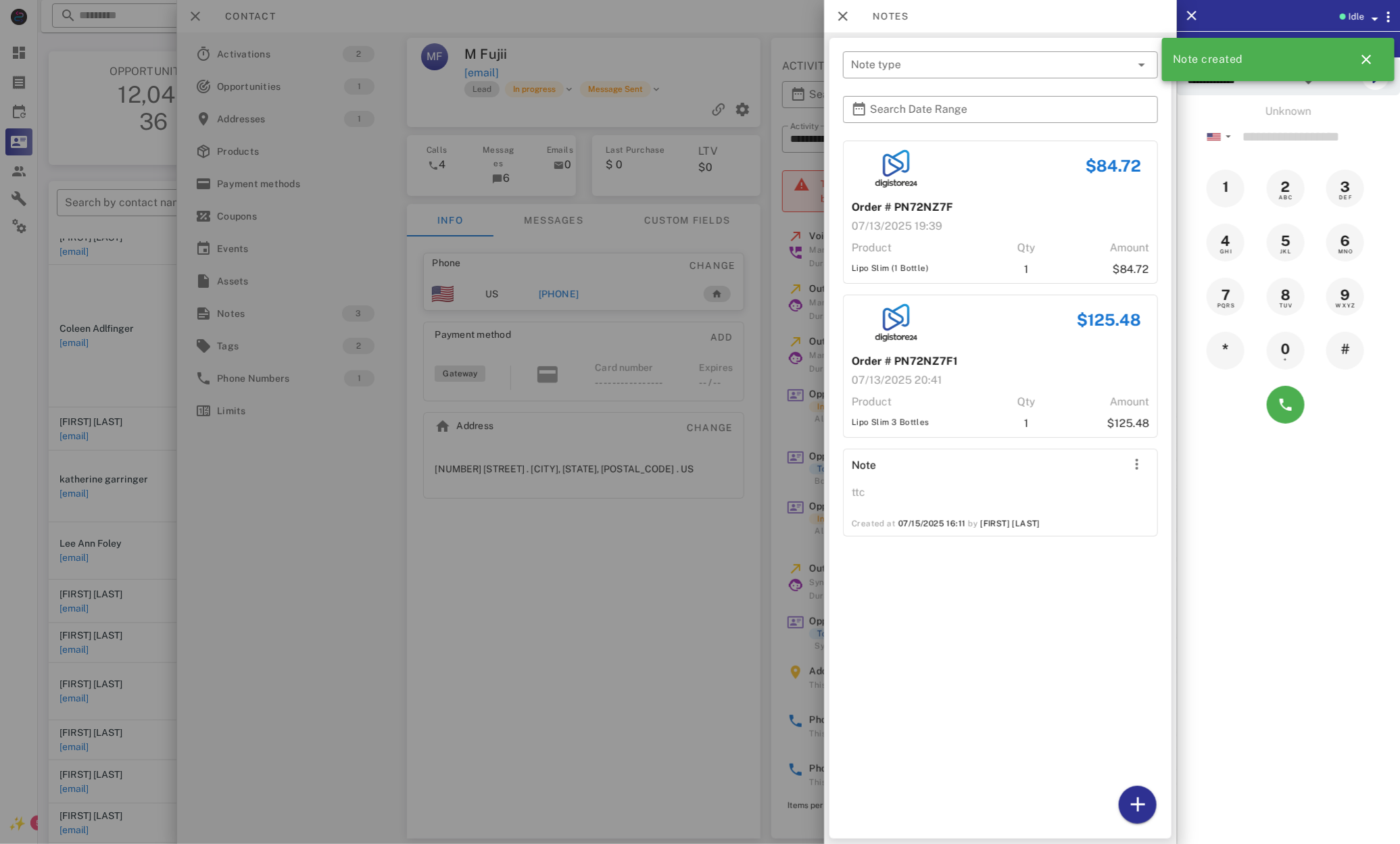 click at bounding box center [700, 422] 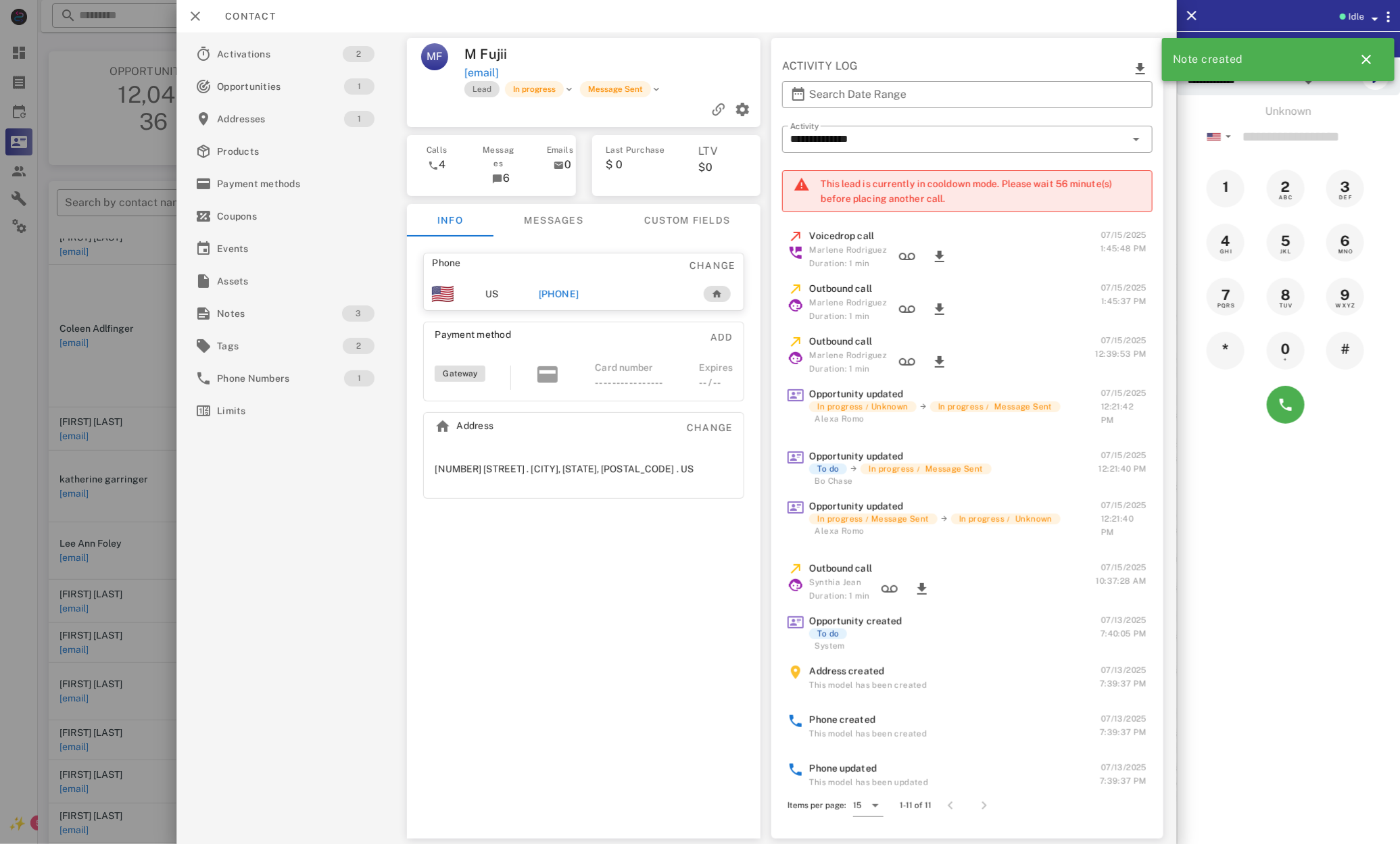 click at bounding box center [700, 422] 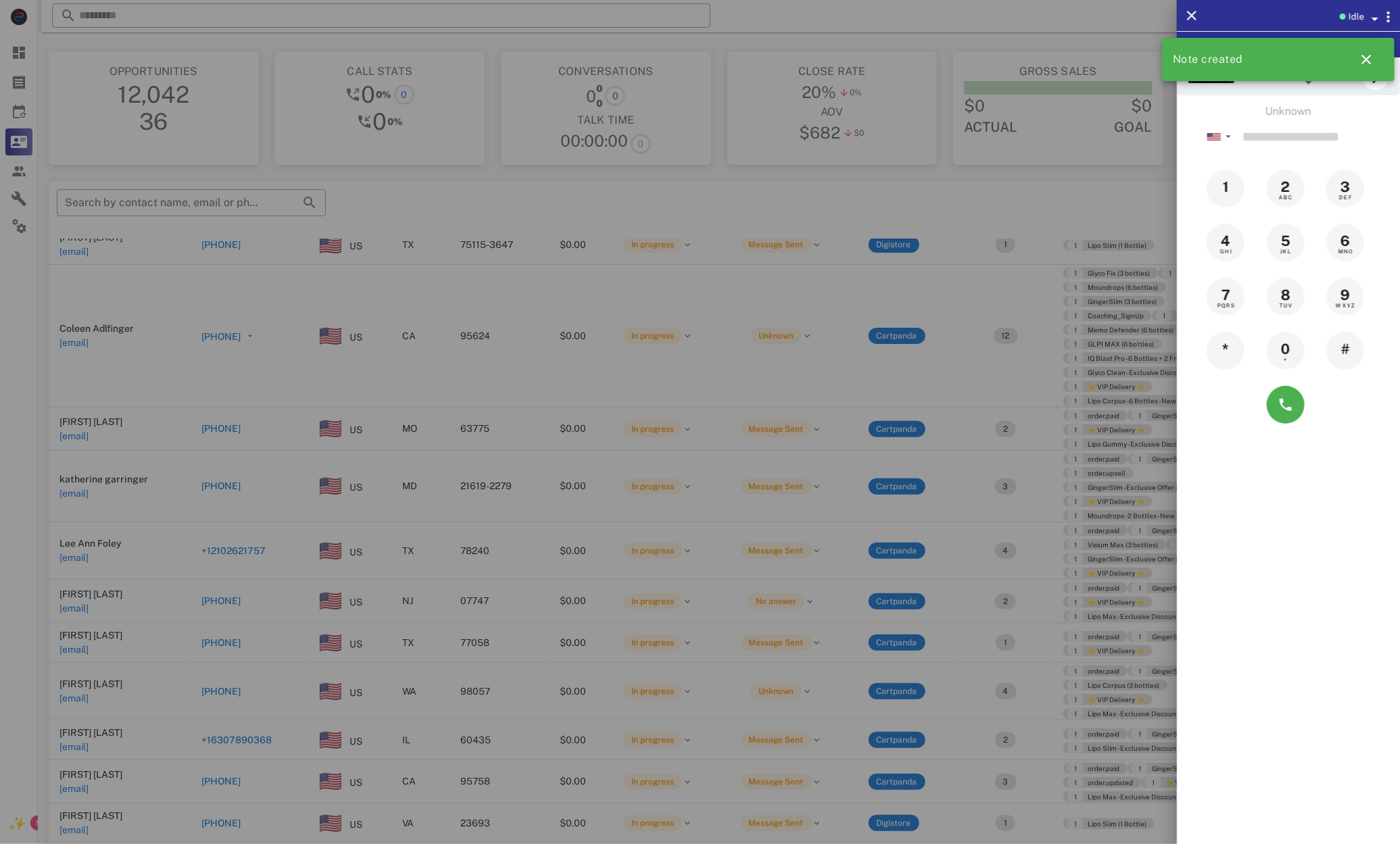 click at bounding box center [700, 422] 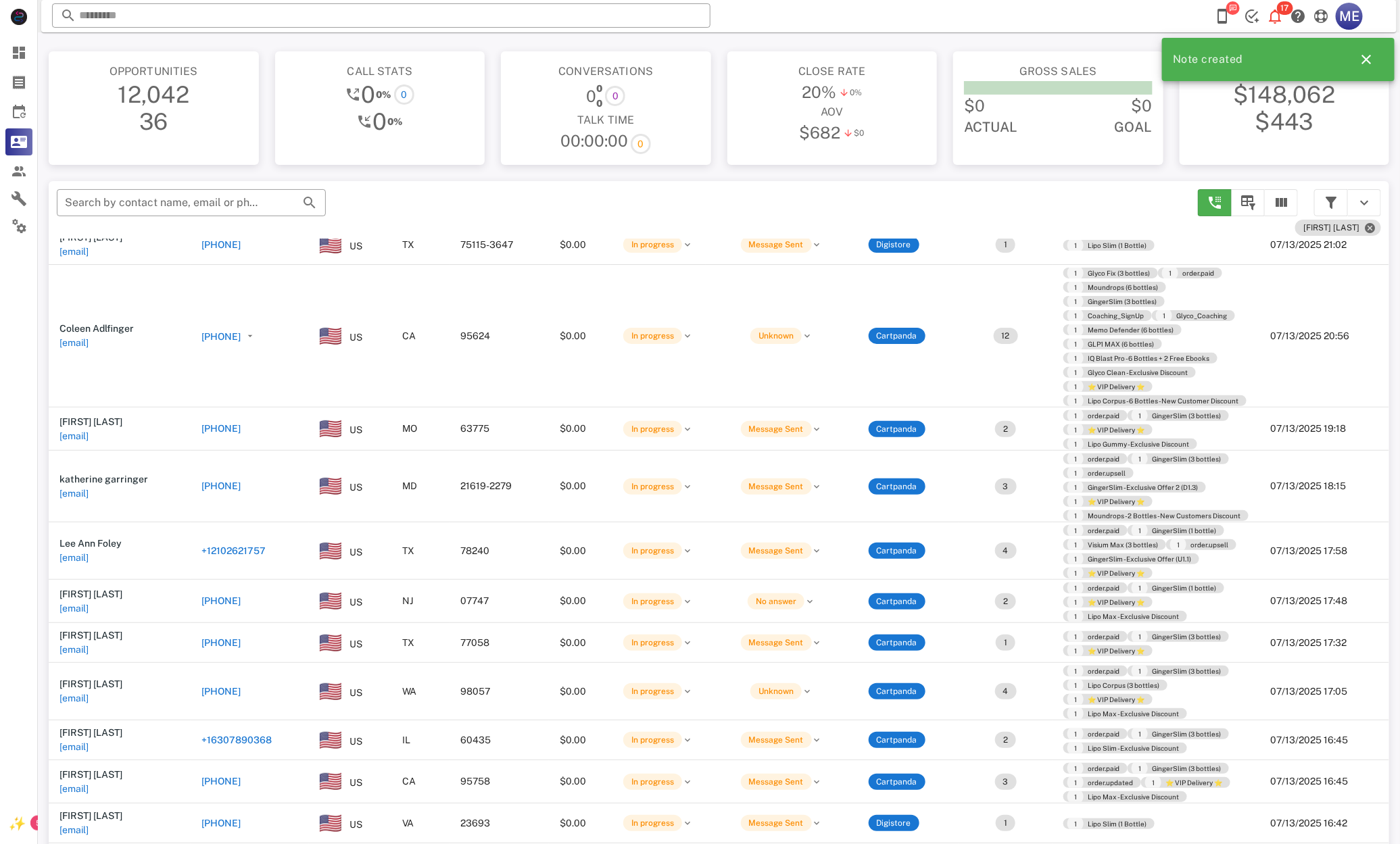 click on "+19162134826" at bounding box center (221, 337) 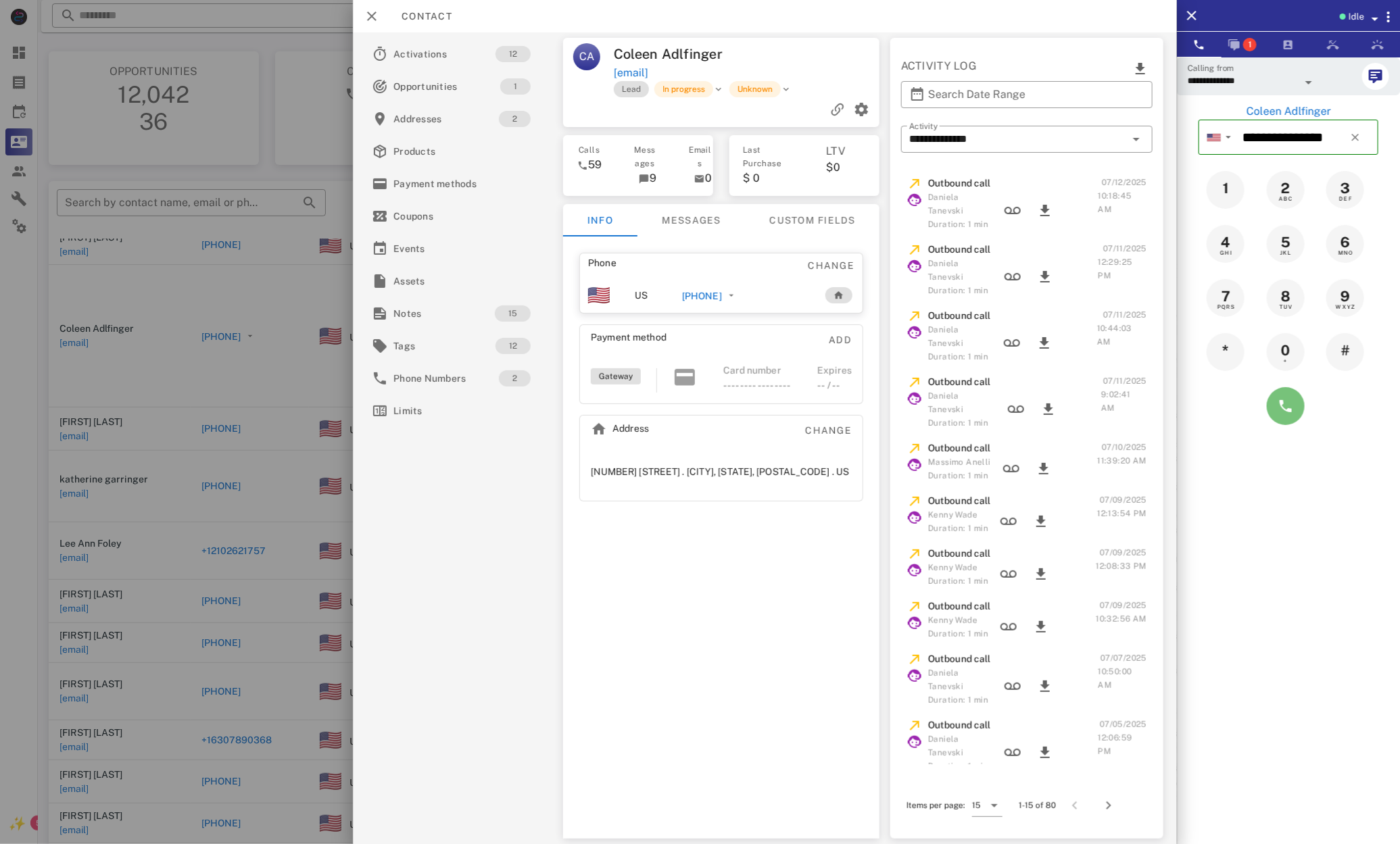 click at bounding box center (1286, 406) 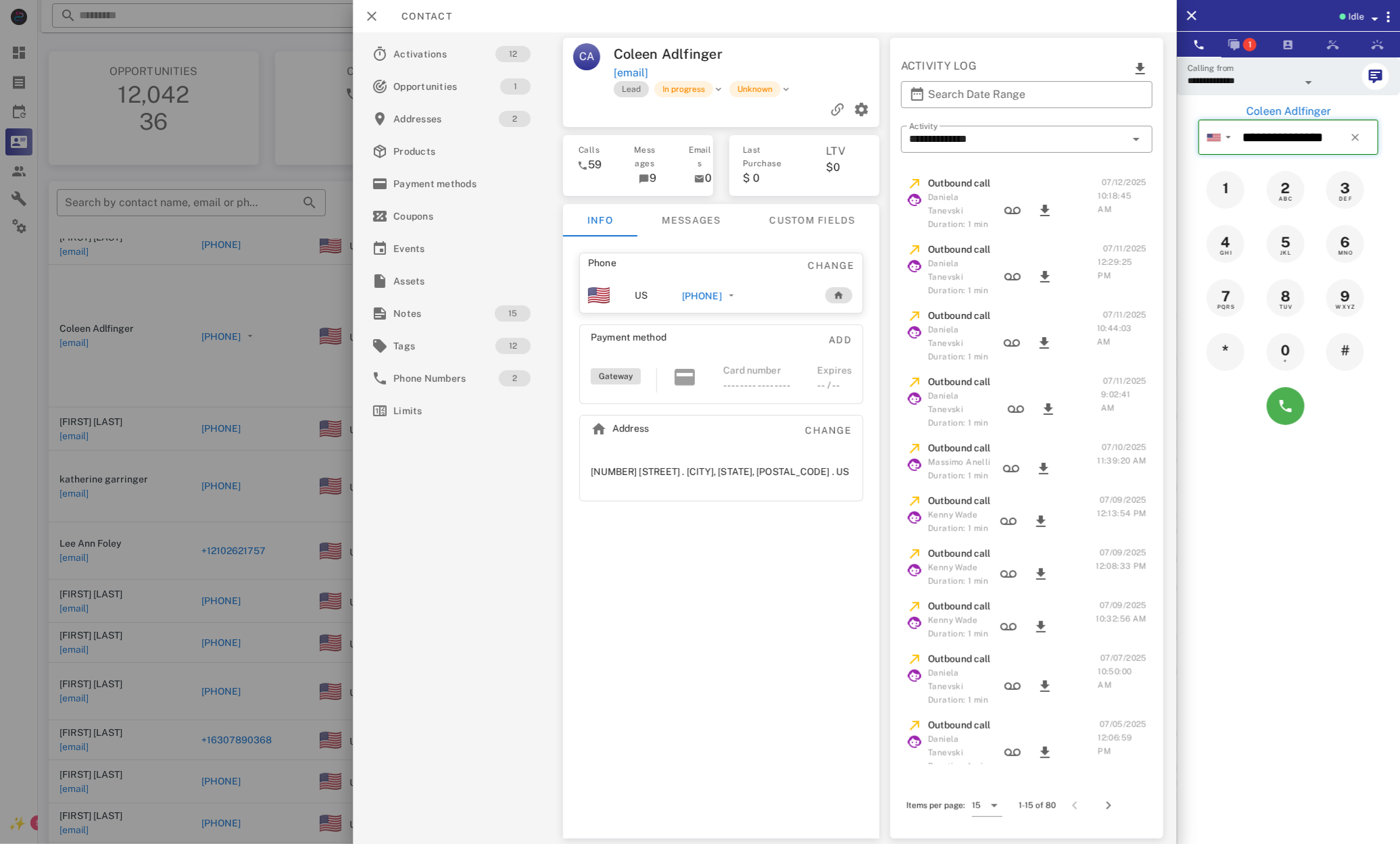 type 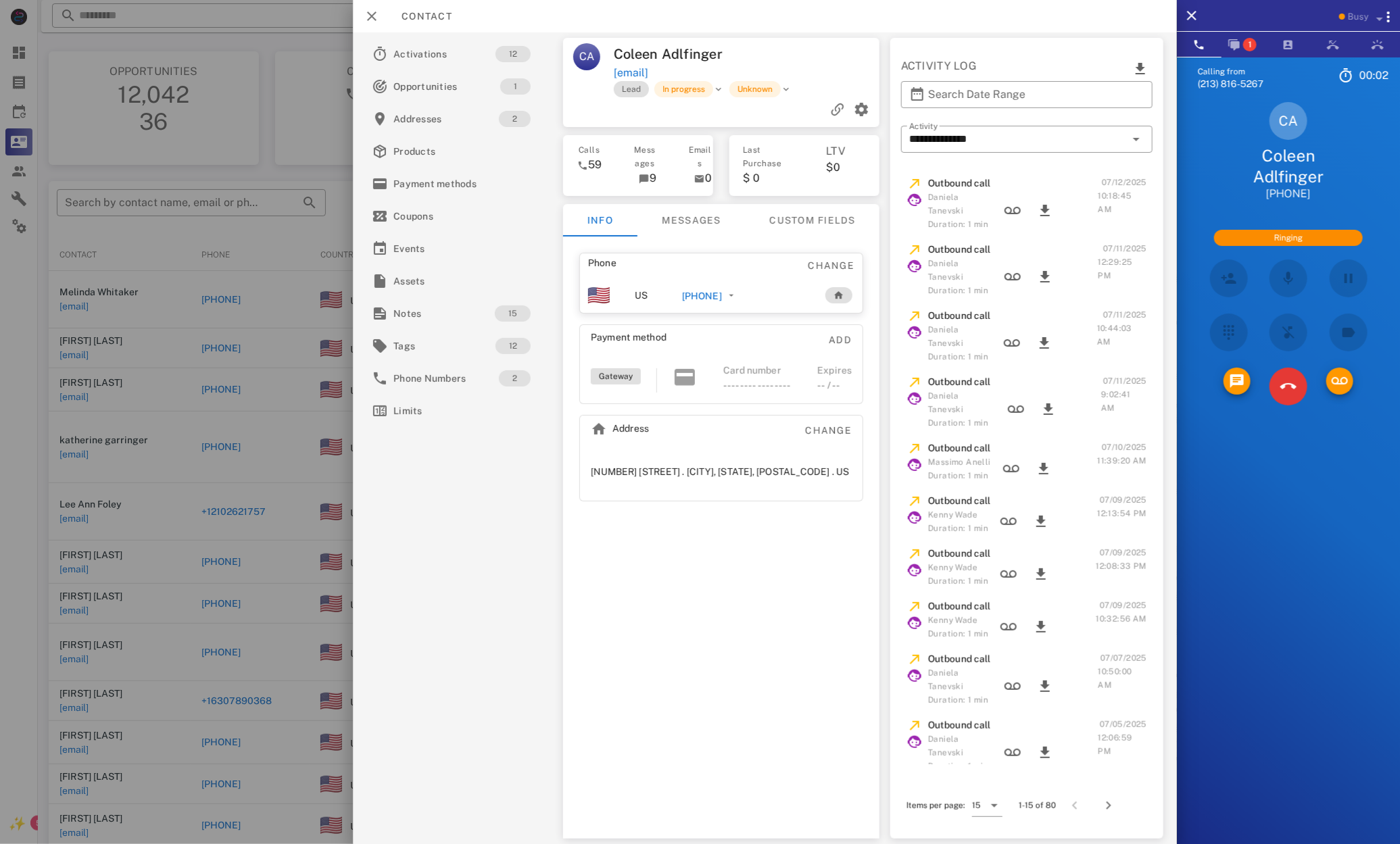 scroll, scrollTop: 0, scrollLeft: 0, axis: both 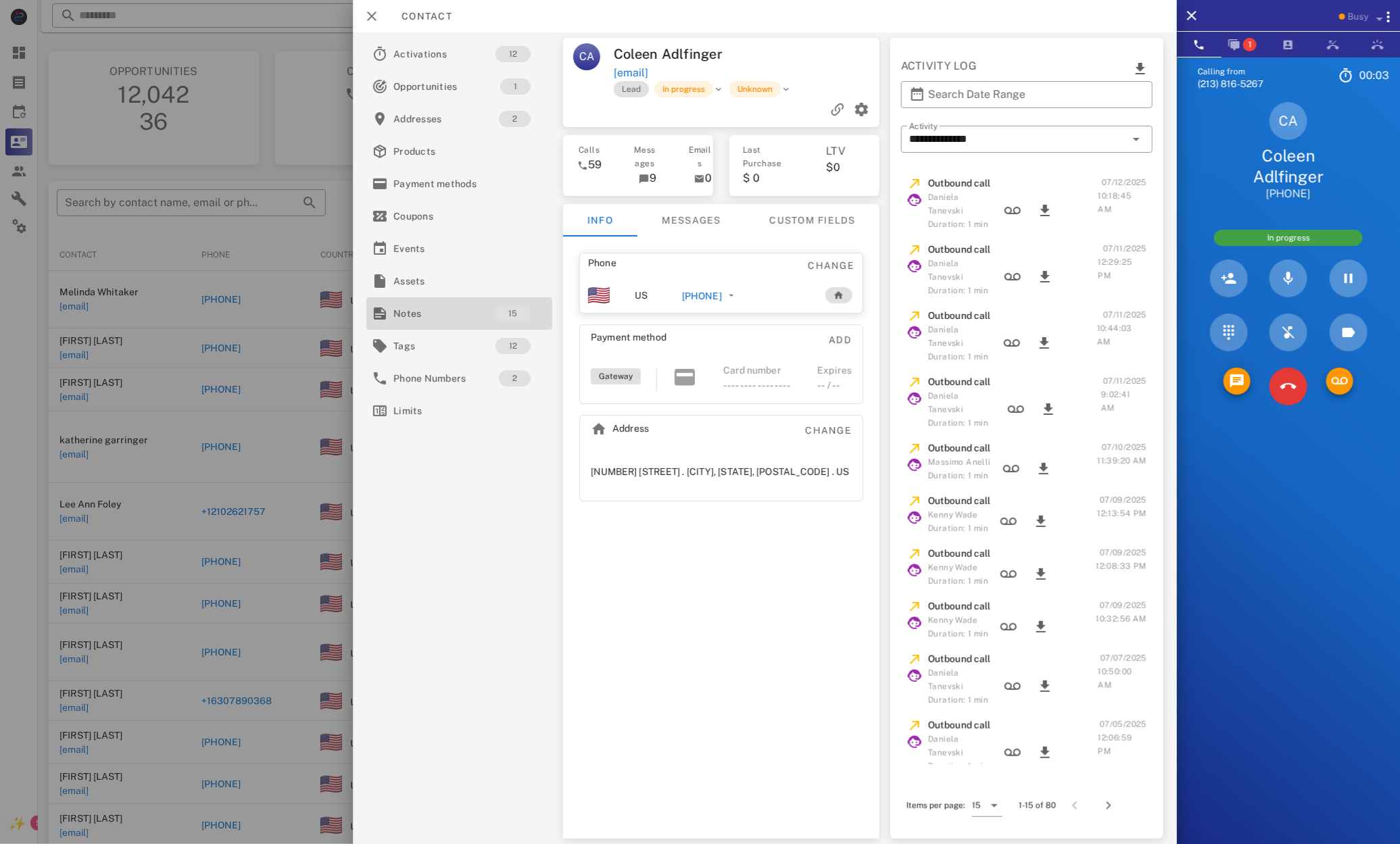 click on "Notes" at bounding box center (444, 314) 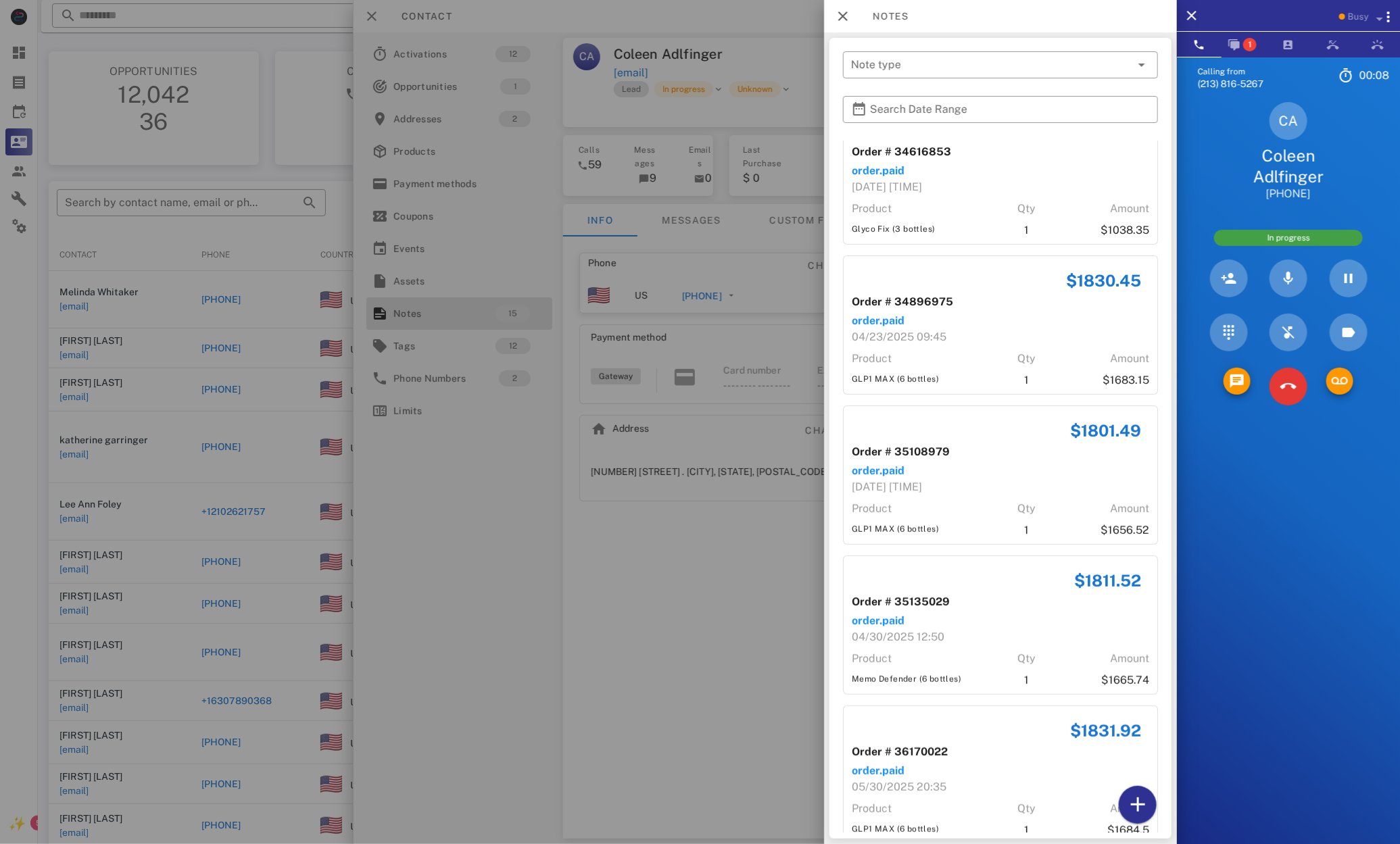 scroll, scrollTop: 0, scrollLeft: 0, axis: both 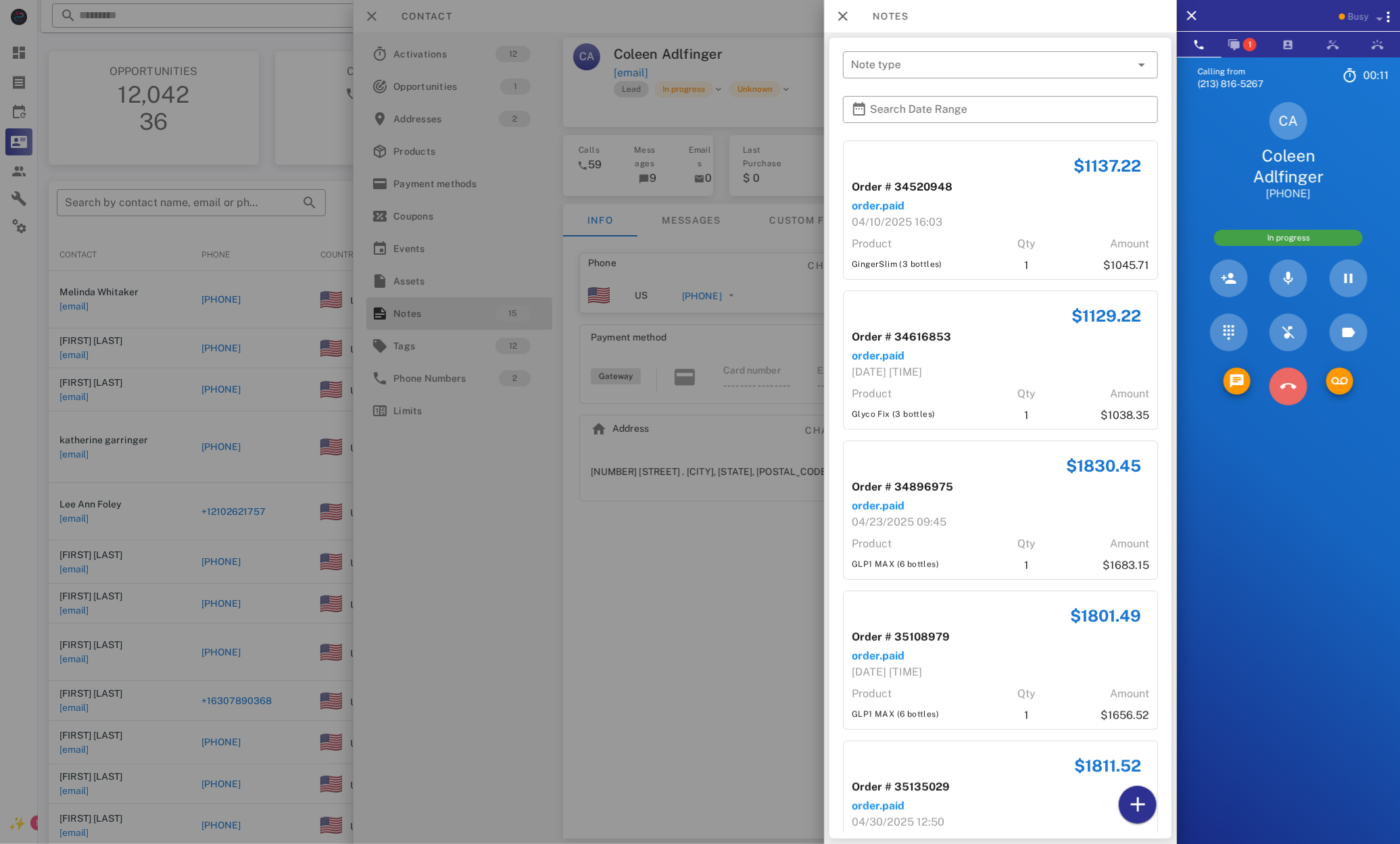 click at bounding box center (1288, 387) 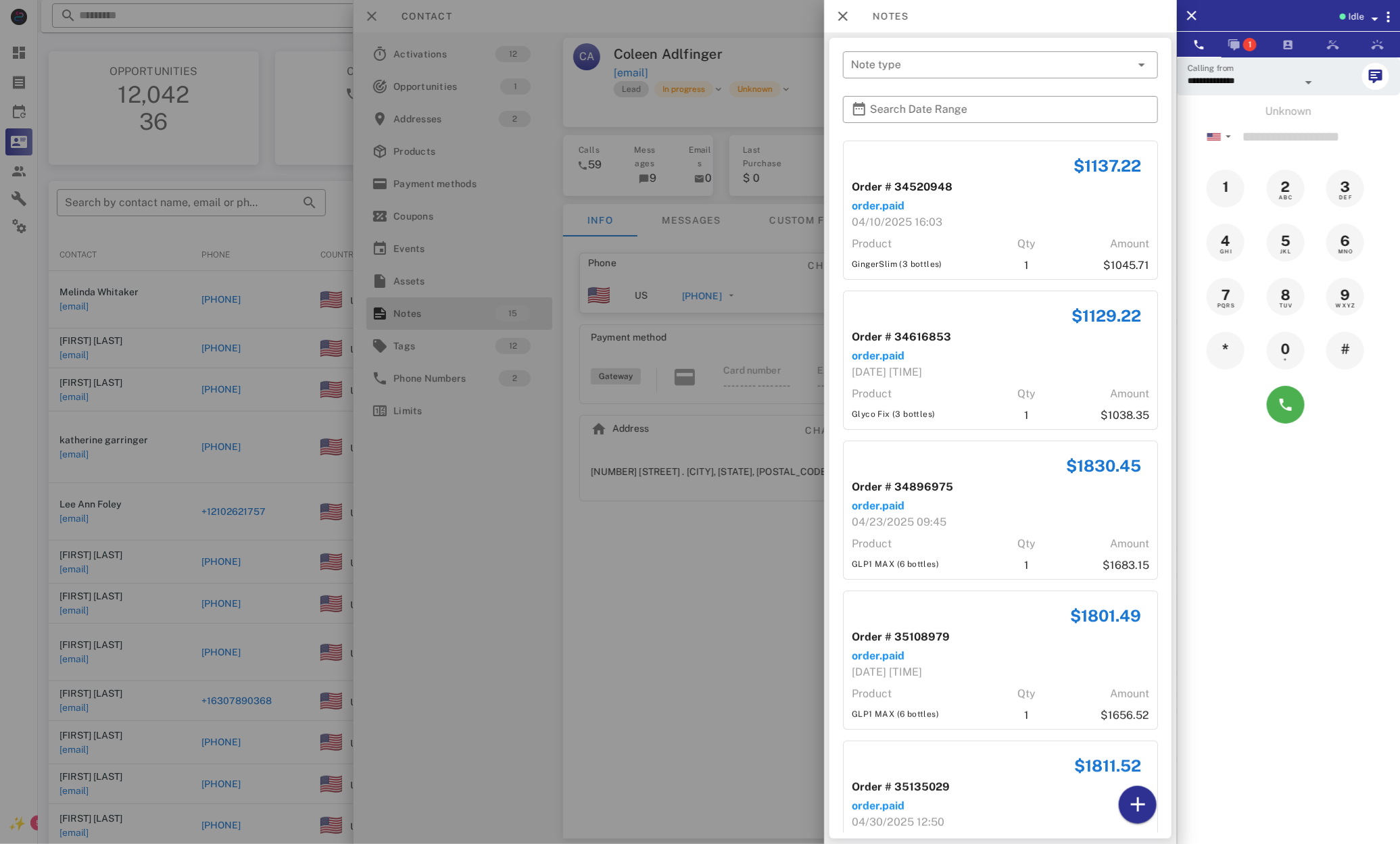 click at bounding box center (700, 422) 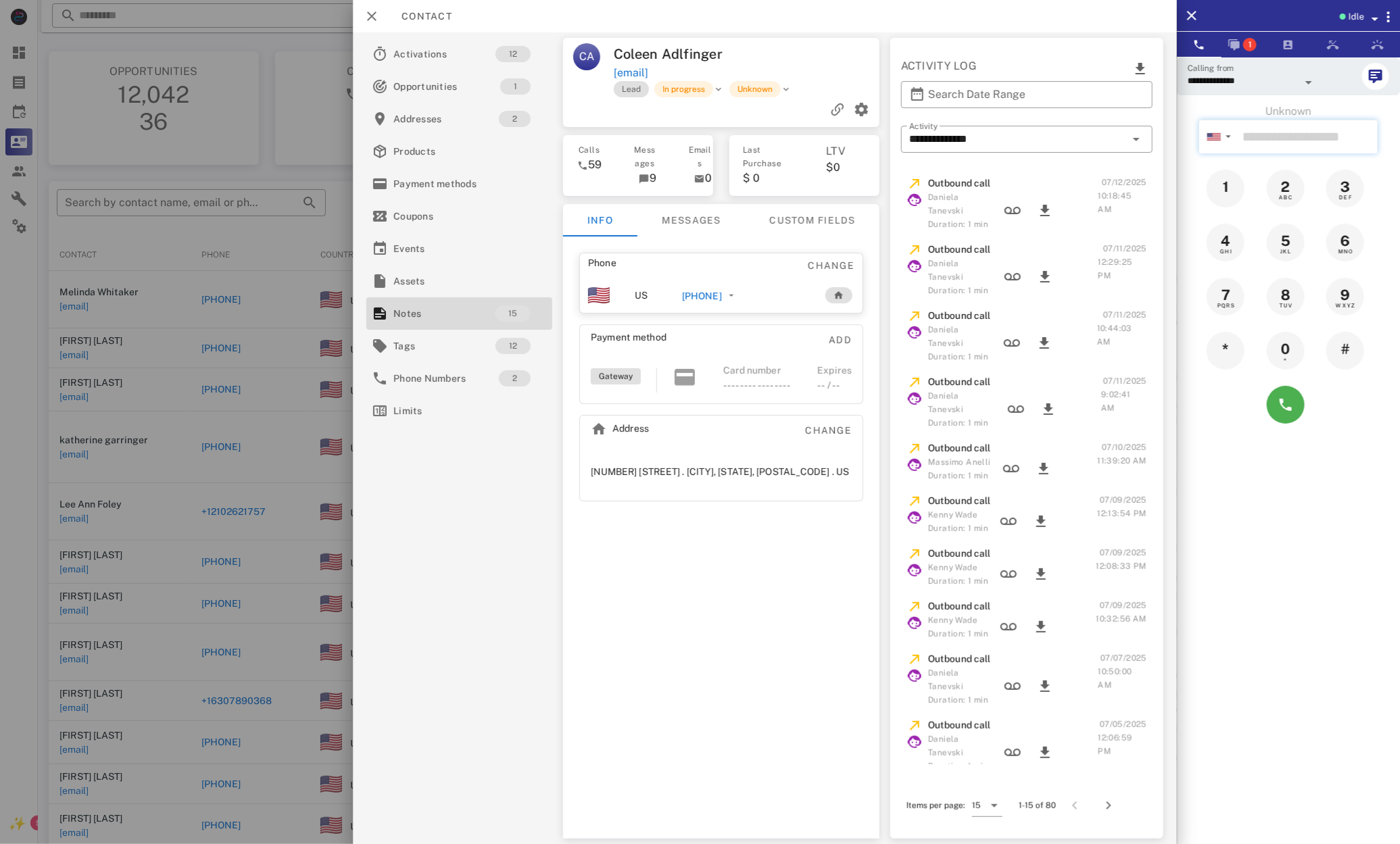 click at bounding box center (1307, 136) 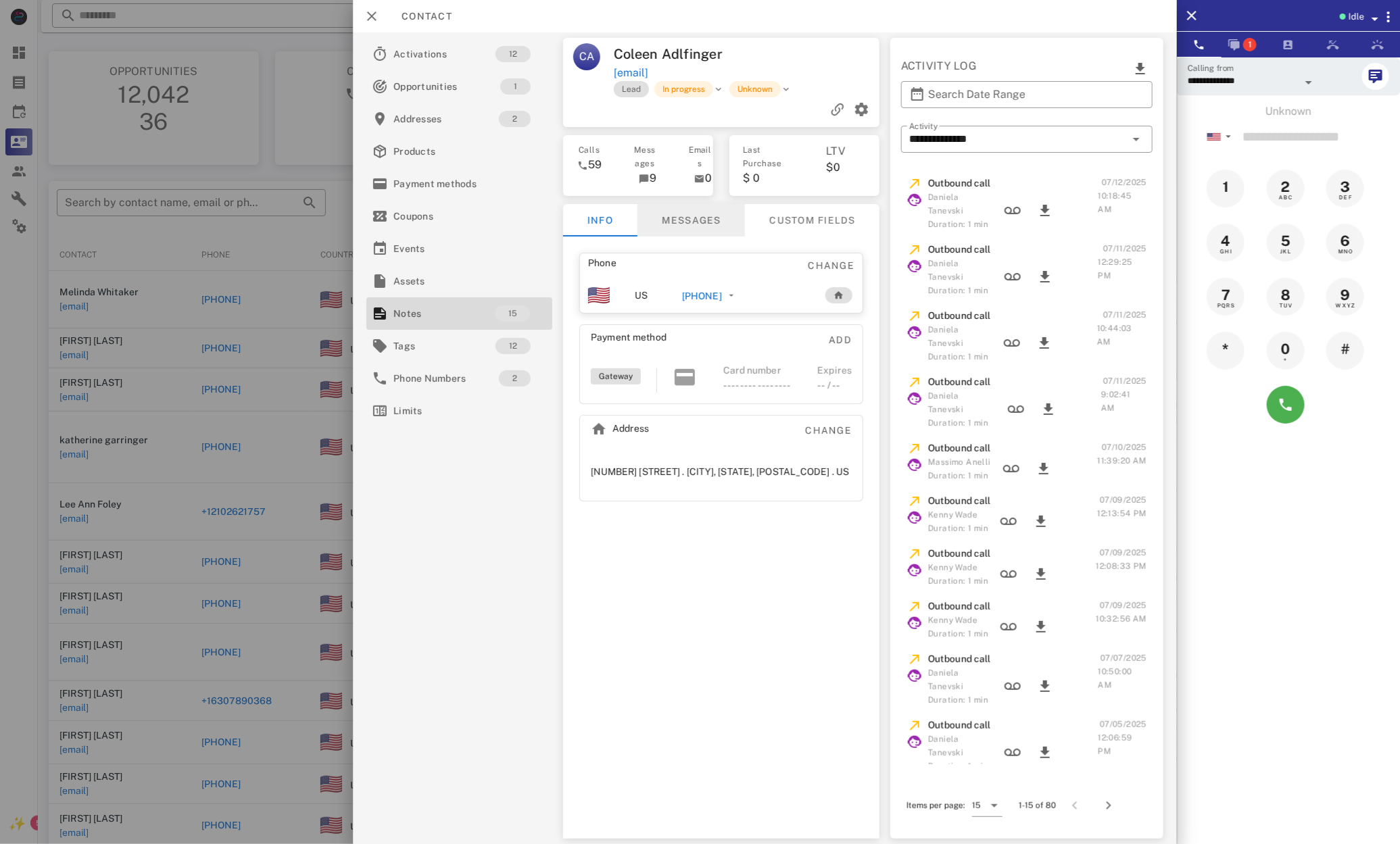 click on "Messages" at bounding box center [692, 220] 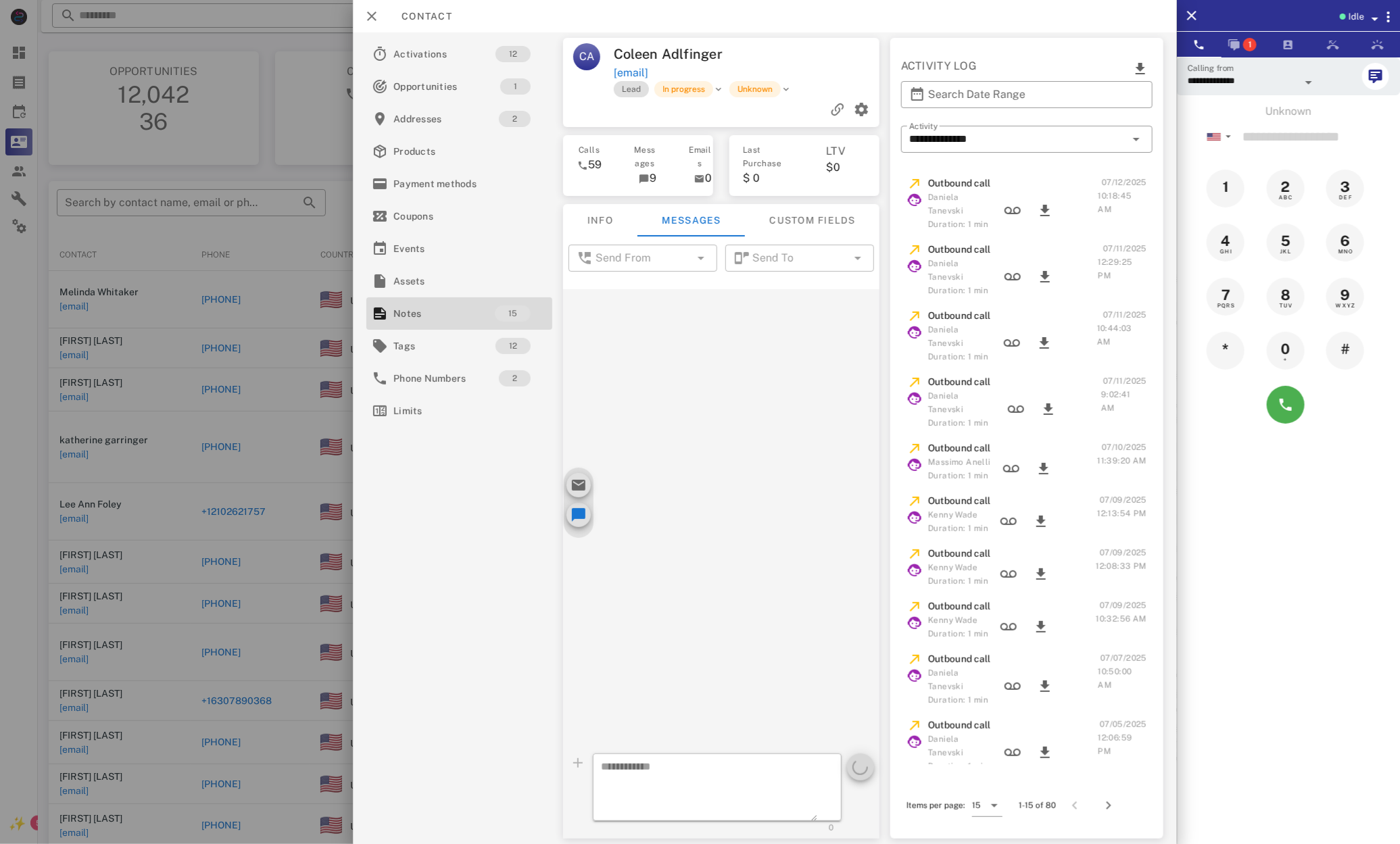 scroll, scrollTop: 1456, scrollLeft: 0, axis: vertical 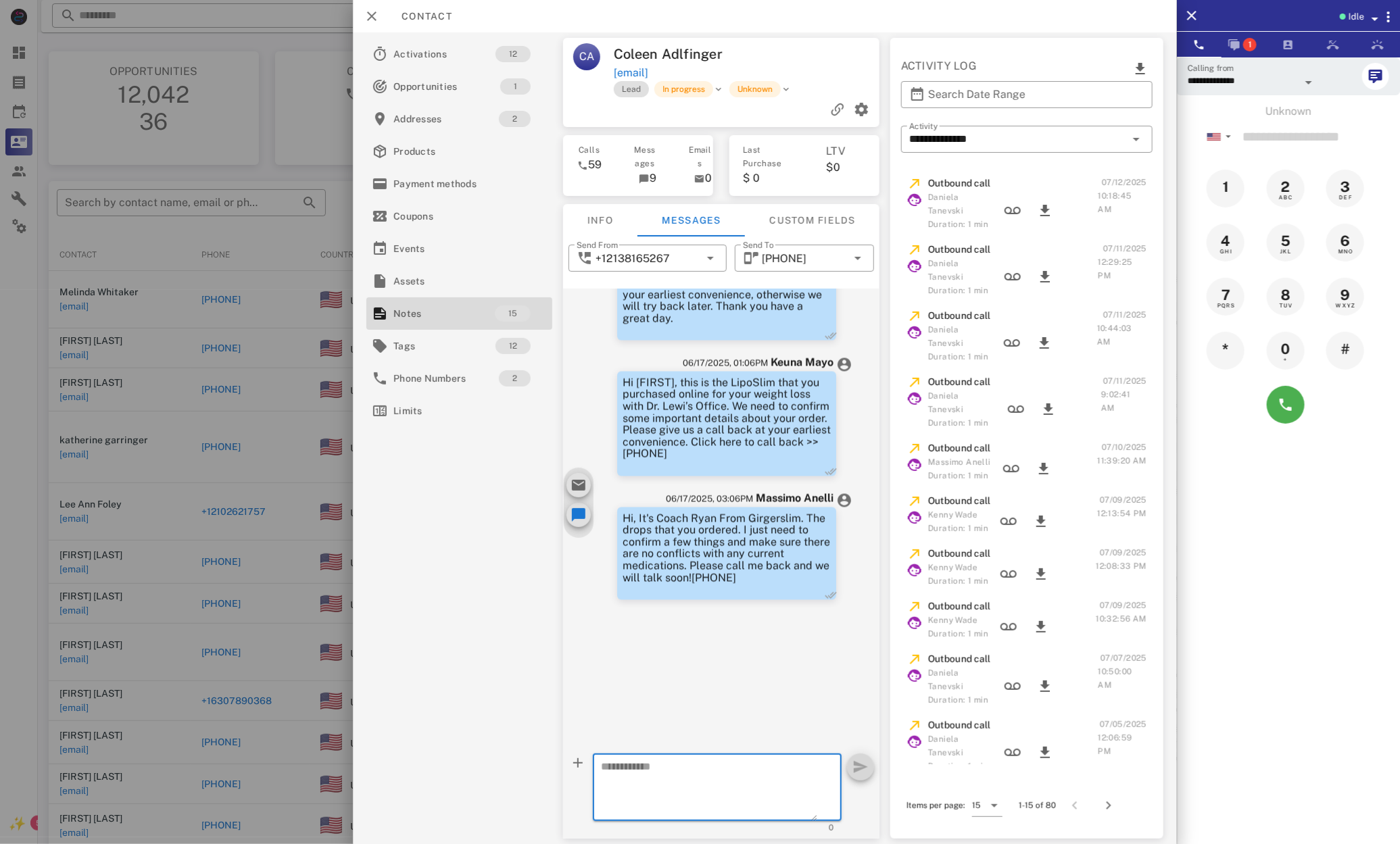 click at bounding box center [709, 789] 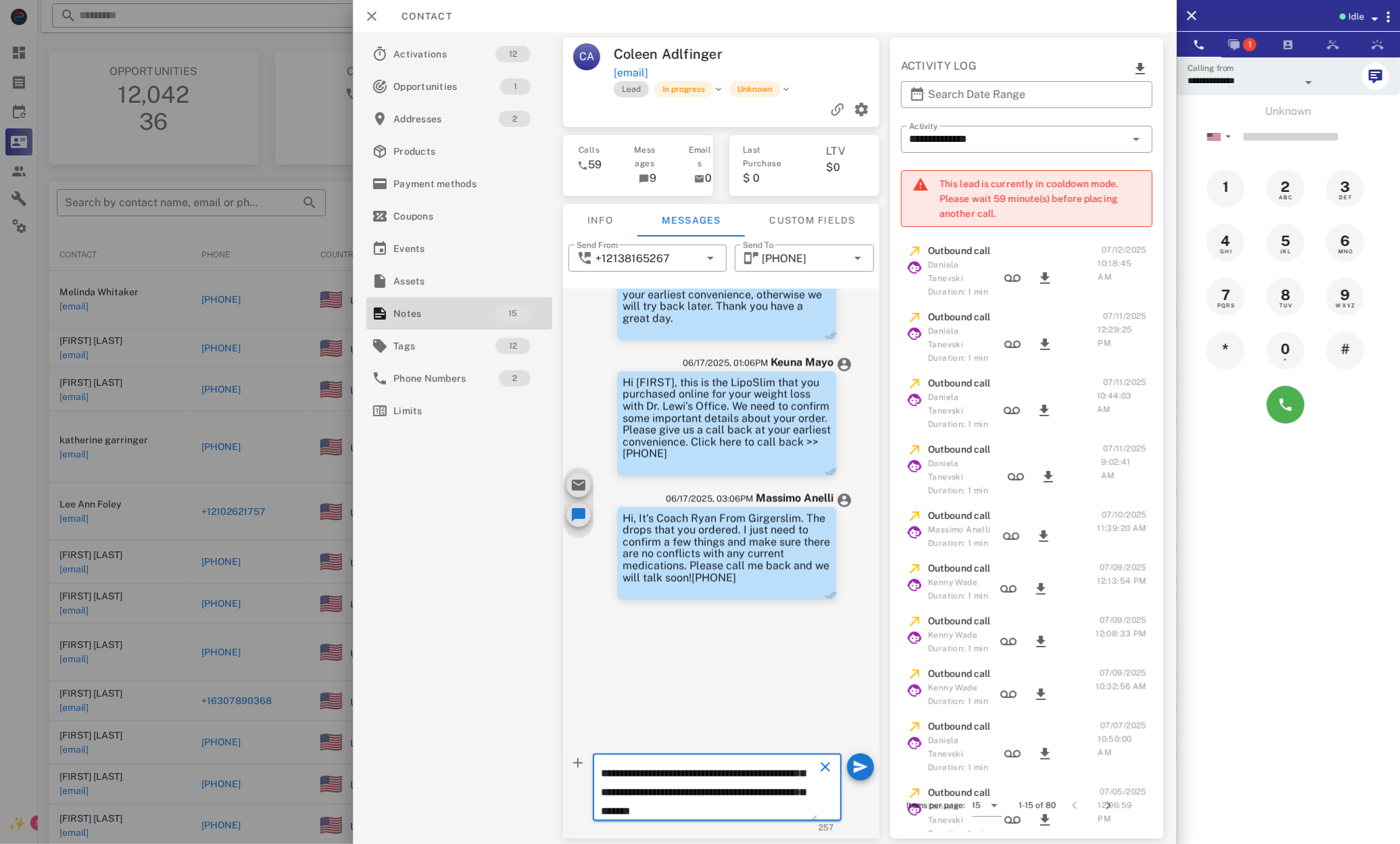 scroll, scrollTop: 69, scrollLeft: 0, axis: vertical 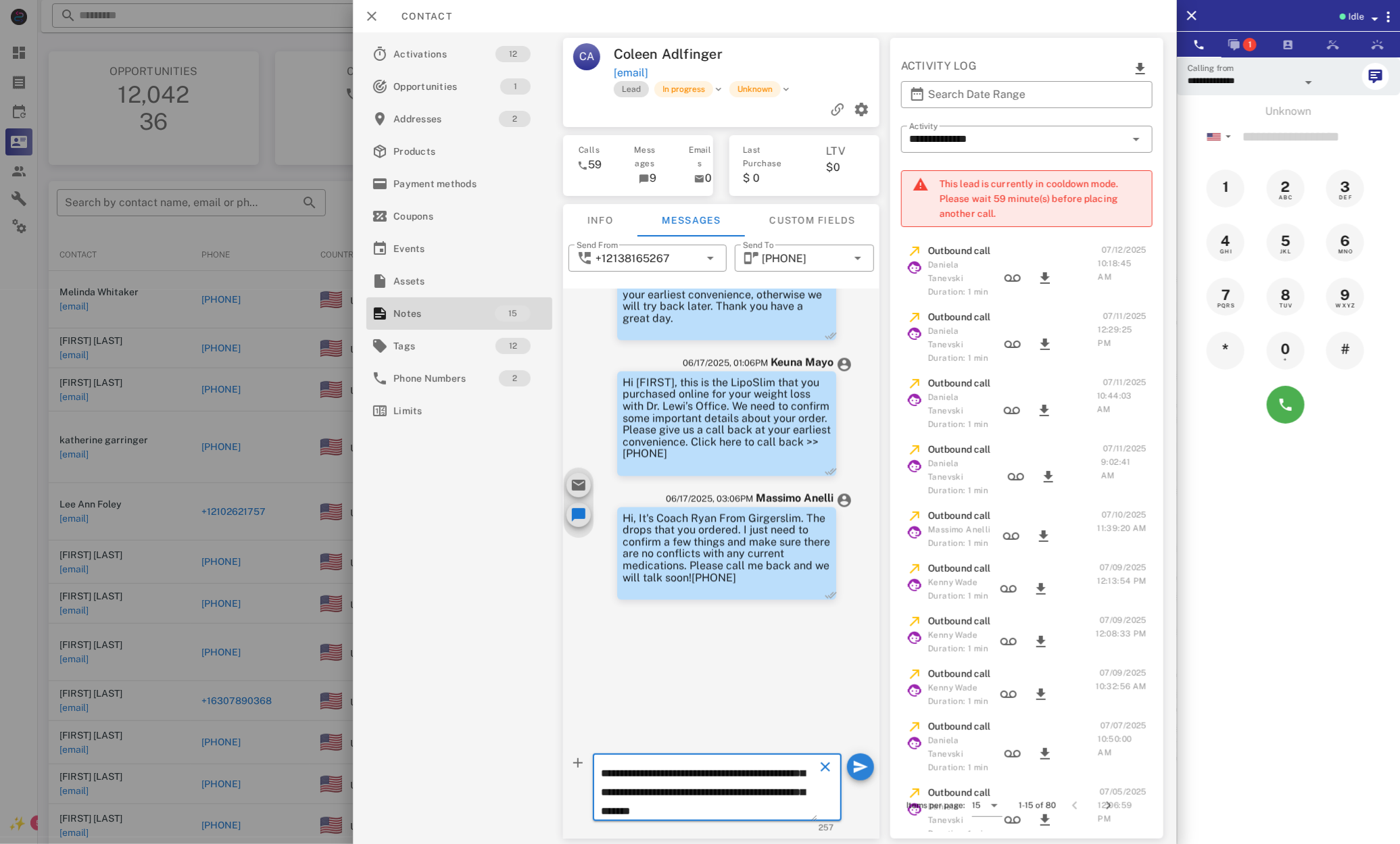 type on "**********" 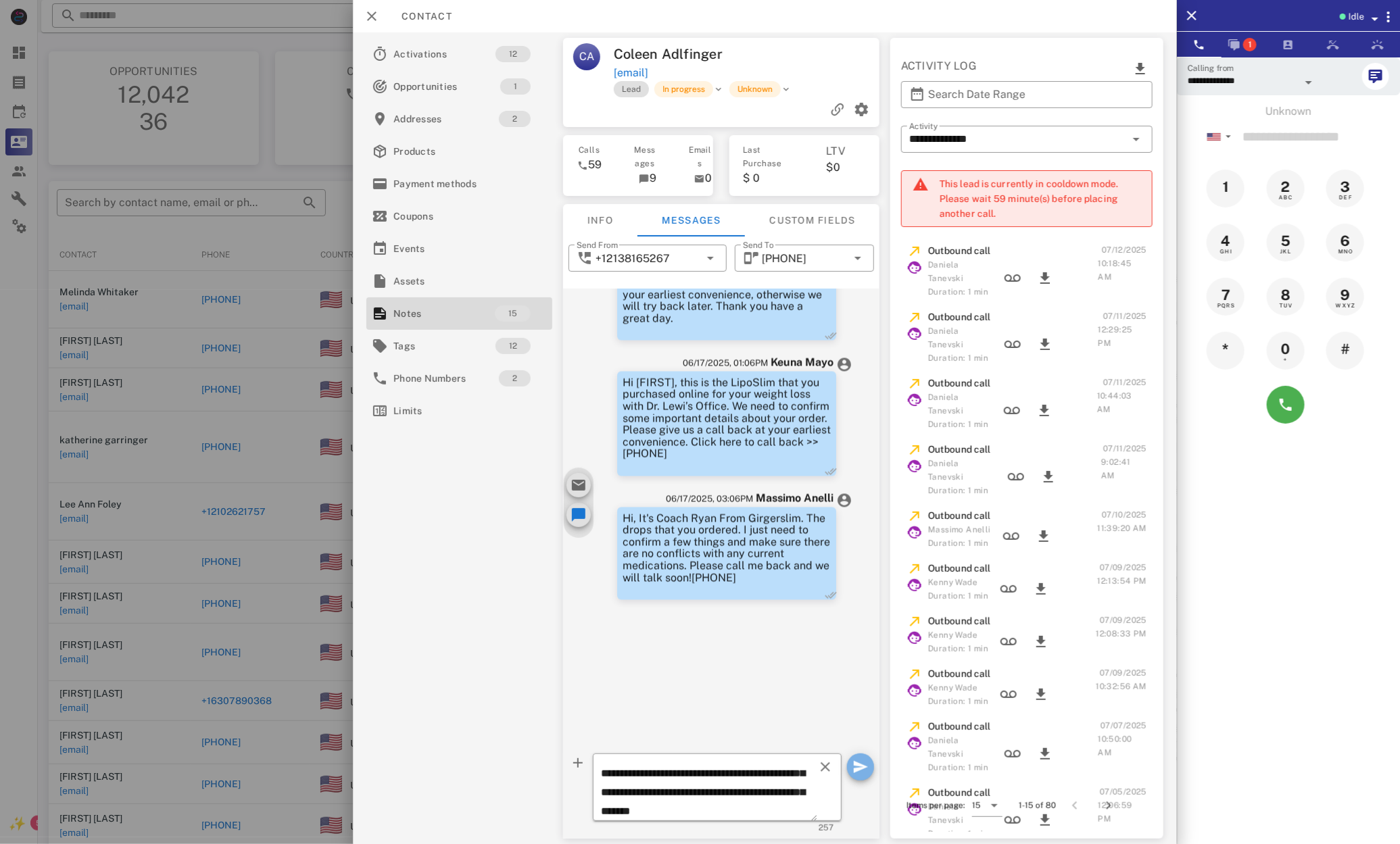 scroll, scrollTop: 1, scrollLeft: 0, axis: vertical 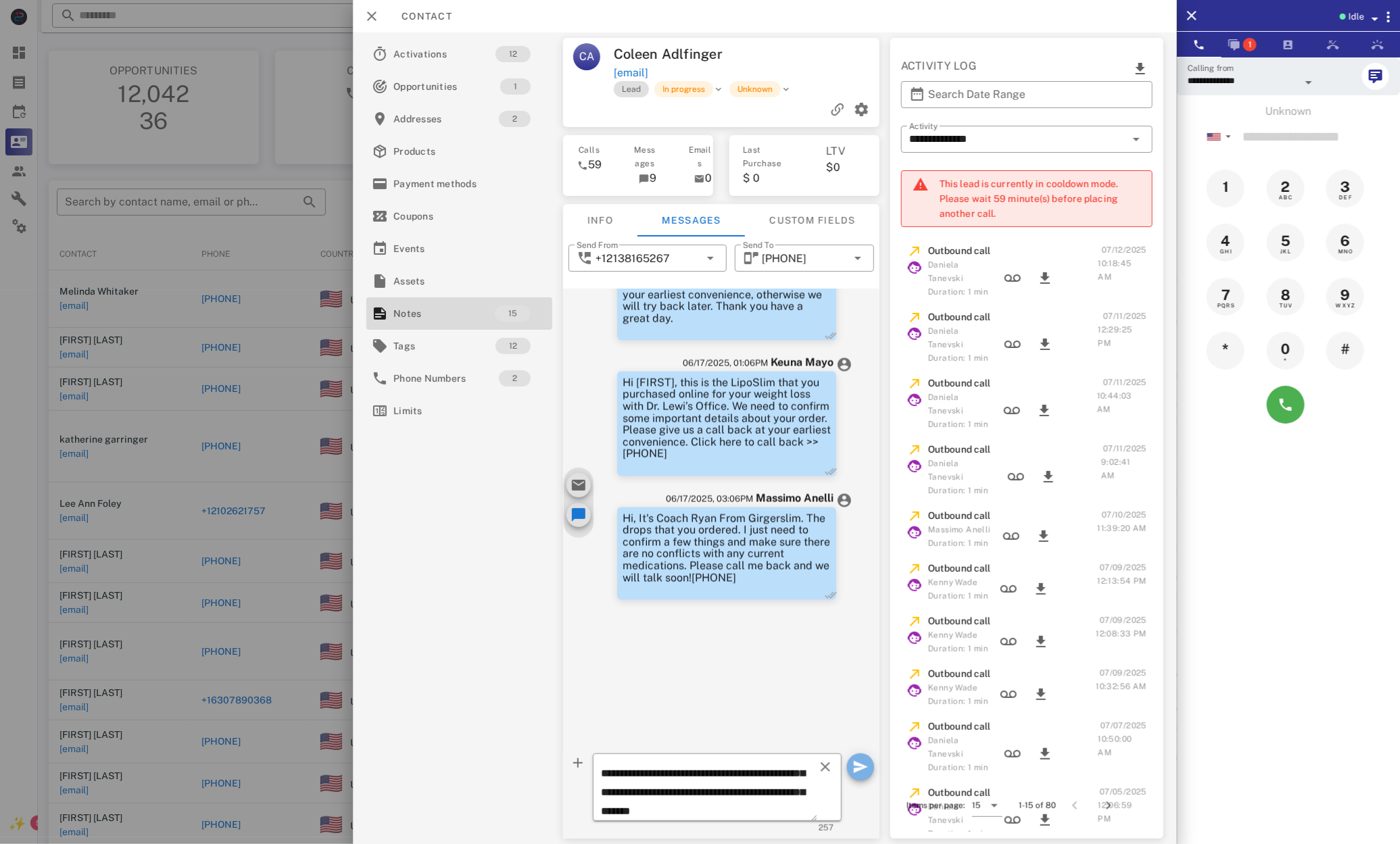 click at bounding box center [861, 767] 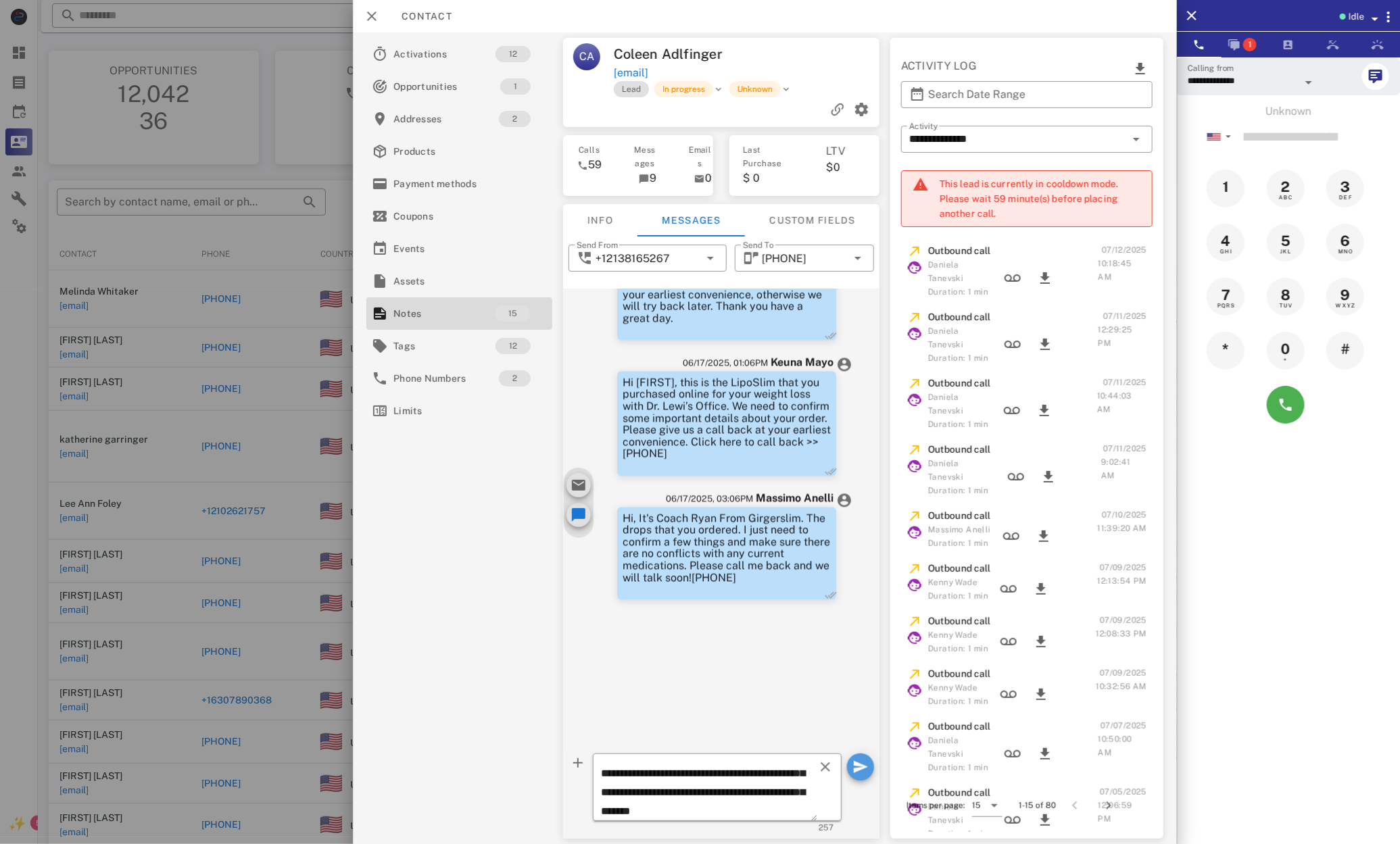 type 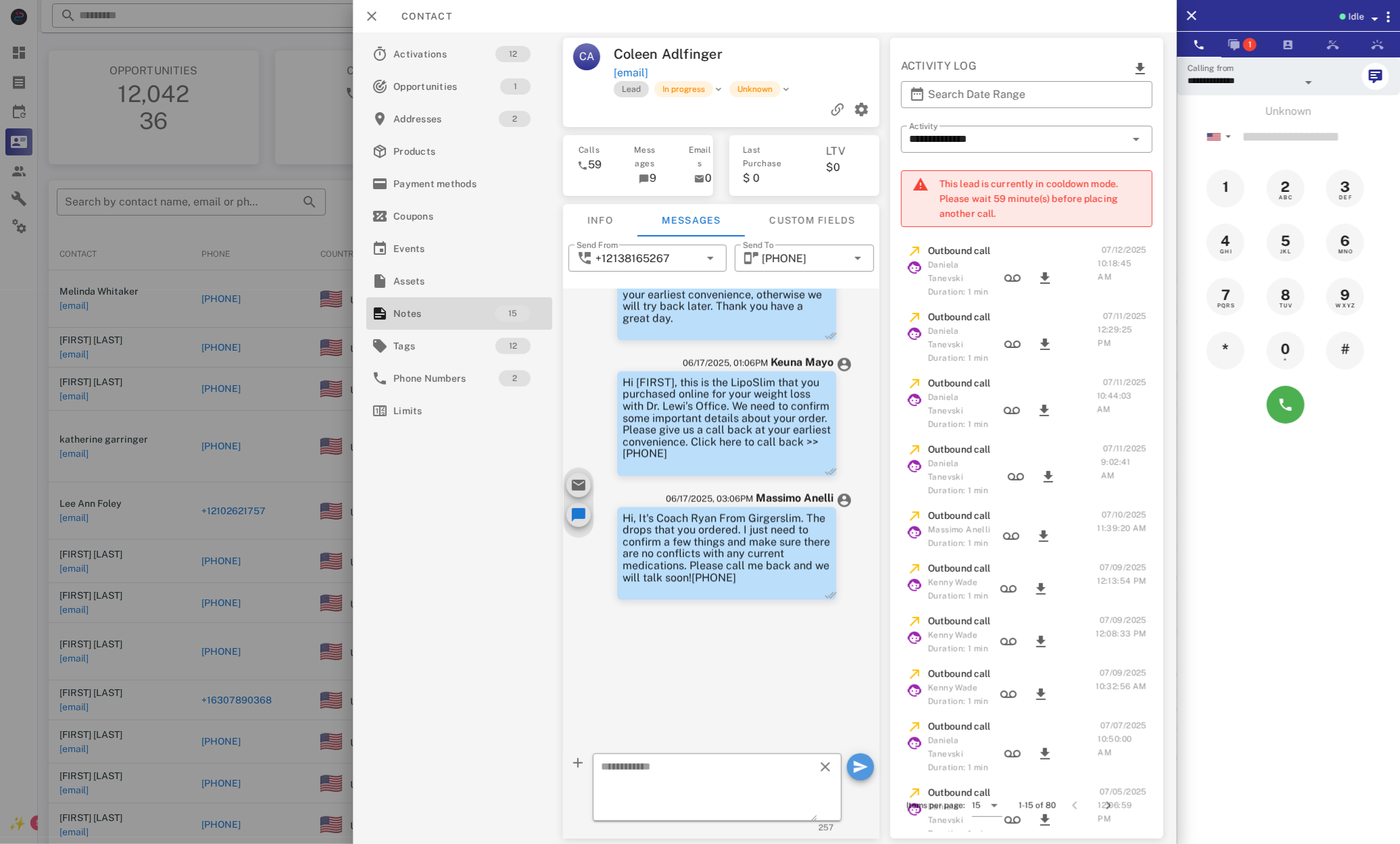 scroll, scrollTop: 0, scrollLeft: 0, axis: both 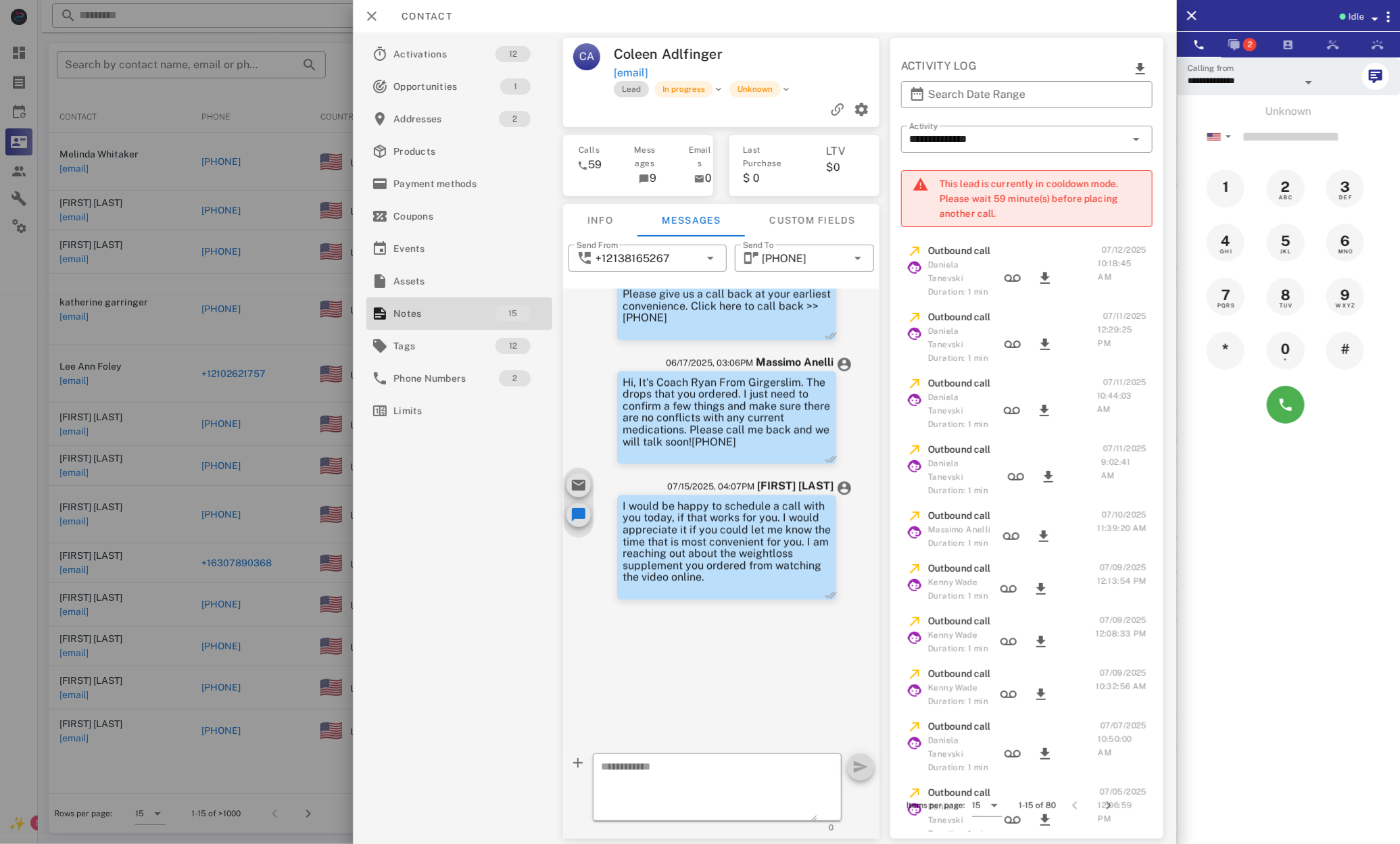 drag, startPoint x: 667, startPoint y: 511, endPoint x: 854, endPoint y: 505, distance: 187.0962 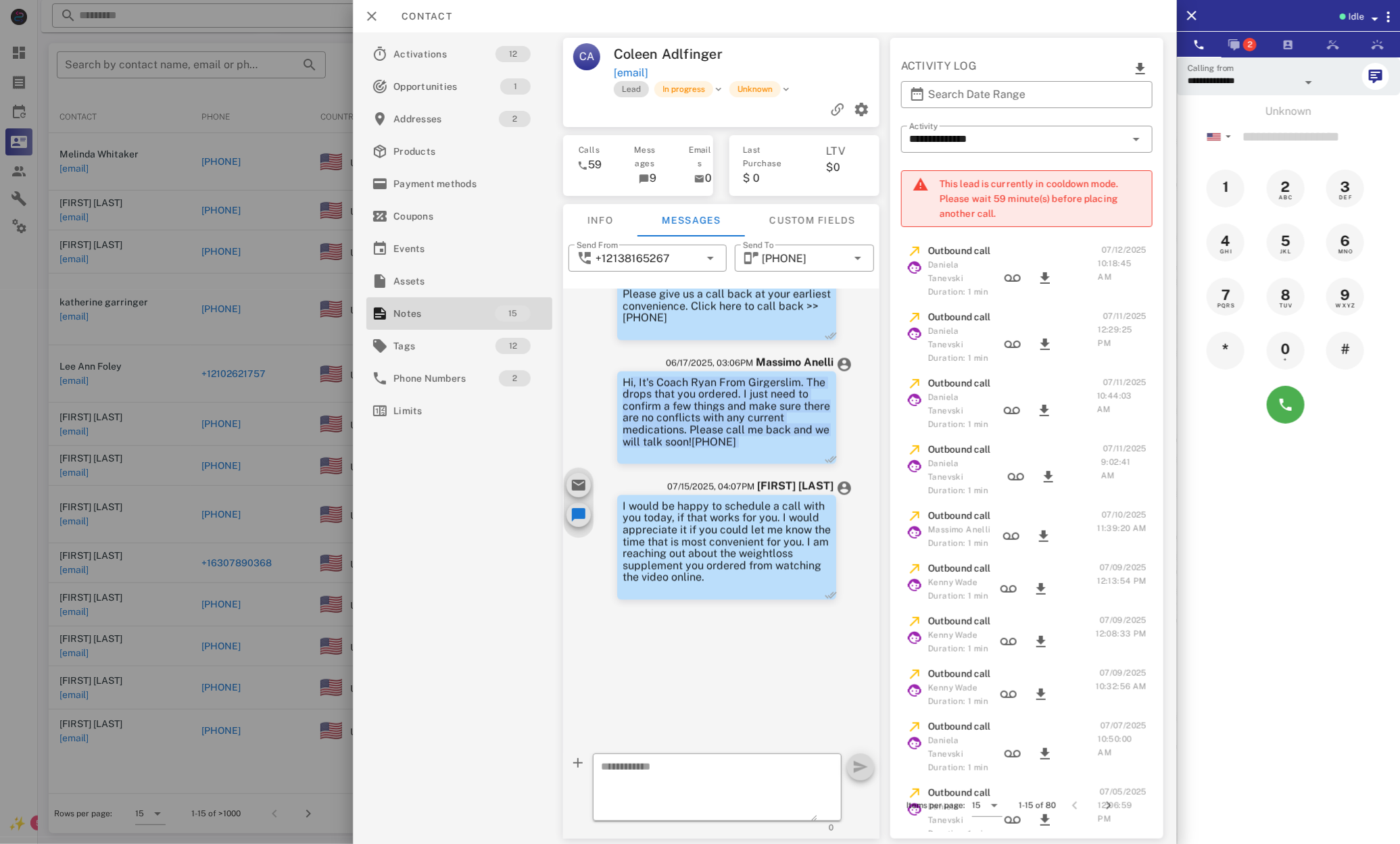 drag, startPoint x: 621, startPoint y: 379, endPoint x: 857, endPoint y: 464, distance: 250.84059 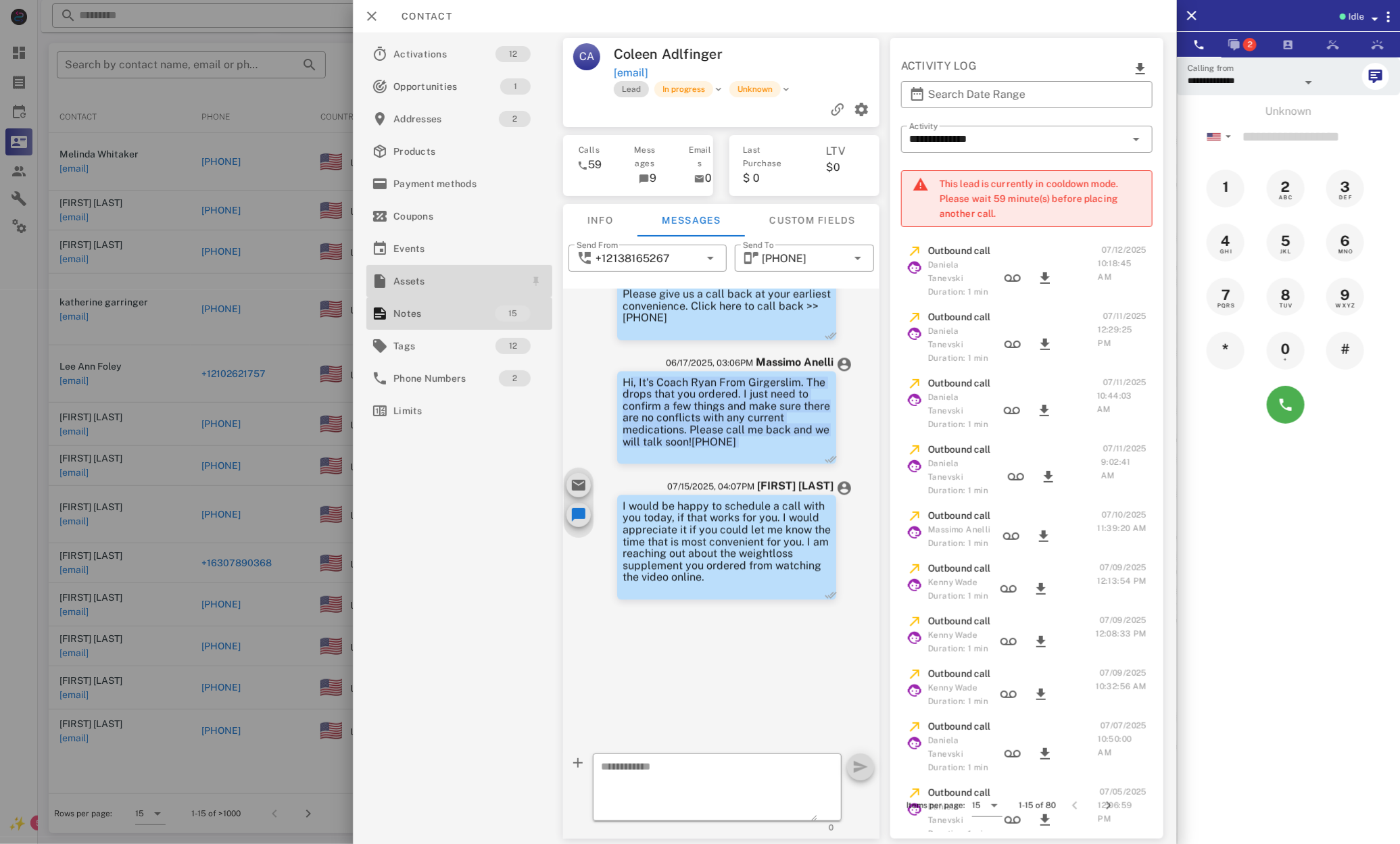 click on "Assets" at bounding box center [456, 281] 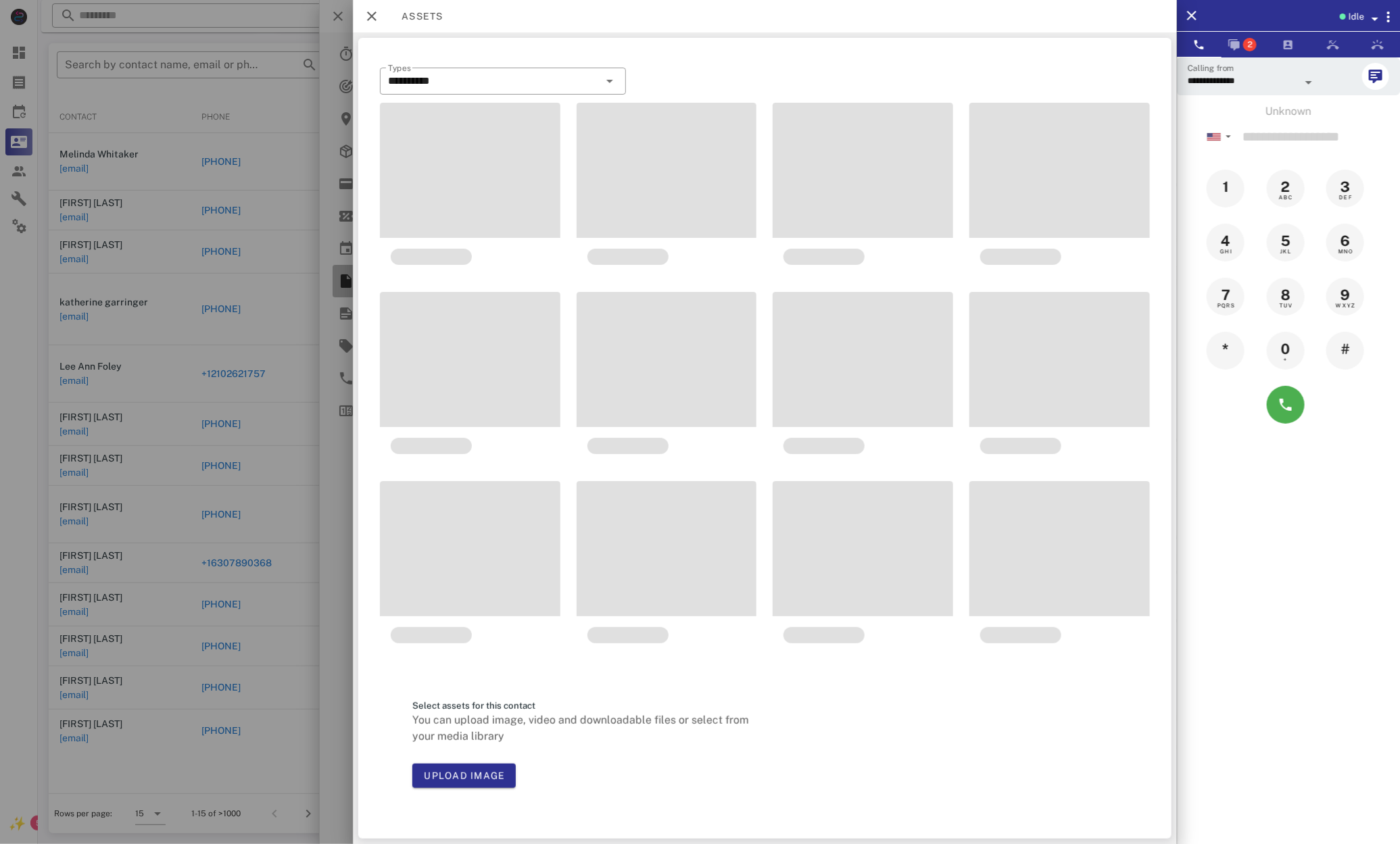 scroll, scrollTop: 1518, scrollLeft: 0, axis: vertical 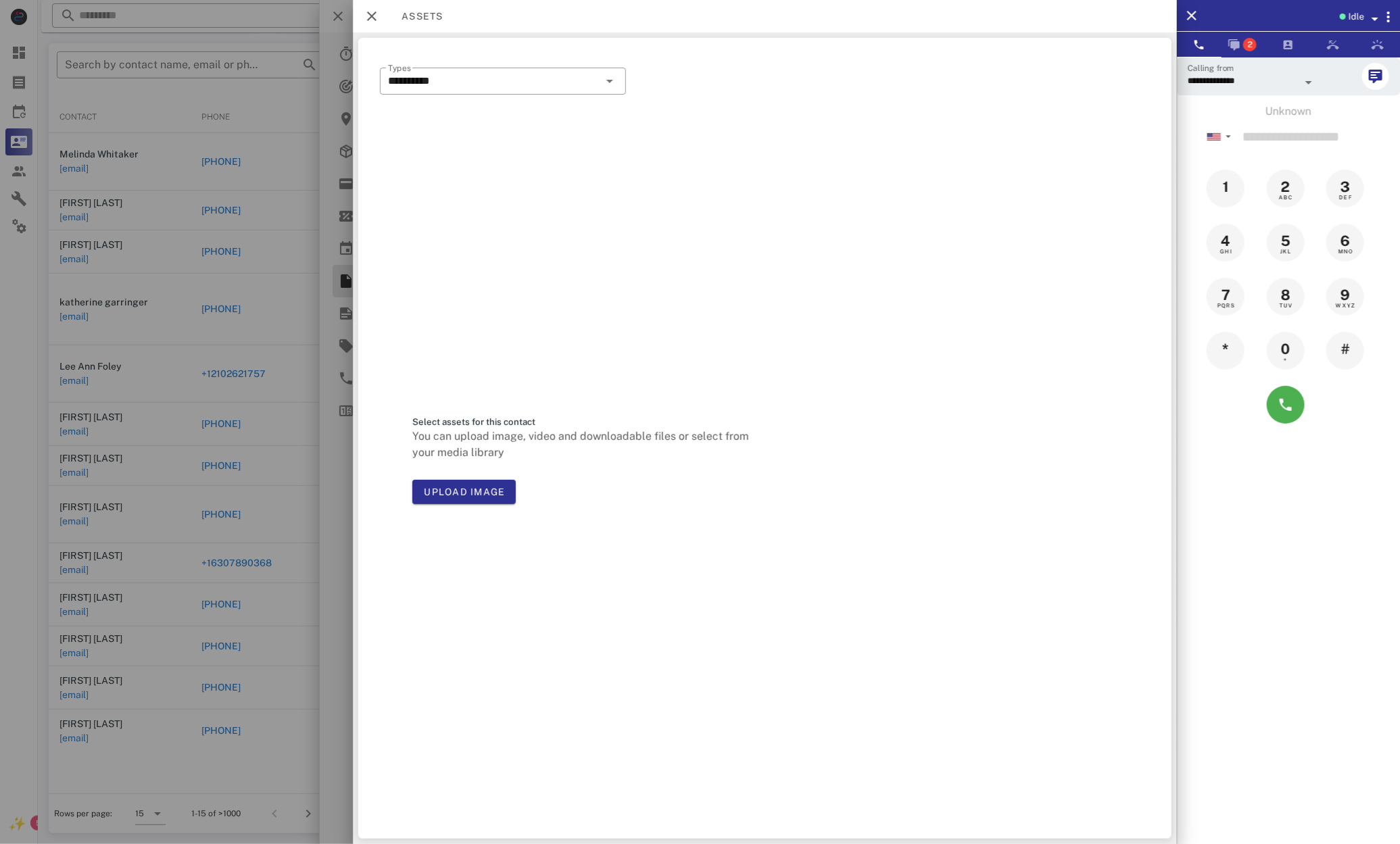 click at bounding box center (700, 422) 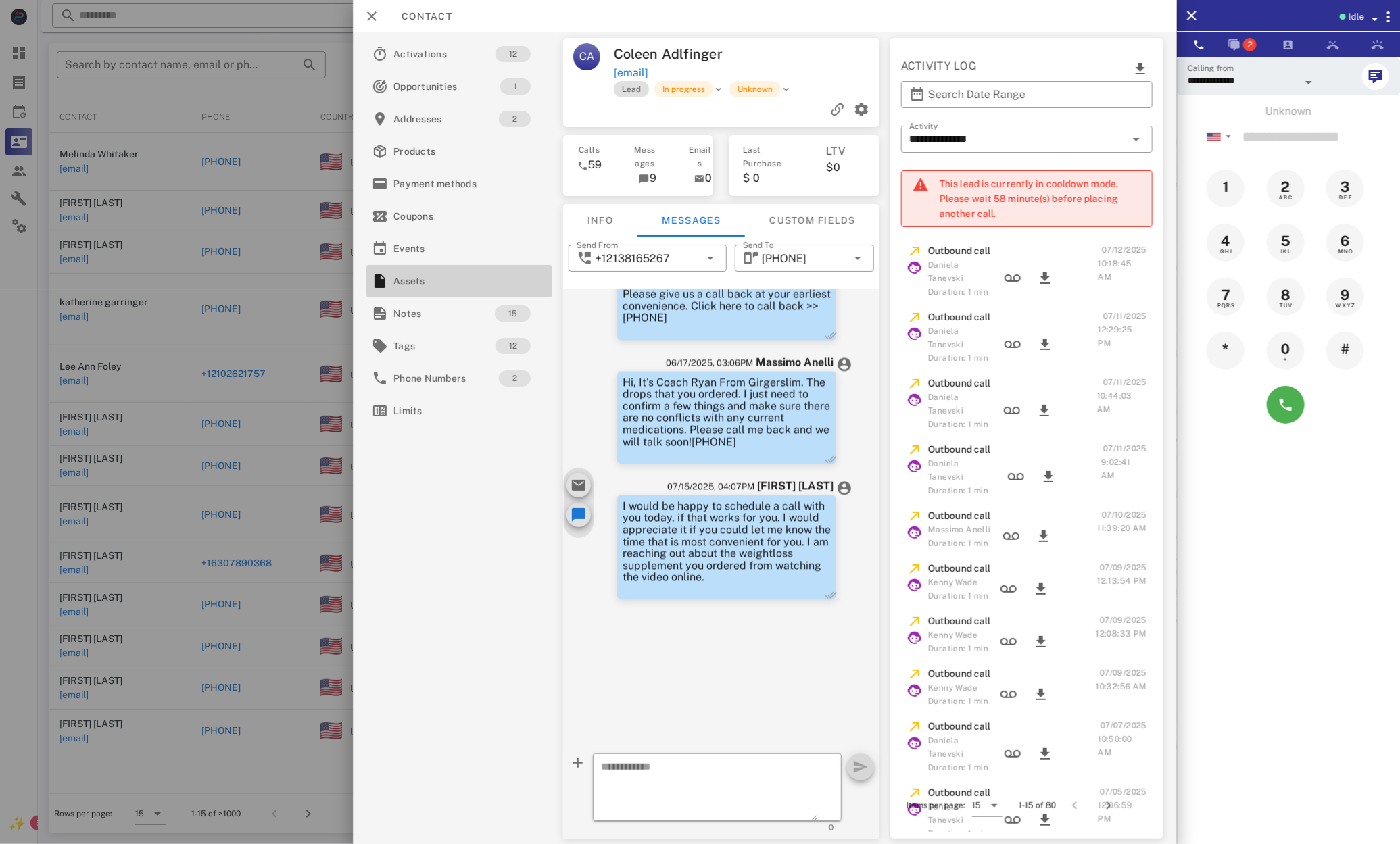 click on "Assets" at bounding box center (456, 281) 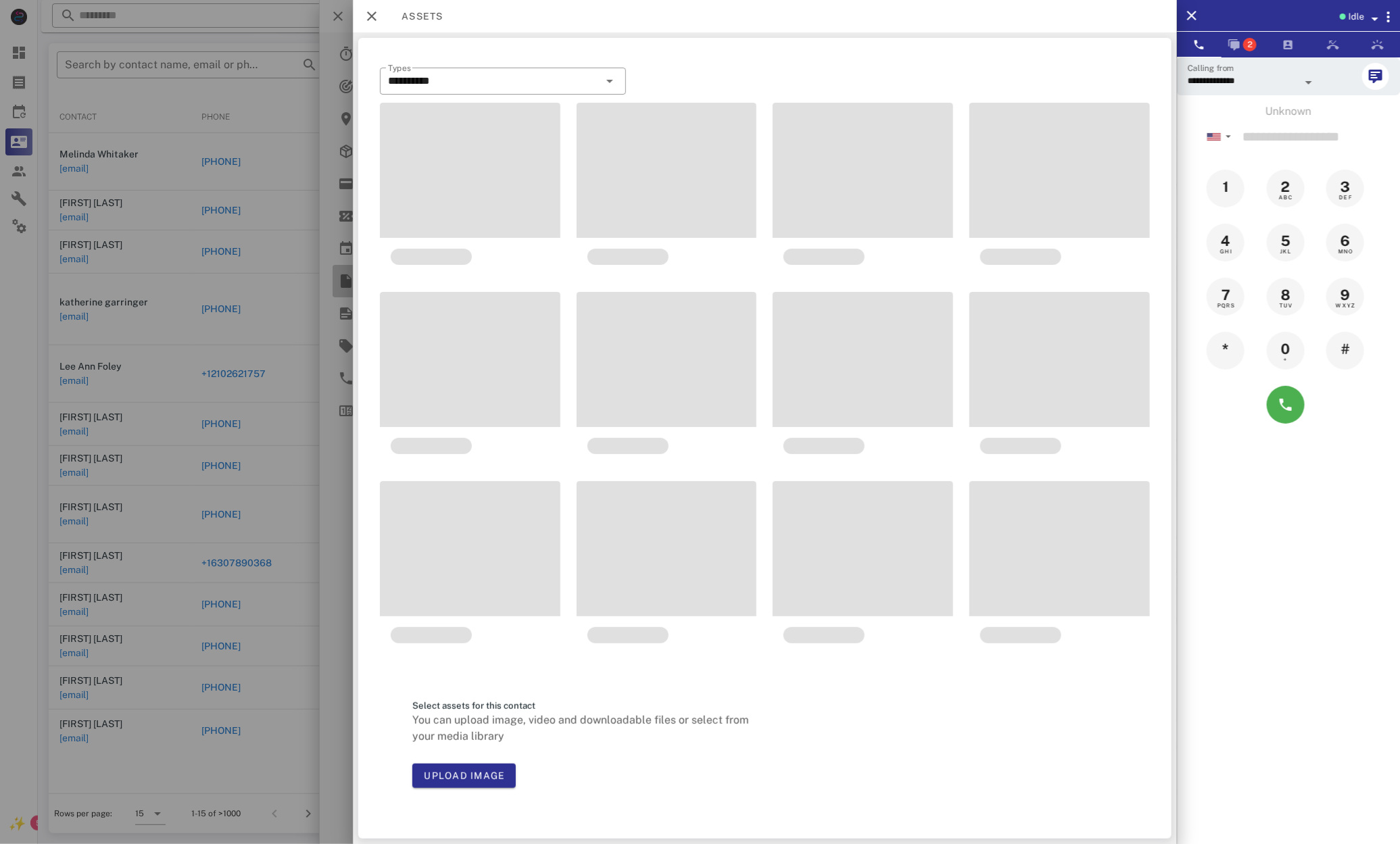 scroll, scrollTop: 1518, scrollLeft: 0, axis: vertical 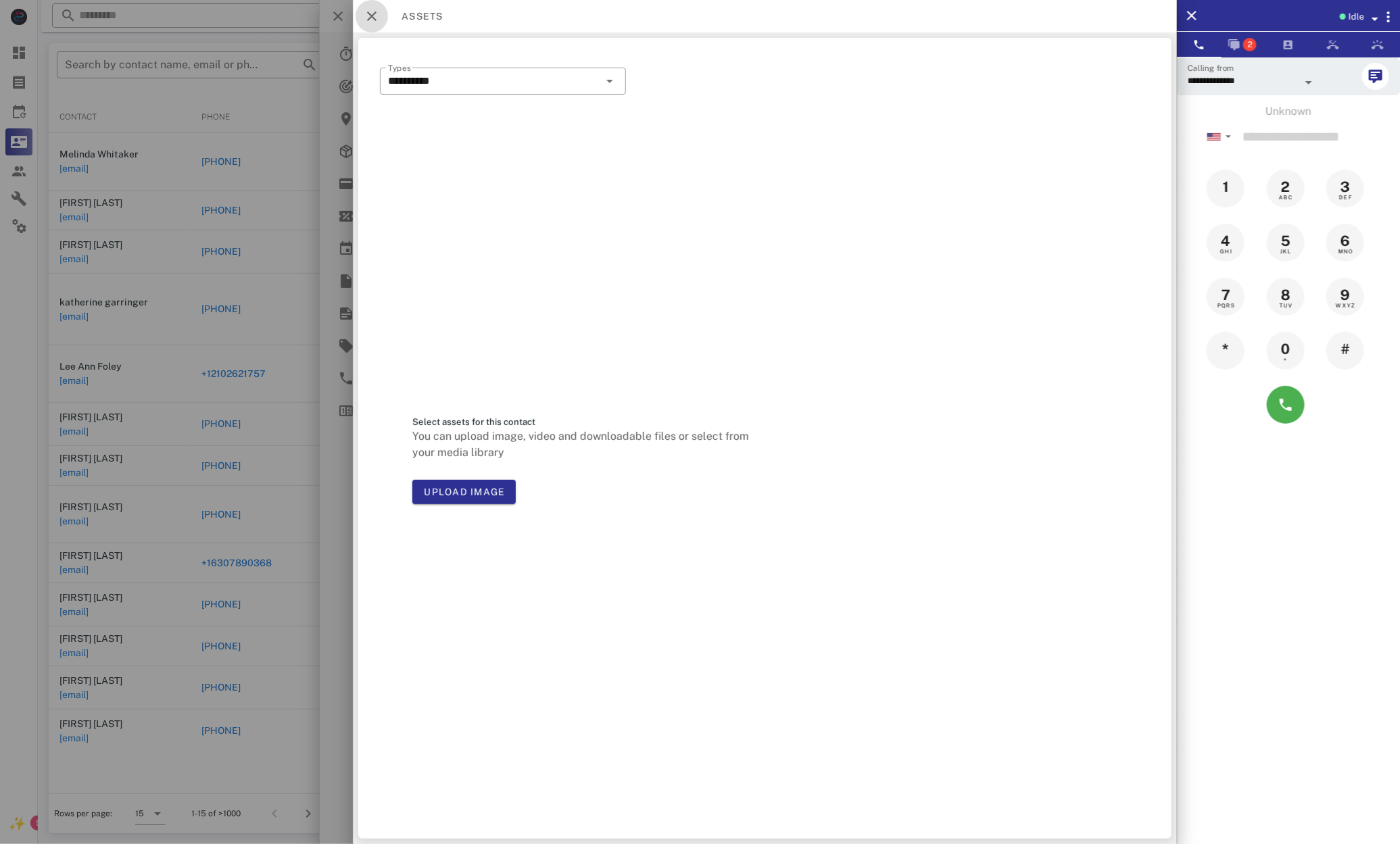click at bounding box center (372, 16) 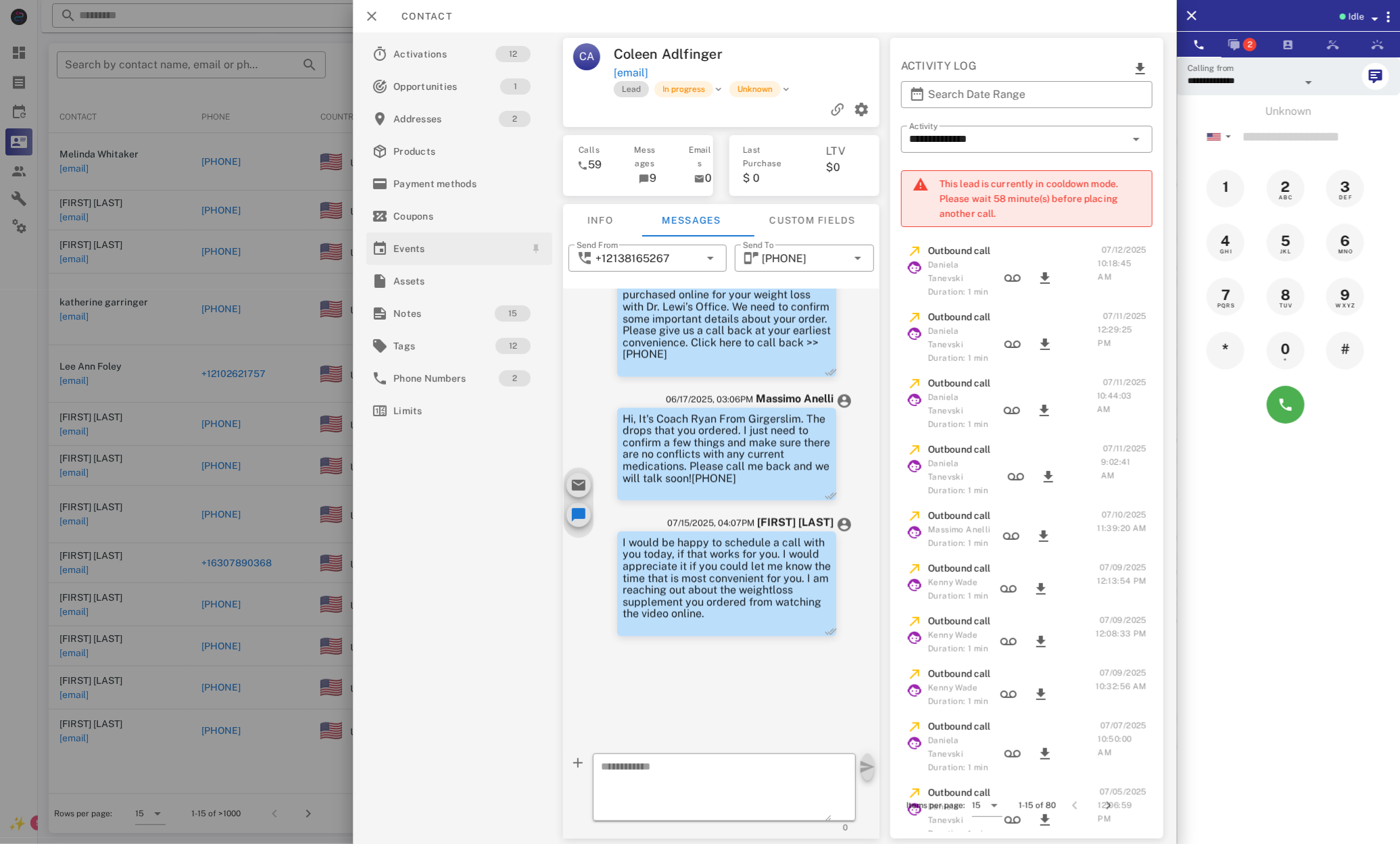 scroll, scrollTop: 1590, scrollLeft: 0, axis: vertical 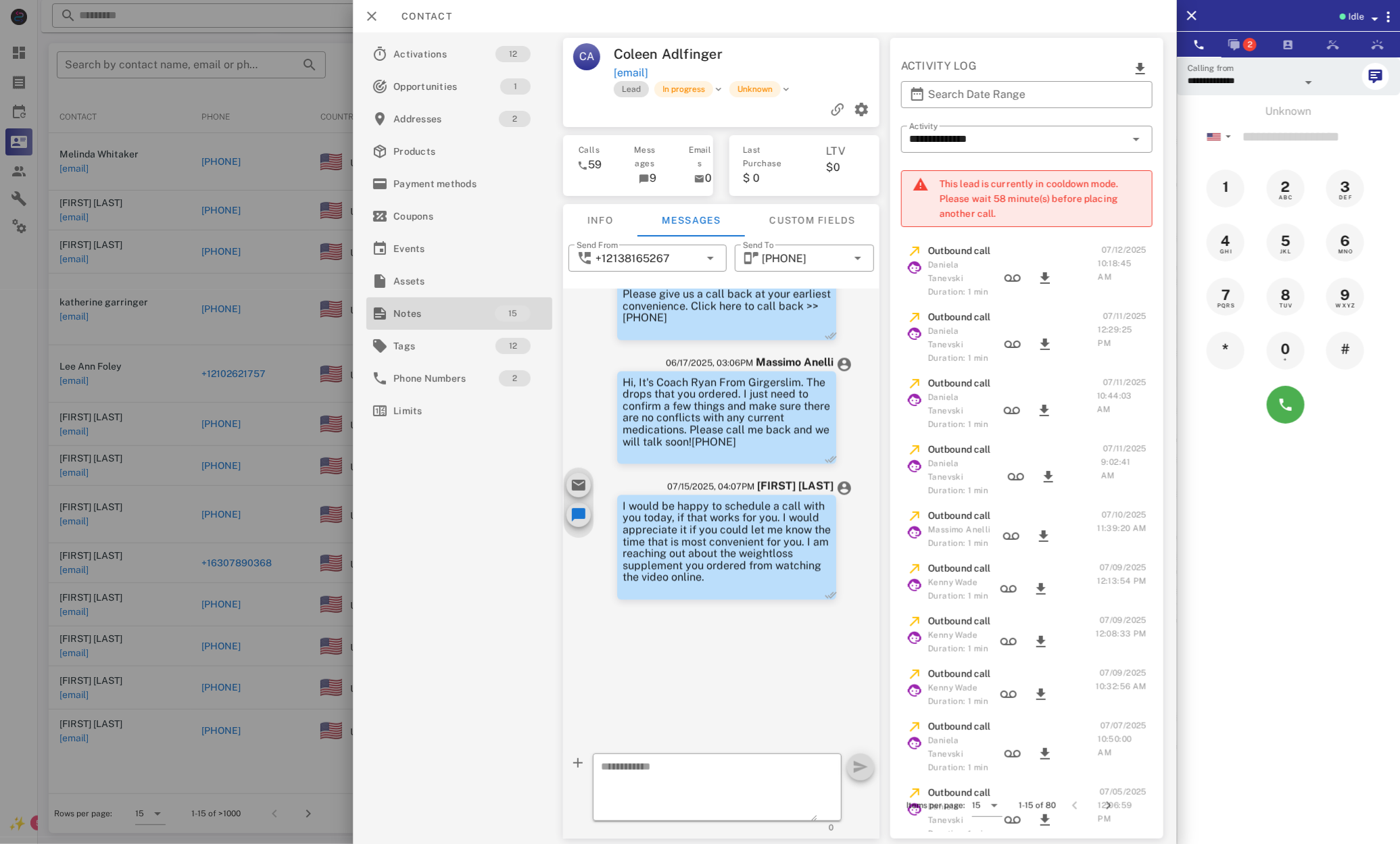 click on "Notes" at bounding box center [444, 314] 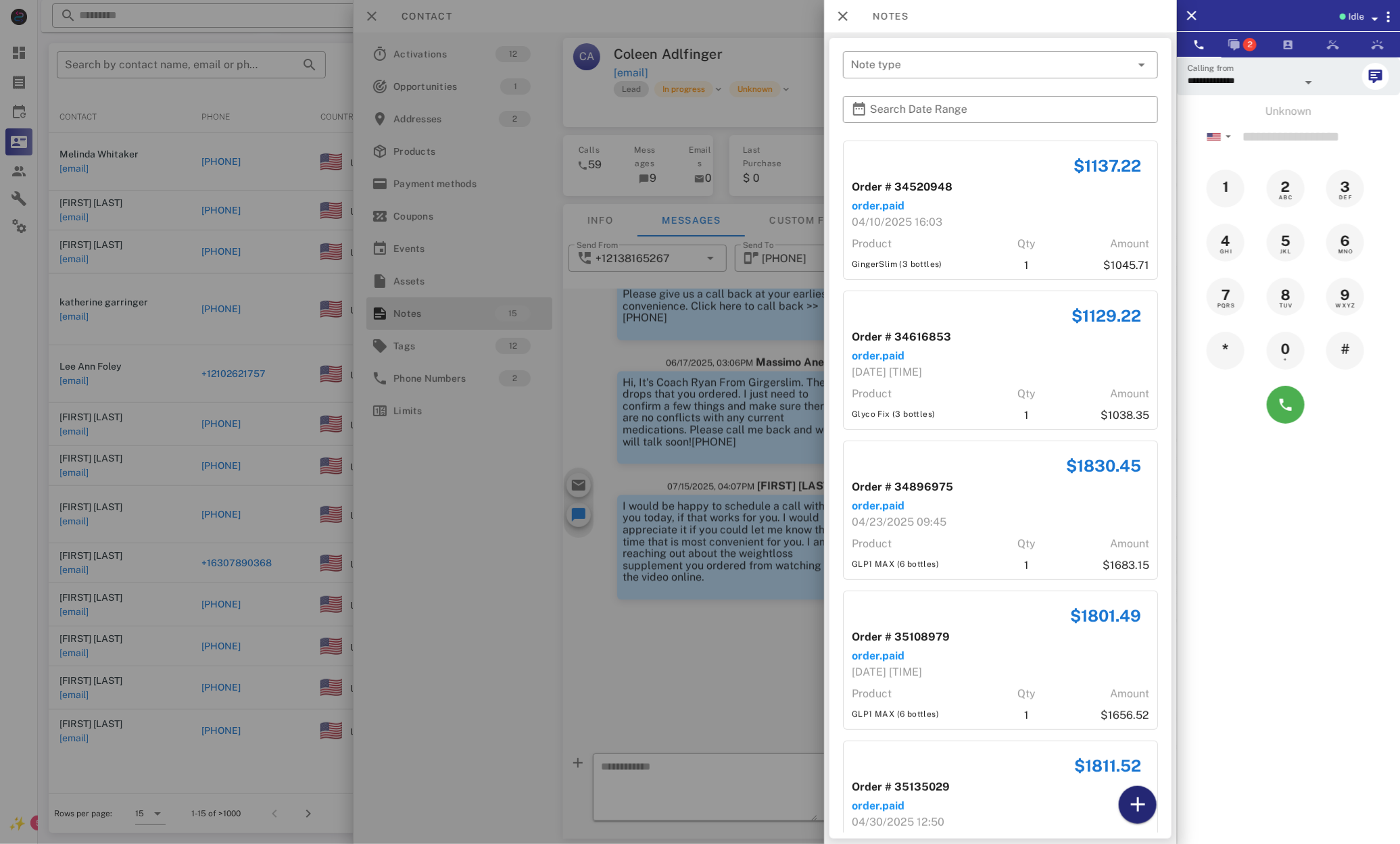 click at bounding box center [1138, 805] 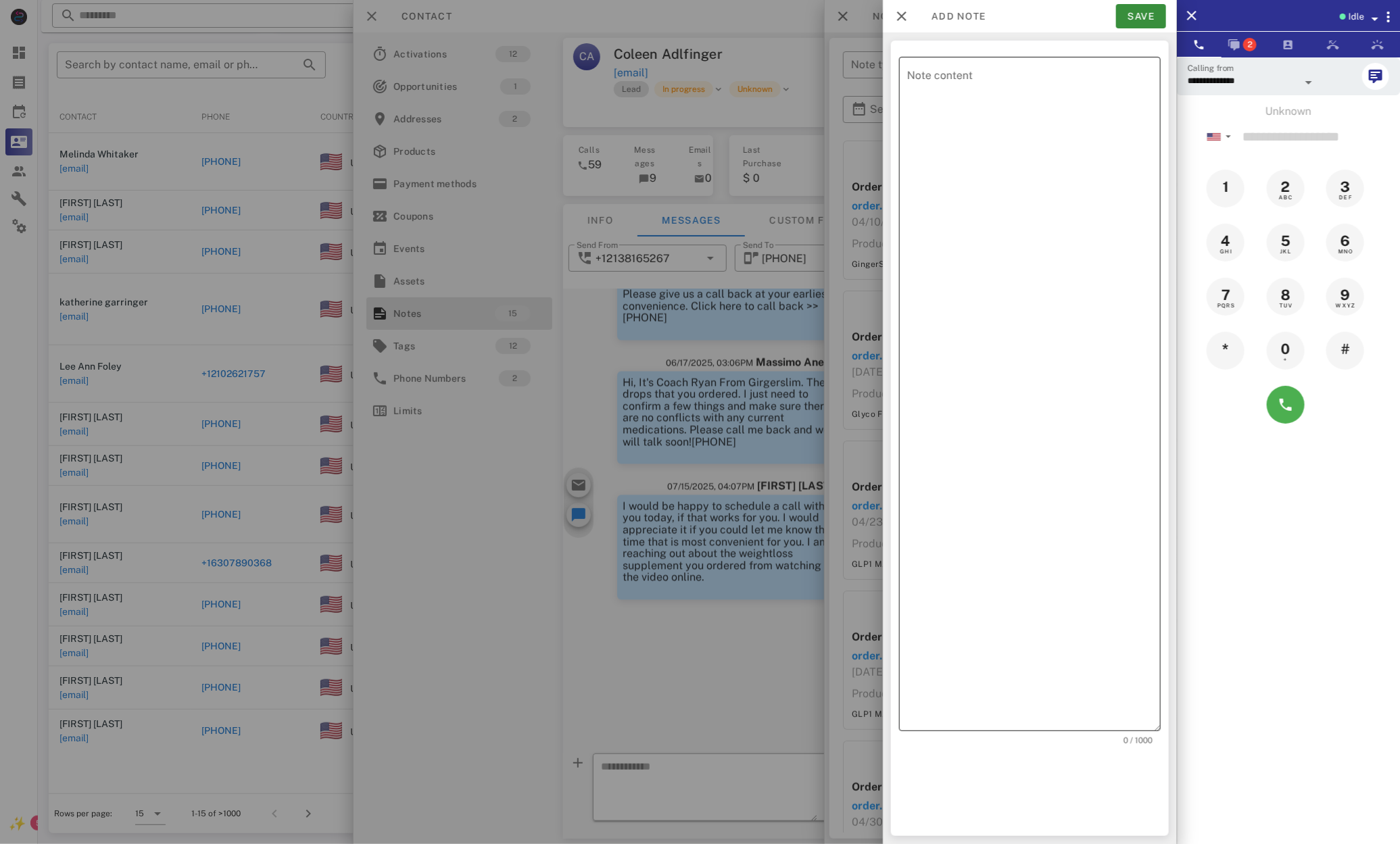 click on "Note content" at bounding box center [1034, 397] 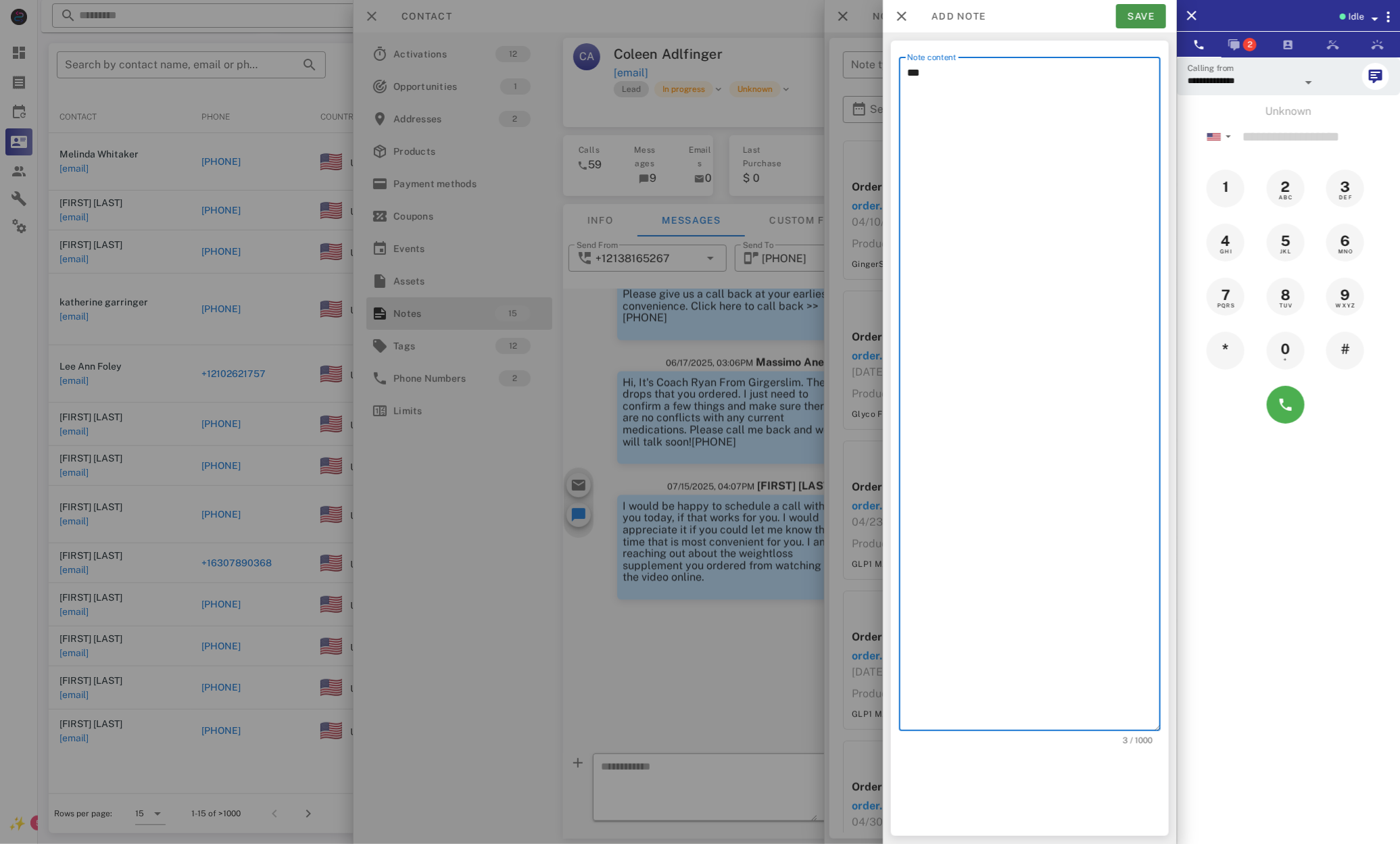 type on "***" 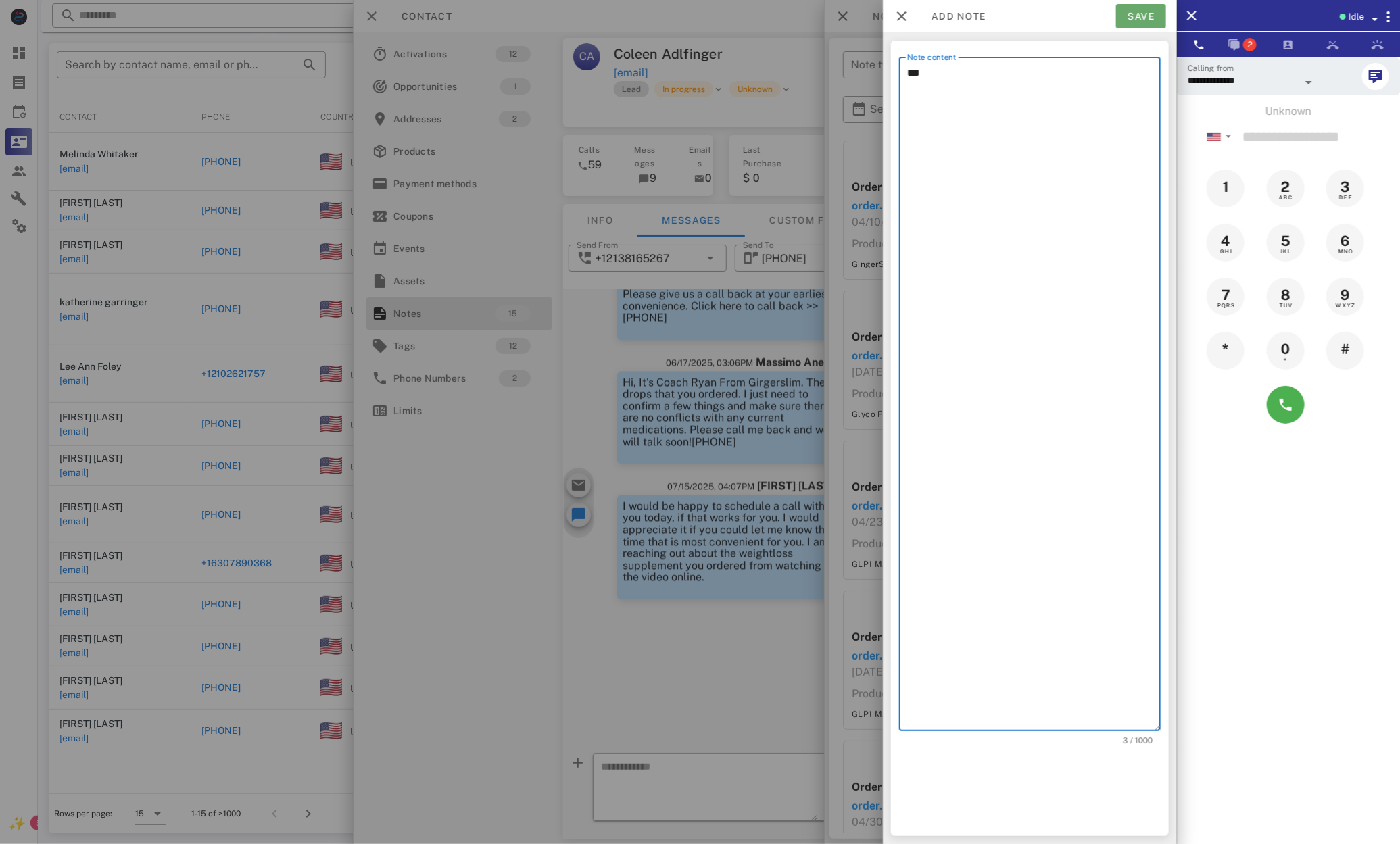 drag, startPoint x: 1161, startPoint y: 18, endPoint x: 1145, endPoint y: 25, distance: 17.464249 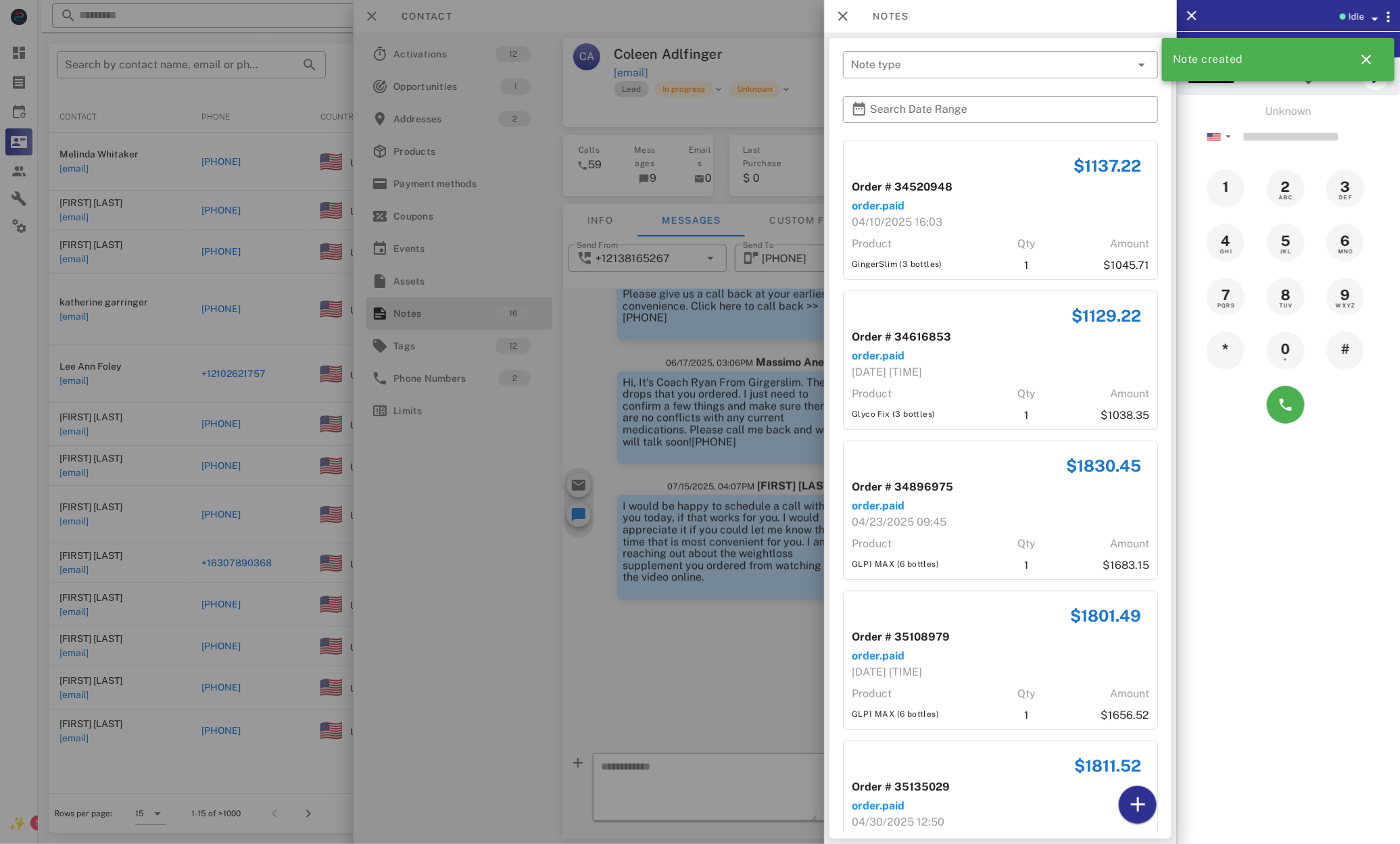 click at bounding box center [700, 422] 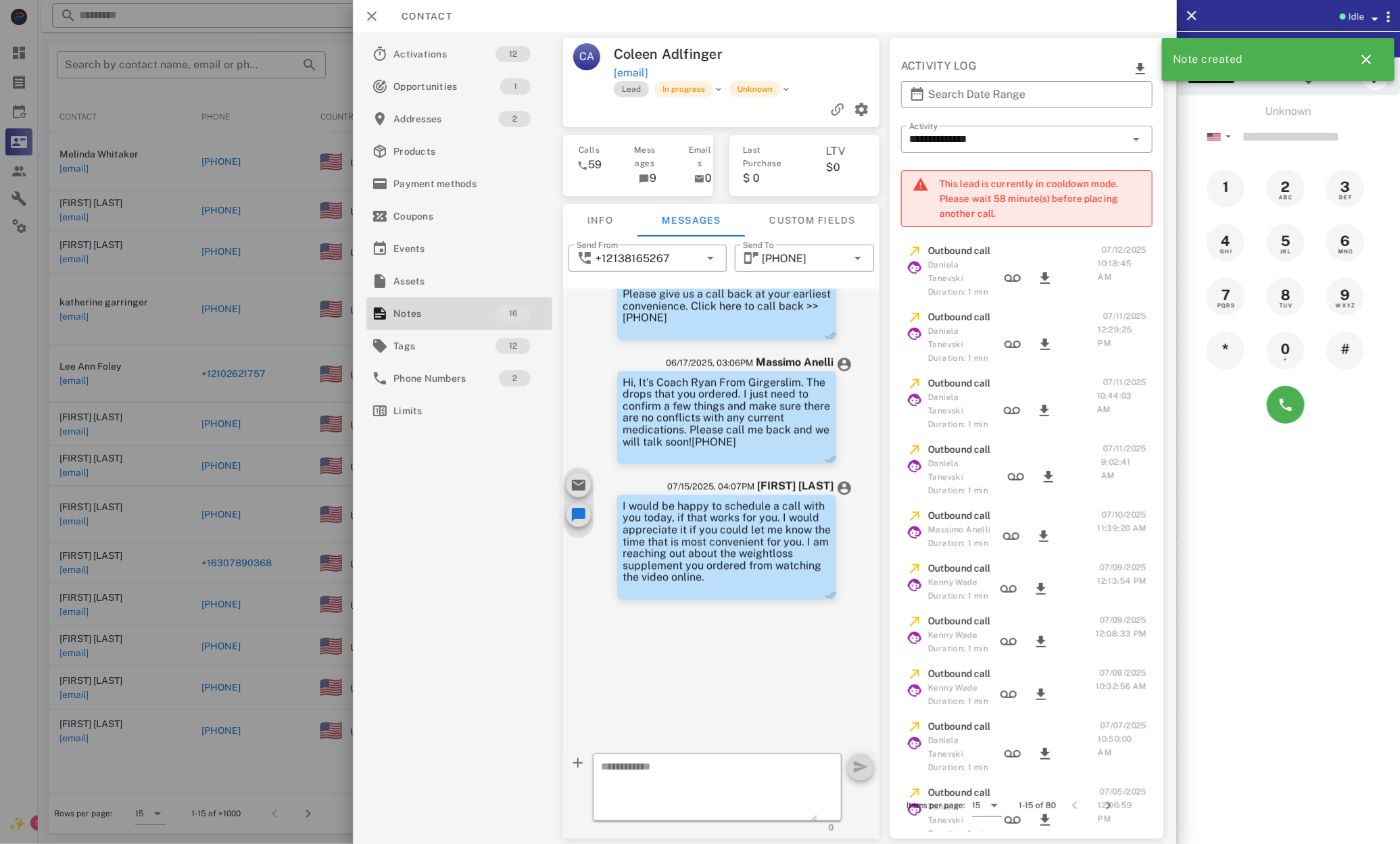 click at bounding box center (700, 422) 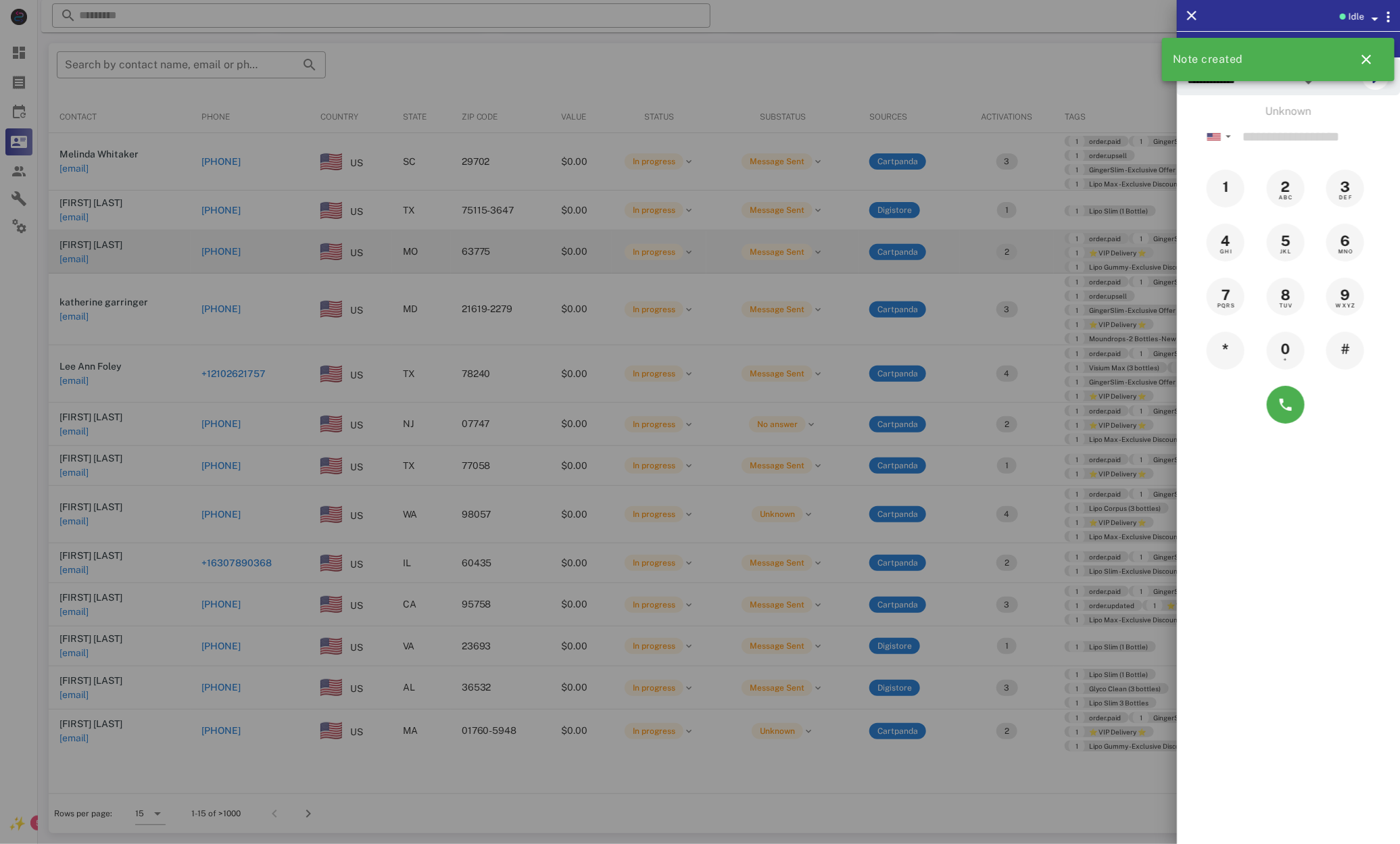 drag, startPoint x: 82, startPoint y: 245, endPoint x: 82, endPoint y: 252, distance: 7 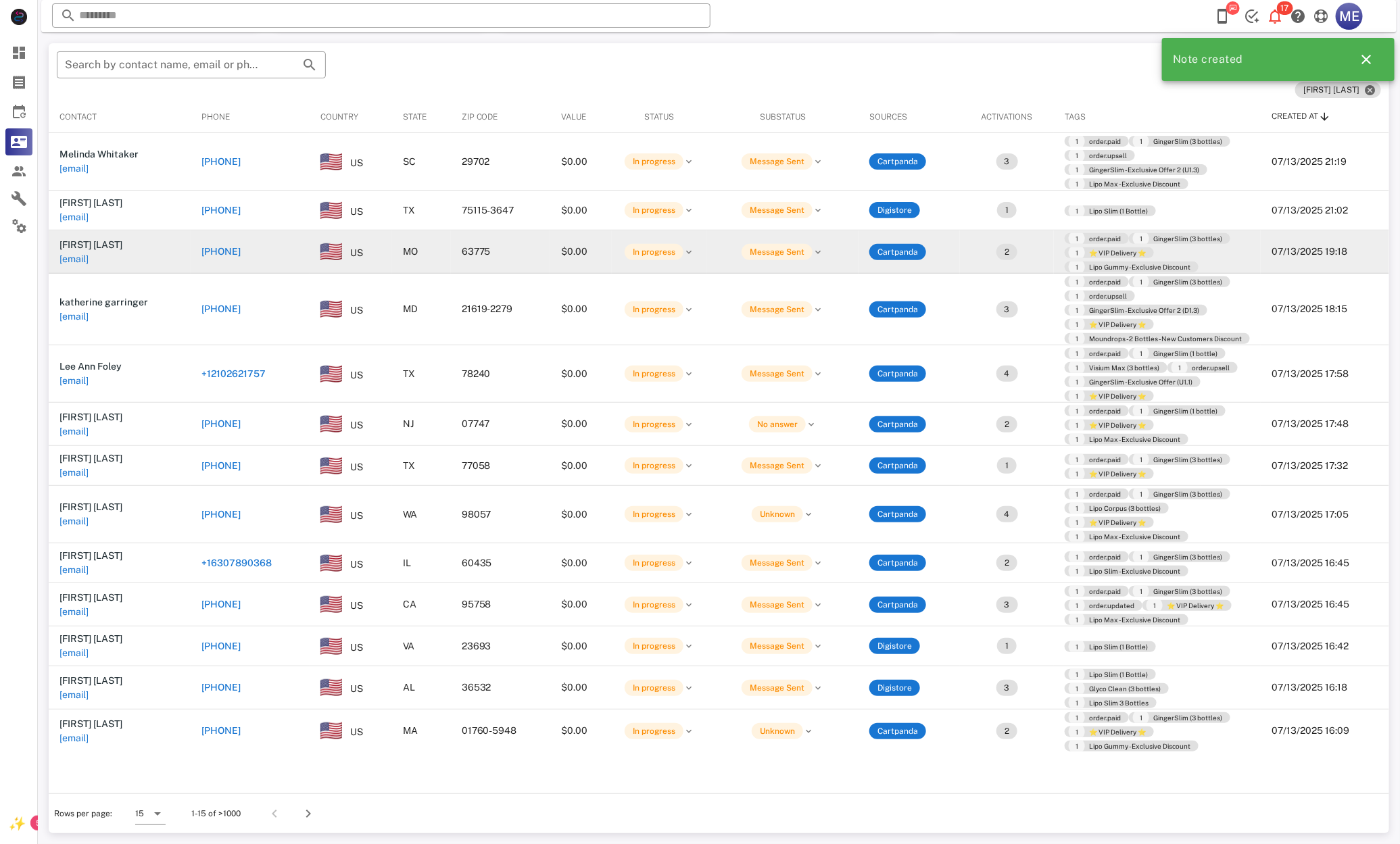 click on "Heibel Heibel" at bounding box center (91, 245) 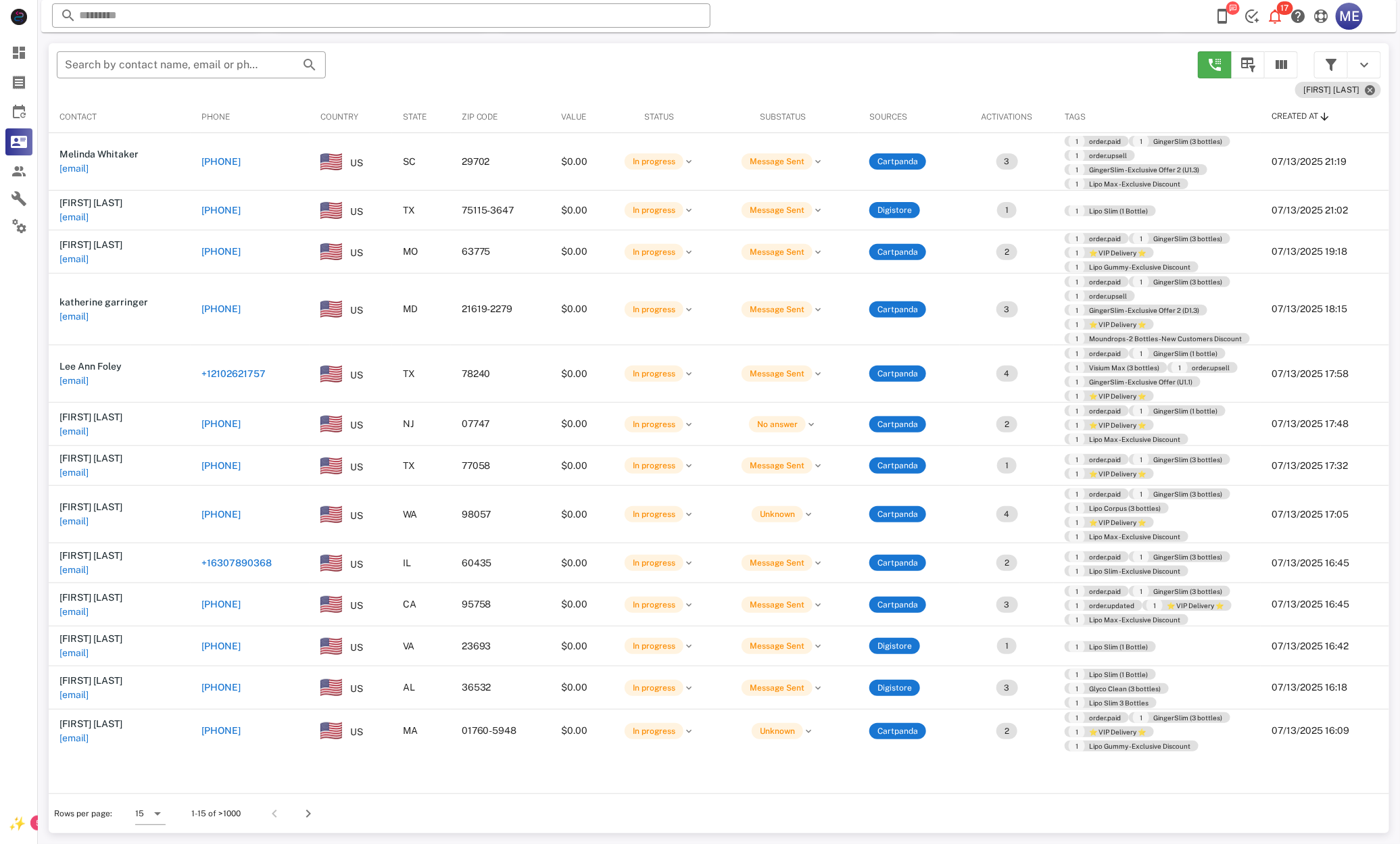 click on "+17176823657" at bounding box center [221, 251] 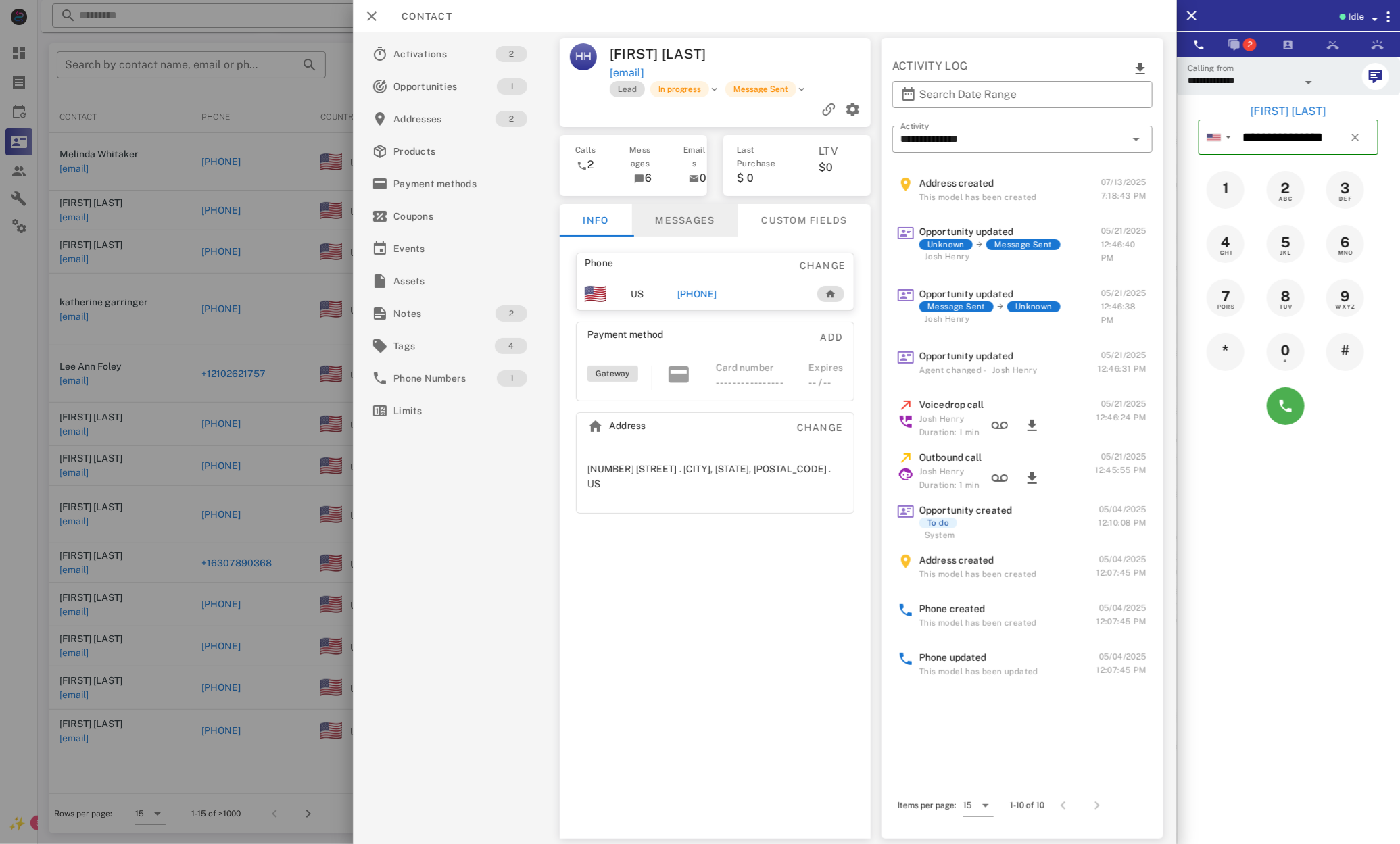 click on "Messages" at bounding box center [685, 220] 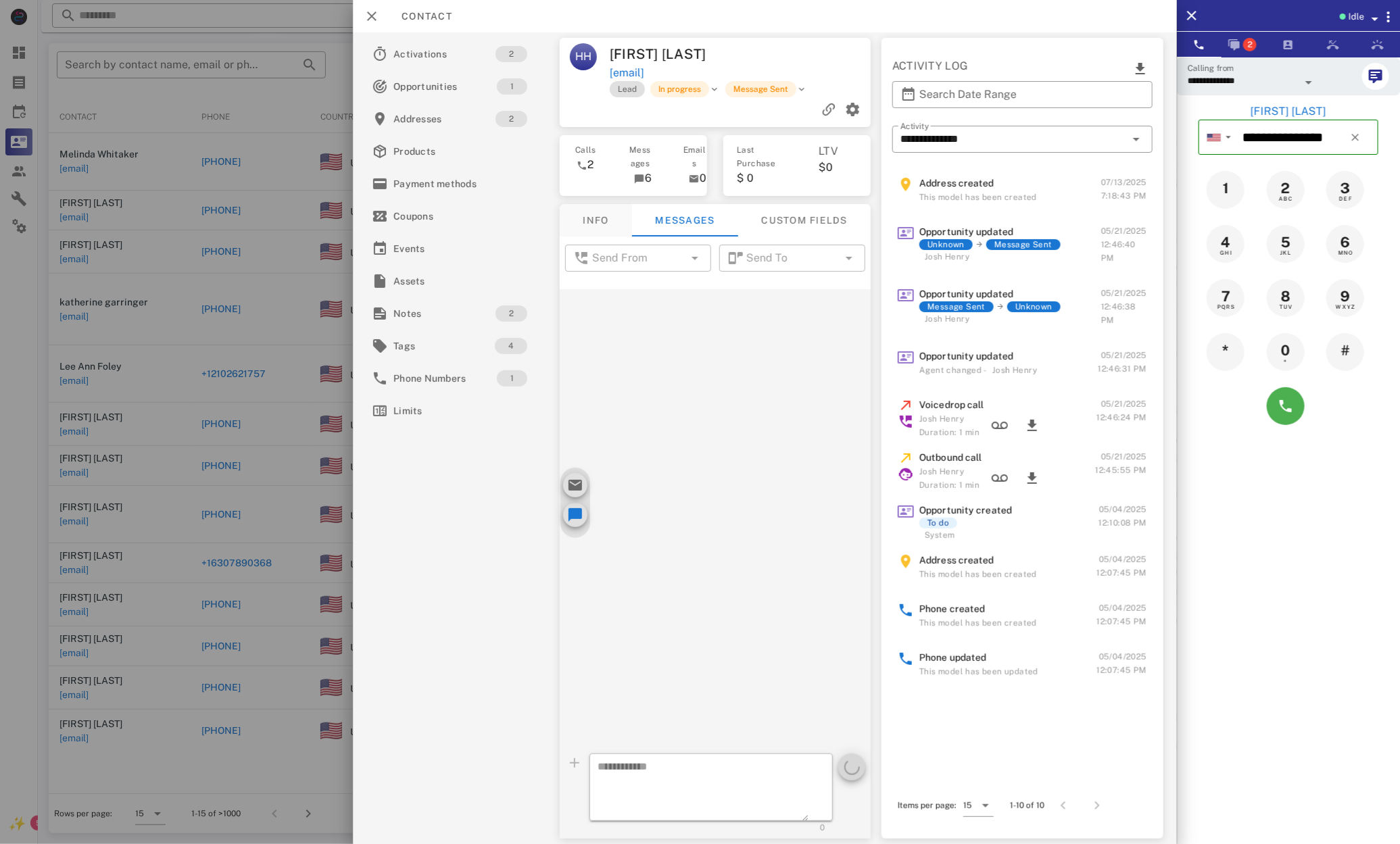 scroll, scrollTop: 347, scrollLeft: 0, axis: vertical 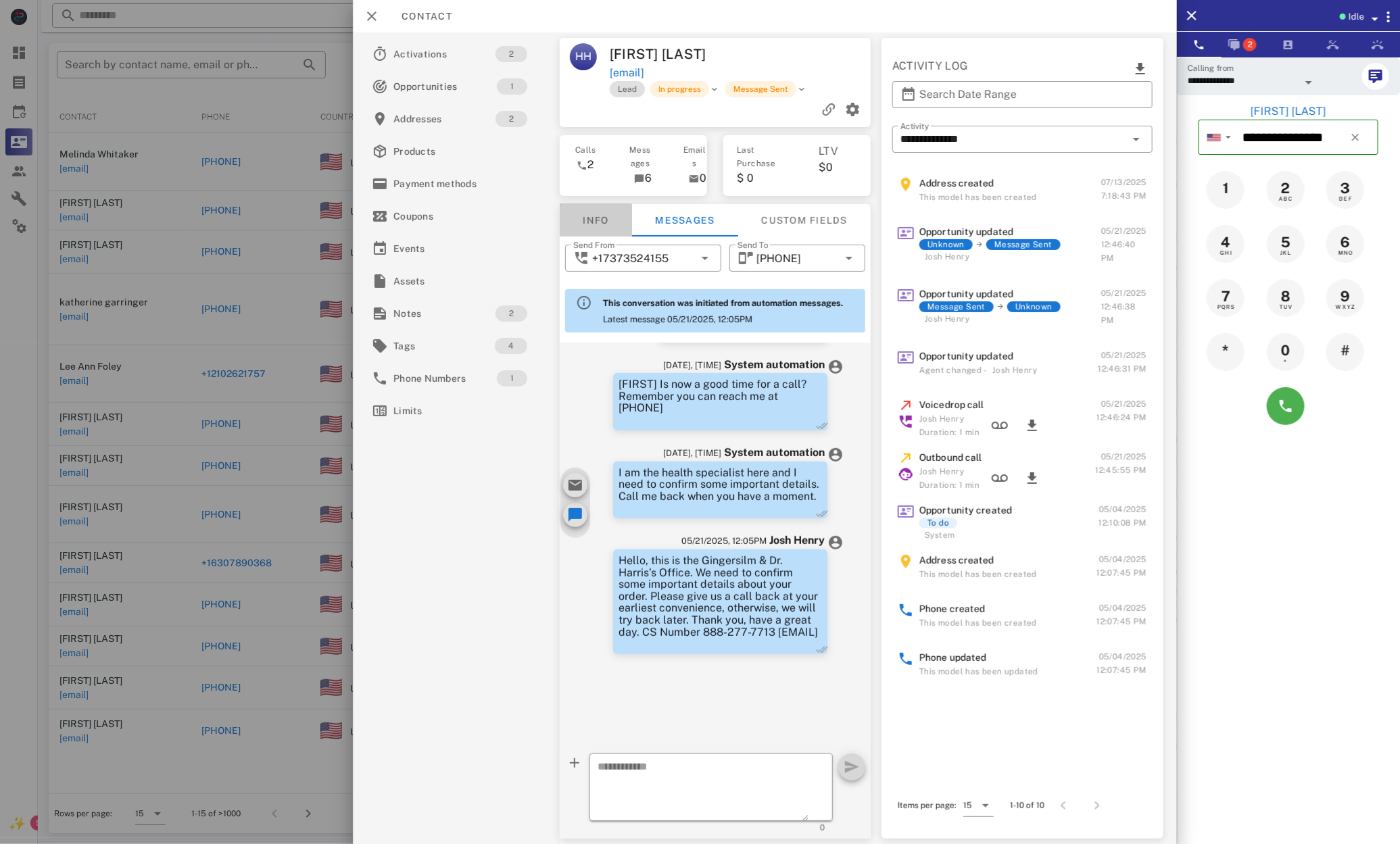 click on "Info" at bounding box center (596, 220) 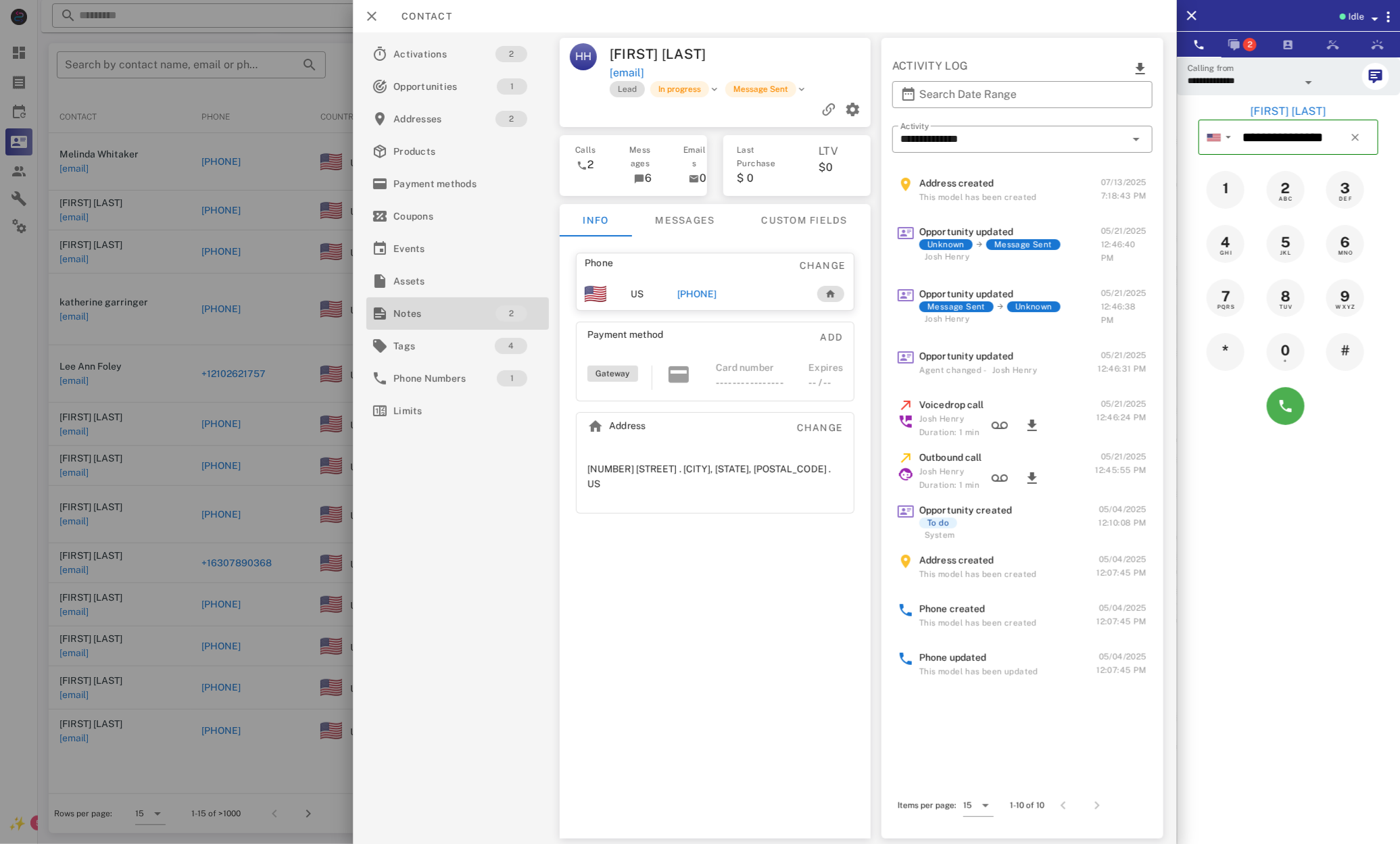 click on "Notes" at bounding box center (444, 314) 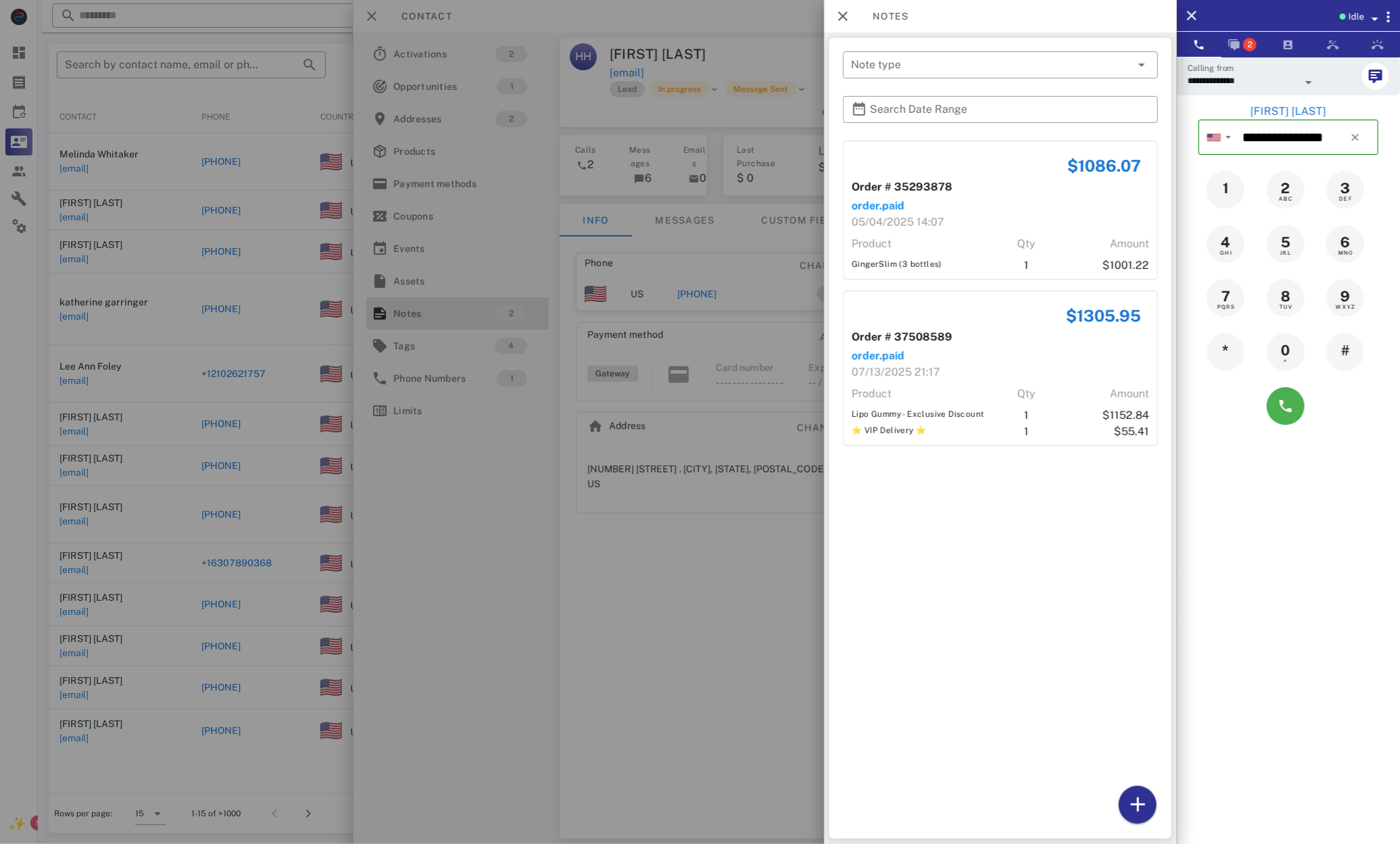 drag, startPoint x: 850, startPoint y: 265, endPoint x: 930, endPoint y: 264, distance: 80.00625 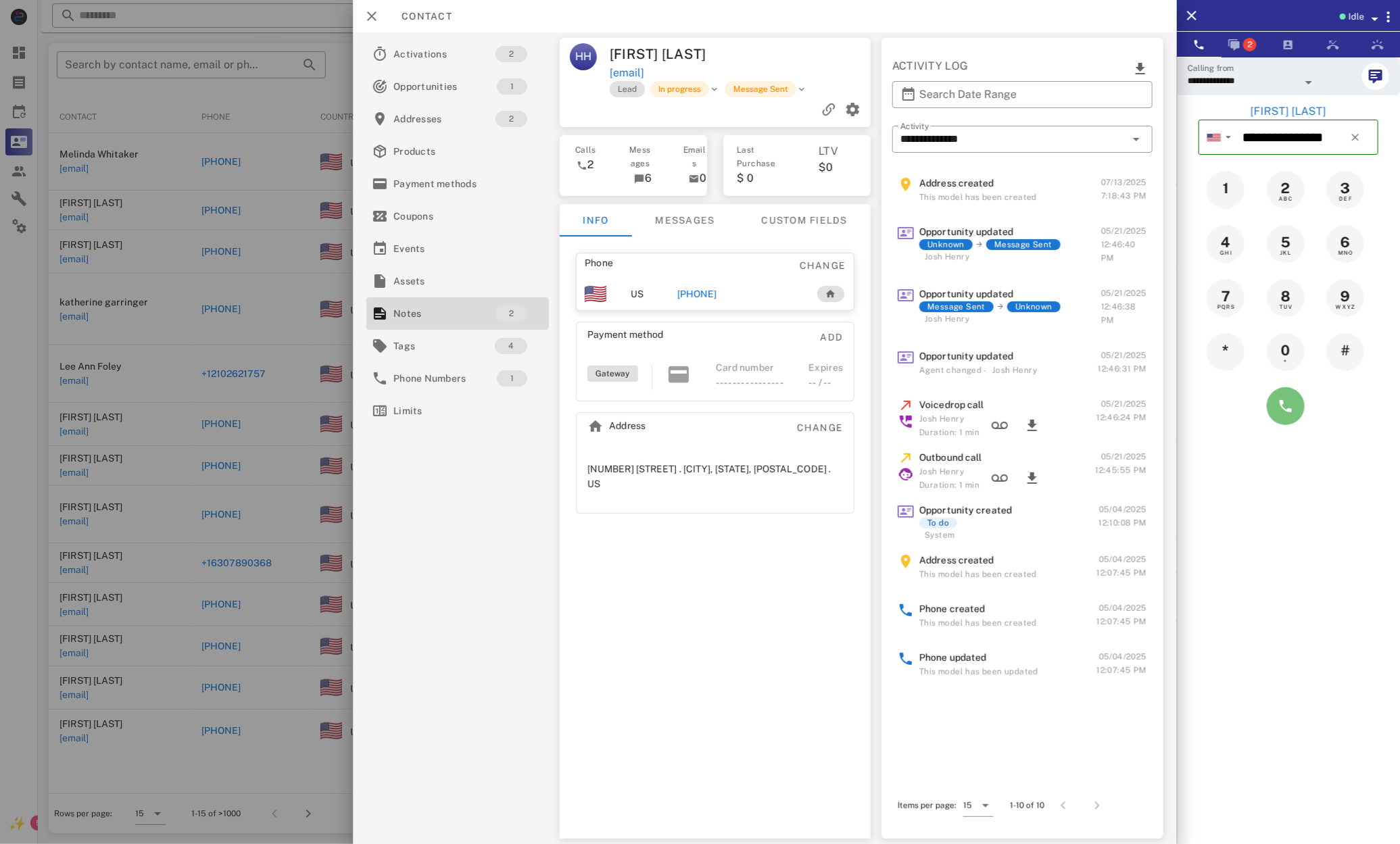 click at bounding box center (1286, 406) 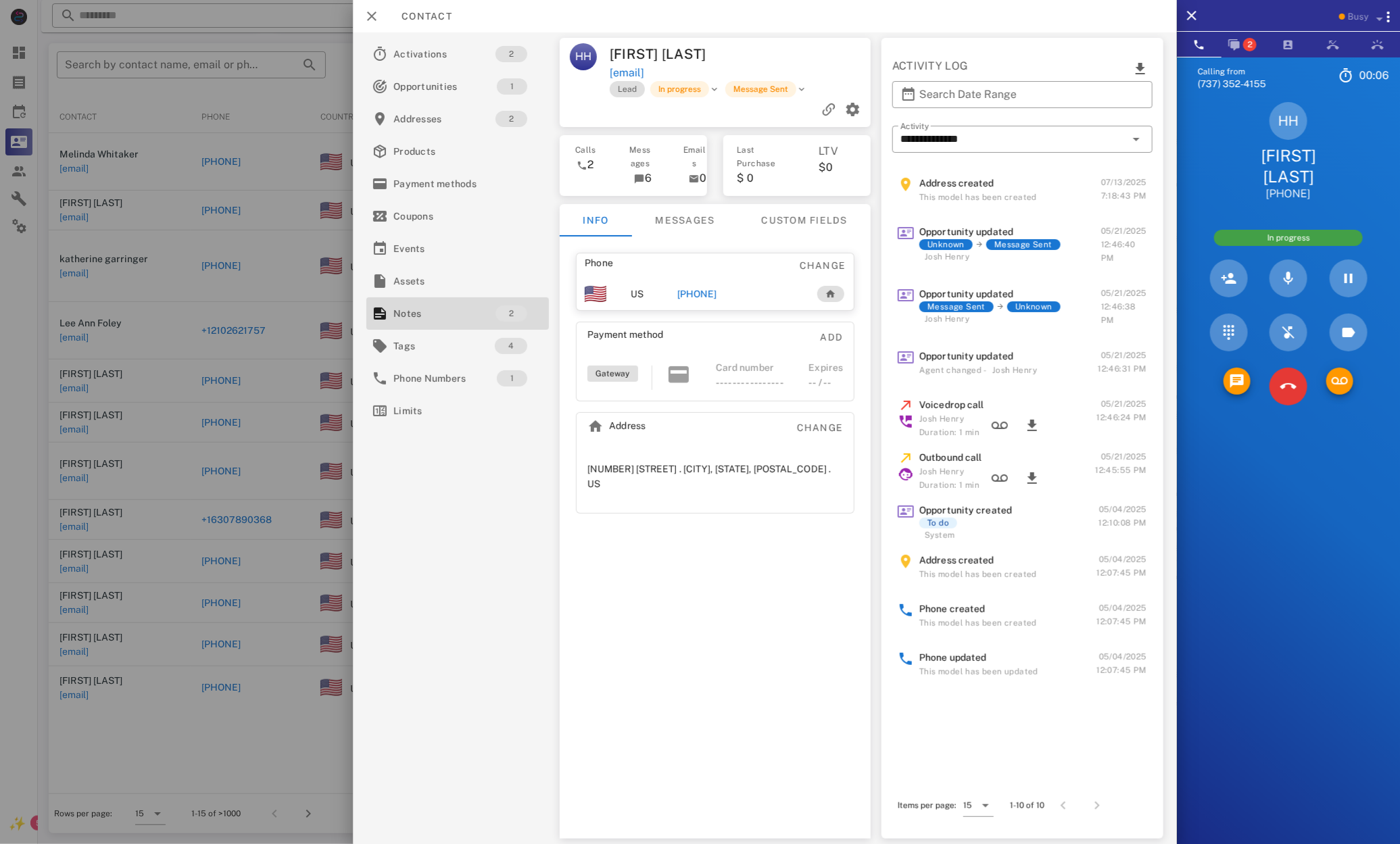 scroll, scrollTop: 132, scrollLeft: 0, axis: vertical 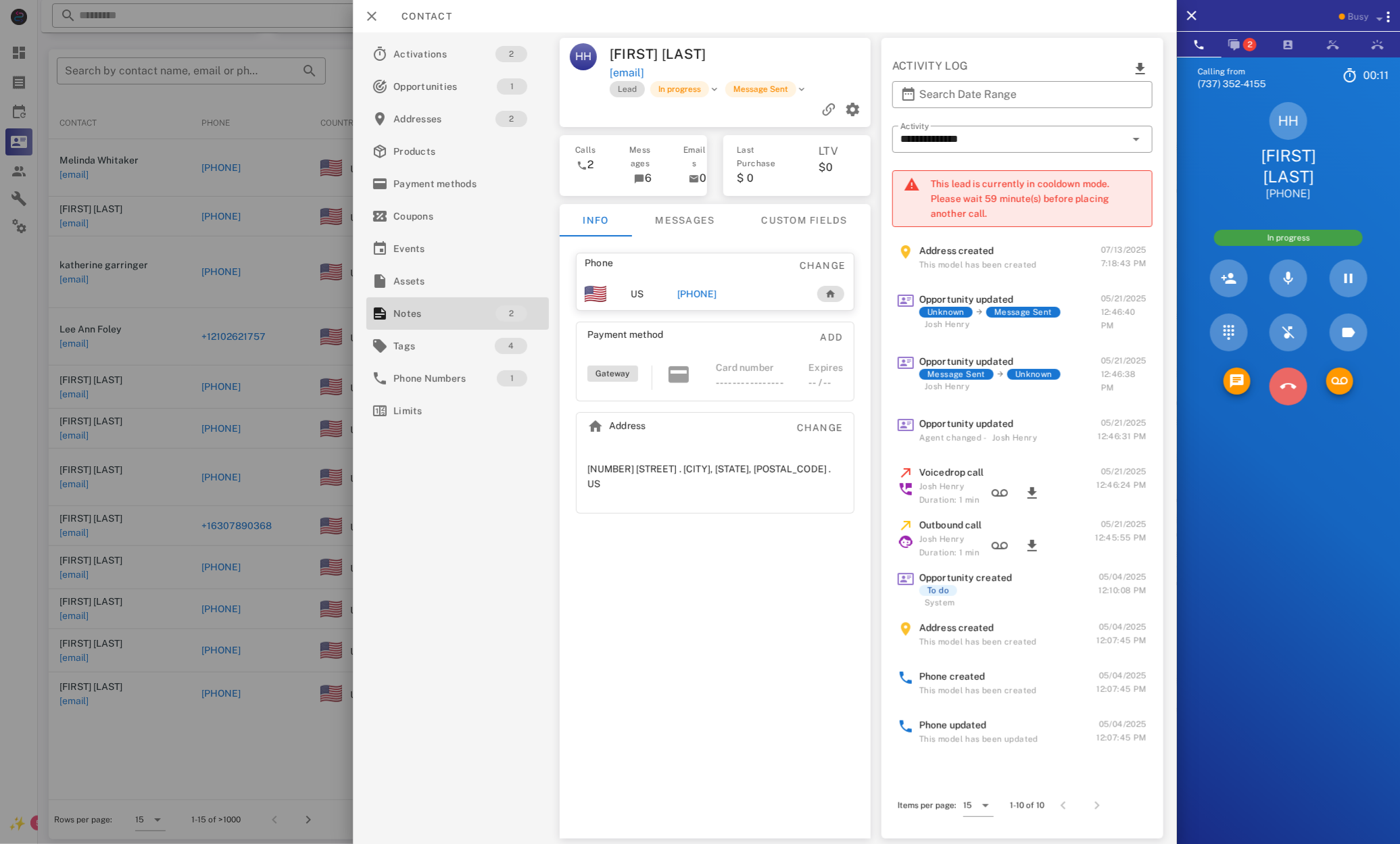click at bounding box center [1288, 387] 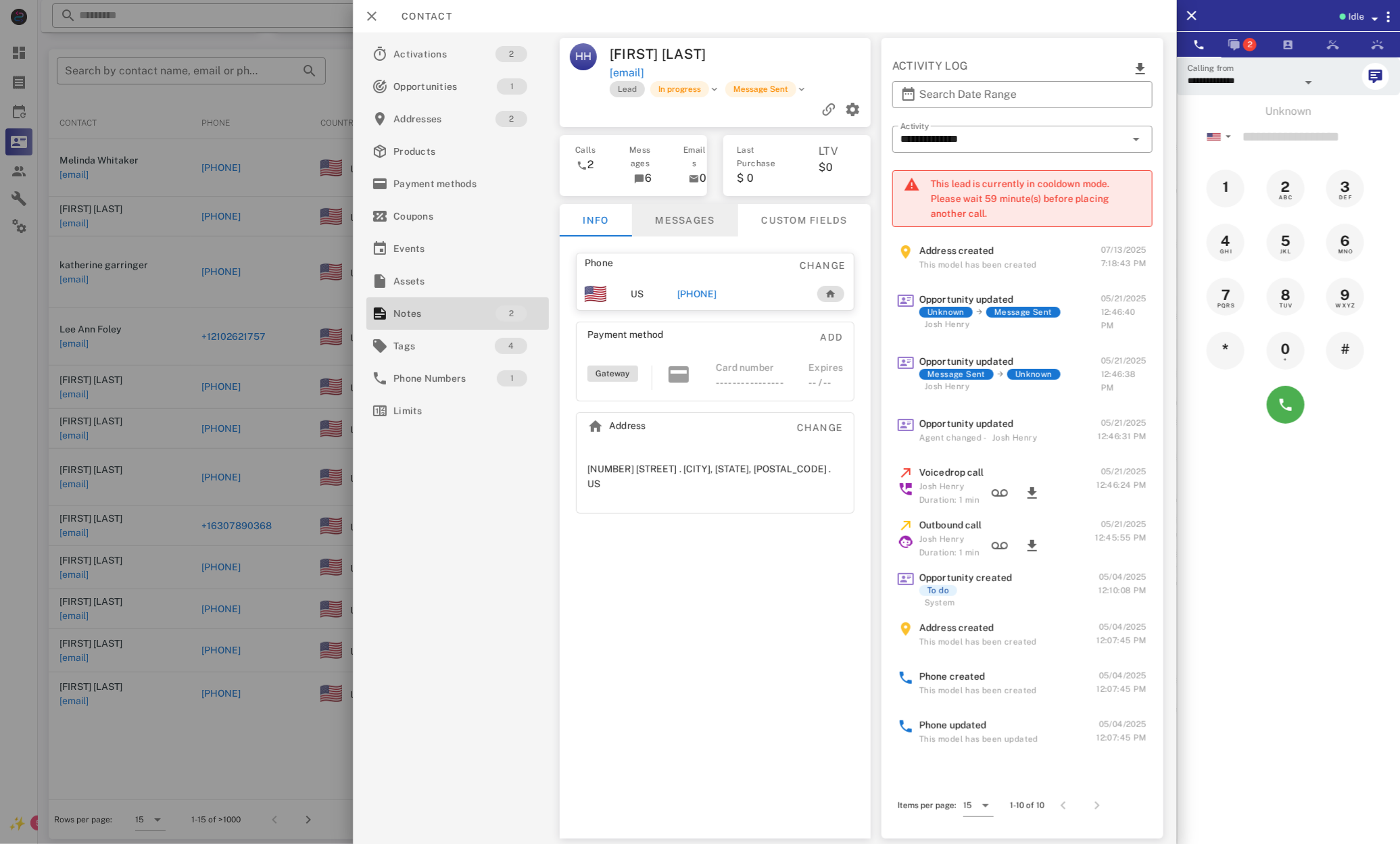 click on "Messages" at bounding box center (685, 220) 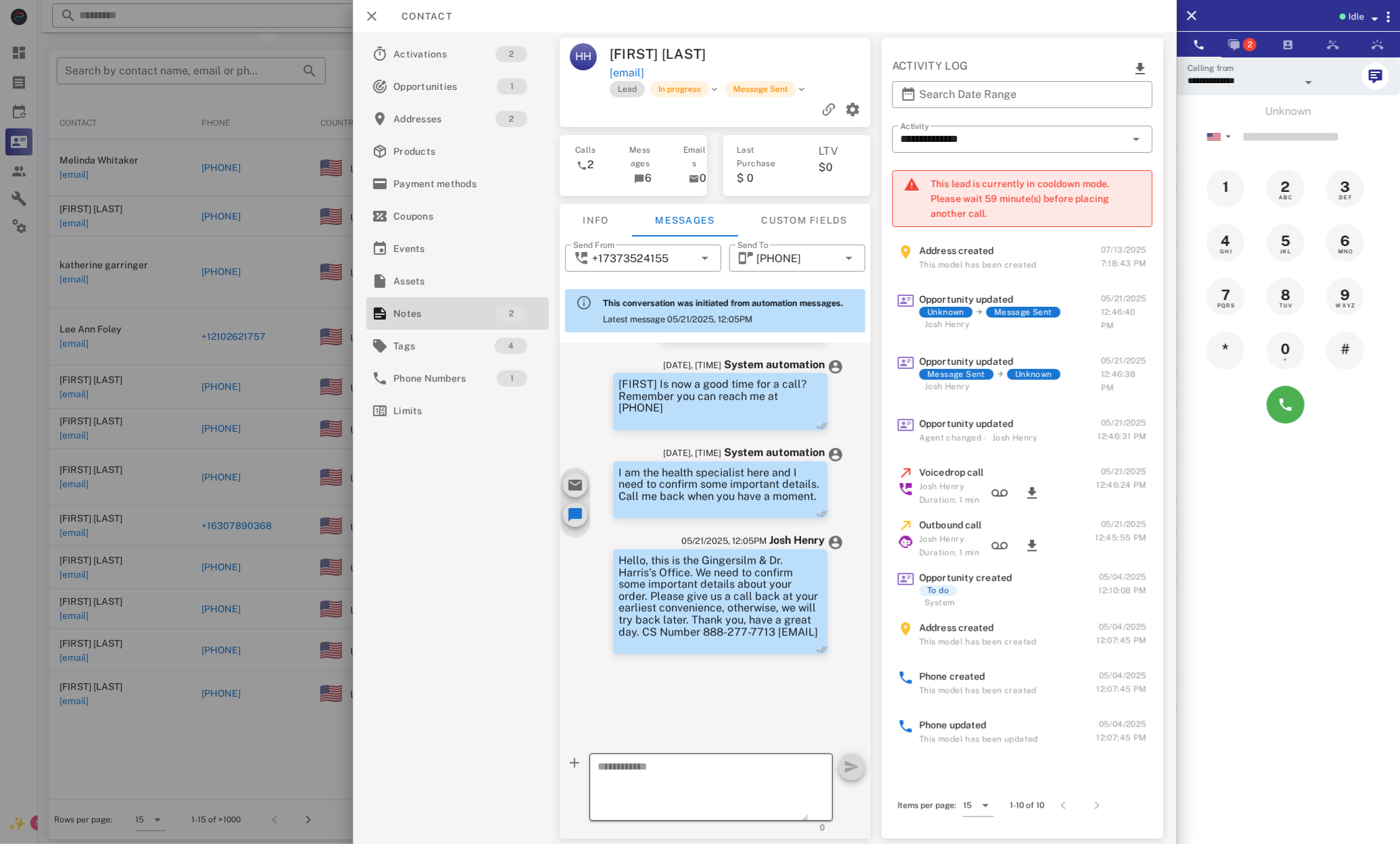 click at bounding box center [706, 828] 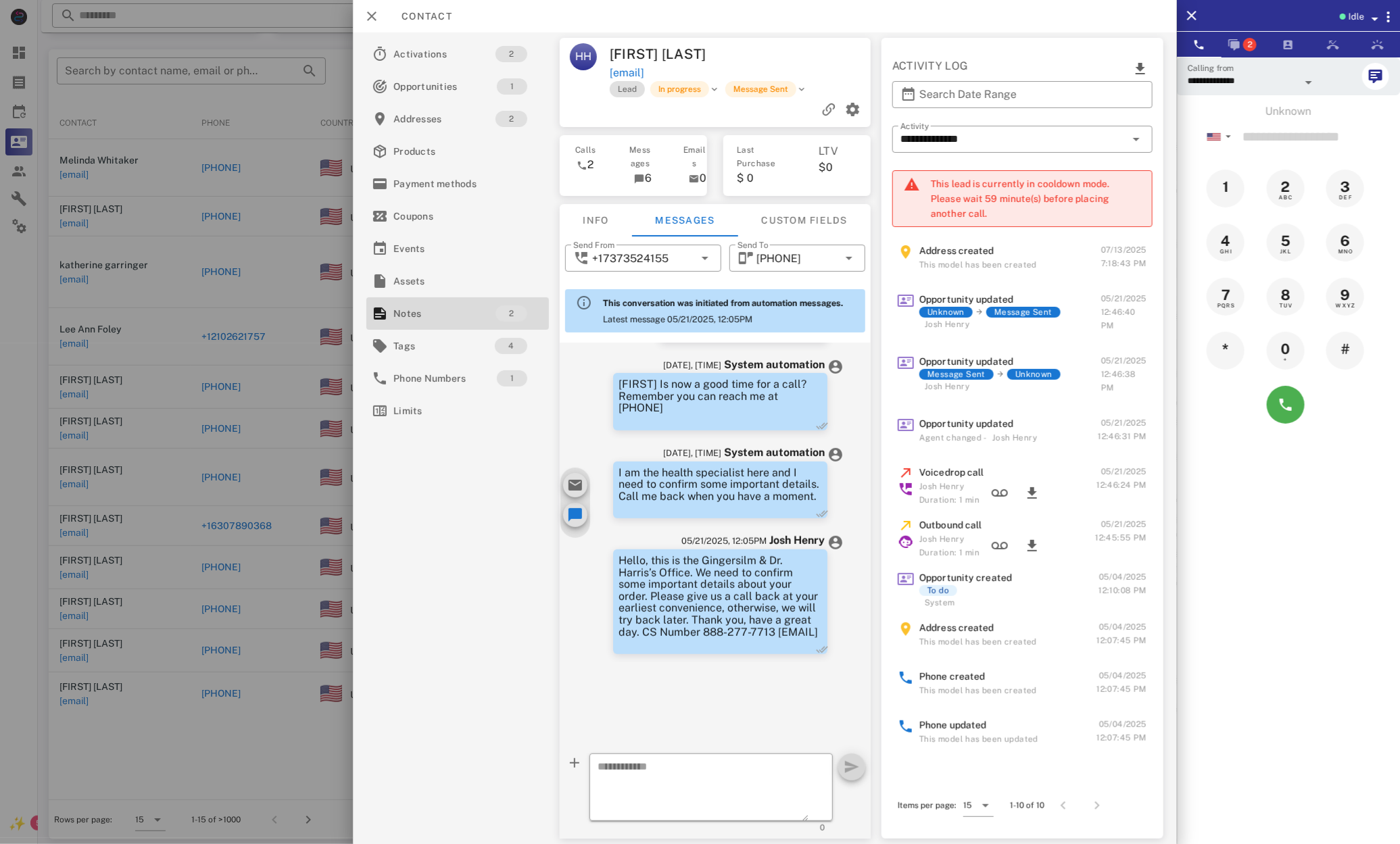 drag, startPoint x: 614, startPoint y: 541, endPoint x: 771, endPoint y: 635, distance: 182.98907 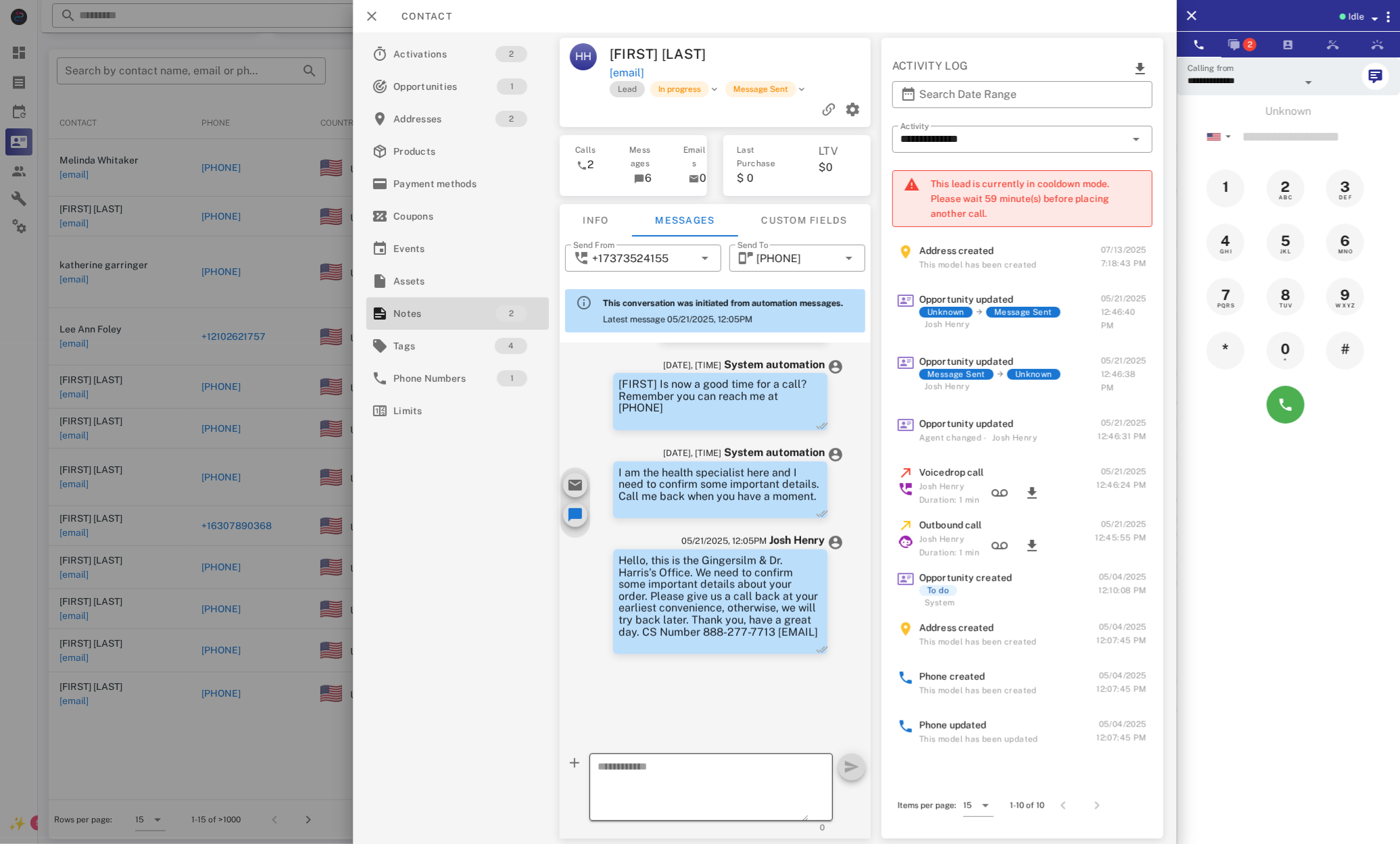 click at bounding box center (703, 789) 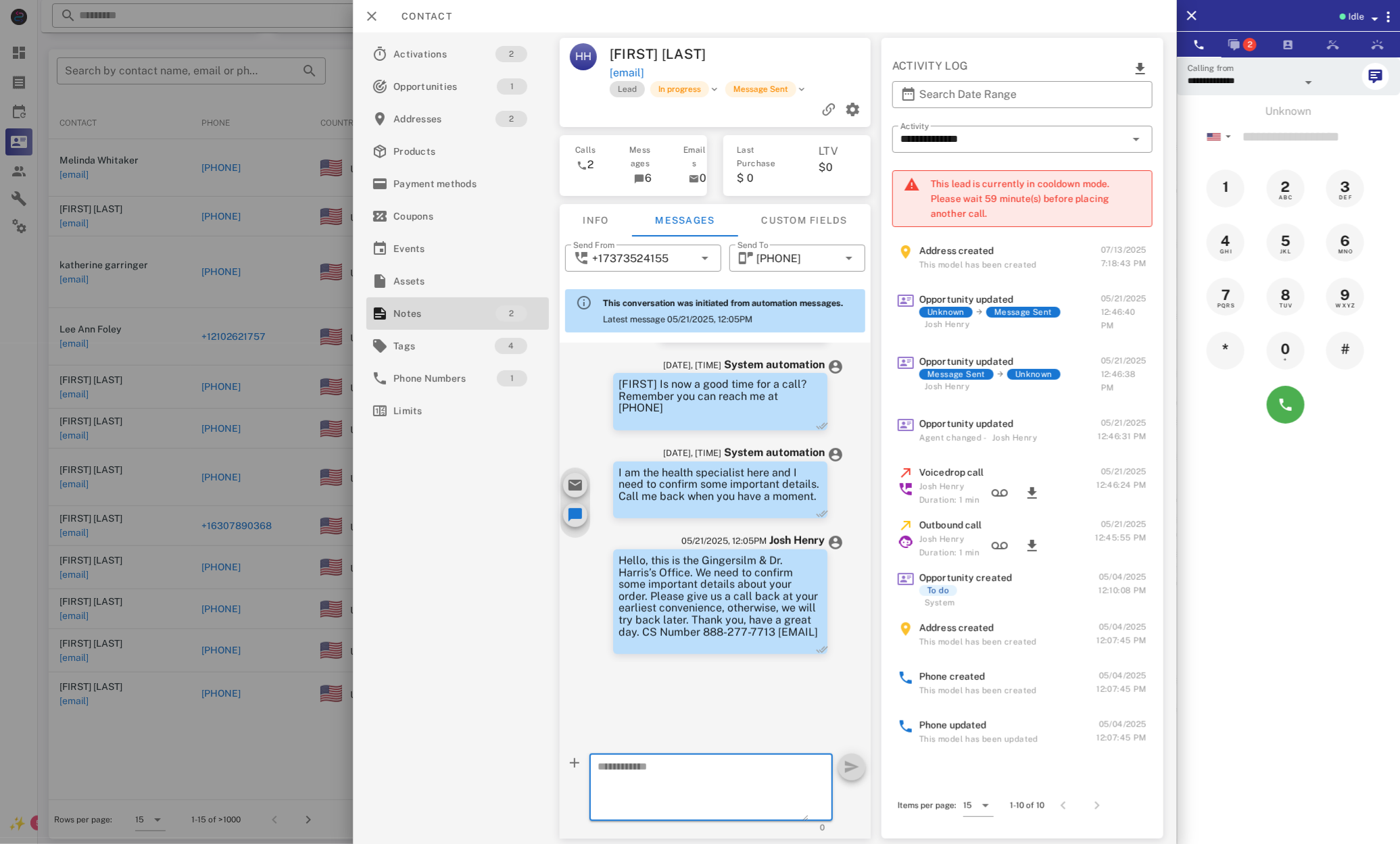 paste on "**********" 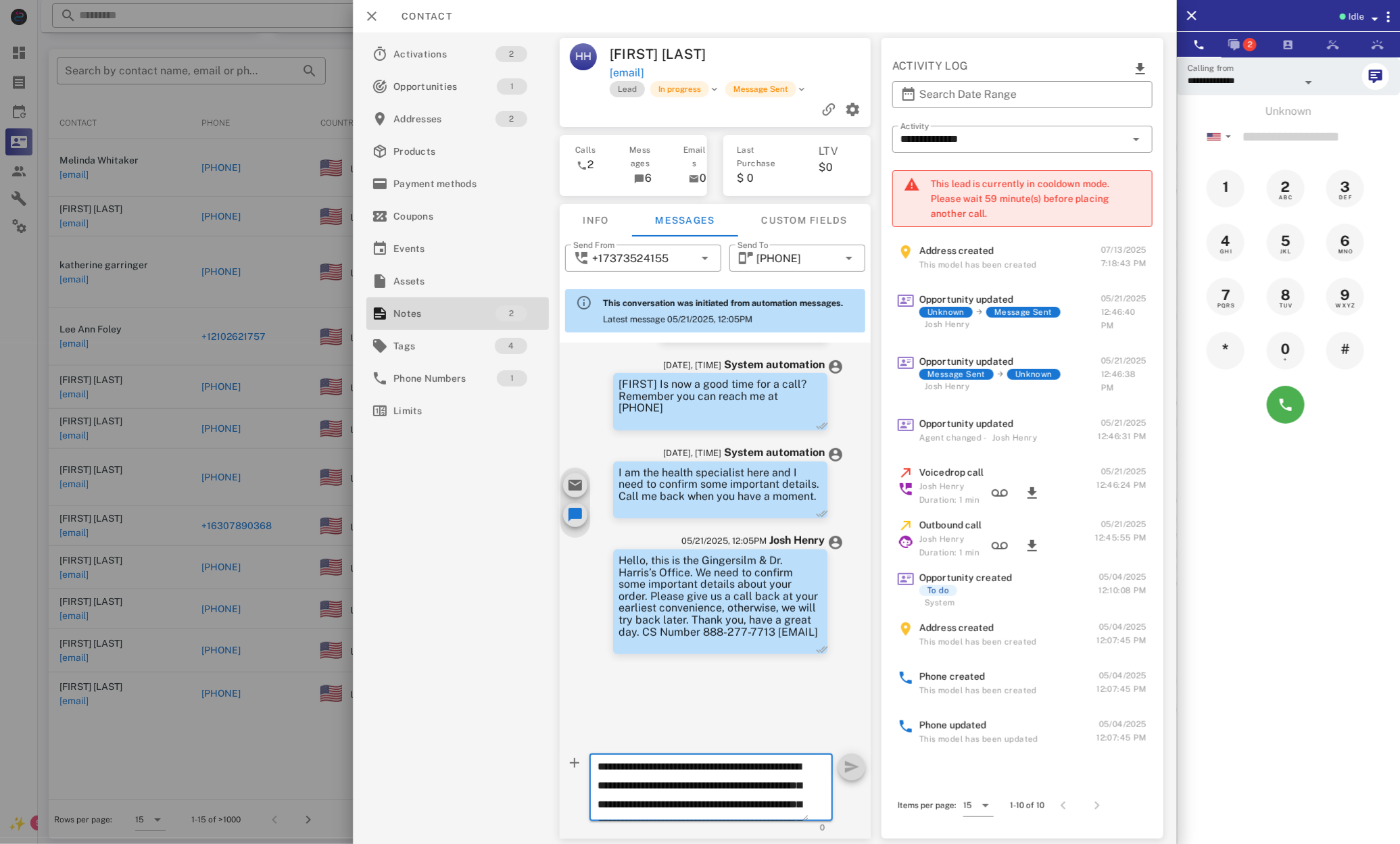 scroll, scrollTop: 85, scrollLeft: 0, axis: vertical 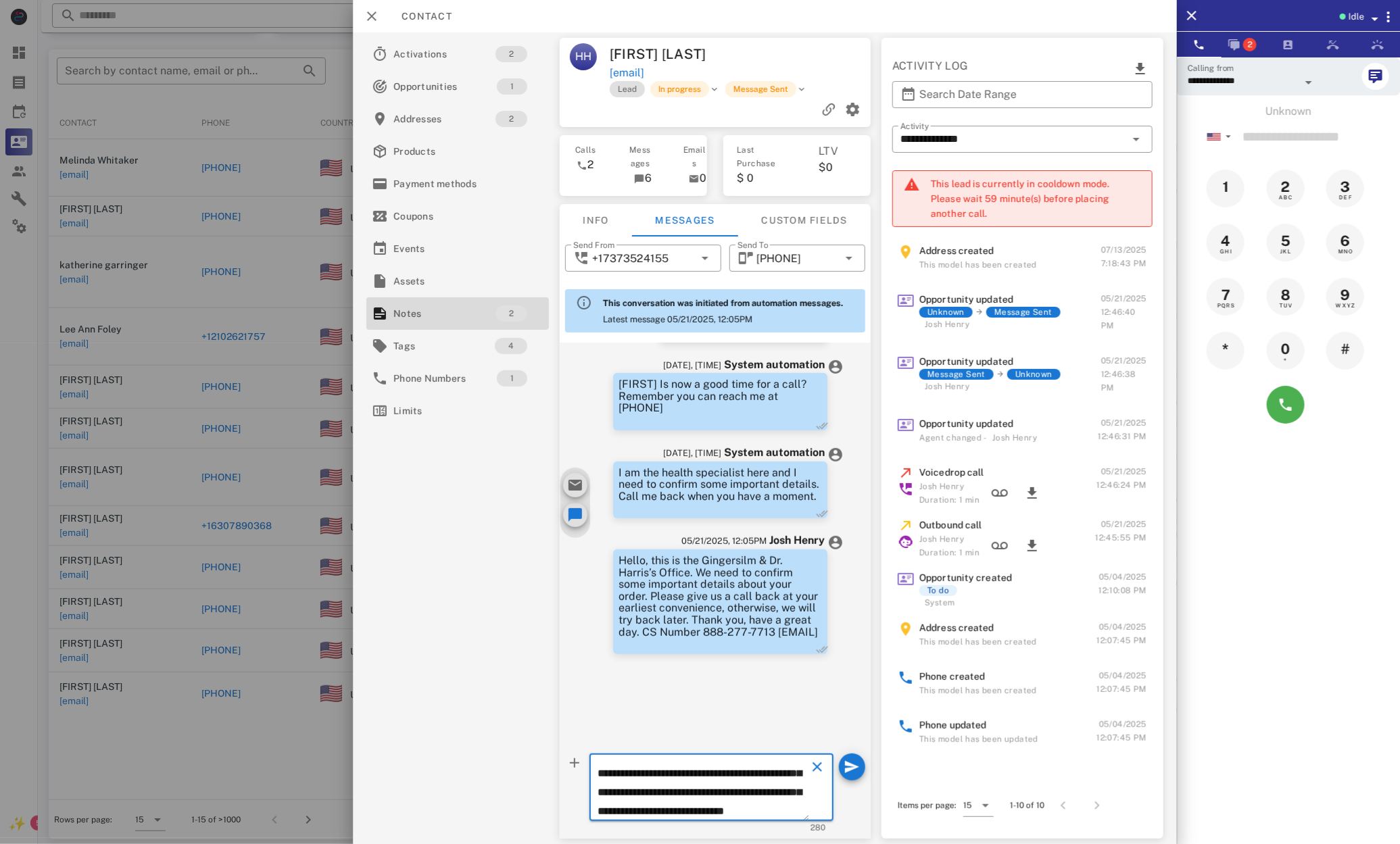 type on "**********" 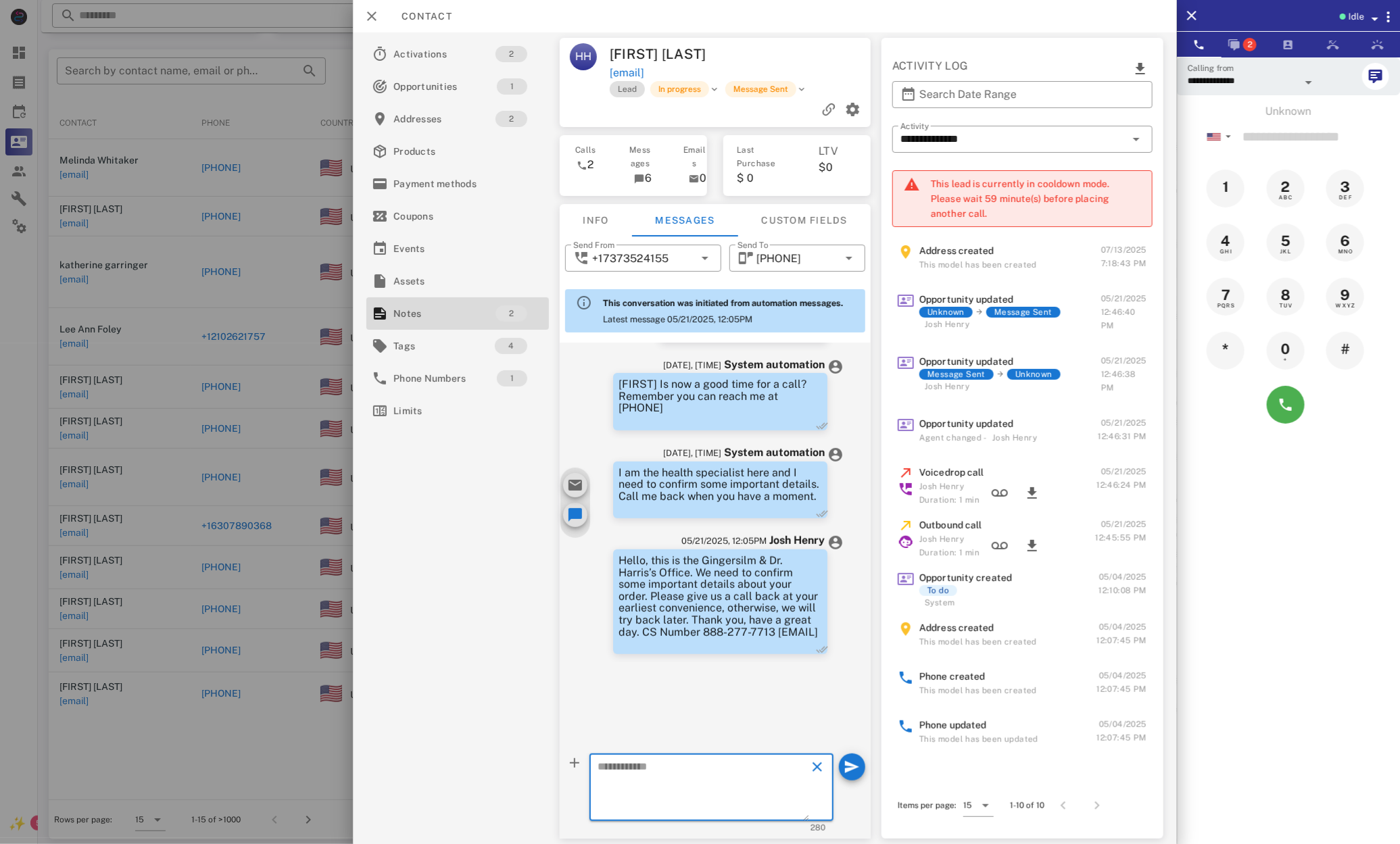 scroll, scrollTop: 0, scrollLeft: 0, axis: both 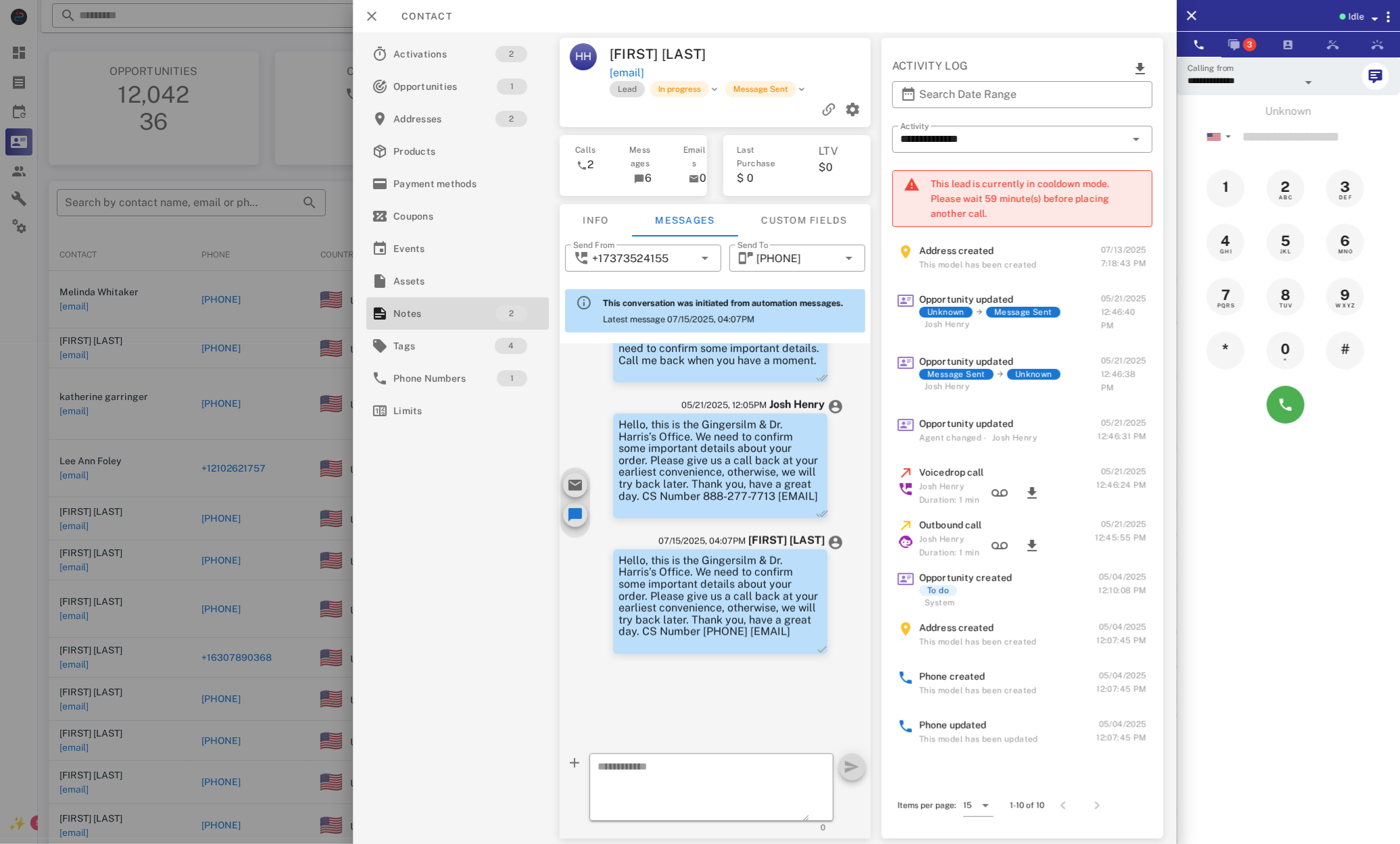 click on "**********" at bounding box center [1022, 143] 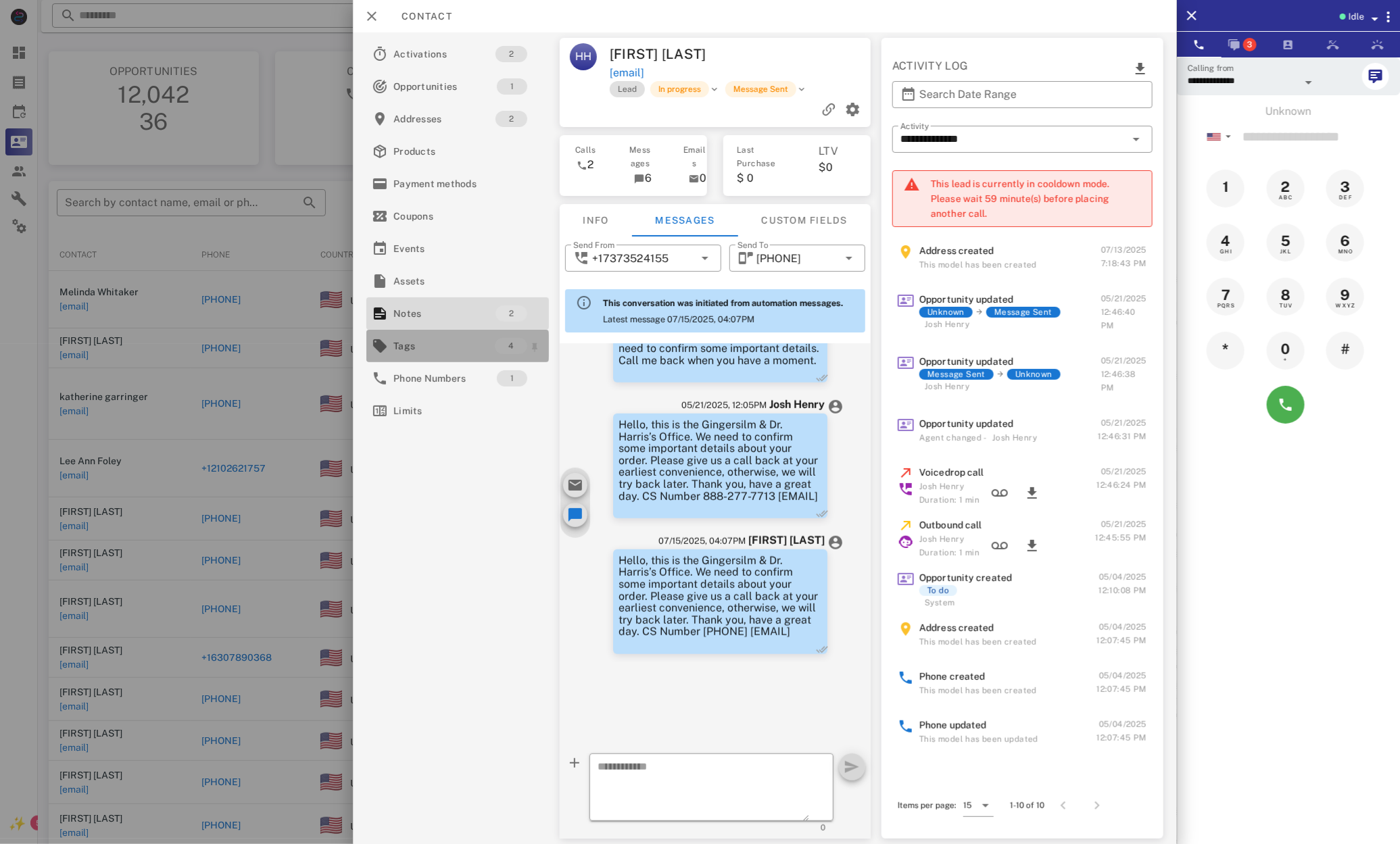 click on "Tags" at bounding box center [444, 346] 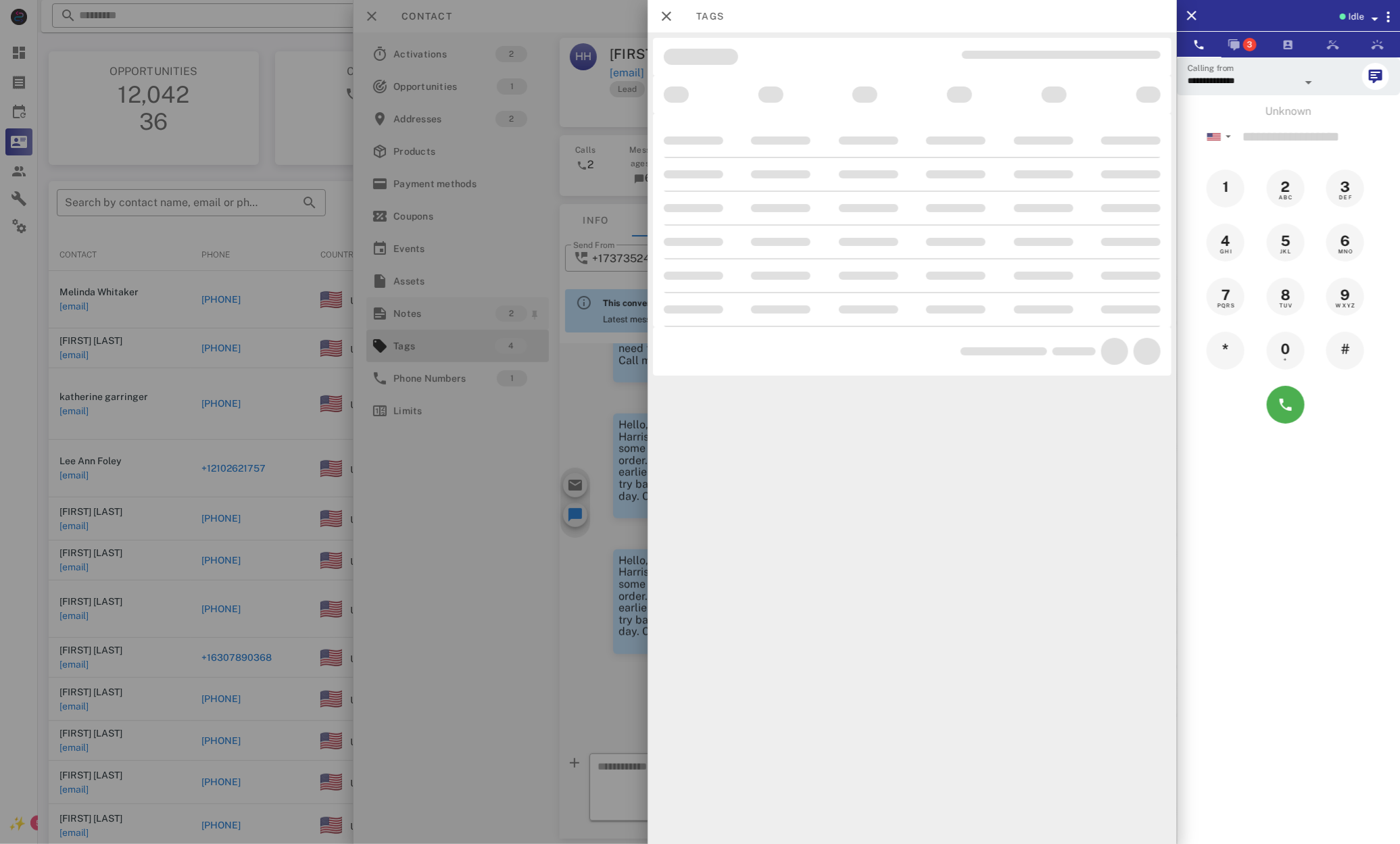 click at bounding box center (700, 422) 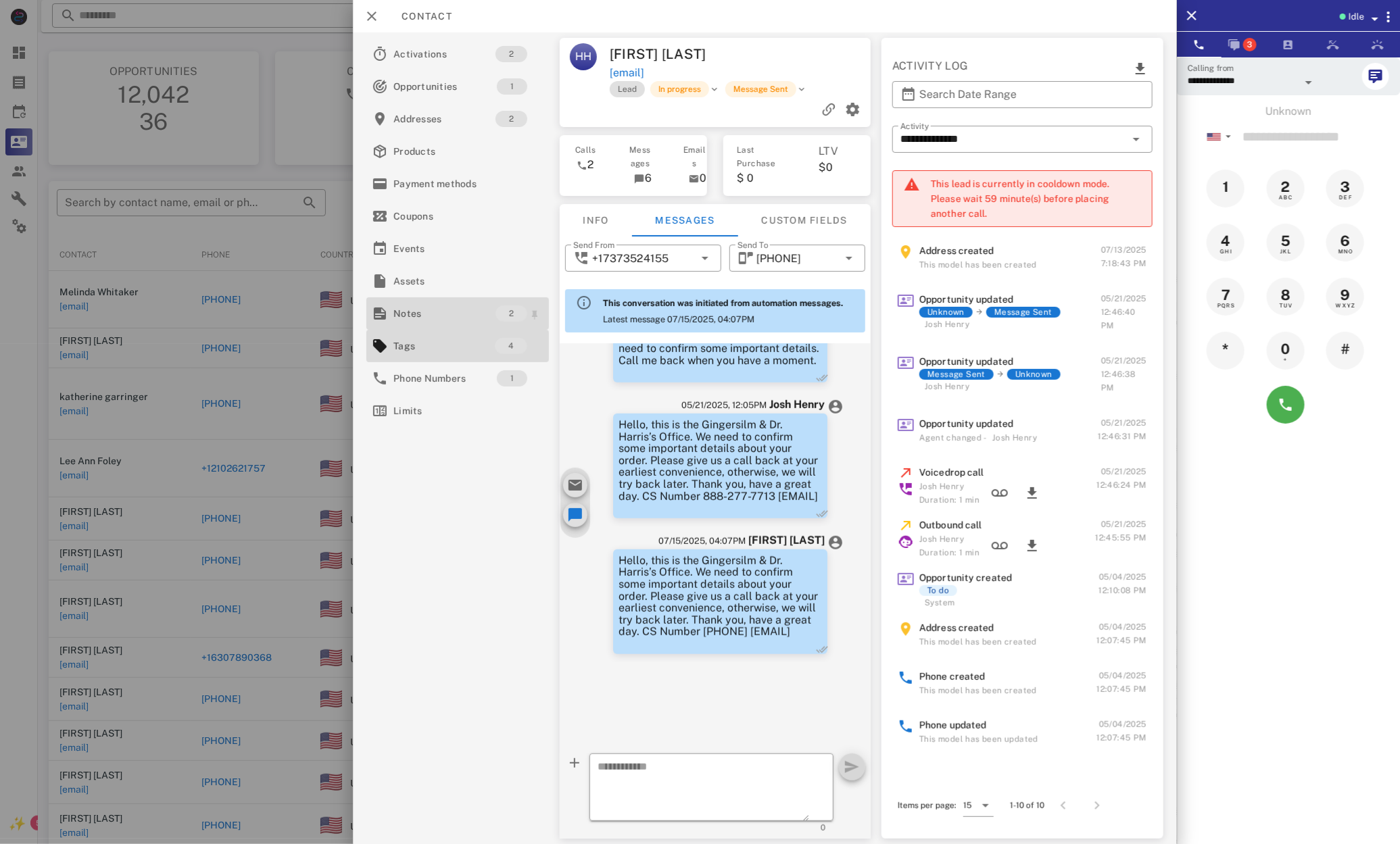 click on "Notes" at bounding box center [444, 314] 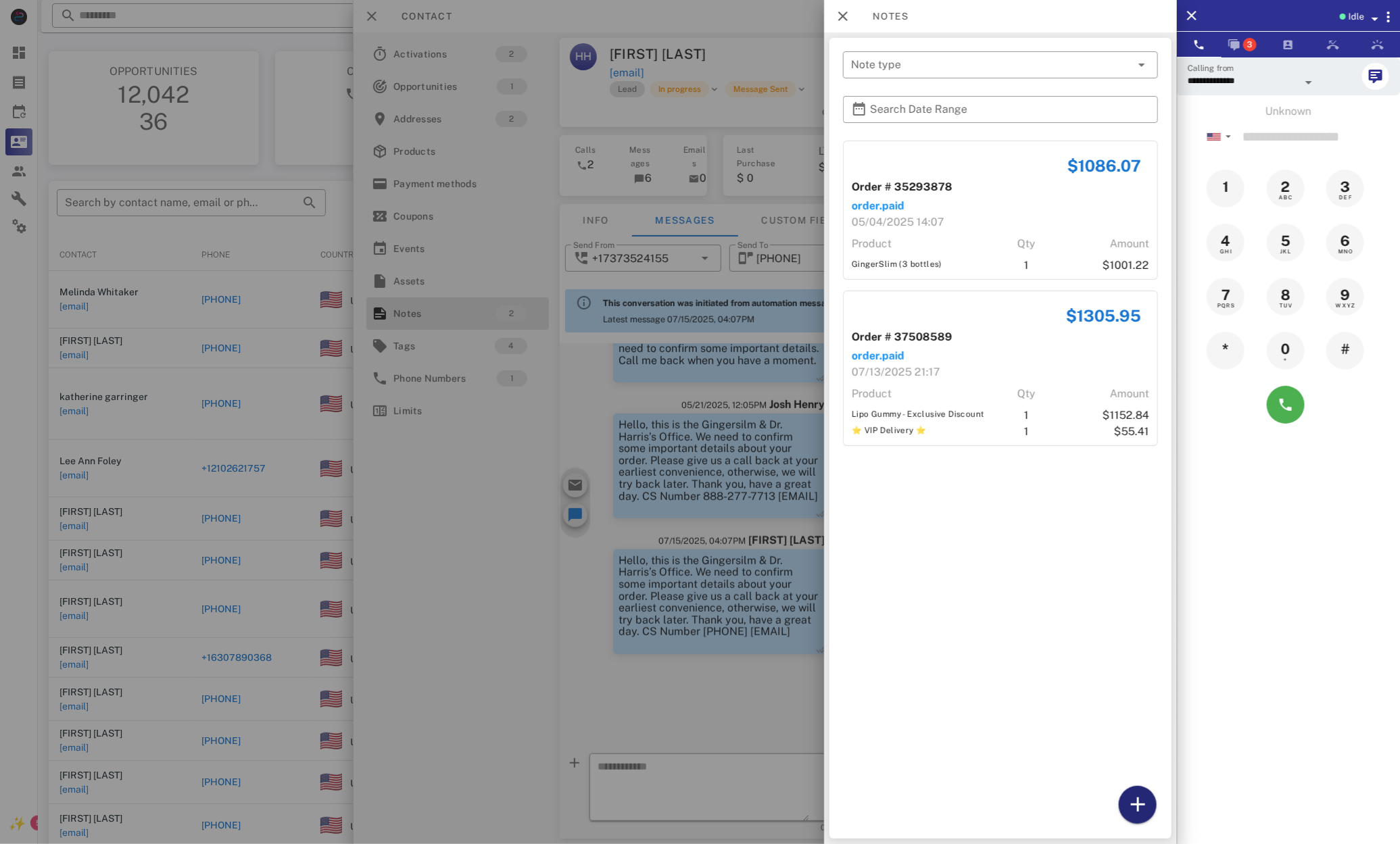 click at bounding box center (1138, 805) 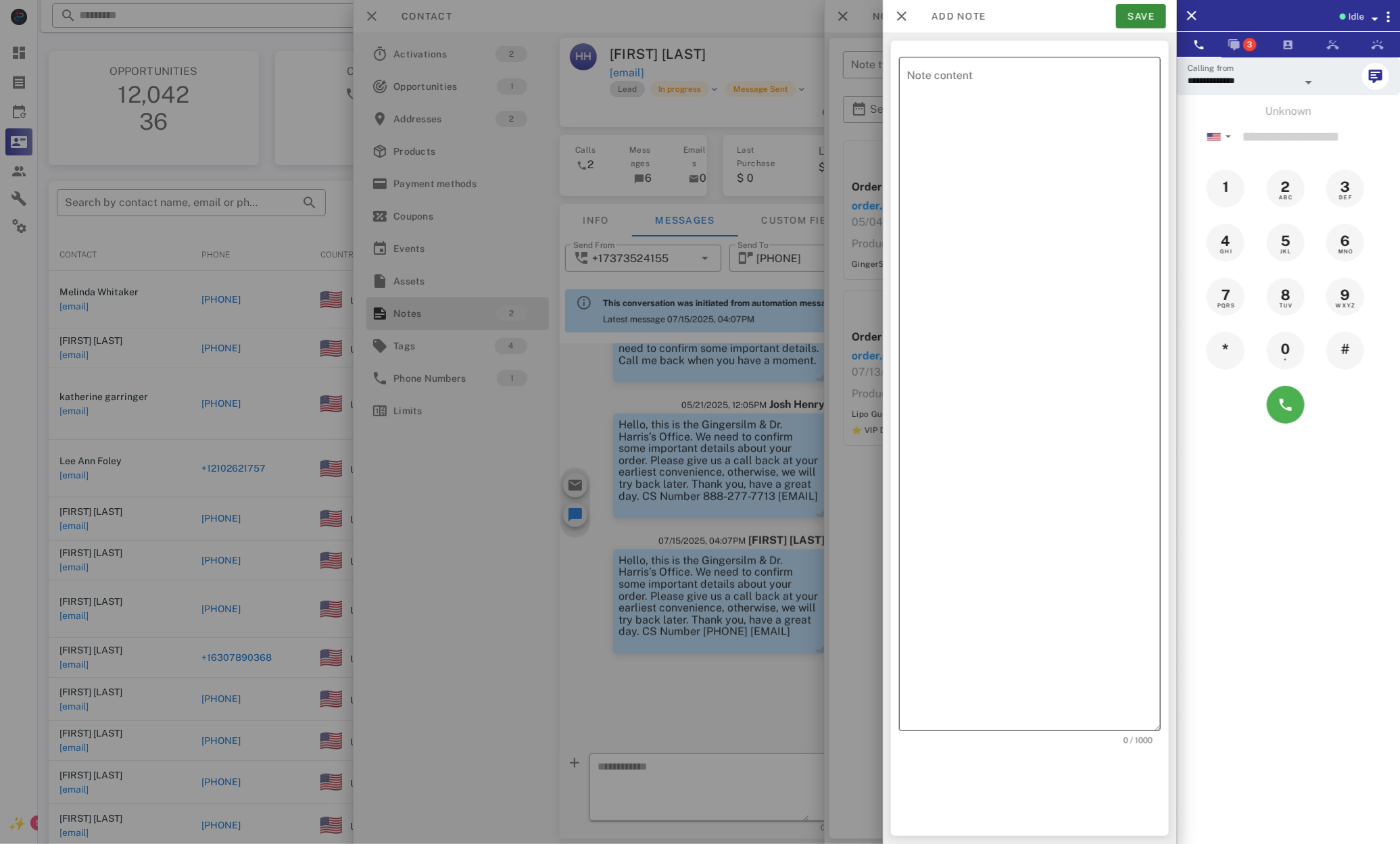 click on "Note content" at bounding box center [1034, 397] 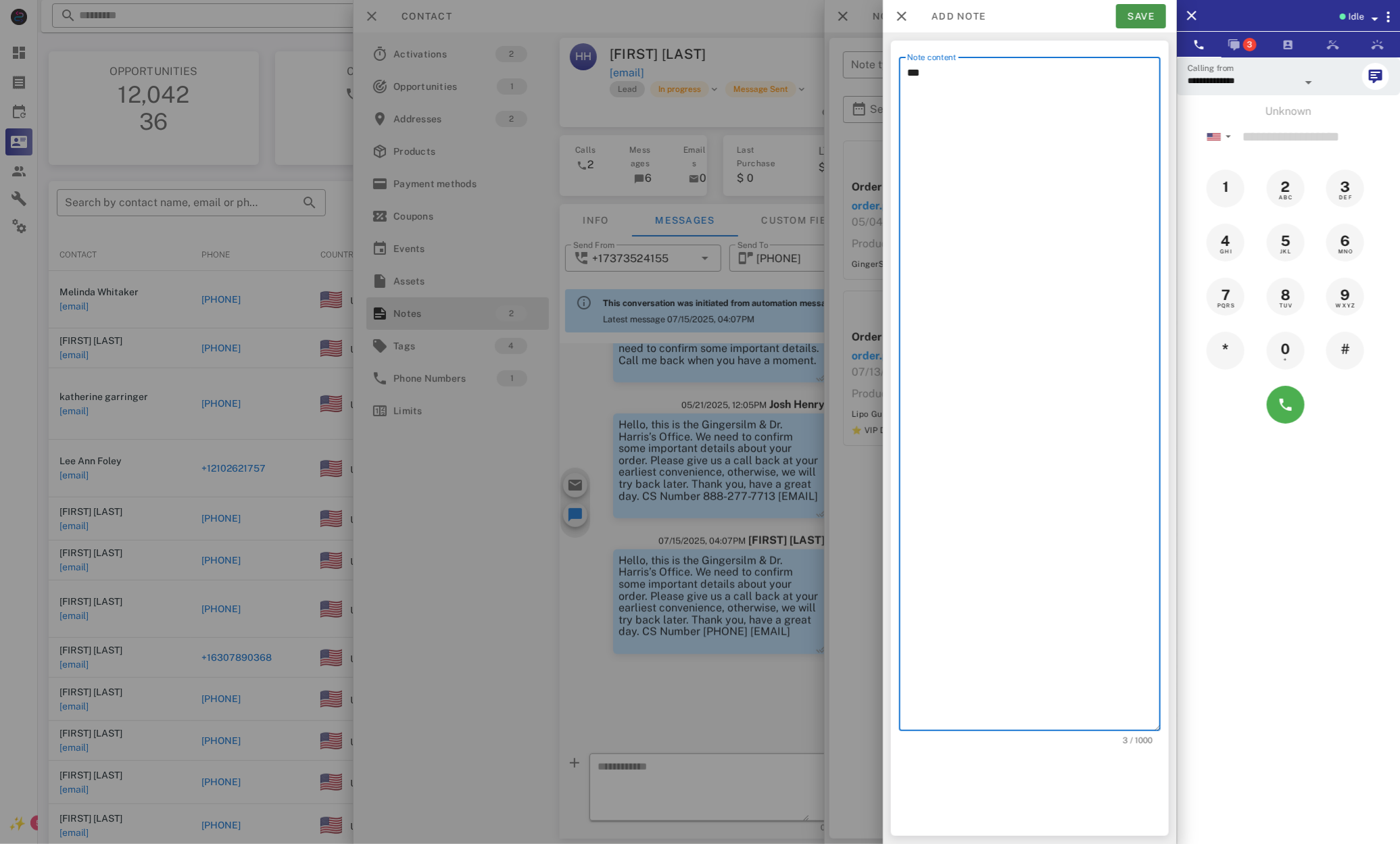 type on "***" 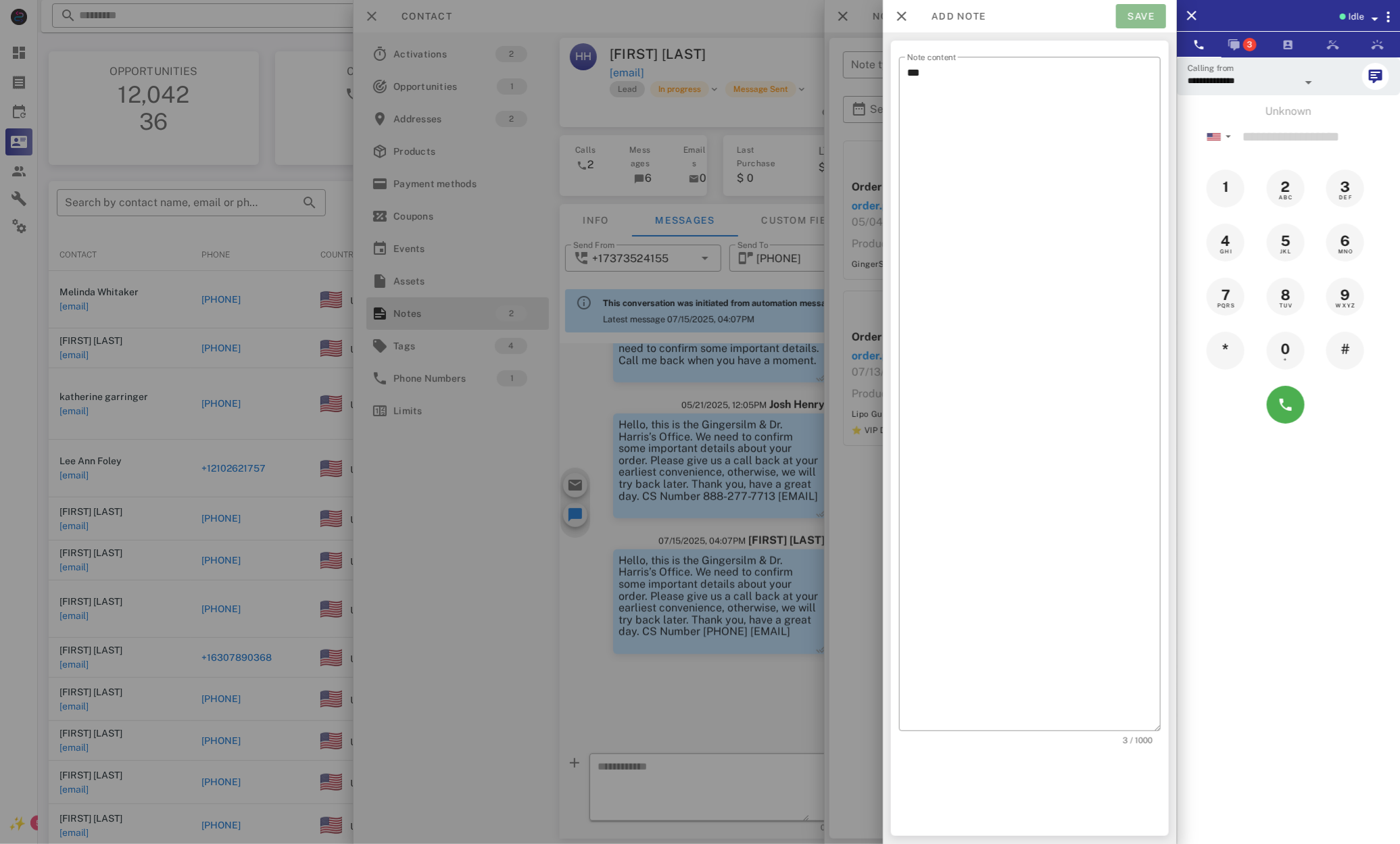 click on "Save" at bounding box center (1141, 16) 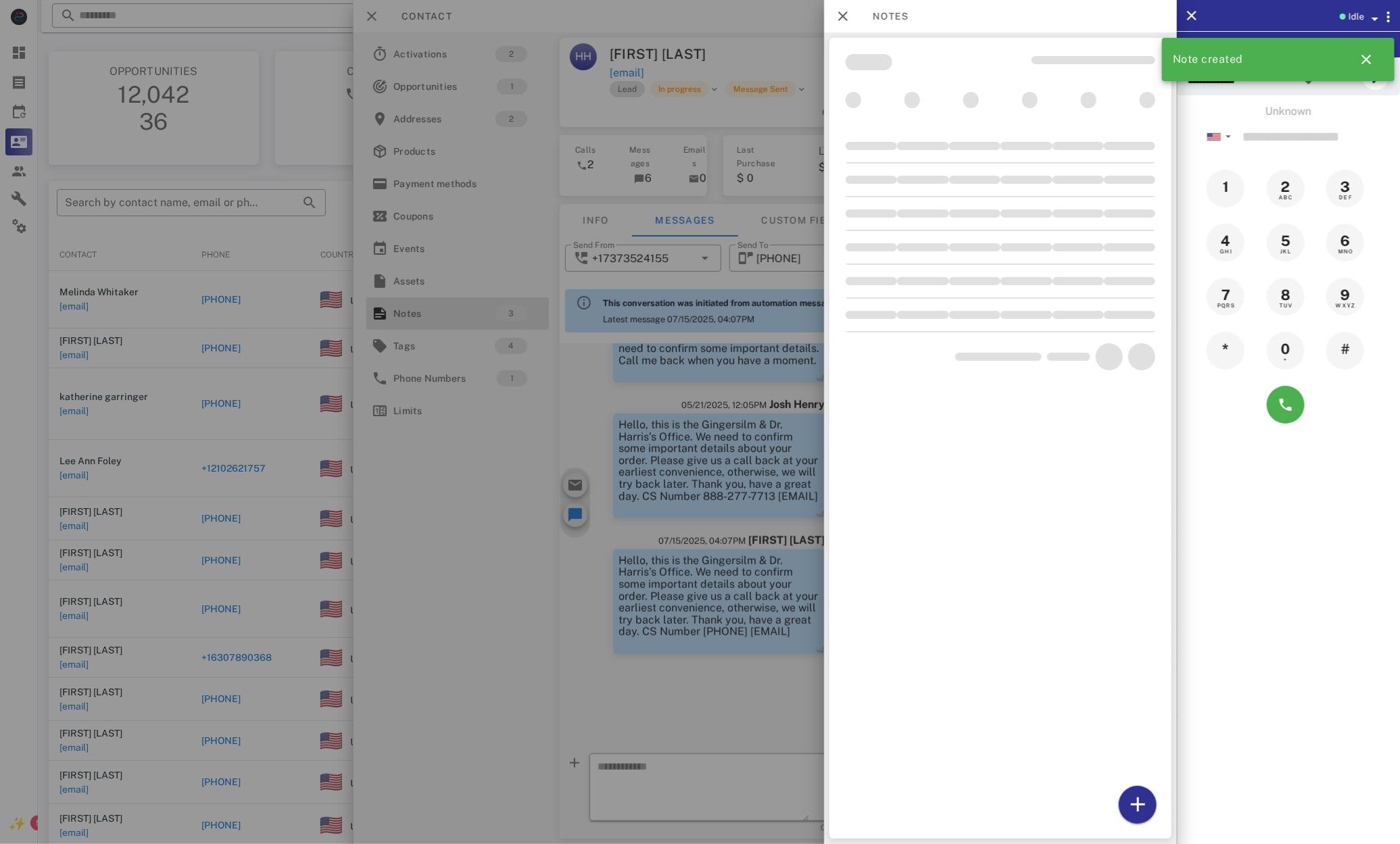 click at bounding box center [700, 422] 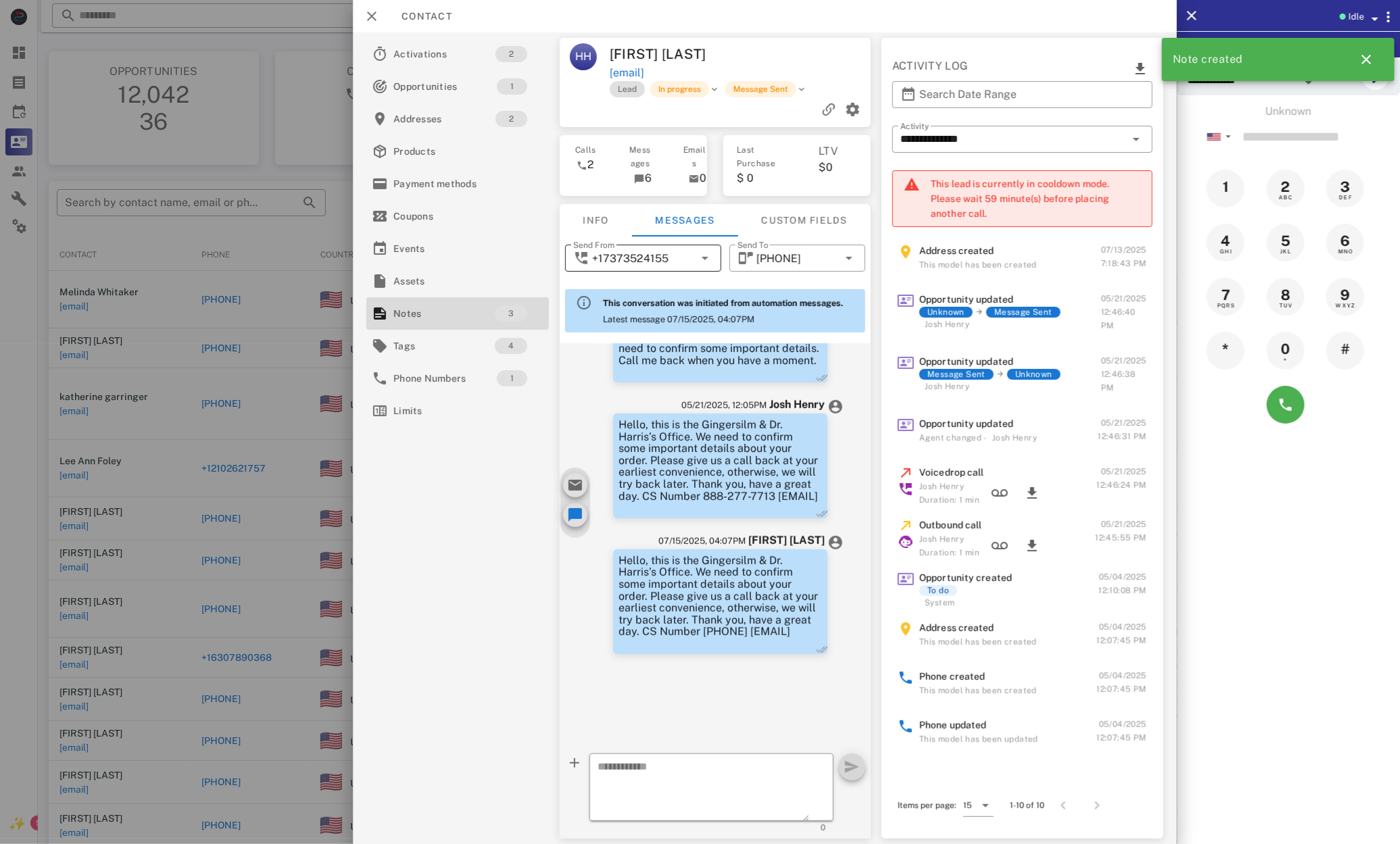 click on "+17373524155" at bounding box center [630, 259] 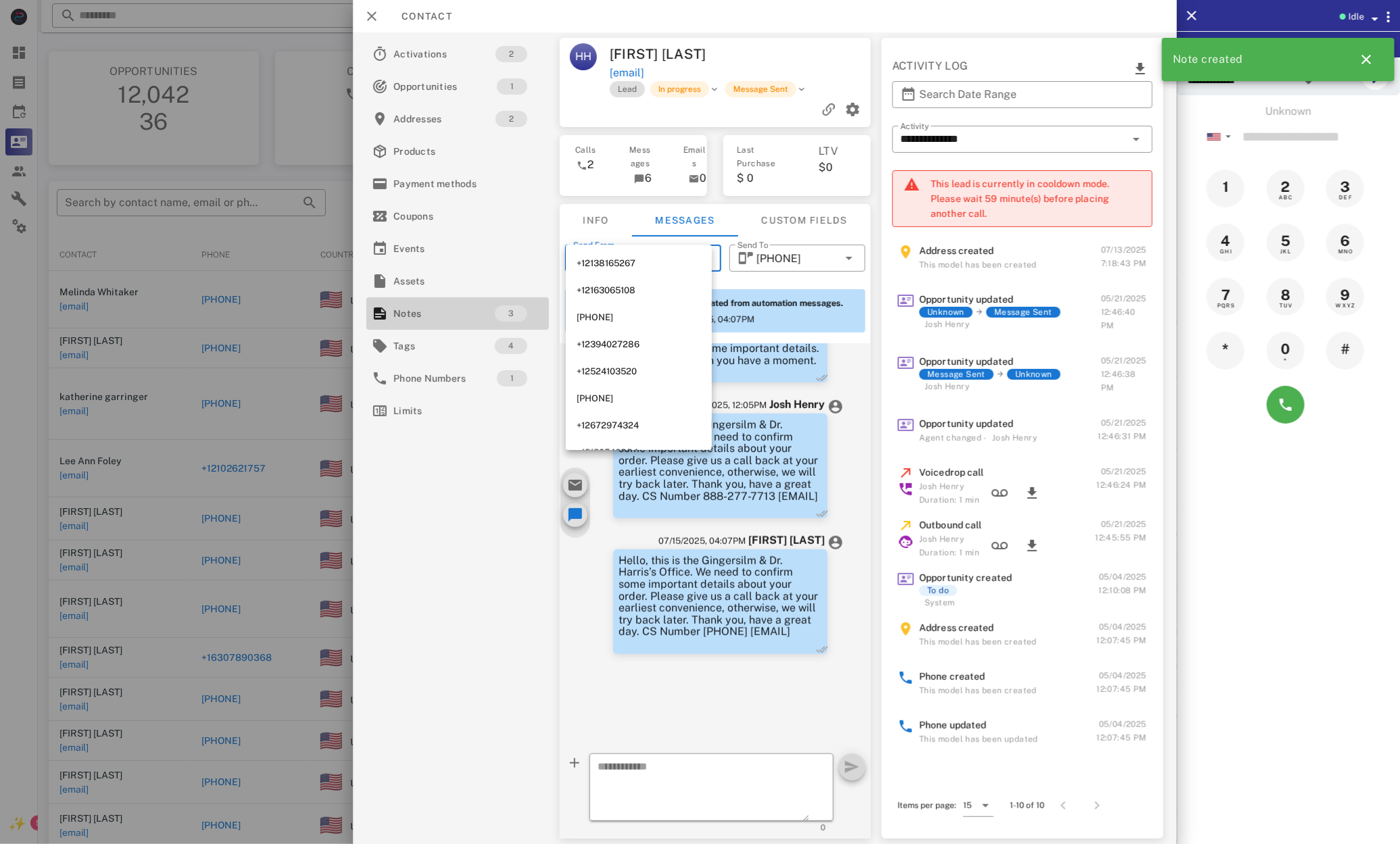 click on "Notes" at bounding box center (444, 314) 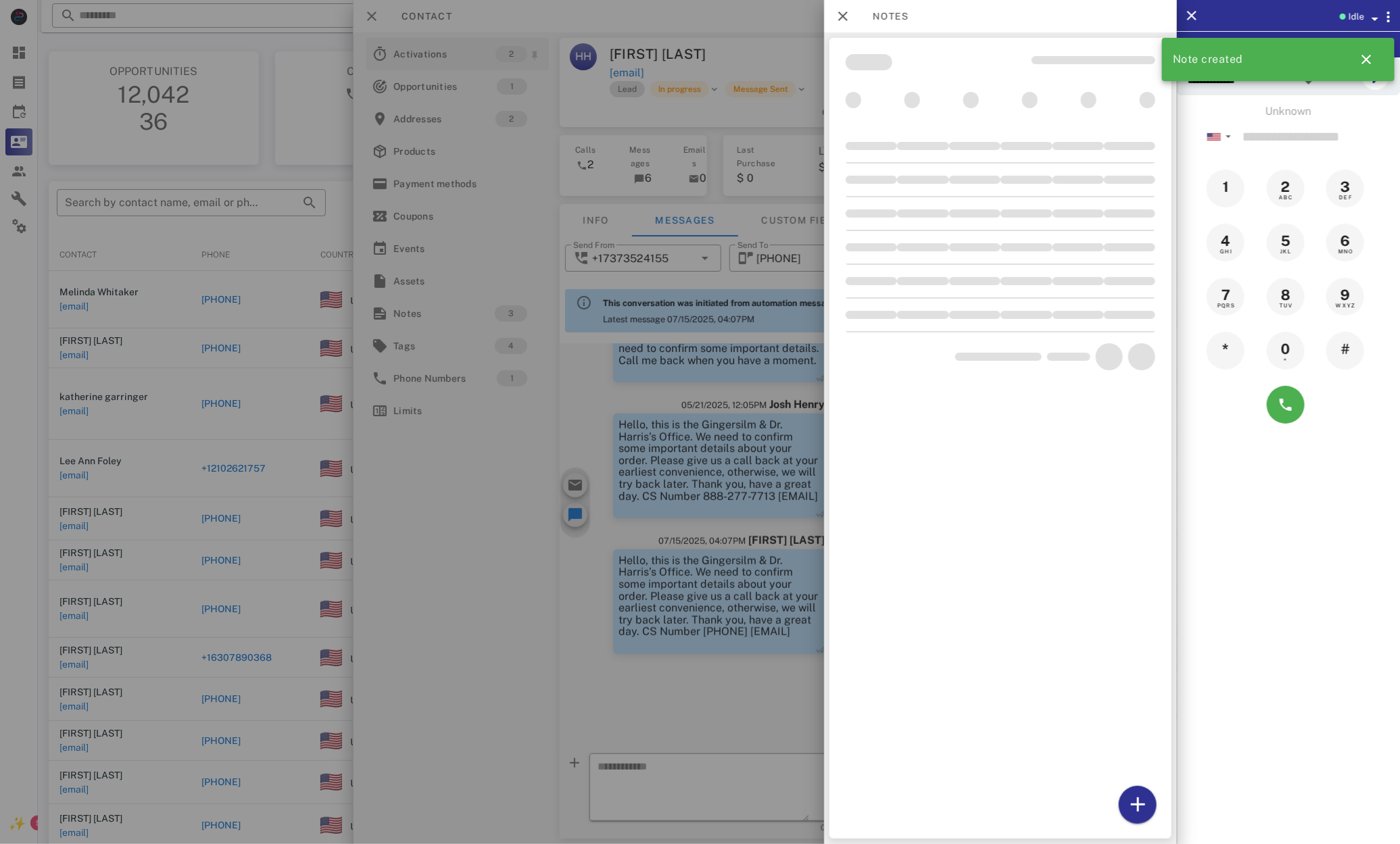 click at bounding box center (700, 422) 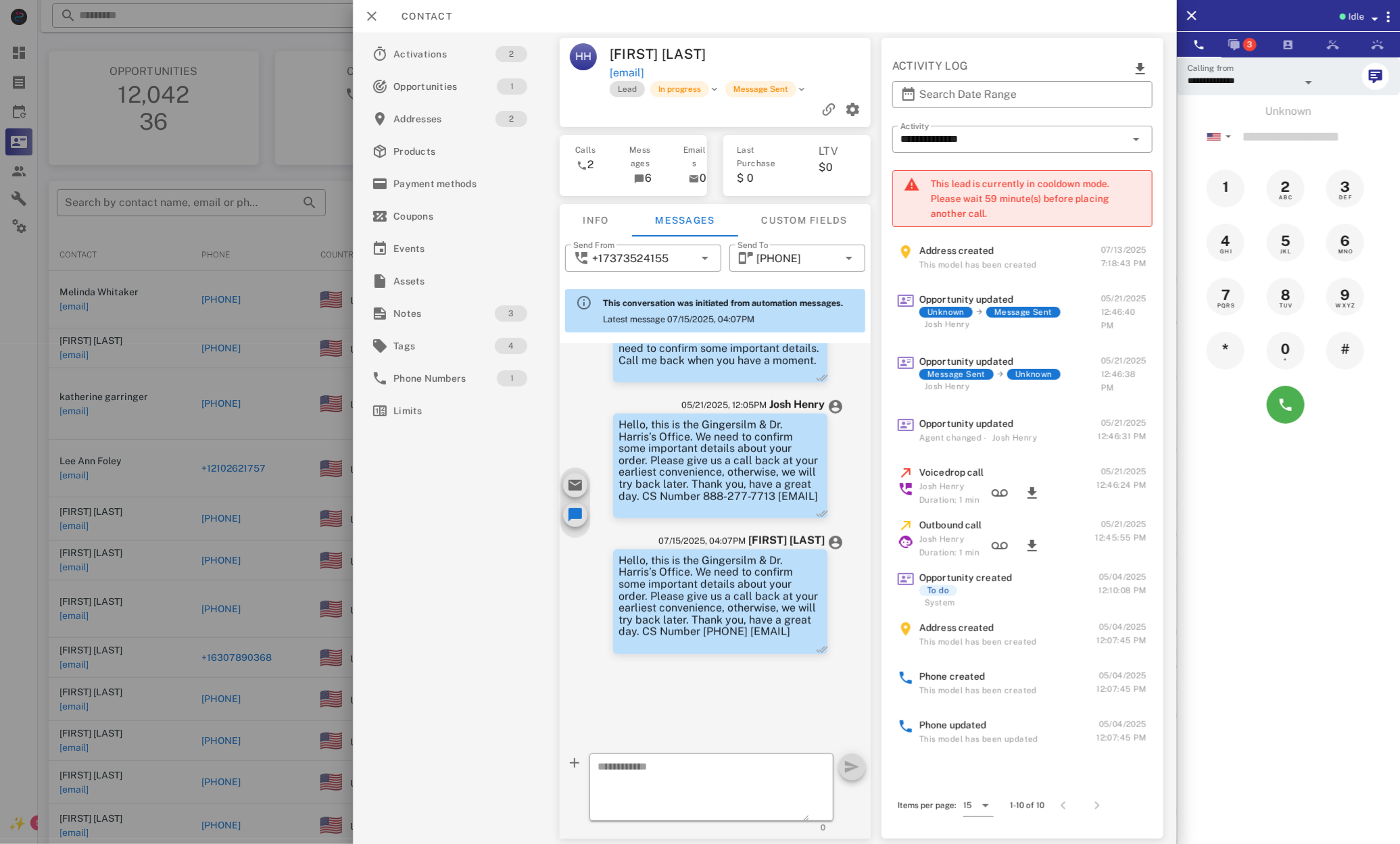 click on "Contact" at bounding box center [420, 16] 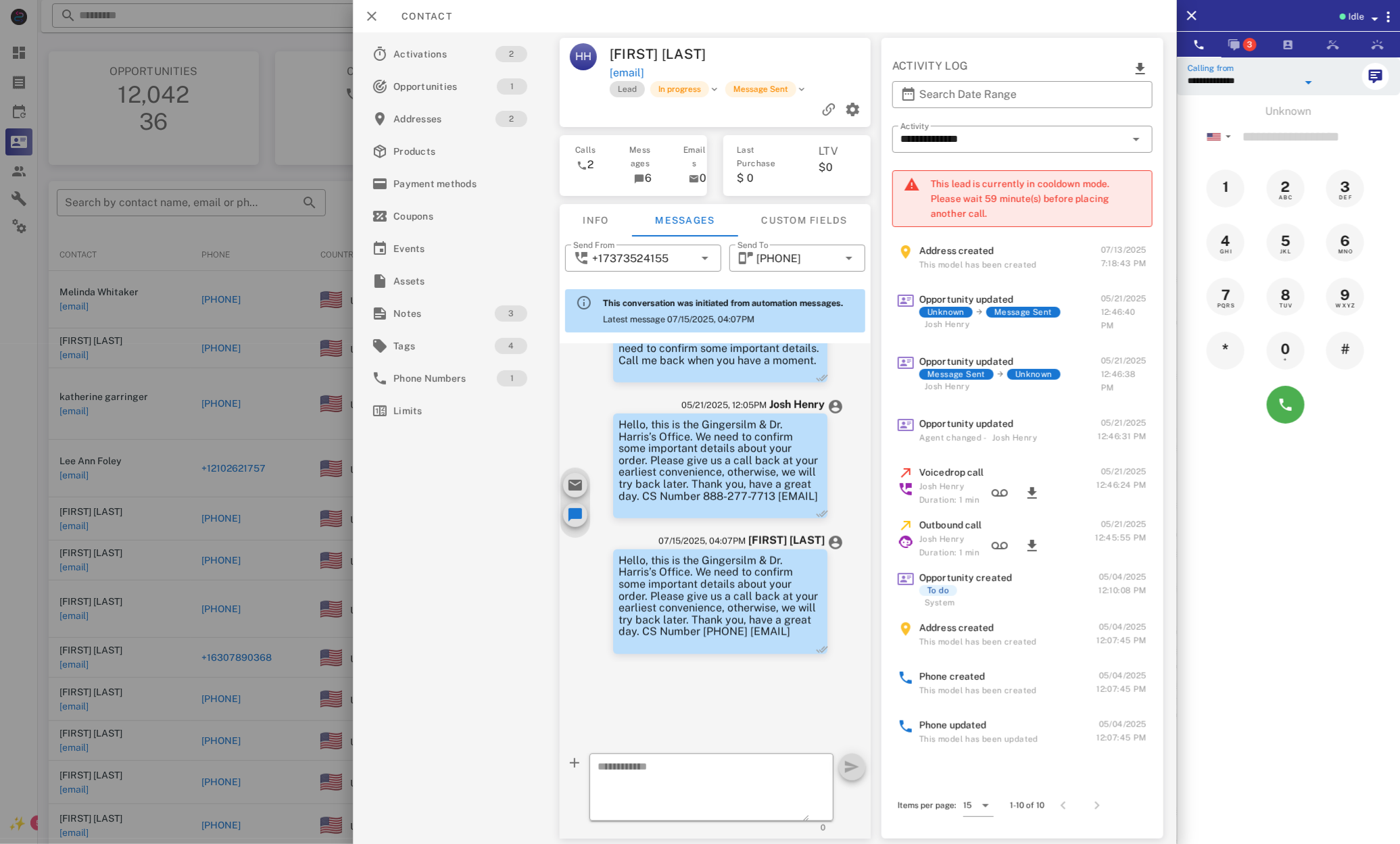 click on "**********" at bounding box center [1242, 80] 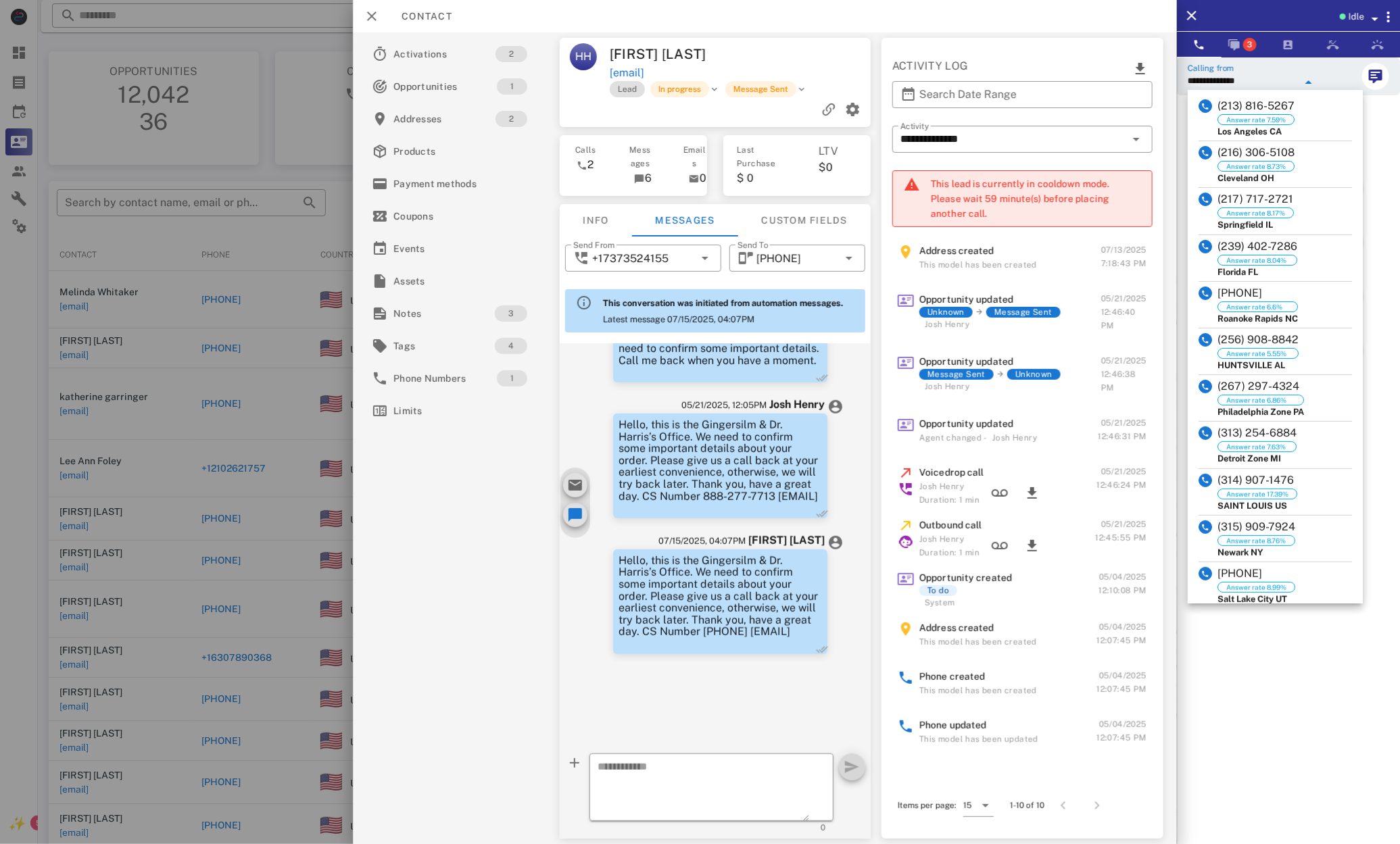 click on "**********" at bounding box center (1242, 80) 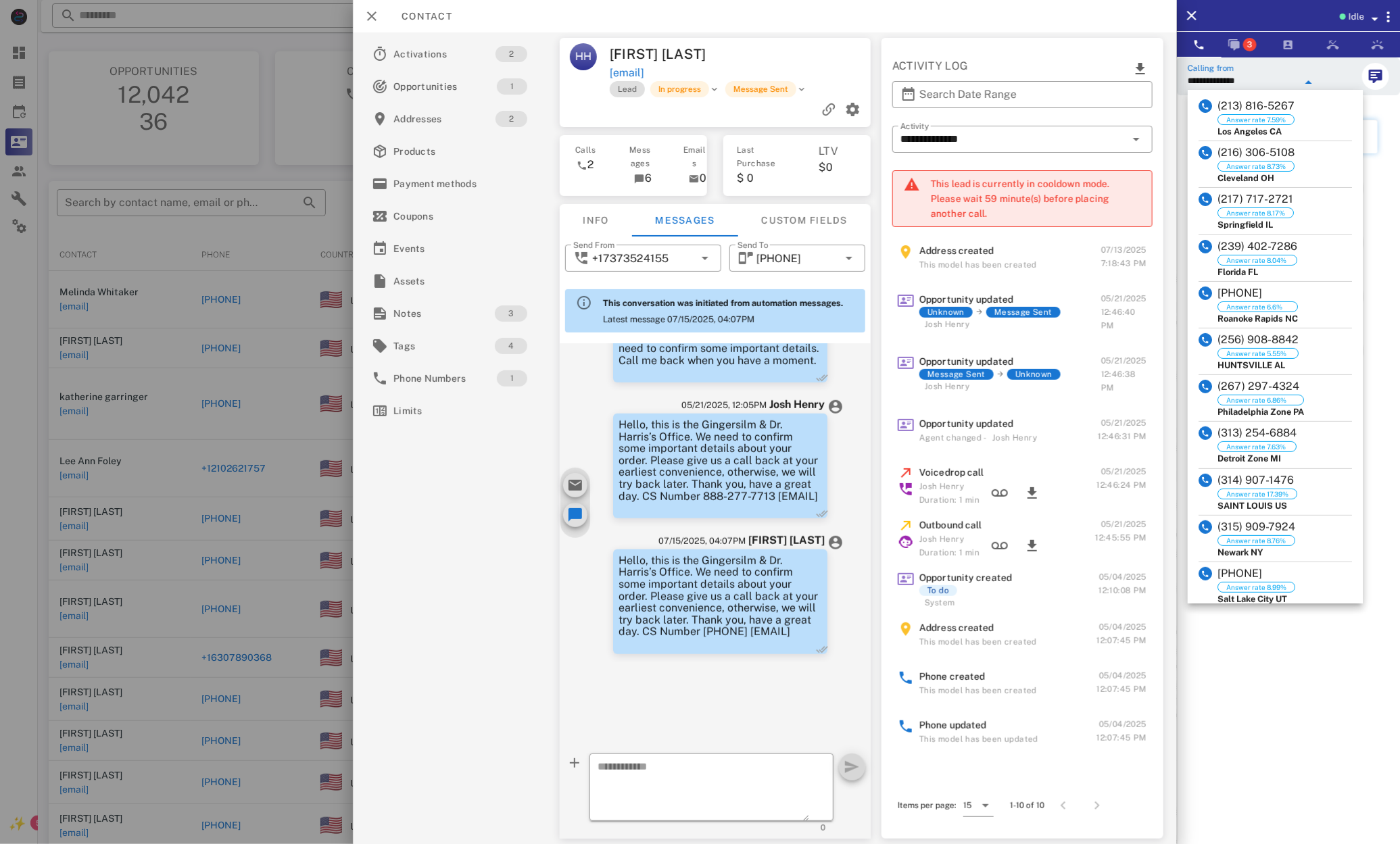 click at bounding box center [1307, 136] 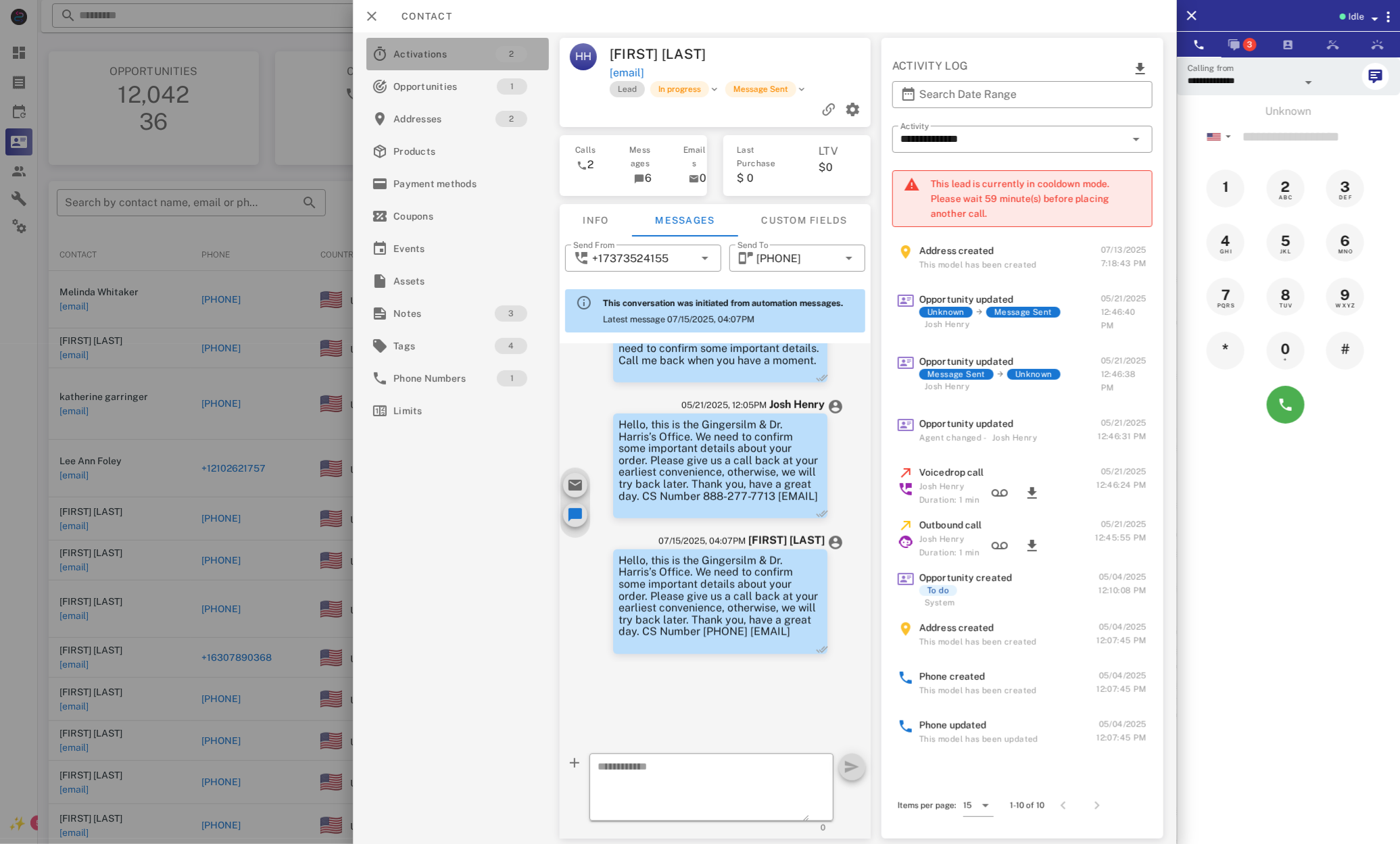 click on "Activations" at bounding box center (444, 54) 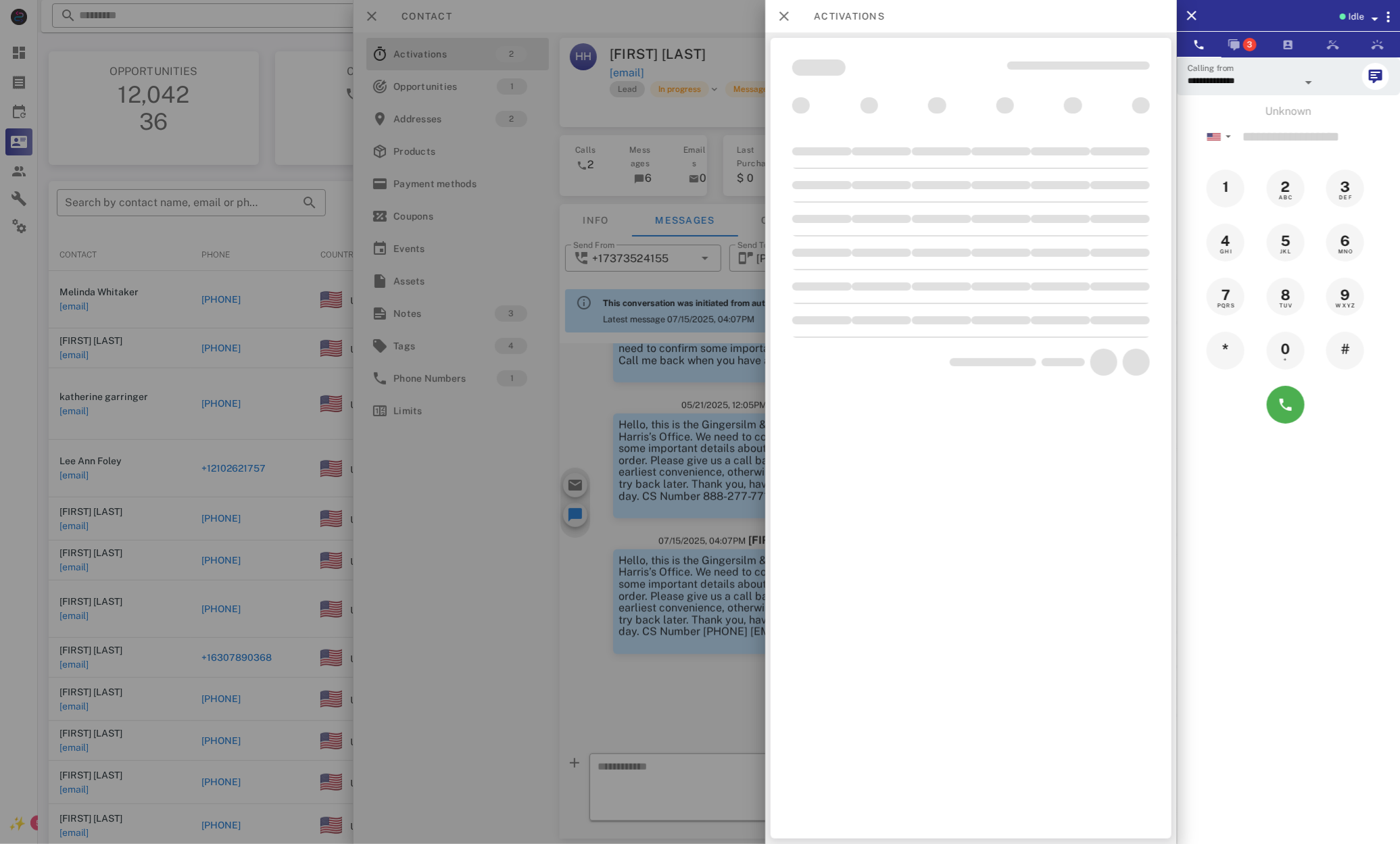 click at bounding box center (700, 422) 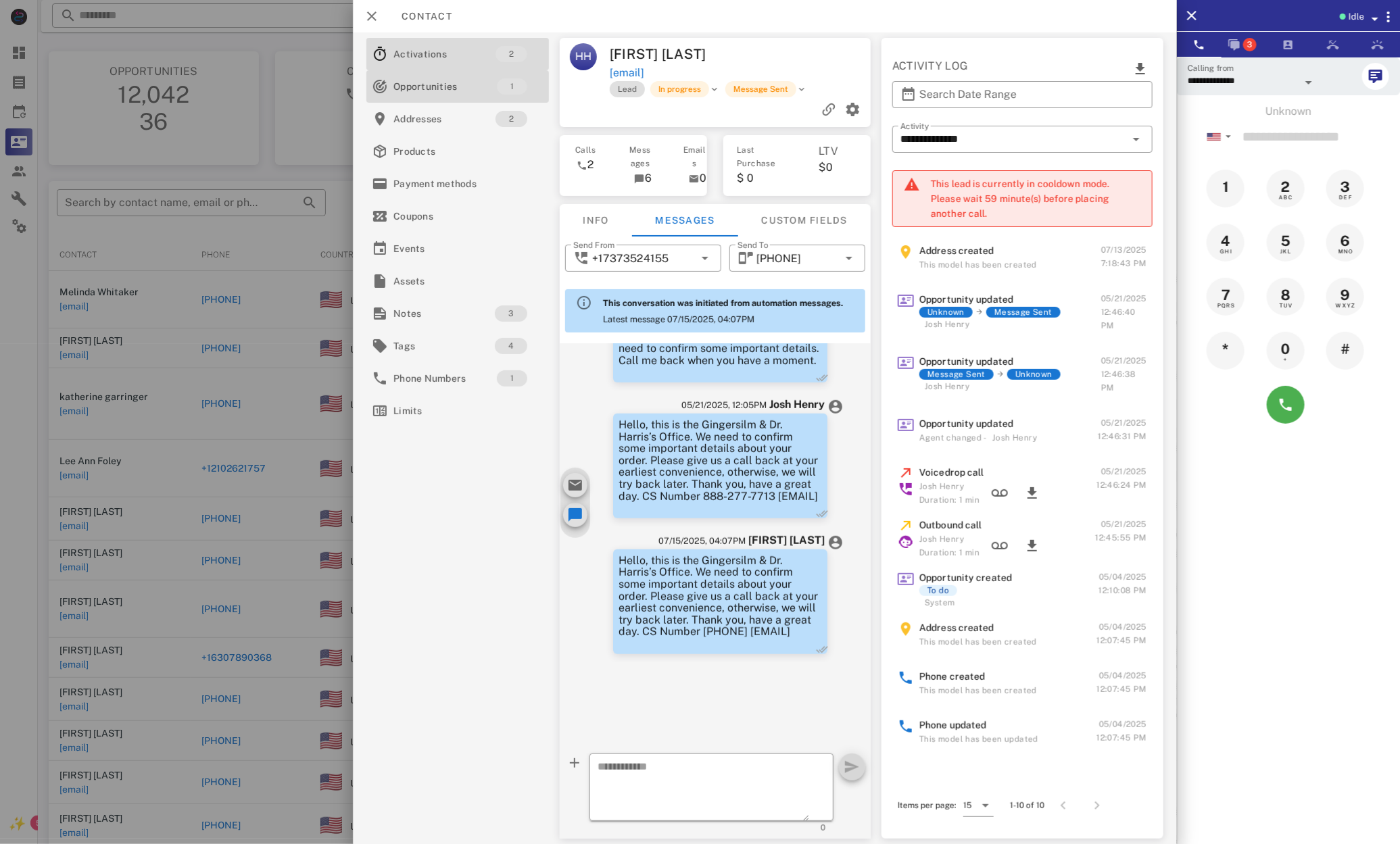 click on "Opportunities" at bounding box center (445, 86) 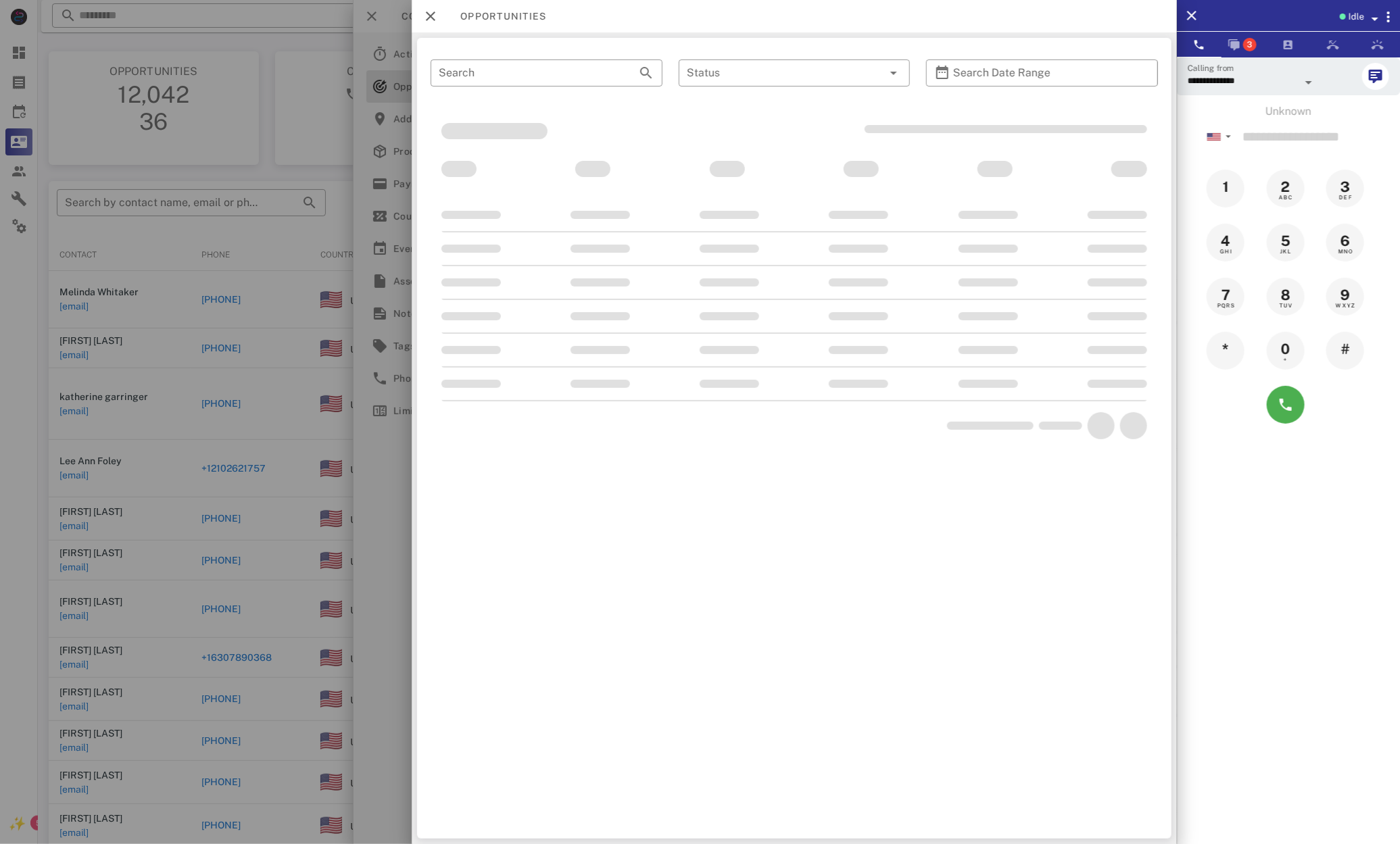 click at bounding box center (700, 422) 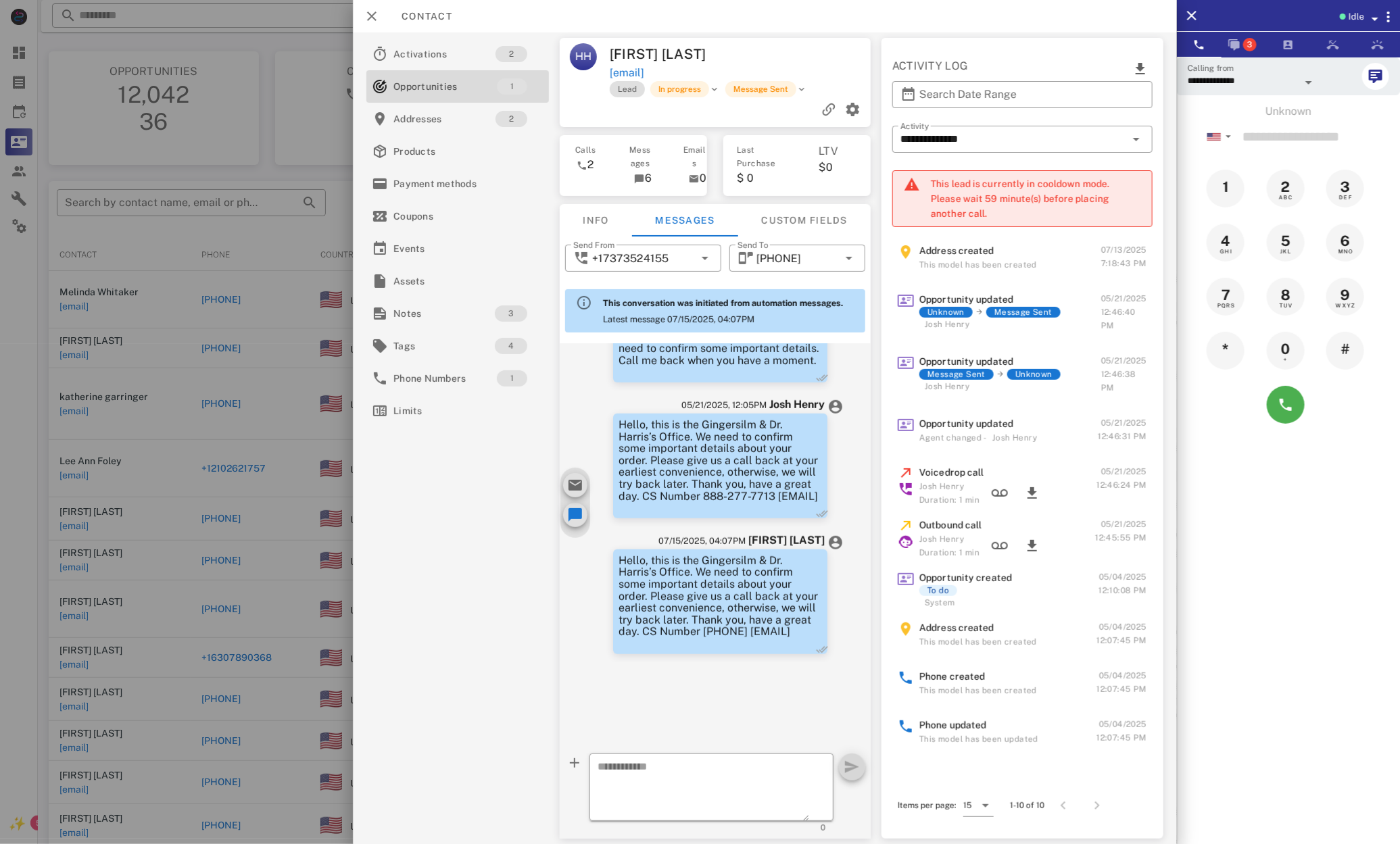 click at bounding box center (700, 422) 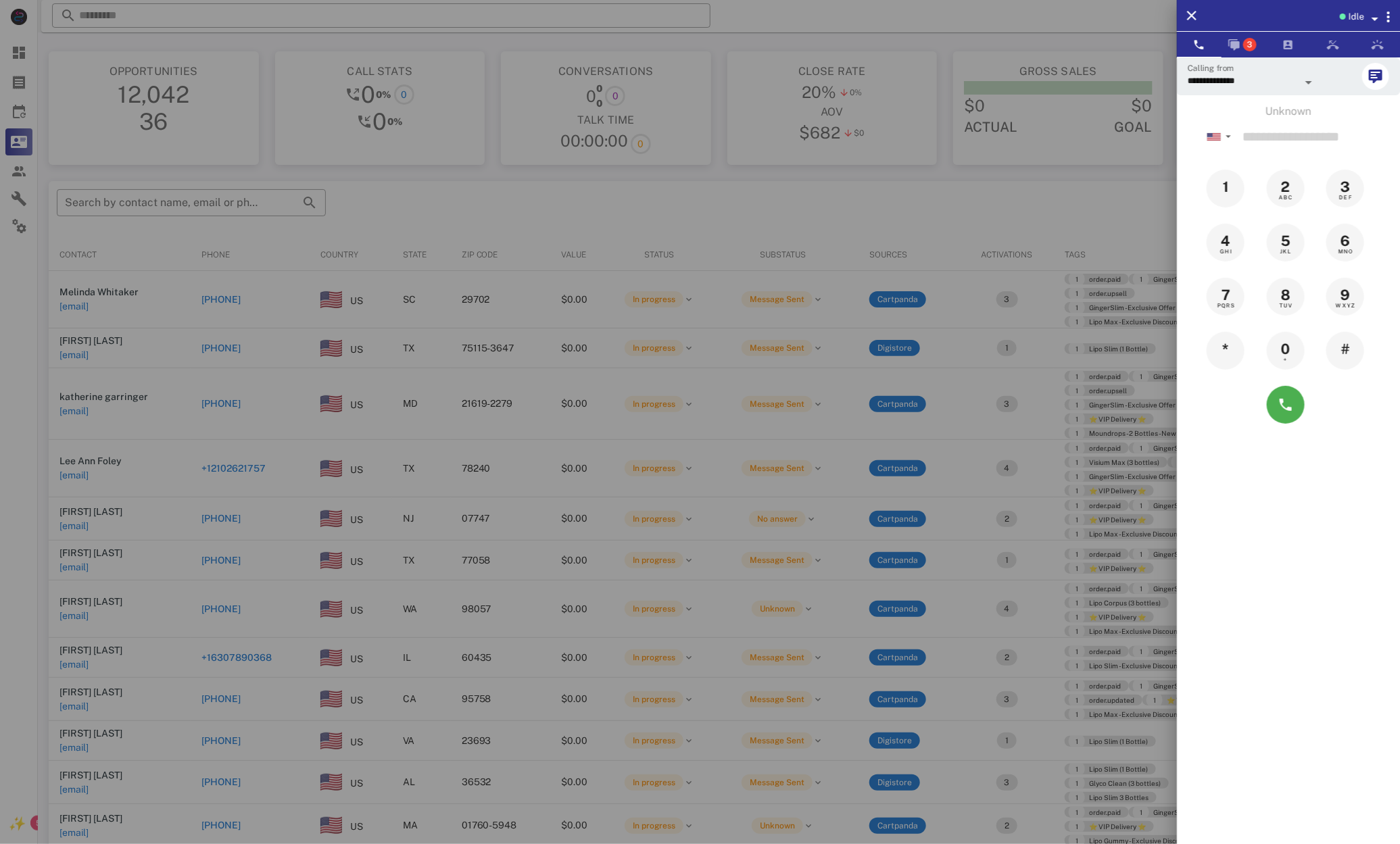 click at bounding box center [700, 422] 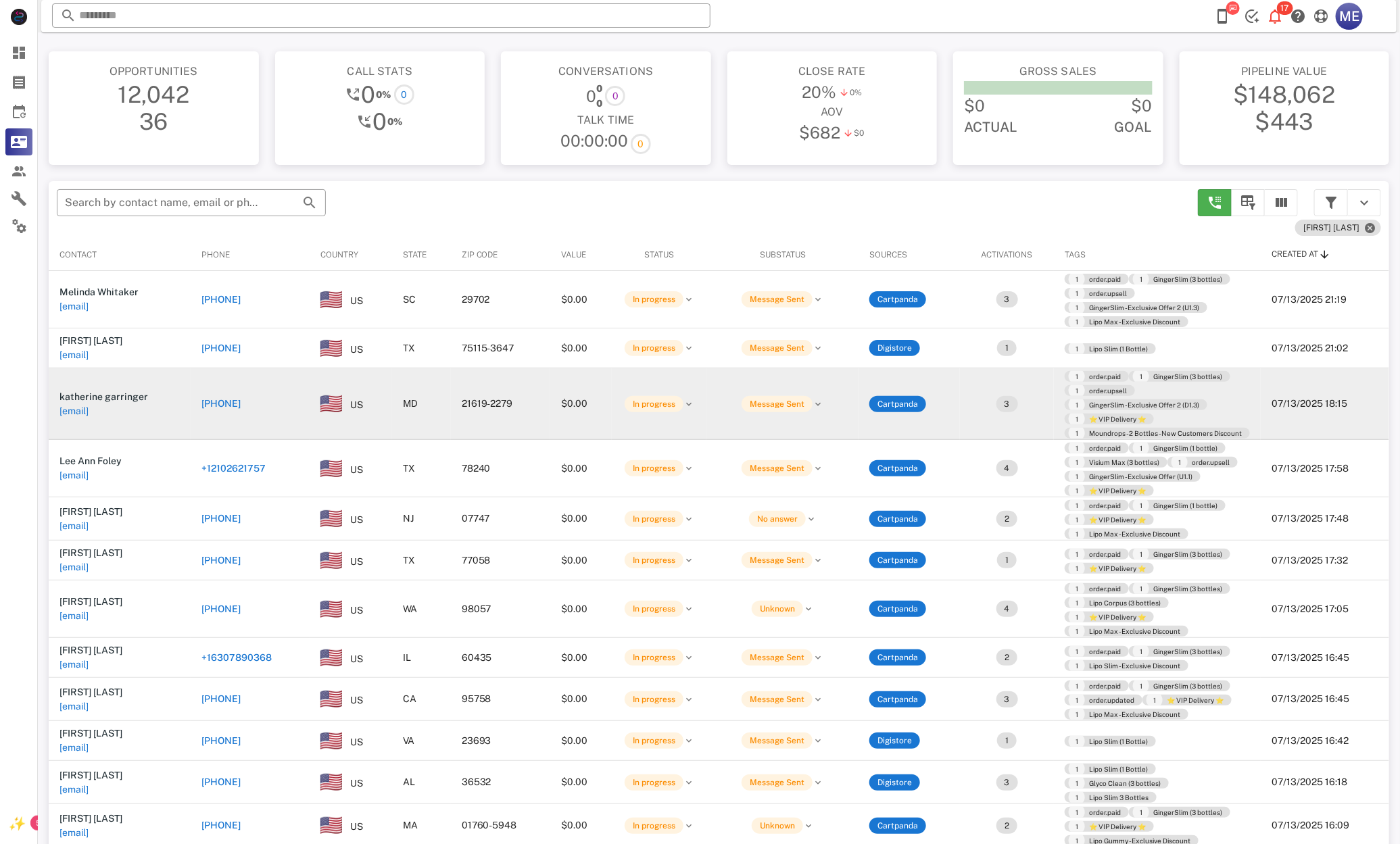 click on "katherine garringer" at bounding box center (103, 397) 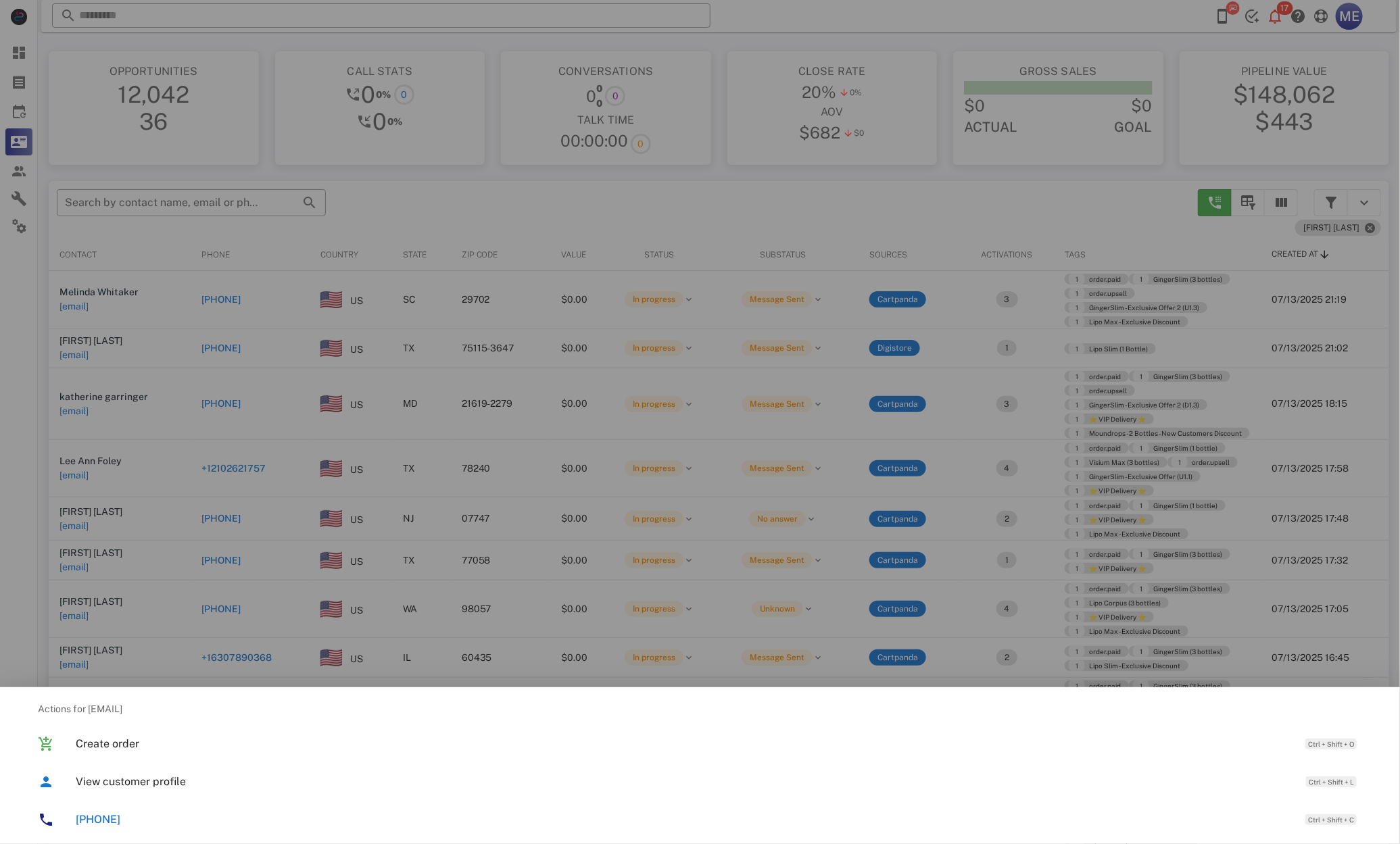 click on "[PHONE]" at bounding box center [98, 819] 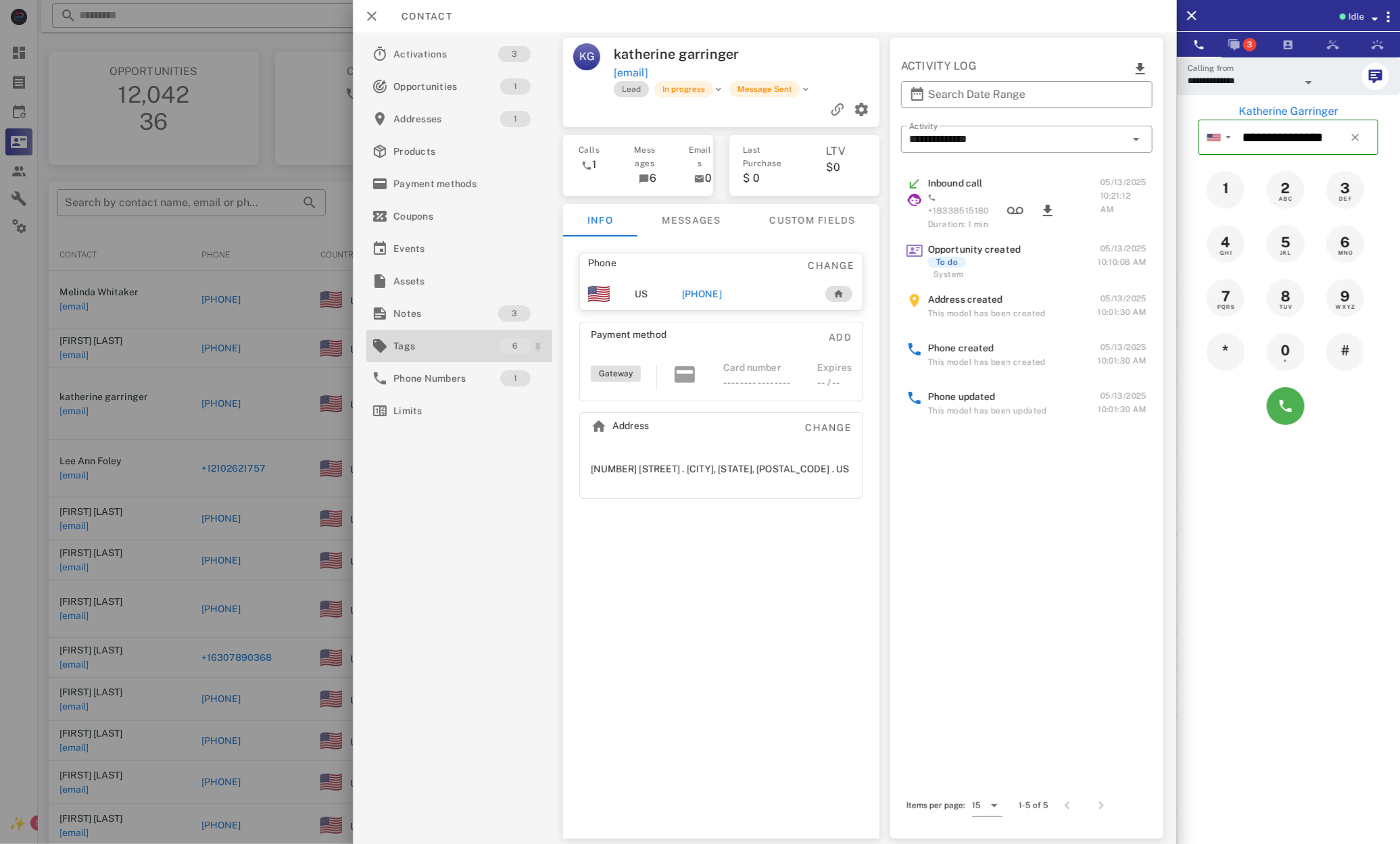click on "Tags" at bounding box center (446, 346) 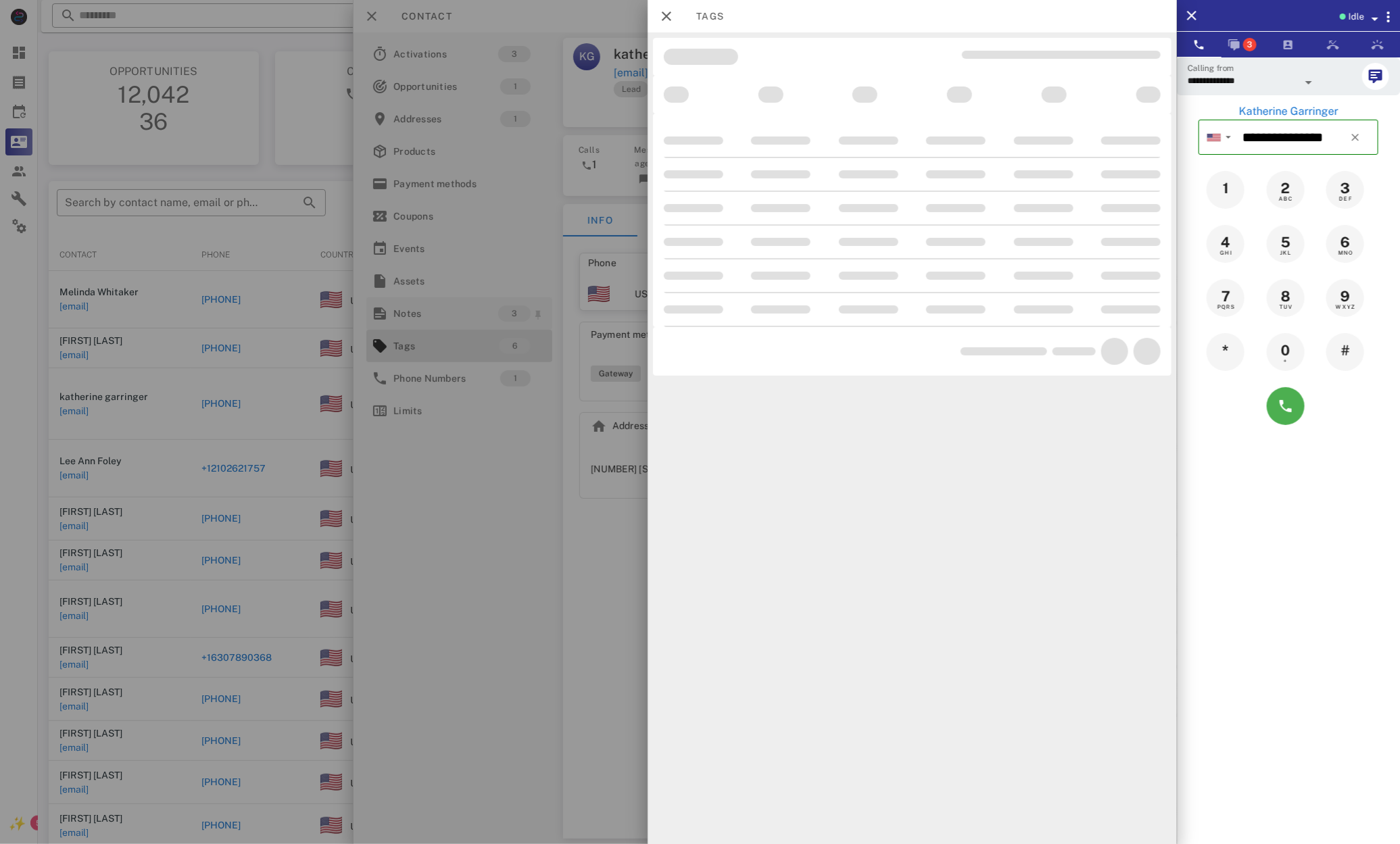 click at bounding box center [700, 422] 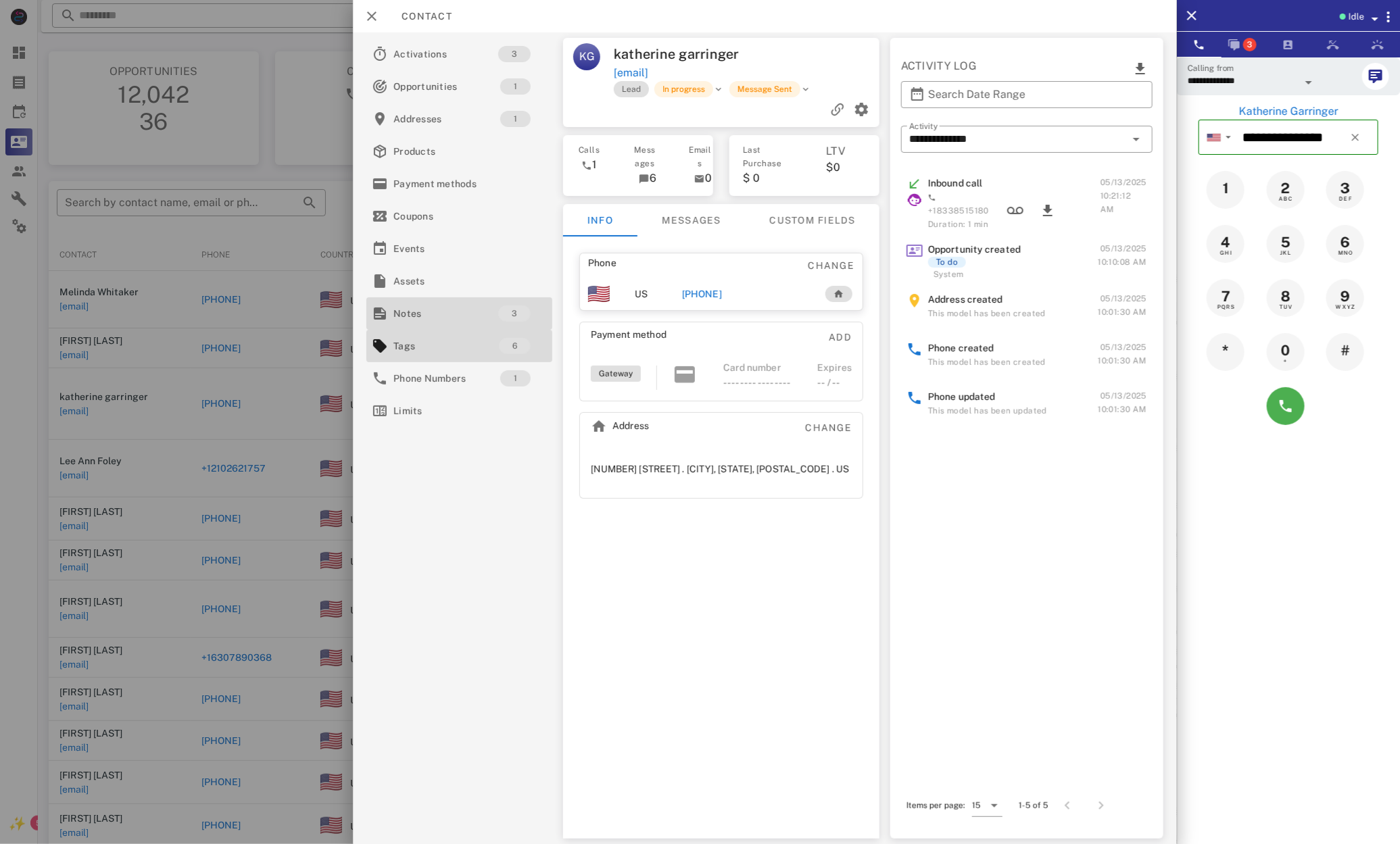 click on "Notes" at bounding box center (445, 314) 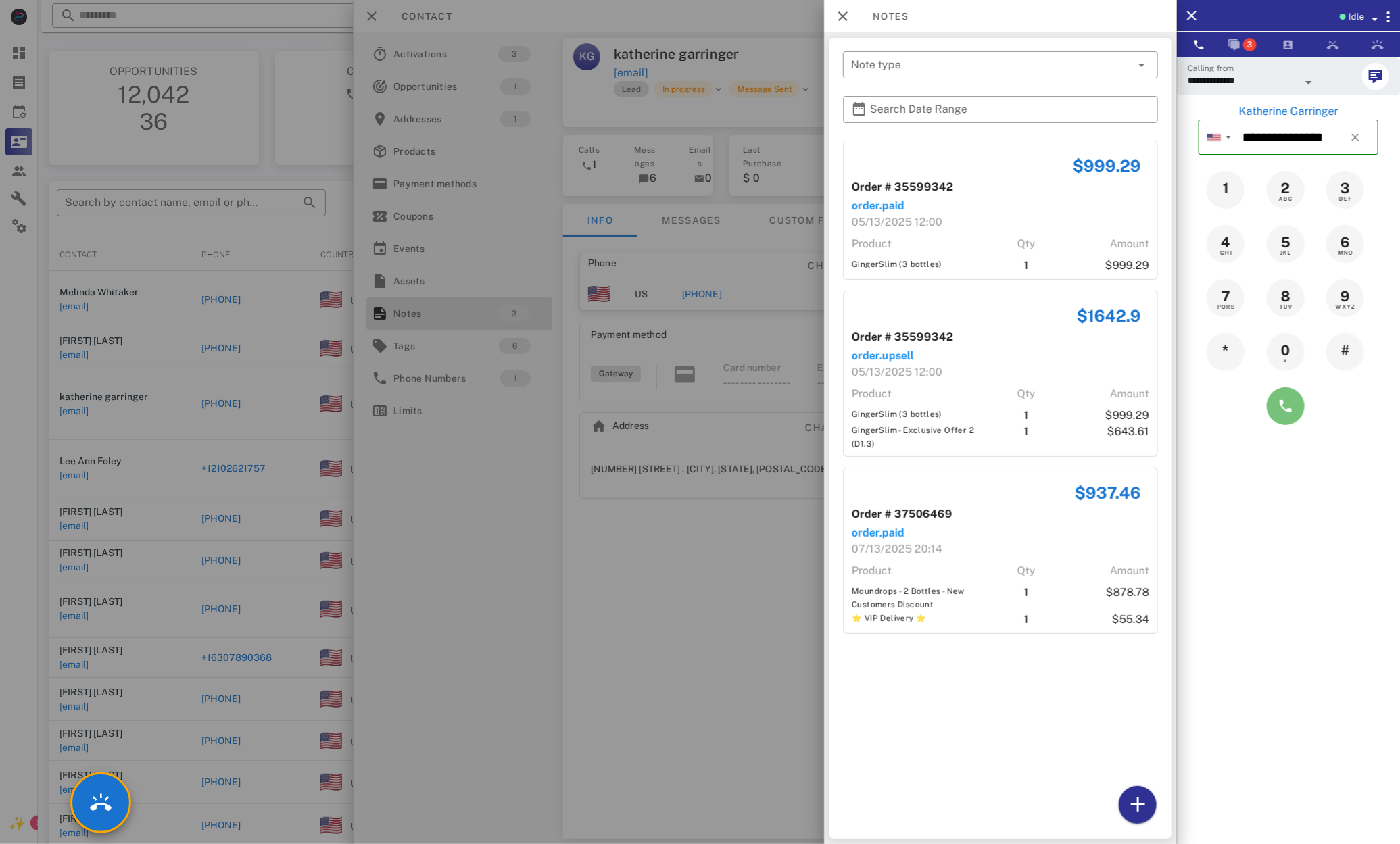 click at bounding box center (1286, 406) 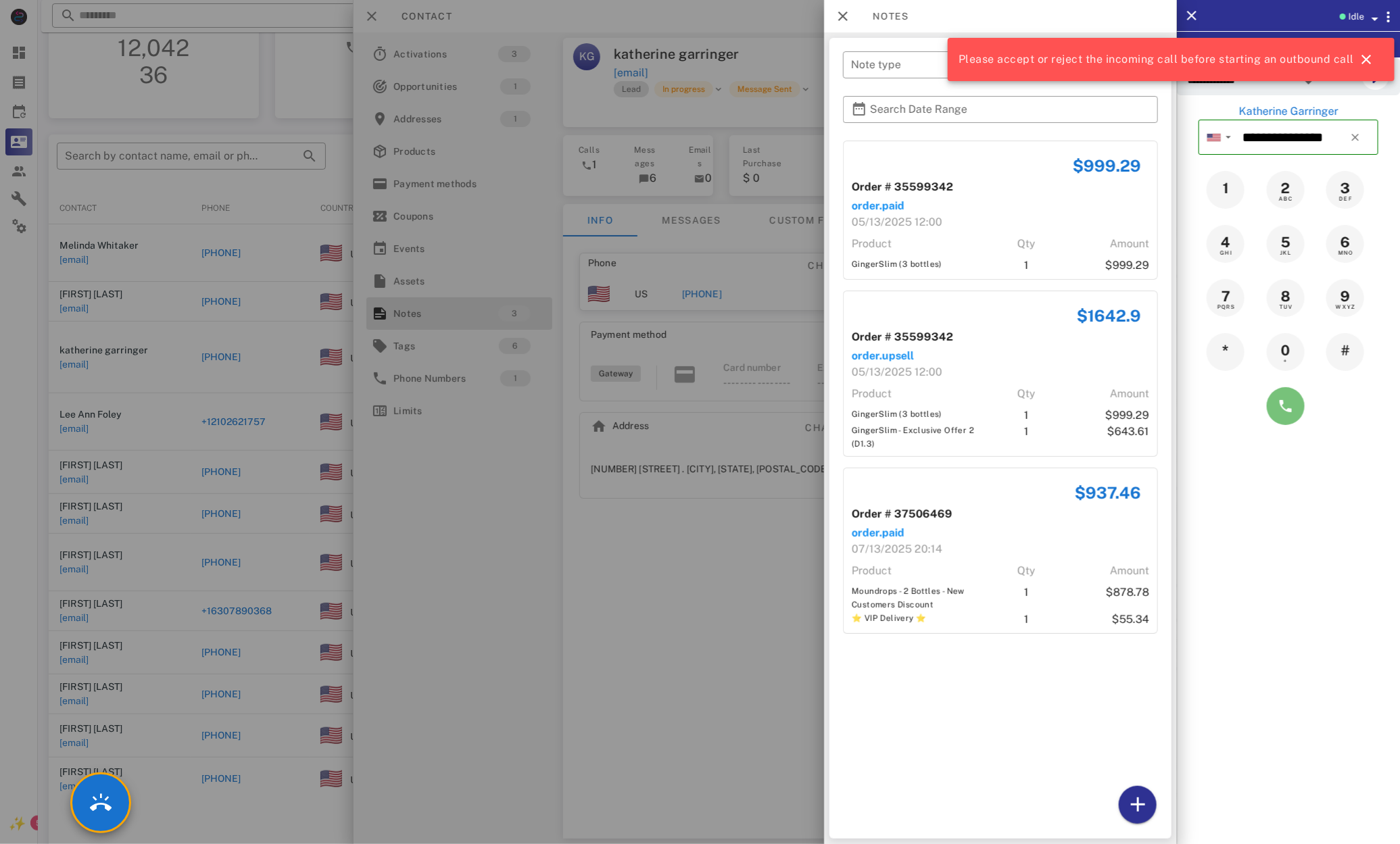 scroll, scrollTop: 49, scrollLeft: 0, axis: vertical 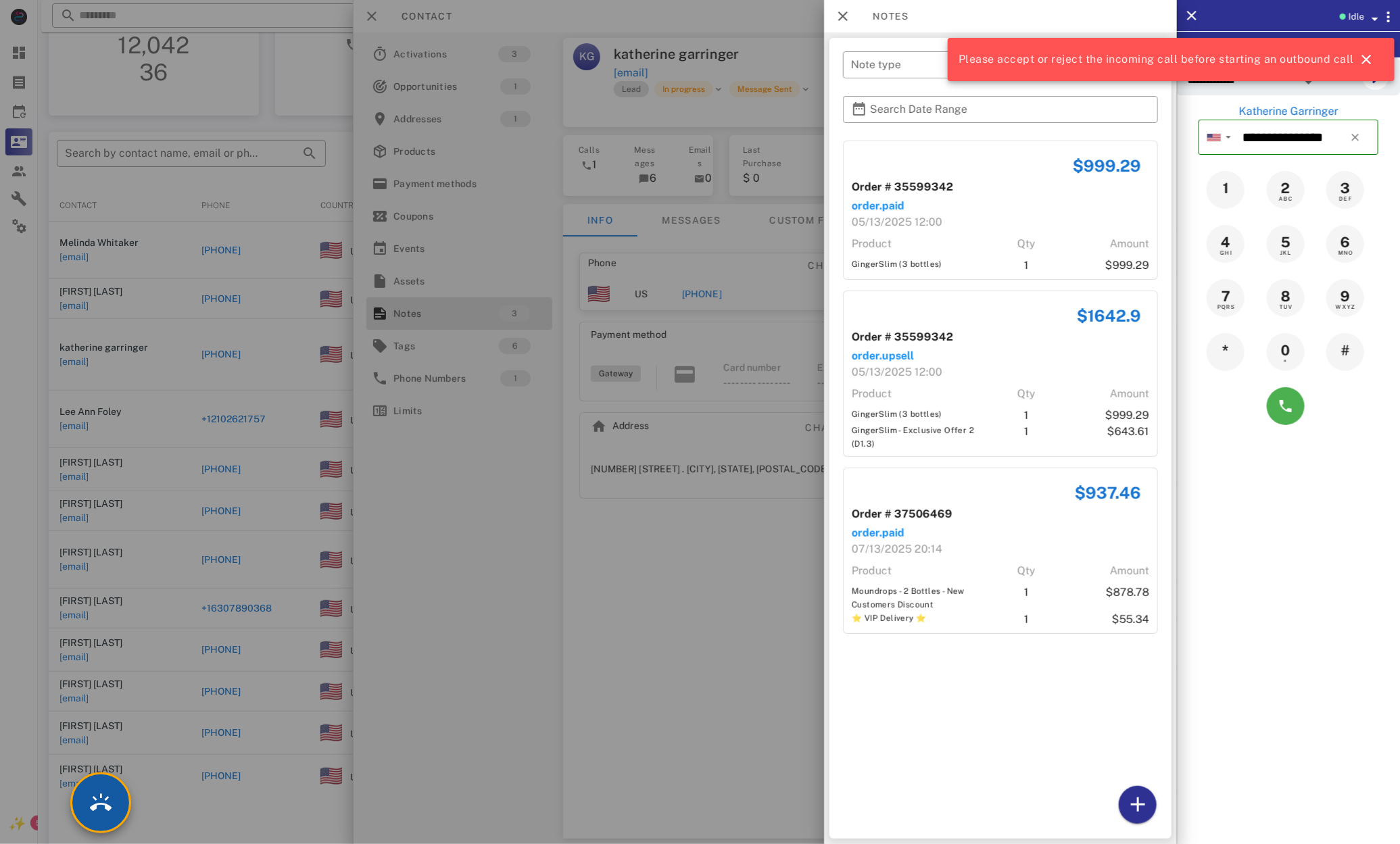 click at bounding box center [101, 803] 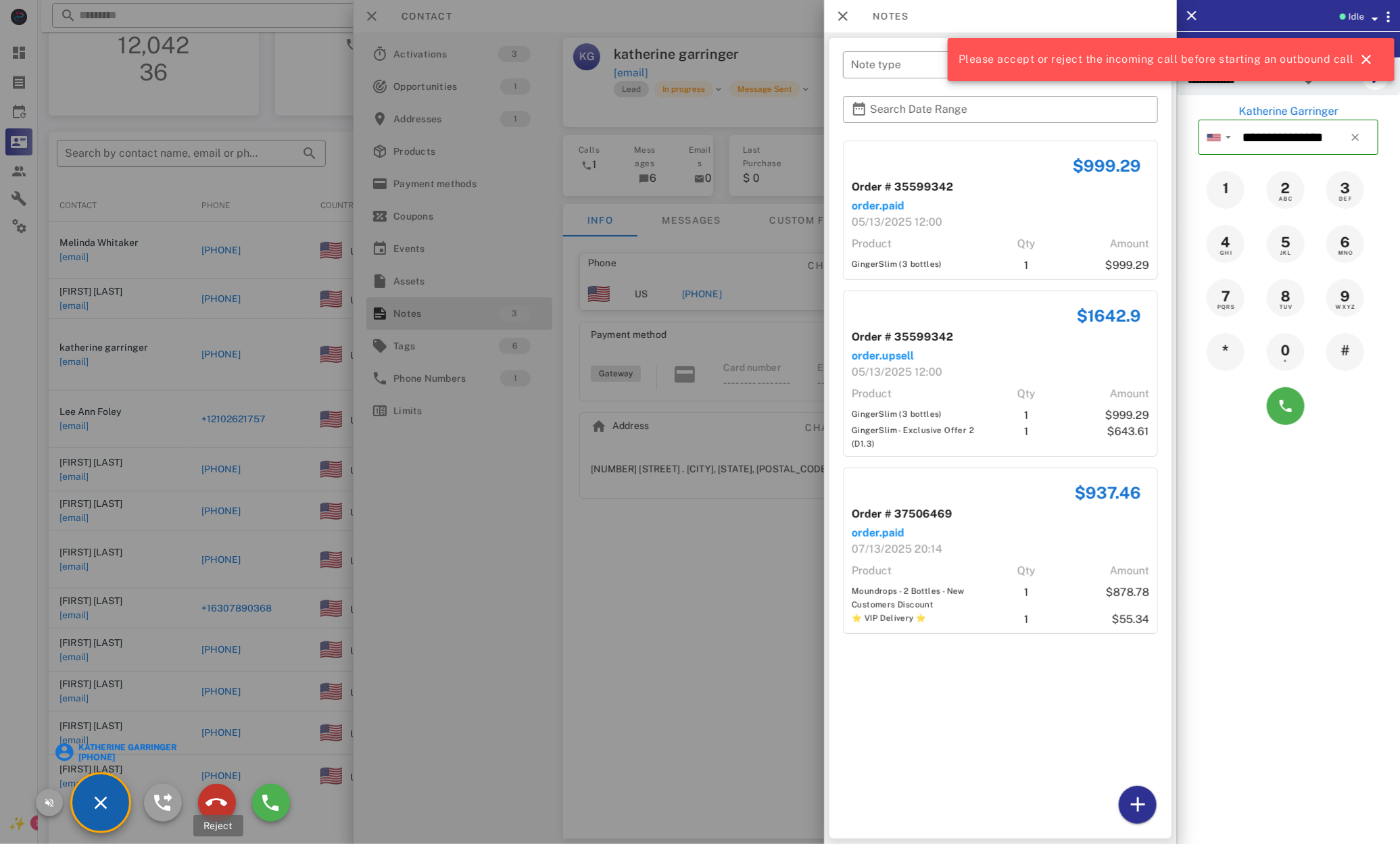 click at bounding box center (217, 803) 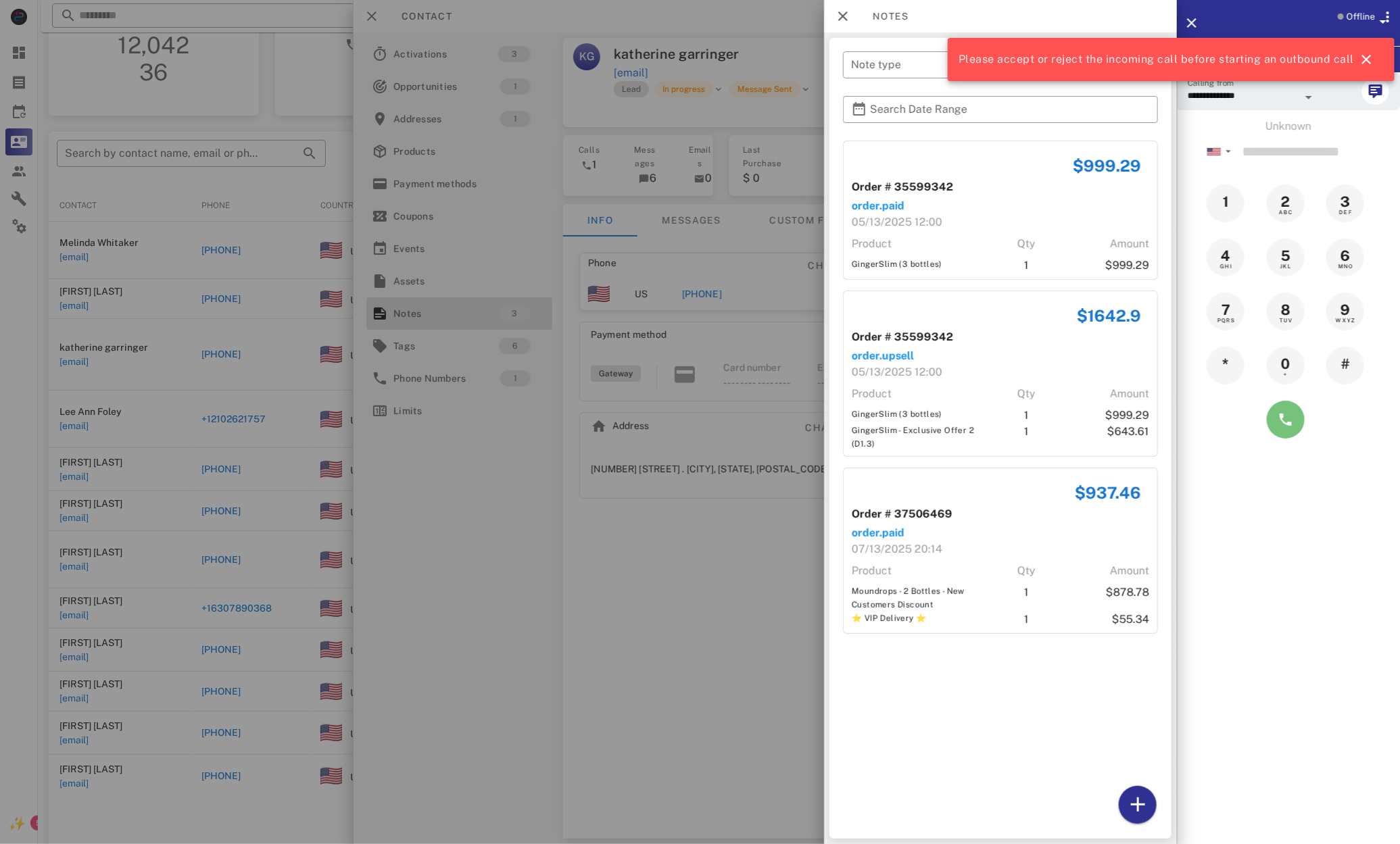 click at bounding box center (1286, 420) 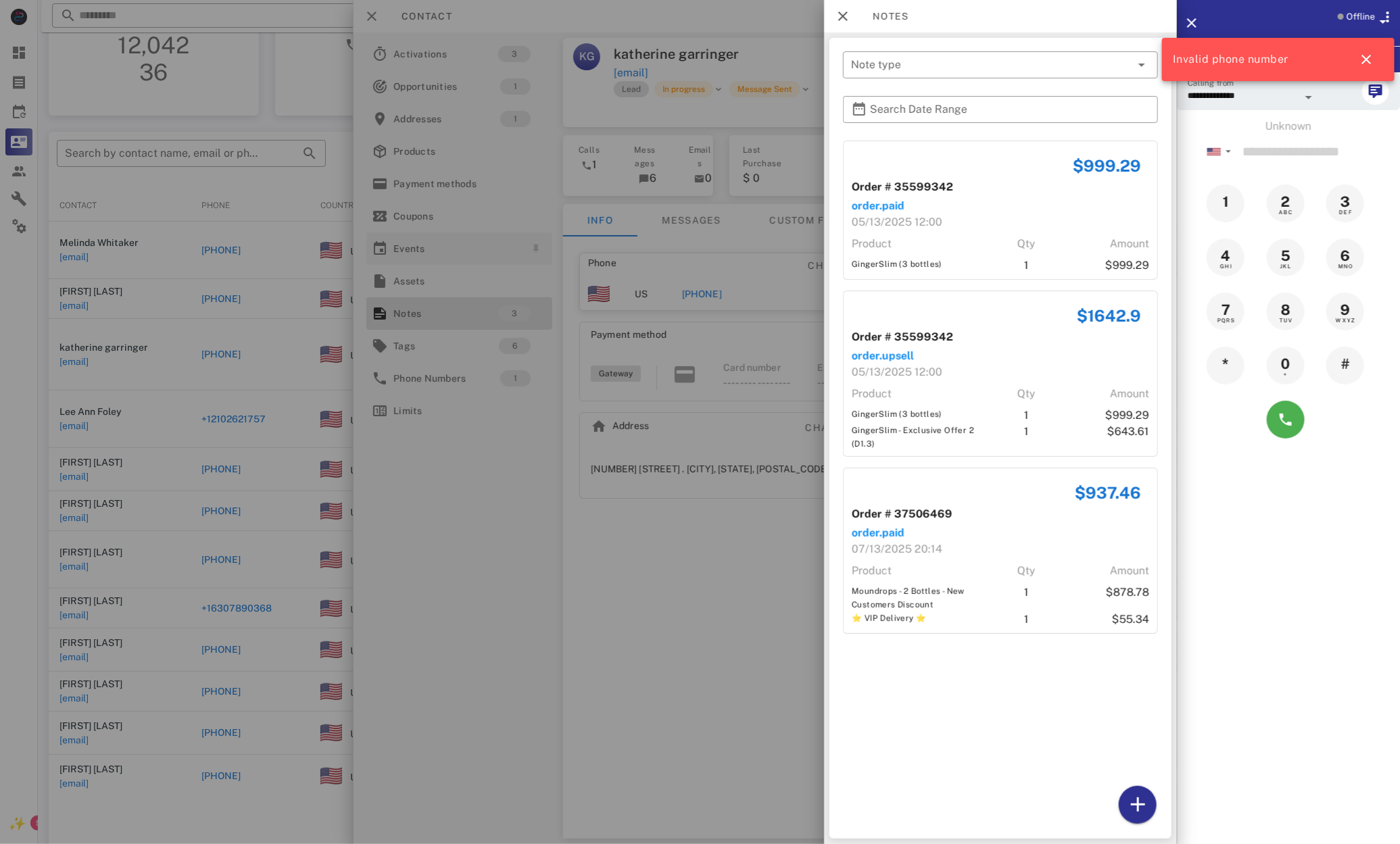 click at bounding box center (700, 422) 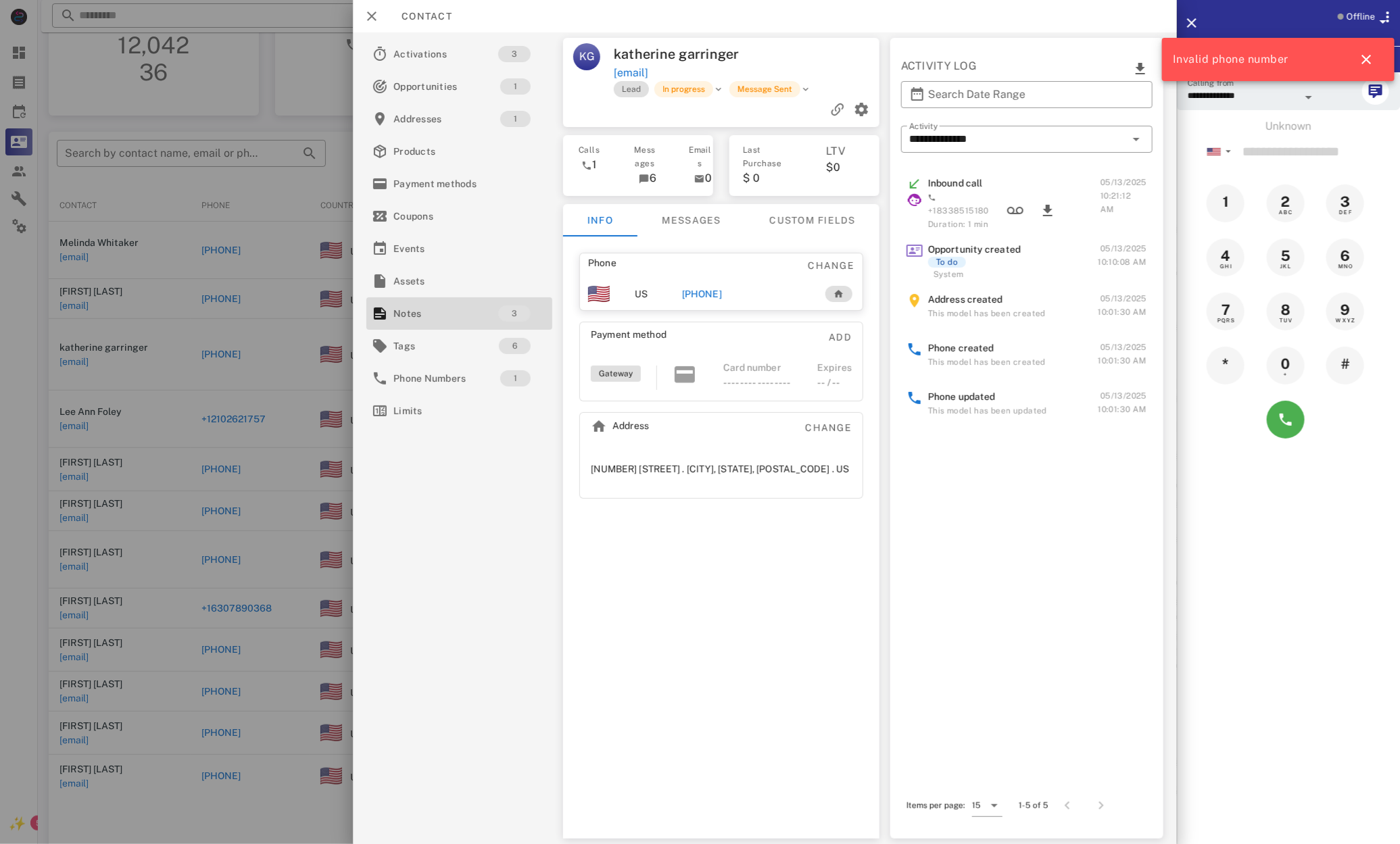 click on "katherine garringer" at bounding box center [681, 54] 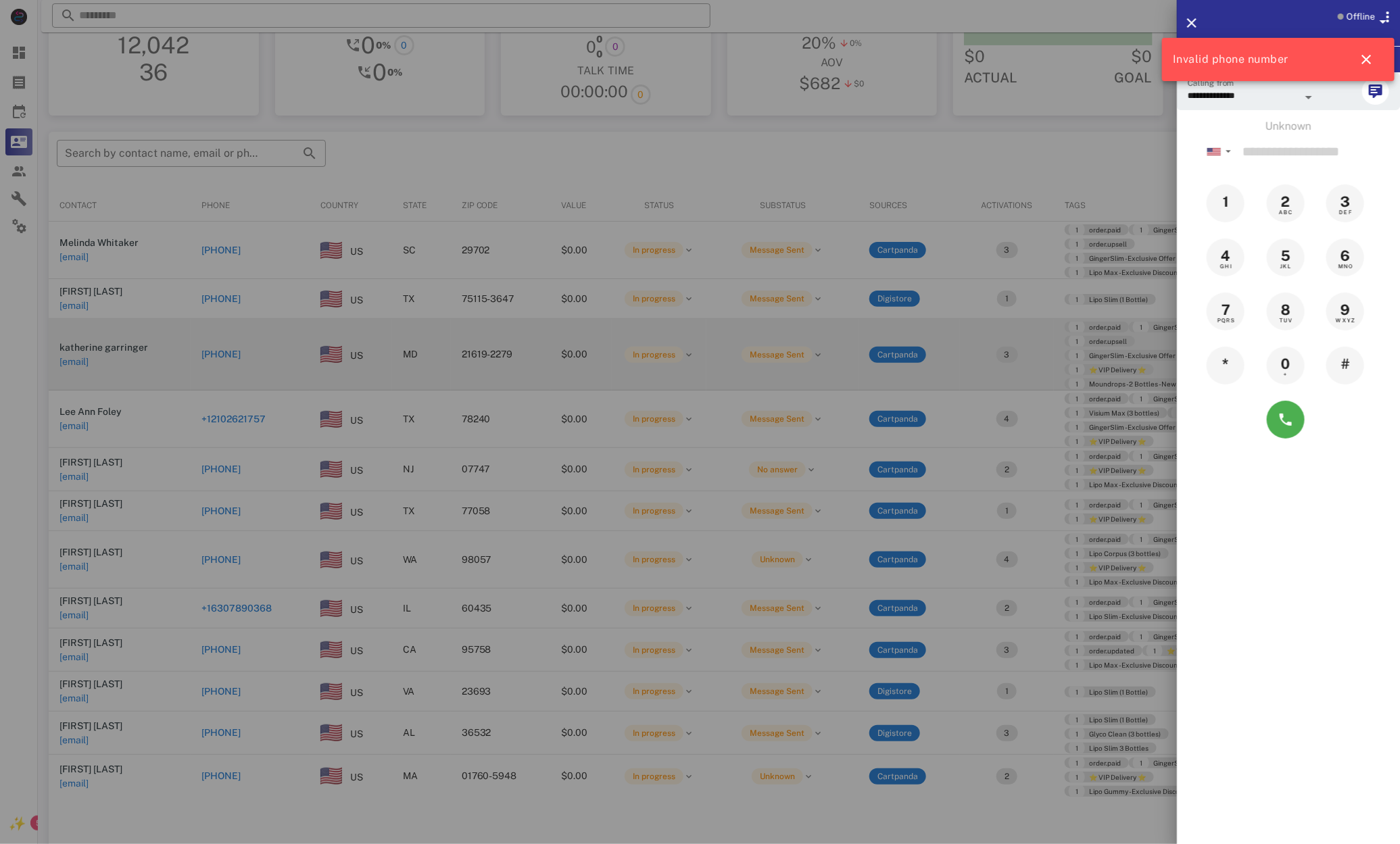 click at bounding box center [700, 422] 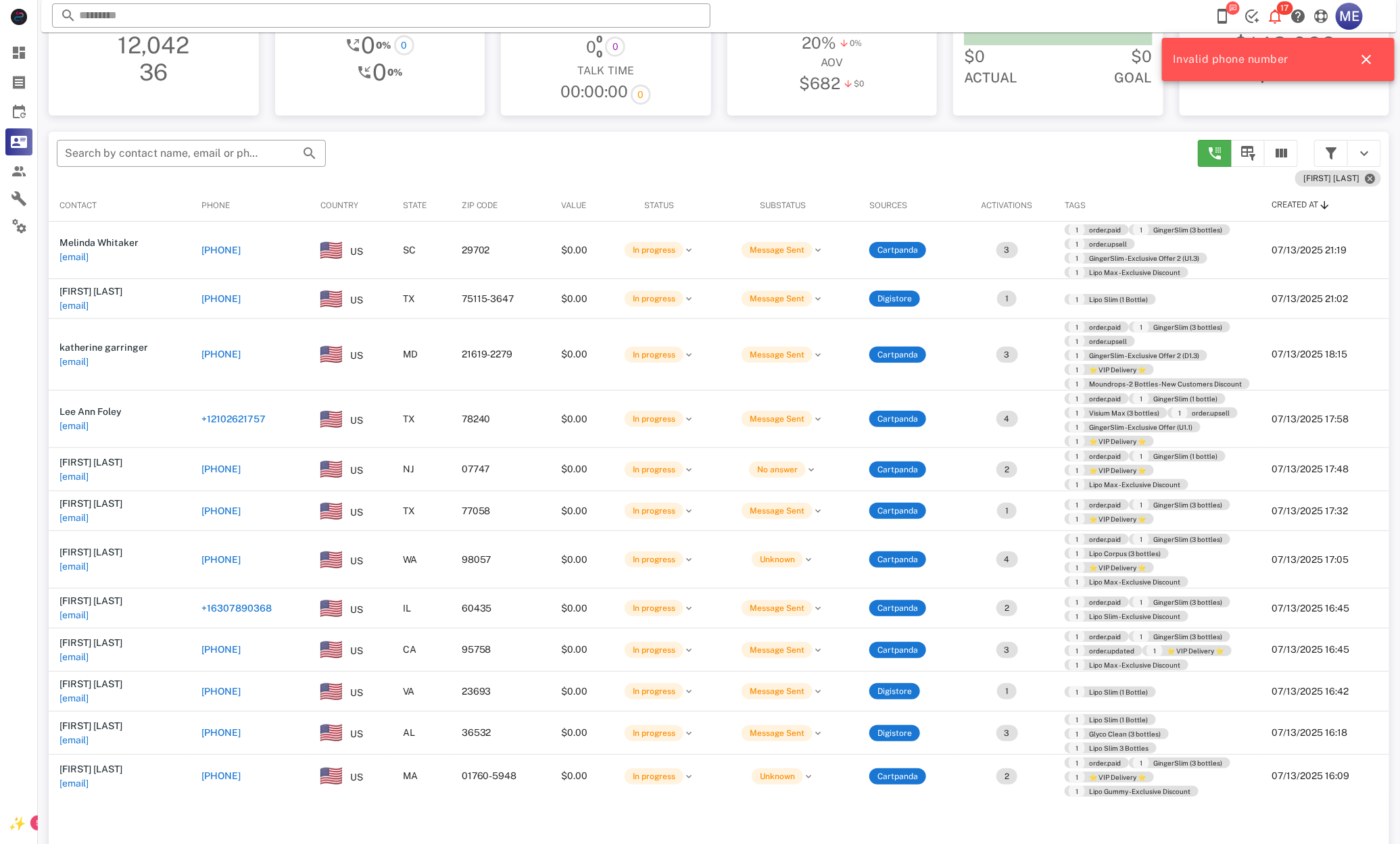 click on "[PHONE]" at bounding box center (221, 354) 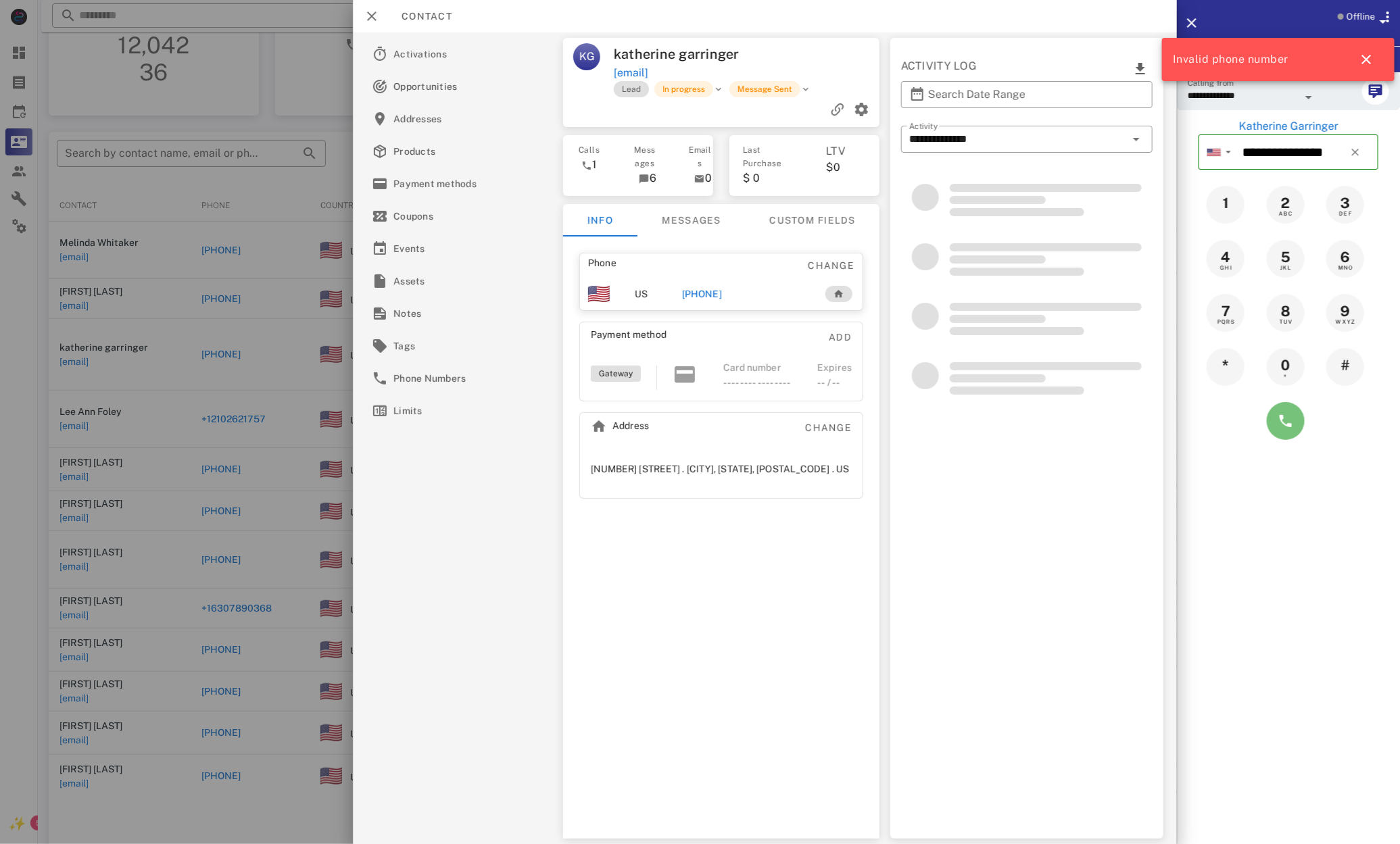 click at bounding box center (1286, 421) 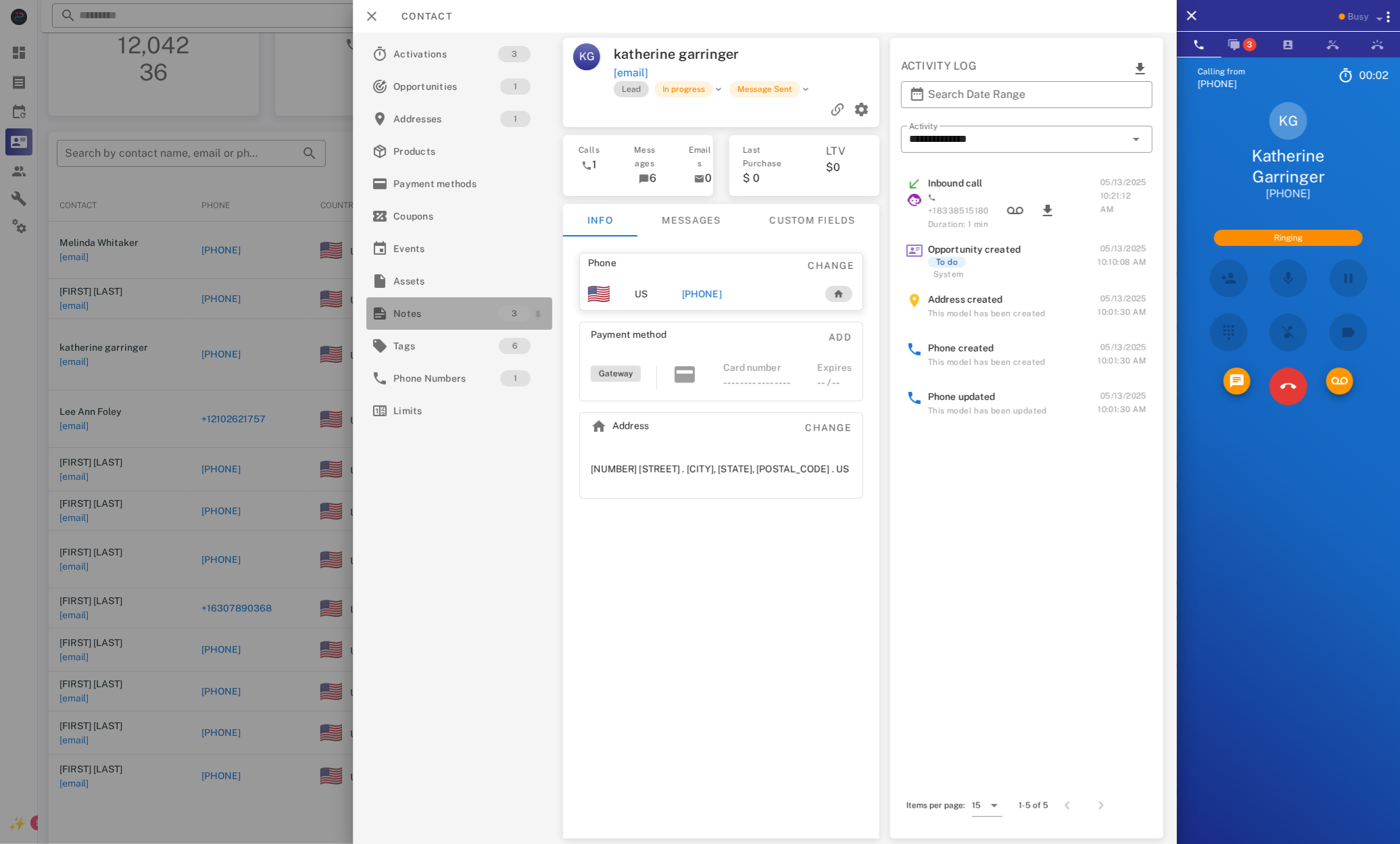 click on "Notes" at bounding box center [445, 314] 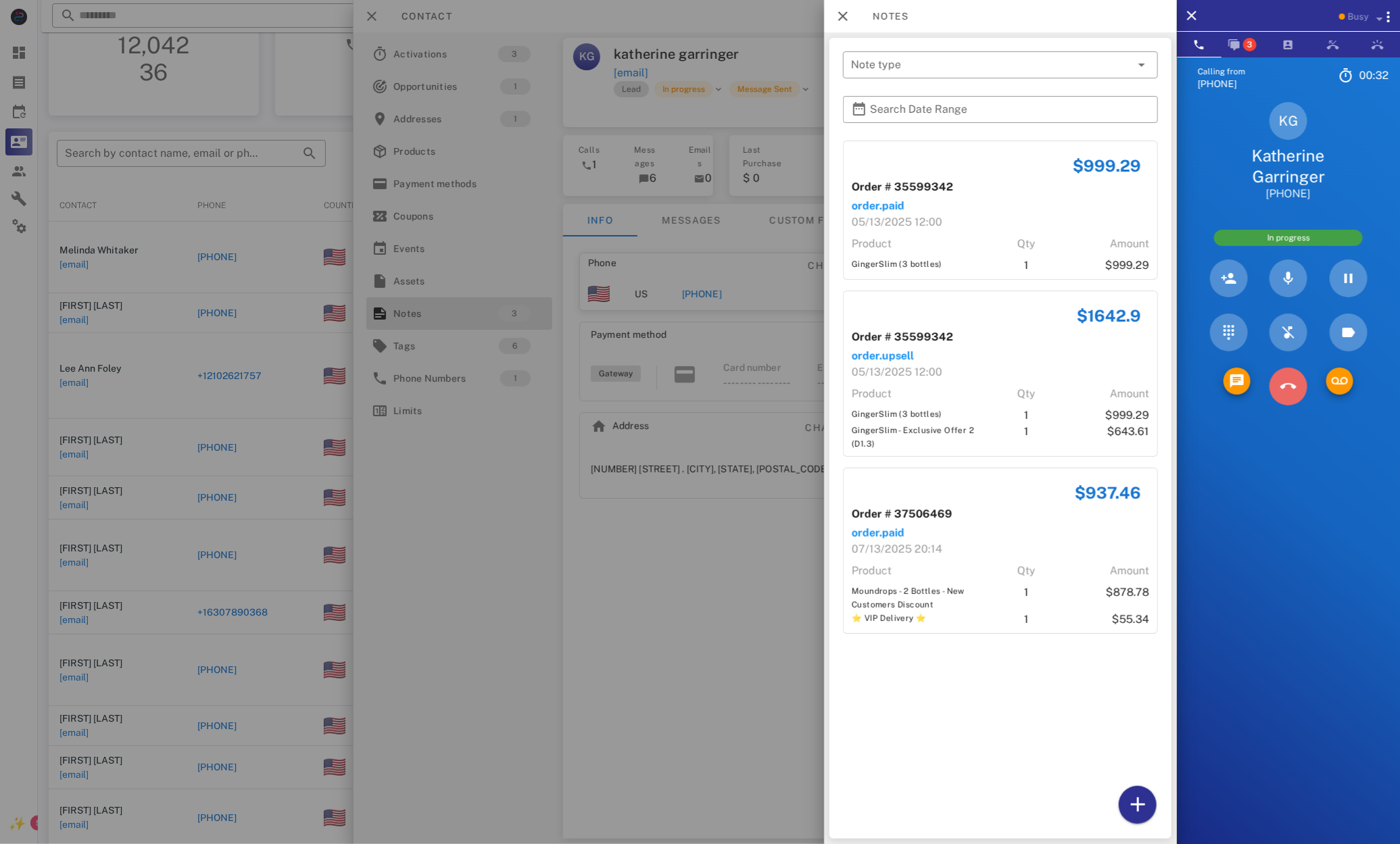 click at bounding box center (1288, 387) 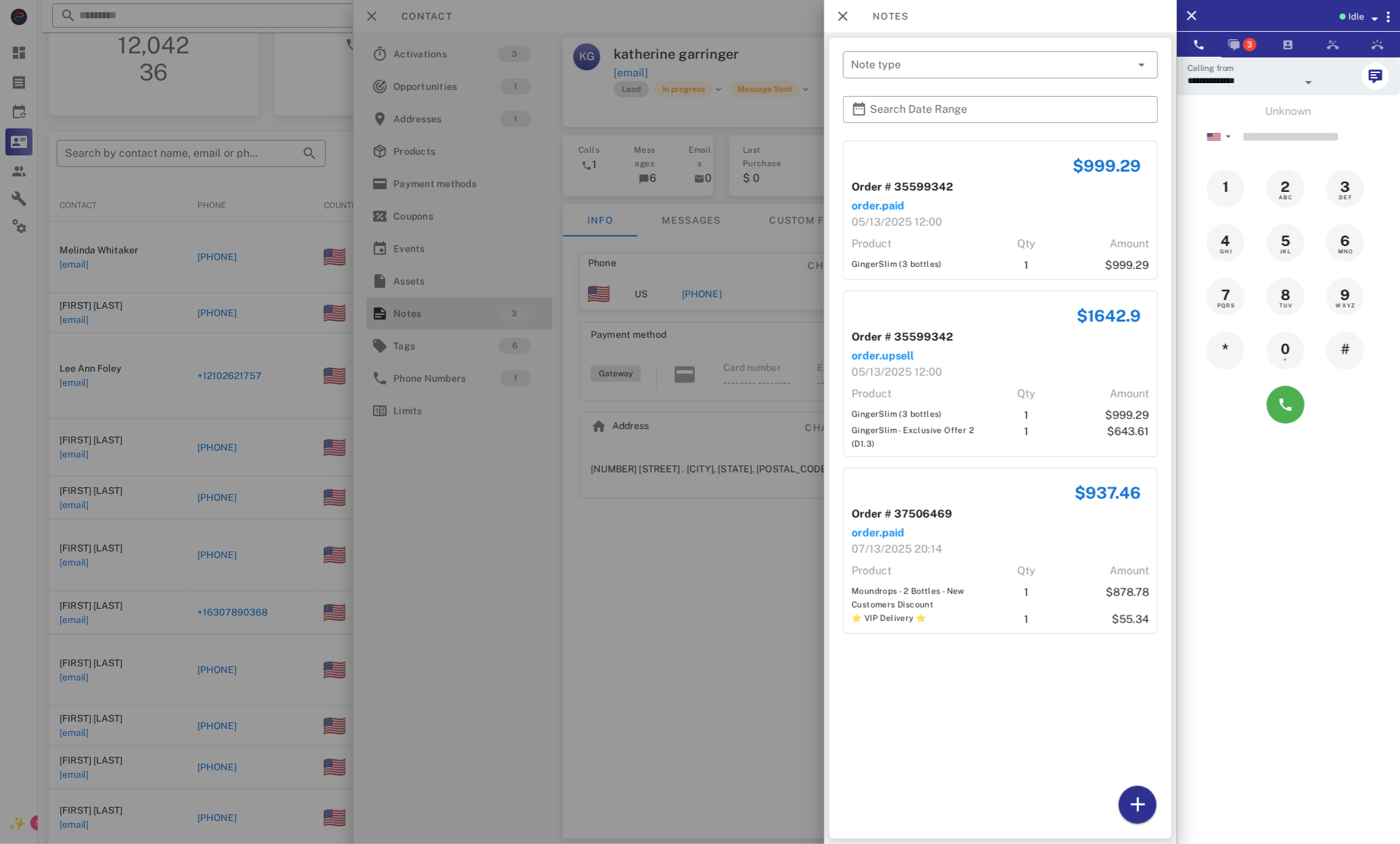 click at bounding box center (700, 422) 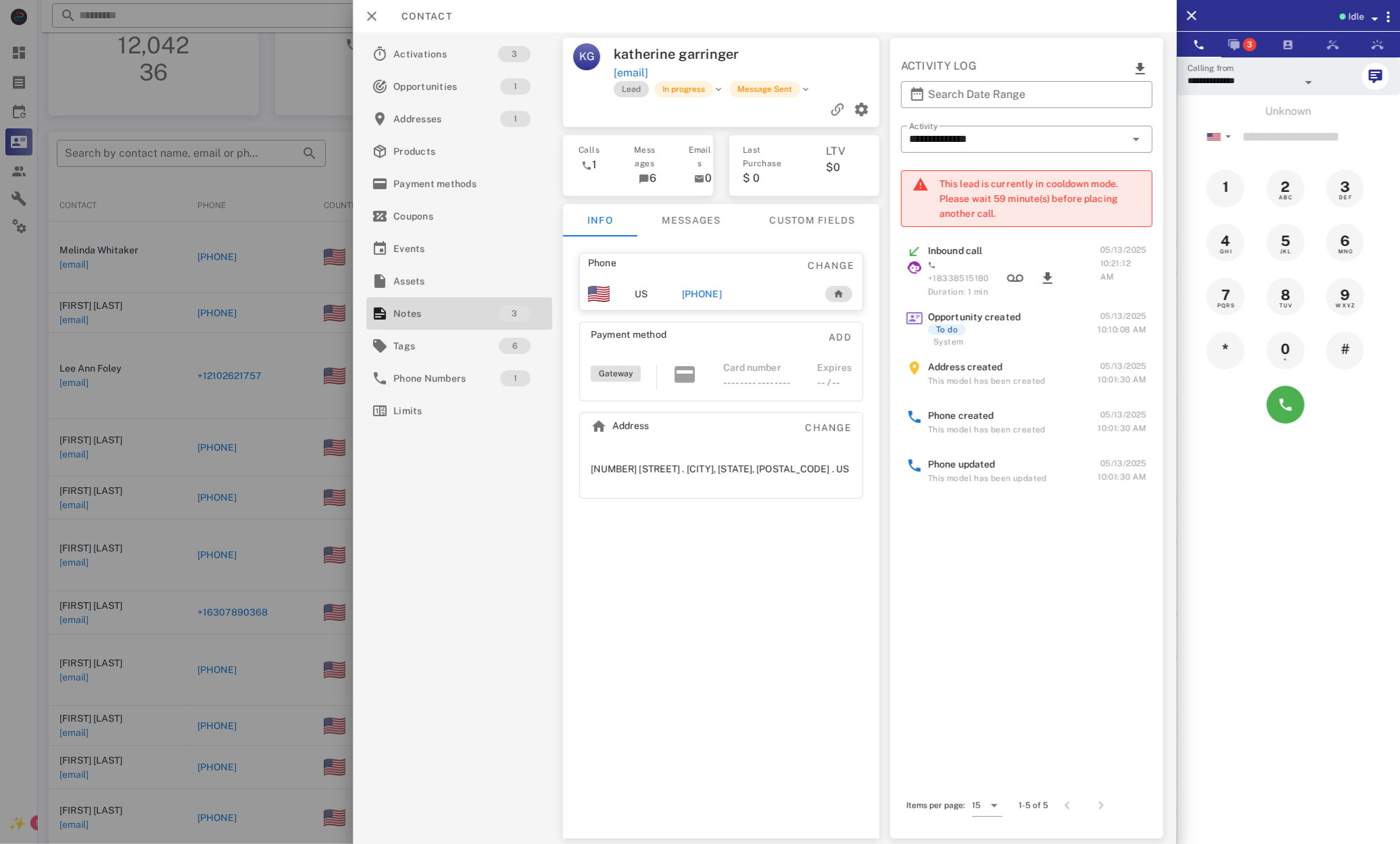 drag, startPoint x: 963, startPoint y: 182, endPoint x: 938, endPoint y: 232, distance: 55.9017 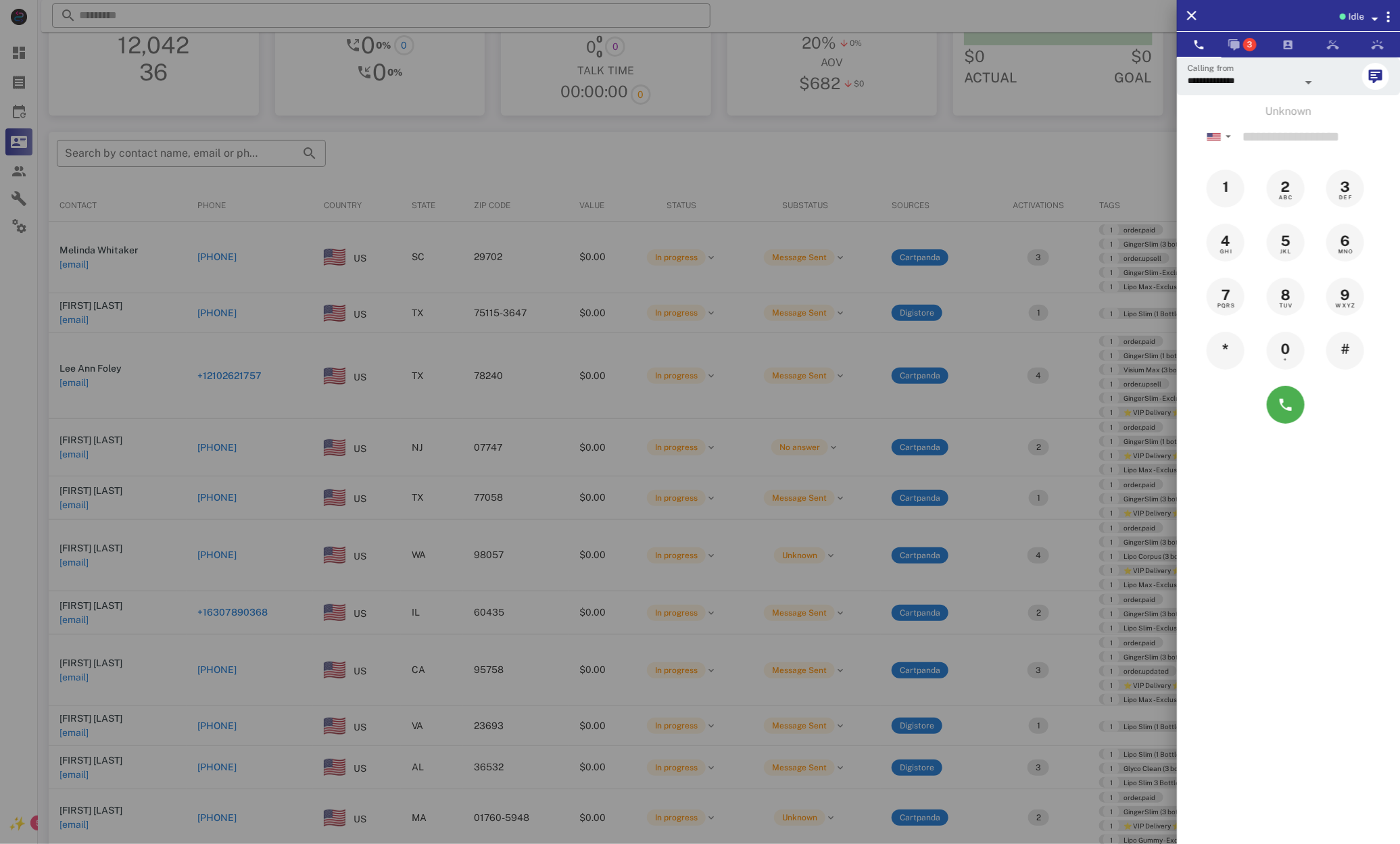 drag, startPoint x: 821, startPoint y: 147, endPoint x: 836, endPoint y: 152, distance: 15.811388 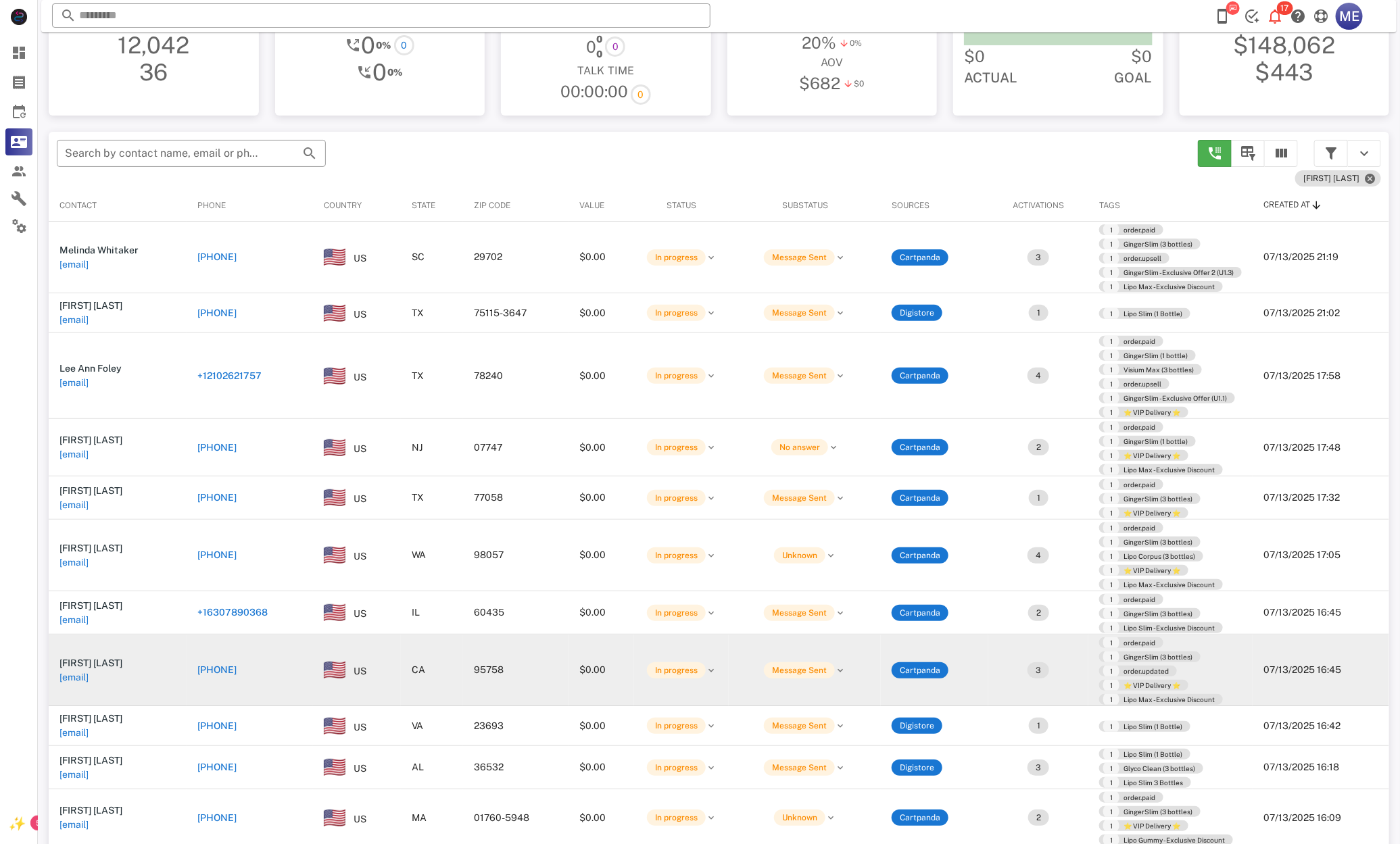 scroll, scrollTop: 138, scrollLeft: 0, axis: vertical 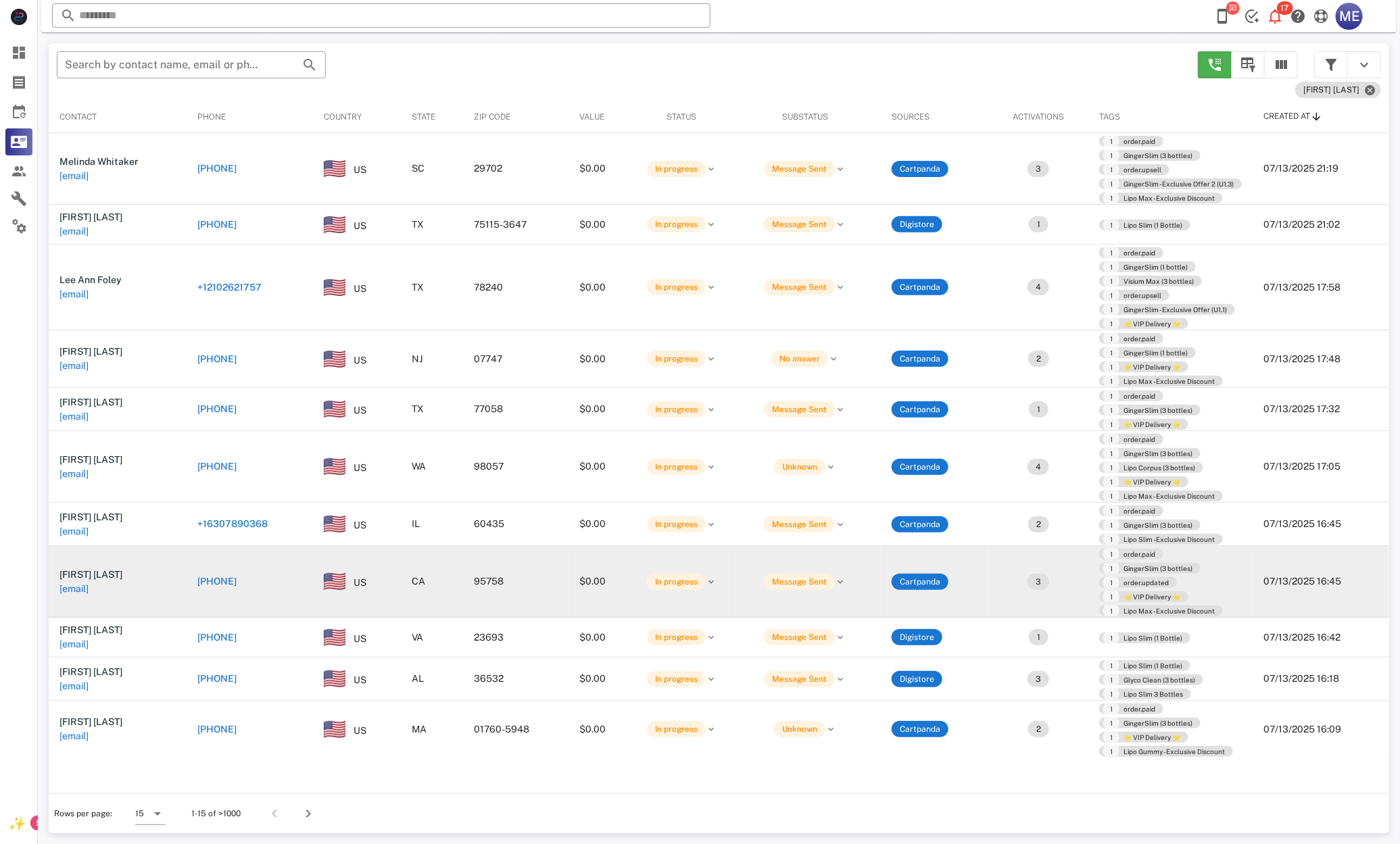 drag, startPoint x: 127, startPoint y: 565, endPoint x: 128, endPoint y: 572, distance: 7.07107 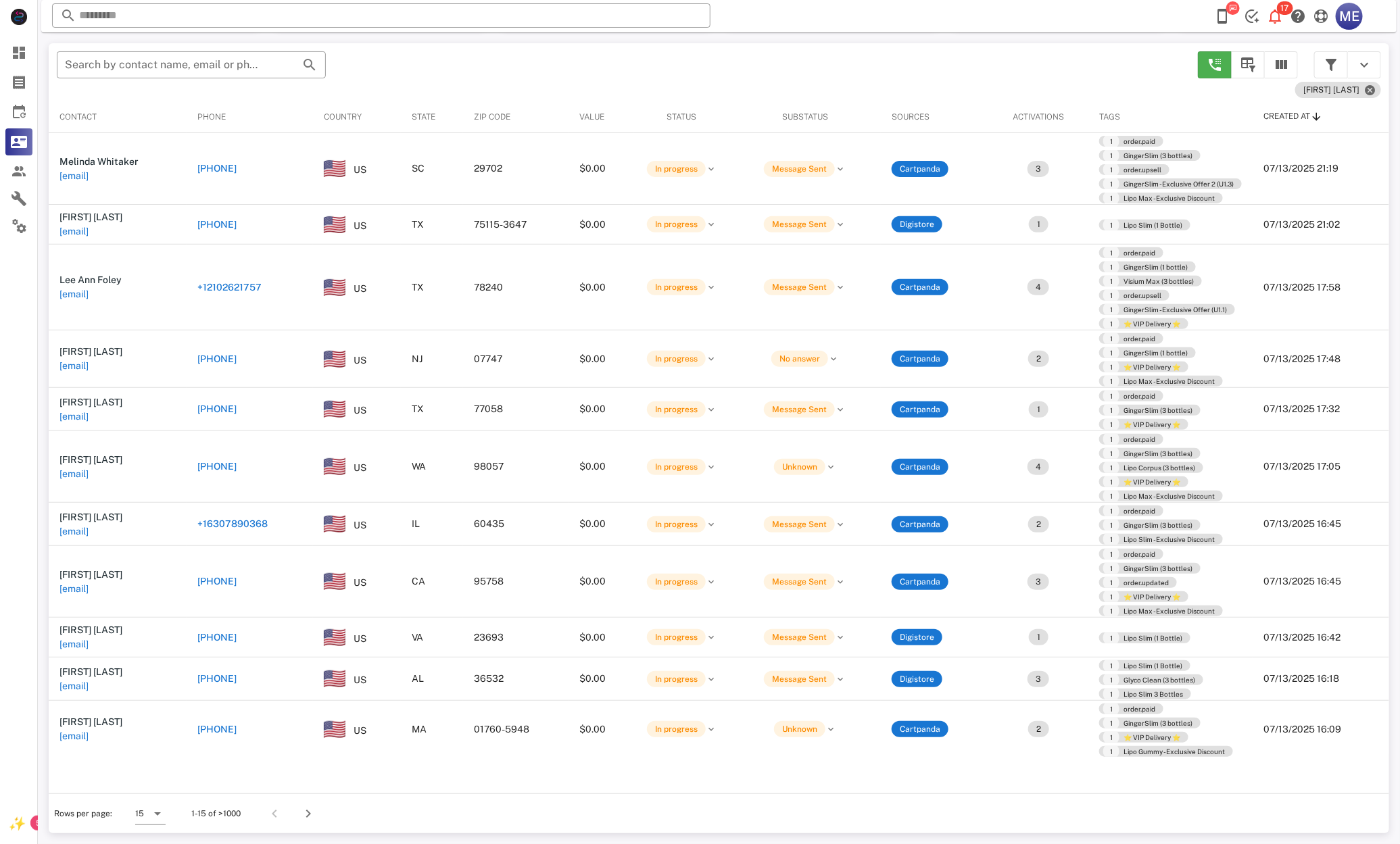 click on "[PHONE]" at bounding box center (217, 581) 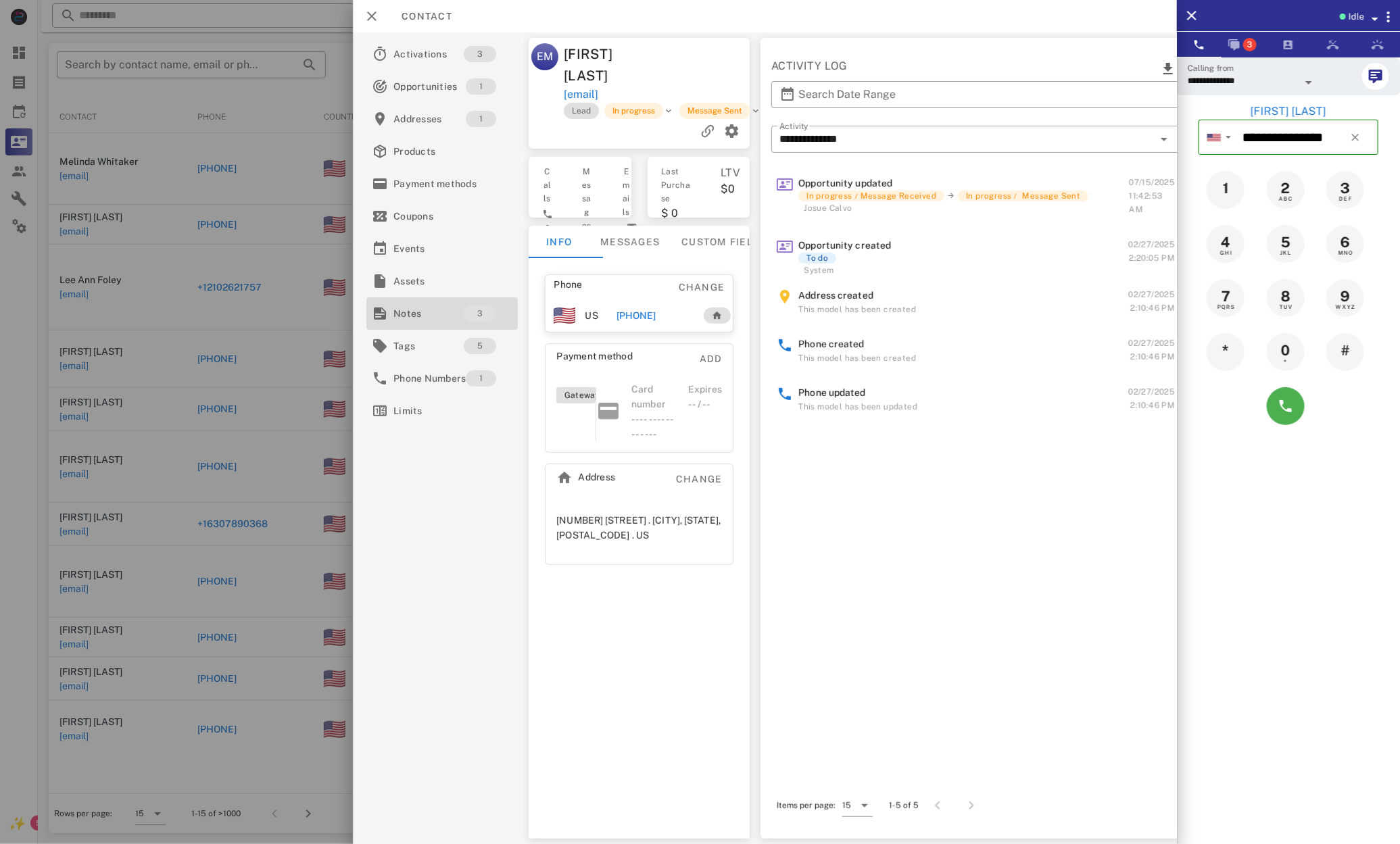 click on "Notes" at bounding box center (429, 314) 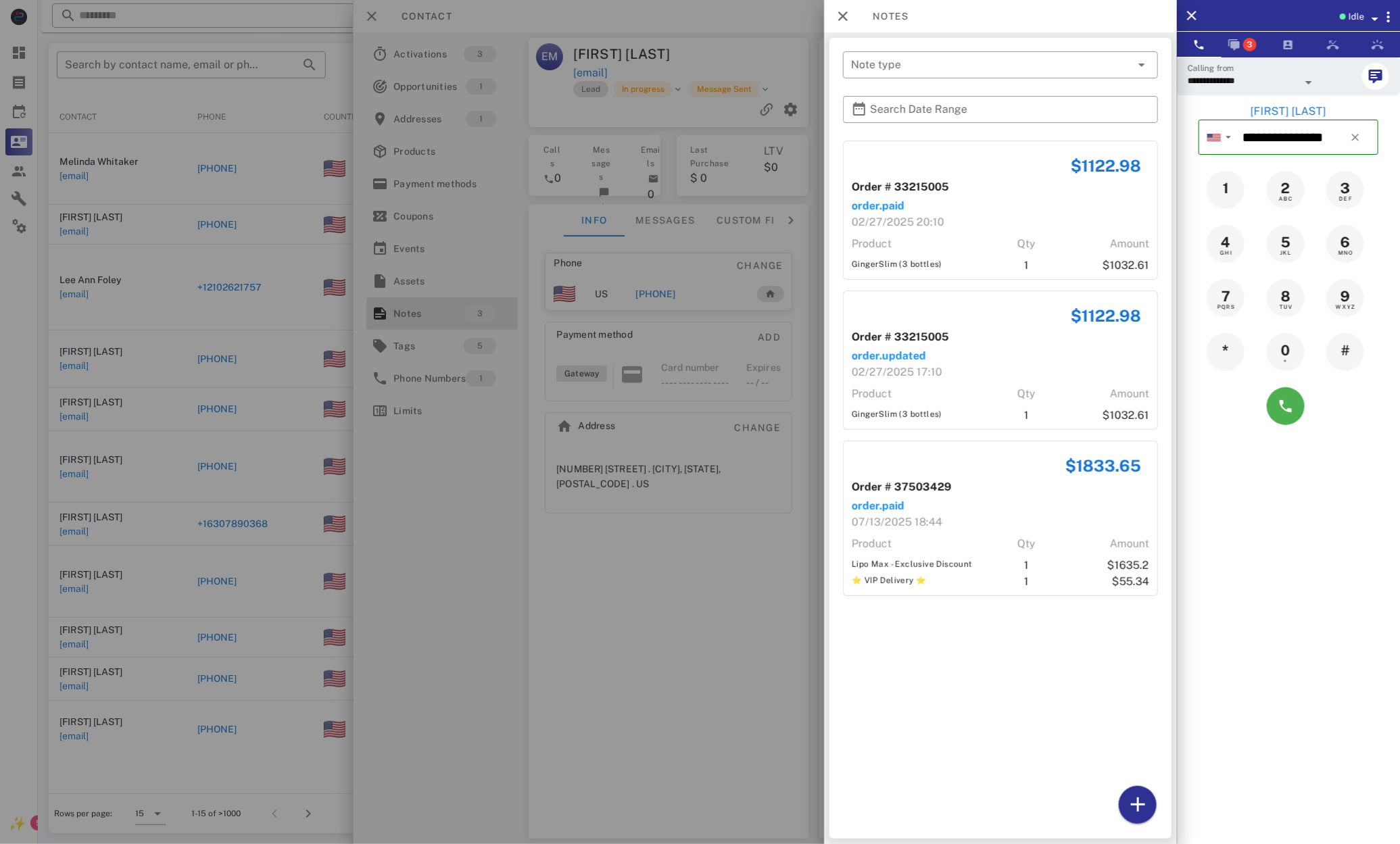 click at bounding box center [700, 422] 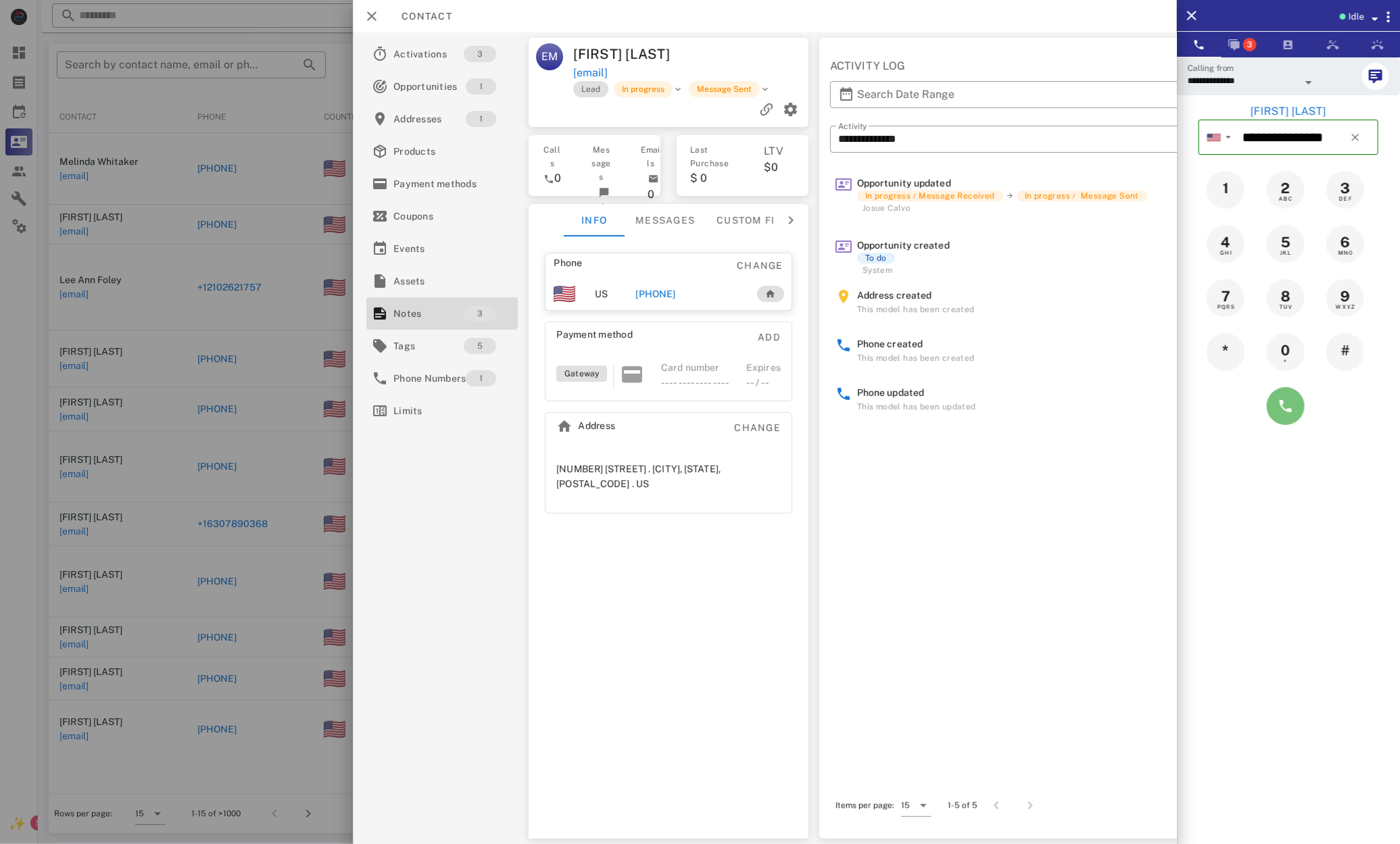 click at bounding box center (1286, 406) 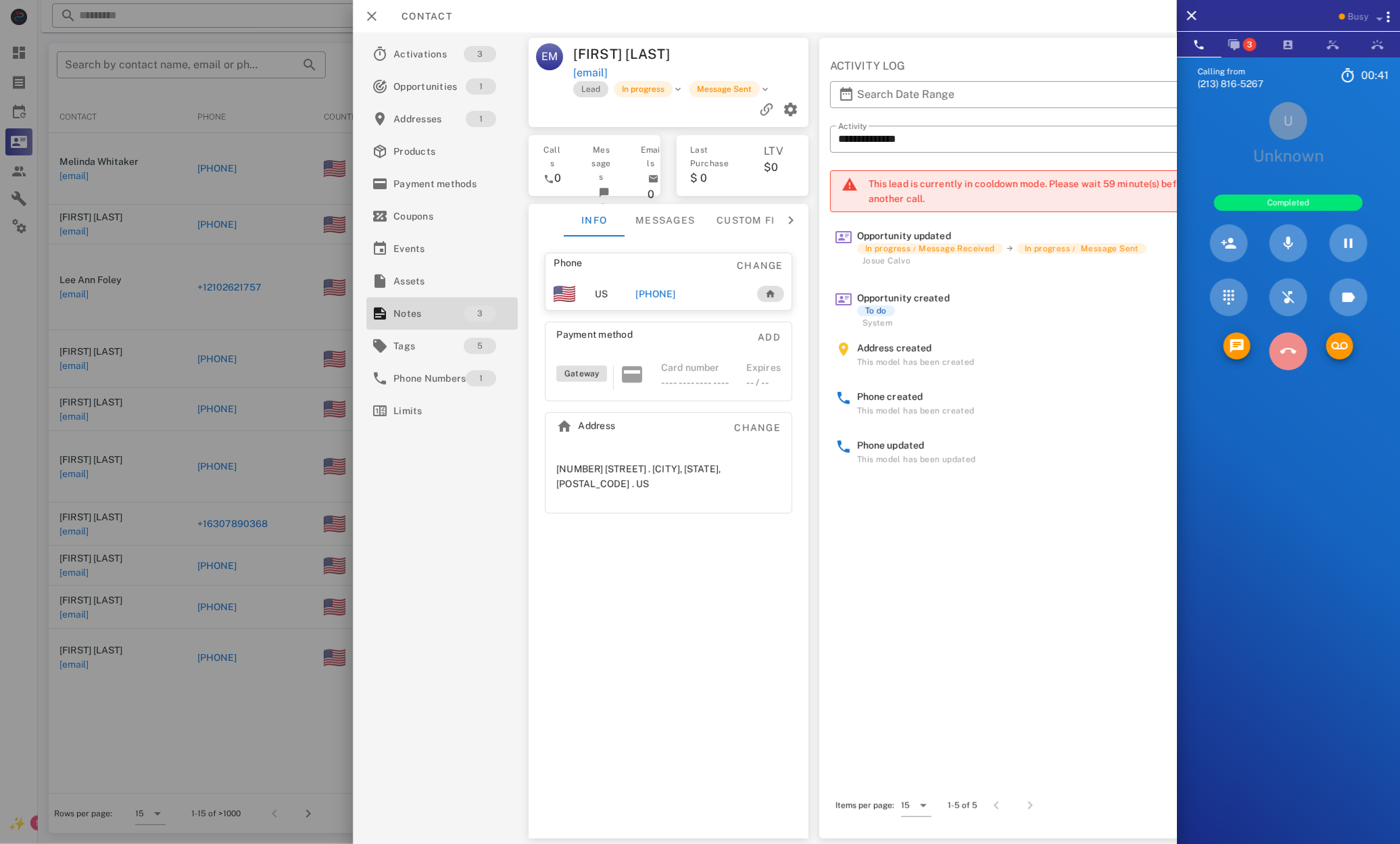 drag, startPoint x: 1292, startPoint y: 345, endPoint x: 1269, endPoint y: 356, distance: 25.495098 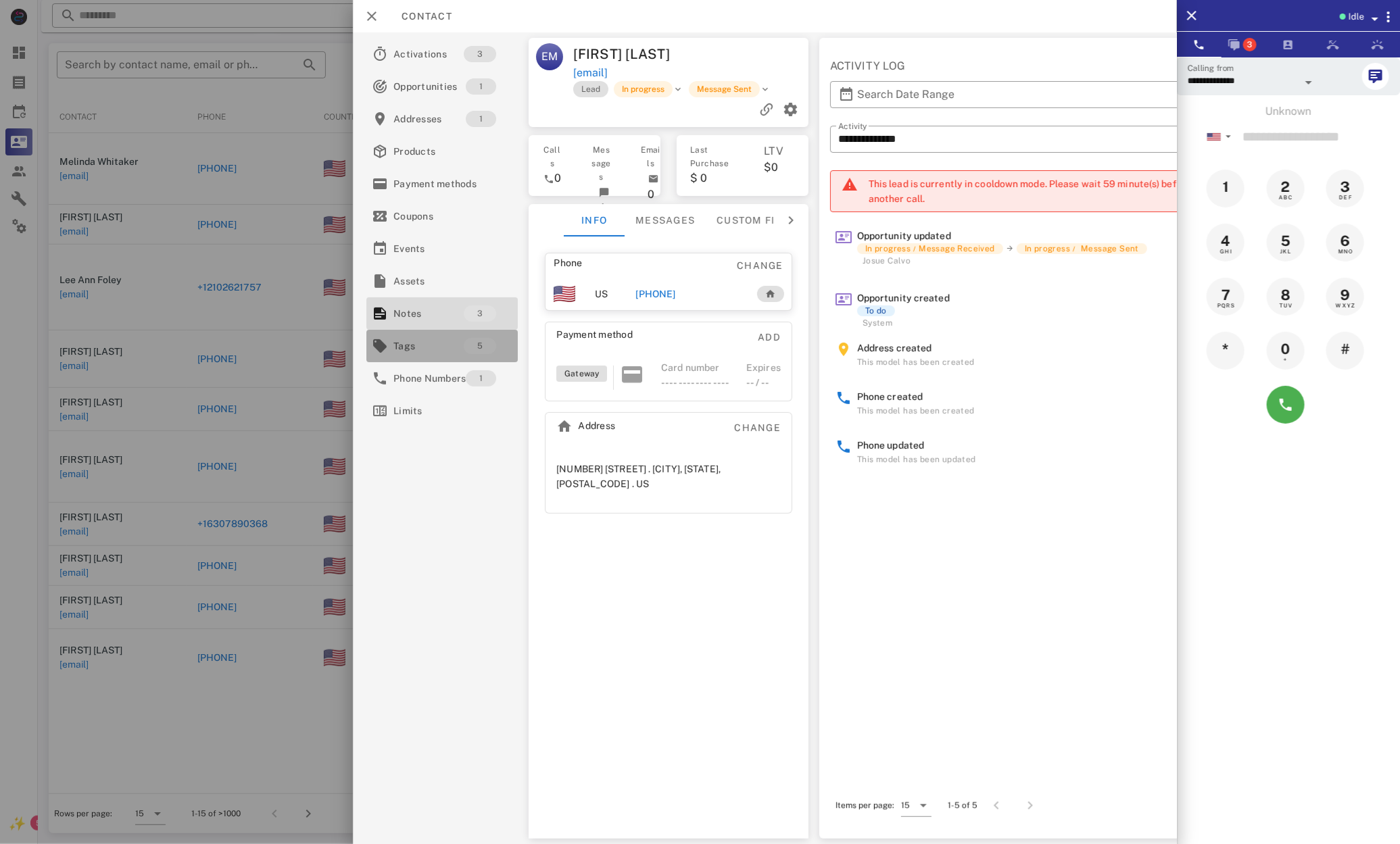 drag, startPoint x: 439, startPoint y: 339, endPoint x: 440, endPoint y: 356, distance: 17.029386 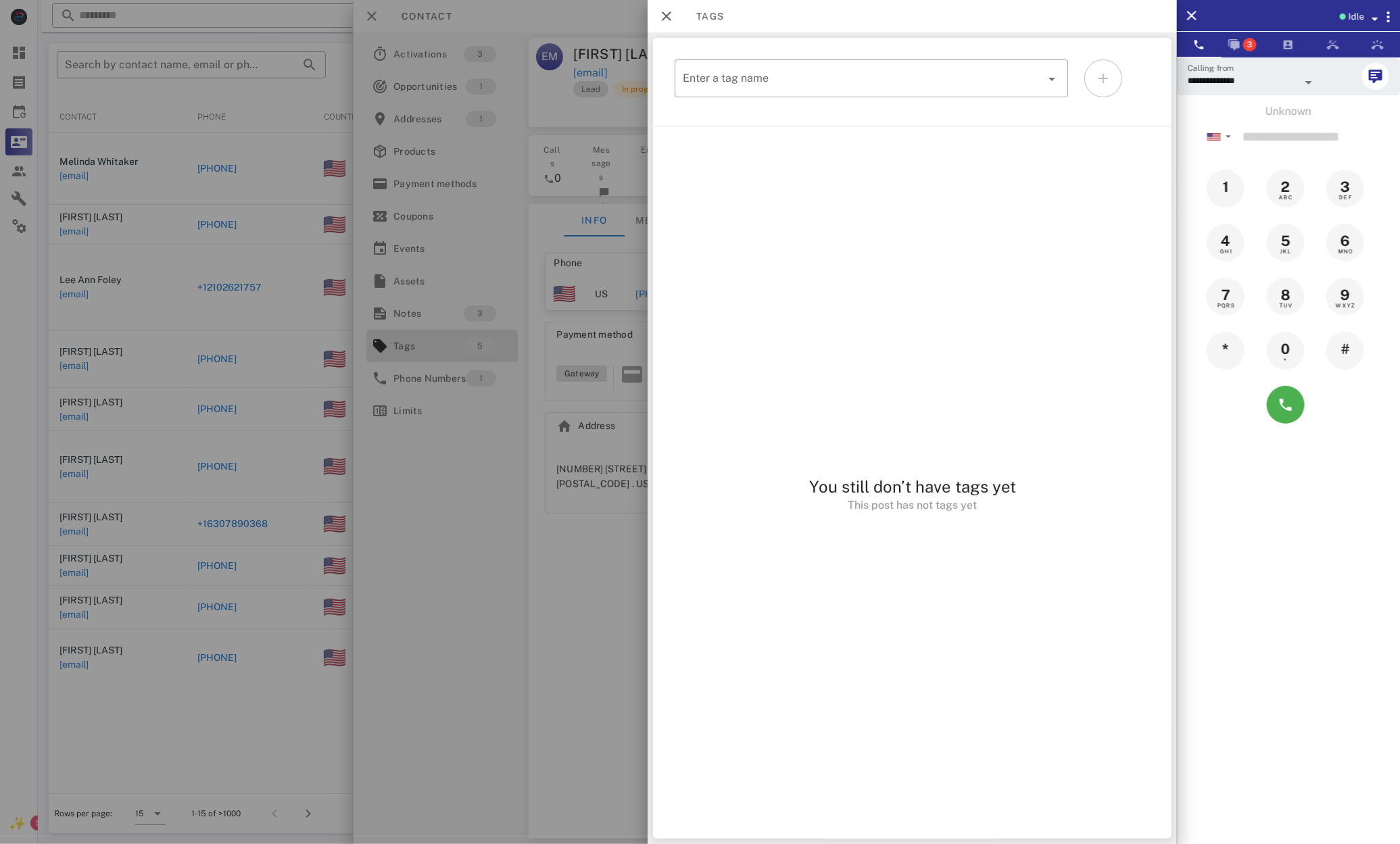 click at bounding box center [700, 422] 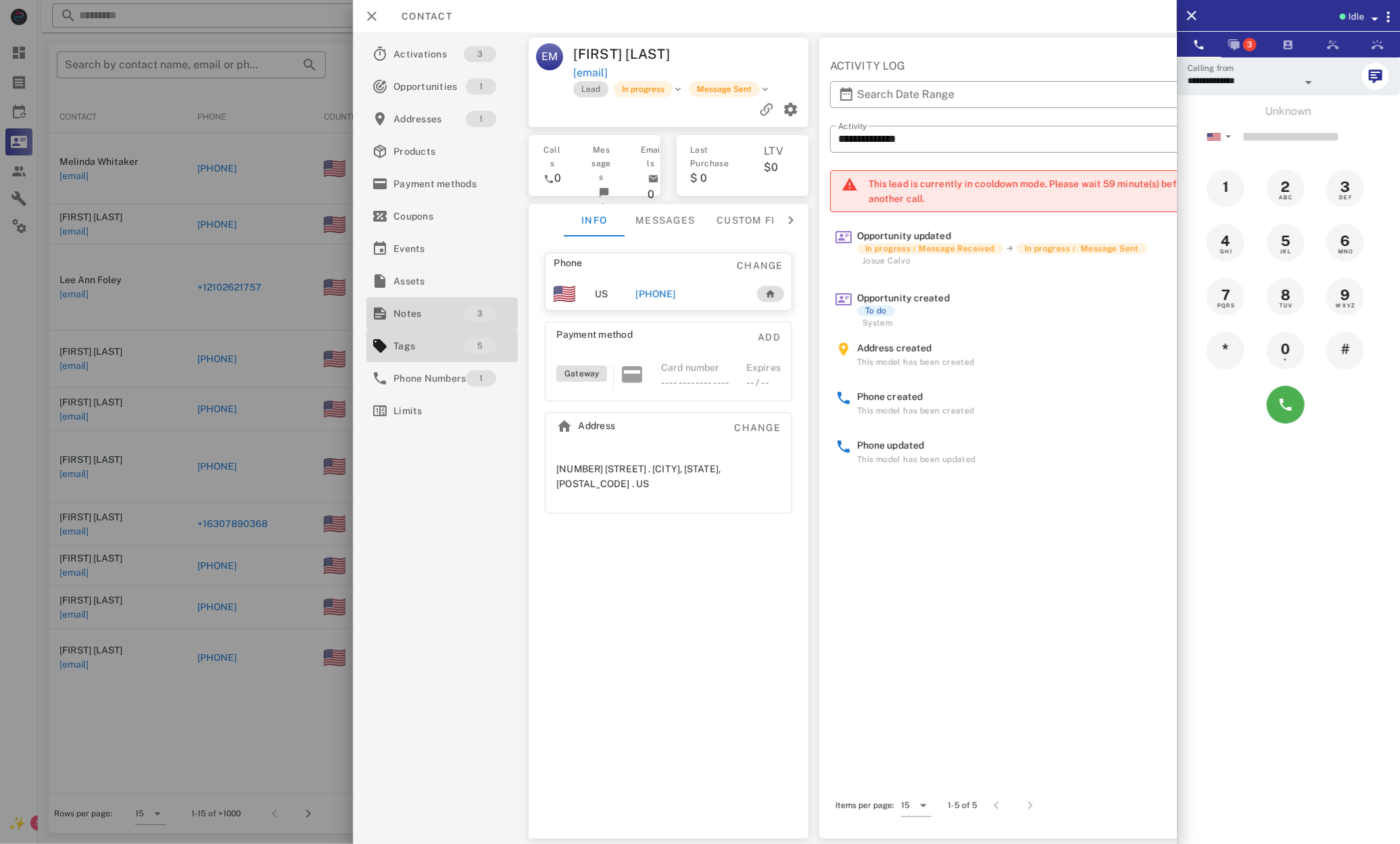 click on "Notes" at bounding box center [429, 314] 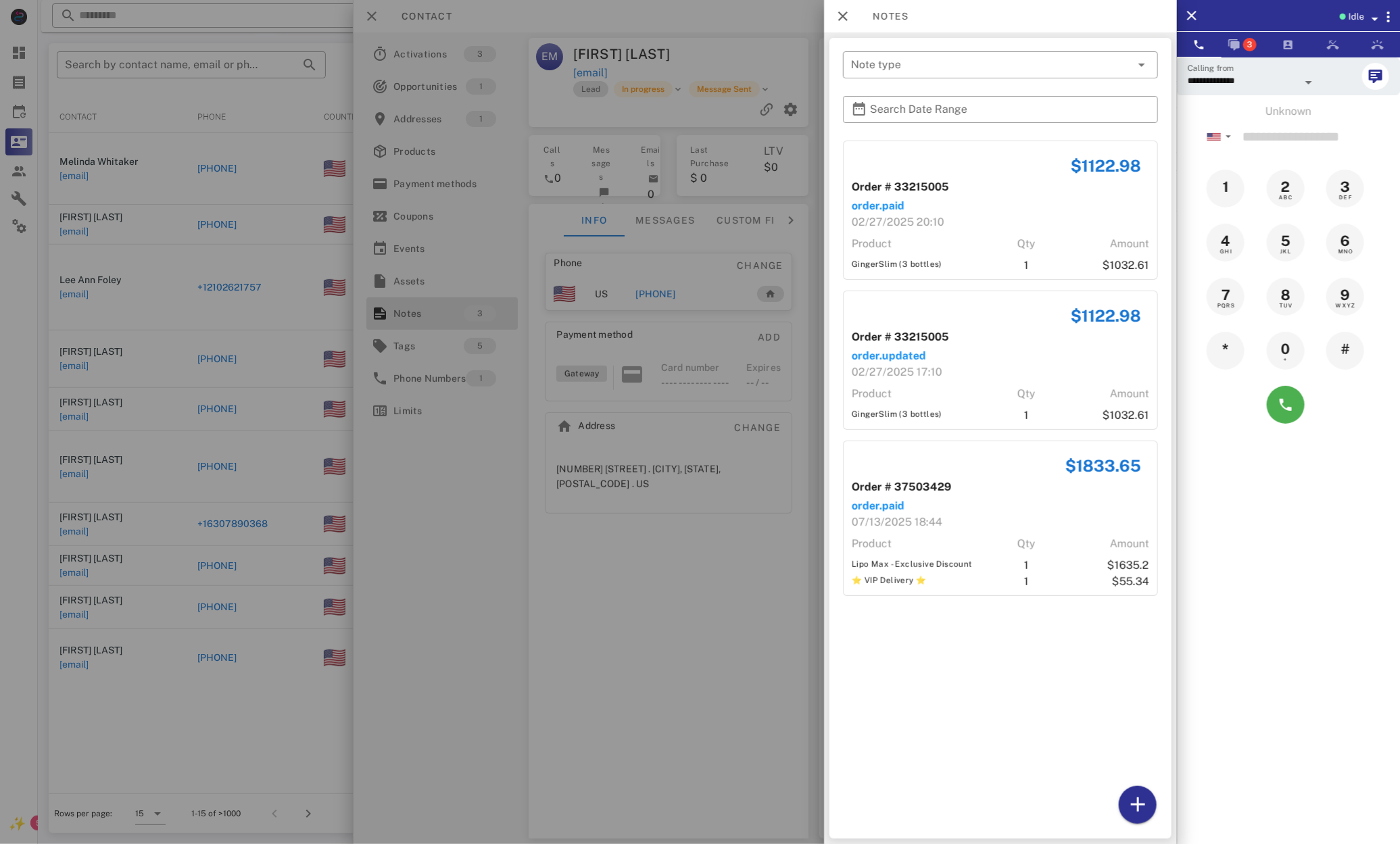 click at bounding box center (700, 422) 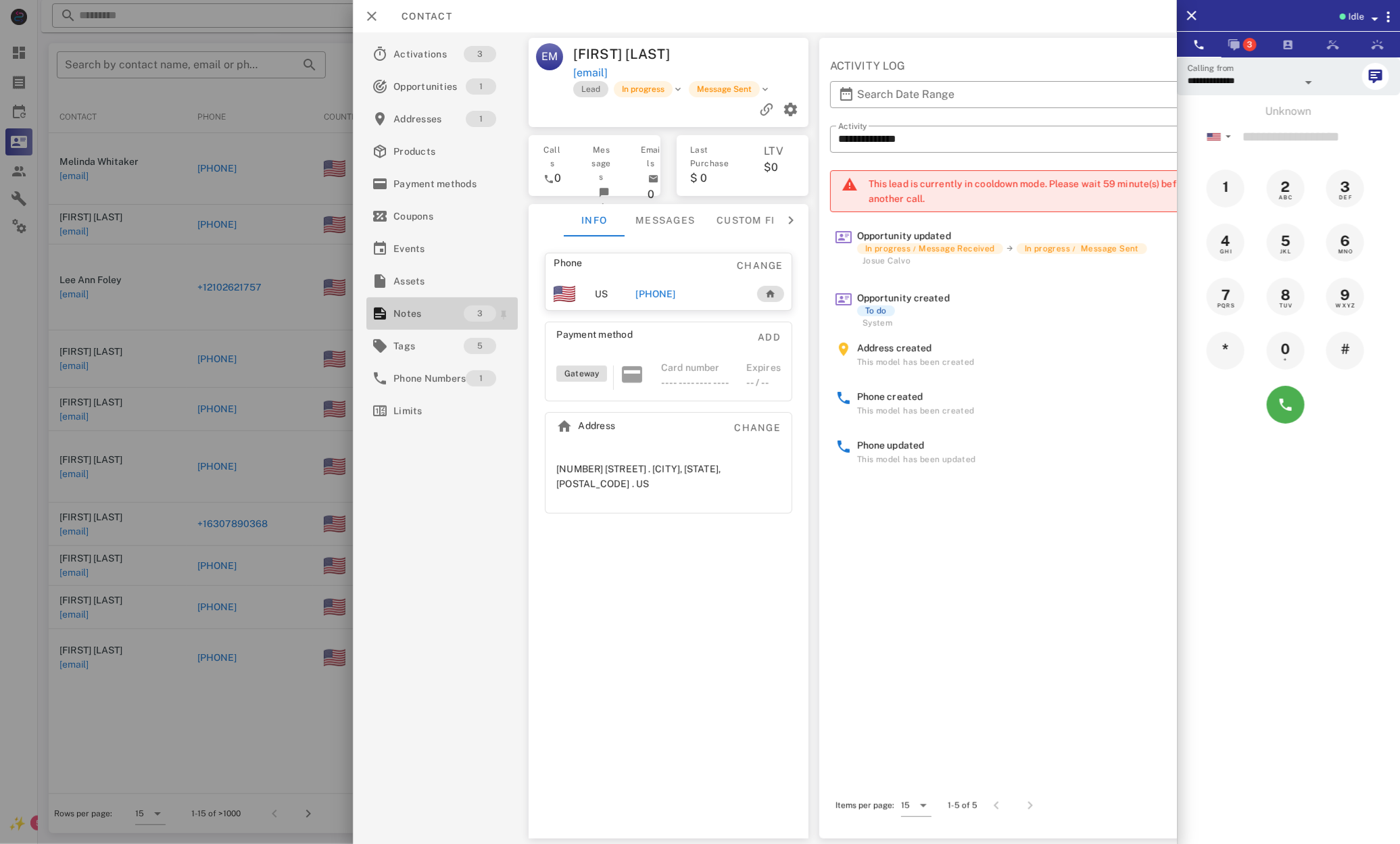 click on "Notes" at bounding box center [429, 314] 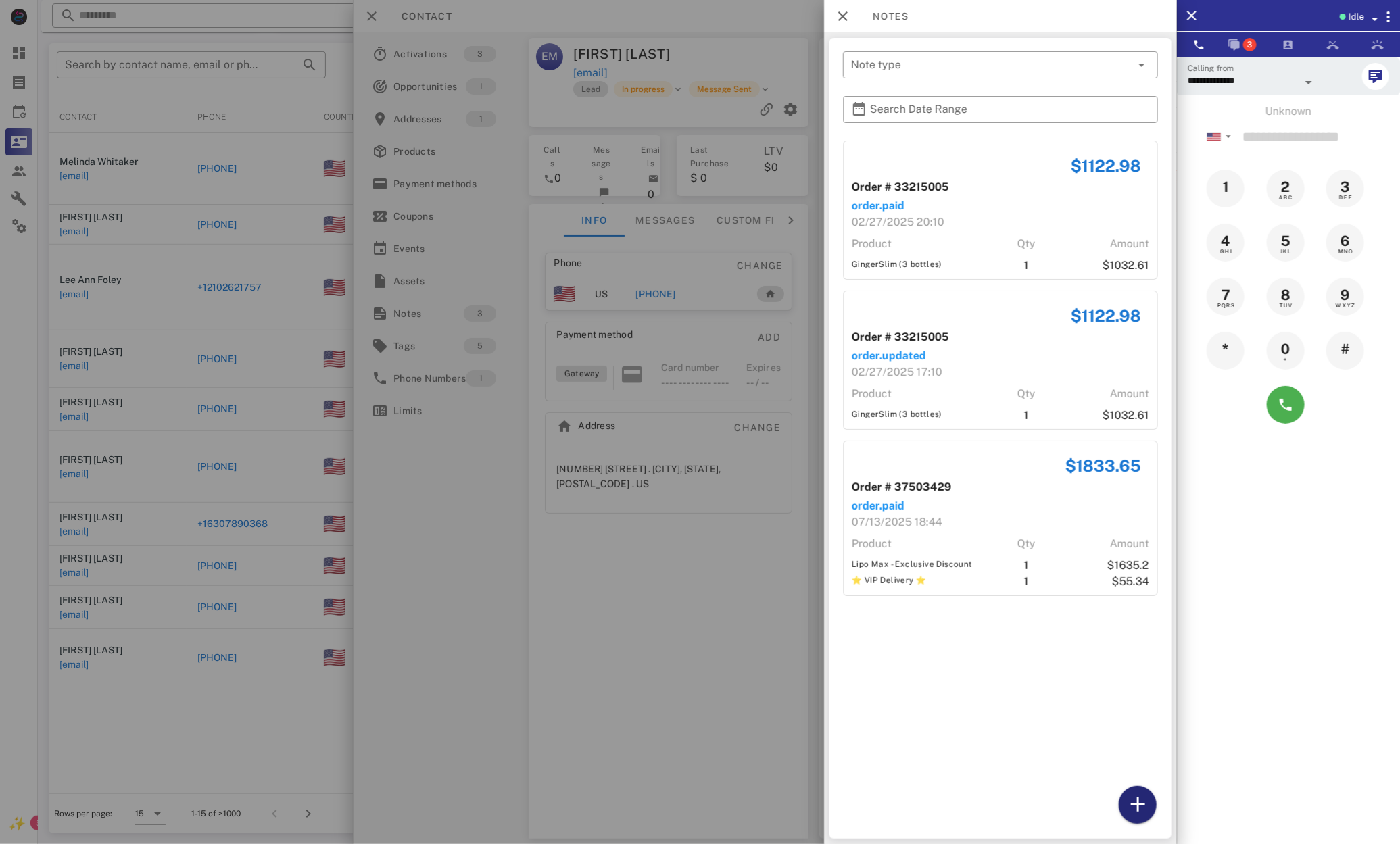 click at bounding box center [1138, 805] 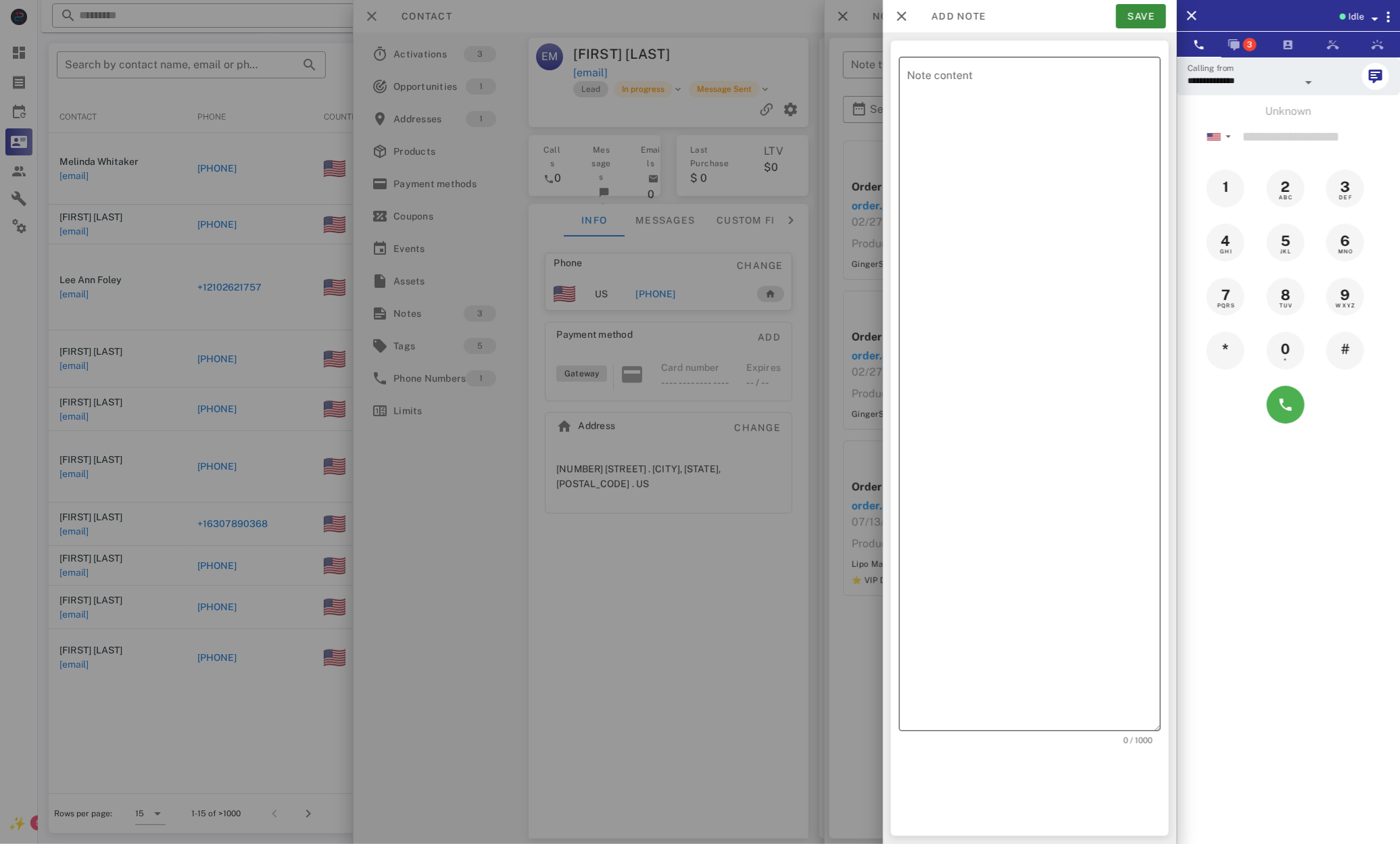 click on "Note content" at bounding box center [1034, 397] 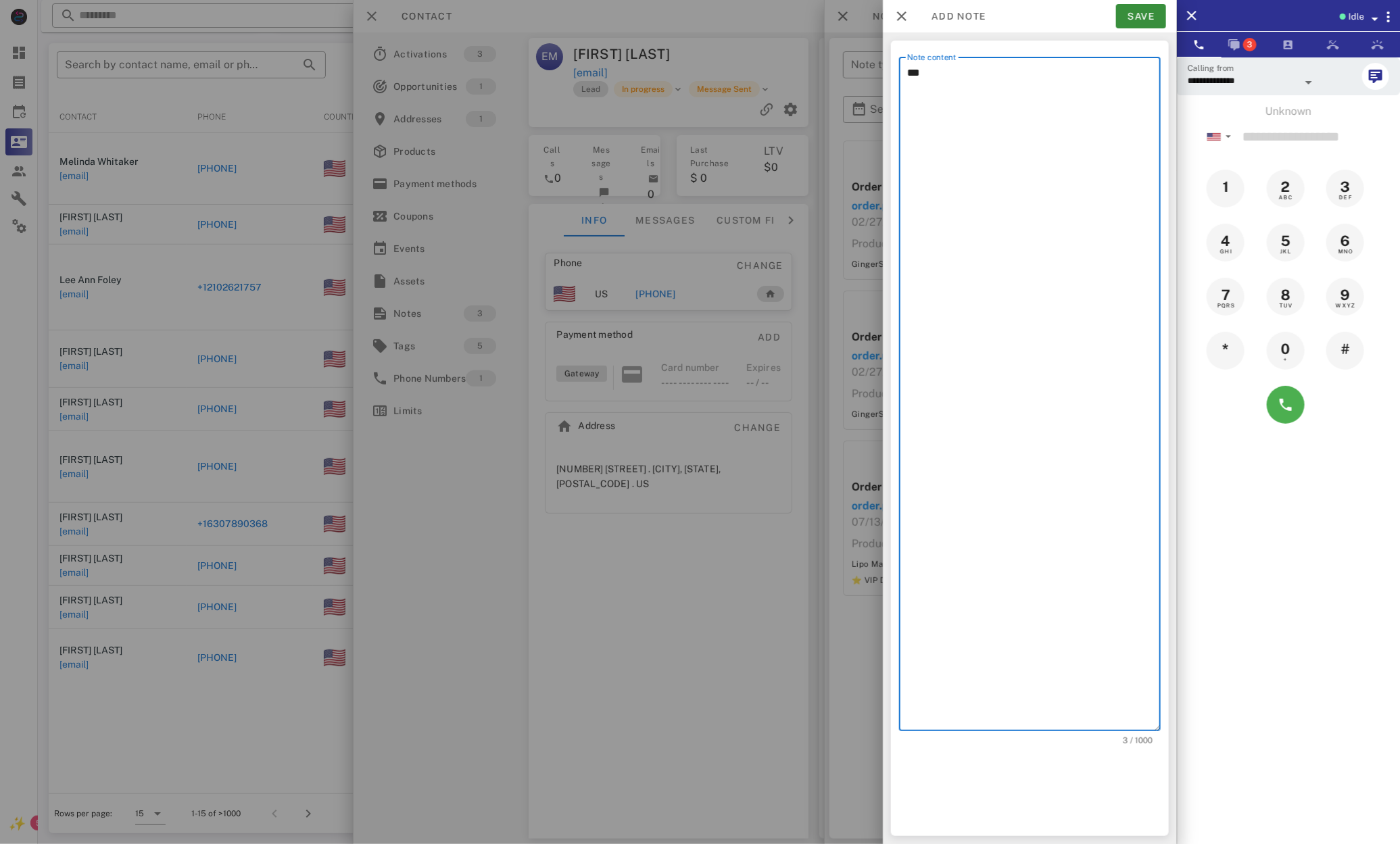 type on "***" 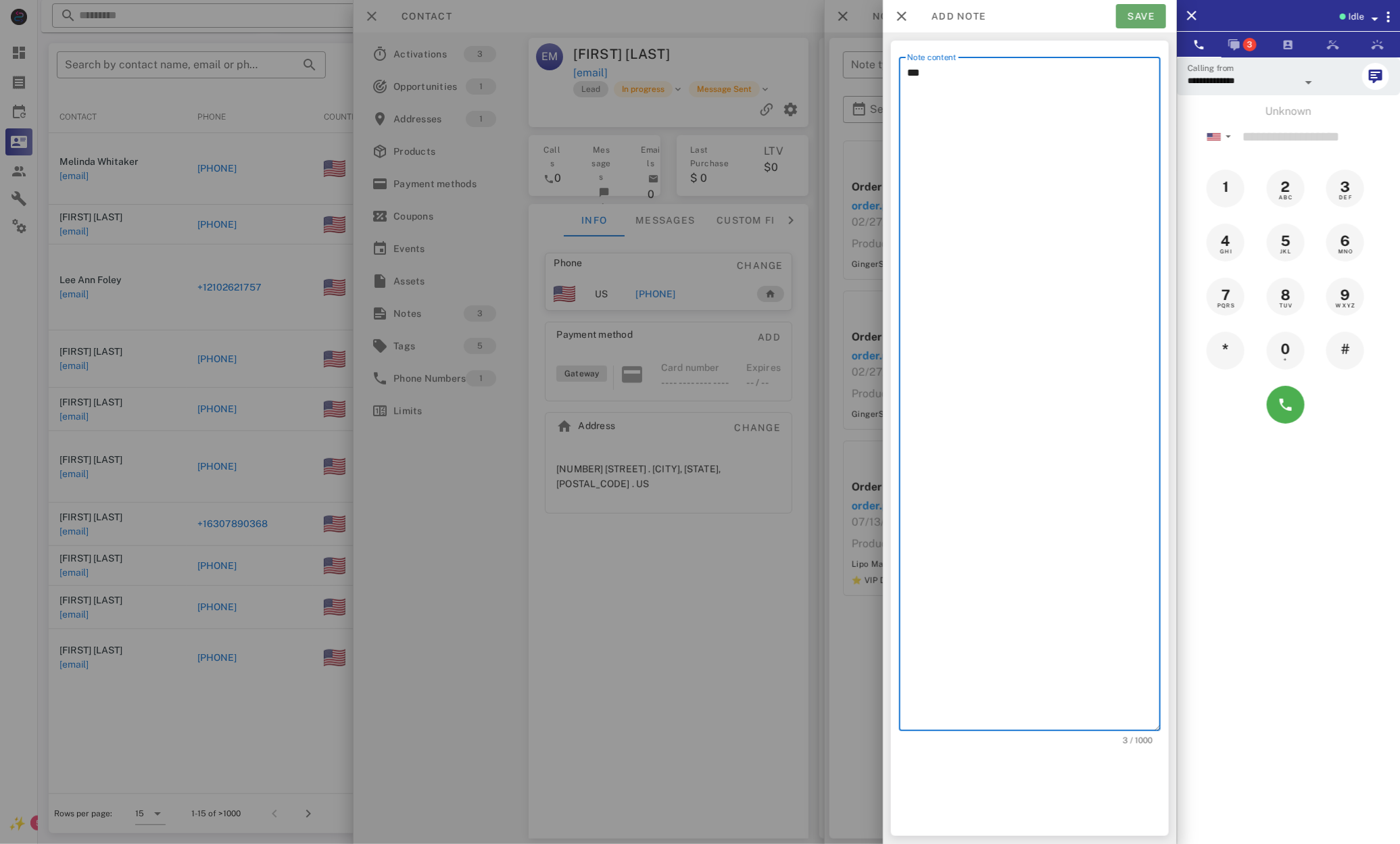 click on "Save" at bounding box center (1141, 16) 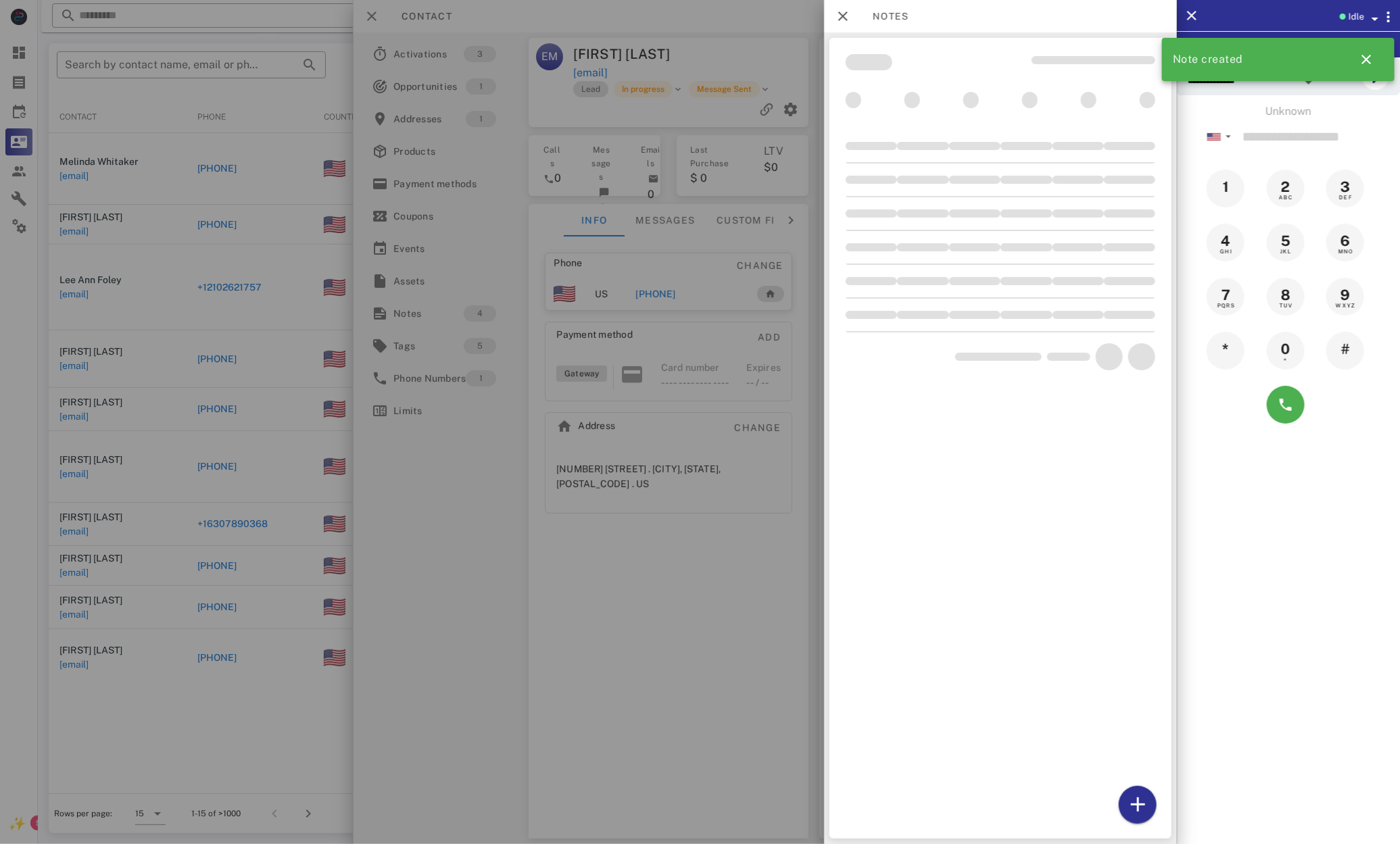 click at bounding box center (700, 422) 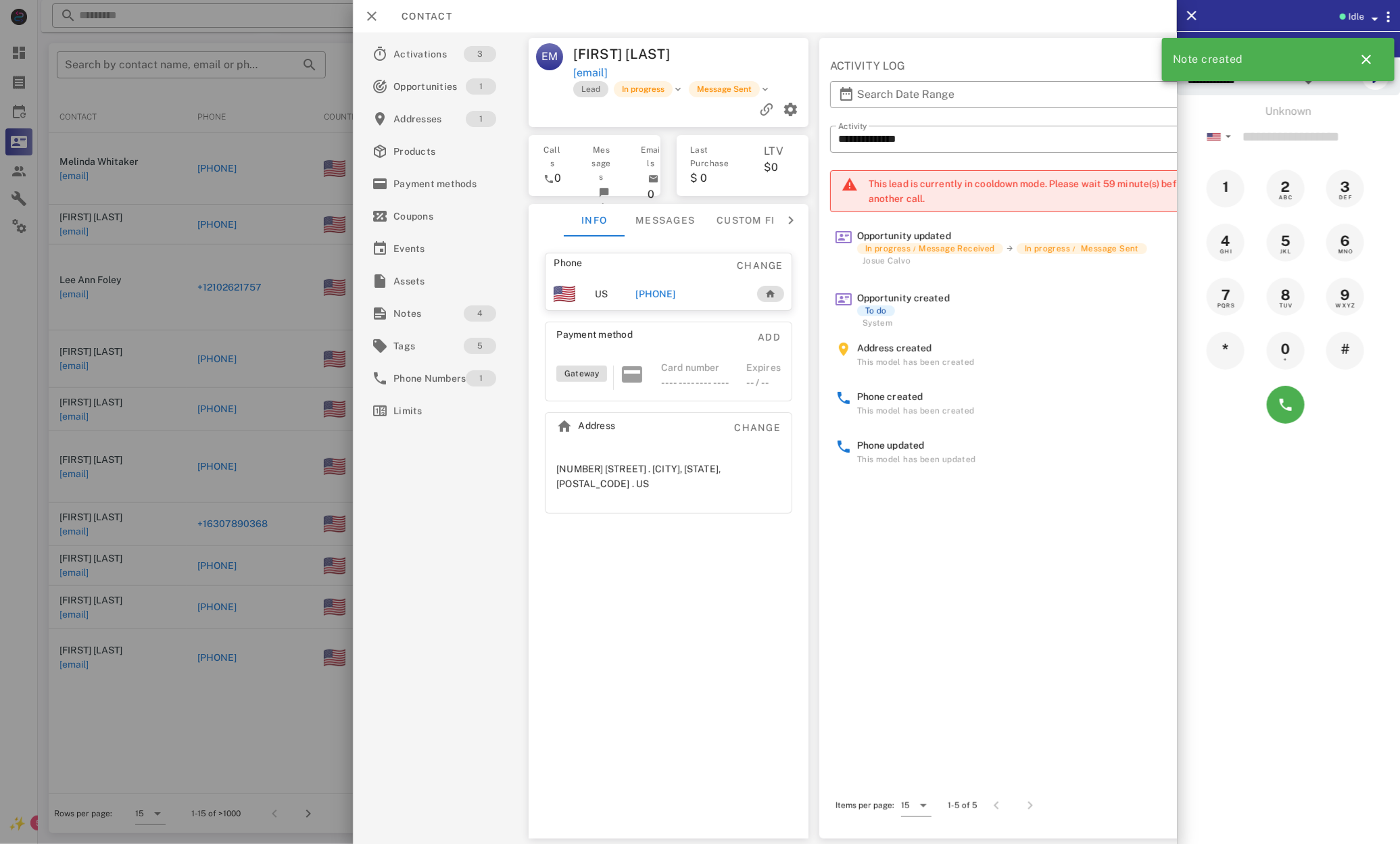 click at bounding box center [700, 422] 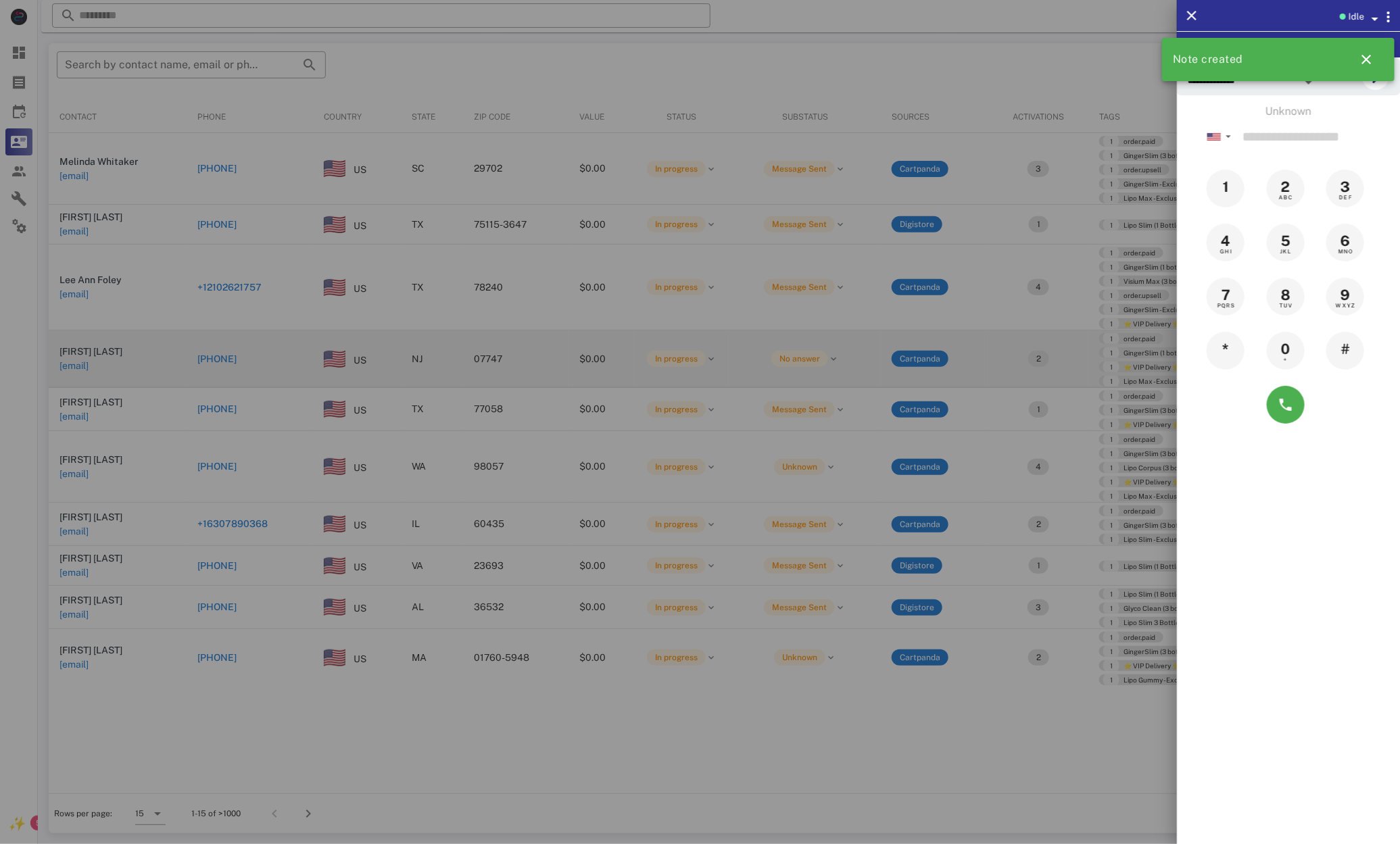 click at bounding box center [700, 422] 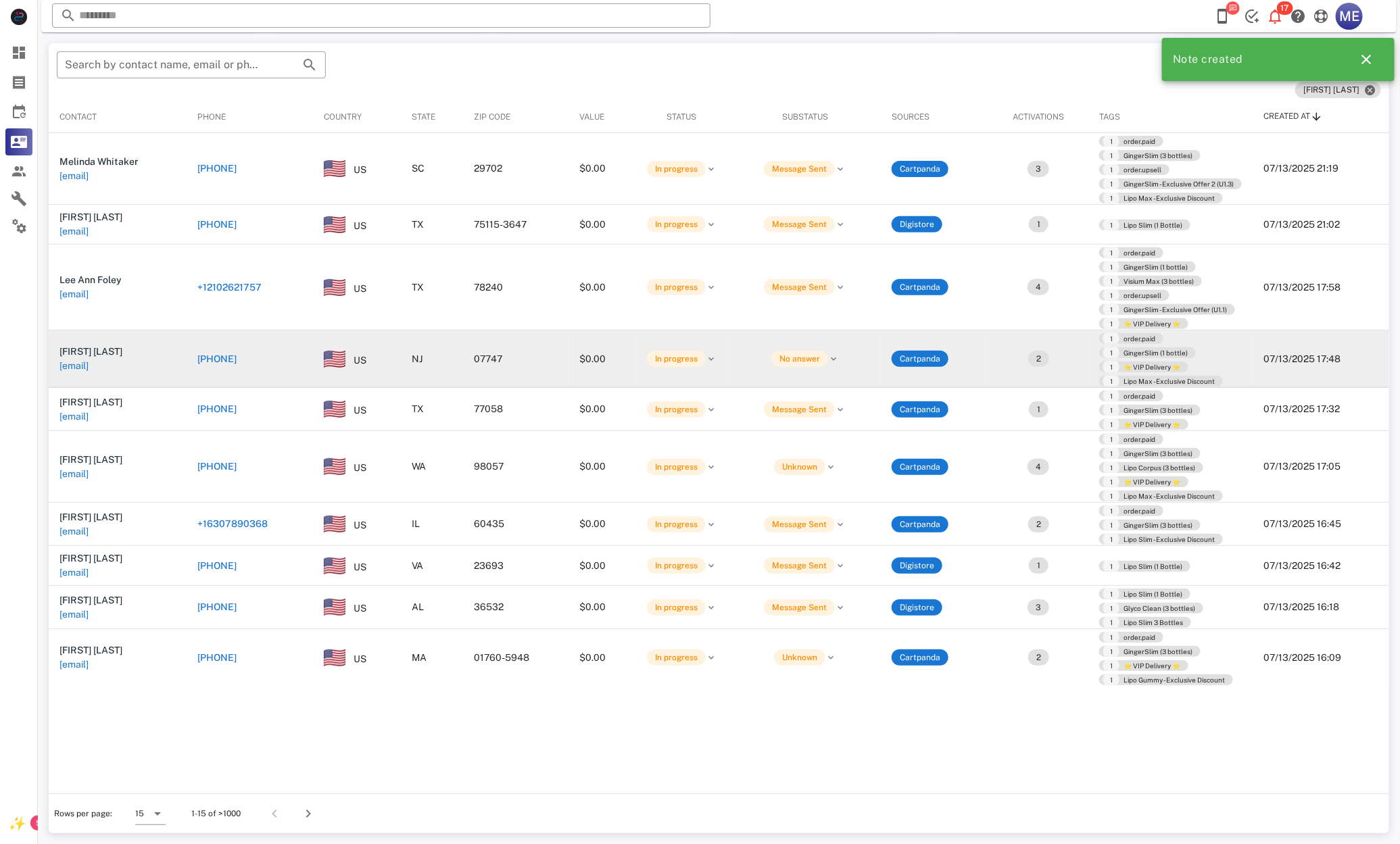 click on "+17323122985" at bounding box center [217, 359] 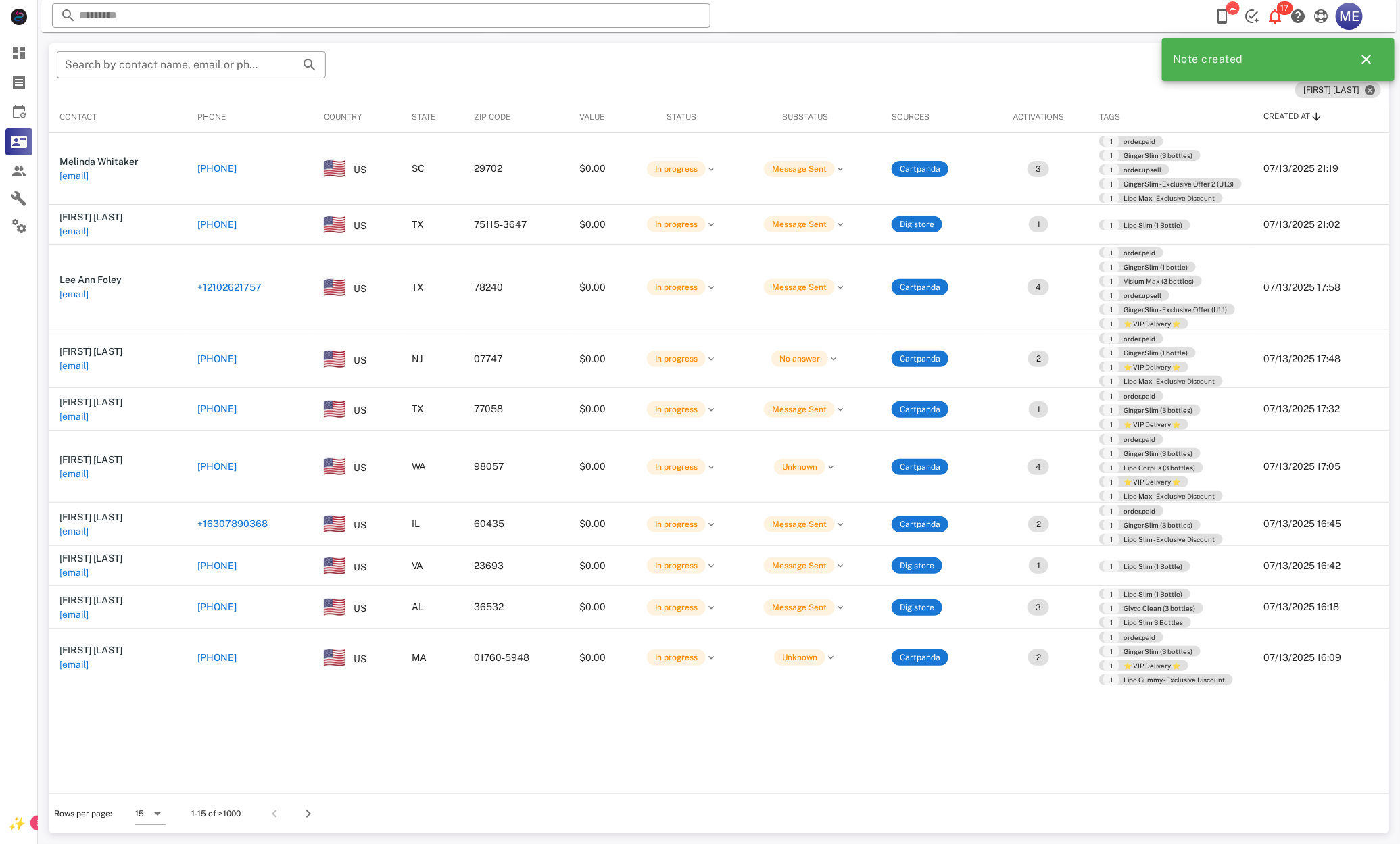 type on "**********" 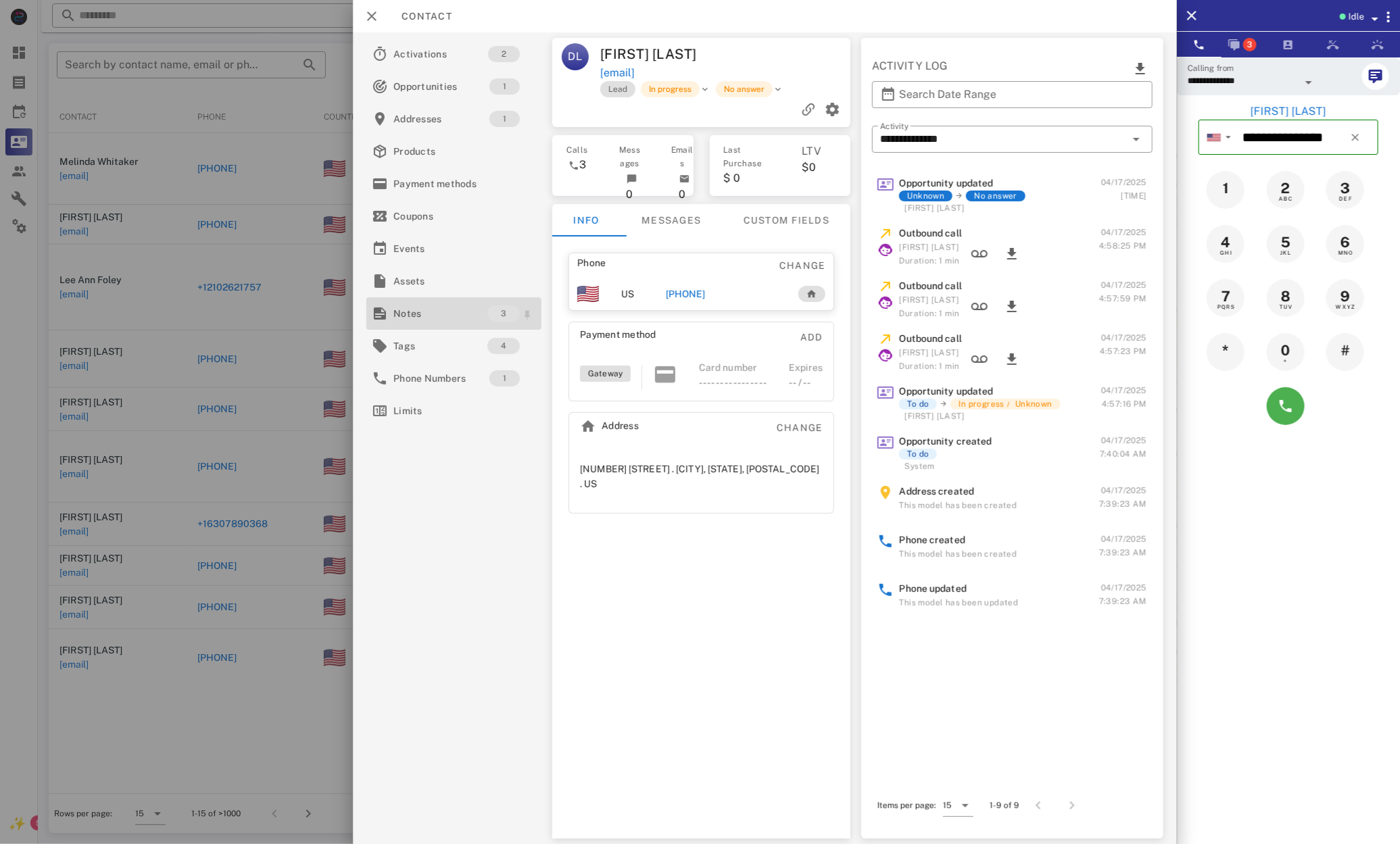 click on "Notes" at bounding box center (440, 314) 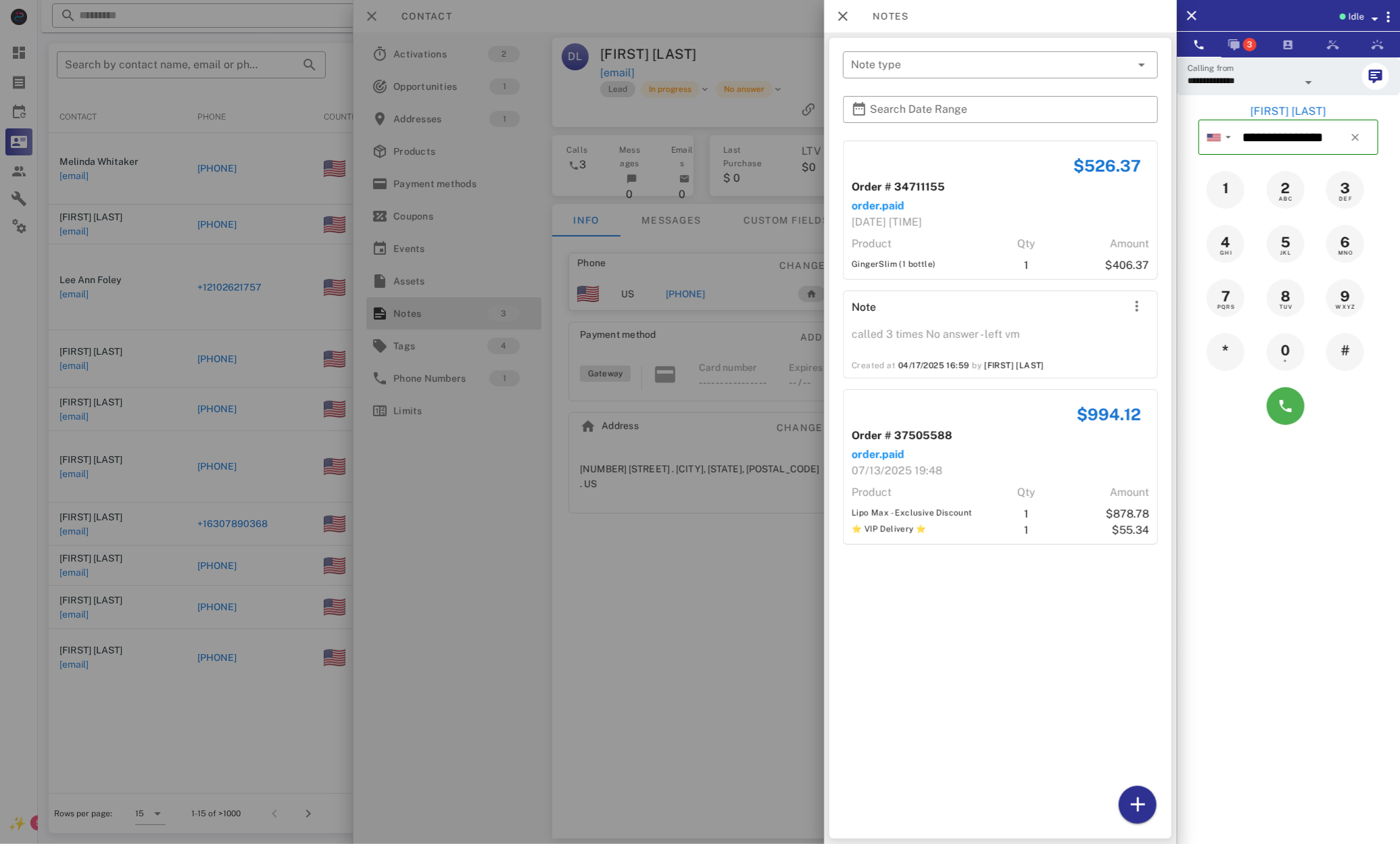 drag, startPoint x: 893, startPoint y: 257, endPoint x: 952, endPoint y: 263, distance: 59.3043 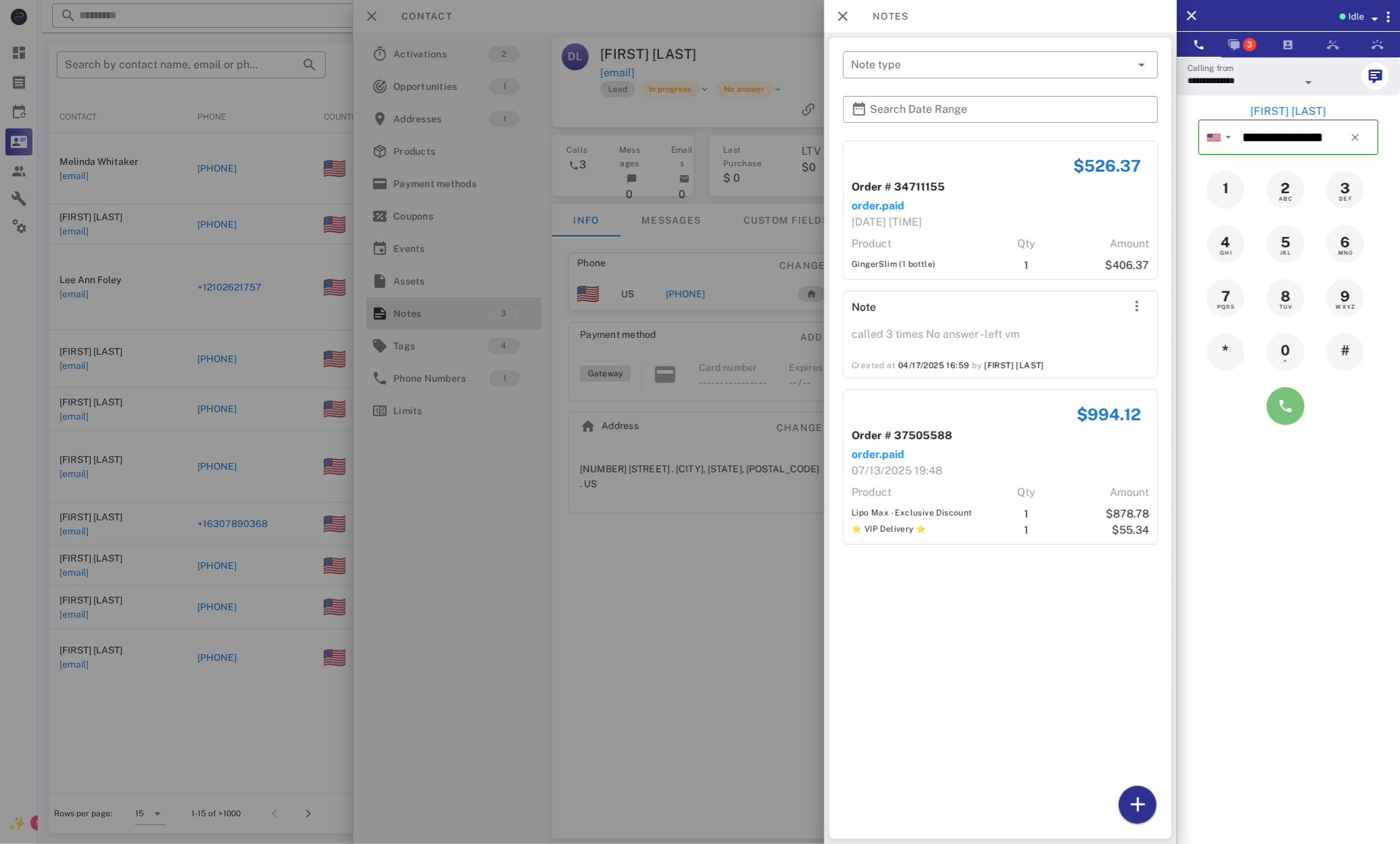 click at bounding box center (1286, 406) 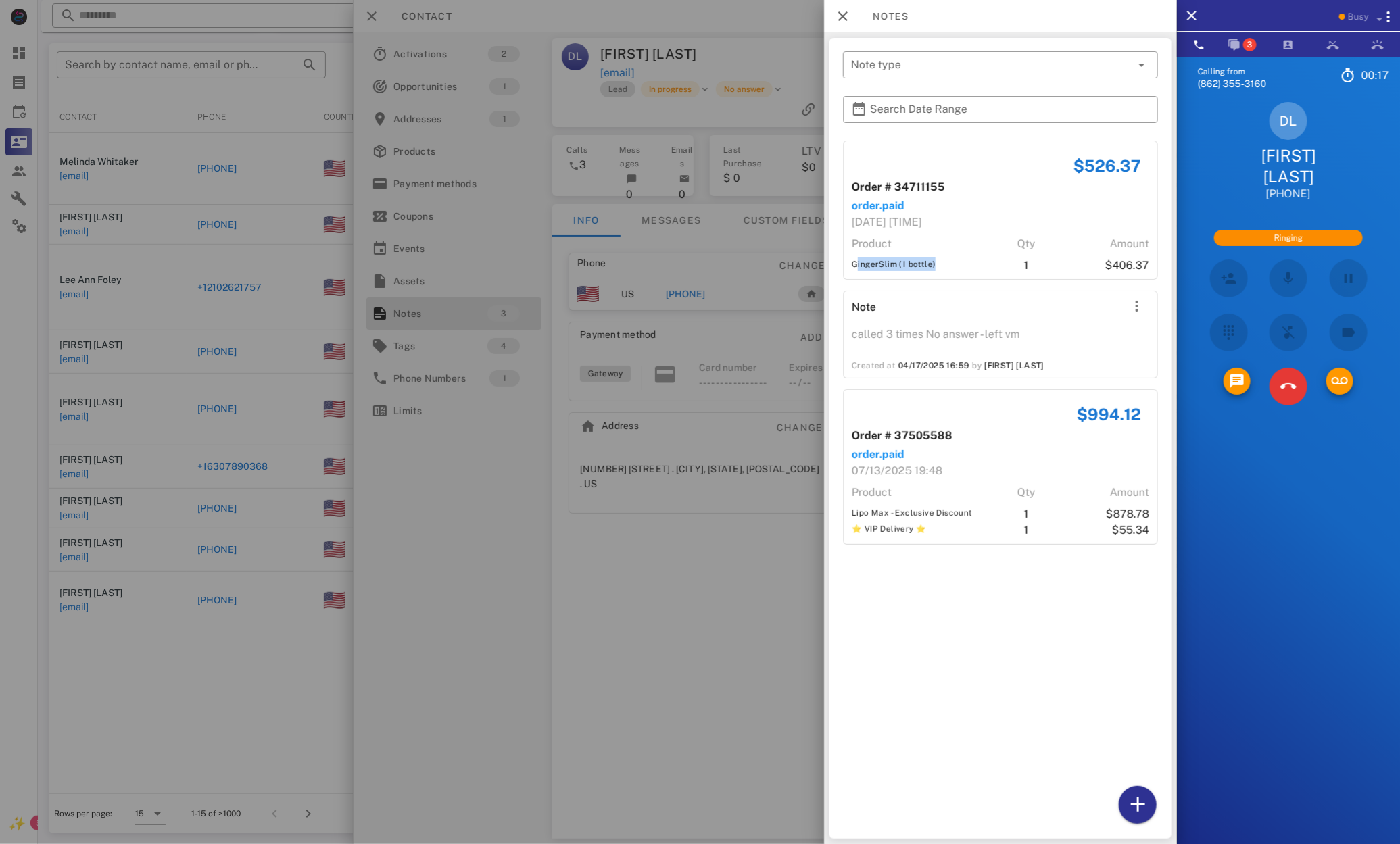 drag, startPoint x: 853, startPoint y: 258, endPoint x: 931, endPoint y: 258, distance: 78 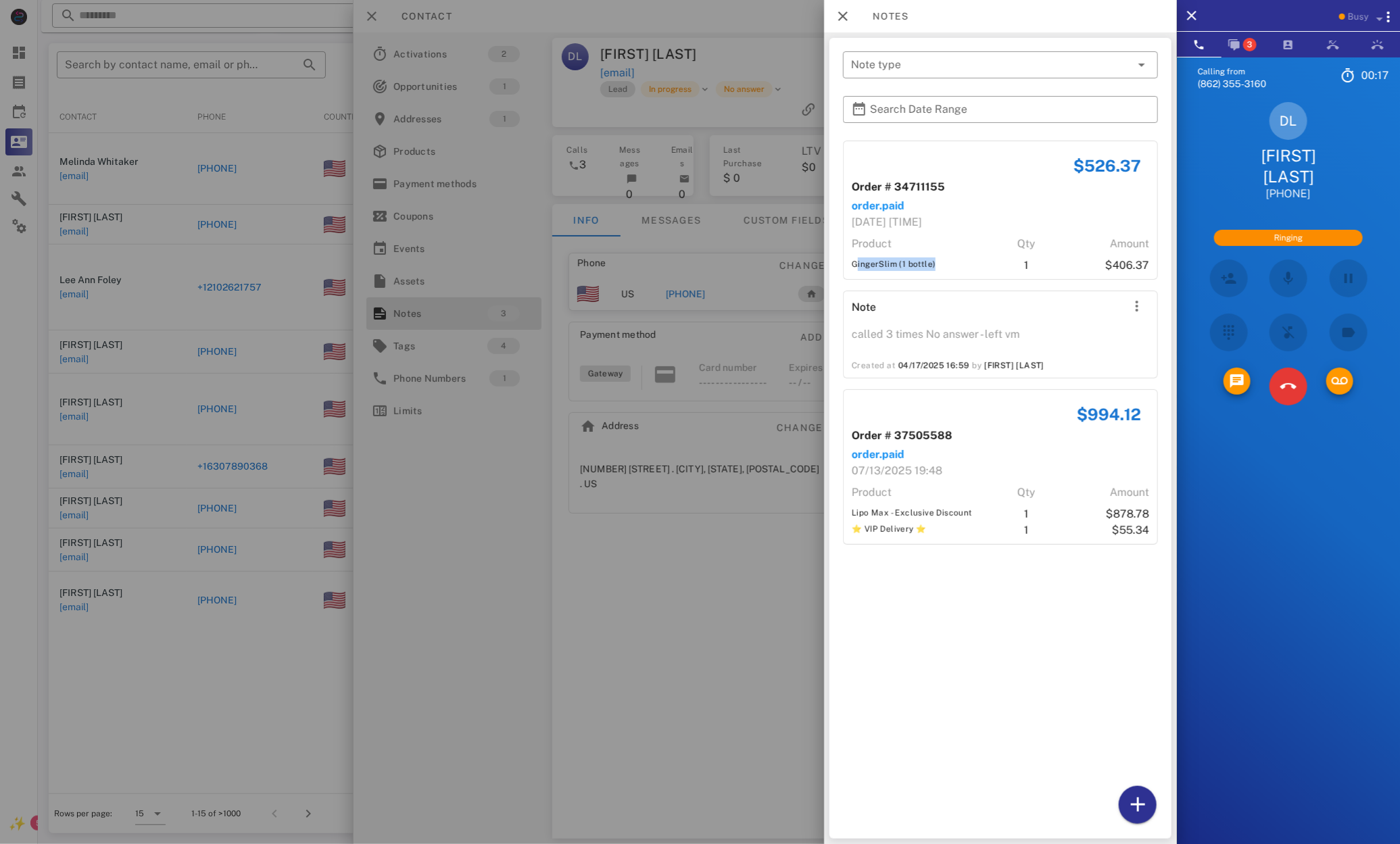 click on "GingerSlim (1 bottle)" at bounding box center (922, 266) 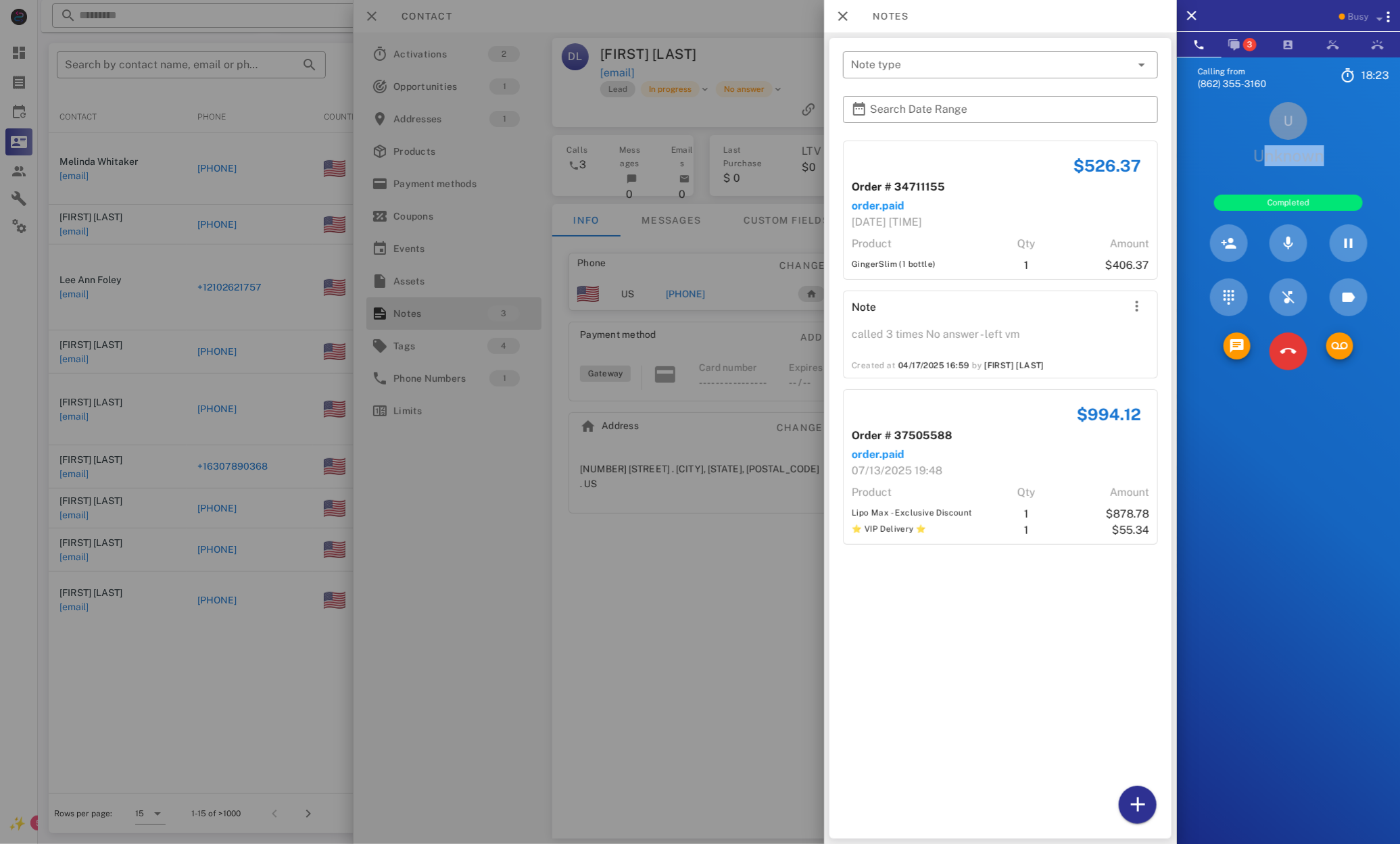drag, startPoint x: 1263, startPoint y: 151, endPoint x: 1331, endPoint y: 151, distance: 68 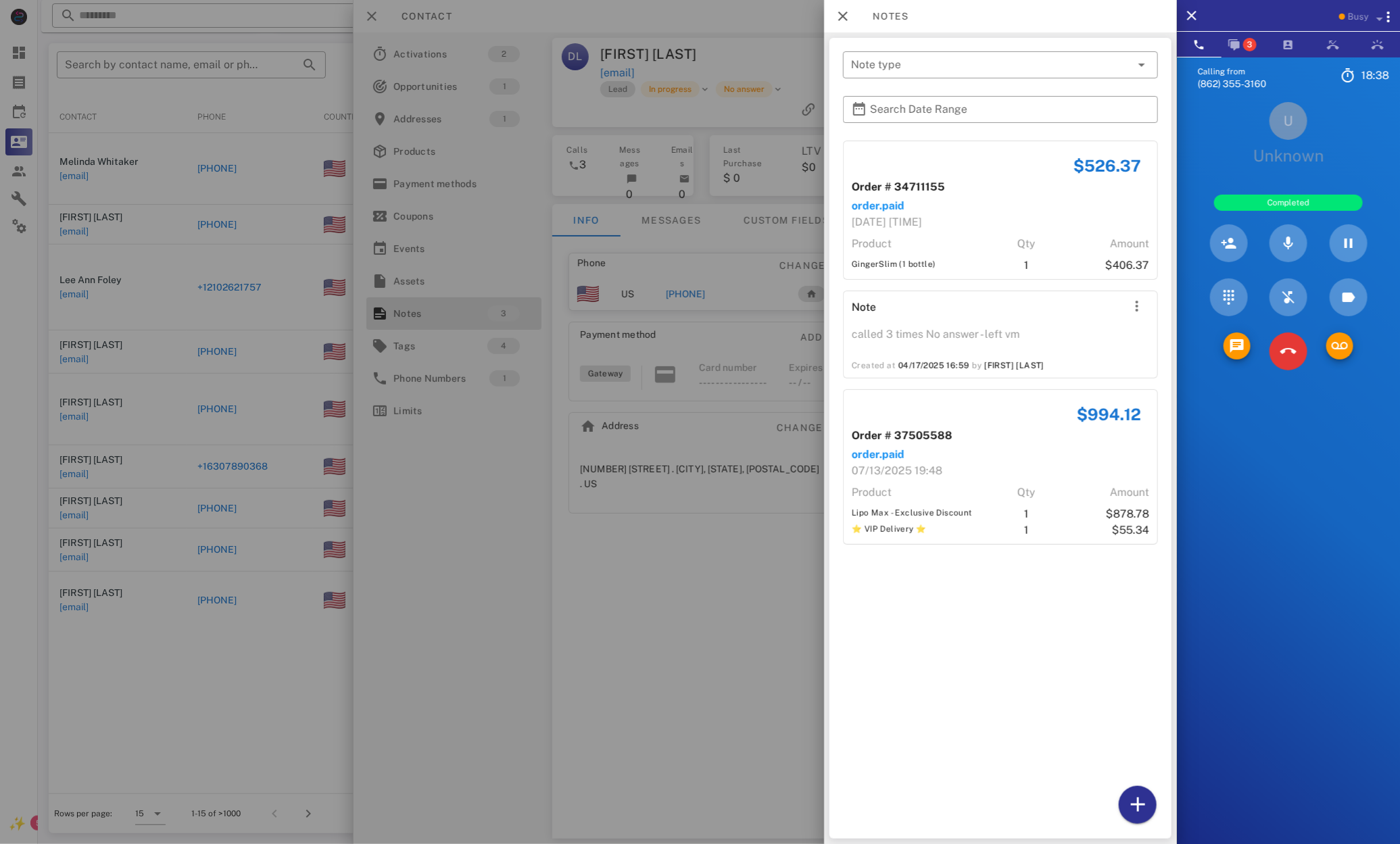click on "U  Unknown" at bounding box center [1288, 134] 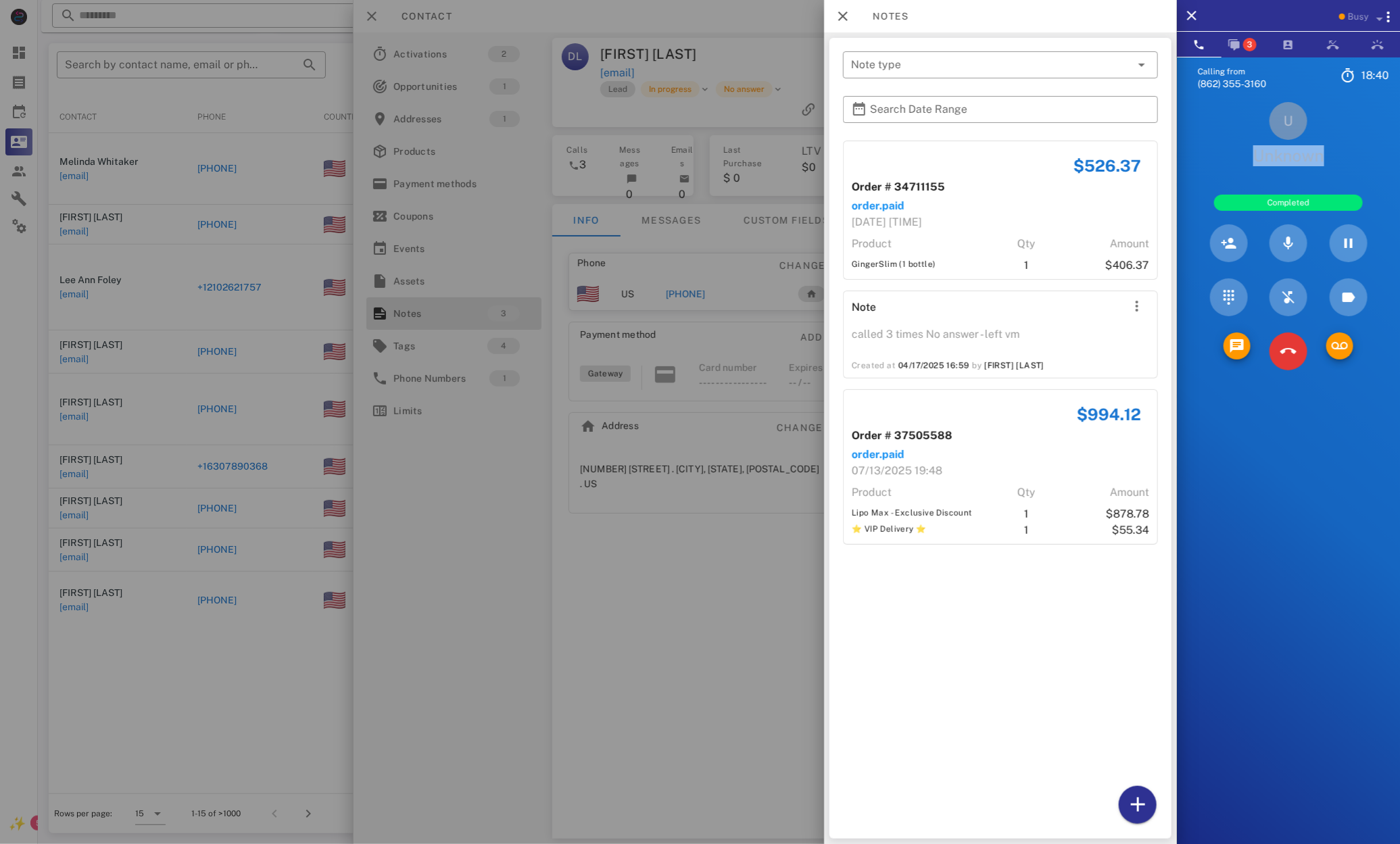 drag, startPoint x: 1268, startPoint y: 143, endPoint x: 1349, endPoint y: 148, distance: 81.1542 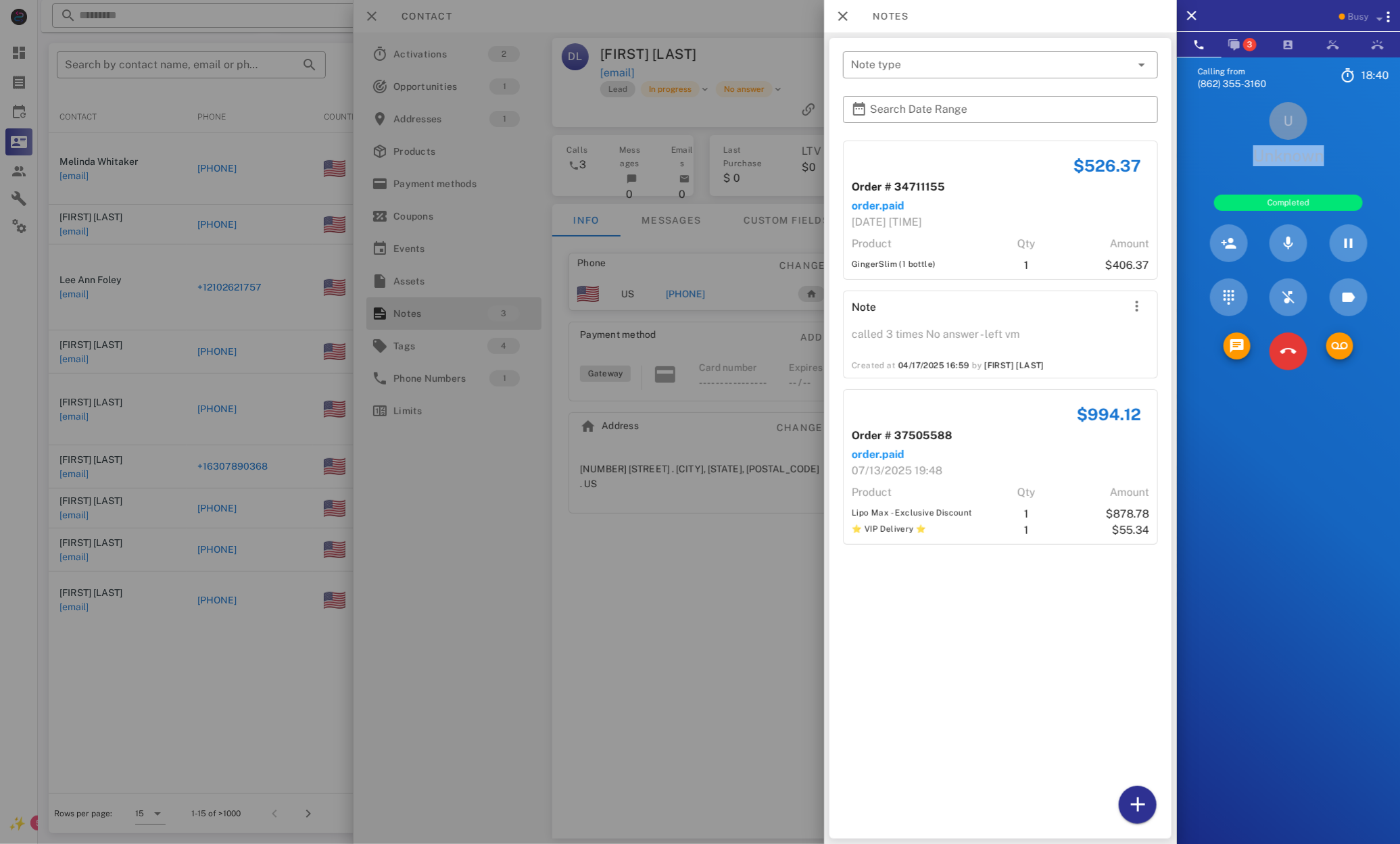 click on "U  Unknown" at bounding box center (1288, 134) 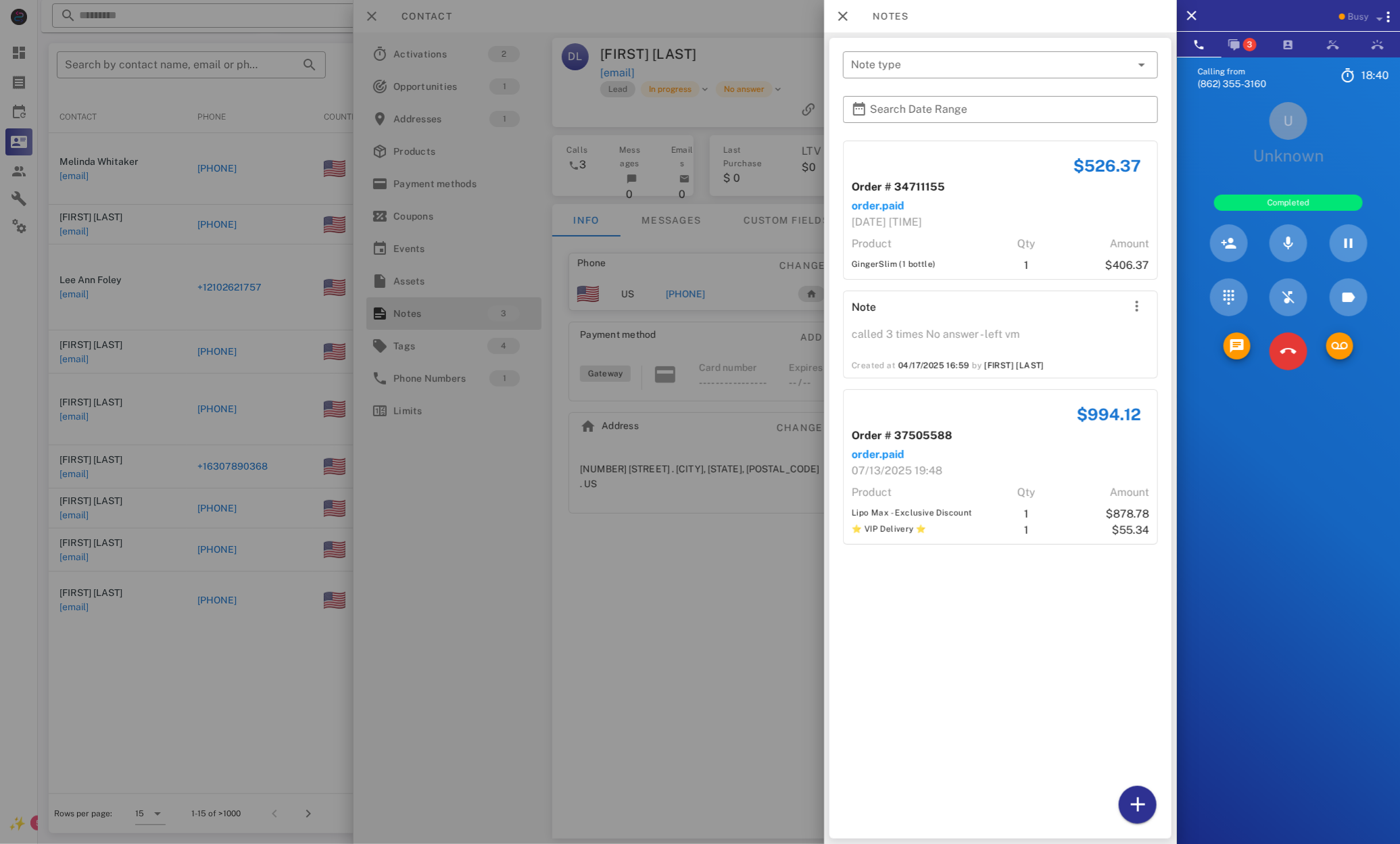 click on "U" at bounding box center [1288, 121] 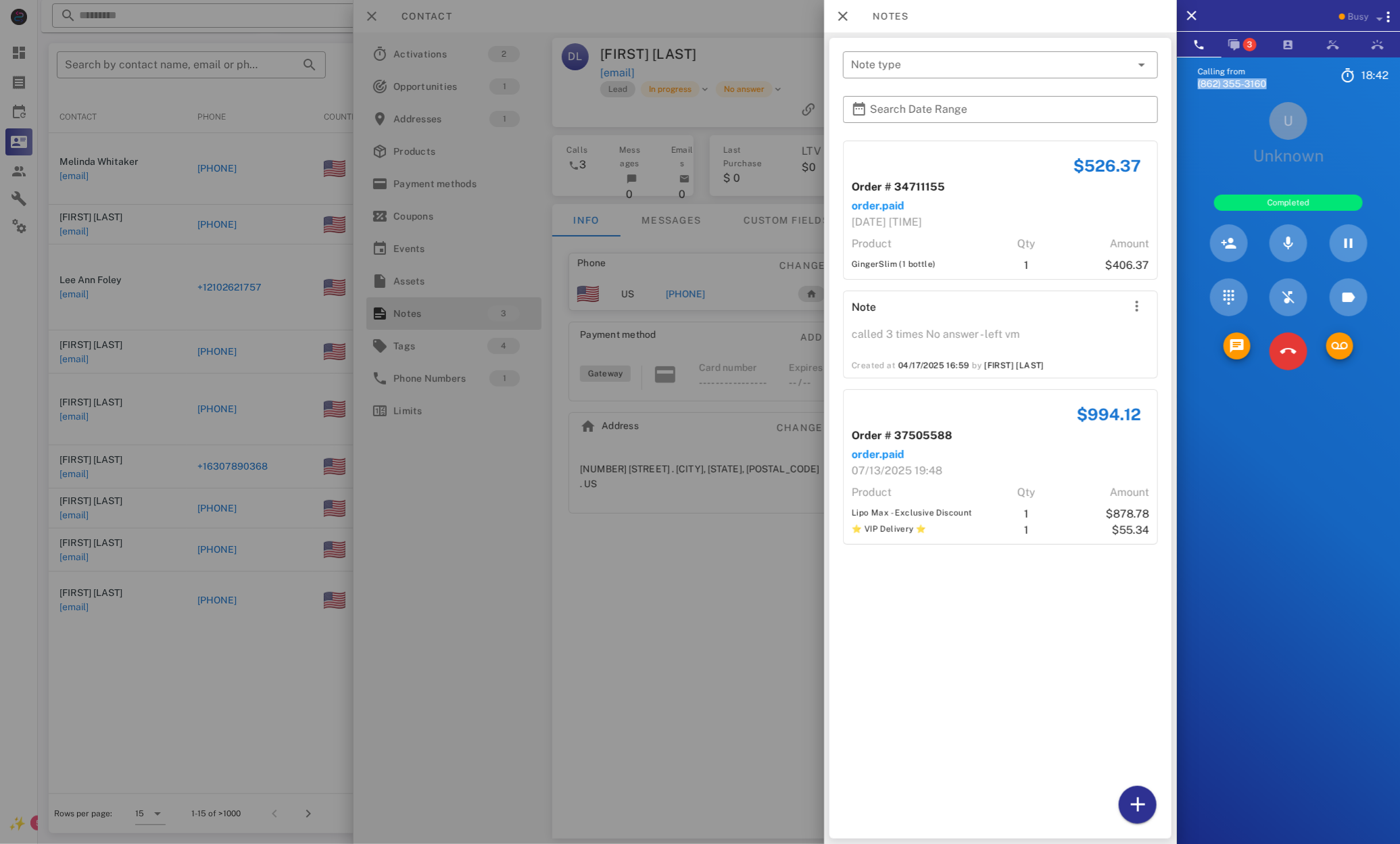 drag, startPoint x: 1192, startPoint y: 81, endPoint x: 1301, endPoint y: 101, distance: 110.81967 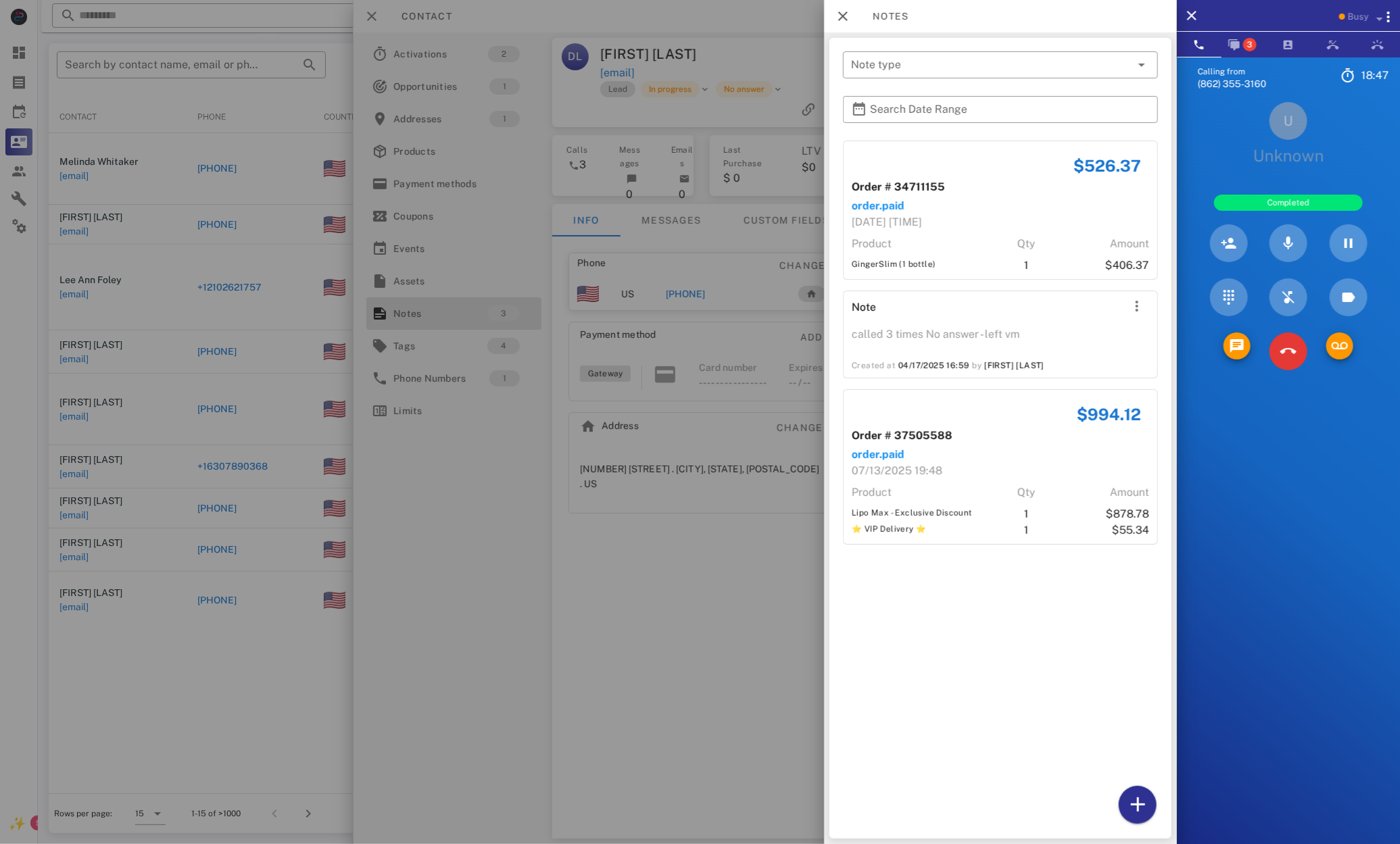 click on "Unknown" at bounding box center [1288, 155] 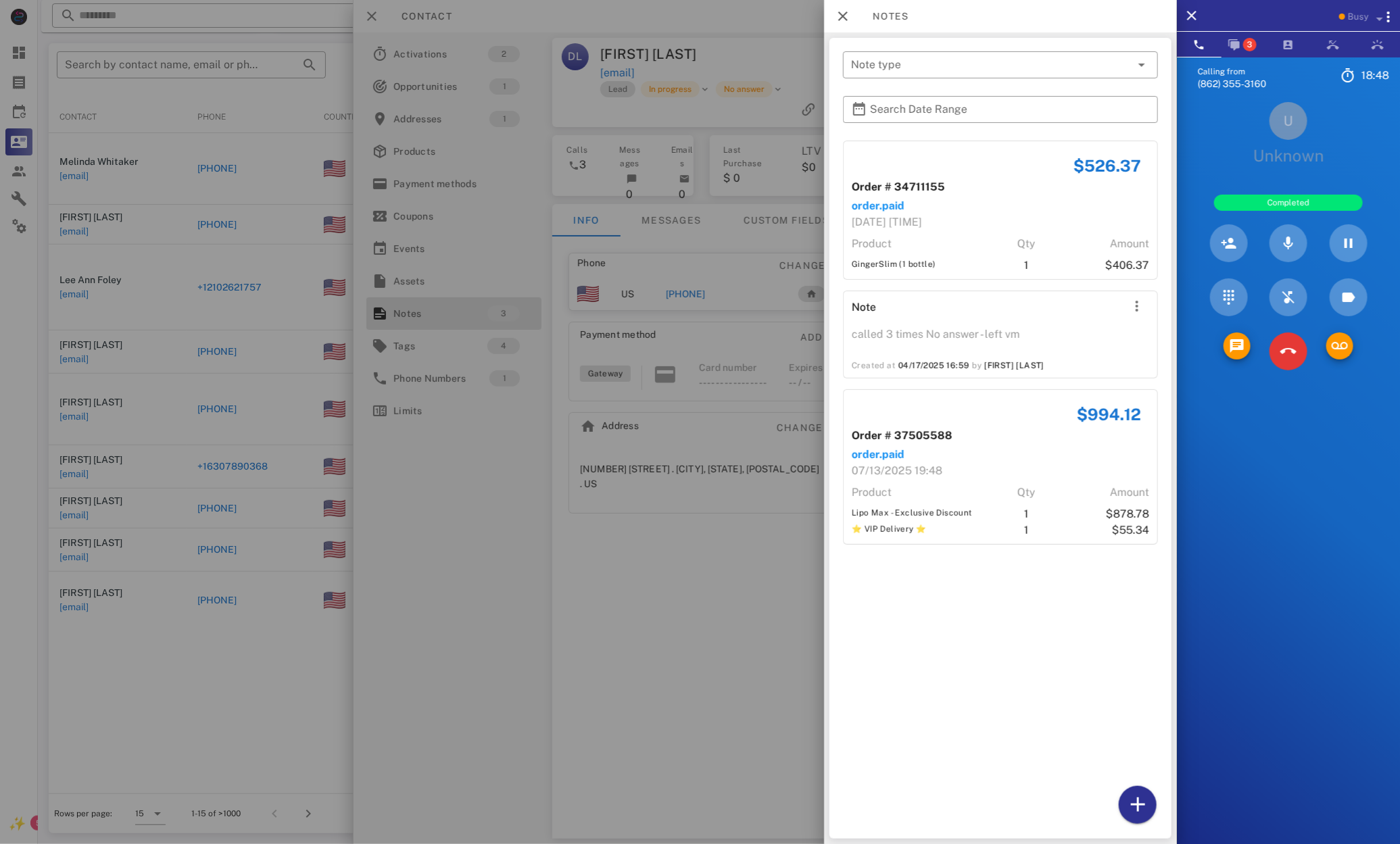 click on "48" at bounding box center (1382, 75) 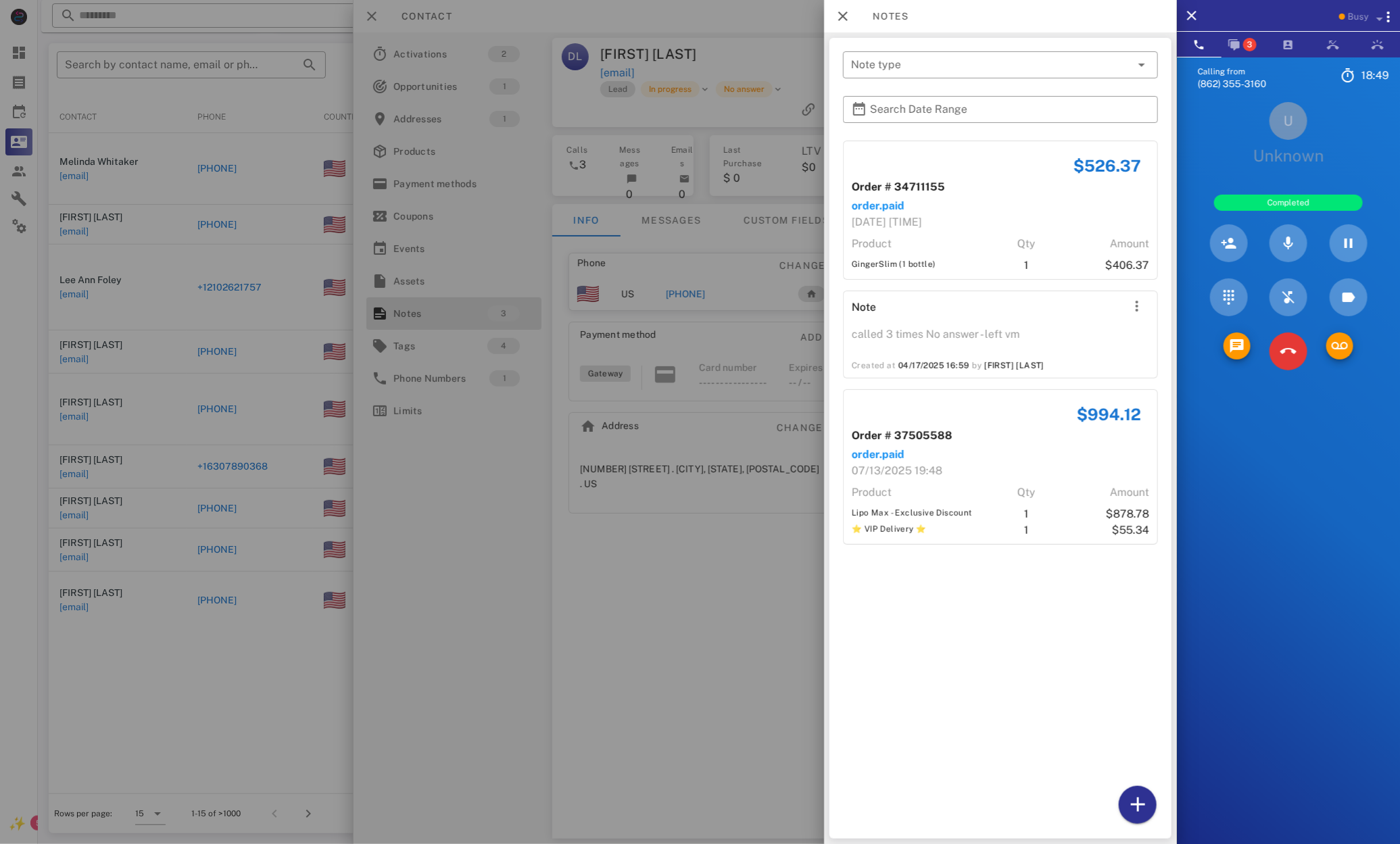 drag, startPoint x: 1359, startPoint y: 82, endPoint x: 1351, endPoint y: 86, distance: 9 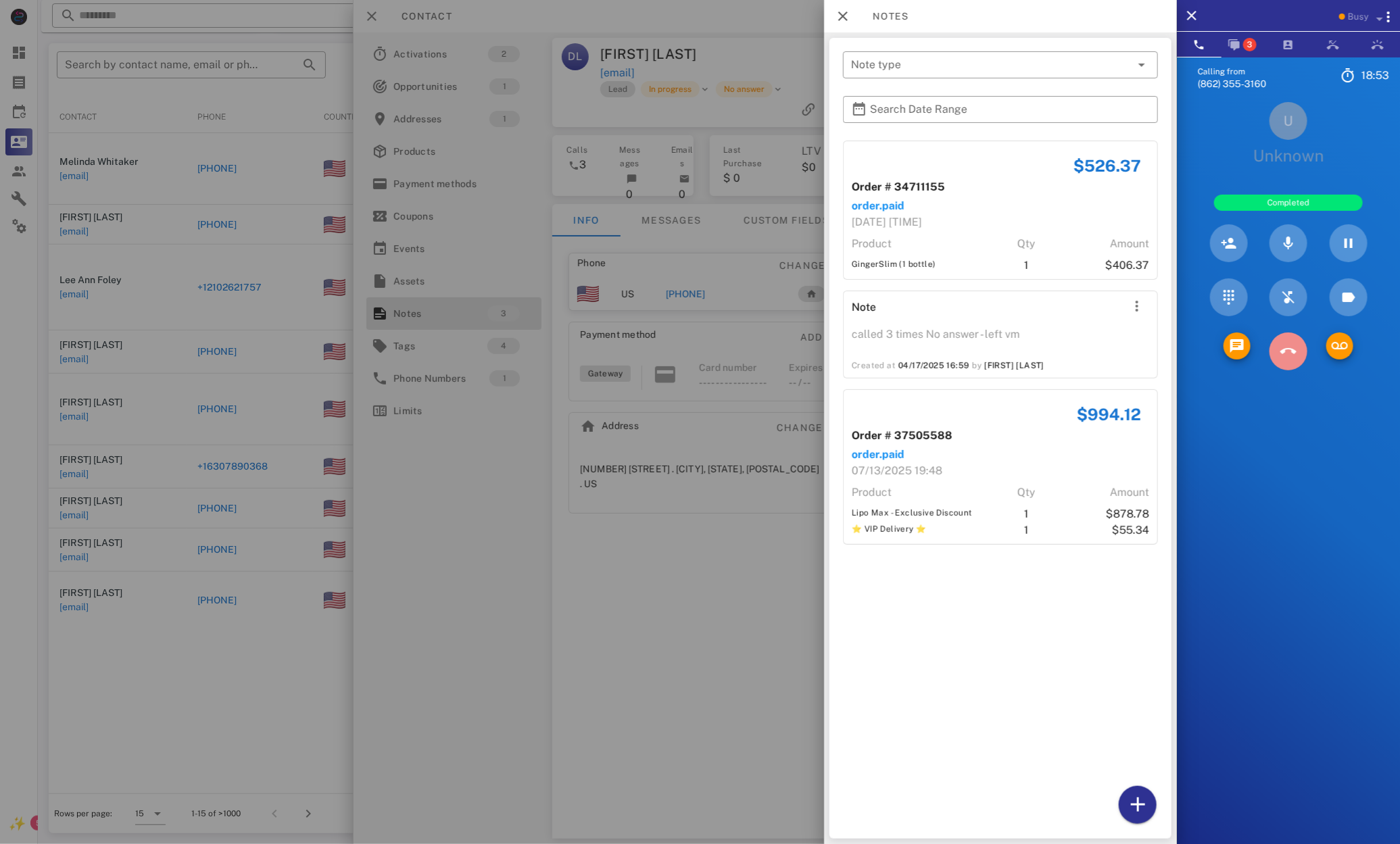 click at bounding box center (1288, 351) 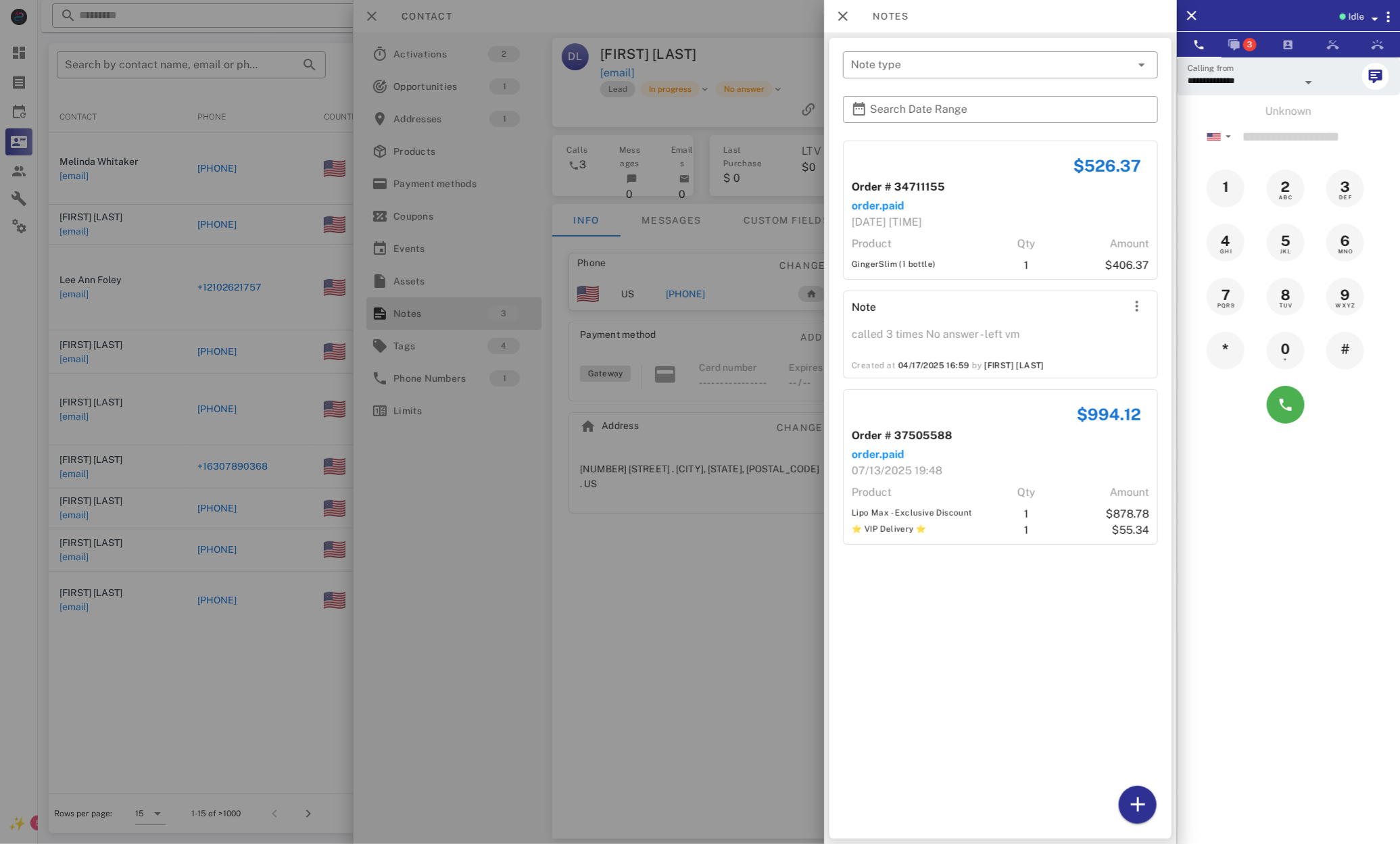 click at bounding box center [700, 422] 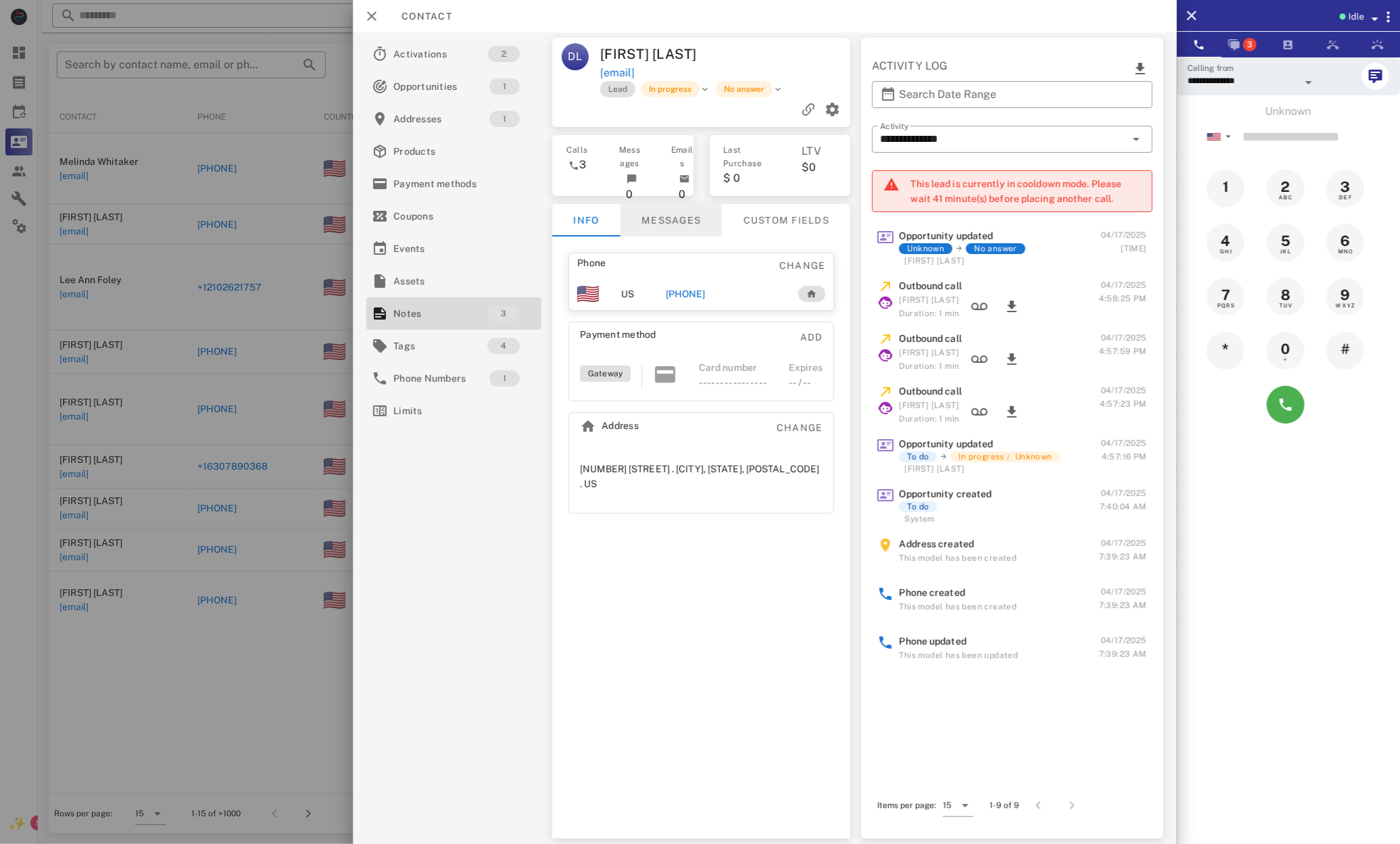 click on "Messages" at bounding box center [671, 220] 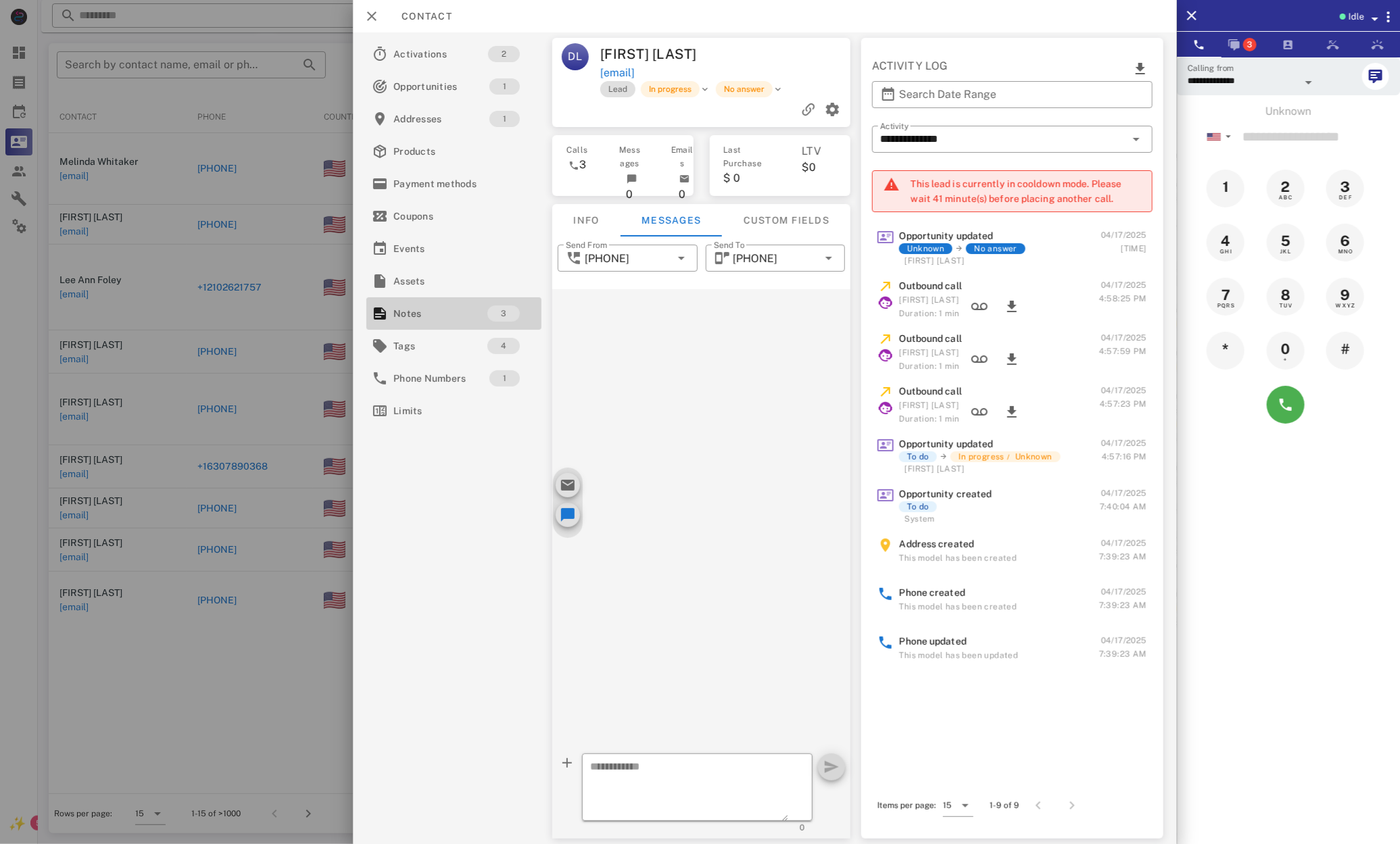 click on "Notes" at bounding box center [440, 314] 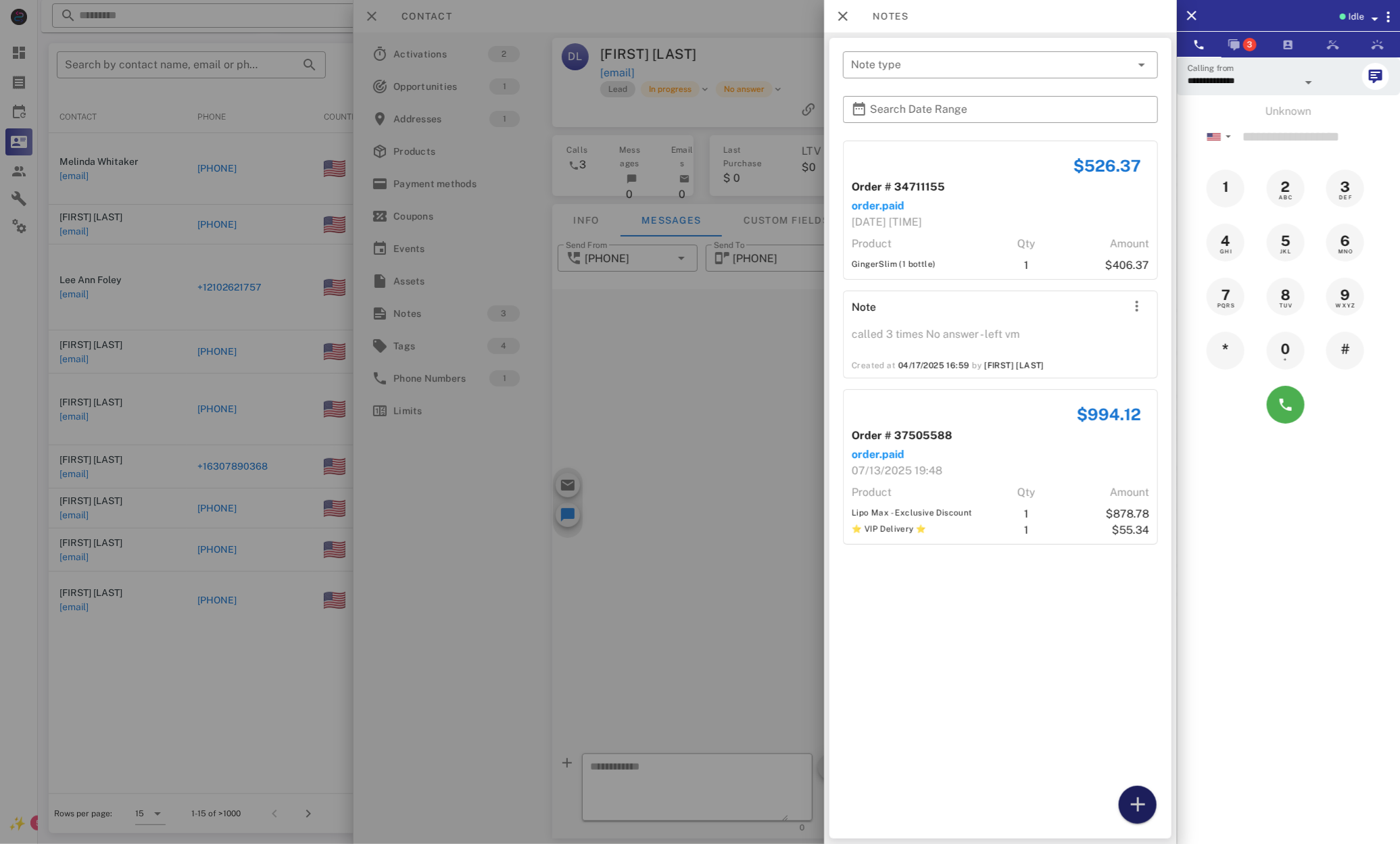 click at bounding box center (1138, 805) 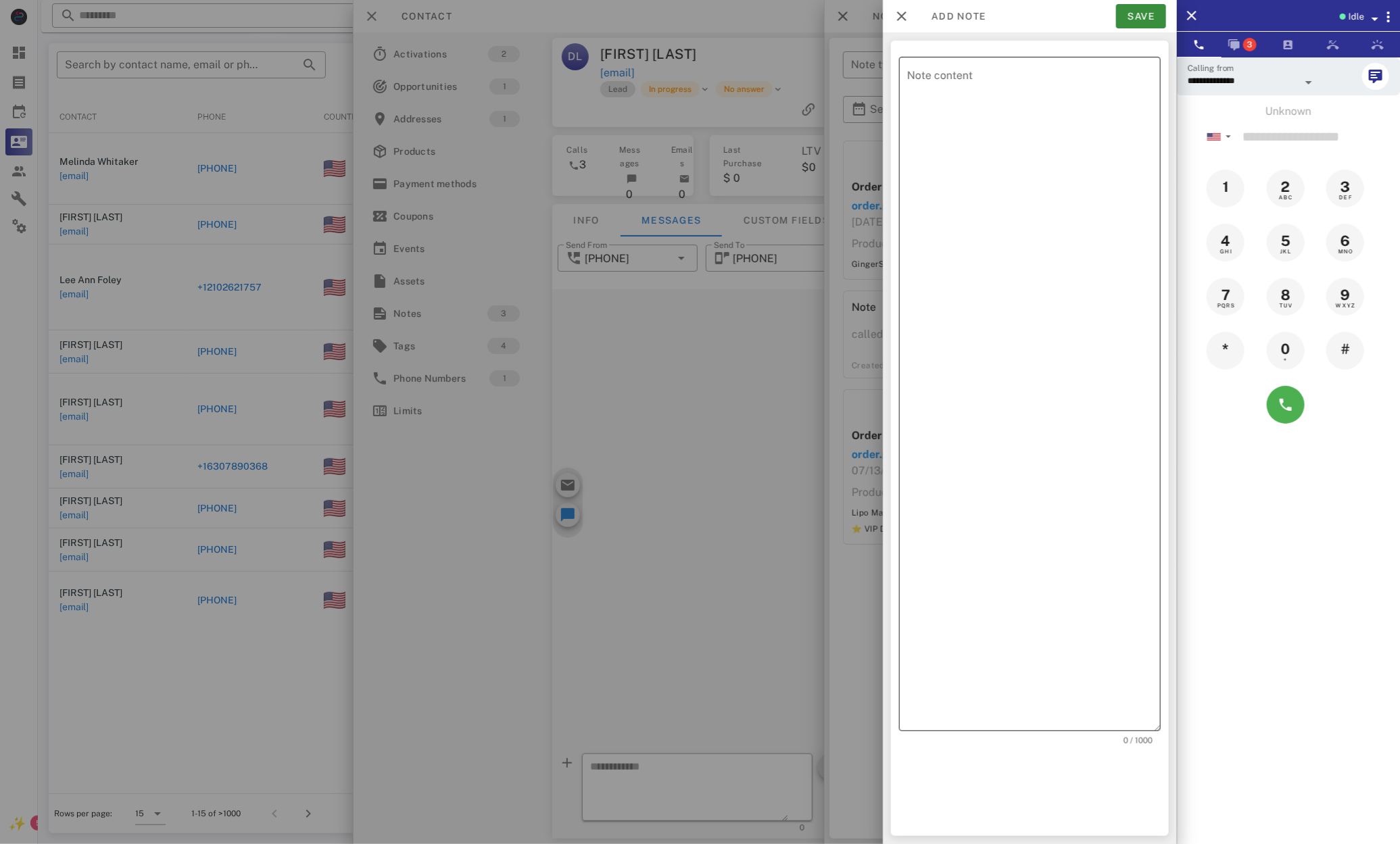 click on "Note content" at bounding box center [1034, 397] 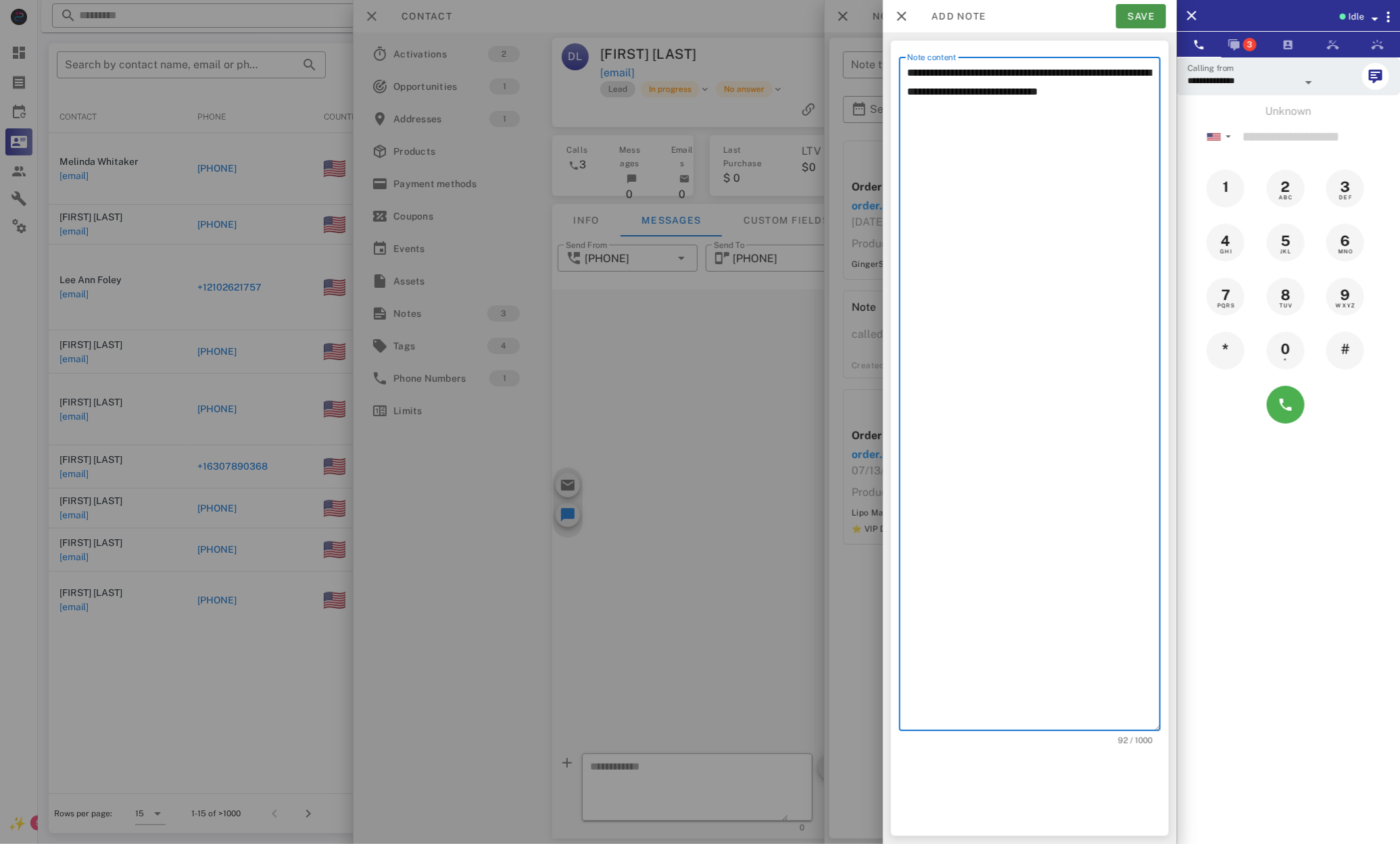 type on "**********" 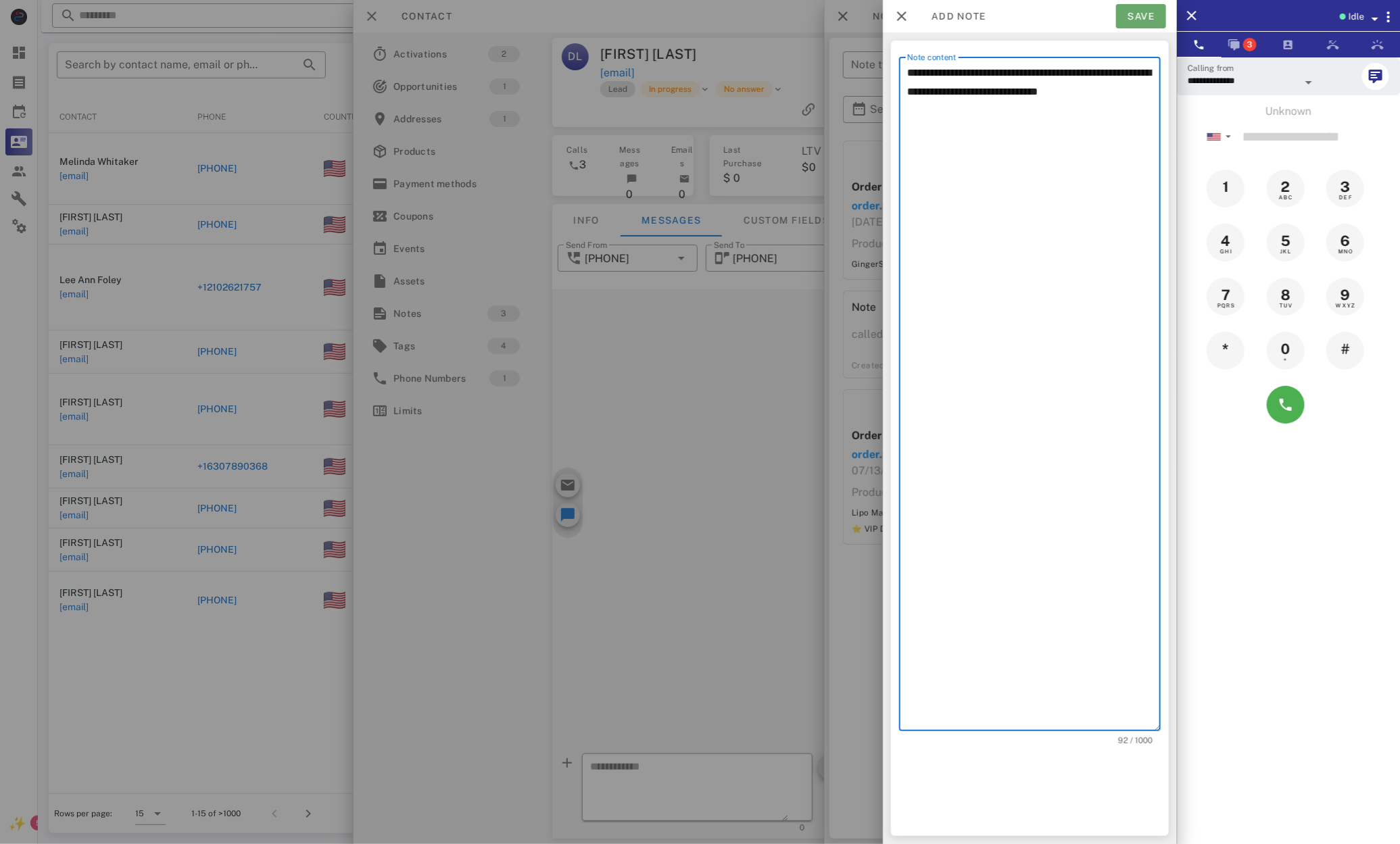 click on "Save" at bounding box center (1141, 16) 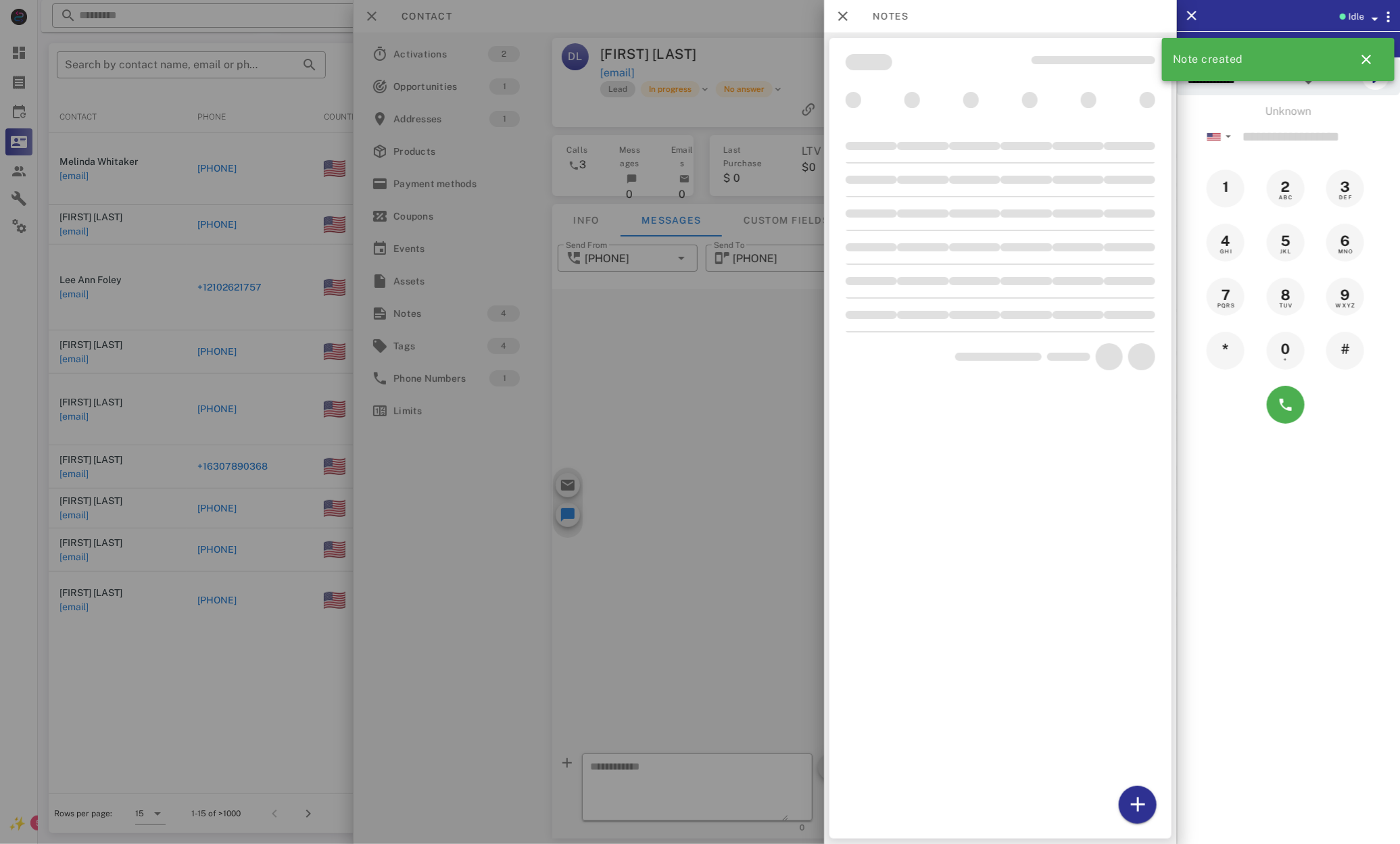 click at bounding box center [700, 422] 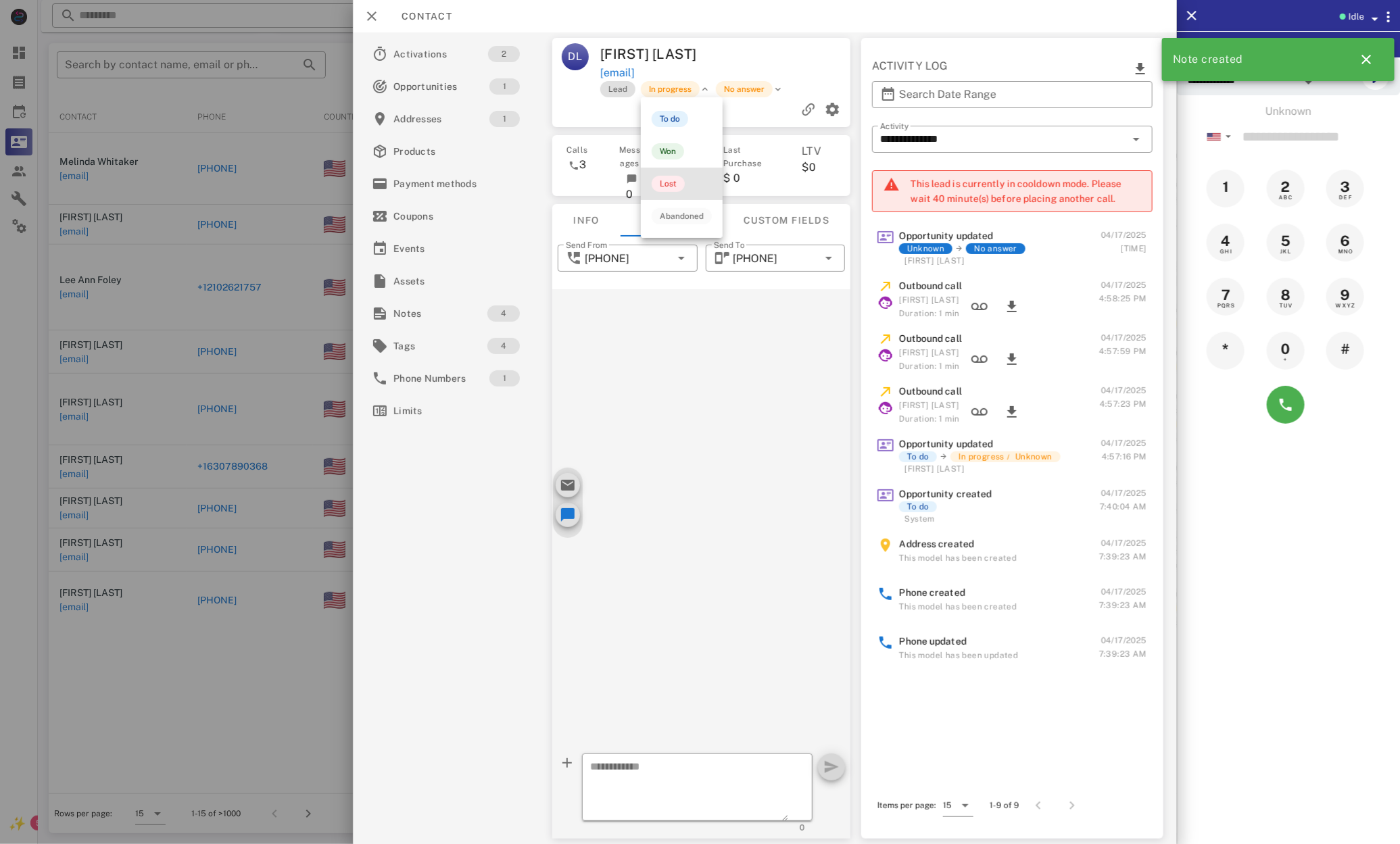 click on "Lost" at bounding box center (668, 184) 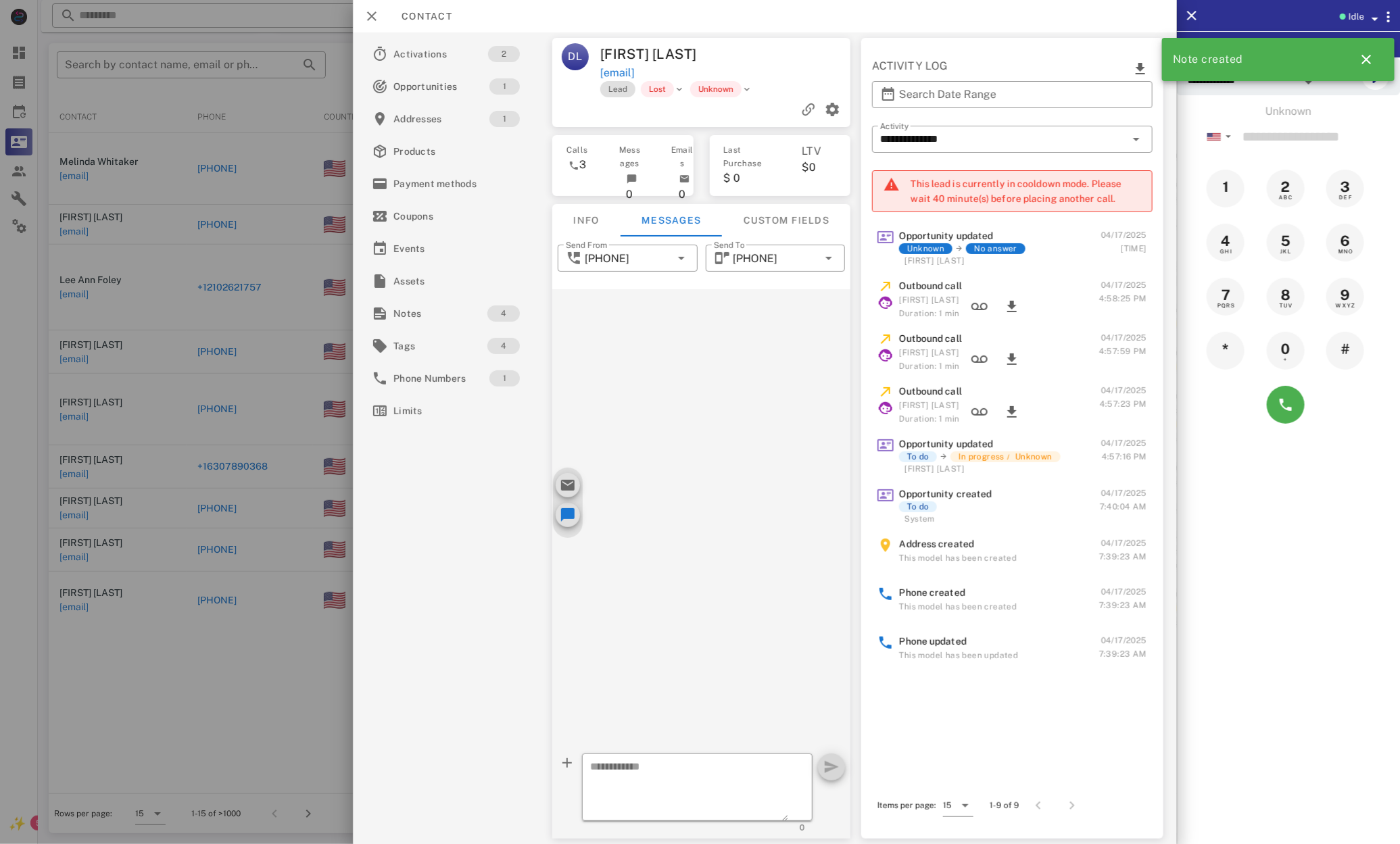 click at bounding box center (700, 422) 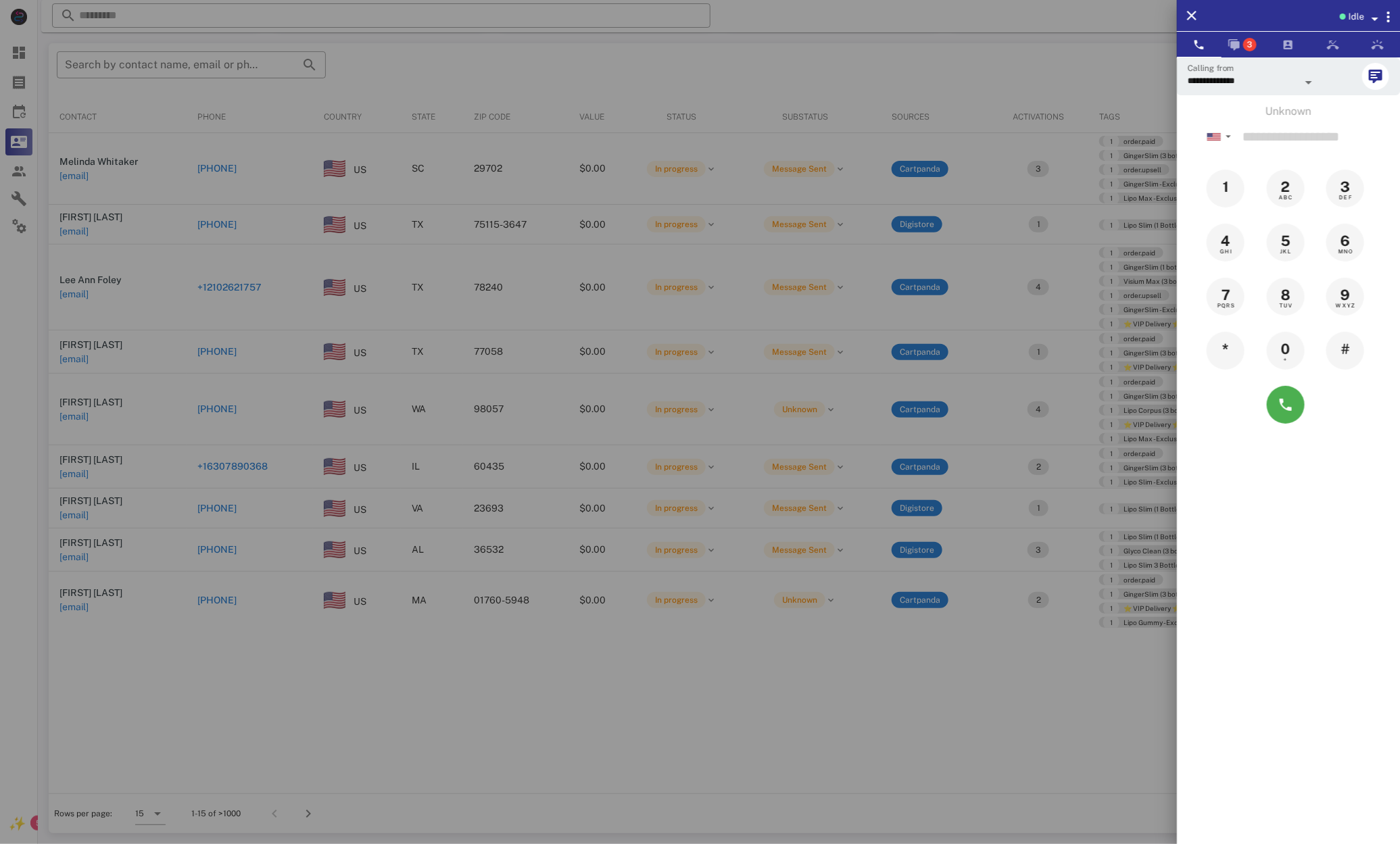 click at bounding box center (700, 422) 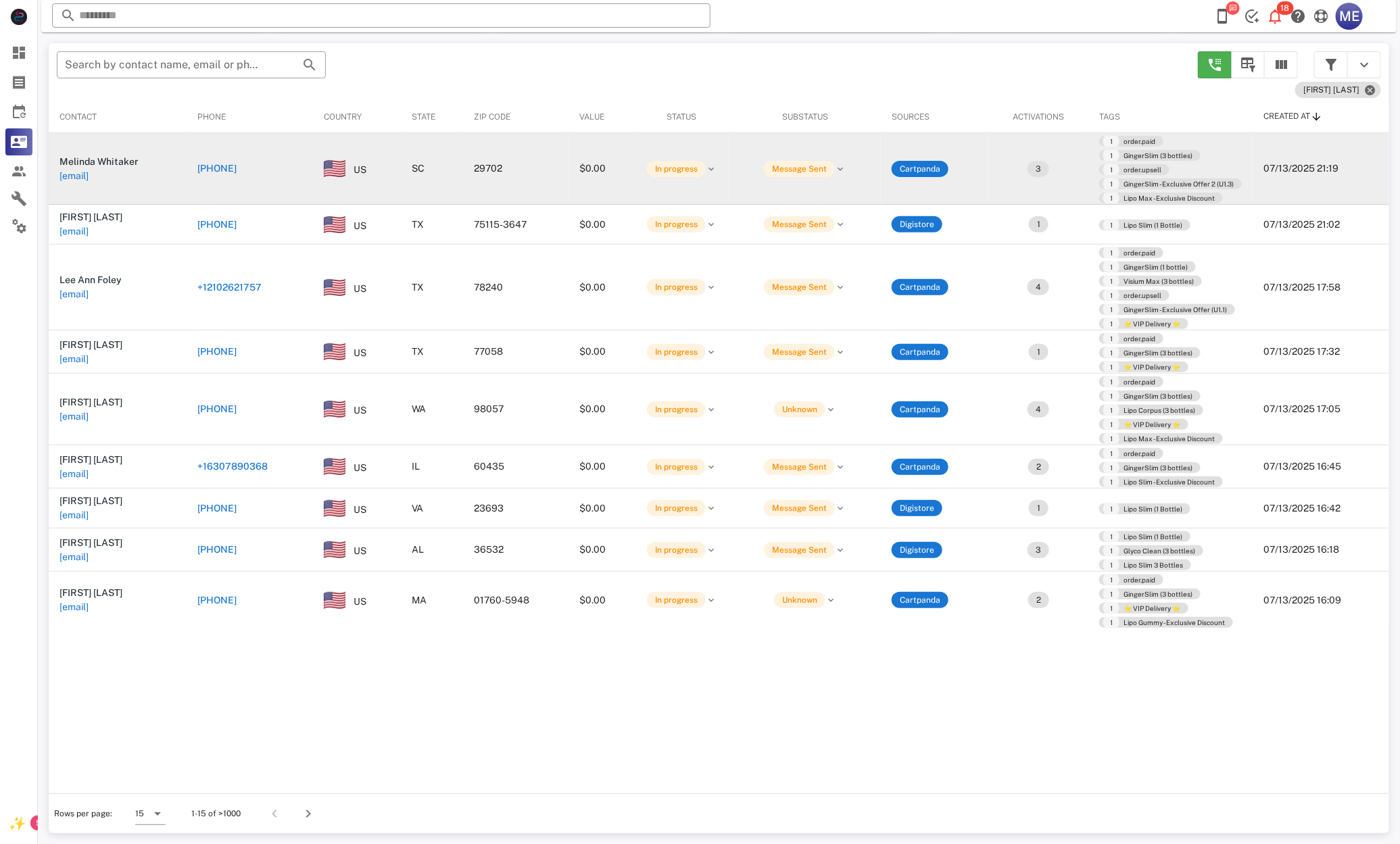 scroll, scrollTop: 0, scrollLeft: 0, axis: both 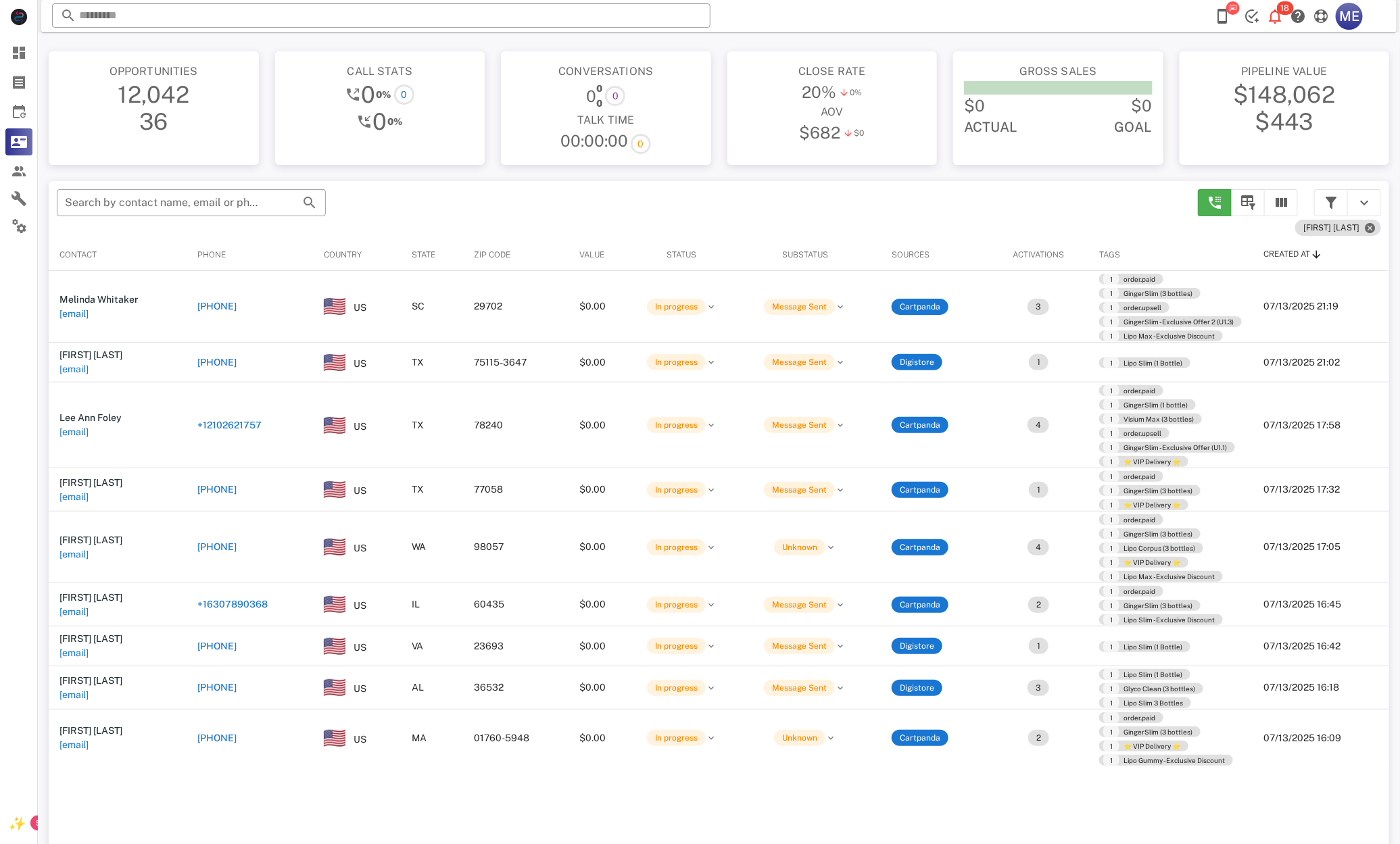 click on "+18328662548" at bounding box center (217, 489) 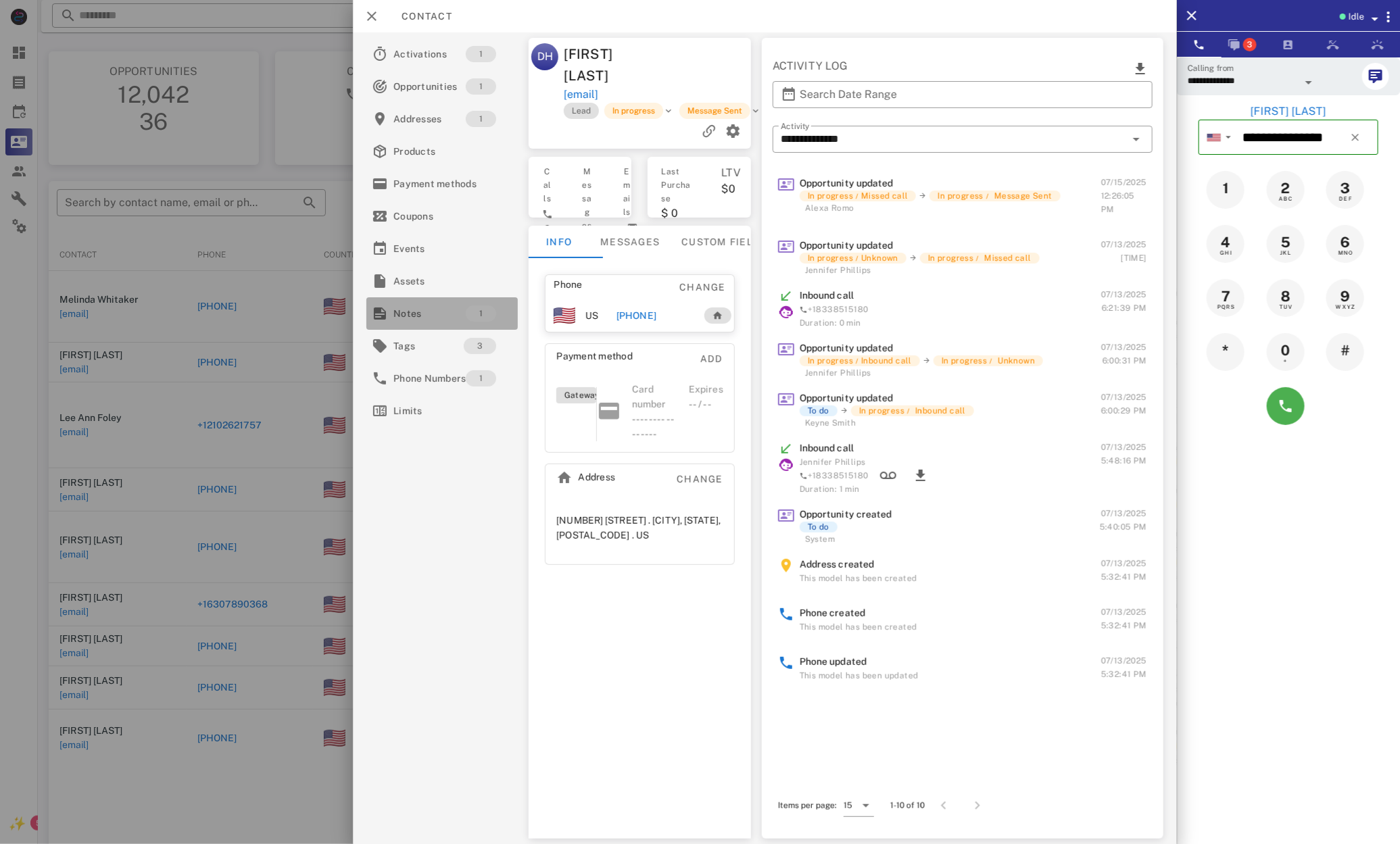 click on "Notes" at bounding box center (429, 314) 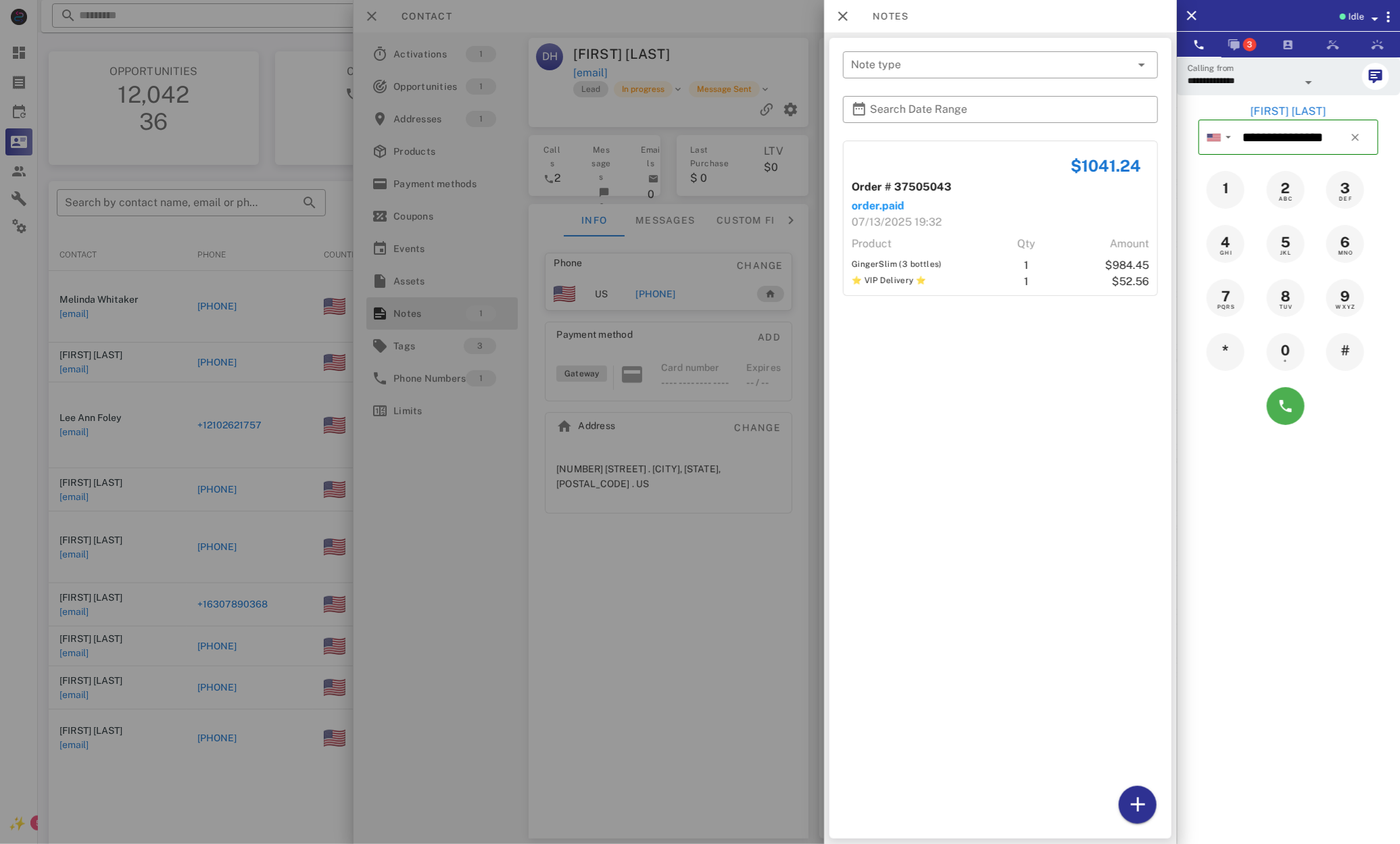 drag, startPoint x: 1065, startPoint y: 157, endPoint x: 1113, endPoint y: 195, distance: 61.22091 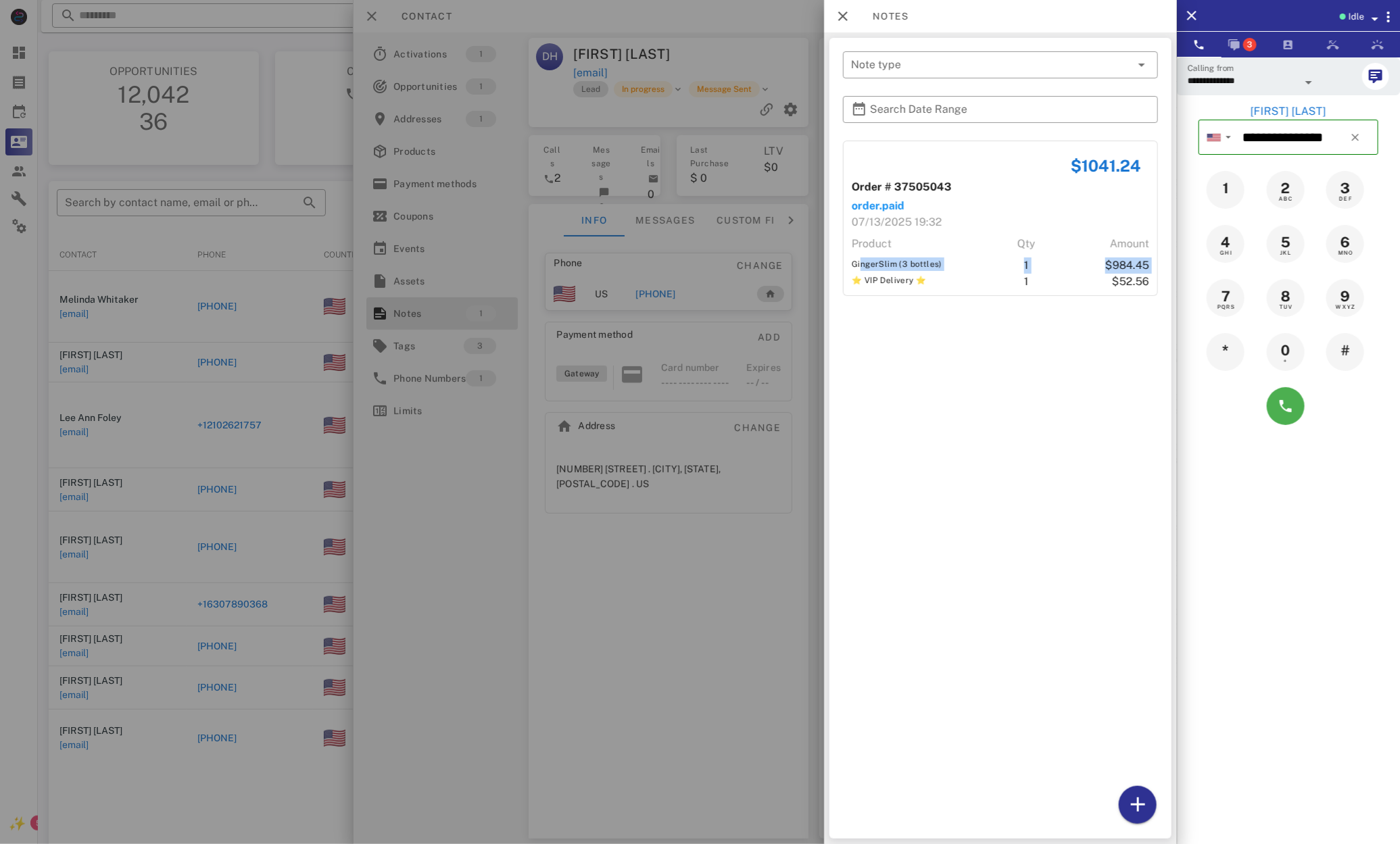 drag, startPoint x: 876, startPoint y: 269, endPoint x: 951, endPoint y: 273, distance: 75.10659 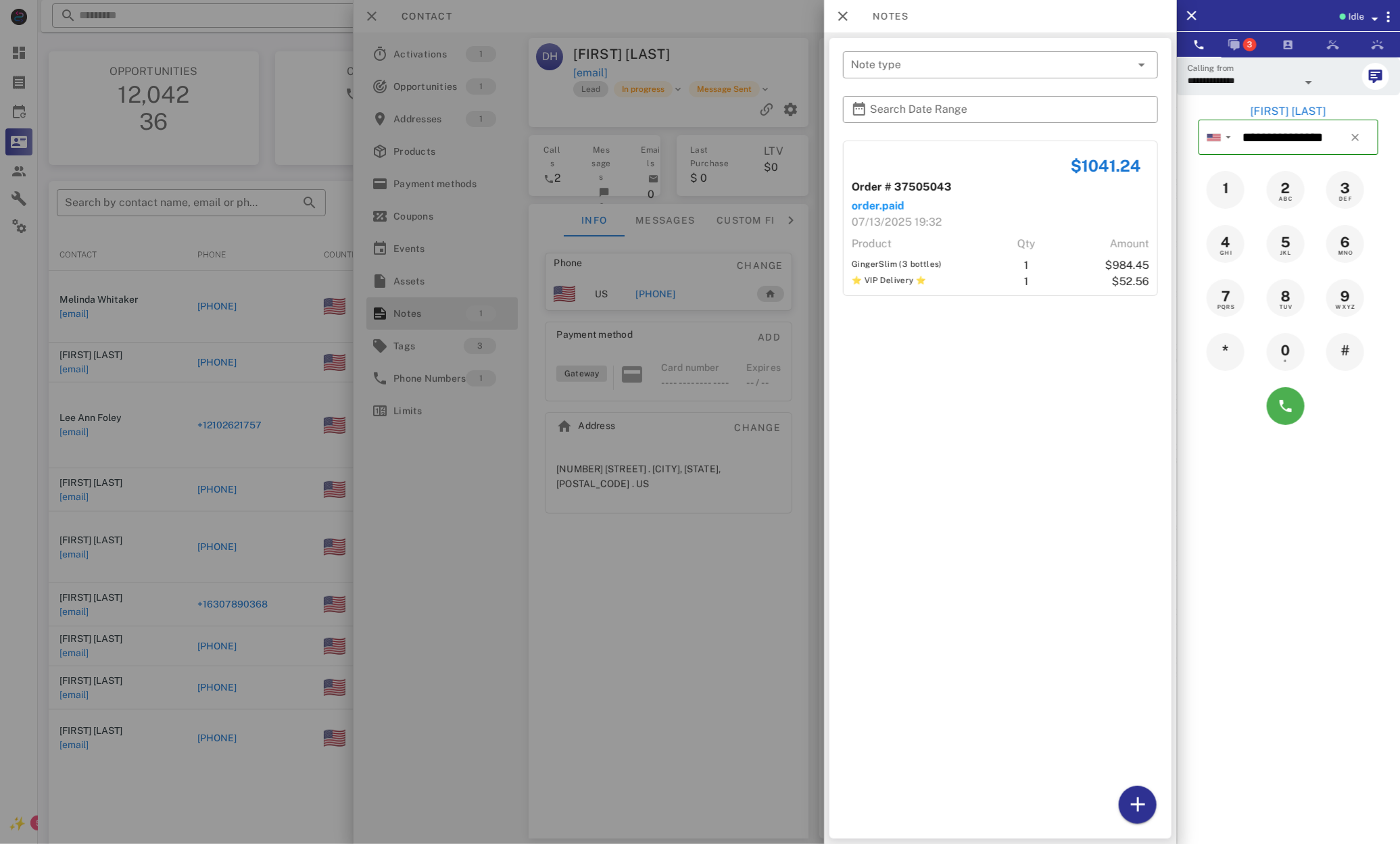 click at bounding box center (1288, 406) 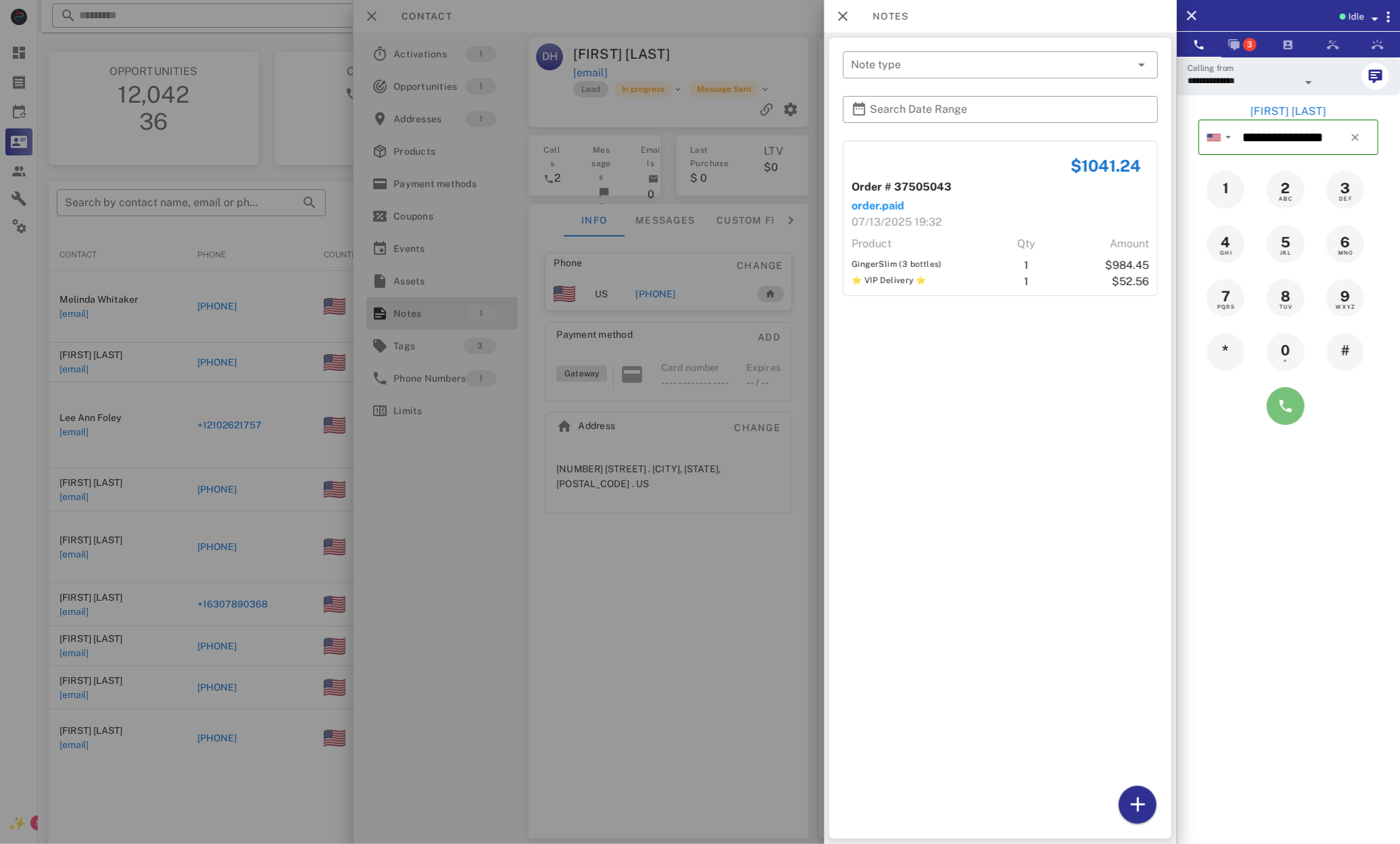 click at bounding box center [1286, 406] 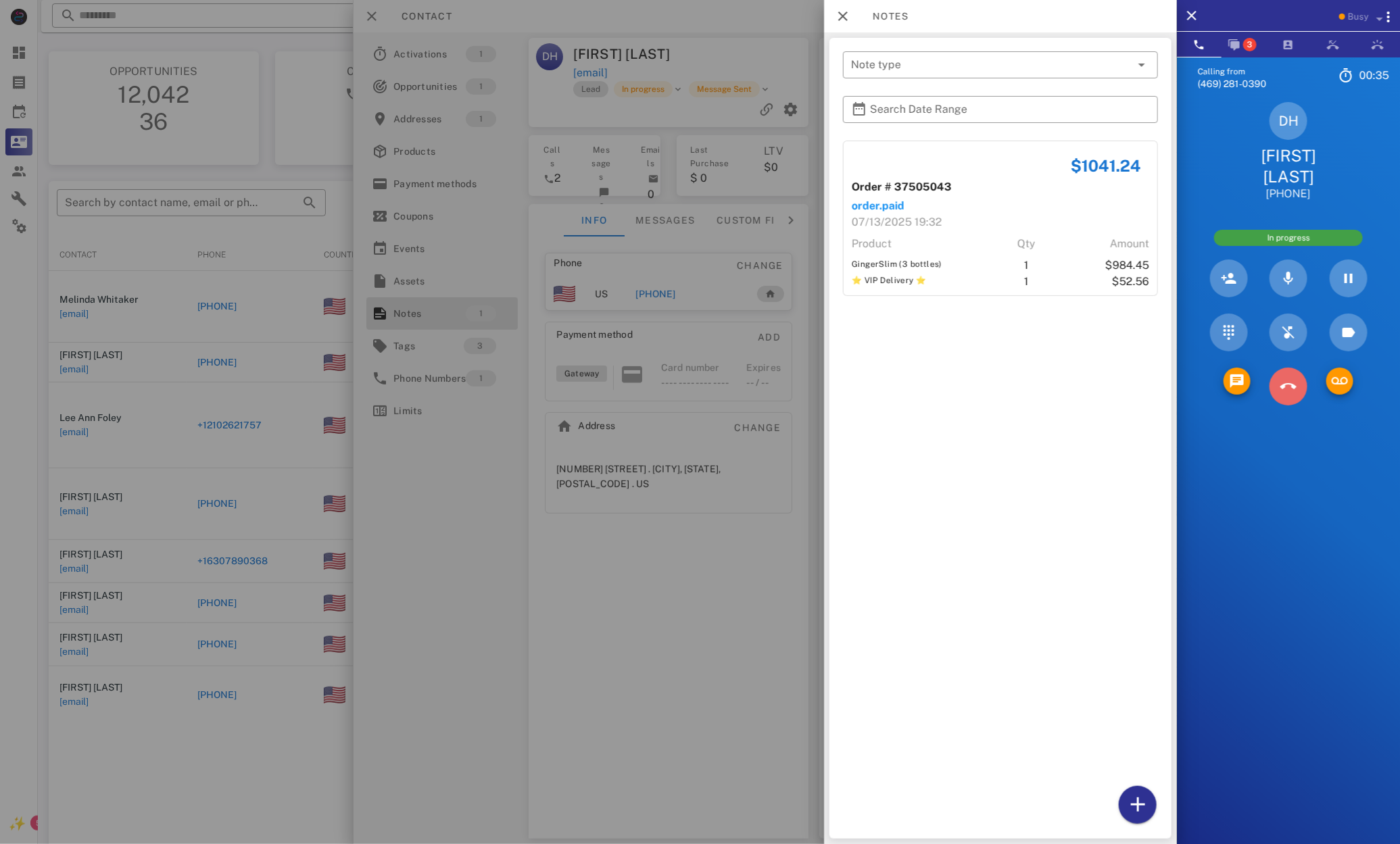 click at bounding box center [1288, 387] 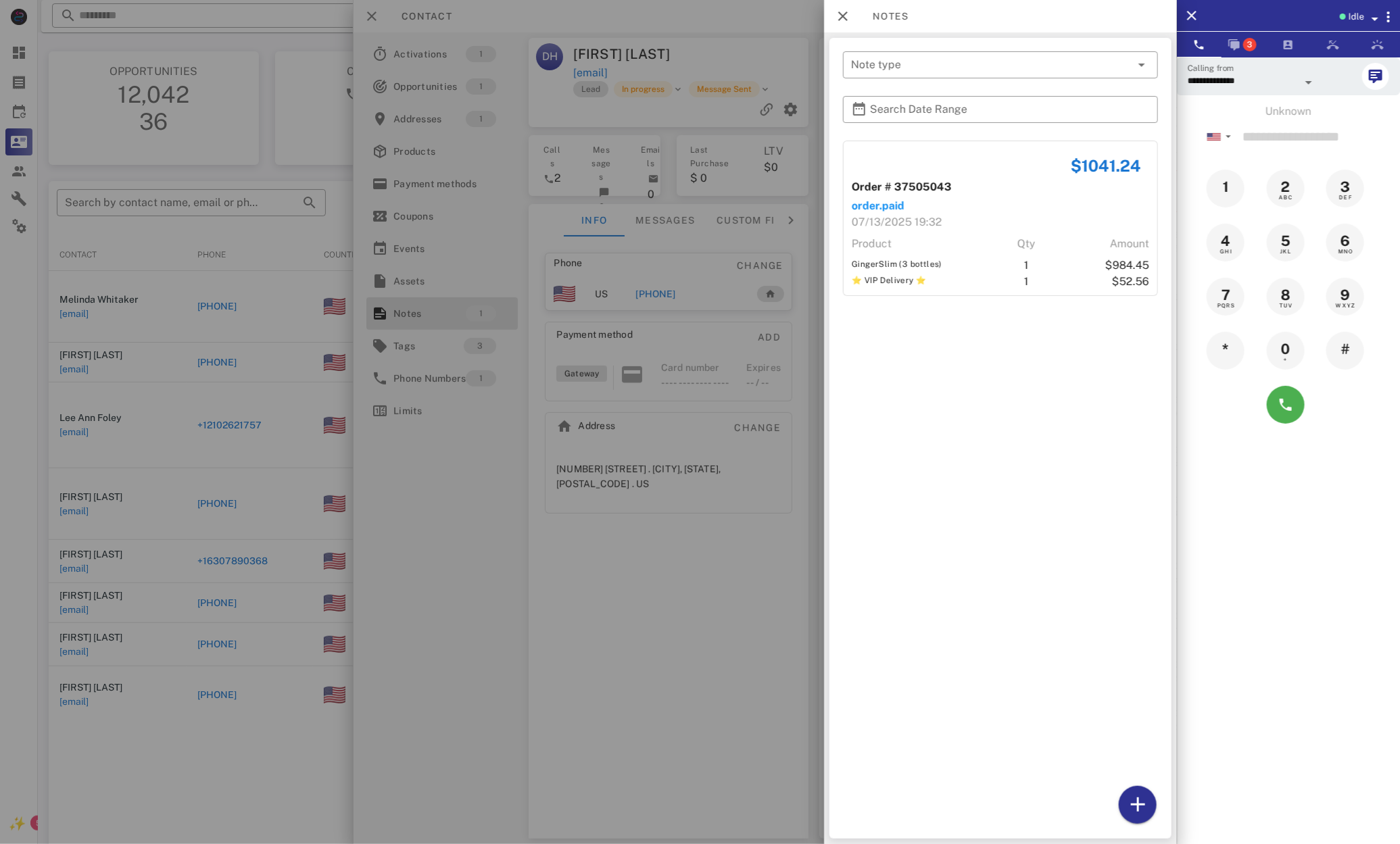 click at bounding box center [700, 422] 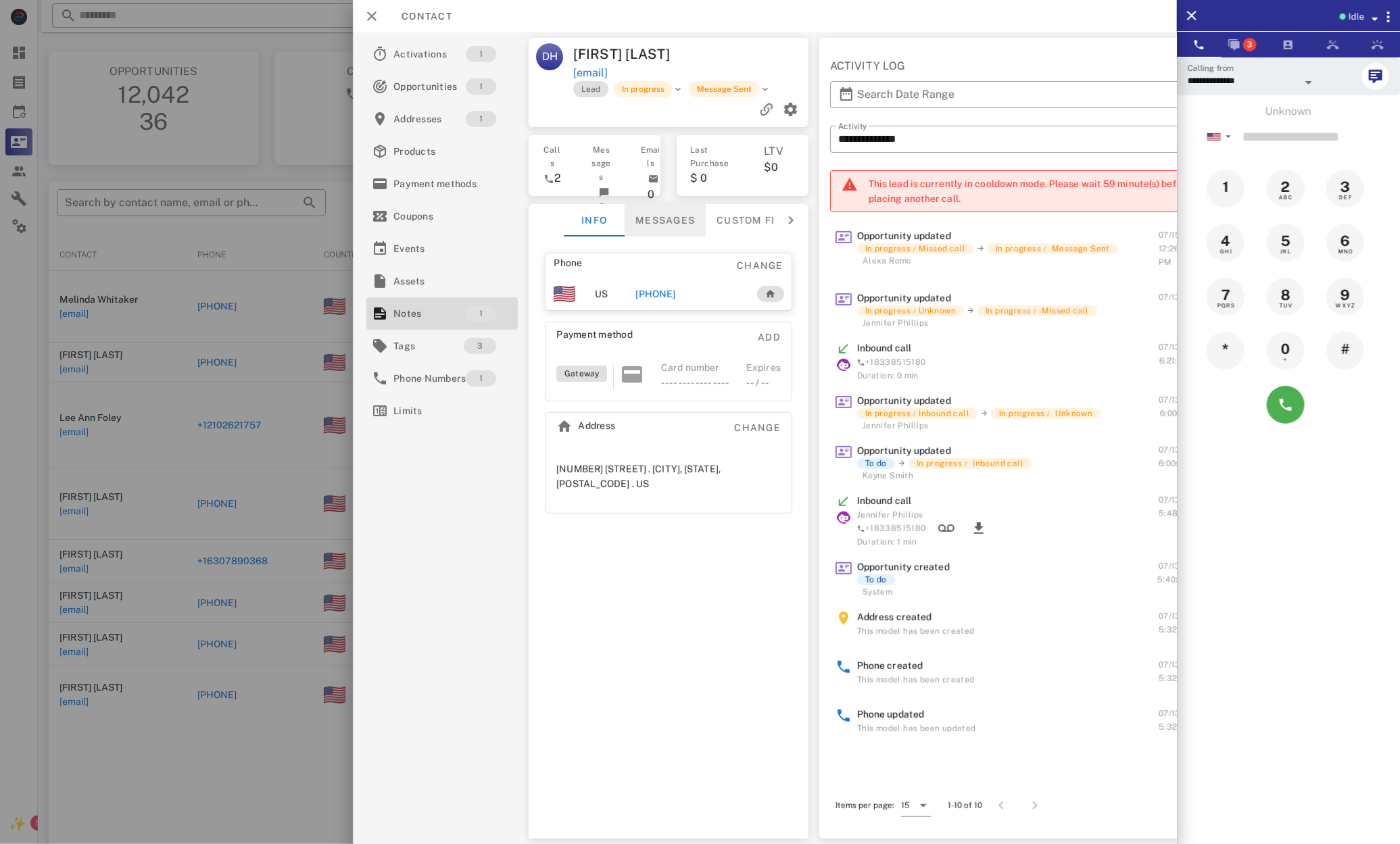 drag, startPoint x: 685, startPoint y: 223, endPoint x: 681, endPoint y: 230, distance: 8.062258 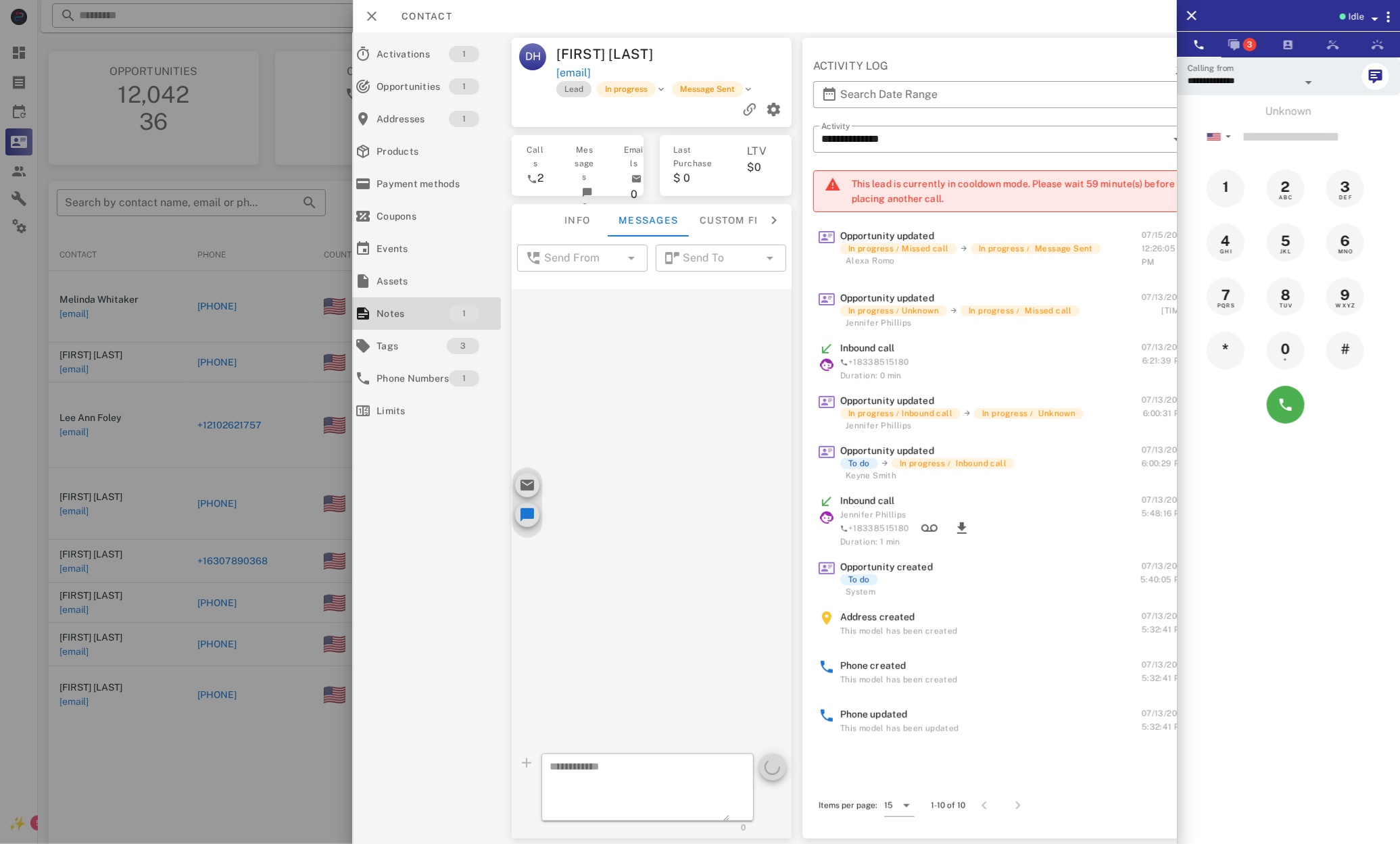 scroll, scrollTop: 0, scrollLeft: 27, axis: horizontal 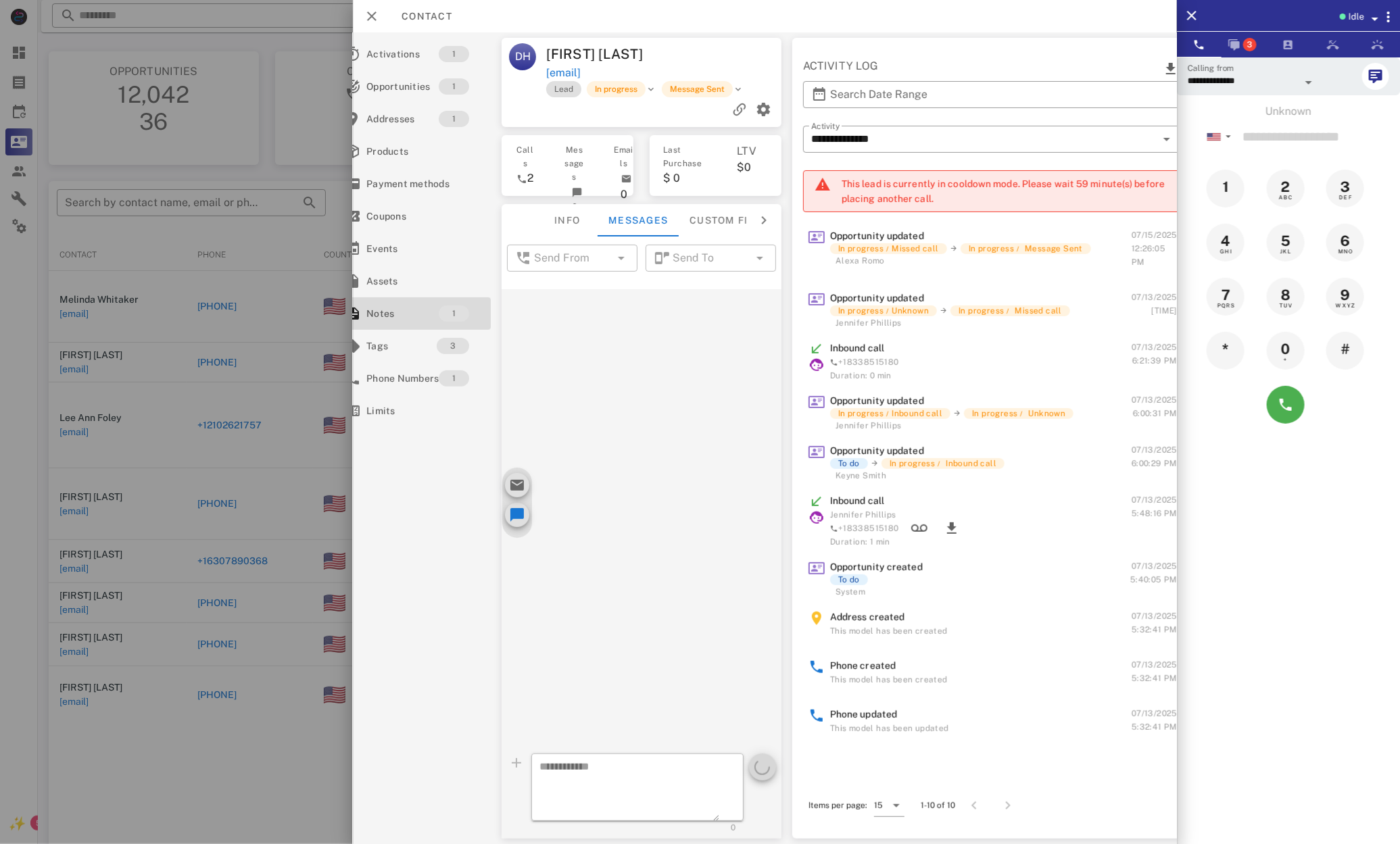 click on "​ 0" at bounding box center (642, 796) 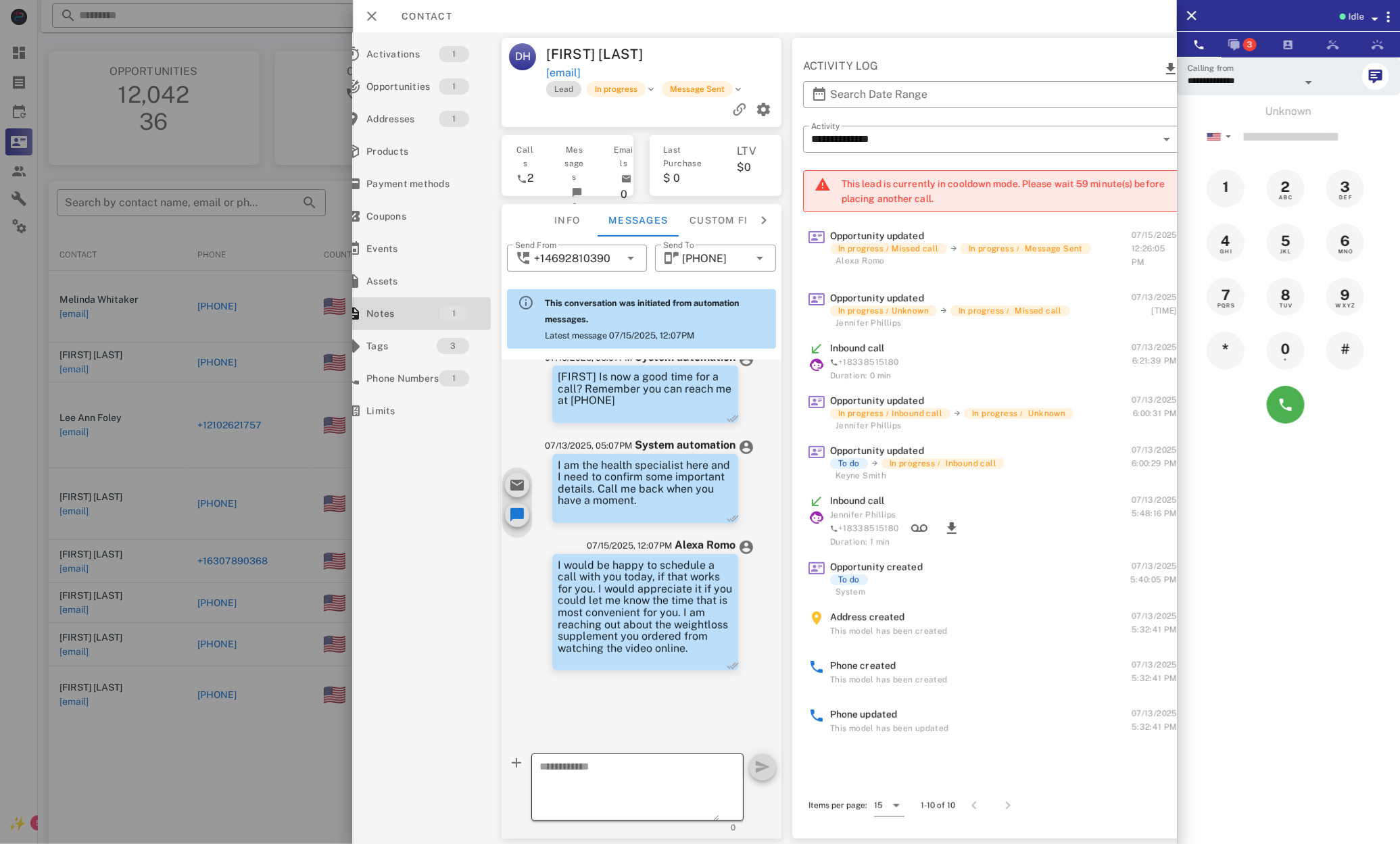 drag, startPoint x: 625, startPoint y: 760, endPoint x: 617, endPoint y: 766, distance: 10 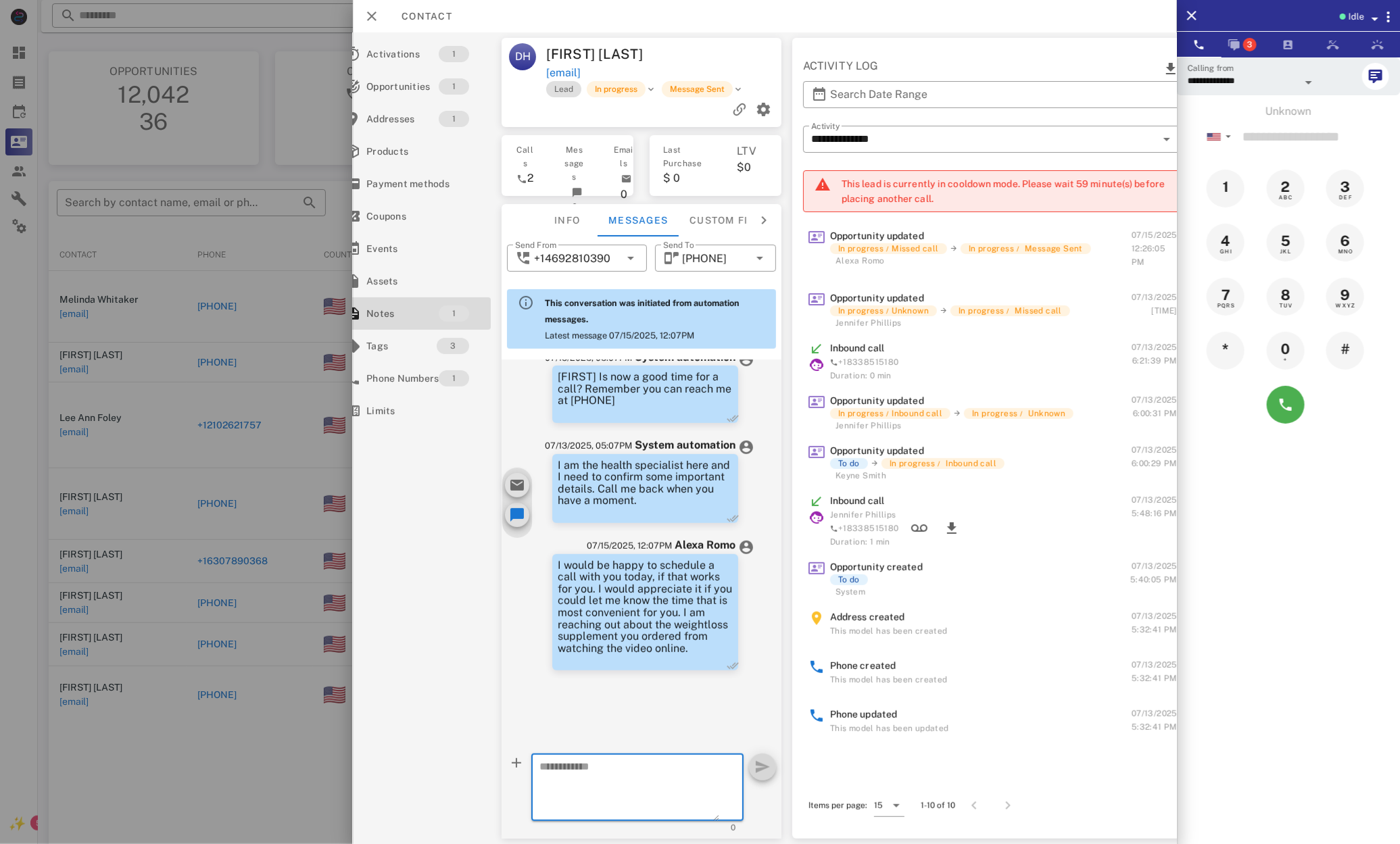 scroll, scrollTop: 0, scrollLeft: 26, axis: horizontal 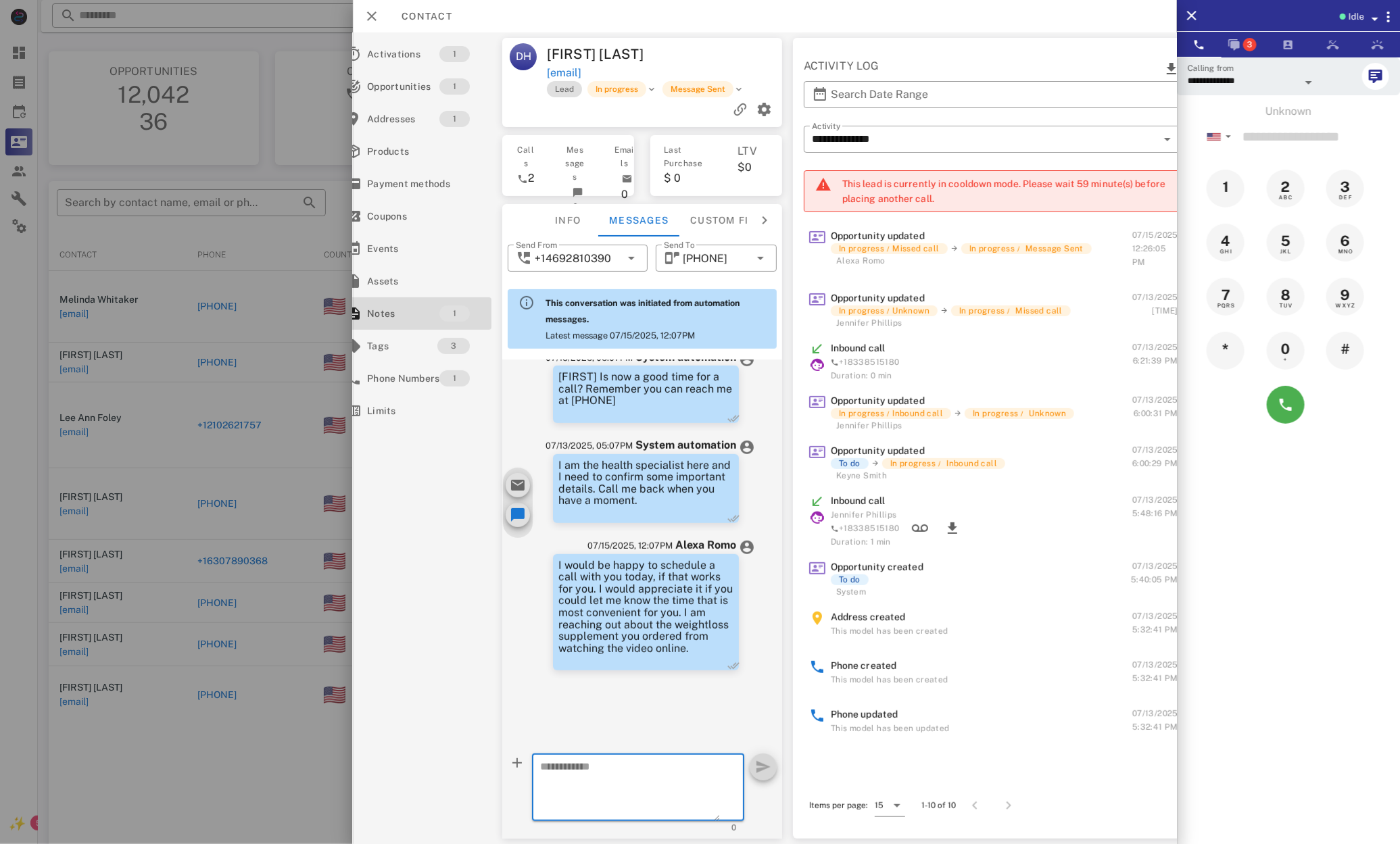 click at bounding box center (631, 789) 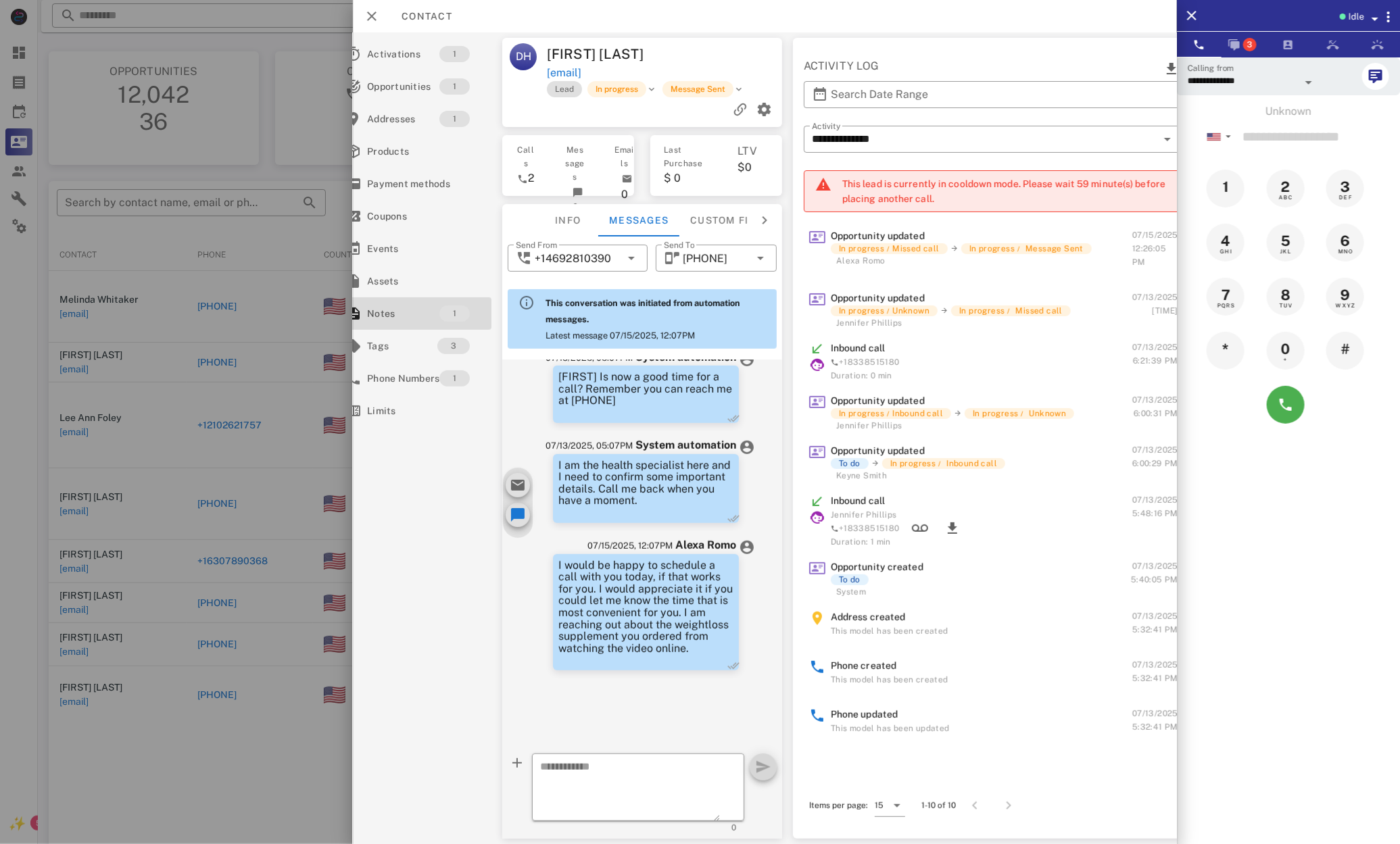 drag, startPoint x: 584, startPoint y: 462, endPoint x: 625, endPoint y: 518, distance: 69.40461 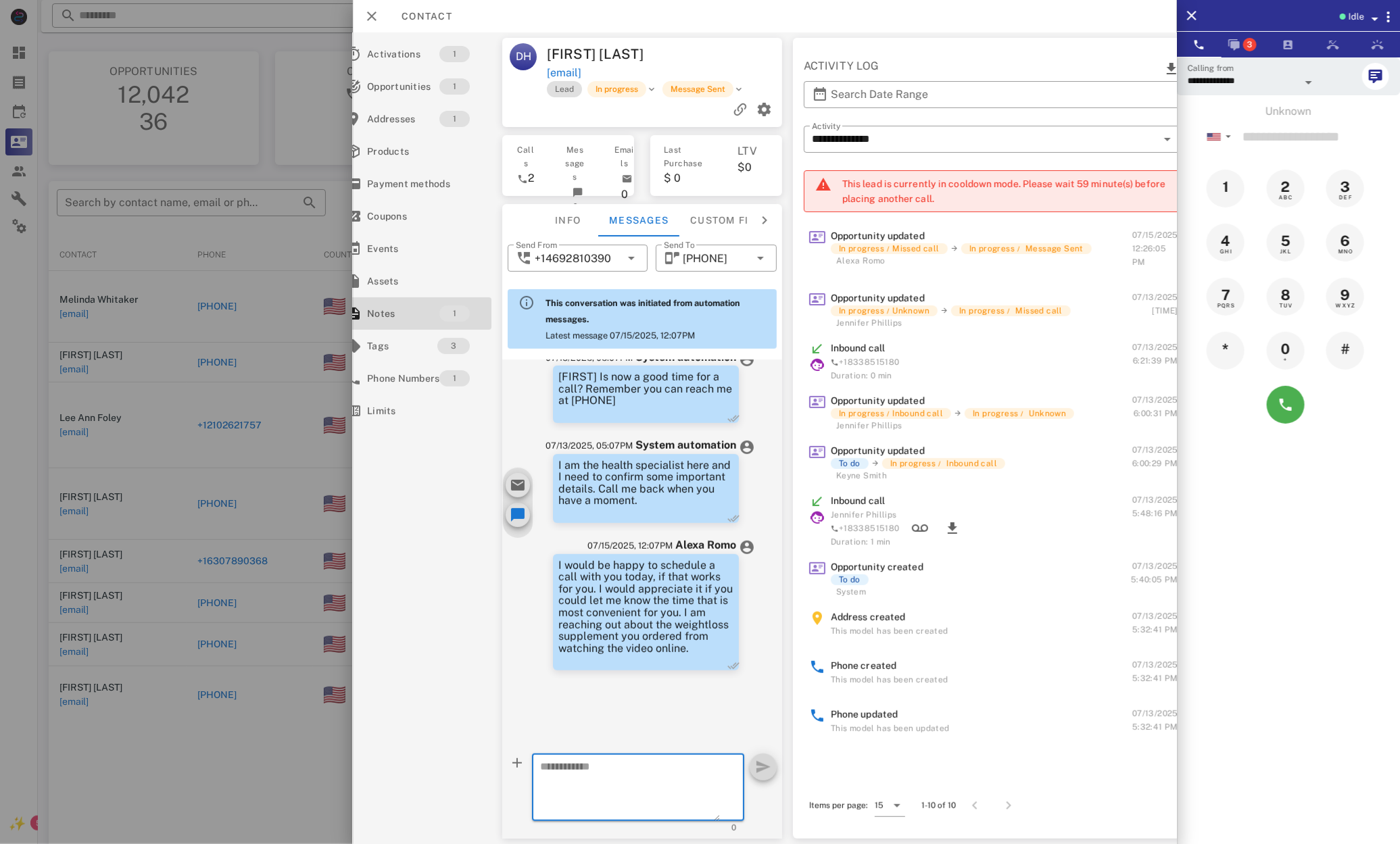 click at bounding box center [631, 789] 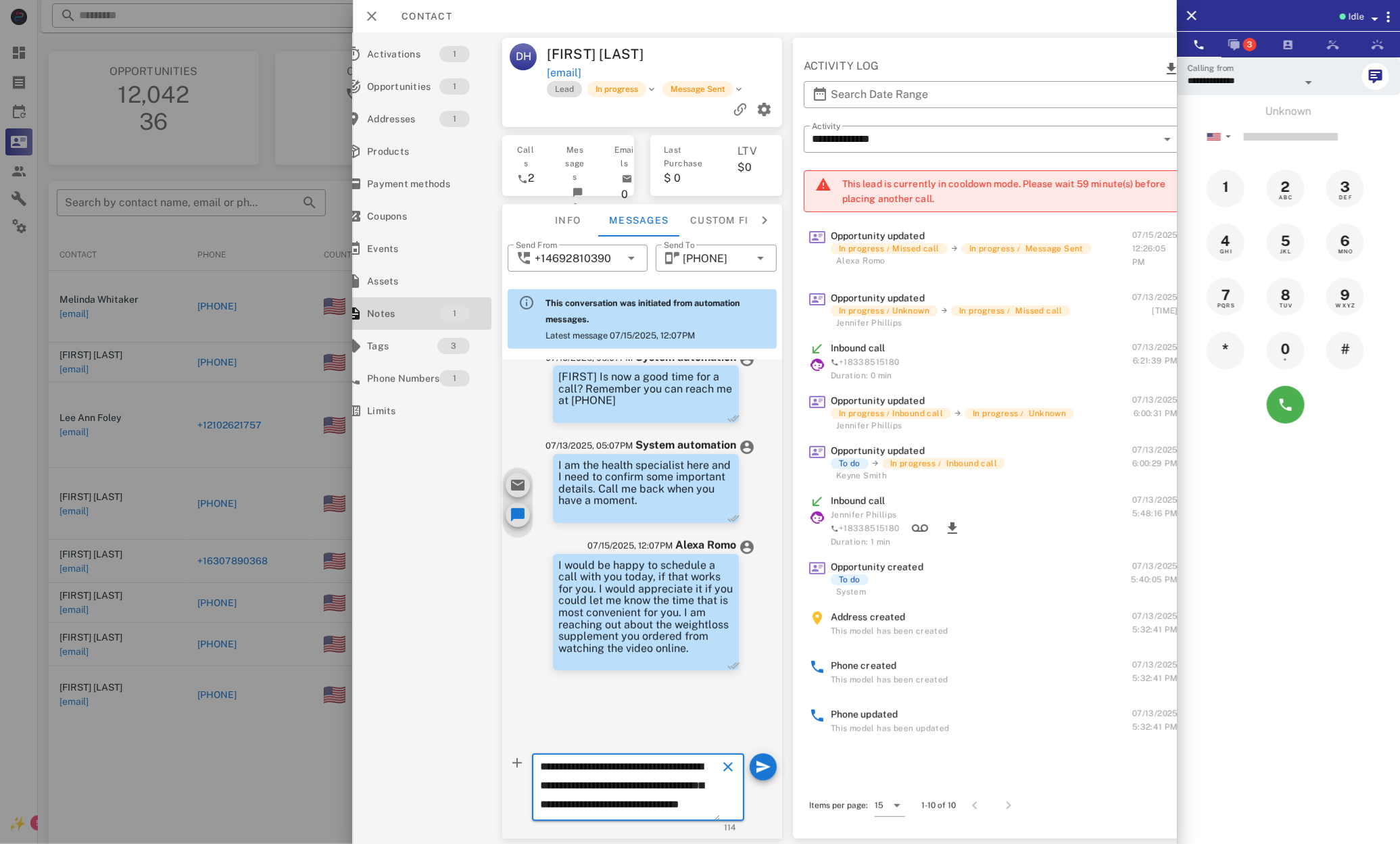 scroll, scrollTop: 9, scrollLeft: 0, axis: vertical 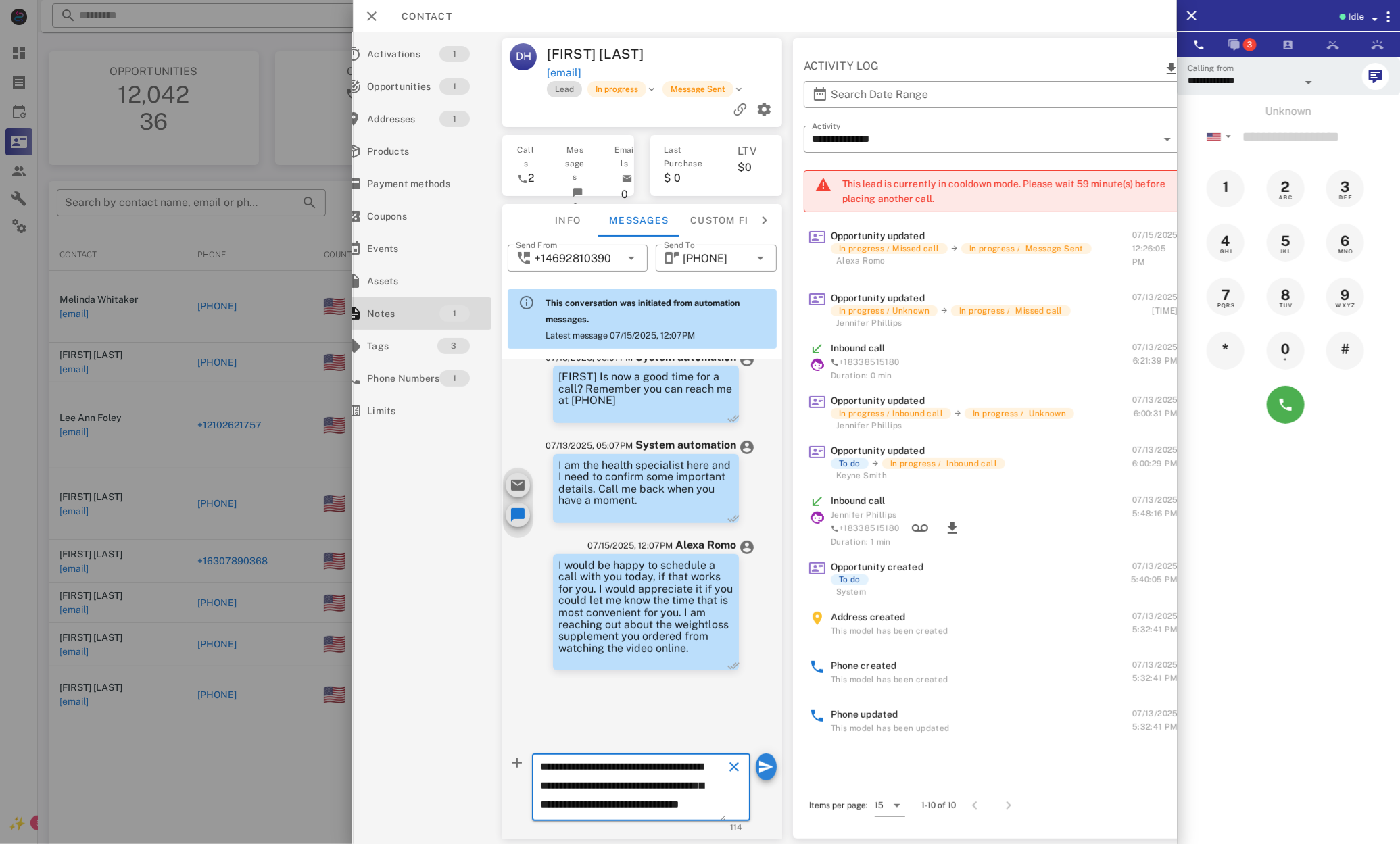 type on "**********" 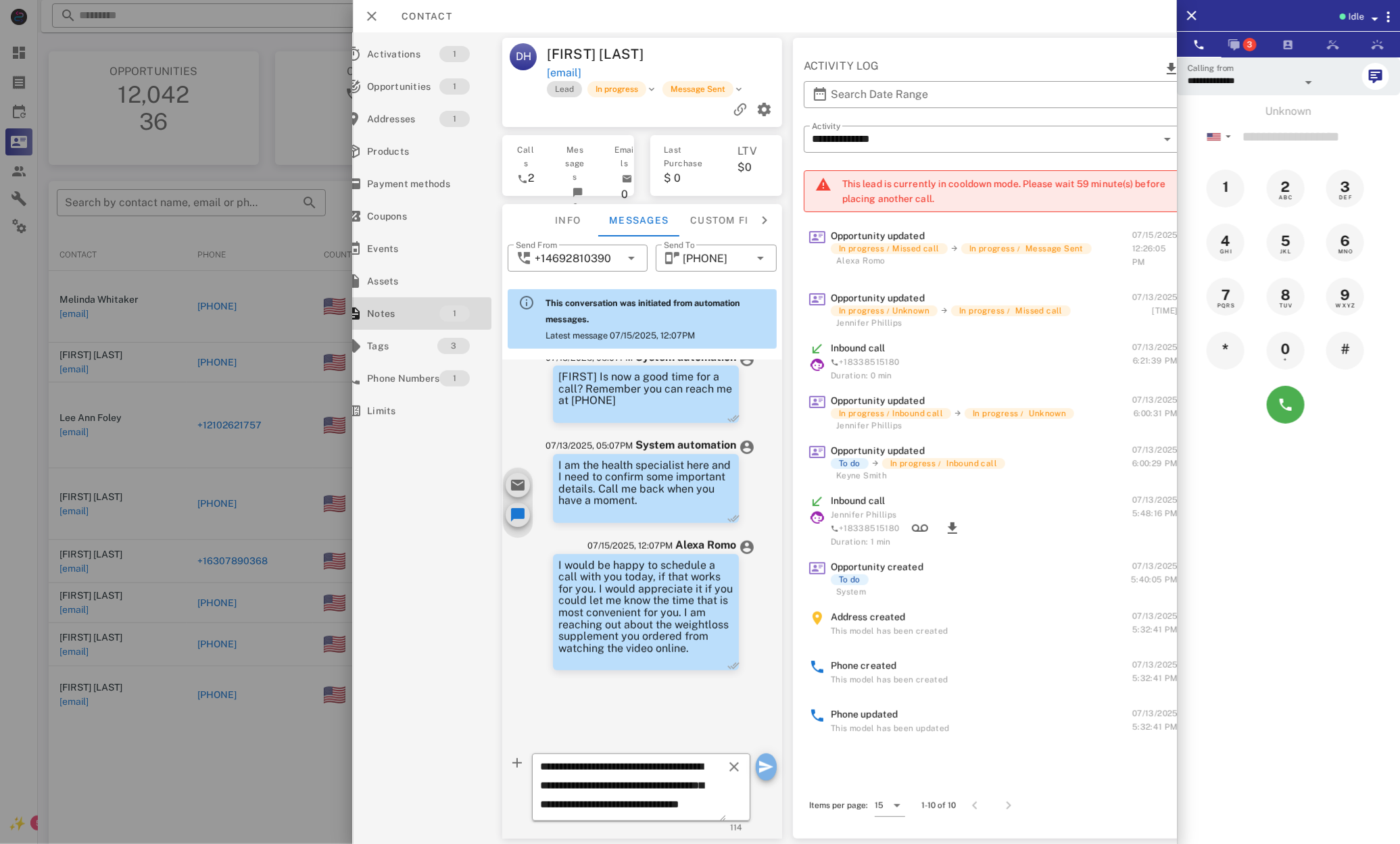 drag, startPoint x: 779, startPoint y: 772, endPoint x: 771, endPoint y: 773, distance: 8.06226 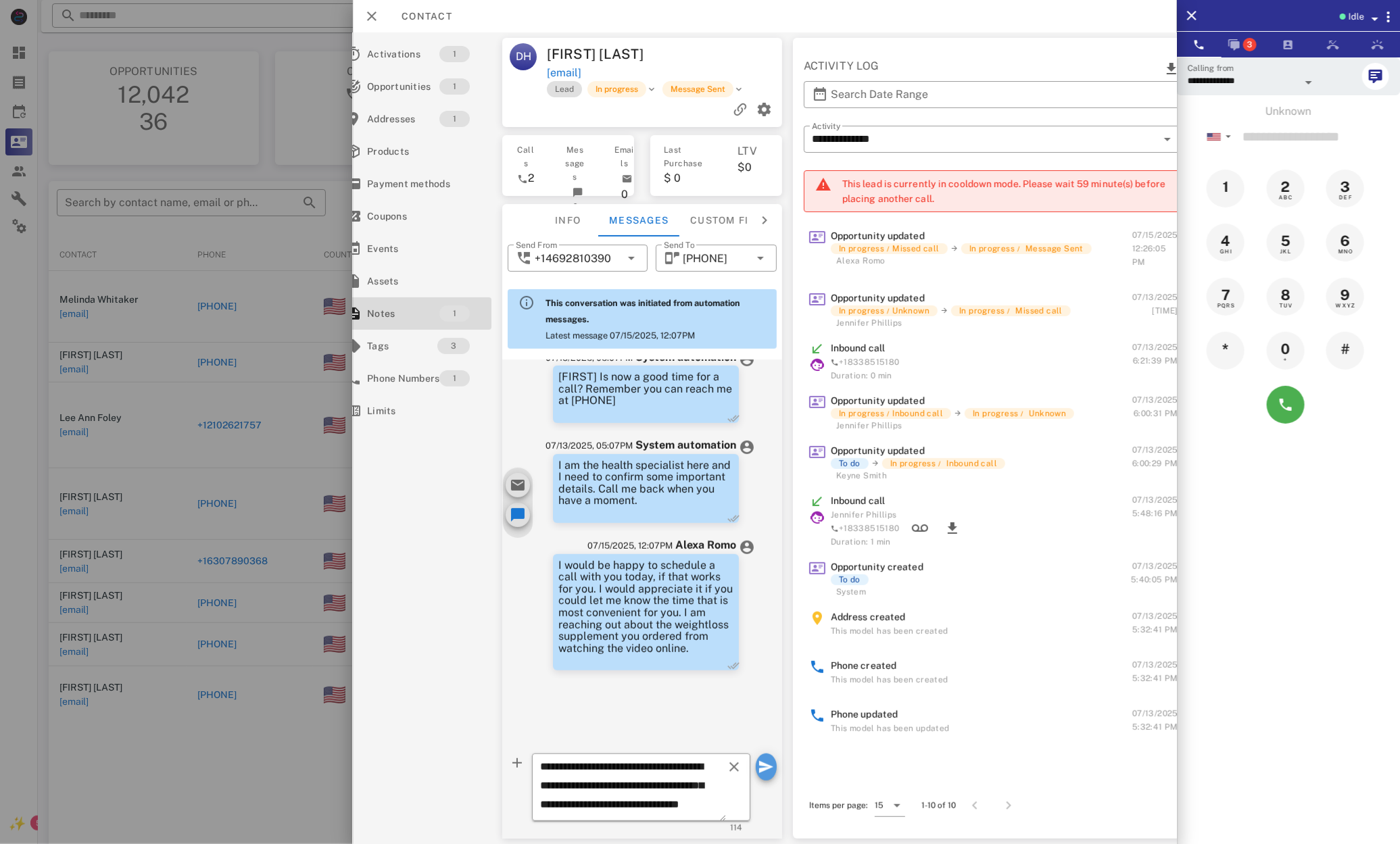 type 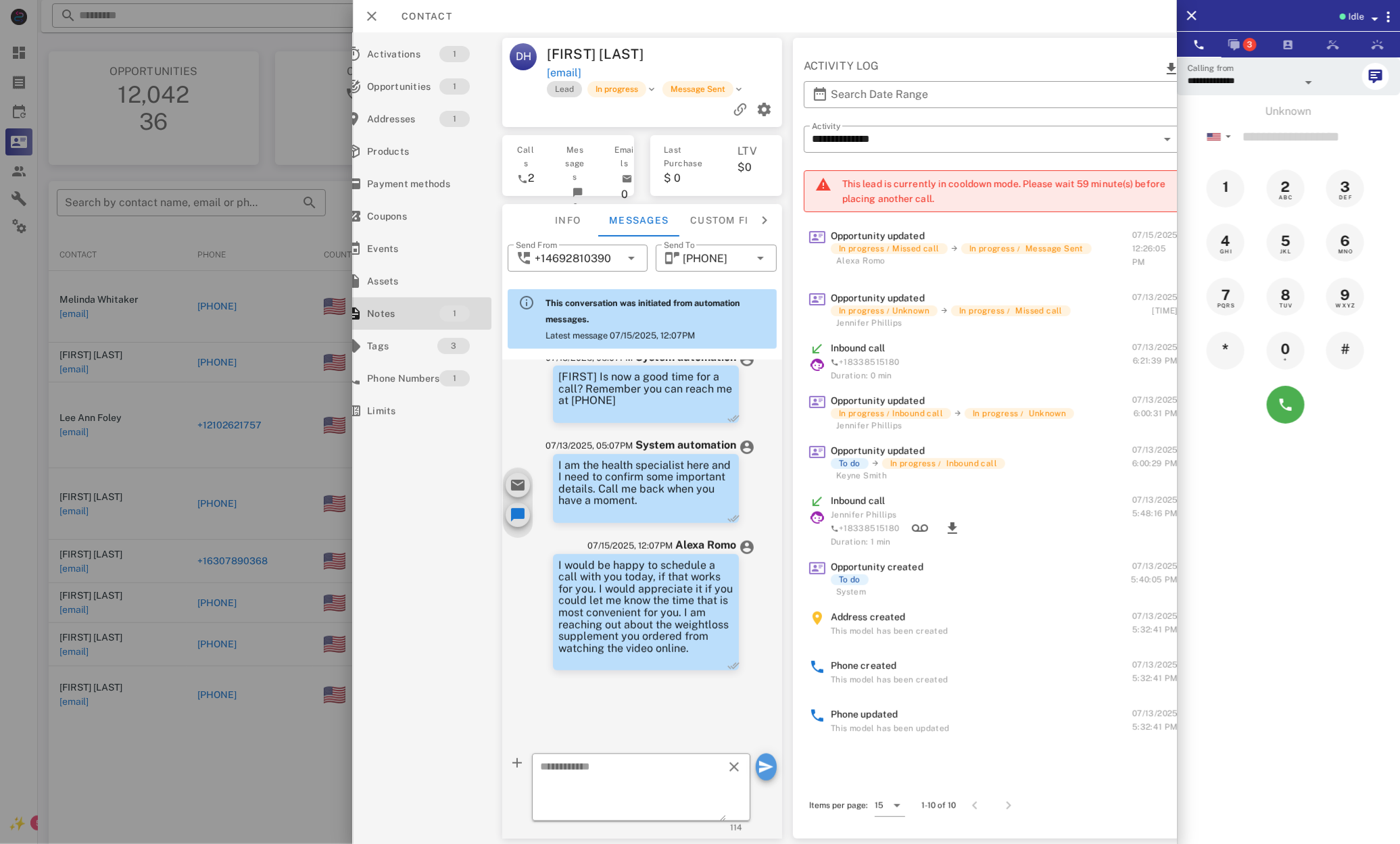 scroll, scrollTop: 0, scrollLeft: 0, axis: both 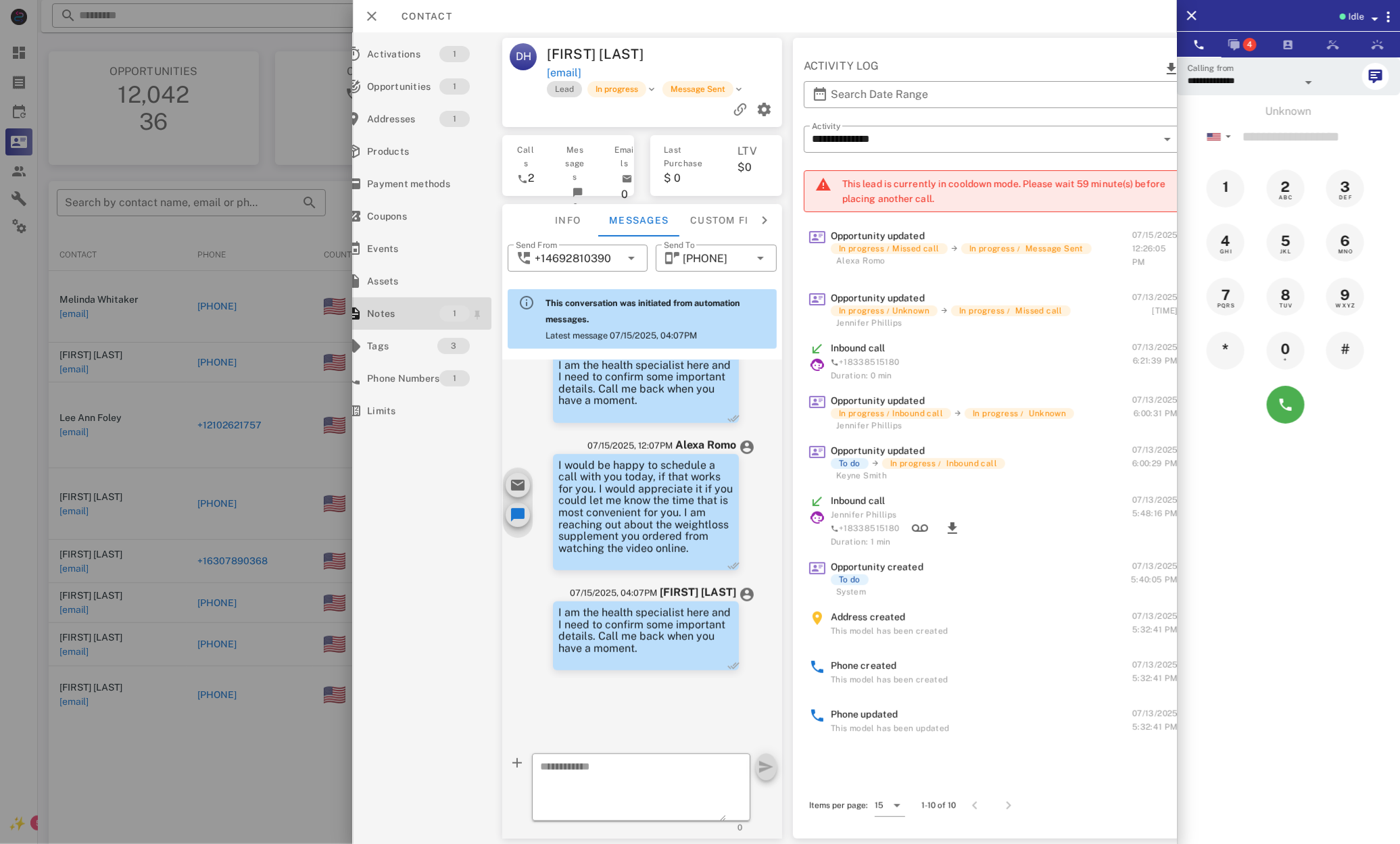 drag, startPoint x: 539, startPoint y: 405, endPoint x: 491, endPoint y: 311, distance: 105.5462 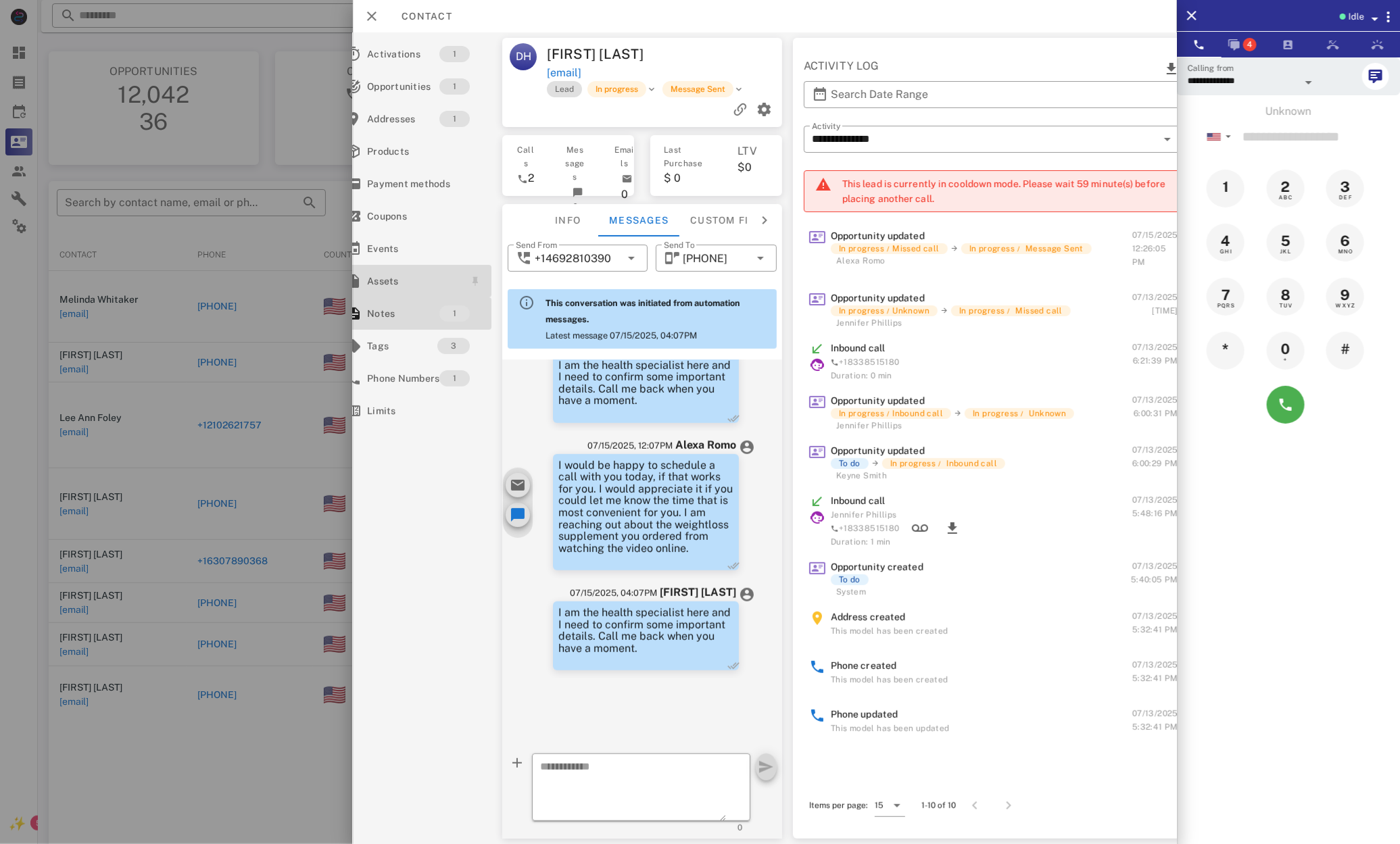 click on "Assets" at bounding box center [413, 281] 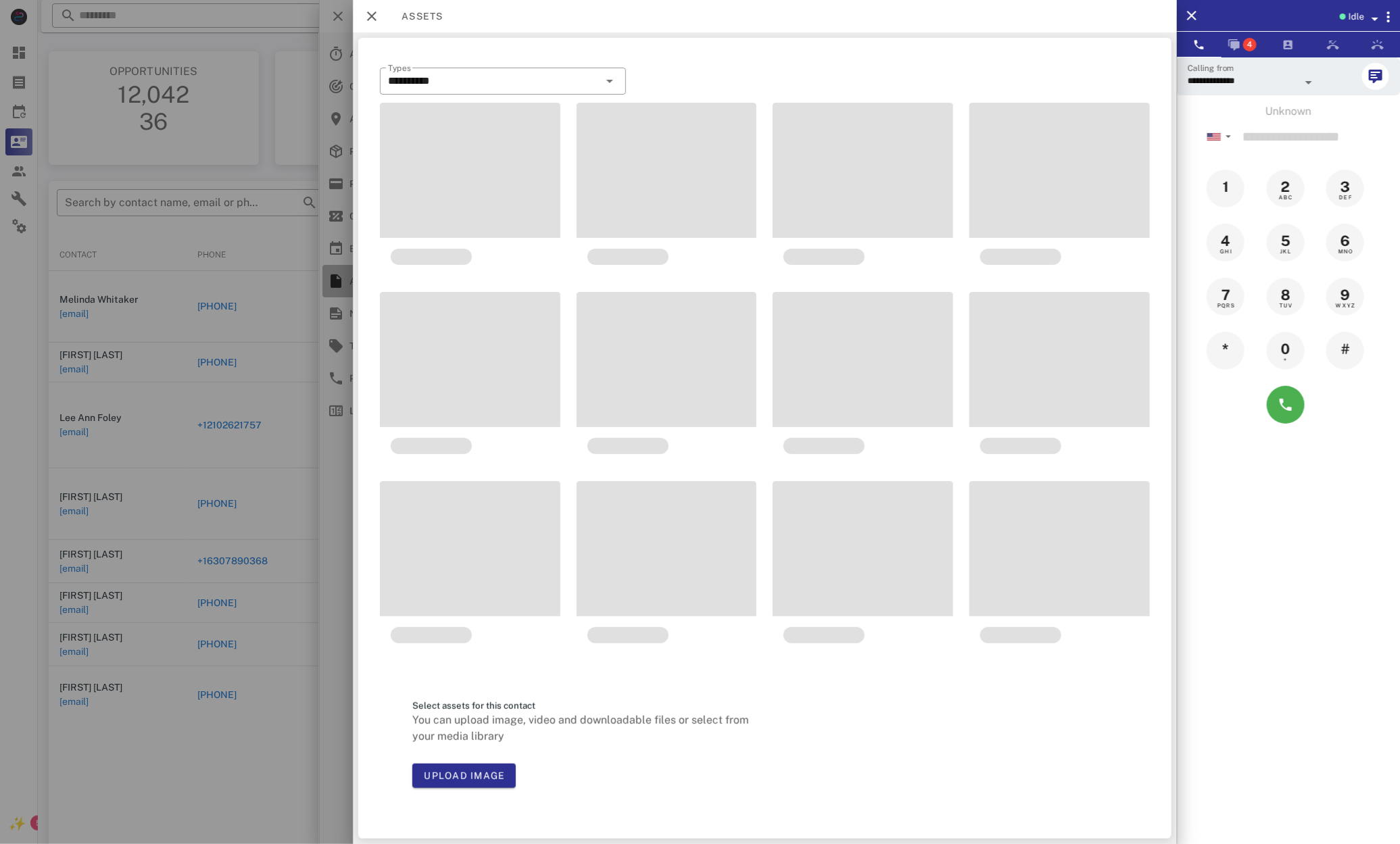 scroll, scrollTop: 0, scrollLeft: 13, axis: horizontal 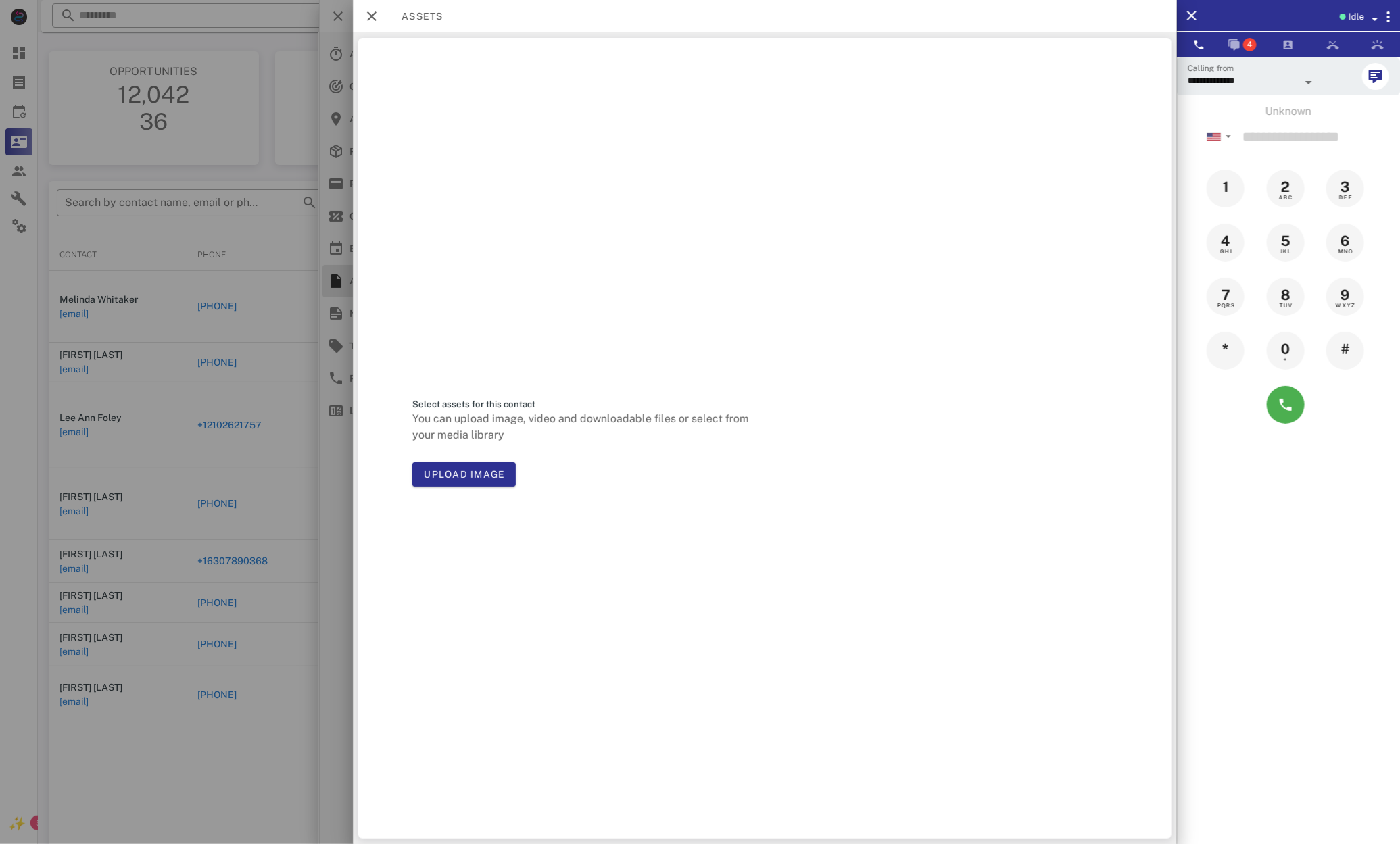 click at bounding box center (700, 422) 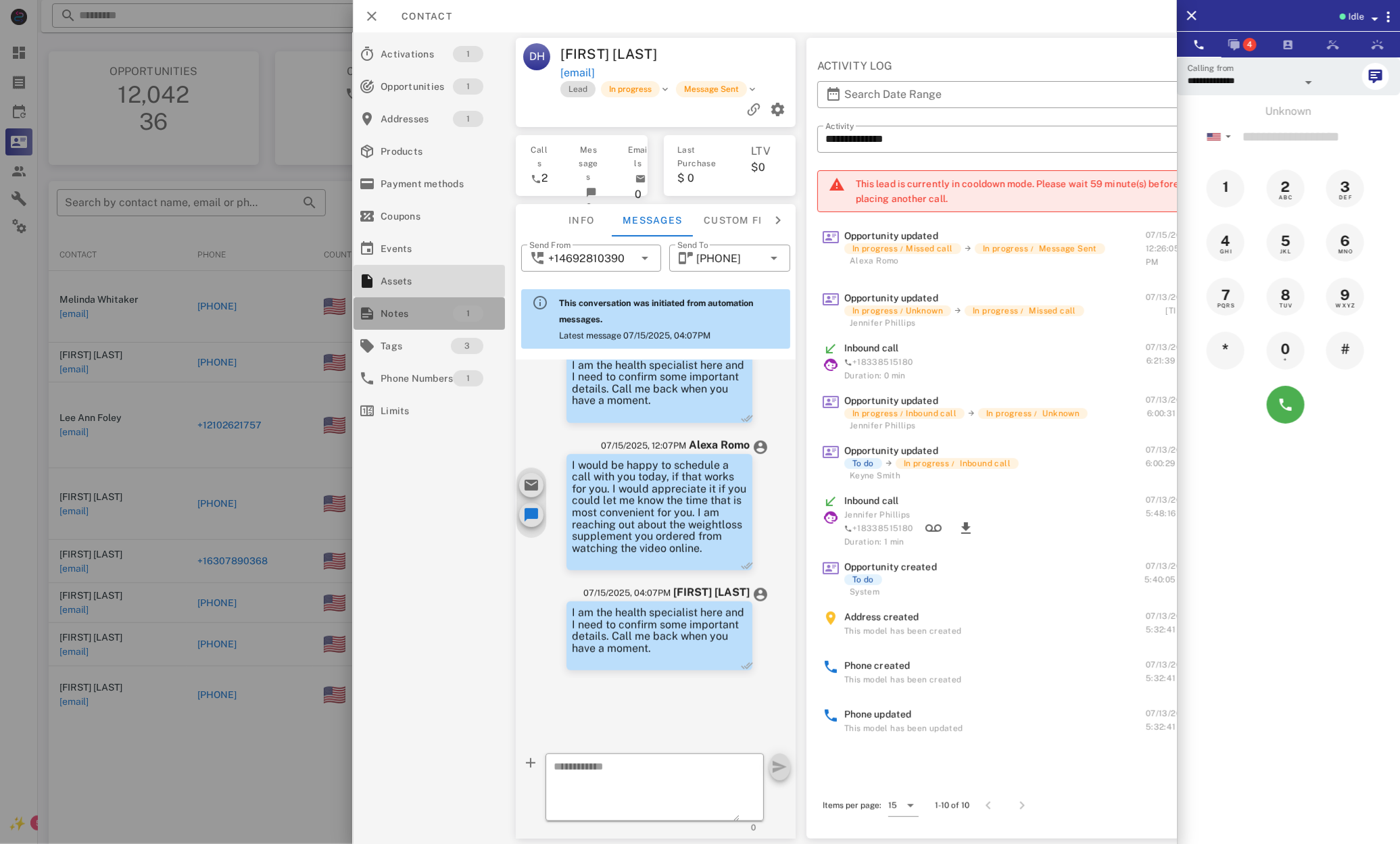 drag, startPoint x: 393, startPoint y: 313, endPoint x: 402, endPoint y: 317, distance: 9.8488578 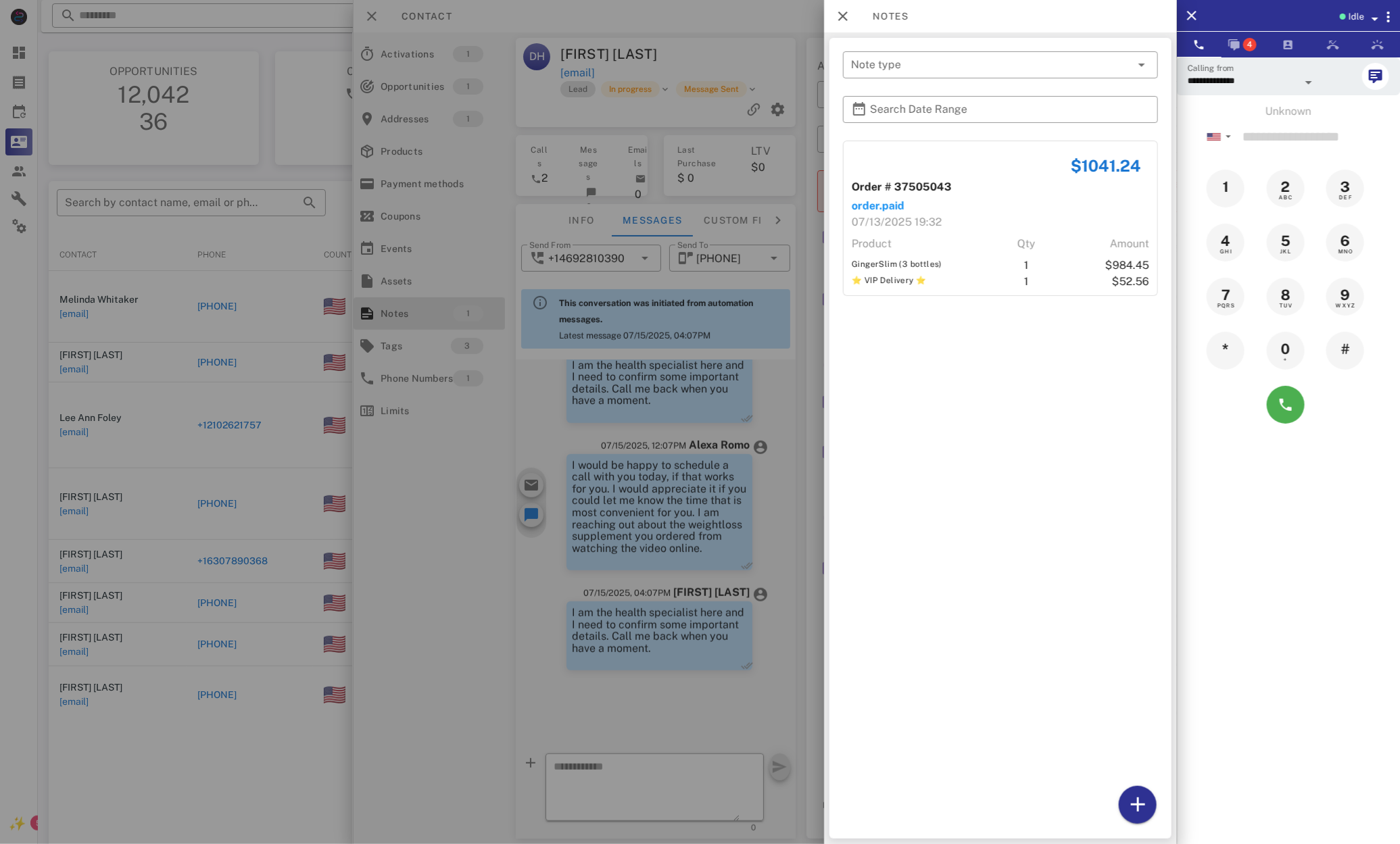 click at bounding box center [700, 422] 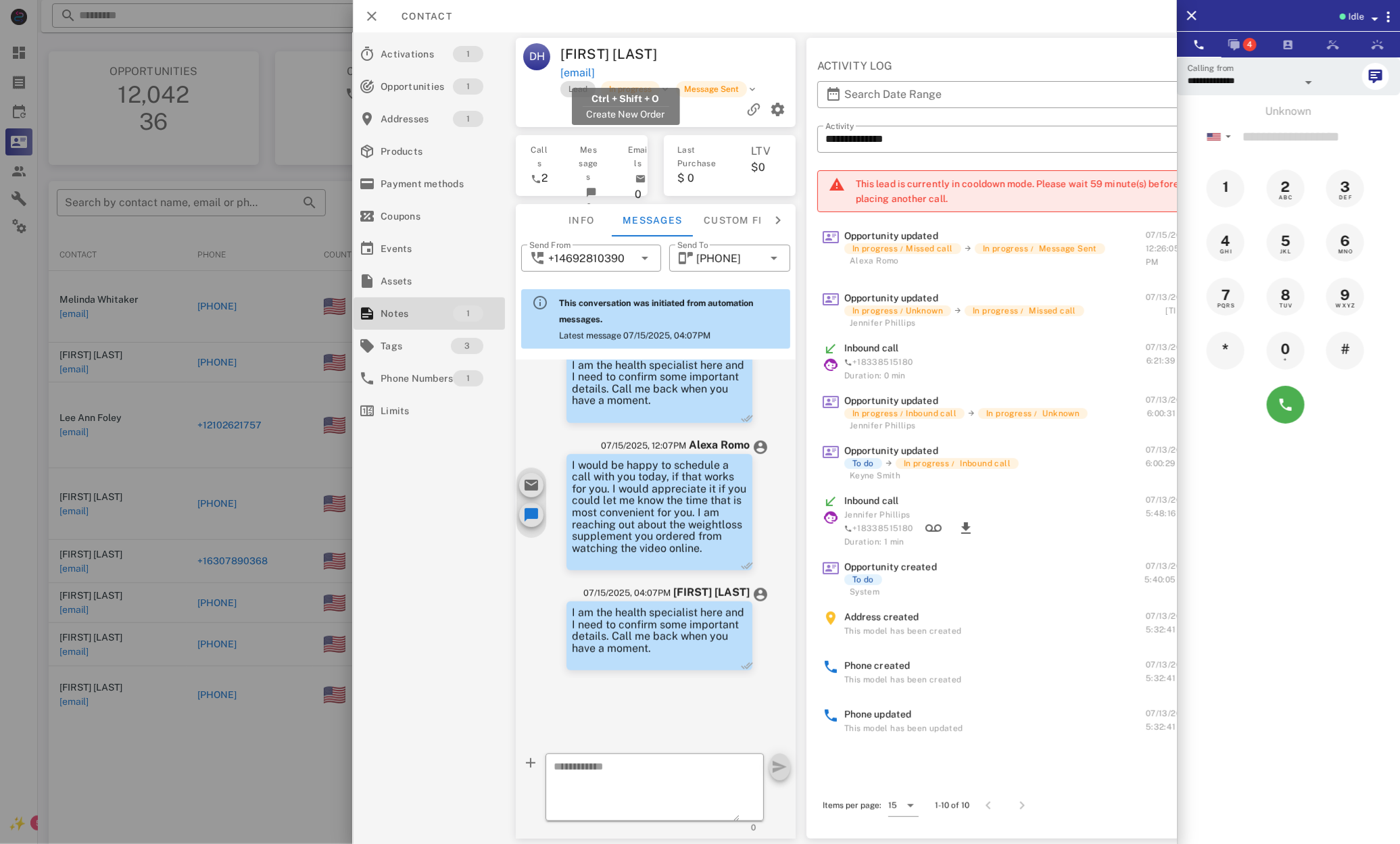 click on "drothwell918@gmail.com" at bounding box center [578, 73] 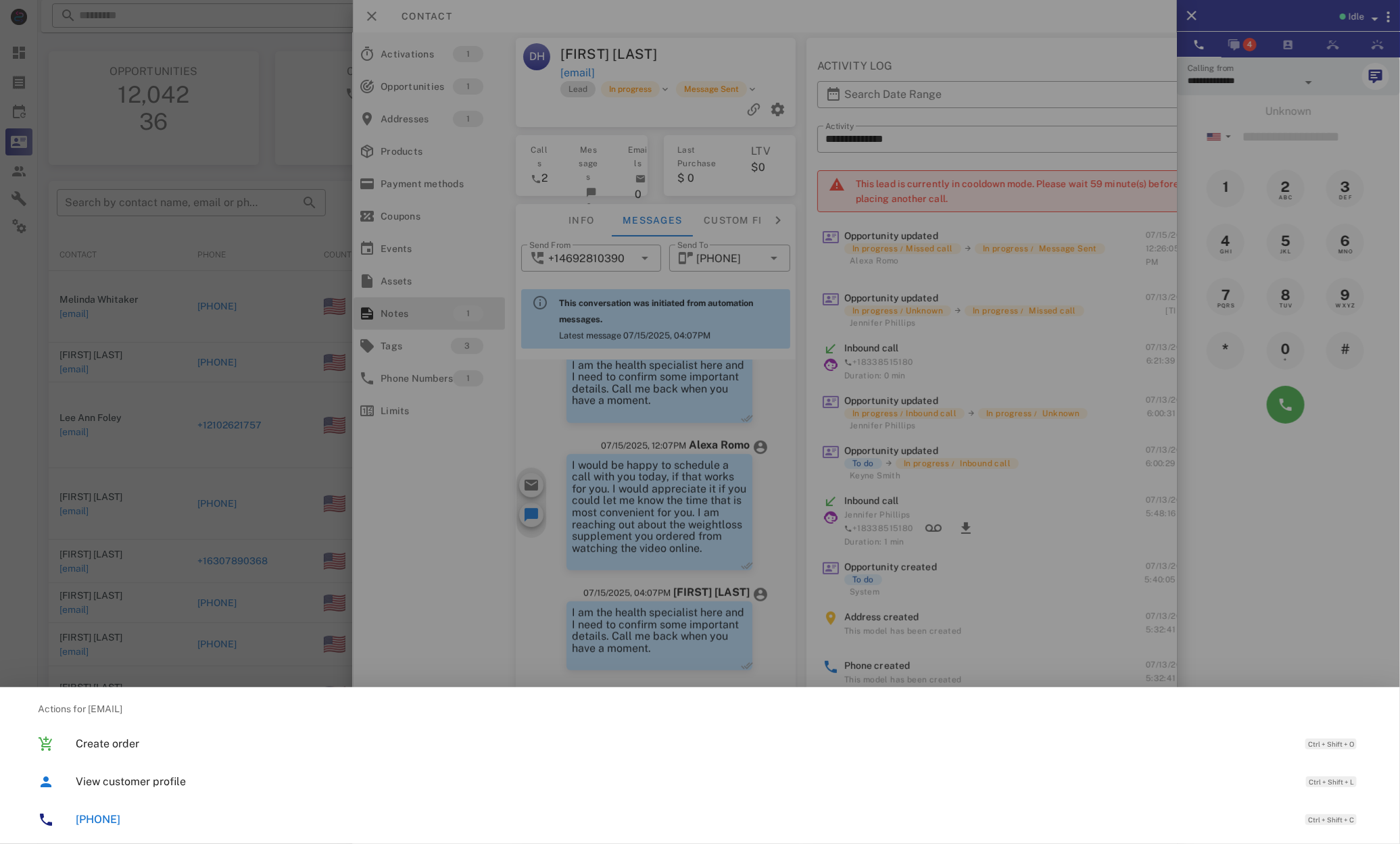 click on "+18328662548" at bounding box center (98, 819) 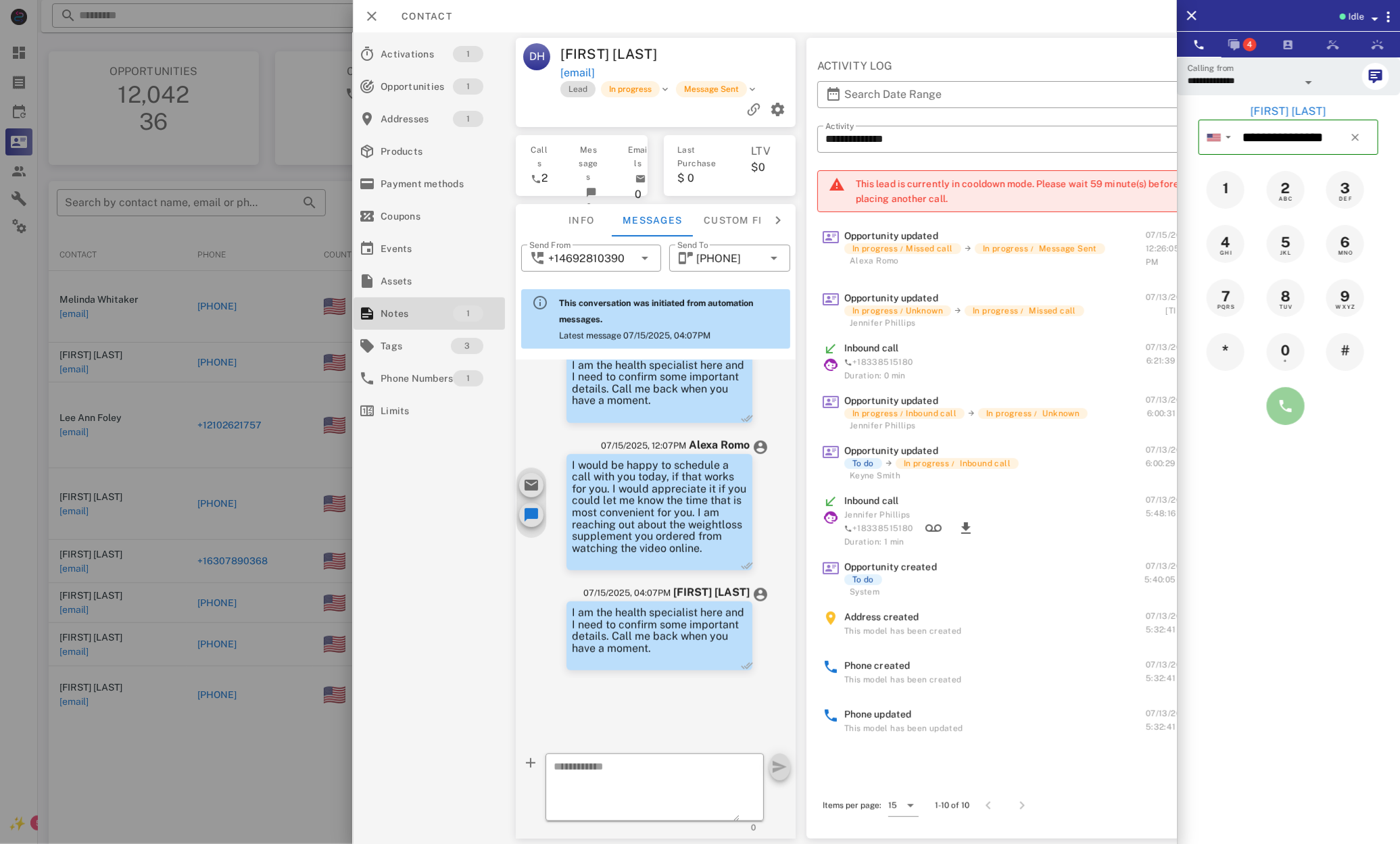 click at bounding box center [1286, 406] 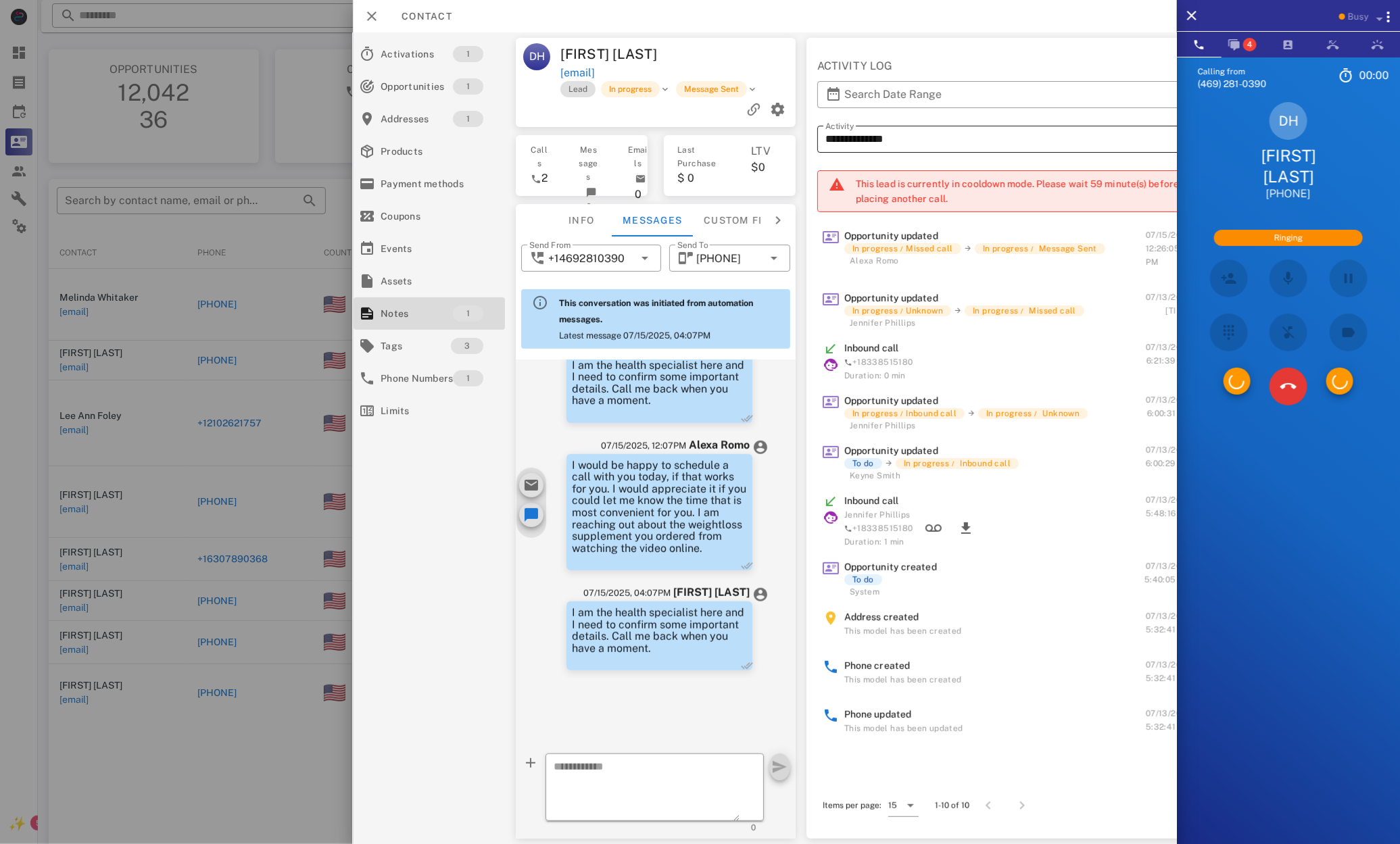 scroll, scrollTop: 1, scrollLeft: 0, axis: vertical 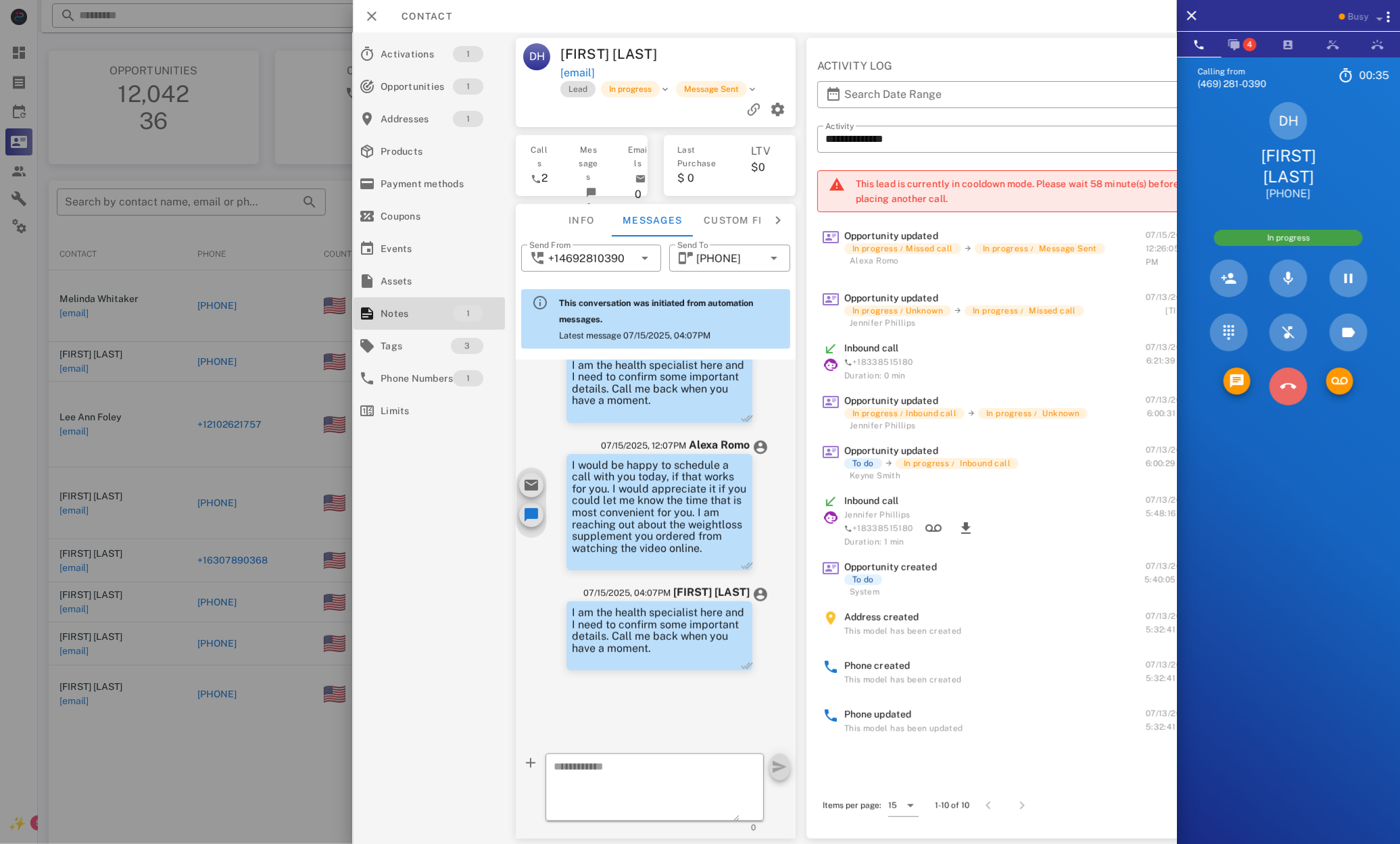 click at bounding box center (1288, 387) 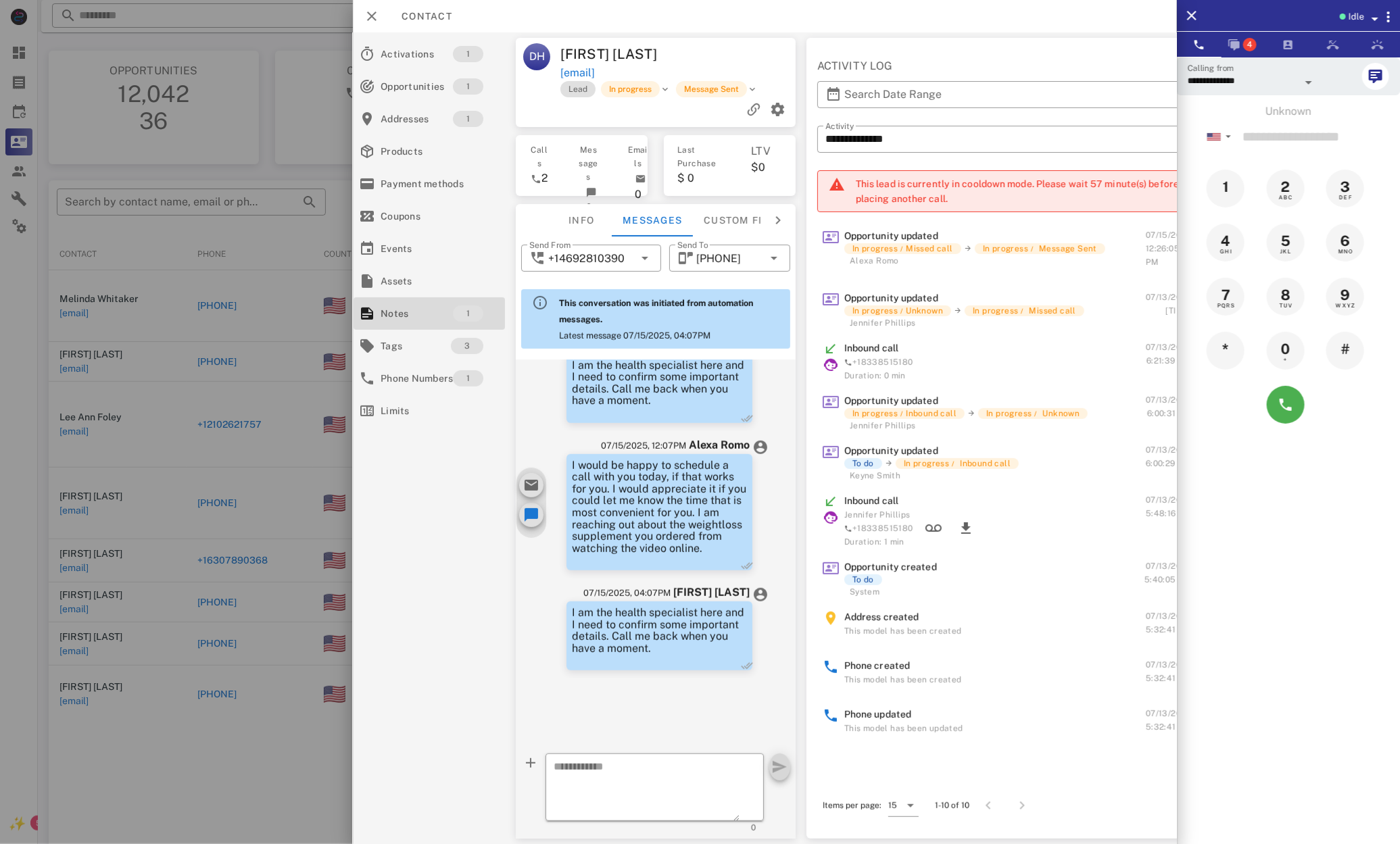 drag, startPoint x: 120, startPoint y: 372, endPoint x: 124, endPoint y: 383, distance: 11.7047 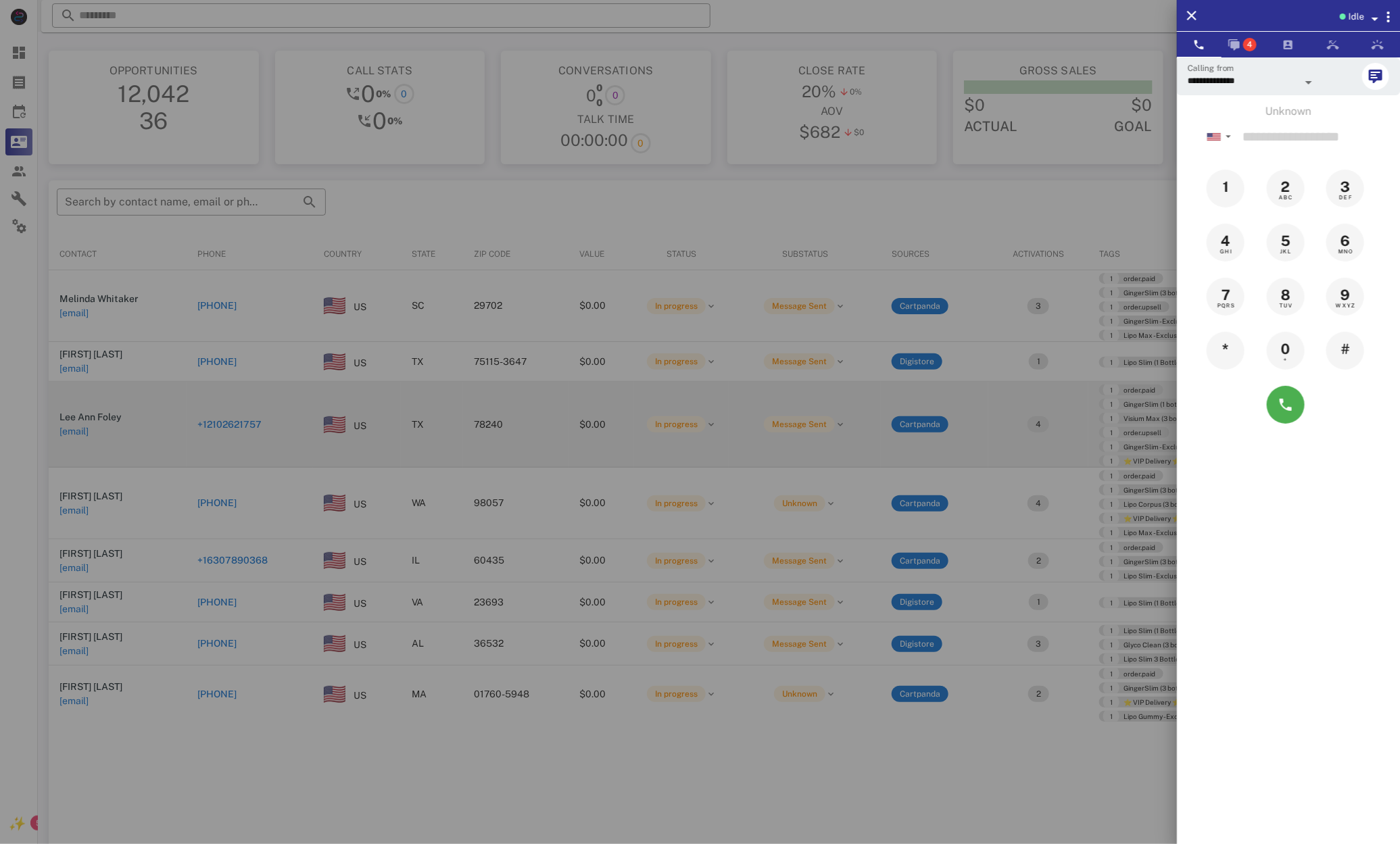 click at bounding box center (700, 422) 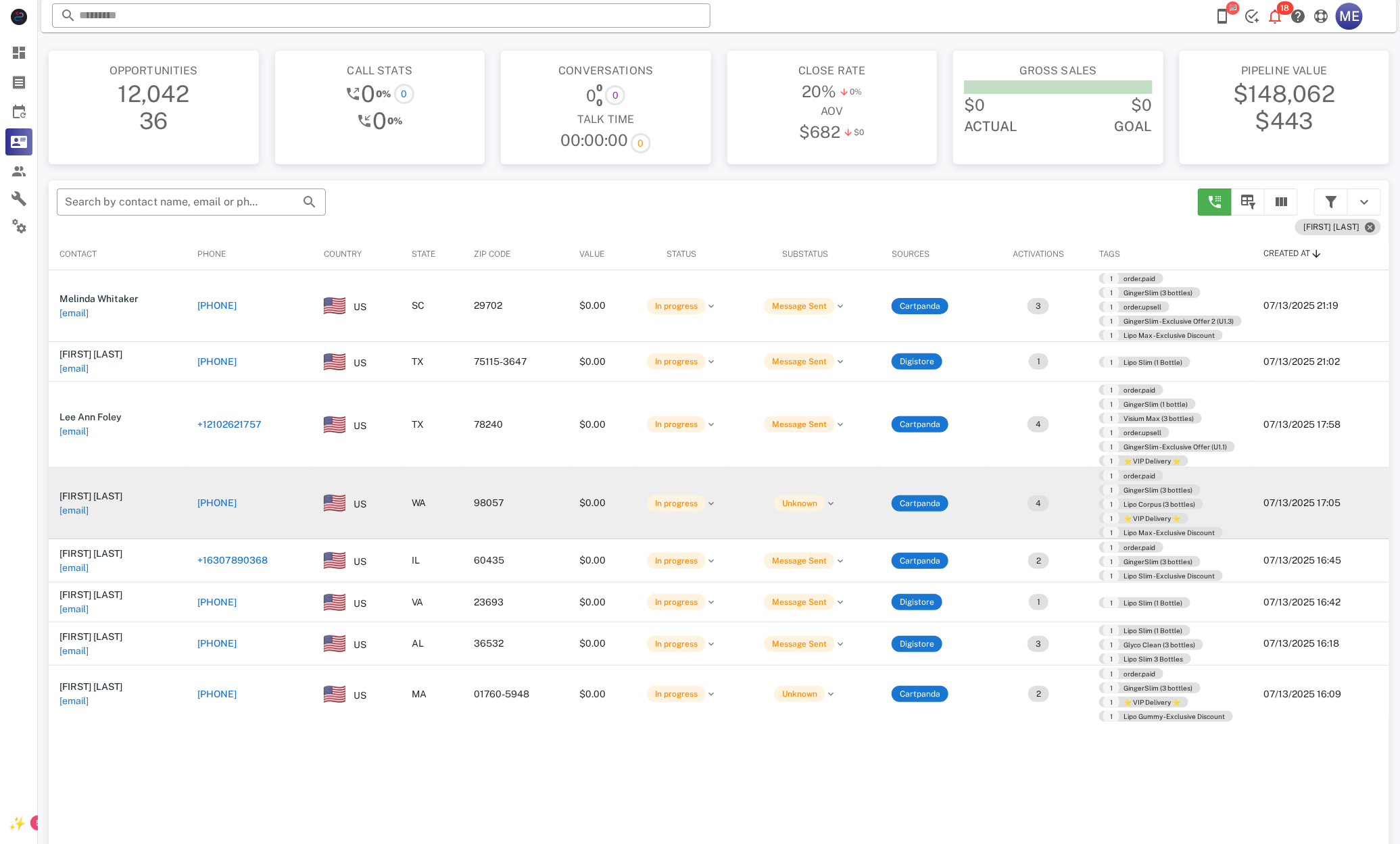 click on "kellycurre8600@comcast.net" at bounding box center [74, 510] 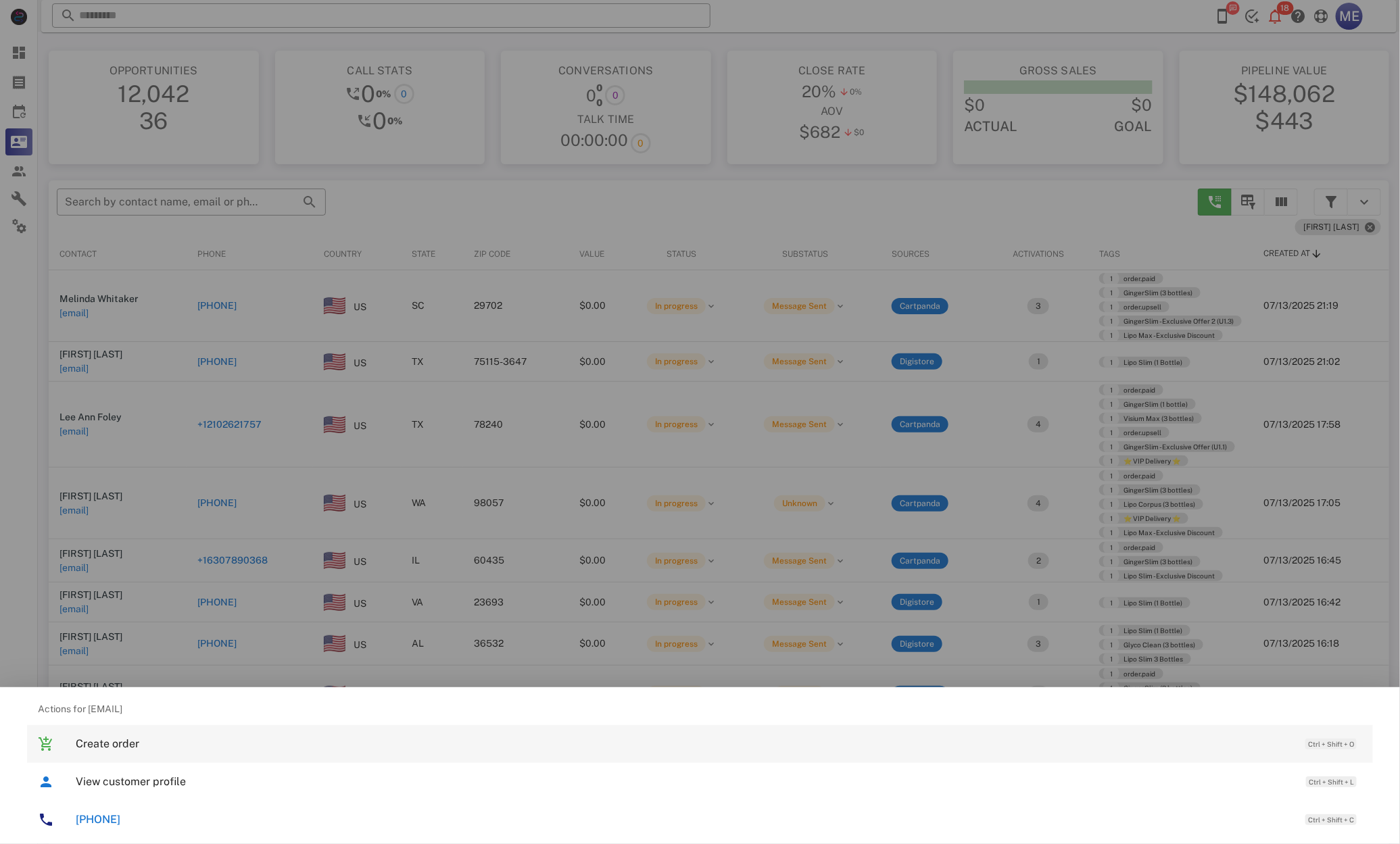 click on "+14255918509" at bounding box center (98, 819) 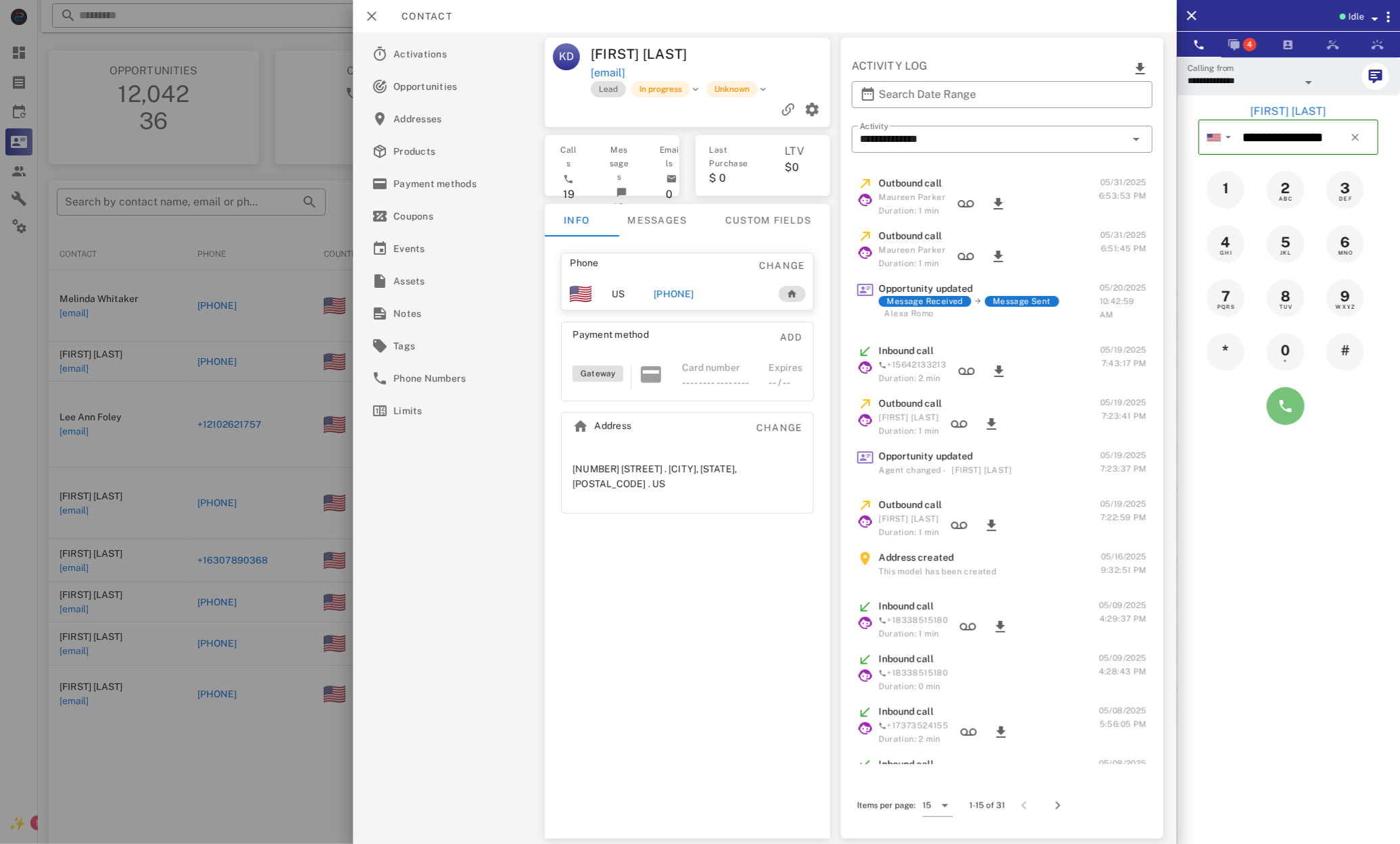 click at bounding box center [1286, 406] 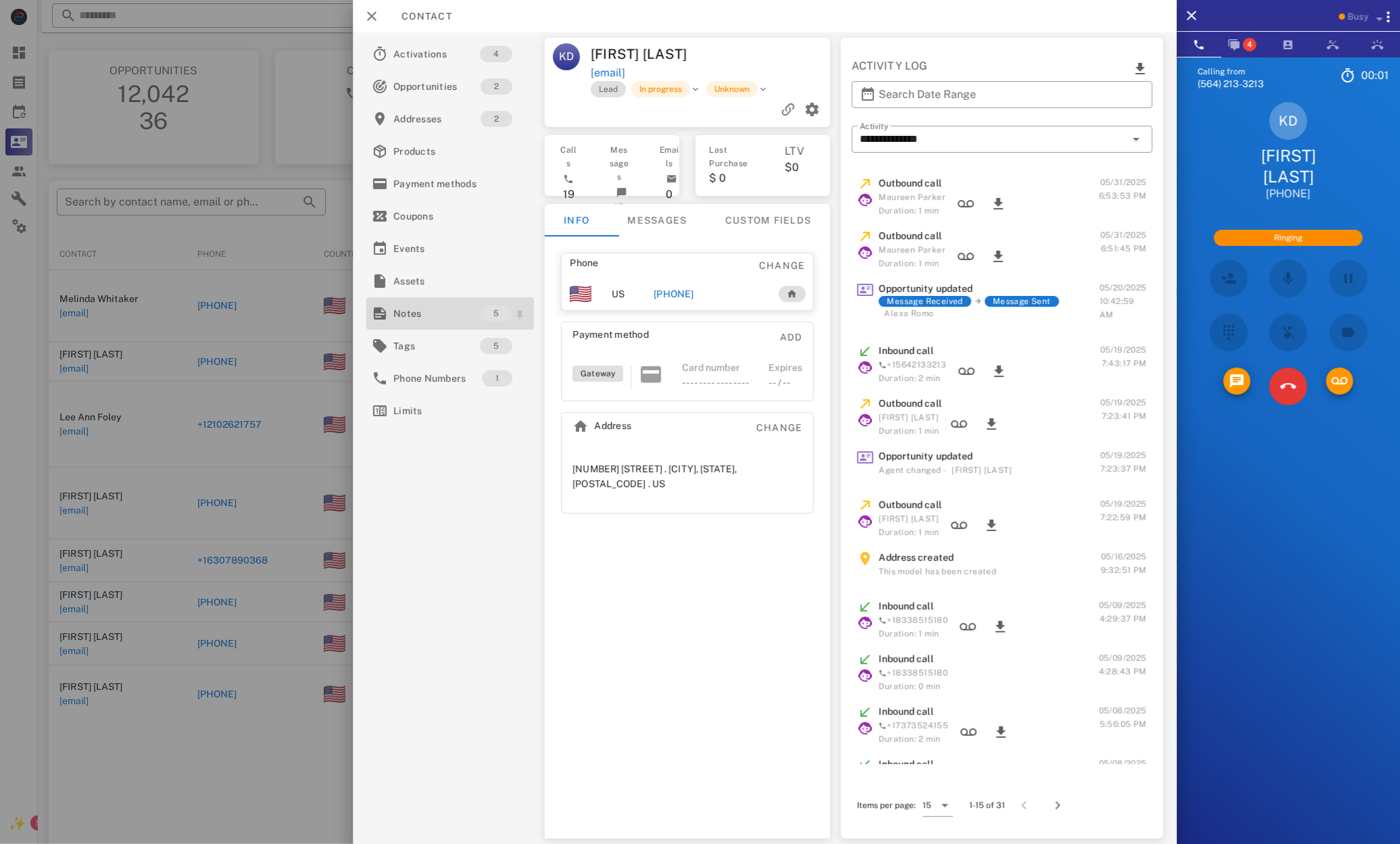click on "Notes" at bounding box center [437, 314] 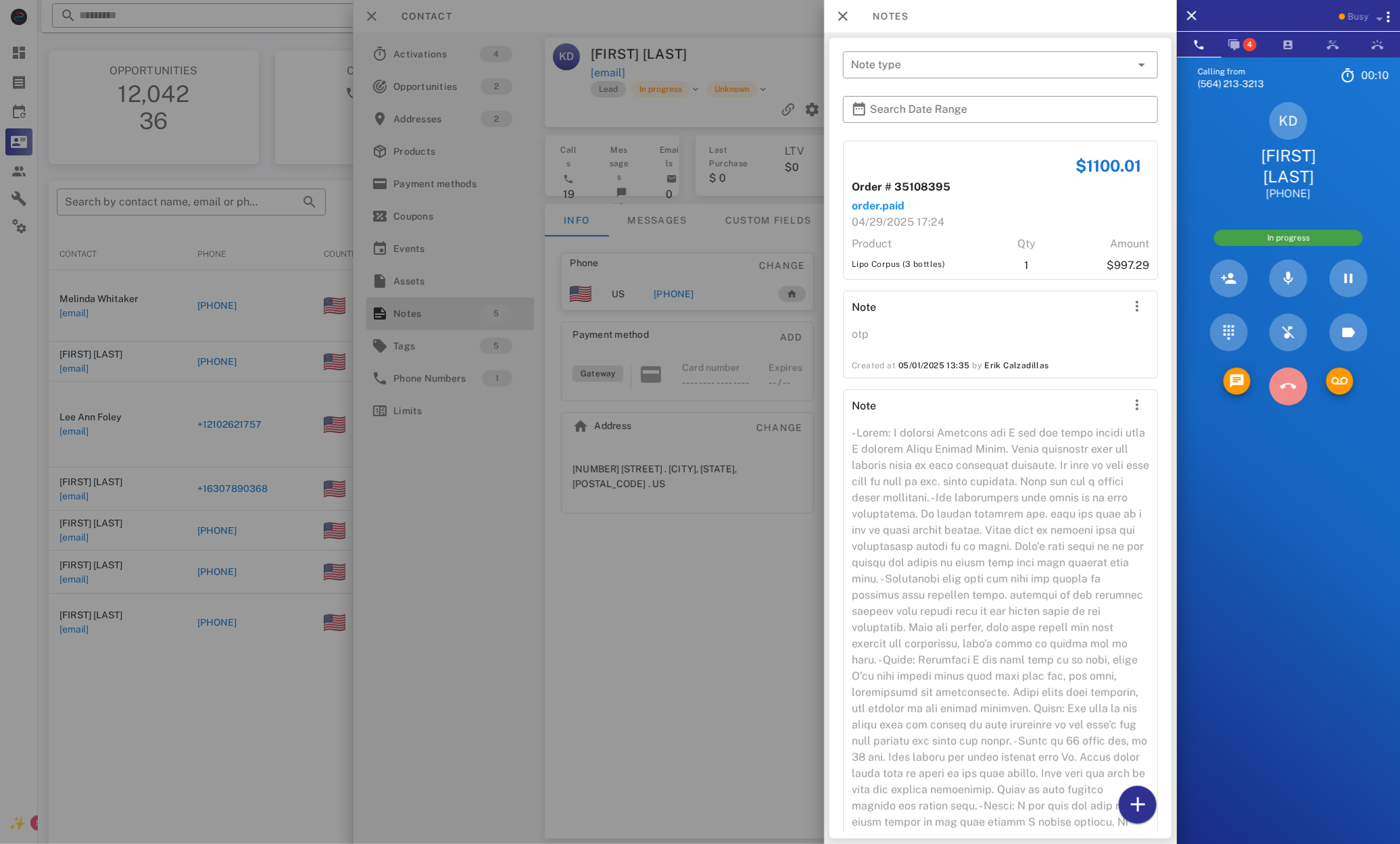click at bounding box center (1288, 387) 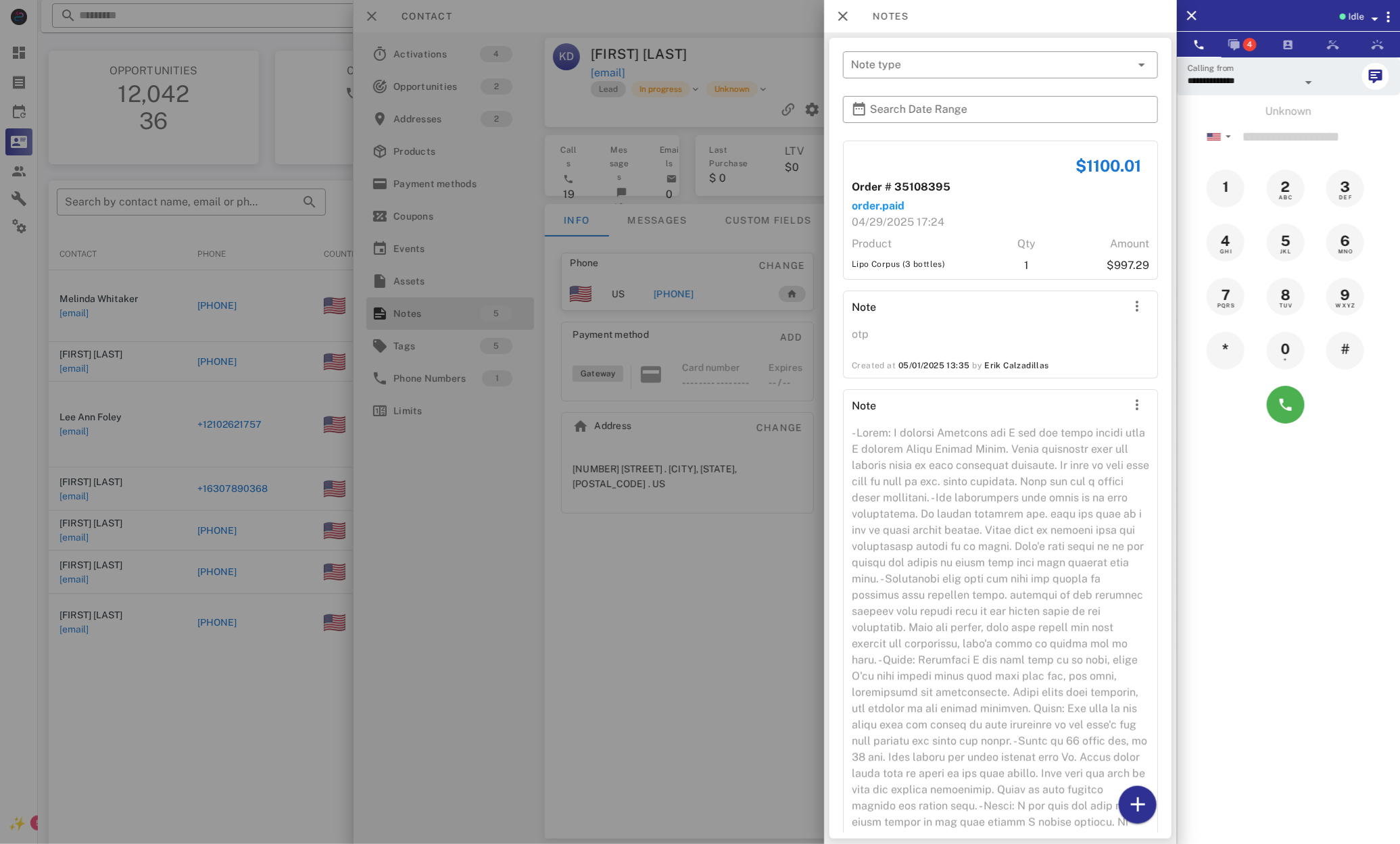 drag, startPoint x: 1243, startPoint y: 171, endPoint x: 1130, endPoint y: 199, distance: 116.41735 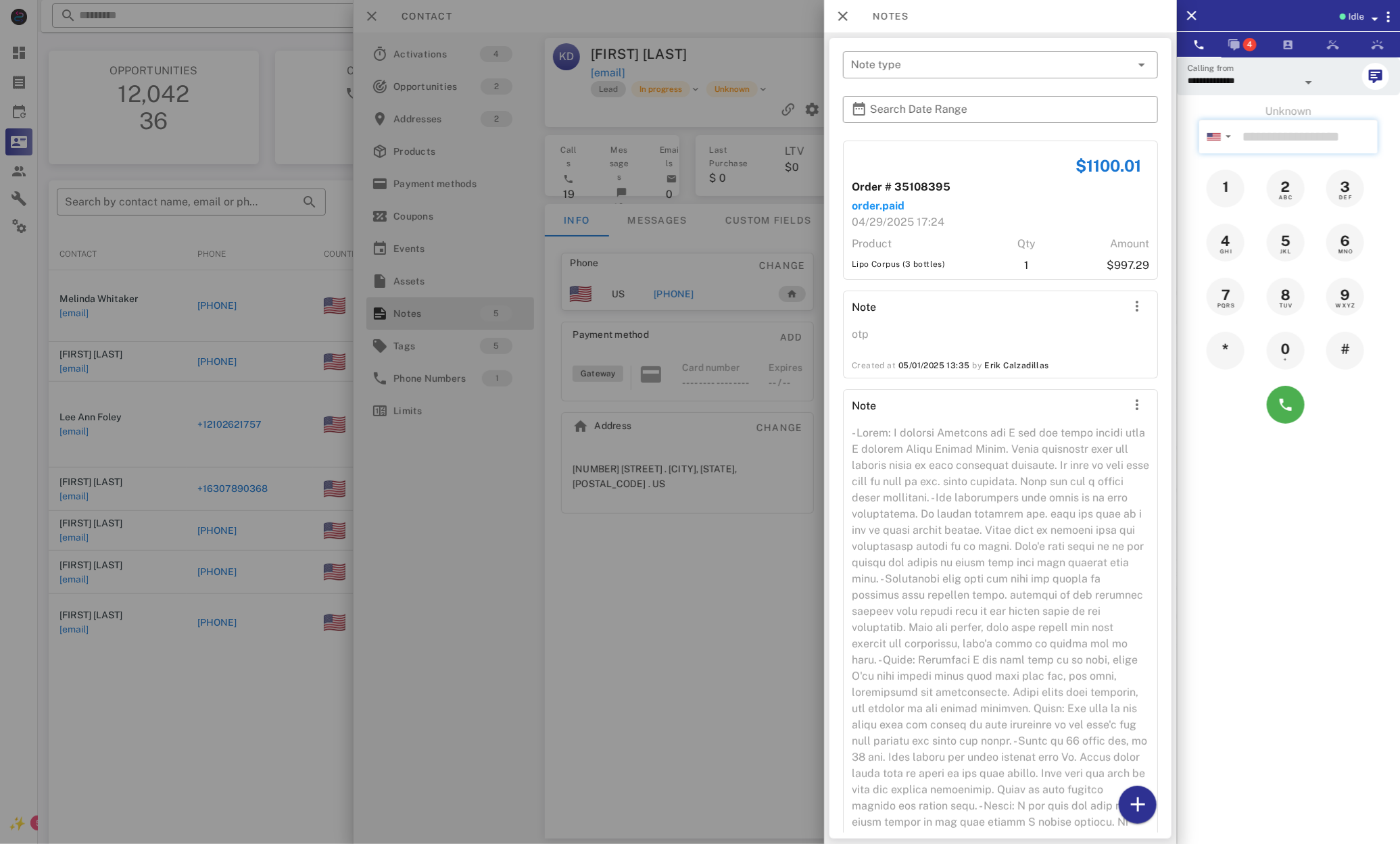 click at bounding box center [1307, 136] 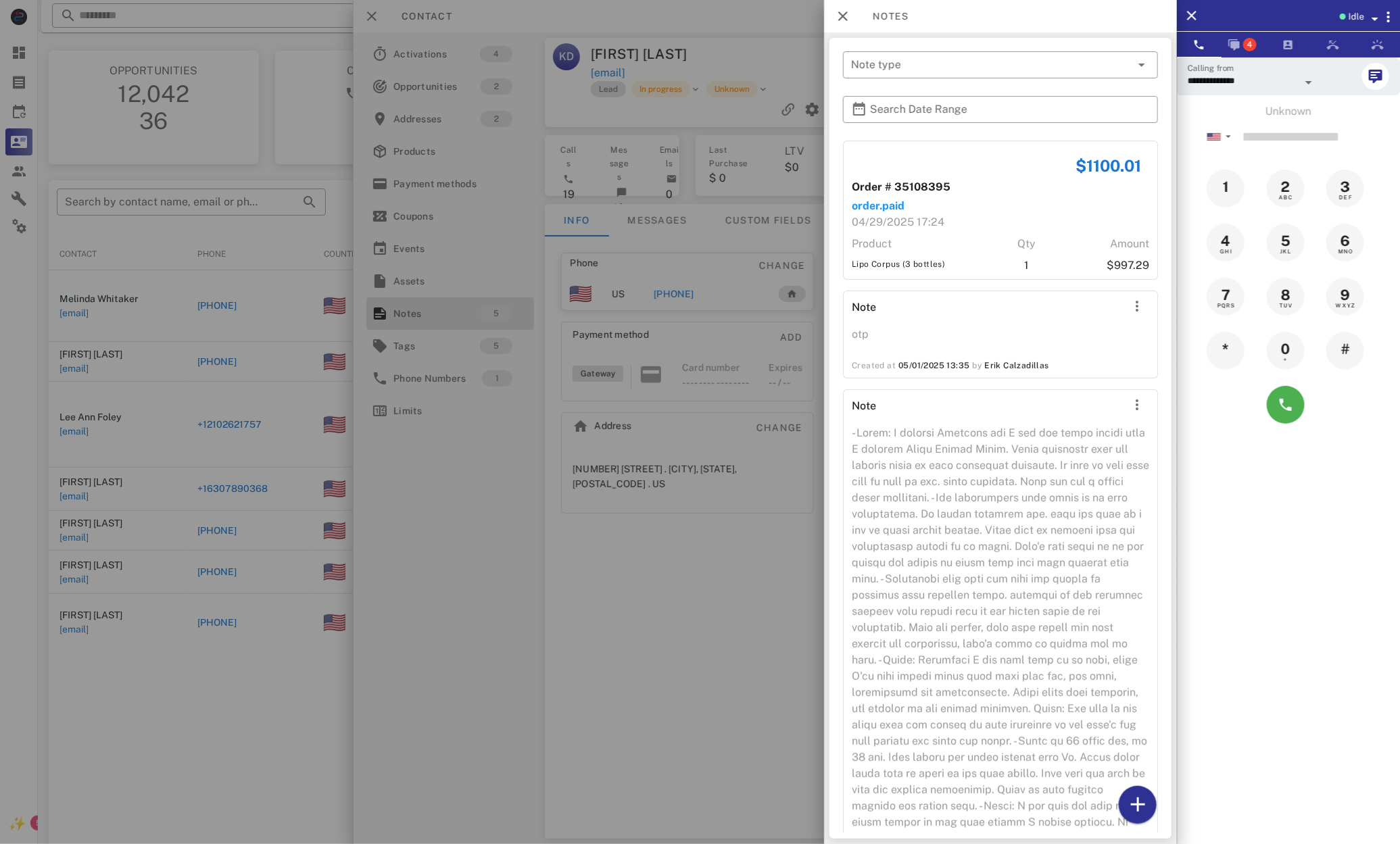 click at bounding box center [700, 422] 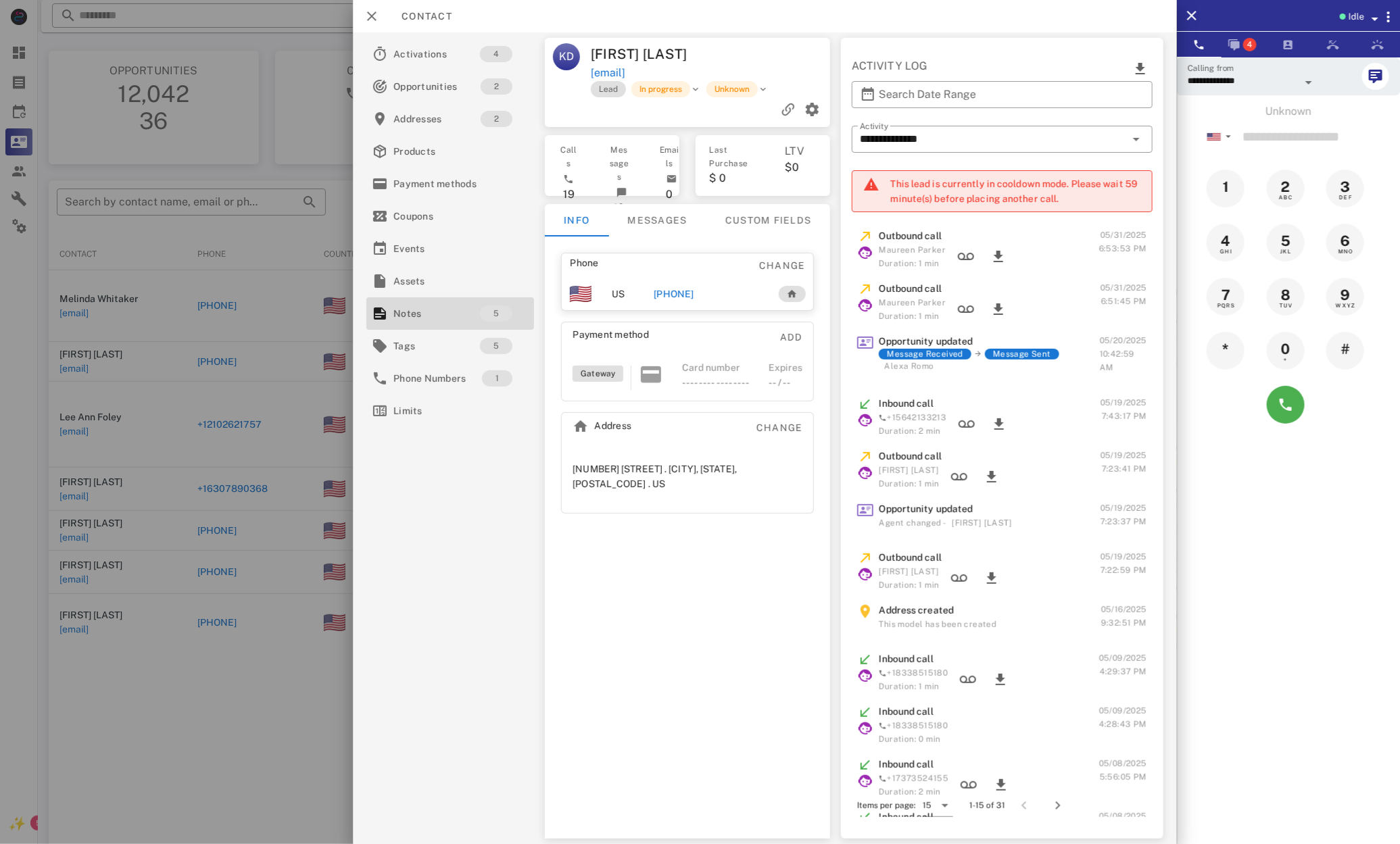 click on "+14255918509" at bounding box center (674, 294) 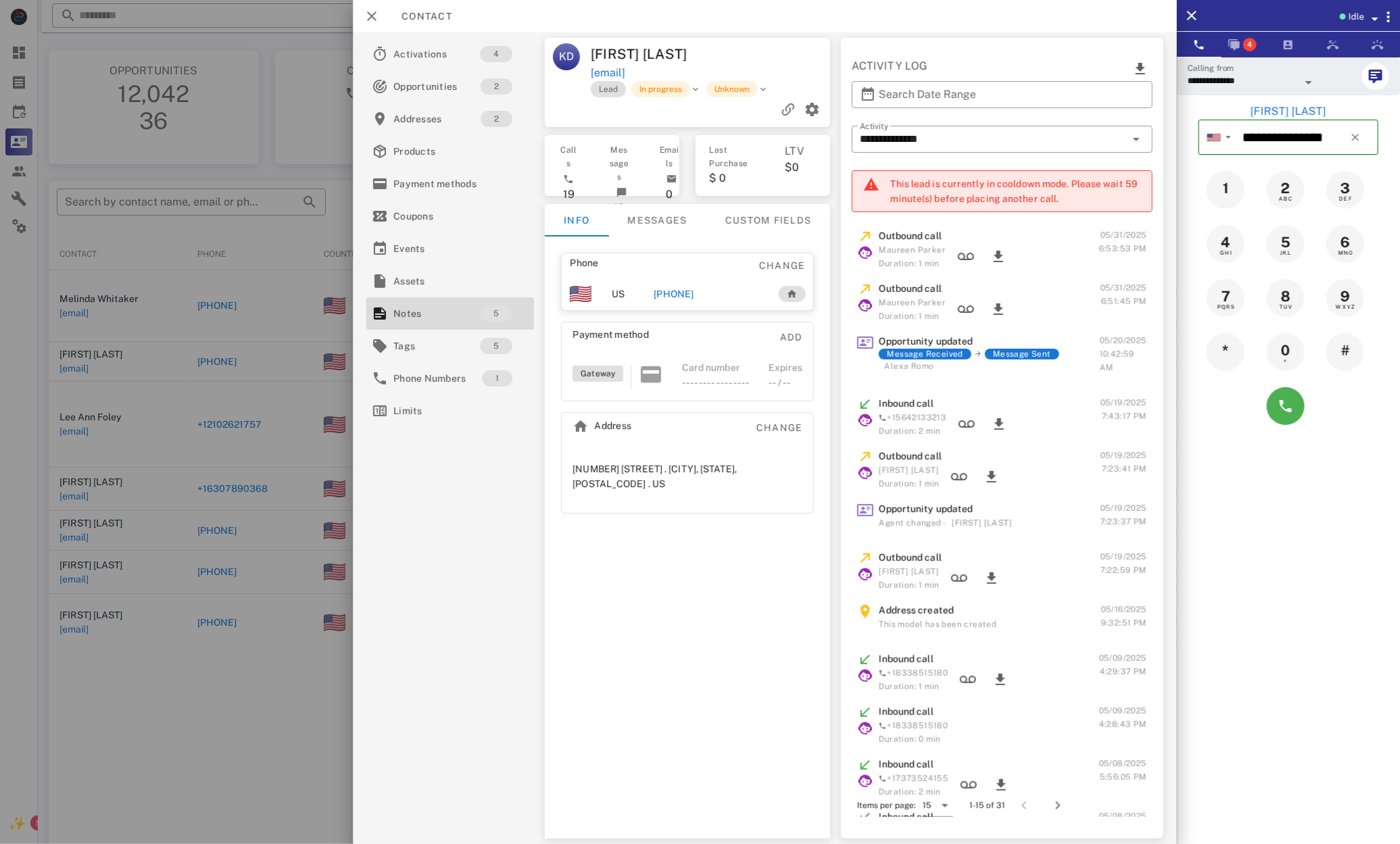 click at bounding box center [700, 422] 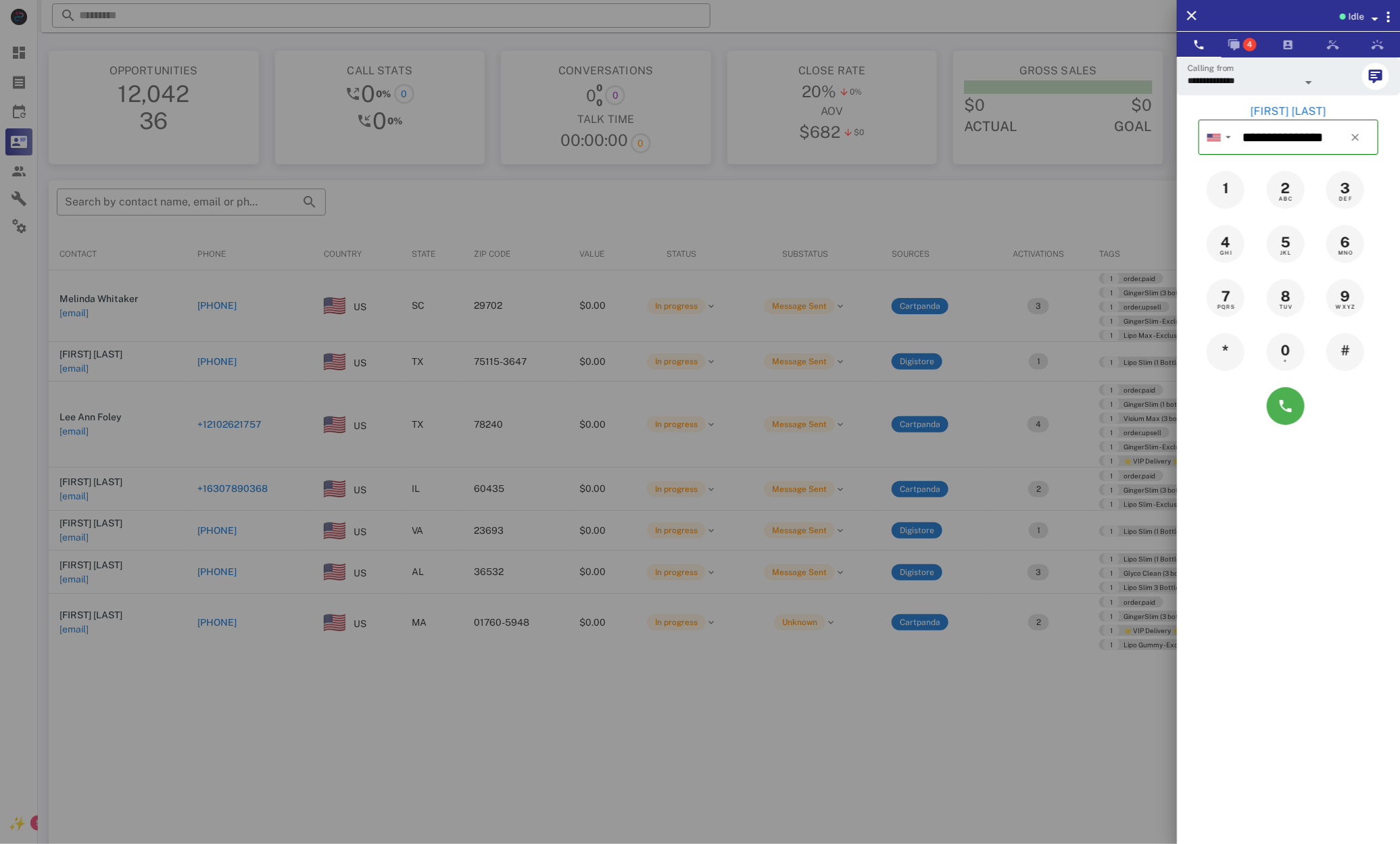 click at bounding box center (700, 422) 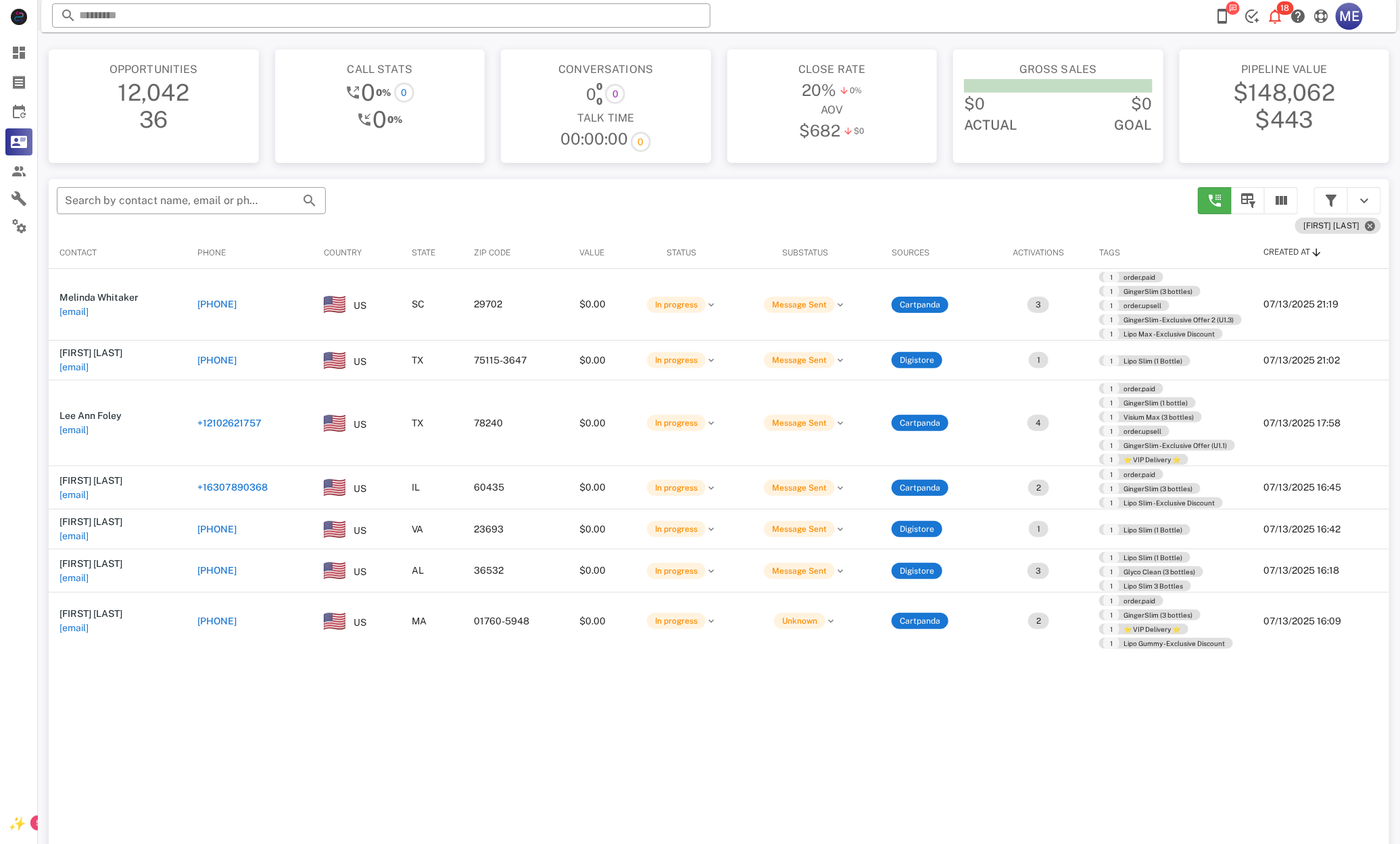 scroll, scrollTop: 0, scrollLeft: 0, axis: both 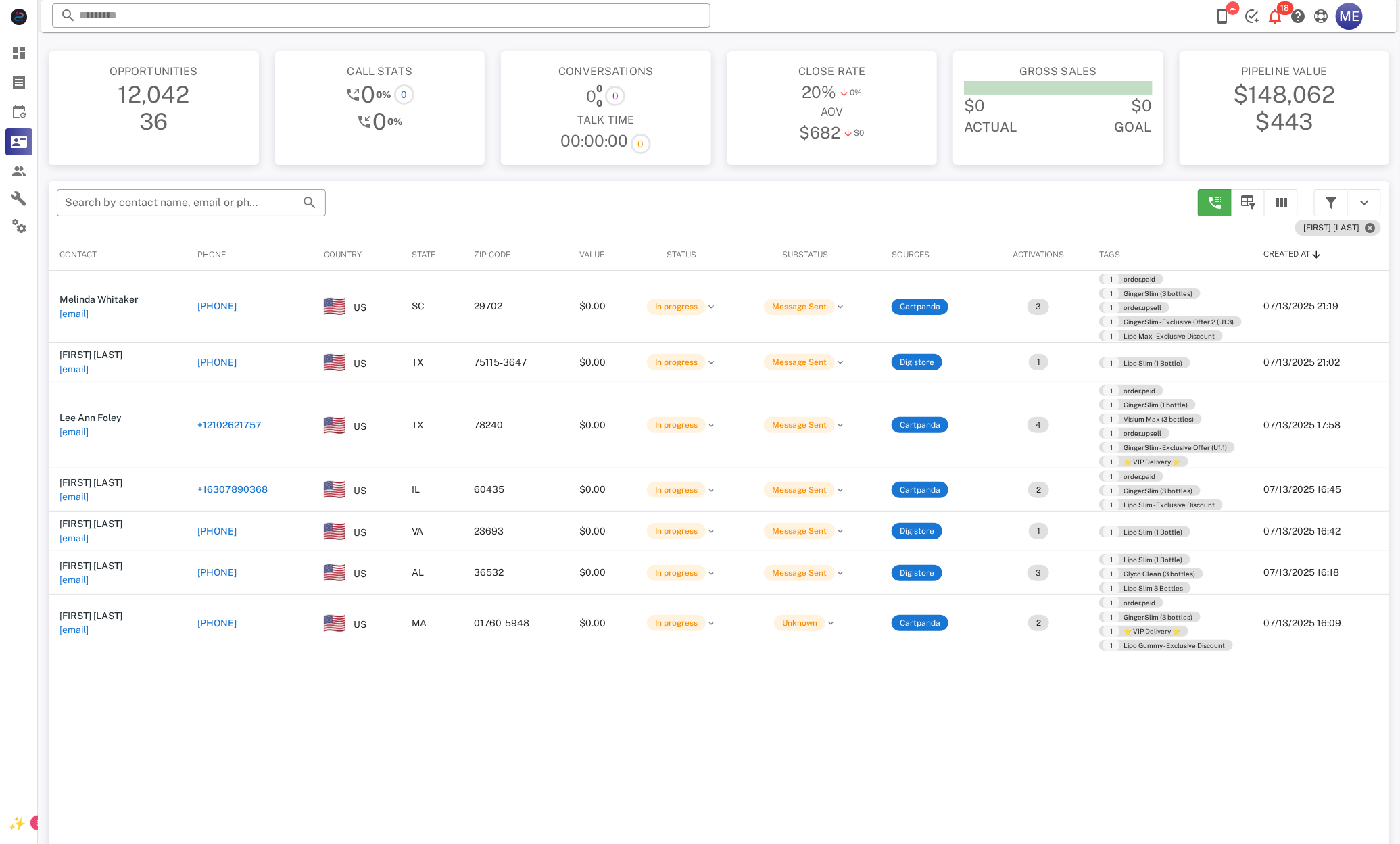 click on "+12516056826" at bounding box center (217, 572) 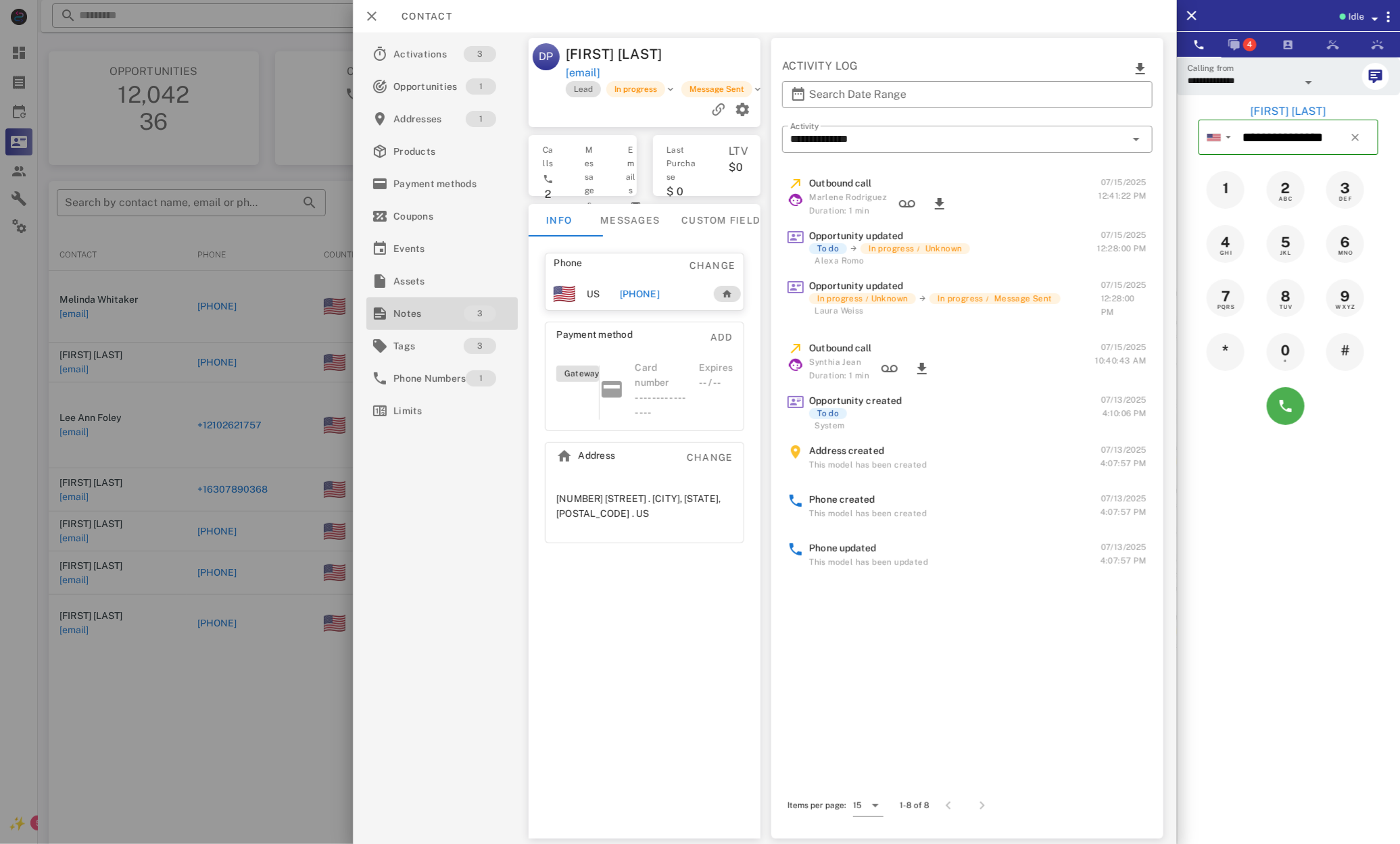click on "Notes" at bounding box center (429, 314) 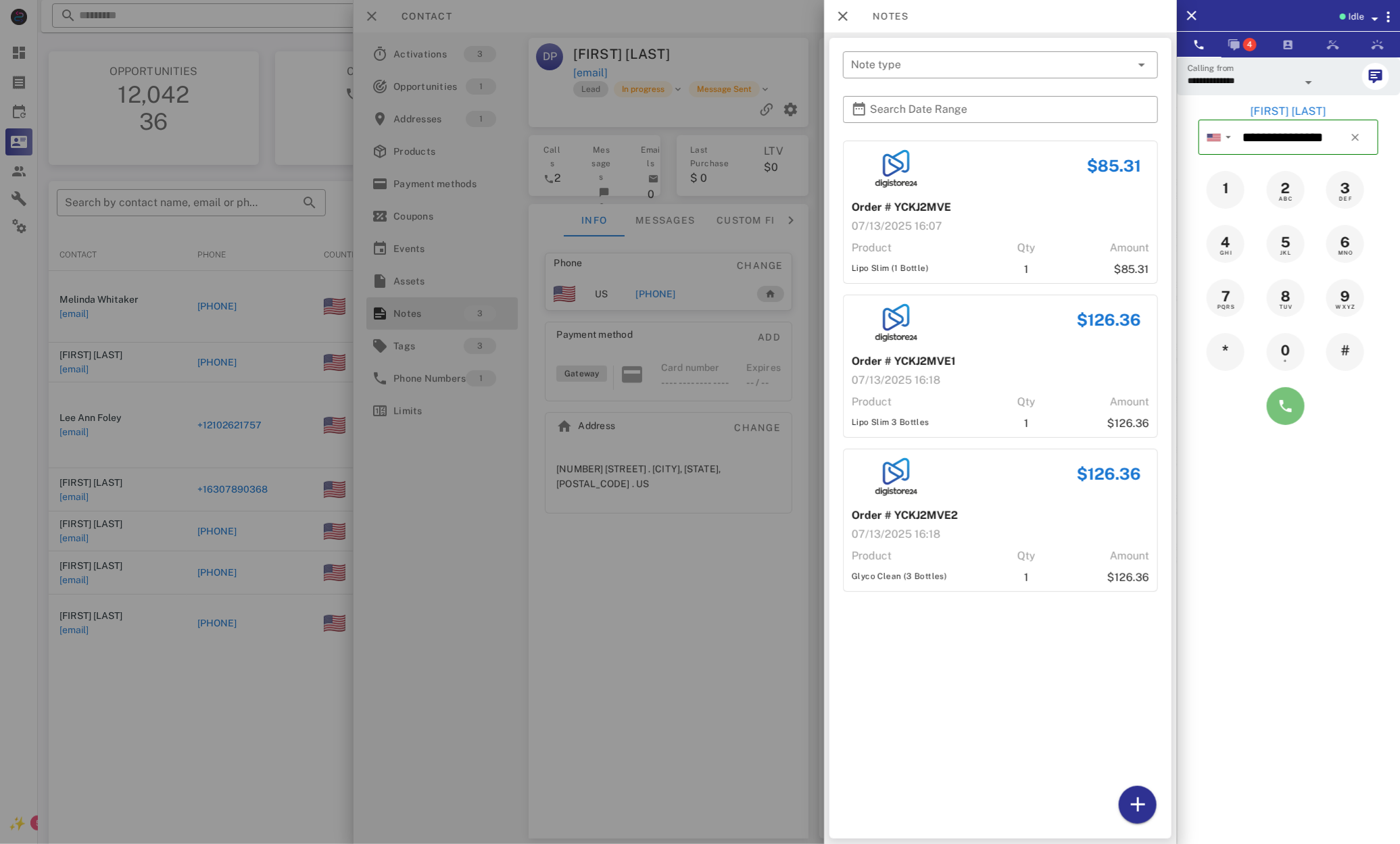 click at bounding box center [1286, 406] 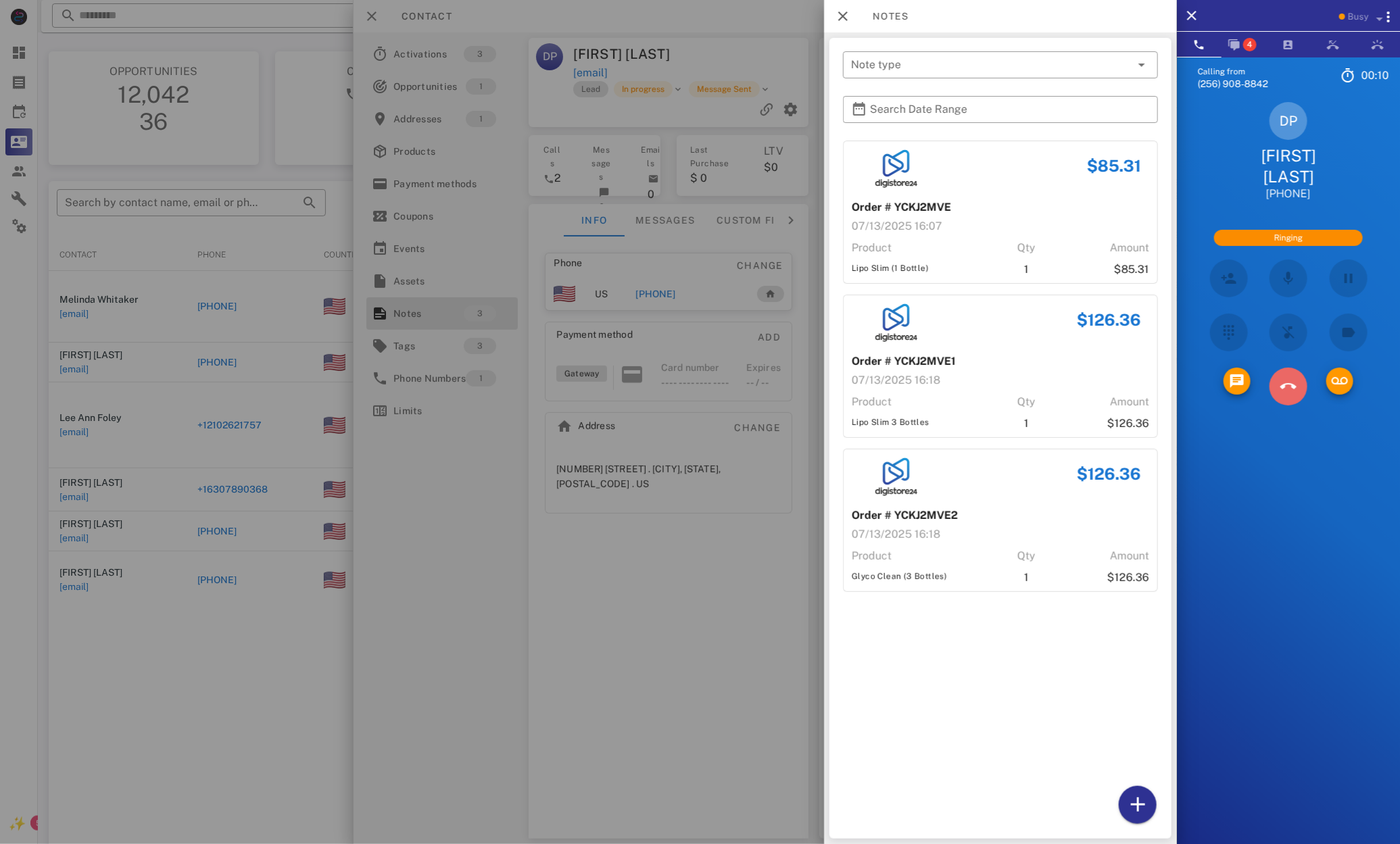 click at bounding box center [1288, 387] 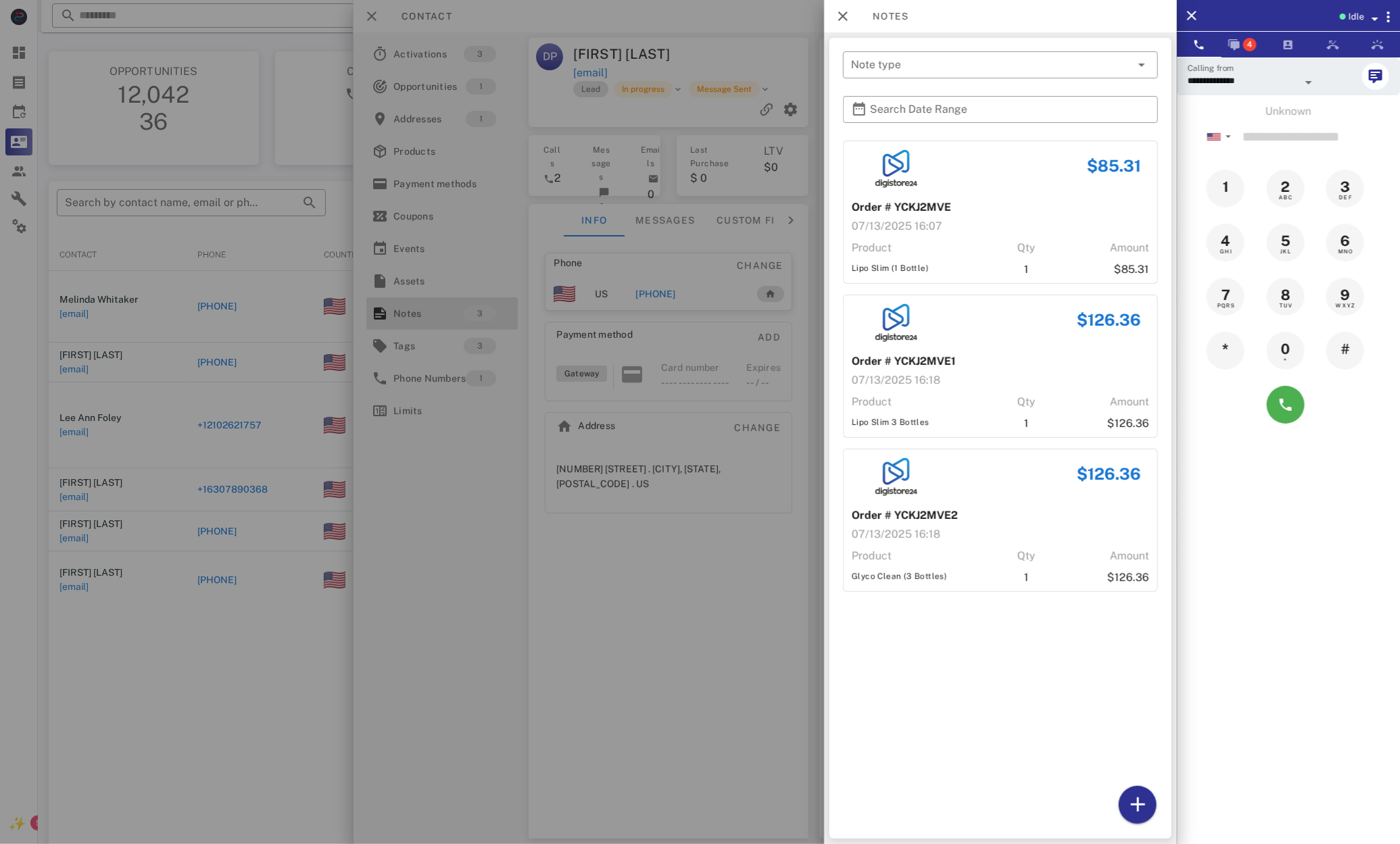 click at bounding box center (700, 422) 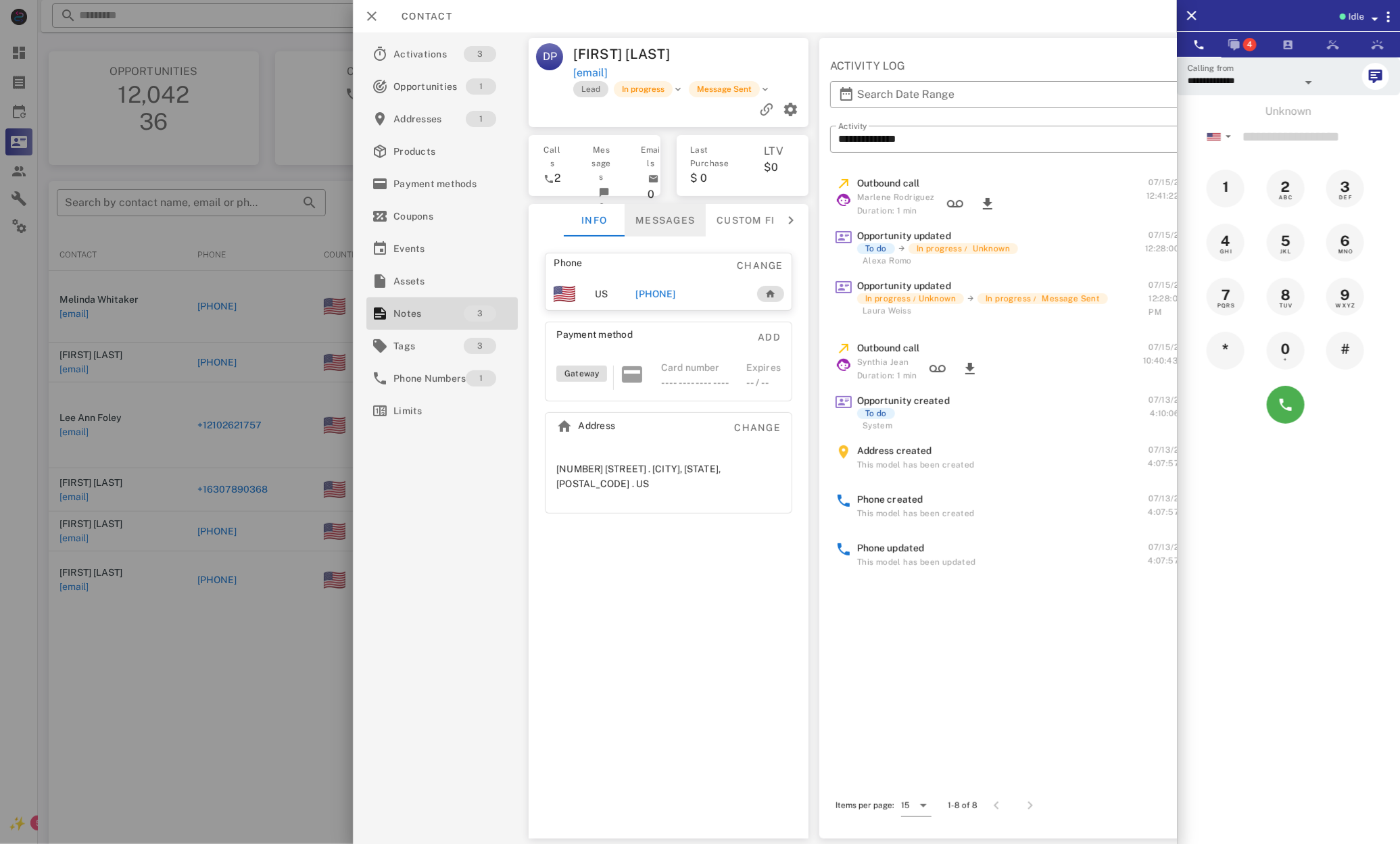click on "Messages" at bounding box center (666, 220) 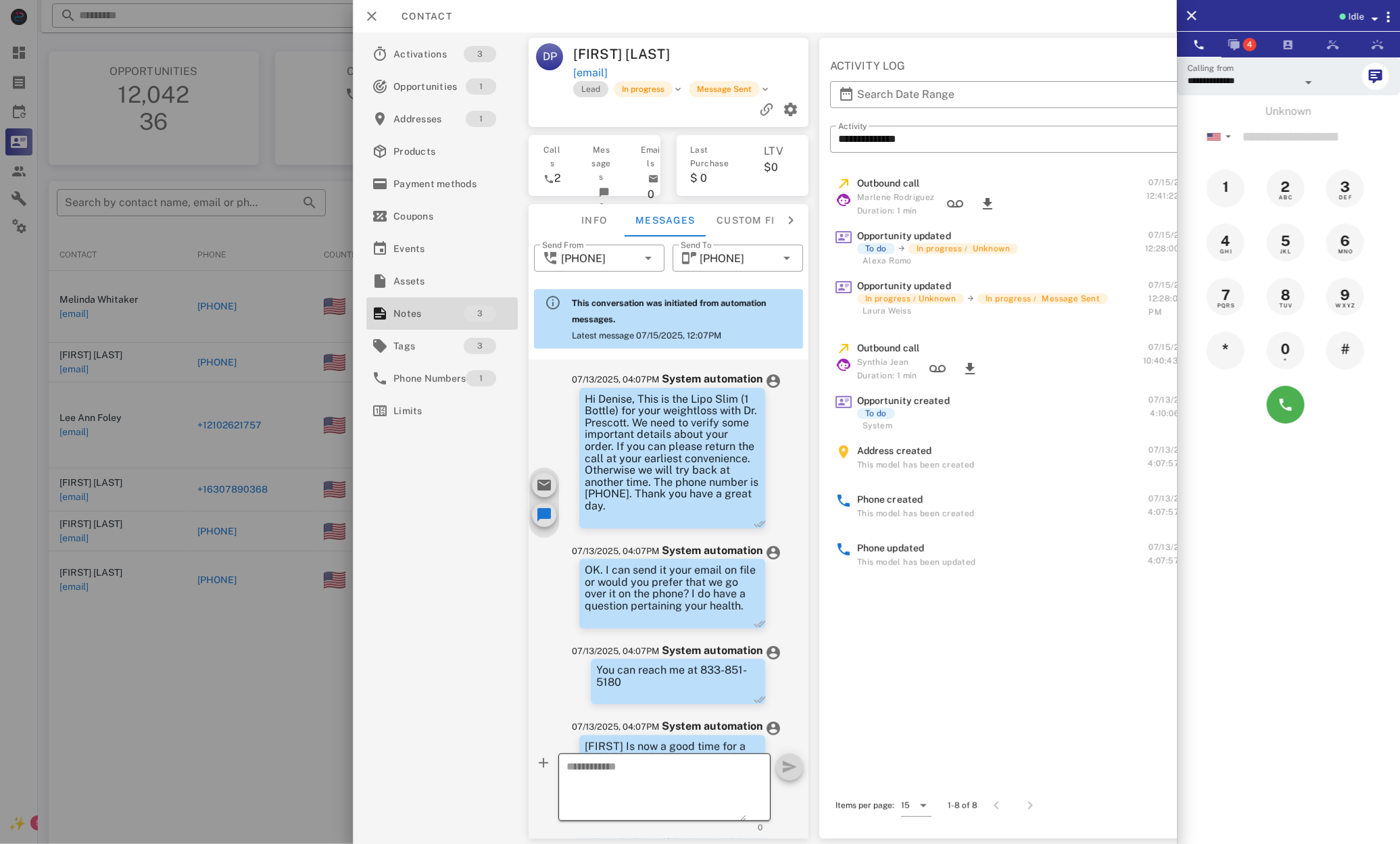 scroll, scrollTop: 370, scrollLeft: 0, axis: vertical 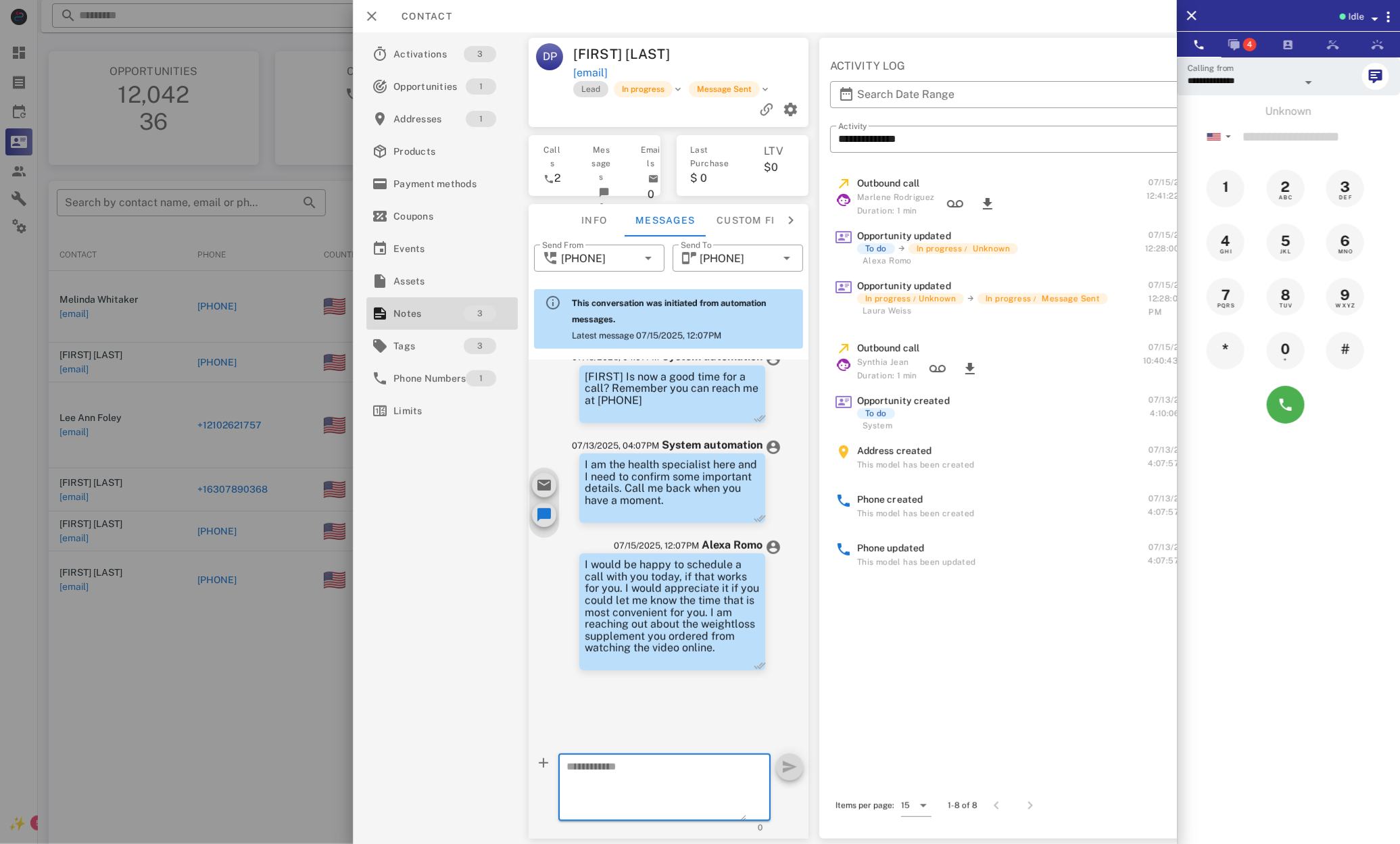 drag, startPoint x: 631, startPoint y: 791, endPoint x: 615, endPoint y: 791, distance: 16 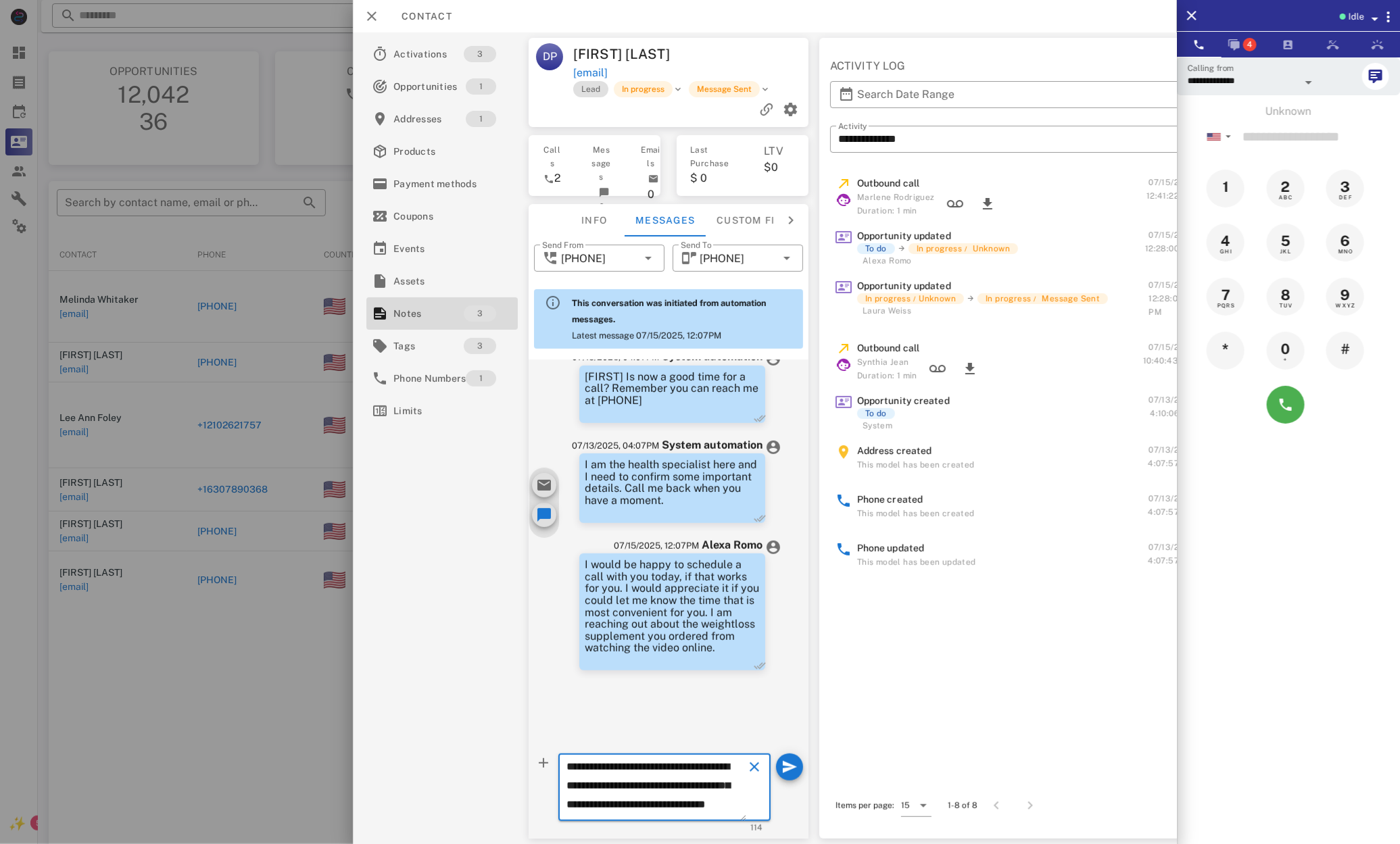 scroll, scrollTop: 9, scrollLeft: 0, axis: vertical 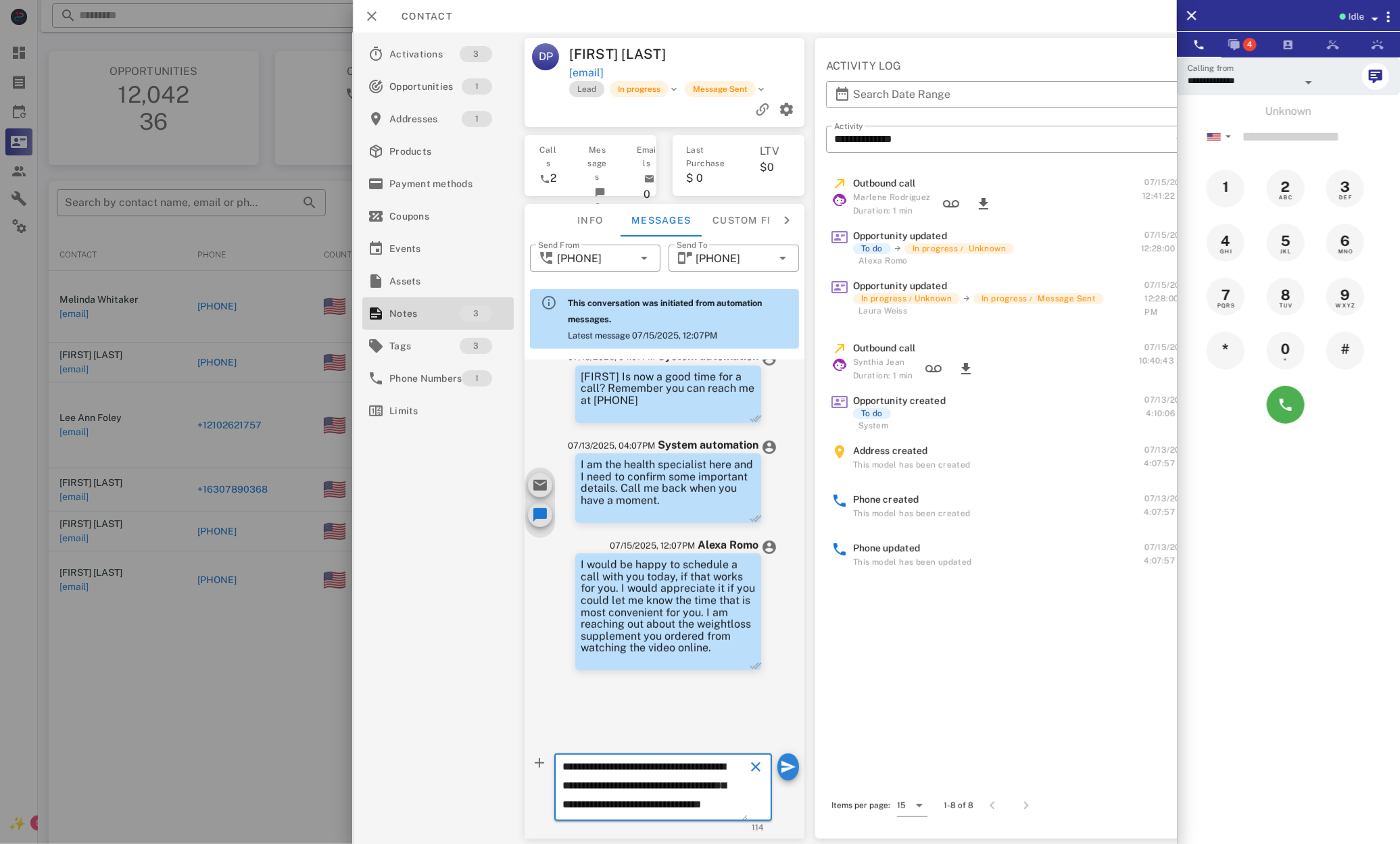 type on "**********" 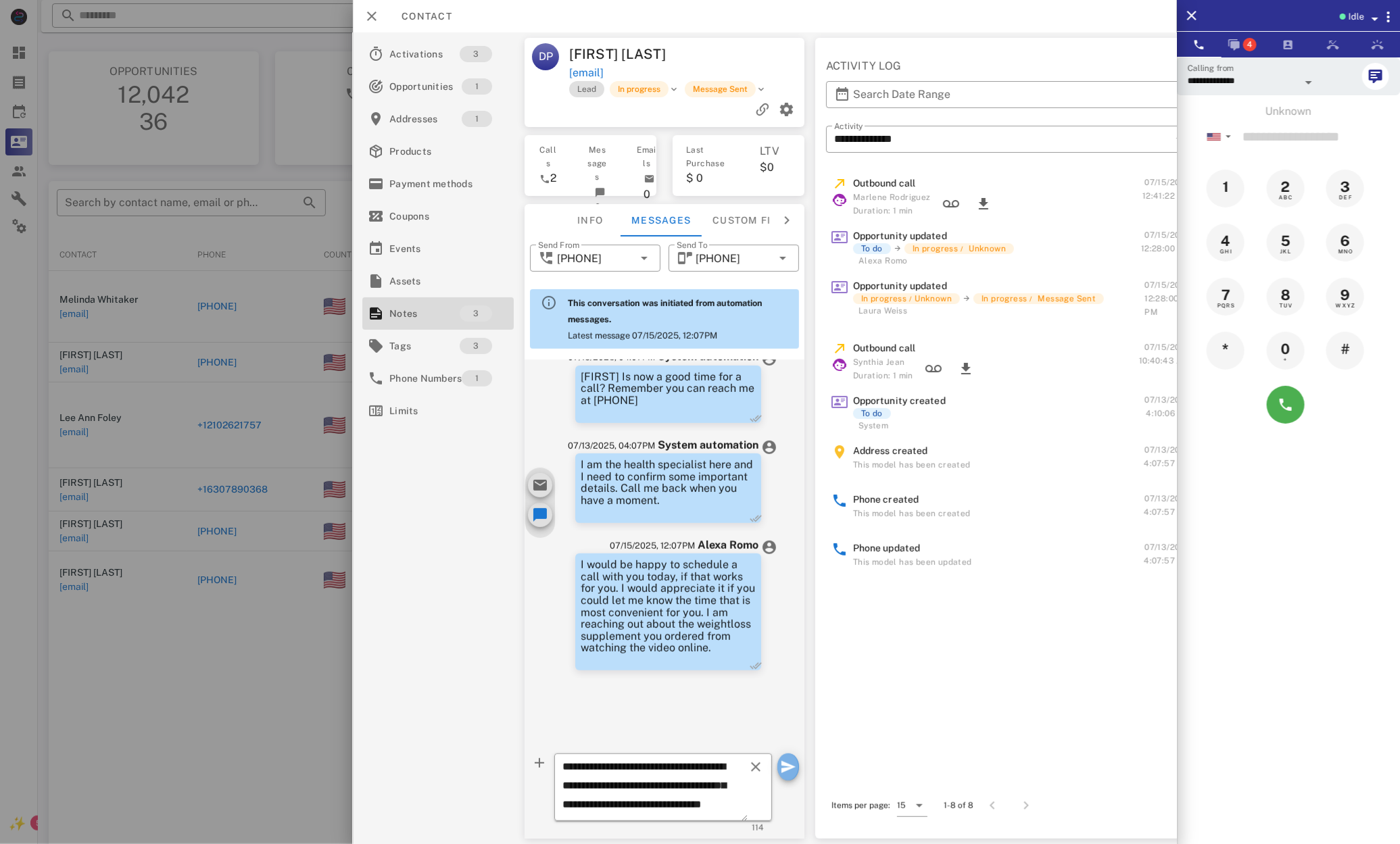 scroll, scrollTop: 0, scrollLeft: 5, axis: horizontal 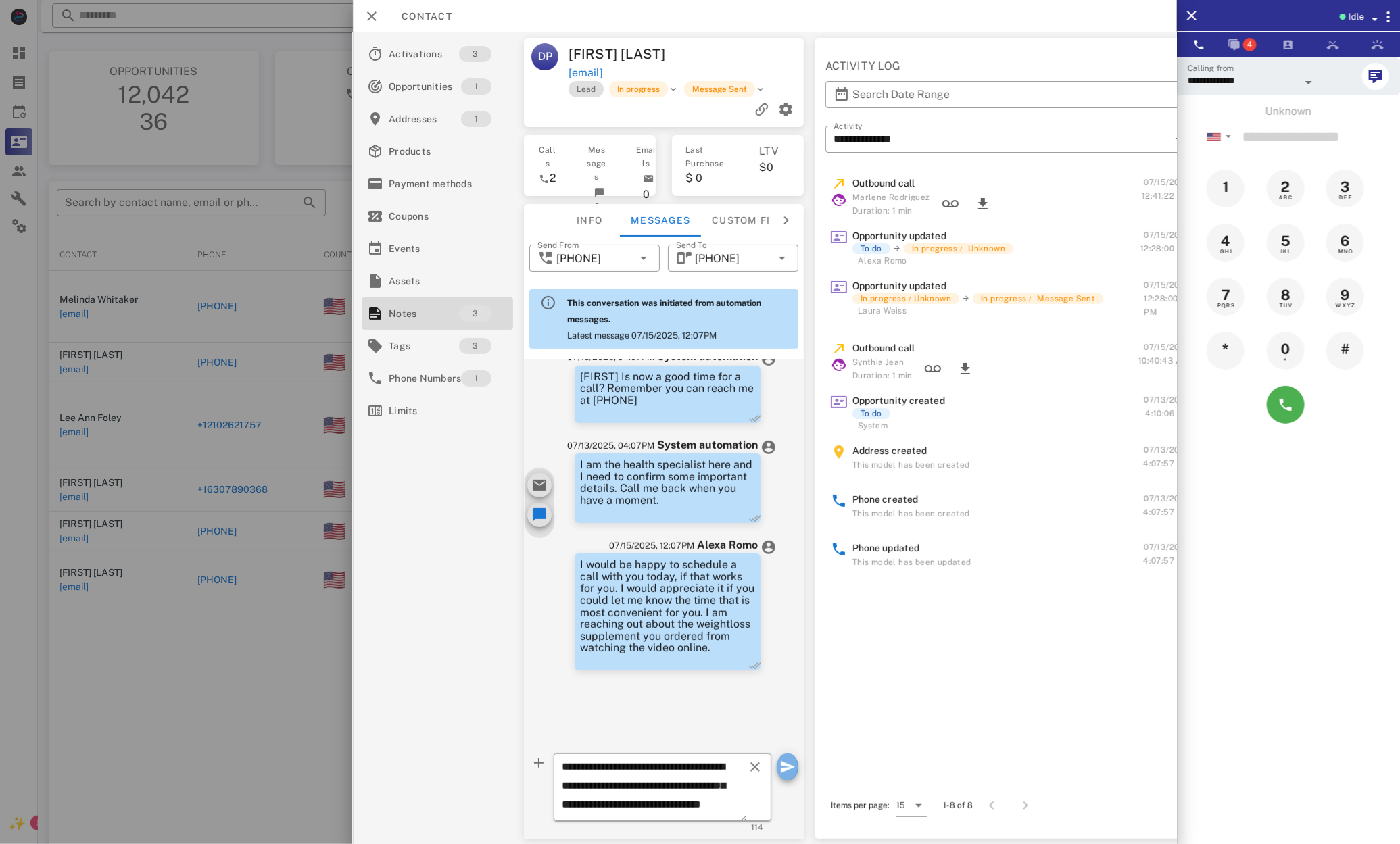click at bounding box center (788, 767) 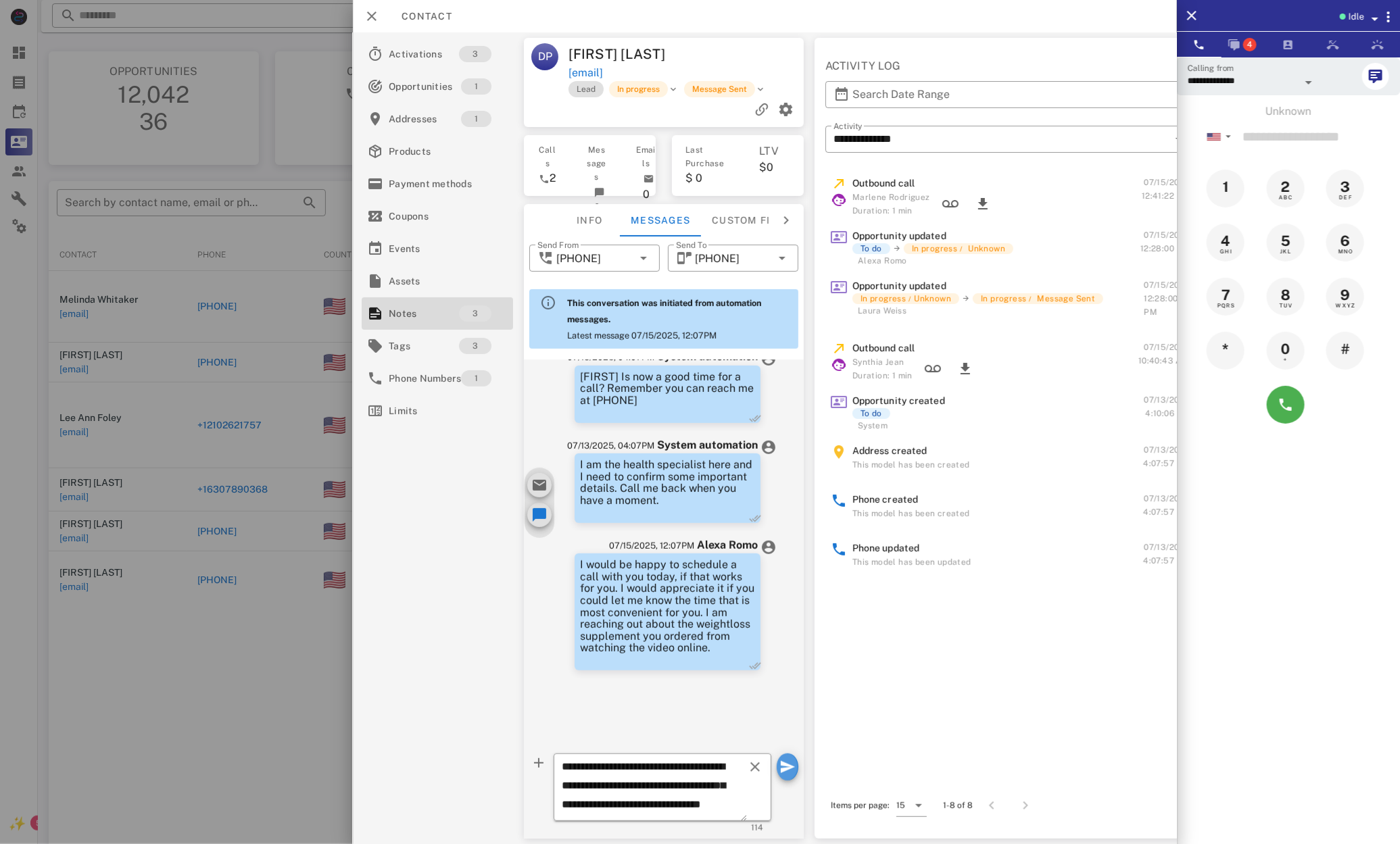 type 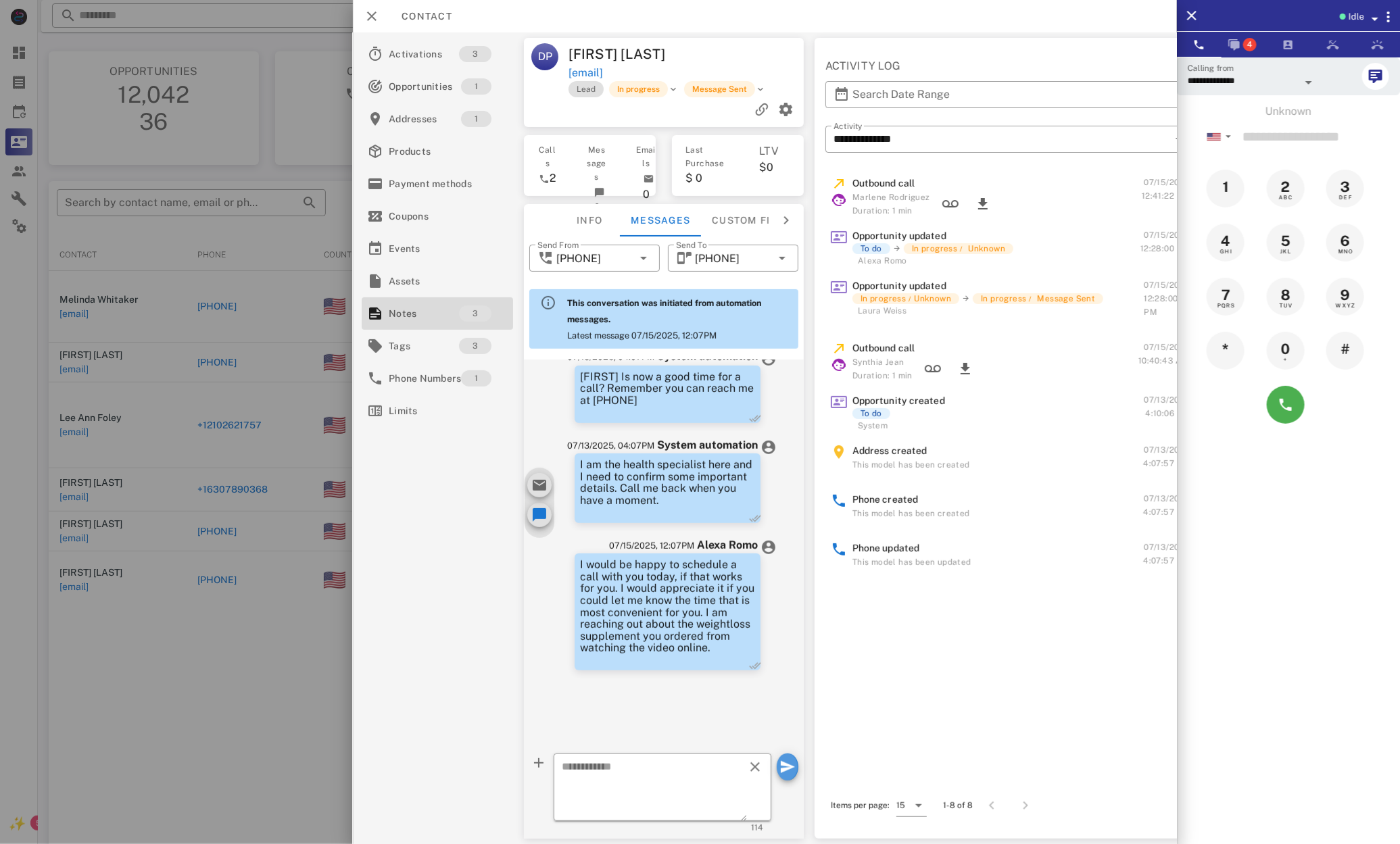 scroll, scrollTop: 0, scrollLeft: 0, axis: both 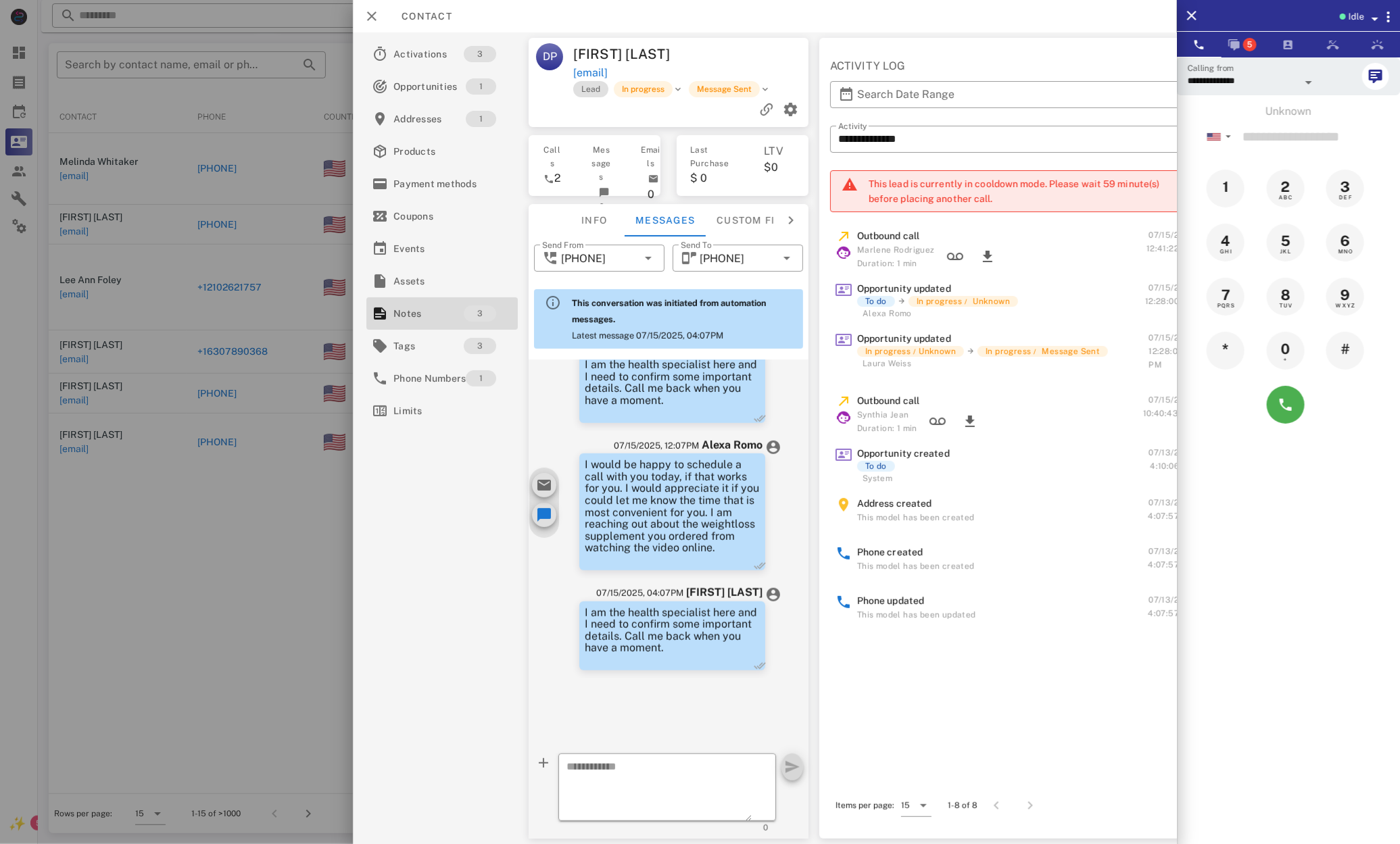 drag, startPoint x: 962, startPoint y: 179, endPoint x: 1020, endPoint y: 206, distance: 63.976558 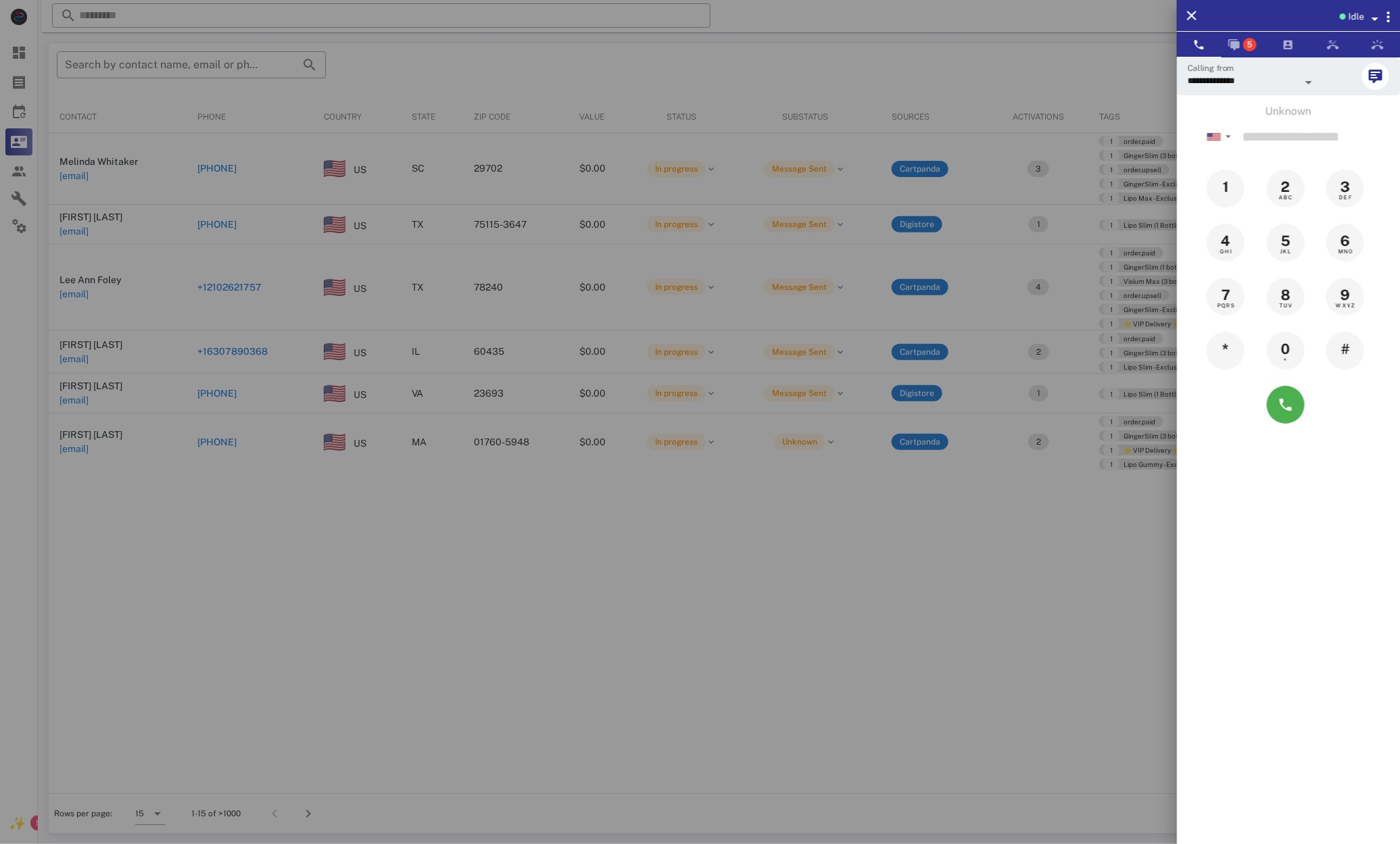 click at bounding box center (700, 422) 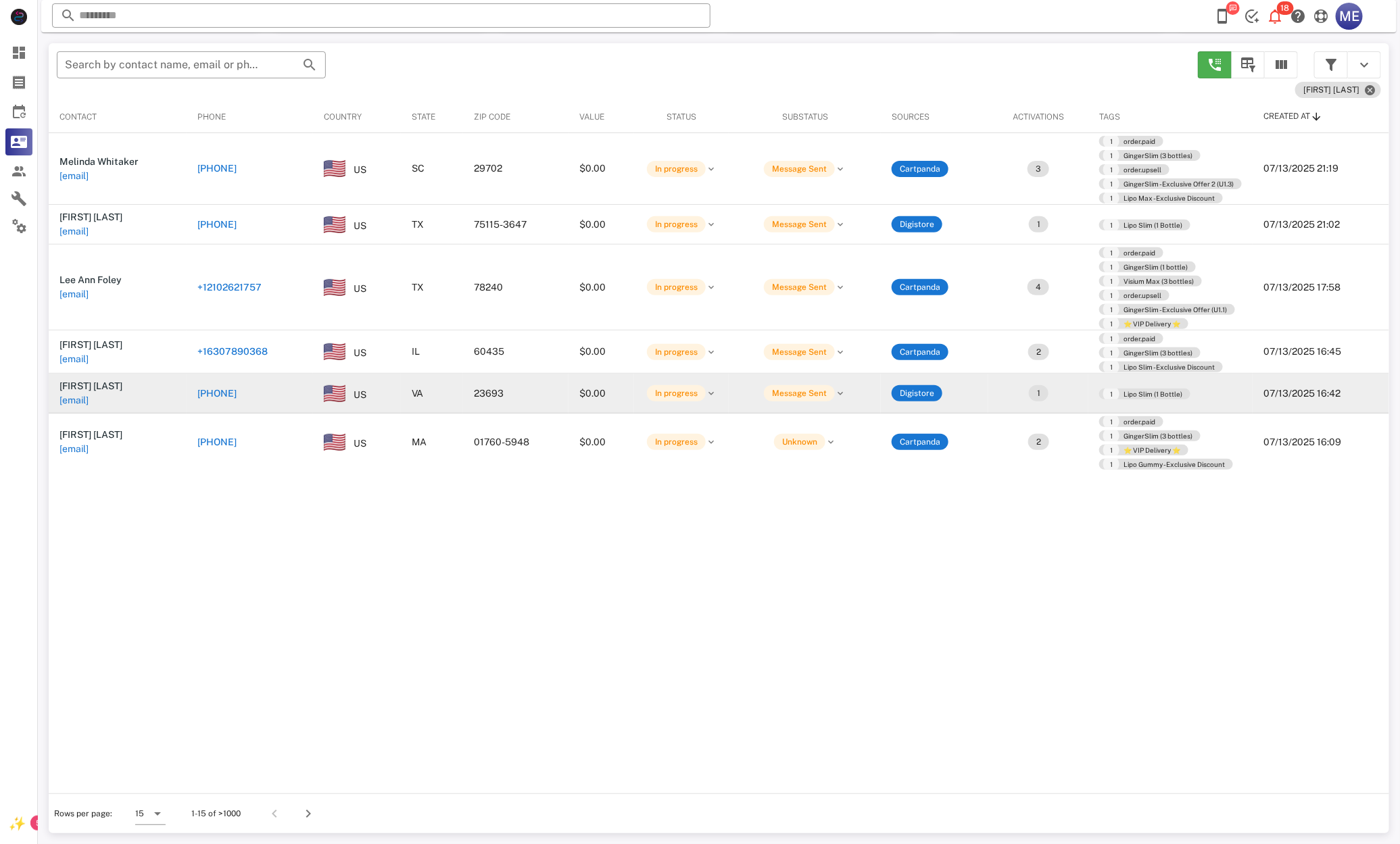 click on "+17578468002" at bounding box center (217, 393) 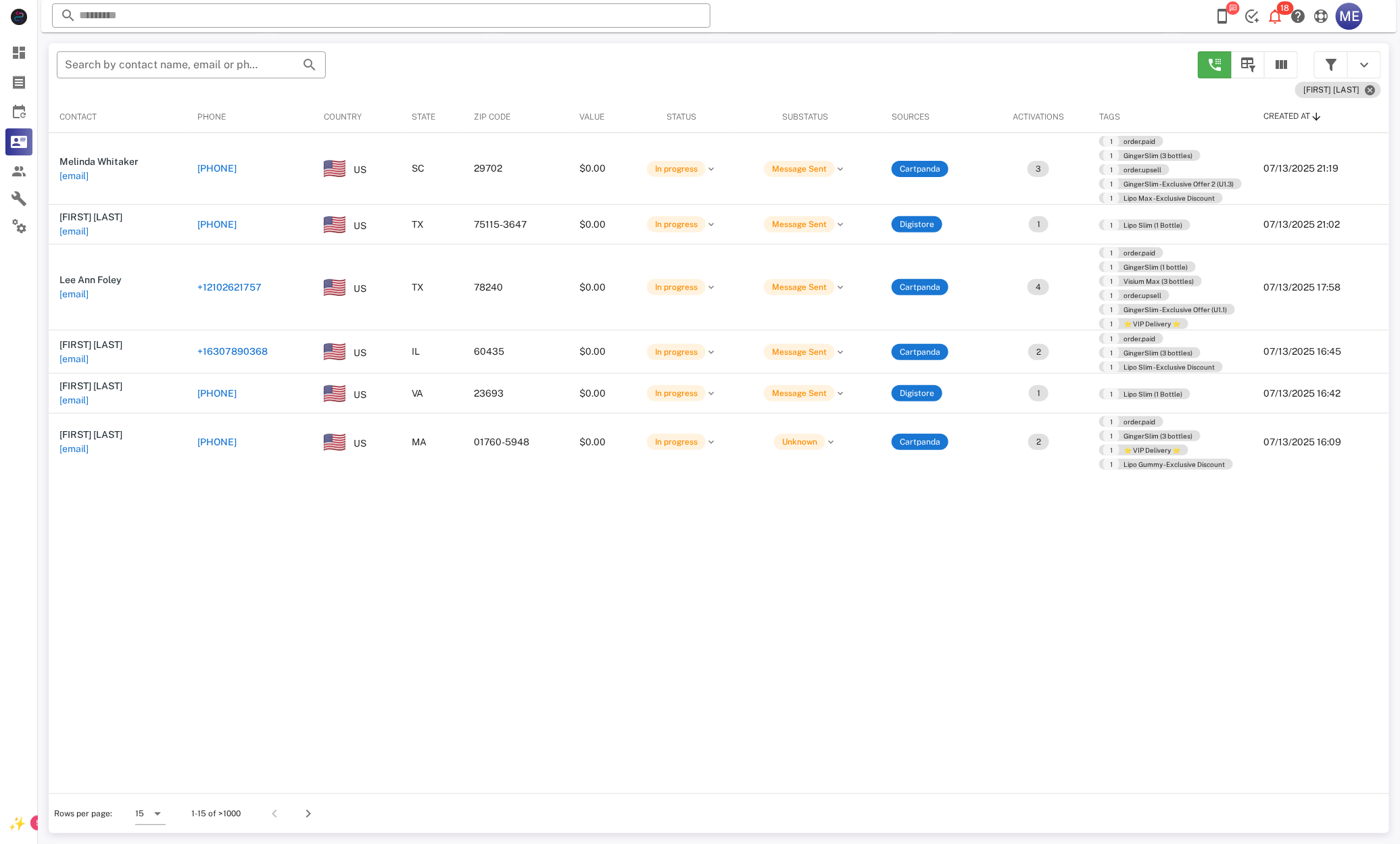 type on "**********" 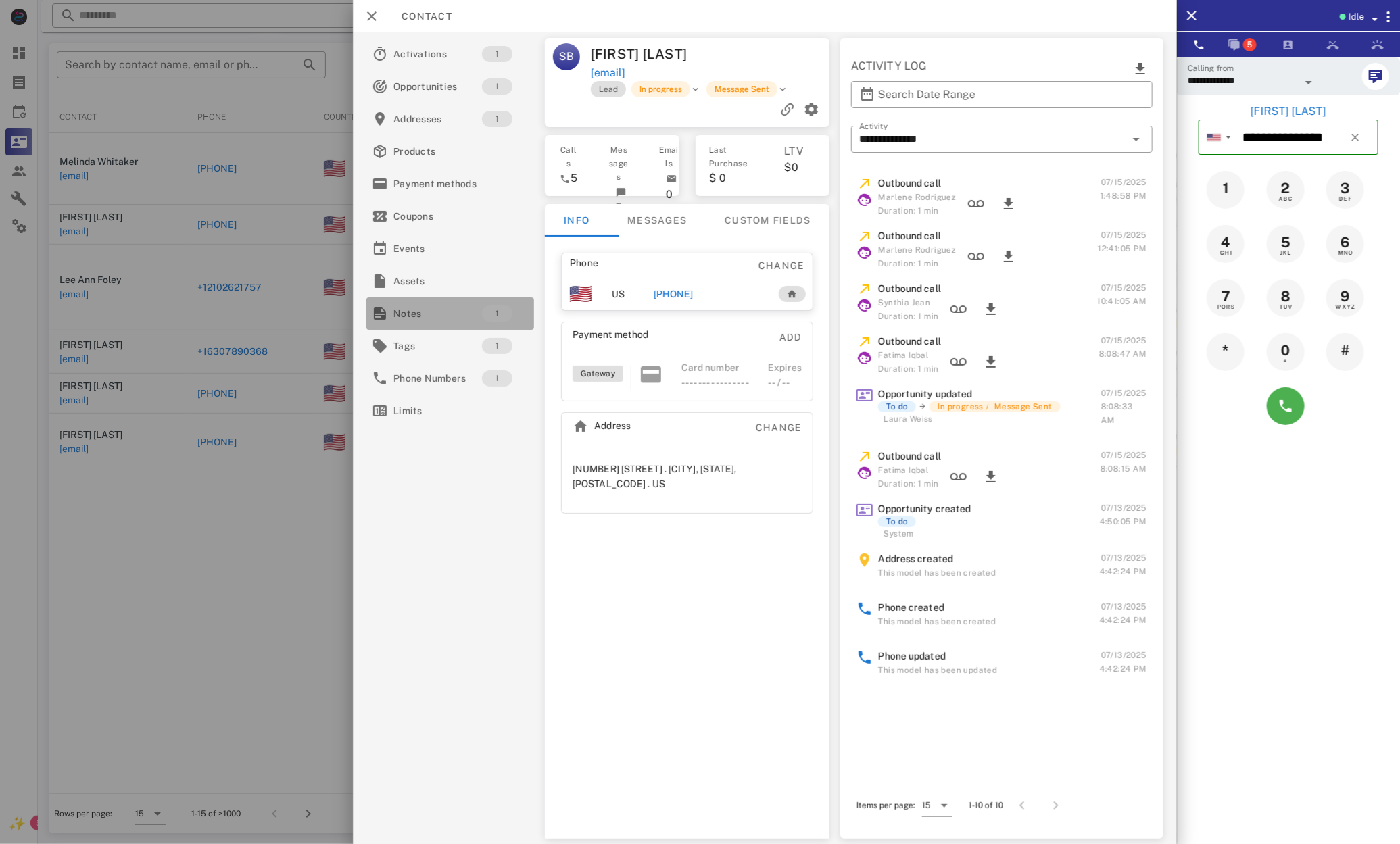 click on "Notes" at bounding box center [437, 314] 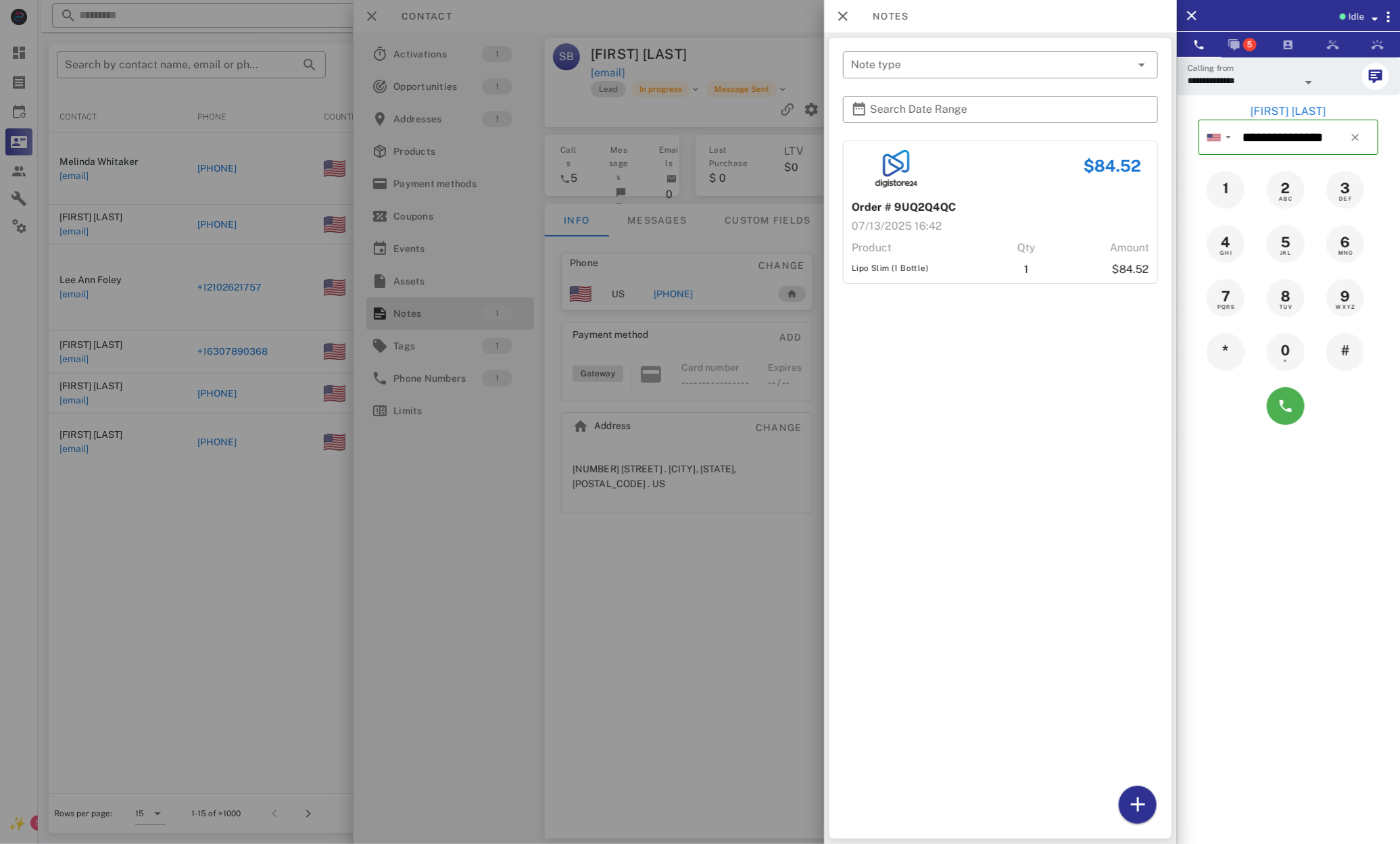 drag, startPoint x: 940, startPoint y: 232, endPoint x: 1115, endPoint y: 282, distance: 182.00275 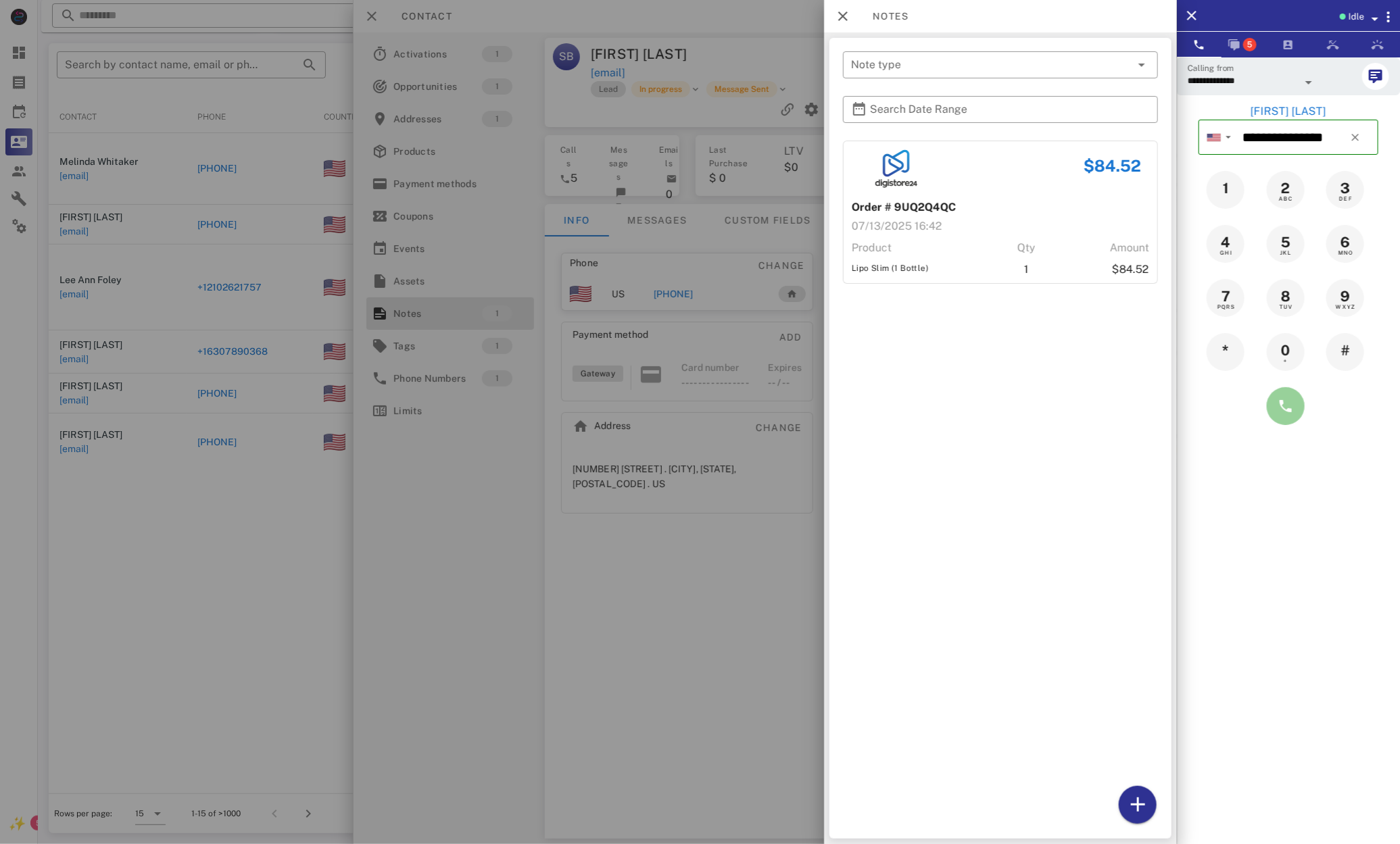 click at bounding box center (1286, 406) 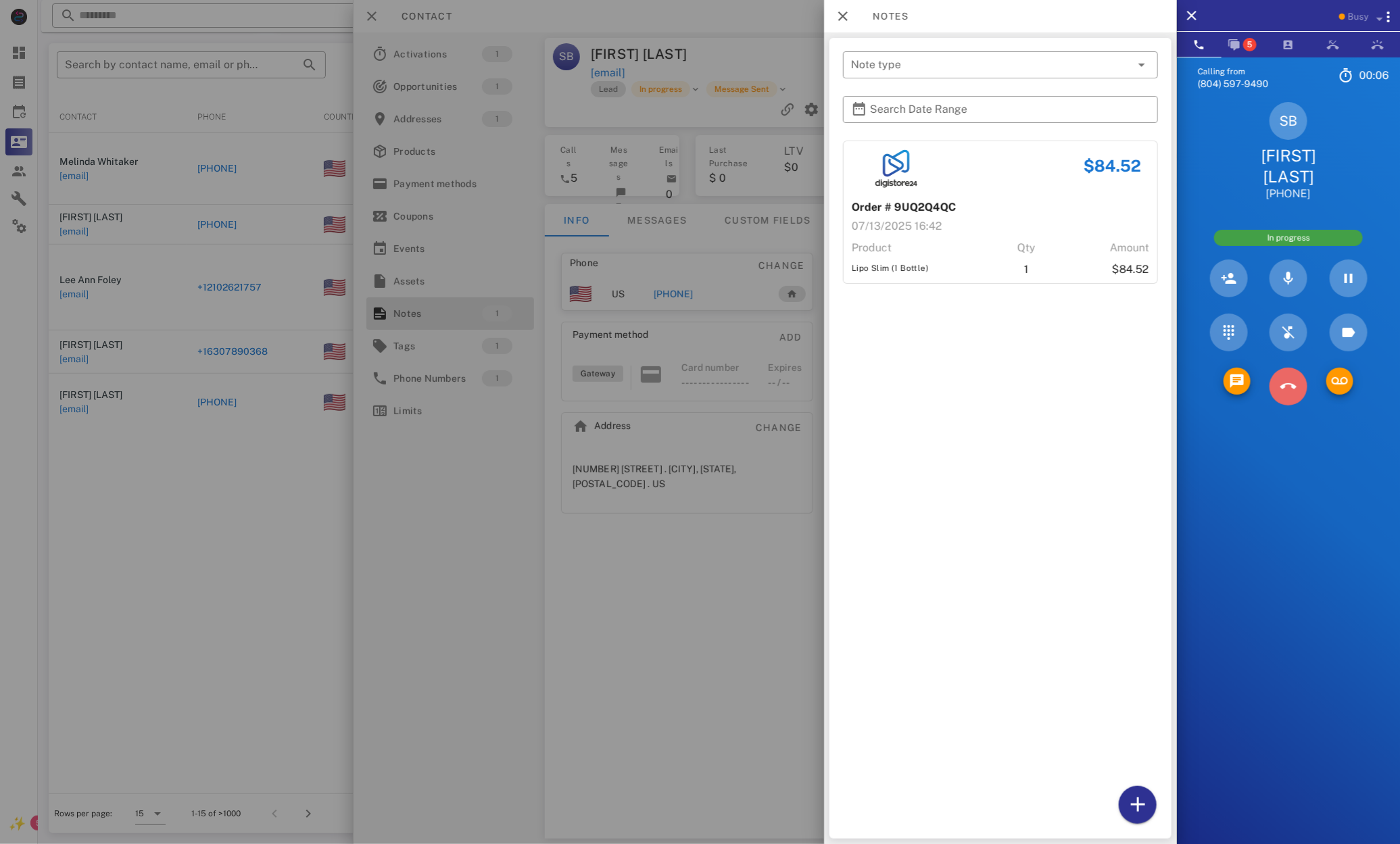 click at bounding box center [1288, 387] 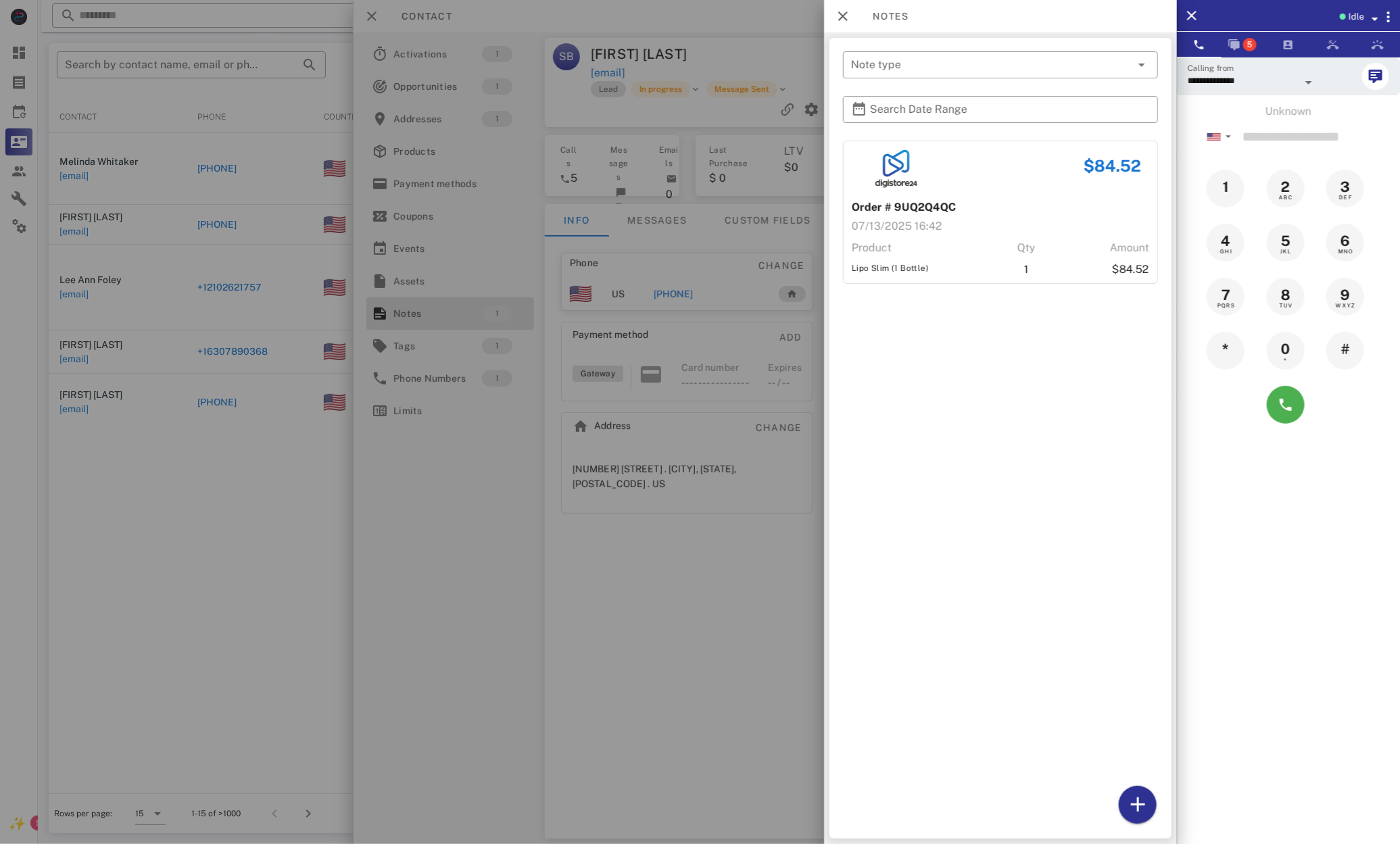 scroll, scrollTop: 136, scrollLeft: 0, axis: vertical 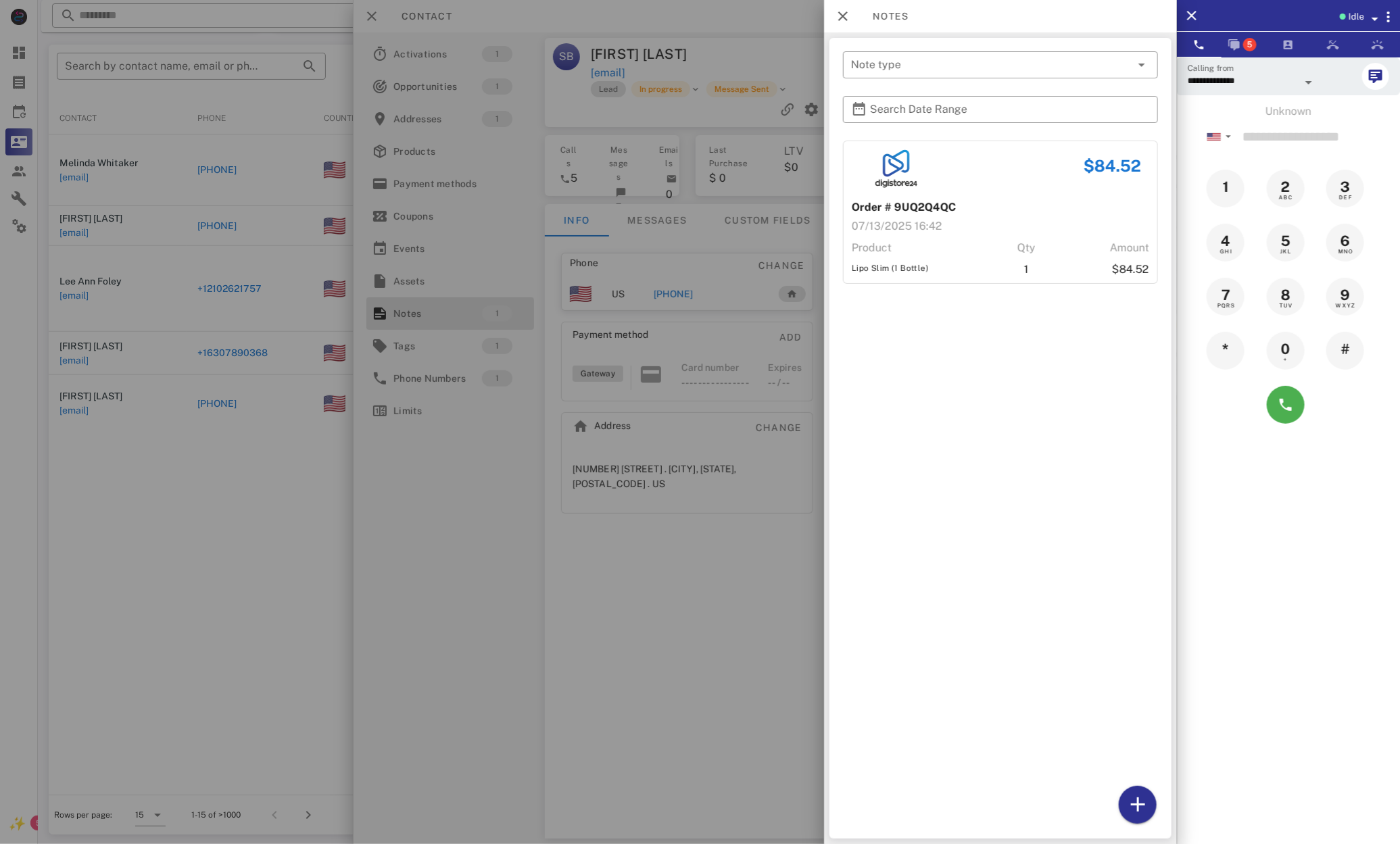 click at bounding box center [700, 422] 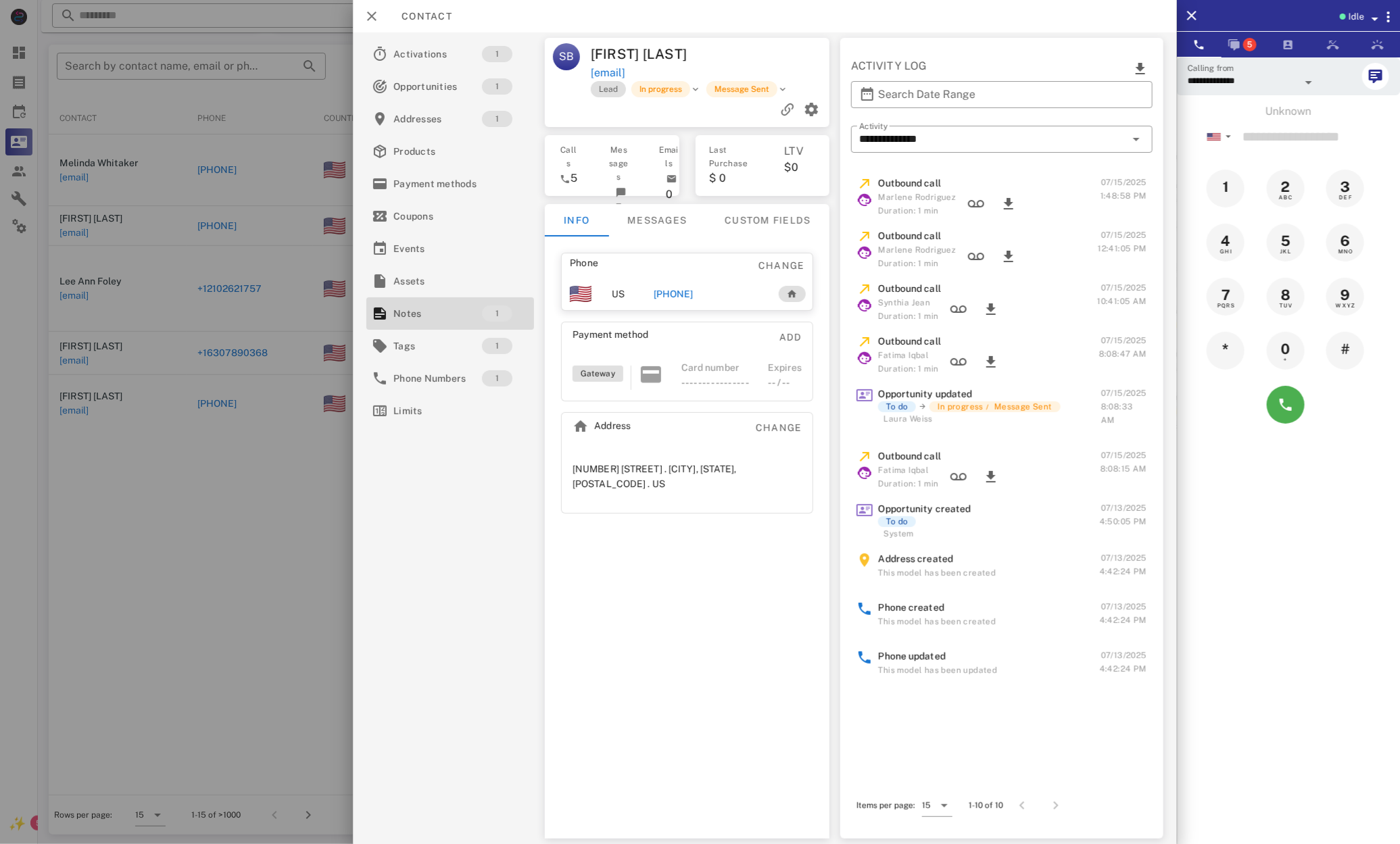 click on "+17578468002" at bounding box center (673, 294) 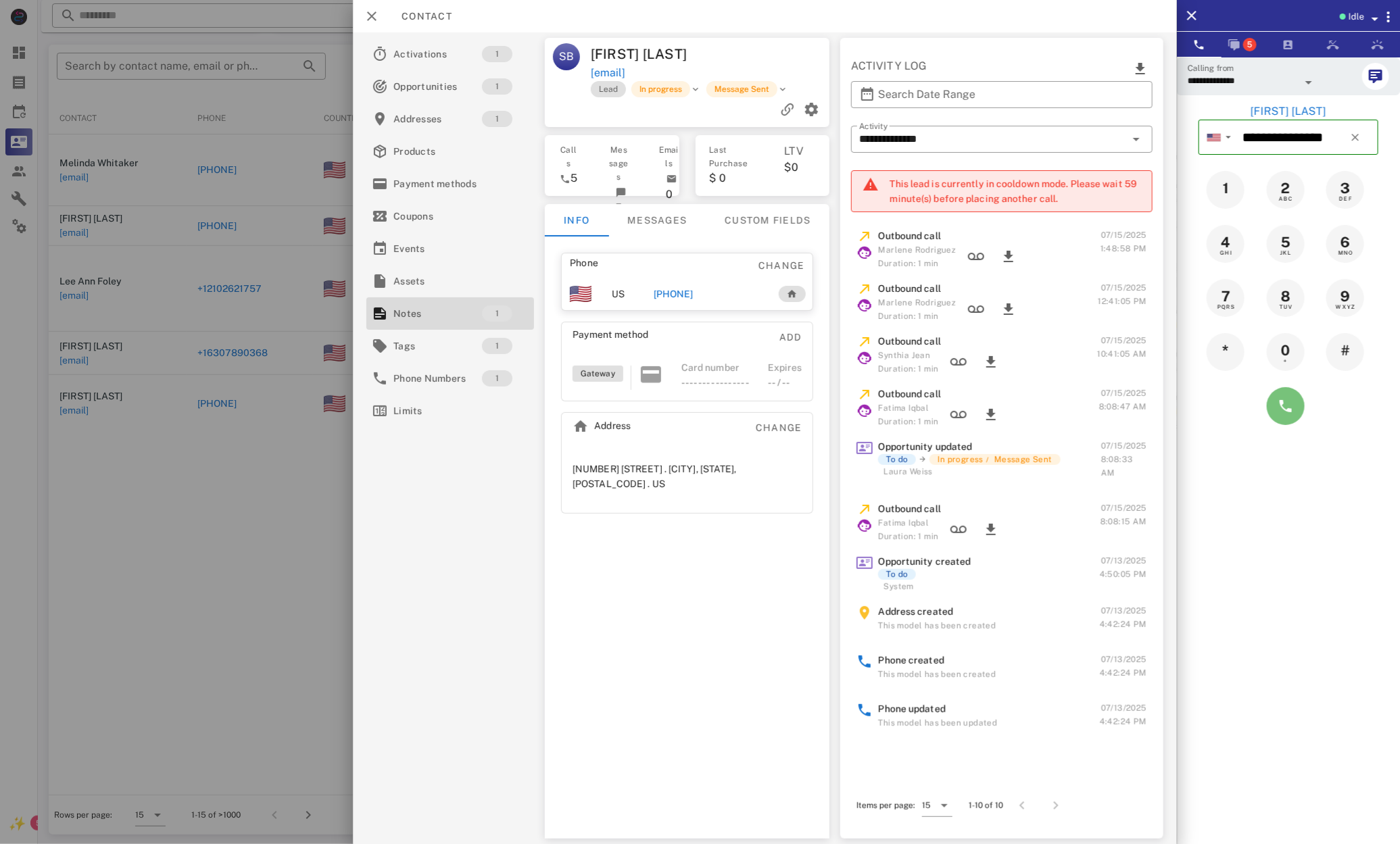 click at bounding box center [1286, 406] 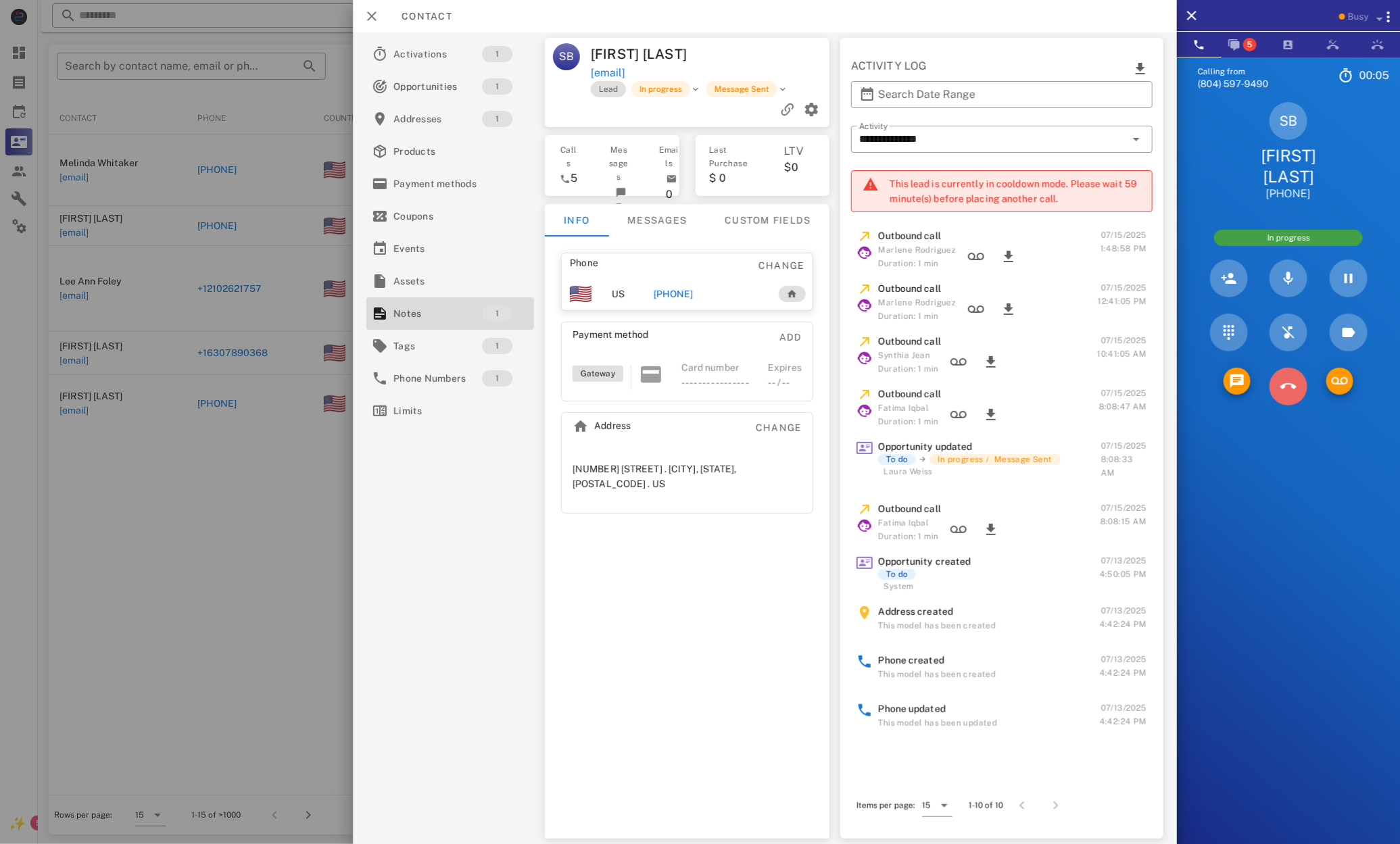 click at bounding box center (1288, 387) 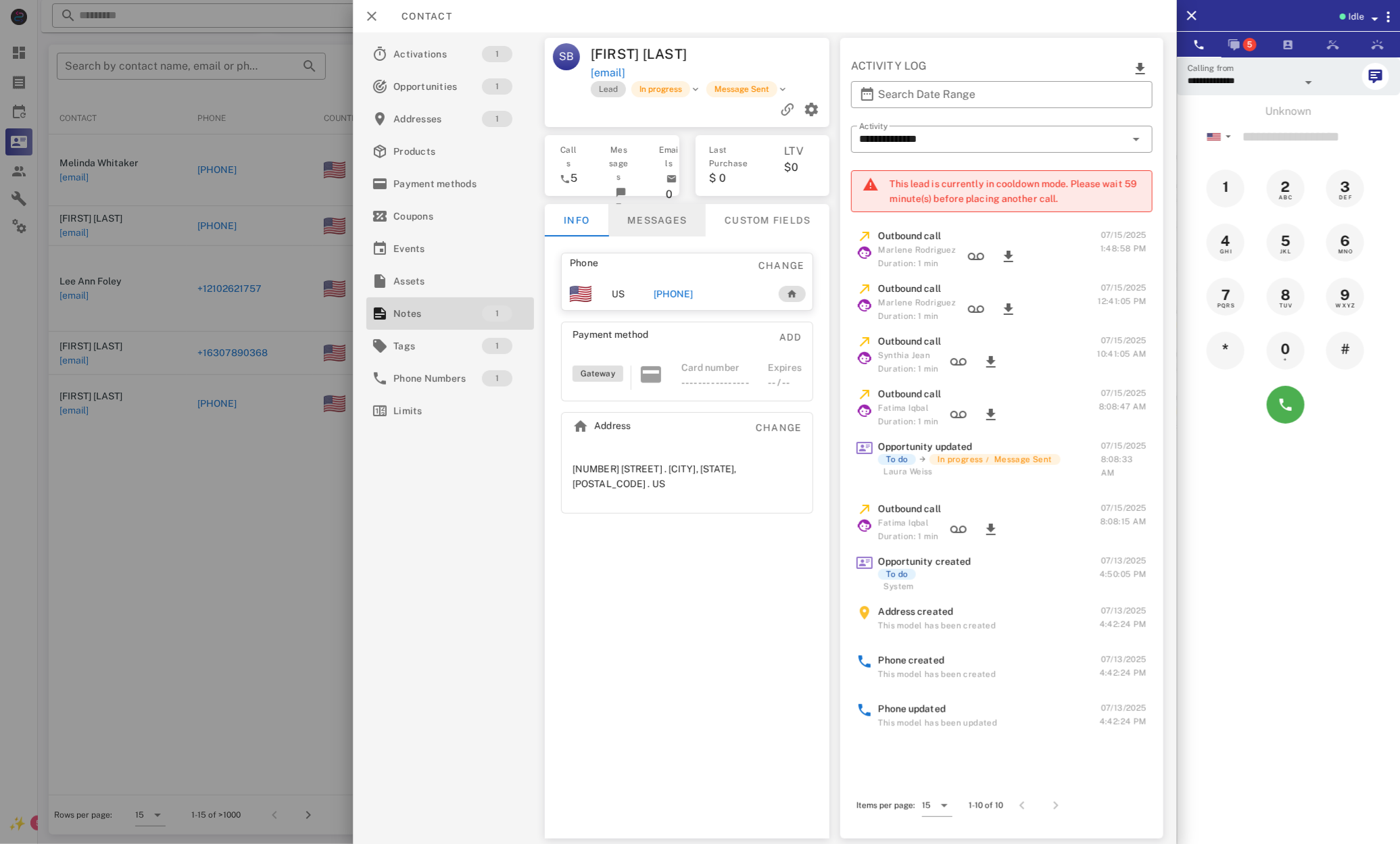 click on "Messages" at bounding box center (657, 220) 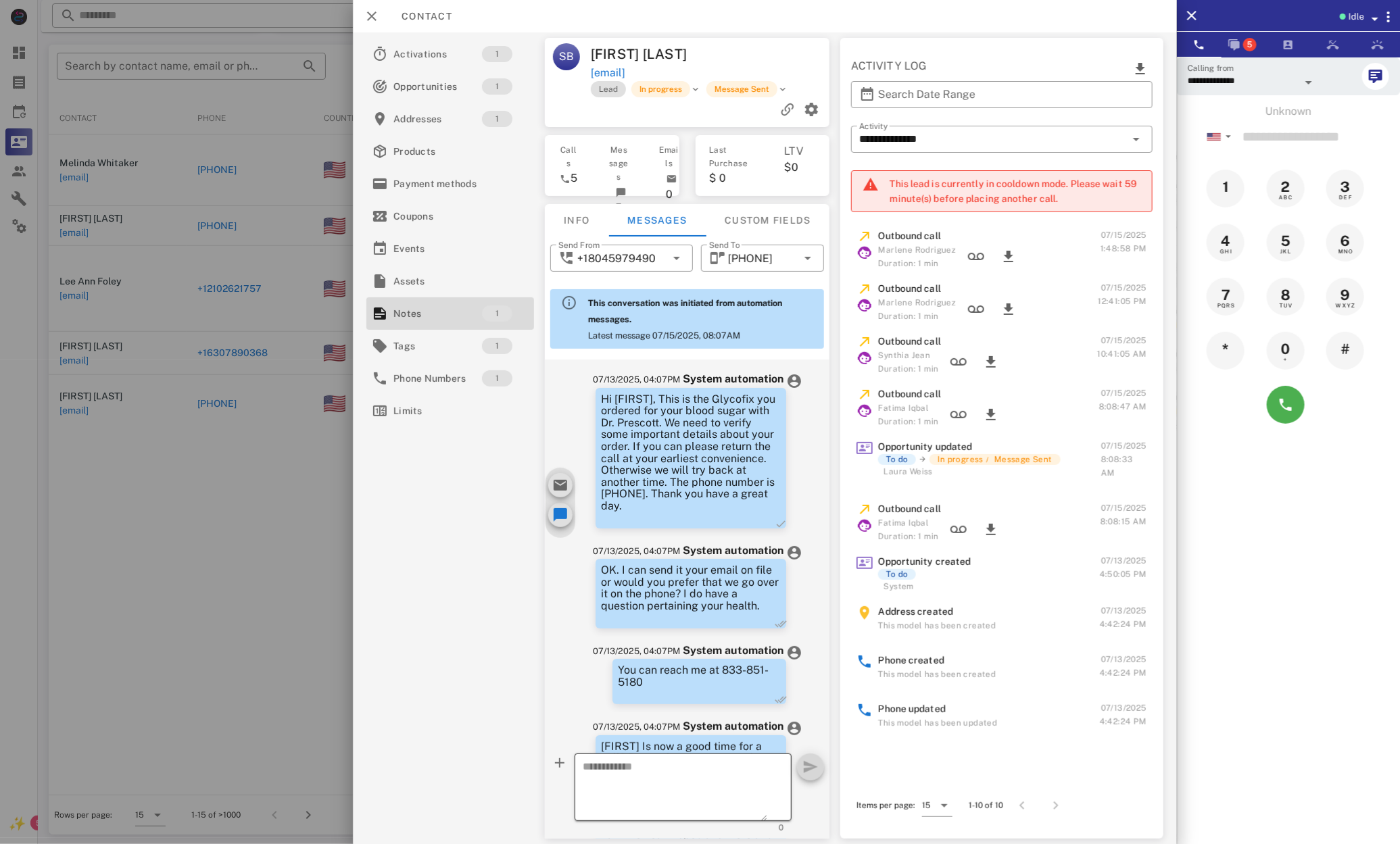 scroll, scrollTop: 357, scrollLeft: 0, axis: vertical 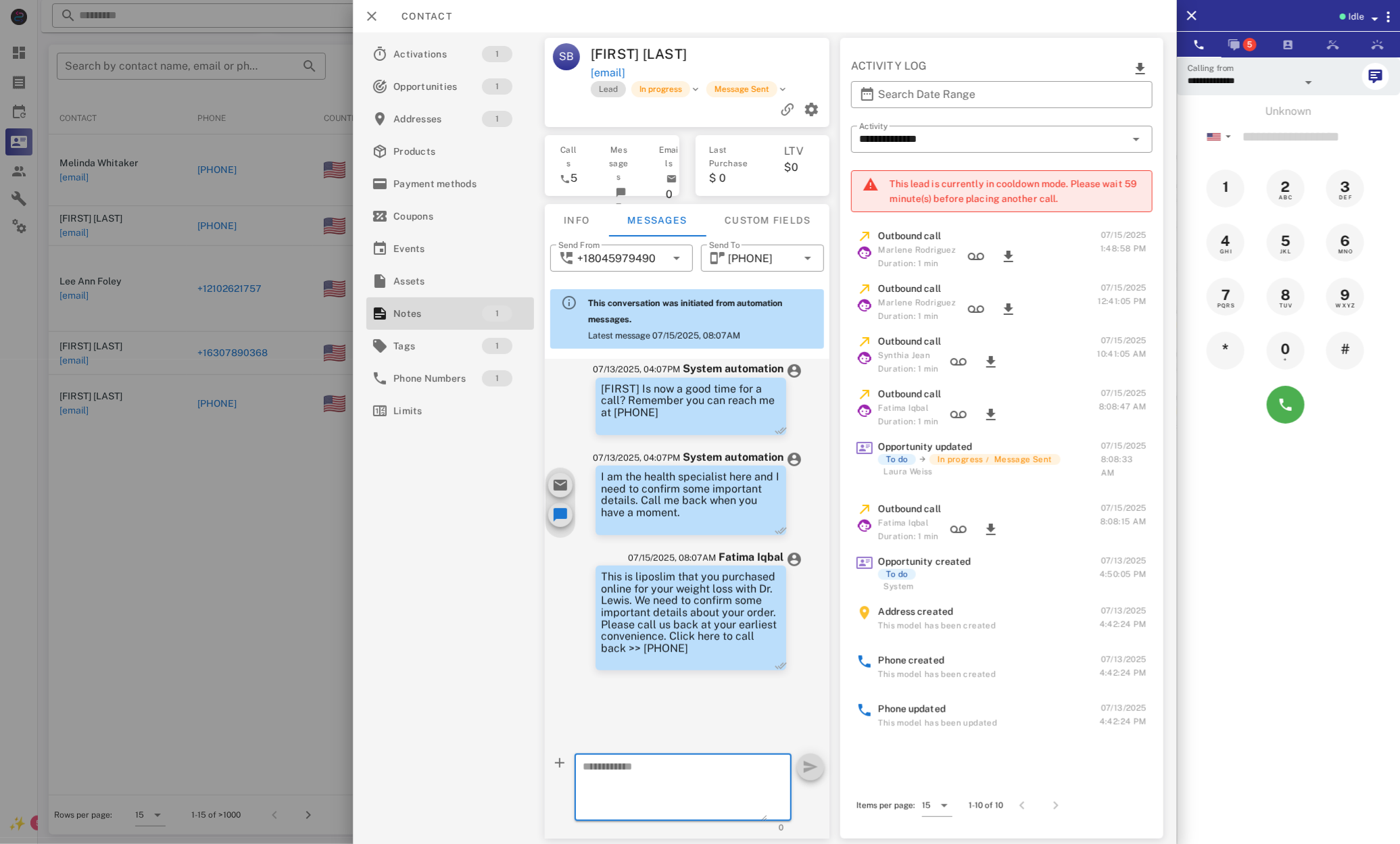 click at bounding box center (675, 789) 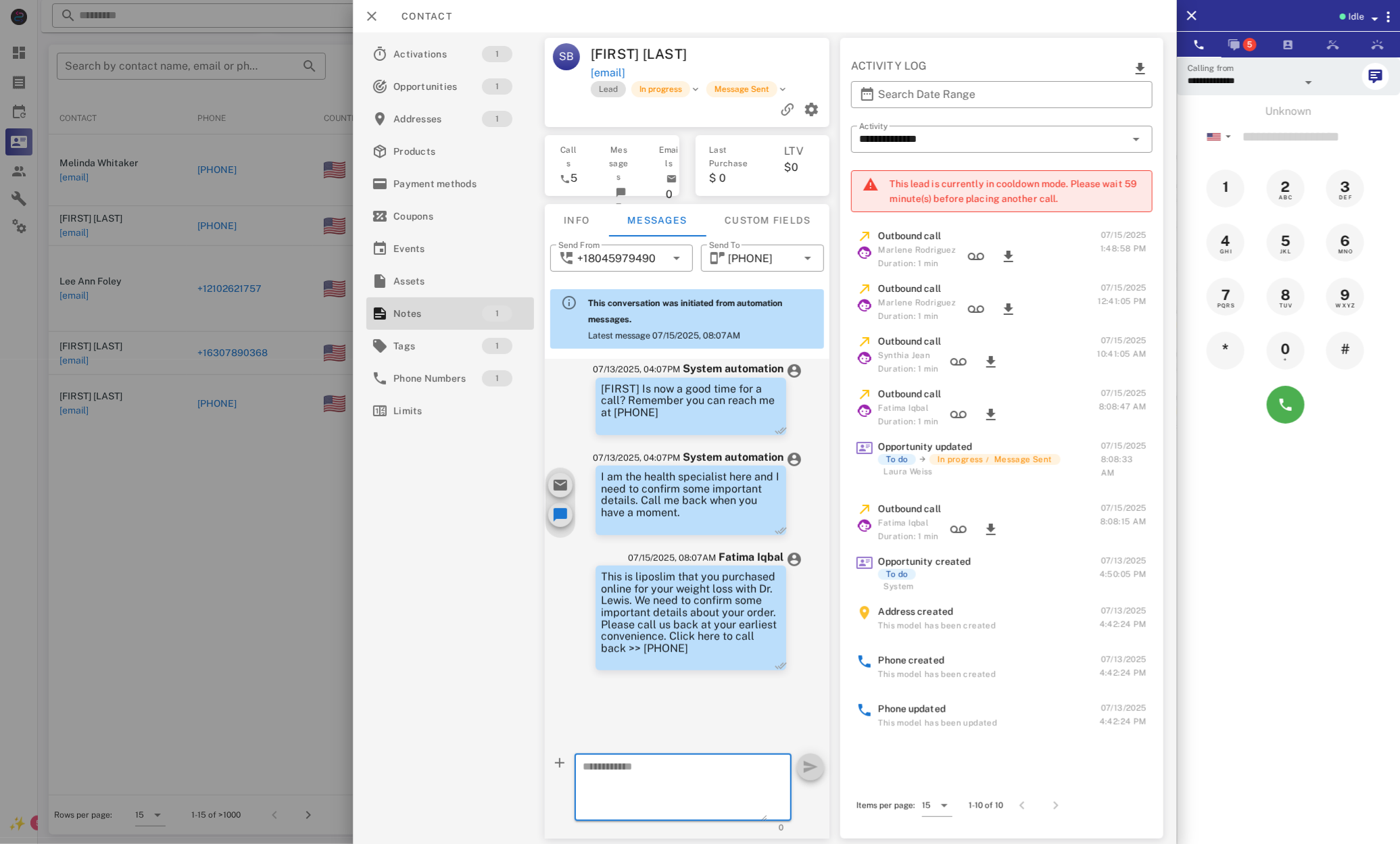 paste on "**********" 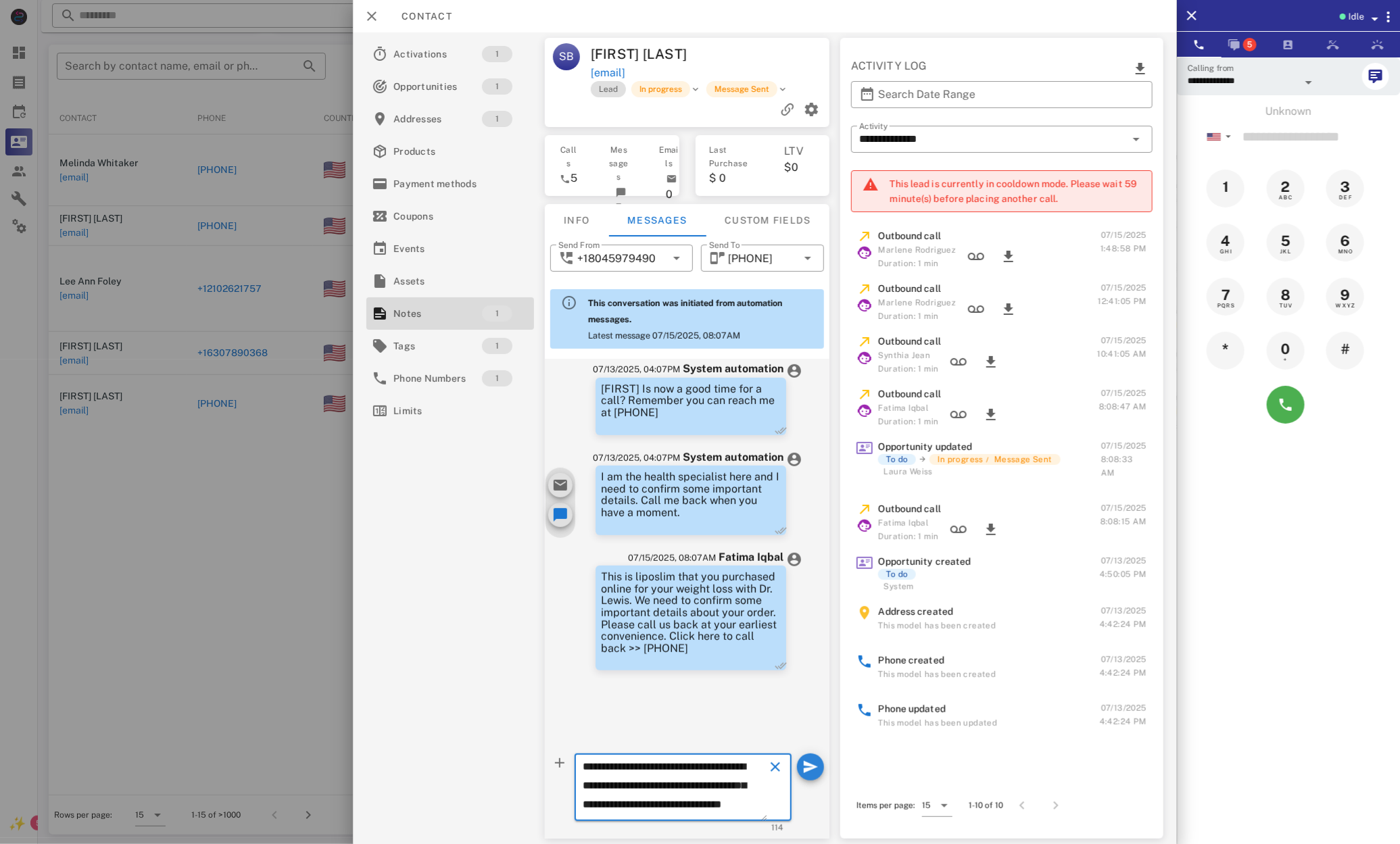 scroll, scrollTop: 9, scrollLeft: 0, axis: vertical 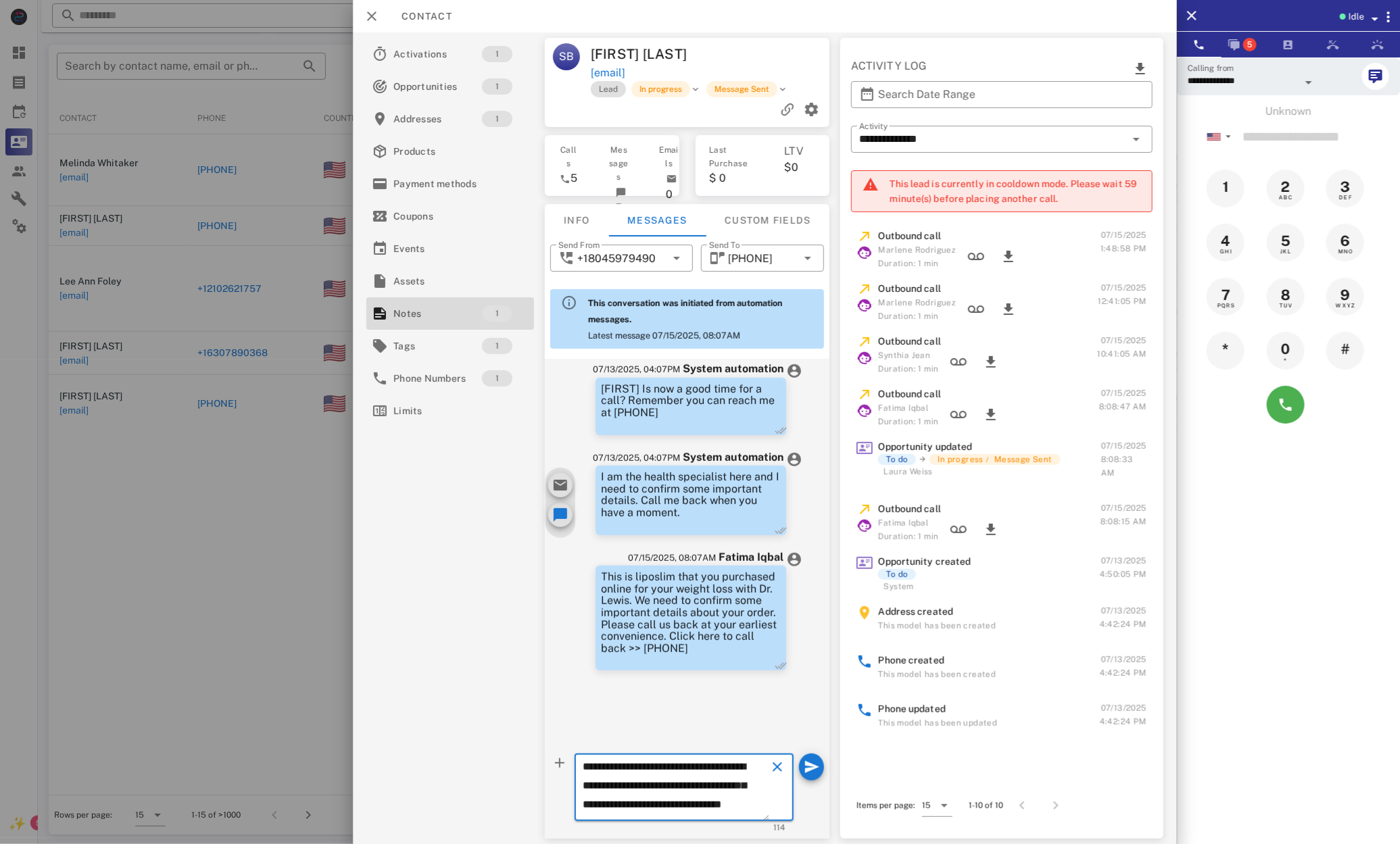 type on "**********" 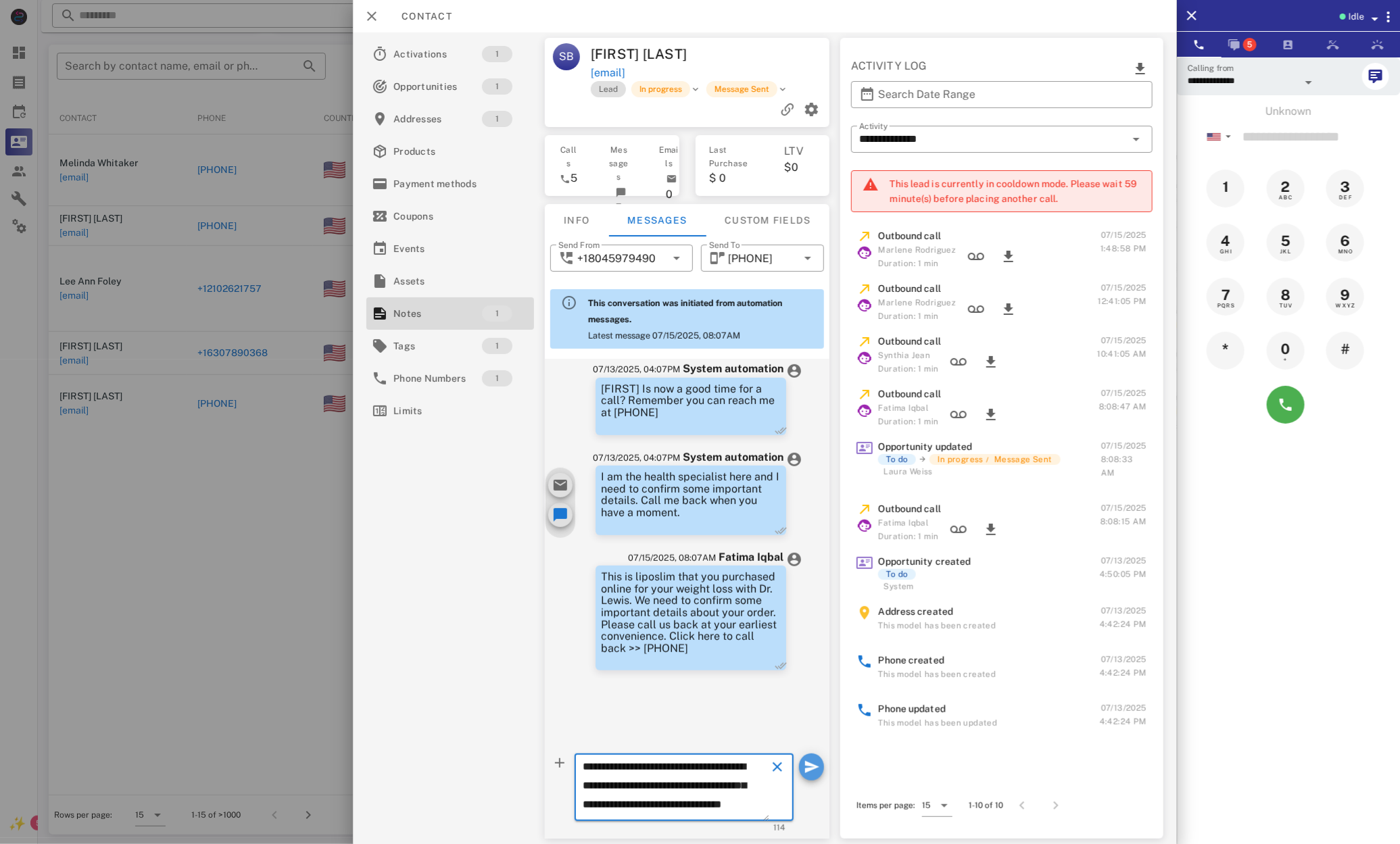 click at bounding box center [812, 767] 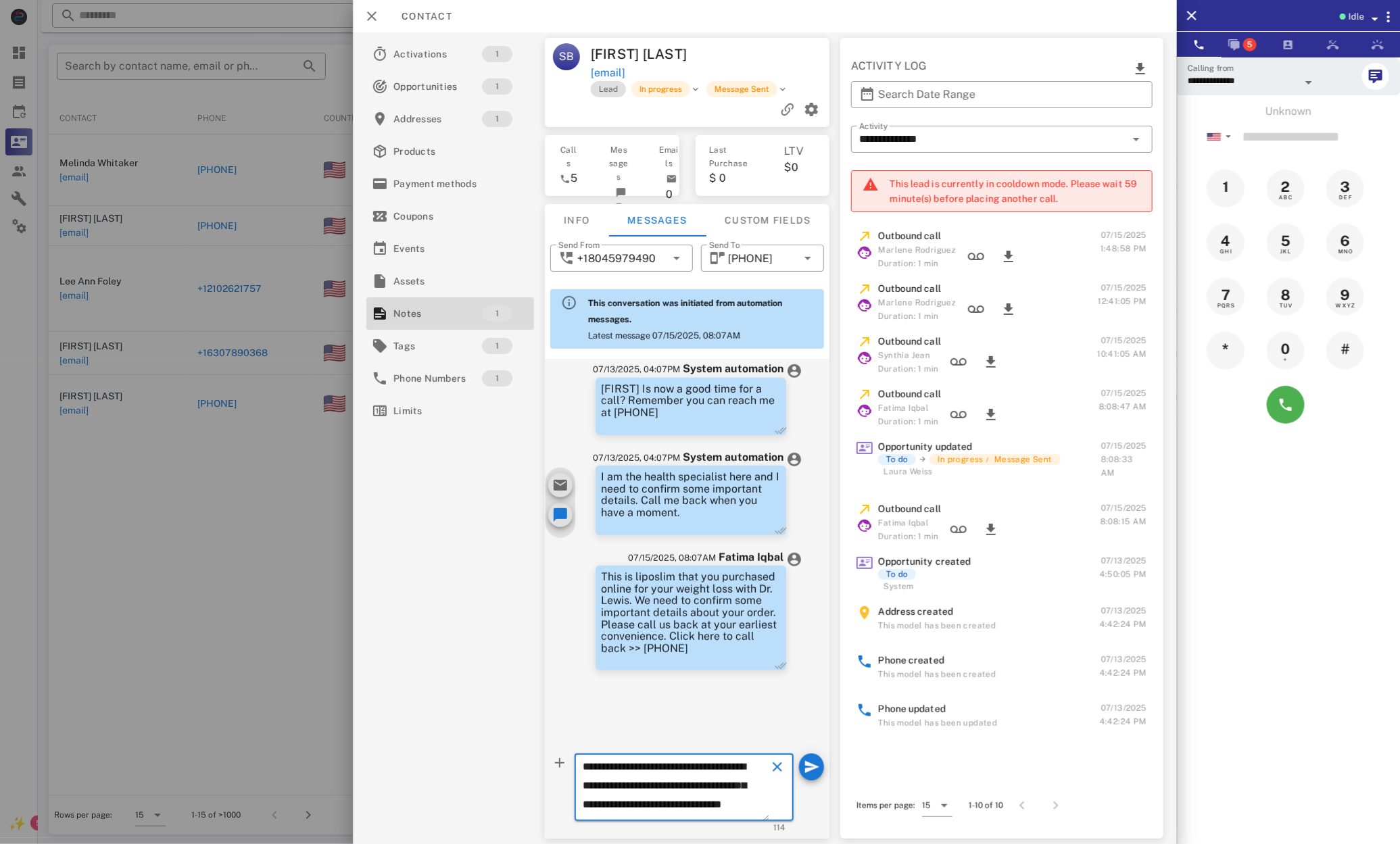 type 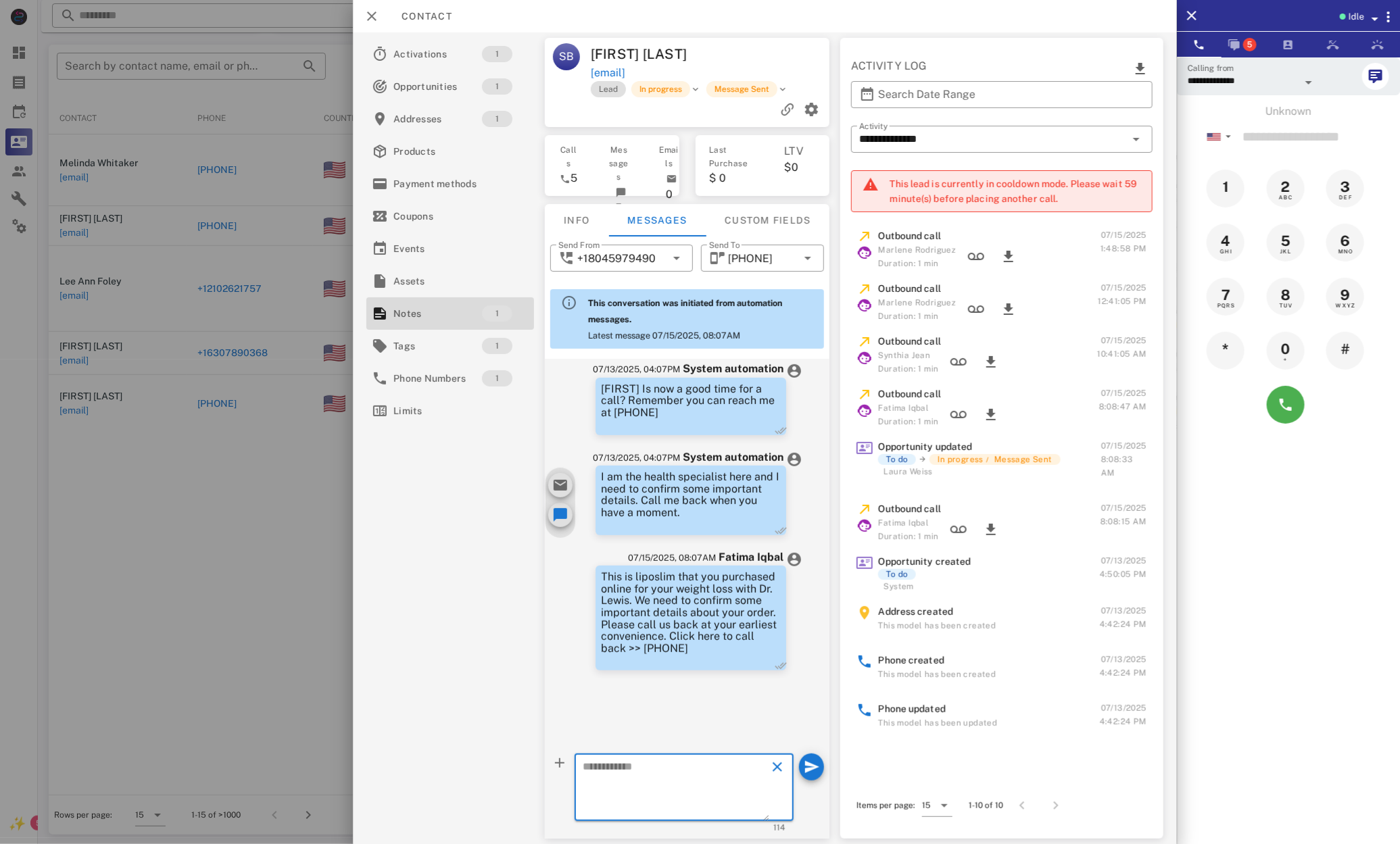 scroll, scrollTop: 0, scrollLeft: 0, axis: both 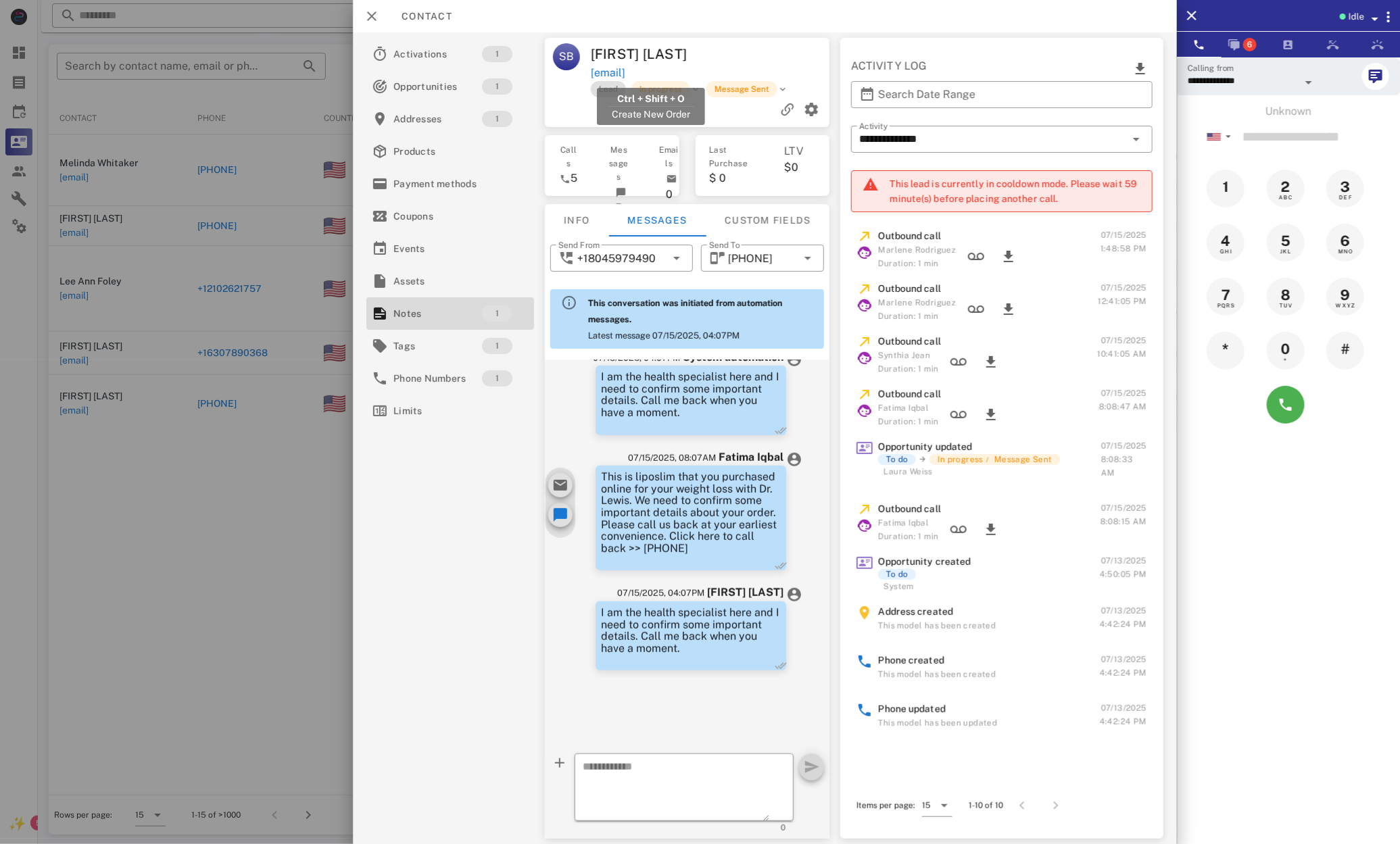 click on "srb.renee21@gmail.com" at bounding box center (608, 73) 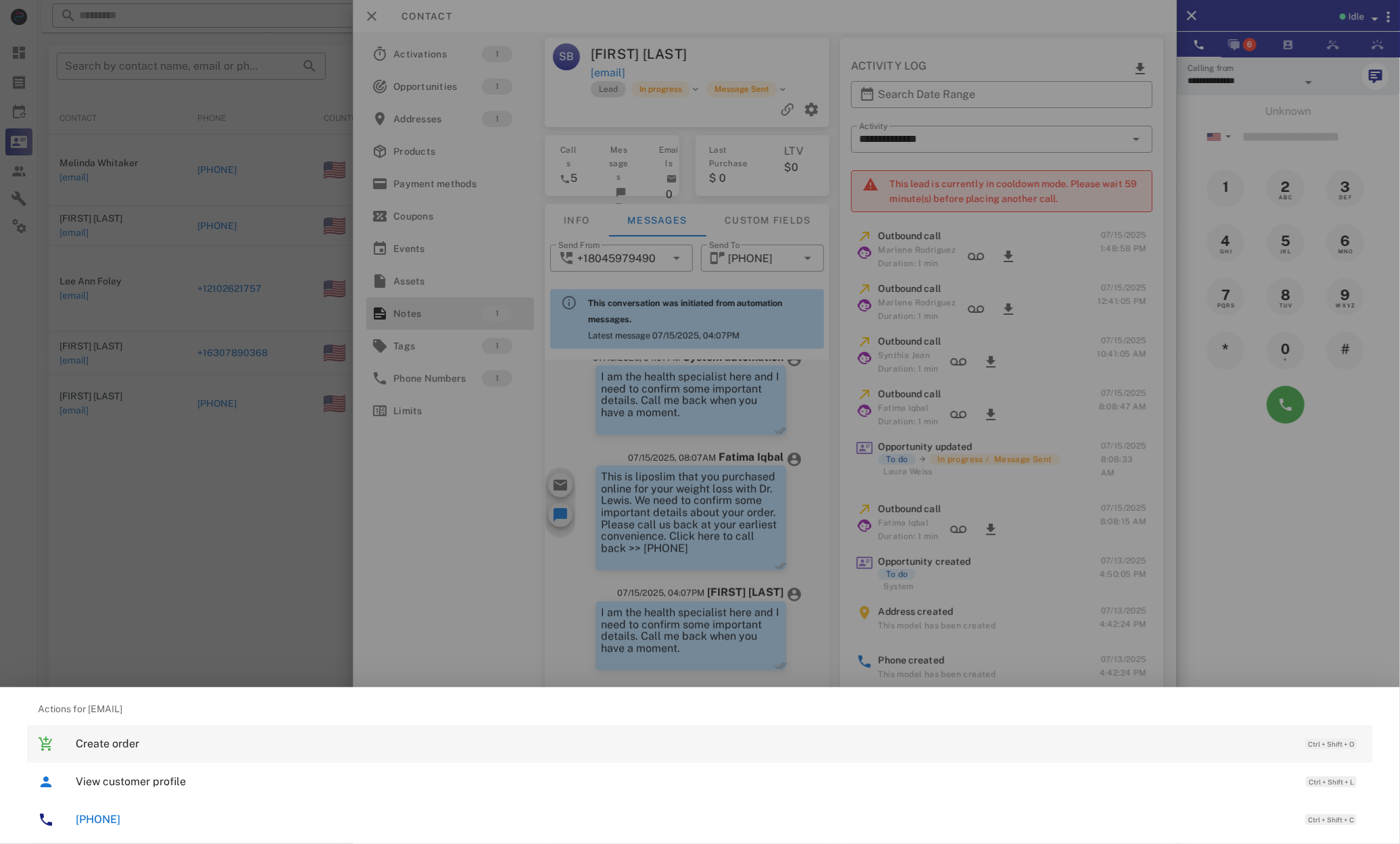 drag, startPoint x: 124, startPoint y: 824, endPoint x: 149, endPoint y: 824, distance: 25 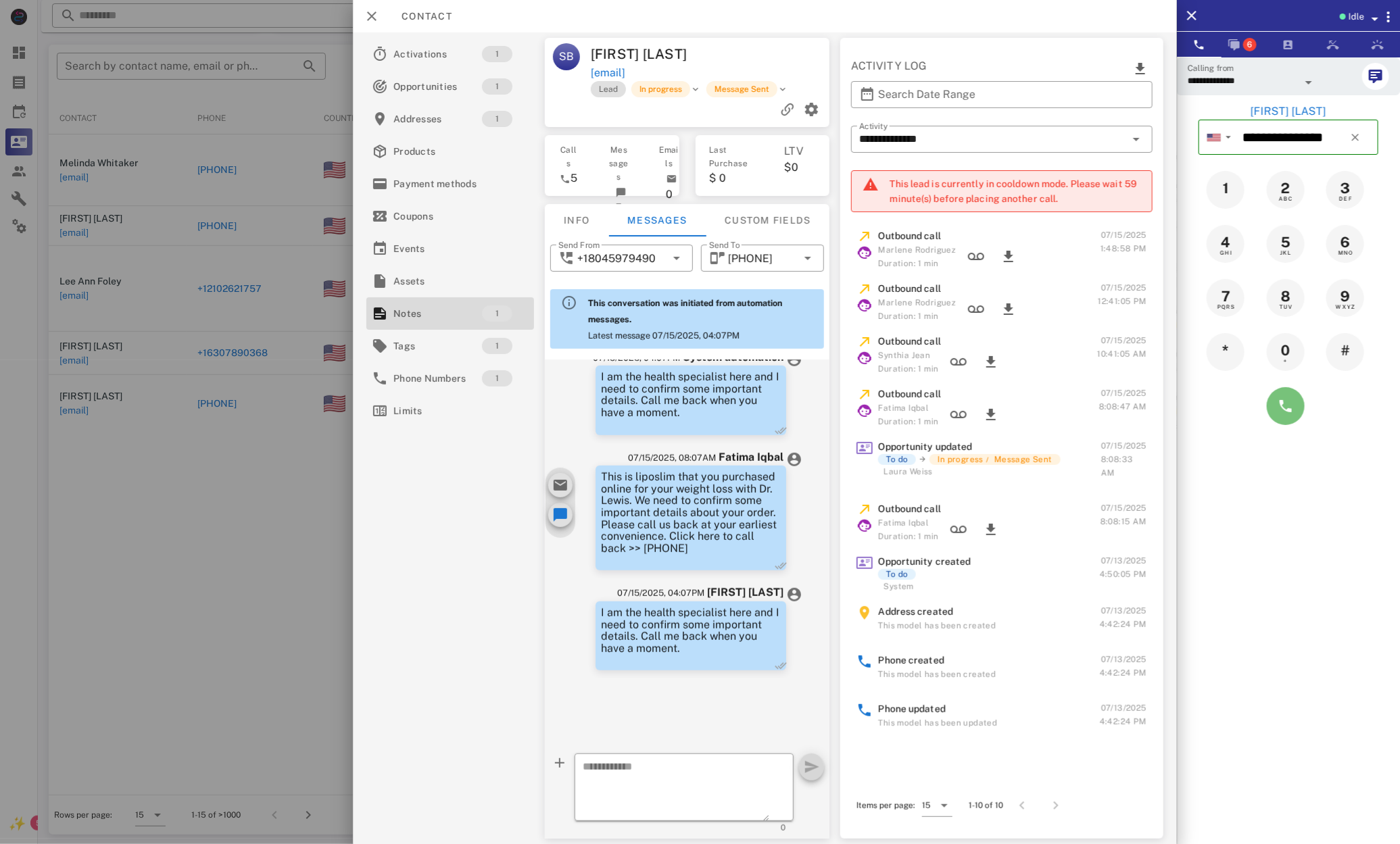 click at bounding box center (1286, 406) 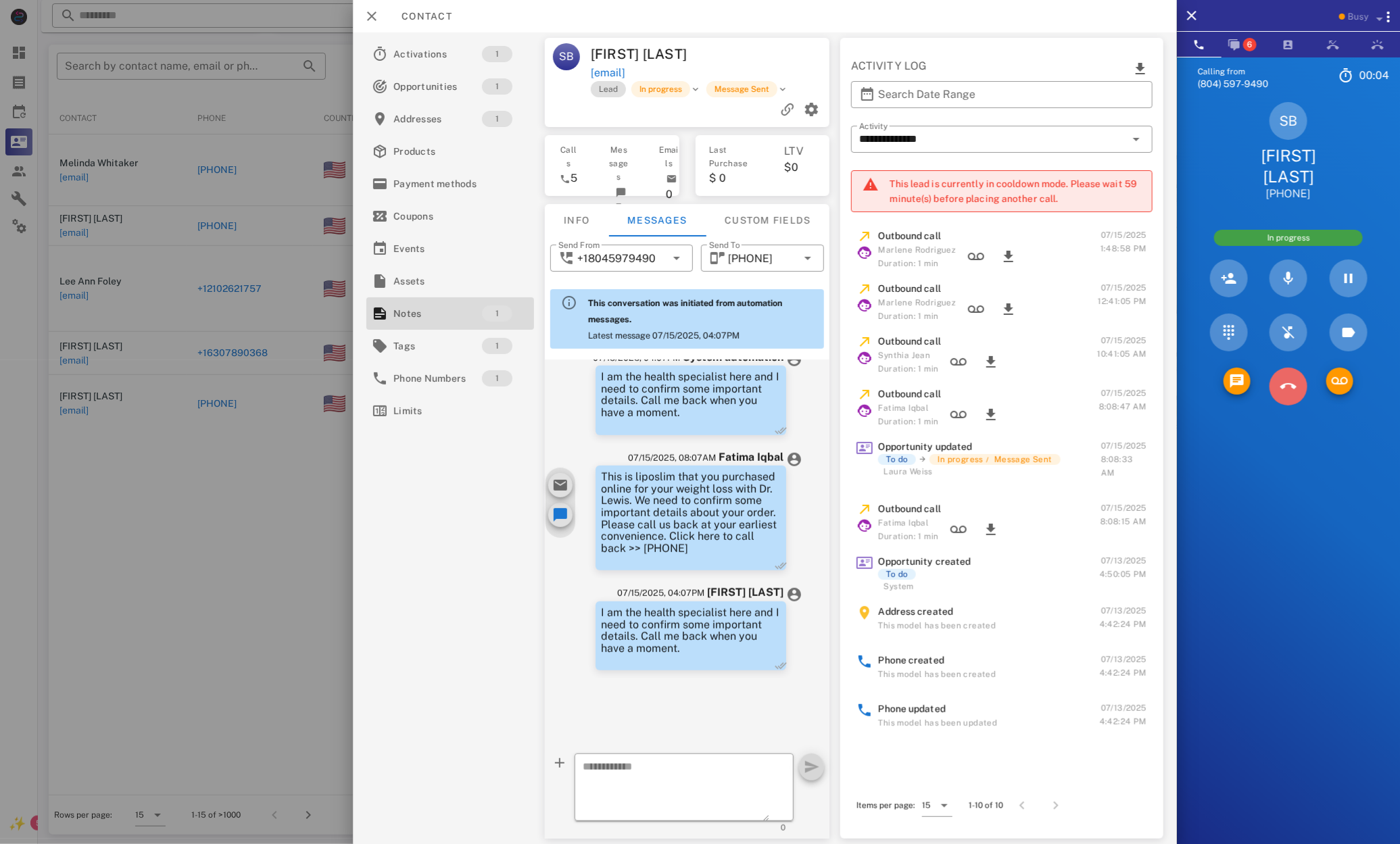 click at bounding box center [1288, 387] 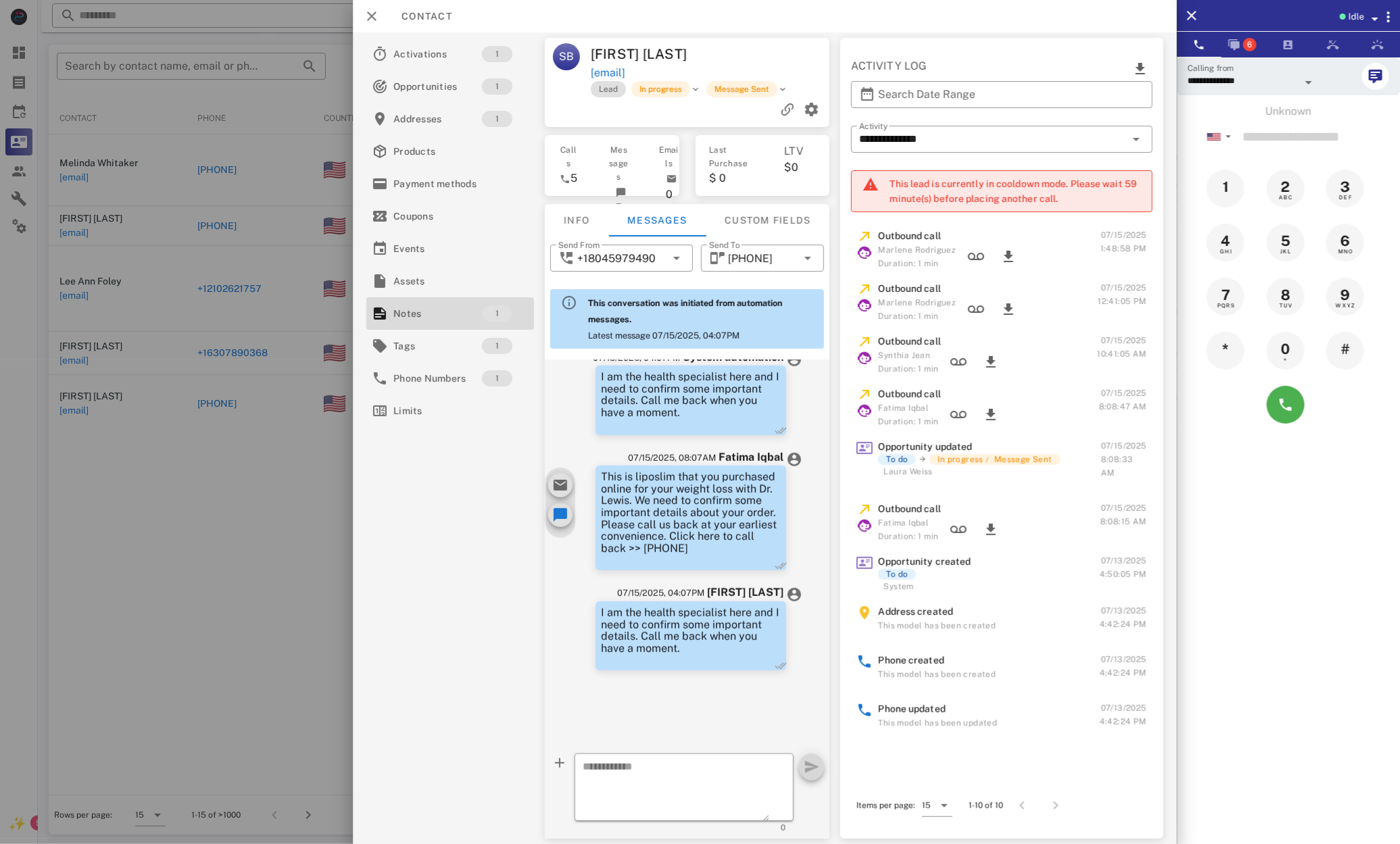 drag, startPoint x: 218, startPoint y: 407, endPoint x: 229, endPoint y: 407, distance: 11 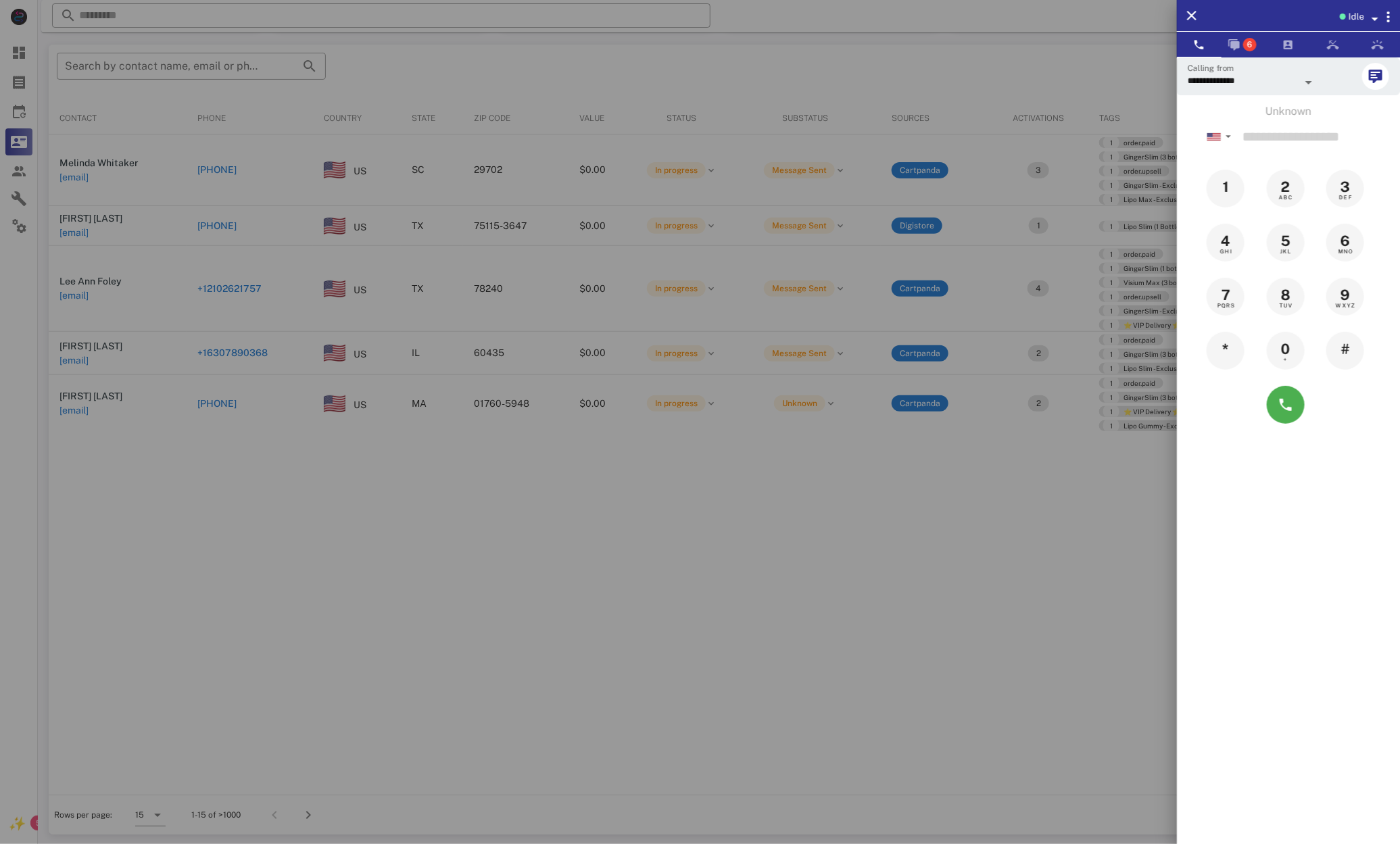 click at bounding box center [700, 422] 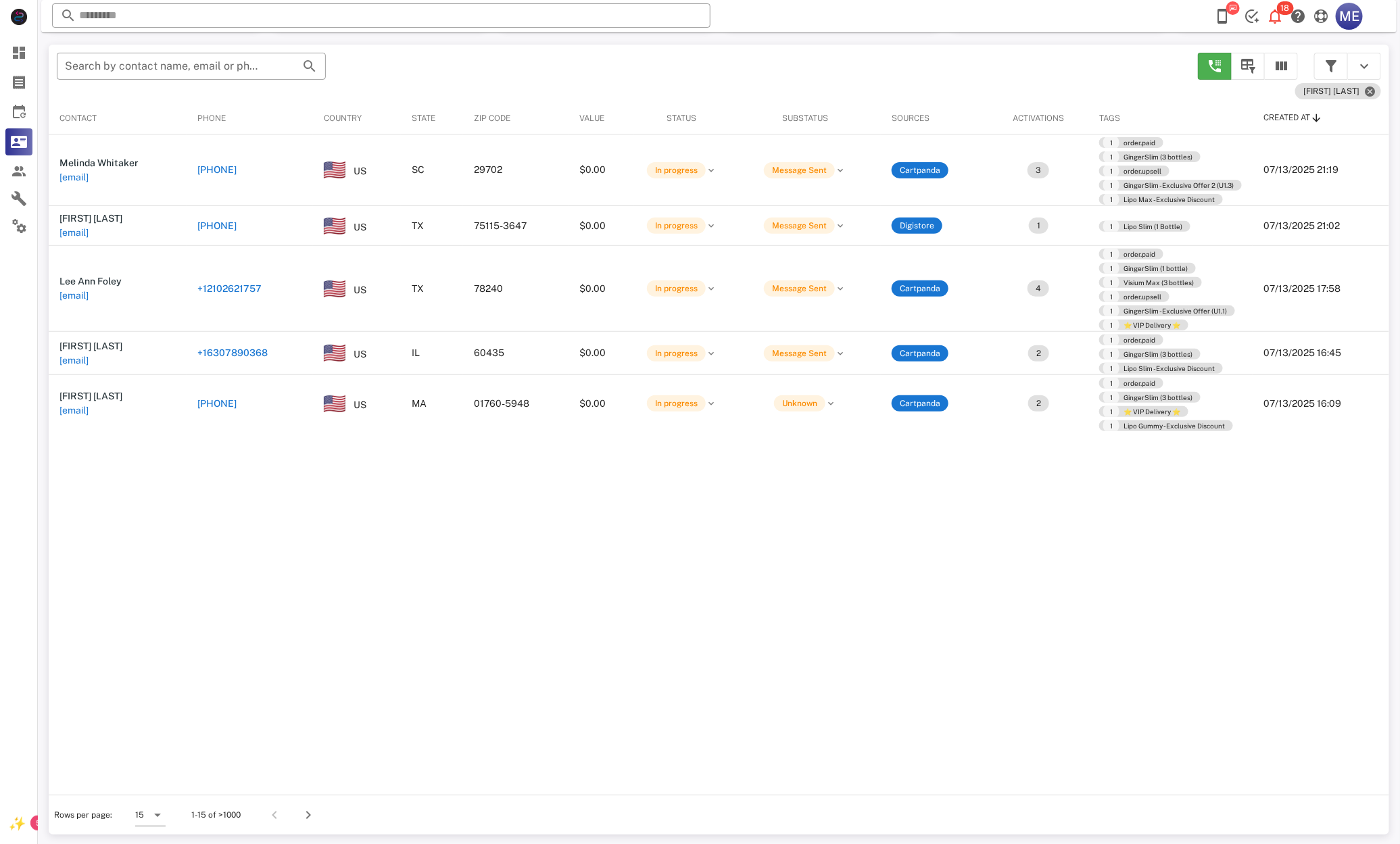 click on "+16307890368" at bounding box center [233, 353] 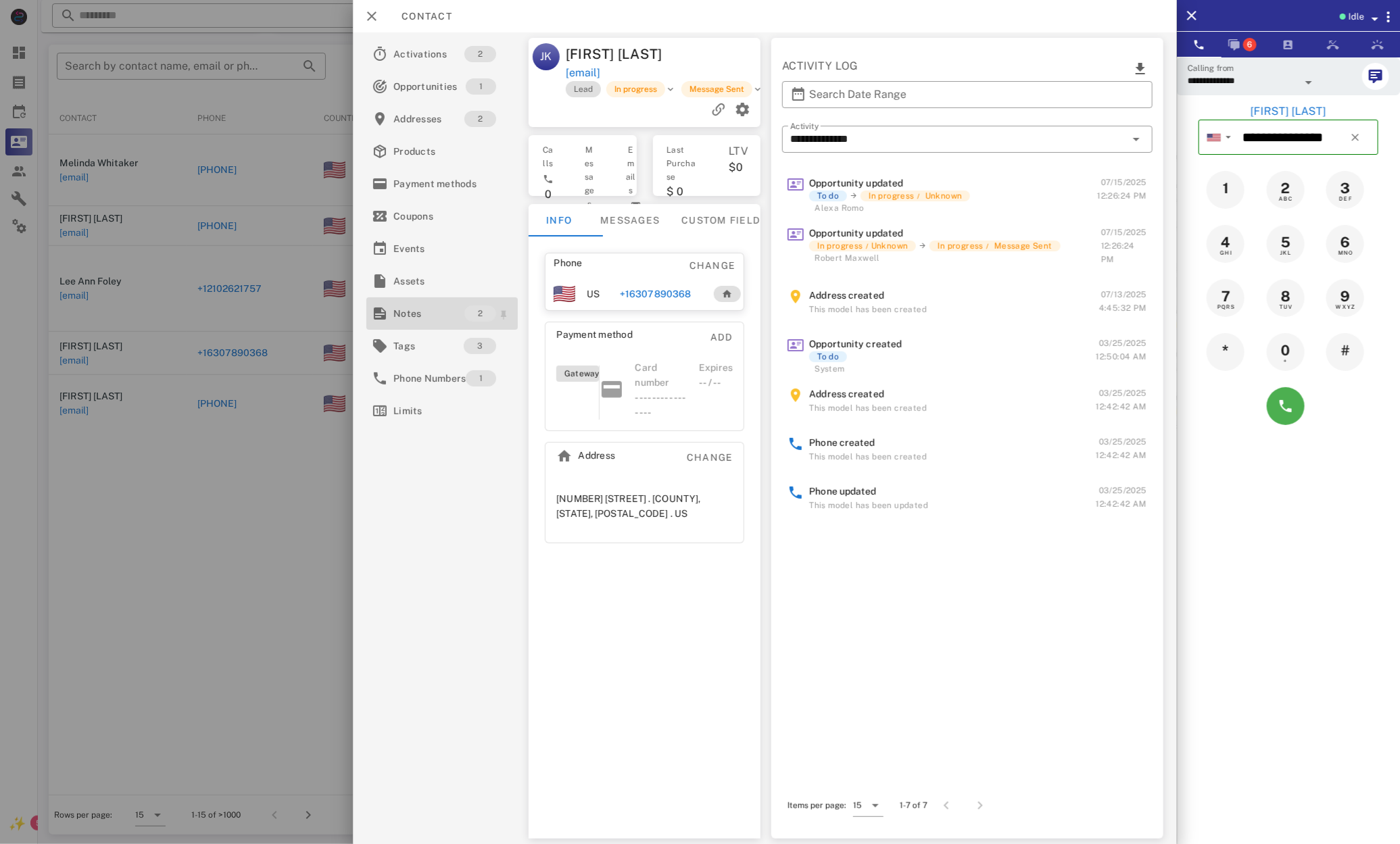 click on "Notes" at bounding box center (429, 314) 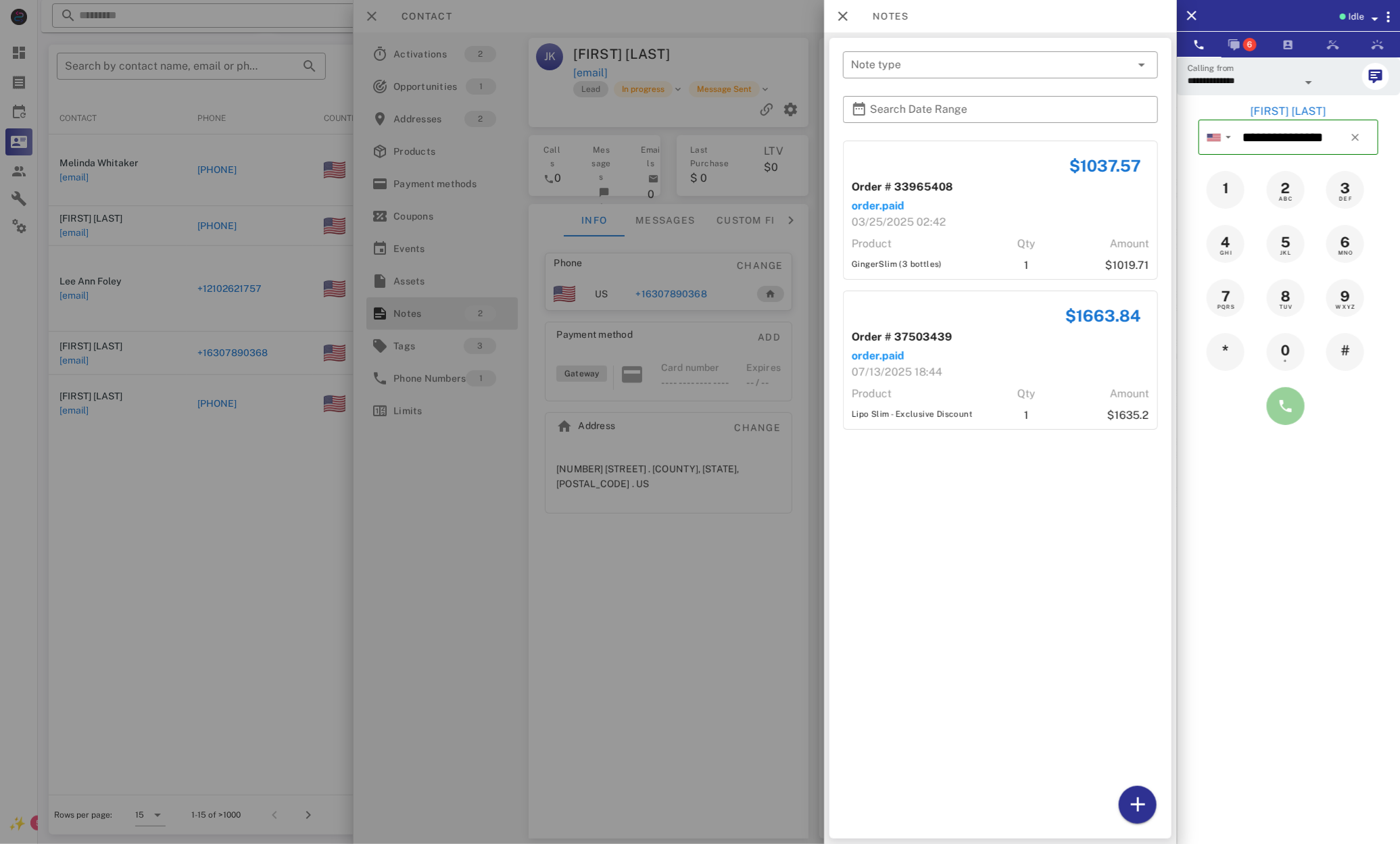 click at bounding box center [1286, 406] 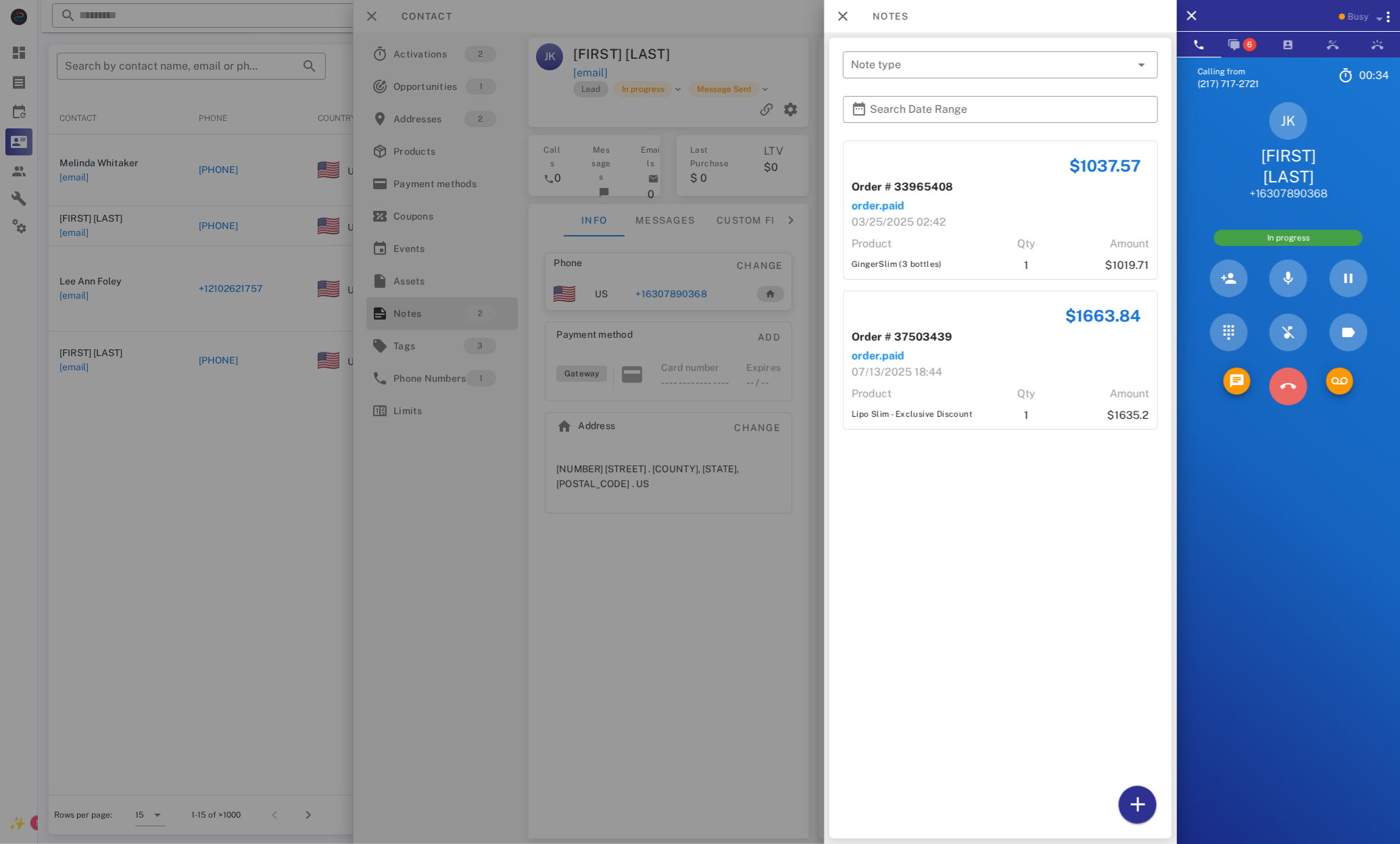 click at bounding box center (1288, 387) 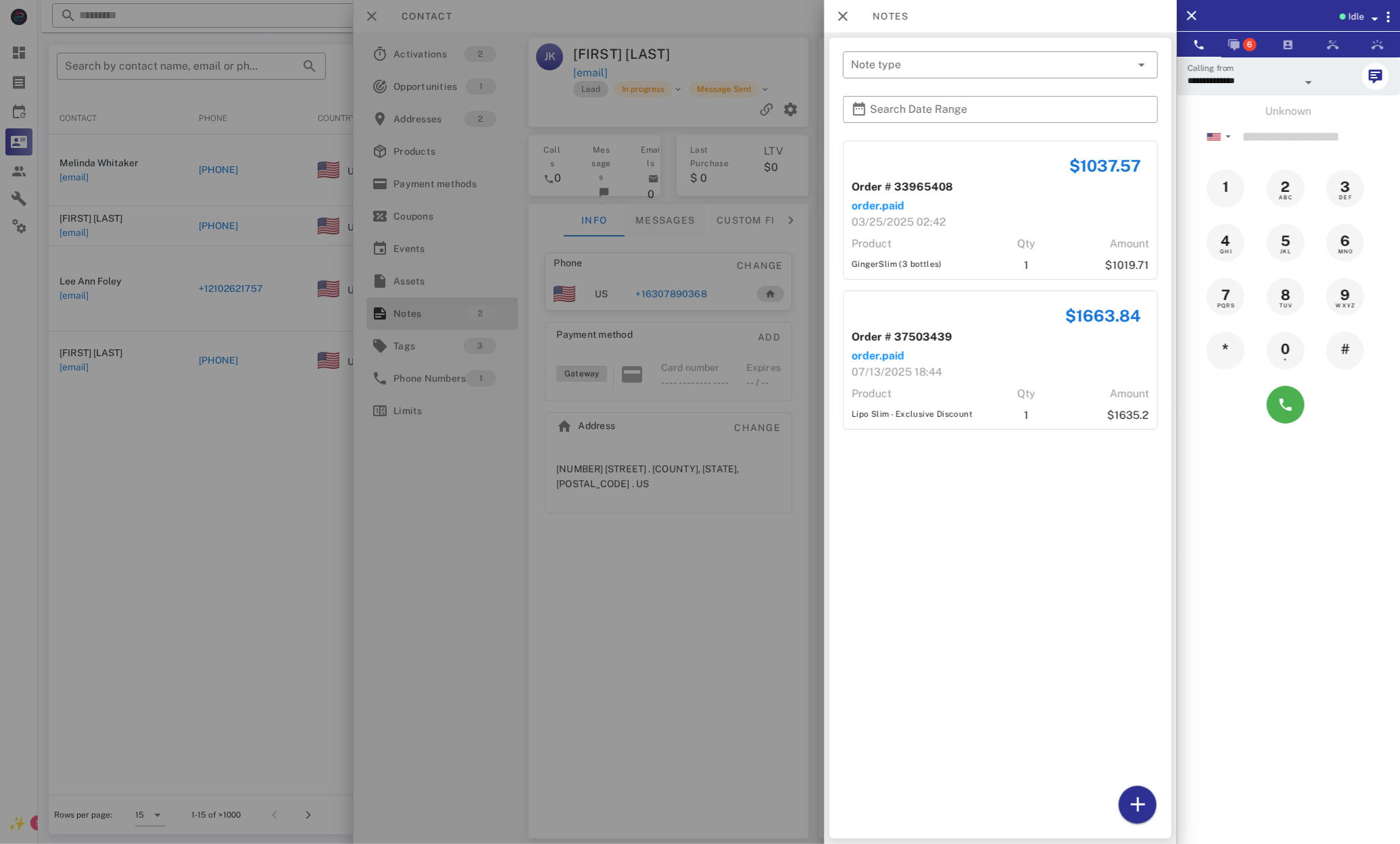 drag, startPoint x: 714, startPoint y: 282, endPoint x: 685, endPoint y: 231, distance: 58.66856 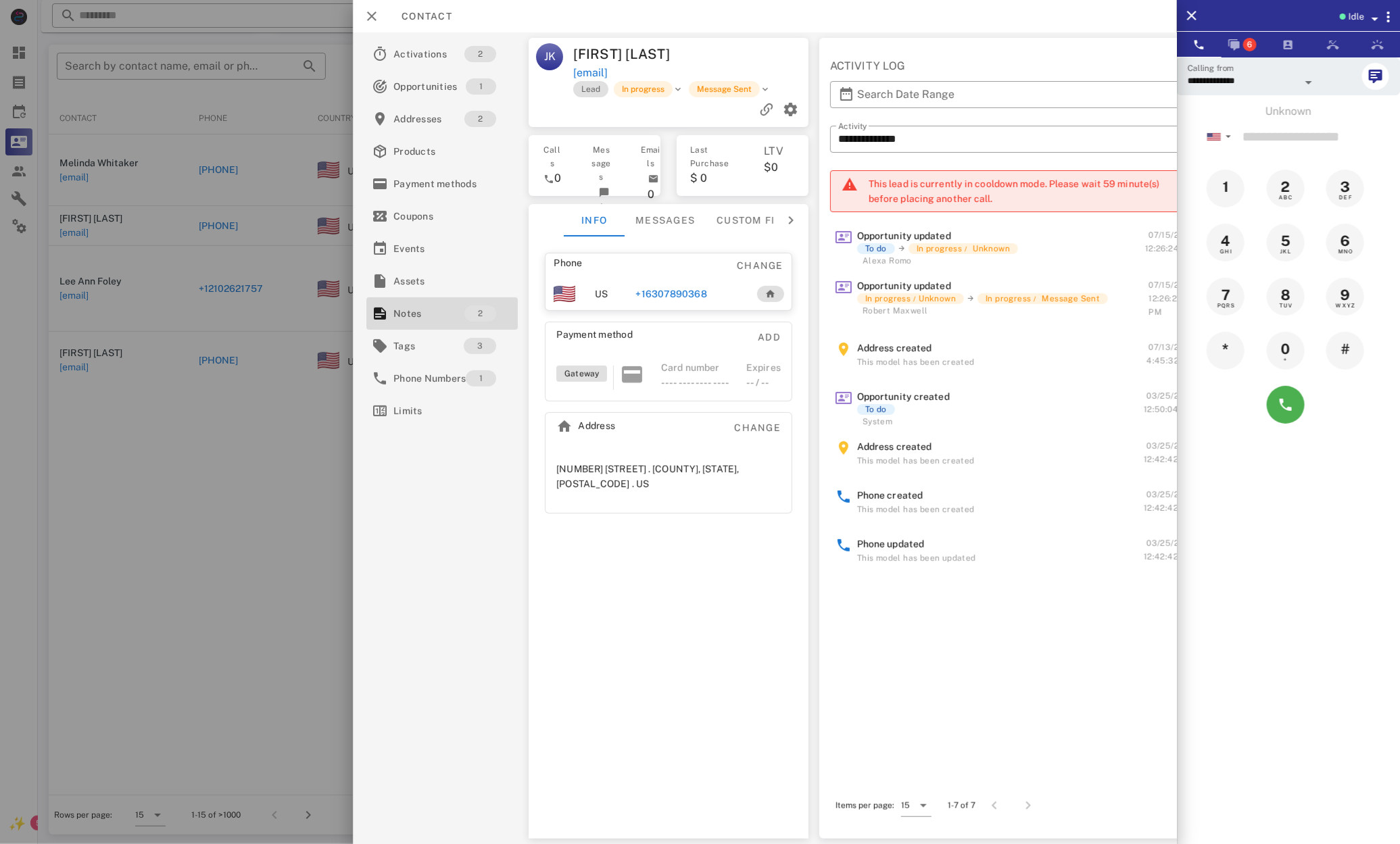 click on "+16307890368" at bounding box center (671, 294) 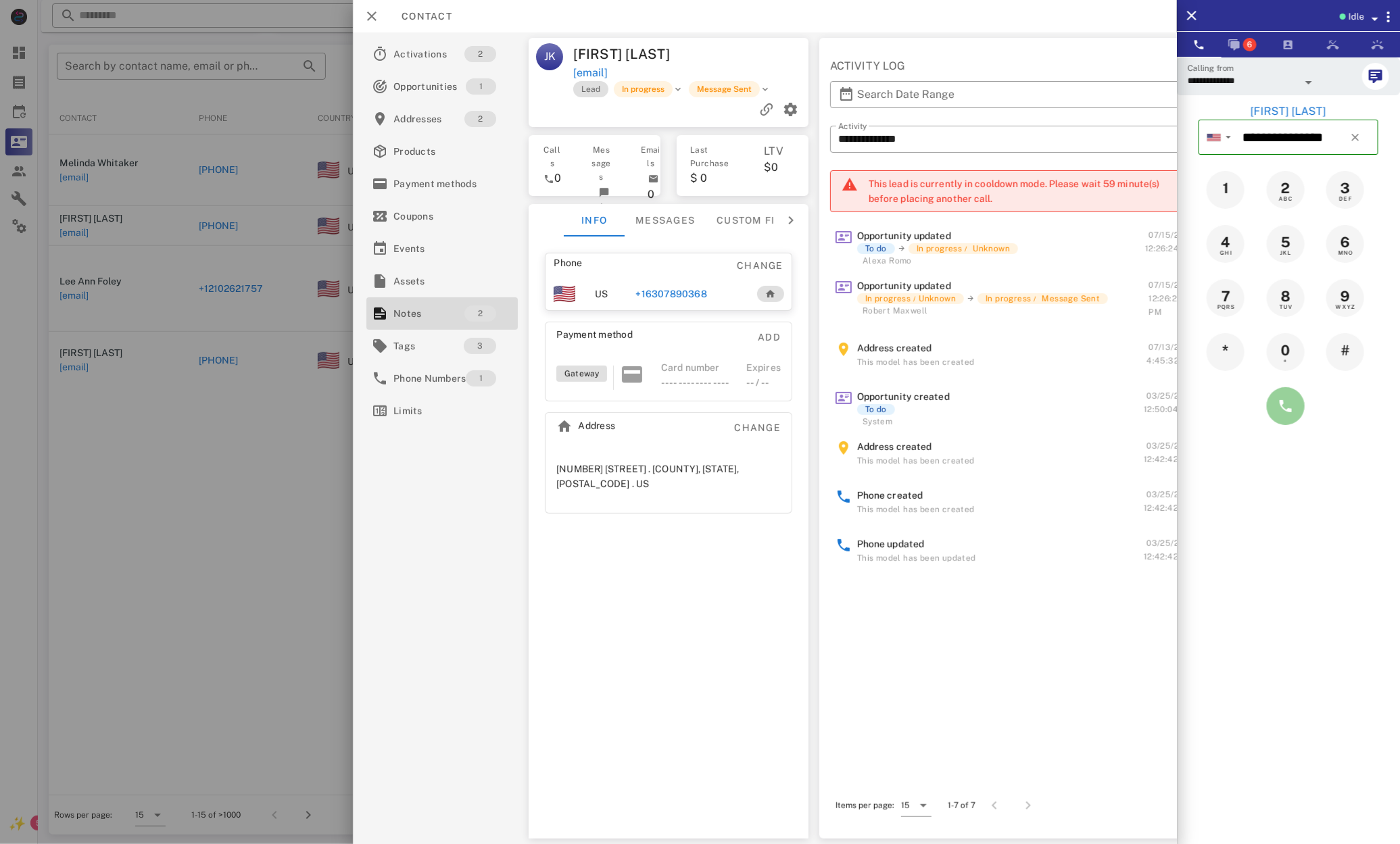 click at bounding box center (1286, 406) 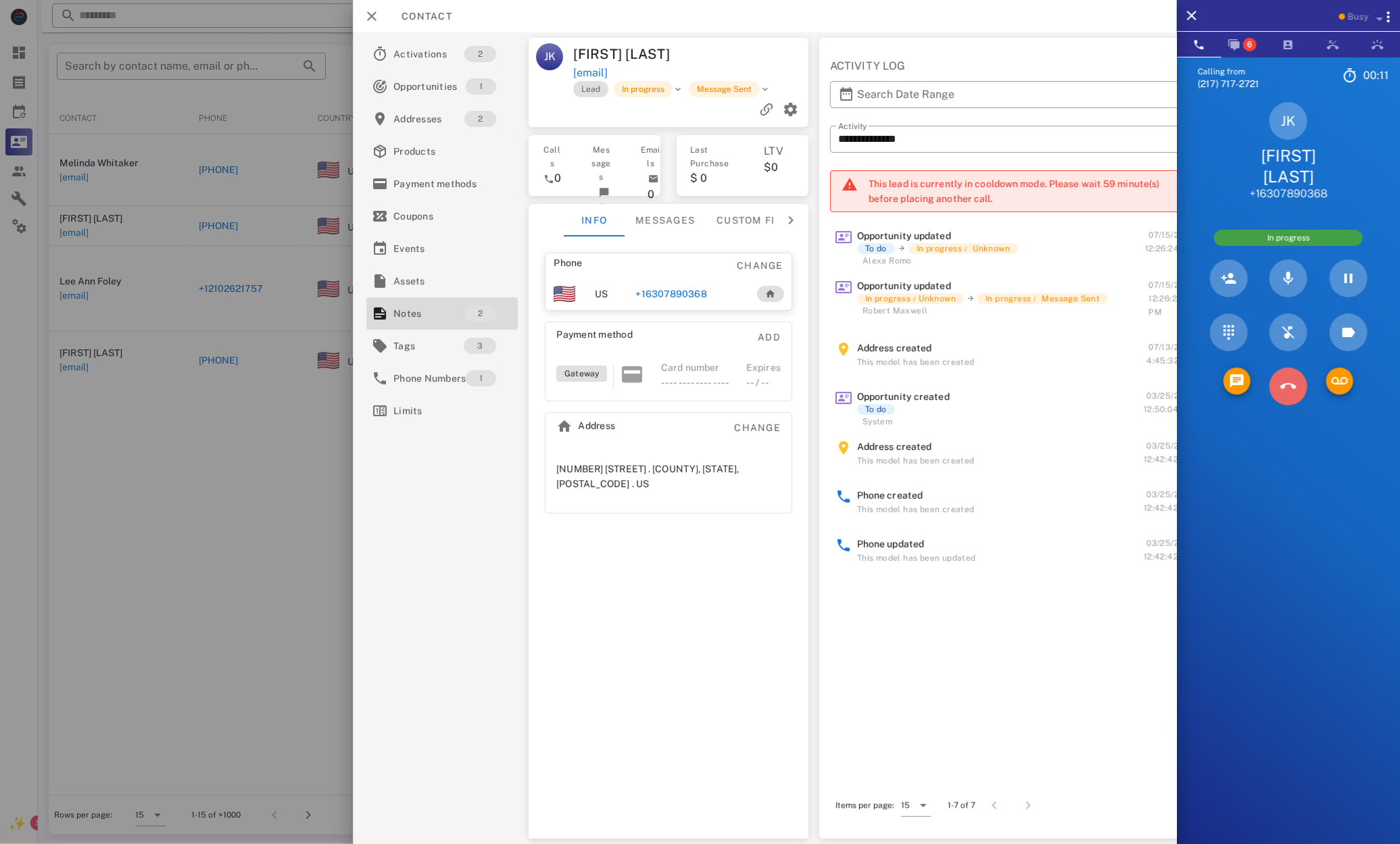 click at bounding box center [1288, 387] 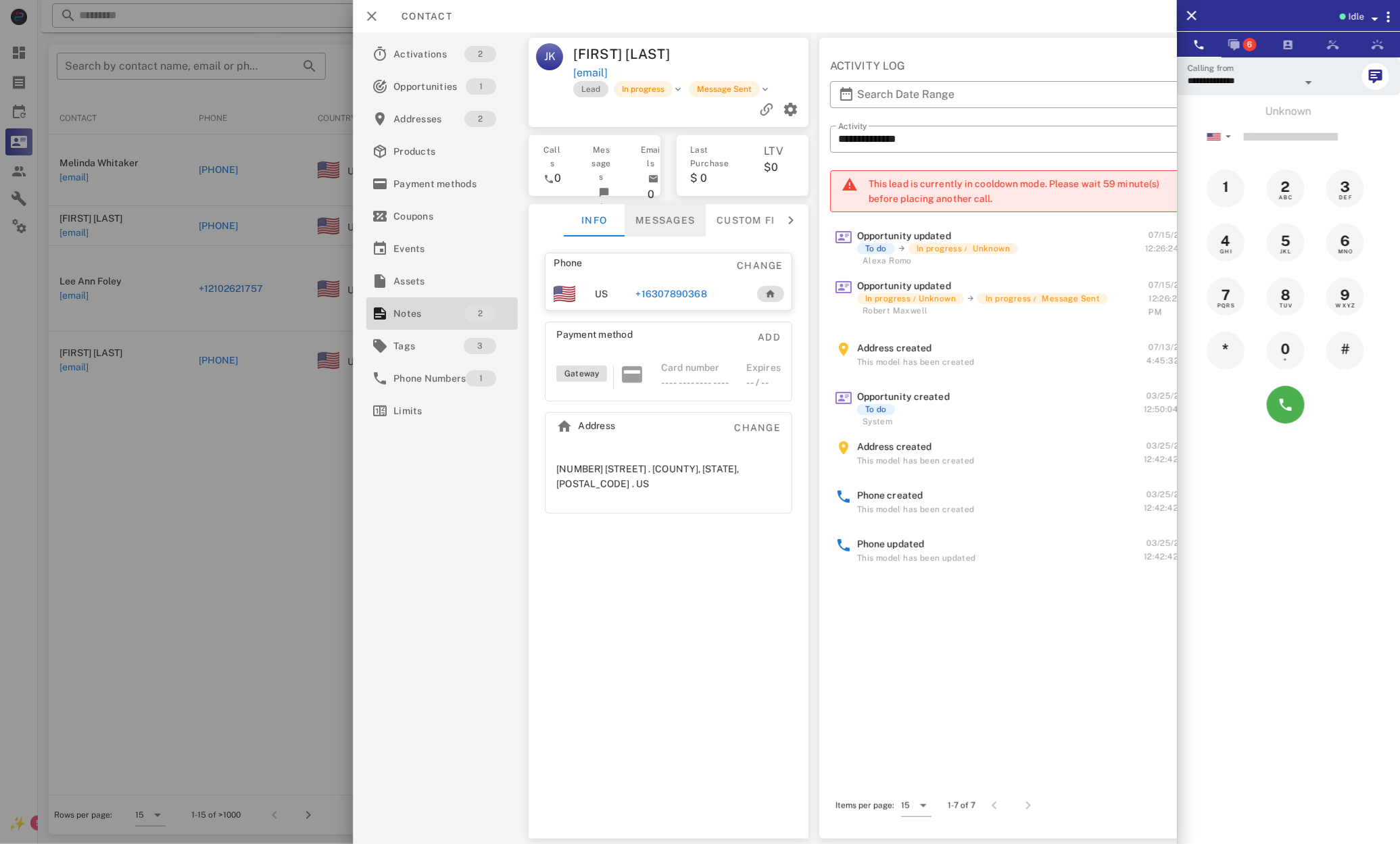 click on "Messages" at bounding box center (666, 220) 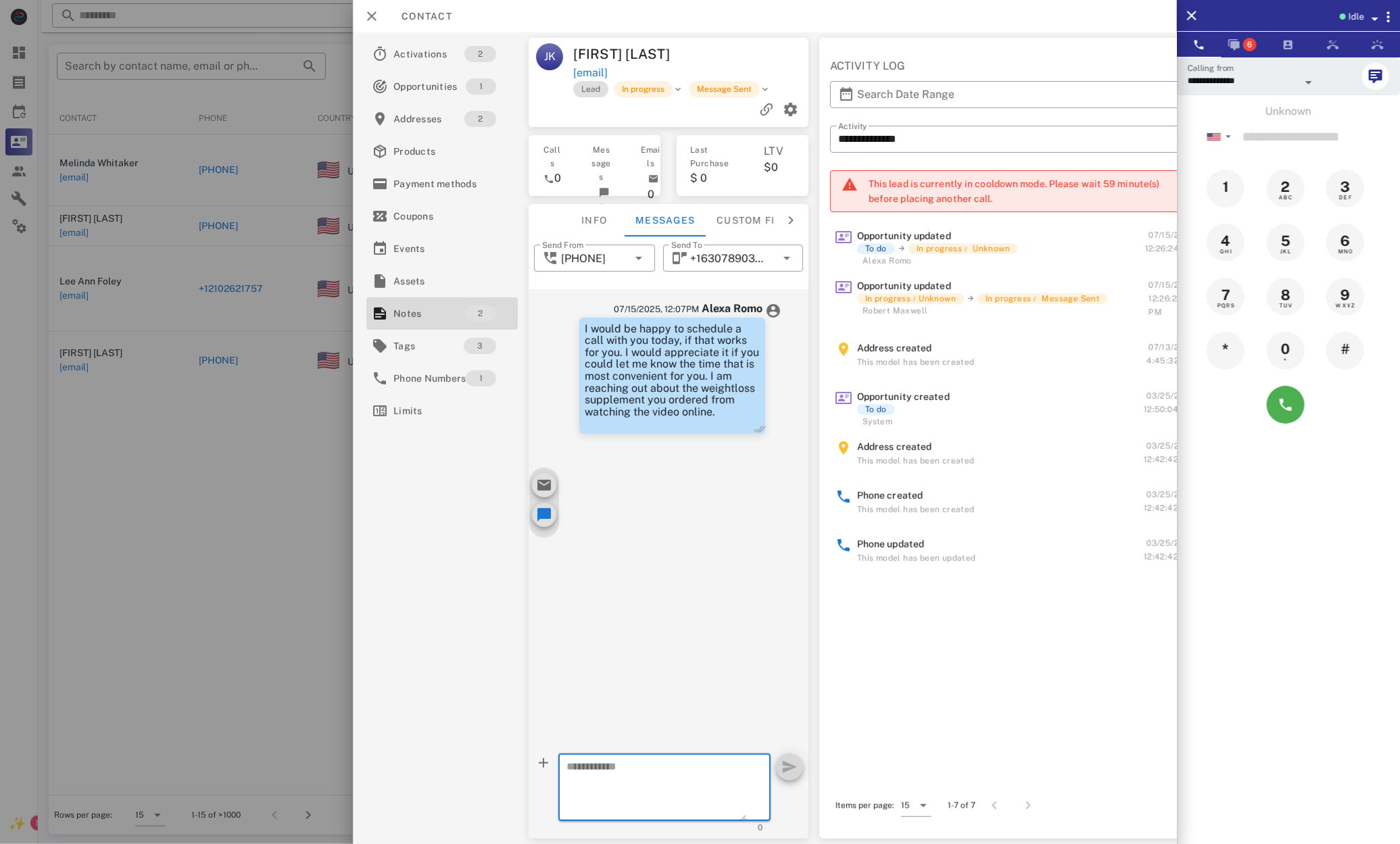 click at bounding box center (657, 789) 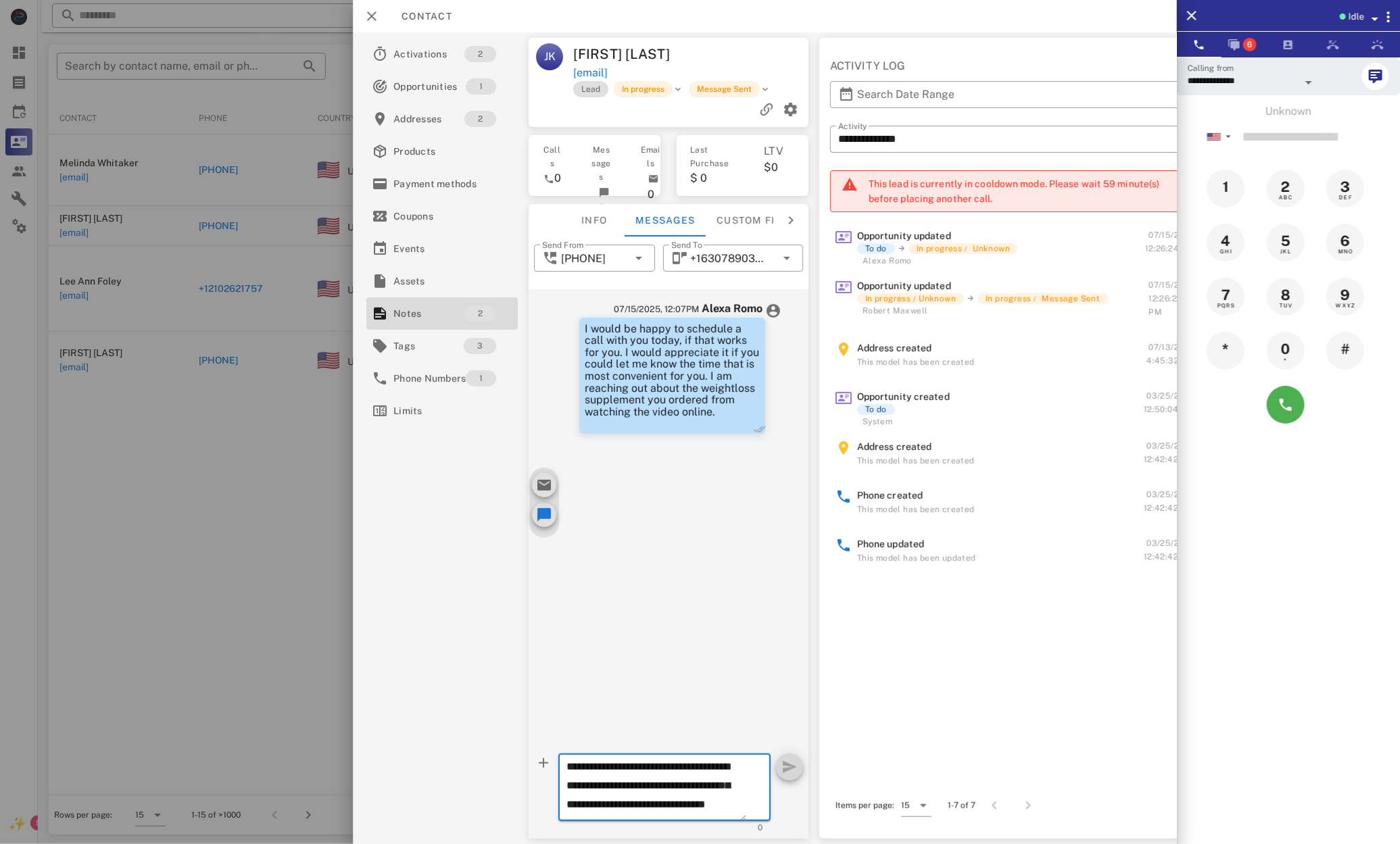 scroll, scrollTop: 9, scrollLeft: 0, axis: vertical 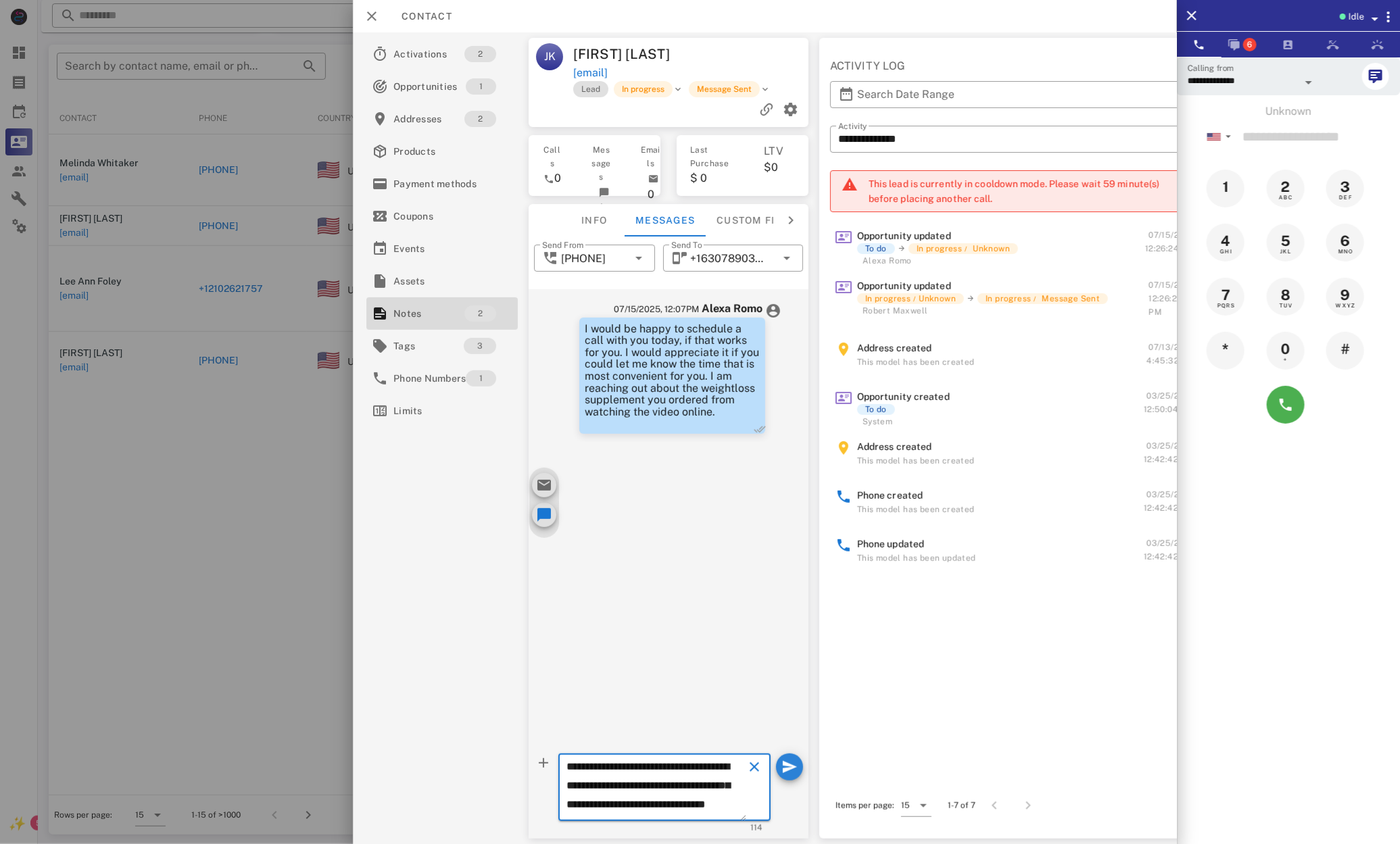 type on "**********" 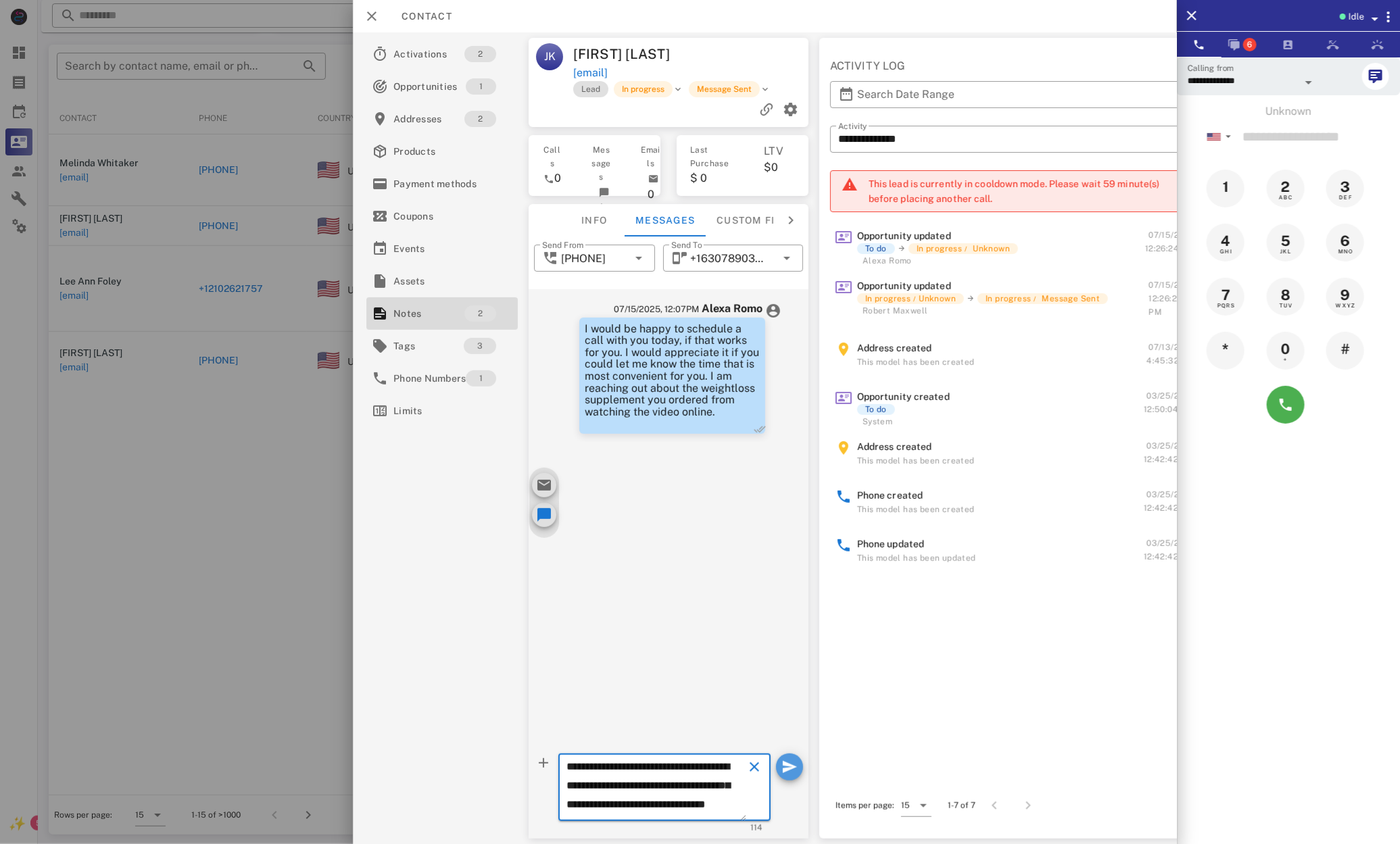 click at bounding box center (790, 767) 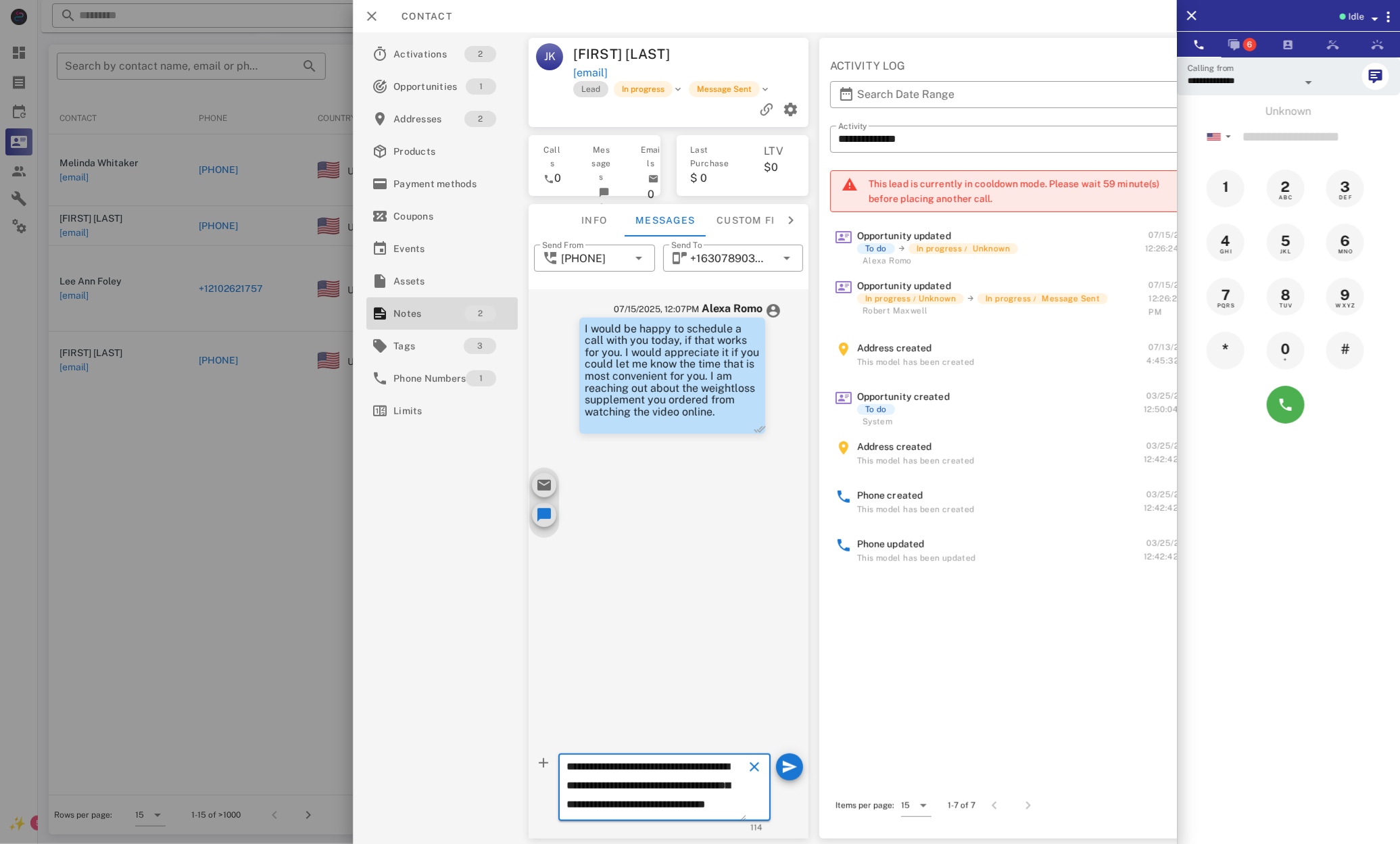type 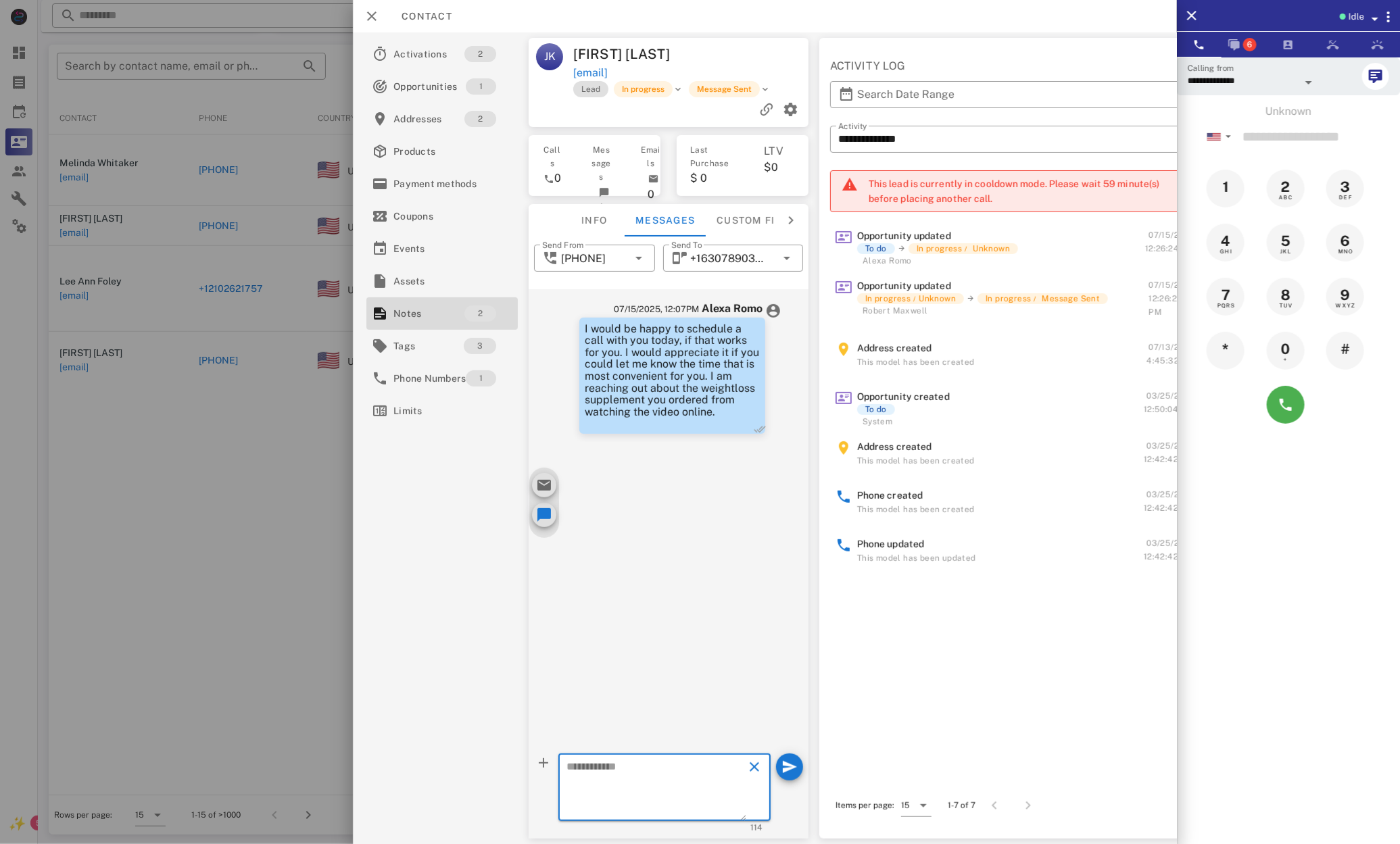 scroll, scrollTop: 0, scrollLeft: 0, axis: both 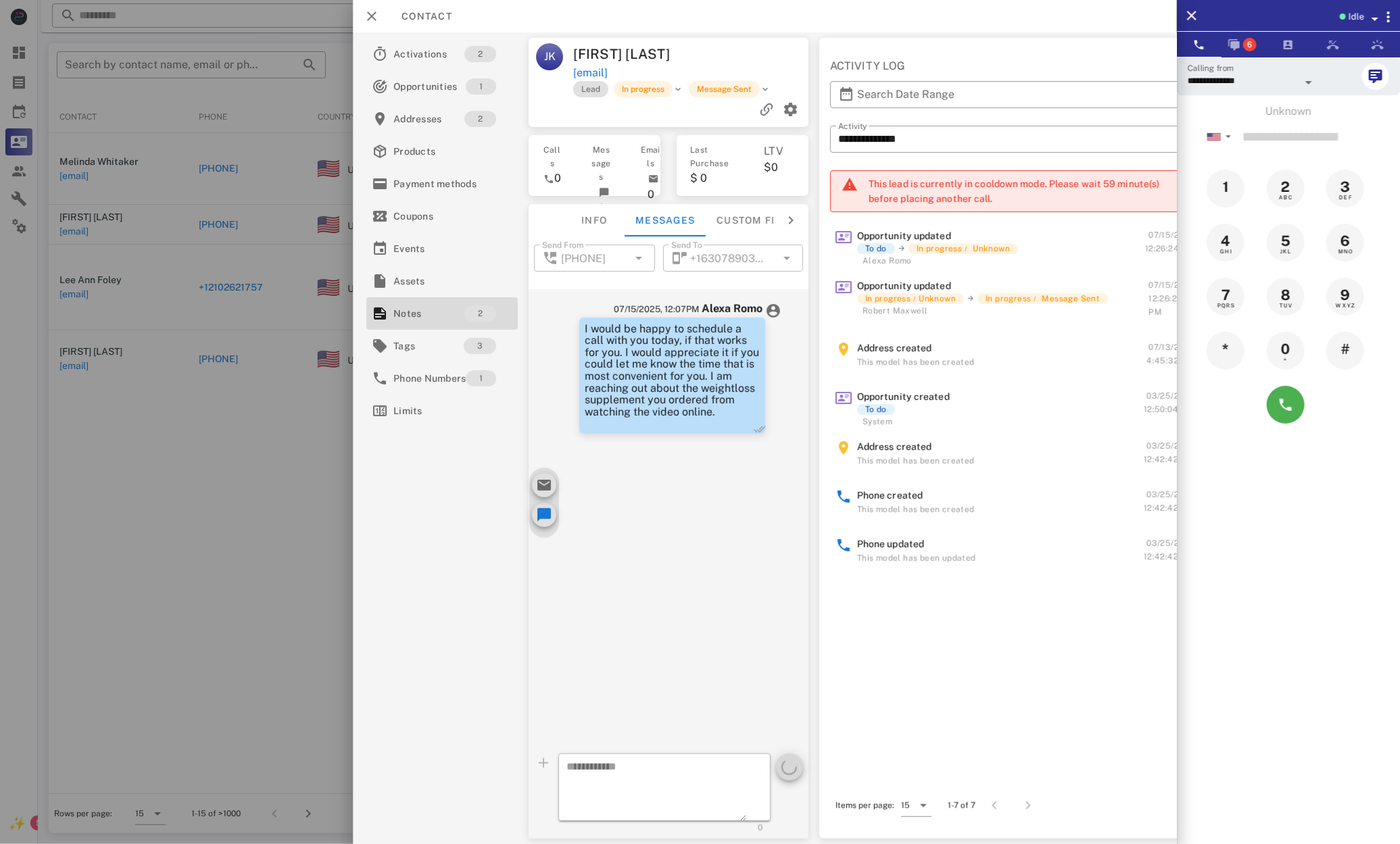 drag, startPoint x: 740, startPoint y: 555, endPoint x: 729, endPoint y: 539, distance: 19.416488 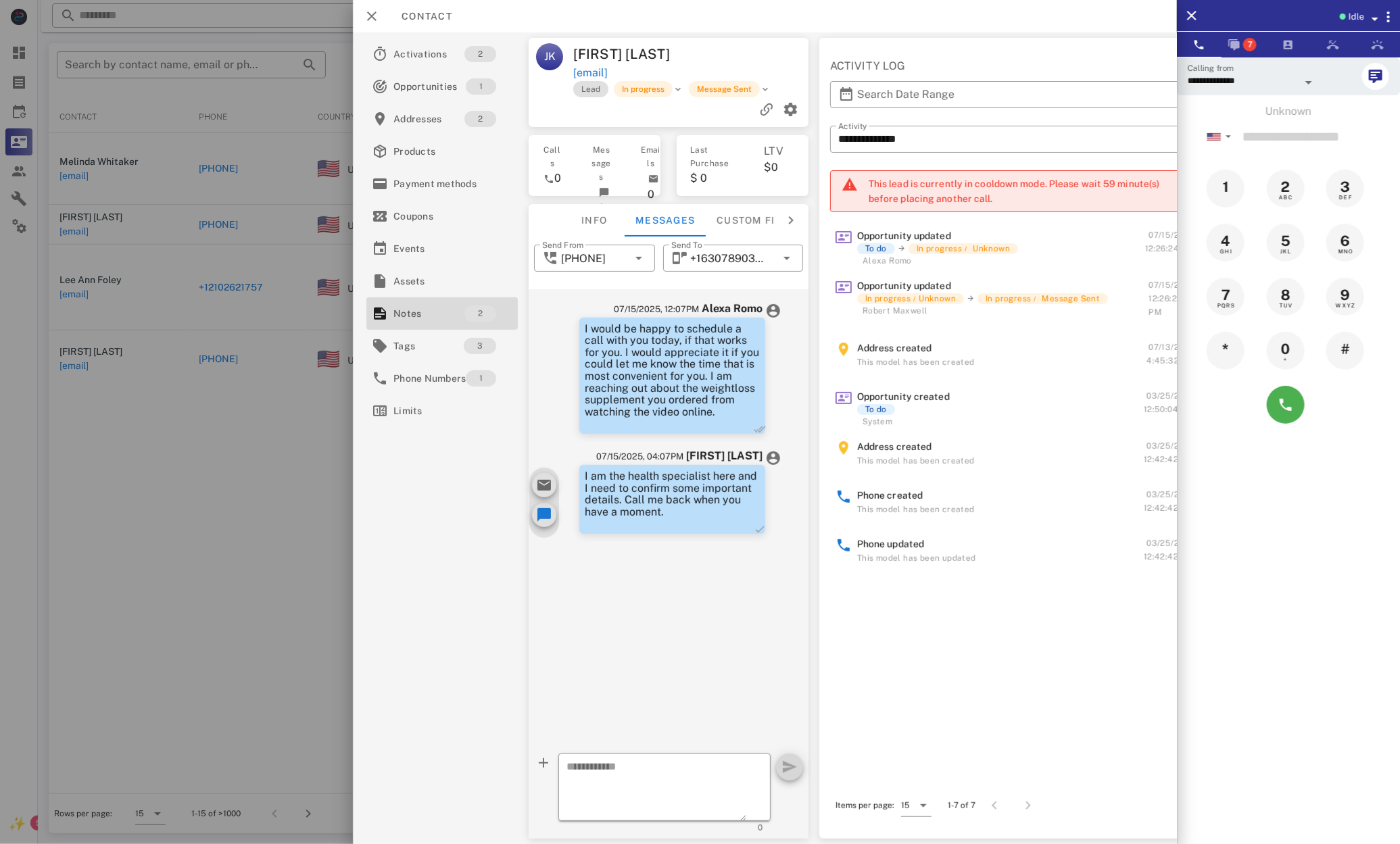 click at bounding box center [700, 422] 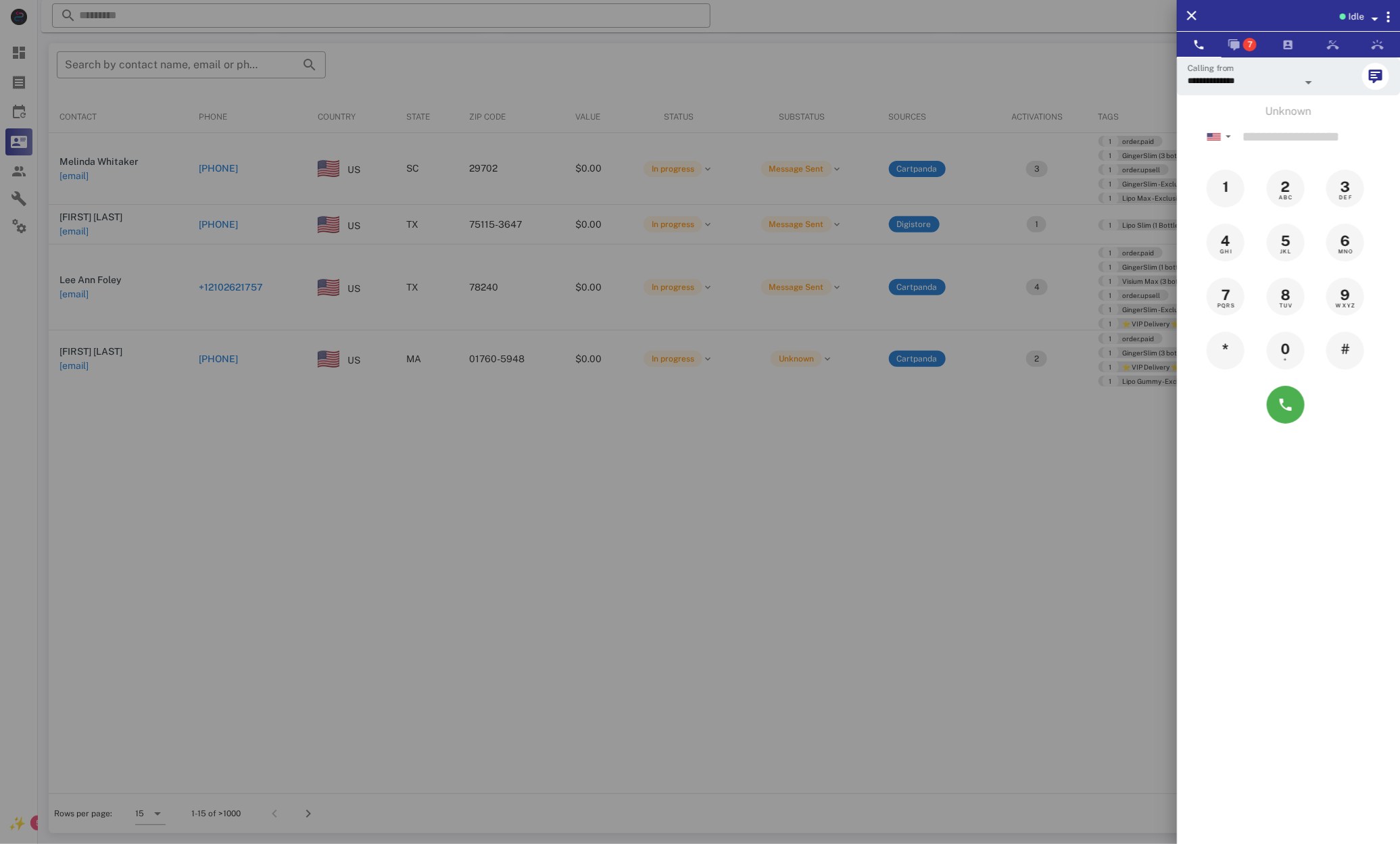 click at bounding box center [700, 422] 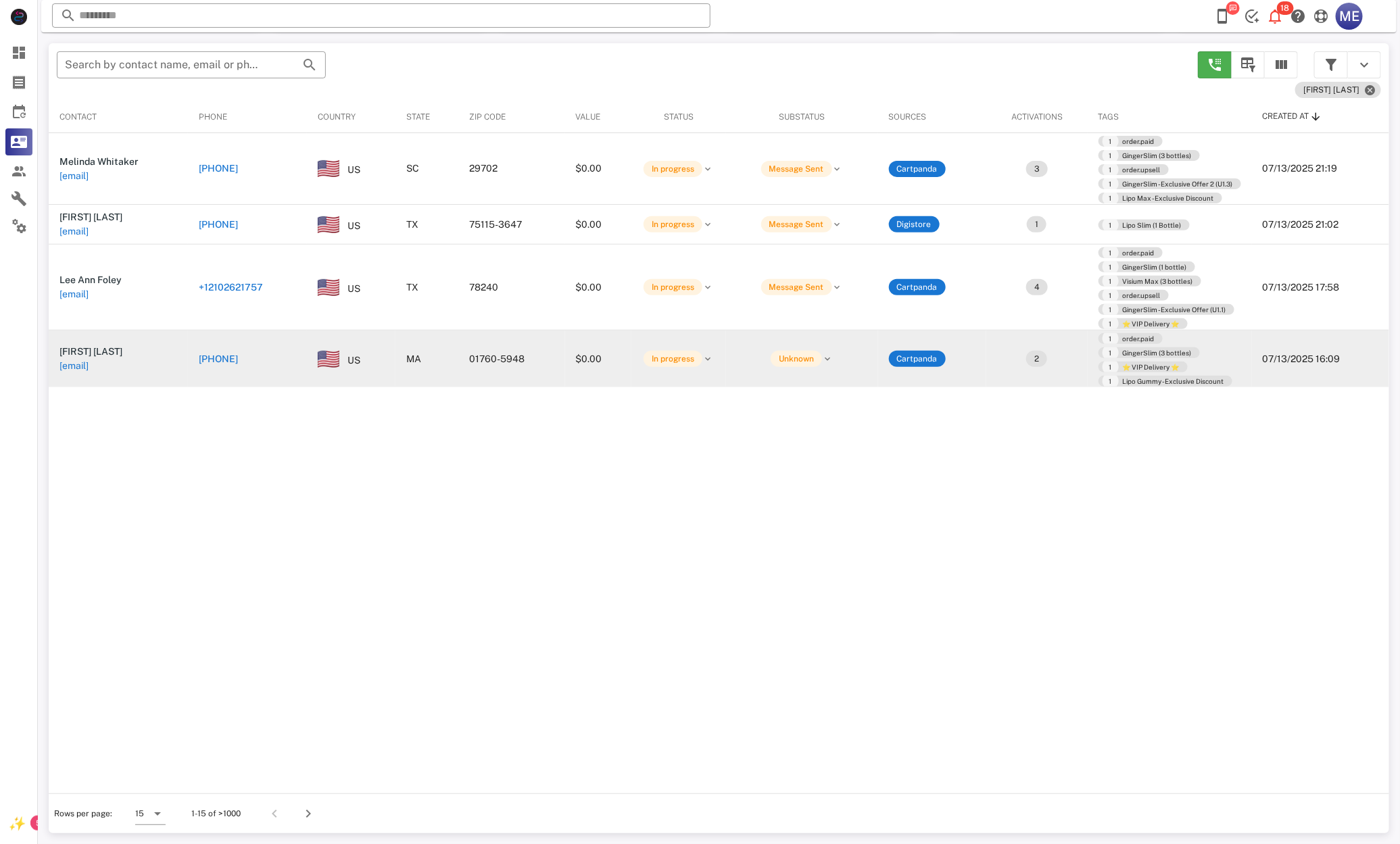 click on "+15083979305" at bounding box center [218, 359] 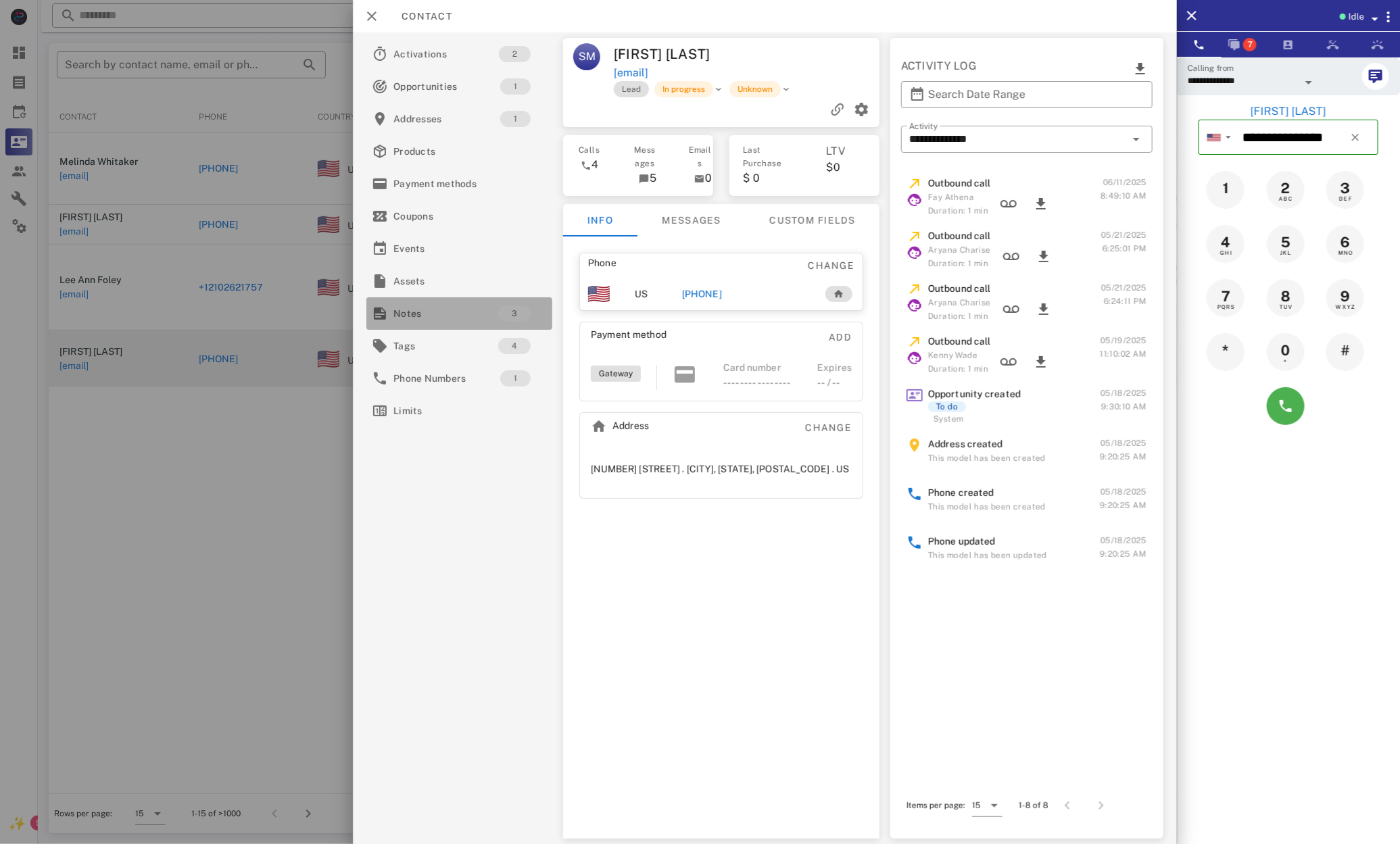 drag, startPoint x: 412, startPoint y: 324, endPoint x: 393, endPoint y: 329, distance: 19.646883 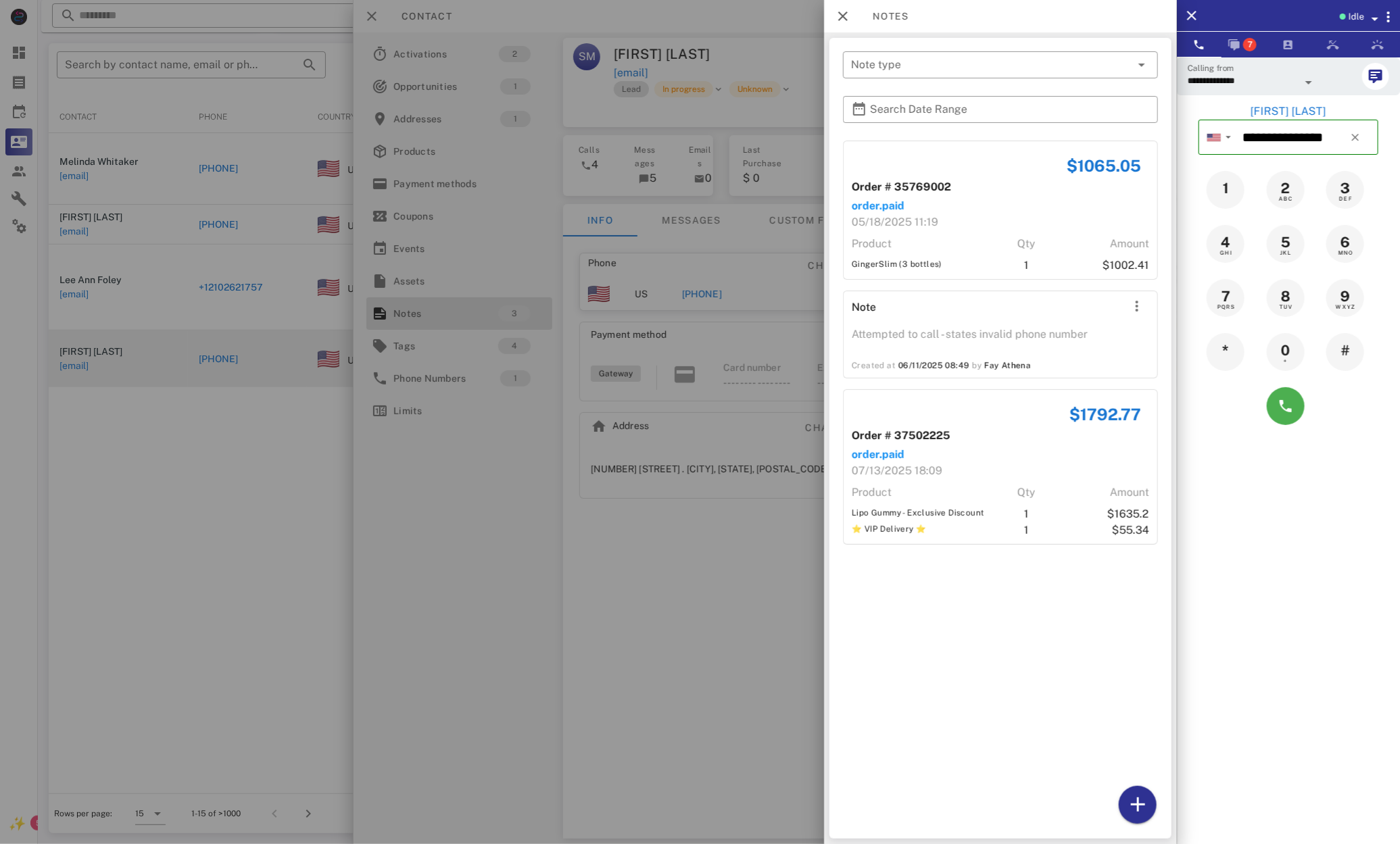 drag, startPoint x: 1058, startPoint y: 418, endPoint x: 1153, endPoint y: 421, distance: 95.04736 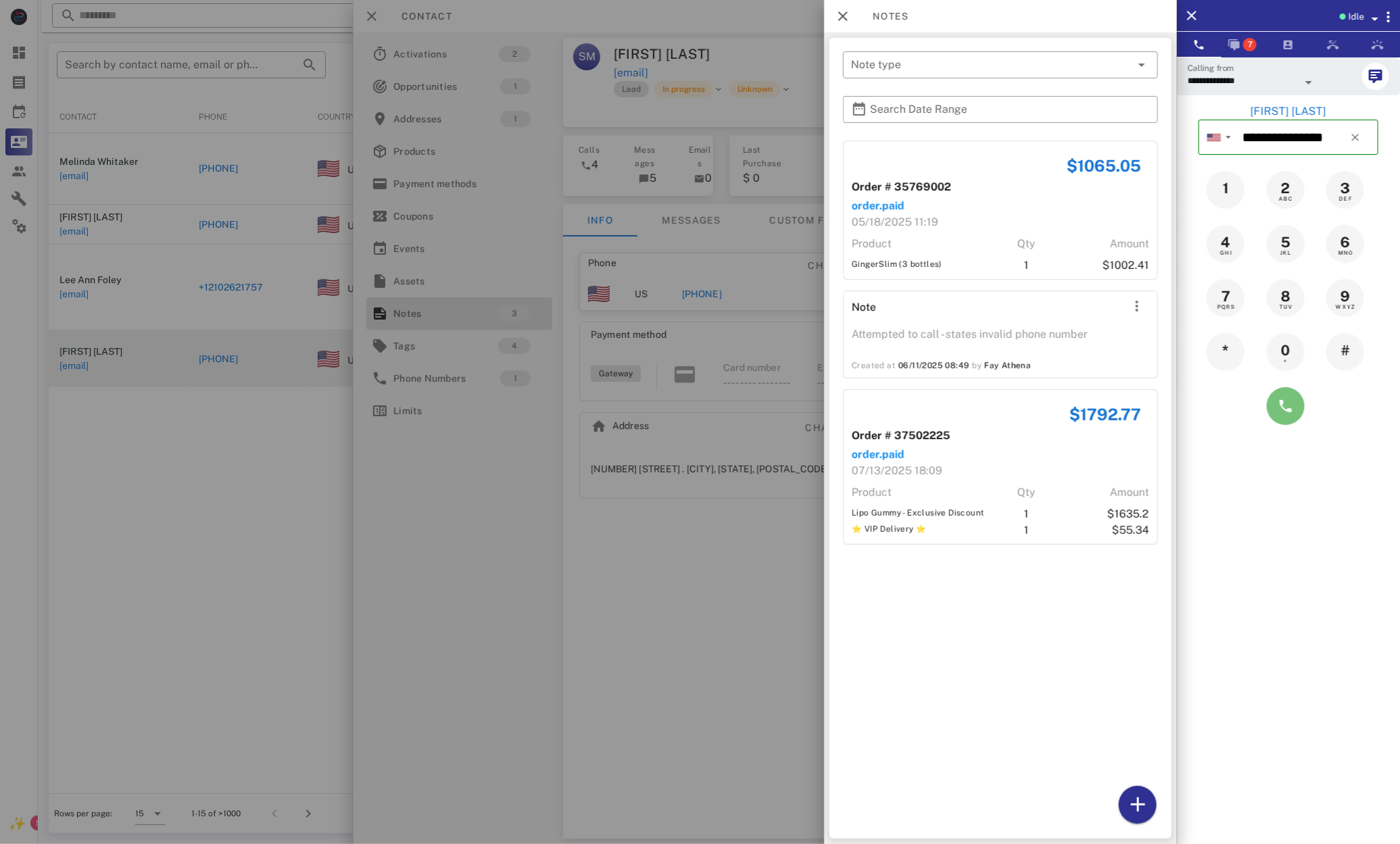 click at bounding box center (1286, 406) 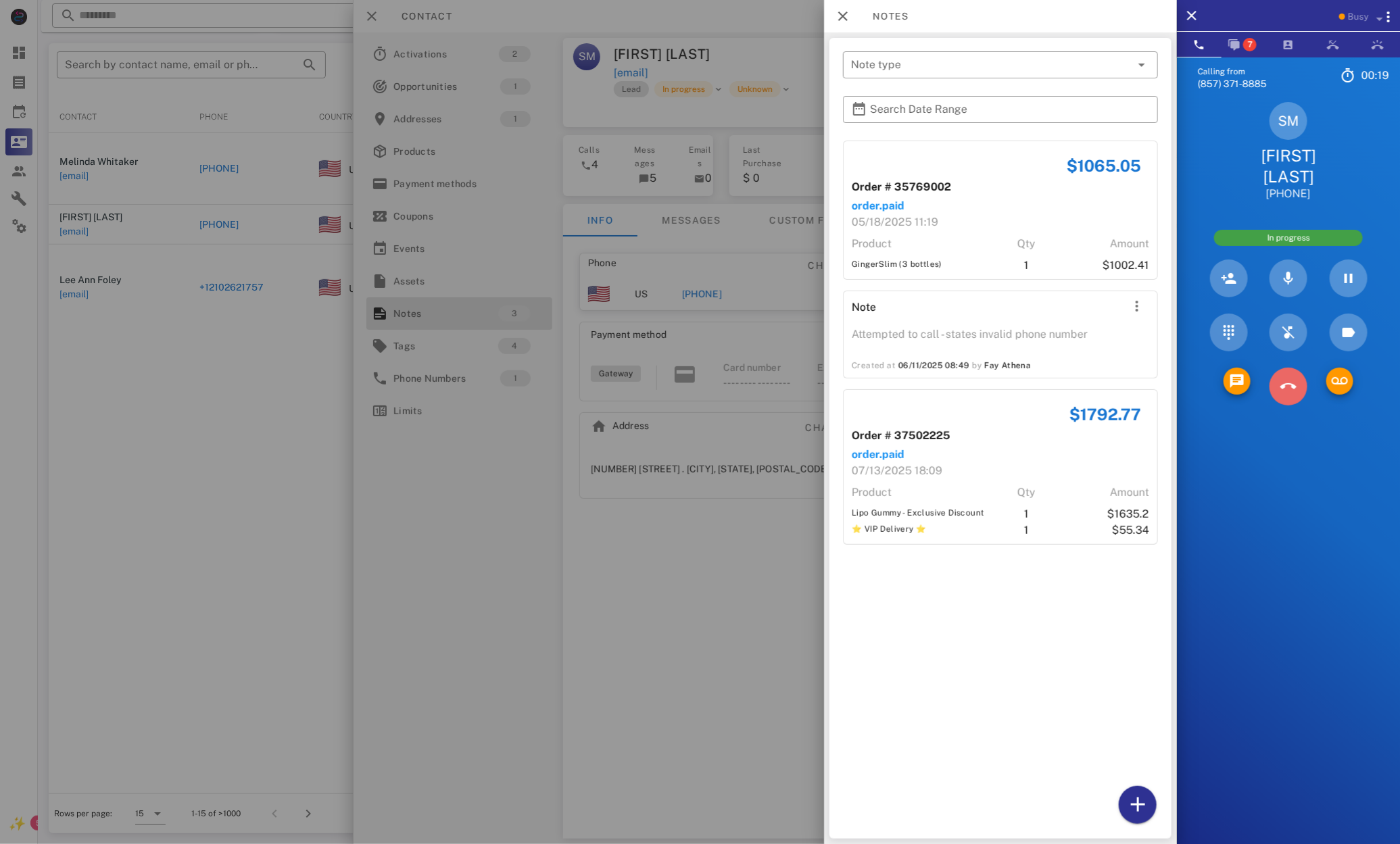 click at bounding box center [1288, 387] 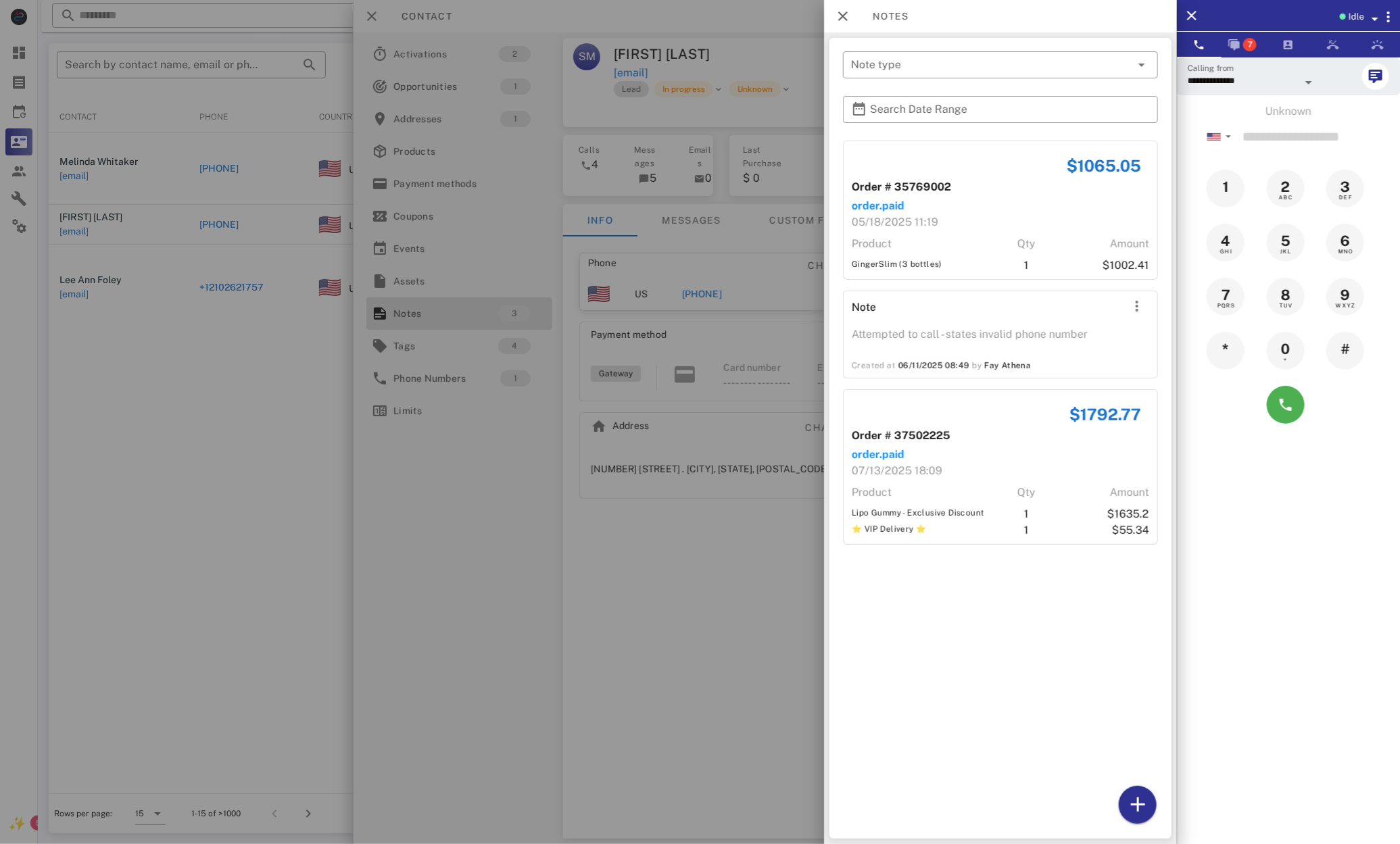 click at bounding box center (700, 422) 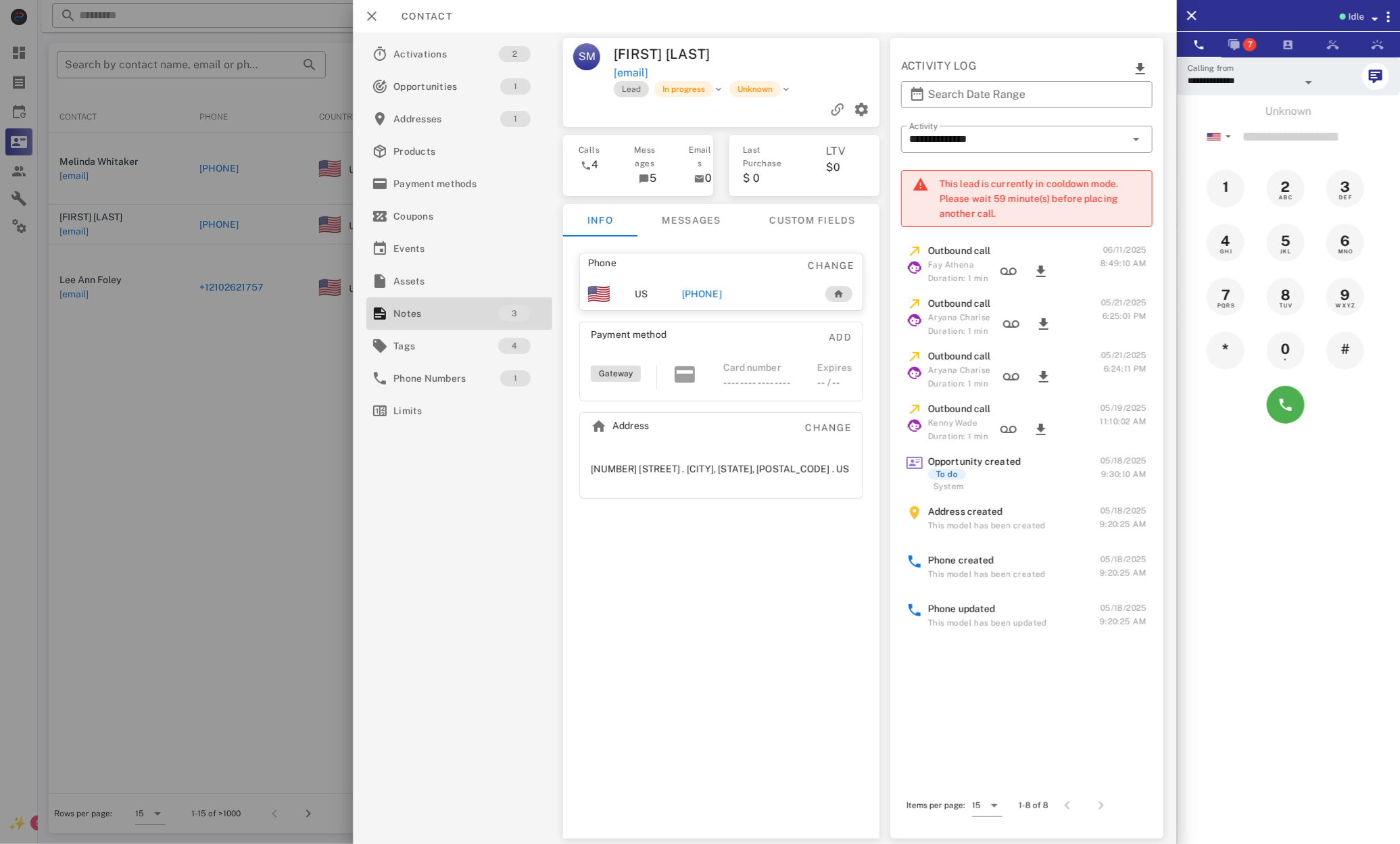 drag, startPoint x: 210, startPoint y: 378, endPoint x: 222, endPoint y: 378, distance: 12 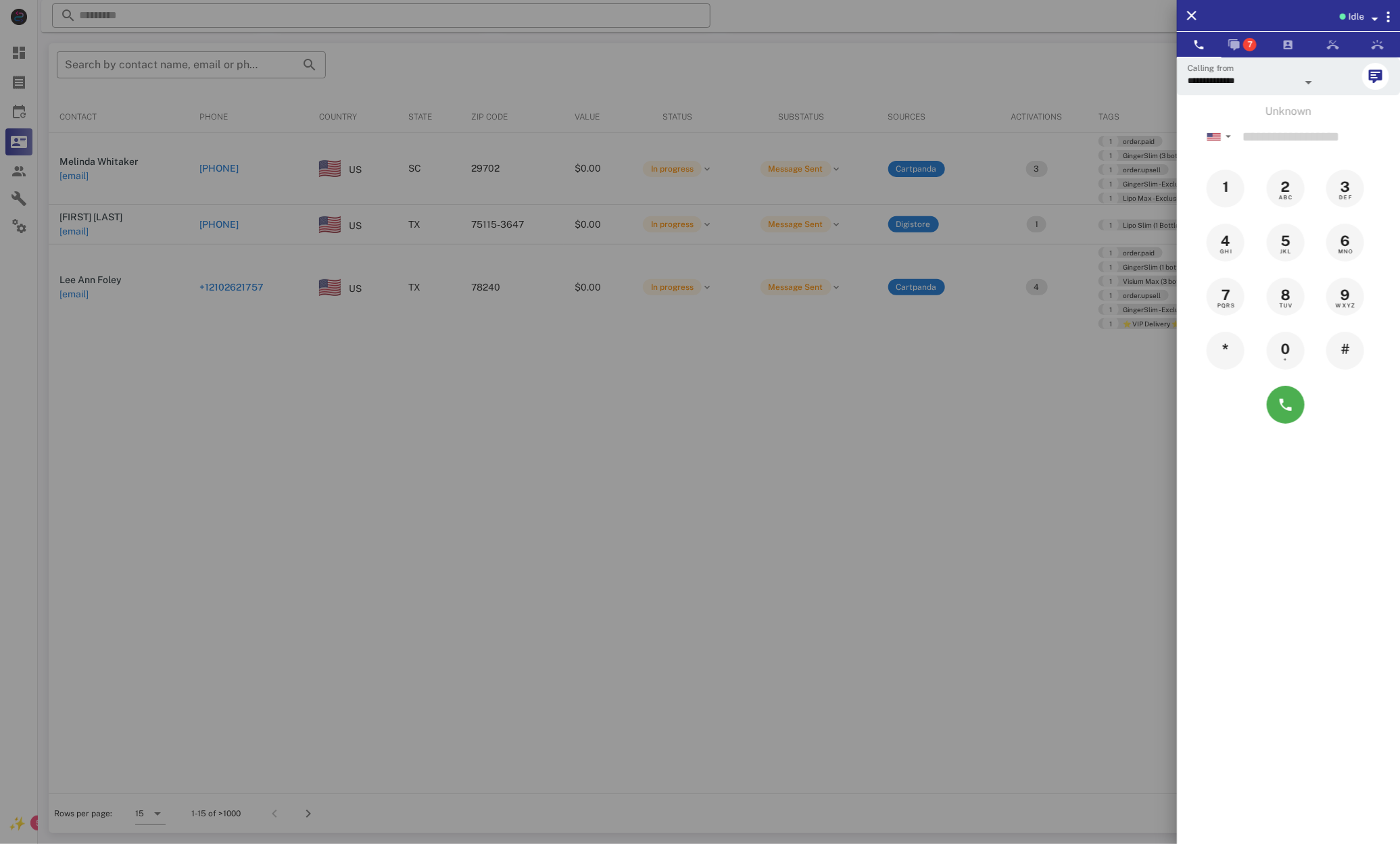 click at bounding box center [700, 422] 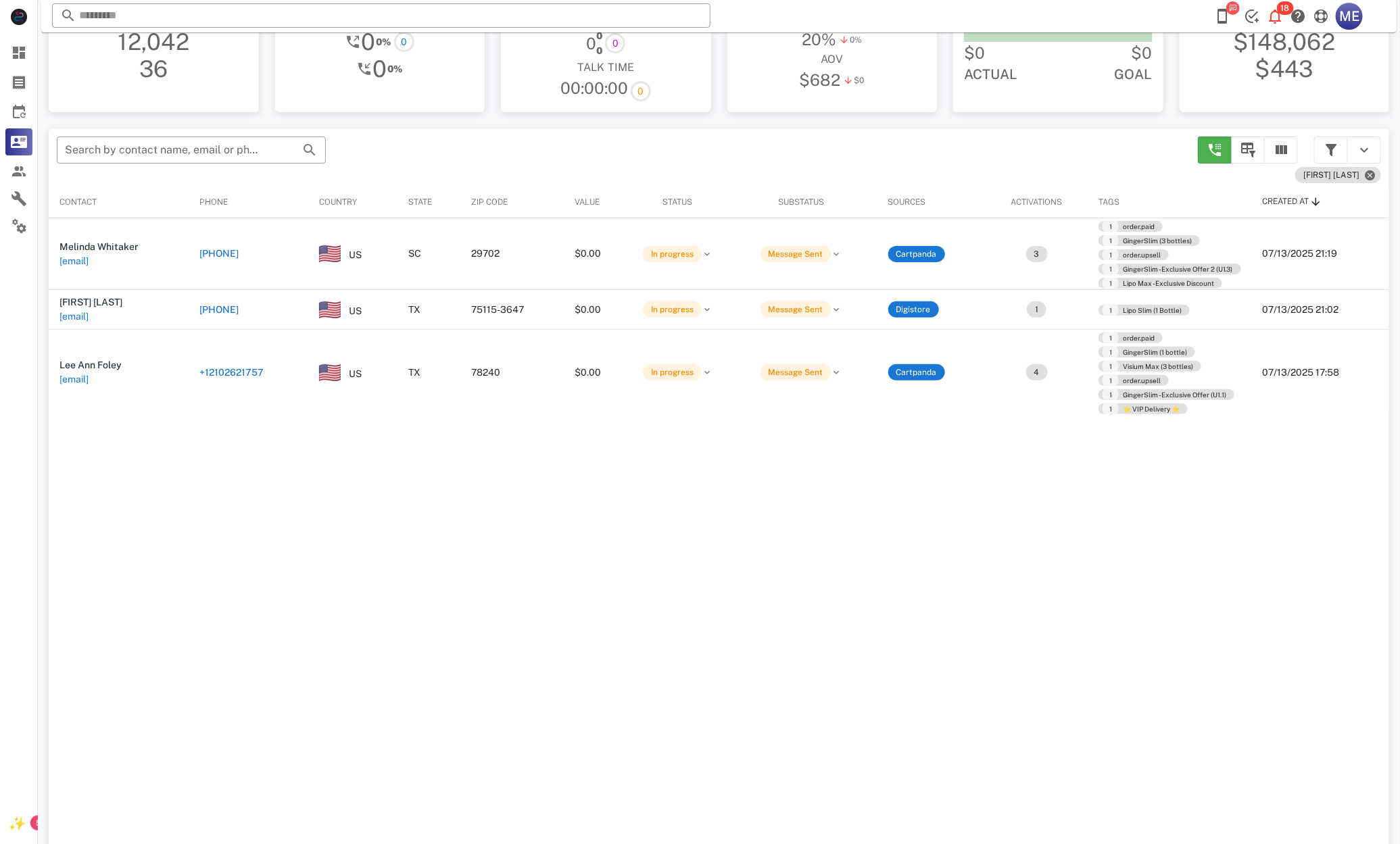 scroll, scrollTop: 65, scrollLeft: 0, axis: vertical 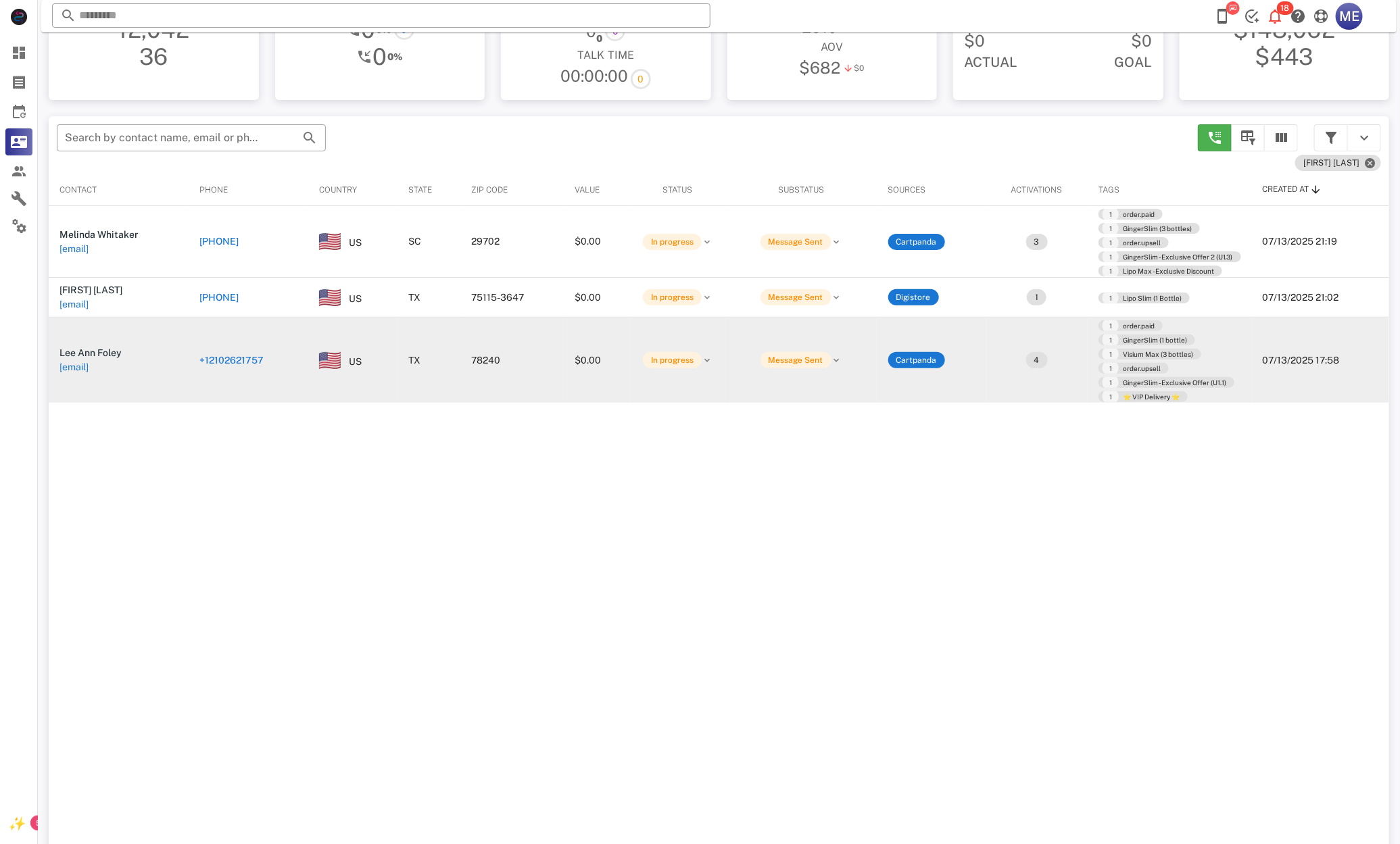 click on "+12102621757" at bounding box center (248, 360) 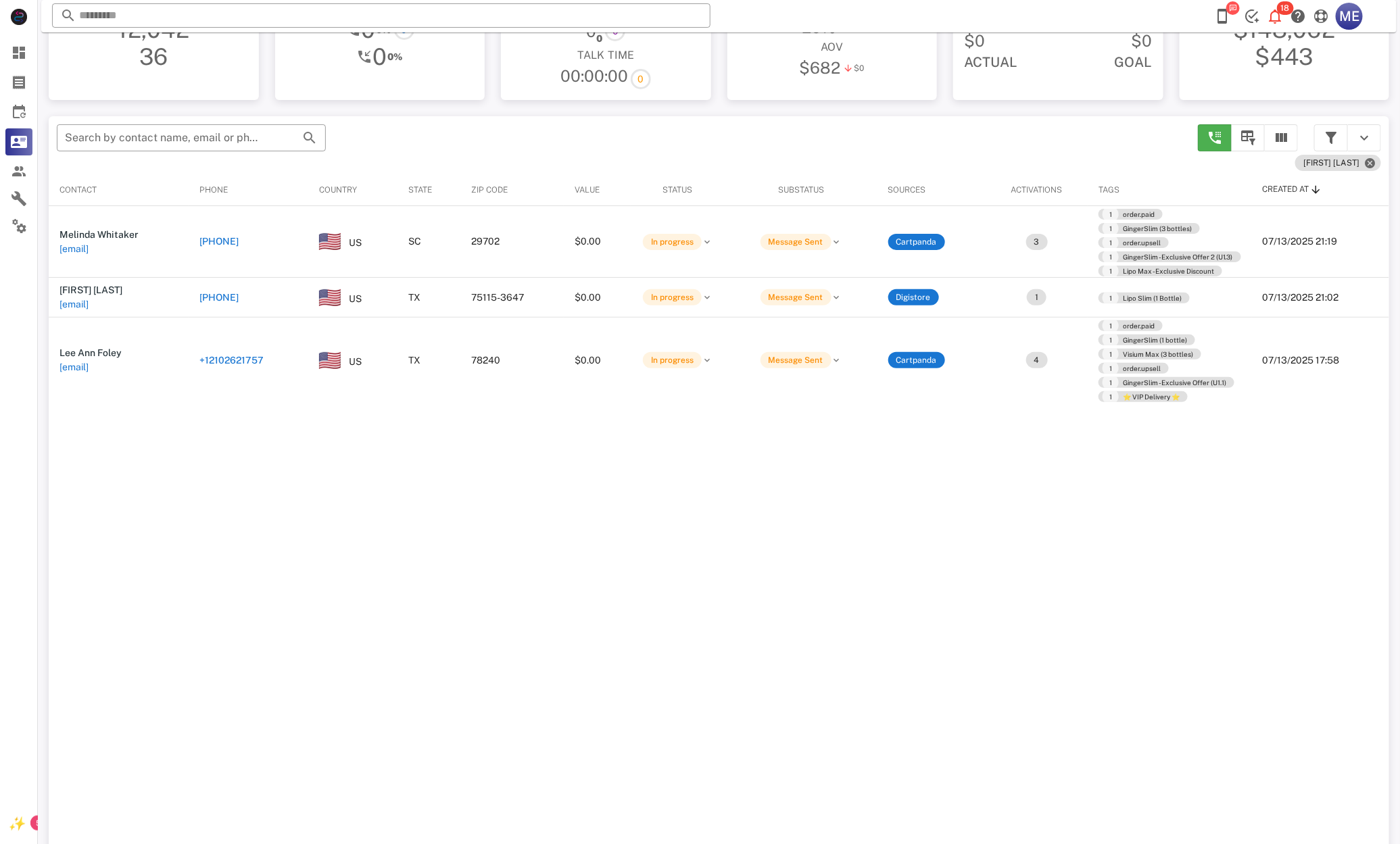 click on "+12102621757" at bounding box center [231, 360] 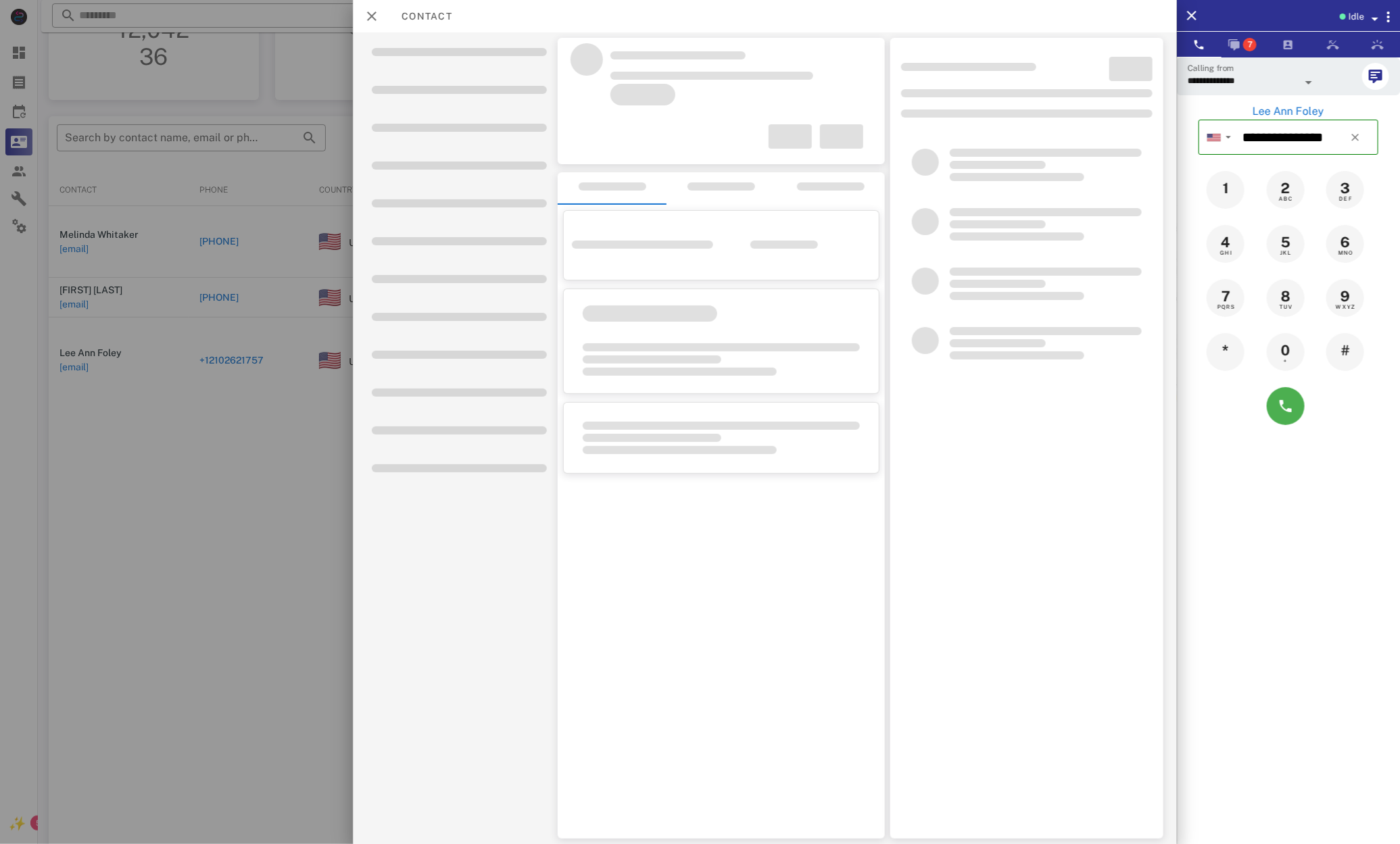 scroll, scrollTop: 67, scrollLeft: 0, axis: vertical 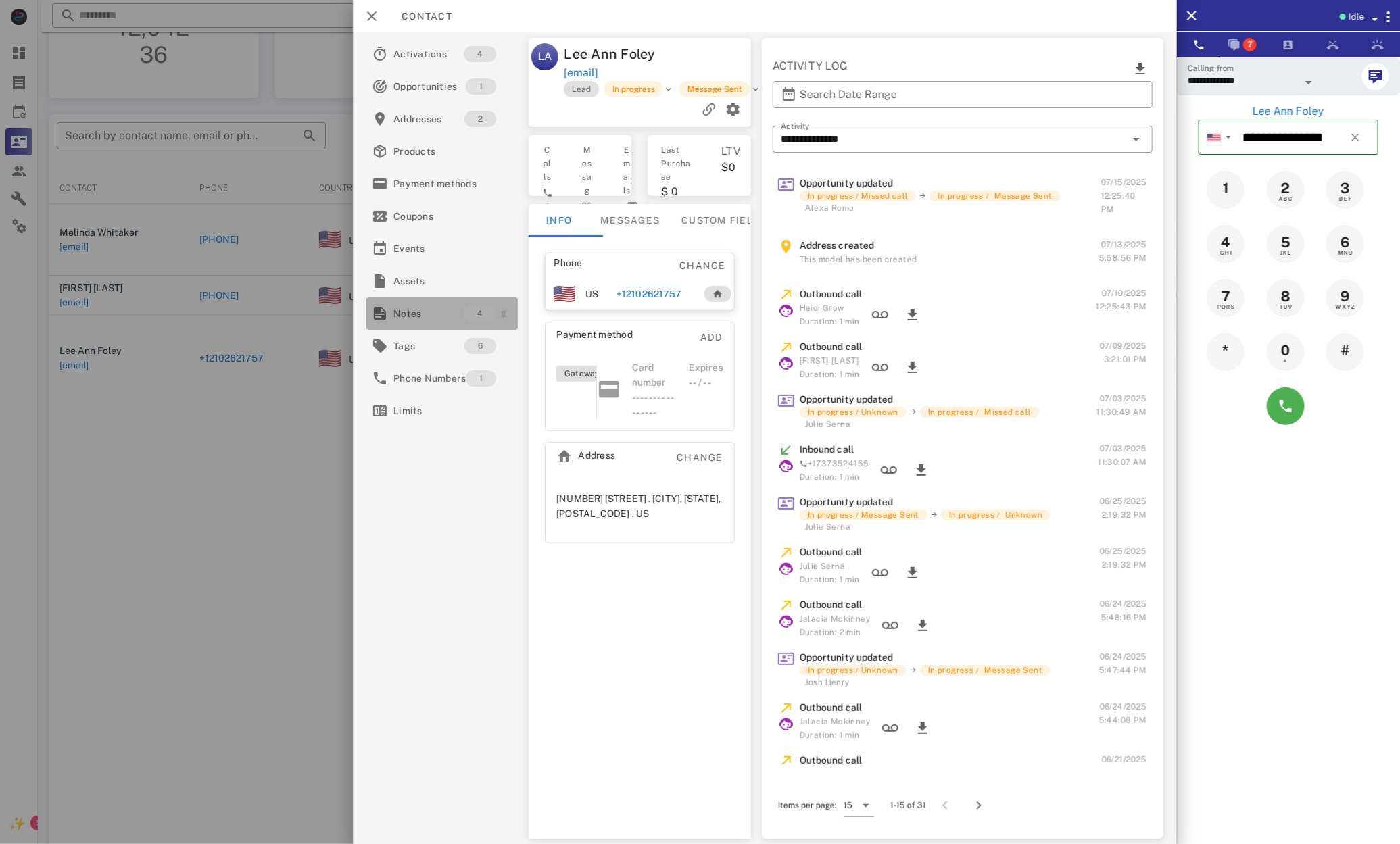 click on "Notes" at bounding box center (429, 314) 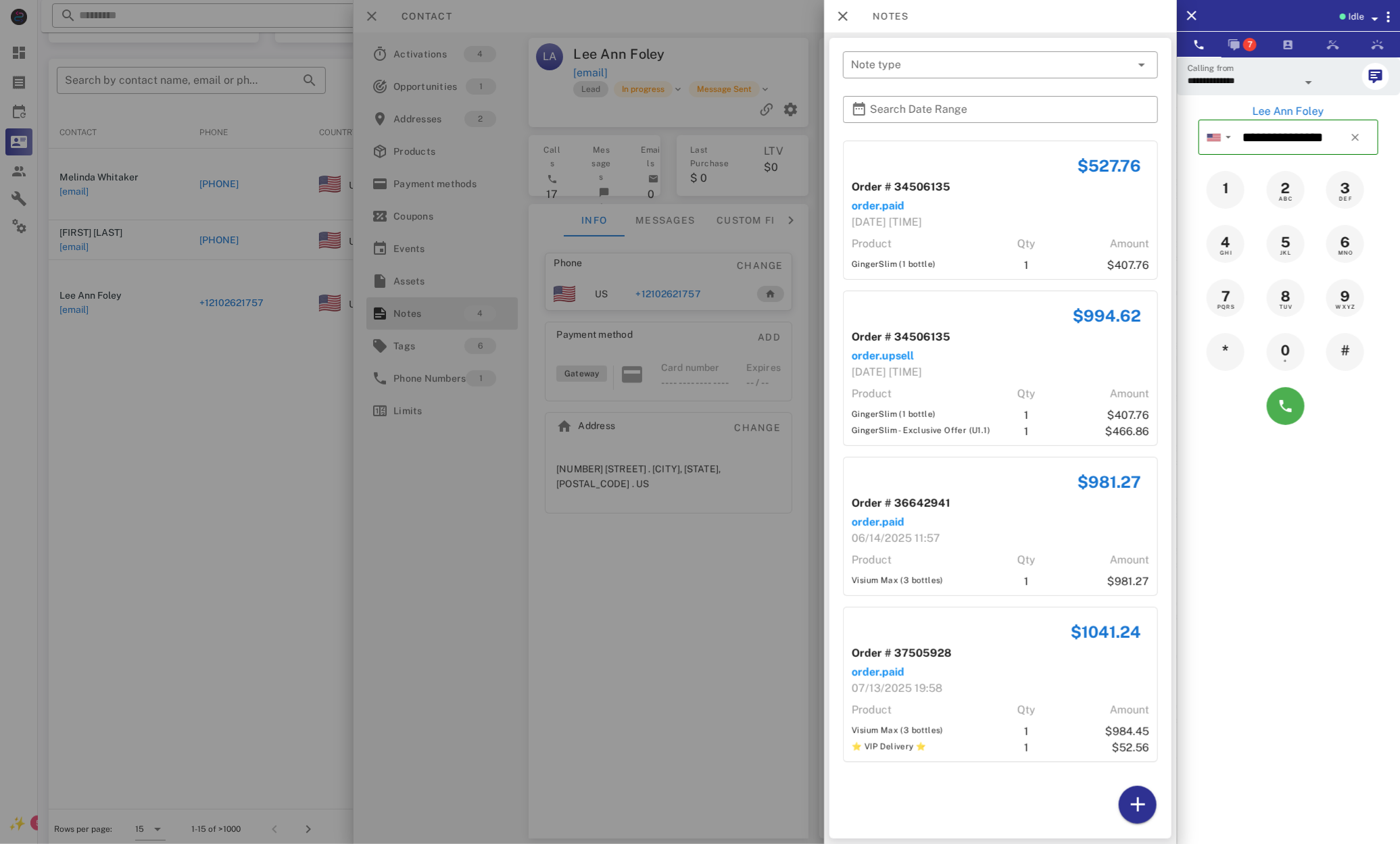 scroll, scrollTop: 138, scrollLeft: 0, axis: vertical 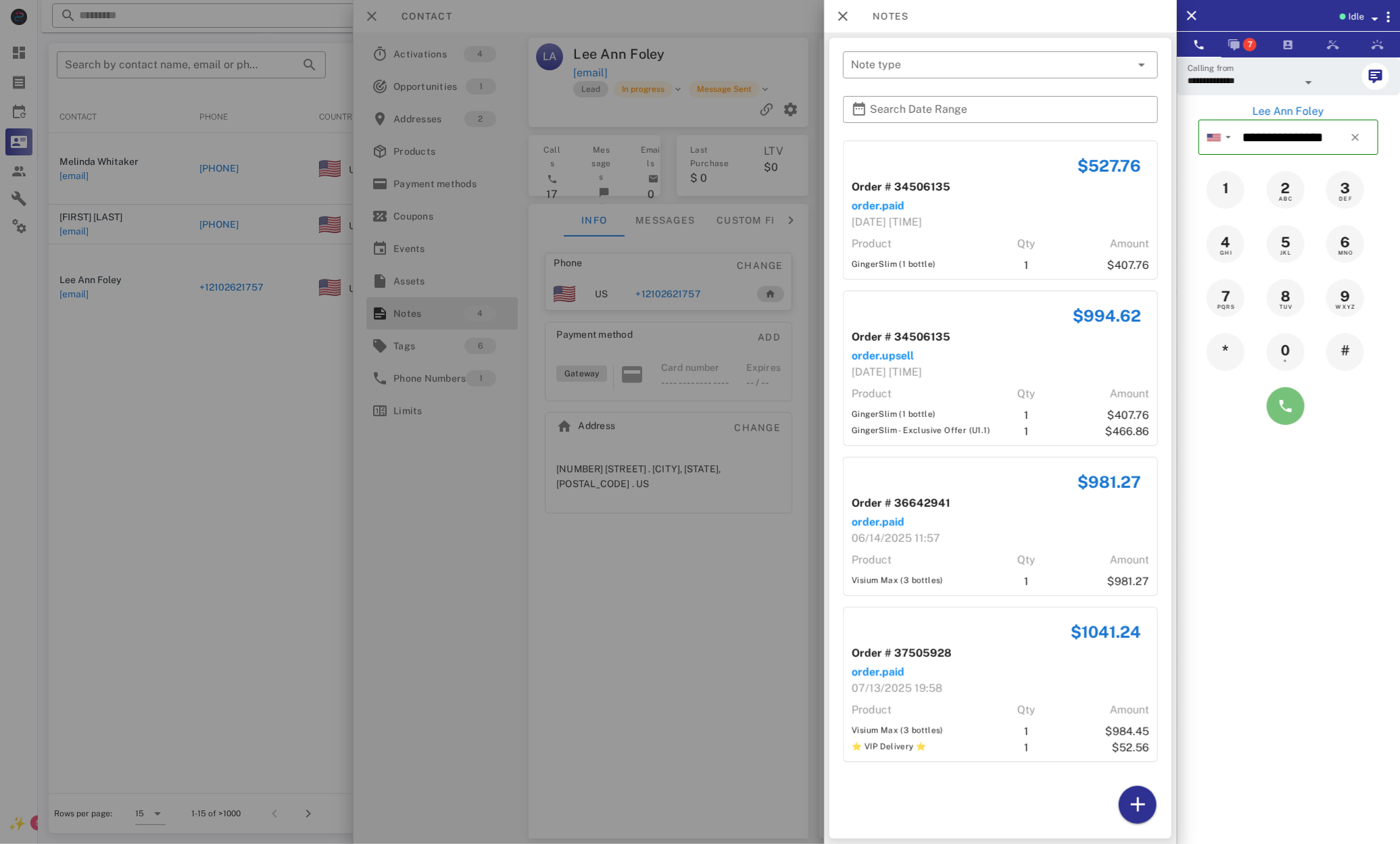 click at bounding box center (1286, 406) 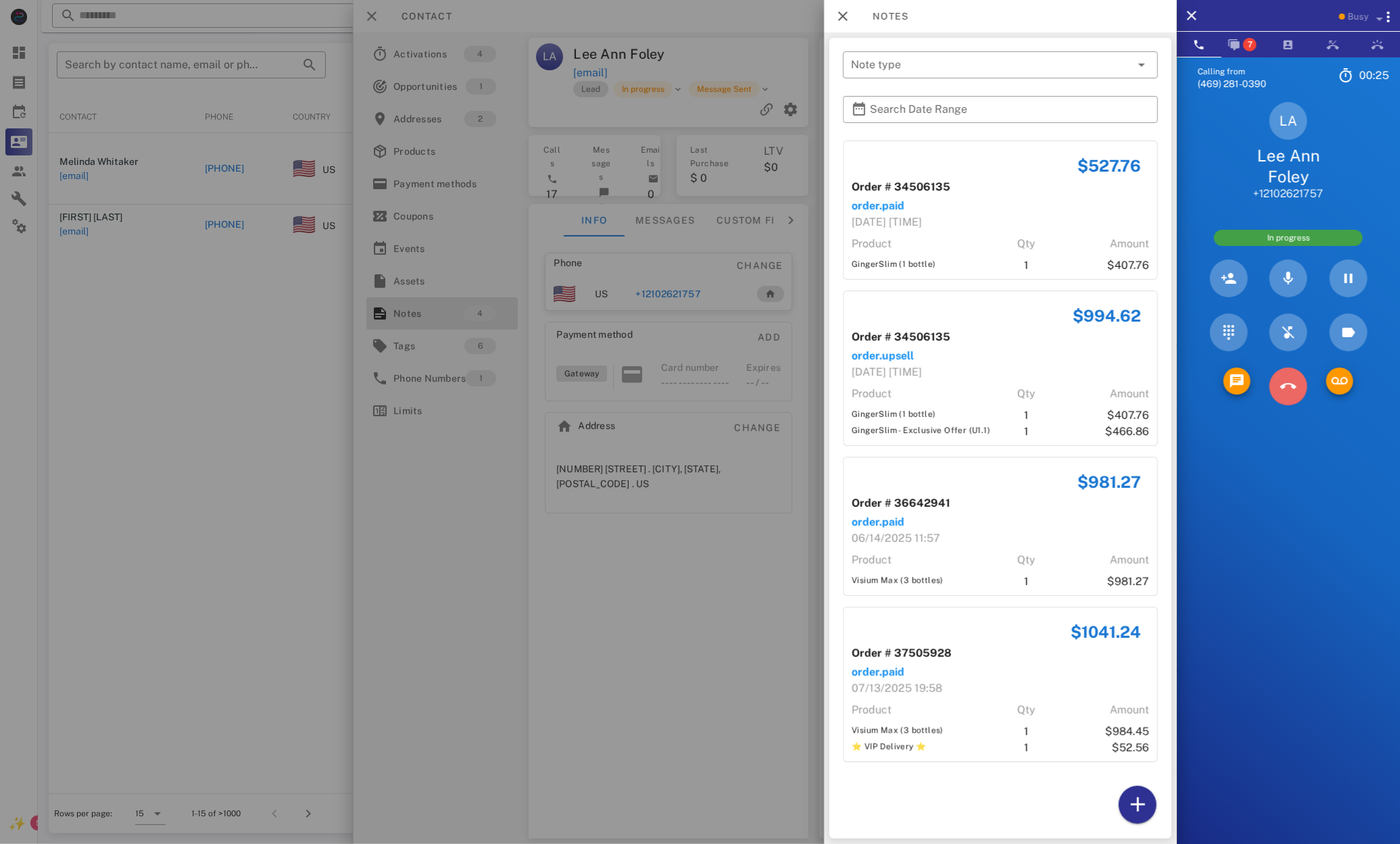 click at bounding box center (1288, 387) 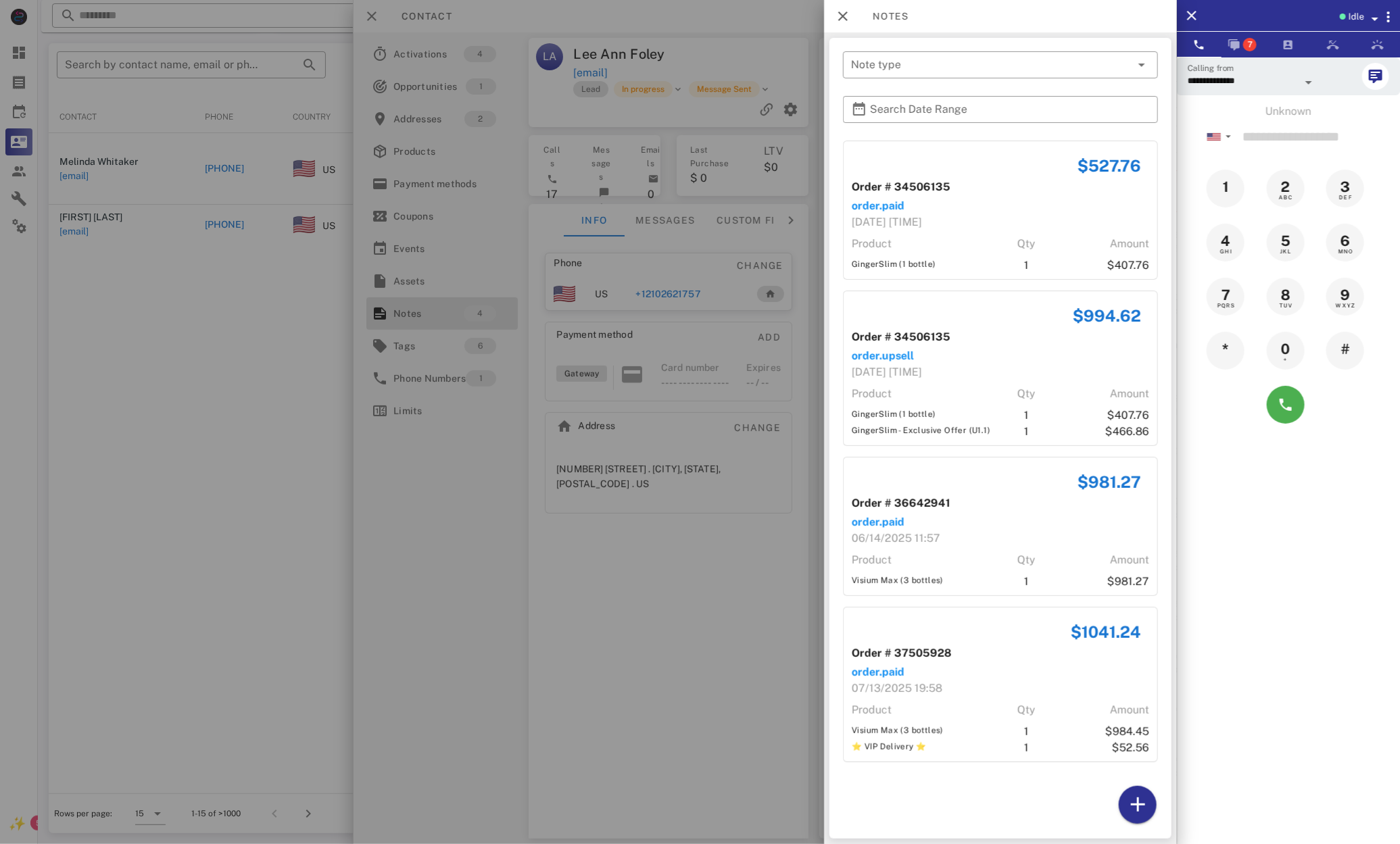 drag, startPoint x: 689, startPoint y: 597, endPoint x: 662, endPoint y: 422, distance: 177.07061 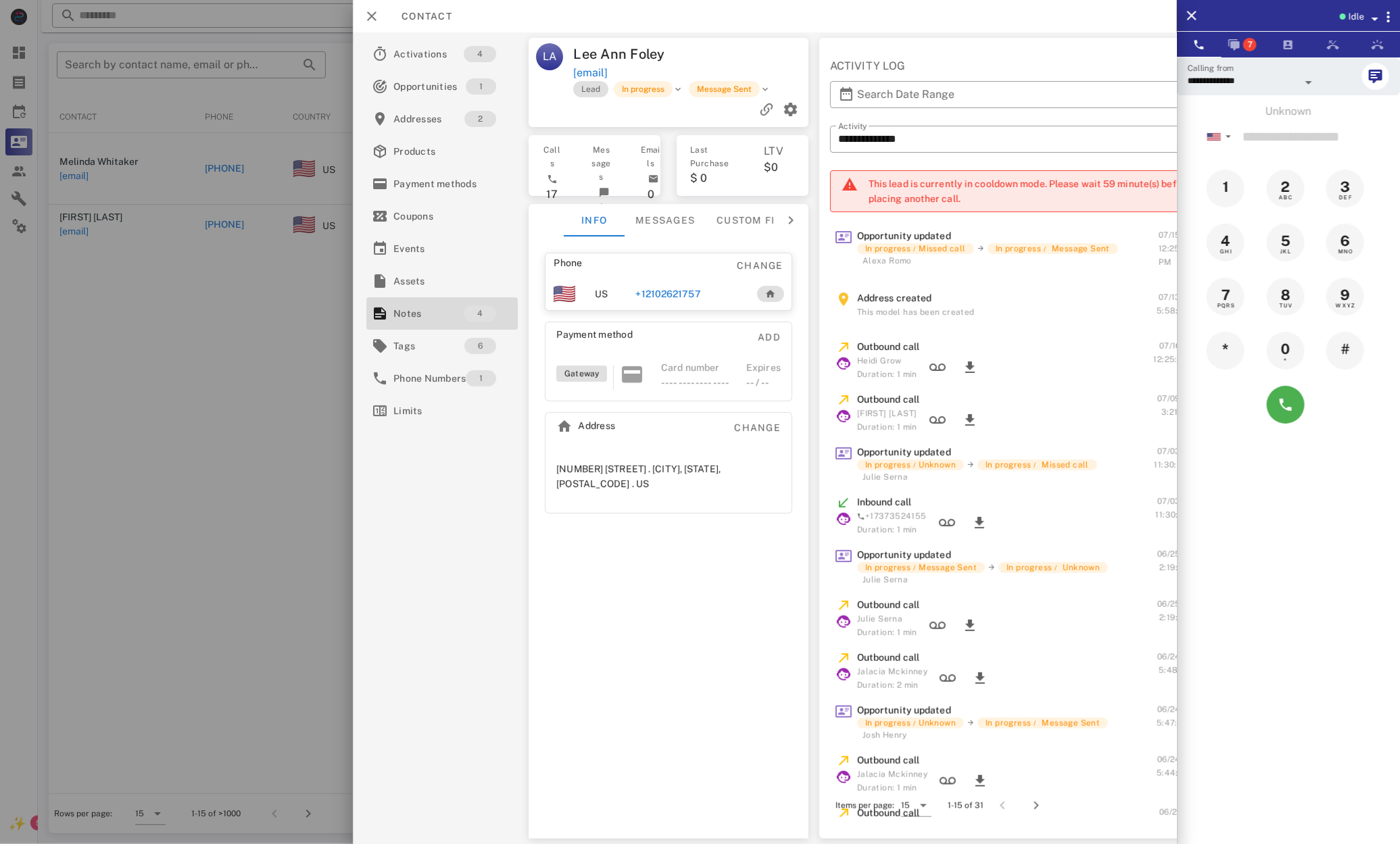 click on "+12102621757" at bounding box center [669, 294] 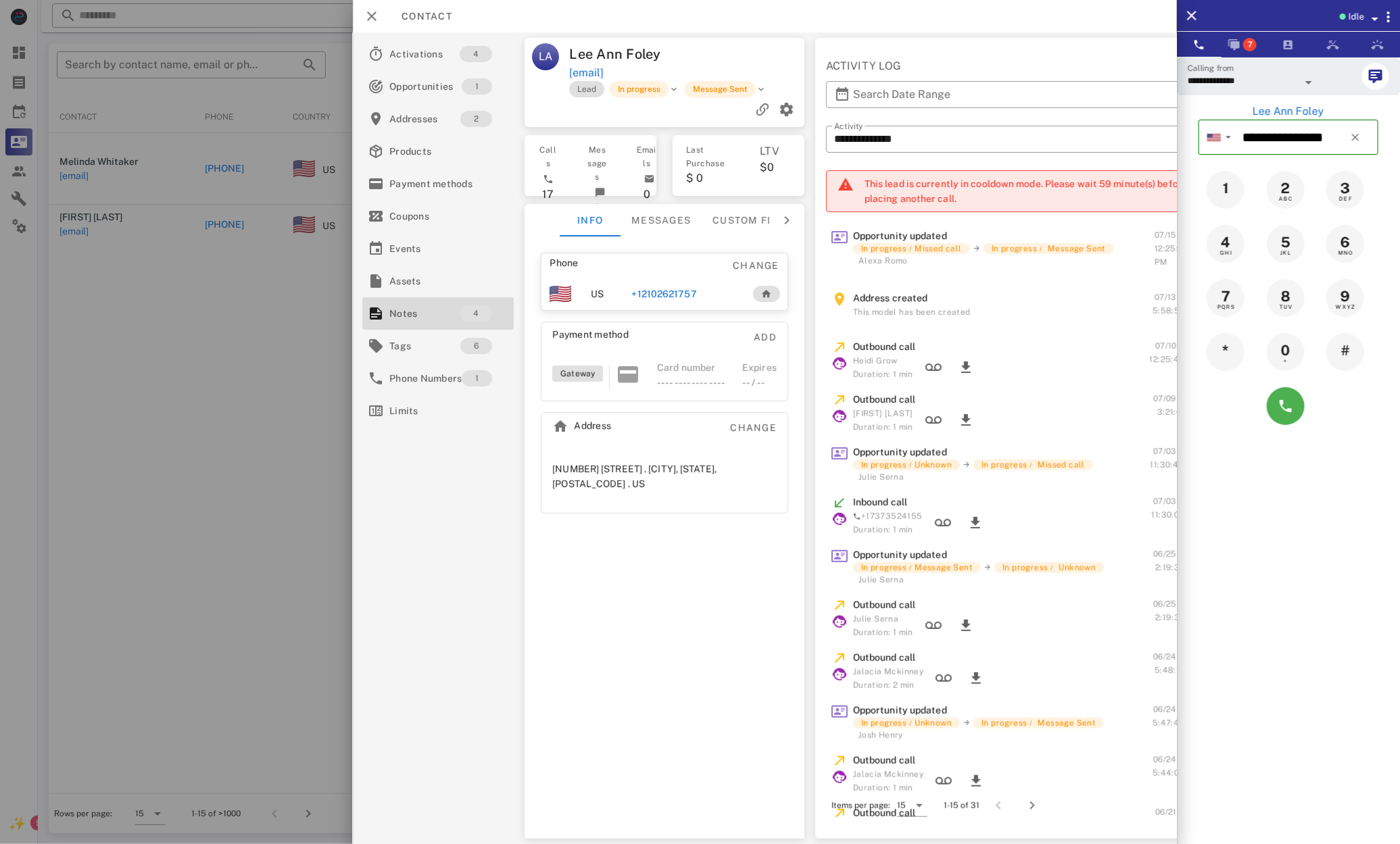 scroll, scrollTop: 0, scrollLeft: 0, axis: both 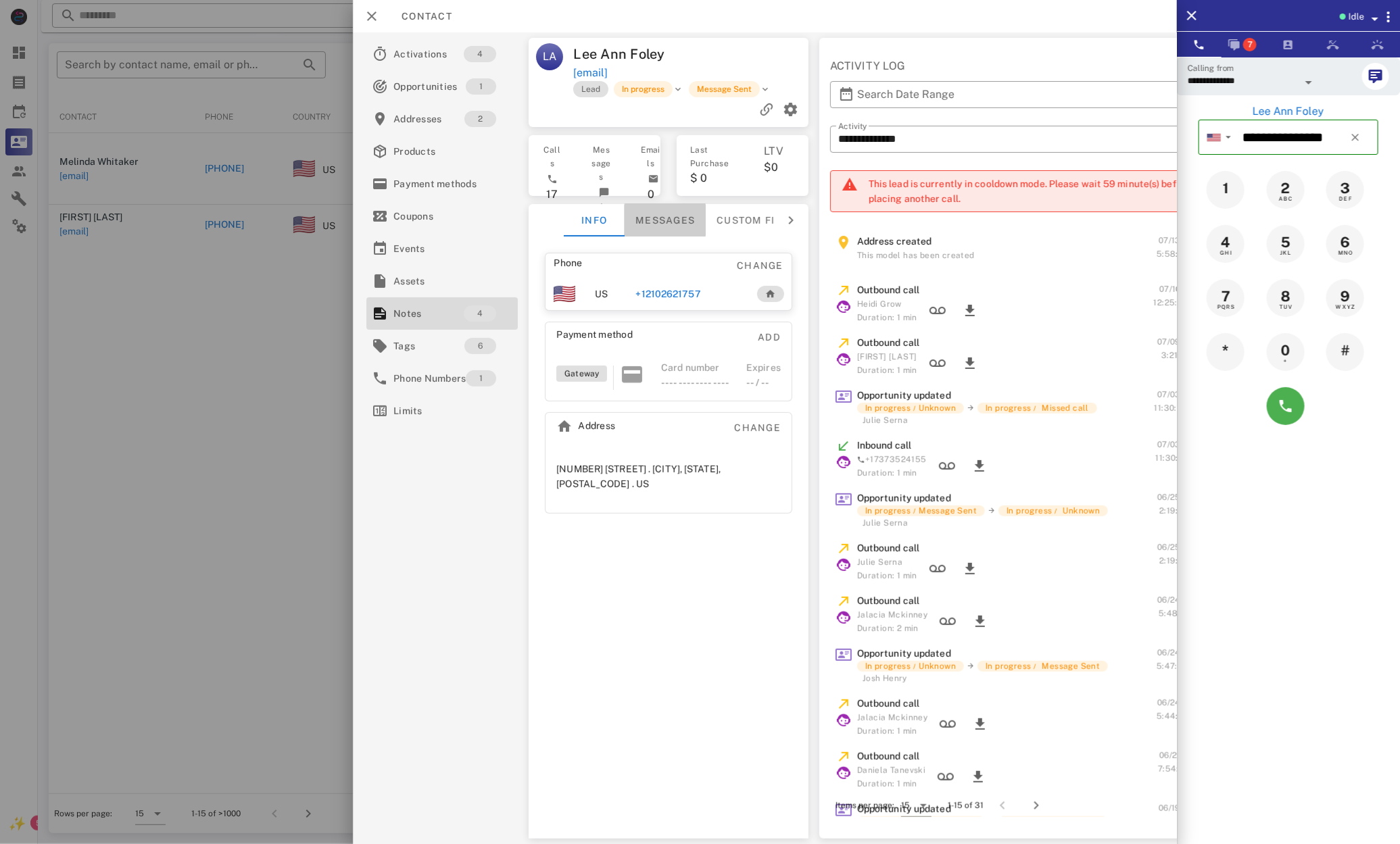 click on "Messages" at bounding box center [666, 220] 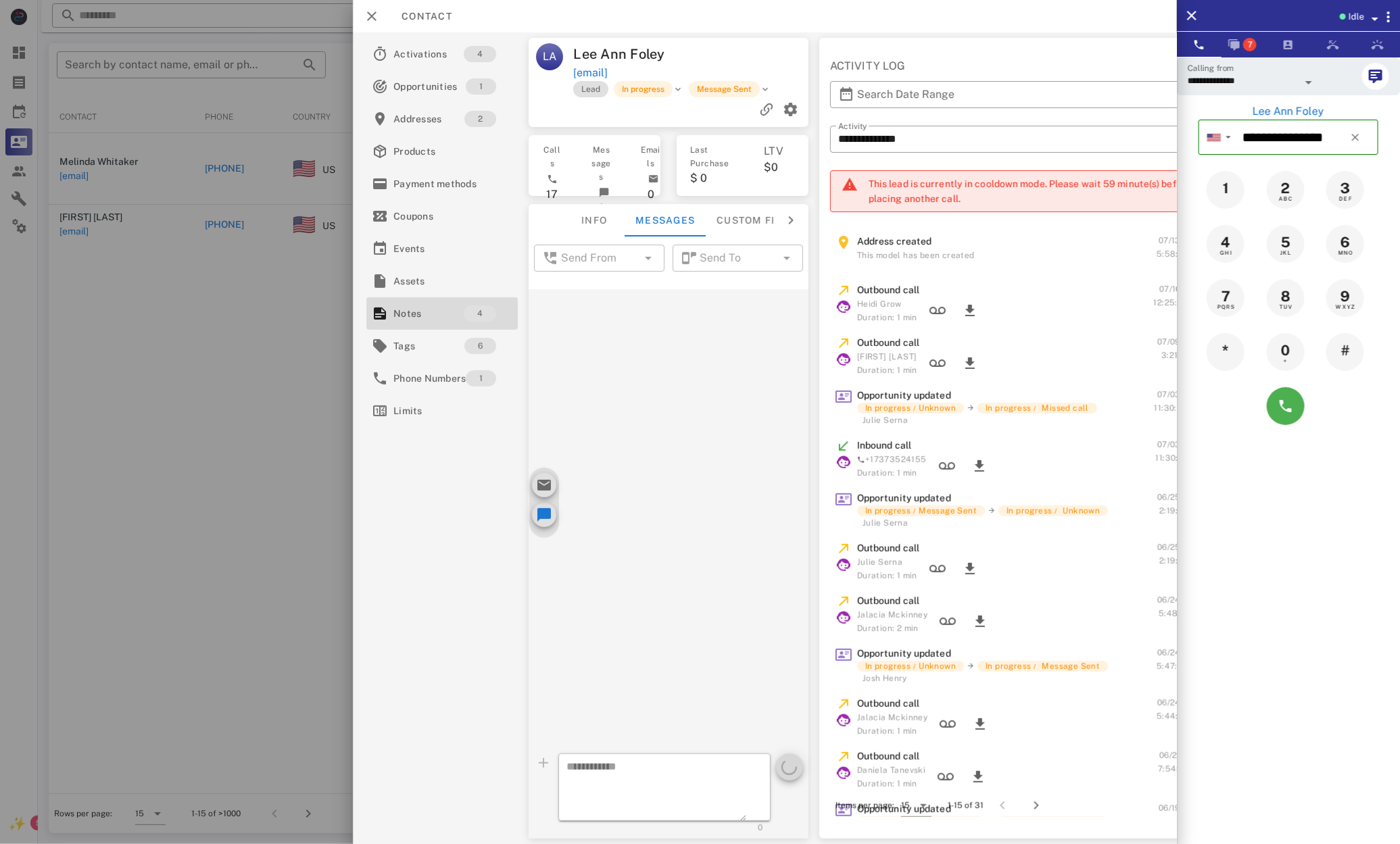 scroll, scrollTop: 289, scrollLeft: 0, axis: vertical 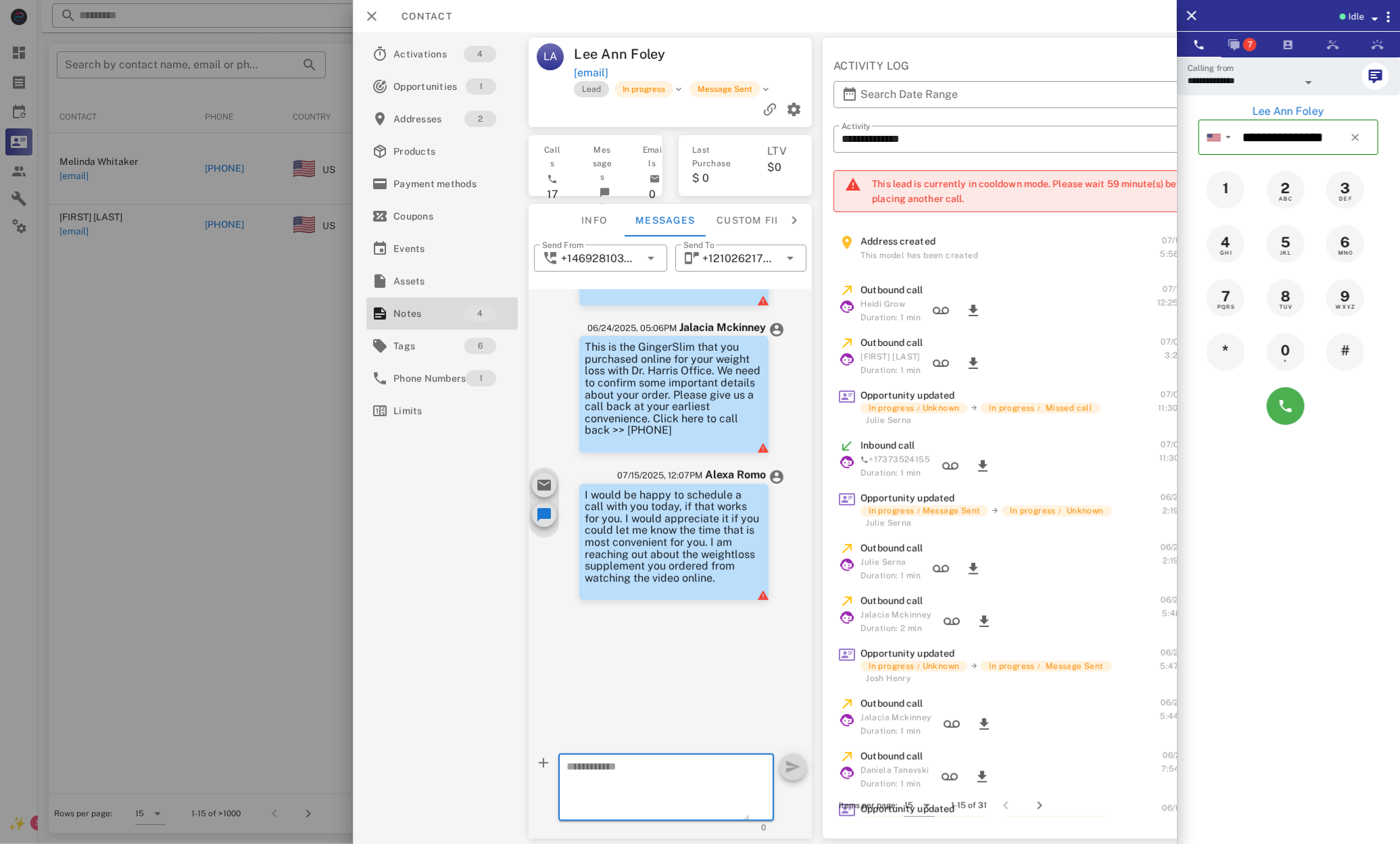 paste on "**********" 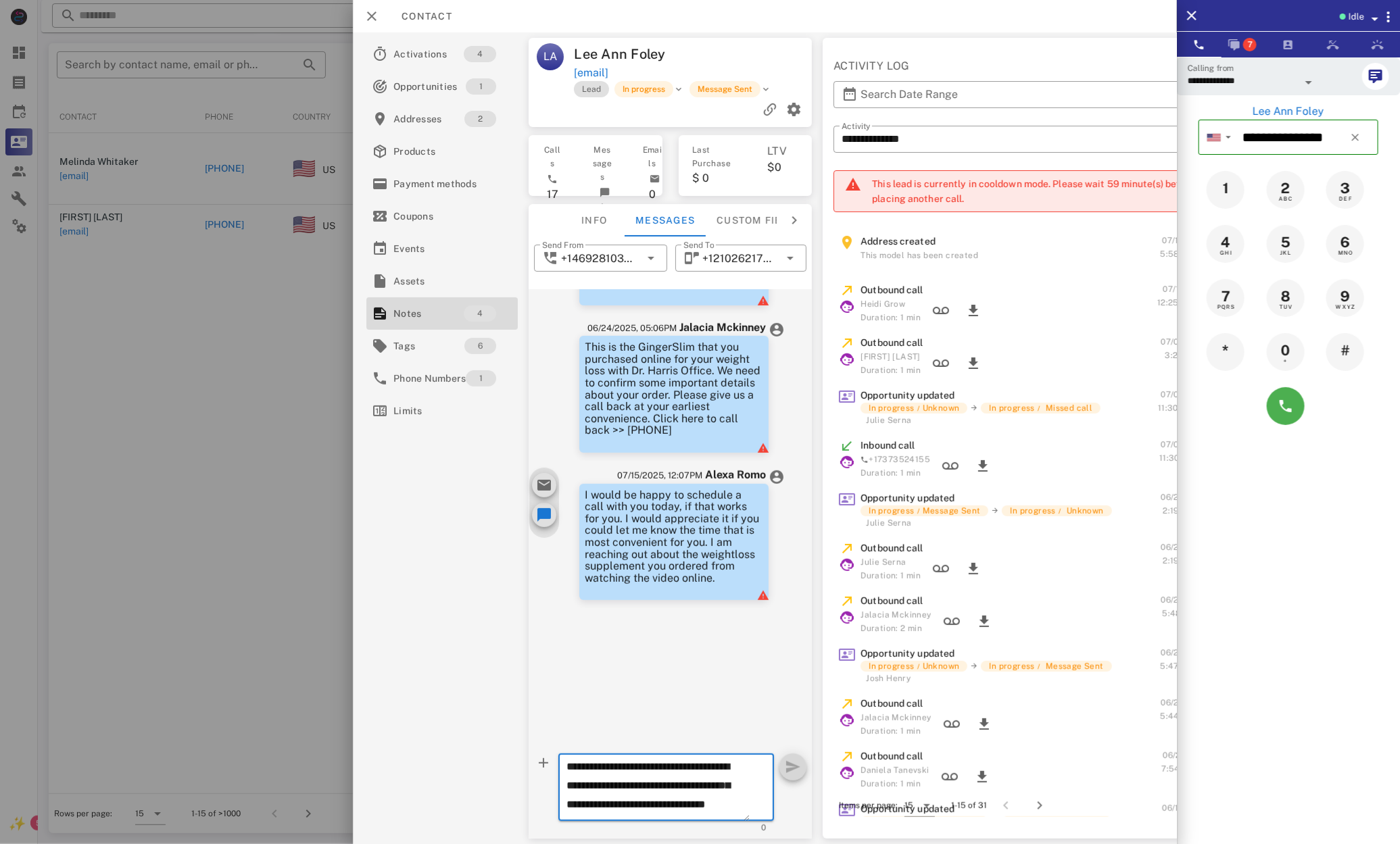 scroll, scrollTop: 9, scrollLeft: 0, axis: vertical 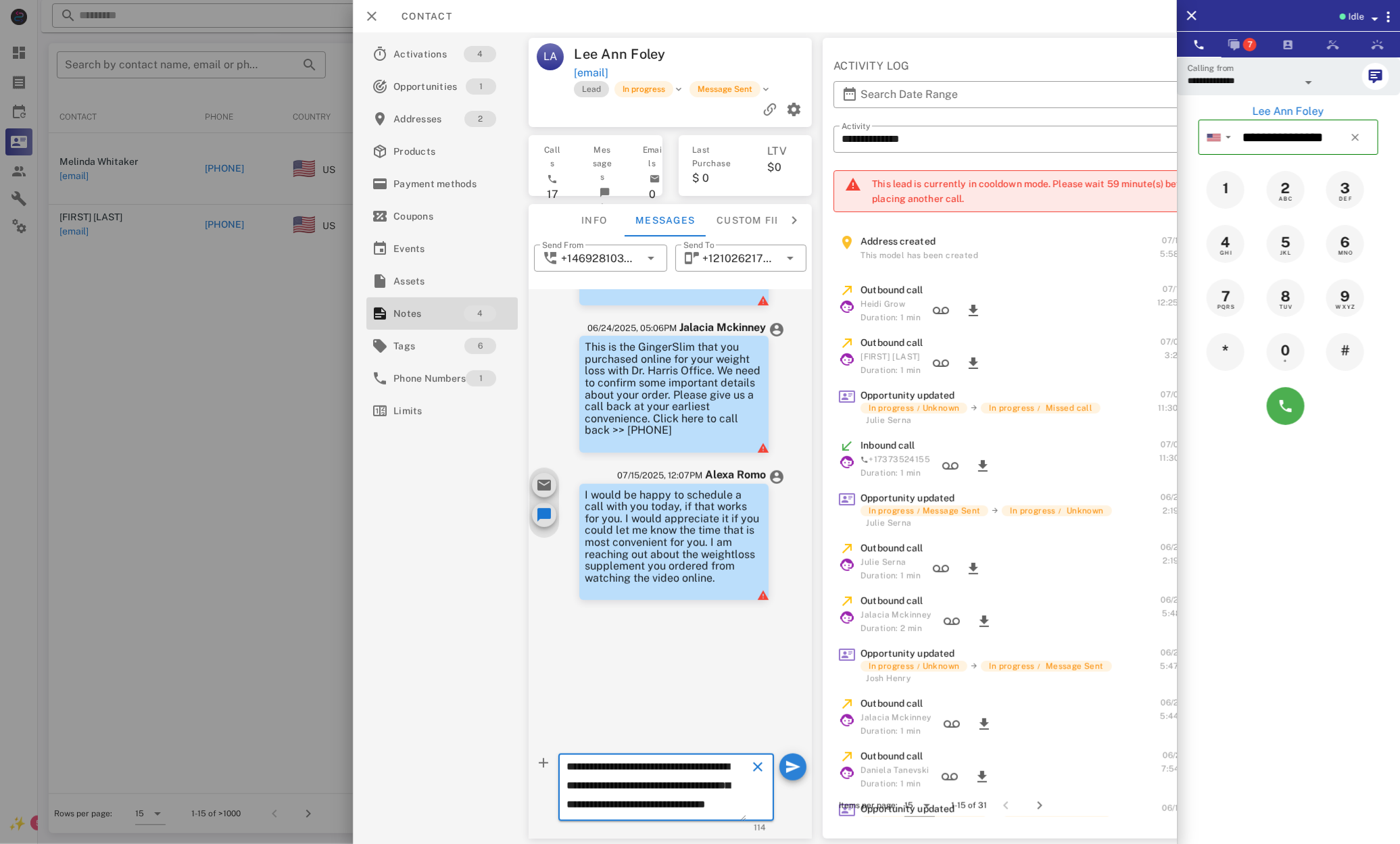 type on "**********" 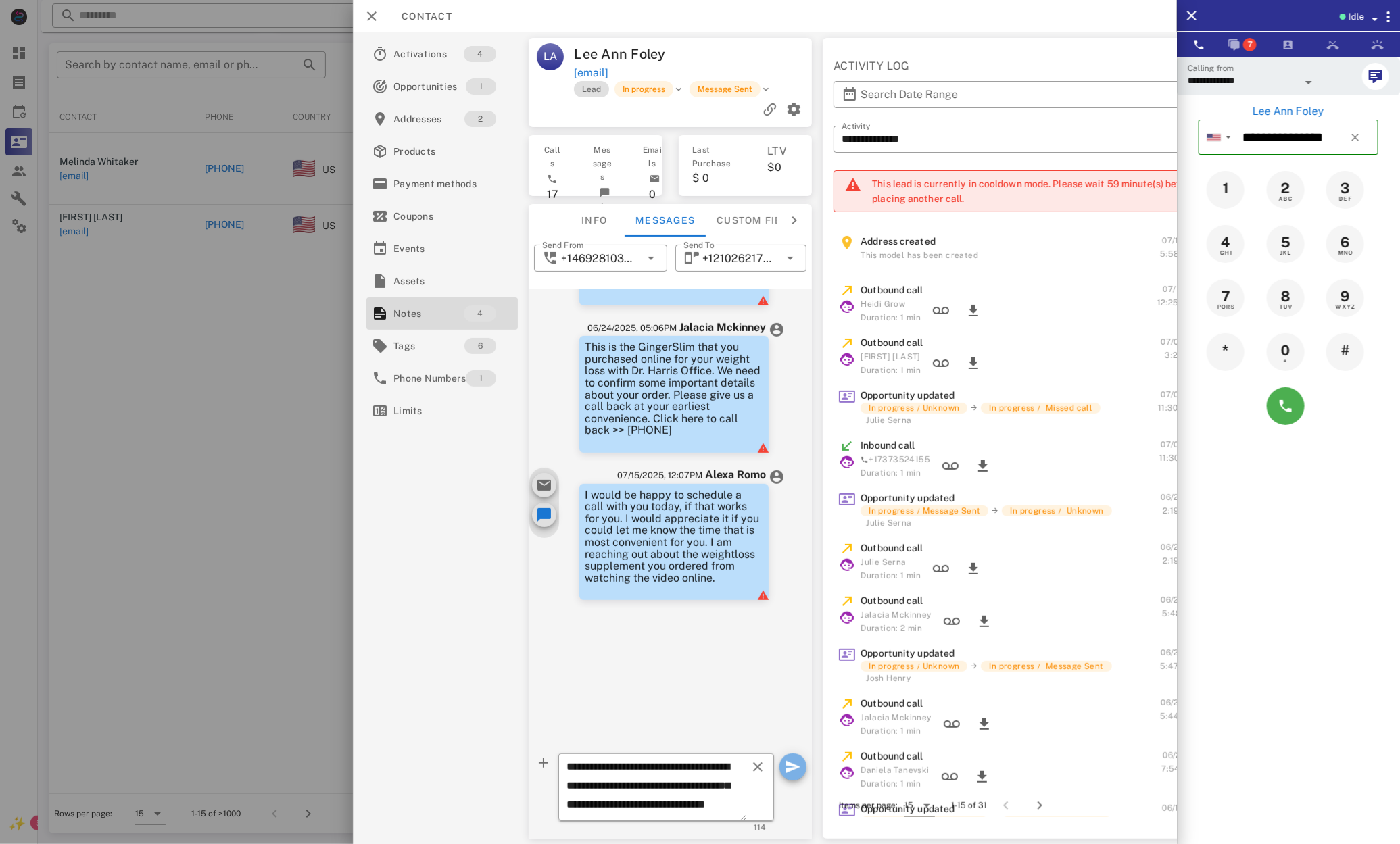 click at bounding box center (794, 767) 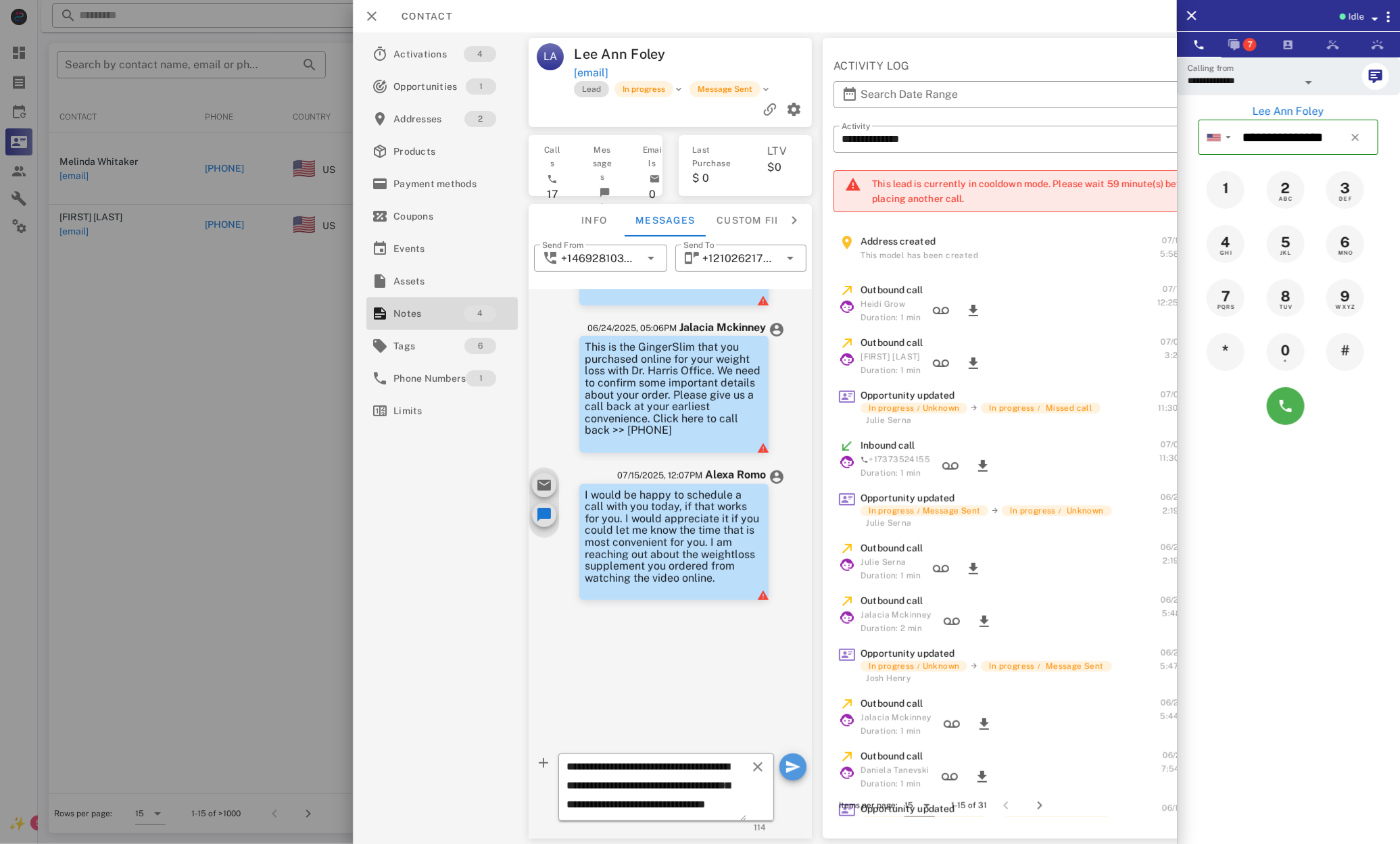 type 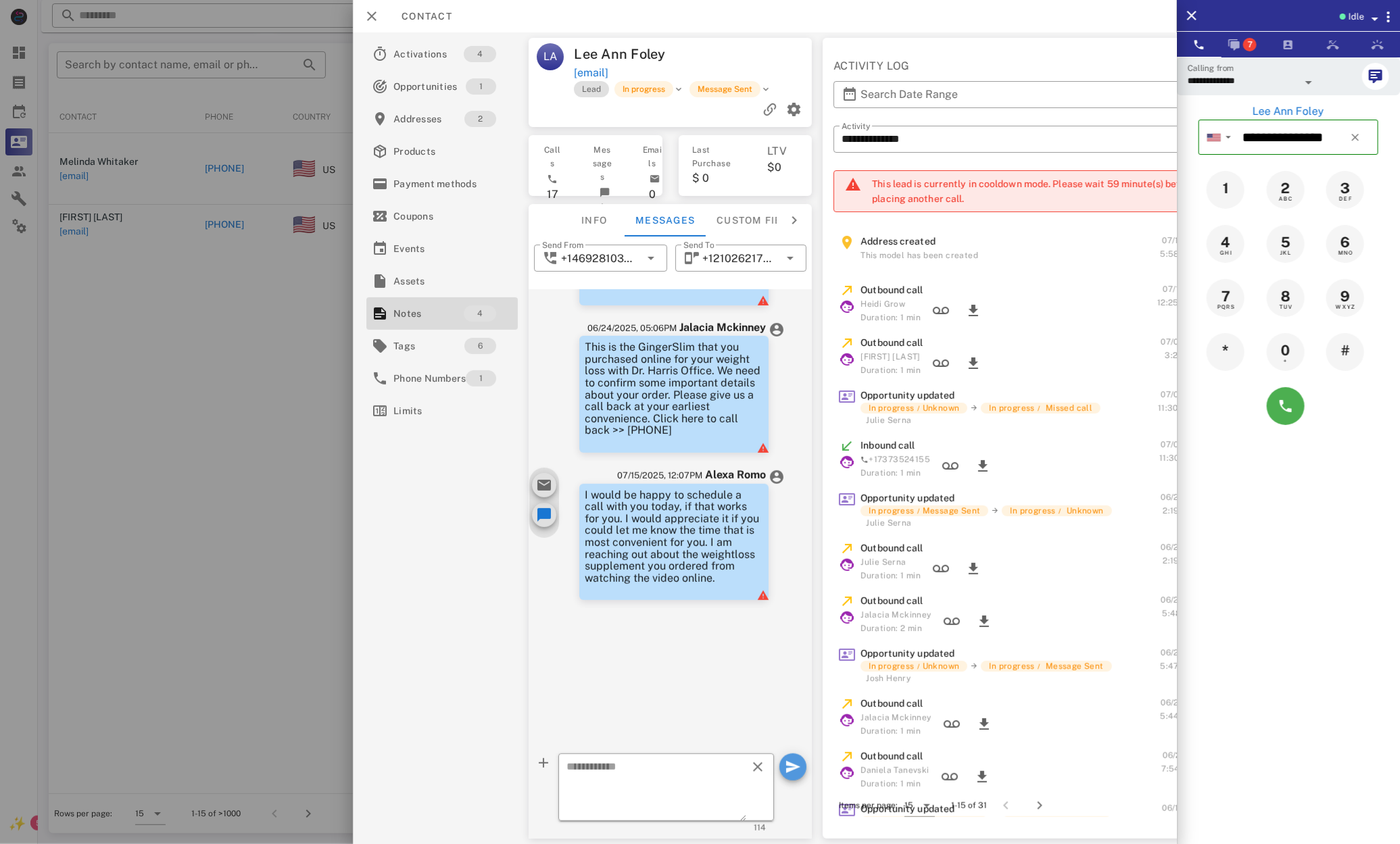 scroll, scrollTop: 0, scrollLeft: 0, axis: both 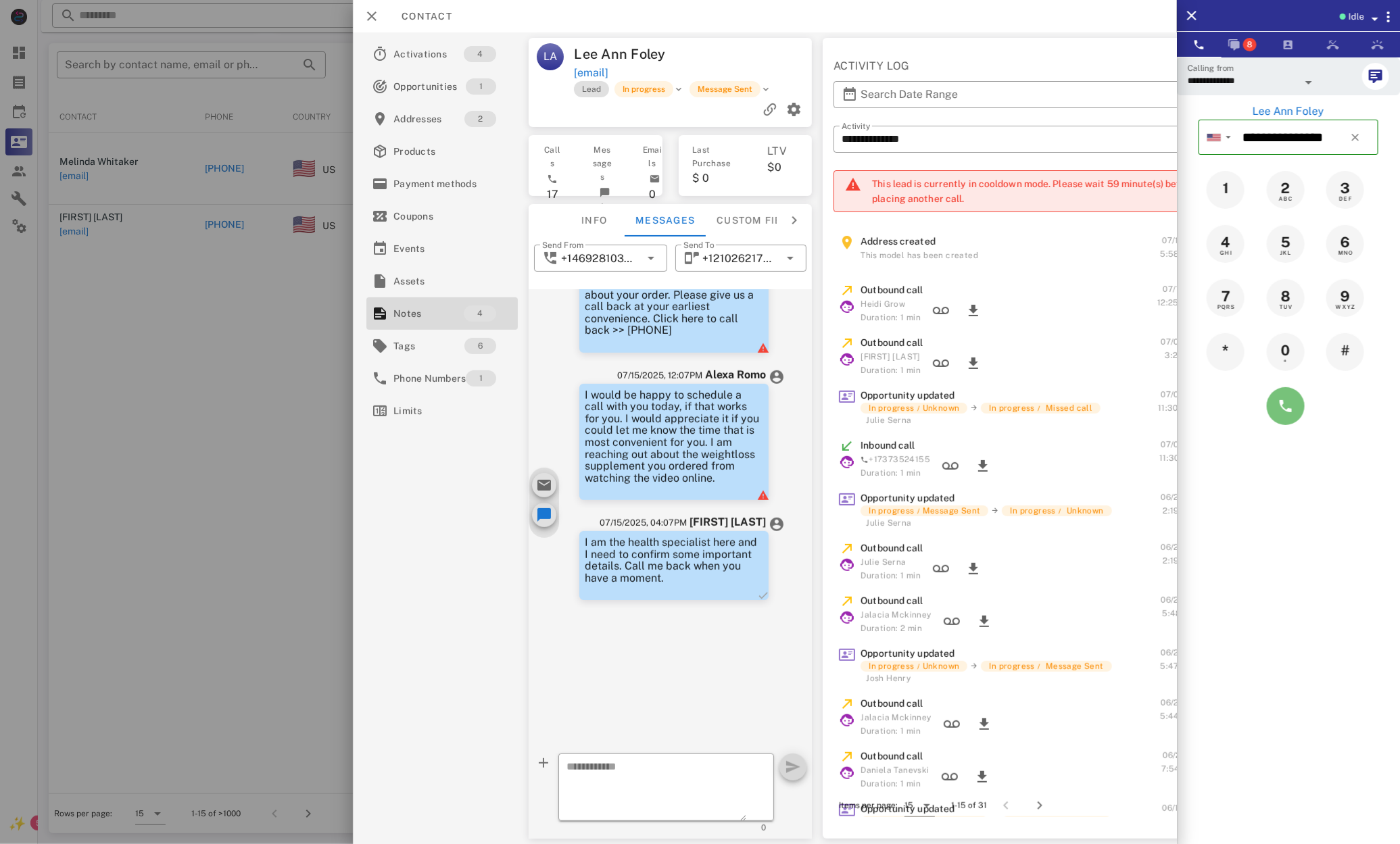 click at bounding box center (1286, 406) 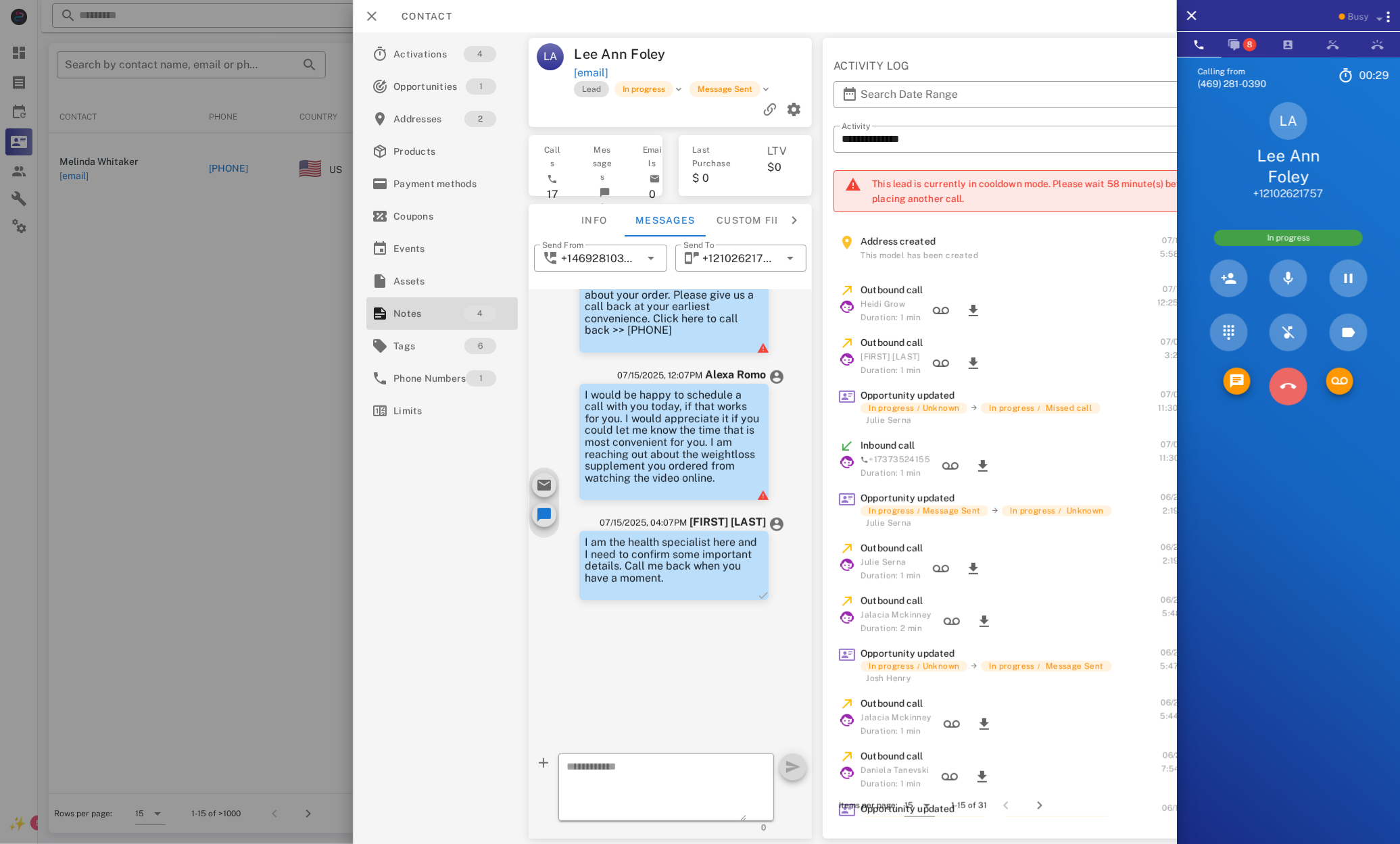 click at bounding box center (1288, 387) 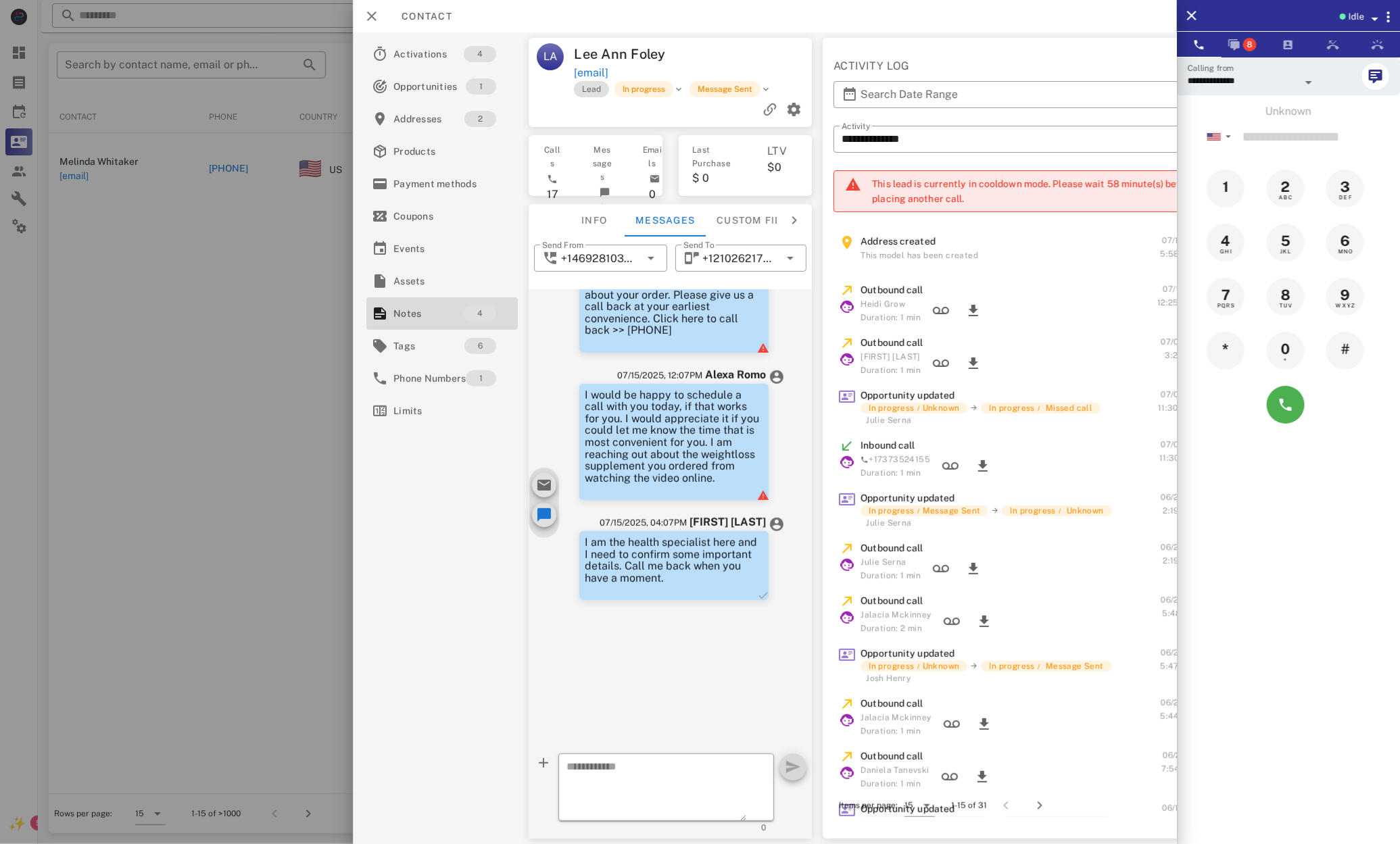 click at bounding box center (700, 422) 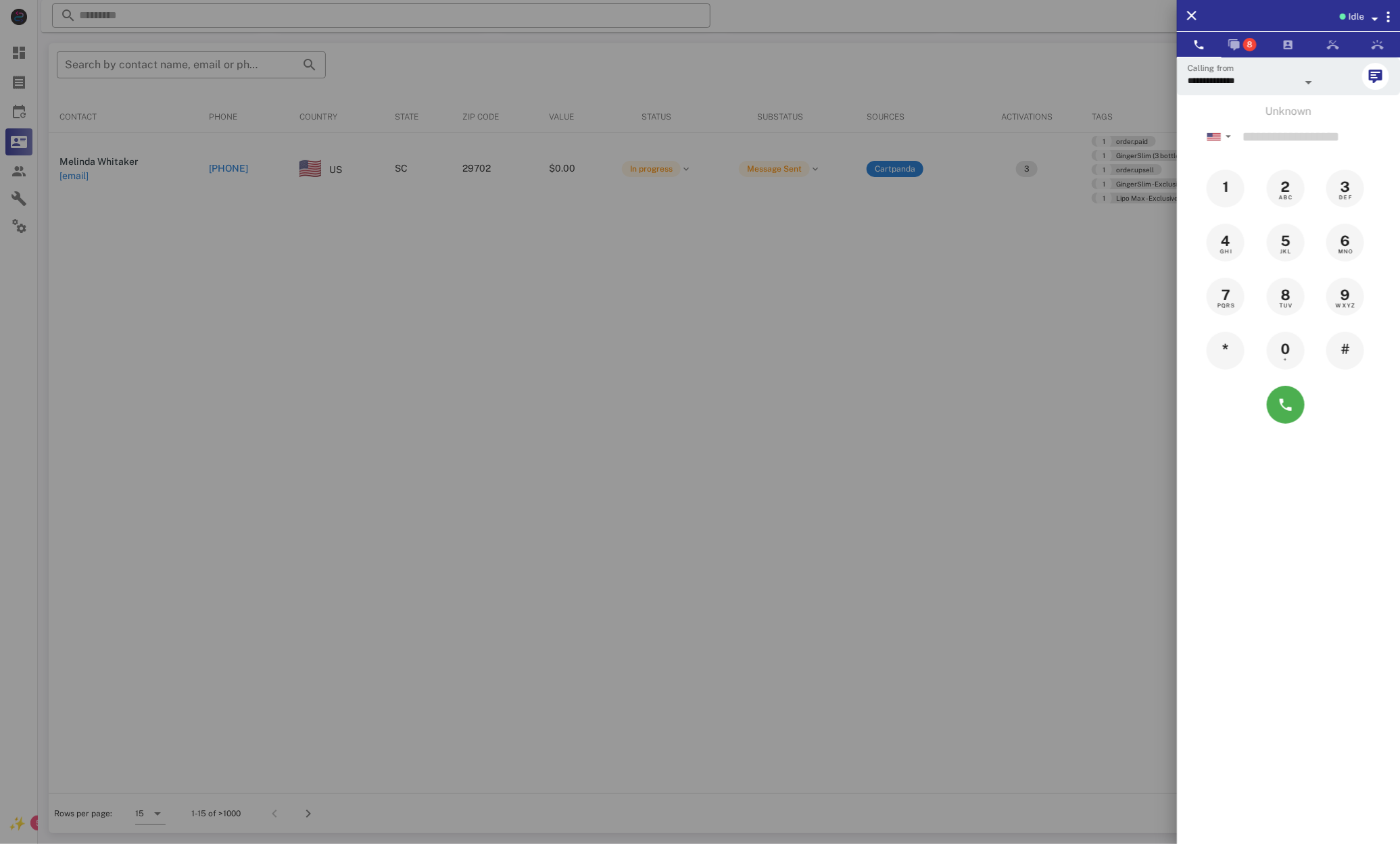 click at bounding box center [700, 422] 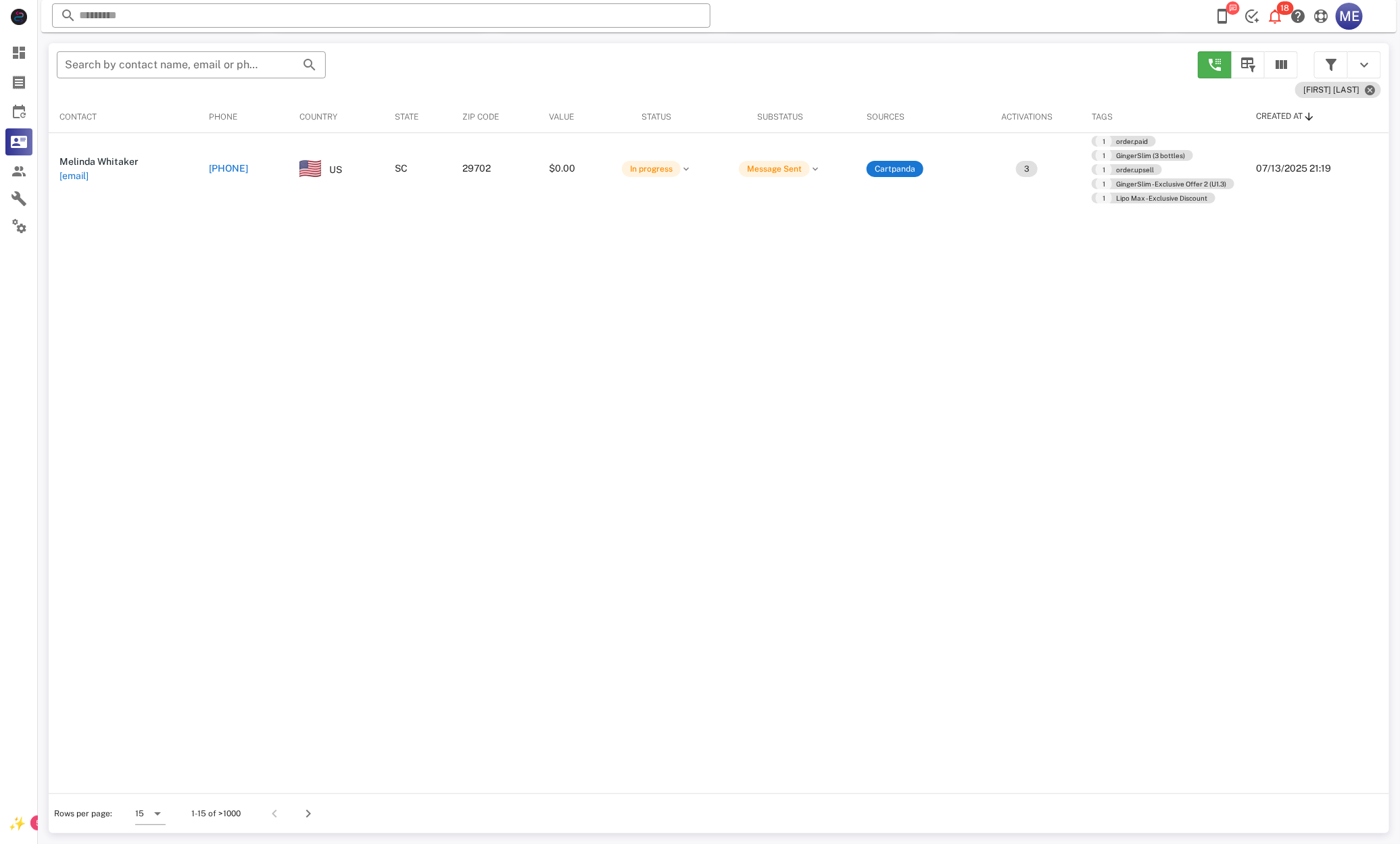 drag, startPoint x: 270, startPoint y: 172, endPoint x: 264, endPoint y: 177, distance: 7.81025 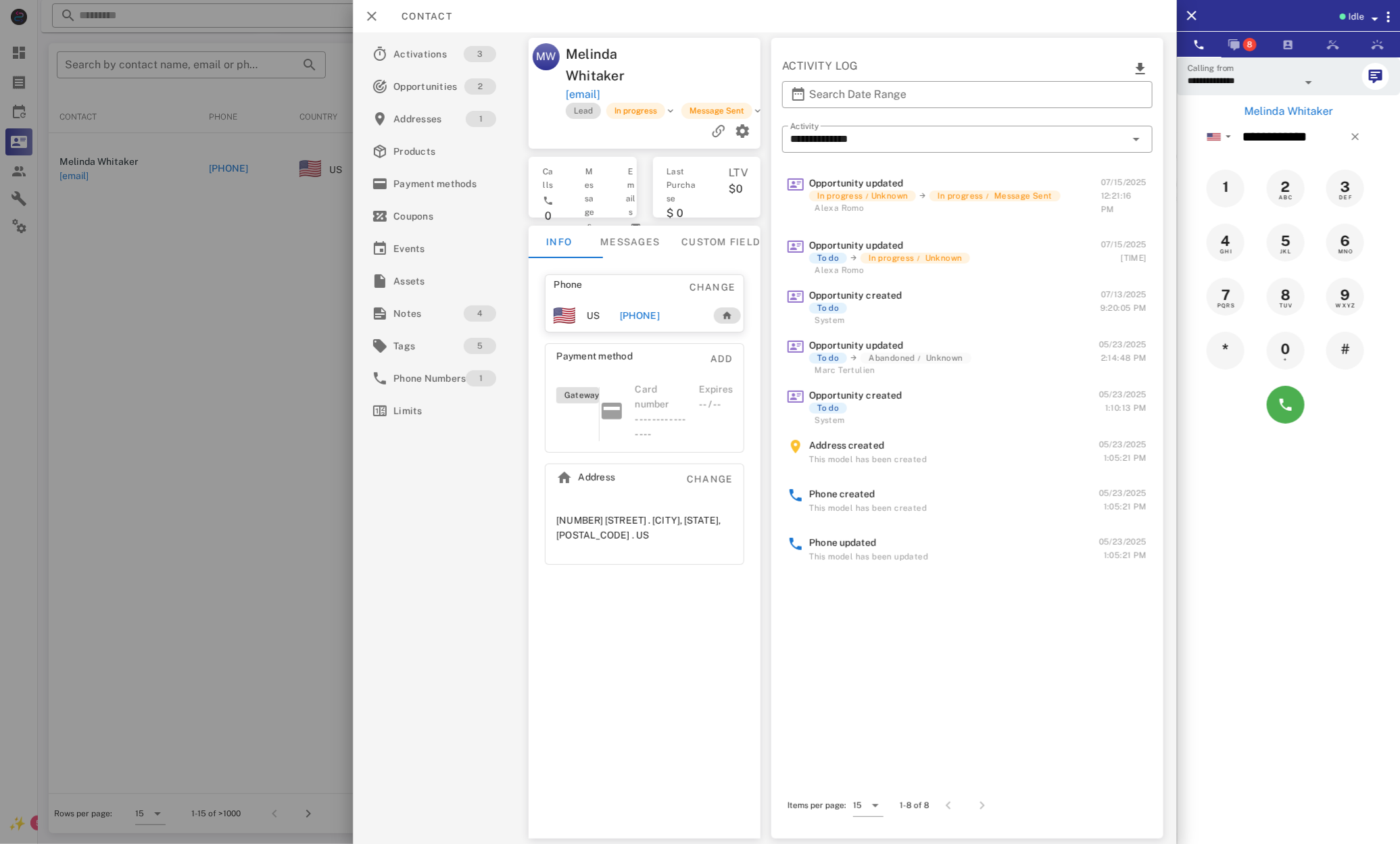 click on "[PHONE]" at bounding box center [639, 316] 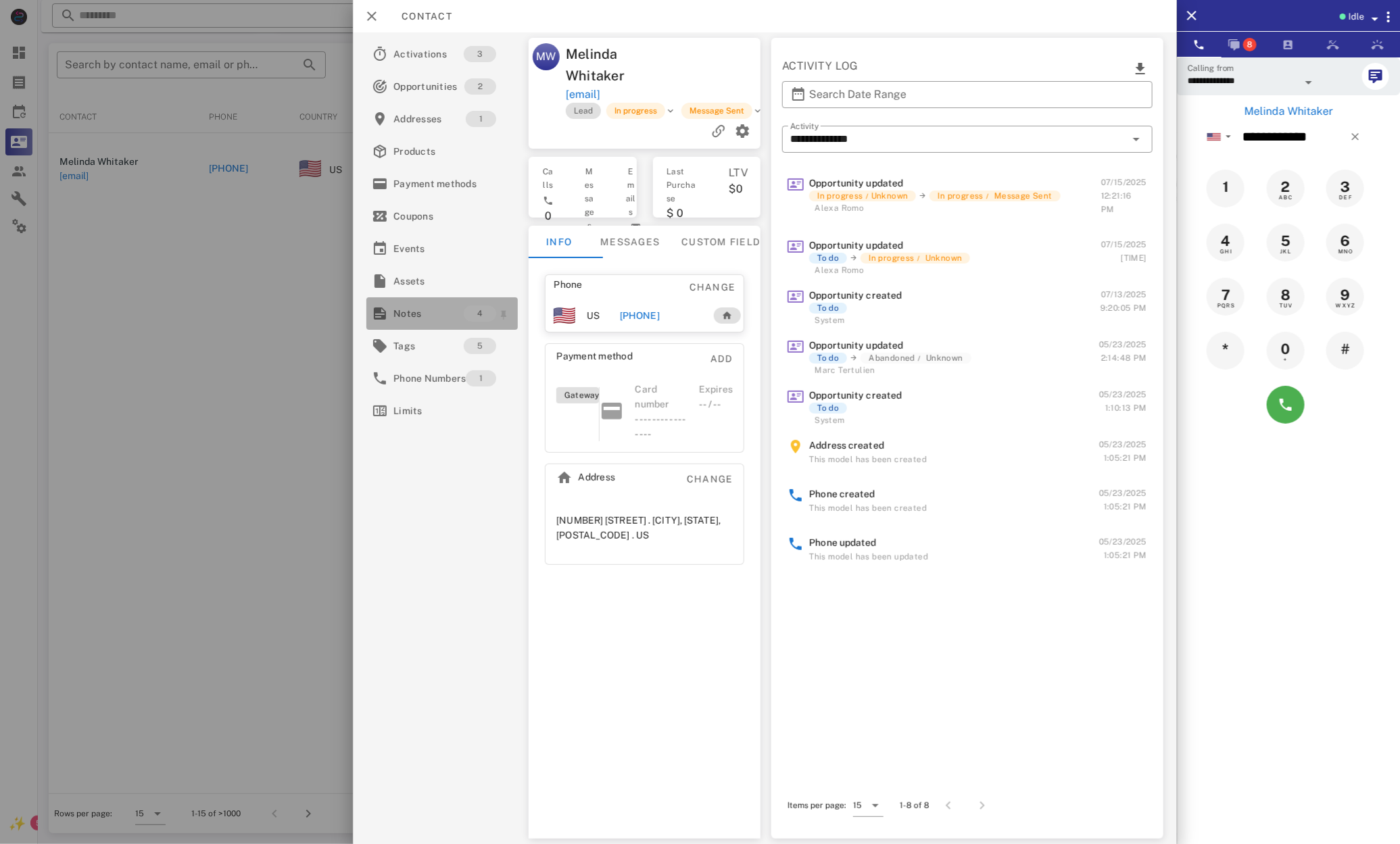 drag, startPoint x: 403, startPoint y: 312, endPoint x: 400, endPoint y: 320, distance: 8.5440037 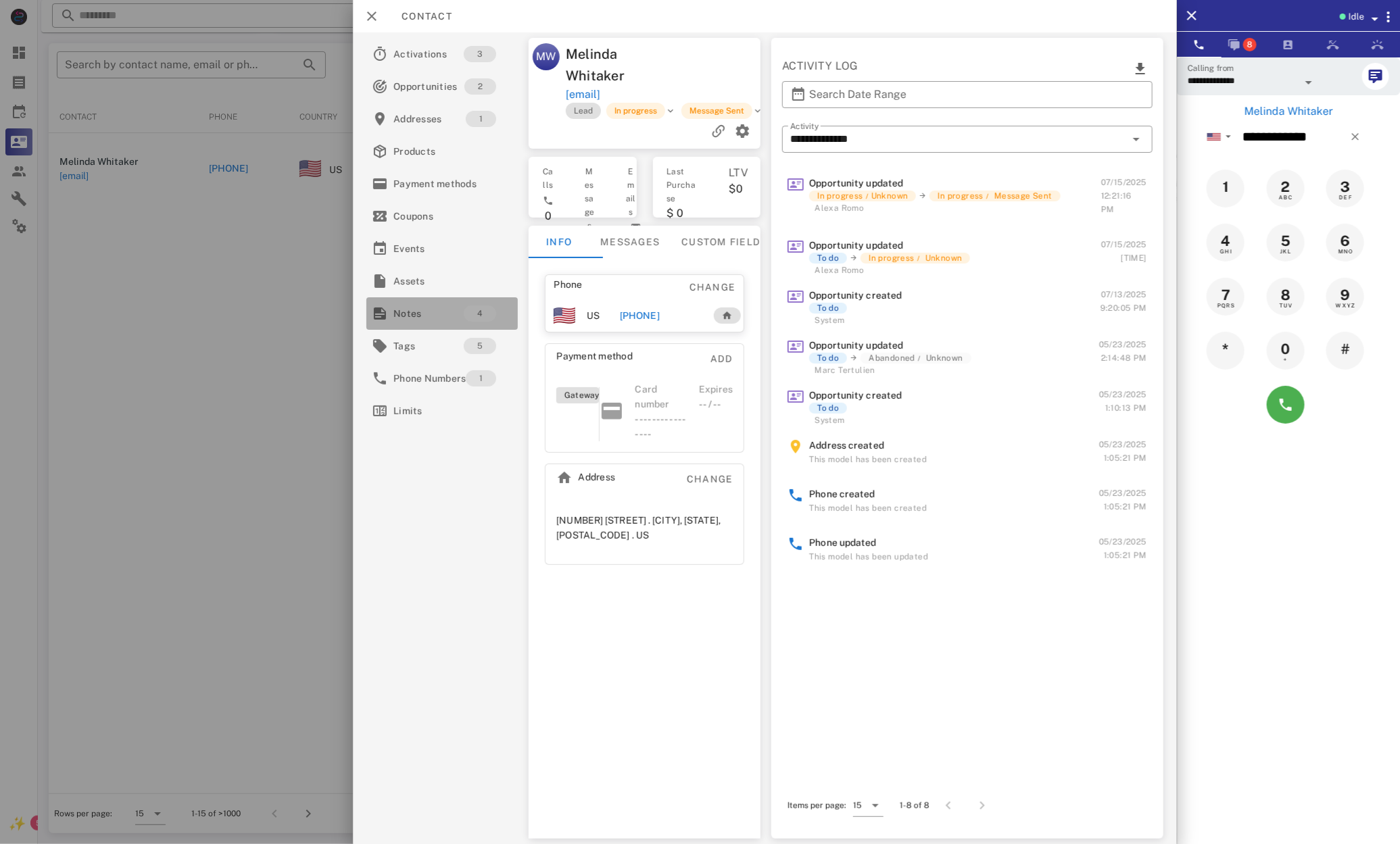 click on "Notes" at bounding box center (429, 314) 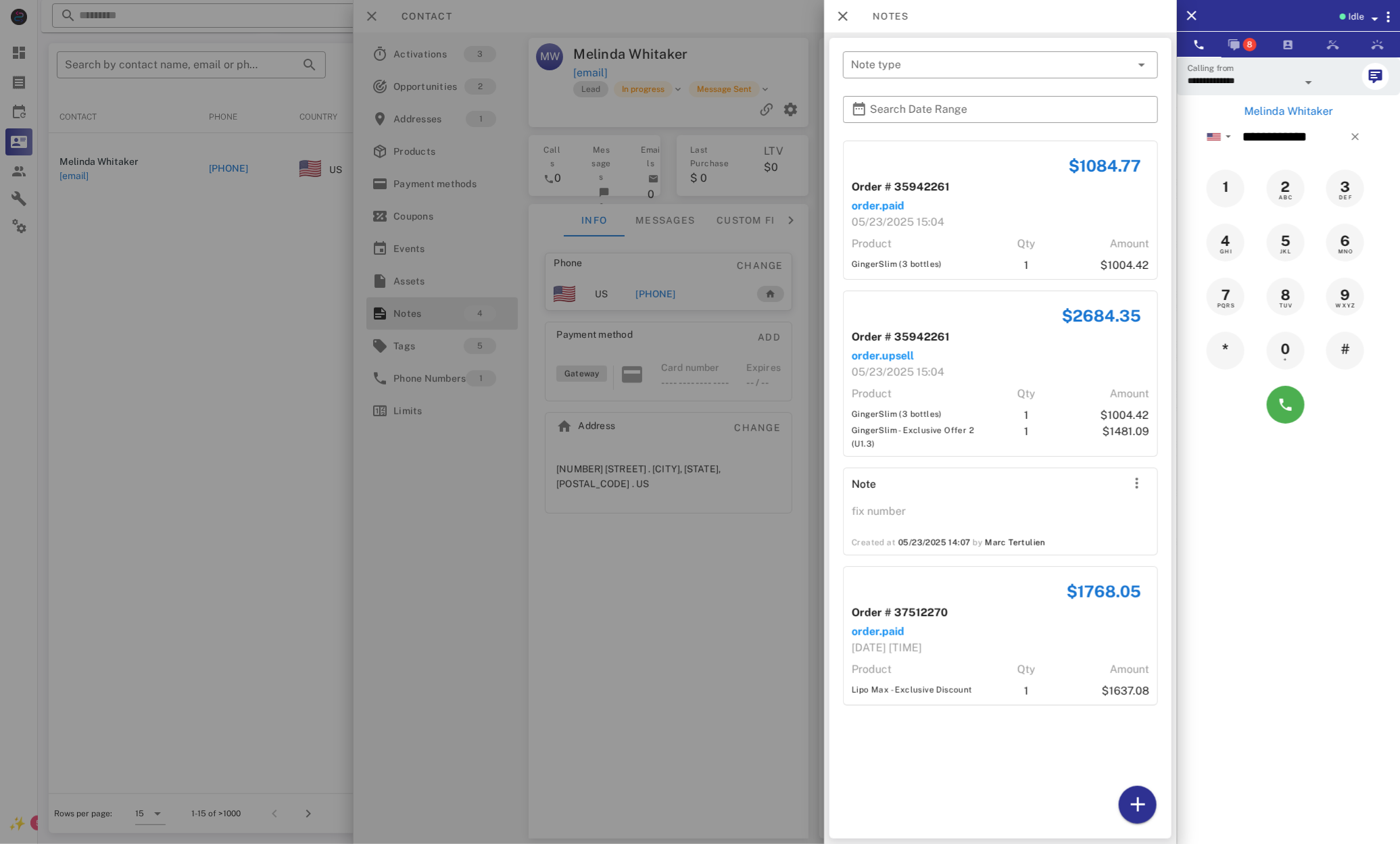 click at bounding box center (1288, 405) 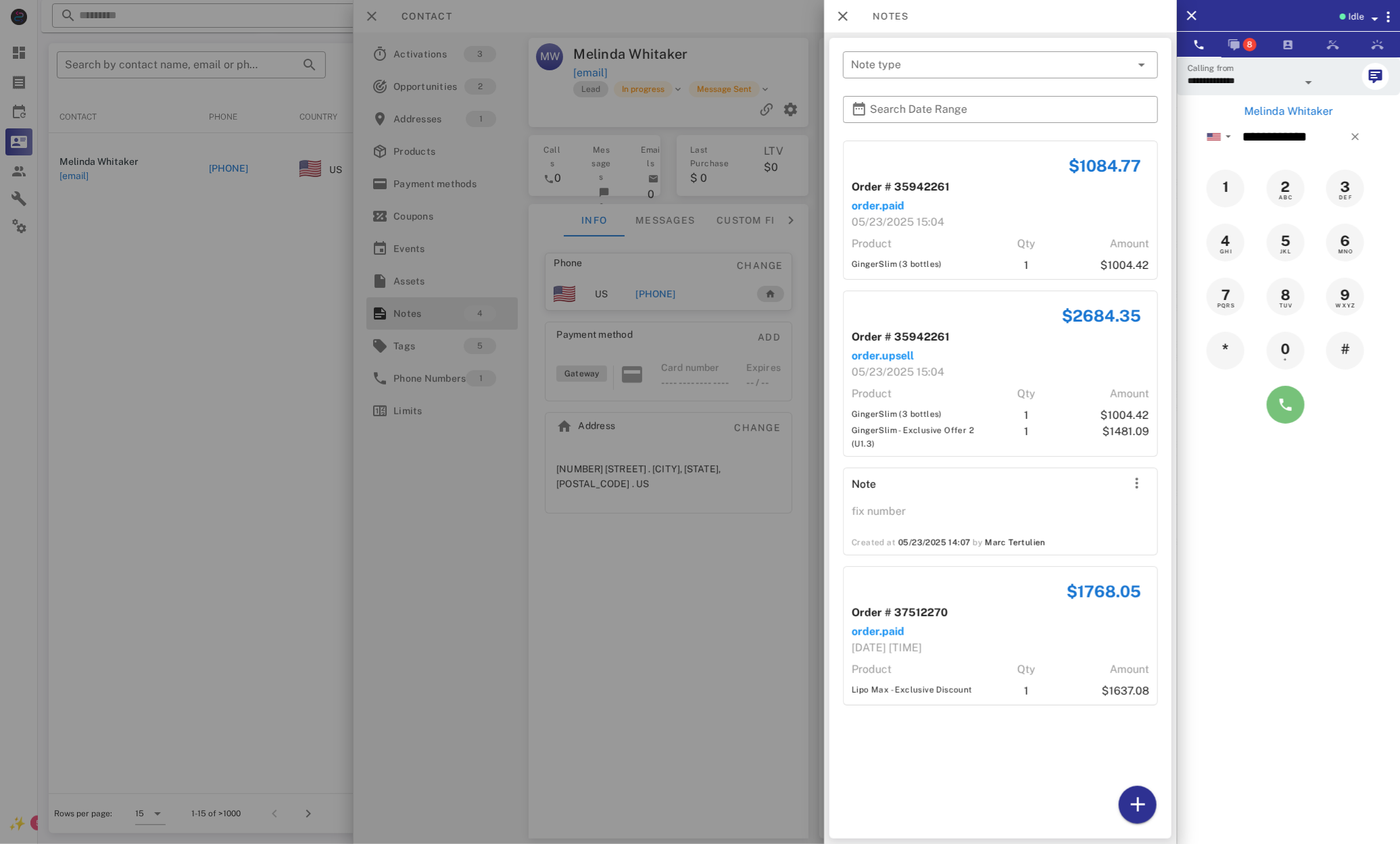 click at bounding box center (1286, 405) 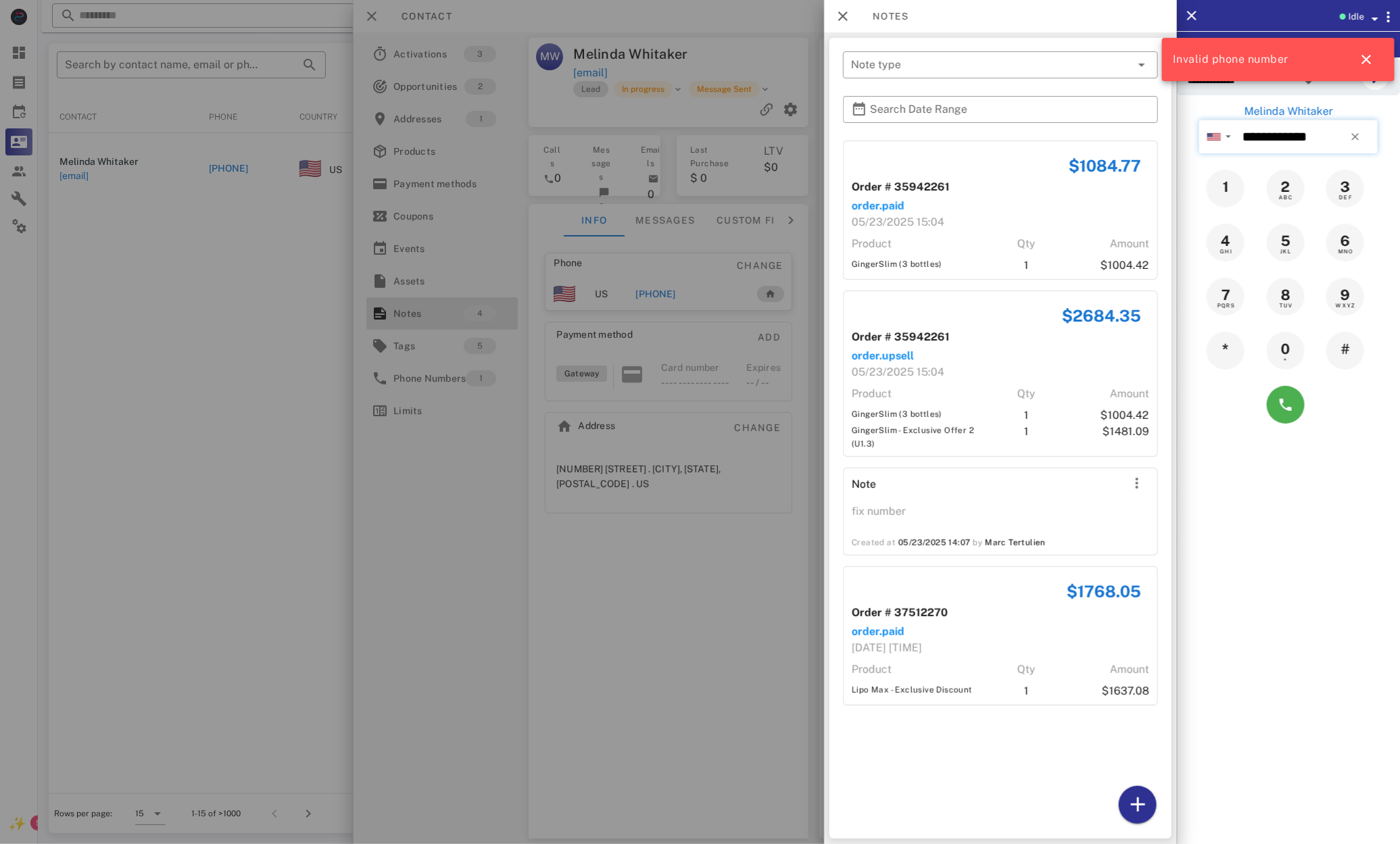 click on "**********" at bounding box center [1307, 136] 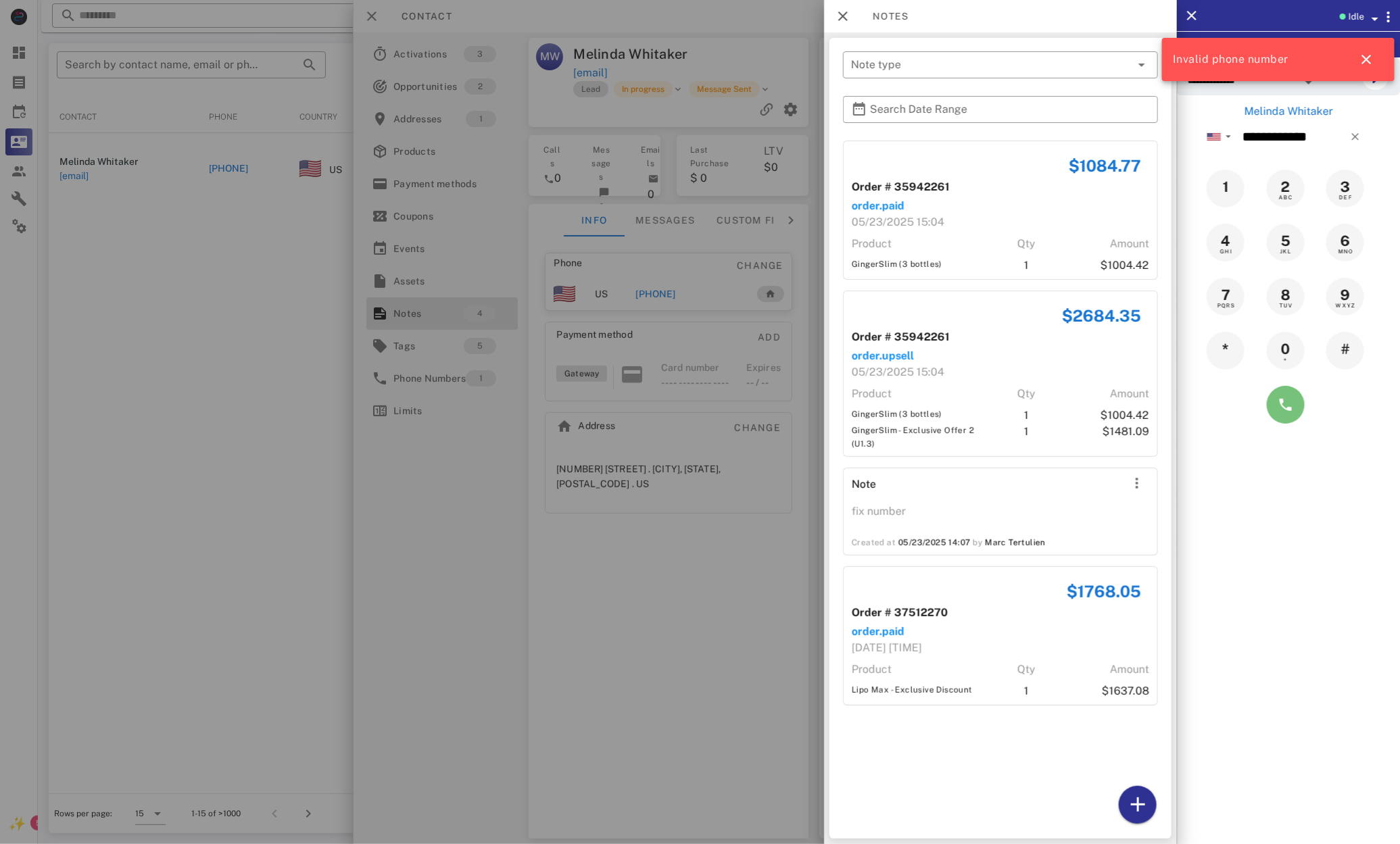 click at bounding box center (1286, 405) 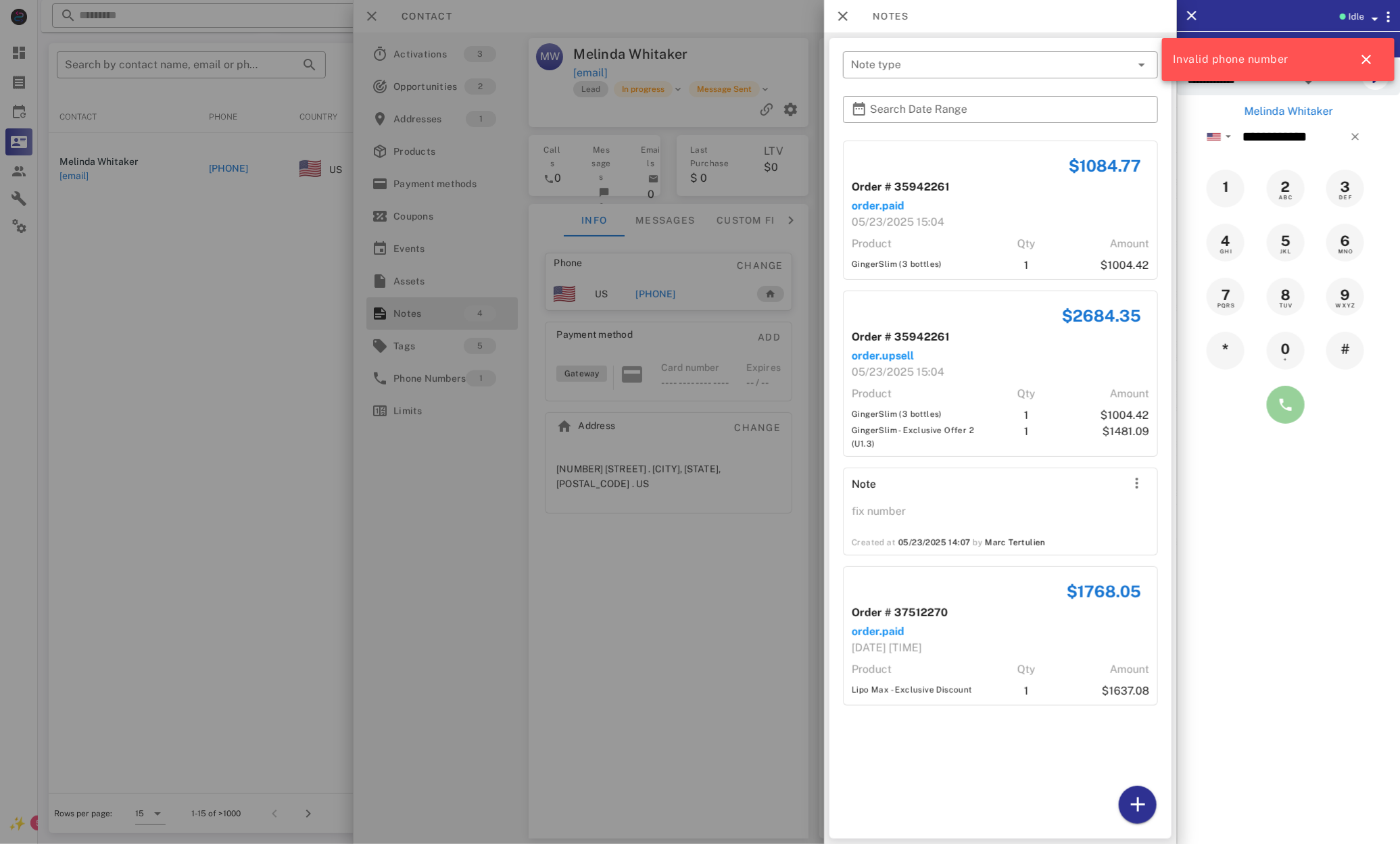 click at bounding box center [1286, 405] 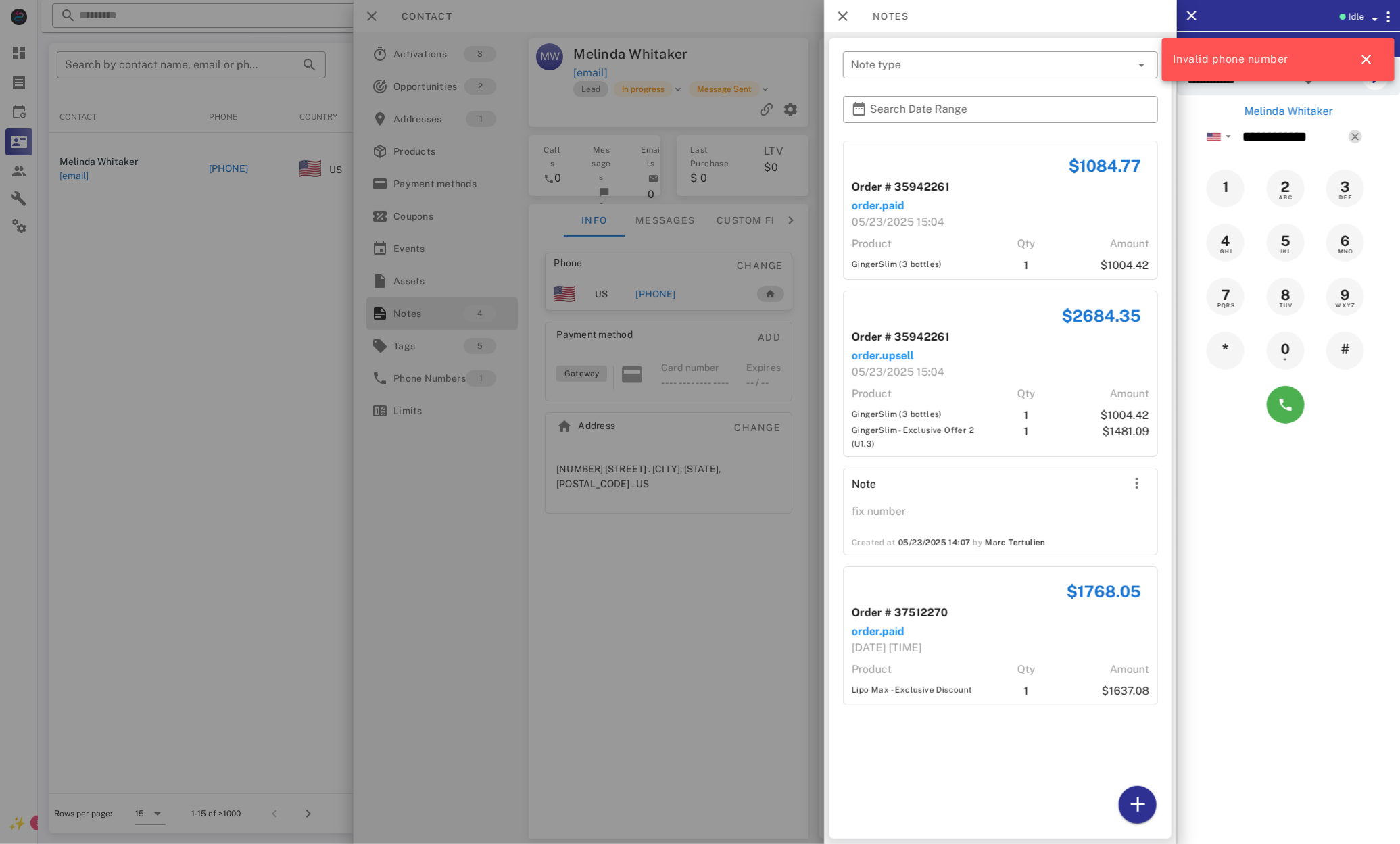 drag, startPoint x: 1353, startPoint y: 133, endPoint x: 1343, endPoint y: 134, distance: 10.049876 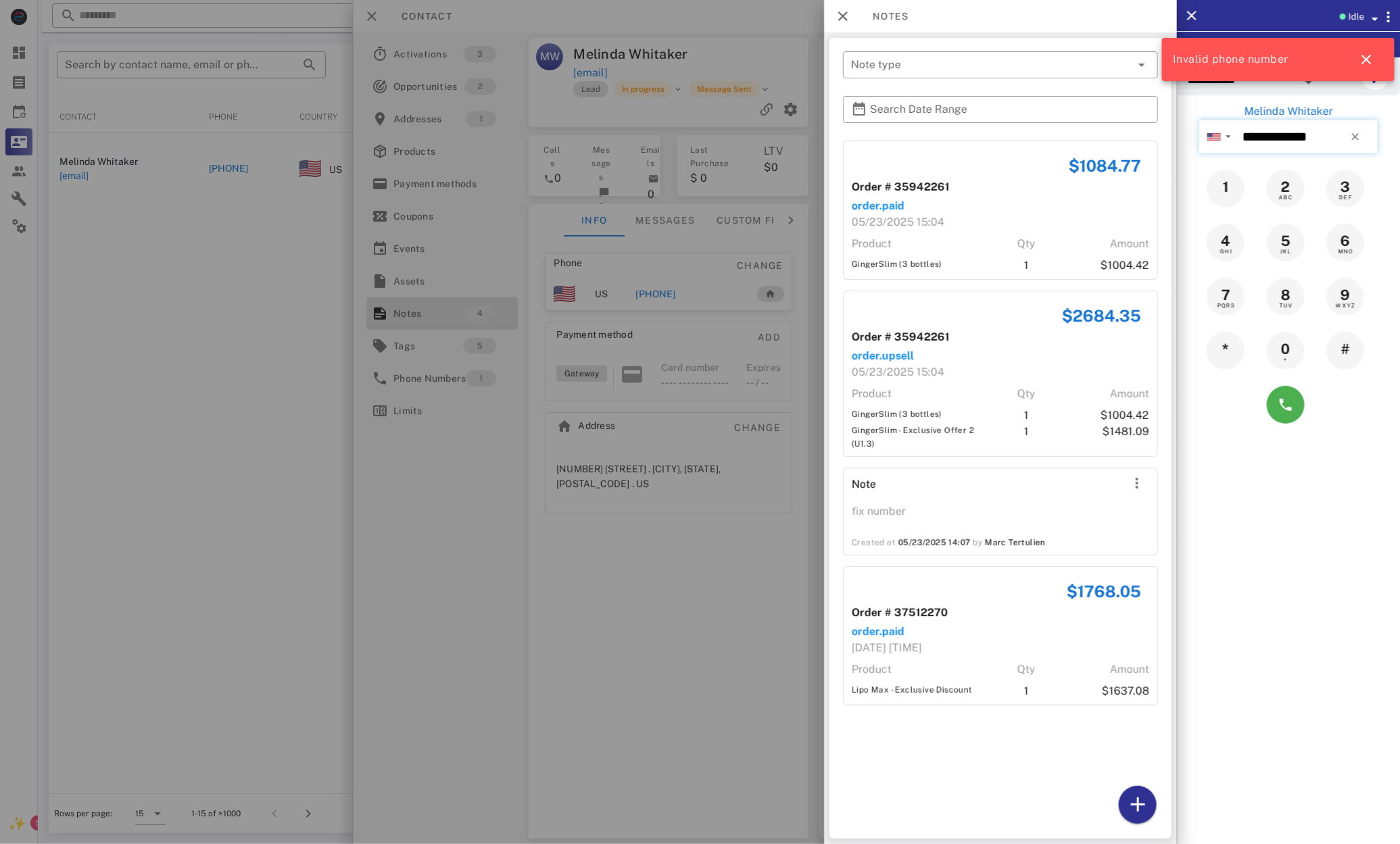 type 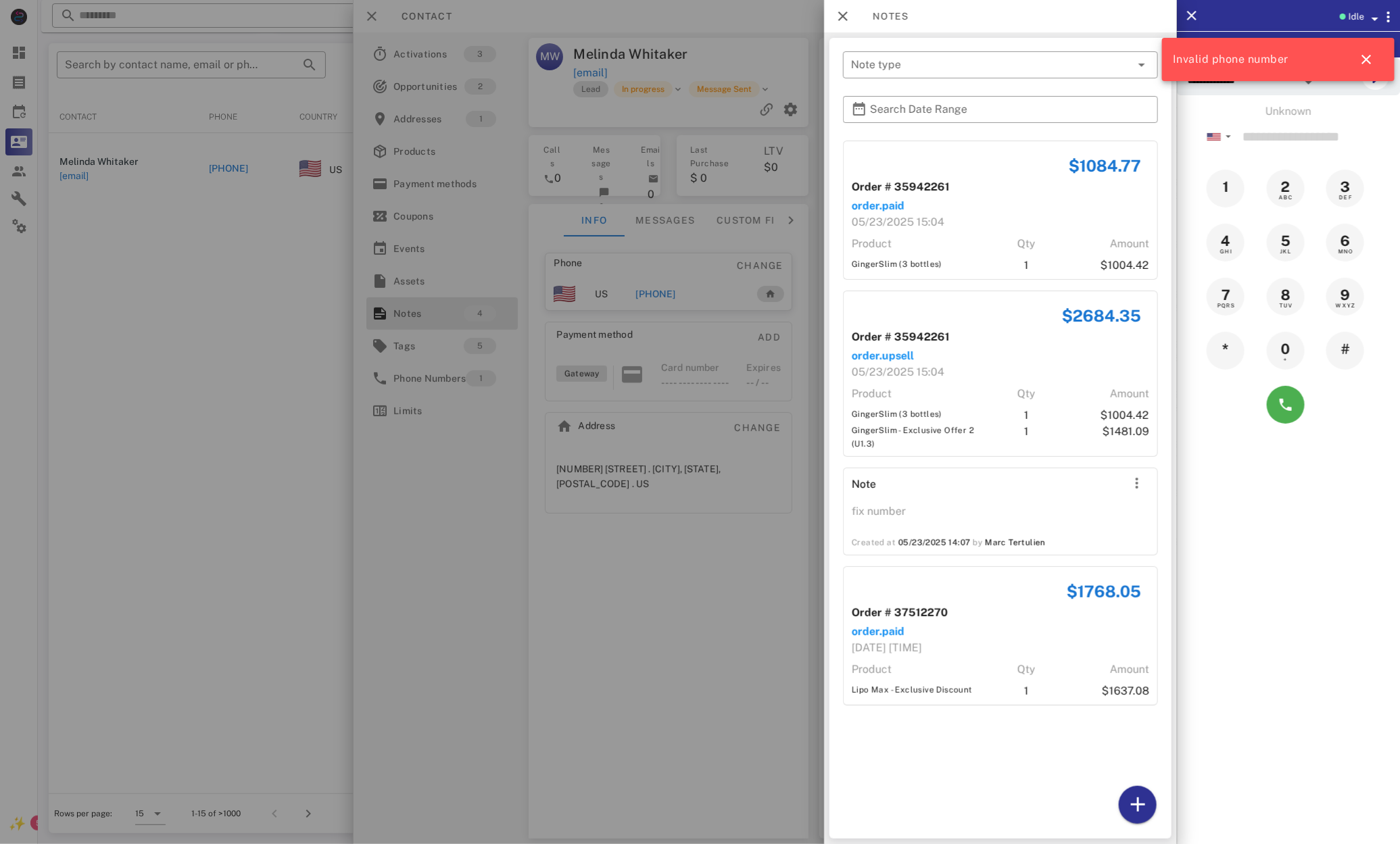 click at bounding box center [700, 422] 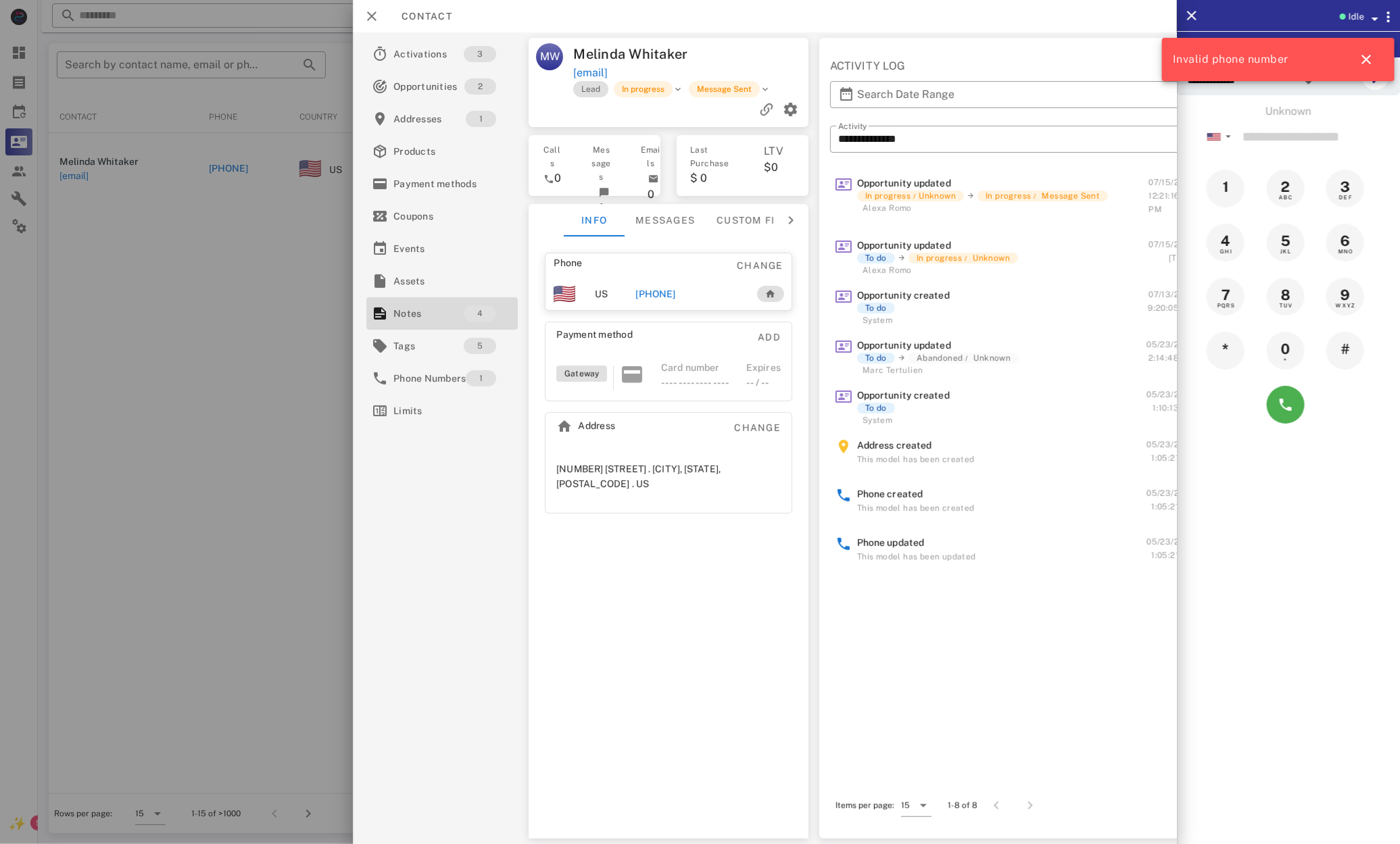 click at bounding box center (700, 422) 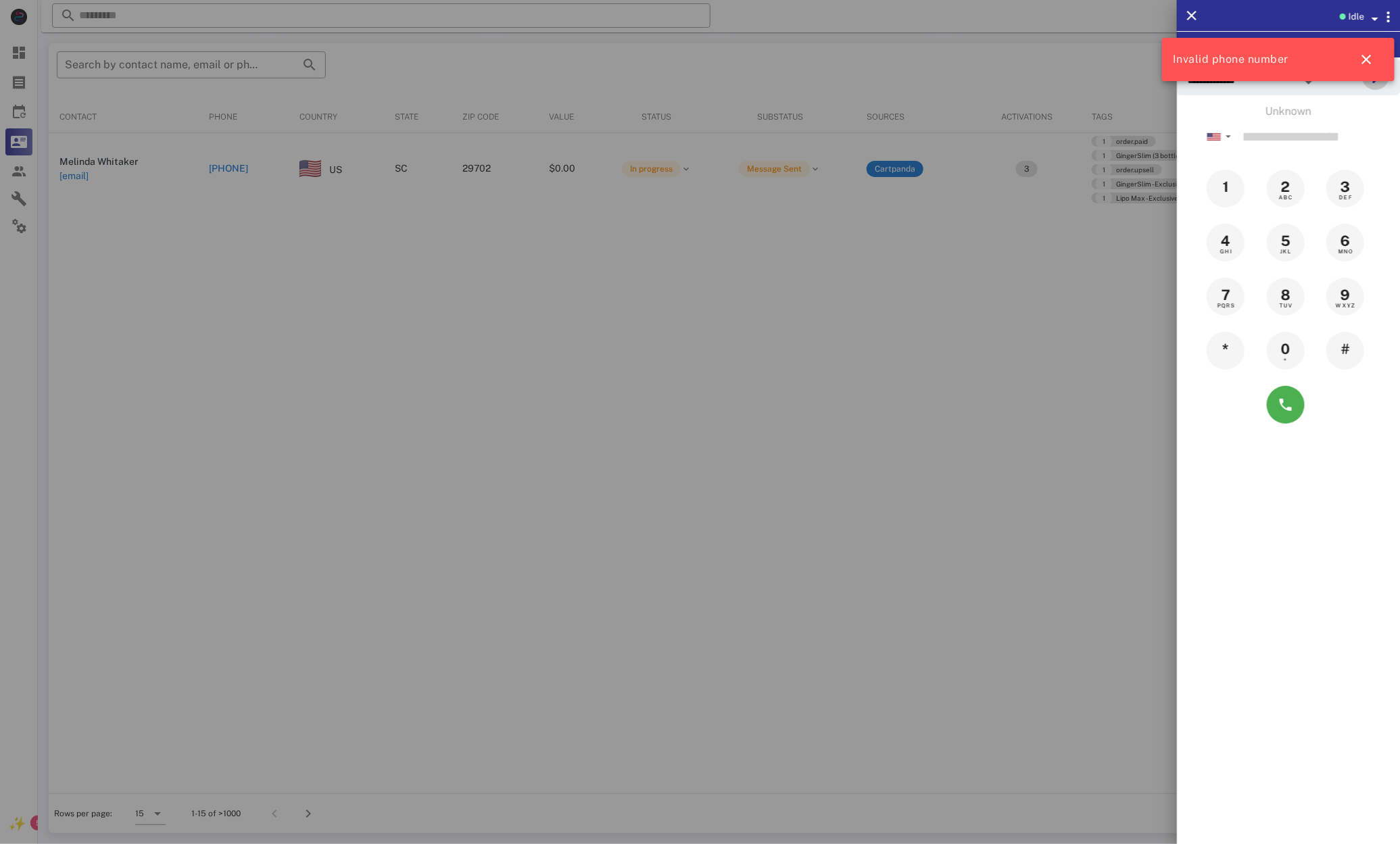 drag, startPoint x: 1374, startPoint y: 82, endPoint x: 1367, endPoint y: 82, distance: 7 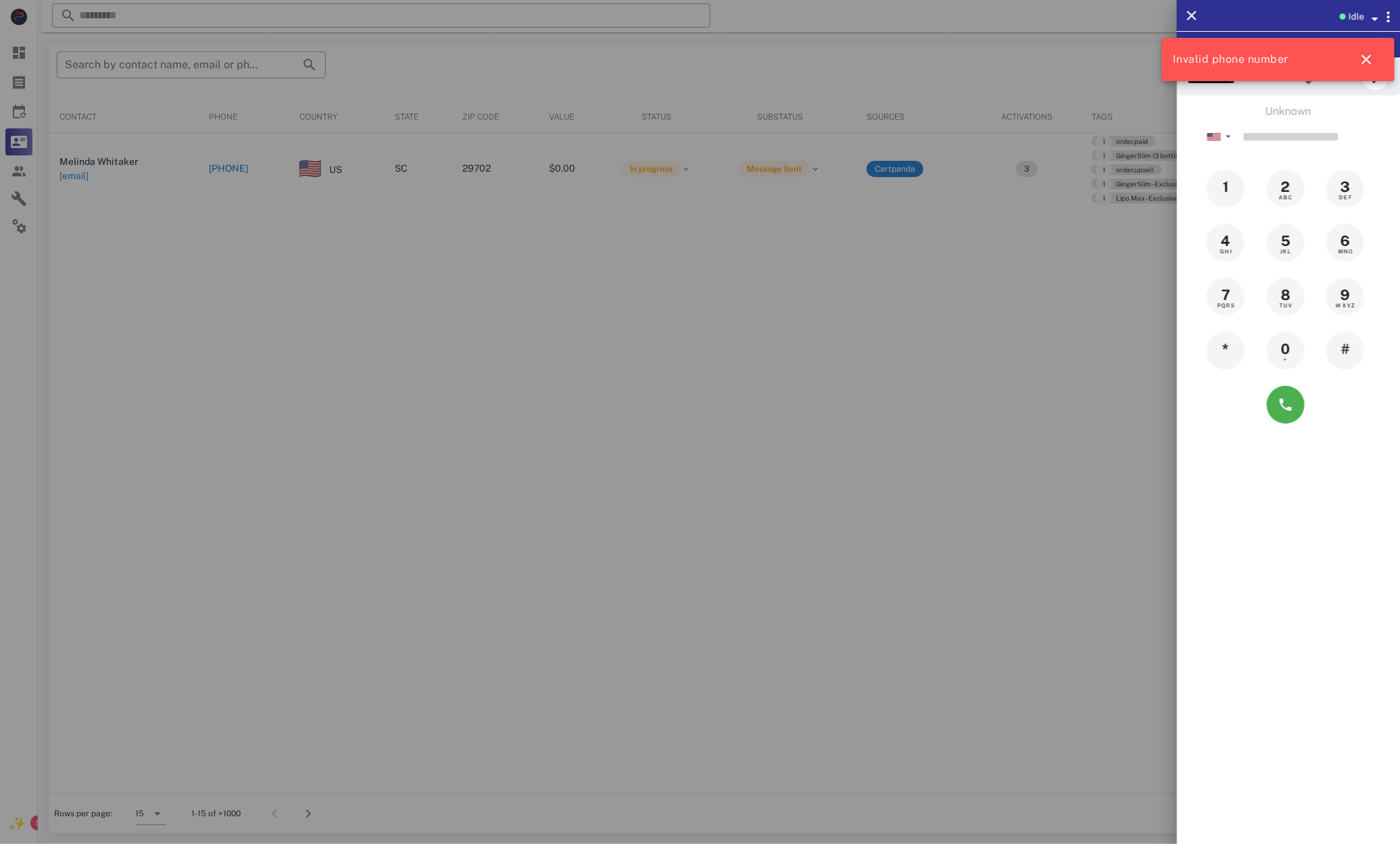click at bounding box center [700, 422] 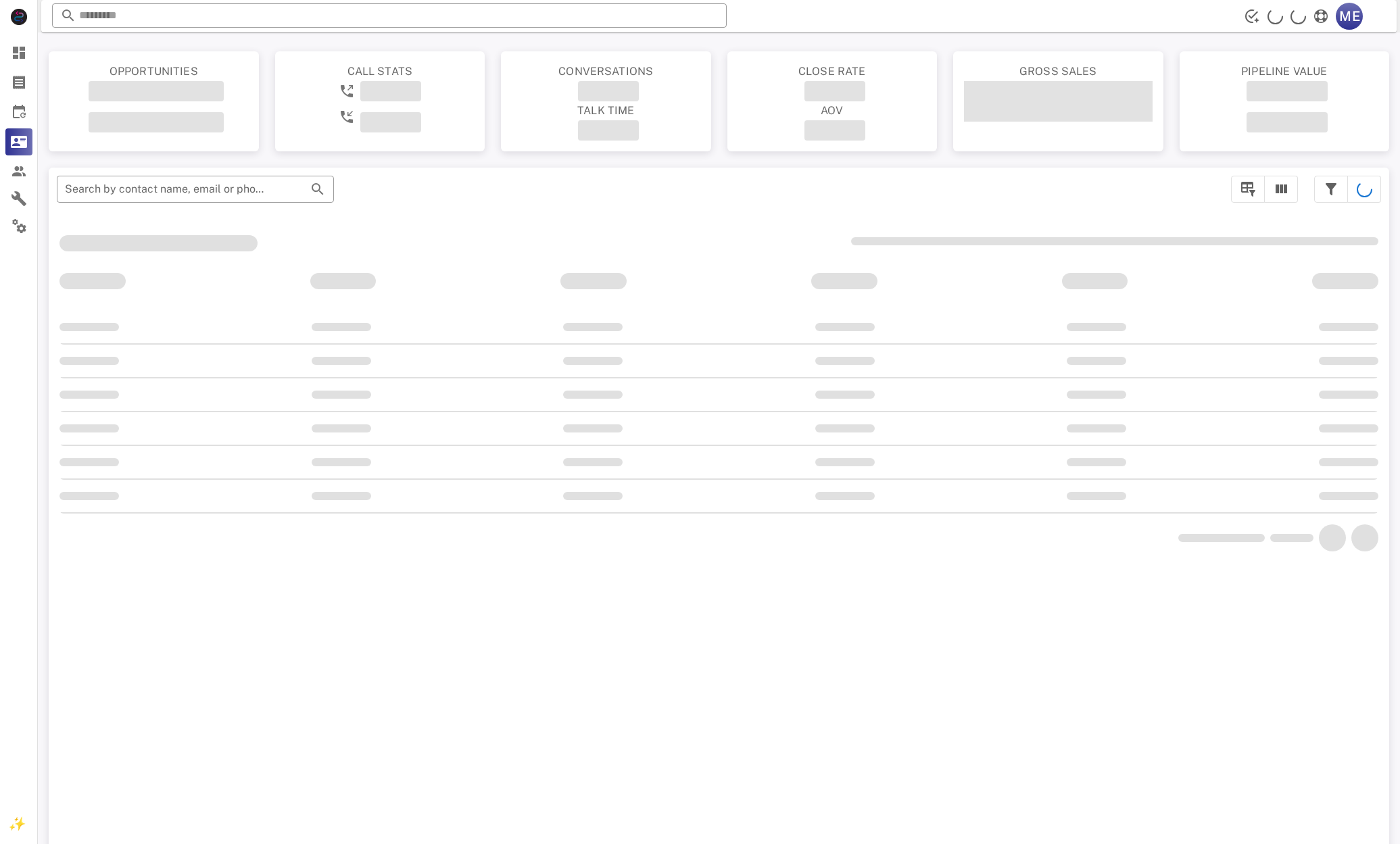 scroll, scrollTop: 124, scrollLeft: 0, axis: vertical 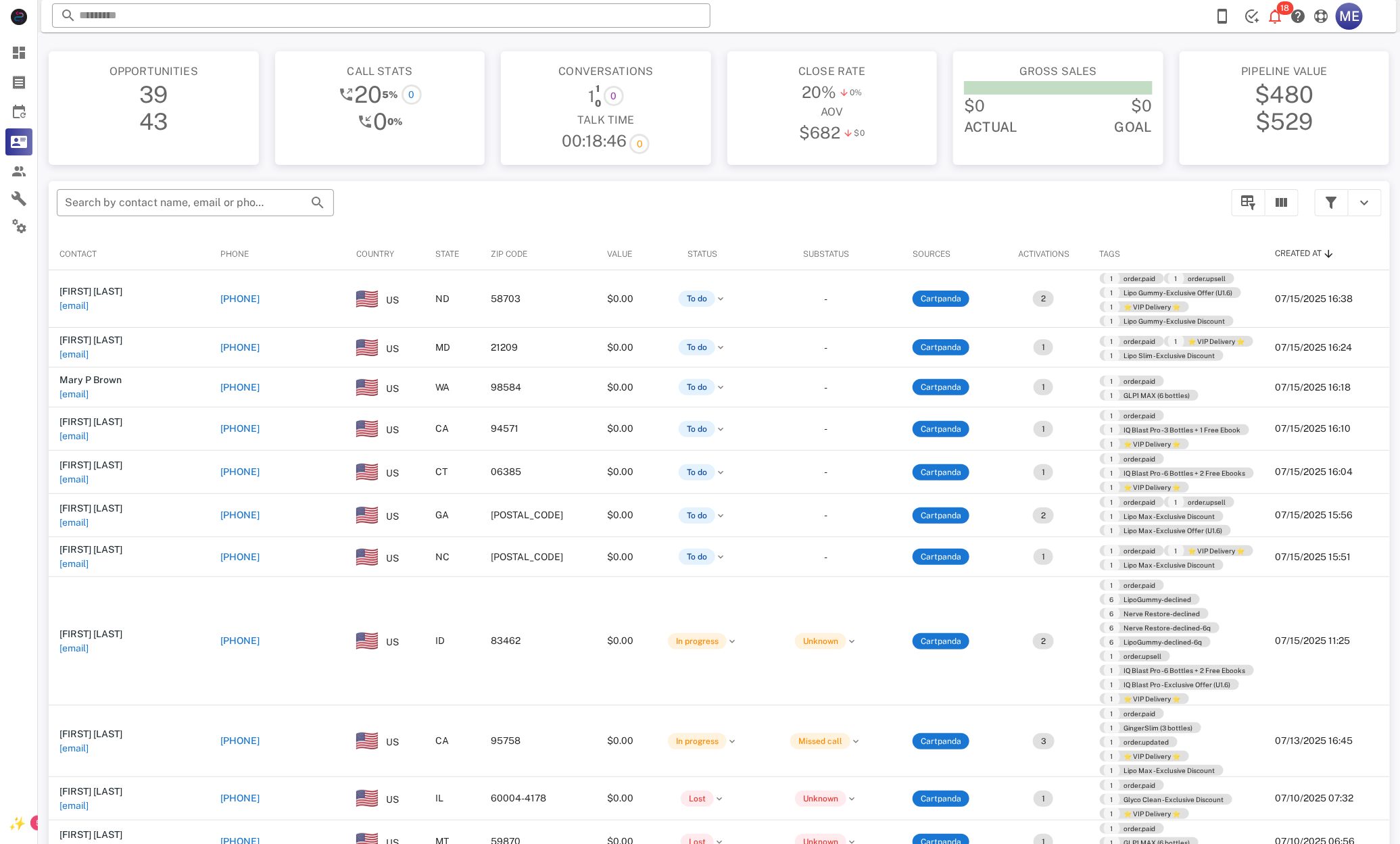 click on "+18282160073" at bounding box center [240, 557] 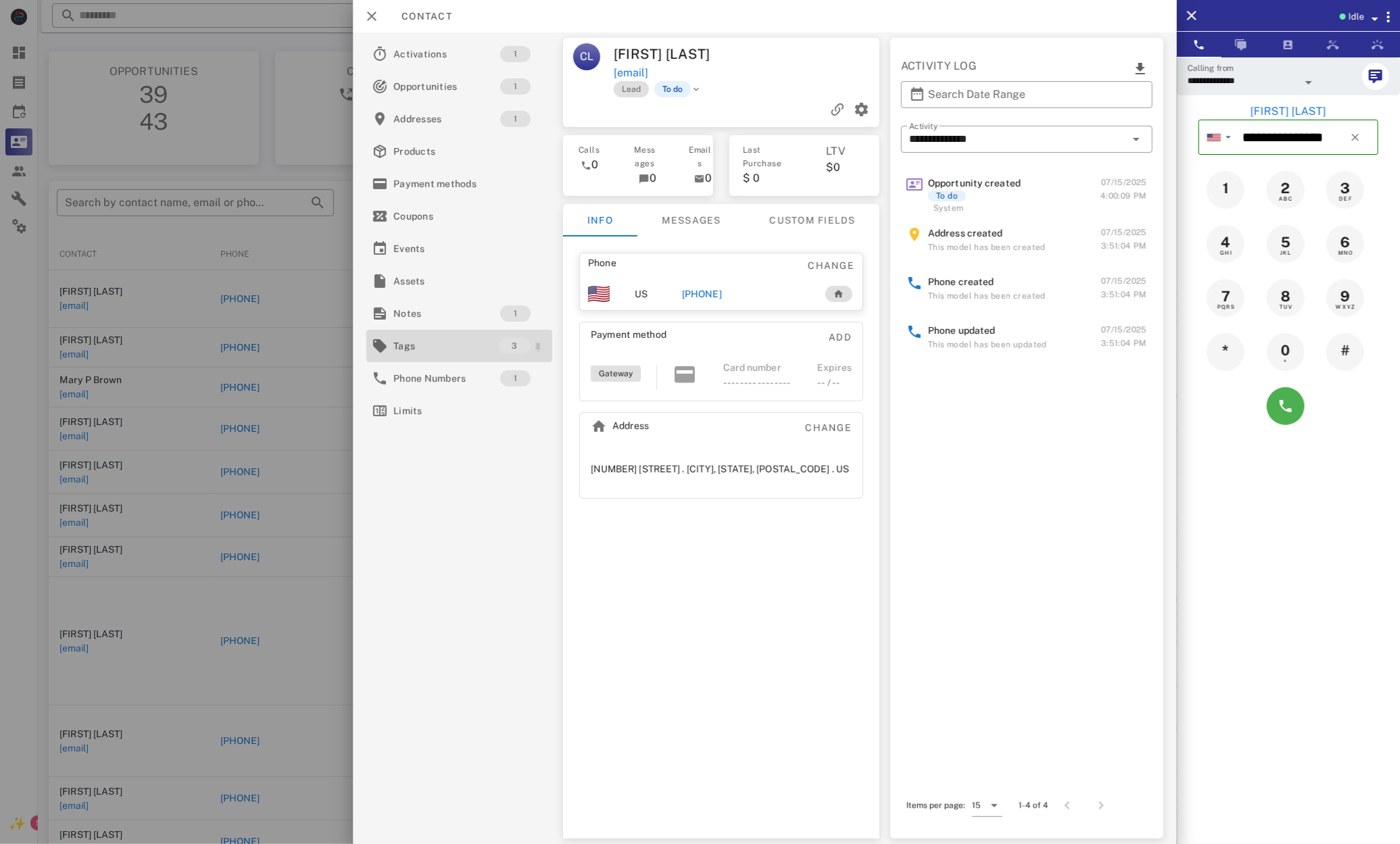 click on "Tags  3" at bounding box center [459, 346] 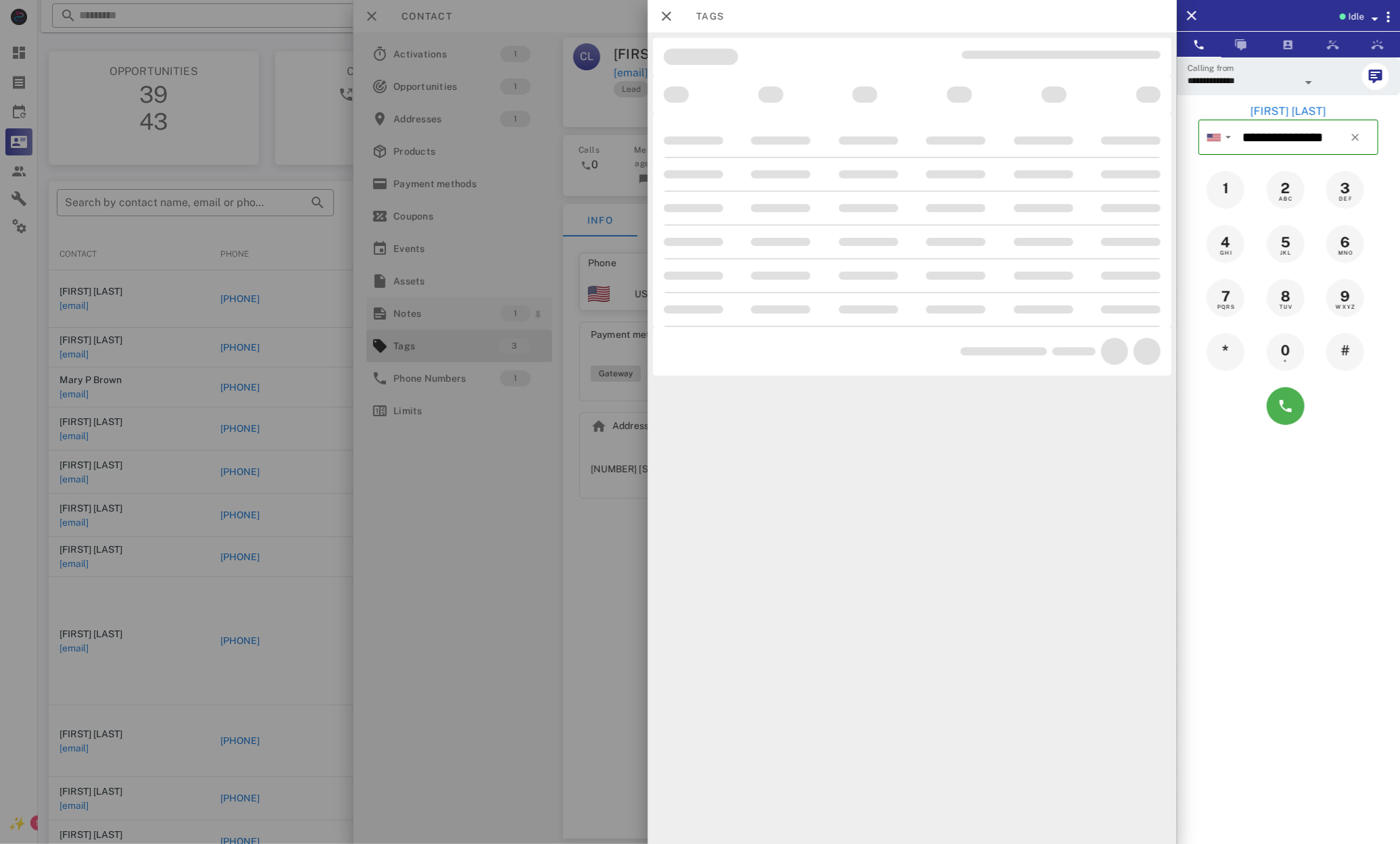 click at bounding box center (700, 422) 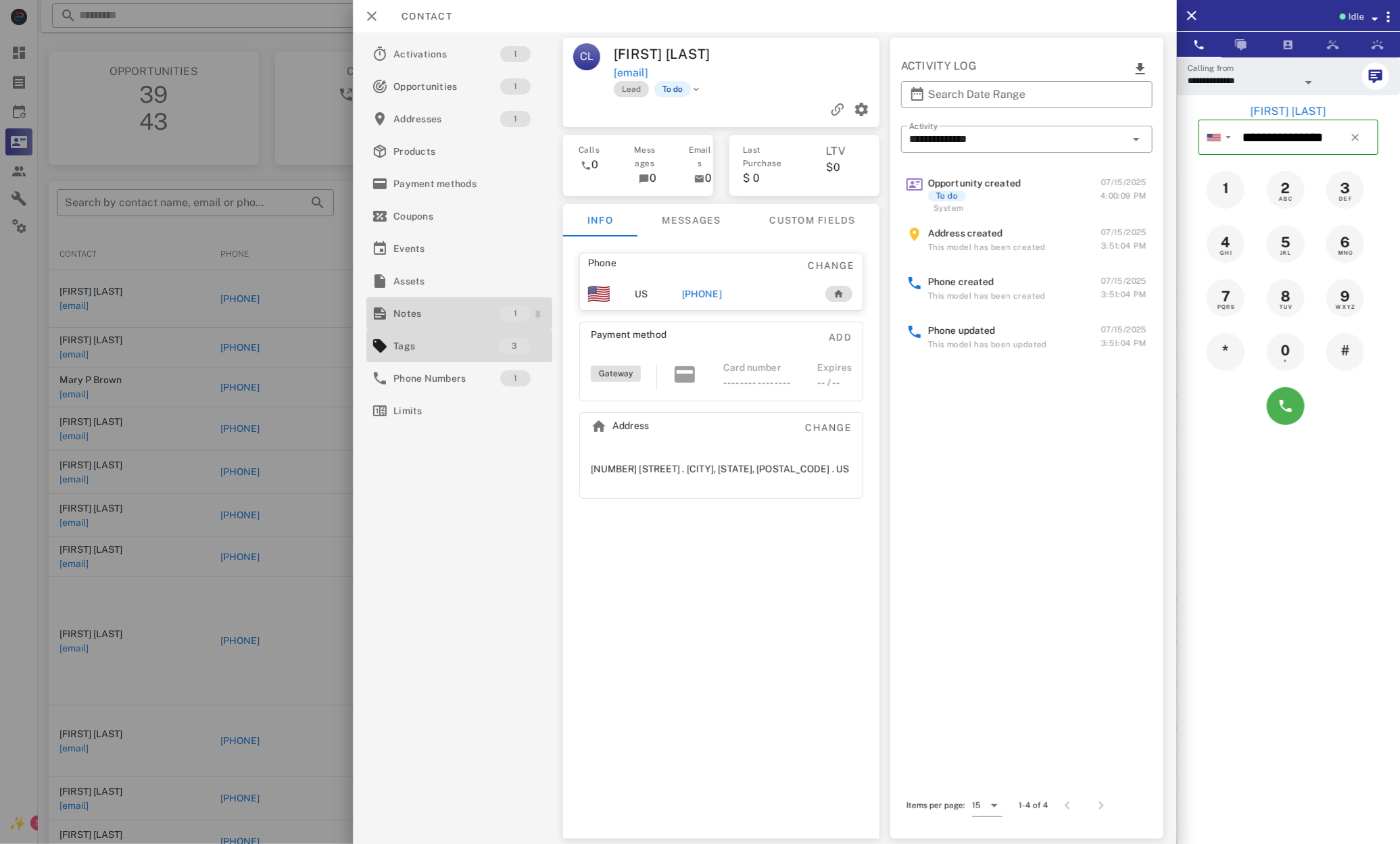 click on "Notes" at bounding box center (447, 314) 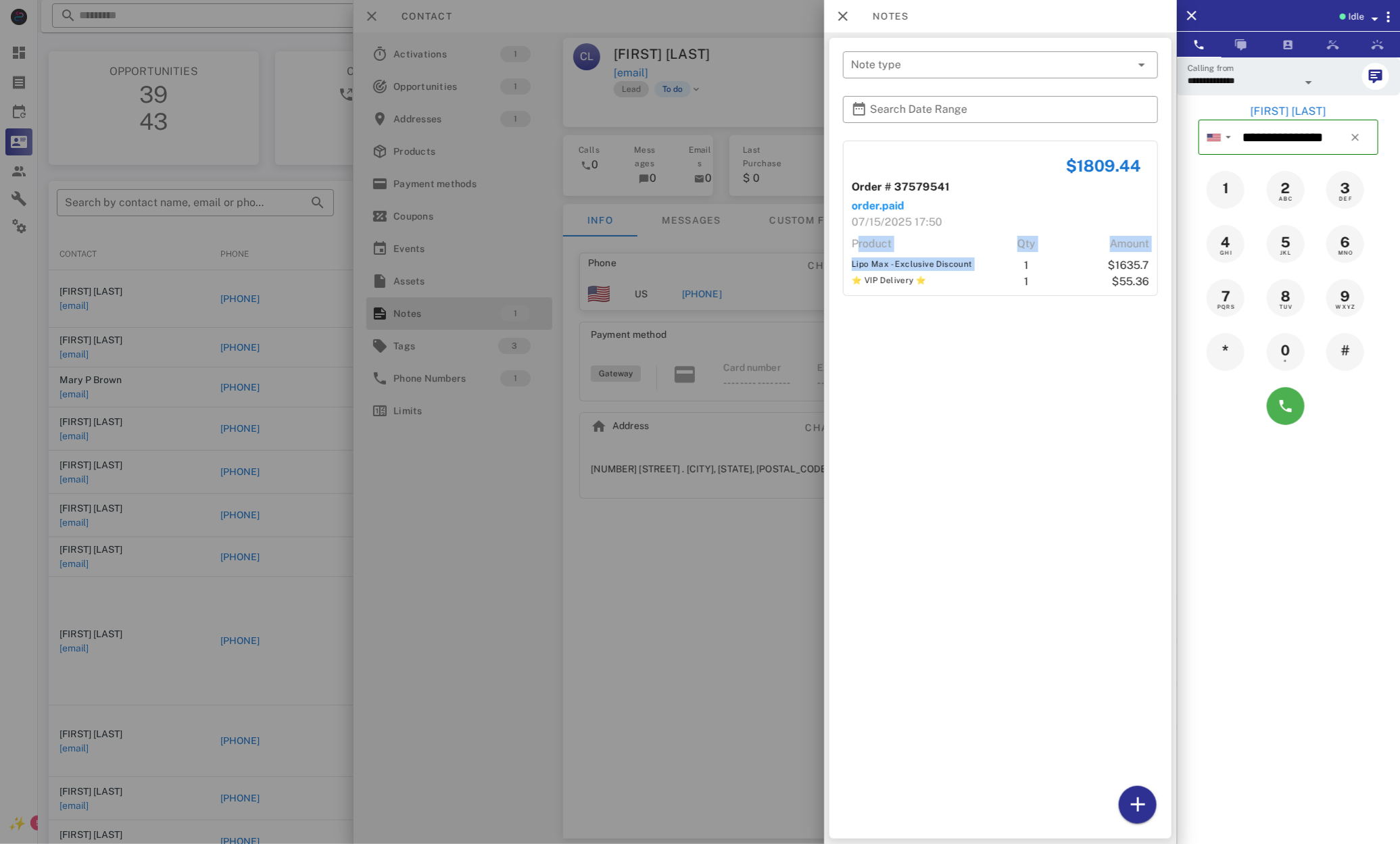 drag, startPoint x: 972, startPoint y: 261, endPoint x: 1000, endPoint y: 266, distance: 28.442925 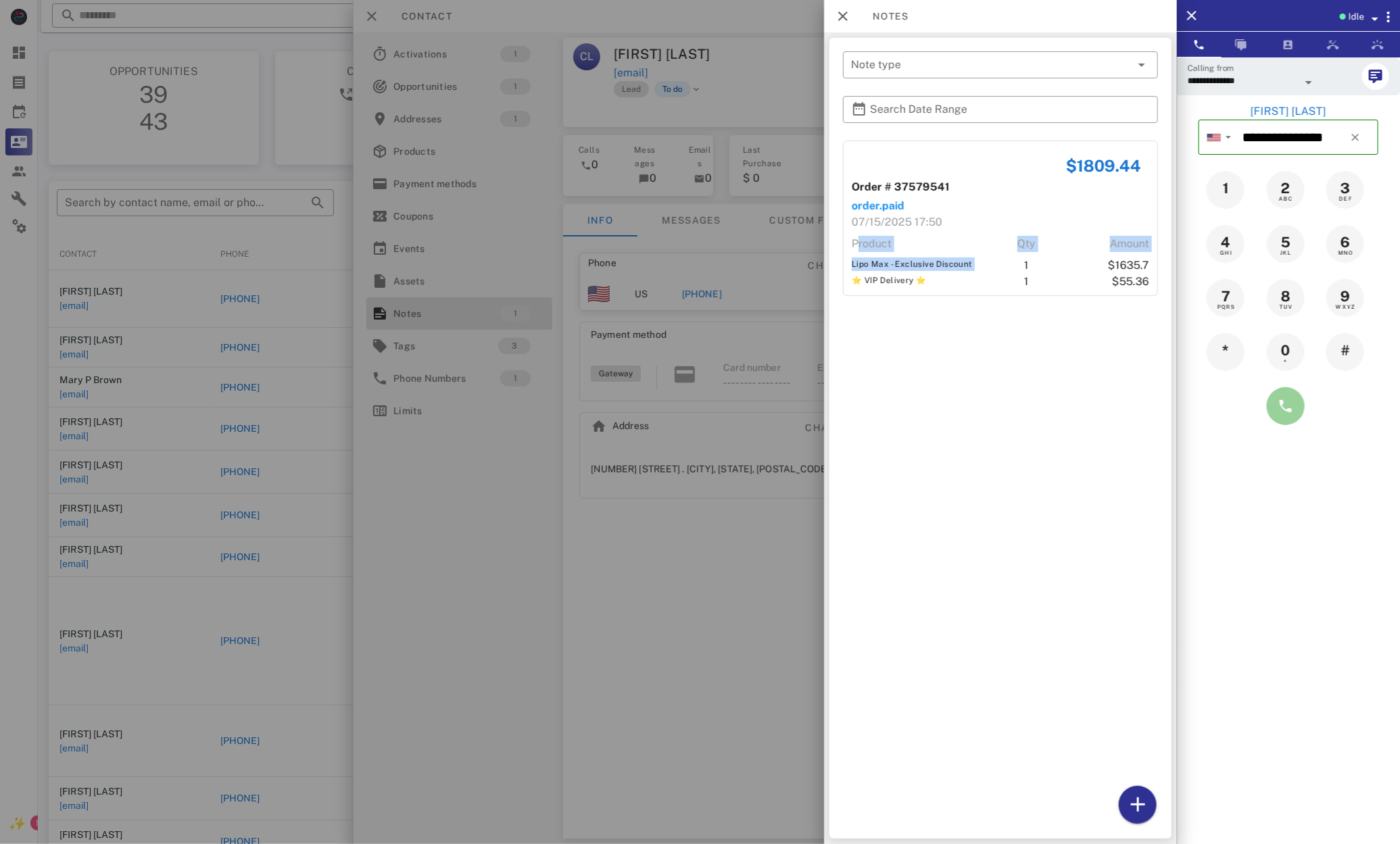 click at bounding box center (1286, 406) 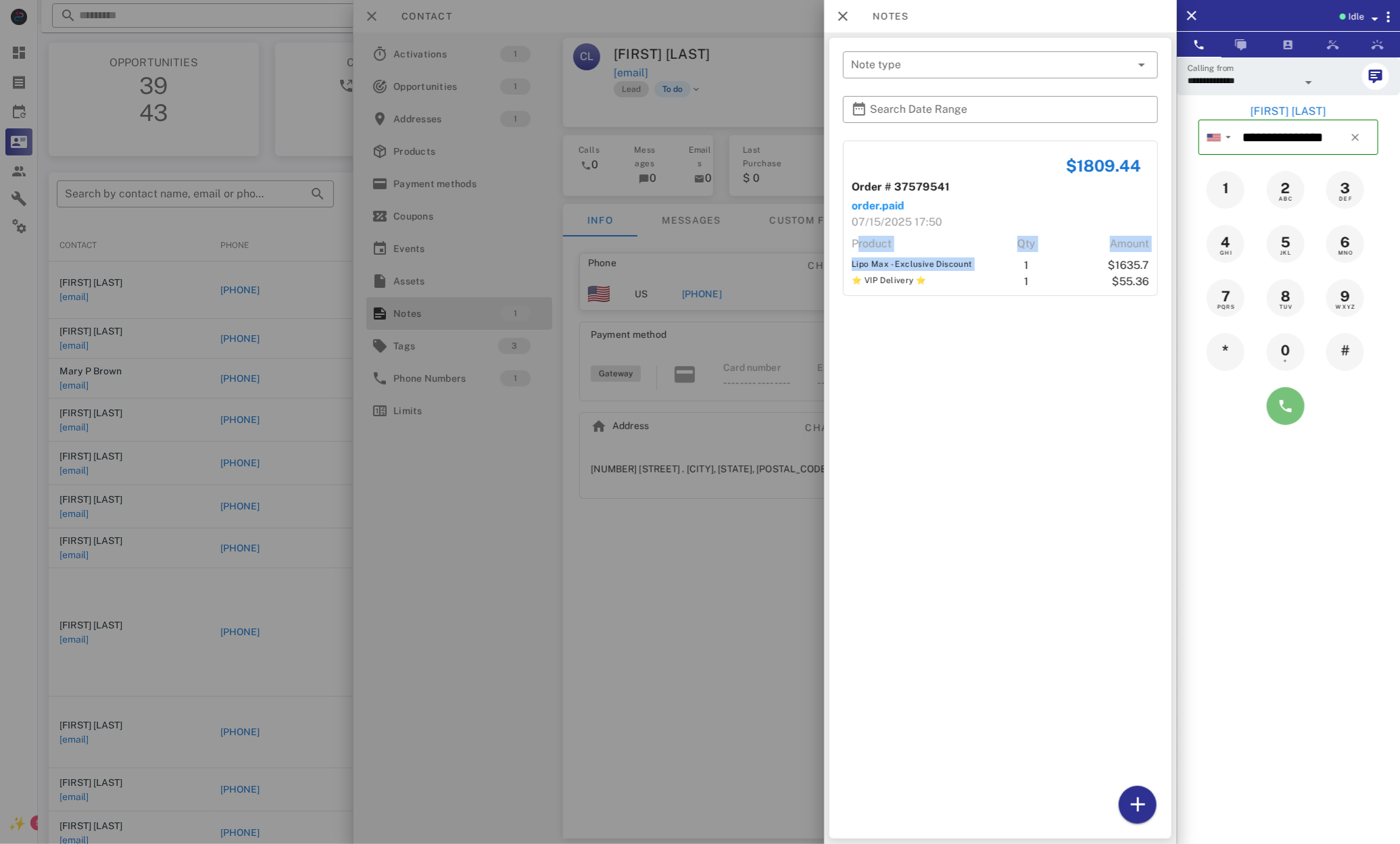 scroll, scrollTop: 5, scrollLeft: 0, axis: vertical 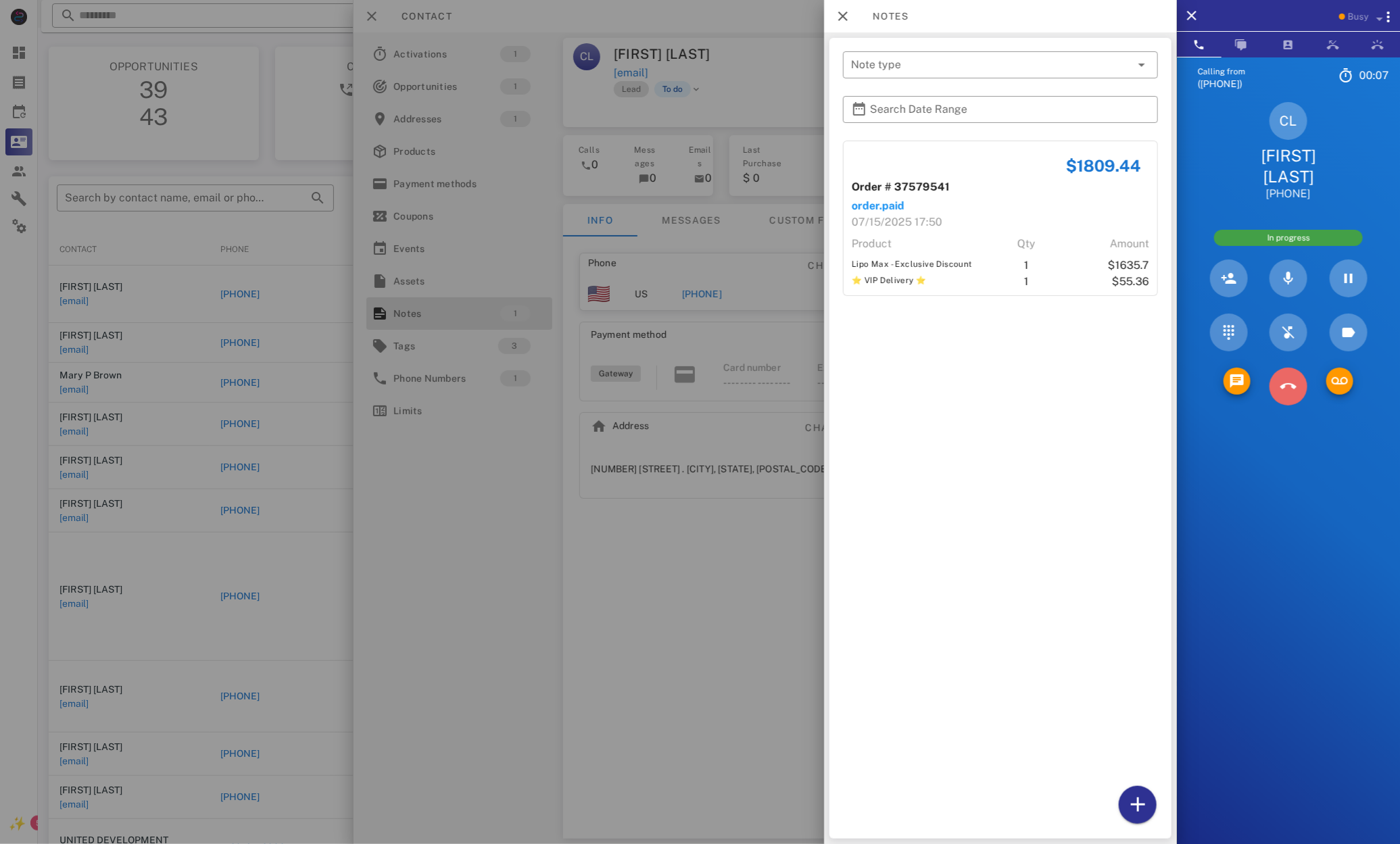 click at bounding box center [1288, 387] 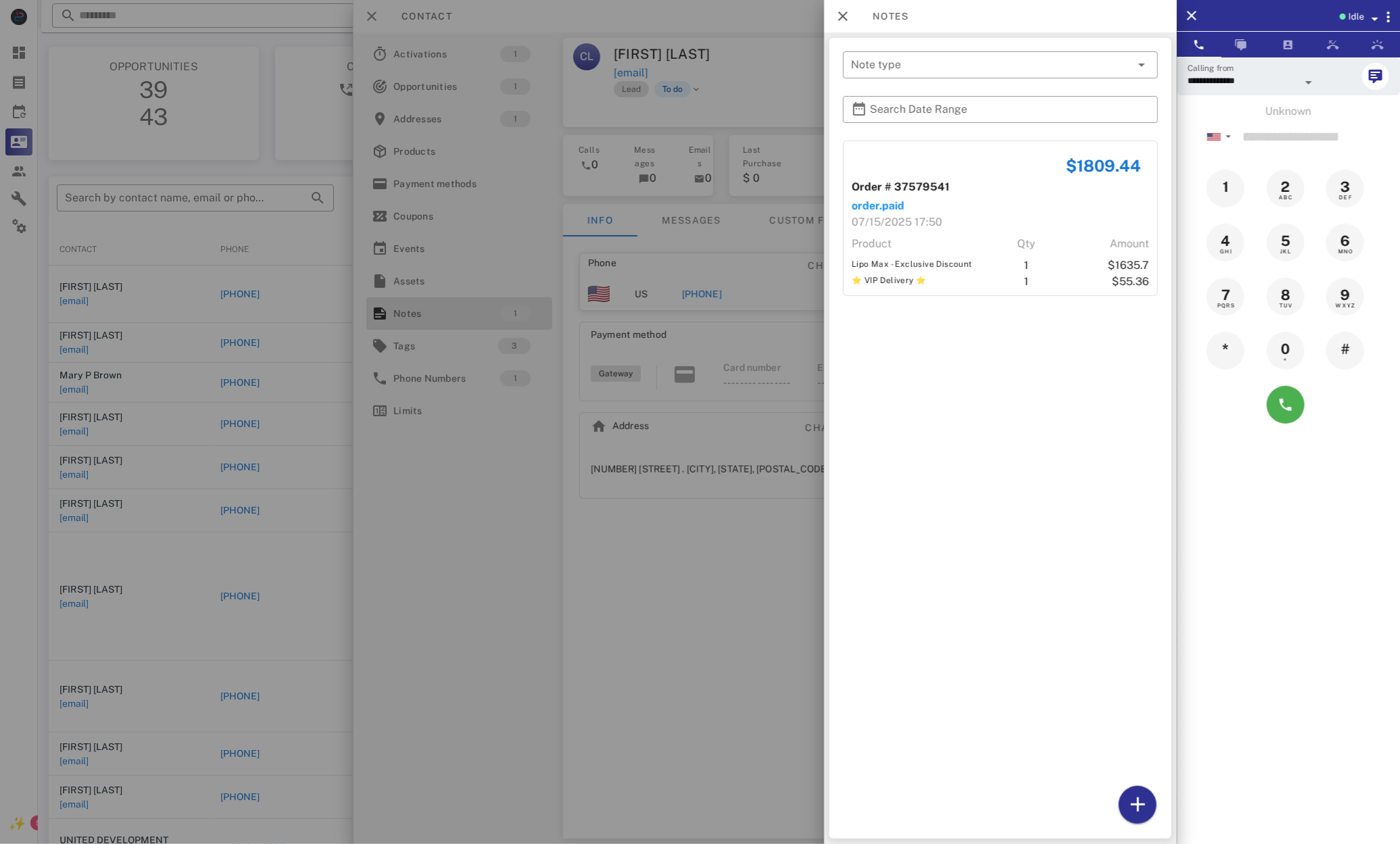 click at bounding box center [700, 422] 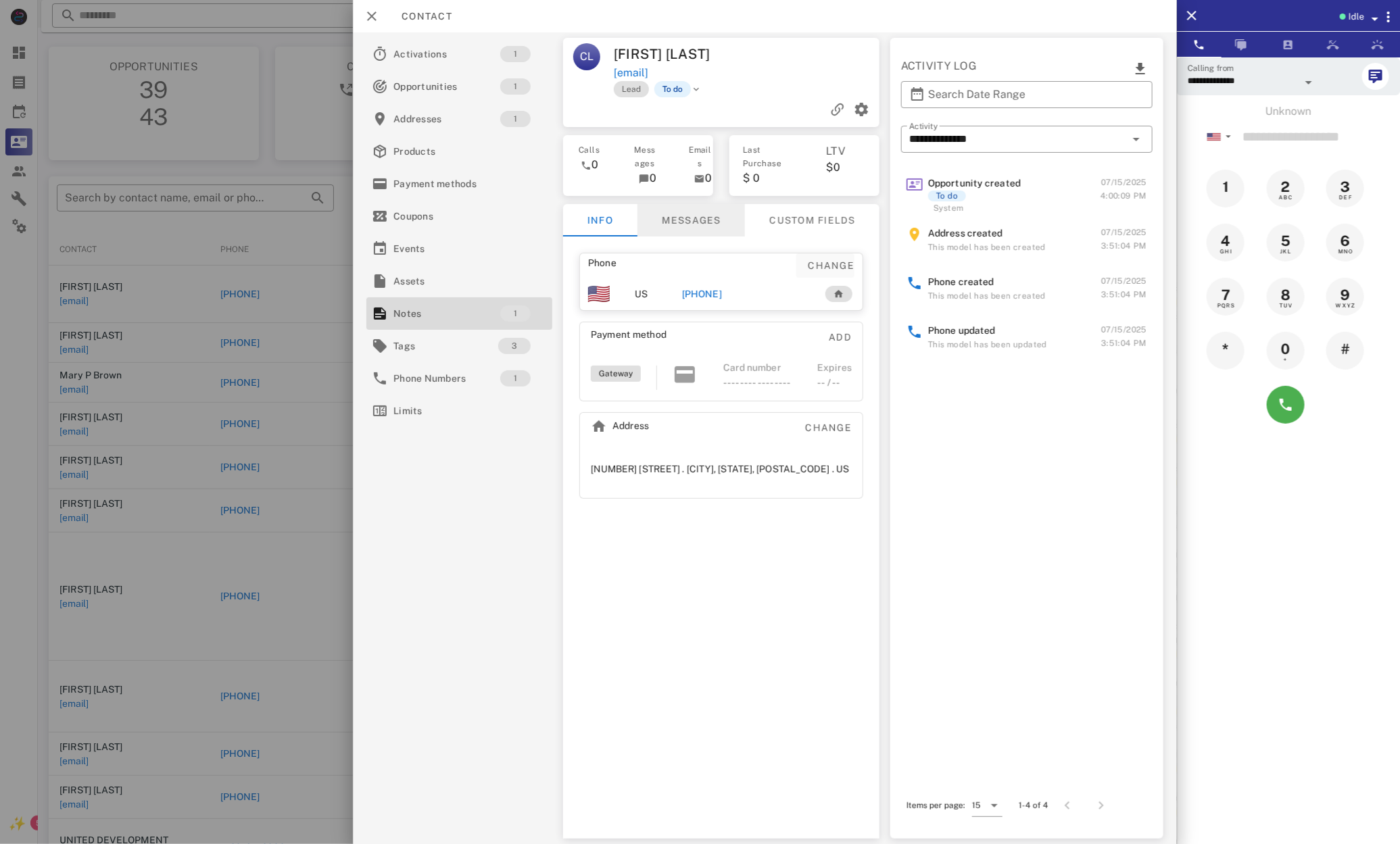 drag, startPoint x: 675, startPoint y: 227, endPoint x: 670, endPoint y: 266, distance: 39.319207 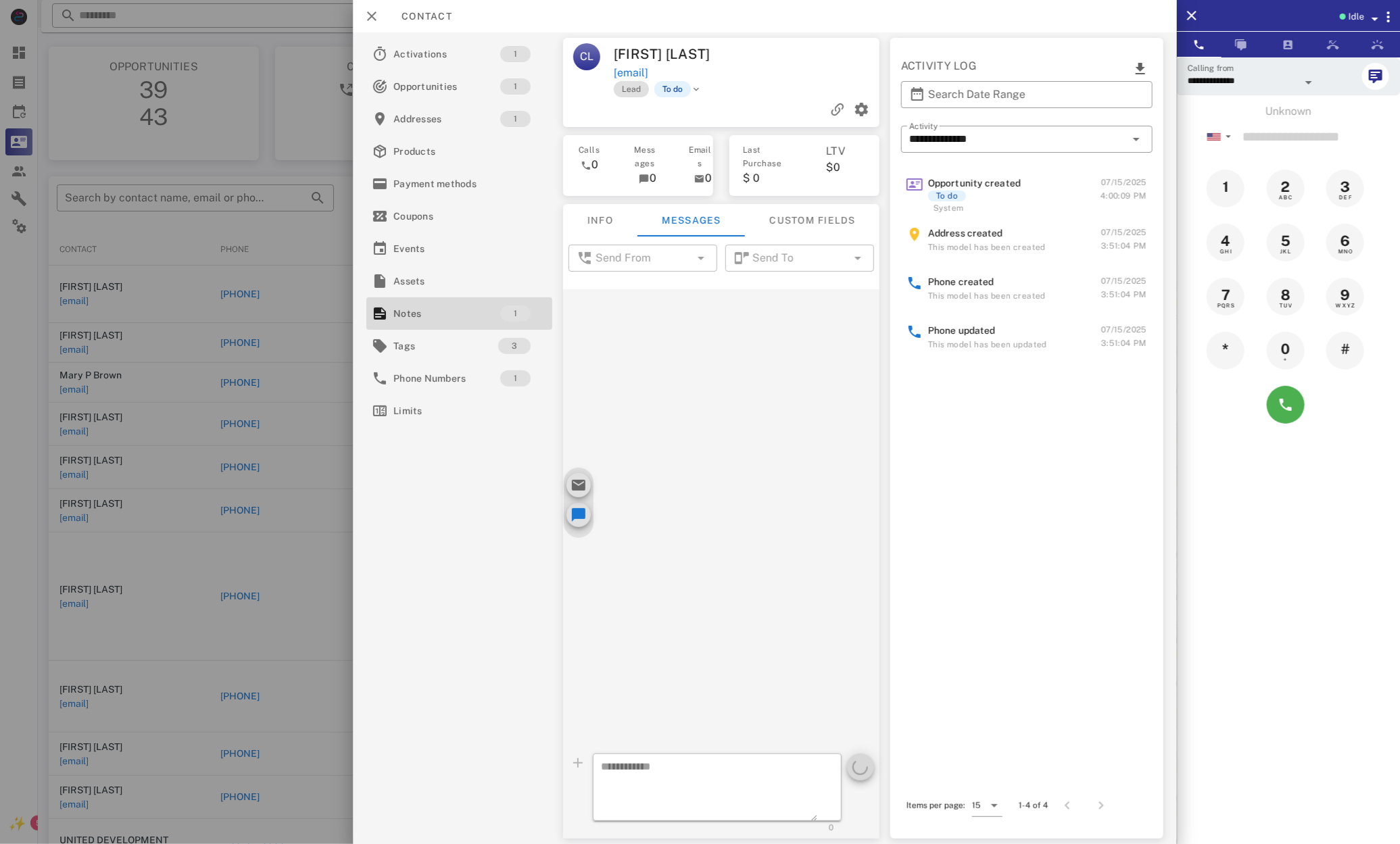 scroll, scrollTop: 187, scrollLeft: 0, axis: vertical 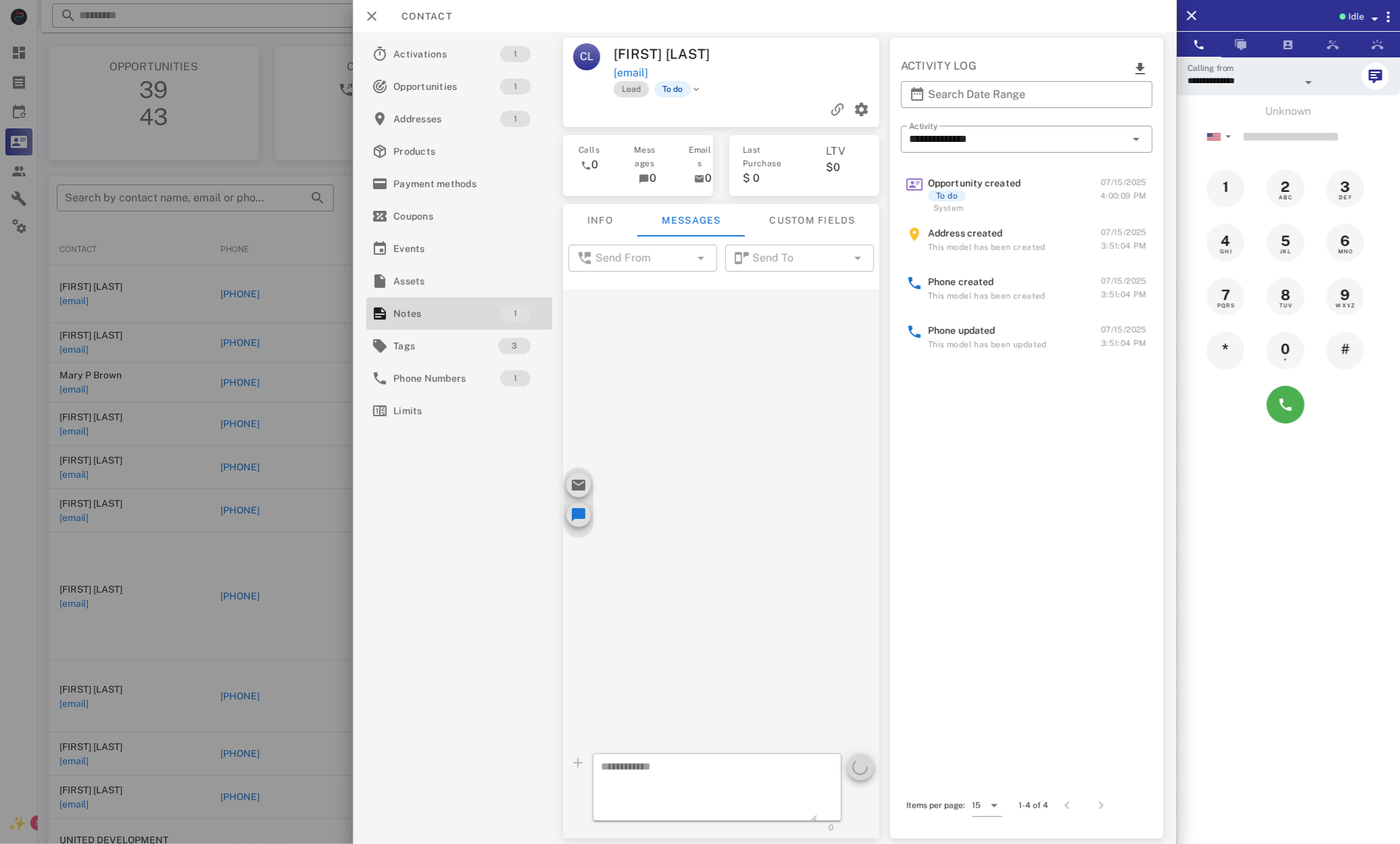 click at bounding box center [709, 789] 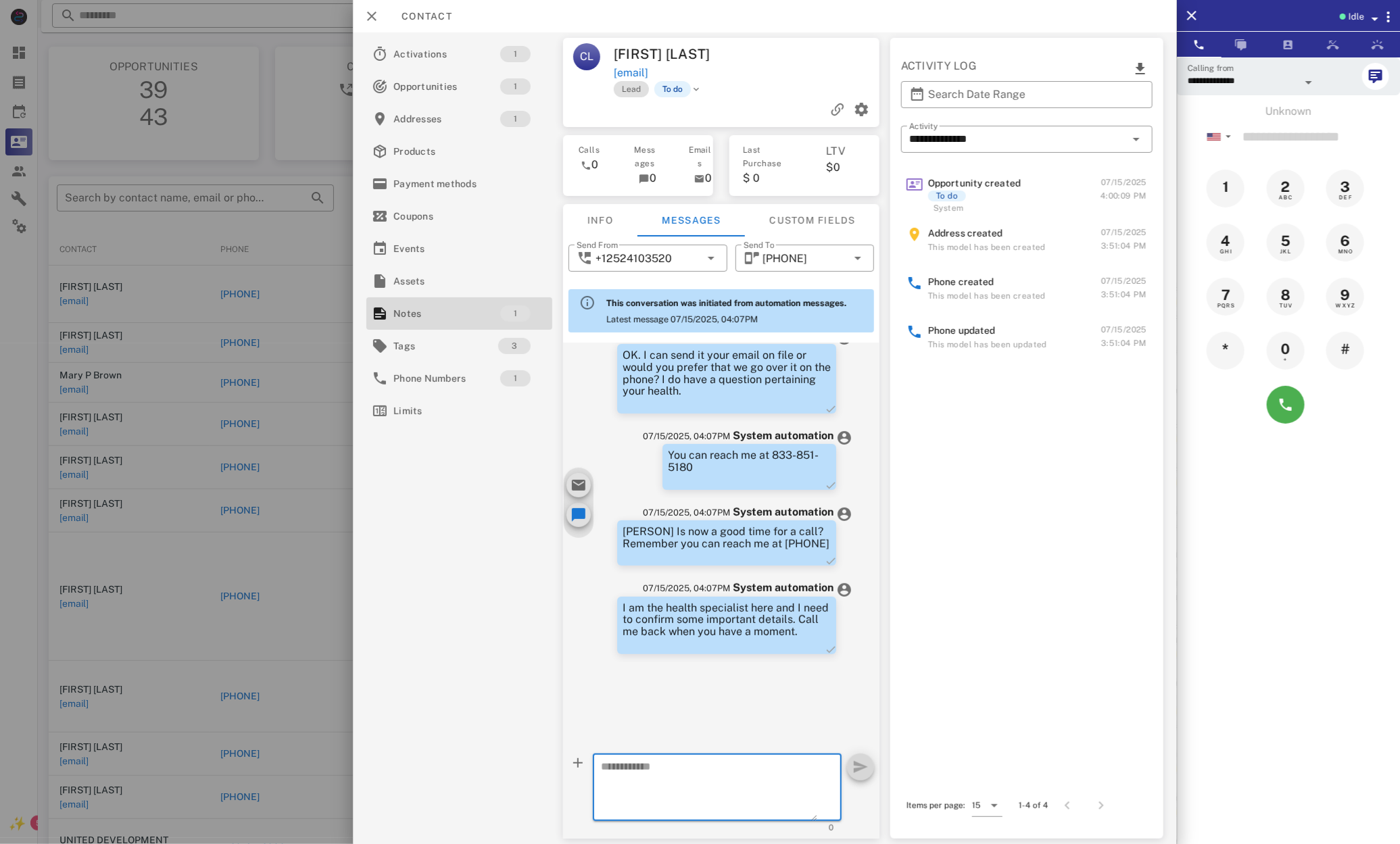 paste on "**********" 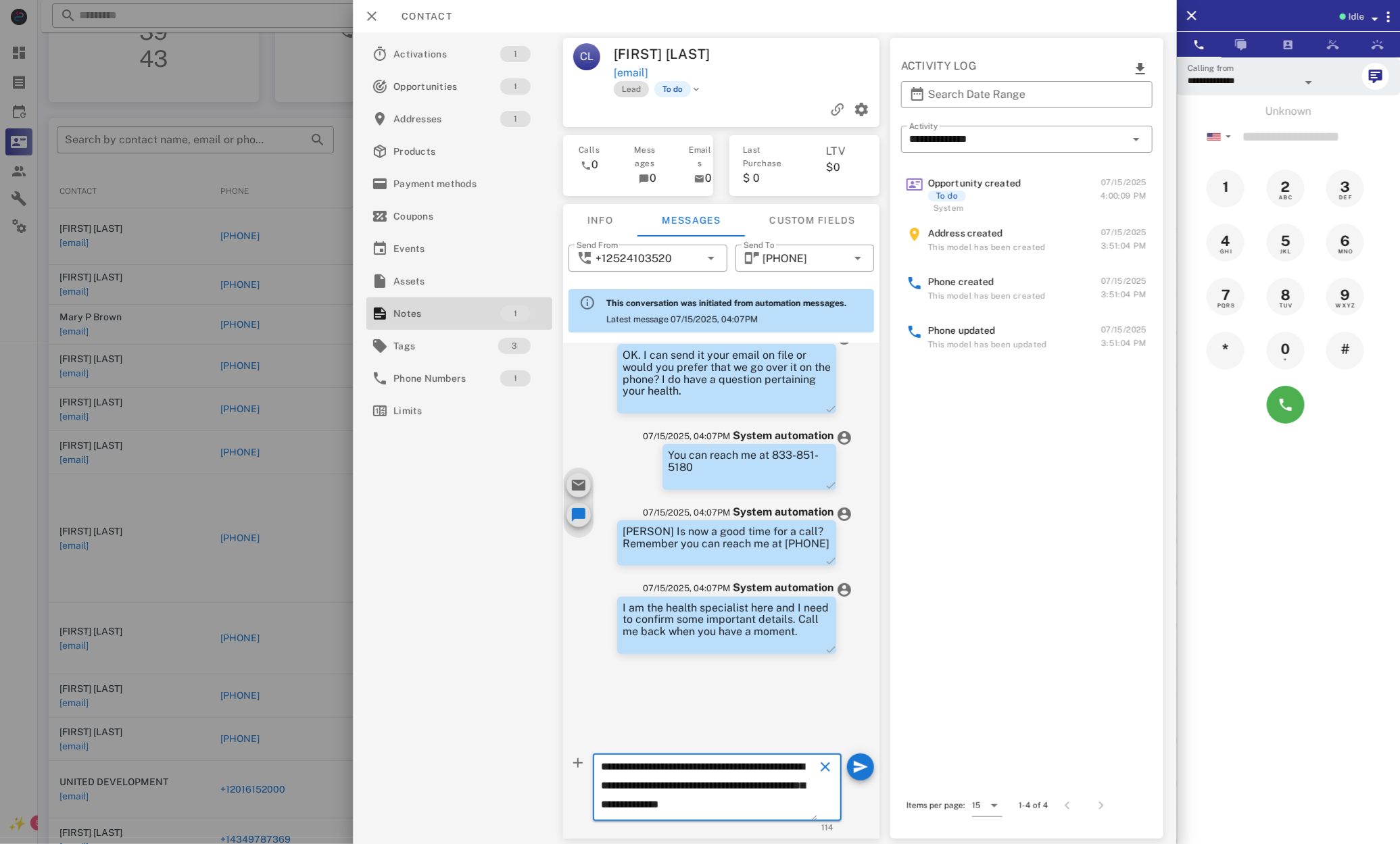 scroll, scrollTop: 64, scrollLeft: 0, axis: vertical 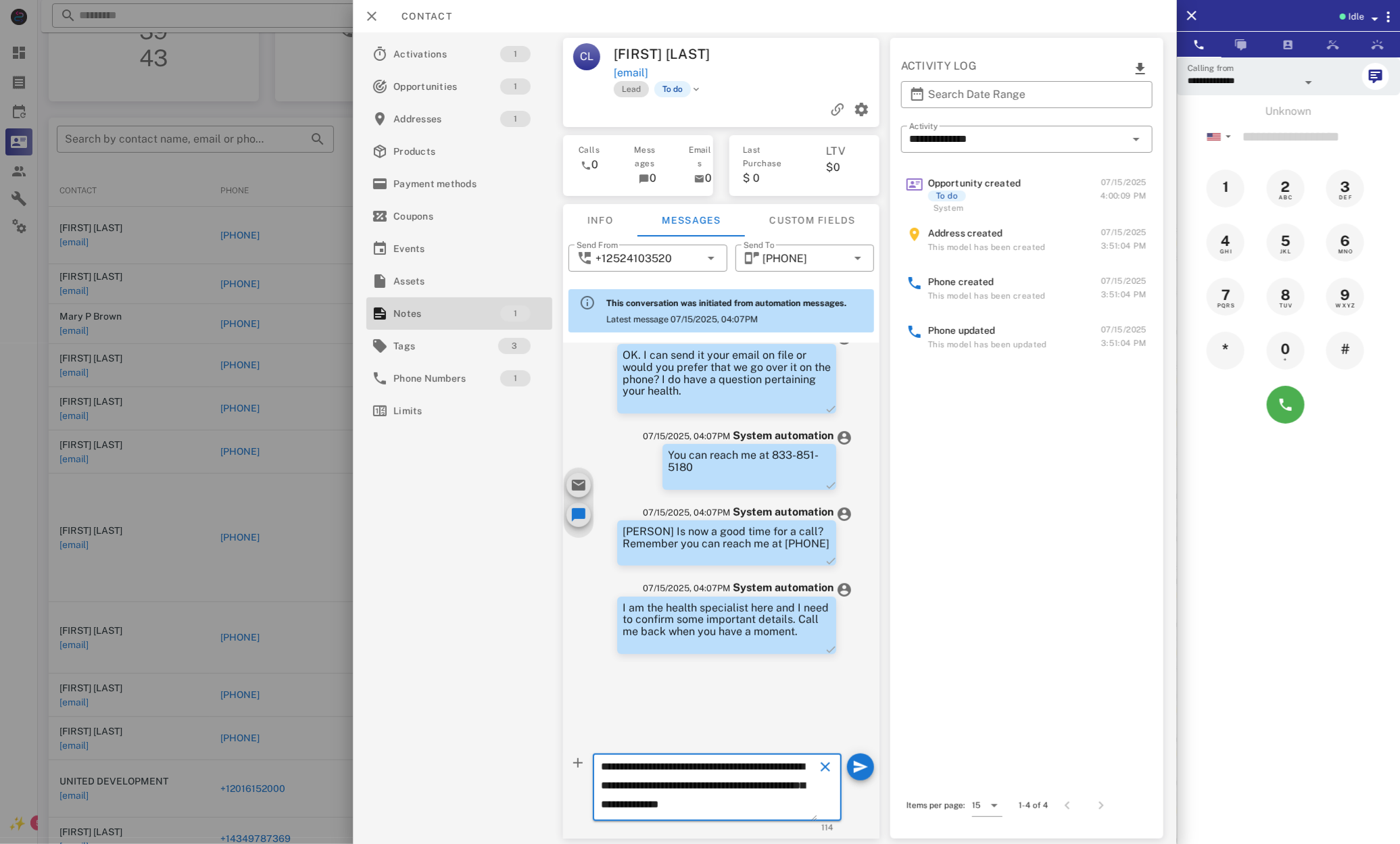 drag, startPoint x: 727, startPoint y: 783, endPoint x: 738, endPoint y: 789, distance: 12.52996 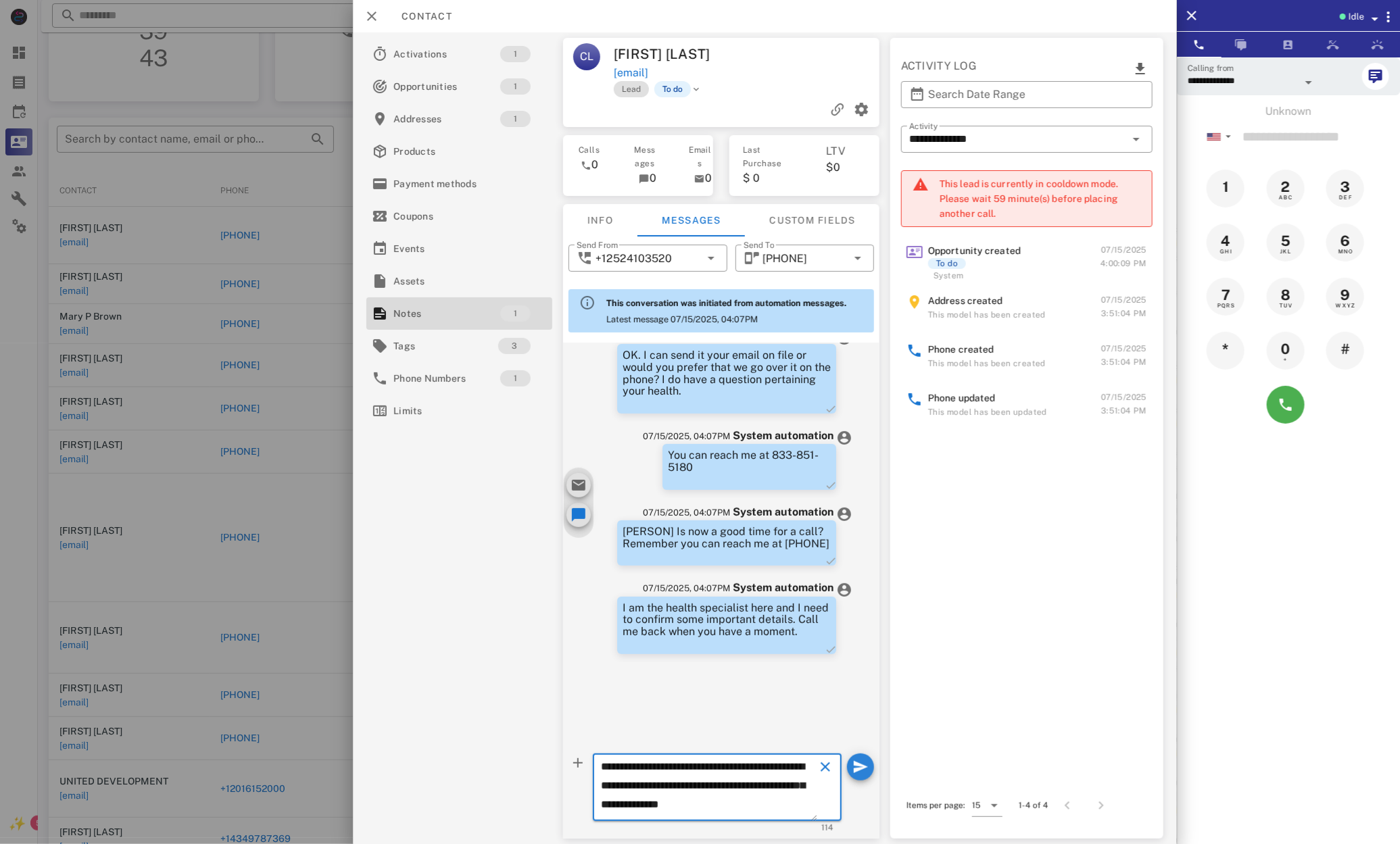 type on "**********" 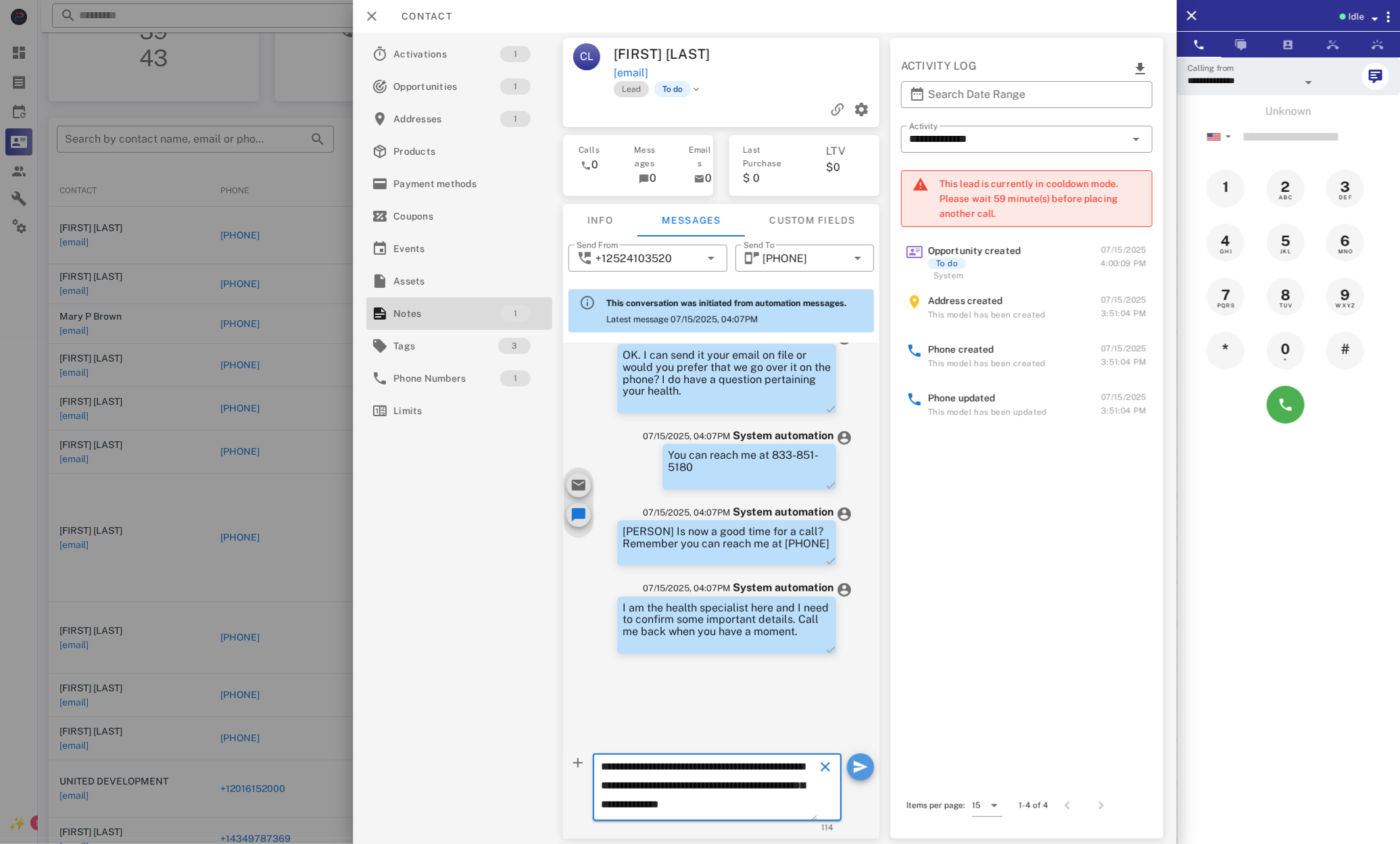 click at bounding box center [861, 767] 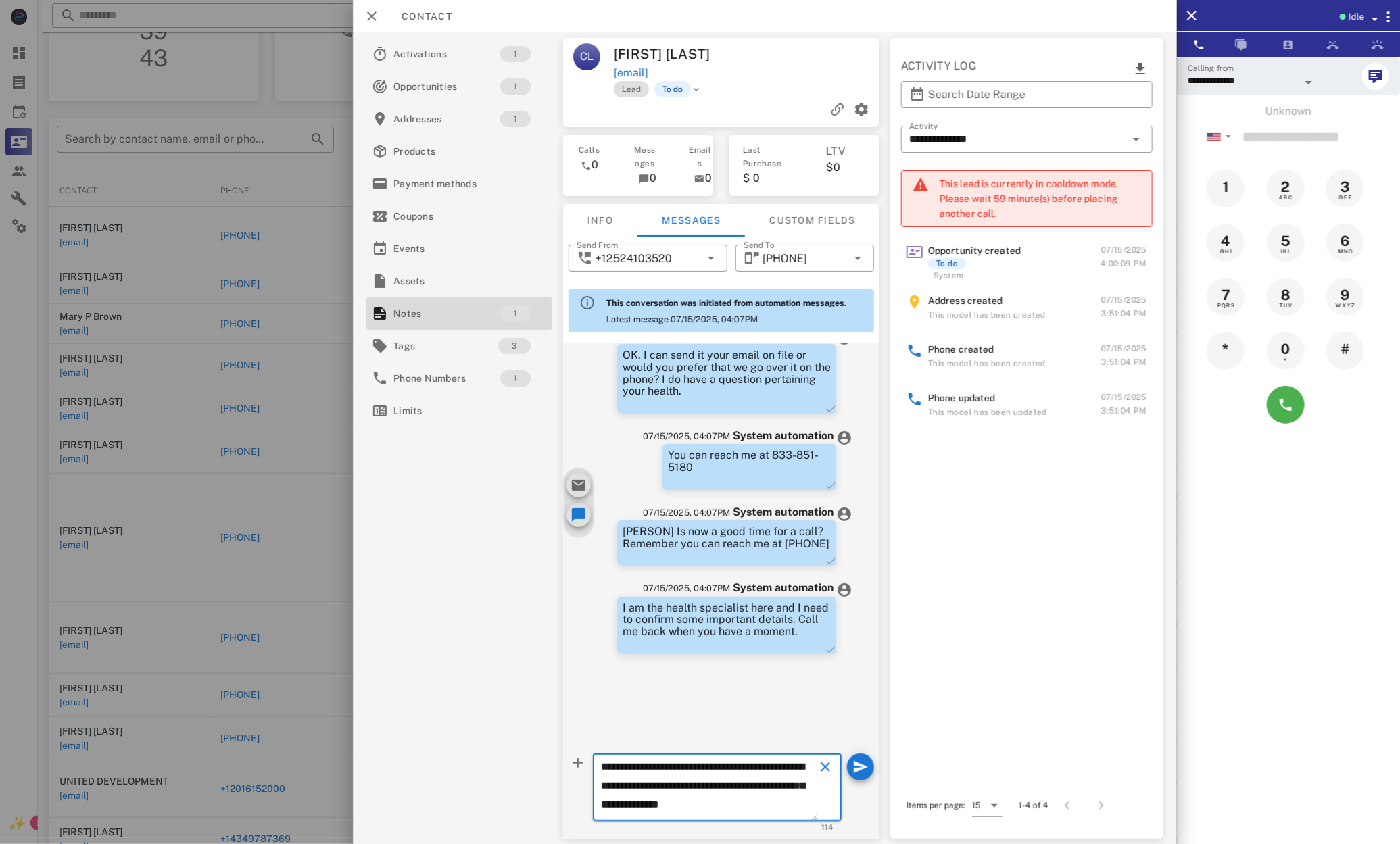 type 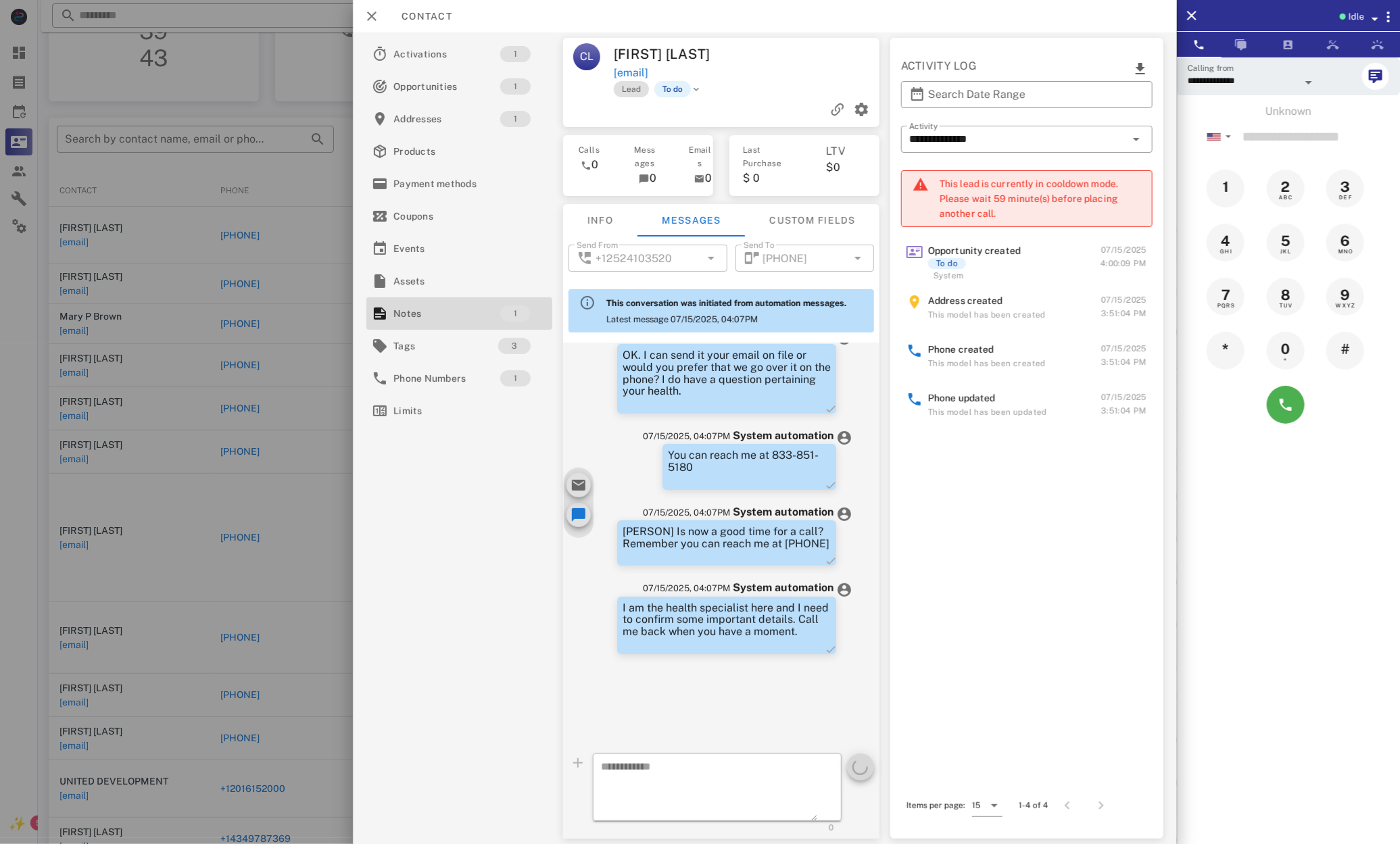 scroll, scrollTop: 65, scrollLeft: 0, axis: vertical 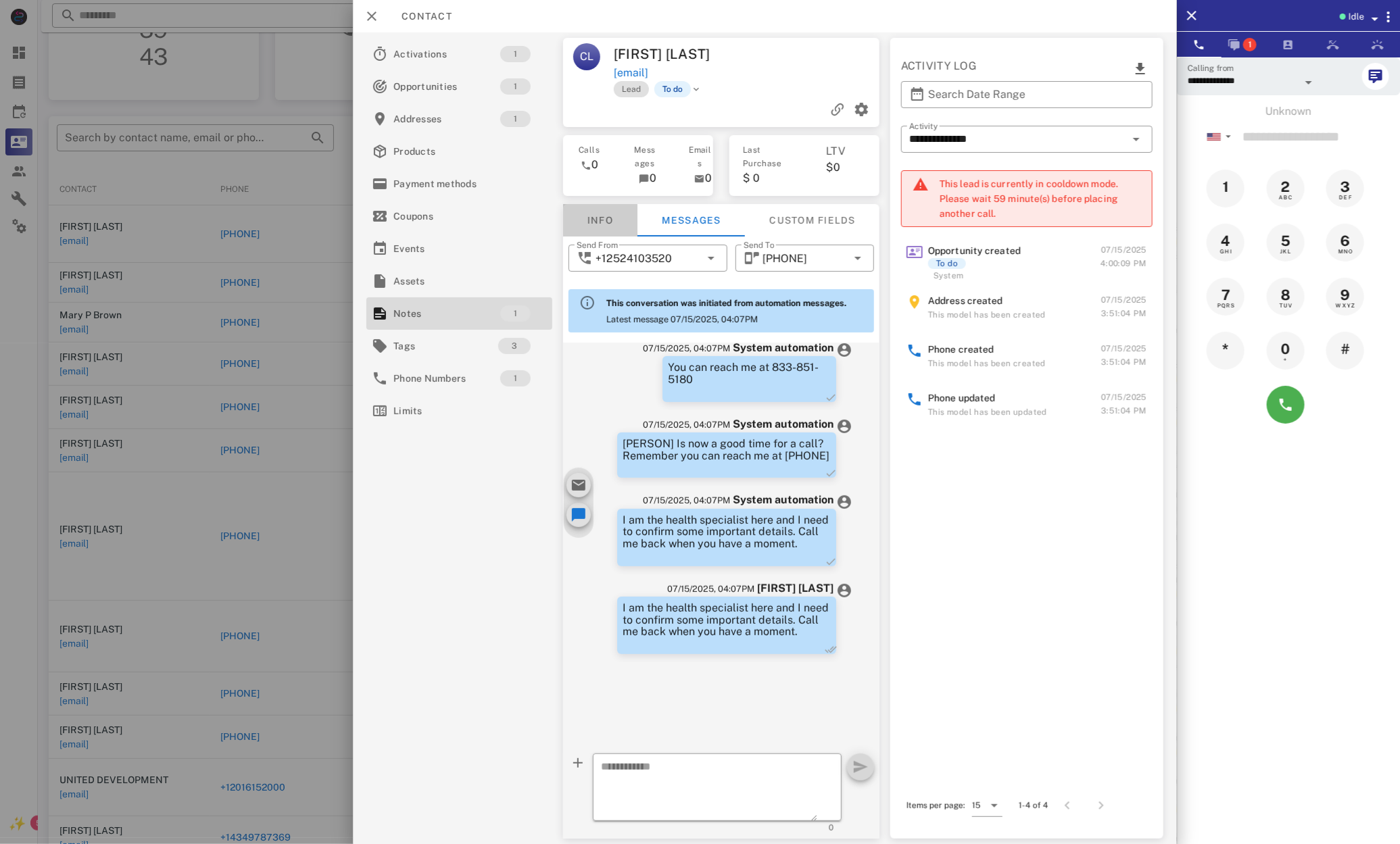click on "Info" at bounding box center (600, 220) 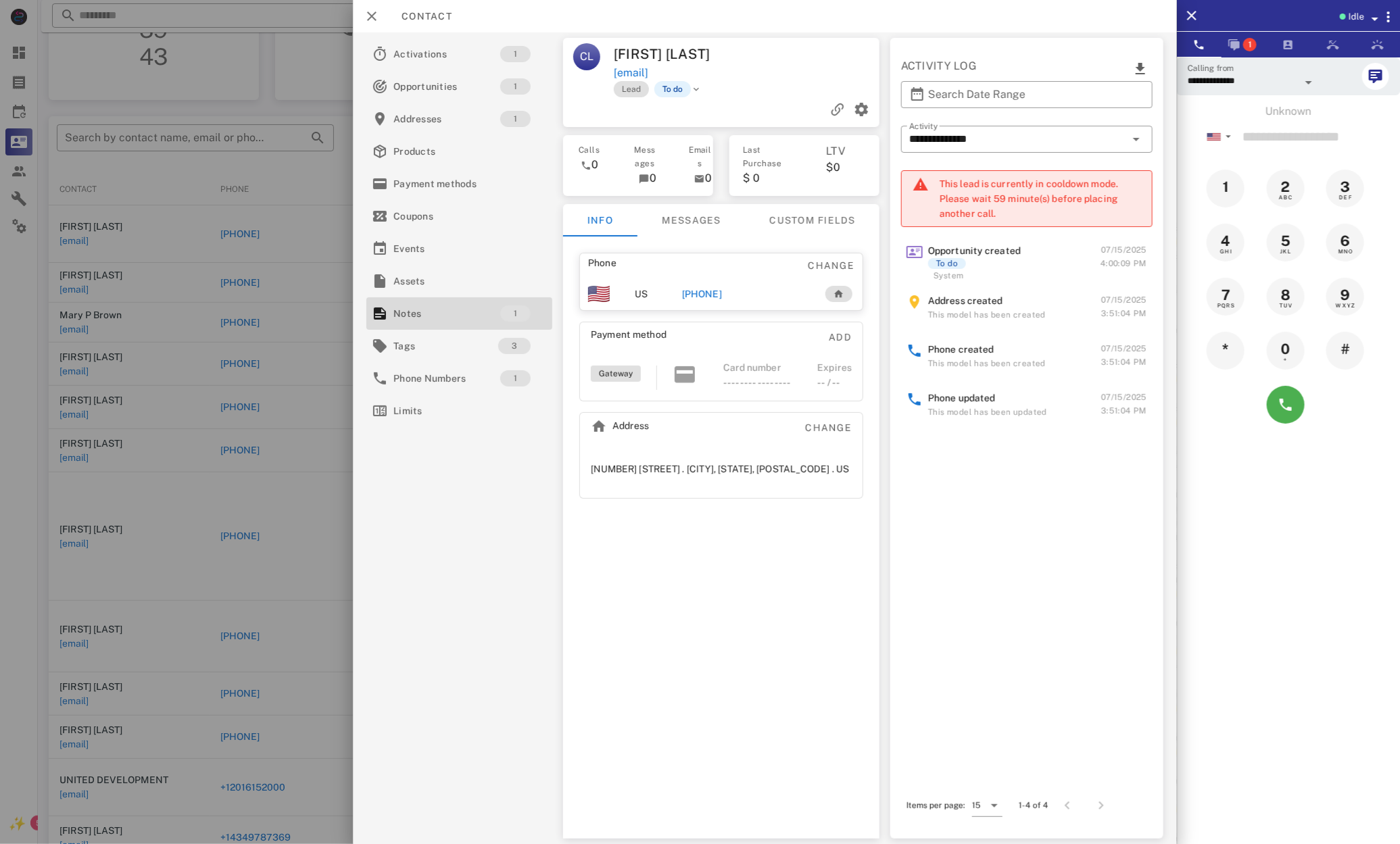 drag, startPoint x: 758, startPoint y: 293, endPoint x: 748, endPoint y: 295, distance: 10.198039 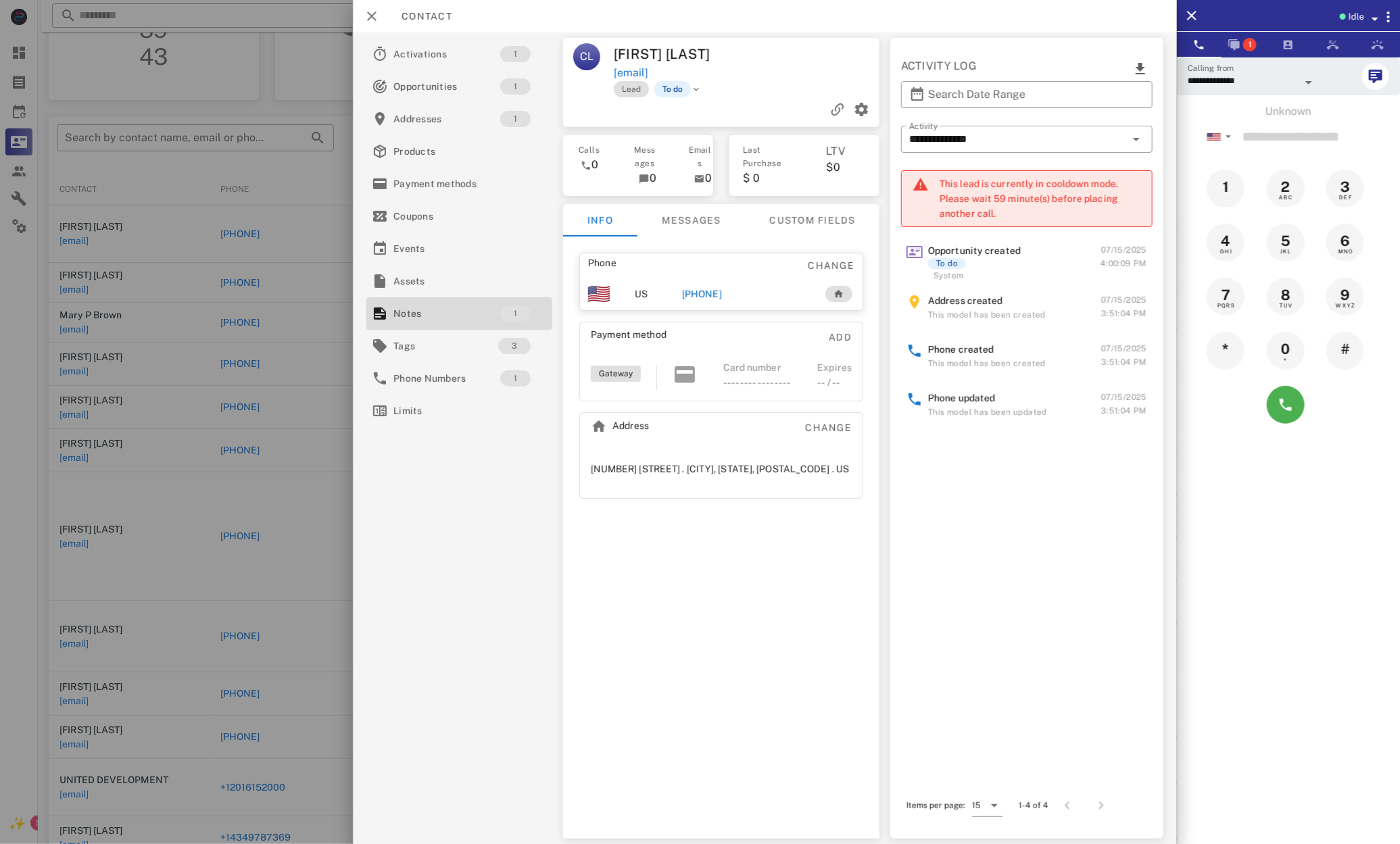 click on "+18282160073" at bounding box center (744, 294) 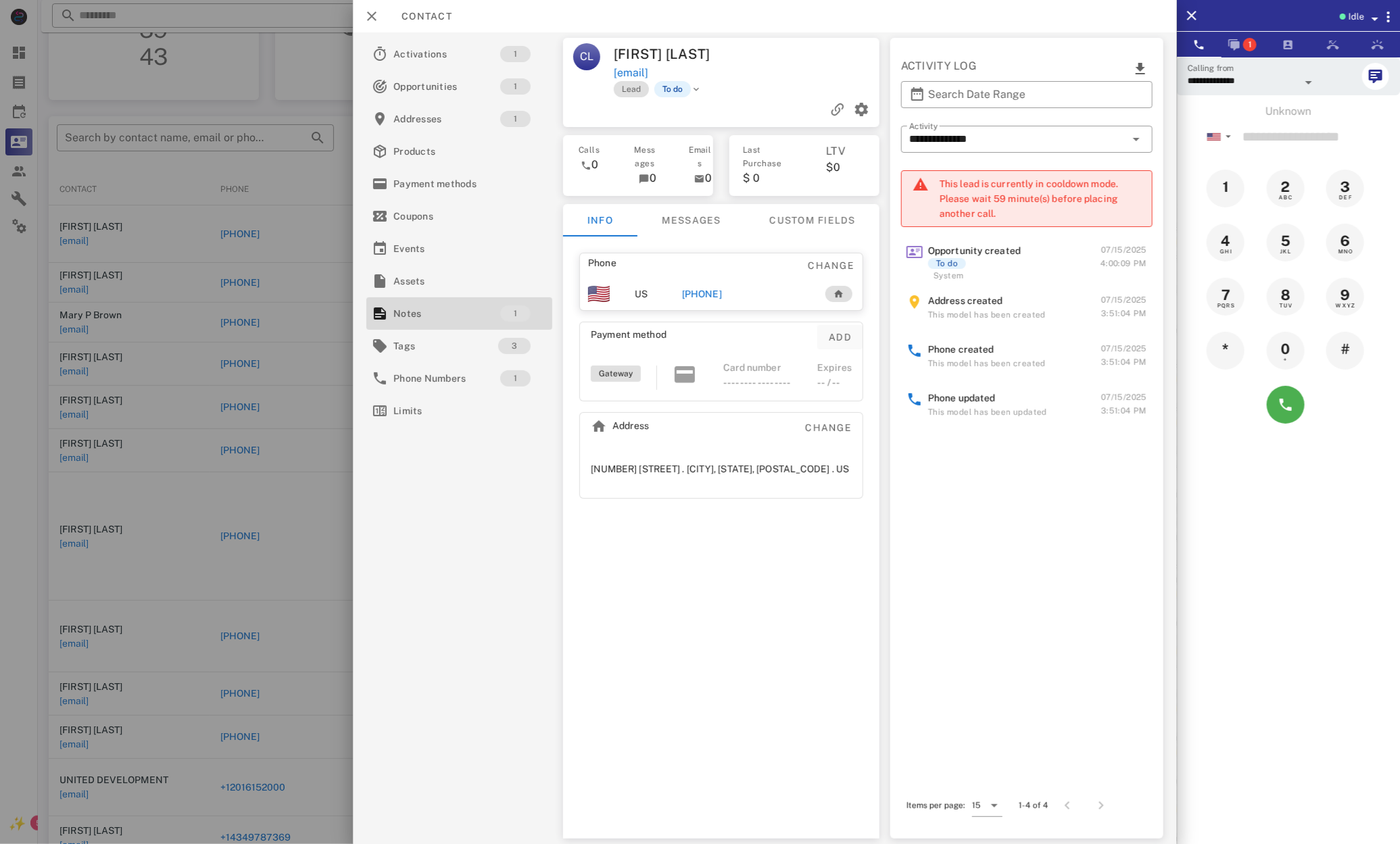 drag, startPoint x: 740, startPoint y: 295, endPoint x: 842, endPoint y: 331, distance: 108.16654 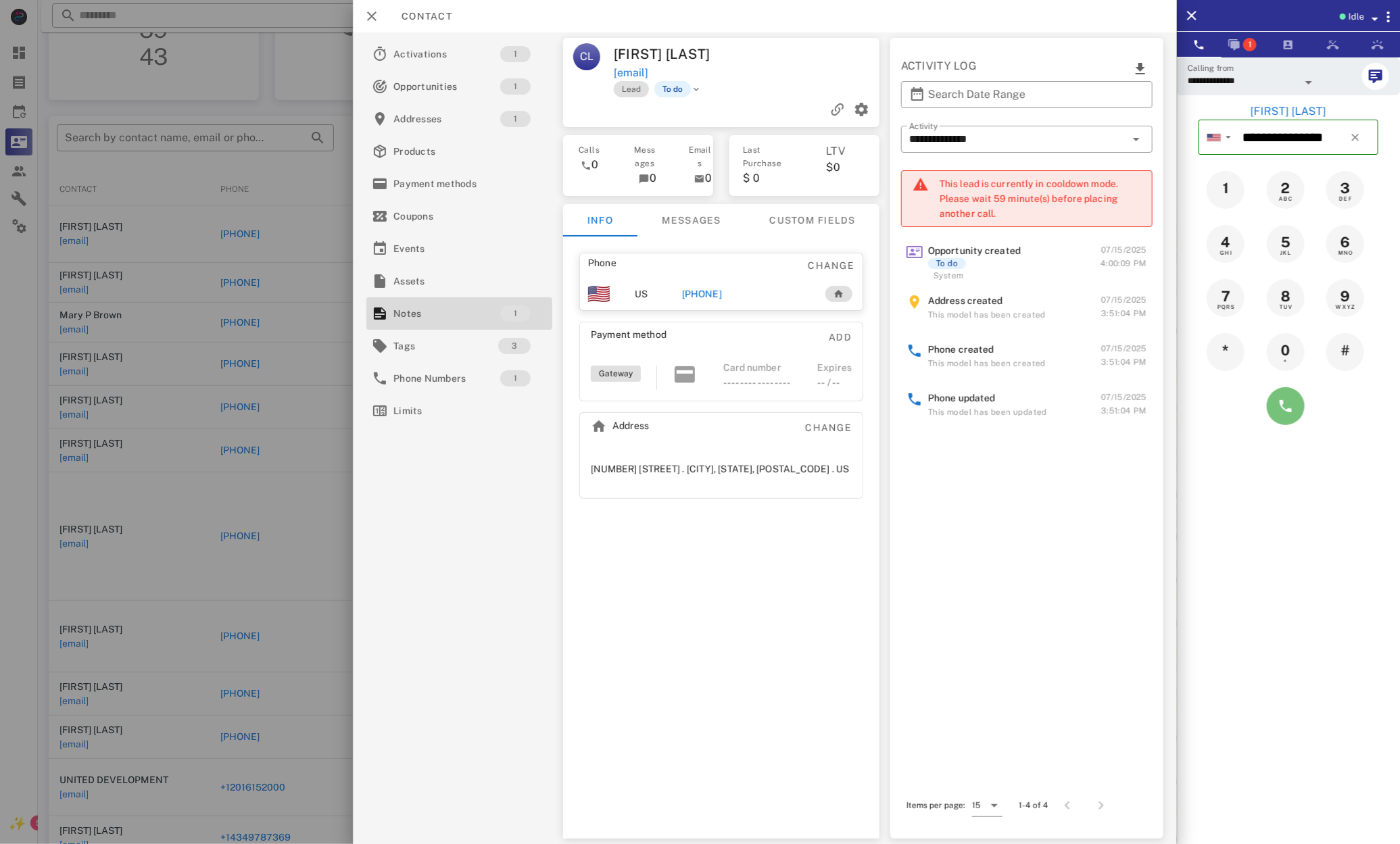 click at bounding box center (1286, 406) 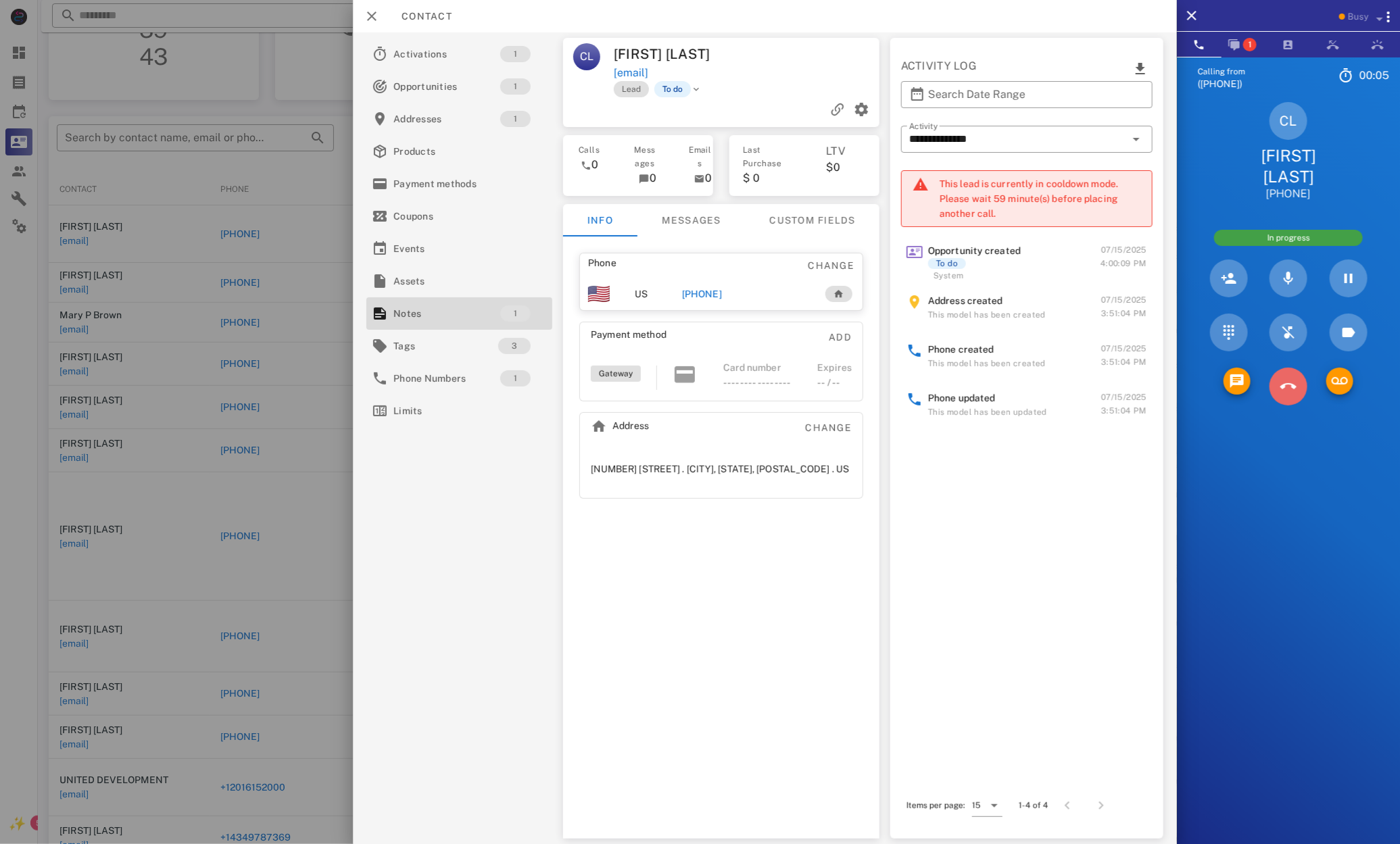 click at bounding box center [1288, 387] 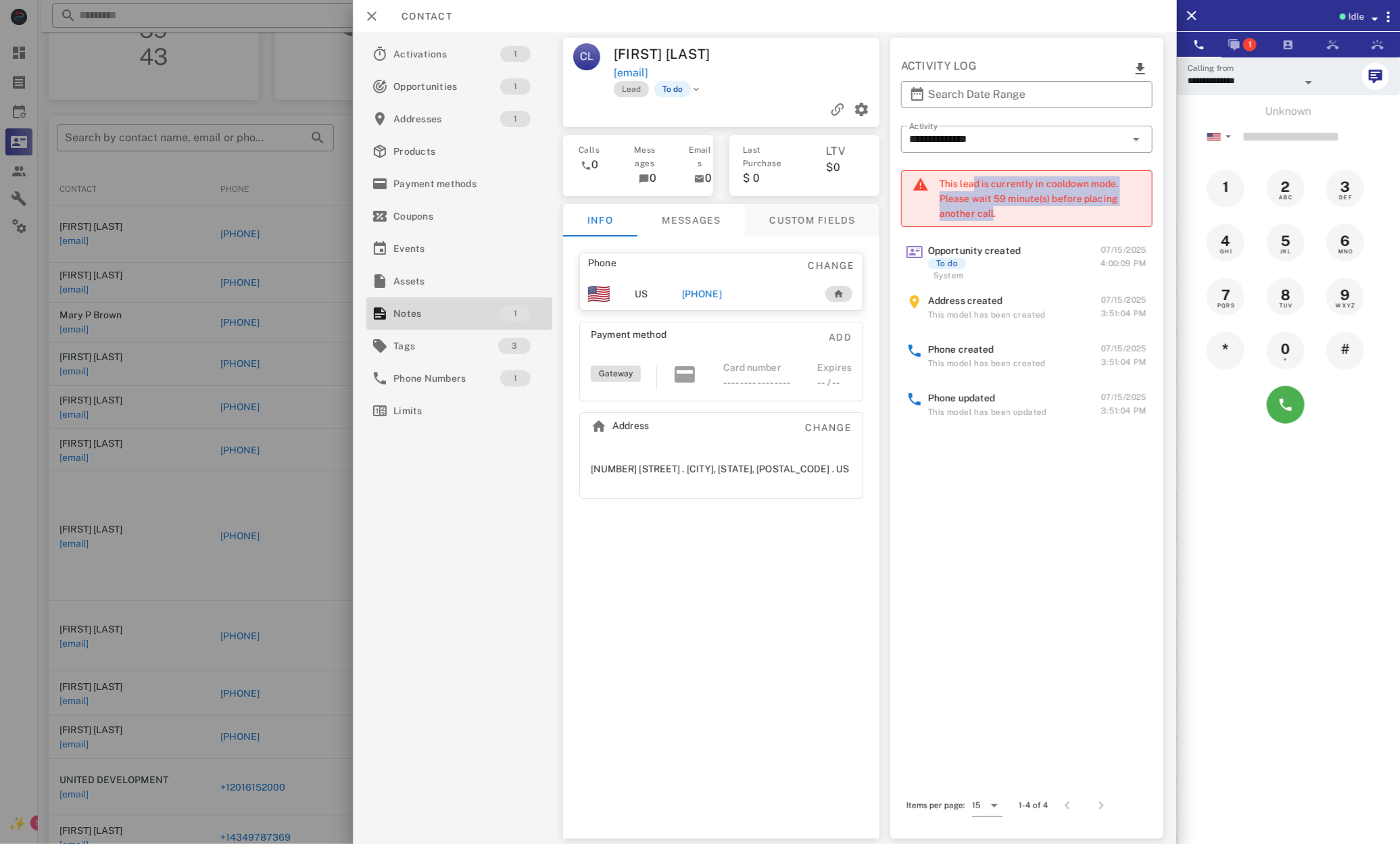 drag, startPoint x: 988, startPoint y: 198, endPoint x: 859, endPoint y: 226, distance: 132.00379 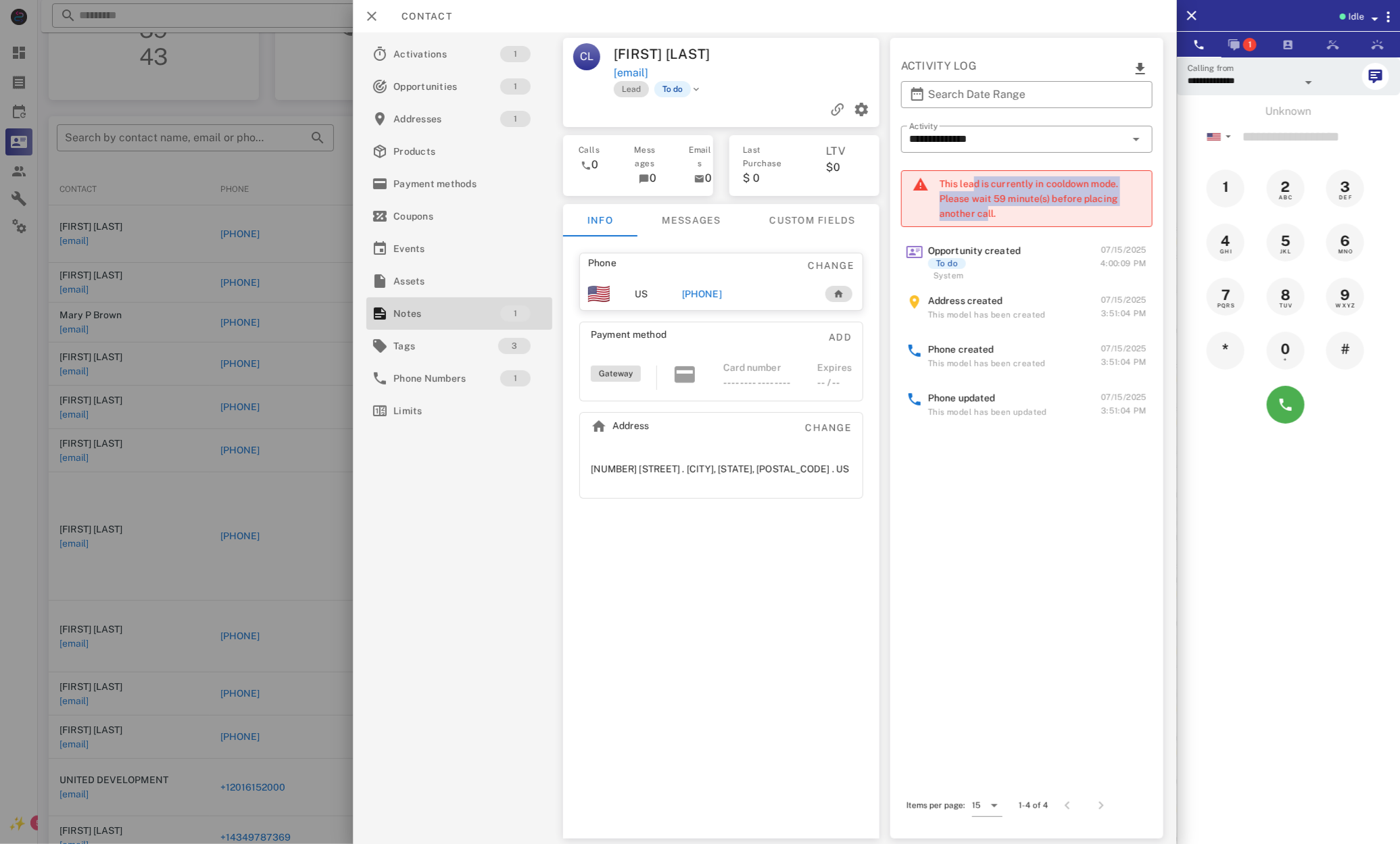 click on "+18282160073" at bounding box center (702, 294) 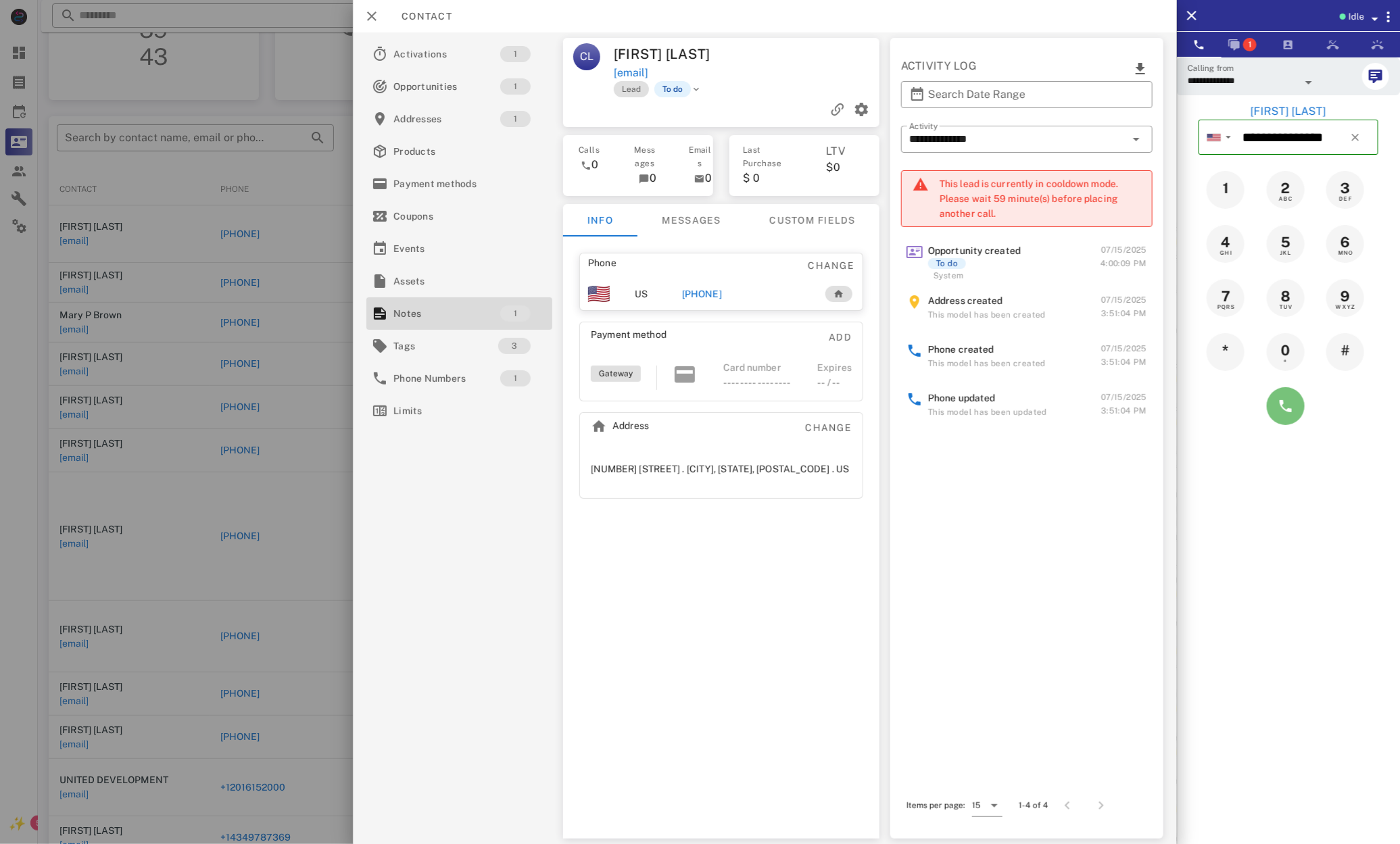 click at bounding box center [1286, 406] 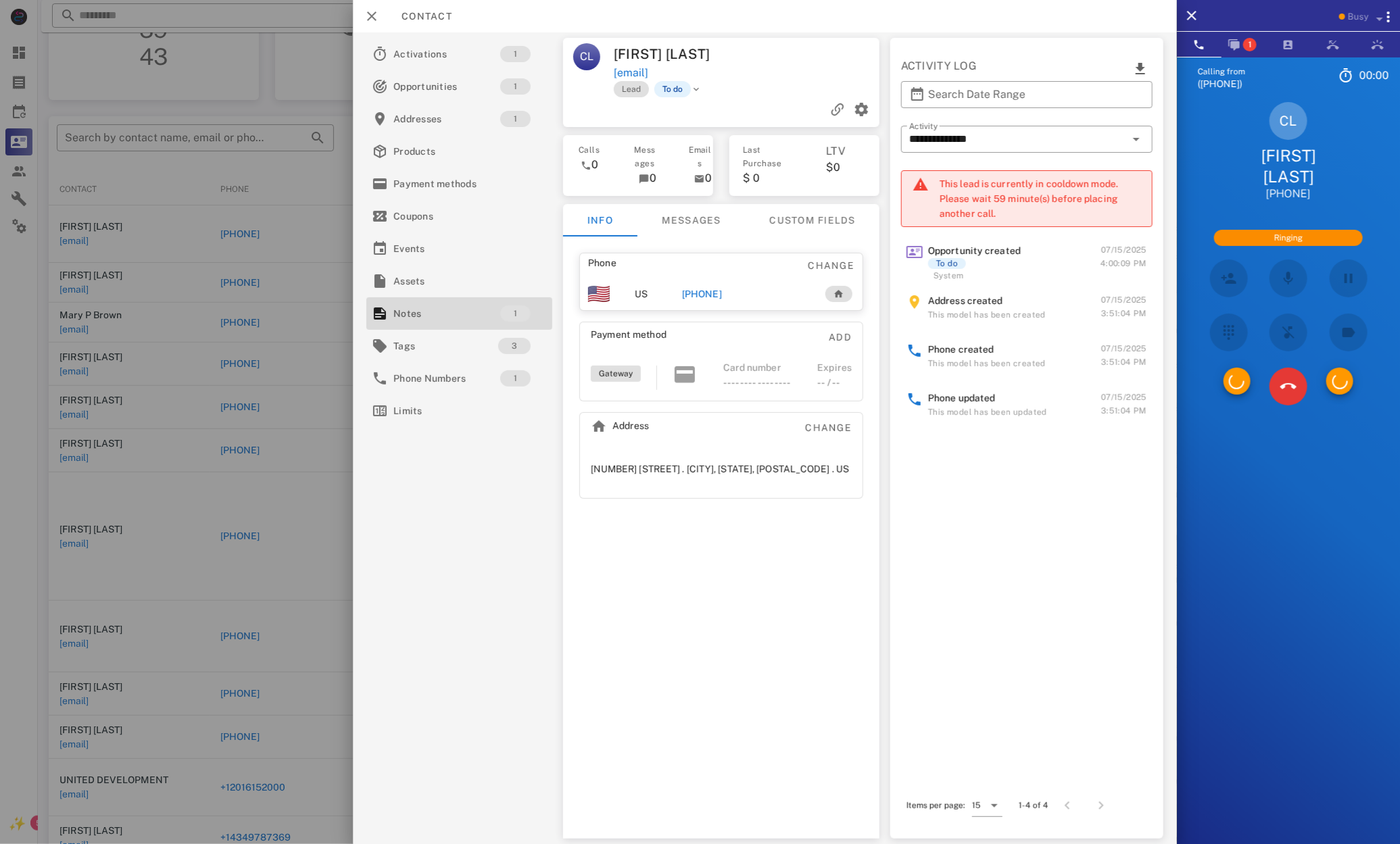 drag, startPoint x: 1288, startPoint y: 409, endPoint x: 1278, endPoint y: 409, distance: 10 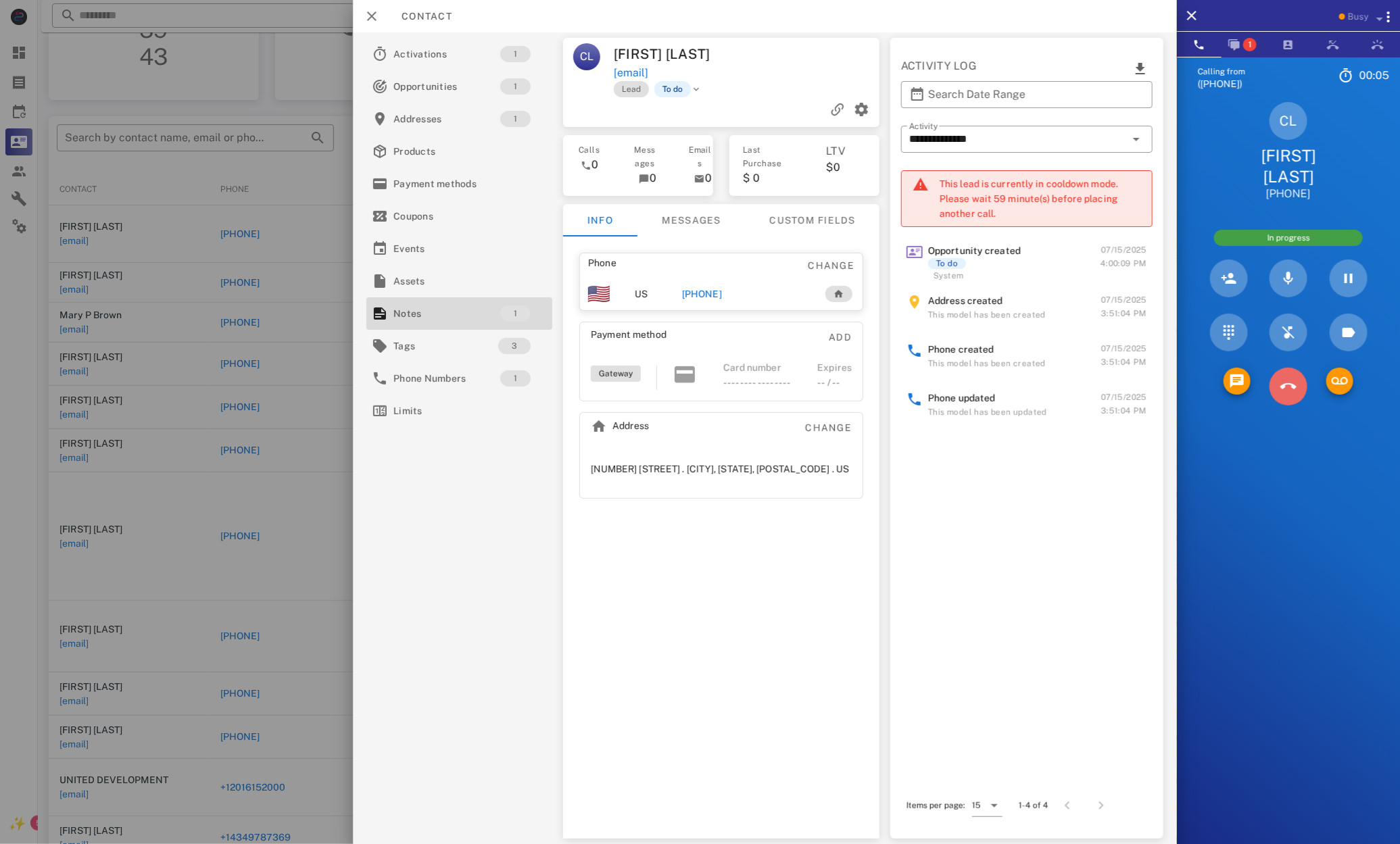click at bounding box center (1288, 387) 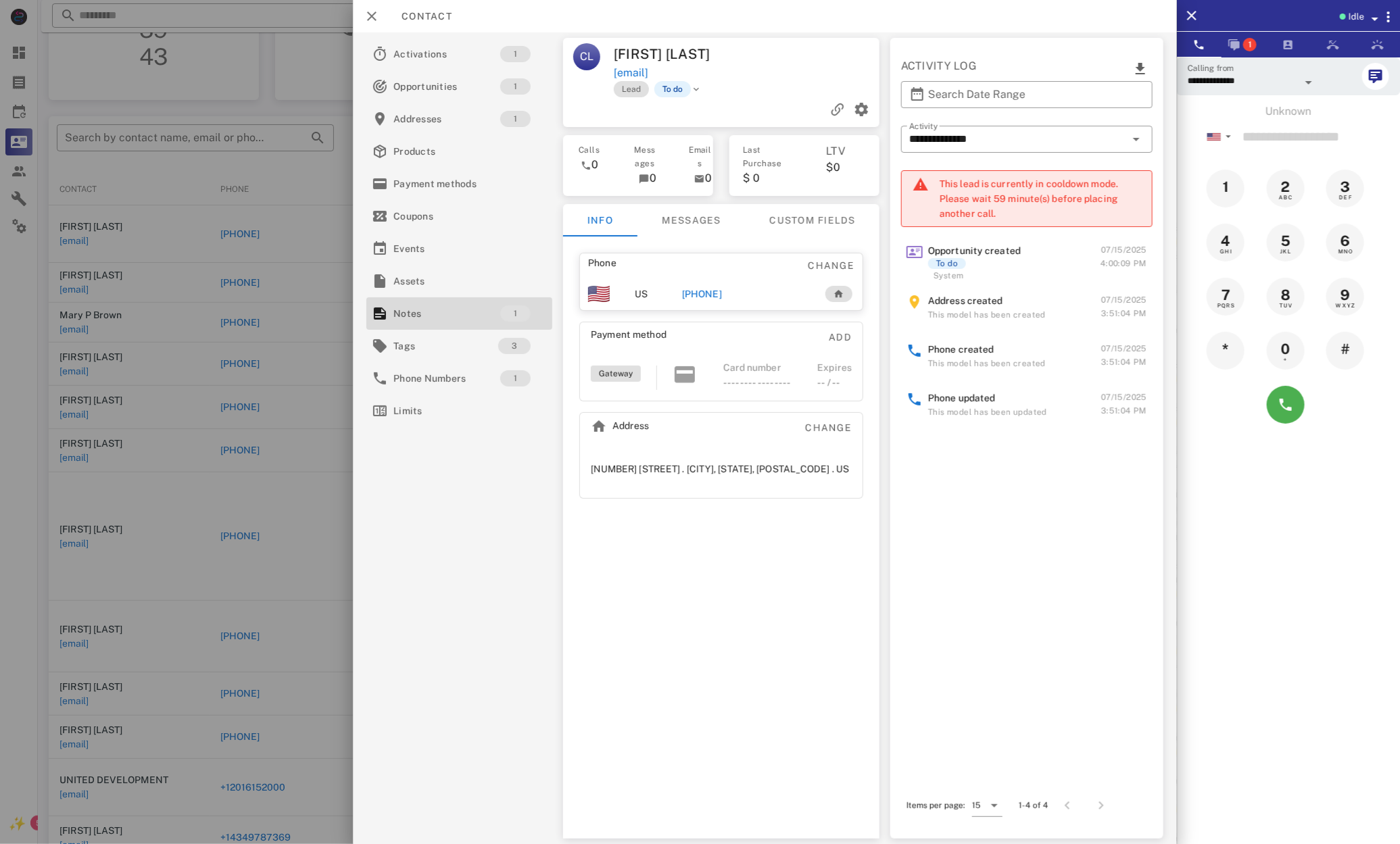 scroll, scrollTop: 64, scrollLeft: 0, axis: vertical 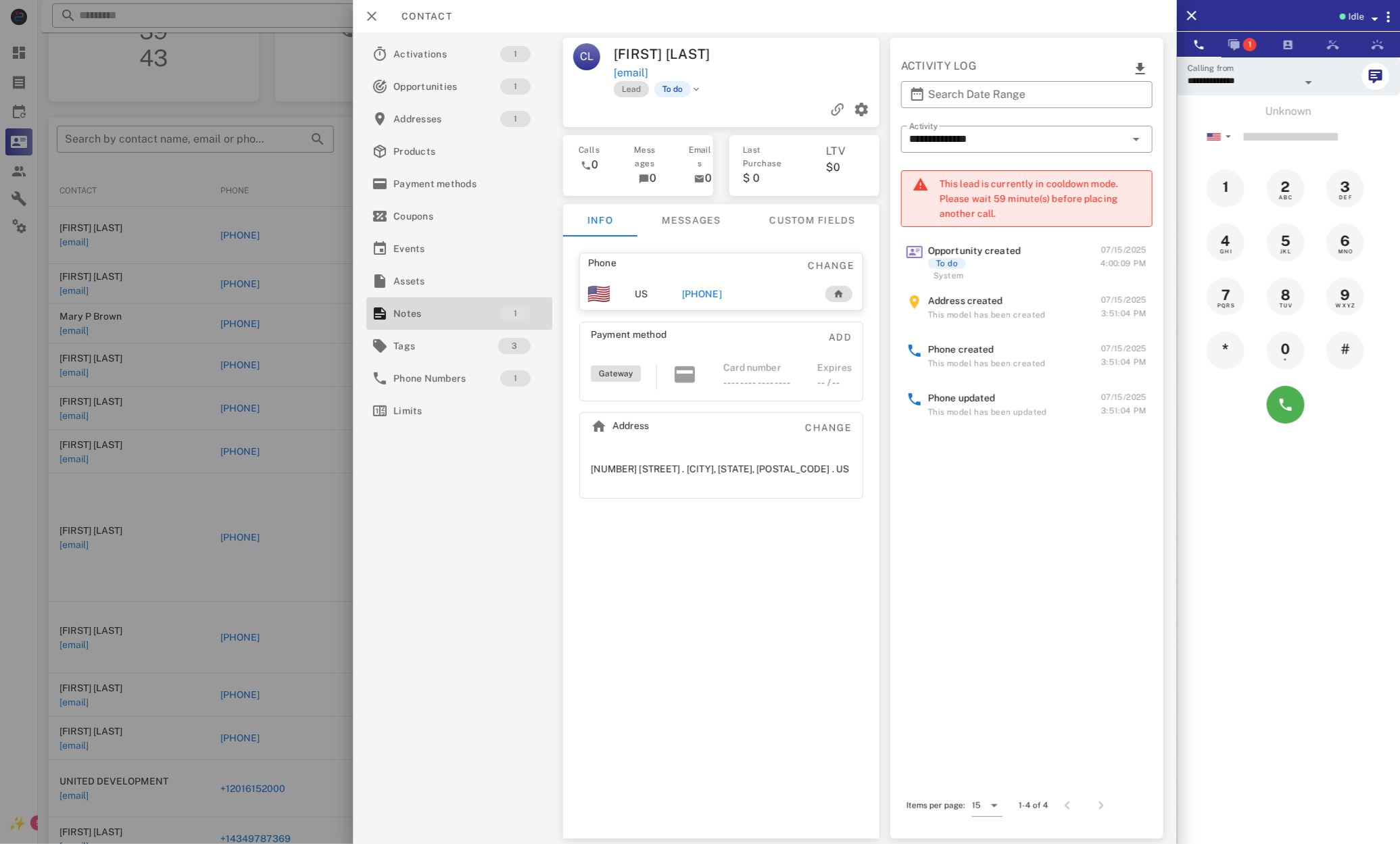 click at bounding box center (700, 422) 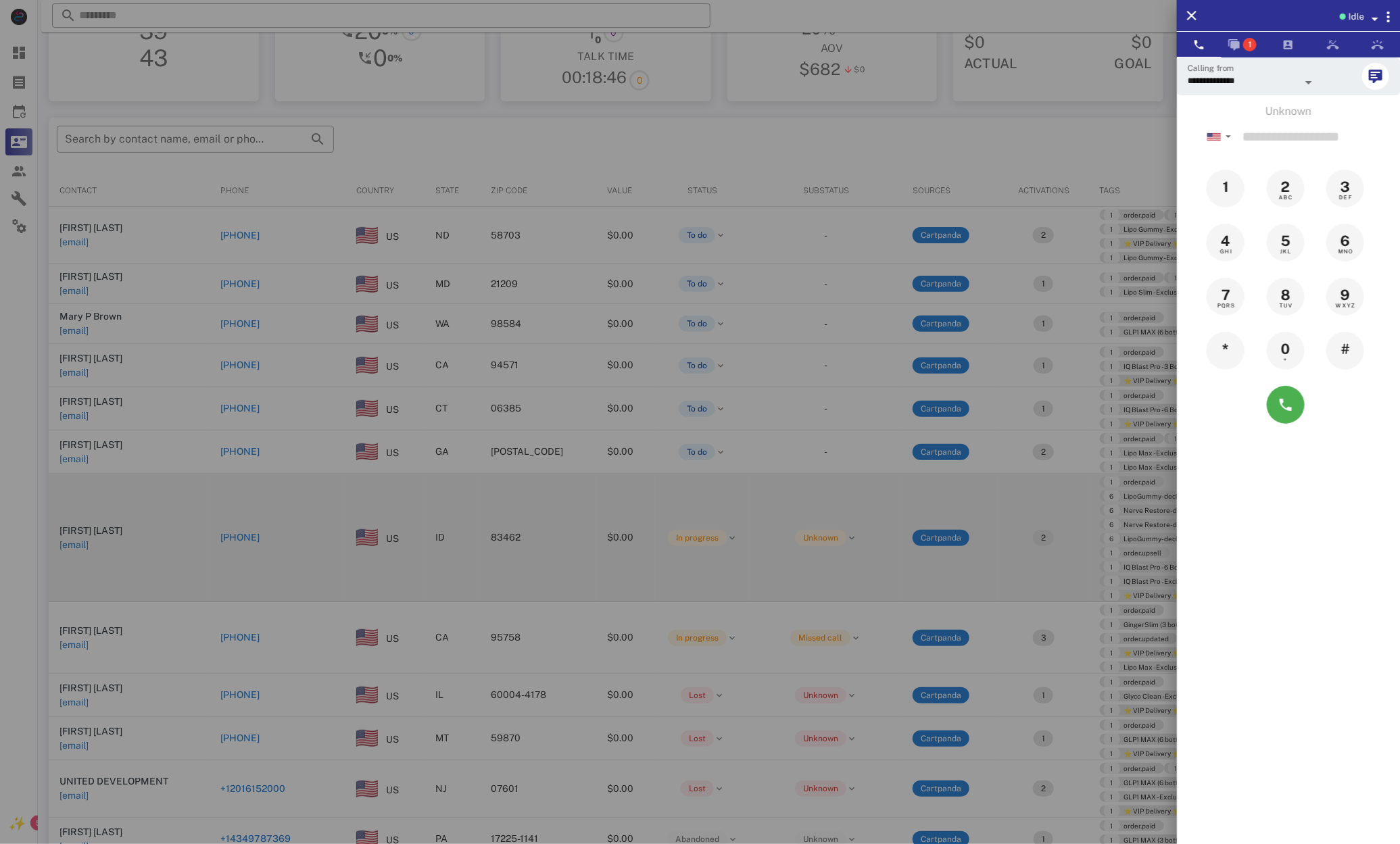 click at bounding box center [700, 422] 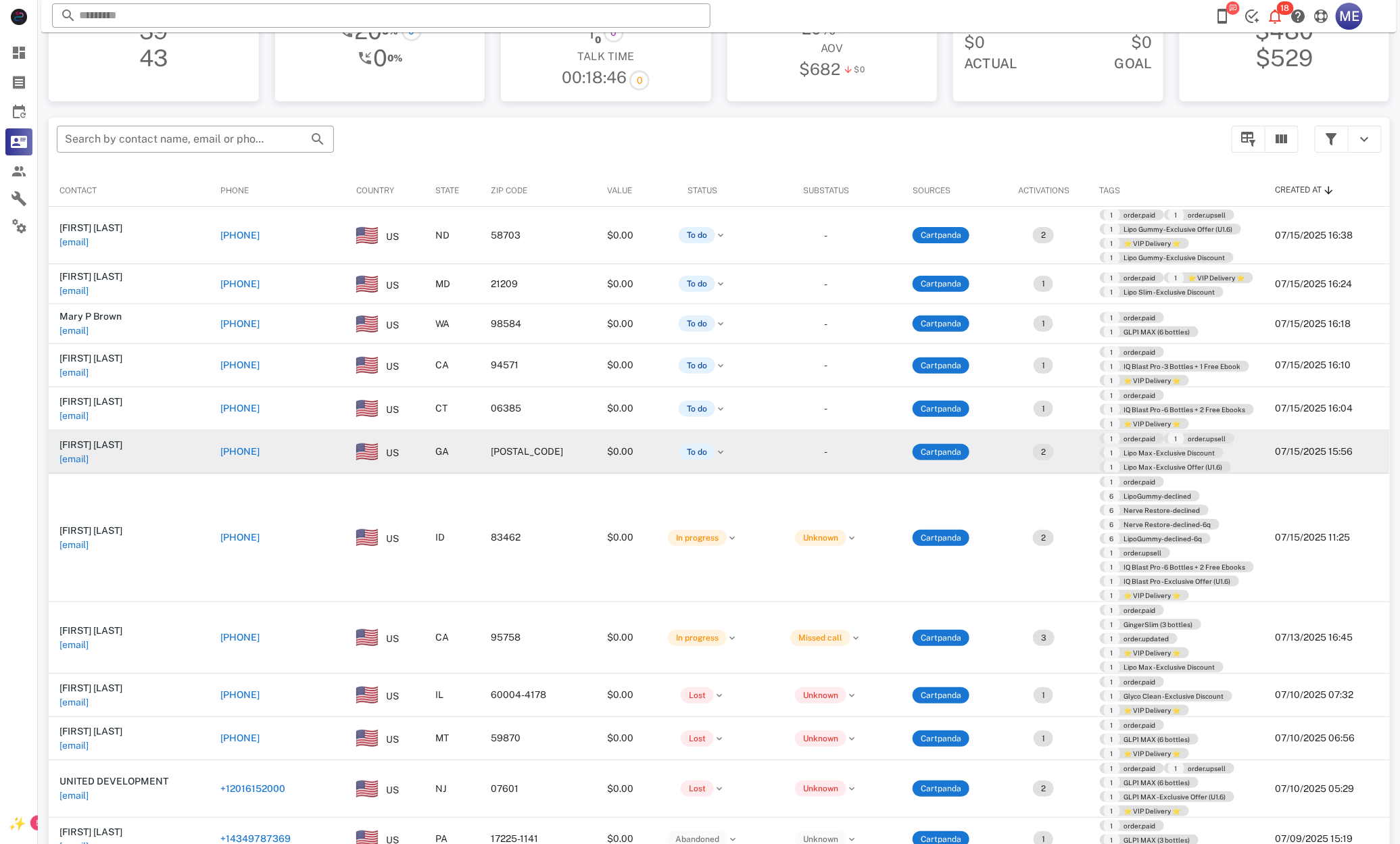 click on "donnapass0990@comcast.net" at bounding box center (74, 459) 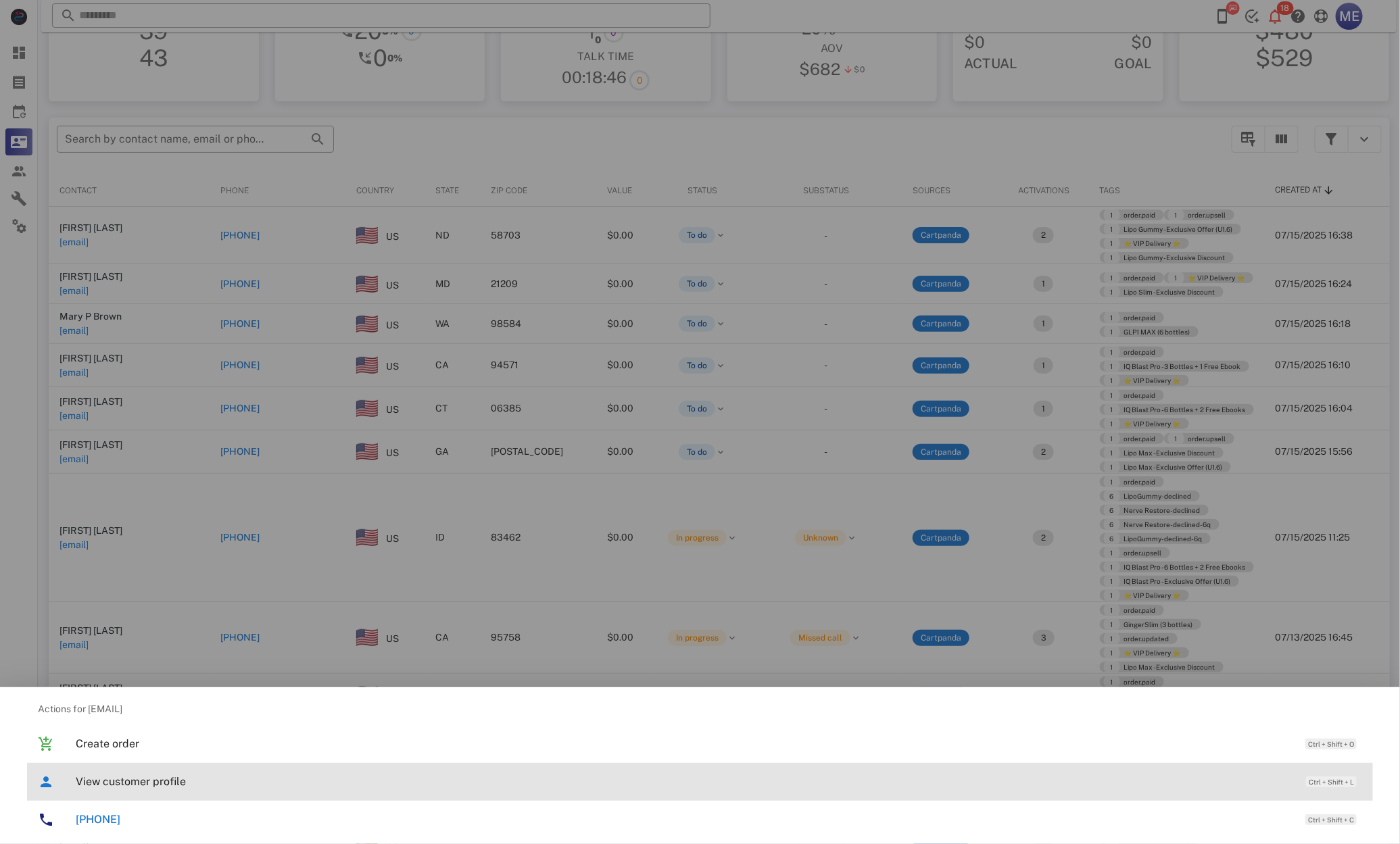 click on "View customer profile" at bounding box center [684, 781] 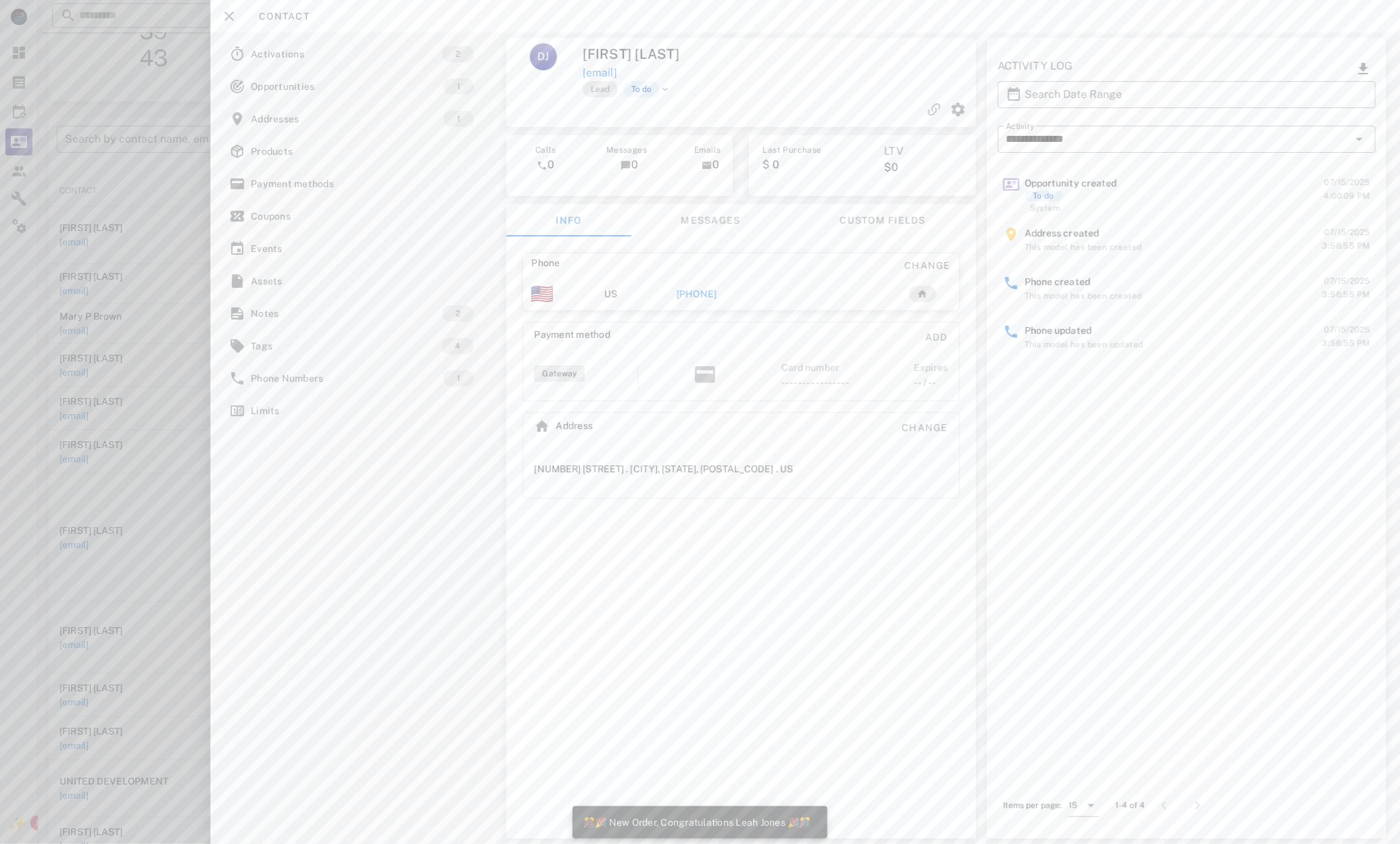 drag, startPoint x: 1076, startPoint y: 189, endPoint x: 1038, endPoint y: 370, distance: 184.94594 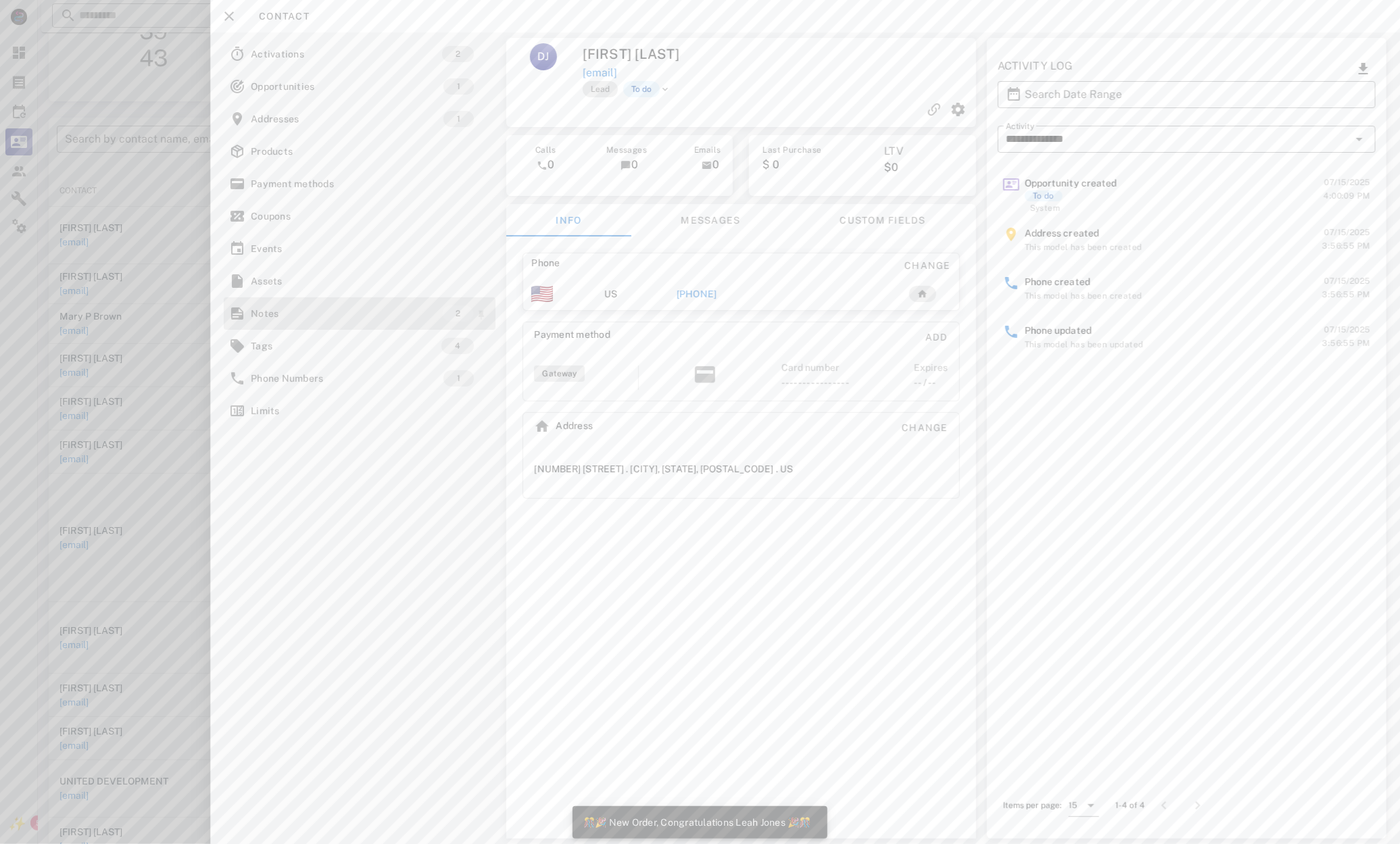 click on "Notes" at bounding box center [346, 314] 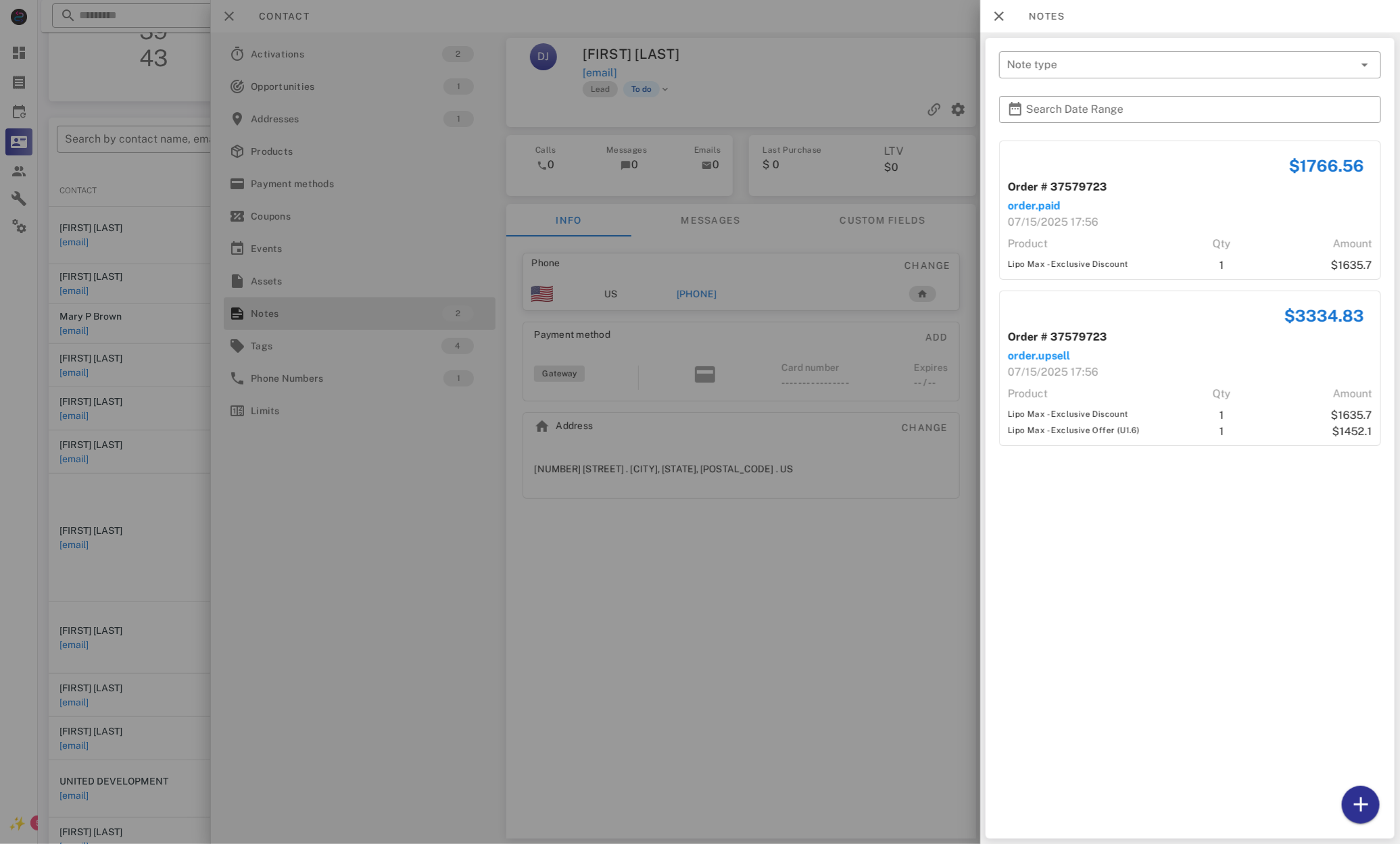 drag, startPoint x: 1034, startPoint y: 218, endPoint x: 1165, endPoint y: 465, distance: 279.58898 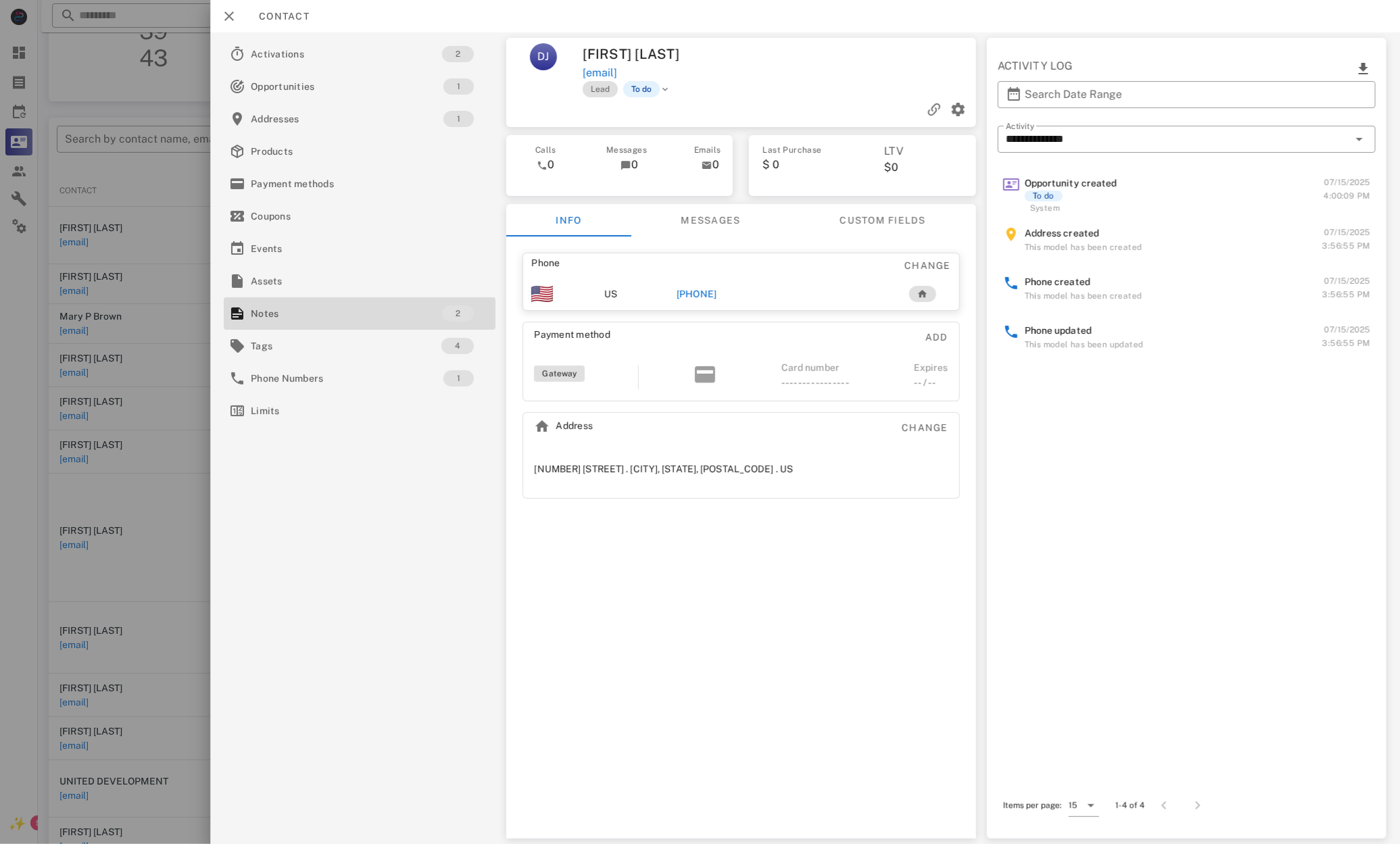 click on "+16785917599" at bounding box center [696, 294] 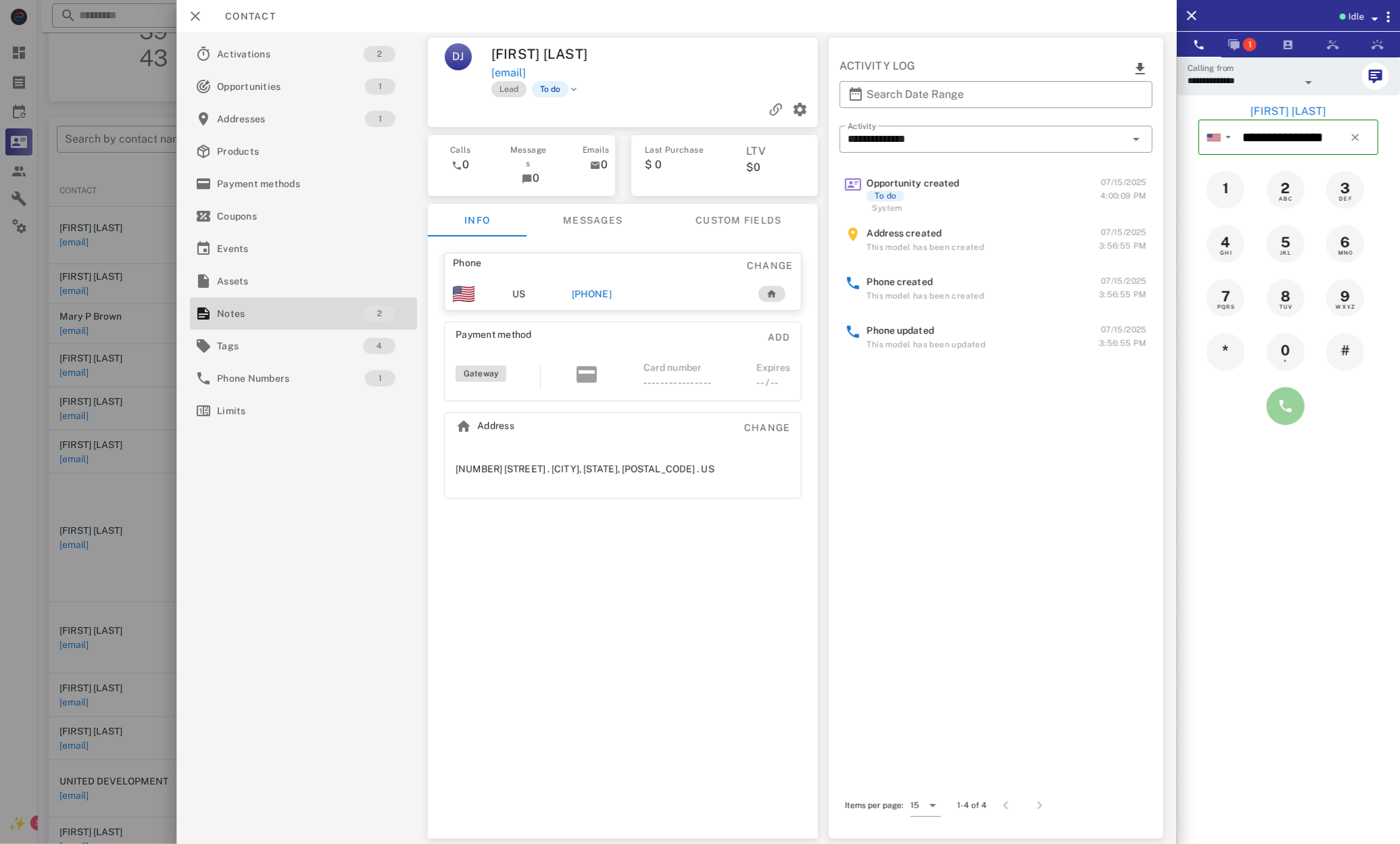 click at bounding box center (1286, 406) 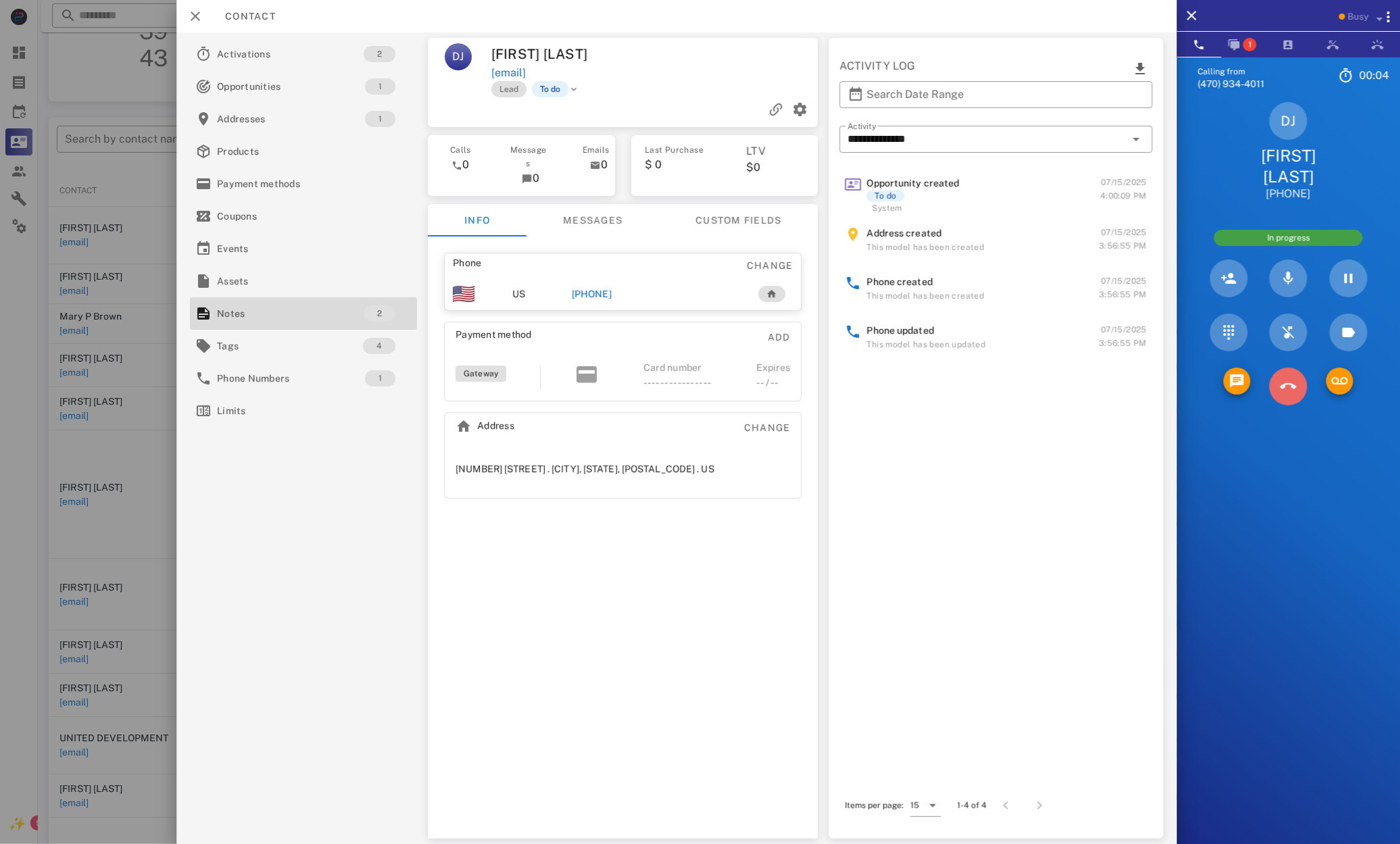 click at bounding box center [1288, 387] 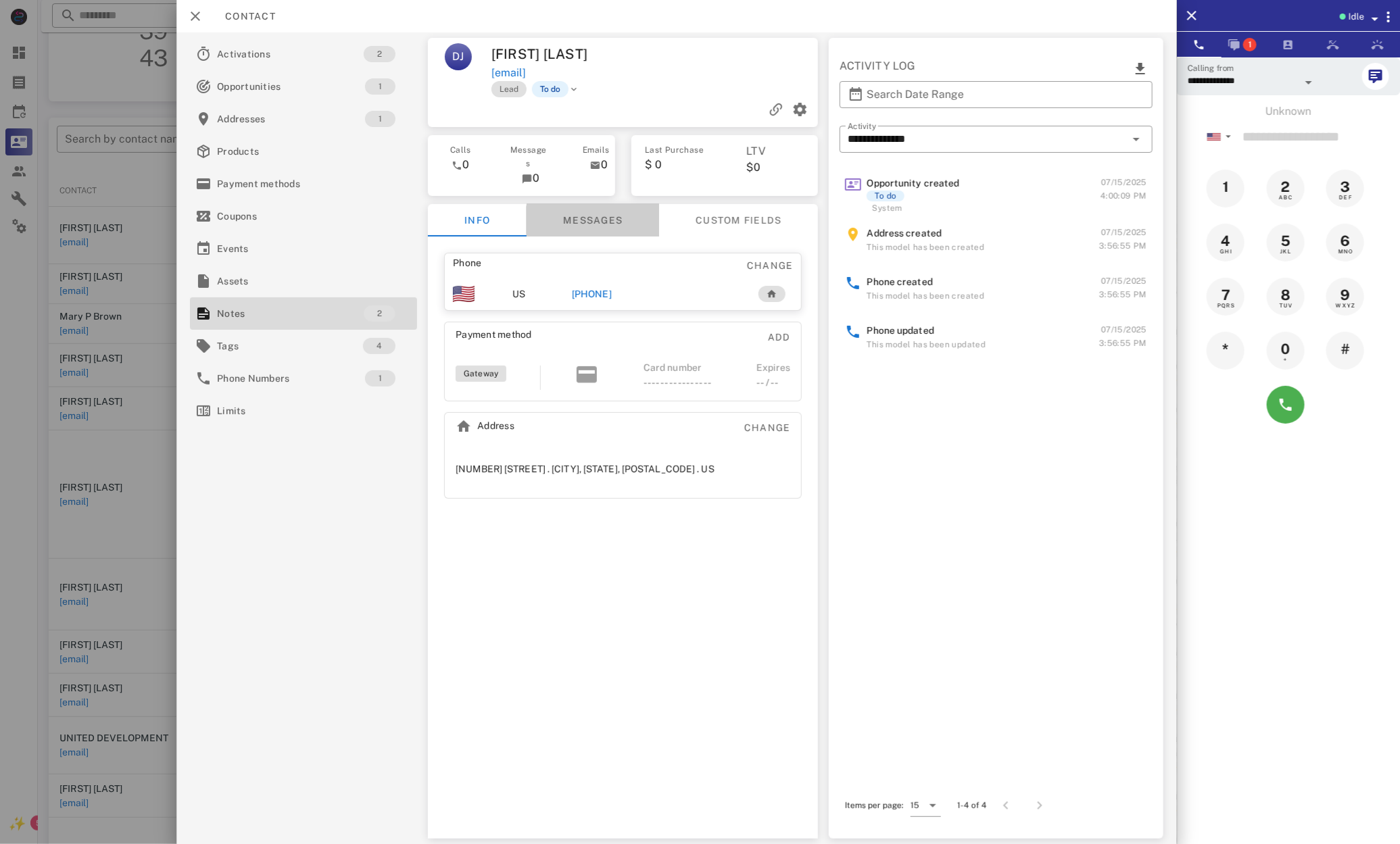 drag, startPoint x: 580, startPoint y: 223, endPoint x: 559, endPoint y: 224, distance: 21.0238 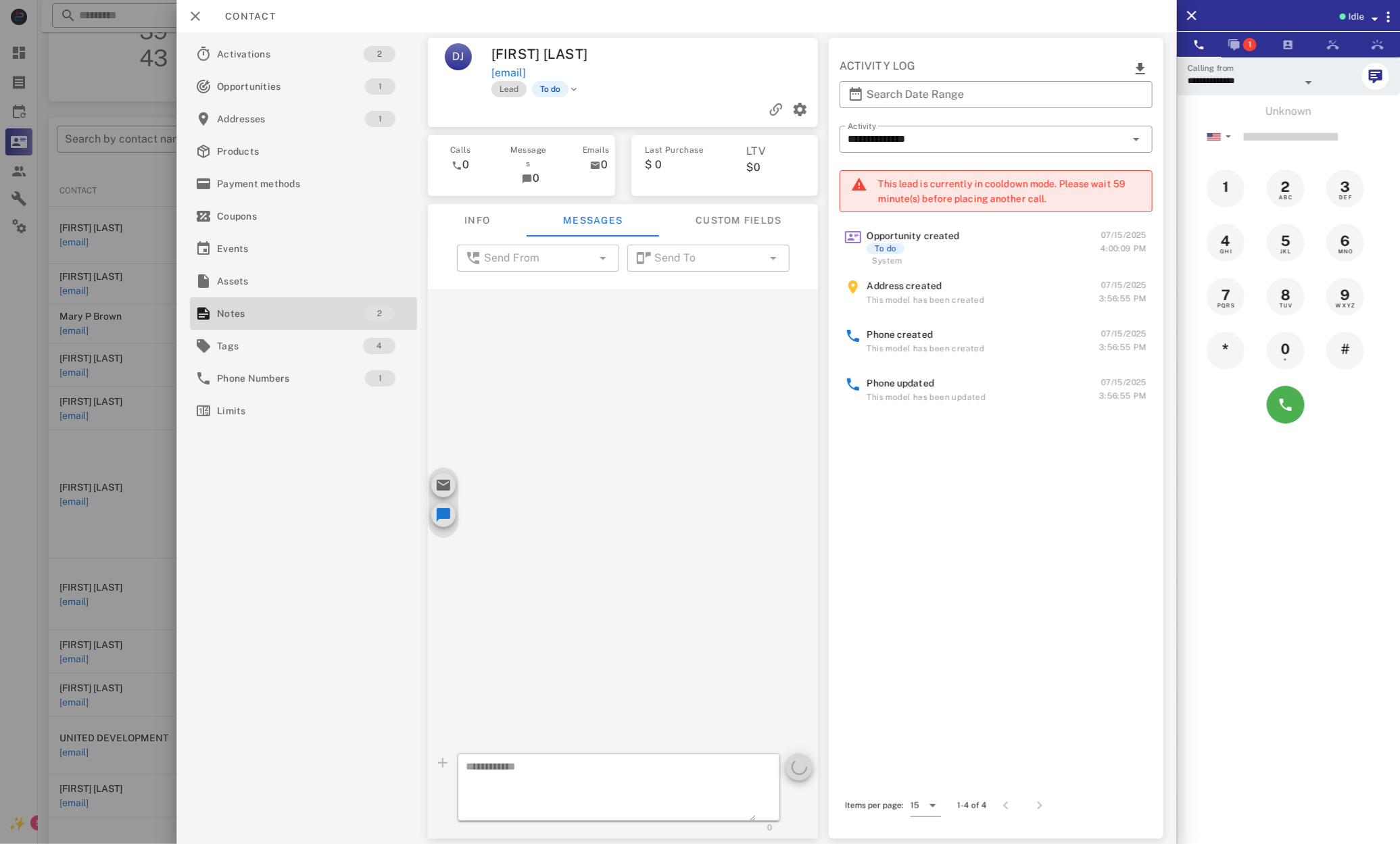 scroll, scrollTop: 139, scrollLeft: 0, axis: vertical 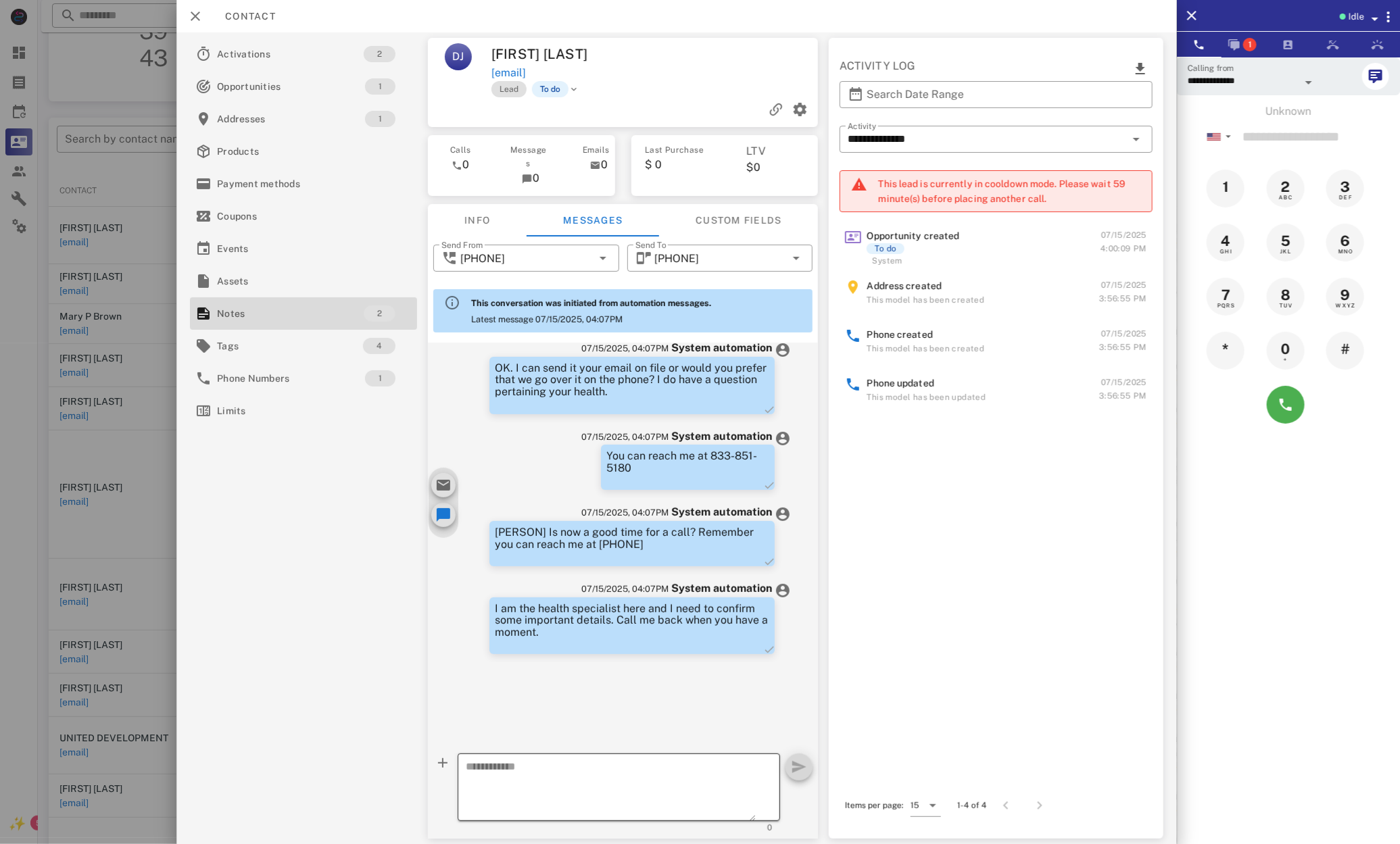 click at bounding box center (610, 789) 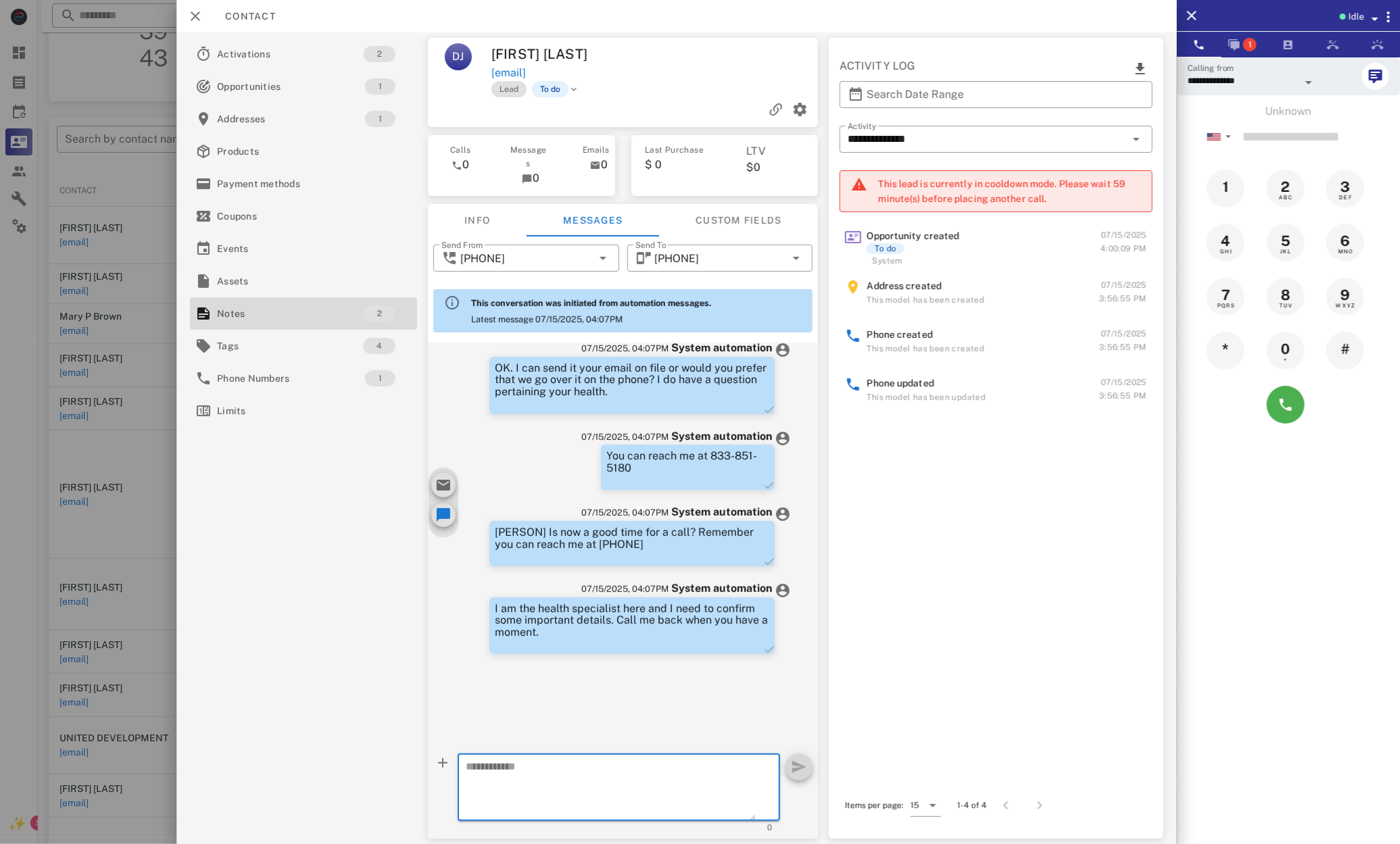 paste on "**********" 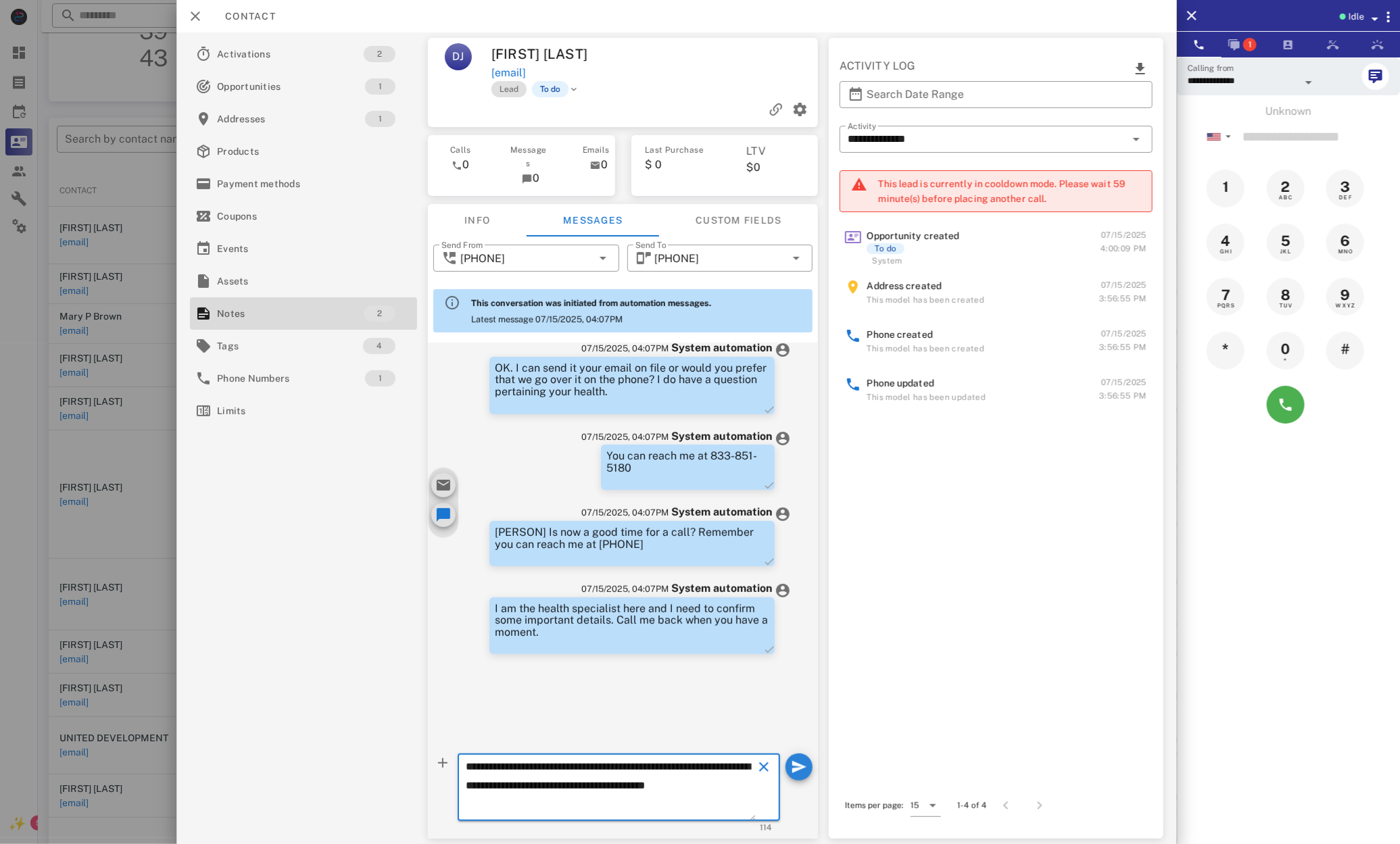 type on "**********" 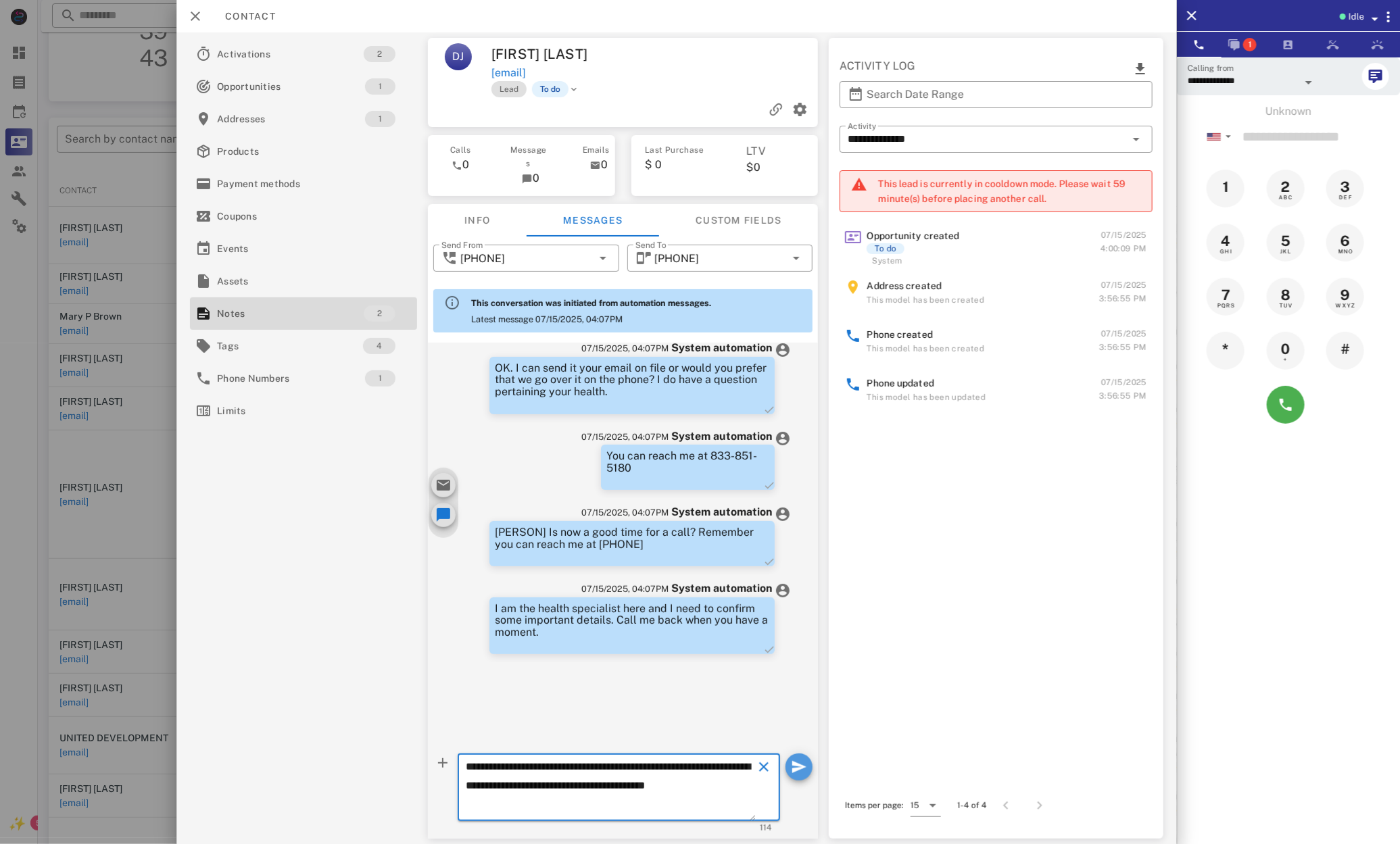 click at bounding box center [800, 767] 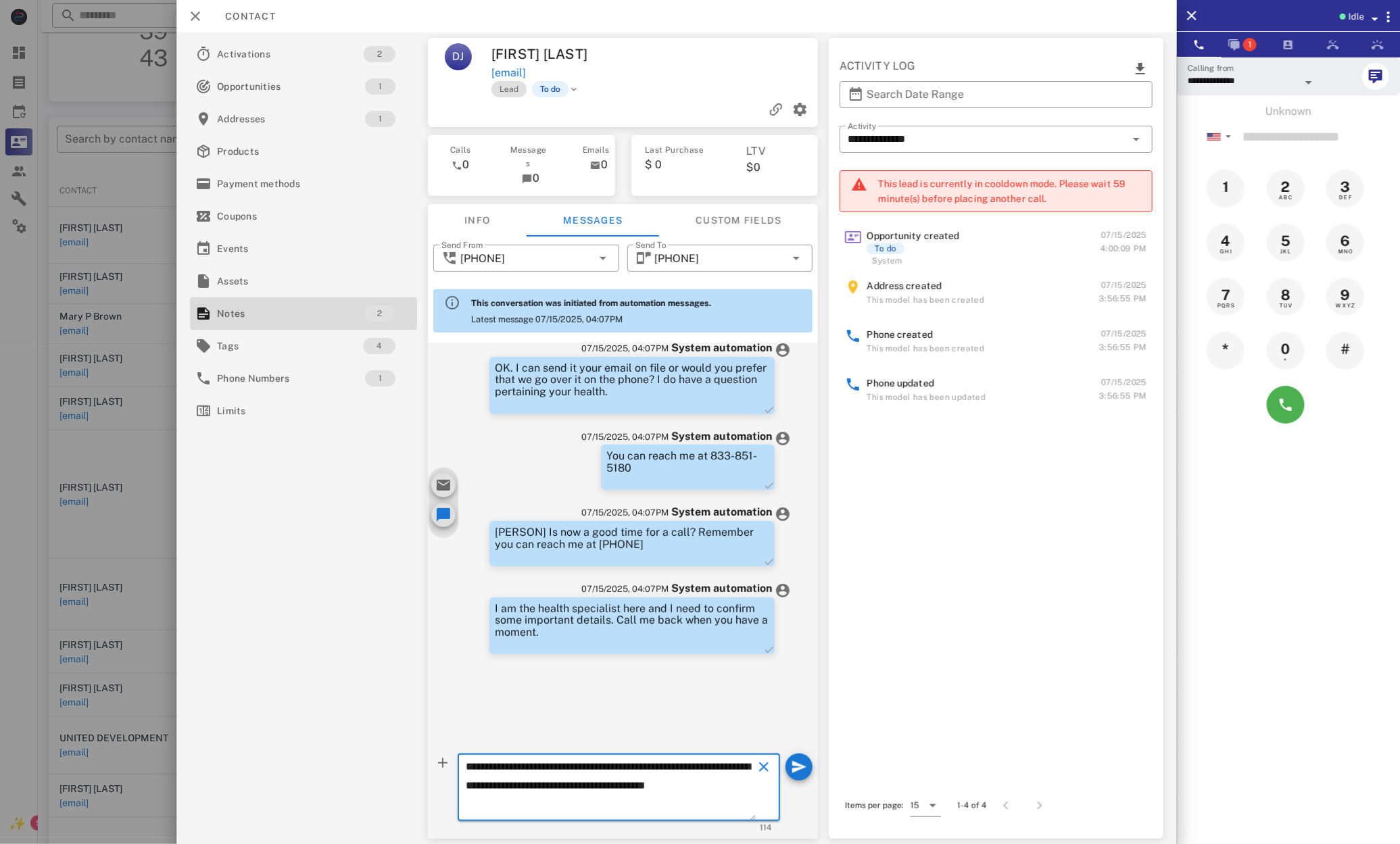 type 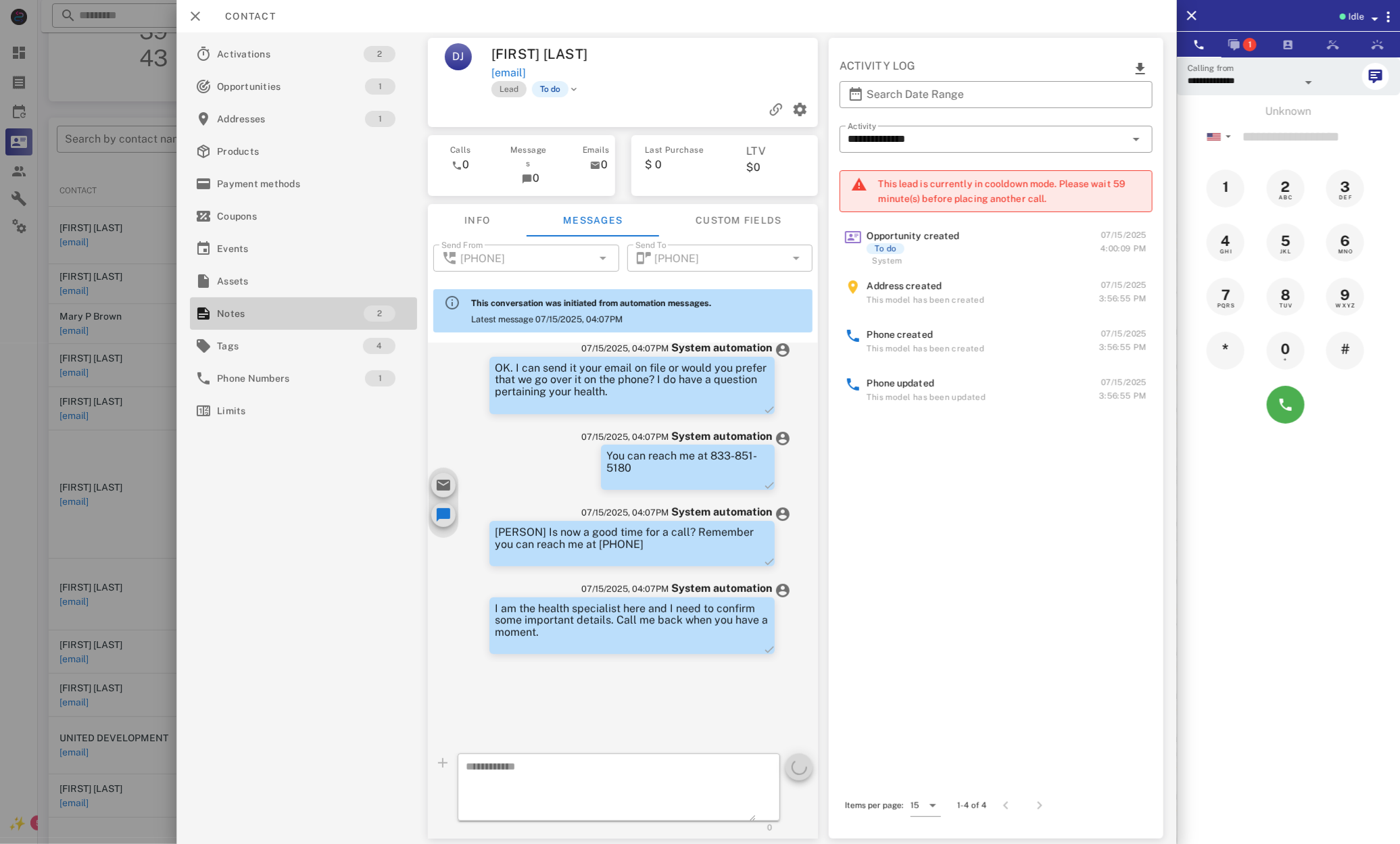 click on "Notes" at bounding box center (290, 314) 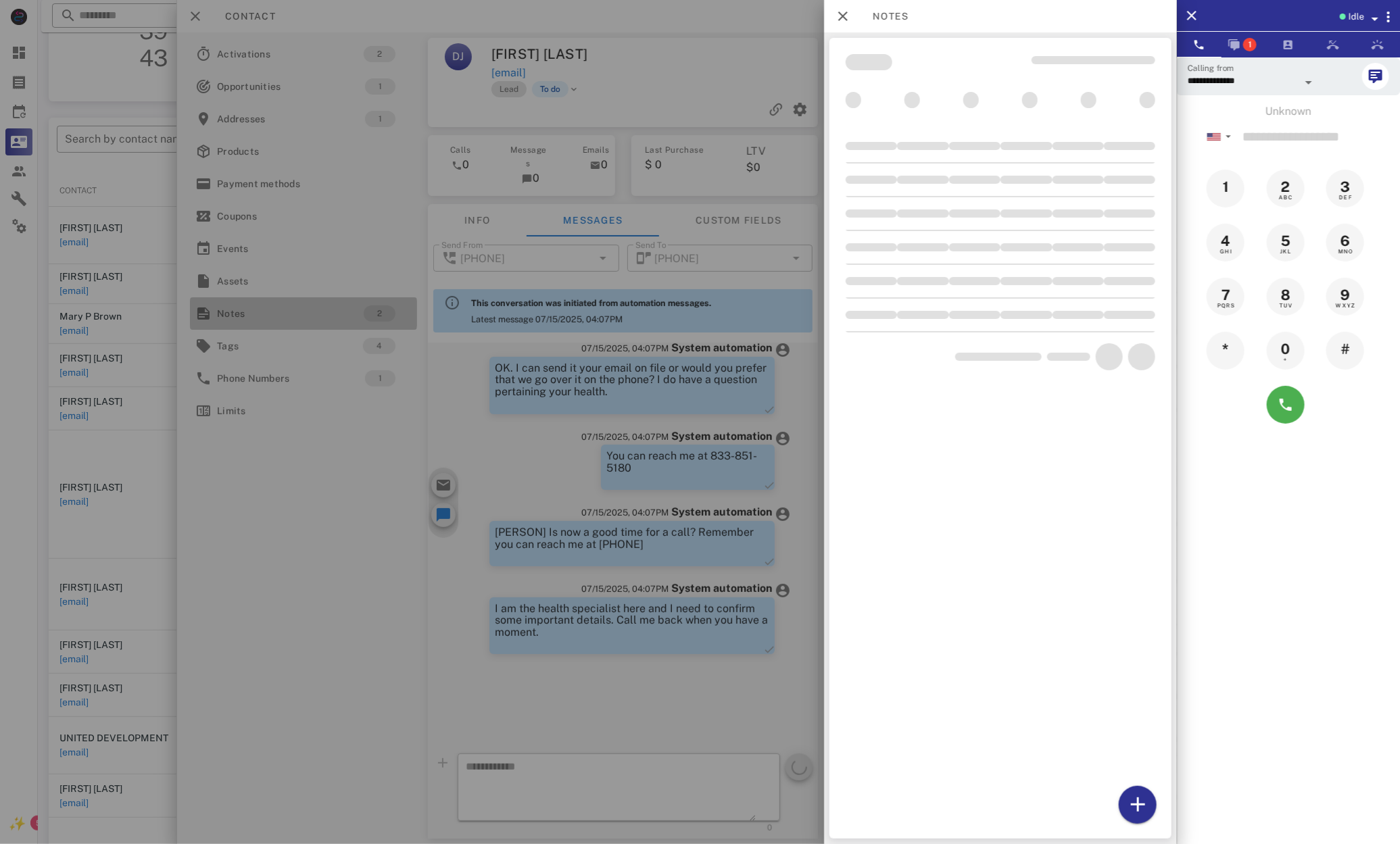 scroll, scrollTop: 227, scrollLeft: 0, axis: vertical 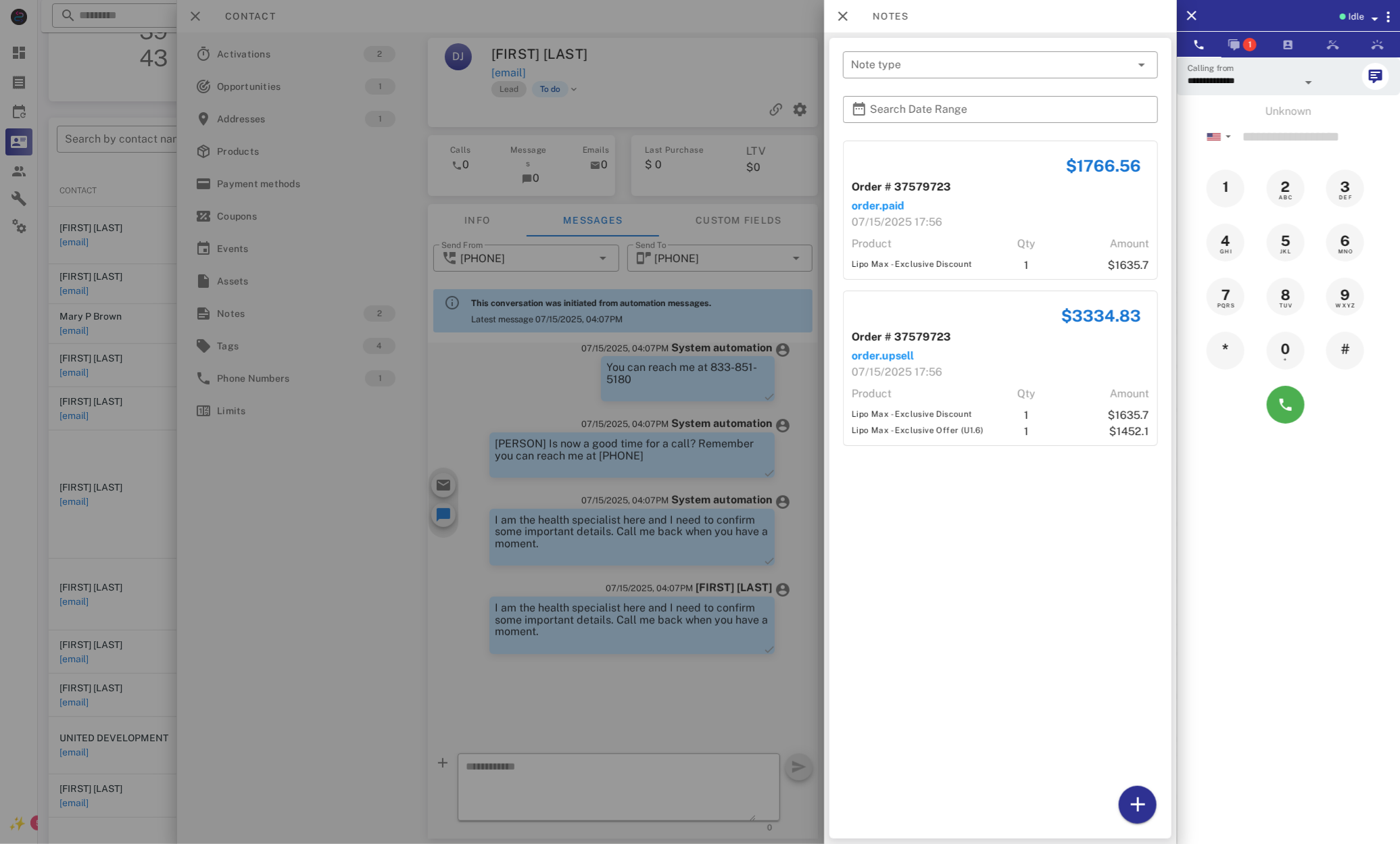 drag, startPoint x: 578, startPoint y: 191, endPoint x: 575, endPoint y: 201, distance: 10.440307 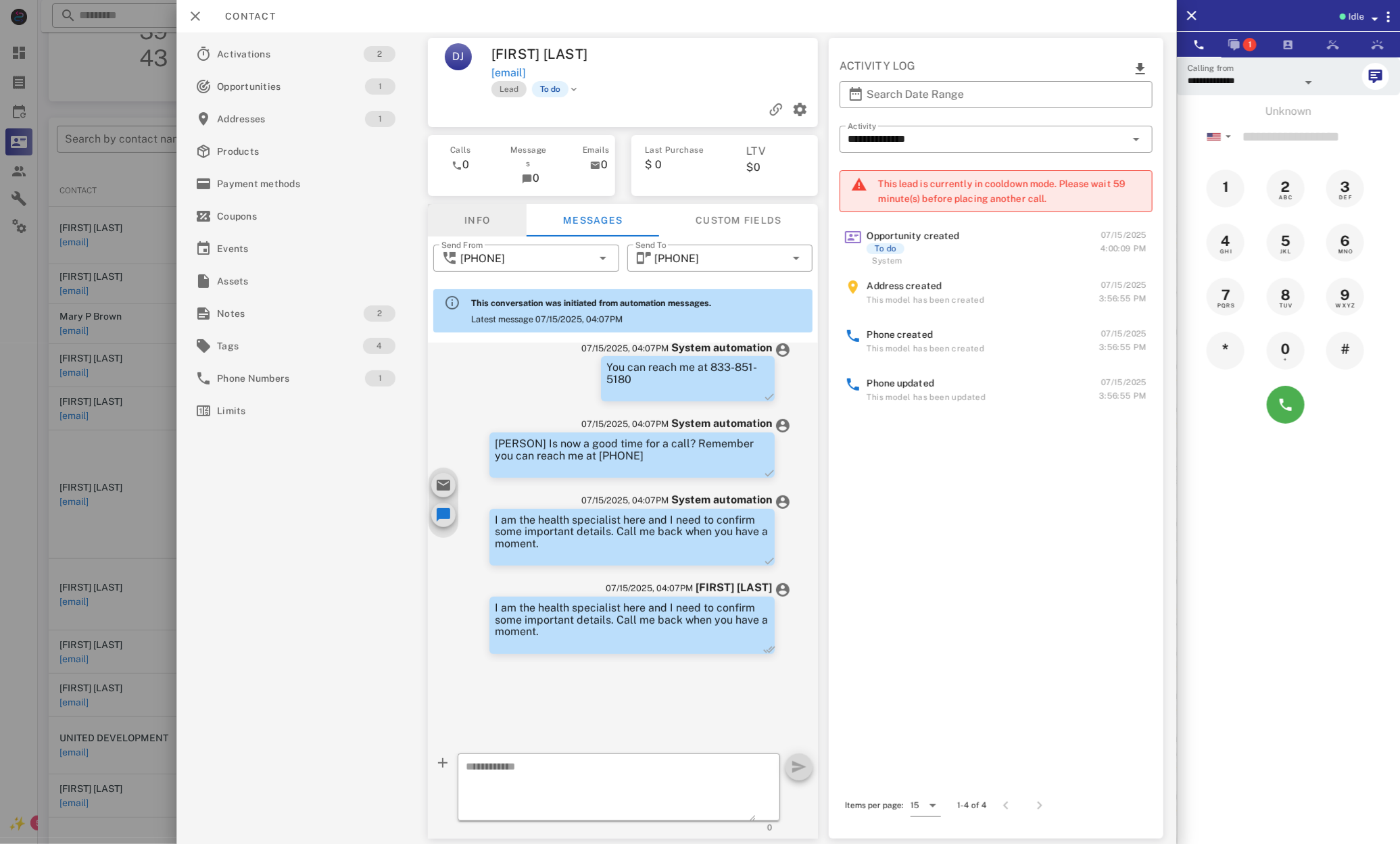 click on "Info" at bounding box center [477, 220] 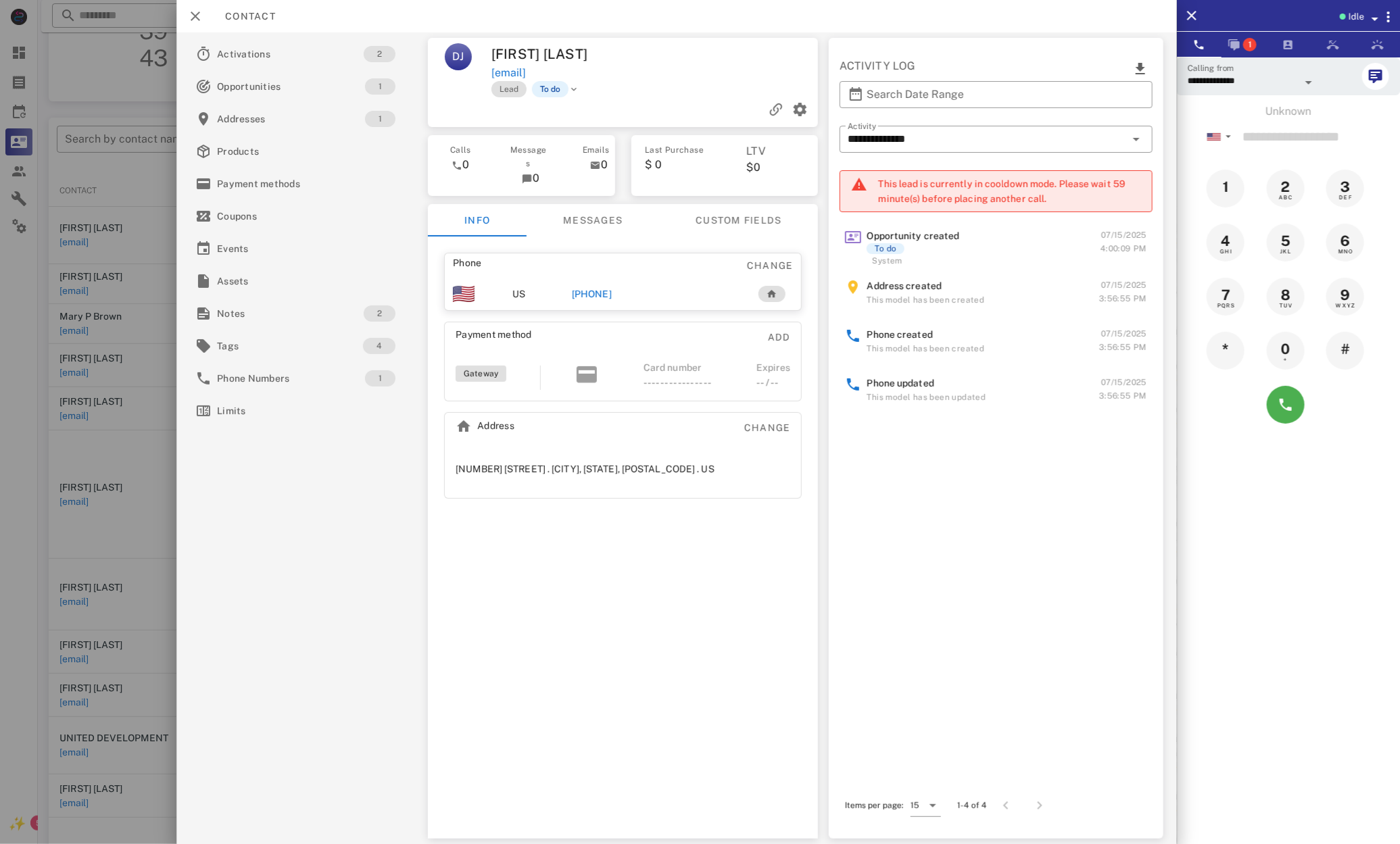 click on "+16785917599" at bounding box center [592, 294] 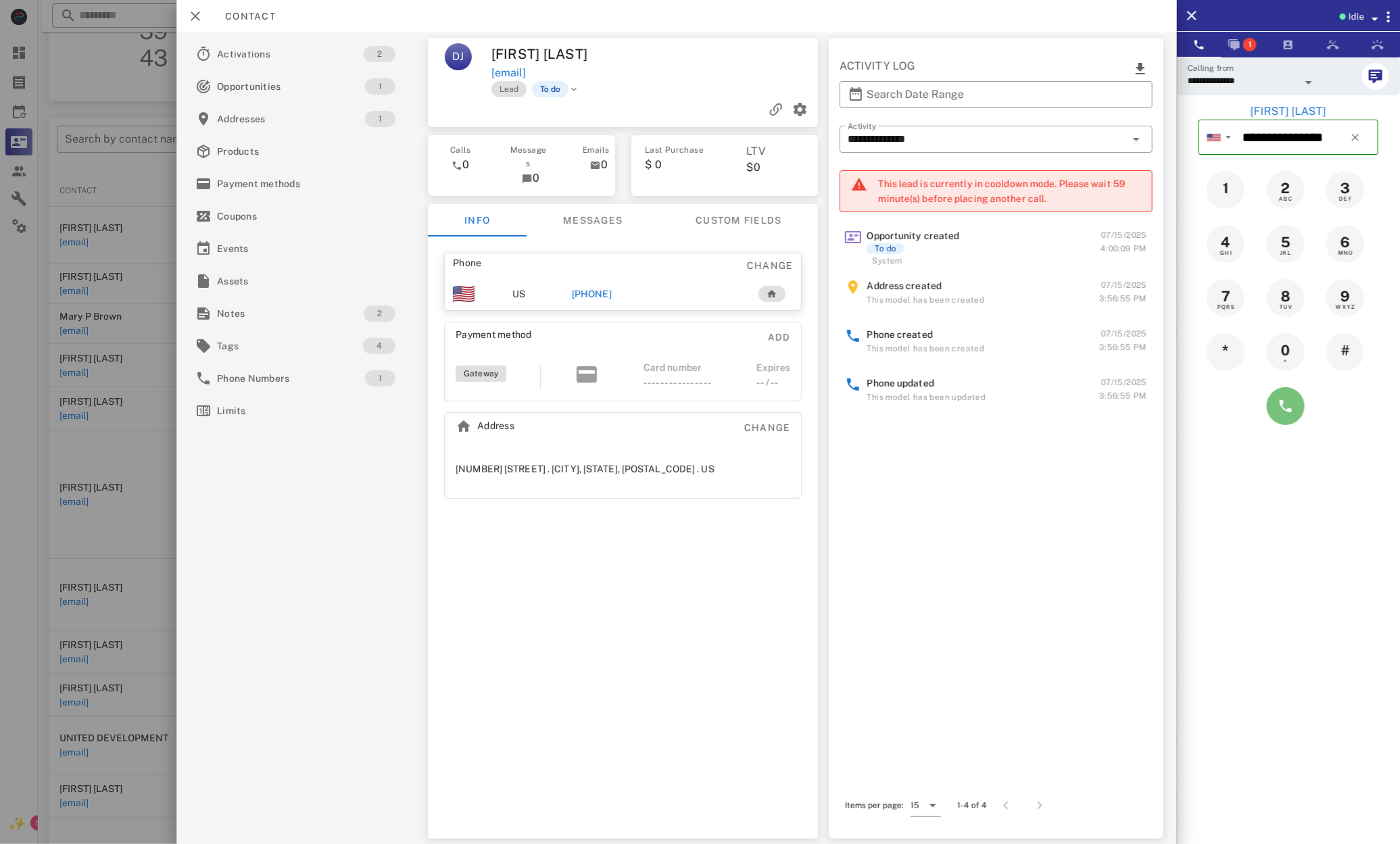 click at bounding box center [1286, 406] 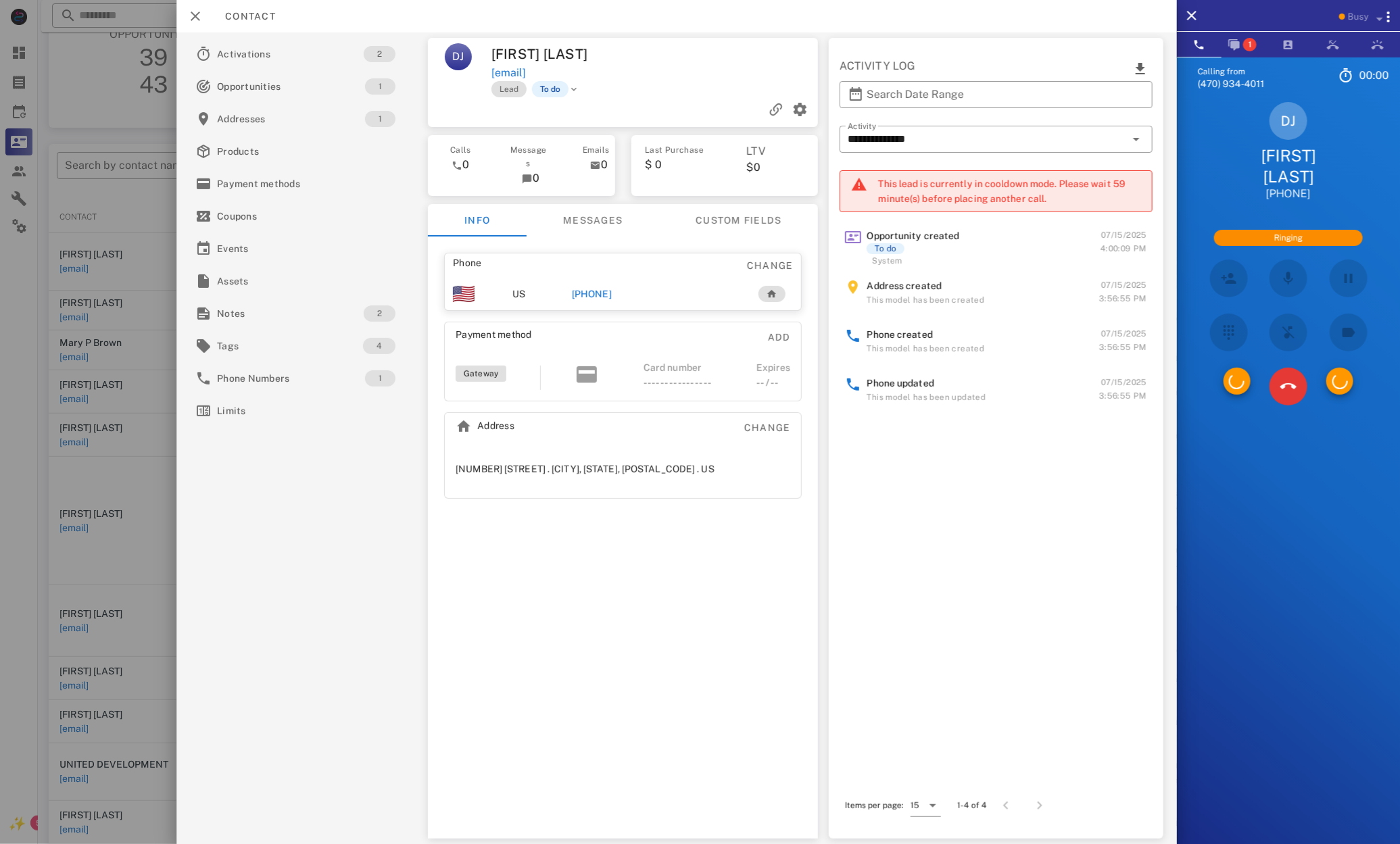 scroll, scrollTop: 36, scrollLeft: 0, axis: vertical 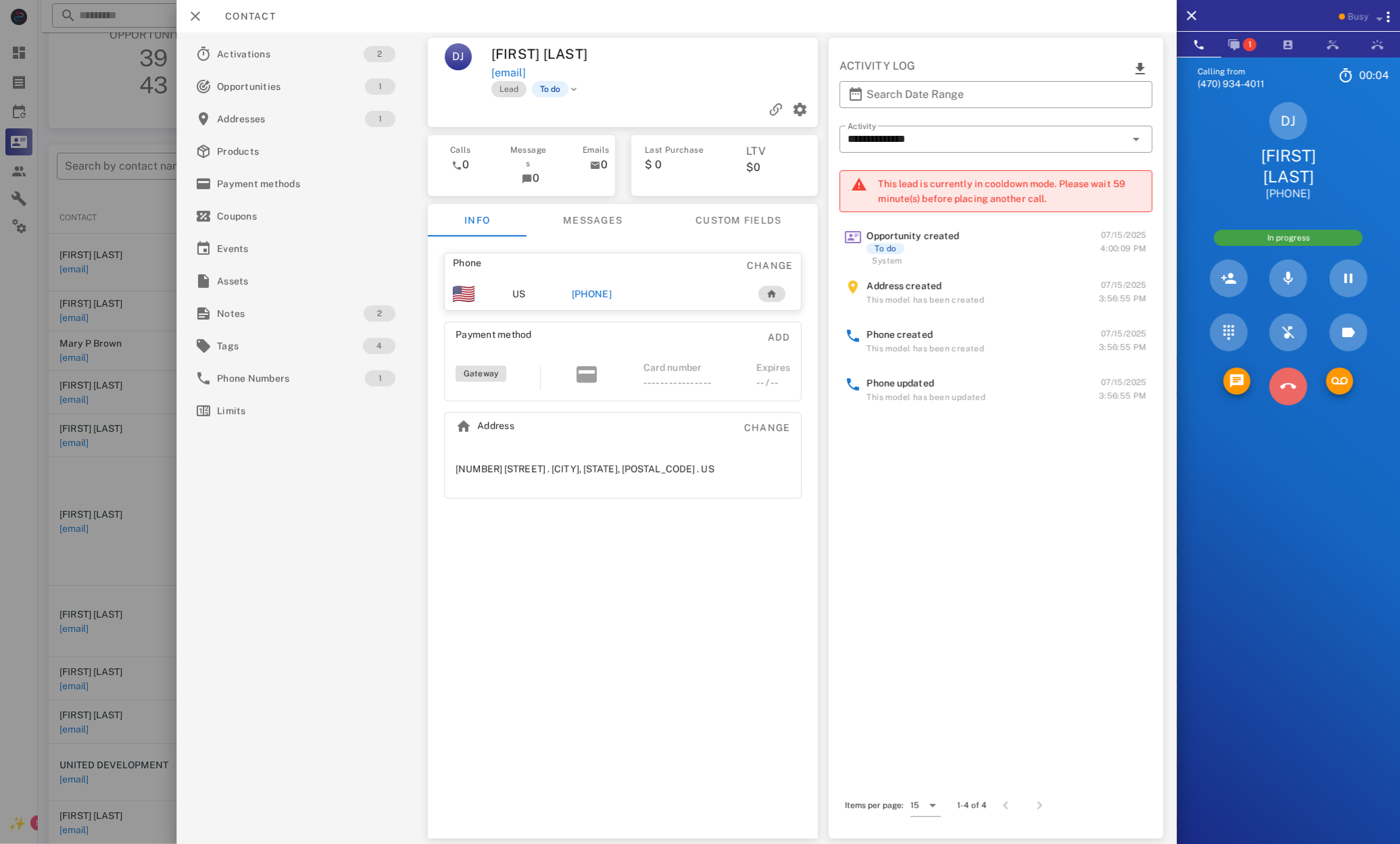 click at bounding box center [1288, 387] 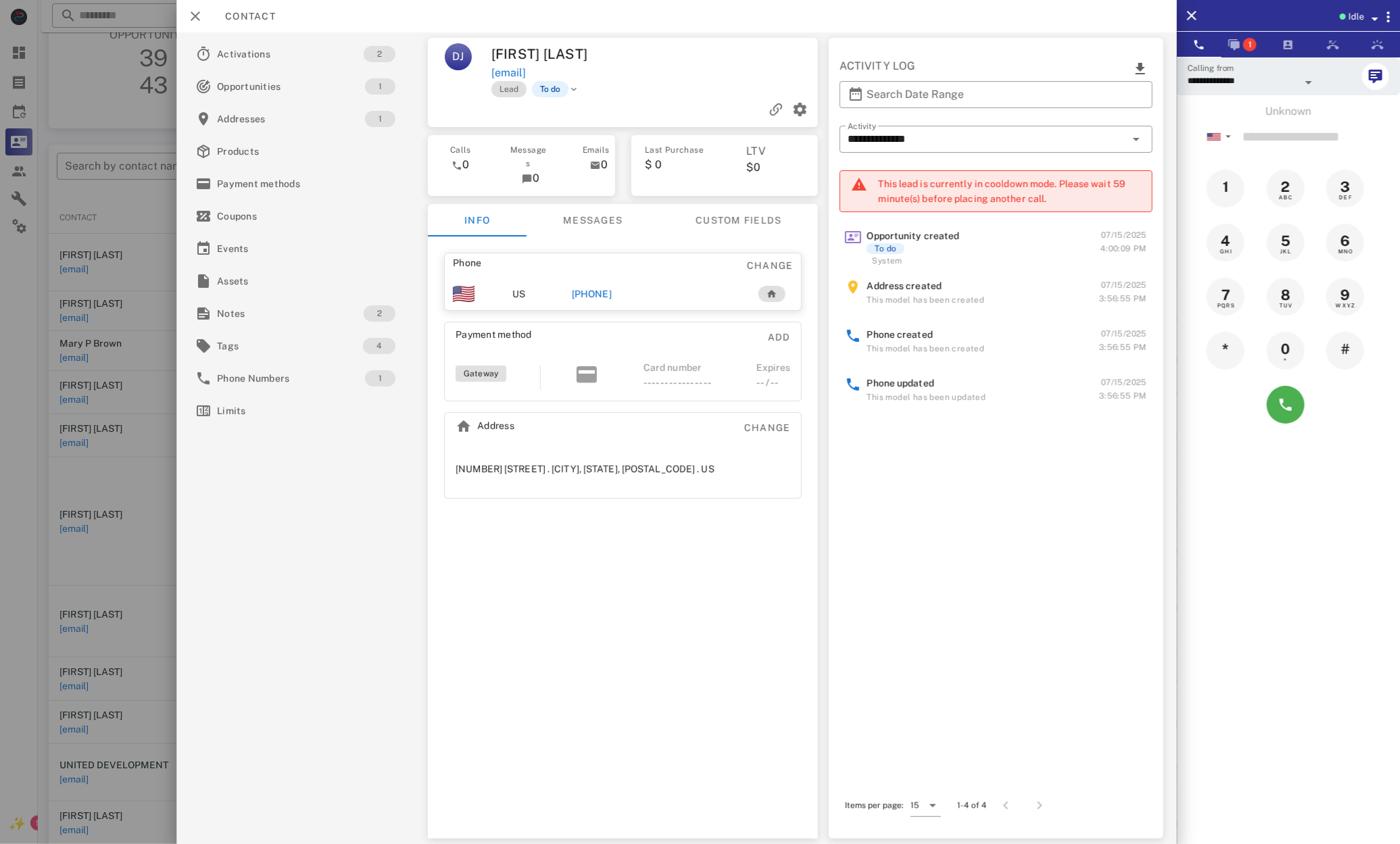click on "+16785917599" at bounding box center (592, 294) 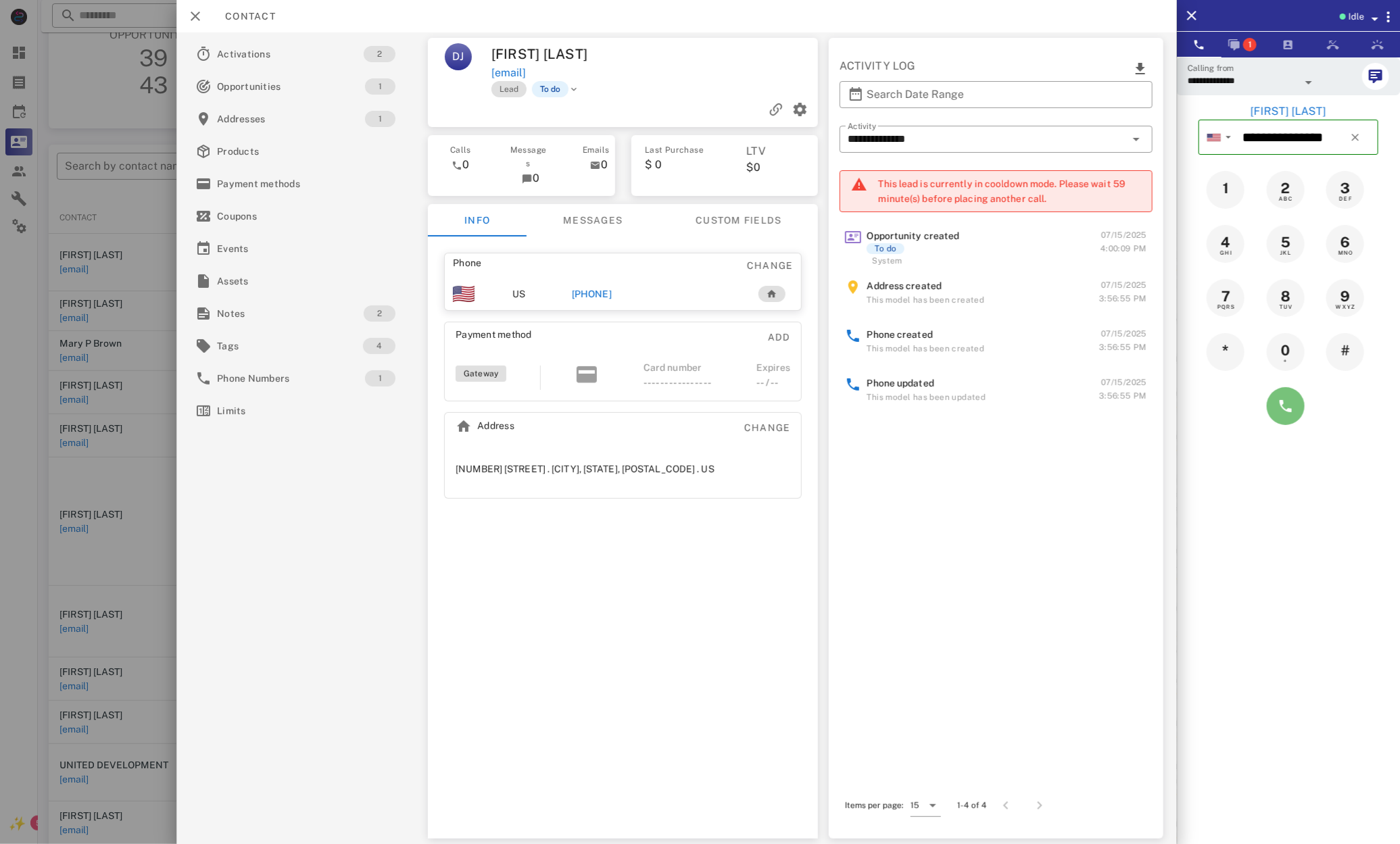 click at bounding box center (1286, 406) 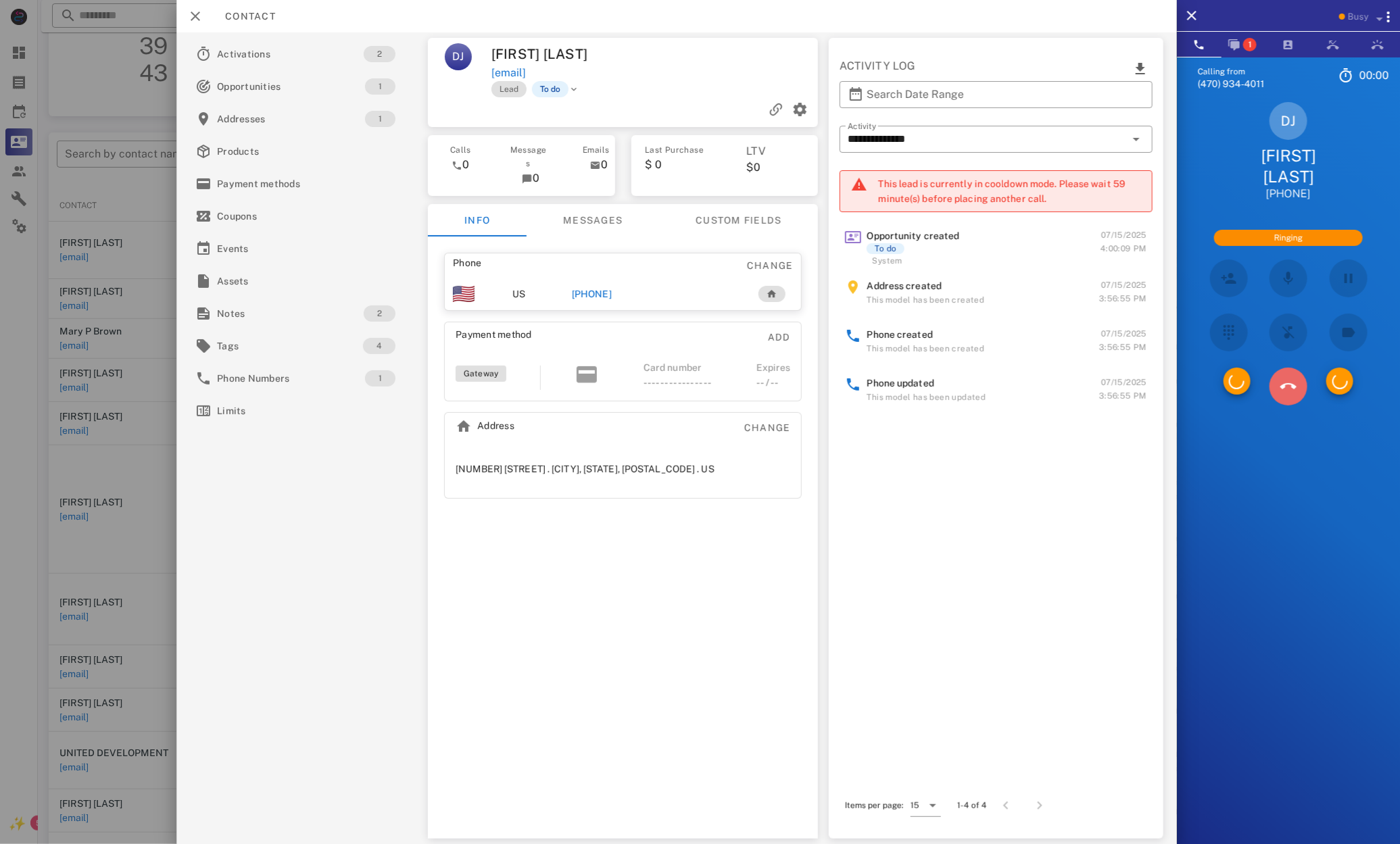 click at bounding box center [1288, 387] 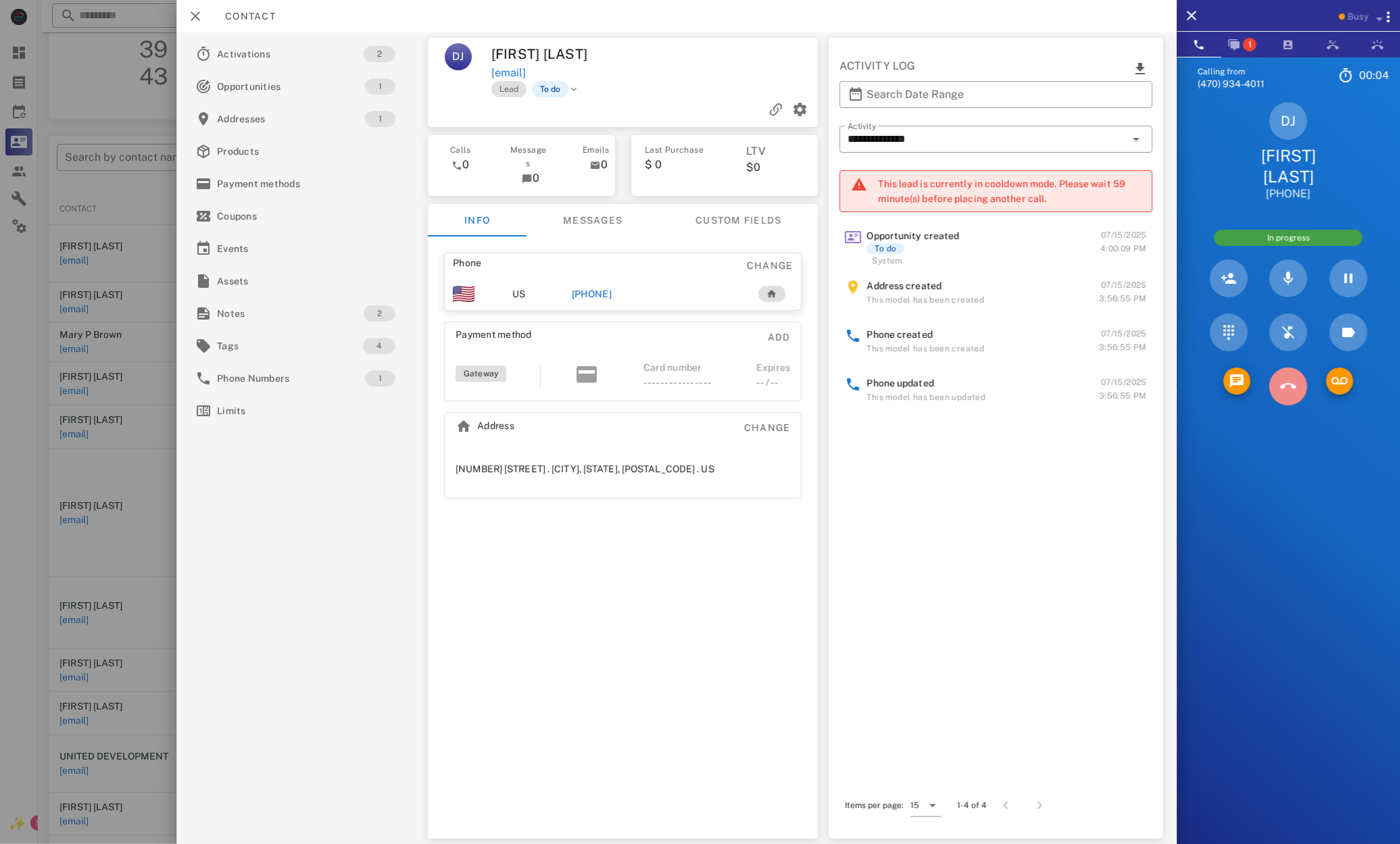 click at bounding box center (1288, 387) 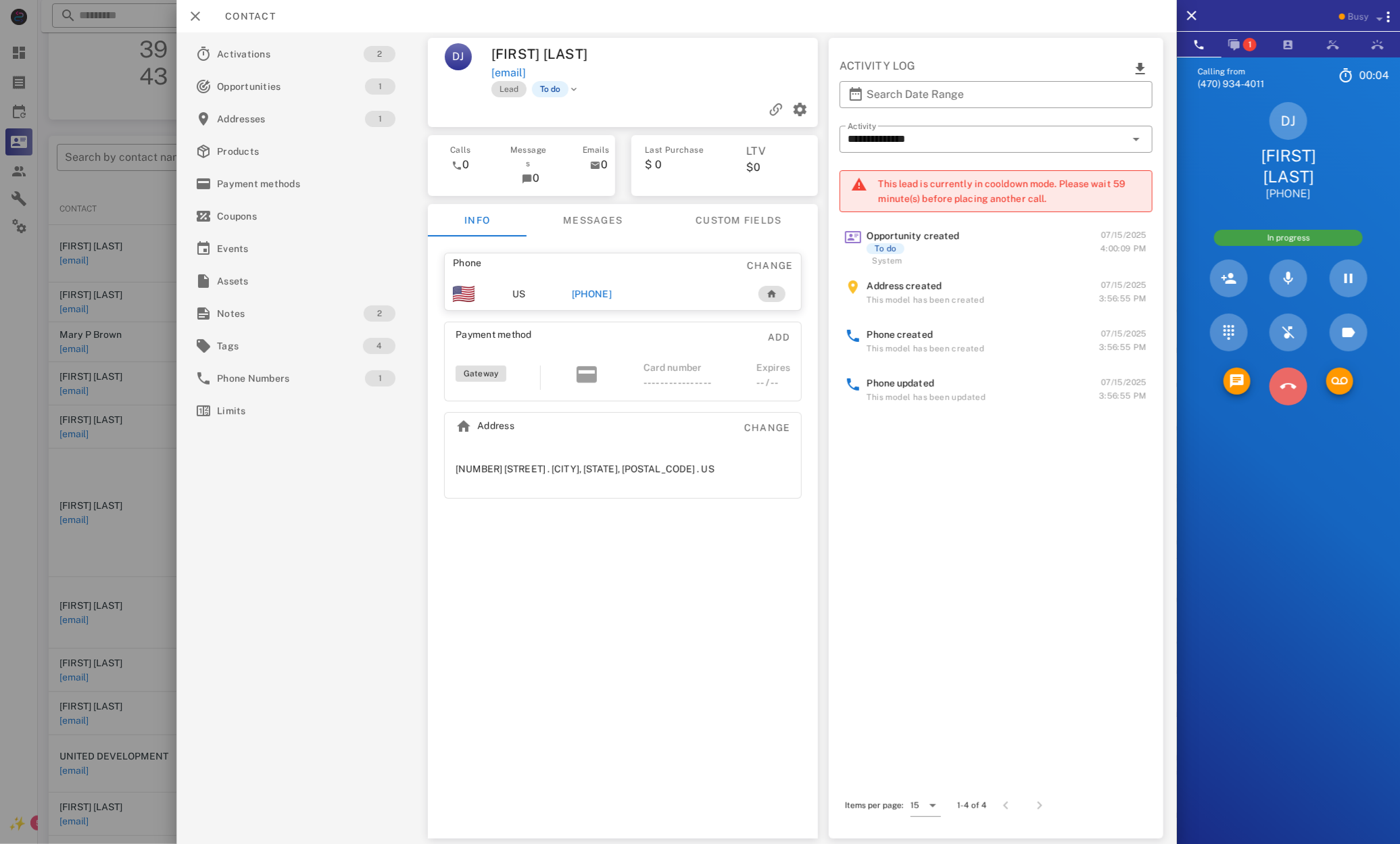 scroll, scrollTop: 49, scrollLeft: 0, axis: vertical 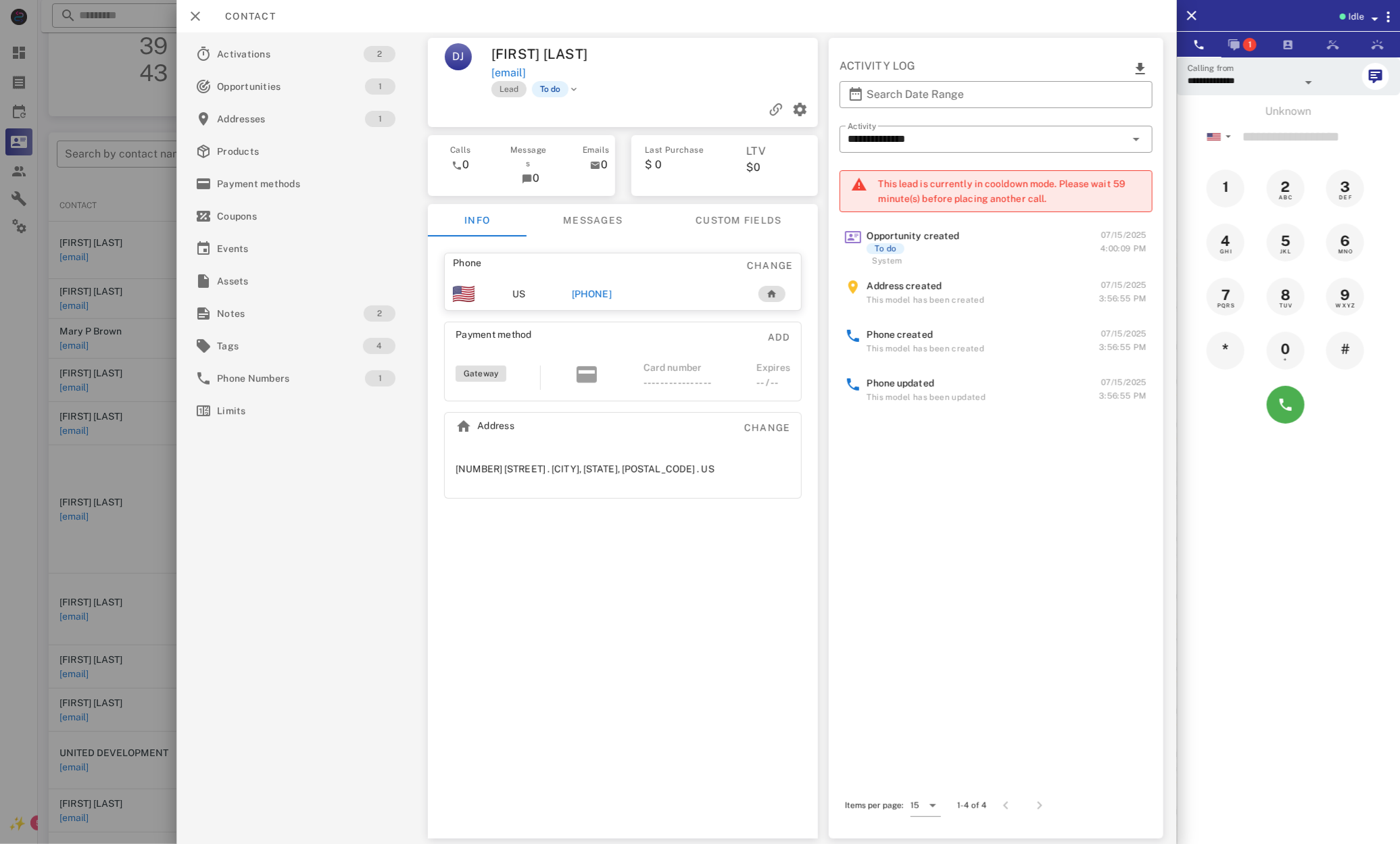 click at bounding box center (700, 422) 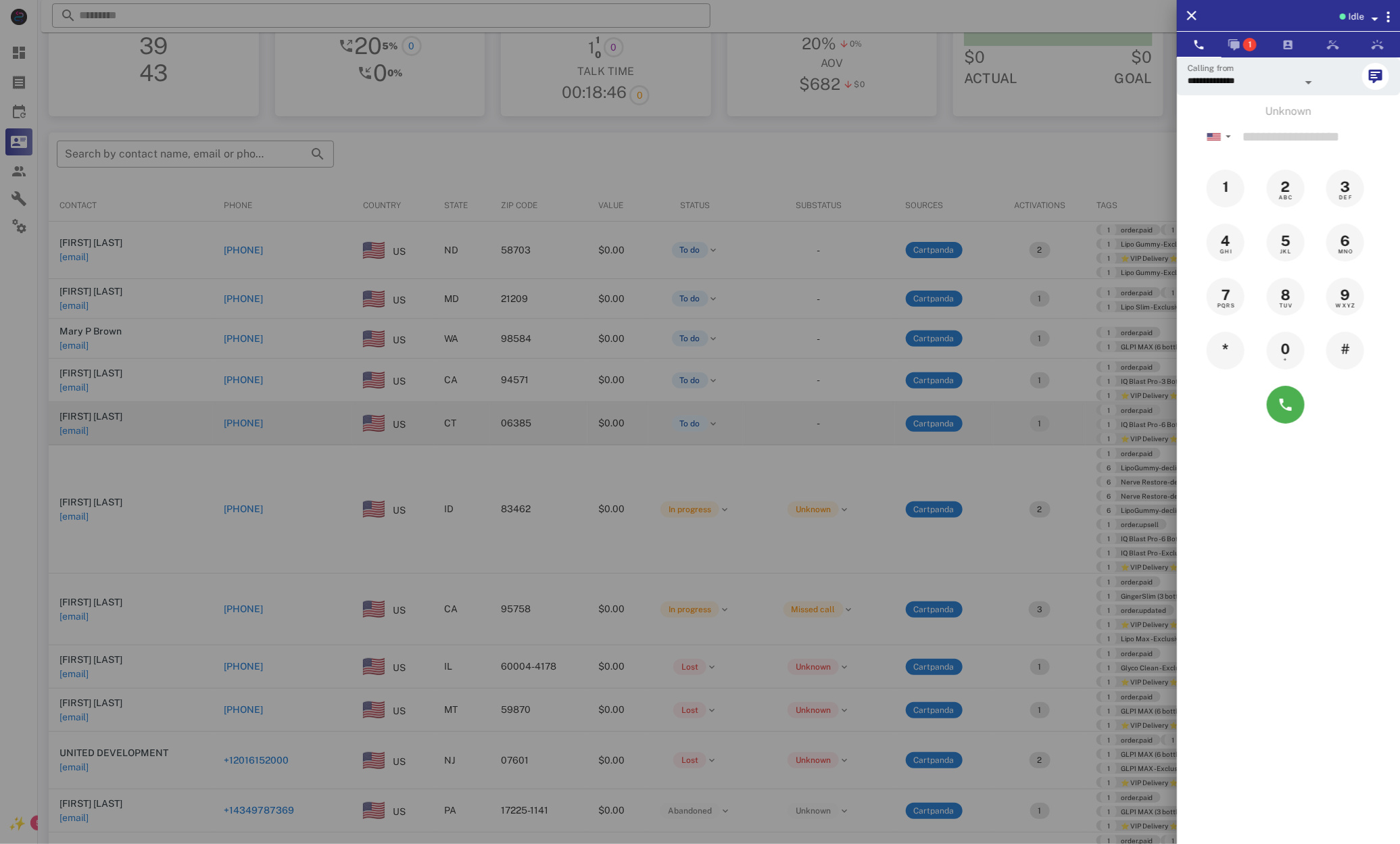 click at bounding box center [700, 422] 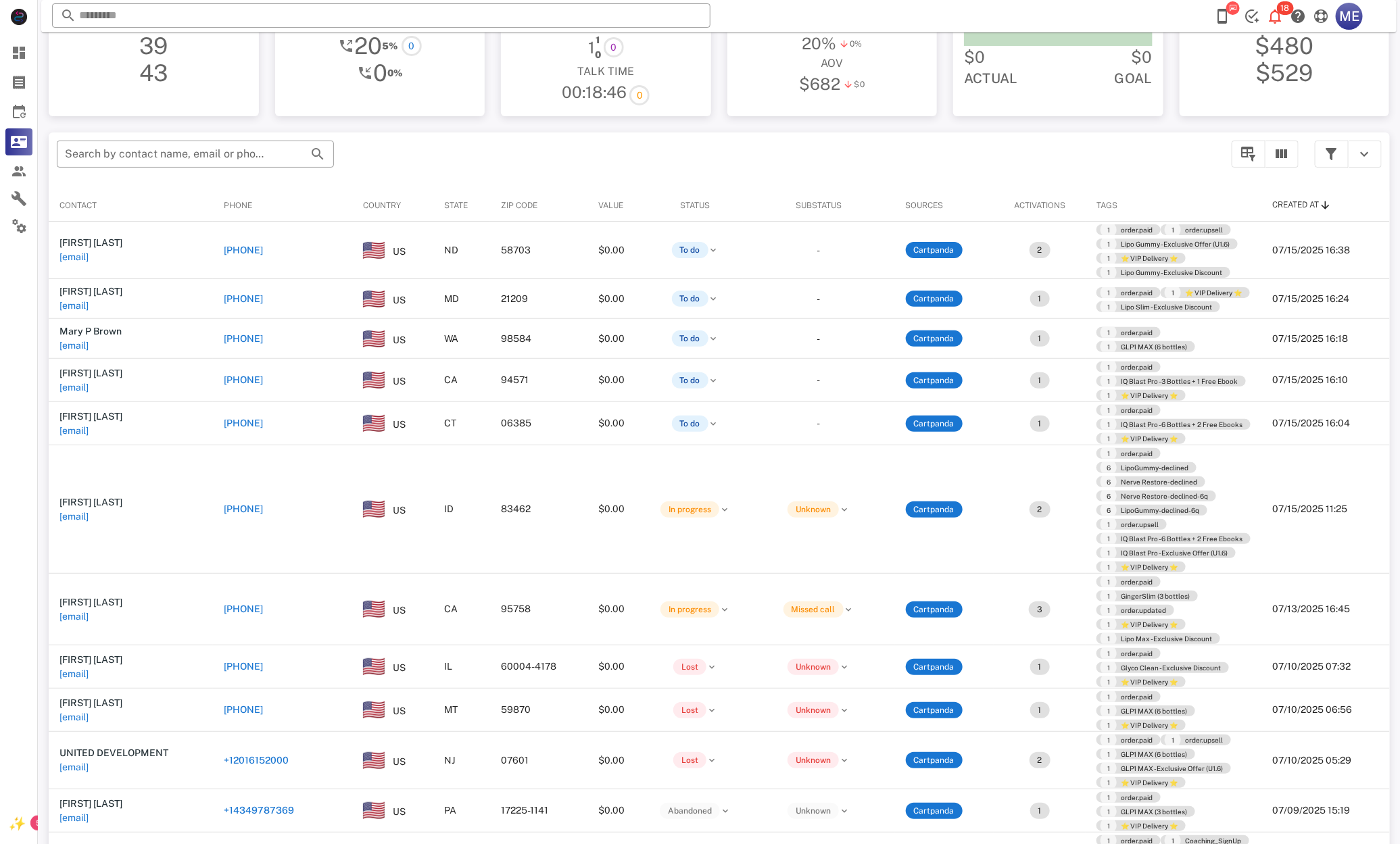 click on "+18608841012" at bounding box center (243, 423) 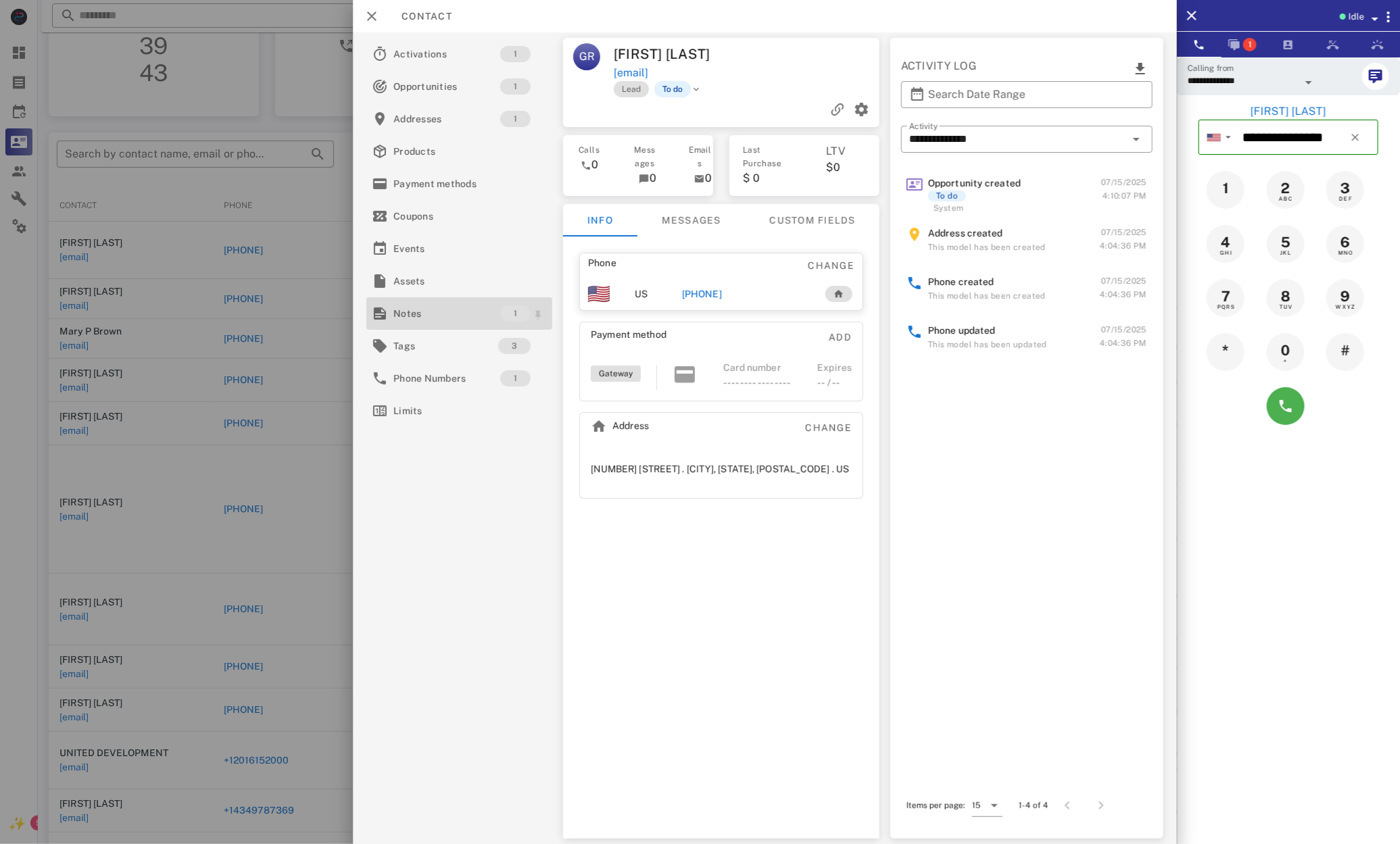 click on "Notes" at bounding box center (447, 314) 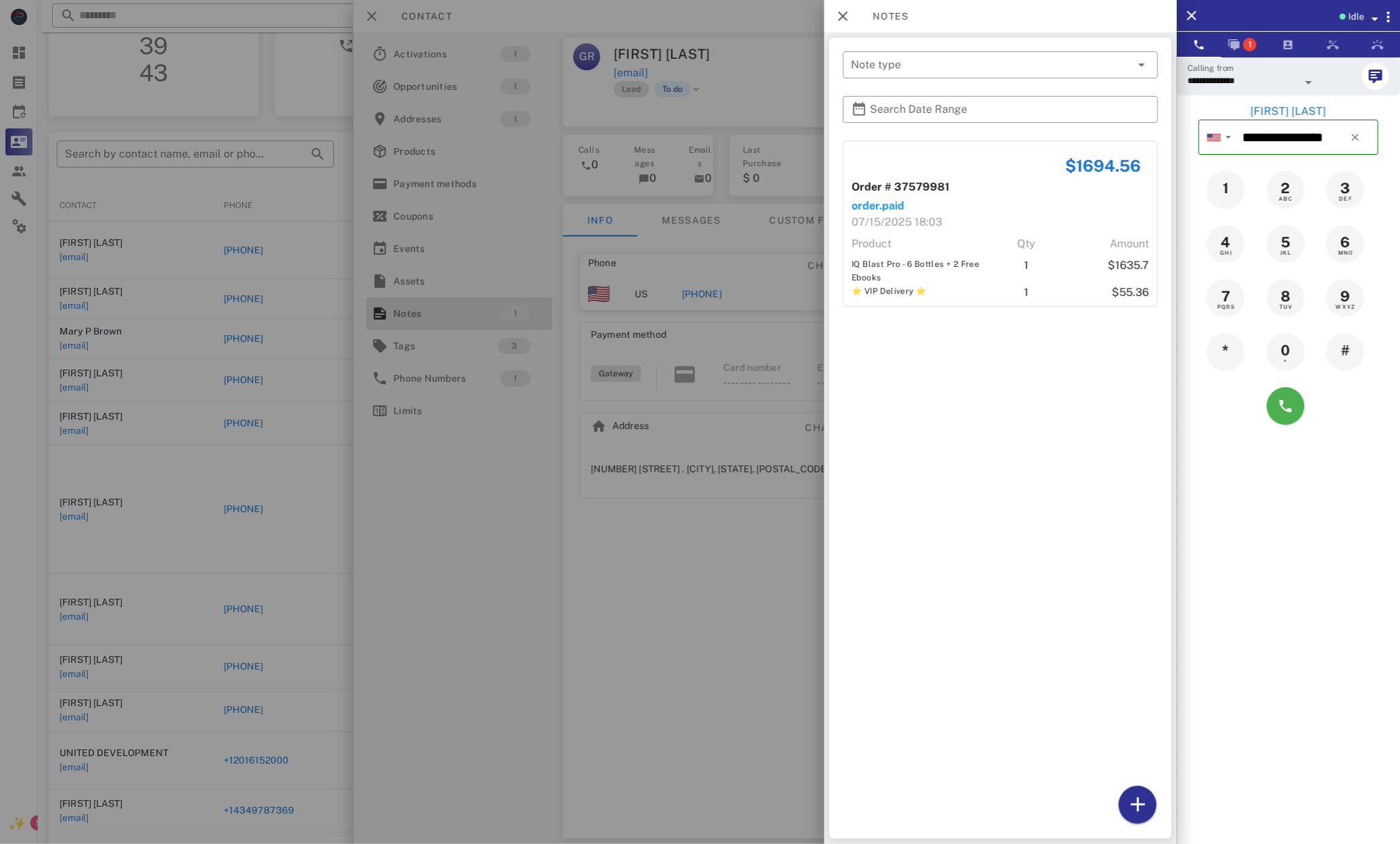 drag, startPoint x: 960, startPoint y: 208, endPoint x: 973, endPoint y: 267, distance: 60.41523 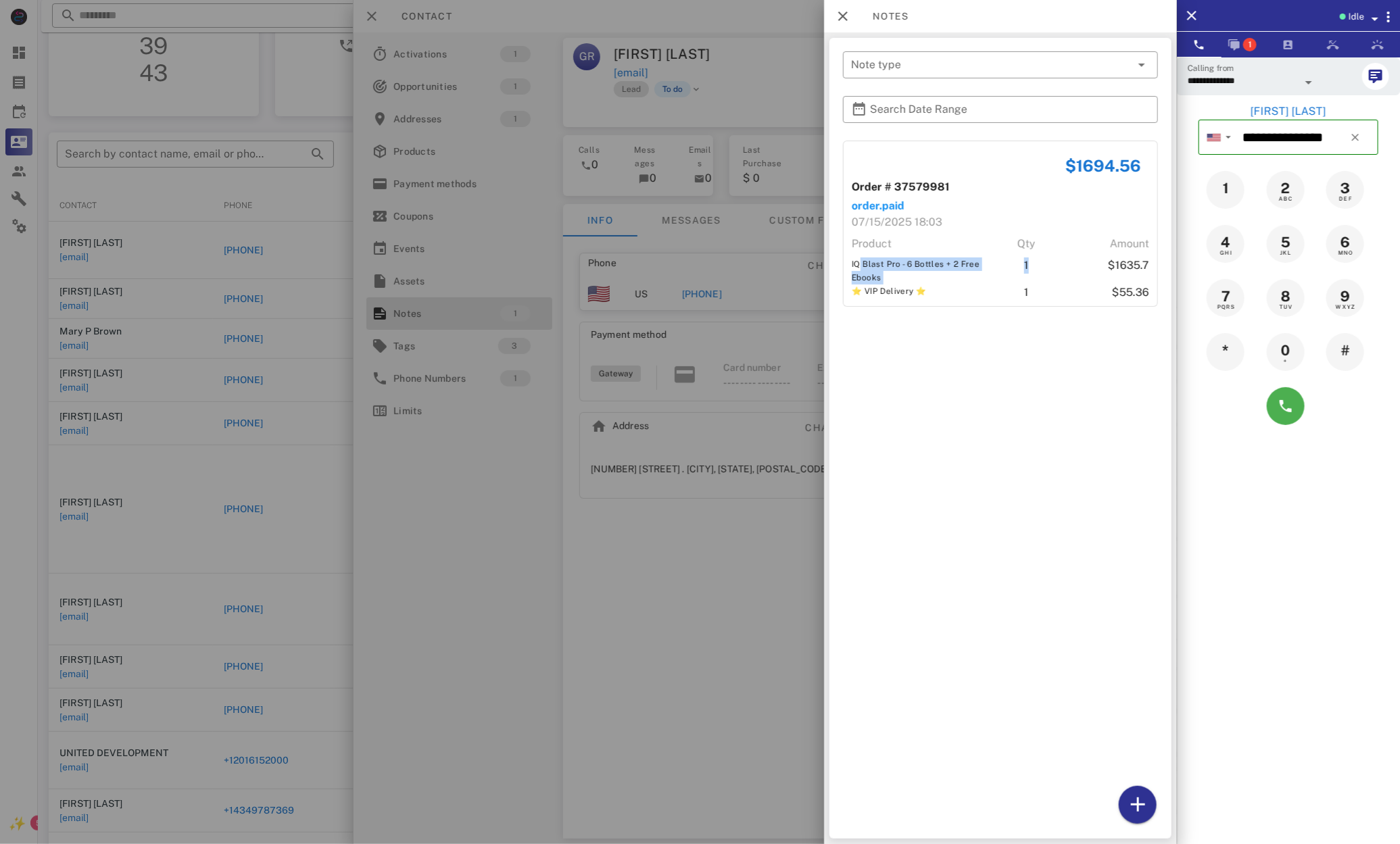 drag, startPoint x: 854, startPoint y: 264, endPoint x: 1116, endPoint y: 314, distance: 266.72833 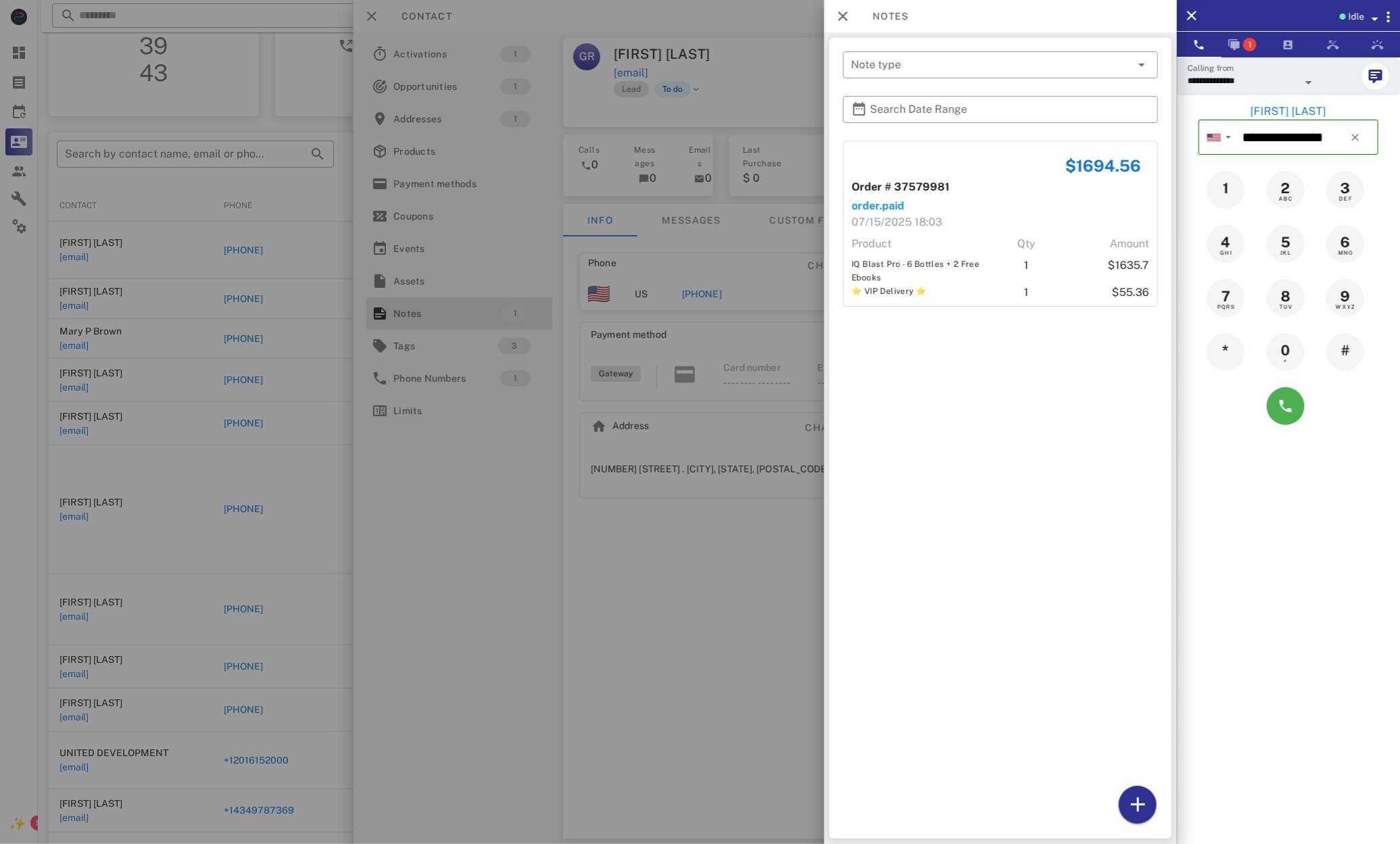 click on "$1694.56   Order # 37579981   order.paid   07/15/2025 18:03   Product Qty Amount  IQ Blast Pro - 6 Bottles + 2 Free Ebooks  1 $1635.7  ⭐ VIP Delivery ⭐  1 $55.36" at bounding box center [1000, 487] 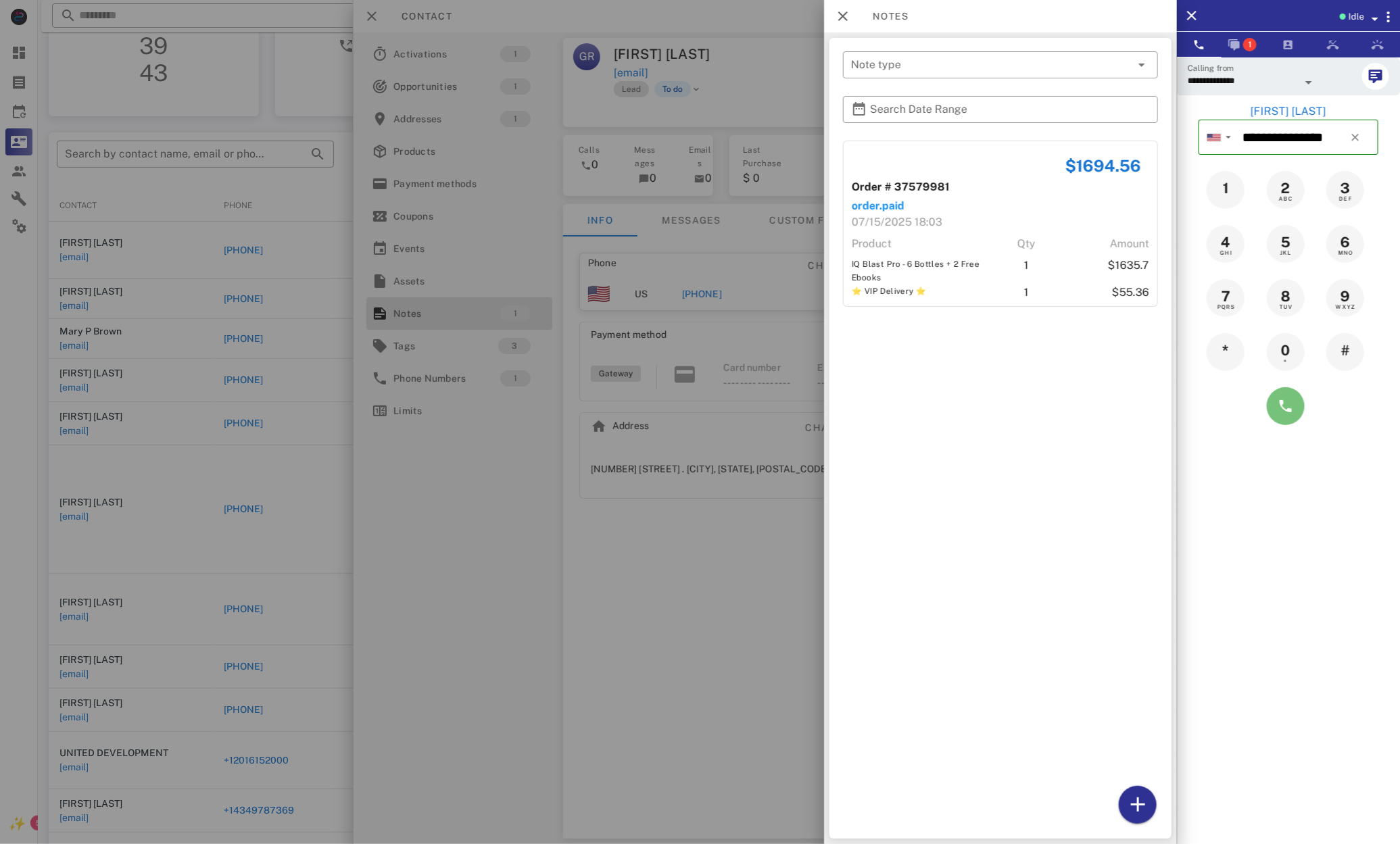 click at bounding box center (1286, 406) 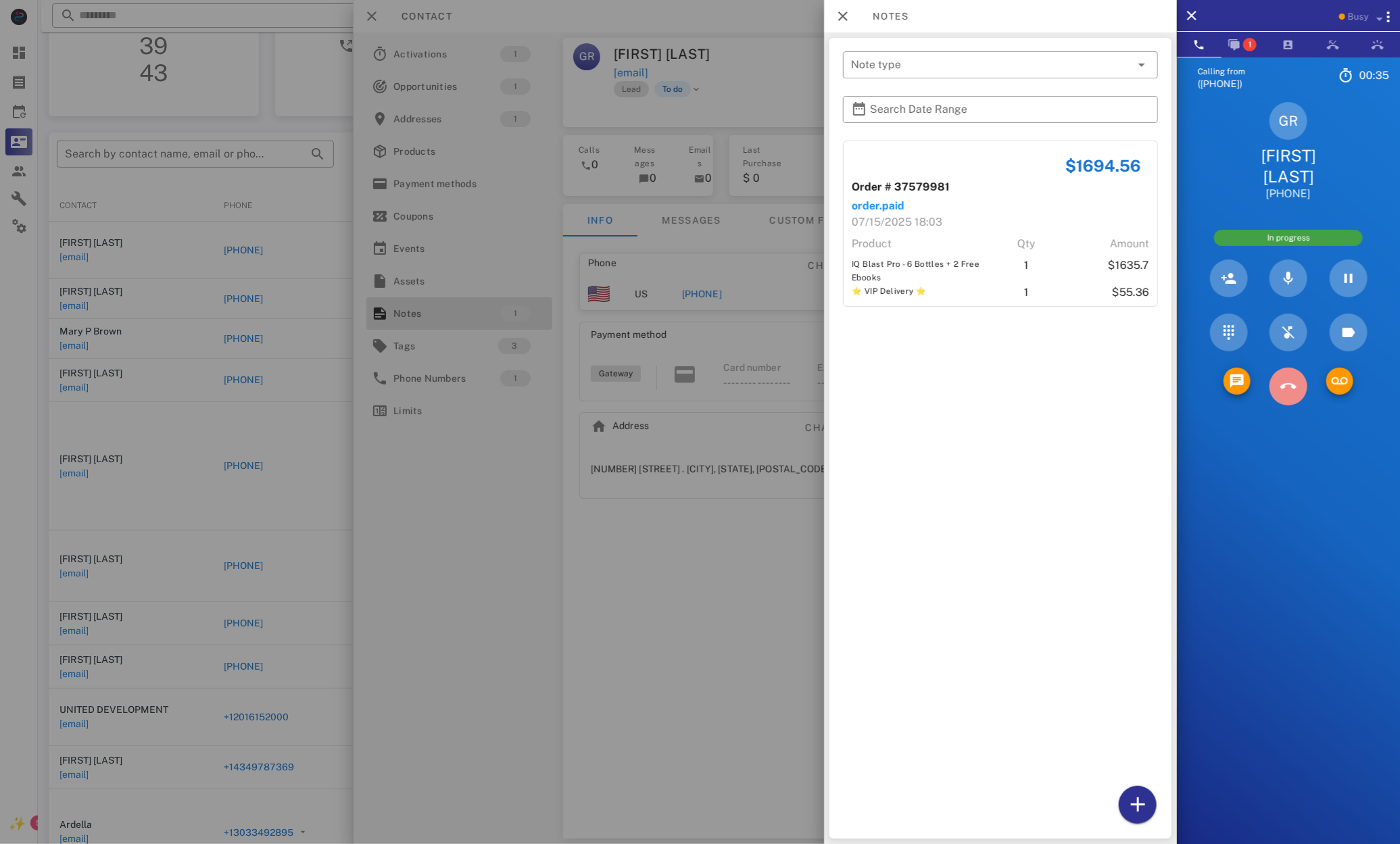 drag, startPoint x: 1284, startPoint y: 388, endPoint x: 1278, endPoint y: 390, distance: 6.324555 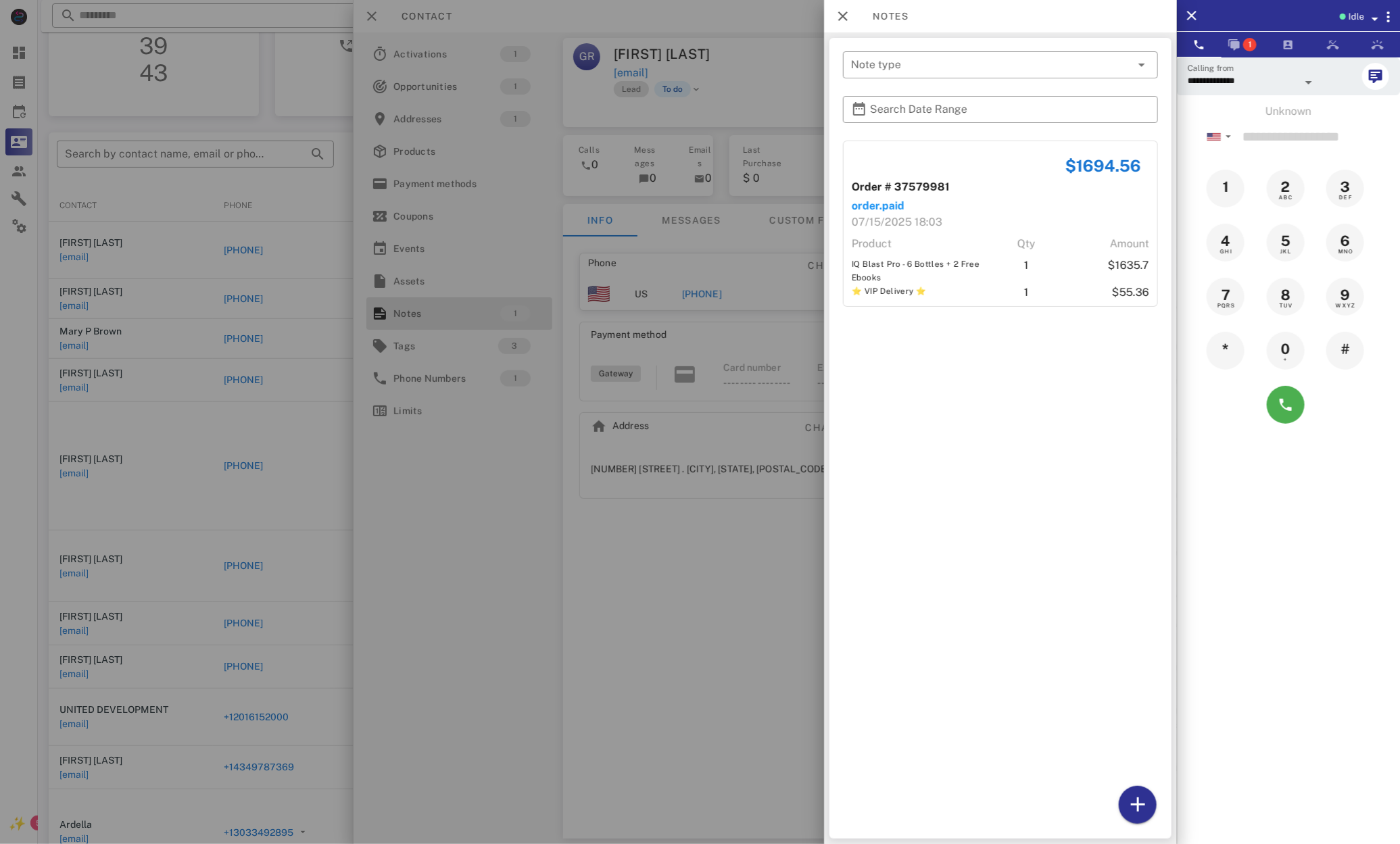 click at bounding box center [700, 422] 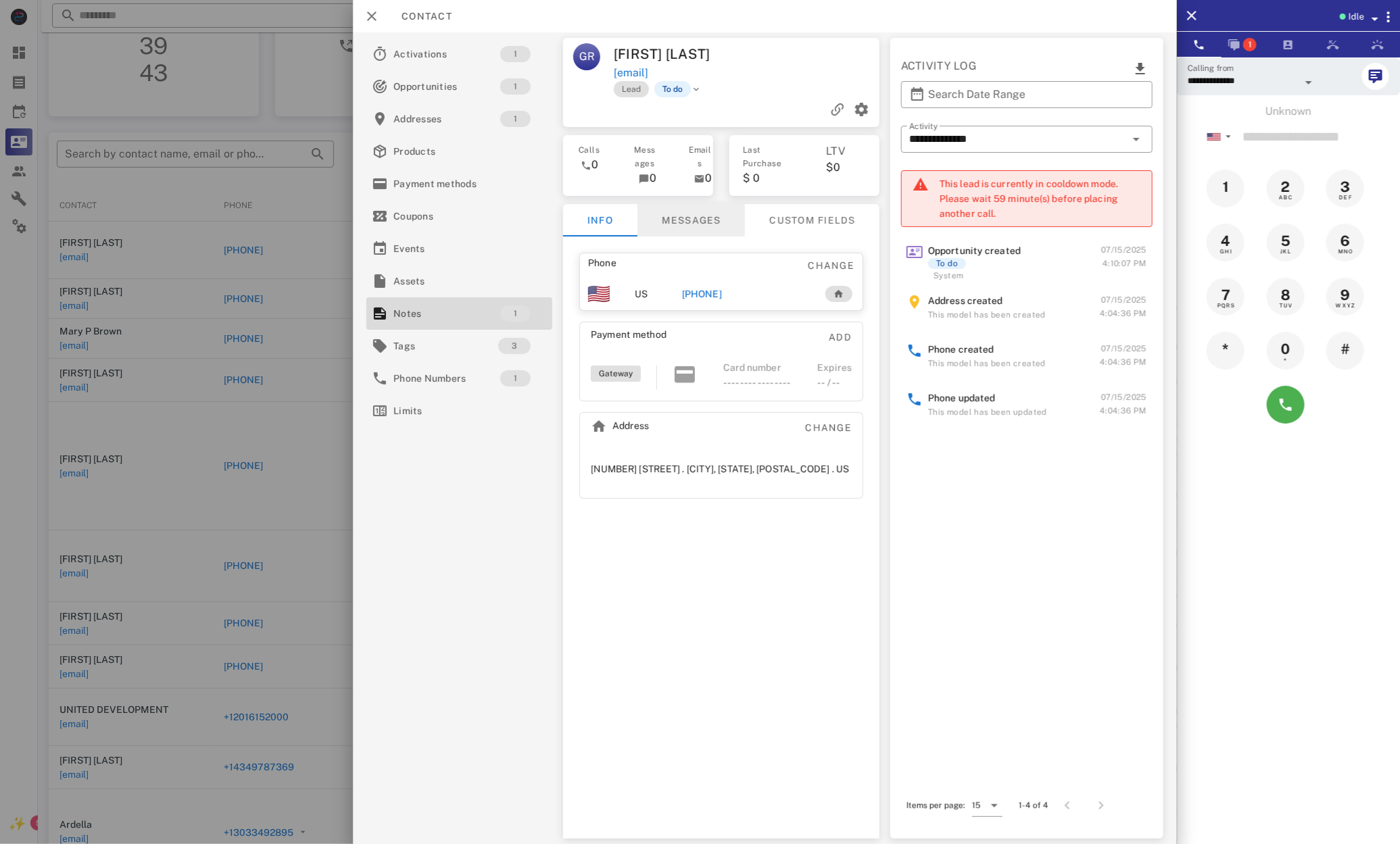 click on "Messages" at bounding box center (692, 220) 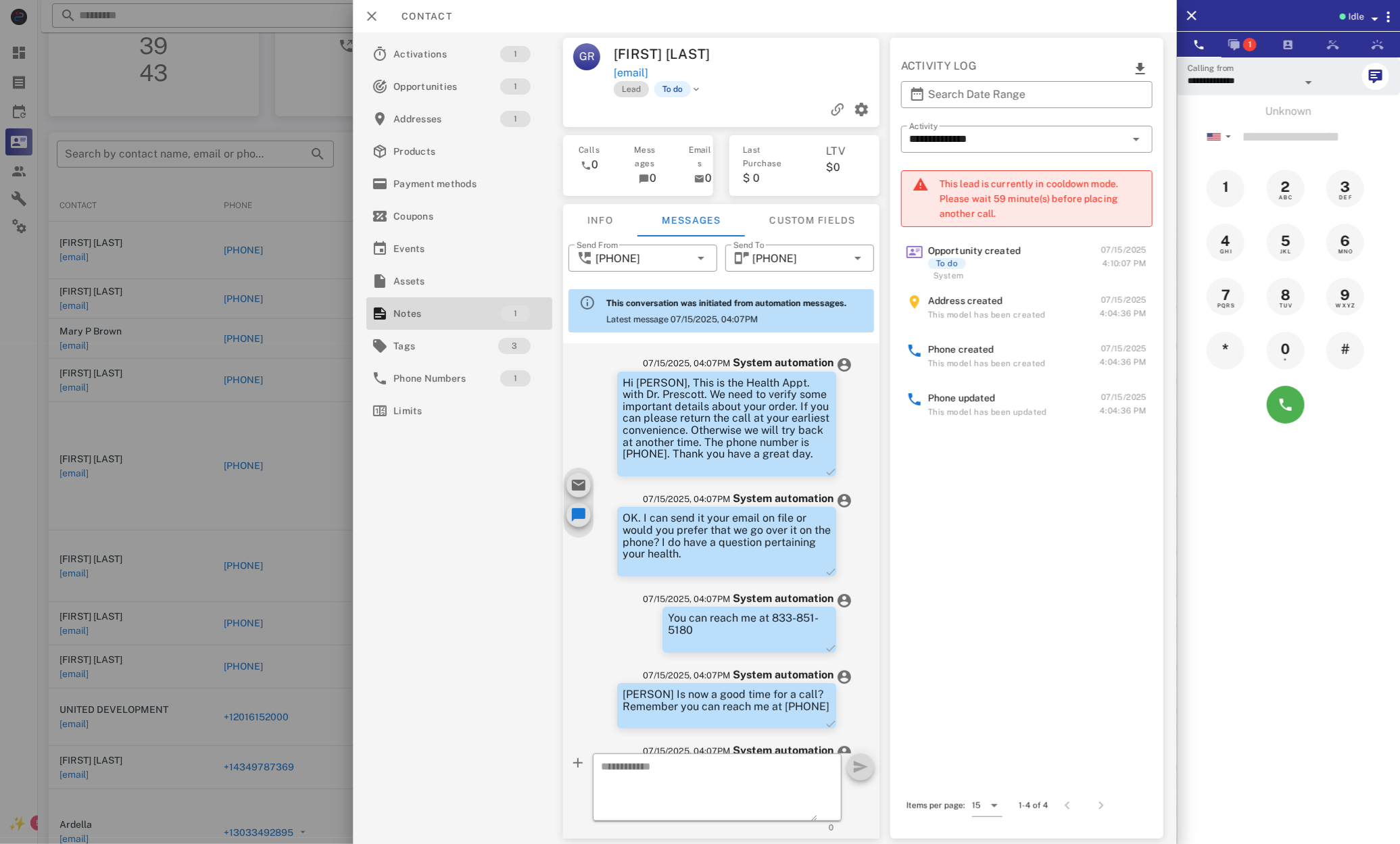scroll, scrollTop: 187, scrollLeft: 0, axis: vertical 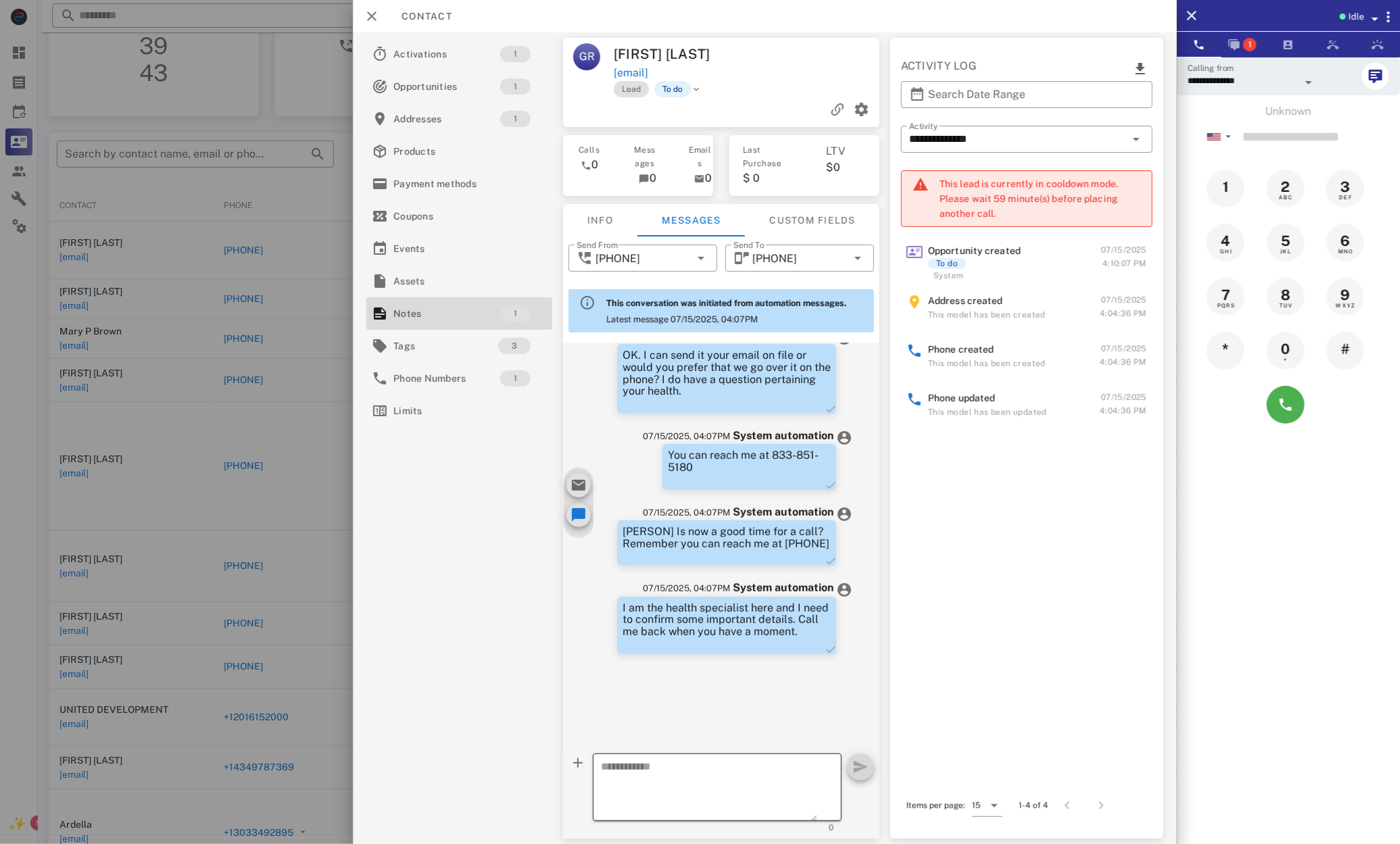 click at bounding box center (709, 789) 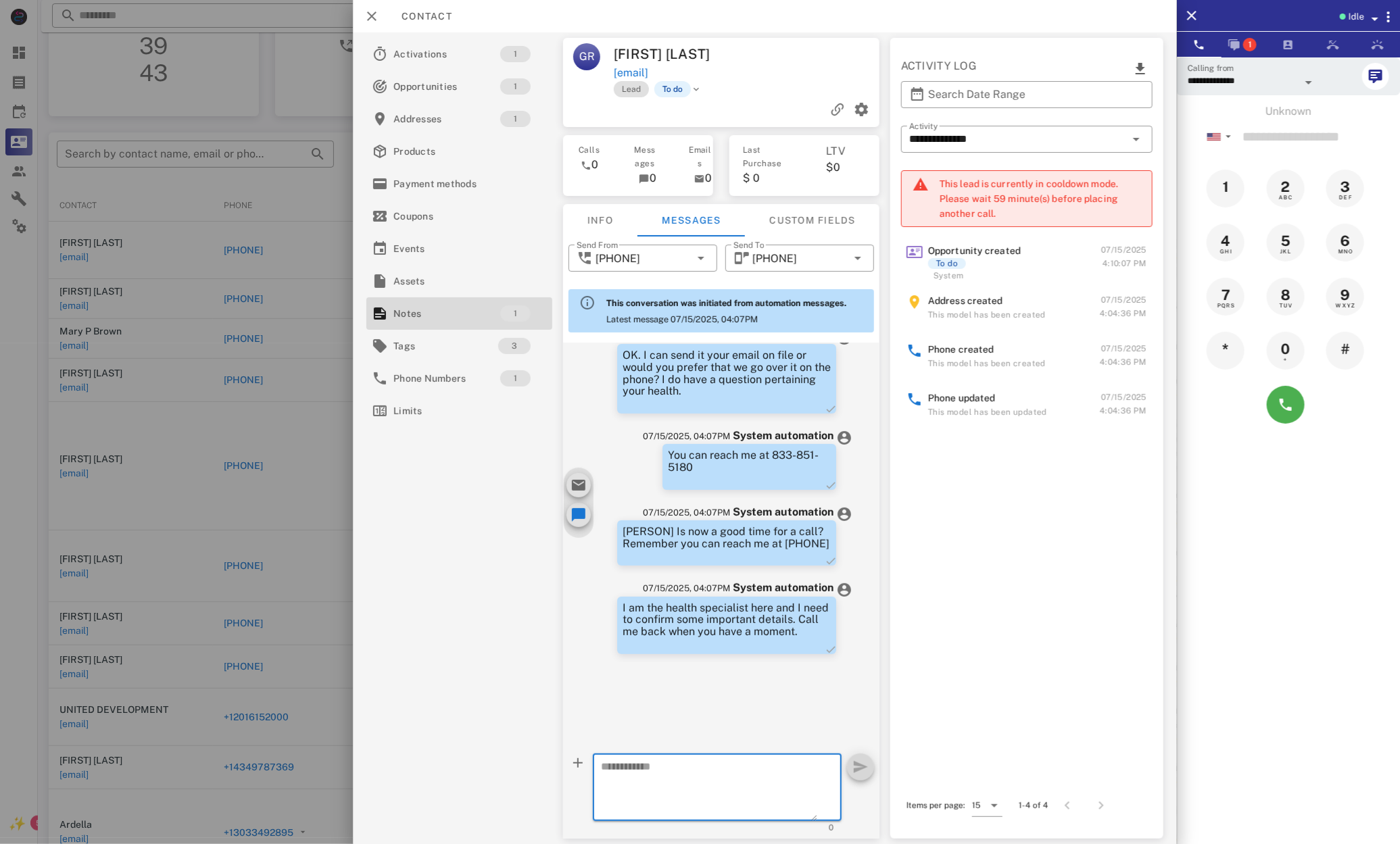 paste on "**********" 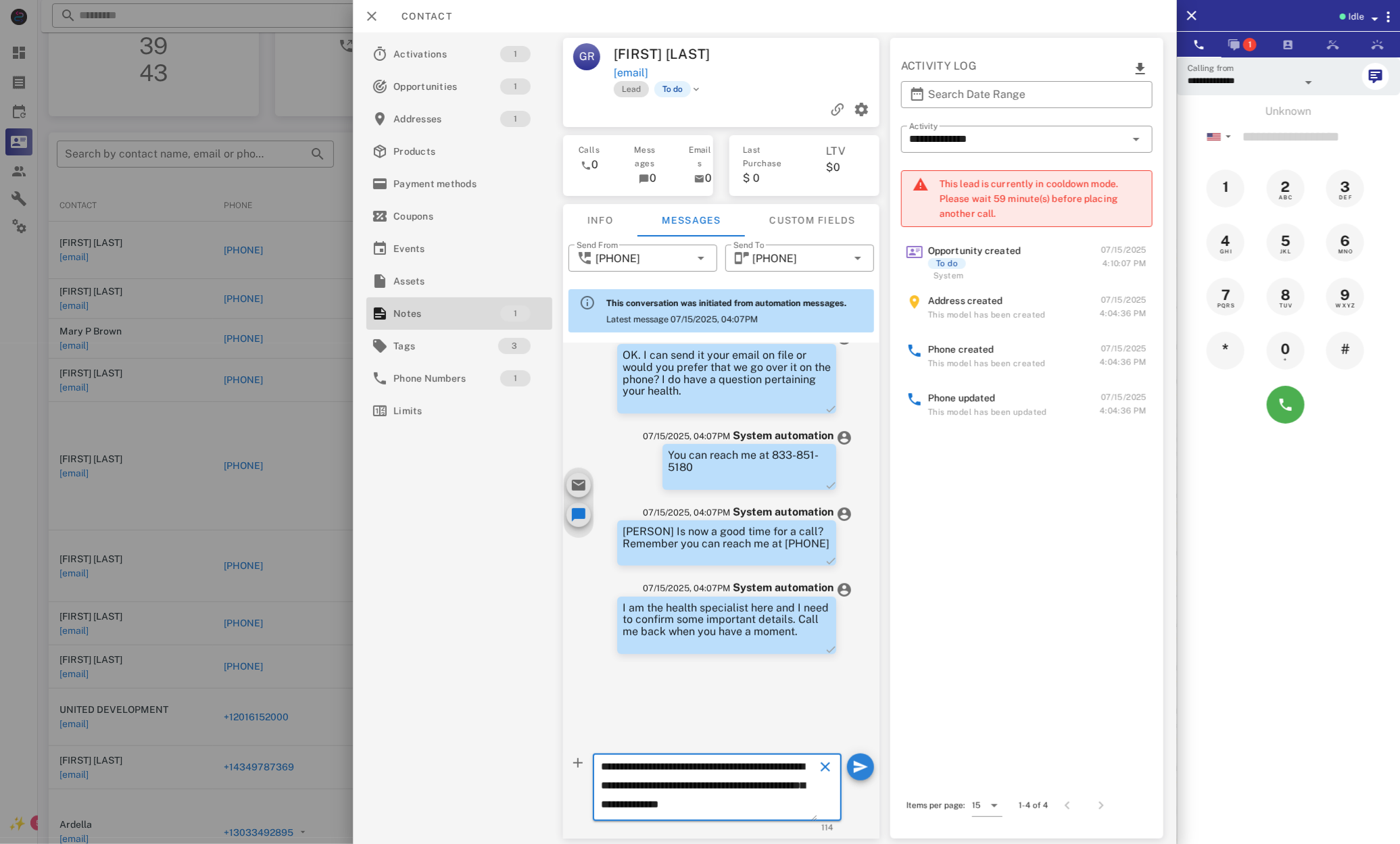 type on "**********" 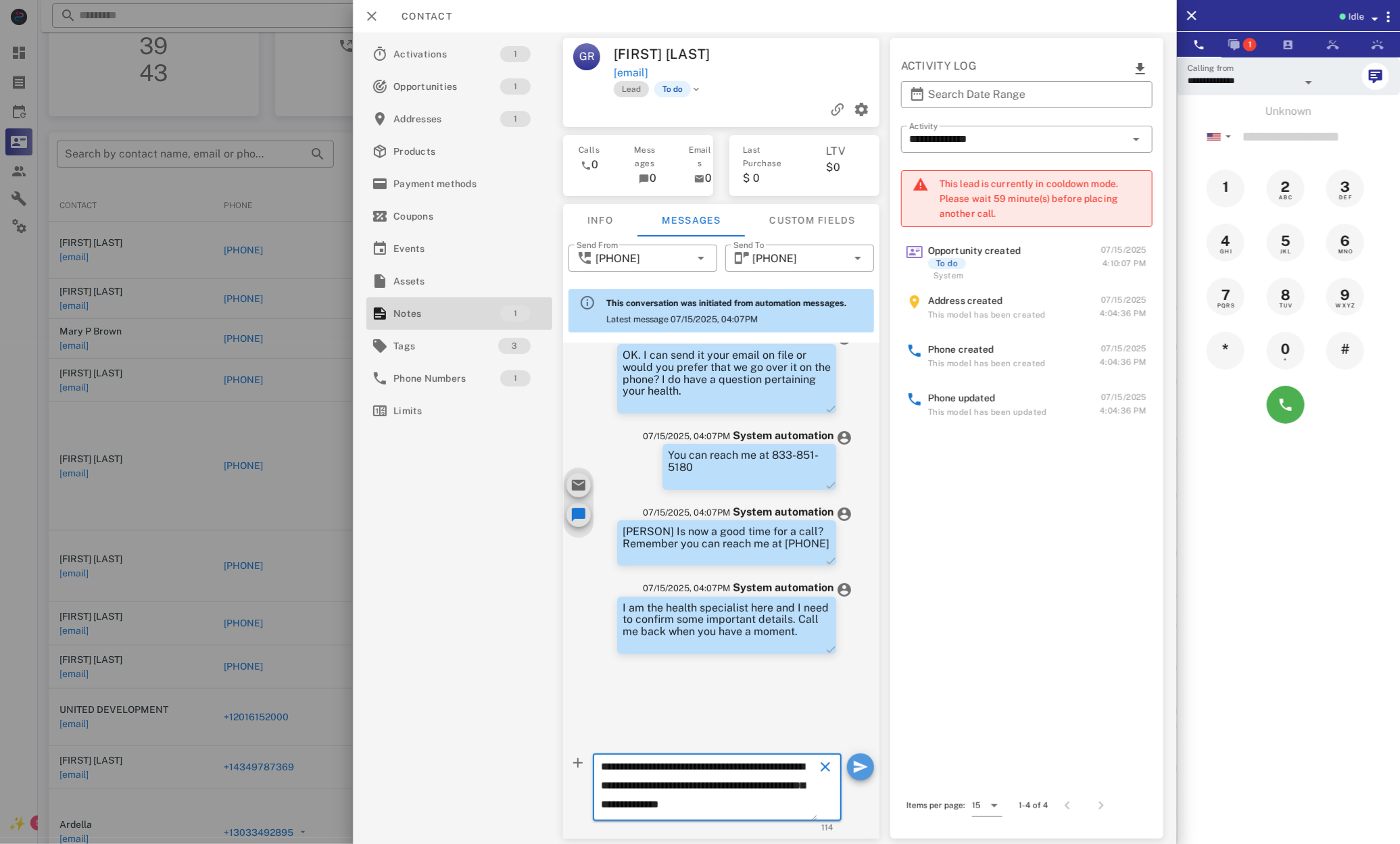 click at bounding box center [861, 767] 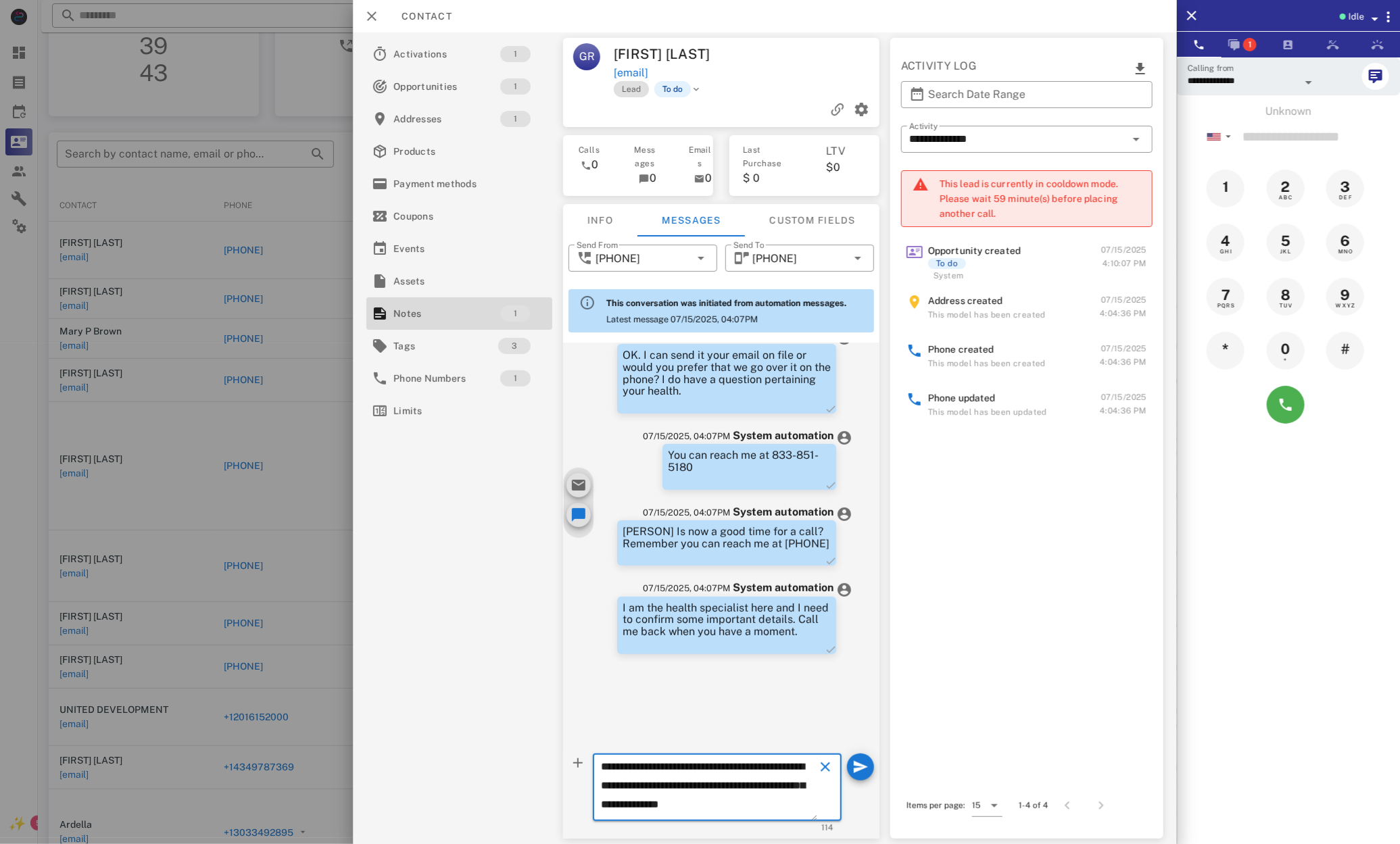 type 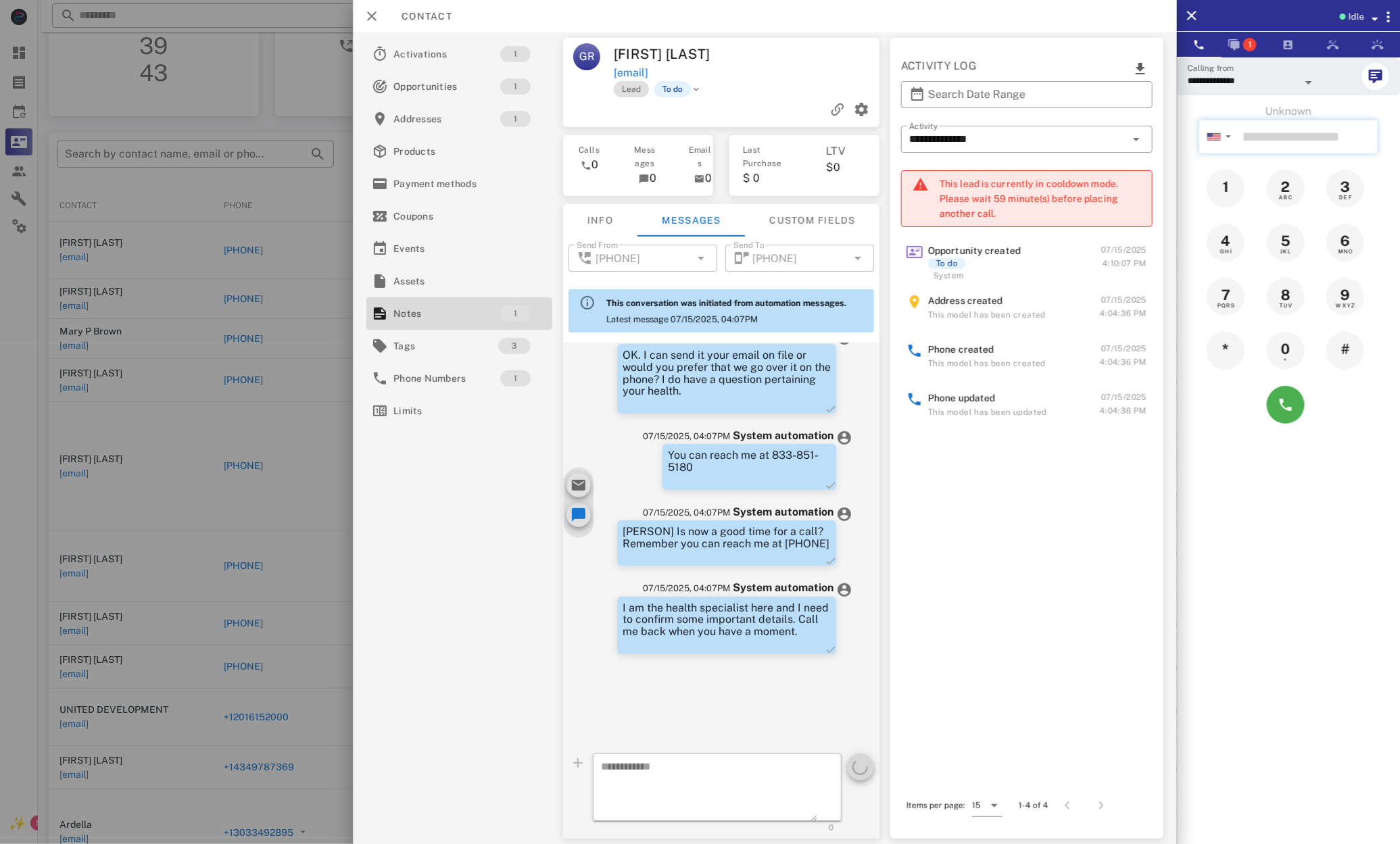 click at bounding box center [1307, 136] 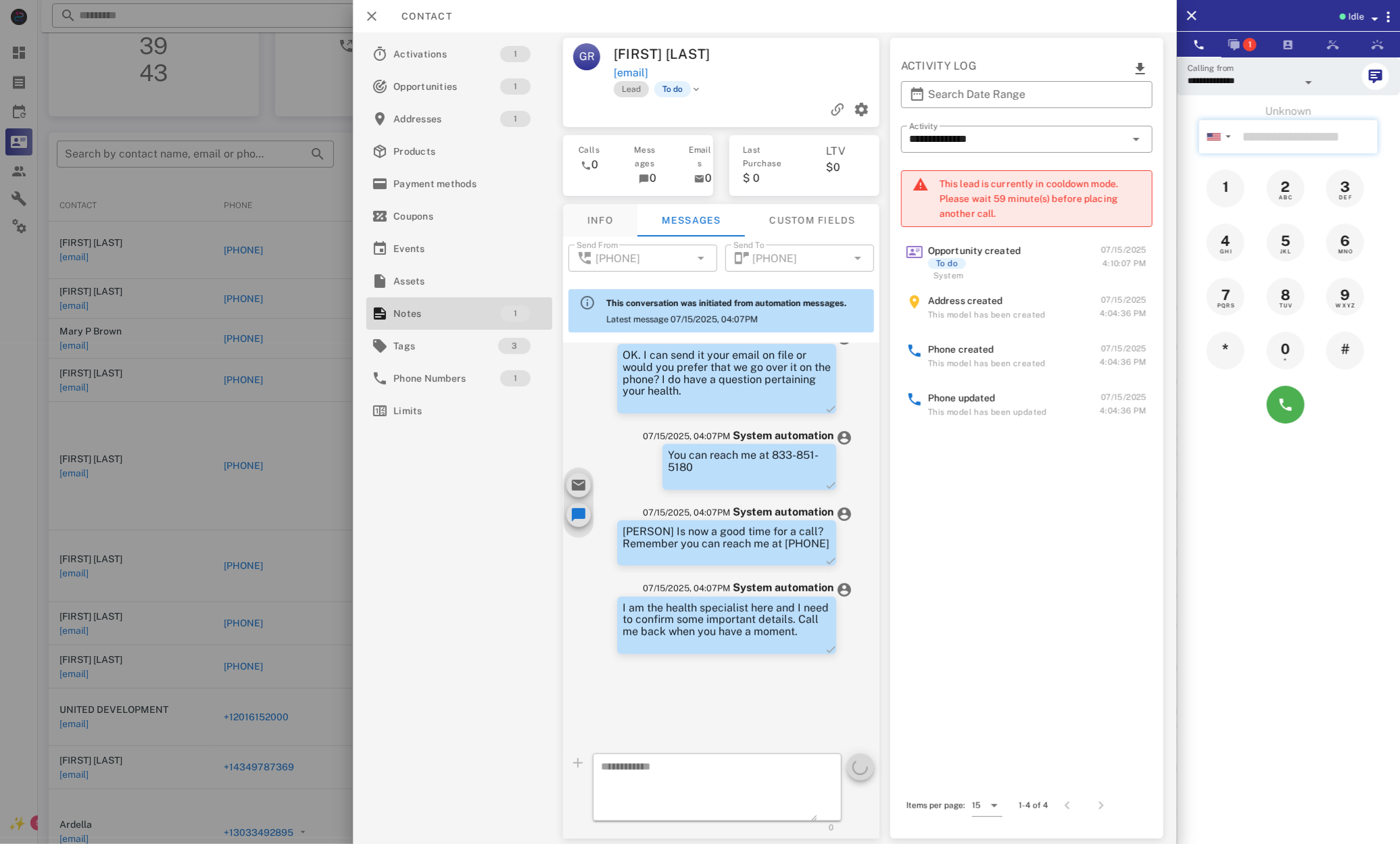 scroll, scrollTop: 274, scrollLeft: 0, axis: vertical 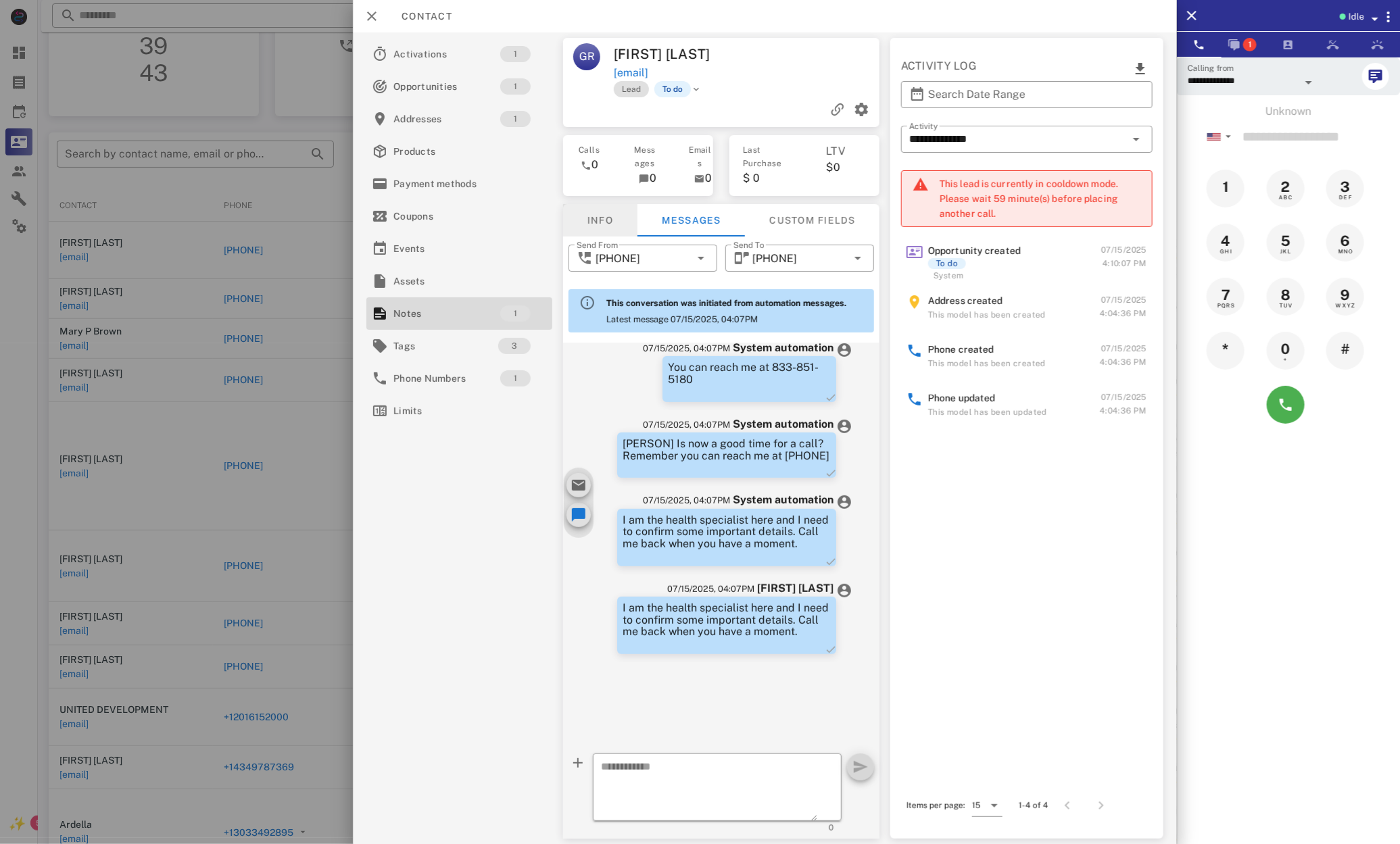 drag, startPoint x: 599, startPoint y: 220, endPoint x: 606, endPoint y: 229, distance: 11.401754 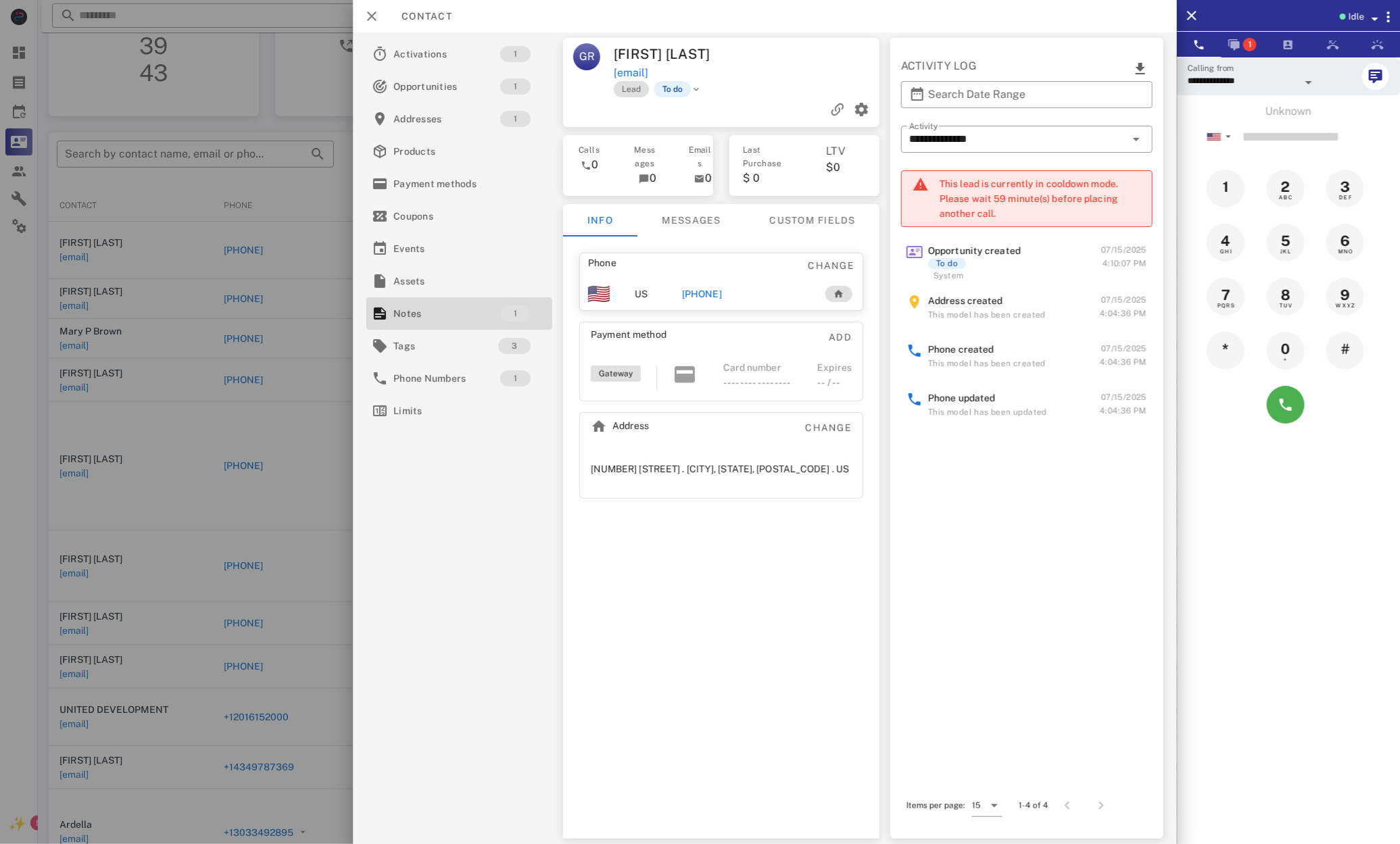 drag, startPoint x: 719, startPoint y: 287, endPoint x: 800, endPoint y: 315, distance: 85.70298 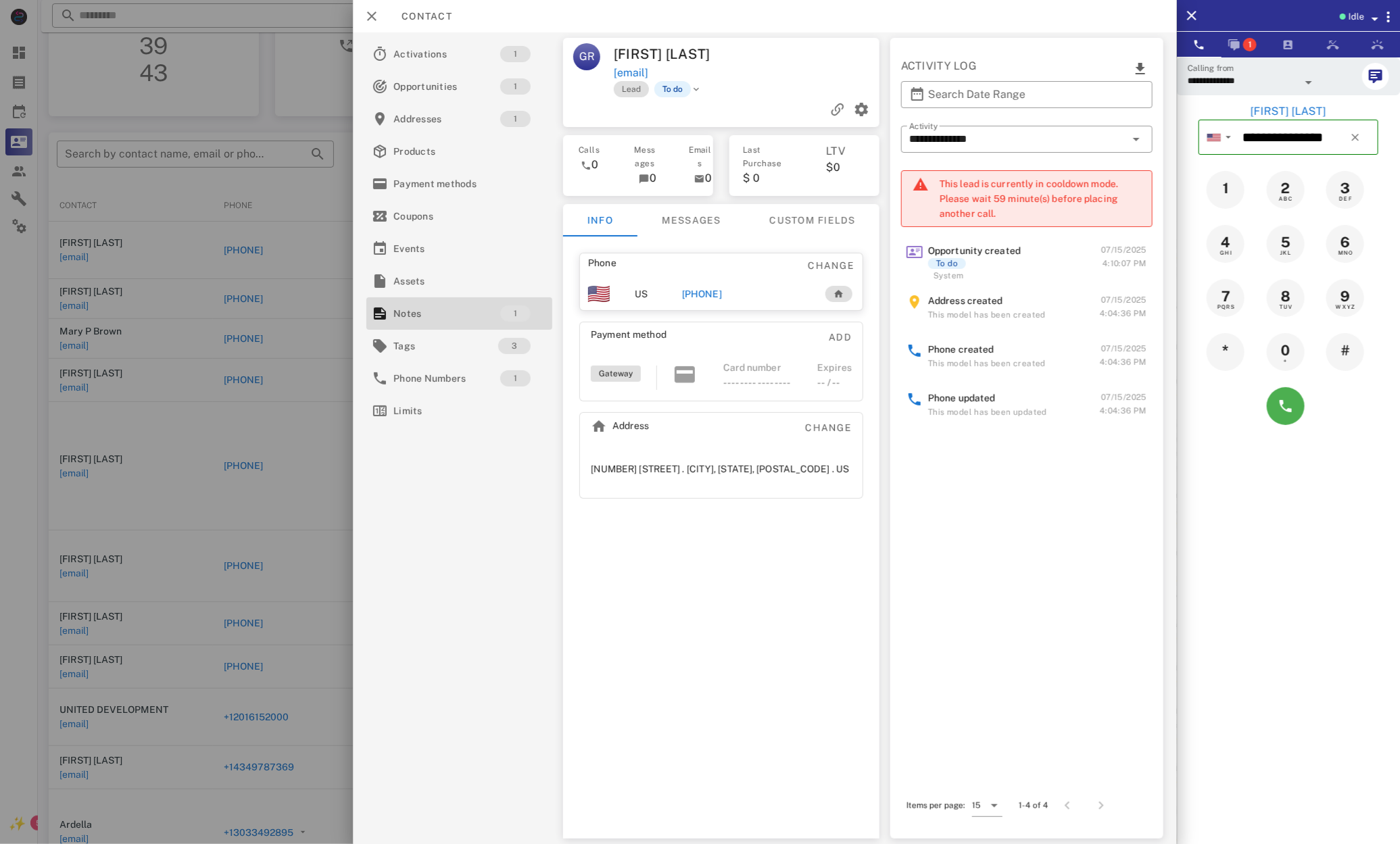 click at bounding box center (1288, 406) 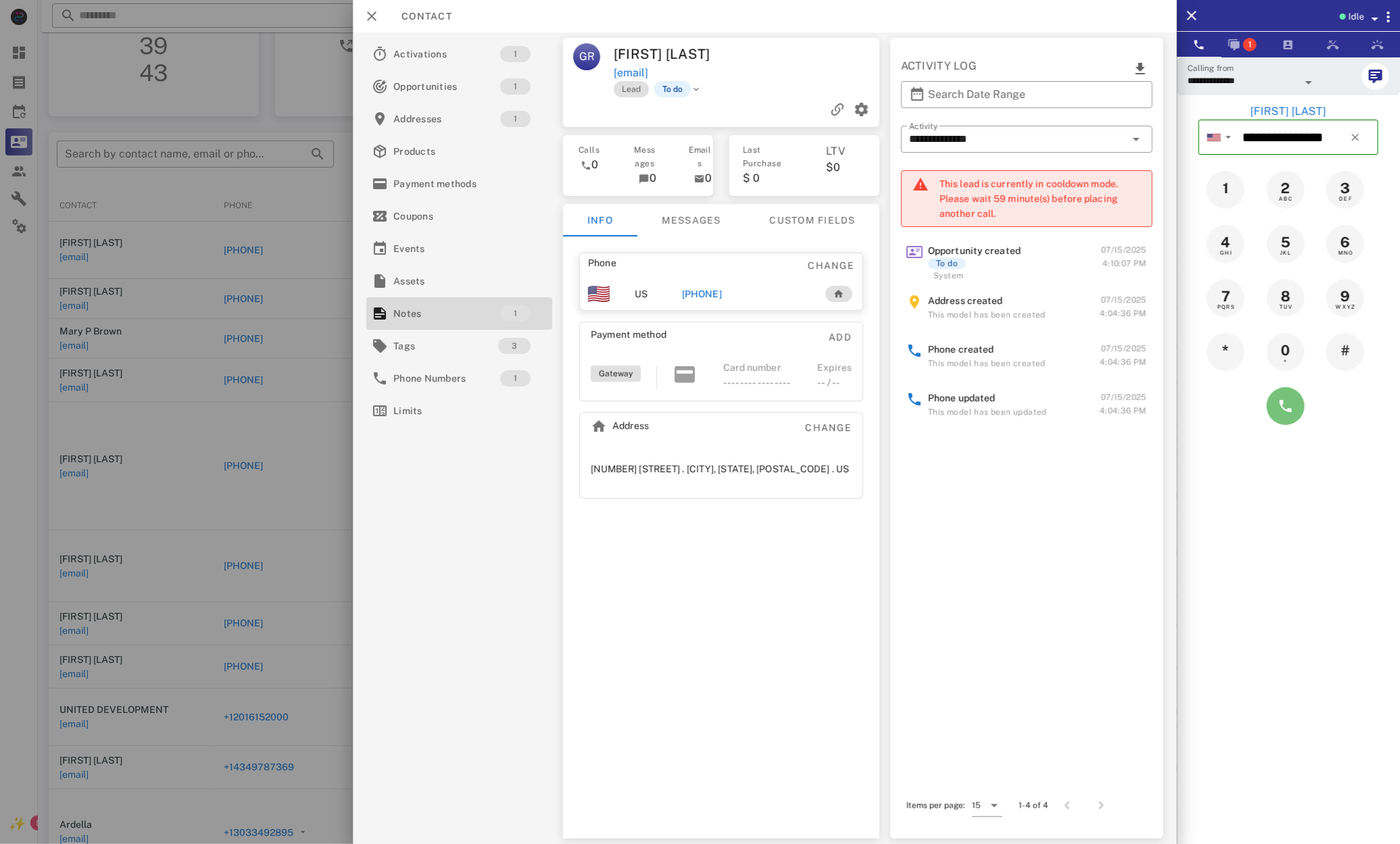 click at bounding box center [1286, 406] 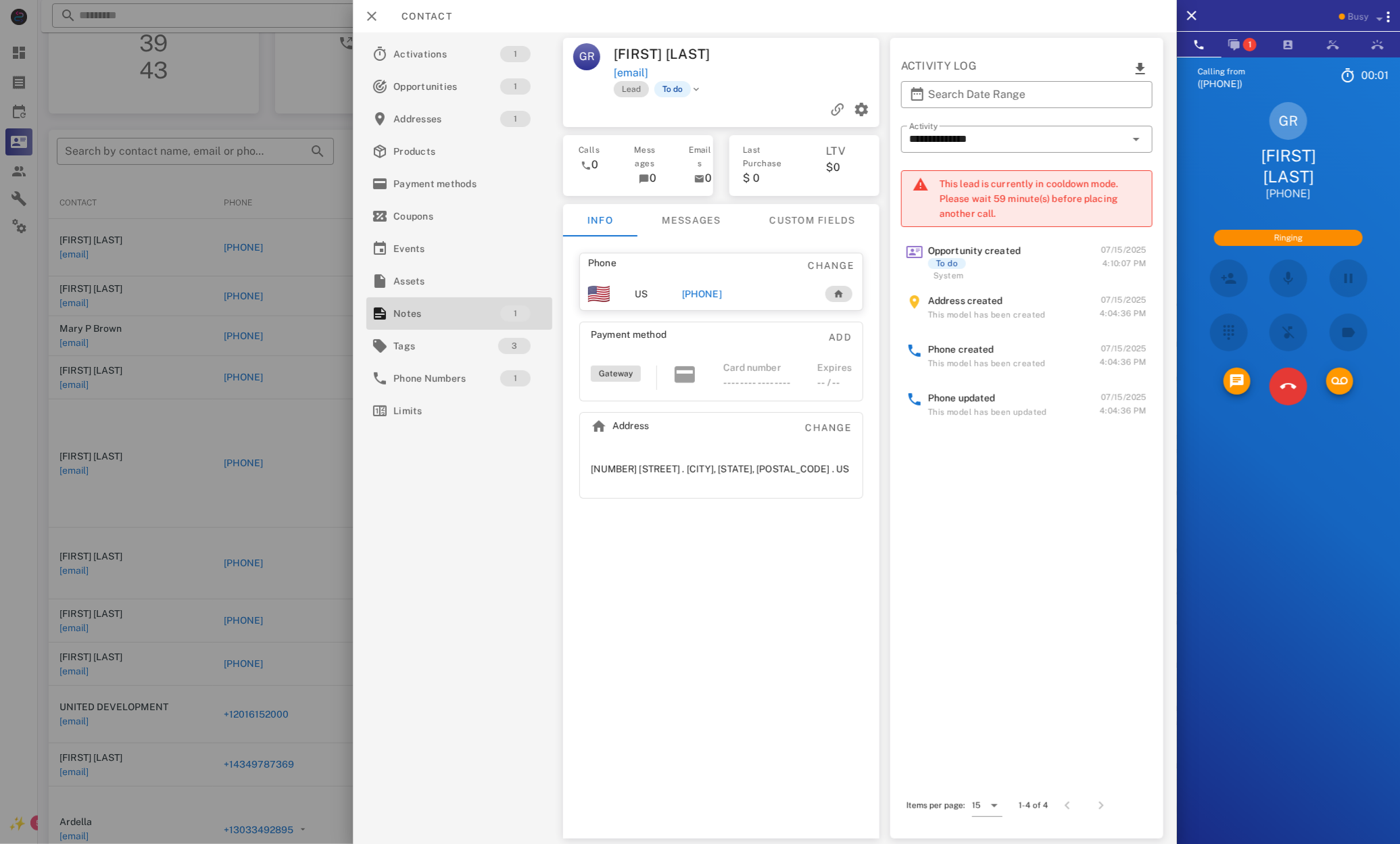 scroll, scrollTop: 57, scrollLeft: 0, axis: vertical 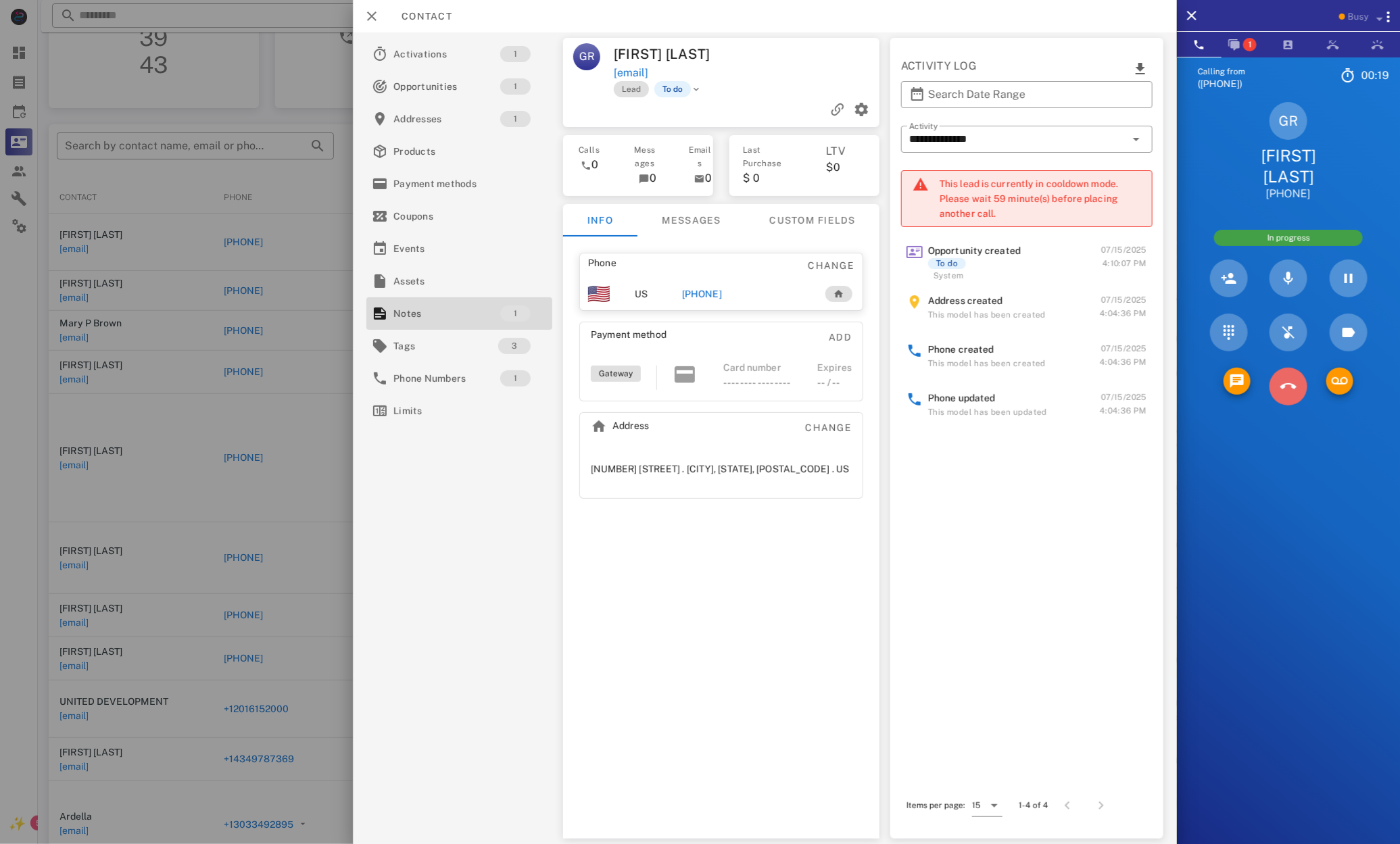 click at bounding box center [1288, 387] 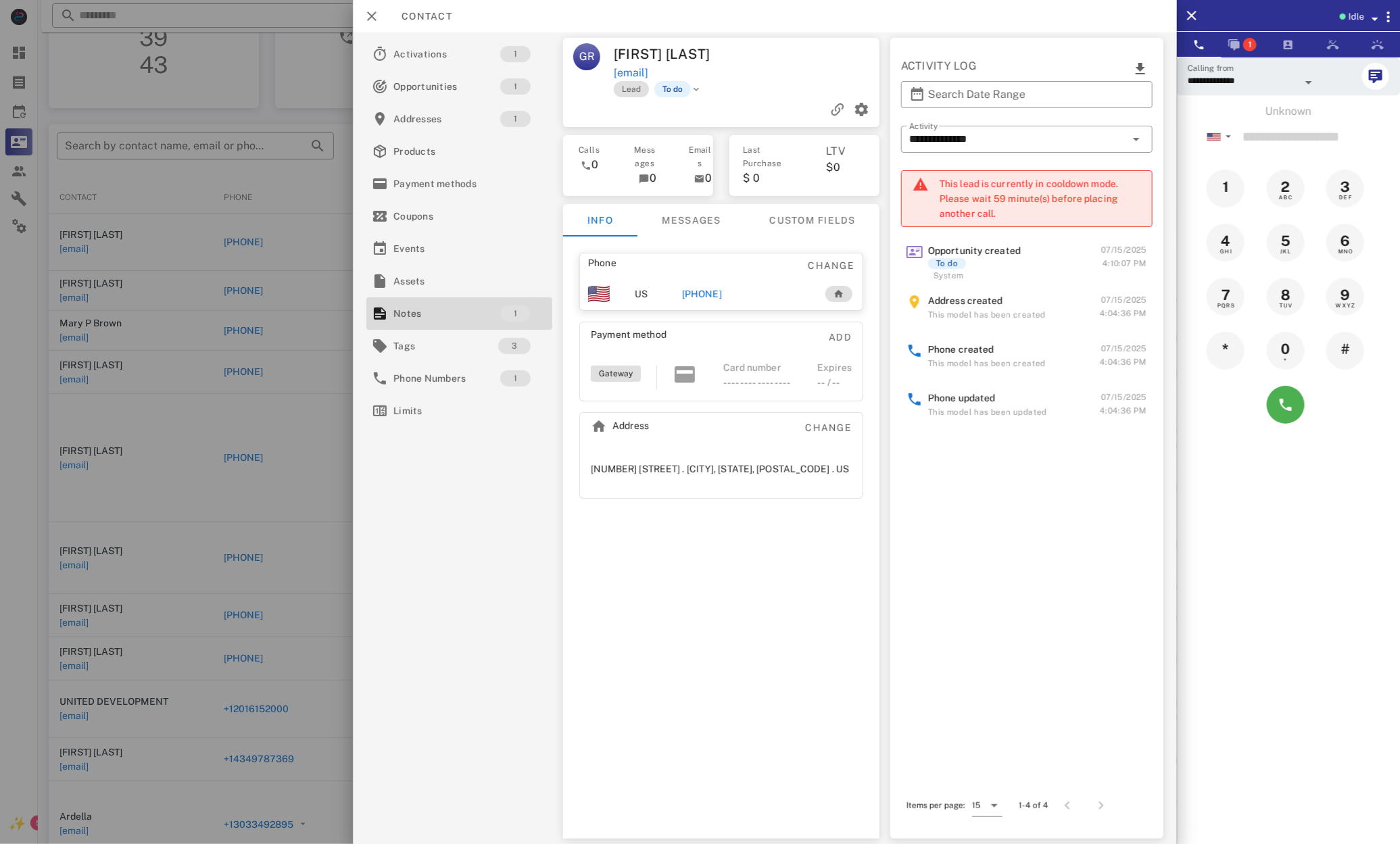drag, startPoint x: 194, startPoint y: 440, endPoint x: 242, endPoint y: 562, distance: 131.10301 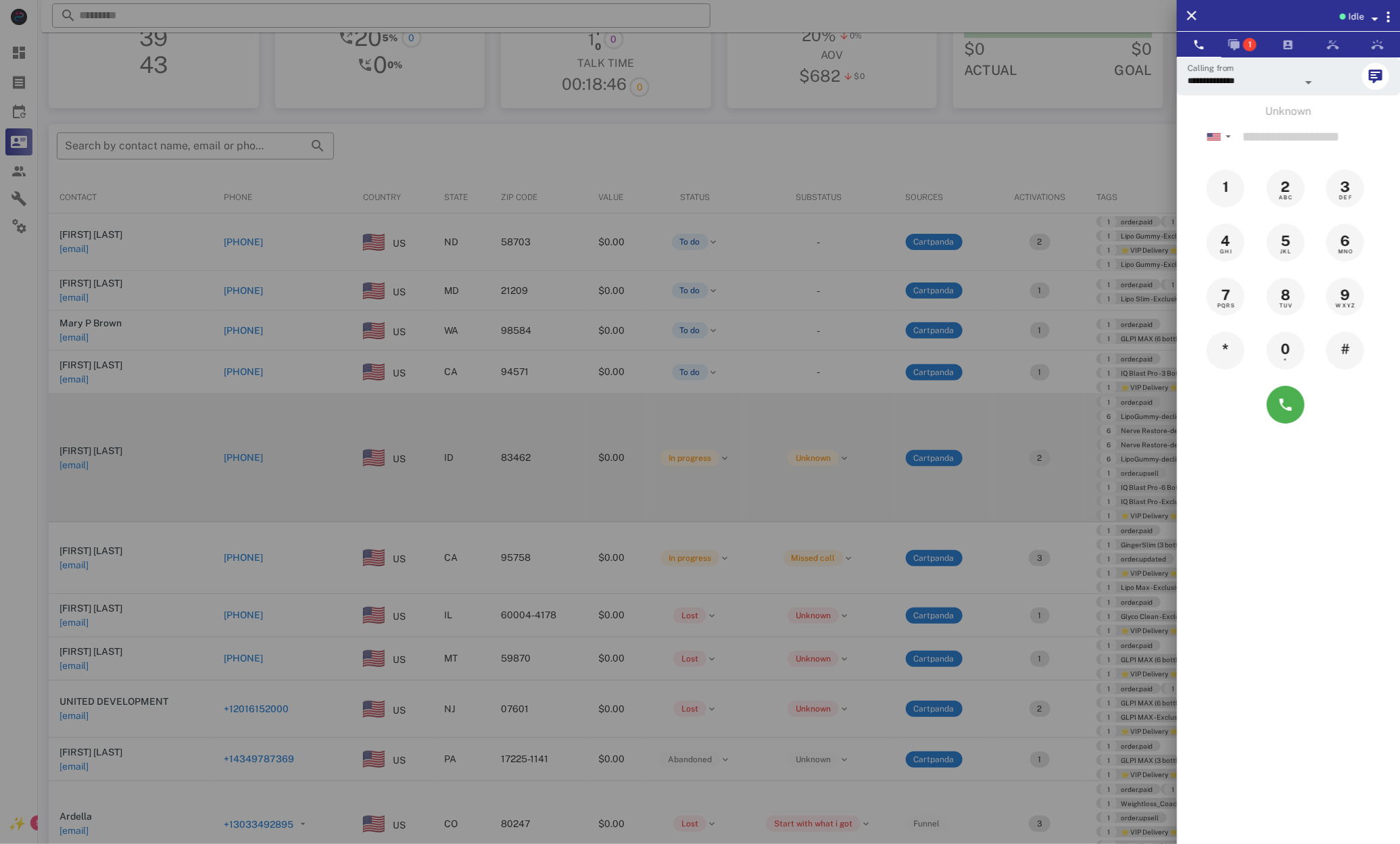drag, startPoint x: 215, startPoint y: 500, endPoint x: 165, endPoint y: 497, distance: 50.089919 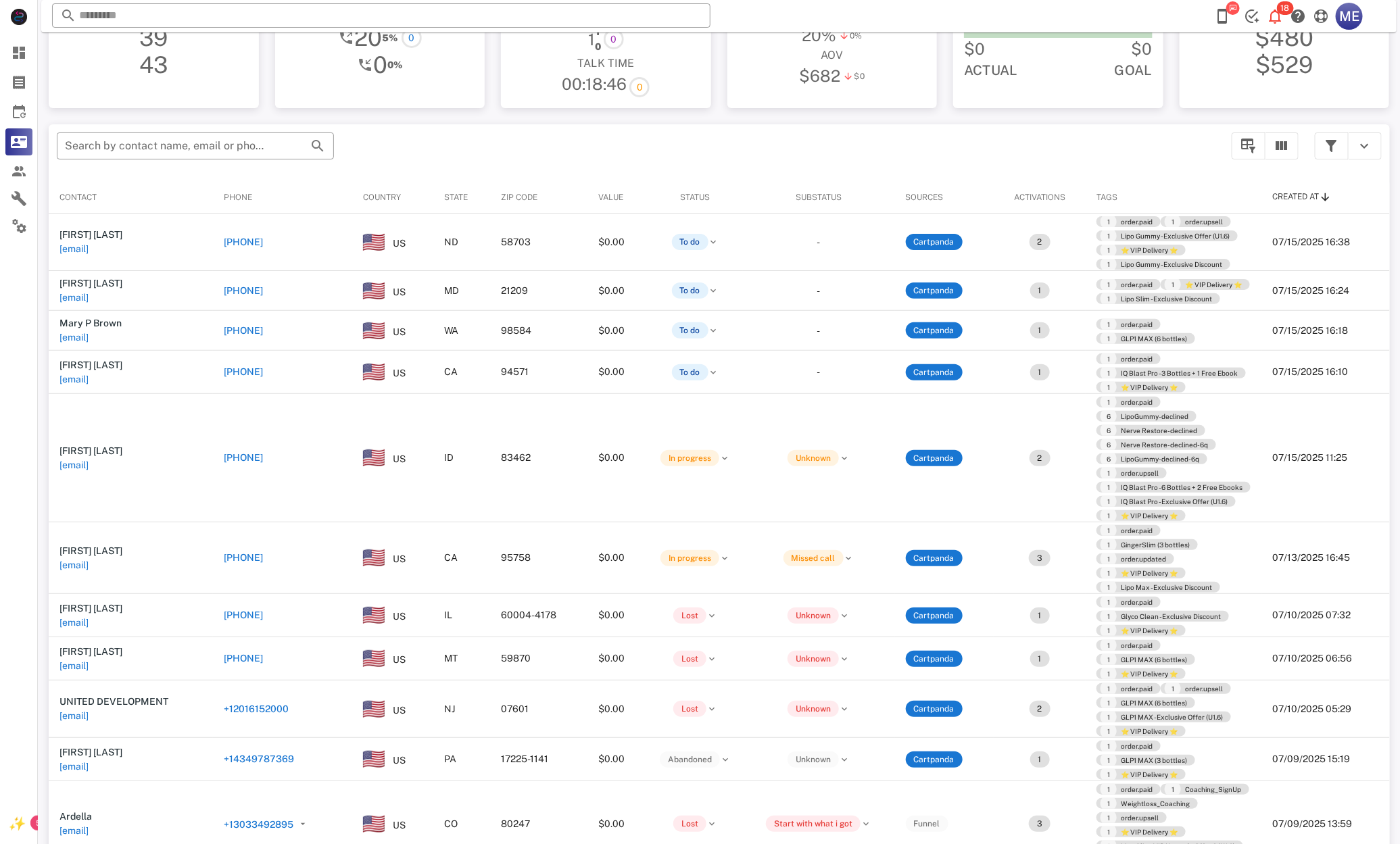 click on "+1[PHONE]" at bounding box center [243, 457] 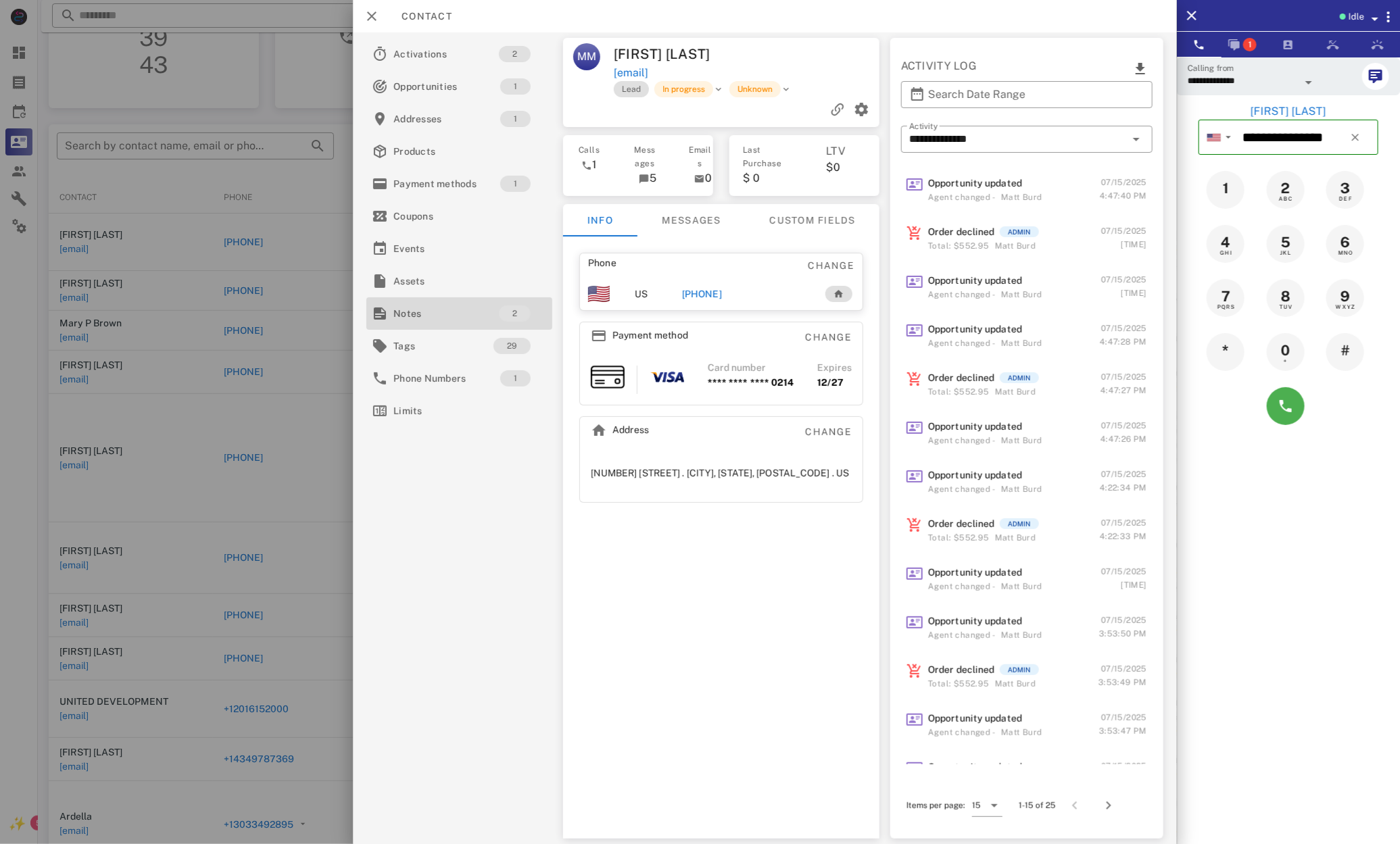 click on "Notes  2" at bounding box center [459, 314] 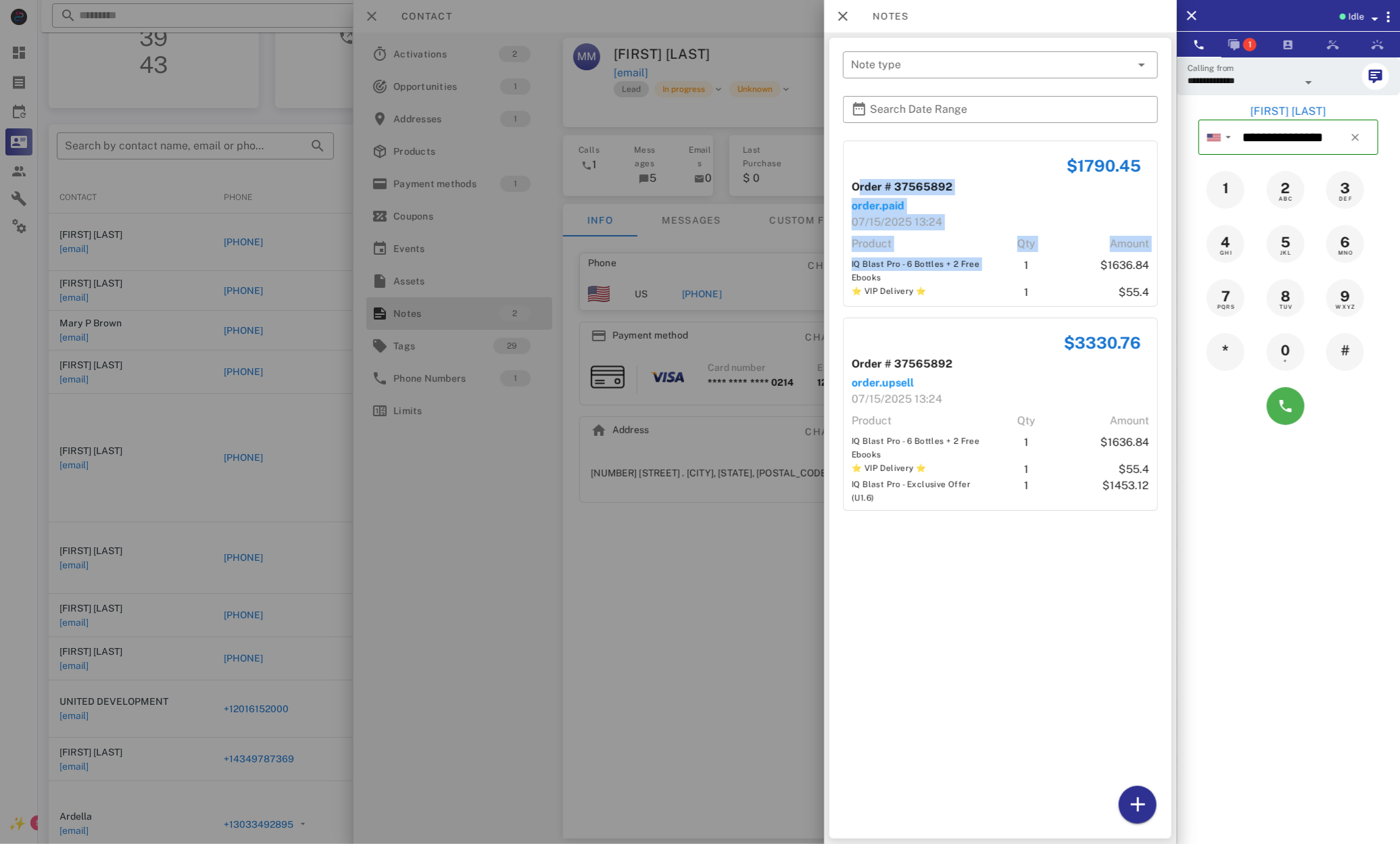drag, startPoint x: 918, startPoint y: 215, endPoint x: 948, endPoint y: 287, distance: 78 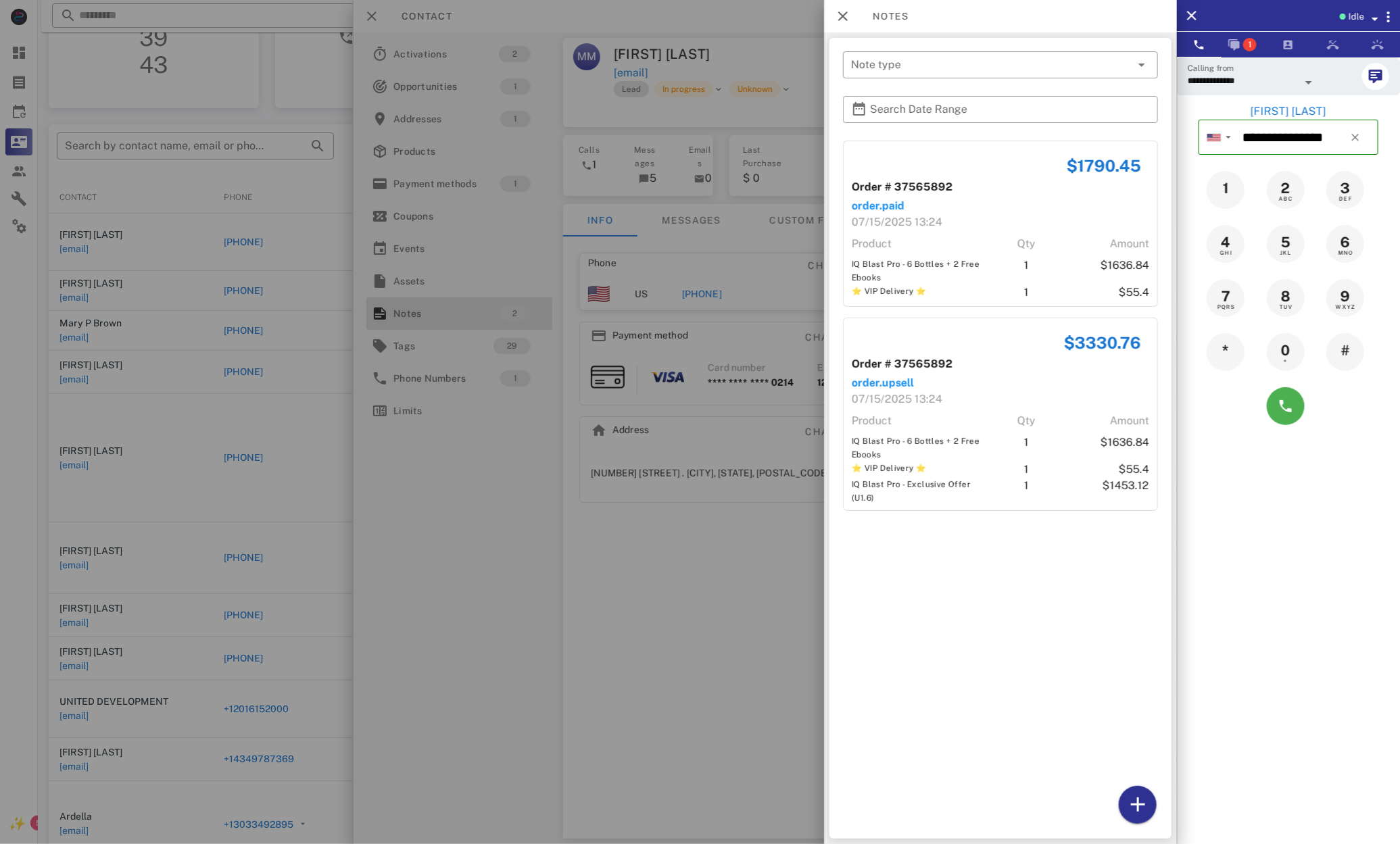 click at bounding box center [700, 422] 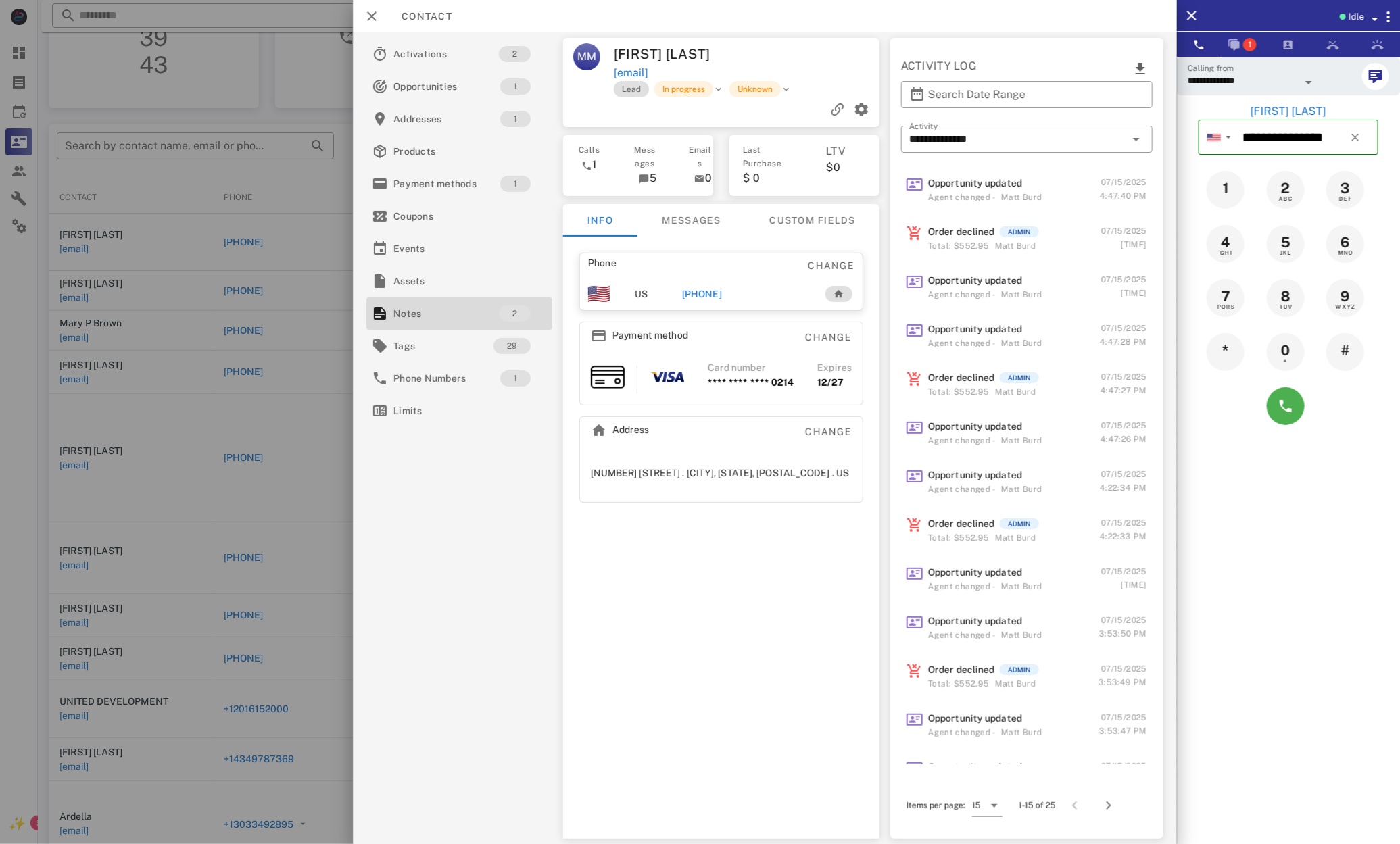 click at bounding box center (700, 422) 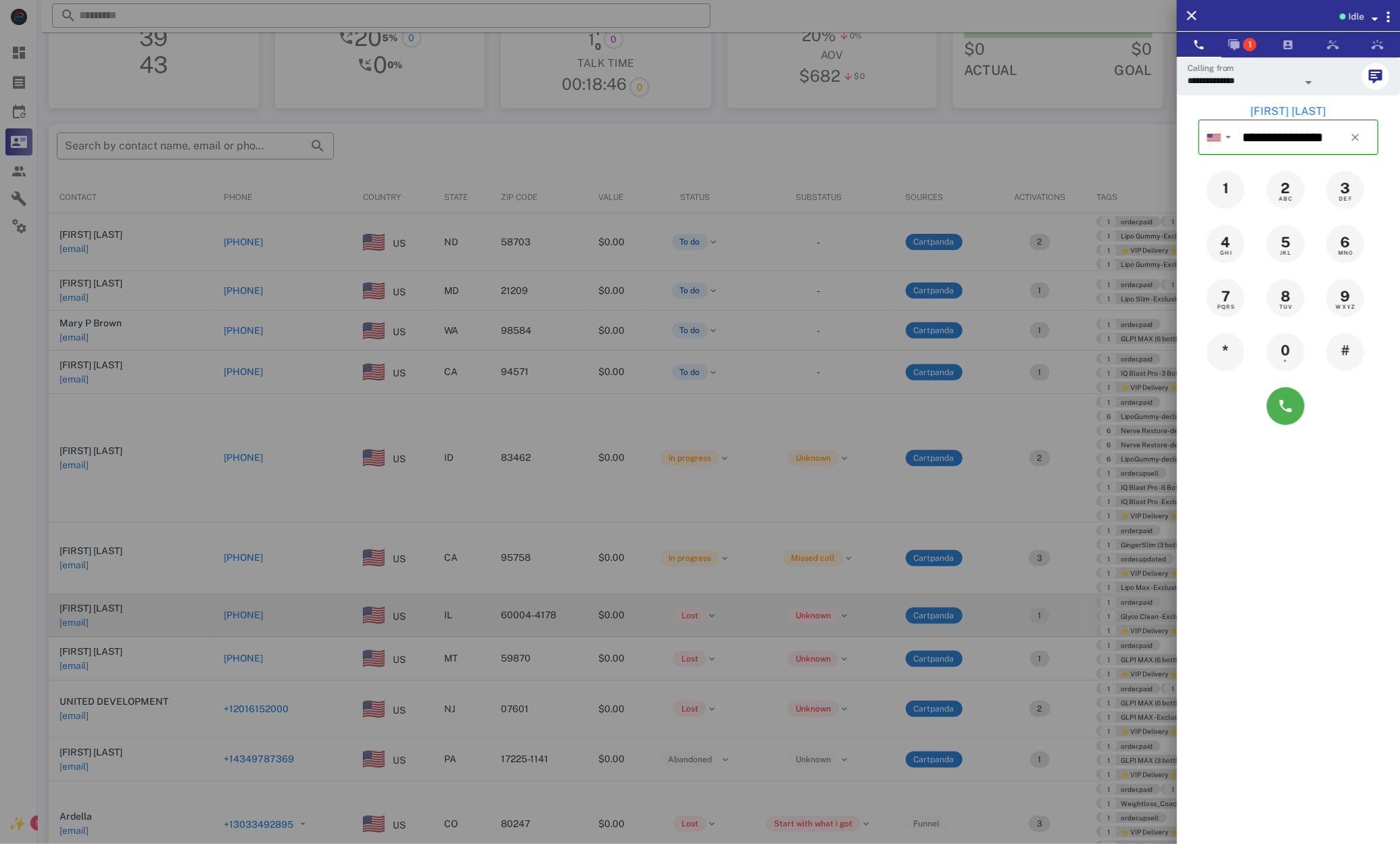 click at bounding box center [700, 422] 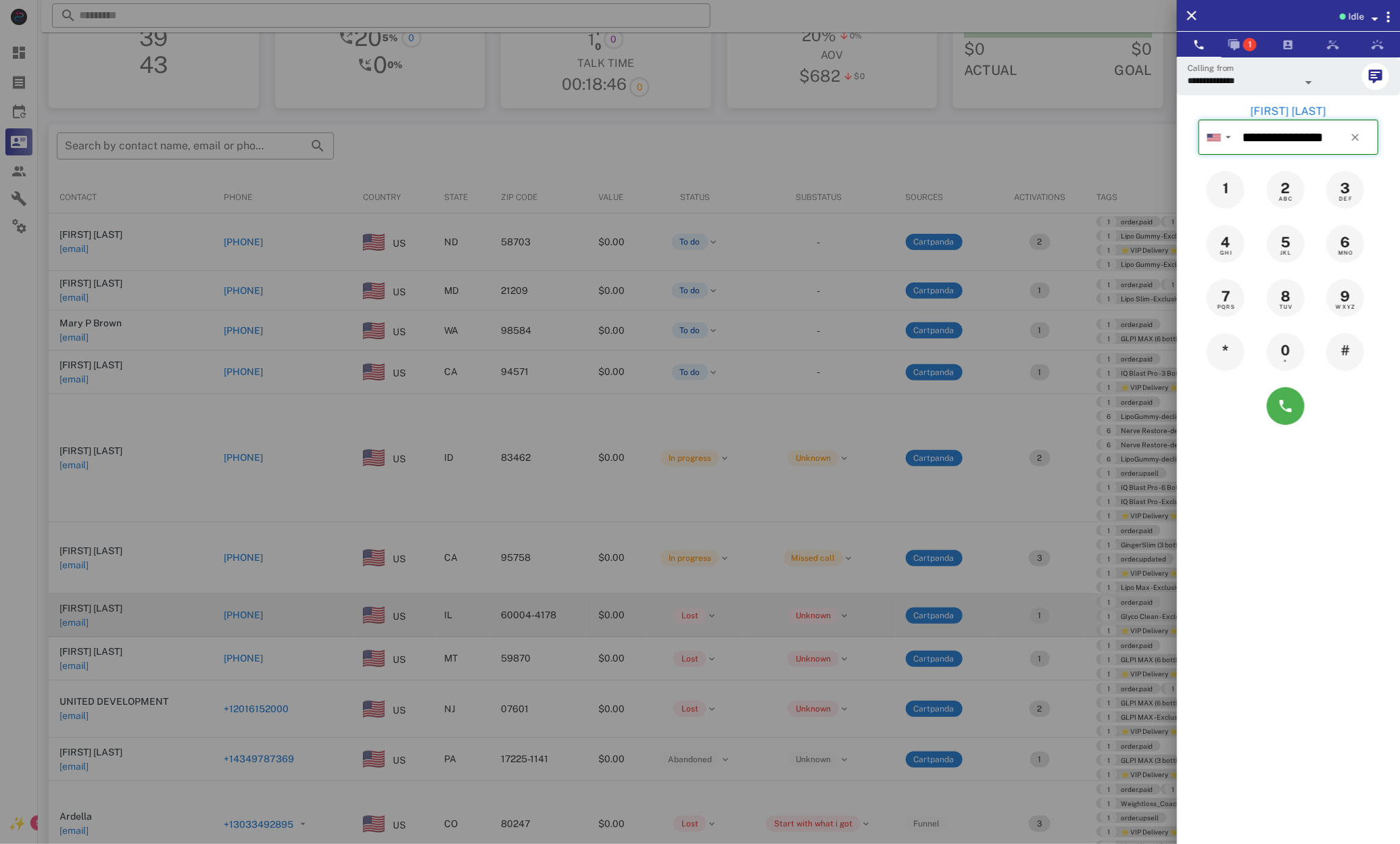 type 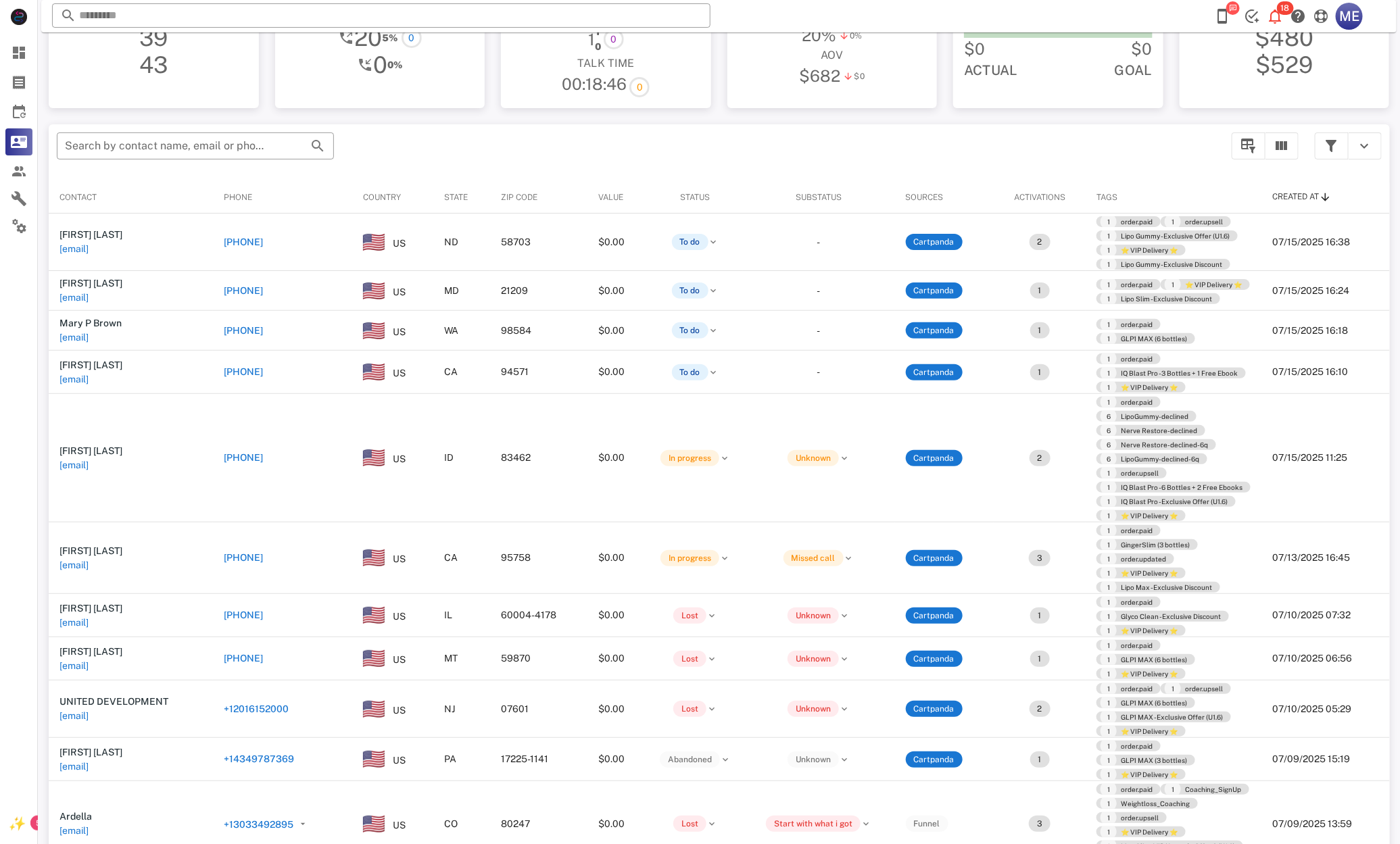 scroll, scrollTop: 0, scrollLeft: 0, axis: both 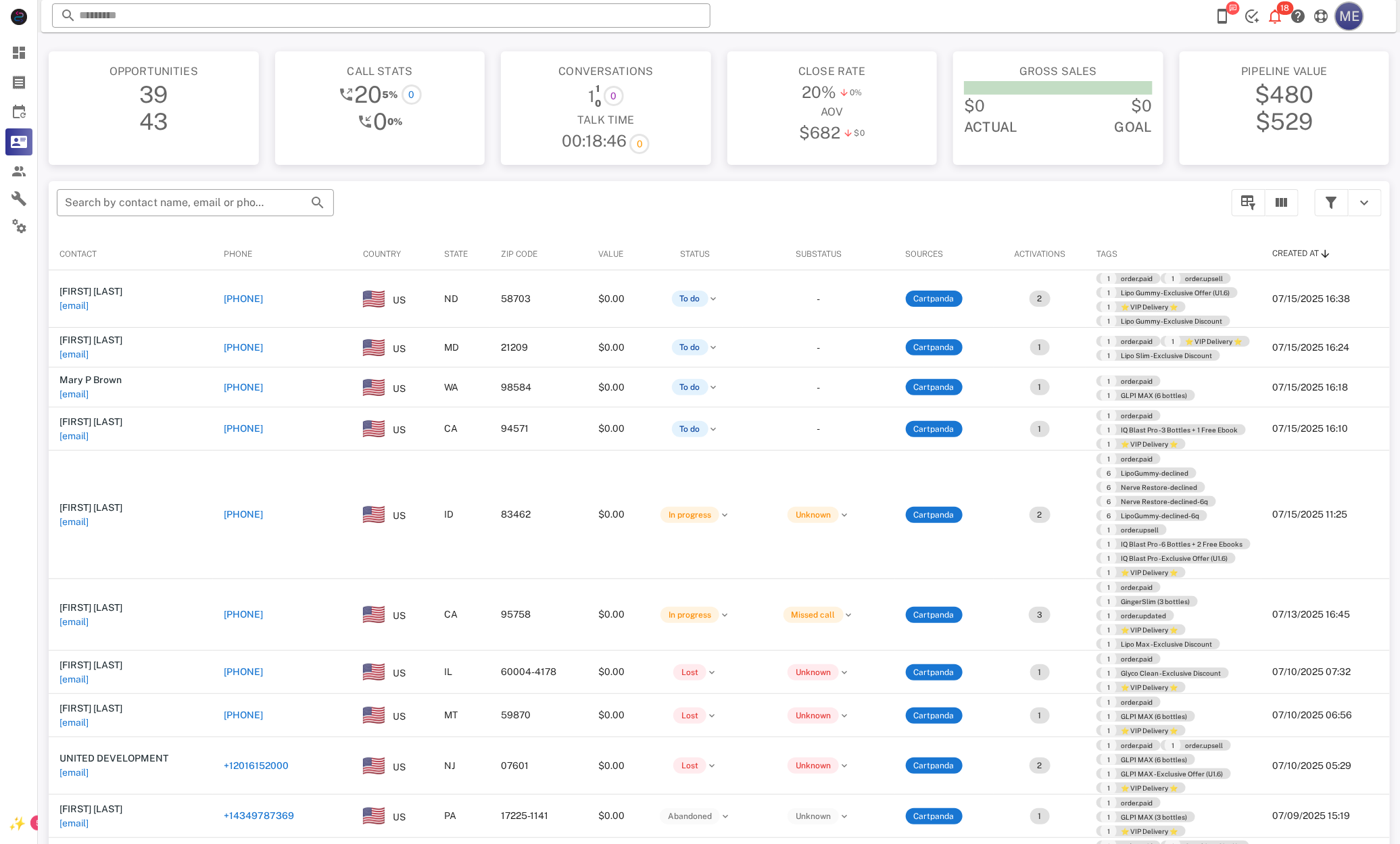 click on "ME" at bounding box center (1349, 16) 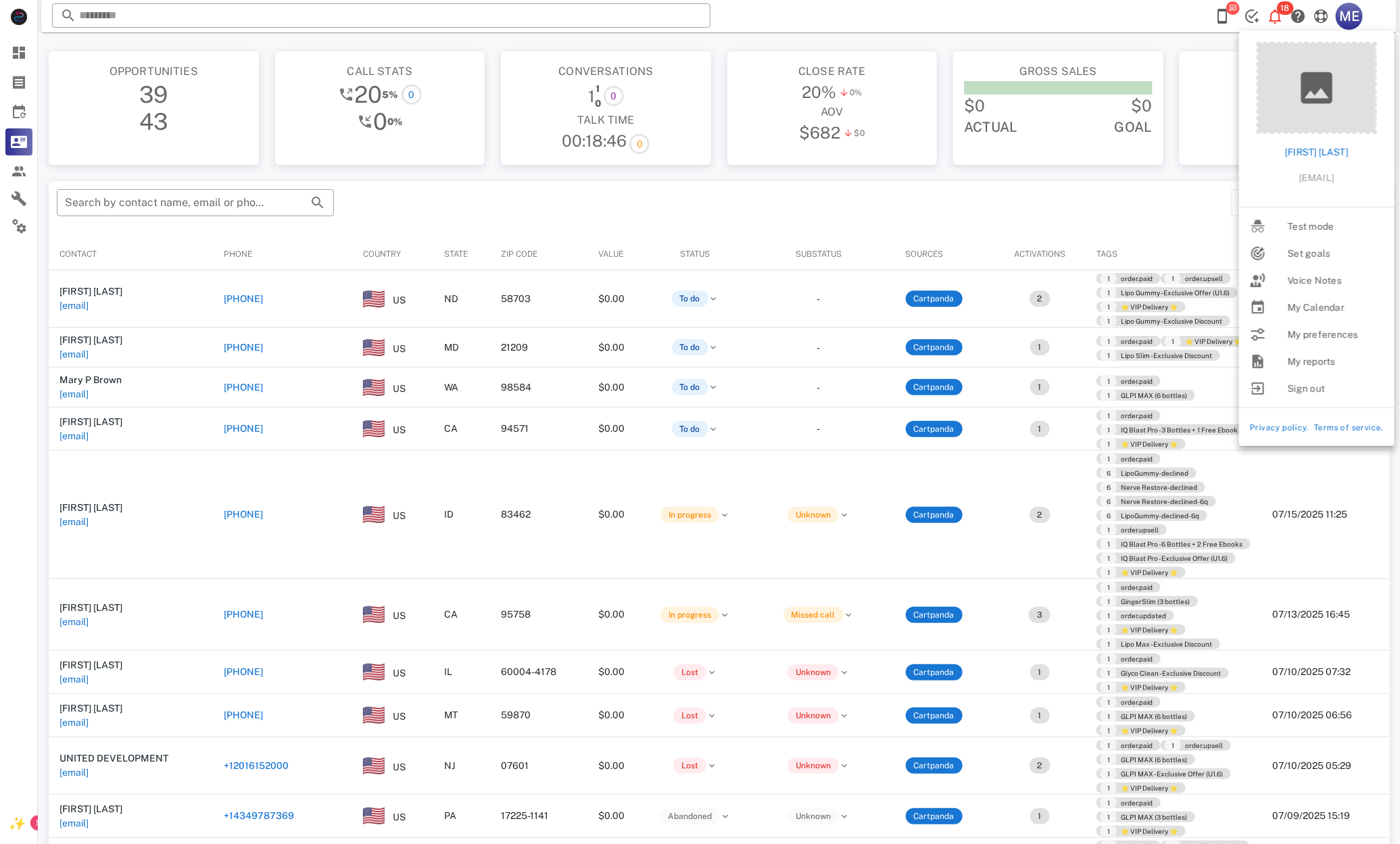 drag, startPoint x: 1061, startPoint y: 232, endPoint x: 1286, endPoint y: 248, distance: 225.56817 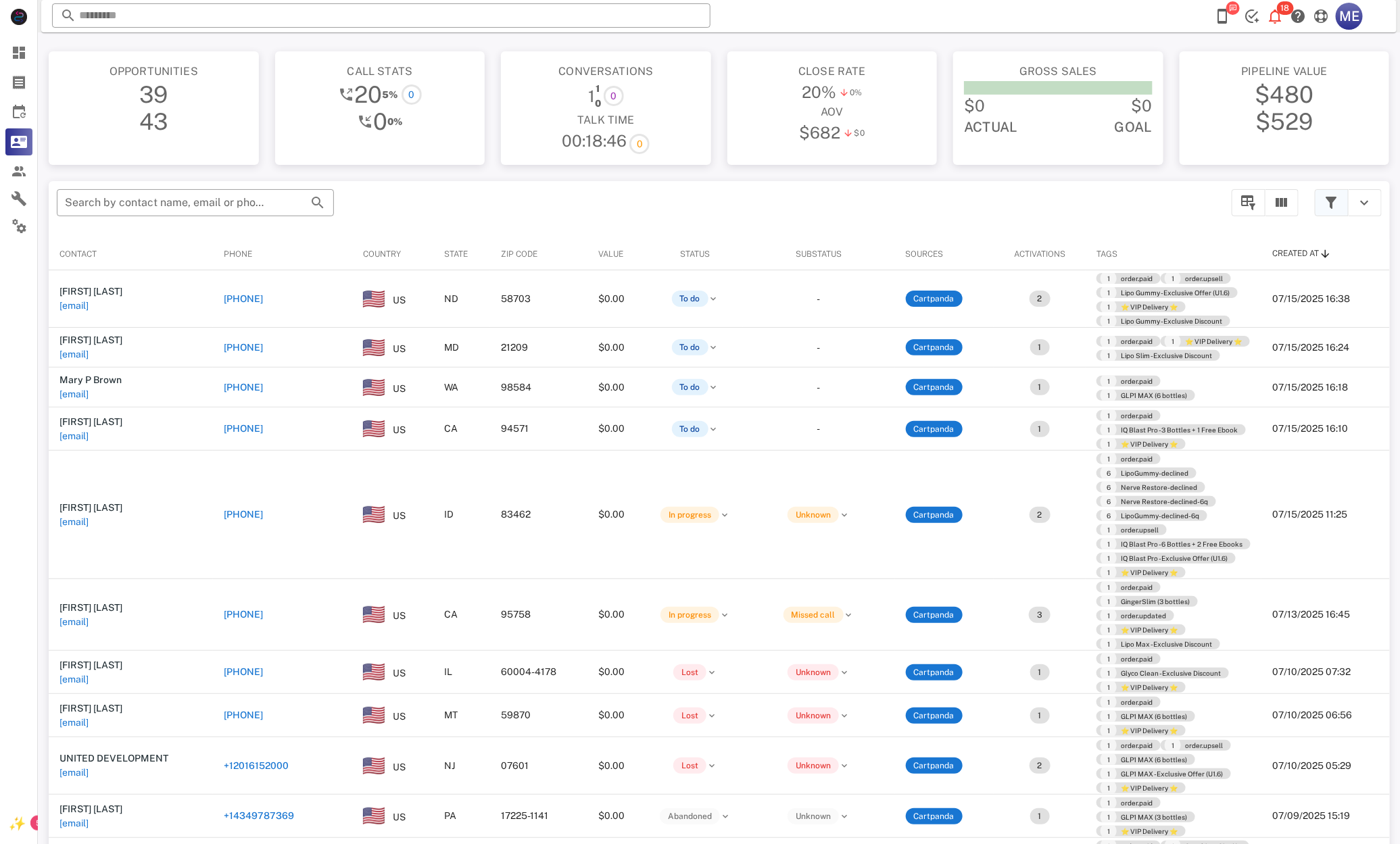 click at bounding box center (1332, 203) 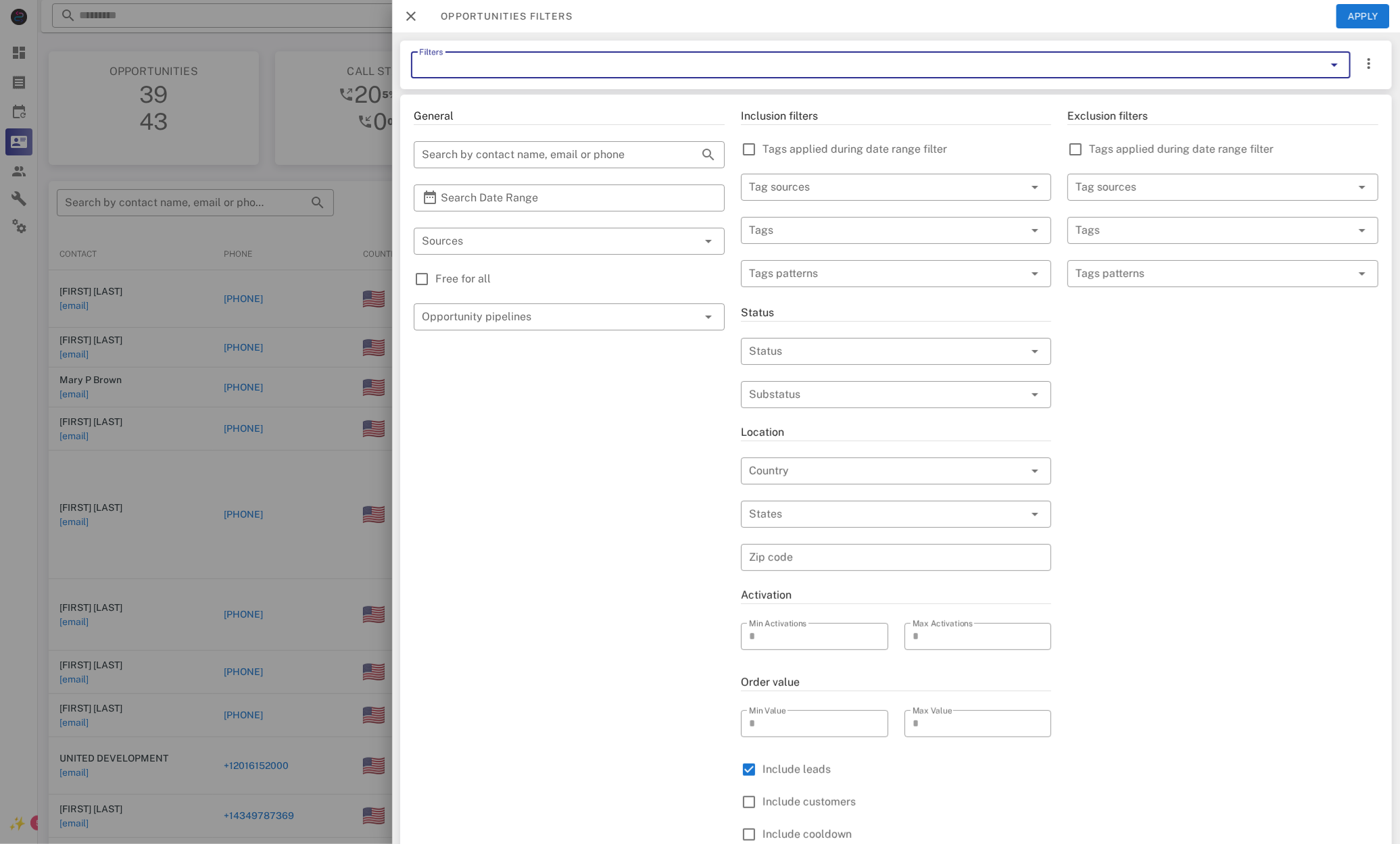 click on "Filters" at bounding box center [862, 65] 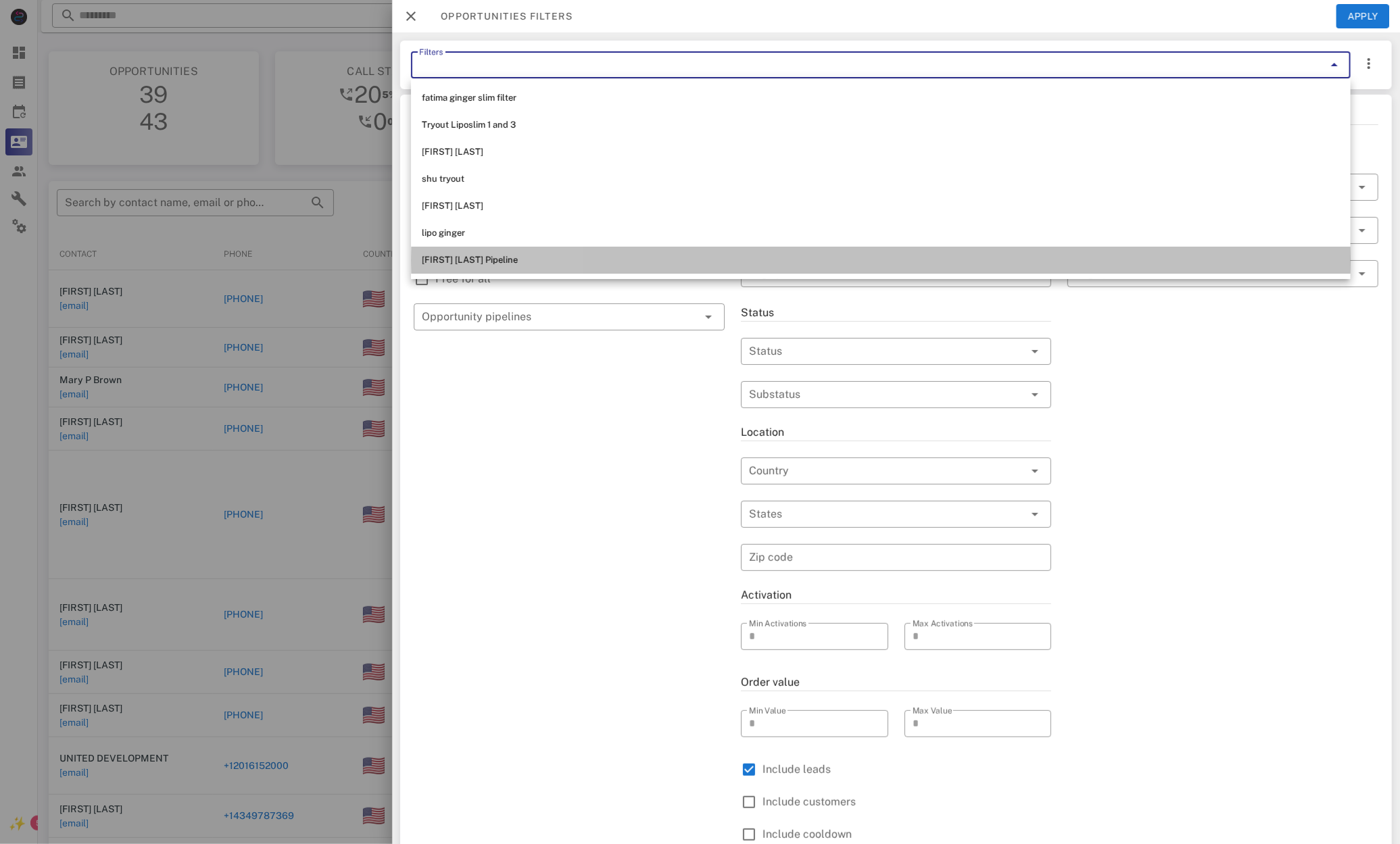 click on "fatima ginger slim filter Tryout Liposlim 1 and 3 Javarri Newton shu tryout rob tryout lipo ginger Matteo Everett Pipeline" at bounding box center [881, 179] 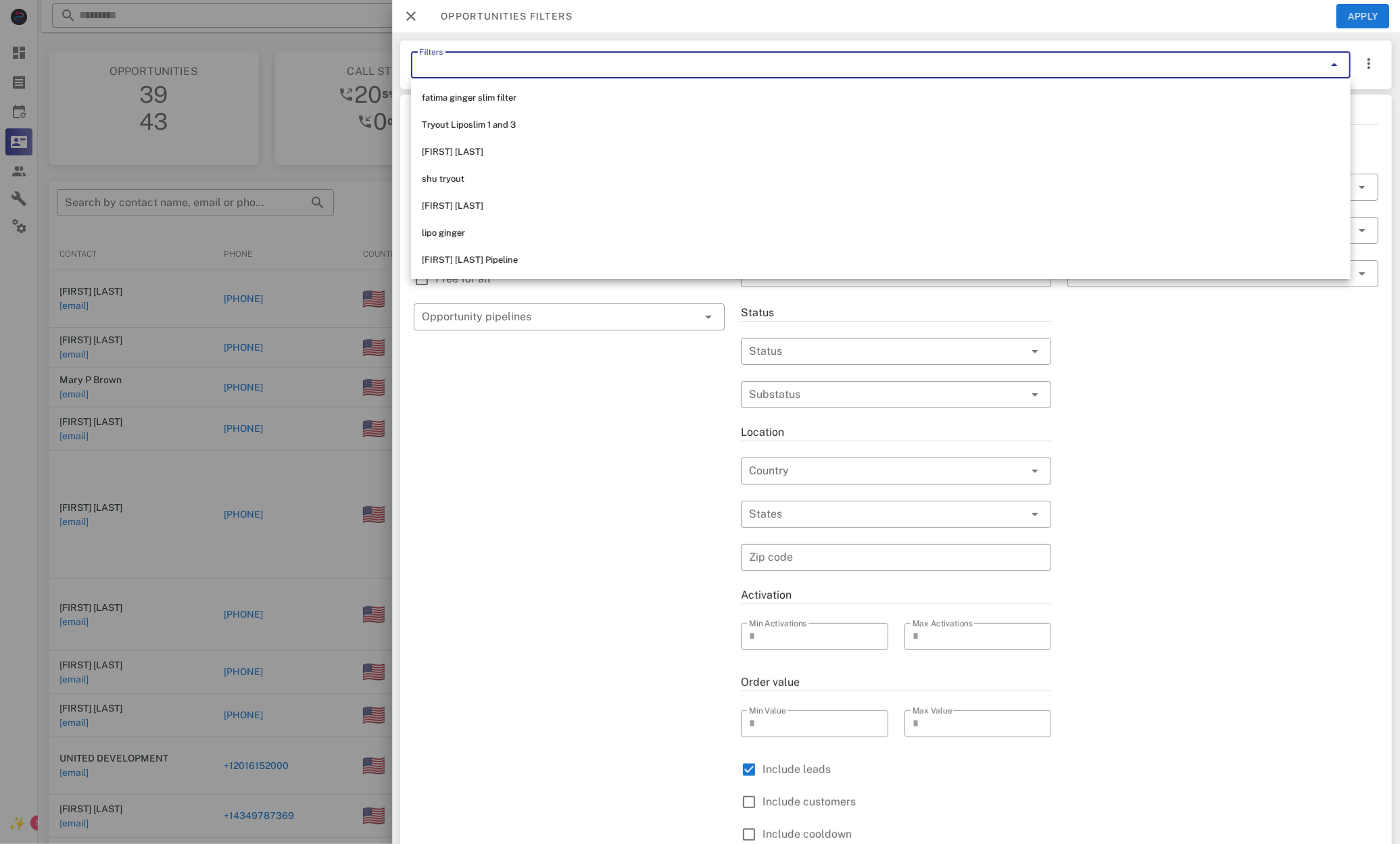 click on "[FIRST] [LAST] Pipeline" at bounding box center (881, 260) 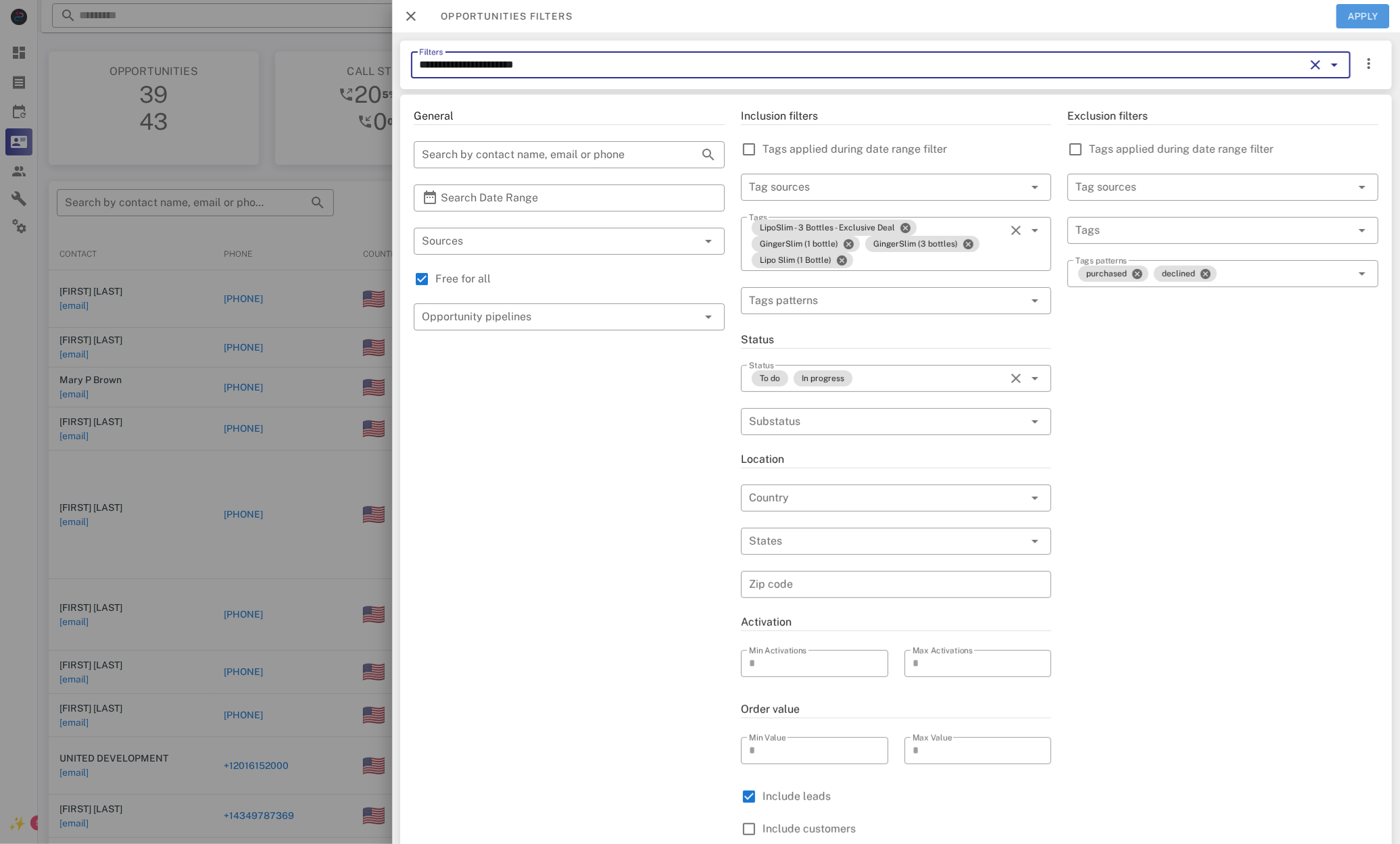 click on "Apply" at bounding box center (1363, 16) 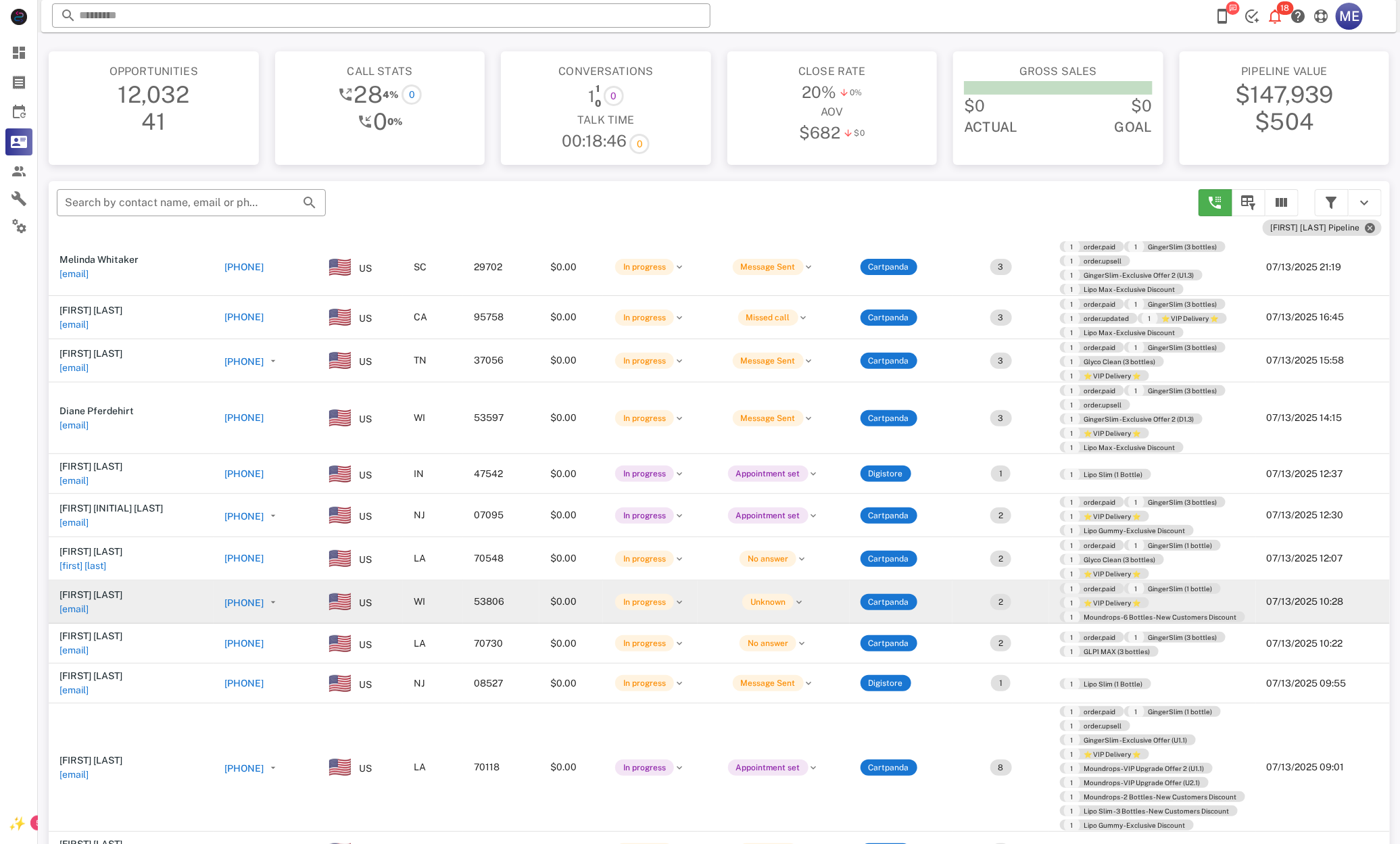 scroll, scrollTop: 53, scrollLeft: 0, axis: vertical 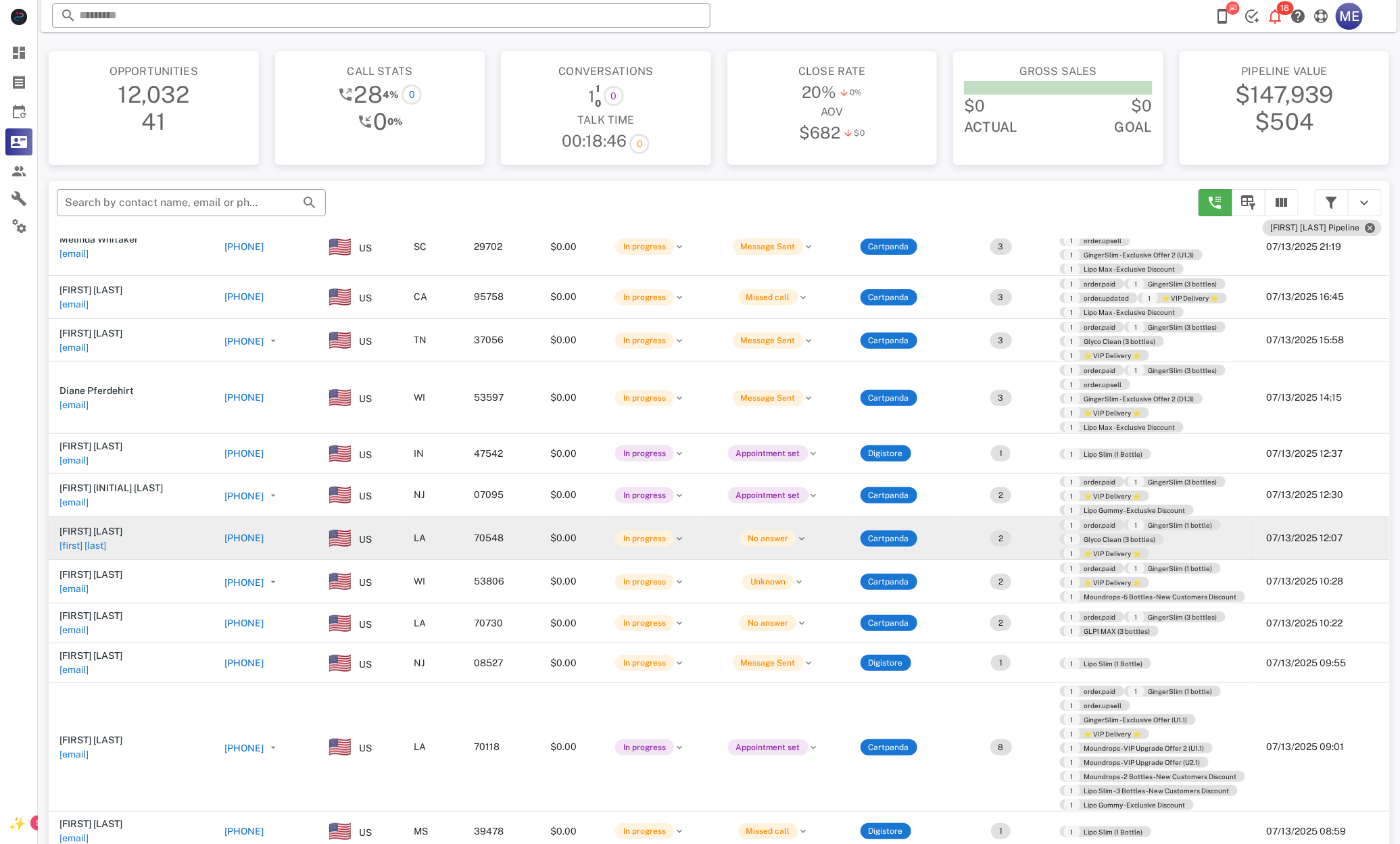 click on "Stacy Head" at bounding box center [91, 531] 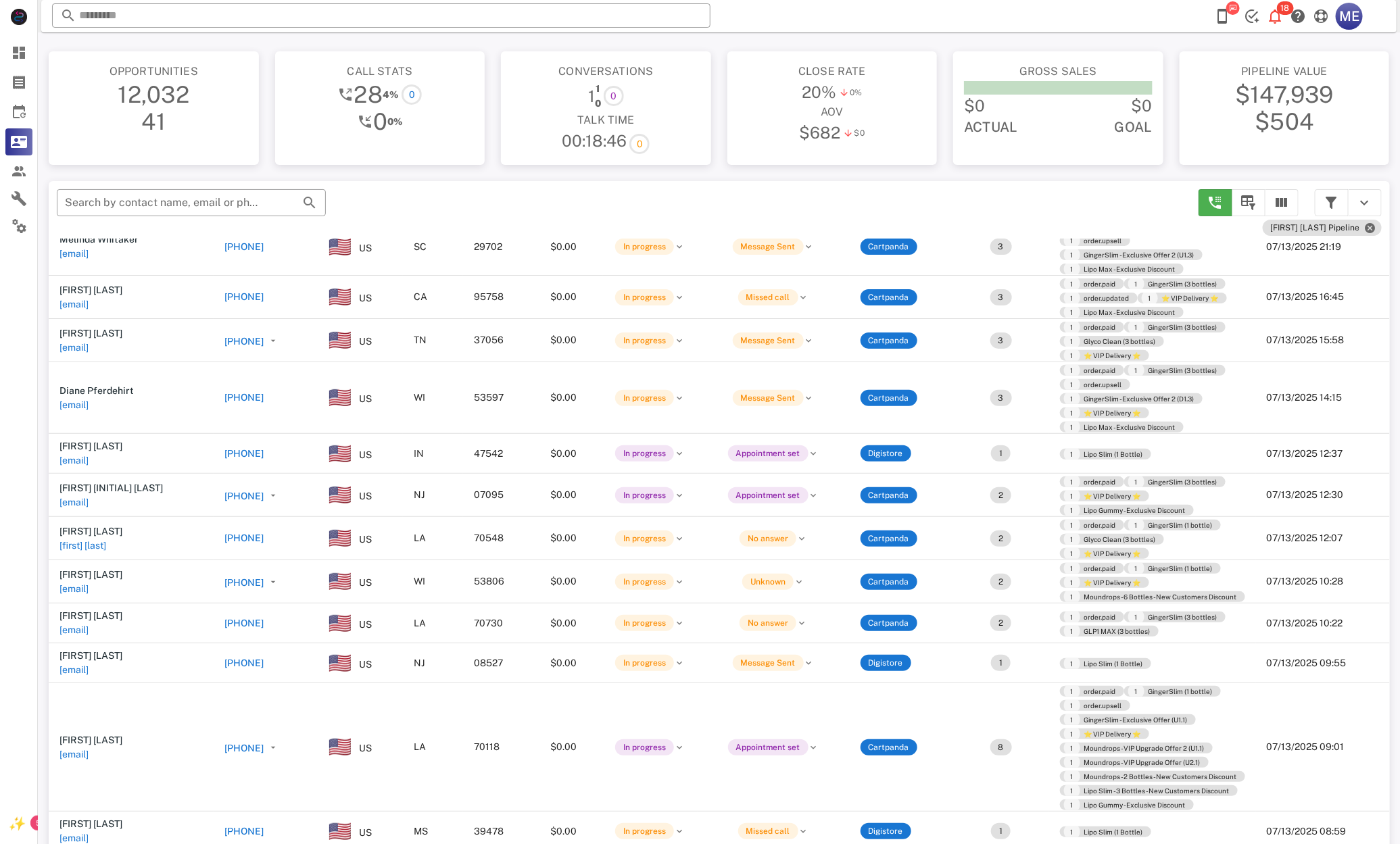 click on "+13376580233" at bounding box center [244, 538] 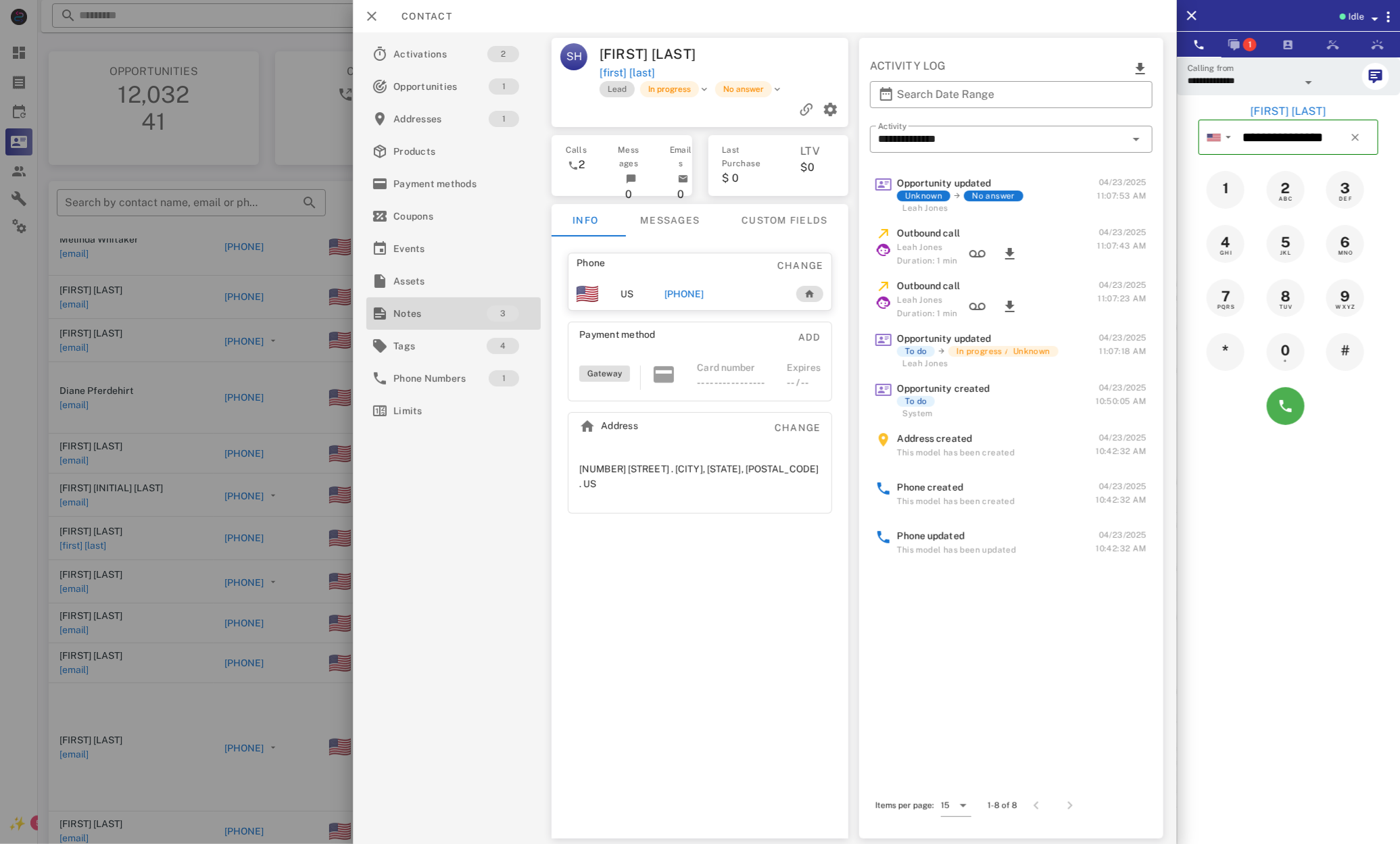 click on "Notes  3" at bounding box center (454, 314) 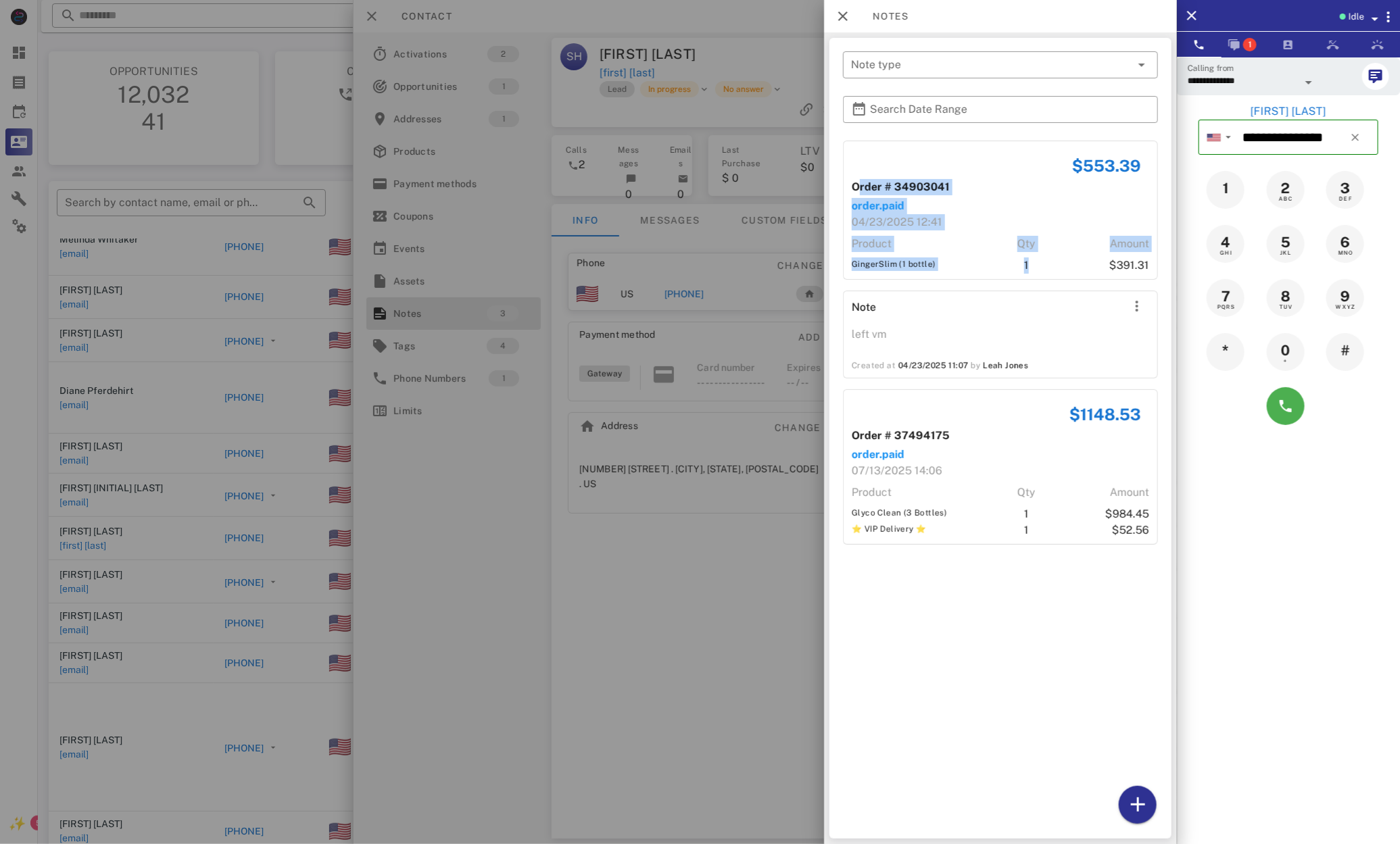 drag, startPoint x: 888, startPoint y: 199, endPoint x: 950, endPoint y: 299, distance: 117.66053 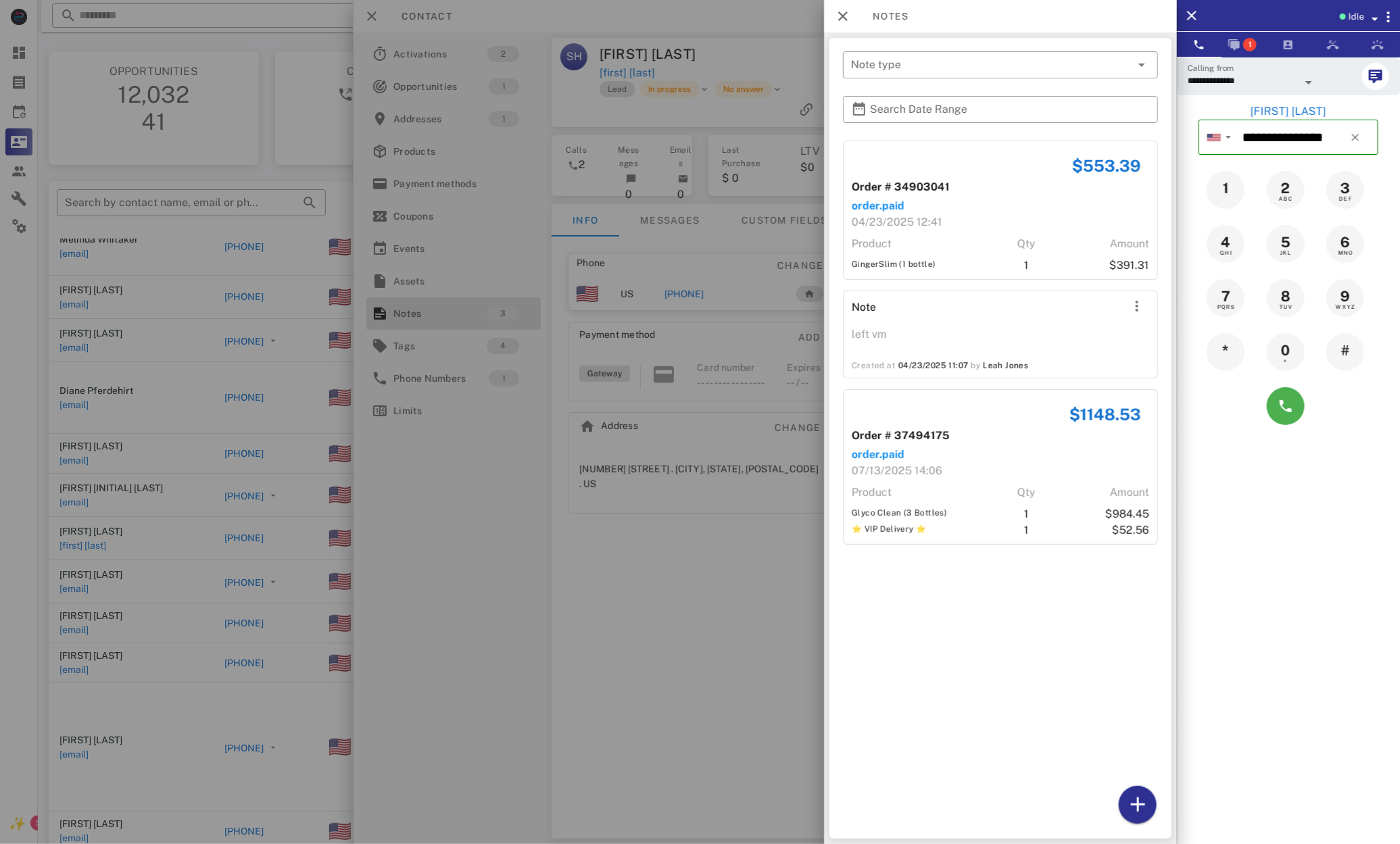 click on "$553.39   Order # 34903041   order.paid   04/23/2025 12:41   Product Qty Amount  GingerSlim (1 bottle)  1 $391.31" at bounding box center (1000, 210) 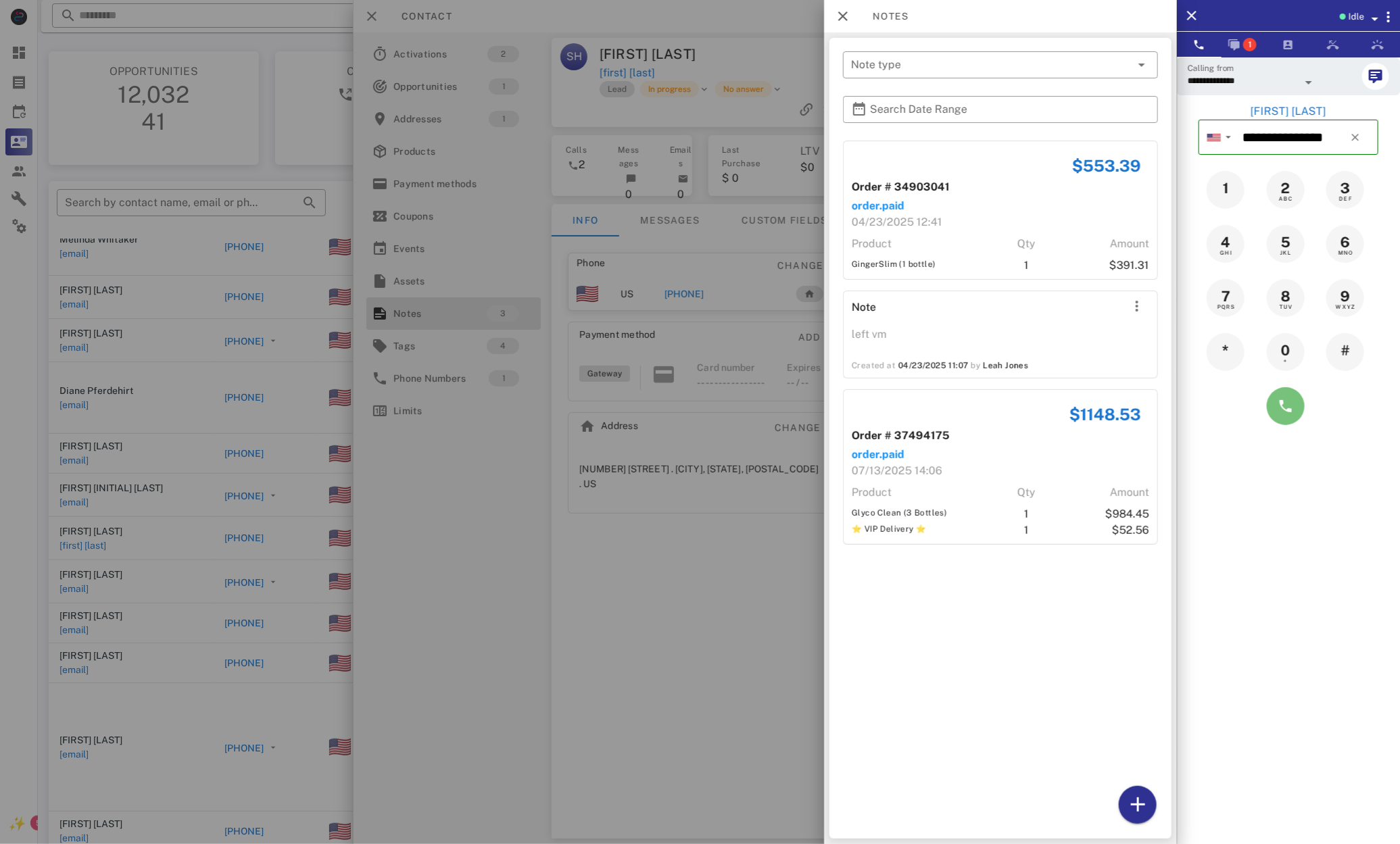 click at bounding box center [1286, 406] 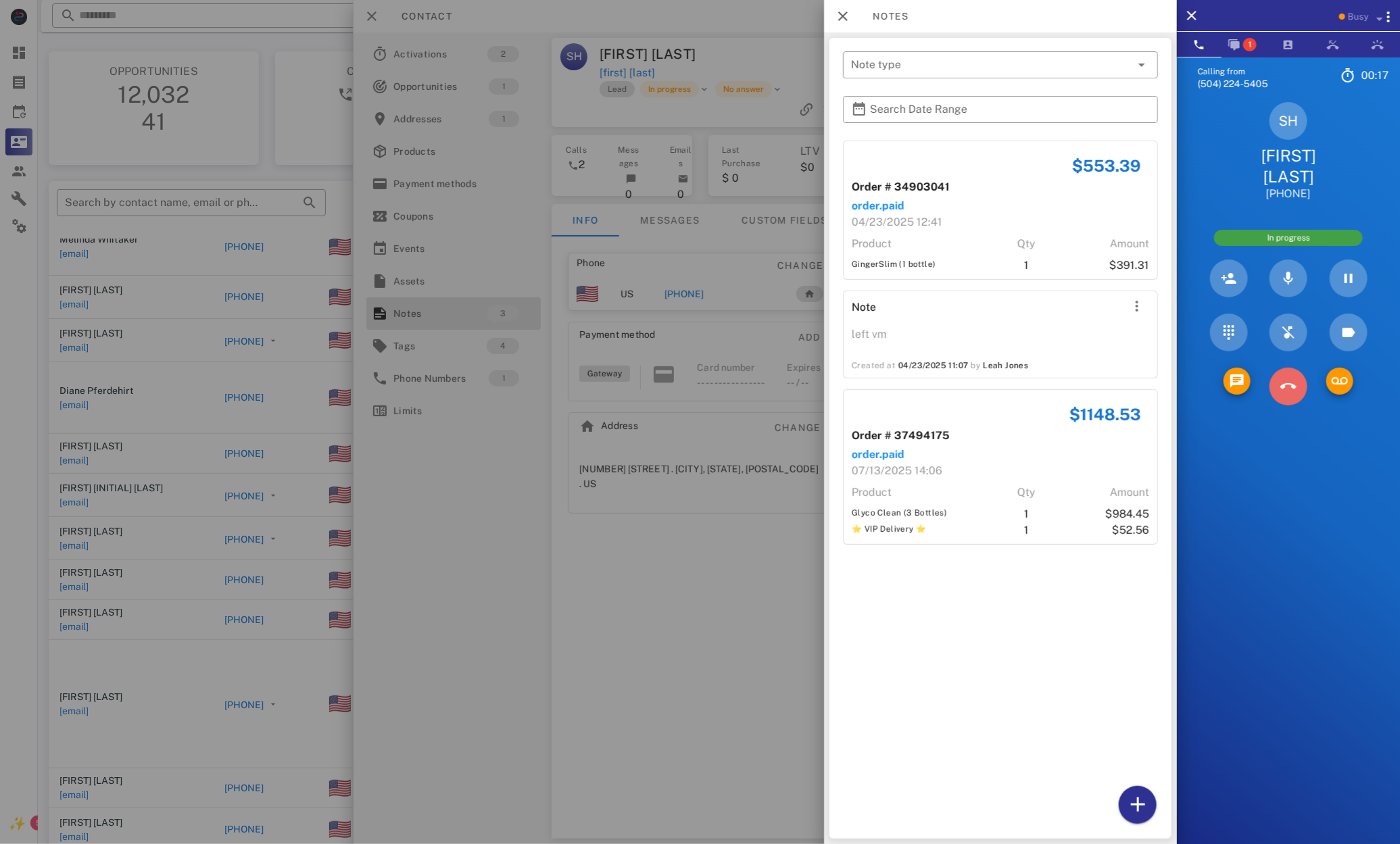 drag, startPoint x: 1290, startPoint y: 351, endPoint x: 1279, endPoint y: 355, distance: 11.7047 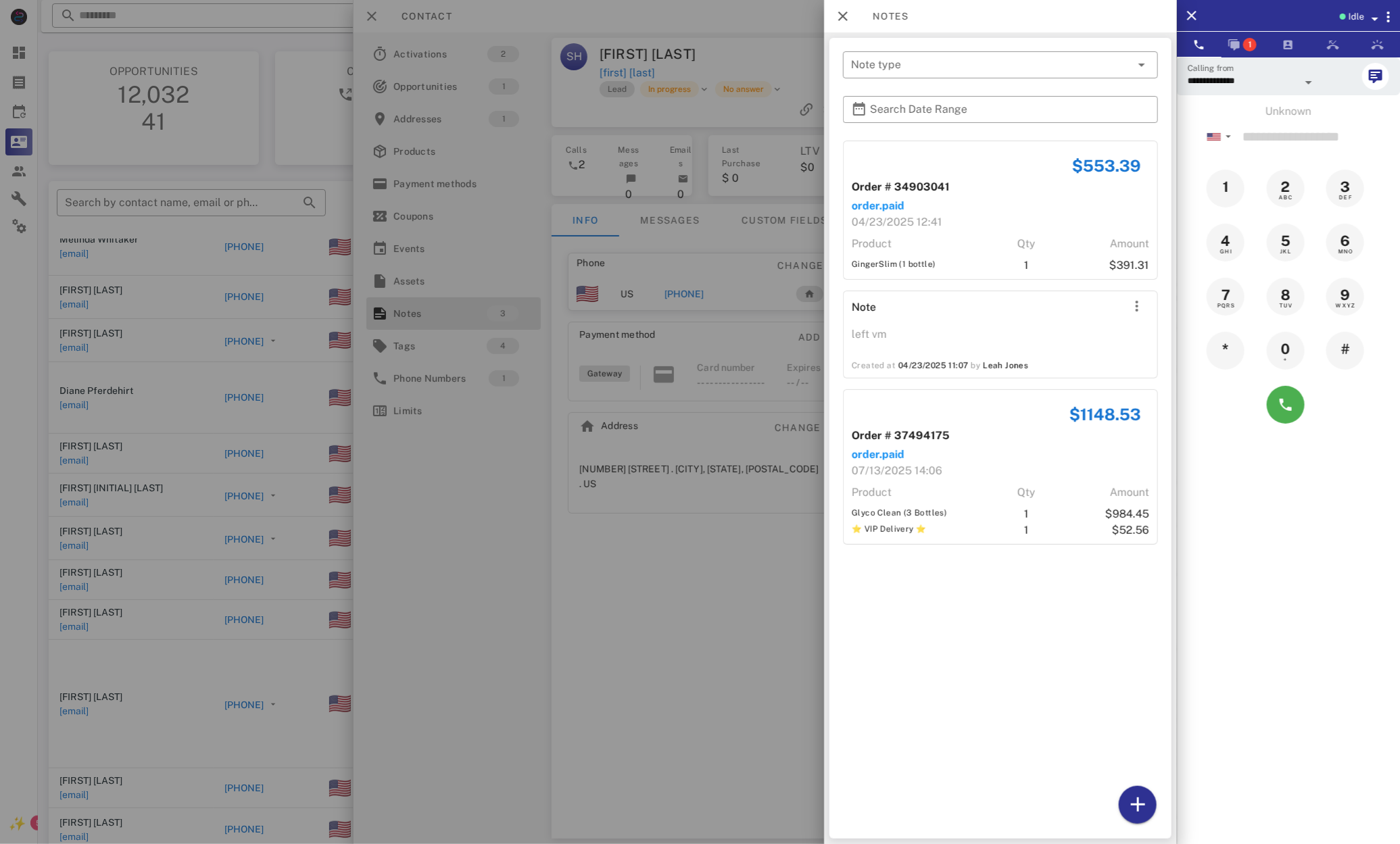 click at bounding box center (700, 422) 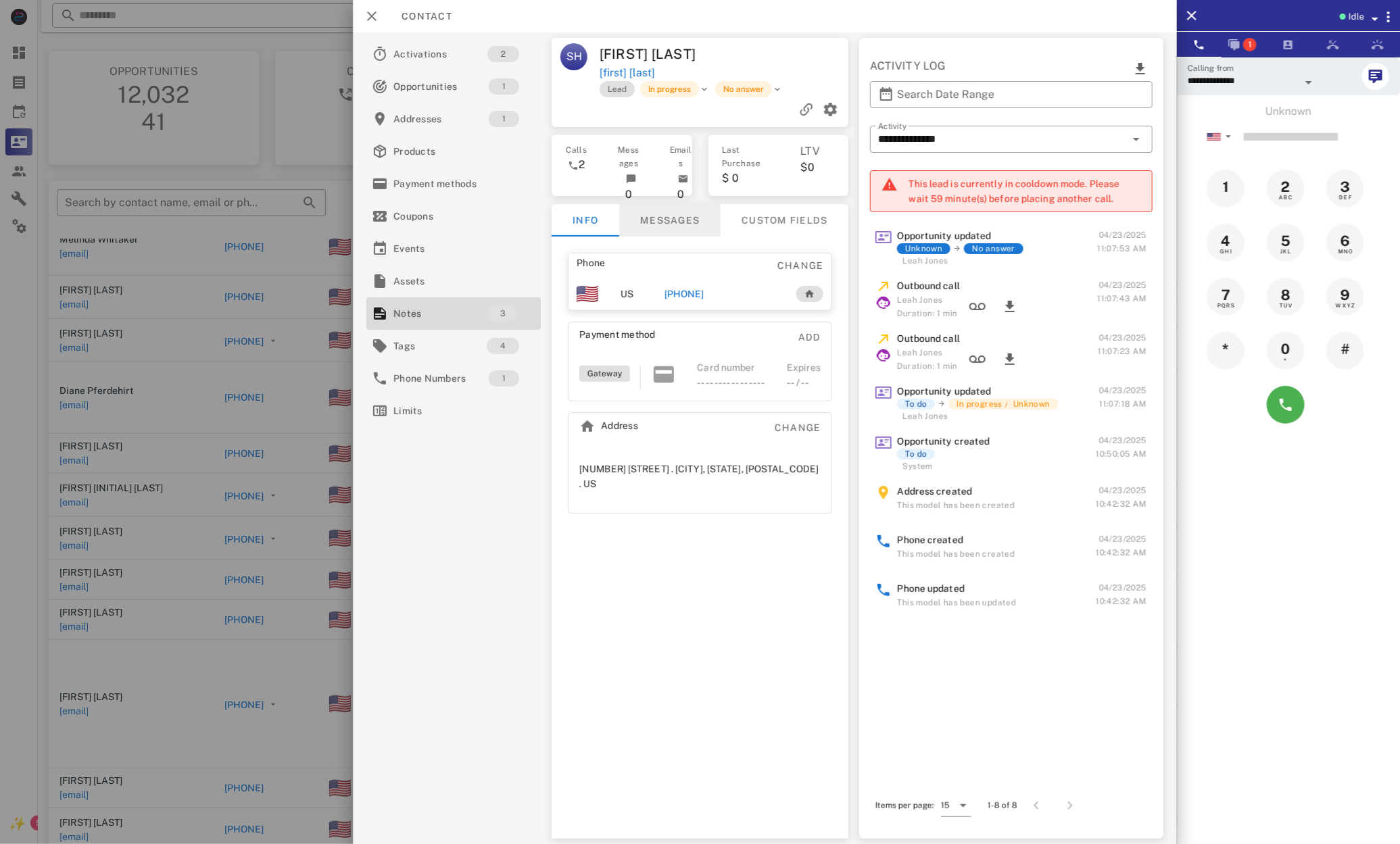 click on "Messages" at bounding box center (670, 220) 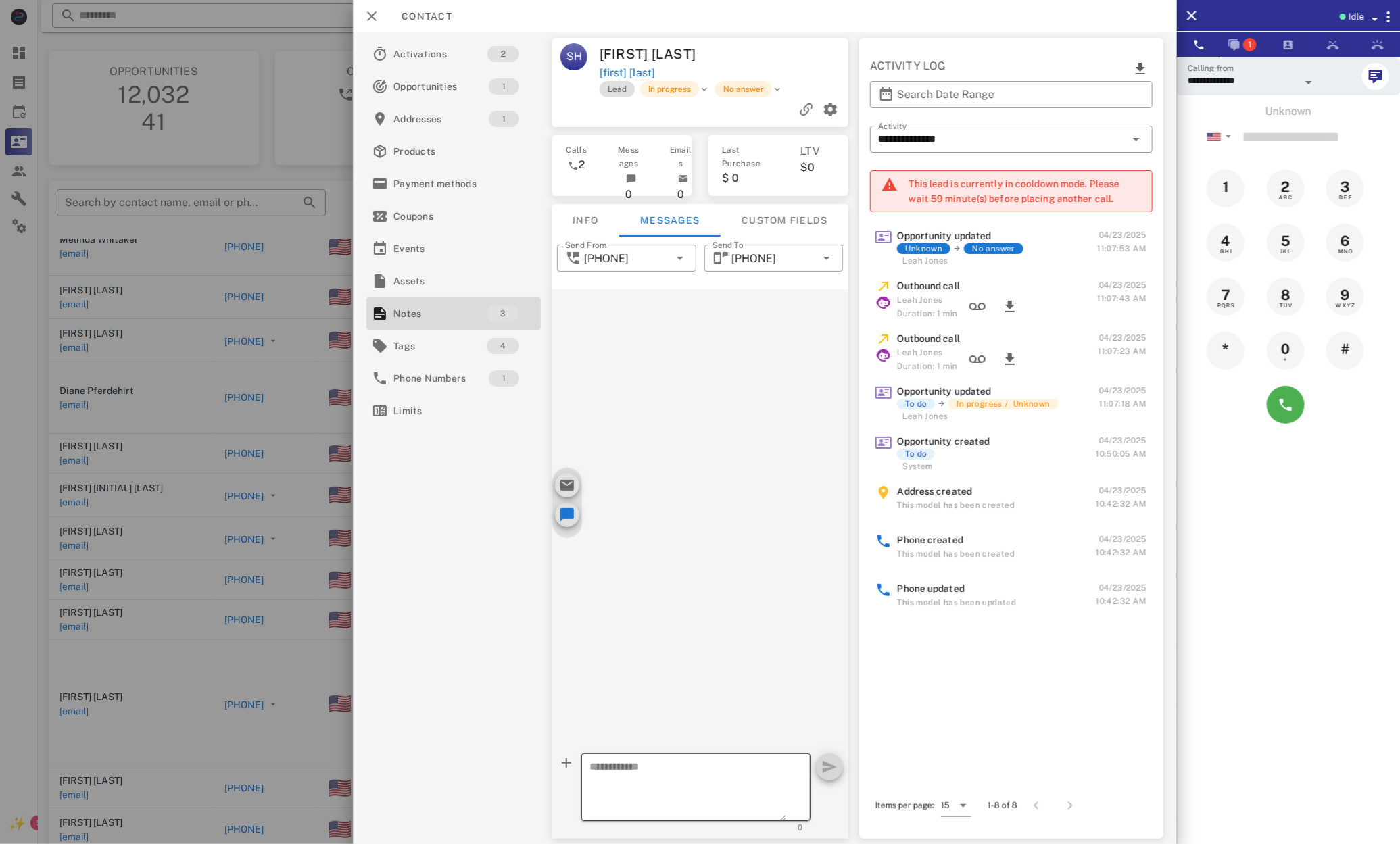 click at bounding box center (687, 789) 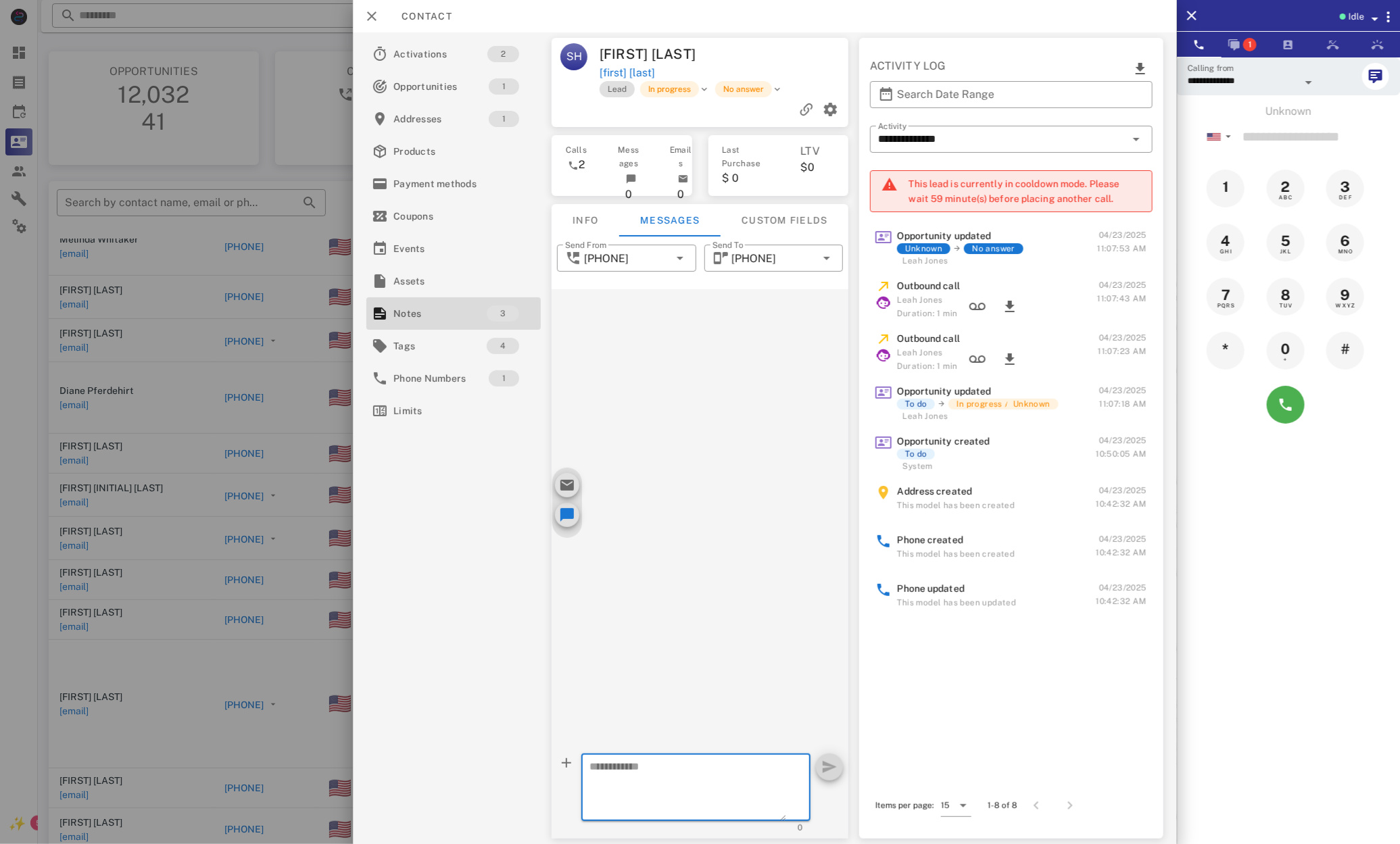paste on "**********" 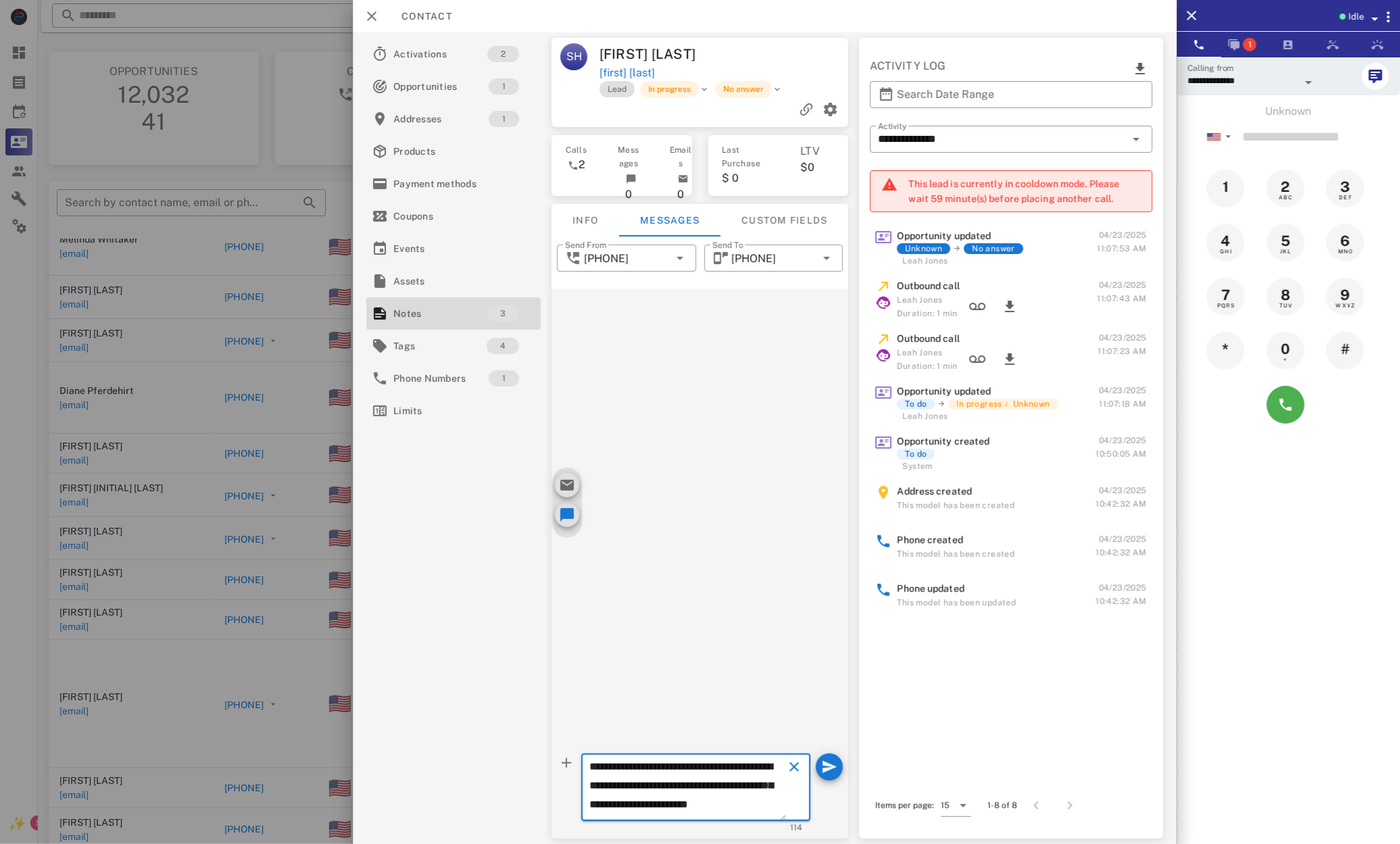 scroll, scrollTop: 9, scrollLeft: 0, axis: vertical 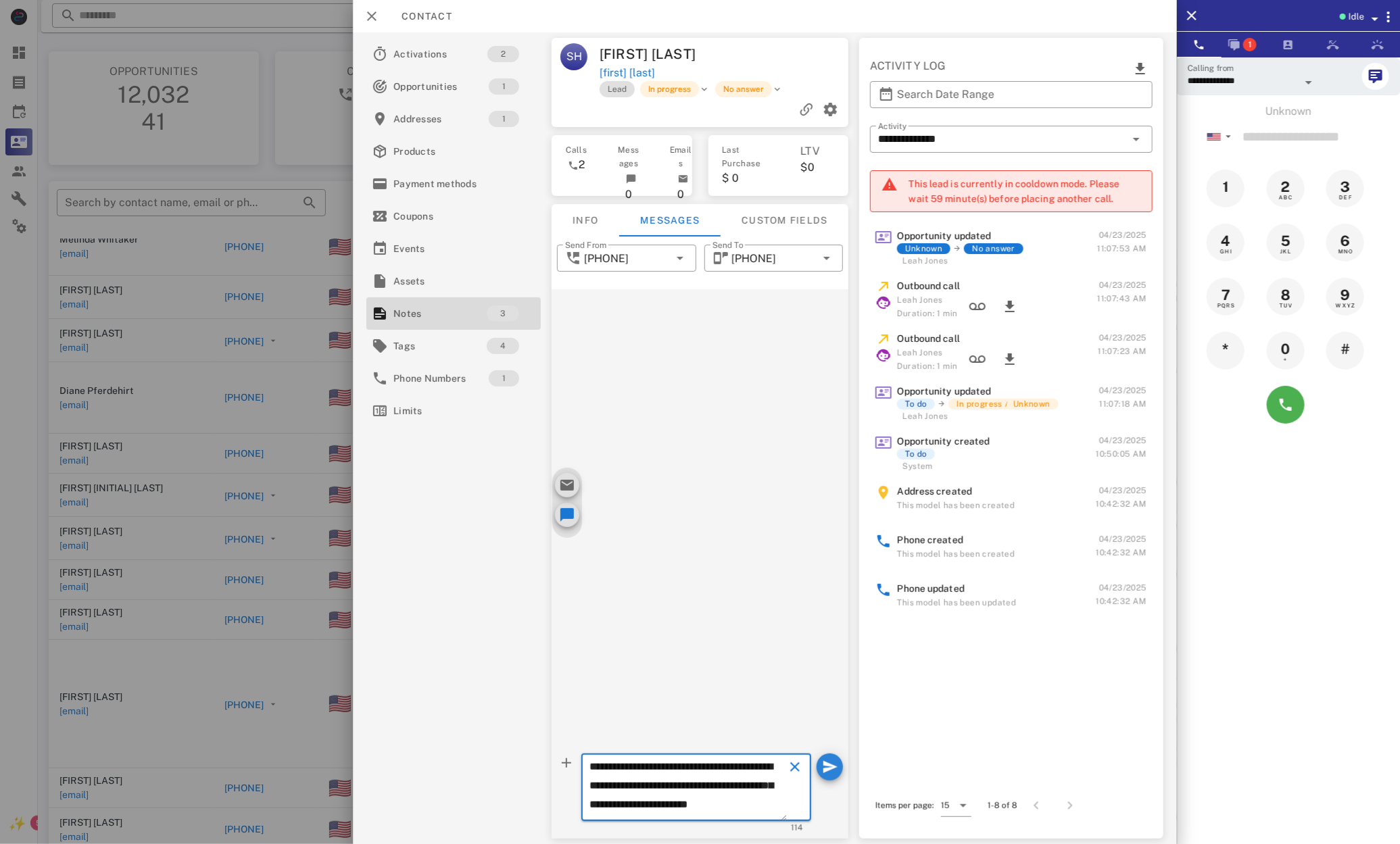 type on "**********" 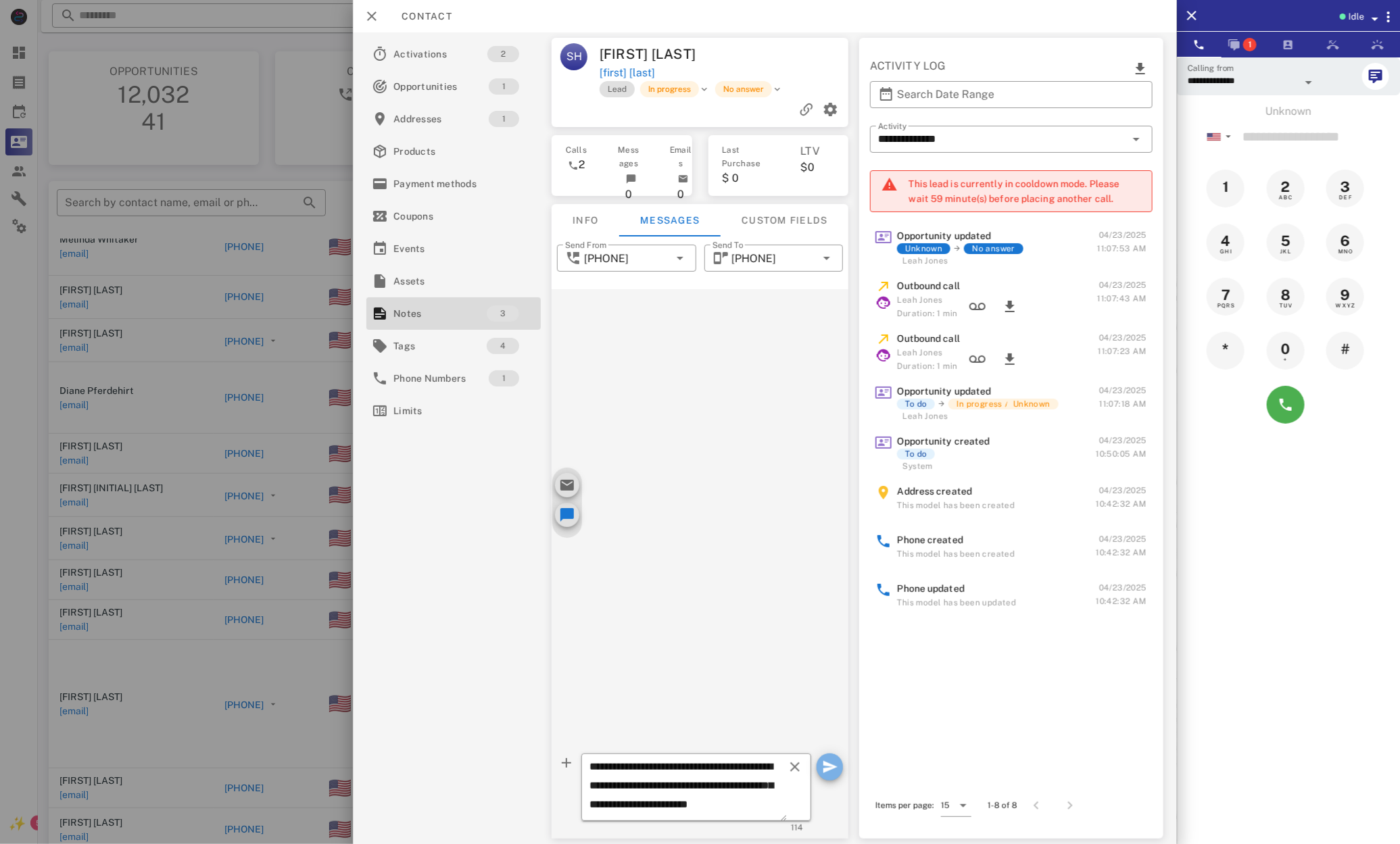 click at bounding box center (830, 767) 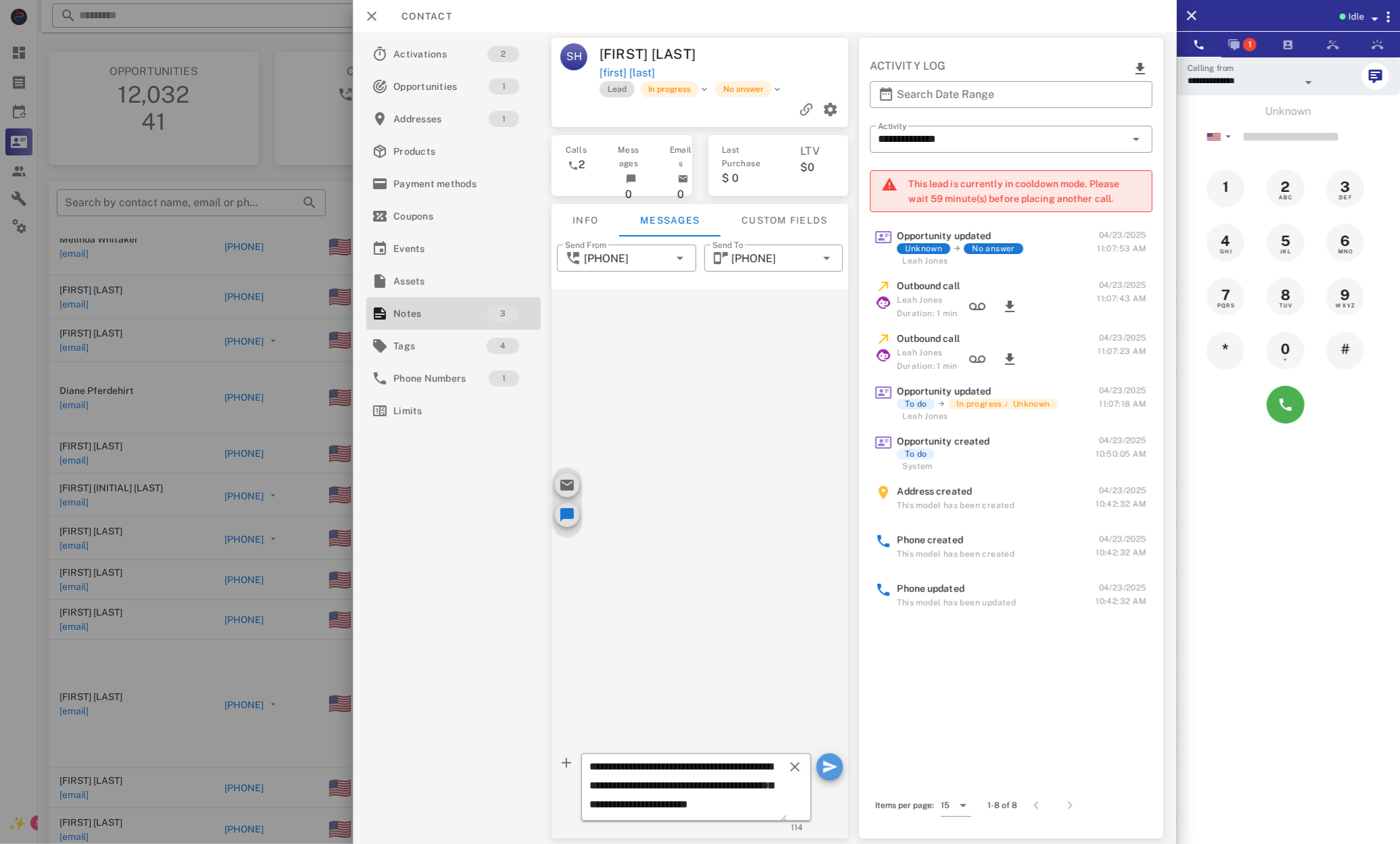 type 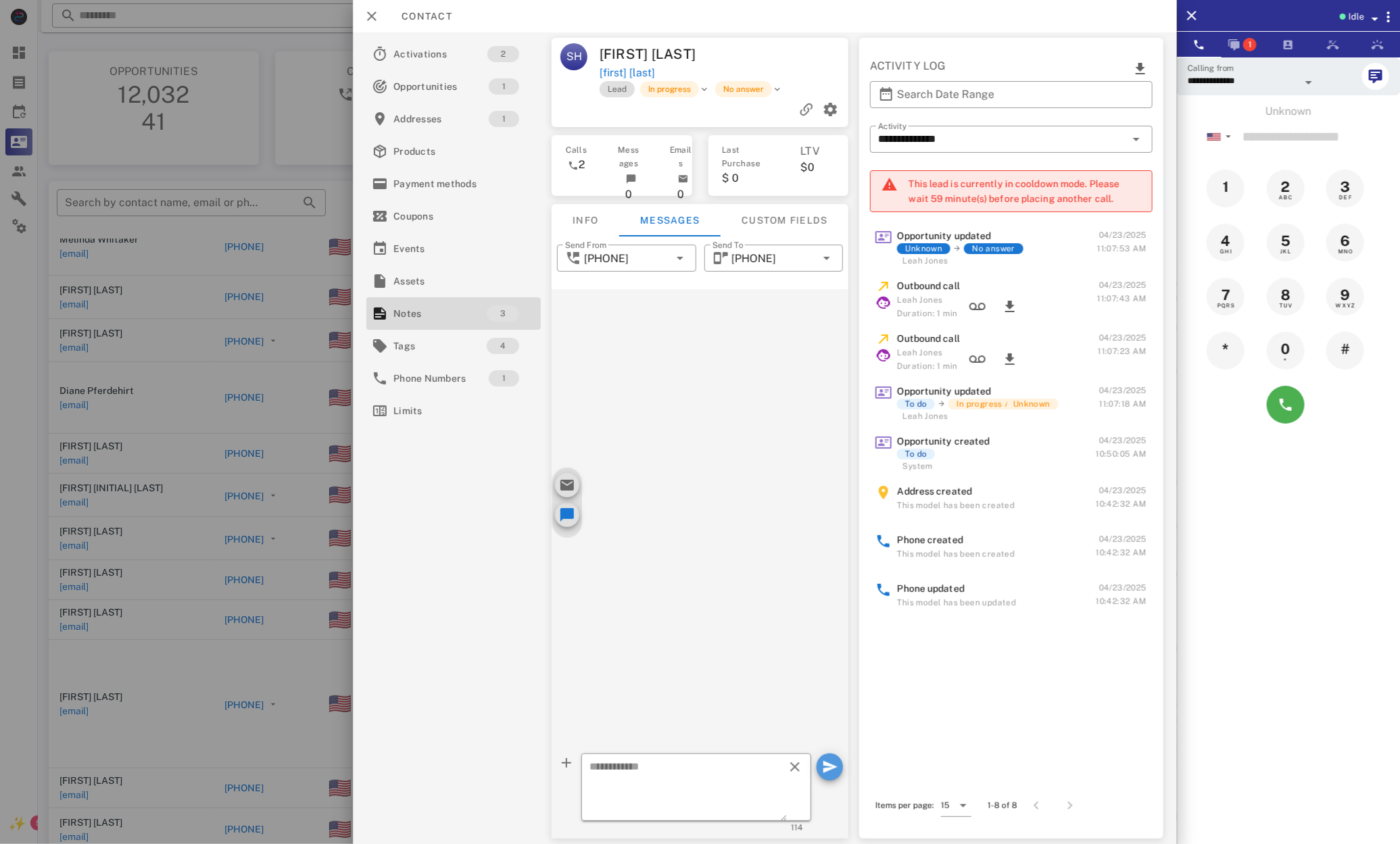 scroll, scrollTop: 0, scrollLeft: 0, axis: both 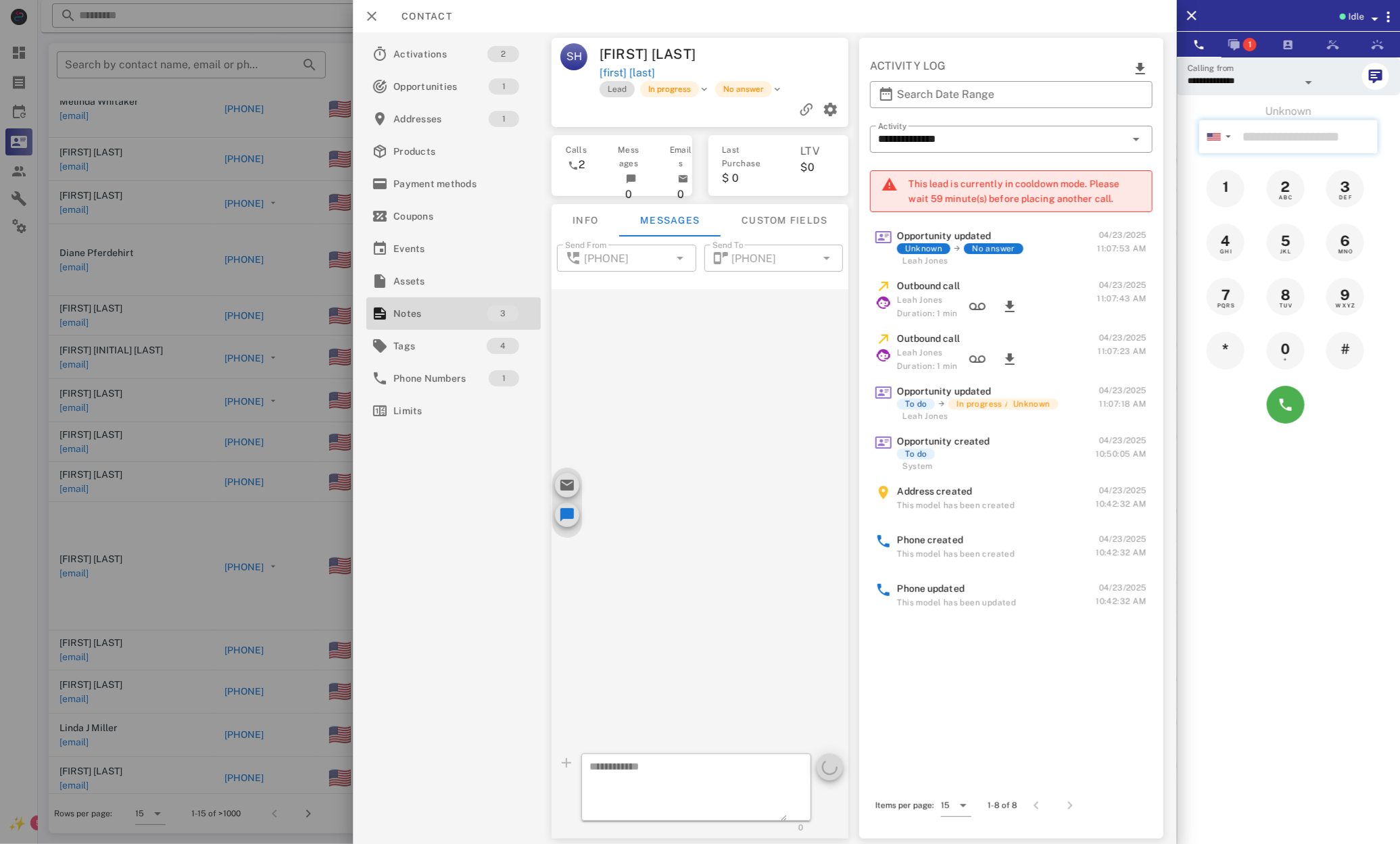 click at bounding box center [1307, 136] 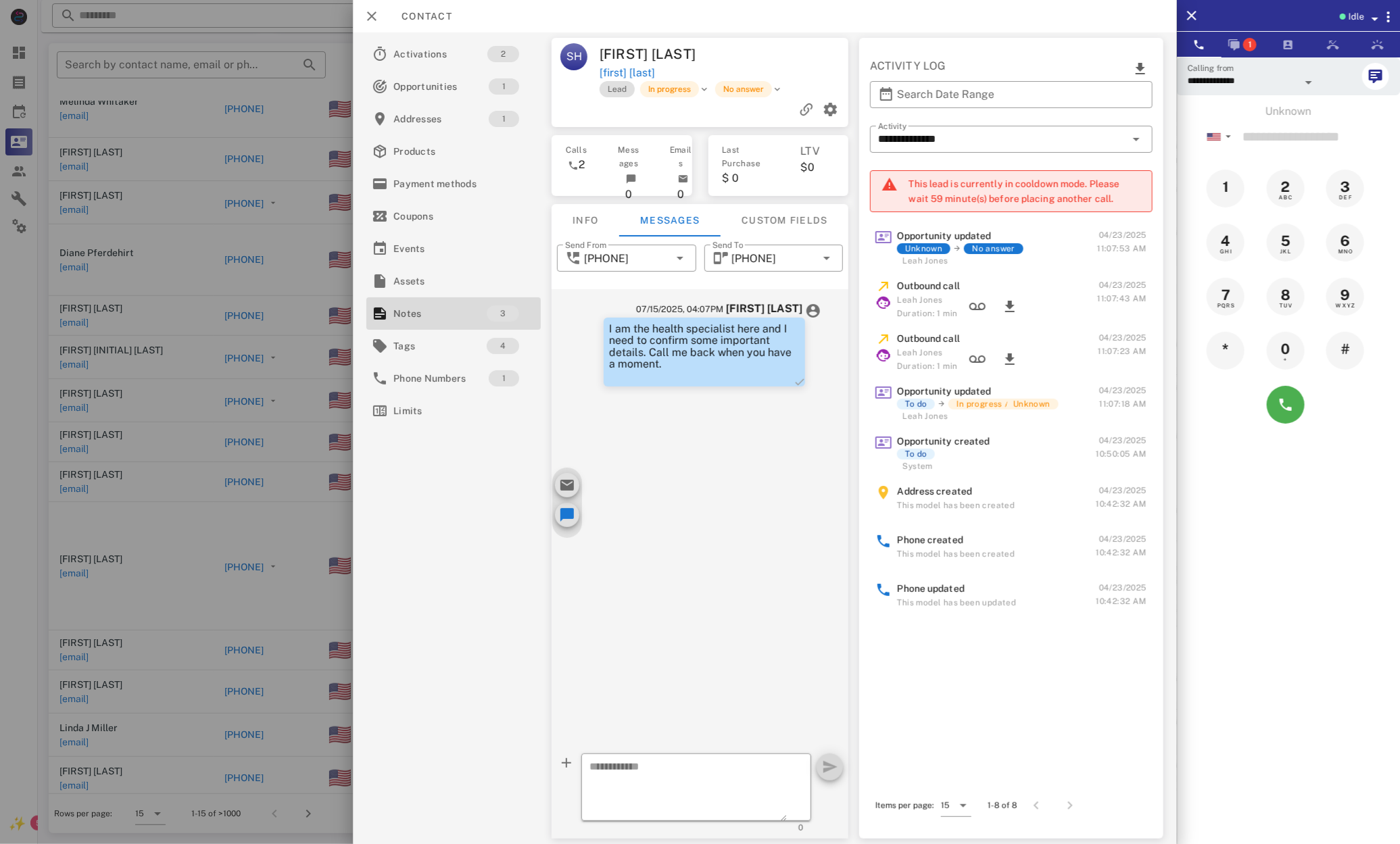 drag, startPoint x: 658, startPoint y: 447, endPoint x: 679, endPoint y: 396, distance: 55.15433 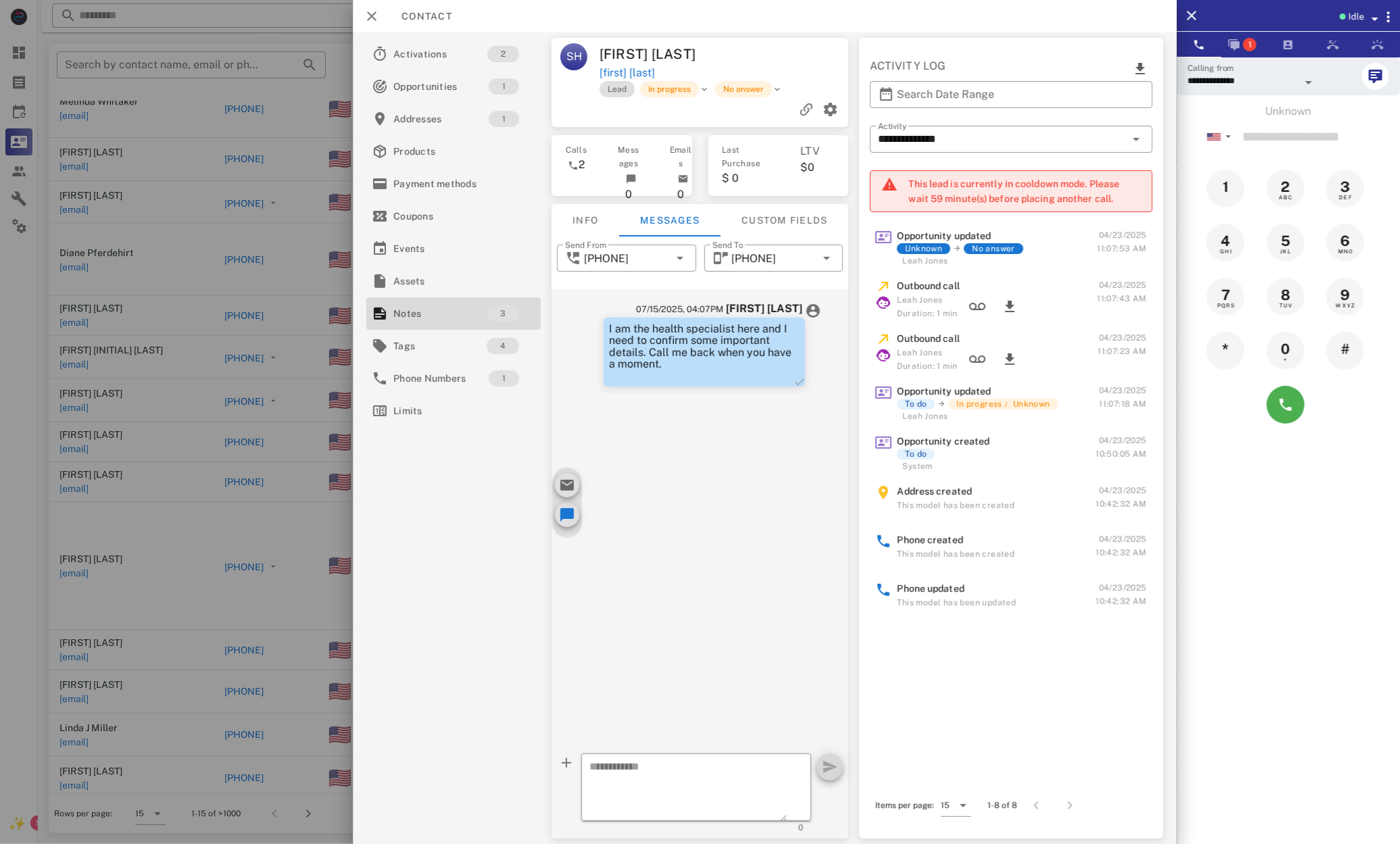 click on "07/15/2025, 04:07PM Matteo Evertt  I am the health specialist here and I need to confirm some important details. Call me back when you have a moment." at bounding box center (702, 443) 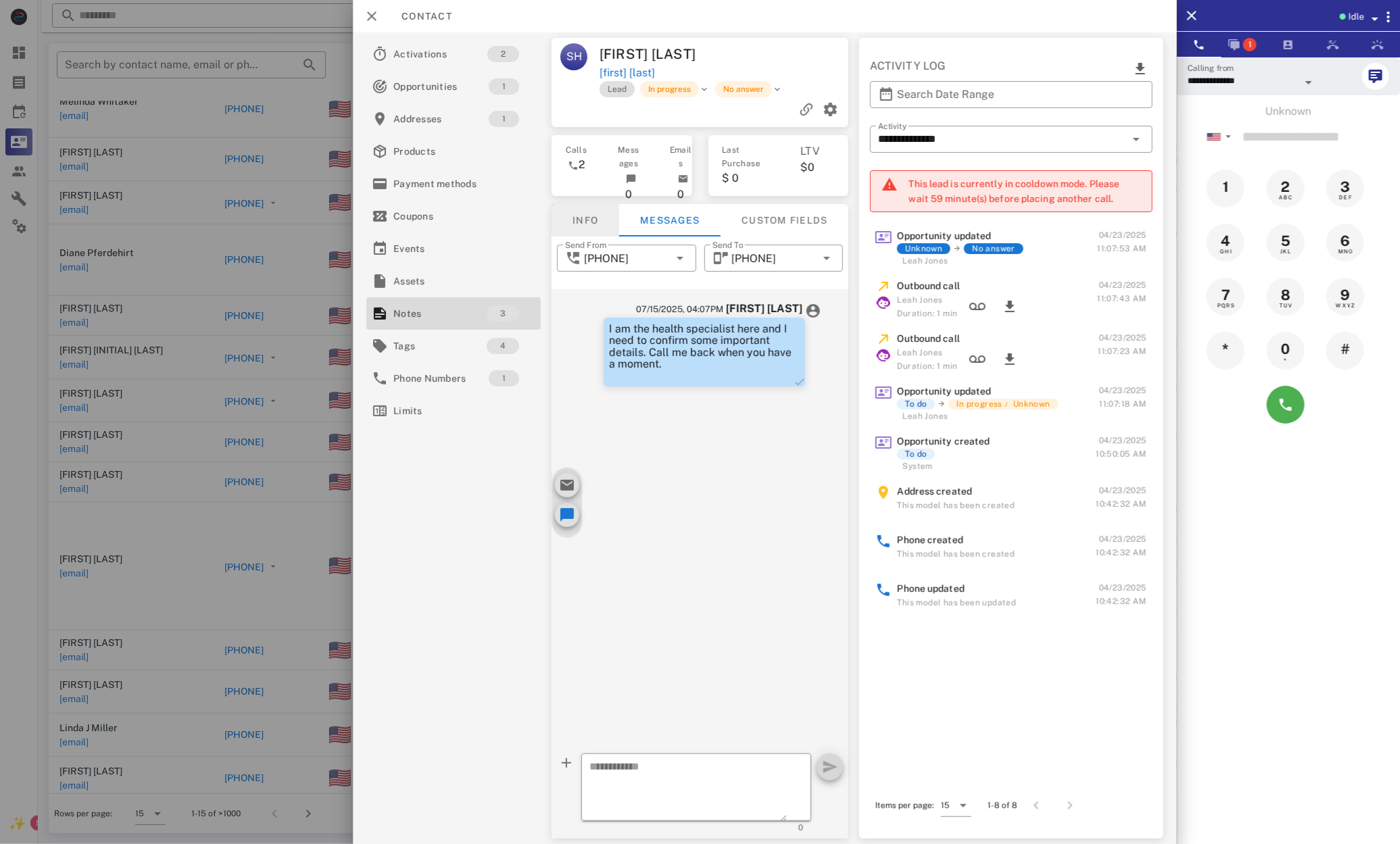 click on "Info" at bounding box center [585, 220] 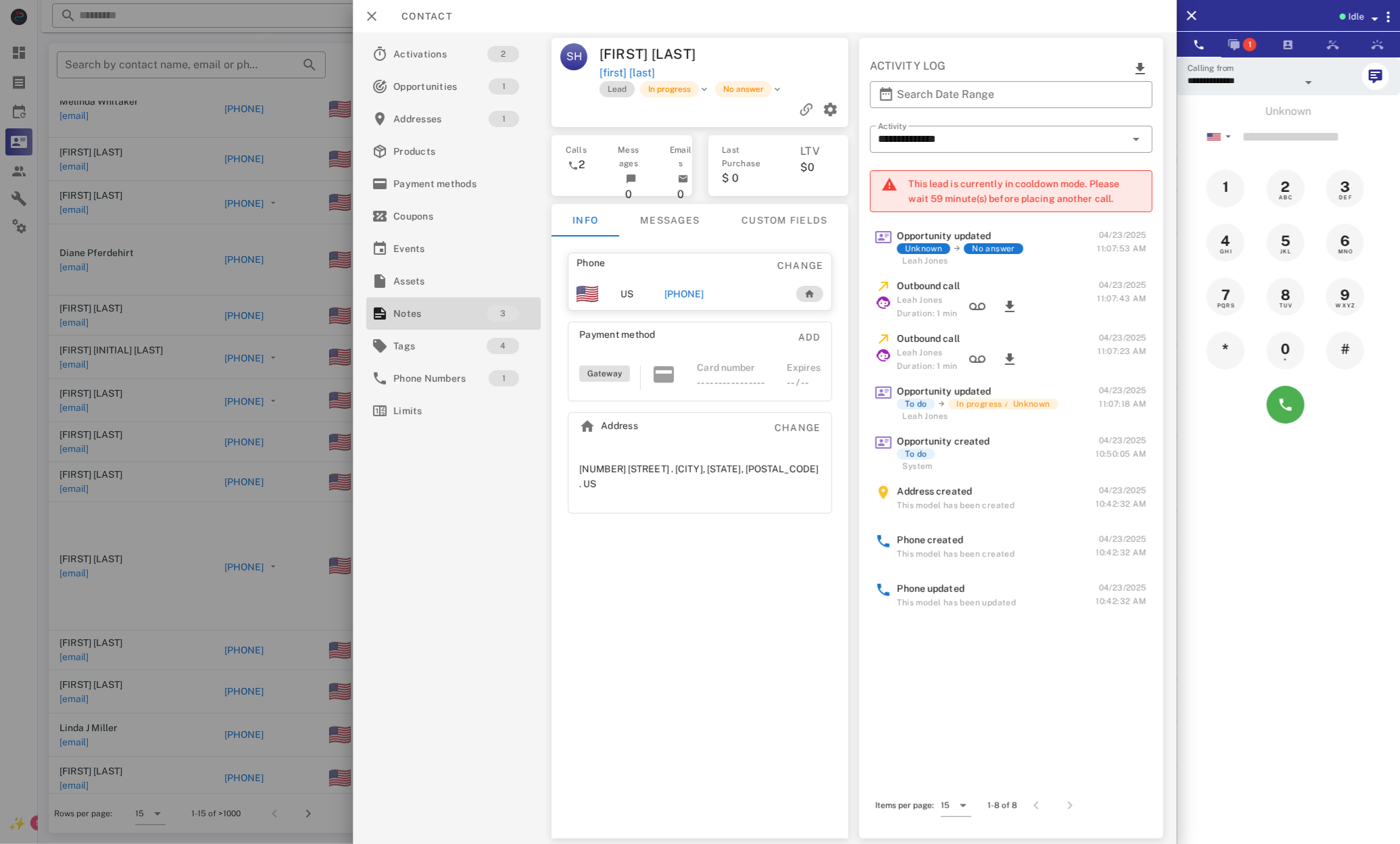 drag, startPoint x: 710, startPoint y: 297, endPoint x: 723, endPoint y: 308, distance: 17.029386 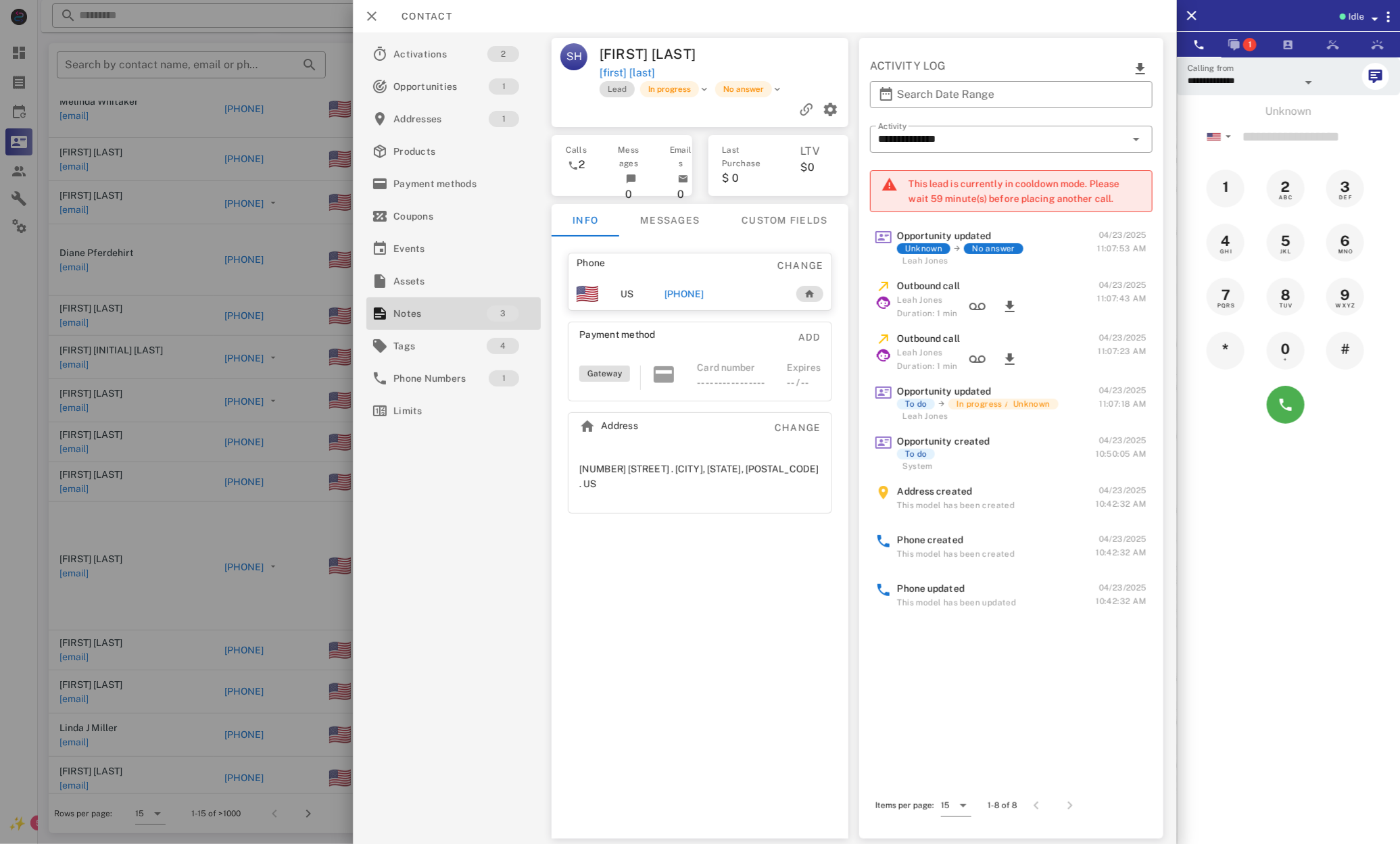 click on "+13376580233" at bounding box center (684, 294) 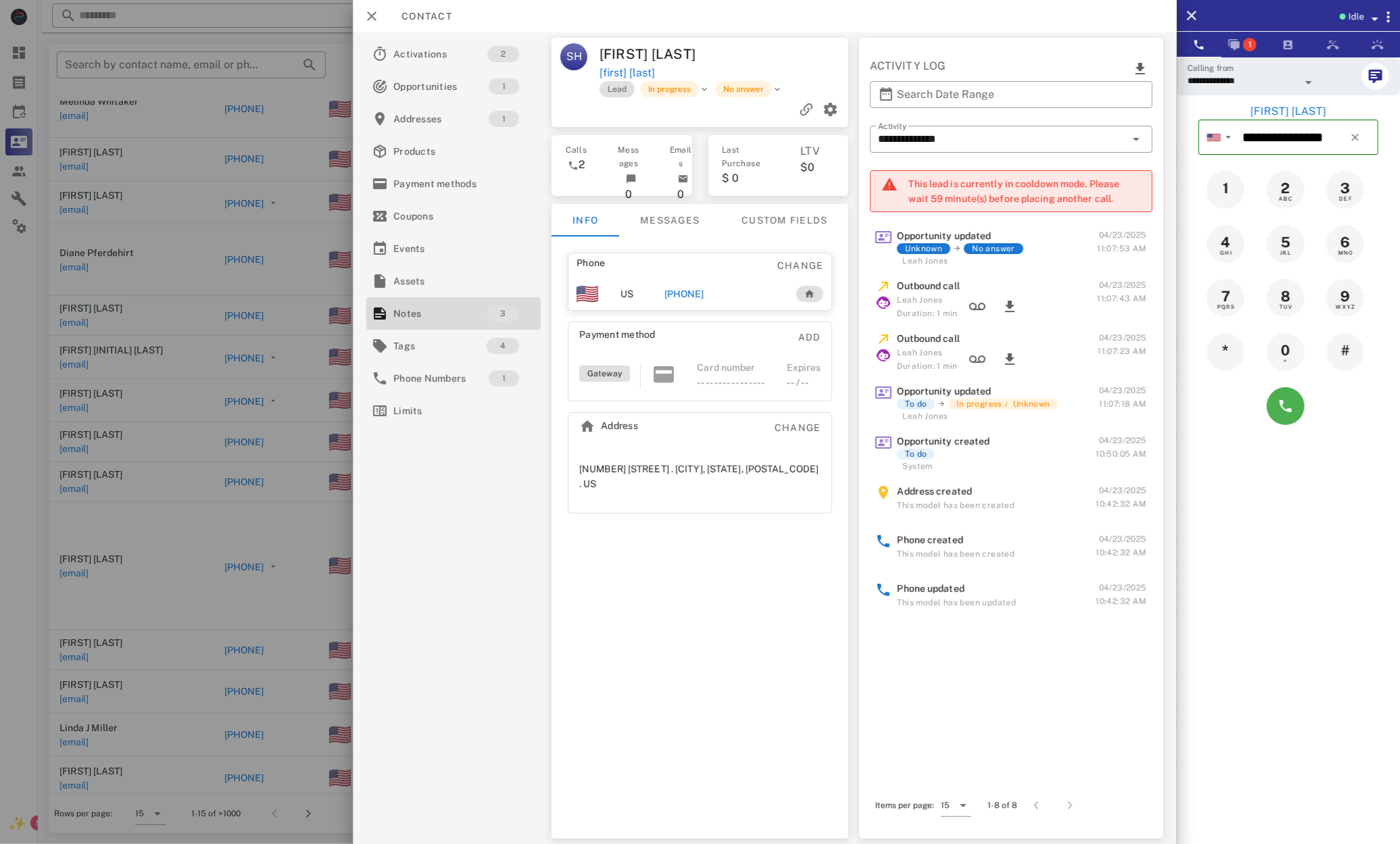 click at bounding box center [1288, 406] 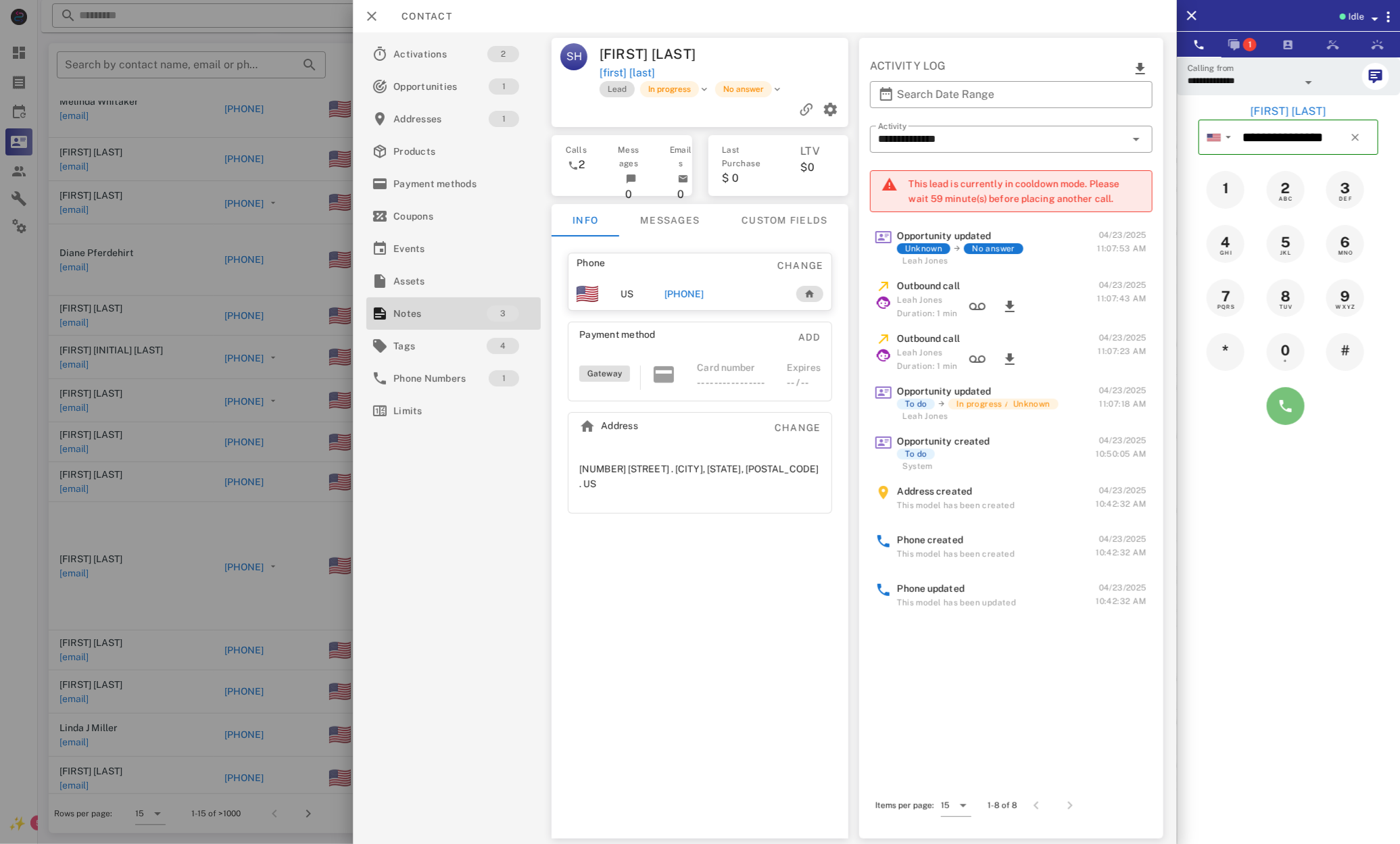 click at bounding box center [1286, 406] 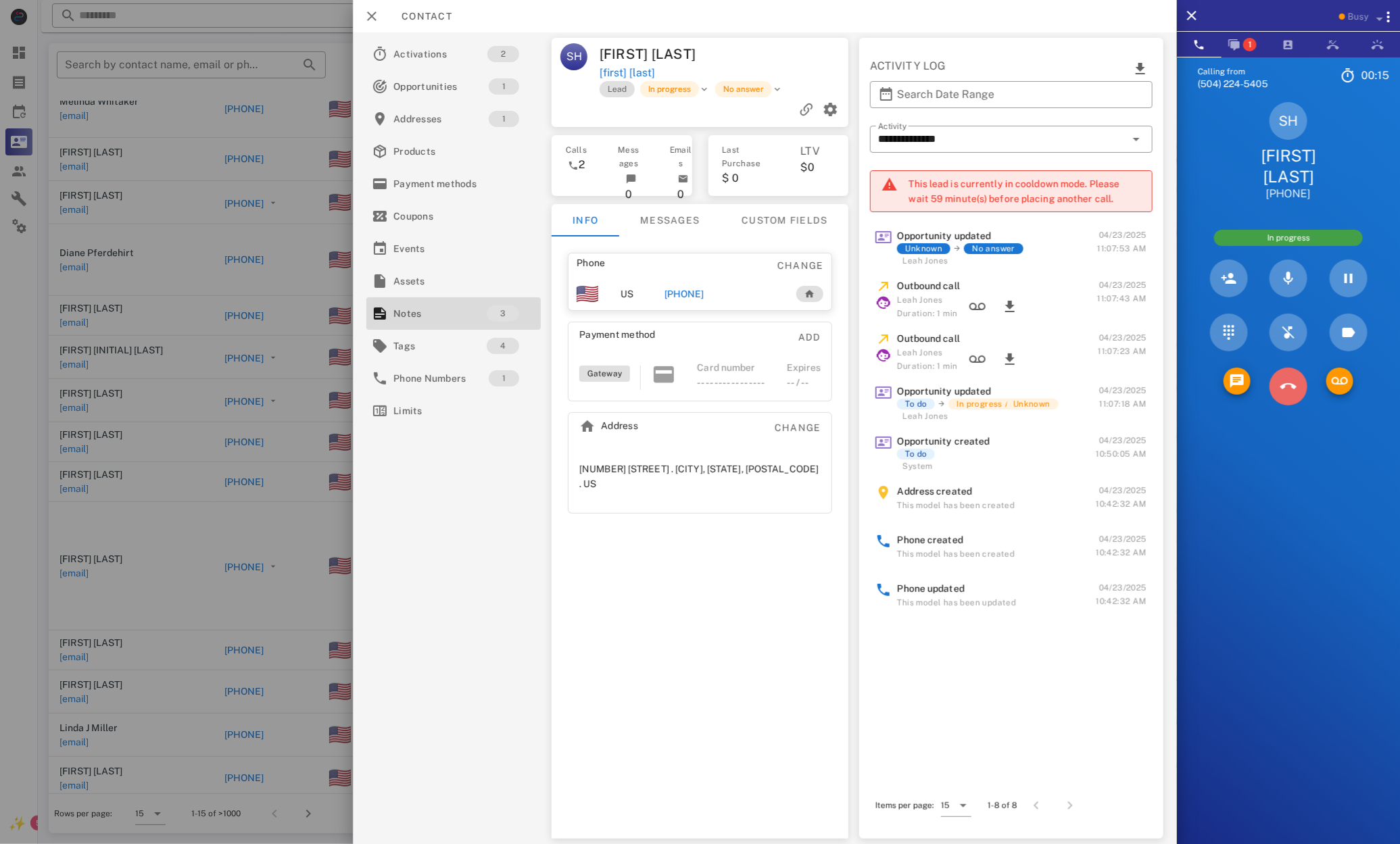 drag, startPoint x: 1278, startPoint y: 364, endPoint x: 1270, endPoint y: 370, distance: 10 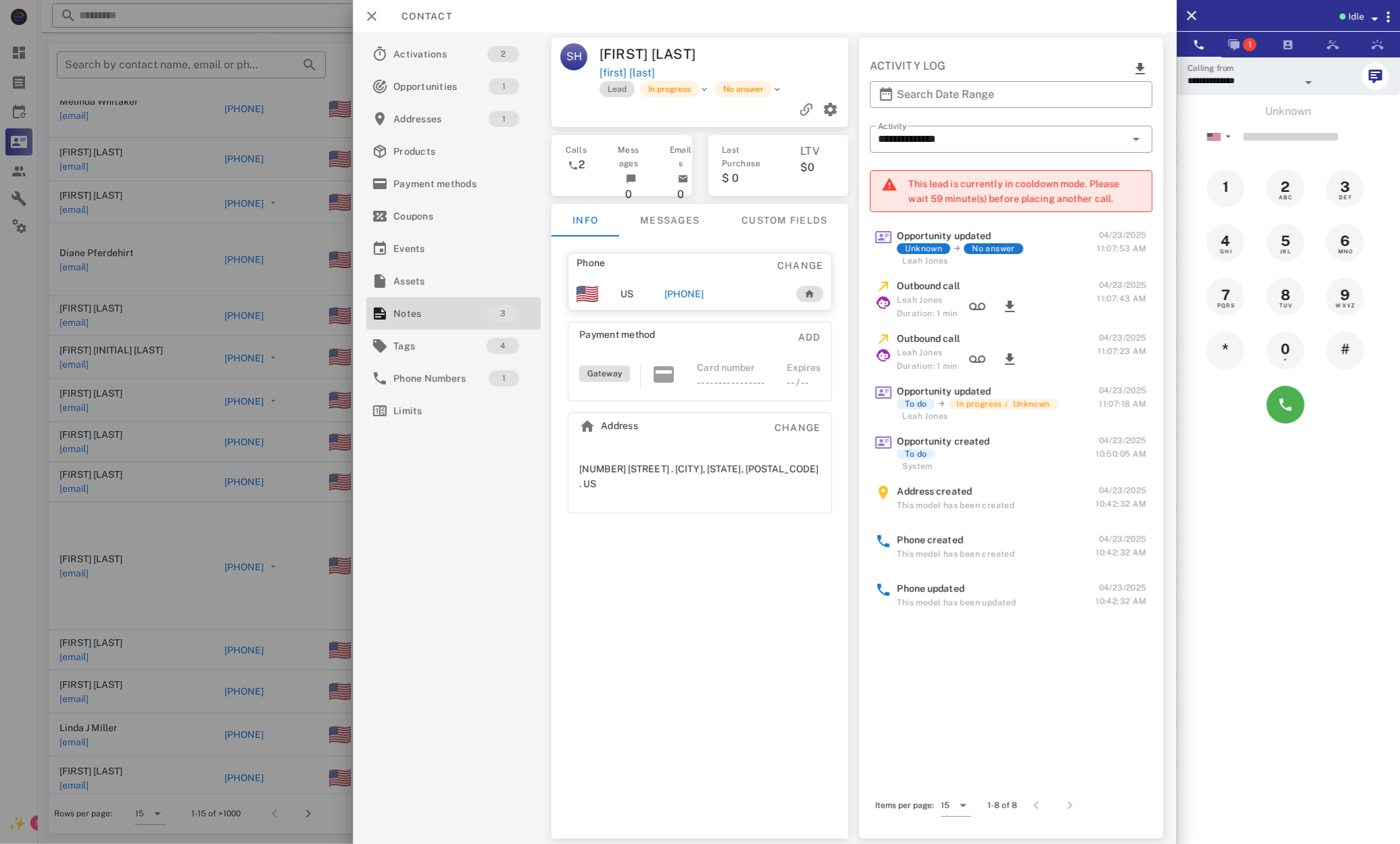 drag, startPoint x: 166, startPoint y: 325, endPoint x: 103, endPoint y: 349, distance: 67.416615 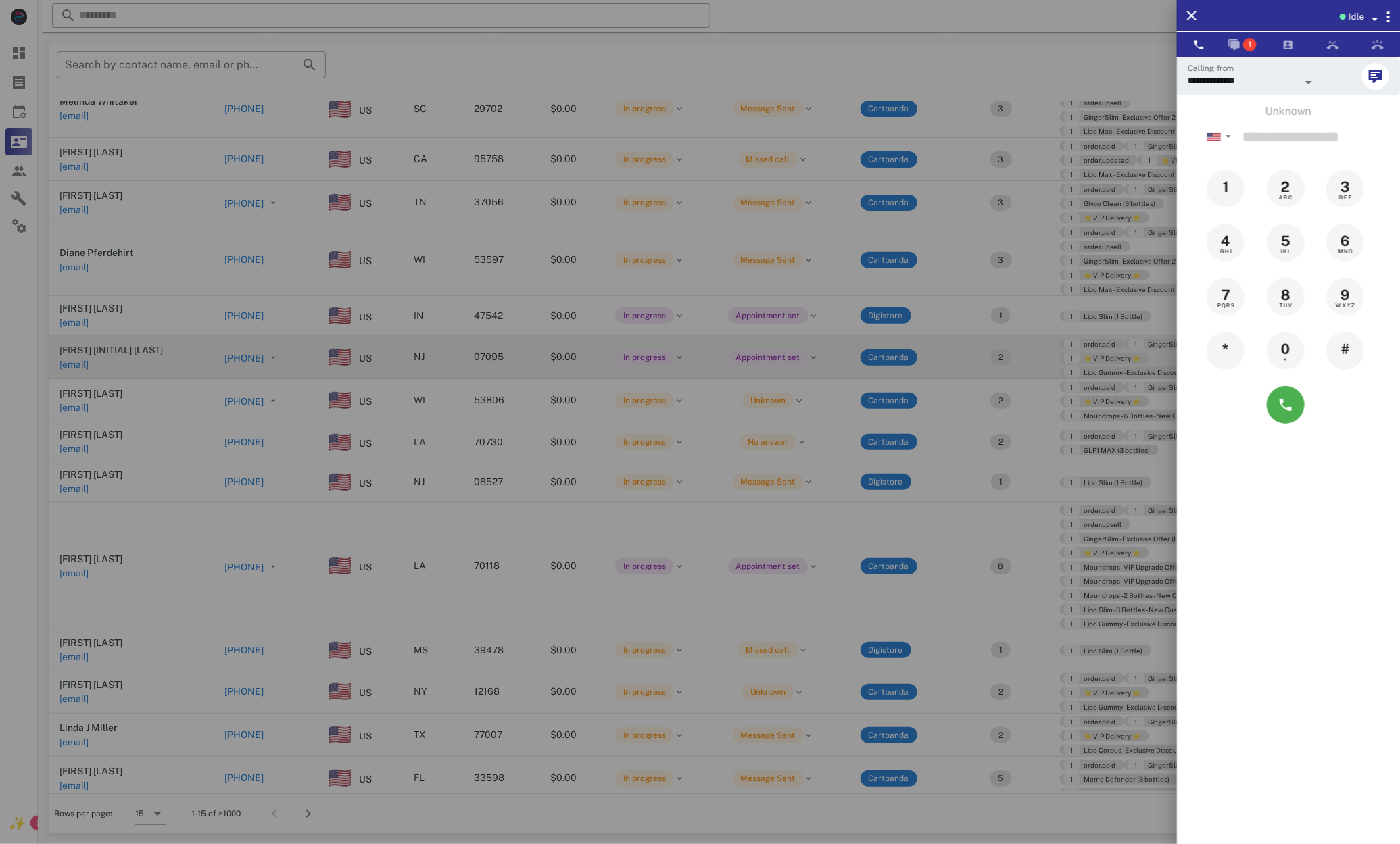 drag, startPoint x: 105, startPoint y: 350, endPoint x: 105, endPoint y: 367, distance: 17 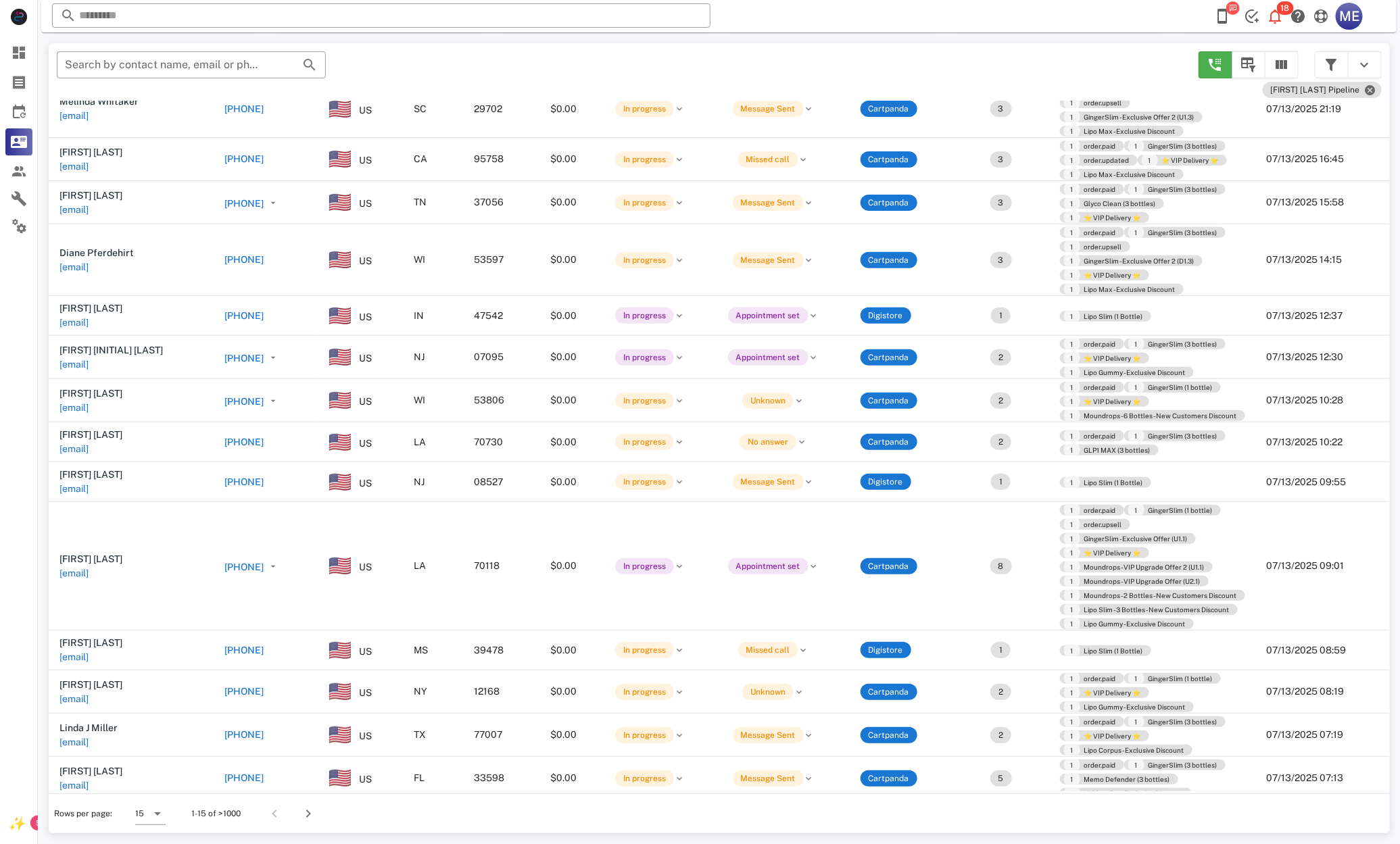 click on "+16087239914" at bounding box center (244, 401) 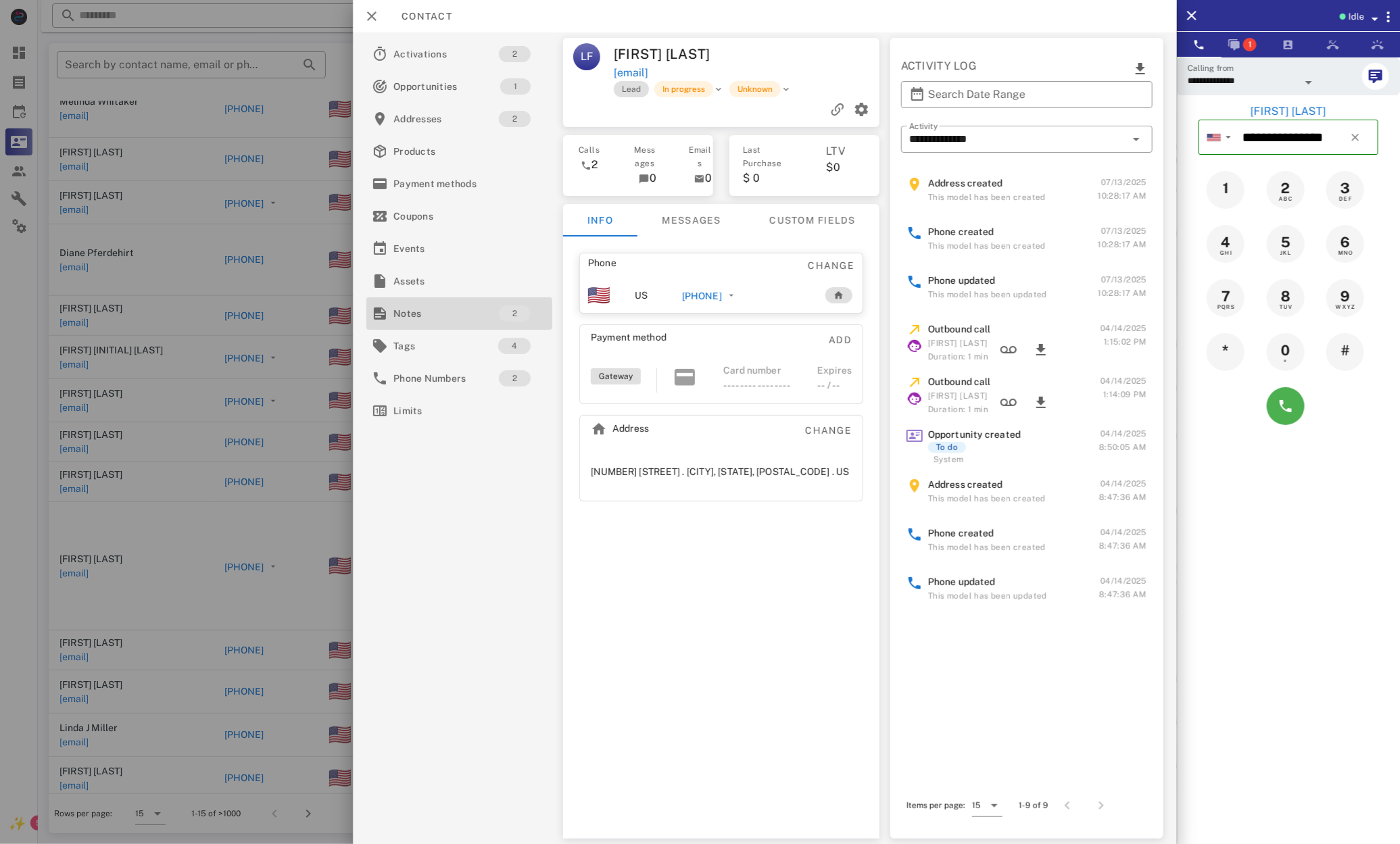 drag, startPoint x: 425, startPoint y: 314, endPoint x: 418, endPoint y: 312, distance: 7.28011 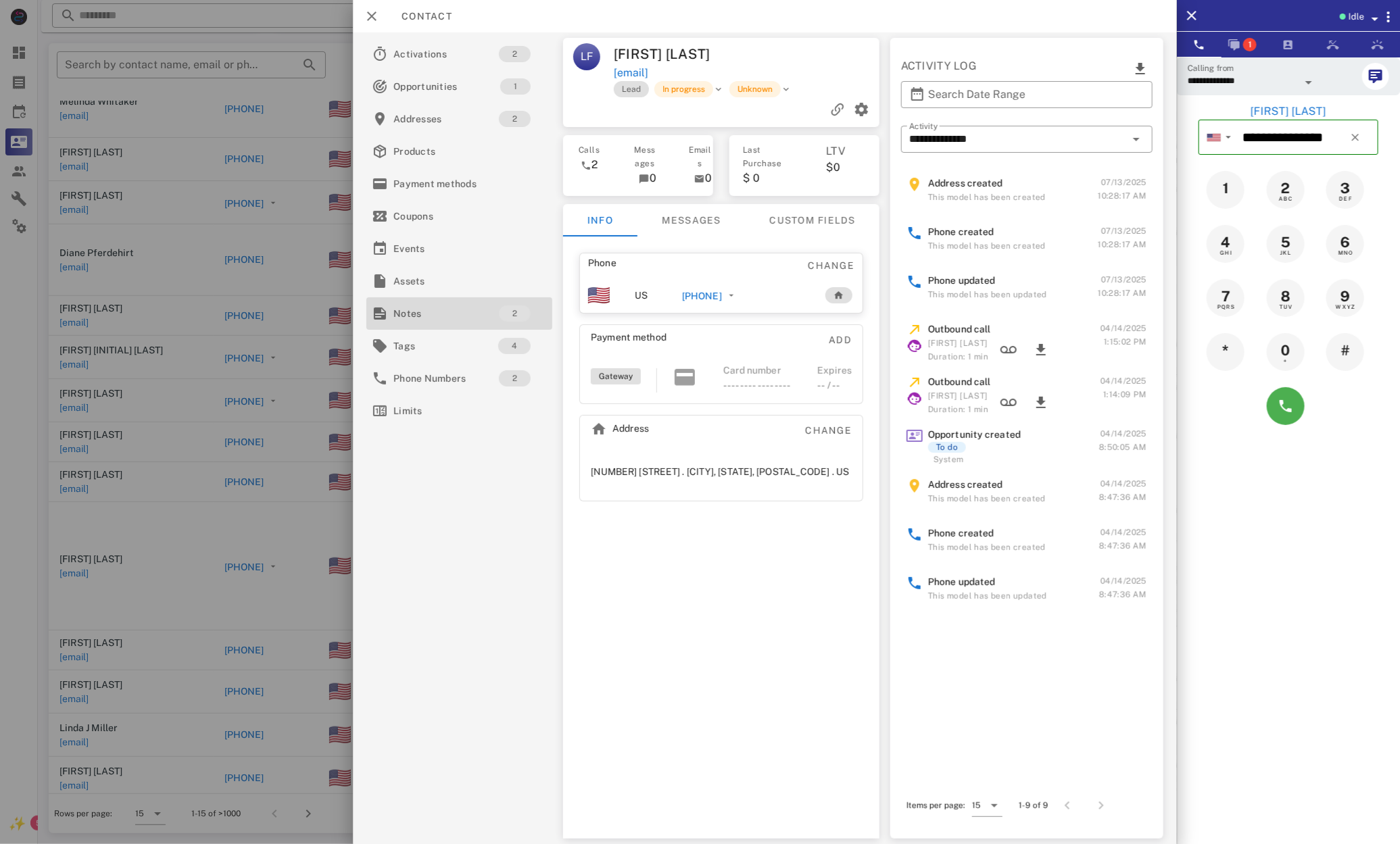 click on "Notes" at bounding box center (446, 314) 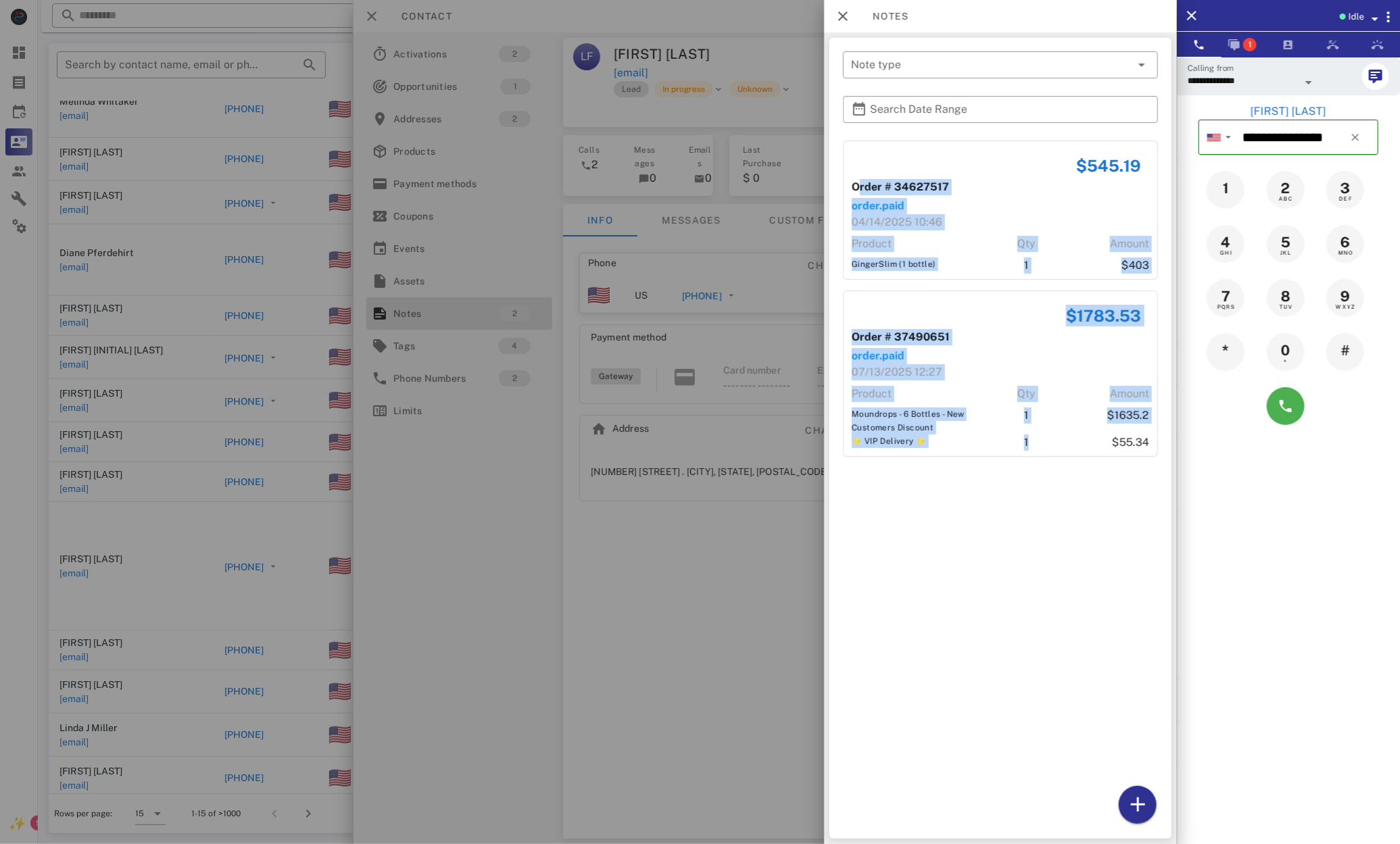 drag, startPoint x: 849, startPoint y: 180, endPoint x: 980, endPoint y: 521, distance: 365.29714 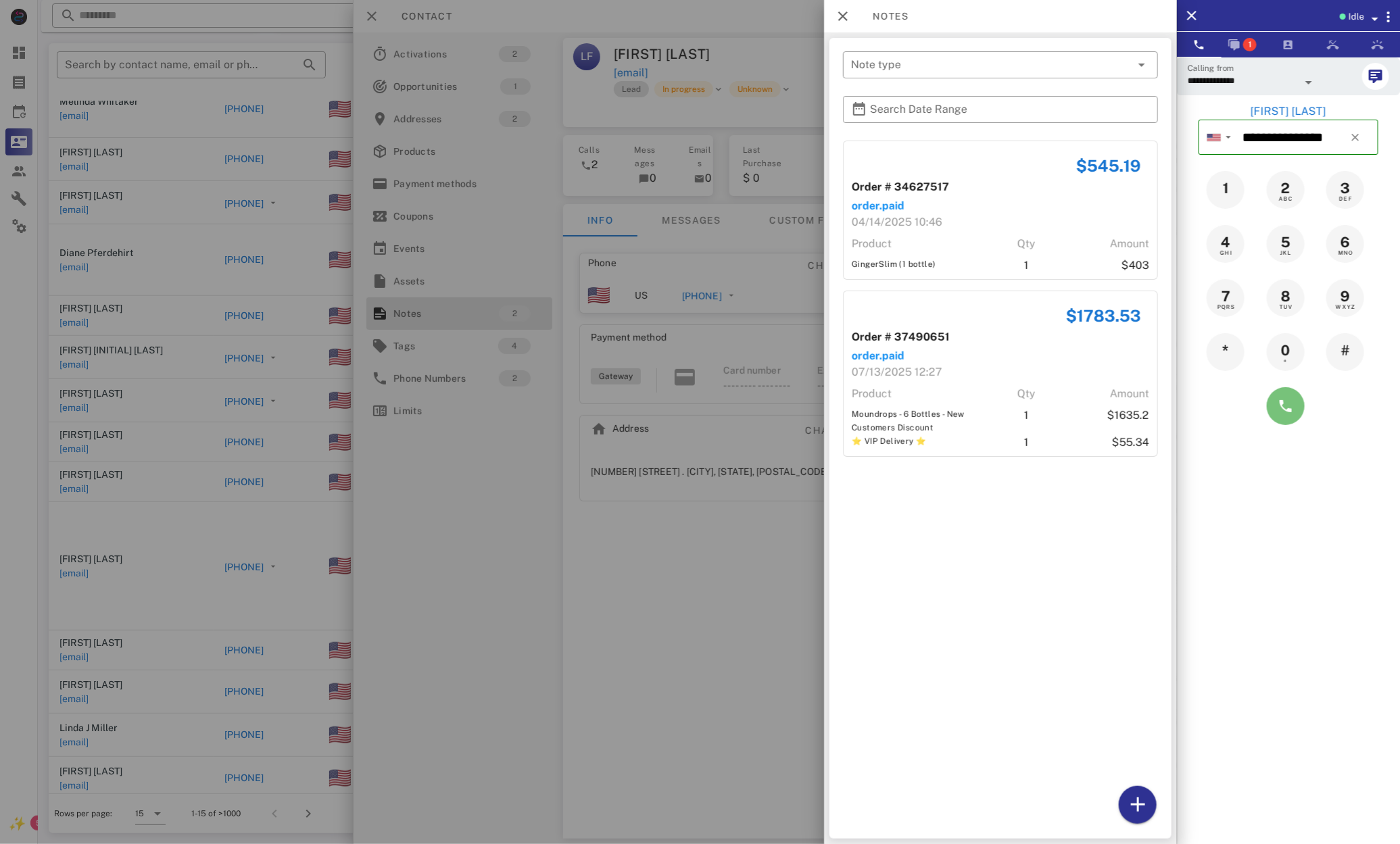 click at bounding box center (1286, 406) 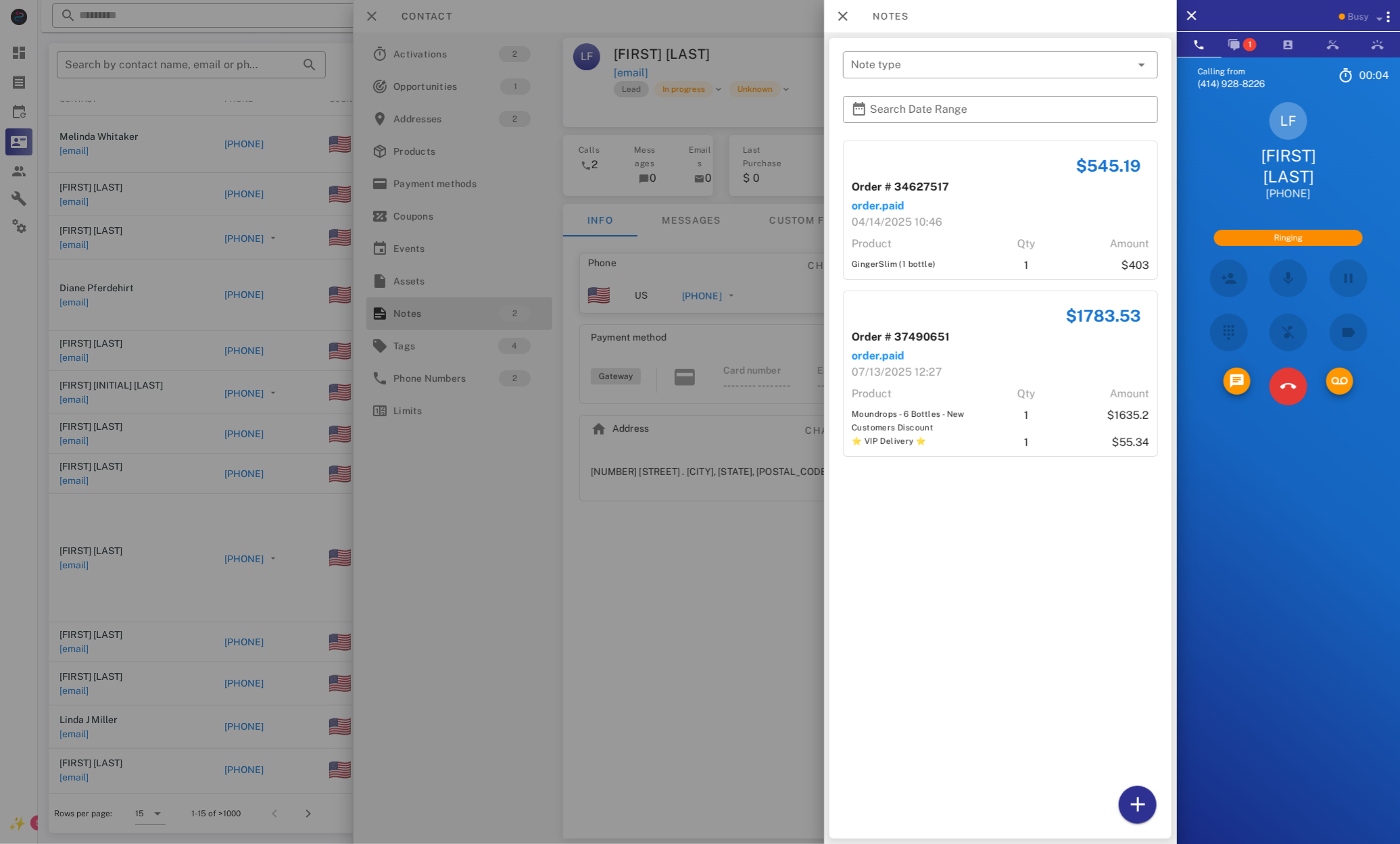scroll, scrollTop: 21, scrollLeft: 0, axis: vertical 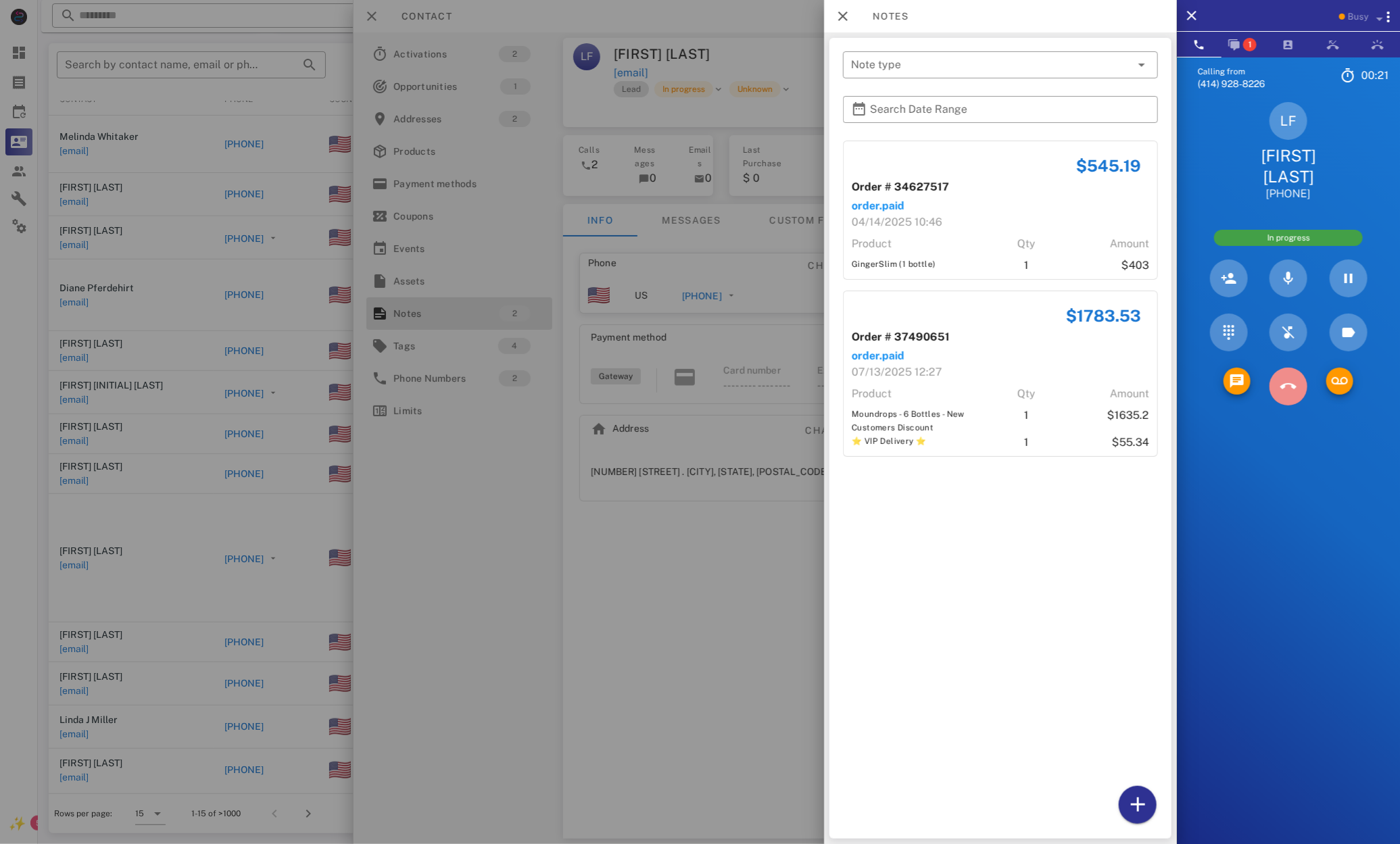click at bounding box center [1288, 387] 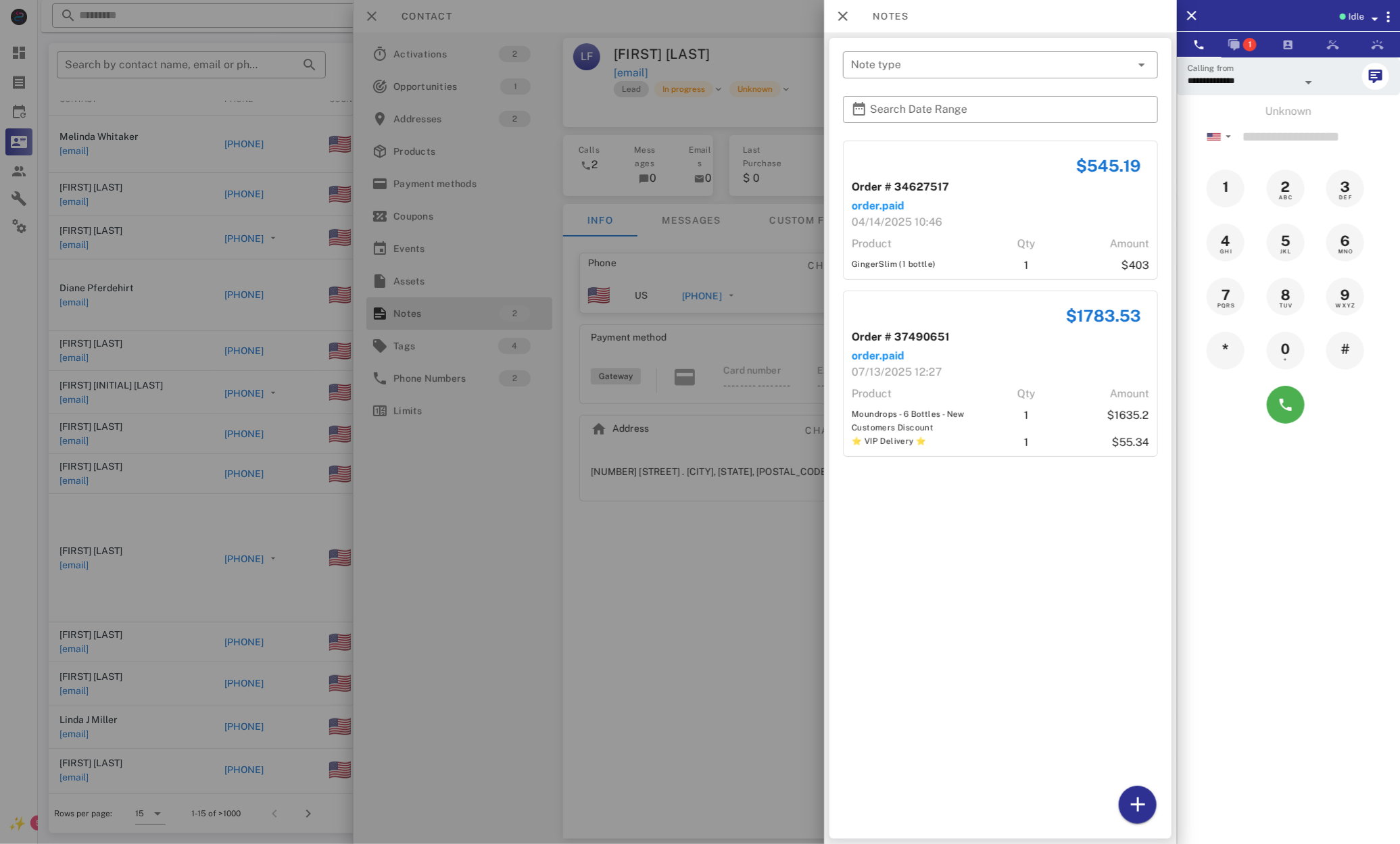 drag, startPoint x: 502, startPoint y: 405, endPoint x: 527, endPoint y: 420, distance: 29.15476 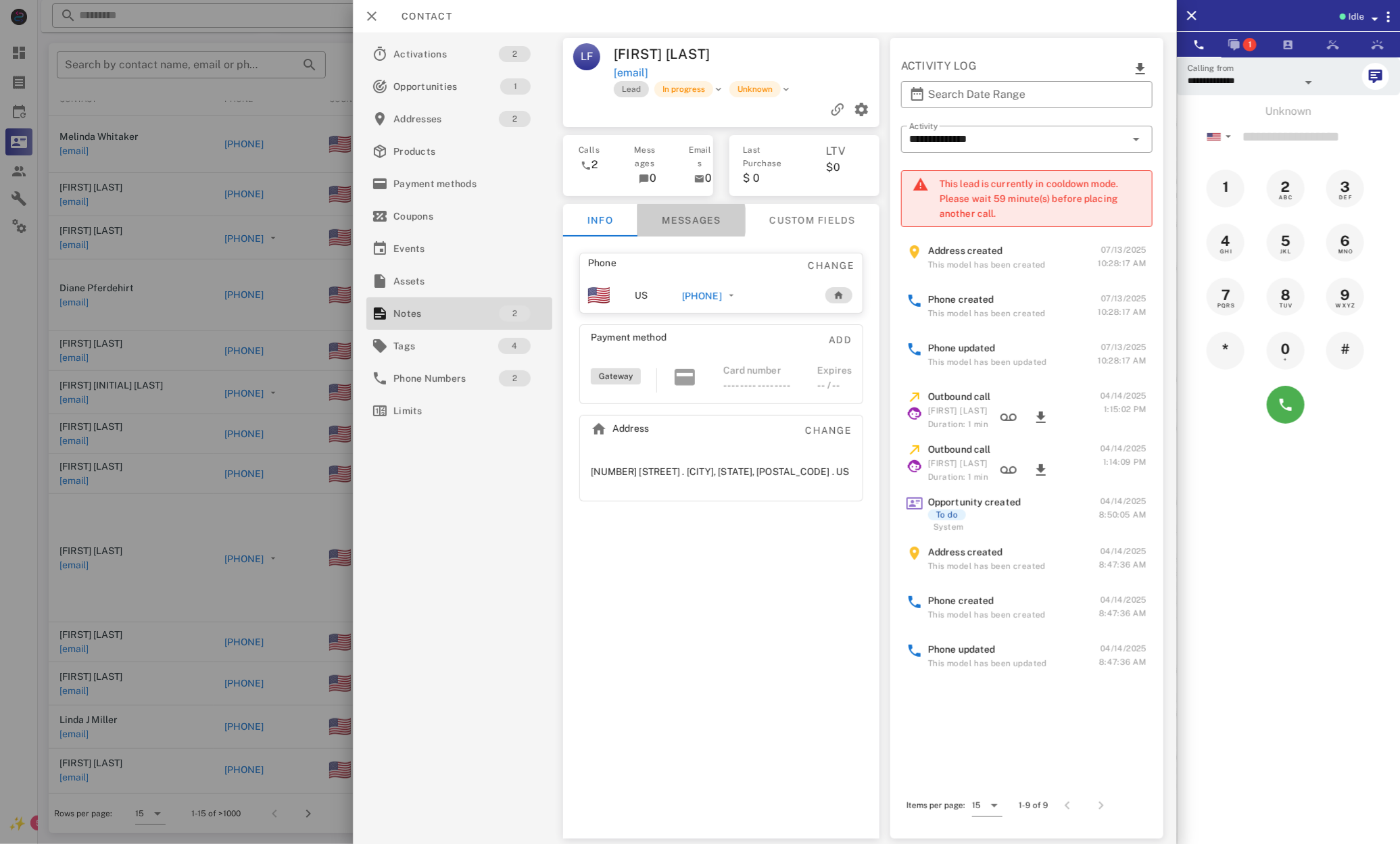 click on "Messages" at bounding box center [692, 220] 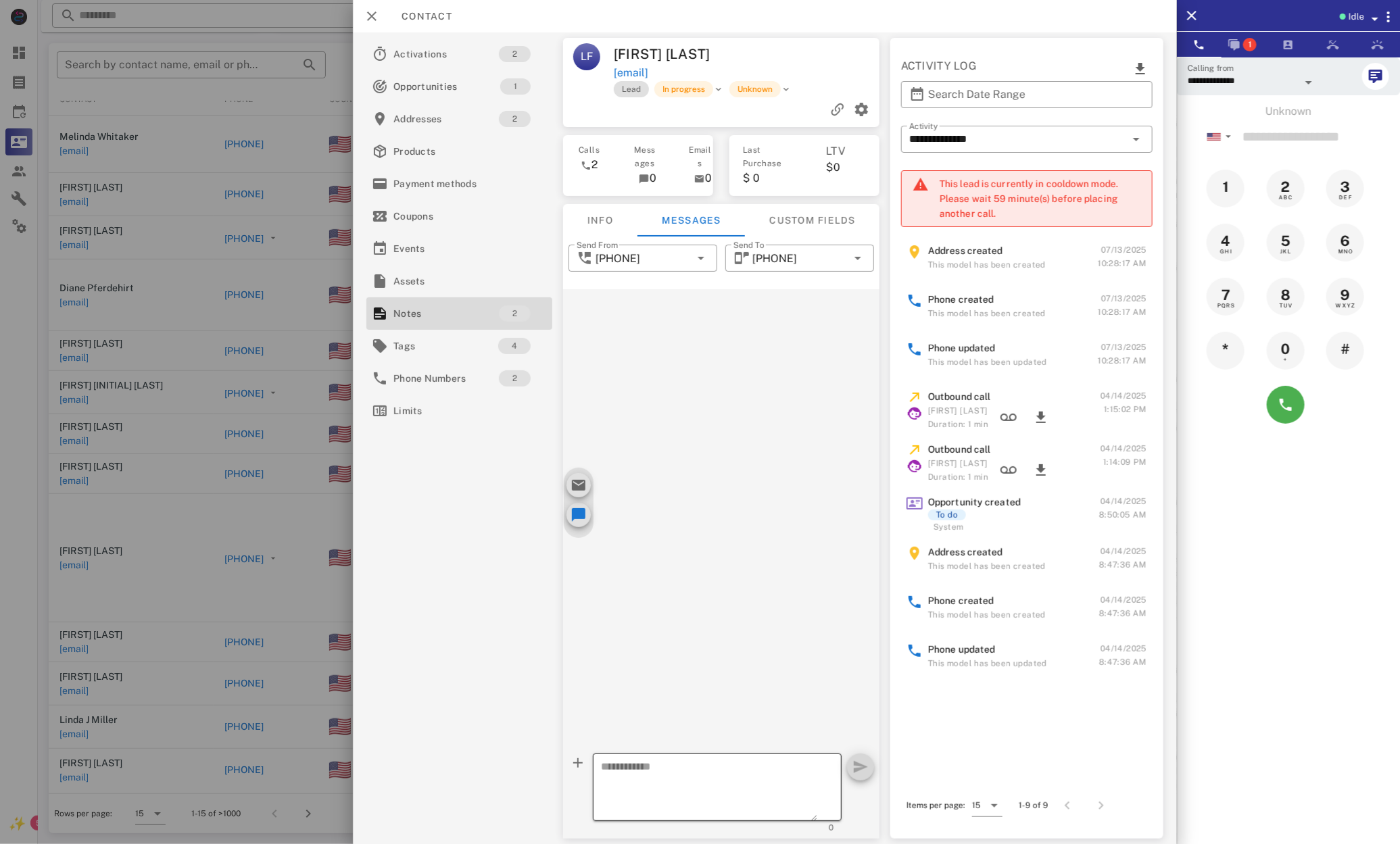 click at bounding box center (709, 789) 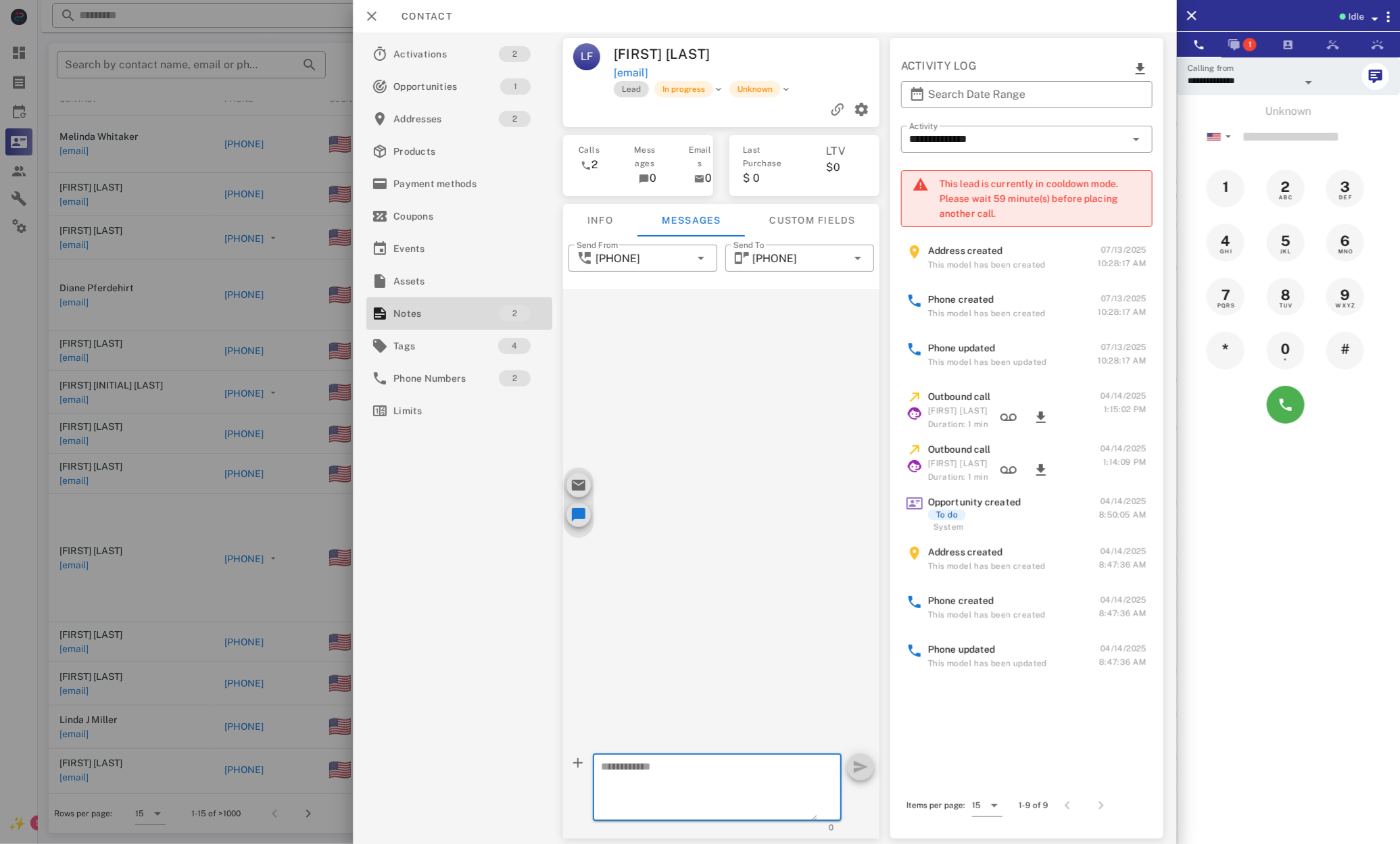 paste on "**********" 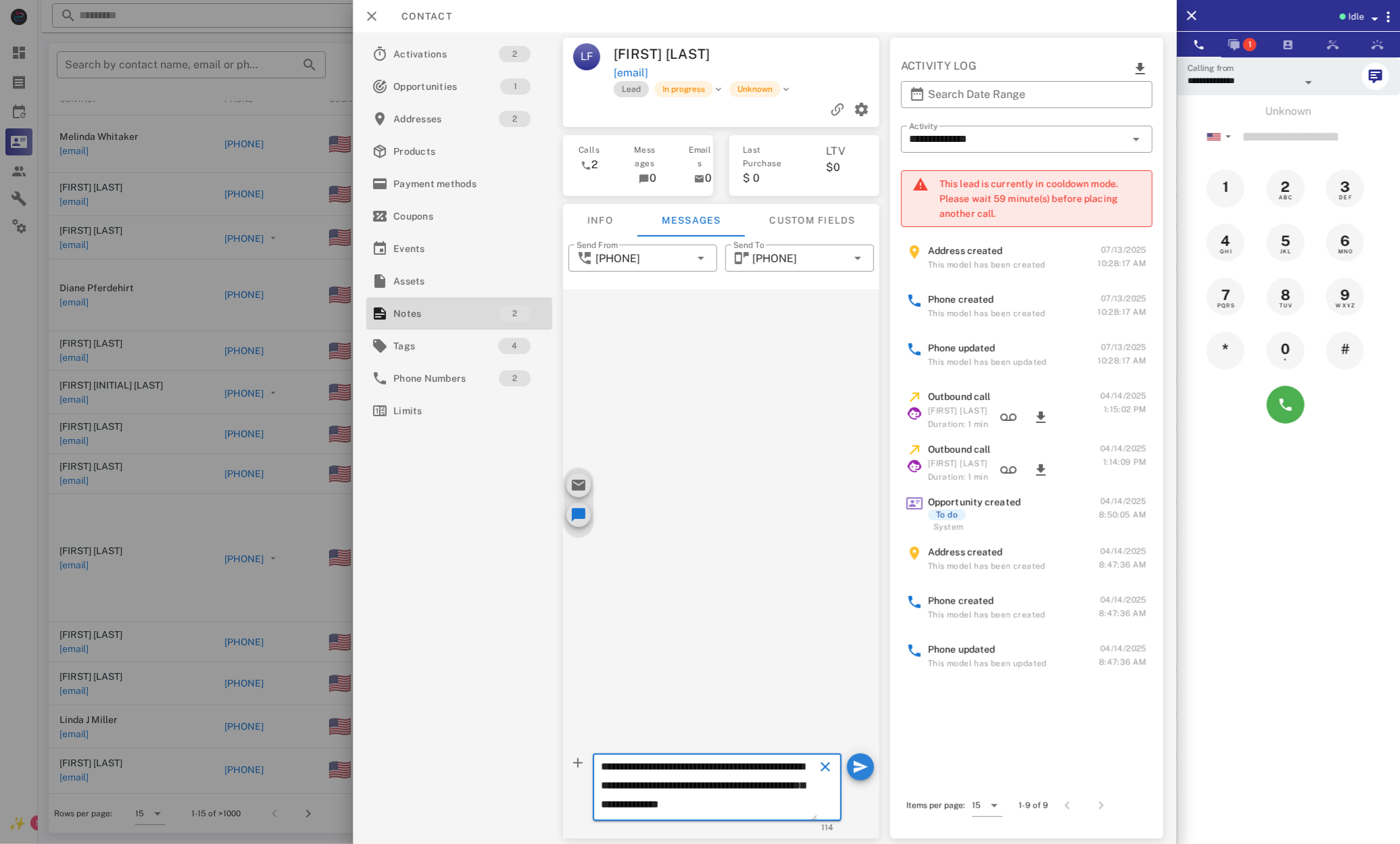 type on "**********" 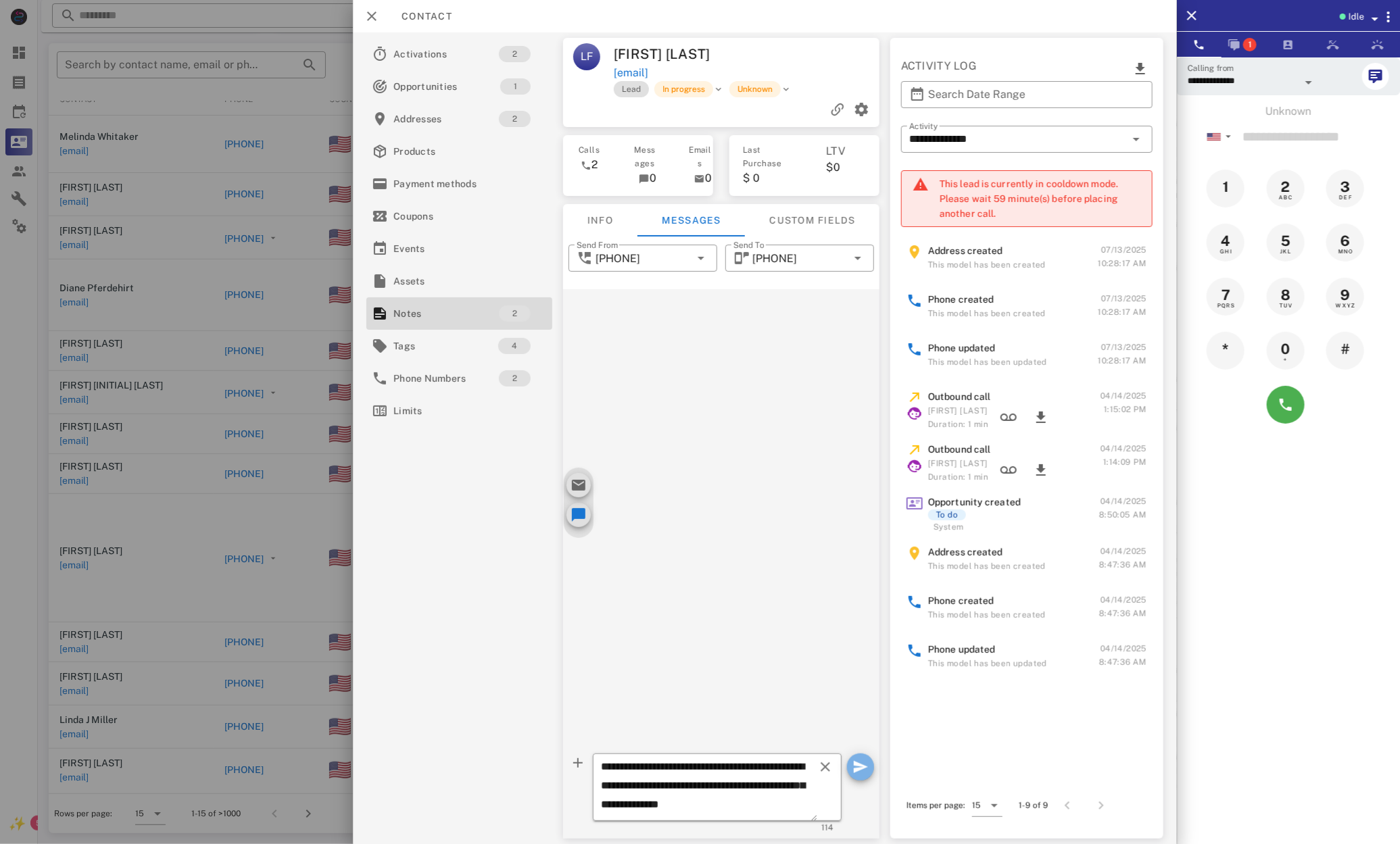 click at bounding box center [861, 767] 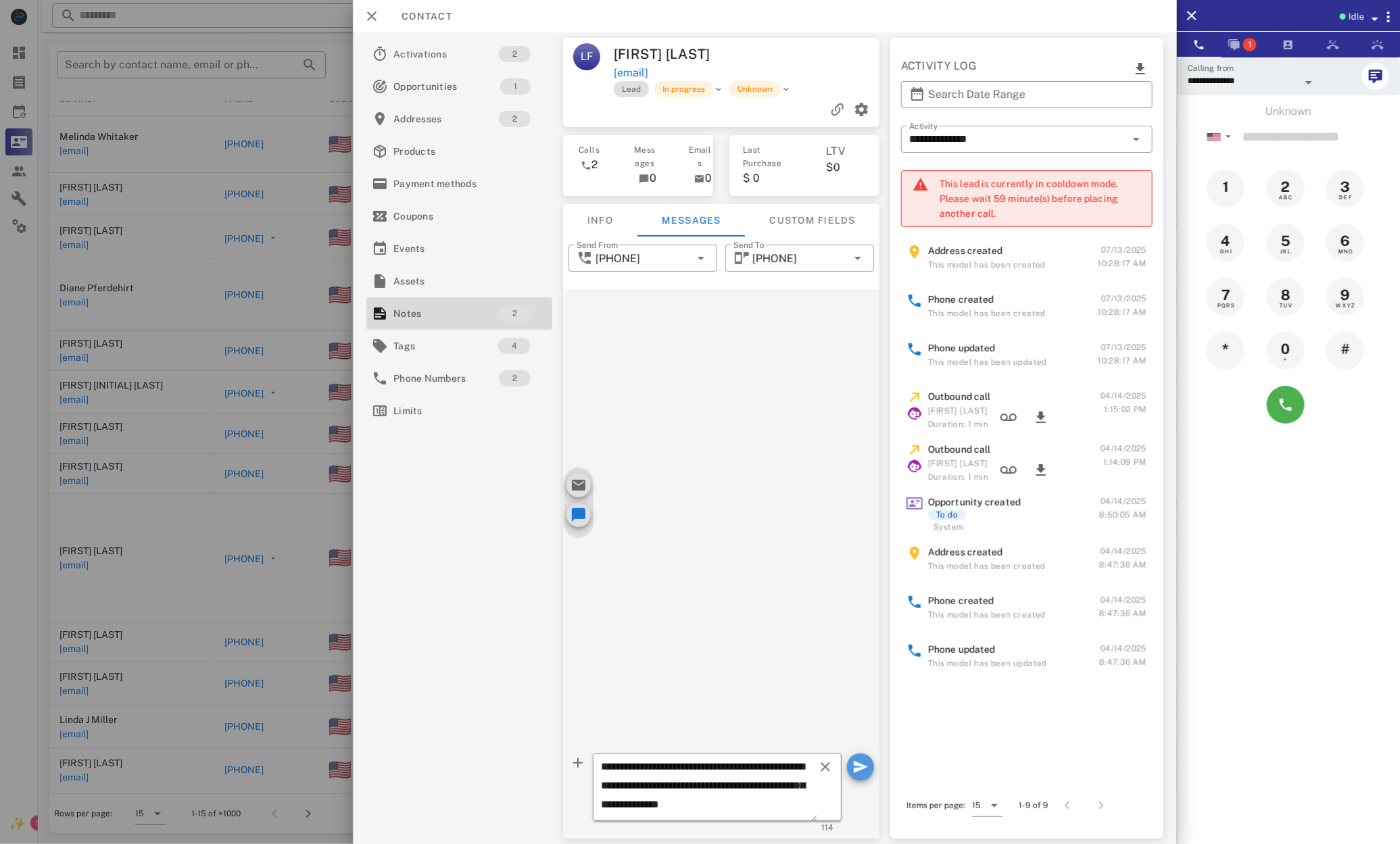 type 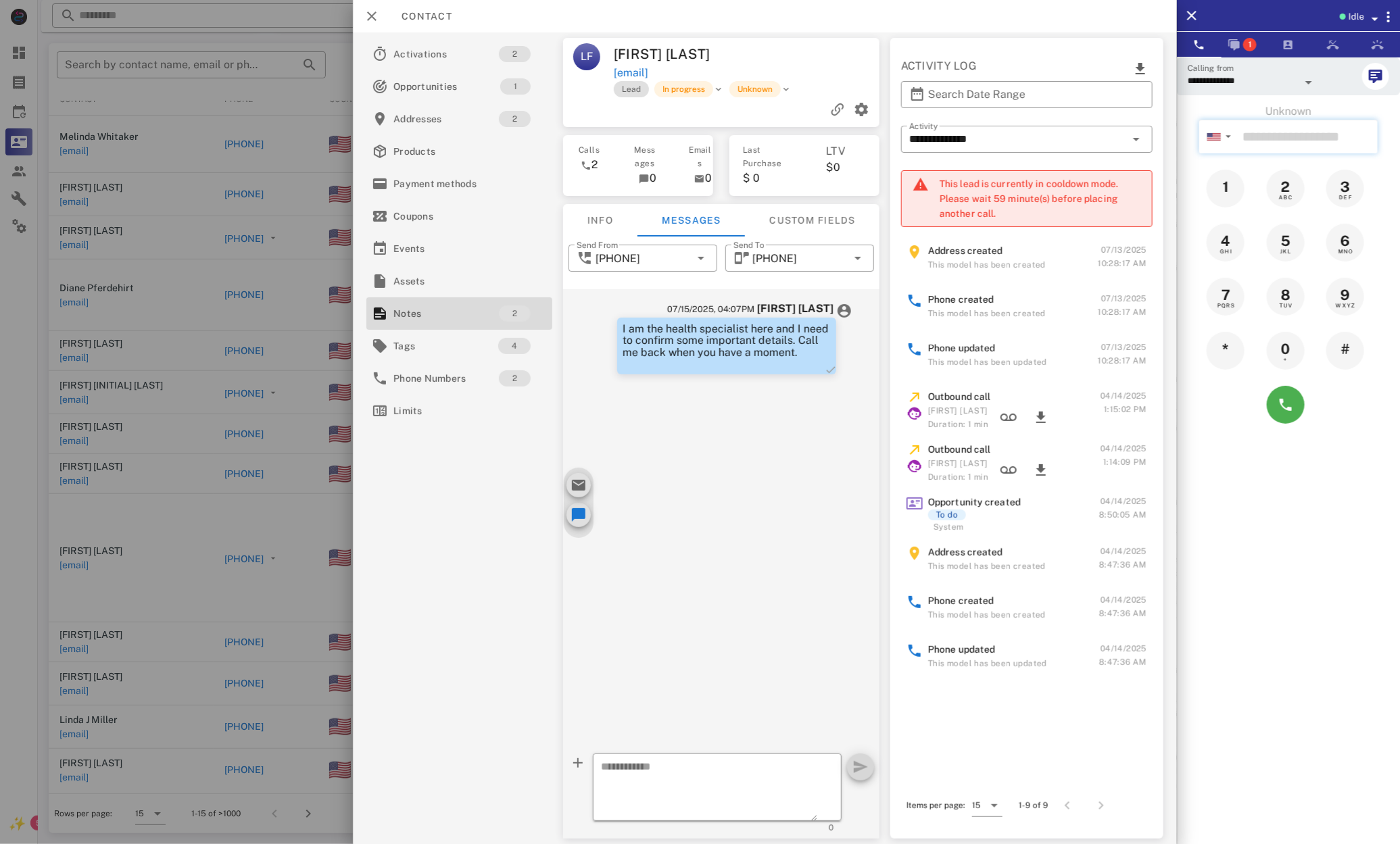 click at bounding box center (1307, 136) 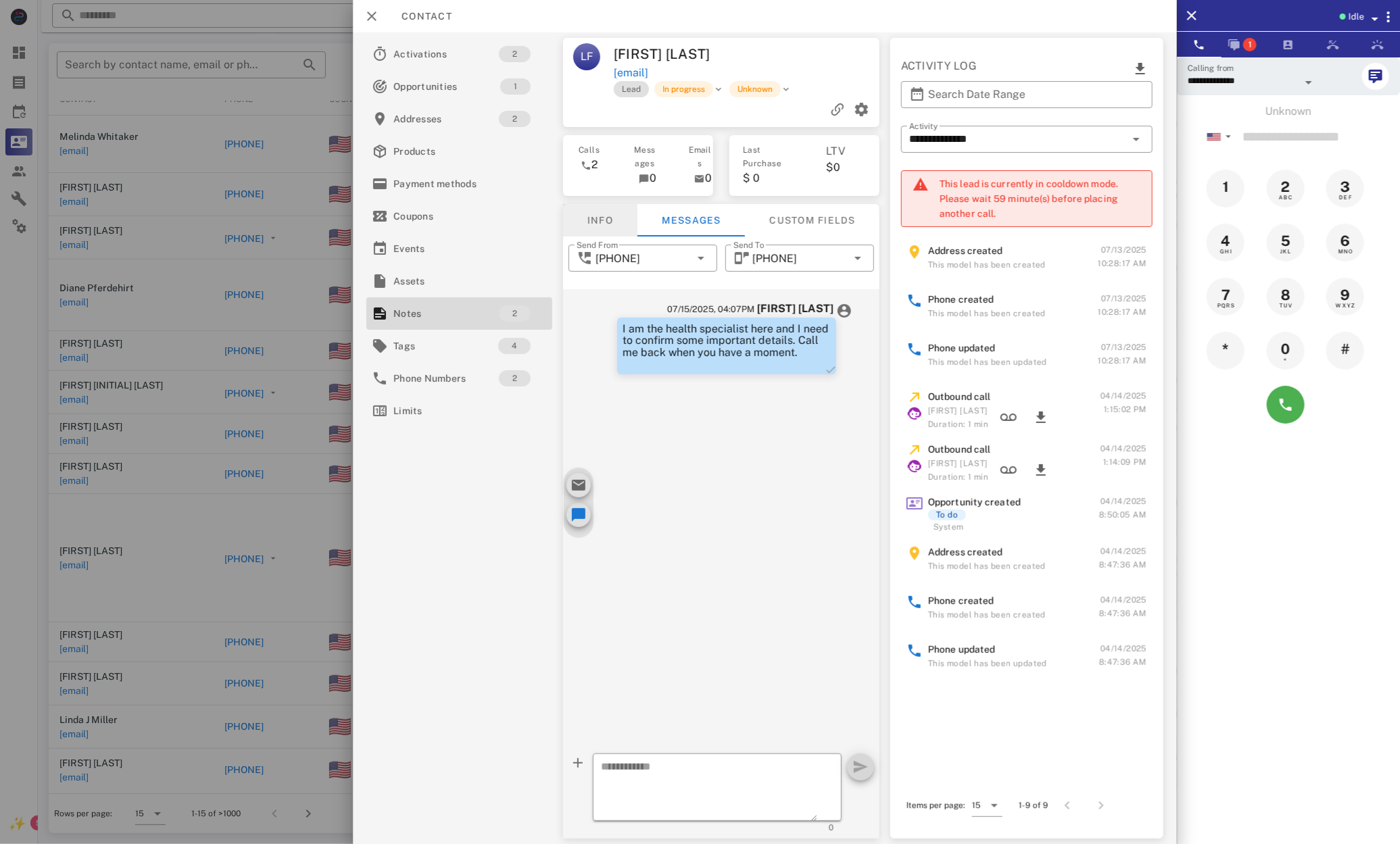 click on "Info" at bounding box center (600, 220) 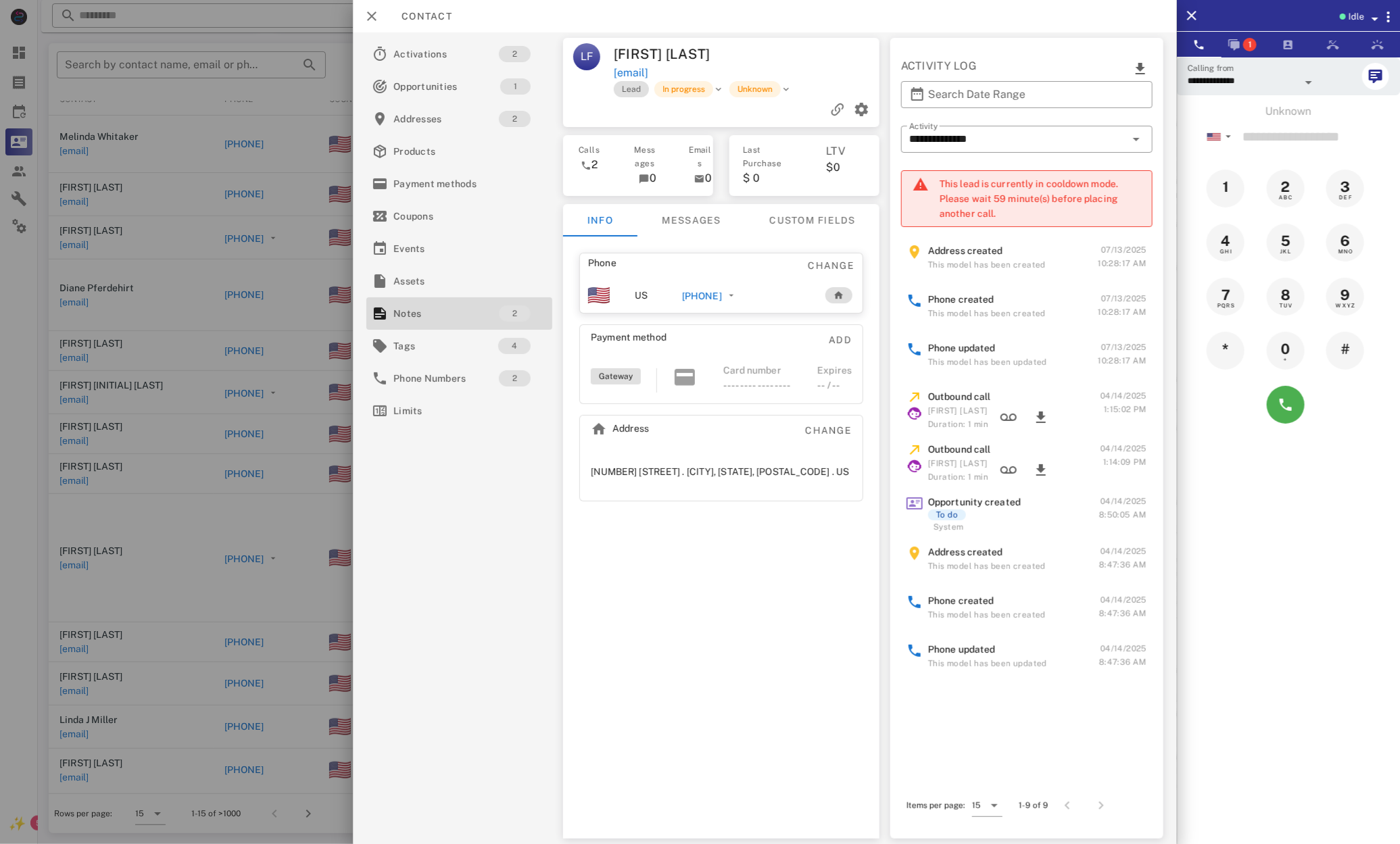click on "+16087239914" at bounding box center [702, 296] 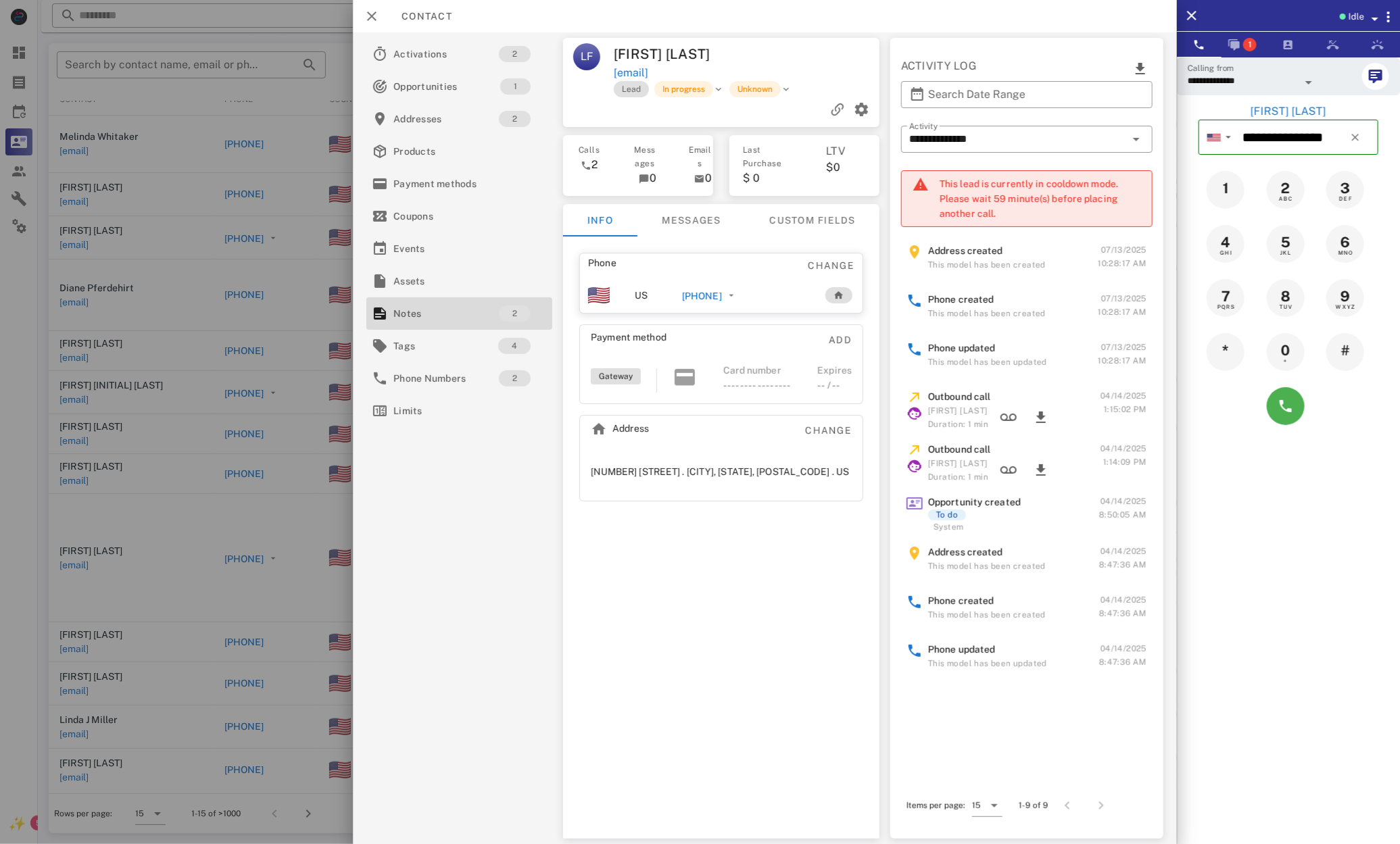 click at bounding box center (1288, 406) 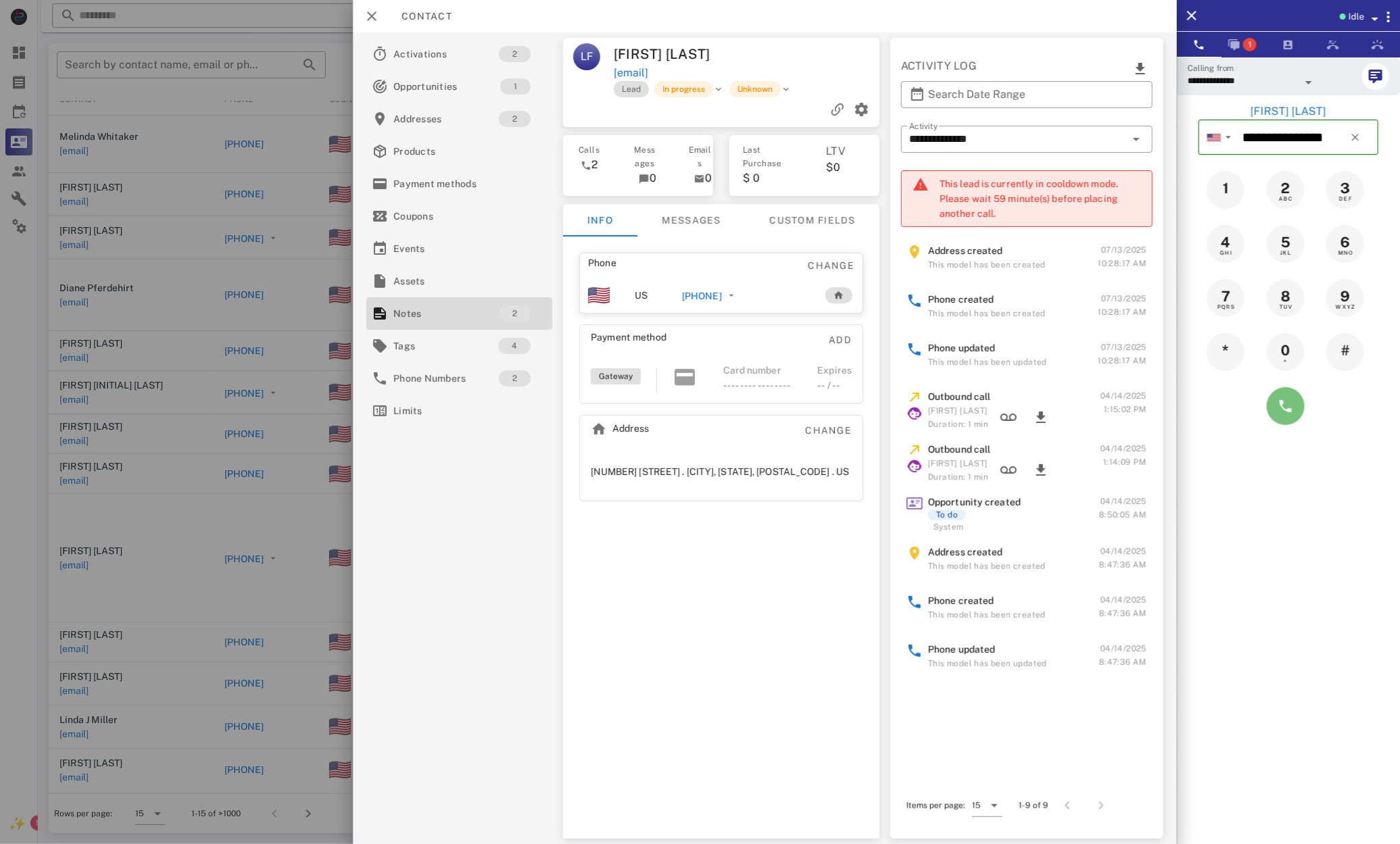click at bounding box center (1286, 406) 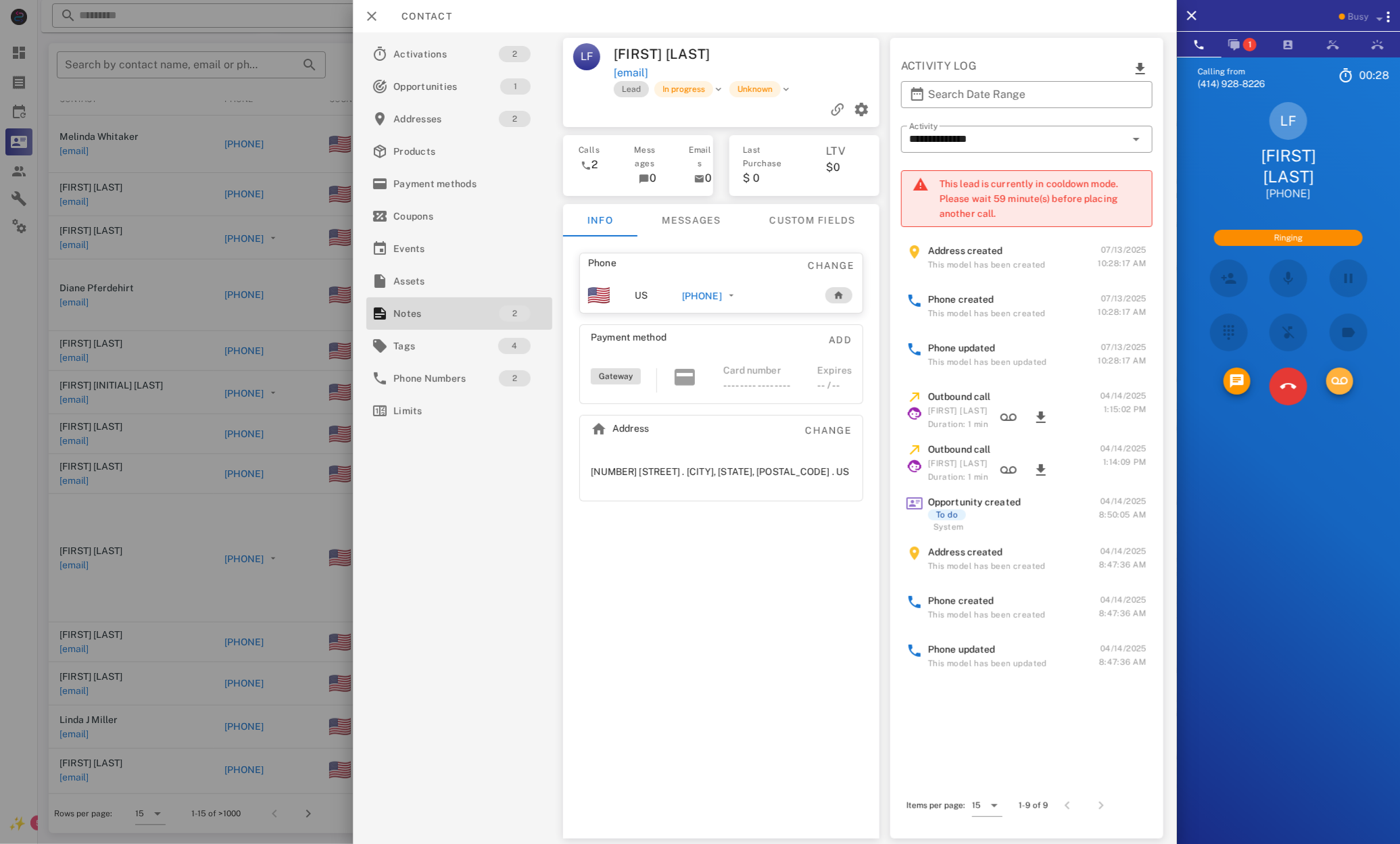 click at bounding box center (1340, 381) 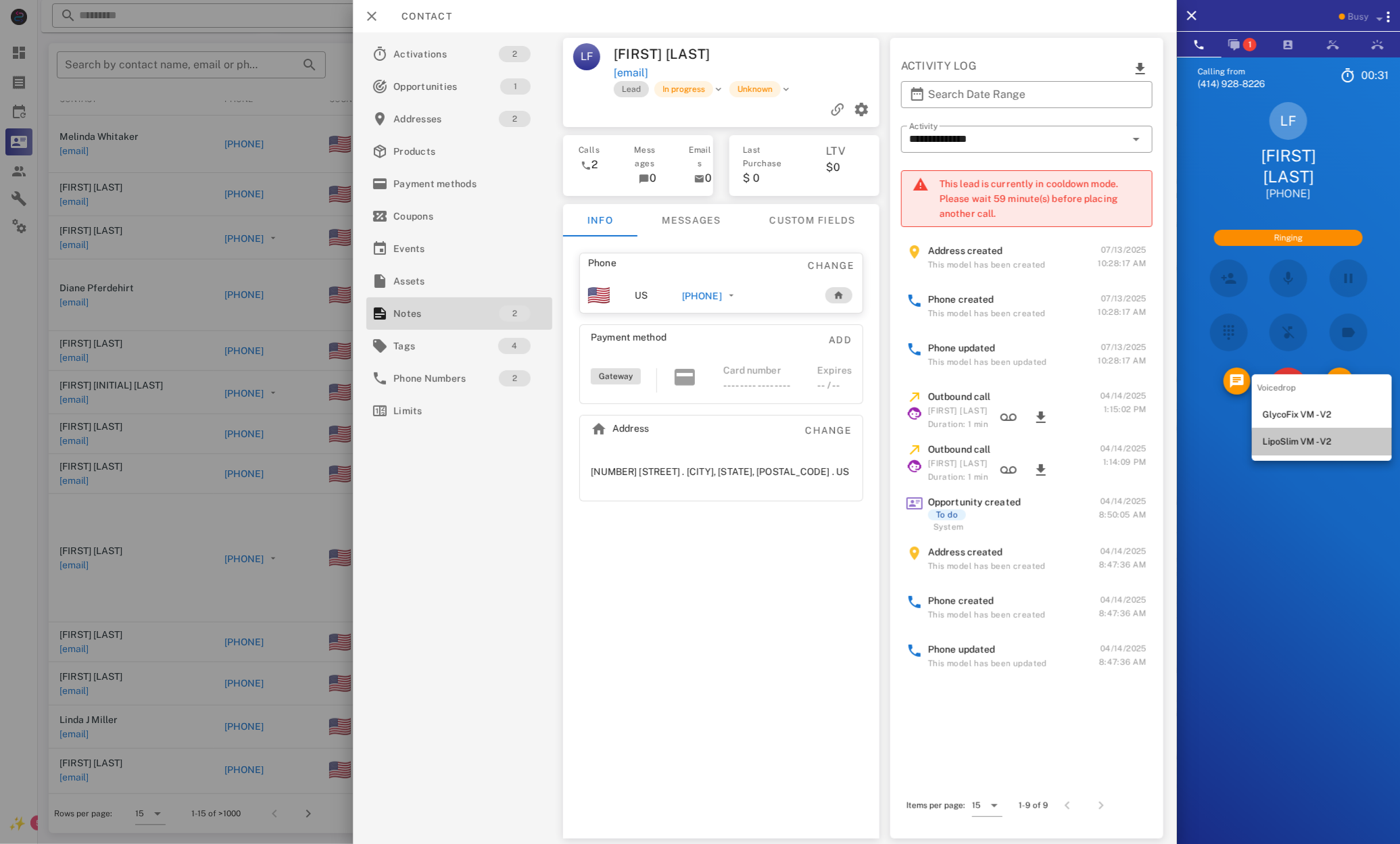 click on "LipoSlim VM - V2" at bounding box center (1322, 442) 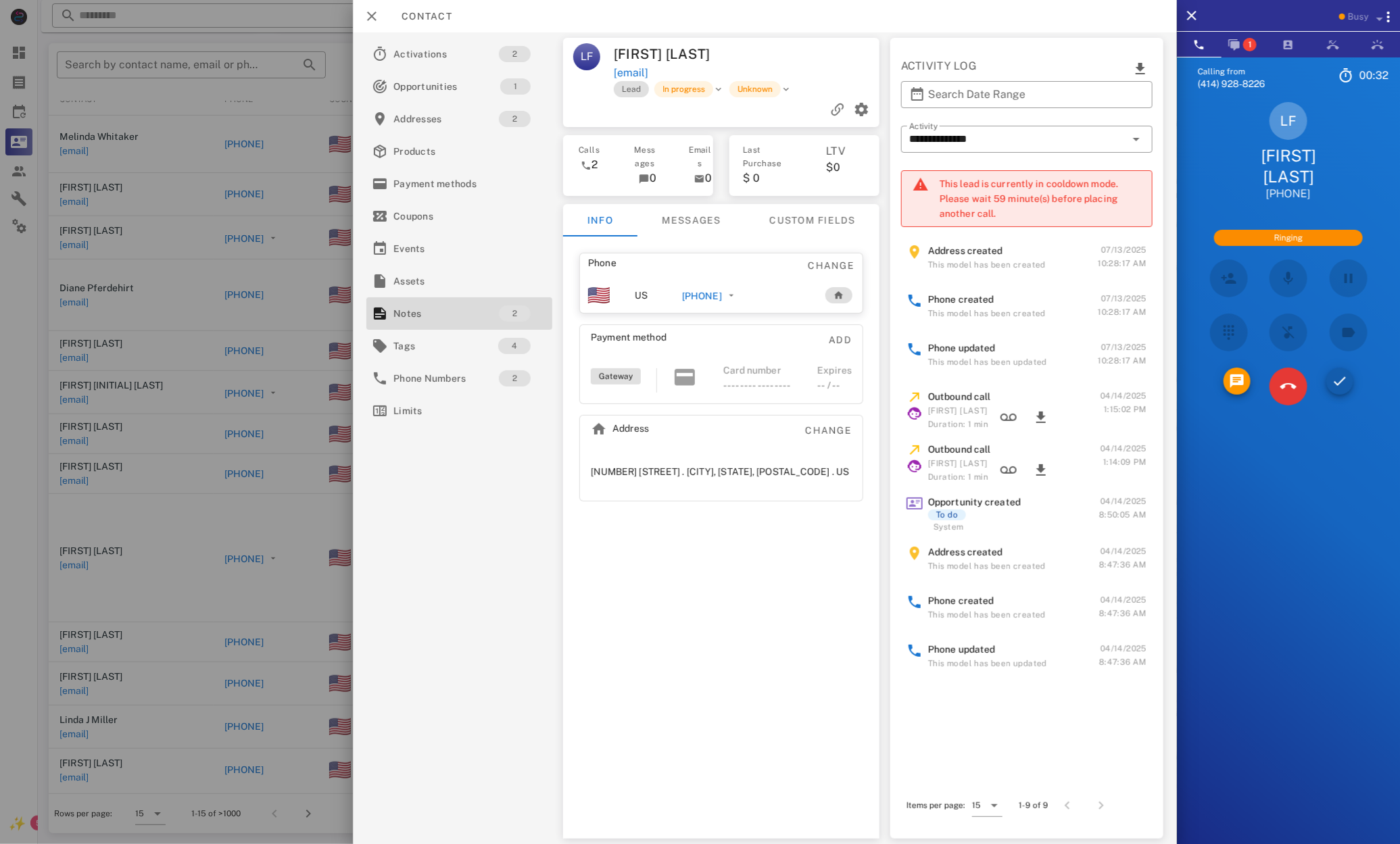 click at bounding box center [700, 422] 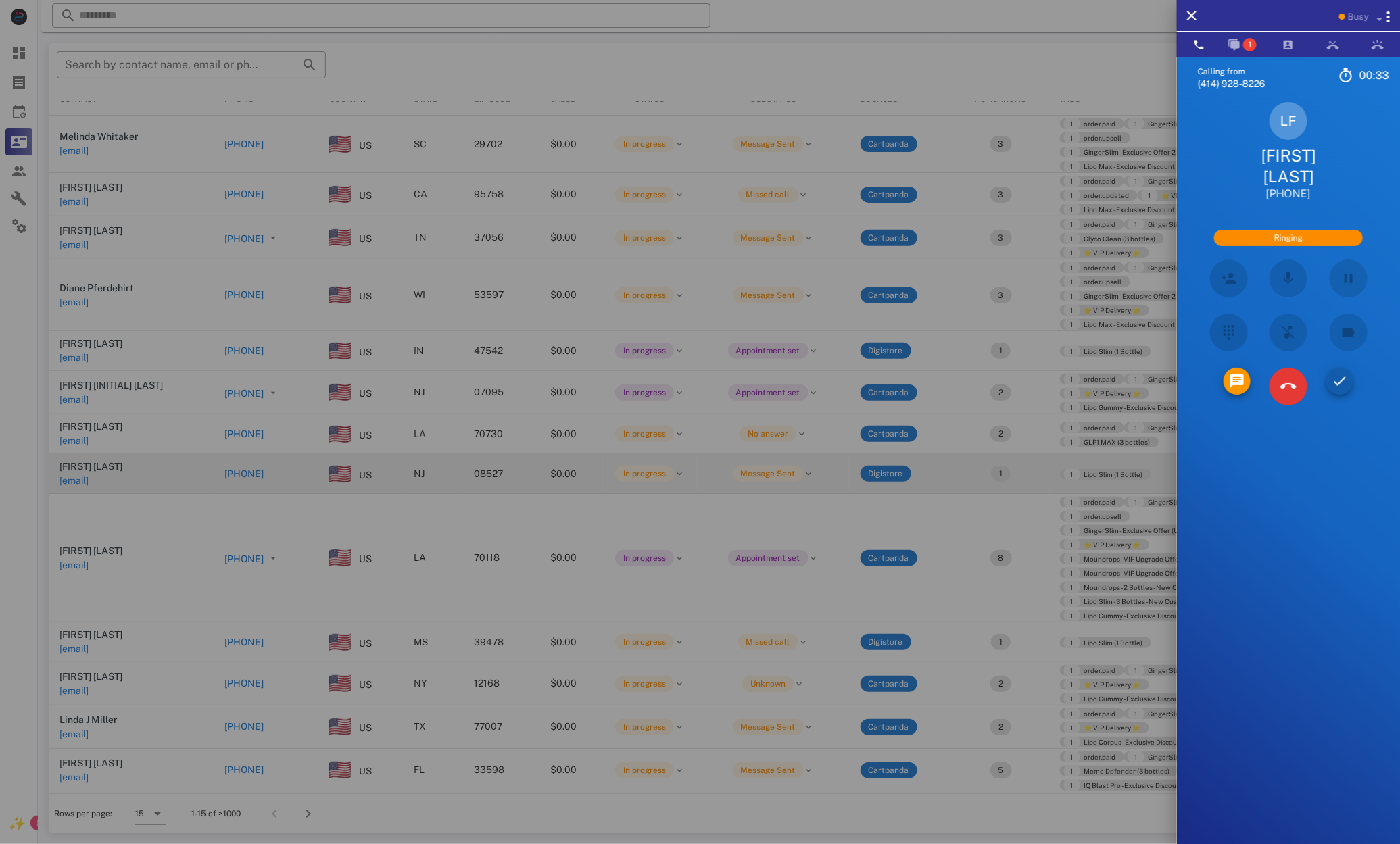 click at bounding box center (700, 422) 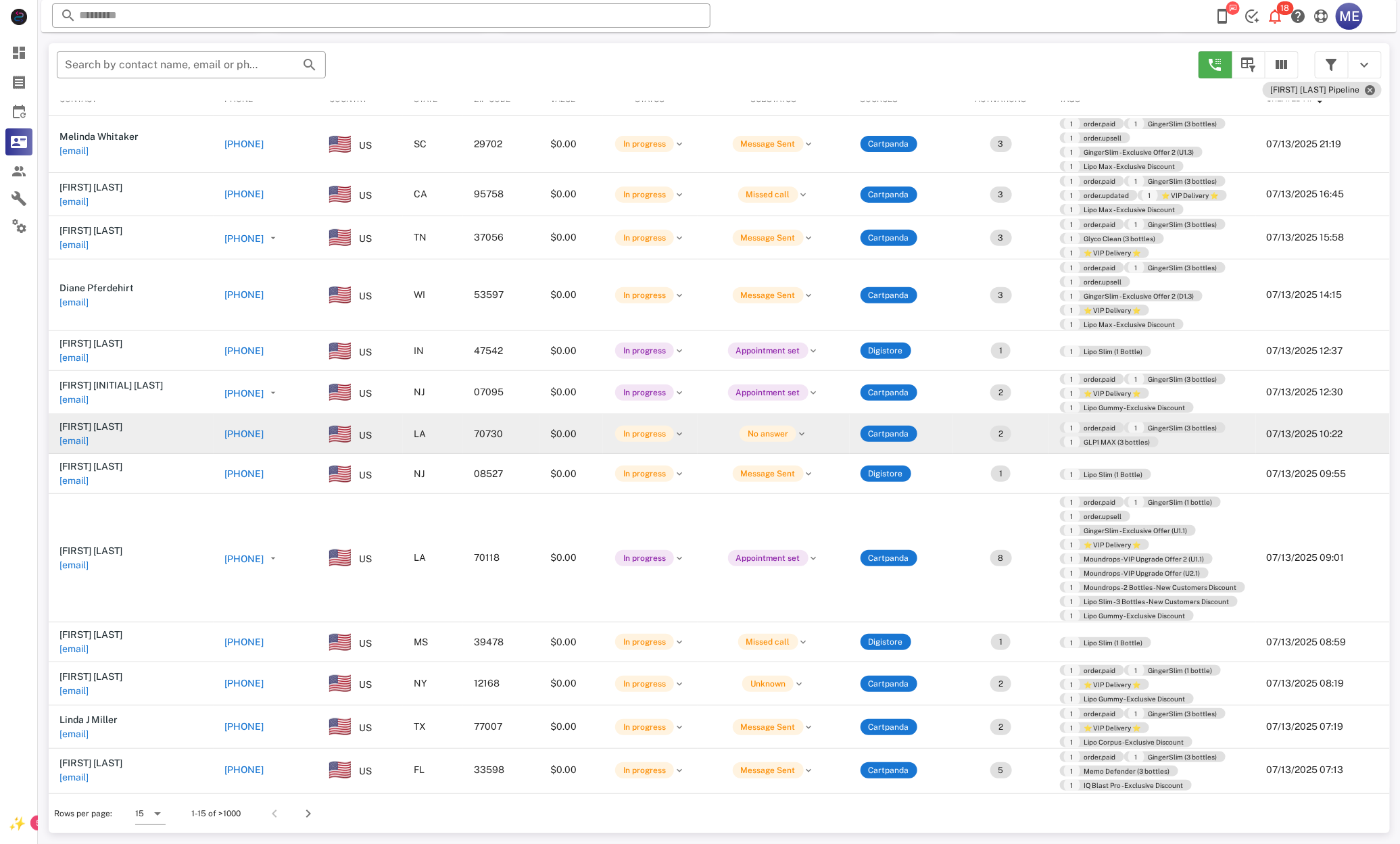click on "gmawtuppy@outlook.com" at bounding box center [74, 441] 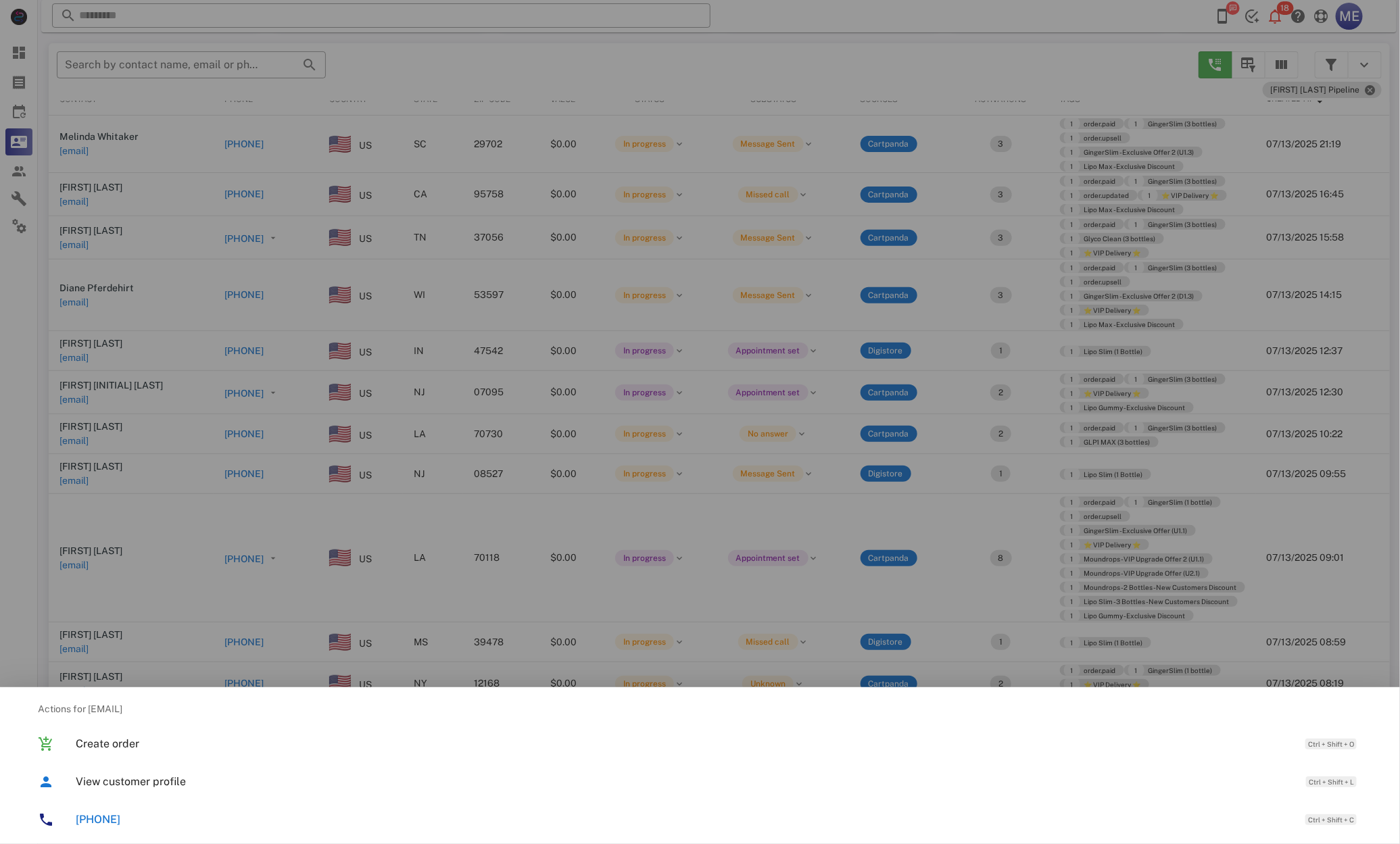click on "+12259338945" at bounding box center [98, 819] 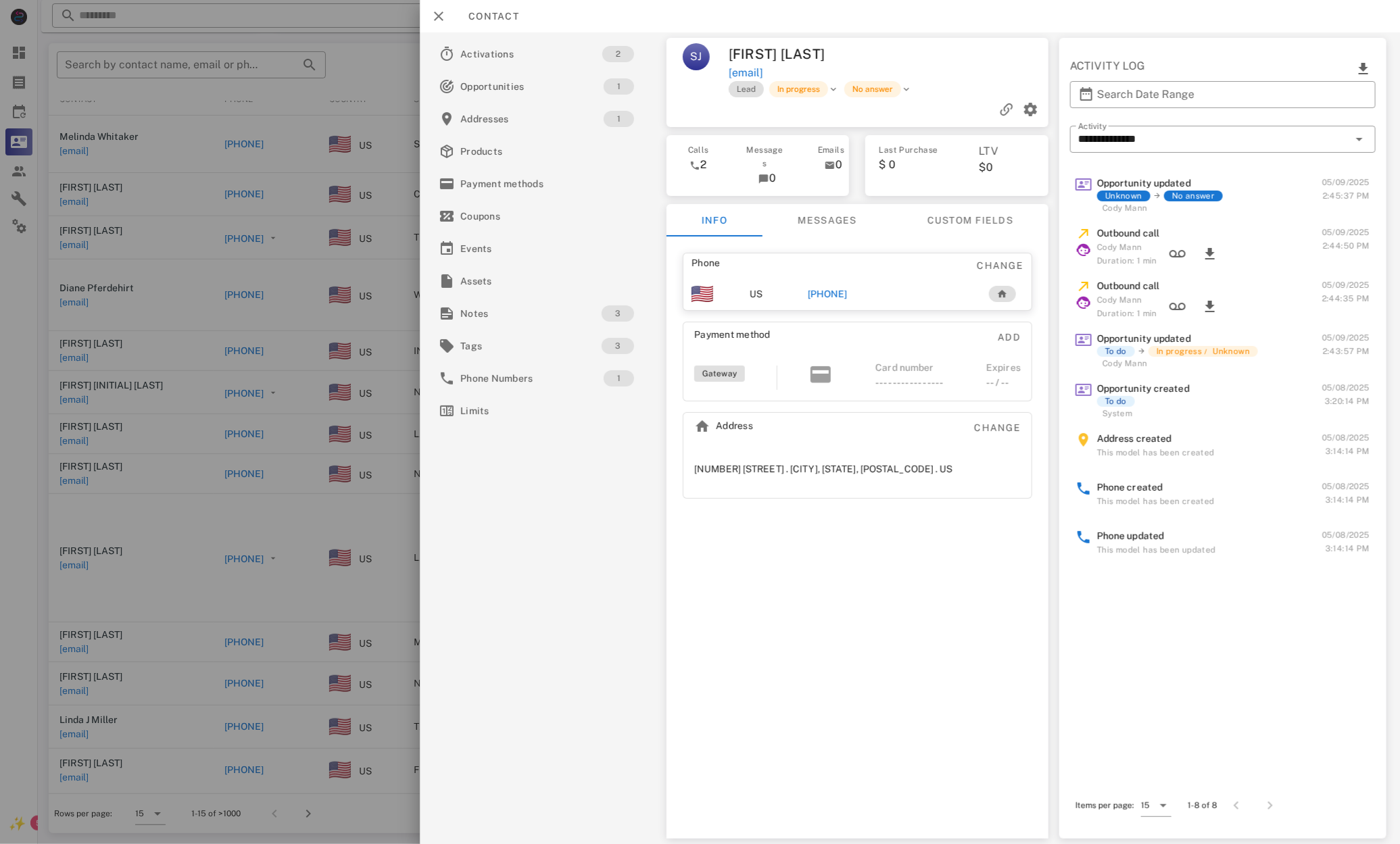 click on "+12259338945" at bounding box center [827, 294] 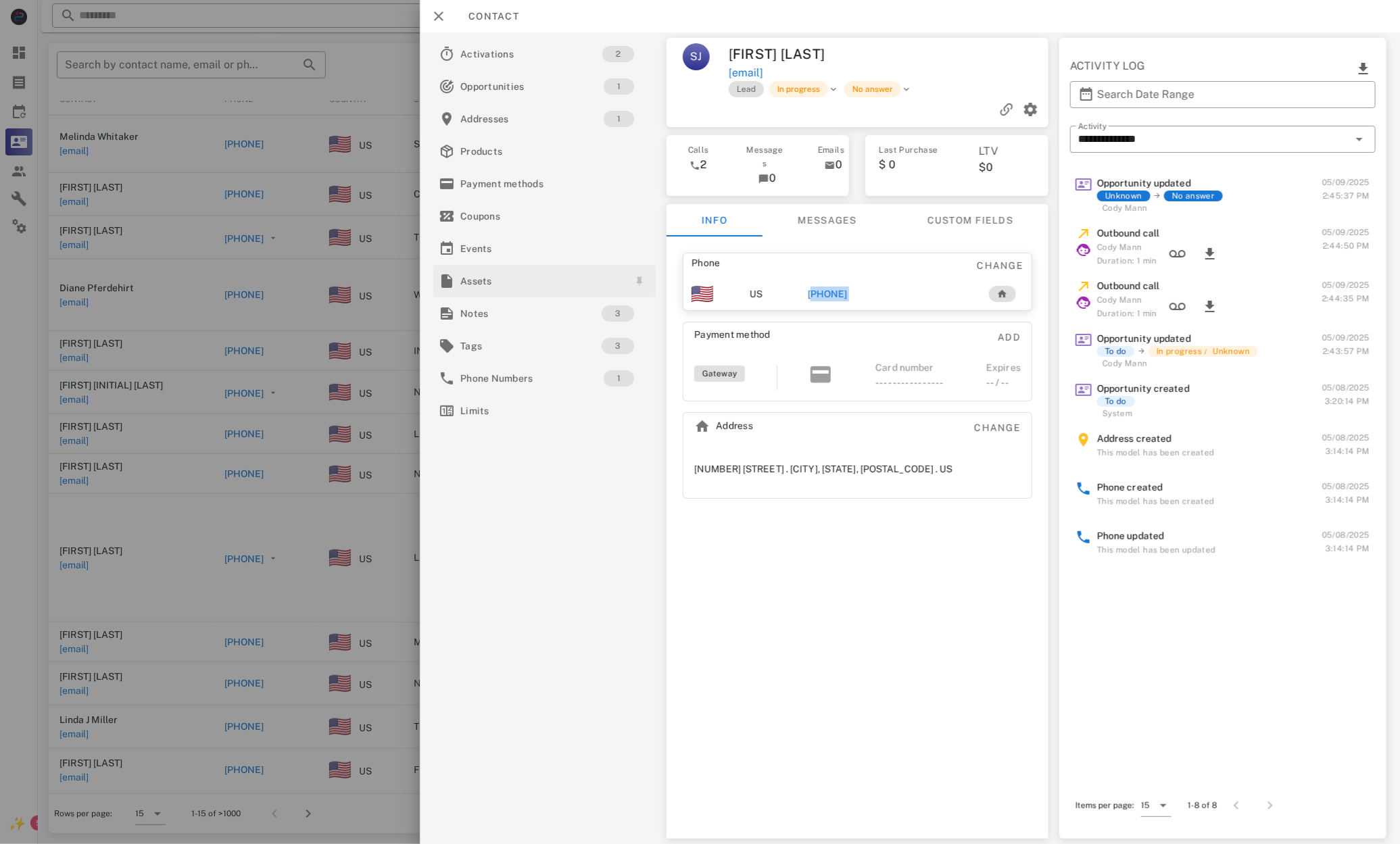 drag, startPoint x: 837, startPoint y: 295, endPoint x: 512, endPoint y: 265, distance: 326.38168 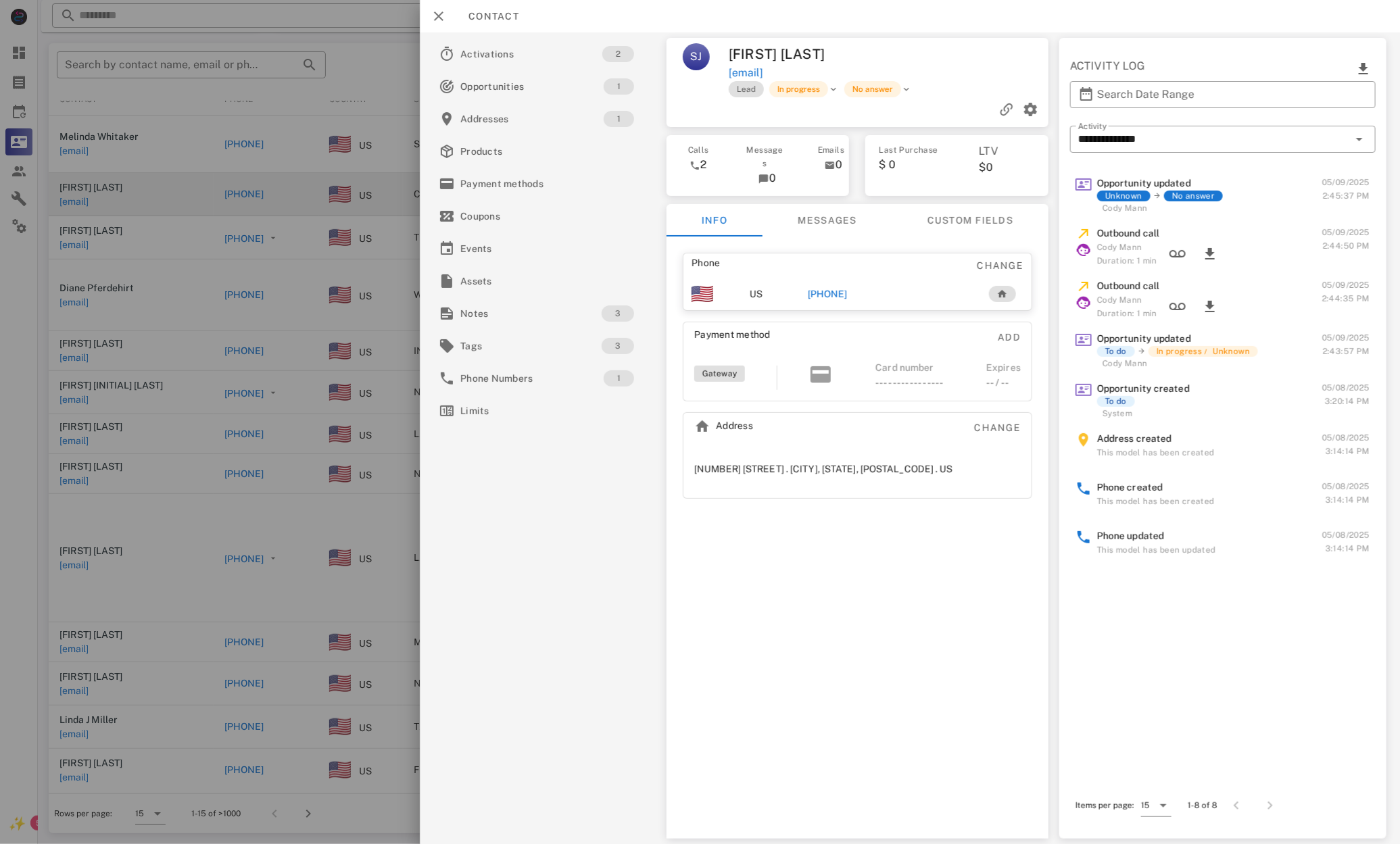 click at bounding box center (700, 422) 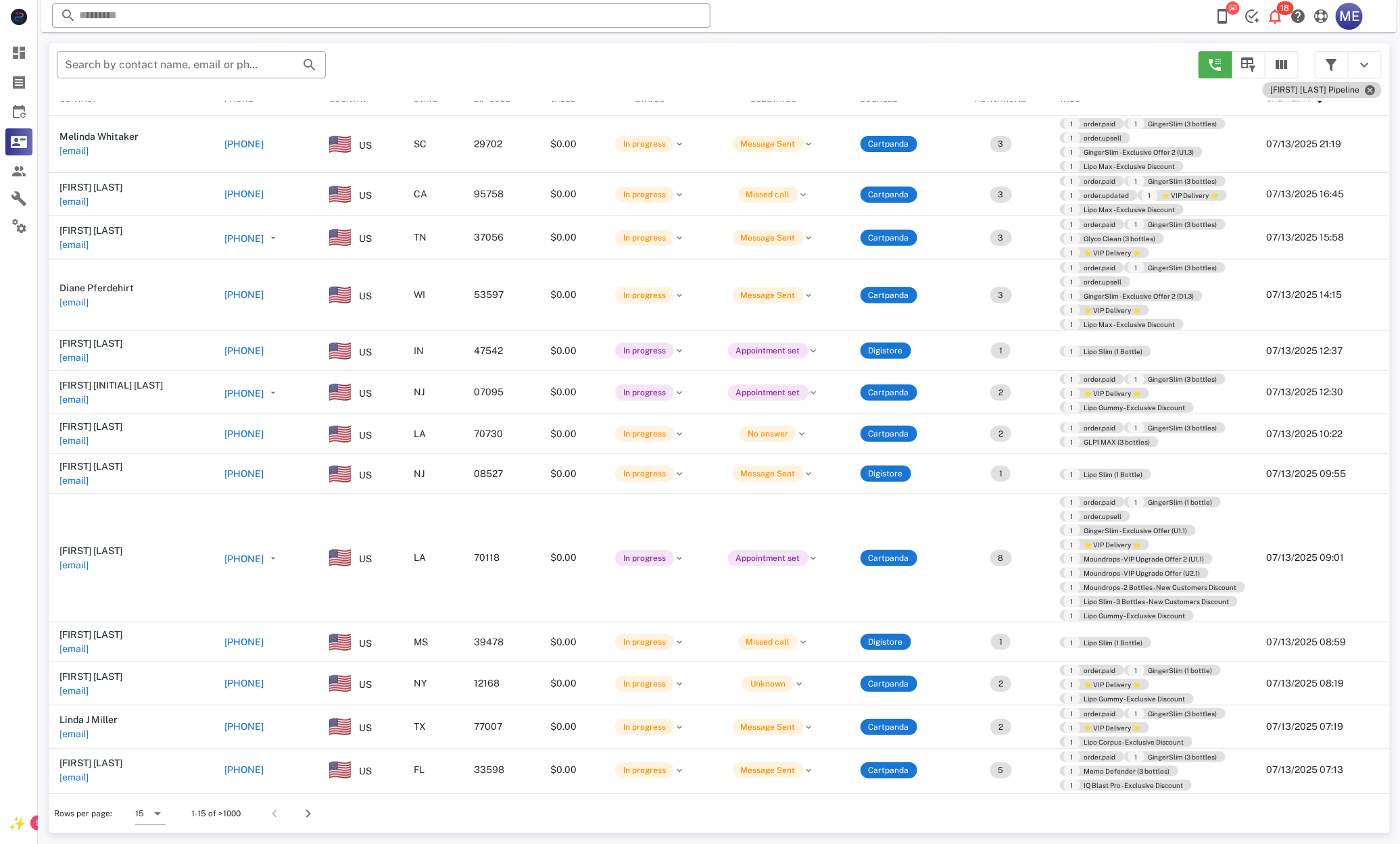 click on "[FIRST] [LAST] Pipeline" at bounding box center (1322, 90) 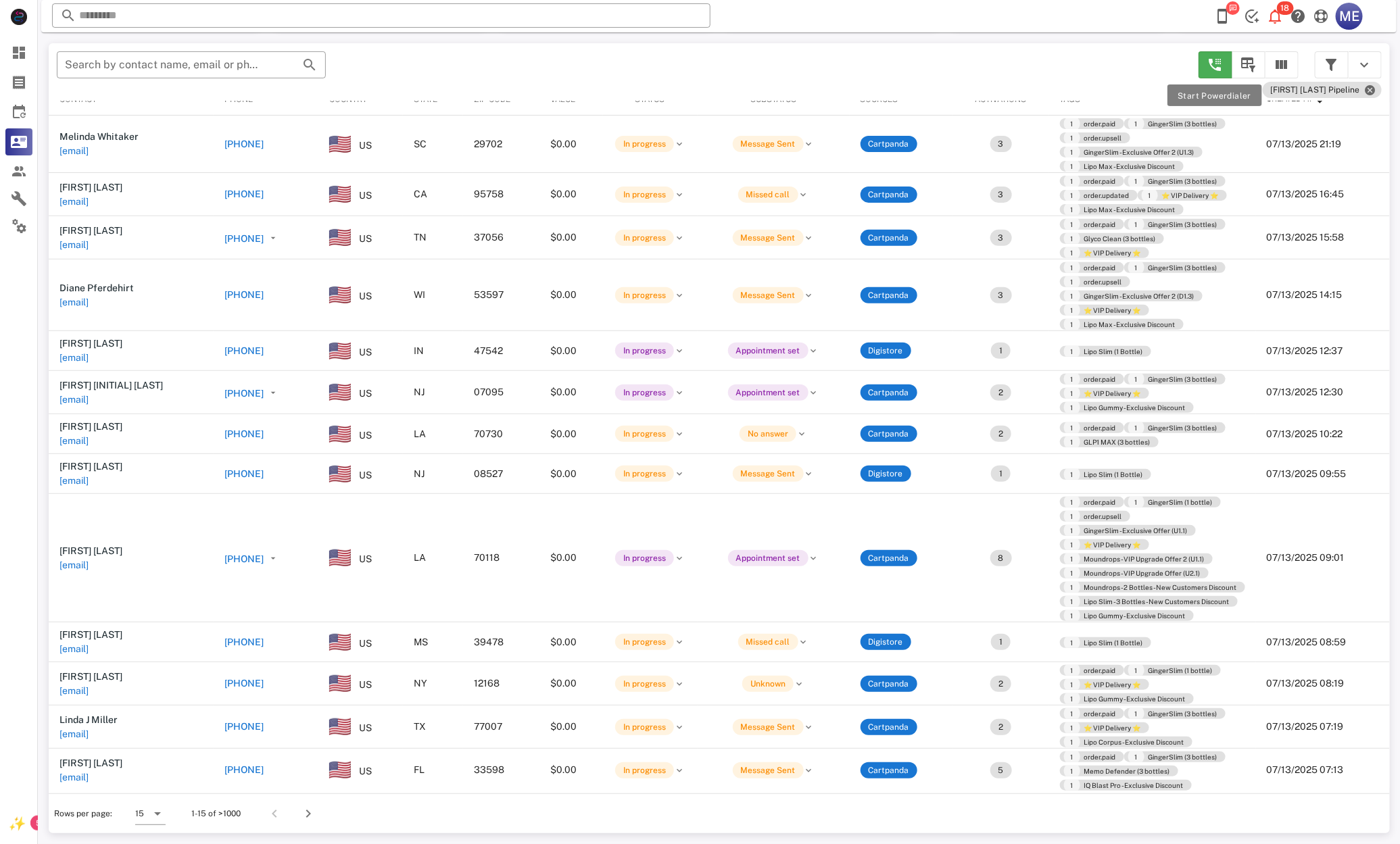 click at bounding box center (1215, 65) 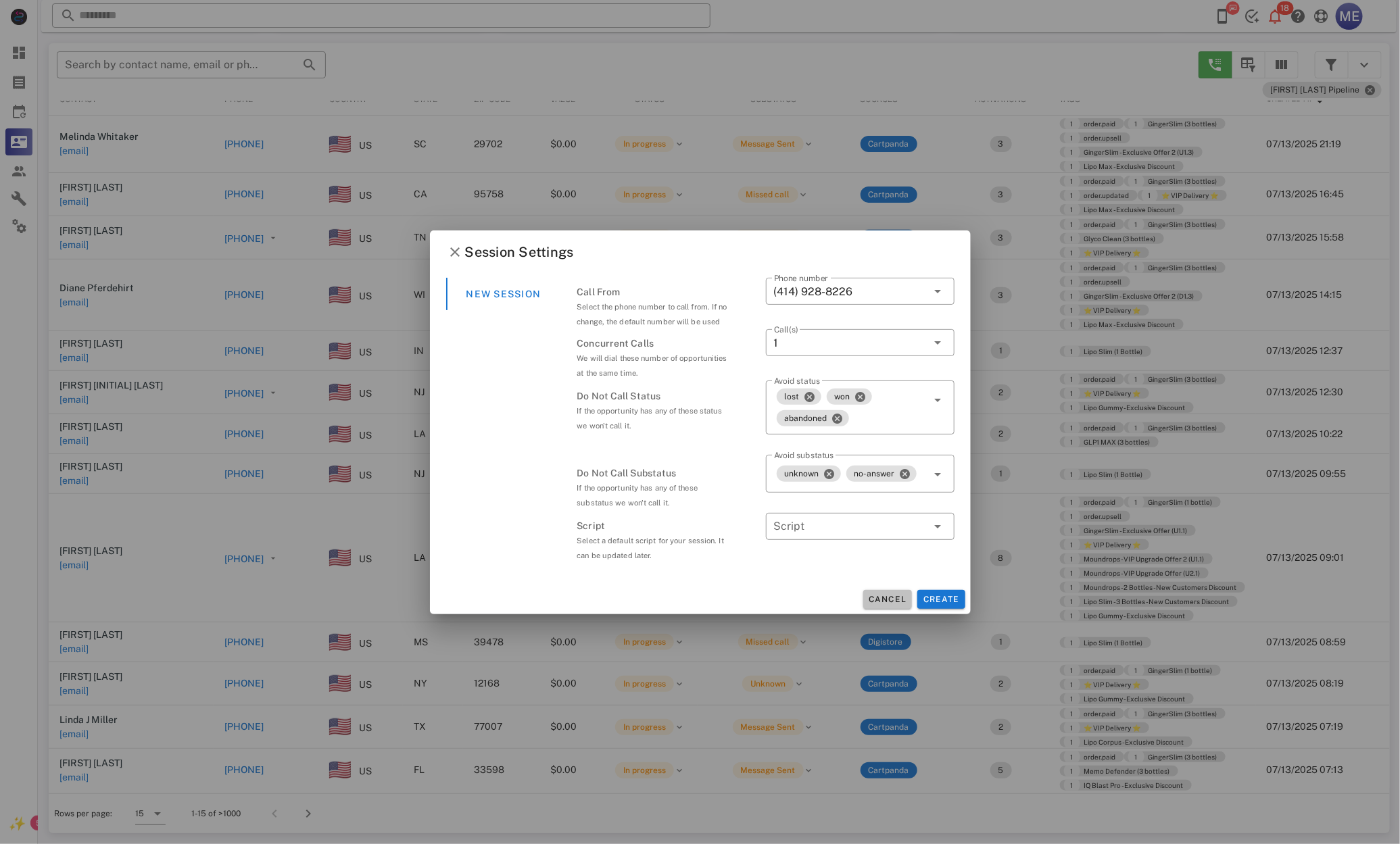 click on "Cancel" at bounding box center (888, 599) 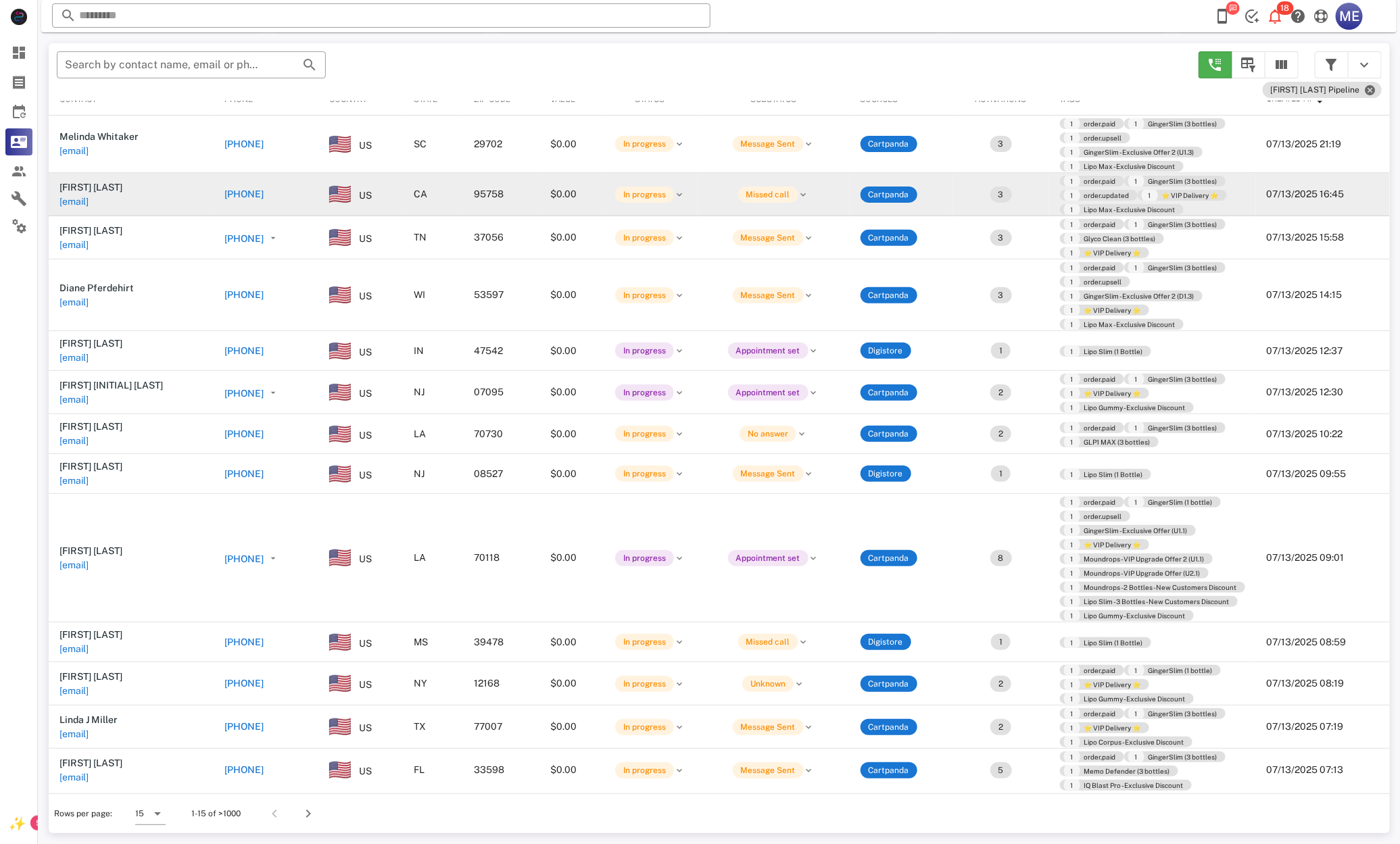 scroll, scrollTop: 0, scrollLeft: 0, axis: both 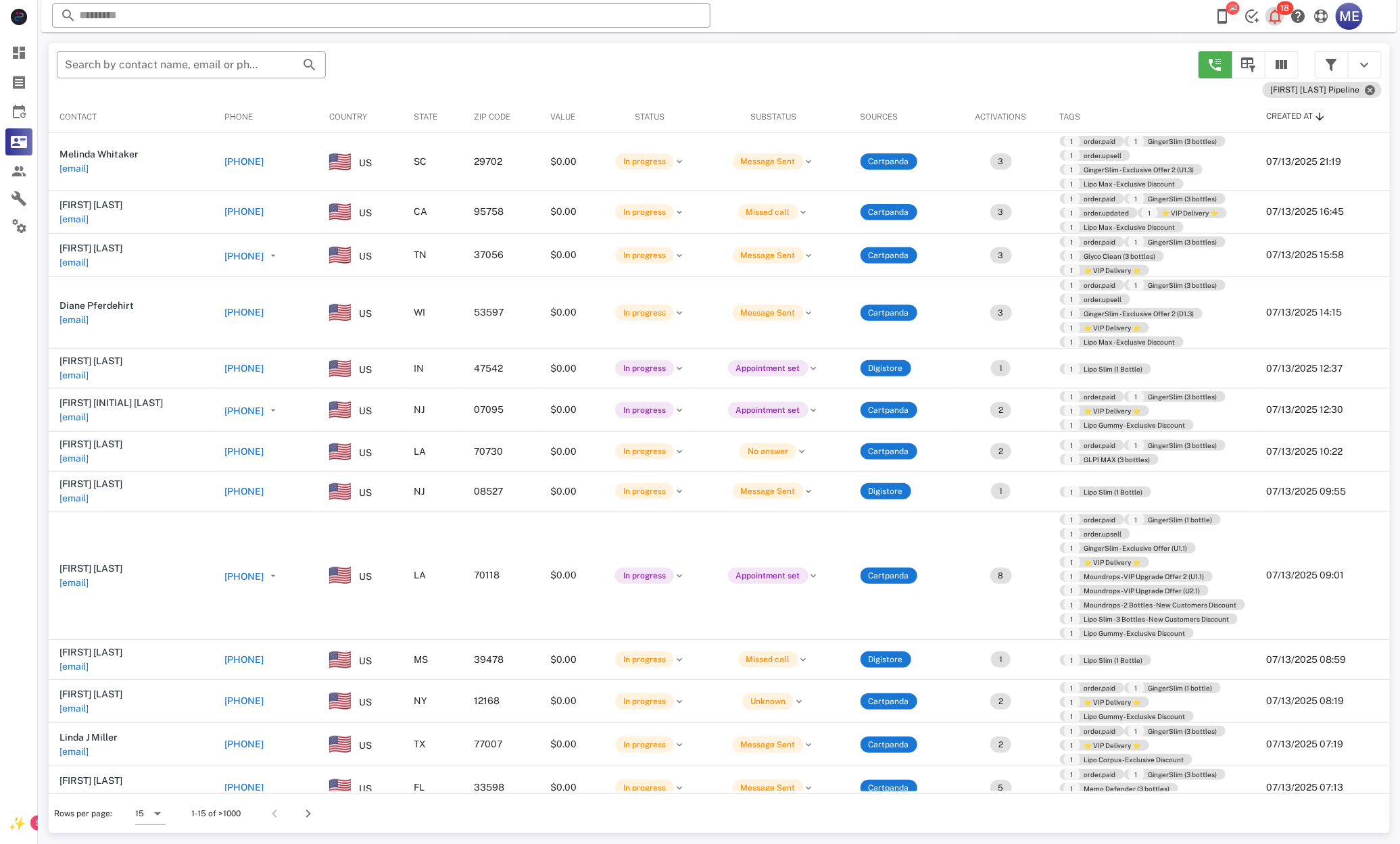 click on "18" at bounding box center [1285, 8] 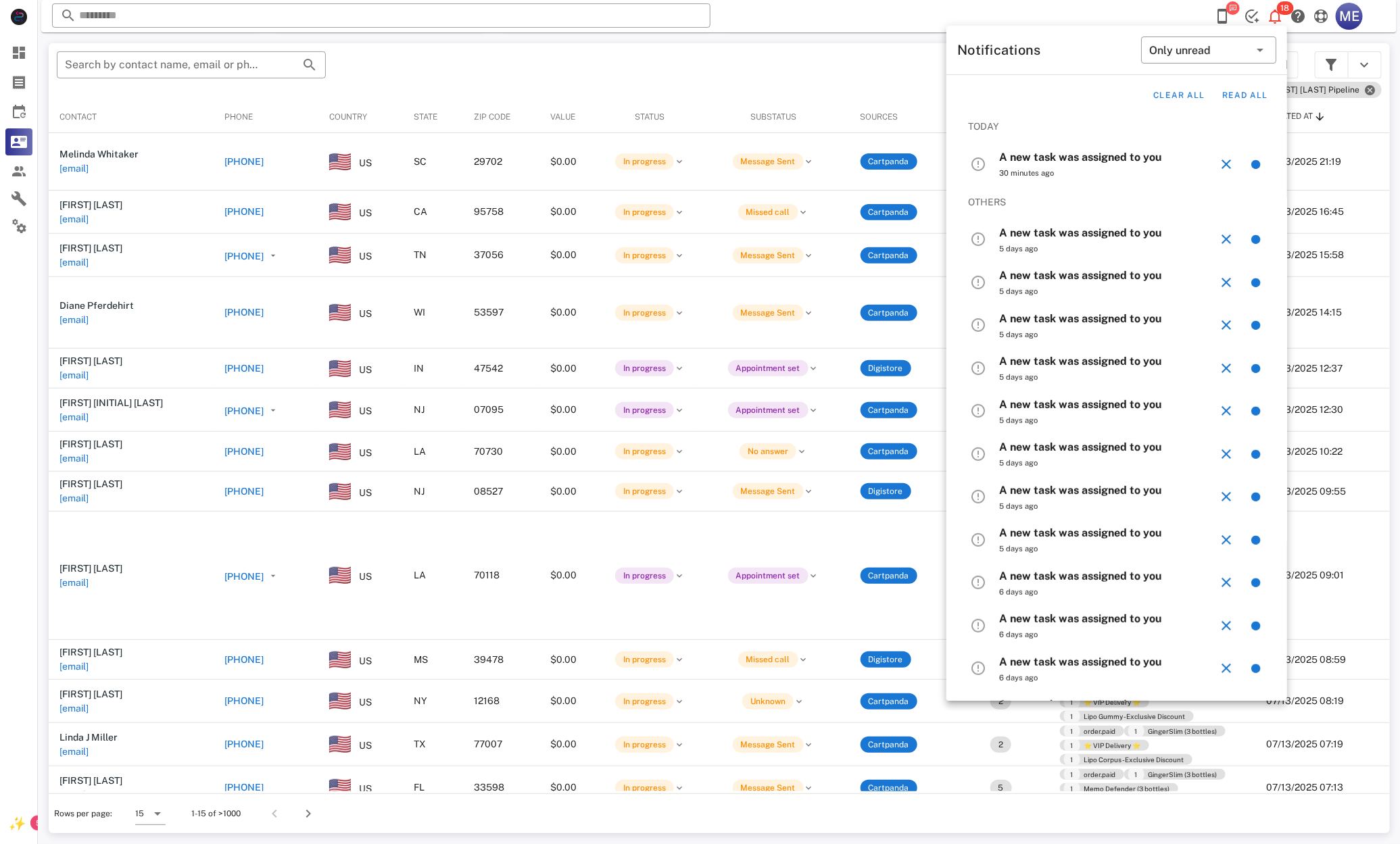click on "Created at" at bounding box center [1323, 117] 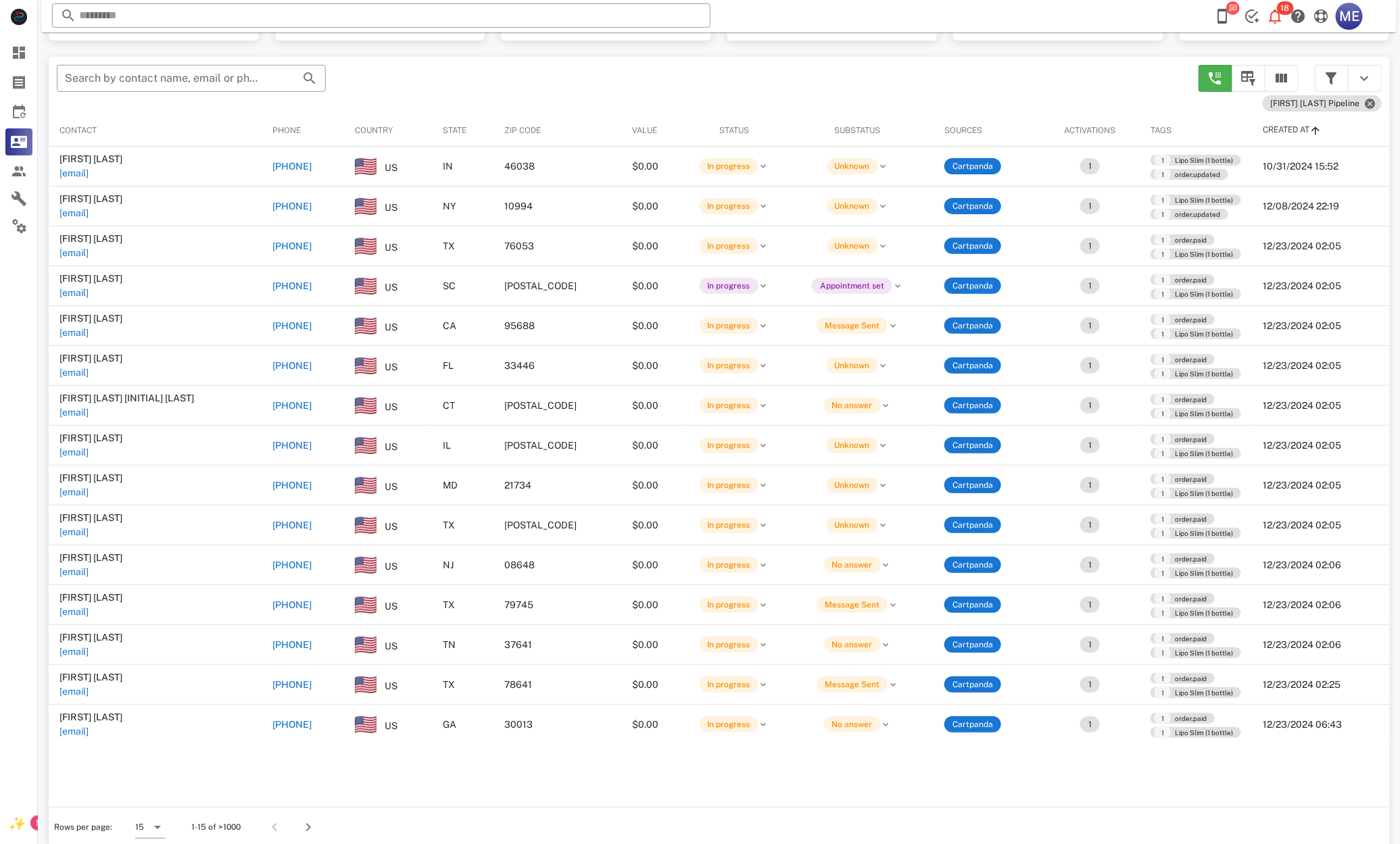 scroll, scrollTop: 138, scrollLeft: 0, axis: vertical 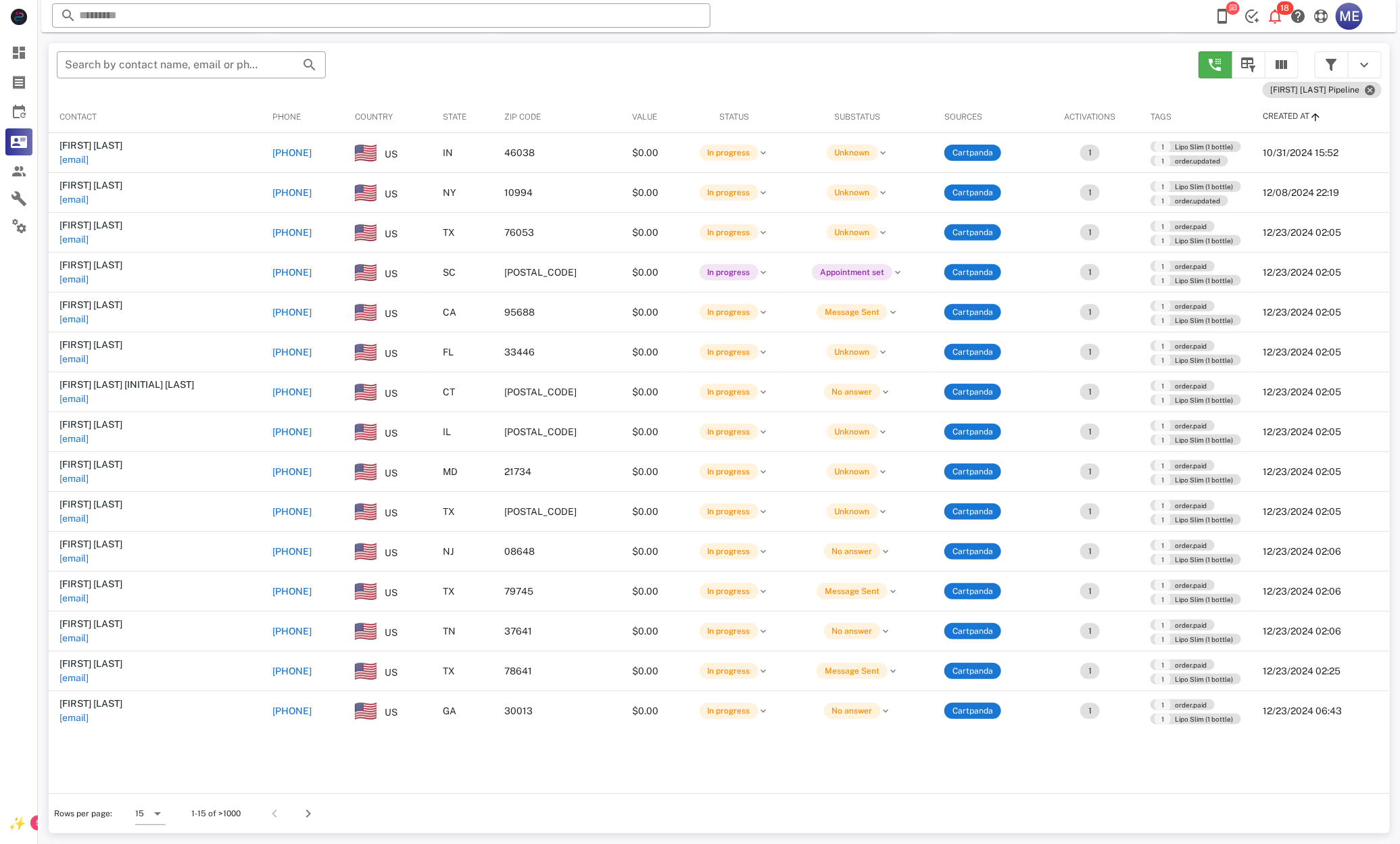 click on "+17073657592" at bounding box center (292, 312) 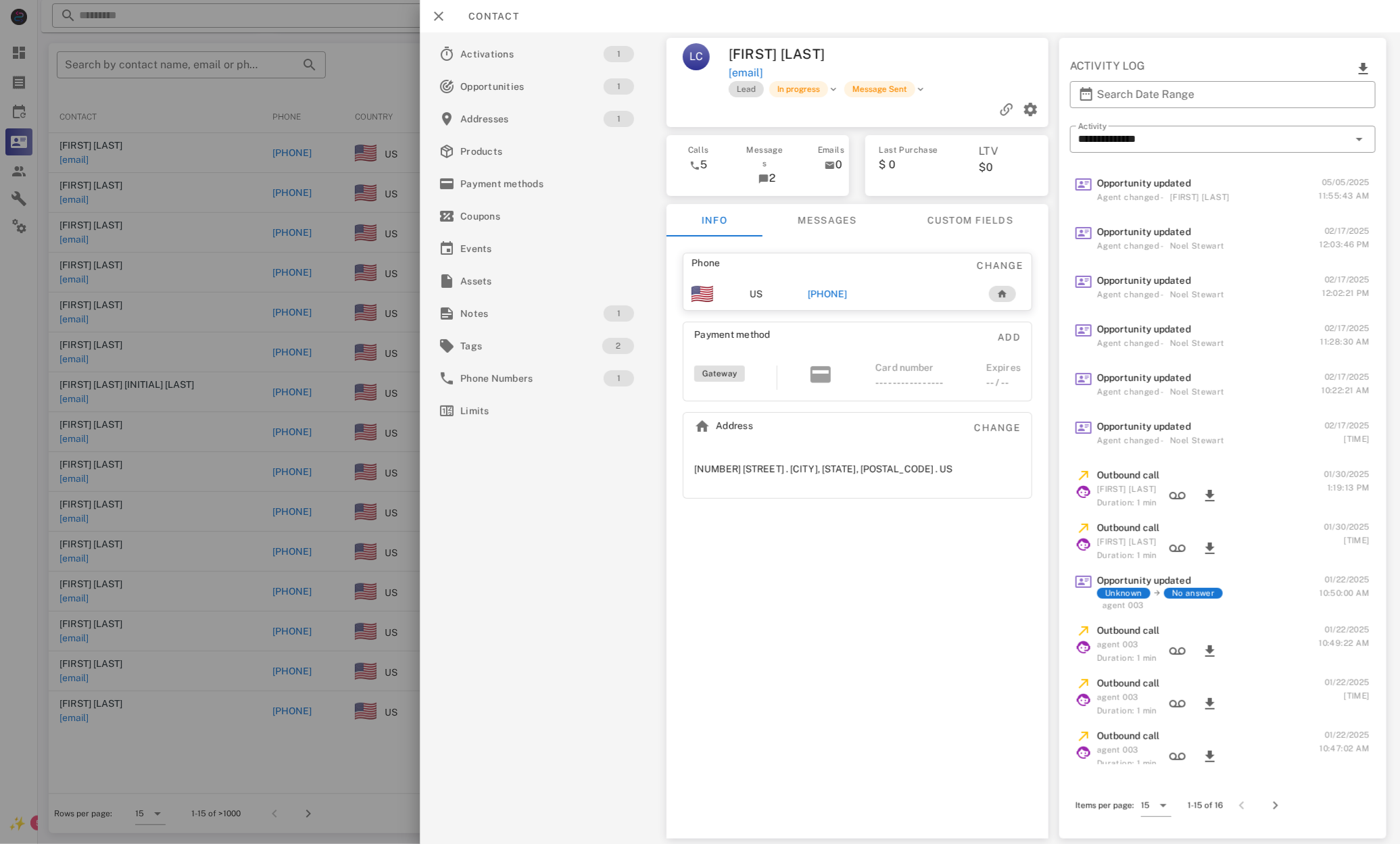 click on "+17073657592" at bounding box center (827, 294) 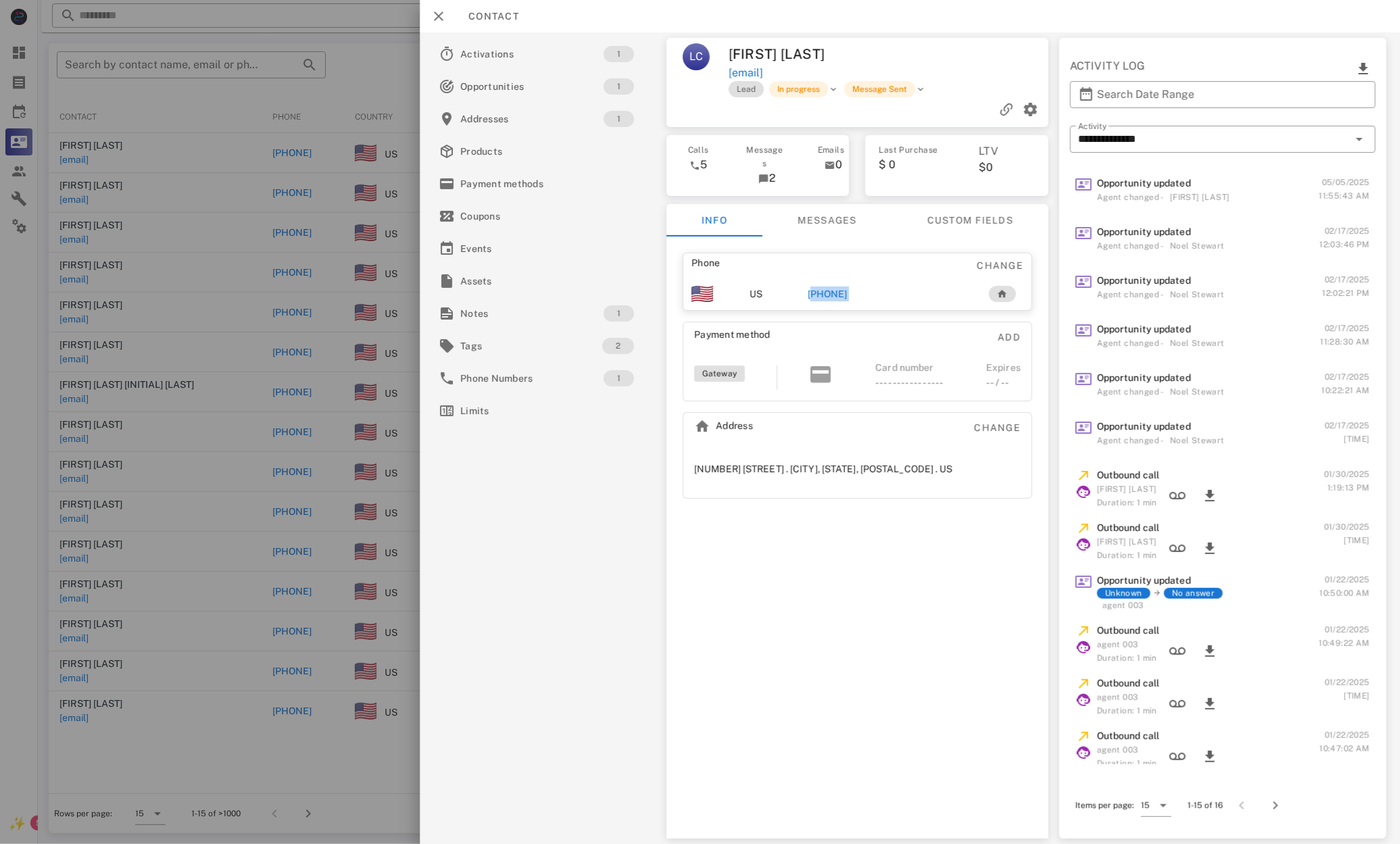 click on "+17073657592" at bounding box center [827, 294] 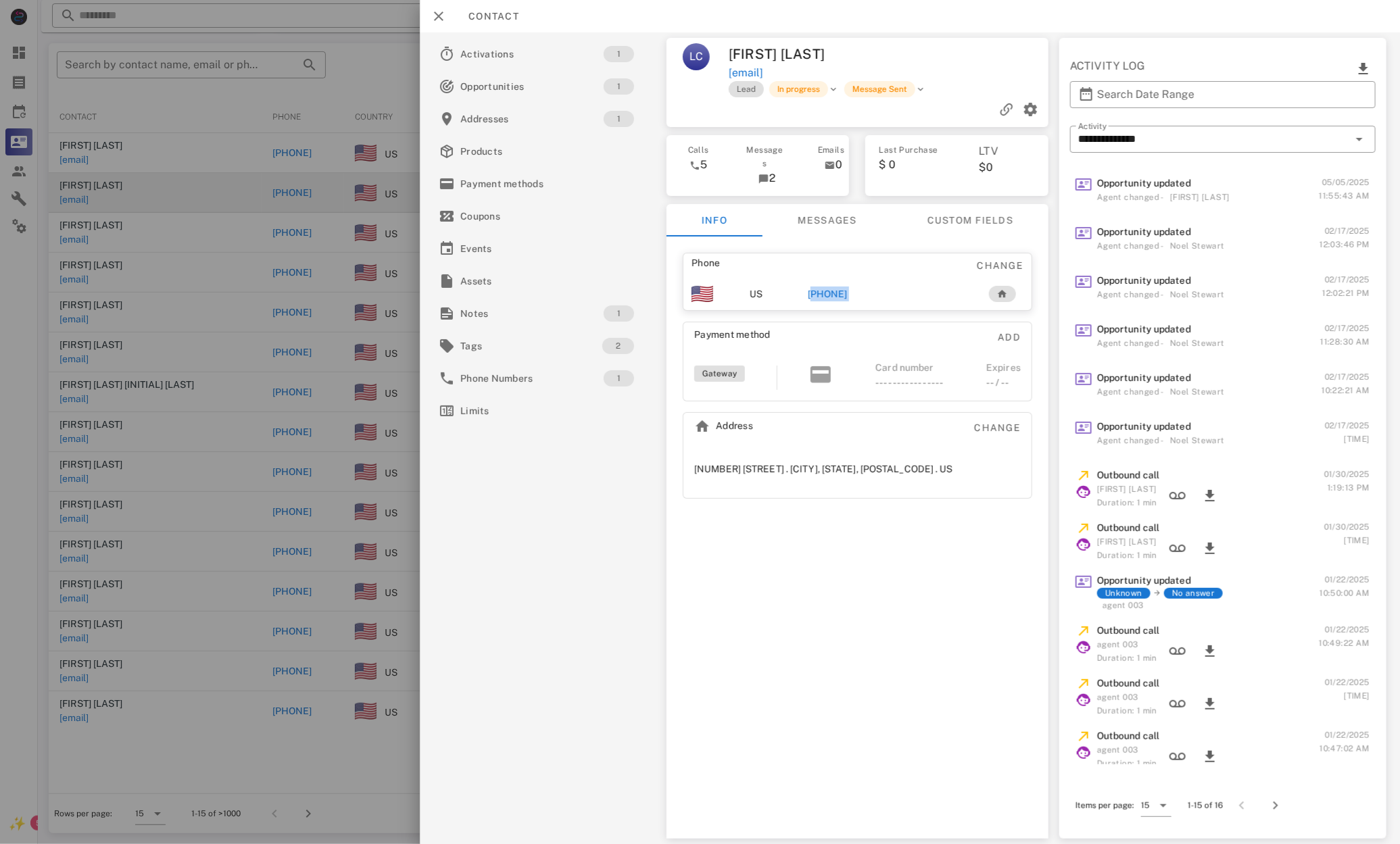 click at bounding box center [700, 422] 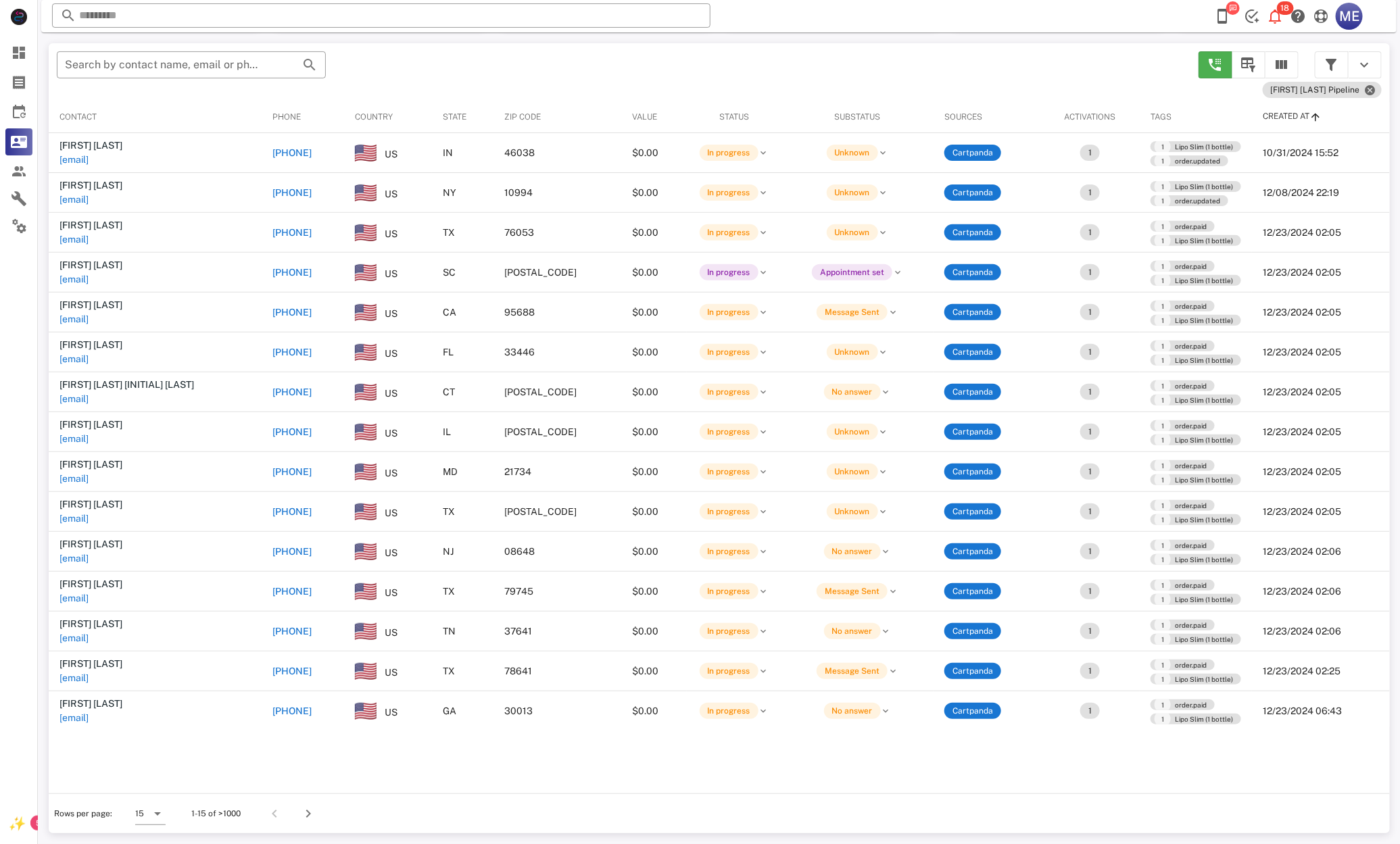 click on "+18177136578" at bounding box center [292, 232] 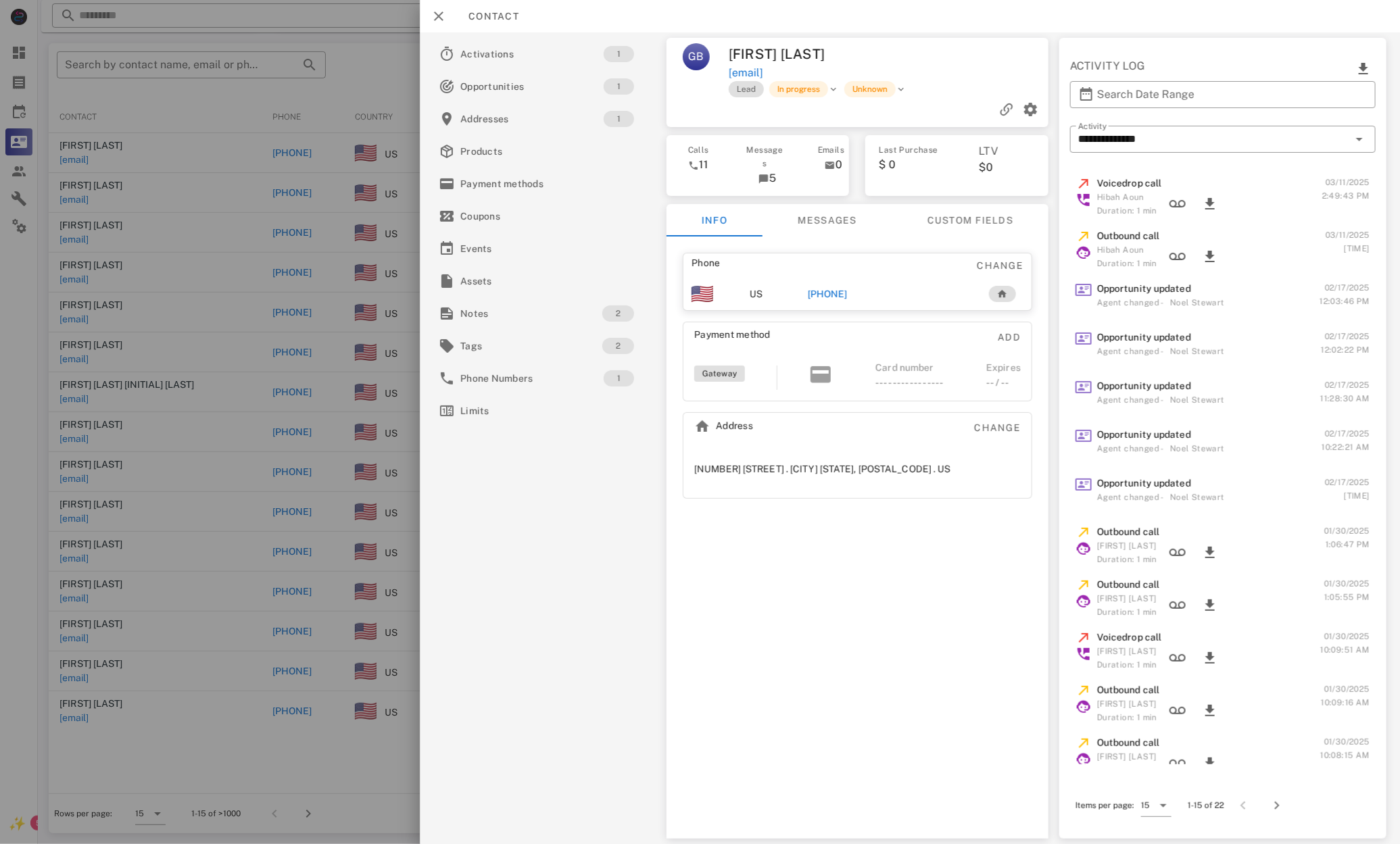 click at bounding box center (700, 422) 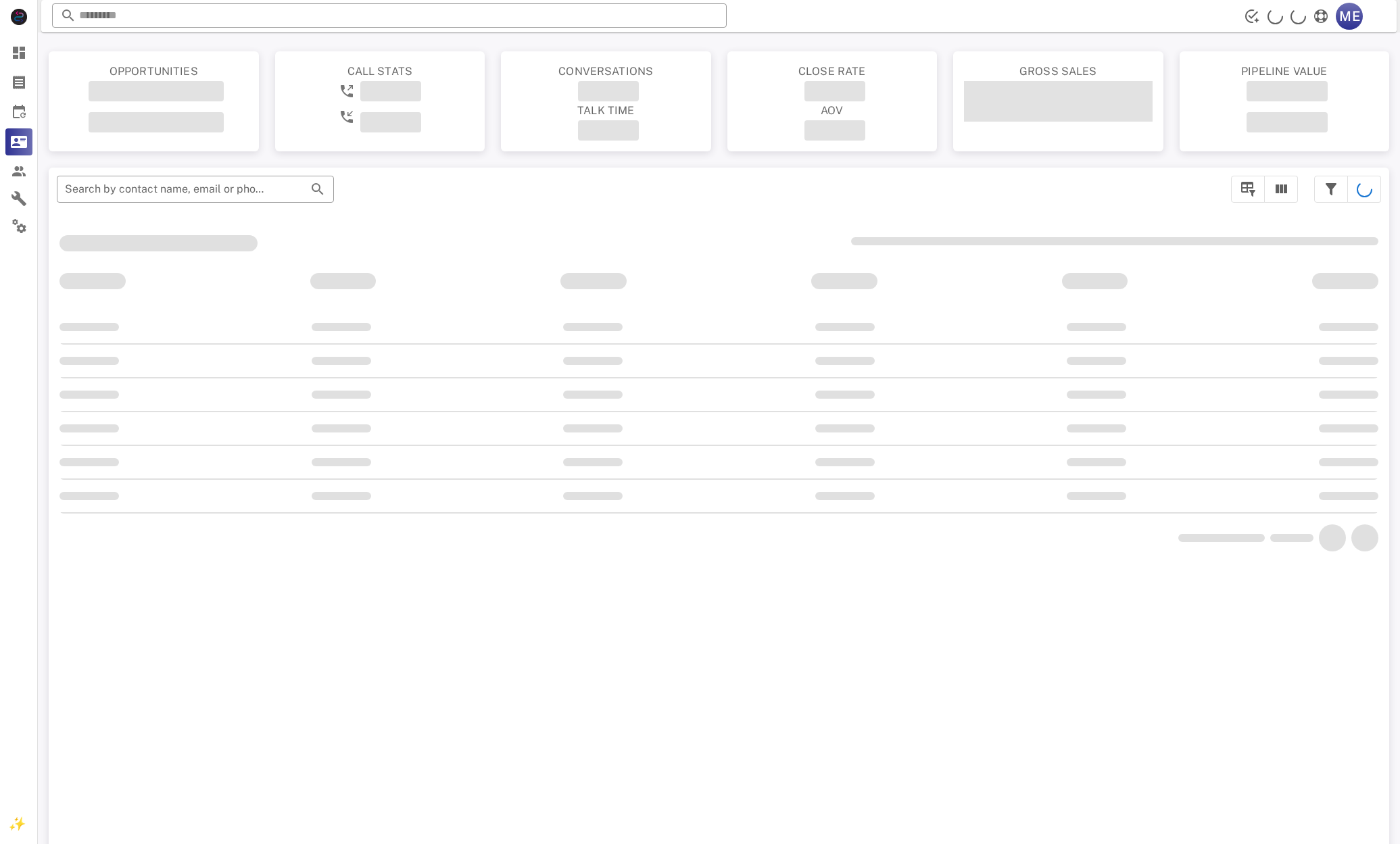 scroll, scrollTop: 124, scrollLeft: 0, axis: vertical 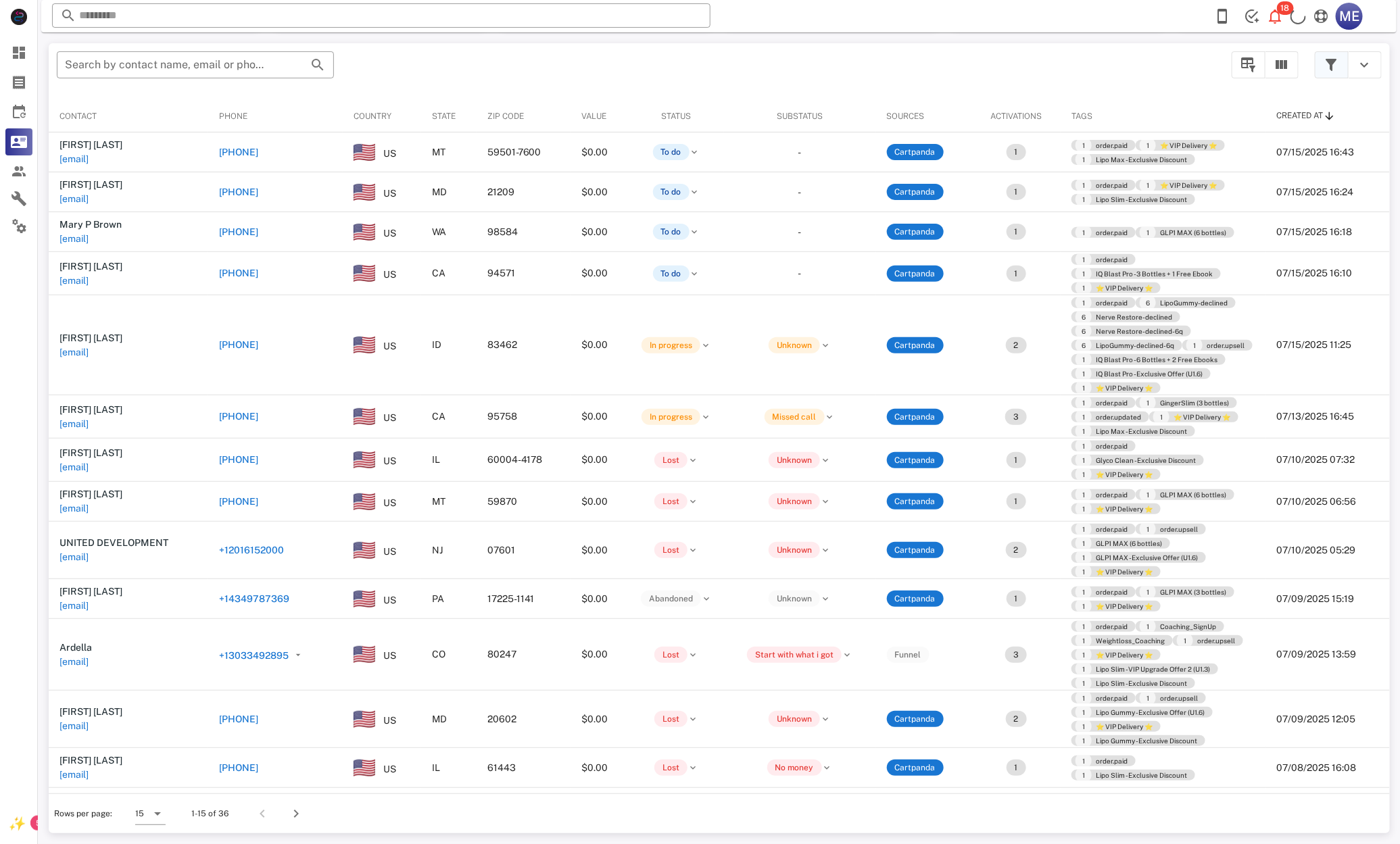 click at bounding box center (1332, 65) 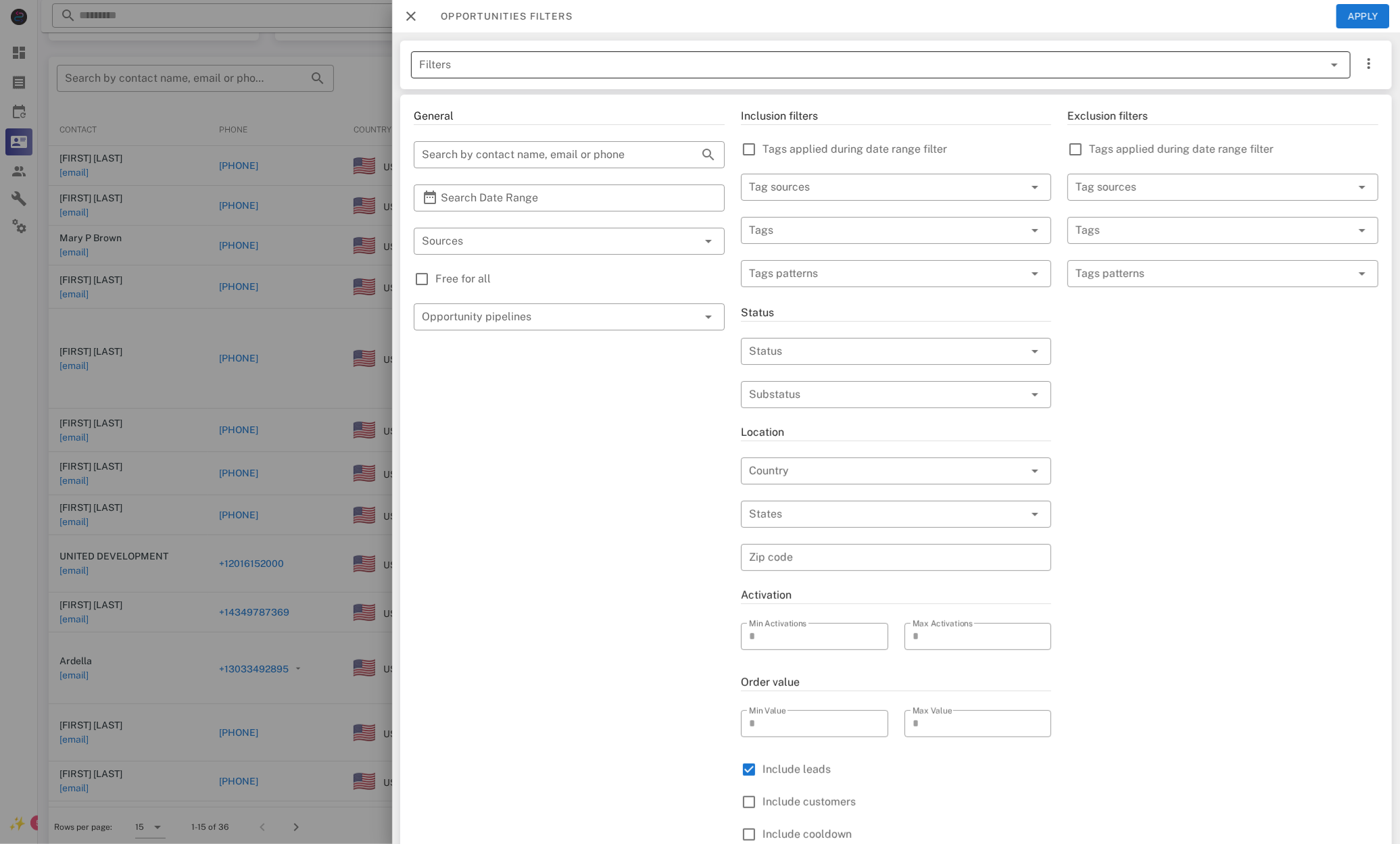 scroll, scrollTop: 132, scrollLeft: 0, axis: vertical 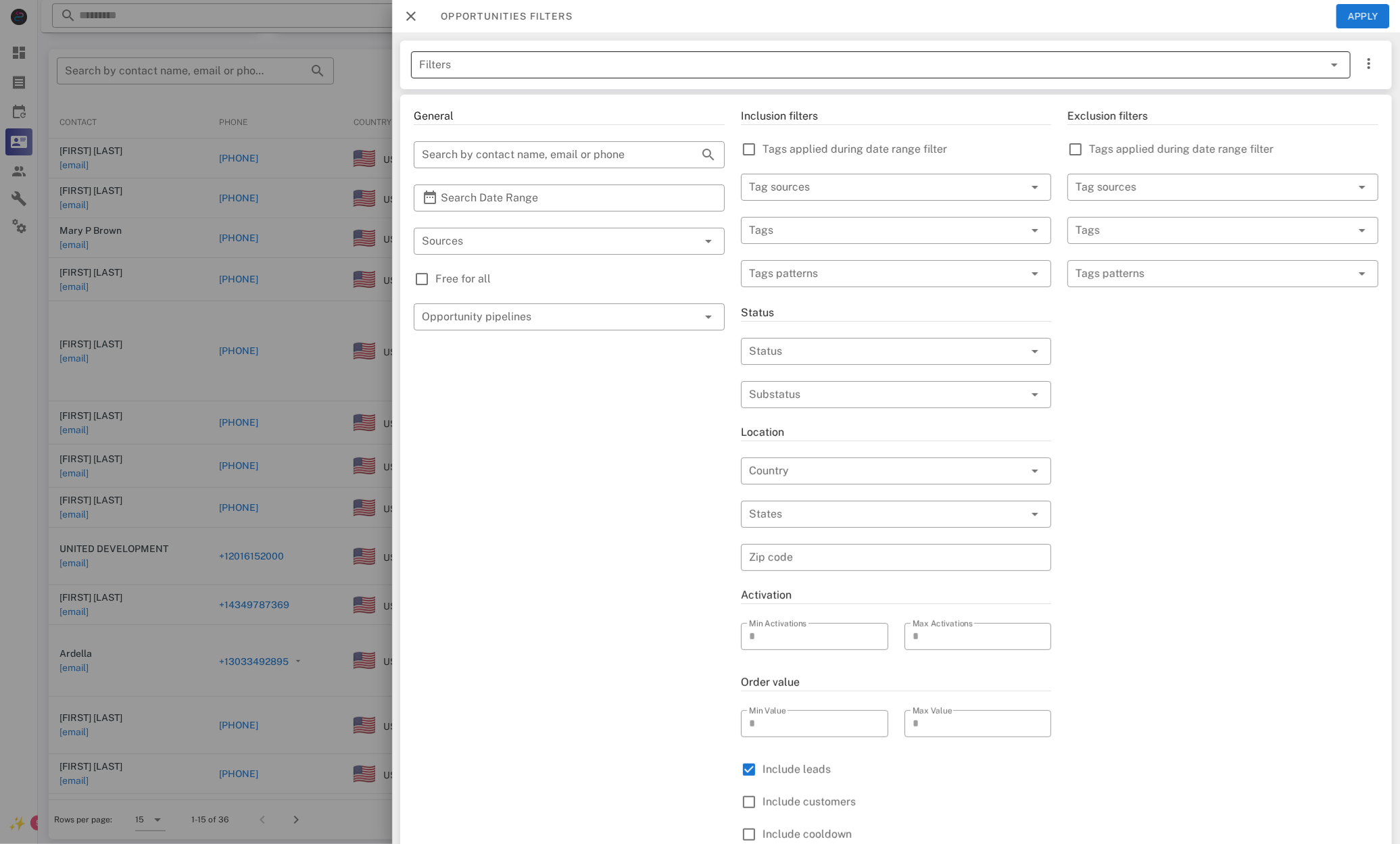 click on "Filters" at bounding box center (862, 65) 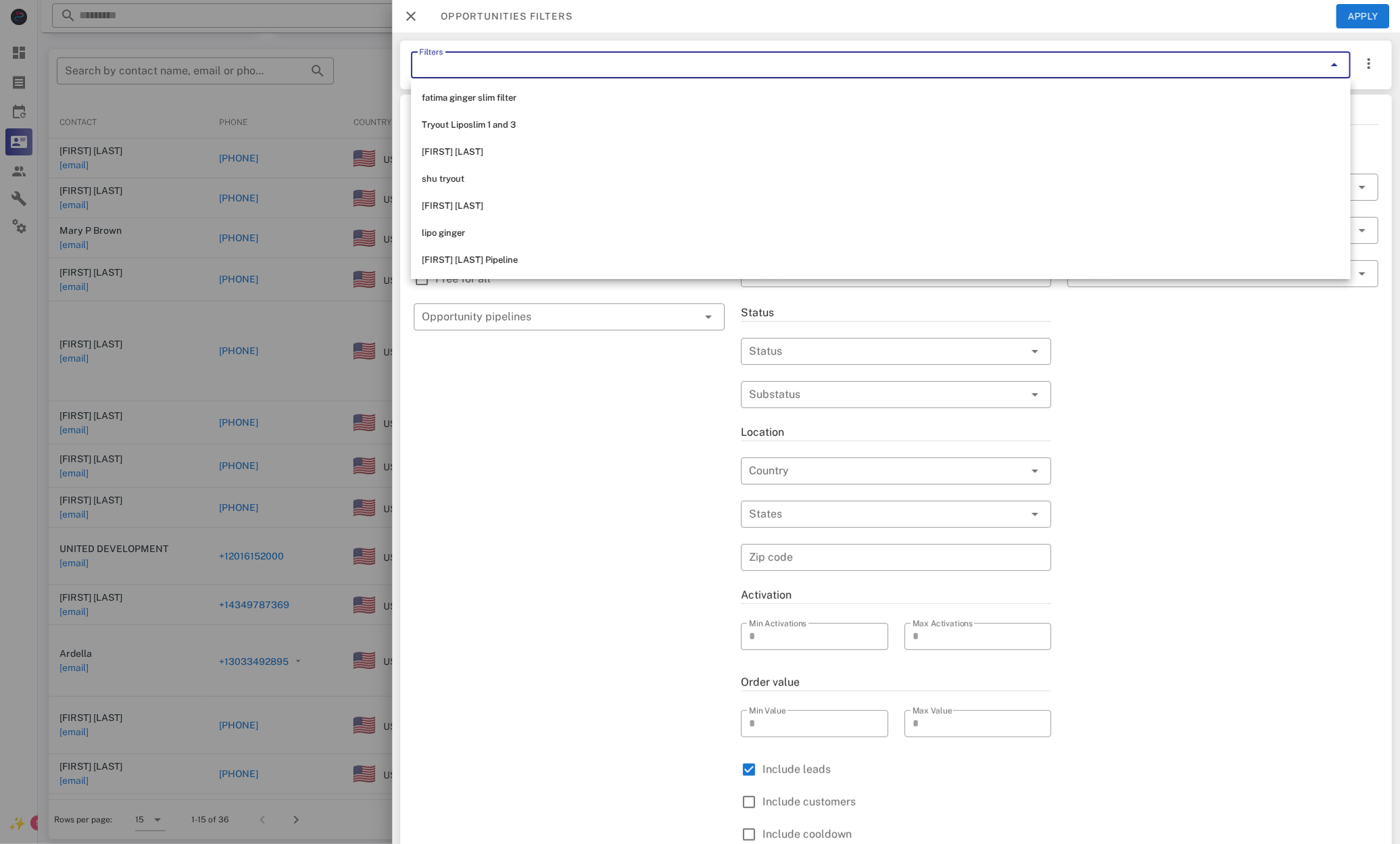 click on "[FIRST] [LAST] Pipeline" at bounding box center [881, 260] 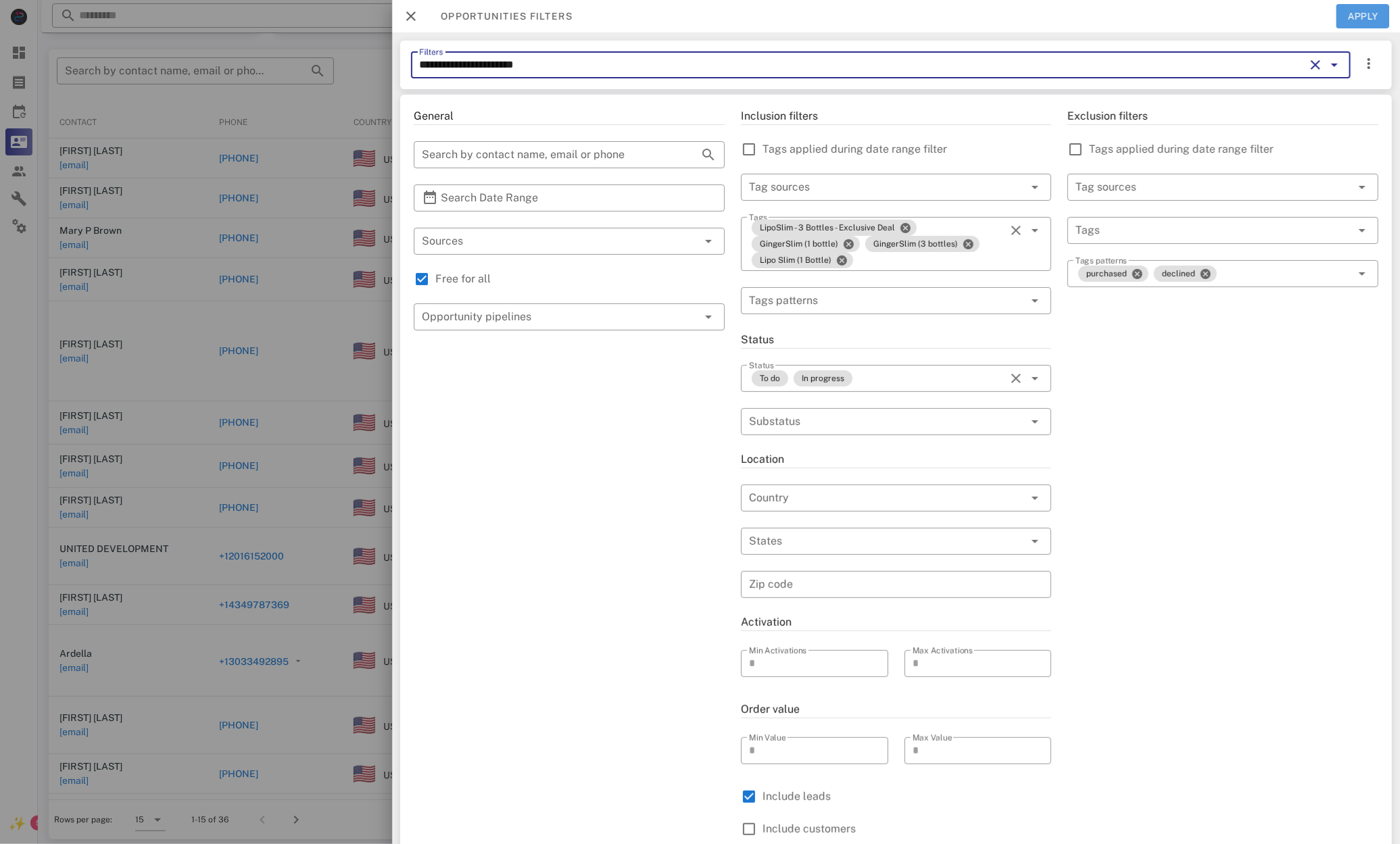 drag, startPoint x: 1355, startPoint y: 16, endPoint x: 1313, endPoint y: 43, distance: 49.92995 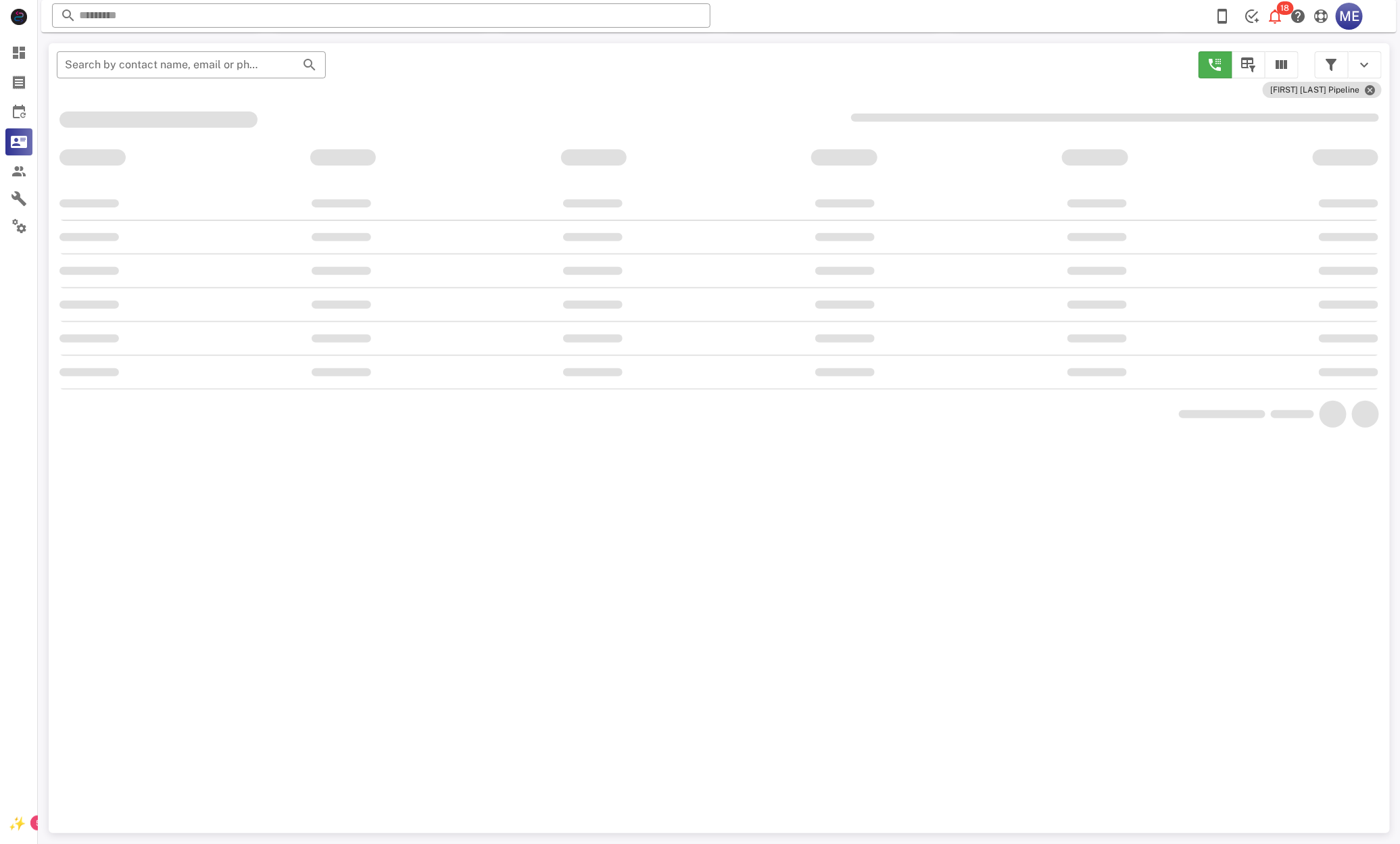 scroll, scrollTop: 132, scrollLeft: 0, axis: vertical 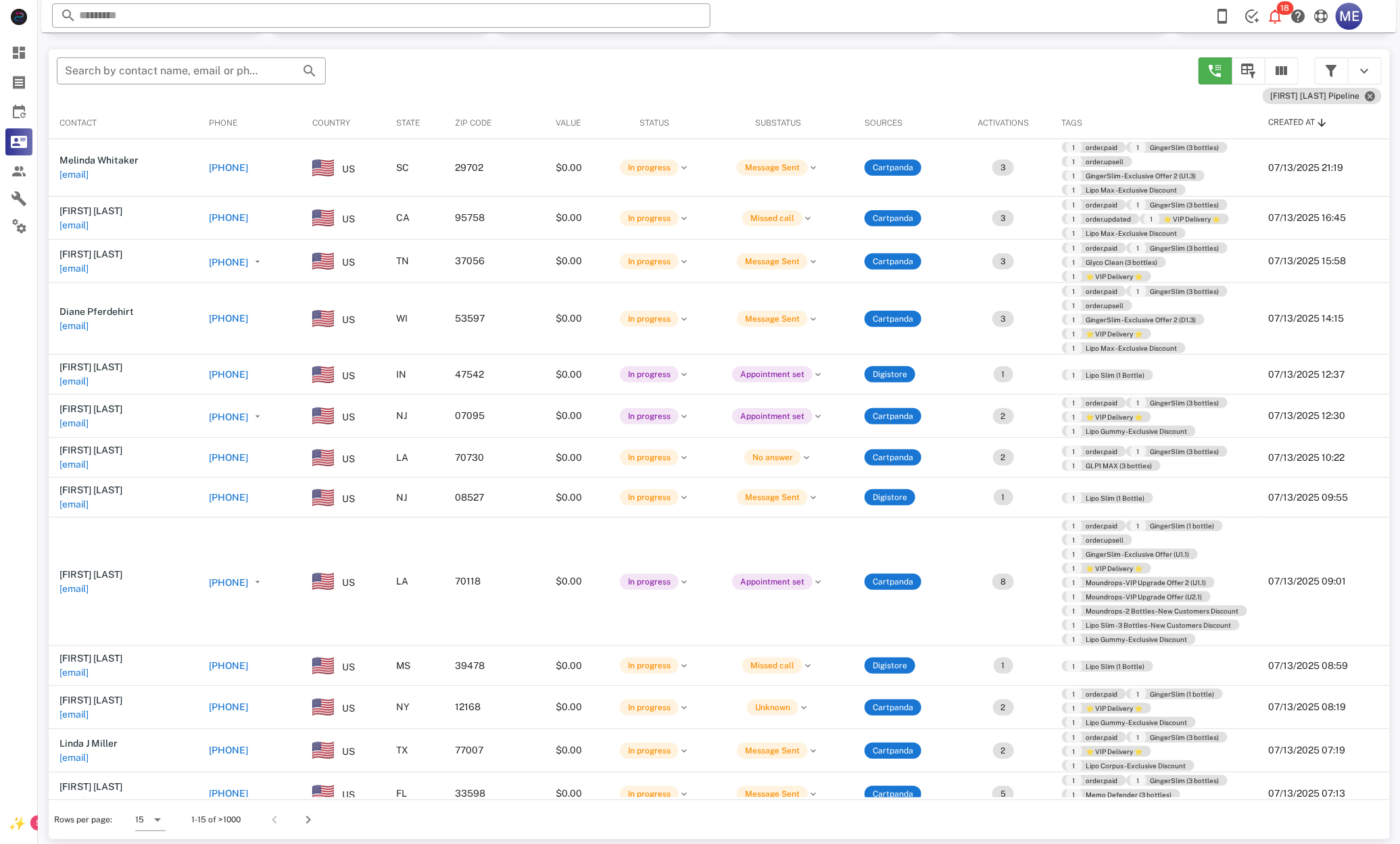 click on "+17326748542" at bounding box center (228, 497) 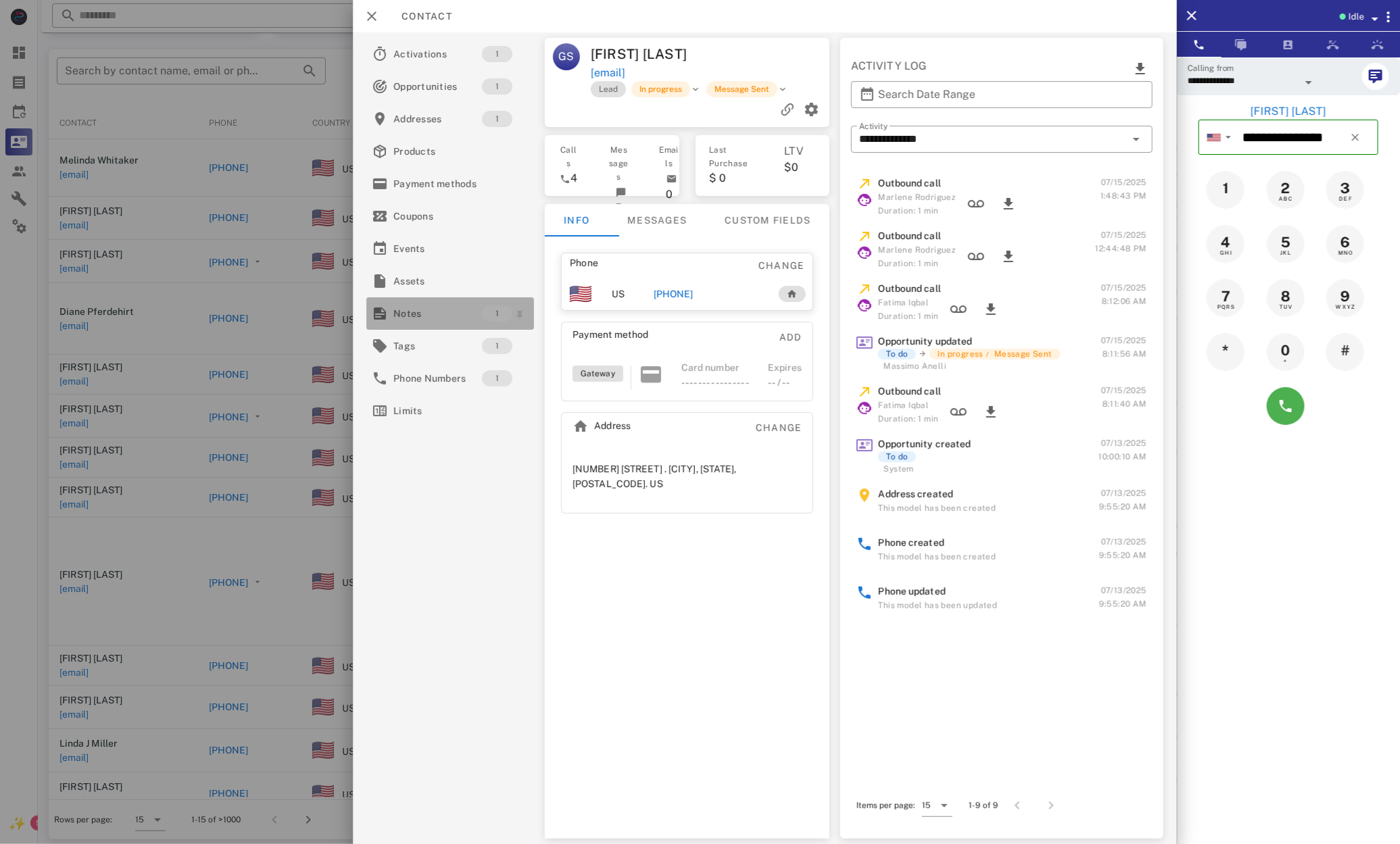 click on "Notes" at bounding box center [437, 314] 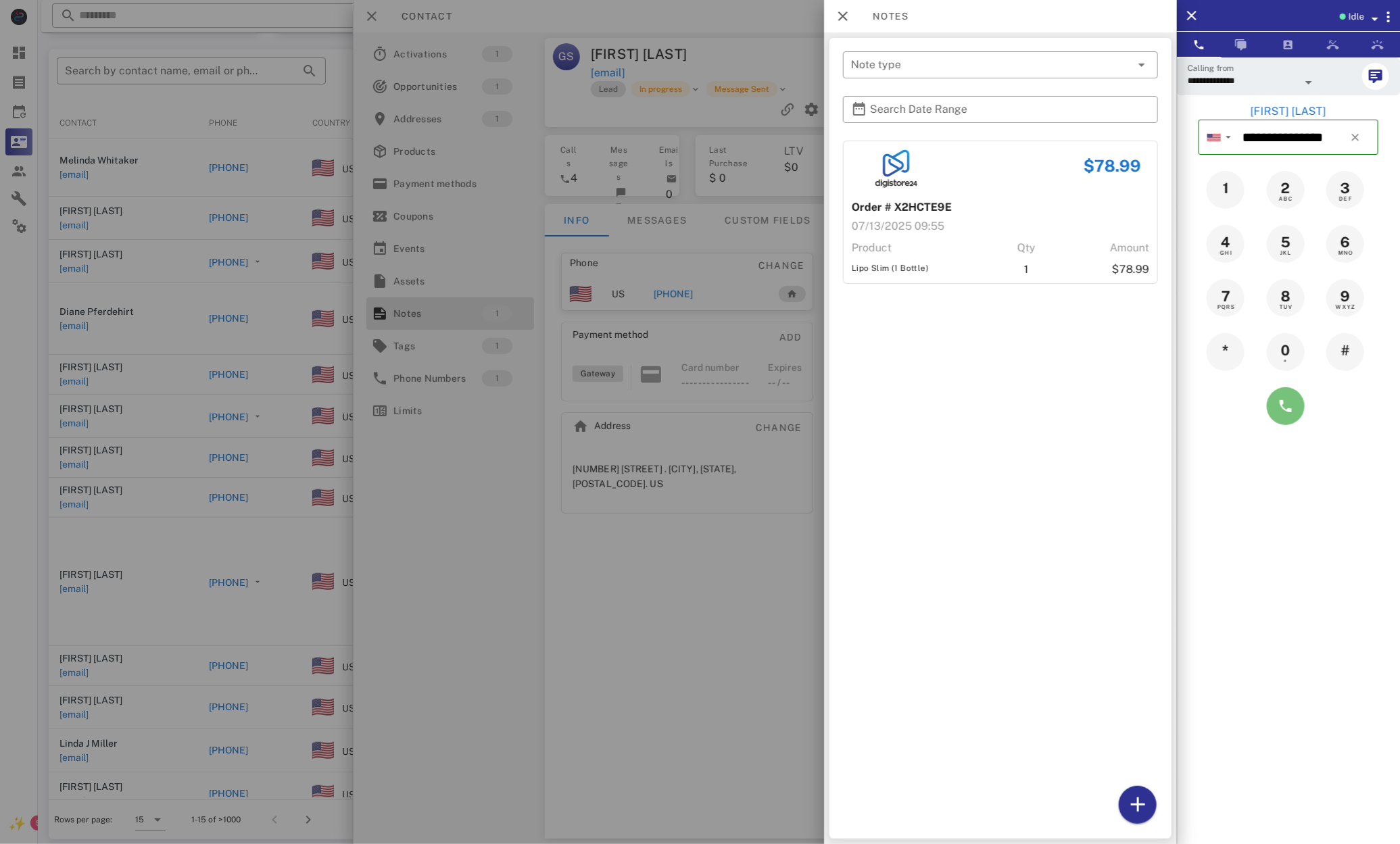 click at bounding box center (1286, 406) 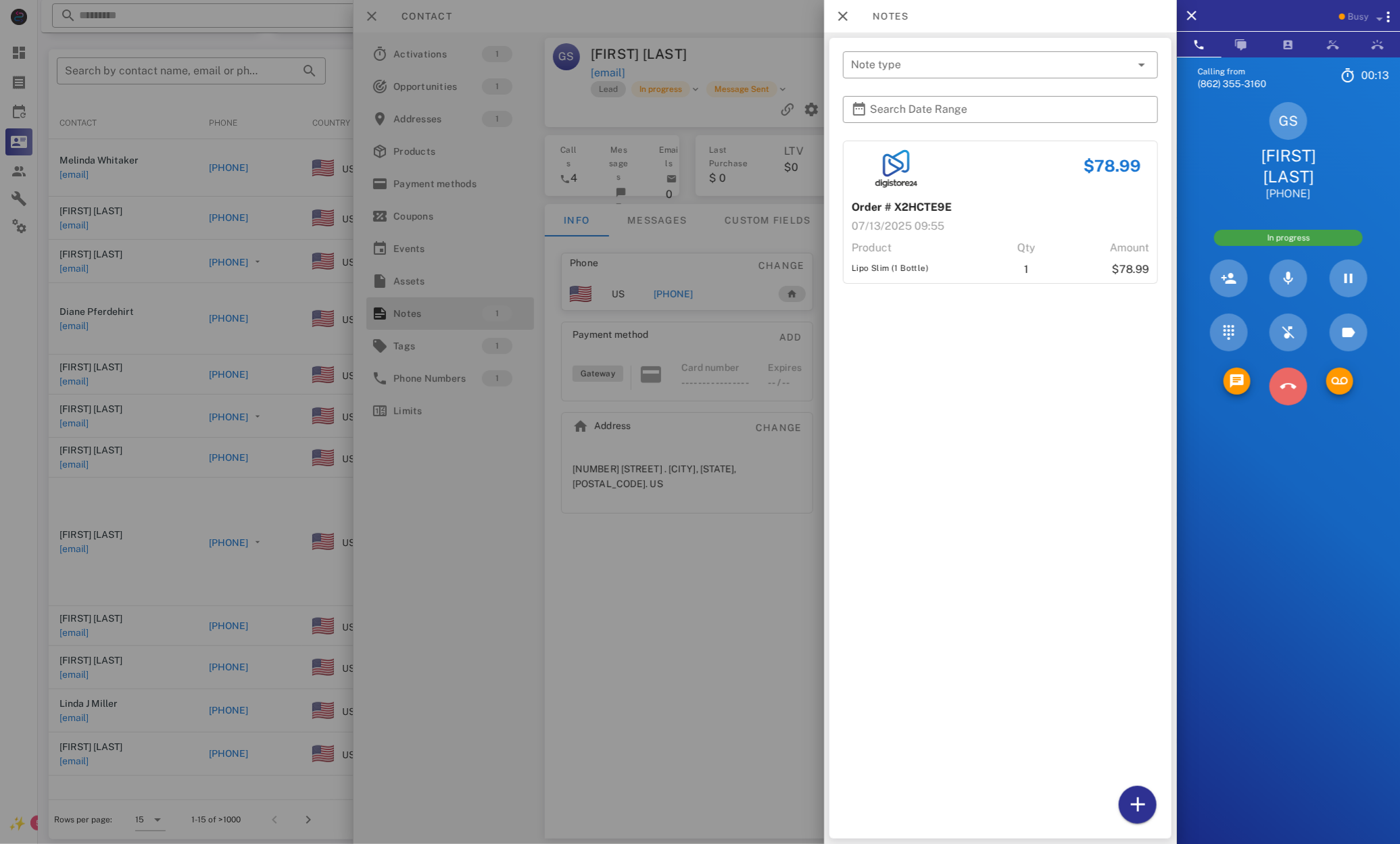 drag, startPoint x: 1281, startPoint y: 389, endPoint x: 1254, endPoint y: 403, distance: 30.41381 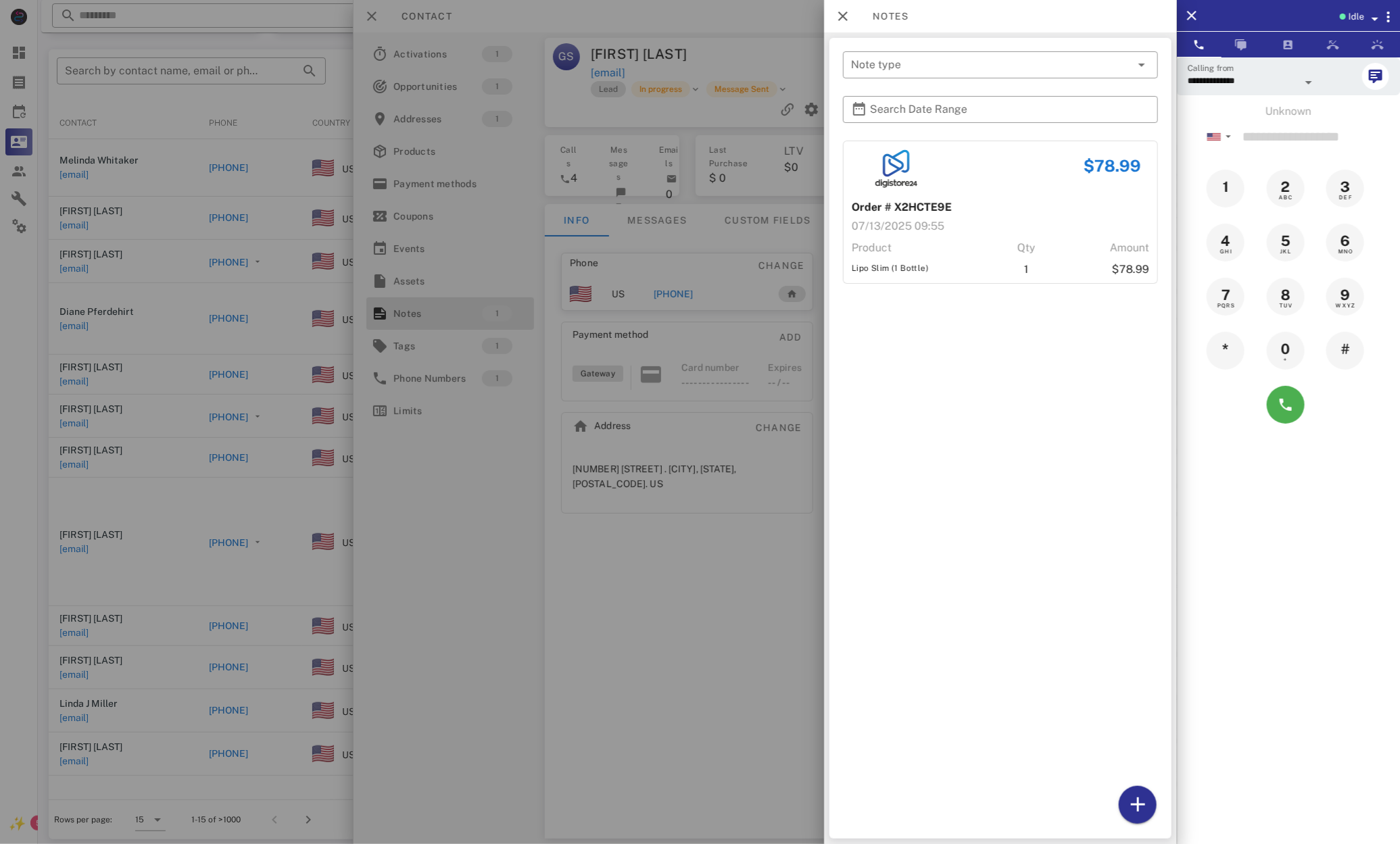 scroll, scrollTop: 138, scrollLeft: 0, axis: vertical 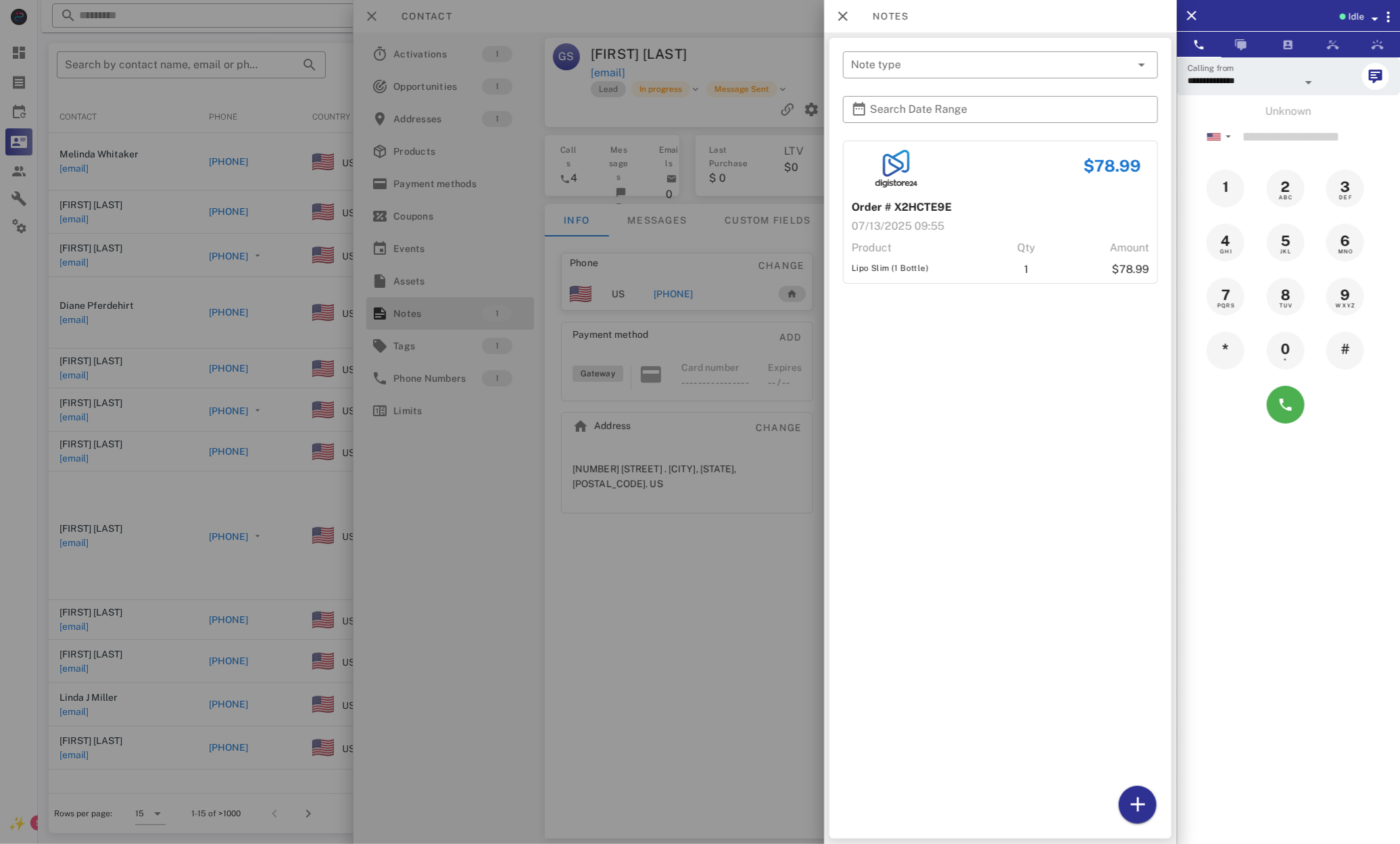 click at bounding box center [700, 422] 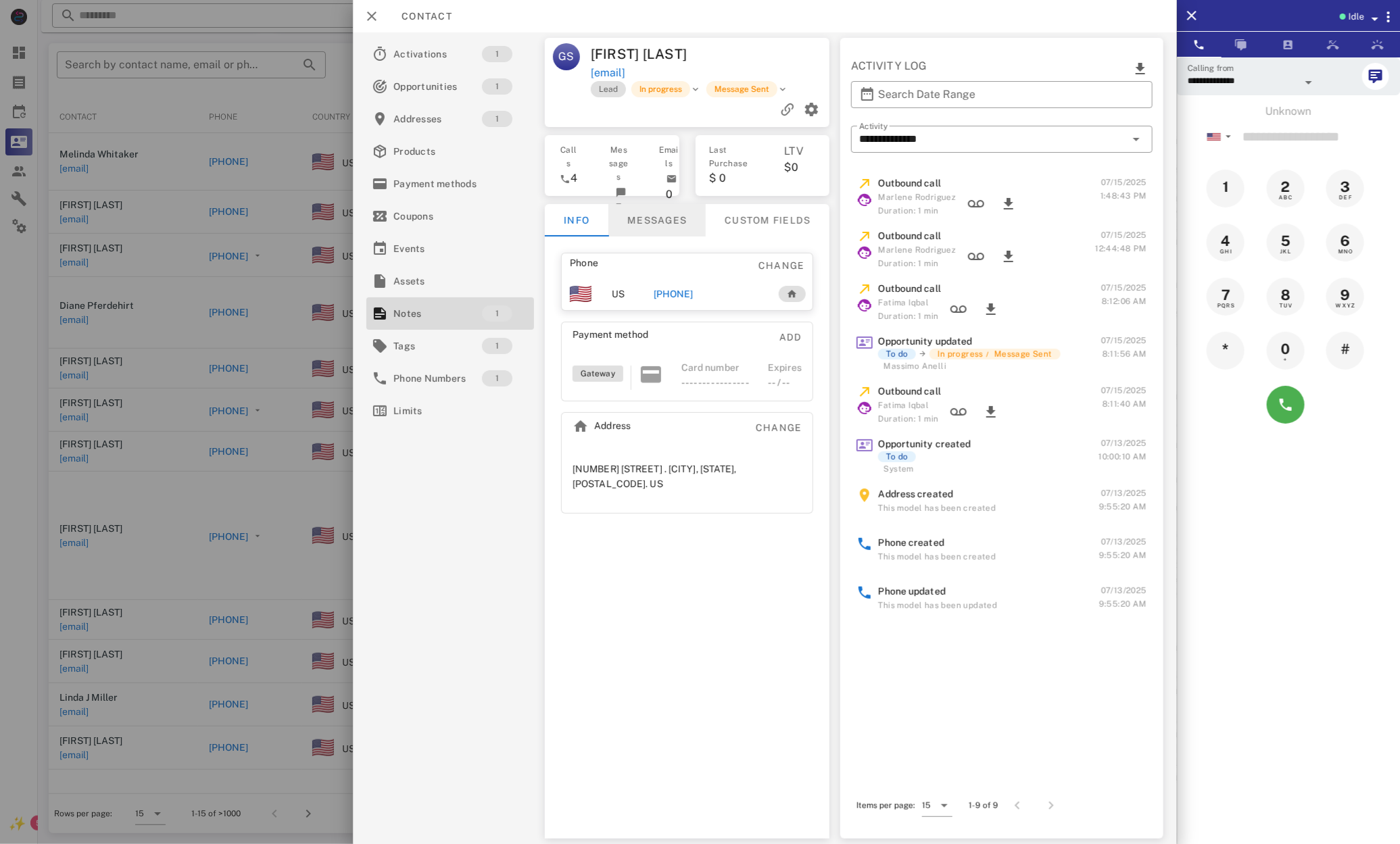 drag, startPoint x: 656, startPoint y: 254, endPoint x: 651, endPoint y: 265, distance: 12.083046 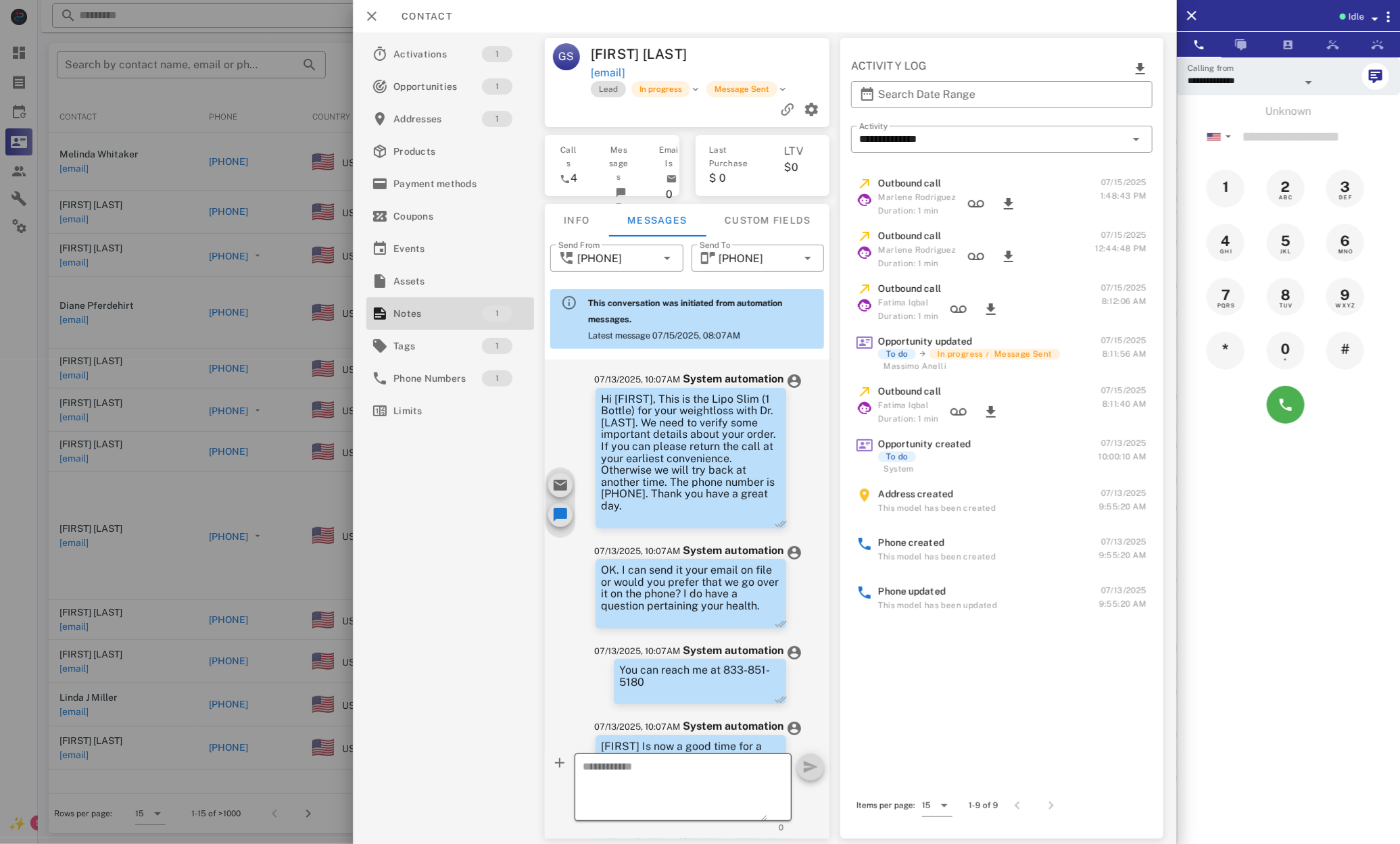 scroll, scrollTop: 357, scrollLeft: 0, axis: vertical 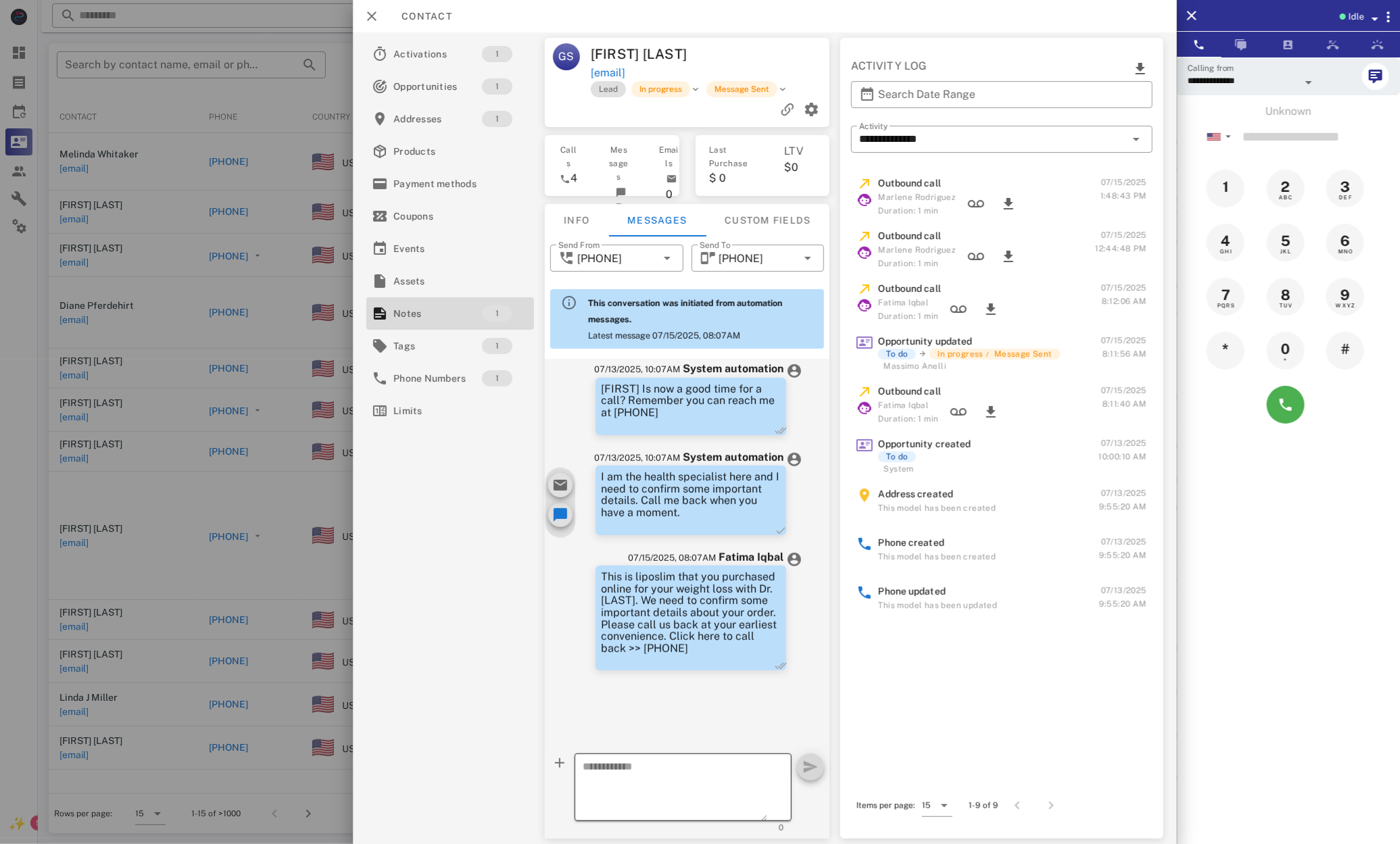 click at bounding box center [675, 789] 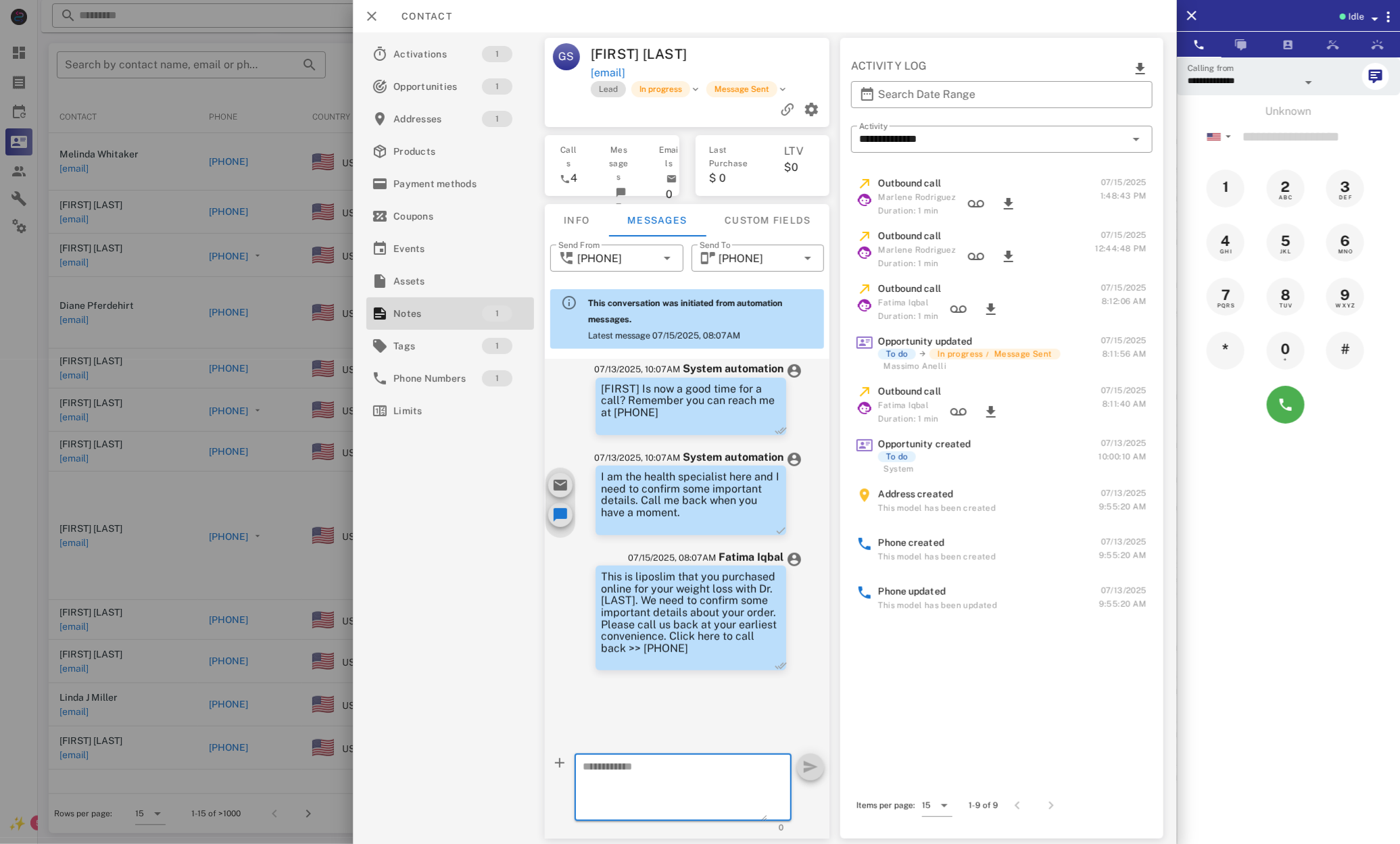 paste on "**********" 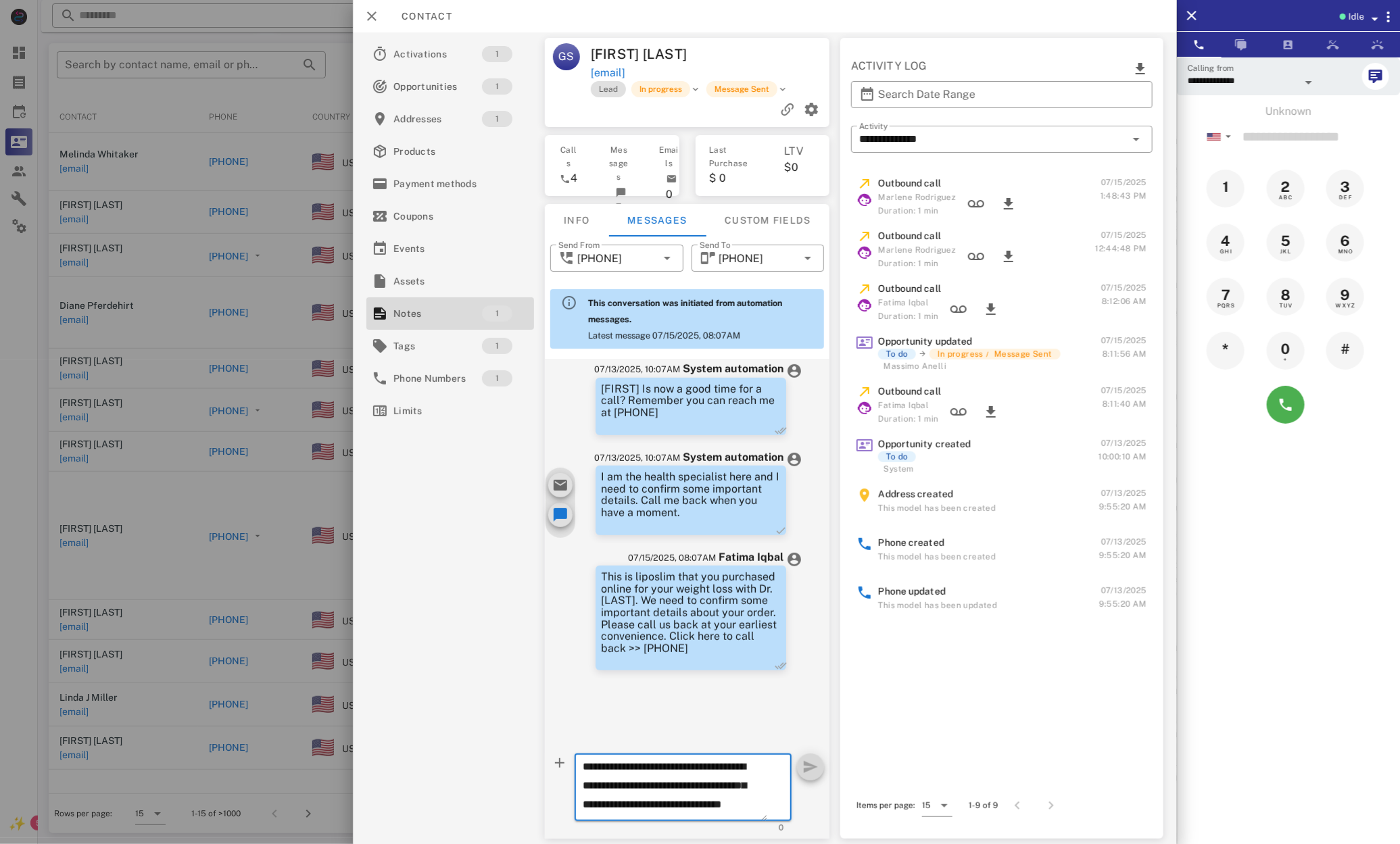 scroll, scrollTop: 9, scrollLeft: 0, axis: vertical 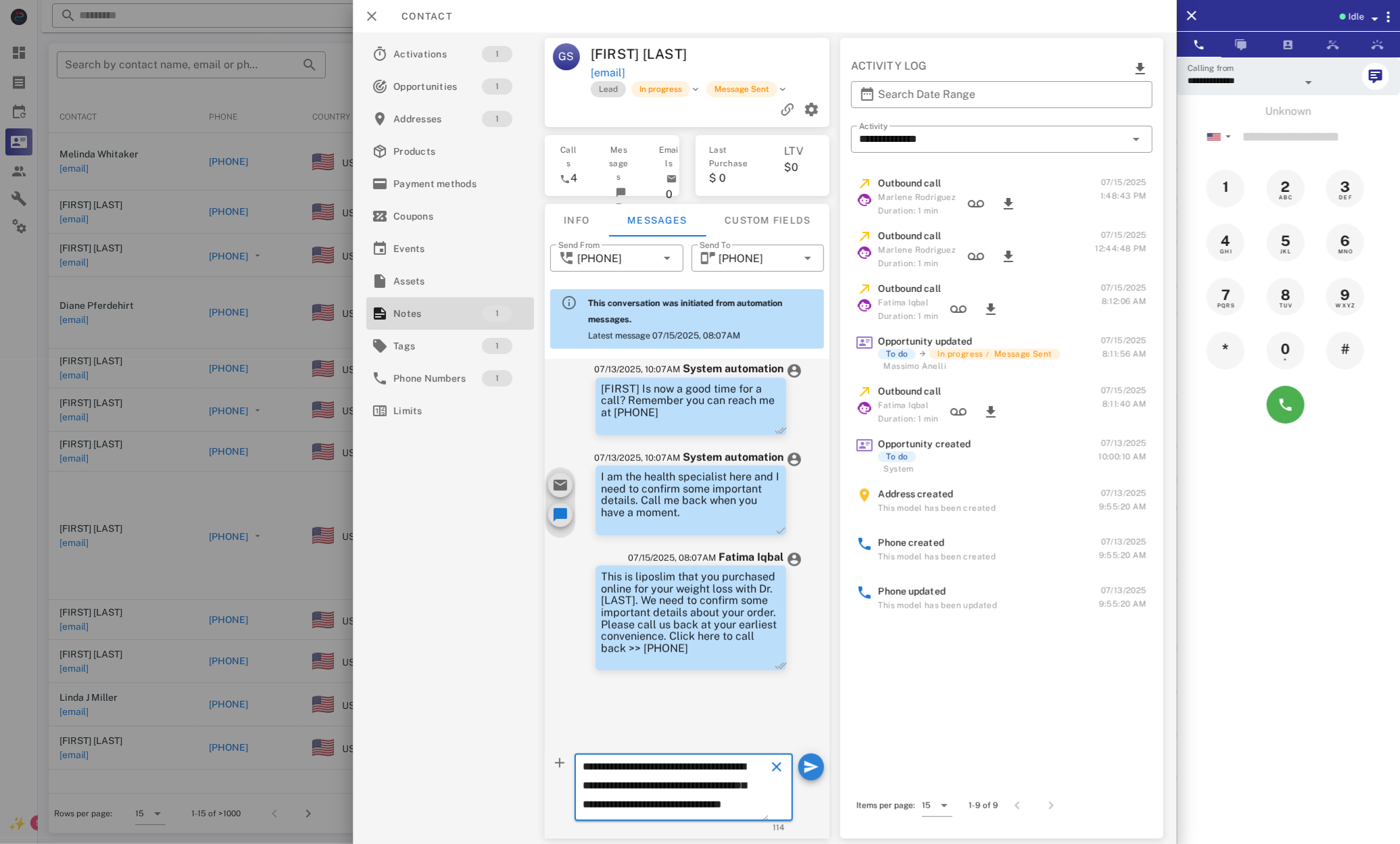 type on "**********" 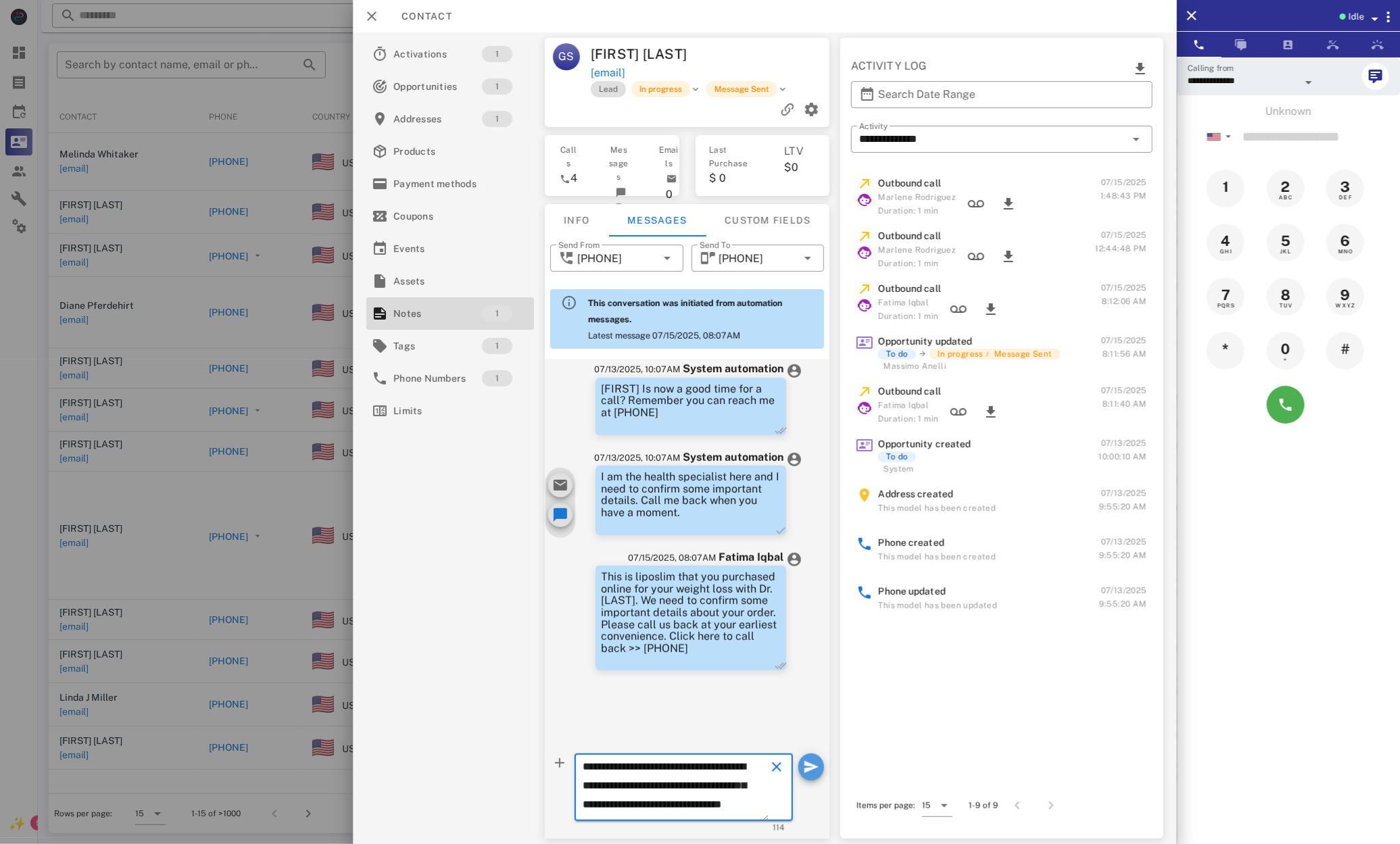 click at bounding box center (812, 767) 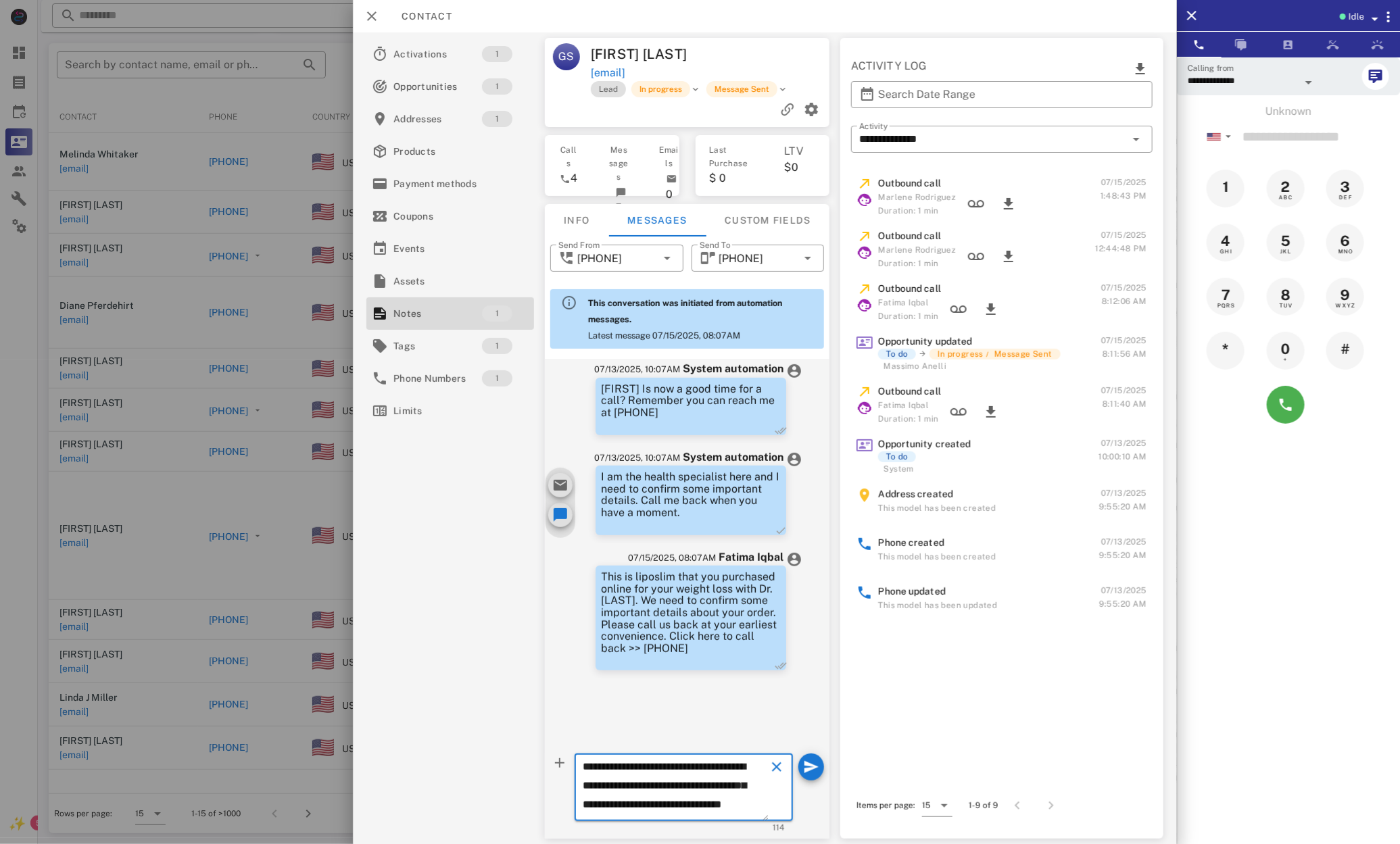 type 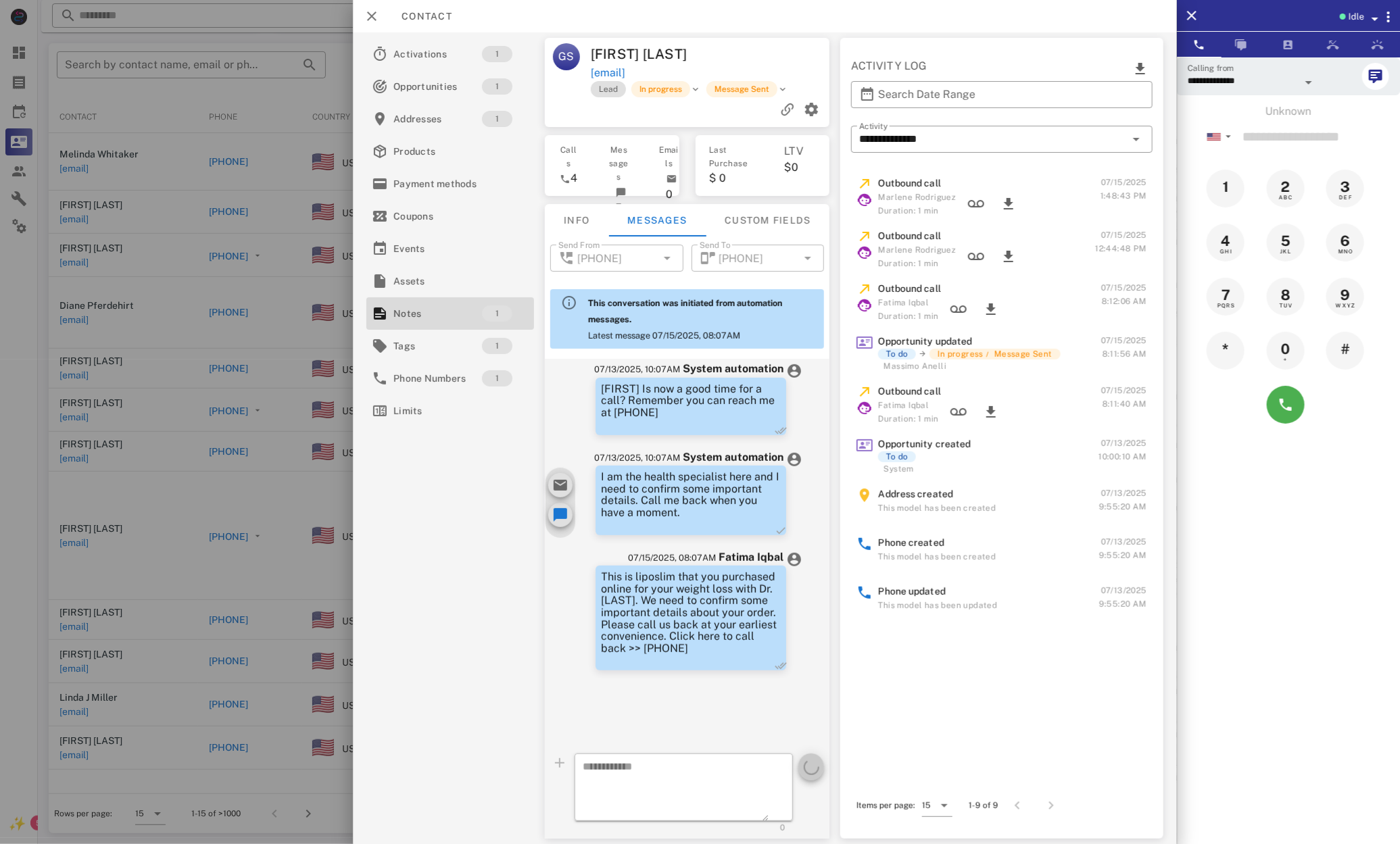 scroll, scrollTop: 0, scrollLeft: 0, axis: both 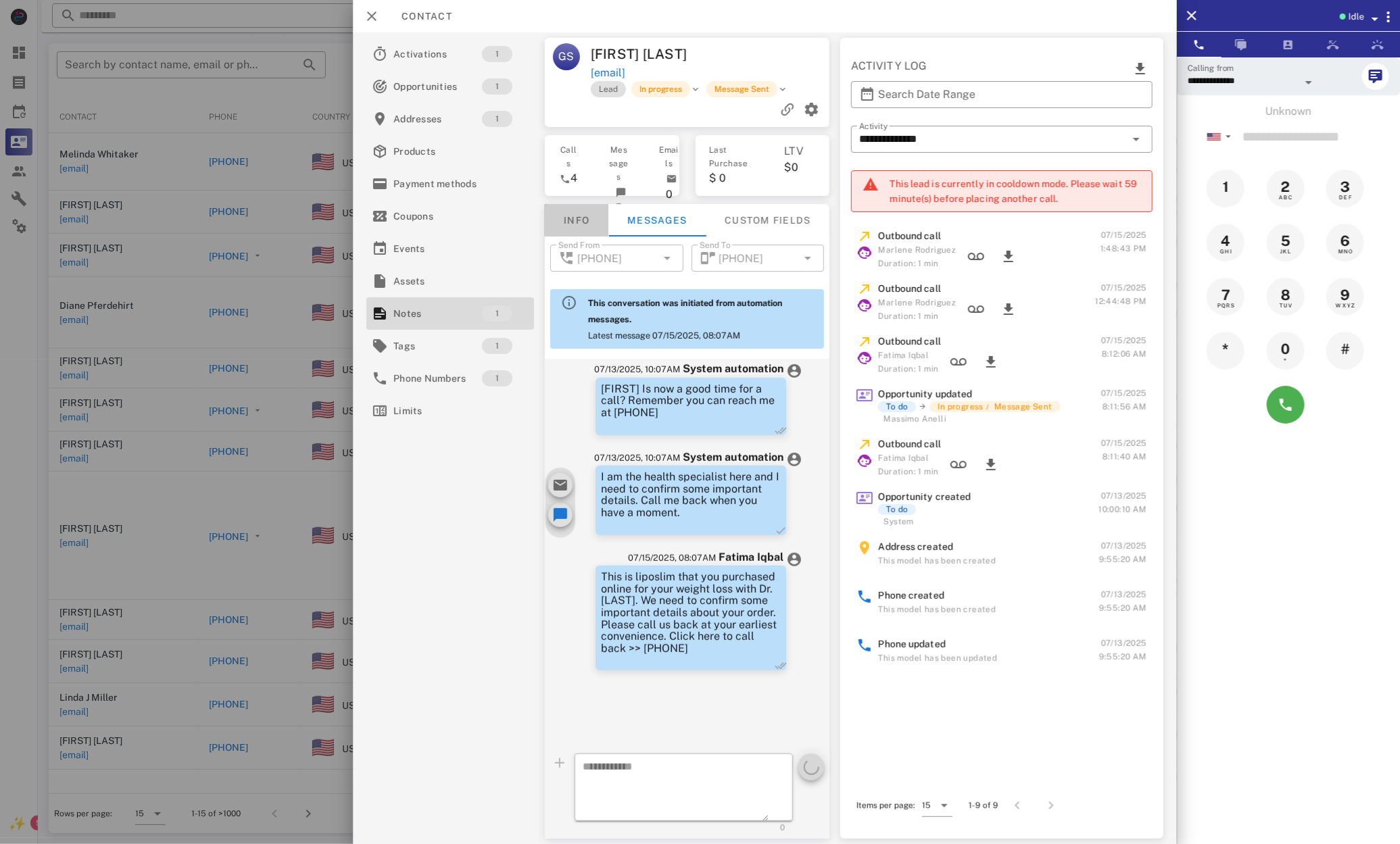 drag, startPoint x: 583, startPoint y: 245, endPoint x: 571, endPoint y: 242, distance: 12.369317 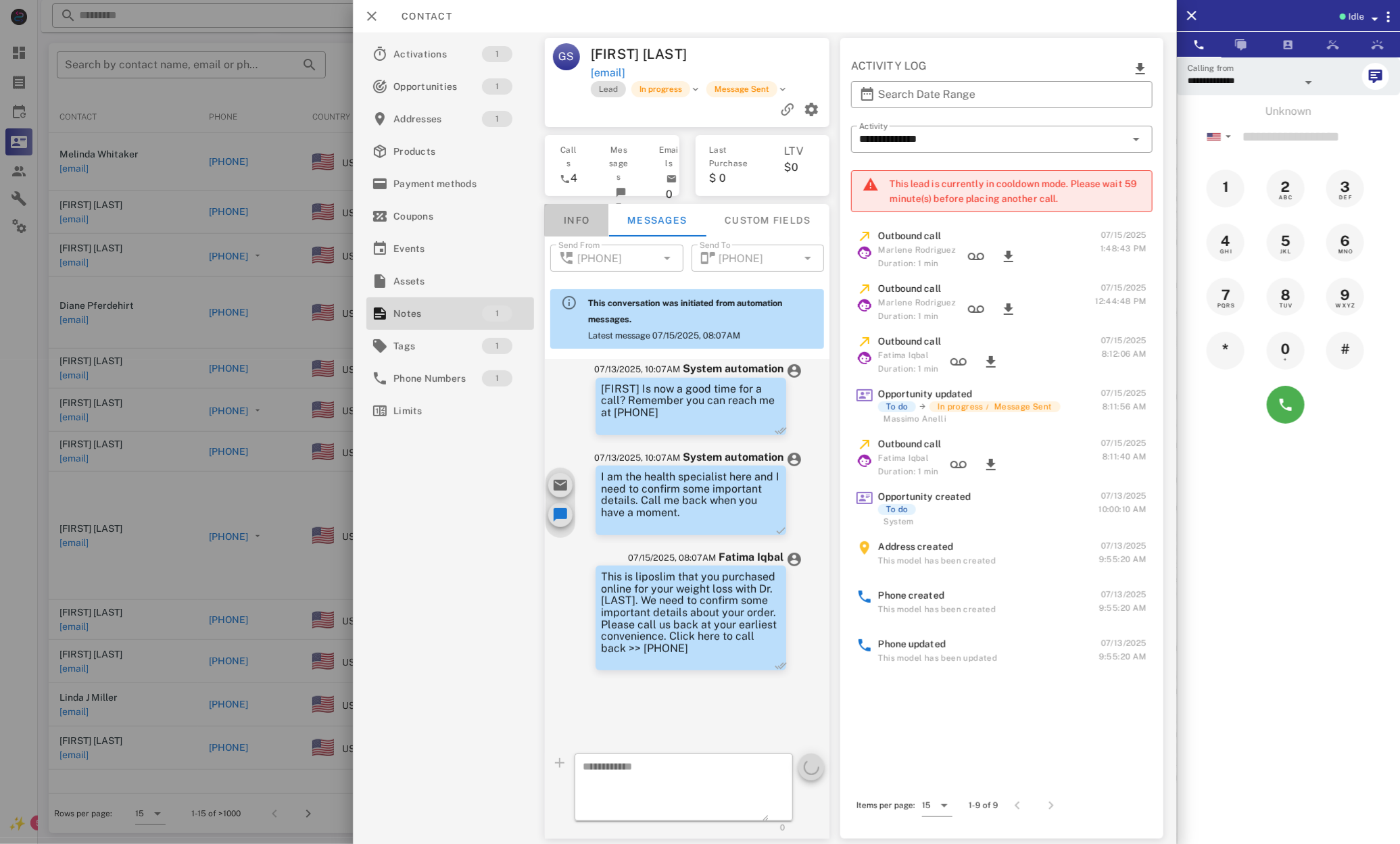 click on "Info" at bounding box center [577, 220] 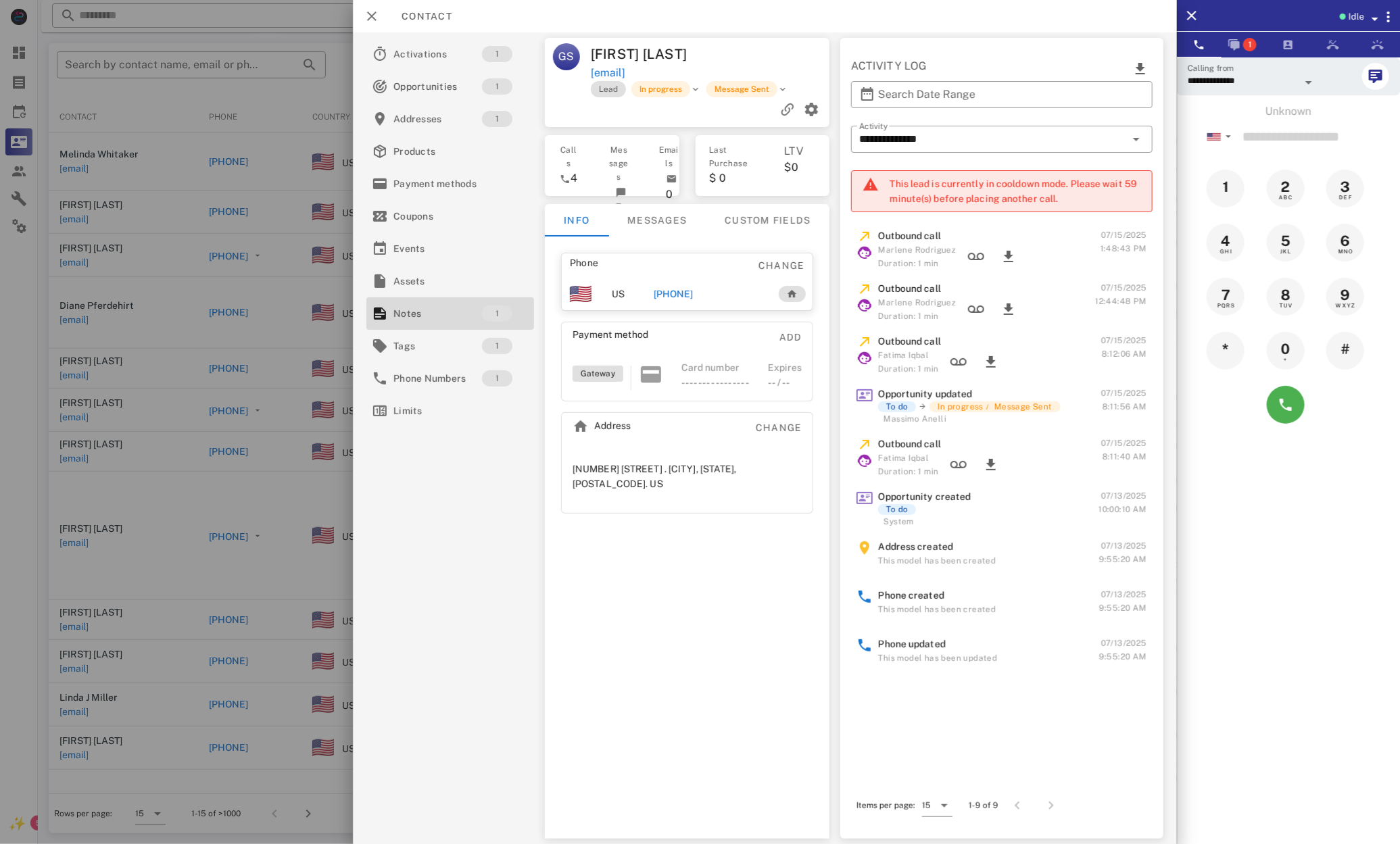 drag, startPoint x: 670, startPoint y: 313, endPoint x: 703, endPoint y: 312, distance: 33.0151 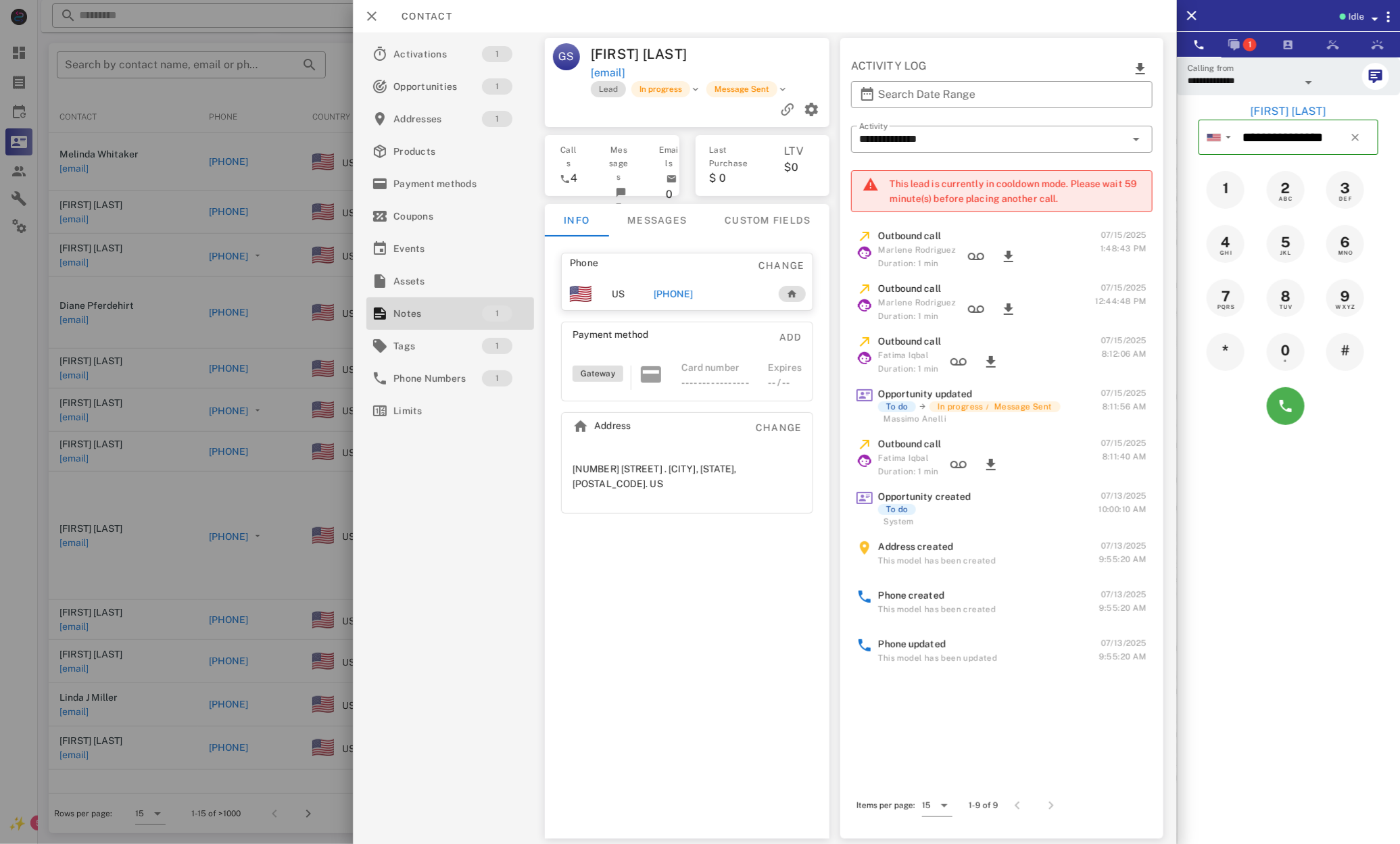 click at bounding box center [1288, 406] 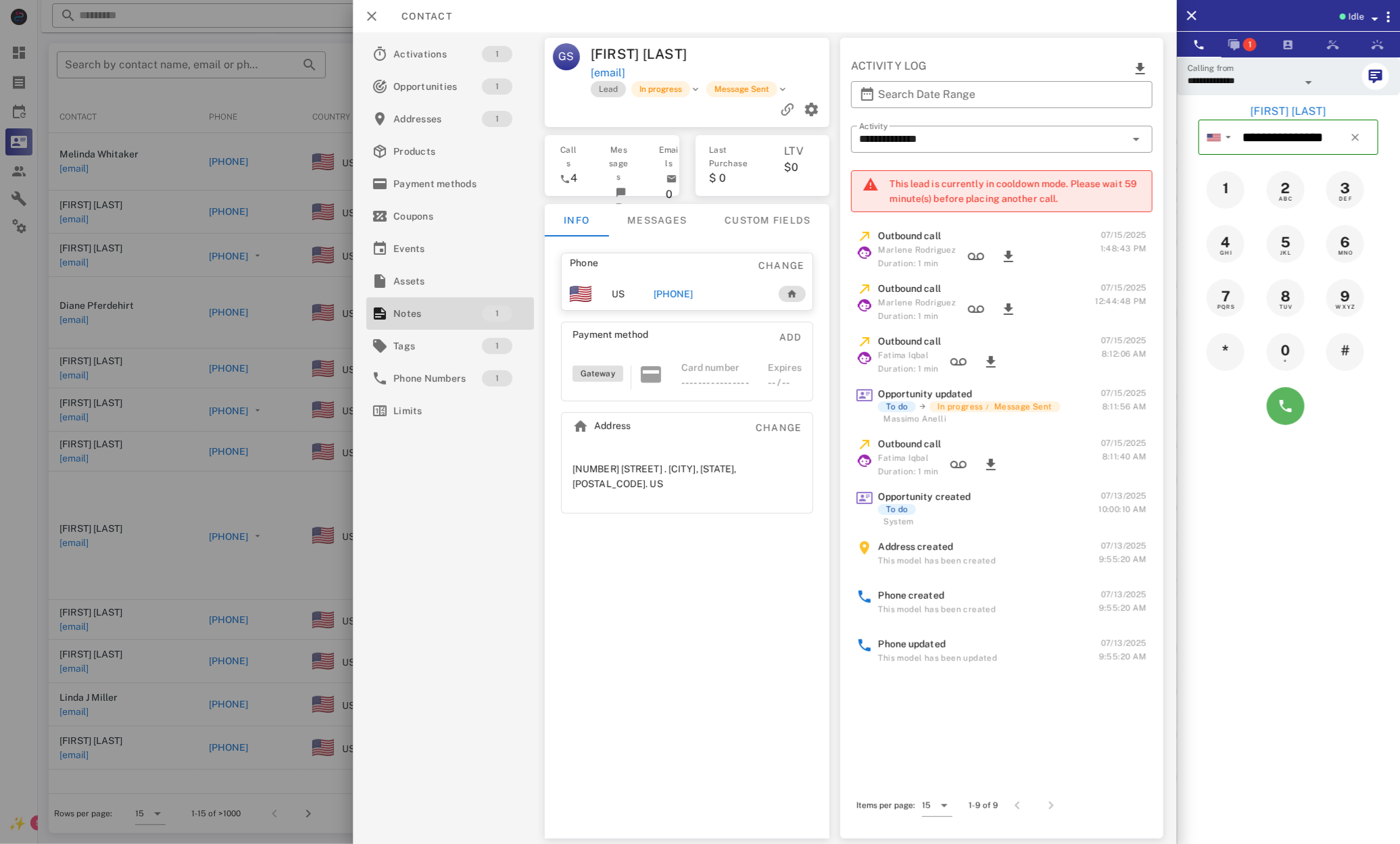 scroll, scrollTop: 136, scrollLeft: 0, axis: vertical 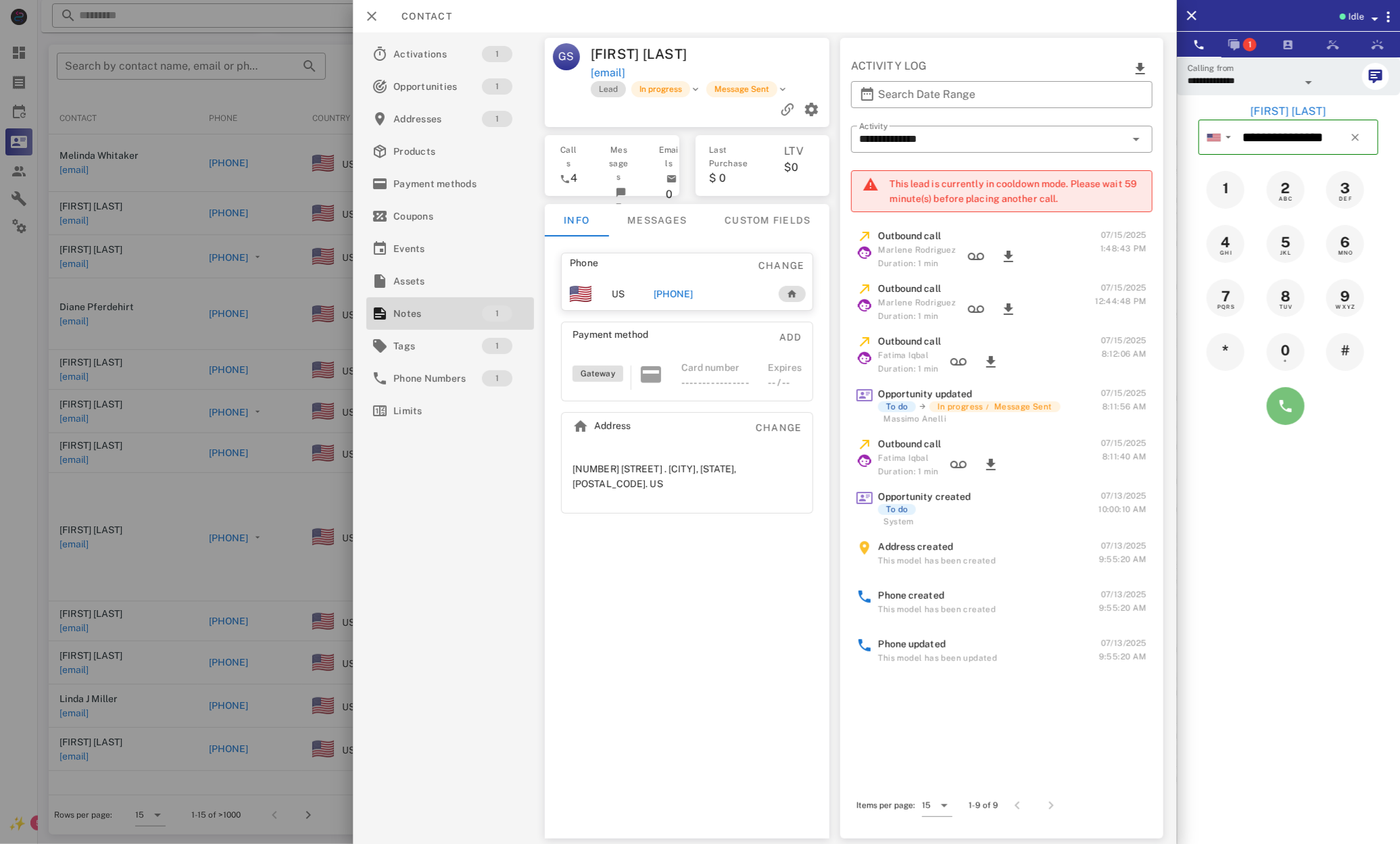 drag, startPoint x: 1282, startPoint y: 397, endPoint x: 1265, endPoint y: 401, distance: 17.46425 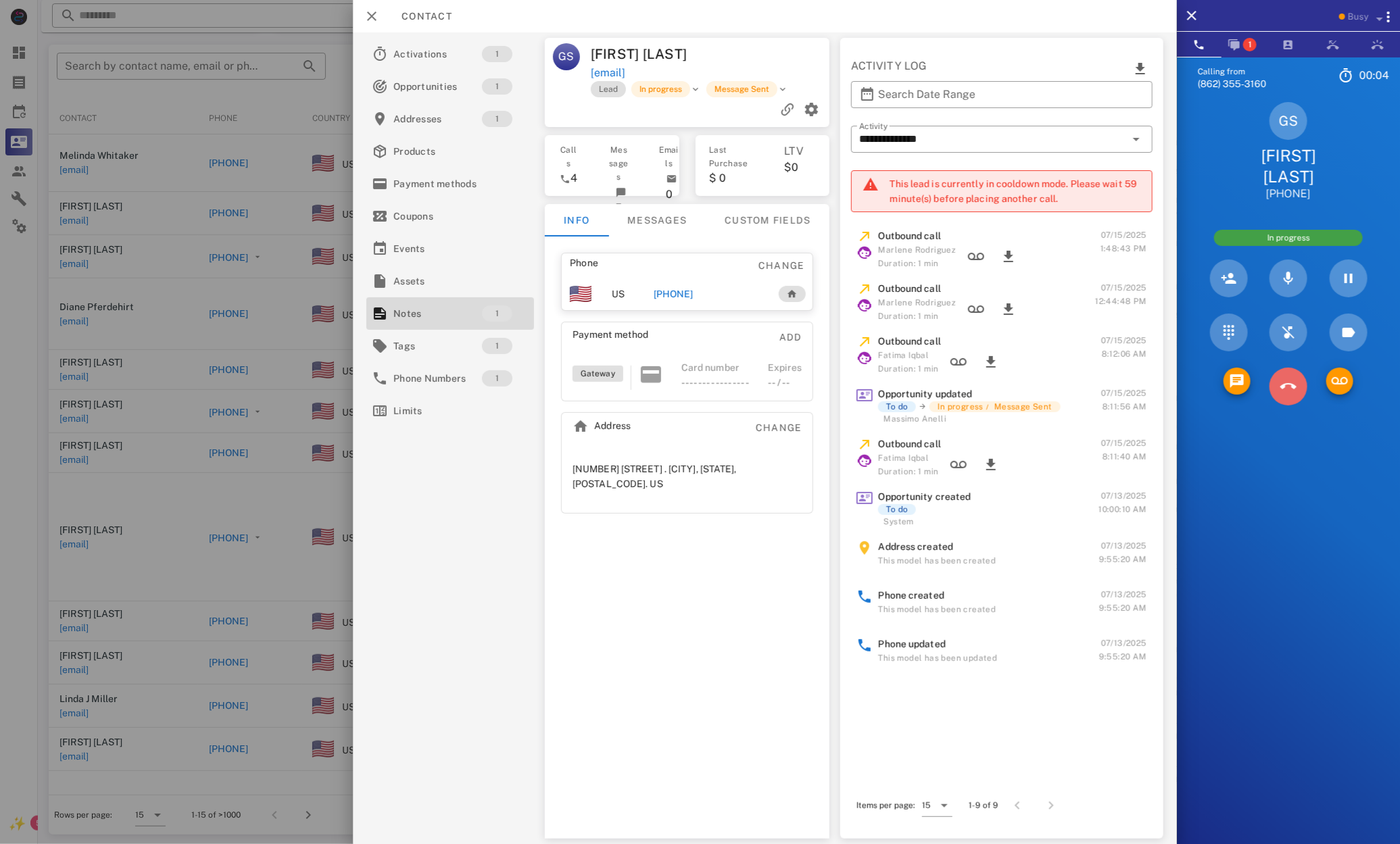 click at bounding box center (1288, 387) 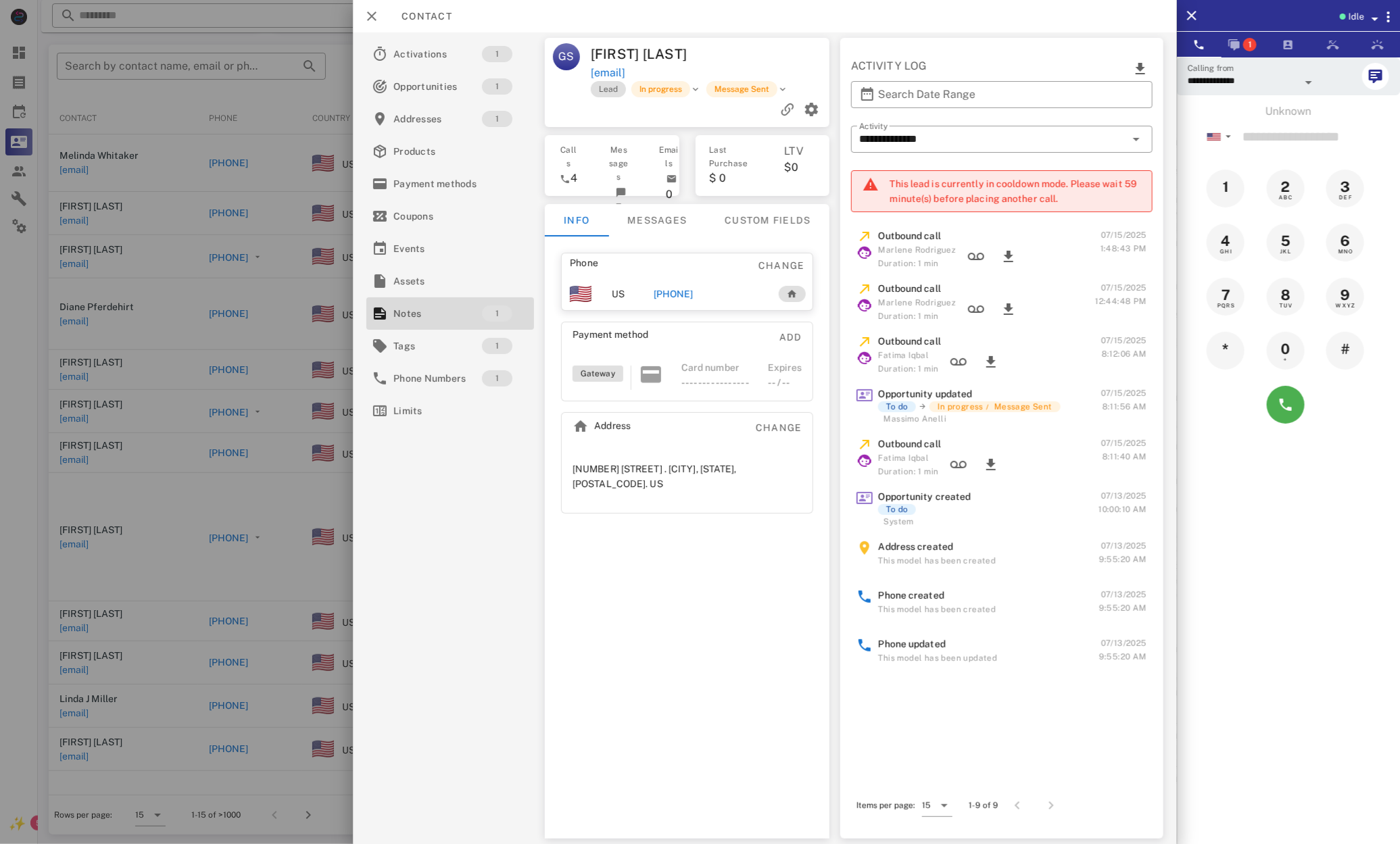 click at bounding box center [700, 422] 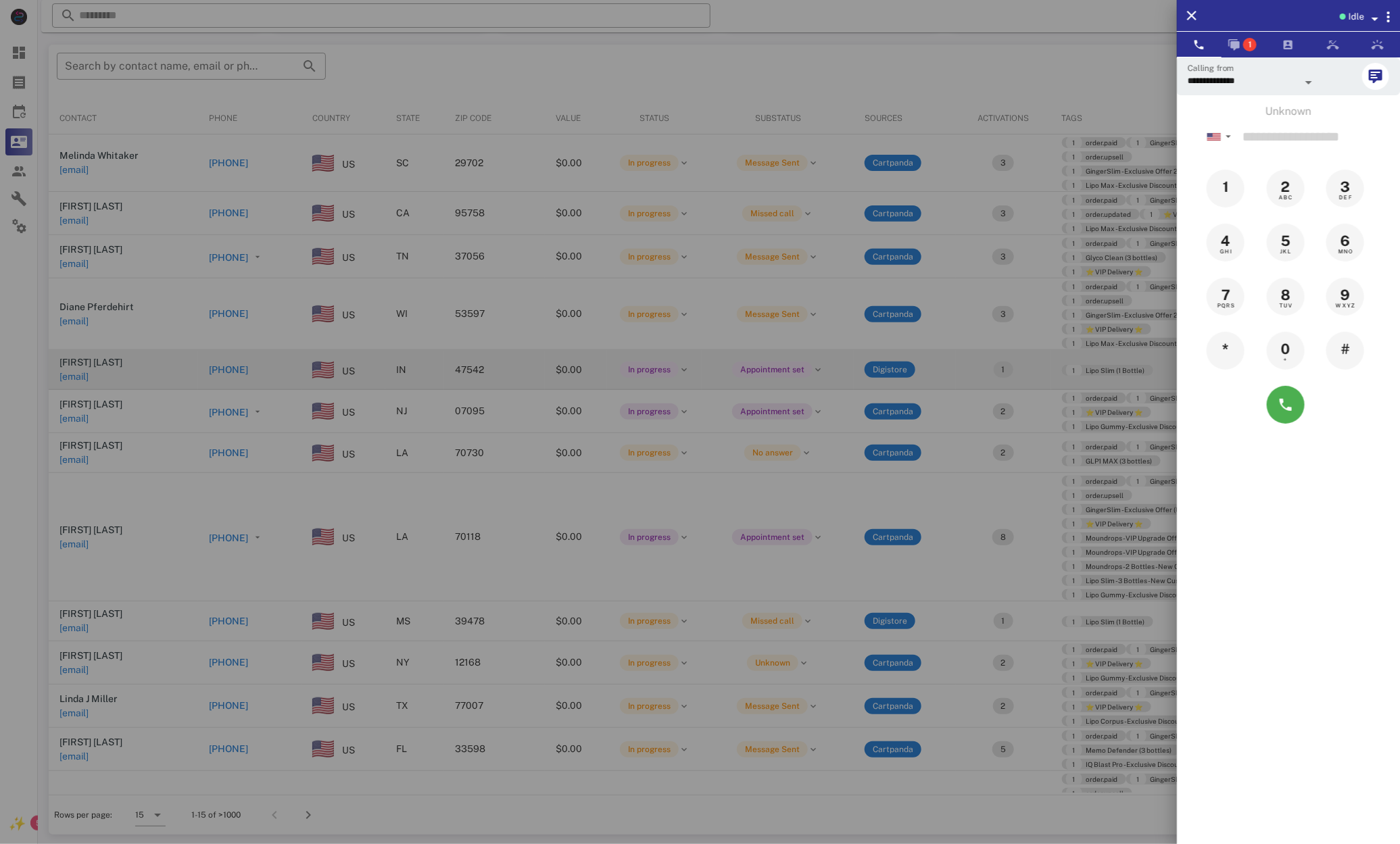 click at bounding box center (700, 422) 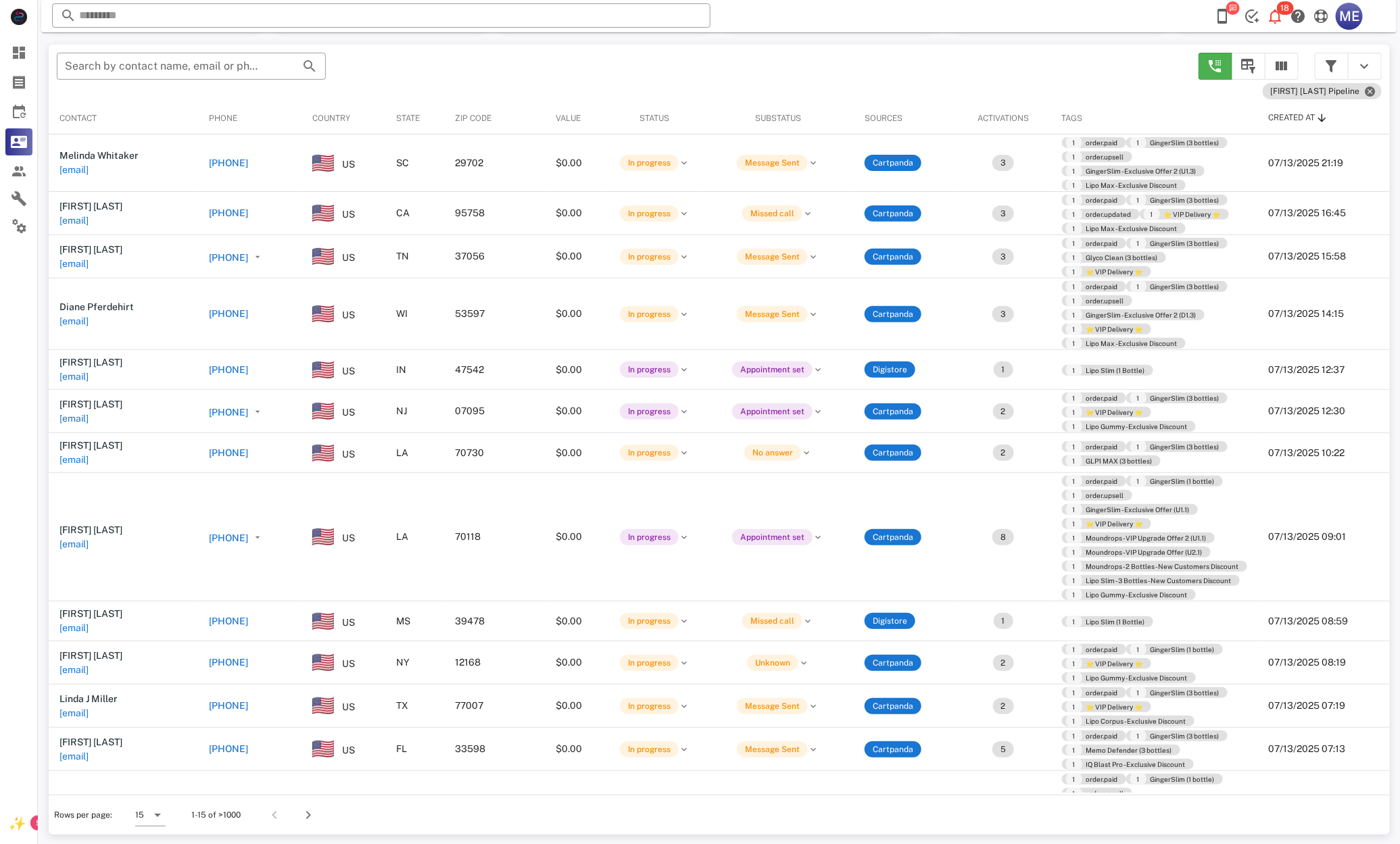drag, startPoint x: 308, startPoint y: 372, endPoint x: 222, endPoint y: 389, distance: 87.66413 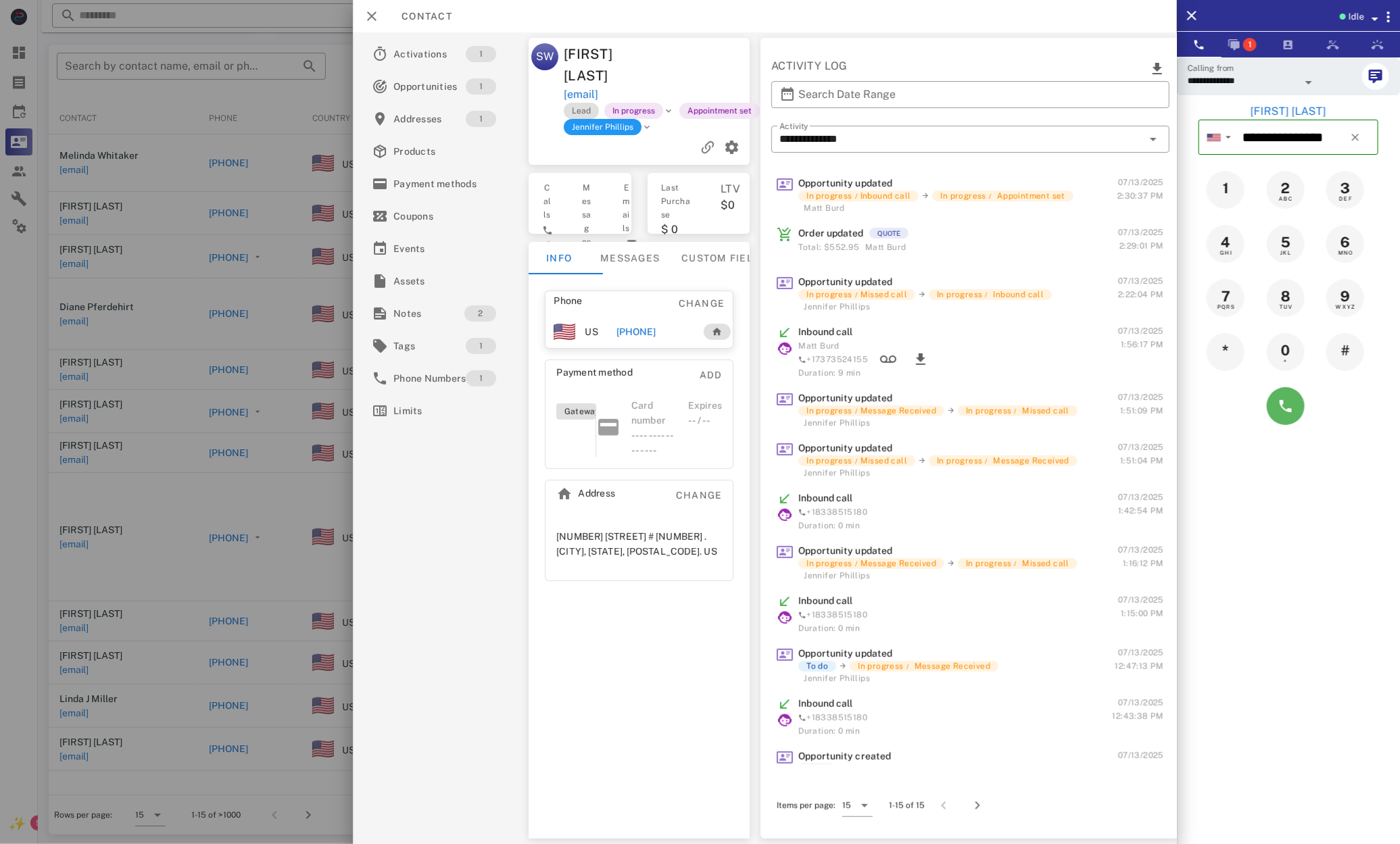 click at bounding box center [1288, 406] 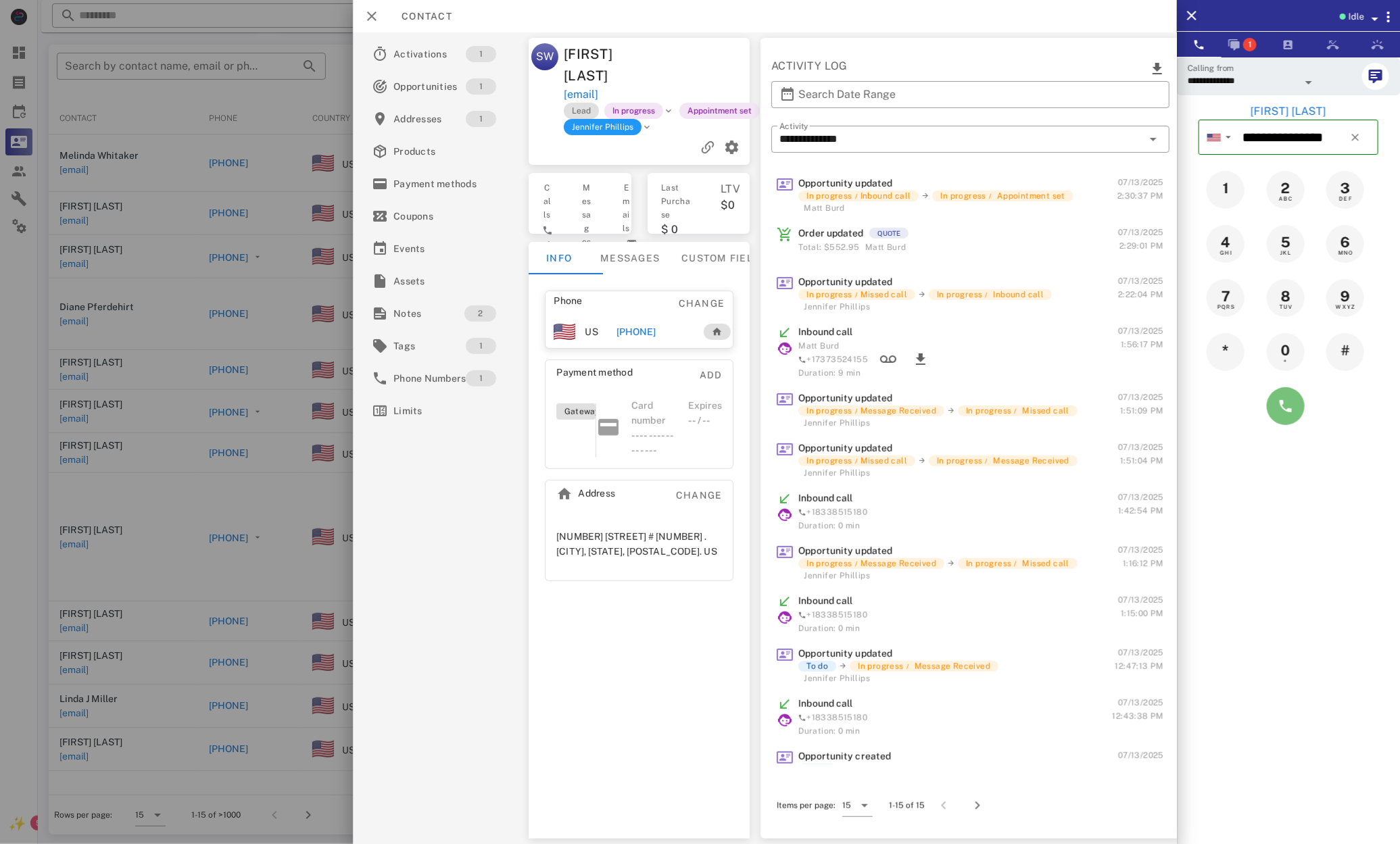 click at bounding box center (1286, 406) 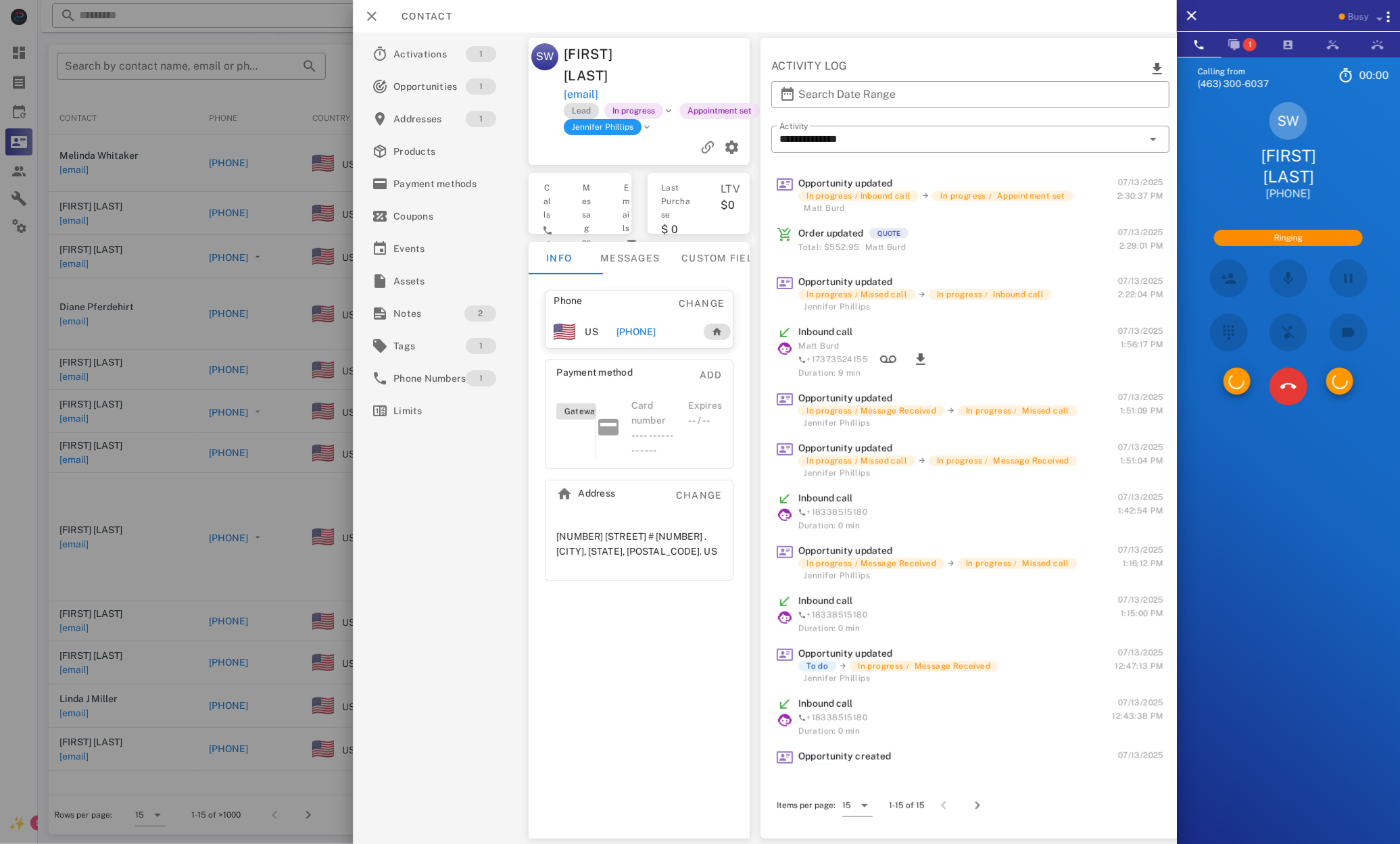 scroll, scrollTop: 134, scrollLeft: 0, axis: vertical 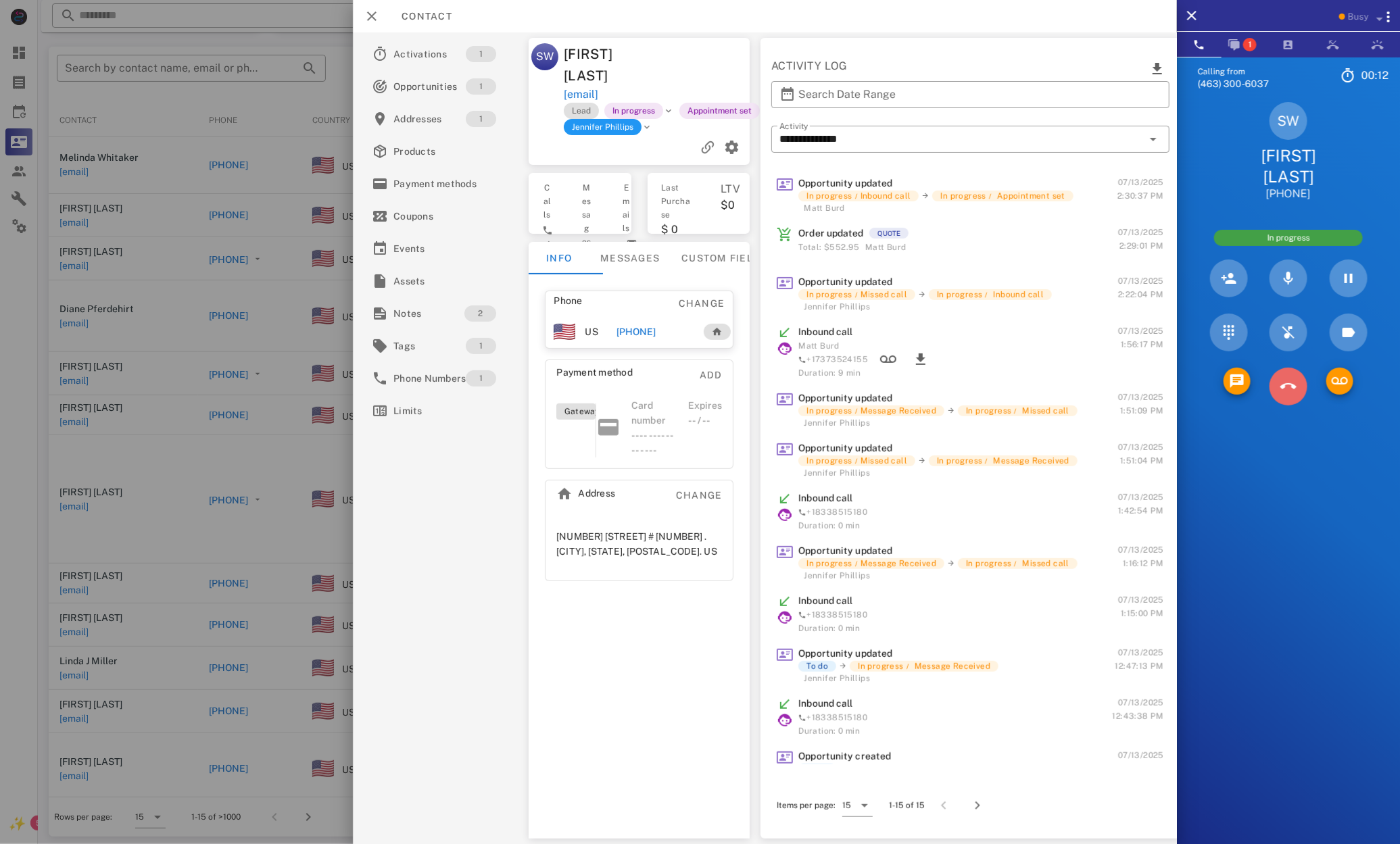 click at bounding box center [1288, 387] 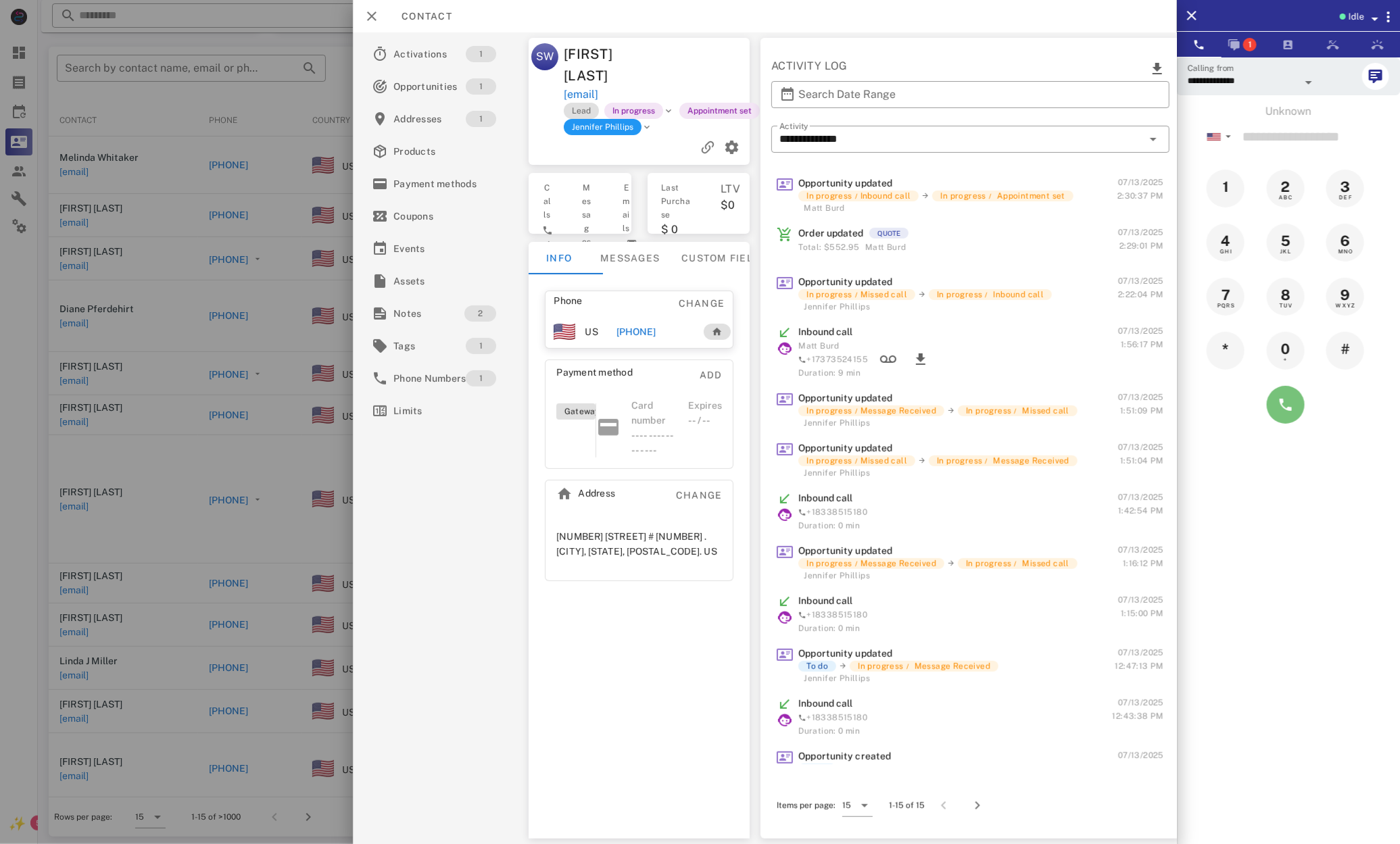 click at bounding box center (1286, 405) 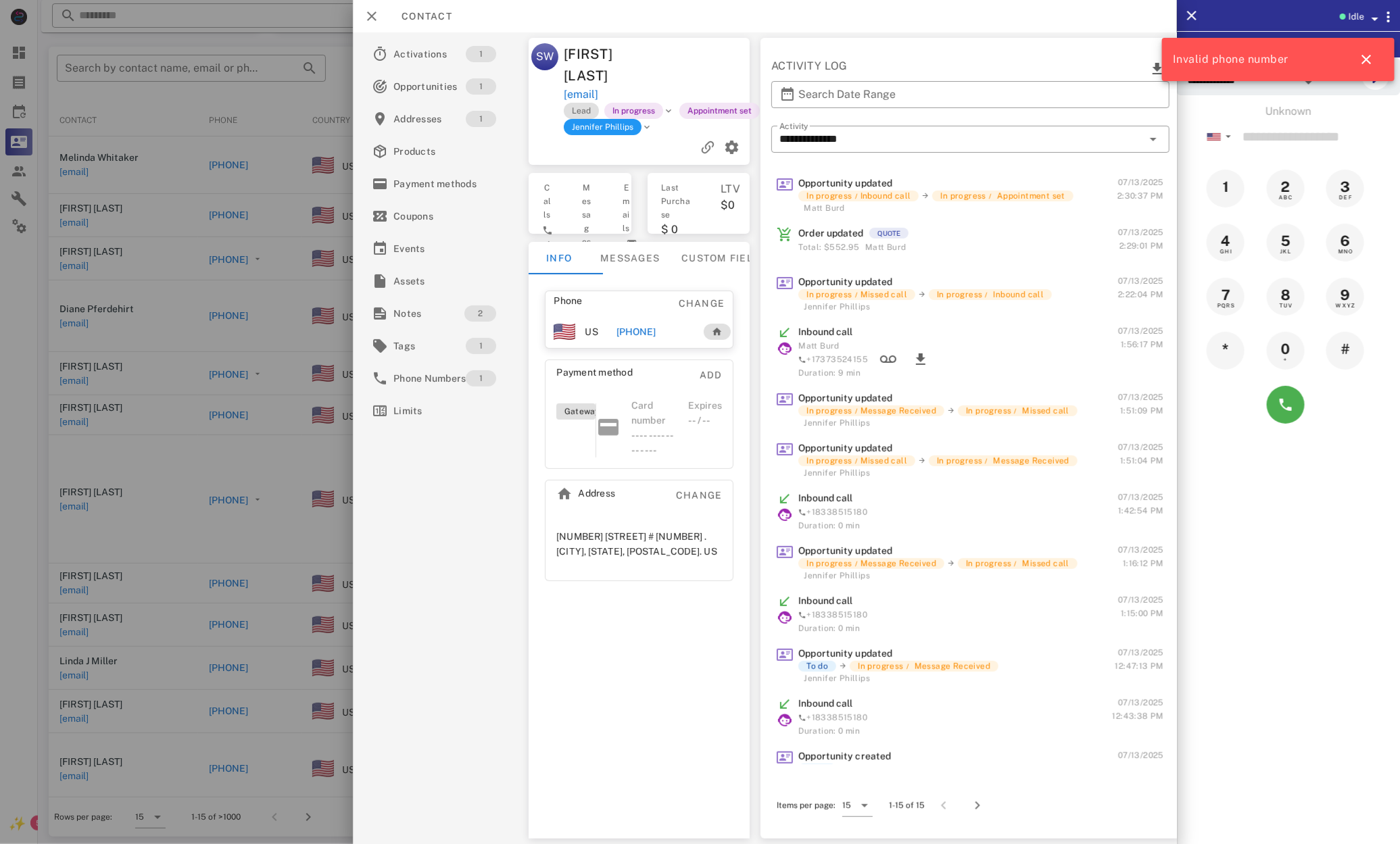 click on "+18127896699" at bounding box center [636, 332] 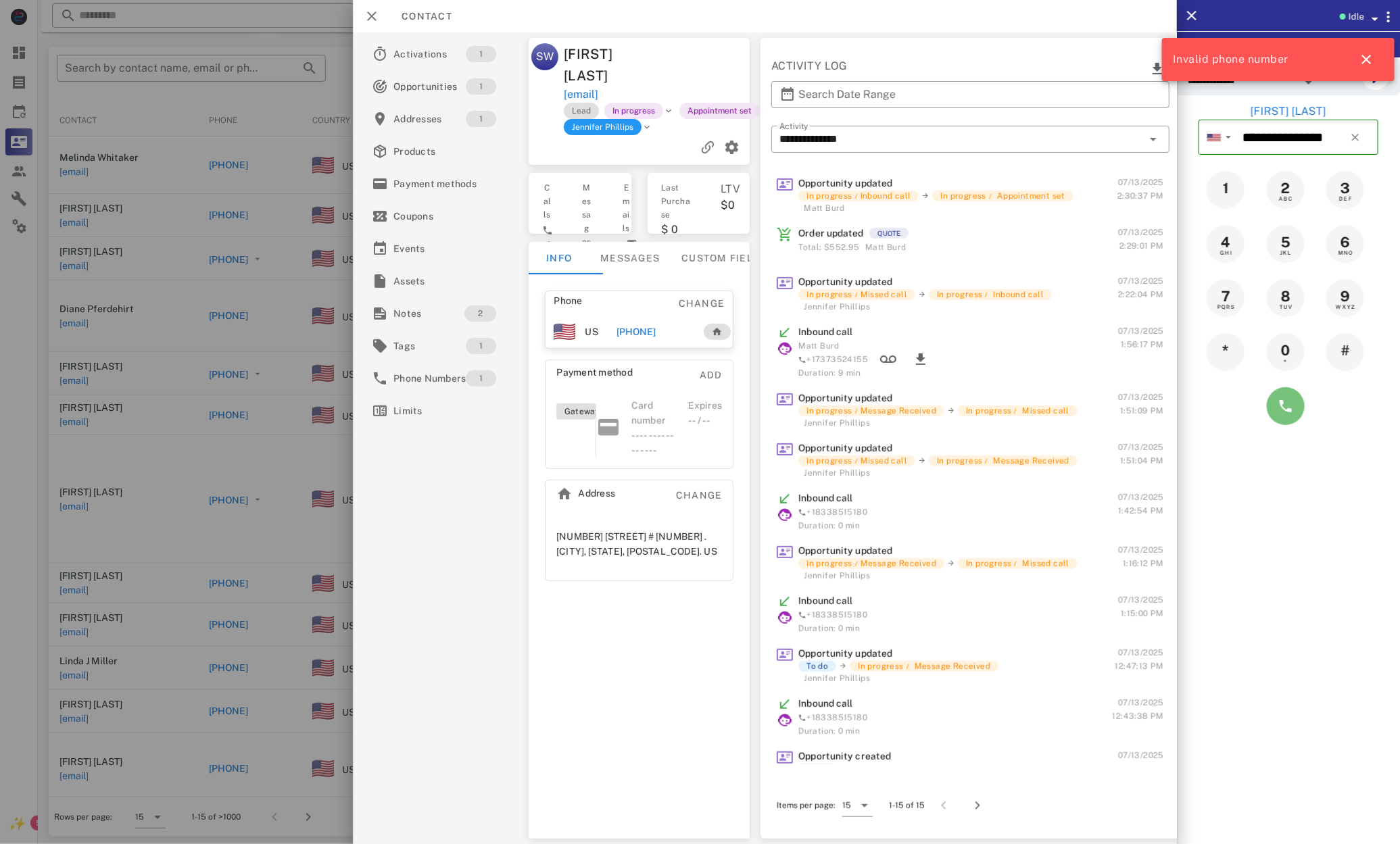 click at bounding box center (1286, 406) 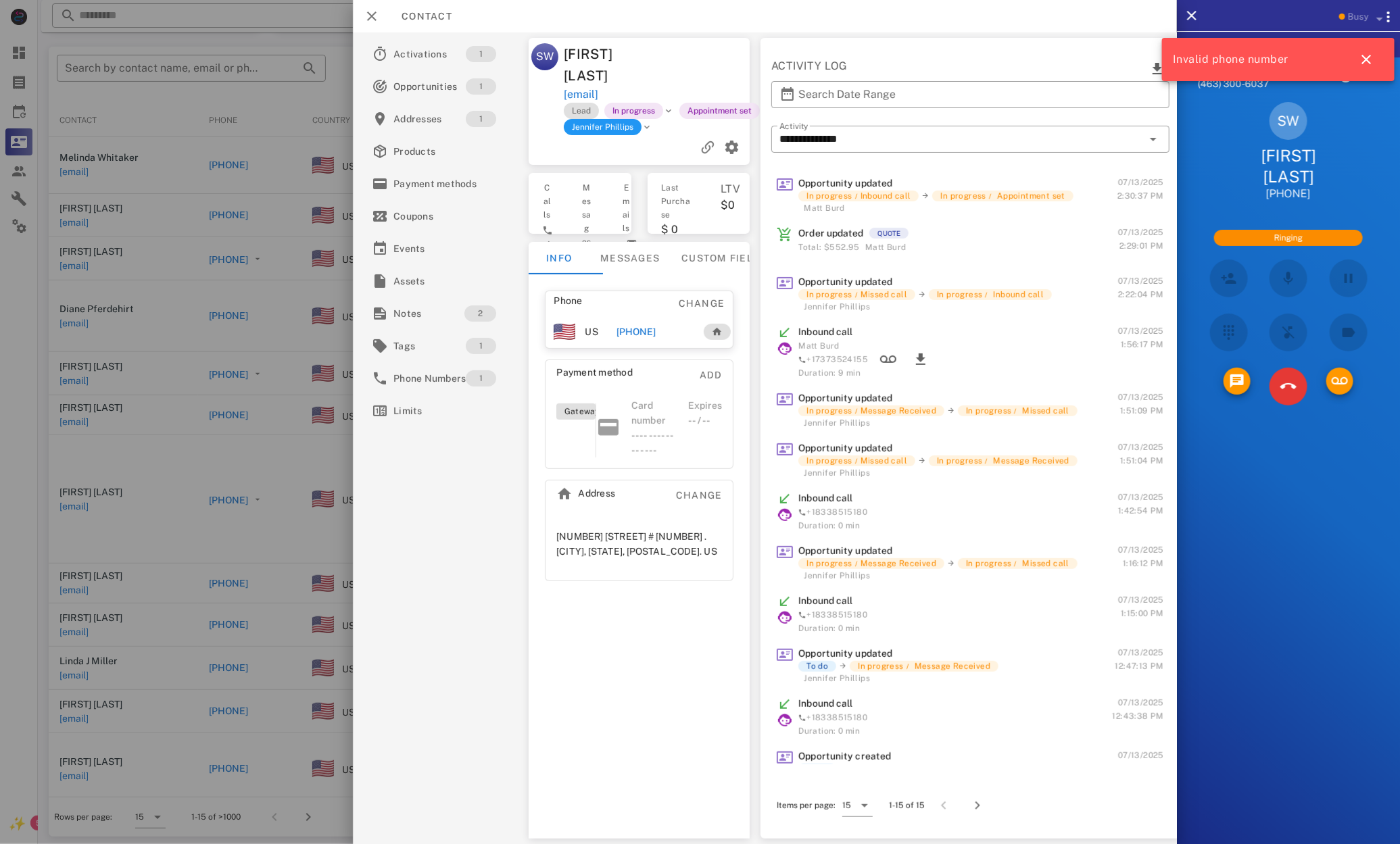 drag, startPoint x: 289, startPoint y: 344, endPoint x: 305, endPoint y: 359, distance: 21.931712 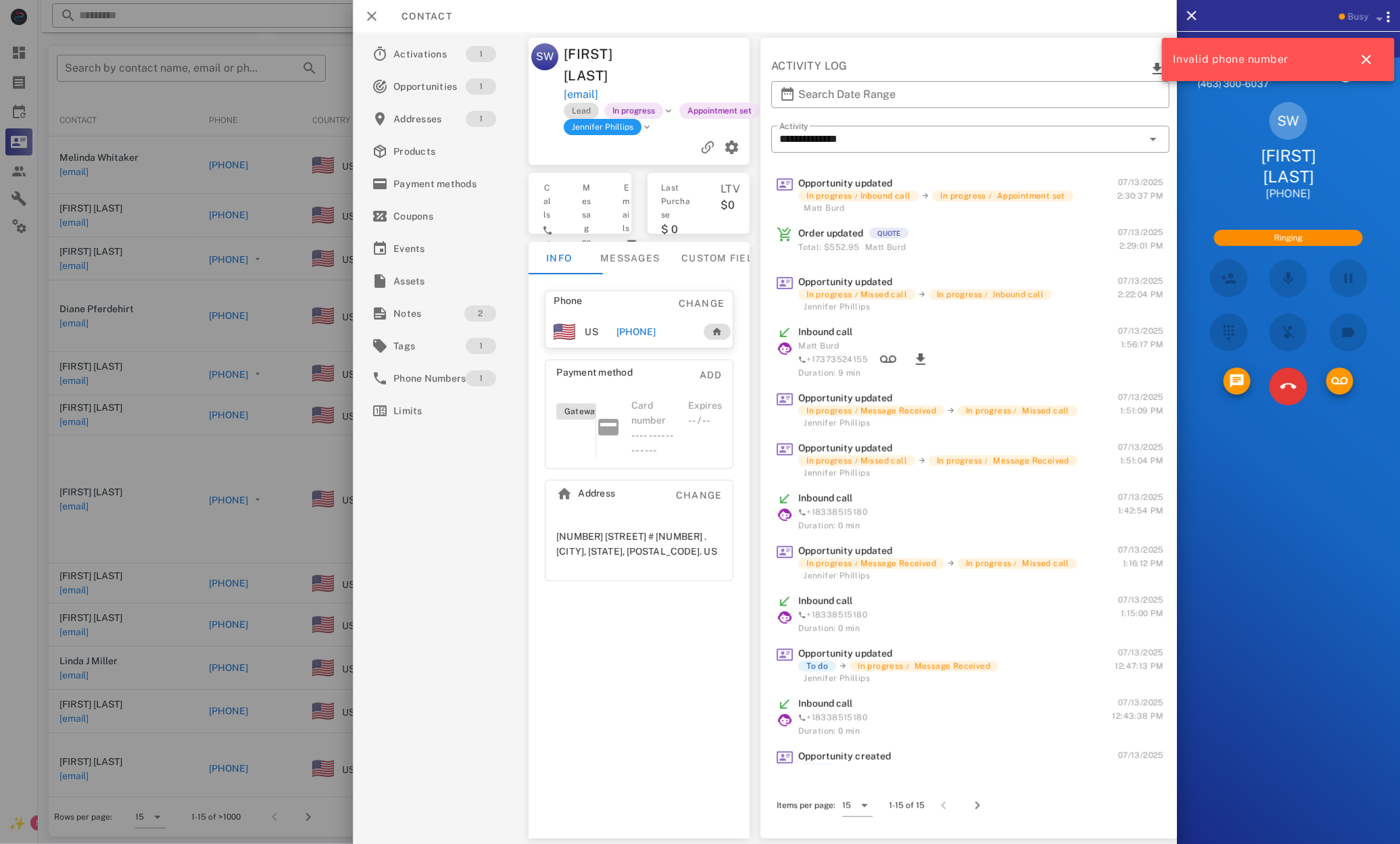click at bounding box center [700, 422] 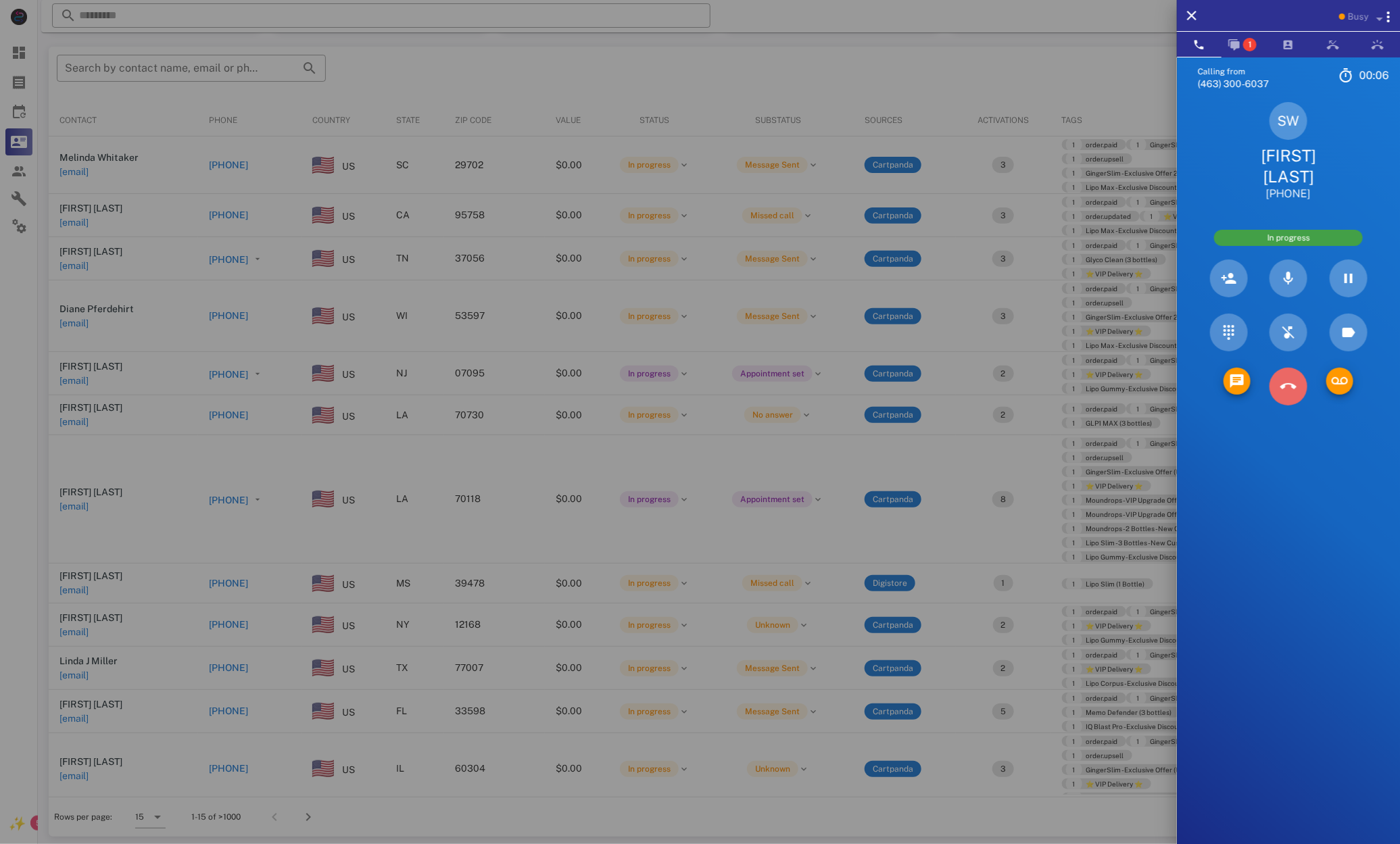 click at bounding box center (1288, 387) 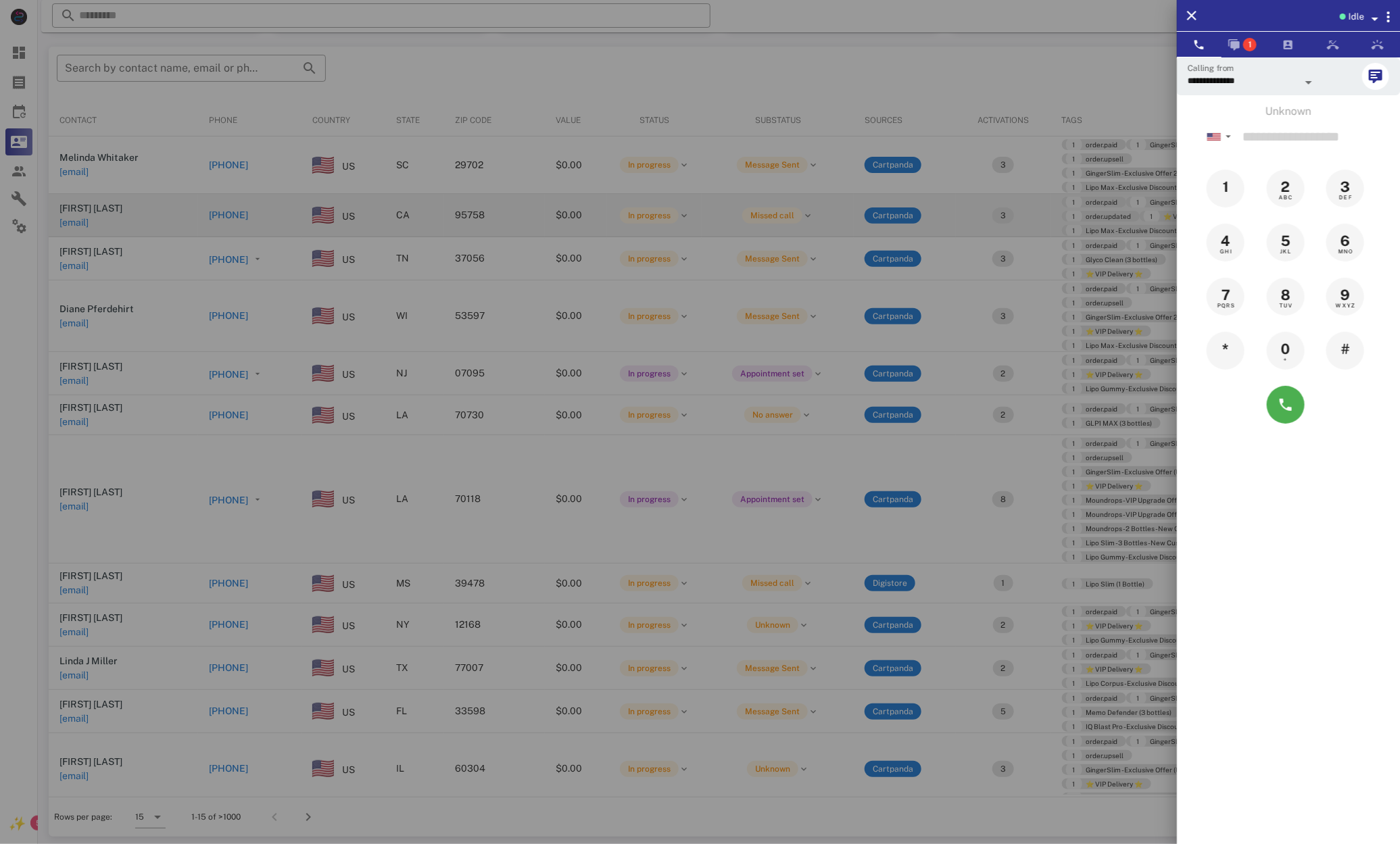 click at bounding box center [700, 422] 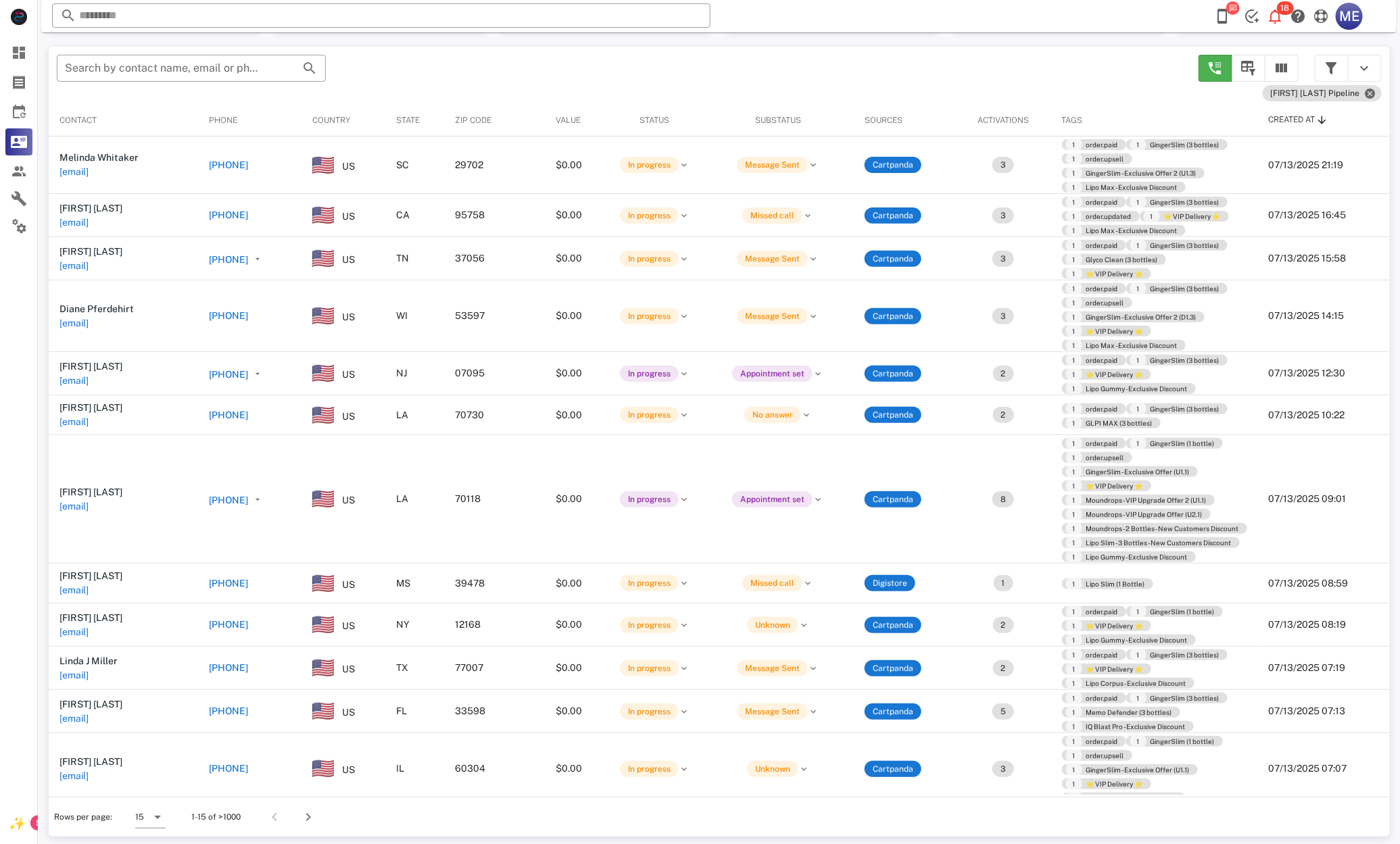 click on "+16014474110" at bounding box center [228, 583] 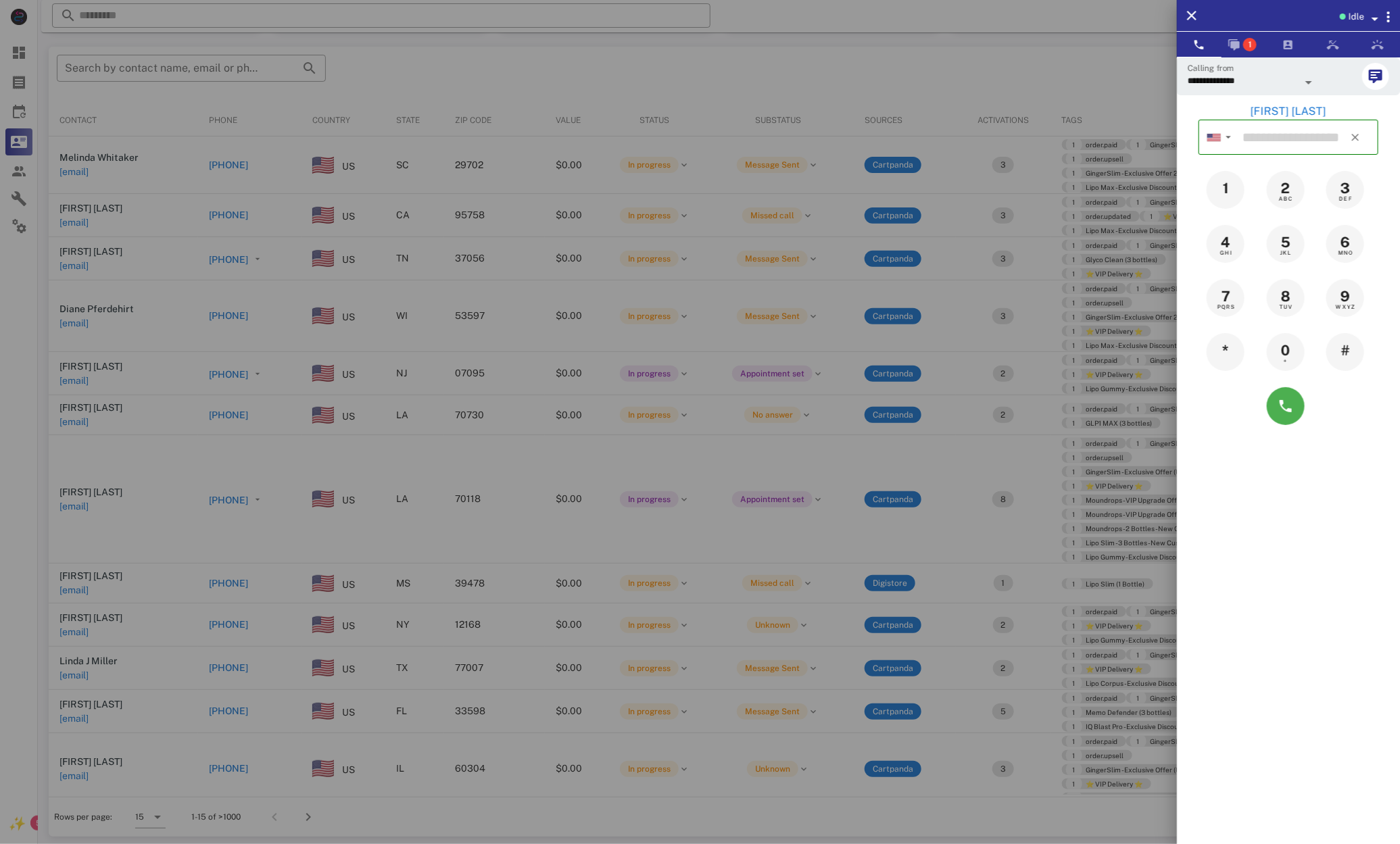 type on "**********" 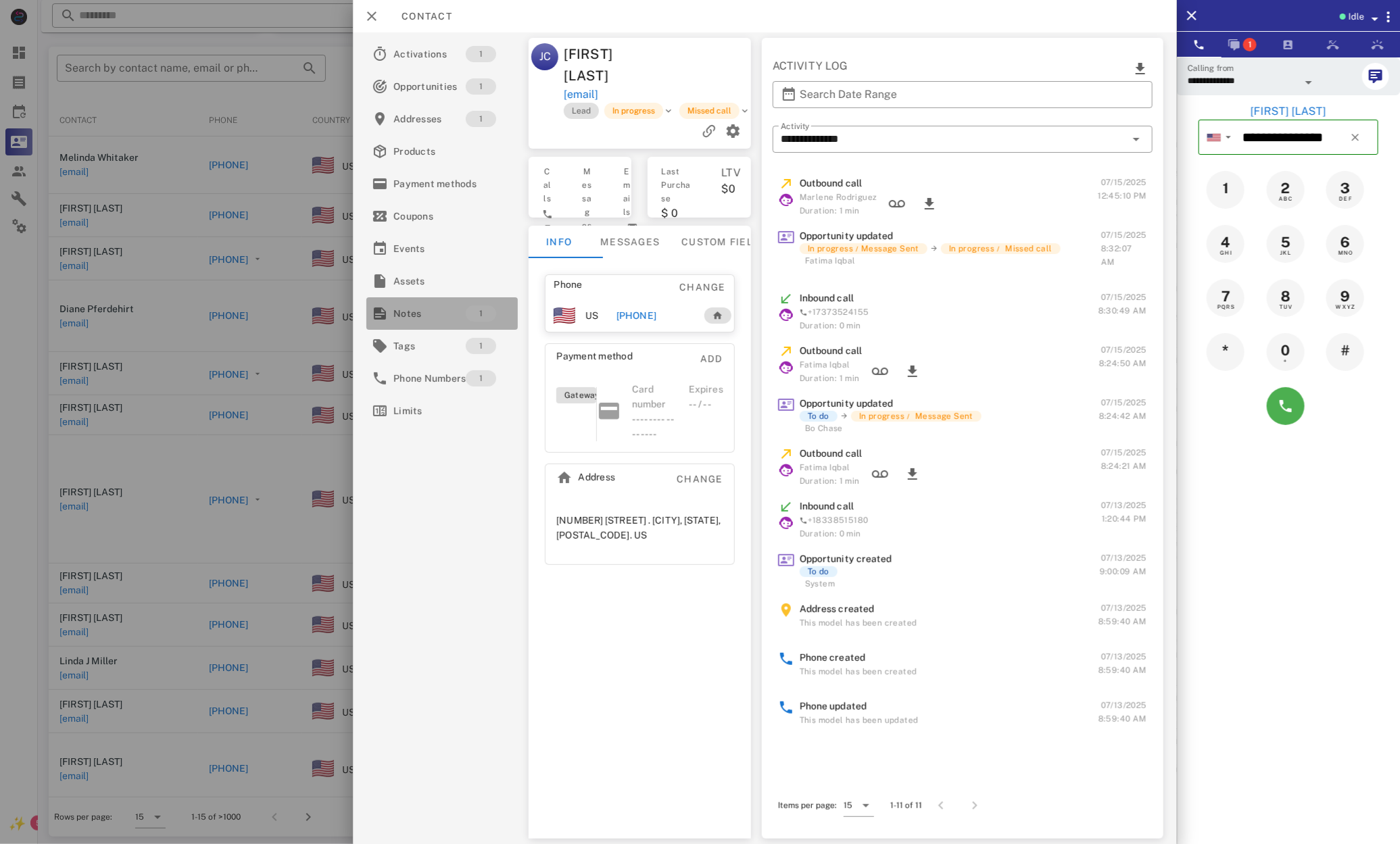 click on "Notes" at bounding box center (429, 314) 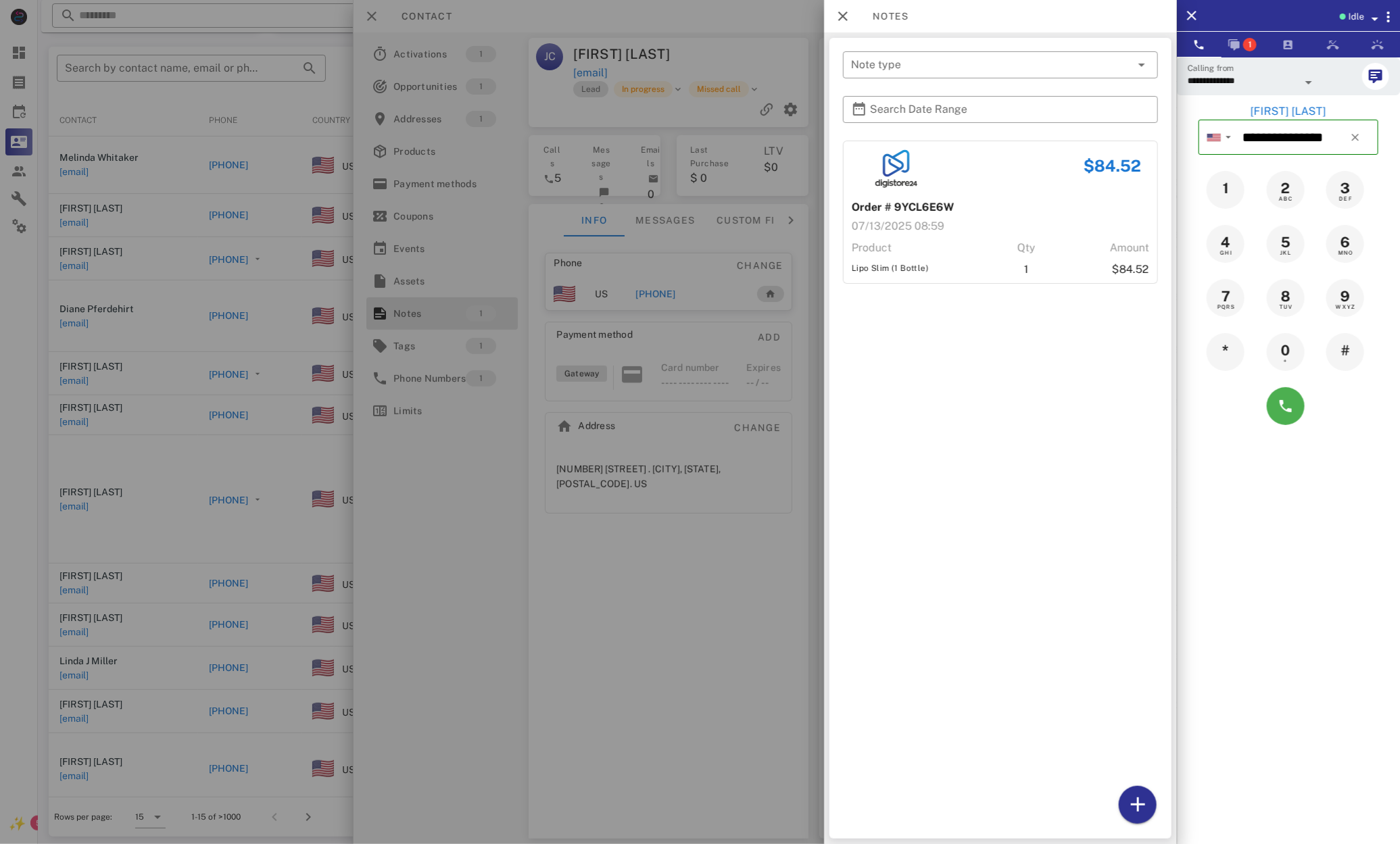 drag, startPoint x: 1026, startPoint y: 272, endPoint x: 1057, endPoint y: 313, distance: 51 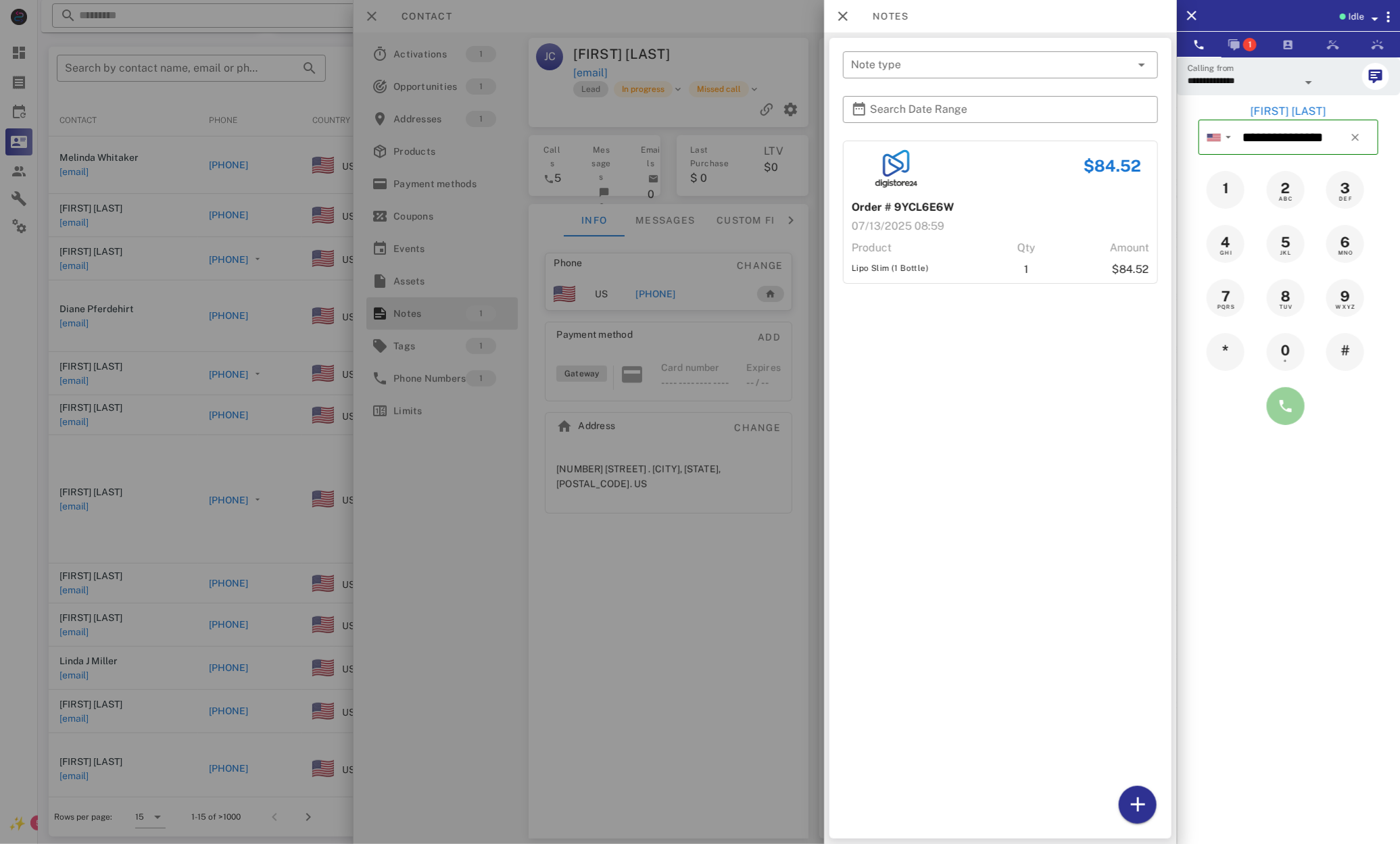 click at bounding box center [1286, 406] 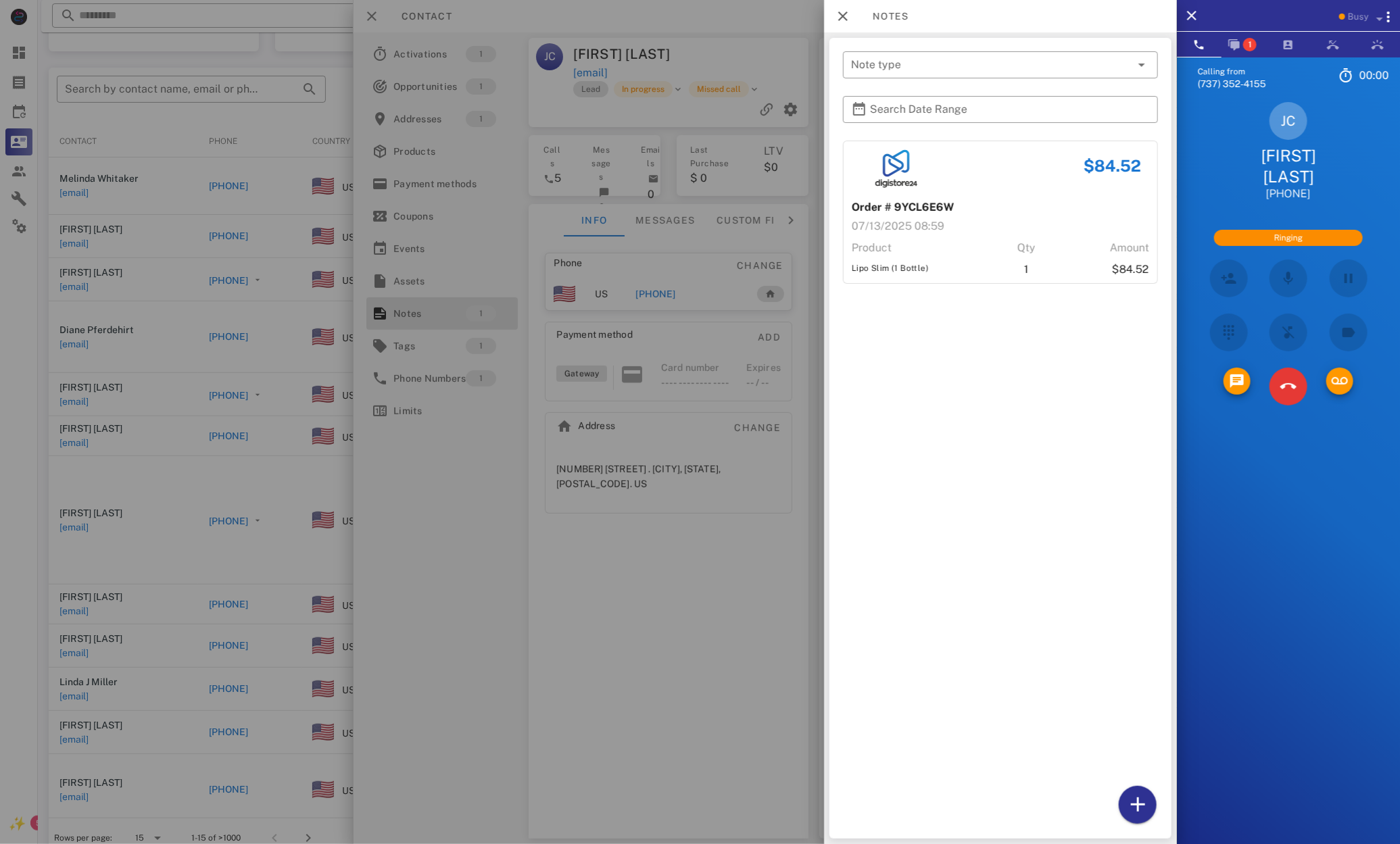 scroll, scrollTop: 132, scrollLeft: 0, axis: vertical 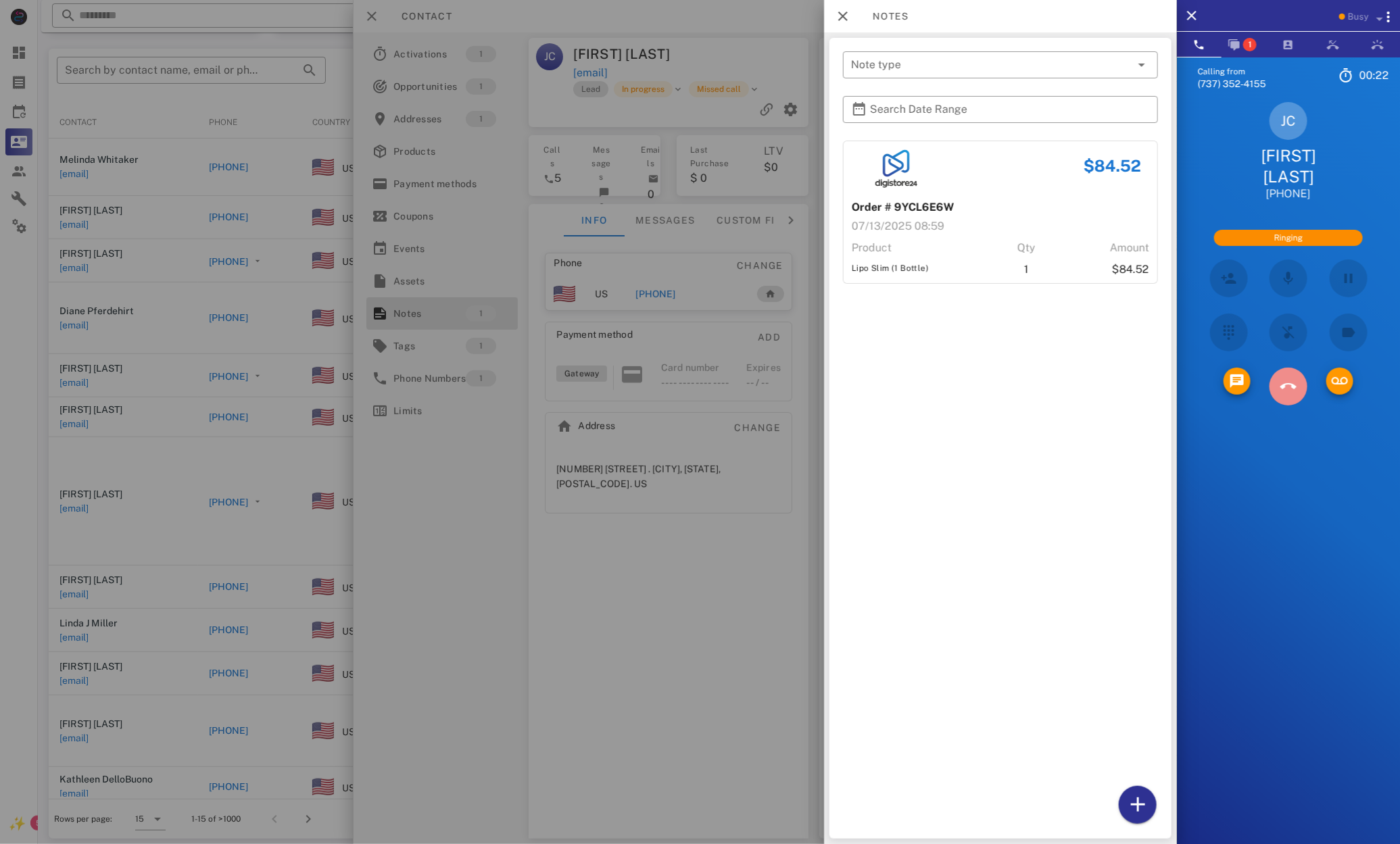 click at bounding box center [1288, 387] 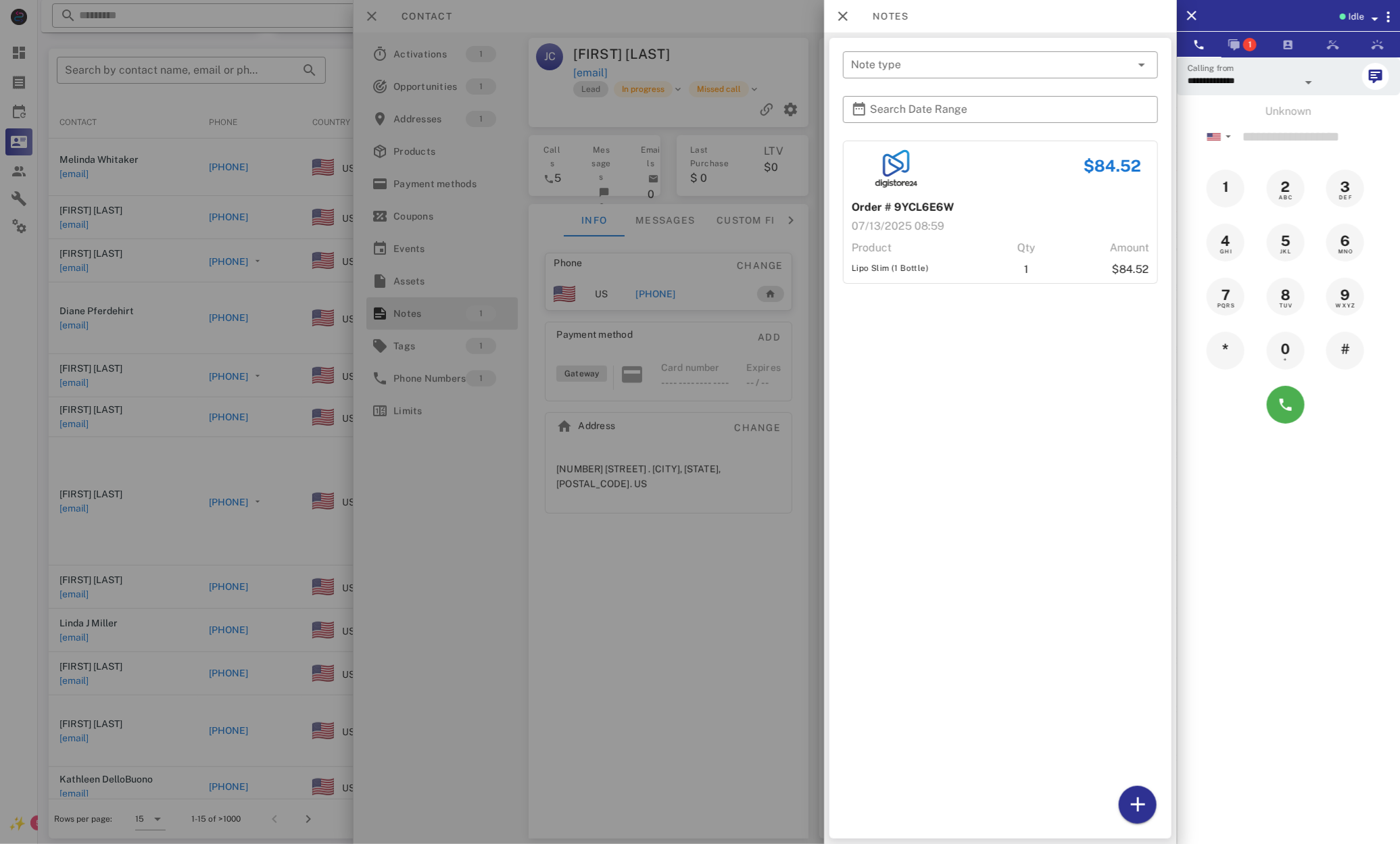 click at bounding box center (700, 422) 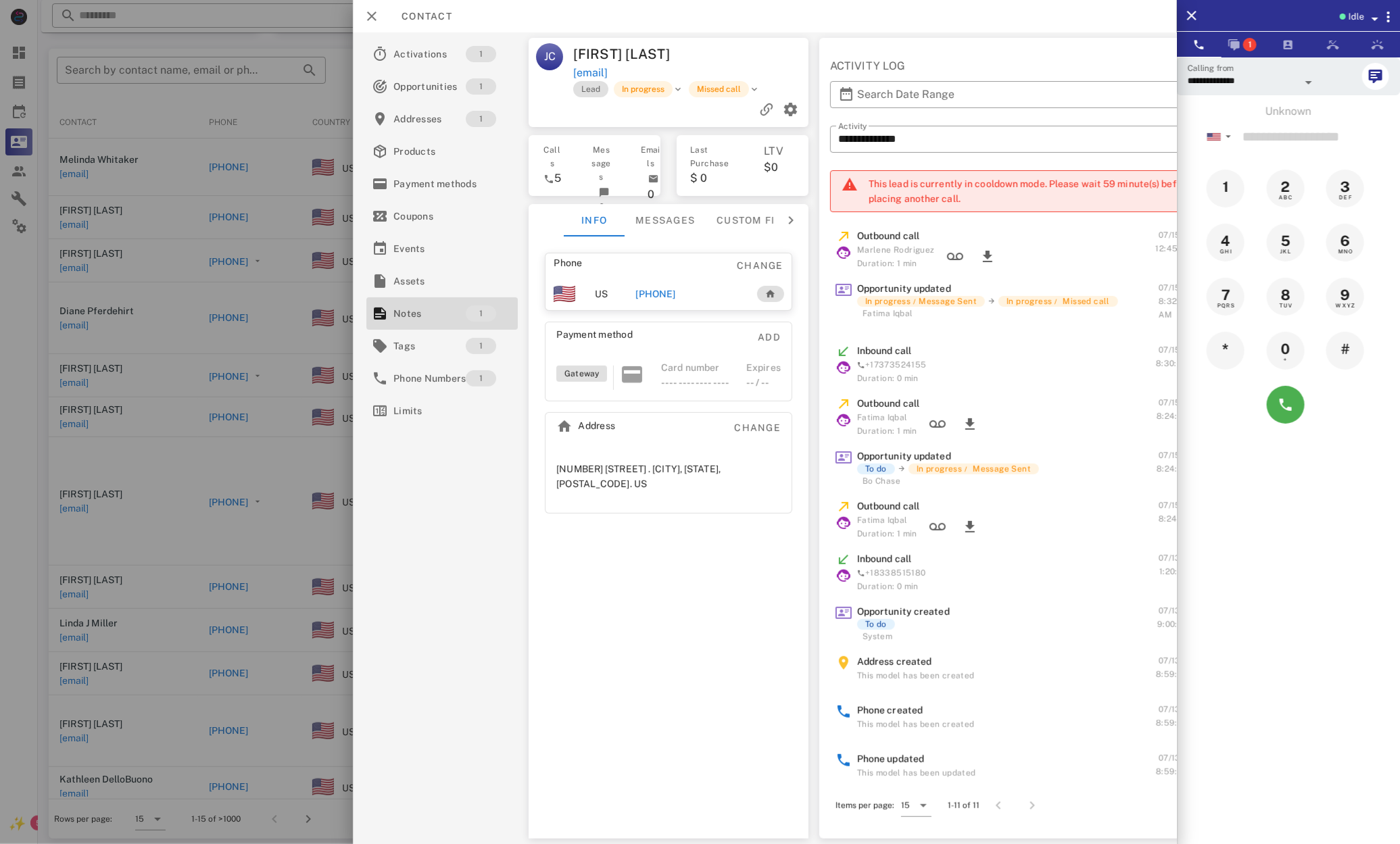 click on "+16014474110" at bounding box center (656, 294) 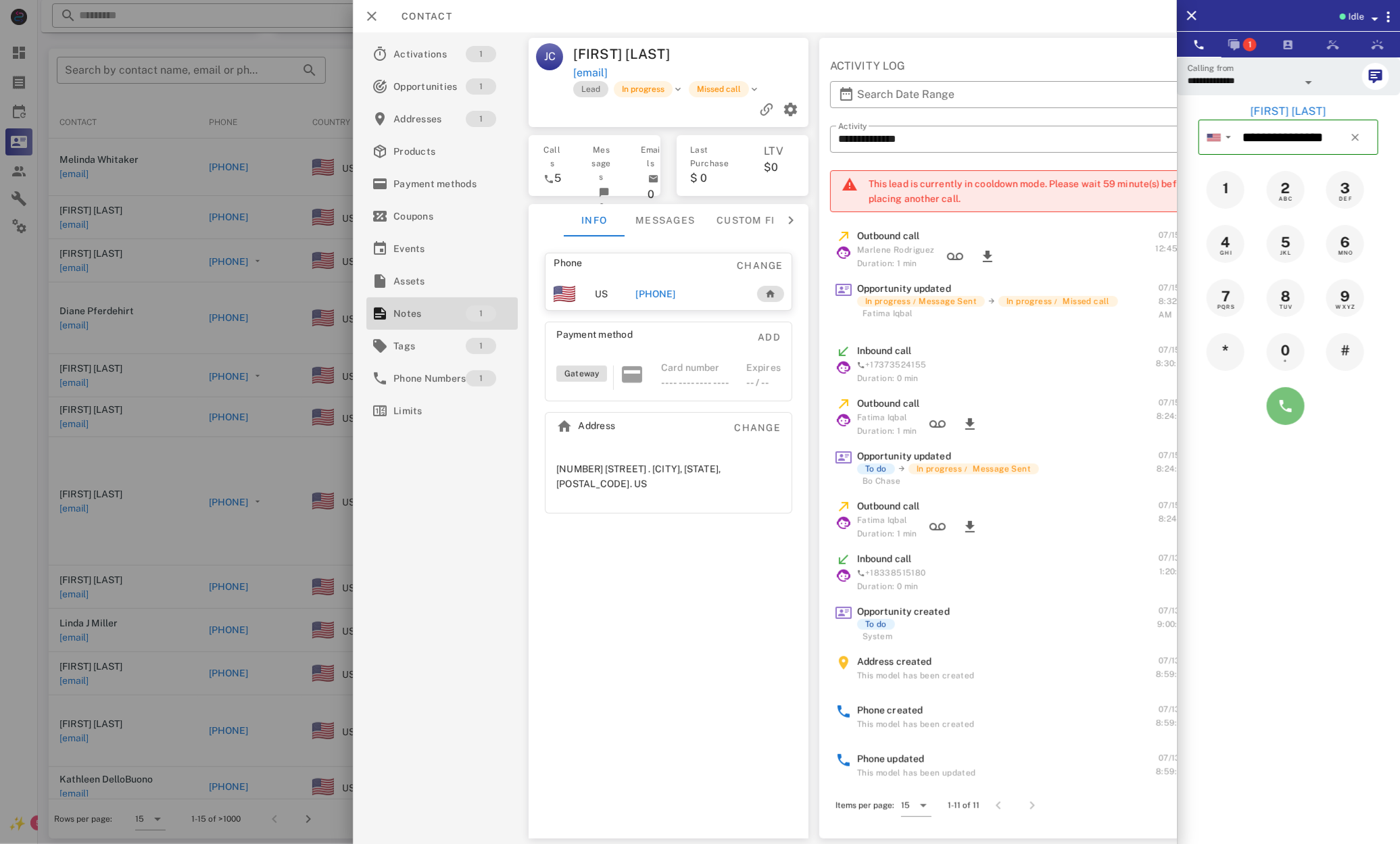 click at bounding box center [1286, 406] 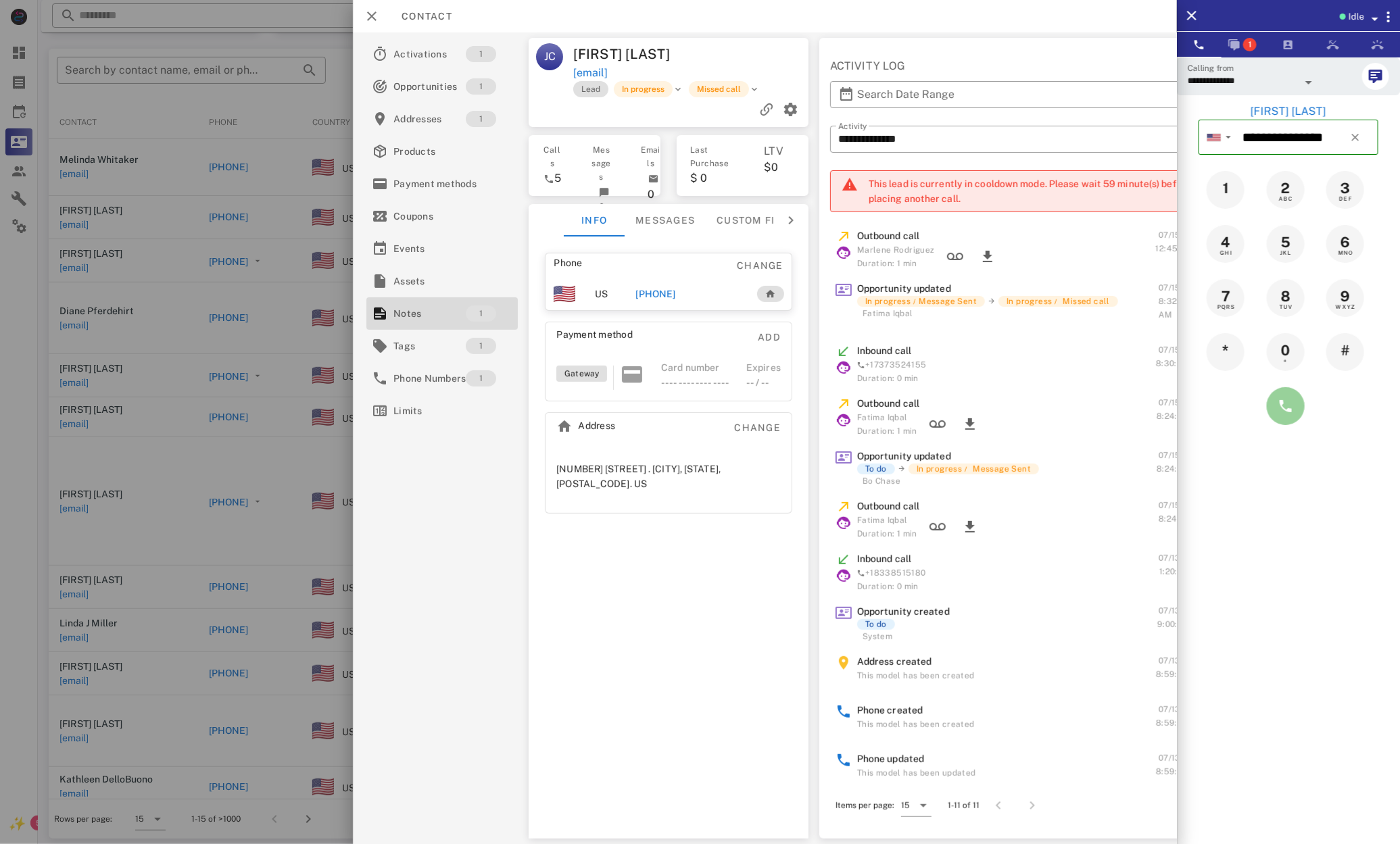 click at bounding box center (1286, 406) 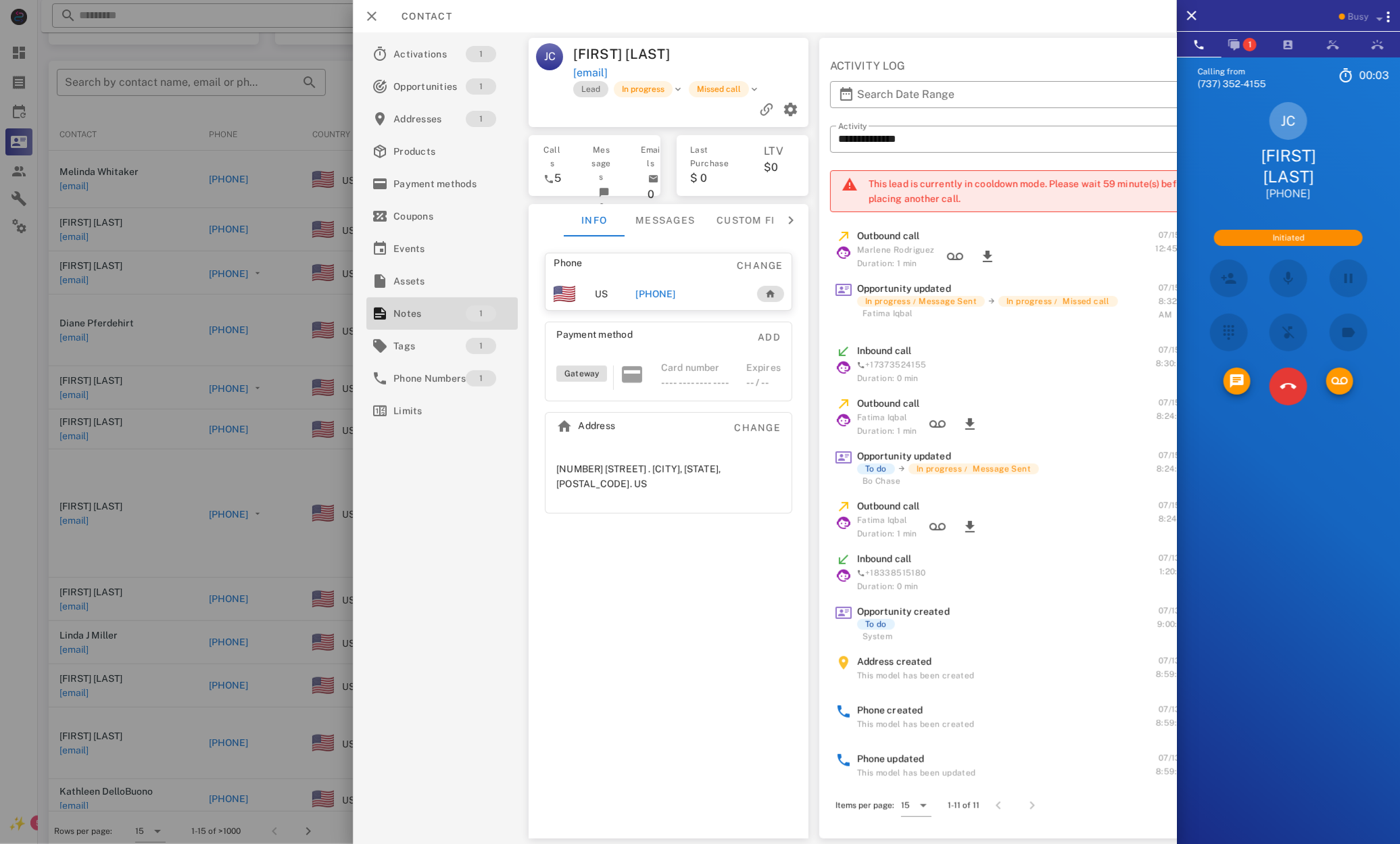 scroll, scrollTop: 118, scrollLeft: 0, axis: vertical 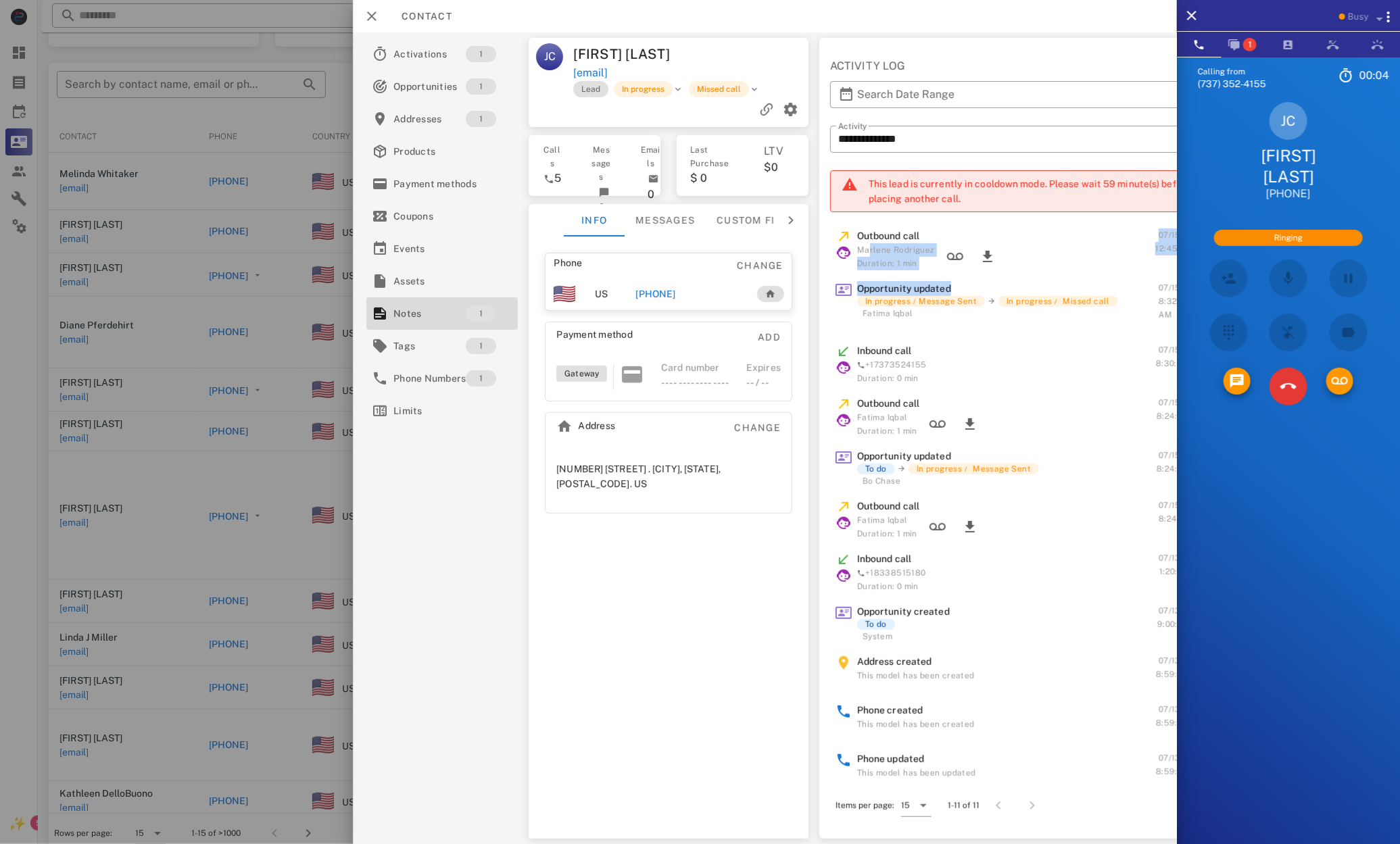 drag, startPoint x: 902, startPoint y: 251, endPoint x: 946, endPoint y: 286, distance: 56.222771 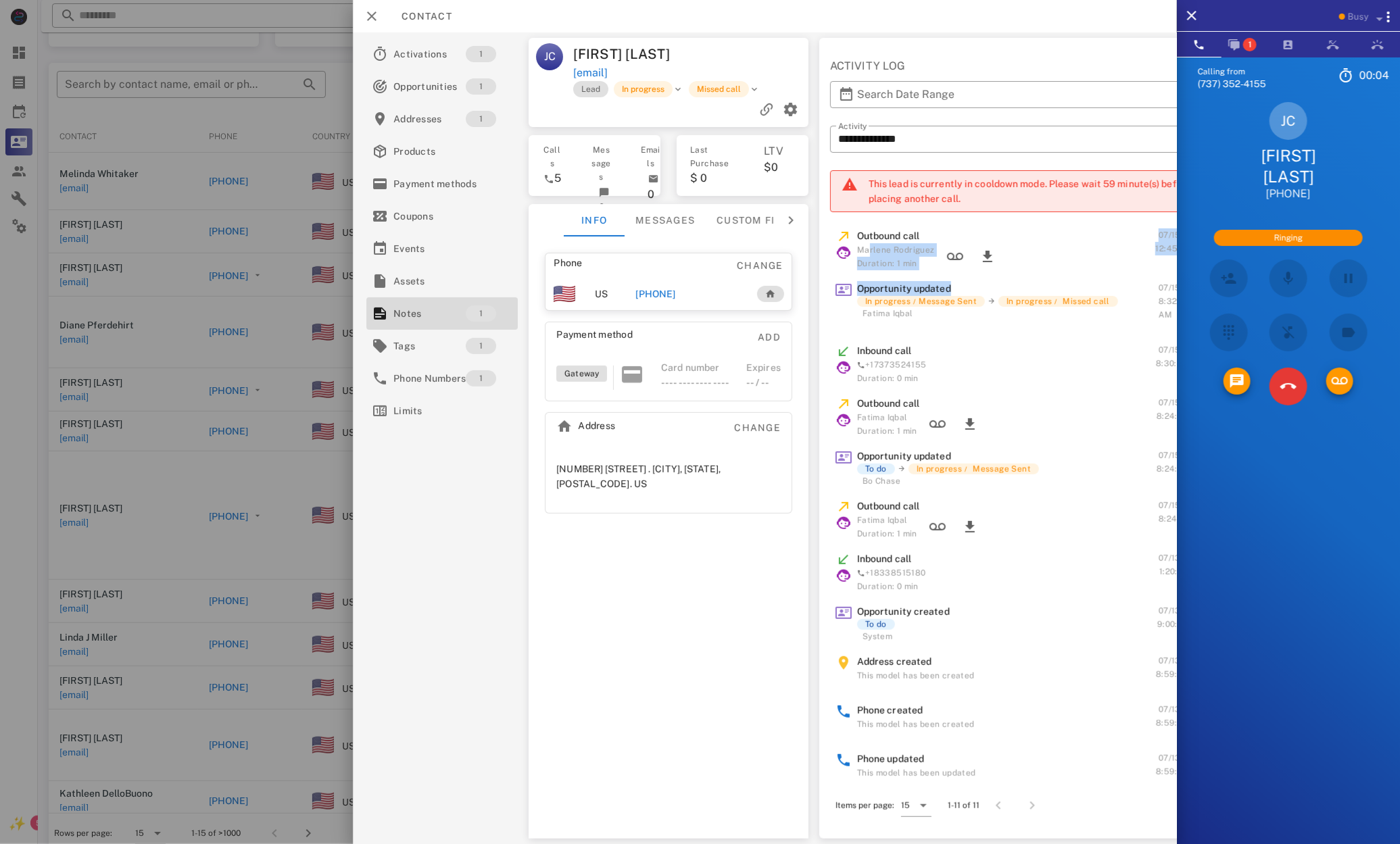 click on "Outbound call  Marlene Rodriguez   Duration: 1 min   07/15/2025   12:45:10 PM  Opportunity updated In progress / Message Sent In progress / Missed call Fatima Iqbal  07/15/2025   8:32:07 AM  Inbound call     +17373524155   Duration: 0 min   07/15/2025   8:30:49 AM  Outbound call  Fatima Iqbal   Duration: 1 min   07/15/2025   8:24:50 AM  Opportunity updated To do In progress / Message Sent Bo Chase  07/15/2025   8:24:42 AM  Outbound call  Fatima Iqbal   Duration: 1 min   07/15/2025   8:24:21 AM  Inbound call     +18338515180   Duration: 0 min   07/13/2025   1:20:44 PM  Opportunity created To do System  07/13/2025   9:00:09 AM  Address created  This model has been created   07/13/2025   8:59:40 AM  Phone created  This model has been created   07/13/2025   8:59:40 AM  Phone updated  This model has been updated   07/13/2025   8:59:40 AM" at bounding box center [1020, 520] 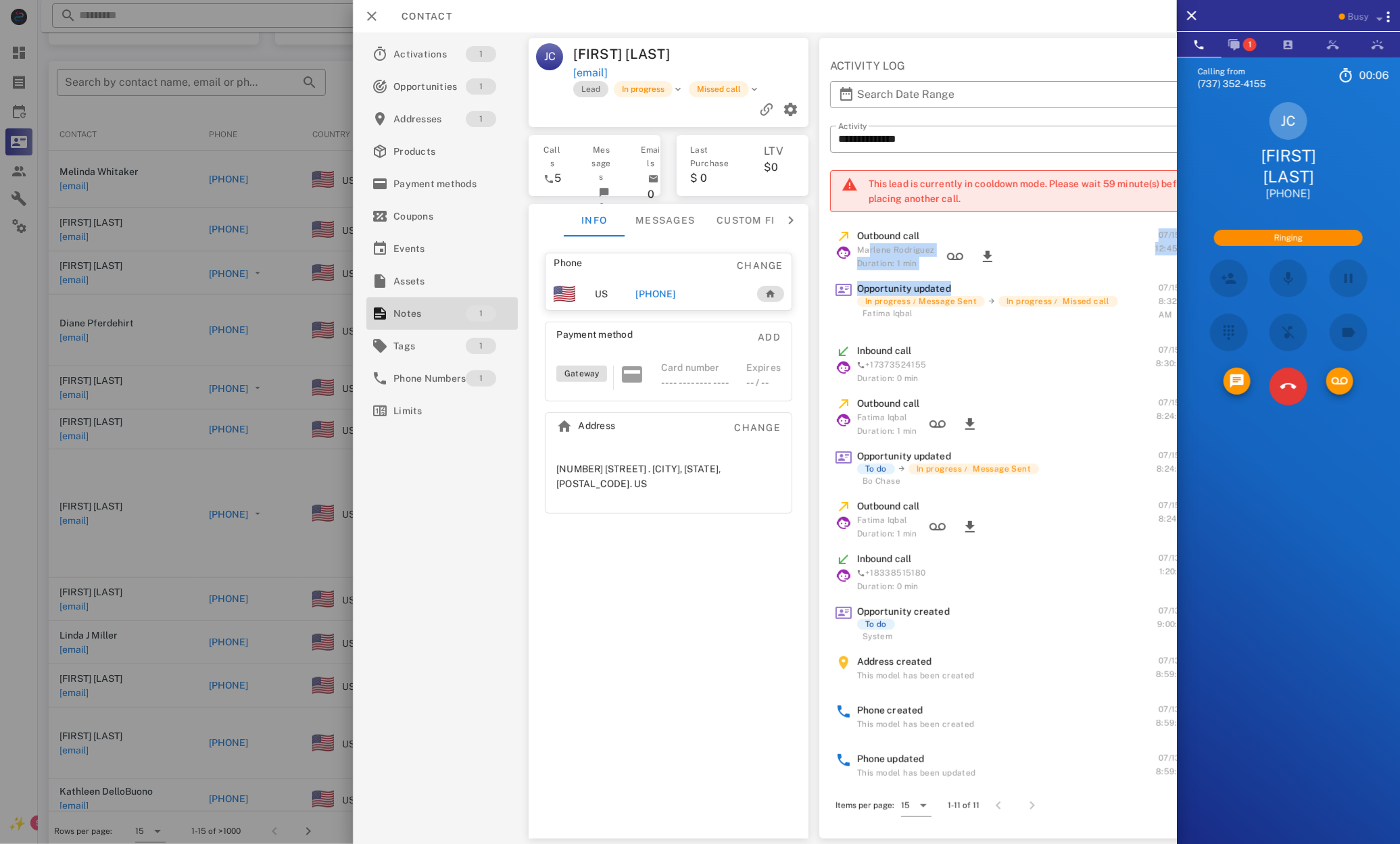 scroll, scrollTop: 109, scrollLeft: 0, axis: vertical 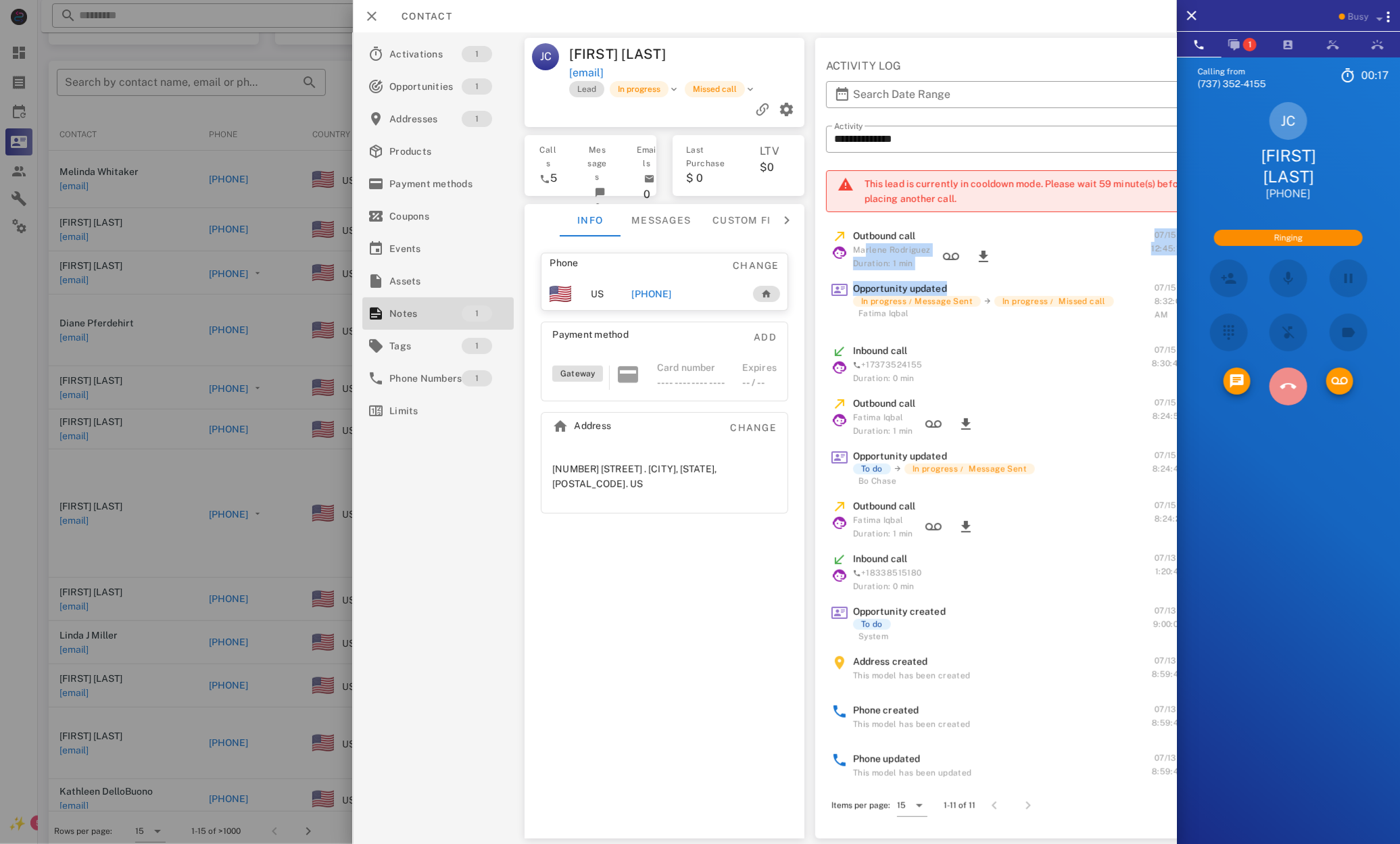 click at bounding box center [1288, 387] 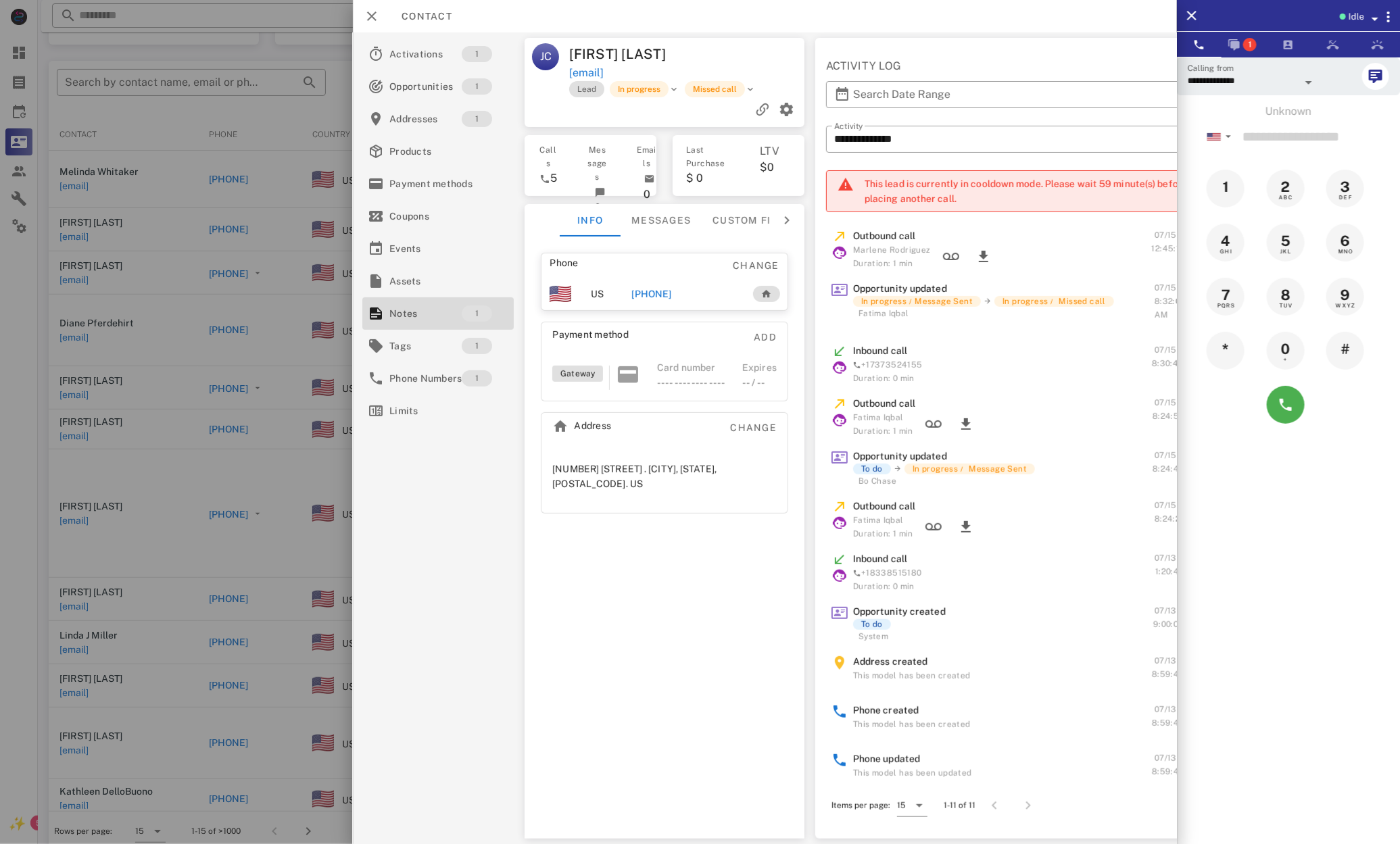 click on "Phone   Change   US   +16014474110   Payment method   Add  Gateway  Card number  ---- ---- ---- ----  Expires  -- / --  Address   Change   24 Hurricane Creek Rd .
Sandy Hook, MS, 39478.
US" at bounding box center [665, 383] 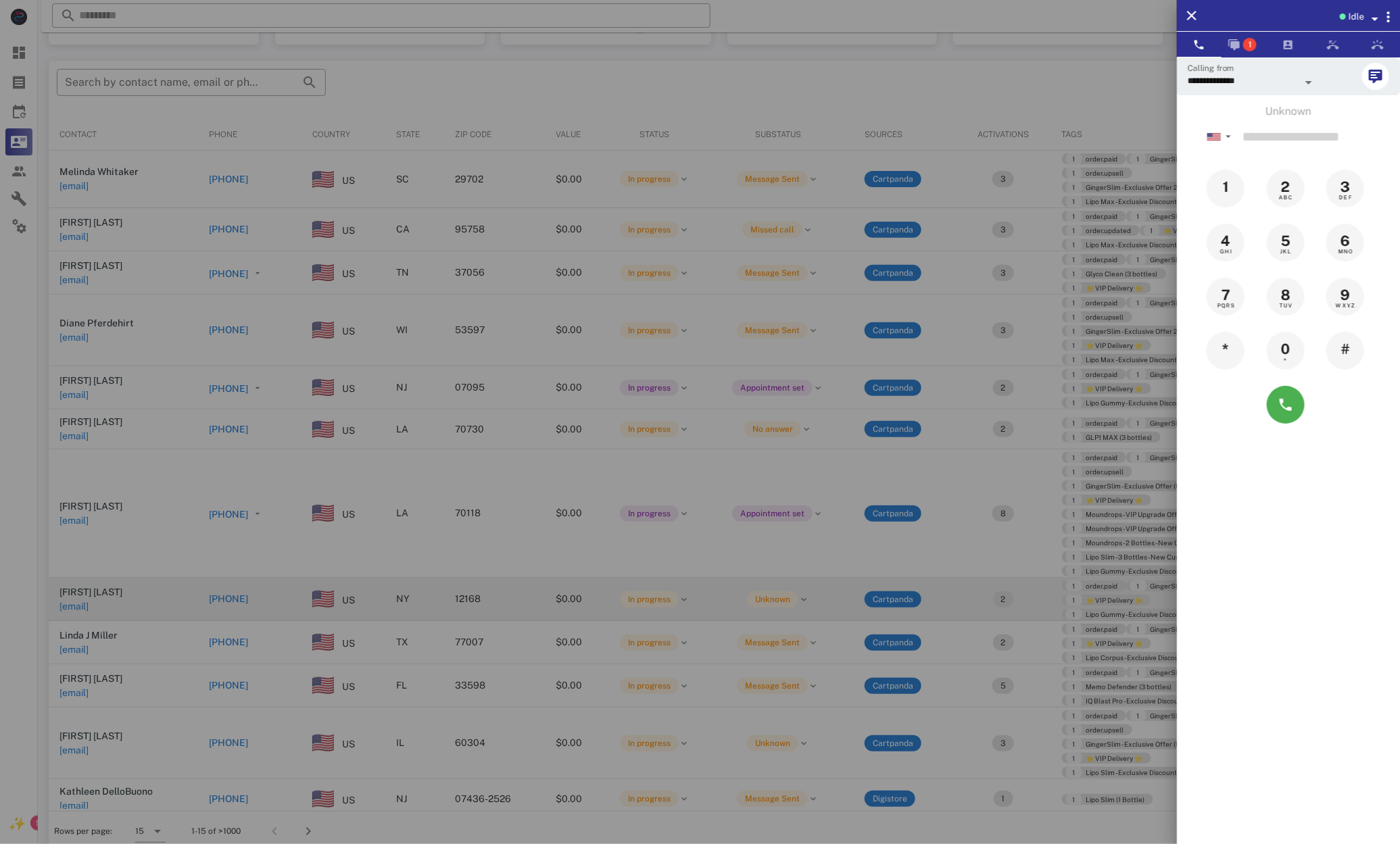click at bounding box center [700, 422] 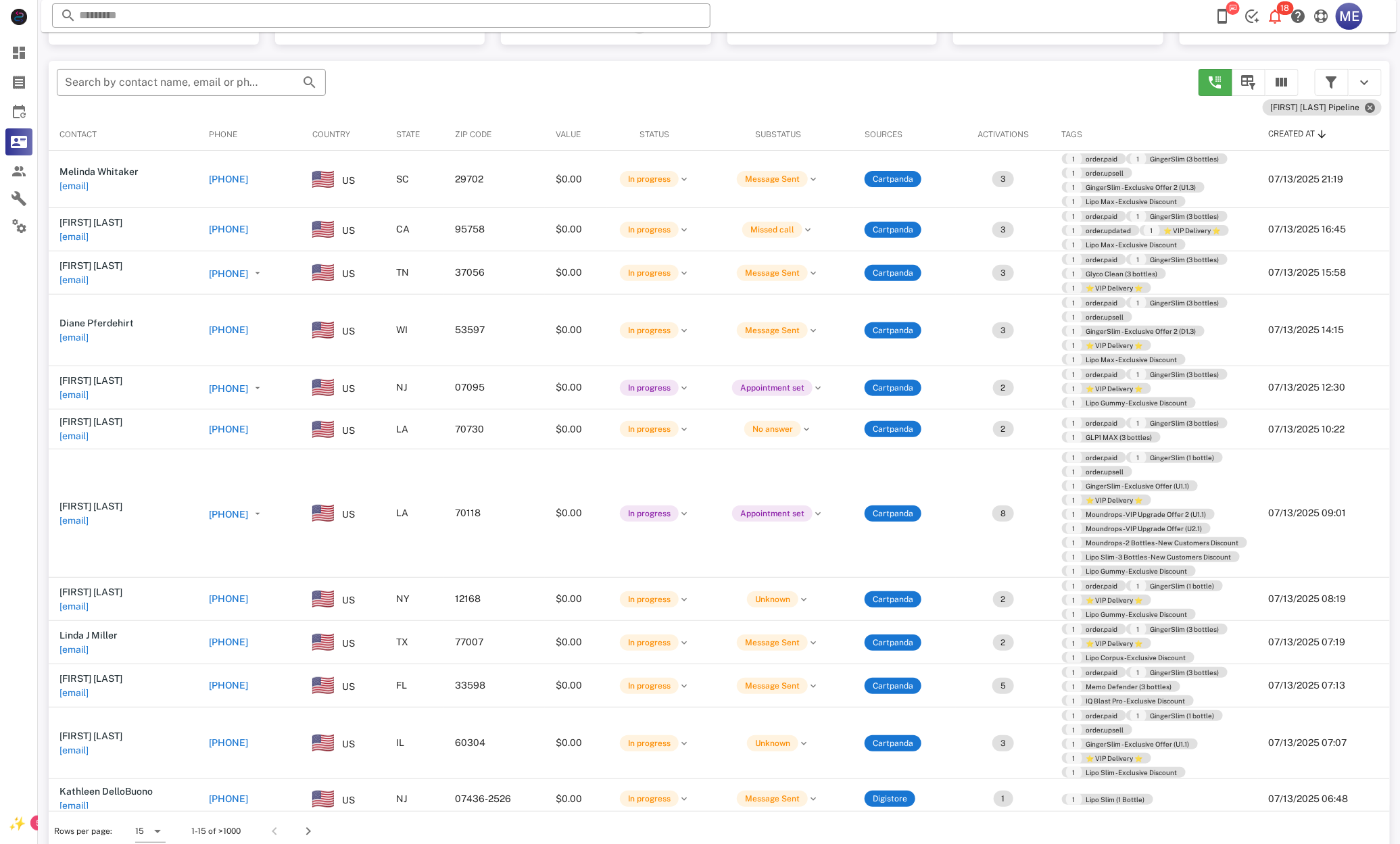 click on "+15187940298" at bounding box center [228, 599] 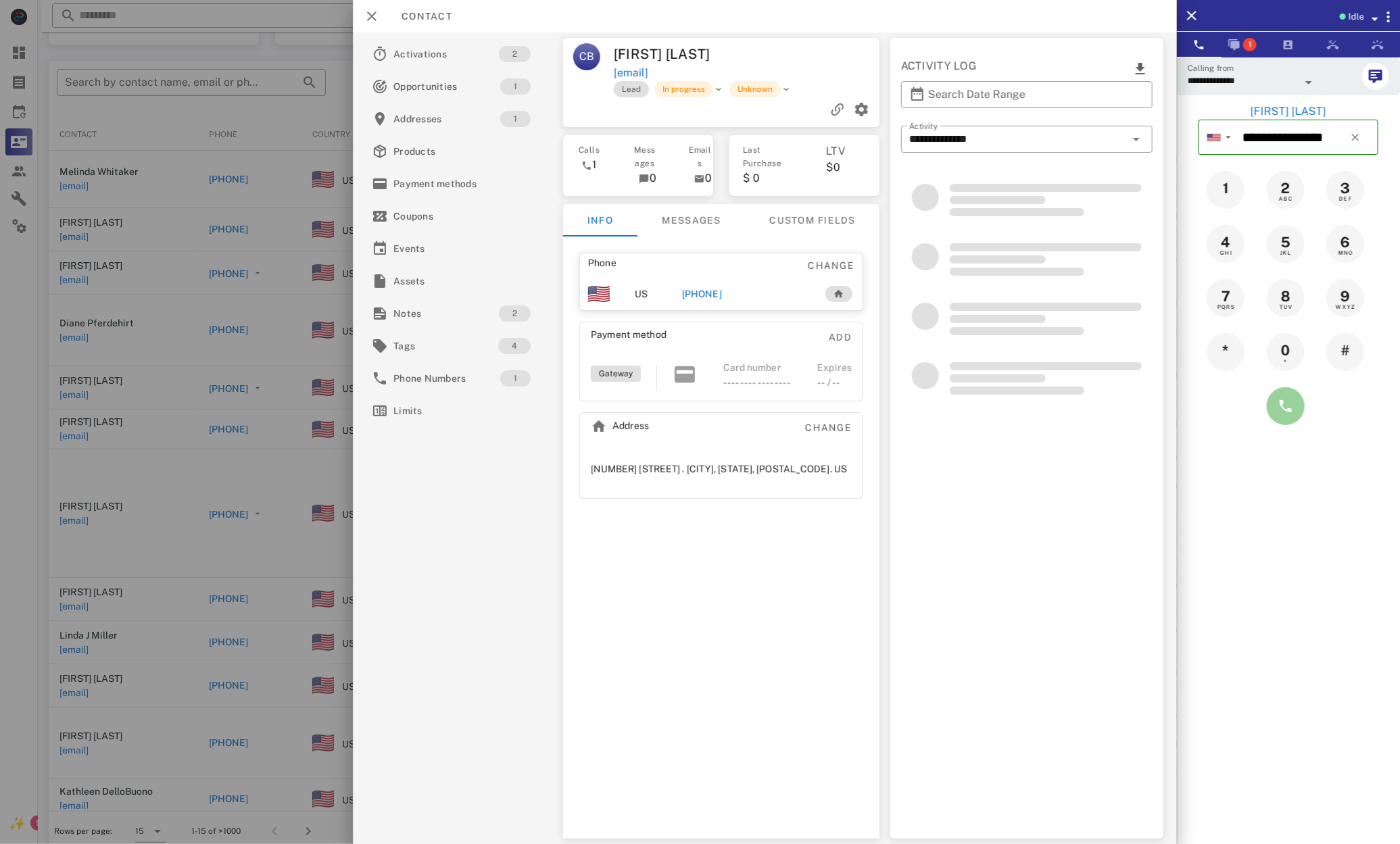 click at bounding box center [1286, 406] 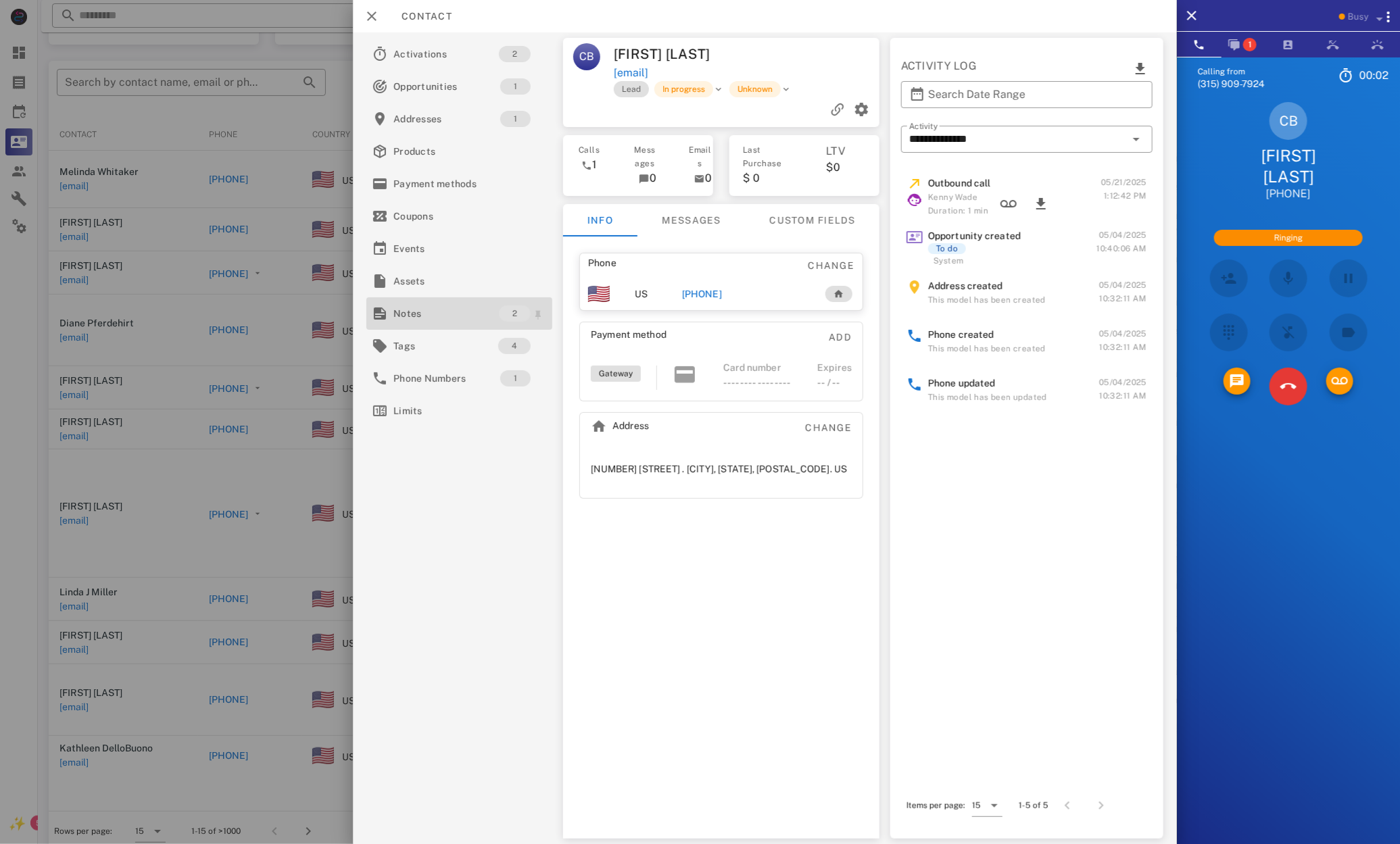 click on "Notes" at bounding box center (446, 314) 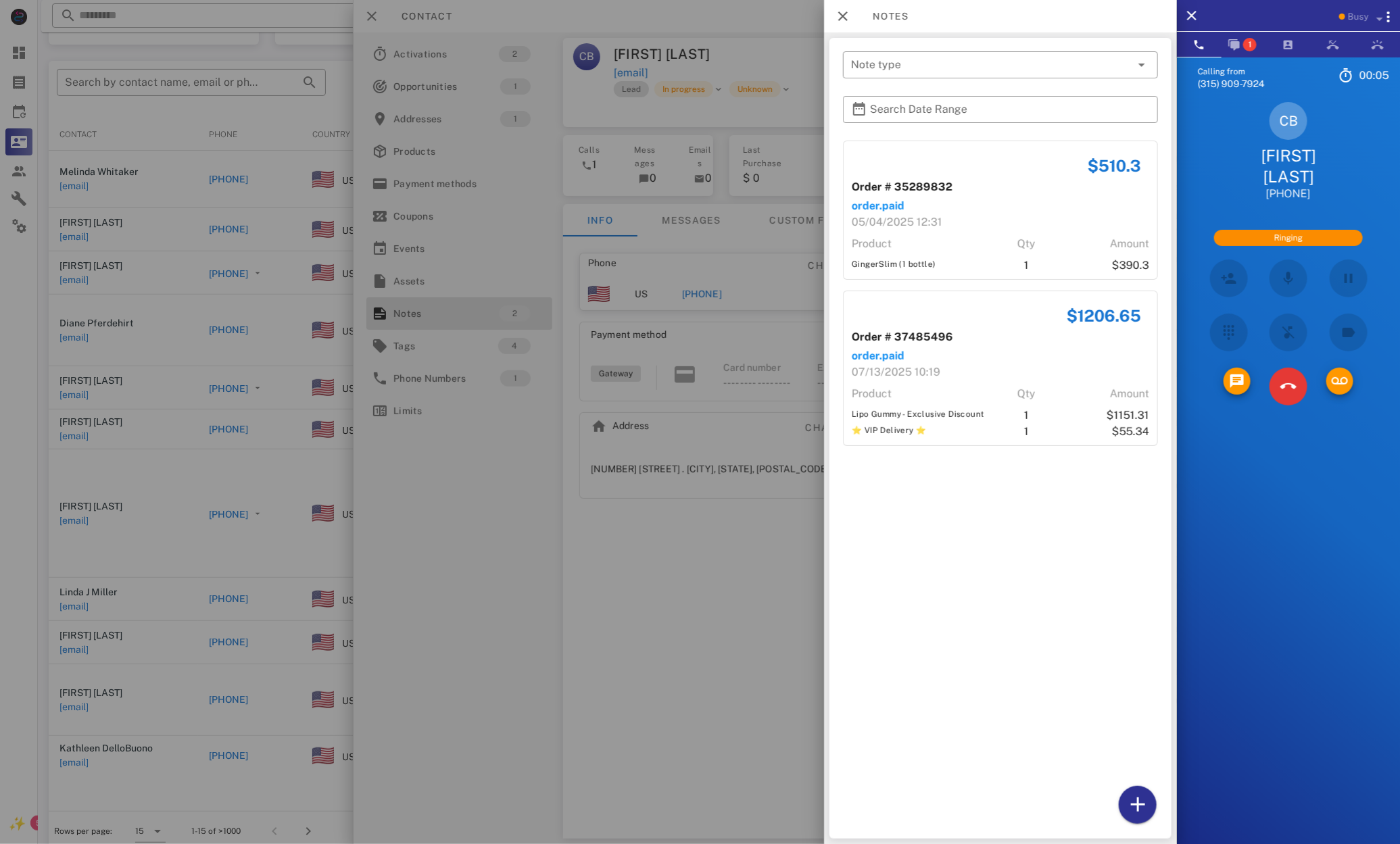 drag, startPoint x: 1035, startPoint y: 251, endPoint x: 1040, endPoint y: 335, distance: 84.14868 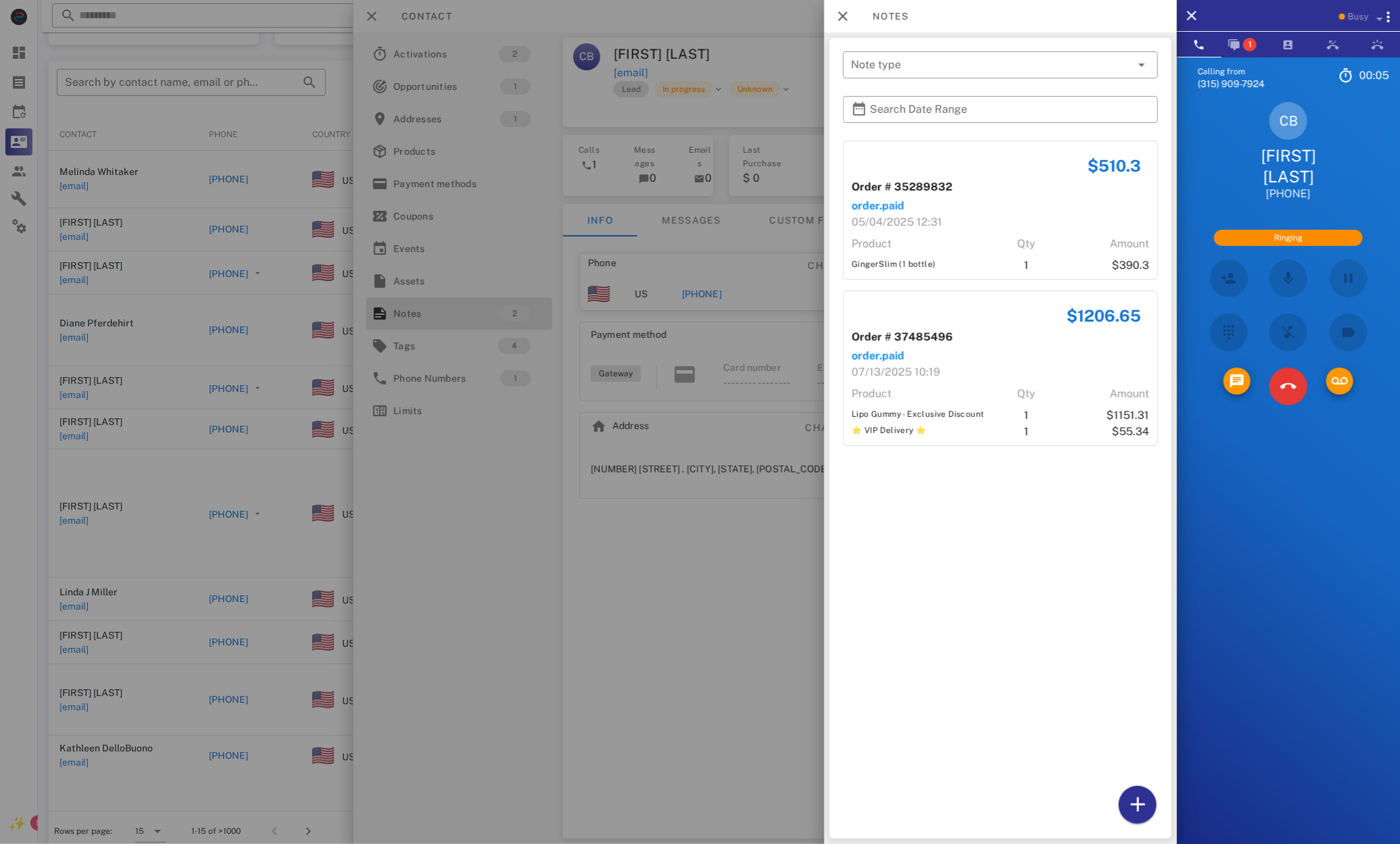 click on "$510.3   Order # 35289832   order.paid   05/04/2025 12:31   Product Qty Amount  GingerSlim (1 bottle)  1 $390.3  $1206.65   Order # 37485496   order.paid   07/13/2025 10:19   Product Qty Amount  Lipo Gummy - Exclusive Discount  1 $1151.31  ⭐ VIP Delivery ⭐  1 $55.34" at bounding box center (1000, 487) 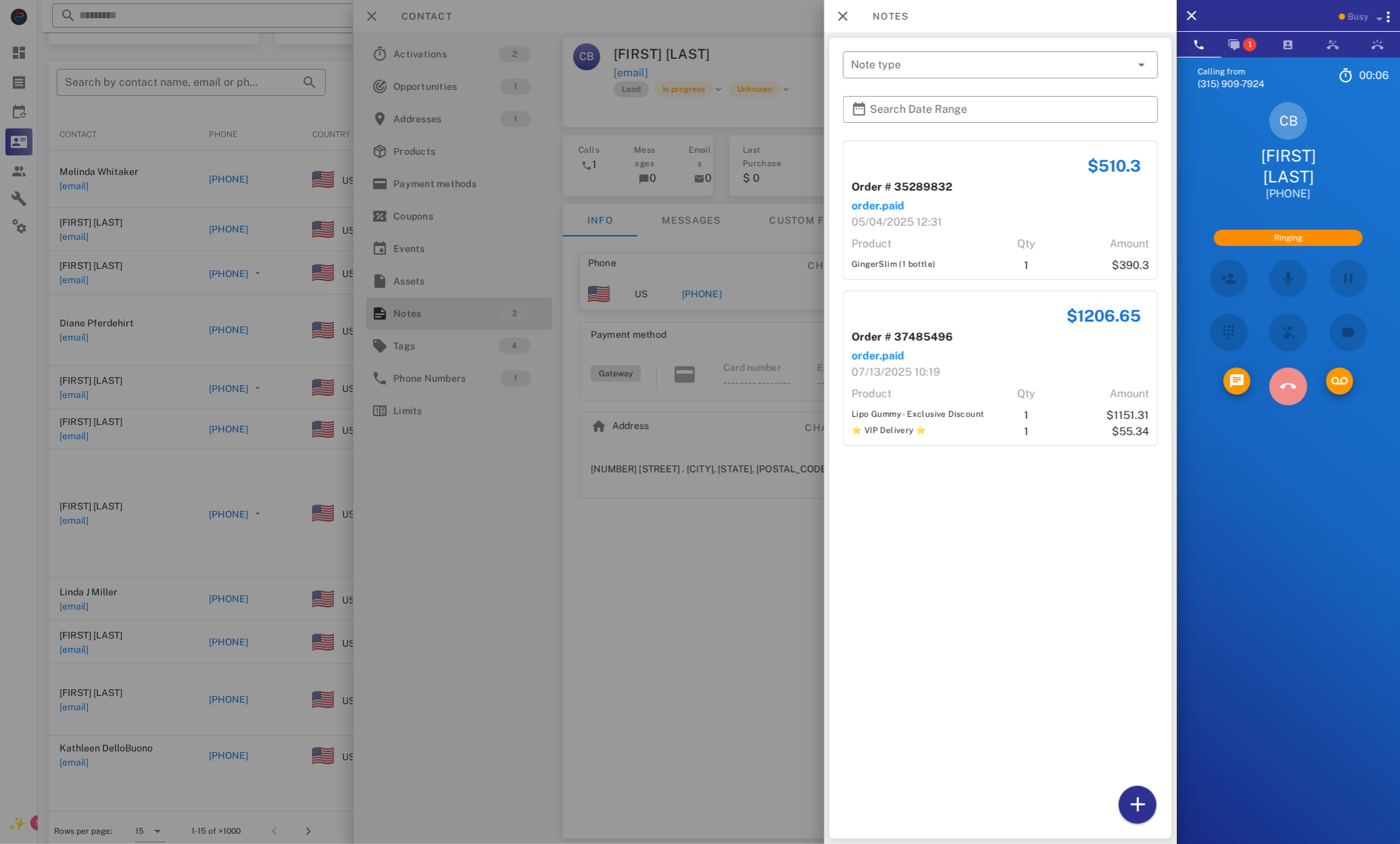 click at bounding box center [1288, 387] 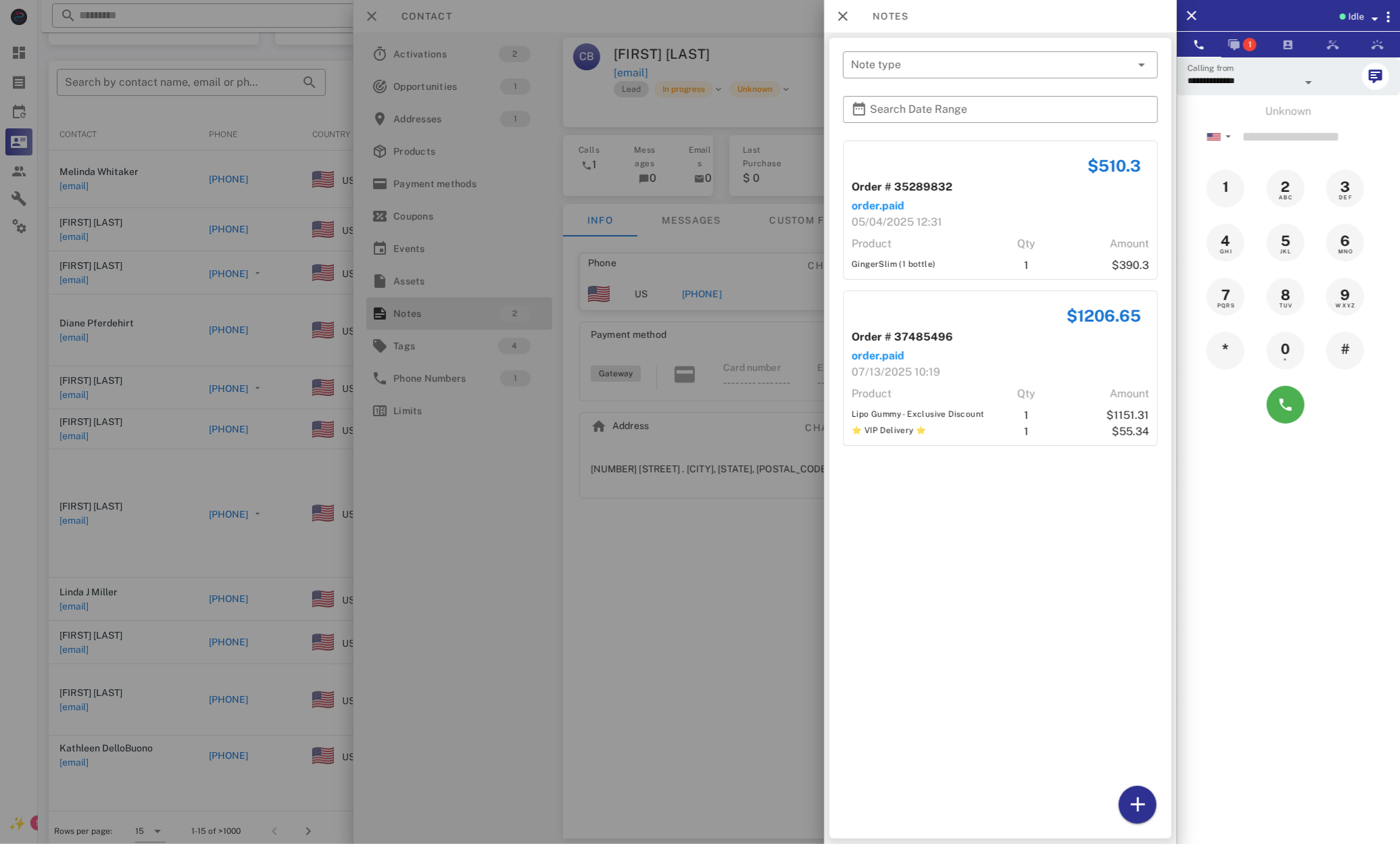 click at bounding box center (700, 422) 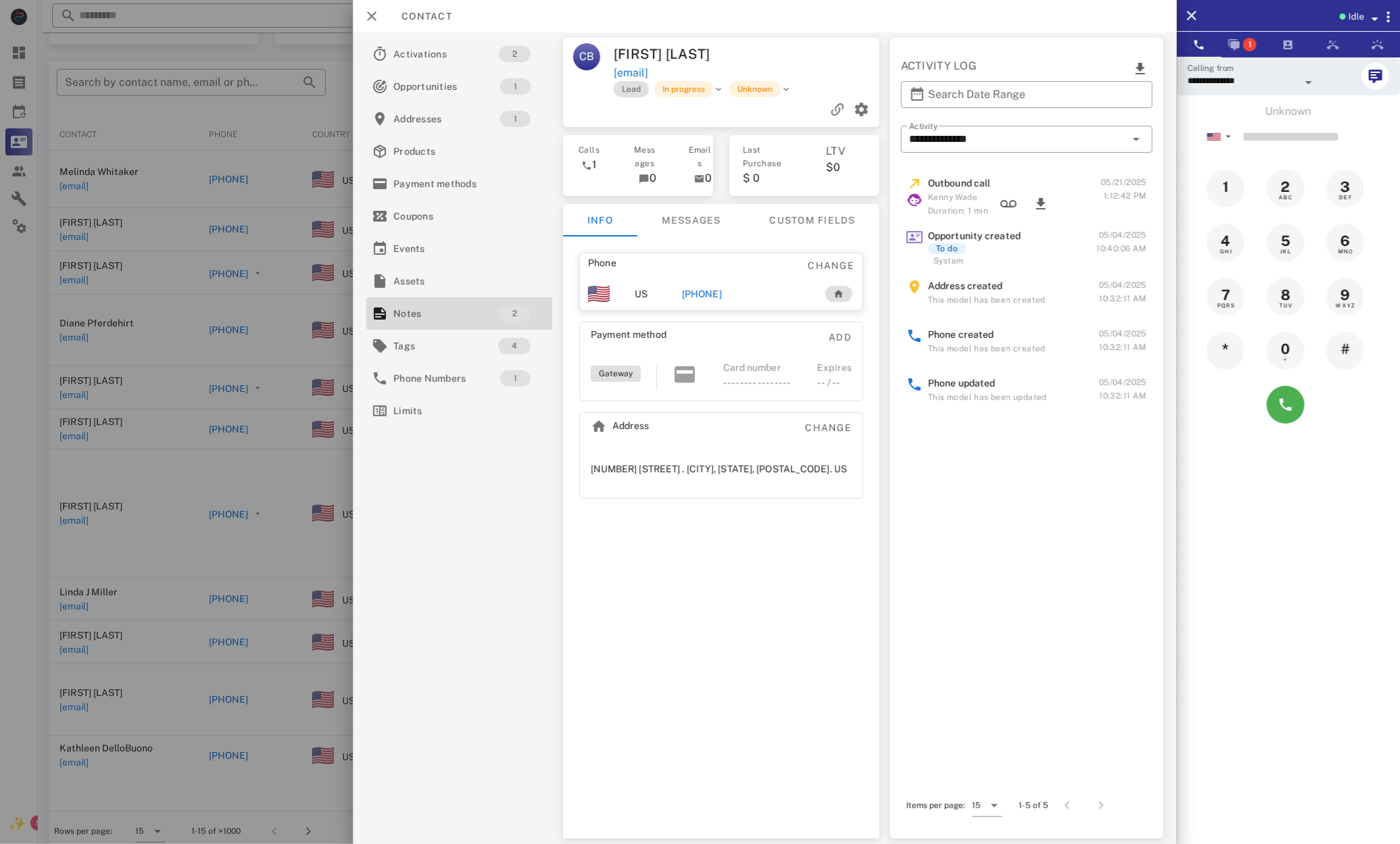 drag, startPoint x: 729, startPoint y: 293, endPoint x: 751, endPoint y: 307, distance: 26.07681 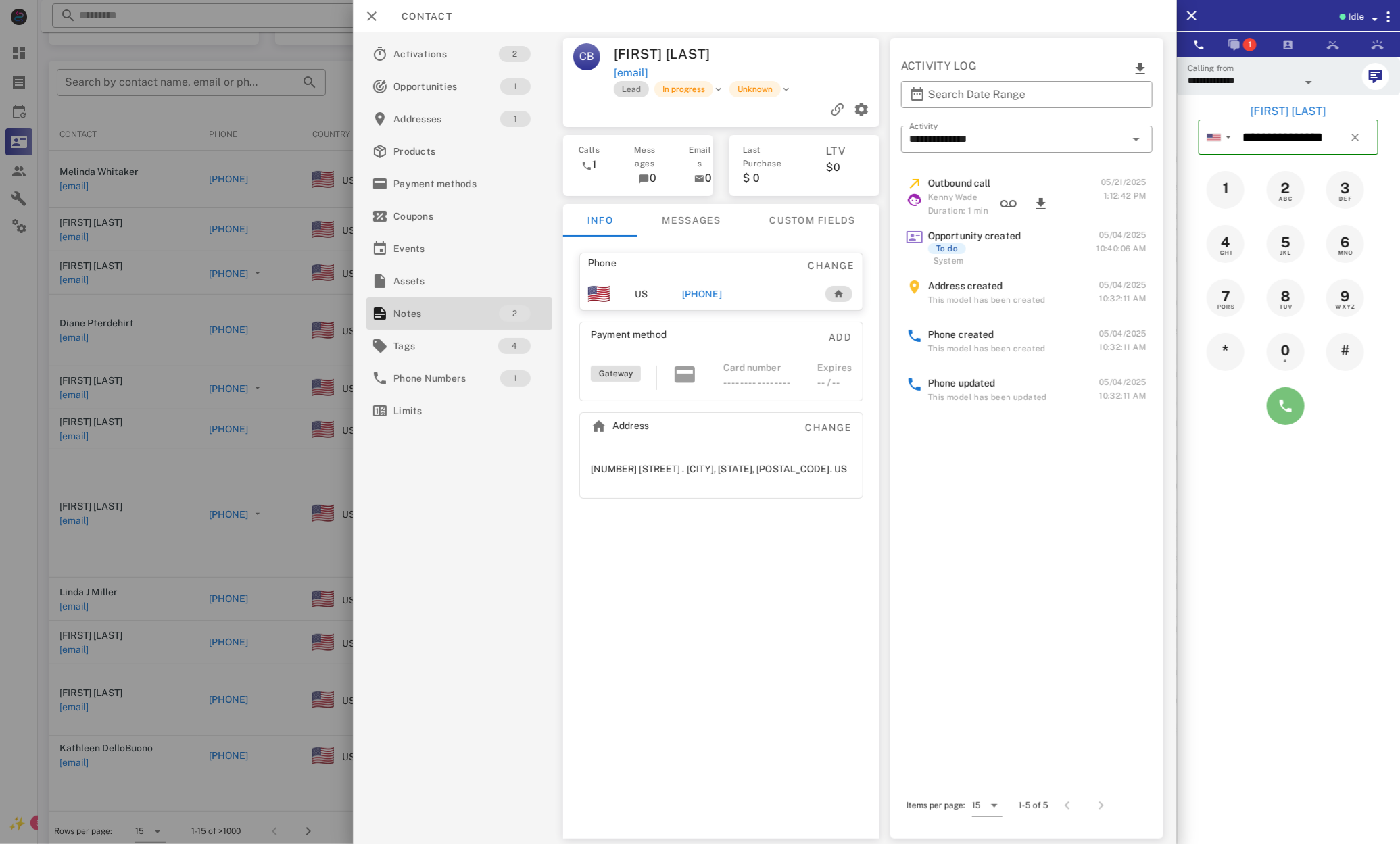 click at bounding box center [1286, 406] 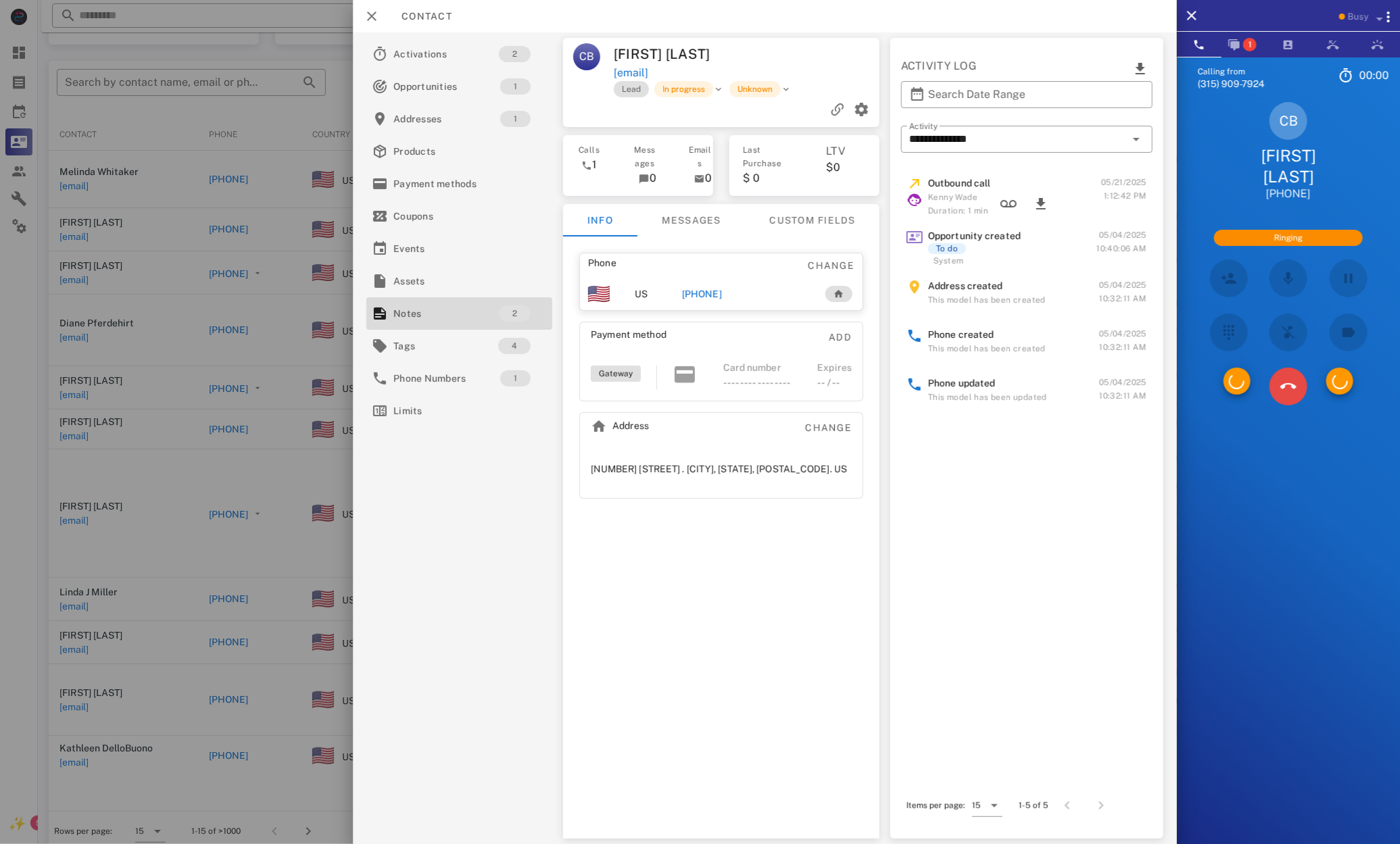 click at bounding box center [1288, 332] 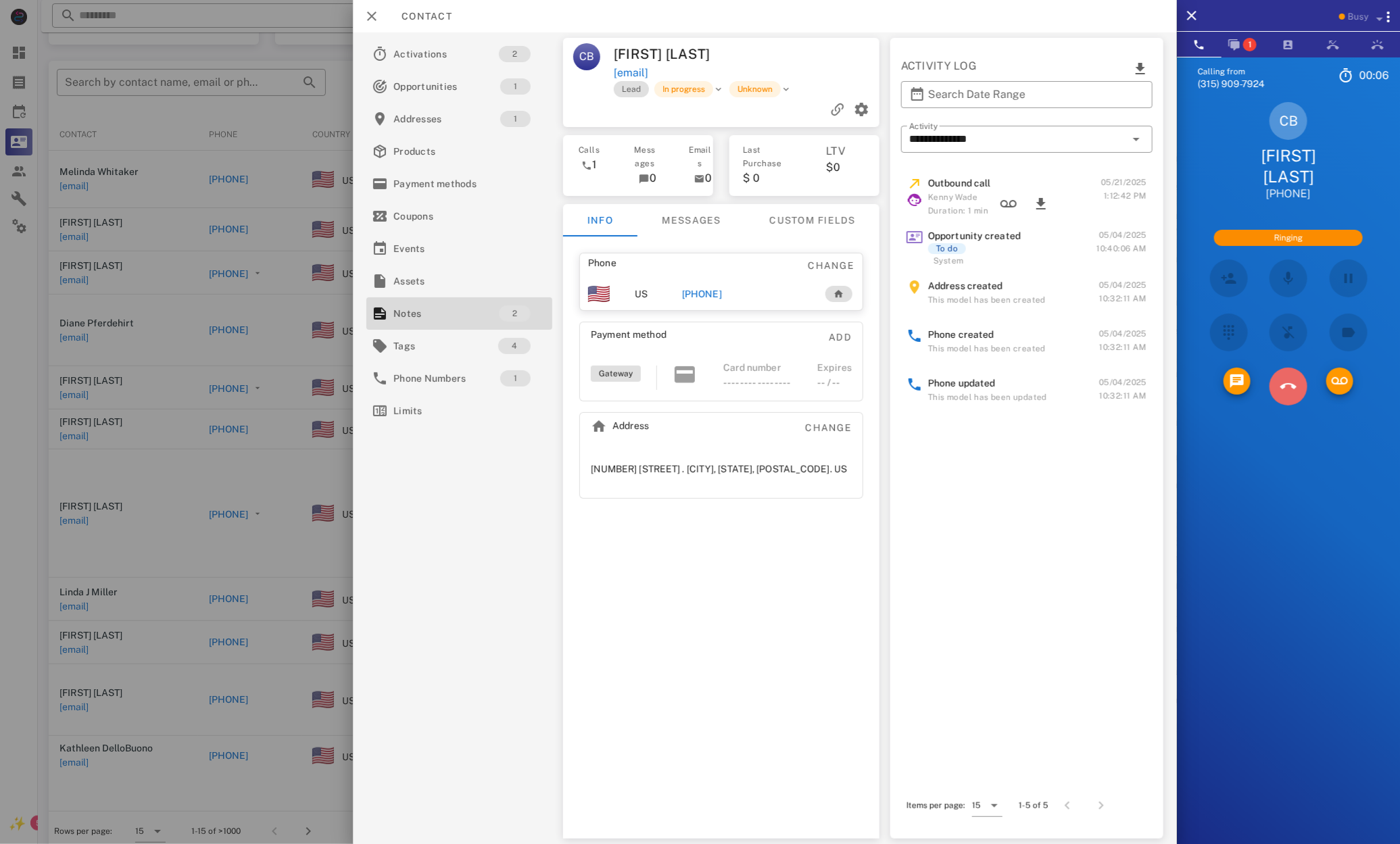 click at bounding box center (1288, 387) 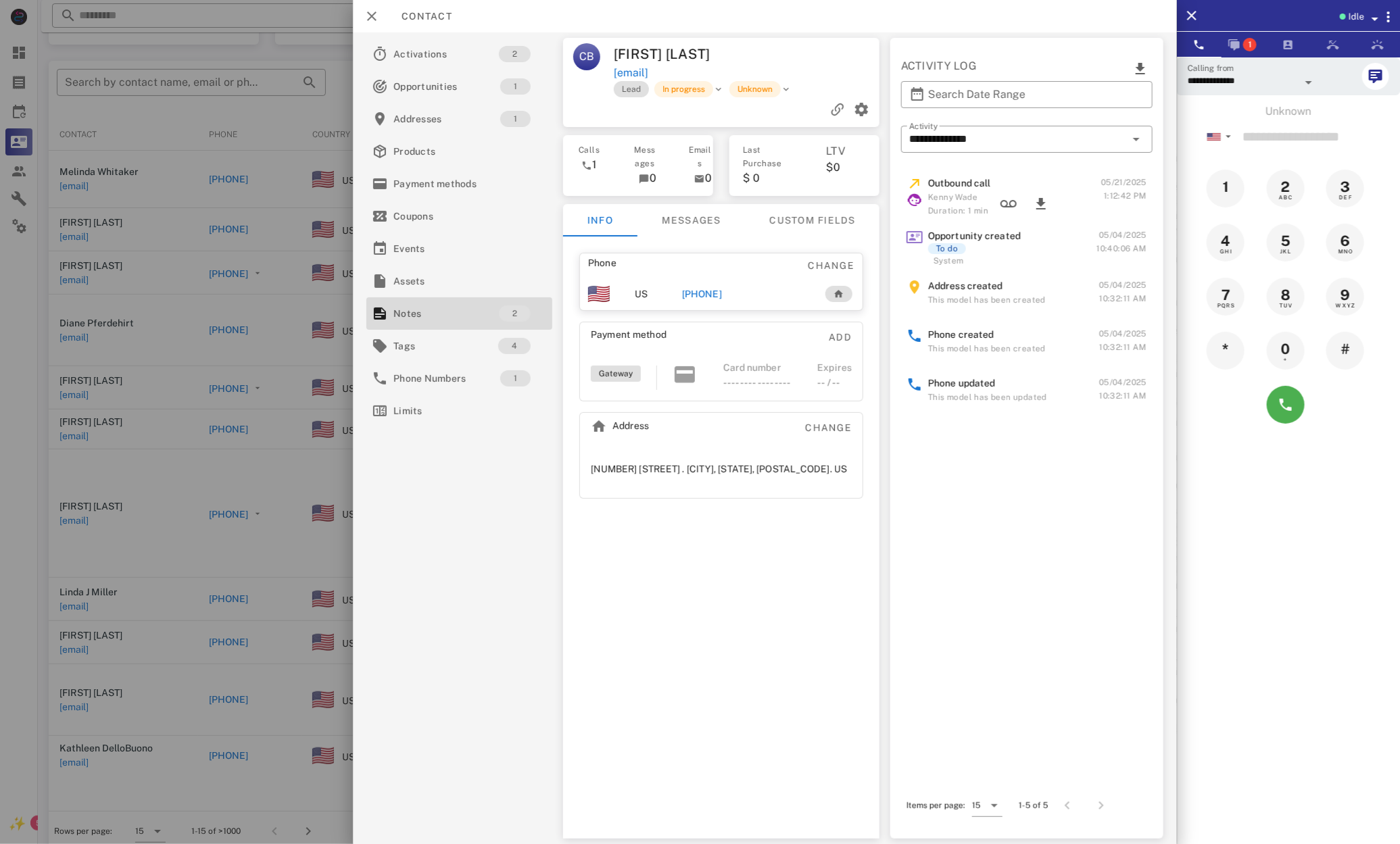 click at bounding box center [700, 422] 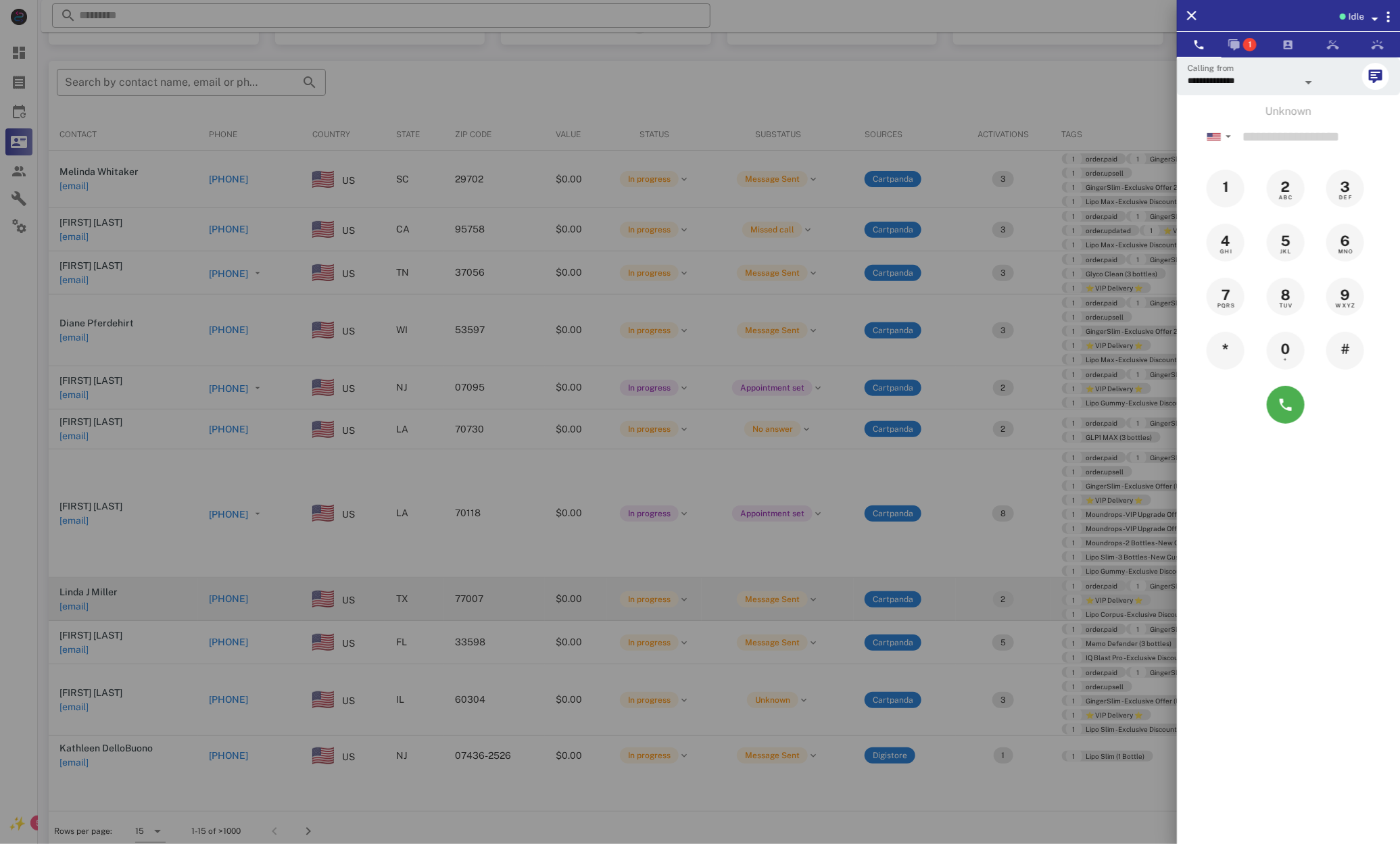 click at bounding box center [700, 422] 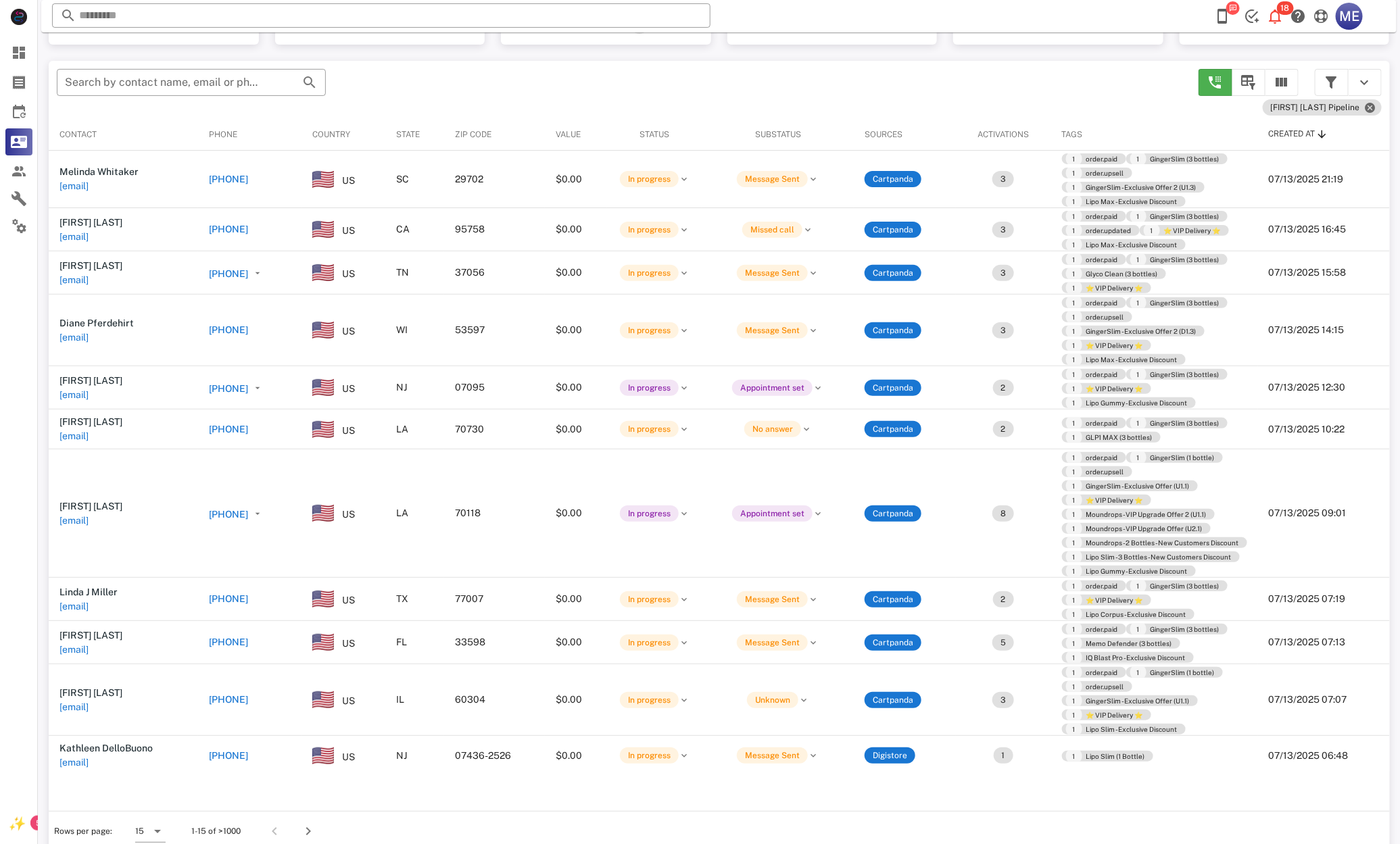 click on "+12818519557" at bounding box center [228, 599] 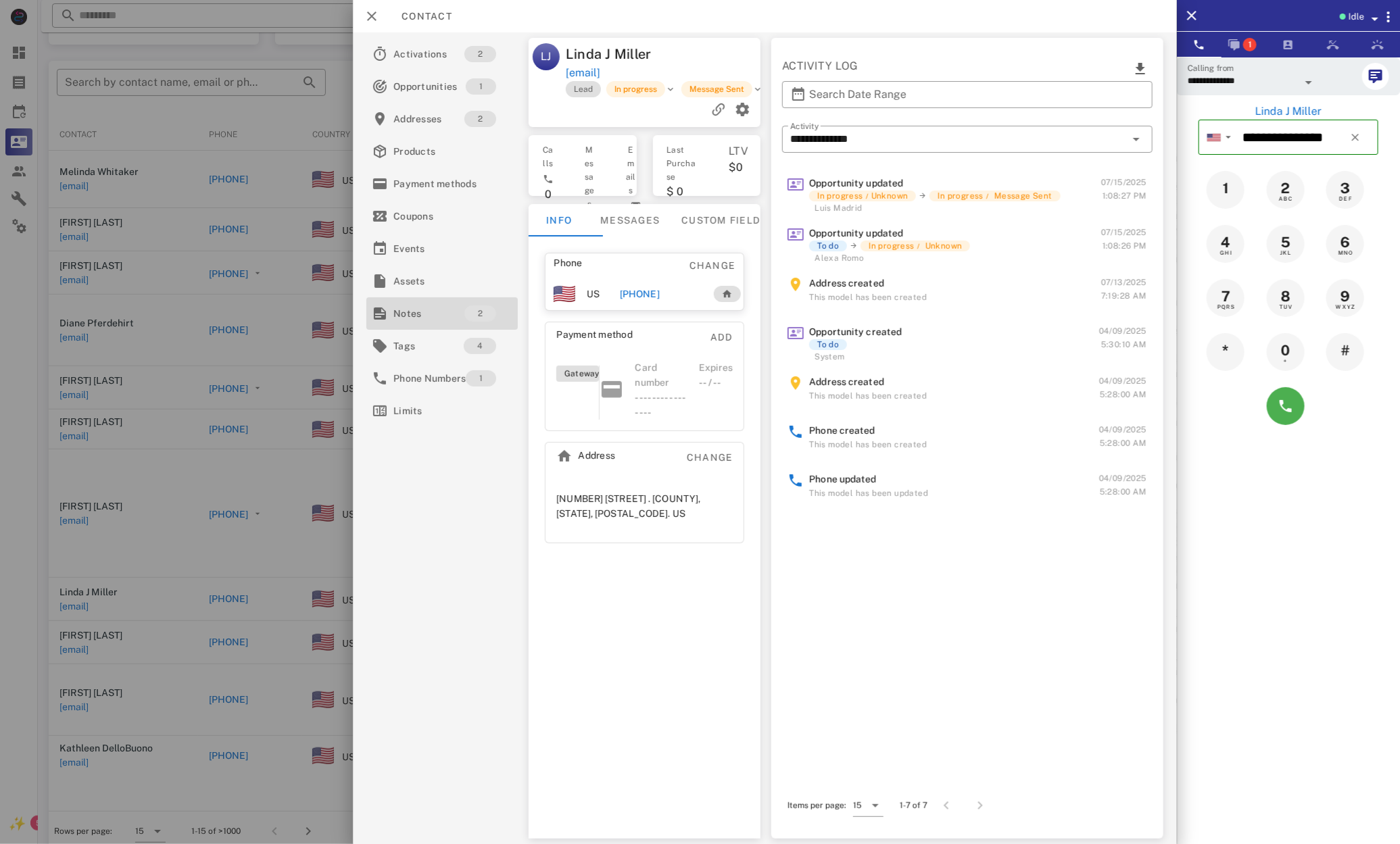 click on "Notes" at bounding box center (429, 314) 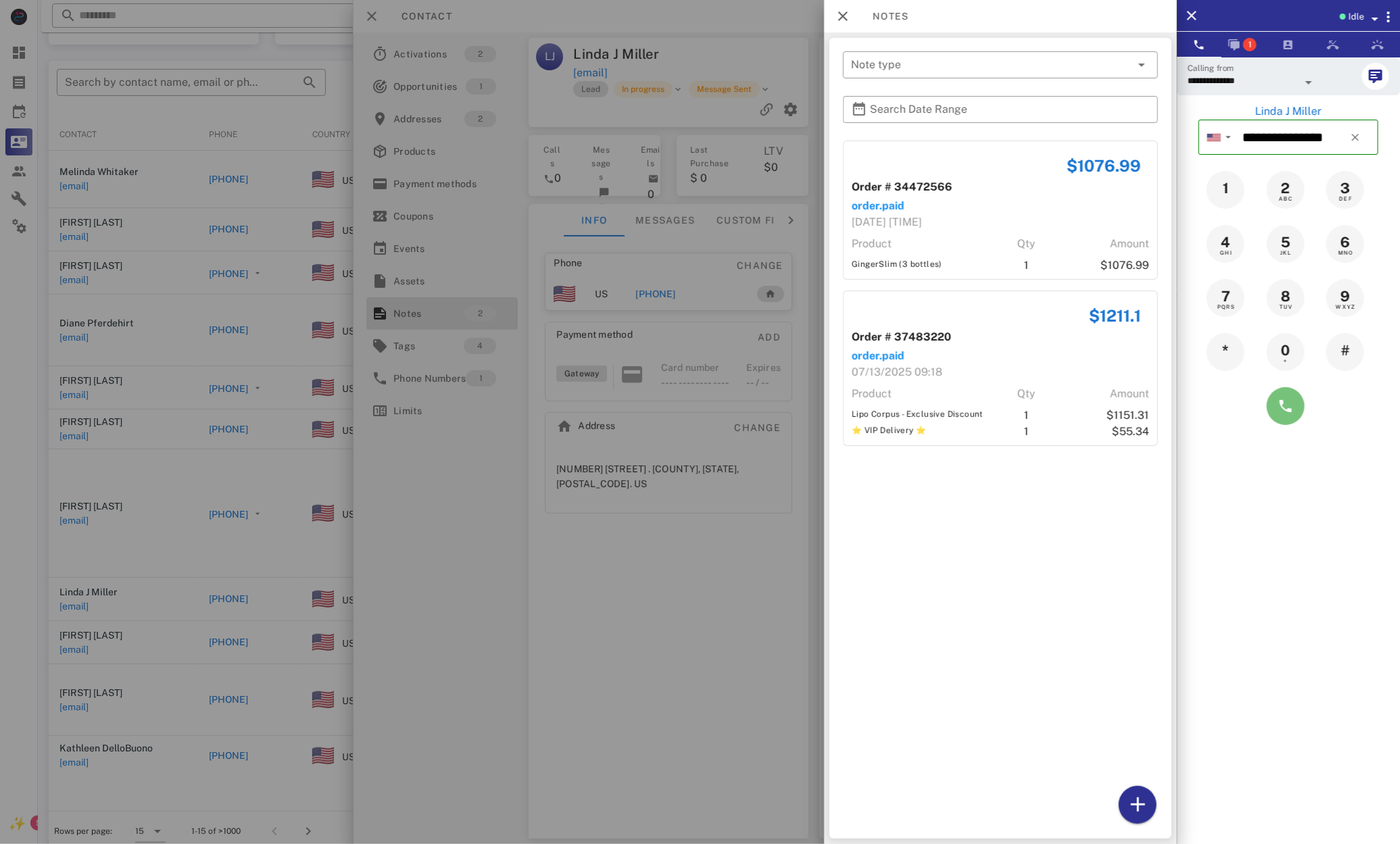 click at bounding box center [1286, 406] 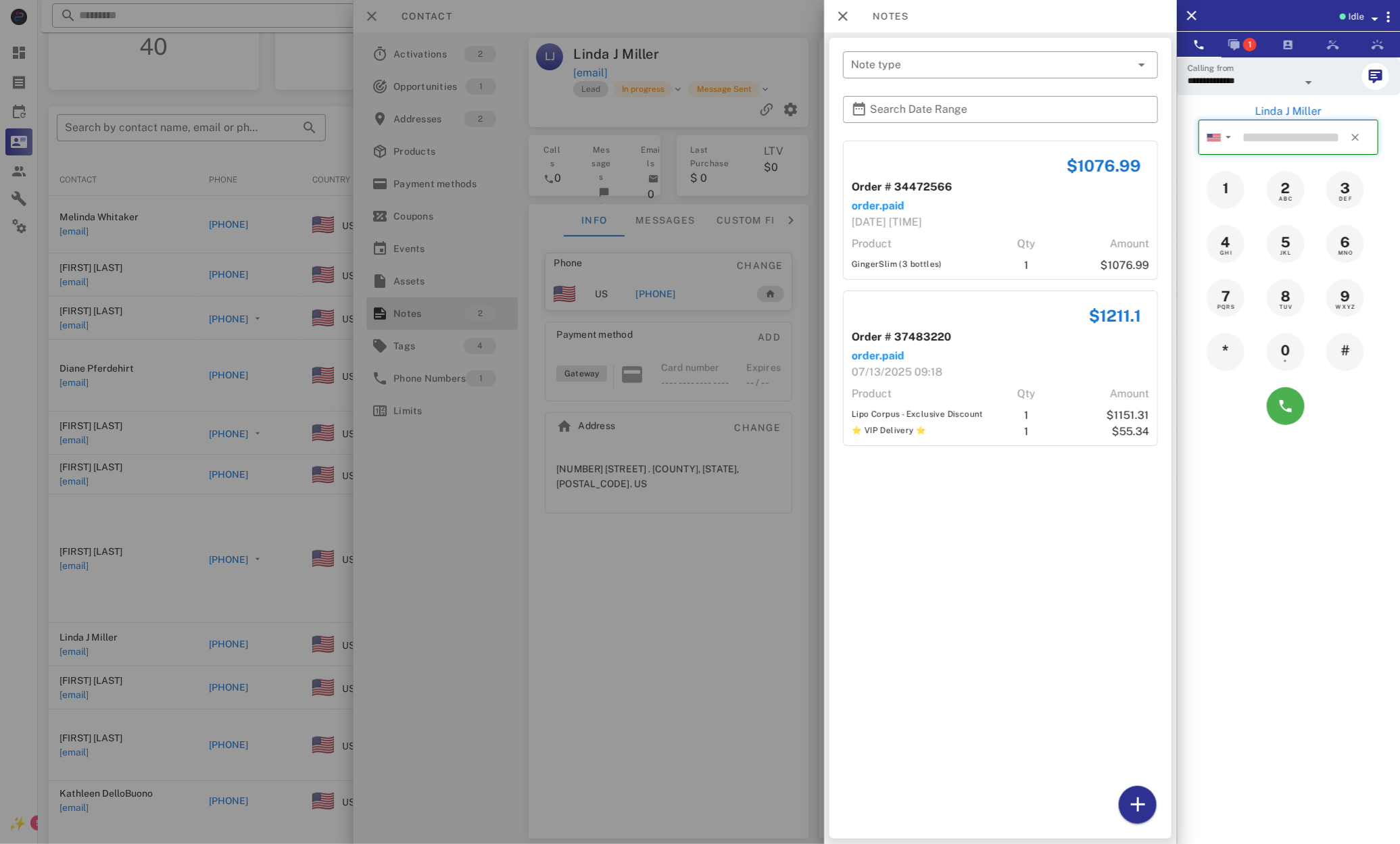 scroll, scrollTop: 72, scrollLeft: 0, axis: vertical 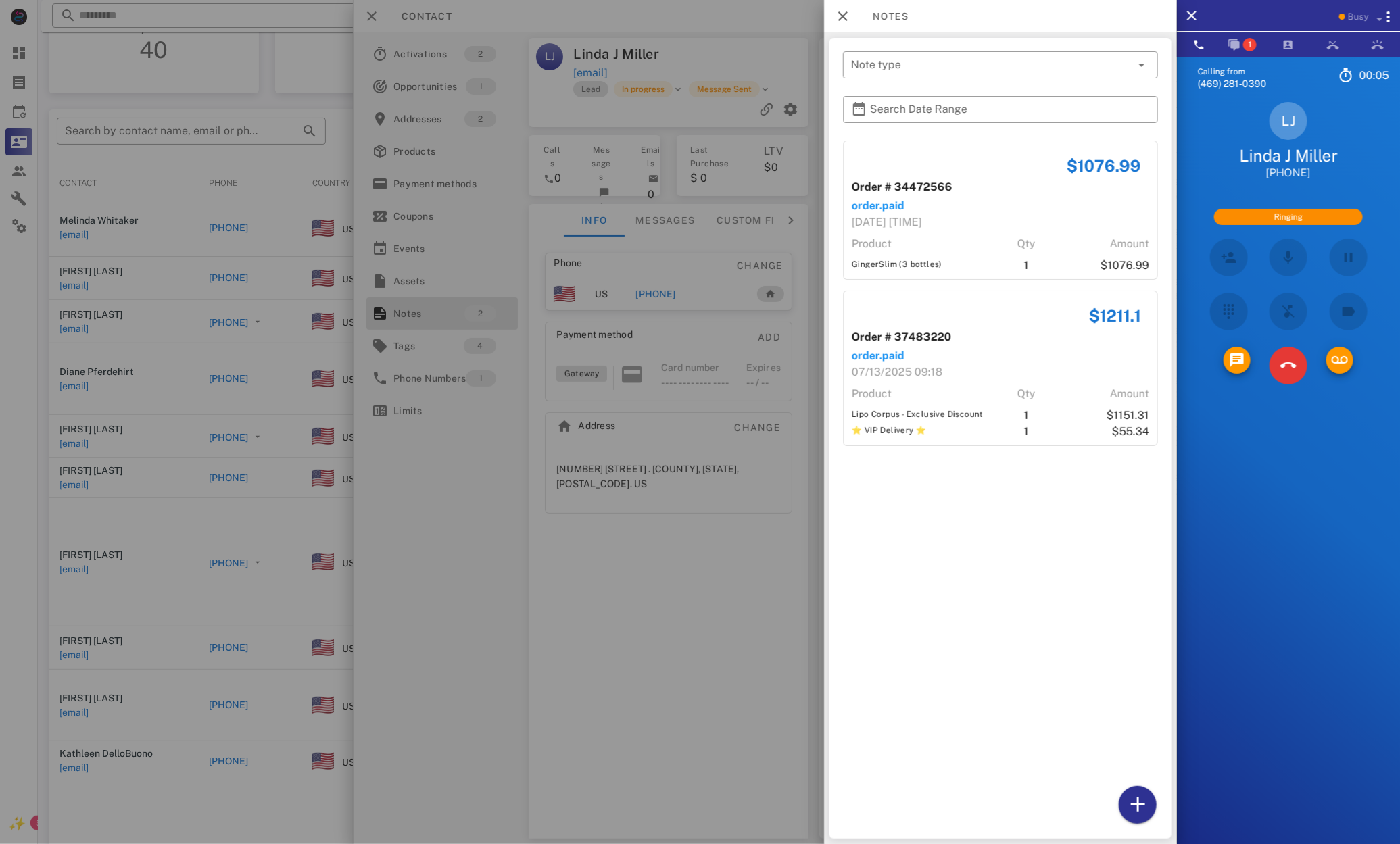 drag, startPoint x: 886, startPoint y: 264, endPoint x: 899, endPoint y: 445, distance: 181.46625 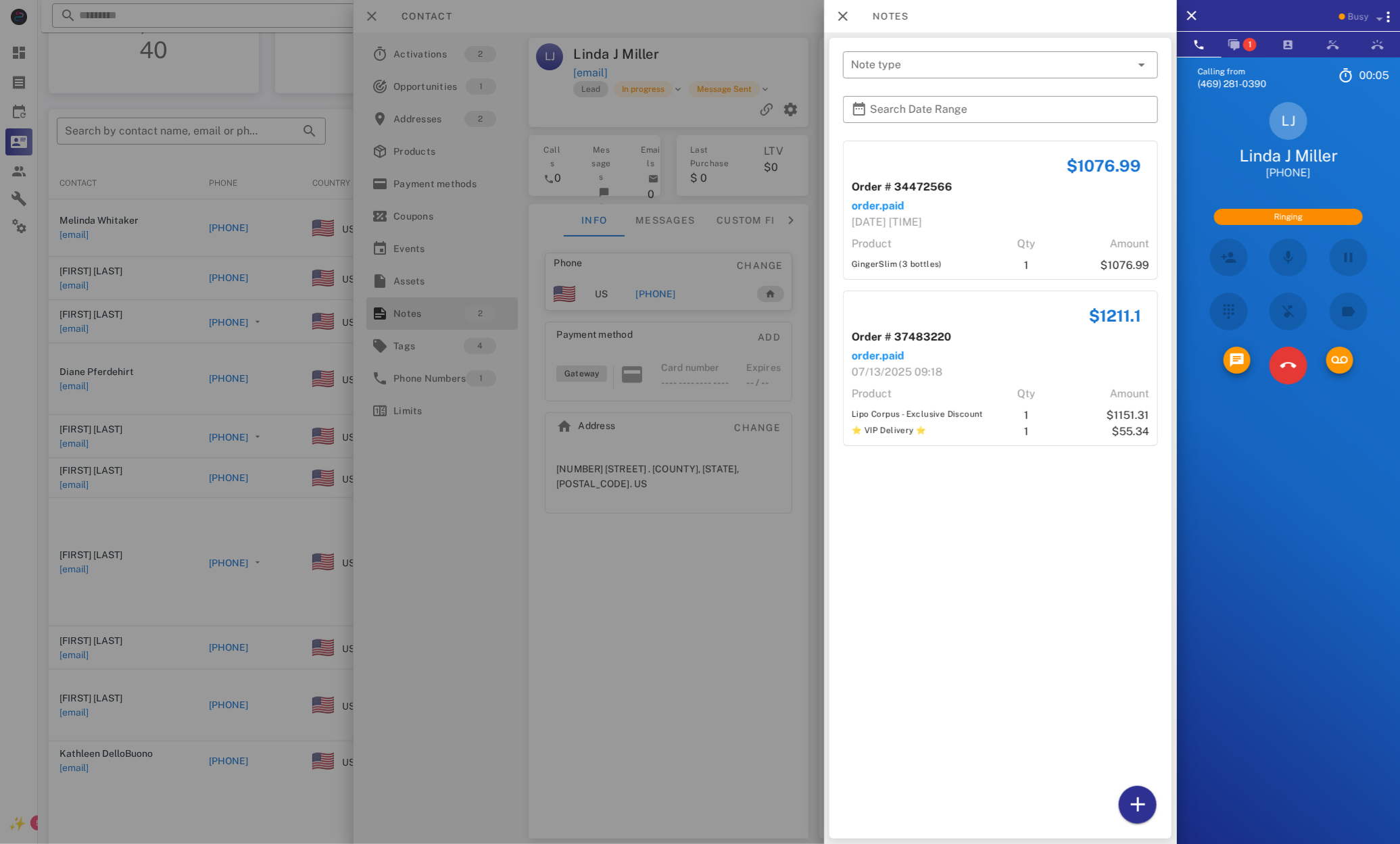 click on "$1076.99   Order # 34472566   order.paid   04/09/2025 07:27   Product Qty Amount  GingerSlim (3 bottles)  1 $1076.99" at bounding box center (1000, 210) 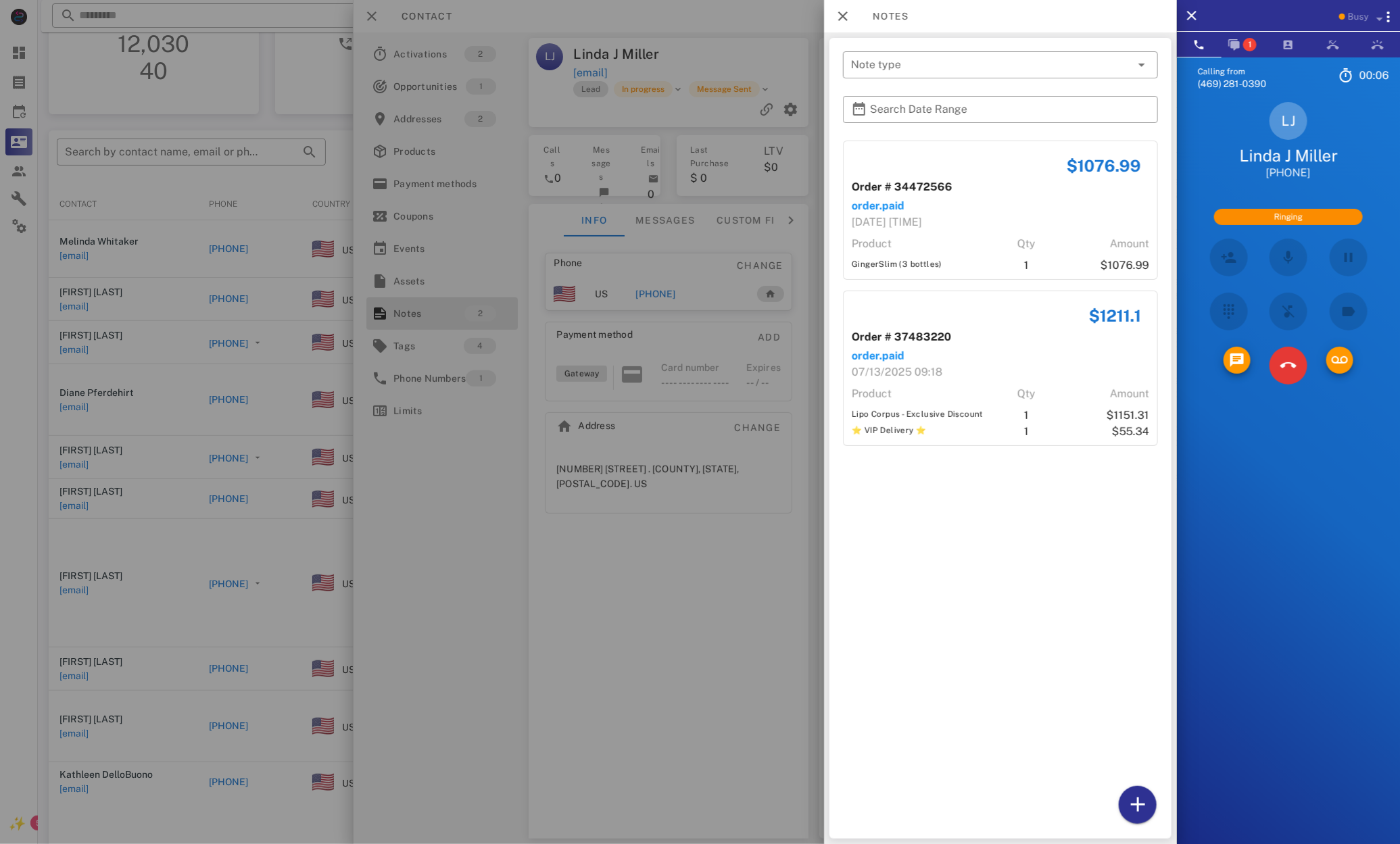 drag, startPoint x: 906, startPoint y: 416, endPoint x: 969, endPoint y: 412, distance: 63.12686 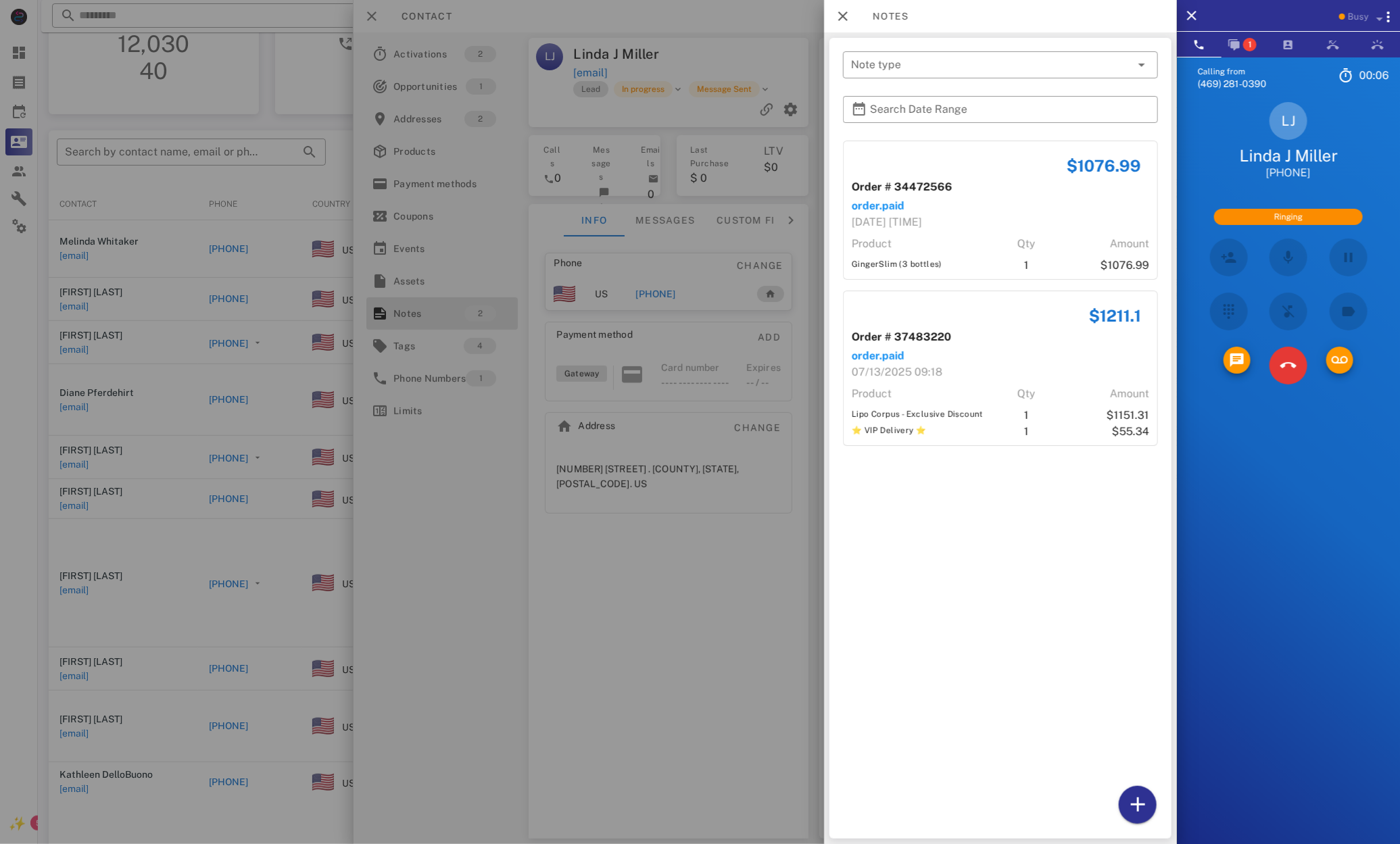 click on "Lipo Corpus - Exclusive Discount" at bounding box center [922, 416] 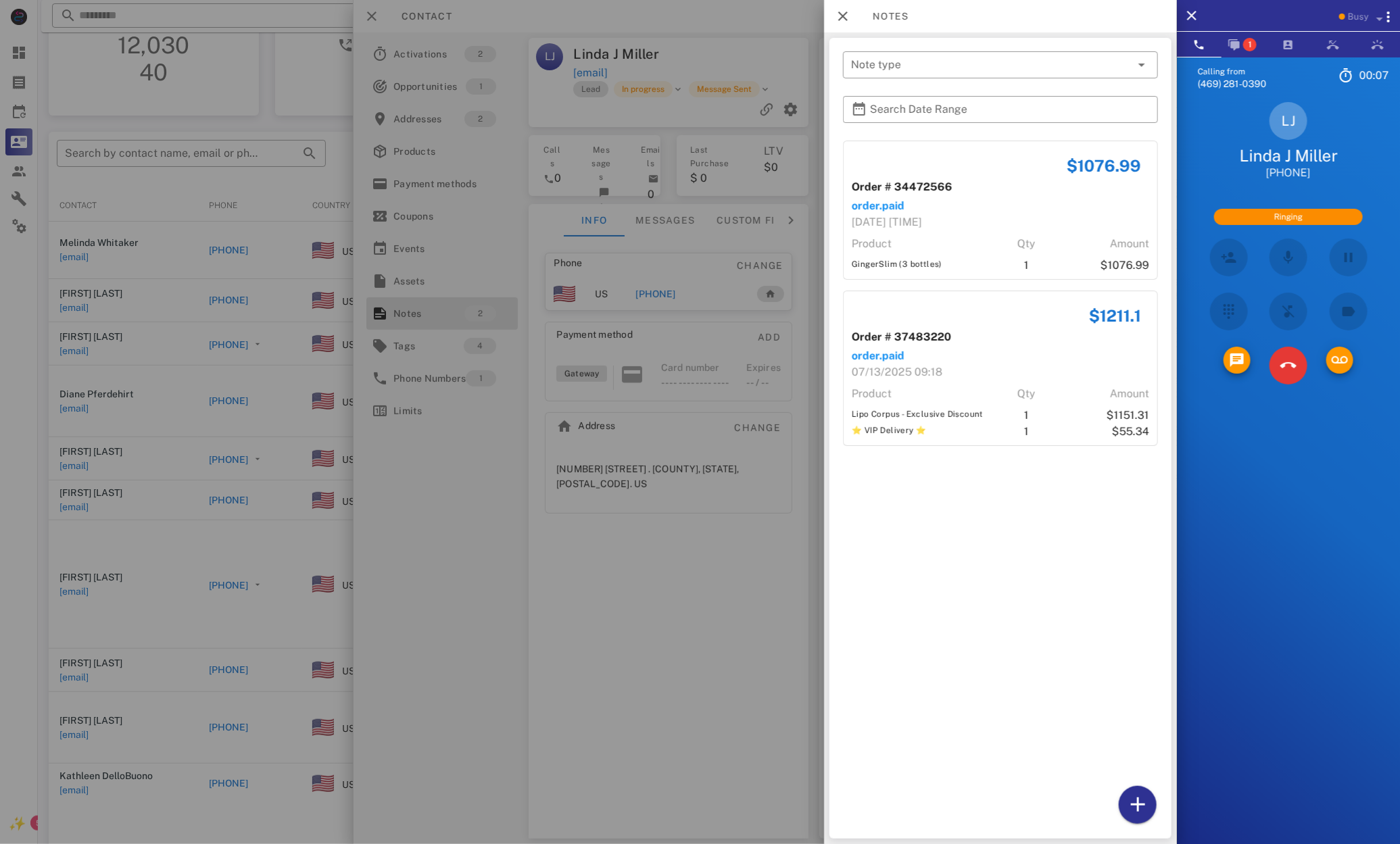 scroll, scrollTop: 68, scrollLeft: 0, axis: vertical 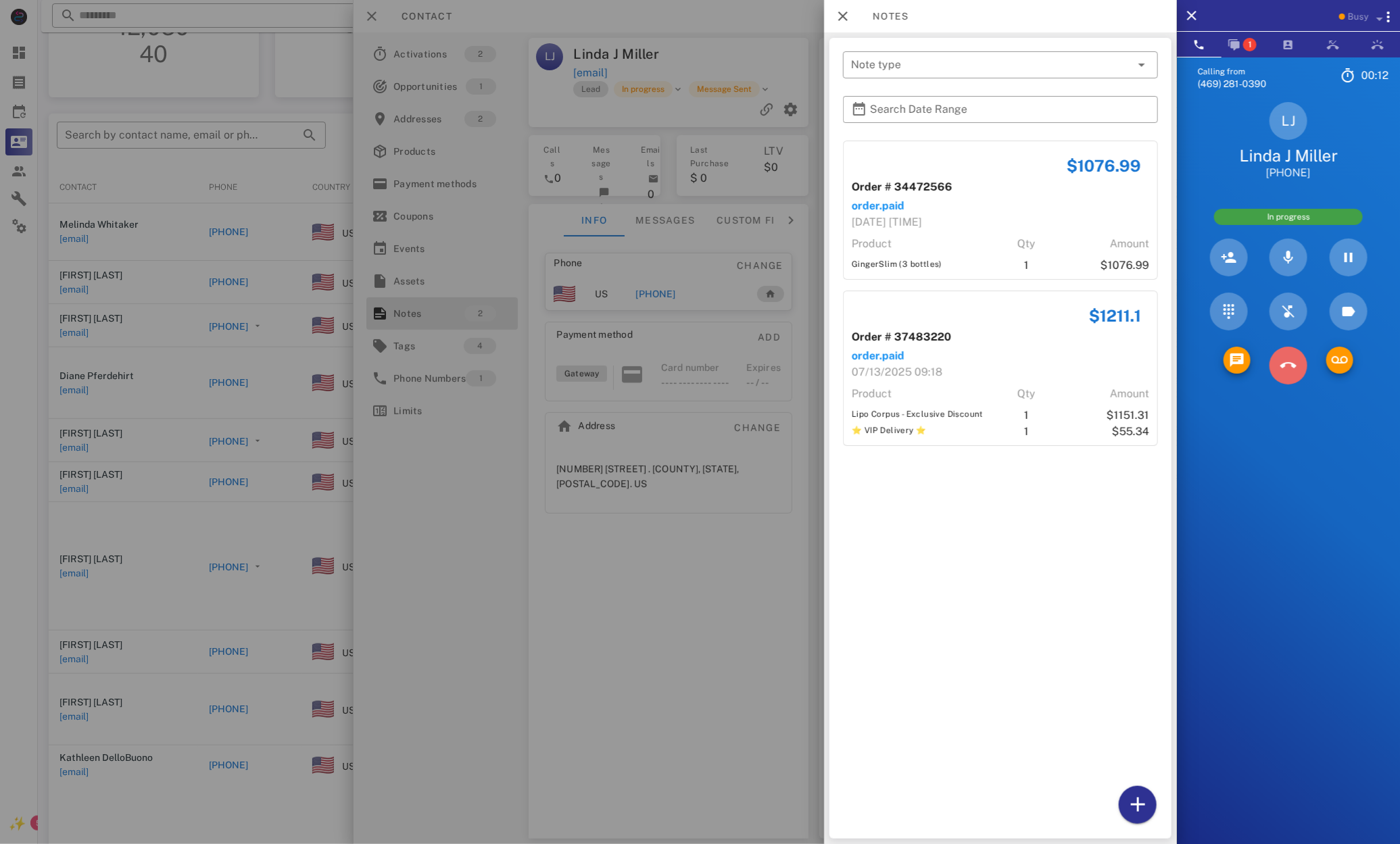 click at bounding box center [1288, 366] 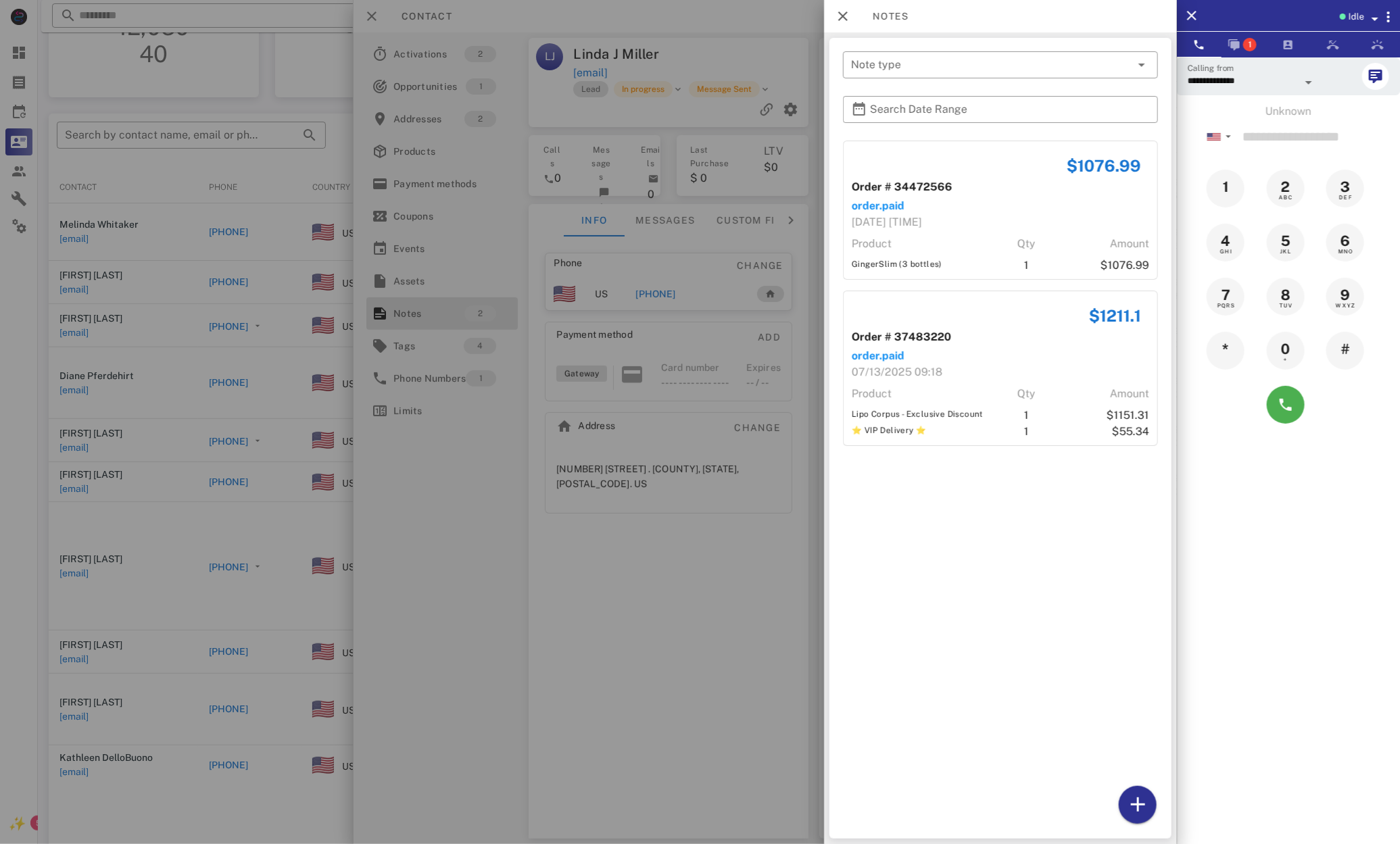 click at bounding box center [700, 422] 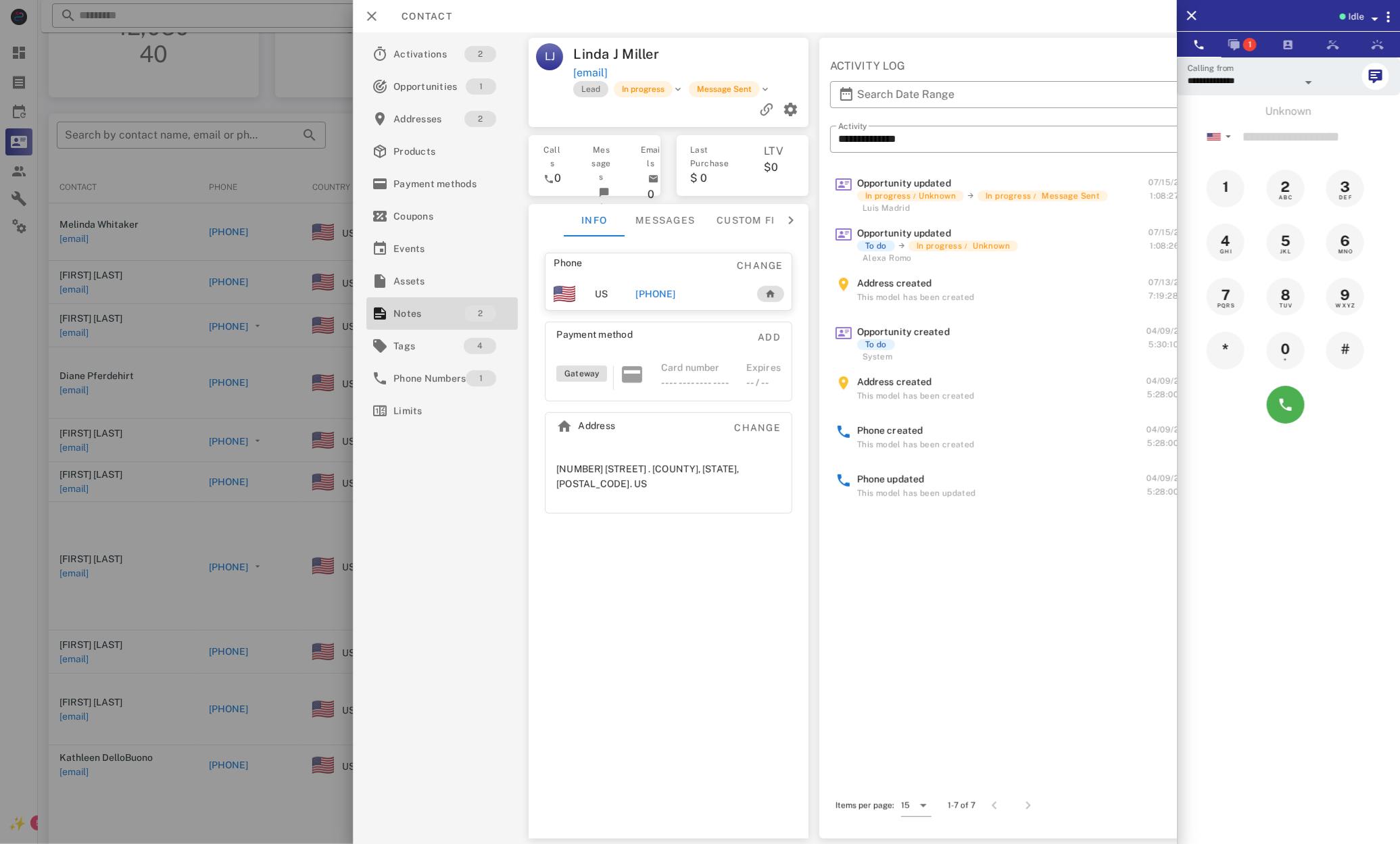 drag, startPoint x: 683, startPoint y: 297, endPoint x: 693, endPoint y: 307, distance: 14.142136 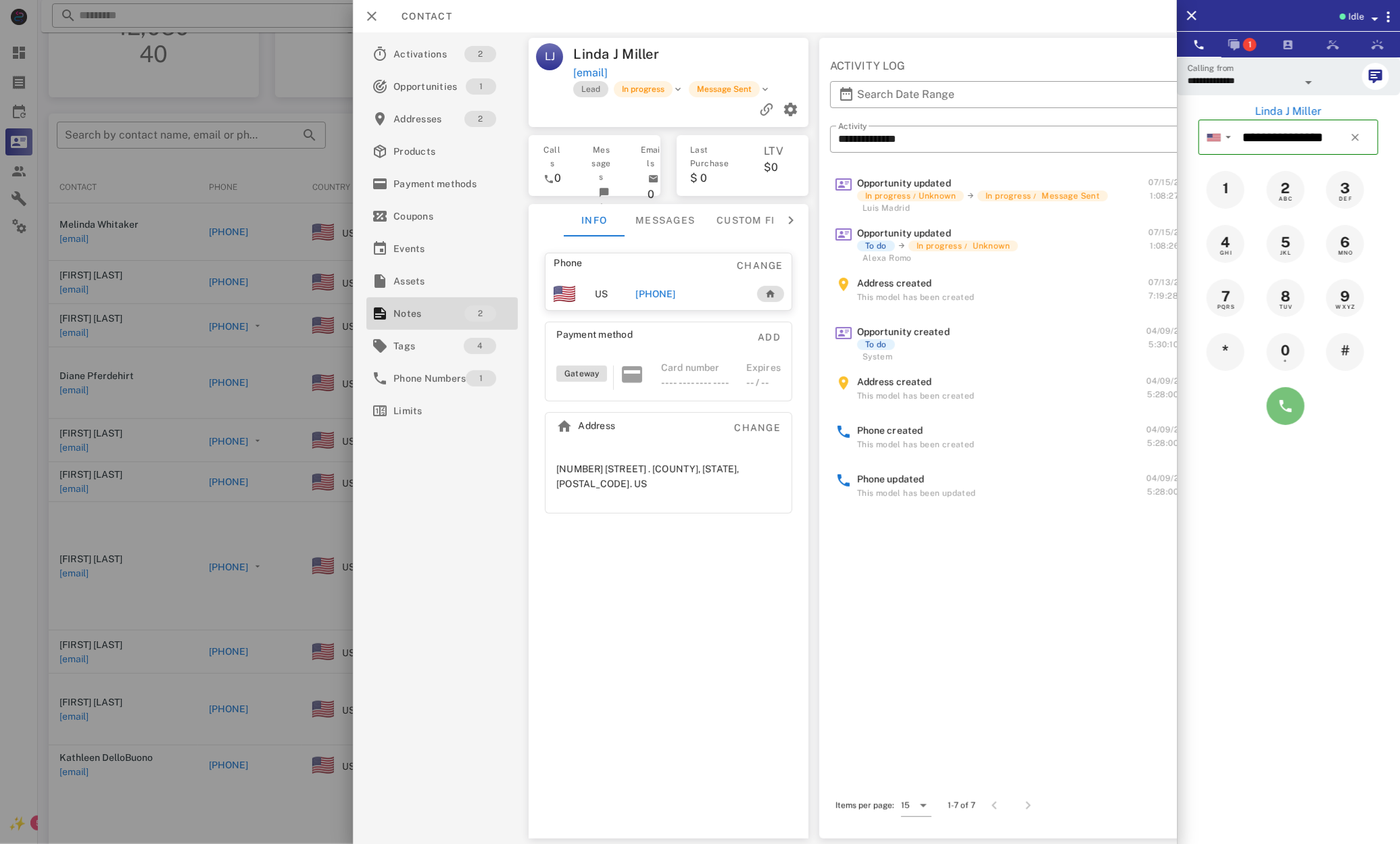 click at bounding box center (1286, 406) 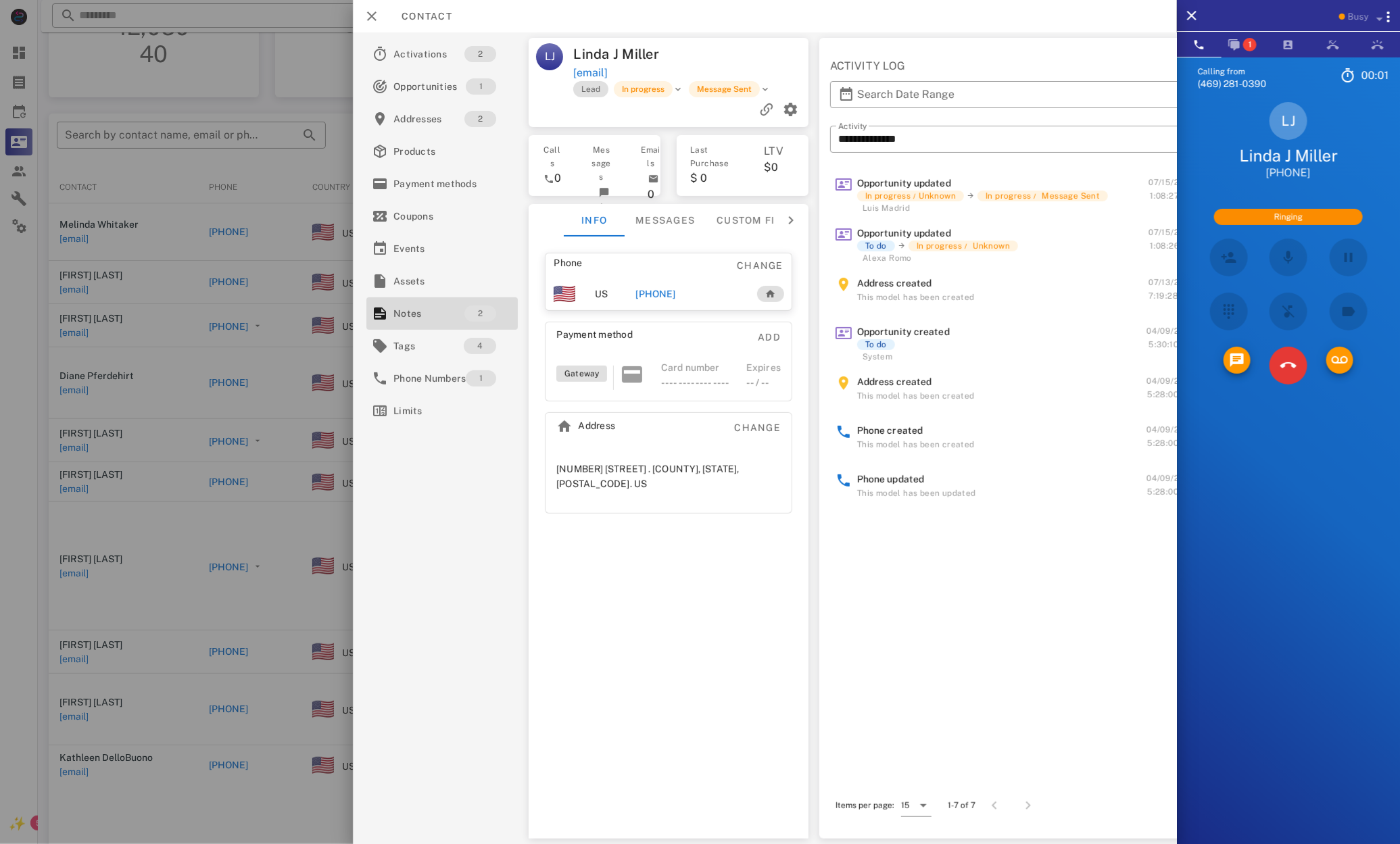 click at bounding box center [700, 422] 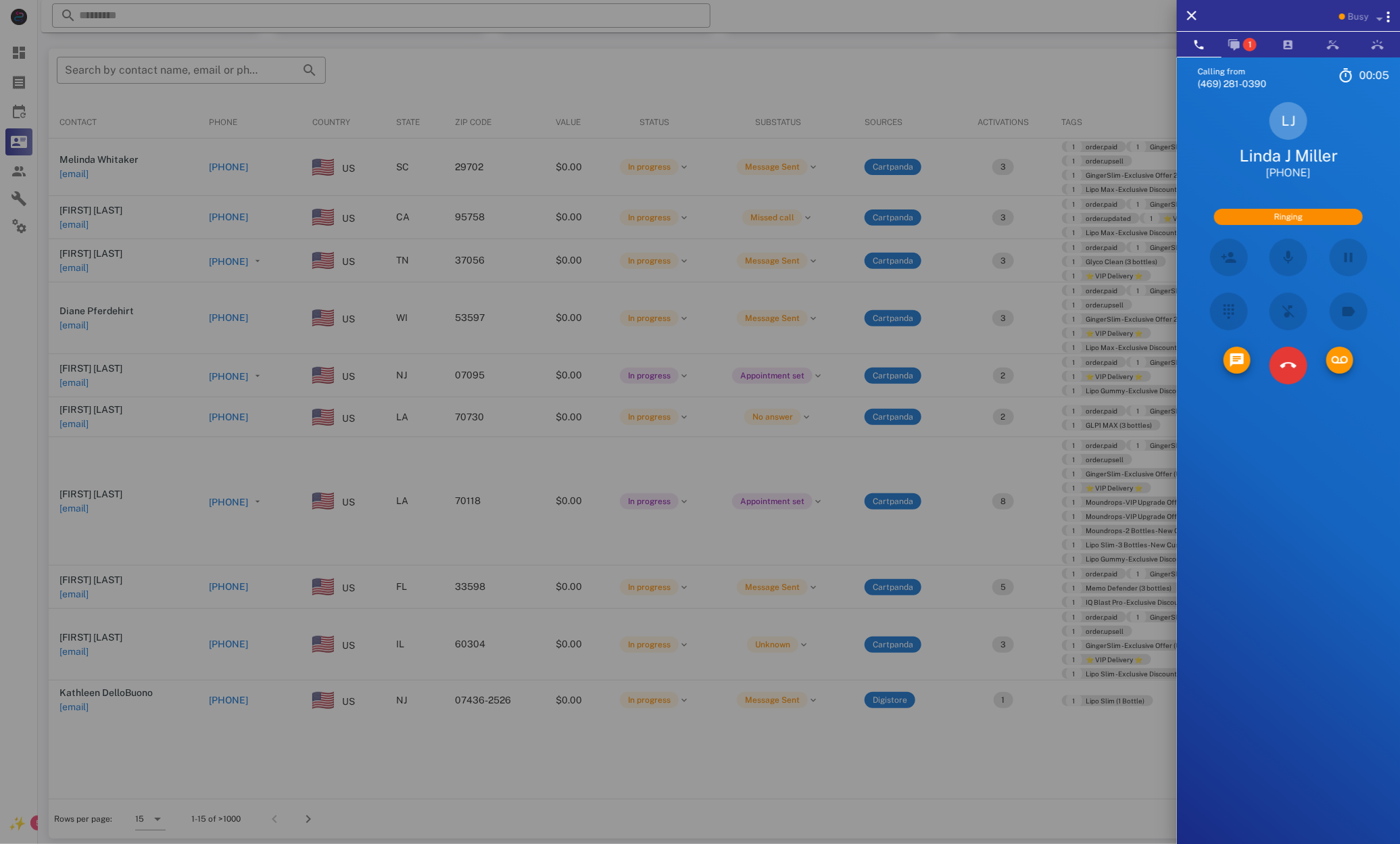 scroll, scrollTop: 138, scrollLeft: 0, axis: vertical 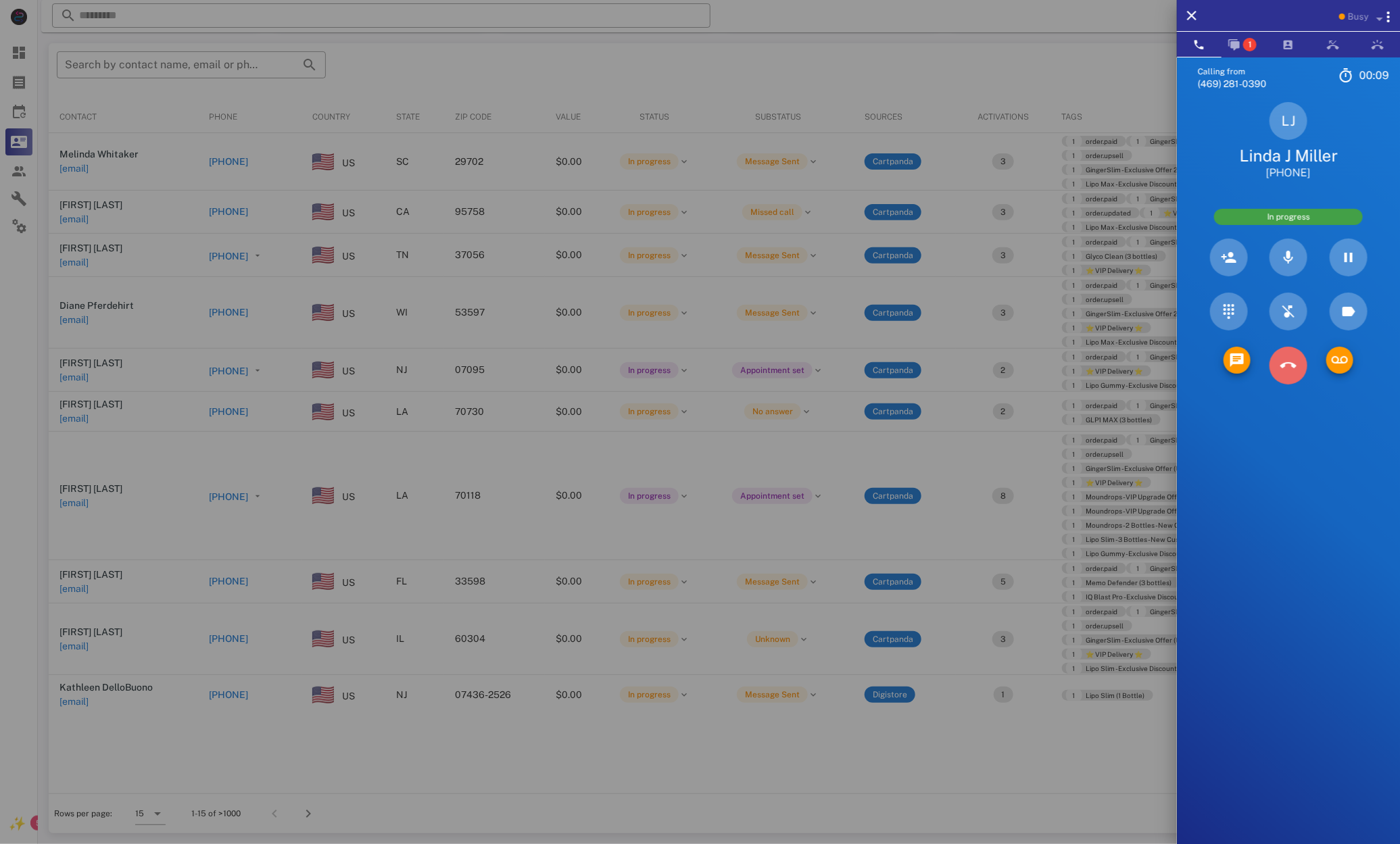 click at bounding box center (1288, 366) 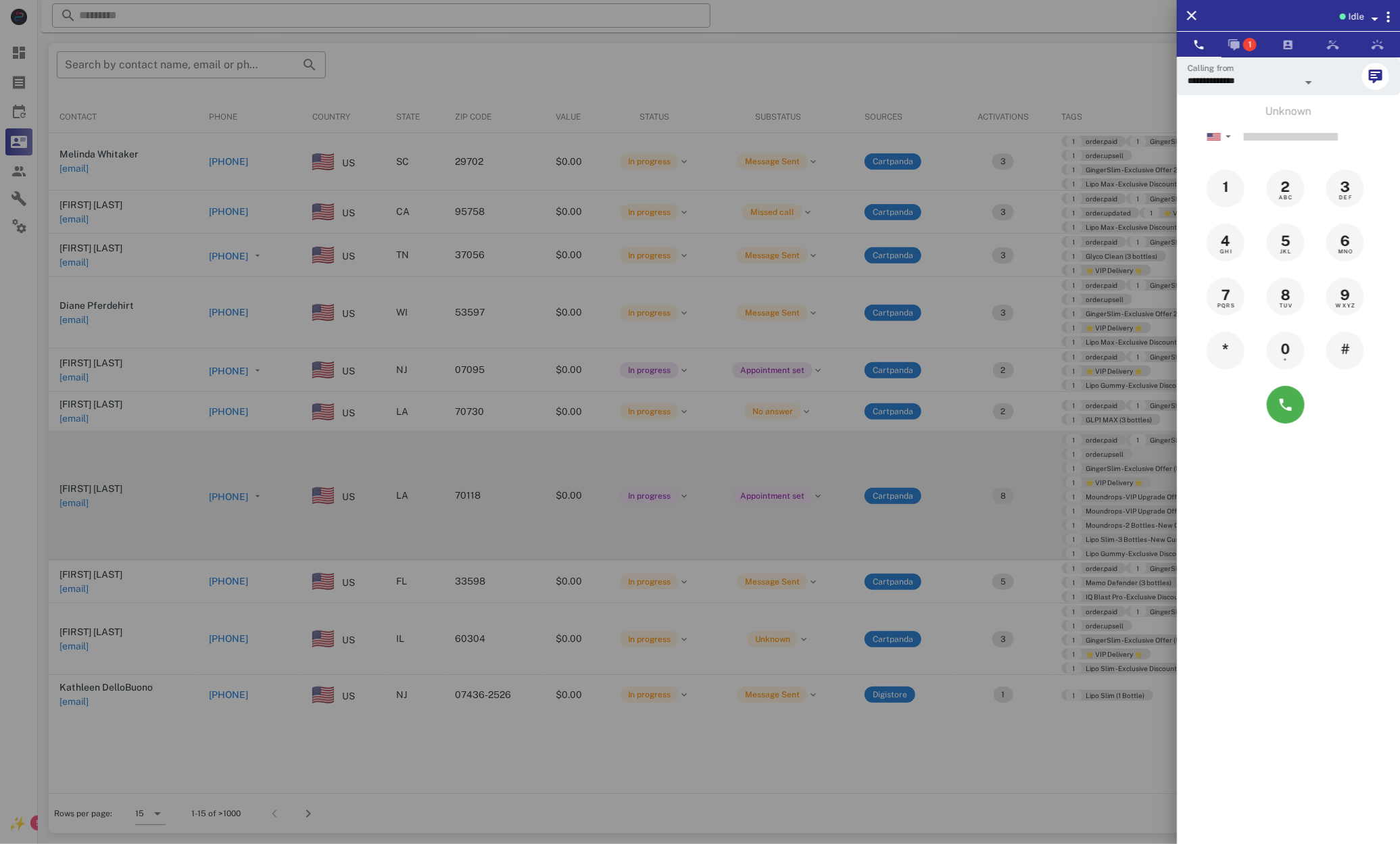 click at bounding box center (700, 422) 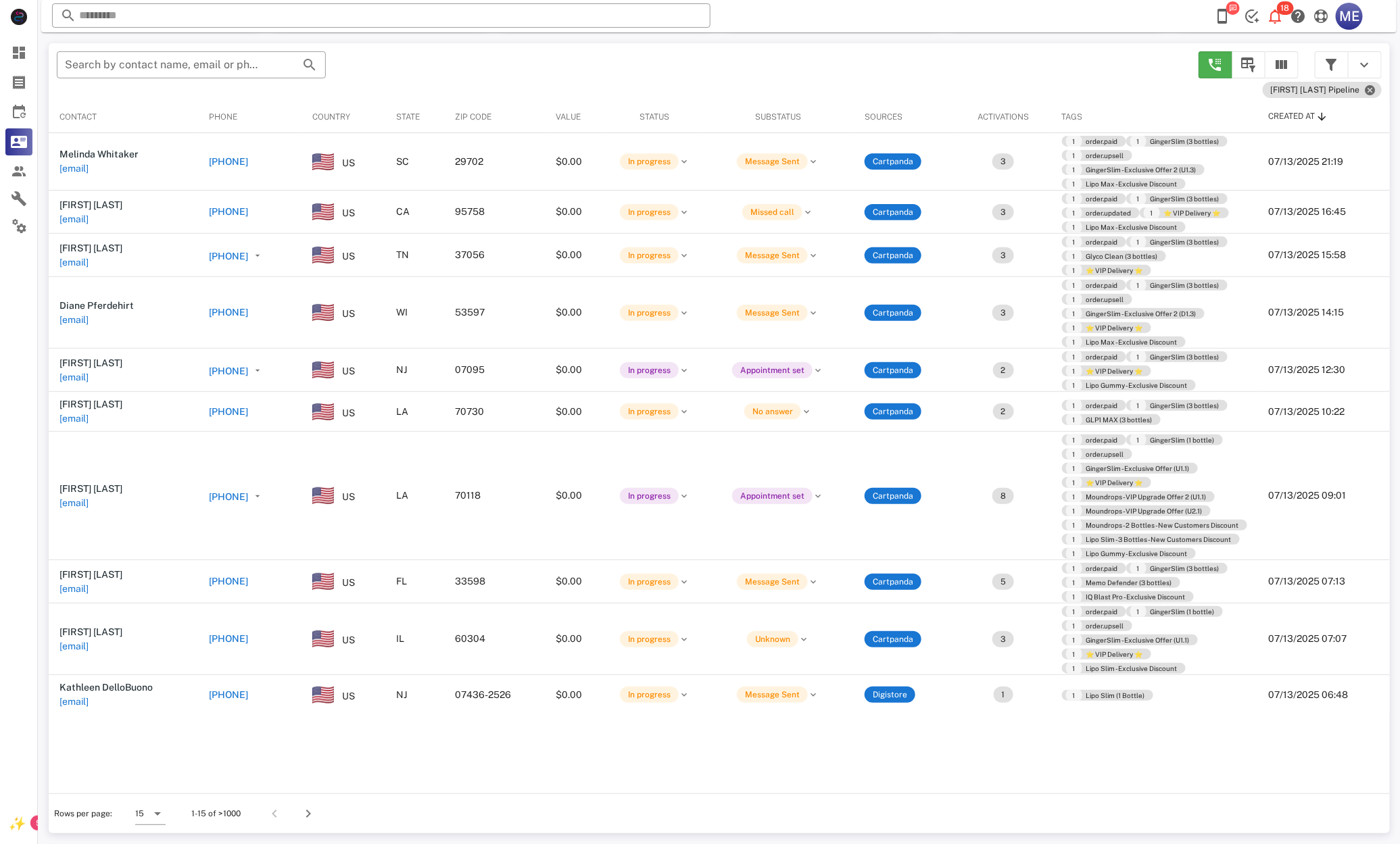 drag, startPoint x: 260, startPoint y: 493, endPoint x: 268, endPoint y: 493, distance: 8 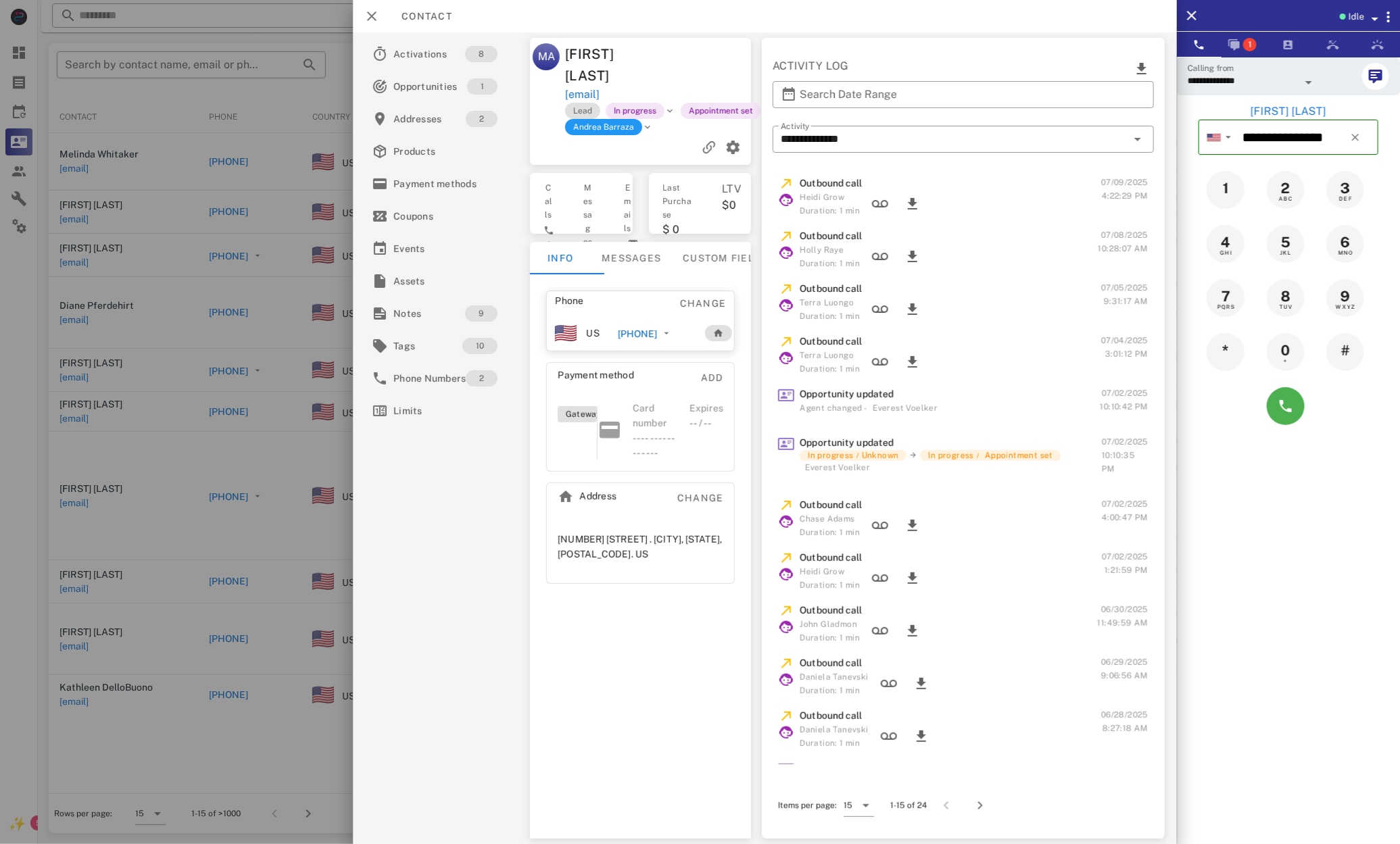 click at bounding box center [700, 422] 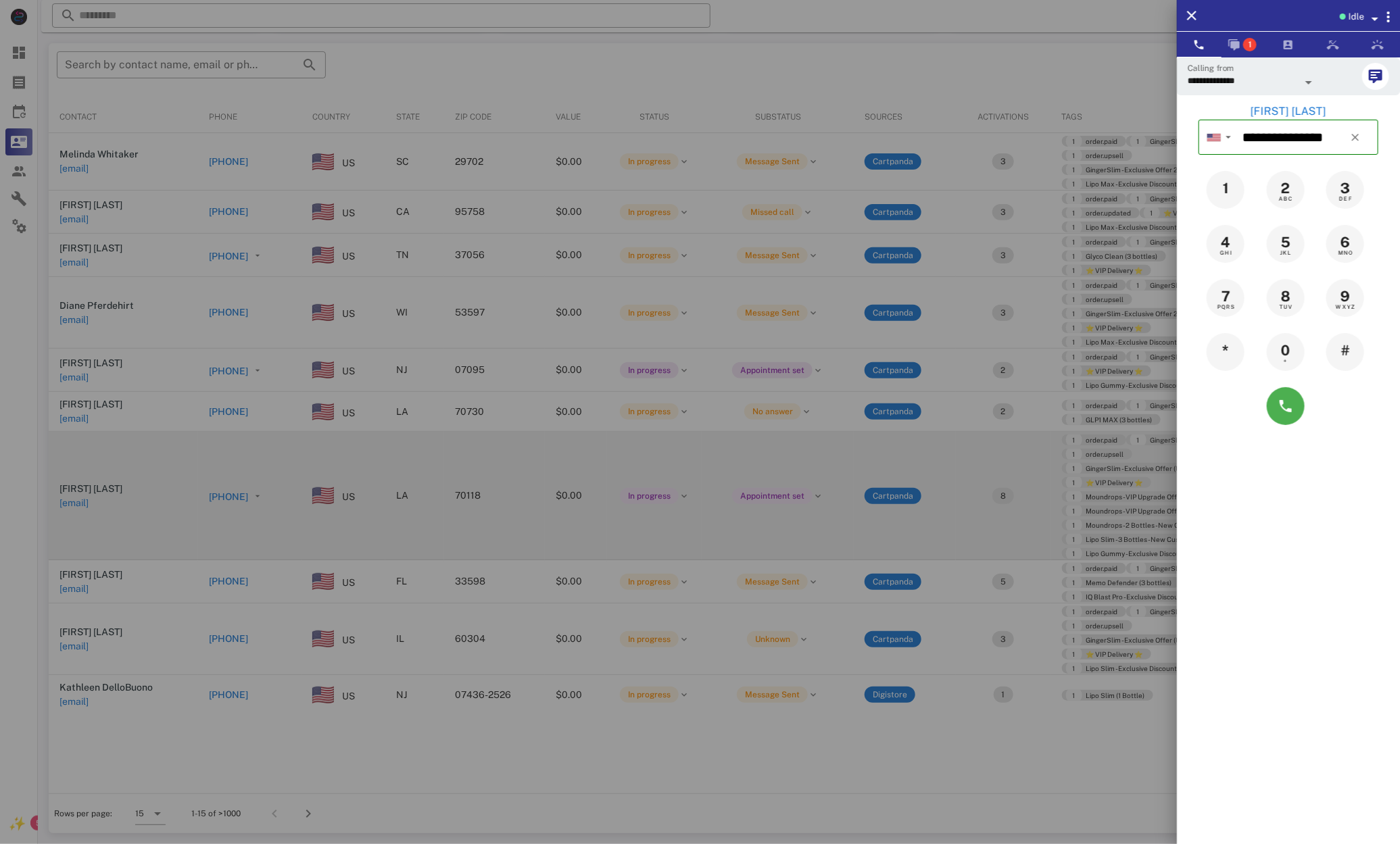 click at bounding box center [700, 422] 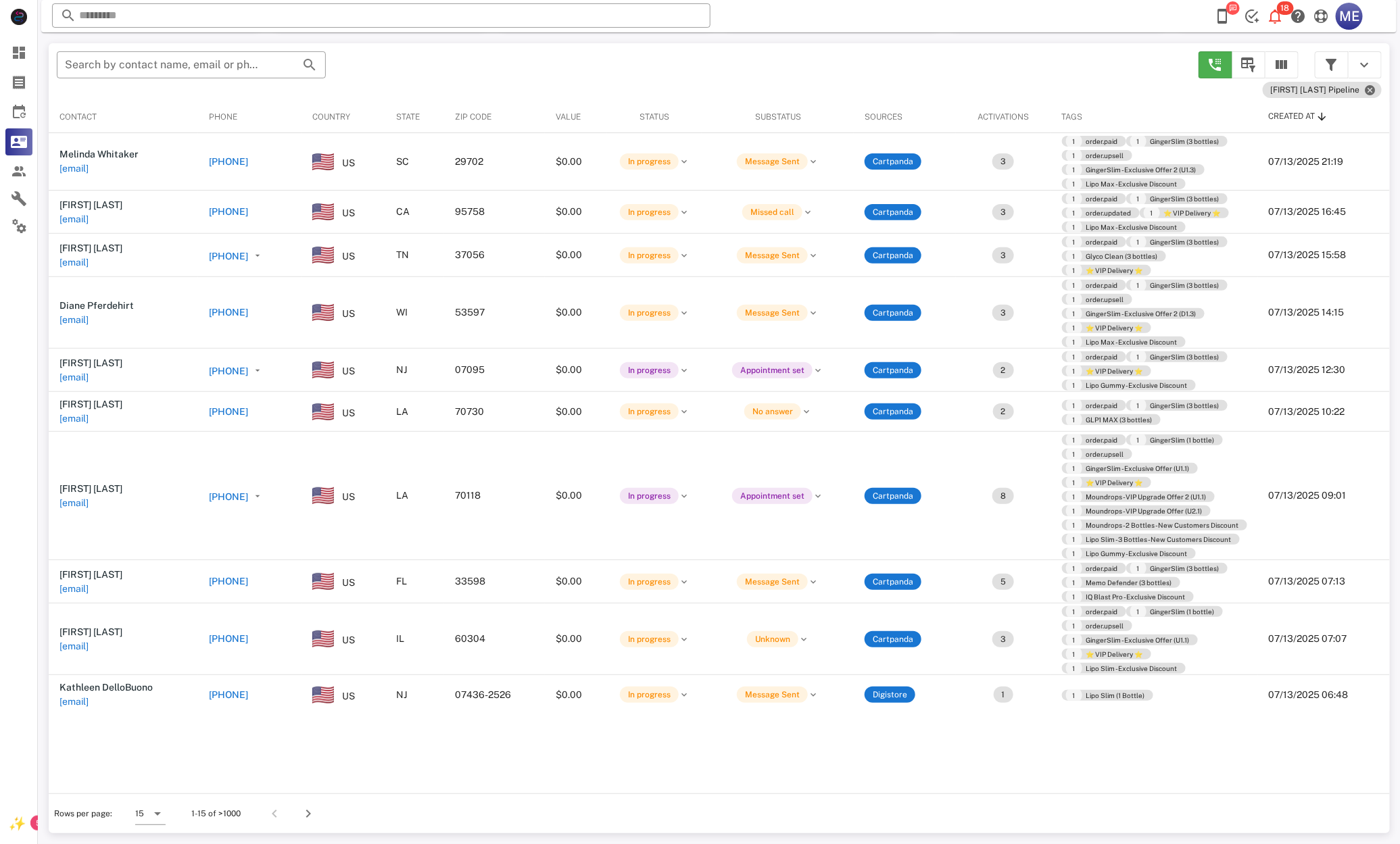click on "+13522141951" at bounding box center (228, 581) 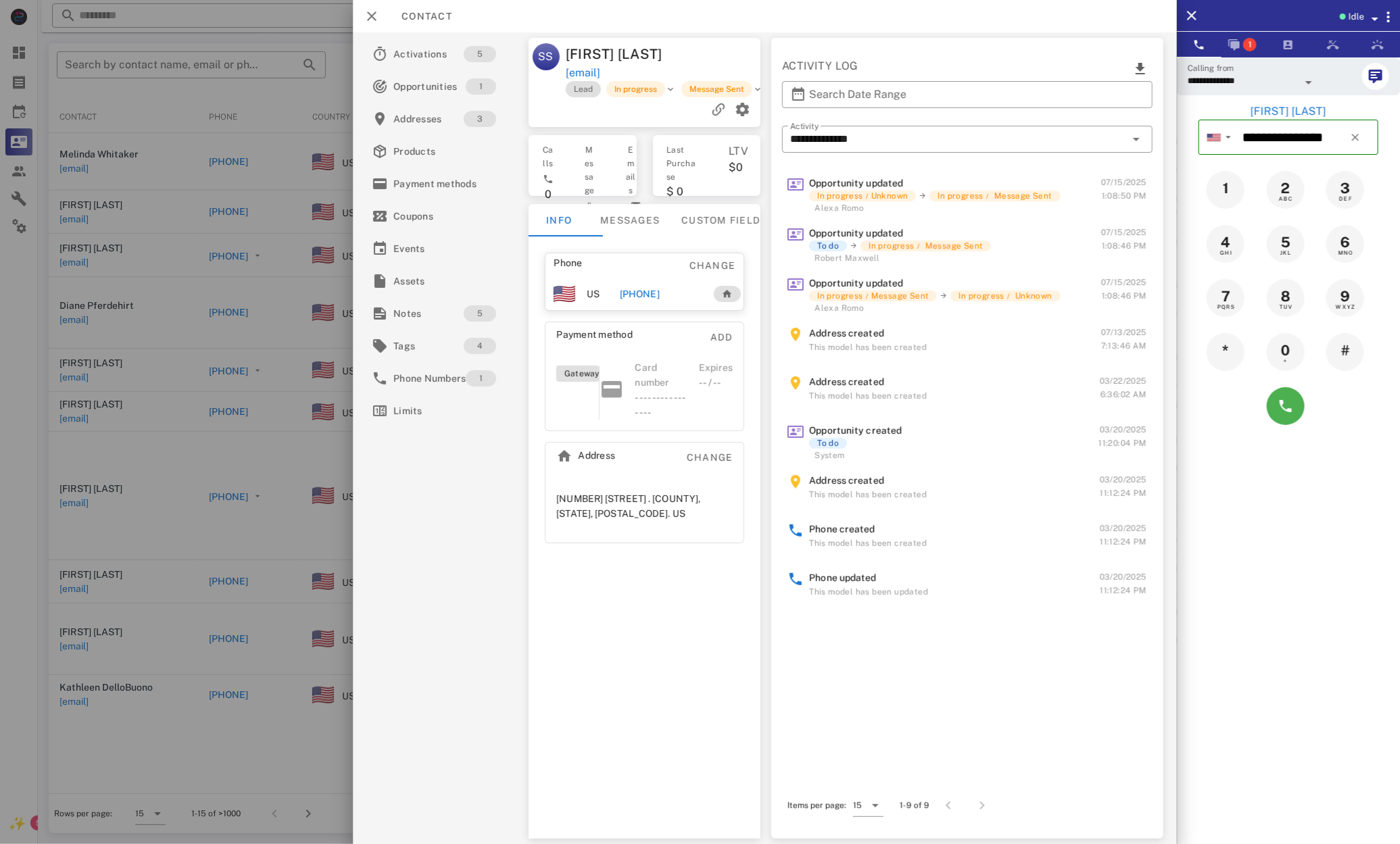 click on "+13522141951" at bounding box center (661, 294) 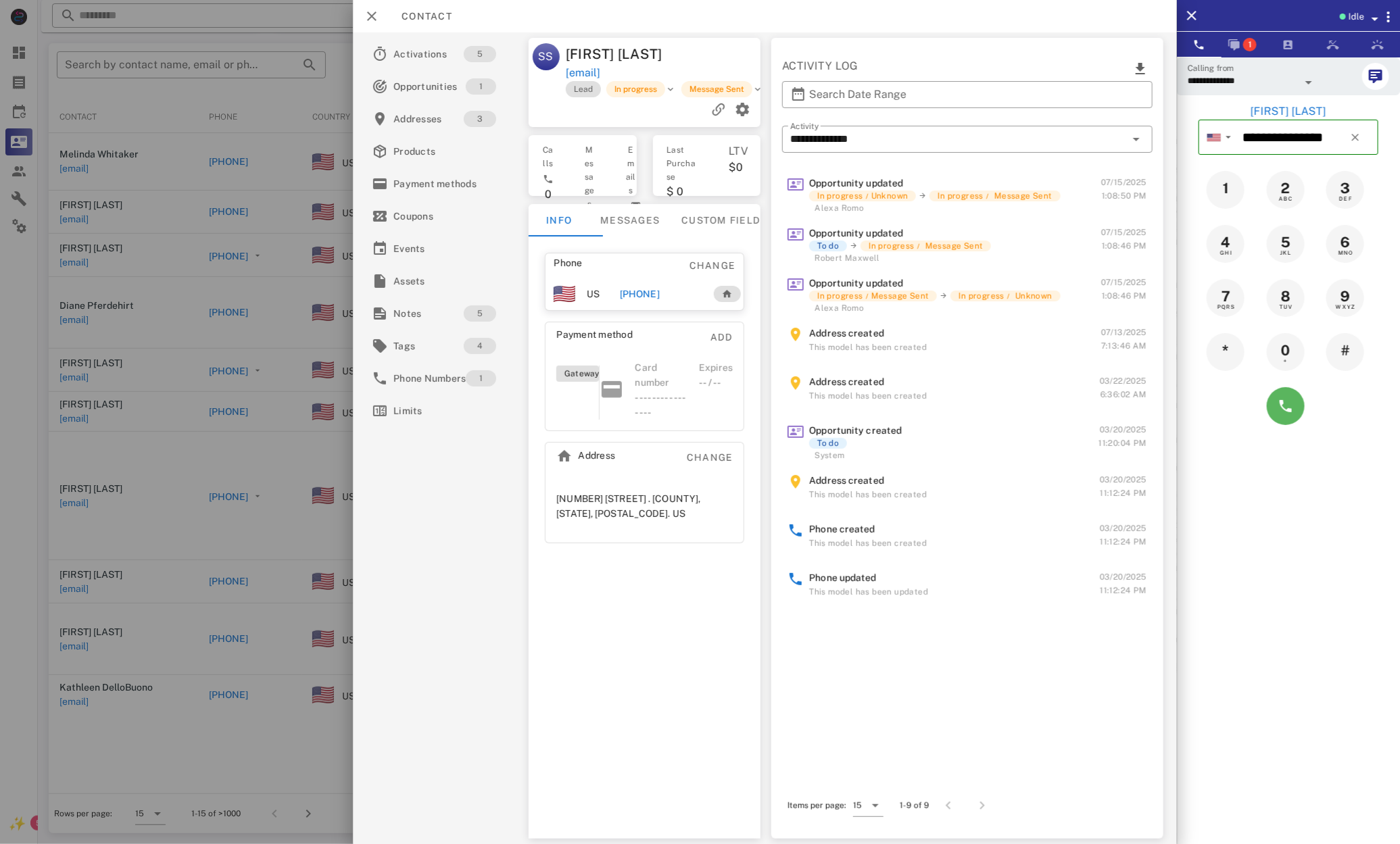 click at bounding box center [1288, 406] 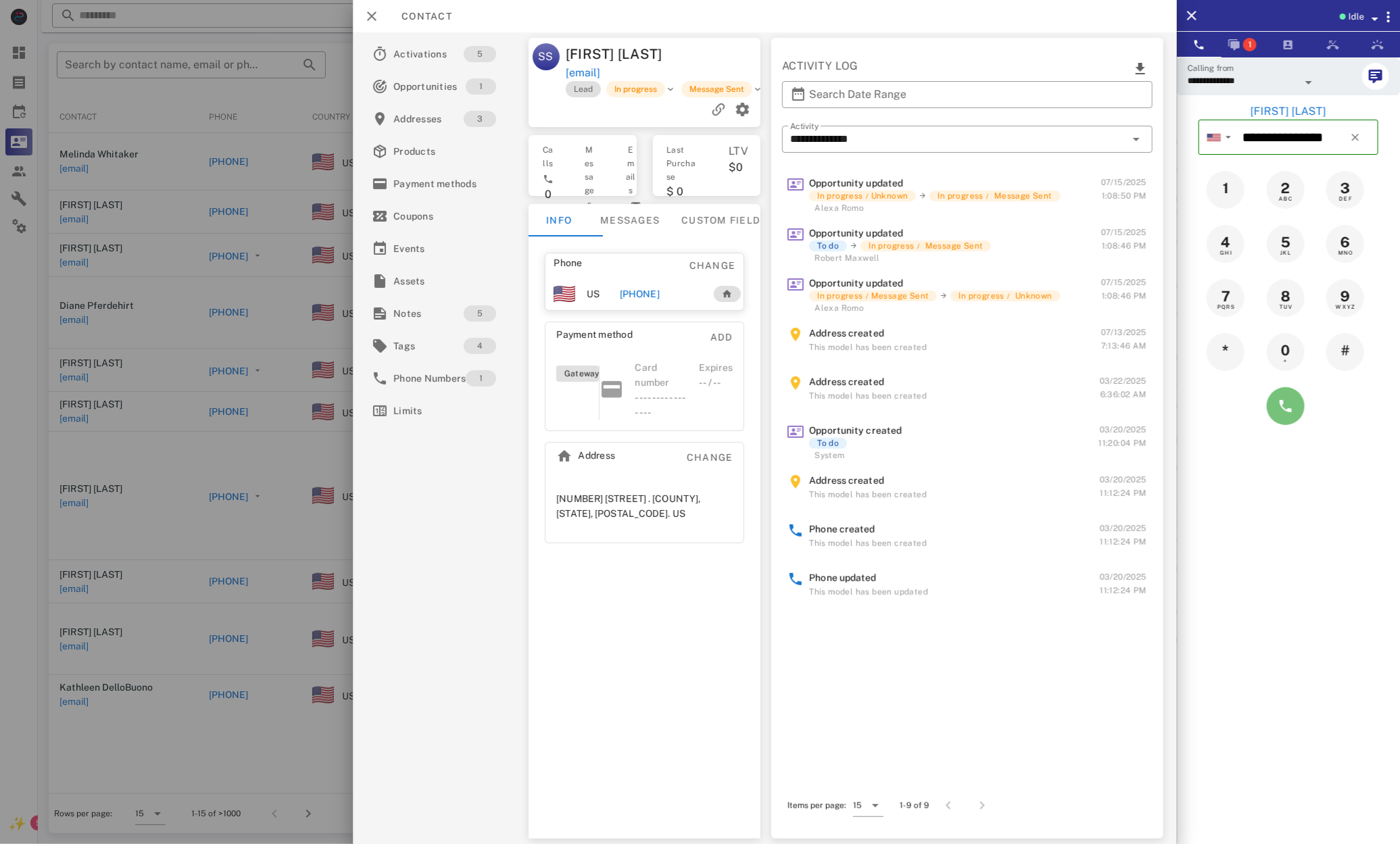 click at bounding box center [1286, 406] 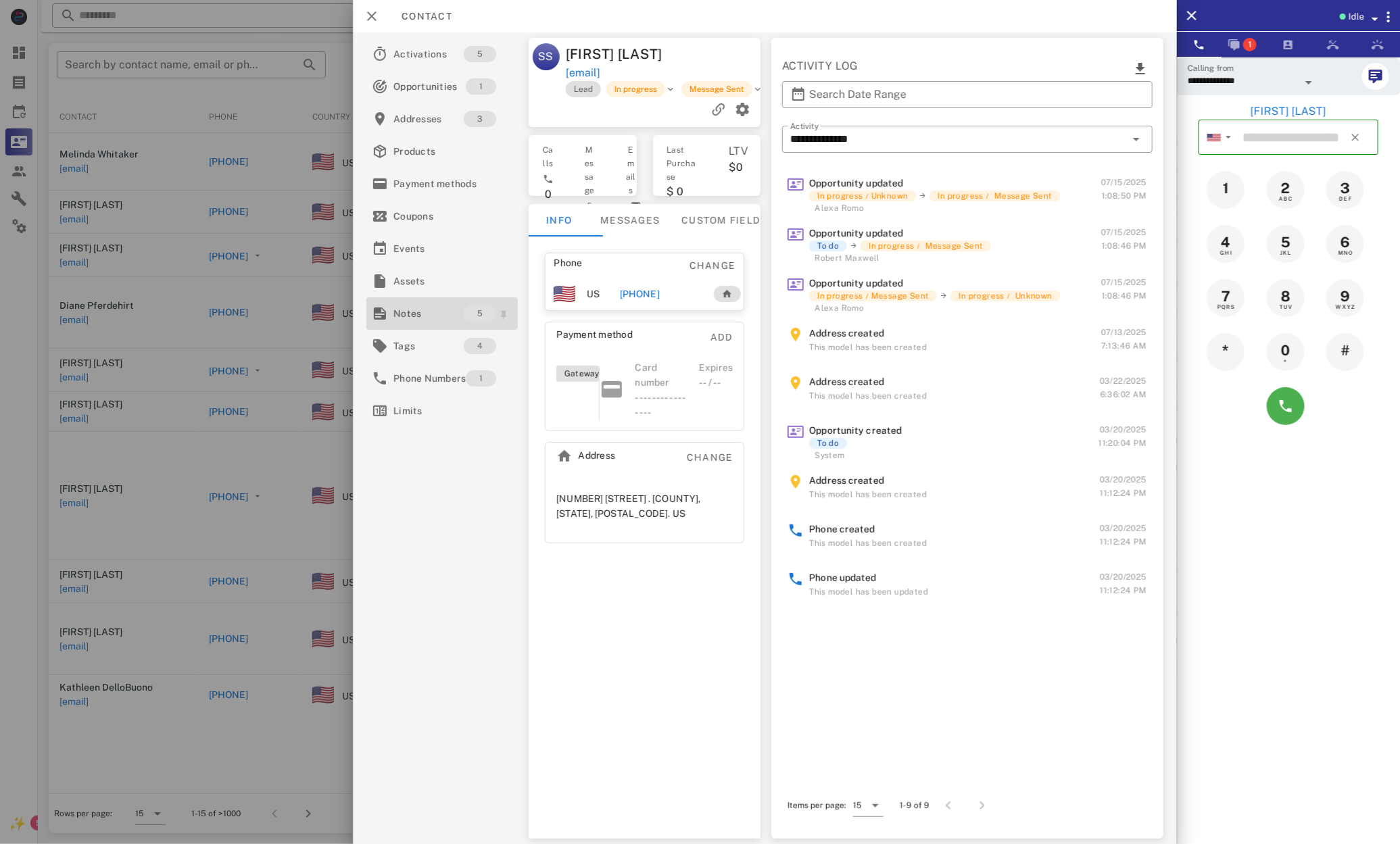 click at bounding box center [380, 314] 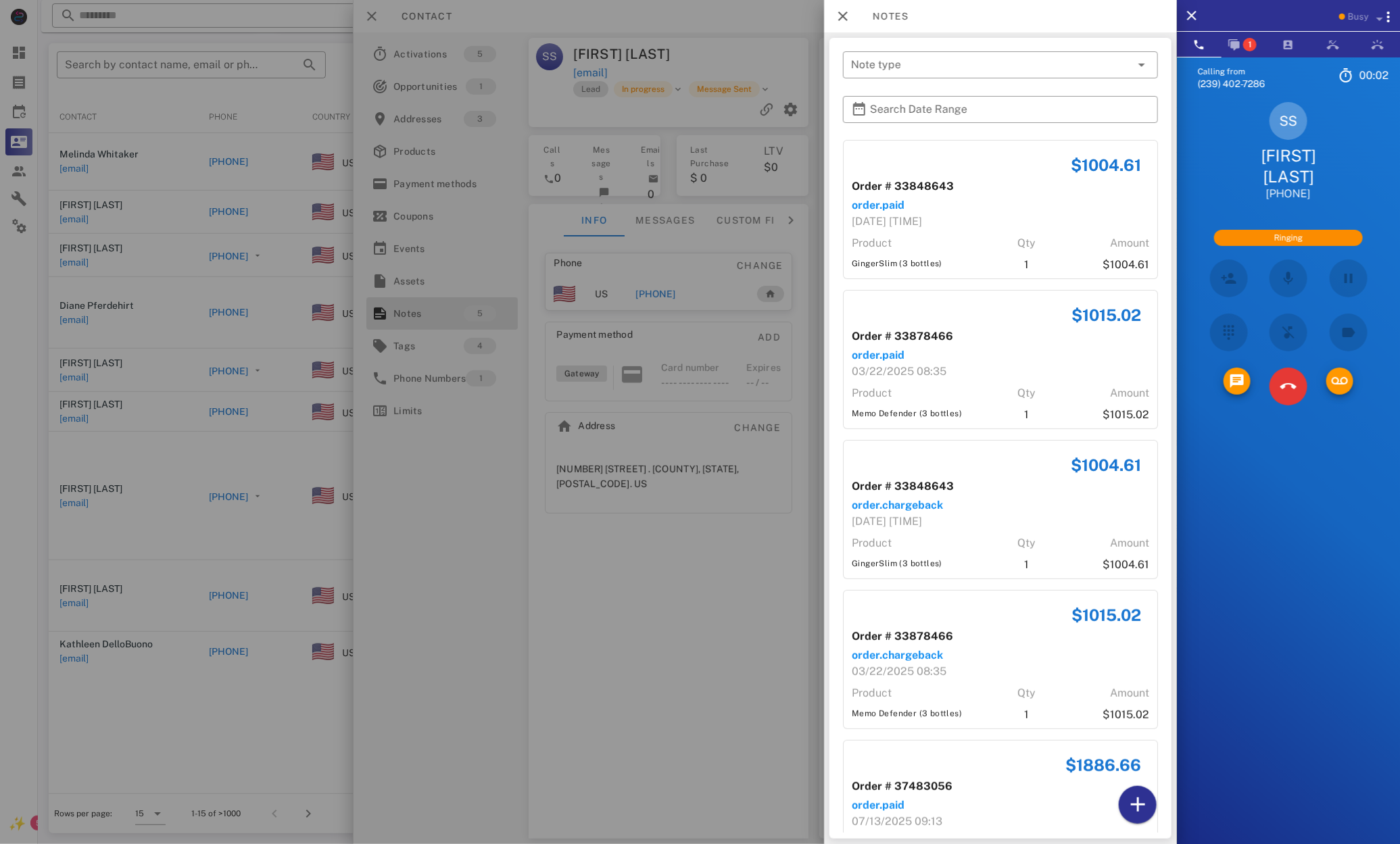 scroll, scrollTop: 21, scrollLeft: 0, axis: vertical 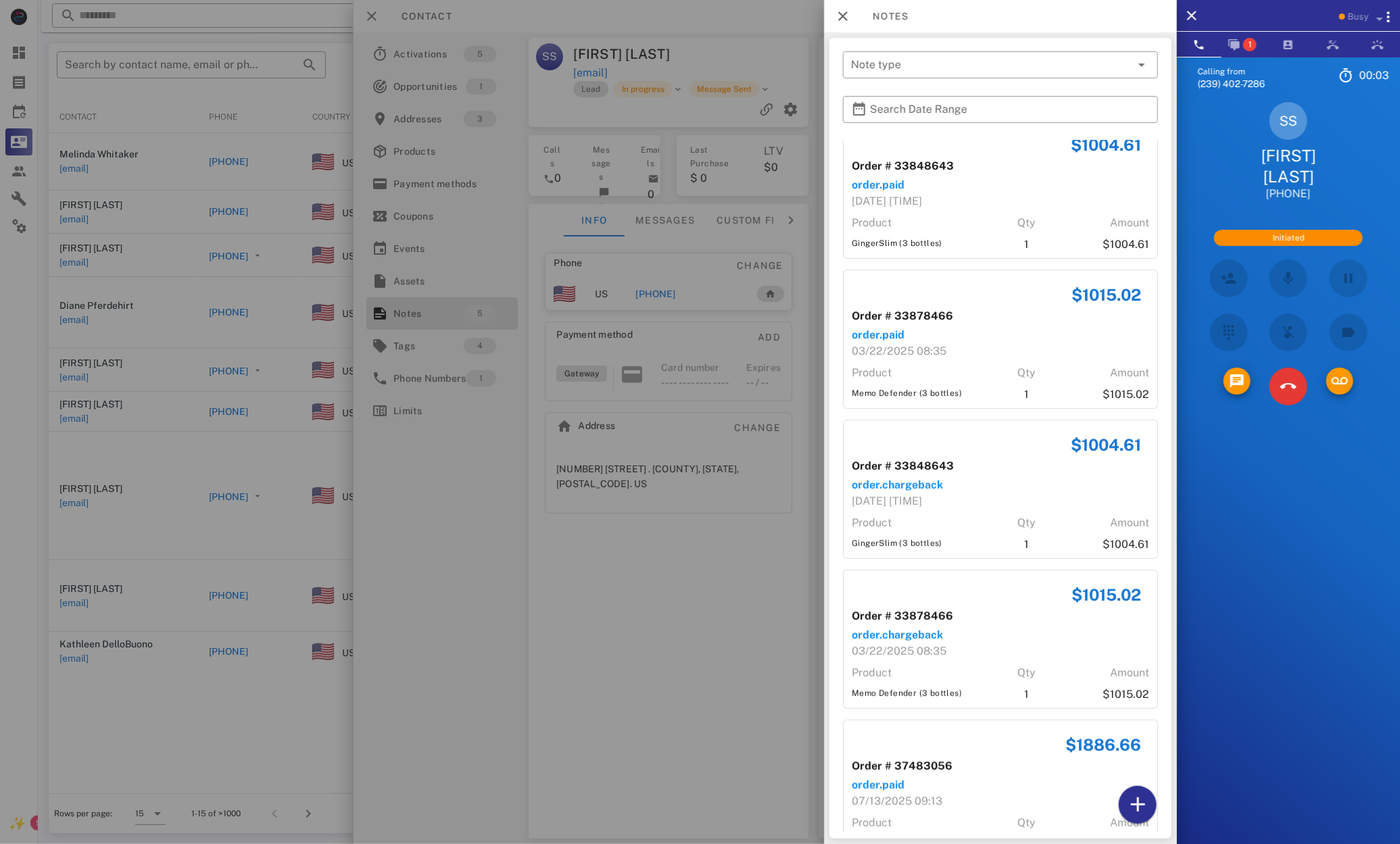 drag, startPoint x: 979, startPoint y: 242, endPoint x: 930, endPoint y: 428, distance: 192.346 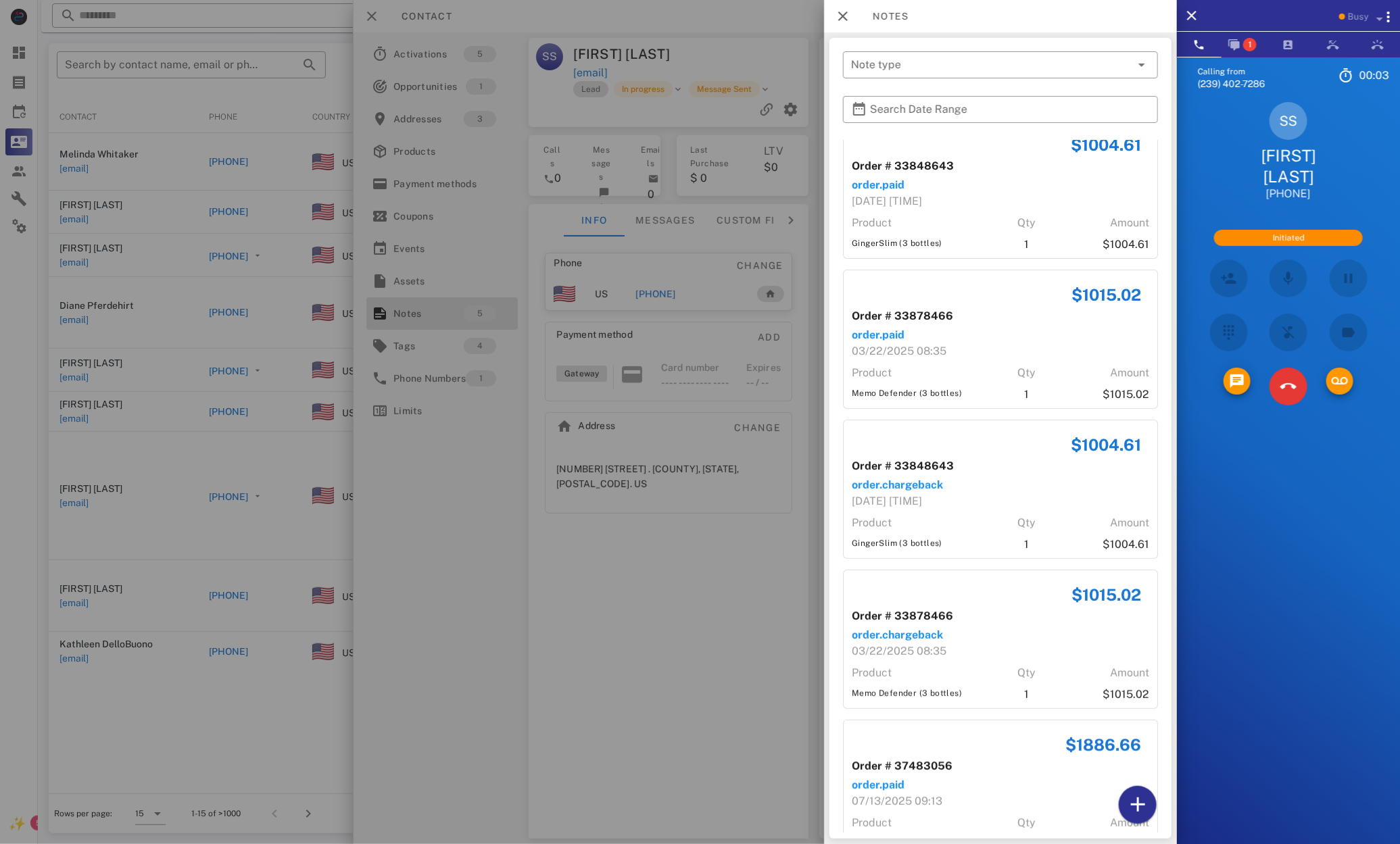 click on "$1004.61   Order # 33848643   order.paid   03/21/2025 01:11   Product Qty Amount  GingerSlim (3 bottles)  1 $1004.61  $1015.02   Order # 33878466   order.paid   03/22/2025 08:35   Product Qty Amount  Memo Defender (3 bottles)  1 $1015.02  $1004.61   Order # 33848643   order.chargeback   03/21/2025 01:11   Product Qty Amount  GingerSlim (3 bottles)  1 $1004.61  $1015.02   Order # 33878466   order.chargeback   03/22/2025 08:35   Product Qty Amount  Memo Defender (3 bottles)  1 $1015.02  $1886.66   Order # 37483056   order.paid   07/13/2025 09:13   Product Qty Amount  IQ Blast Pro - Exclusive Discount  1 $1635.2" at bounding box center (1000, 499) 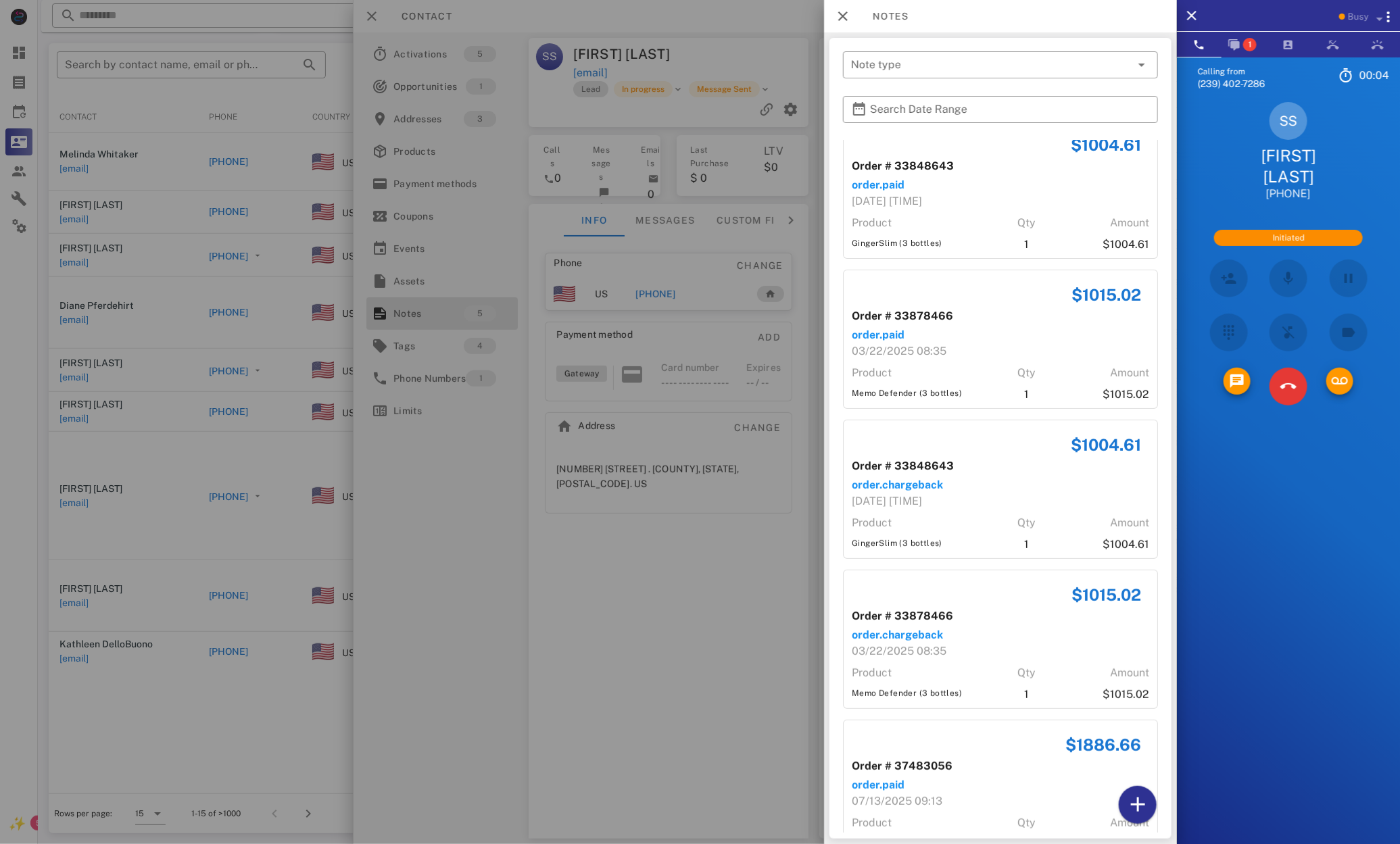 drag, startPoint x: 874, startPoint y: 401, endPoint x: 1059, endPoint y: 415, distance: 185.529 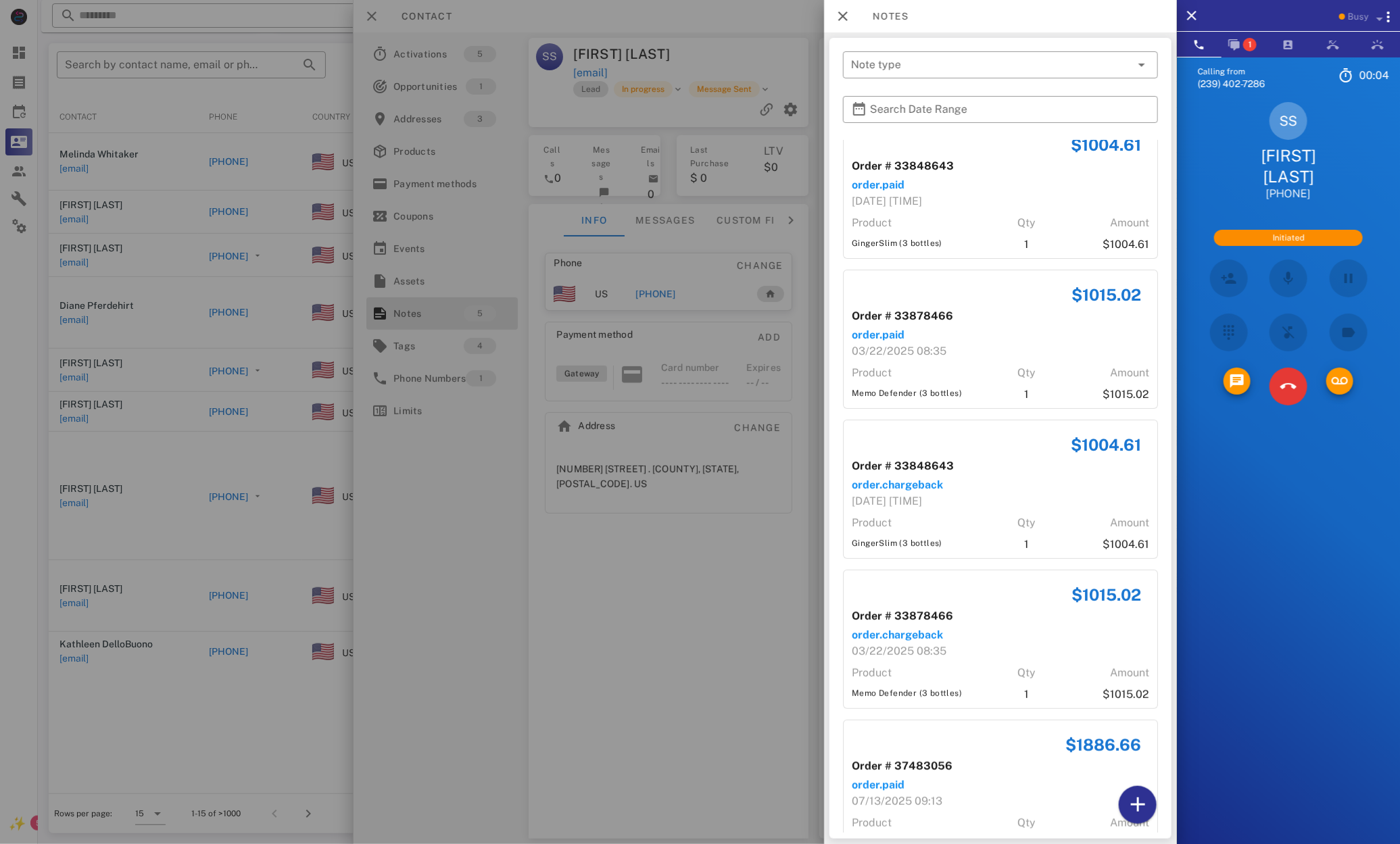 click on "$1004.61   Order # 33848643   order.paid   03/21/2025 01:11   Product Qty Amount  GingerSlim (3 bottles)  1 $1004.61  $1015.02   Order # 33878466   order.paid   03/22/2025 08:35   Product Qty Amount  Memo Defender (3 bottles)  1 $1015.02  $1004.61   Order # 33848643   order.chargeback   03/21/2025 01:11   Product Qty Amount  GingerSlim (3 bottles)  1 $1004.61  $1015.02   Order # 33878466   order.chargeback   03/22/2025 08:35   Product Qty Amount  Memo Defender (3 bottles)  1 $1015.02  $1886.66   Order # 37483056   order.paid   07/13/2025 09:13   Product Qty Amount  IQ Blast Pro - Exclusive Discount  1 $1635.2" at bounding box center (1000, 499) 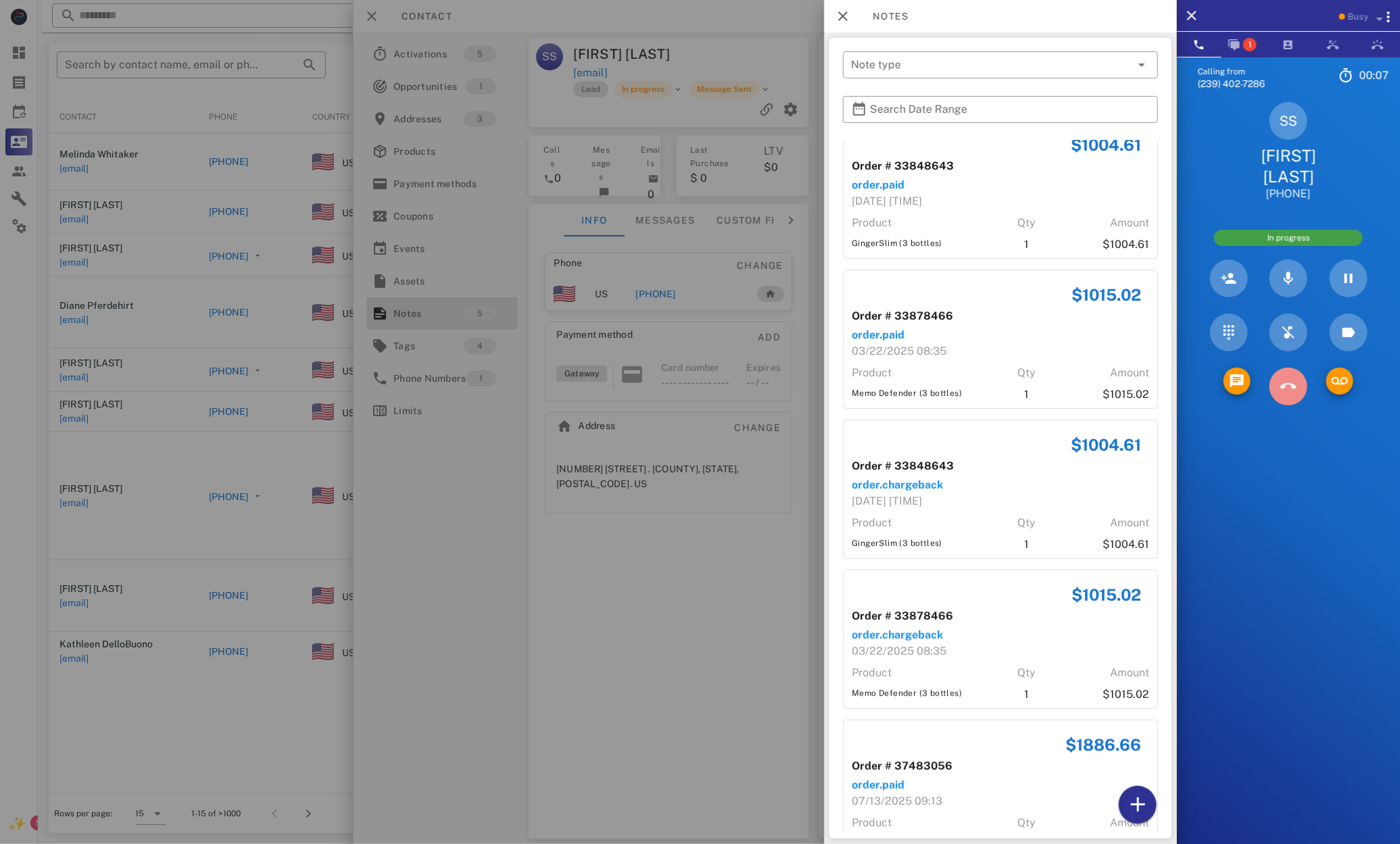 drag, startPoint x: 1294, startPoint y: 390, endPoint x: 1282, endPoint y: 392, distance: 12.165525 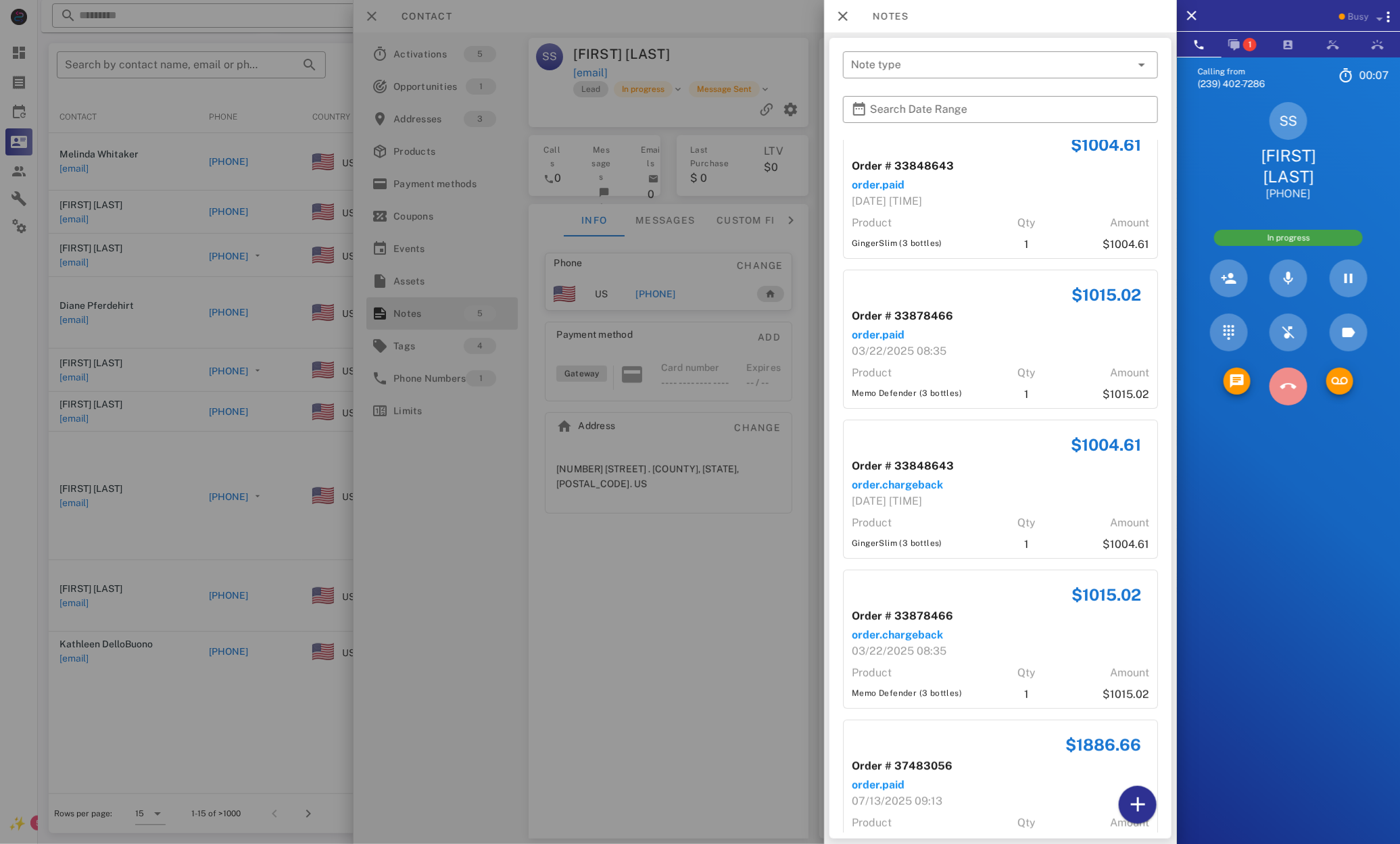 click at bounding box center [1288, 387] 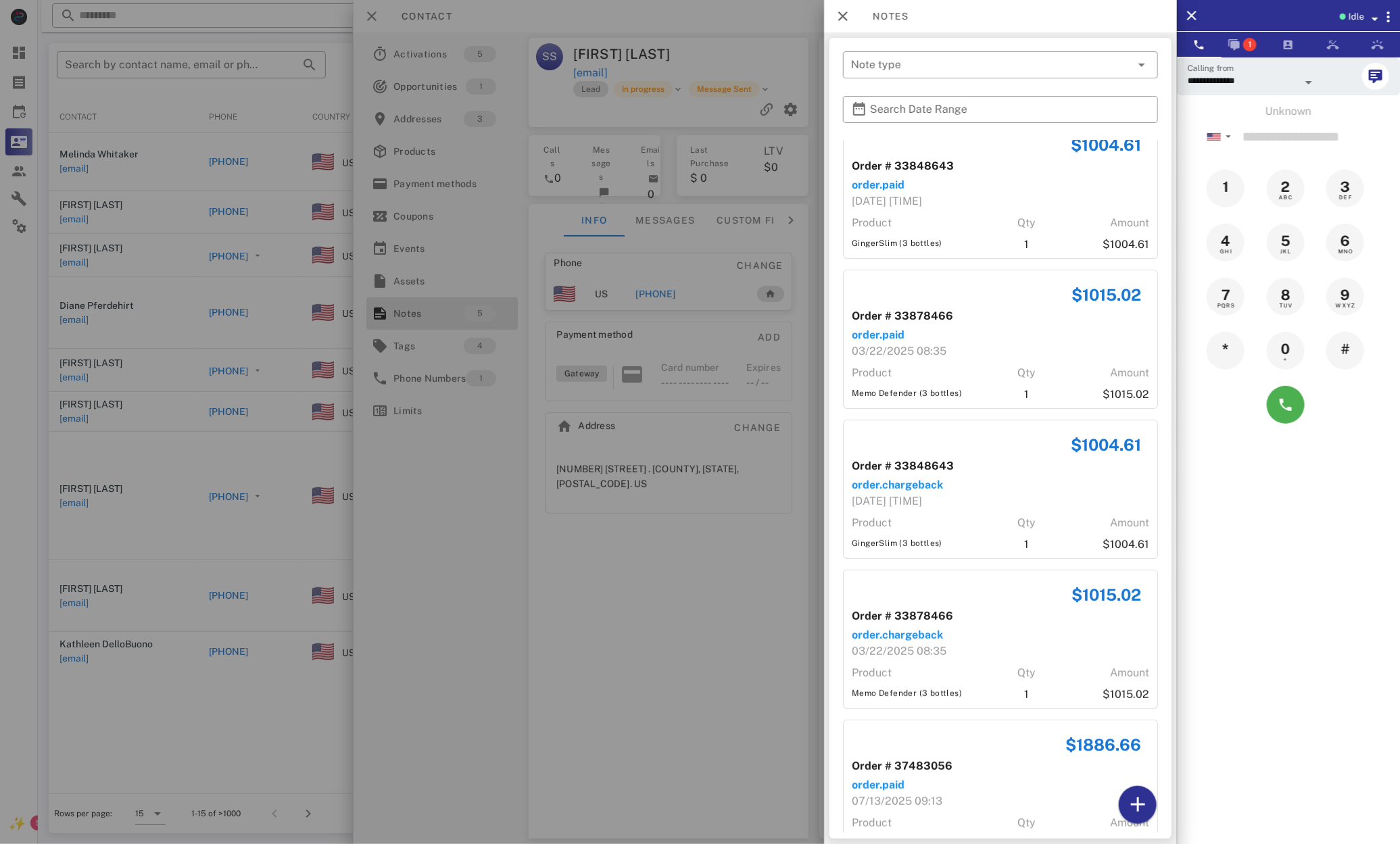 click at bounding box center [700, 422] 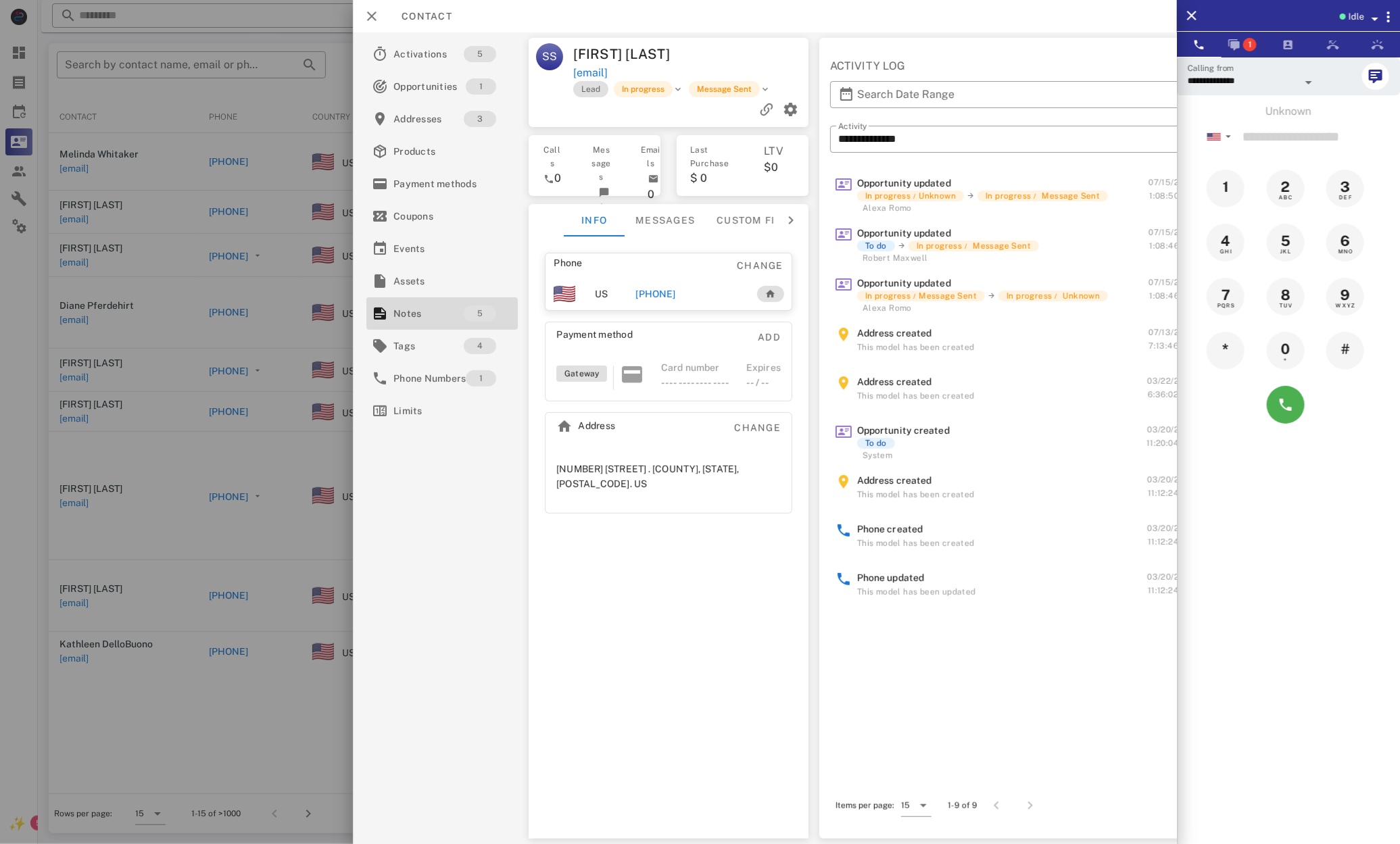 click on "+13522141951" at bounding box center (656, 294) 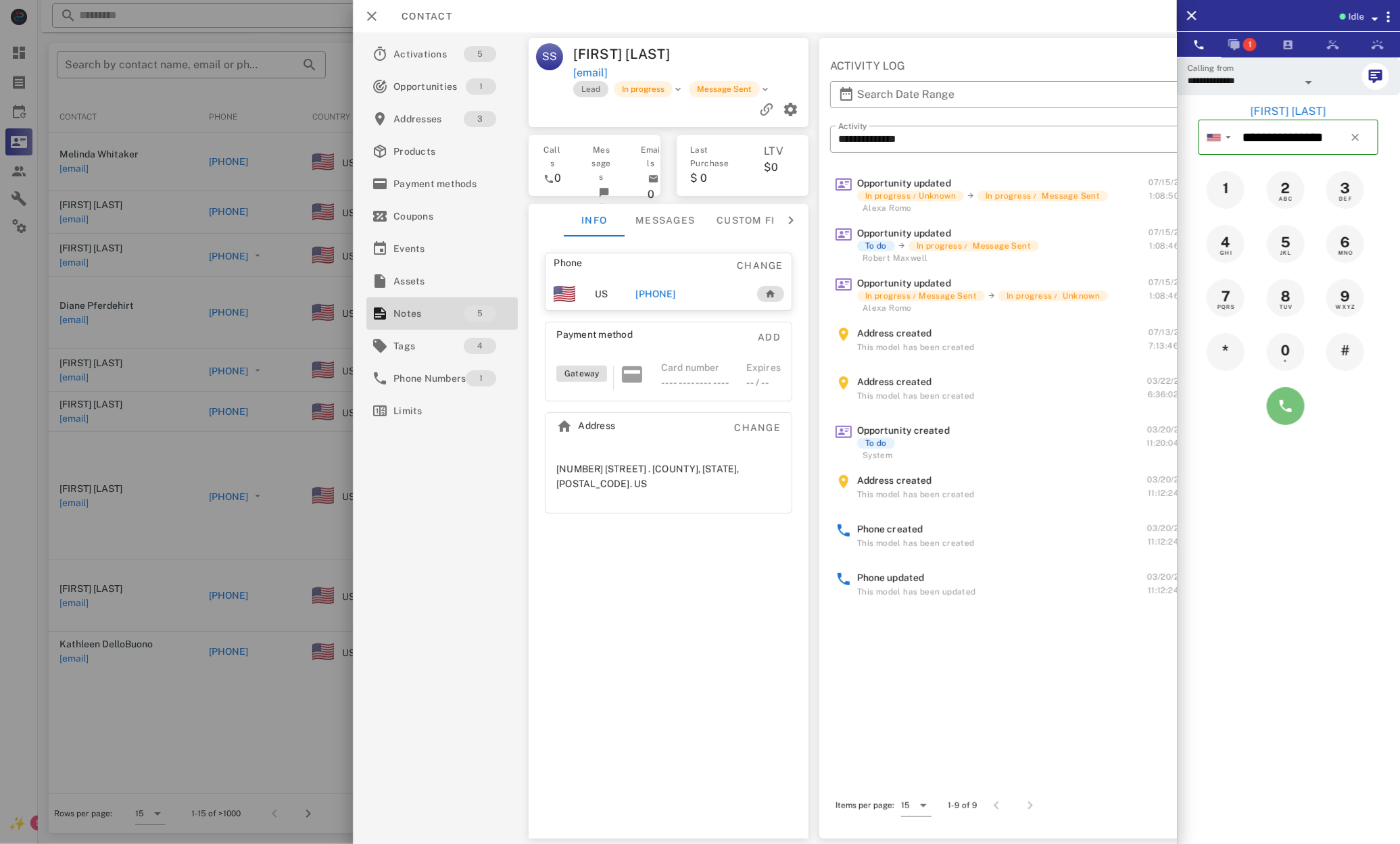 click at bounding box center [1286, 406] 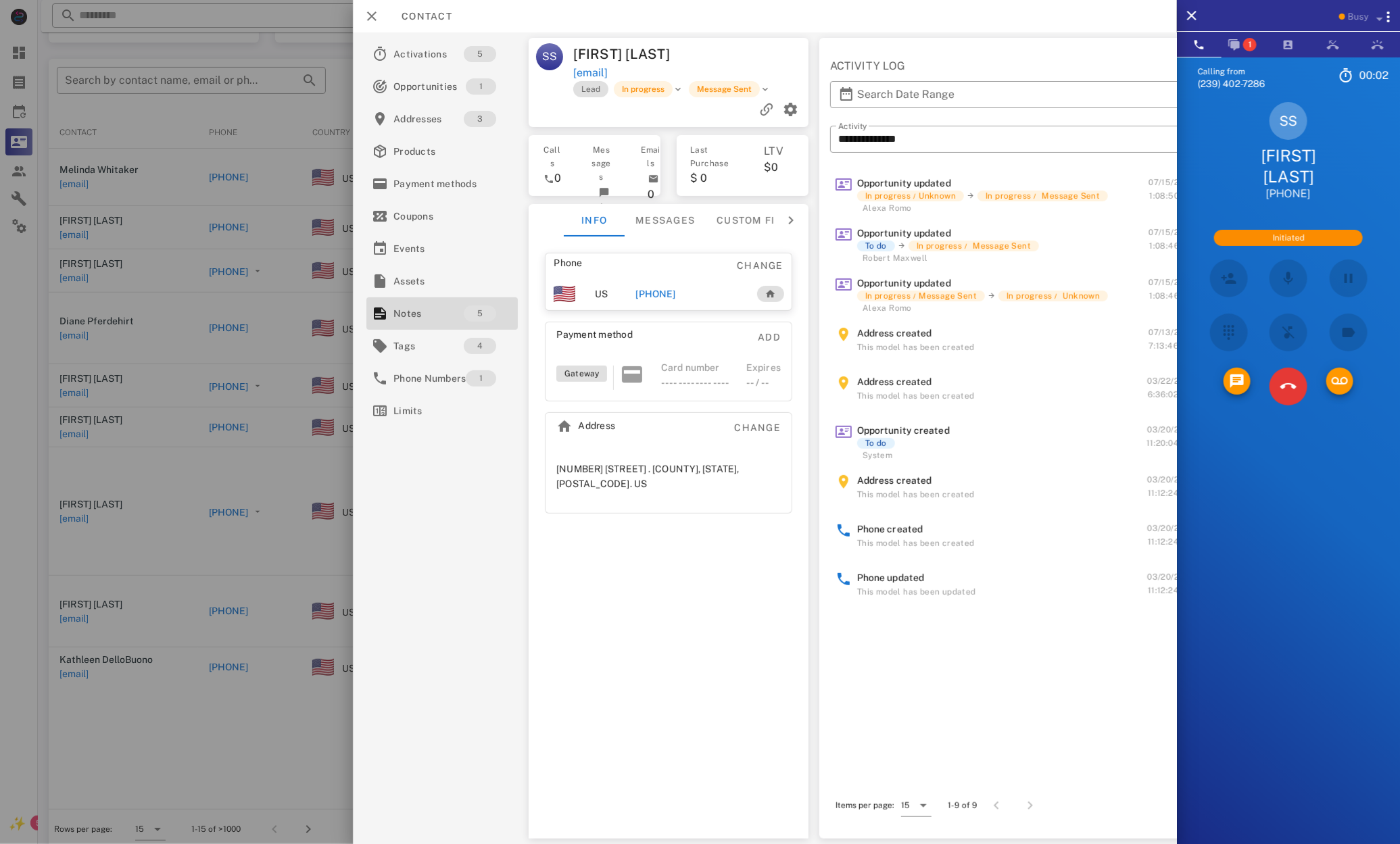 scroll, scrollTop: 120, scrollLeft: 0, axis: vertical 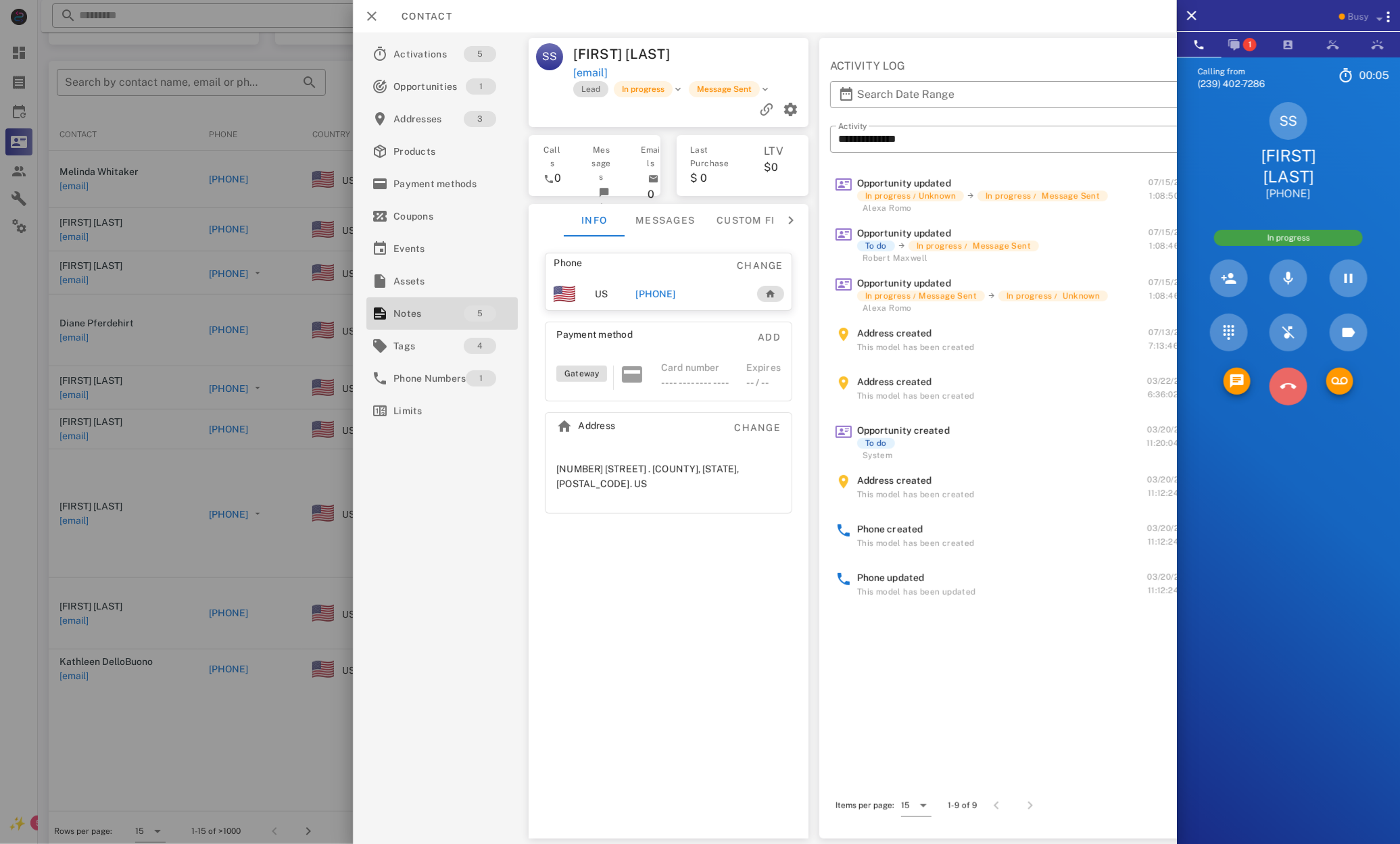 click at bounding box center [1288, 387] 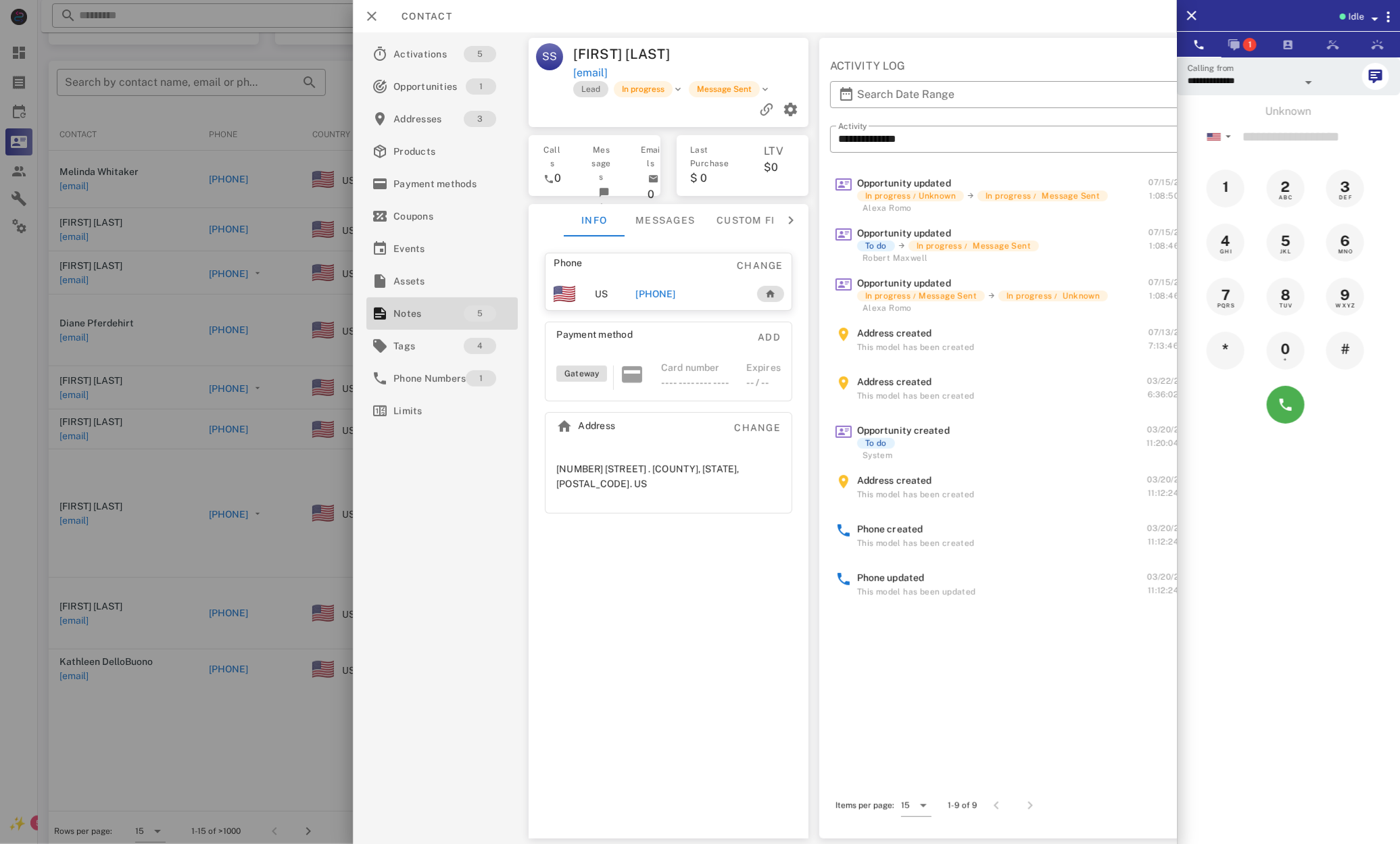 click at bounding box center [700, 422] 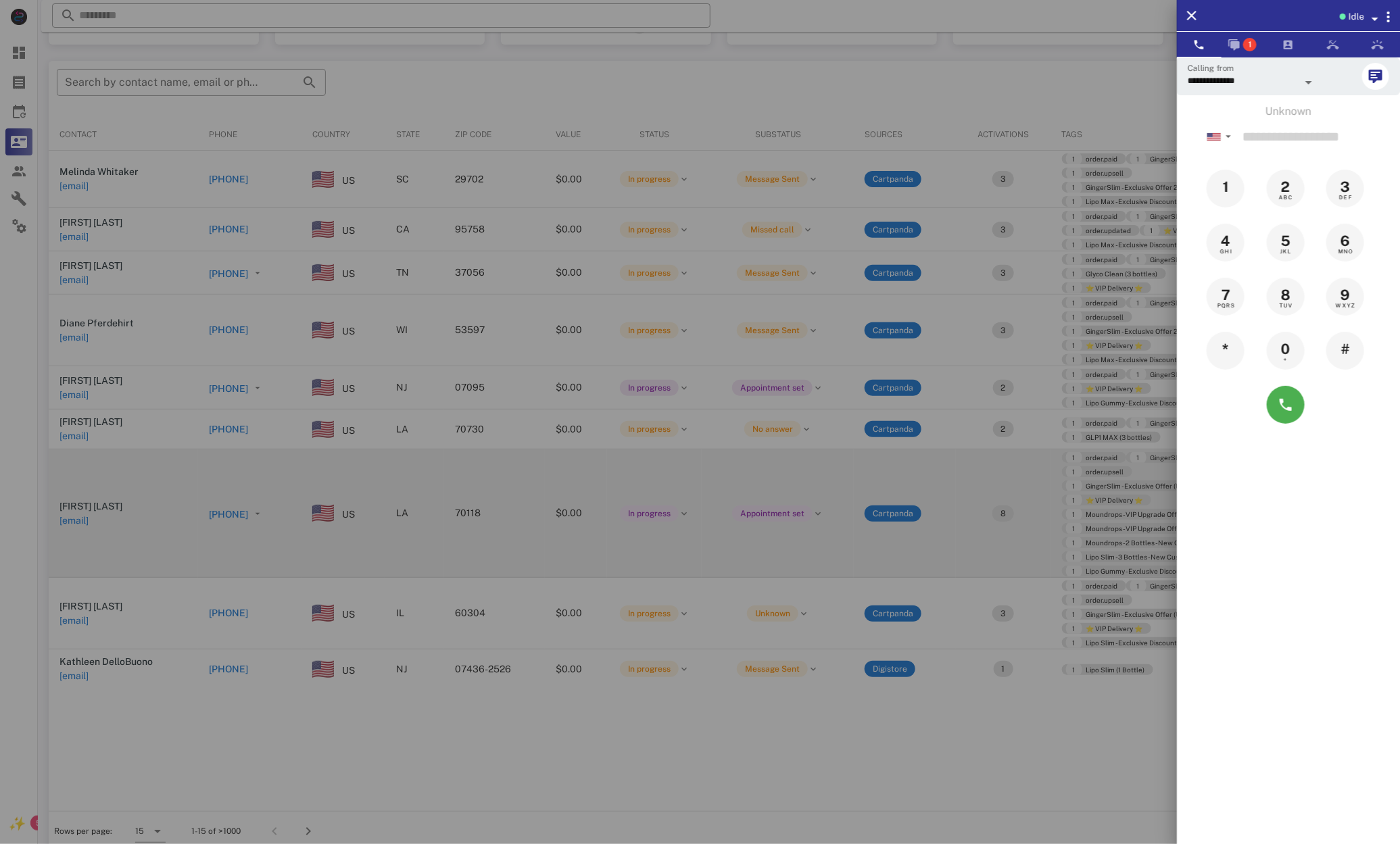 click at bounding box center (700, 422) 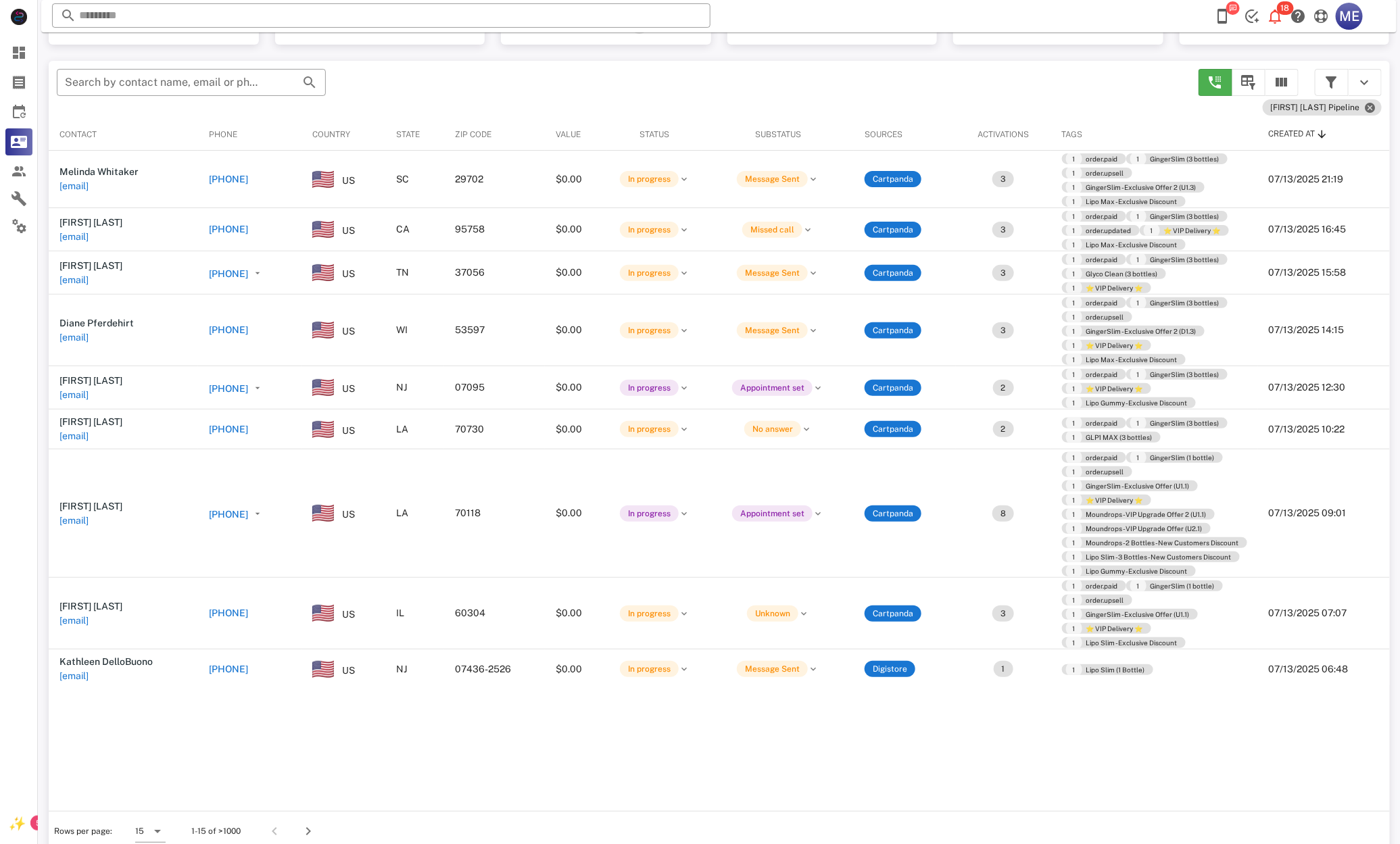 click on "+17083832448" at bounding box center (228, 613) 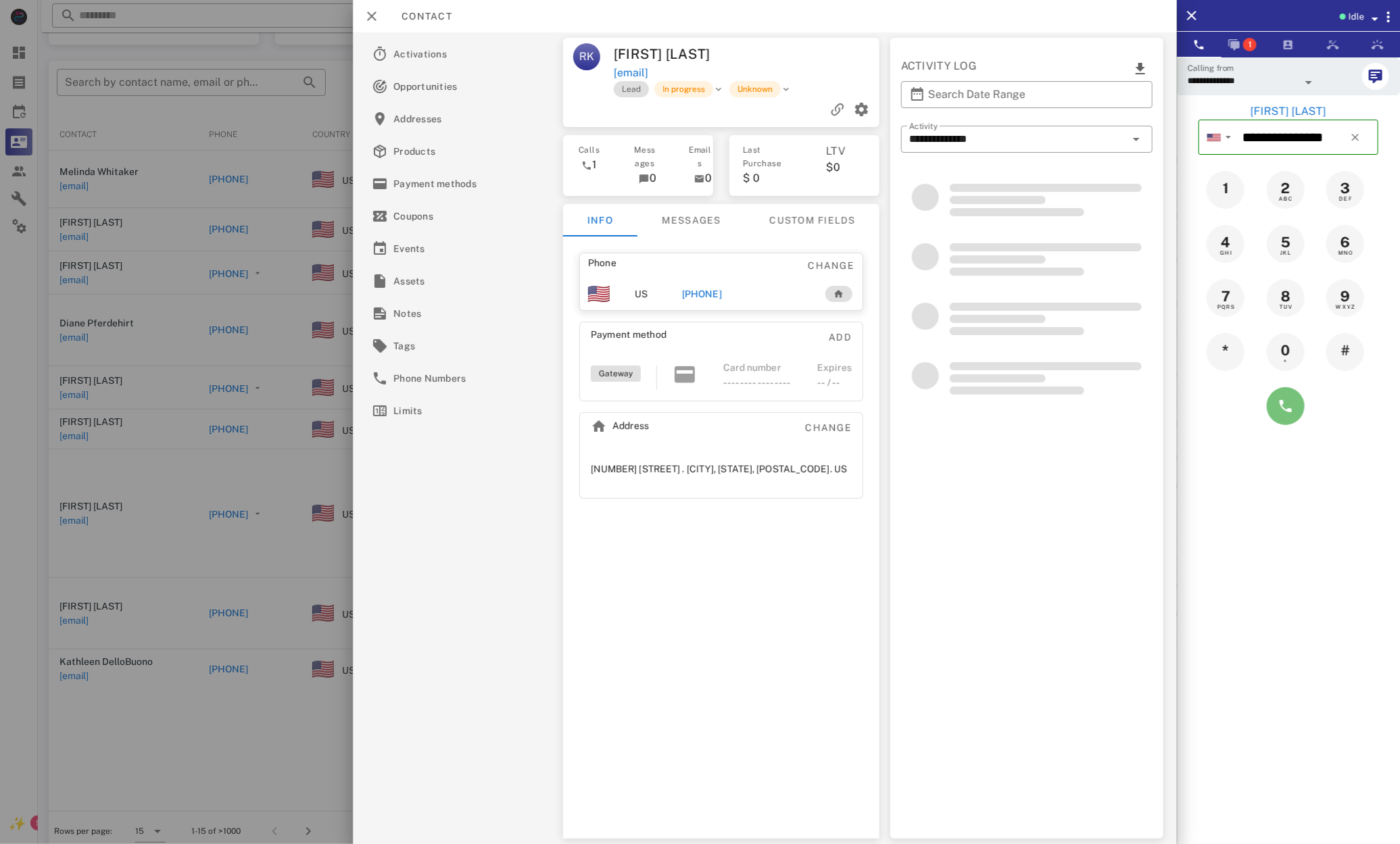 click at bounding box center (1286, 406) 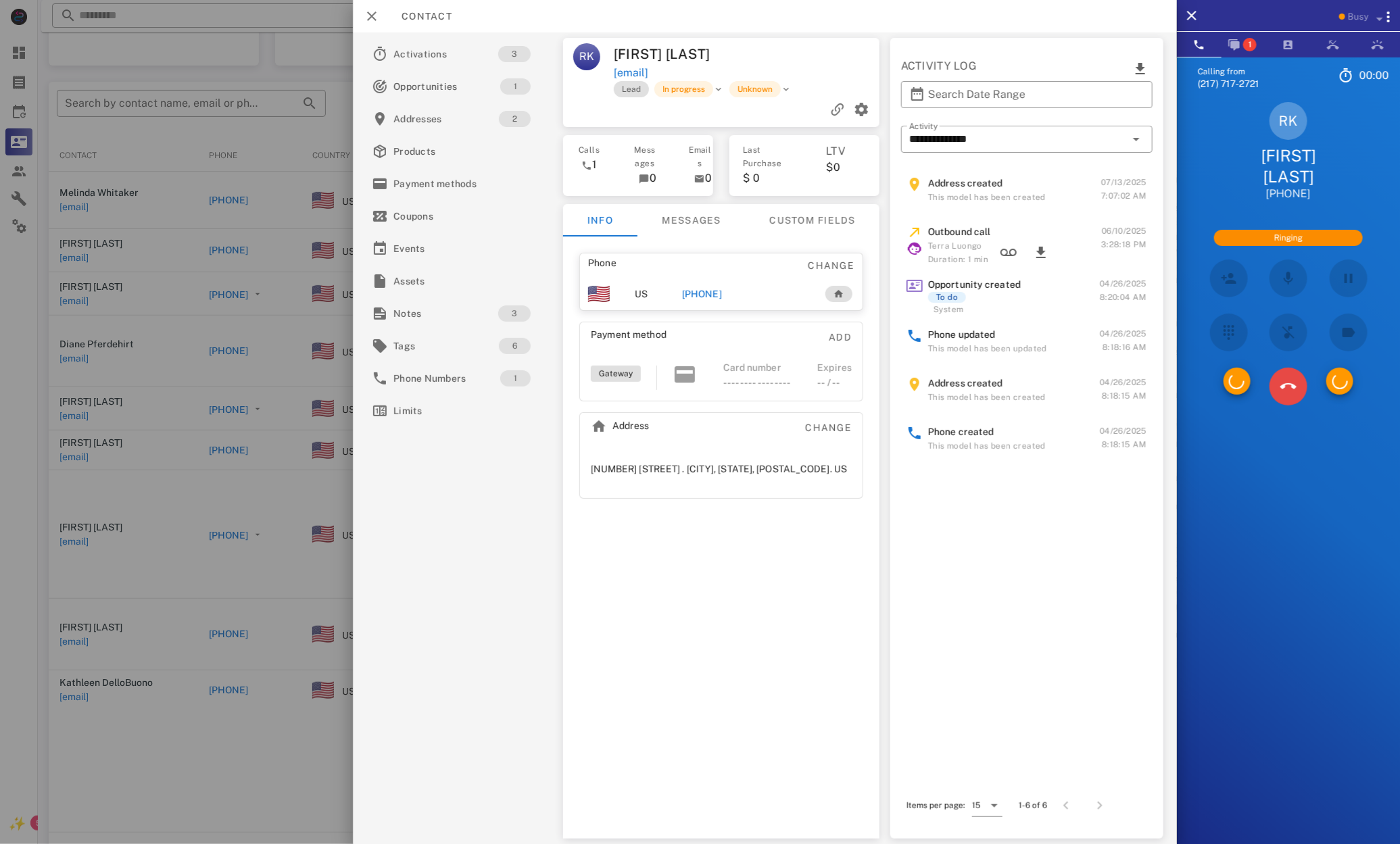 click at bounding box center [1288, 332] 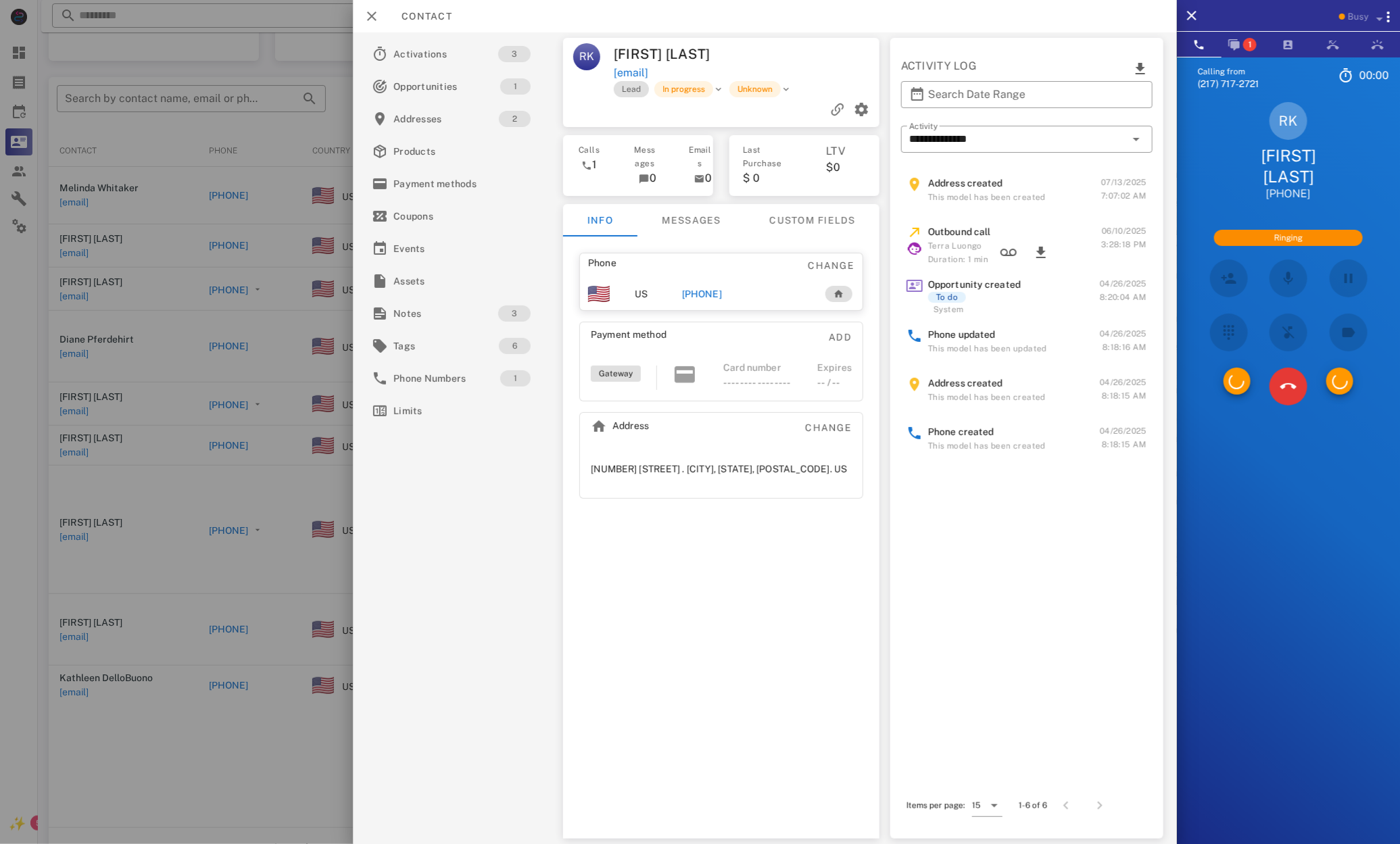 scroll, scrollTop: 99, scrollLeft: 0, axis: vertical 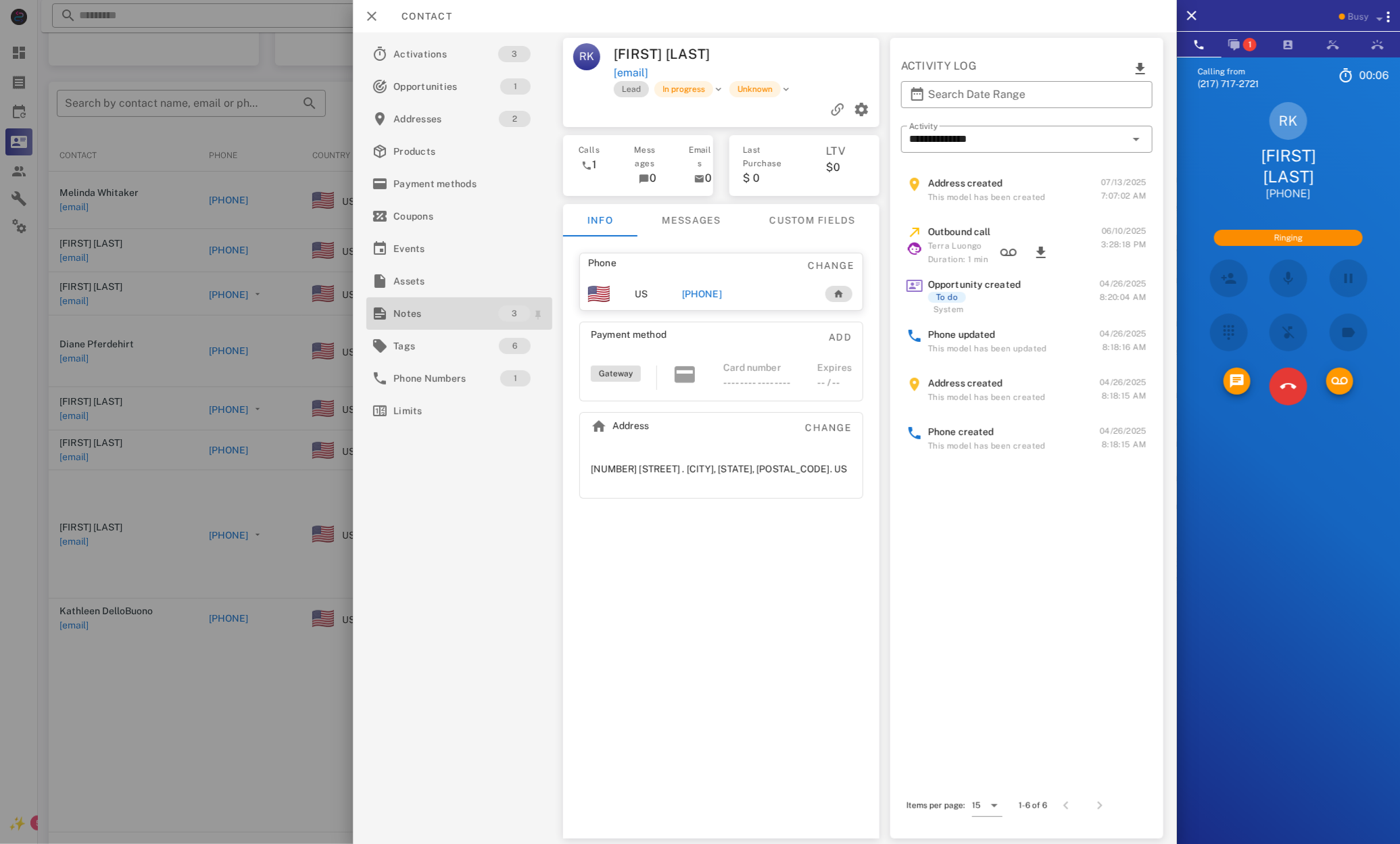 click on "Notes  3" at bounding box center [459, 314] 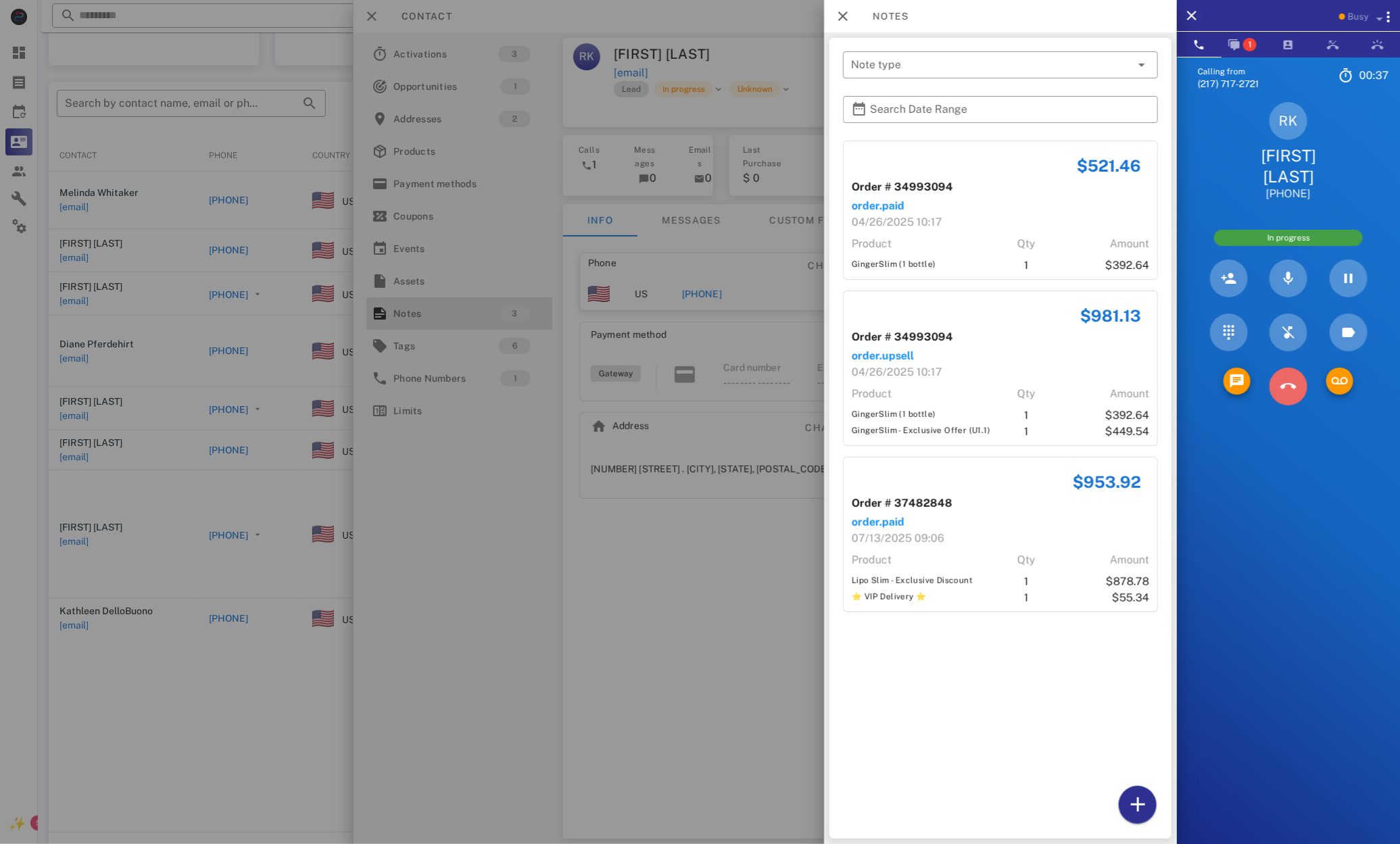 click at bounding box center [1288, 387] 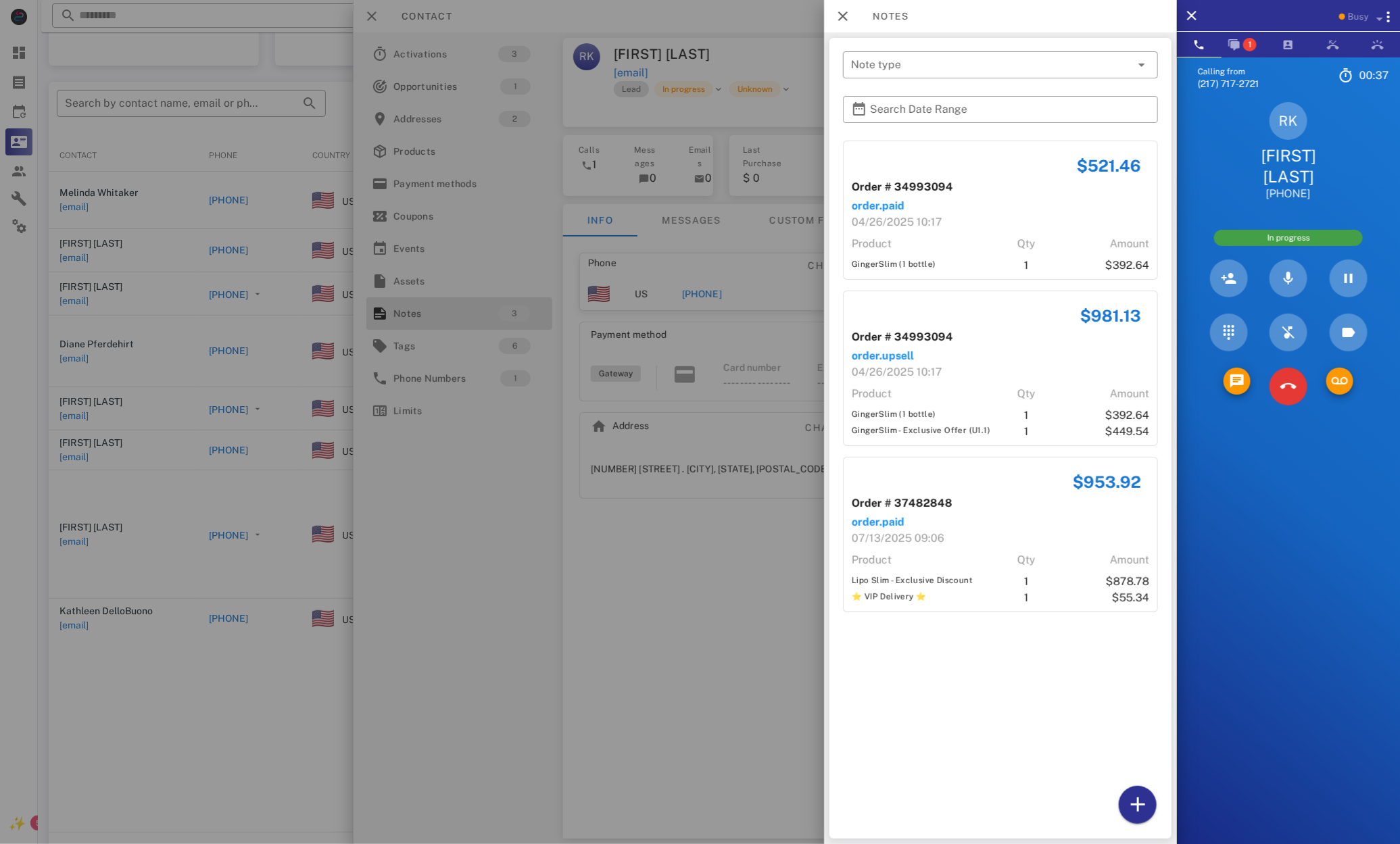 click on "5" at bounding box center [0, 0] 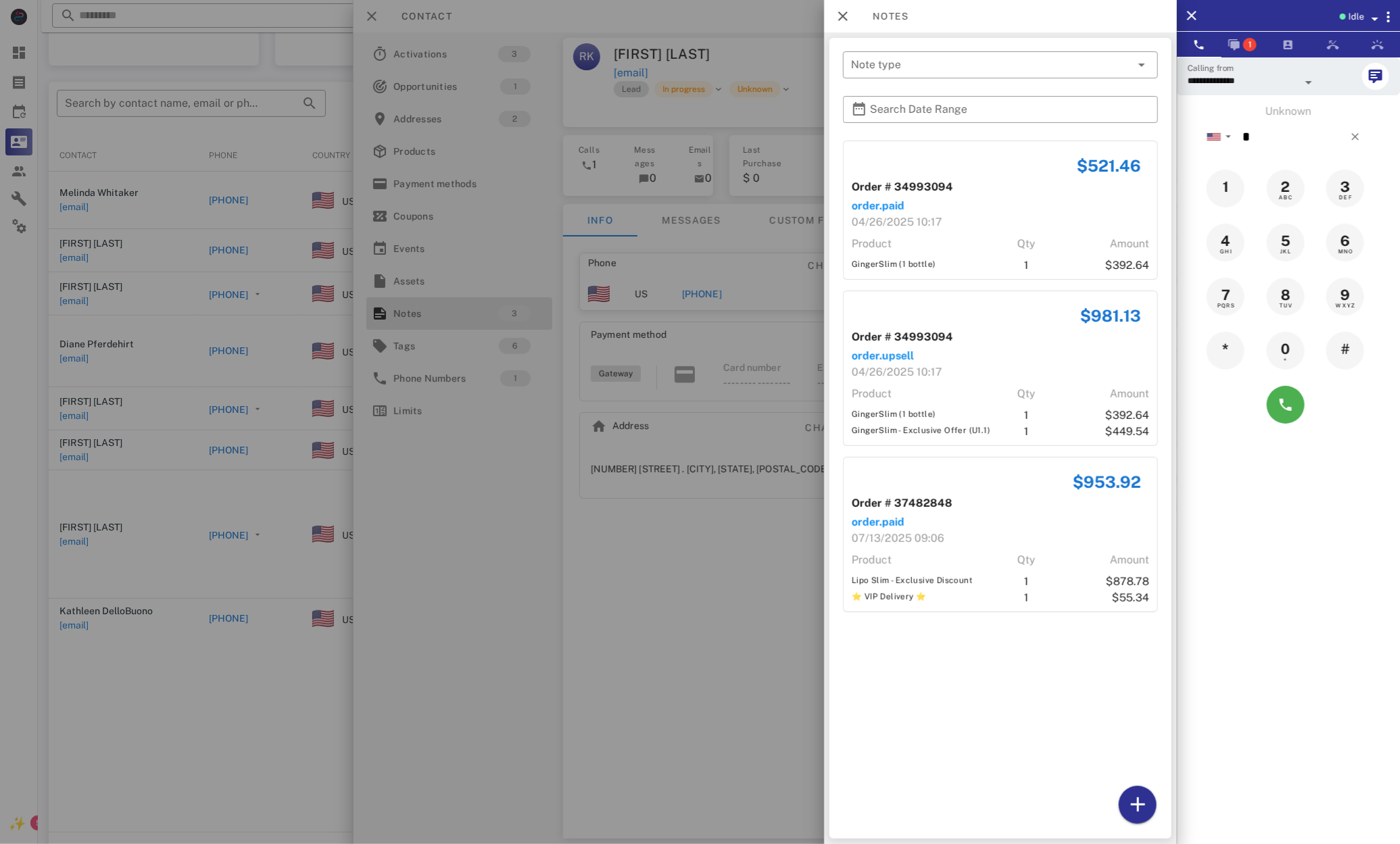 click at bounding box center [700, 422] 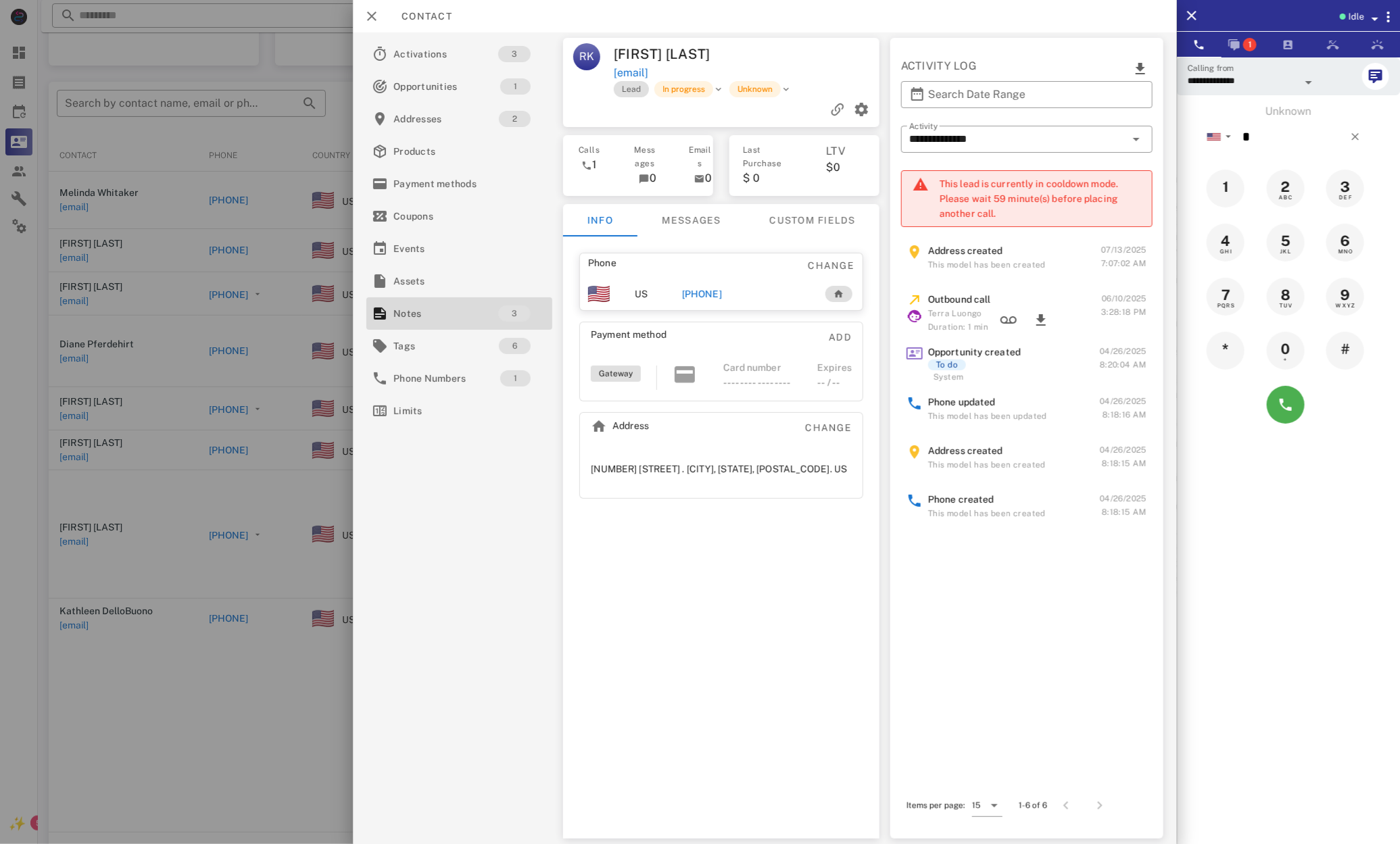 scroll, scrollTop: 137, scrollLeft: 0, axis: vertical 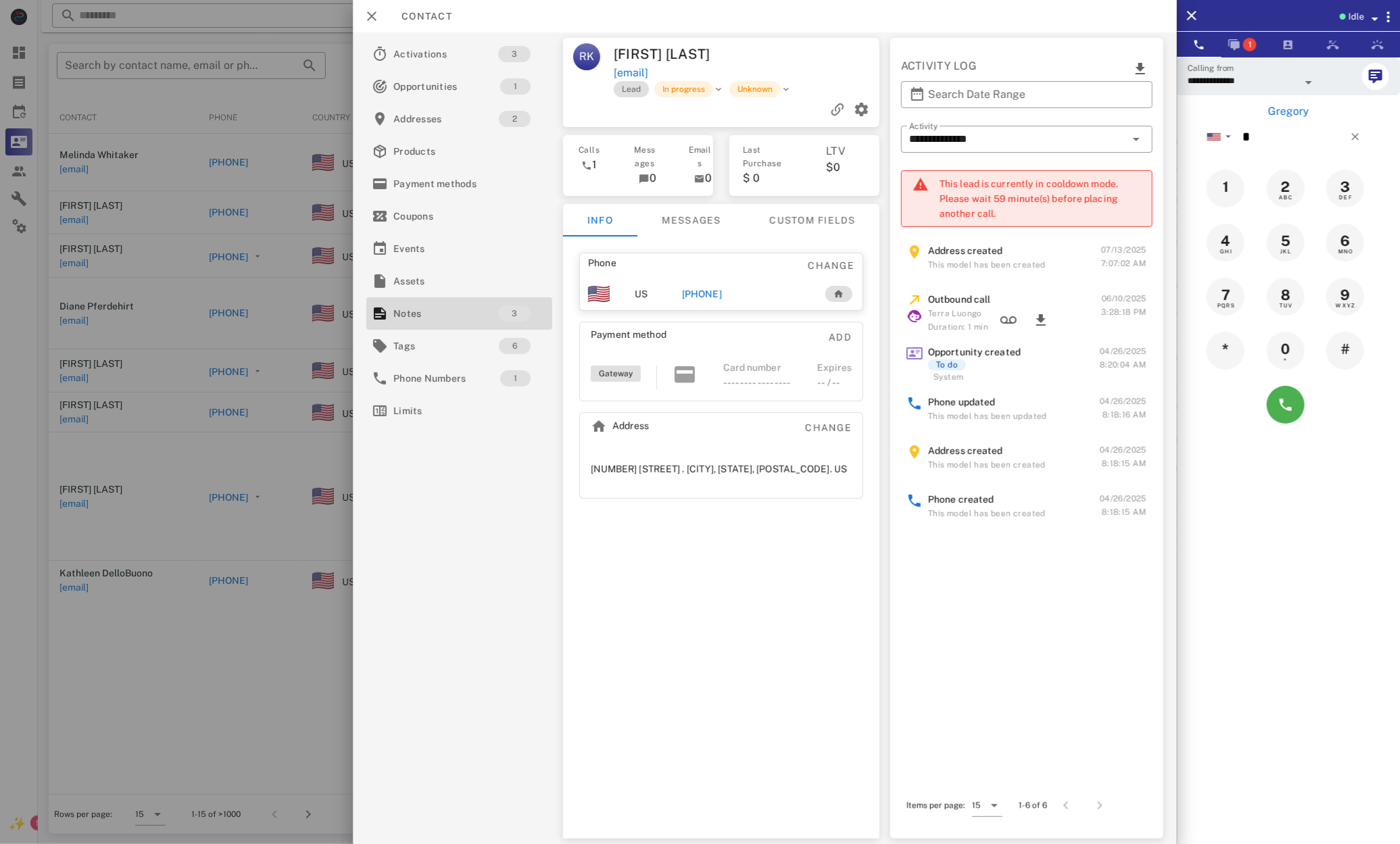 click at bounding box center (700, 422) 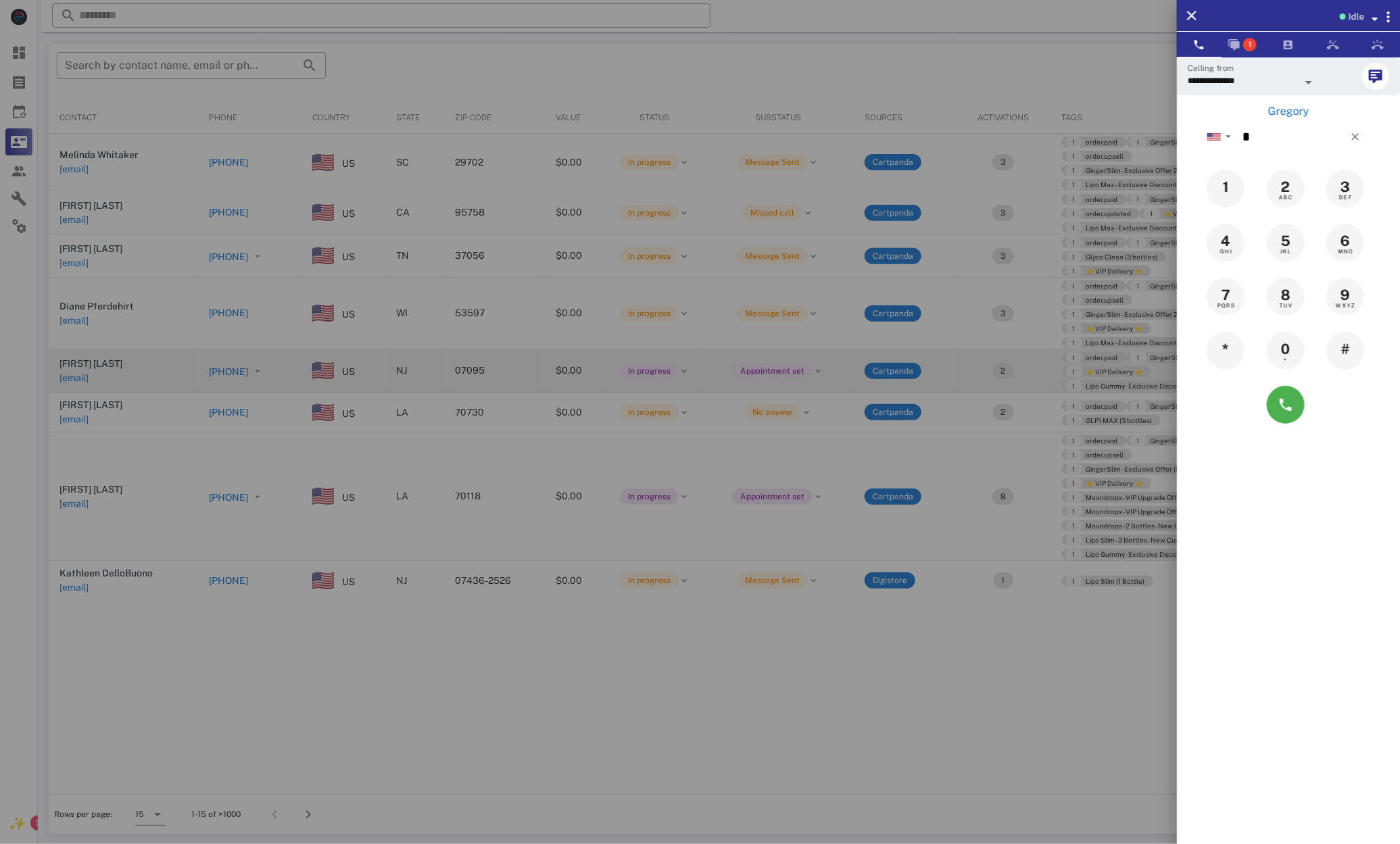 click at bounding box center (700, 422) 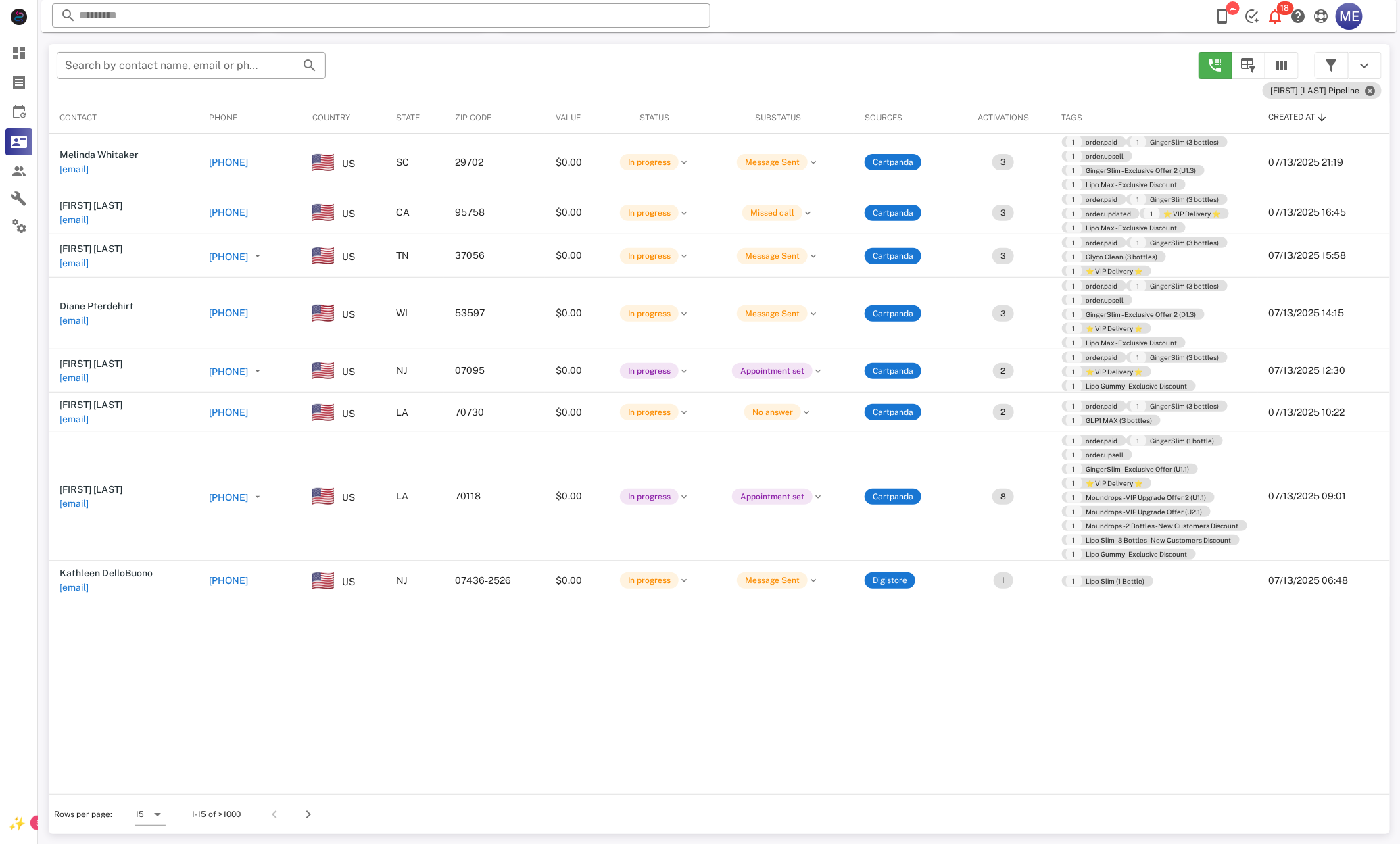 click on "+15043436376" at bounding box center (228, 497) 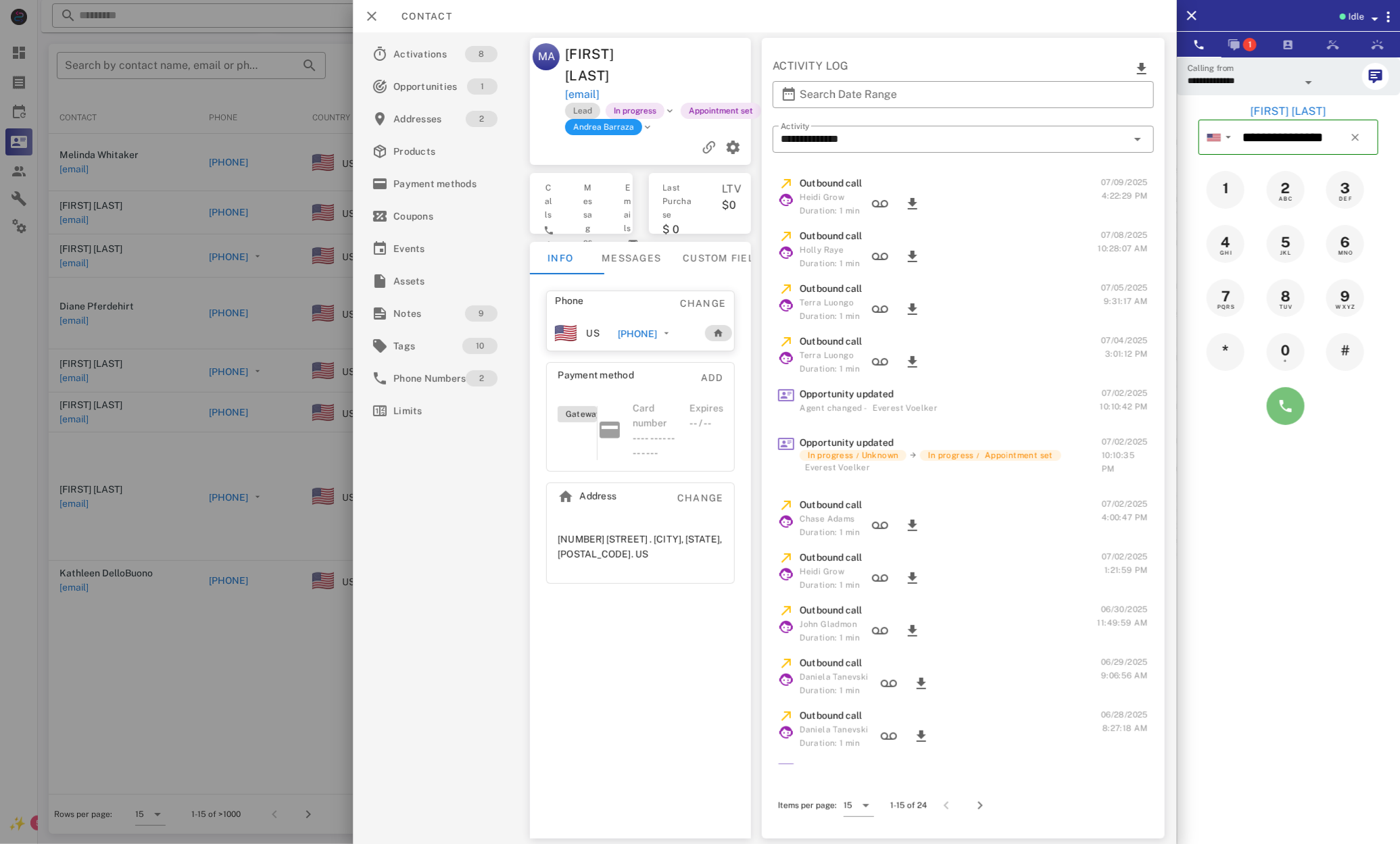 click at bounding box center [1286, 406] 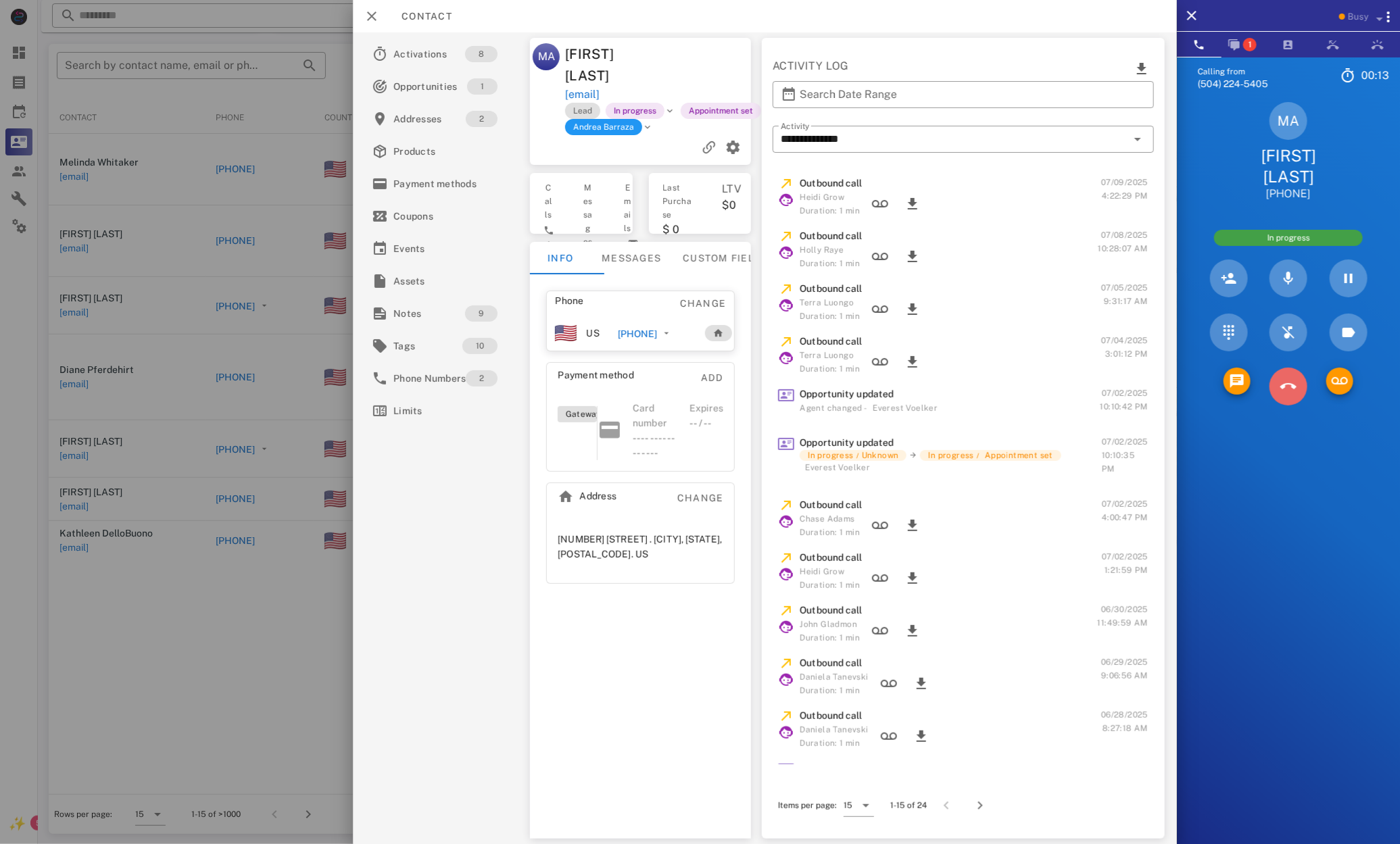click at bounding box center (1288, 387) 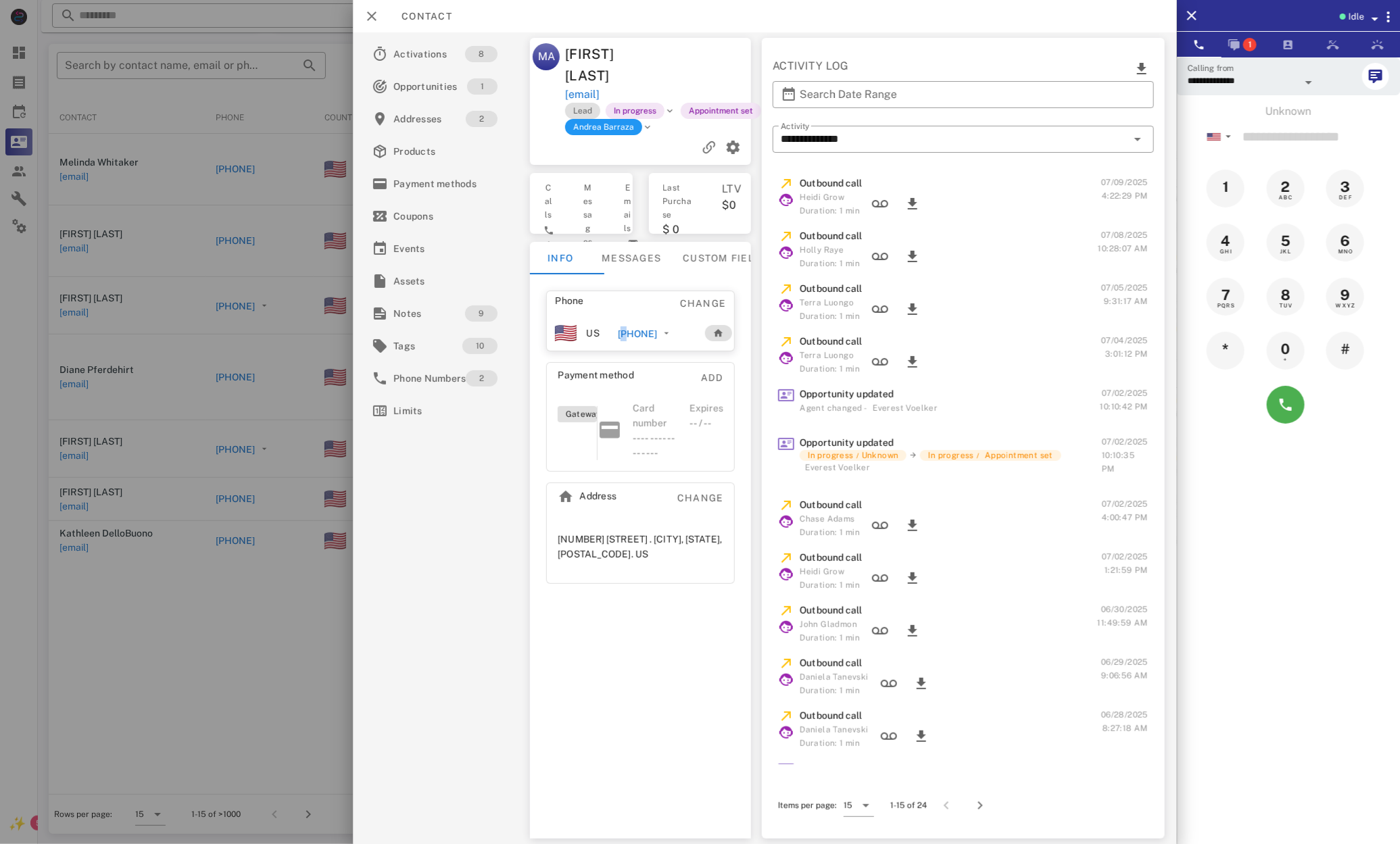 click on "+15043436376" at bounding box center (656, 333) 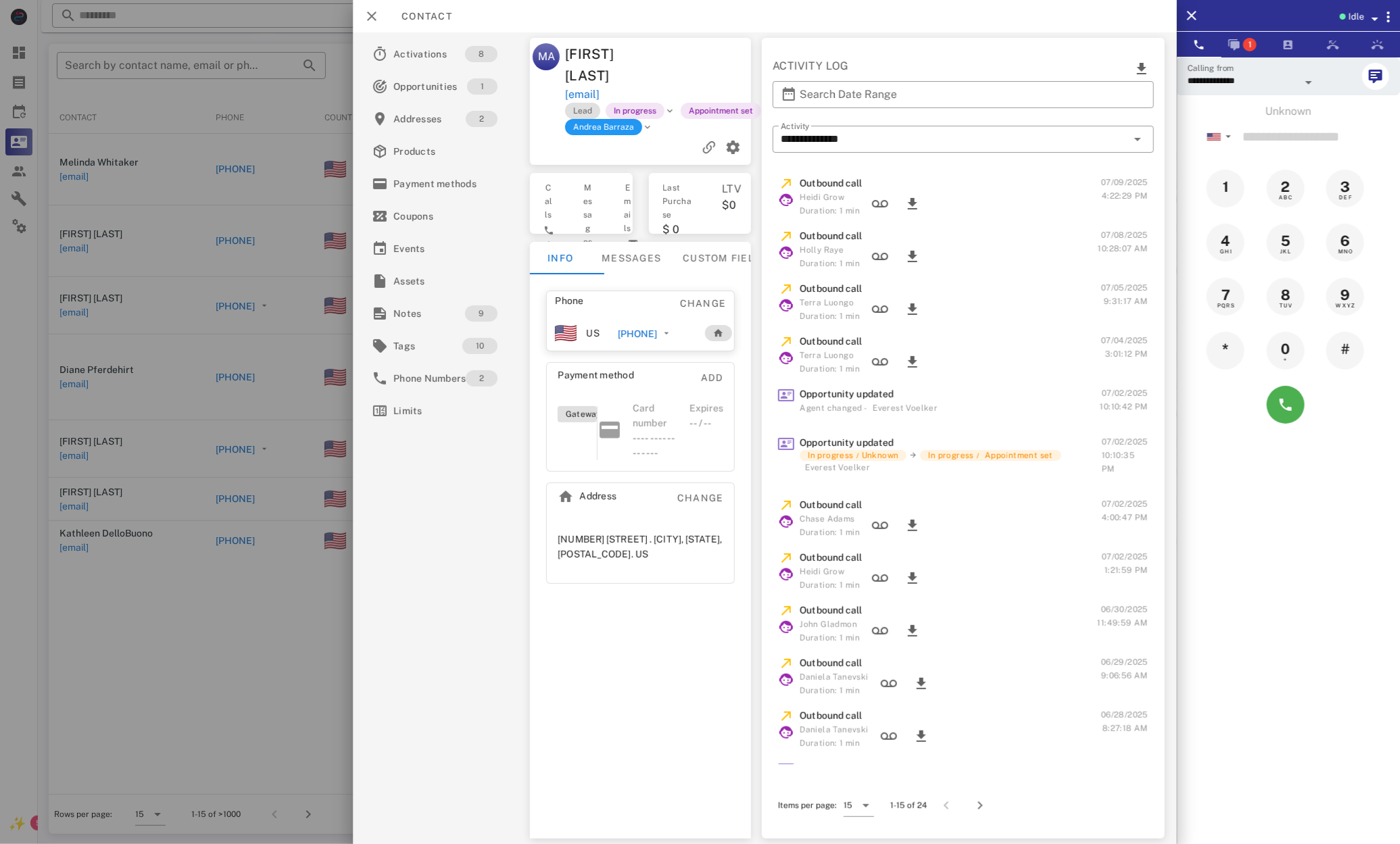 drag, startPoint x: 652, startPoint y: 354, endPoint x: 907, endPoint y: 412, distance: 261.51291 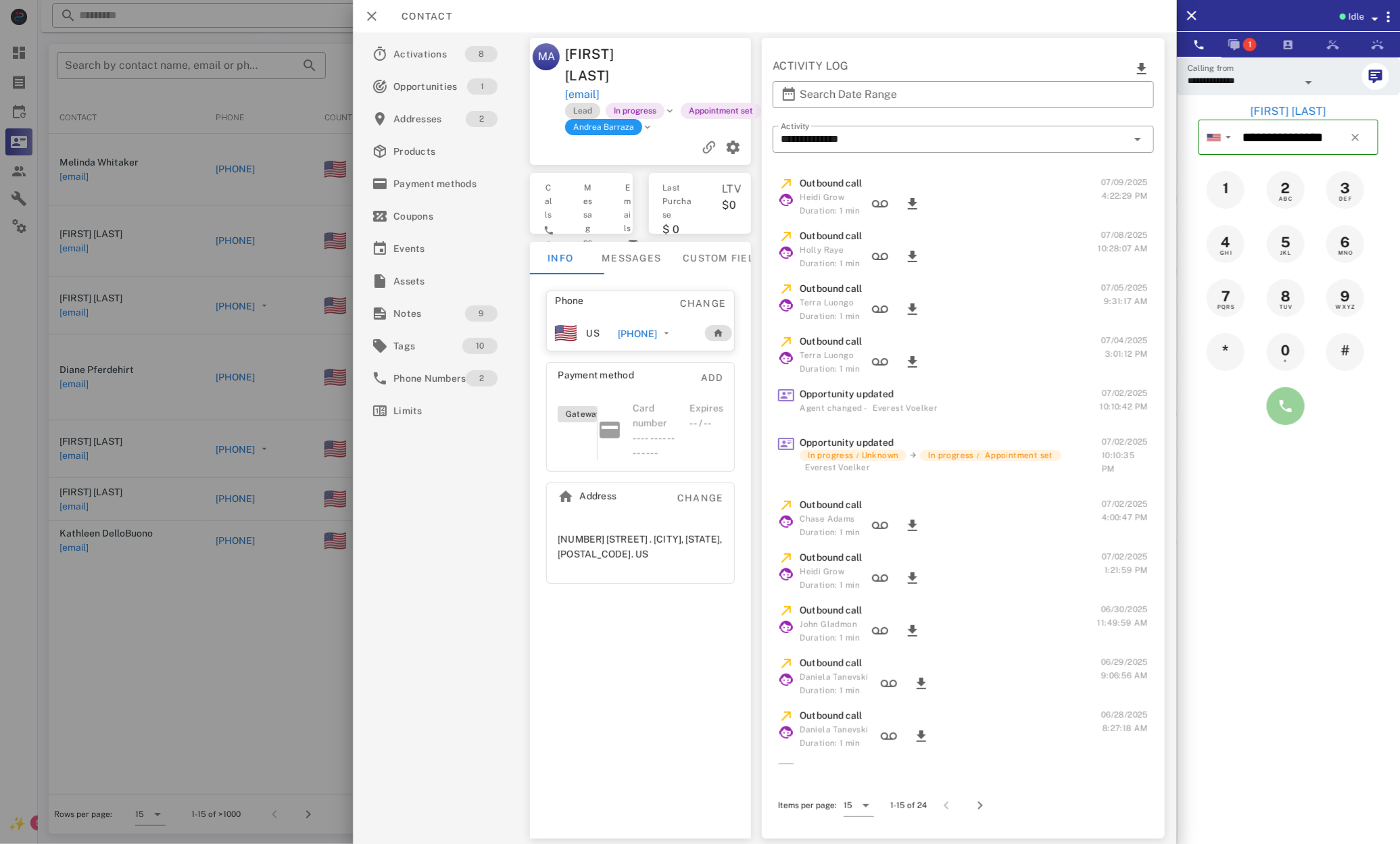 drag, startPoint x: 1283, startPoint y: 407, endPoint x: 1272, endPoint y: 416, distance: 14.21267 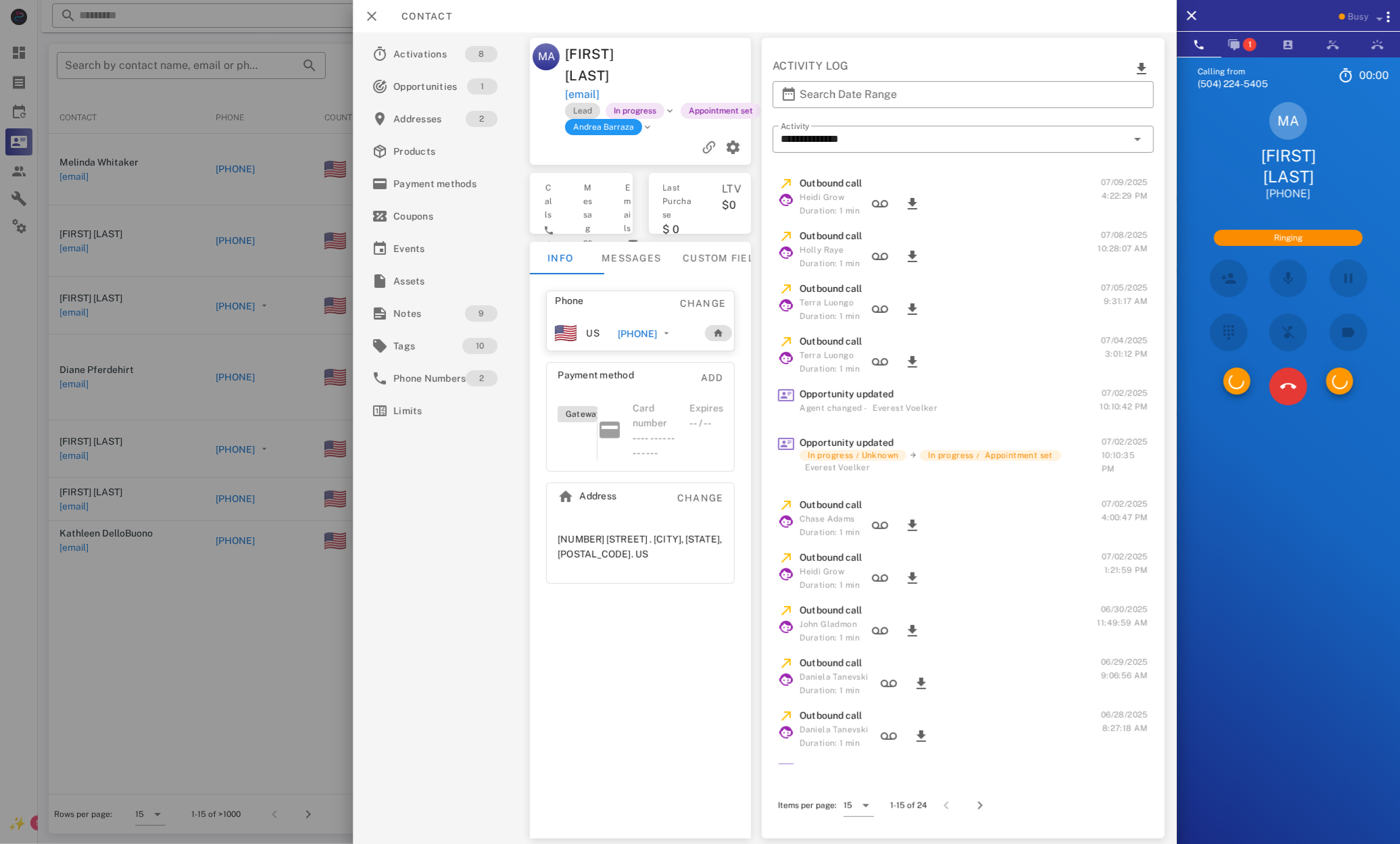 click at bounding box center [1288, 387] 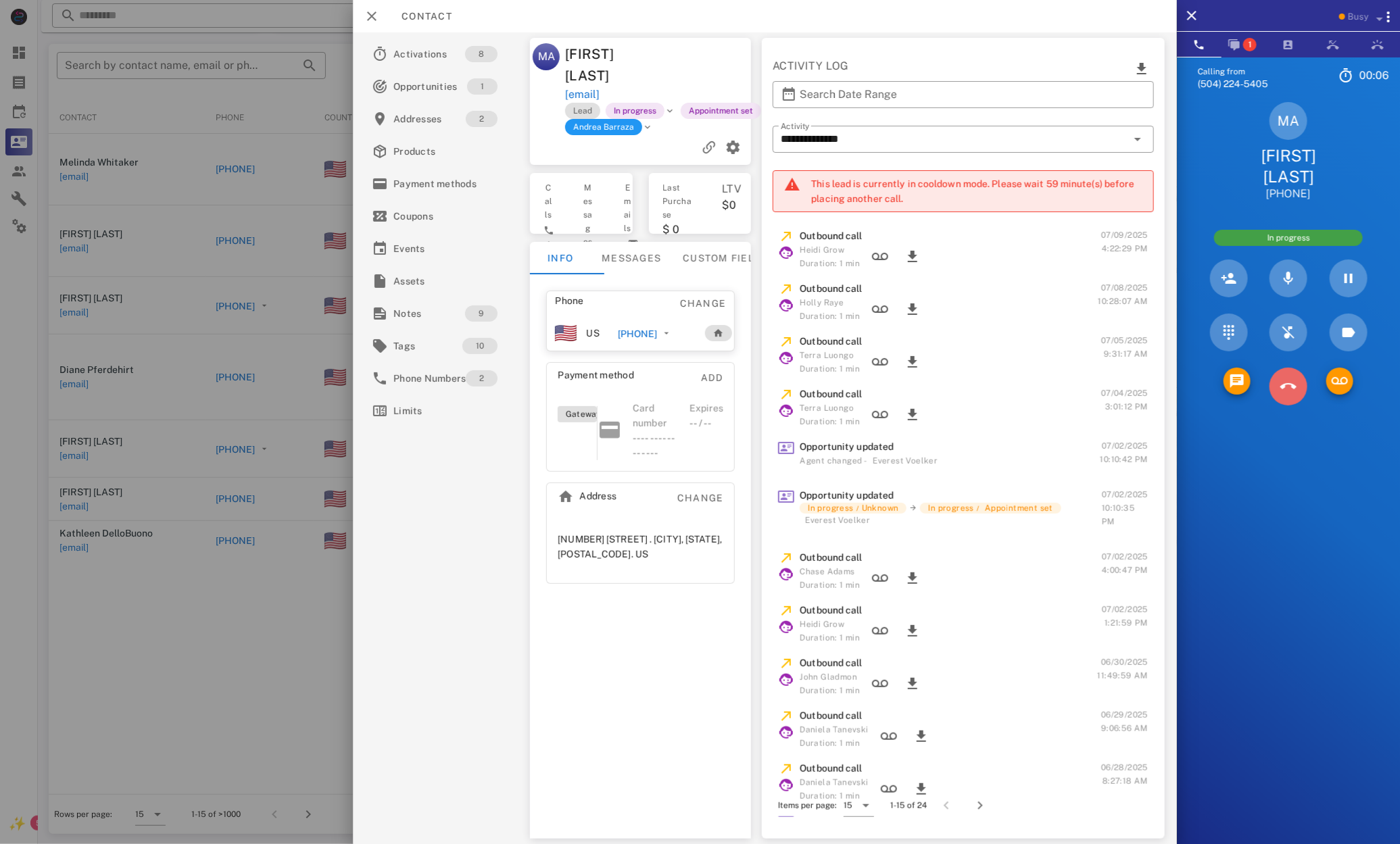 click at bounding box center (1288, 387) 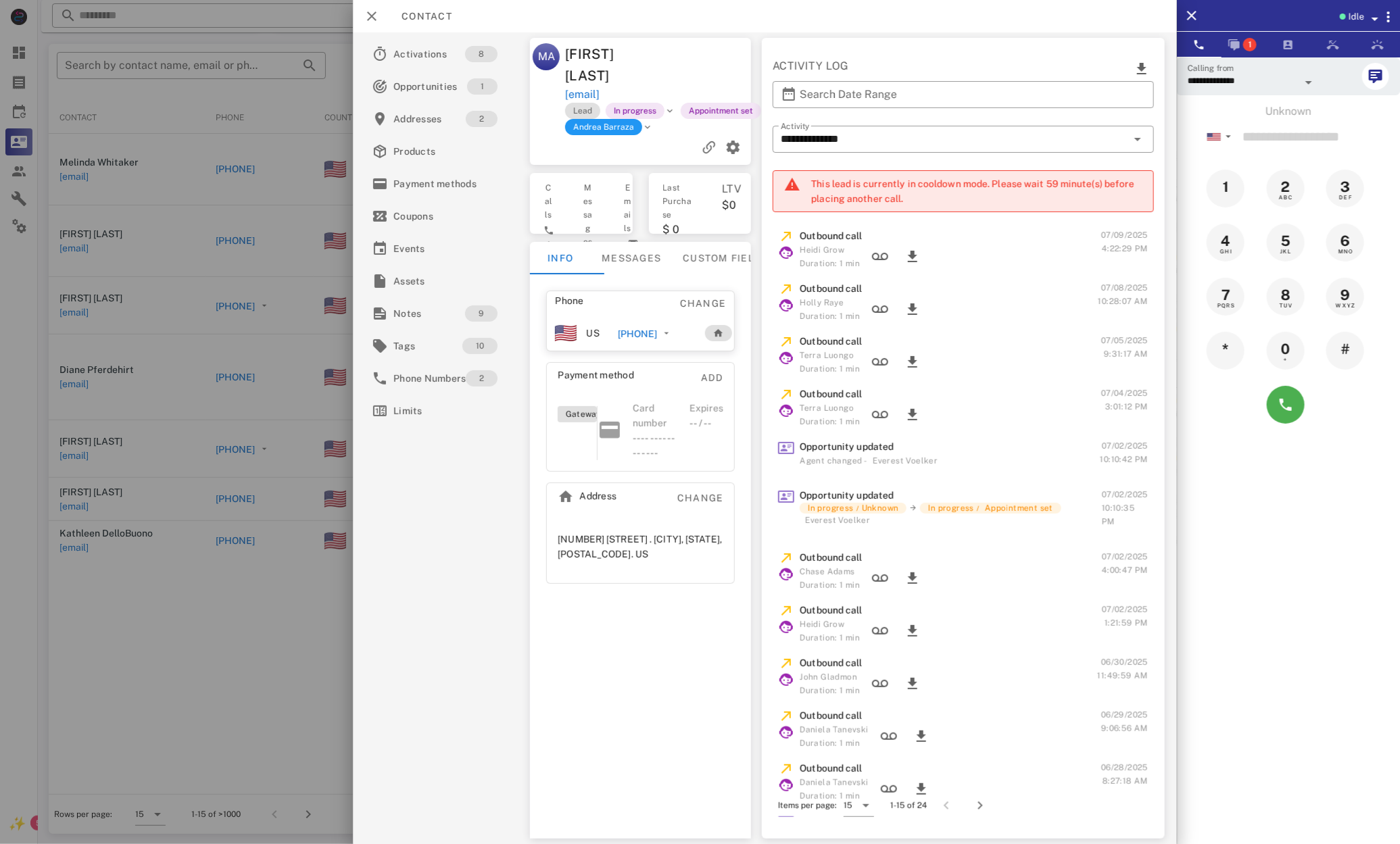 click at bounding box center (700, 422) 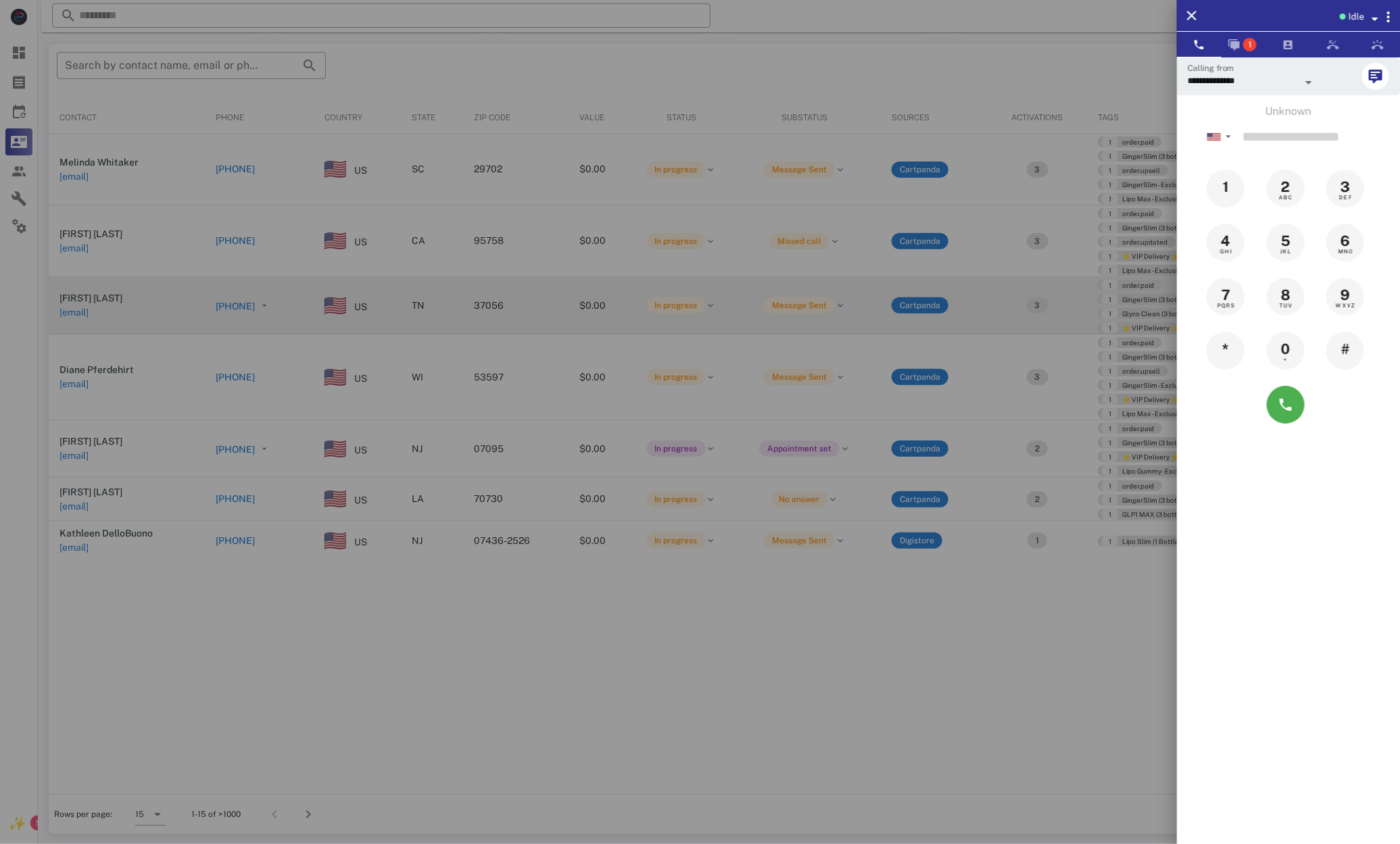 drag, startPoint x: 214, startPoint y: 325, endPoint x: 200, endPoint y: 332, distance: 15.65248 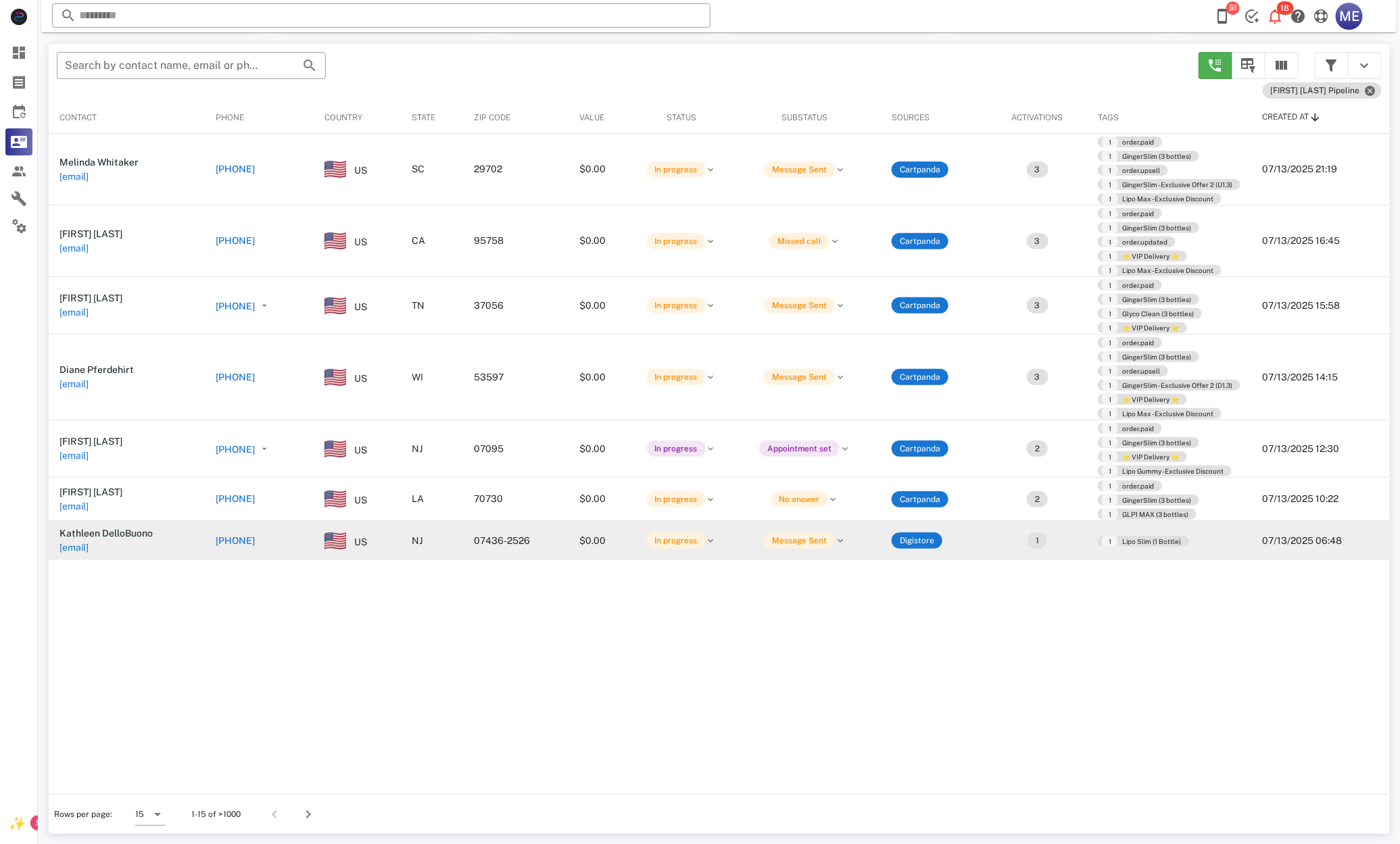 click on "+12012642166" at bounding box center [236, 541] 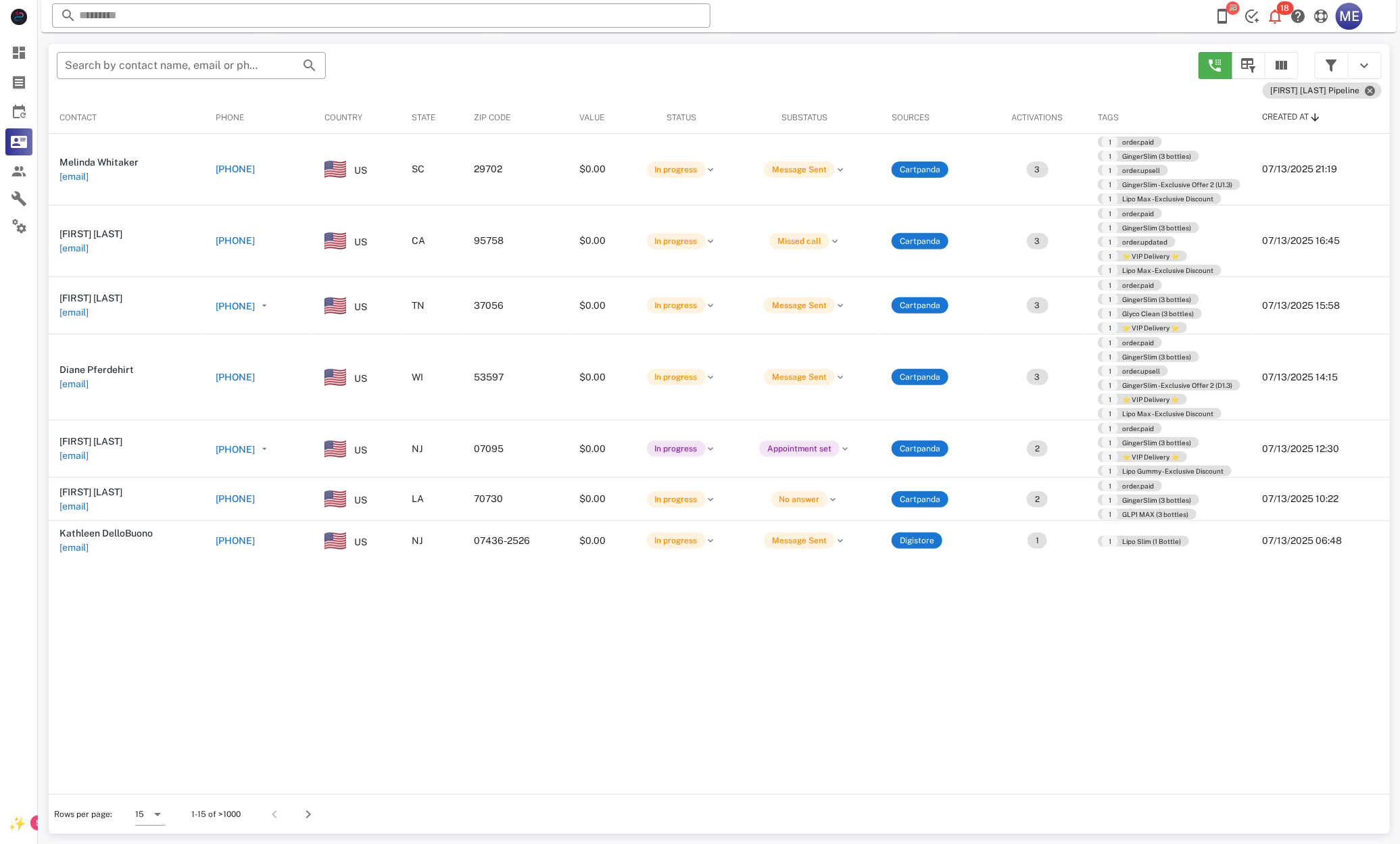 type on "**********" 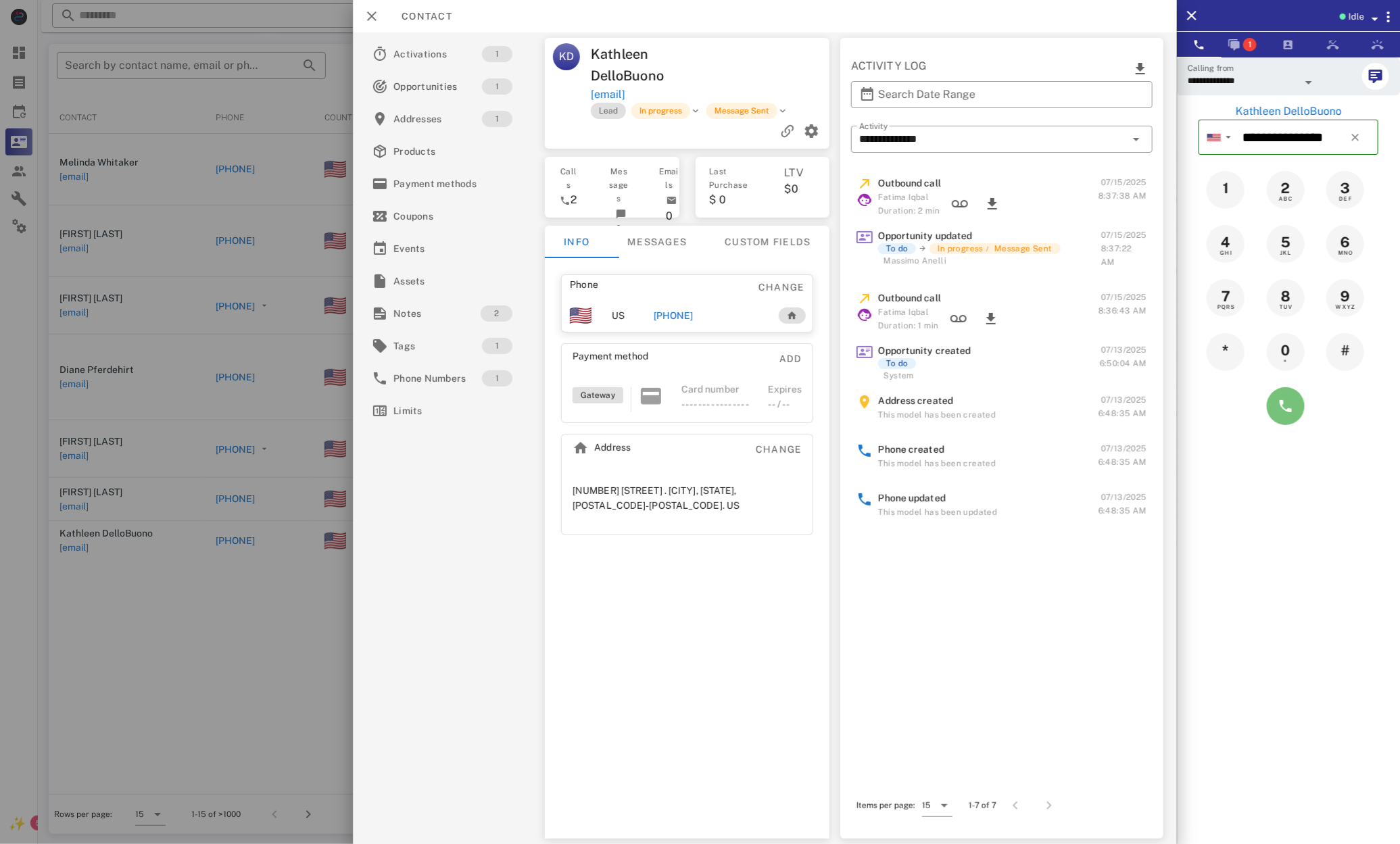 click at bounding box center [1286, 406] 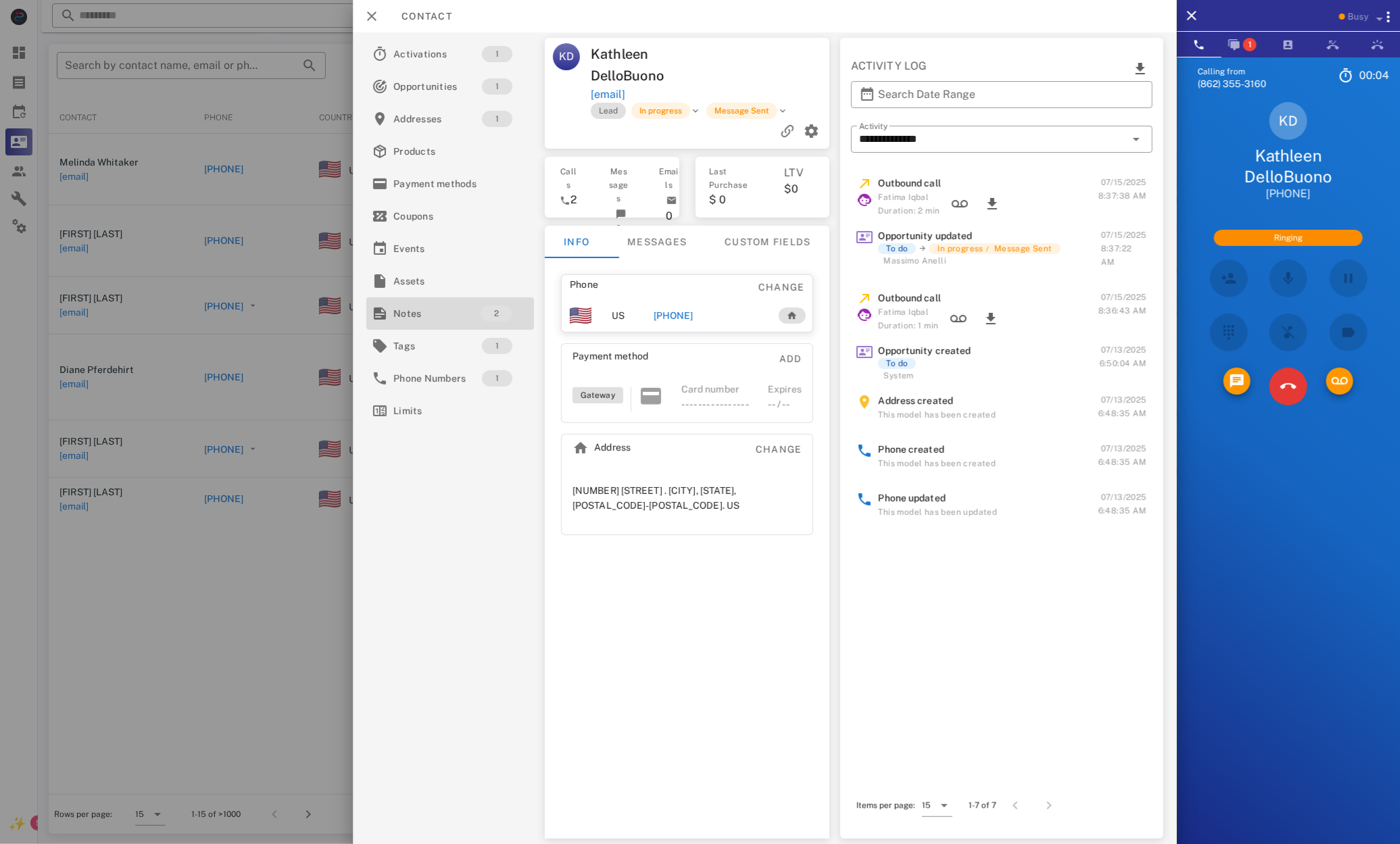 click on "Notes" at bounding box center [437, 314] 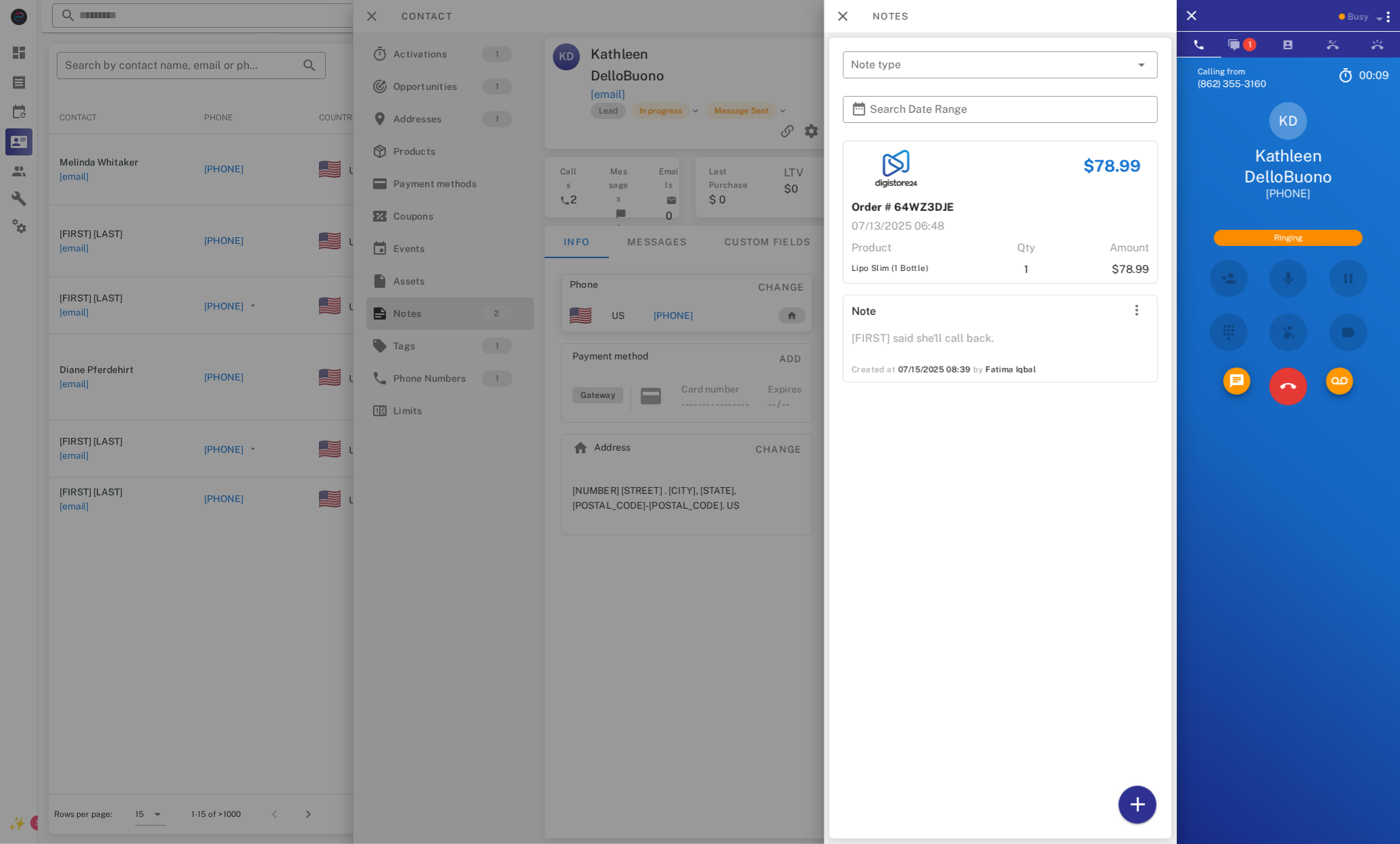 drag, startPoint x: 905, startPoint y: 272, endPoint x: 918, endPoint y: 271, distance: 13.038405 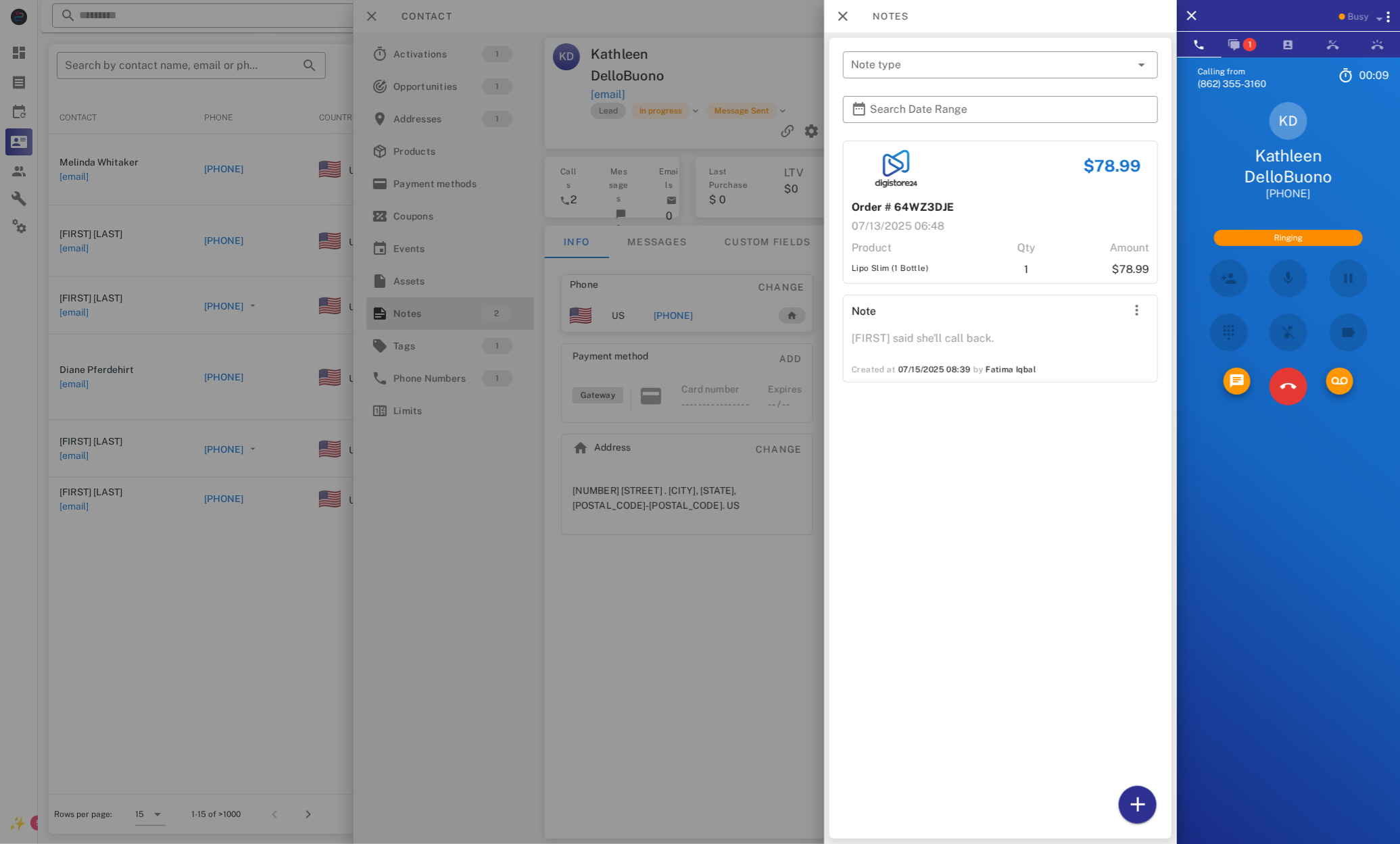 click on "Lipo Slim (1 Bottle)" at bounding box center (922, 270) 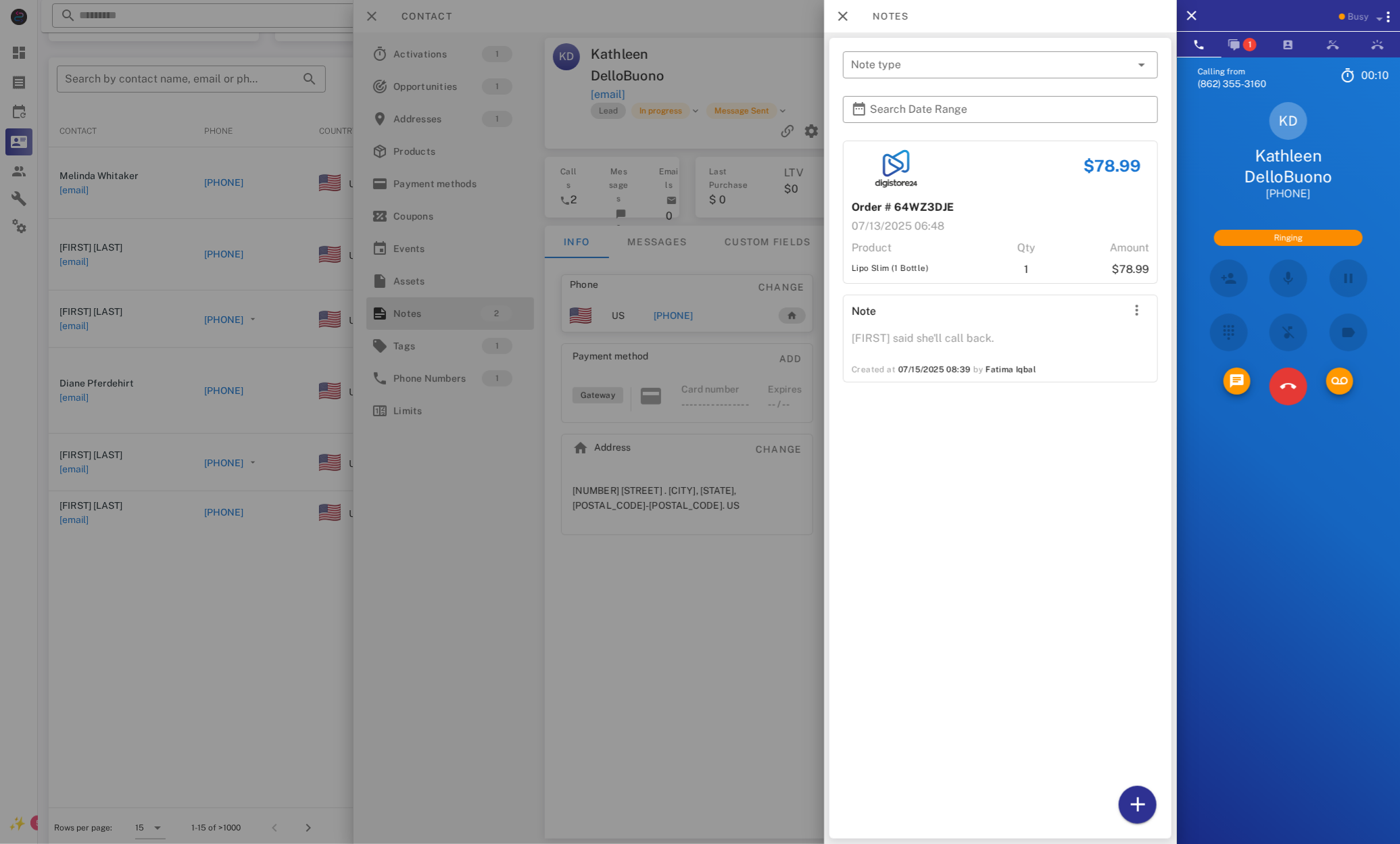 scroll, scrollTop: 123, scrollLeft: 0, axis: vertical 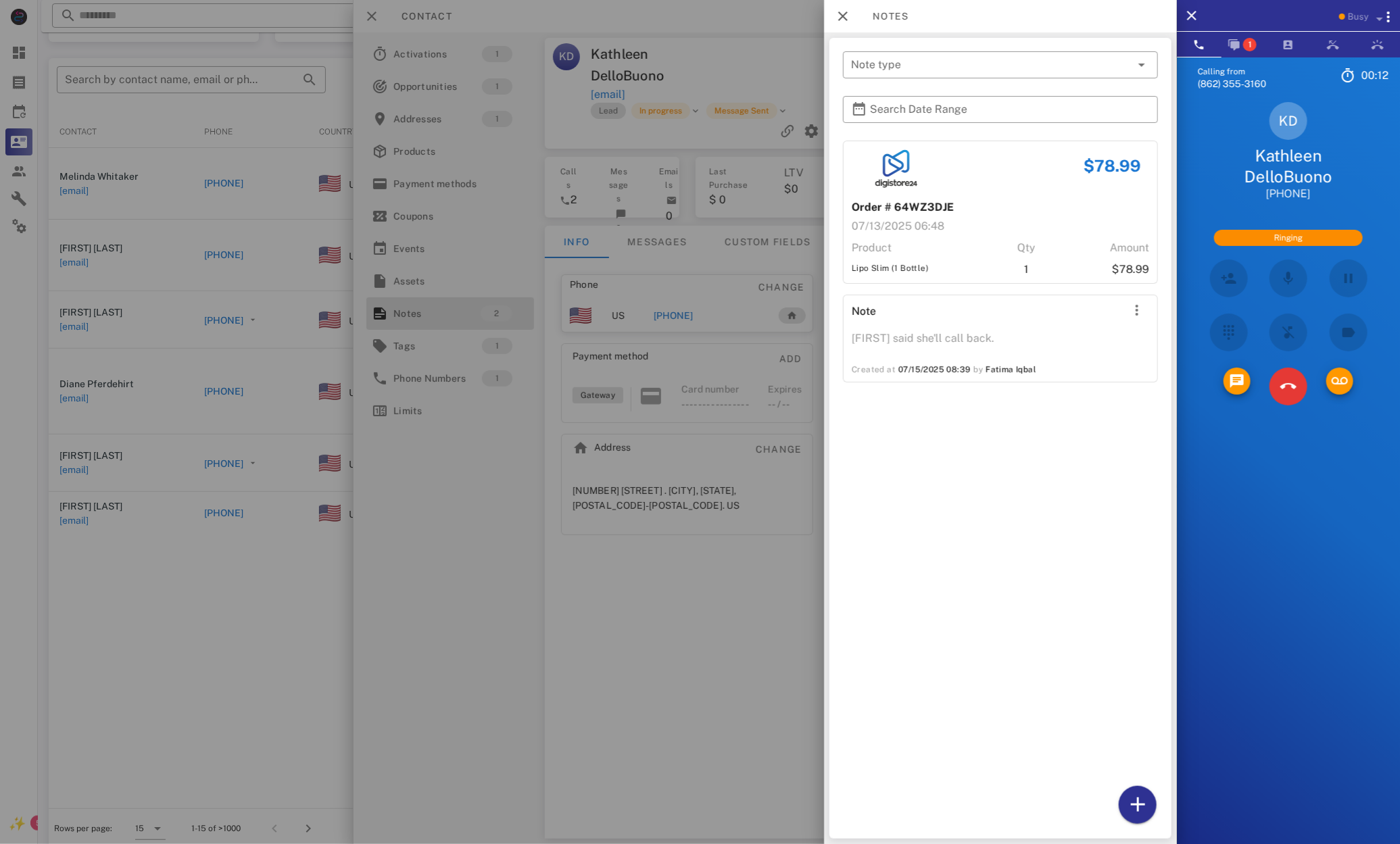 drag, startPoint x: 1128, startPoint y: 167, endPoint x: 1155, endPoint y: 166, distance: 27.01851 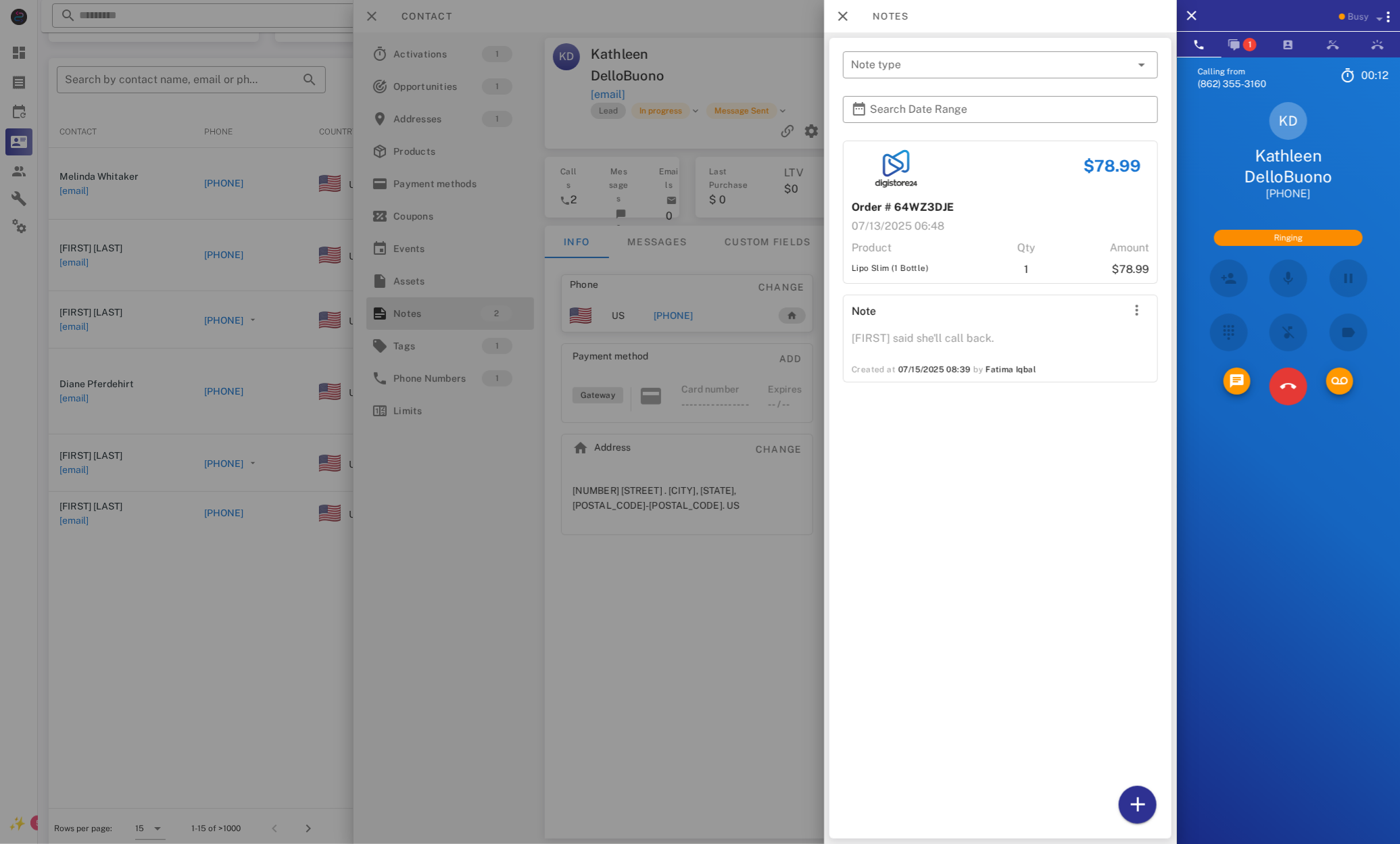 click on "$78.99   Order # 64WZ3DJE   07/13/2025 06:48   Product Qty Amount  Lipo Slim (1 Bottle)  1 $78.99" at bounding box center (1000, 212) 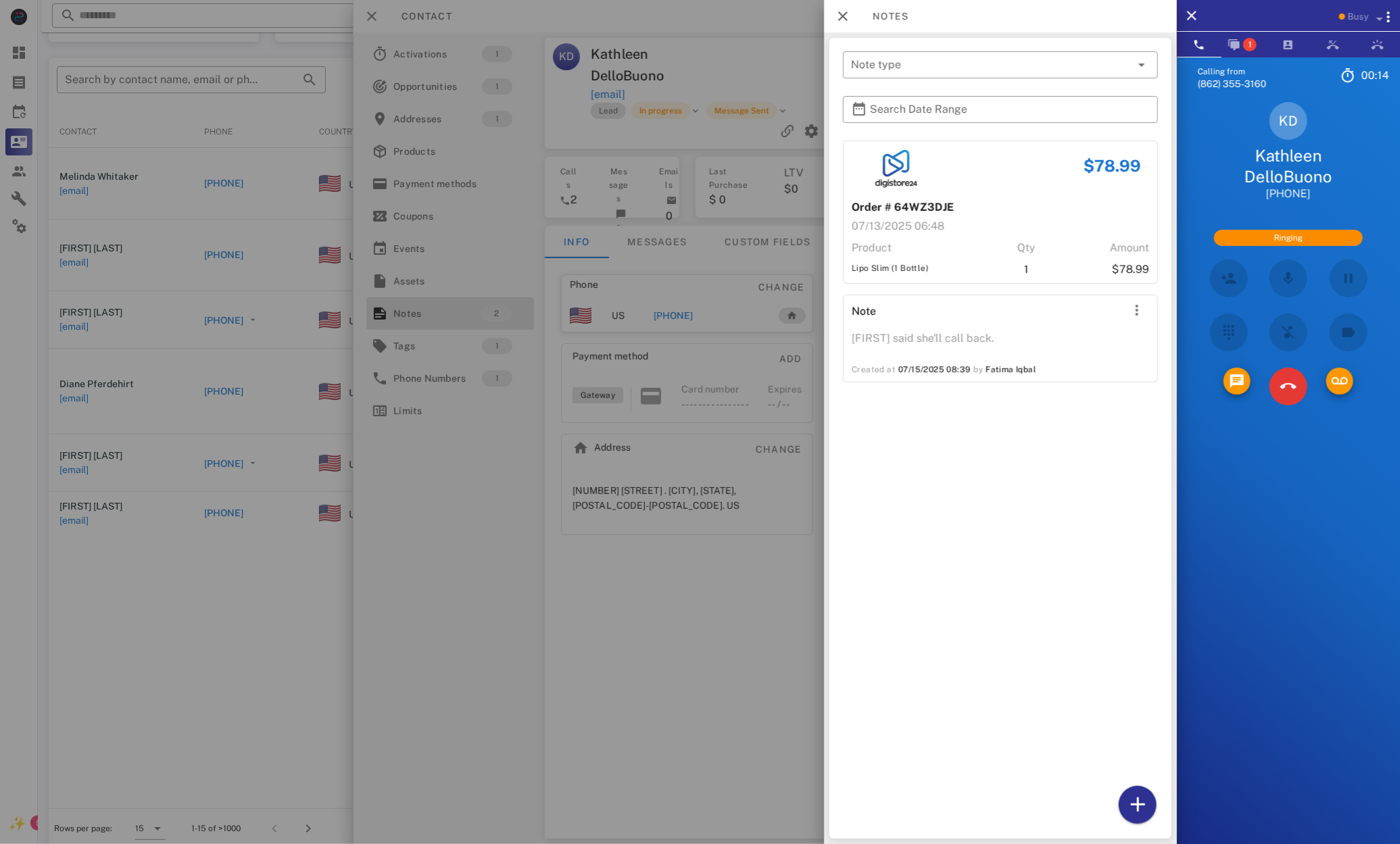 drag, startPoint x: 1256, startPoint y: 145, endPoint x: 1363, endPoint y: 186, distance: 114.58621 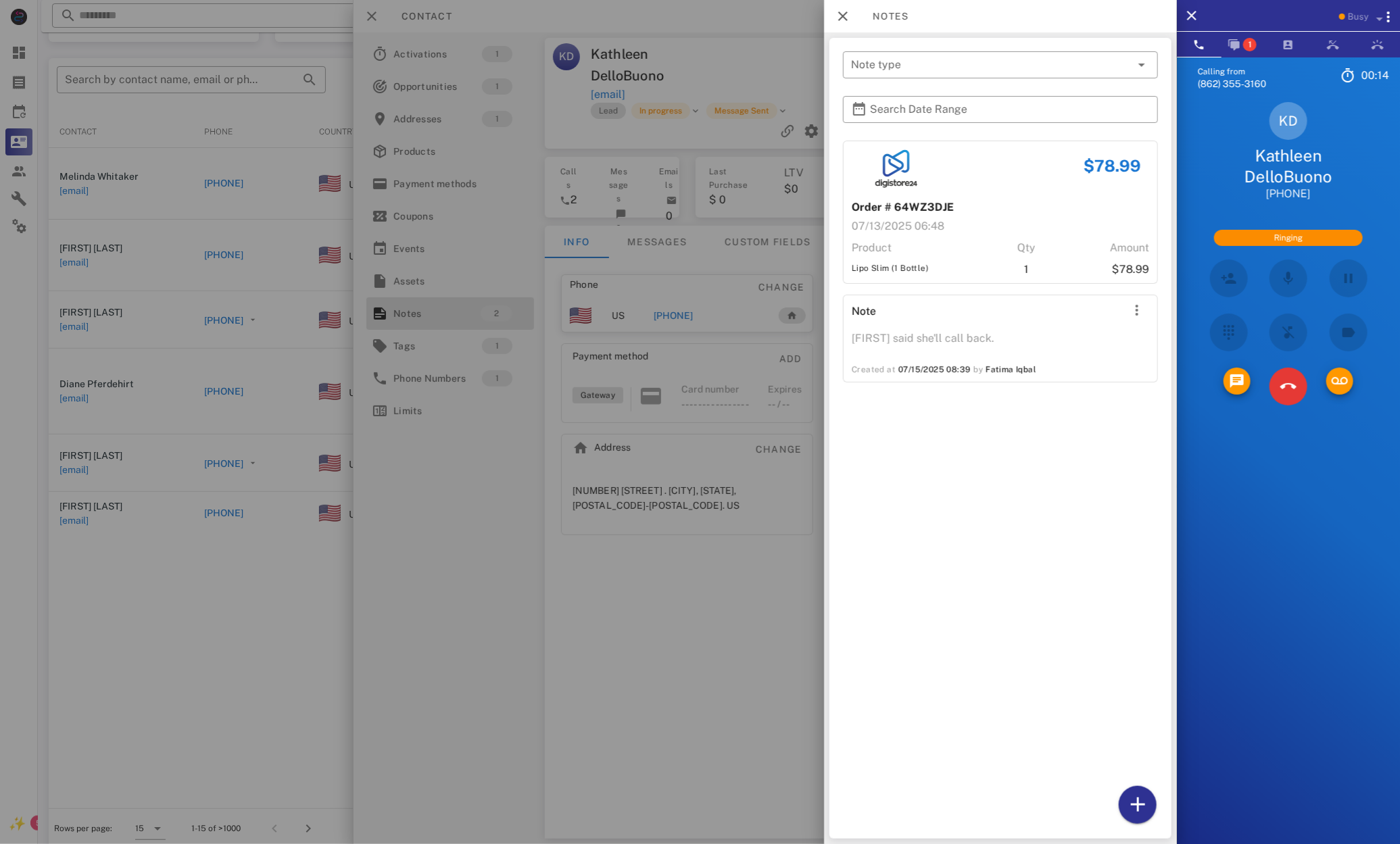 click on "KD   Kathleen DelloBuono  +12012642166" at bounding box center [1288, 151] 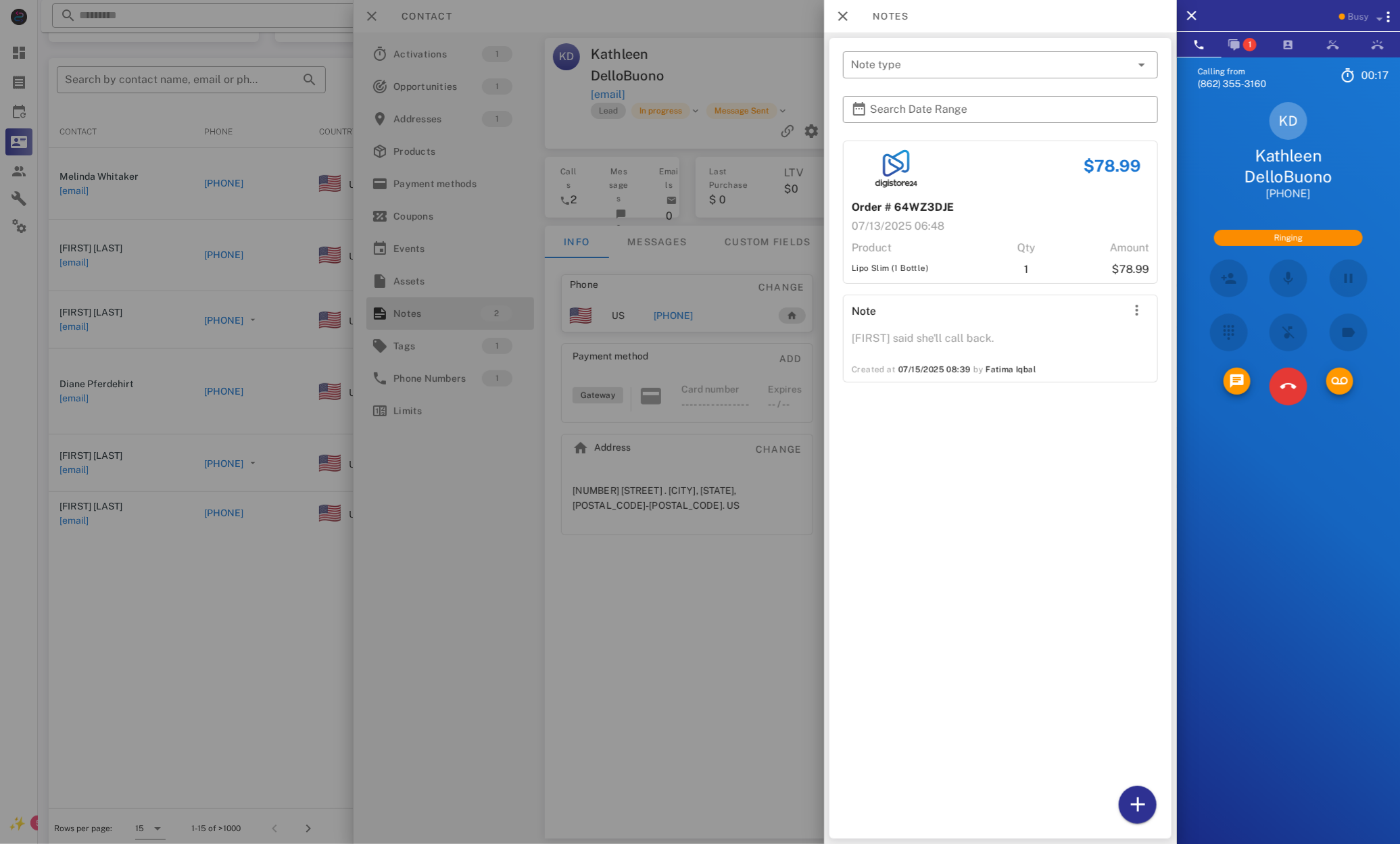 drag, startPoint x: 1240, startPoint y: 147, endPoint x: 1399, endPoint y: 162, distance: 159.70598 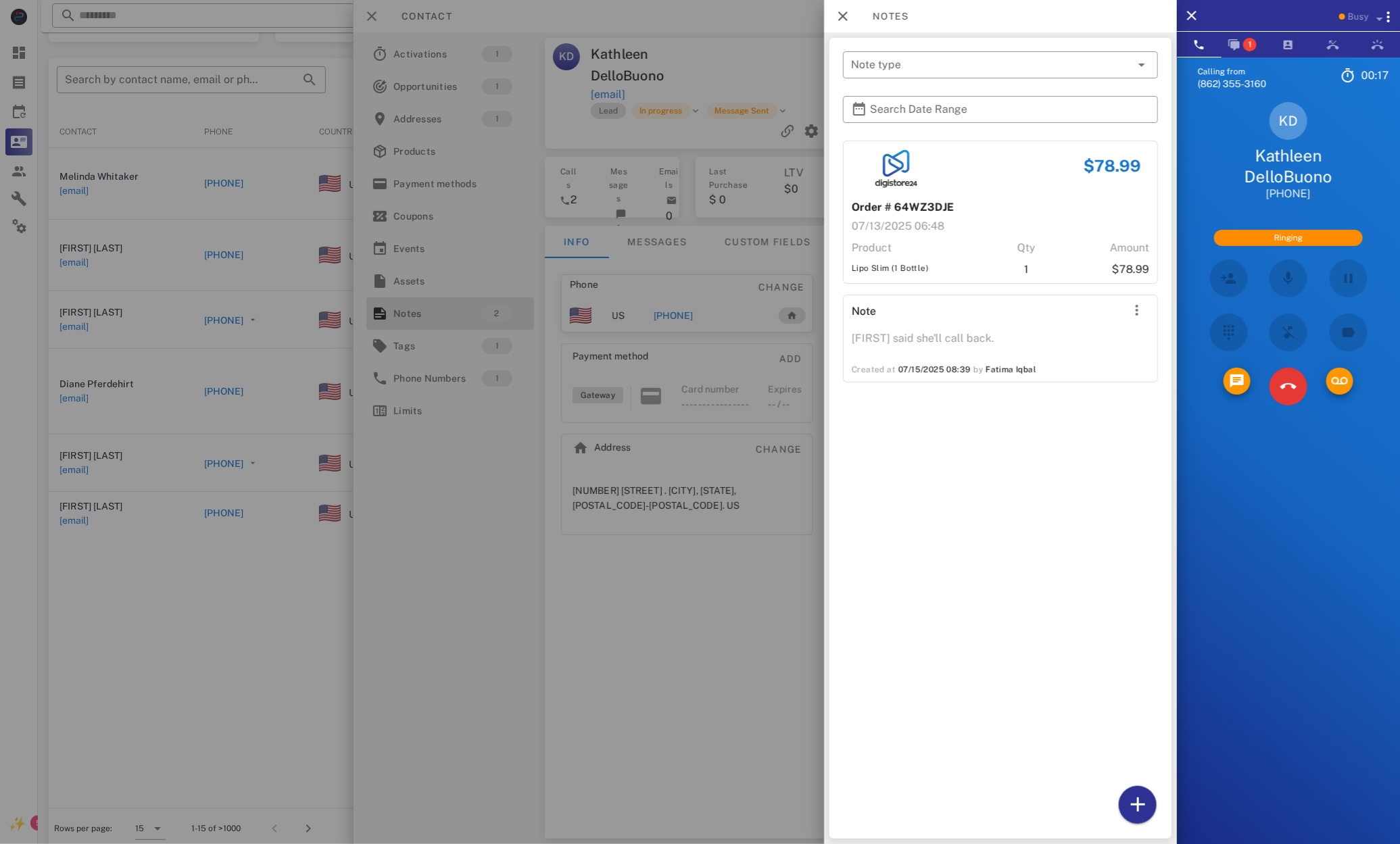 click on "KD   Kathleen DelloBuono  +12012642166" at bounding box center (1288, 151) 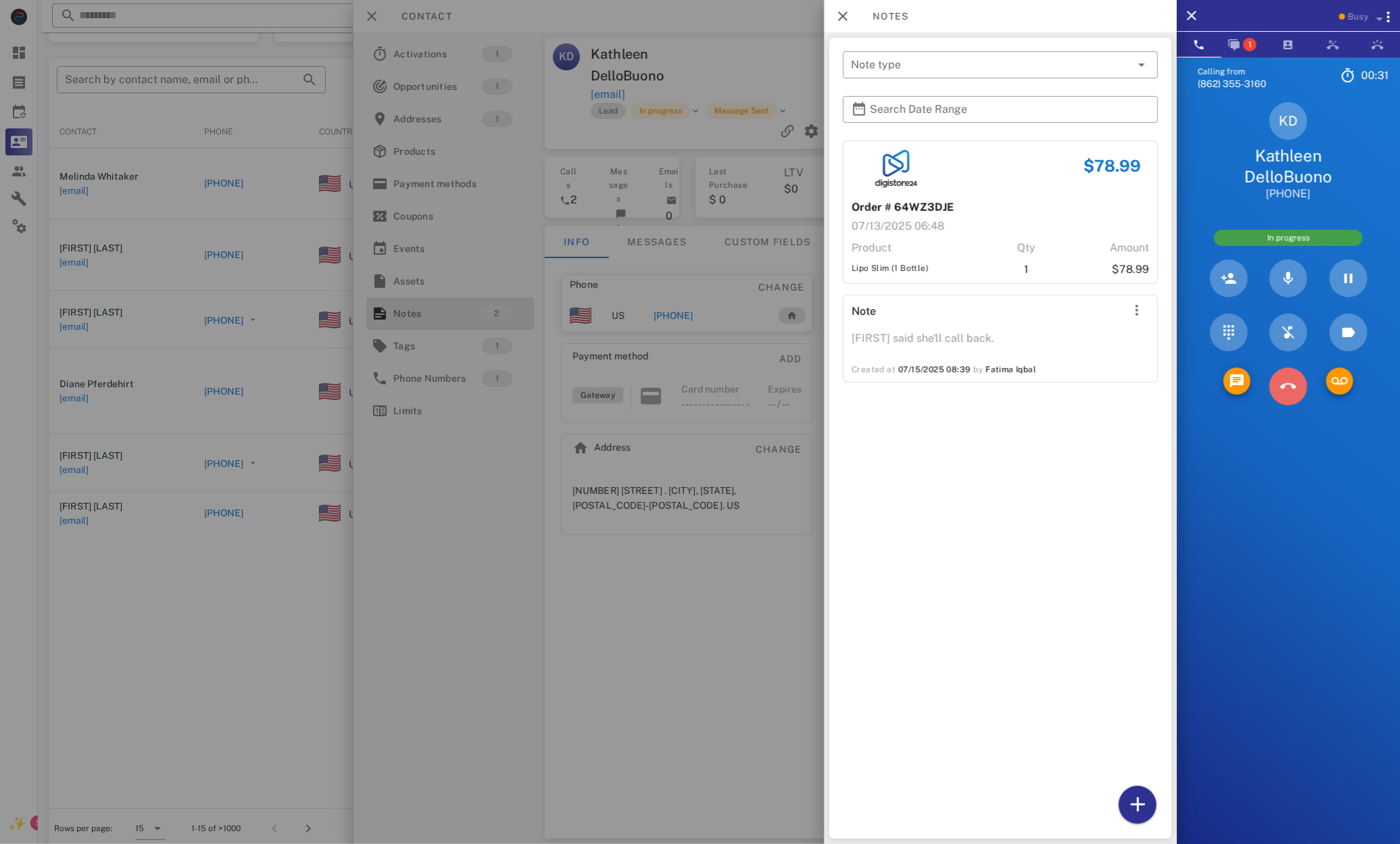 click at bounding box center [1288, 387] 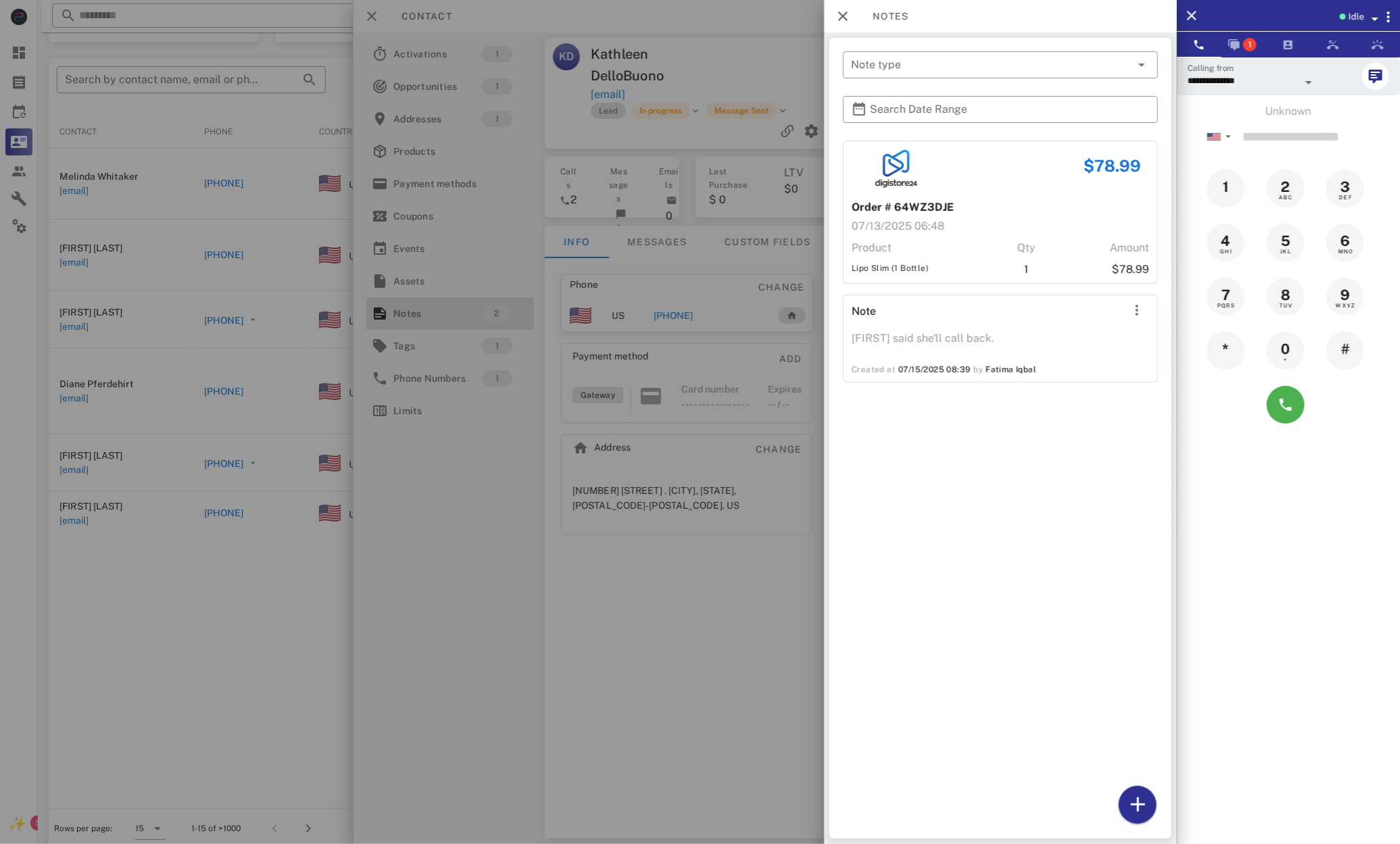 click at bounding box center (700, 422) 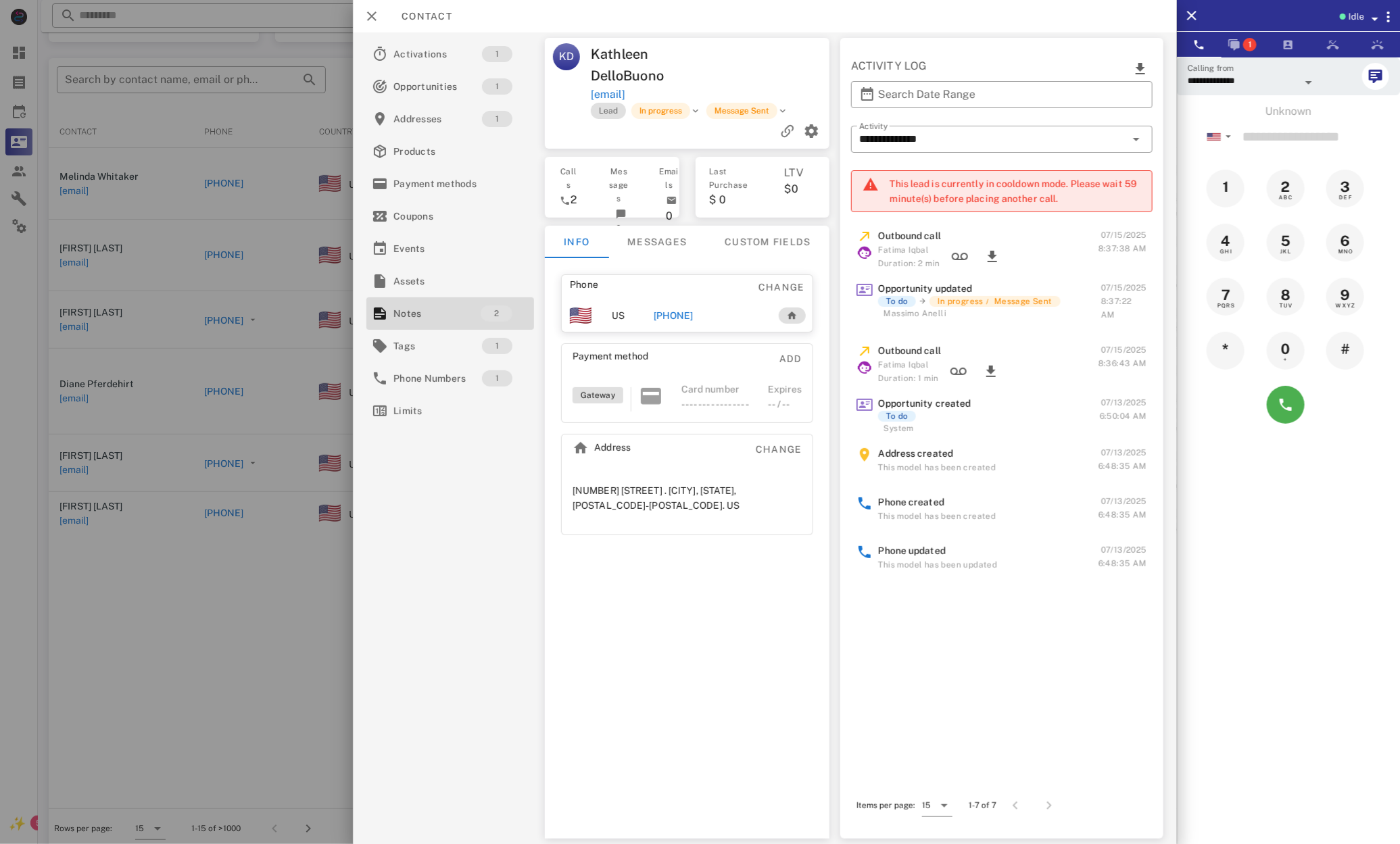 click at bounding box center [700, 422] 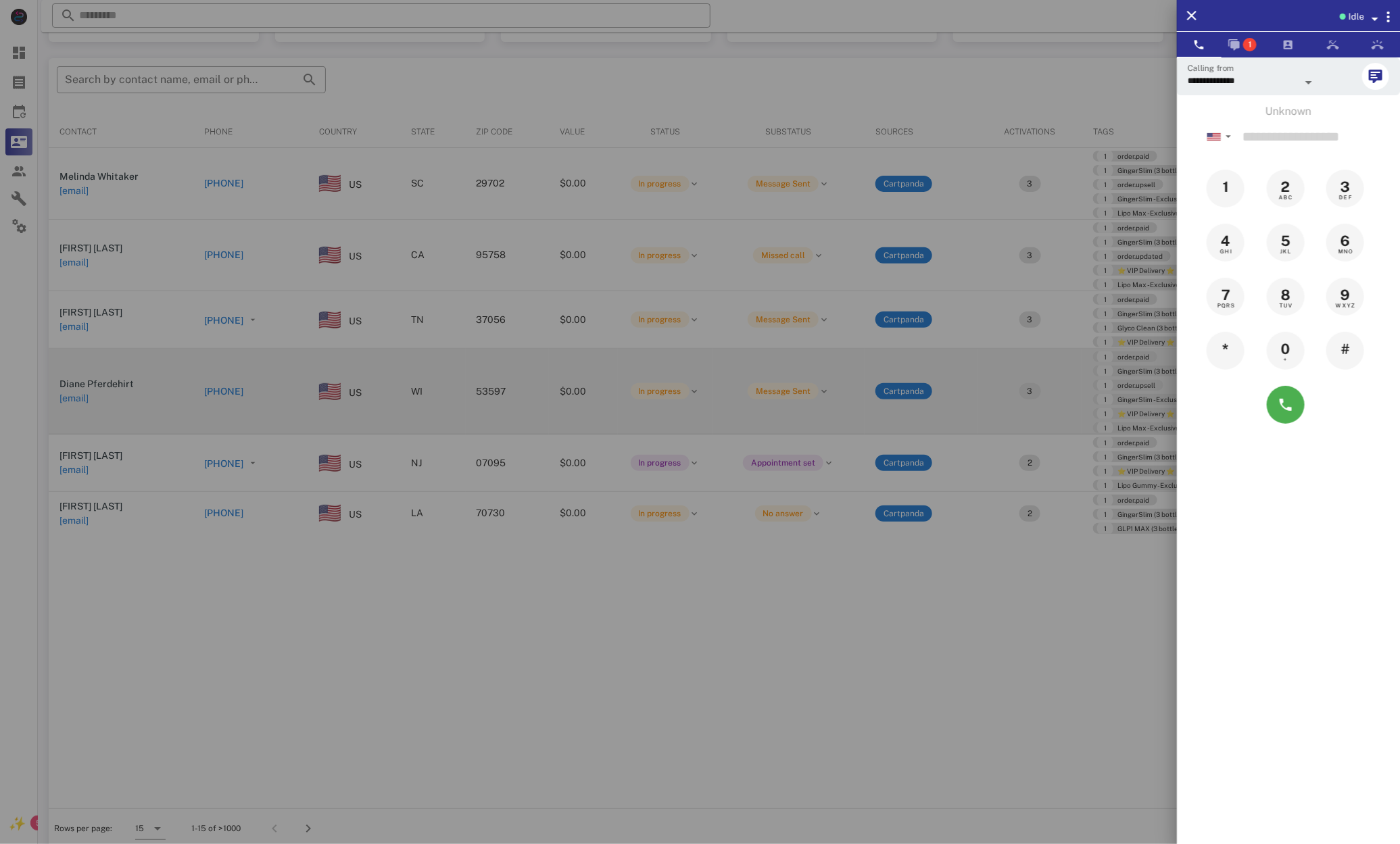 drag, startPoint x: 170, startPoint y: 347, endPoint x: 166, endPoint y: 357, distance: 10.77033 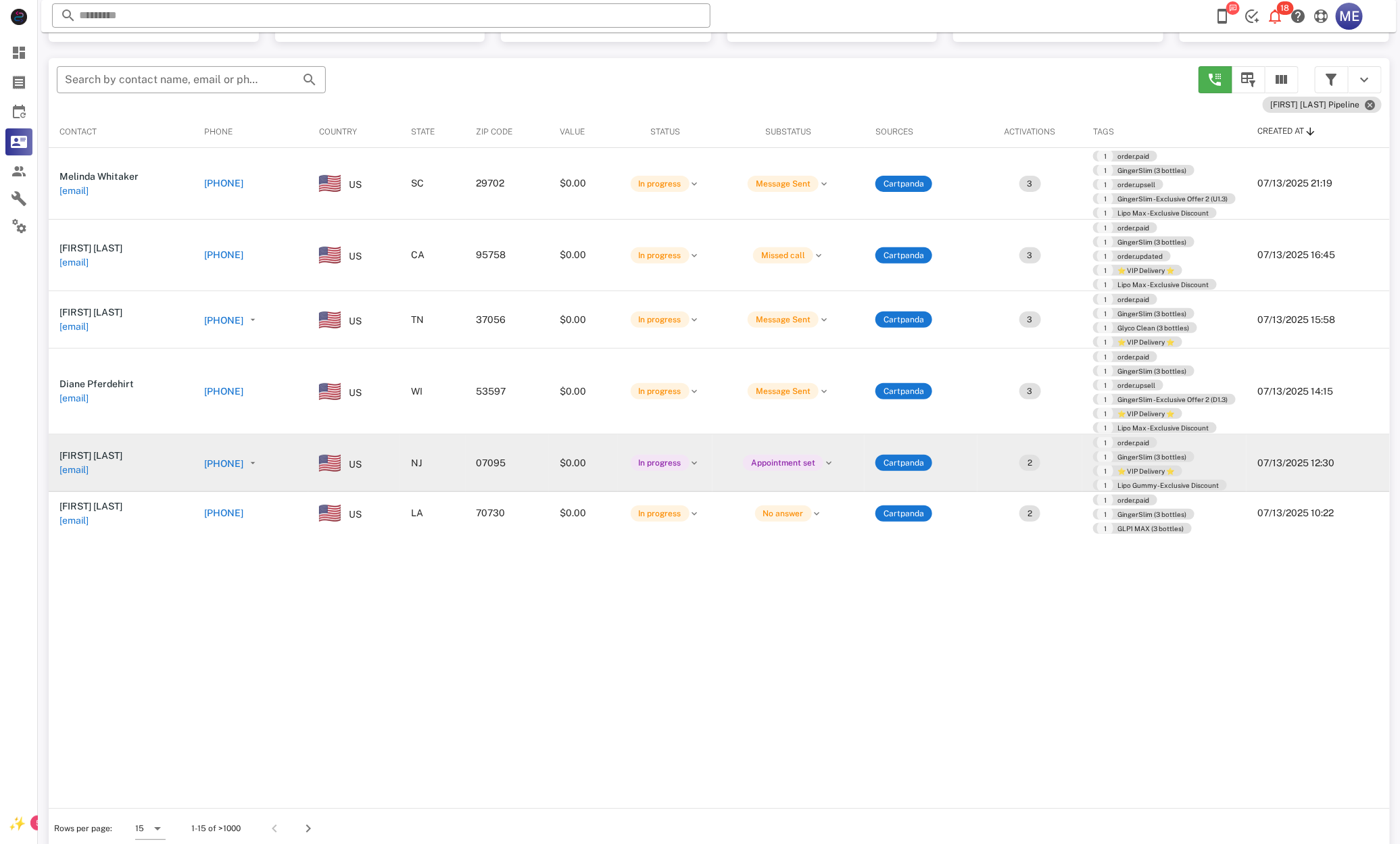 click on "+1[PHONE]" at bounding box center (224, 464) 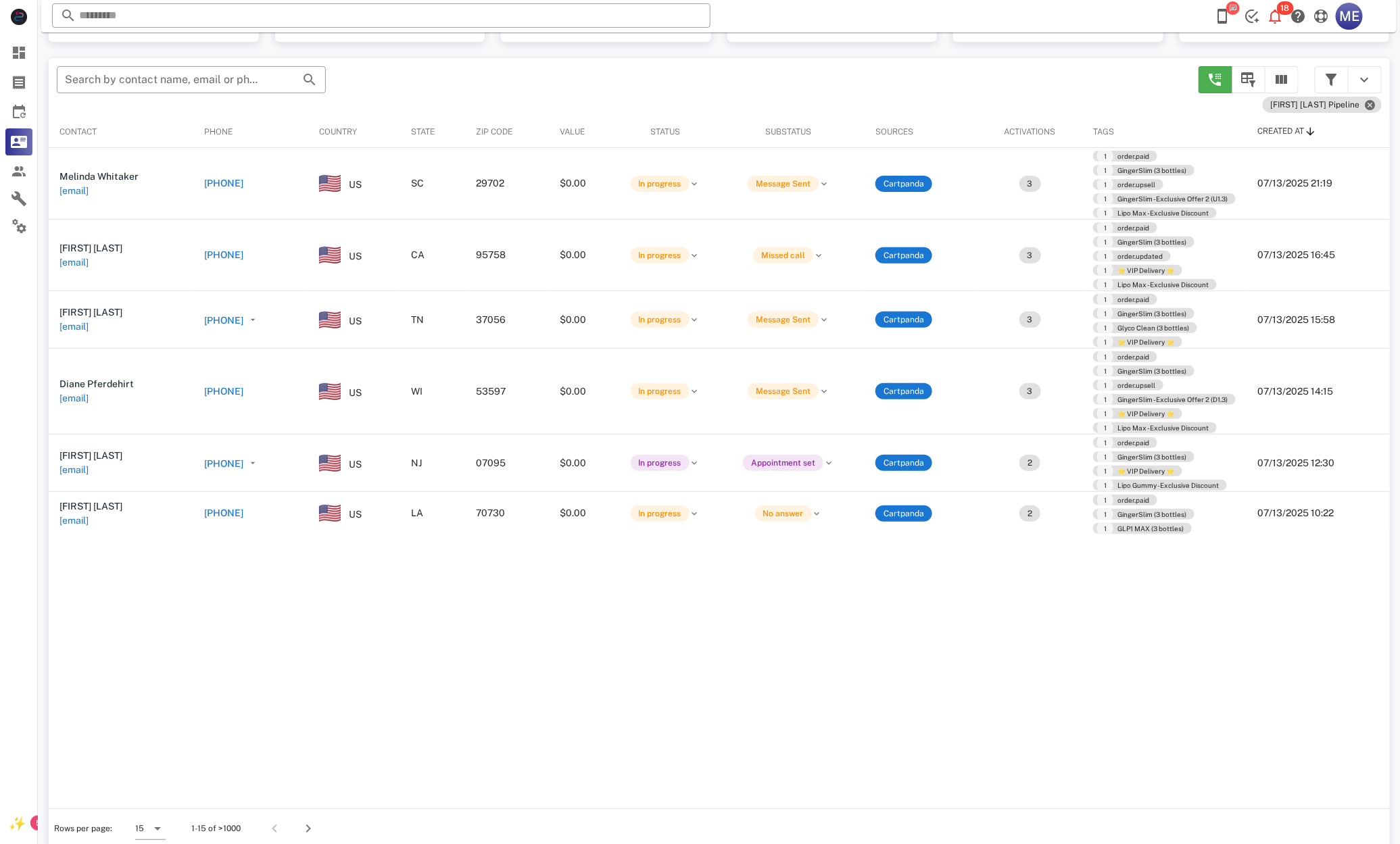 type on "**********" 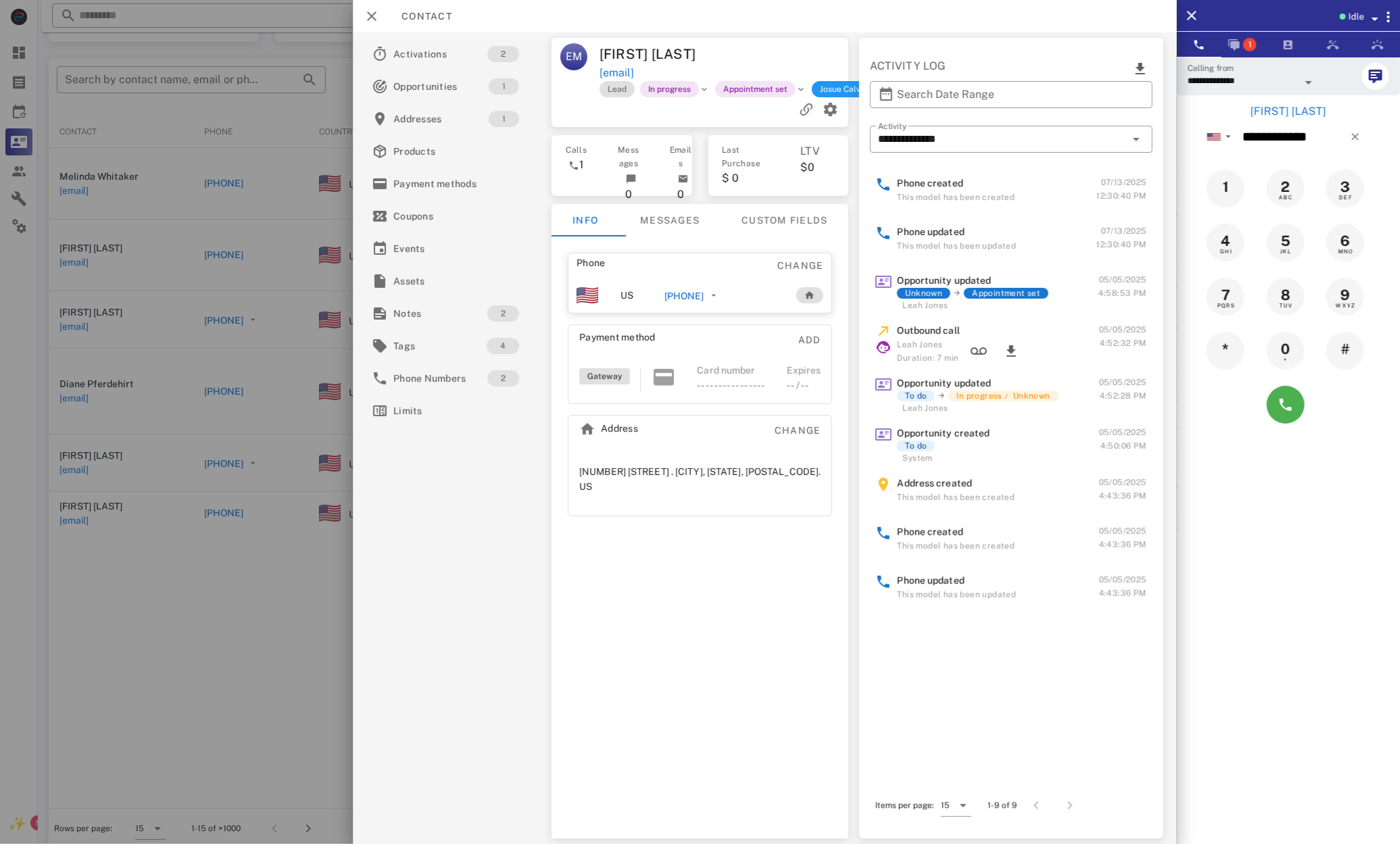 click at bounding box center [700, 422] 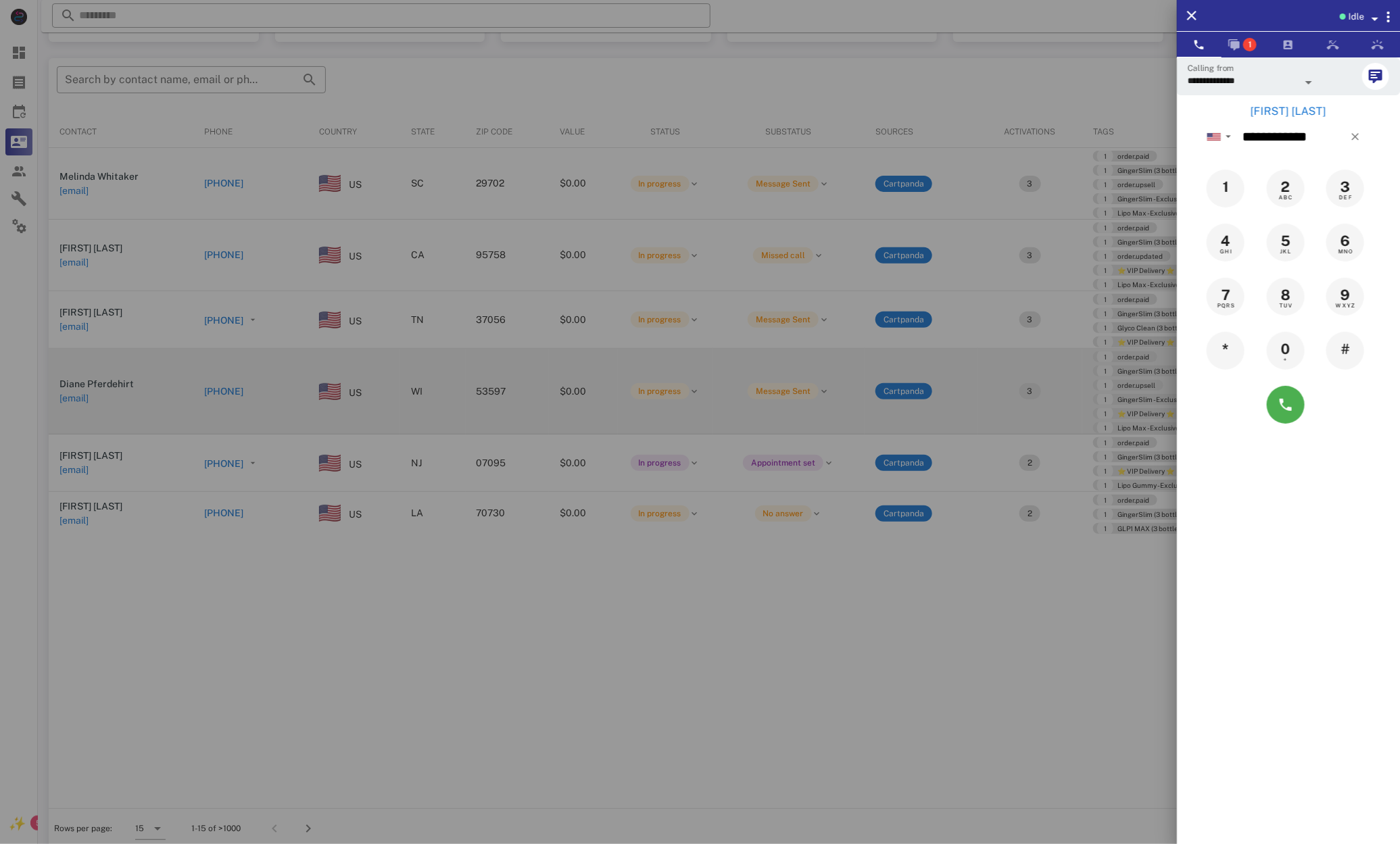 drag, startPoint x: 412, startPoint y: 409, endPoint x: 408, endPoint y: 420, distance: 11.7047 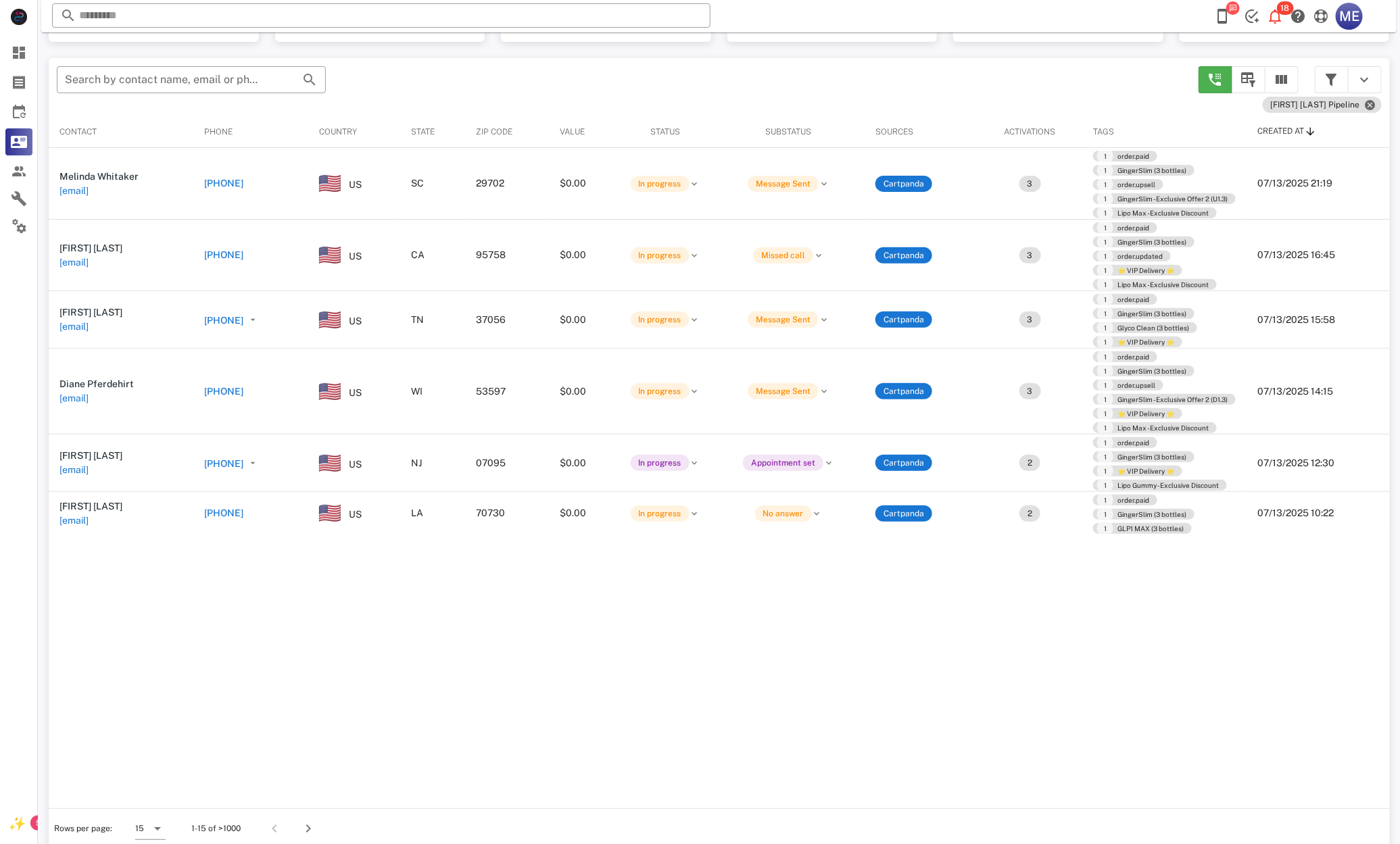 drag, startPoint x: 312, startPoint y: 514, endPoint x: 317, endPoint y: 528, distance: 14.866069 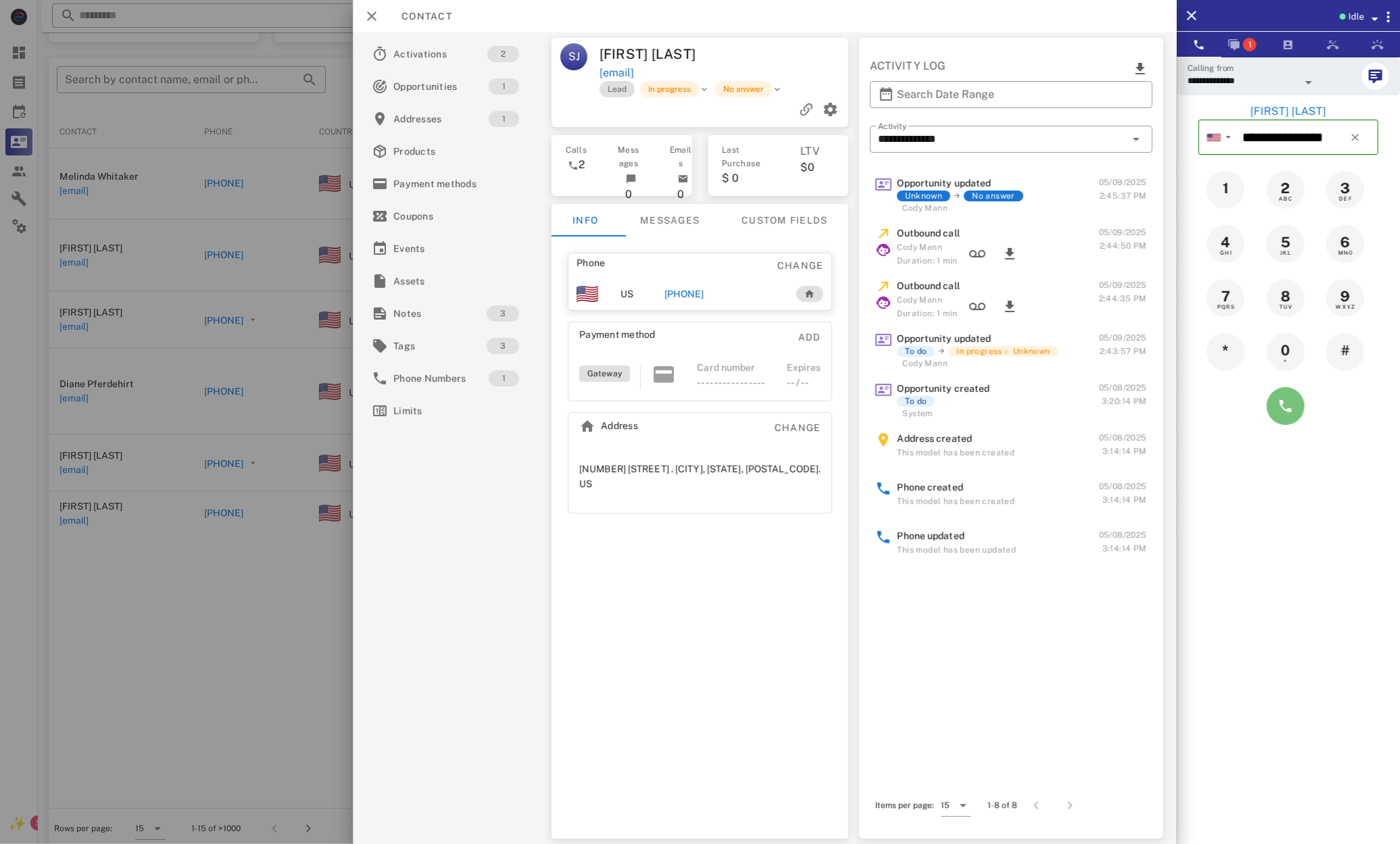 click at bounding box center (1286, 406) 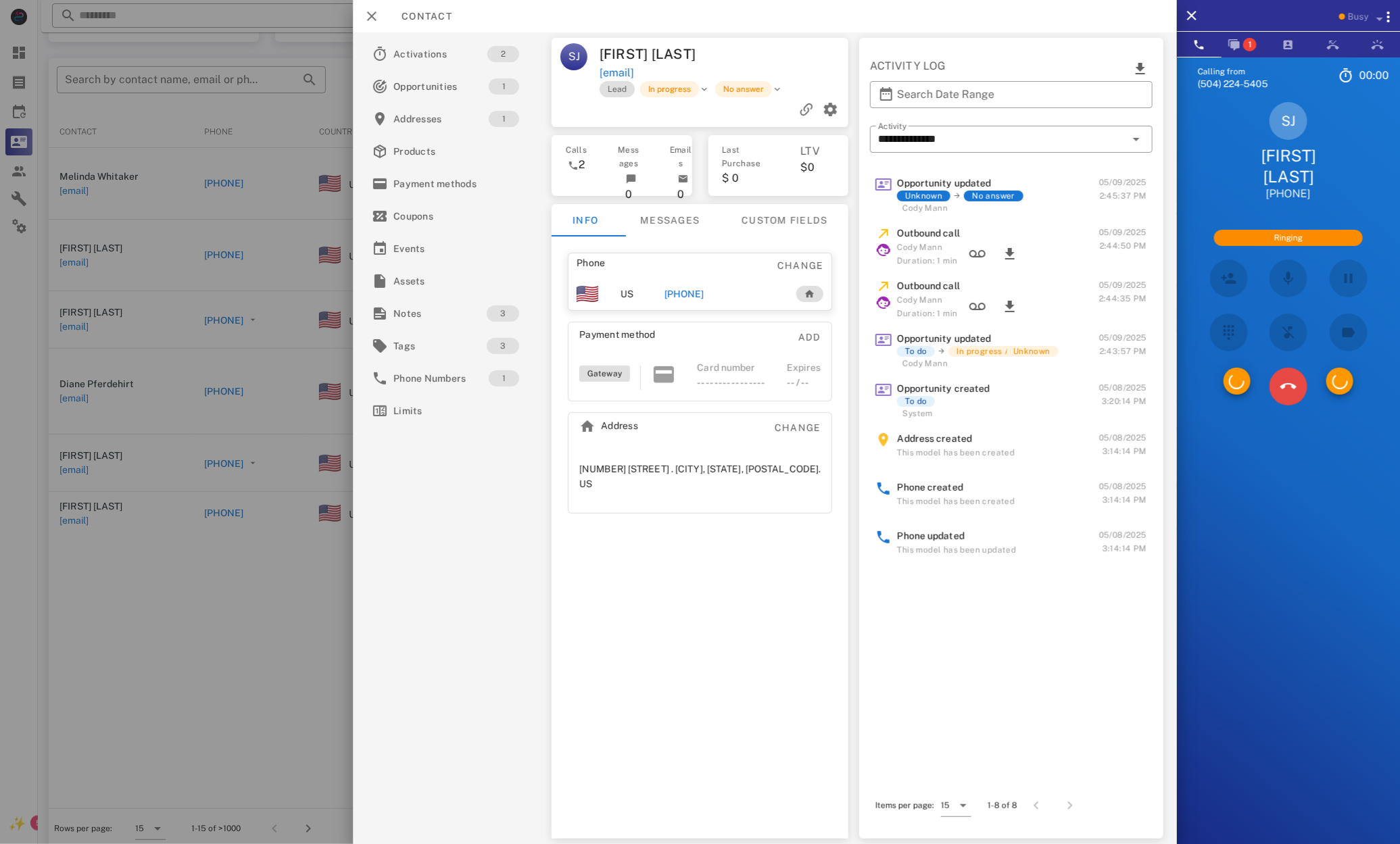 click at bounding box center [1288, 332] 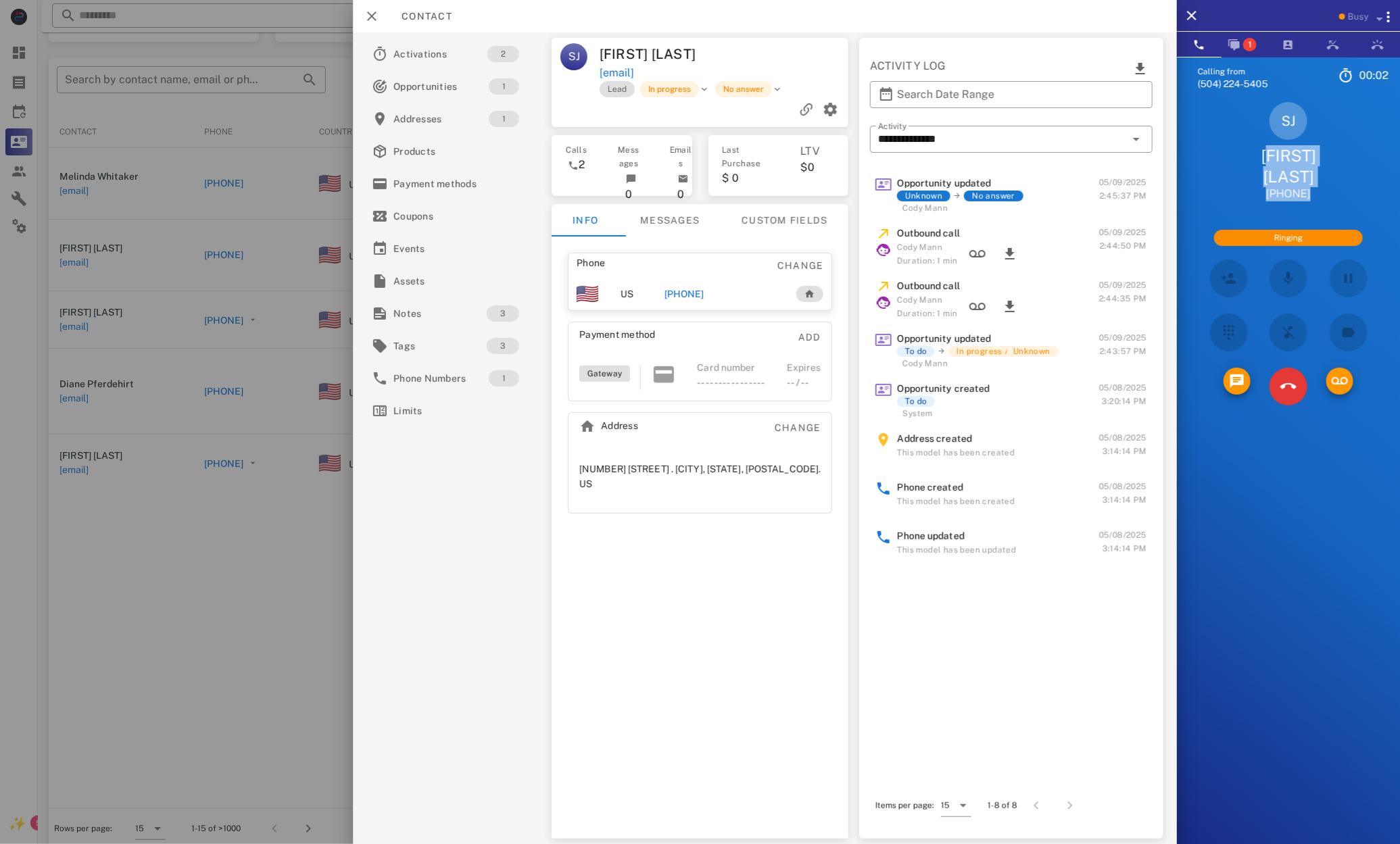 drag, startPoint x: 1264, startPoint y: 143, endPoint x: 828, endPoint y: 193, distance: 438.8576 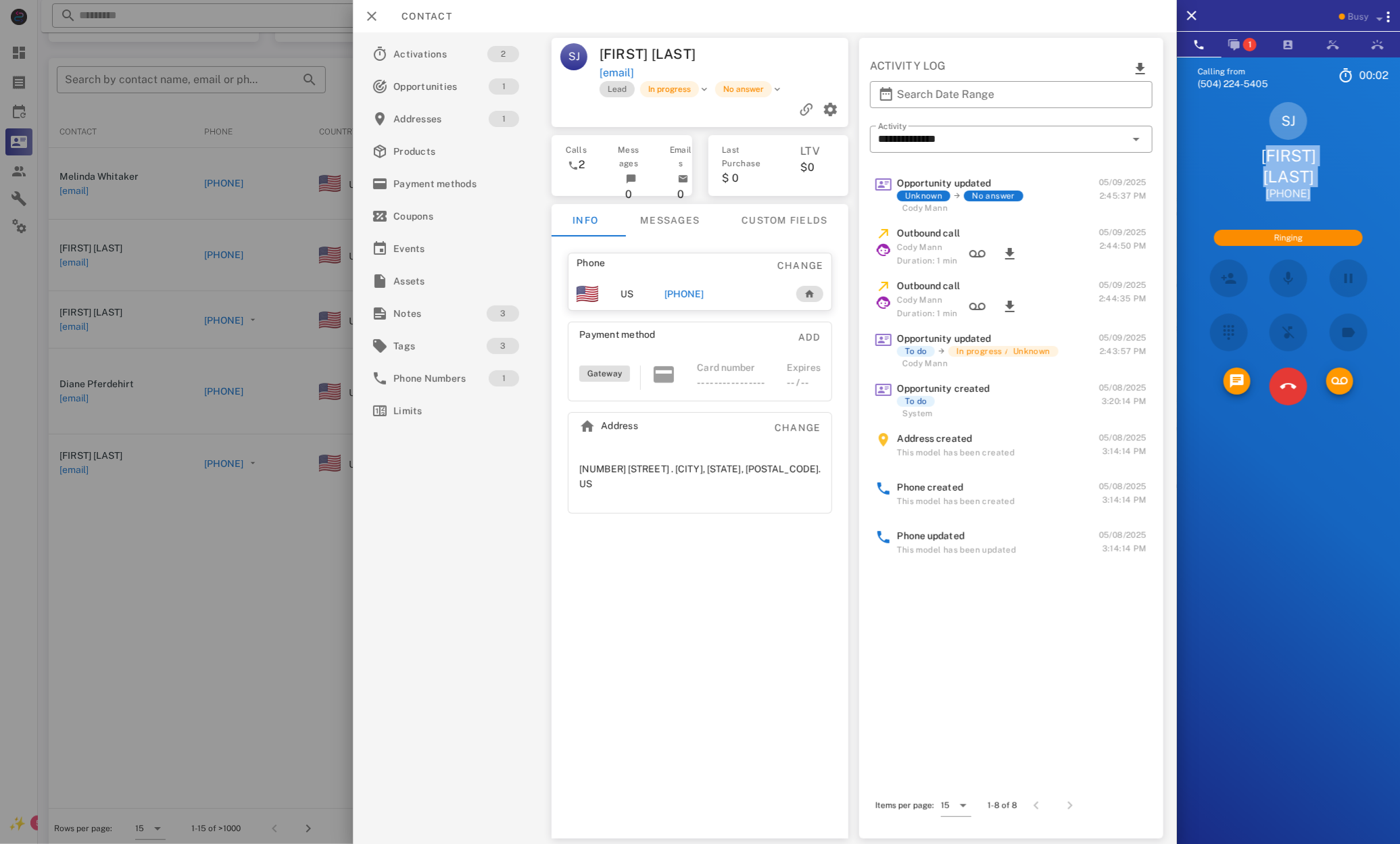 click on "SJ   Sandra Johnson  +12259338945  Ringing" at bounding box center (1288, 257) 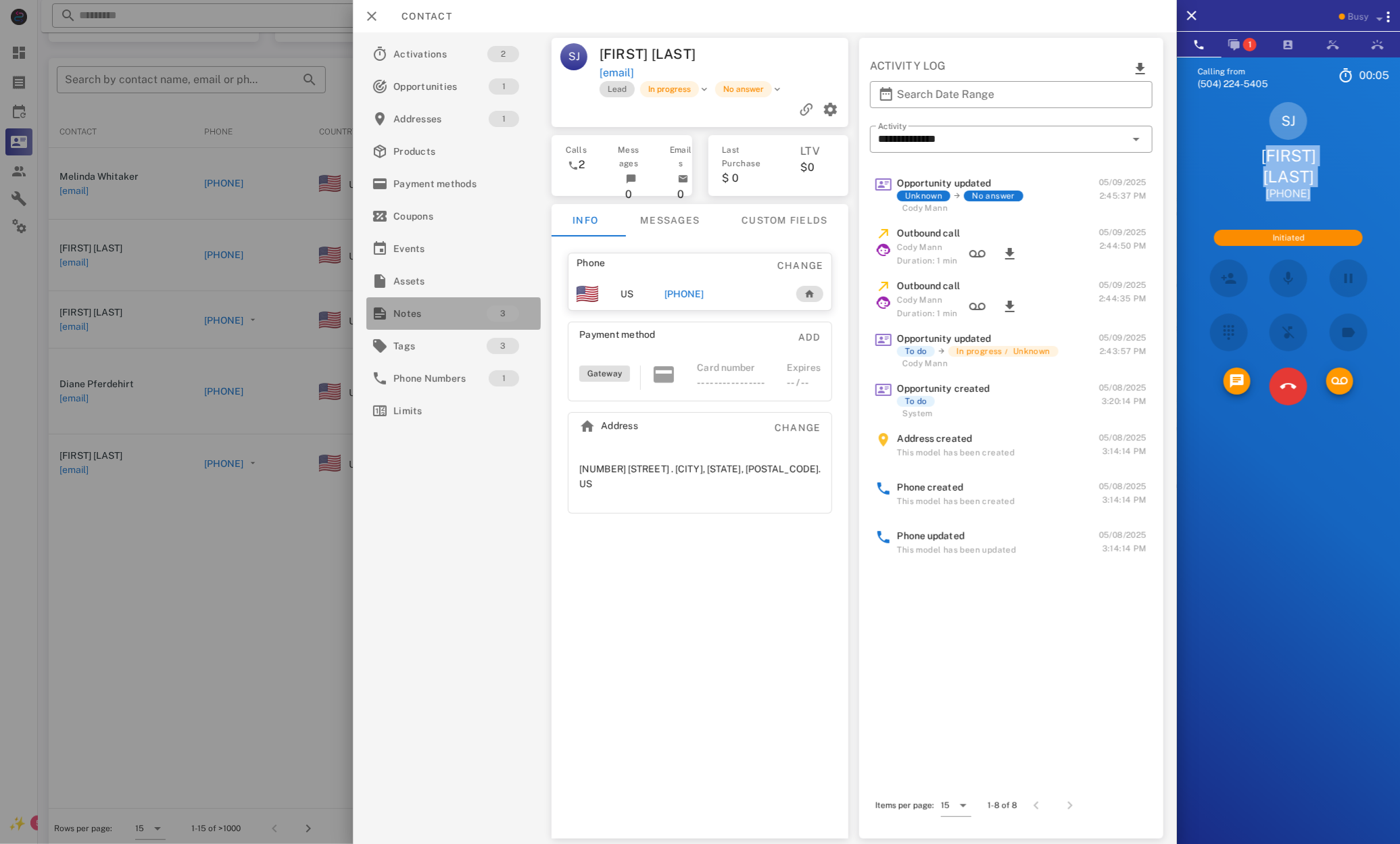 click on "Notes" at bounding box center [440, 314] 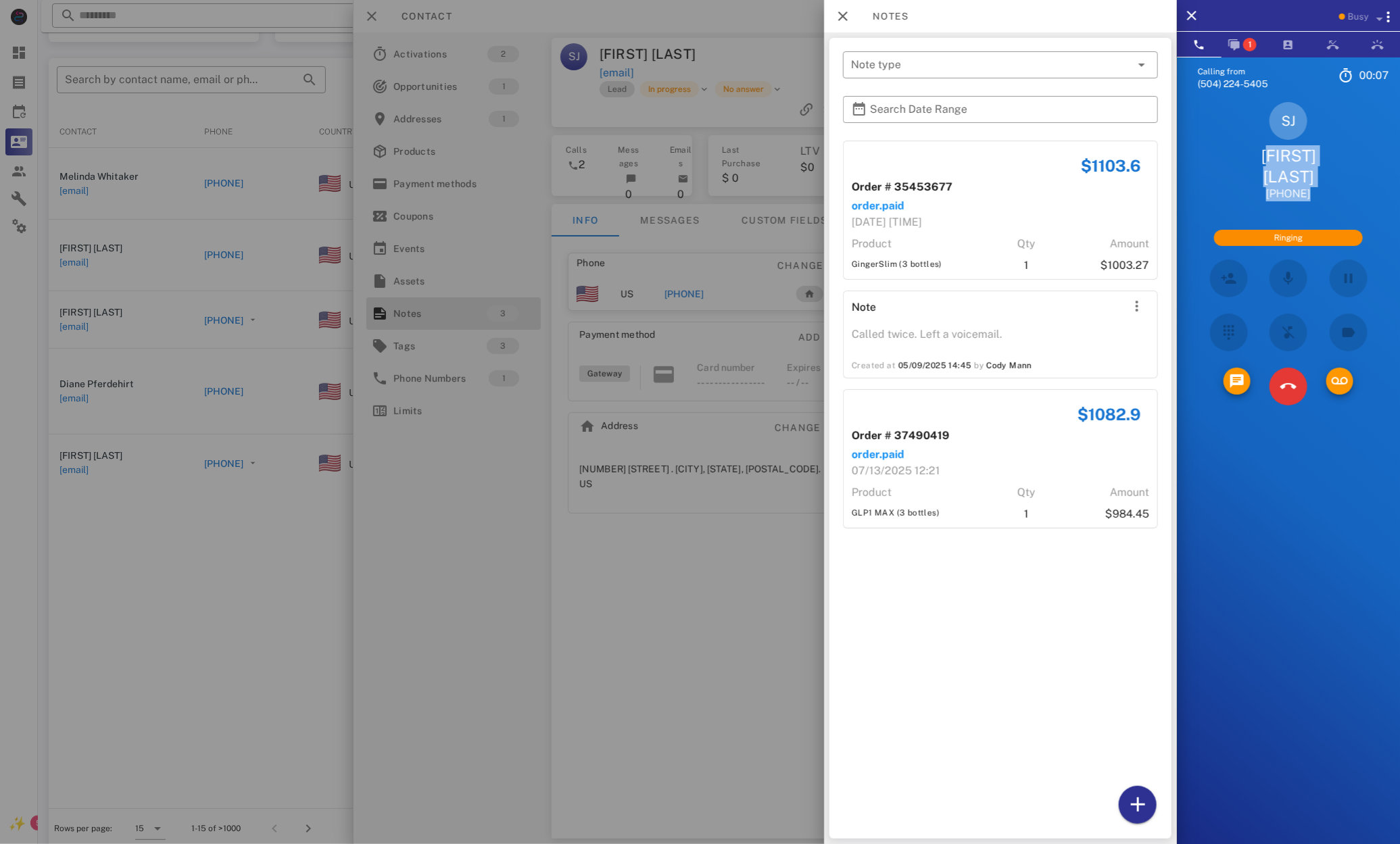 scroll, scrollTop: 127, scrollLeft: 0, axis: vertical 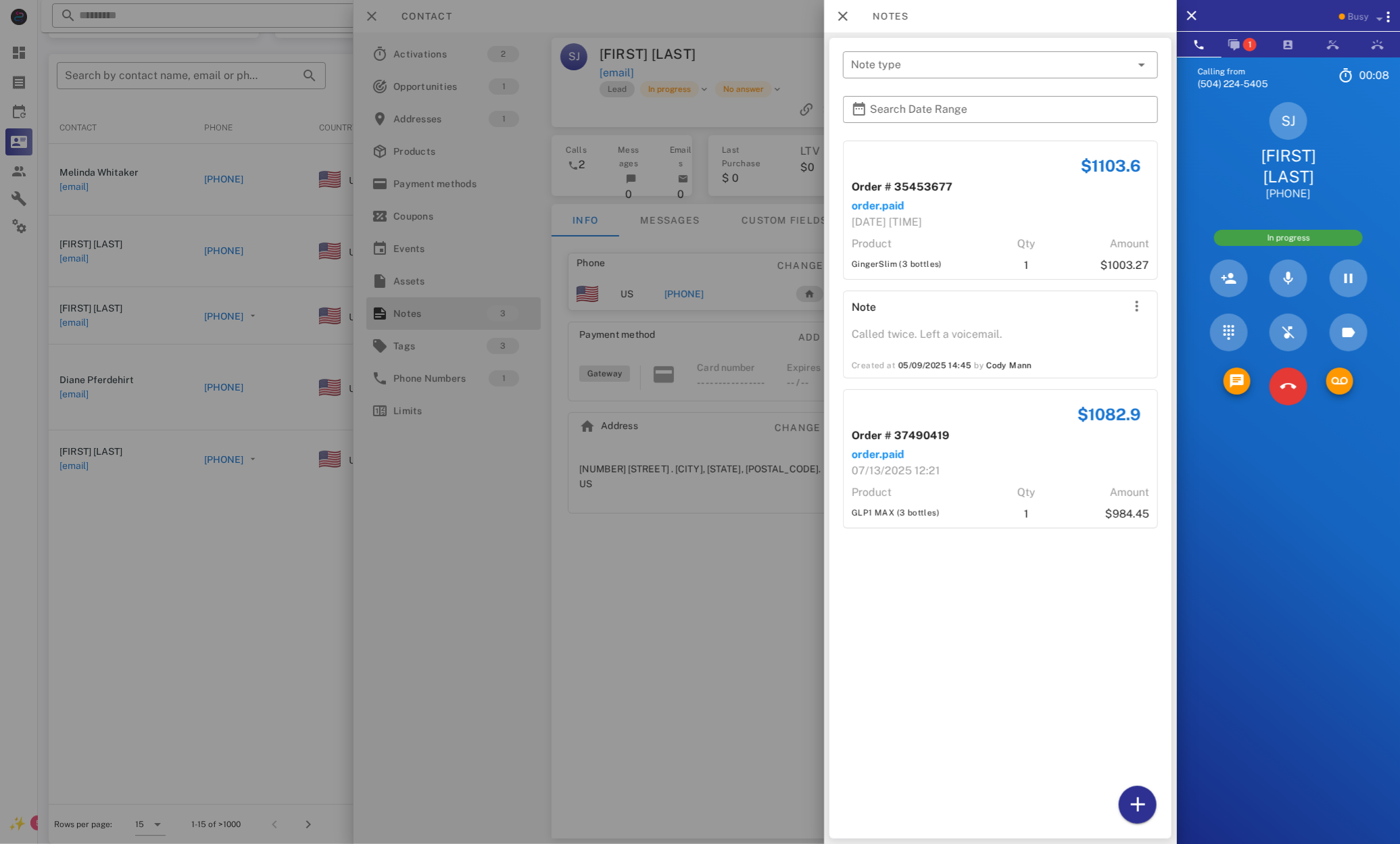 drag, startPoint x: 1272, startPoint y: 371, endPoint x: 1261, endPoint y: 380, distance: 14.21267 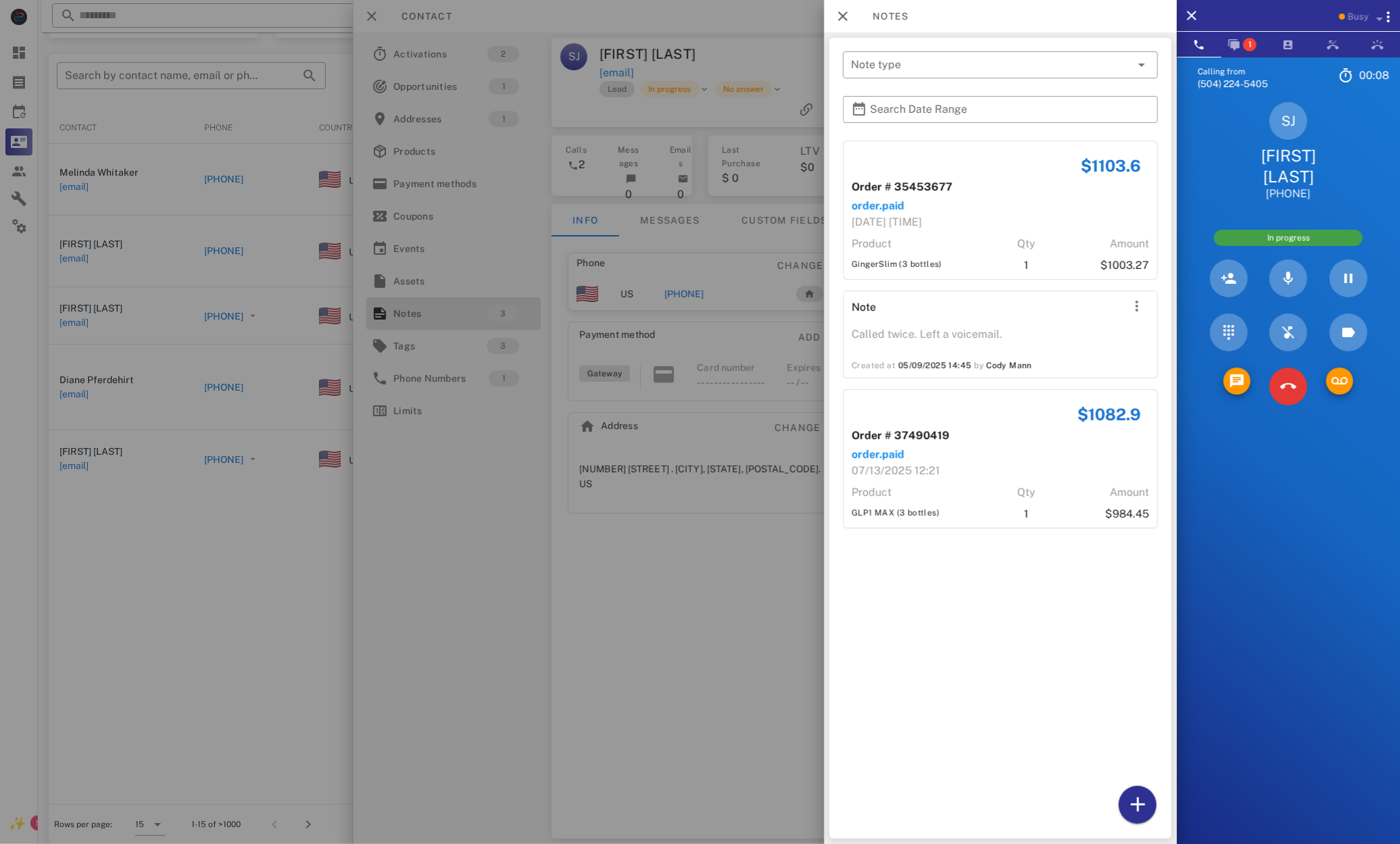 click at bounding box center [1288, 387] 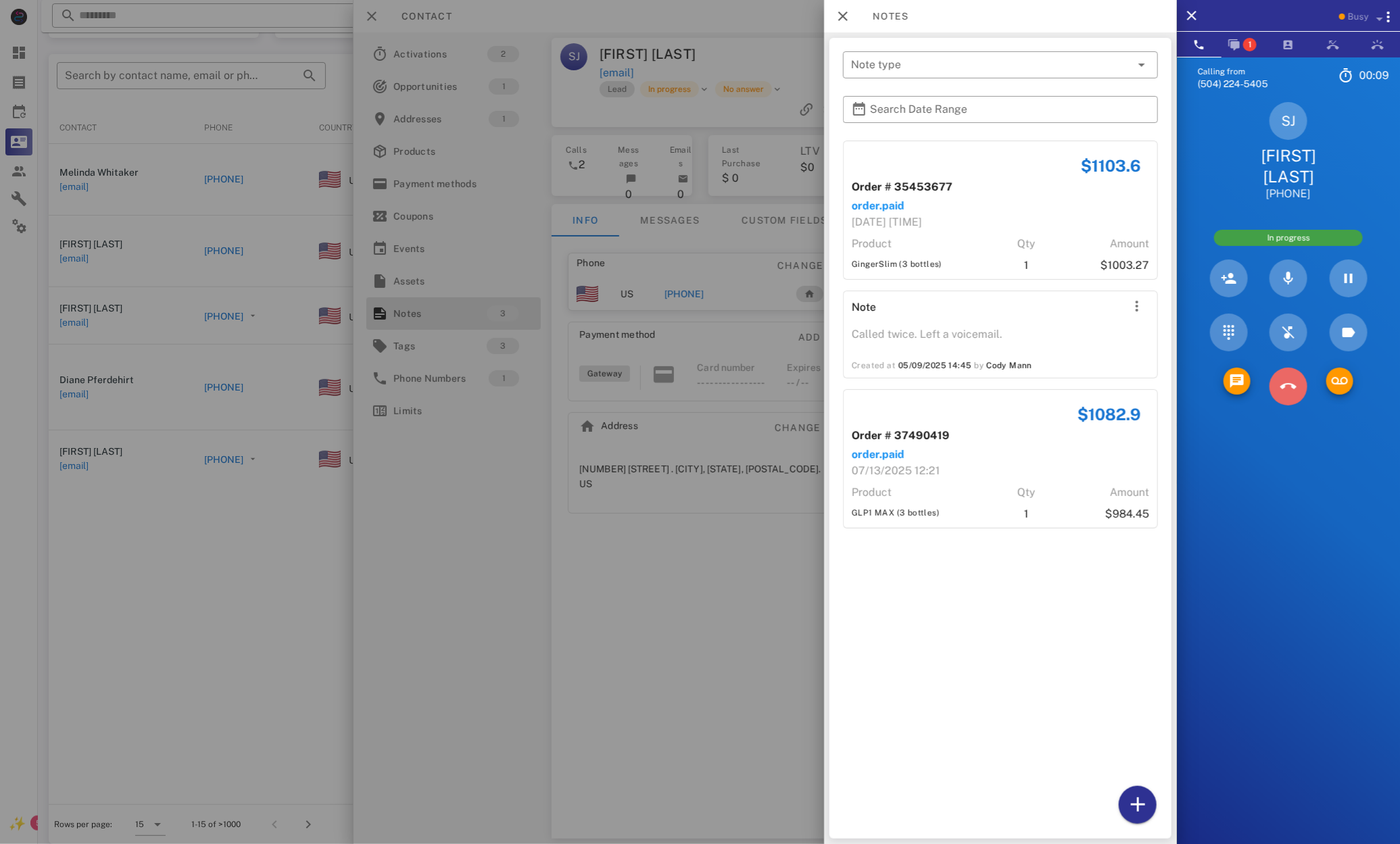 drag, startPoint x: 1299, startPoint y: 384, endPoint x: 1293, endPoint y: 389, distance: 7.81025 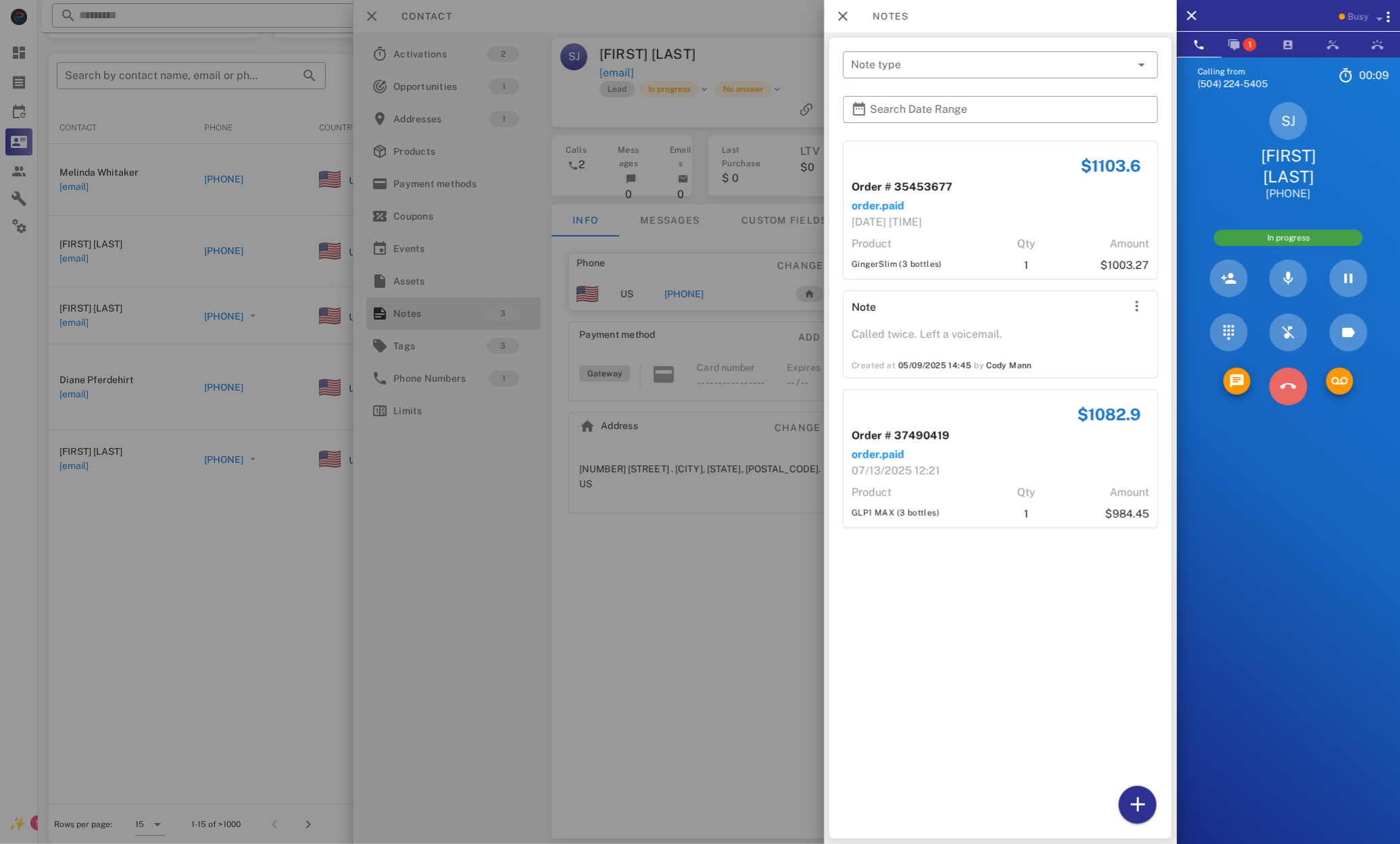 click at bounding box center [1288, 387] 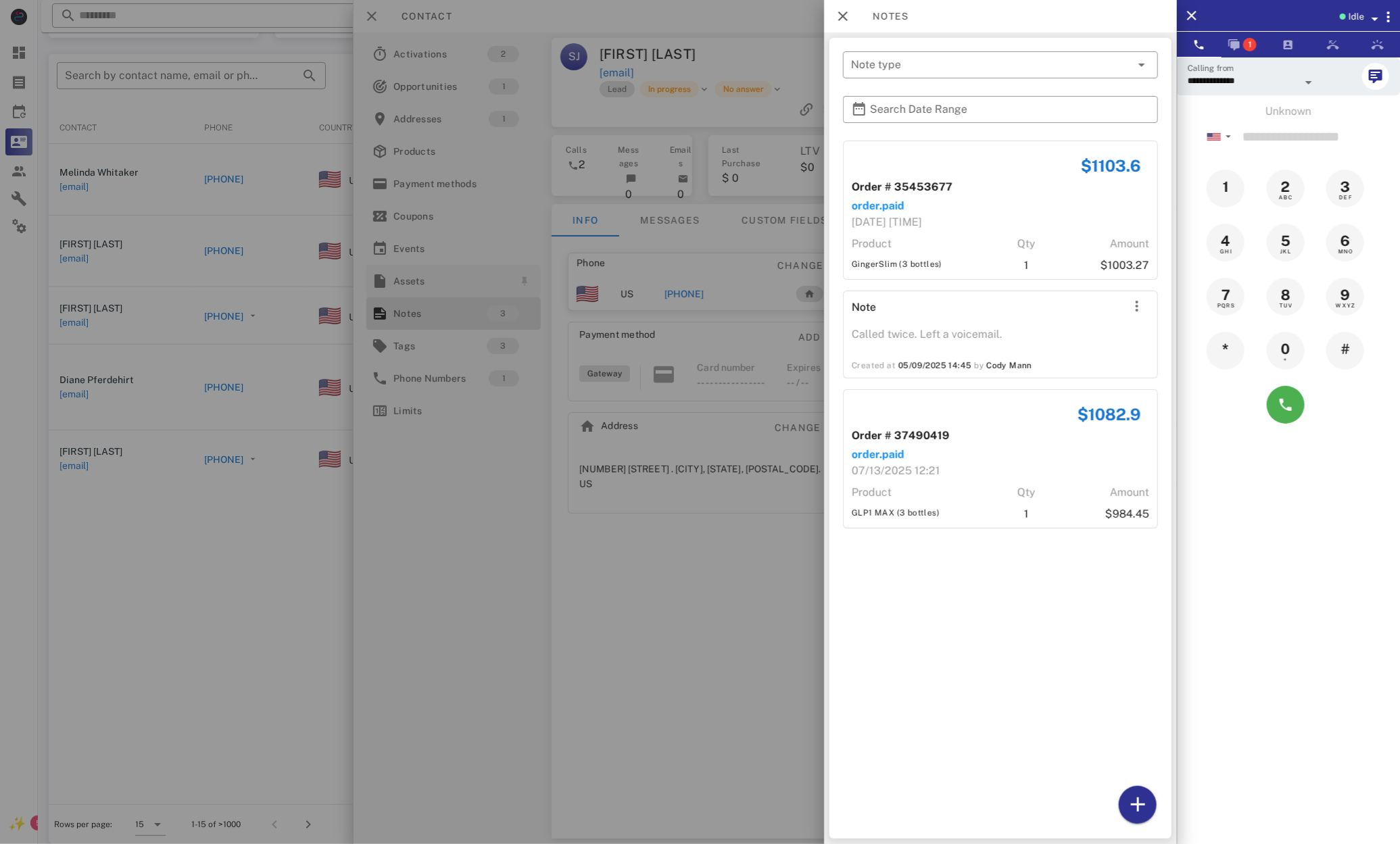 drag, startPoint x: 466, startPoint y: 261, endPoint x: 456, endPoint y: 270, distance: 13.453624 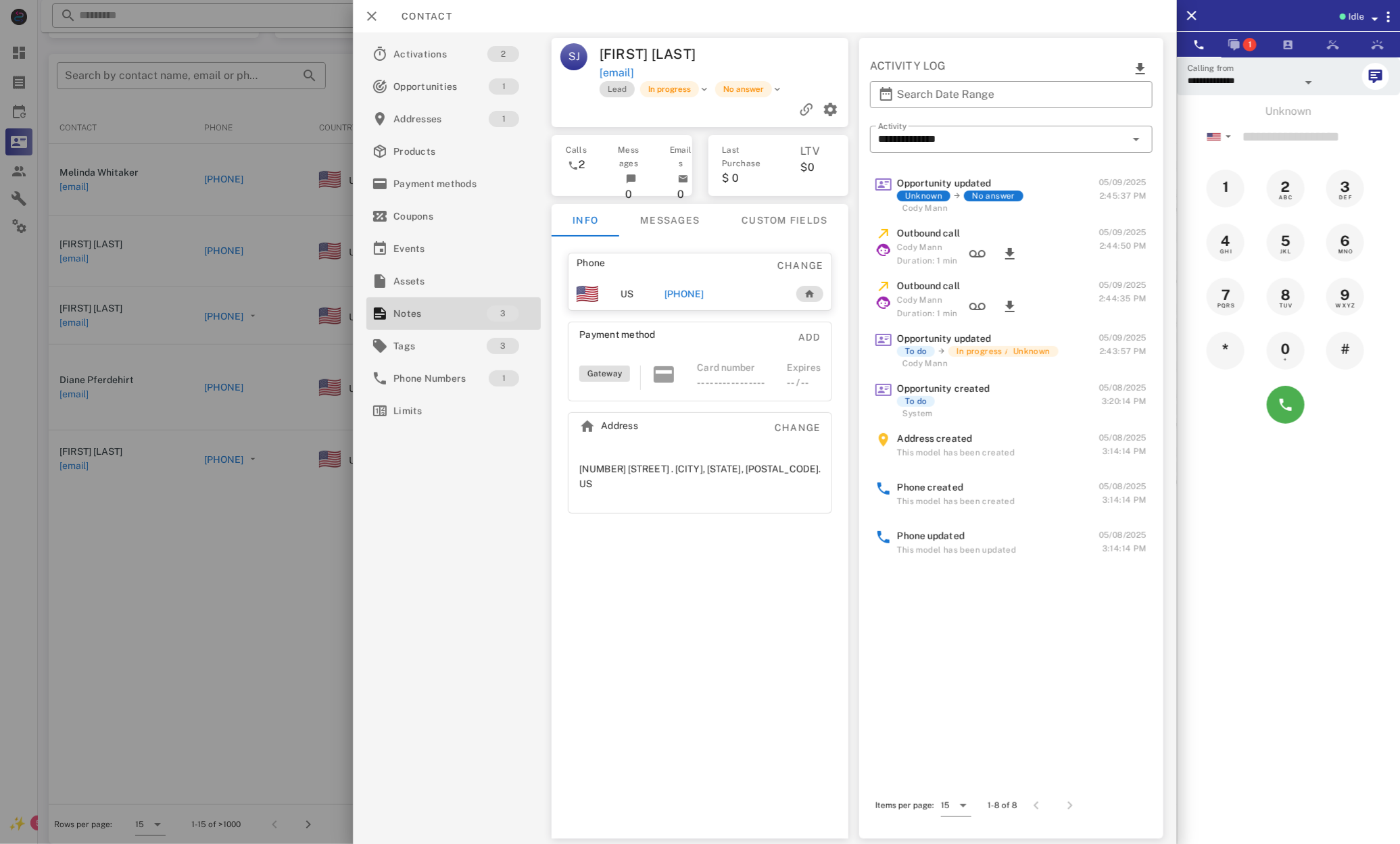 drag, startPoint x: 680, startPoint y: 292, endPoint x: 763, endPoint y: 309, distance: 84.72308 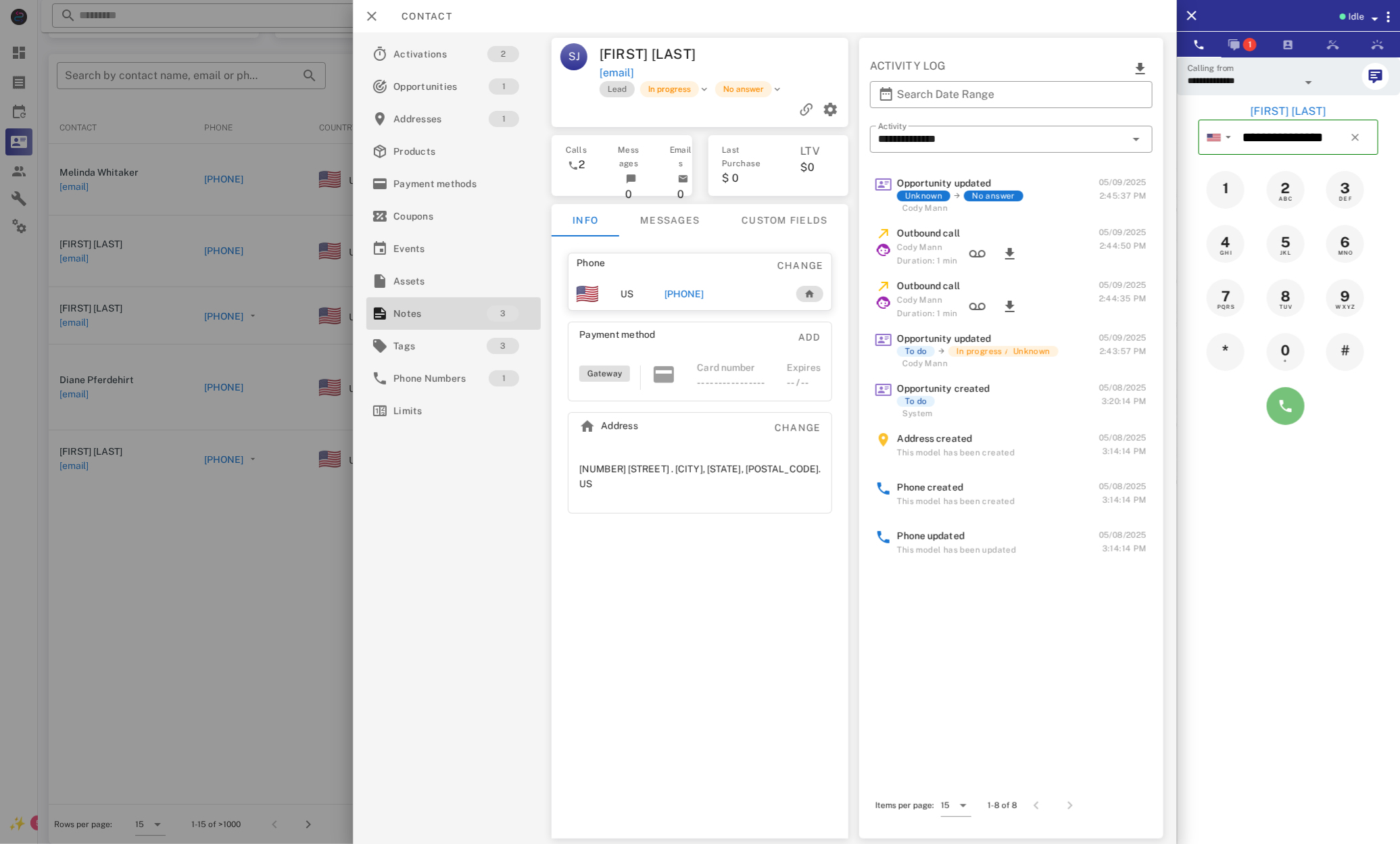 click at bounding box center (1286, 406) 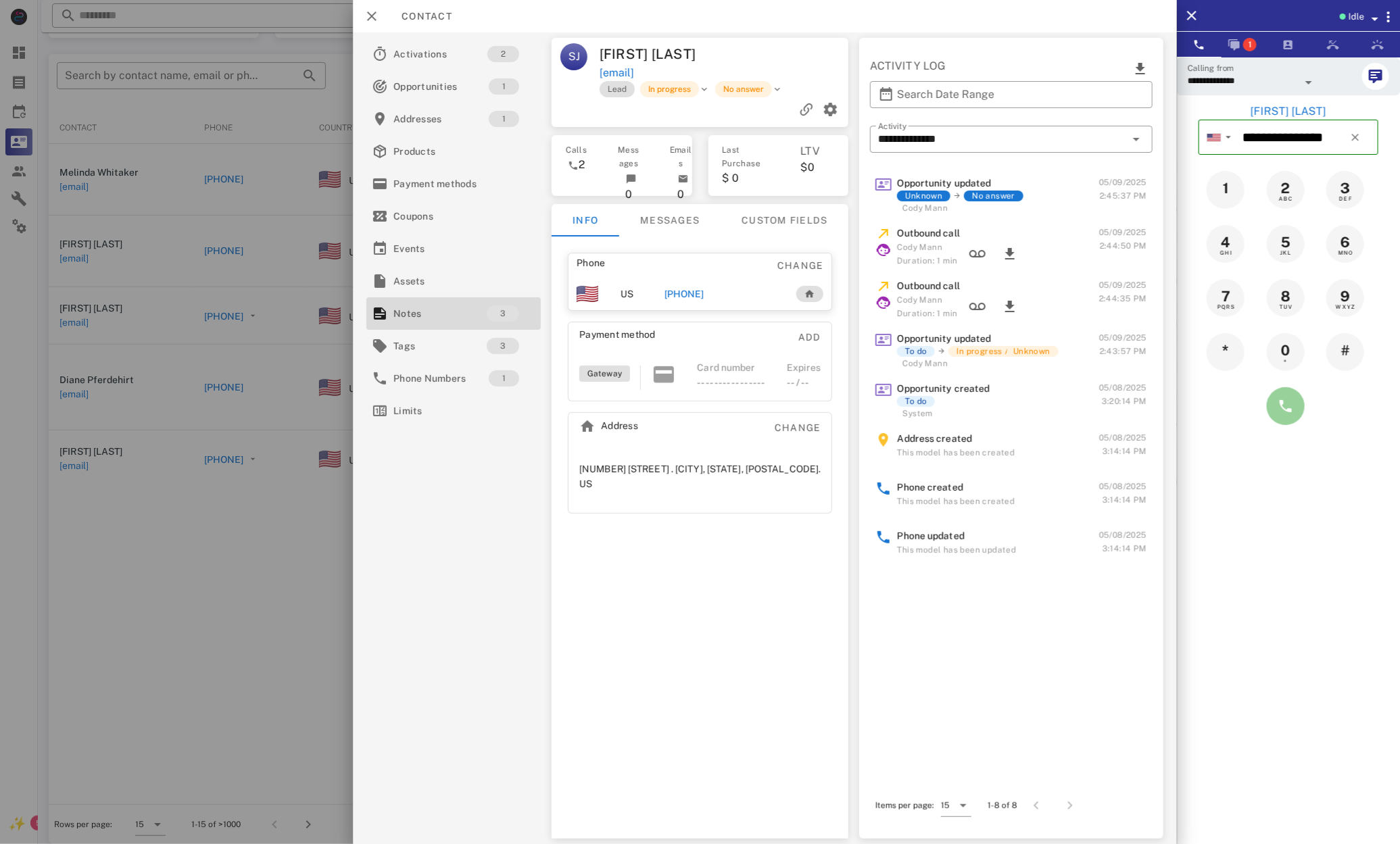 drag, startPoint x: 1288, startPoint y: 414, endPoint x: 1285, endPoint y: 479, distance: 65.0692 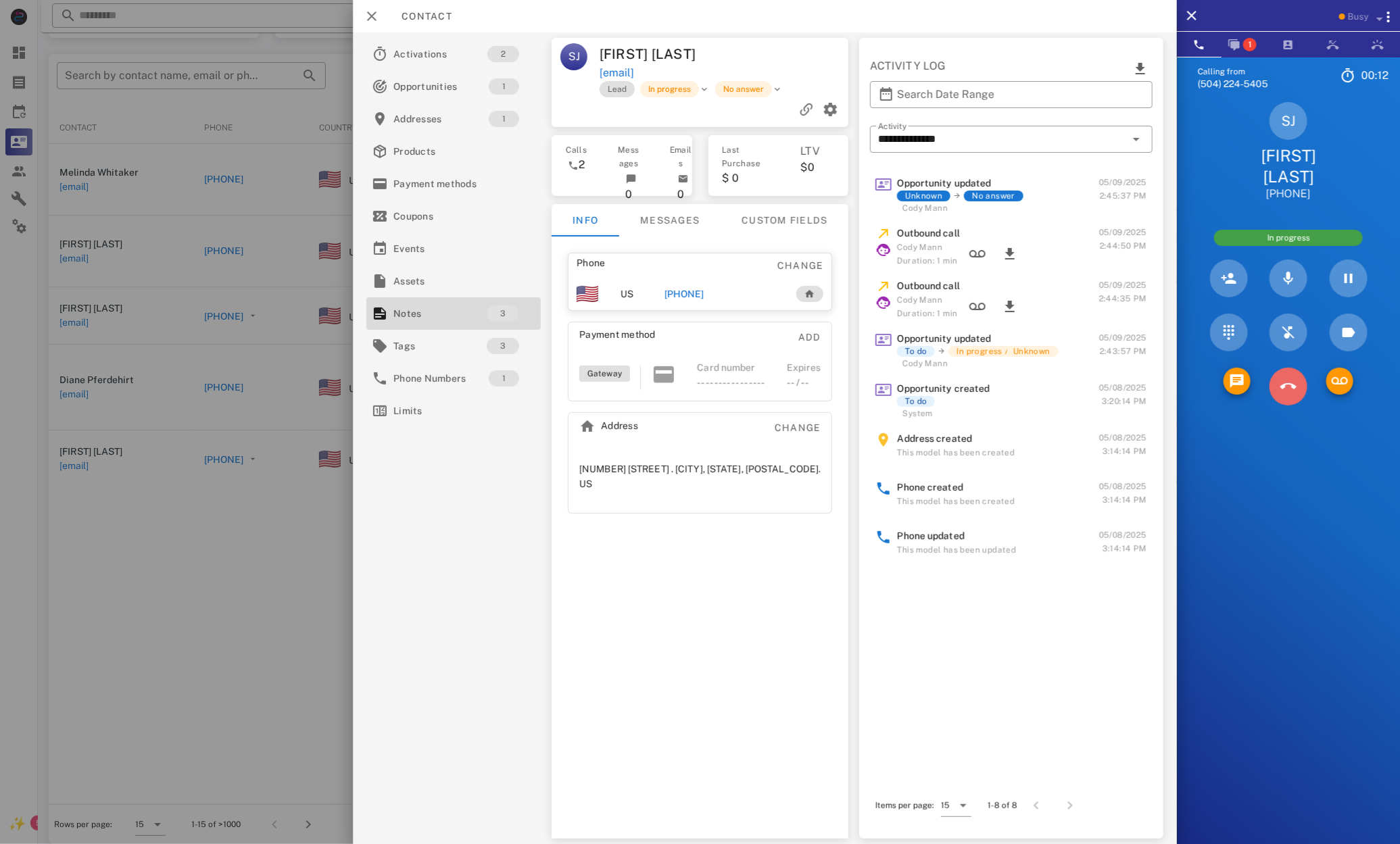 click at bounding box center [1288, 387] 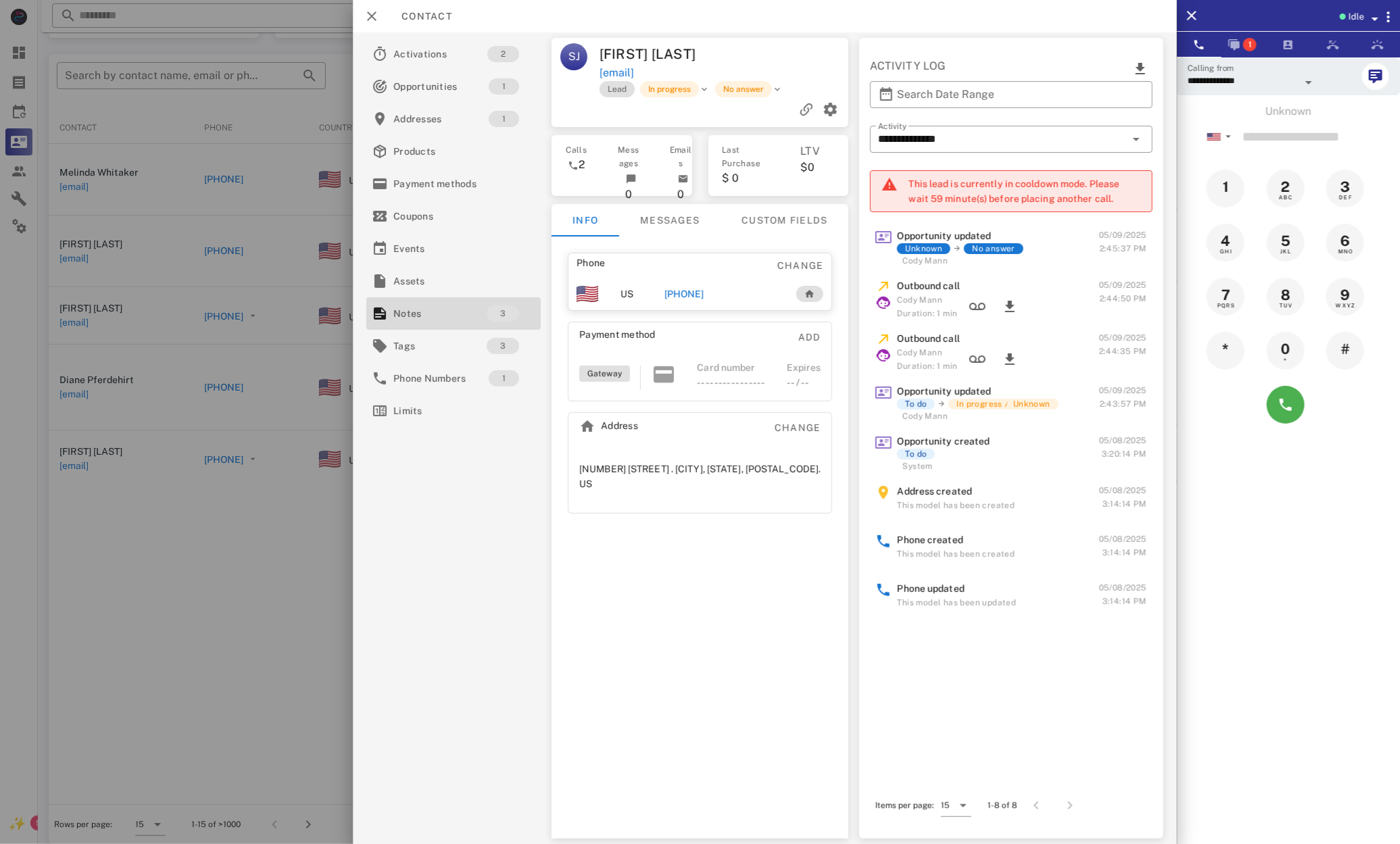 click at bounding box center [700, 422] 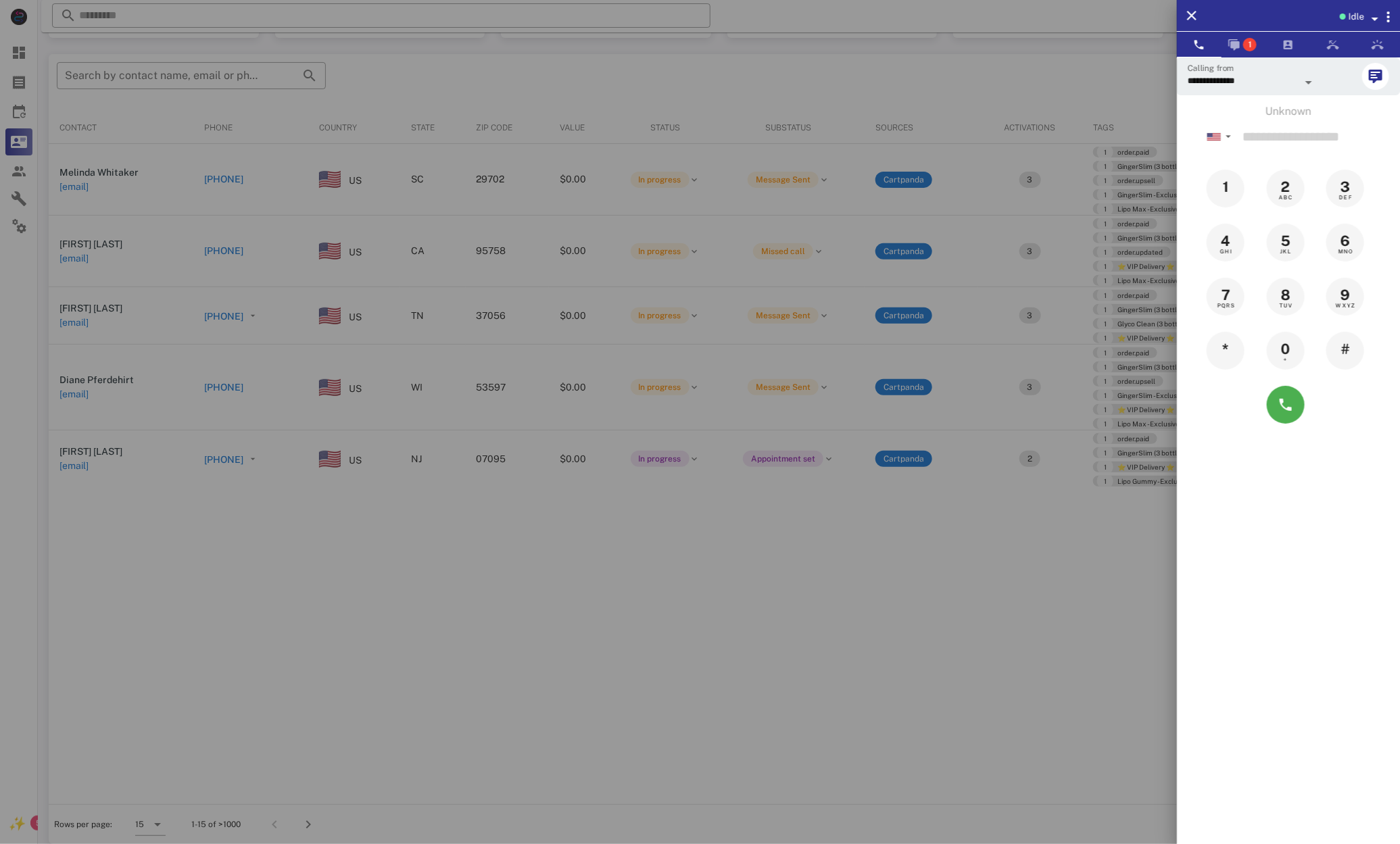 click at bounding box center (700, 422) 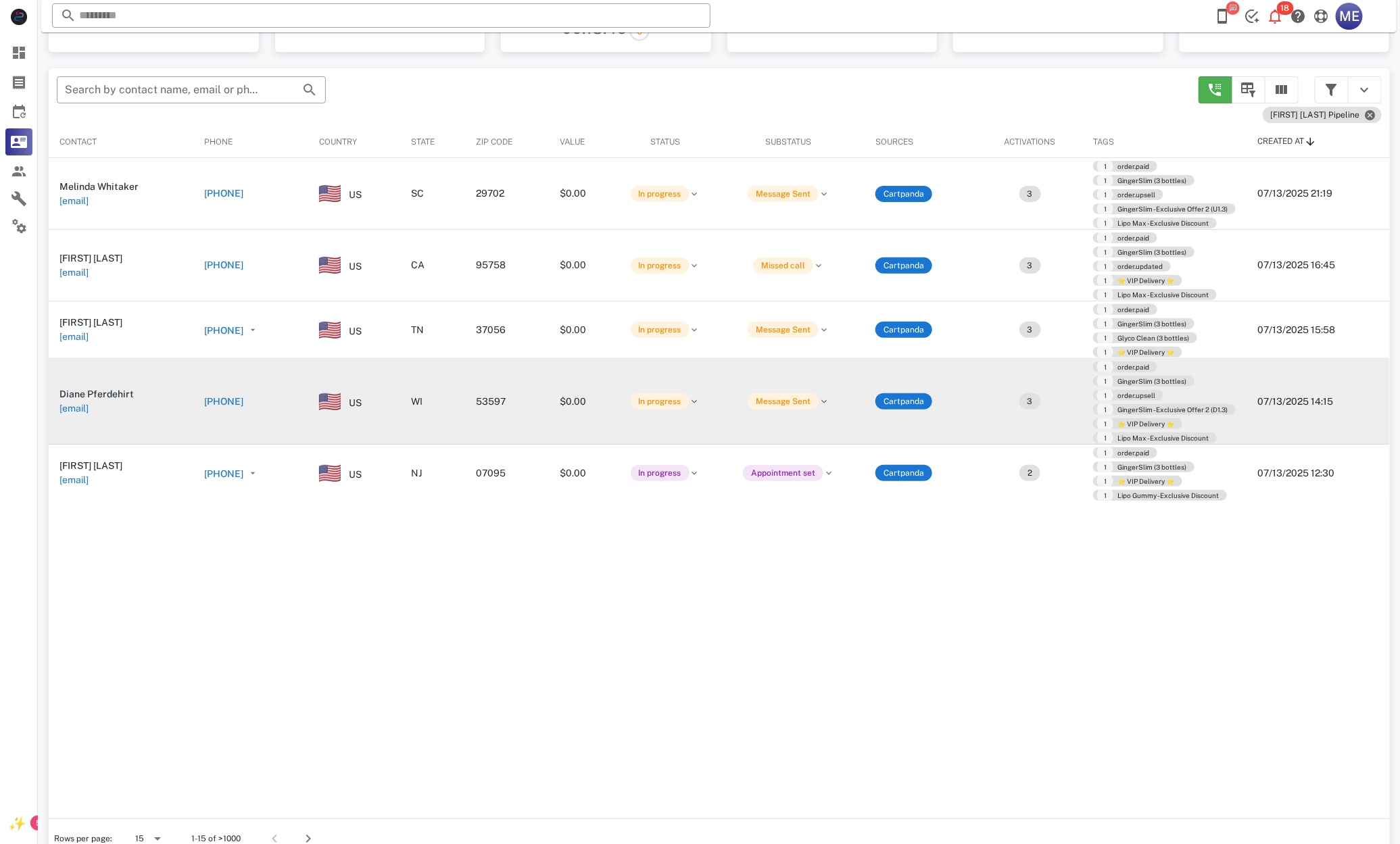 scroll, scrollTop: 115, scrollLeft: 0, axis: vertical 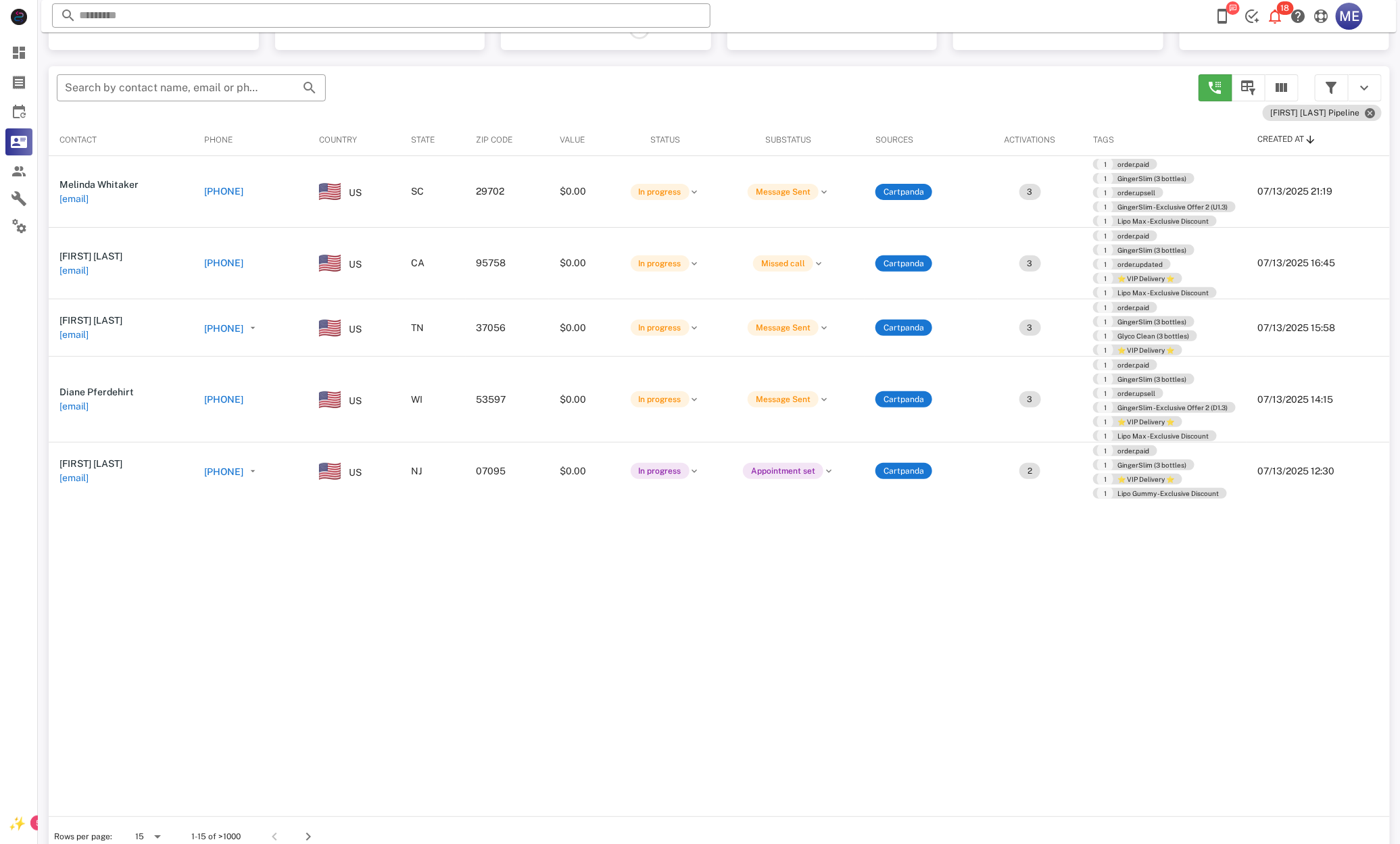 drag, startPoint x: 283, startPoint y: 471, endPoint x: 270, endPoint y: 474, distance: 13.341664 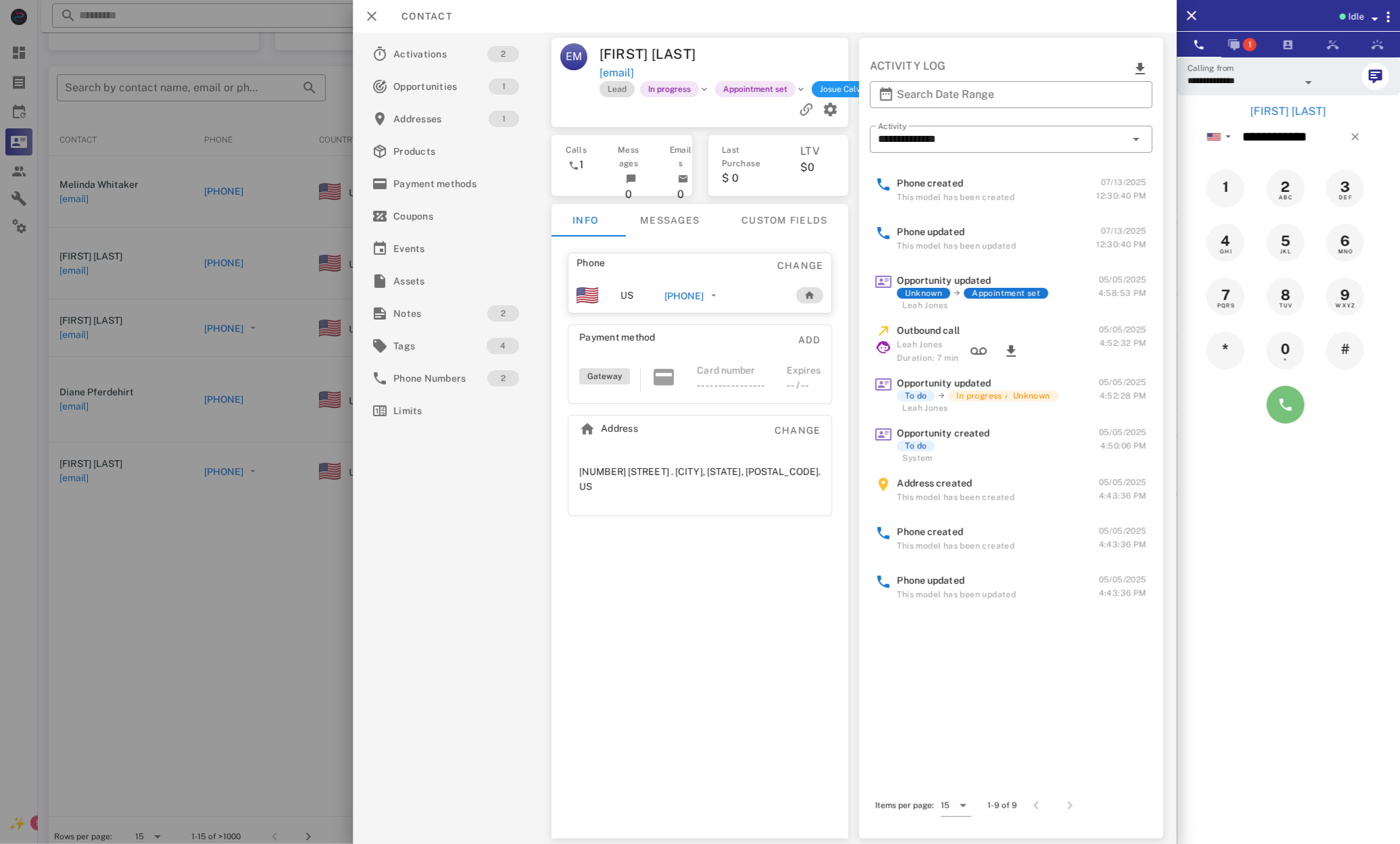 click at bounding box center (1286, 405) 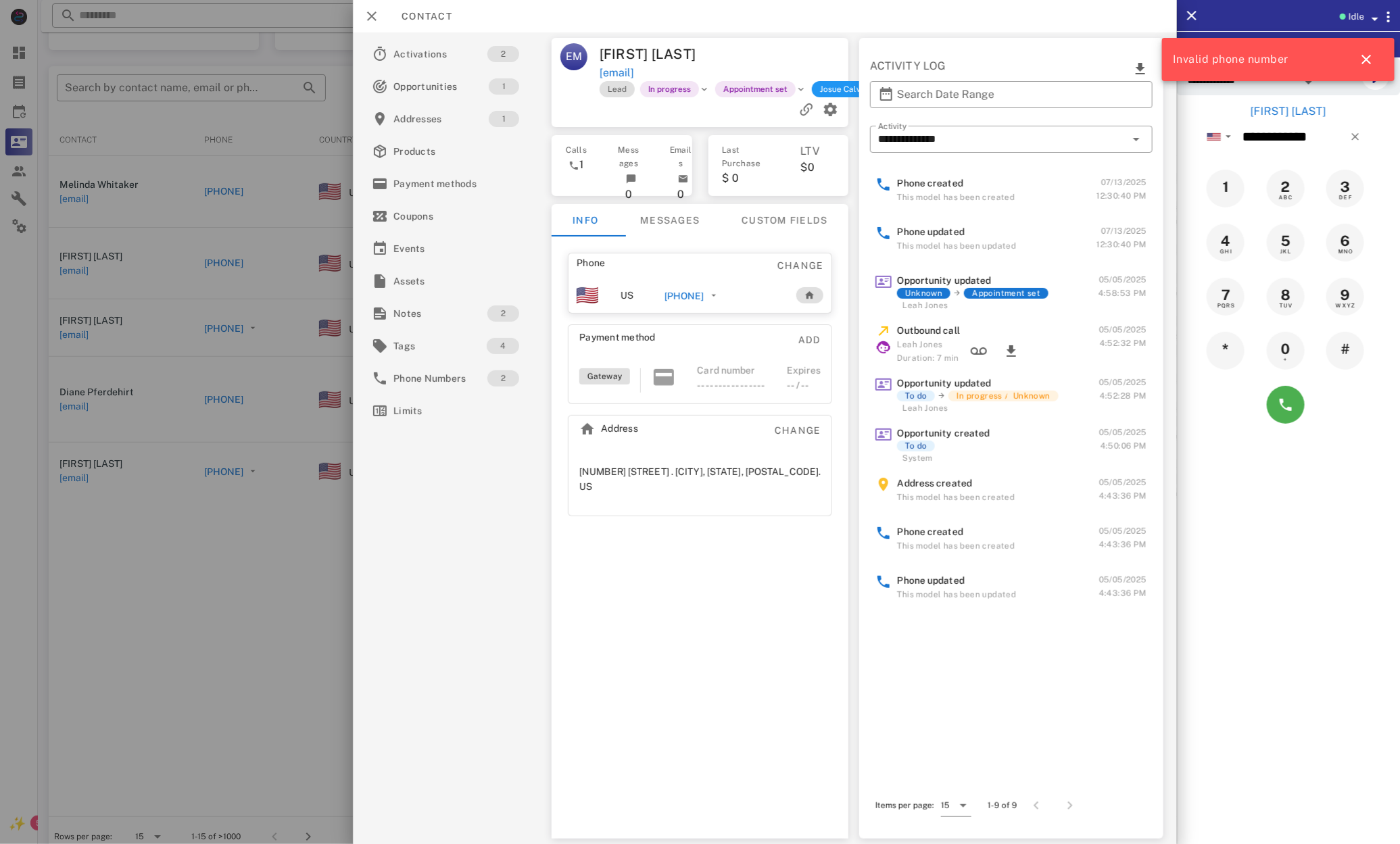 drag, startPoint x: 322, startPoint y: 249, endPoint x: 306, endPoint y: 259, distance: 18.86796 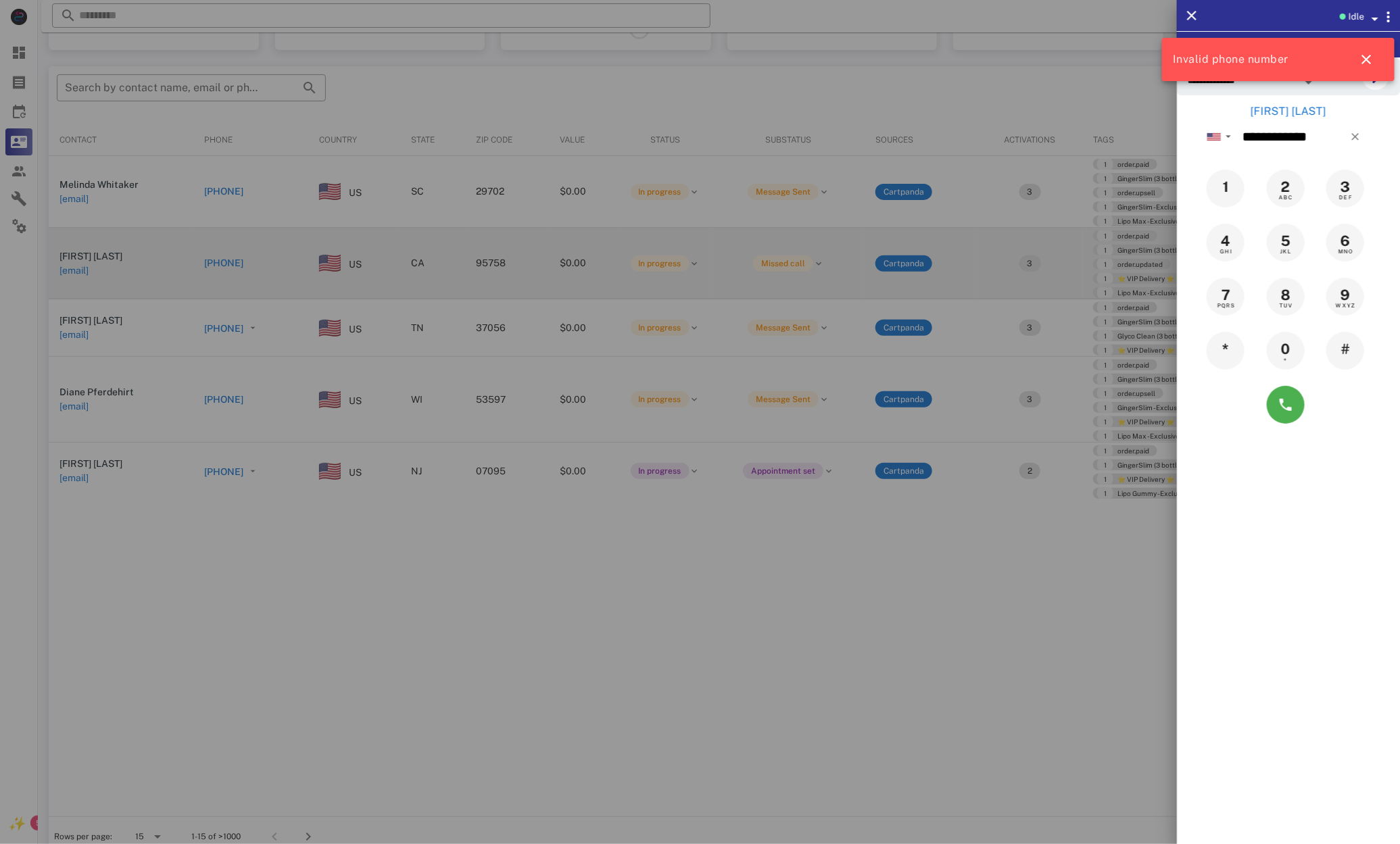 click at bounding box center [700, 422] 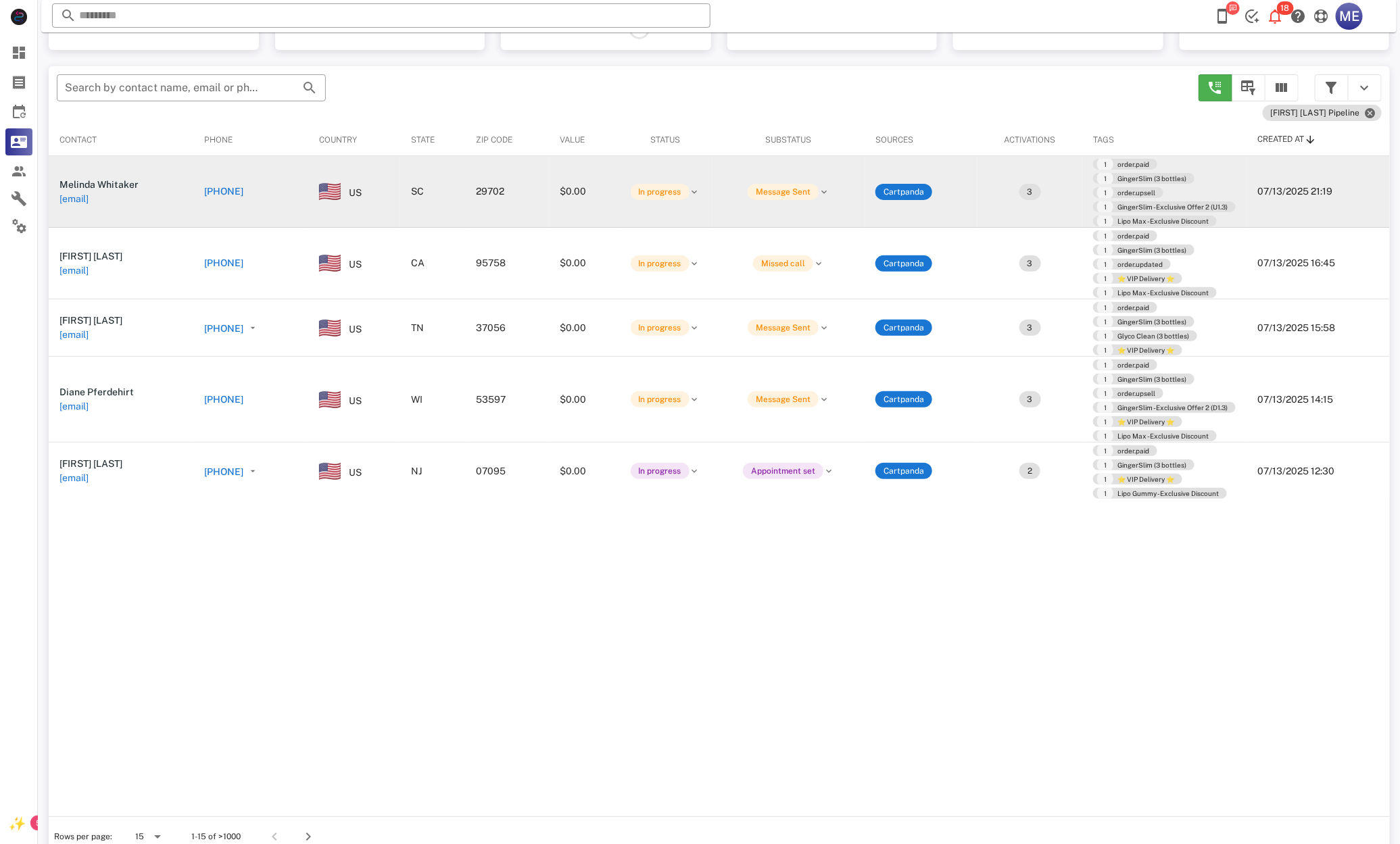click on "+1[PHONE]" at bounding box center [224, 191] 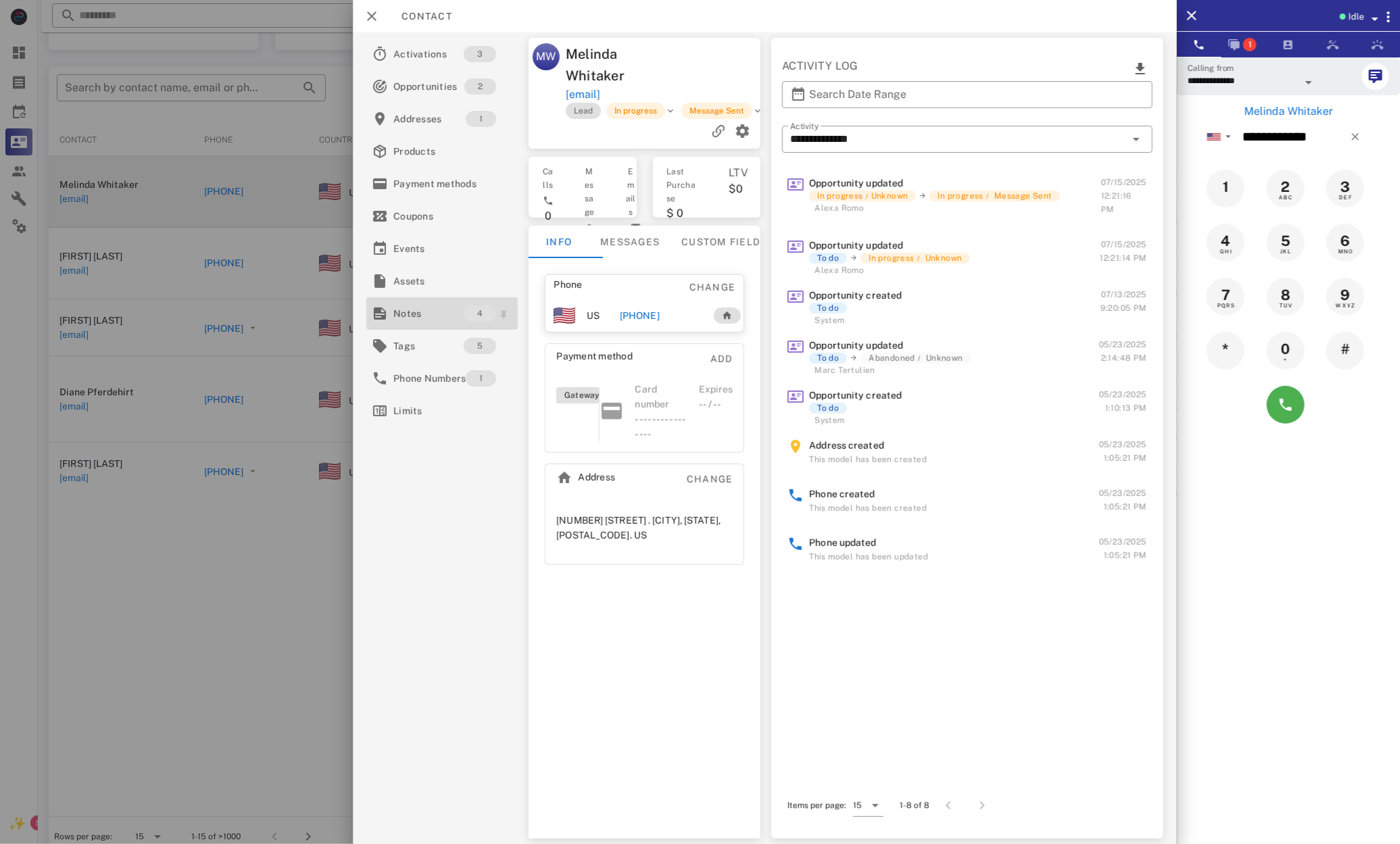 click on "Notes  4" at bounding box center [442, 314] 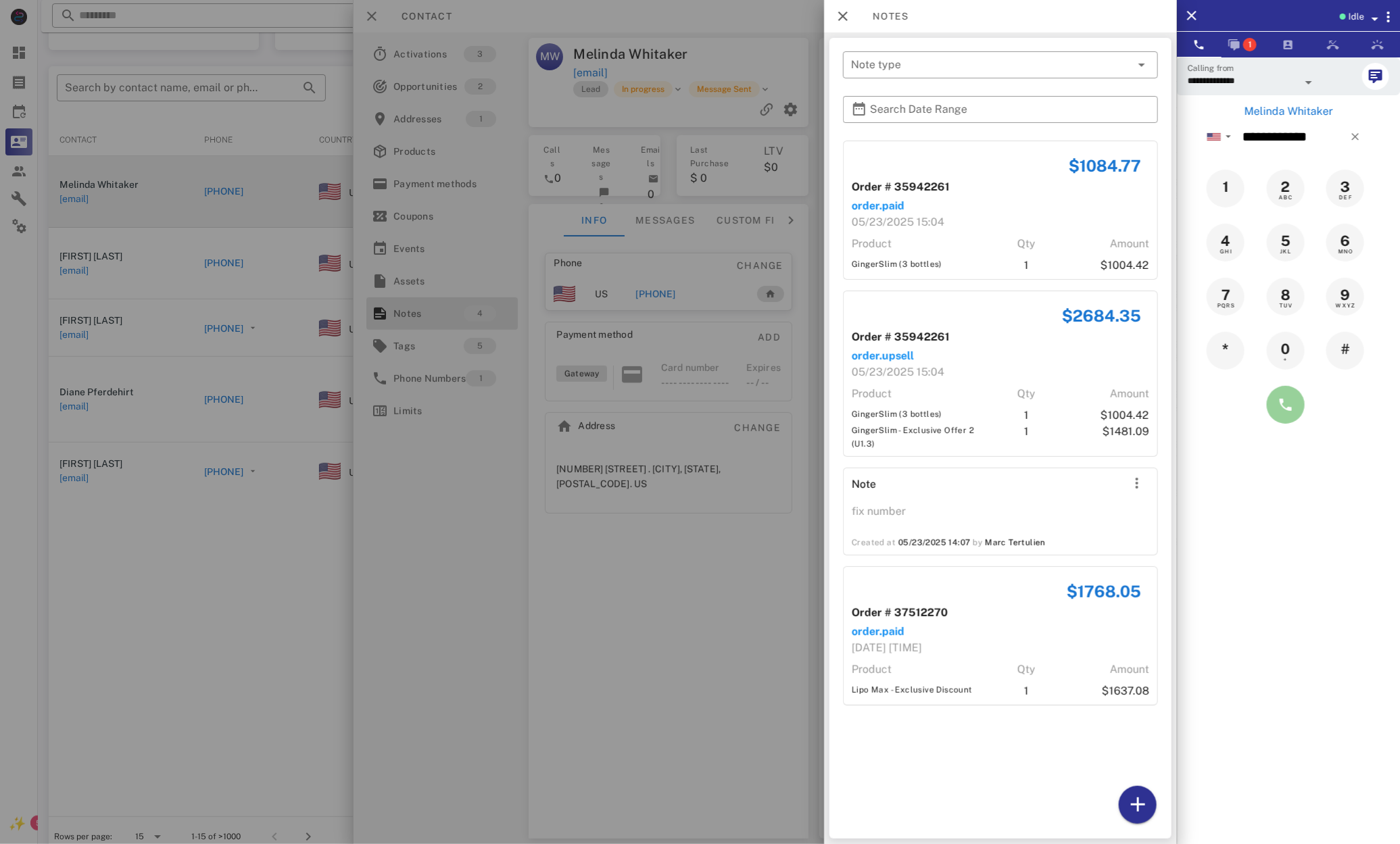 click at bounding box center [1286, 405] 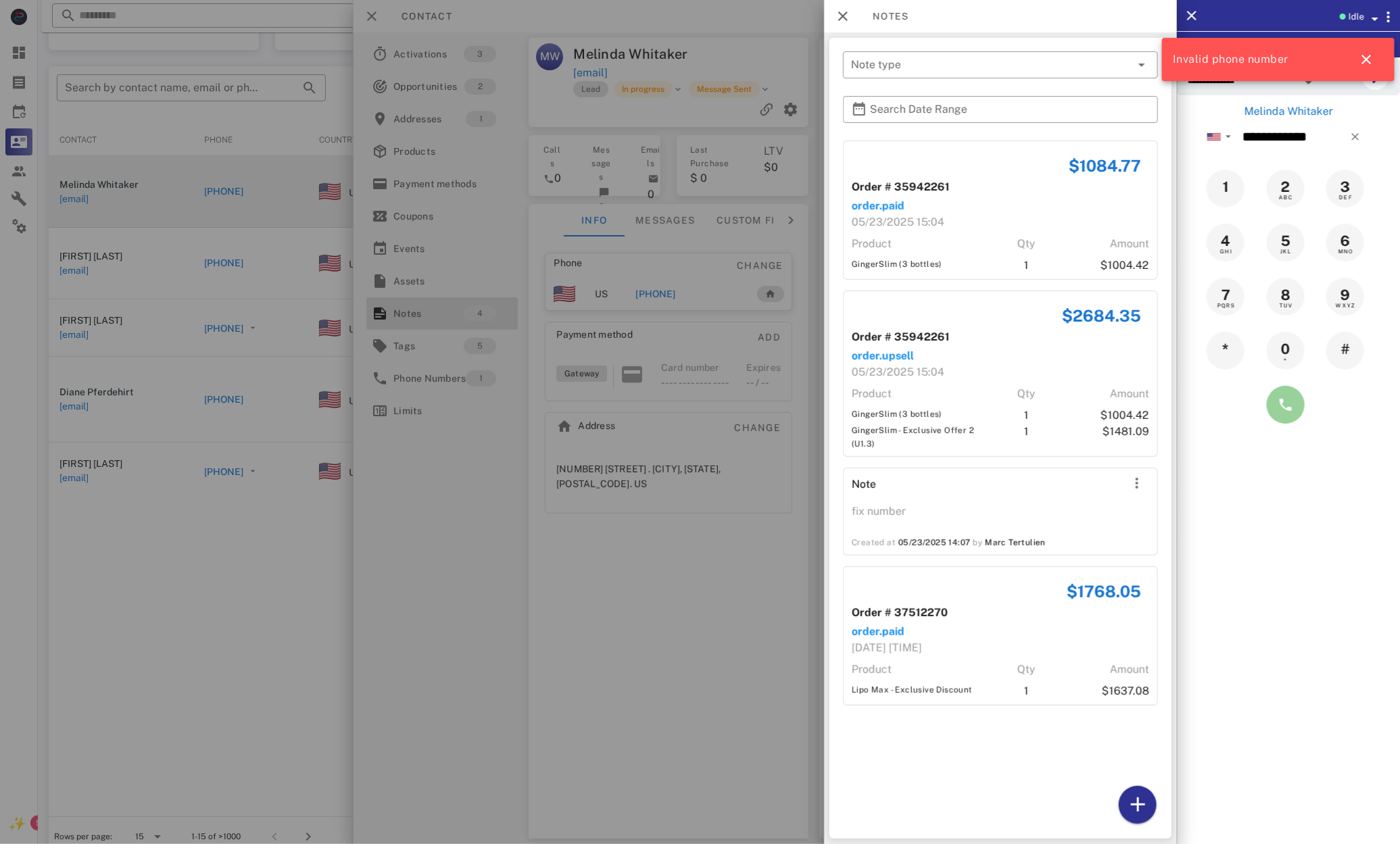 click at bounding box center [1286, 405] 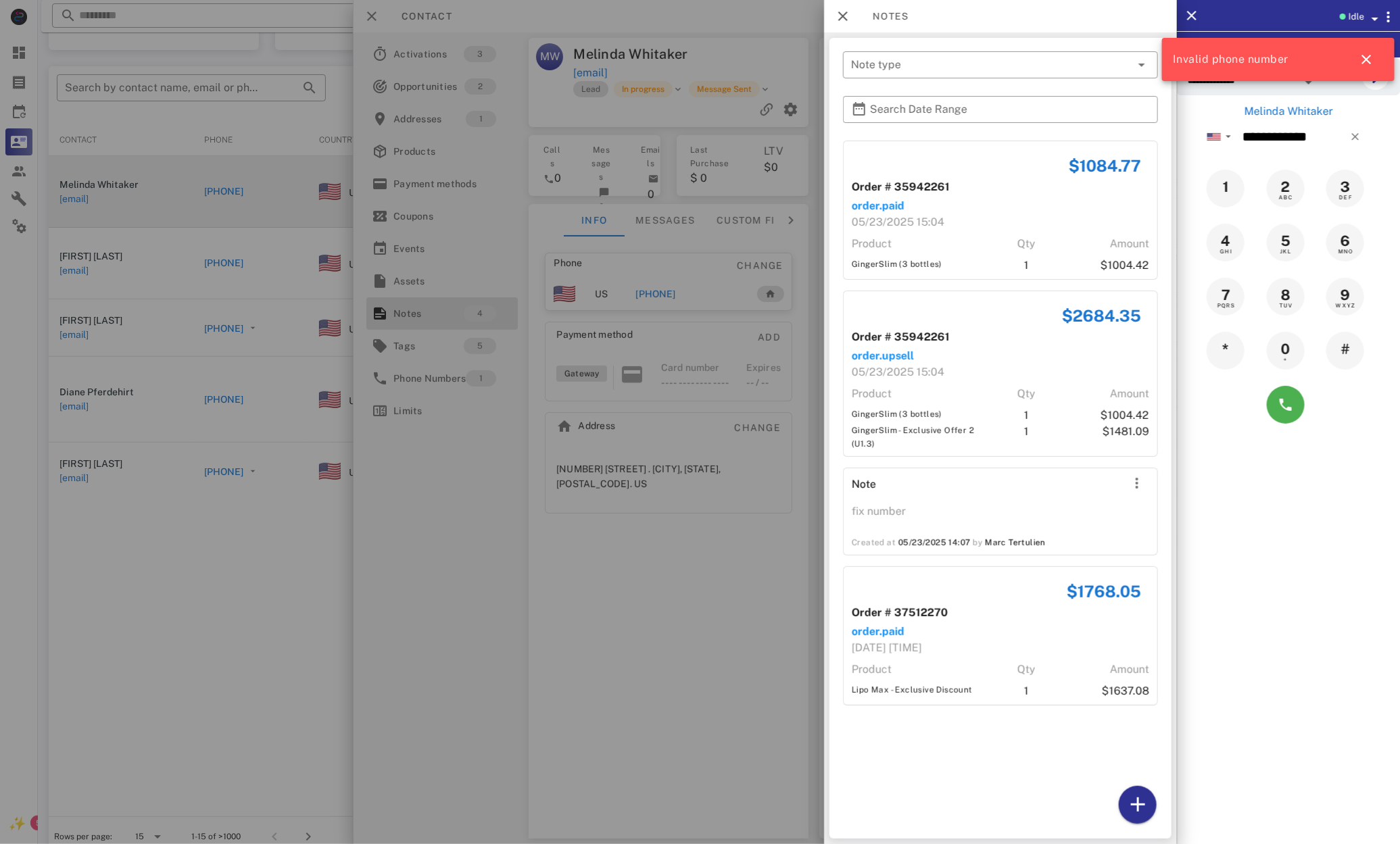 click at bounding box center (700, 422) 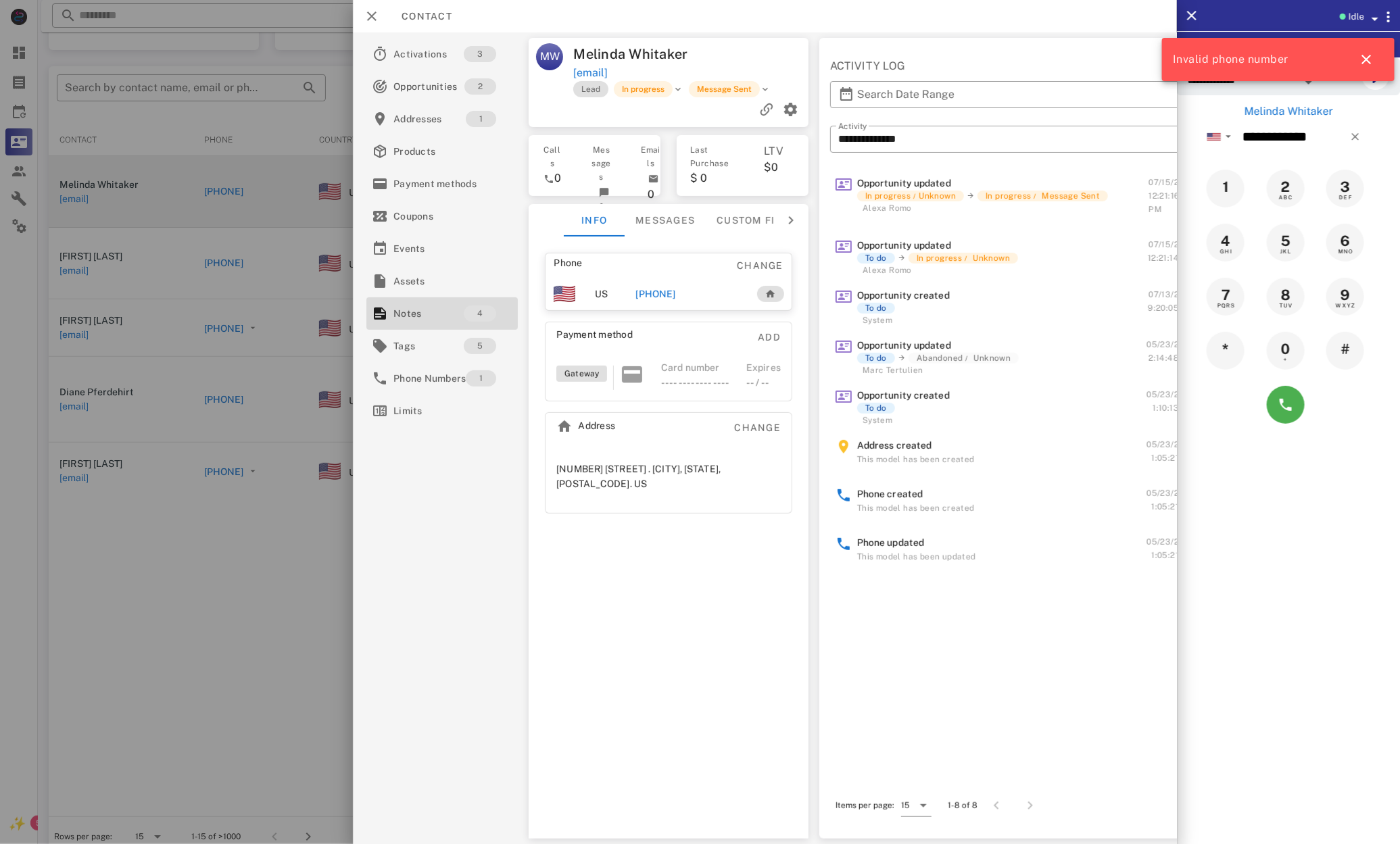click at bounding box center (700, 422) 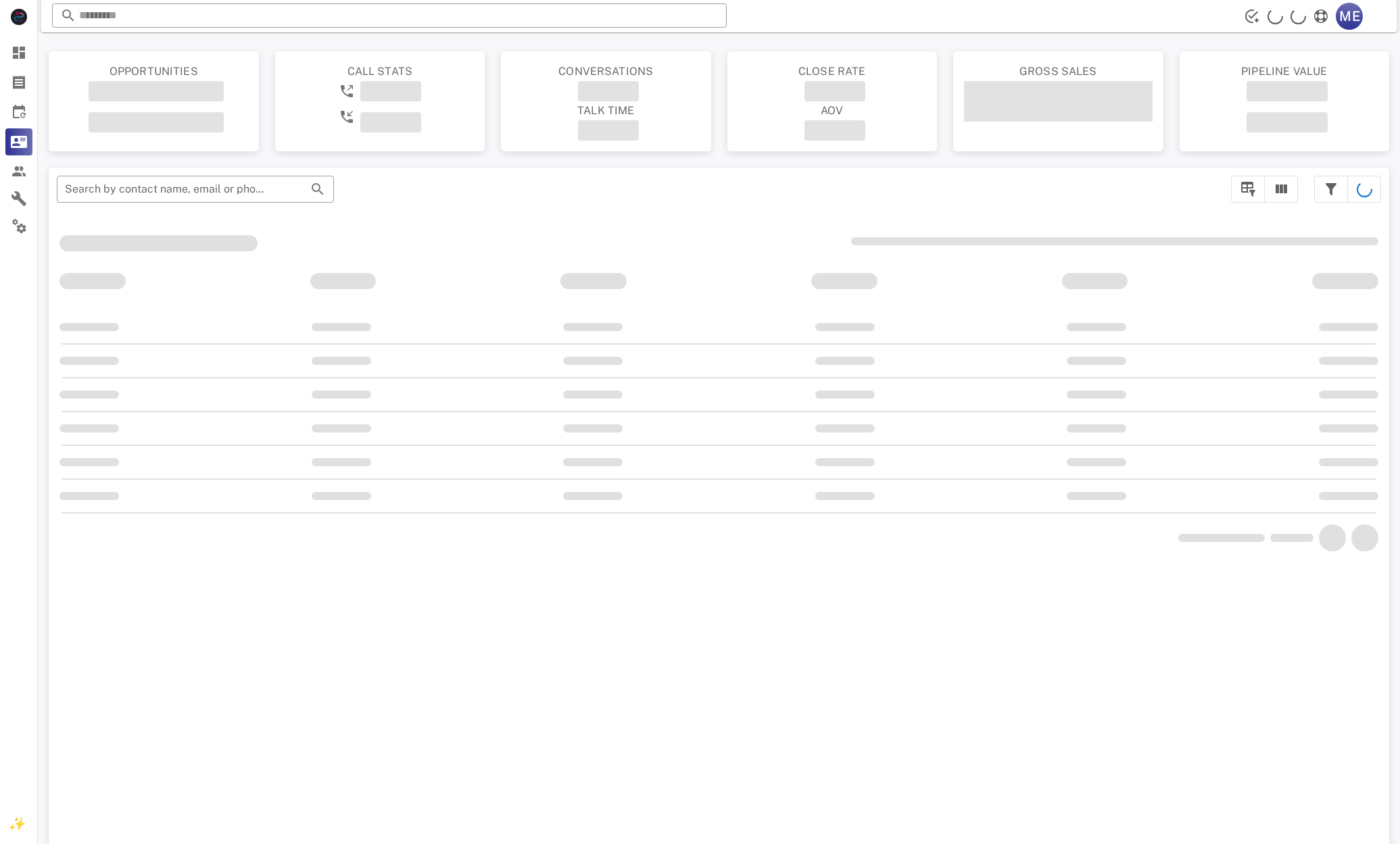 scroll, scrollTop: 115, scrollLeft: 0, axis: vertical 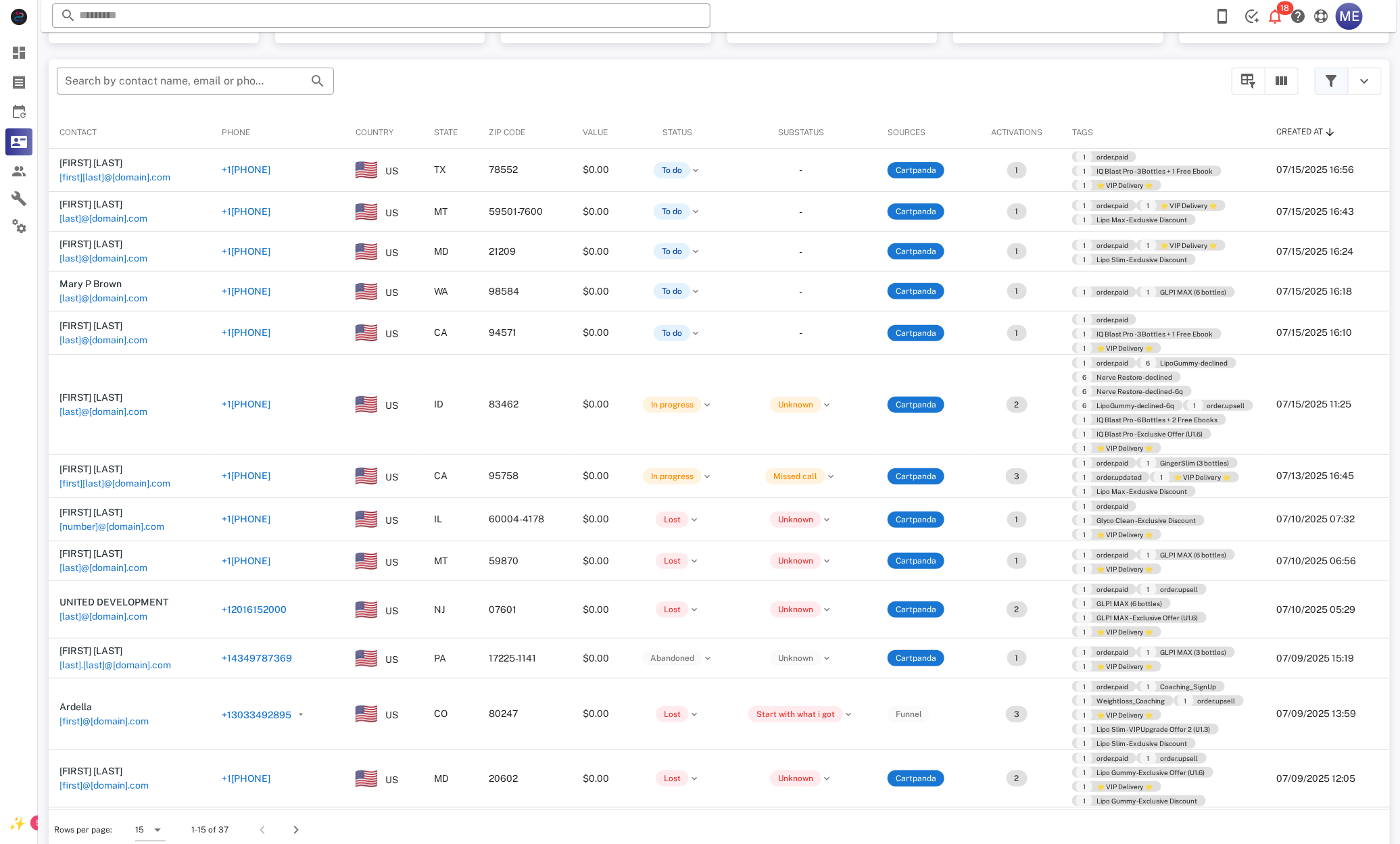 click at bounding box center [1332, 81] 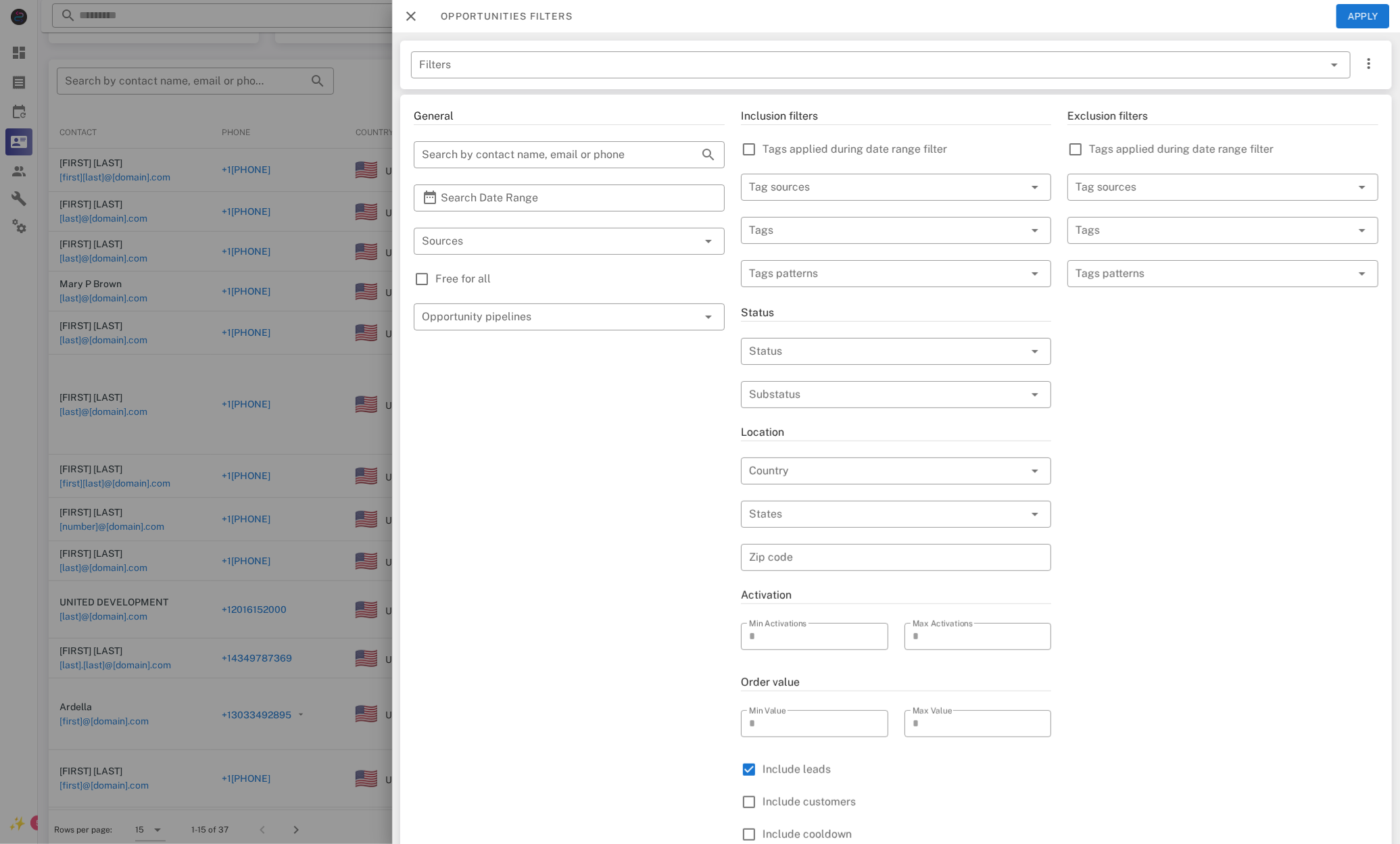 click on "​ Filters" at bounding box center [896, 65] 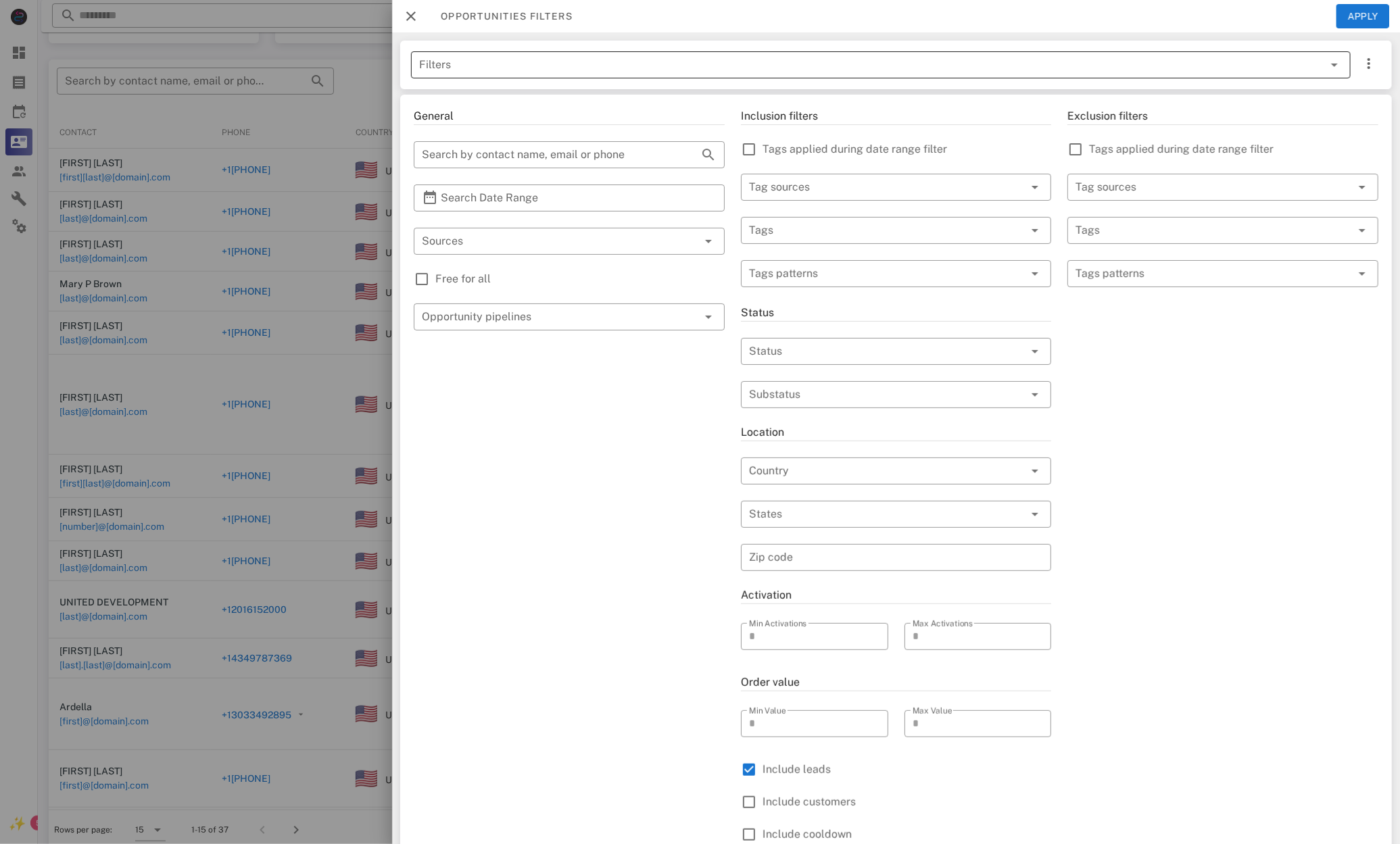 click on "Filters" at bounding box center (862, 65) 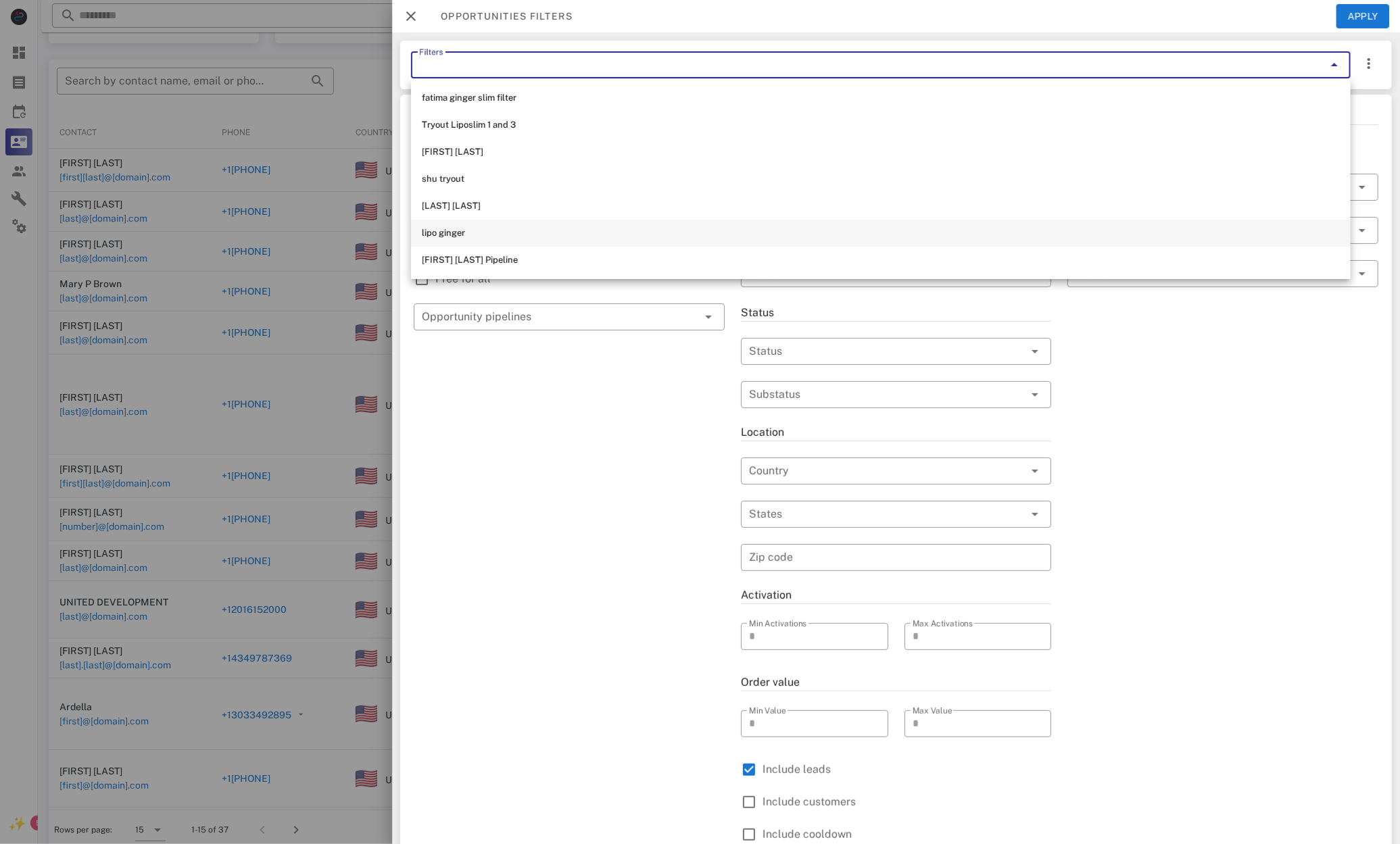 click on "lipo ginger" at bounding box center (881, 233) 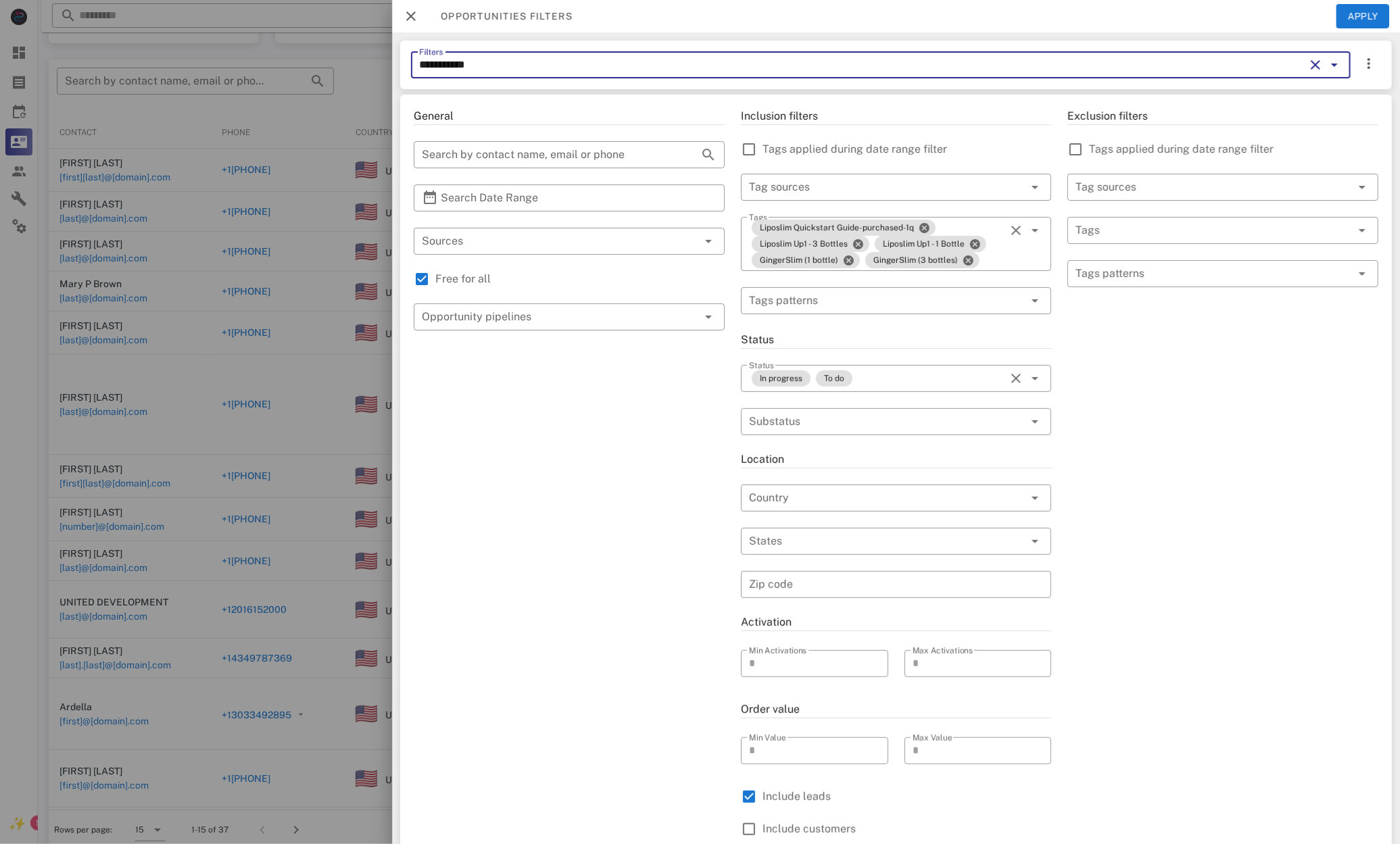 click on "**********" at bounding box center [862, 65] 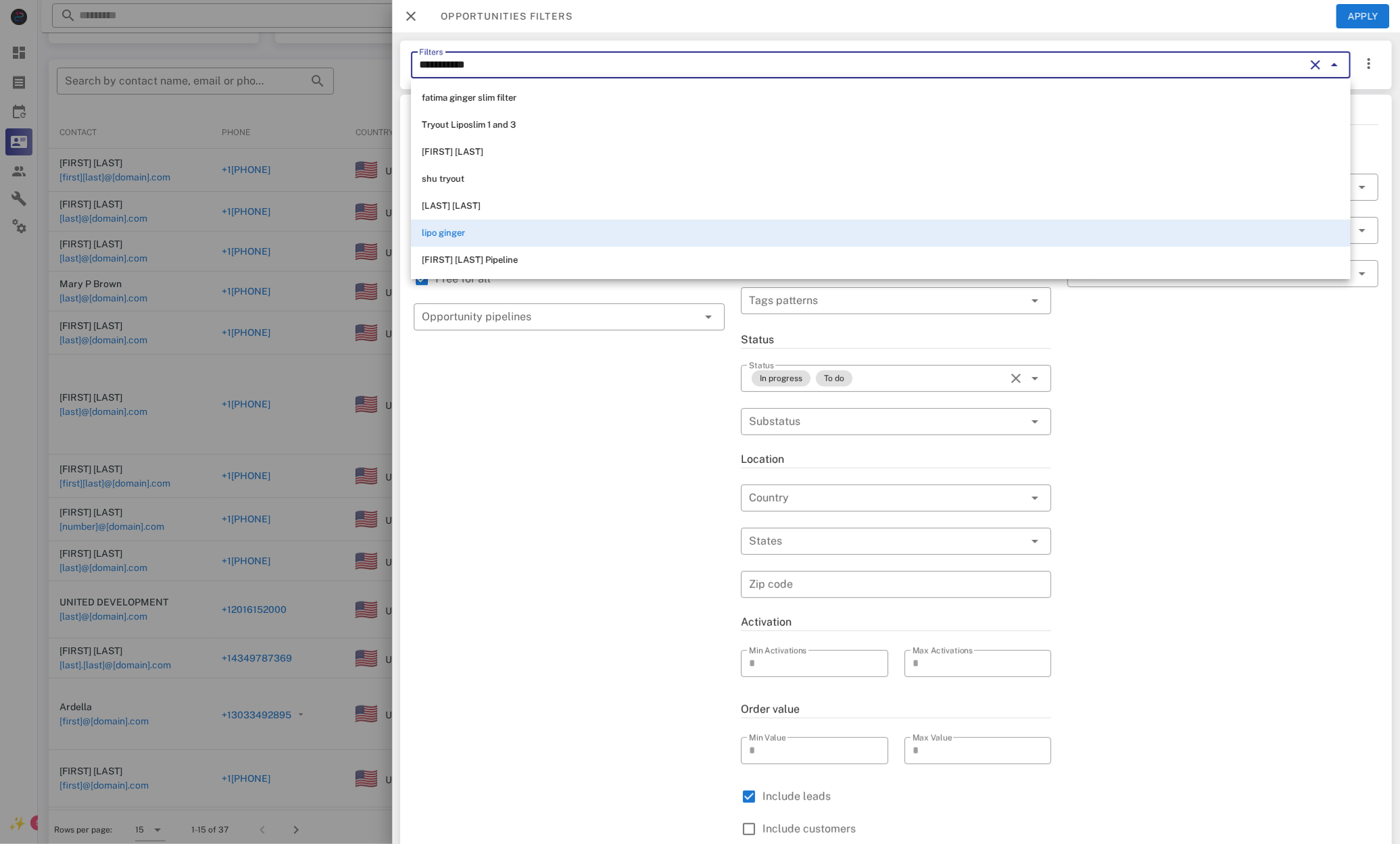 click at bounding box center (1315, 65) 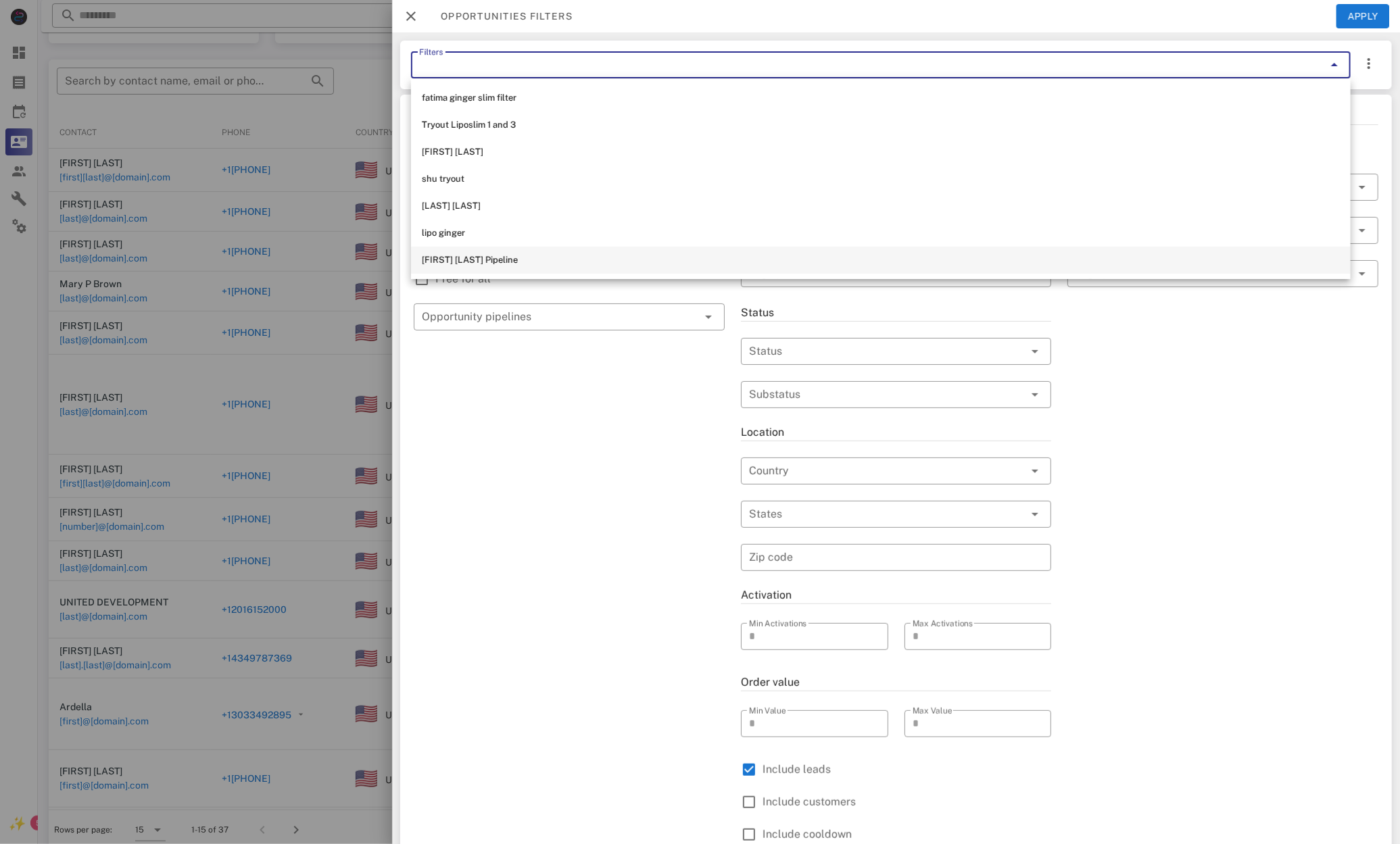click on "[FIRST] [LAST] Pipeline" at bounding box center [881, 260] 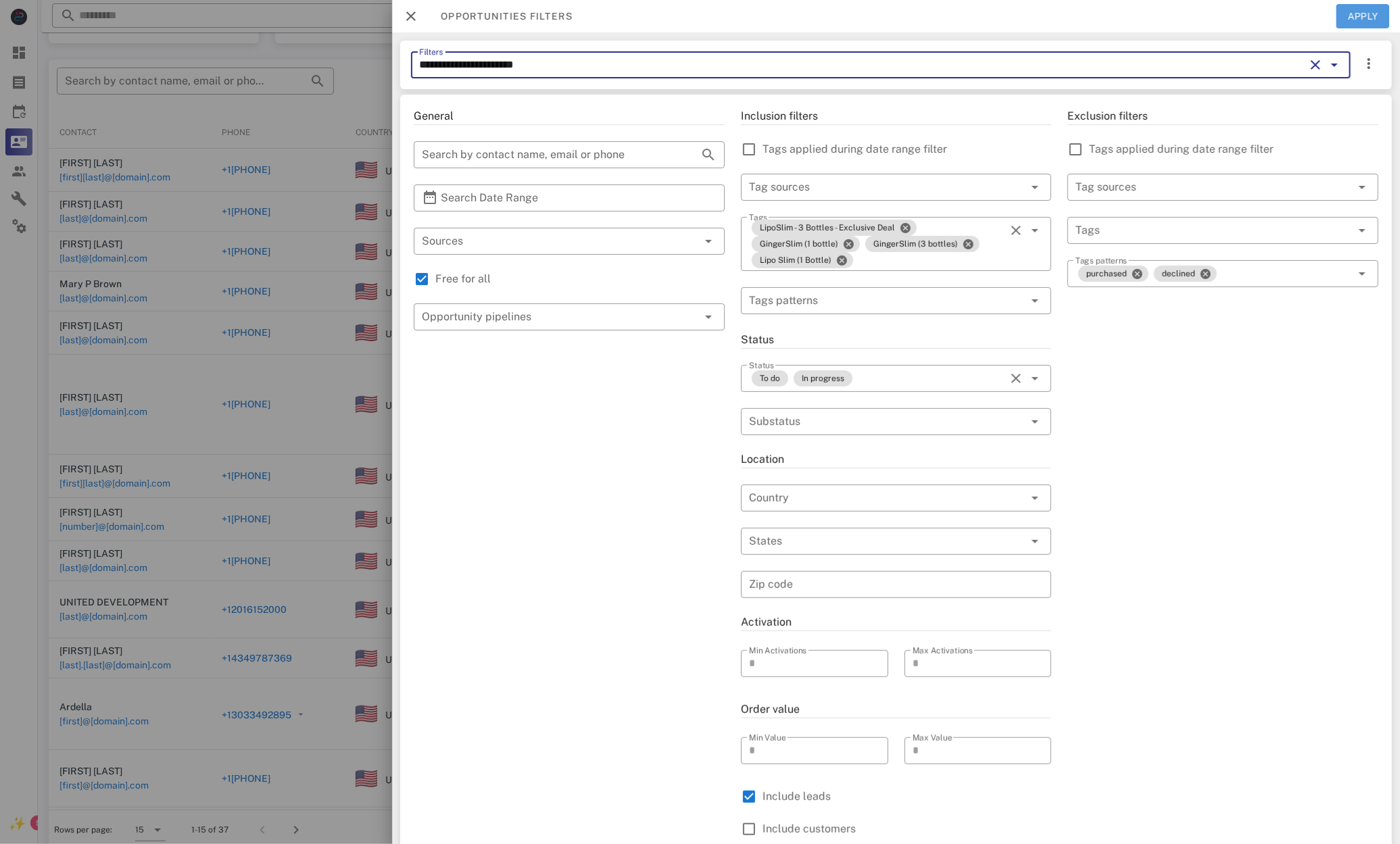 click on "Apply" at bounding box center [1363, 16] 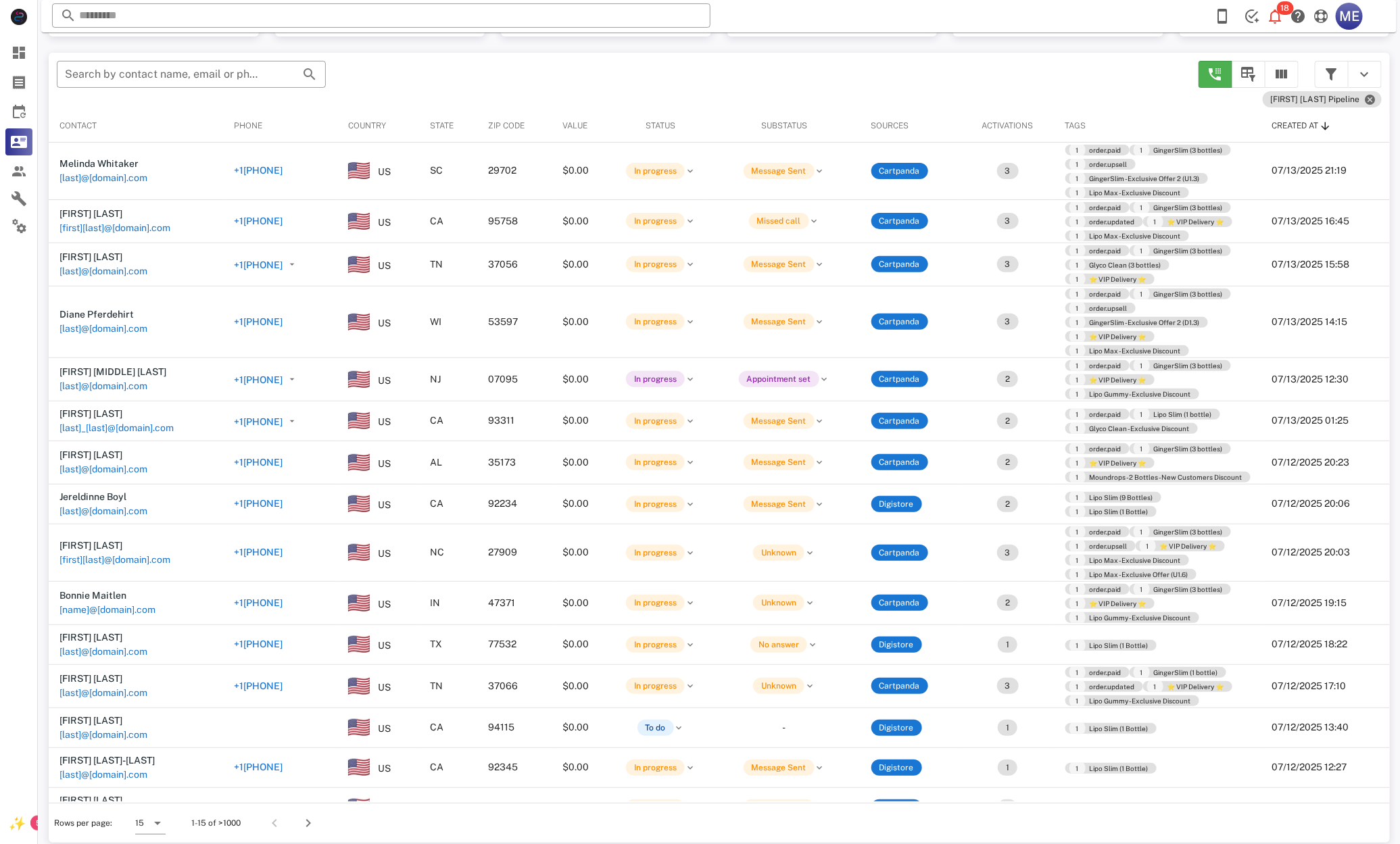 scroll, scrollTop: 122, scrollLeft: 0, axis: vertical 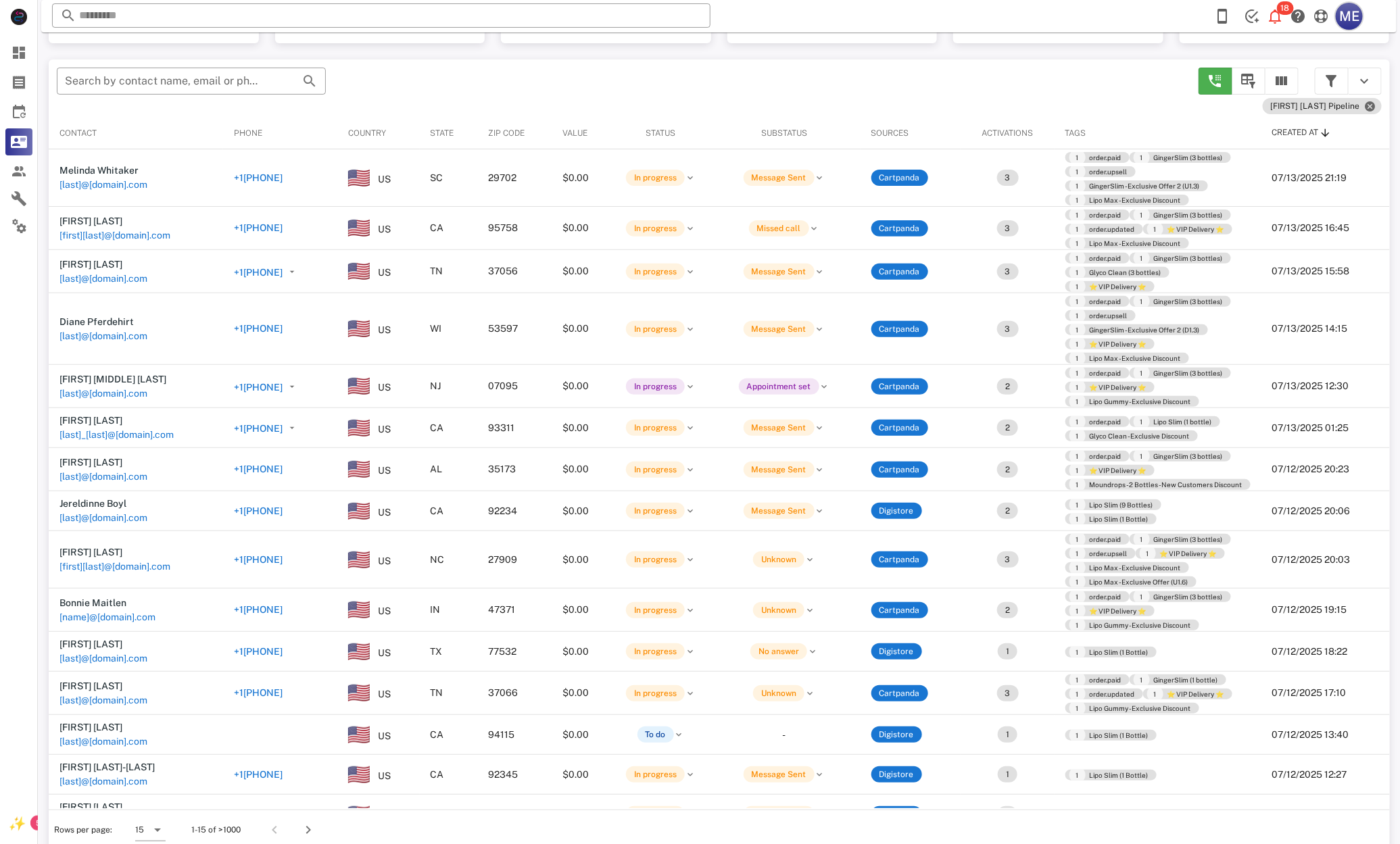 click on "ME" at bounding box center (1349, 16) 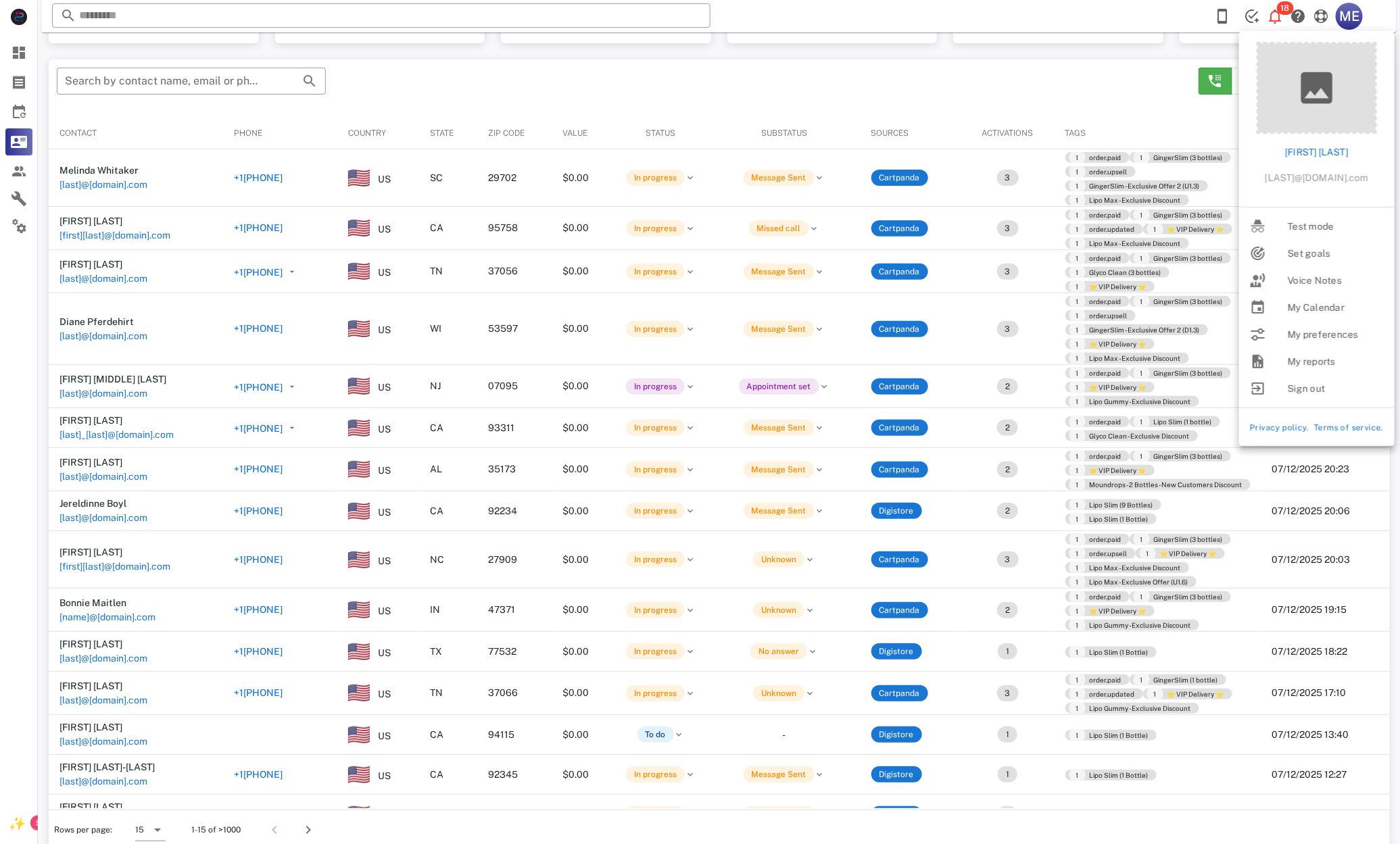 click on "+1[PHONE]" at bounding box center (258, 178) 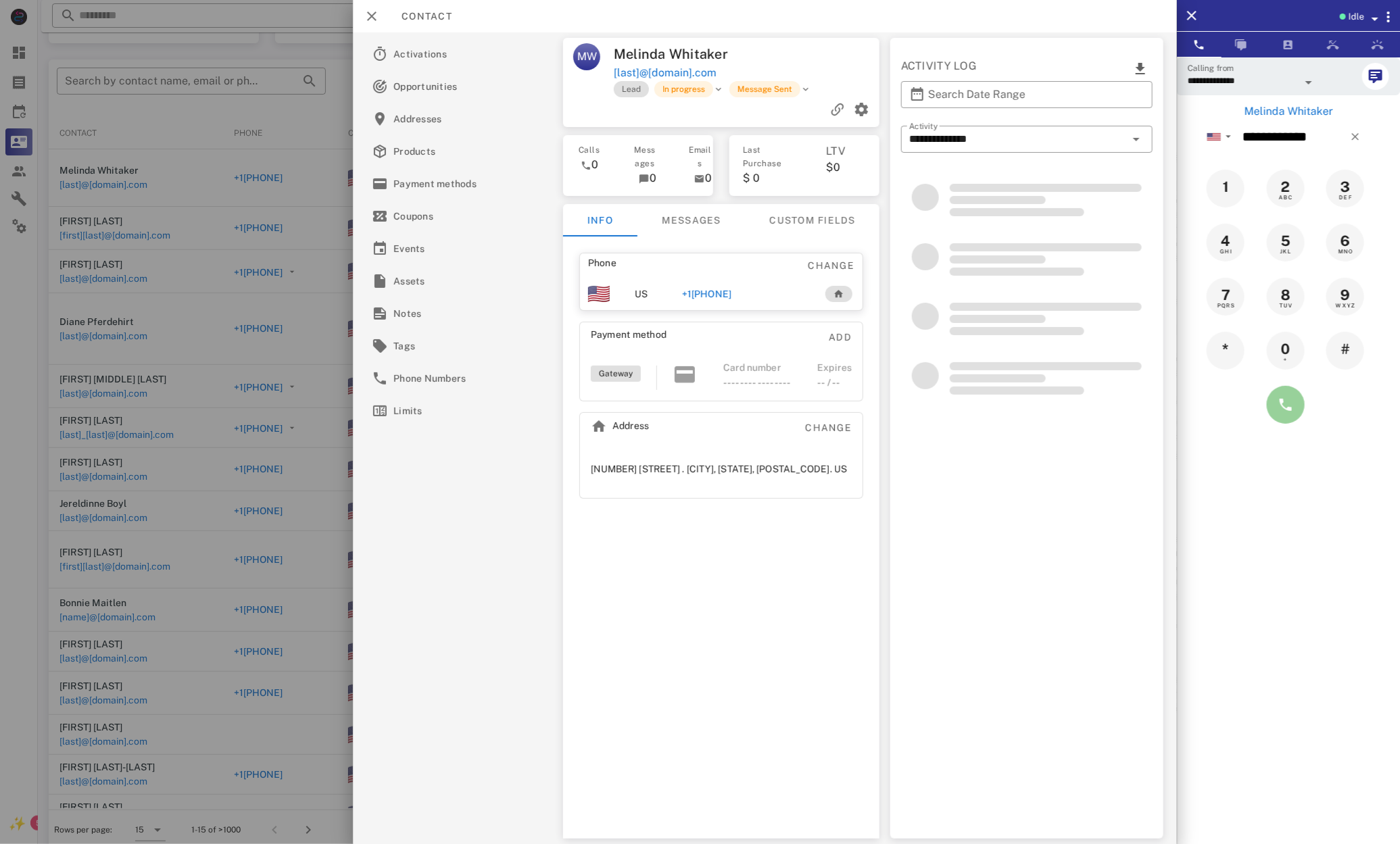 click at bounding box center [1286, 405] 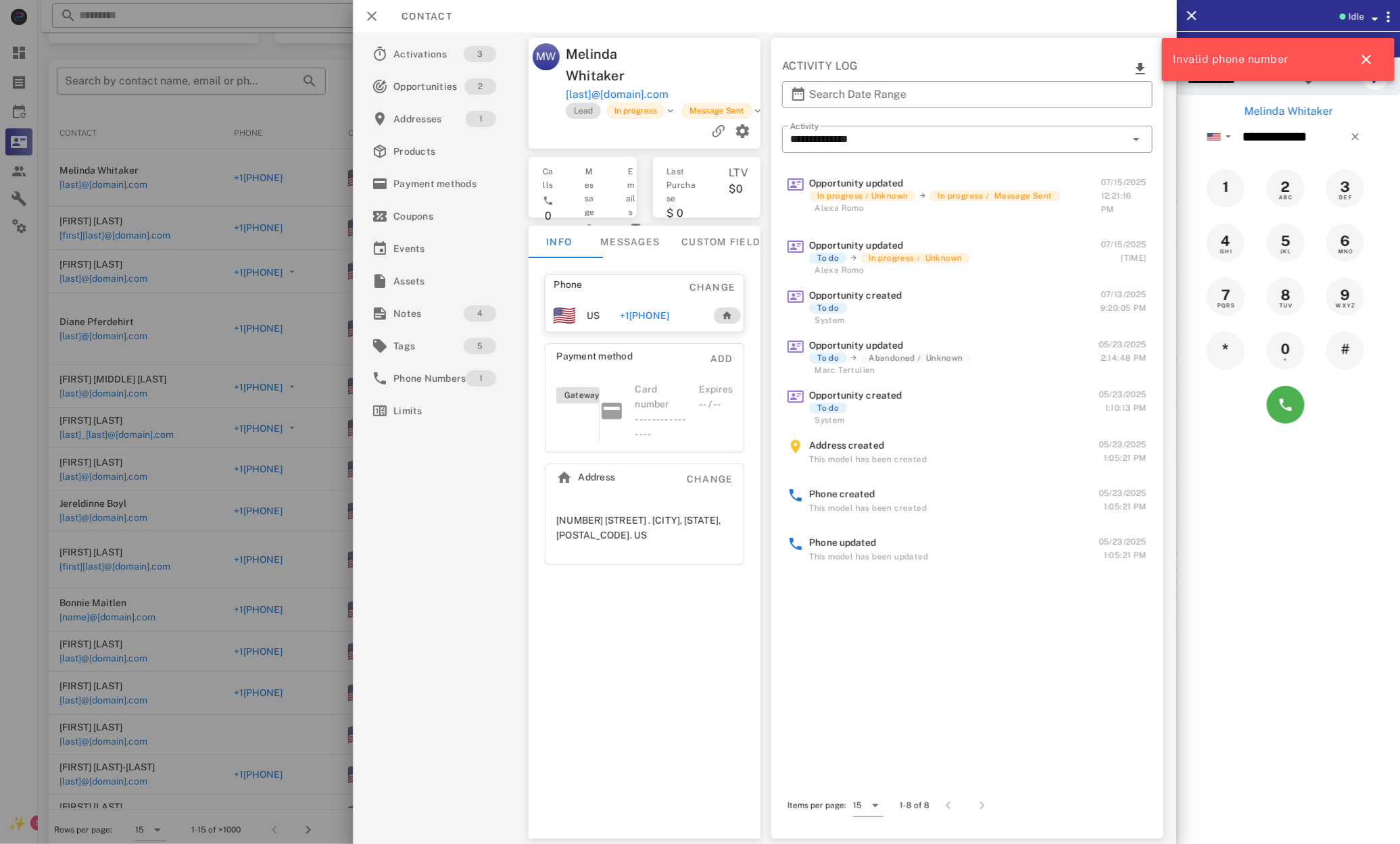 click at bounding box center (700, 422) 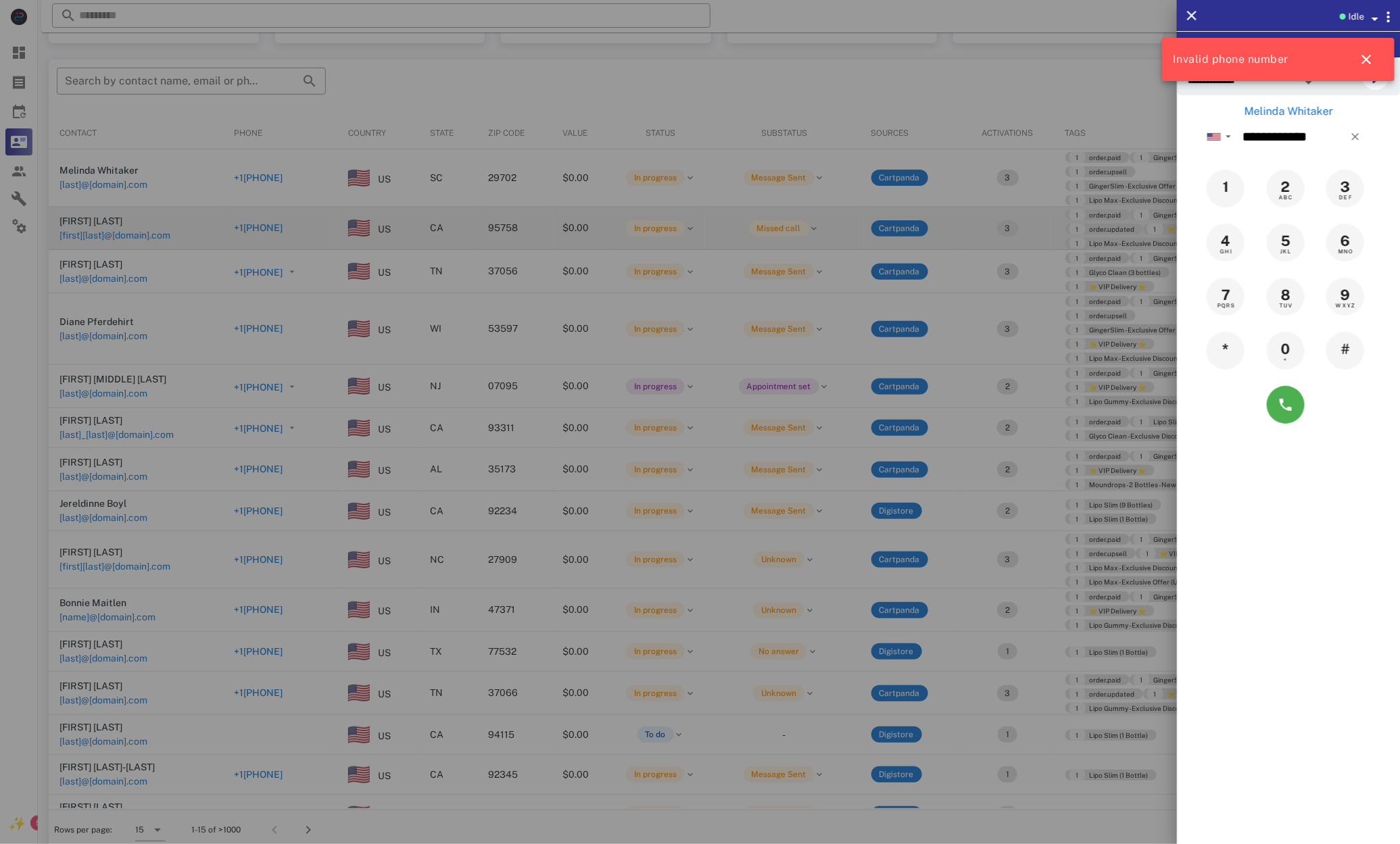 click at bounding box center (700, 422) 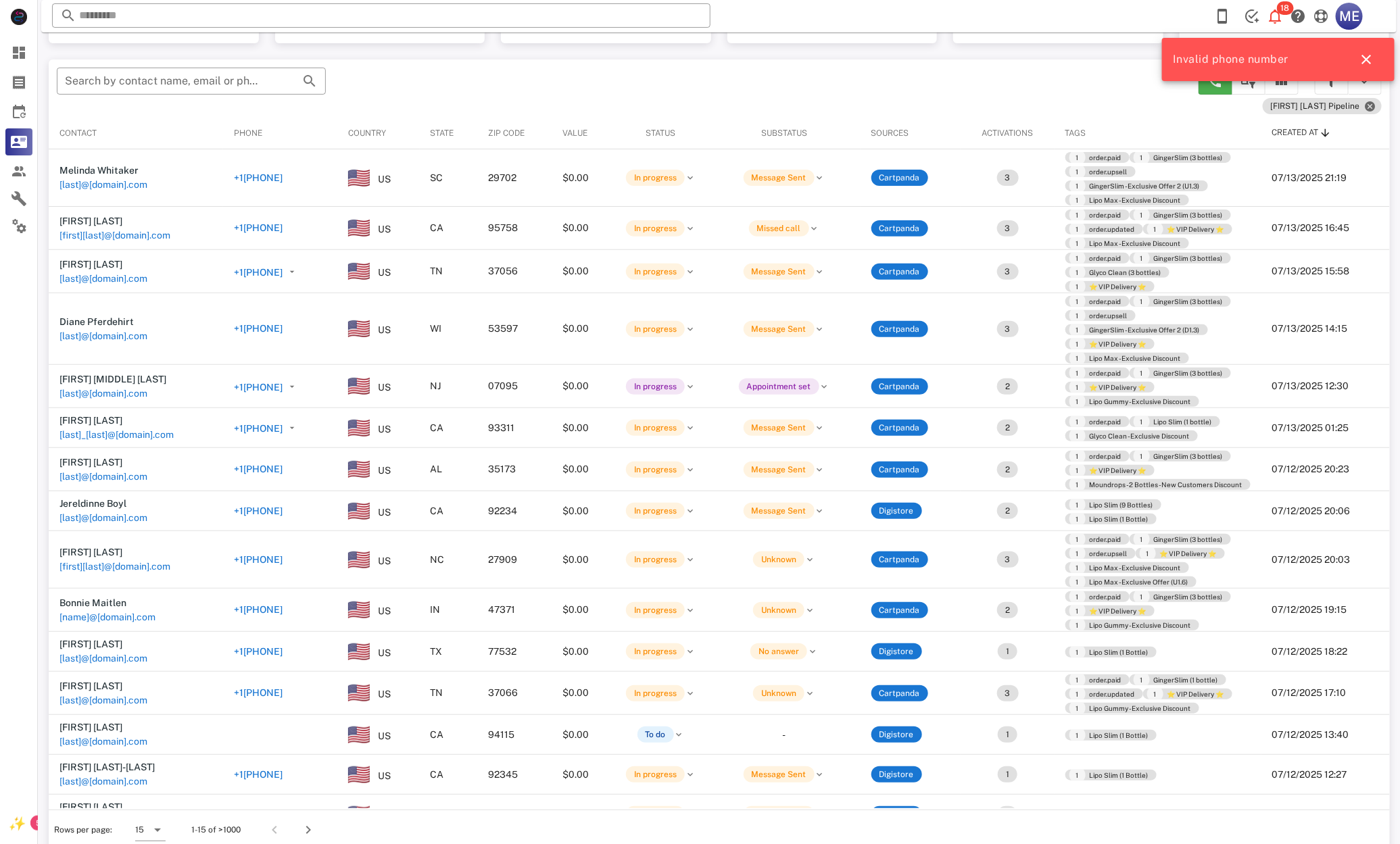 click on "+1[PHONE]" at bounding box center [258, 272] 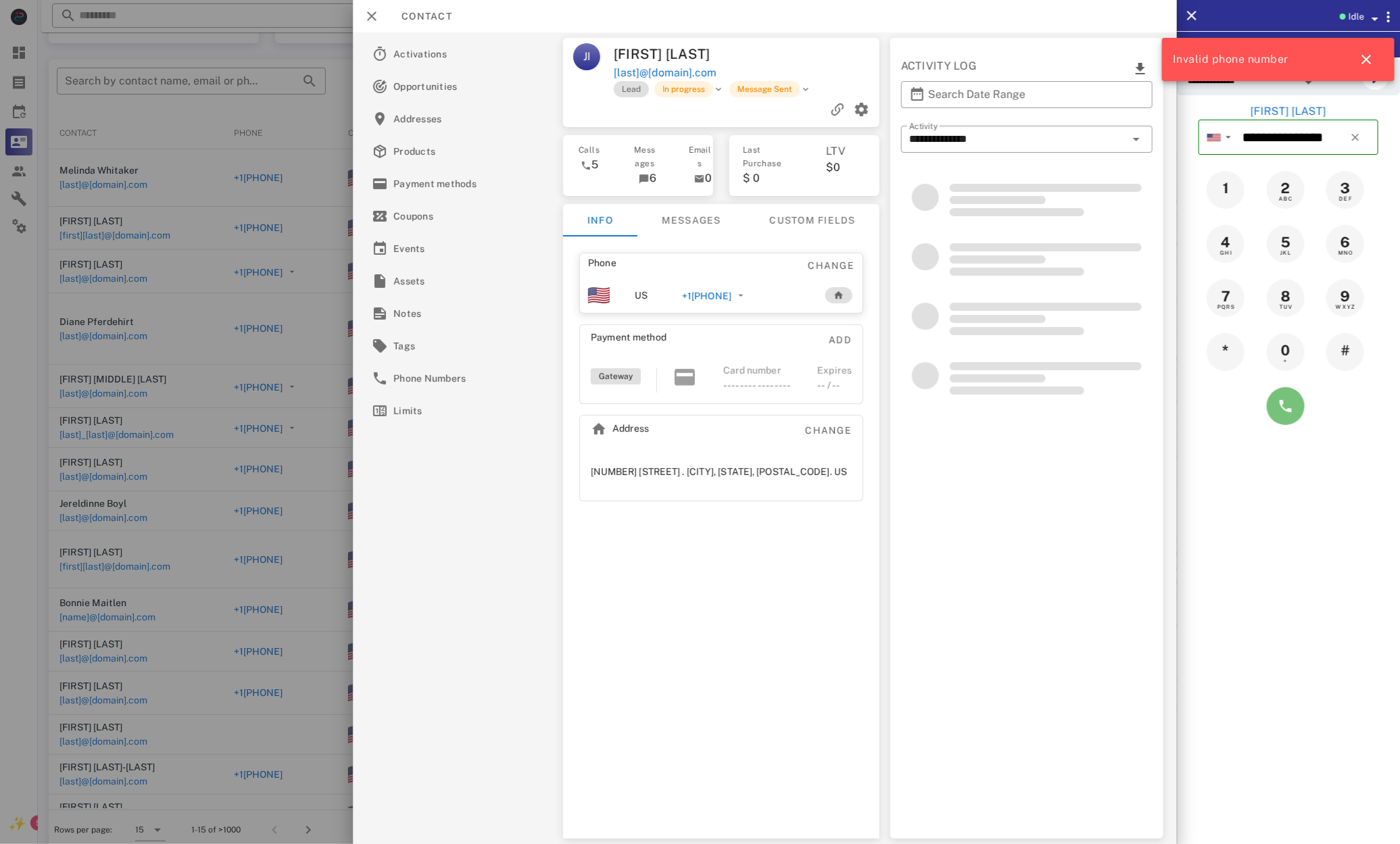 click at bounding box center (1286, 406) 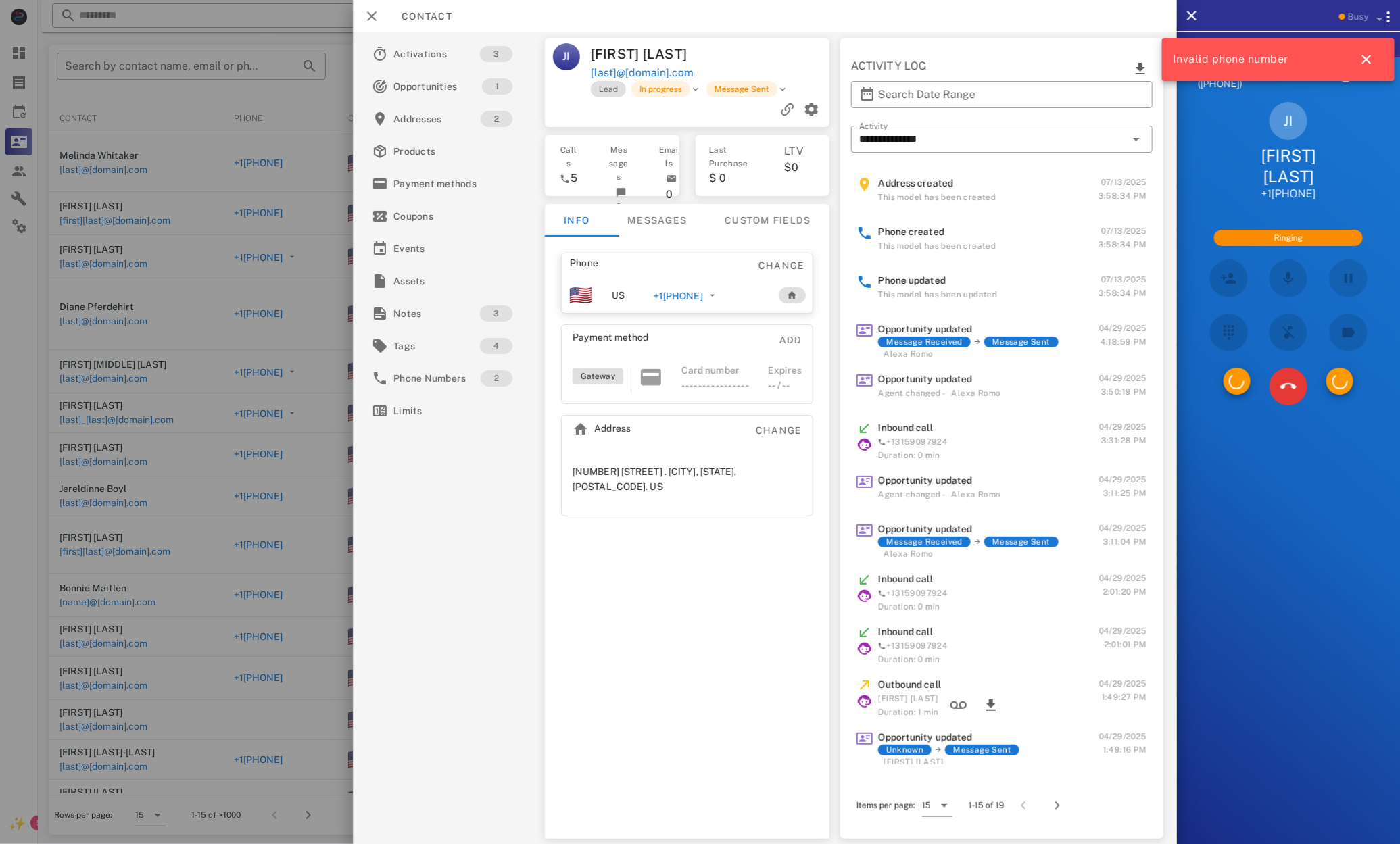 scroll, scrollTop: 134, scrollLeft: 0, axis: vertical 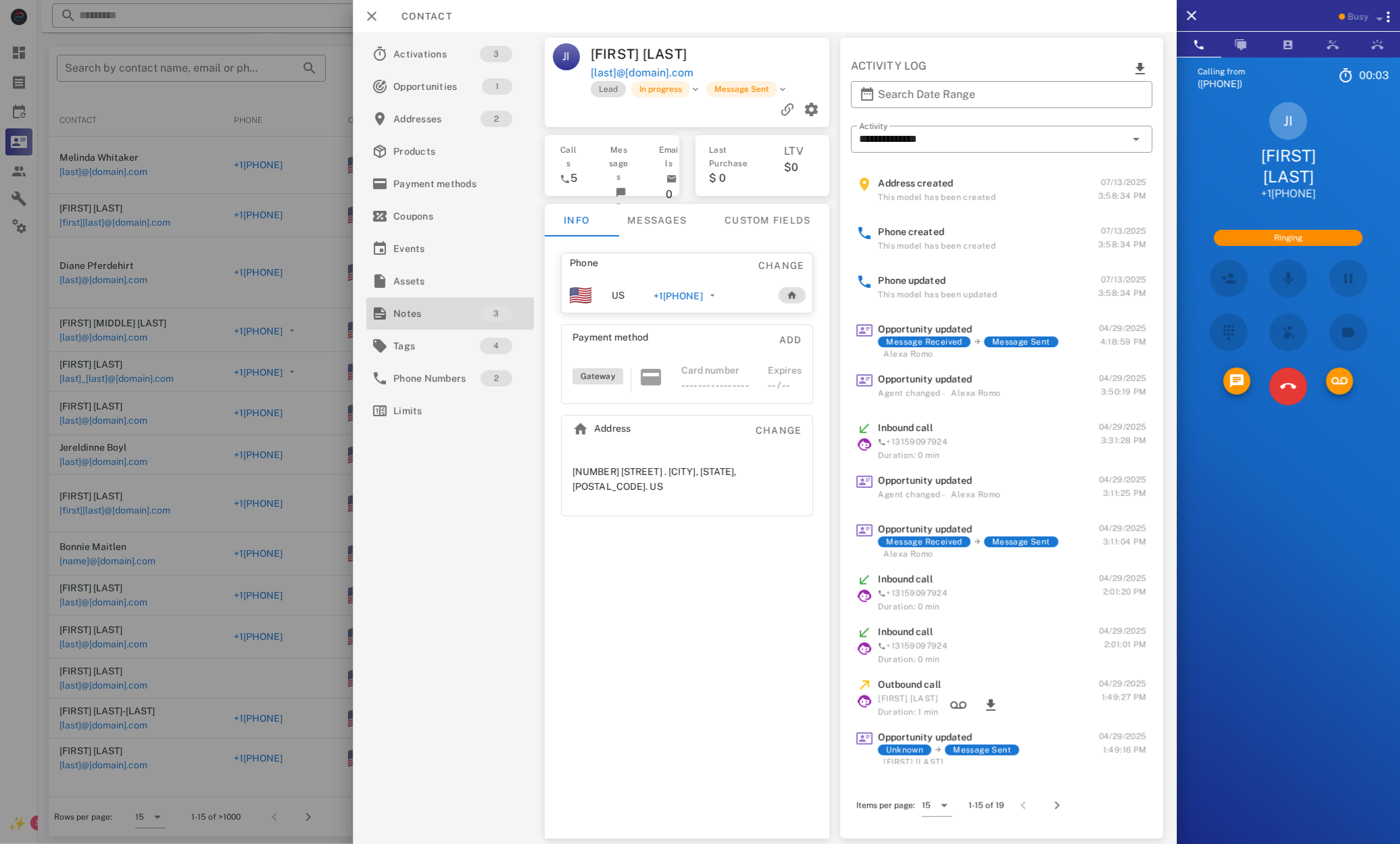 click on "Notes" at bounding box center (437, 314) 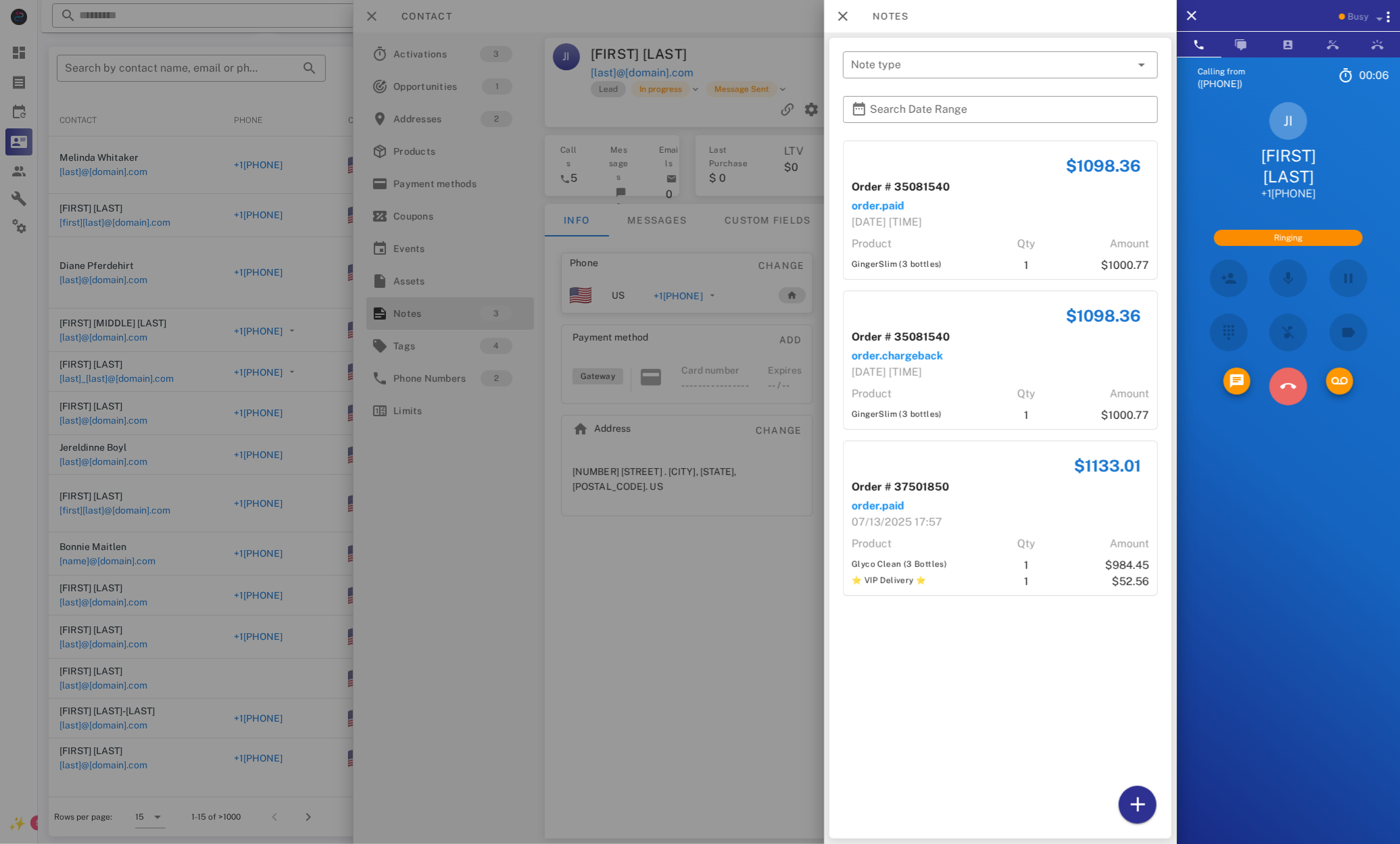 click at bounding box center (1288, 387) 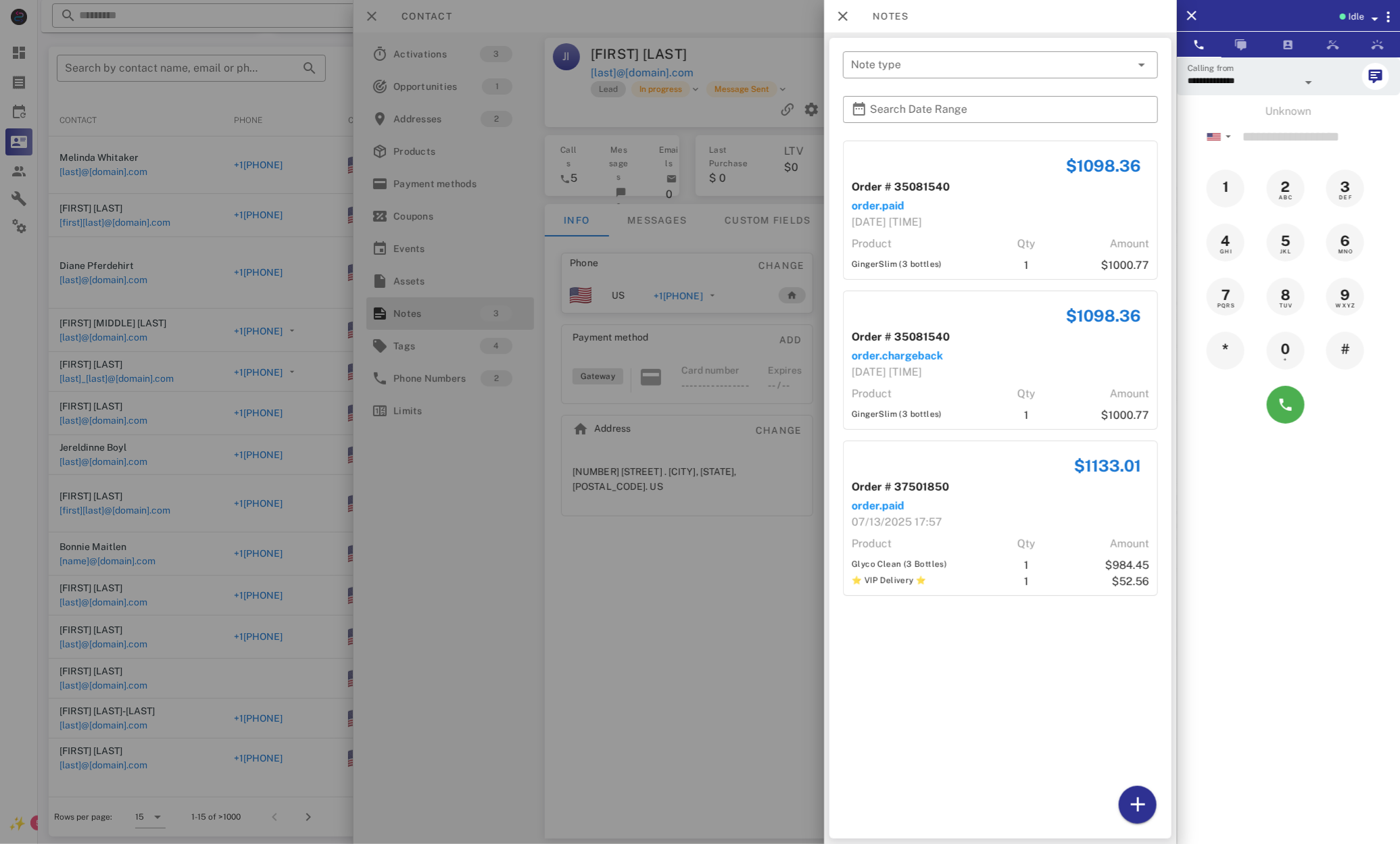 click at bounding box center [700, 422] 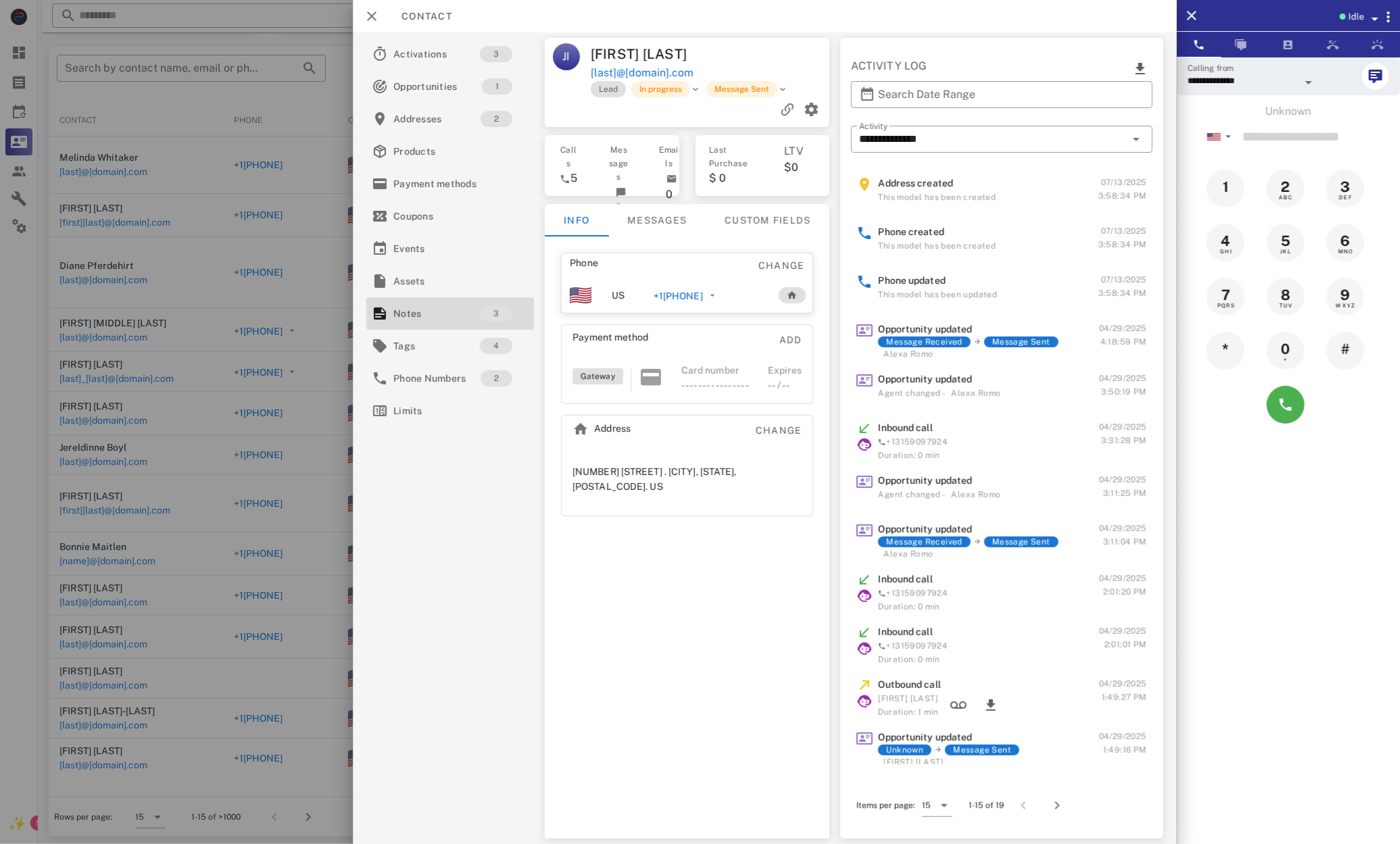 click at bounding box center [700, 422] 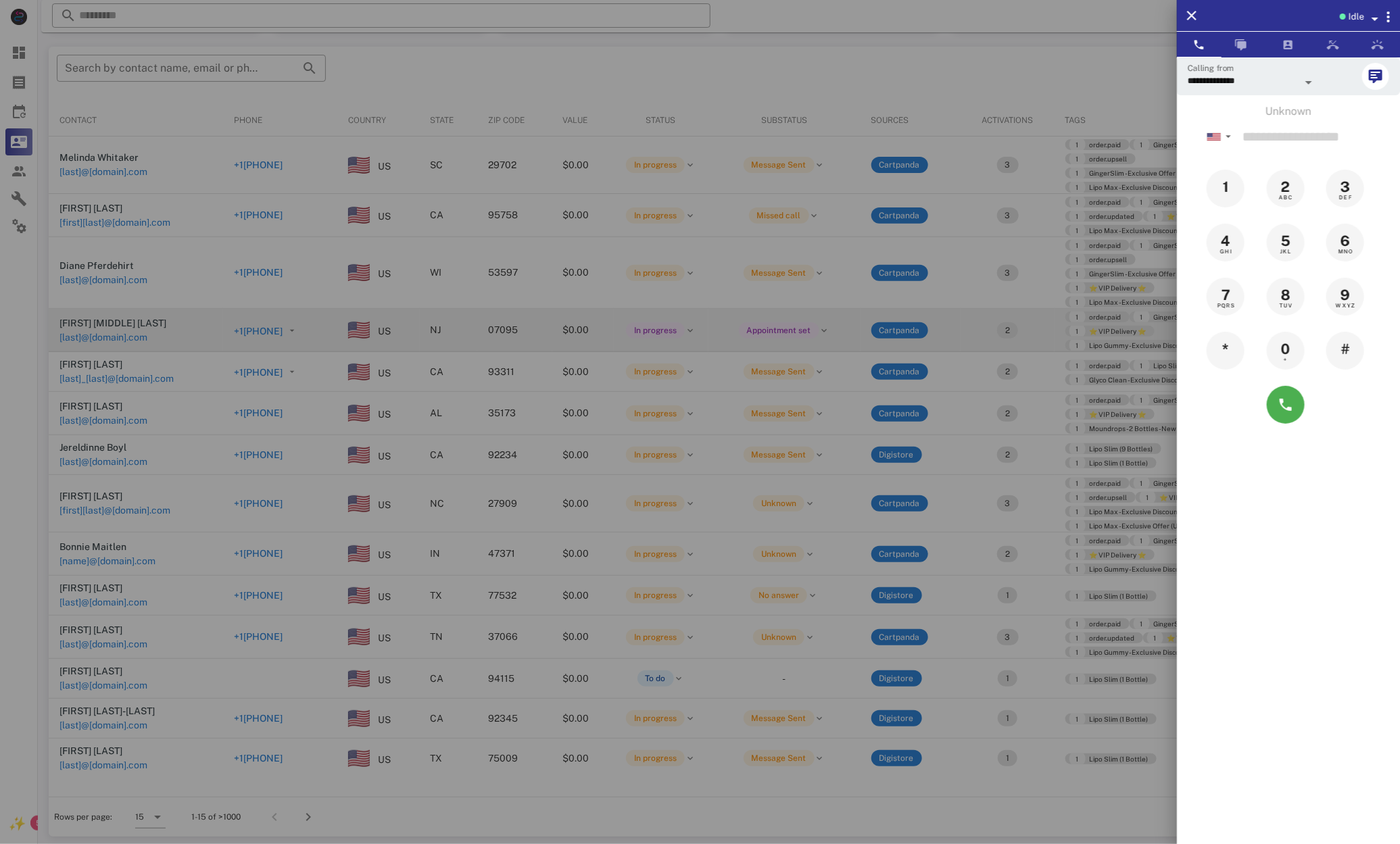 drag, startPoint x: 129, startPoint y: 265, endPoint x: 187, endPoint y: 315, distance: 76.576759 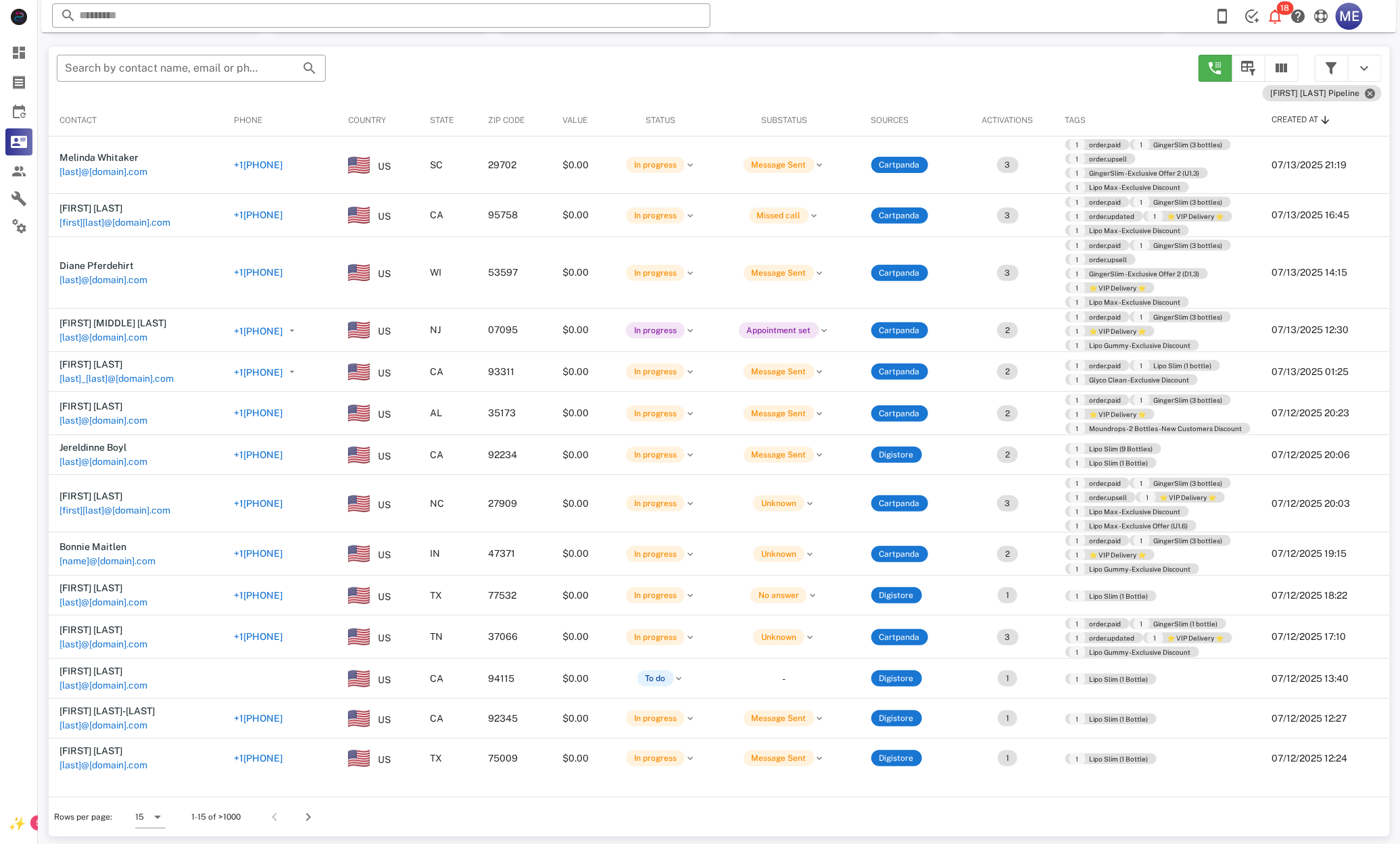 click on "+1[PHONE]" at bounding box center [258, 372] 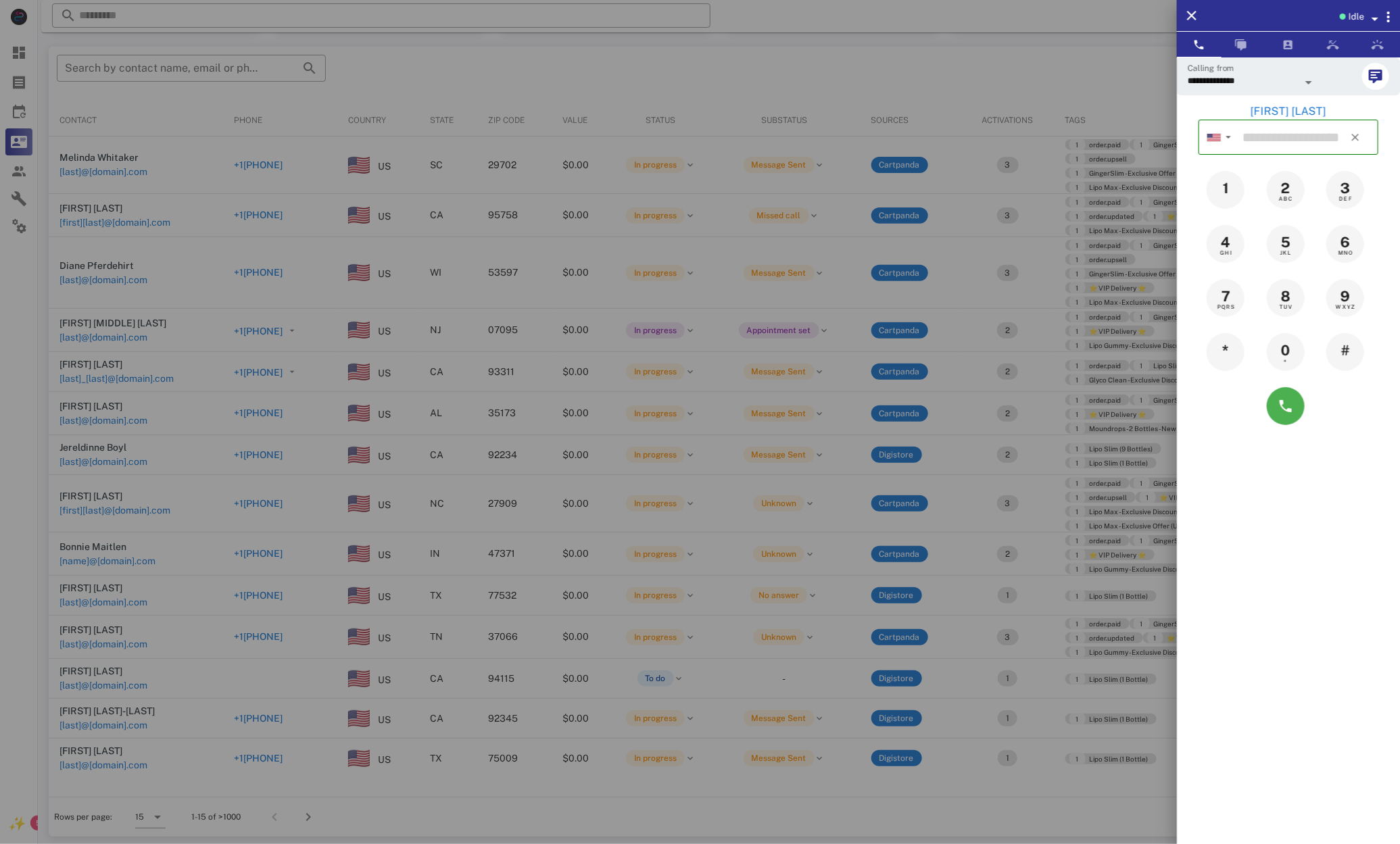 type on "**********" 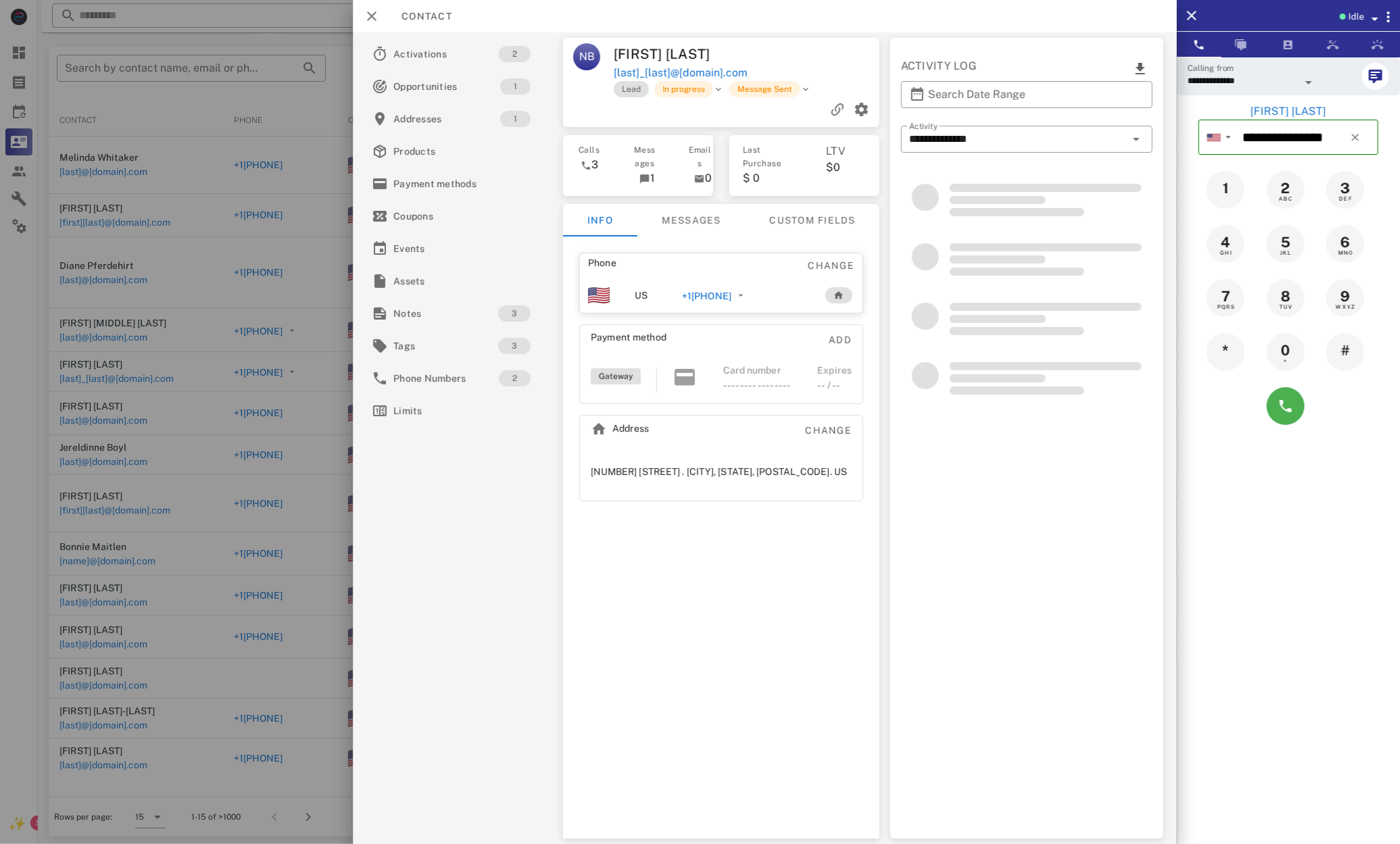 click at bounding box center [1288, 406] 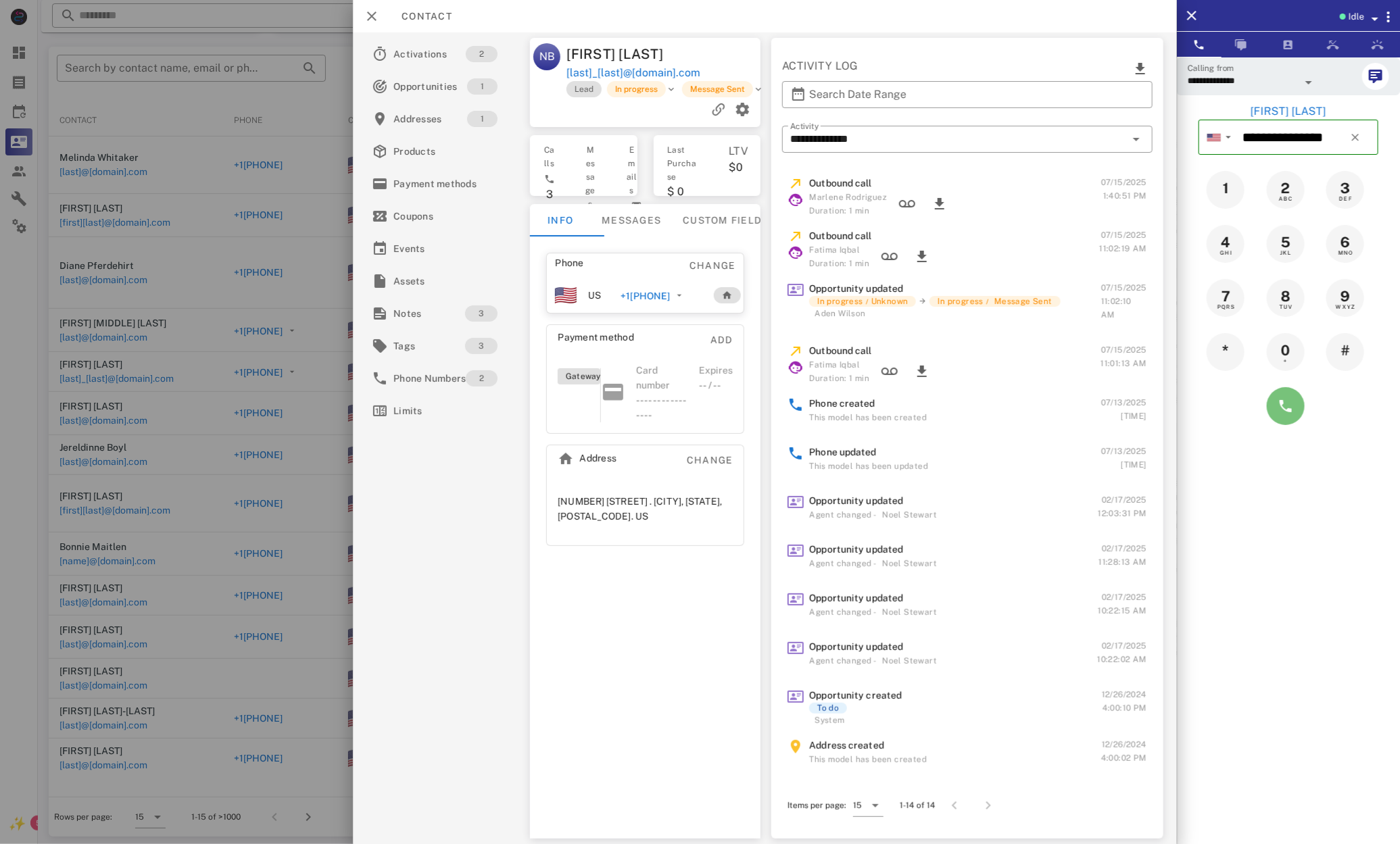drag, startPoint x: 1298, startPoint y: 403, endPoint x: 1286, endPoint y: 403, distance: 12 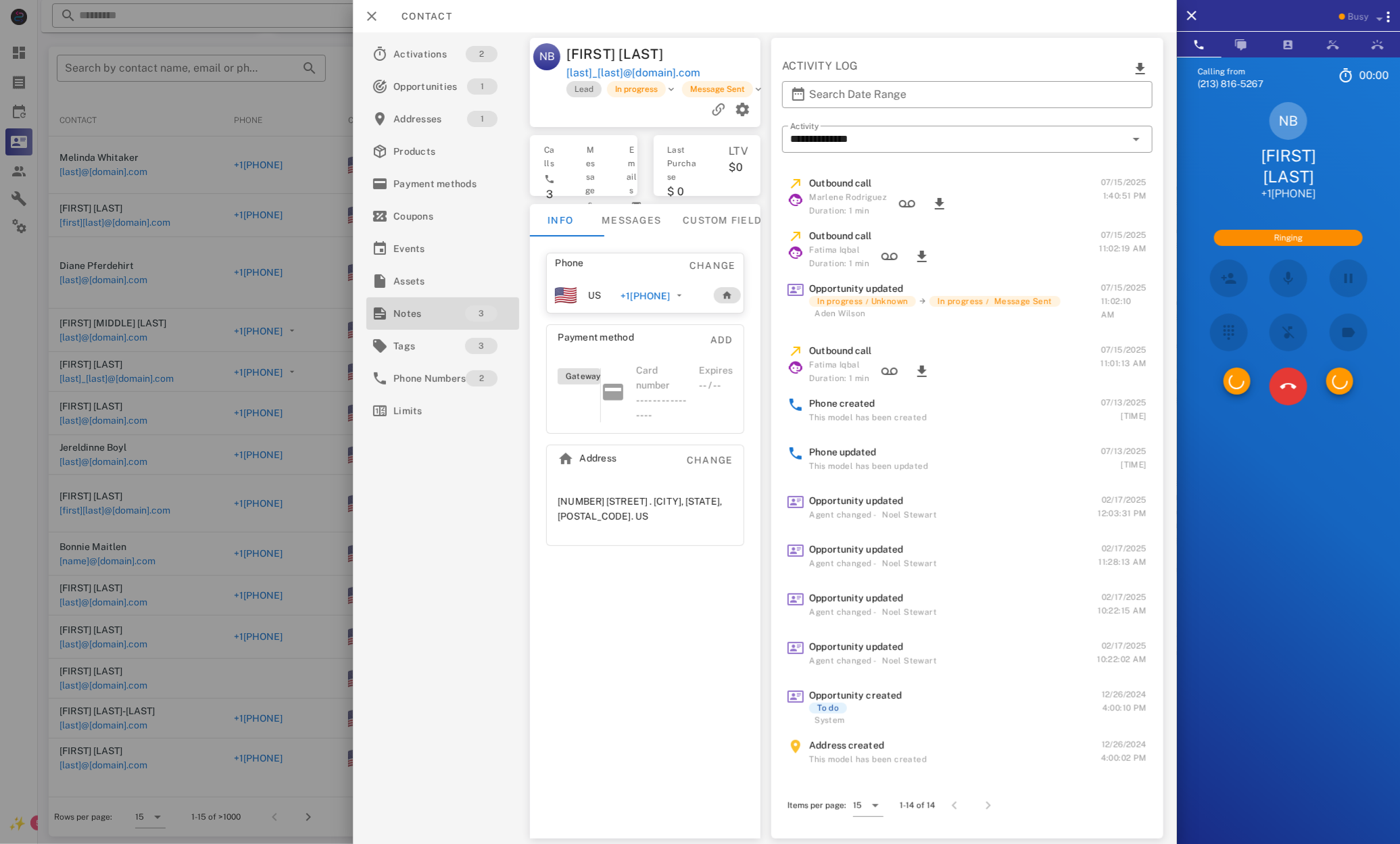 click on "Notes" at bounding box center (429, 314) 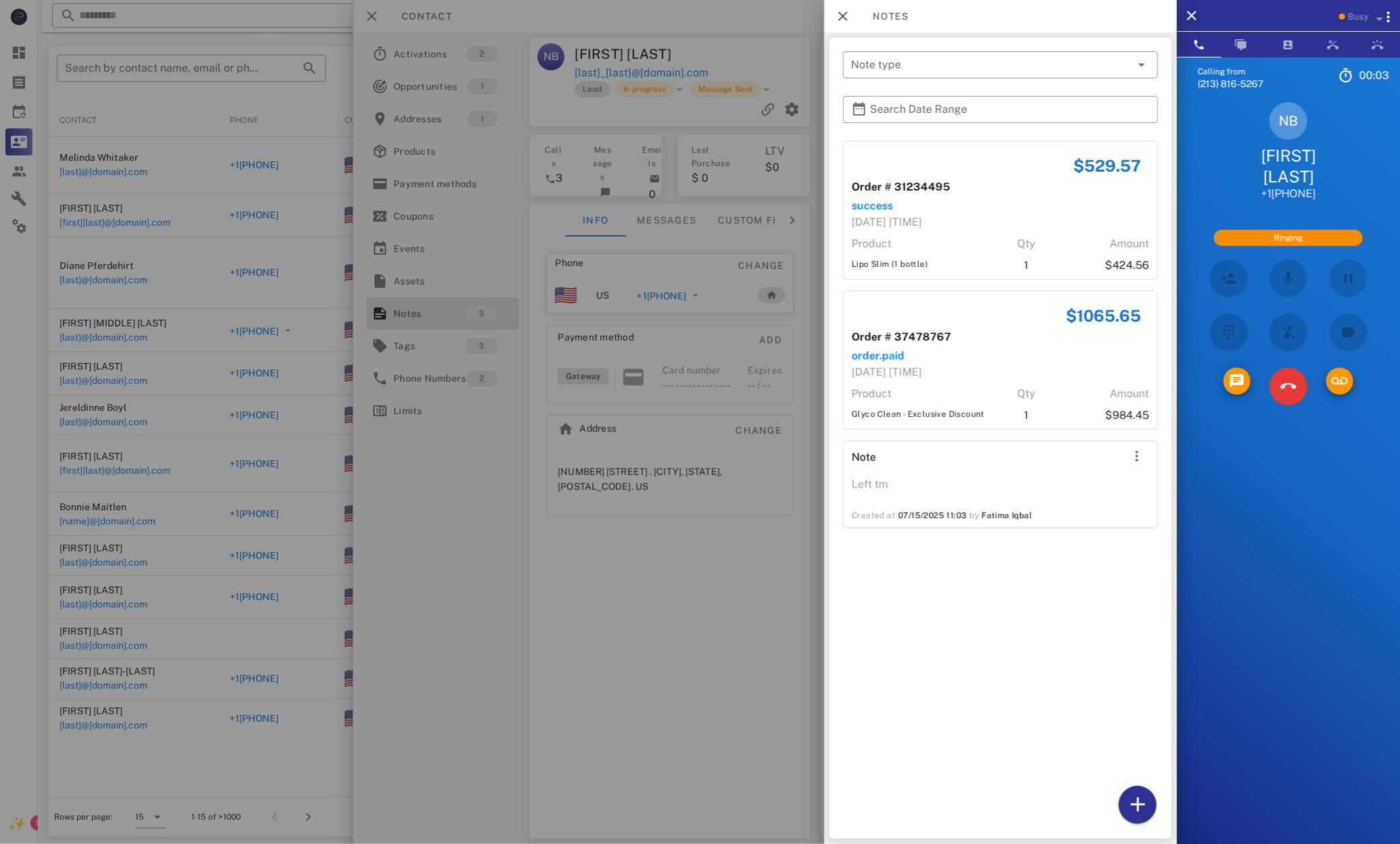 drag, startPoint x: 871, startPoint y: 201, endPoint x: 927, endPoint y: 270, distance: 88.86507 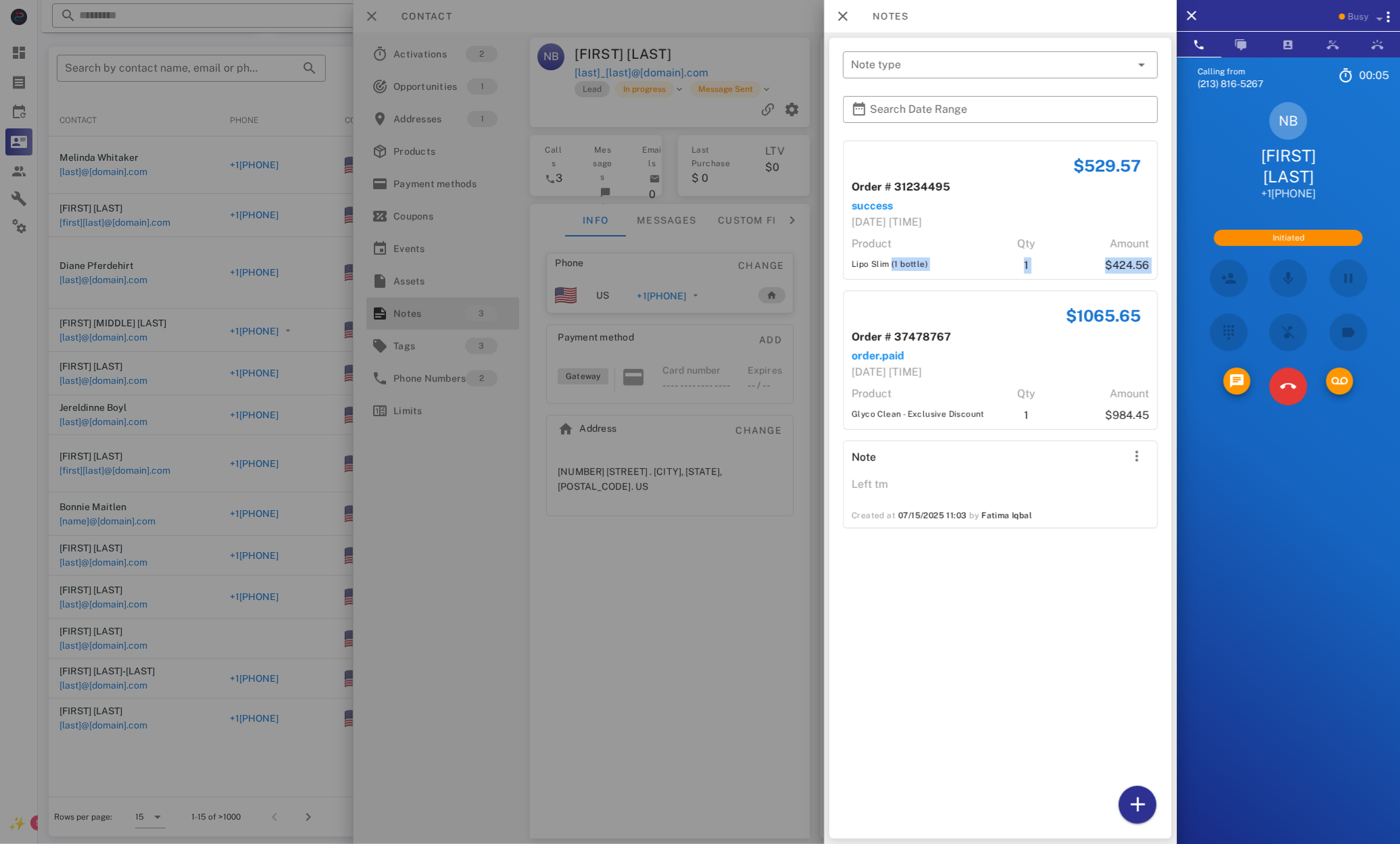 drag, startPoint x: 890, startPoint y: 259, endPoint x: 1100, endPoint y: 281, distance: 211.1492 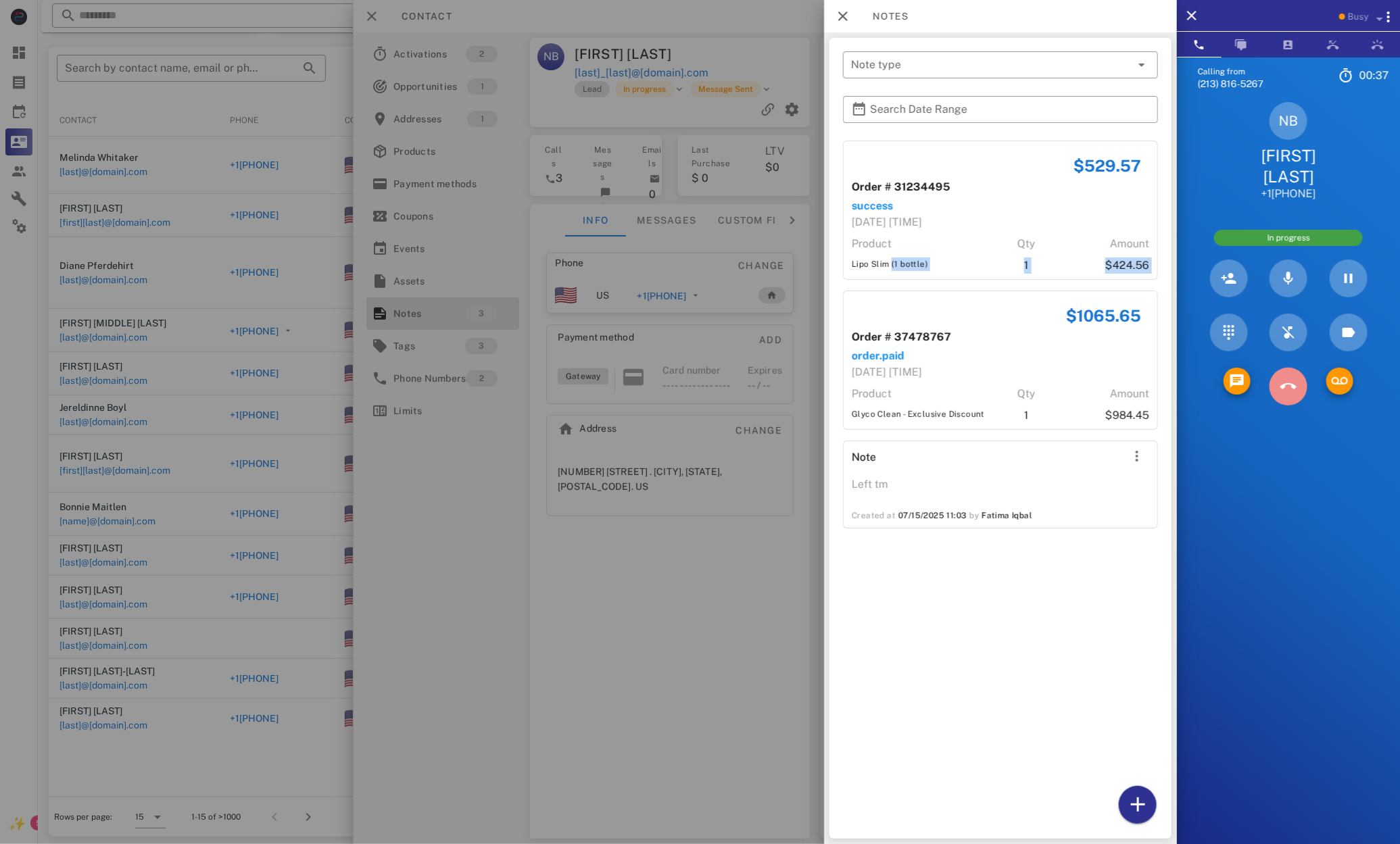 click at bounding box center (1288, 387) 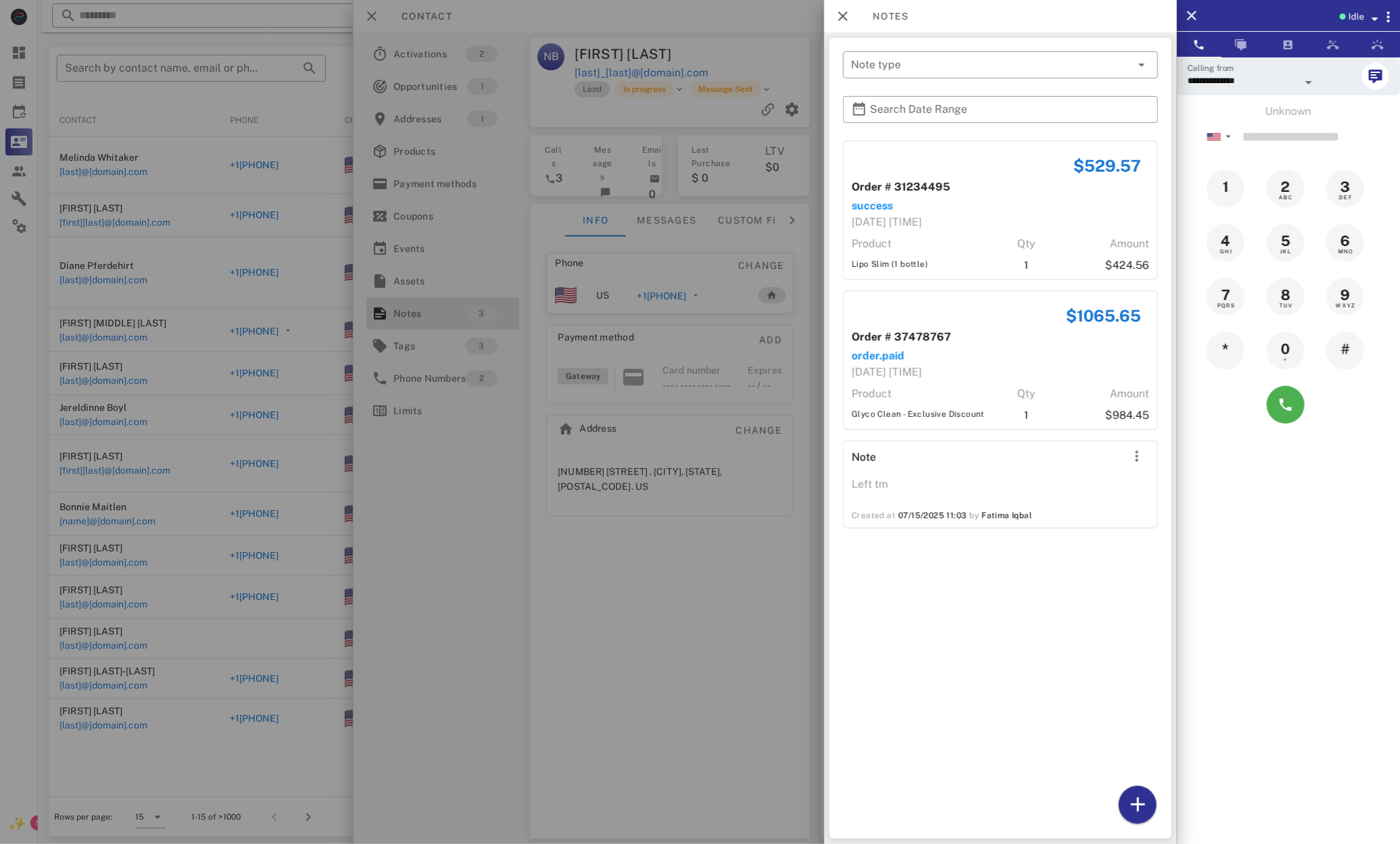 click at bounding box center (700, 422) 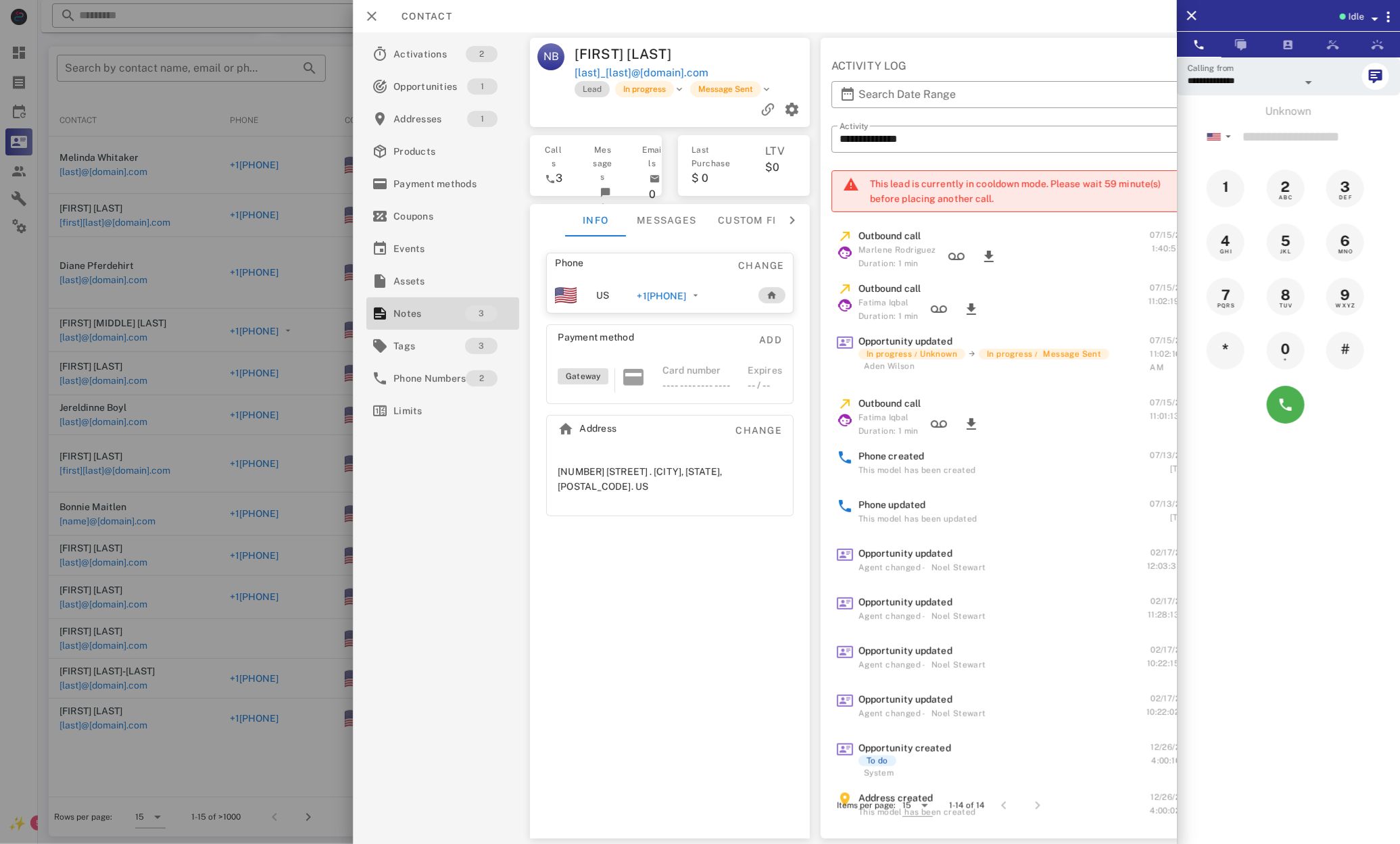 click at bounding box center (700, 422) 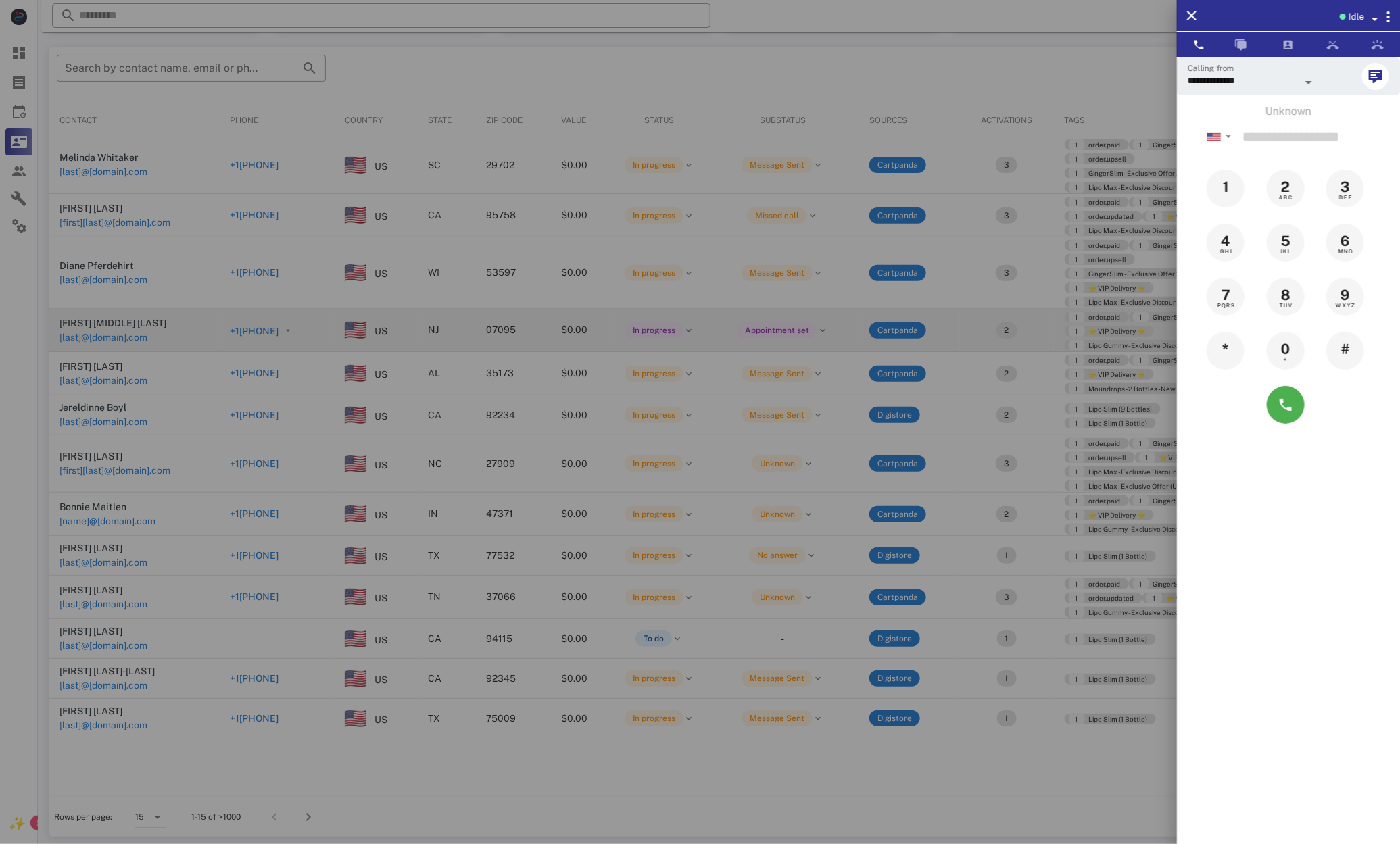 click at bounding box center [700, 422] 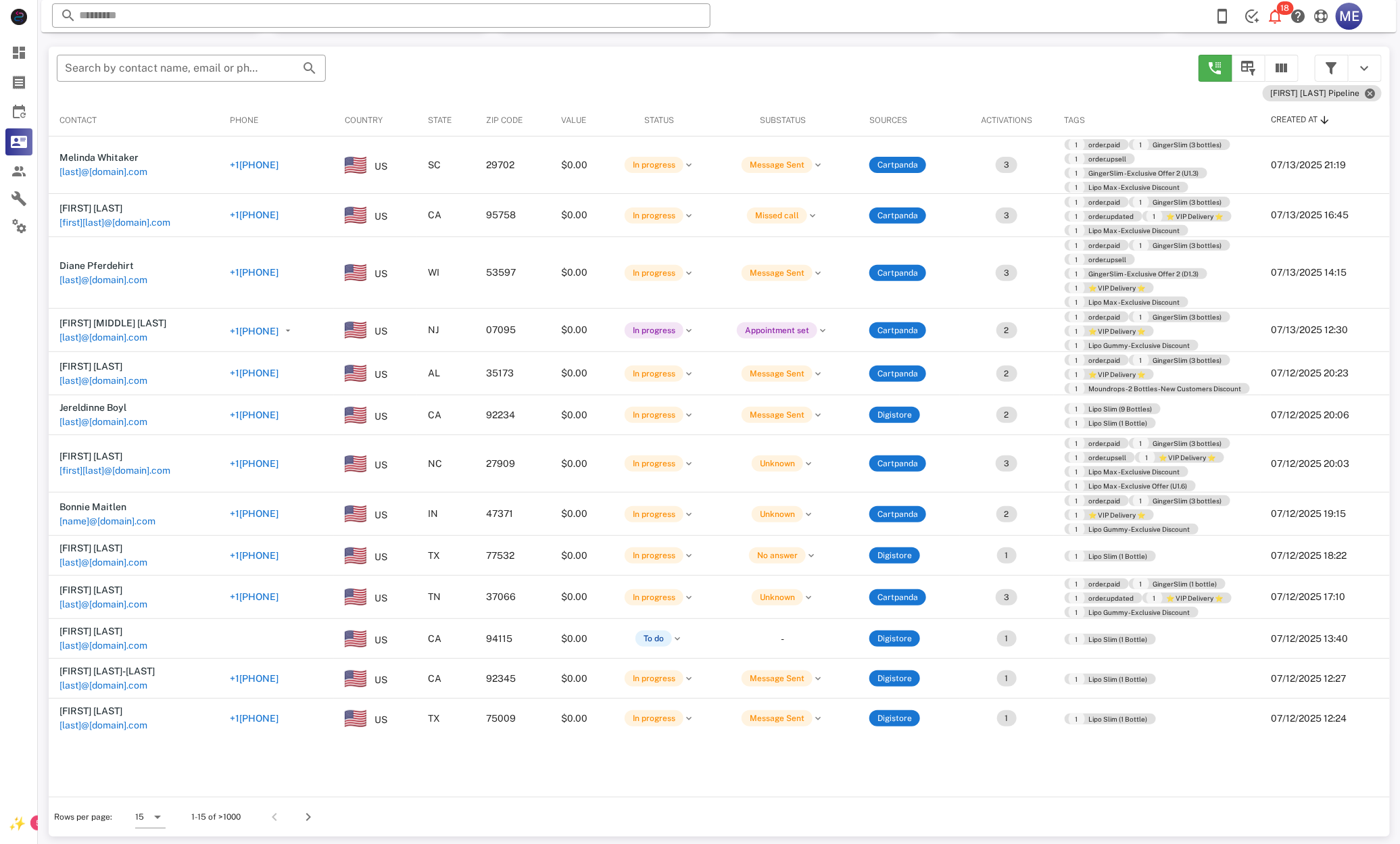 drag, startPoint x: 318, startPoint y: 460, endPoint x: 335, endPoint y: 477, distance: 24.041631 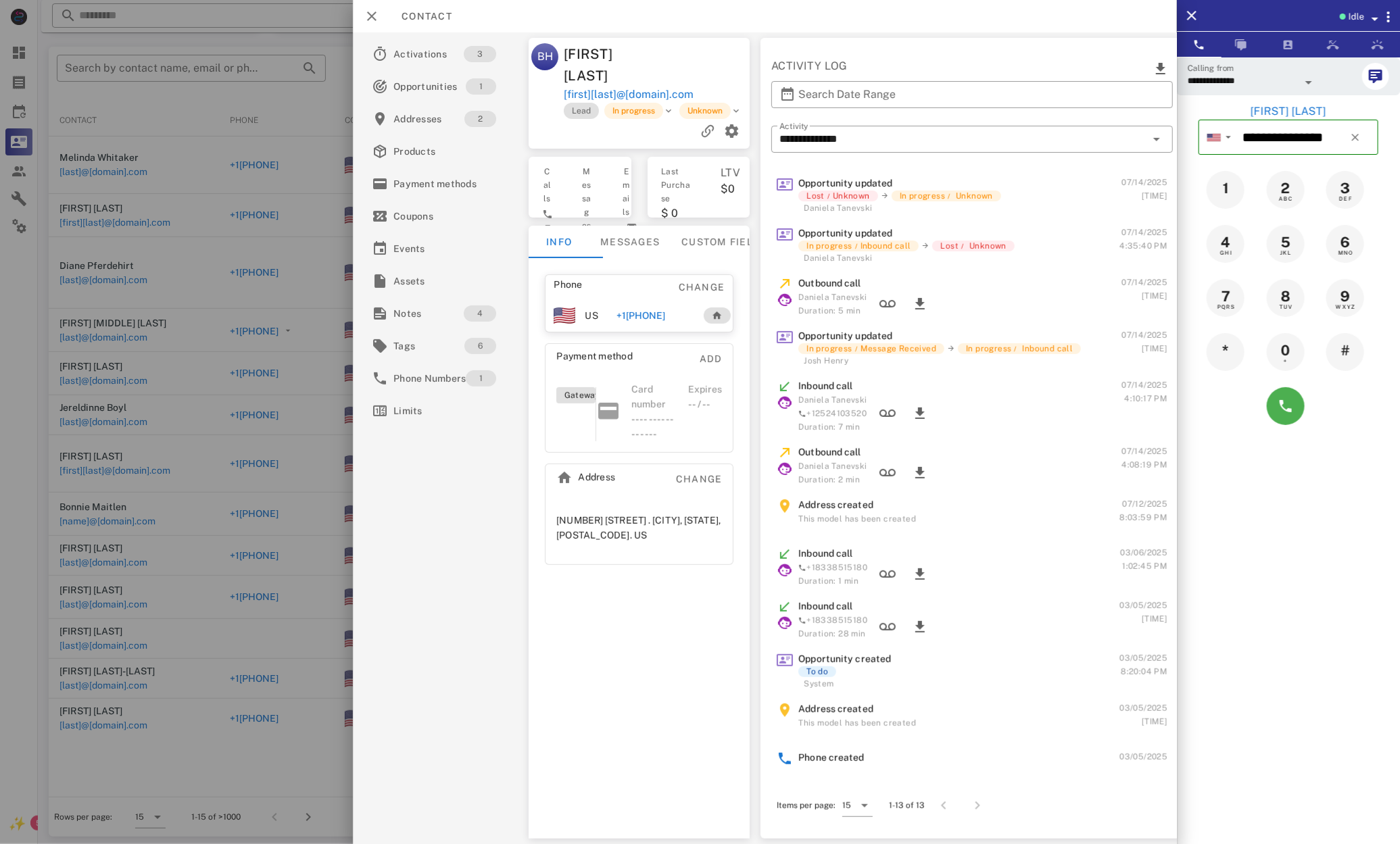click at bounding box center [1288, 406] 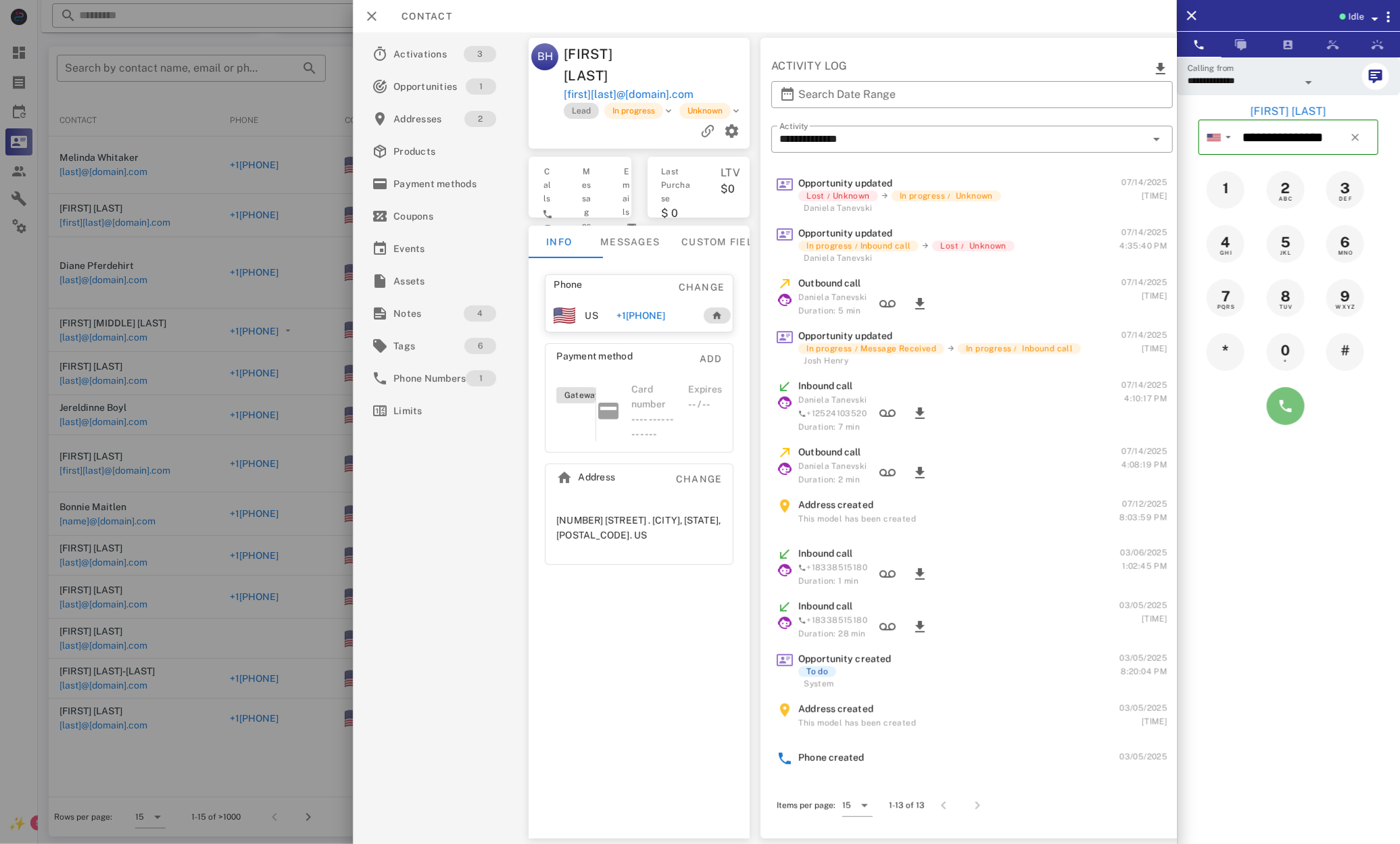 click at bounding box center [1286, 406] 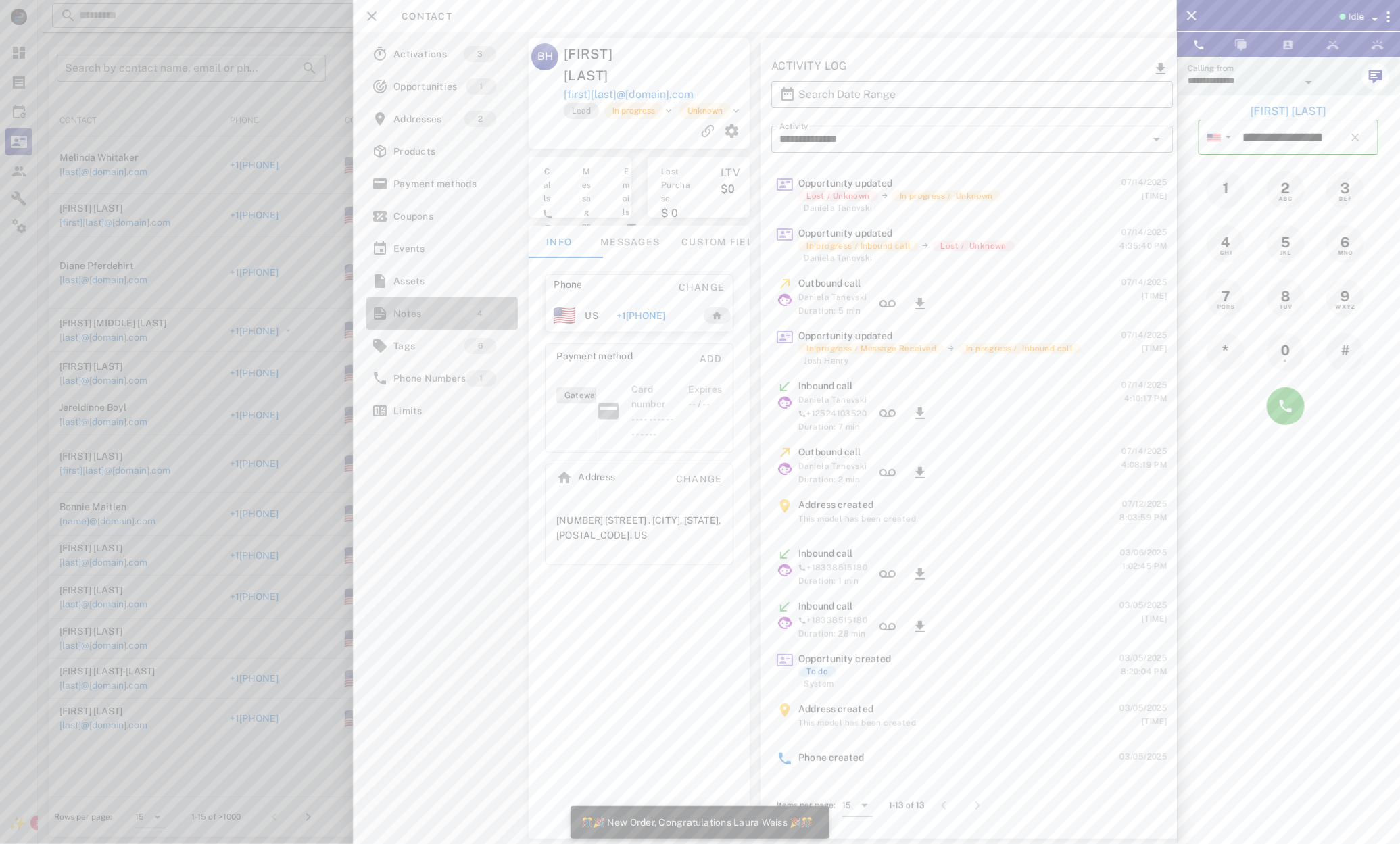 click on "Notes" at bounding box center [429, 314] 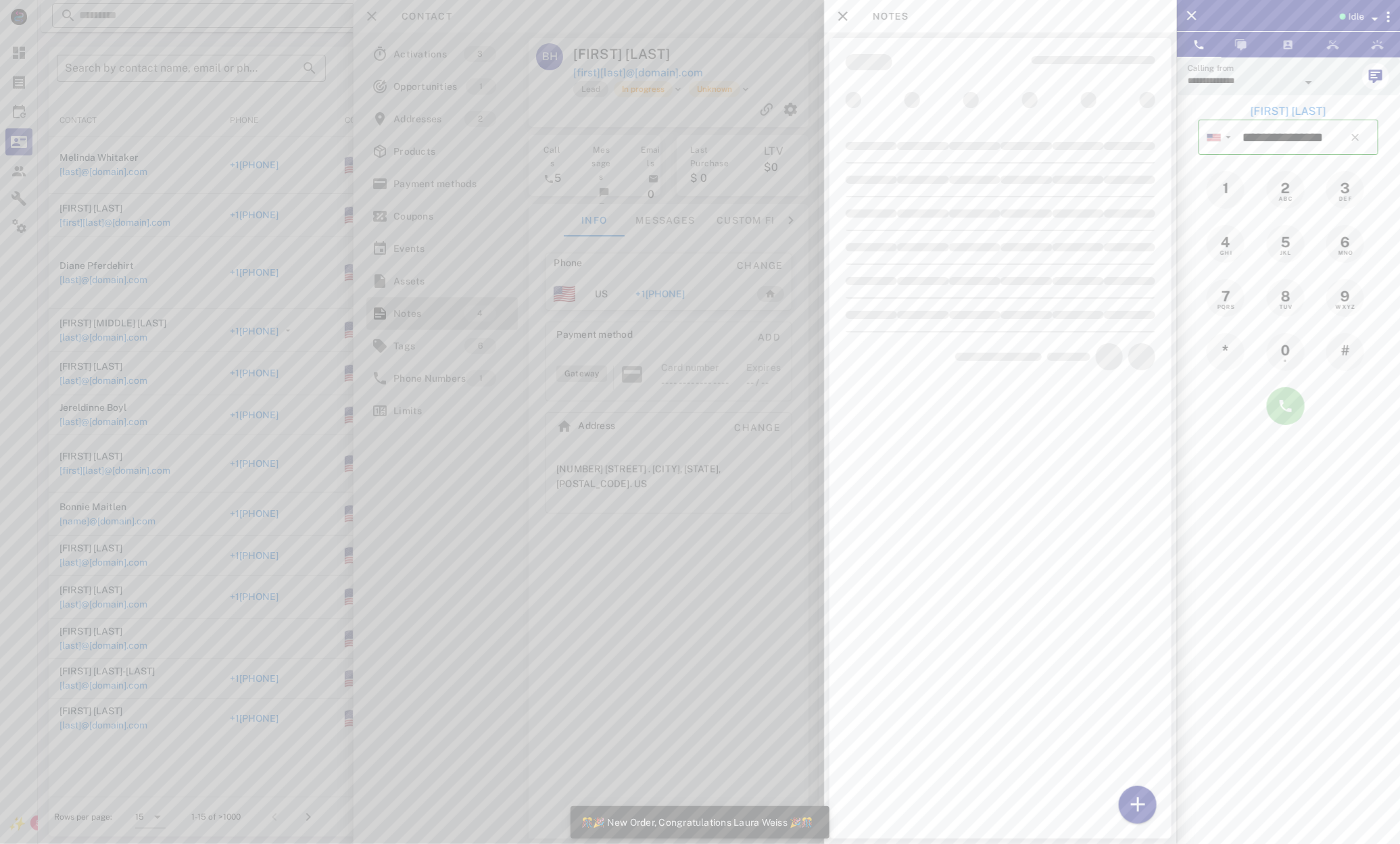 click at bounding box center [1286, 406] 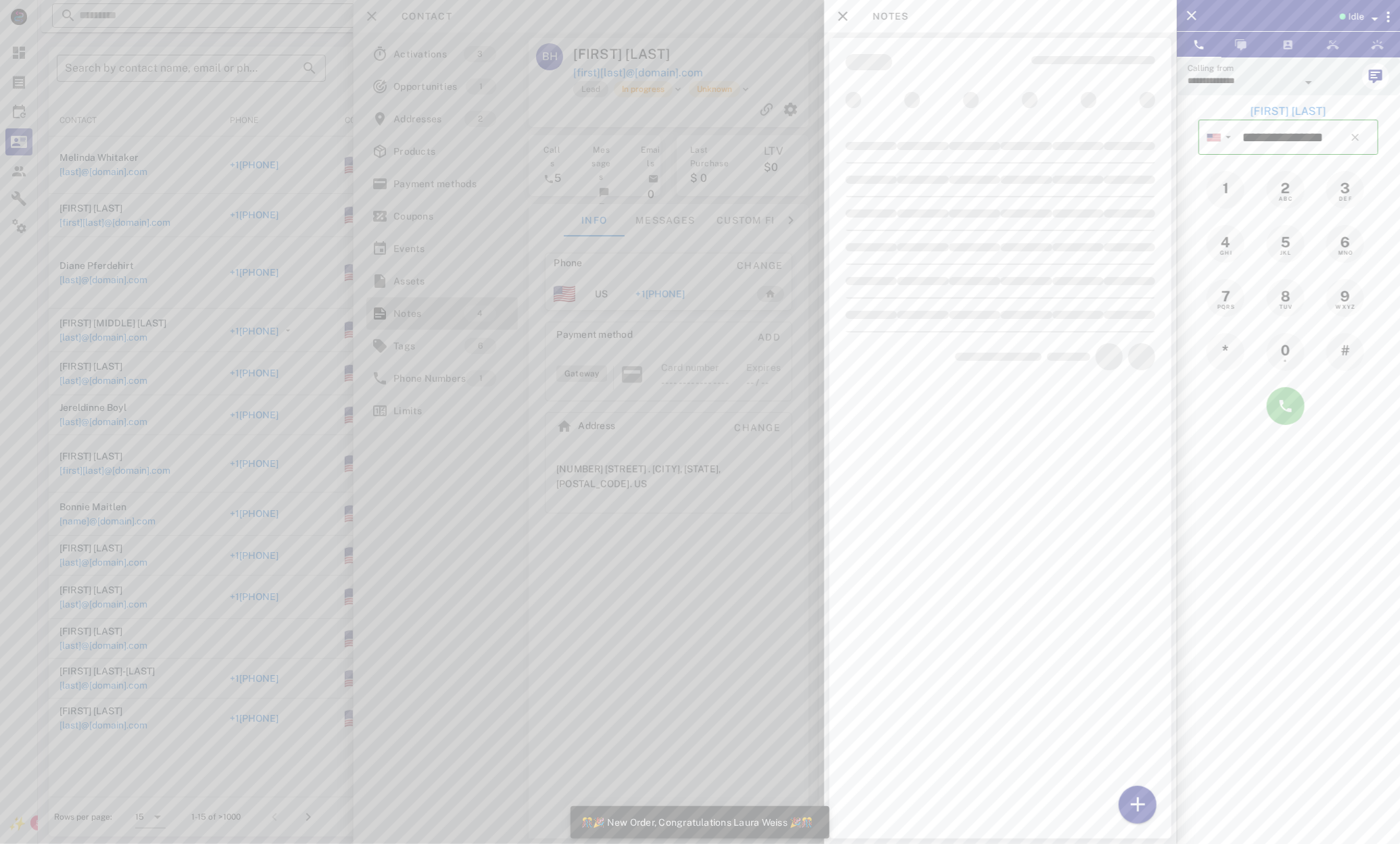 click at bounding box center [1286, 406] 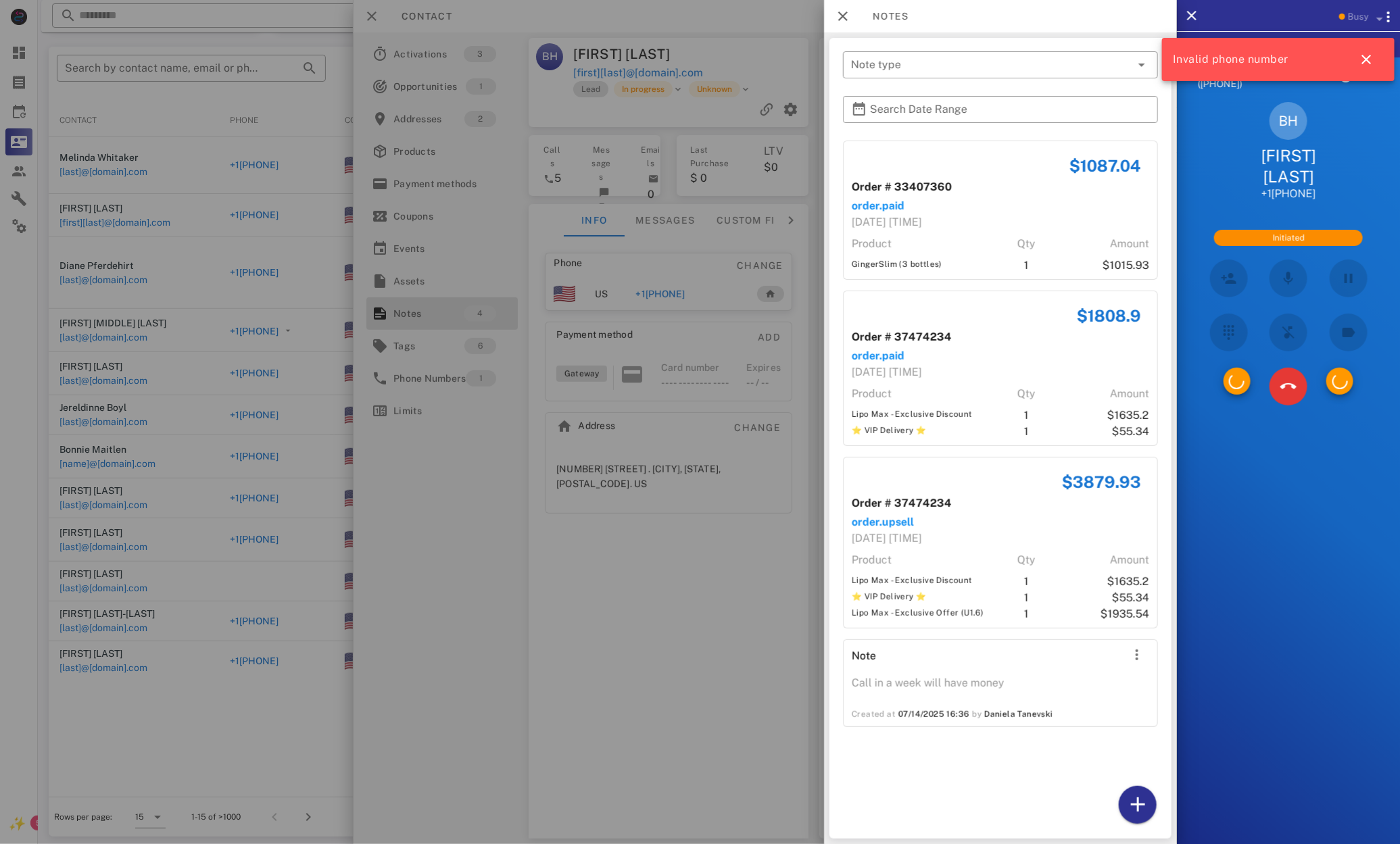 click on "Product Qty Amount  GingerSlim (3 bottles)  1 $1015.93" at bounding box center (1000, 252) 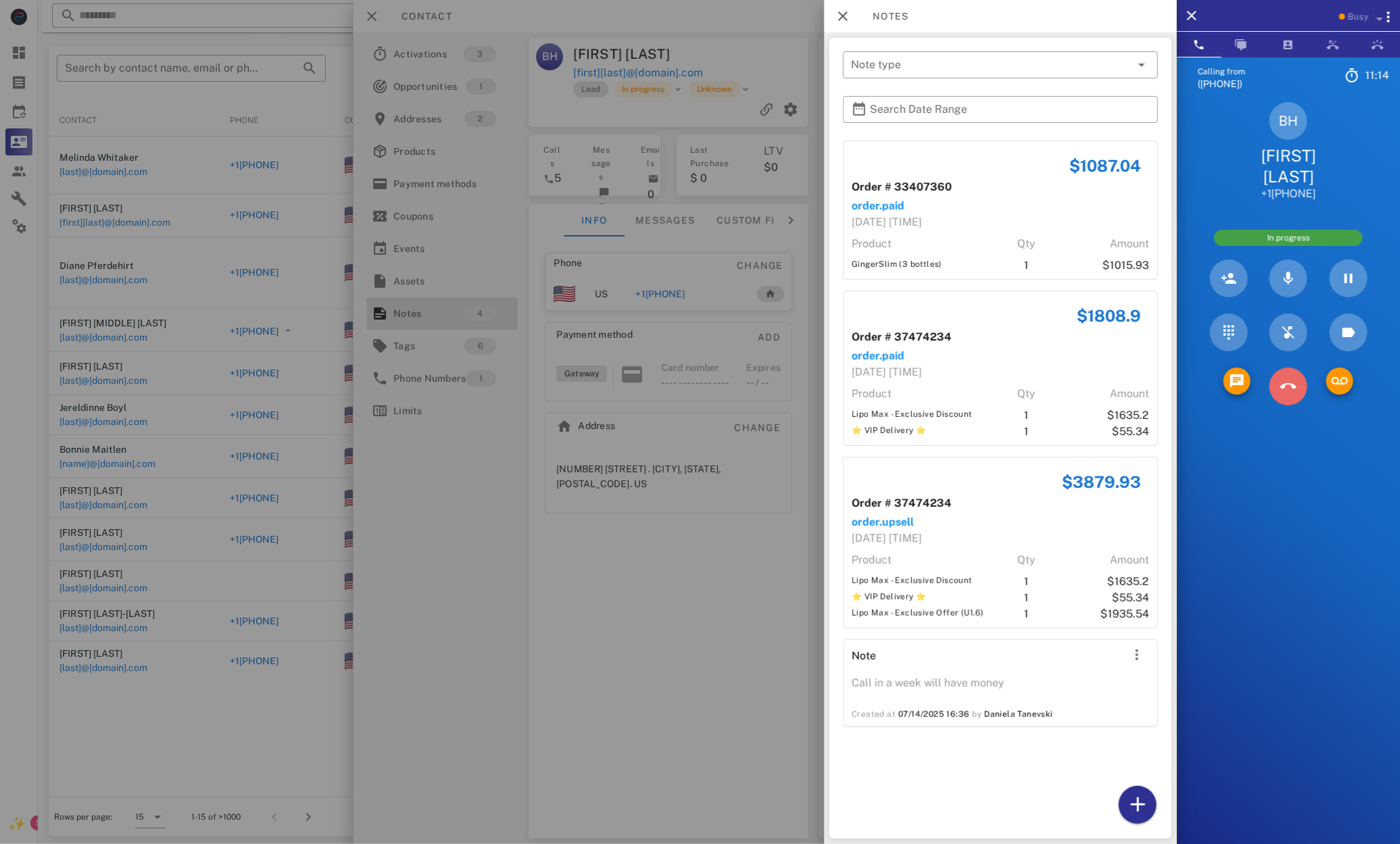 click at bounding box center [1288, 387] 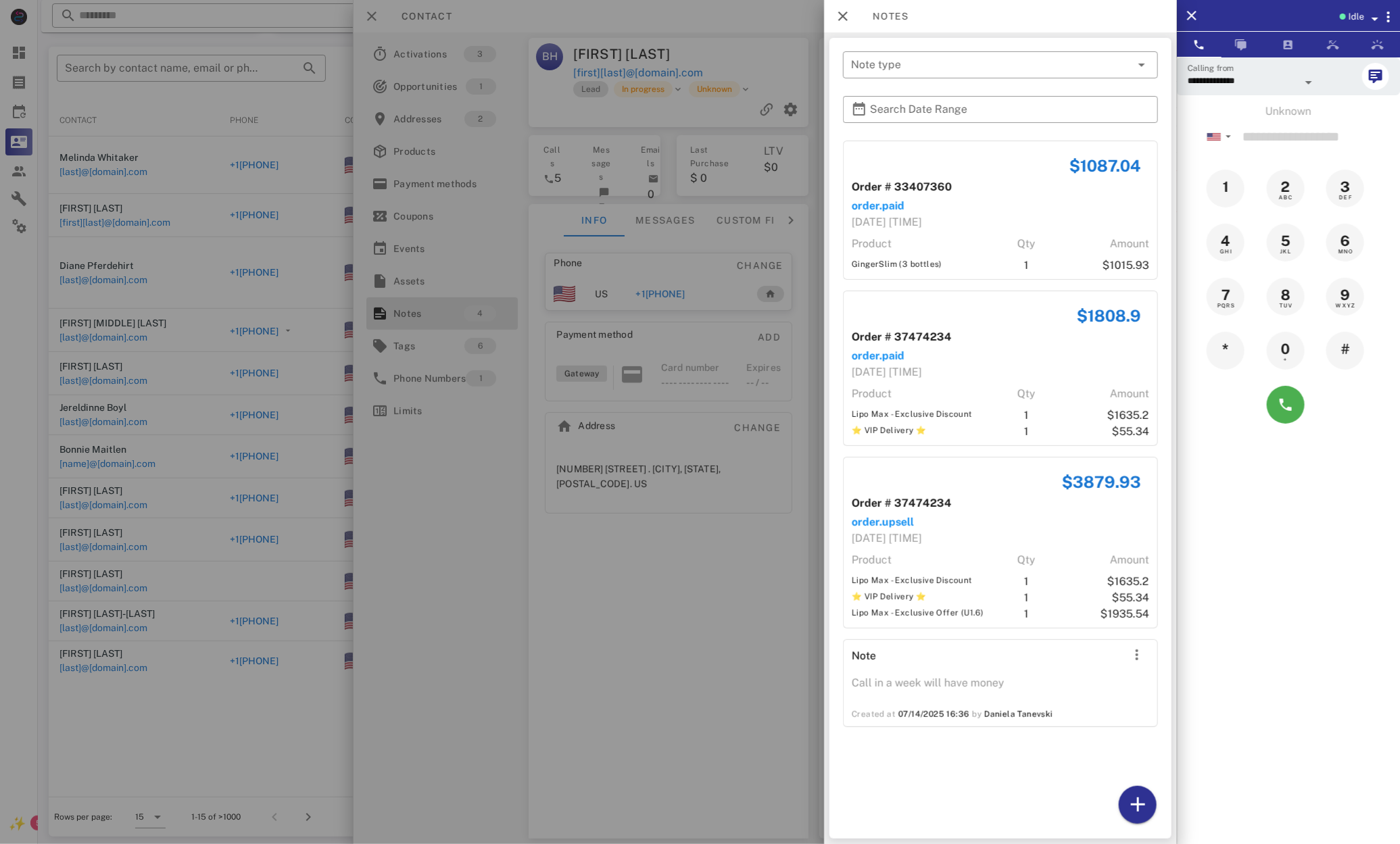 drag, startPoint x: 641, startPoint y: 487, endPoint x: 633, endPoint y: 487, distance: 8 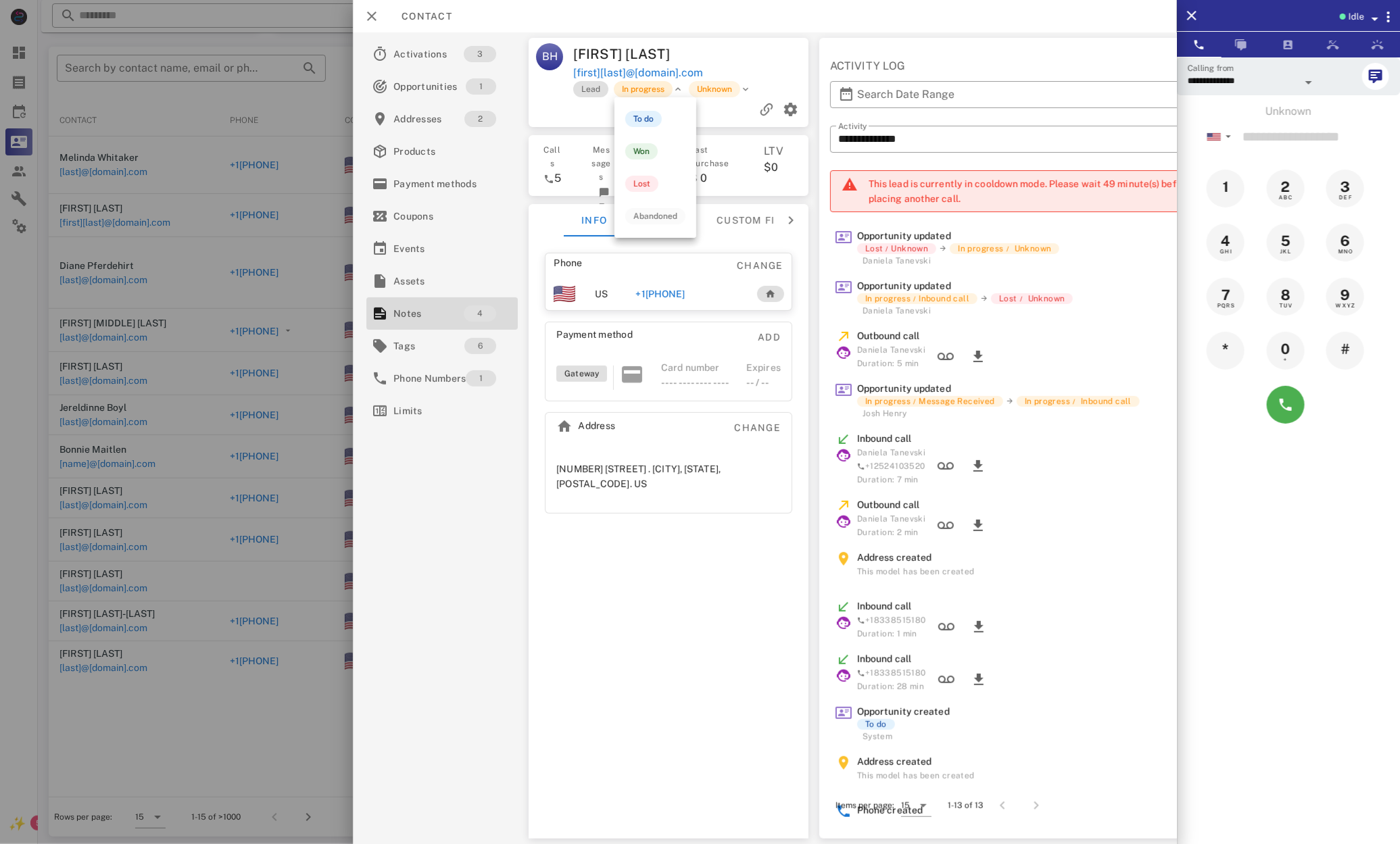 click on "In progress" at bounding box center (644, 89) 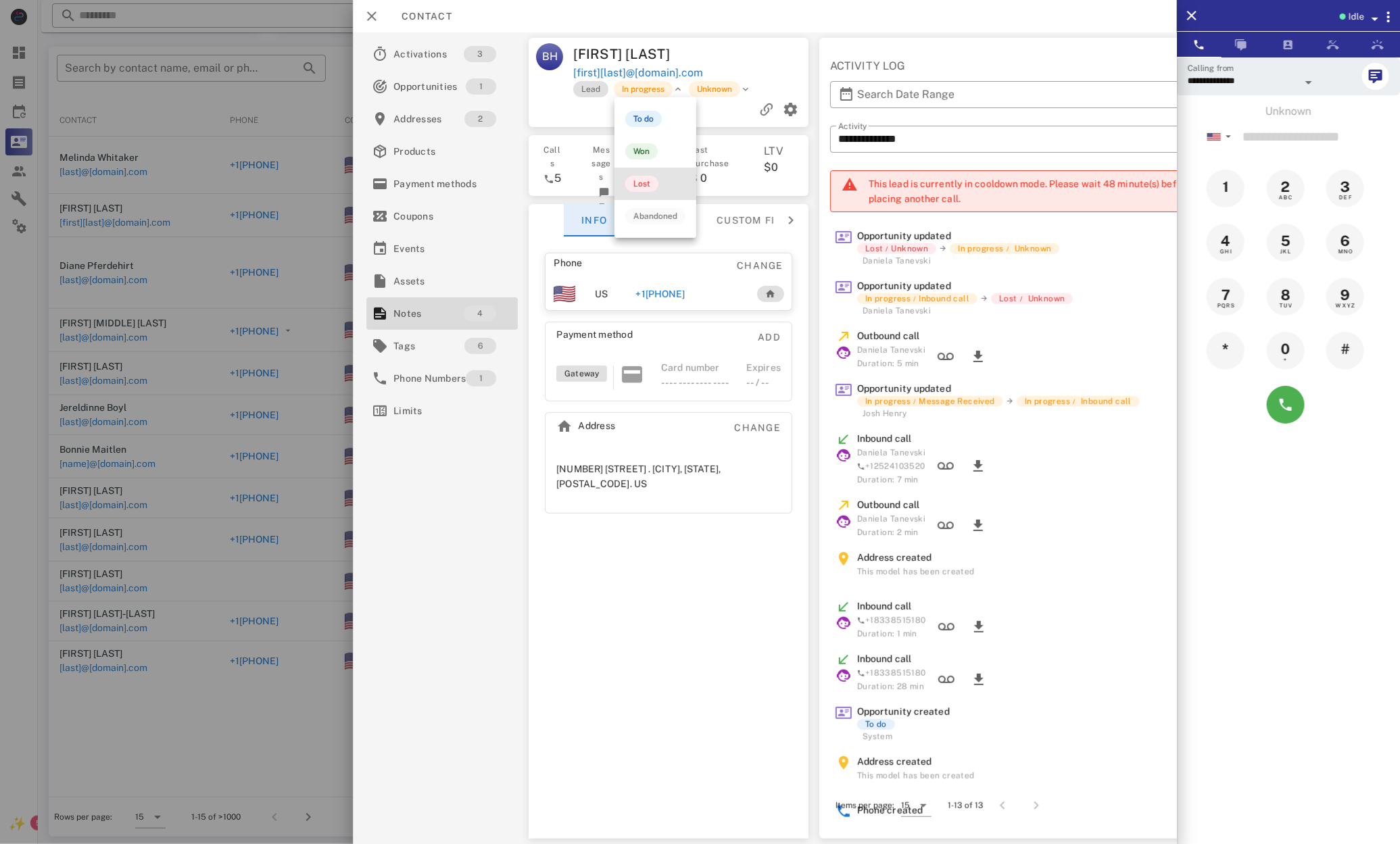 click on "Lost" at bounding box center [642, 184] 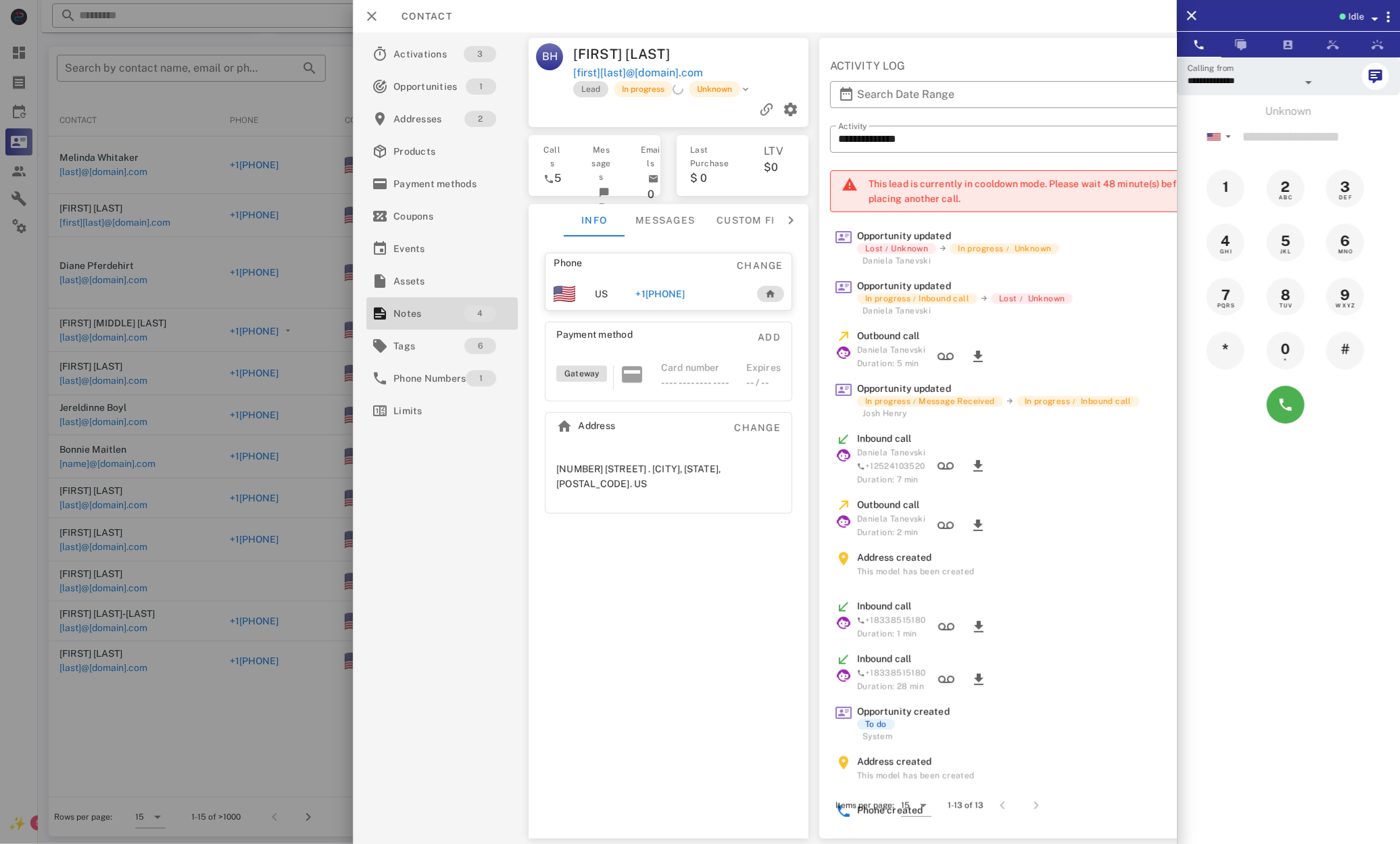 scroll, scrollTop: 136, scrollLeft: 0, axis: vertical 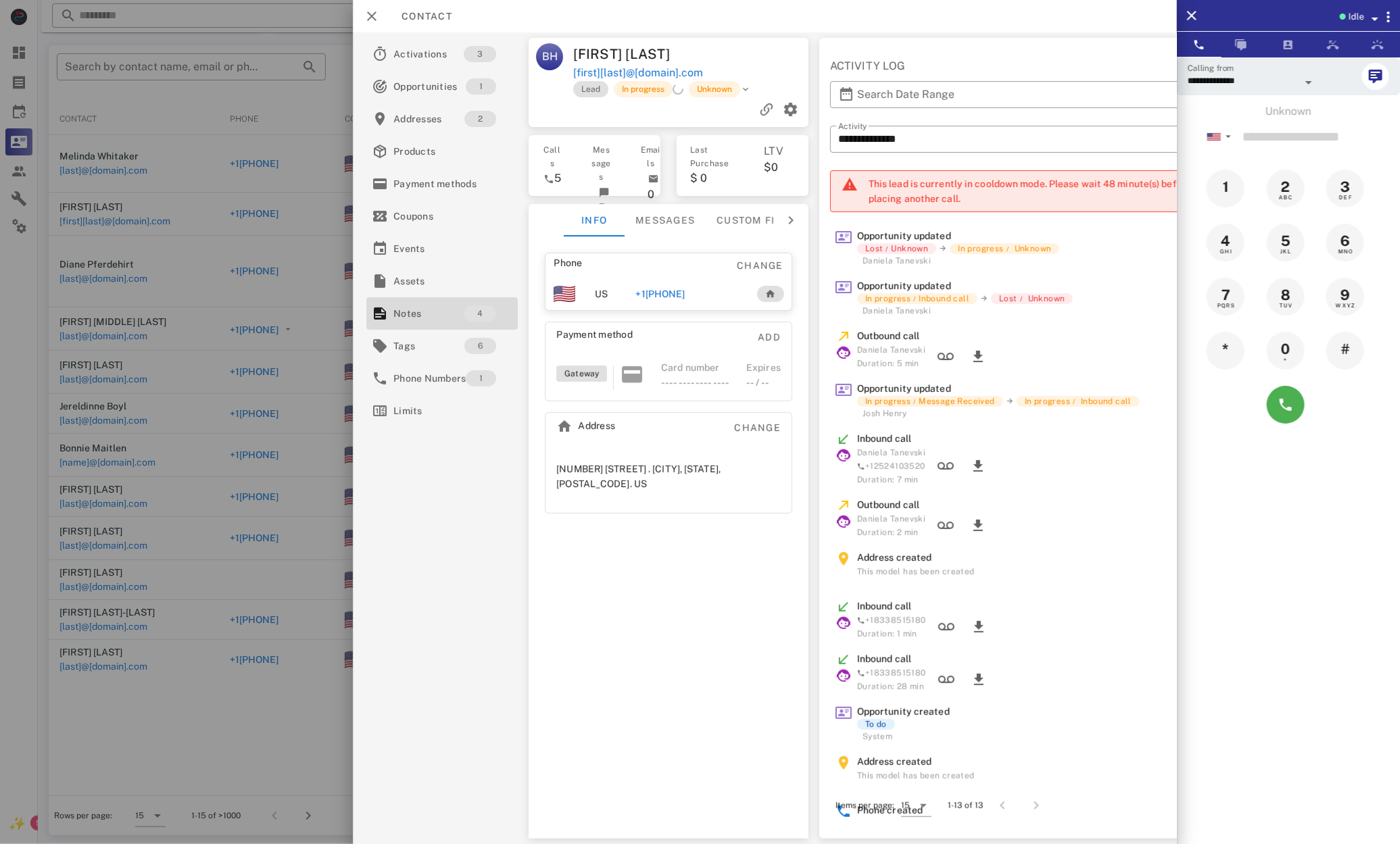 drag, startPoint x: 214, startPoint y: 485, endPoint x: 209, endPoint y: 501, distance: 16.76305 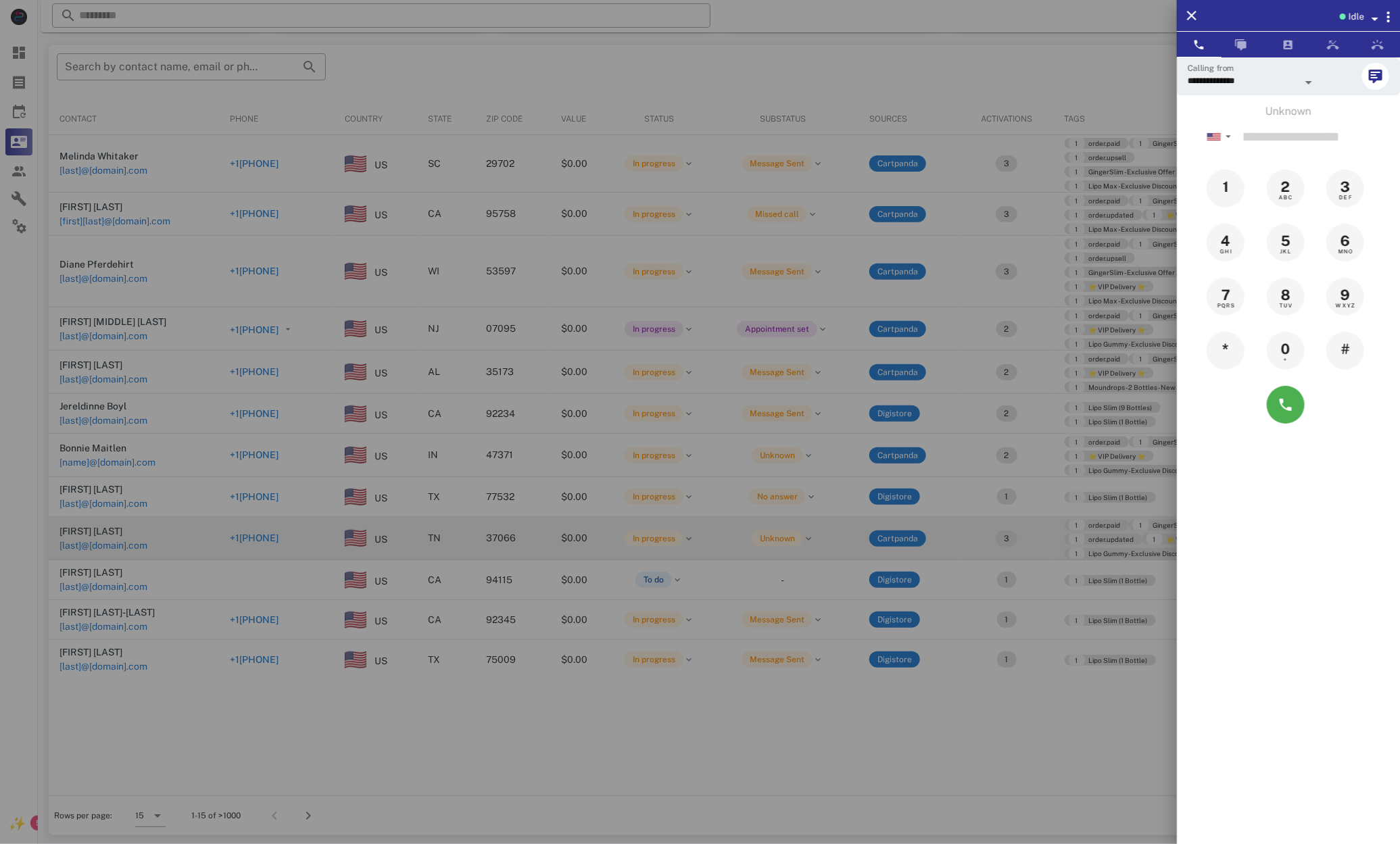 click at bounding box center [700, 422] 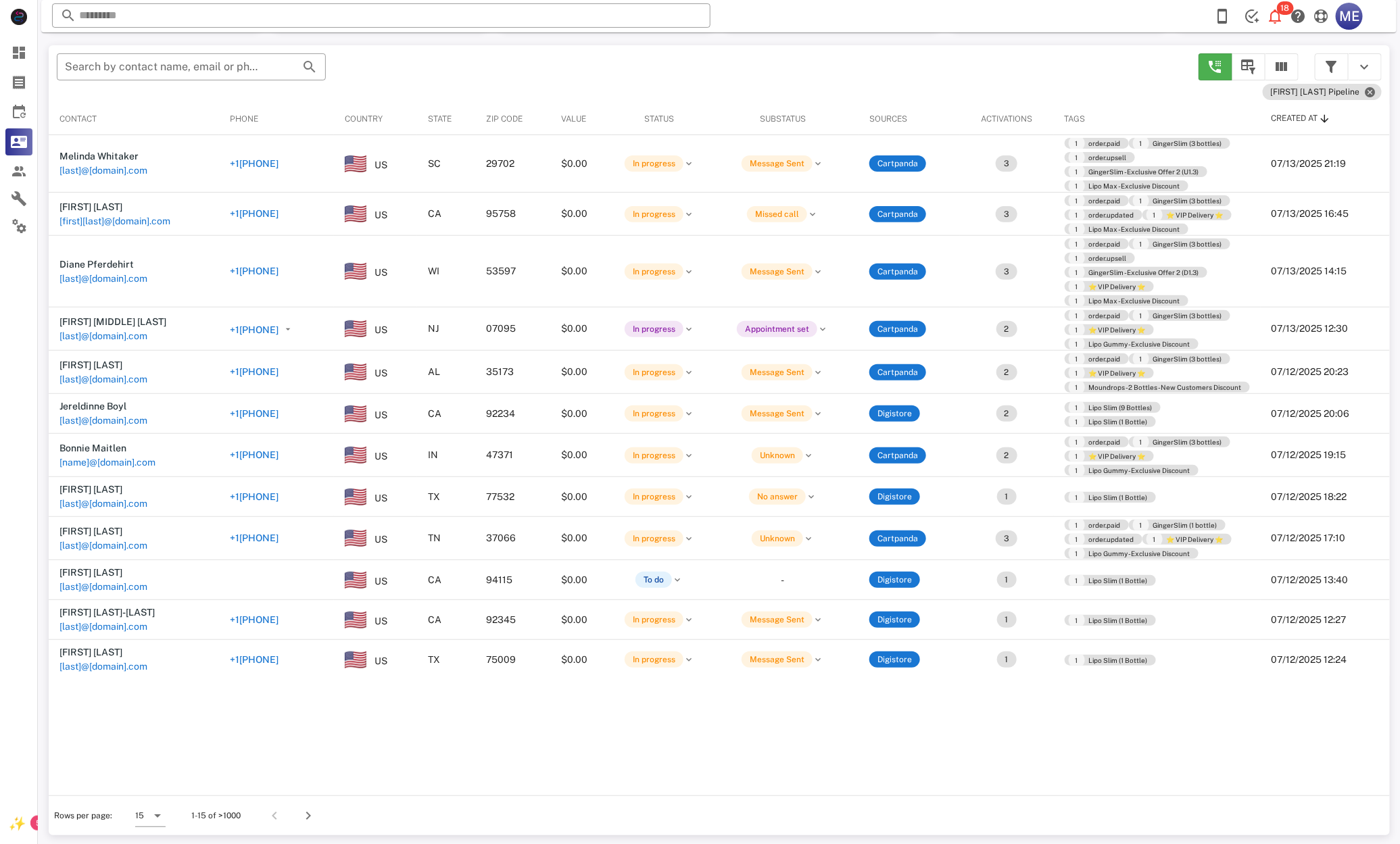 click on "+16155043167" at bounding box center (254, 538) 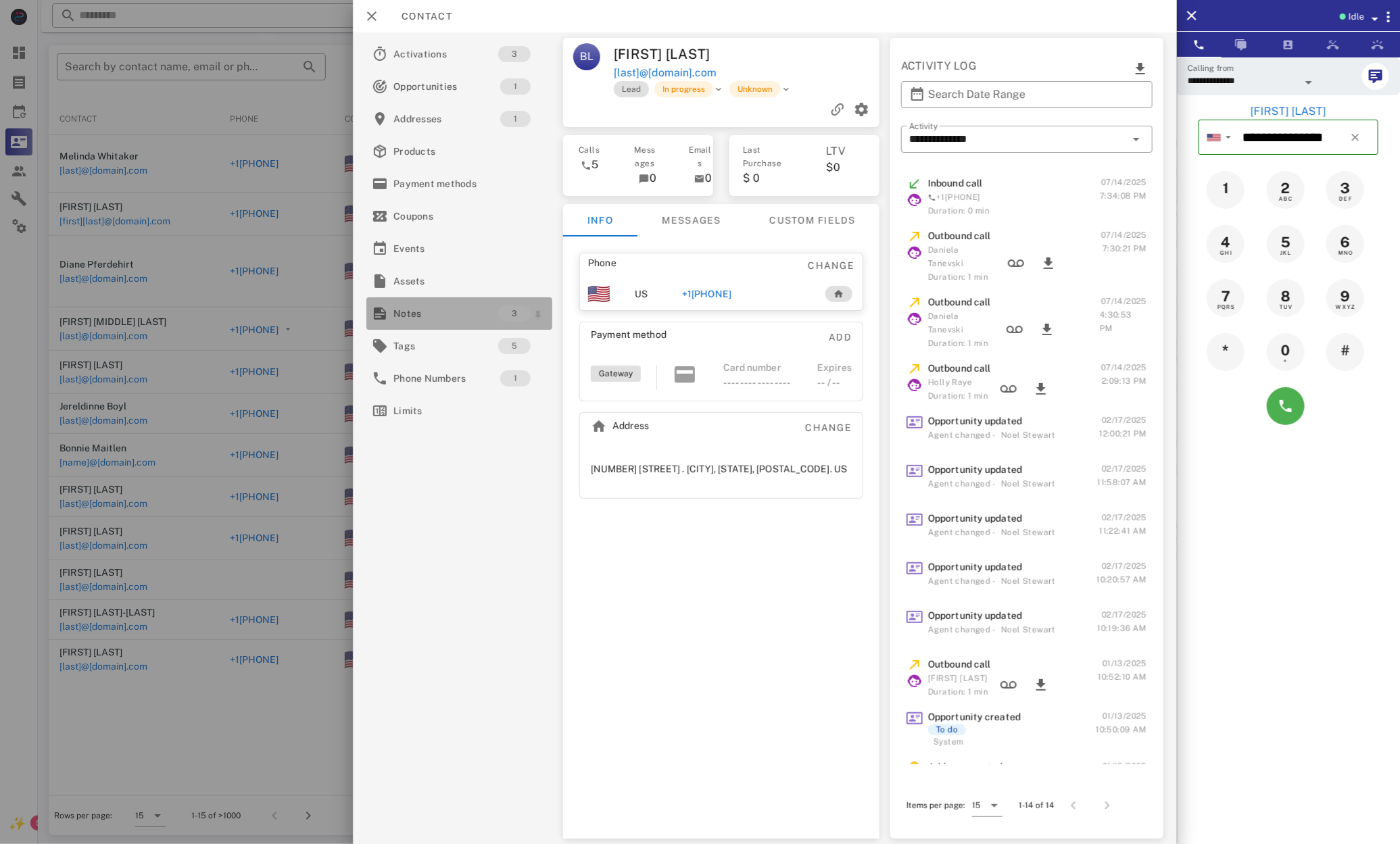 click on "Notes" at bounding box center (445, 314) 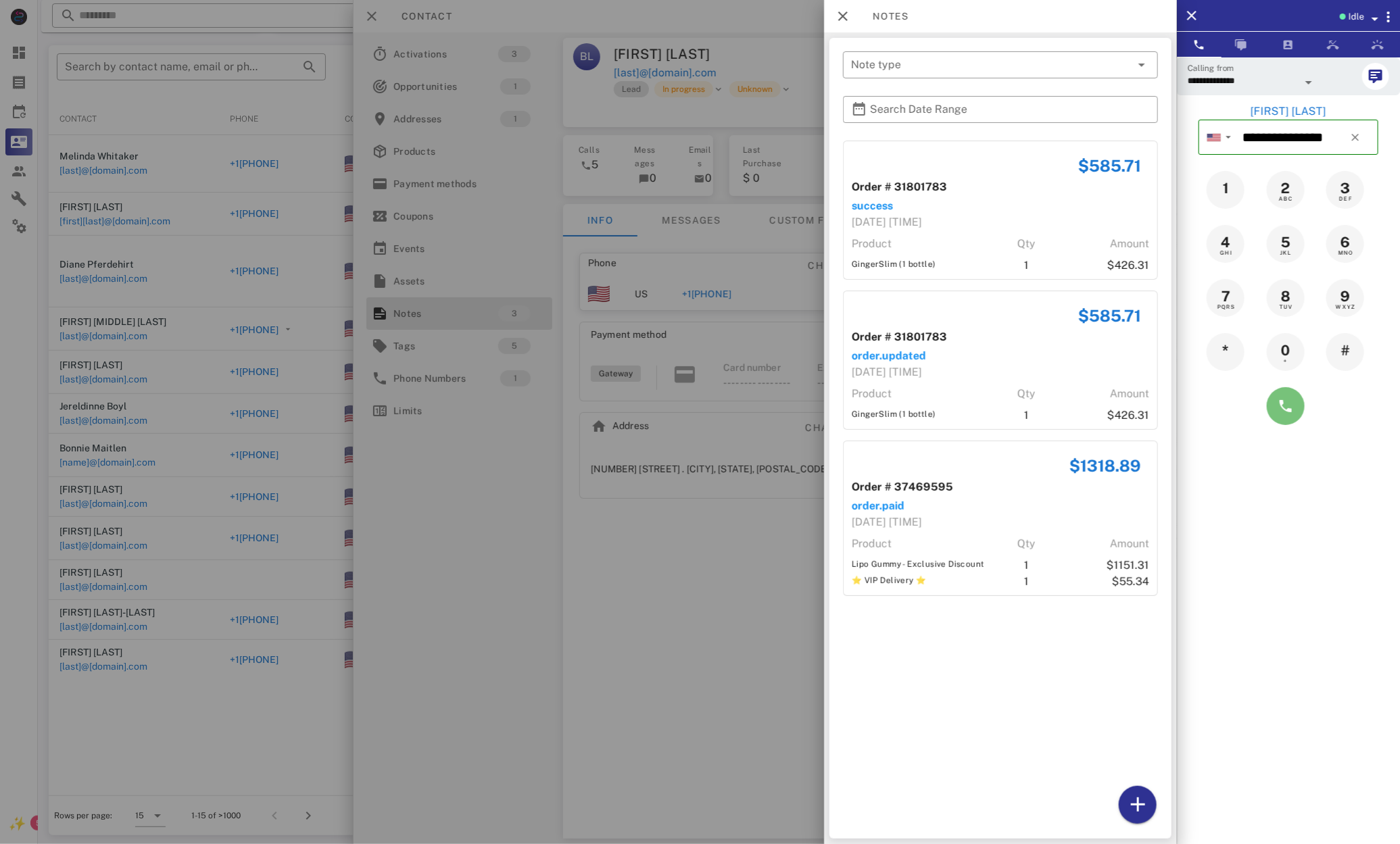 click at bounding box center (1286, 406) 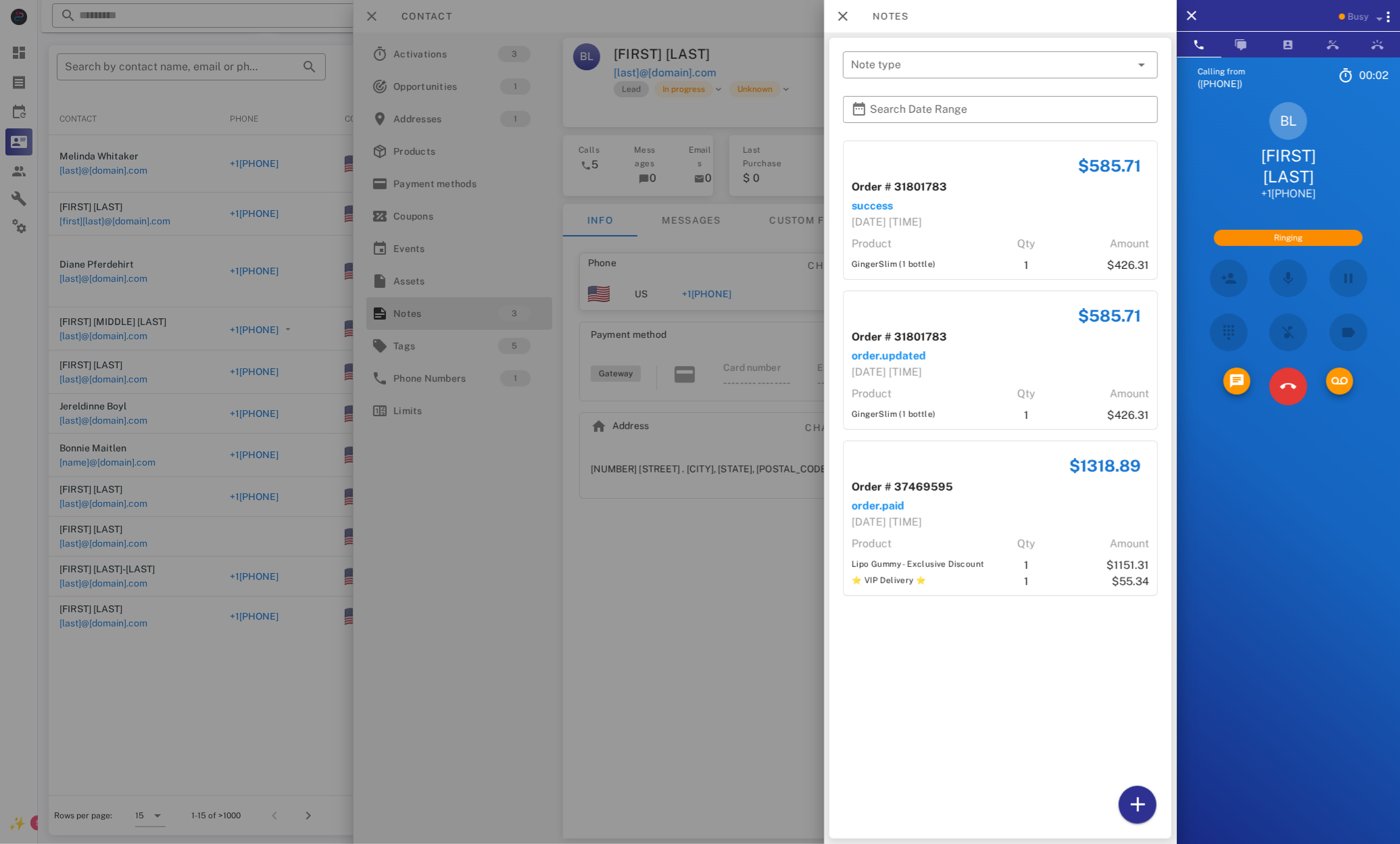 drag, startPoint x: 854, startPoint y: 260, endPoint x: 943, endPoint y: 272, distance: 89.8053 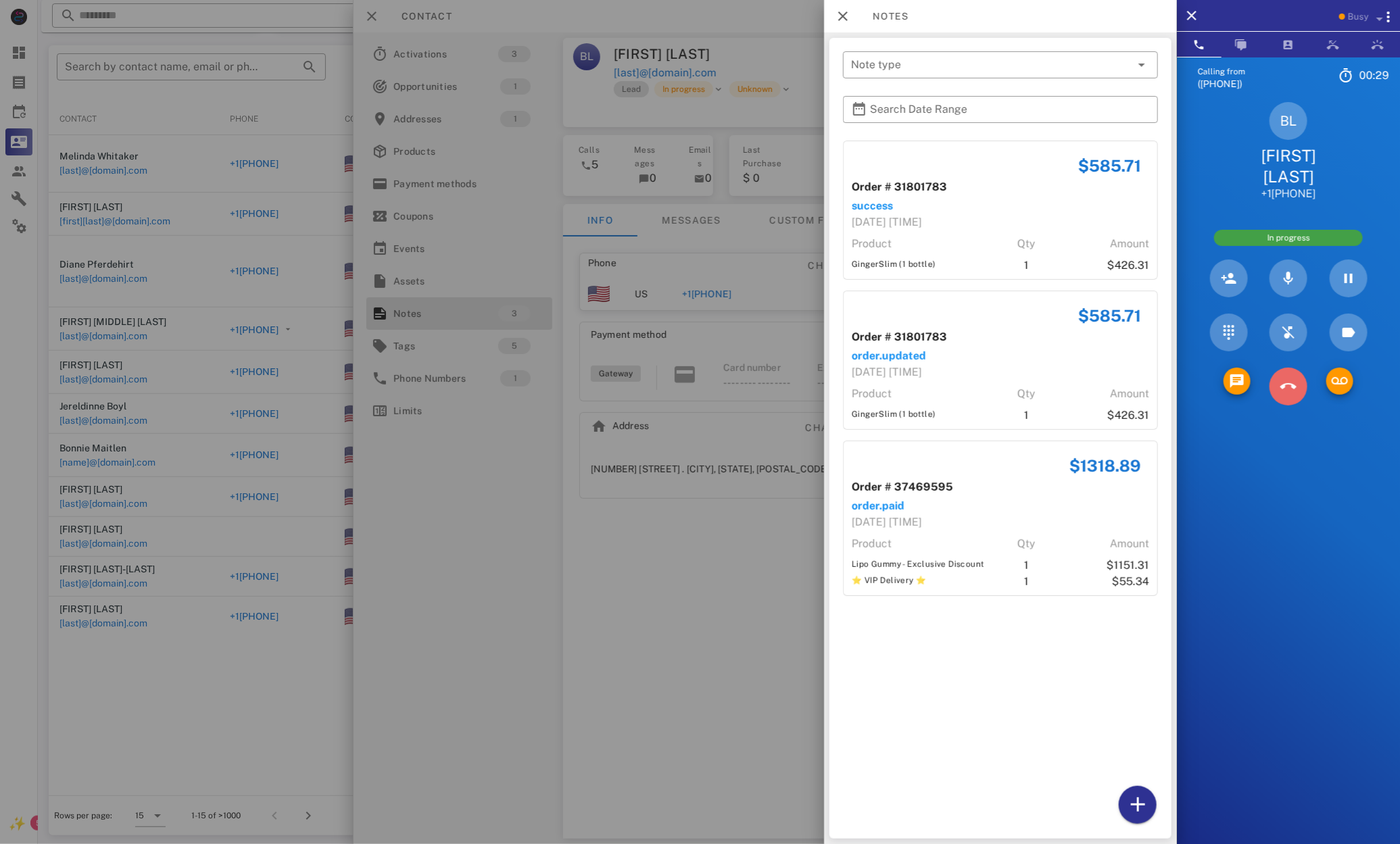 click at bounding box center [1288, 387] 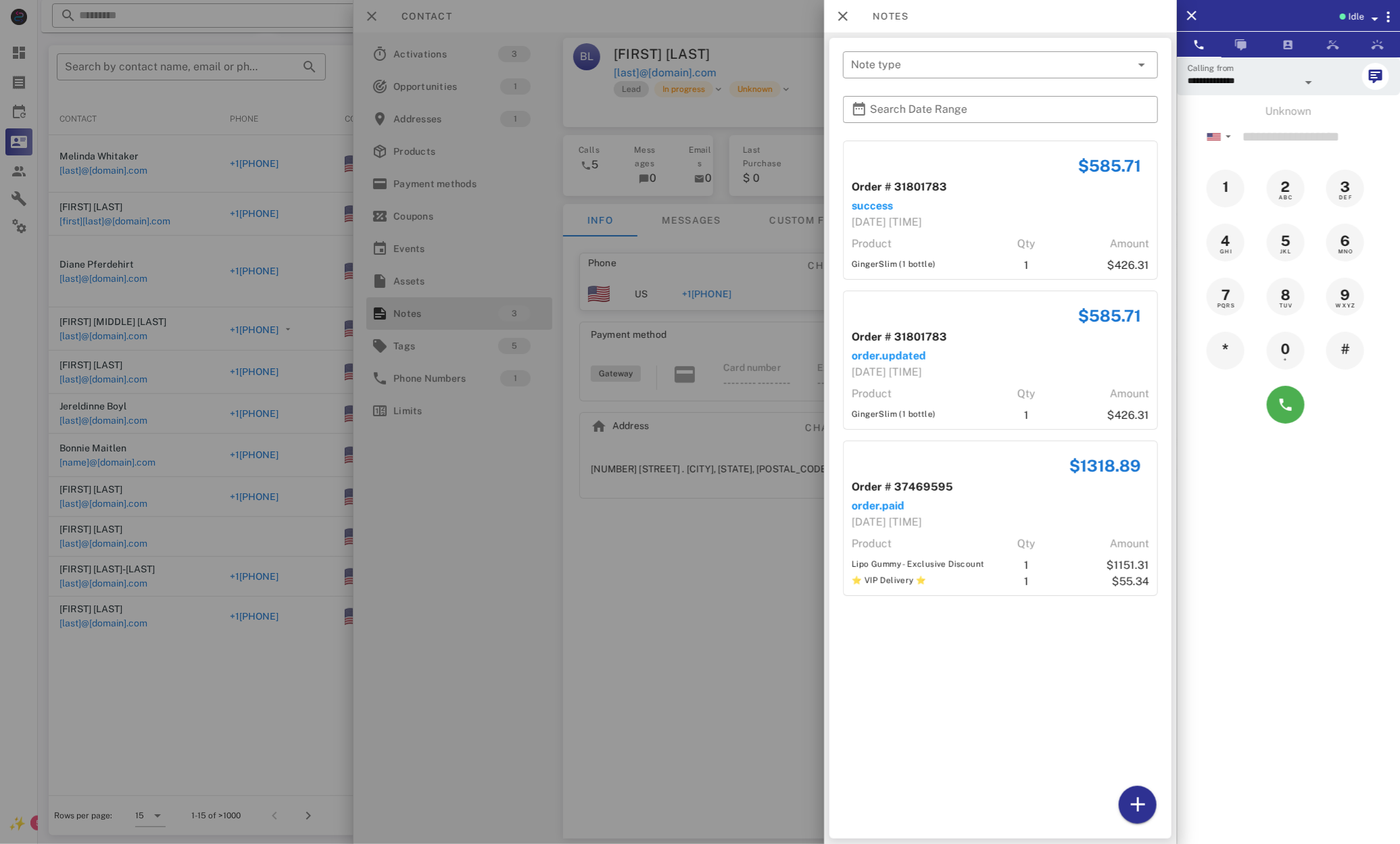 click on "01/13/2025 10:40" at bounding box center [1000, 222] 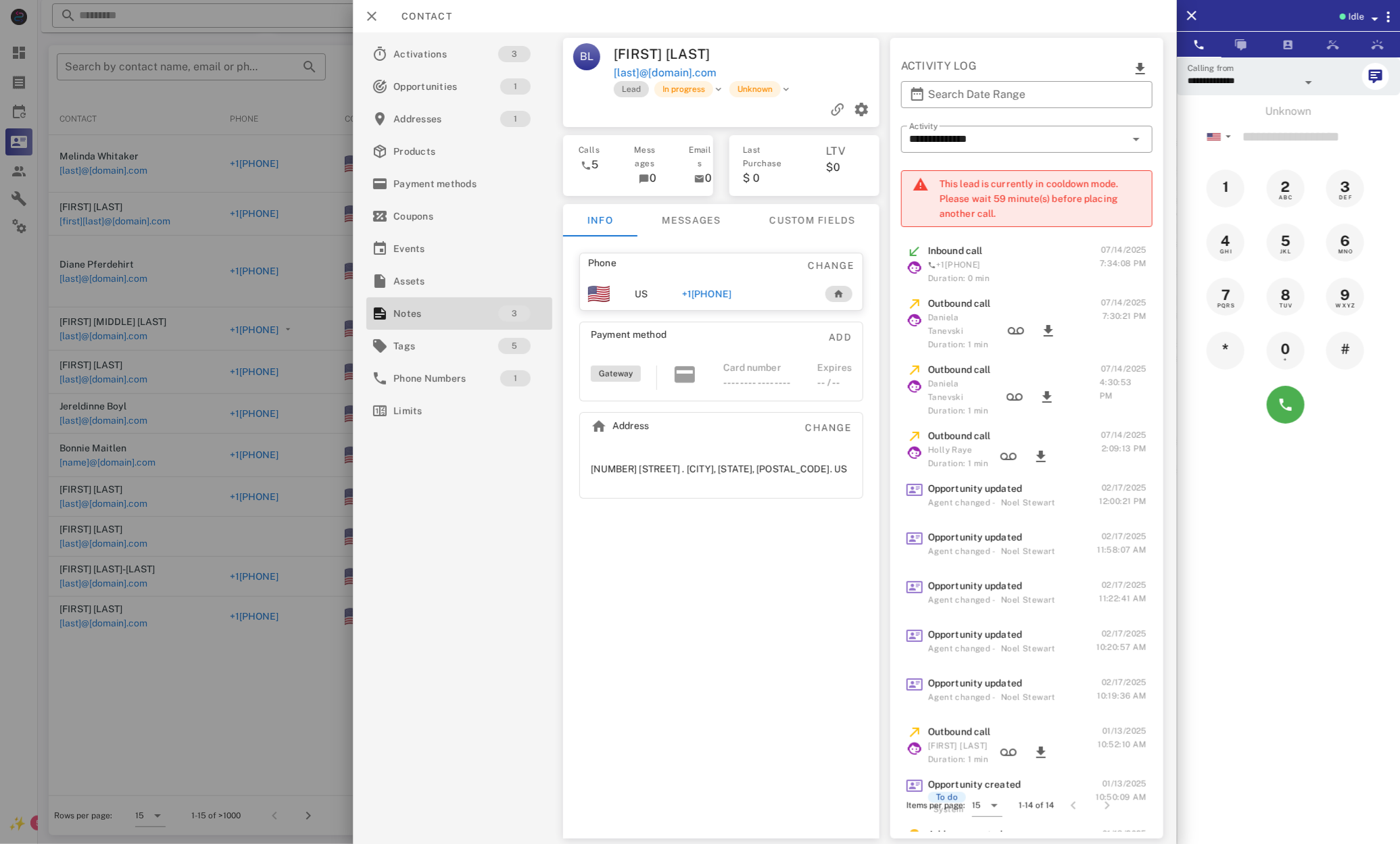 click on "+16155043167" at bounding box center [706, 294] 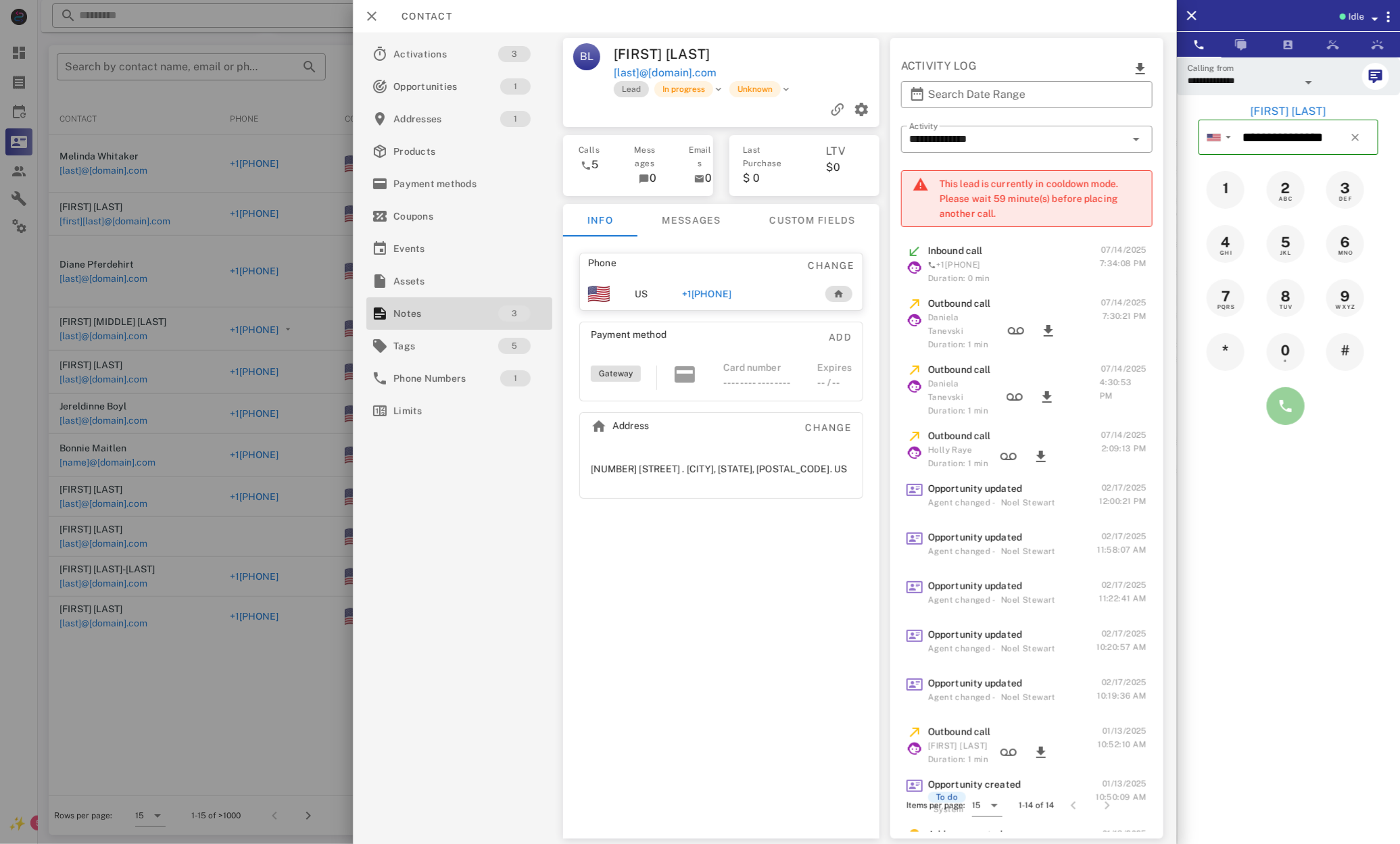 click at bounding box center [1286, 406] 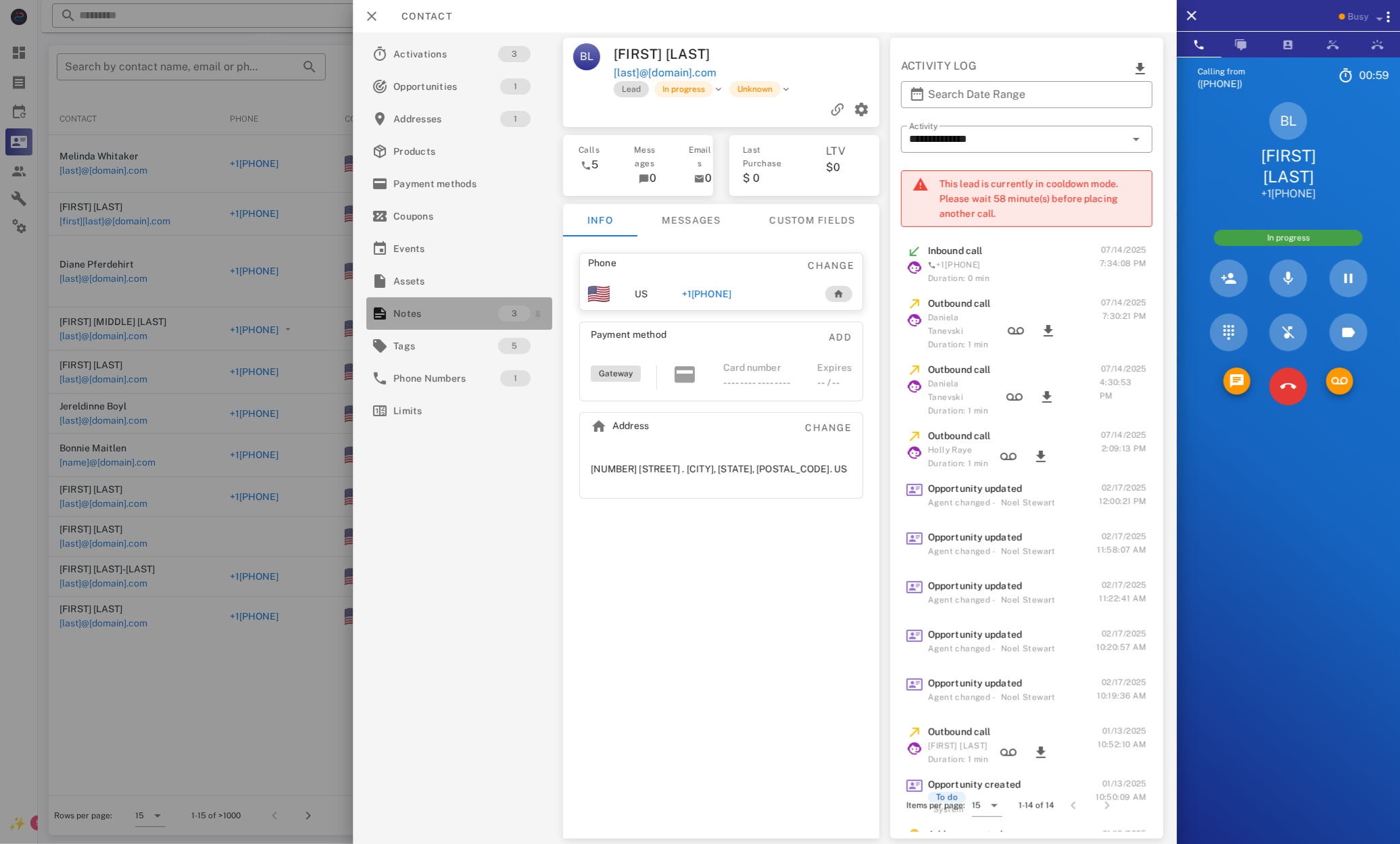 click on "Notes" at bounding box center (445, 314) 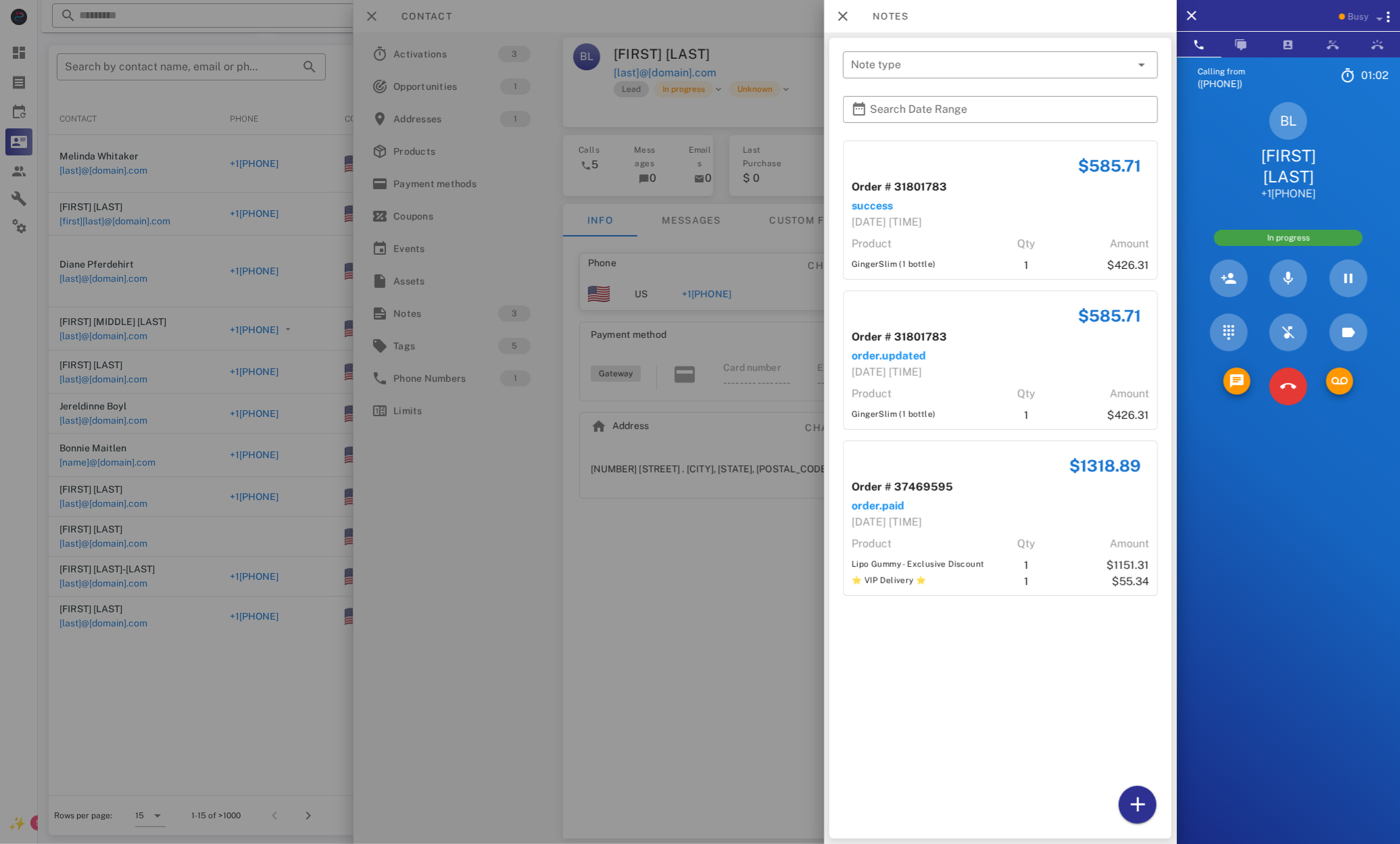 drag, startPoint x: 909, startPoint y: 265, endPoint x: 929, endPoint y: 266, distance: 20.024984 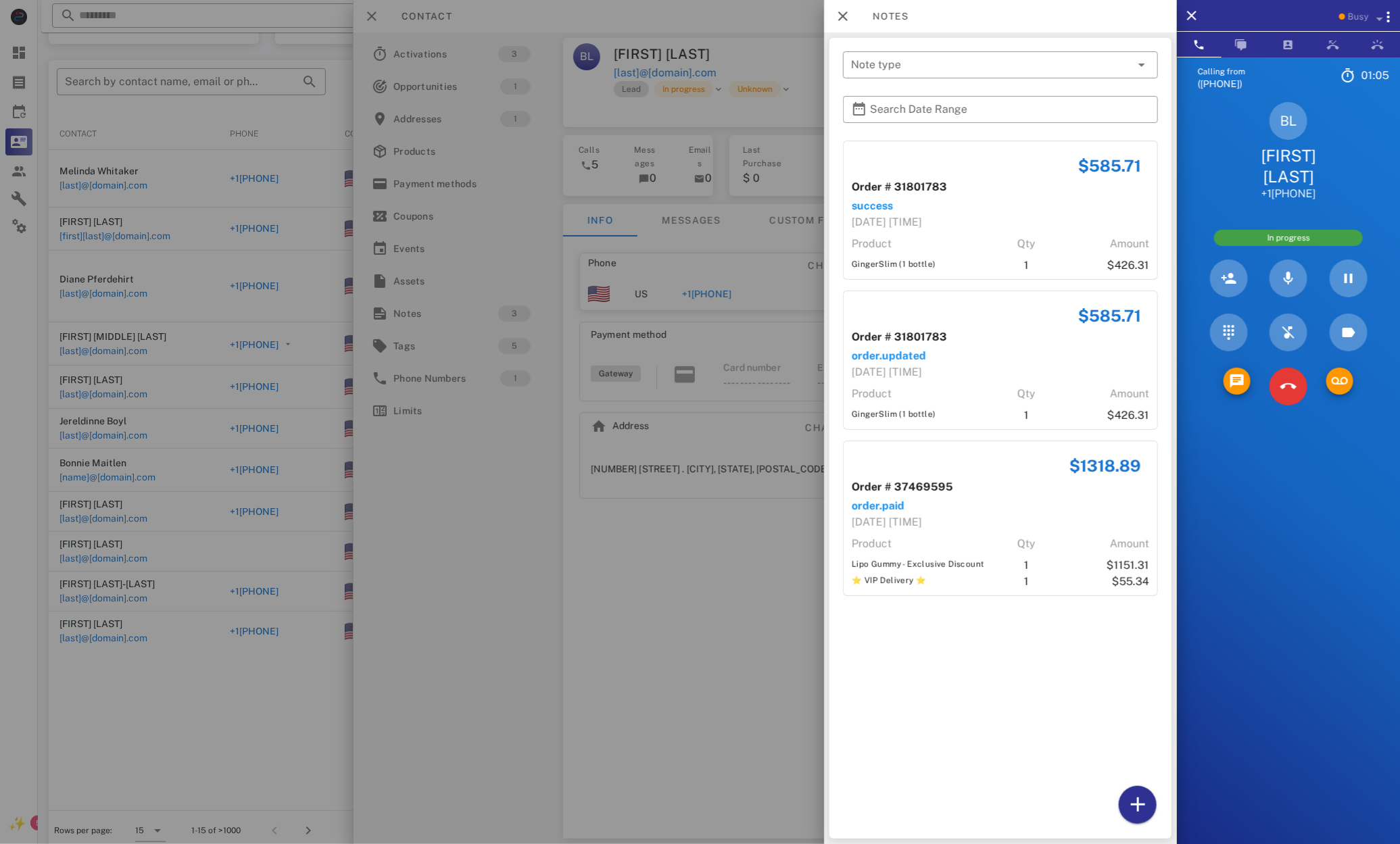 drag, startPoint x: 857, startPoint y: 413, endPoint x: 942, endPoint y: 414, distance: 85.006 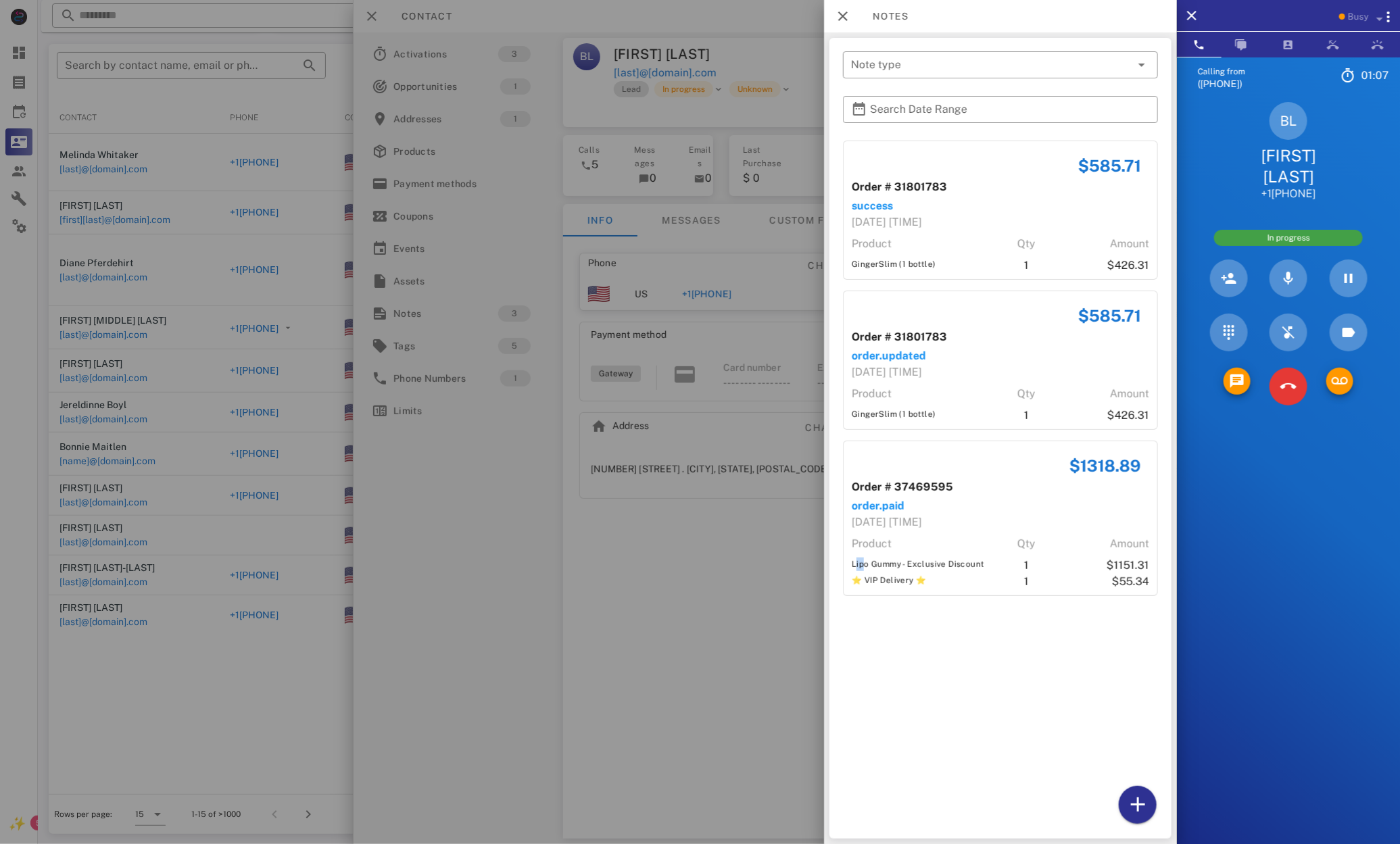 scroll, scrollTop: 124, scrollLeft: 0, axis: vertical 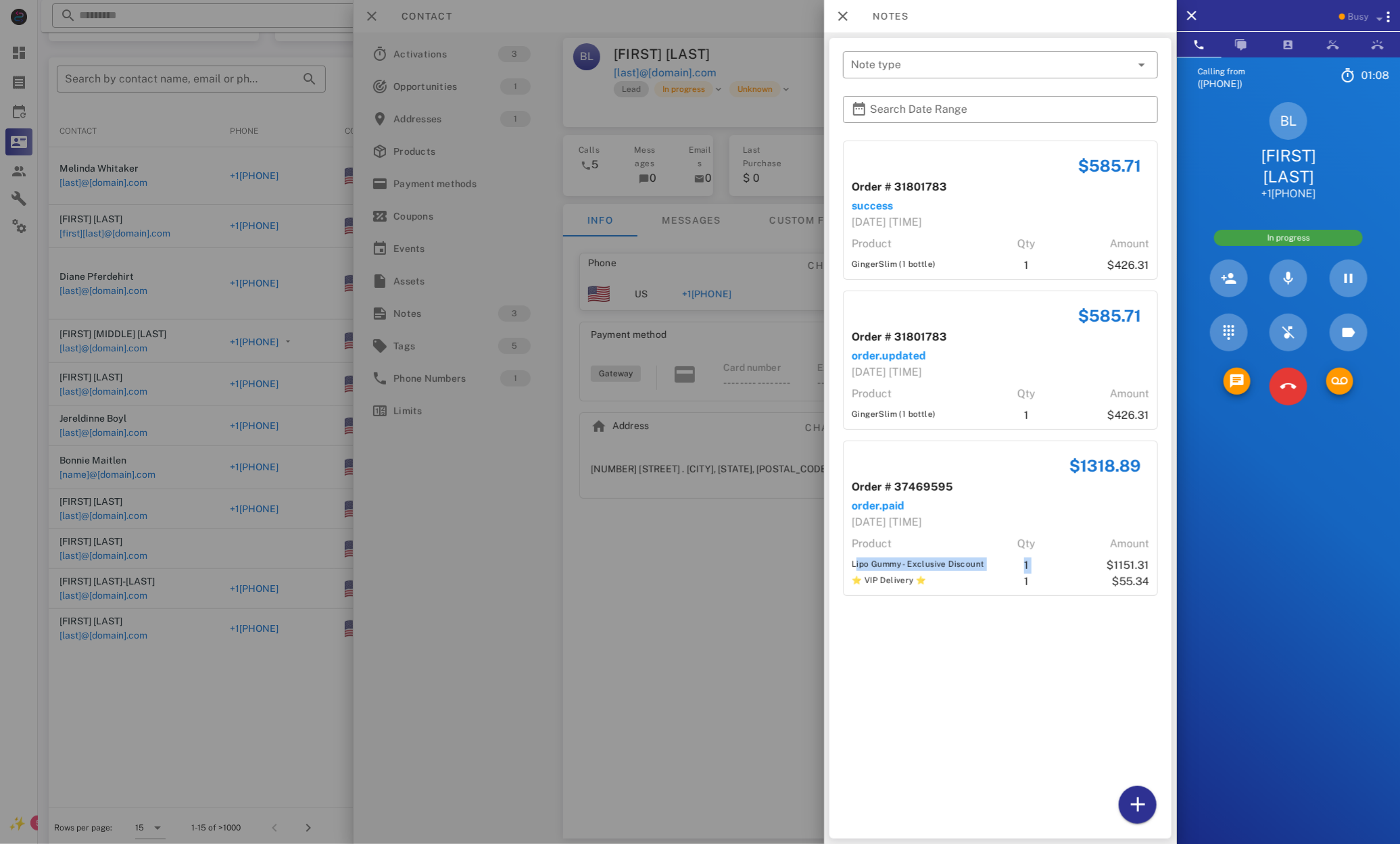 drag, startPoint x: 850, startPoint y: 560, endPoint x: 875, endPoint y: 550, distance: 26.925824 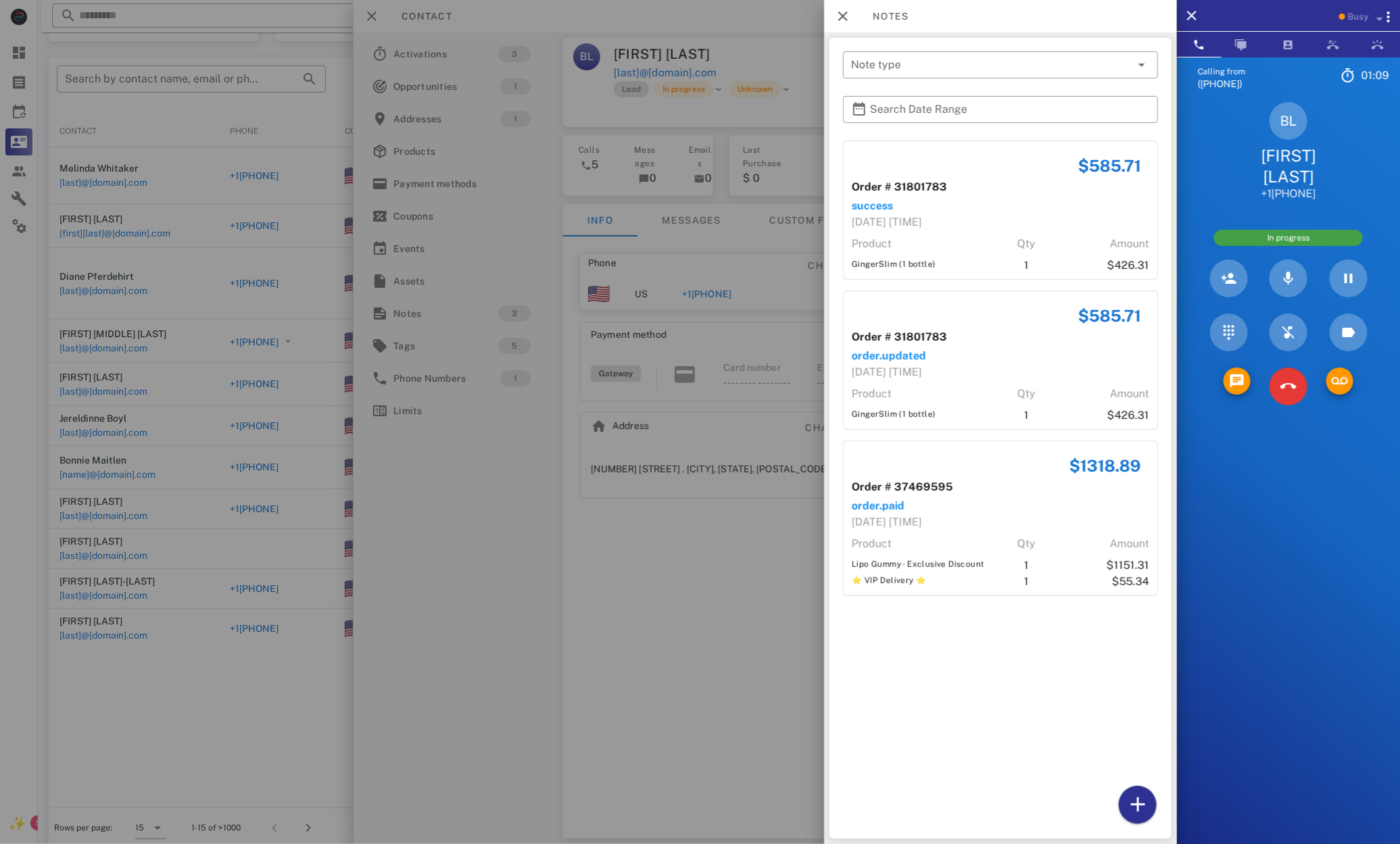 click at bounding box center [700, 422] 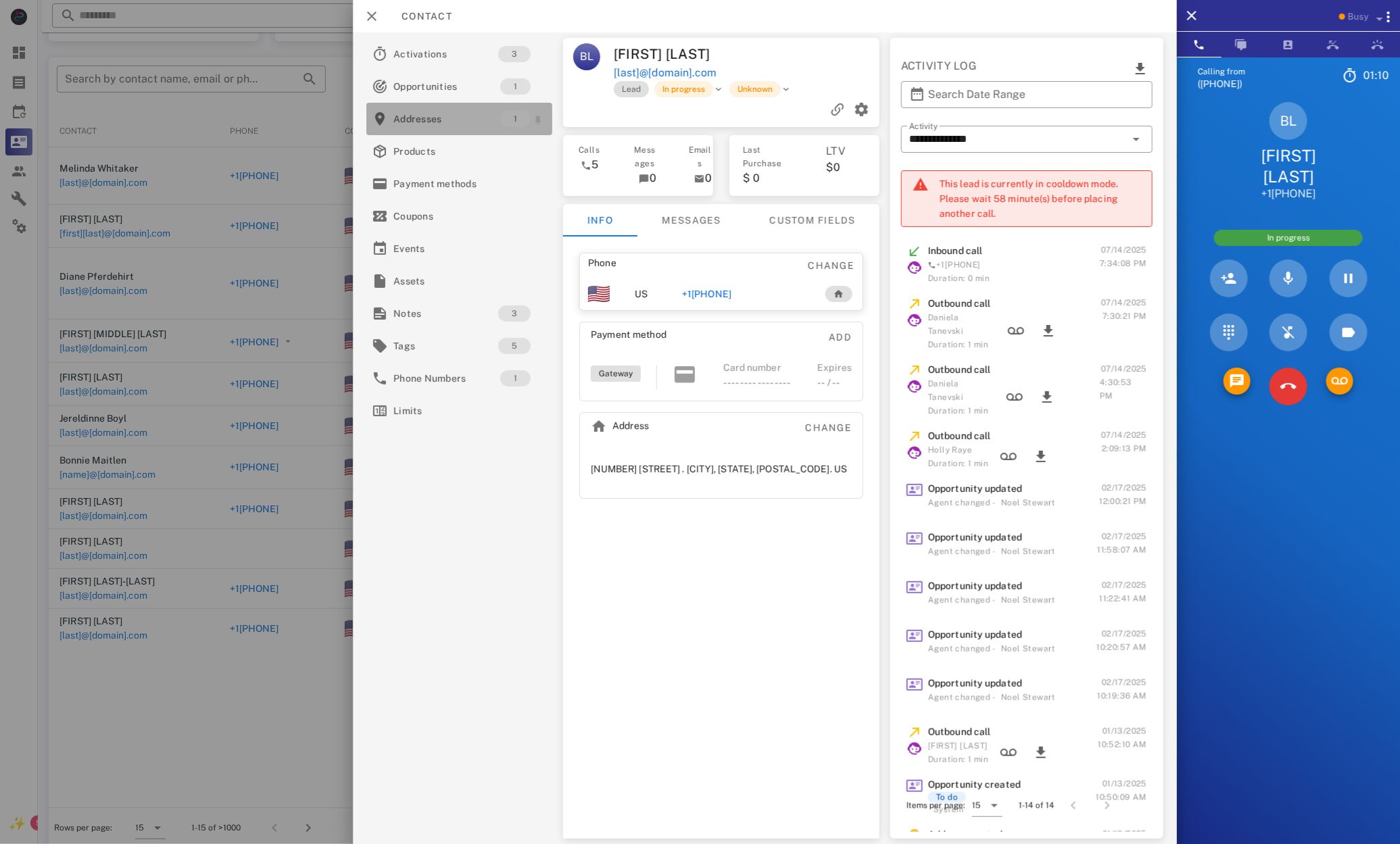 click on "Addresses" at bounding box center (447, 119) 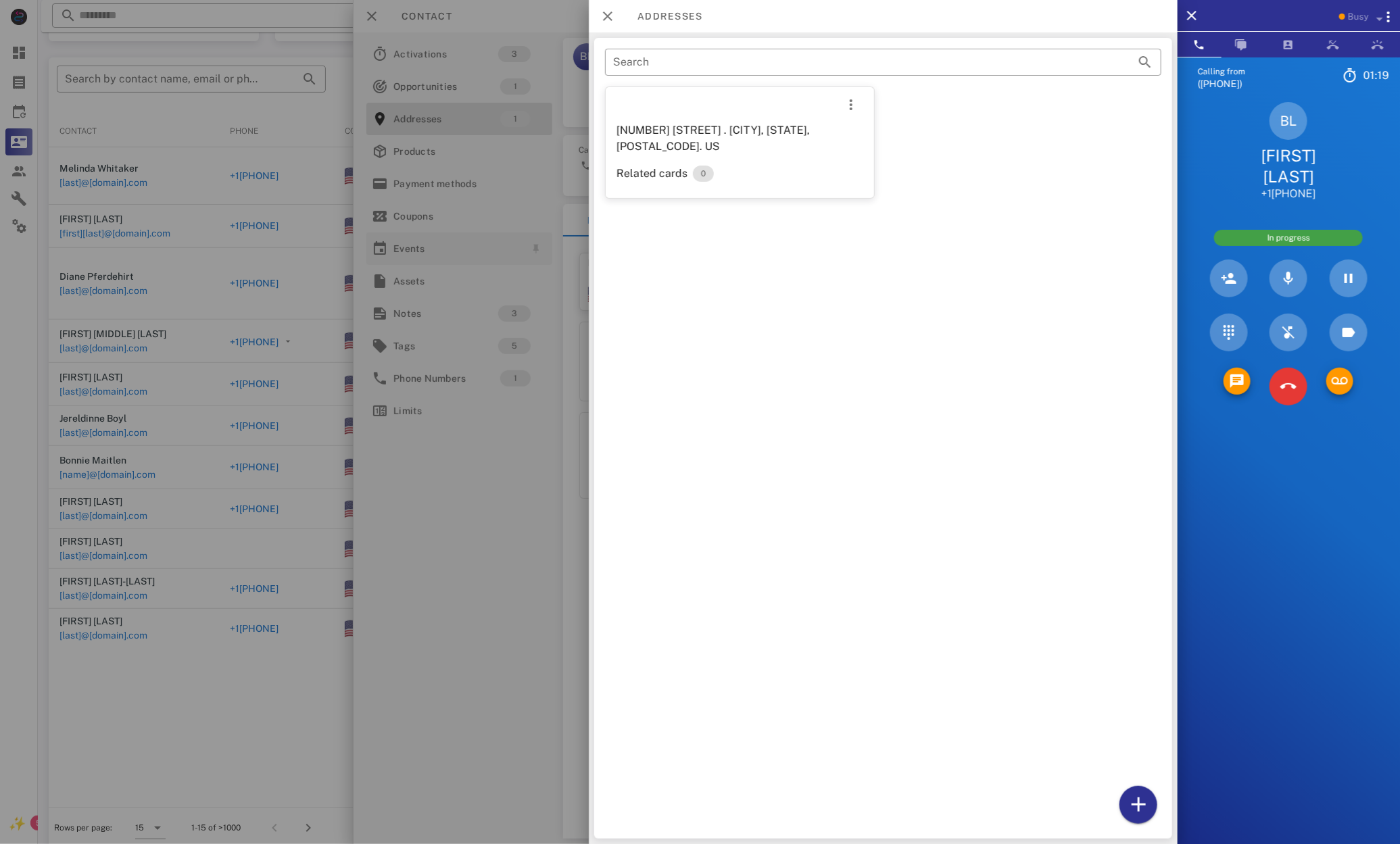 click at bounding box center (700, 422) 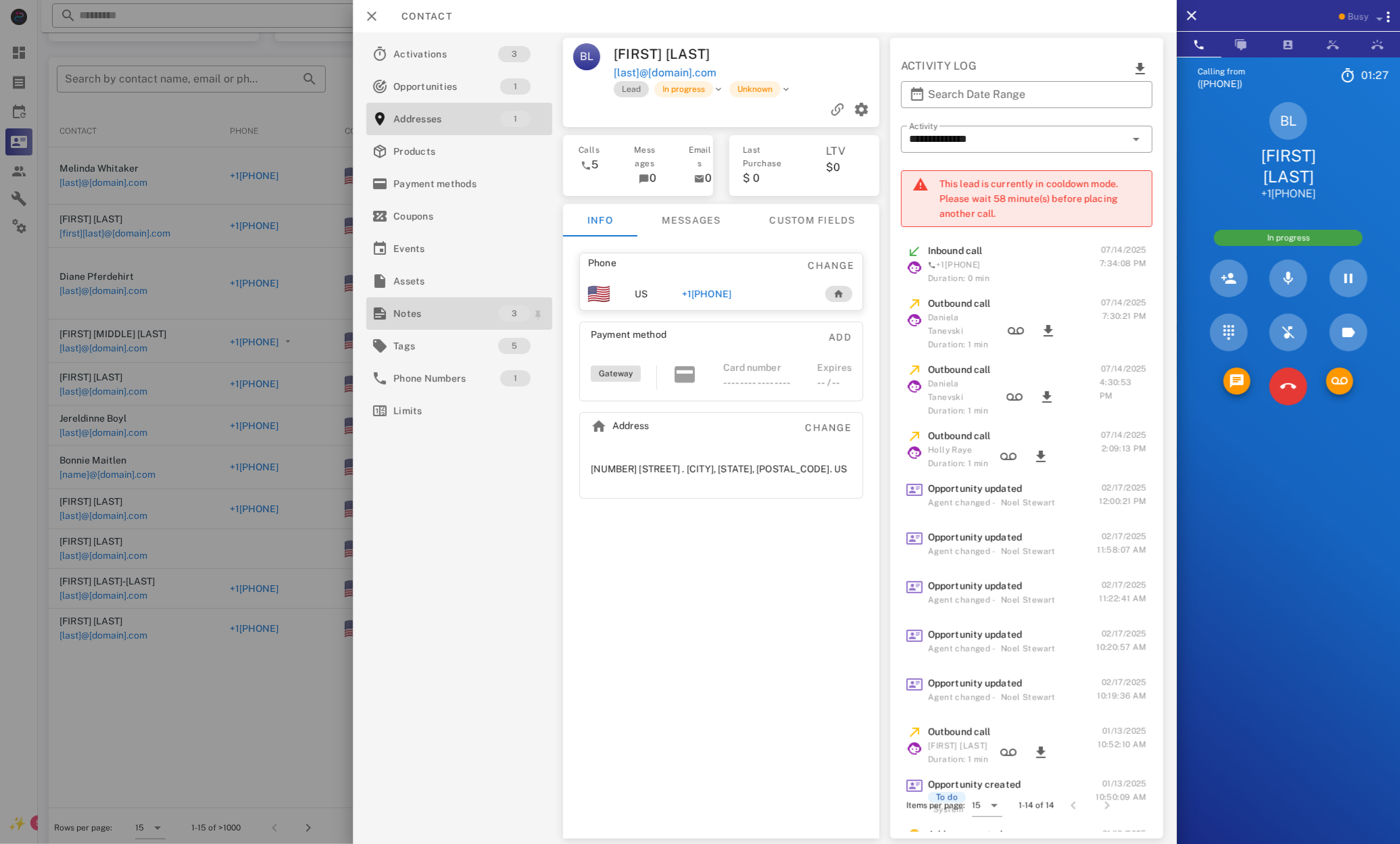 click on "Notes" at bounding box center (445, 314) 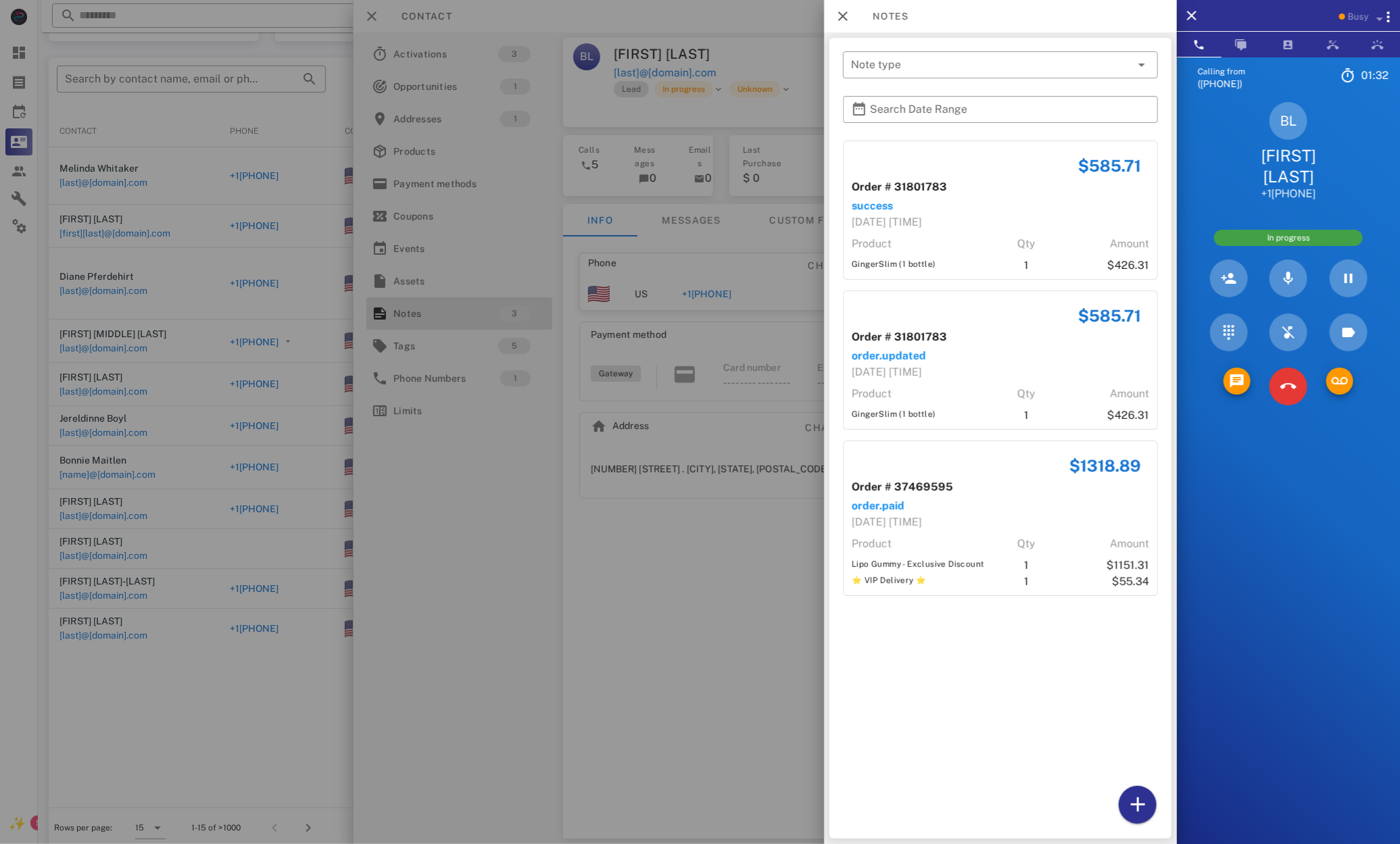 drag, startPoint x: 937, startPoint y: 257, endPoint x: 1096, endPoint y: 265, distance: 159.20113 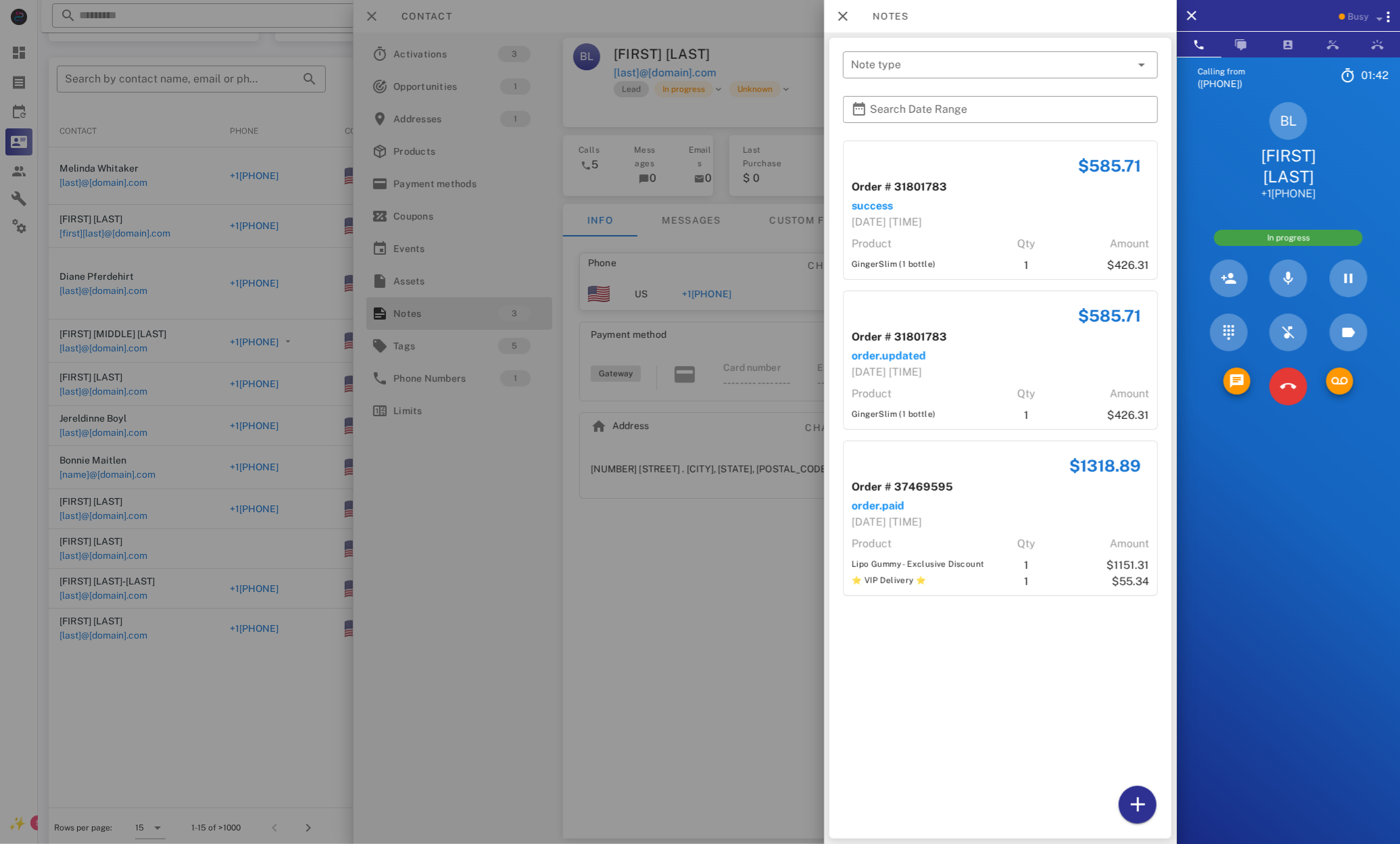 drag, startPoint x: 858, startPoint y: 560, endPoint x: 984, endPoint y: 568, distance: 126.25371 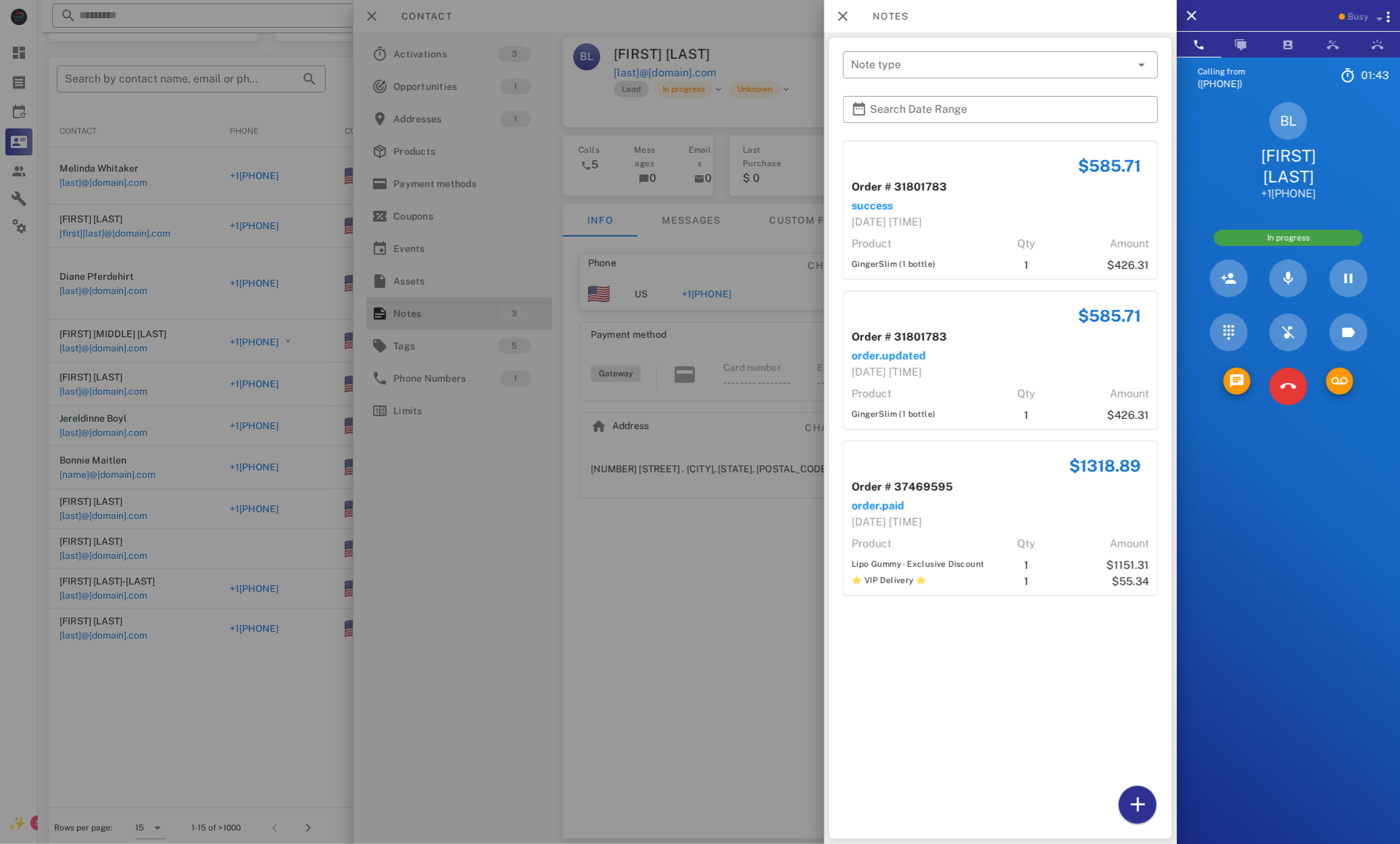 click on "Lipo Gummy - Exclusive Discount" at bounding box center (922, 566) 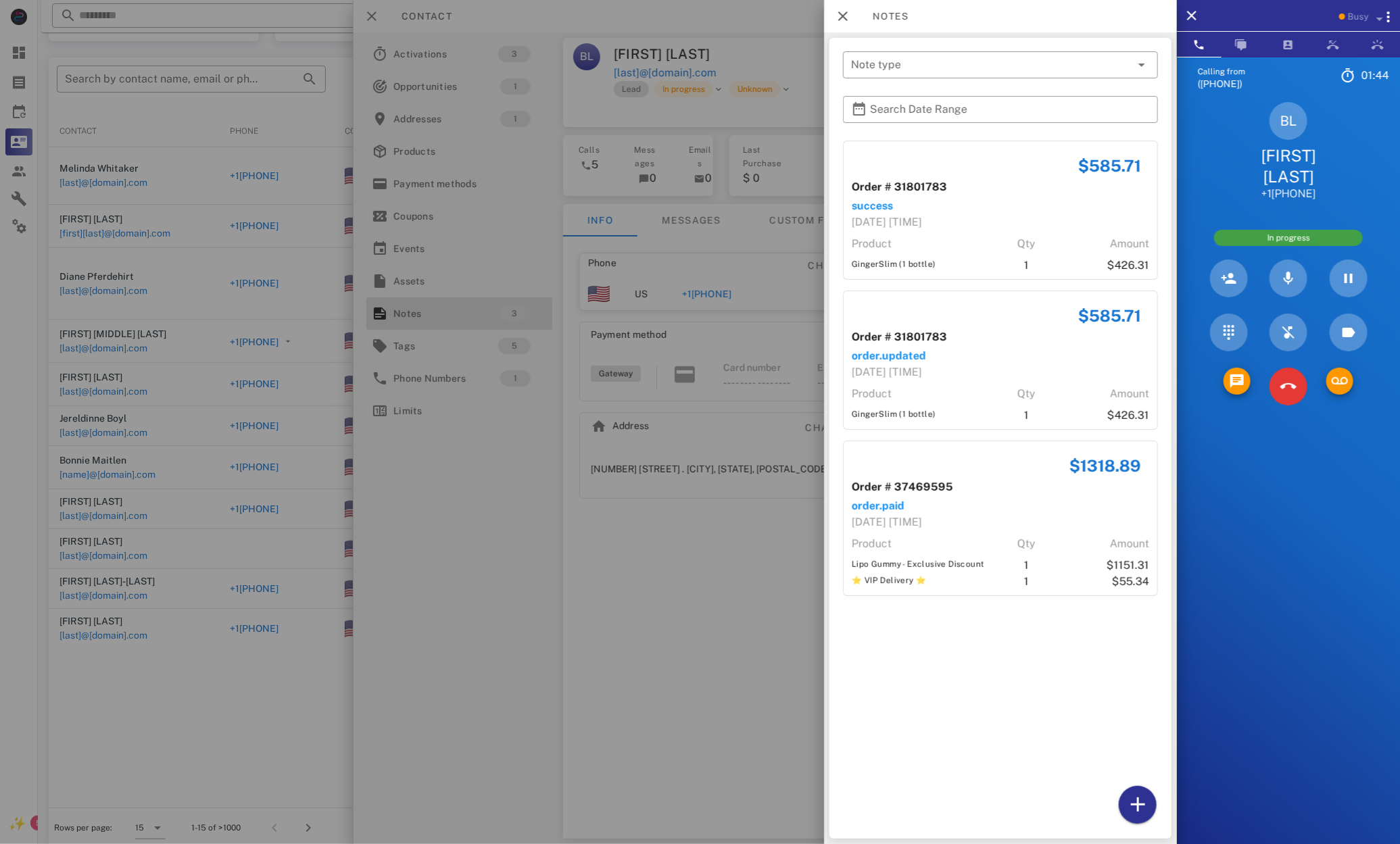 drag, startPoint x: 970, startPoint y: 564, endPoint x: 844, endPoint y: 563, distance: 126.00397 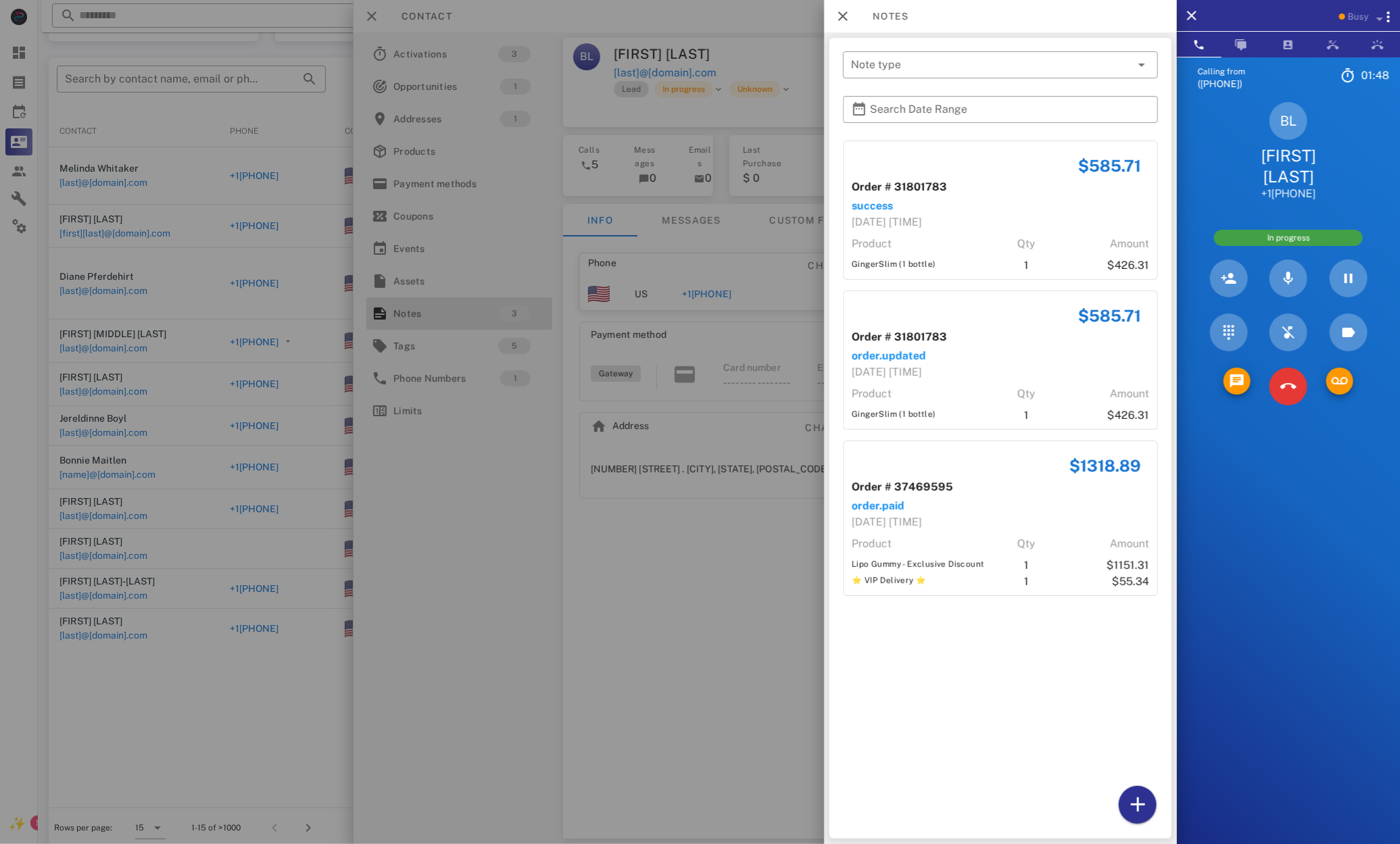 drag, startPoint x: 909, startPoint y: 393, endPoint x: 850, endPoint y: 391, distance: 59.03389 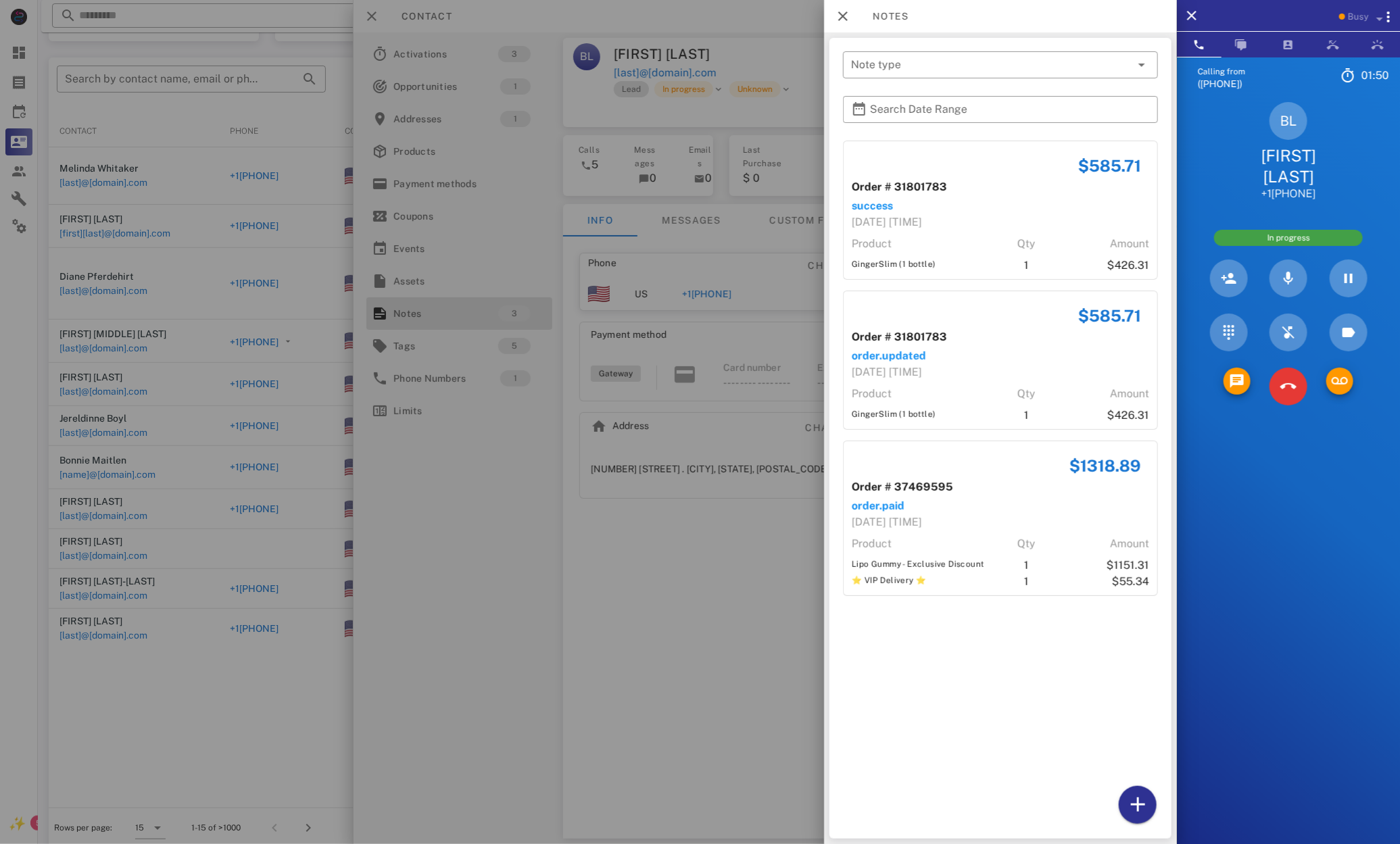 drag, startPoint x: 936, startPoint y: 418, endPoint x: 849, endPoint y: 418, distance: 87 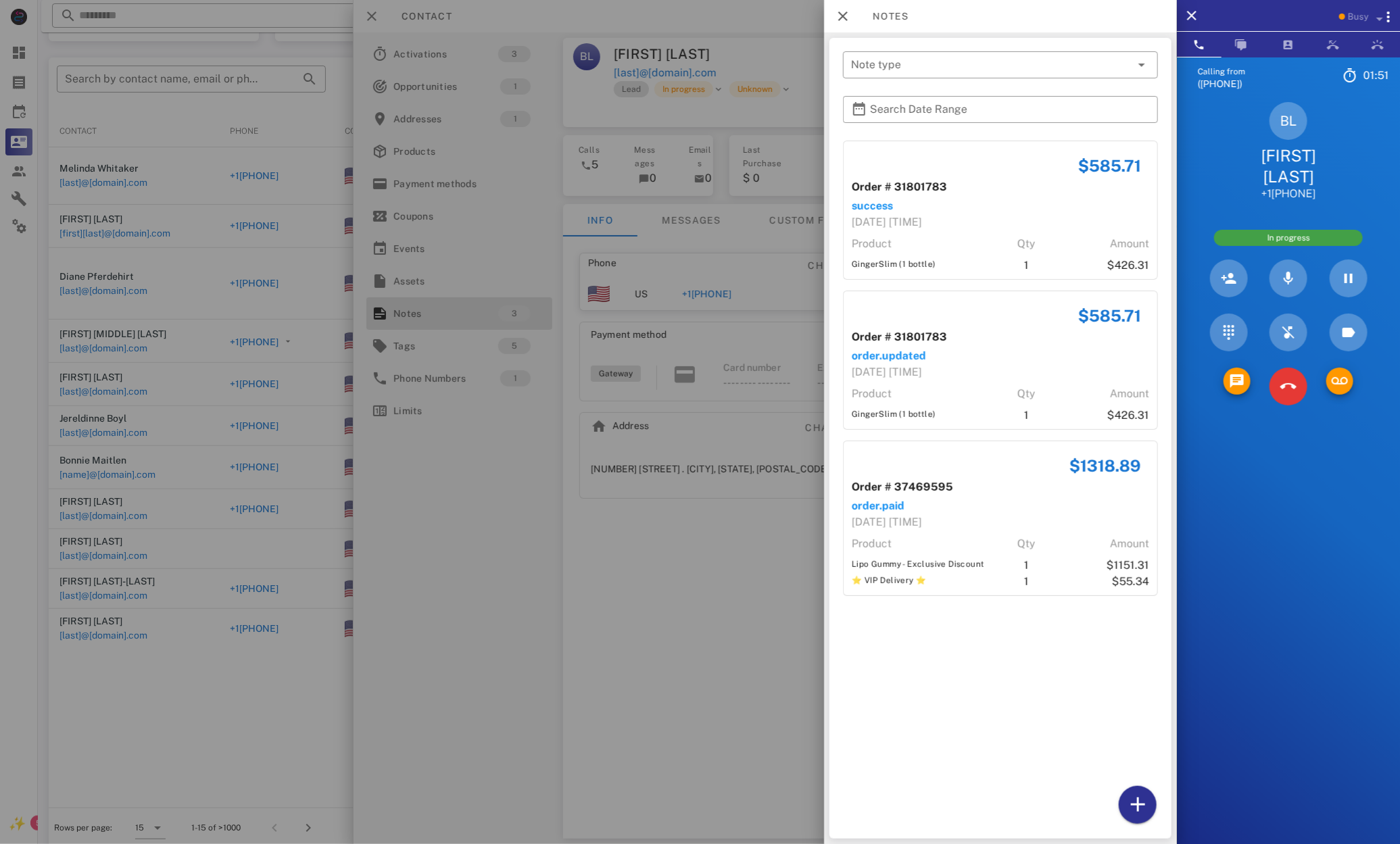 drag, startPoint x: 844, startPoint y: 260, endPoint x: 970, endPoint y: 266, distance: 126.14278 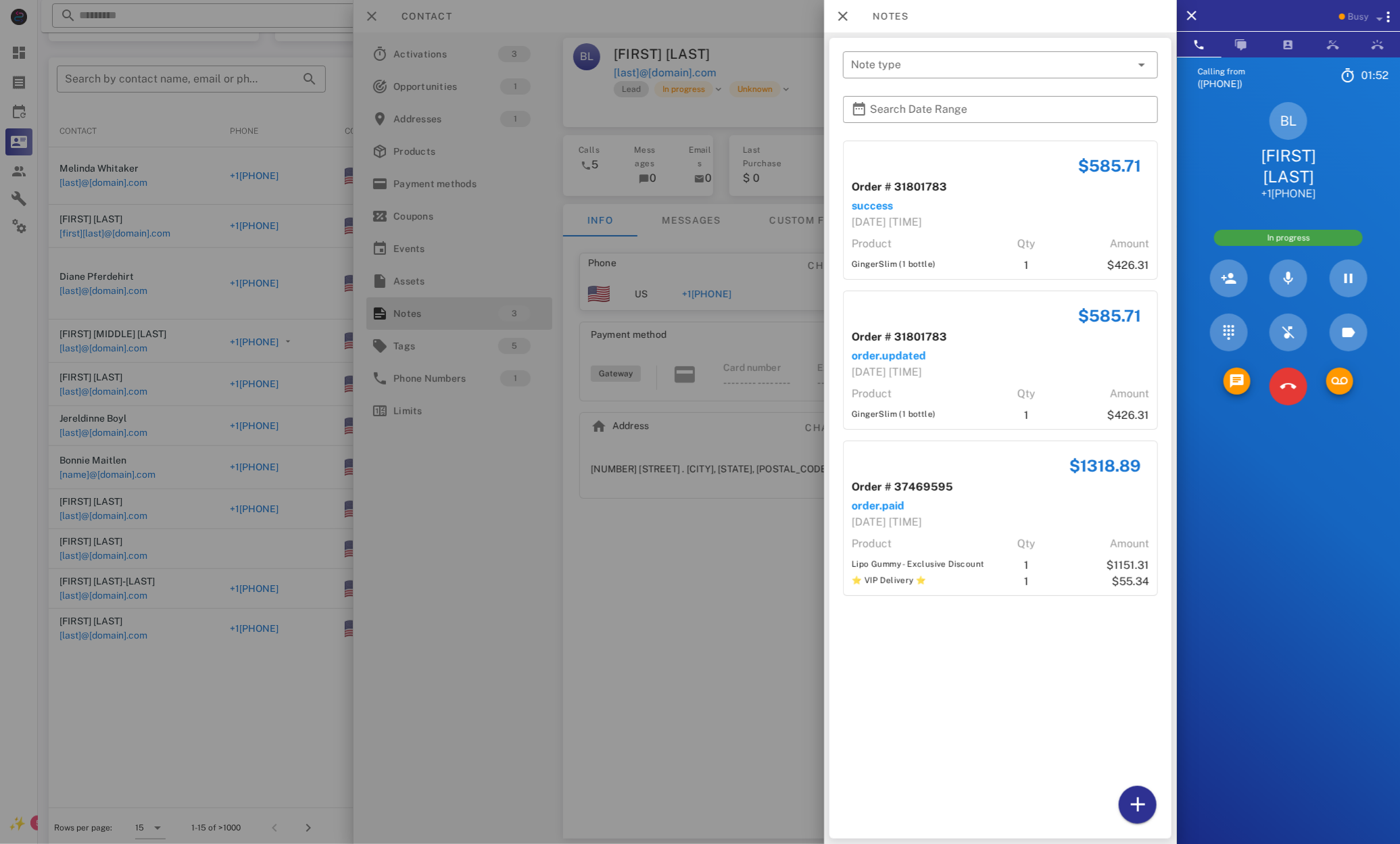 click on "1" at bounding box center (1026, 266) 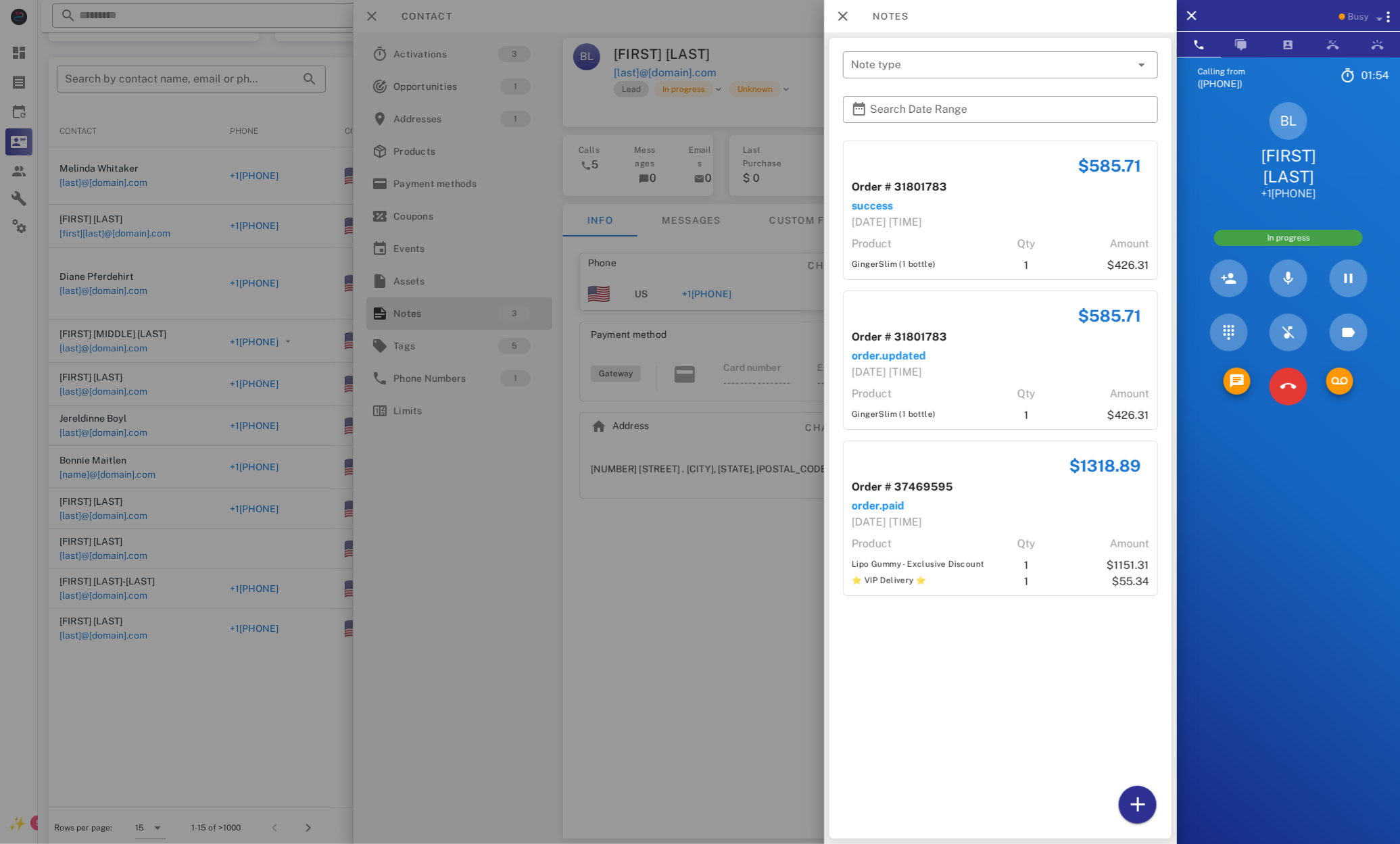 drag, startPoint x: 1046, startPoint y: 193, endPoint x: 1006, endPoint y: 227, distance: 52.497619 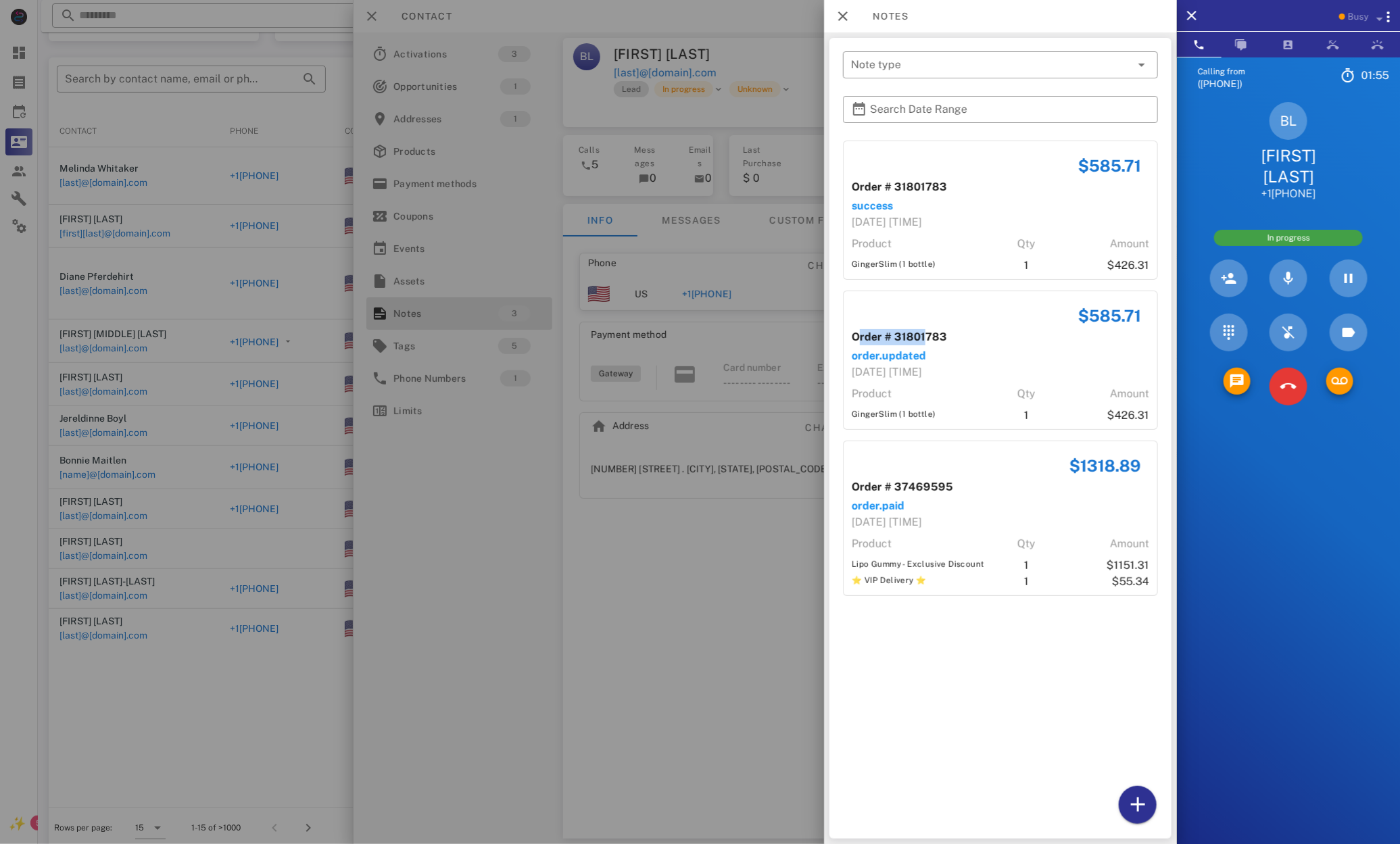 drag, startPoint x: 848, startPoint y: 331, endPoint x: 915, endPoint y: 334, distance: 67.0671 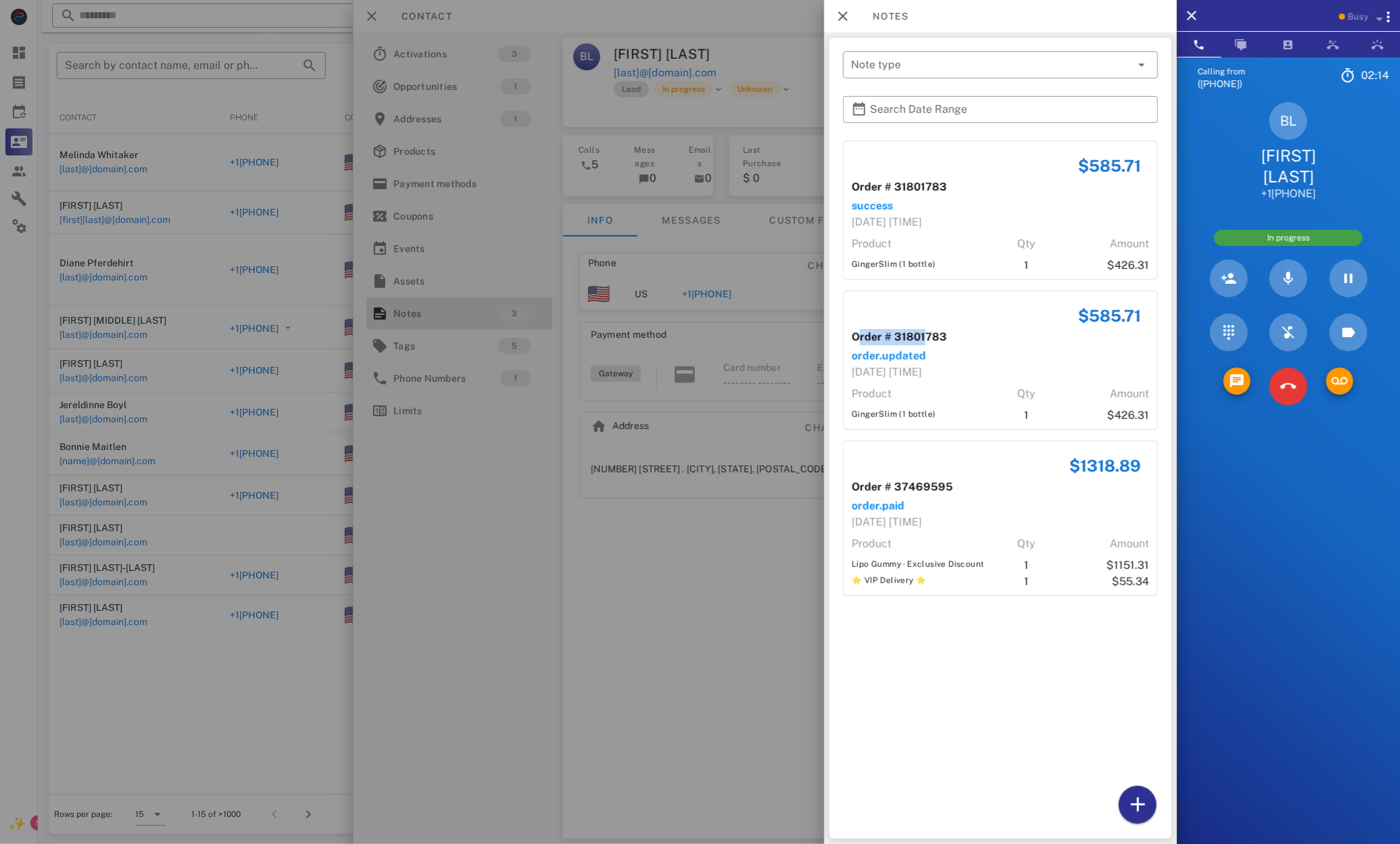 scroll, scrollTop: 136, scrollLeft: 0, axis: vertical 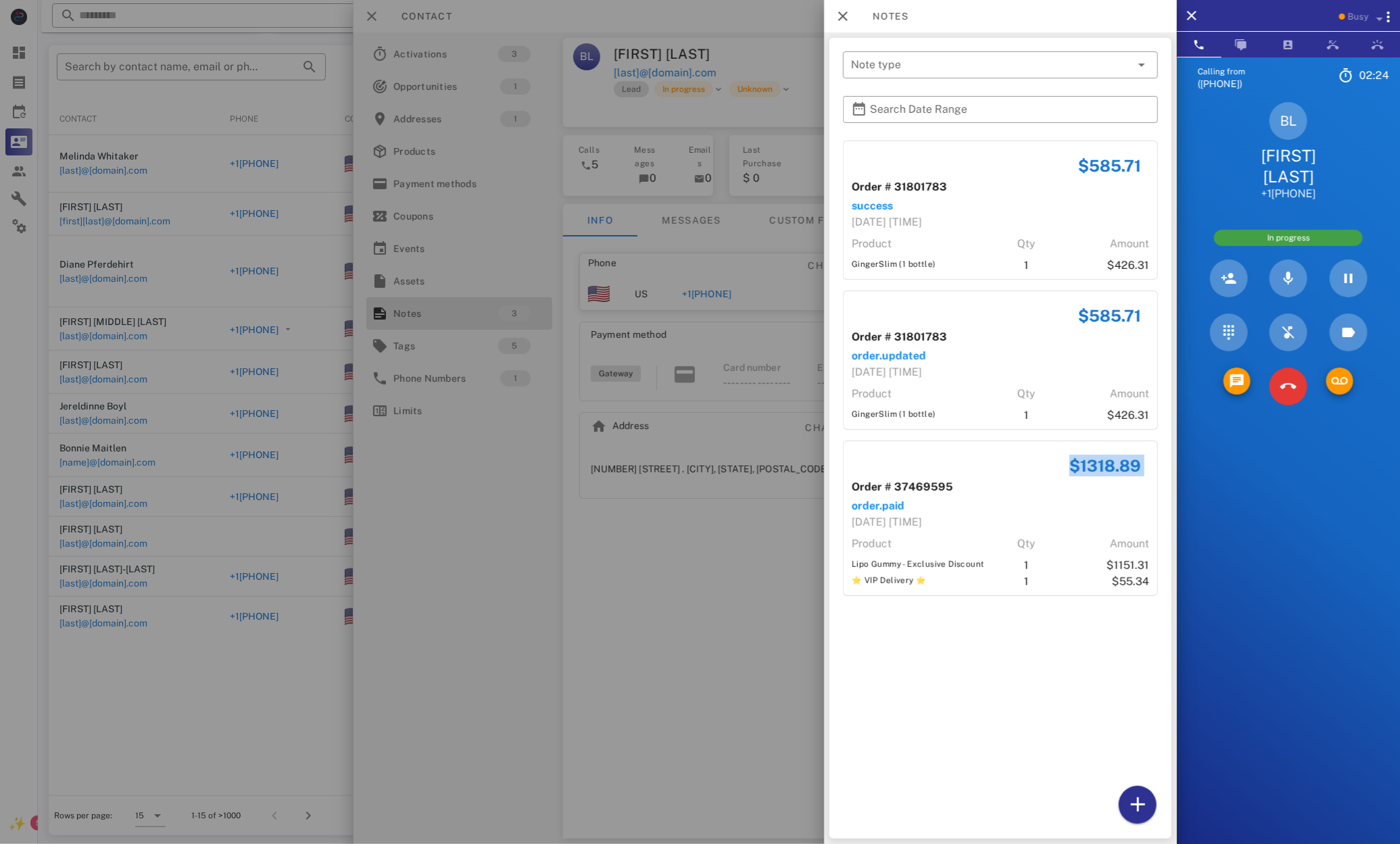 drag, startPoint x: 896, startPoint y: 455, endPoint x: 1161, endPoint y: 476, distance: 265.83077 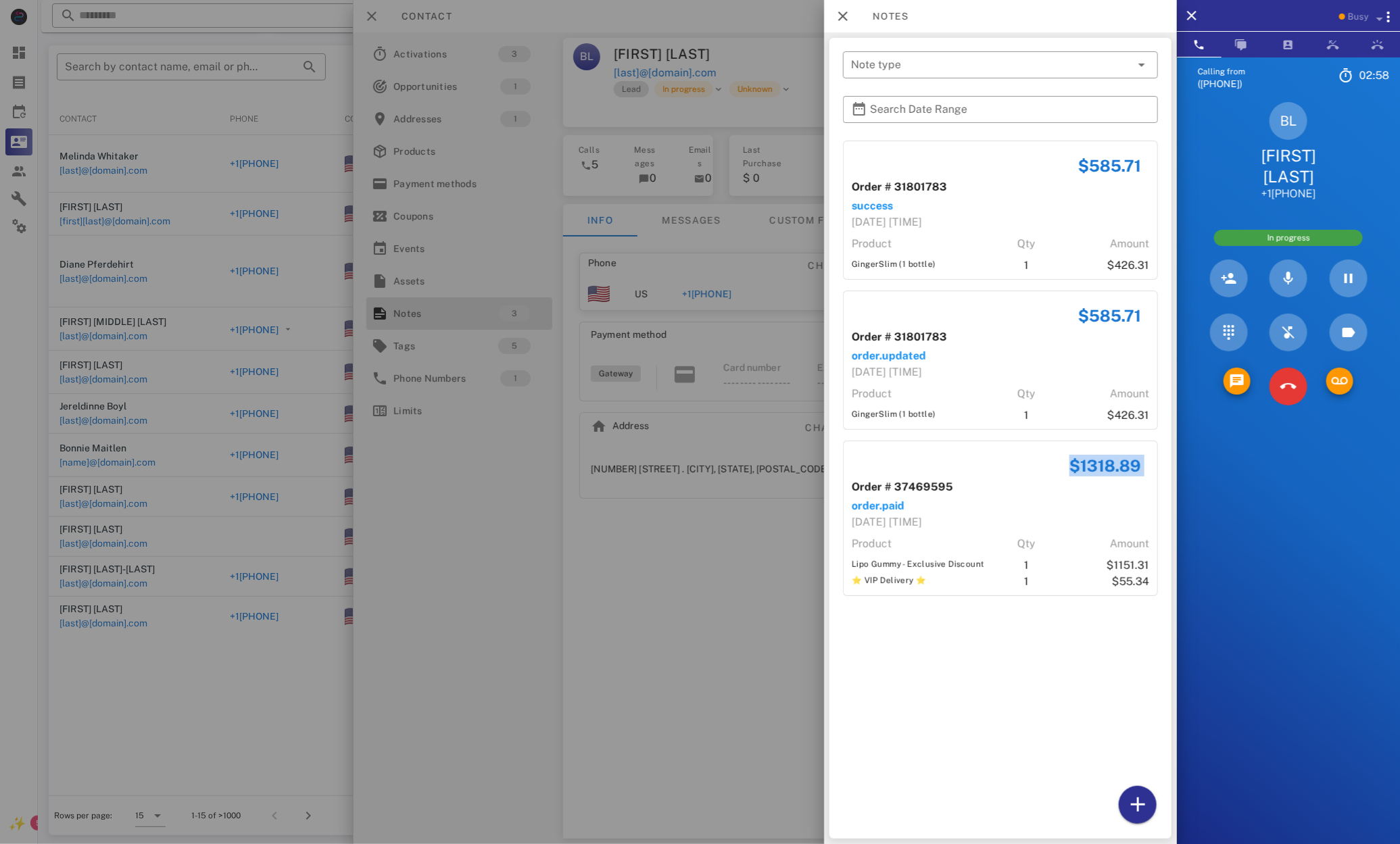 drag, startPoint x: 854, startPoint y: 188, endPoint x: 943, endPoint y: 274, distance: 123.76187 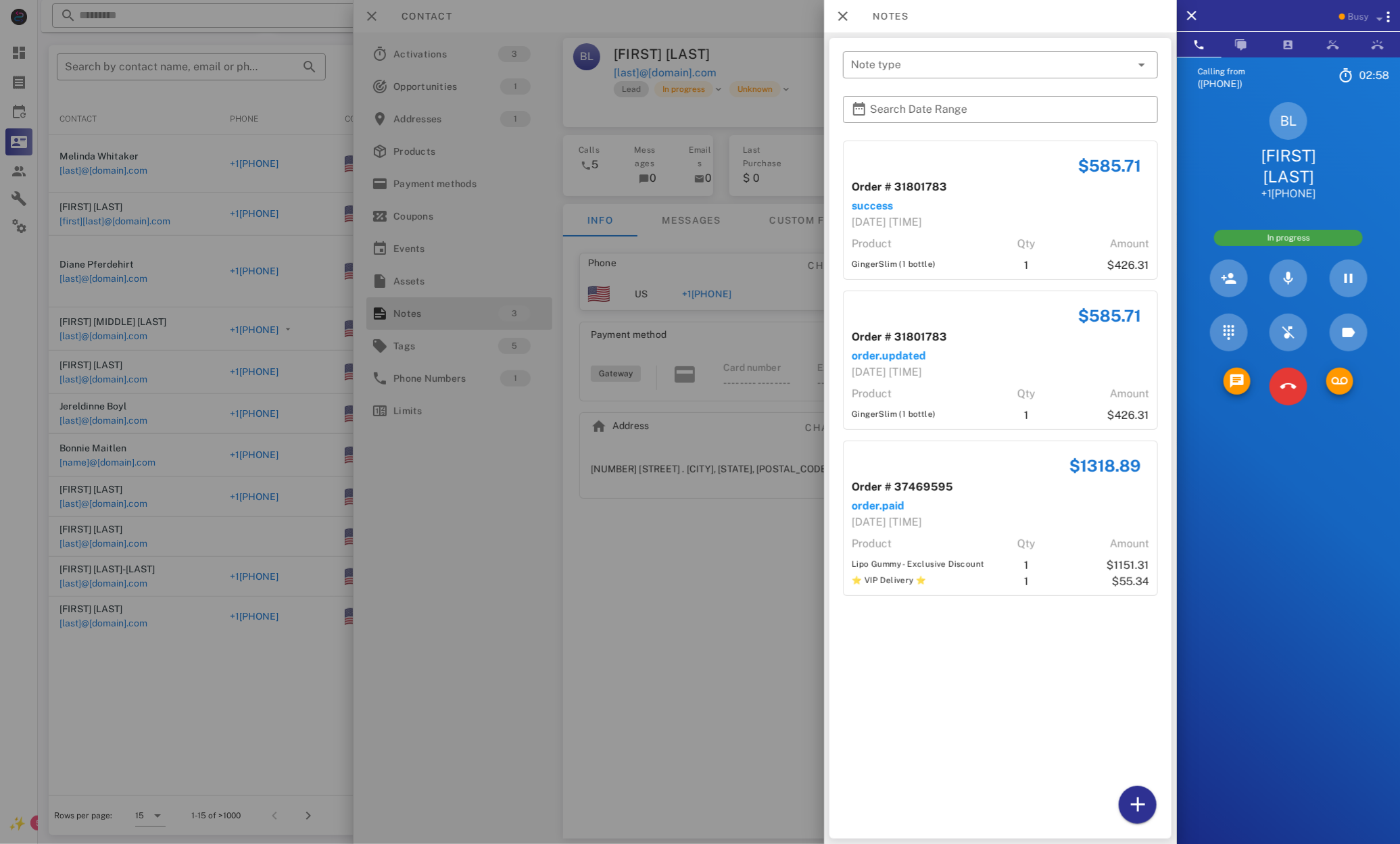 click on "$585.71   Order # 31801783   success   01/13/2025 10:40   Product Qty Amount  GingerSlim (1 bottle)  1 $426.31" at bounding box center [1000, 210] 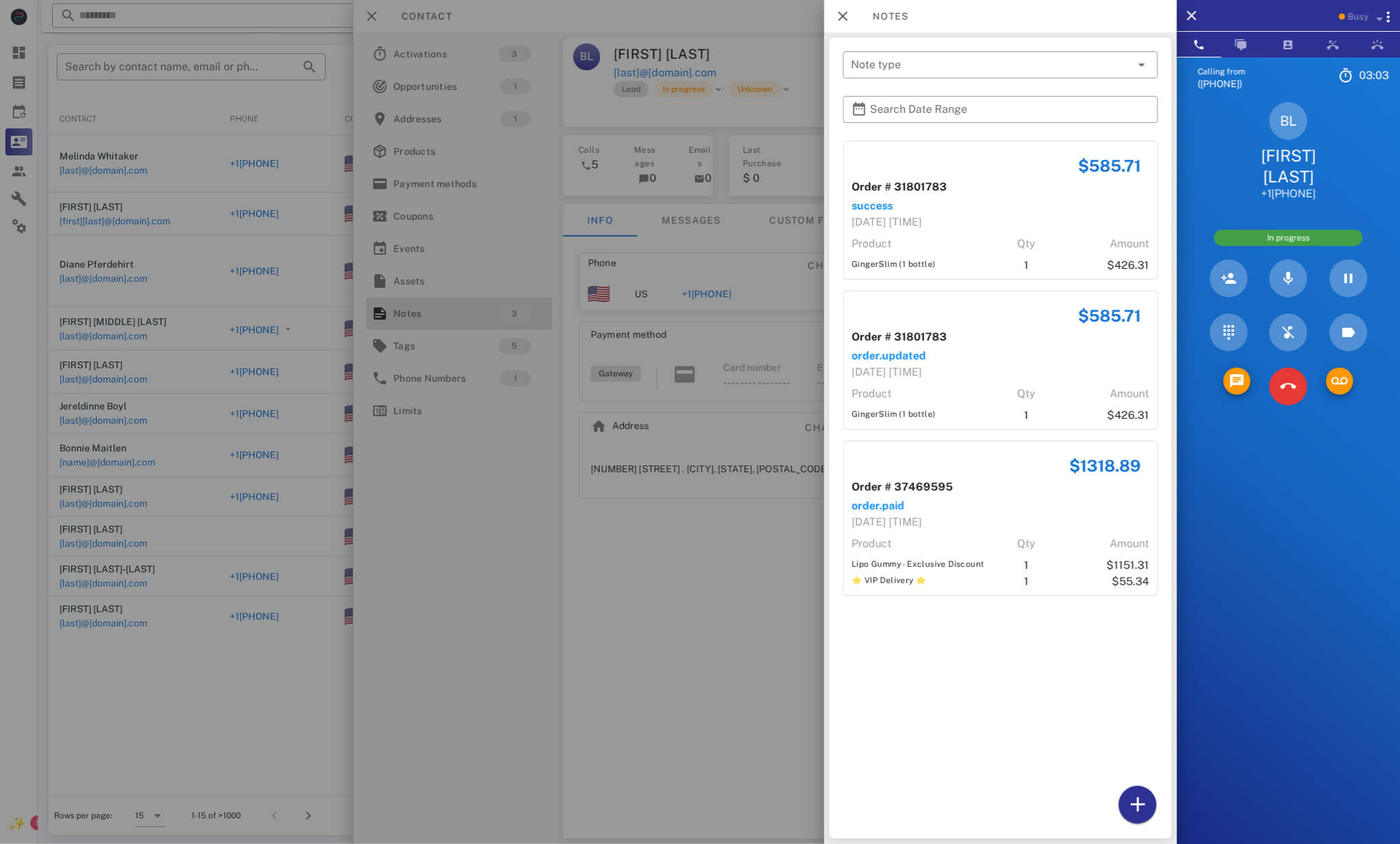 drag, startPoint x: 838, startPoint y: 278, endPoint x: 838, endPoint y: 266, distance: 12 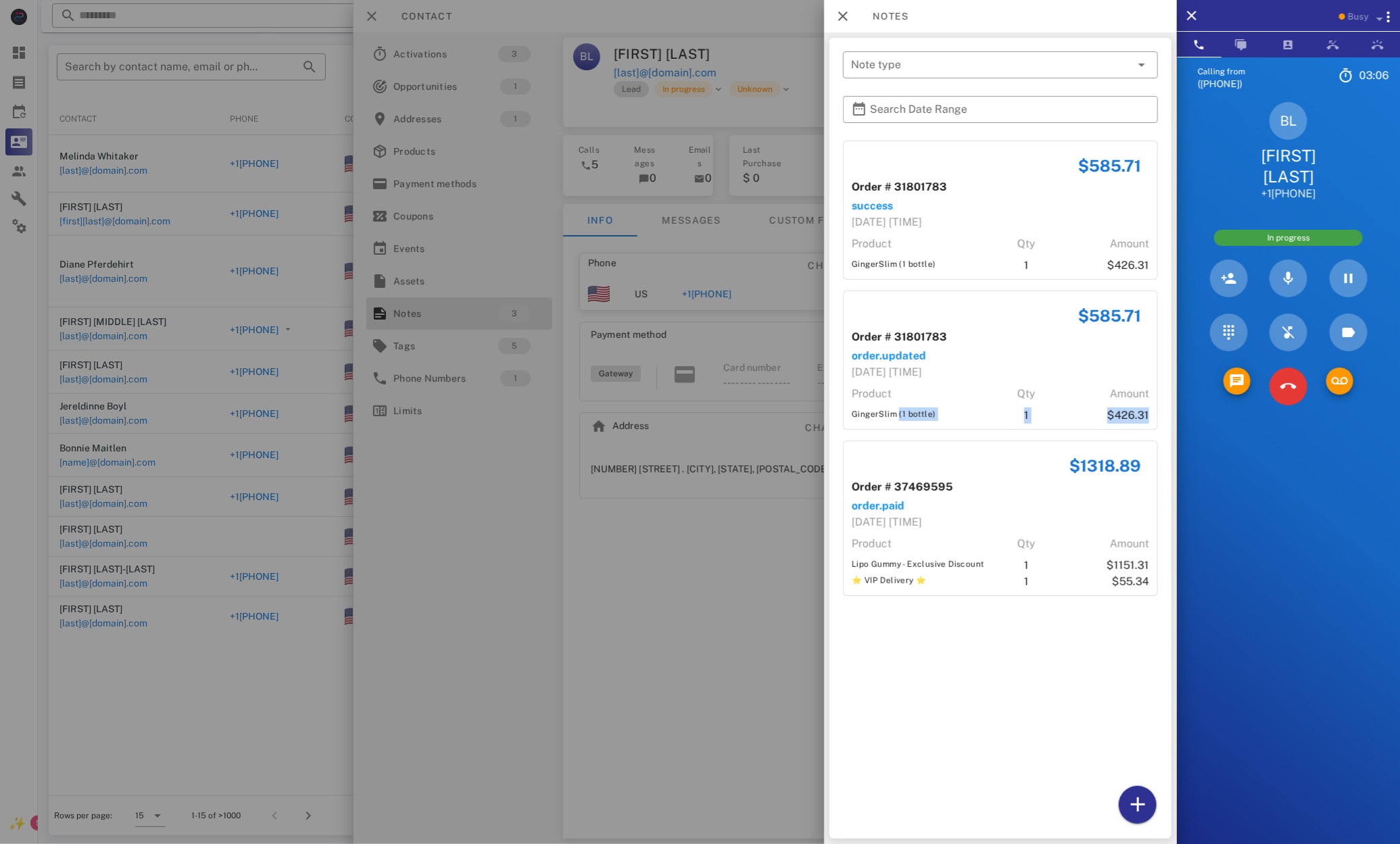 drag, startPoint x: 842, startPoint y: 430, endPoint x: 859, endPoint y: 414, distance: 23.345235 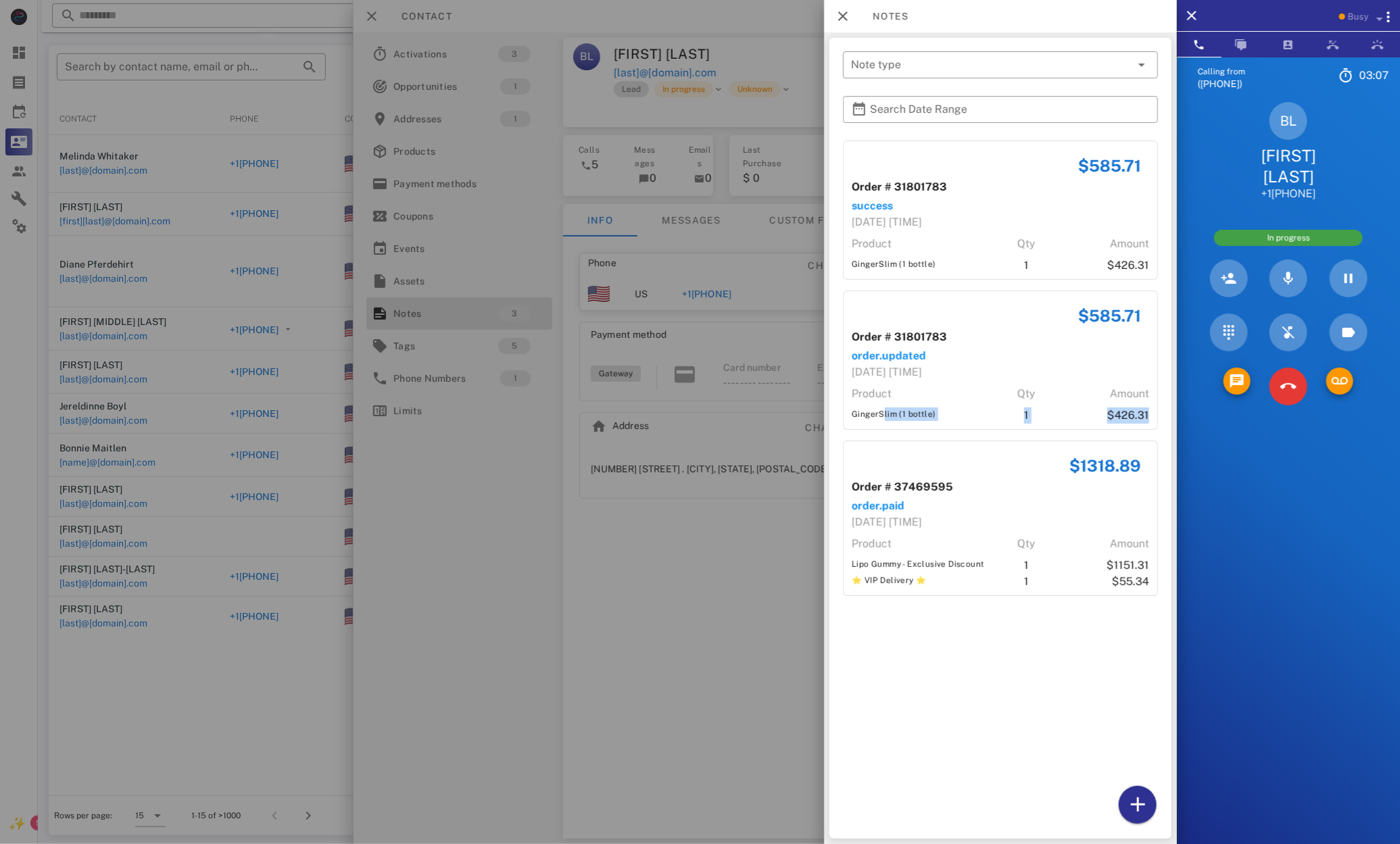 drag, startPoint x: 908, startPoint y: 410, endPoint x: 957, endPoint y: 421, distance: 50.21952 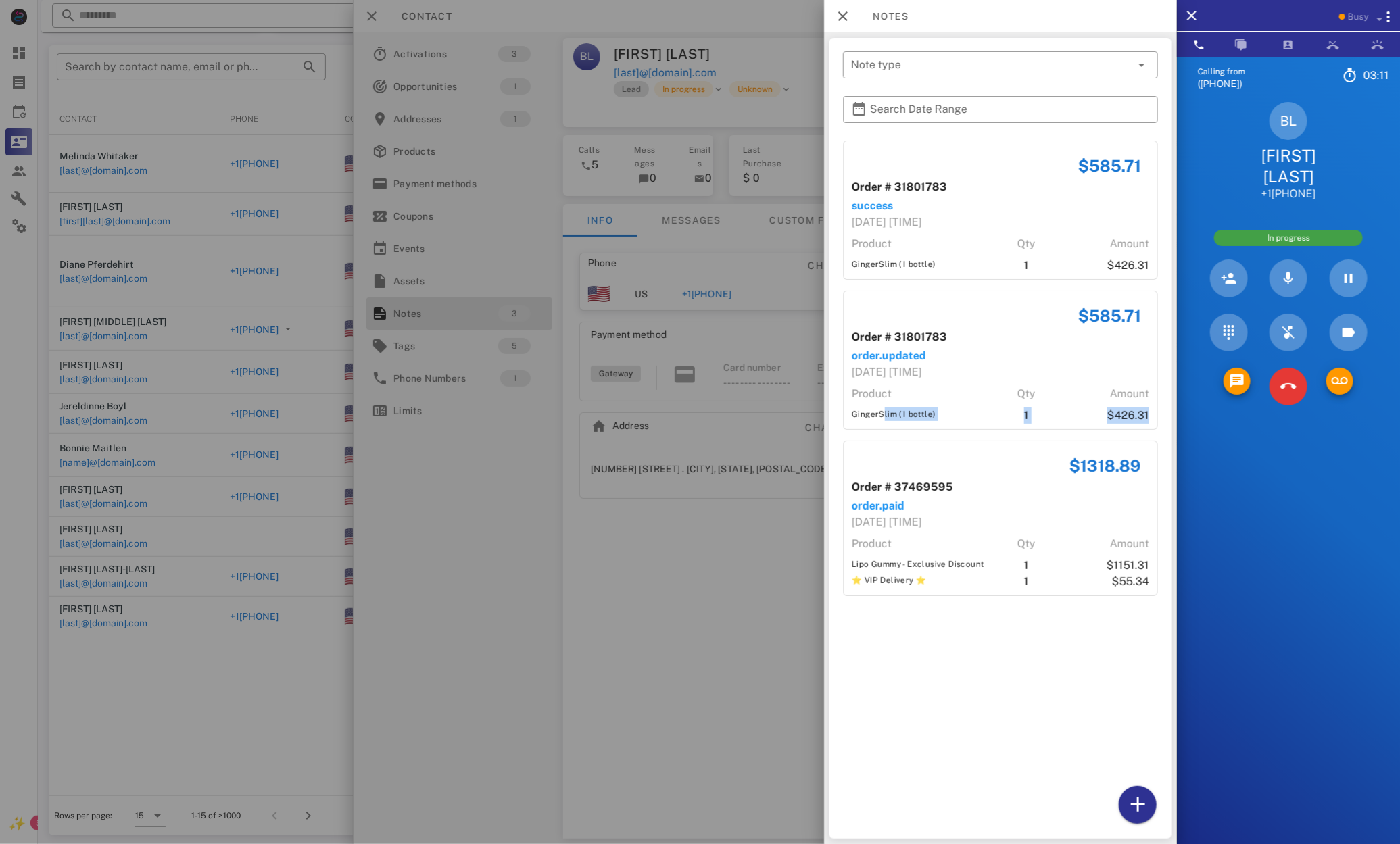 drag, startPoint x: 1006, startPoint y: 503, endPoint x: 925, endPoint y: 588, distance: 117.4138 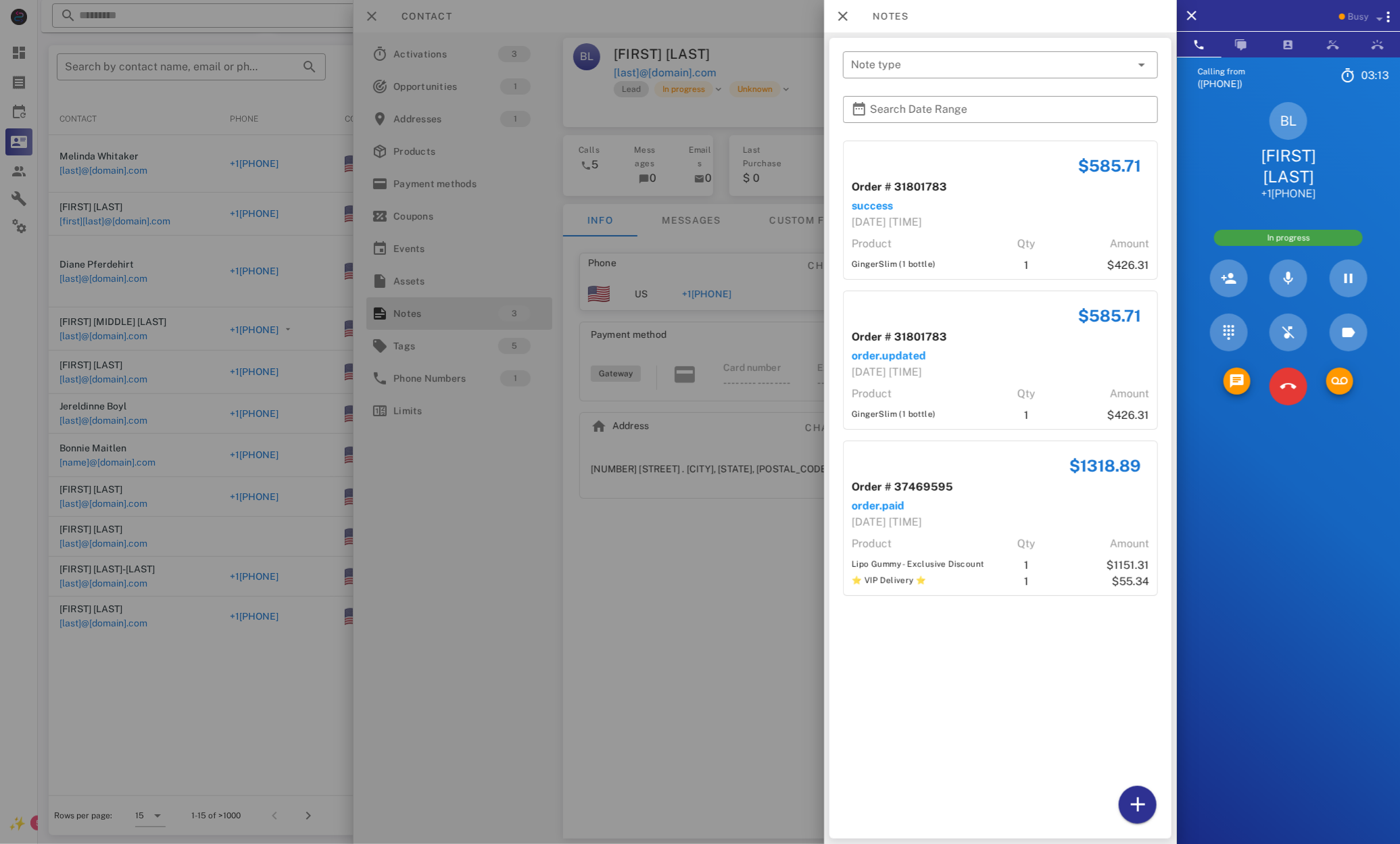drag, startPoint x: 851, startPoint y: 482, endPoint x: 952, endPoint y: 485, distance: 101.04454 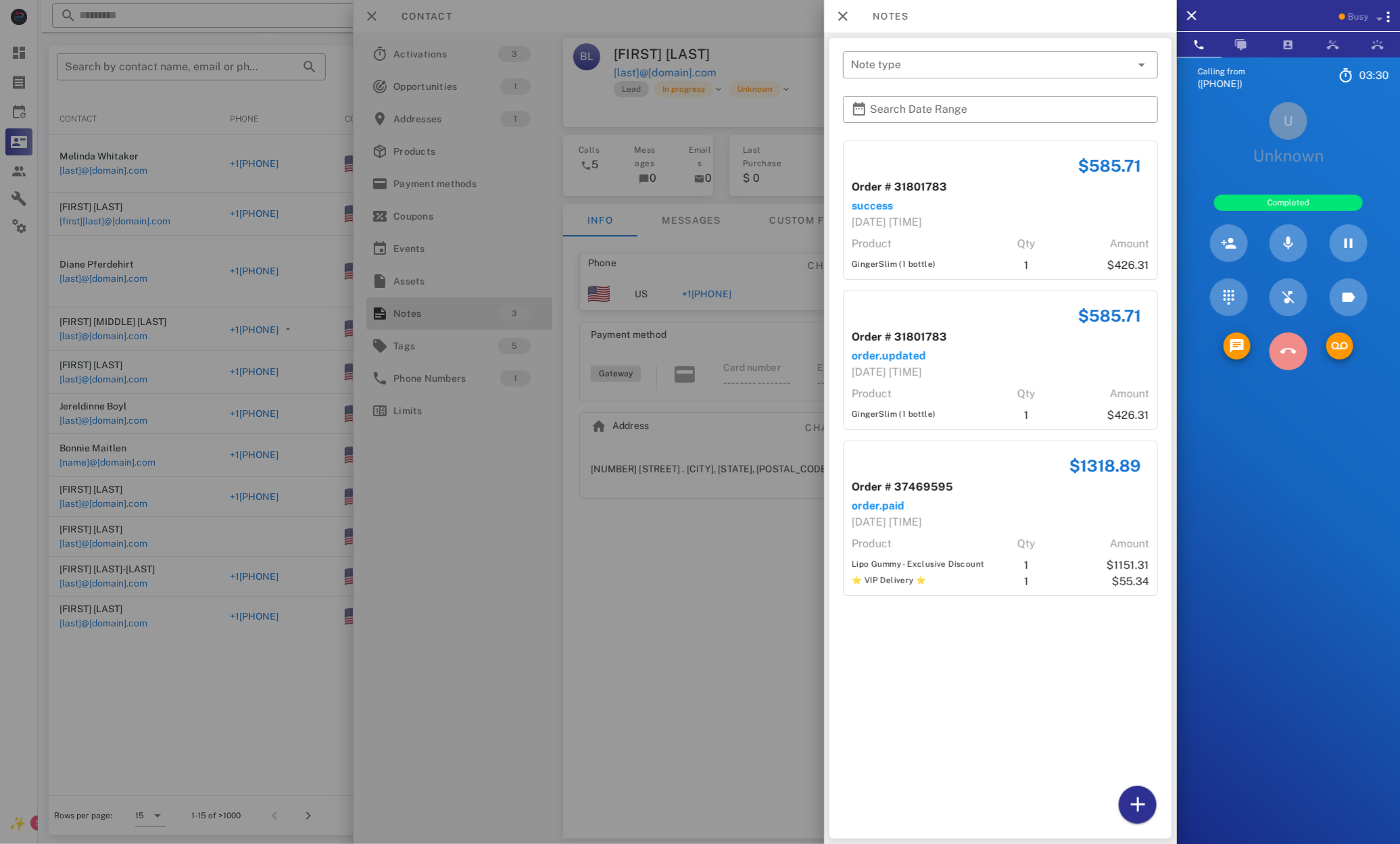 click at bounding box center (1288, 351) 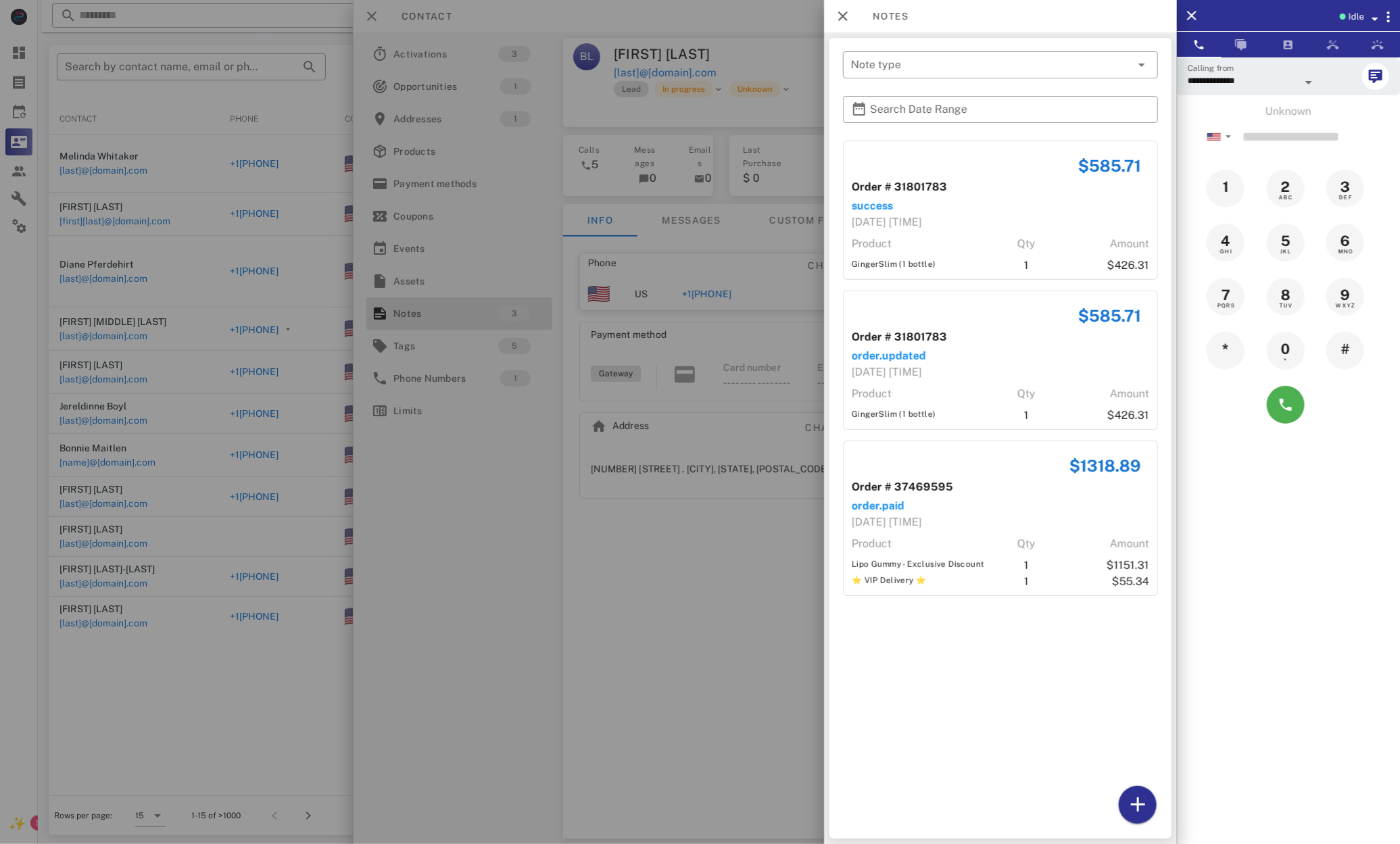 click at bounding box center [700, 422] 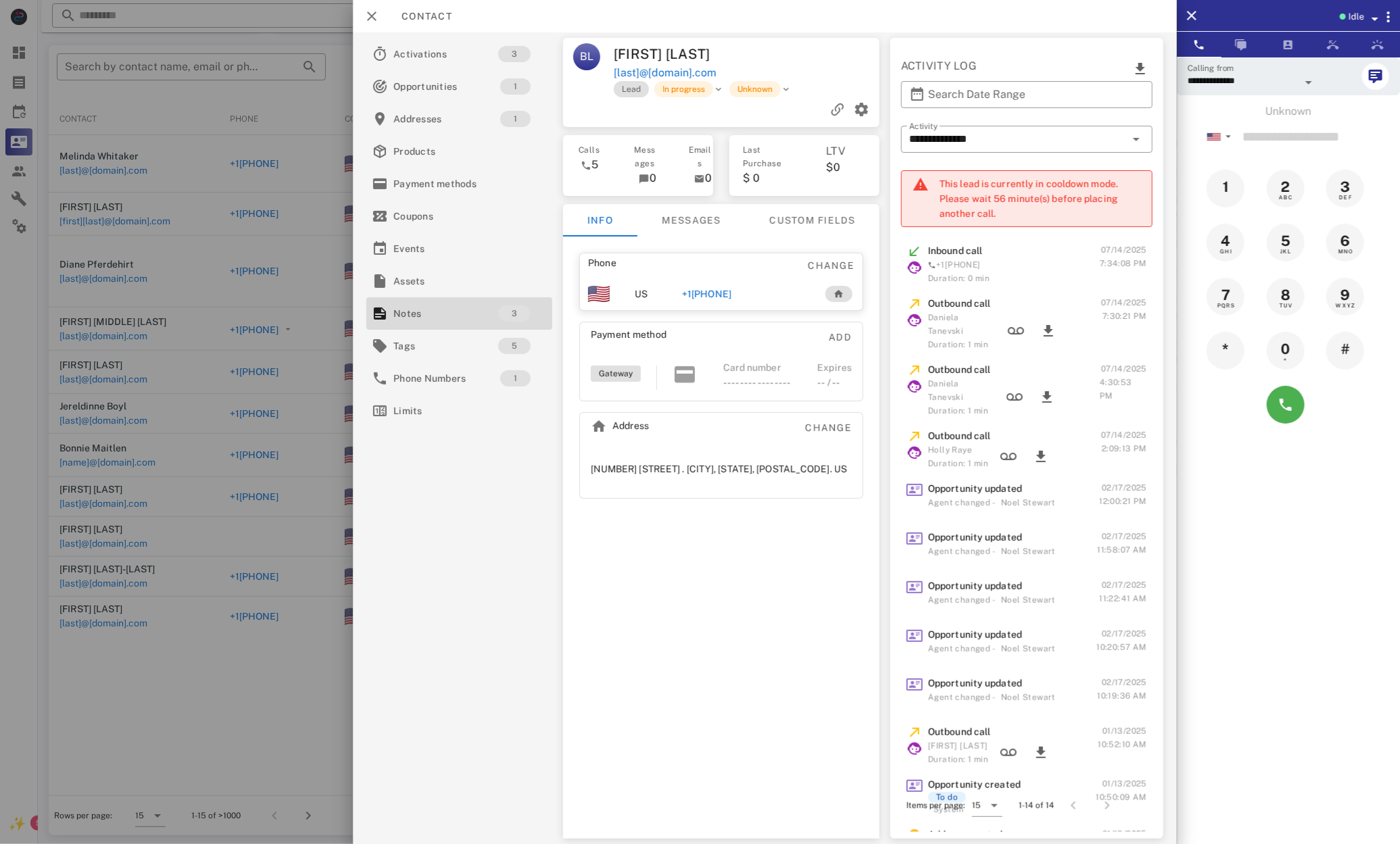 drag, startPoint x: 266, startPoint y: 357, endPoint x: 252, endPoint y: 359, distance: 14.142136 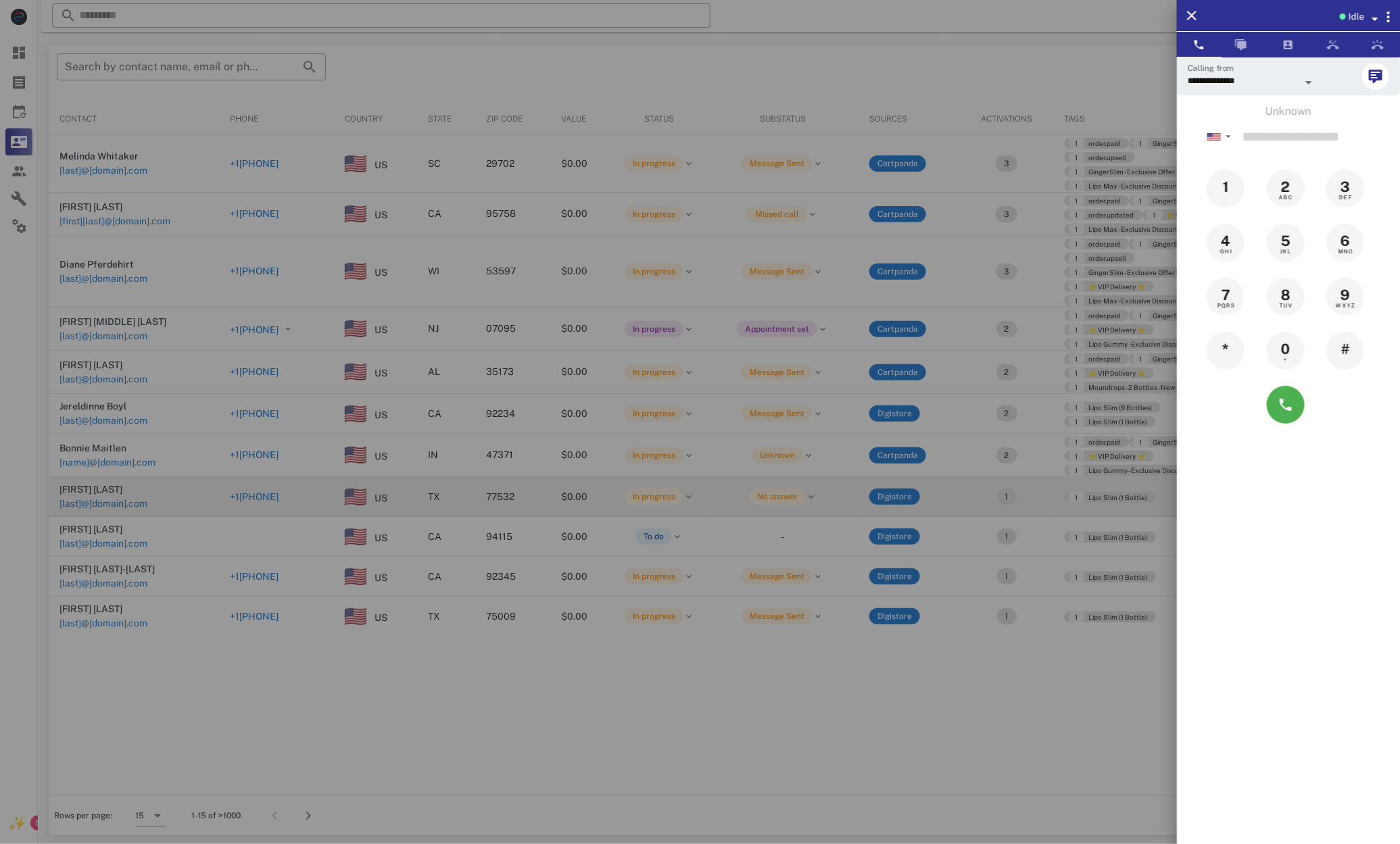 drag, startPoint x: 343, startPoint y: 481, endPoint x: 279, endPoint y: 503, distance: 67.6757 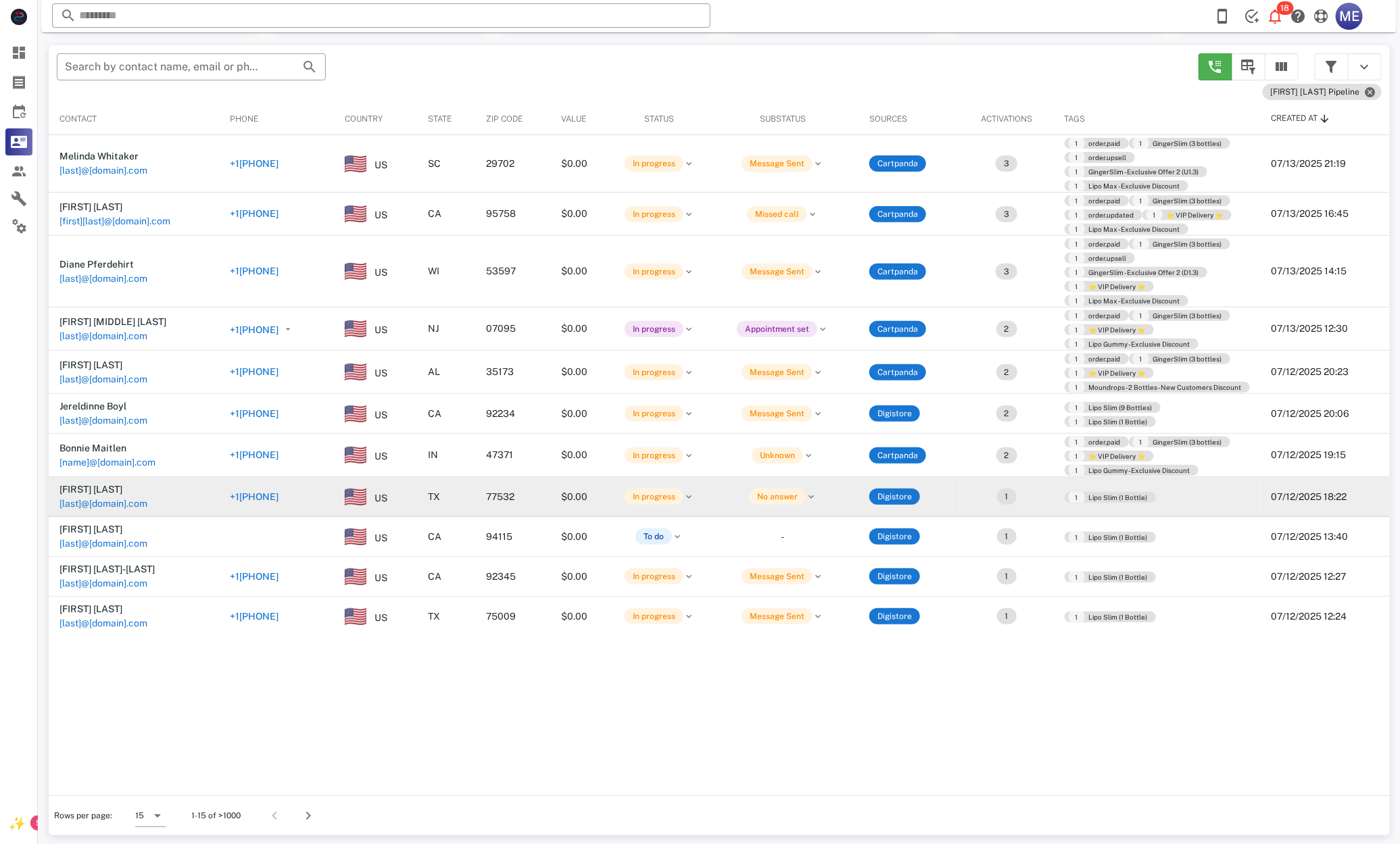 scroll, scrollTop: 133, scrollLeft: 0, axis: vertical 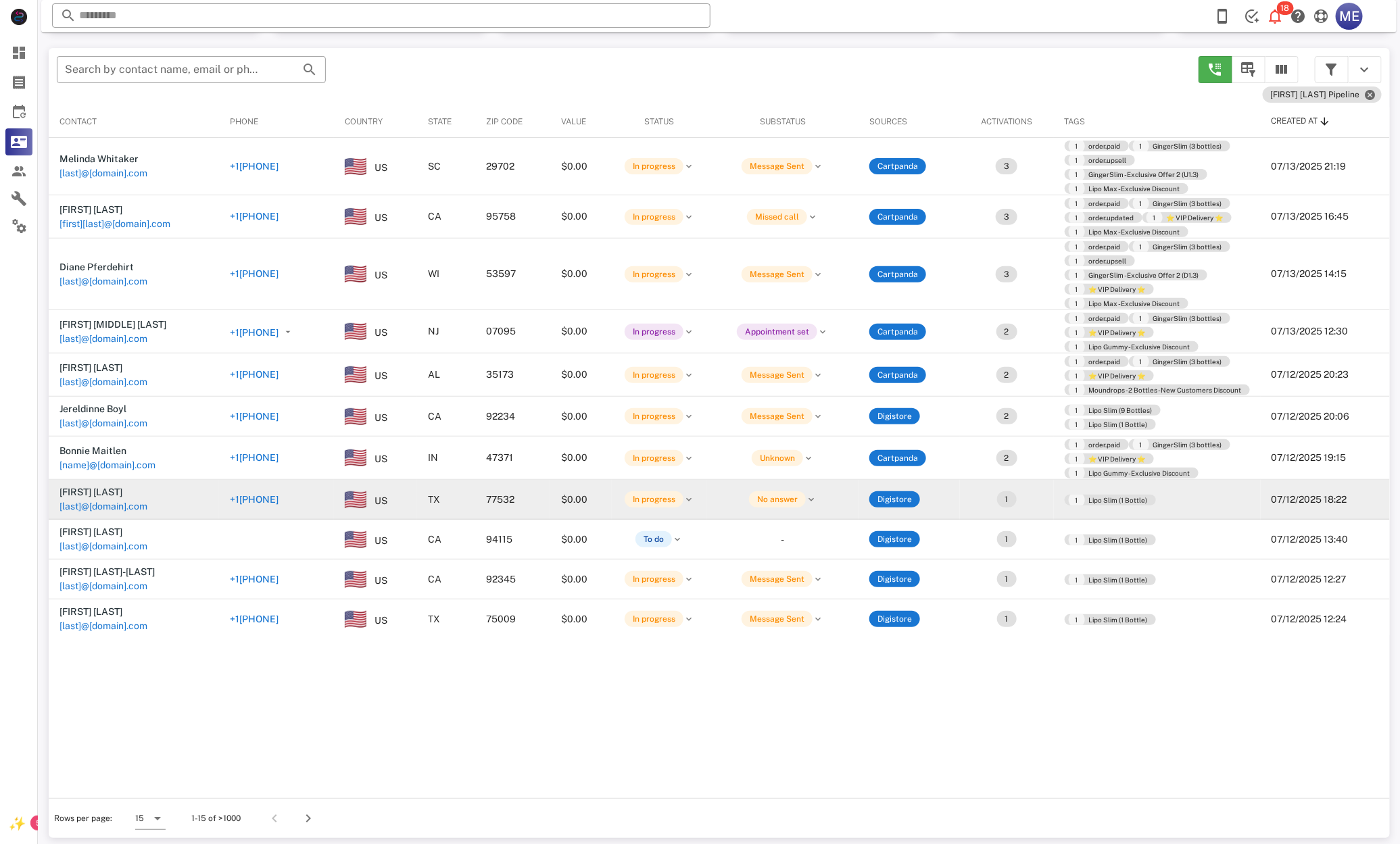 click on "Shannon Gregory" at bounding box center (91, 492) 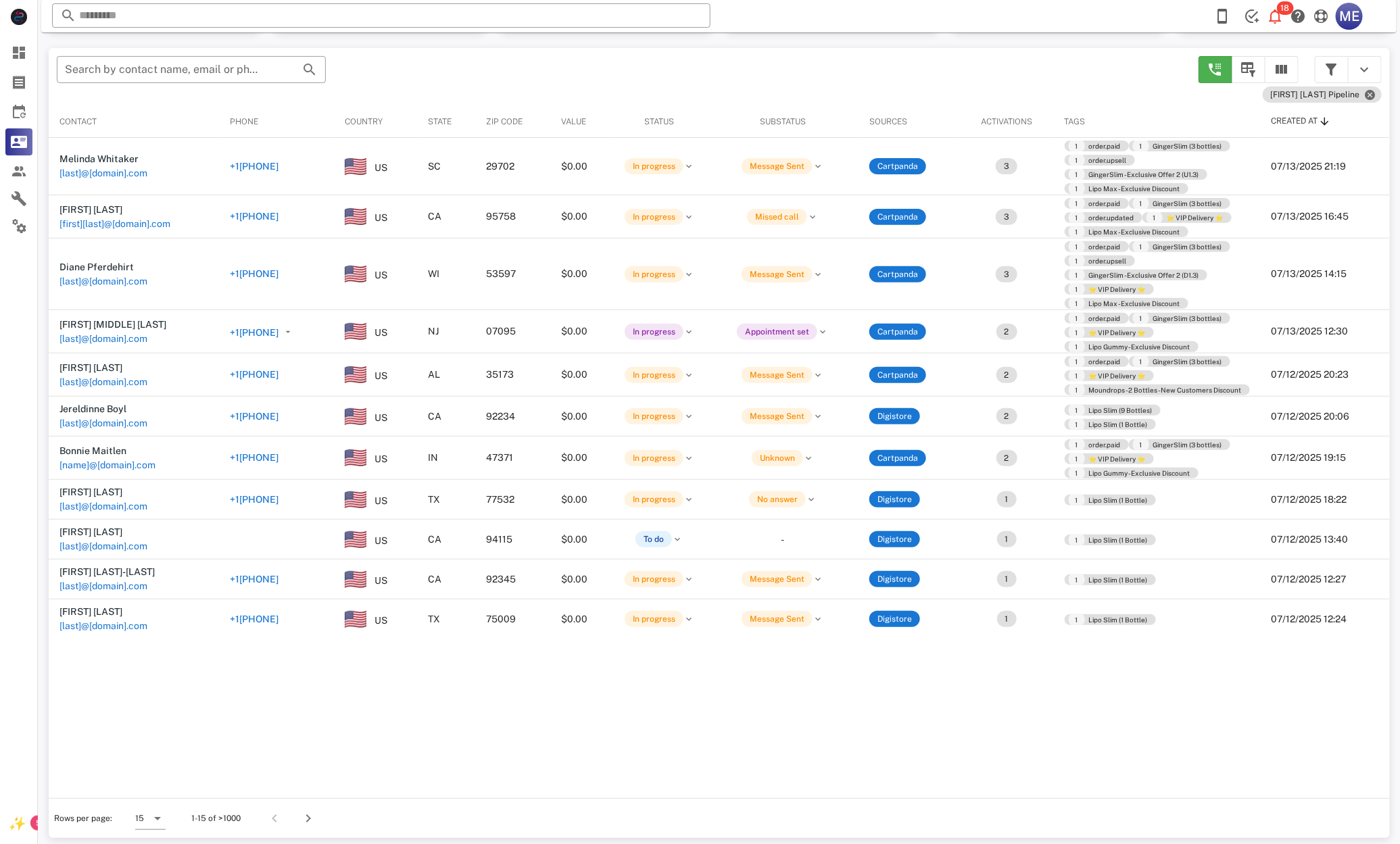 drag, startPoint x: 281, startPoint y: 497, endPoint x: 269, endPoint y: 502, distance: 13 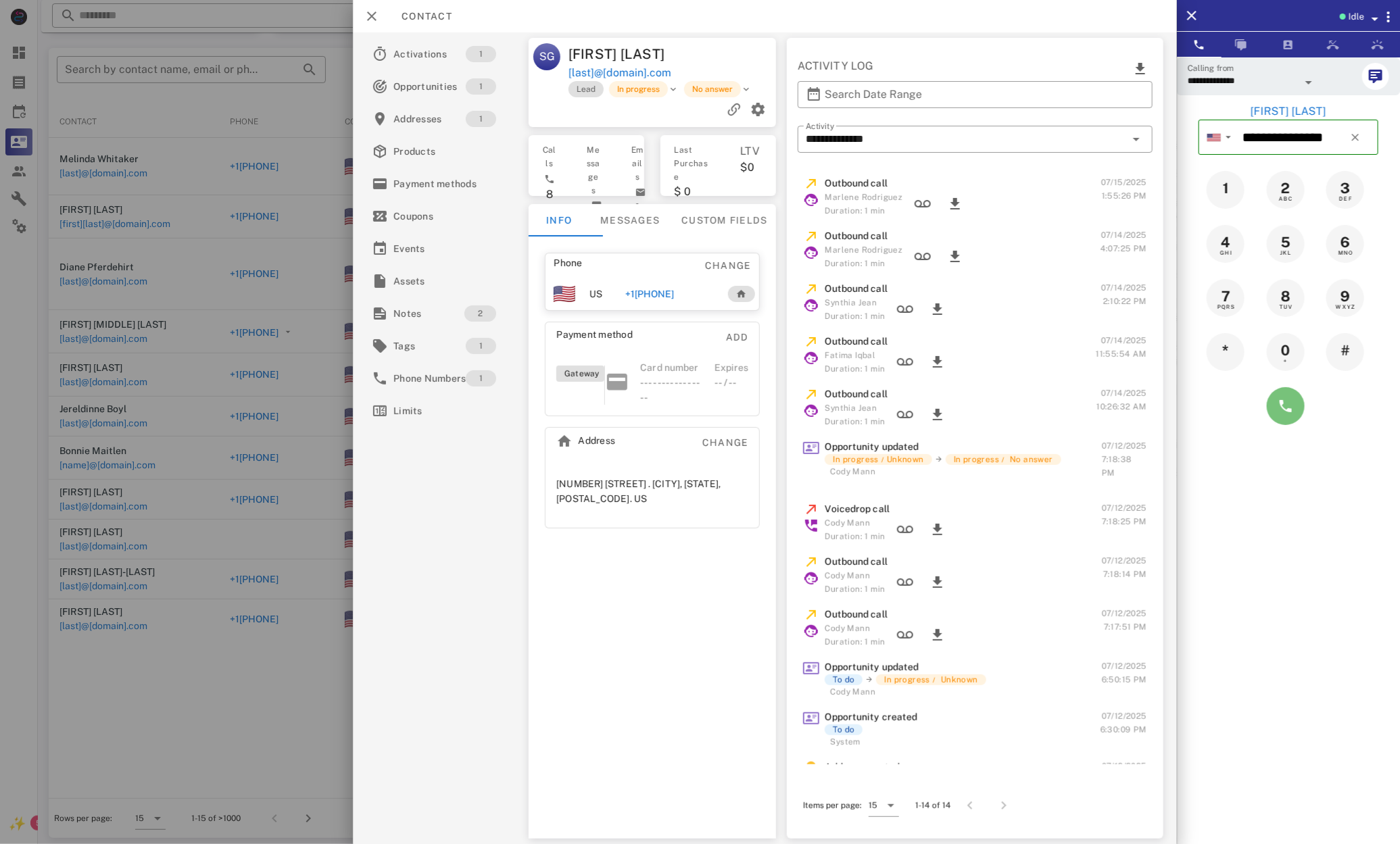 drag, startPoint x: 1290, startPoint y: 419, endPoint x: 1249, endPoint y: 426, distance: 41.59327 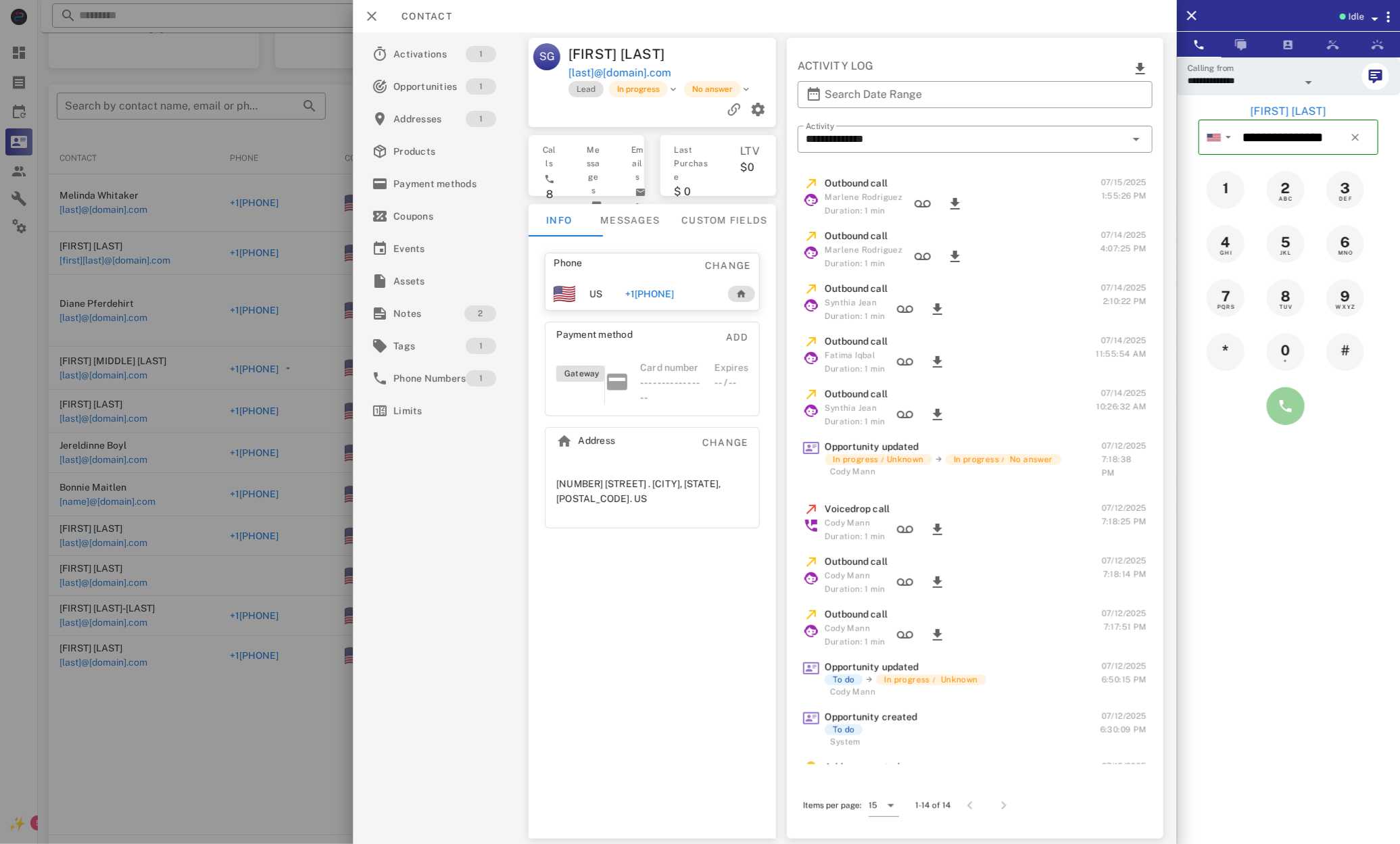 click at bounding box center (1286, 406) 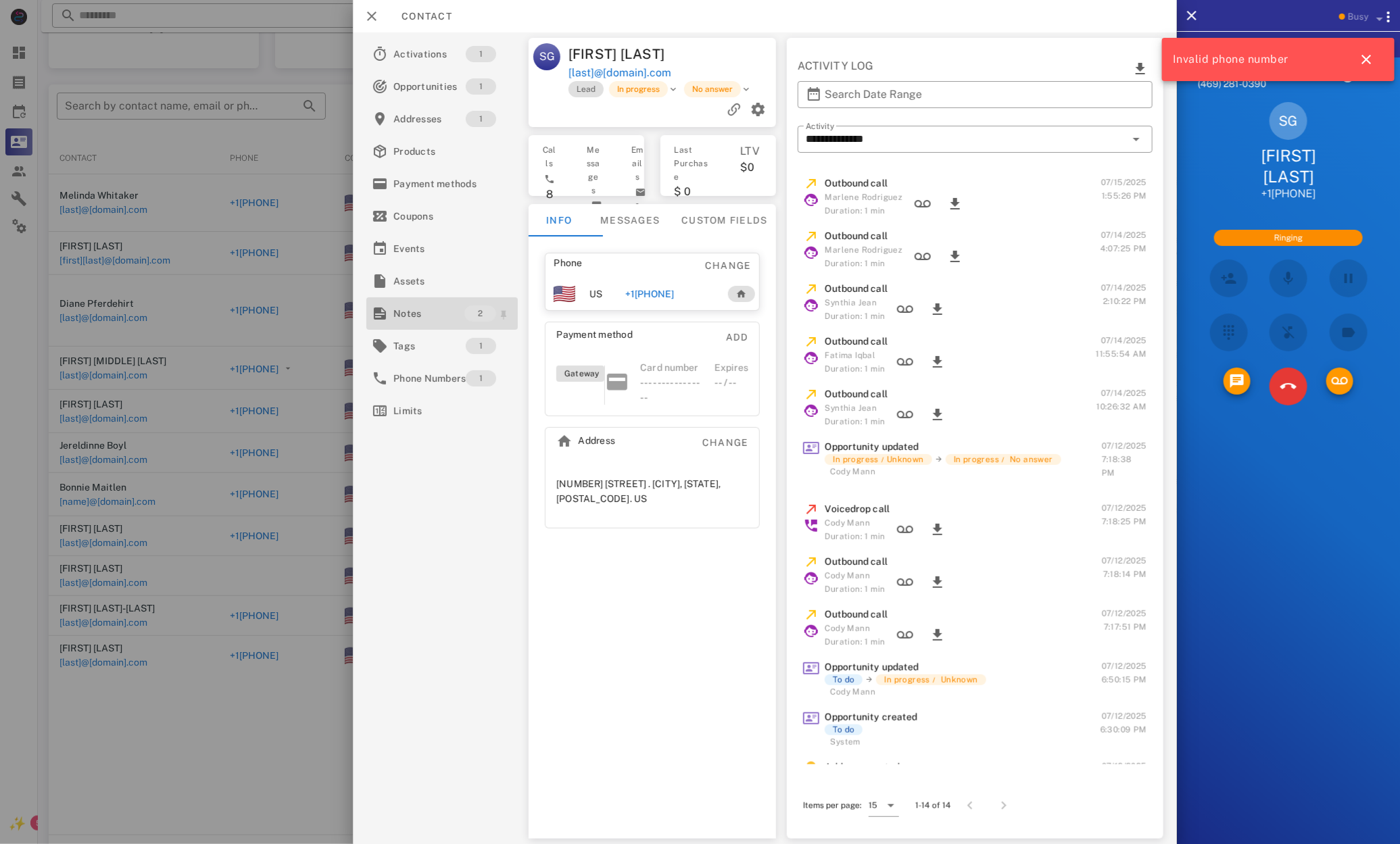drag, startPoint x: 416, startPoint y: 307, endPoint x: 404, endPoint y: 308, distance: 12.041595 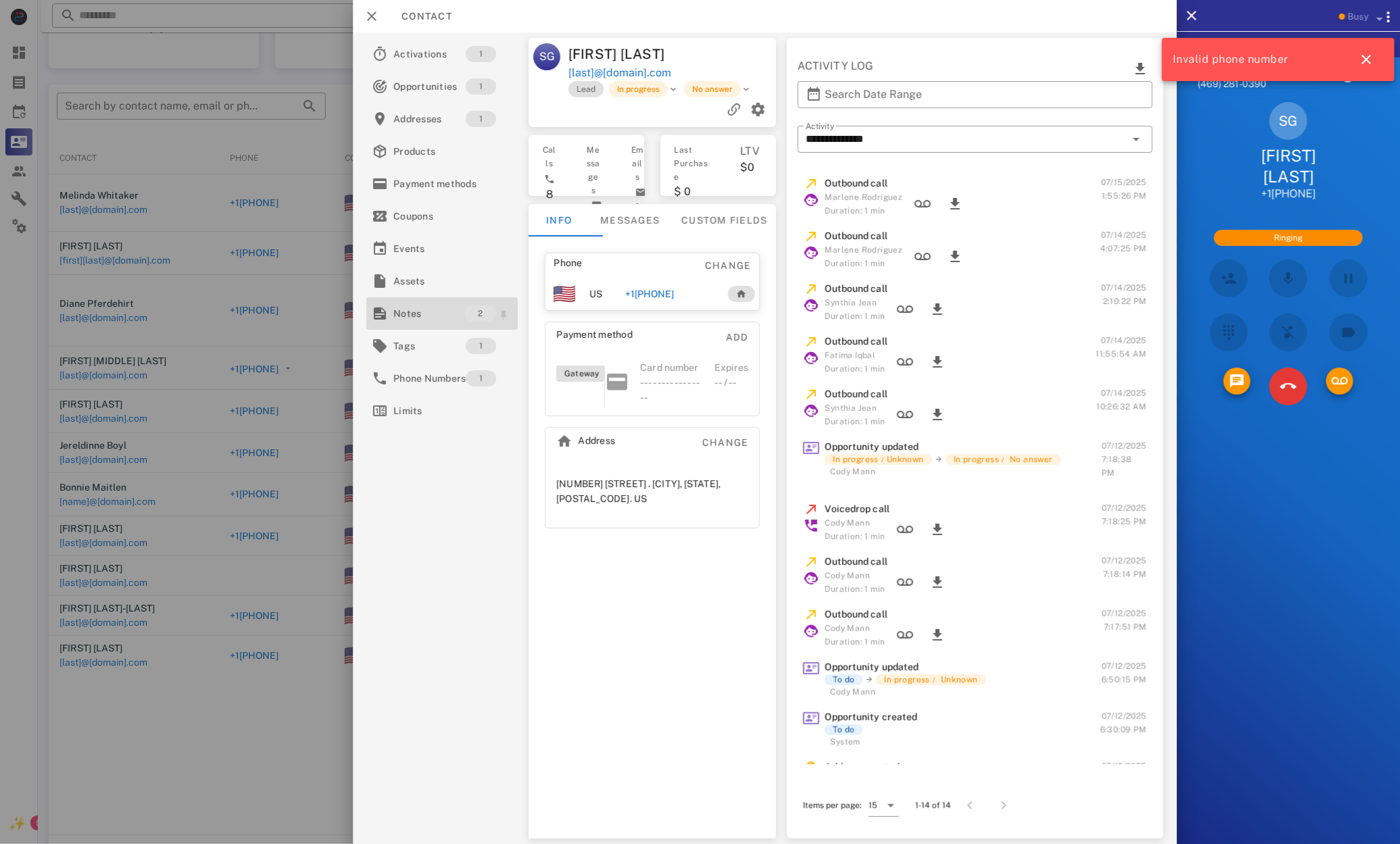 click on "Notes" at bounding box center [429, 314] 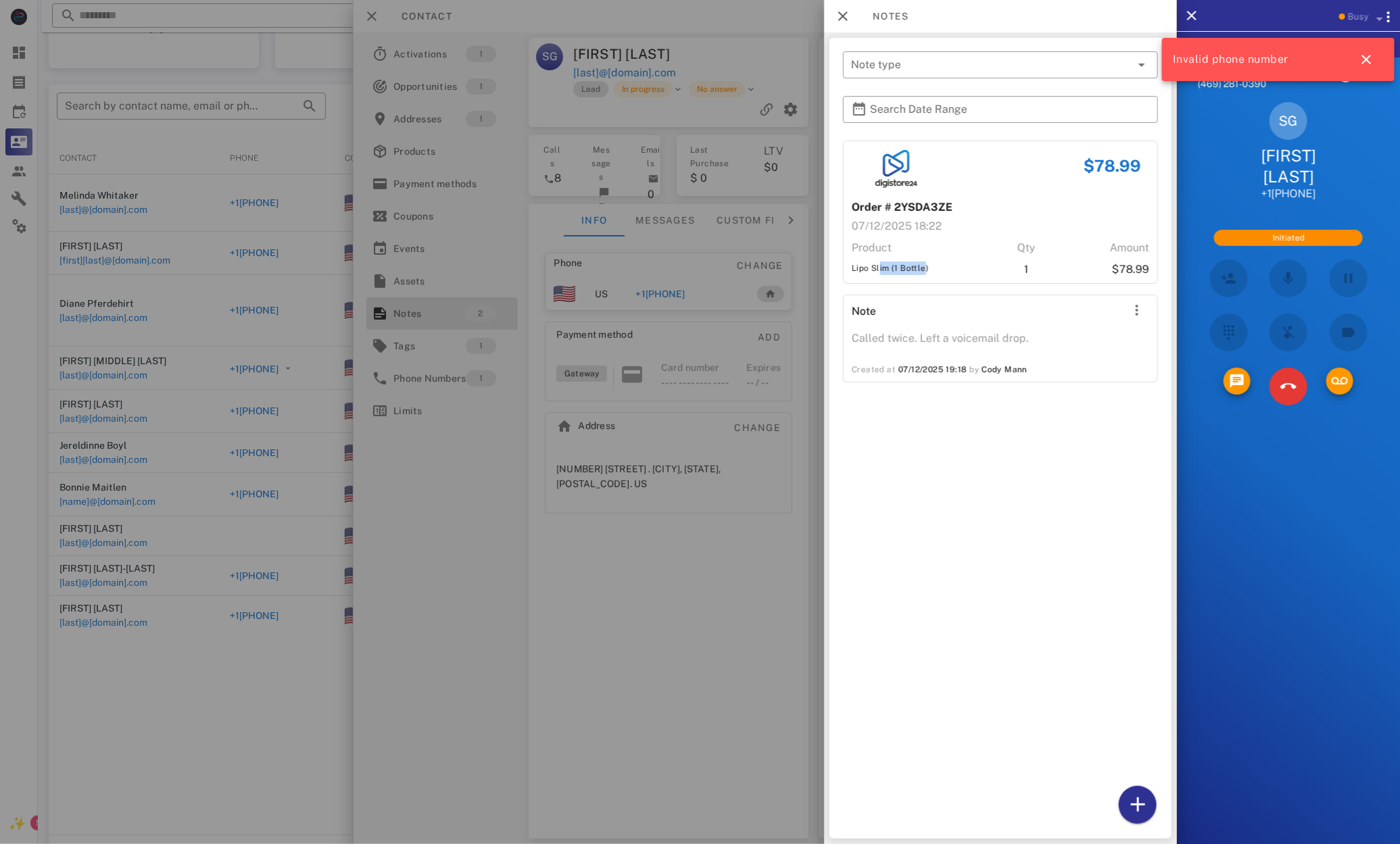 drag, startPoint x: 879, startPoint y: 266, endPoint x: 920, endPoint y: 269, distance: 41.10961 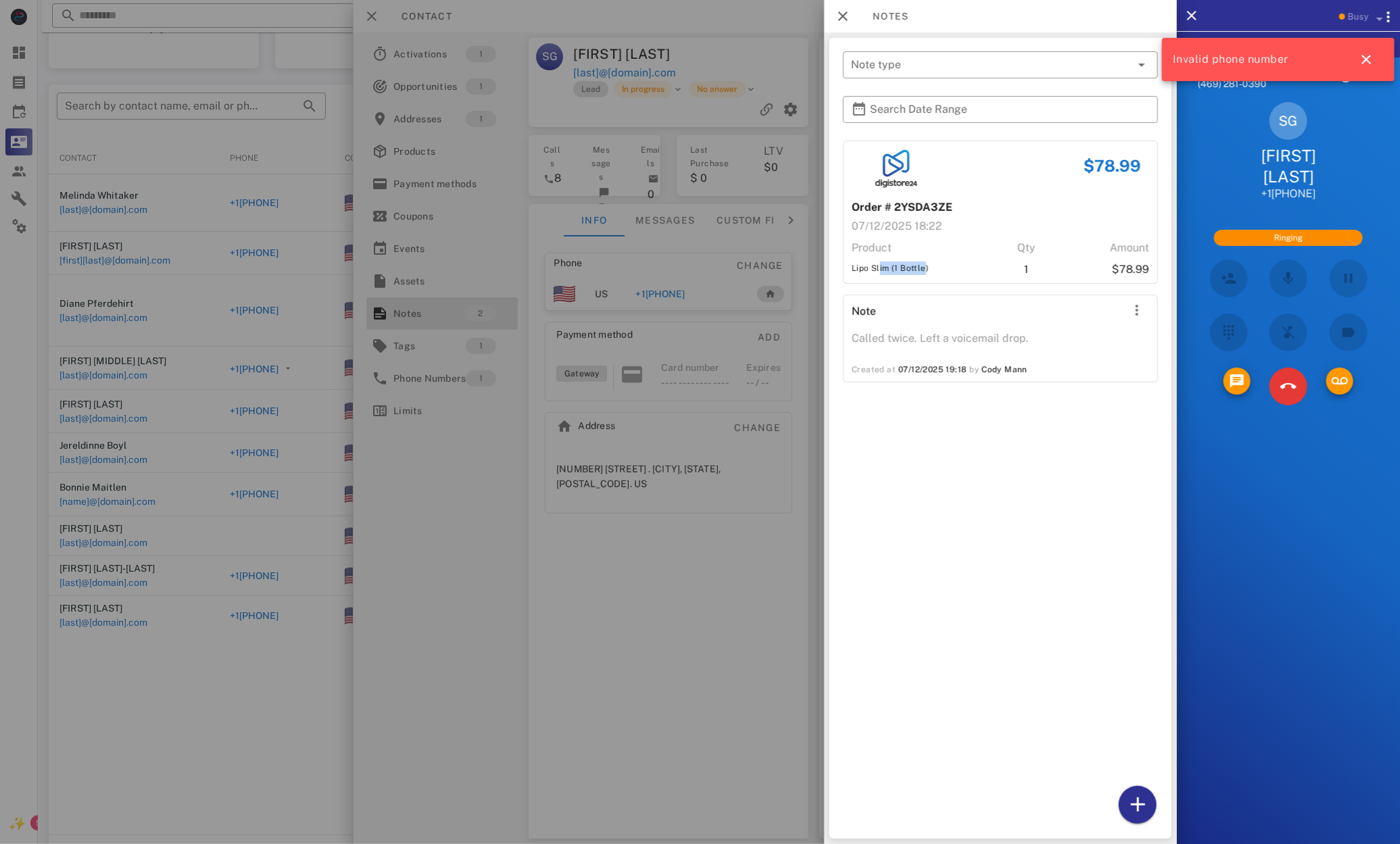 drag, startPoint x: 1248, startPoint y: 151, endPoint x: 1103, endPoint y: 243, distance: 171.72362 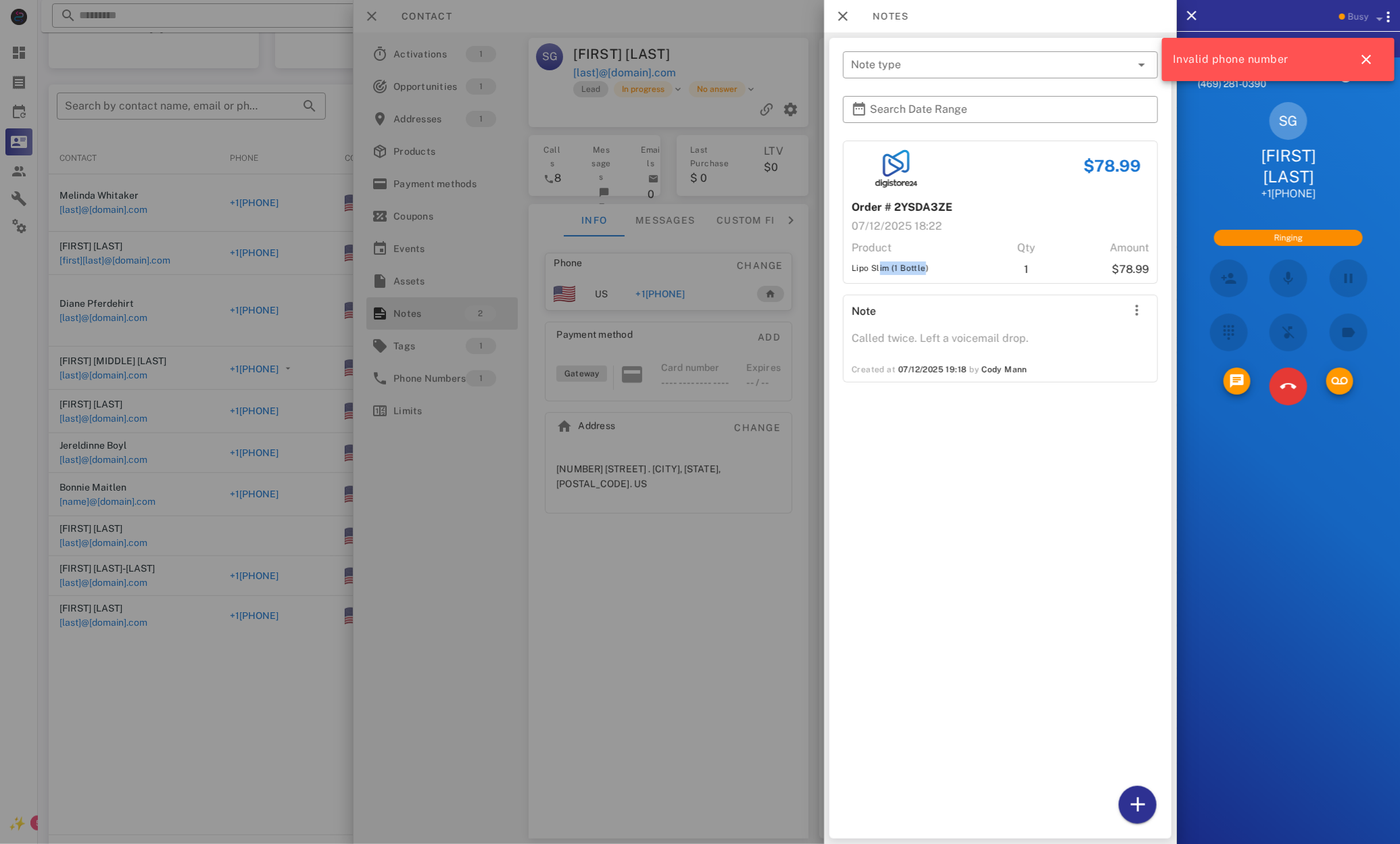 click on "SG   Shannon Gregory  +12815086576" at bounding box center (1288, 151) 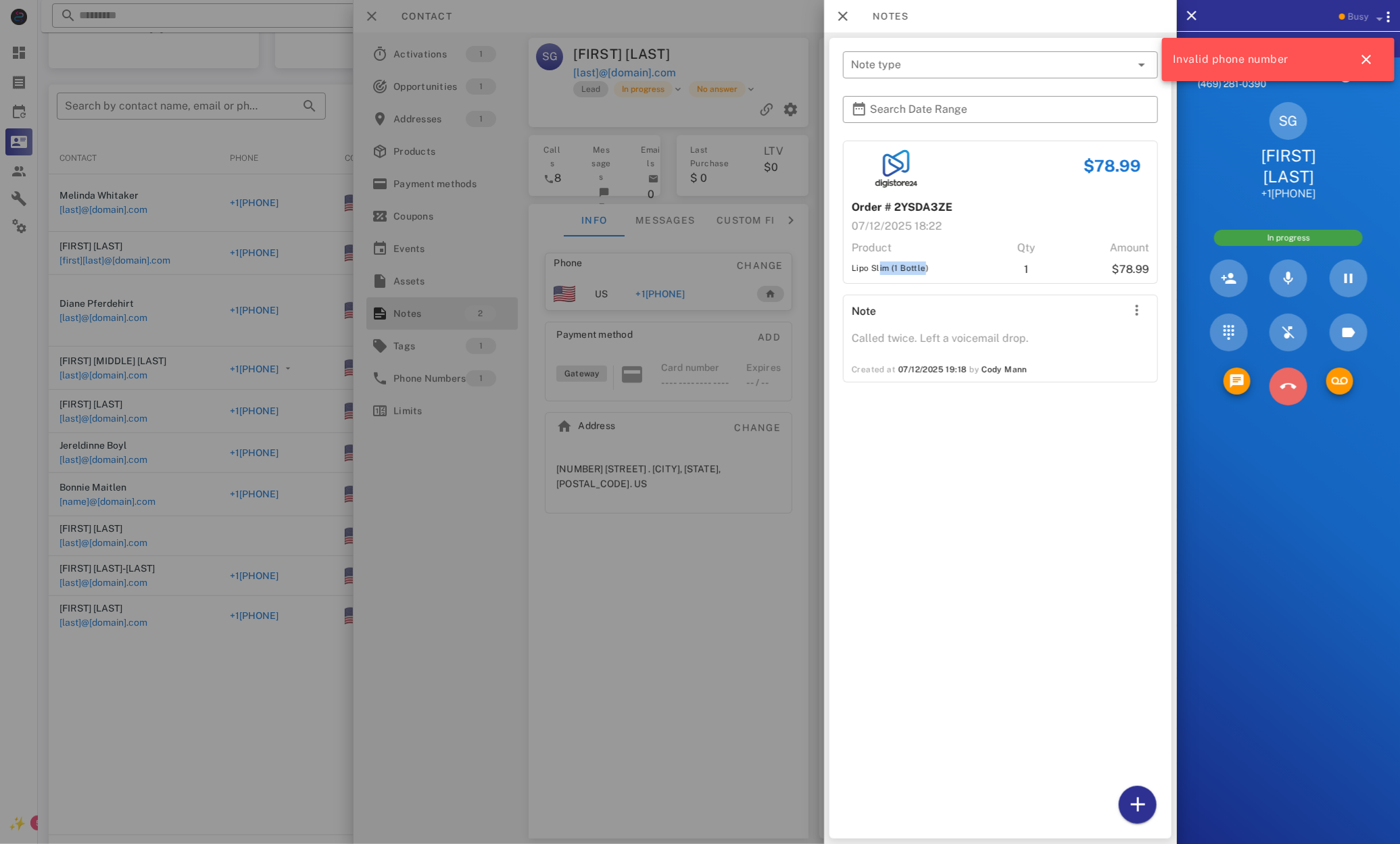 click at bounding box center (1288, 387) 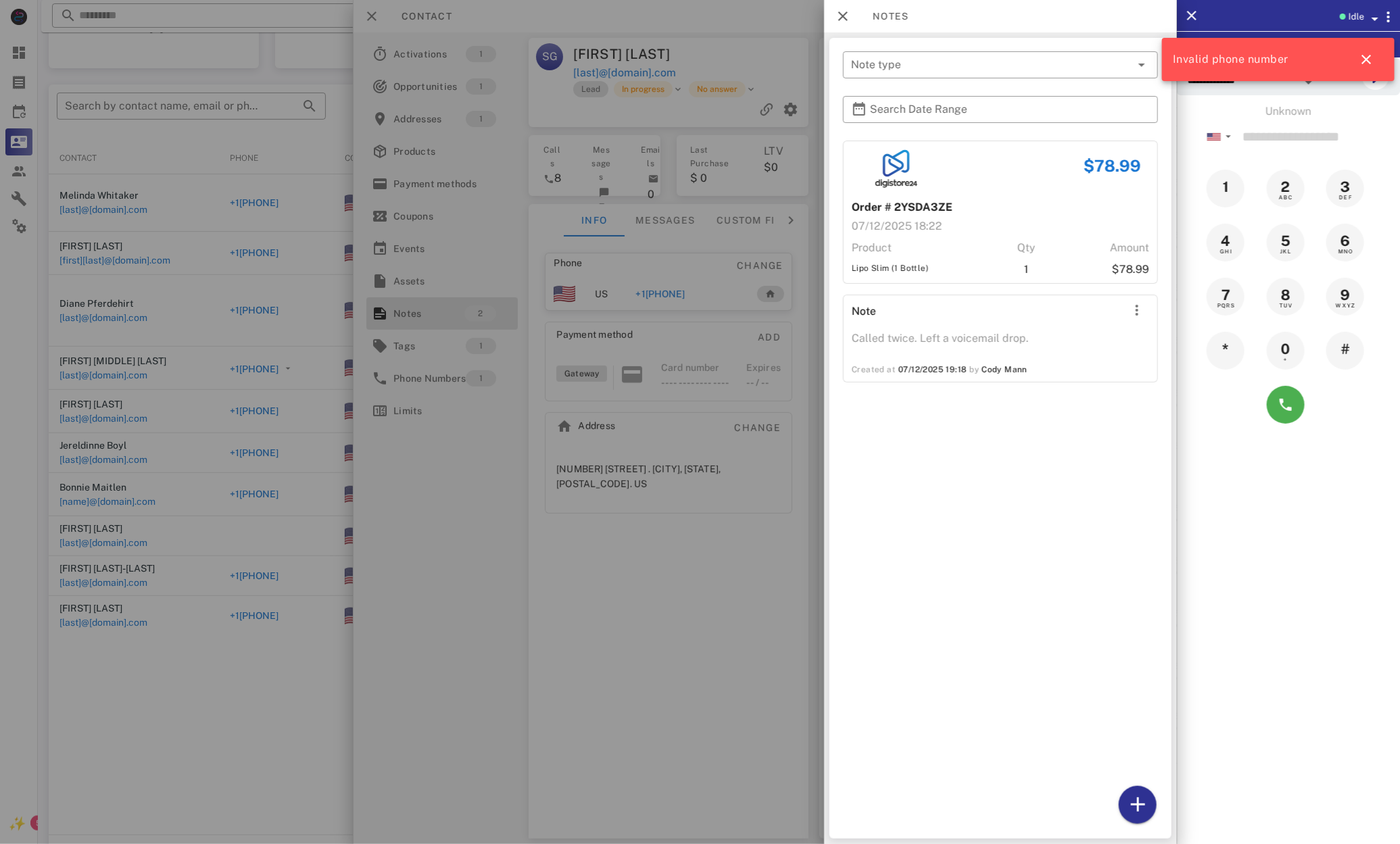 click at bounding box center [700, 422] 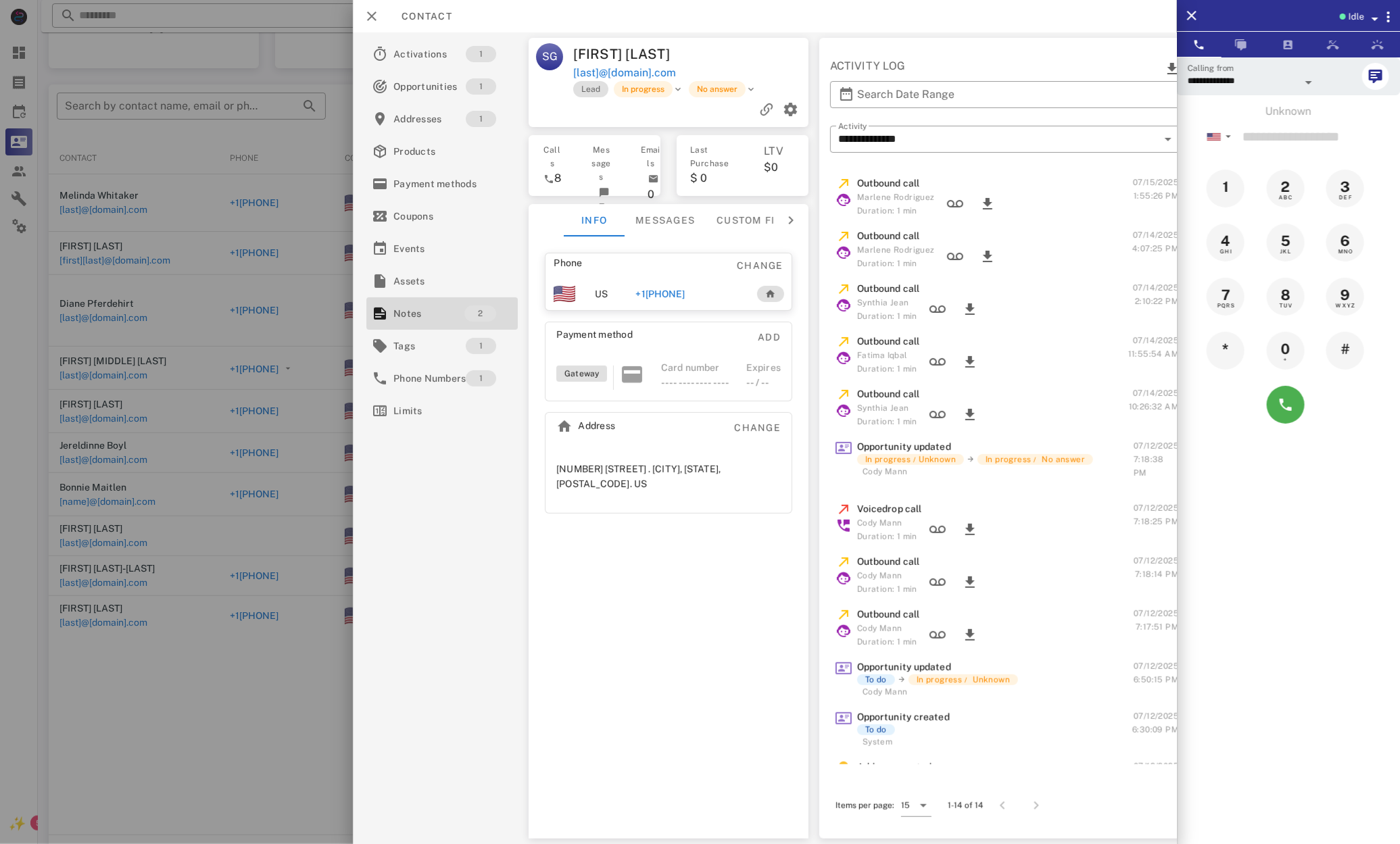 click on "+12815086576" at bounding box center [690, 294] 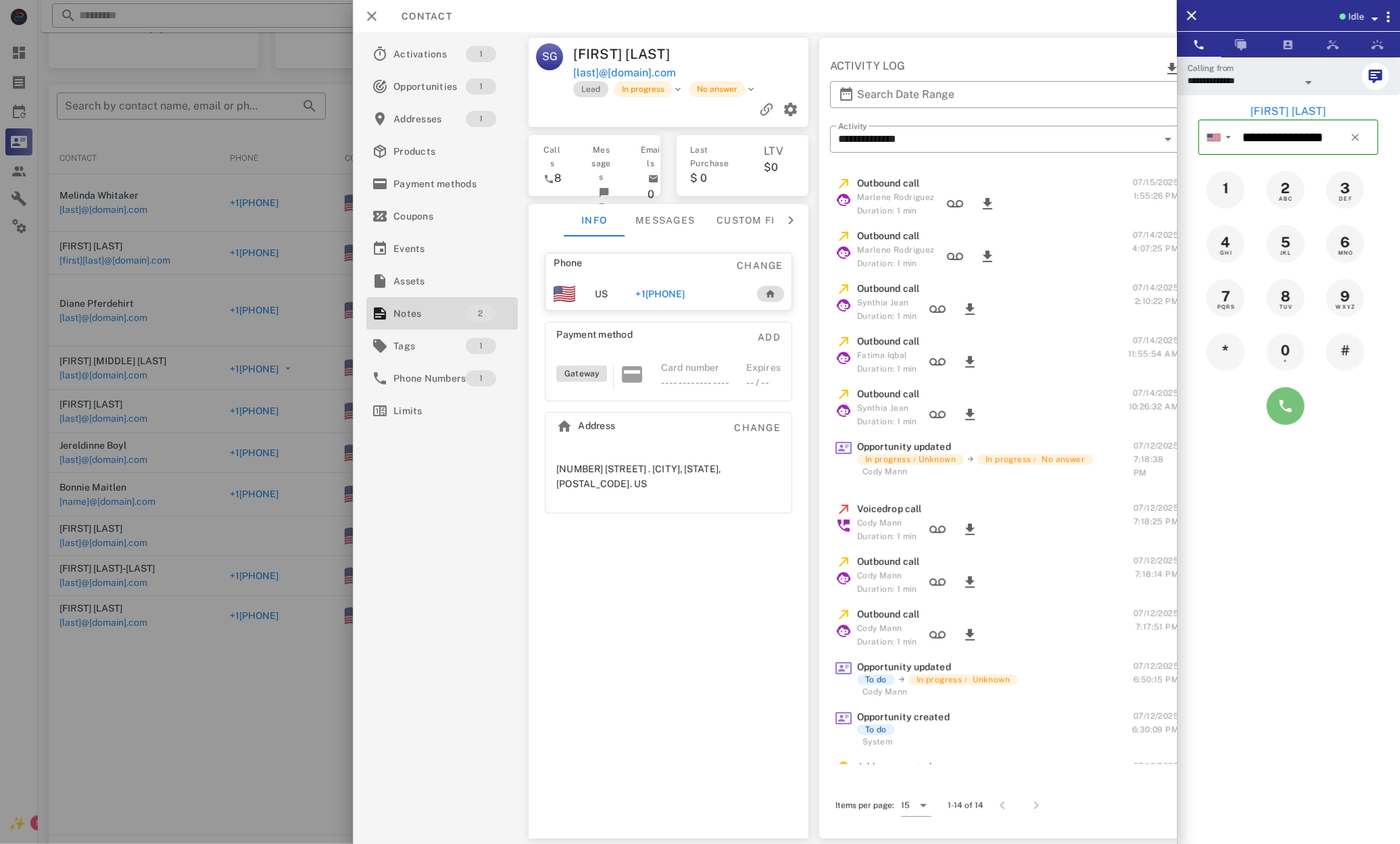 click at bounding box center (1286, 406) 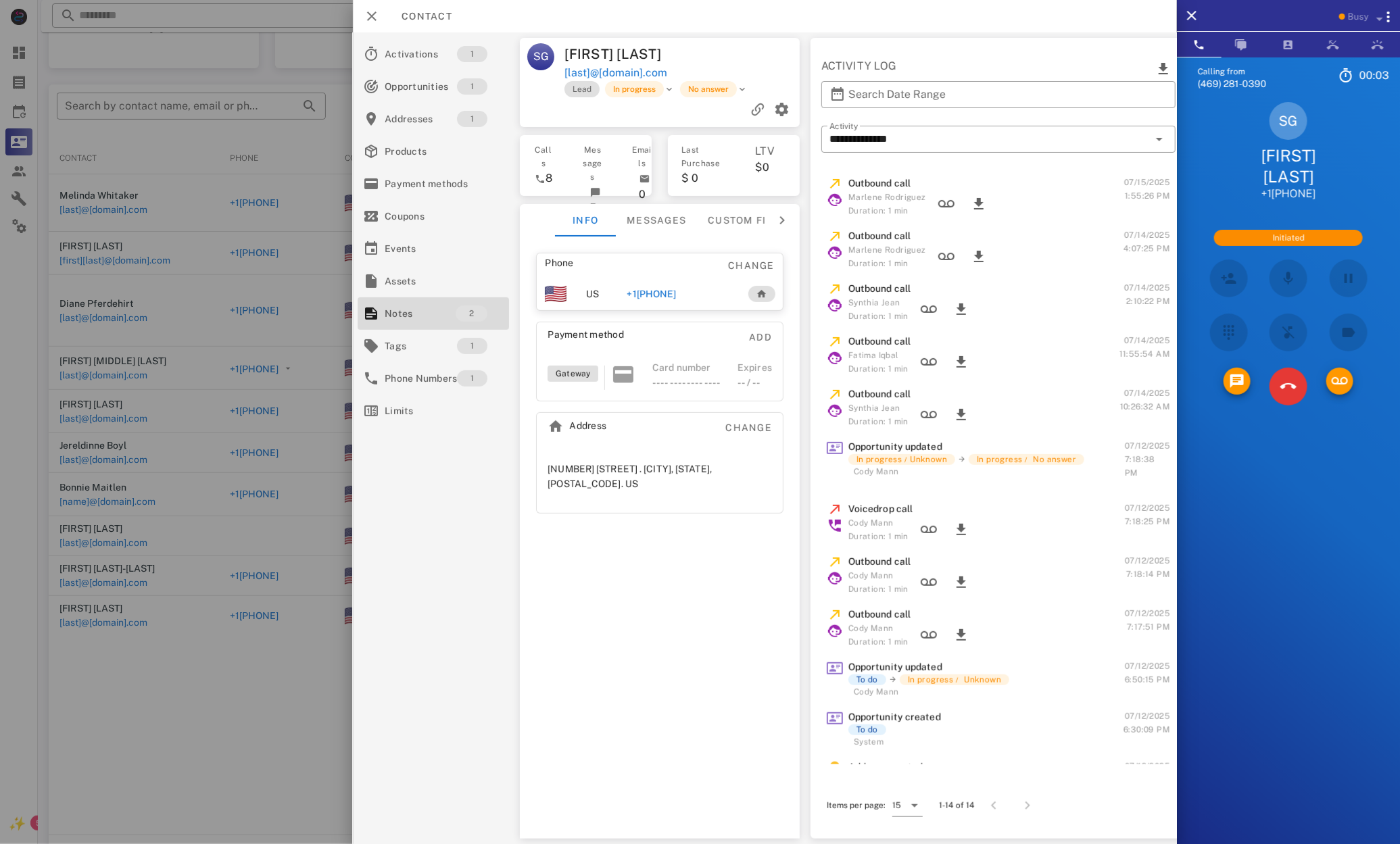 scroll, scrollTop: 0, scrollLeft: 11, axis: horizontal 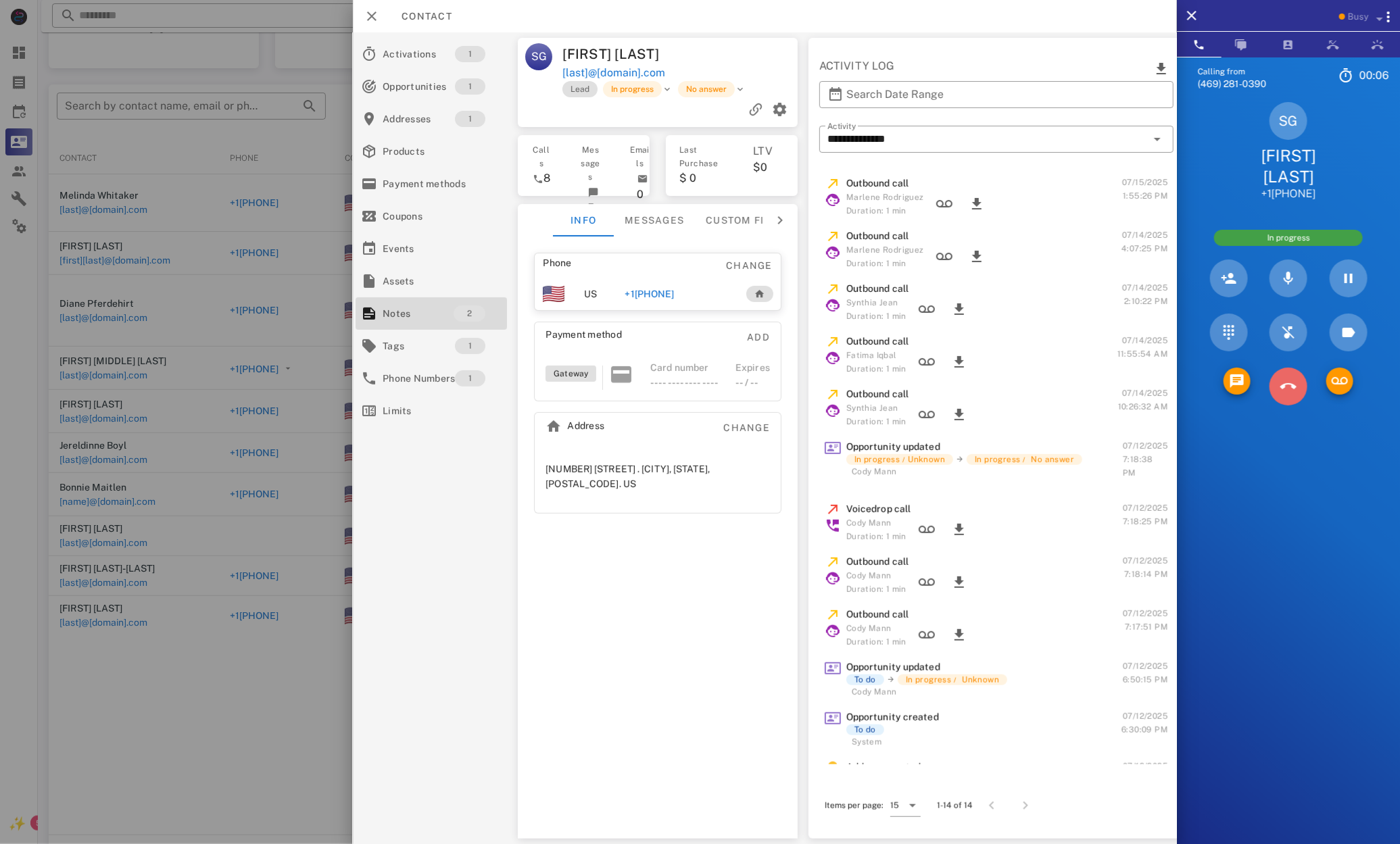 click at bounding box center [1288, 387] 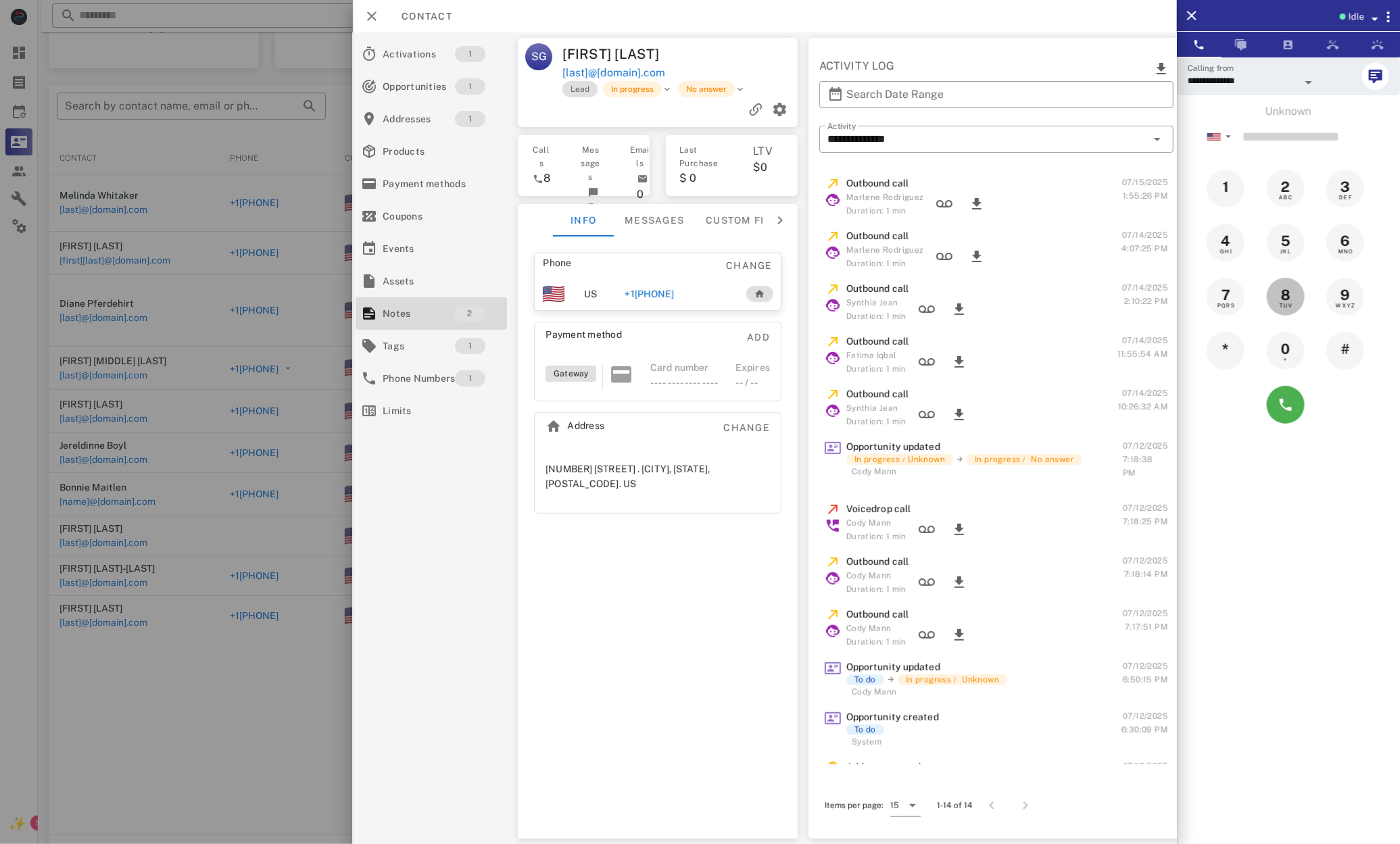 drag, startPoint x: 1296, startPoint y: 391, endPoint x: 948, endPoint y: 383, distance: 348.0919 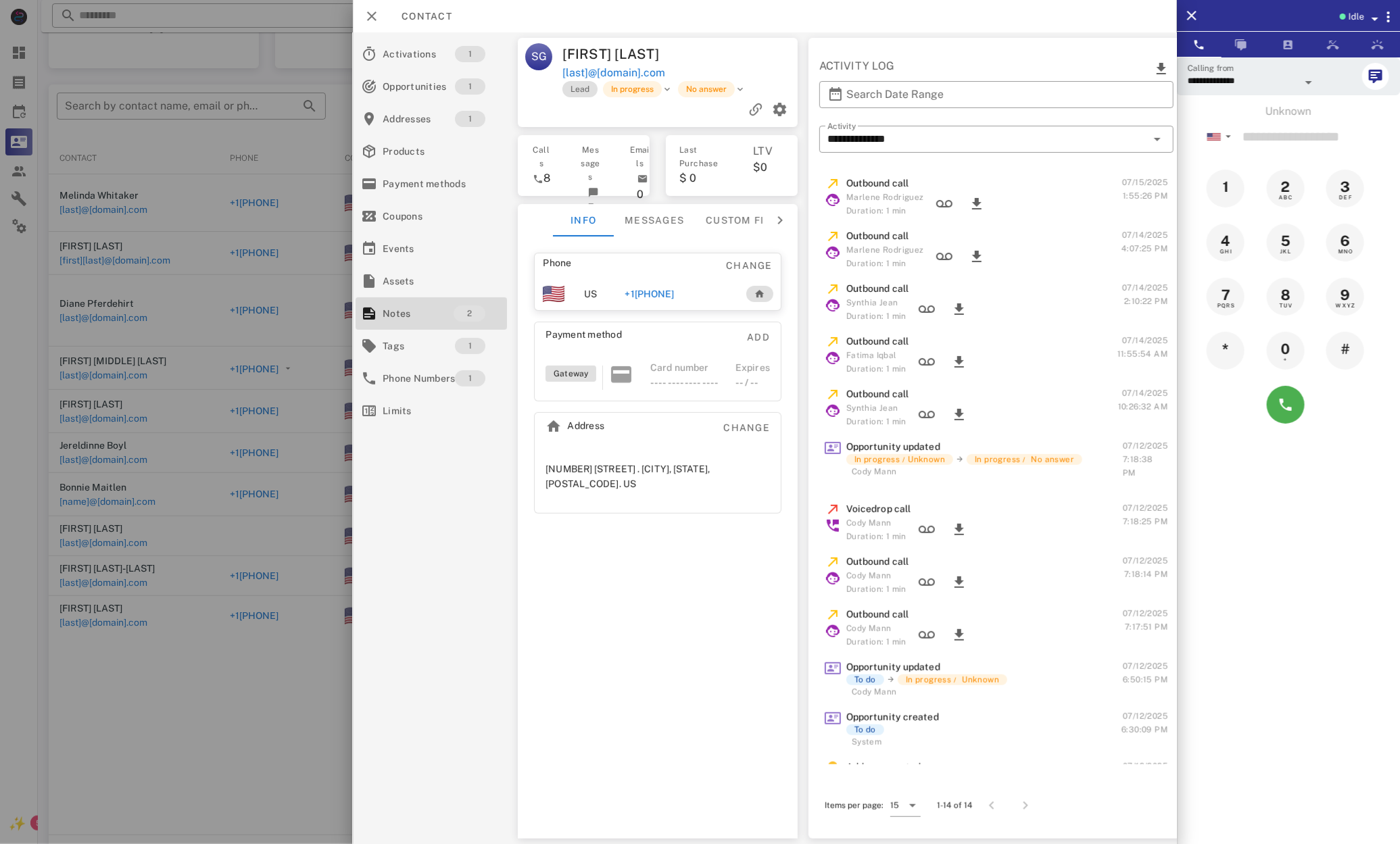 drag, startPoint x: 270, startPoint y: 368, endPoint x: 244, endPoint y: 389, distance: 33.42155 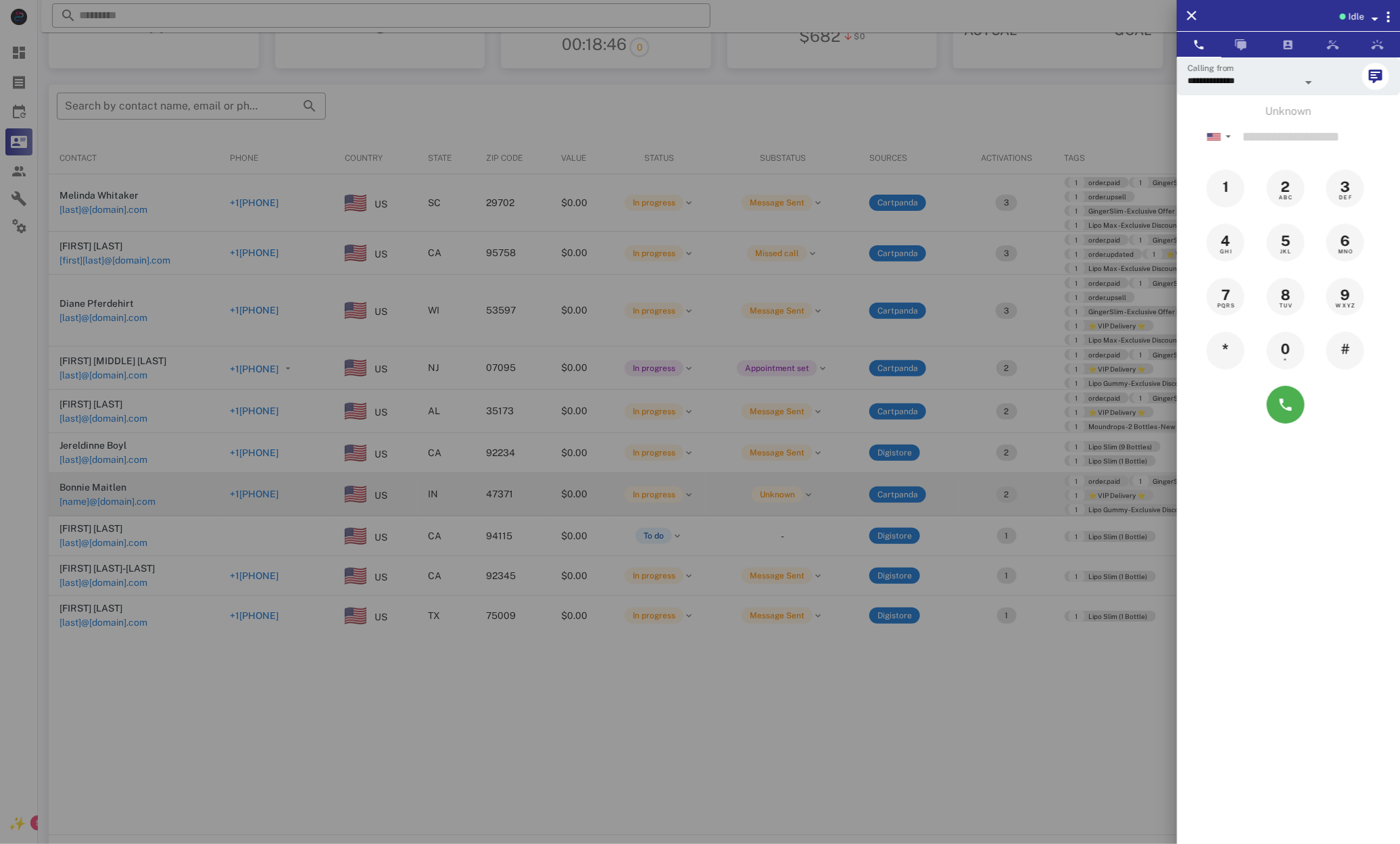 drag, startPoint x: 224, startPoint y: 407, endPoint x: 164, endPoint y: 472, distance: 88.45903 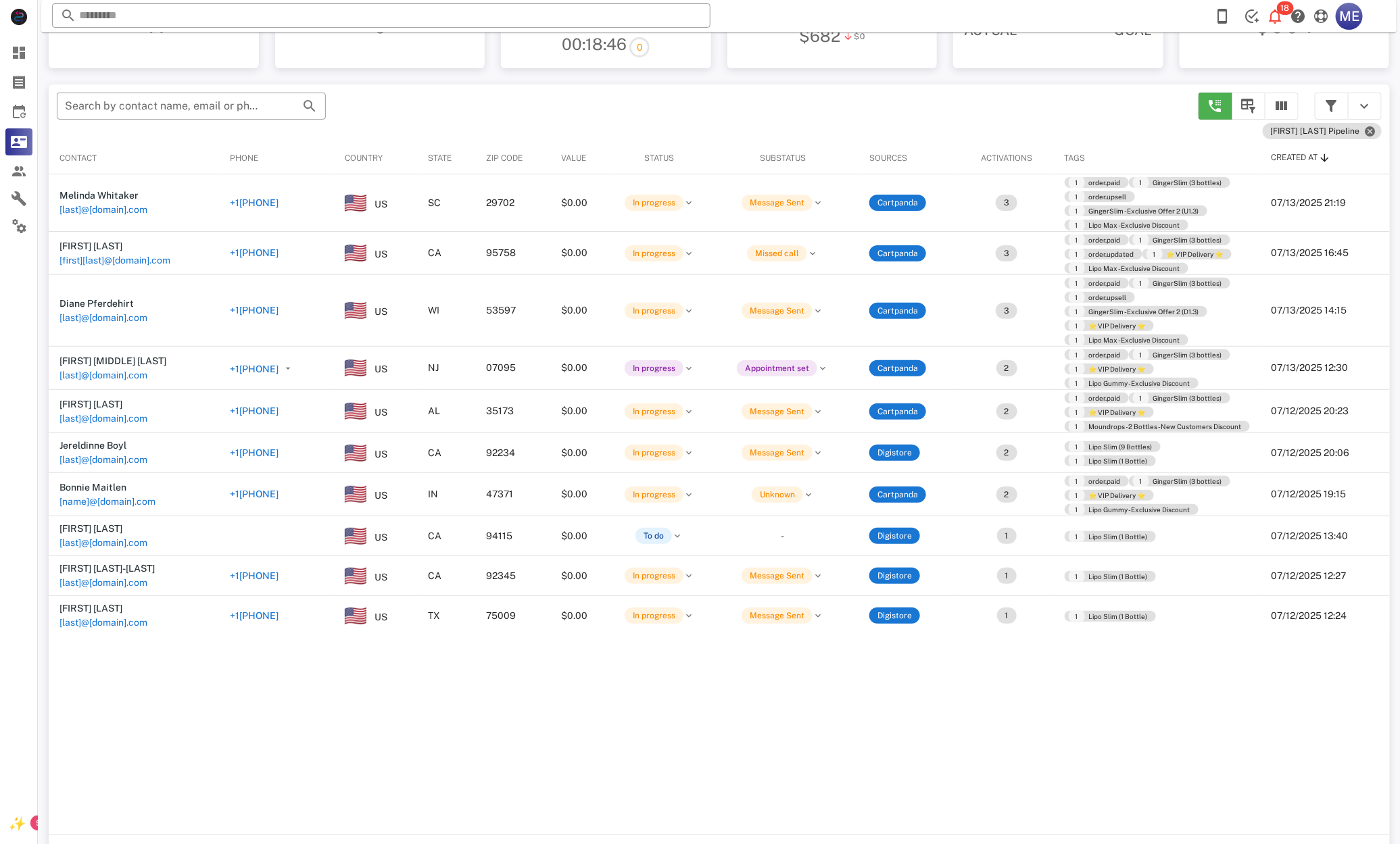 drag, startPoint x: 301, startPoint y: 572, endPoint x: 289, endPoint y: 574, distance: 12.165525 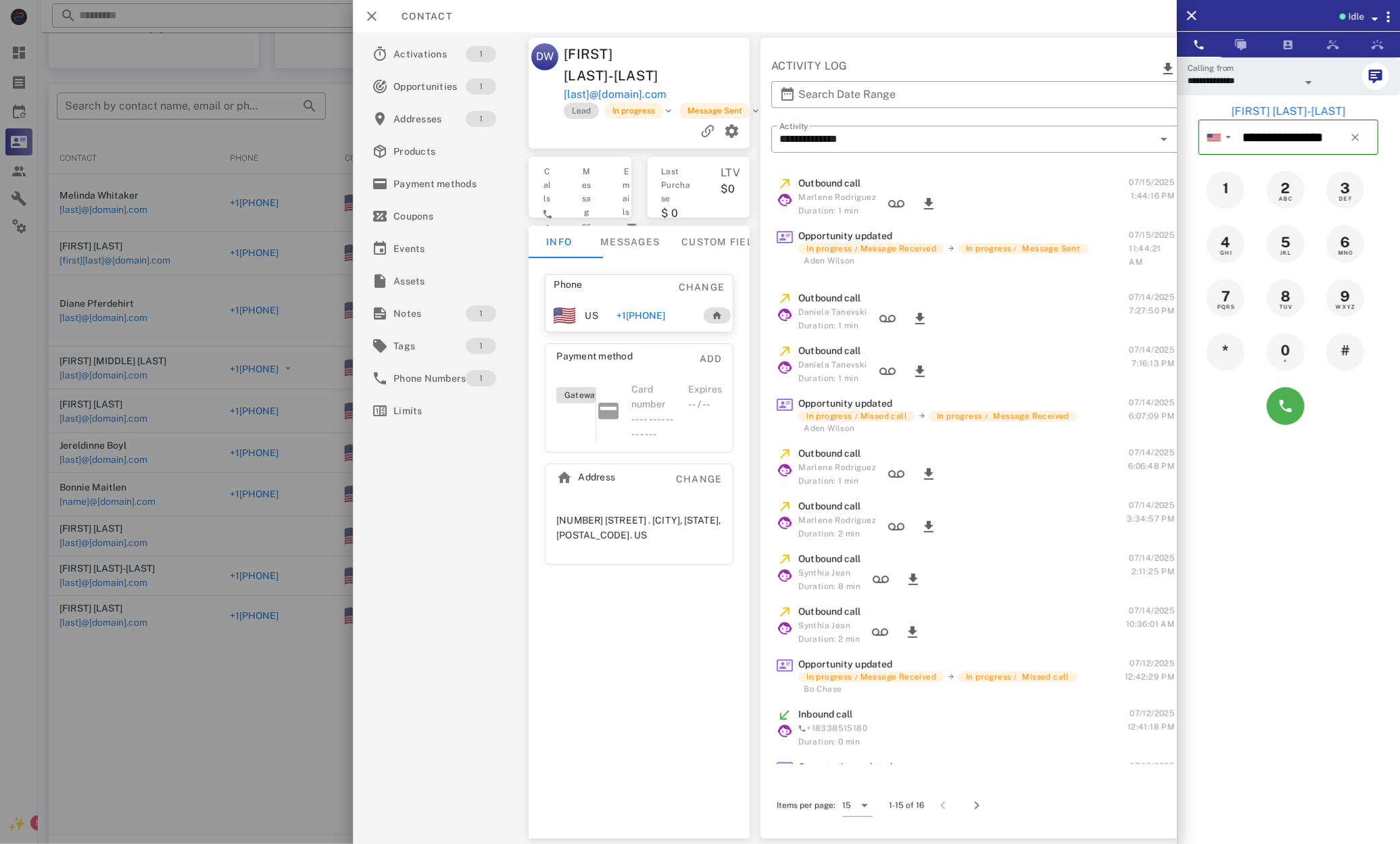 click on "+19519563342" at bounding box center (641, 316) 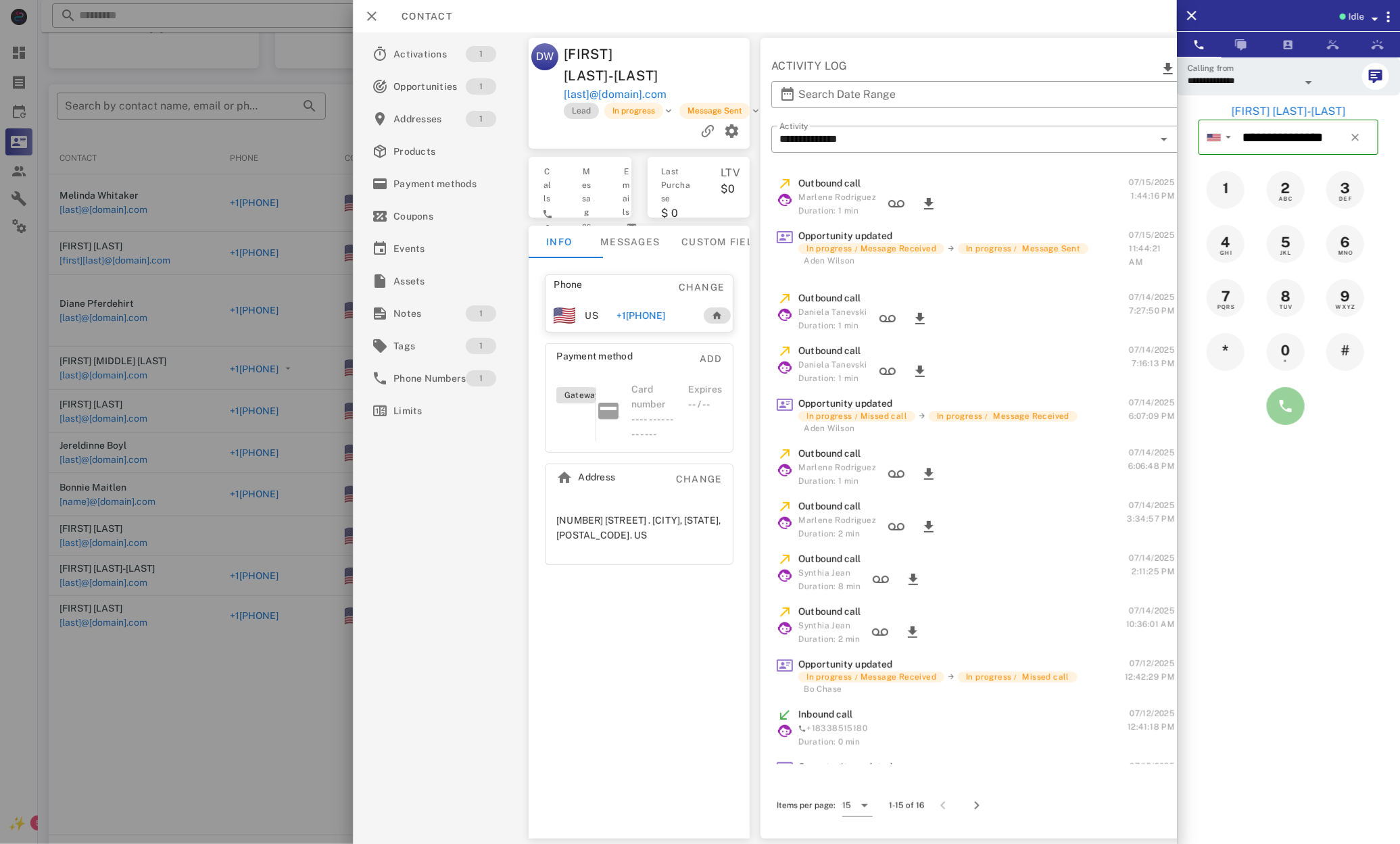click at bounding box center (1286, 406) 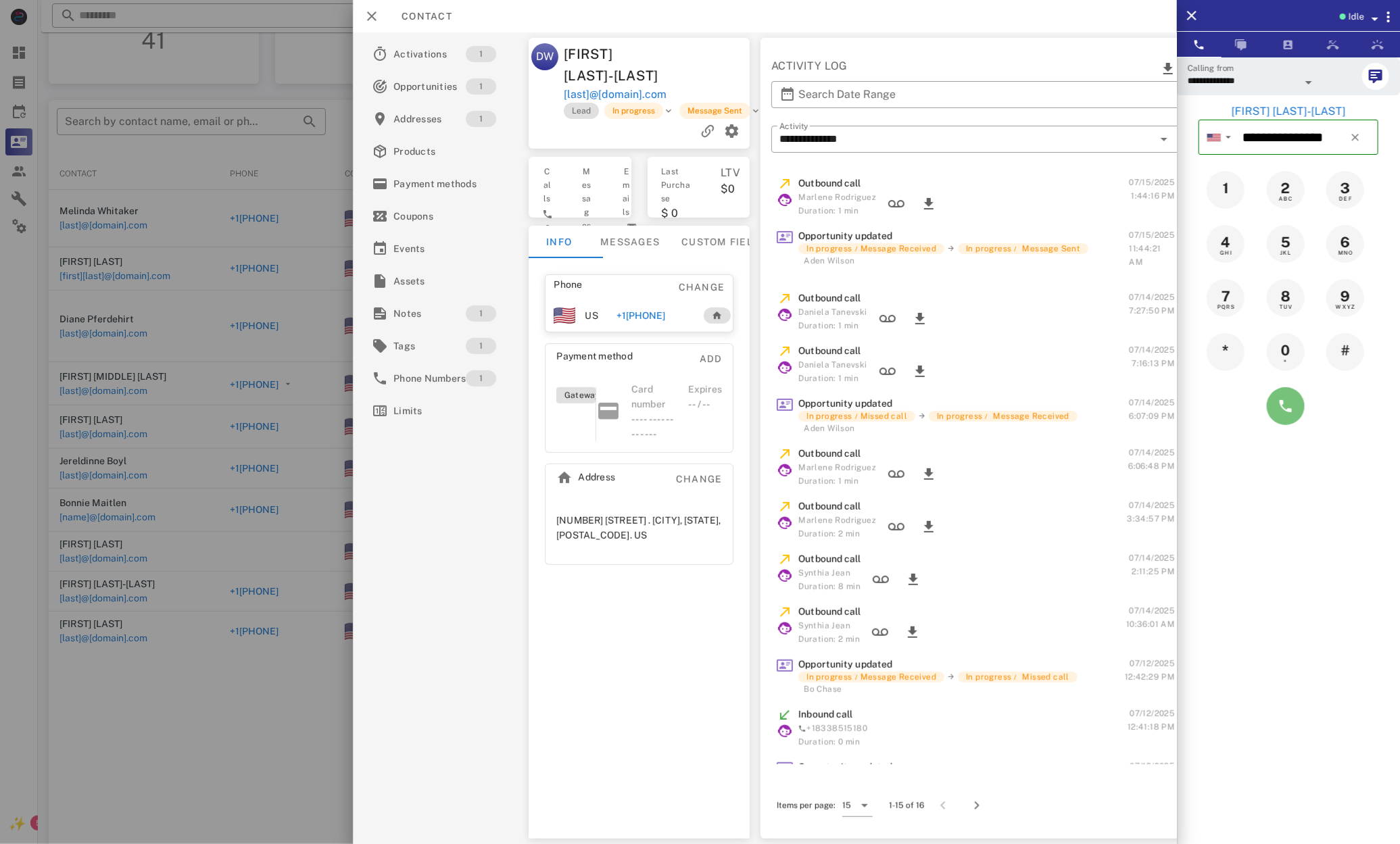 scroll, scrollTop: 91, scrollLeft: 0, axis: vertical 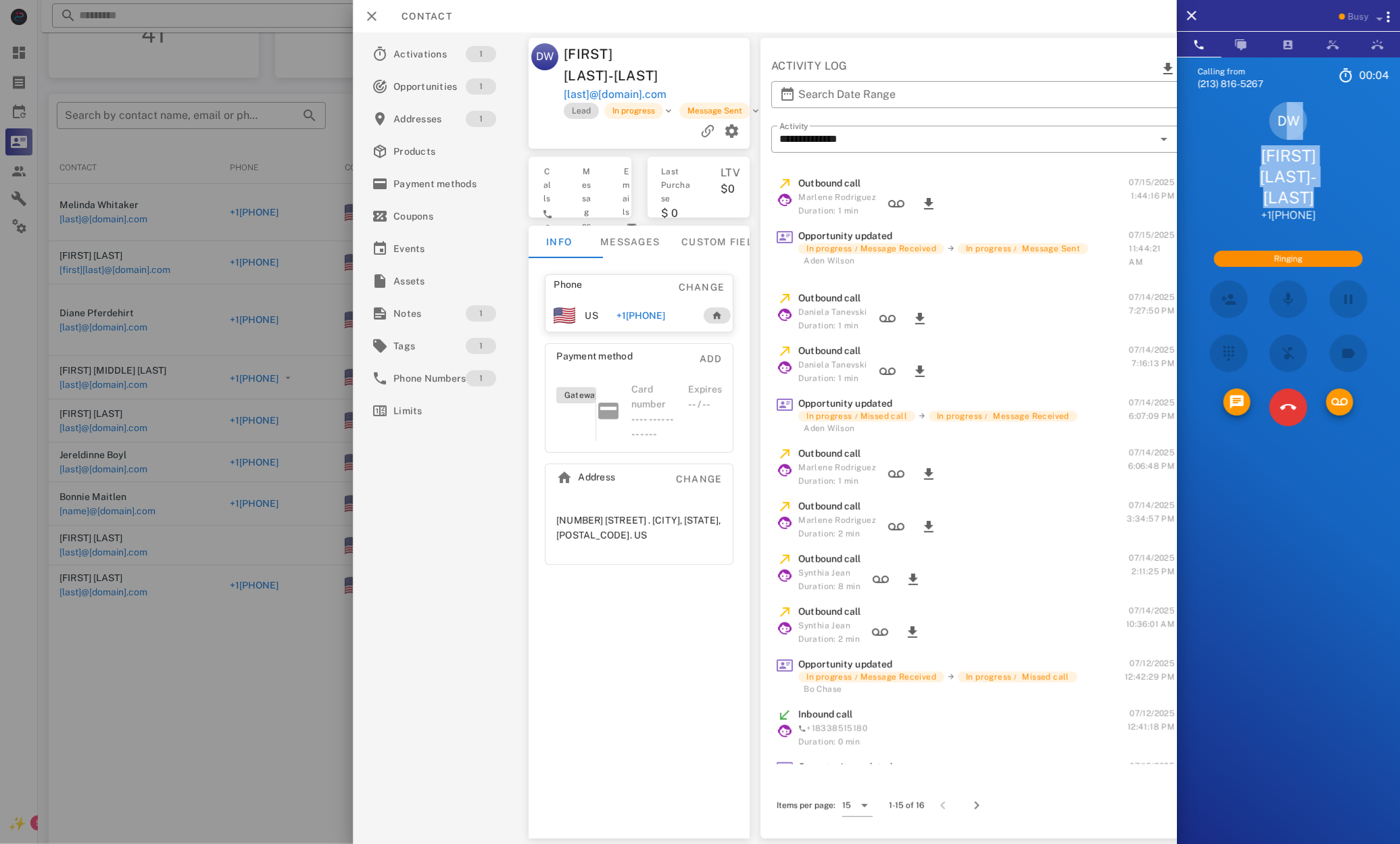 drag, startPoint x: 1238, startPoint y: 138, endPoint x: 1349, endPoint y: 177, distance: 117.65203 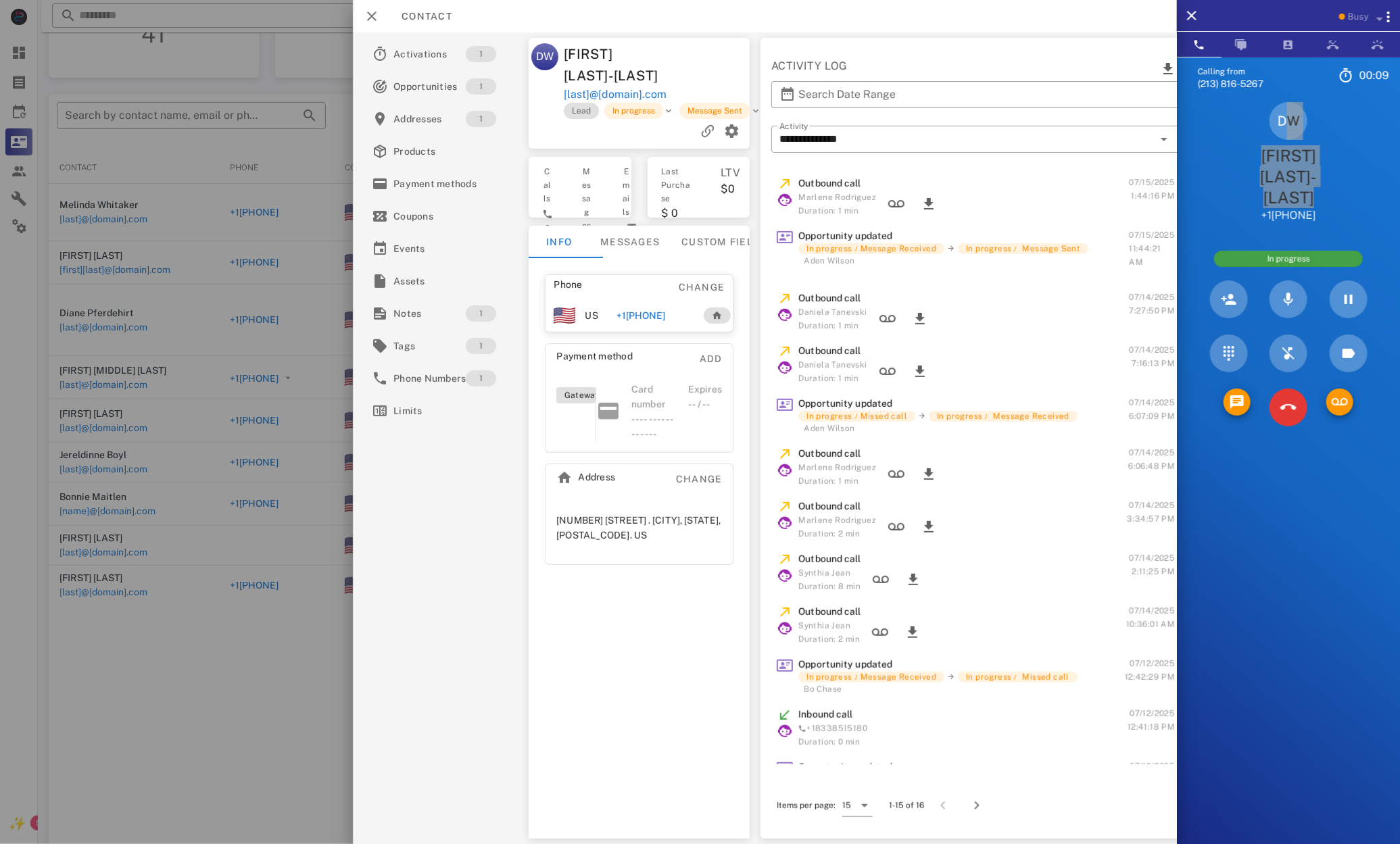scroll, scrollTop: 0, scrollLeft: 1, axis: horizontal 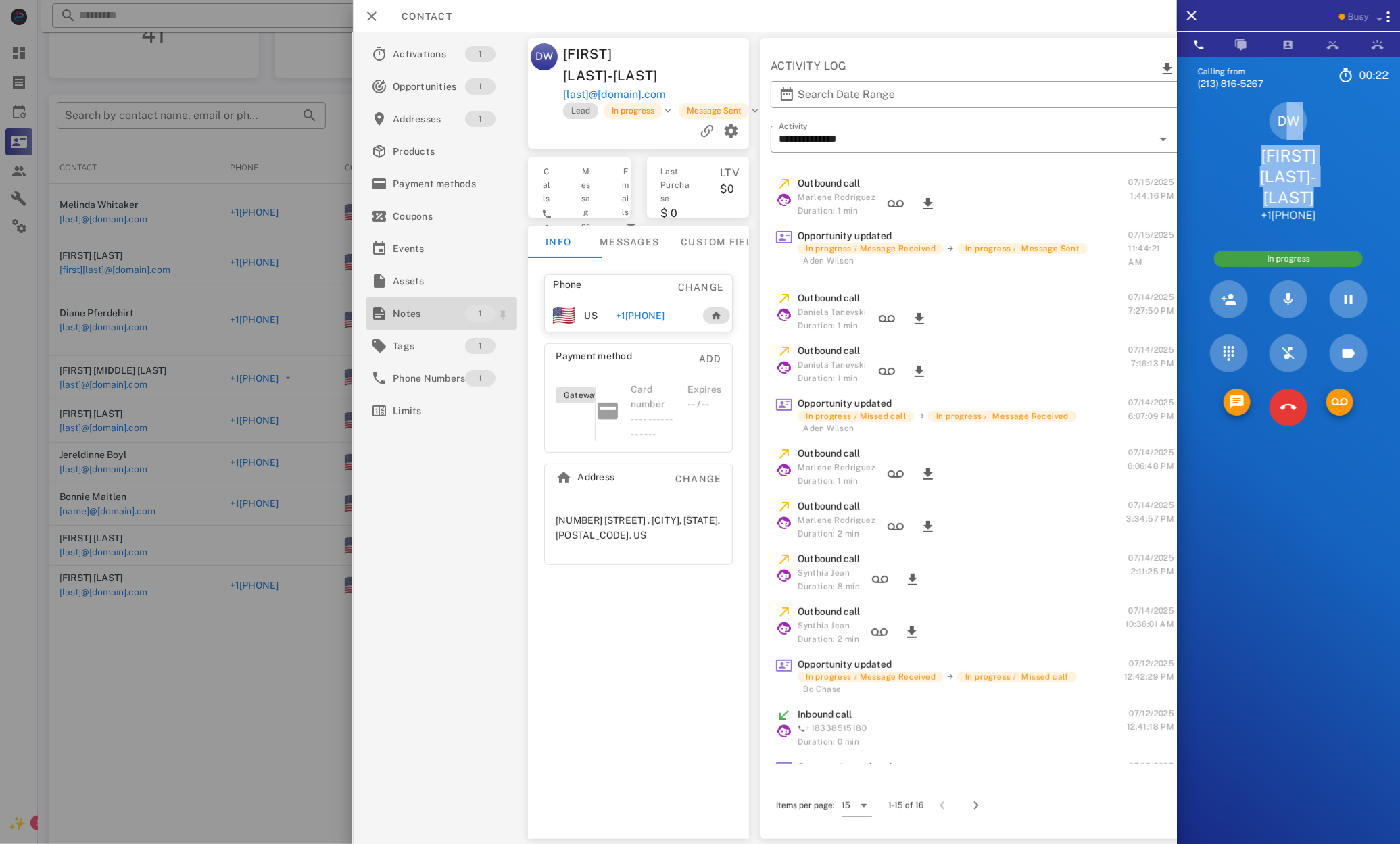 click on "Notes" at bounding box center (429, 314) 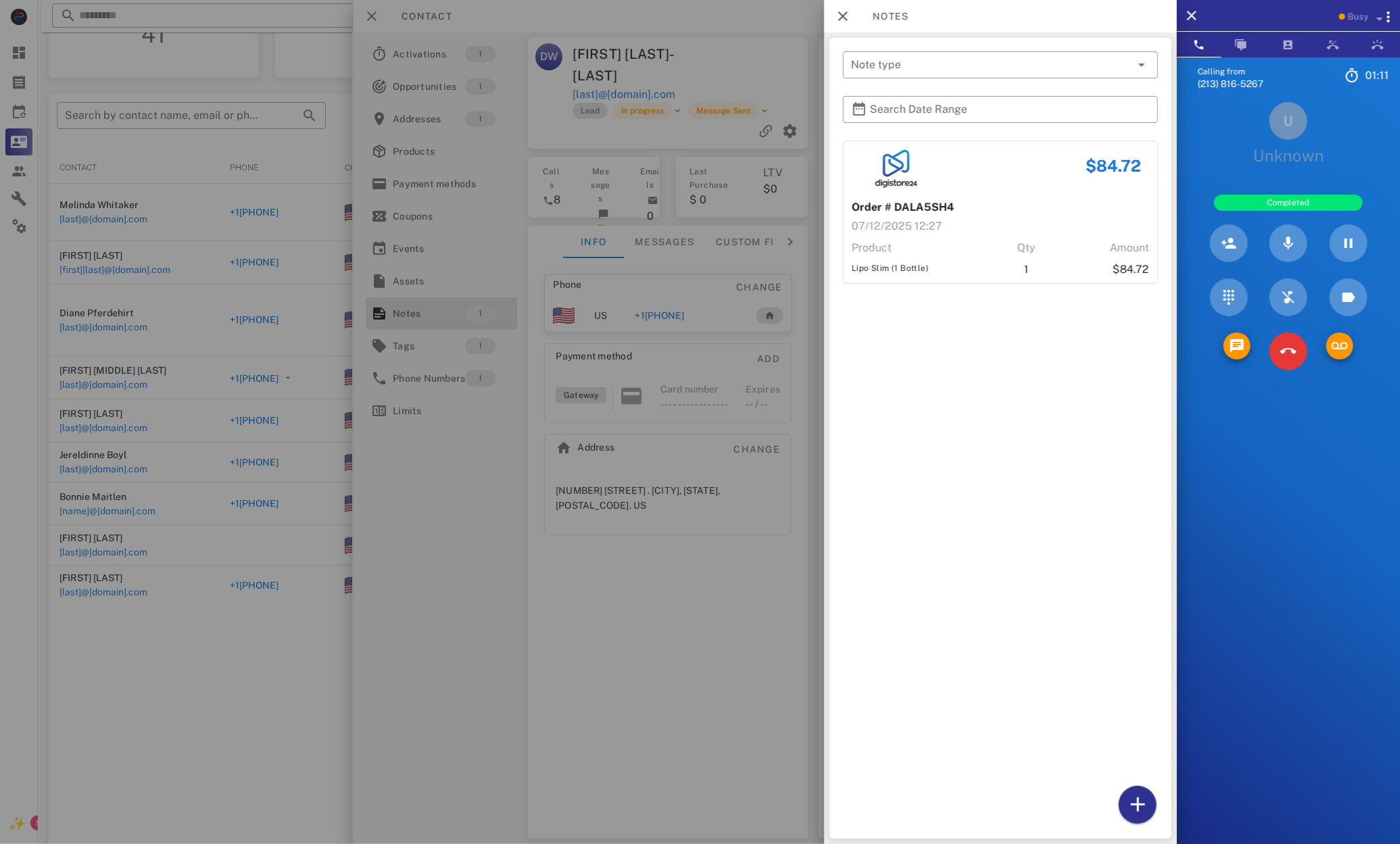 click on "Calling from (213) 816-5267 01: 11  Unknown      ▼     Australia
+61
Canada
+1
Guam
+1671
Mexico (México)
+52
New Zealand
+64
United Kingdom
+44
United States
+1
1 2 ABC 3 DEF 4 GHI 5 JKL 6 MNO 7 PQRS 8 TUV 9 WXYZ * 0 + #  U  Unknown  Completed  Directory ​  MR  Marlene Rodriguez  Idle   MA  Massimo Anelli  Idle   KV  Karina Vargas  Idle   JH  Josh Henry  Idle   A1  Agent 120  Idle   A1  Agent 121  Idle   A1  Agent 124  Idle   AL  Alexander Lodi  Idle   AB  Andrea Barraza  Idle   BH  Bradley Hernandez  Idle   CM  Cody Mann  Idle   DW  Damez Walker  Idle   DT  Daniela Tanevski  Idle   FI  Fatima Iqbal  Idle   HG  Heidi Grow  Idle   JG  John Gladmon  Idle   RM  Robert Maxwell  Busy   LJ  Leah Jones  Busy   NW  Nicola Wiles  Busy   BC  Bo Chase  Busy   EV  Everest Voelker  Busy   HR  Holly Raye  Busy   JR  juan rodriguez  Offline   NS   LM" at bounding box center (1288, 479) 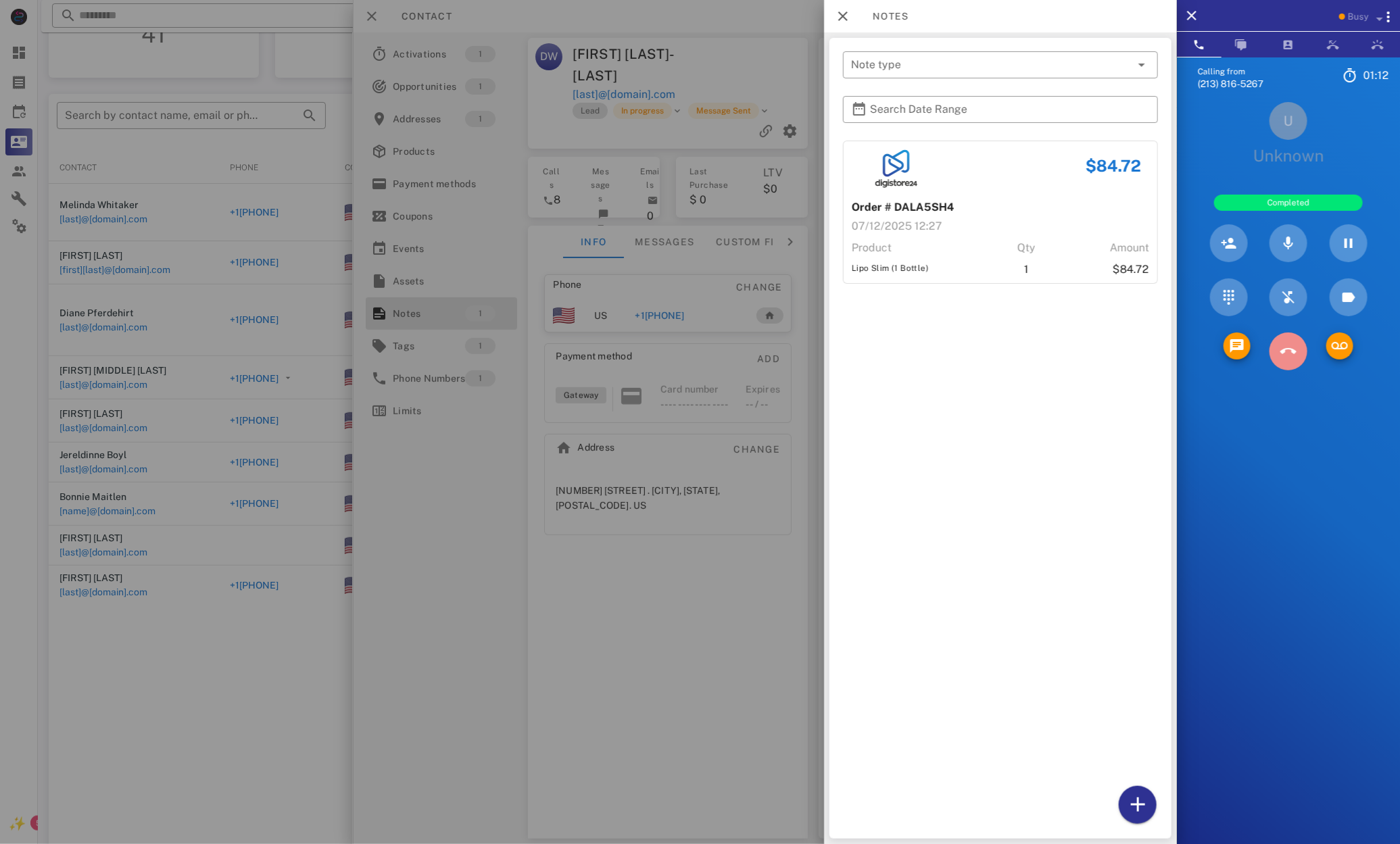 drag, startPoint x: 1280, startPoint y: 349, endPoint x: 1266, endPoint y: 346, distance: 14.317821 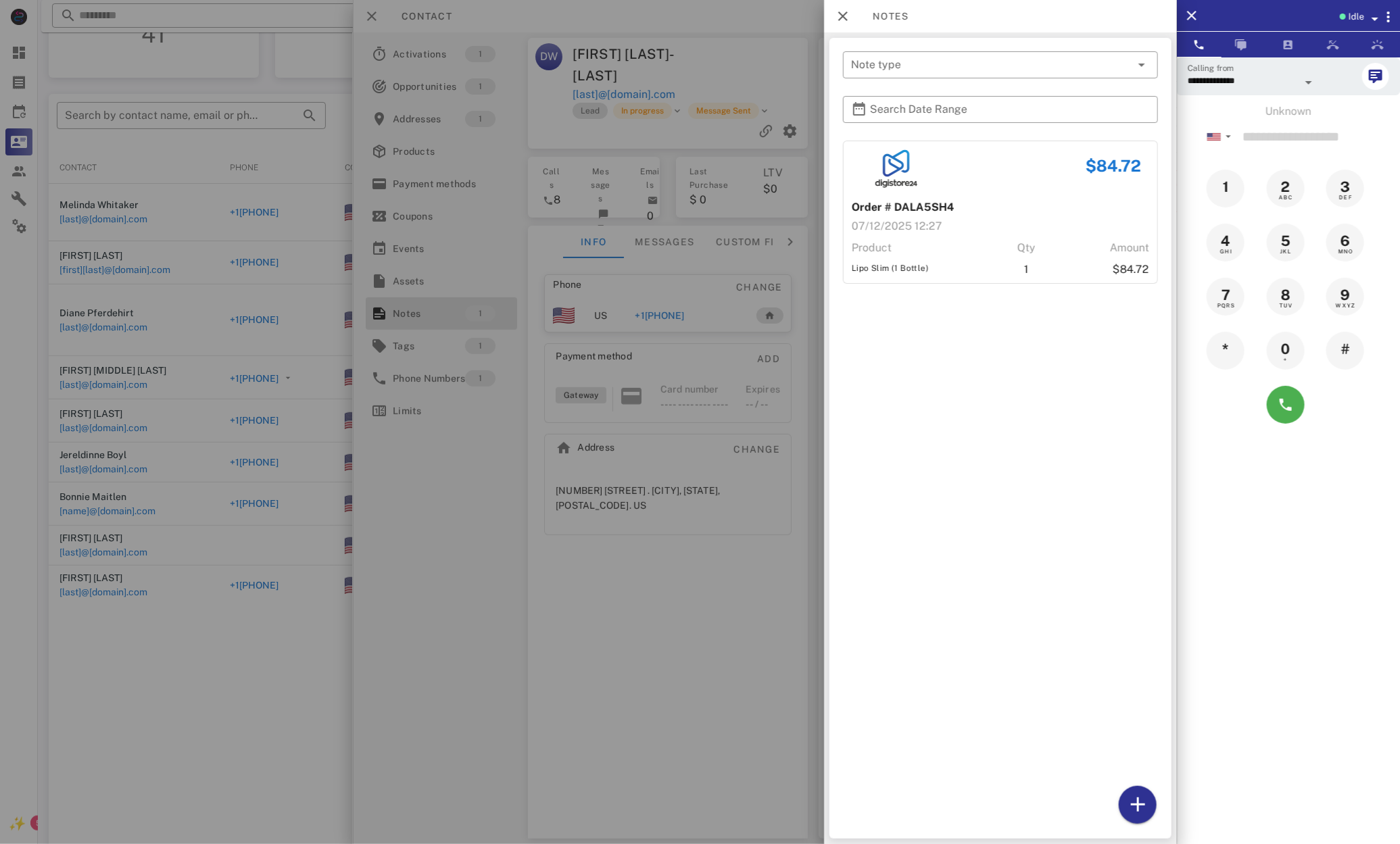 click at bounding box center [700, 422] 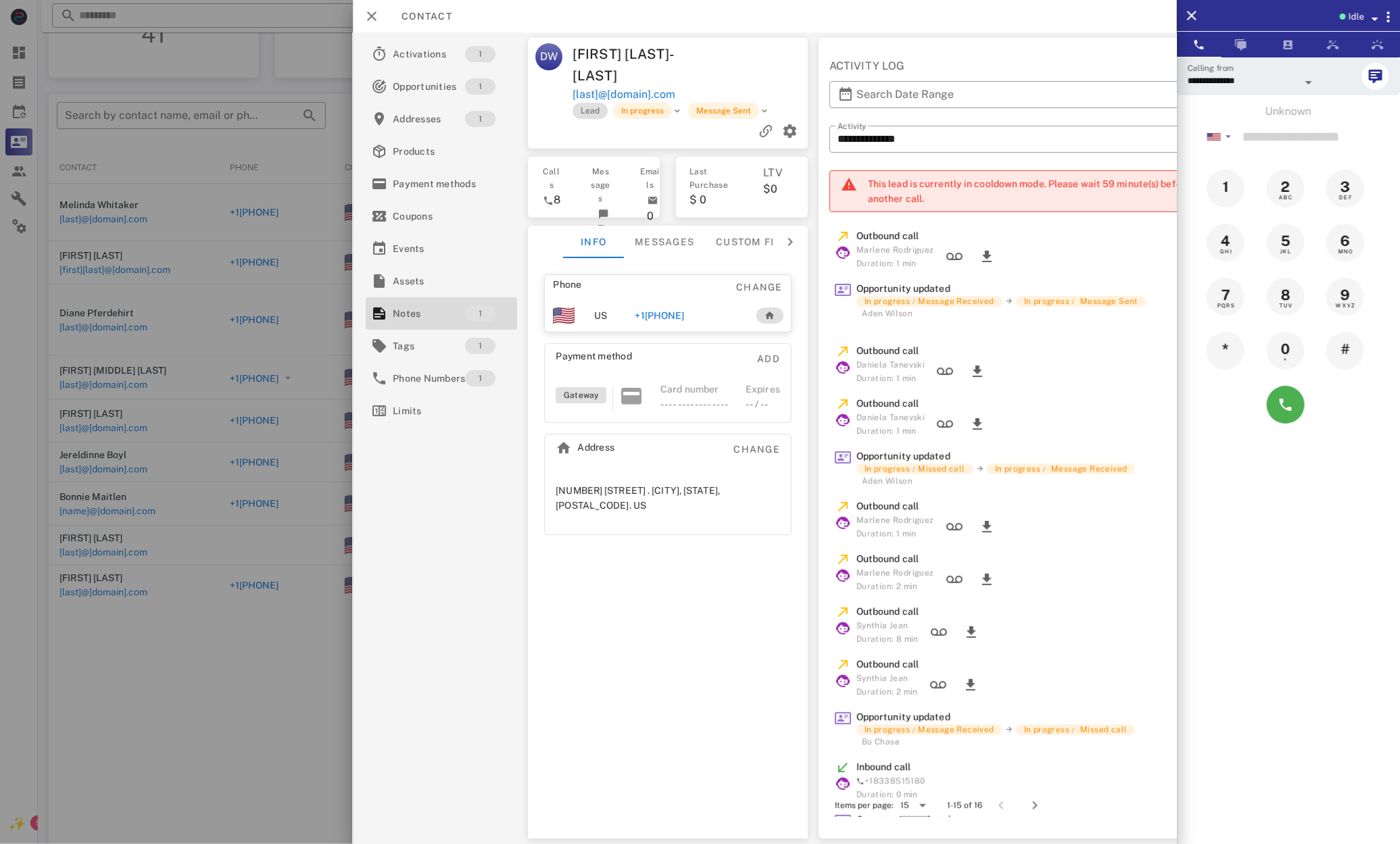 drag, startPoint x: 129, startPoint y: 345, endPoint x: 130, endPoint y: 351, distance: 6.082763 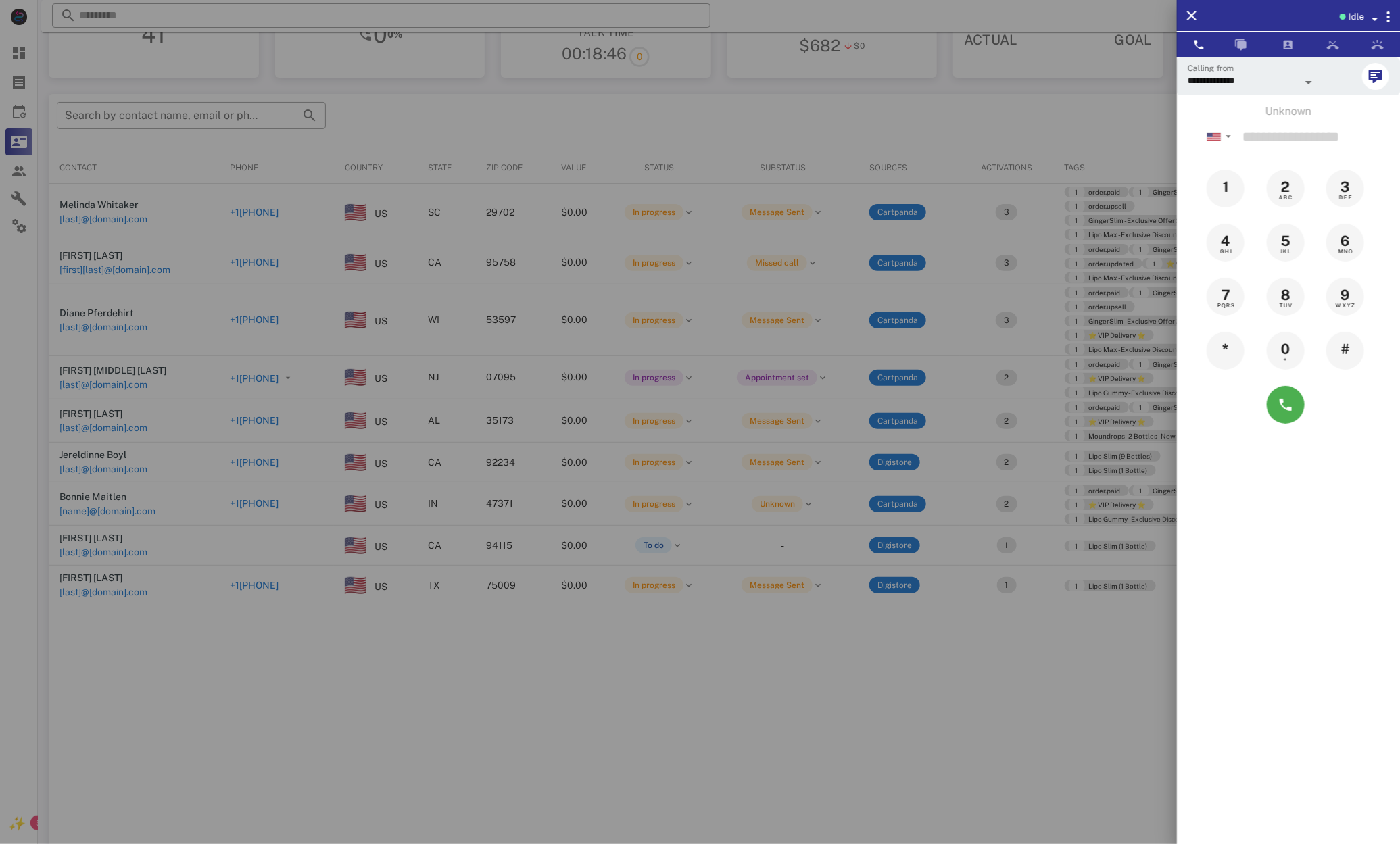 click at bounding box center (700, 422) 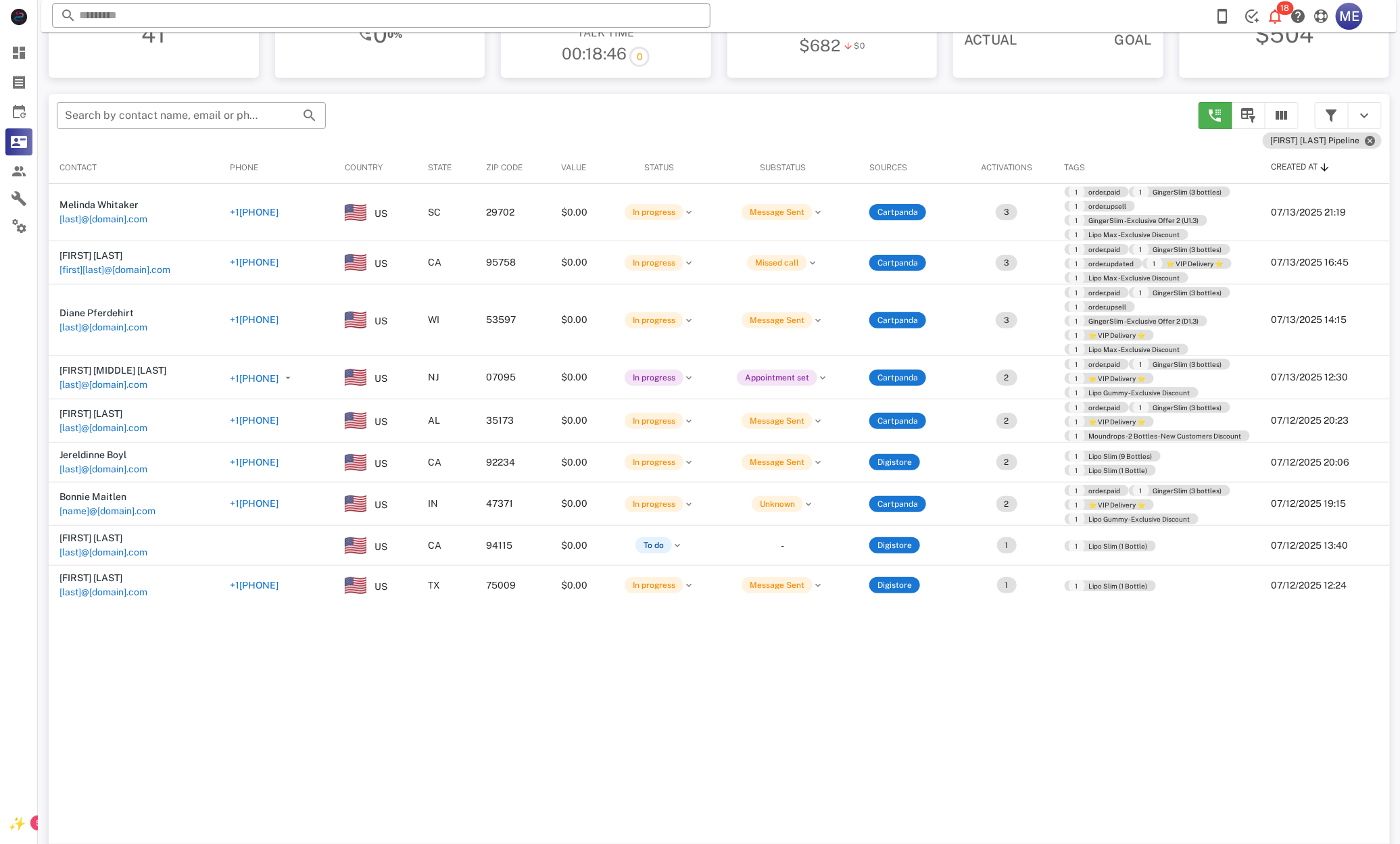 click on "+12607265433" at bounding box center [254, 503] 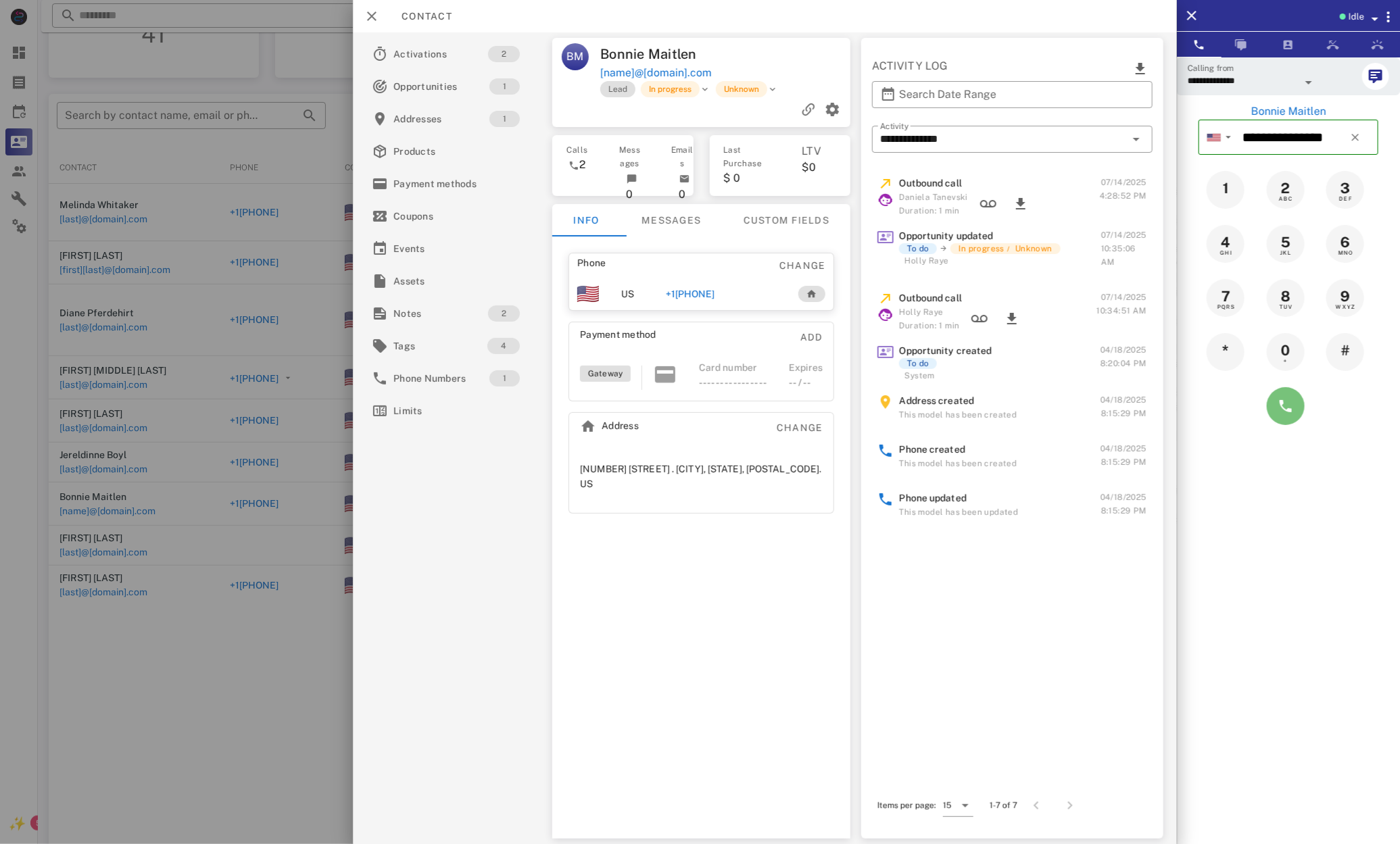 drag, startPoint x: 1278, startPoint y: 406, endPoint x: 1249, endPoint y: 409, distance: 29.154759 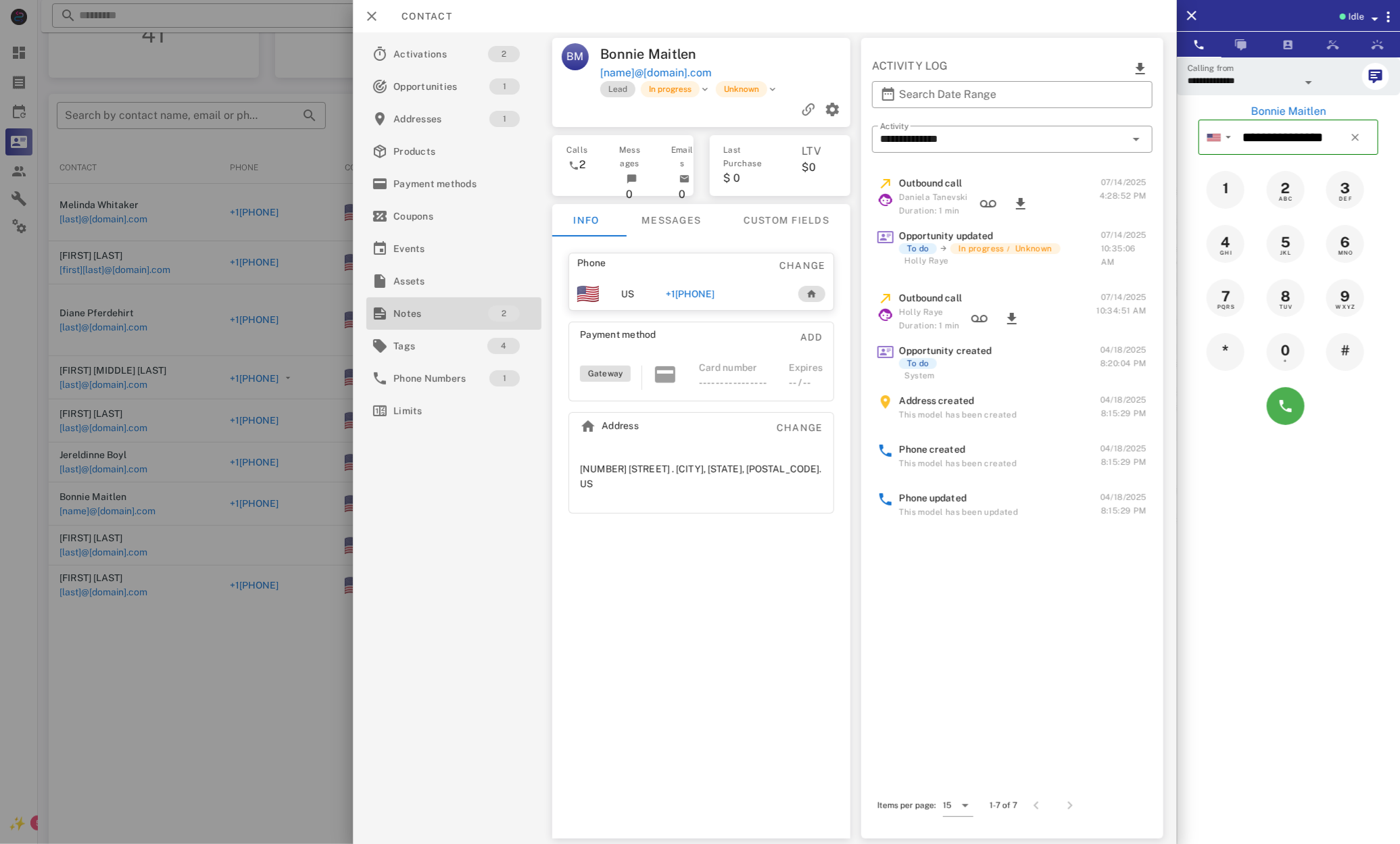 click on "Notes" at bounding box center (441, 314) 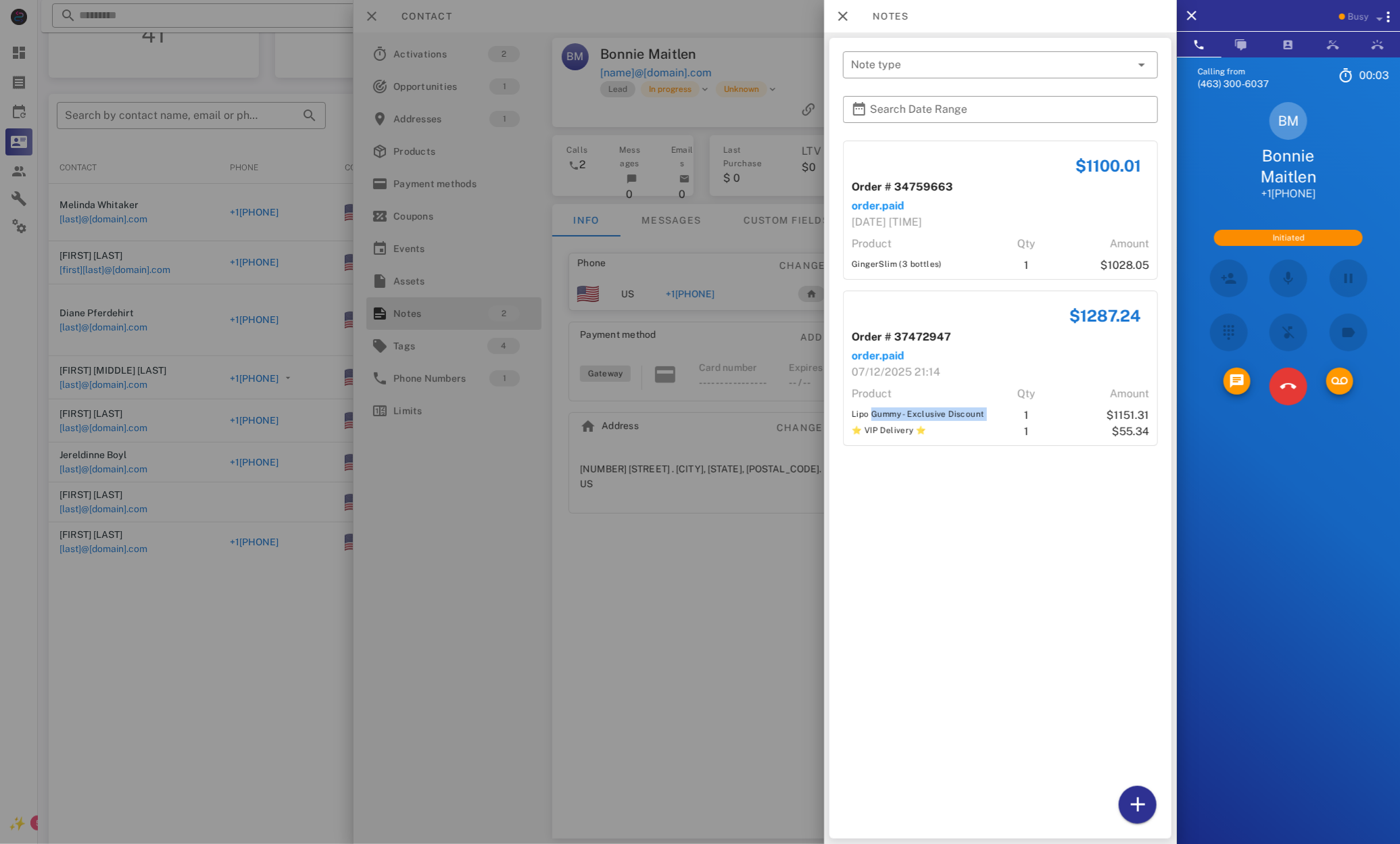 drag, startPoint x: 1025, startPoint y: 411, endPoint x: 907, endPoint y: 307, distance: 157.28954 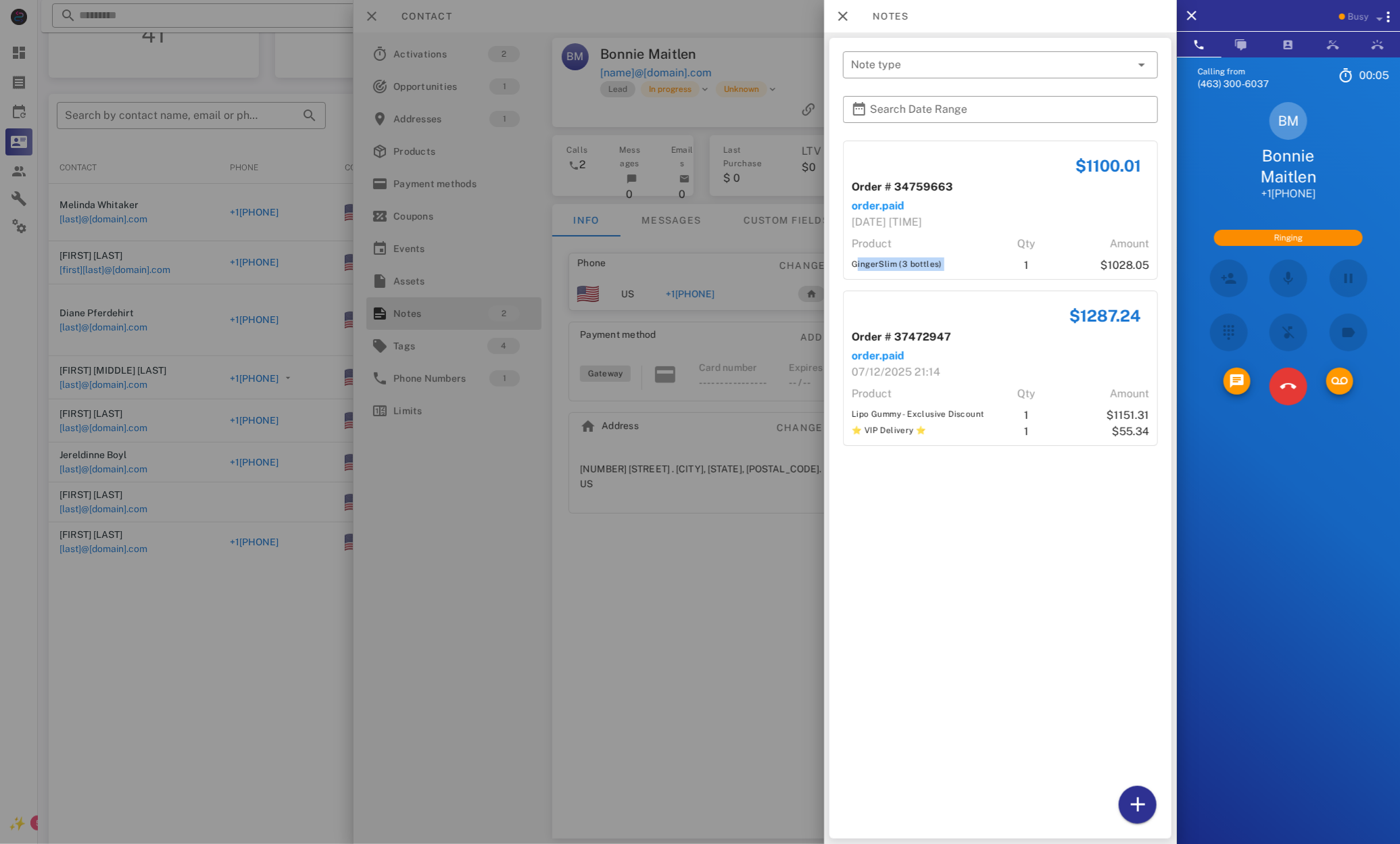drag, startPoint x: 842, startPoint y: 259, endPoint x: 994, endPoint y: 269, distance: 152.32859 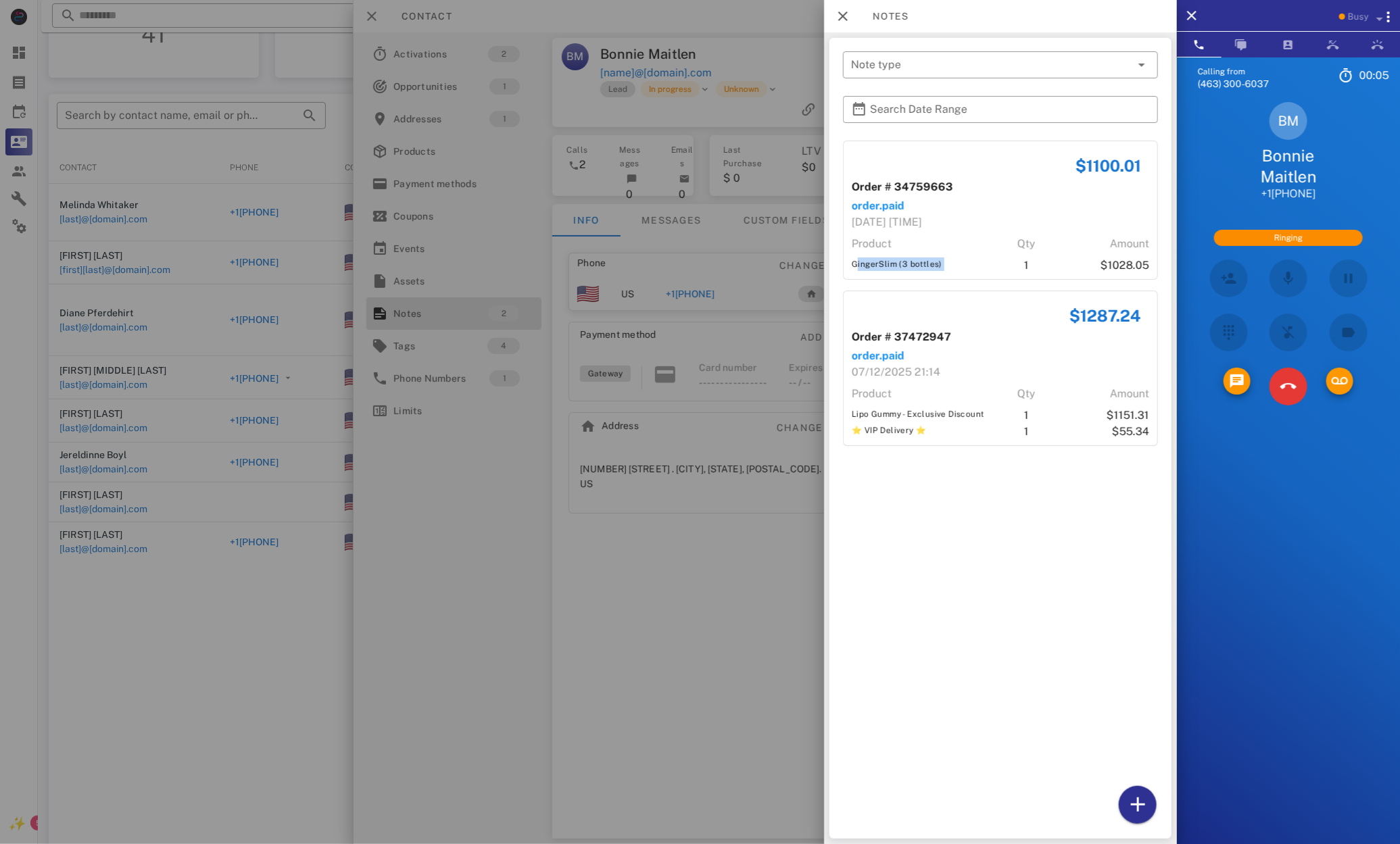 click on "$1100.01   Order # 34759663   order.paid   04/18/2025 22:14   Product Qty Amount  GingerSlim (3 bottles)  1 $1028.05  $1287.24   Order # 37472947   order.paid   07/12/2025 21:14   Product Qty Amount  Lipo Gummy - Exclusive Discount  1 $1151.31  ⭐ VIP Delivery ⭐  1 $55.34" at bounding box center (1000, 487) 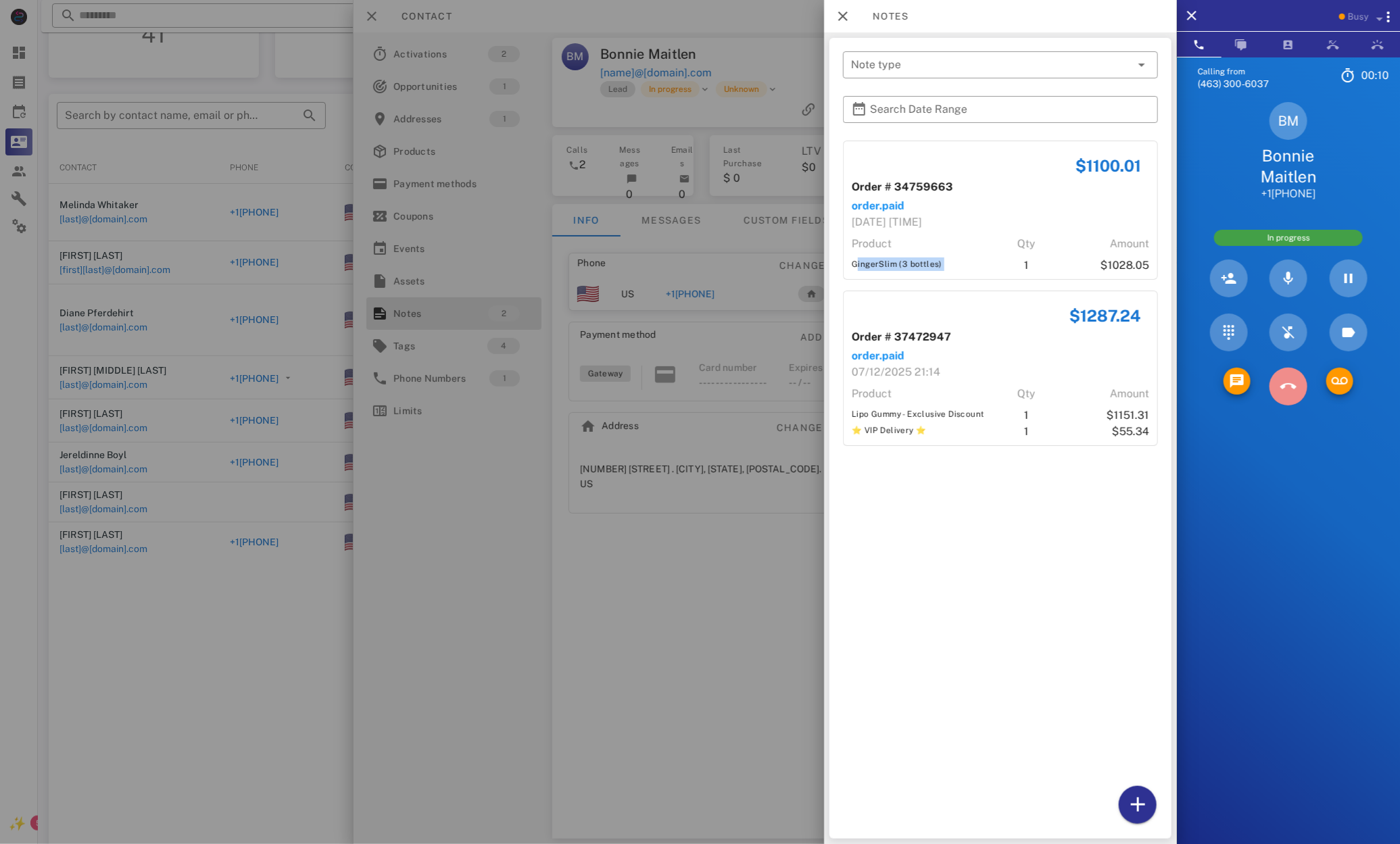 click at bounding box center [1288, 387] 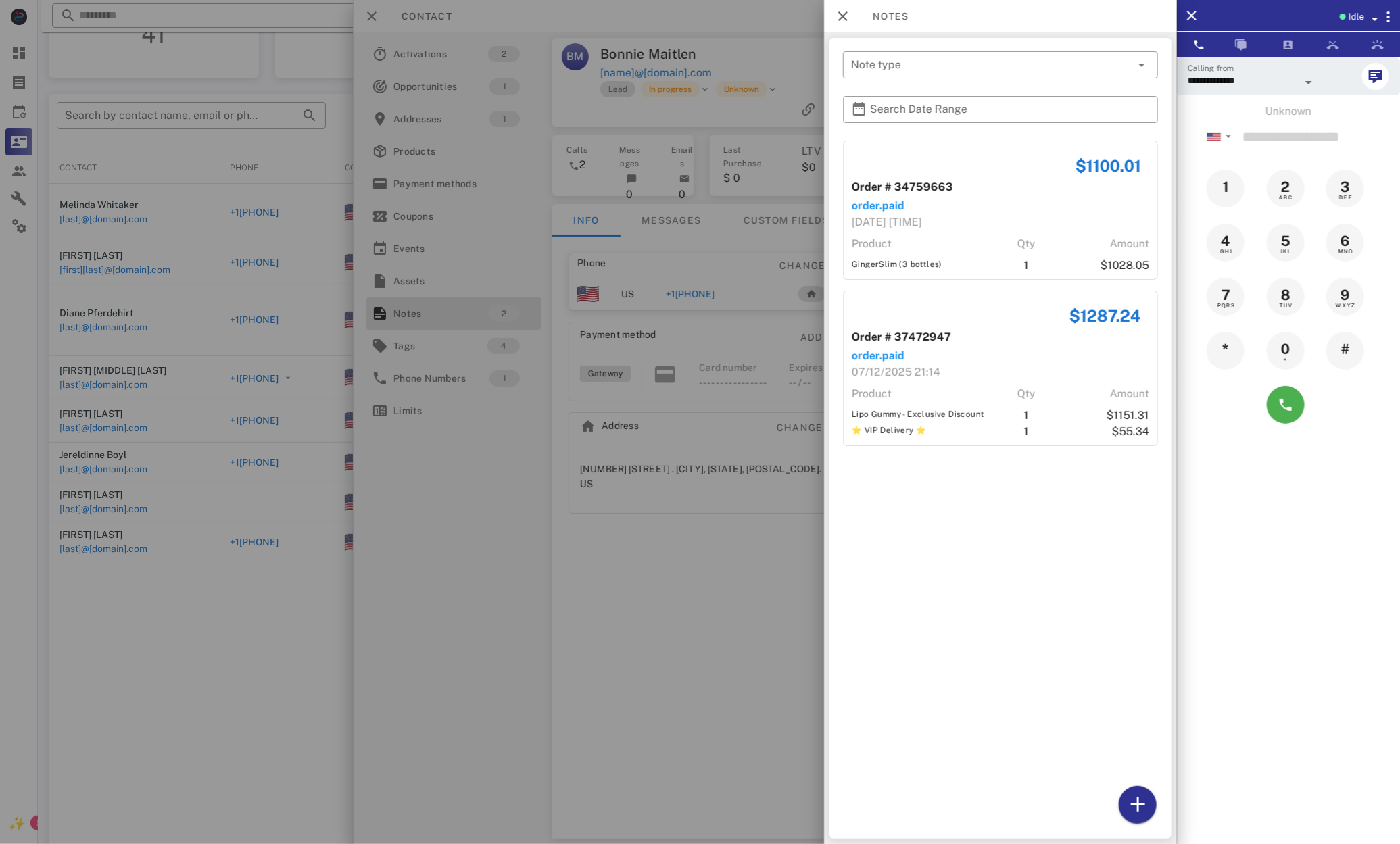 click at bounding box center [700, 422] 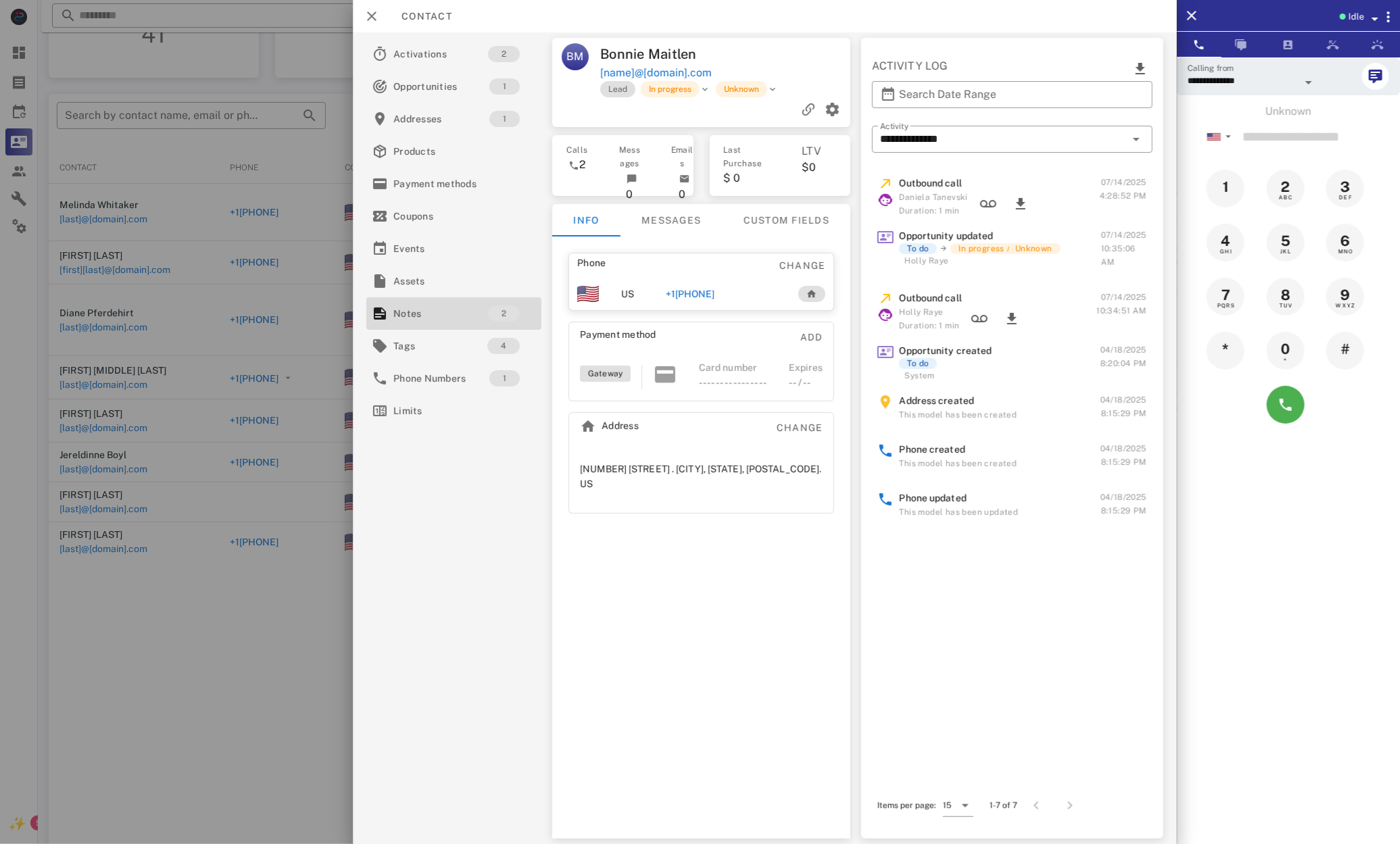 drag, startPoint x: 714, startPoint y: 289, endPoint x: 700, endPoint y: 292, distance: 14.317821 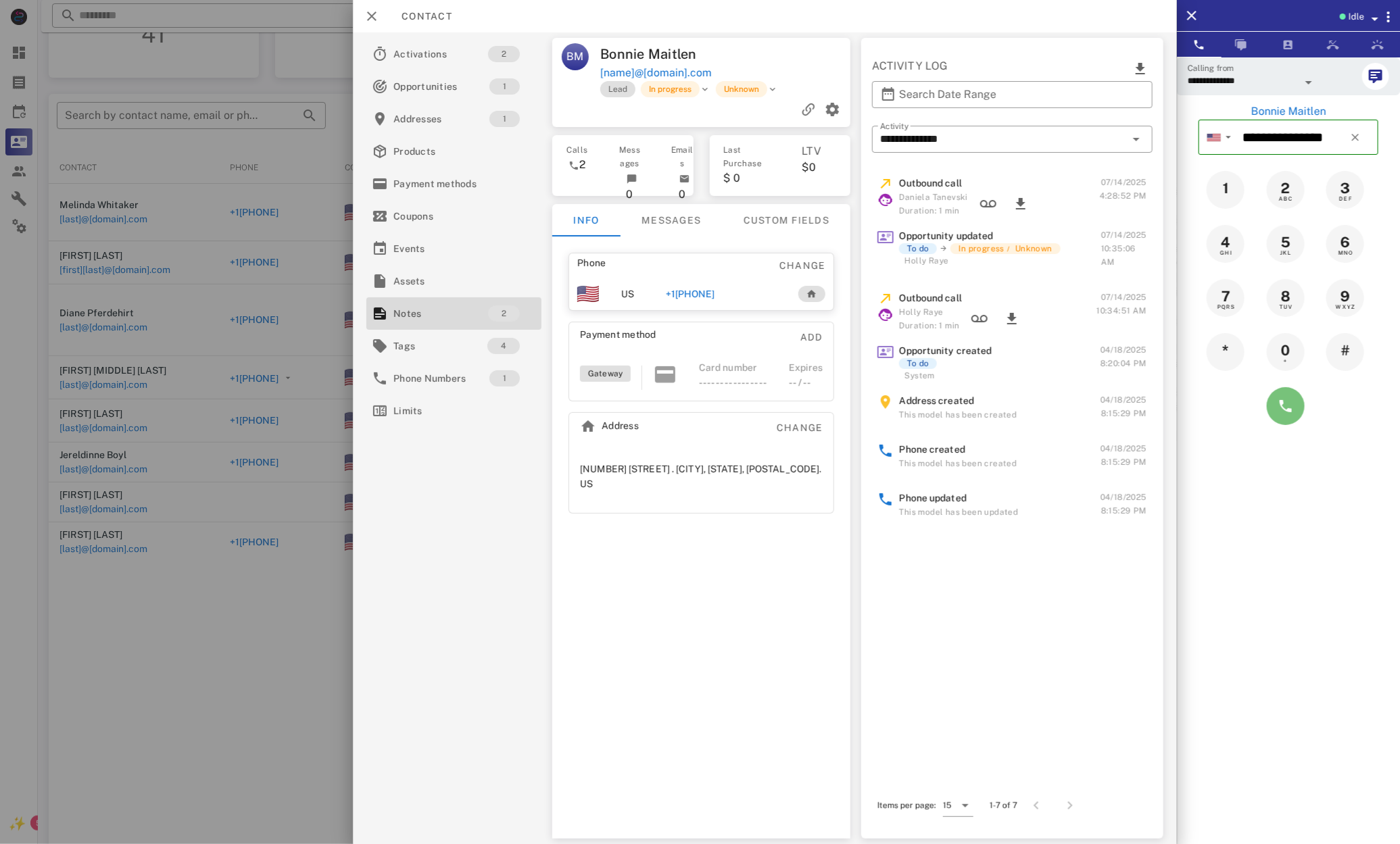 click at bounding box center (1286, 406) 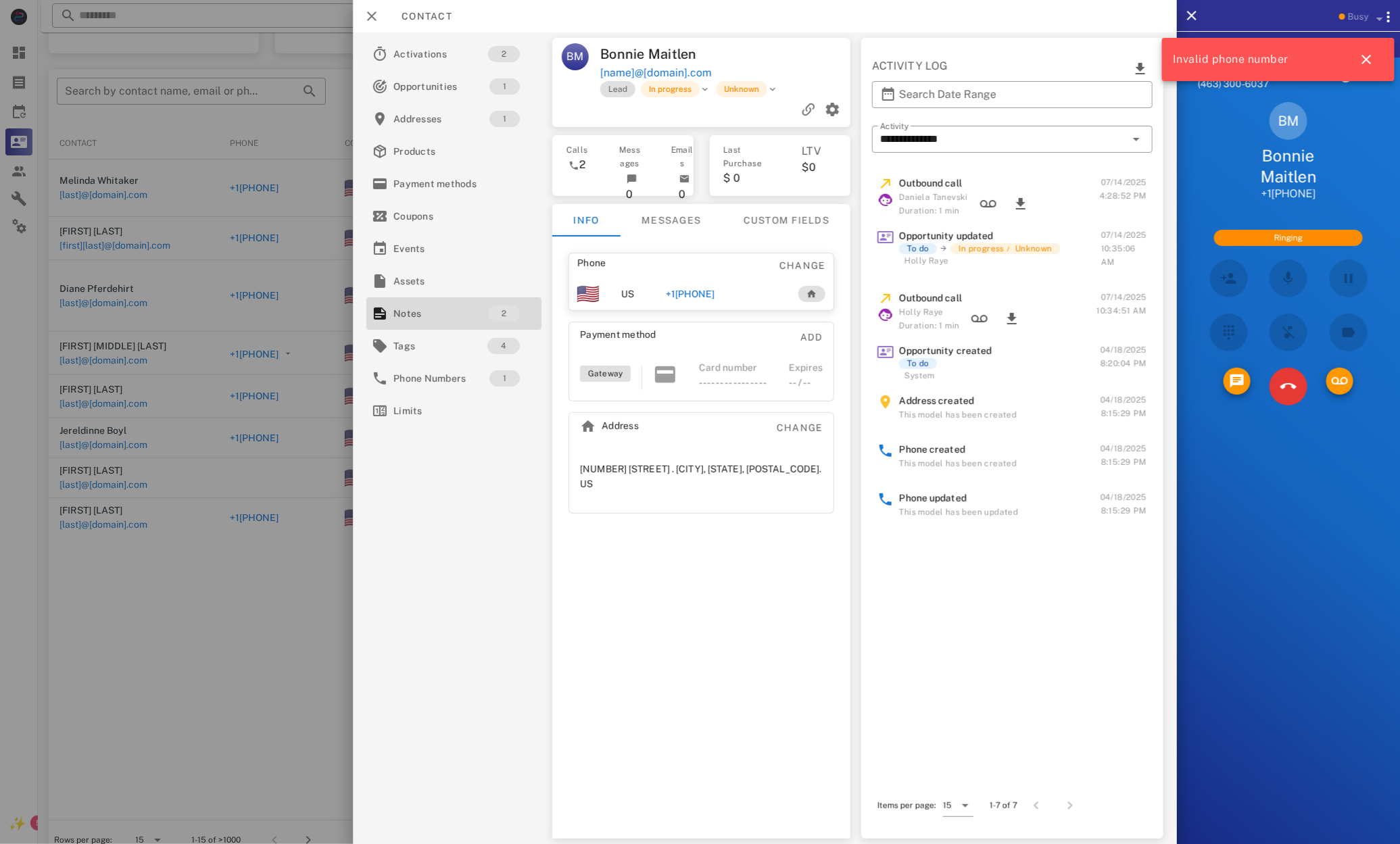 scroll, scrollTop: 115, scrollLeft: 0, axis: vertical 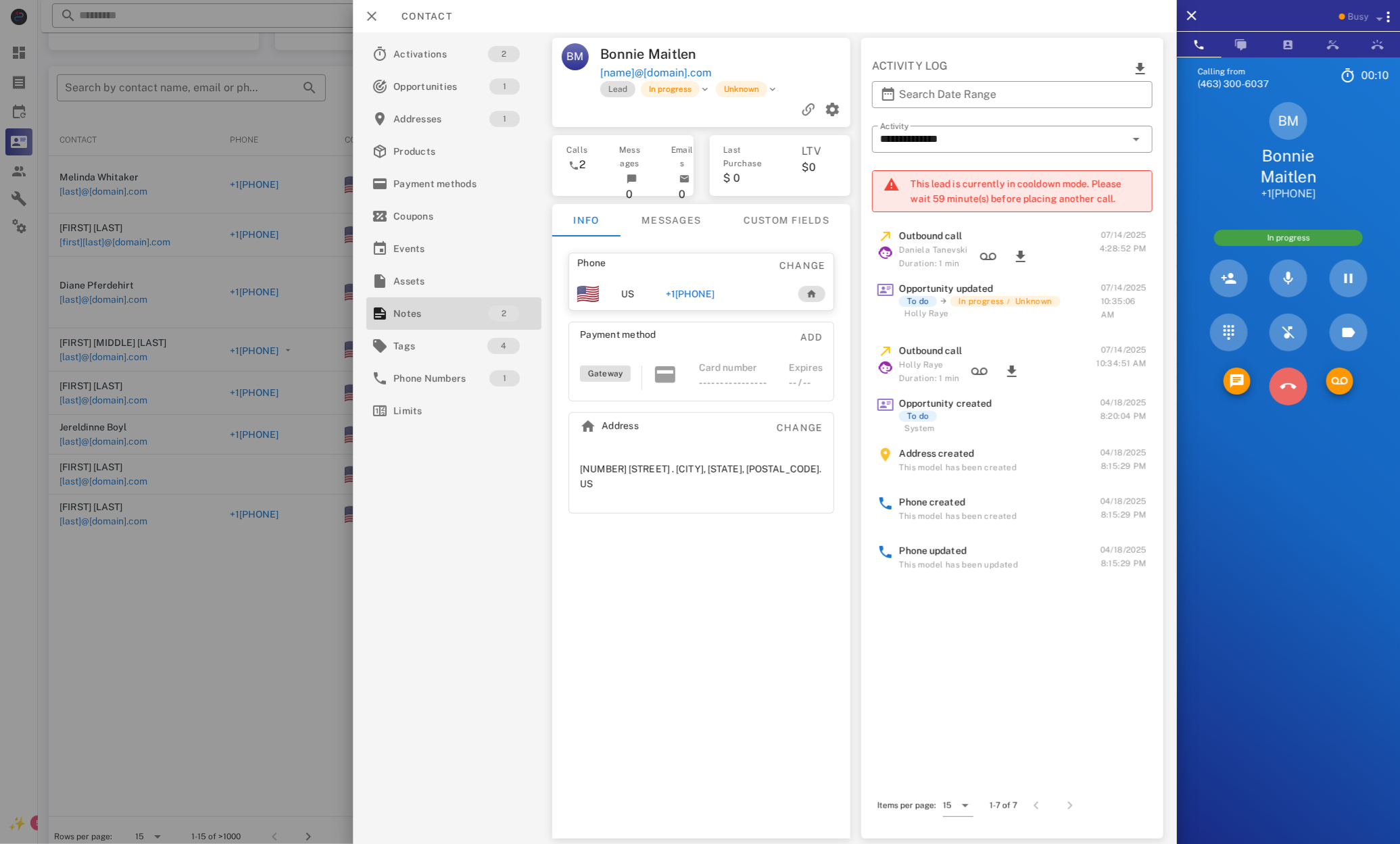 drag, startPoint x: 1280, startPoint y: 389, endPoint x: 1274, endPoint y: 386, distance: 6.7082 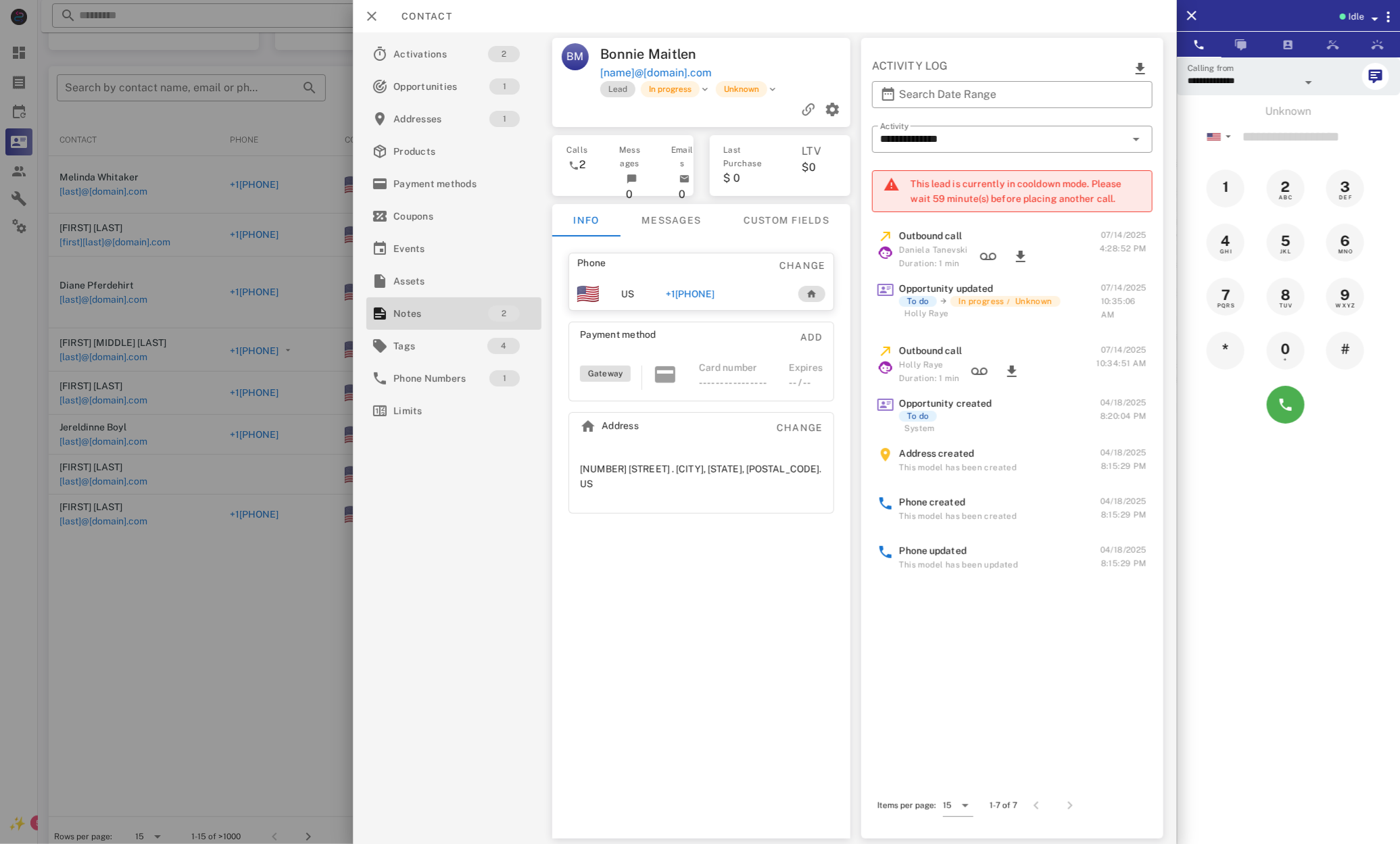 click at bounding box center (700, 422) 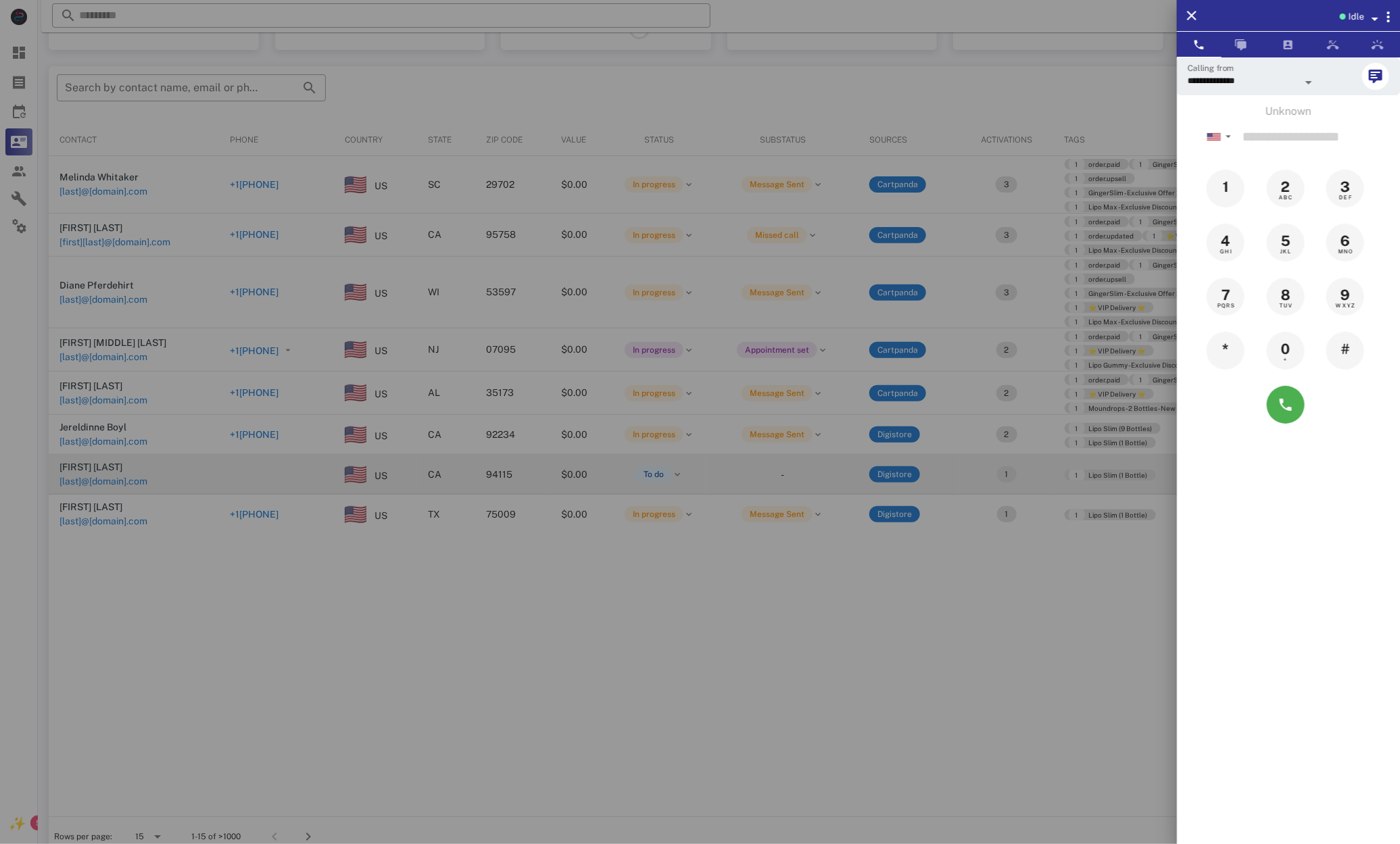 click at bounding box center [700, 422] 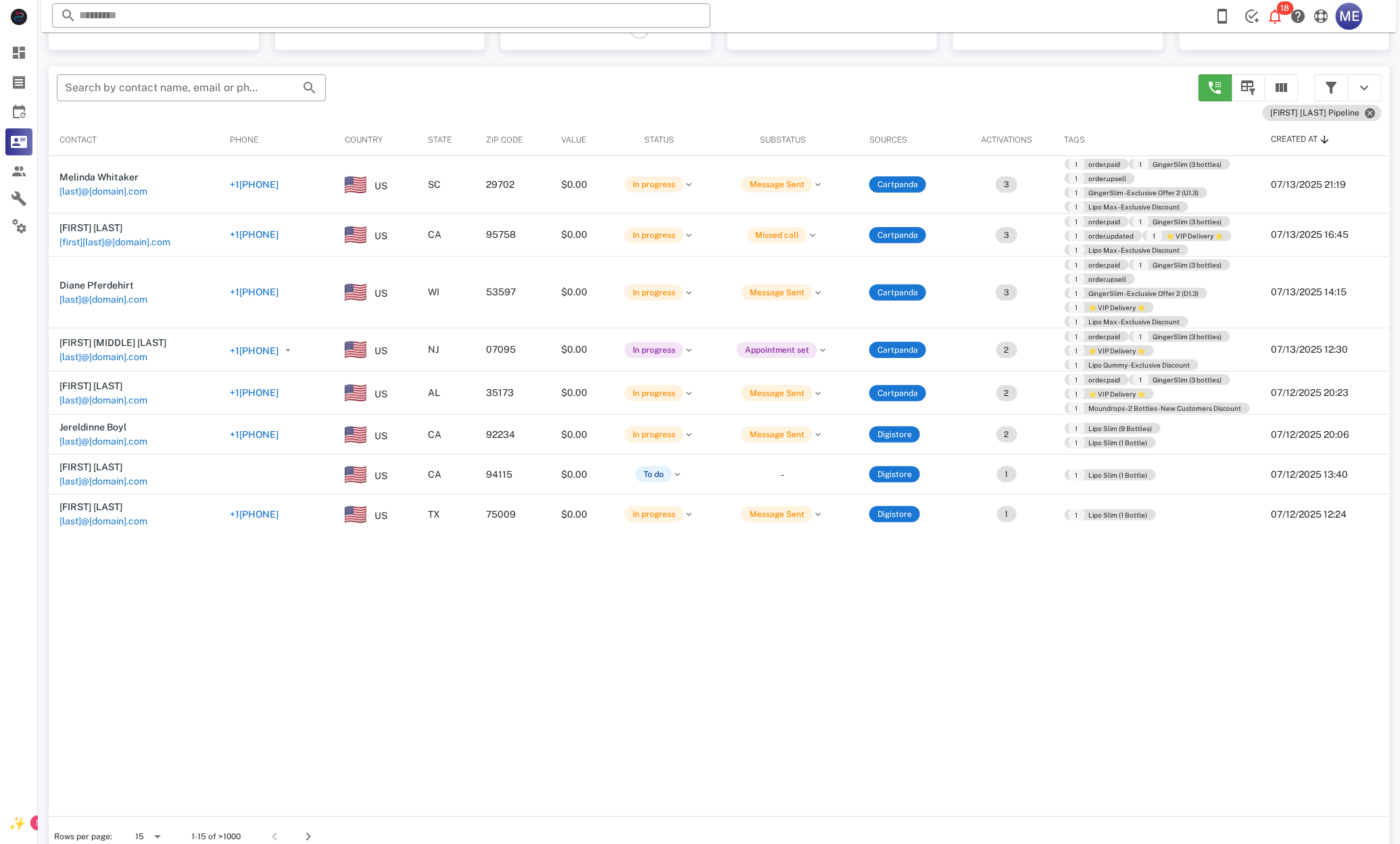 drag, startPoint x: 268, startPoint y: 513, endPoint x: 233, endPoint y: 528, distance: 38.078866 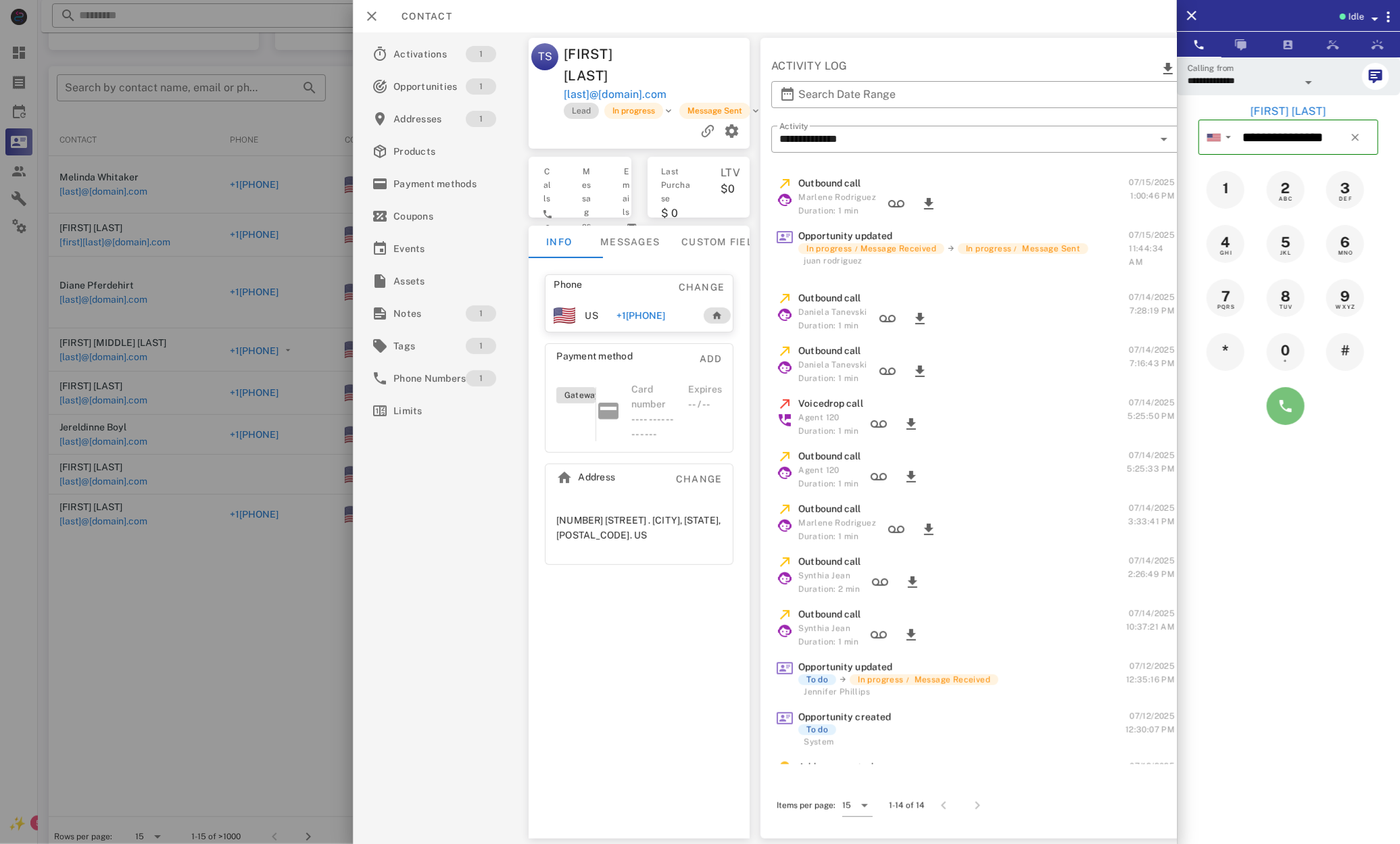 click at bounding box center [1286, 406] 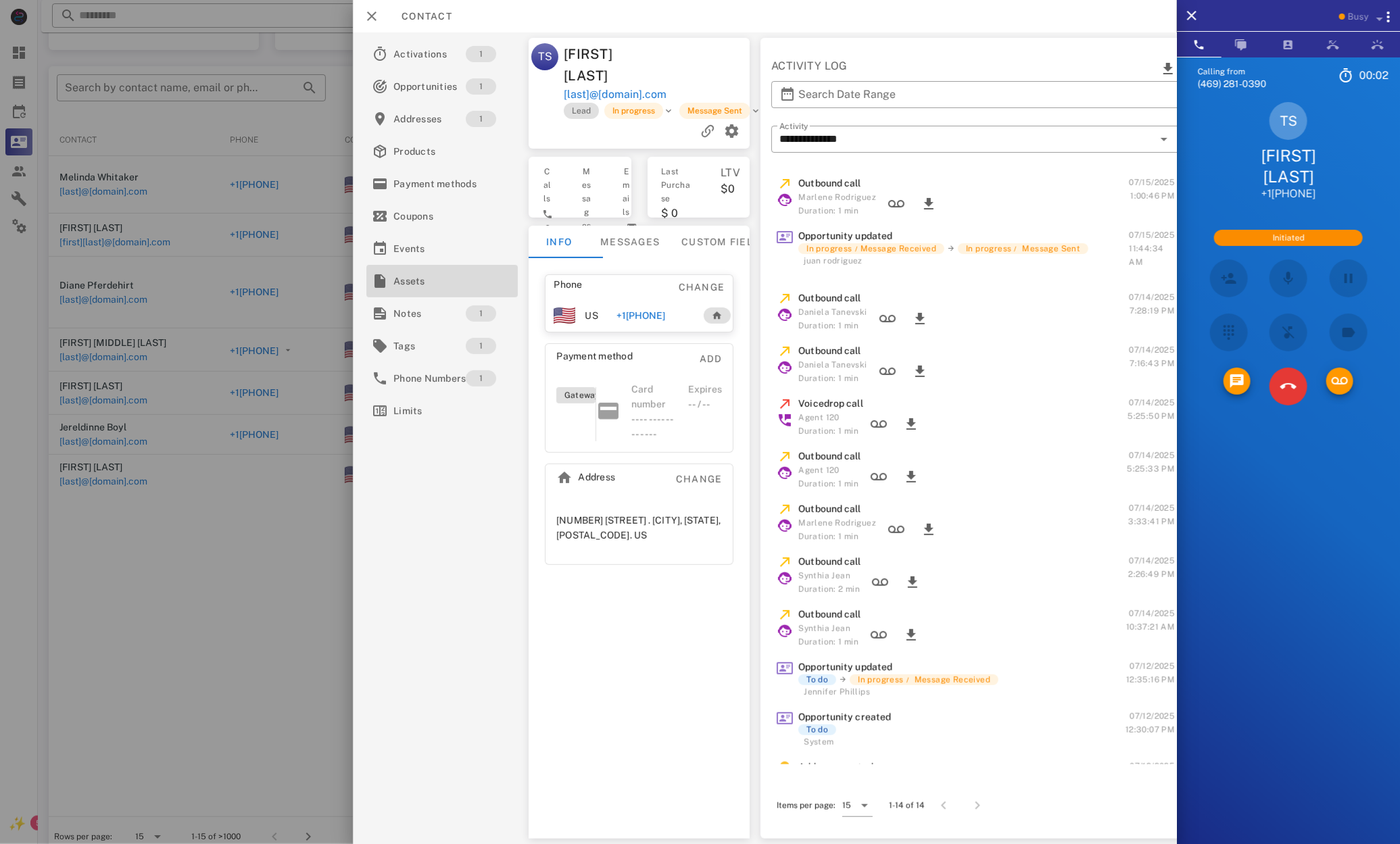 click on "Assets" at bounding box center (439, 281) 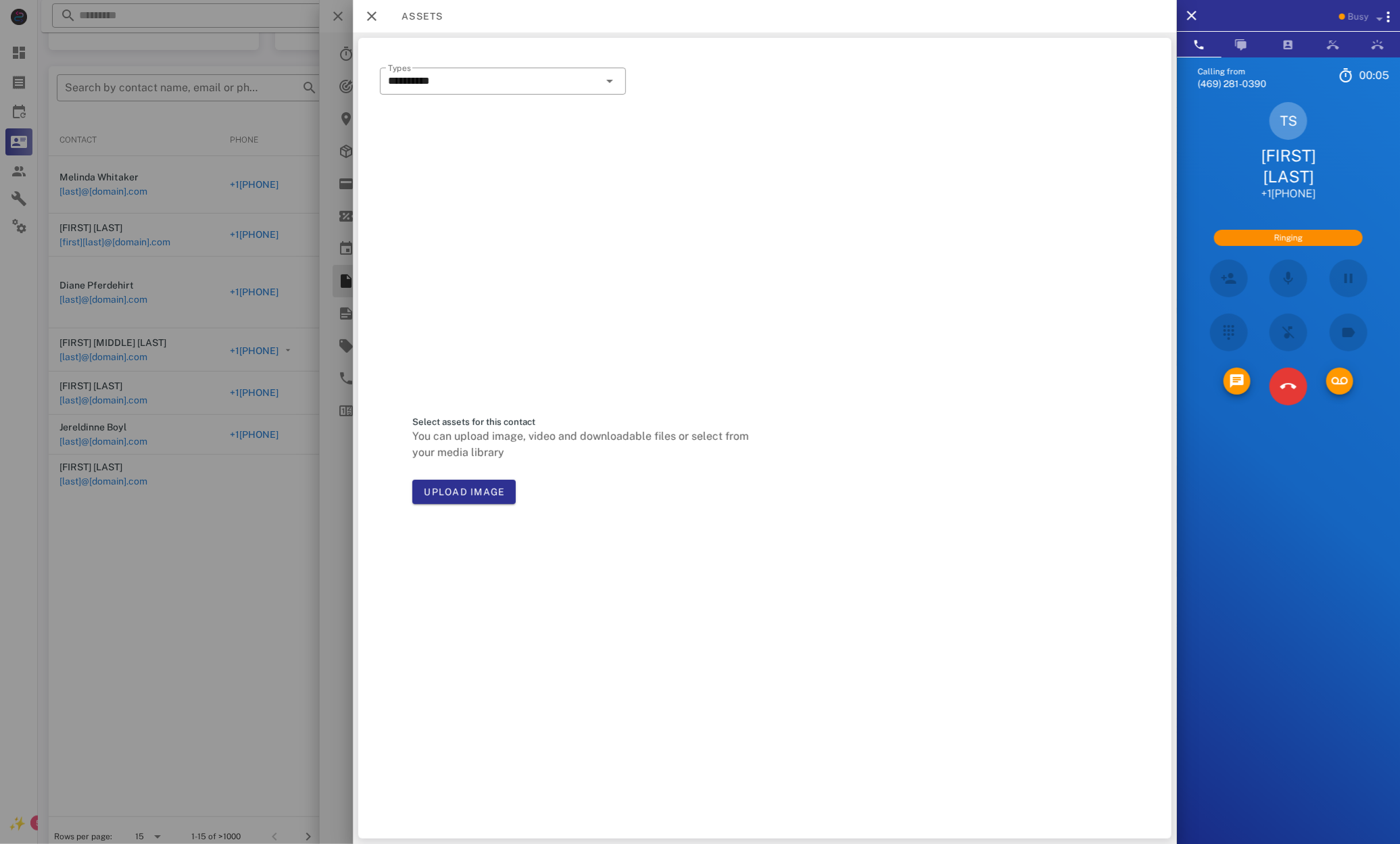 click at bounding box center [700, 422] 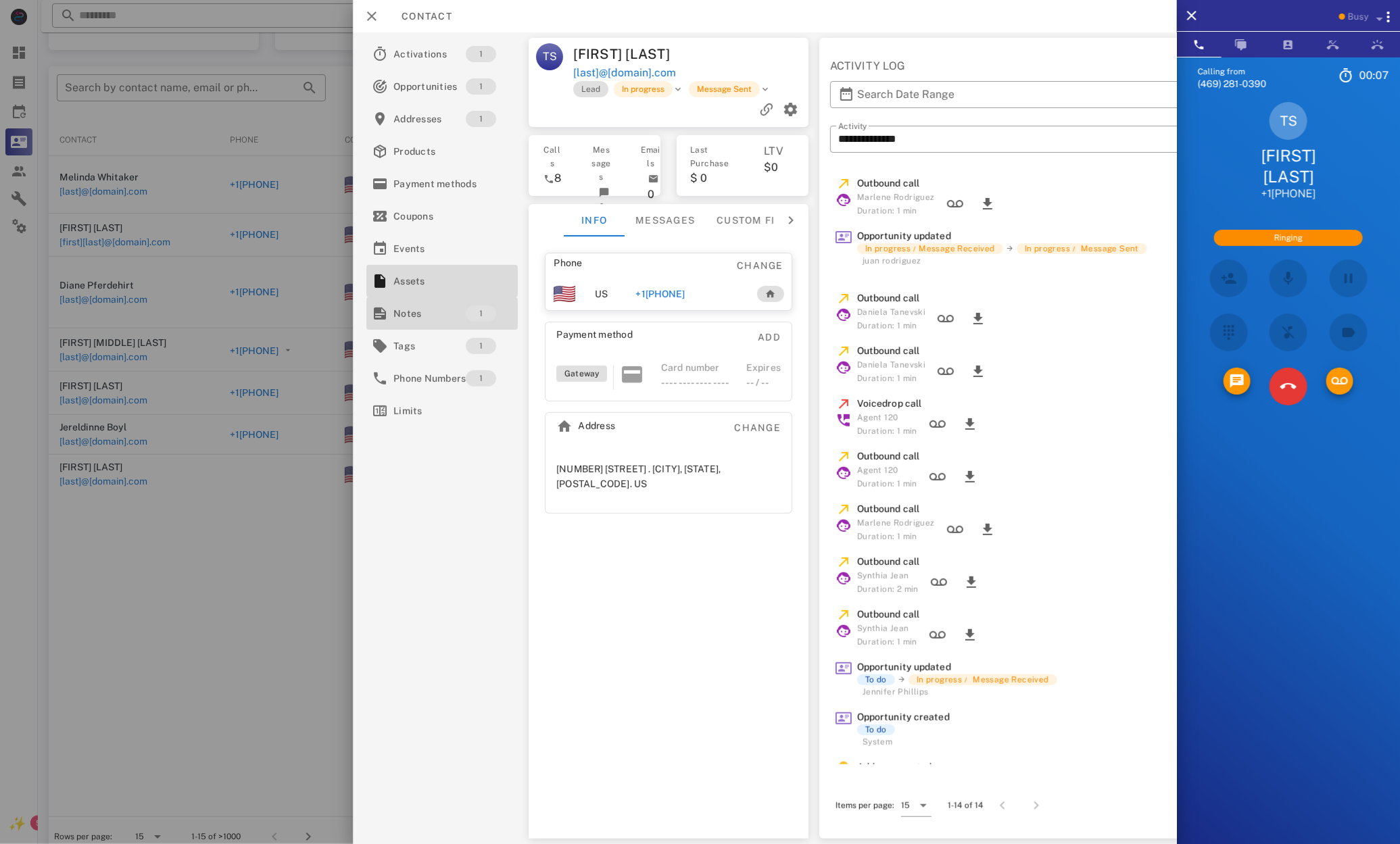 click on "Notes" at bounding box center [429, 314] 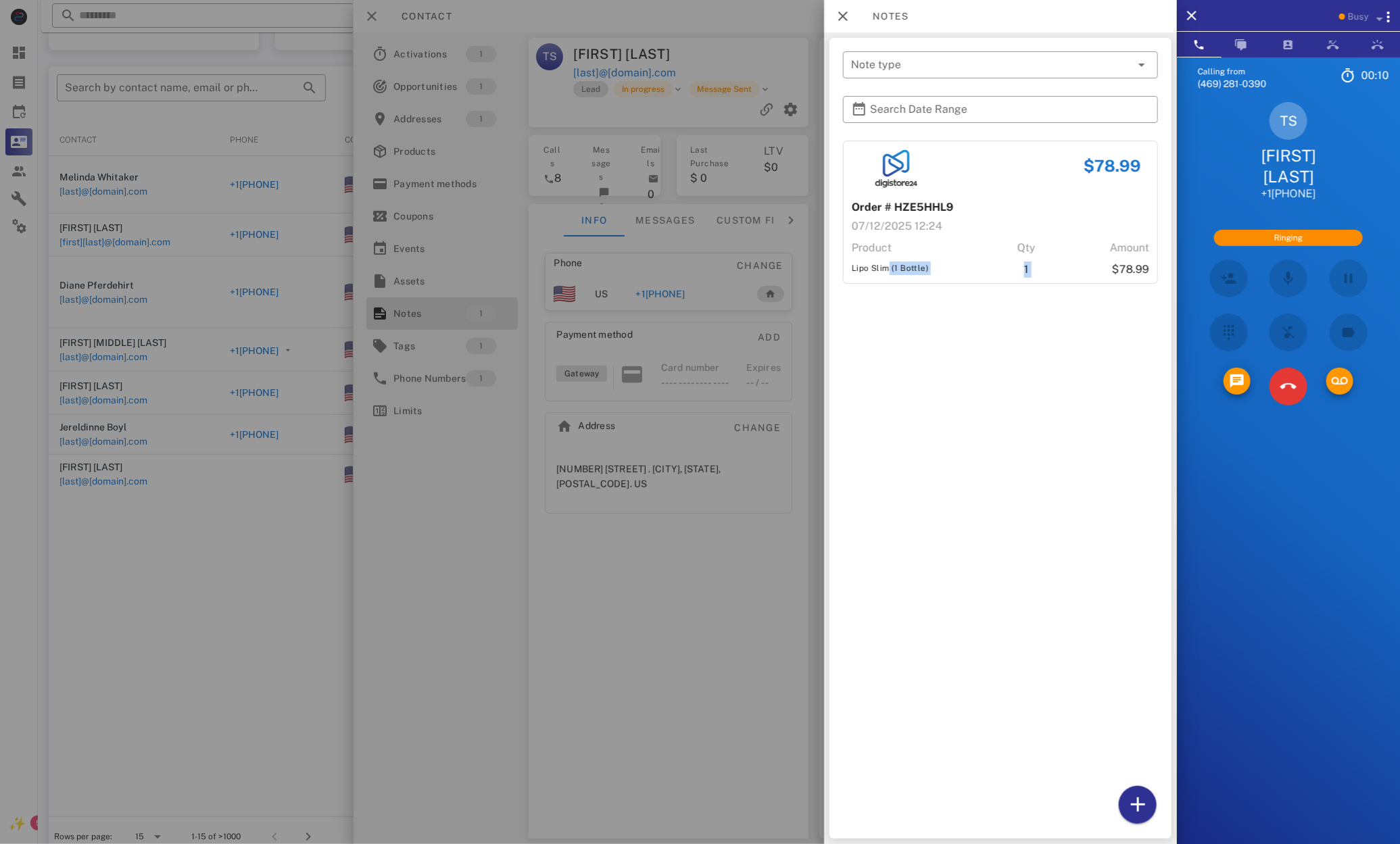 drag, startPoint x: 884, startPoint y: 272, endPoint x: 1057, endPoint y: 276, distance: 173.04624 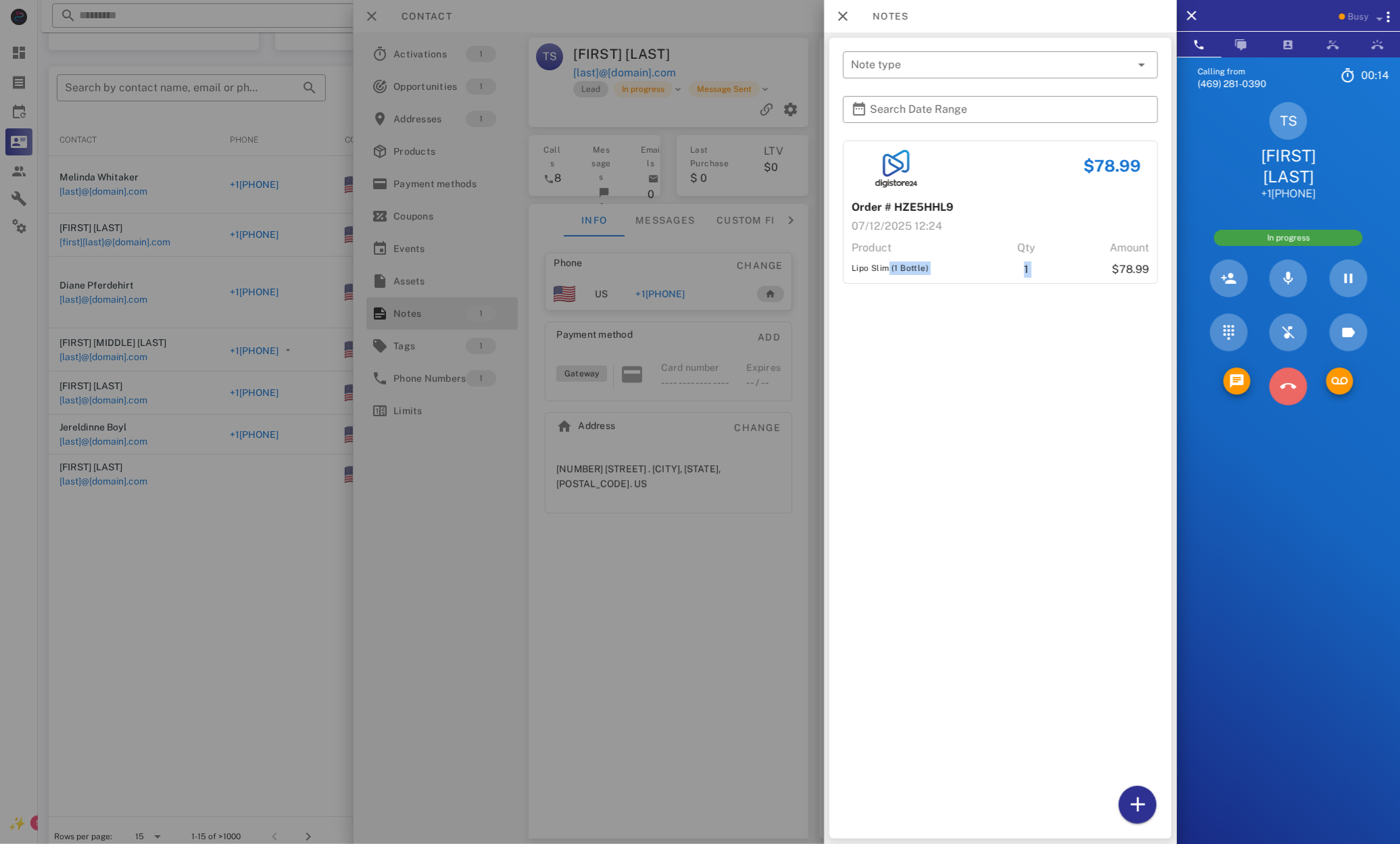 click at bounding box center (1288, 387) 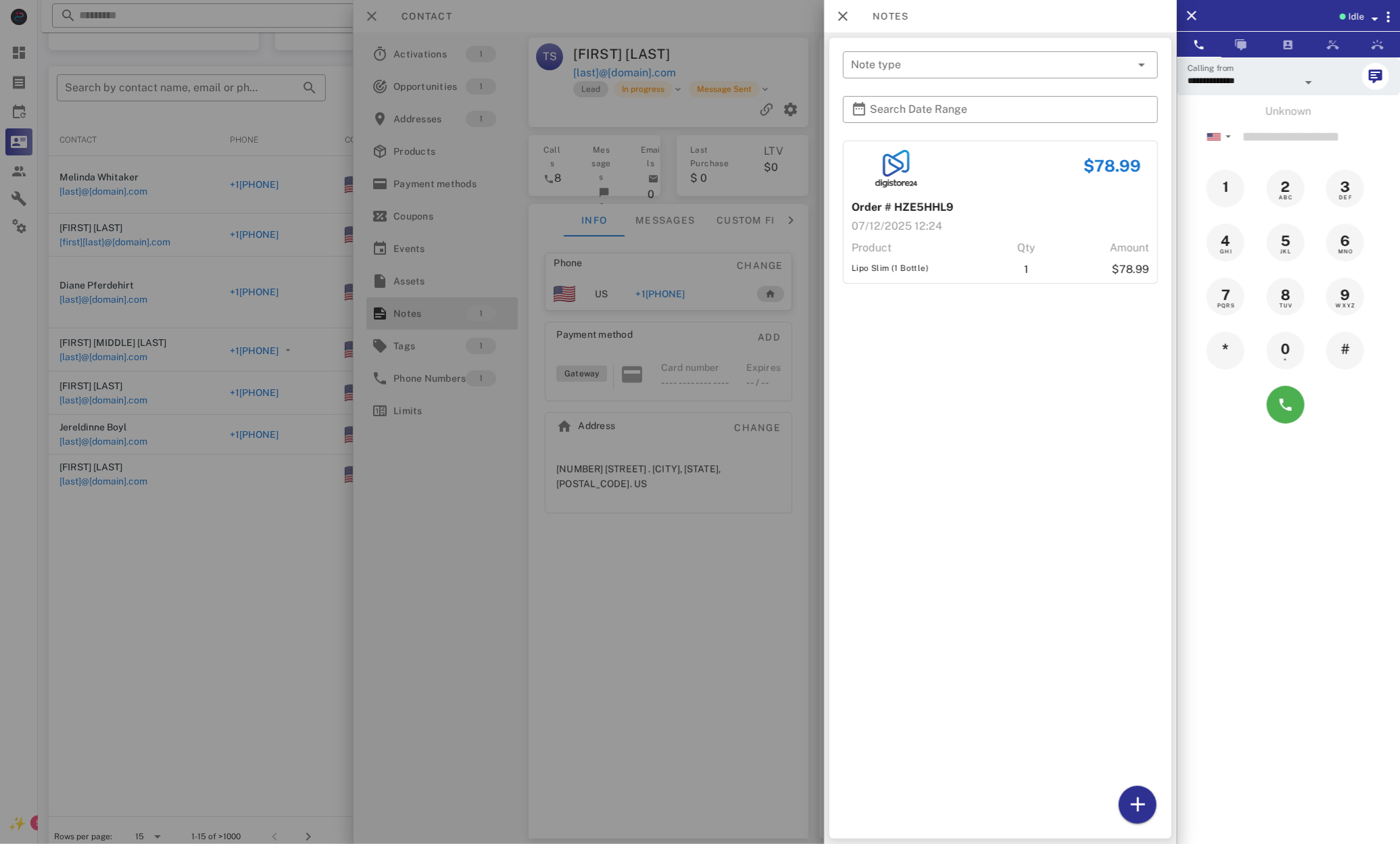 drag, startPoint x: 577, startPoint y: 470, endPoint x: 608, endPoint y: 425, distance: 54.644304 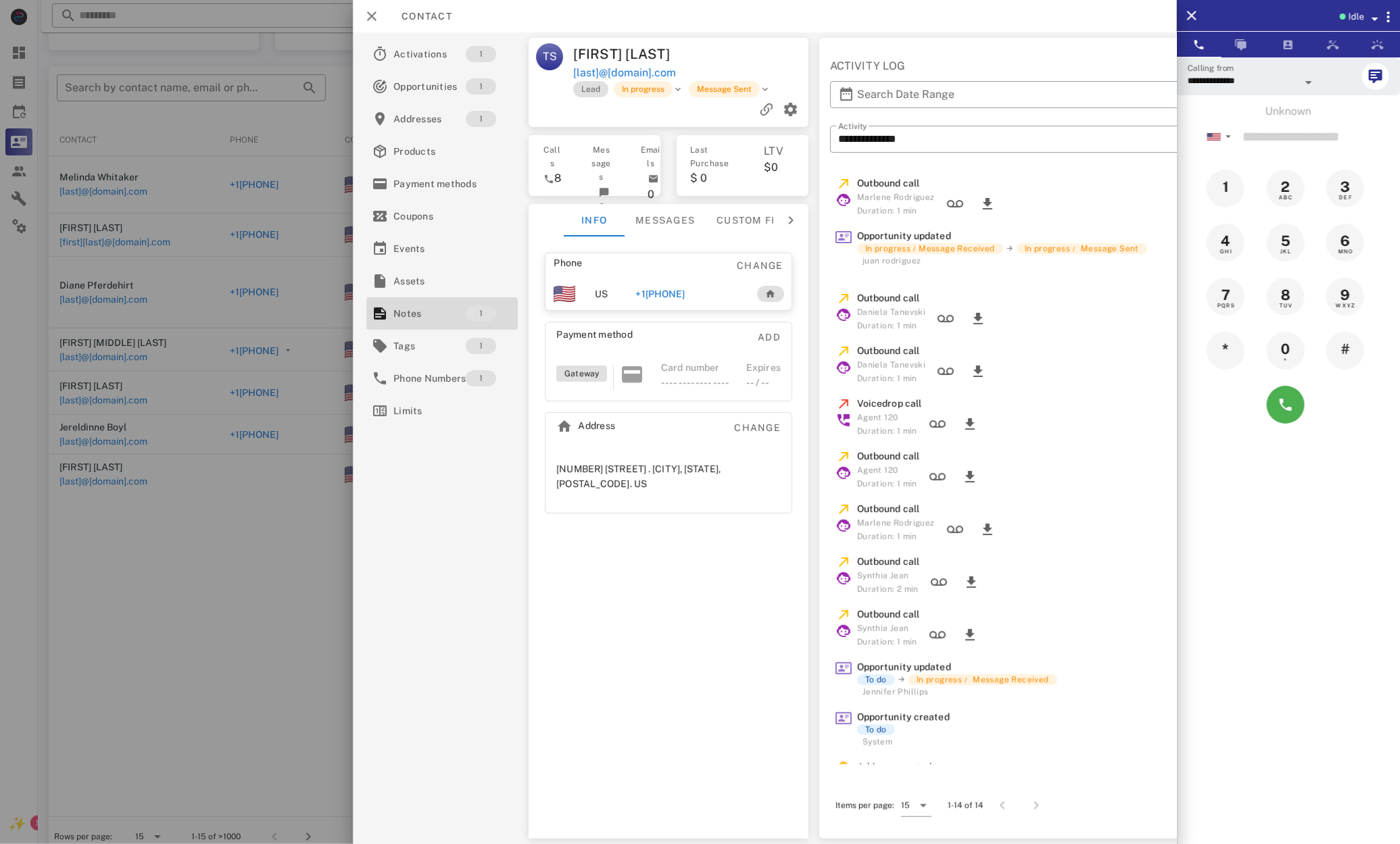 drag, startPoint x: 657, startPoint y: 295, endPoint x: 679, endPoint y: 305, distance: 24.166092 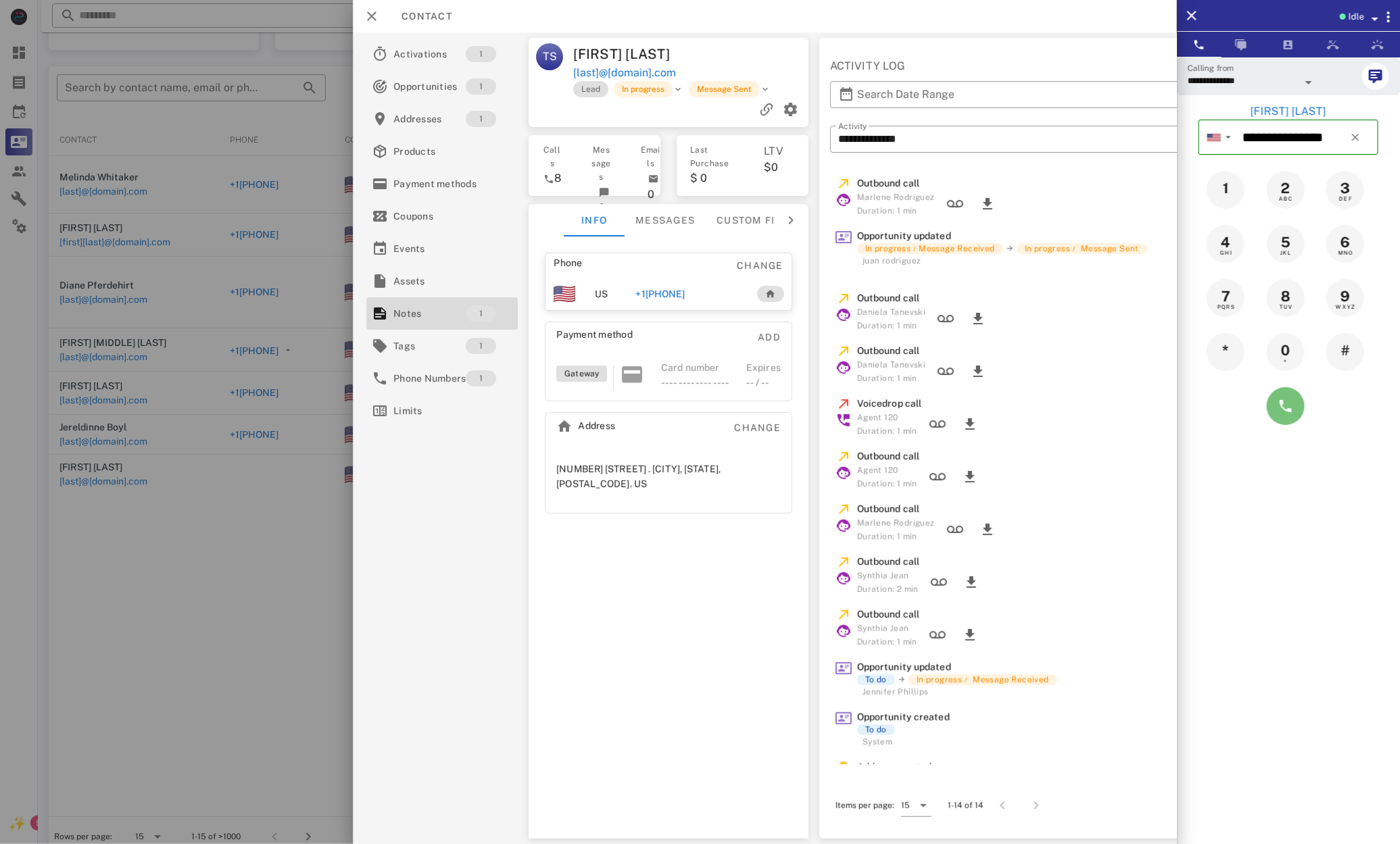 drag, startPoint x: 1284, startPoint y: 399, endPoint x: 1264, endPoint y: 410, distance: 22.82542 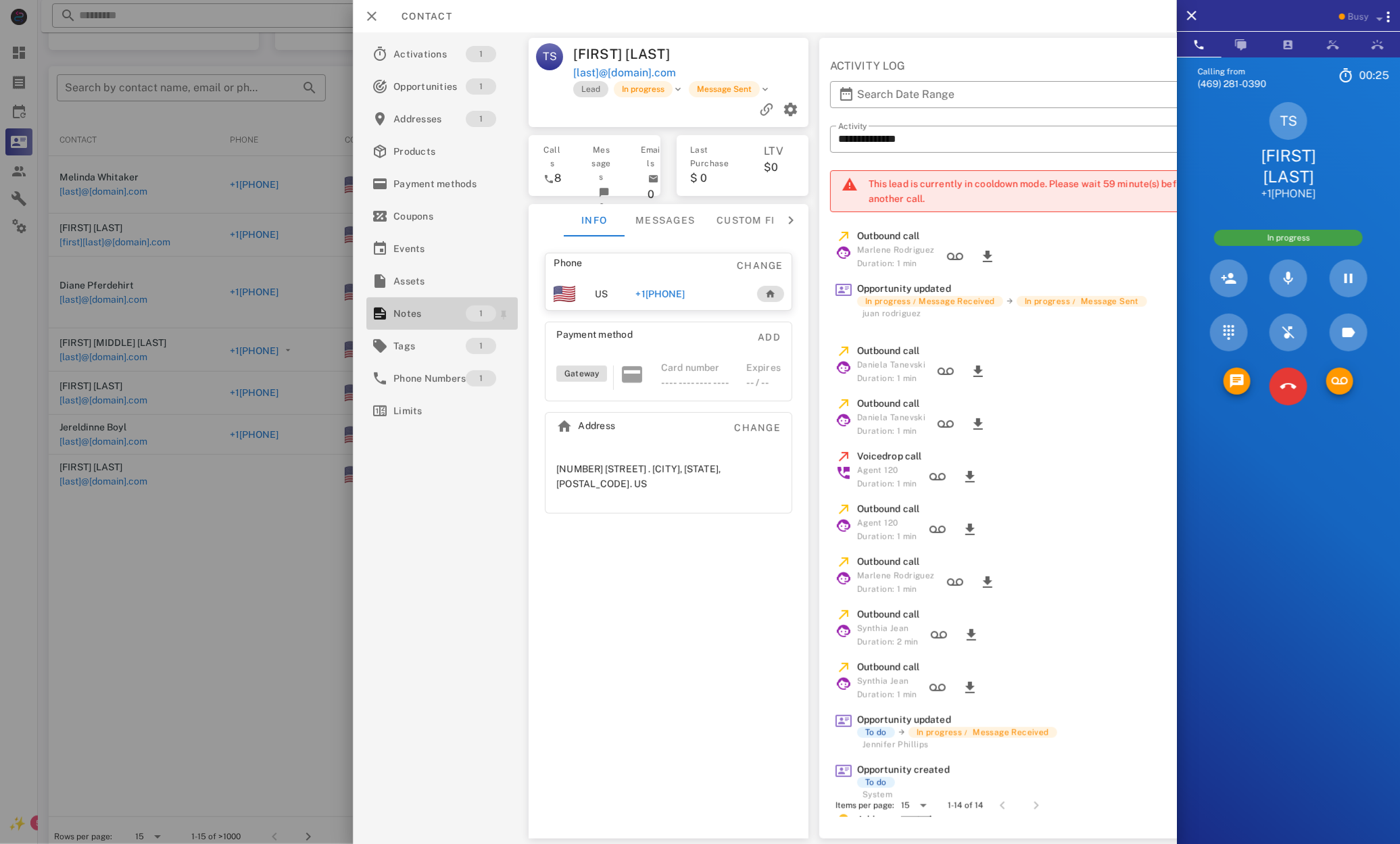 click on "Notes" at bounding box center (429, 314) 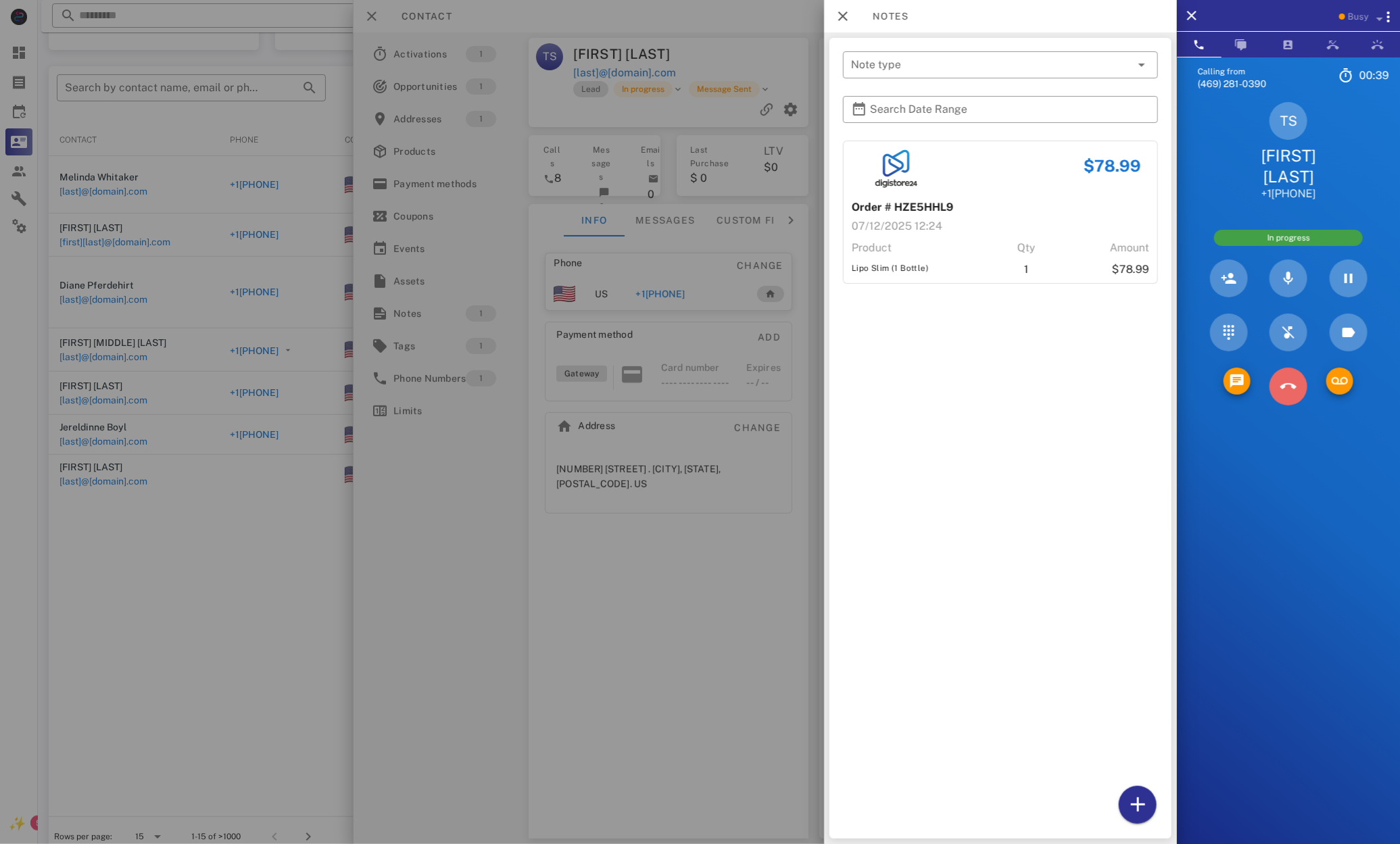 click at bounding box center [1288, 387] 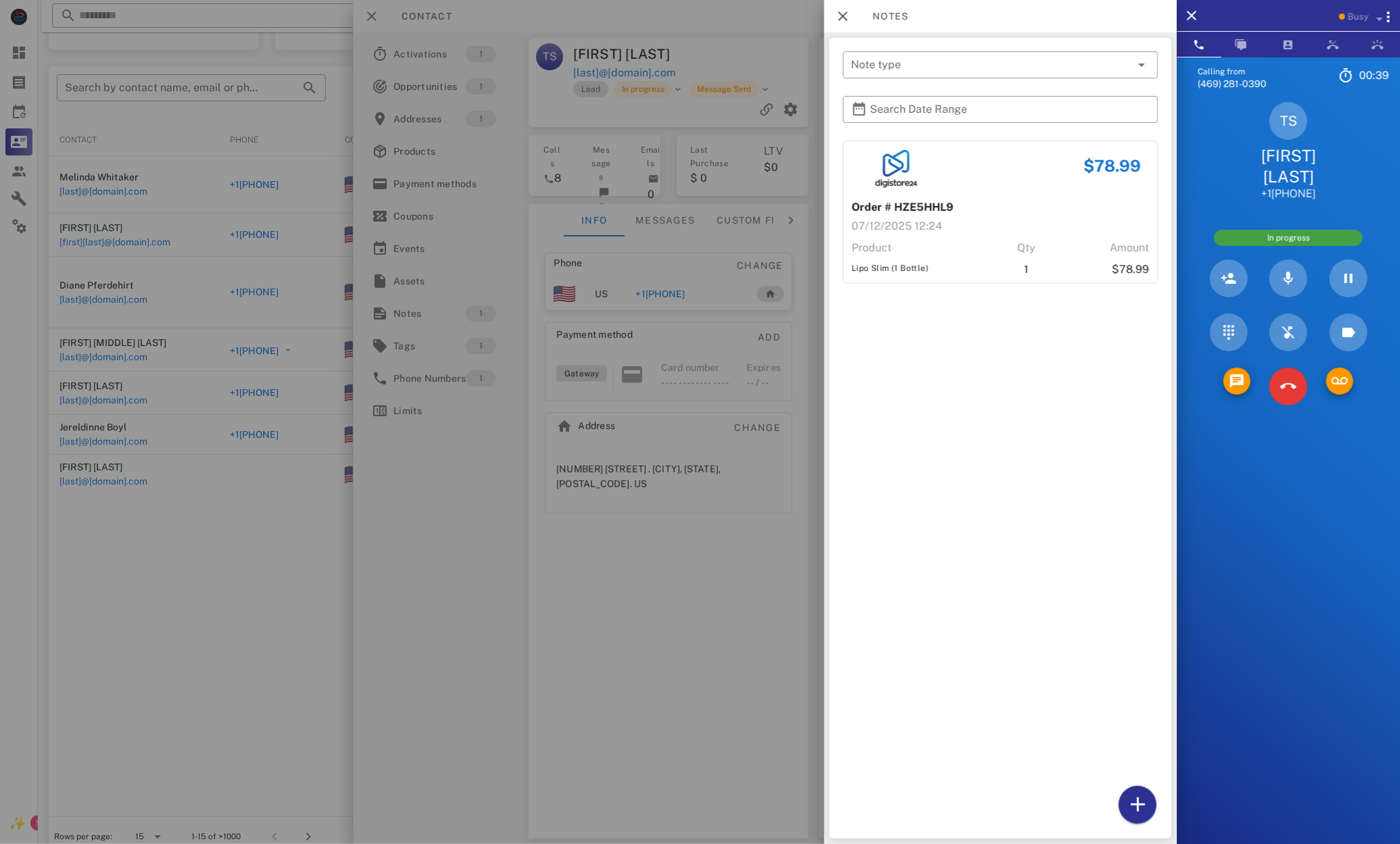 click on "JKL" at bounding box center (0, 0) 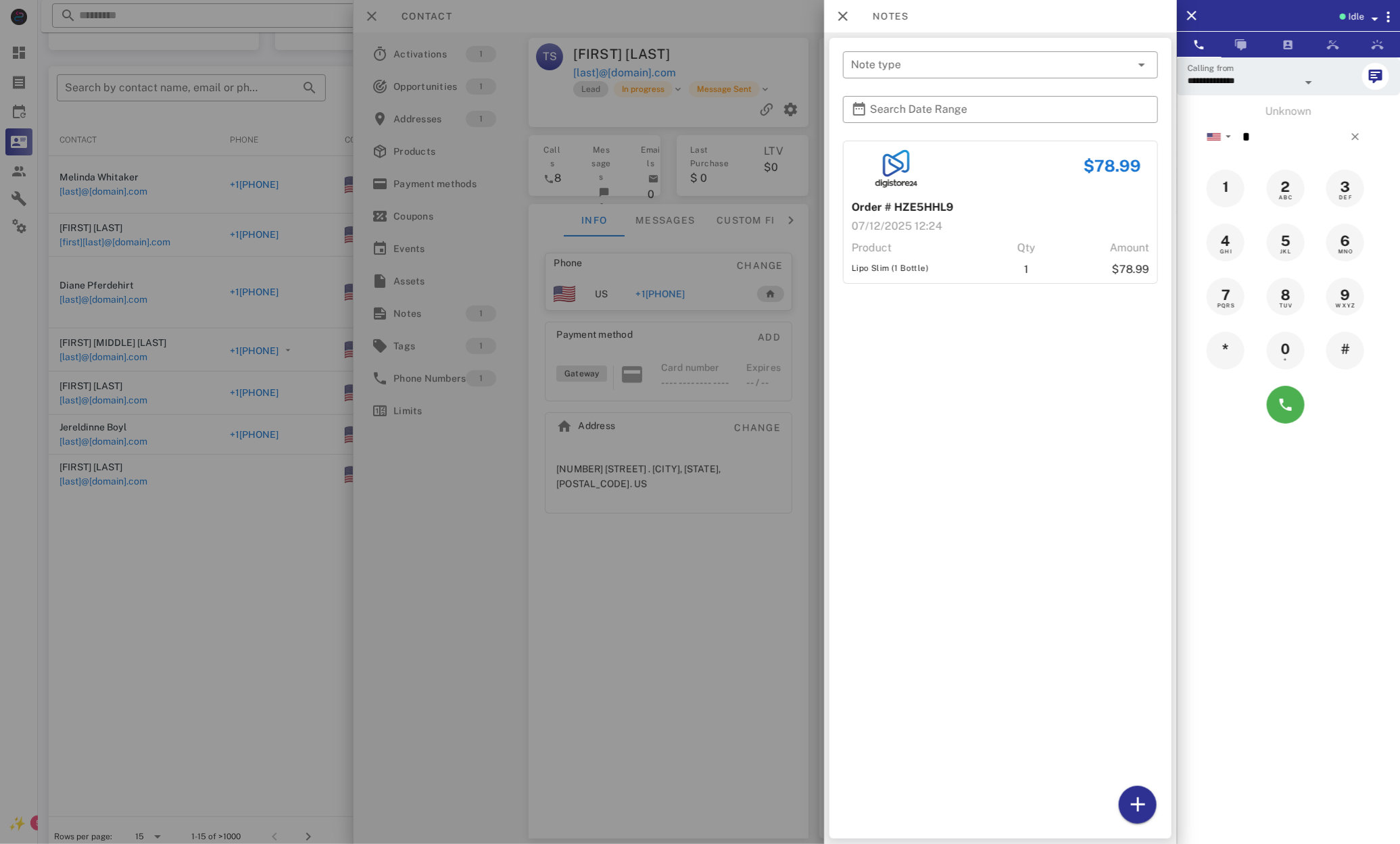 drag, startPoint x: 605, startPoint y: 605, endPoint x: 577, endPoint y: 607, distance: 28.071338 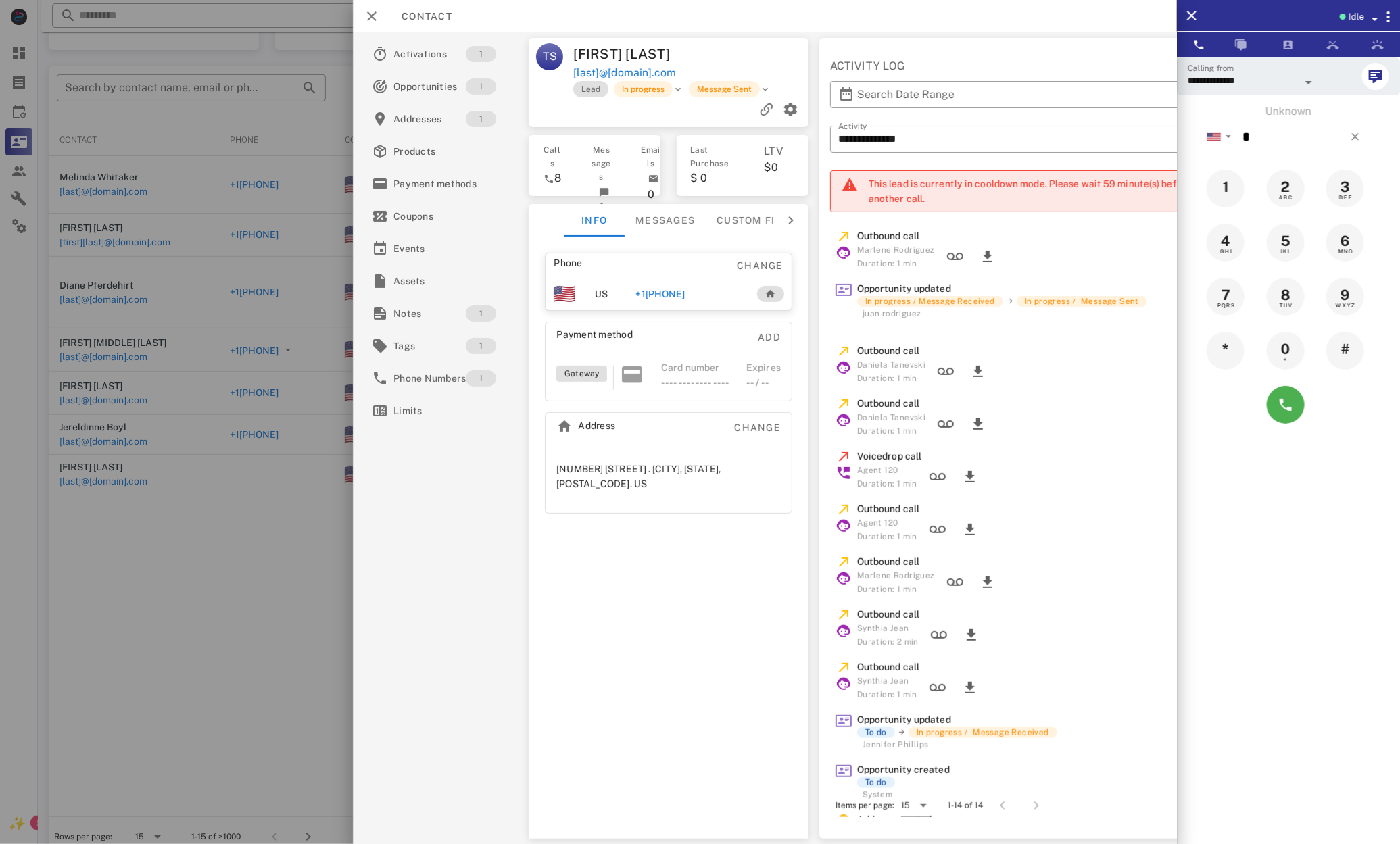 click at bounding box center (700, 422) 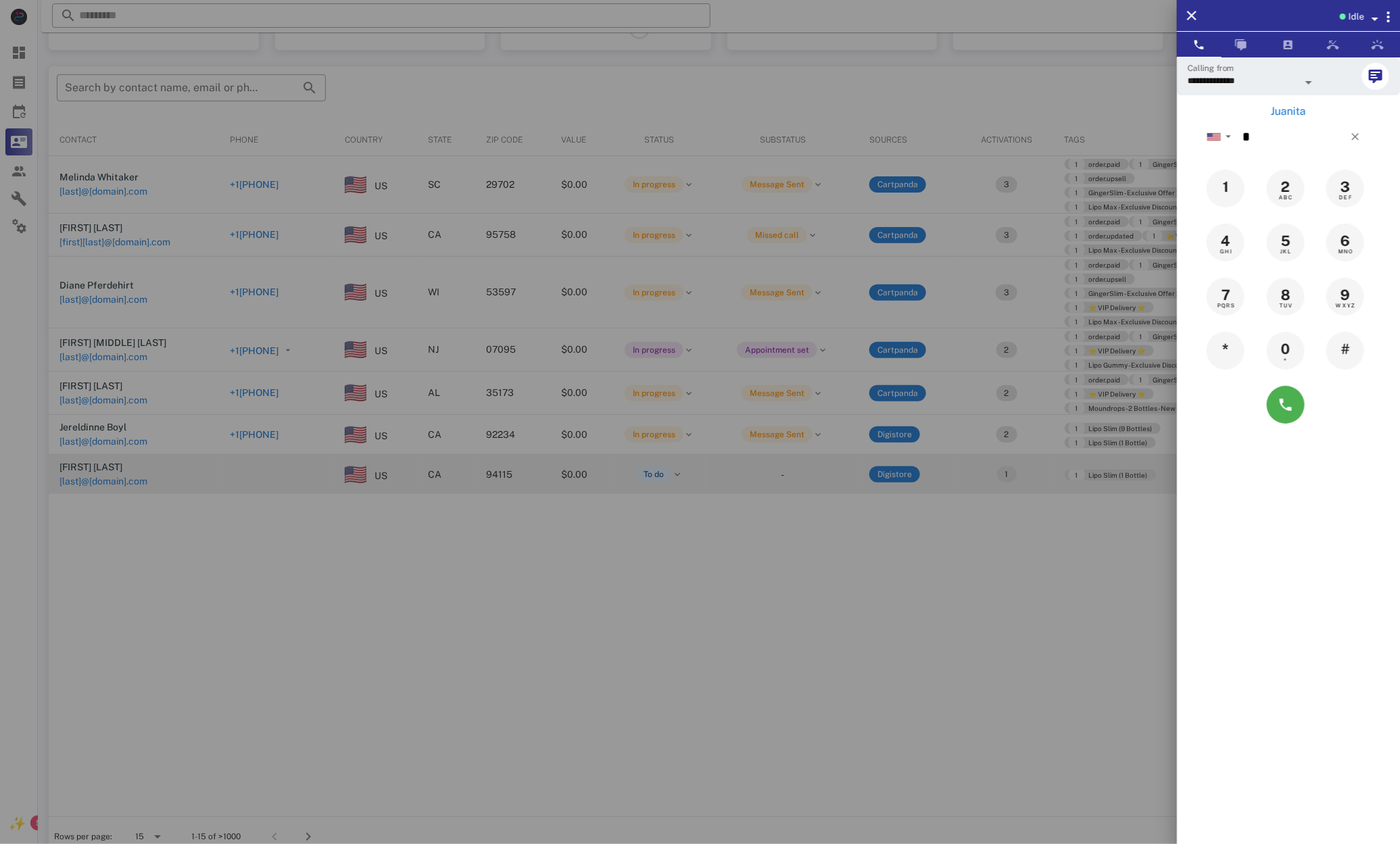 drag, startPoint x: 118, startPoint y: 427, endPoint x: 123, endPoint y: 457, distance: 30.41381 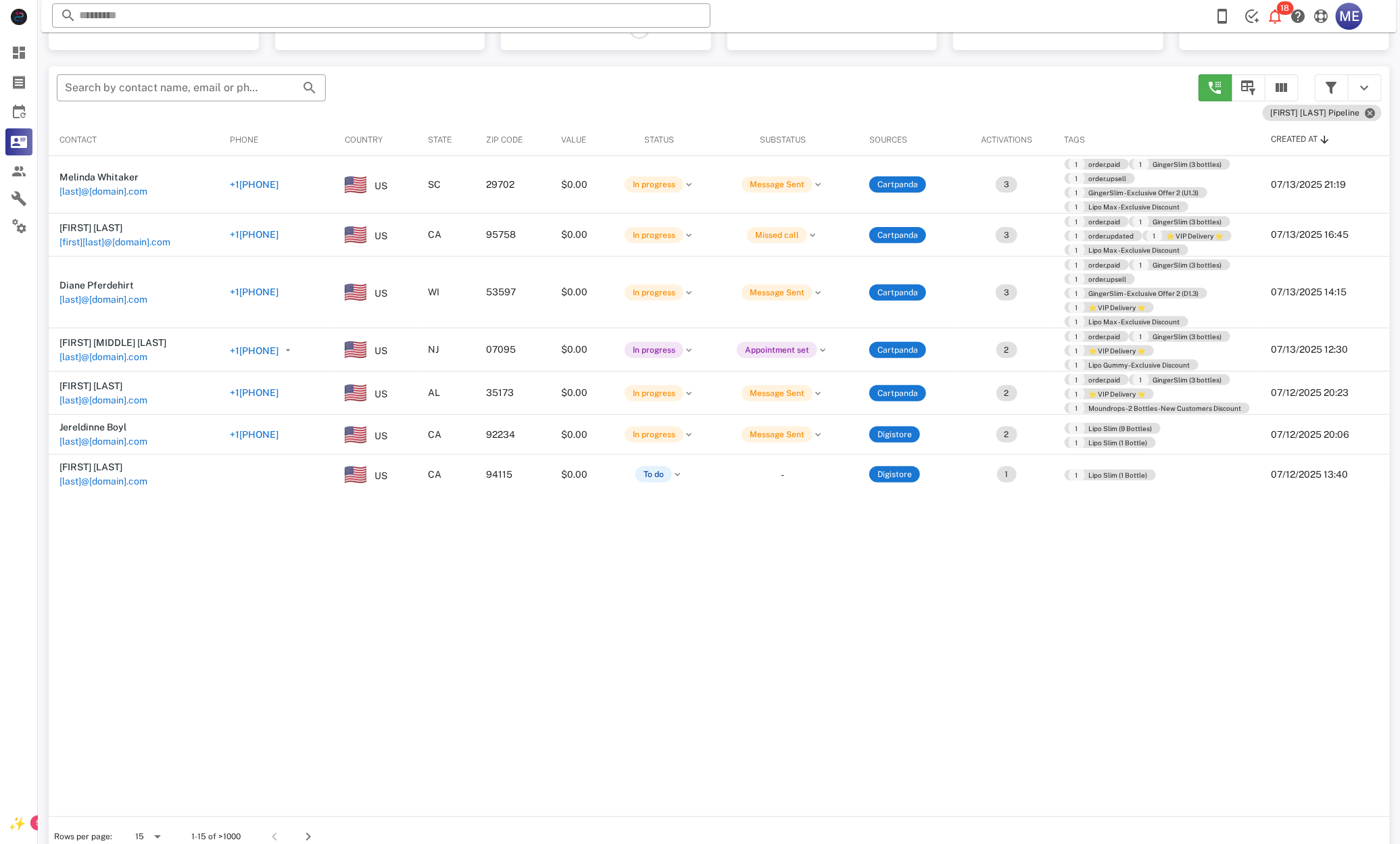 click on "+17604089008" at bounding box center (254, 435) 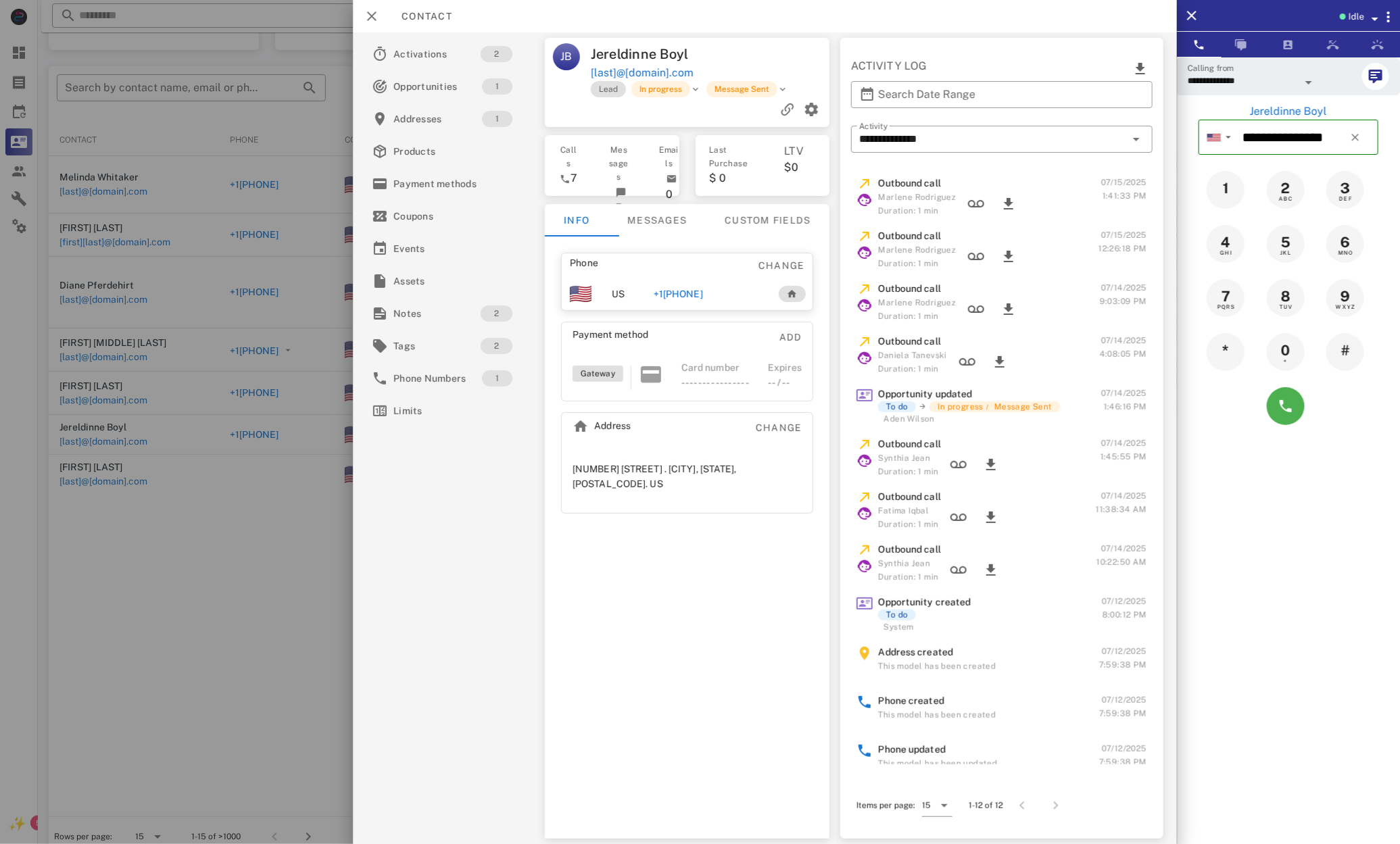 click at bounding box center [1288, 406] 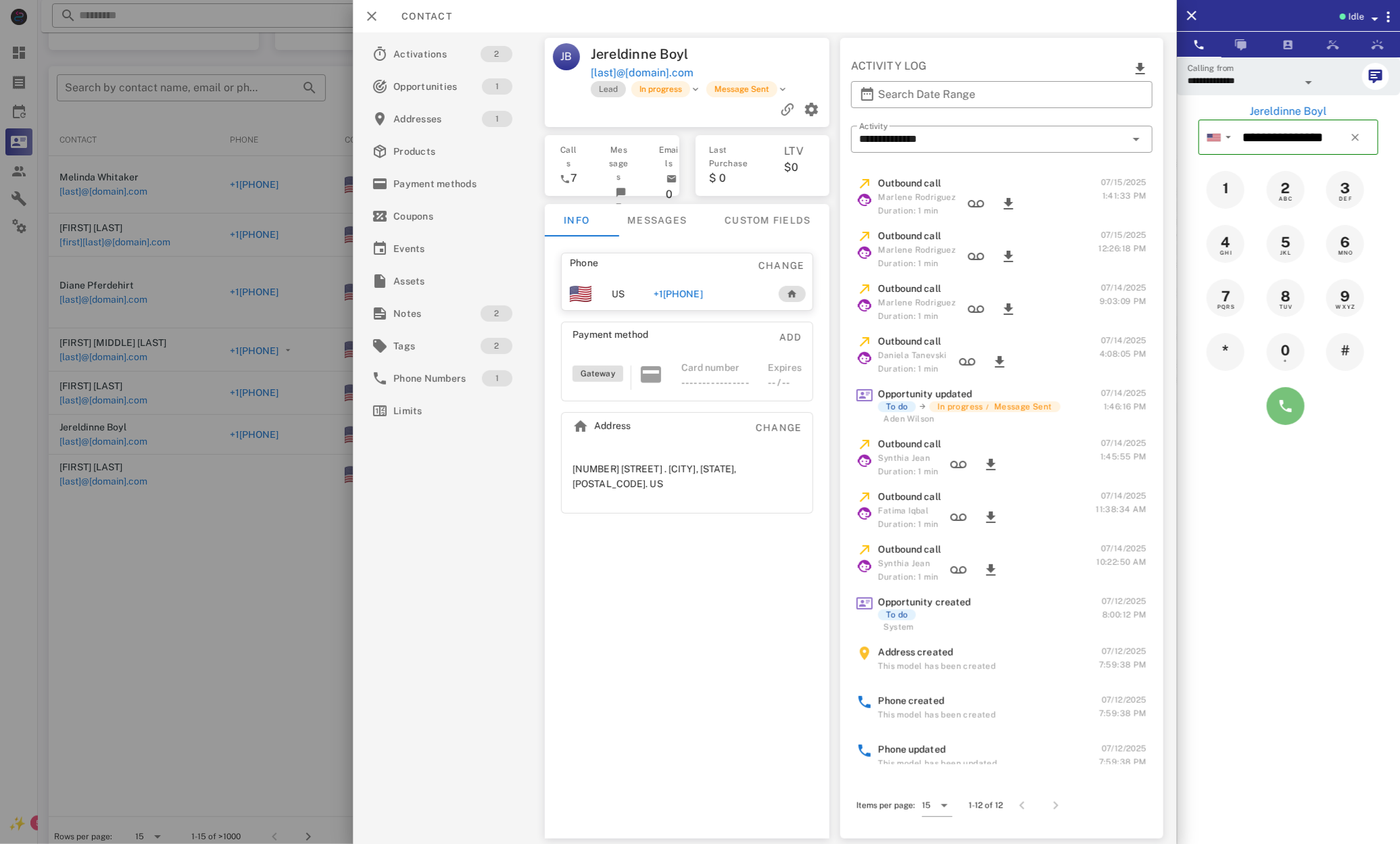 click at bounding box center (1286, 406) 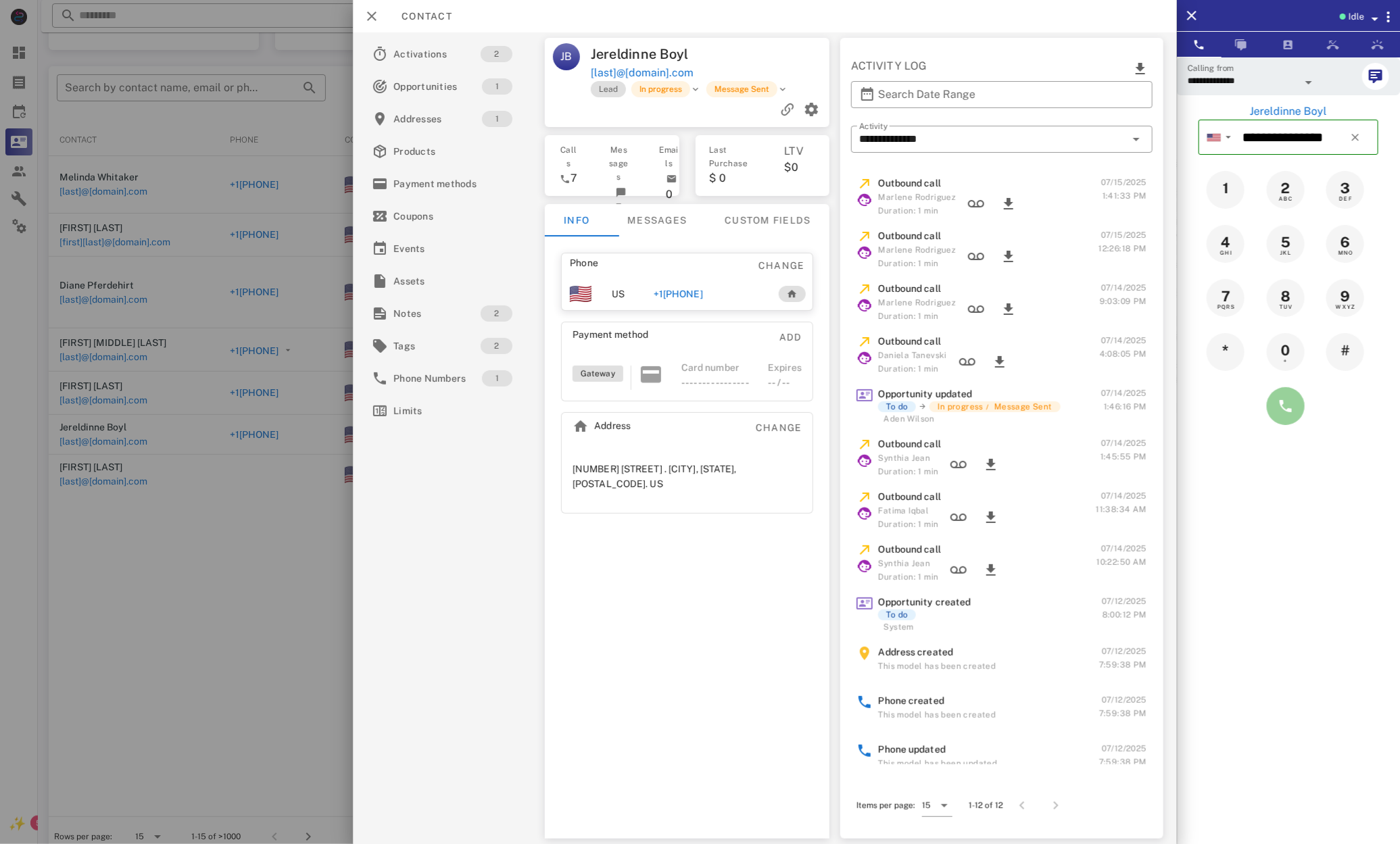 drag, startPoint x: 1281, startPoint y: 411, endPoint x: 1263, endPoint y: 414, distance: 18.248288 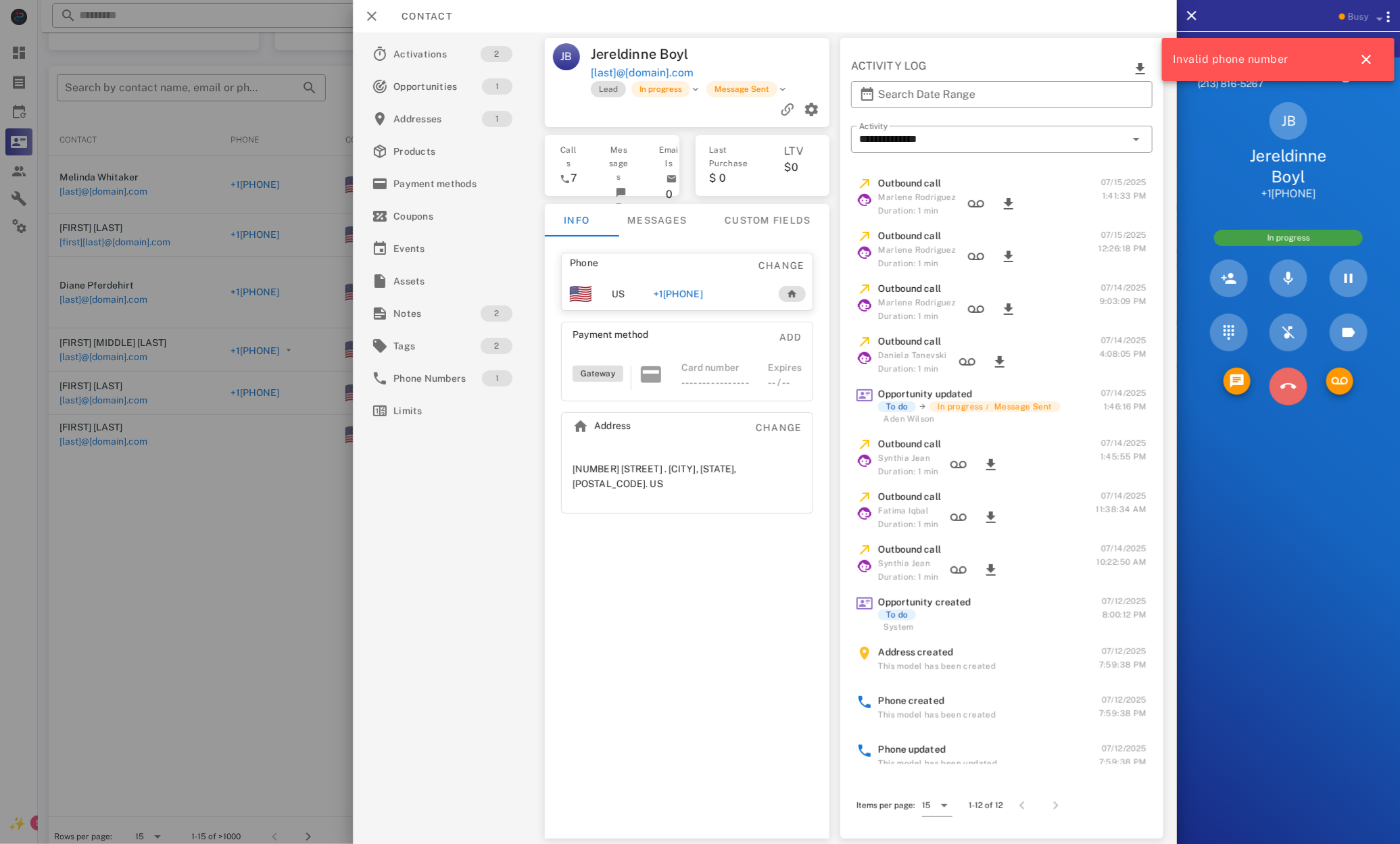 click at bounding box center (1288, 387) 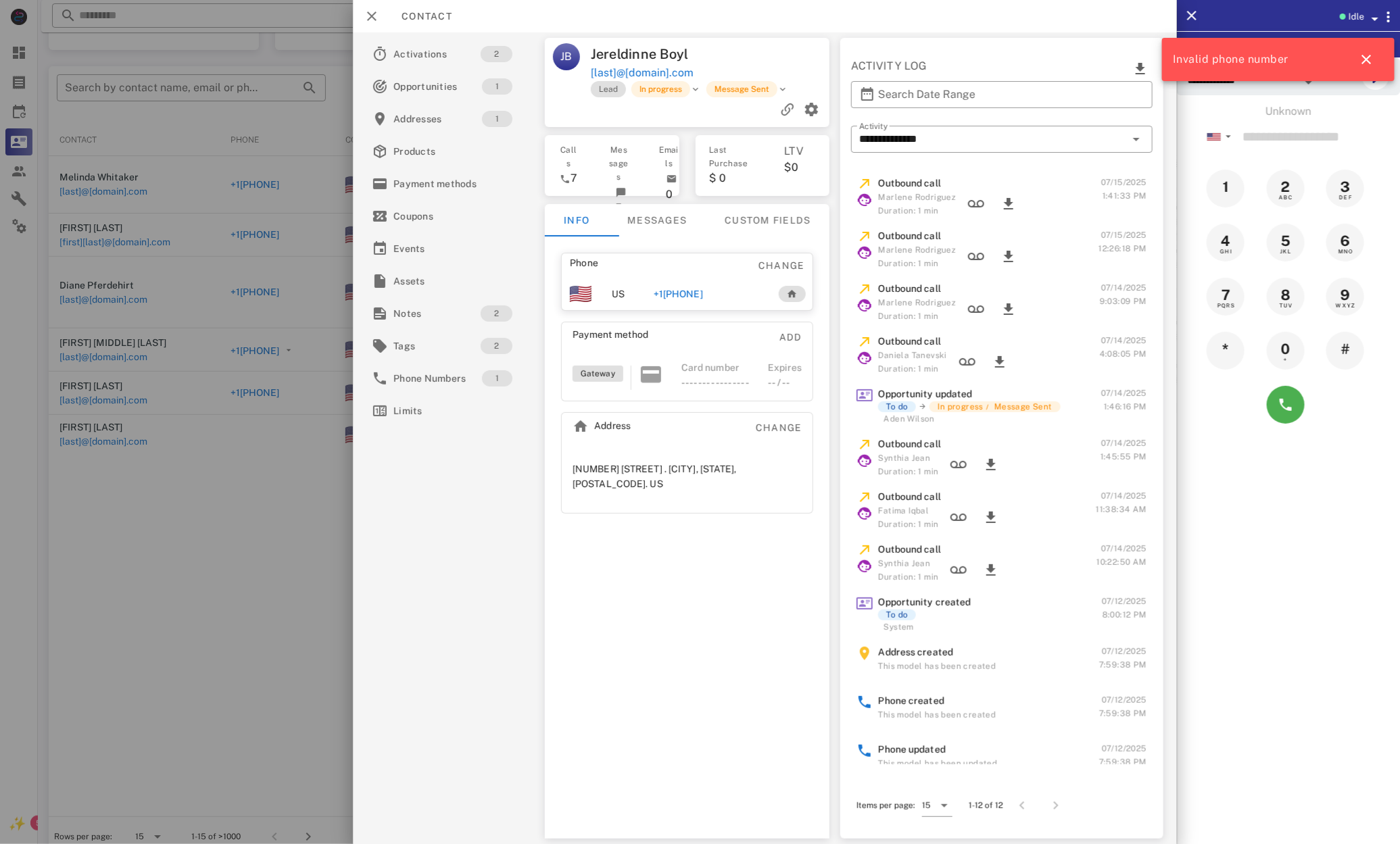 drag, startPoint x: 320, startPoint y: 430, endPoint x: 310, endPoint y: 432, distance: 10.198039 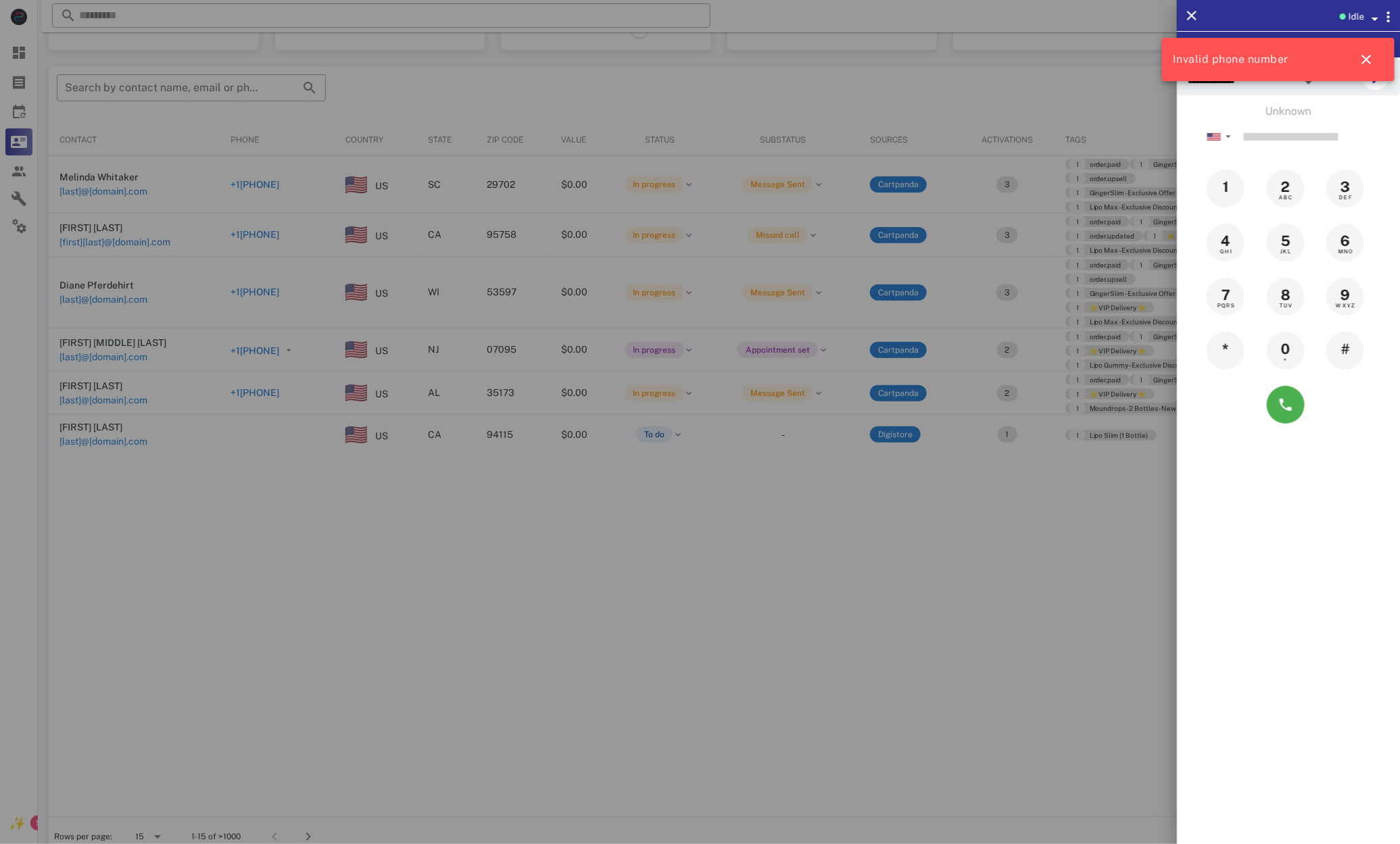 drag, startPoint x: 290, startPoint y: 453, endPoint x: 280, endPoint y: 462, distance: 13.453624 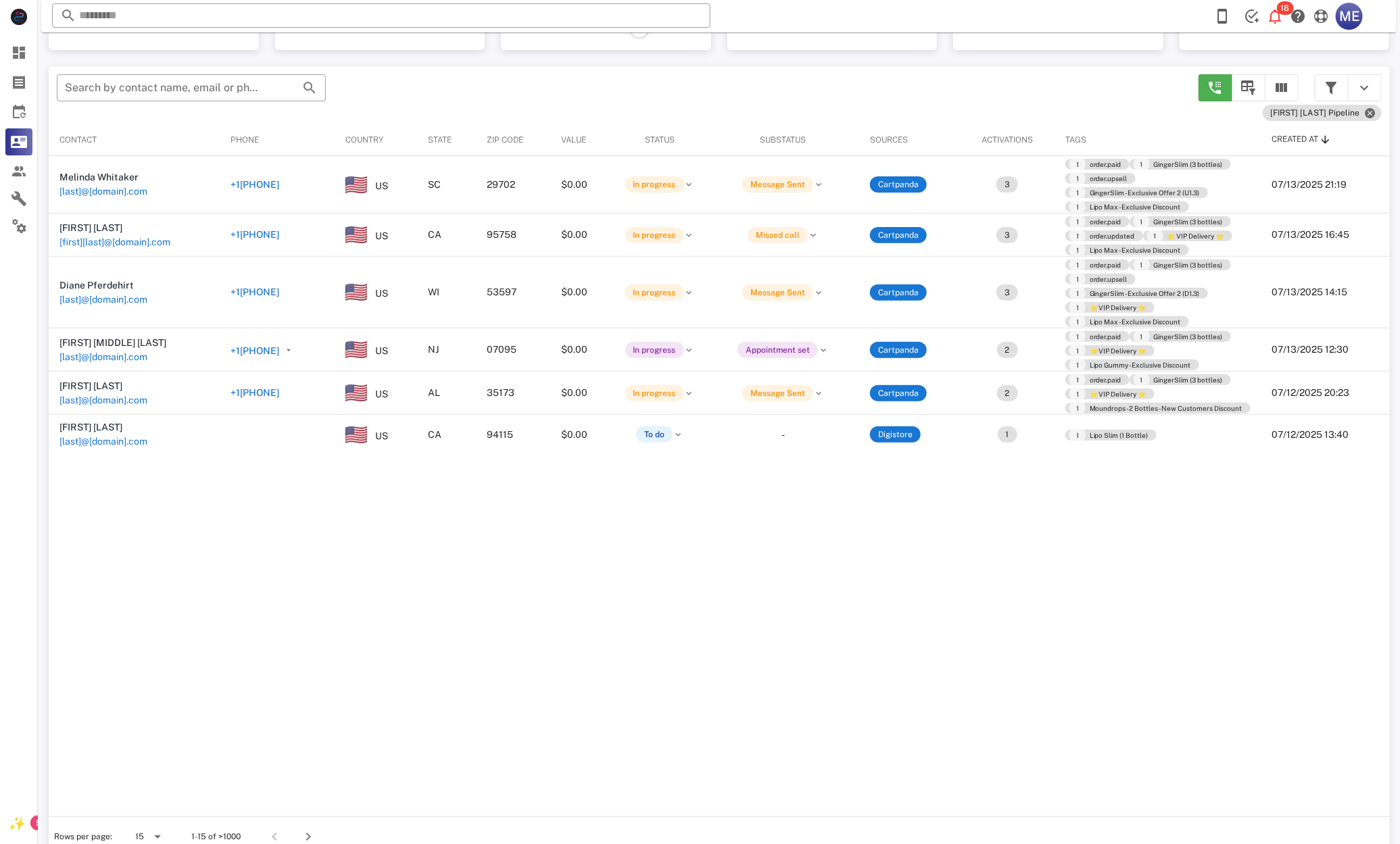 click on "[PHONE]" at bounding box center [255, 184] 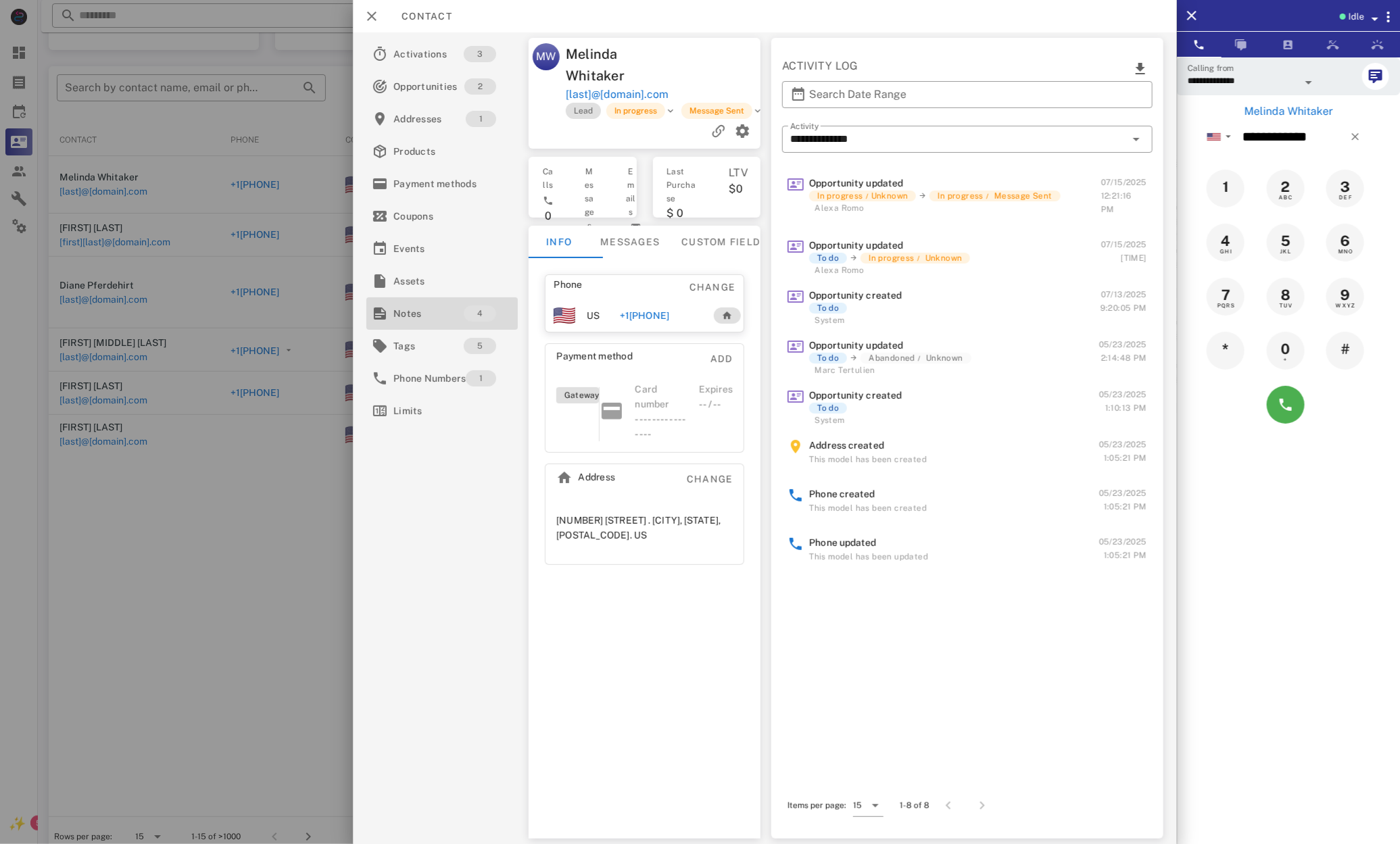 click on "Notes" at bounding box center [429, 314] 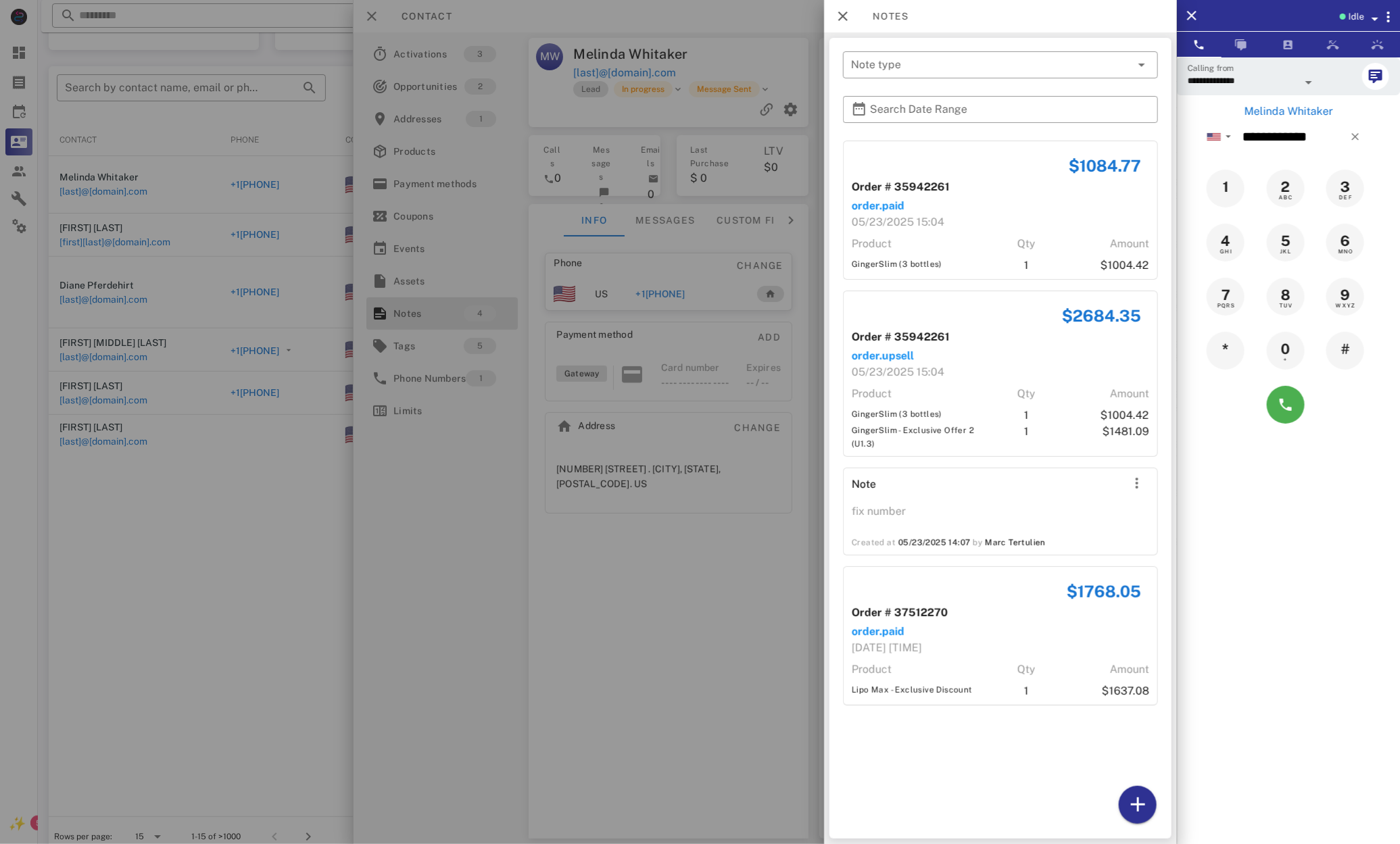 drag, startPoint x: 951, startPoint y: 260, endPoint x: 1044, endPoint y: 611, distance: 363.1116 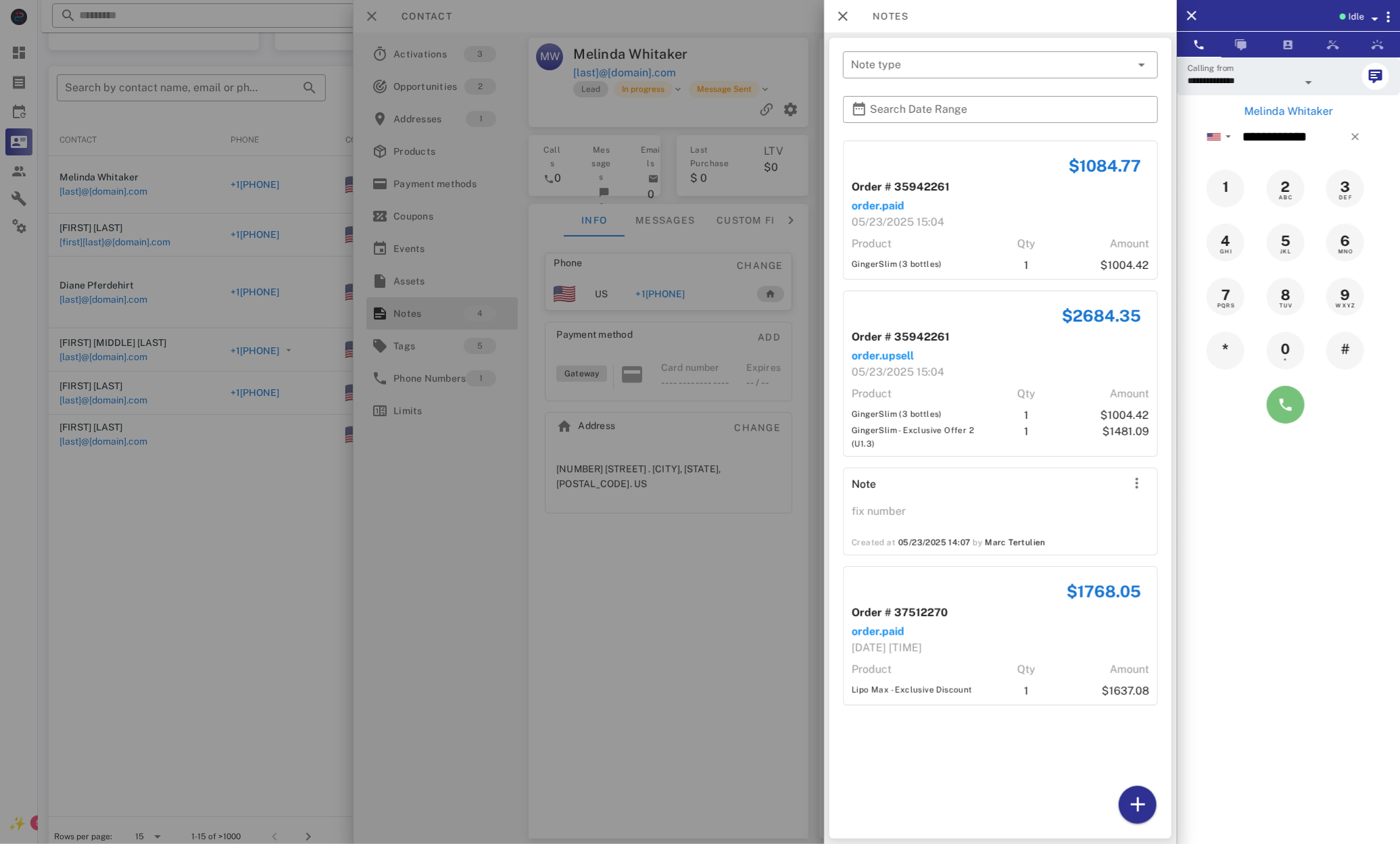 click at bounding box center [1286, 405] 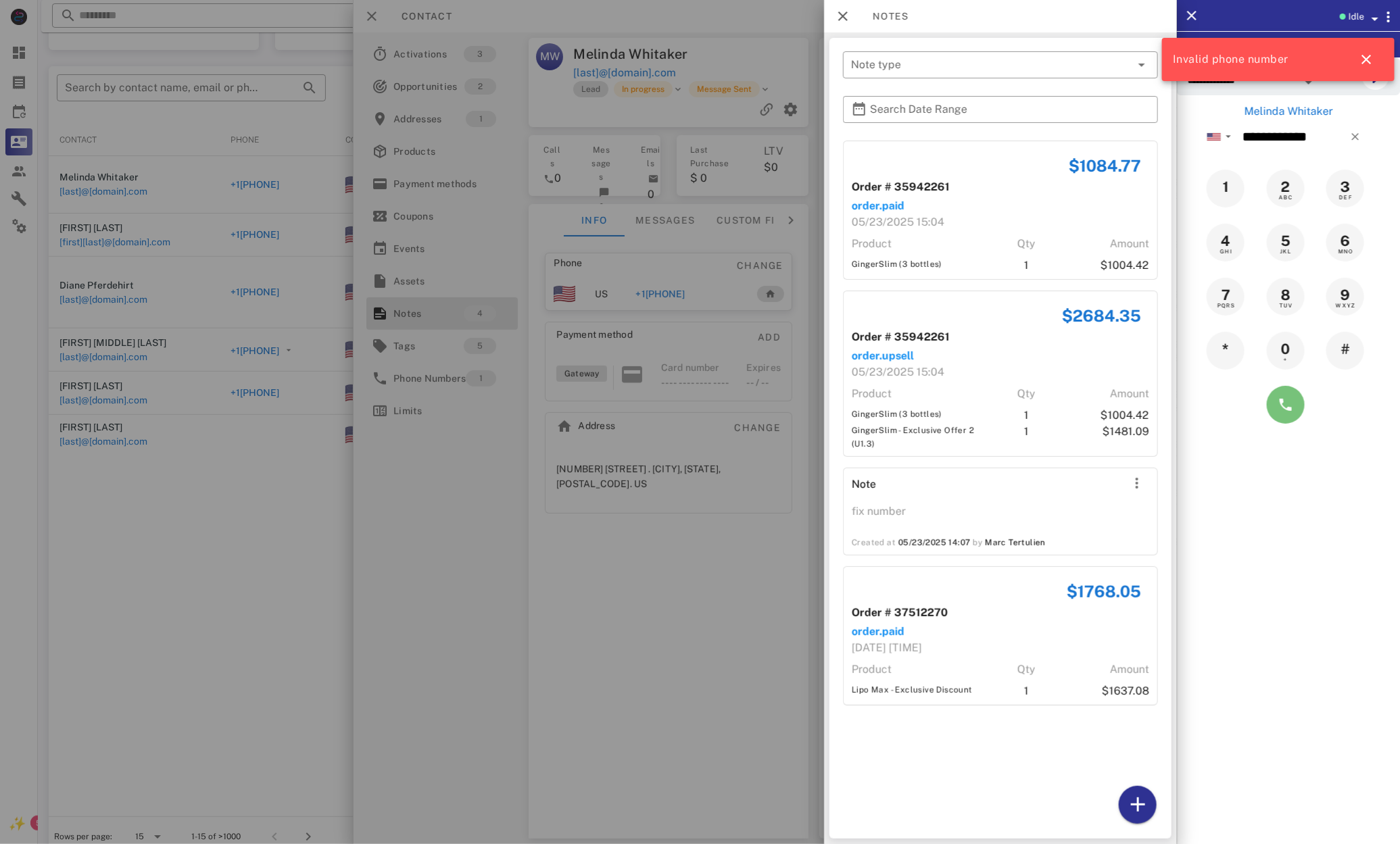 click at bounding box center [1286, 405] 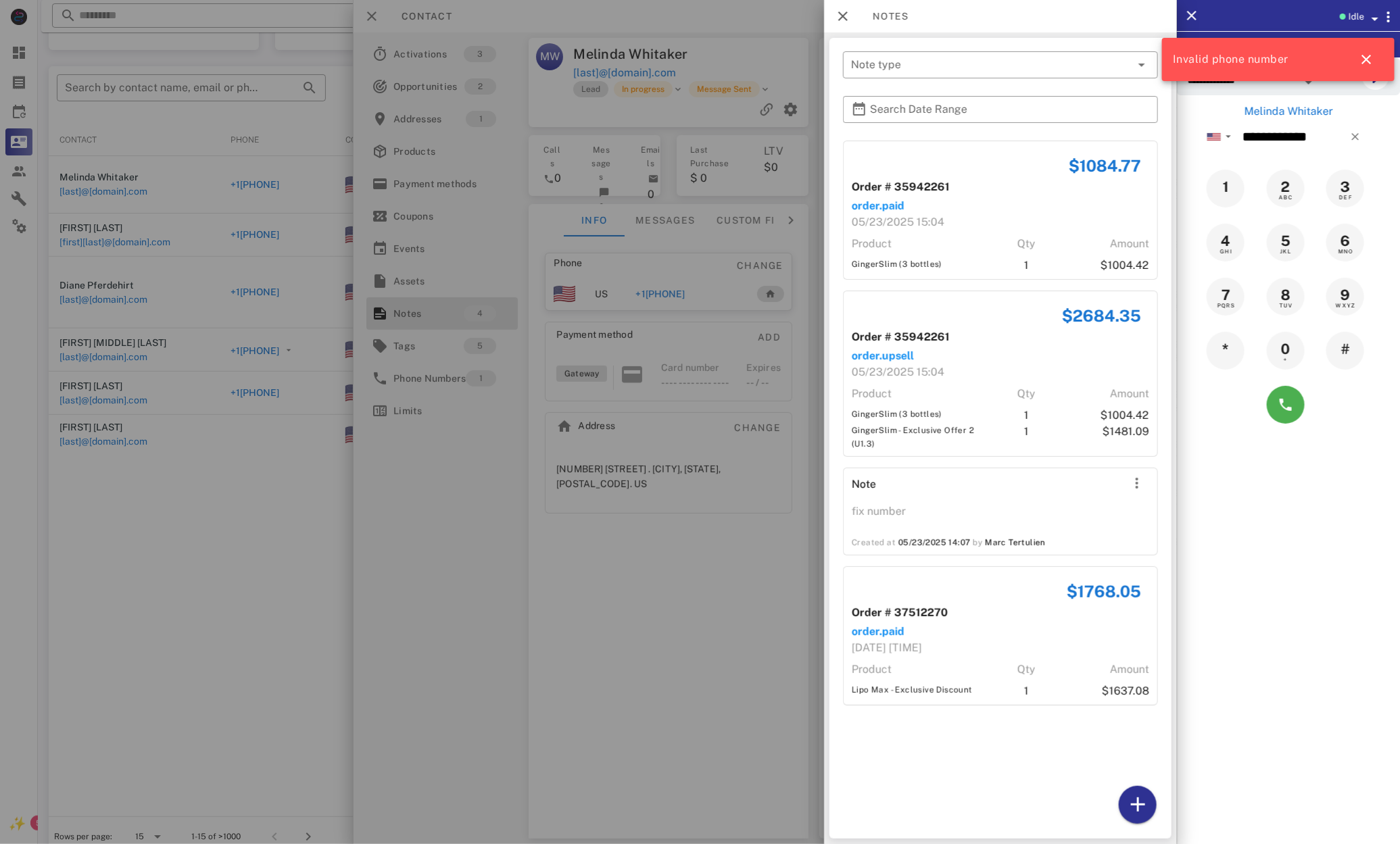 click at bounding box center [700, 422] 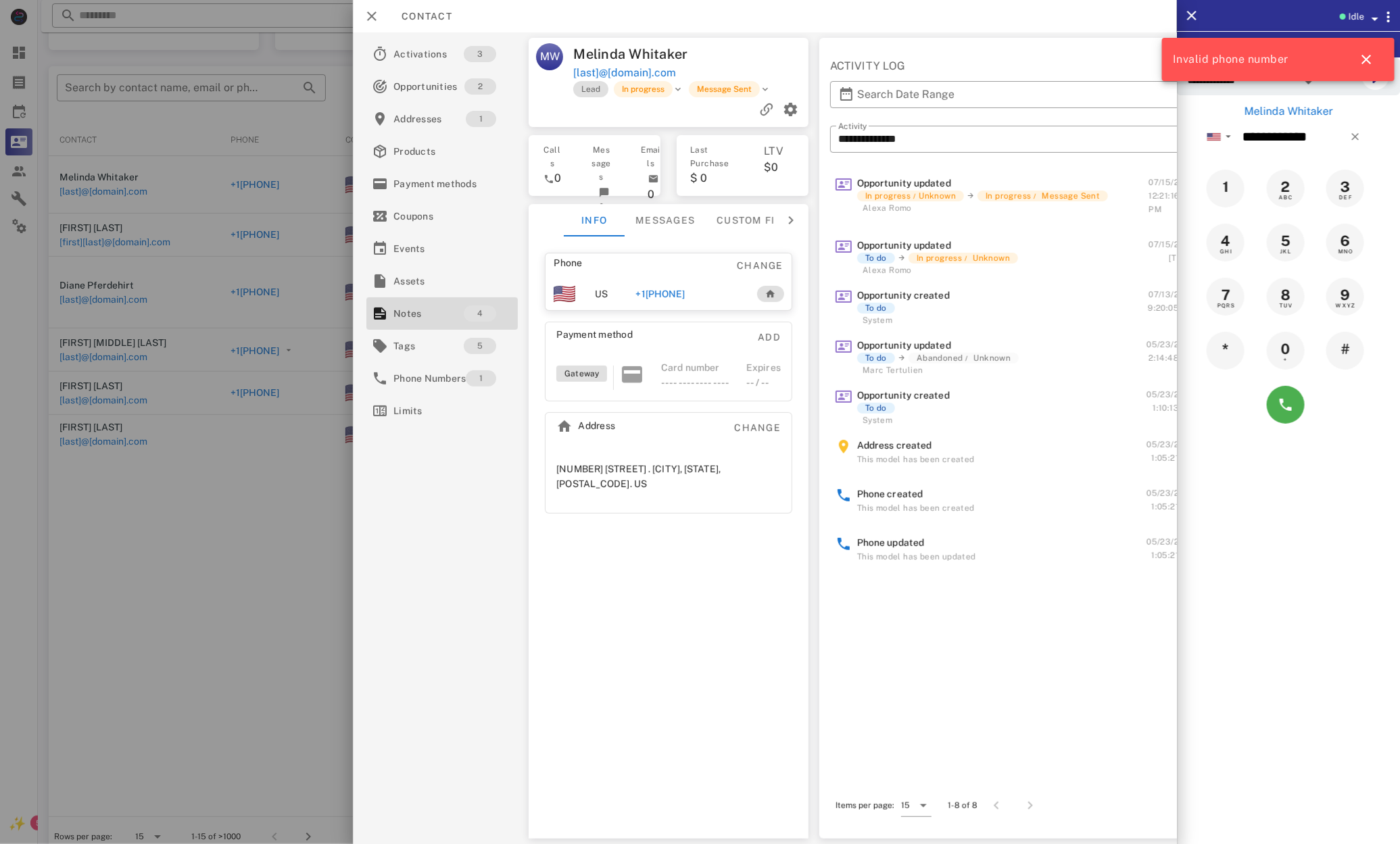 click at bounding box center [700, 422] 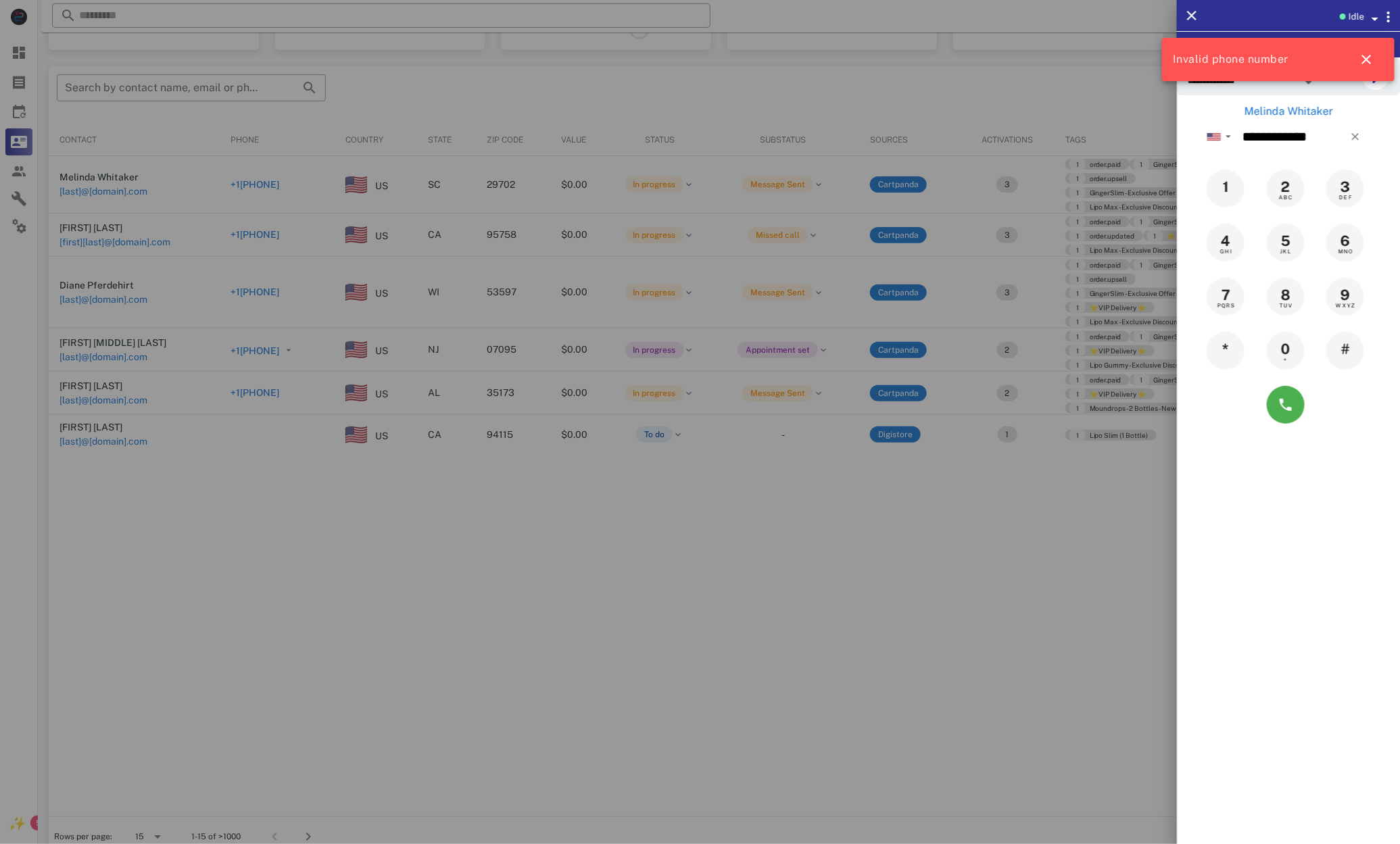 click on "Idle" at bounding box center (1288, 16) 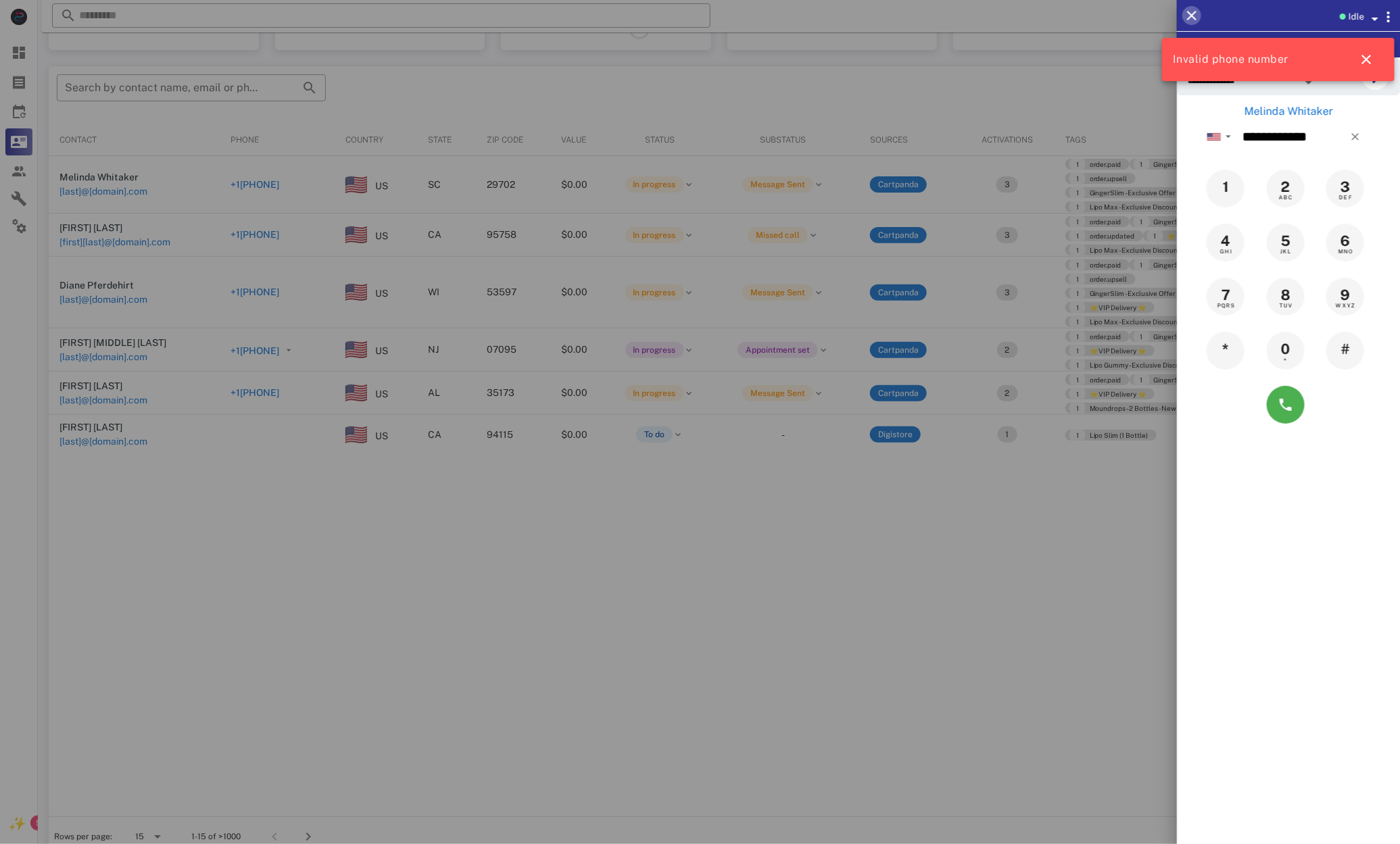 click at bounding box center [1192, 16] 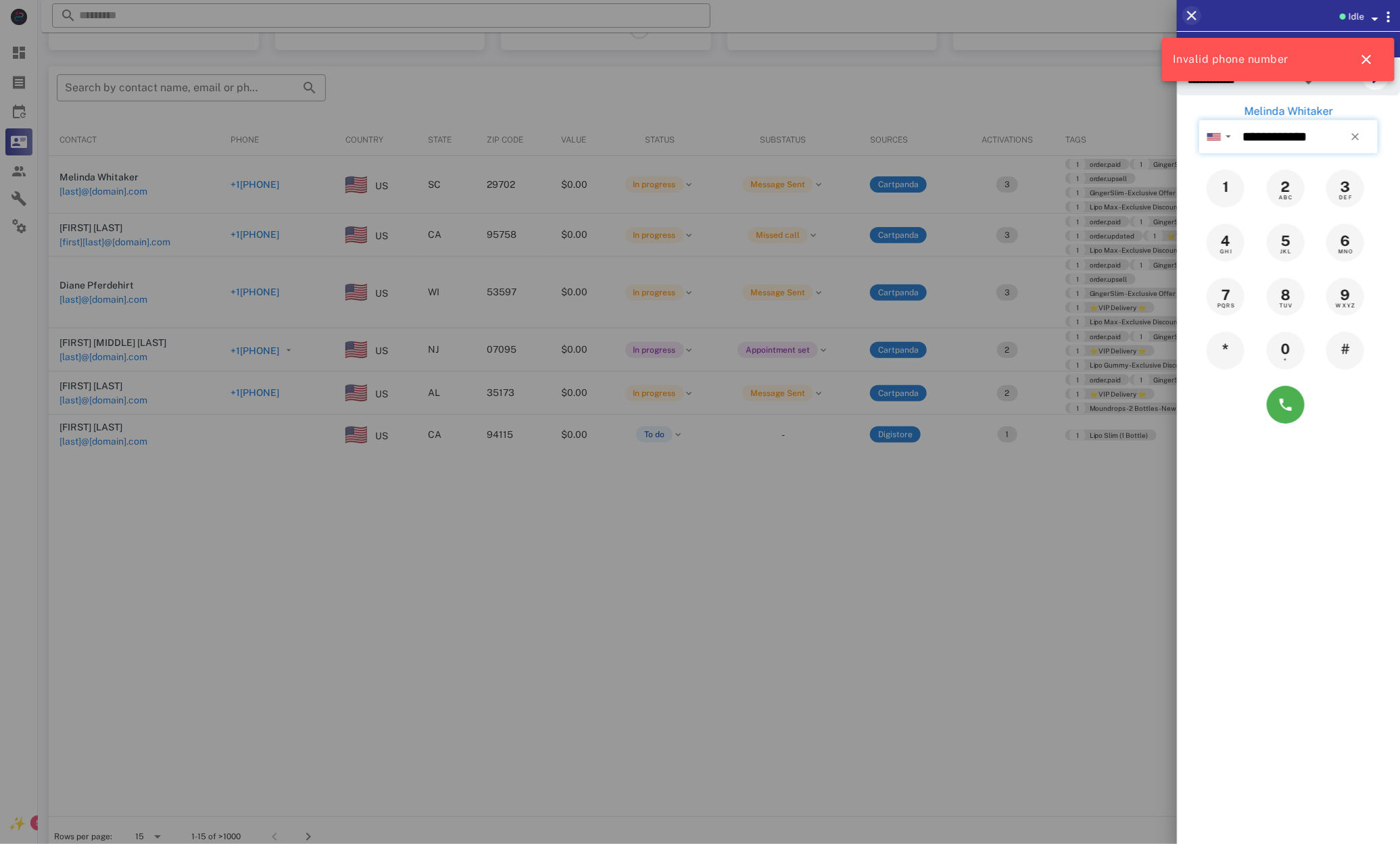 type 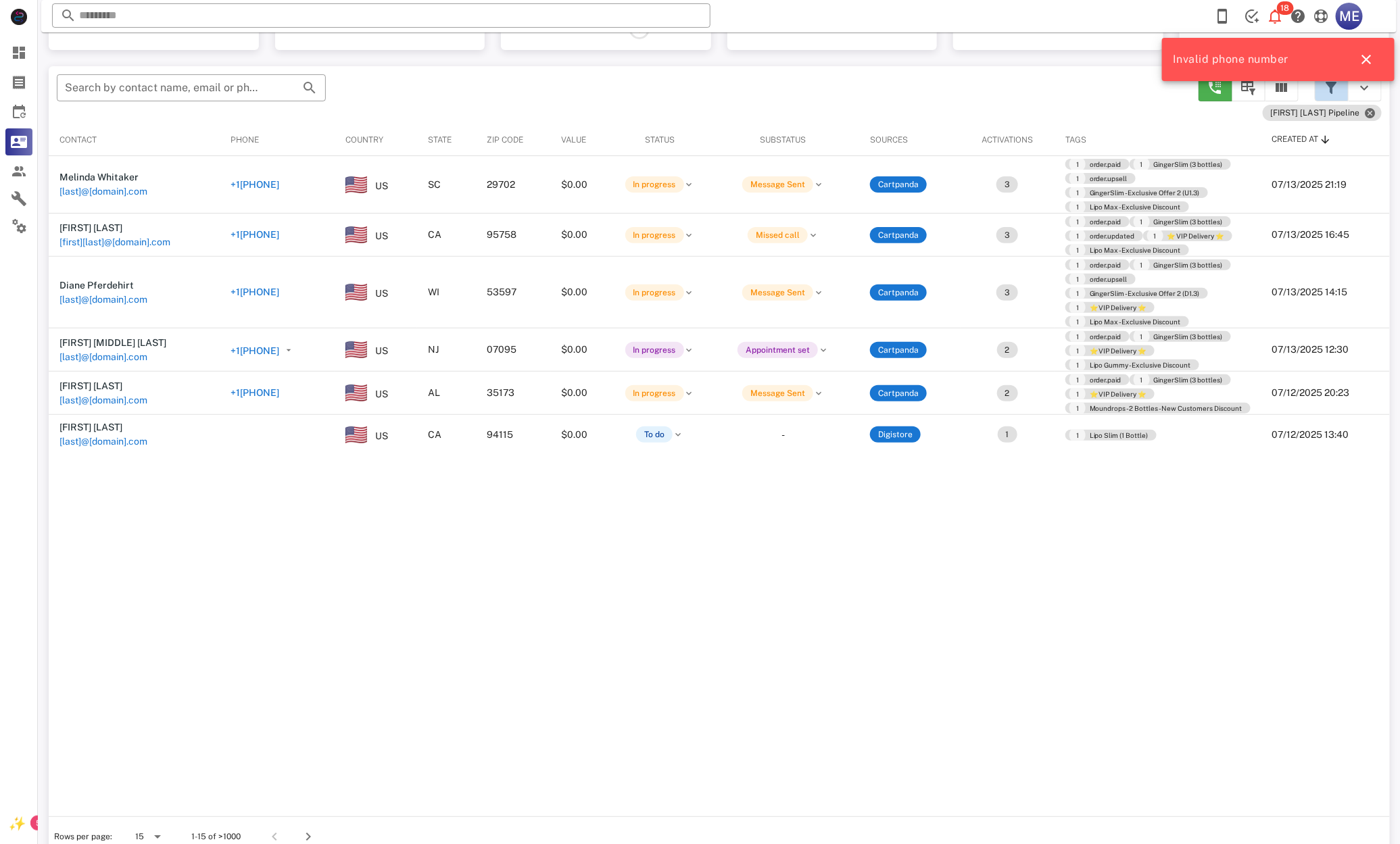 click at bounding box center [1332, 88] 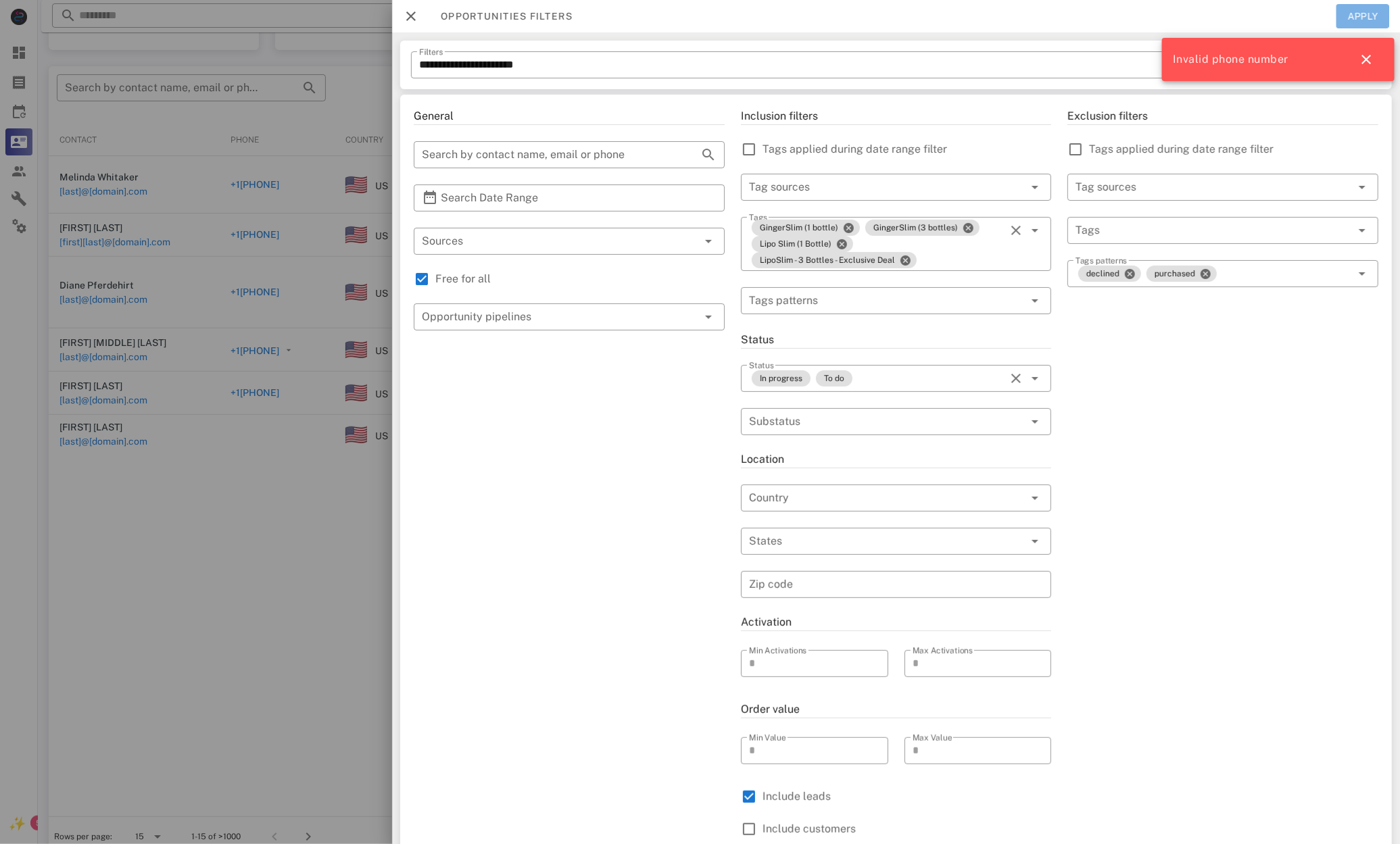 click on "Apply" at bounding box center [1363, 16] 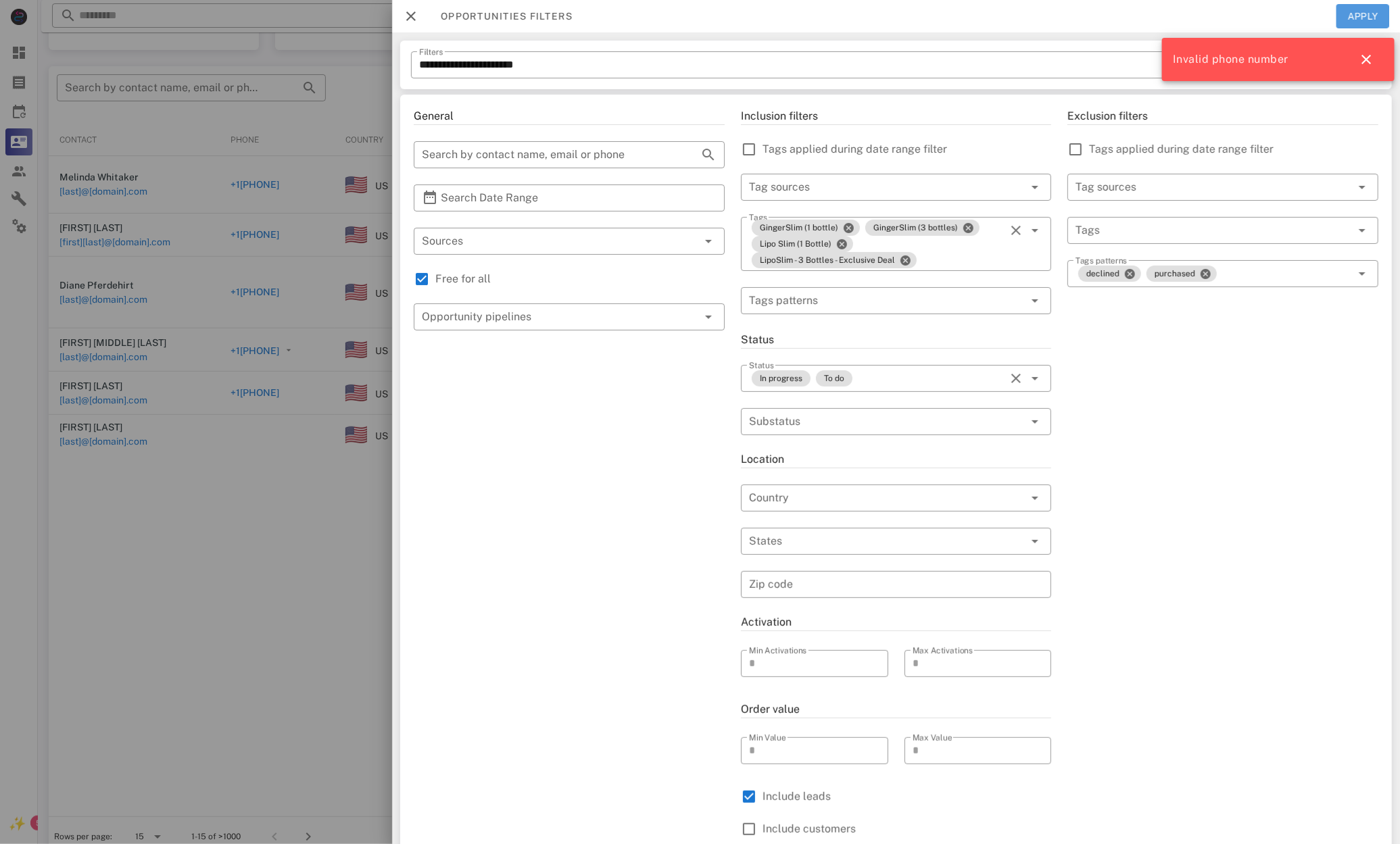 type 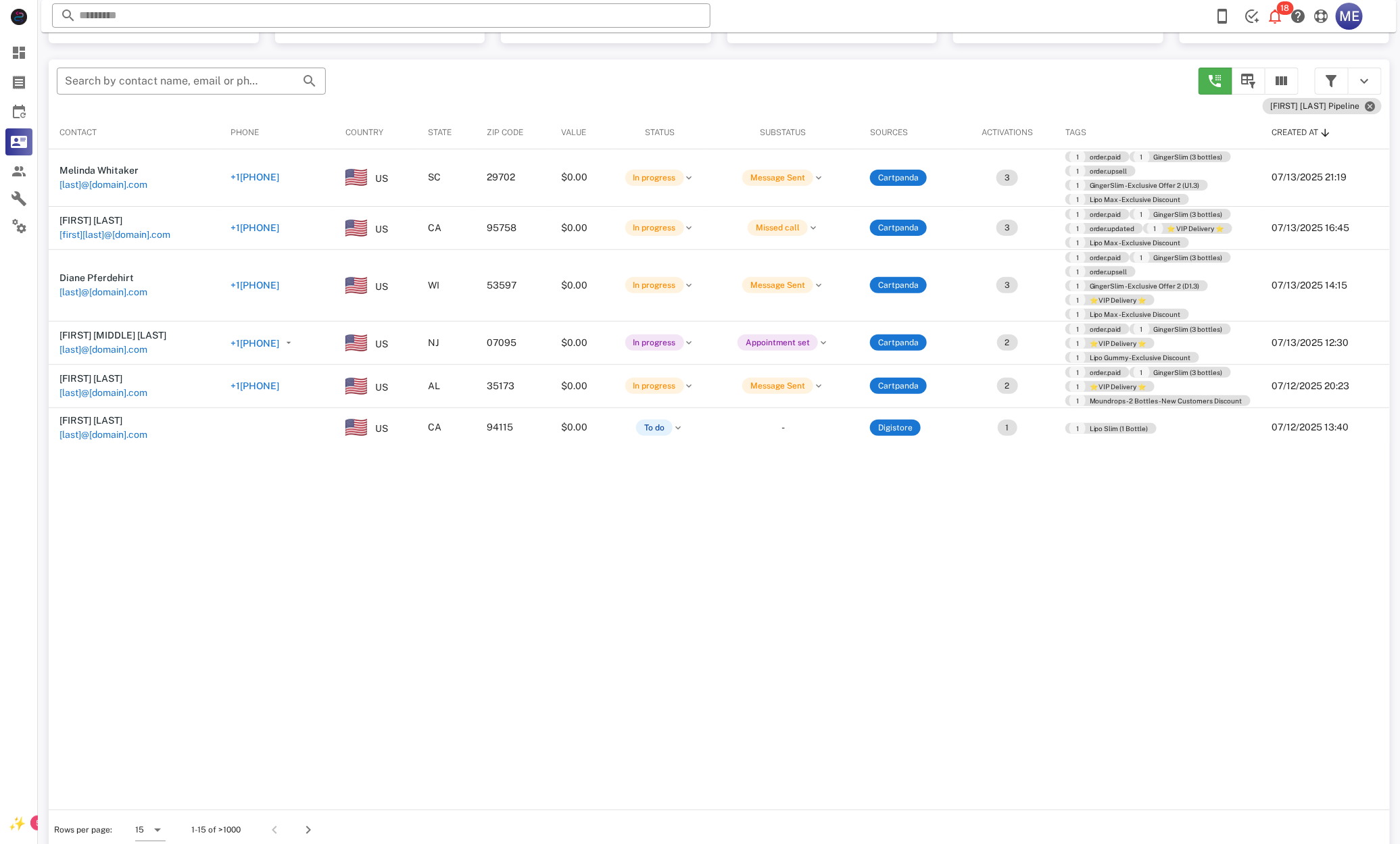 scroll, scrollTop: 115, scrollLeft: 0, axis: vertical 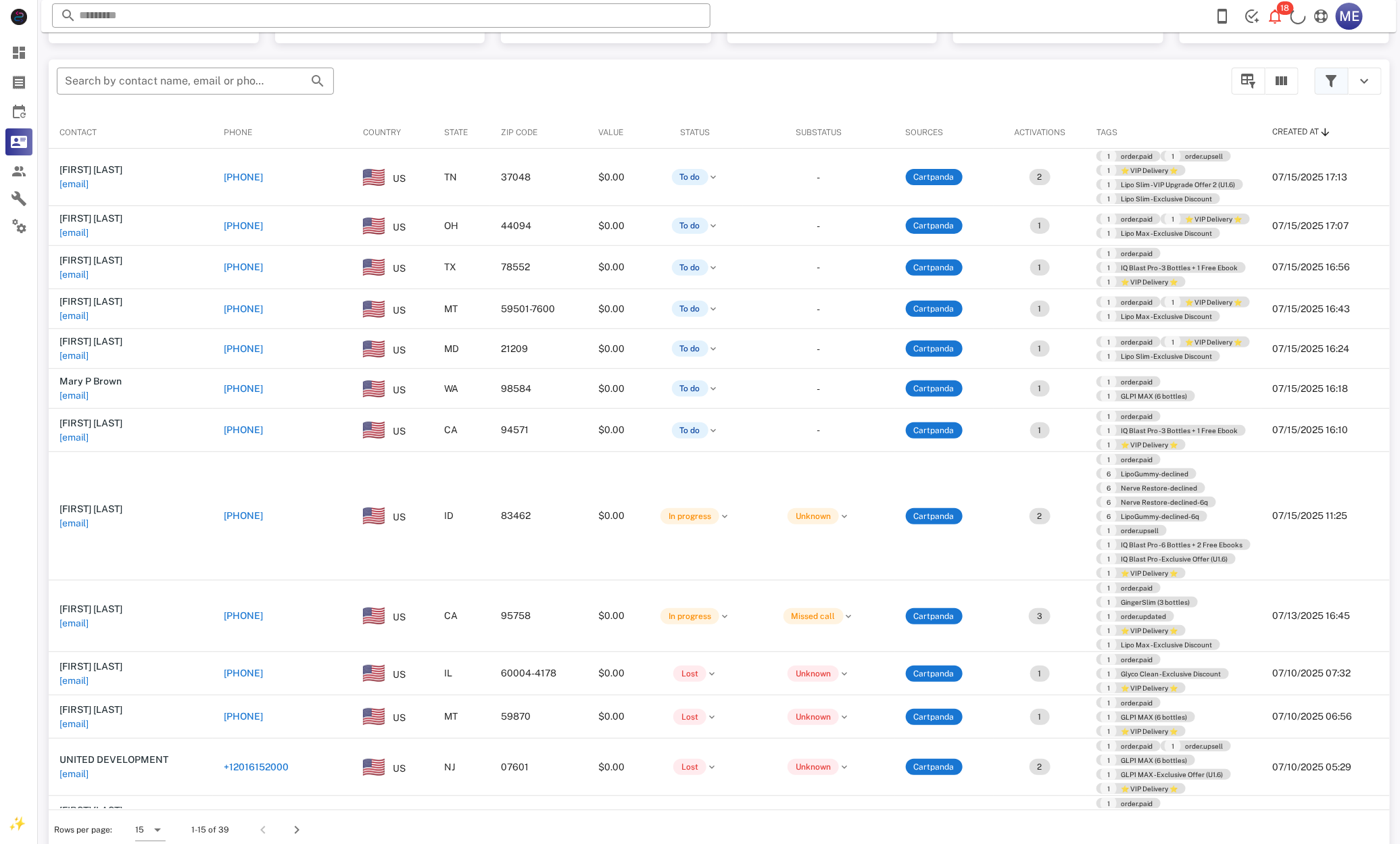 click at bounding box center [1332, 81] 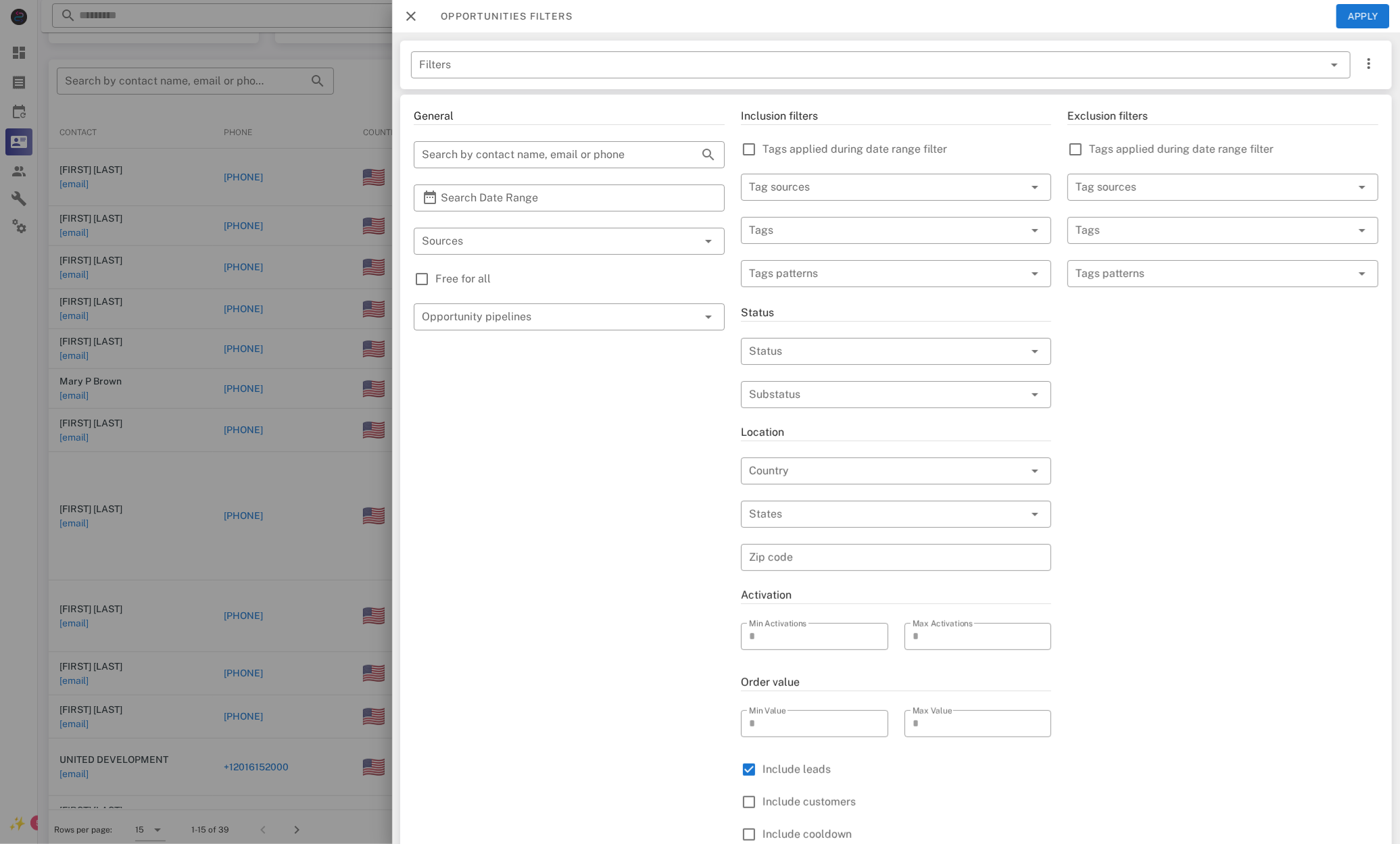 scroll, scrollTop: 115, scrollLeft: 0, axis: vertical 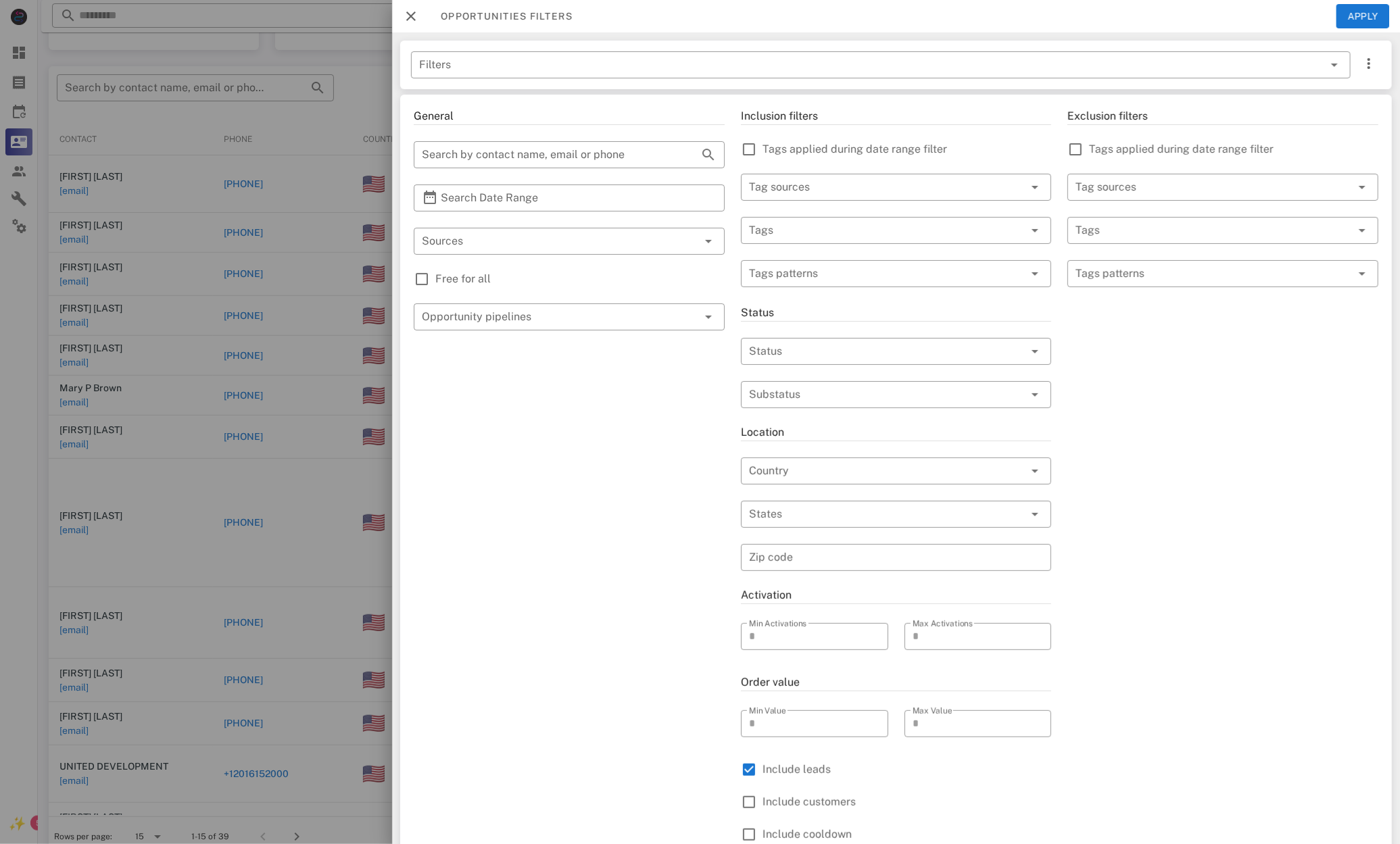 click on "Filters" at bounding box center [881, 65] 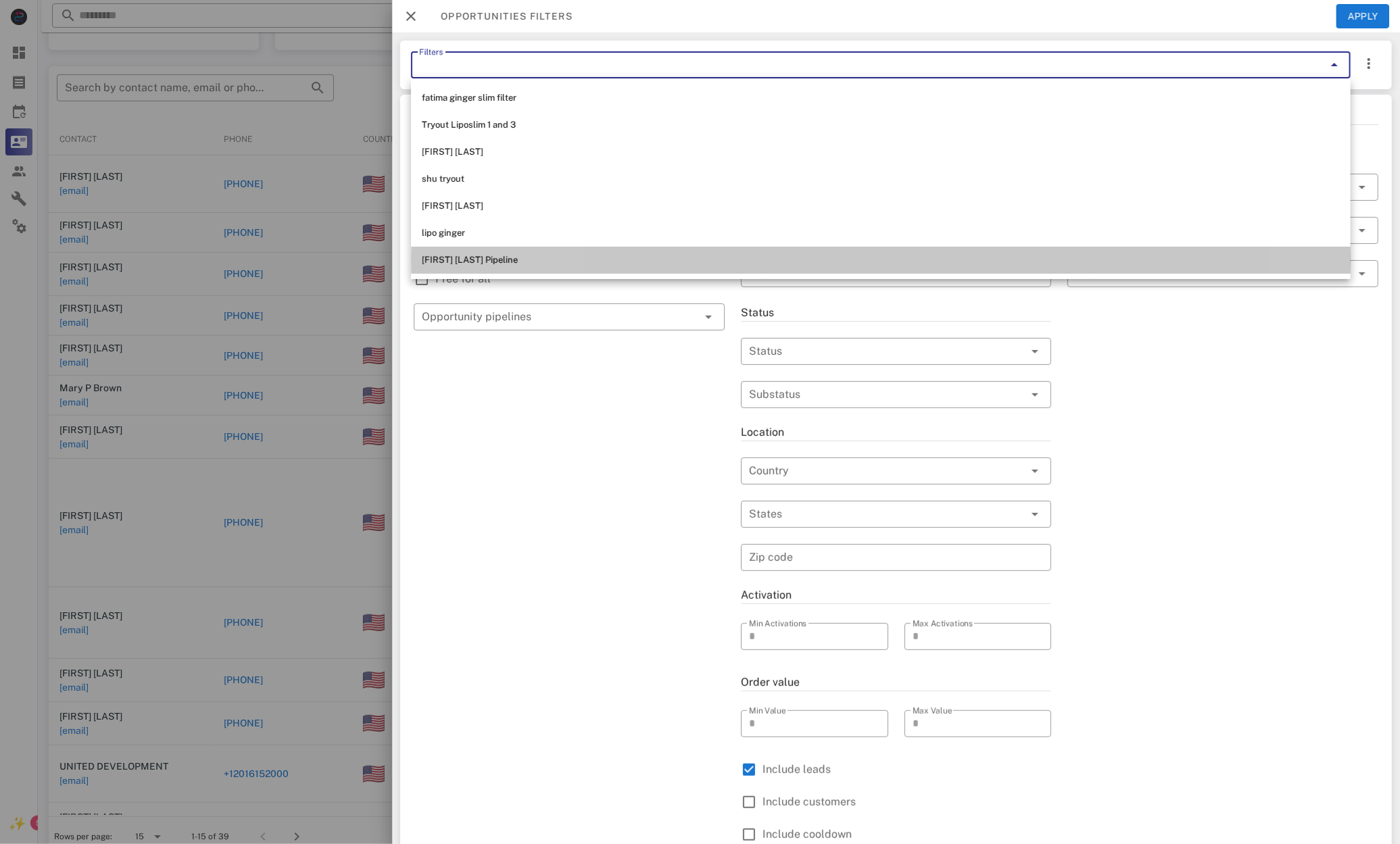 drag, startPoint x: 557, startPoint y: 252, endPoint x: 571, endPoint y: 251, distance: 14.035669 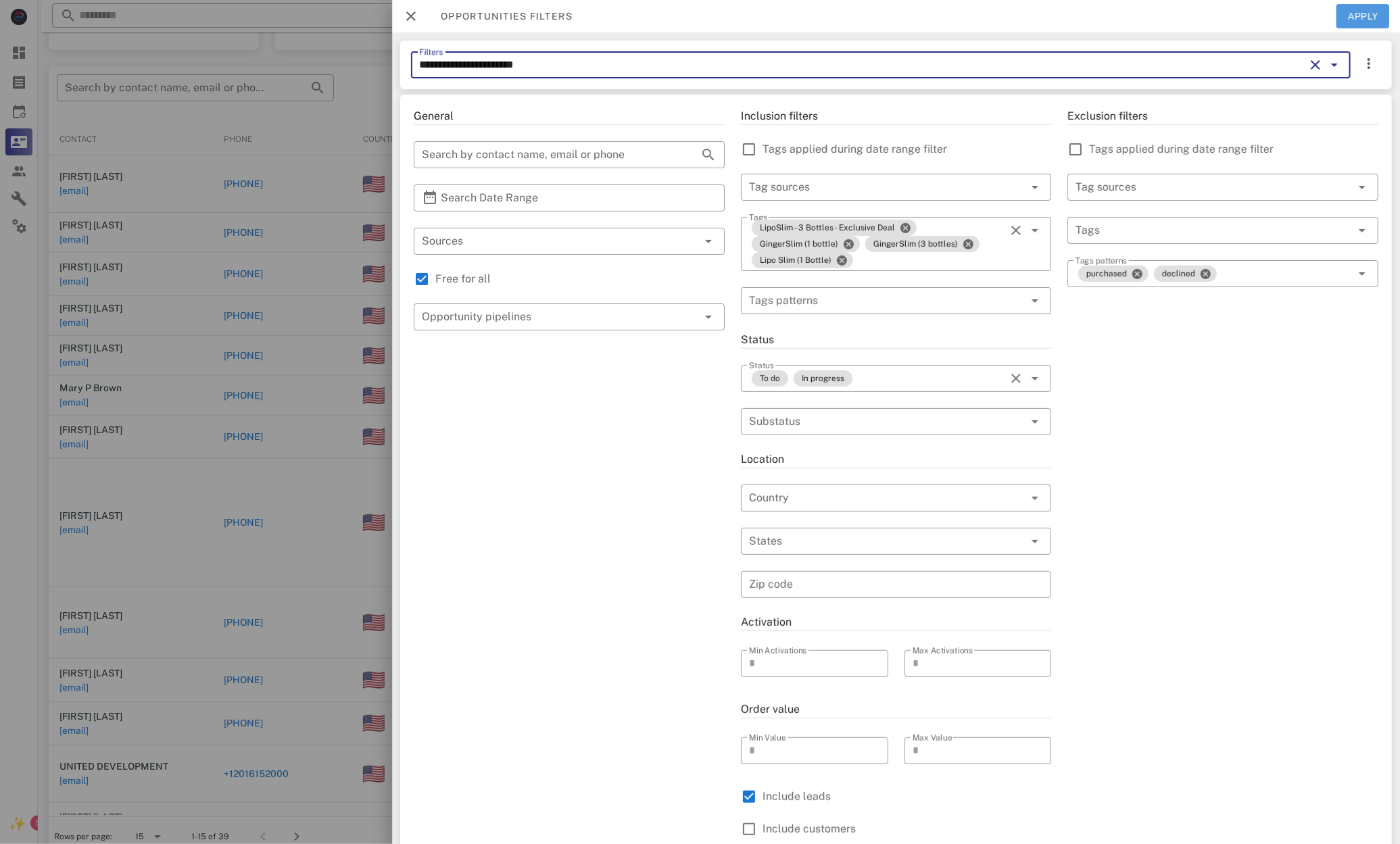 click on "Apply" at bounding box center (1363, 16) 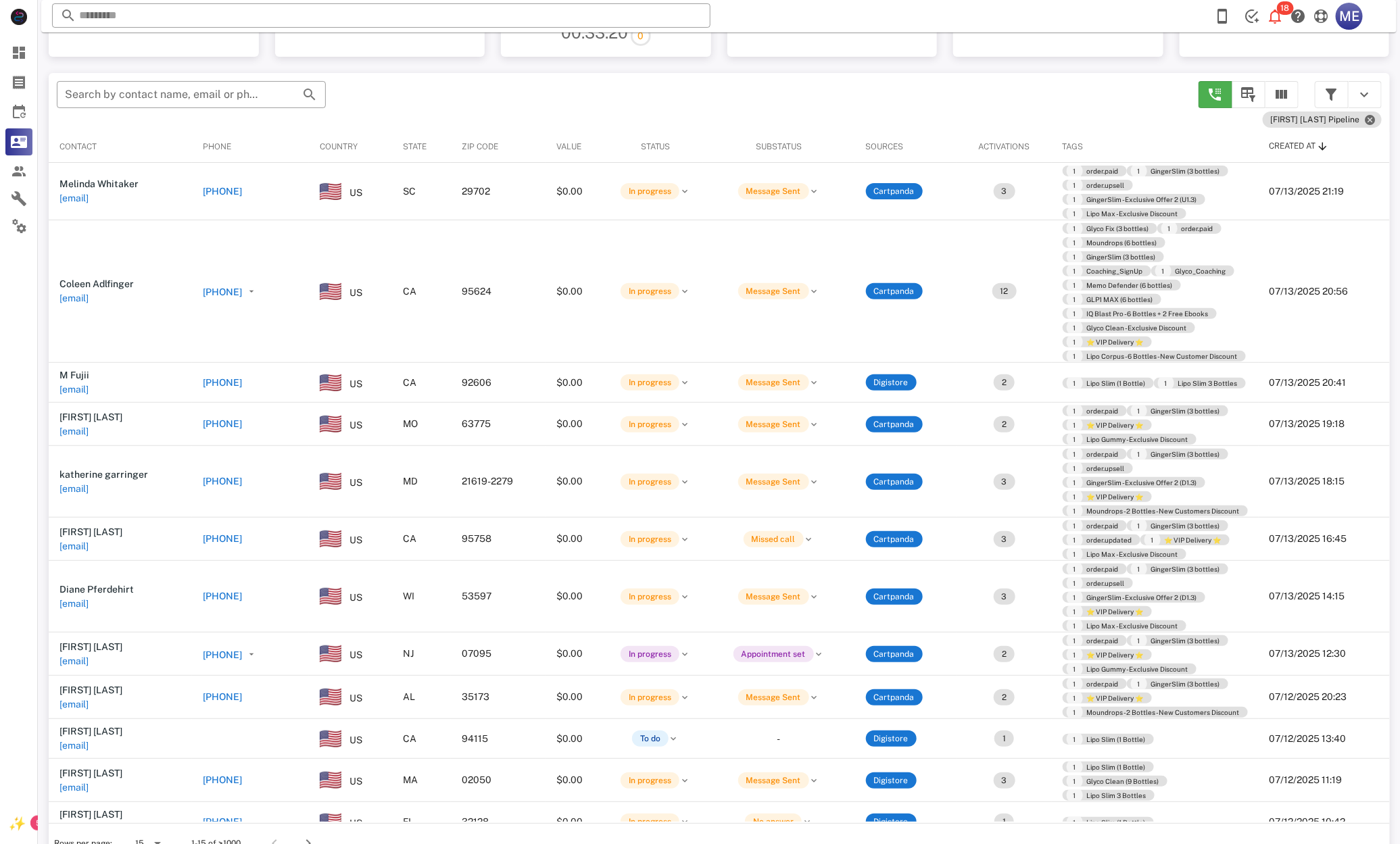scroll, scrollTop: 115, scrollLeft: 0, axis: vertical 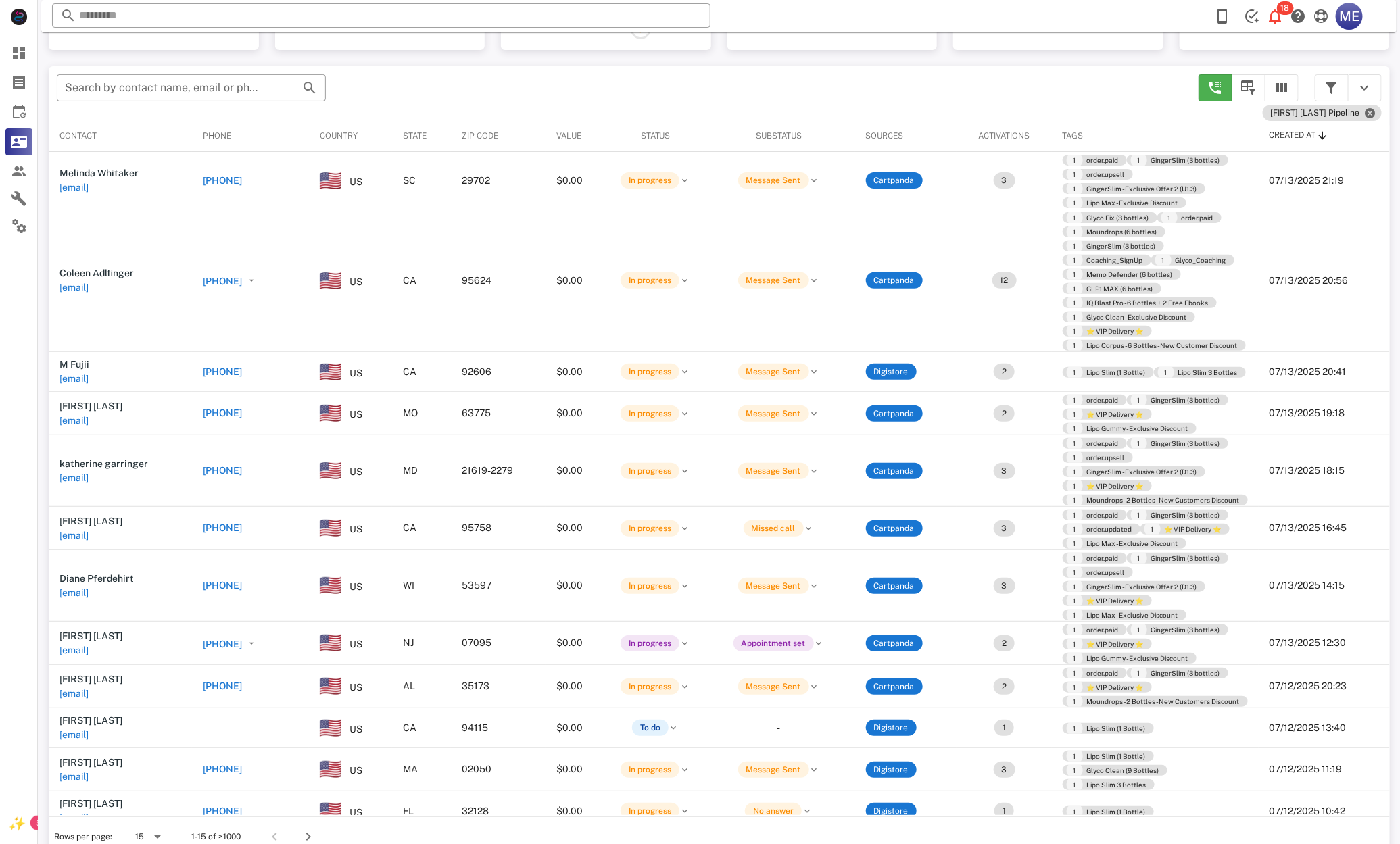 click on "[PHONE]" at bounding box center [222, 180] 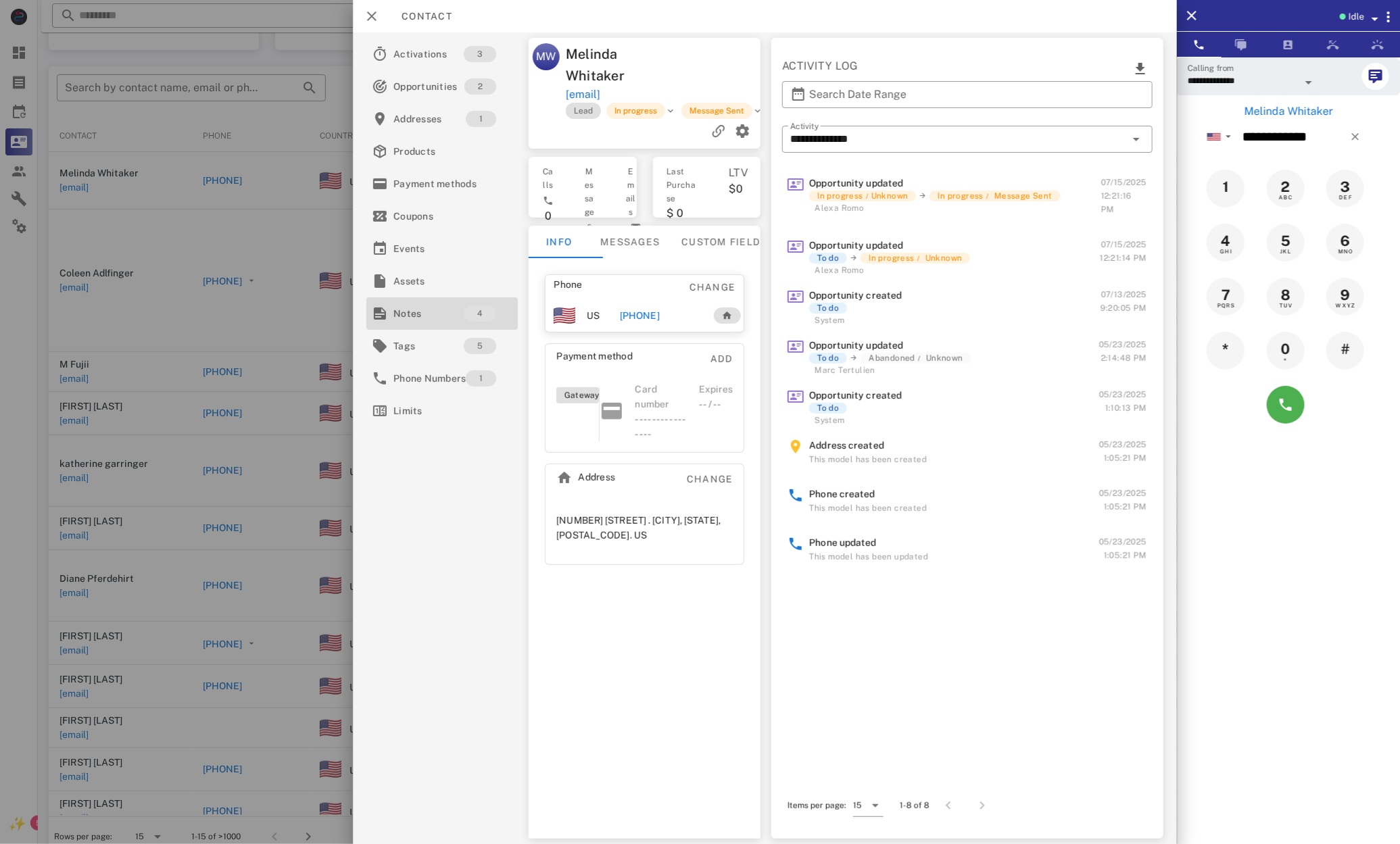 click on "Notes" at bounding box center [429, 314] 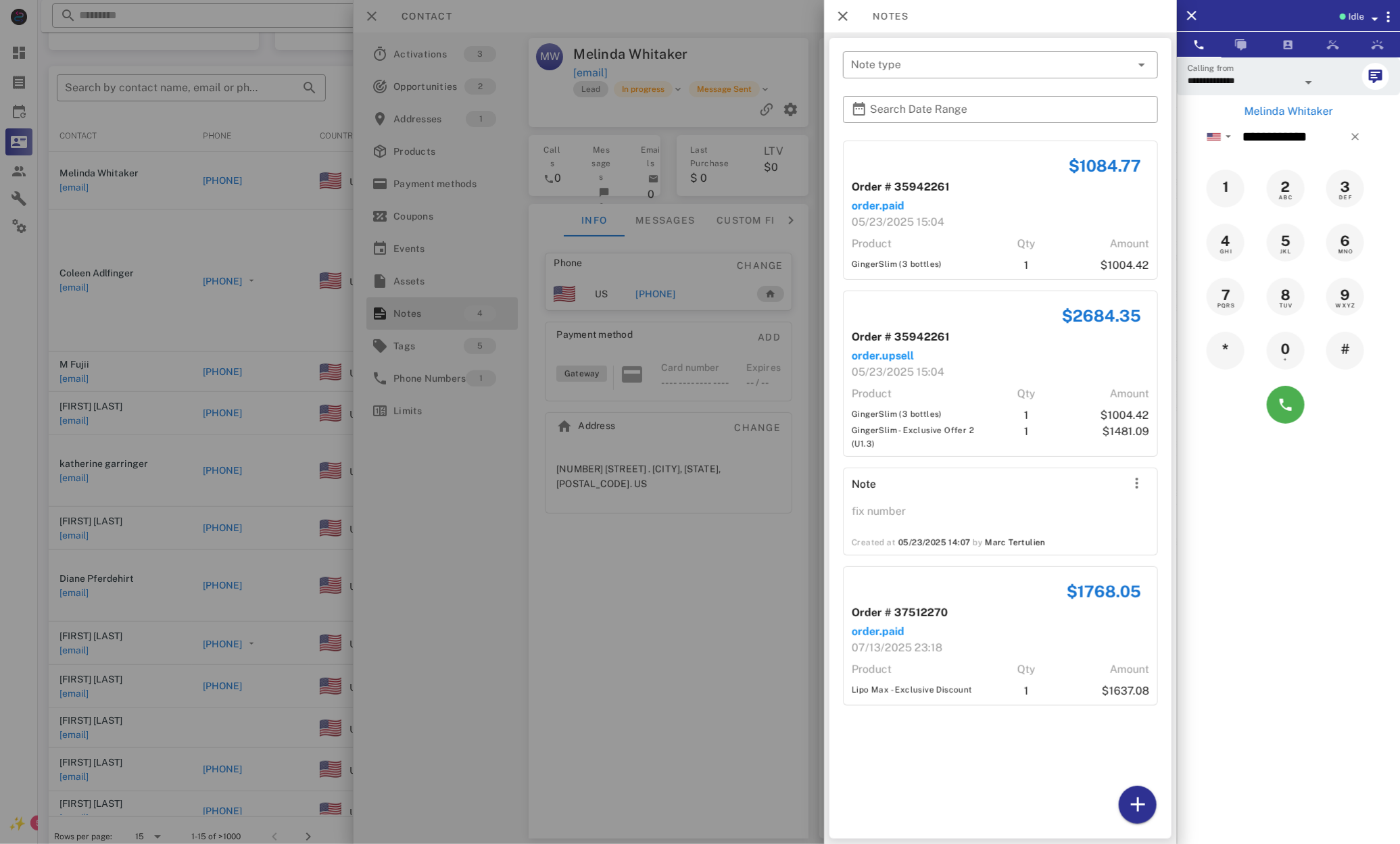 drag, startPoint x: 1061, startPoint y: 172, endPoint x: 1092, endPoint y: 357, distance: 187.5793 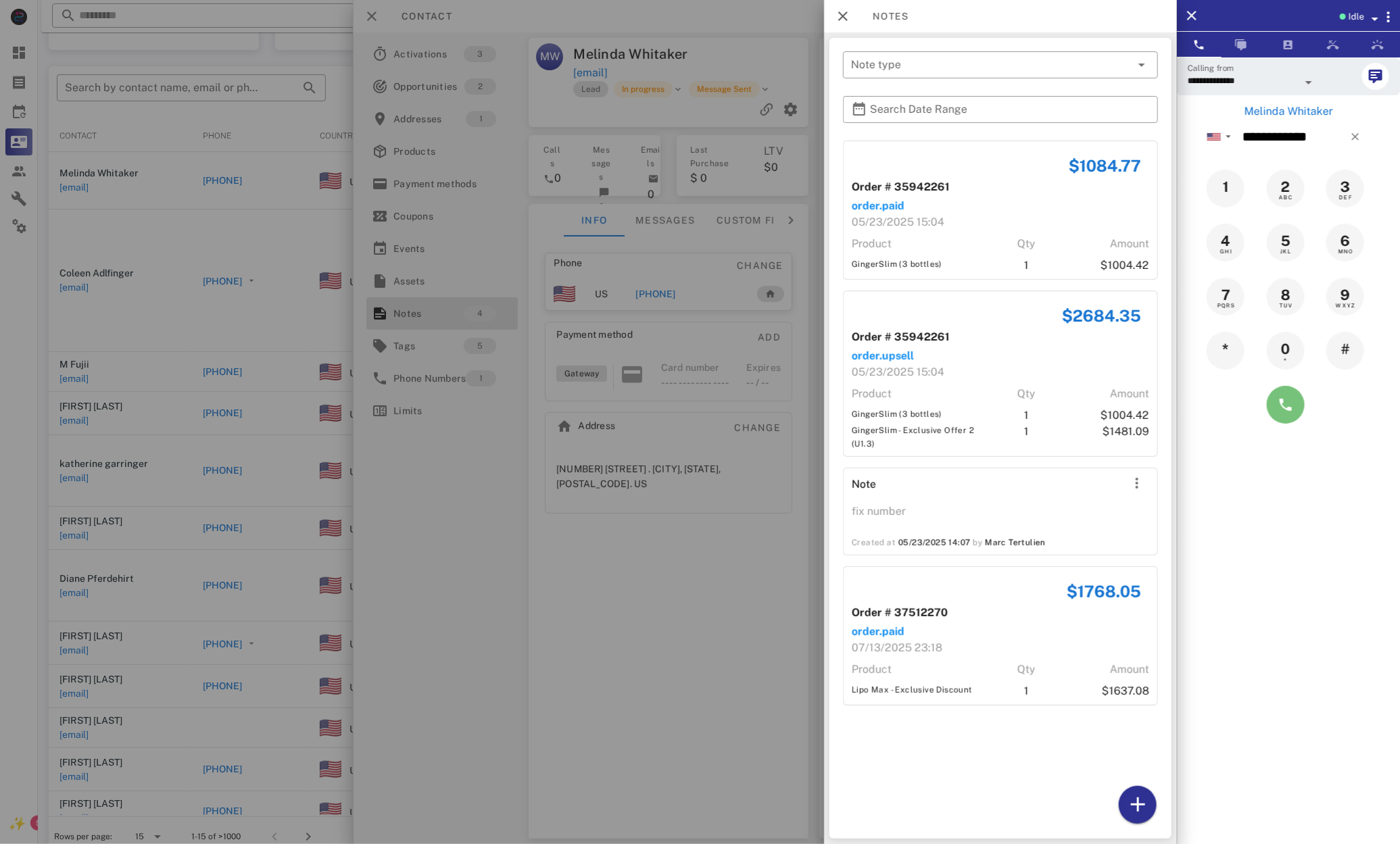 click at bounding box center (1286, 405) 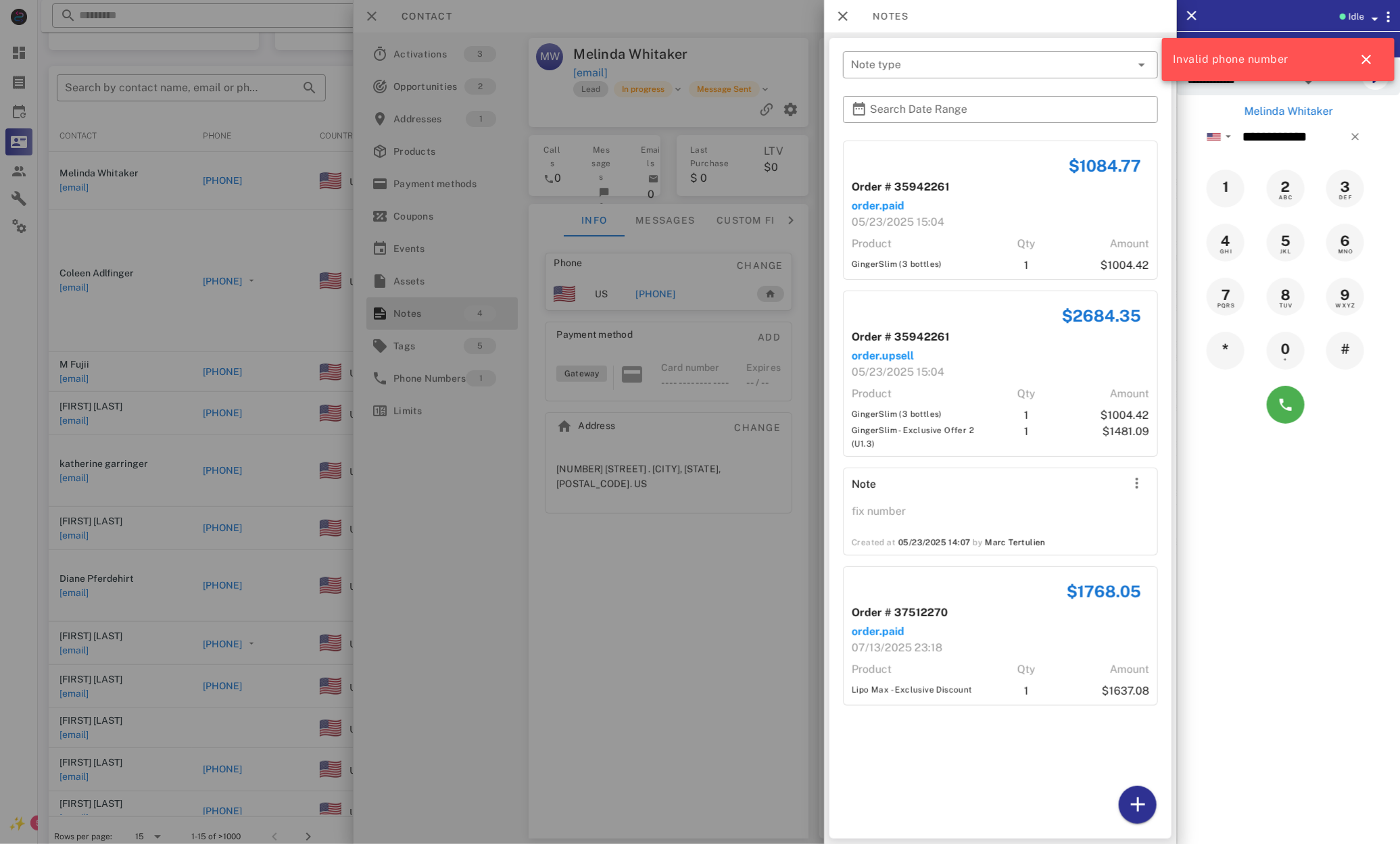 drag, startPoint x: 394, startPoint y: 251, endPoint x: 352, endPoint y: 257, distance: 42.42641 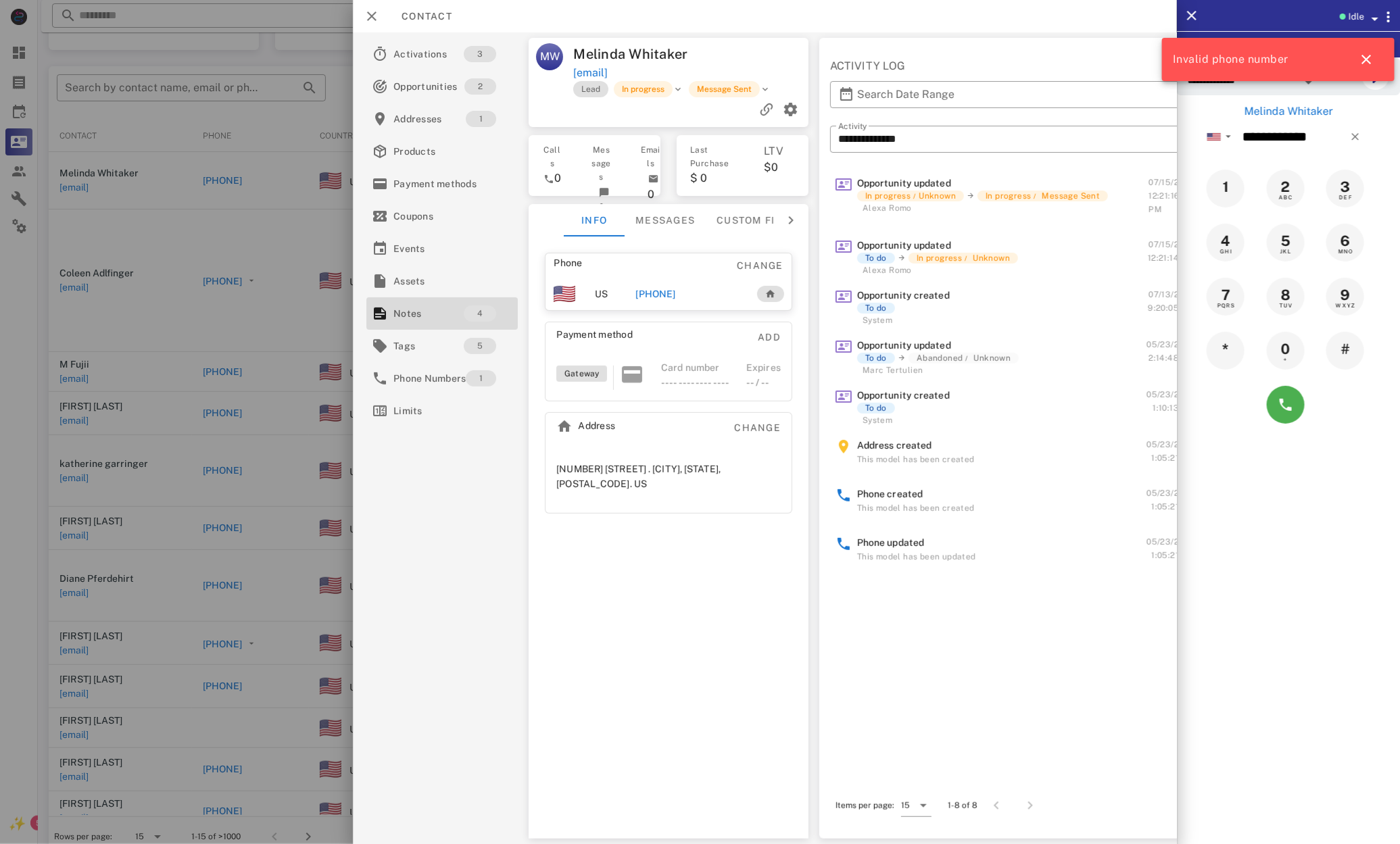 drag, startPoint x: 301, startPoint y: 252, endPoint x: 284, endPoint y: 262, distance: 19.723083 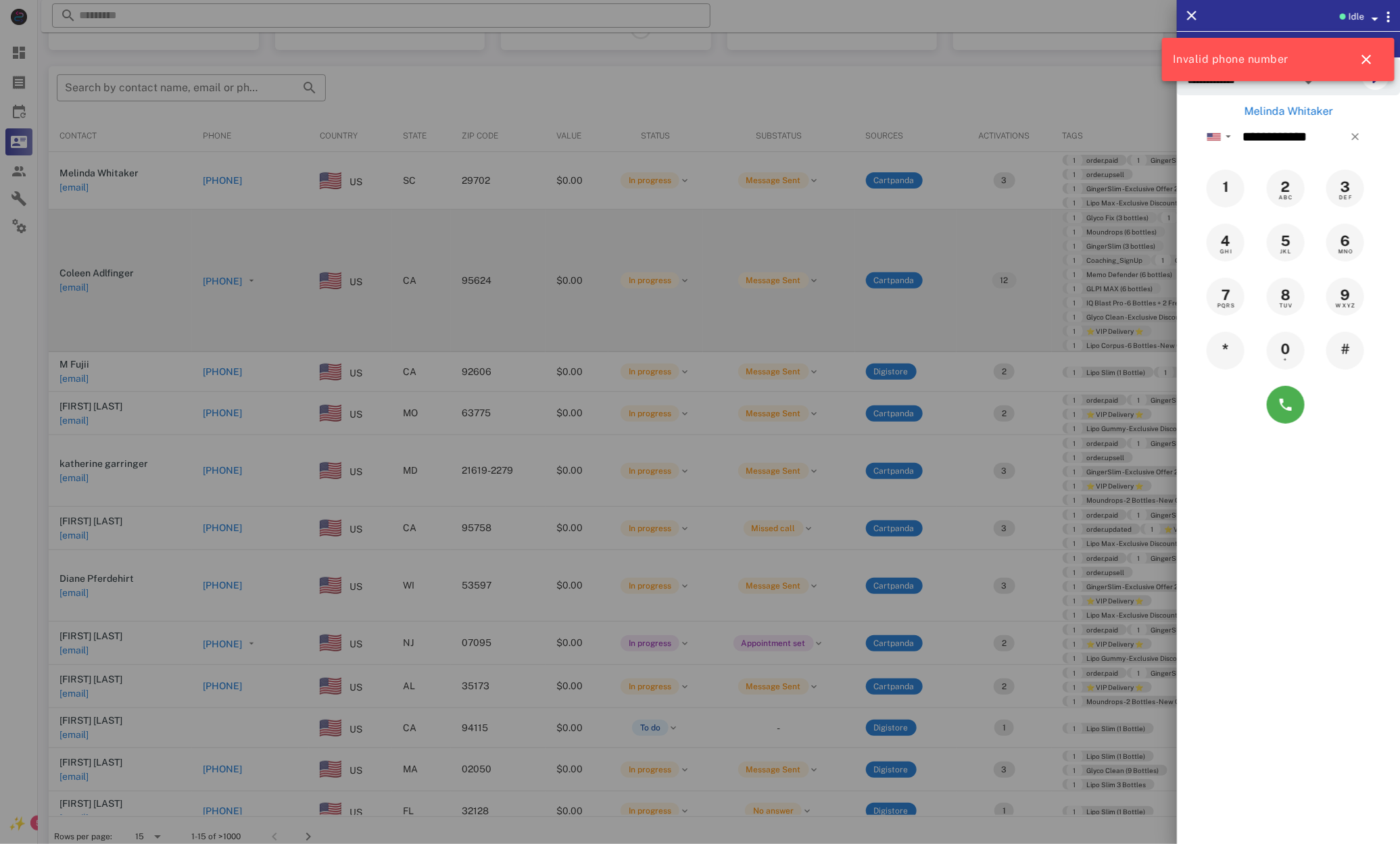drag, startPoint x: 283, startPoint y: 266, endPoint x: 279, endPoint y: 286, distance: 20.396078 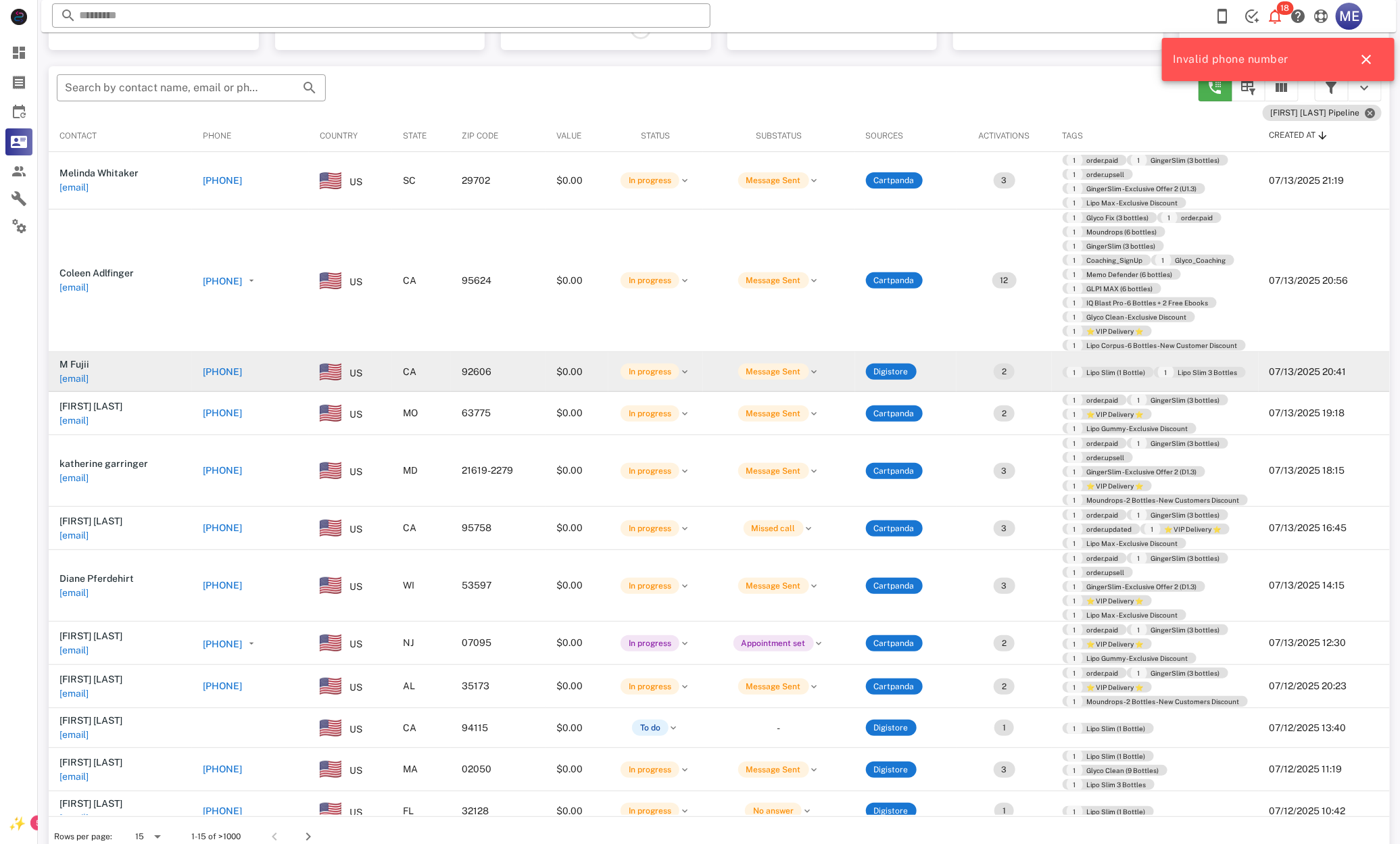 click on "[PHONE]" at bounding box center (250, 372) 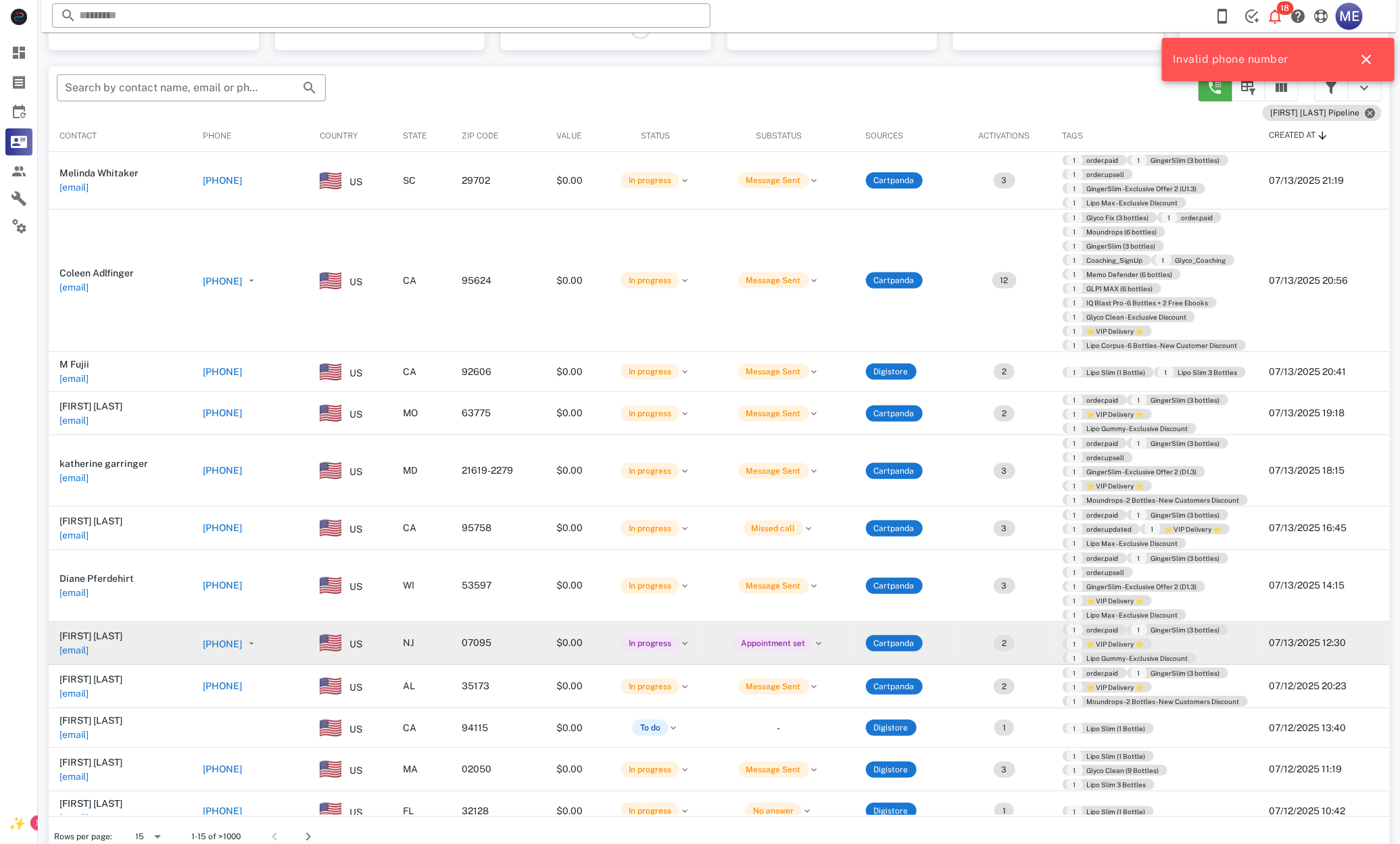 scroll, scrollTop: 186, scrollLeft: 0, axis: vertical 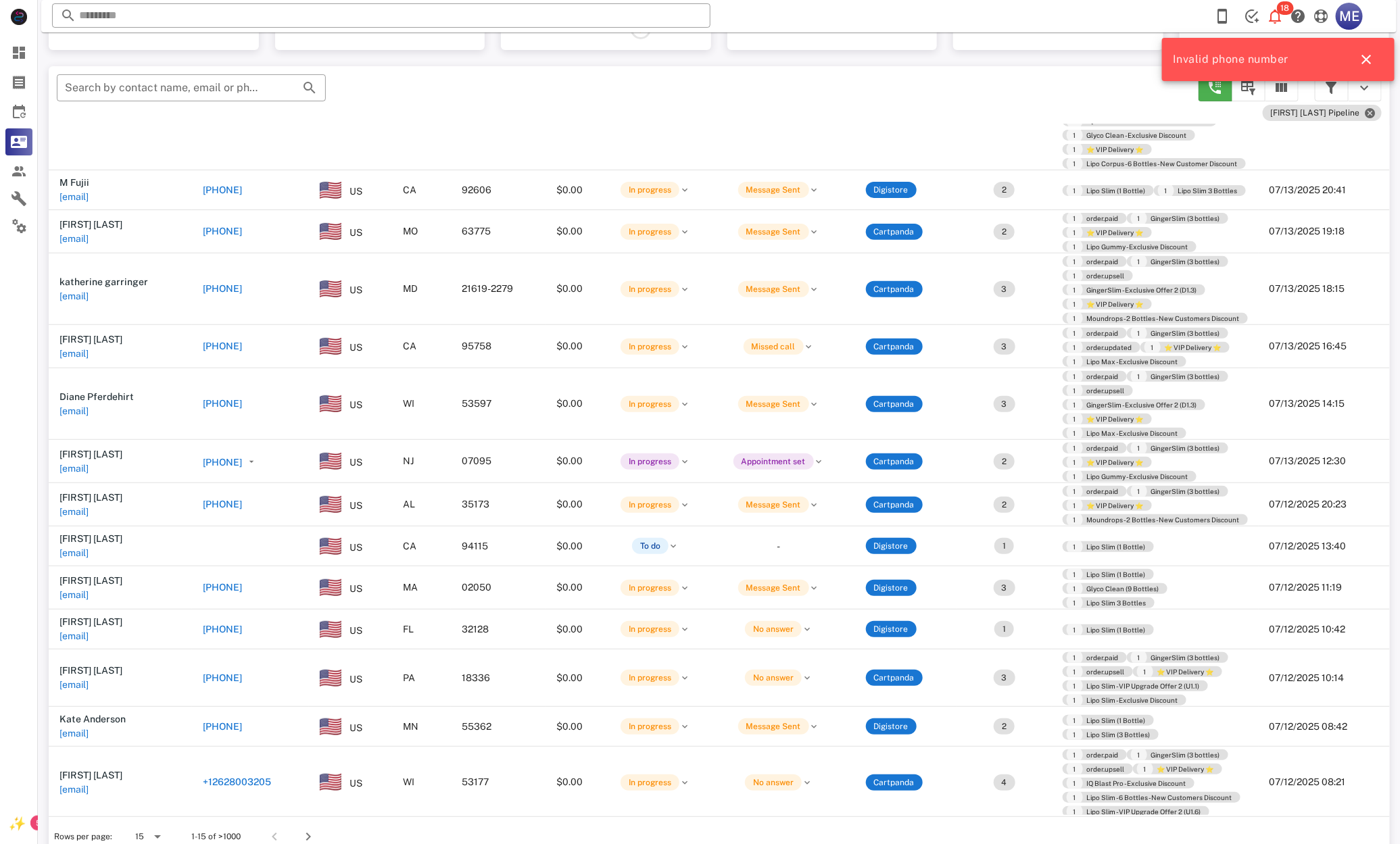 click on "[PHONE]" at bounding box center (222, 587) 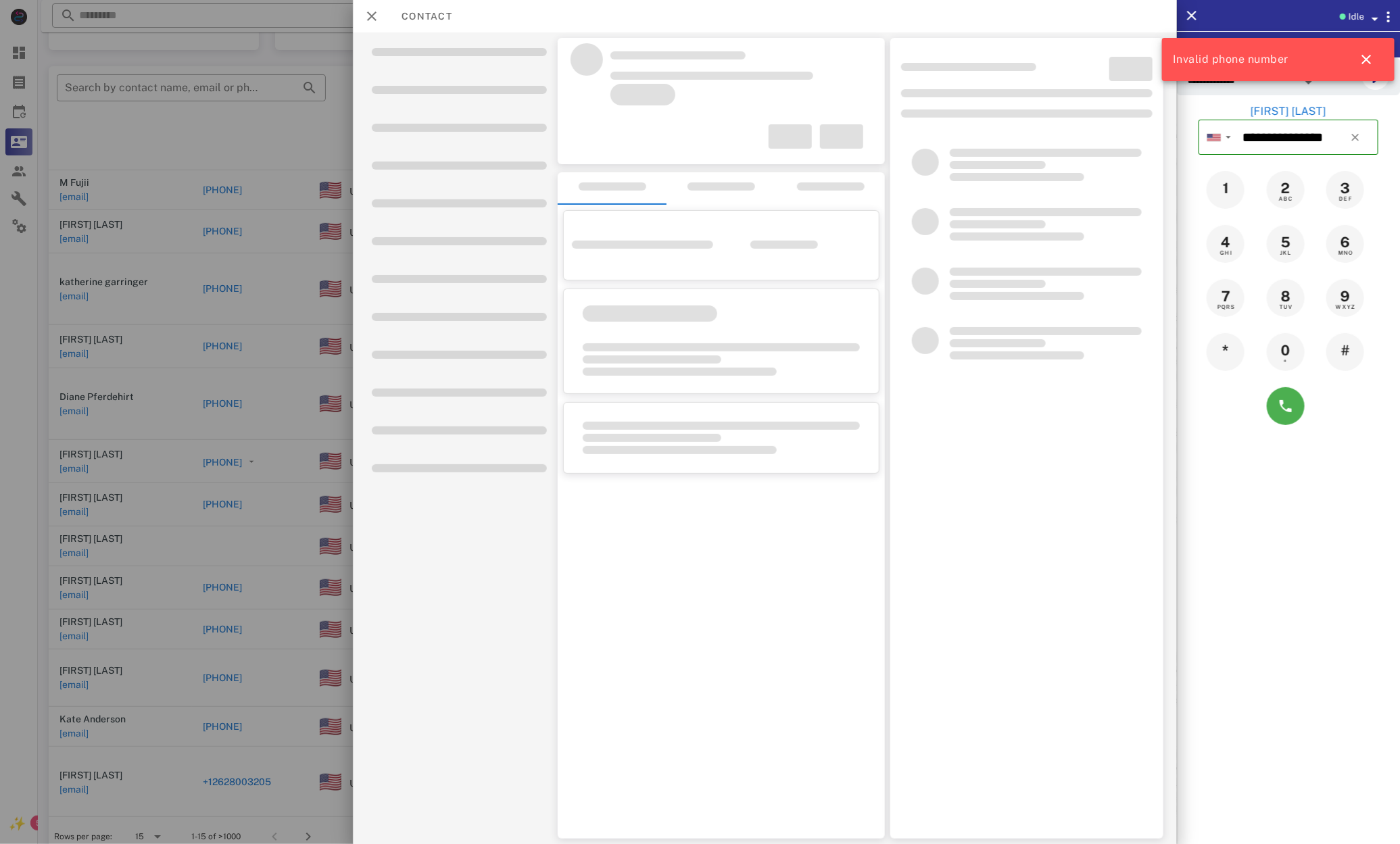 click at bounding box center [1288, 406] 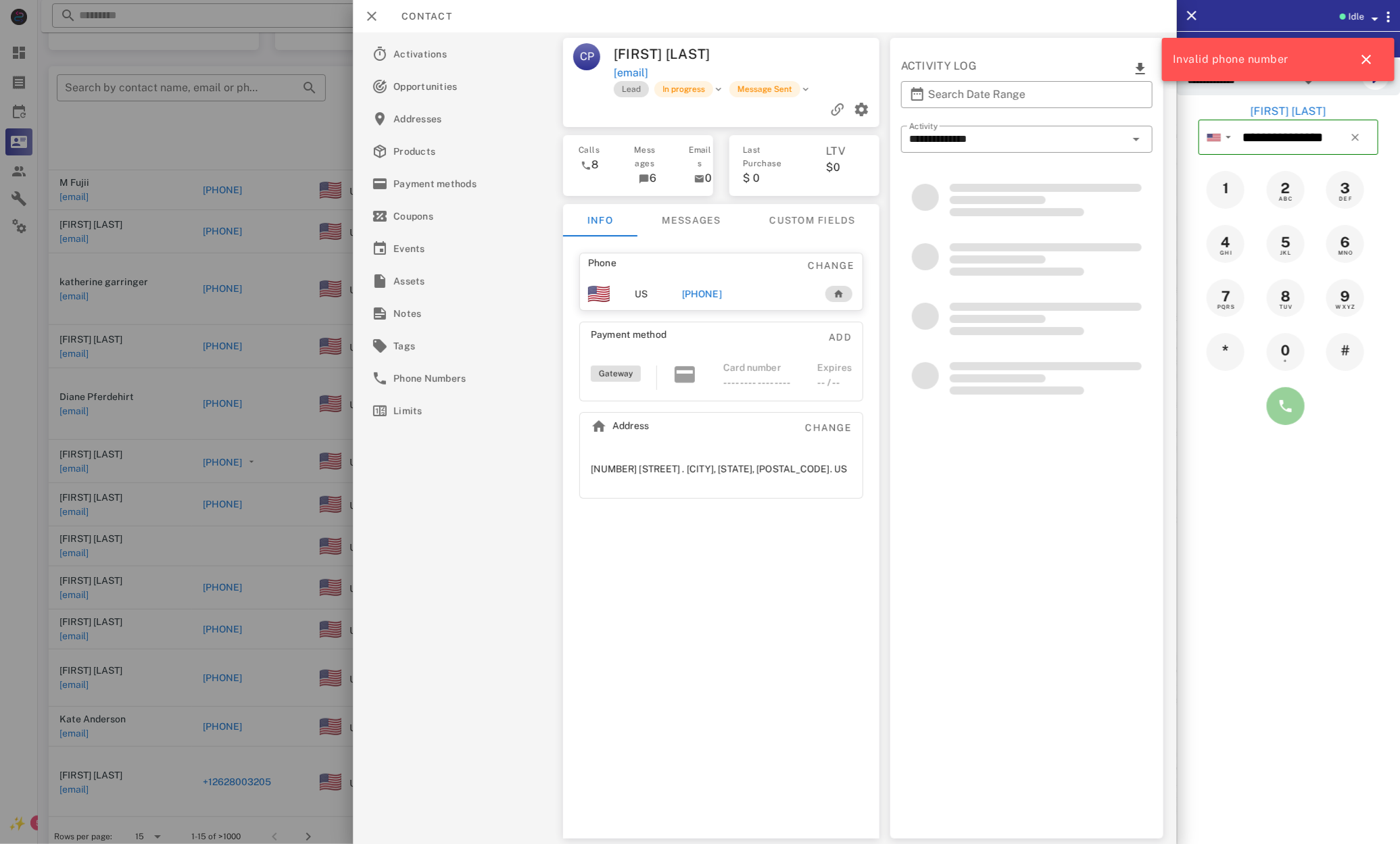 click at bounding box center [1286, 406] 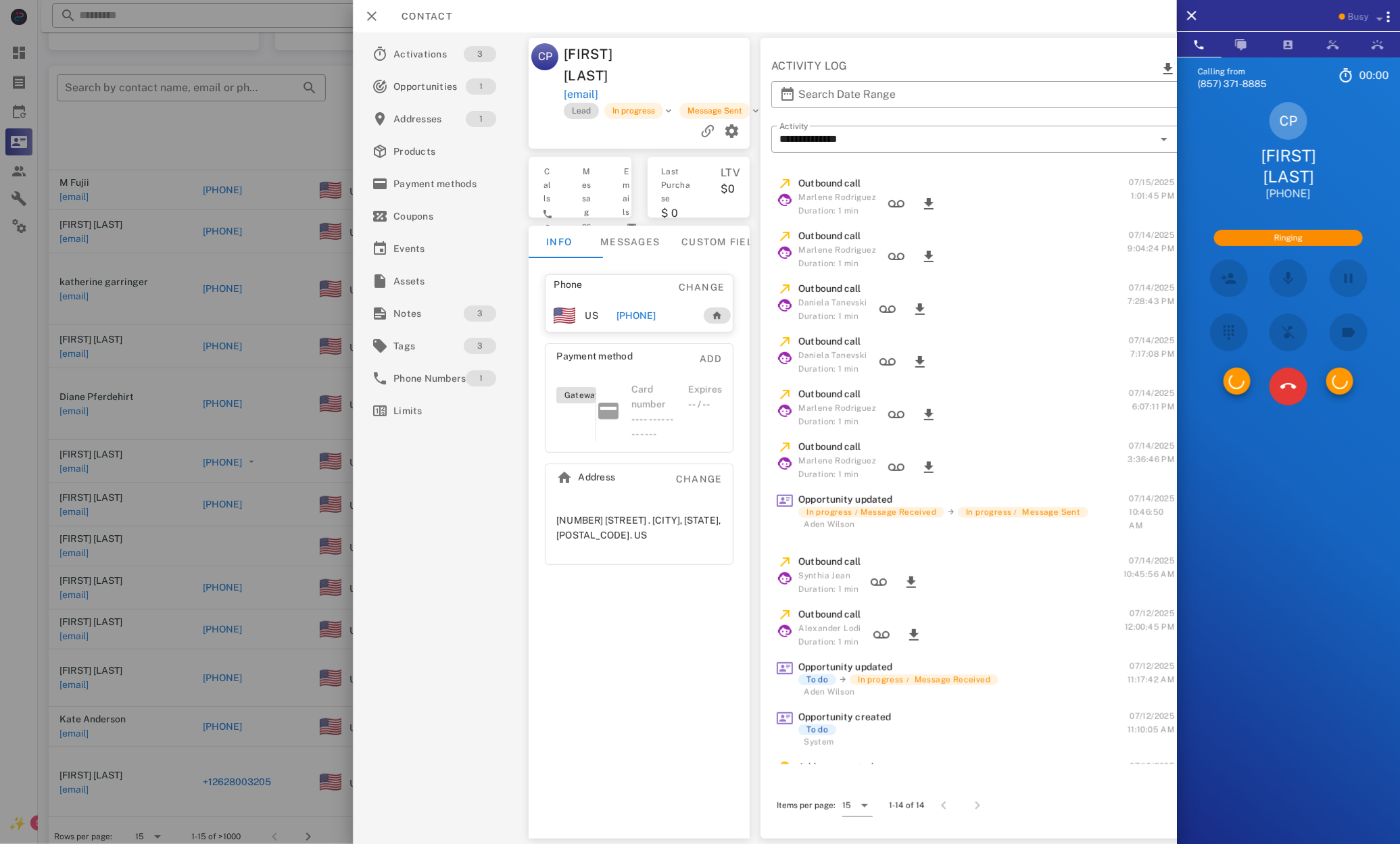 scroll, scrollTop: 0, scrollLeft: 1, axis: horizontal 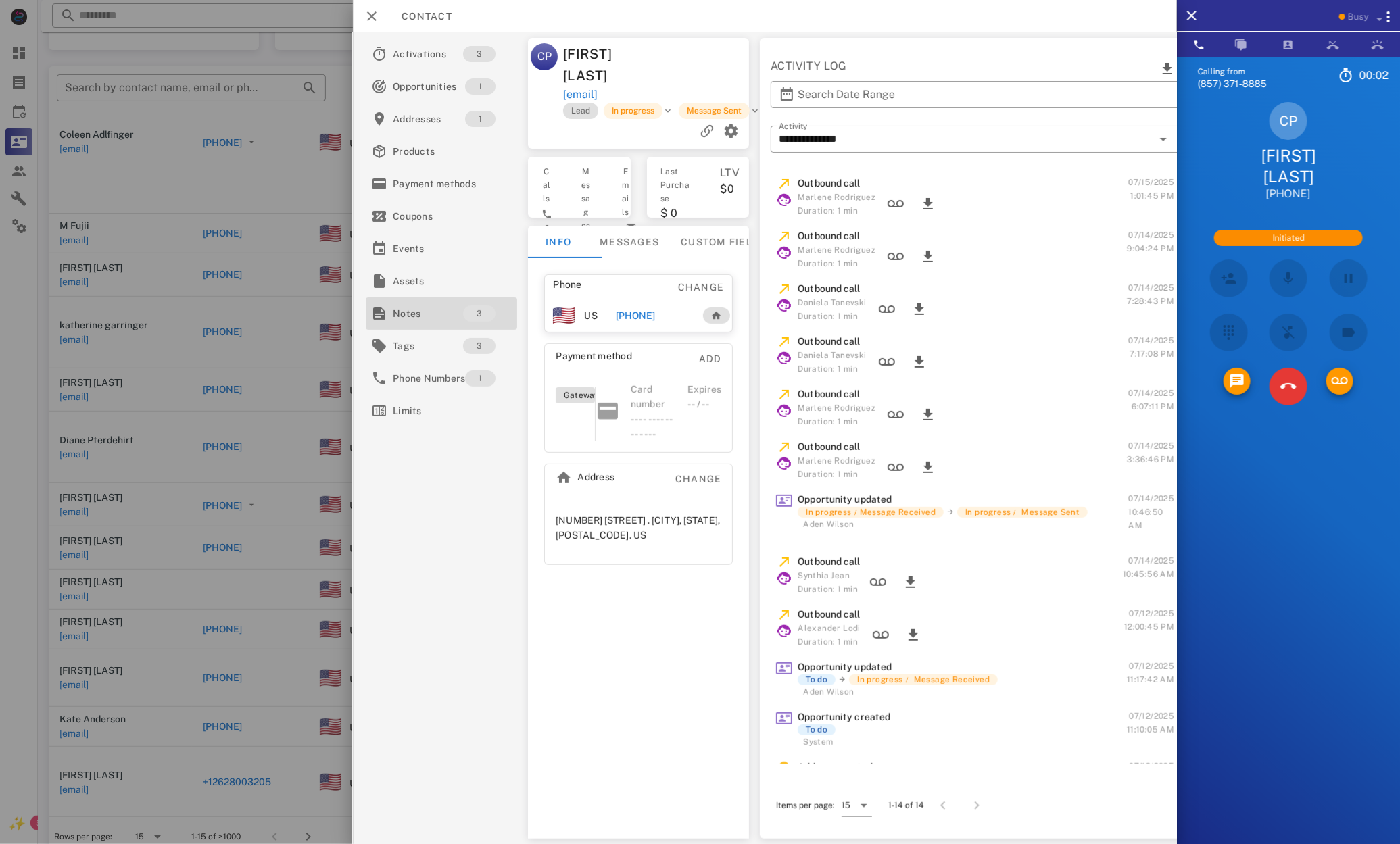 click on "Notes" at bounding box center (428, 314) 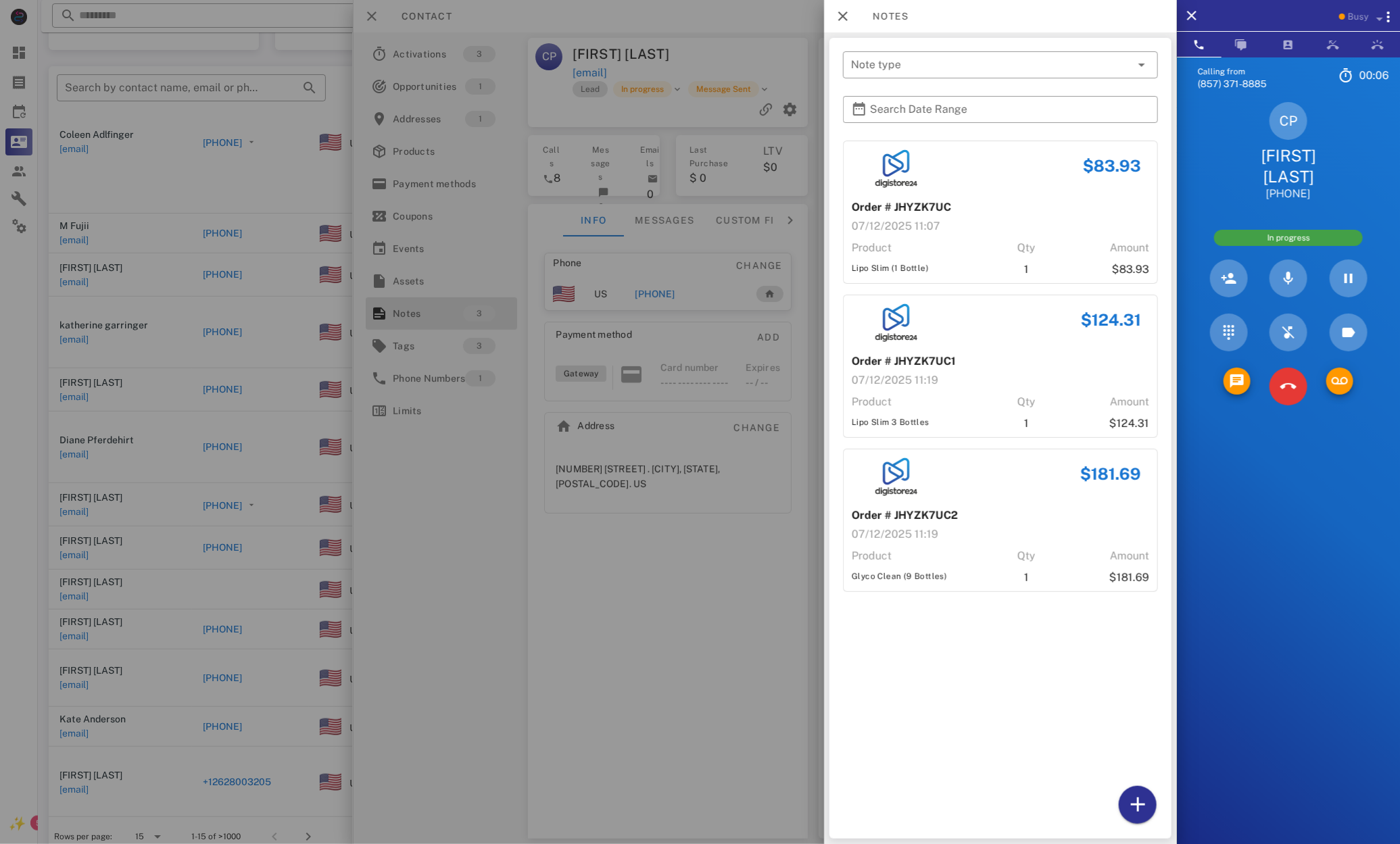 scroll, scrollTop: 116, scrollLeft: 0, axis: vertical 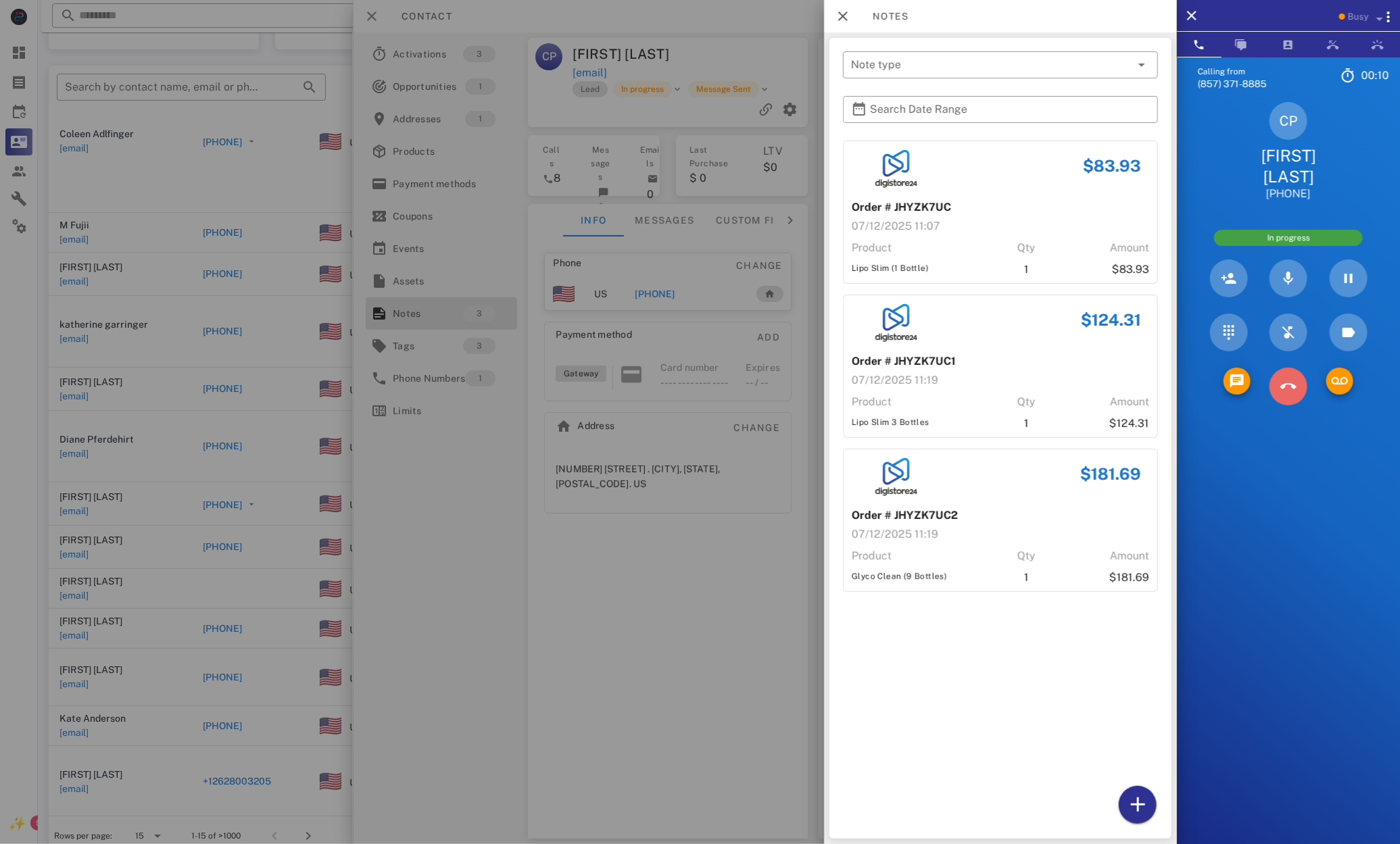 drag, startPoint x: 1289, startPoint y: 389, endPoint x: 1256, endPoint y: 401, distance: 35.1141 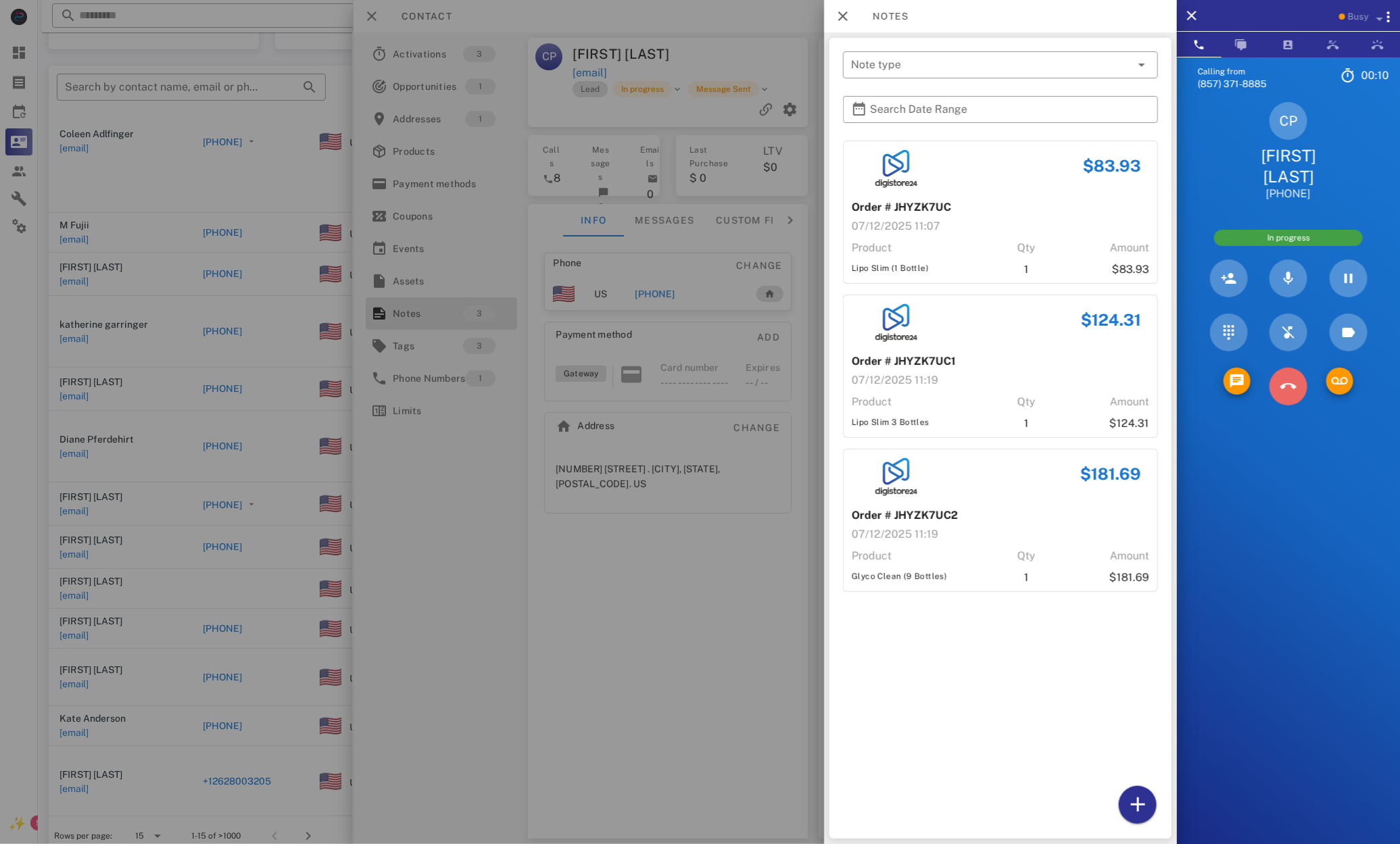 click at bounding box center [1288, 387] 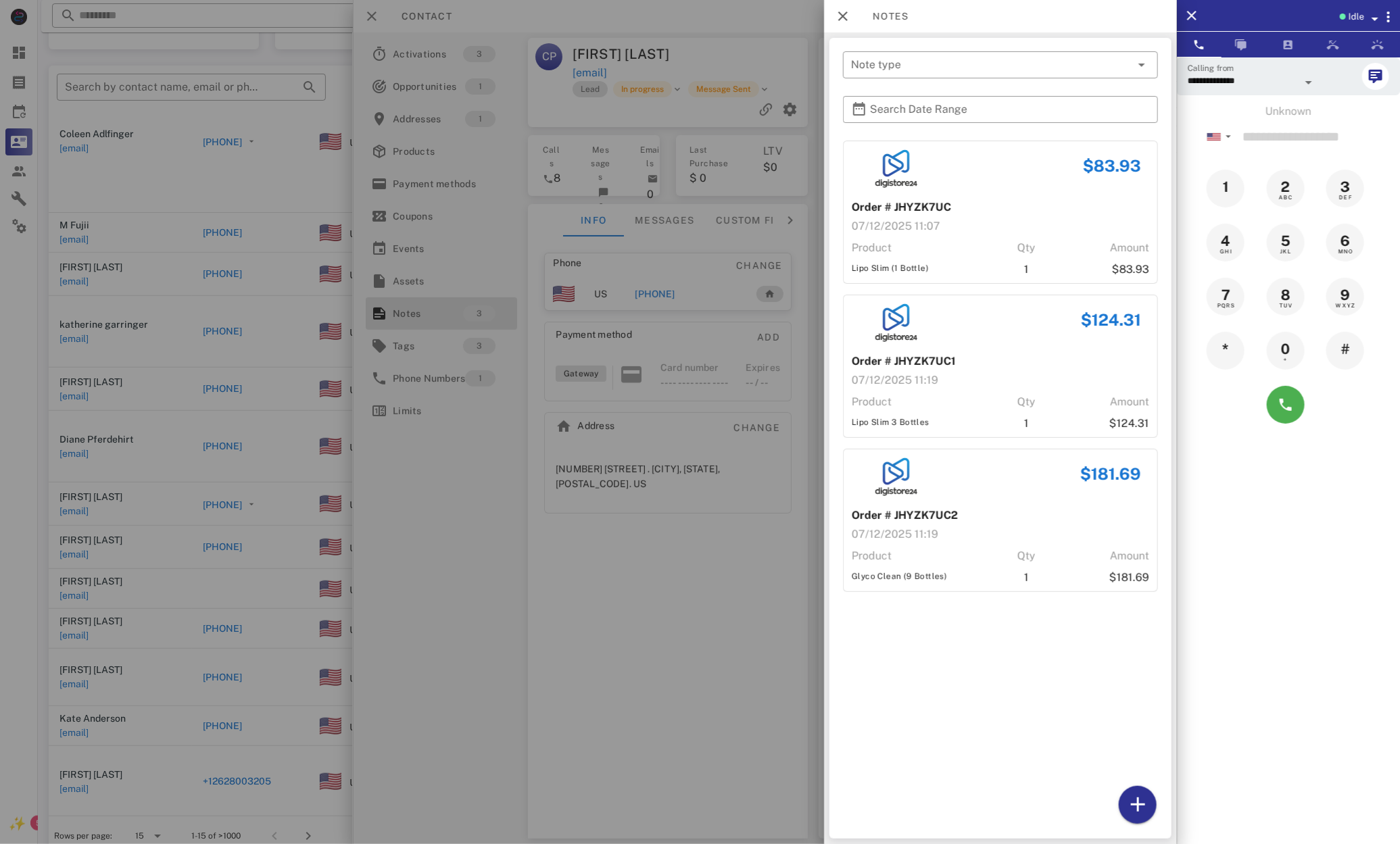 drag, startPoint x: 683, startPoint y: 401, endPoint x: 694, endPoint y: 403, distance: 11.18034 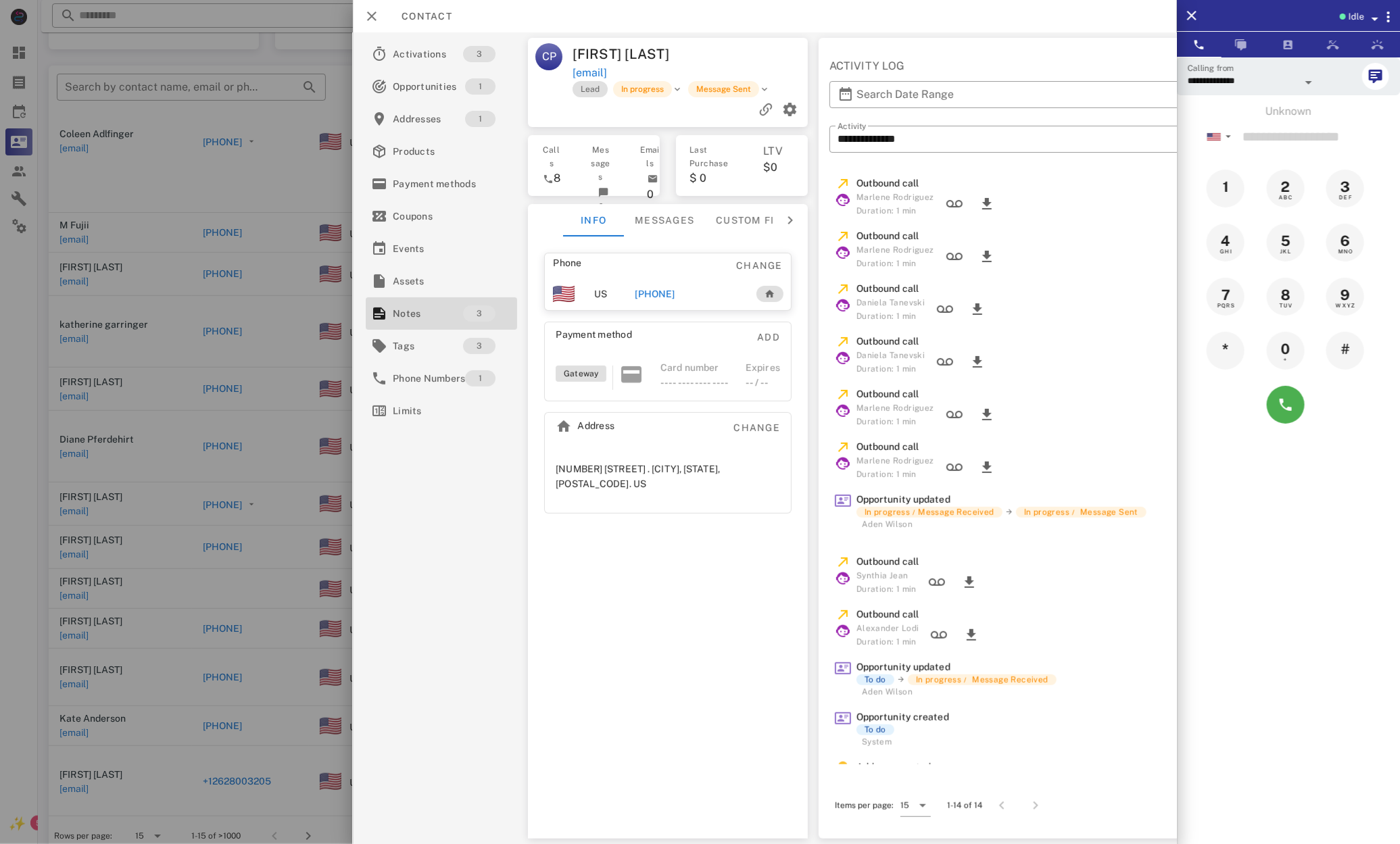 scroll, scrollTop: 0, scrollLeft: 0, axis: both 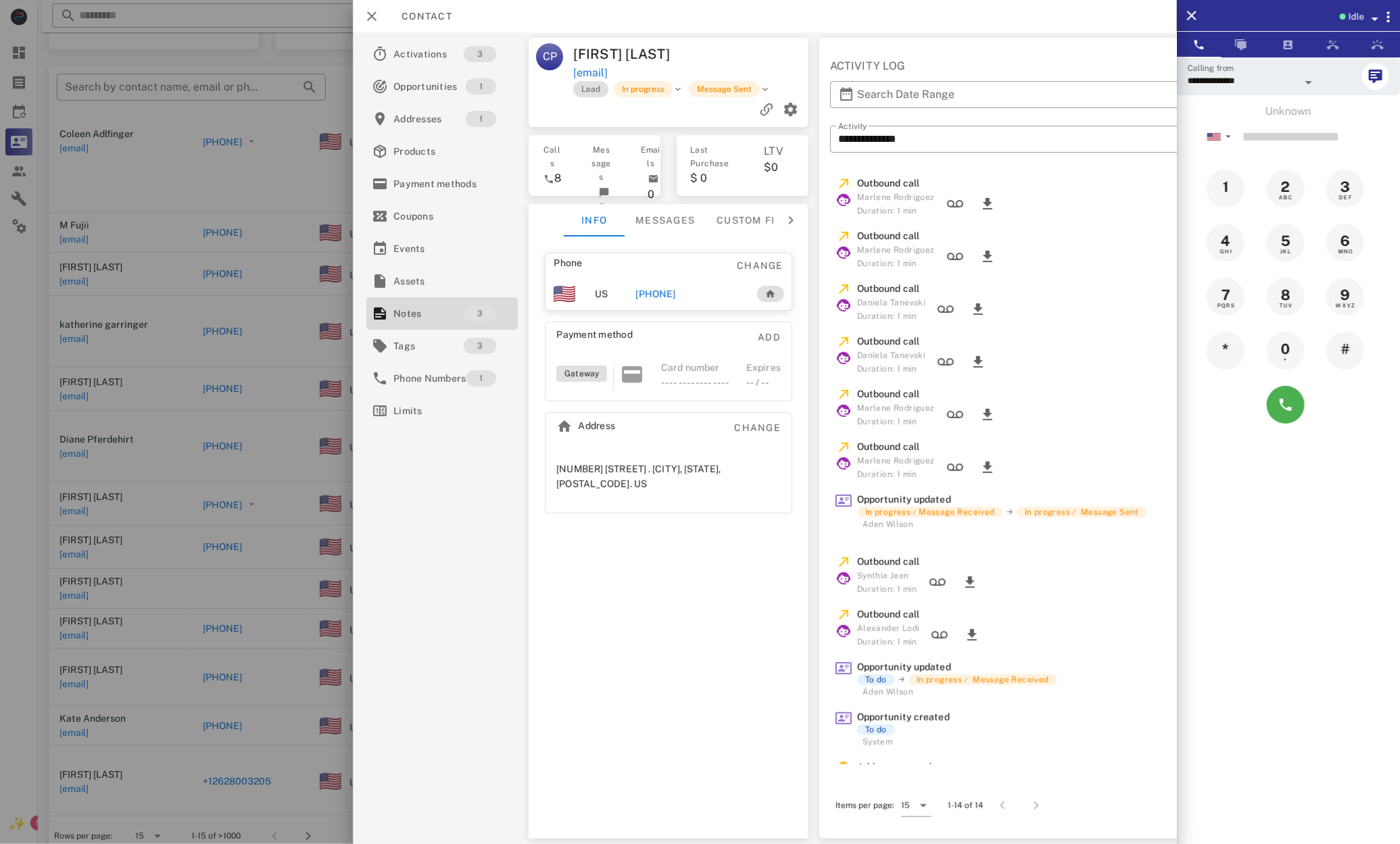 drag, startPoint x: 652, startPoint y: 573, endPoint x: 665, endPoint y: 556, distance: 21.400935 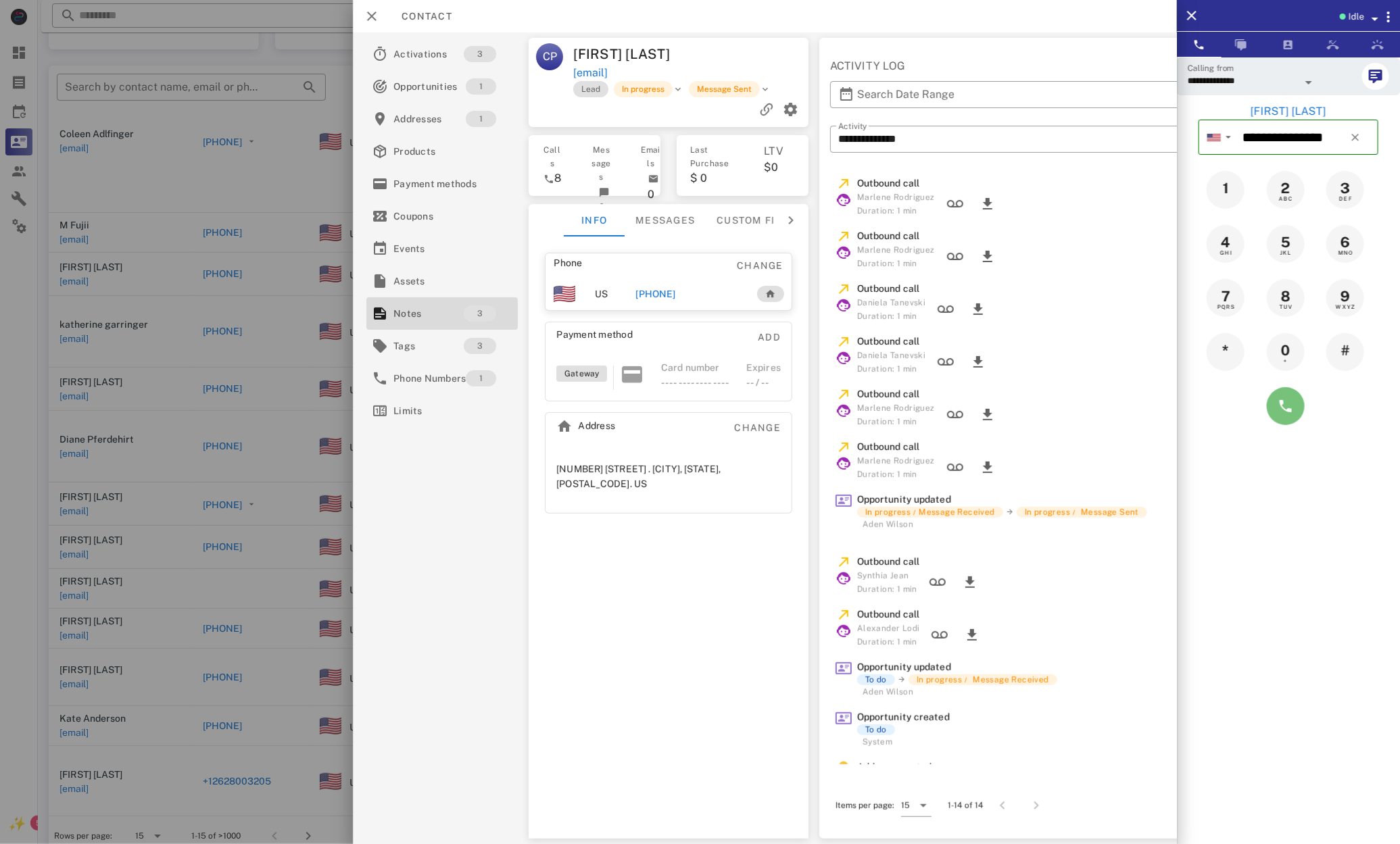 click at bounding box center [1286, 406] 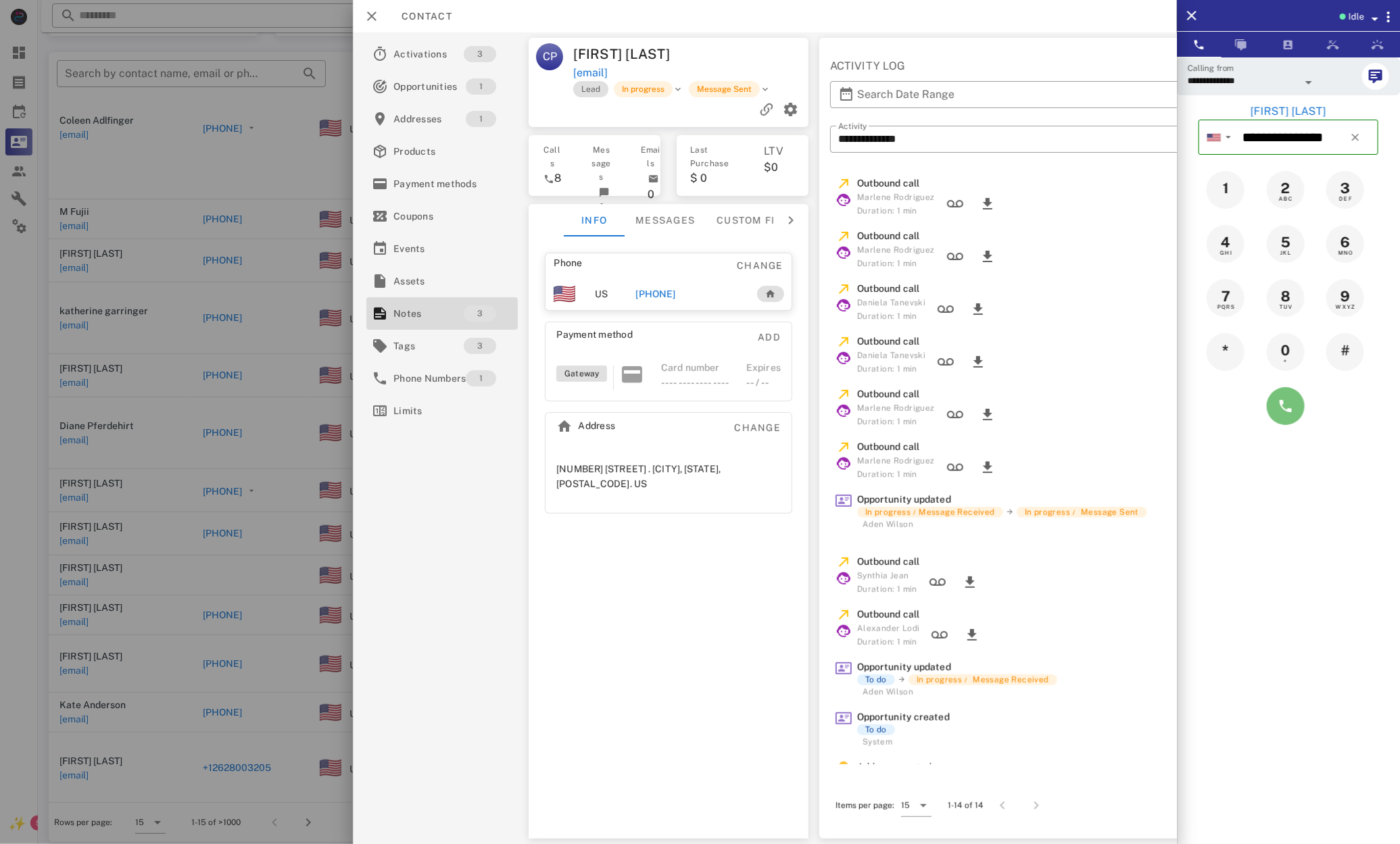 scroll, scrollTop: 137, scrollLeft: 0, axis: vertical 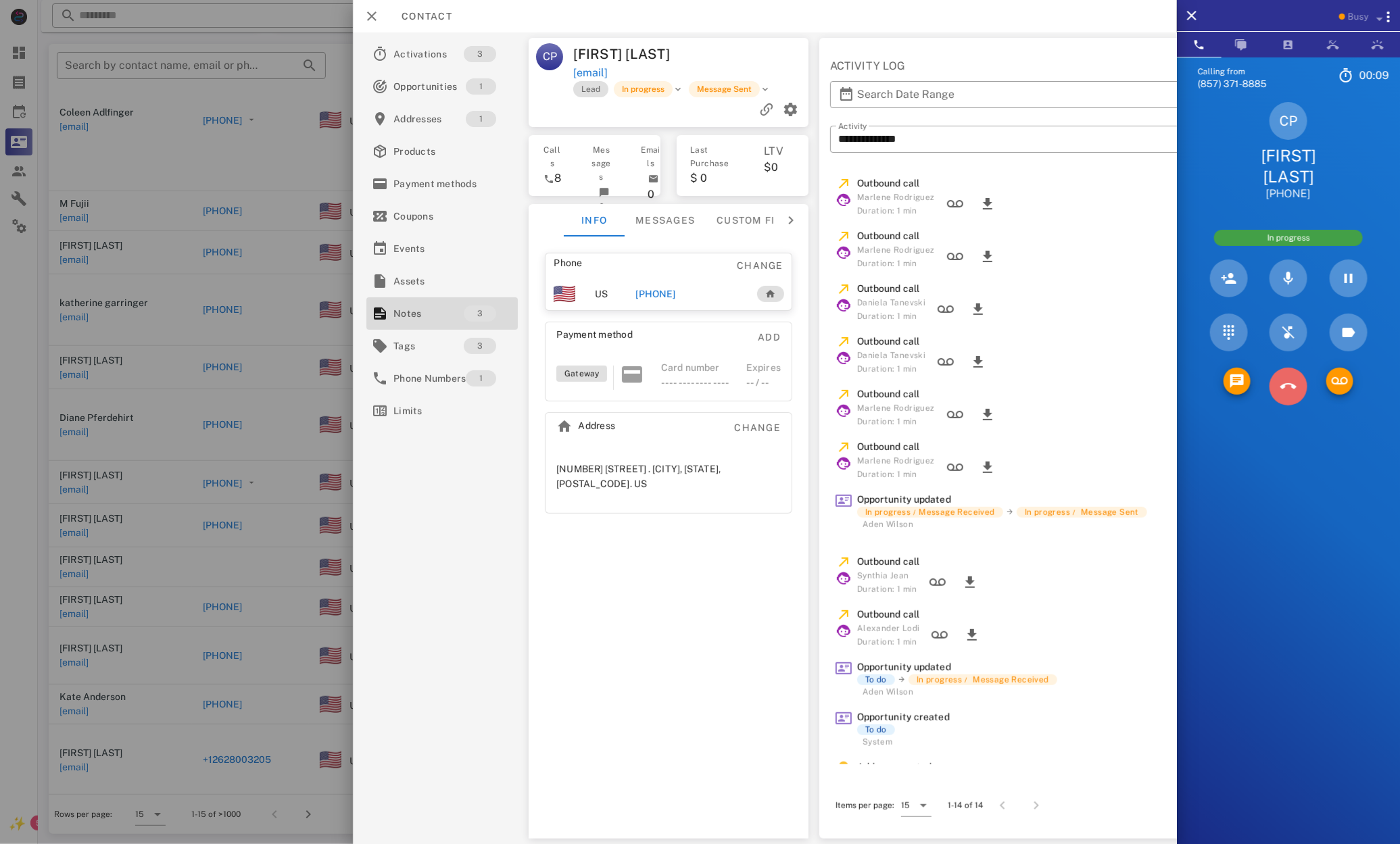 click at bounding box center [1288, 387] 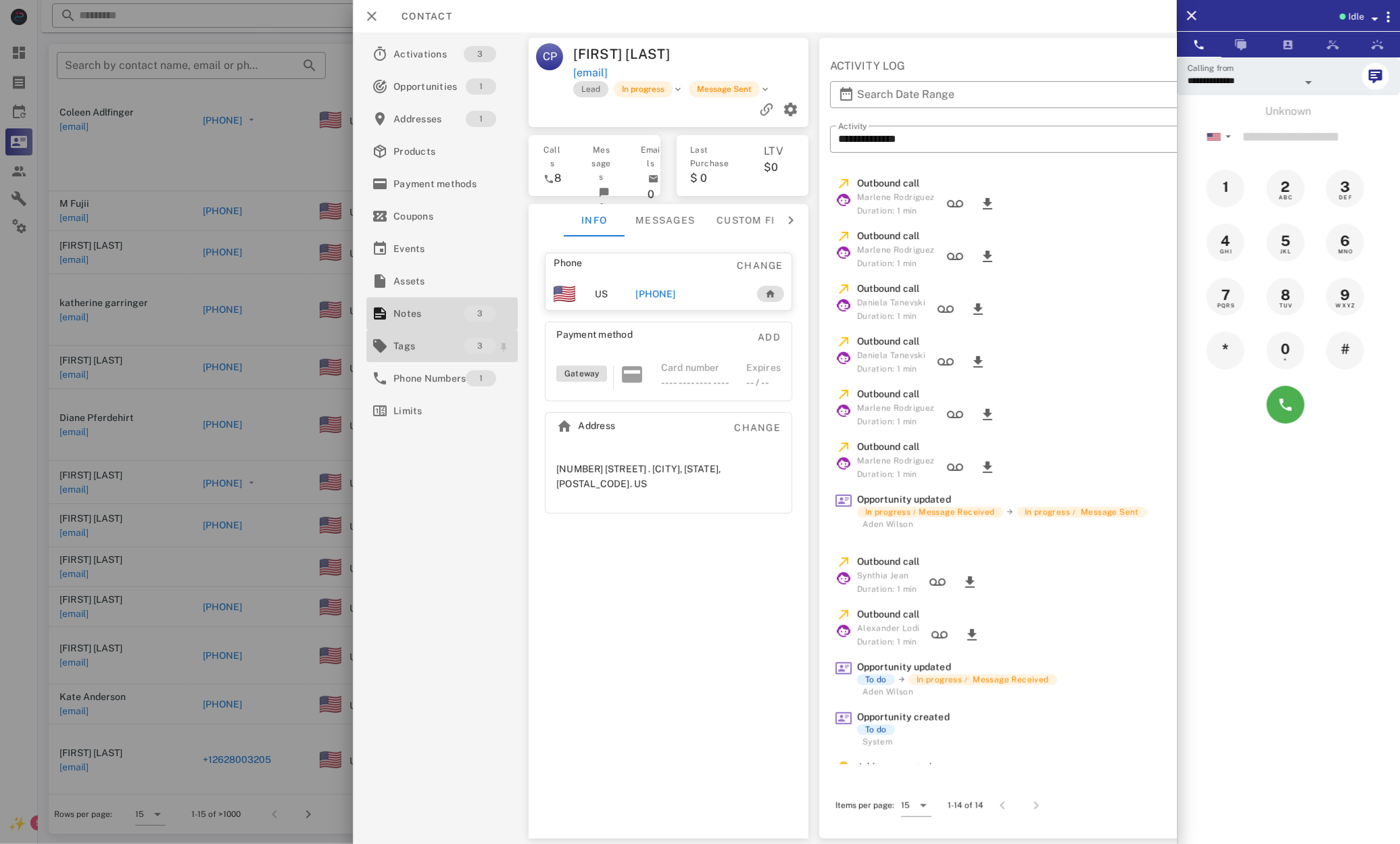 drag, startPoint x: 393, startPoint y: 349, endPoint x: 201, endPoint y: 362, distance: 192.4396 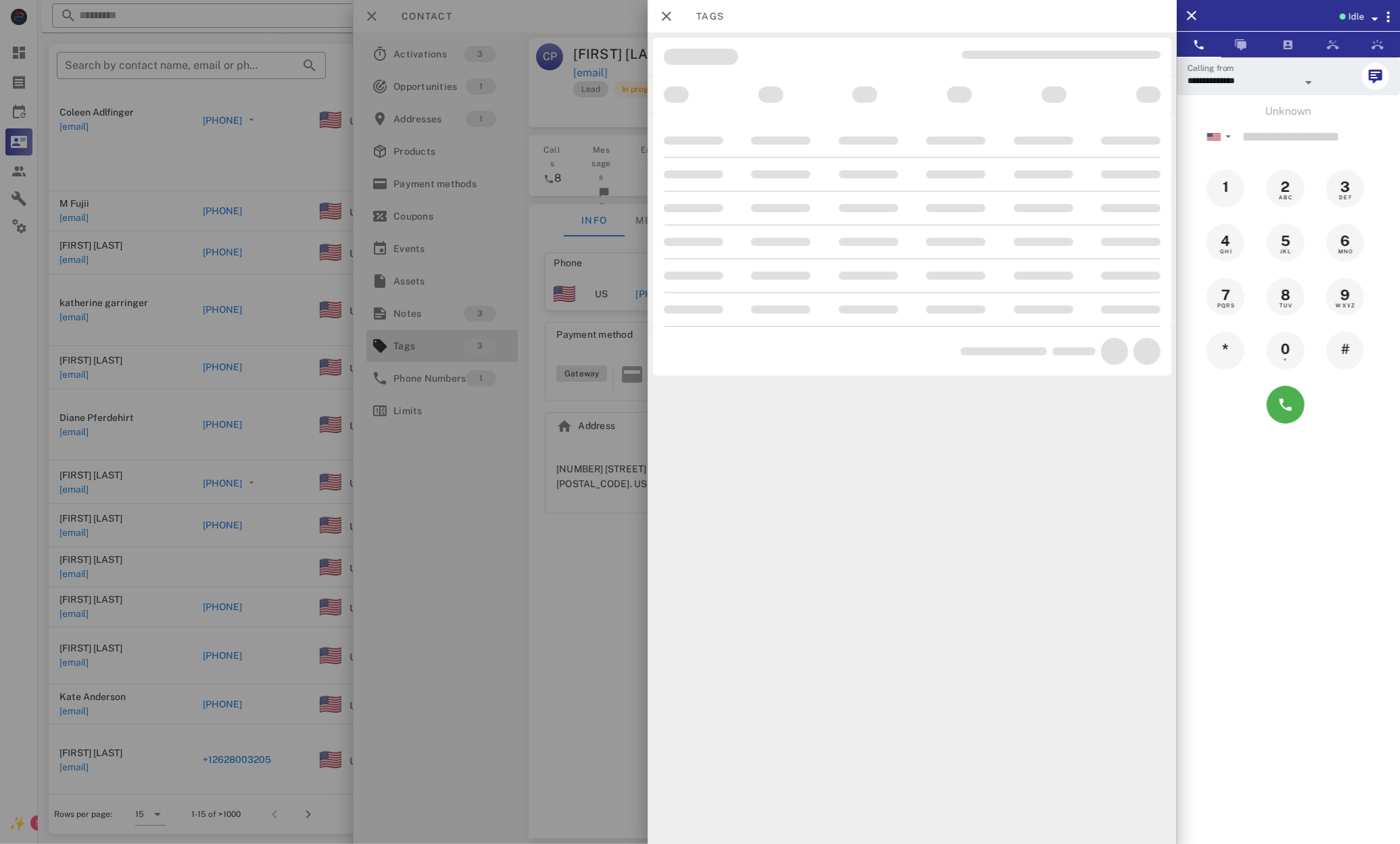 click at bounding box center (700, 422) 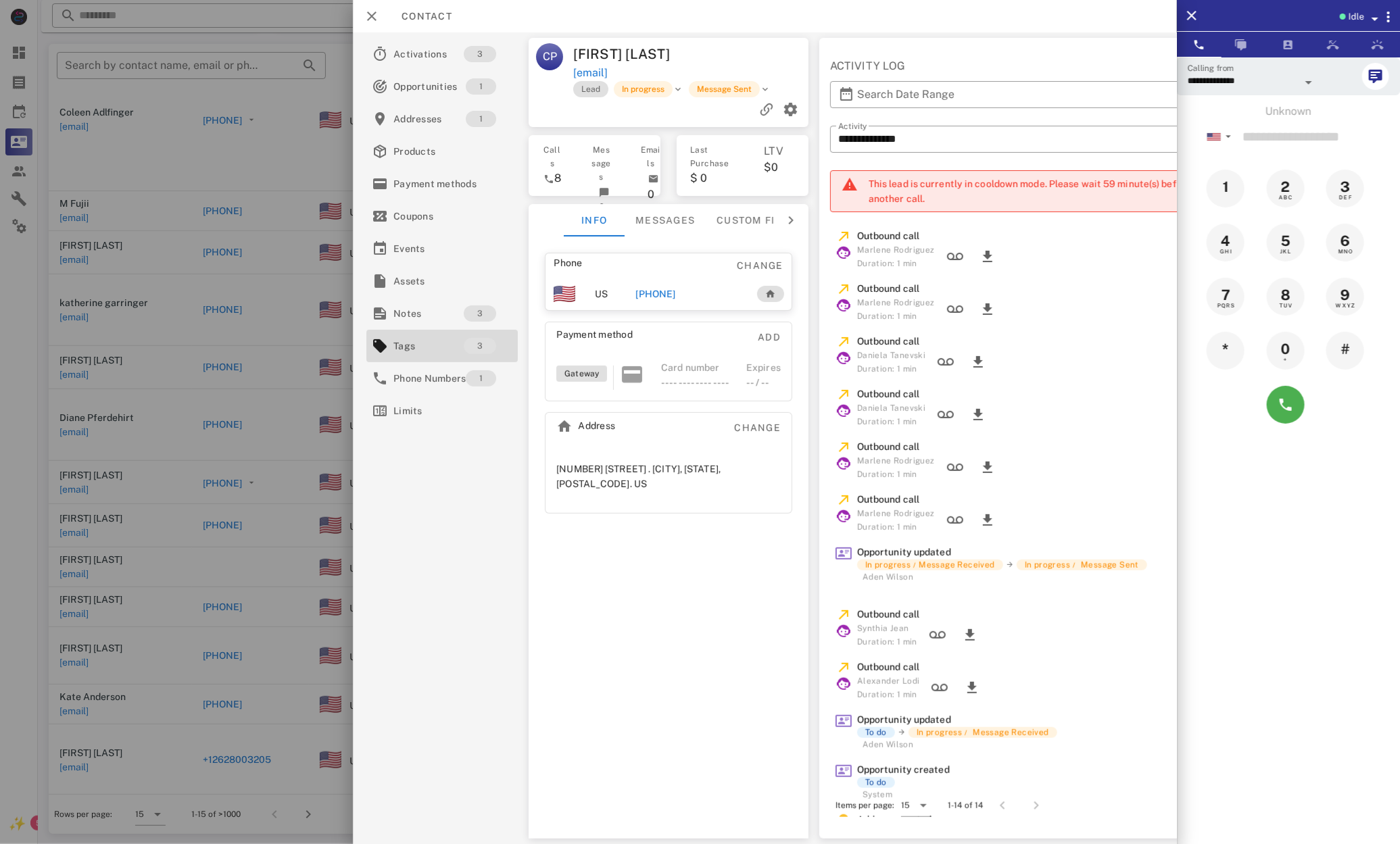 click at bounding box center [700, 422] 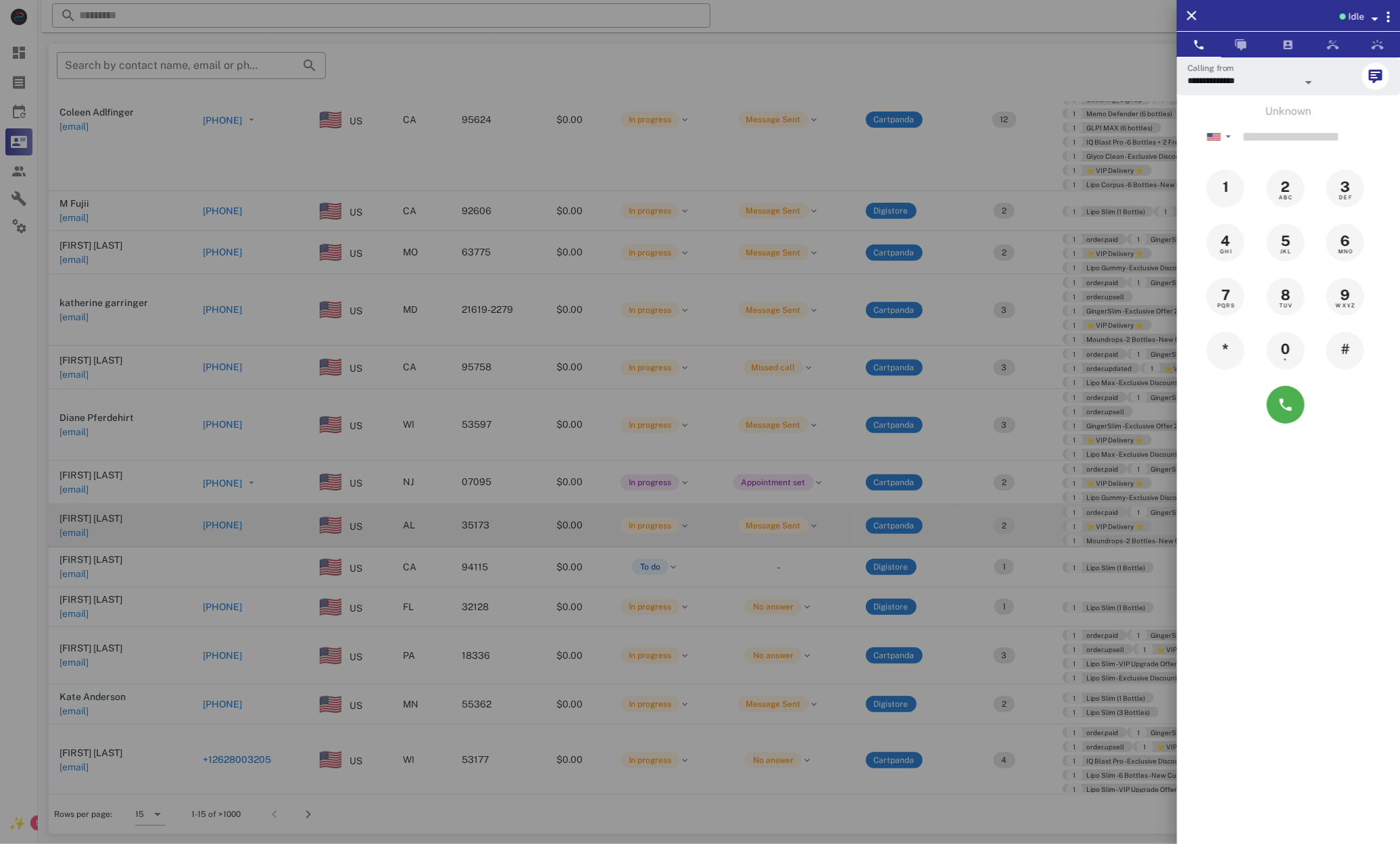 drag, startPoint x: 312, startPoint y: 618, endPoint x: 210, endPoint y: 539, distance: 129.0155 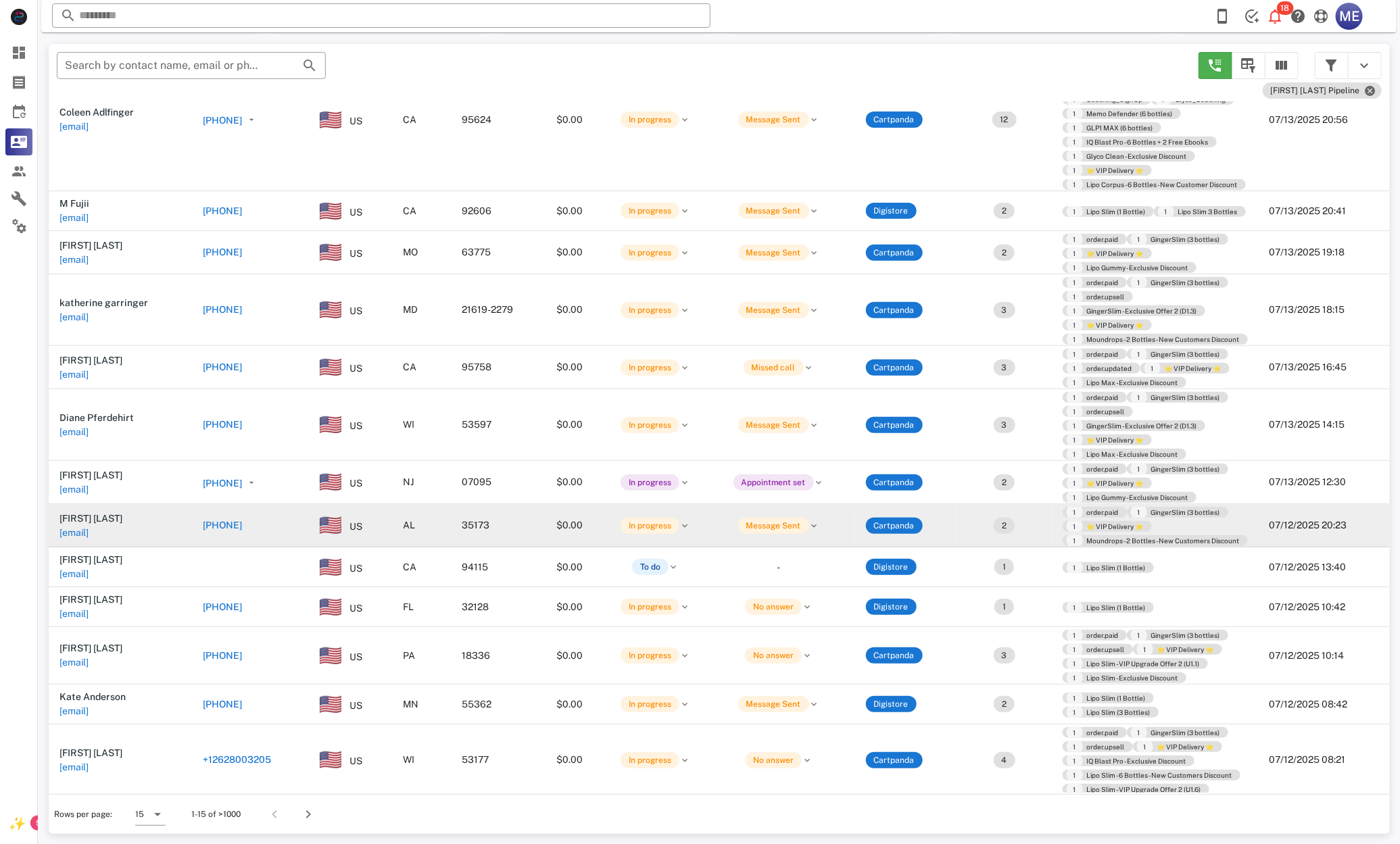 click on "+12056019173" at bounding box center (222, 525) 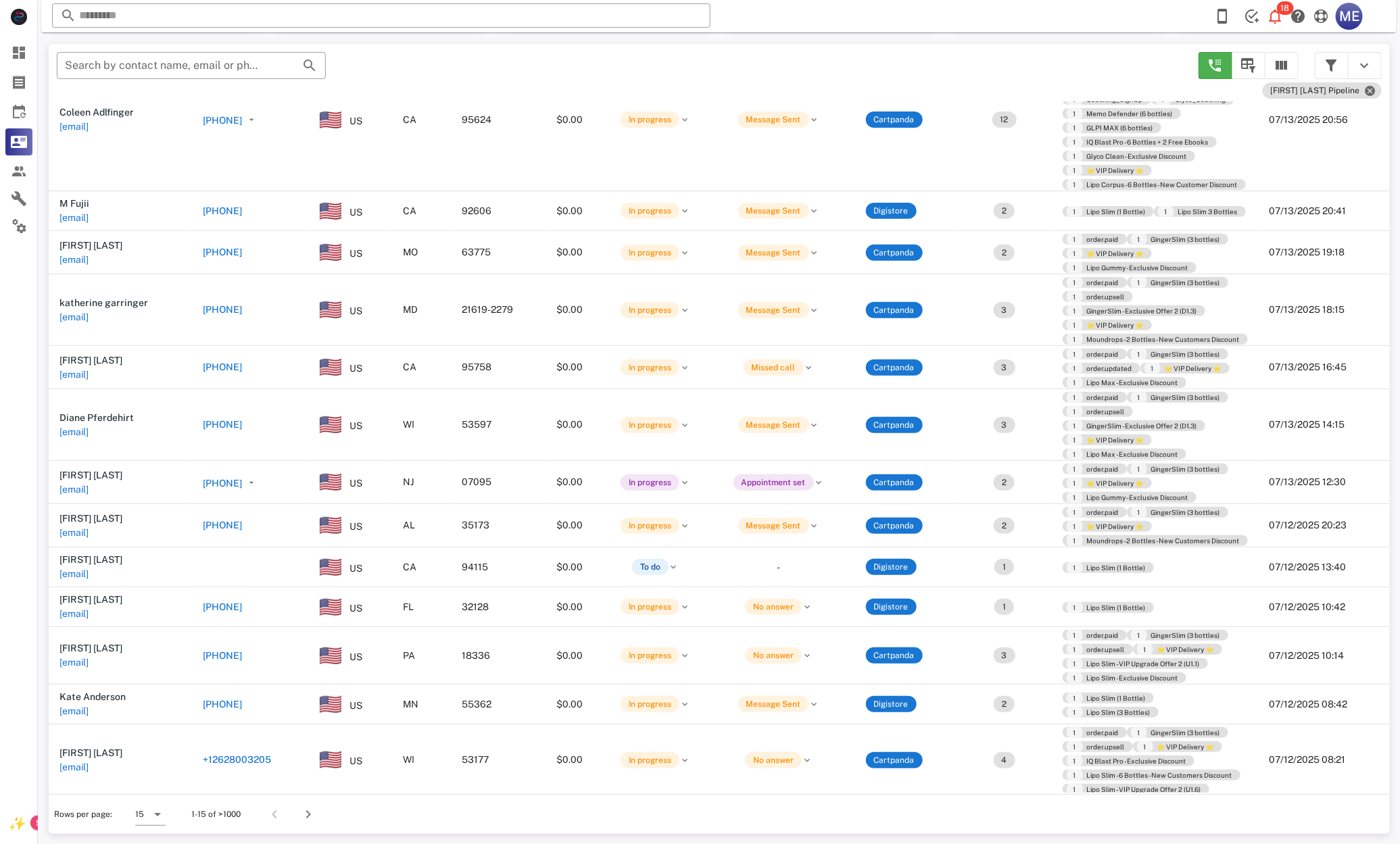 type on "**********" 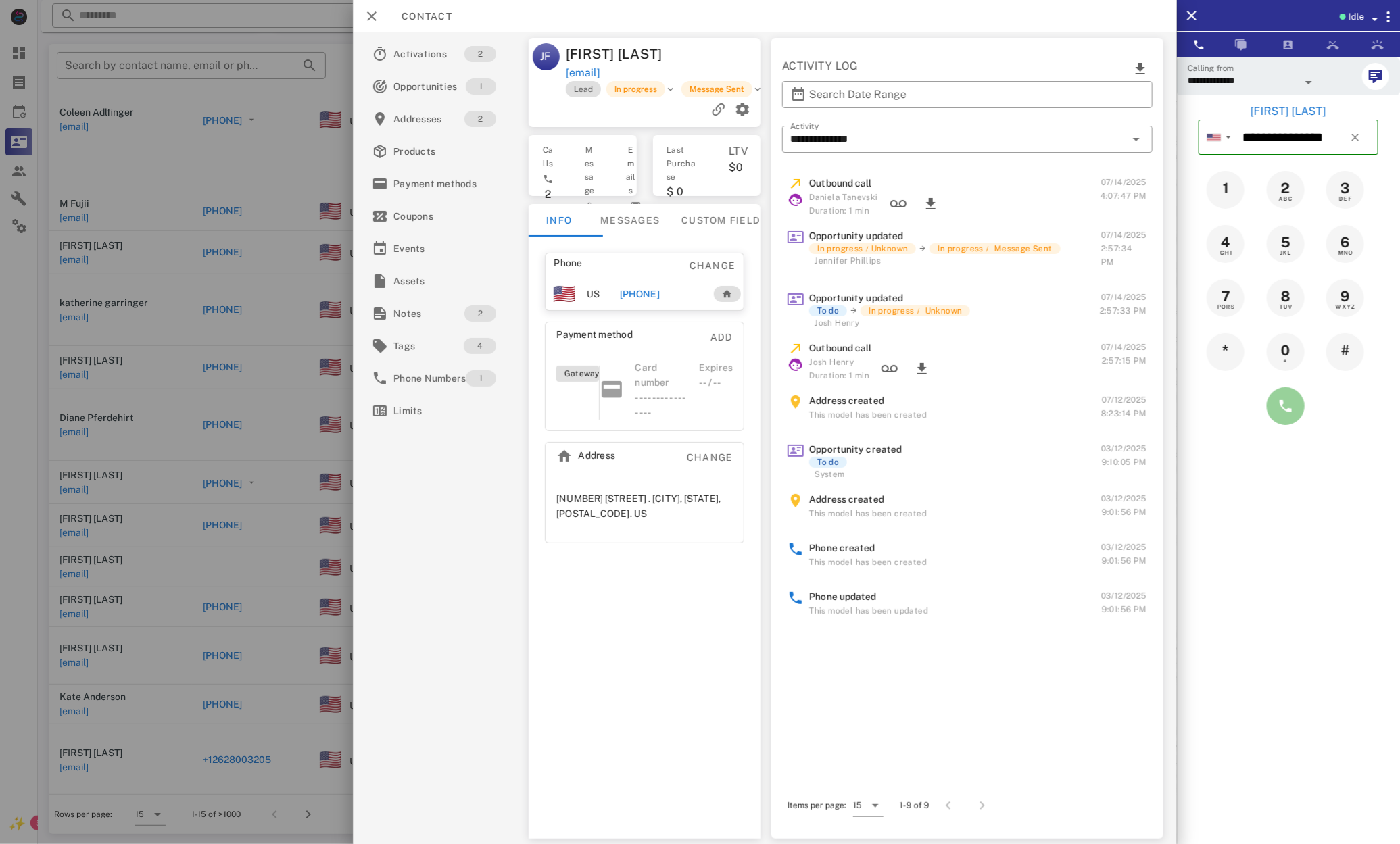 click at bounding box center (1286, 406) 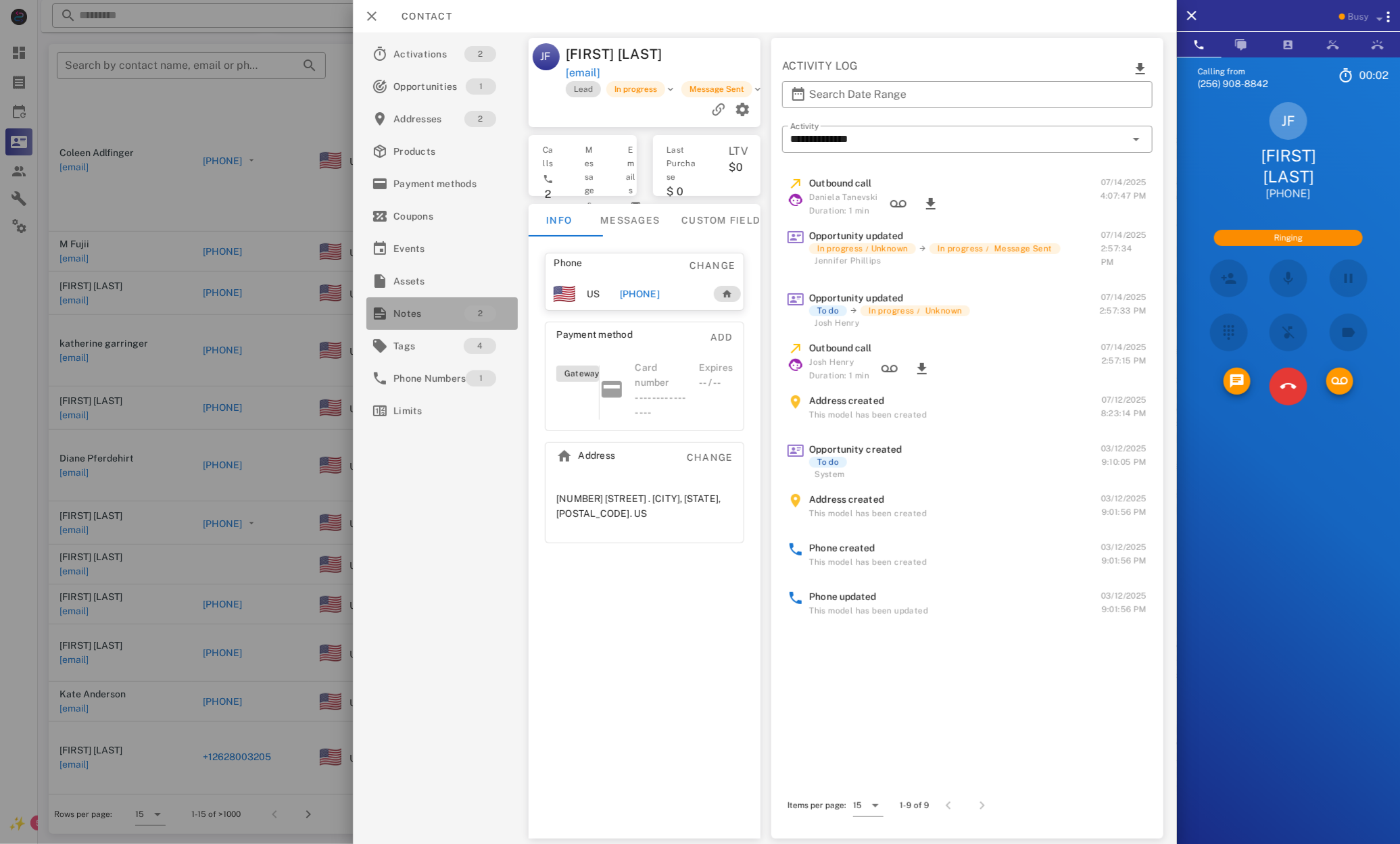 click on "Notes" at bounding box center [429, 314] 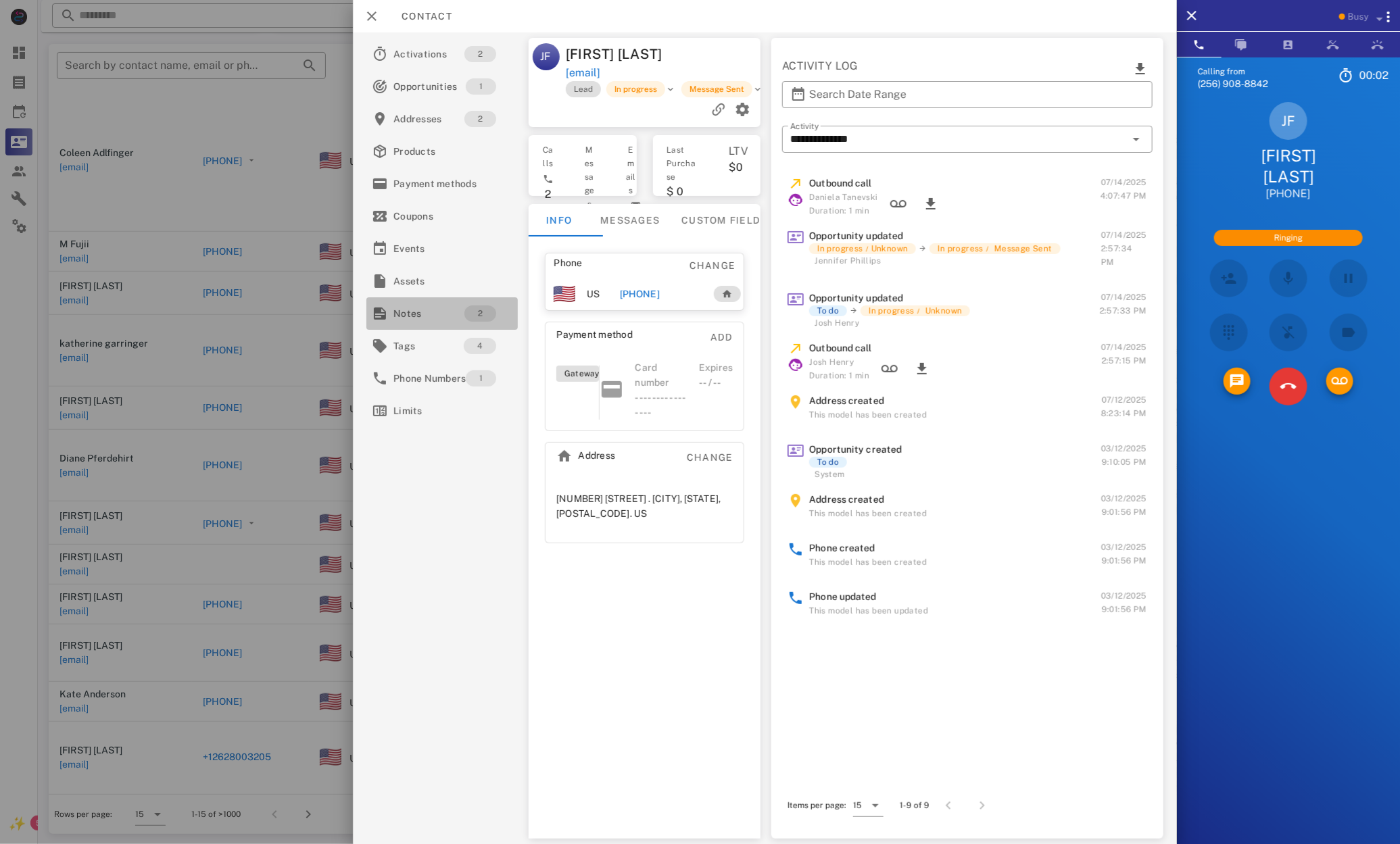 scroll, scrollTop: 99, scrollLeft: 0, axis: vertical 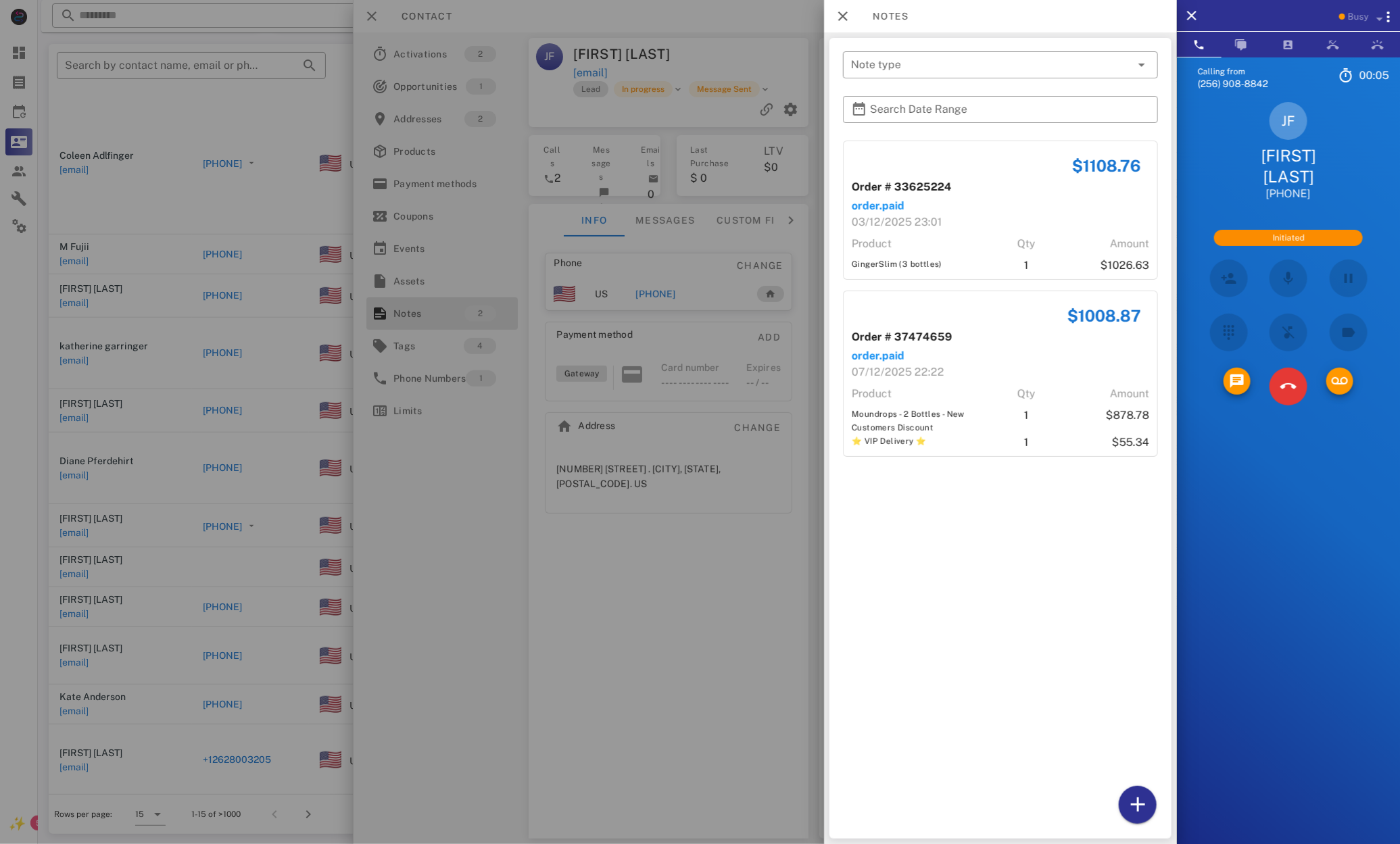 drag, startPoint x: 882, startPoint y: 253, endPoint x: 979, endPoint y: 432, distance: 203.59273 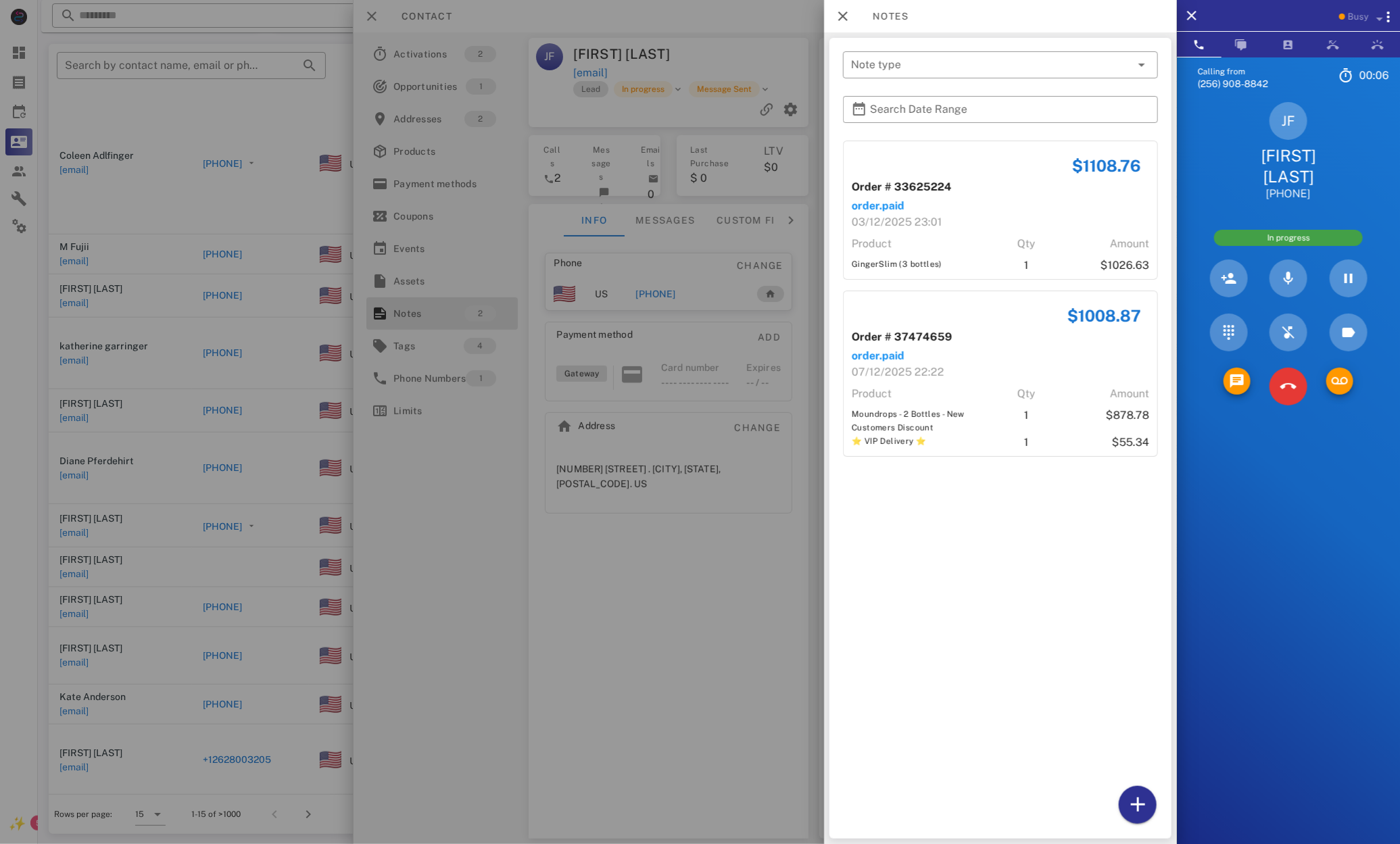 drag, startPoint x: 985, startPoint y: 471, endPoint x: 974, endPoint y: 472, distance: 11.04536 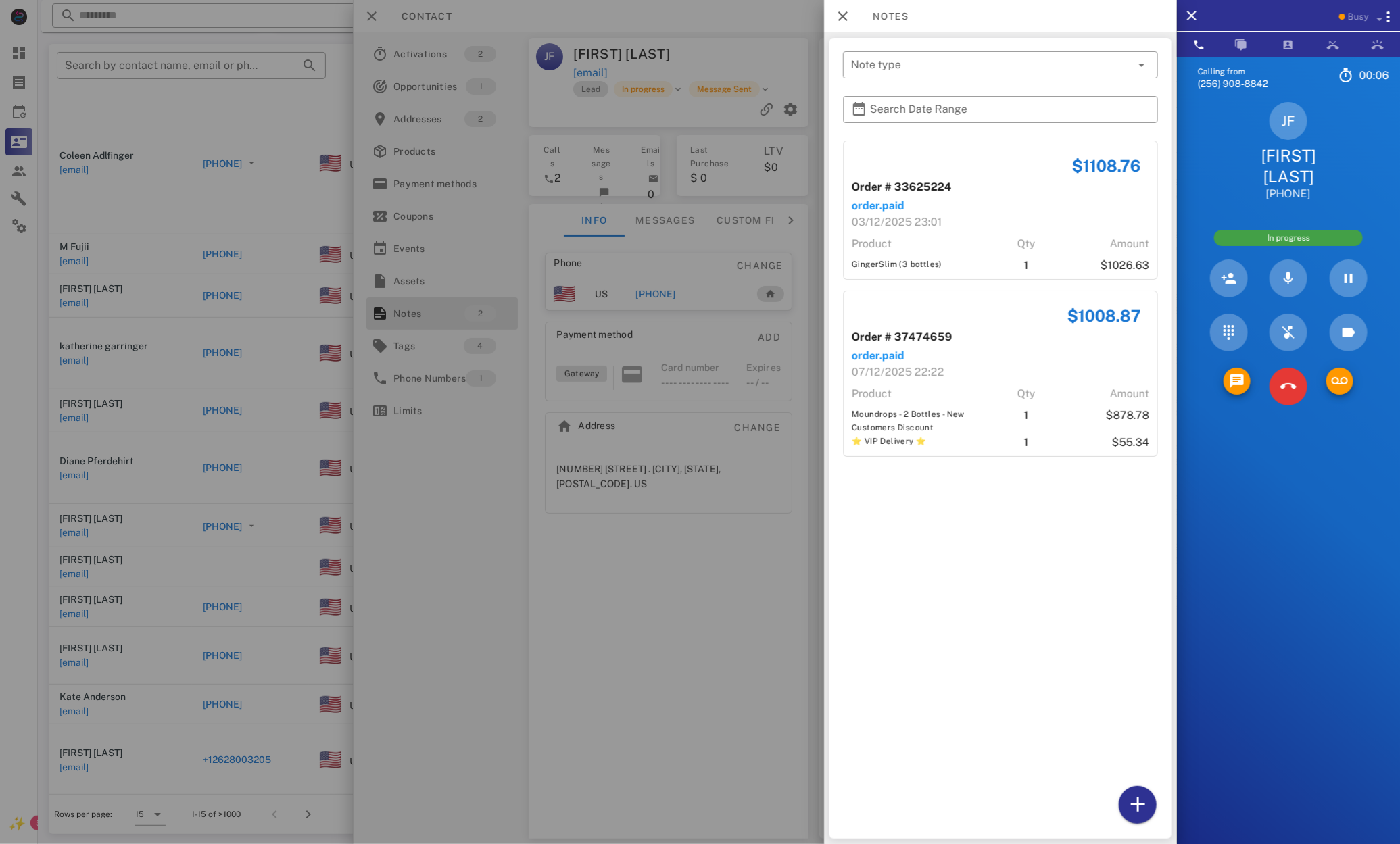 click on "$1108.76   Order # 33625224   order.paid   03/12/2025 23:01   Product Qty Amount  GingerSlim (3 bottles)  1 $1026.63  $1008.87   Order # 37474659   order.paid   07/12/2025 22:22   Product Qty Amount  Moundrops - 2 Bottles - New Customers Discount  1 $878.78  ⭐ VIP Delivery ⭐  1 $55.34" at bounding box center (1000, 487) 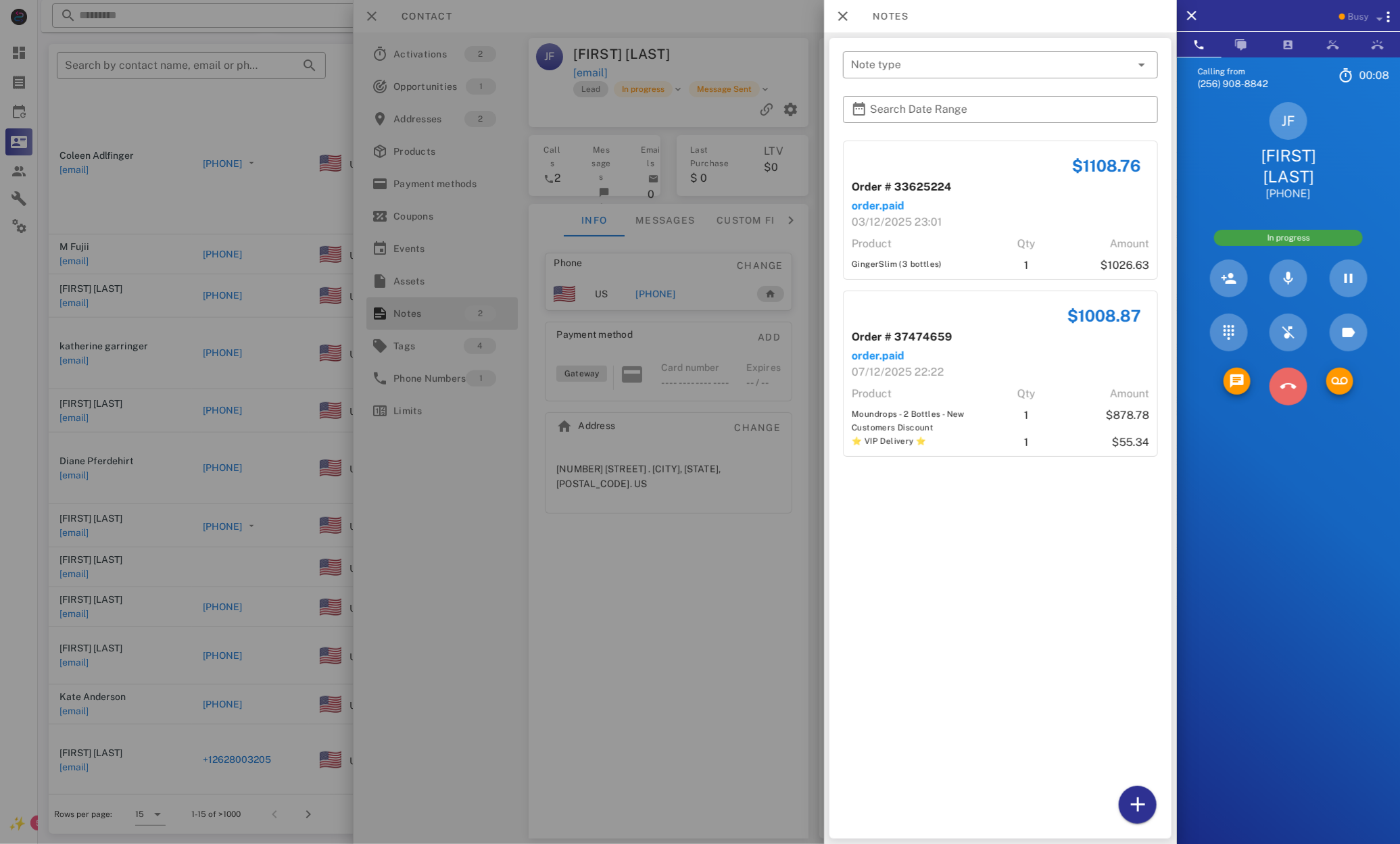 click at bounding box center (1288, 387) 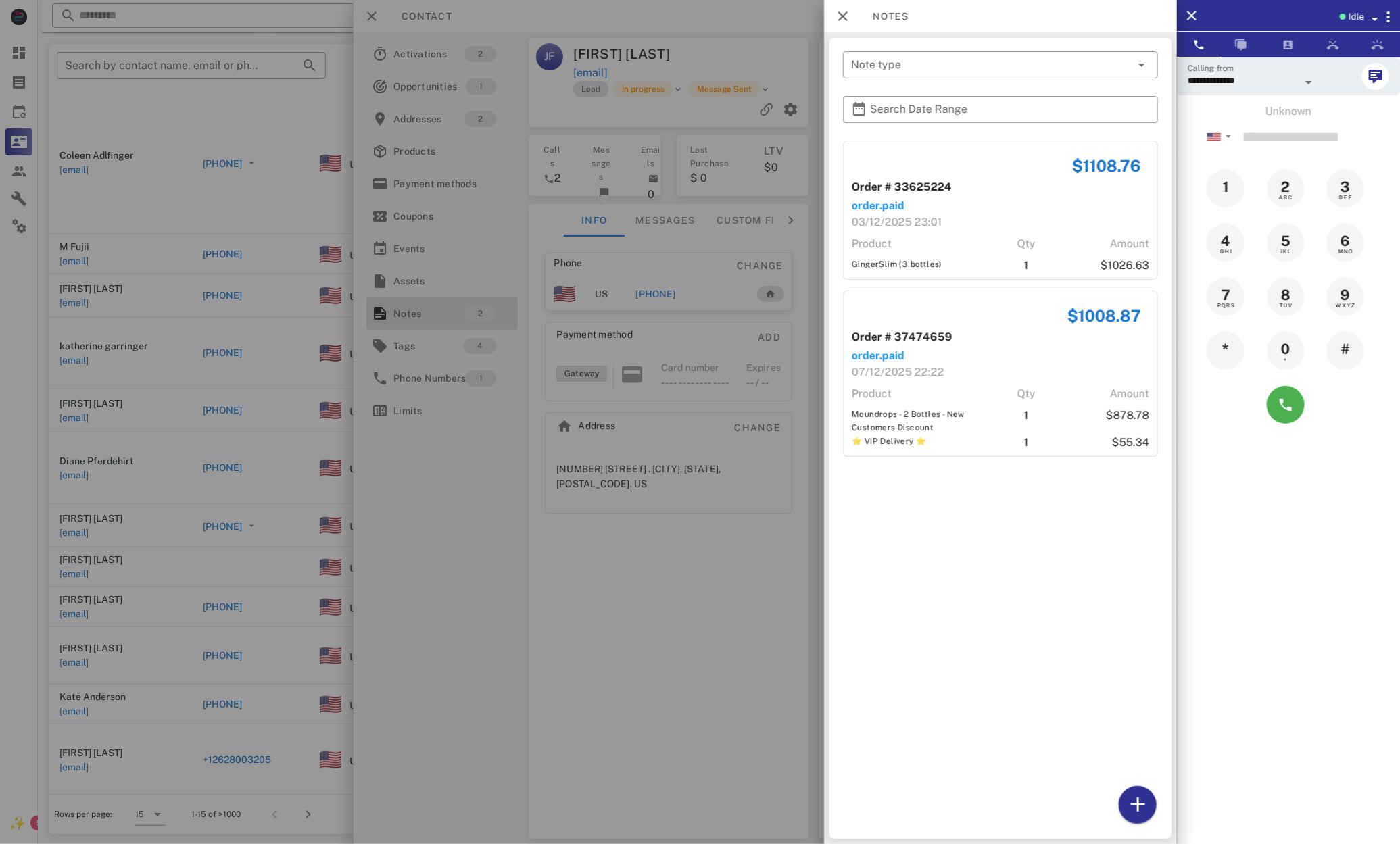 click at bounding box center [700, 422] 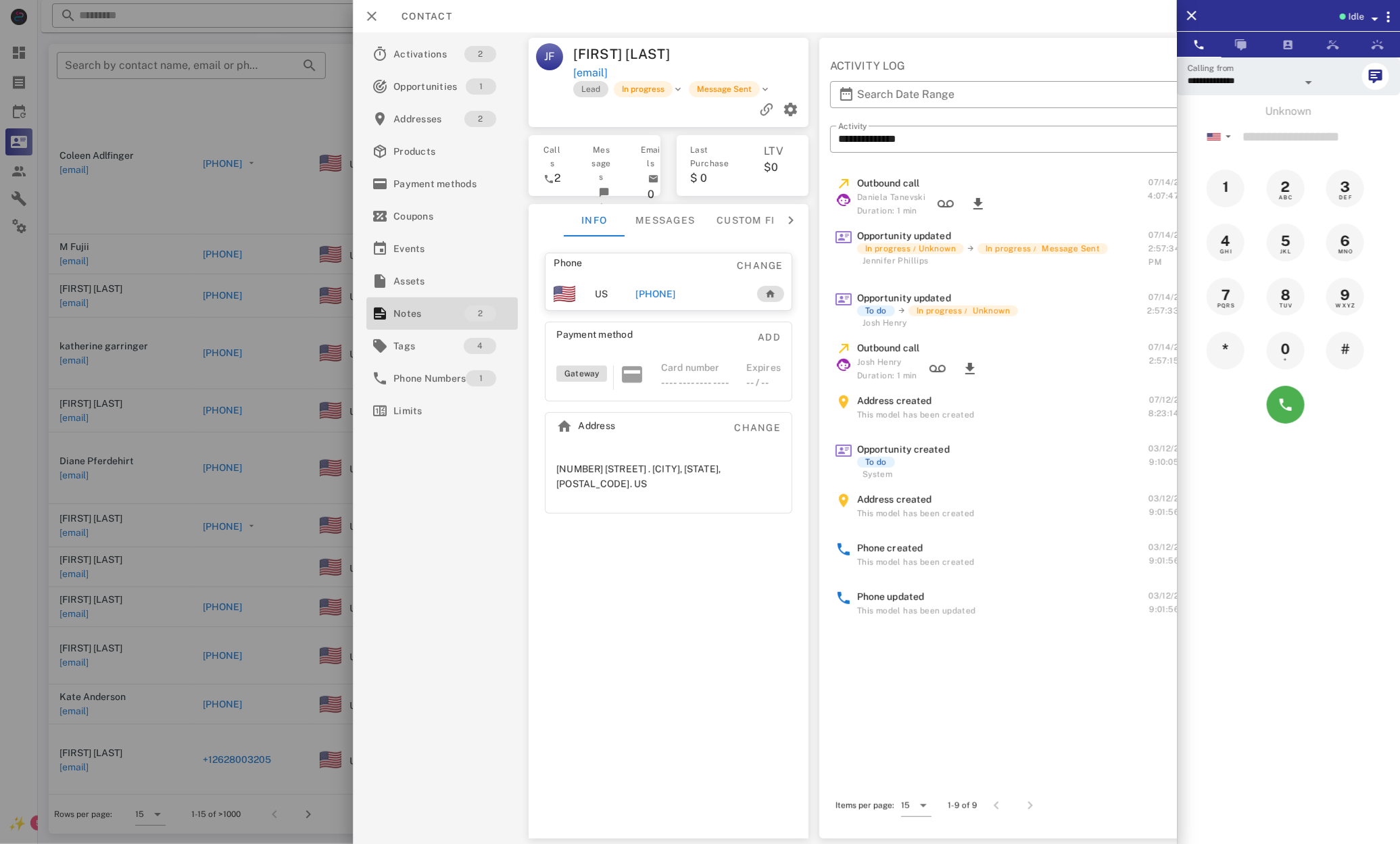 click on "Phone   Change   US   +12056019173   Payment method   Add  Gateway  Card number  ---- ---- ---- ----  Expires  -- / --  Address   Change   3700 Halcyon Trace .
Jefferson County, AL, 35173.
US" at bounding box center (669, 537) 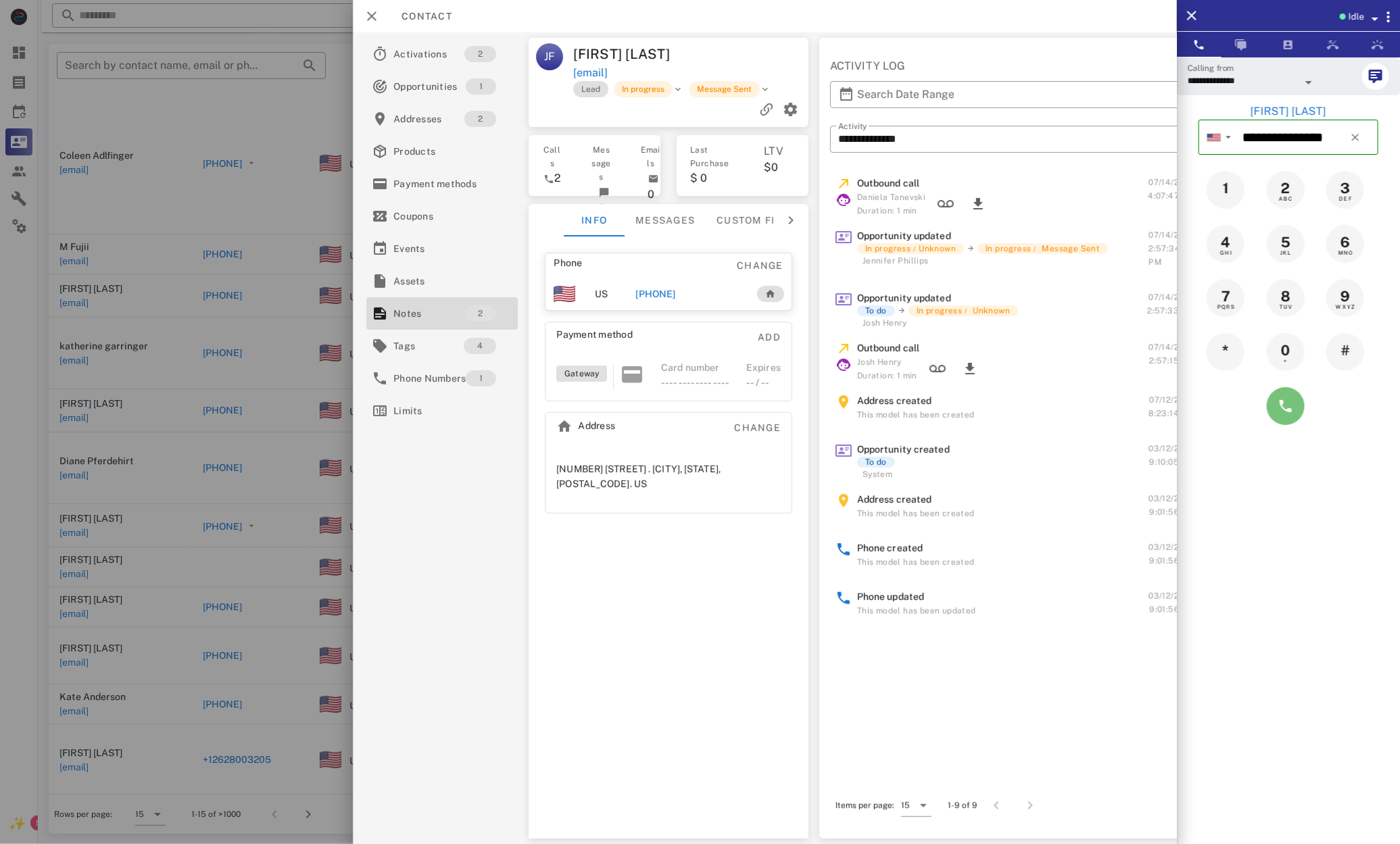 click at bounding box center [1286, 406] 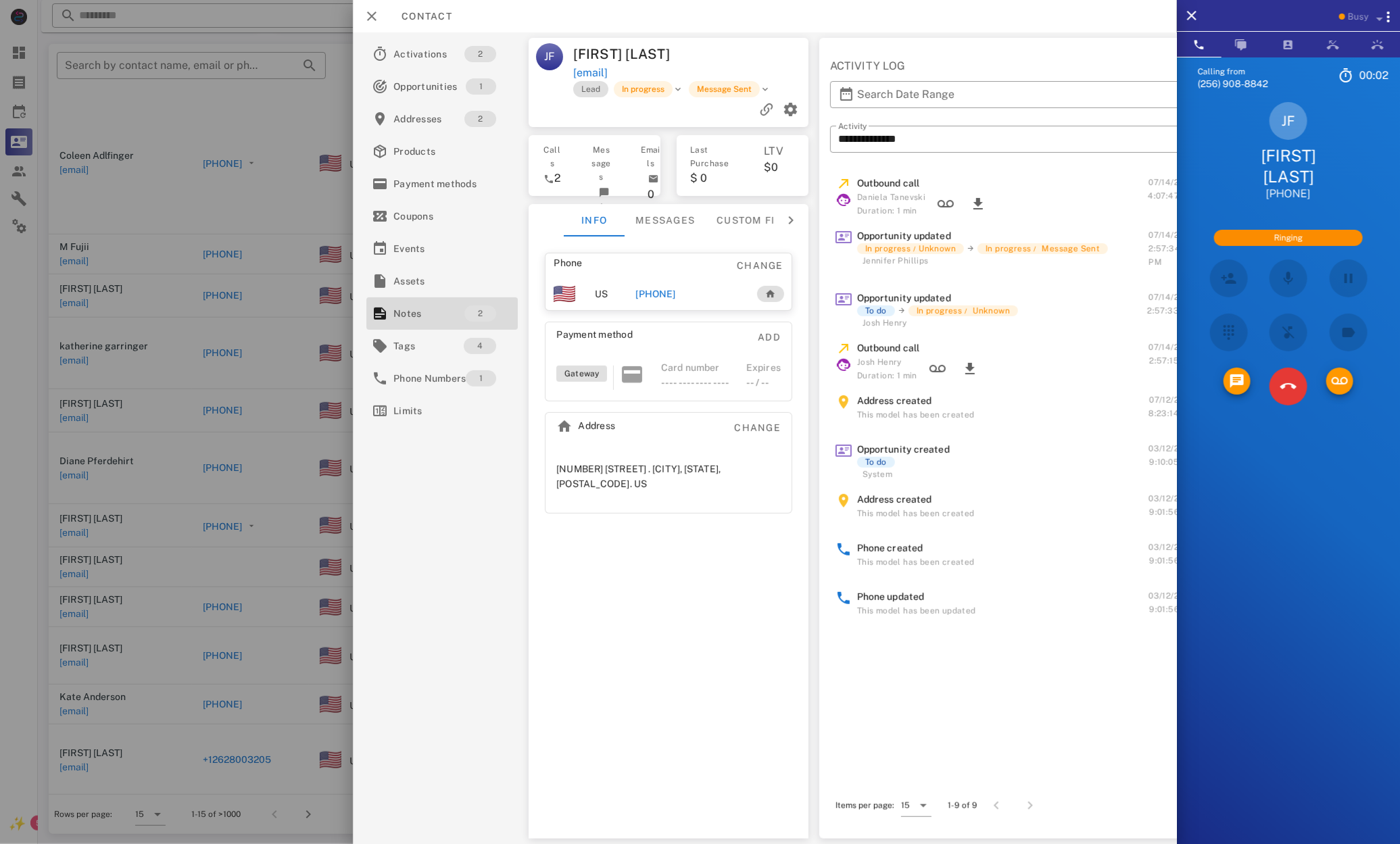 click at bounding box center [700, 422] 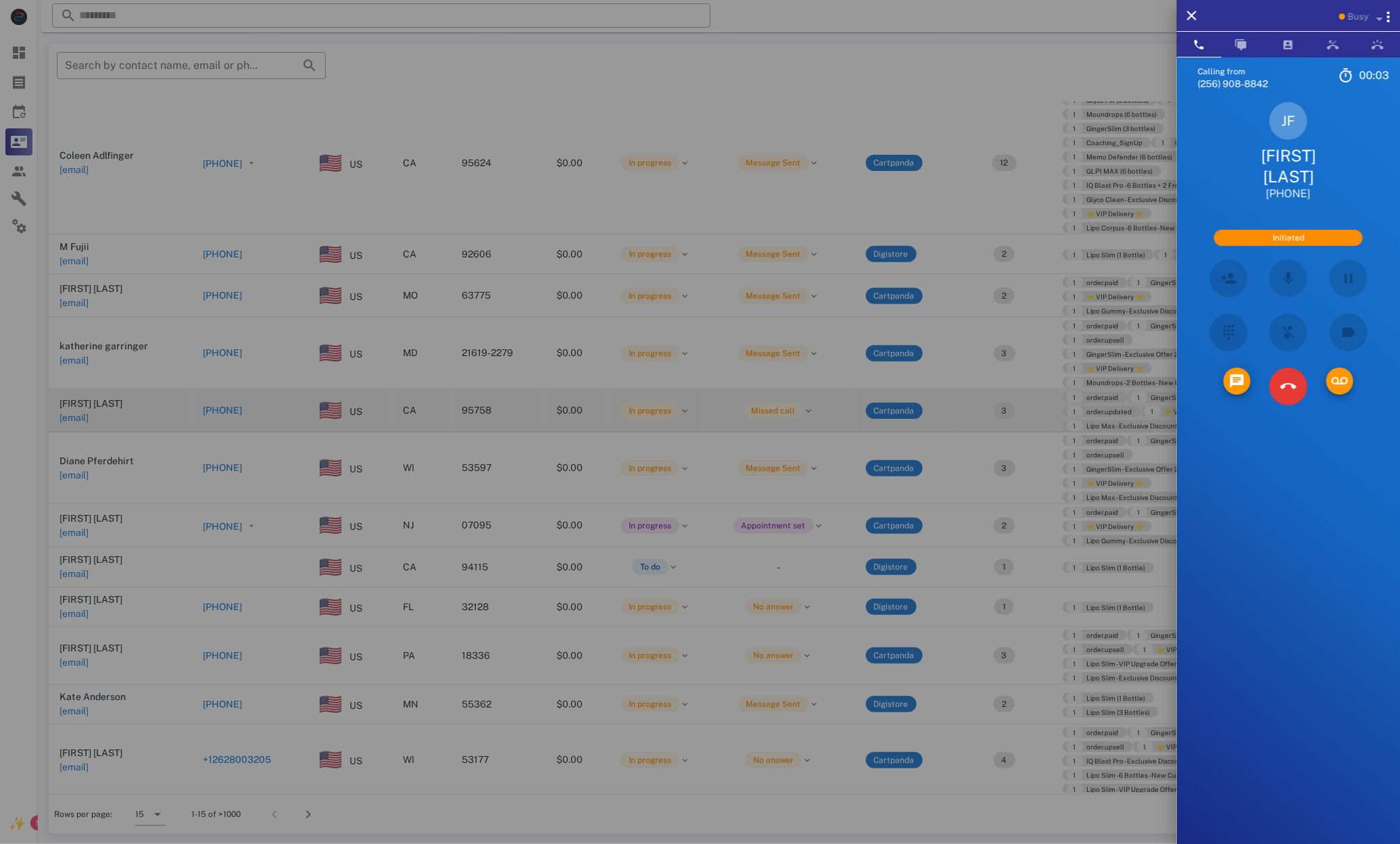 click at bounding box center [700, 422] 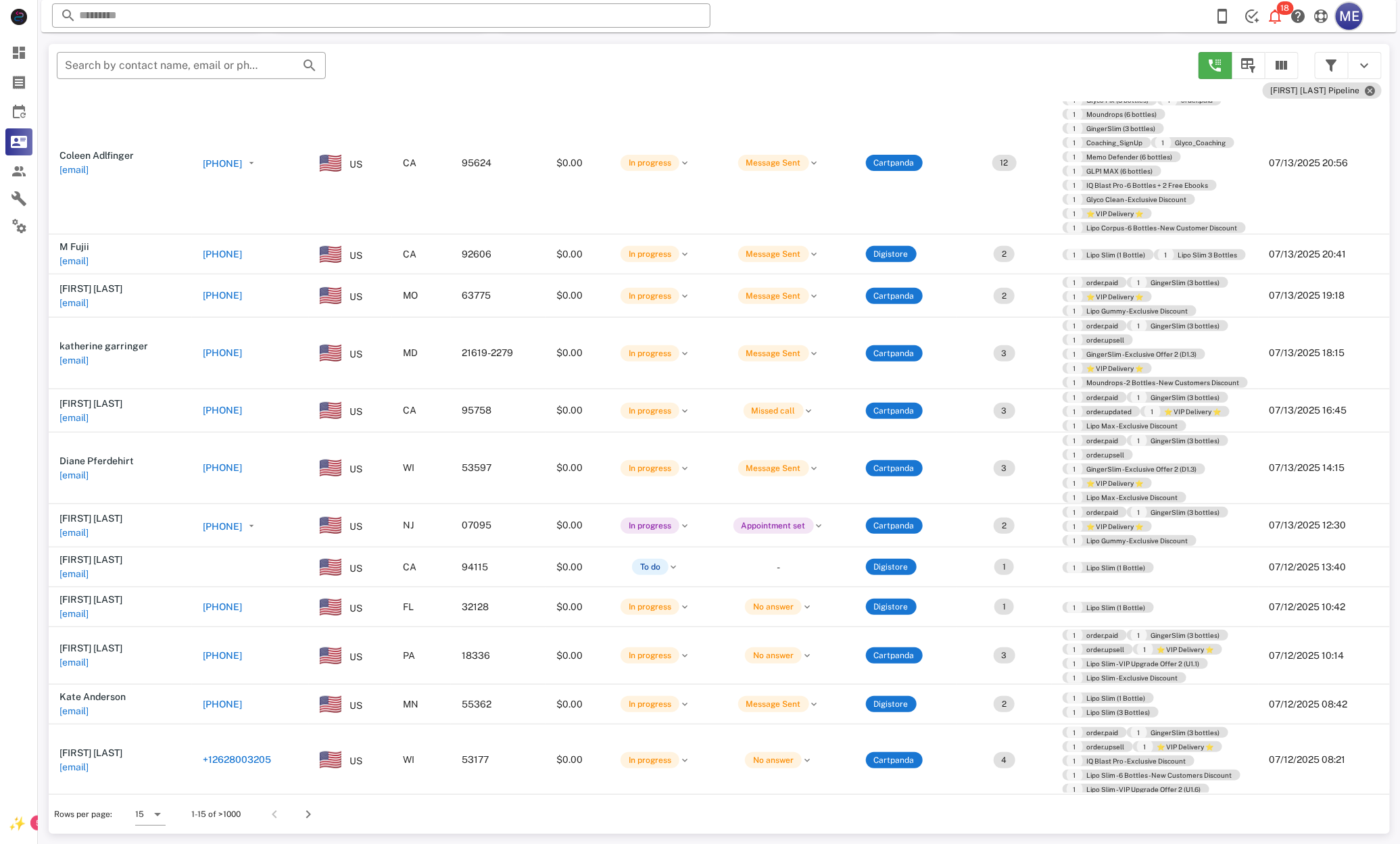 click on "ME" at bounding box center [1349, 16] 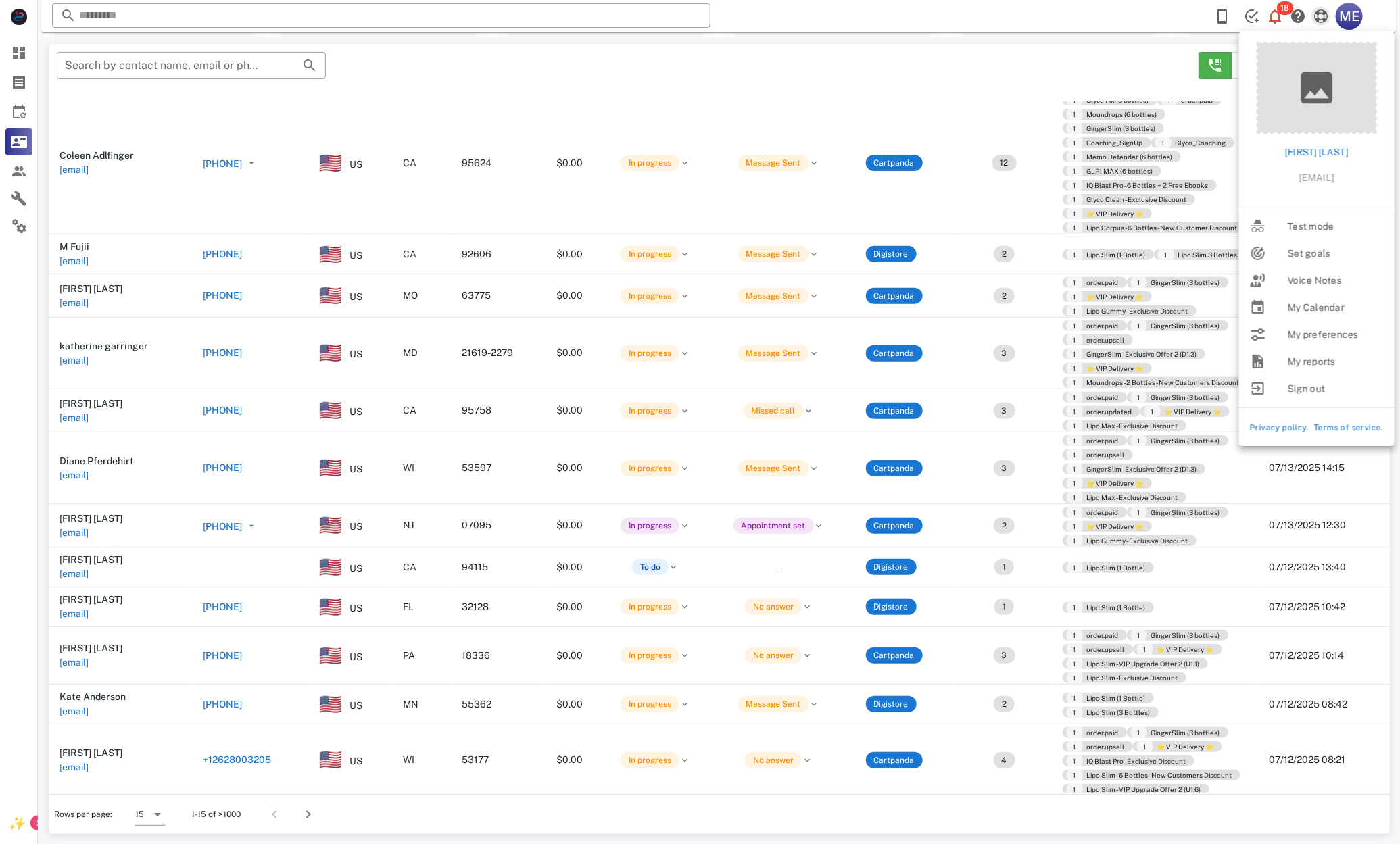click on "18 ME" at bounding box center [1290, 16] 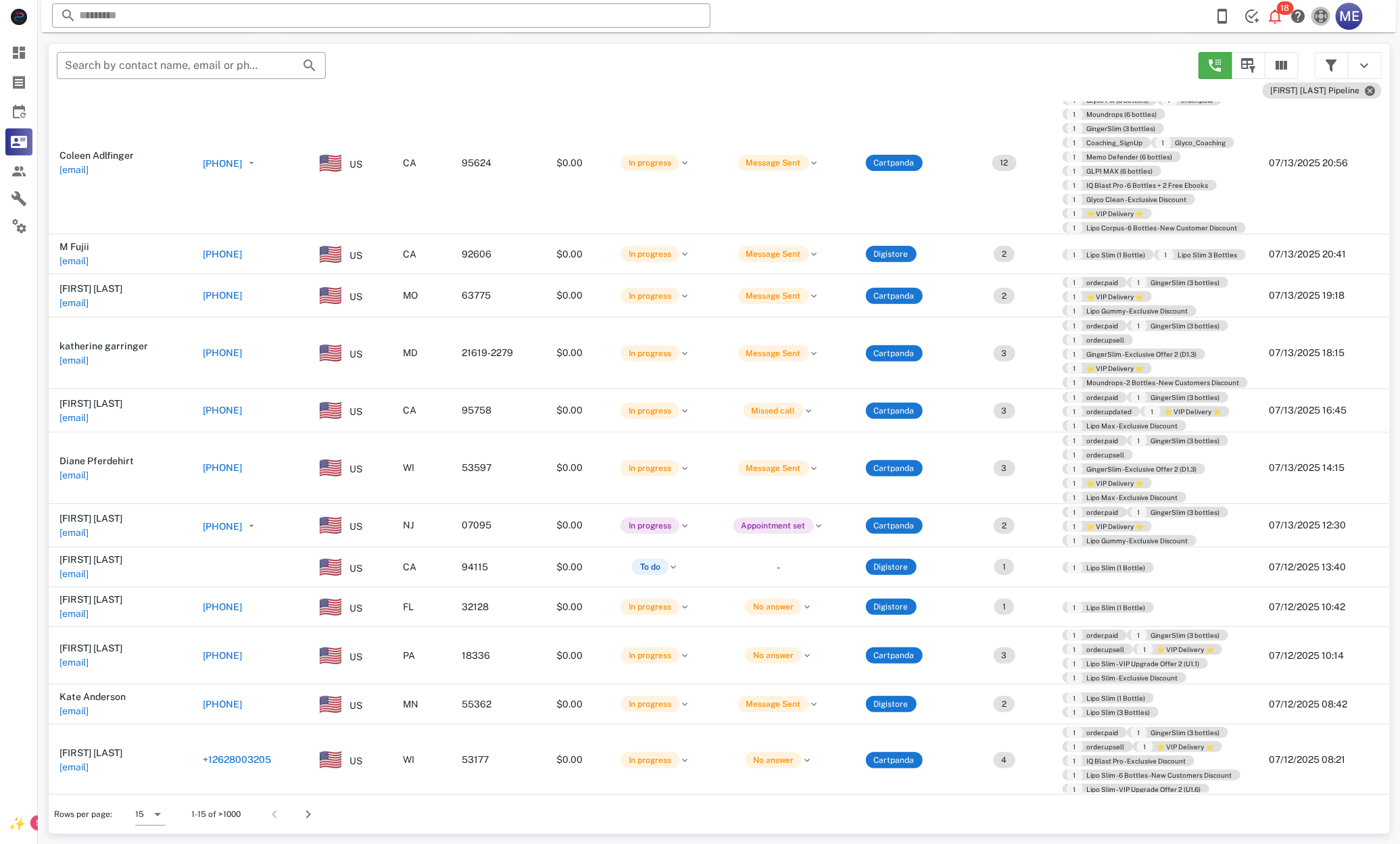click at bounding box center (1321, 16) 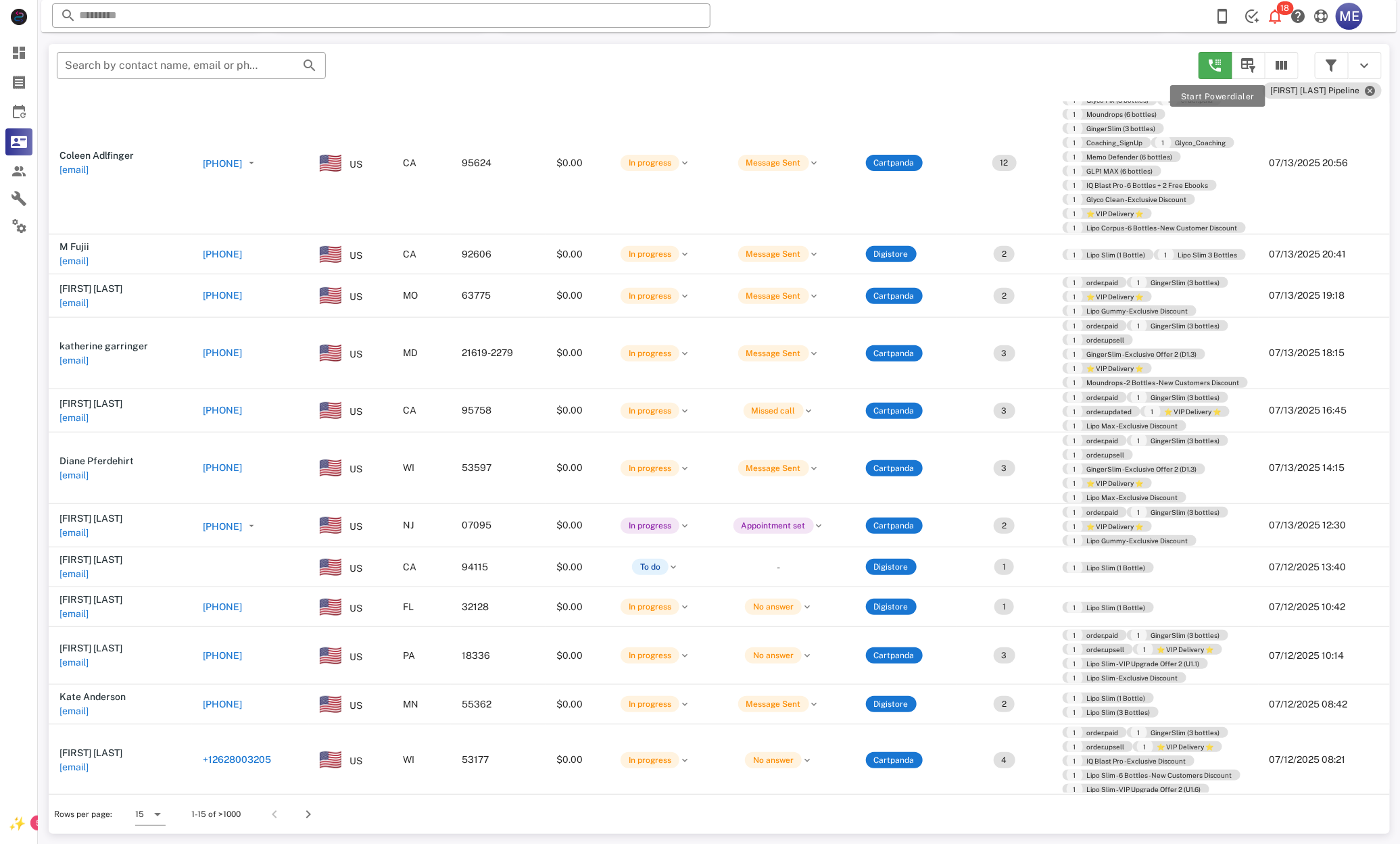 click at bounding box center [1215, 66] 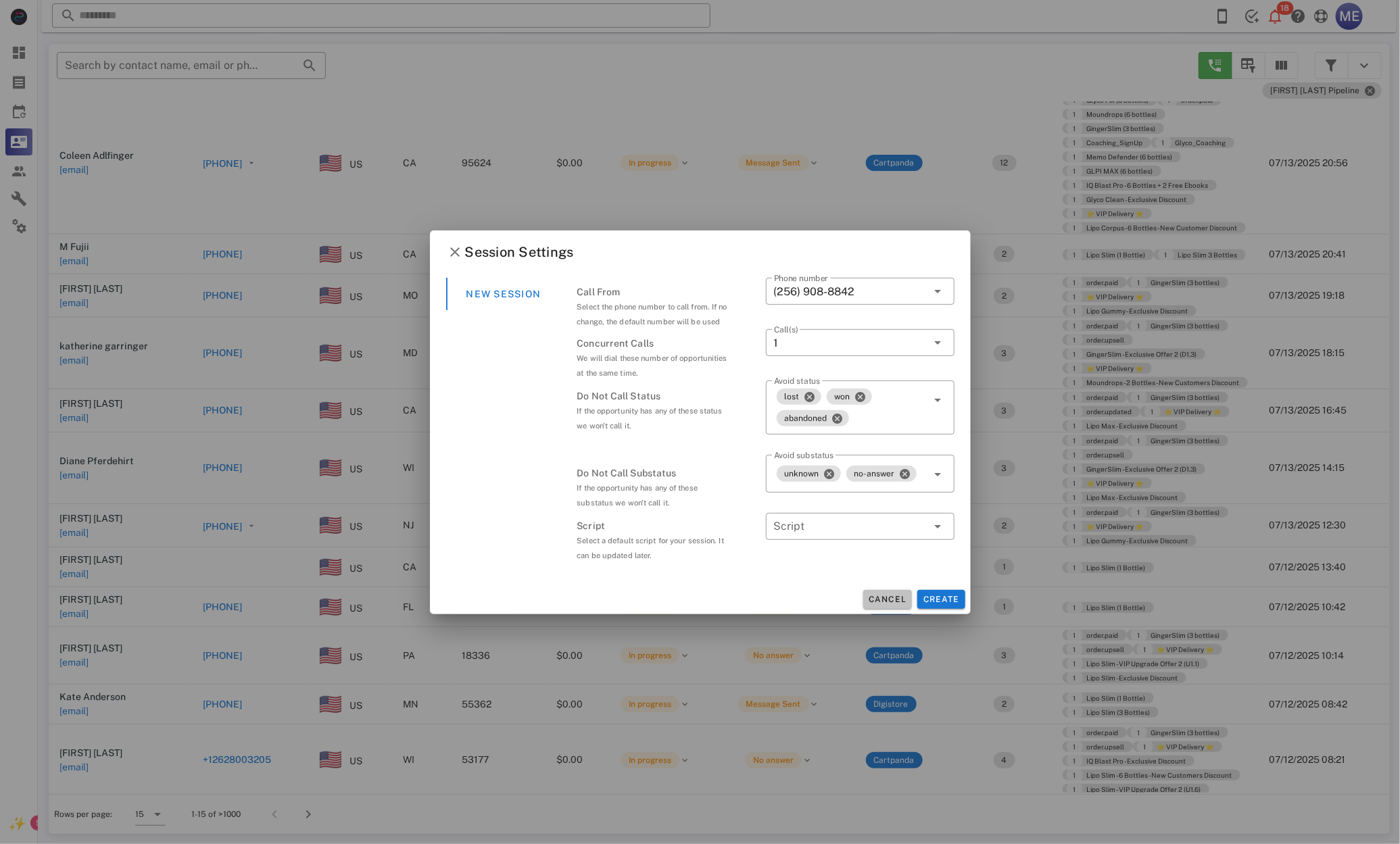 click on "Cancel" at bounding box center (888, 599) 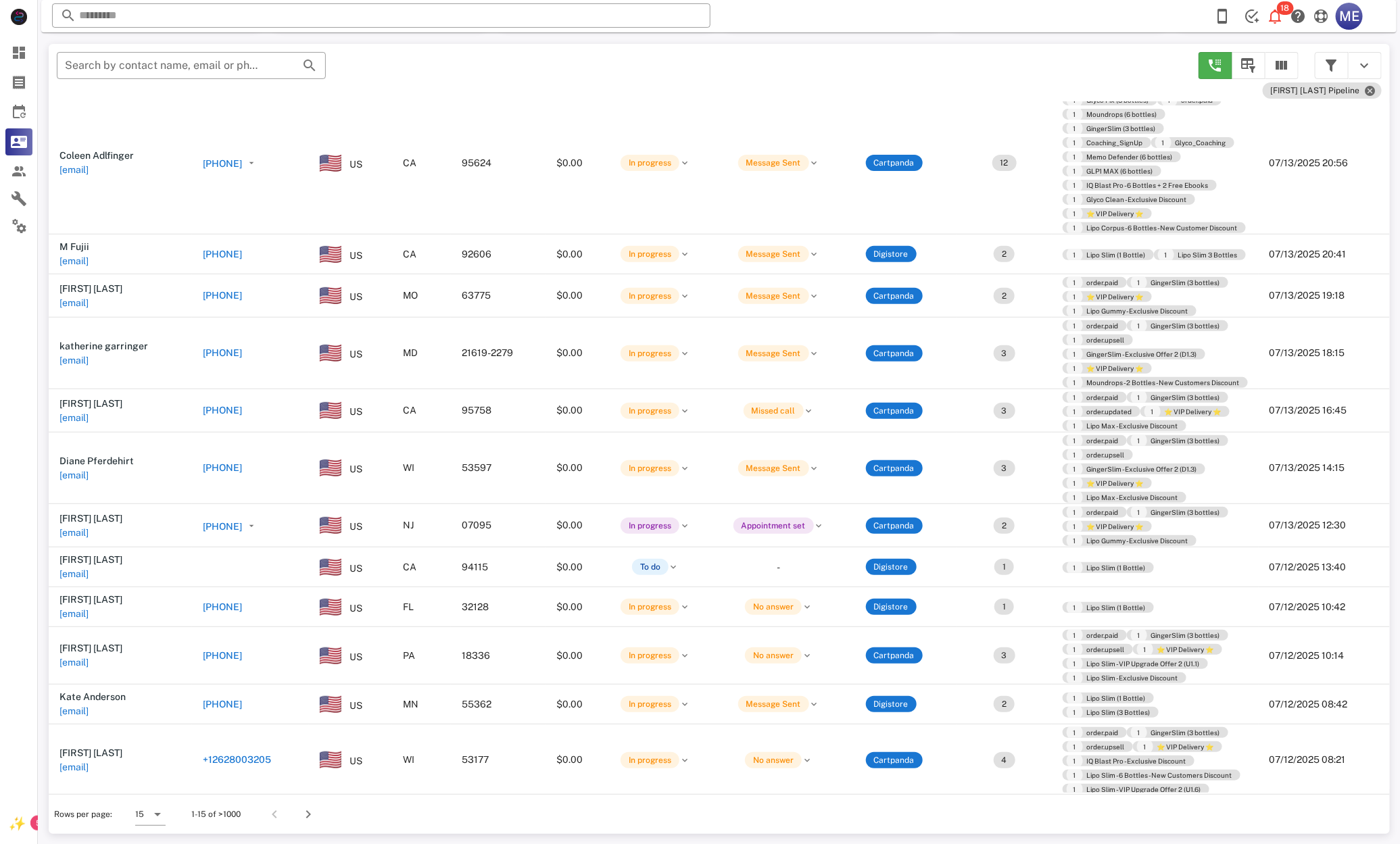 click on "[PHONE]" at bounding box center (222, 353) 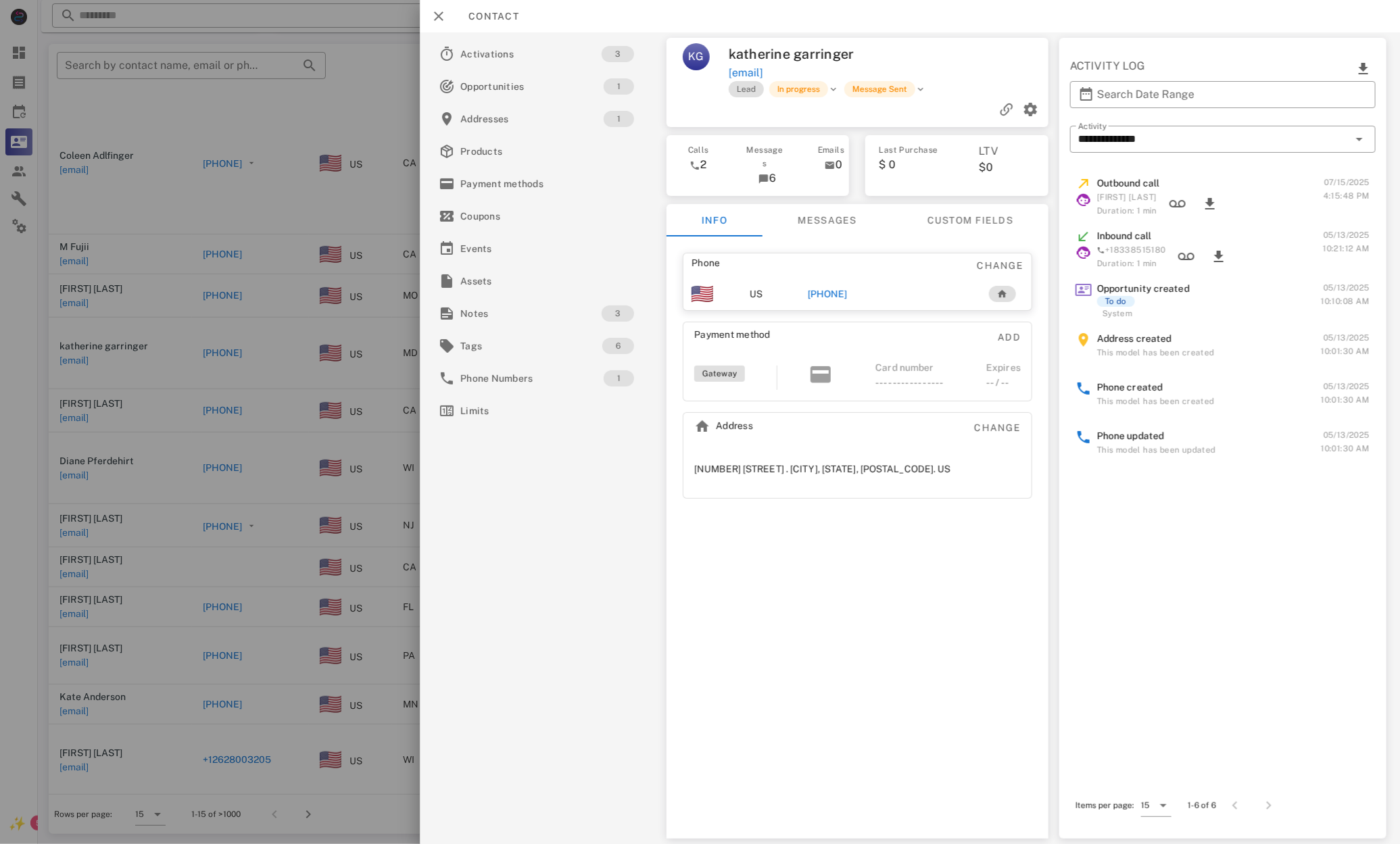 click on "[PHONE]" at bounding box center (827, 294) 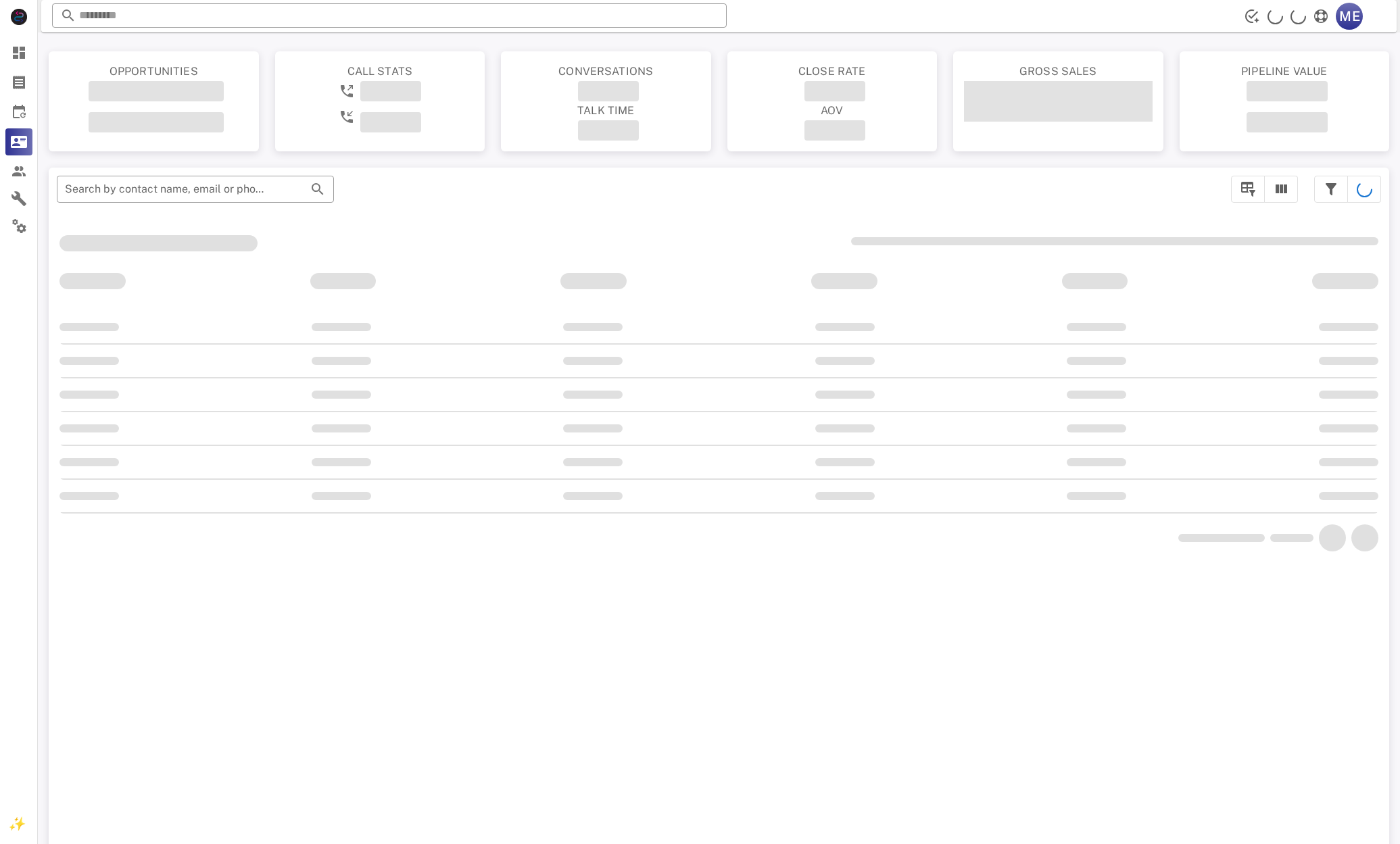 scroll, scrollTop: 124, scrollLeft: 0, axis: vertical 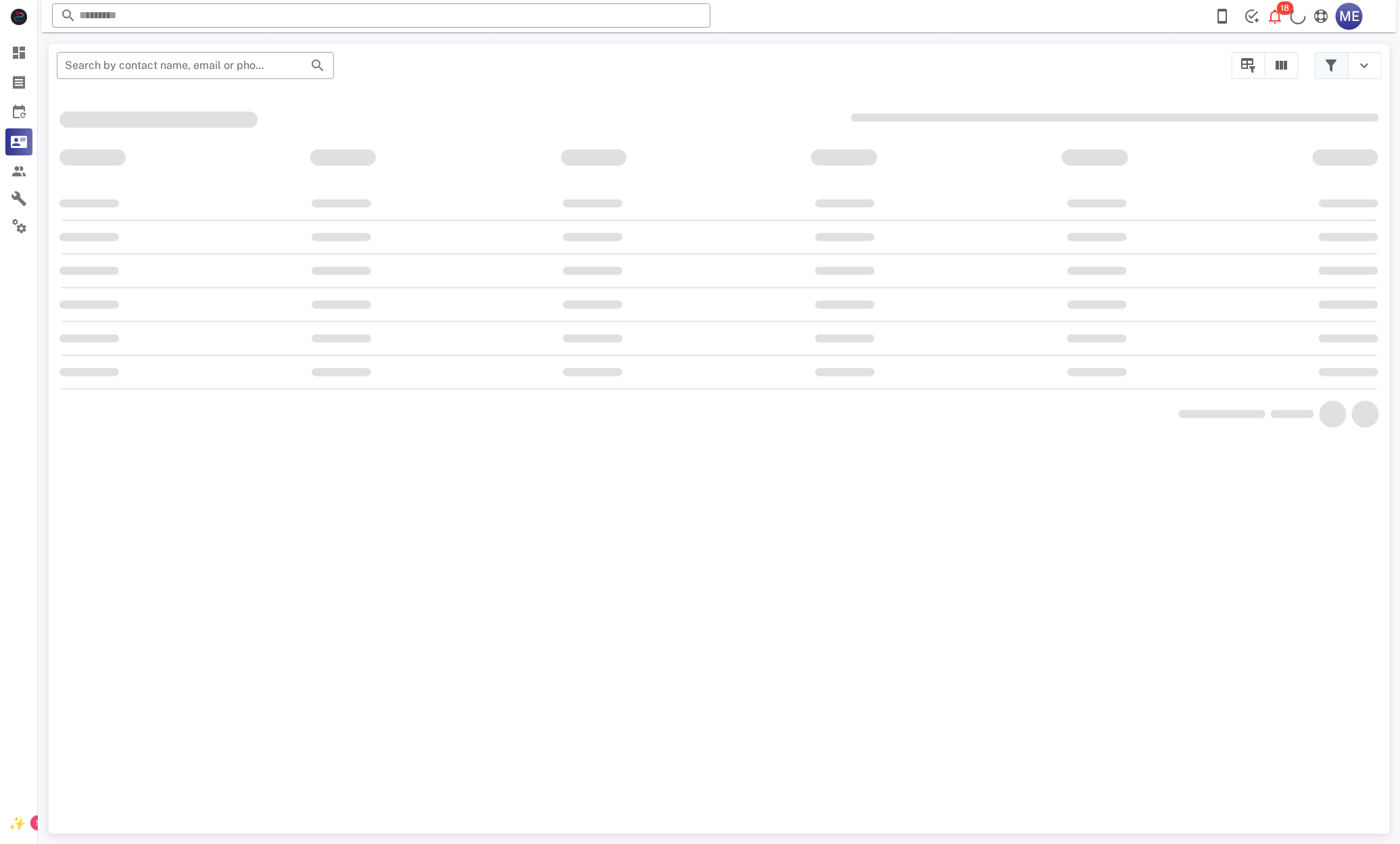 click at bounding box center (1332, 66) 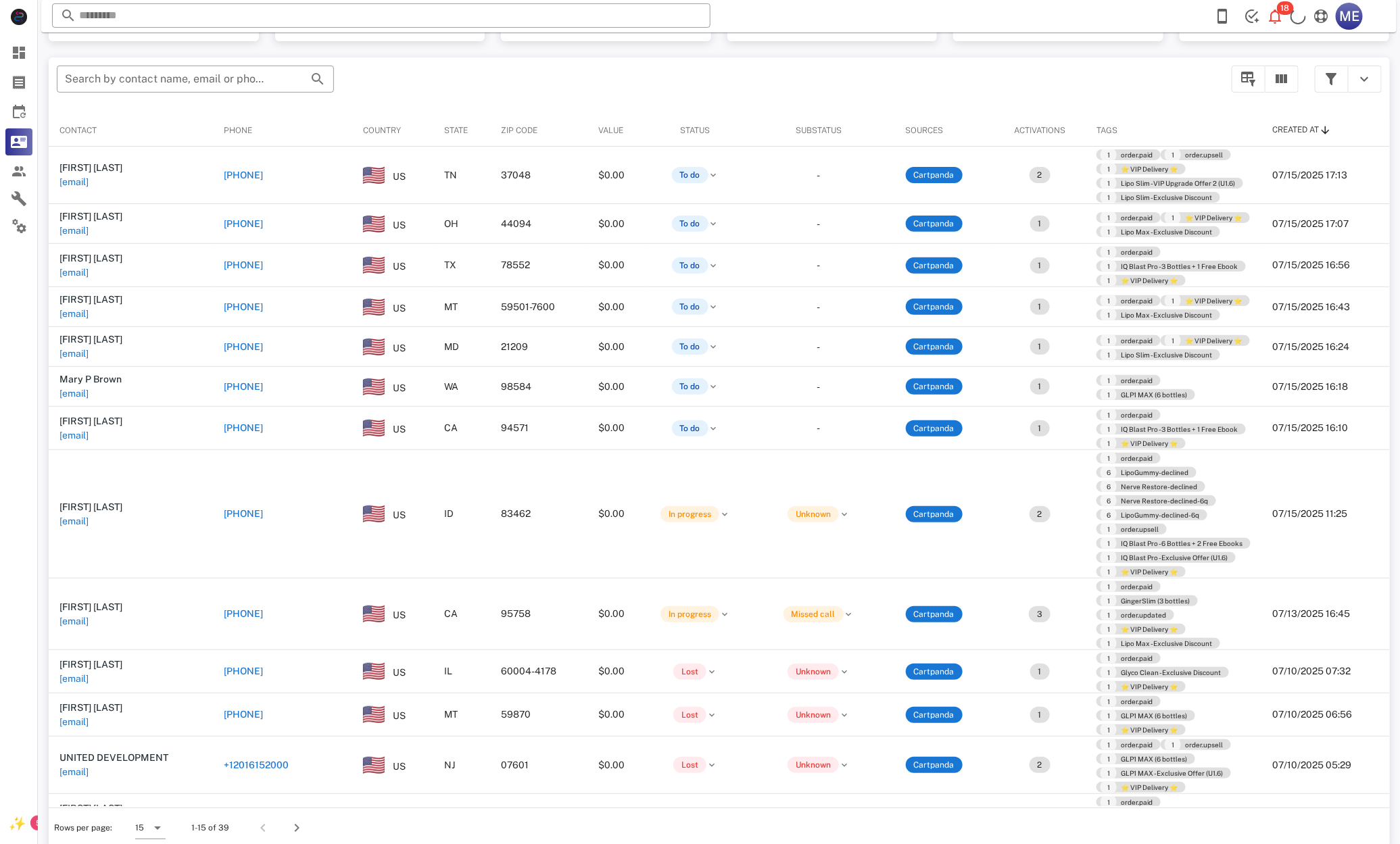 scroll, scrollTop: 130, scrollLeft: 0, axis: vertical 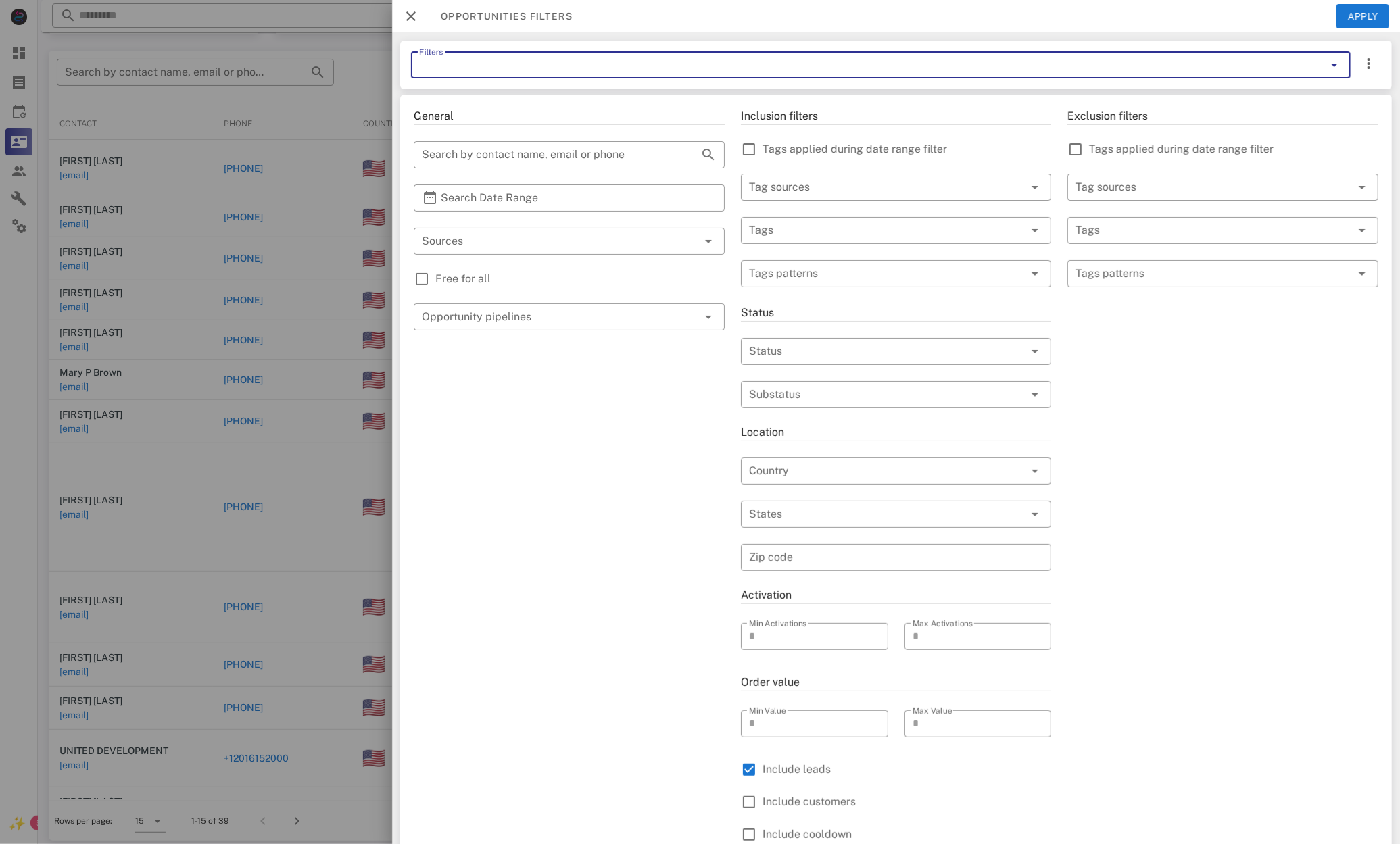 click on "Filters" at bounding box center [862, 65] 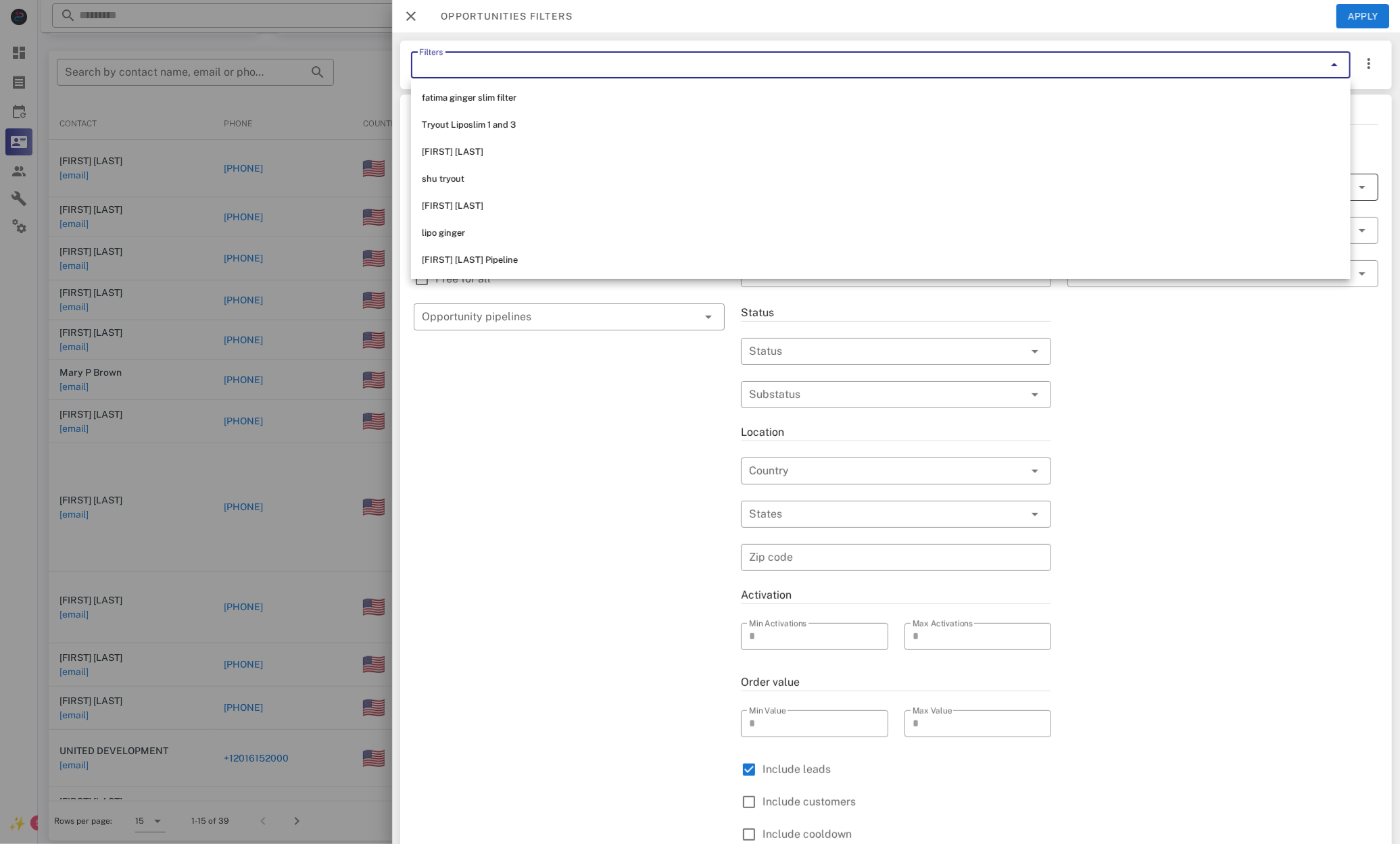 drag, startPoint x: 979, startPoint y: 259, endPoint x: 1080, endPoint y: 185, distance: 125.20783 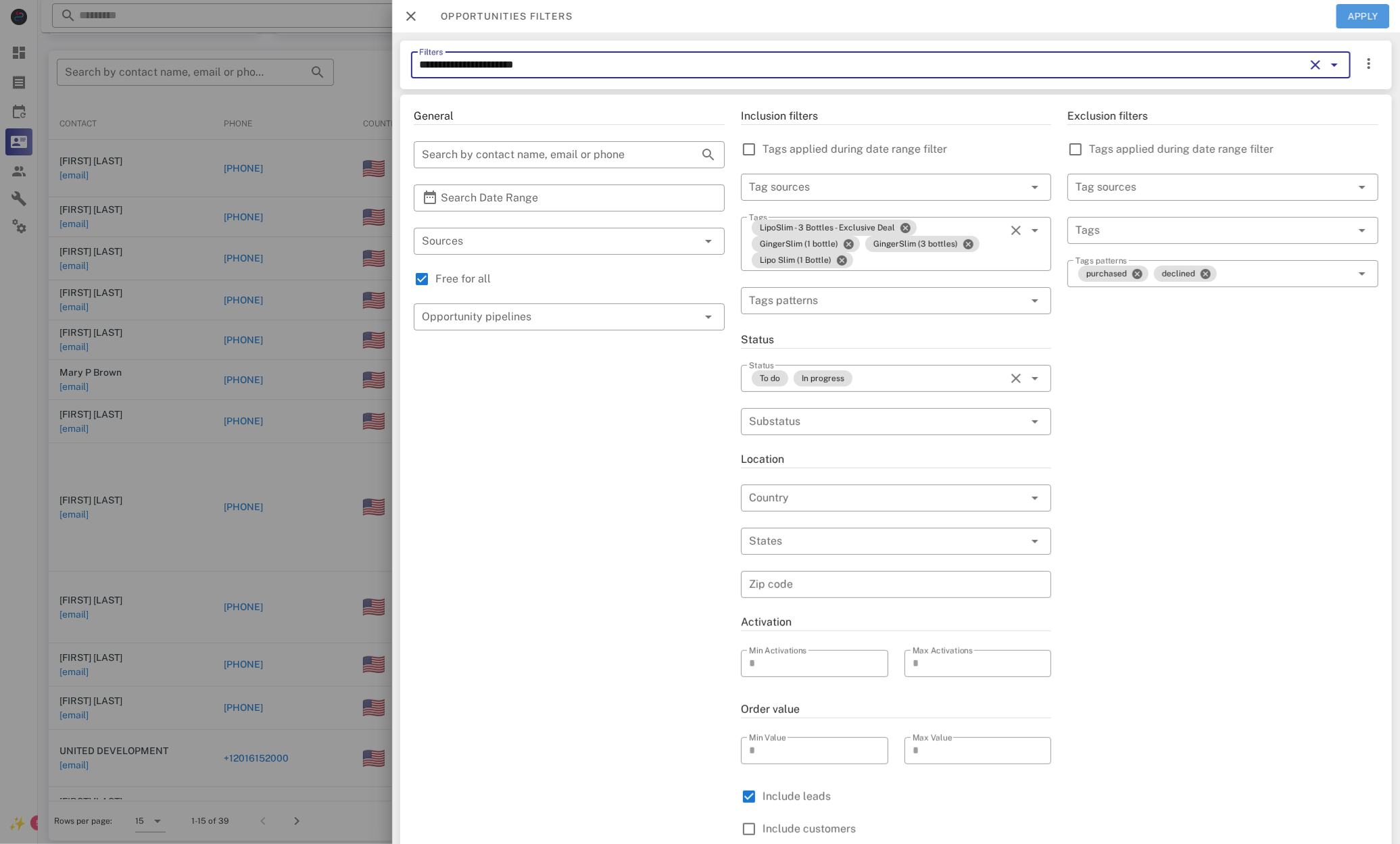 click on "Apply" at bounding box center (1363, 16) 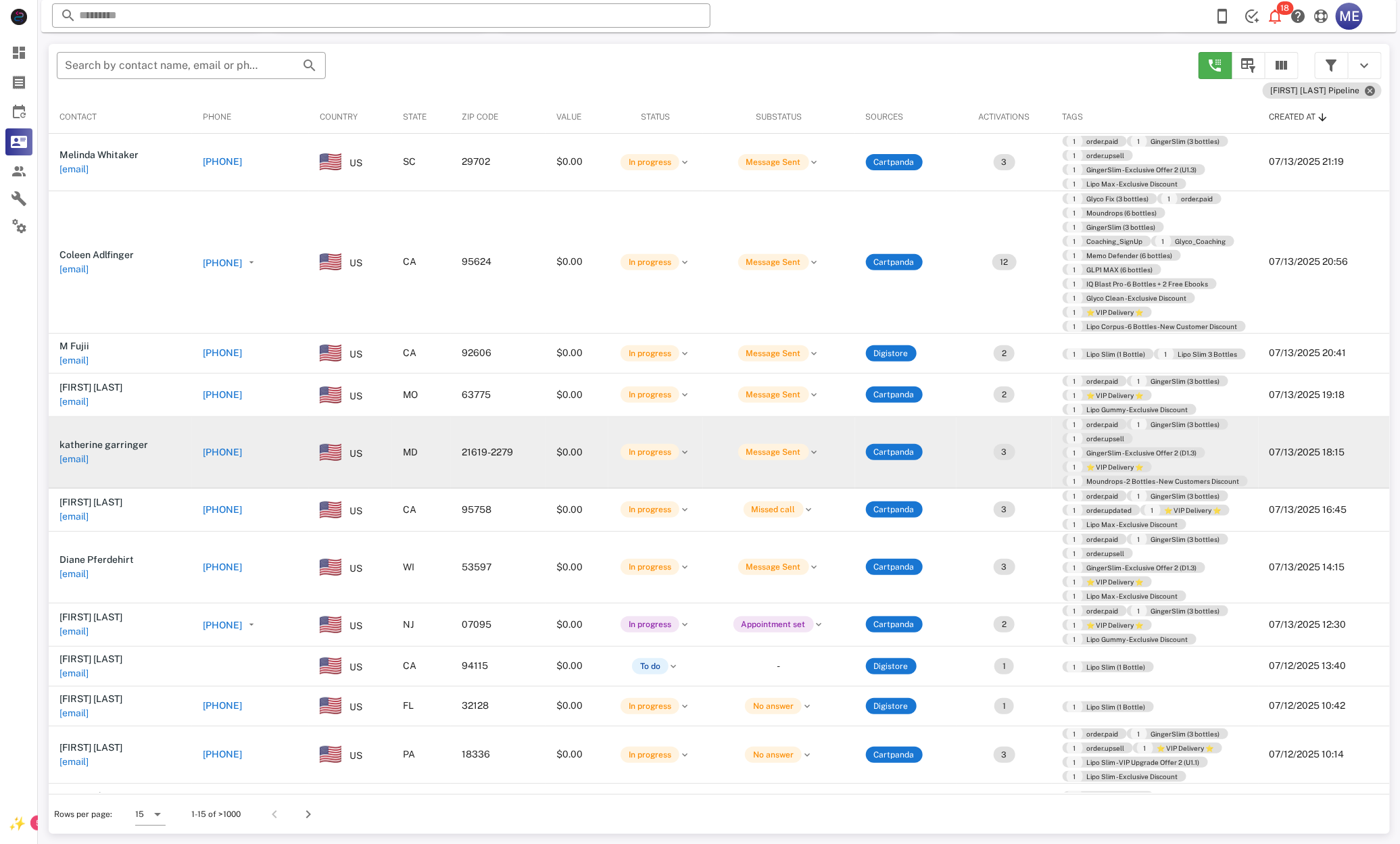 scroll, scrollTop: 130, scrollLeft: 0, axis: vertical 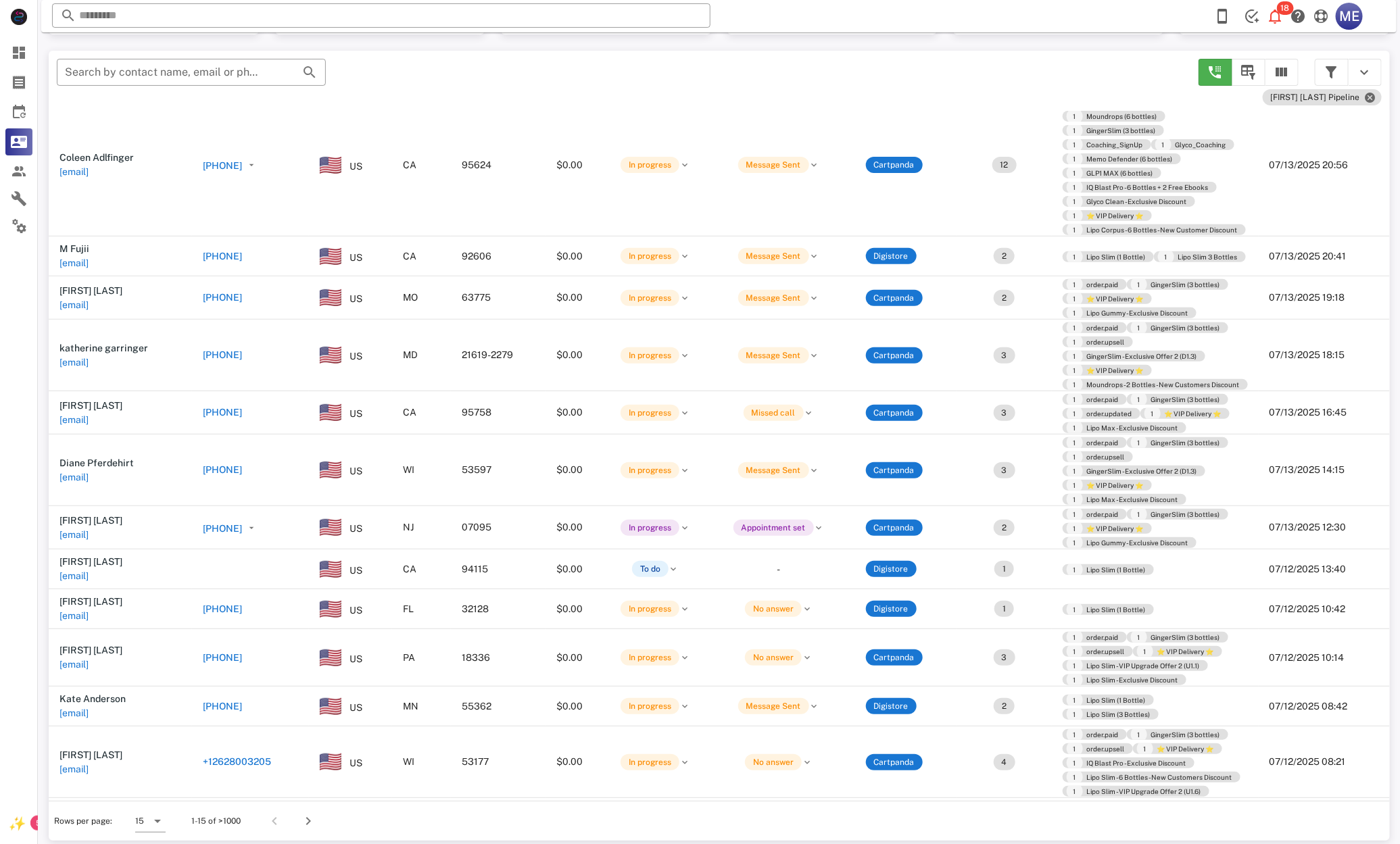 click on "[PHONE]" at bounding box center [222, 412] 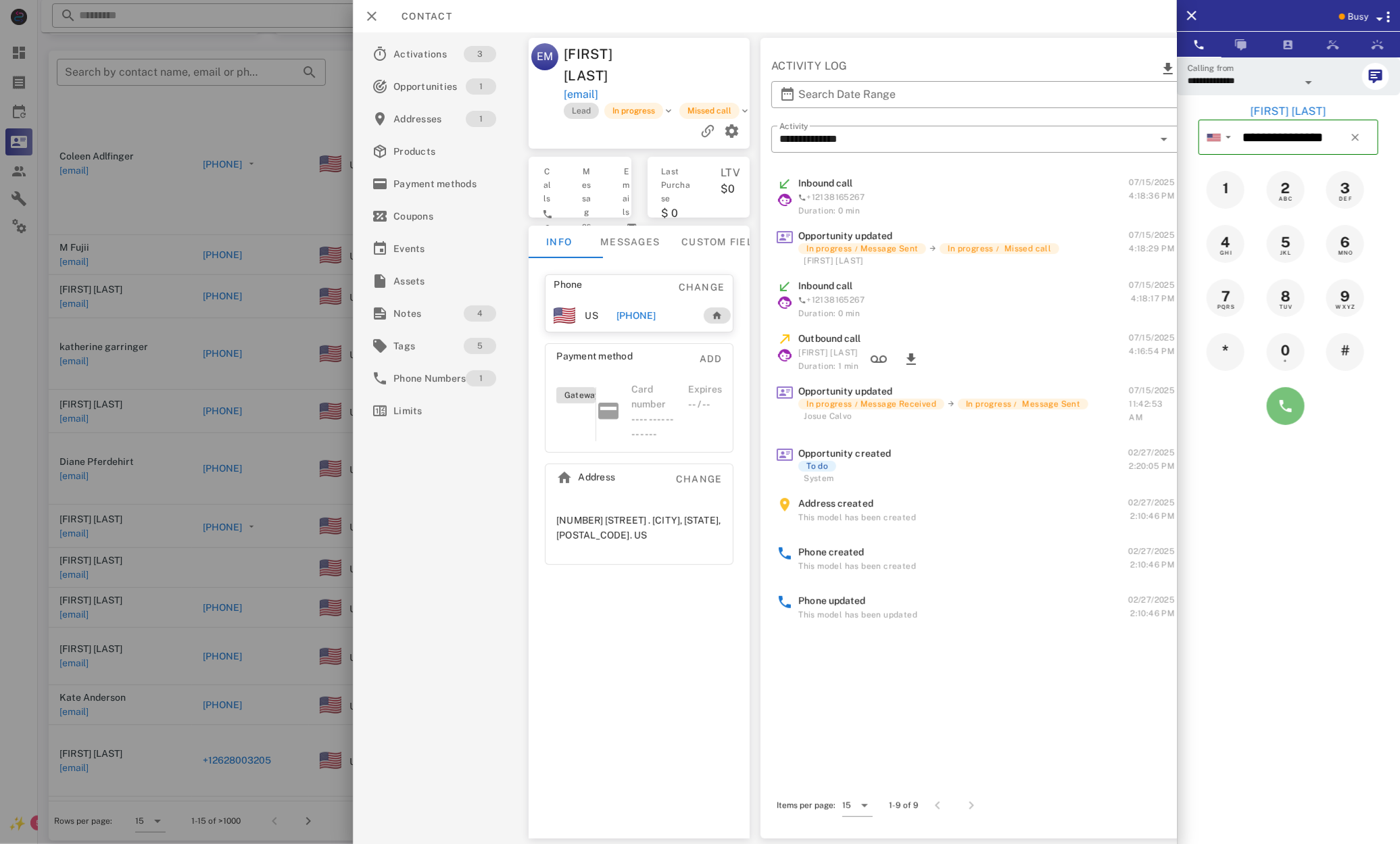 click at bounding box center [1286, 406] 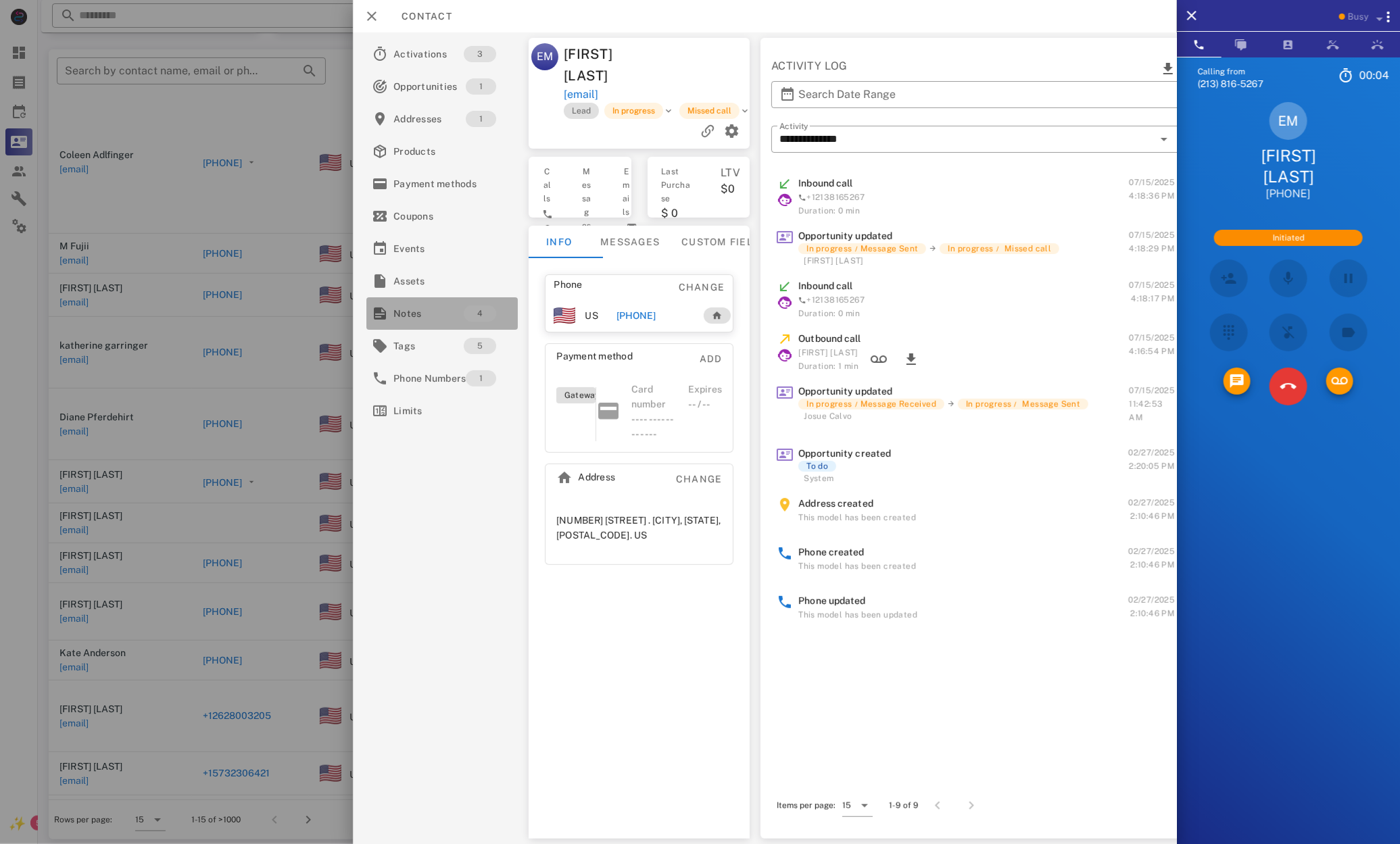 click on "Notes" at bounding box center [429, 314] 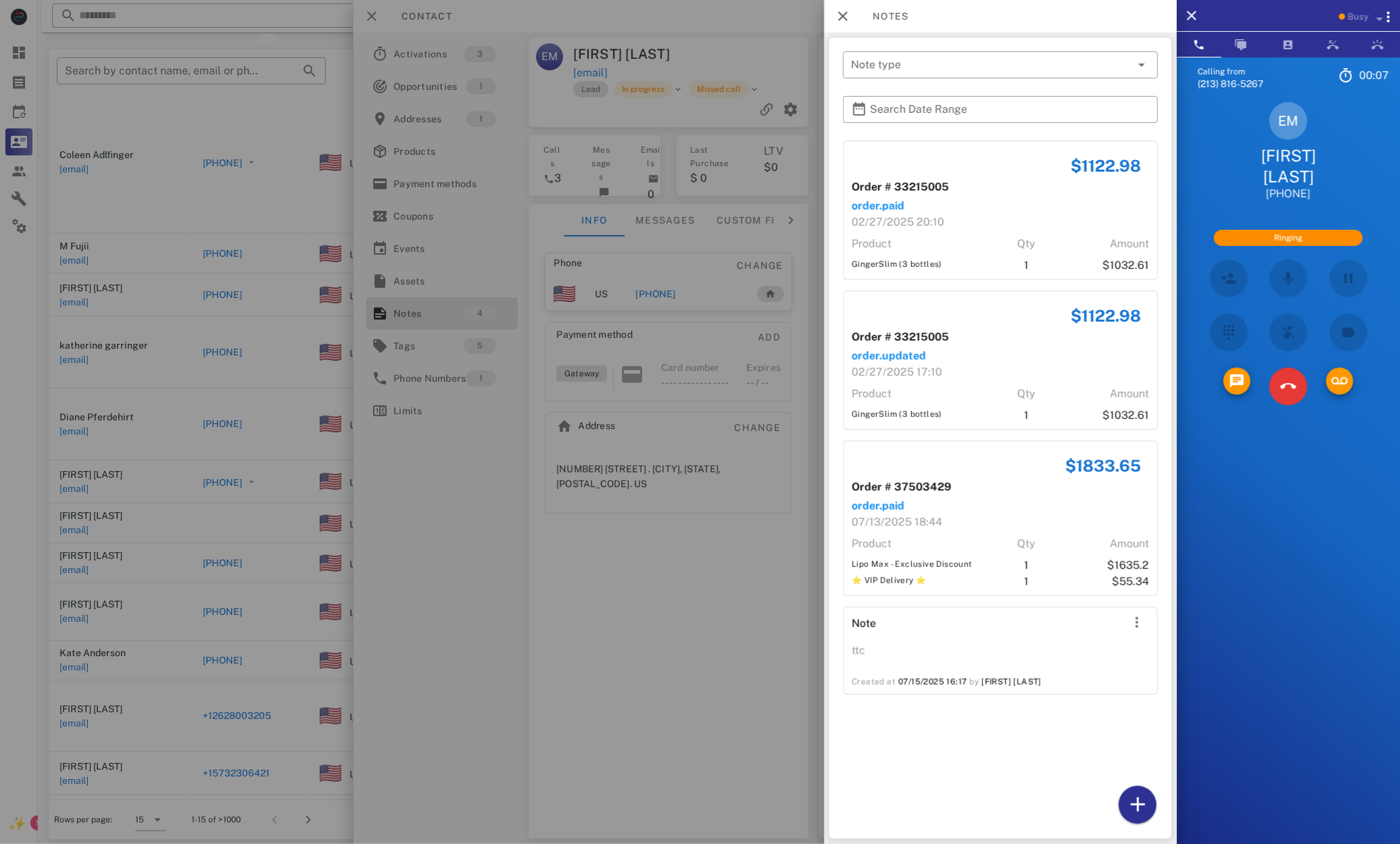drag, startPoint x: 954, startPoint y: 265, endPoint x: 991, endPoint y: 586, distance: 323.1254 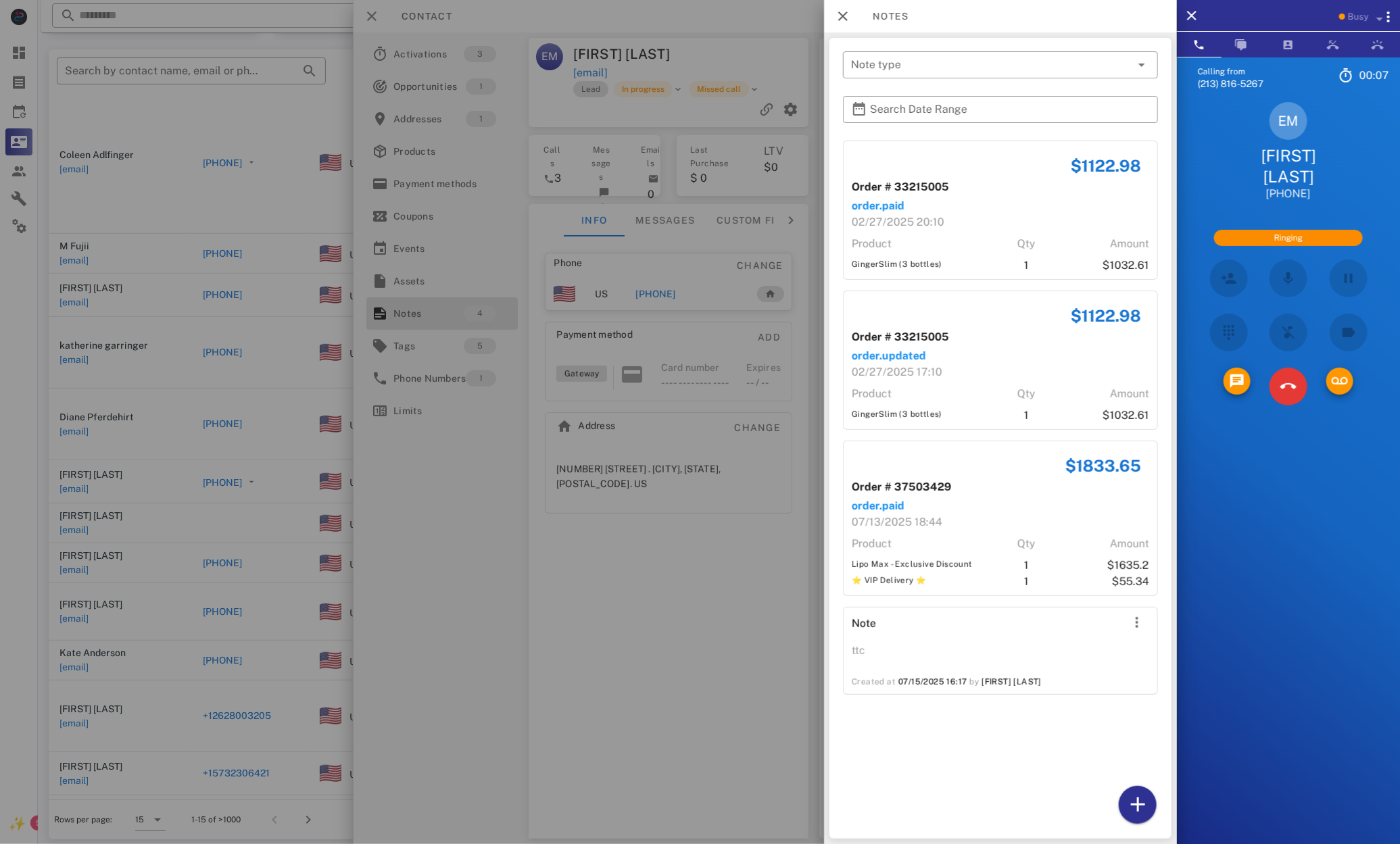 click on "$1122.98   Order # 33215005   order.paid   [DATE] [TIME]   Product Qty Amount  GingerSlim (3 bottles)  1 $1032.61  $1122.98   Order # 33215005   order.updated   [DATE] [TIME]   Product Qty Amount  GingerSlim (3 bottles)  1 $1032.61  $1833.65   Order # 37503429   order.paid   [DATE] [TIME]   Product Qty Amount  Lipo Max - Exclusive Discount  1 $1635.2  ⭐ VIP Delivery ⭐  1 $55.34  Note  ttc  Created at   [DATE] [TIME]   by   [FIRST] [LAST]" at bounding box center (1000, 487) 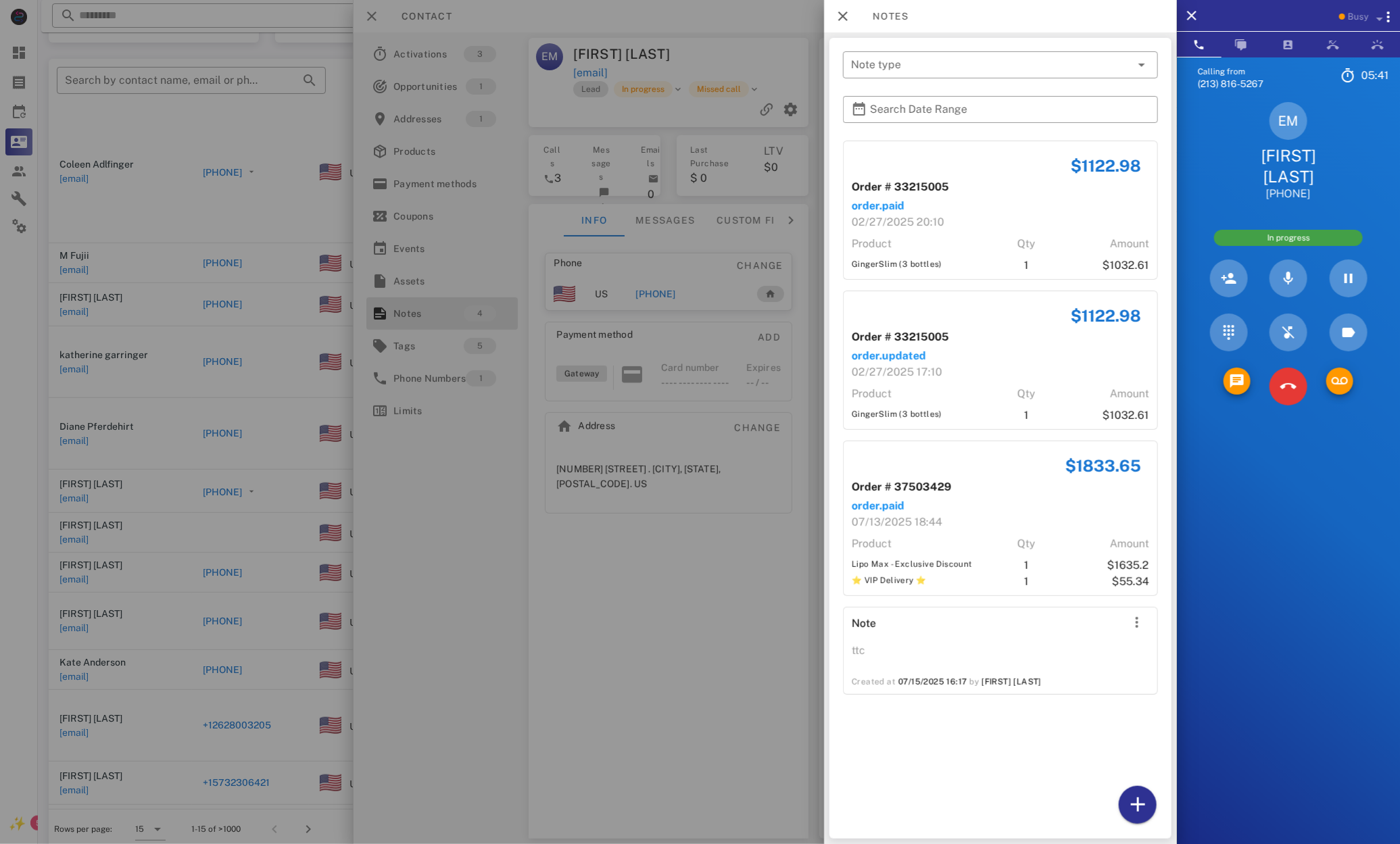 scroll, scrollTop: 126, scrollLeft: 0, axis: vertical 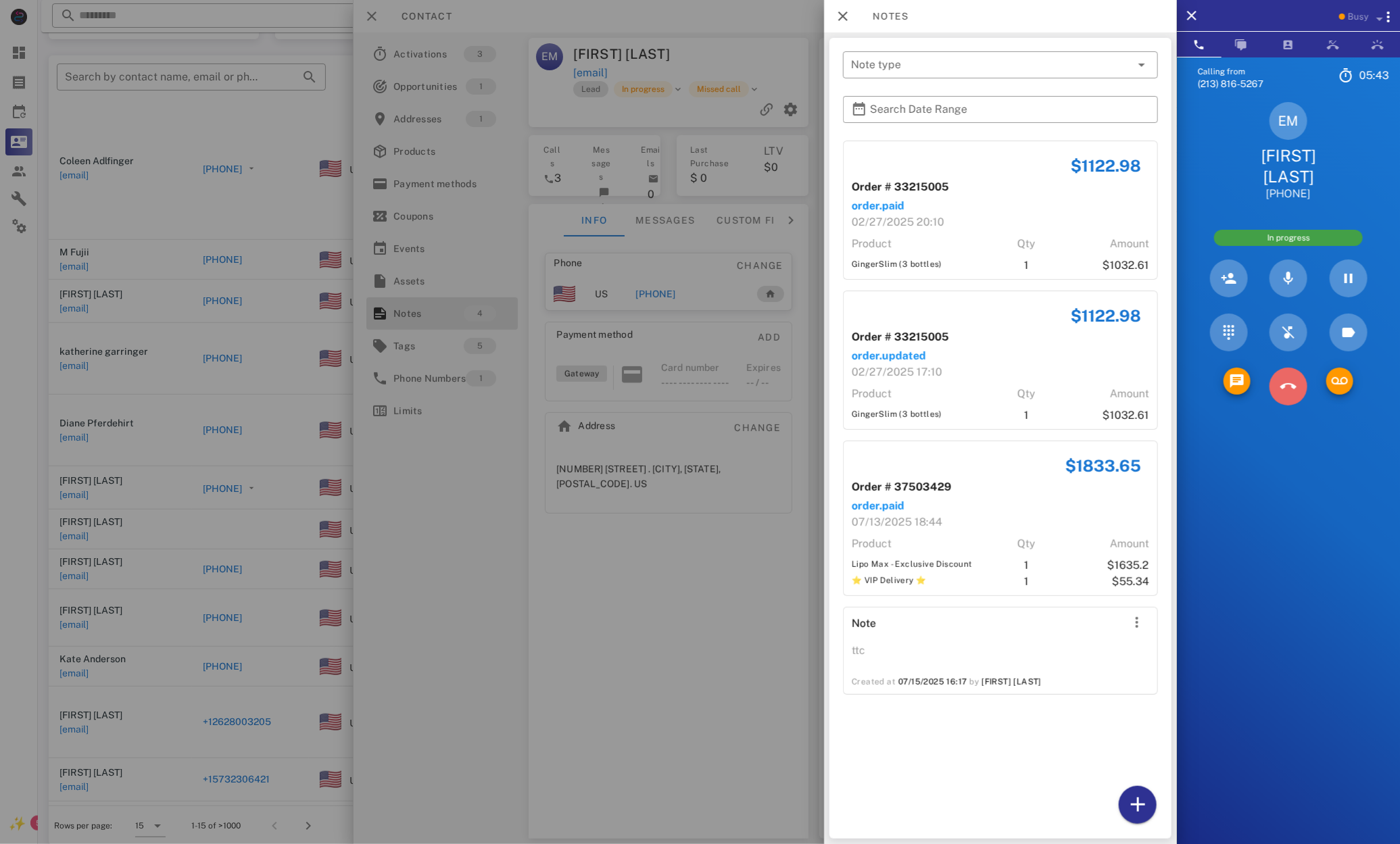 click at bounding box center (1288, 387) 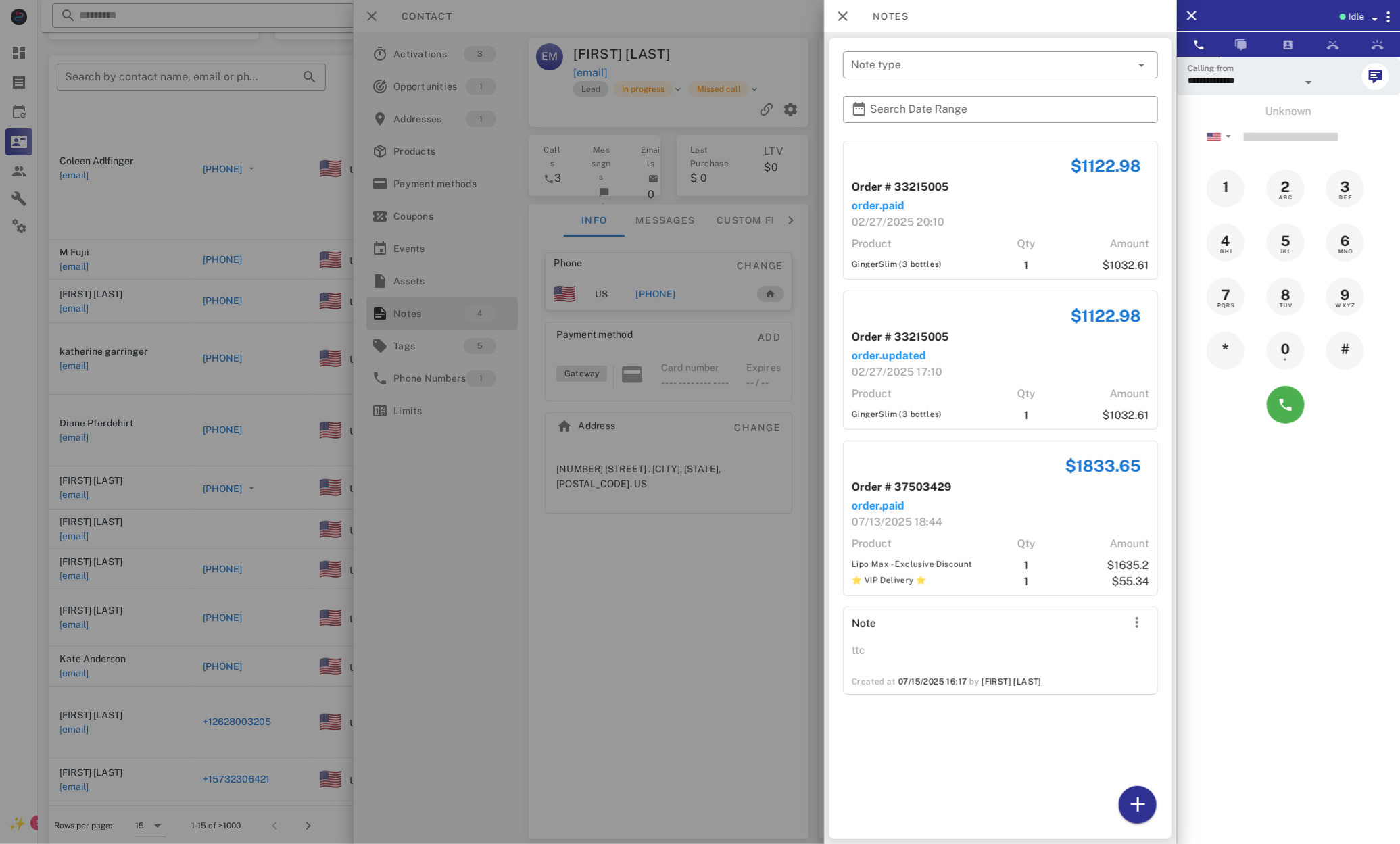 click at bounding box center [700, 422] 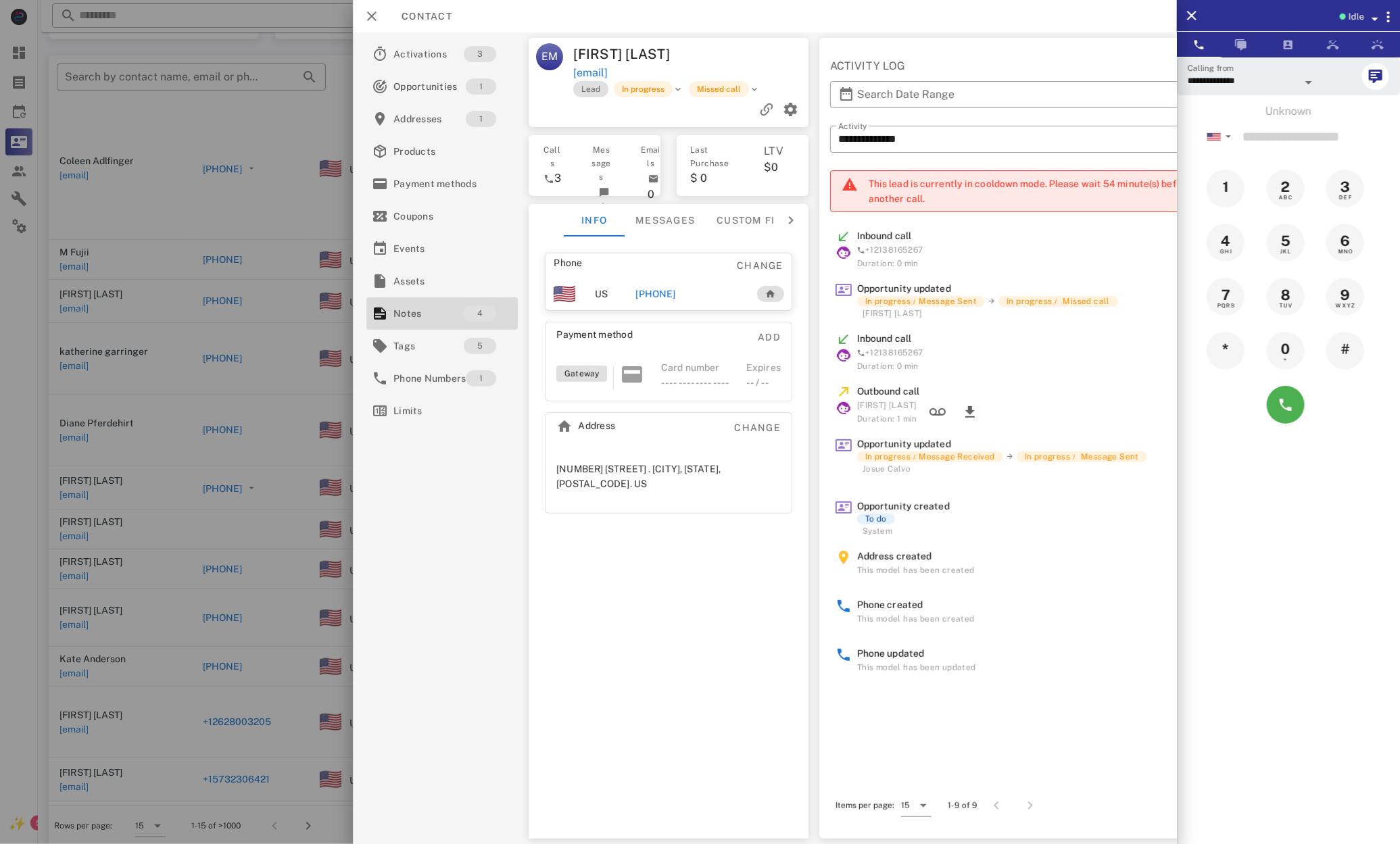 click at bounding box center (700, 422) 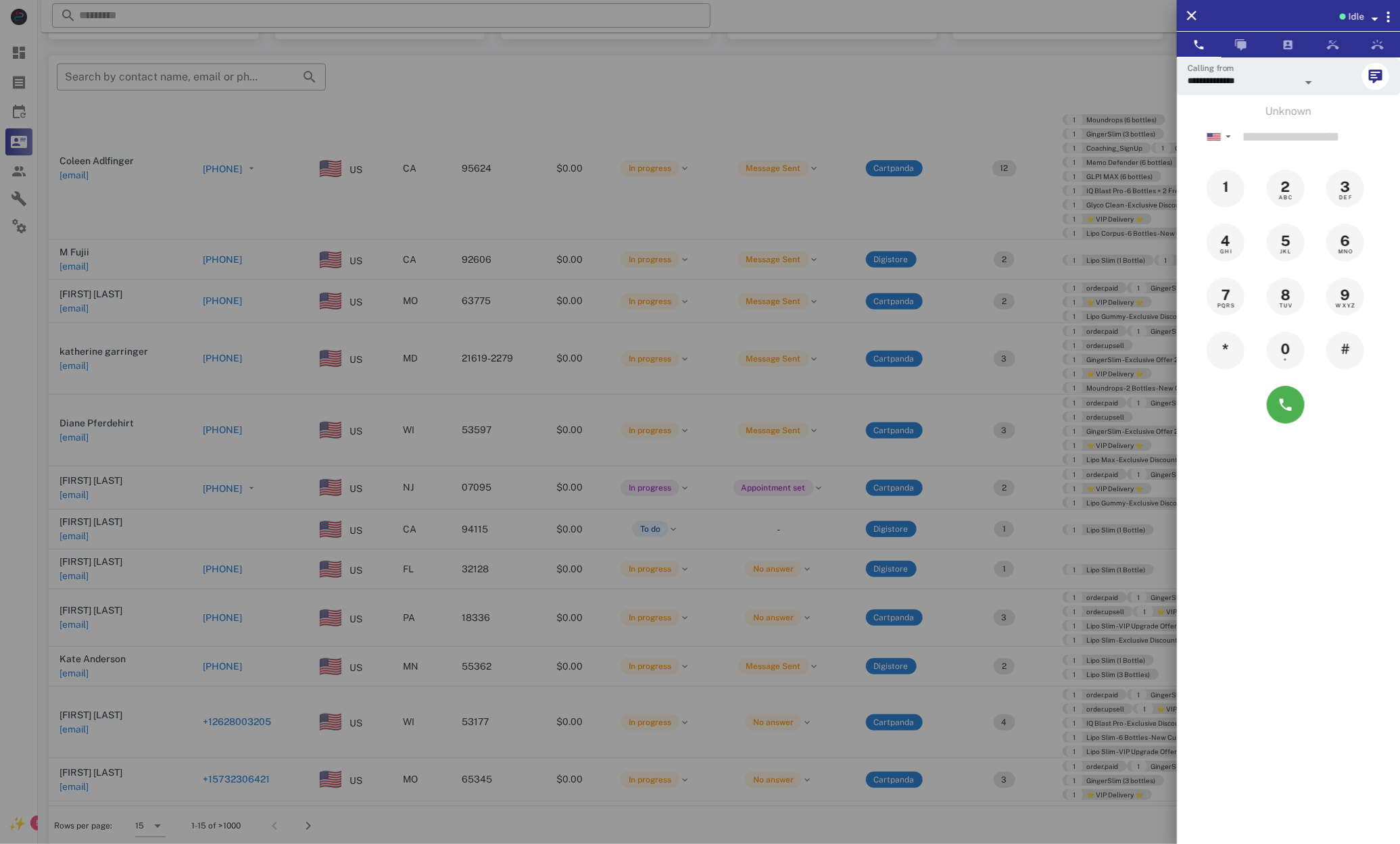 scroll, scrollTop: 137, scrollLeft: 0, axis: vertical 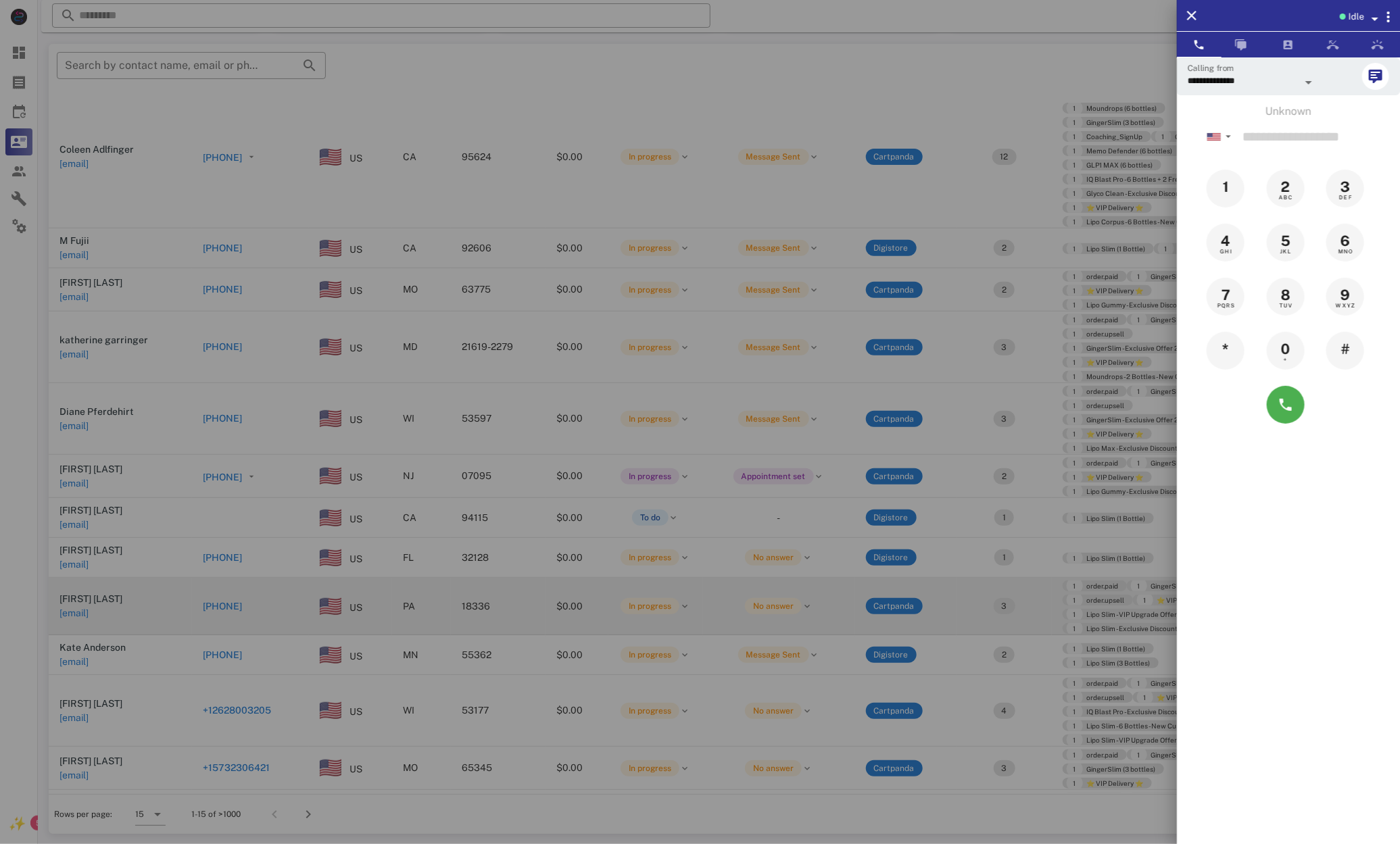 click at bounding box center [700, 422] 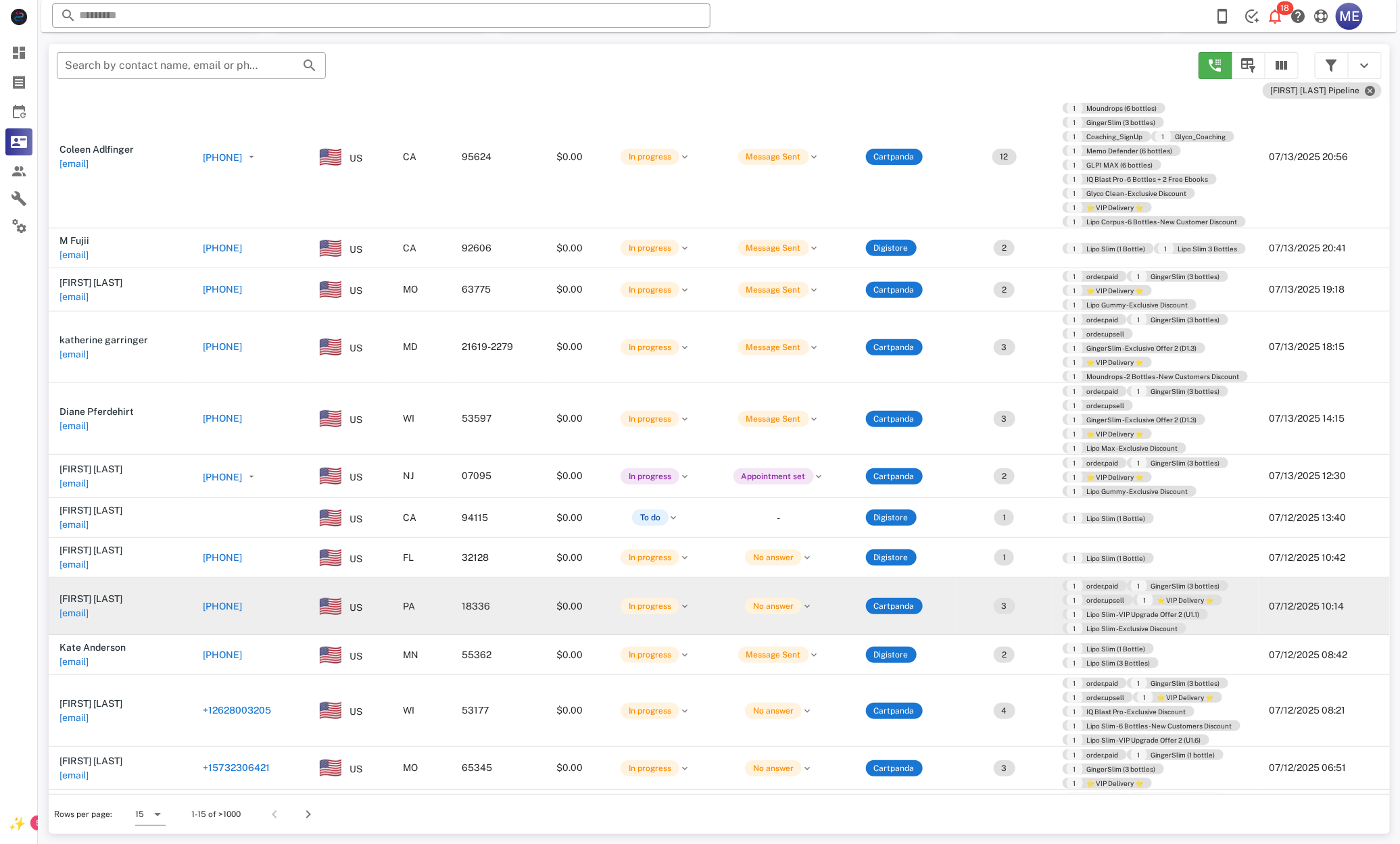 scroll, scrollTop: 157, scrollLeft: 0, axis: vertical 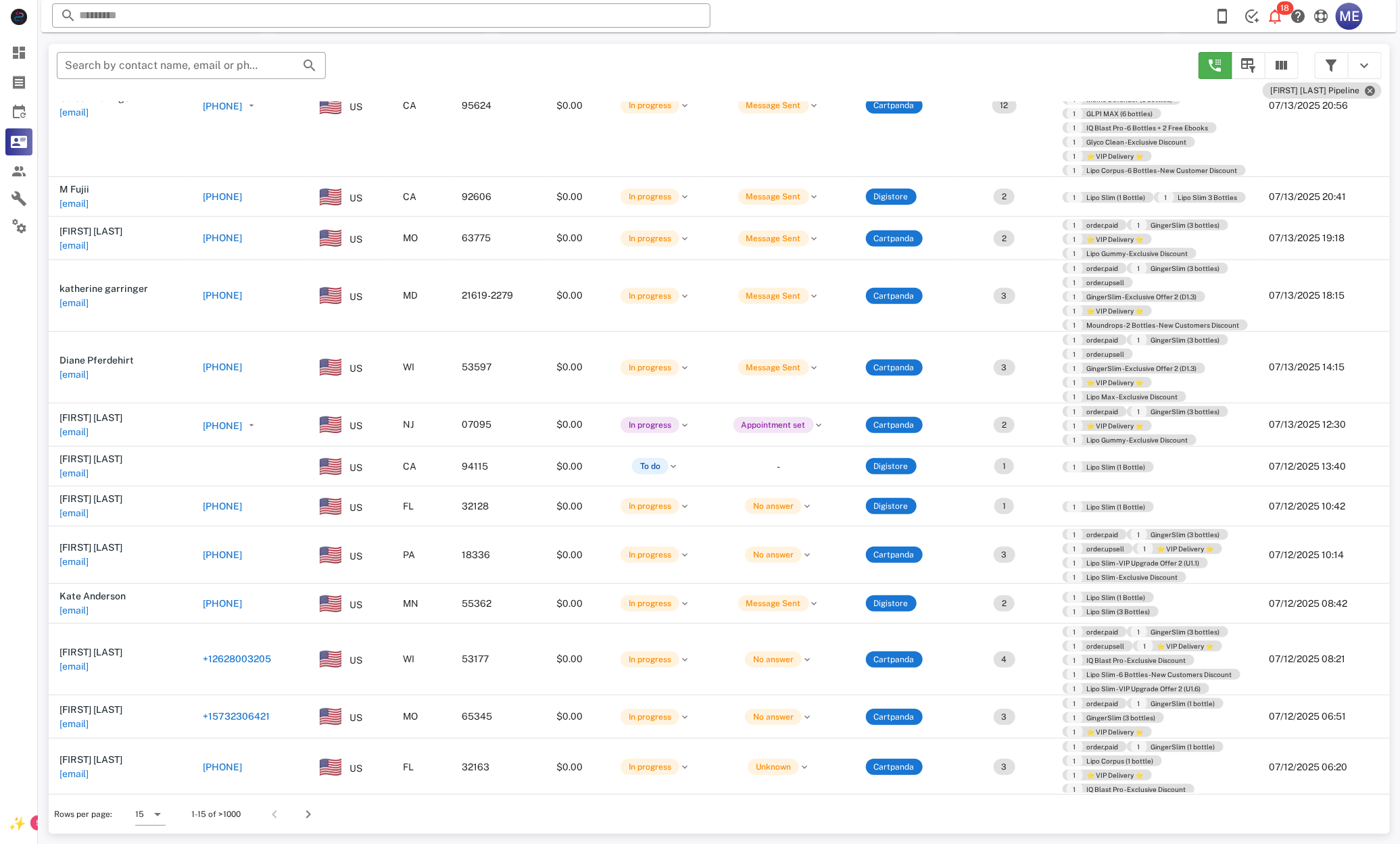 drag, startPoint x: 263, startPoint y: 551, endPoint x: 251, endPoint y: 550, distance: 12.041595 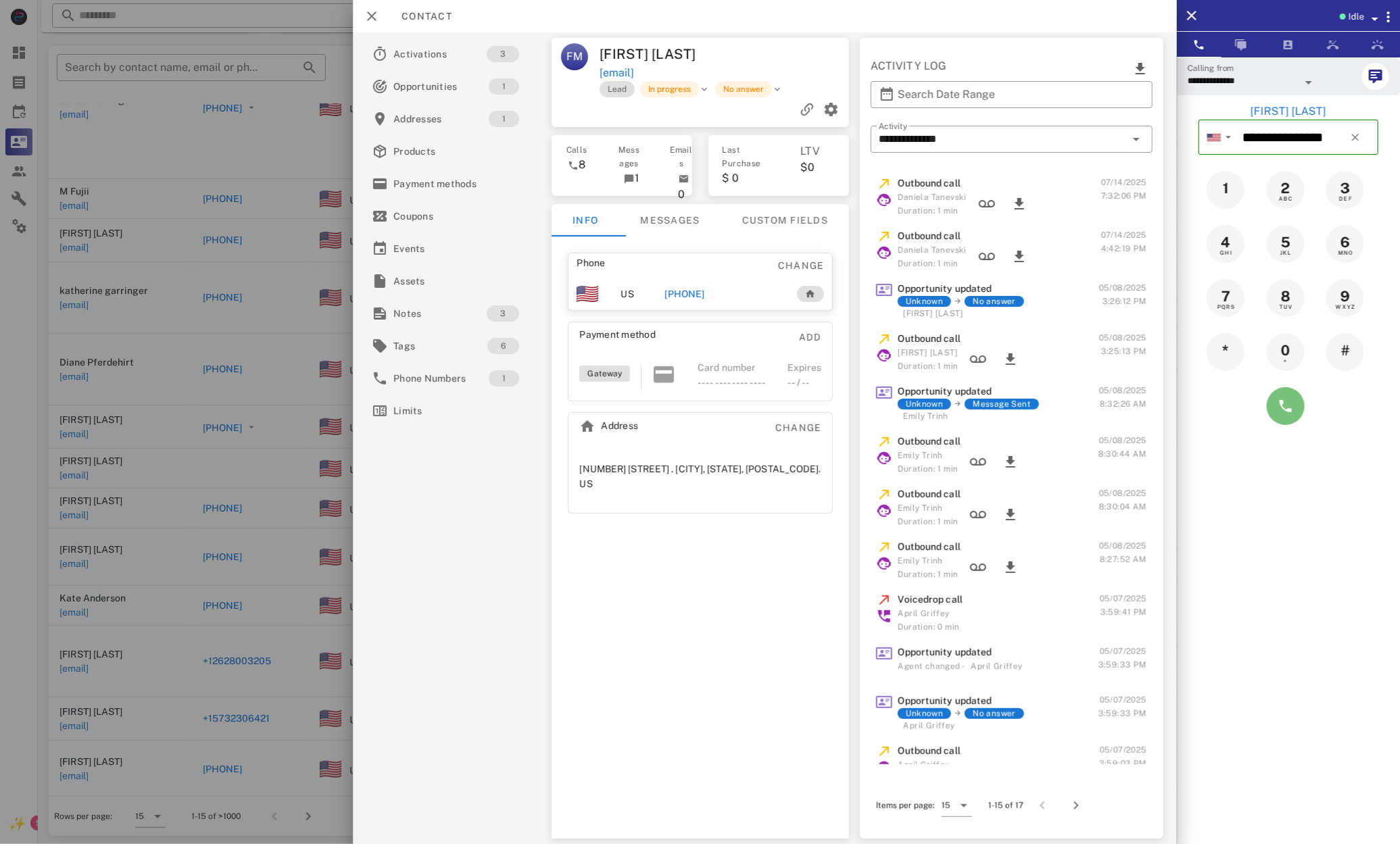 drag, startPoint x: 1289, startPoint y: 407, endPoint x: 1240, endPoint y: 420, distance: 50.69517 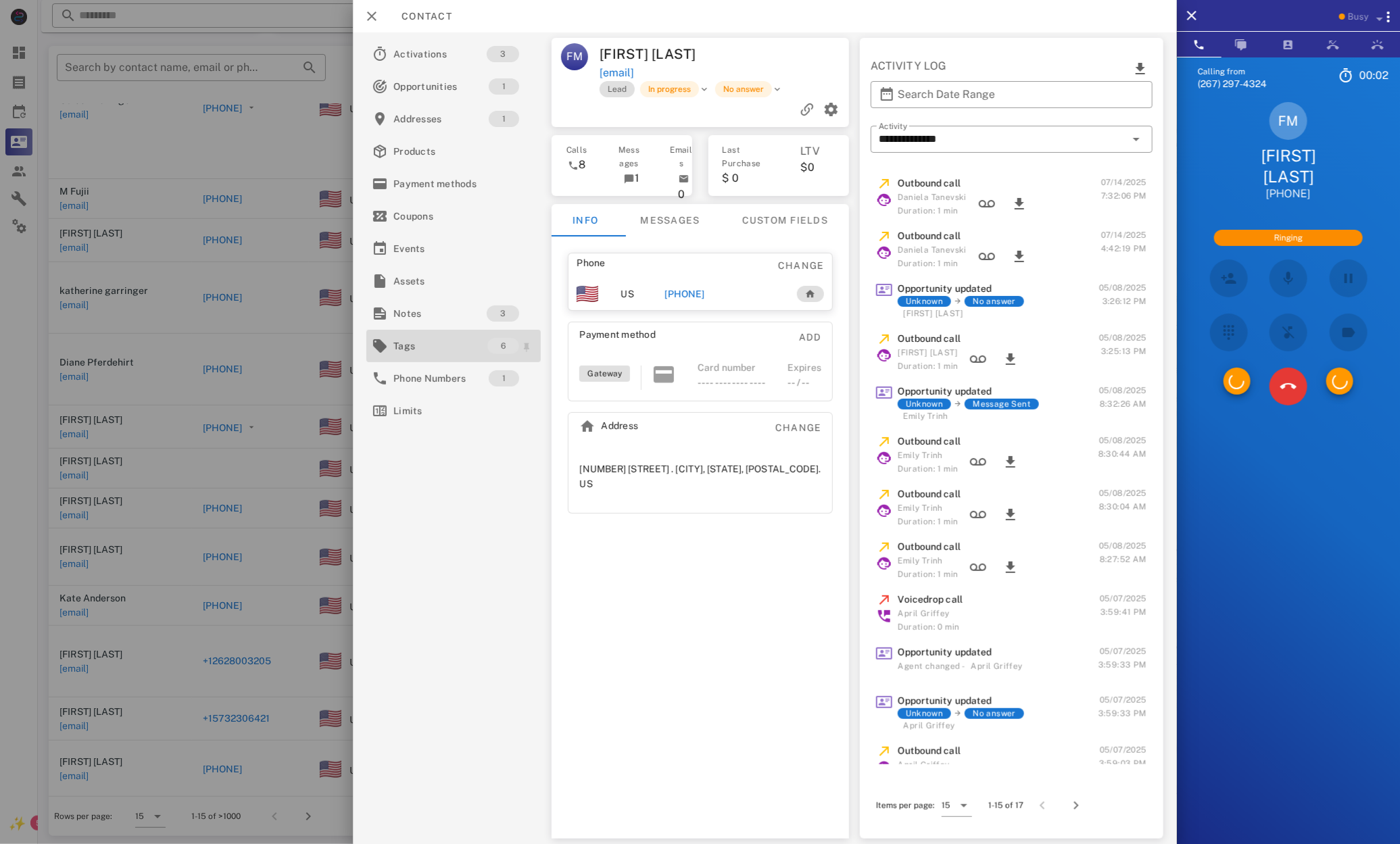 click on "Tags" at bounding box center [440, 346] 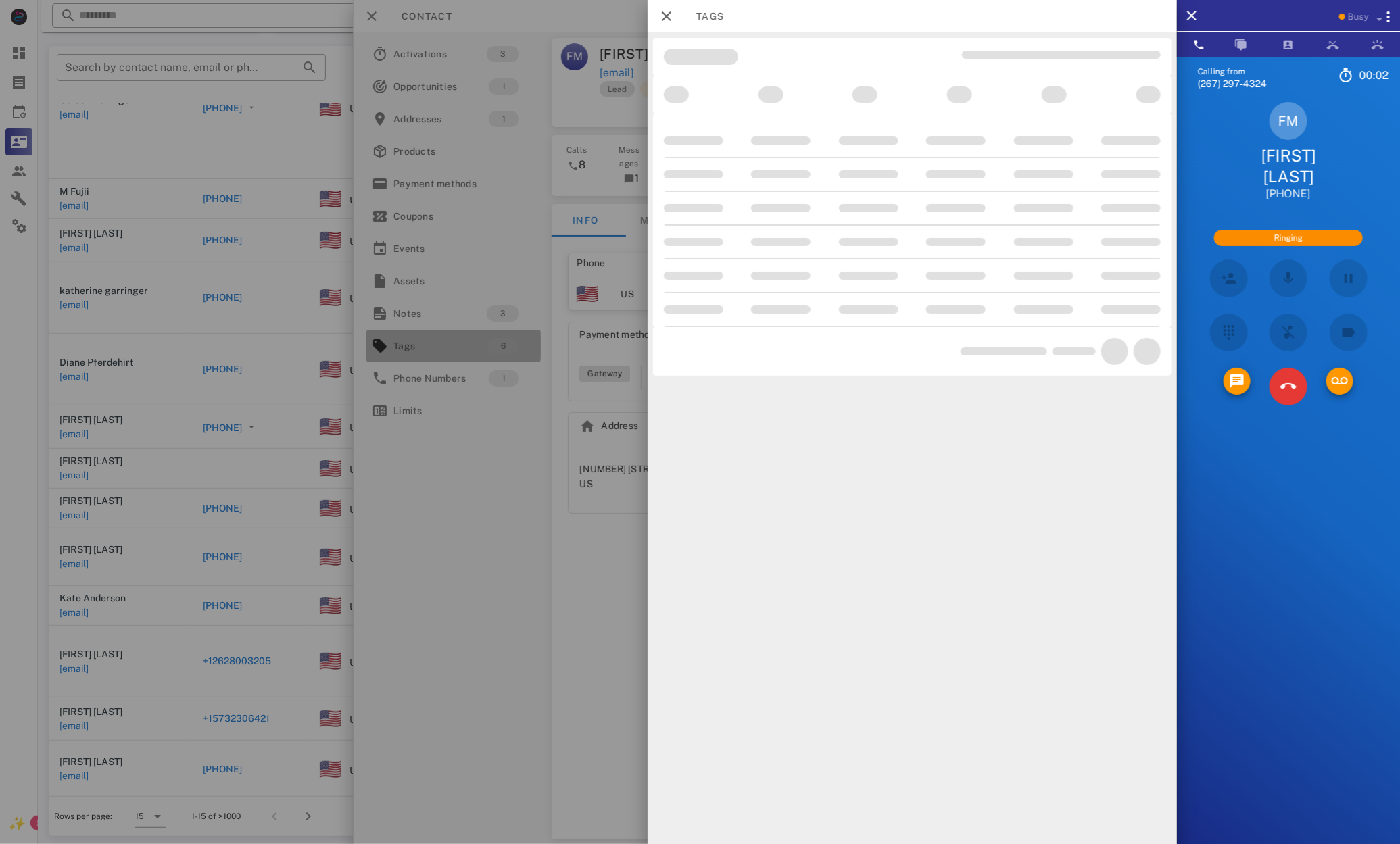 scroll, scrollTop: 99, scrollLeft: 0, axis: vertical 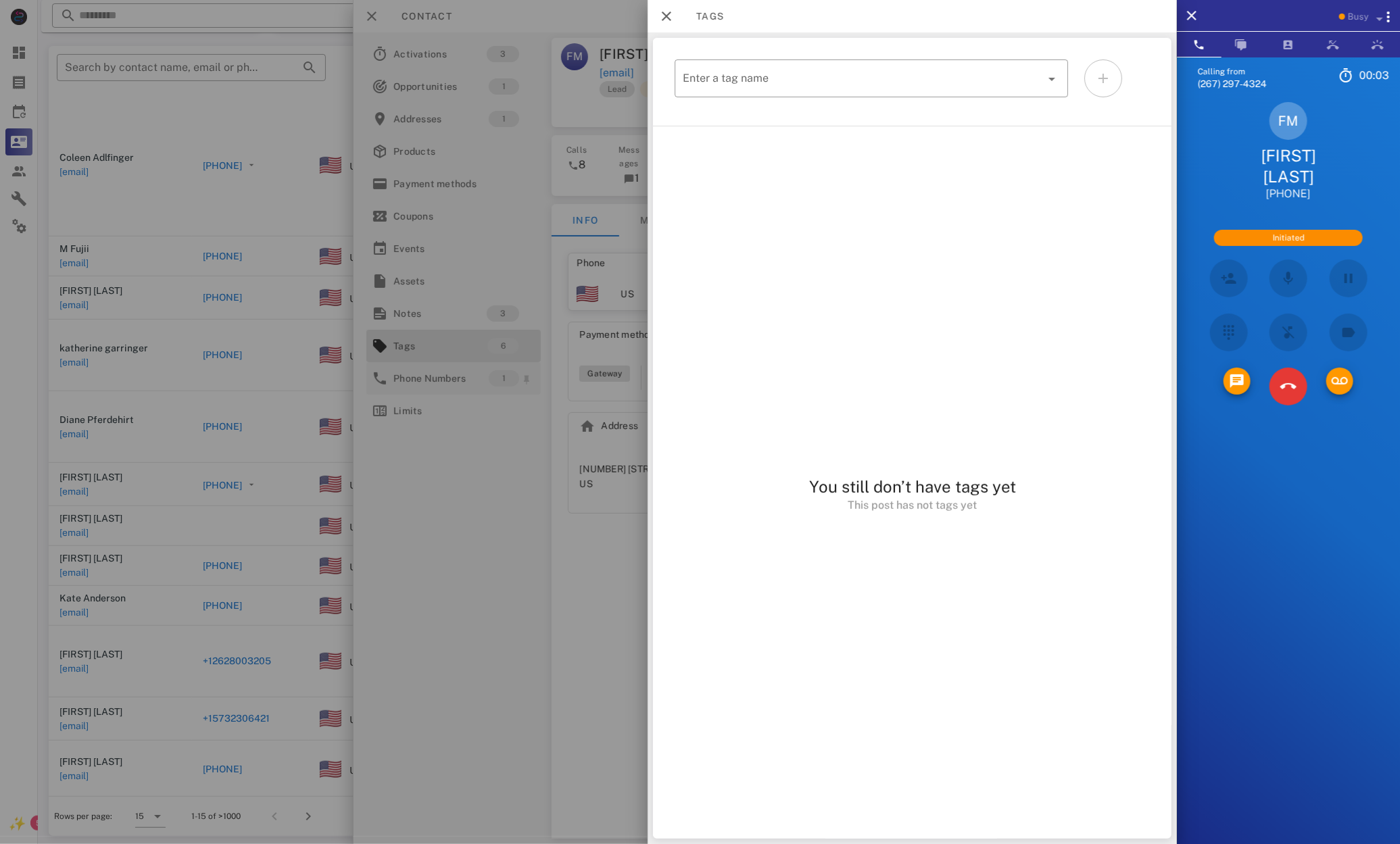 drag, startPoint x: 414, startPoint y: 364, endPoint x: 414, endPoint y: 371, distance: 7 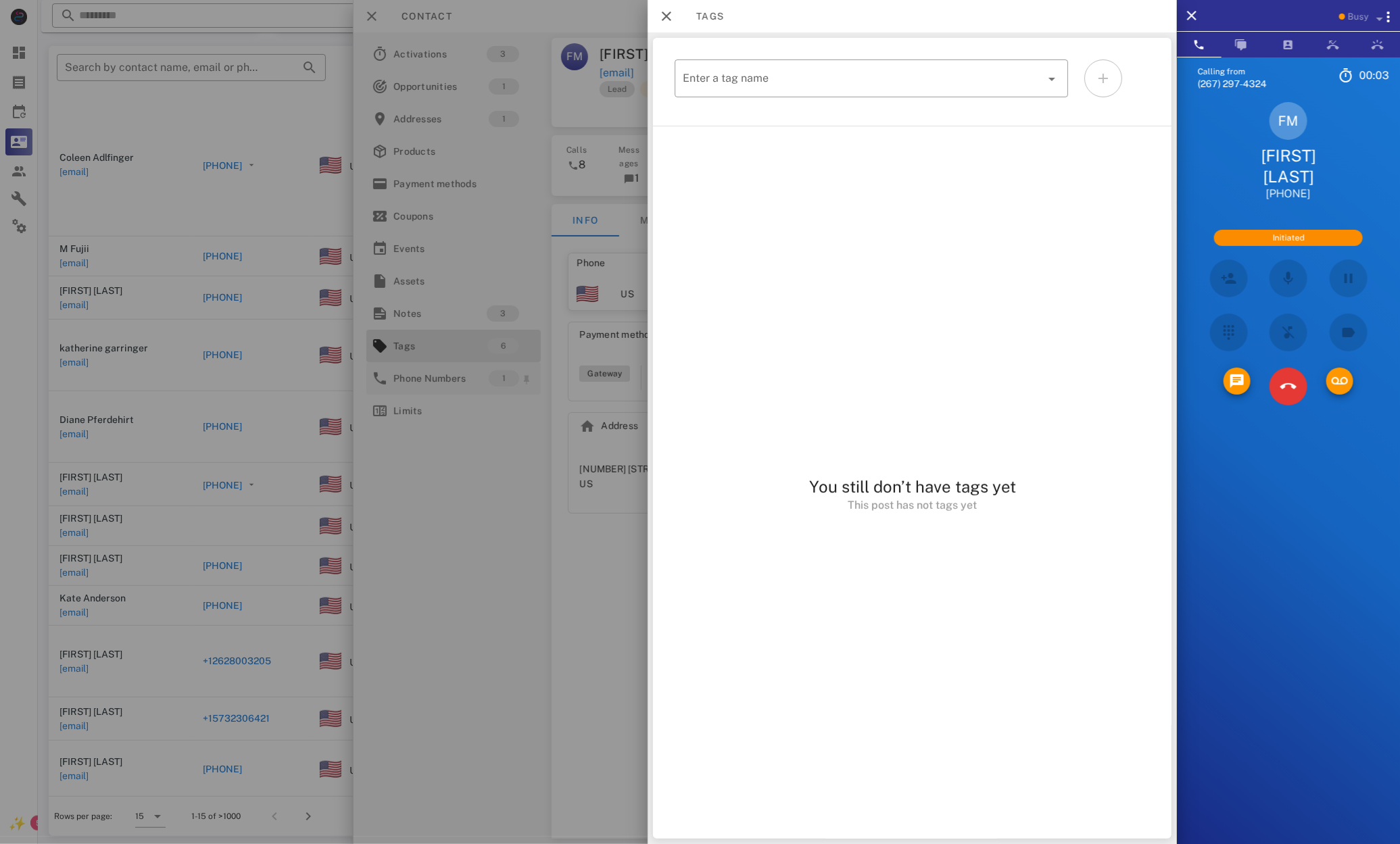 click at bounding box center (700, 422) 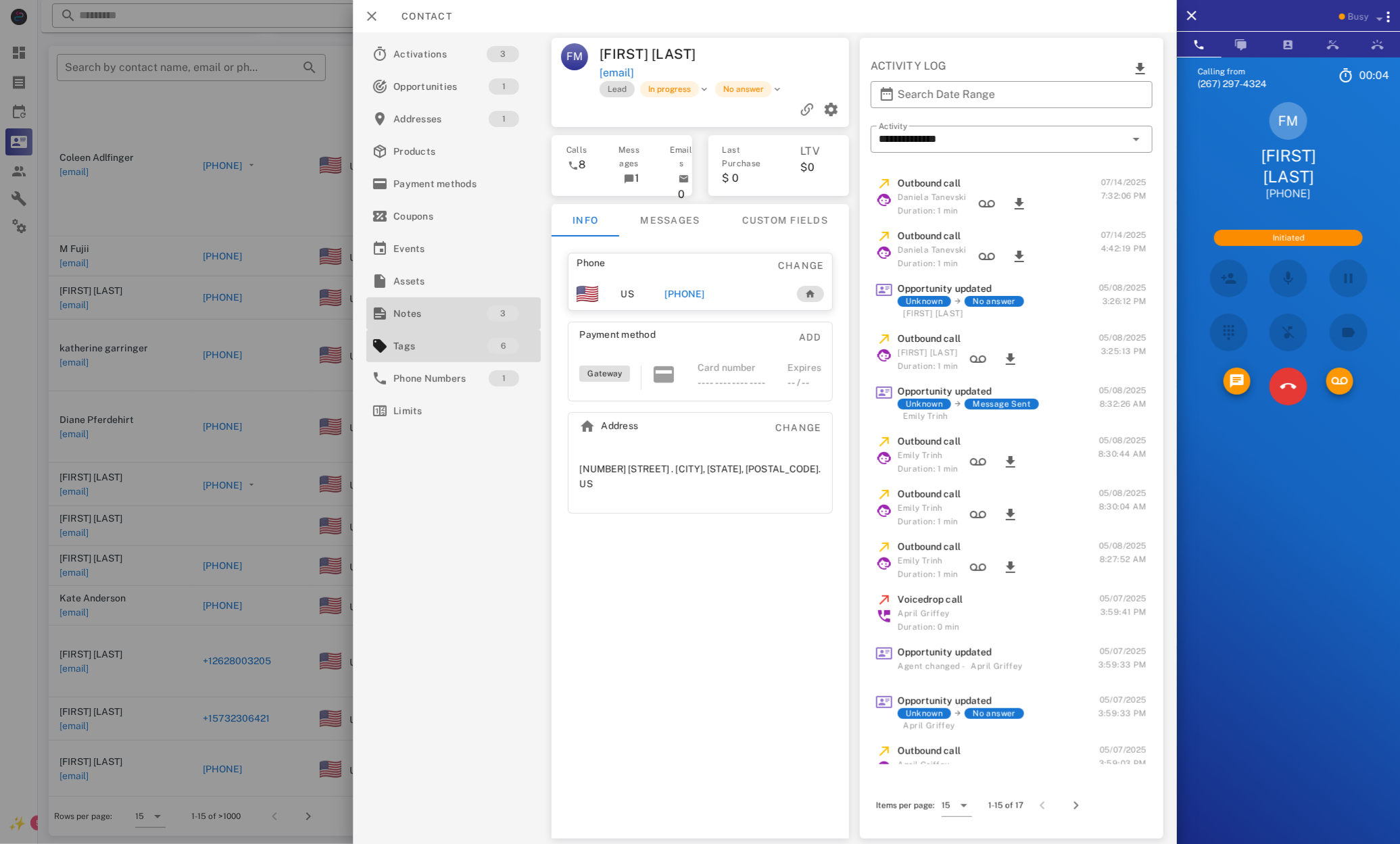 click on "Notes" at bounding box center (440, 314) 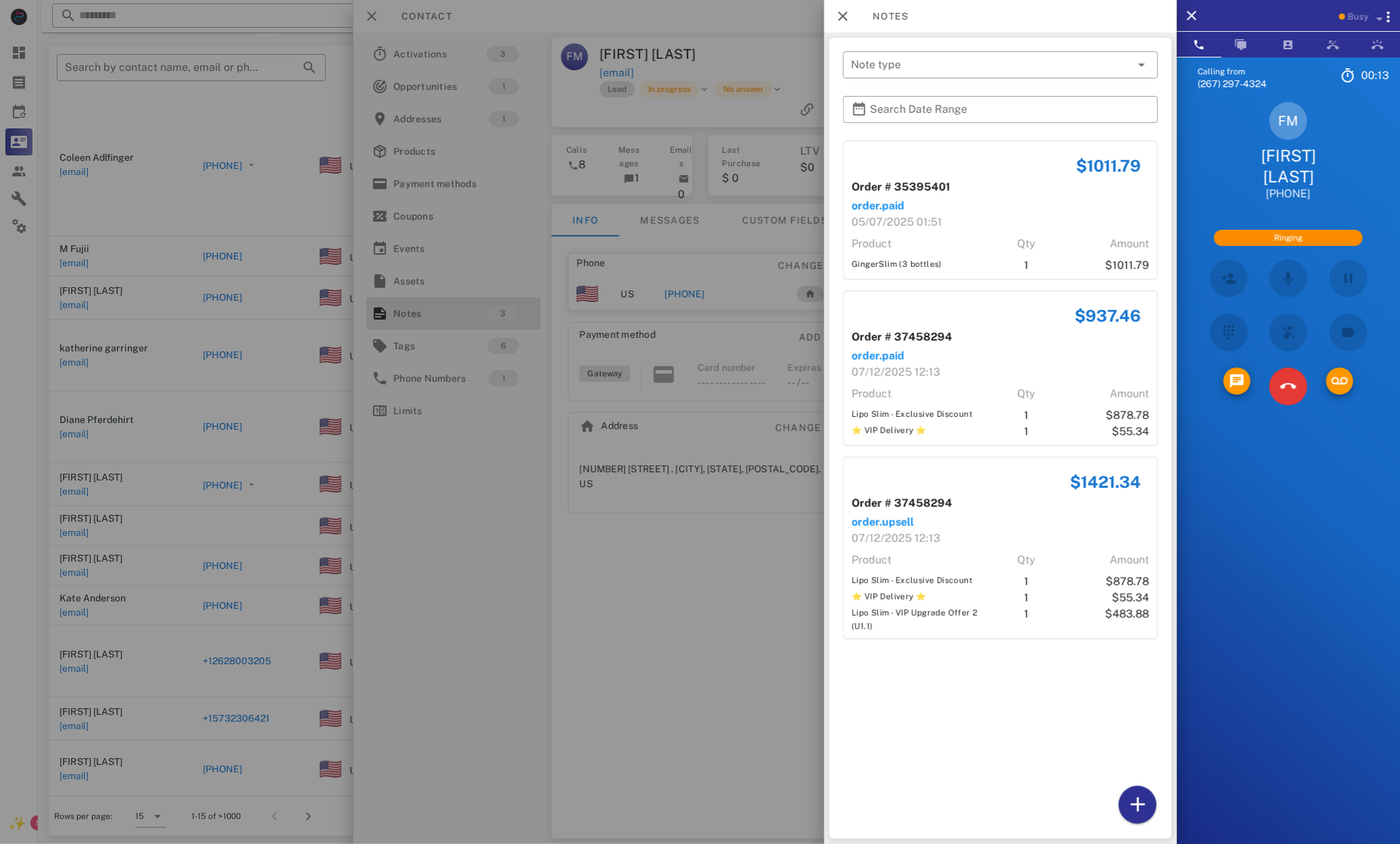 drag, startPoint x: 848, startPoint y: 259, endPoint x: 938, endPoint y: 350, distance: 127.98828 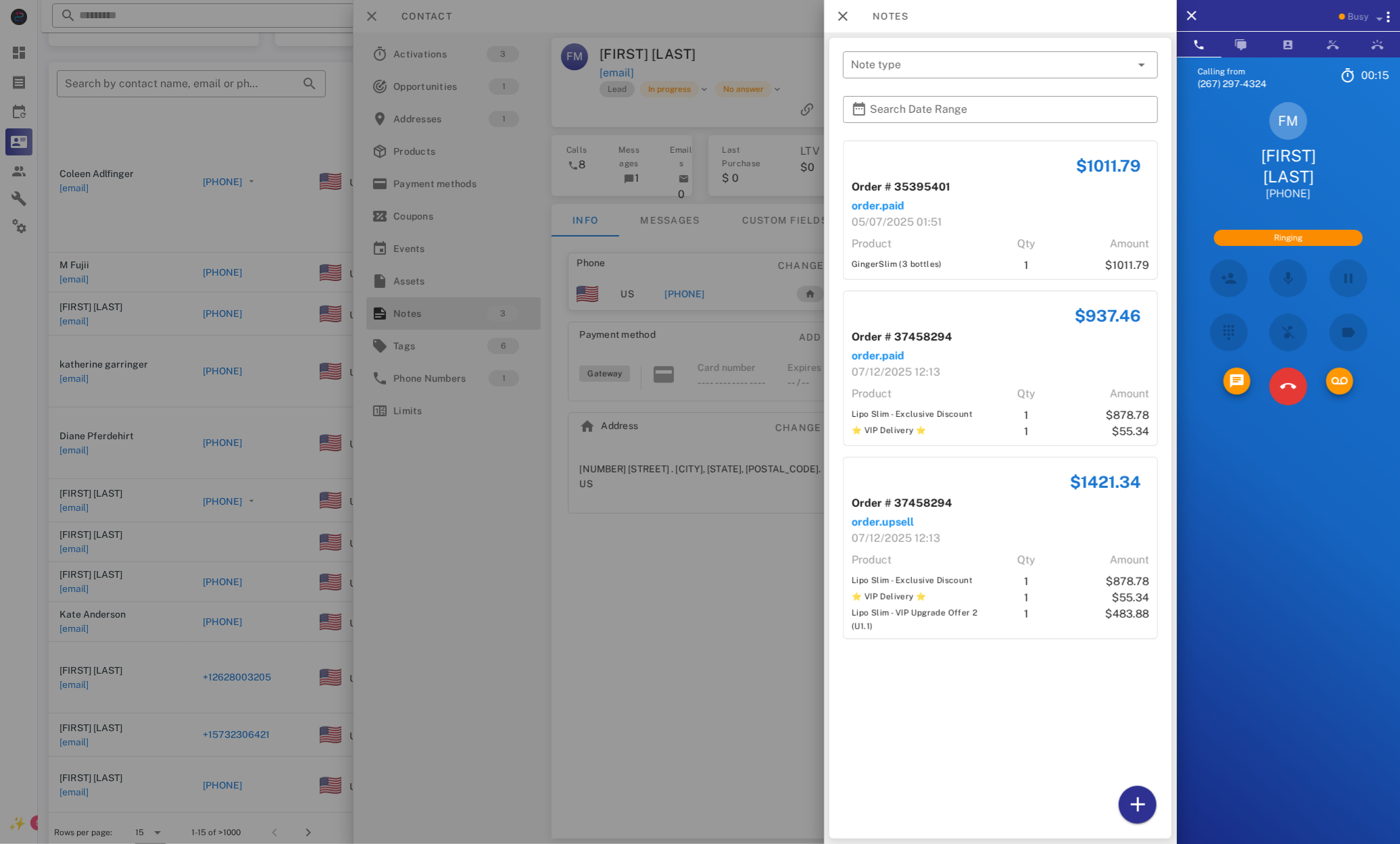 drag, startPoint x: 982, startPoint y: 416, endPoint x: 966, endPoint y: 428, distance: 20 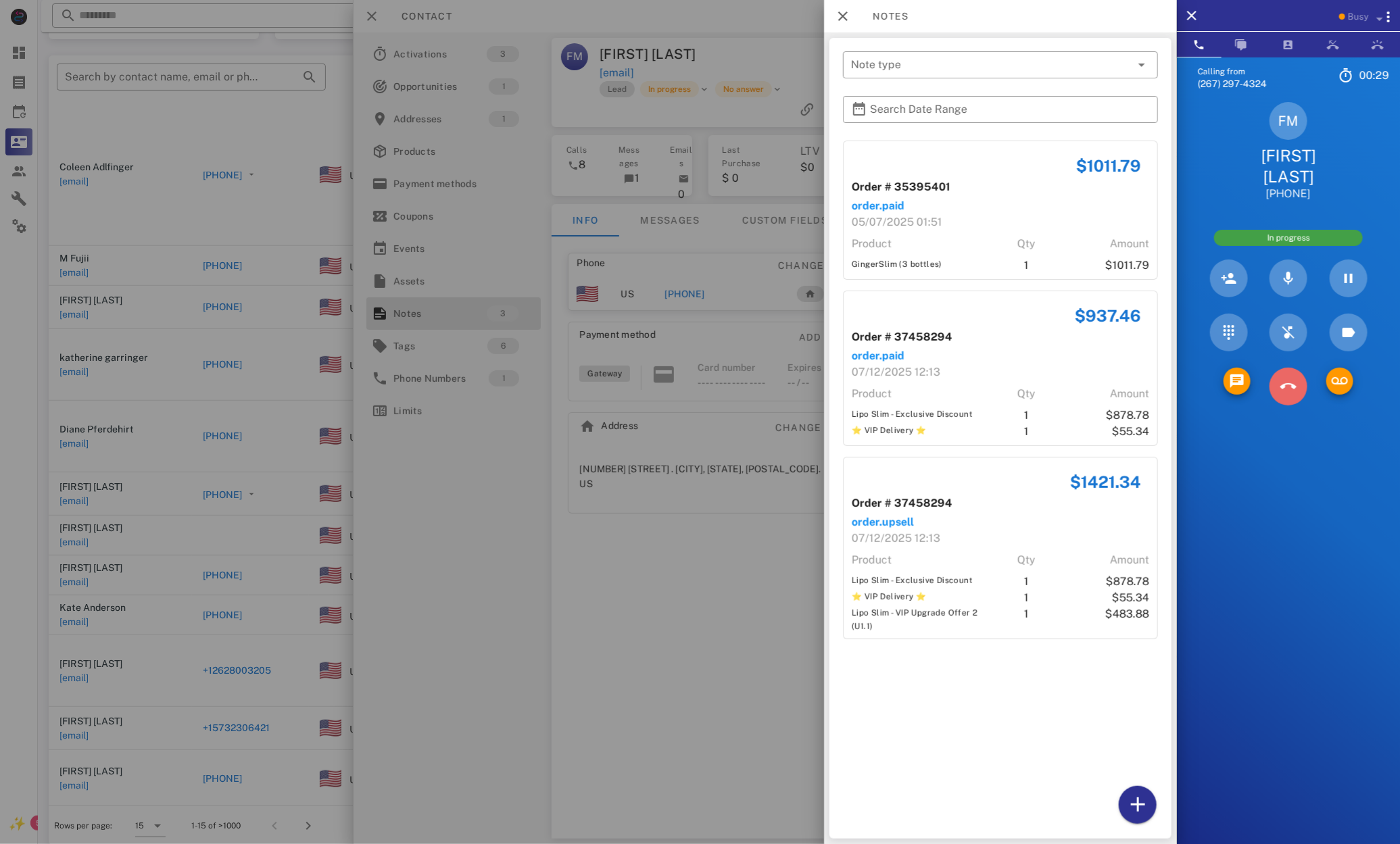 drag, startPoint x: 1301, startPoint y: 361, endPoint x: 1290, endPoint y: 367, distance: 12.52996 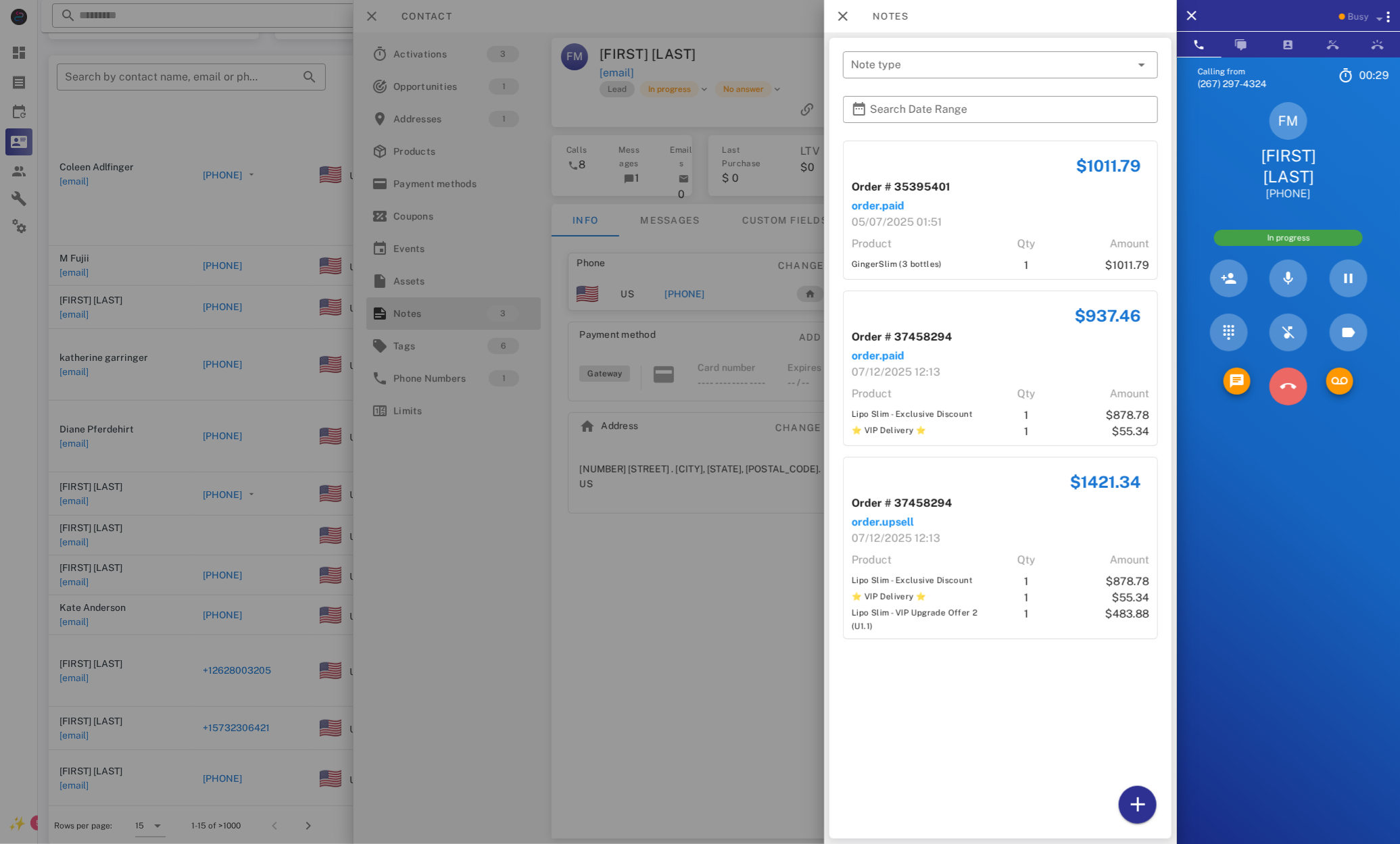 click at bounding box center [1288, 387] 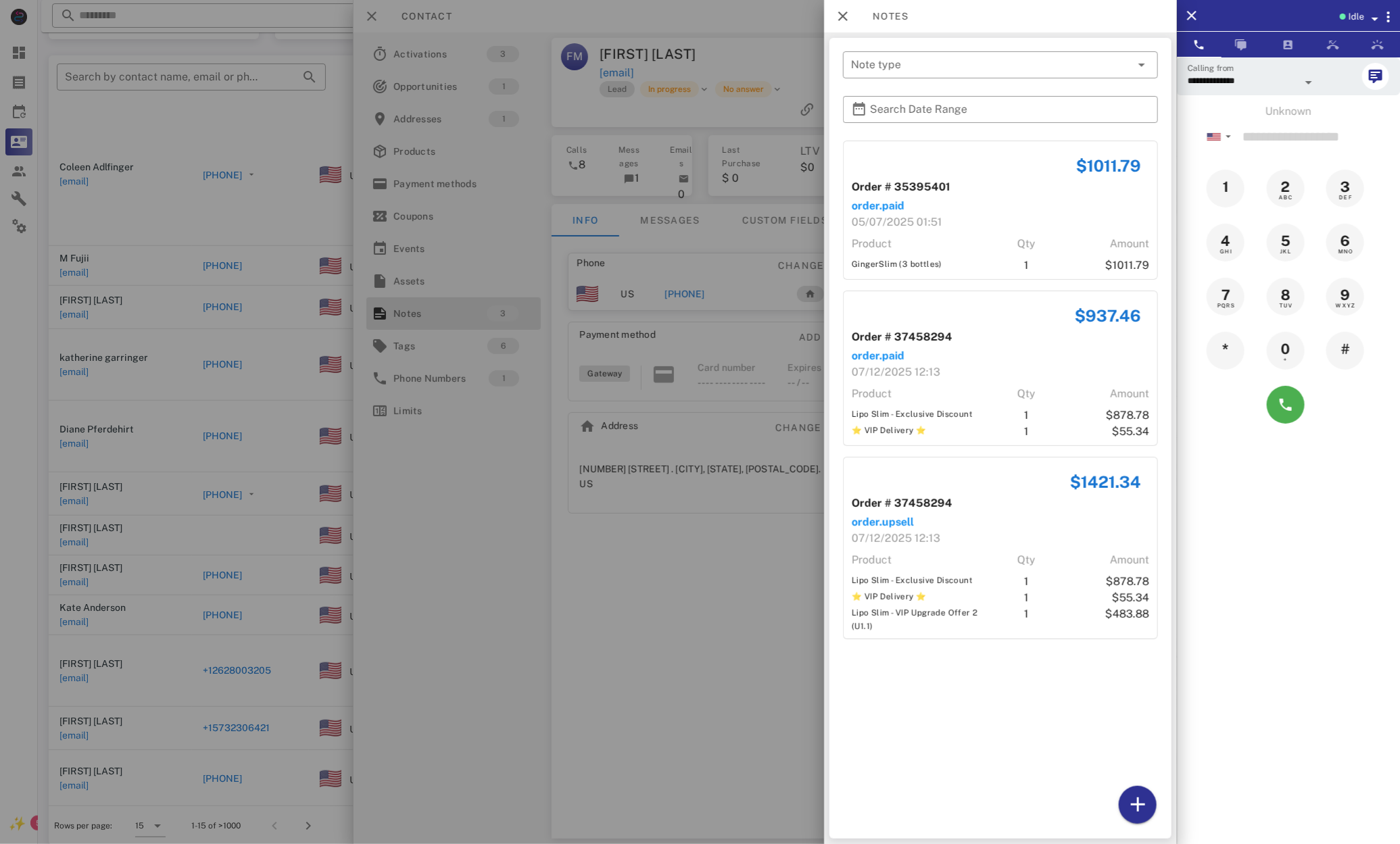 click at bounding box center (700, 422) 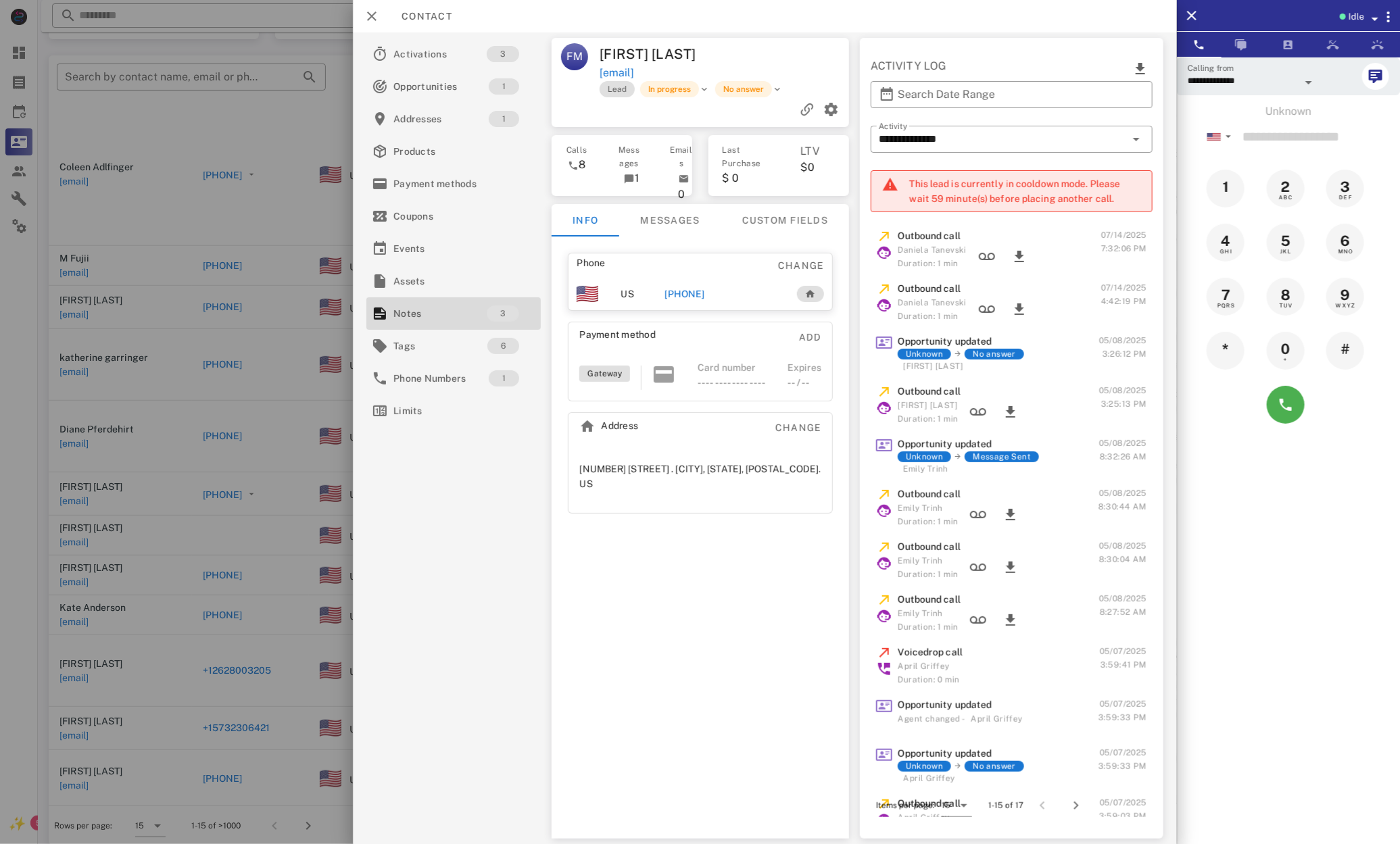 click on "[PHONE]" at bounding box center [685, 294] 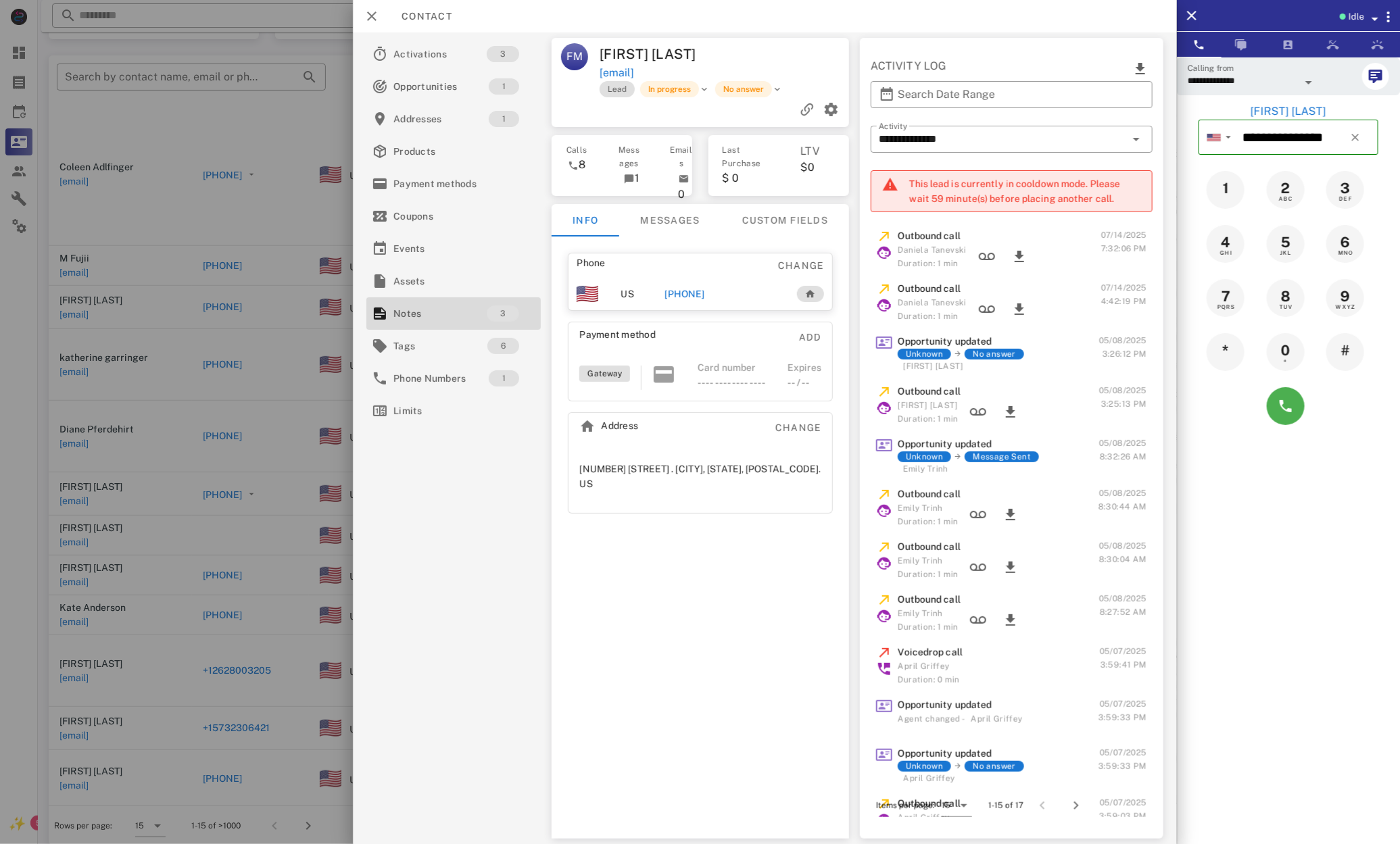 click on "[PHONE]" at bounding box center [723, 294] 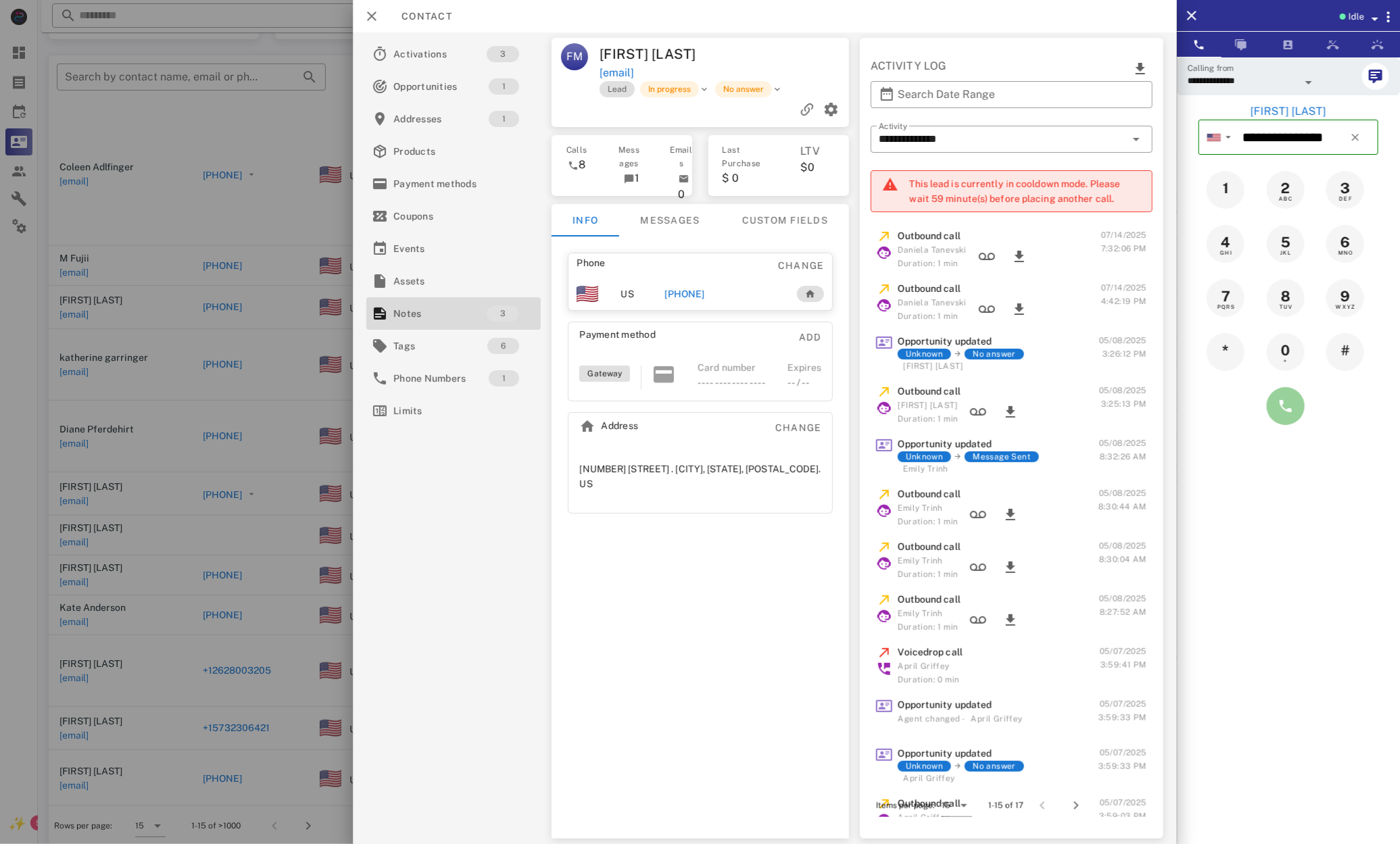 click at bounding box center (1286, 406) 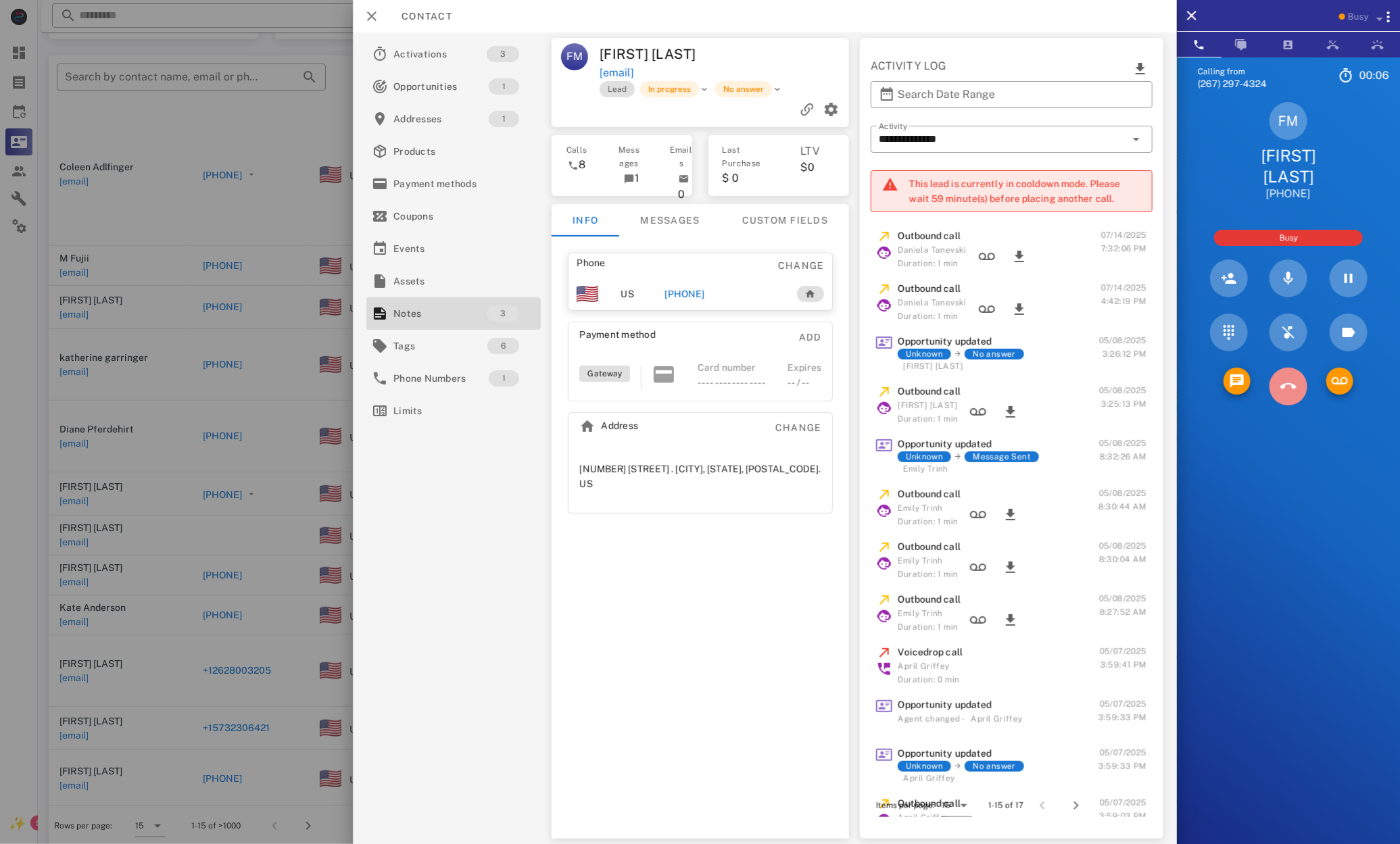 click at bounding box center [1288, 387] 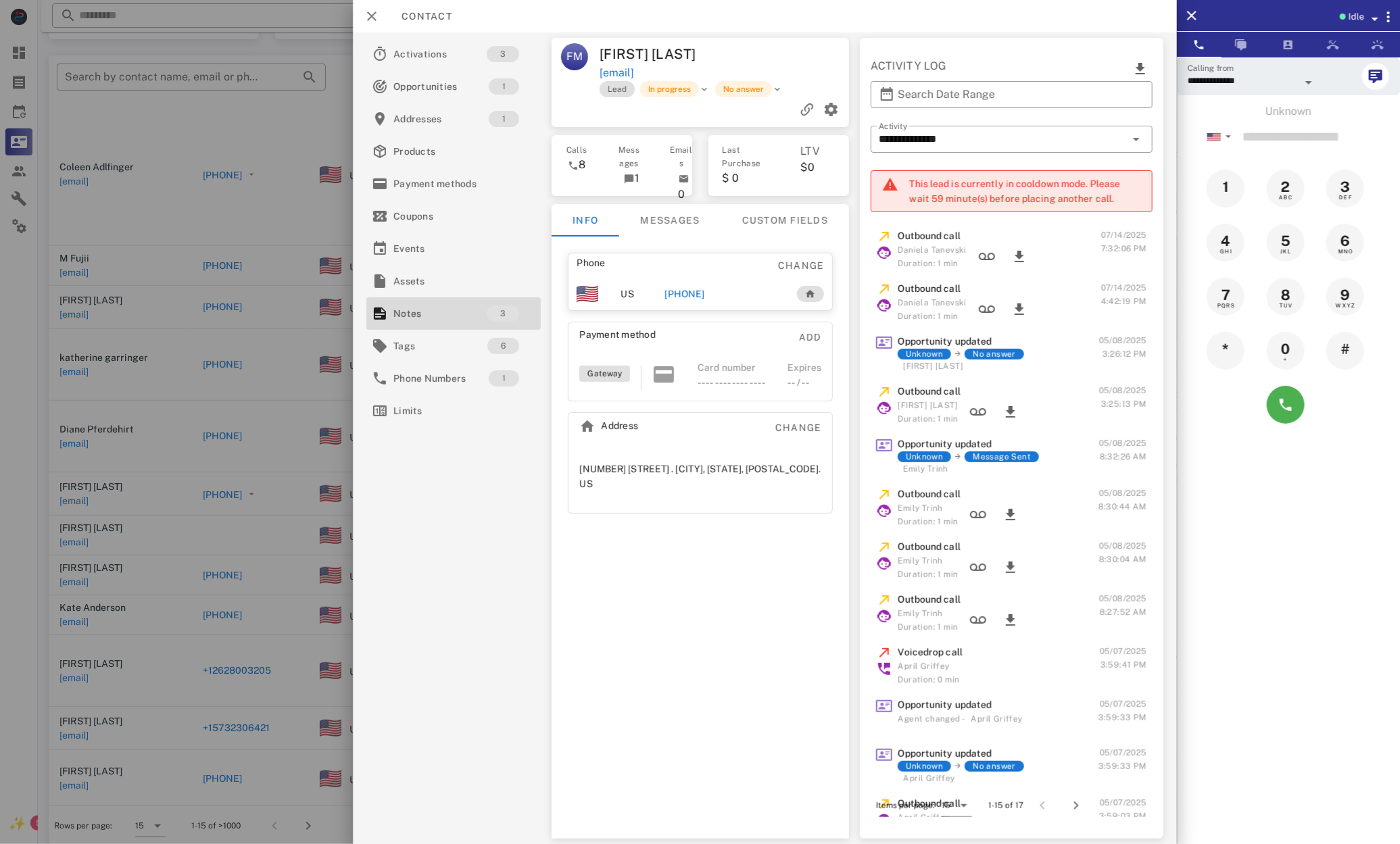 click at bounding box center [700, 422] 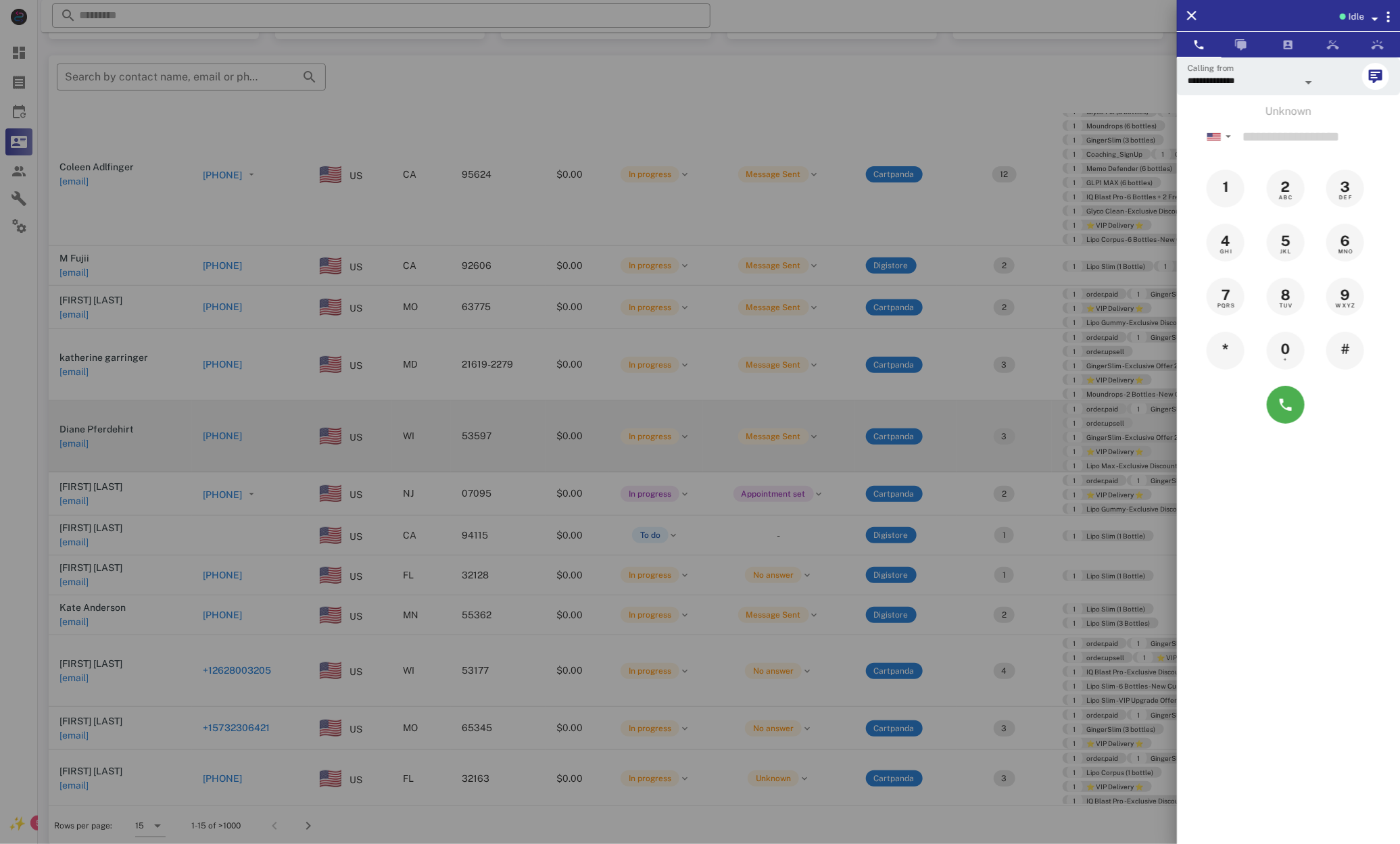 drag, startPoint x: 226, startPoint y: 340, endPoint x: 187, endPoint y: 428, distance: 96.25487 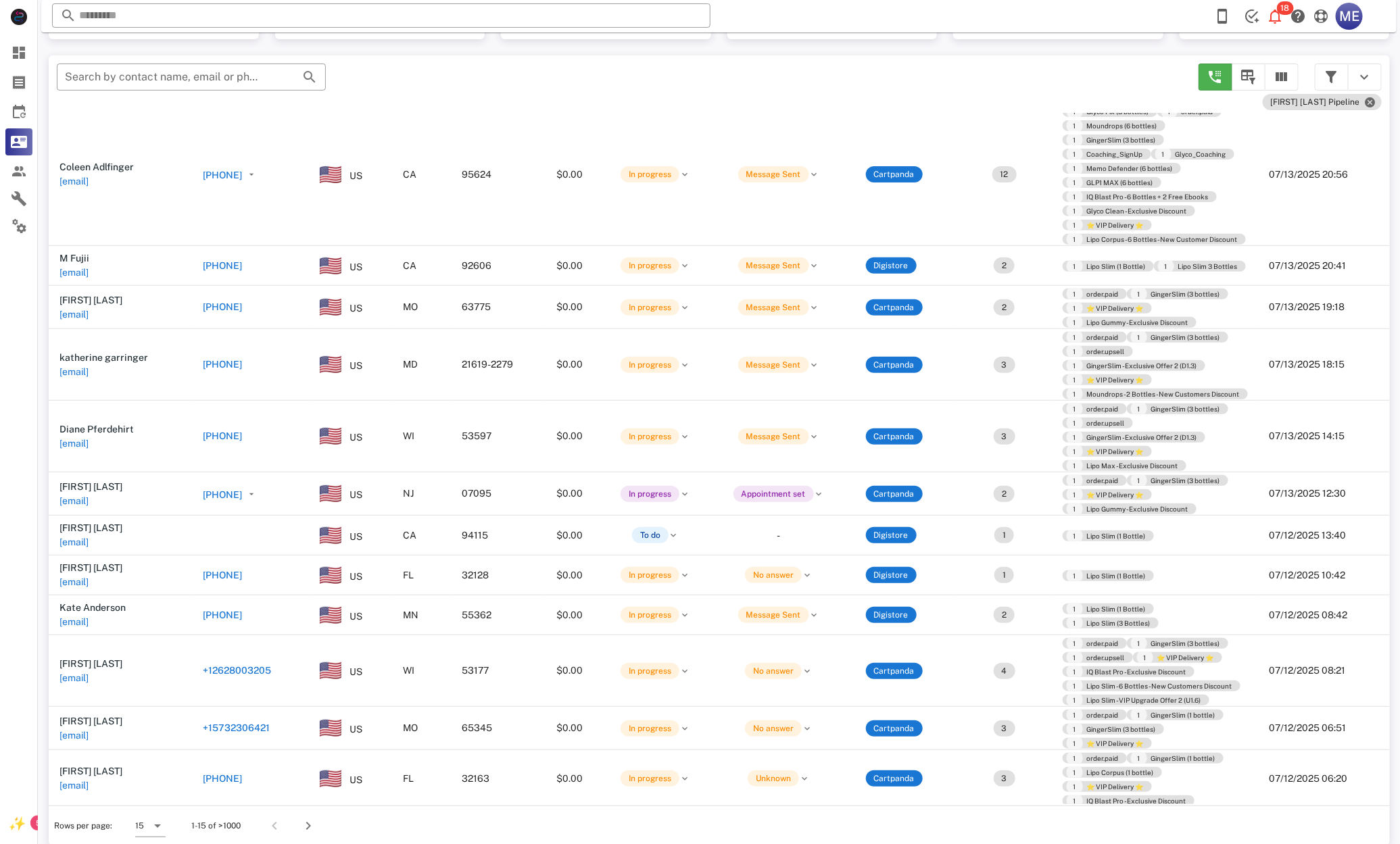 drag, startPoint x: 272, startPoint y: 568, endPoint x: 271, endPoint y: 578, distance: 10.049876 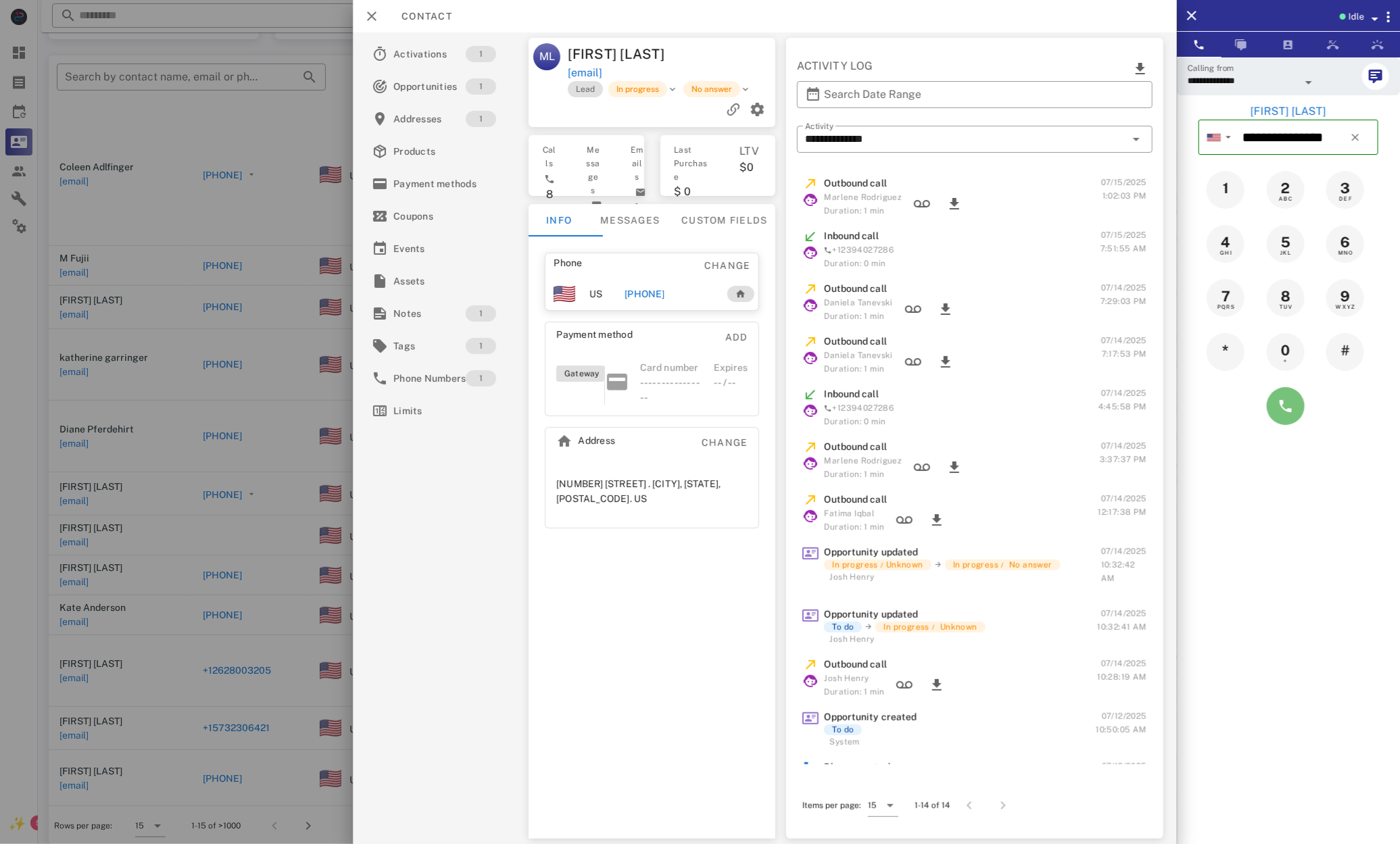 click at bounding box center [1286, 406] 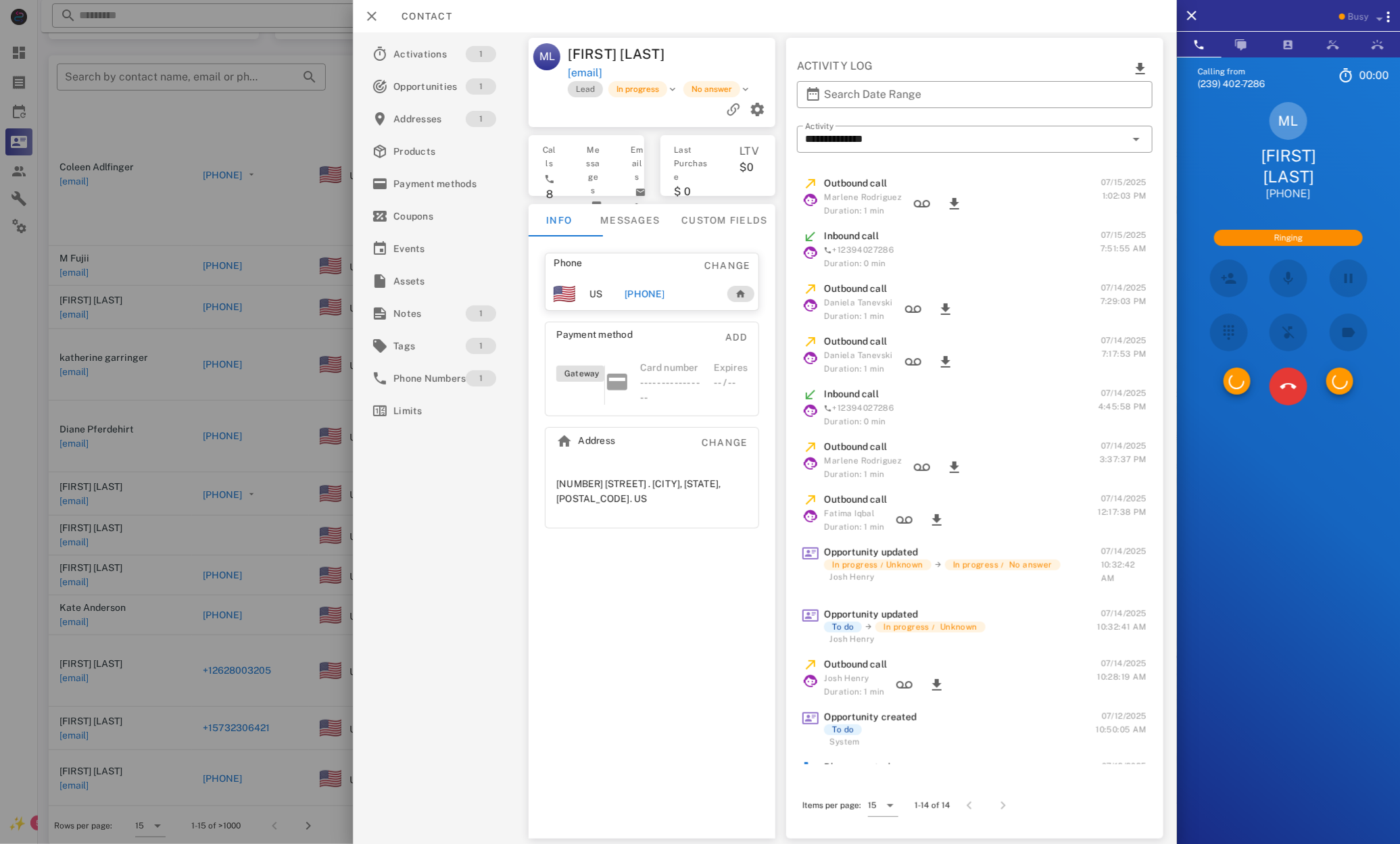 click at bounding box center [1288, 332] 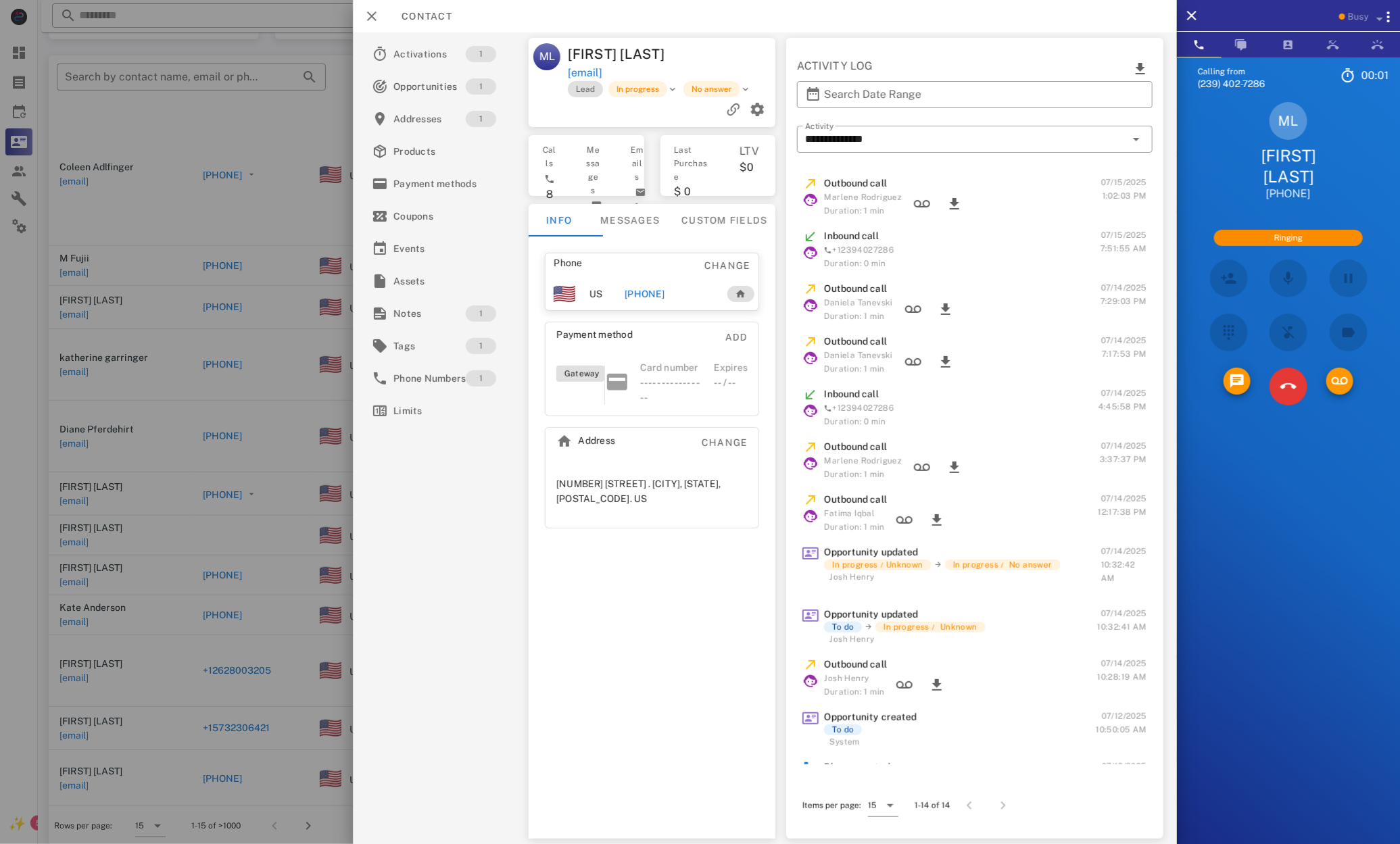 scroll, scrollTop: 137, scrollLeft: 0, axis: vertical 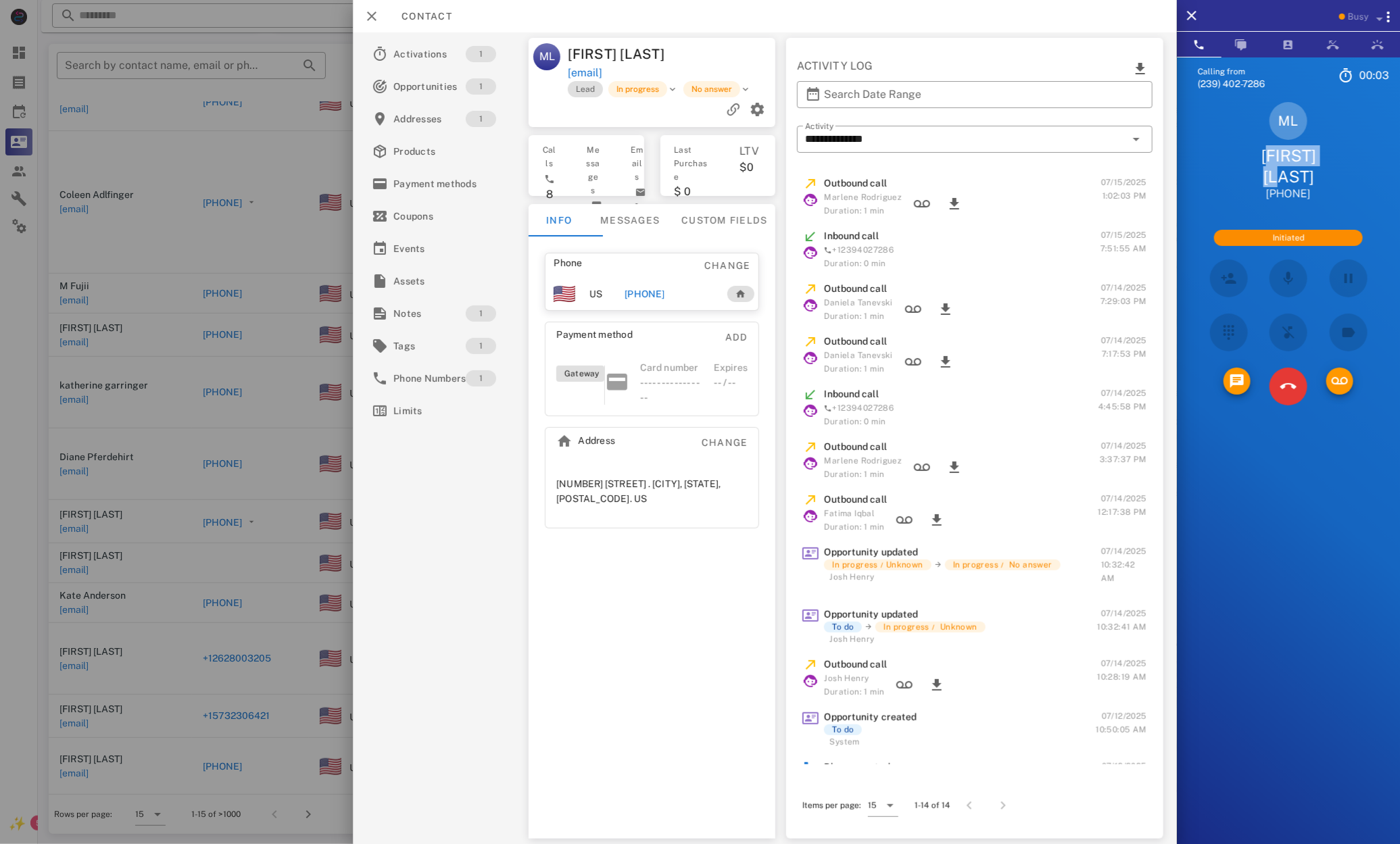 drag, startPoint x: 1233, startPoint y: 156, endPoint x: 1282, endPoint y: 158, distance: 49.0408 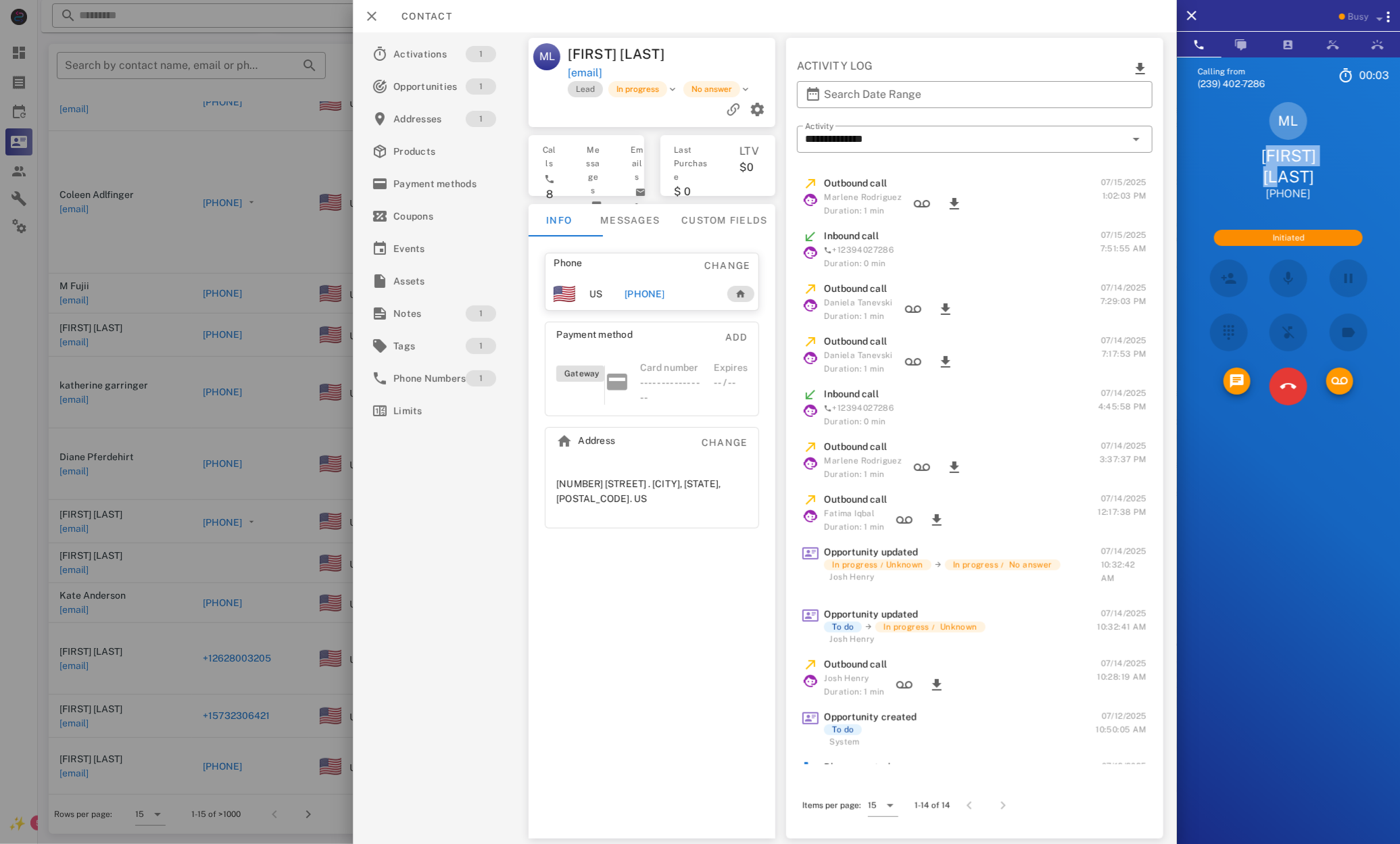 click on "ML   [FIRST] [LAST]  [PHONE]" at bounding box center [1288, 151] 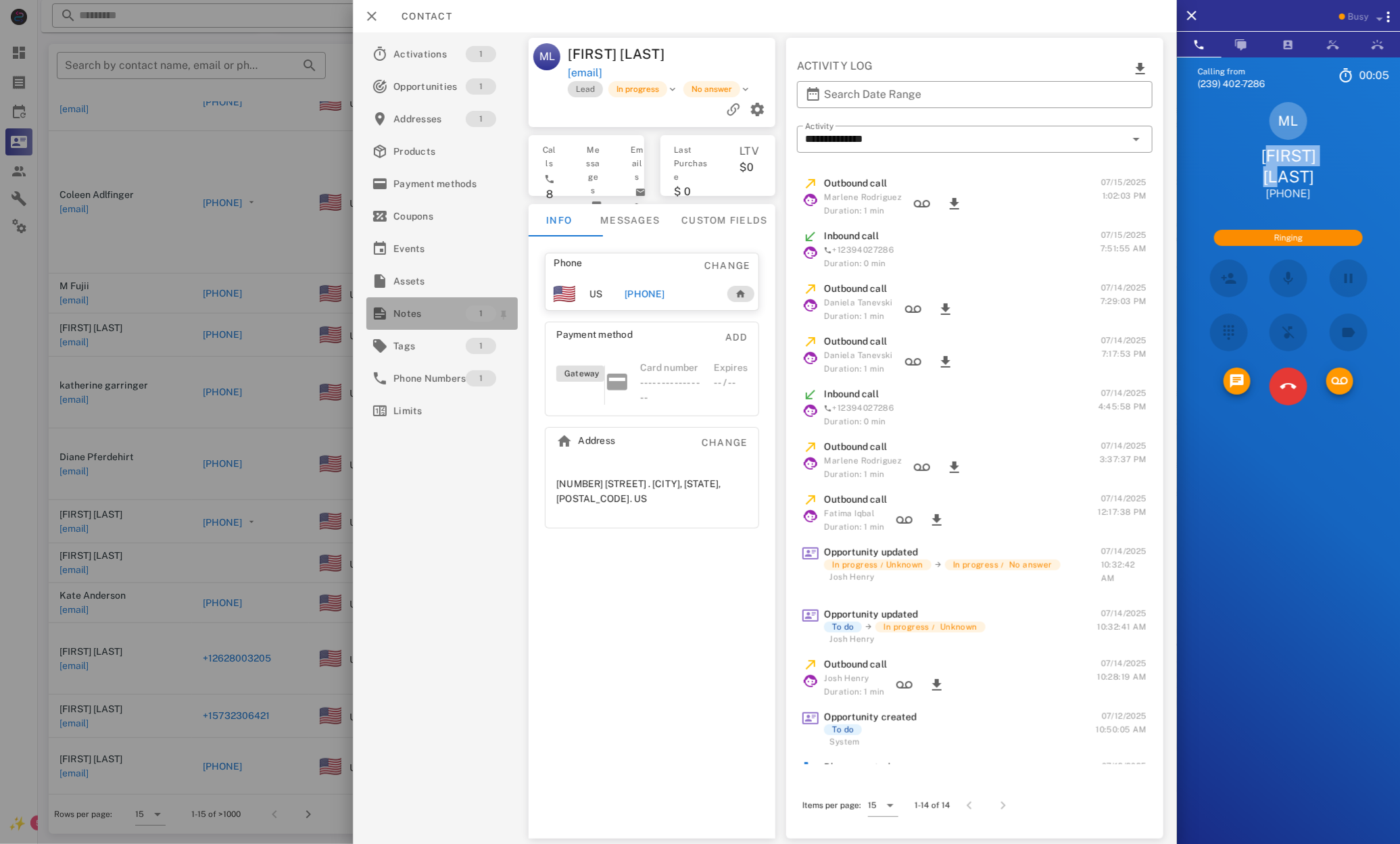 click on "Notes  1" at bounding box center (442, 314) 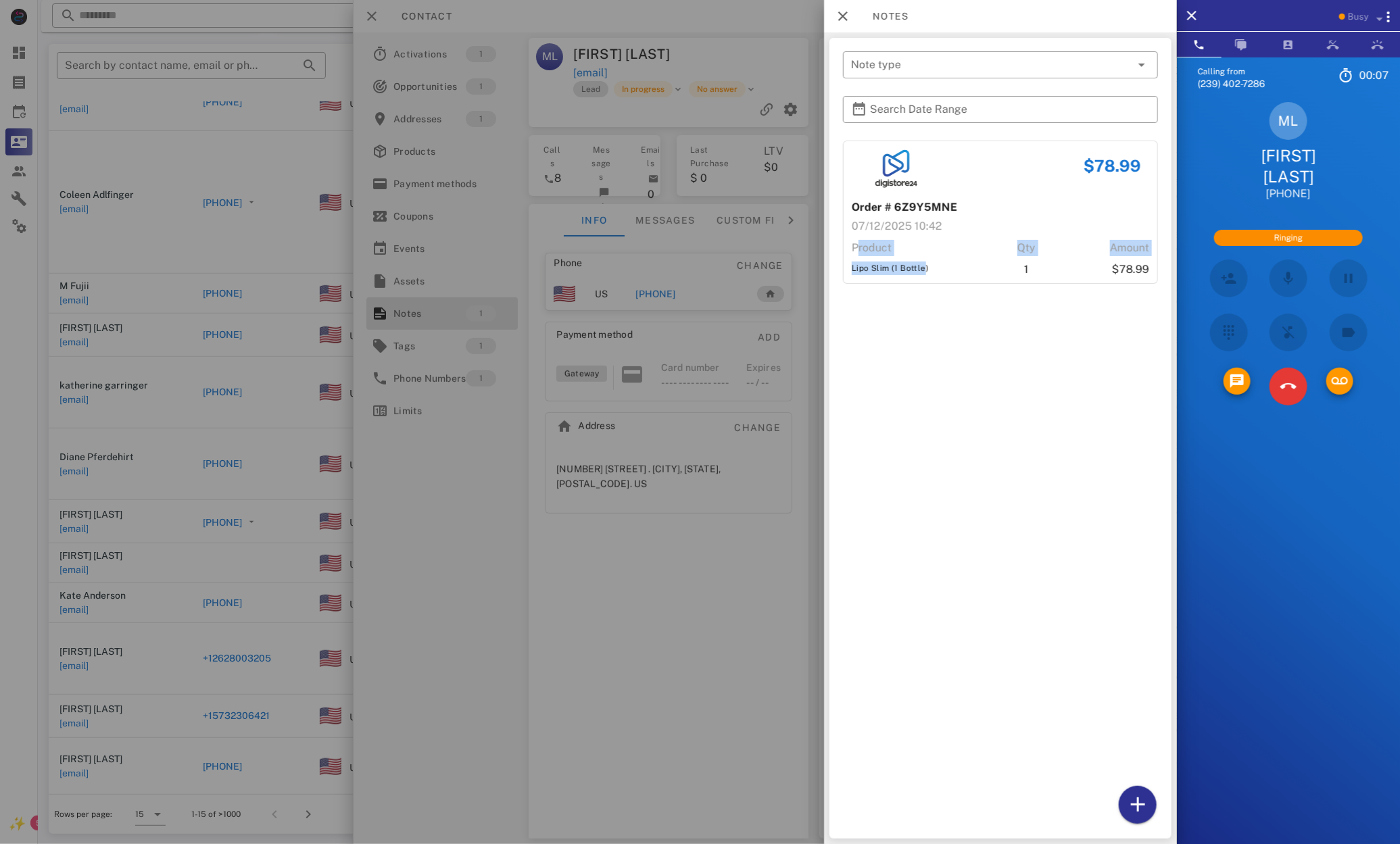 drag, startPoint x: 881, startPoint y: 258, endPoint x: 920, endPoint y: 266, distance: 39.81206 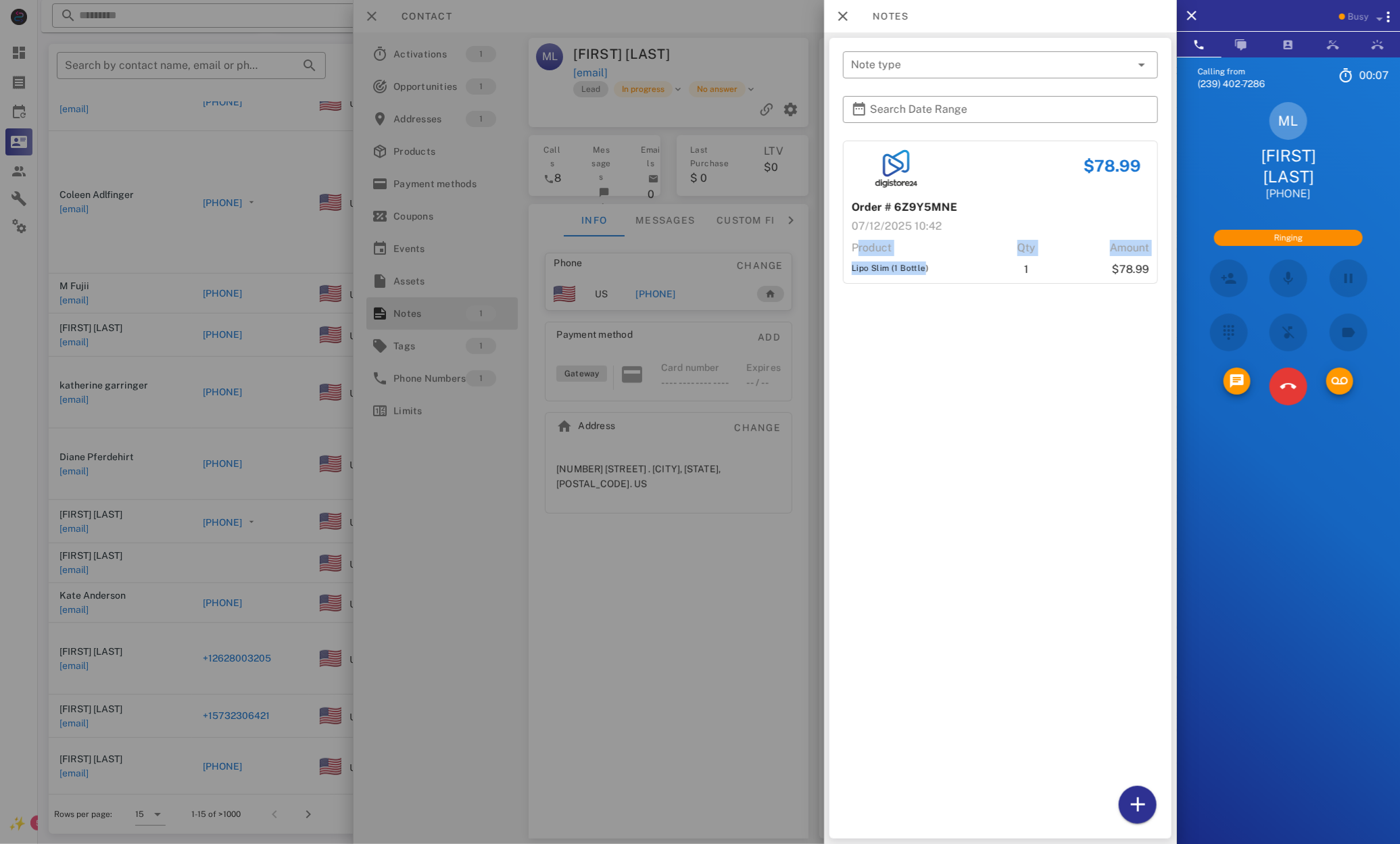 click on "Product Qty Amount  Lipo Slim (1 Bottle)  1 $78.99" at bounding box center (1000, 256) 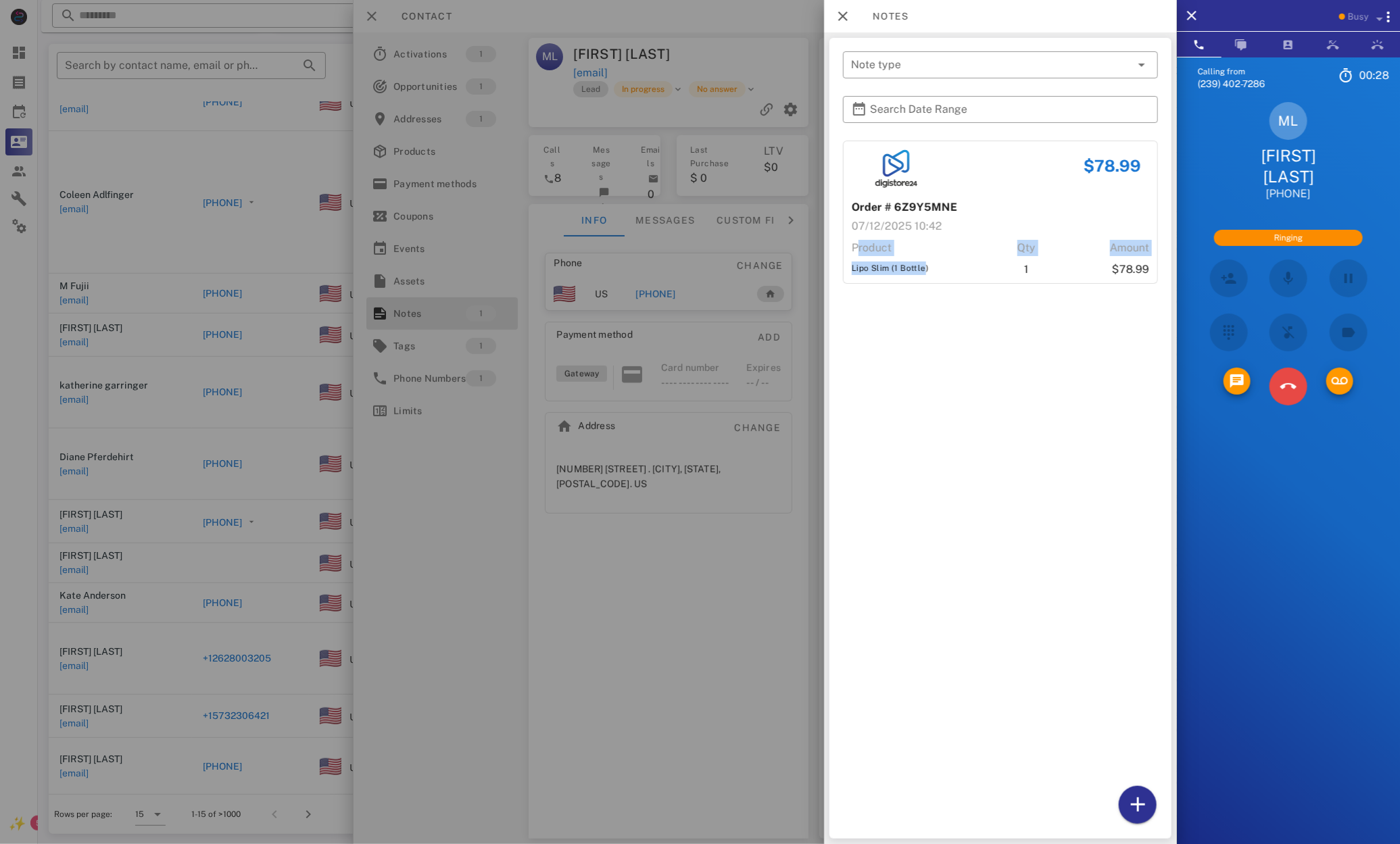 click at bounding box center (1288, 387) 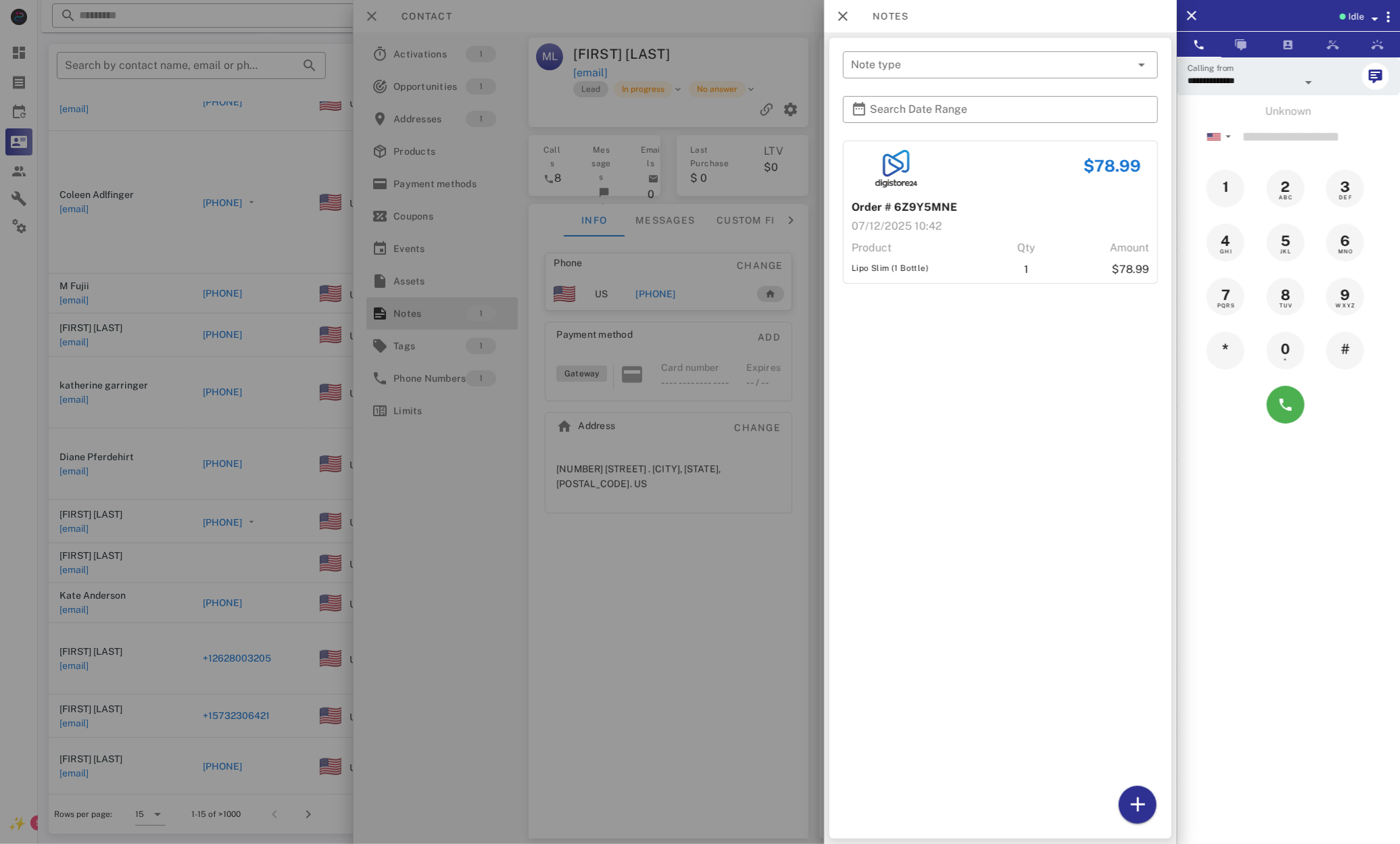 click on "0 +" at bounding box center [1288, 351] 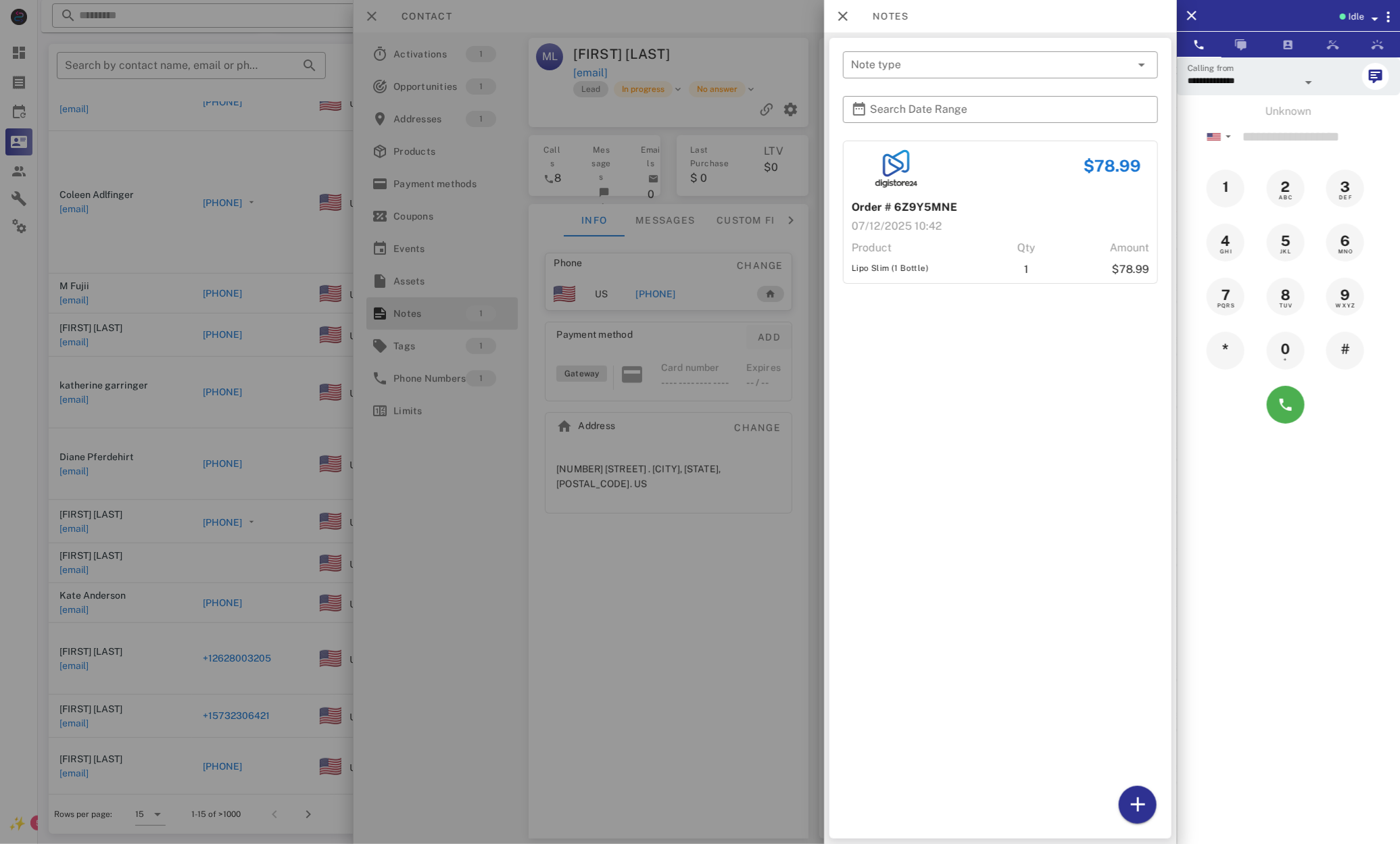click at bounding box center (700, 422) 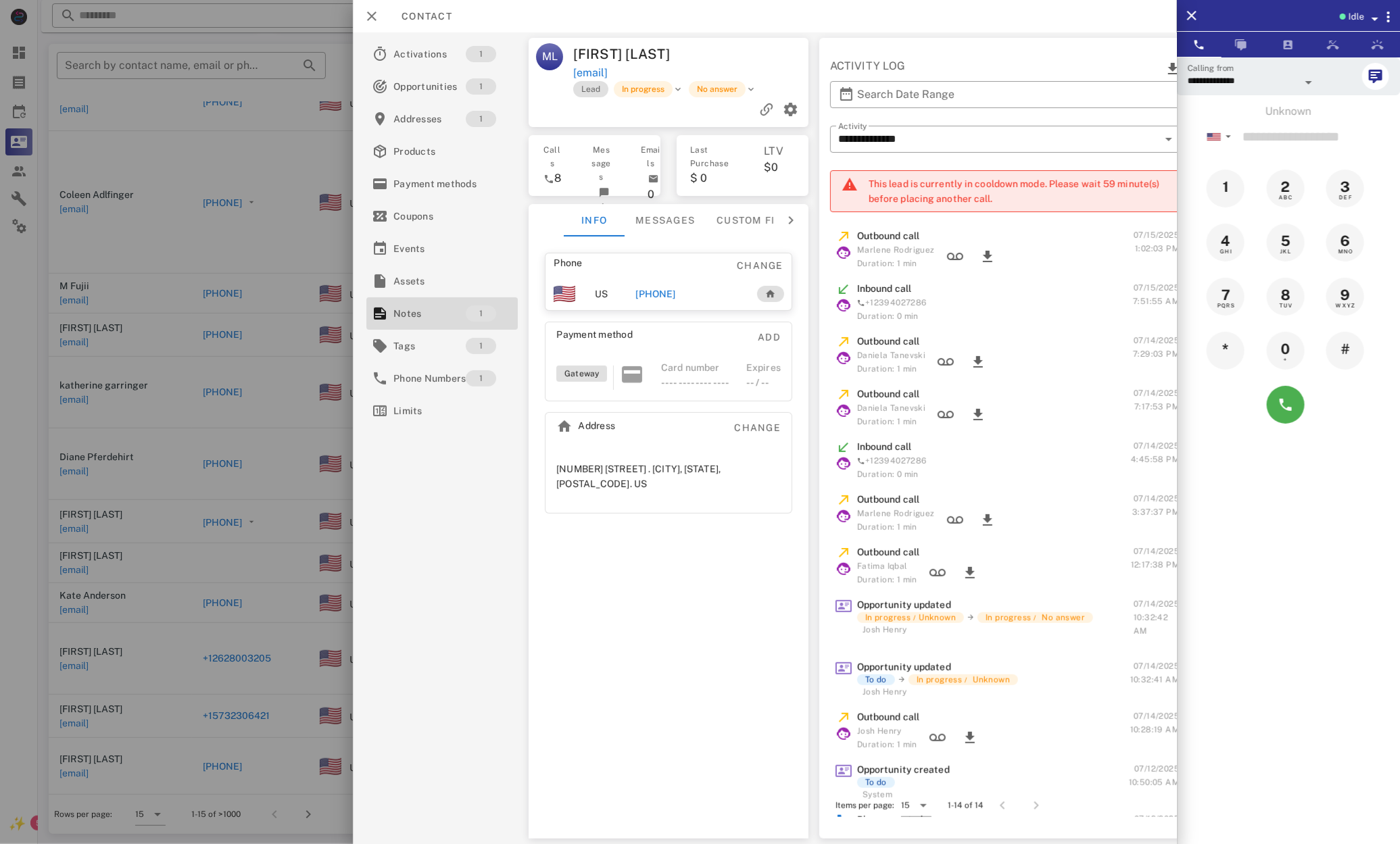 click on "[PHONE]" at bounding box center [656, 294] 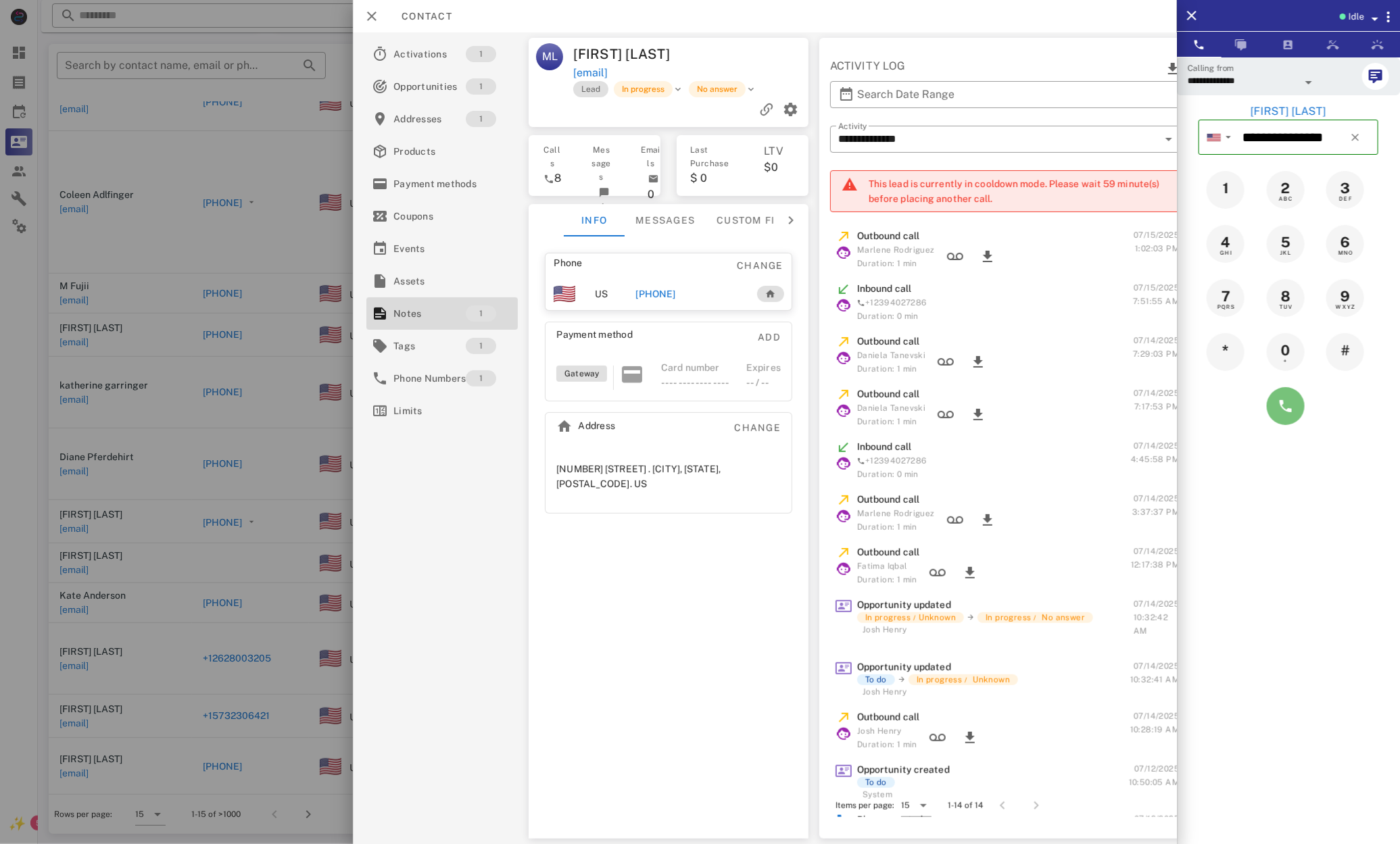 click at bounding box center (1286, 406) 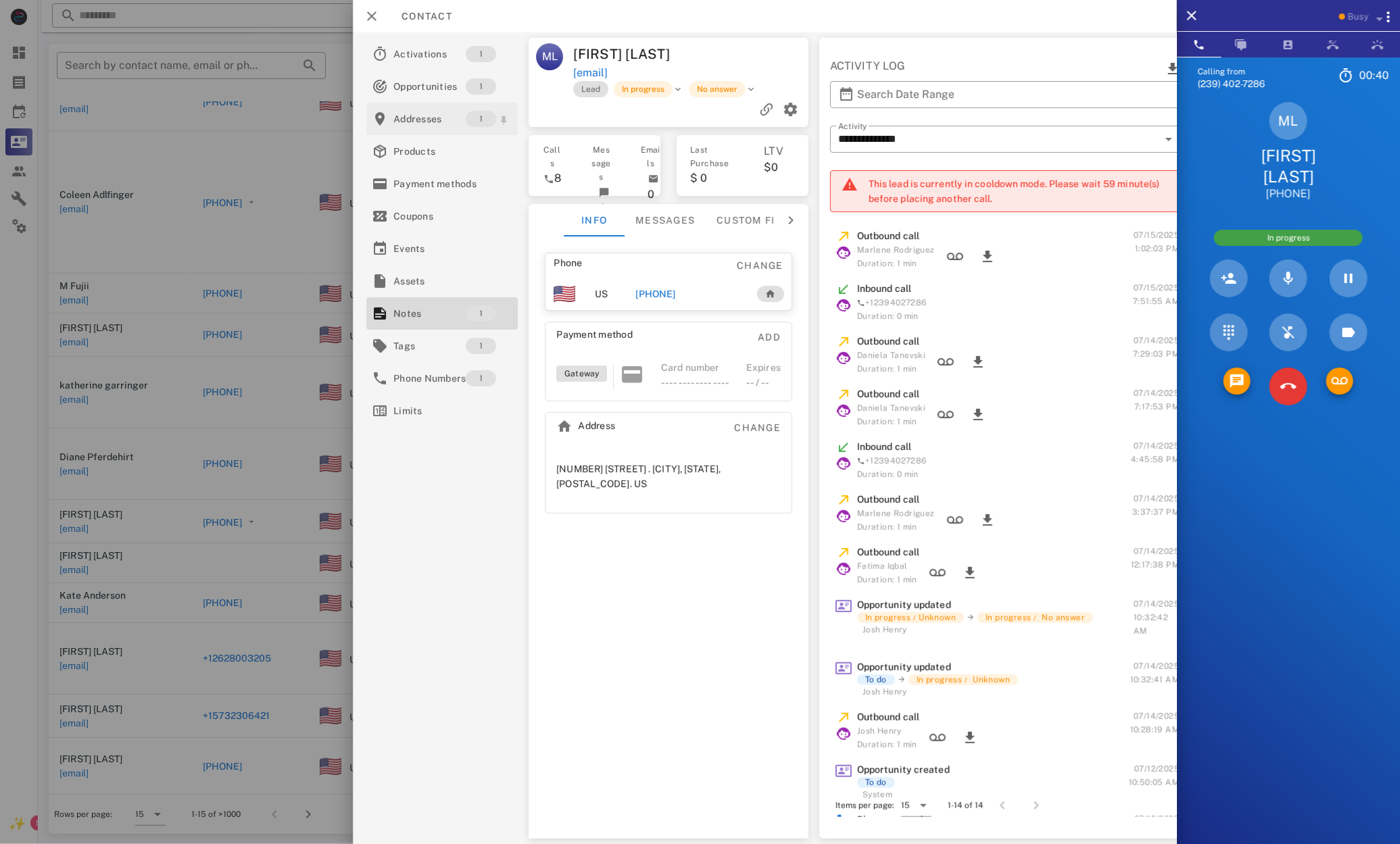 click on "Addresses" at bounding box center (429, 119) 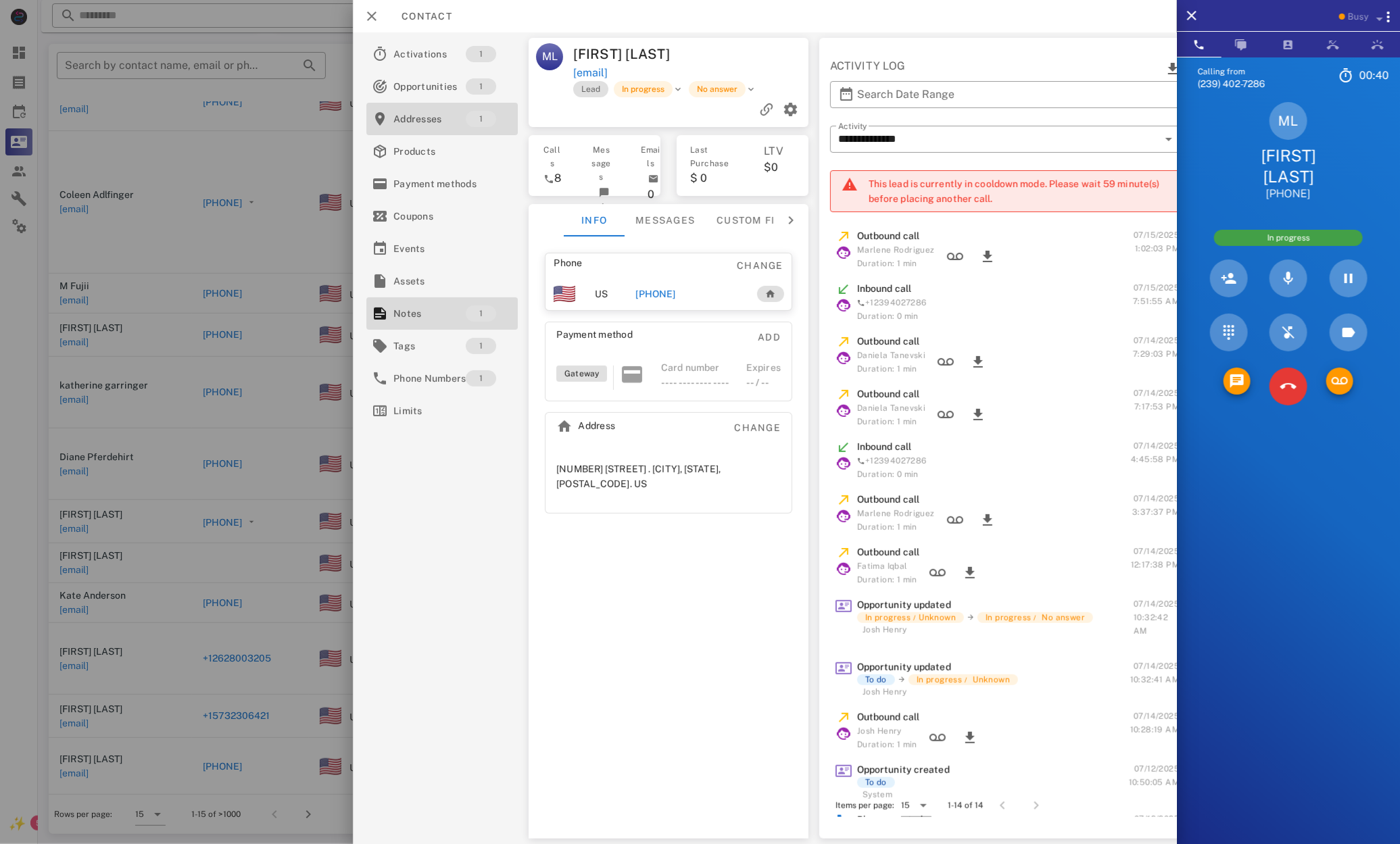 click on "Busy  Calling from [PHONE] [TIME]  Unknown      ▼     Australia
+61
Canada
+1
Guam
+1671
Mexico (México)
+52
New Zealand
+64
United Kingdom
+44
United States
+1
1 2 ABC 3 DEF 4 GHI 5 JKL 6 MNO 7 PQRS 8 TUV 9 WXYZ * 0 + #  ML   [FIRST] [LAST]  [PHONE]  In progress  Directory ​  KV  [FIRST] [LAST]  Idle   KM  [FIRST] [LAST]  Idle   JH  [FIRST] [LAST]  Idle   A1  Agent 120  Idle   A1  Agent 121  Idle   A1  Agent 124  Idle   AL  [FIRST] [LAST]  Idle   AB  [FIRST] [LAST]  Idle   CM  [FIRST] [LAST]  Idle   DW  [FIRST] [LAST]  Idle   DT  [FIRST] [LAST]  Idle   EV  [FIRST] [LAST]  Idle   FI  [FIRST] [LAST]  Idle   HG  [FIRST] [LAST]  Idle   HR  [FIRST] [LAST]  Idle   JG  [FIRST] [LAST]  Idle   NW  [FIRST] [LAST]  Busy   BC  [FIRST] [LAST]  Busy   JC  [FIRST] [LAST]  Offline   LJ  [FIRST] [LAST]  Offline   AD  Accounting Dept  Offline   A1  Agent 100  Offline   A1   A1" at bounding box center [719, -105] 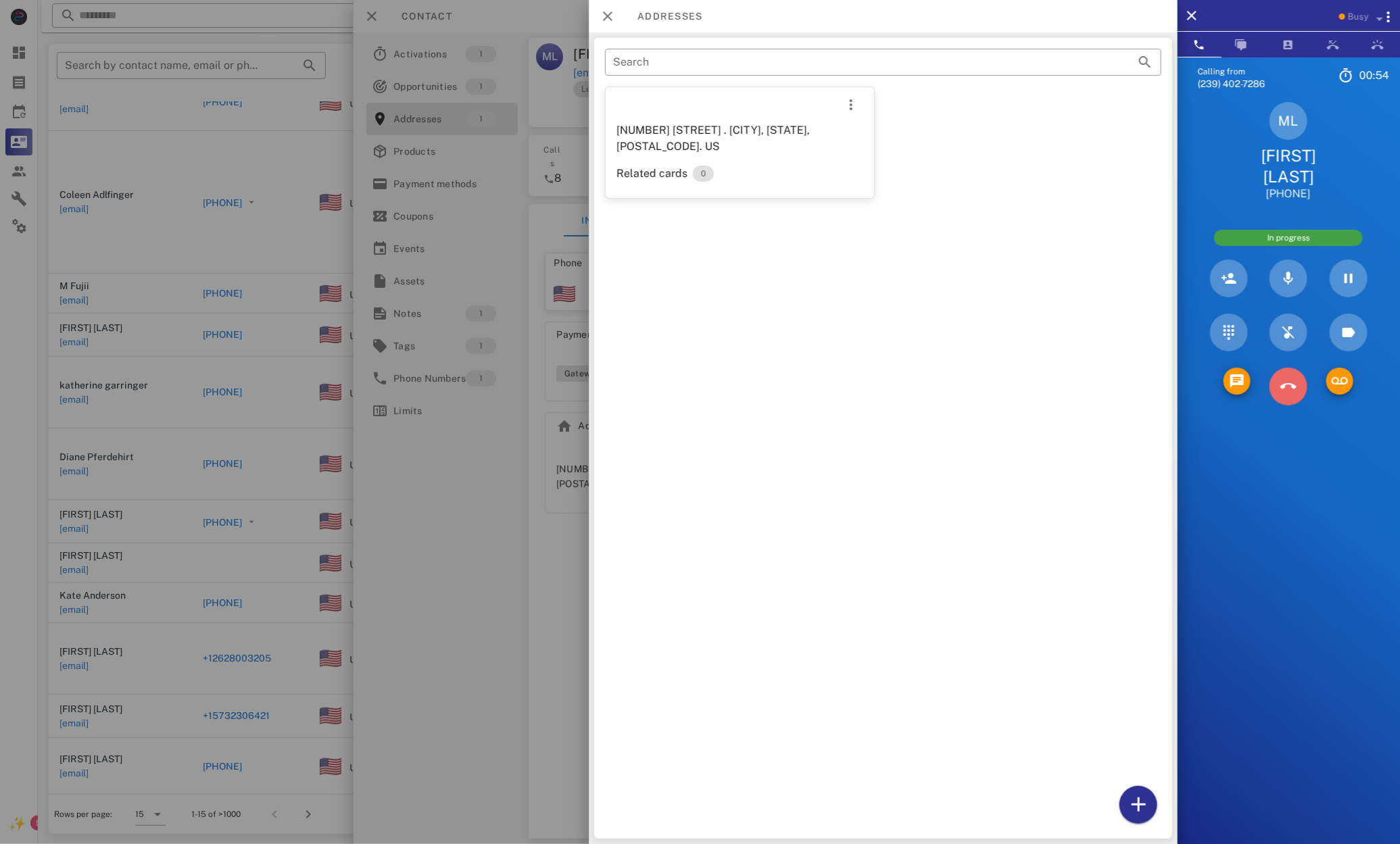 click at bounding box center [1288, 387] 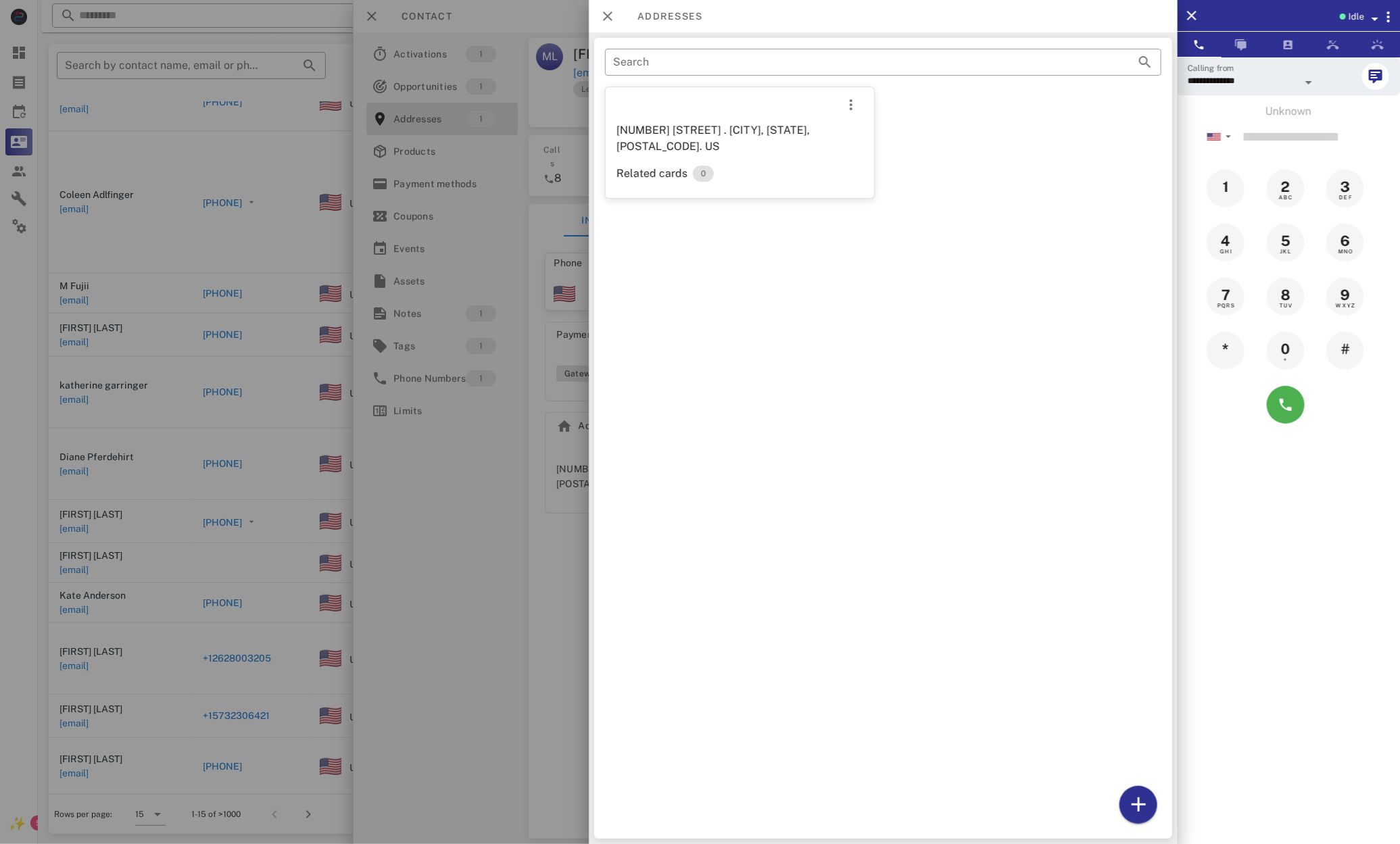 drag, startPoint x: 564, startPoint y: 326, endPoint x: 553, endPoint y: 328, distance: 11.18034 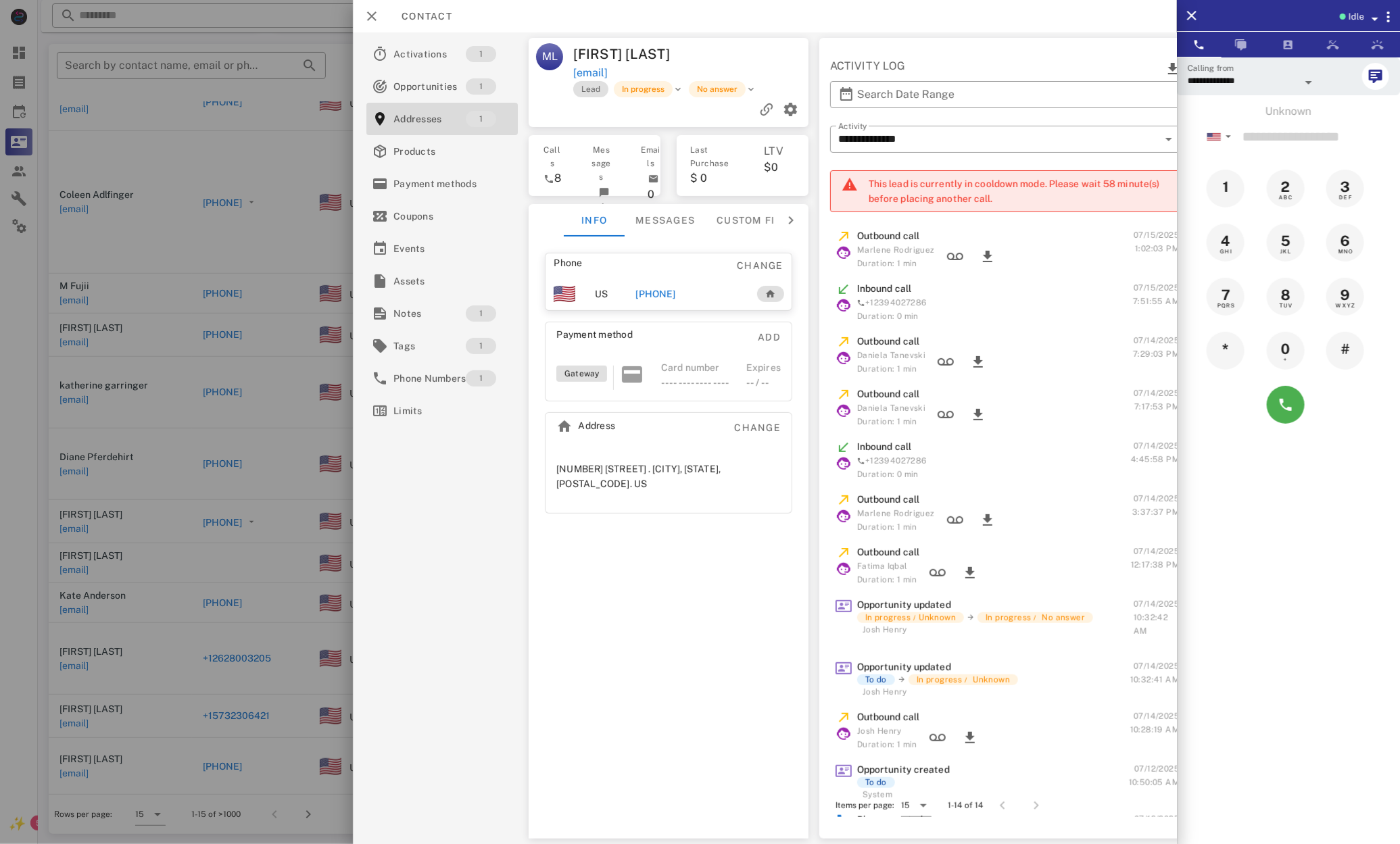 drag, startPoint x: 167, startPoint y: 283, endPoint x: 161, endPoint y: 303, distance: 20.880613 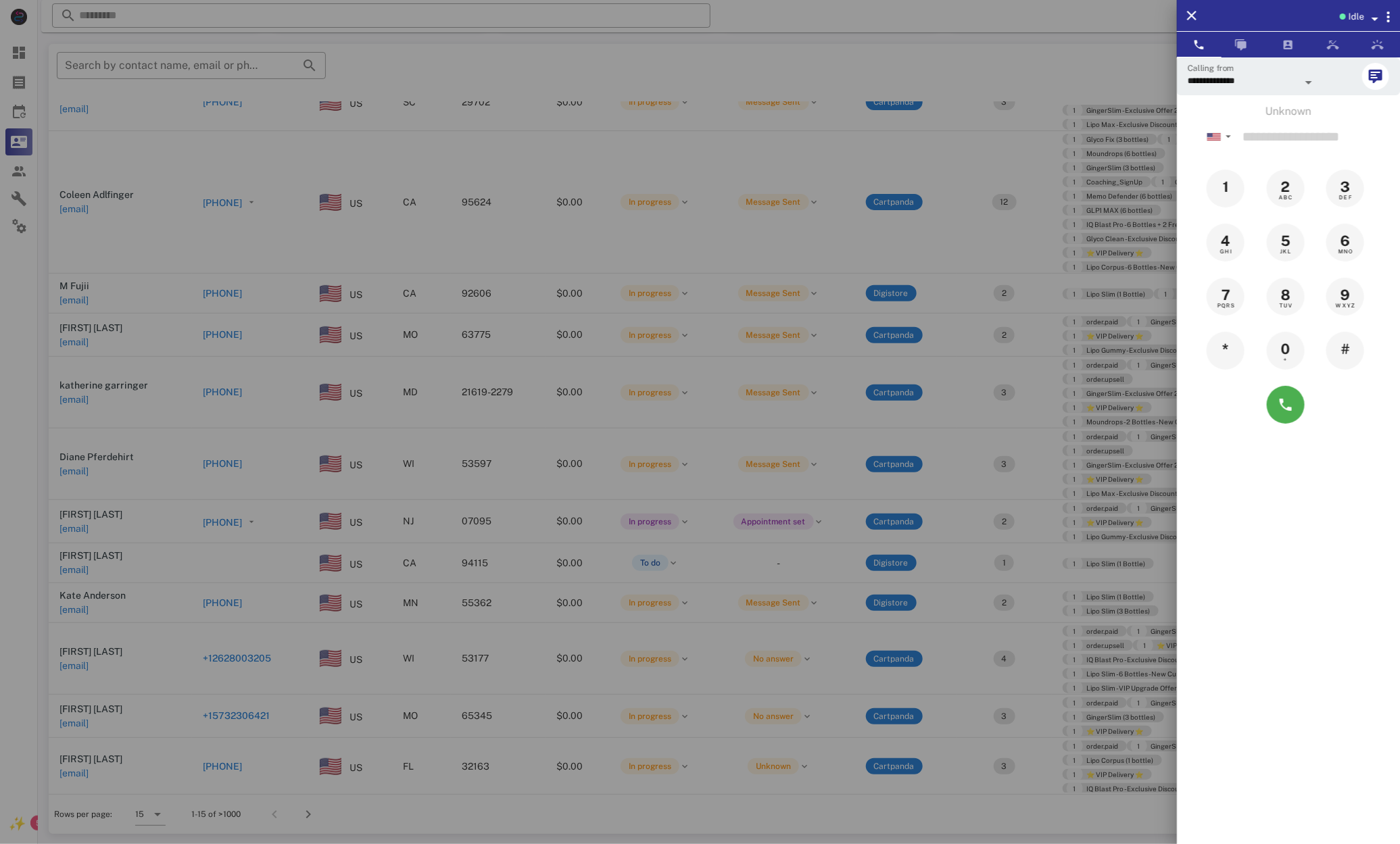 click at bounding box center [700, 422] 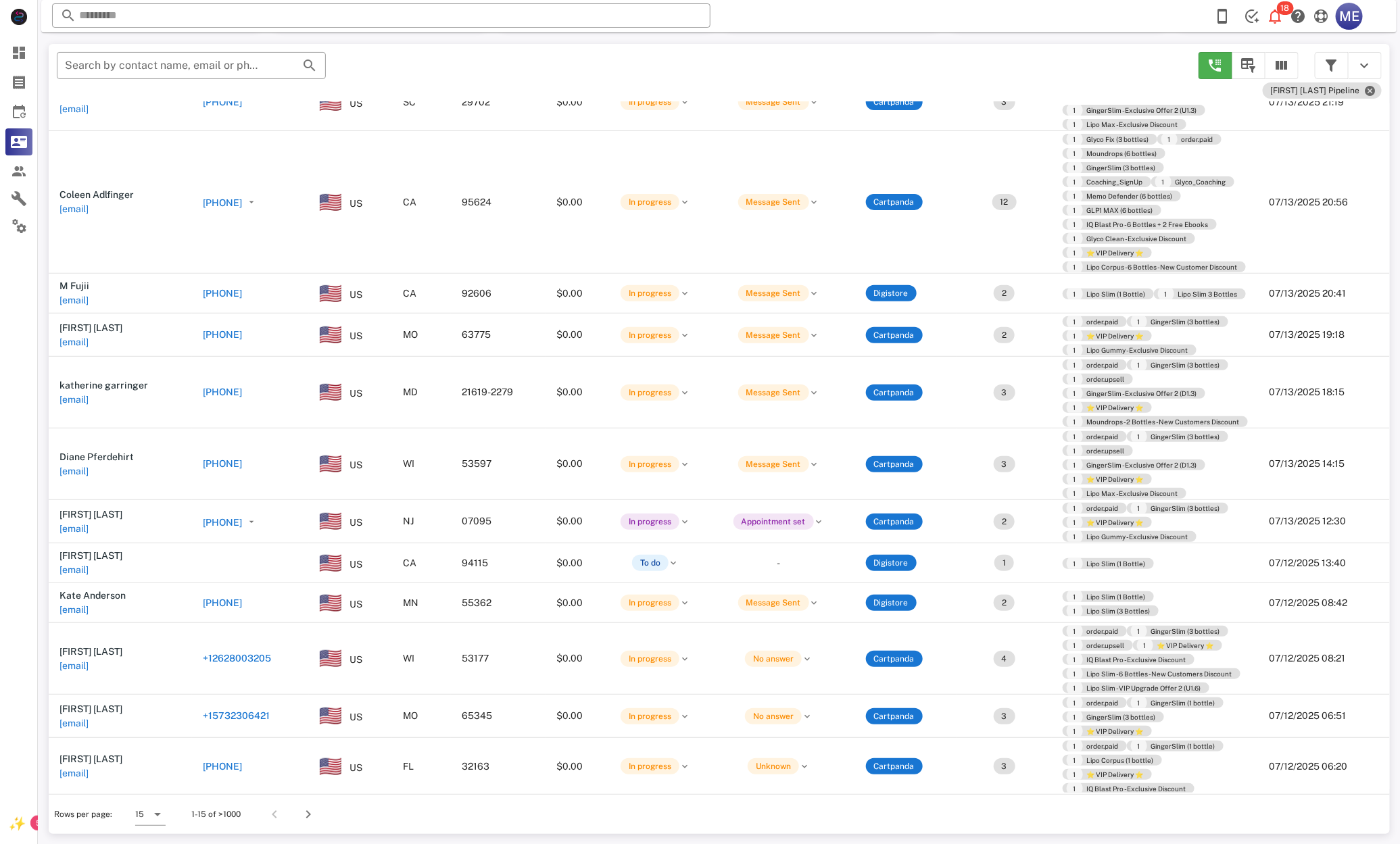 click on "[PHONE]" at bounding box center (222, 522) 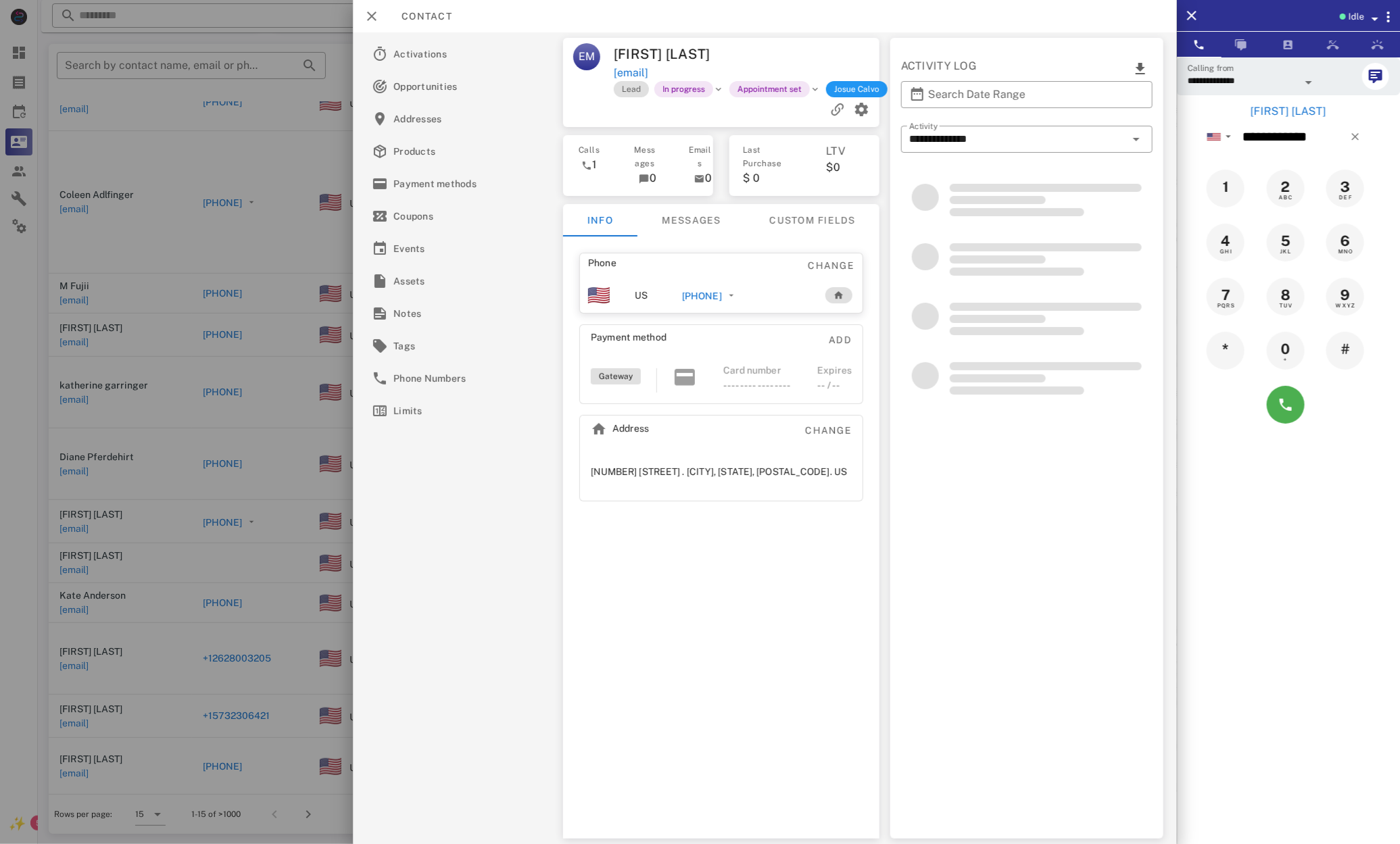 click at bounding box center [700, 422] 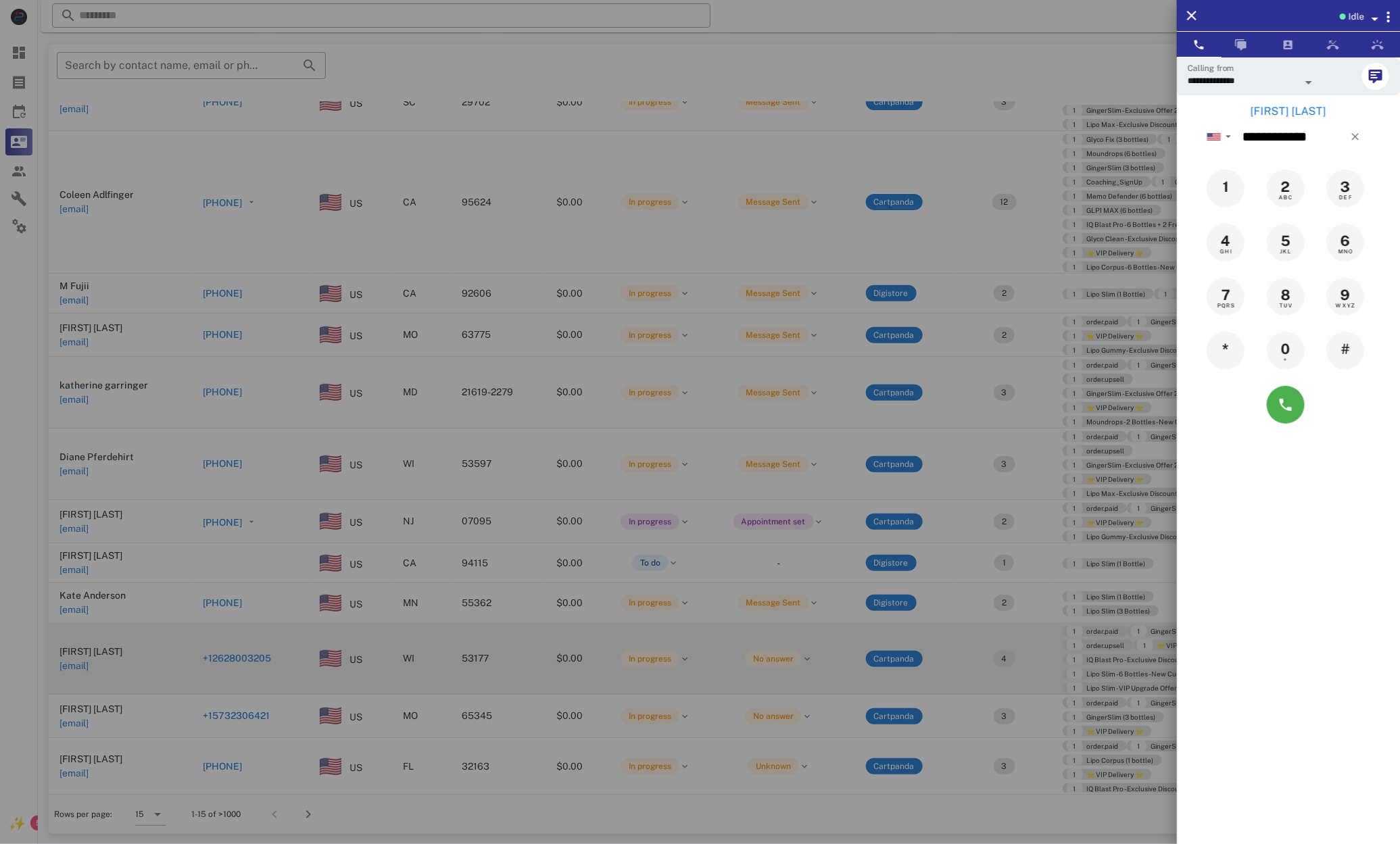 click at bounding box center (700, 422) 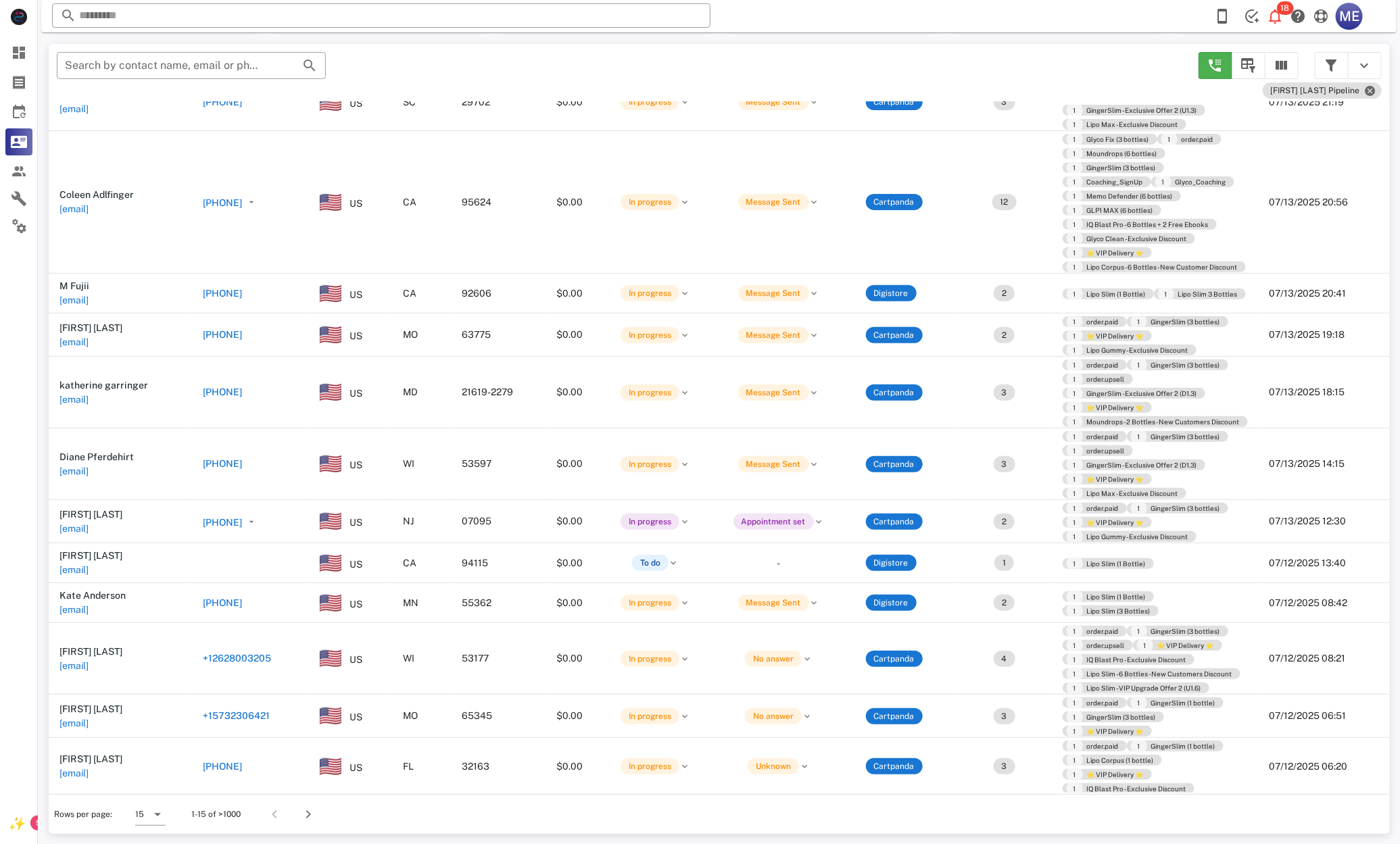 click on "[PHONE]" at bounding box center [222, 603] 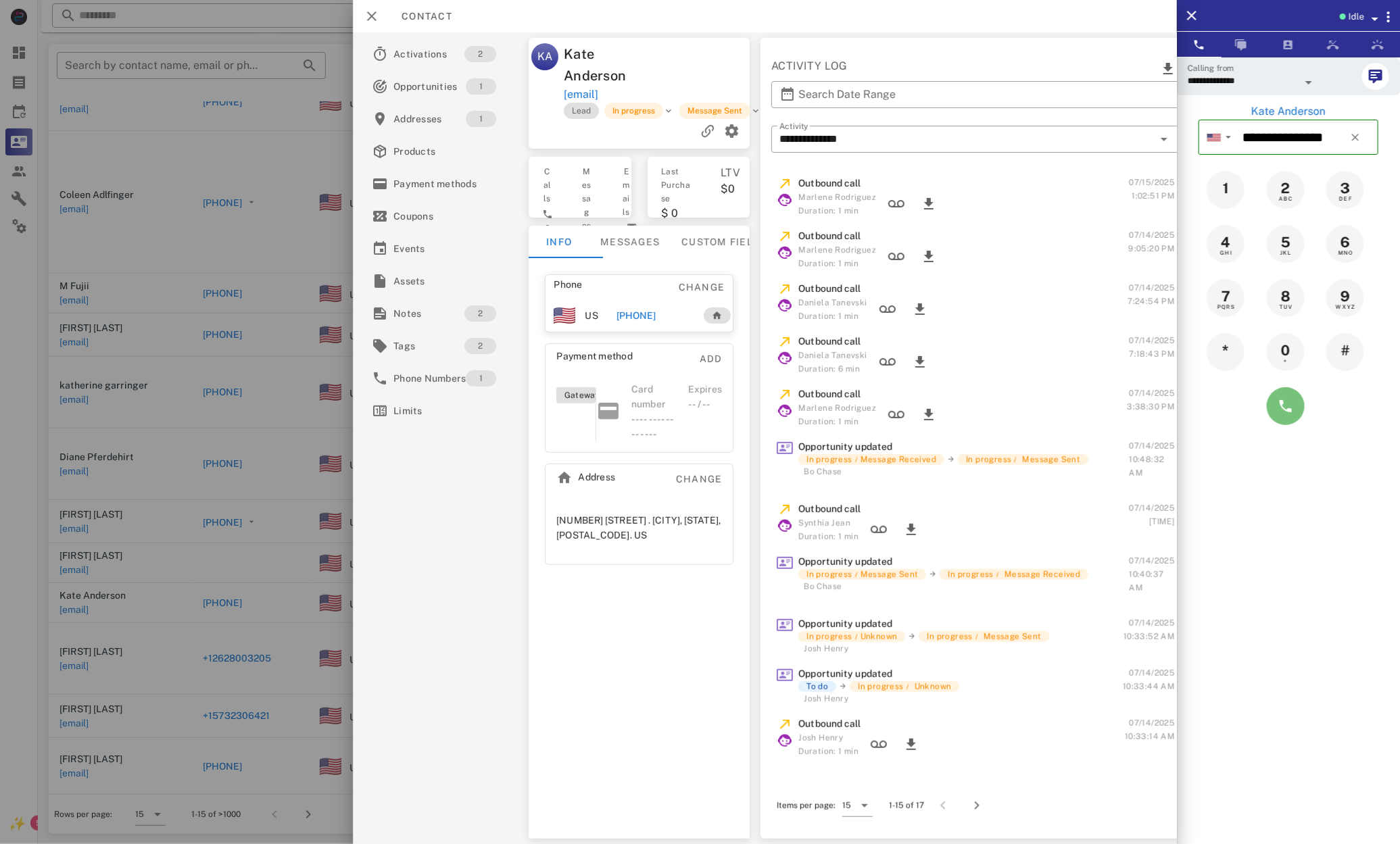 click at bounding box center [1286, 406] 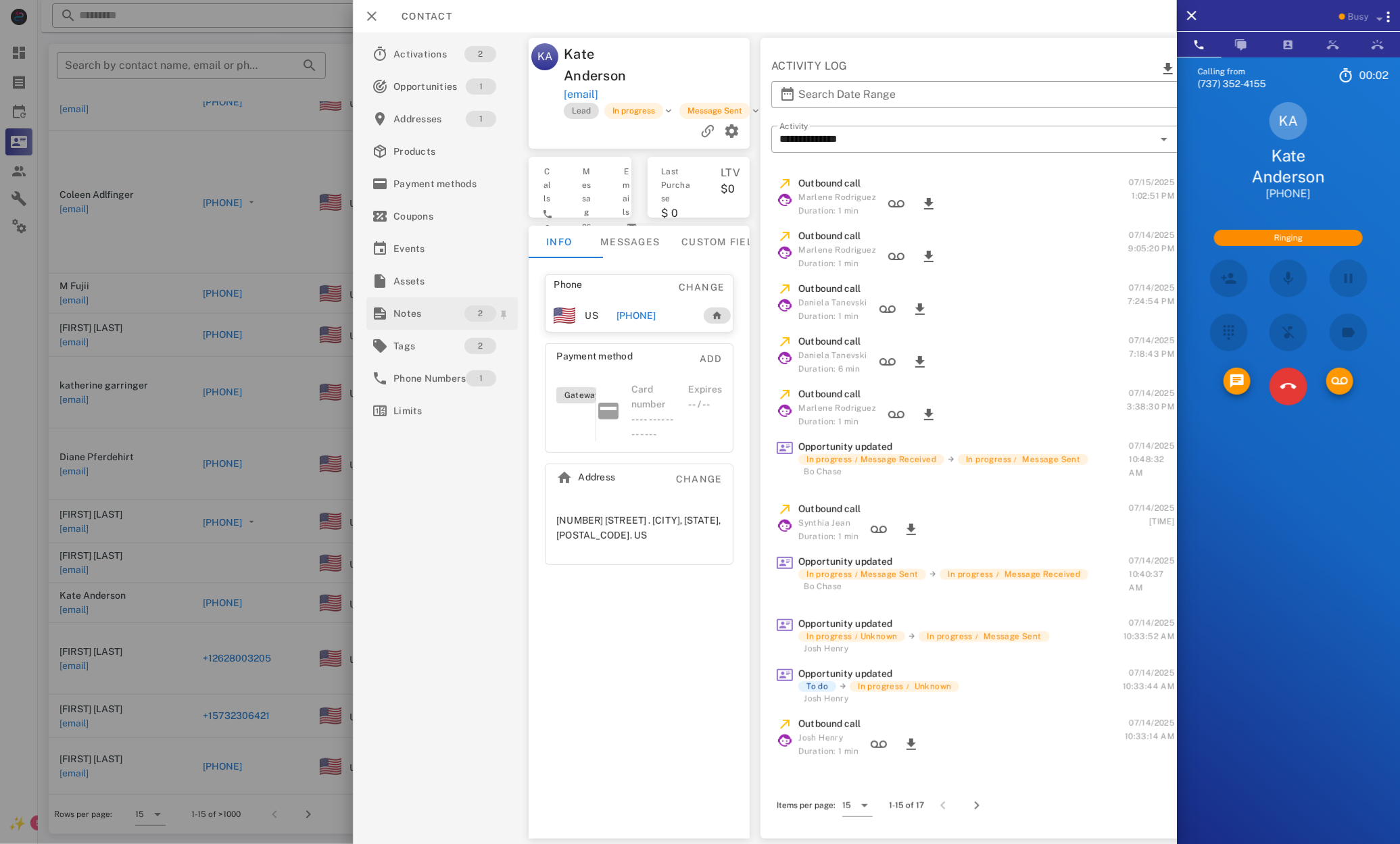 scroll, scrollTop: 20, scrollLeft: 0, axis: vertical 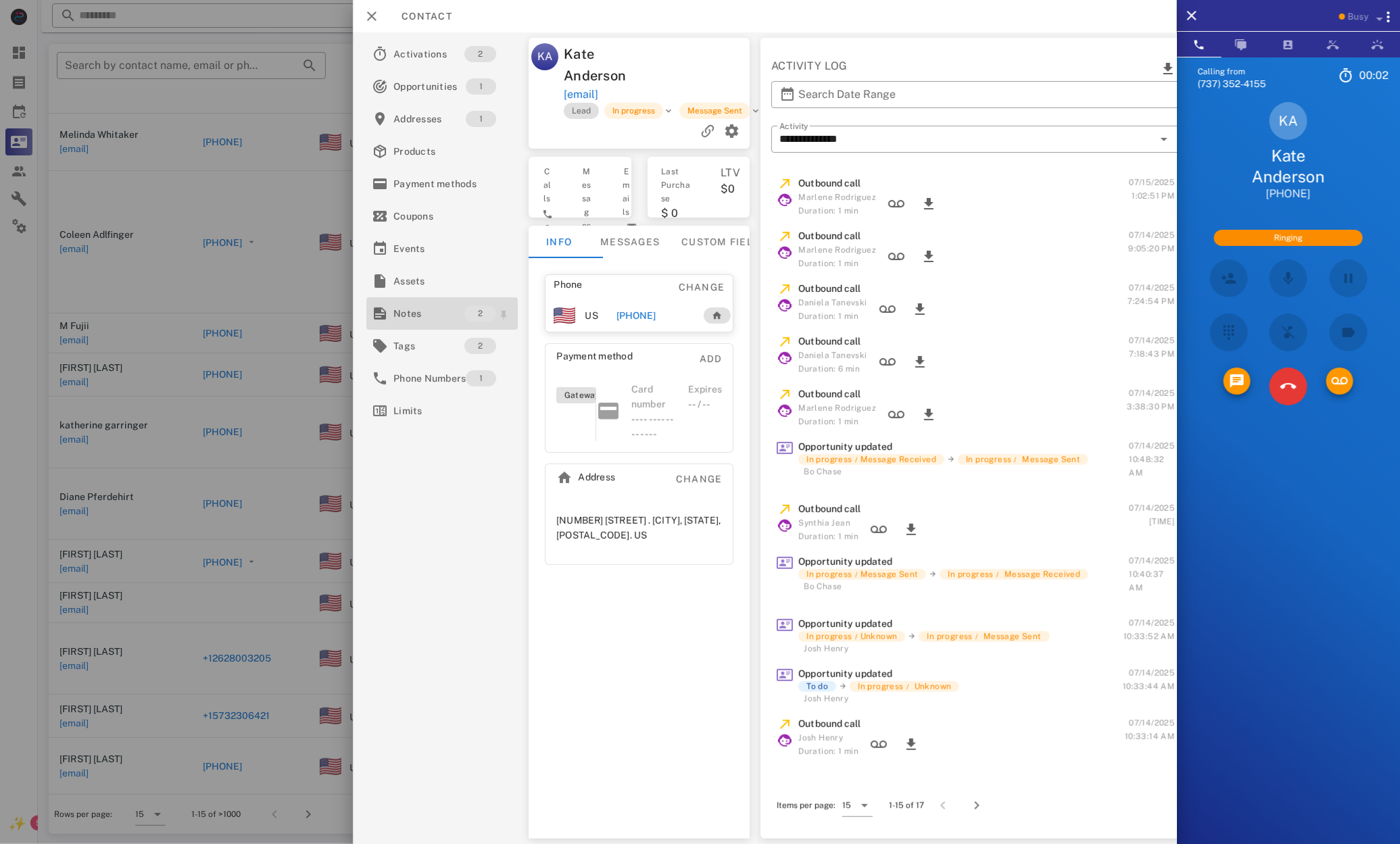 click on "Notes" at bounding box center (429, 314) 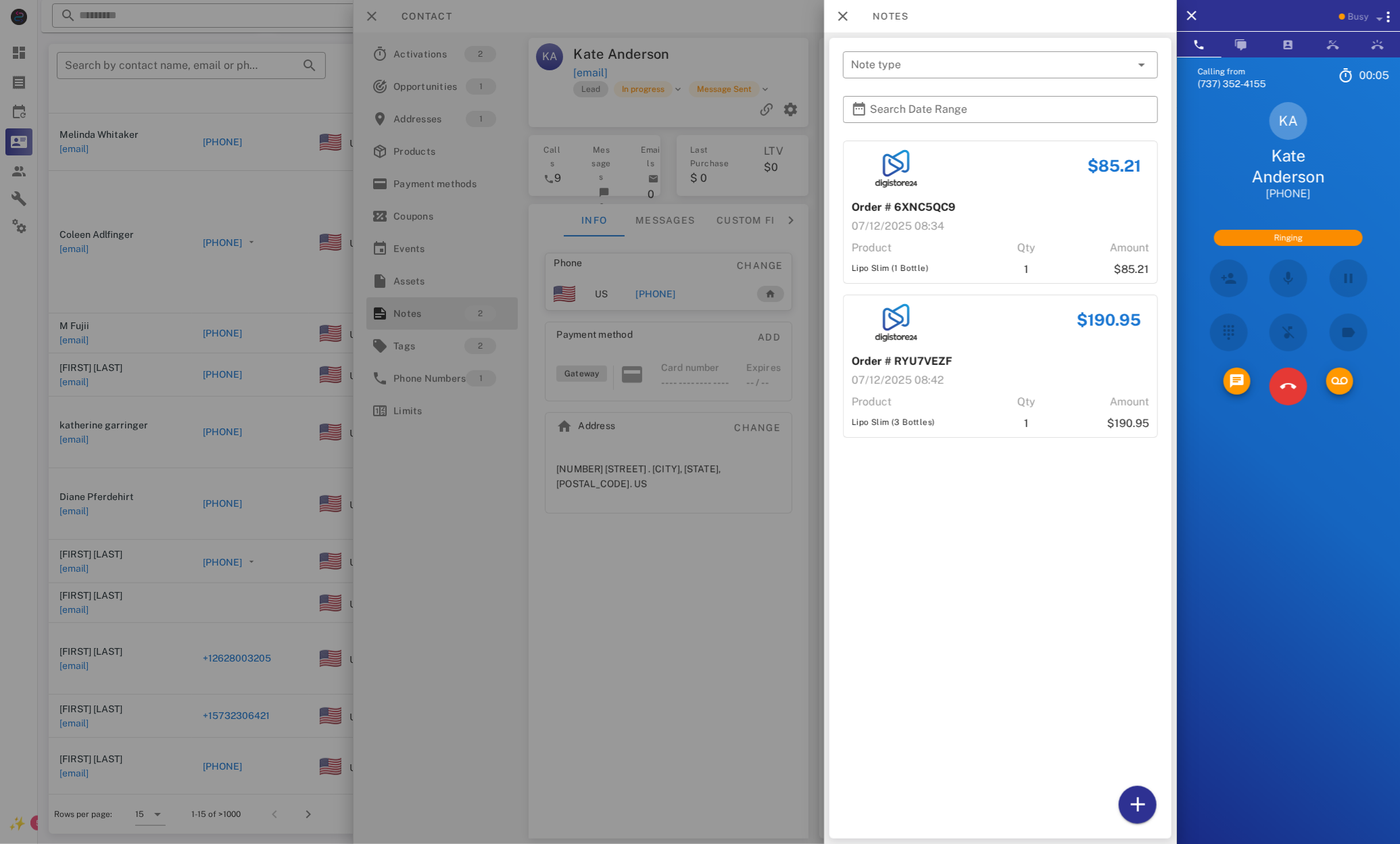 drag, startPoint x: 913, startPoint y: 257, endPoint x: 1000, endPoint y: 253, distance: 87.09191 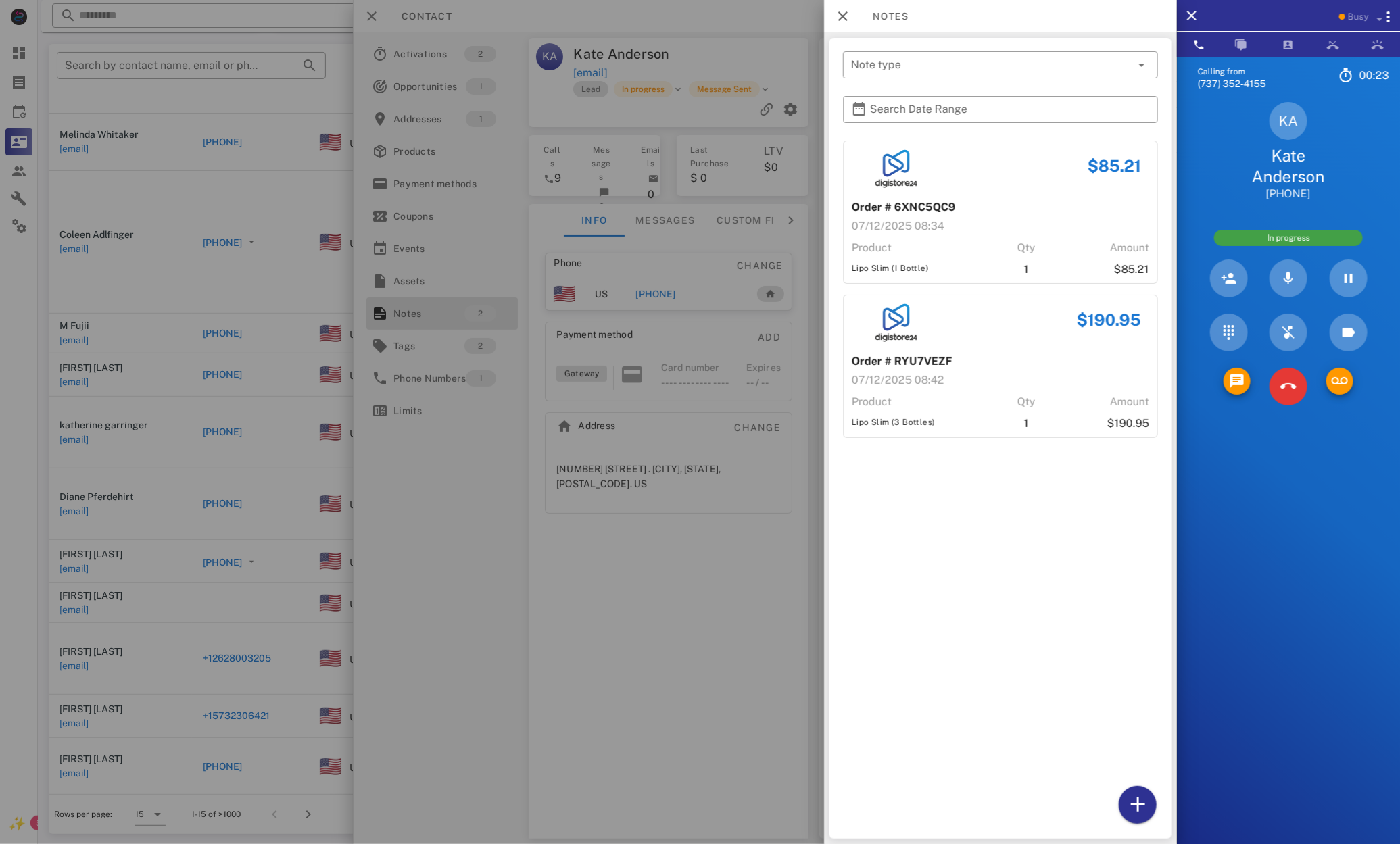click at bounding box center (1288, 387) 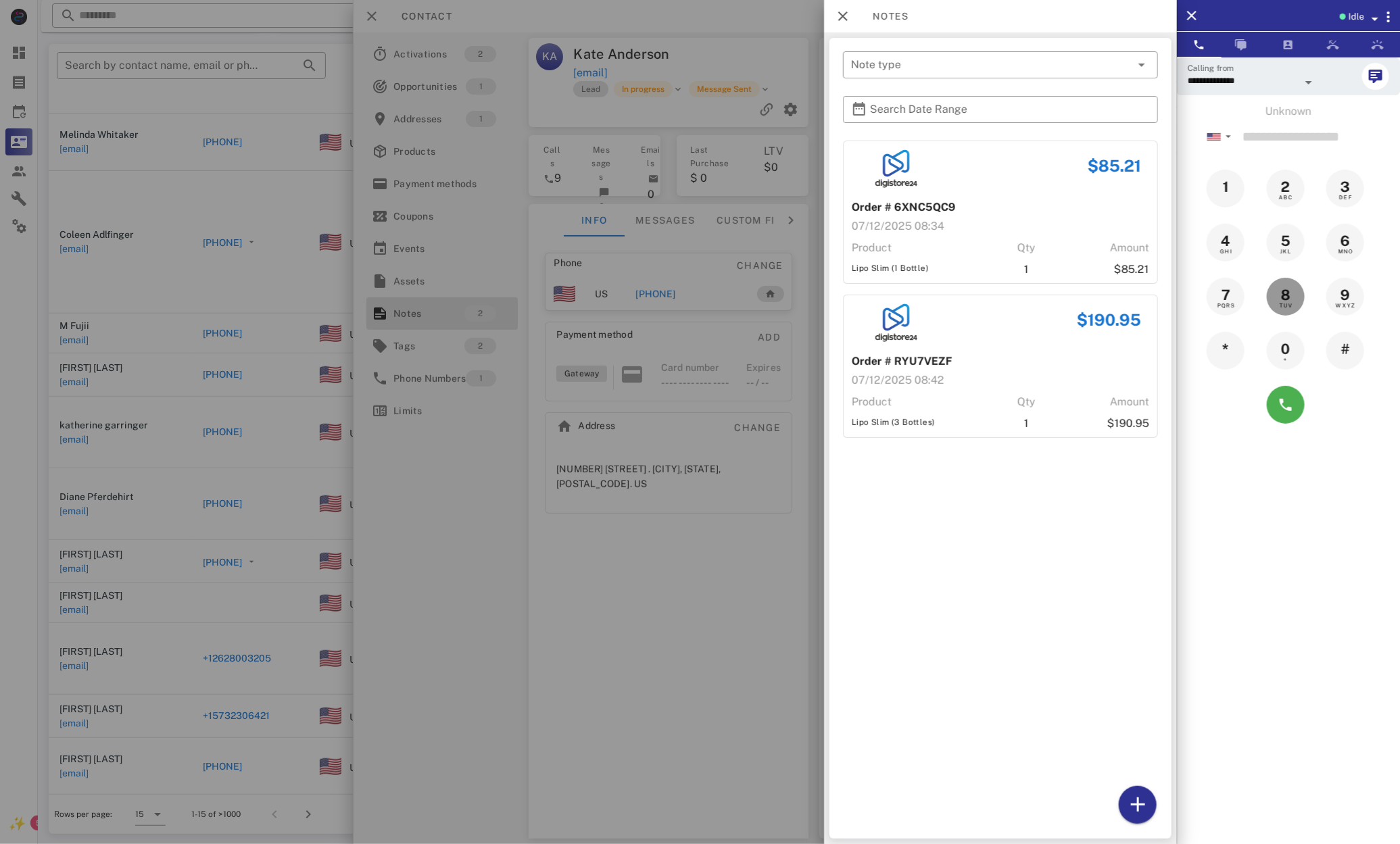 drag, startPoint x: 1288, startPoint y: 399, endPoint x: 1281, endPoint y: 401, distance: 7.2801099 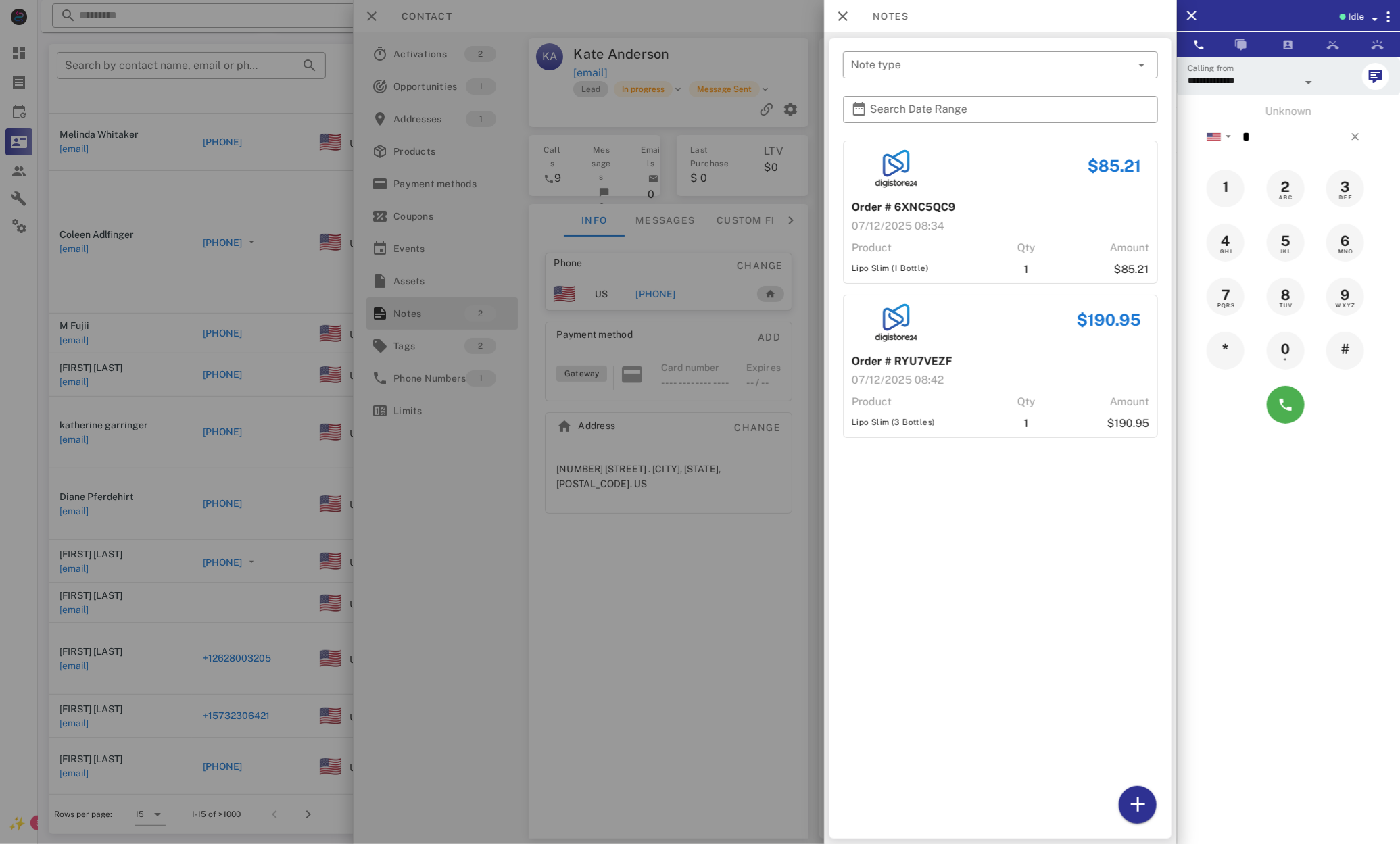 drag, startPoint x: 787, startPoint y: 532, endPoint x: 781, endPoint y: 535, distance: 6.7082 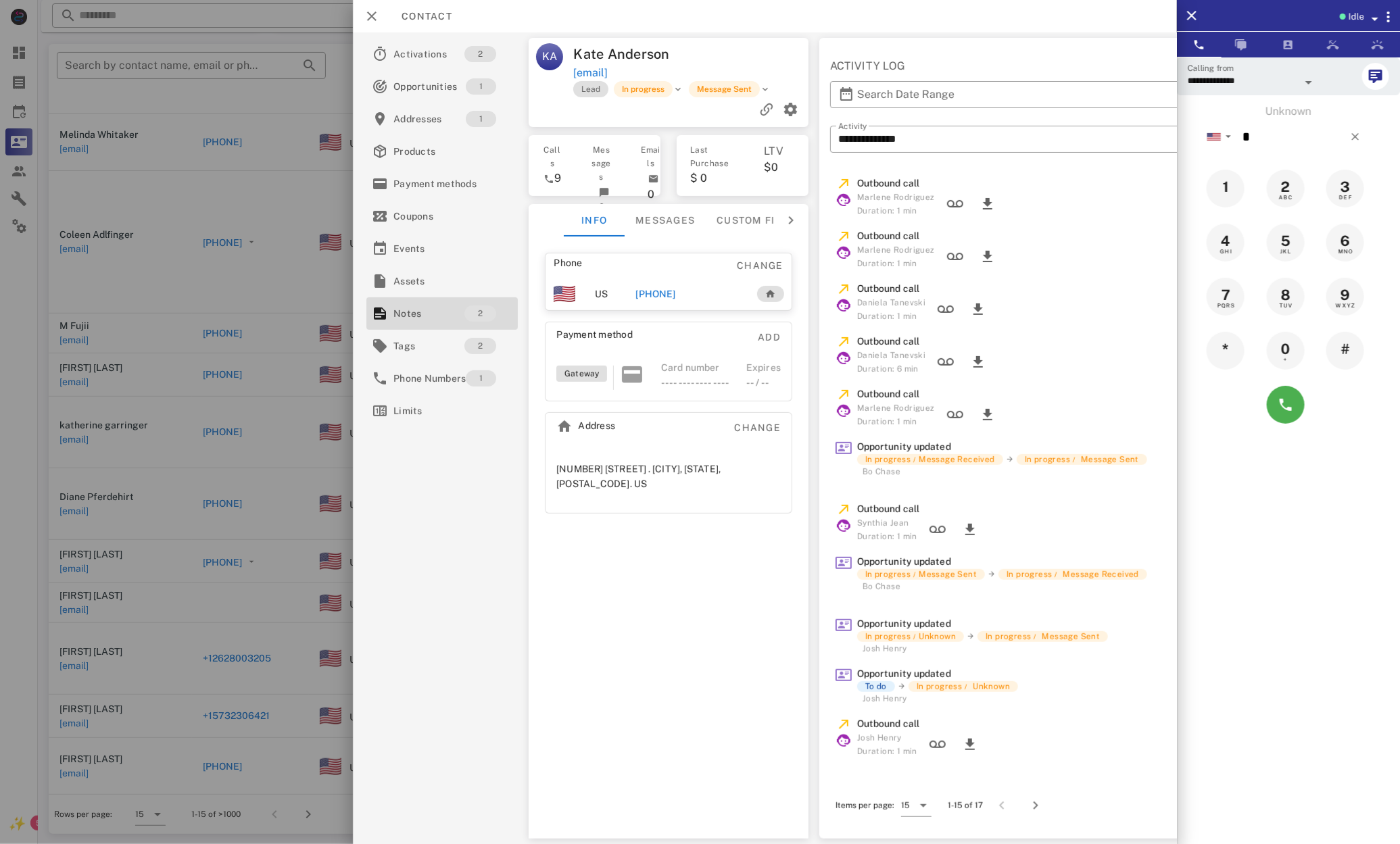 click on "+16124795275" at bounding box center (656, 294) 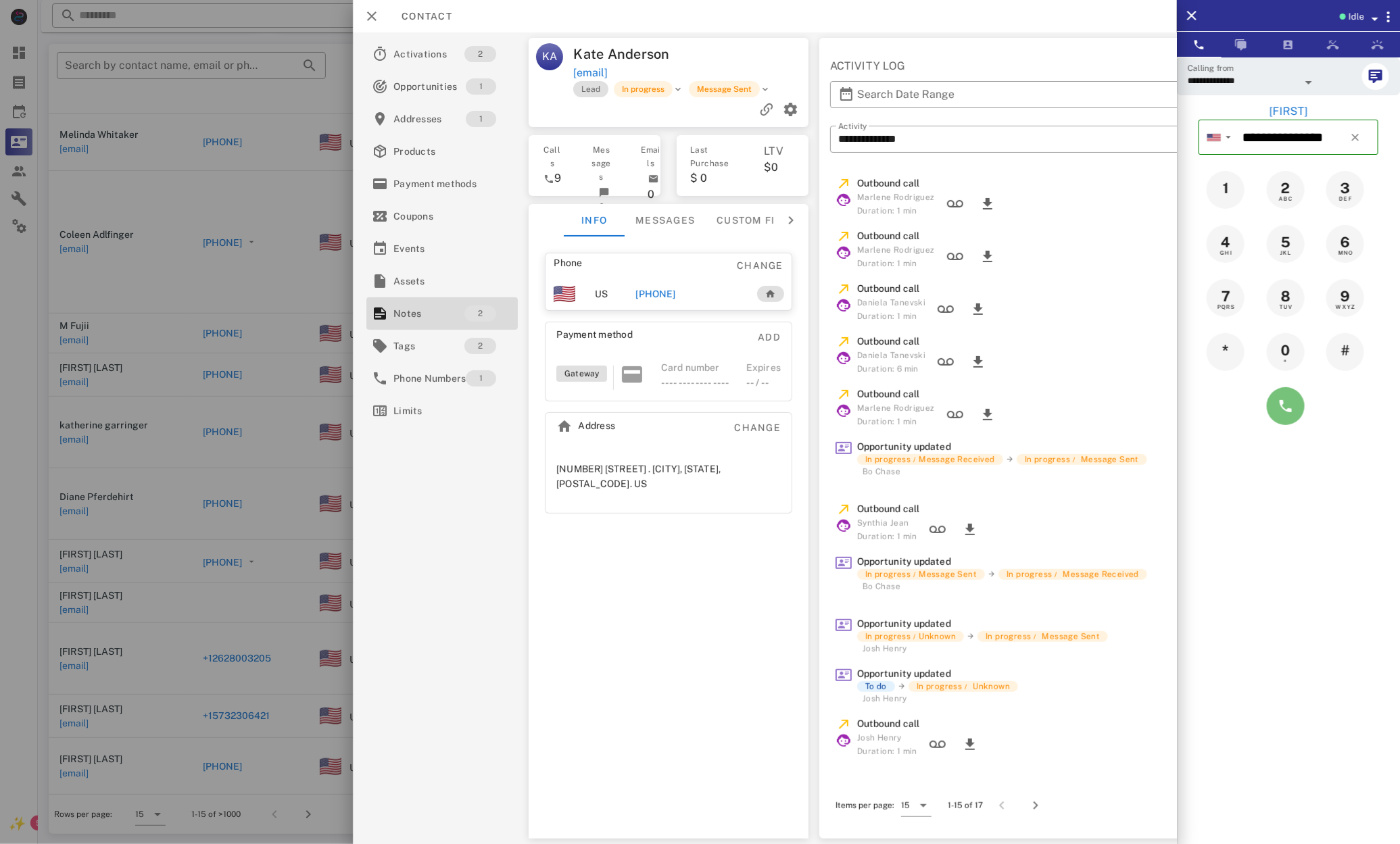drag, startPoint x: 1280, startPoint y: 400, endPoint x: 1274, endPoint y: 407, distance: 9.21954 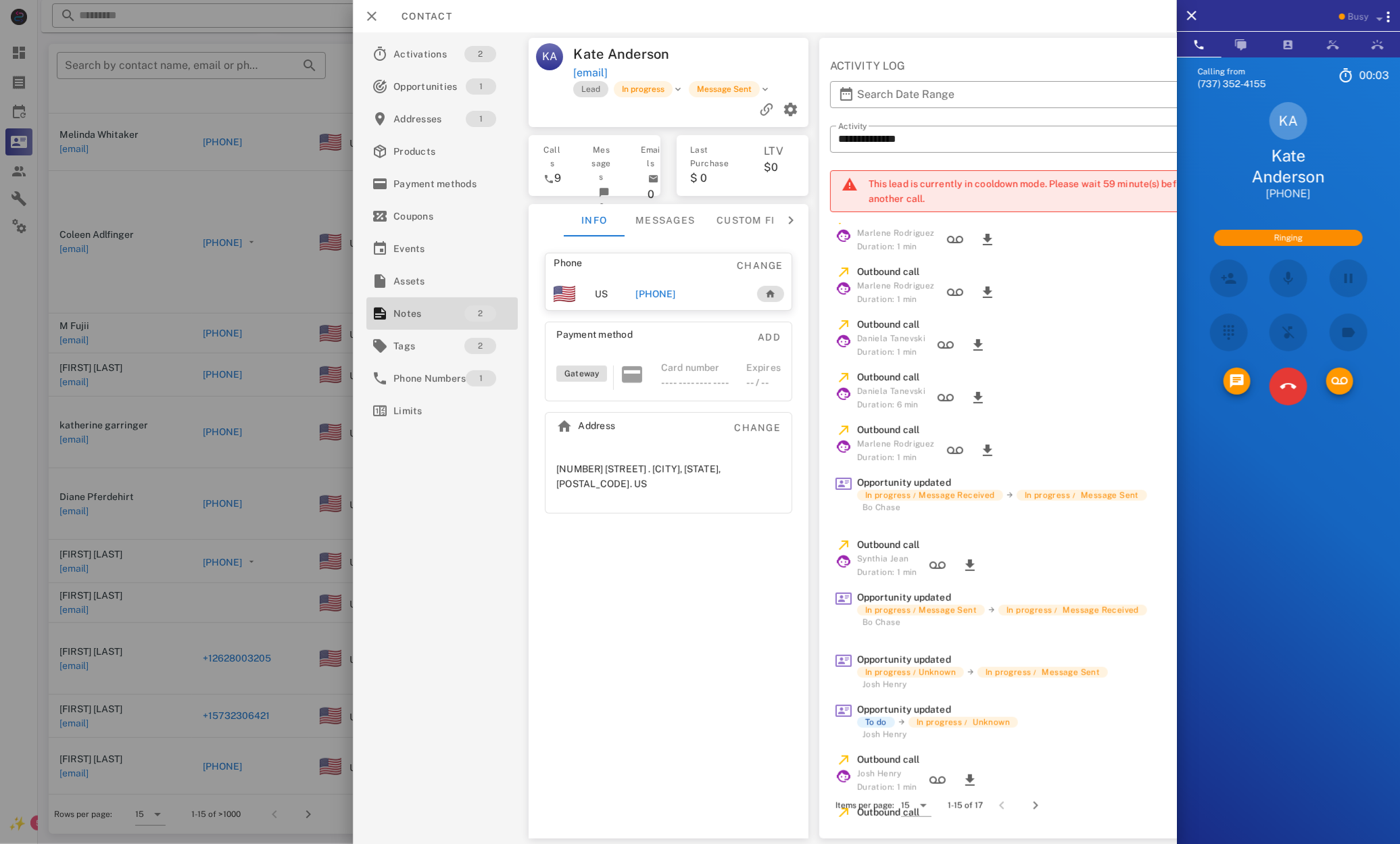 scroll, scrollTop: 21, scrollLeft: 0, axis: vertical 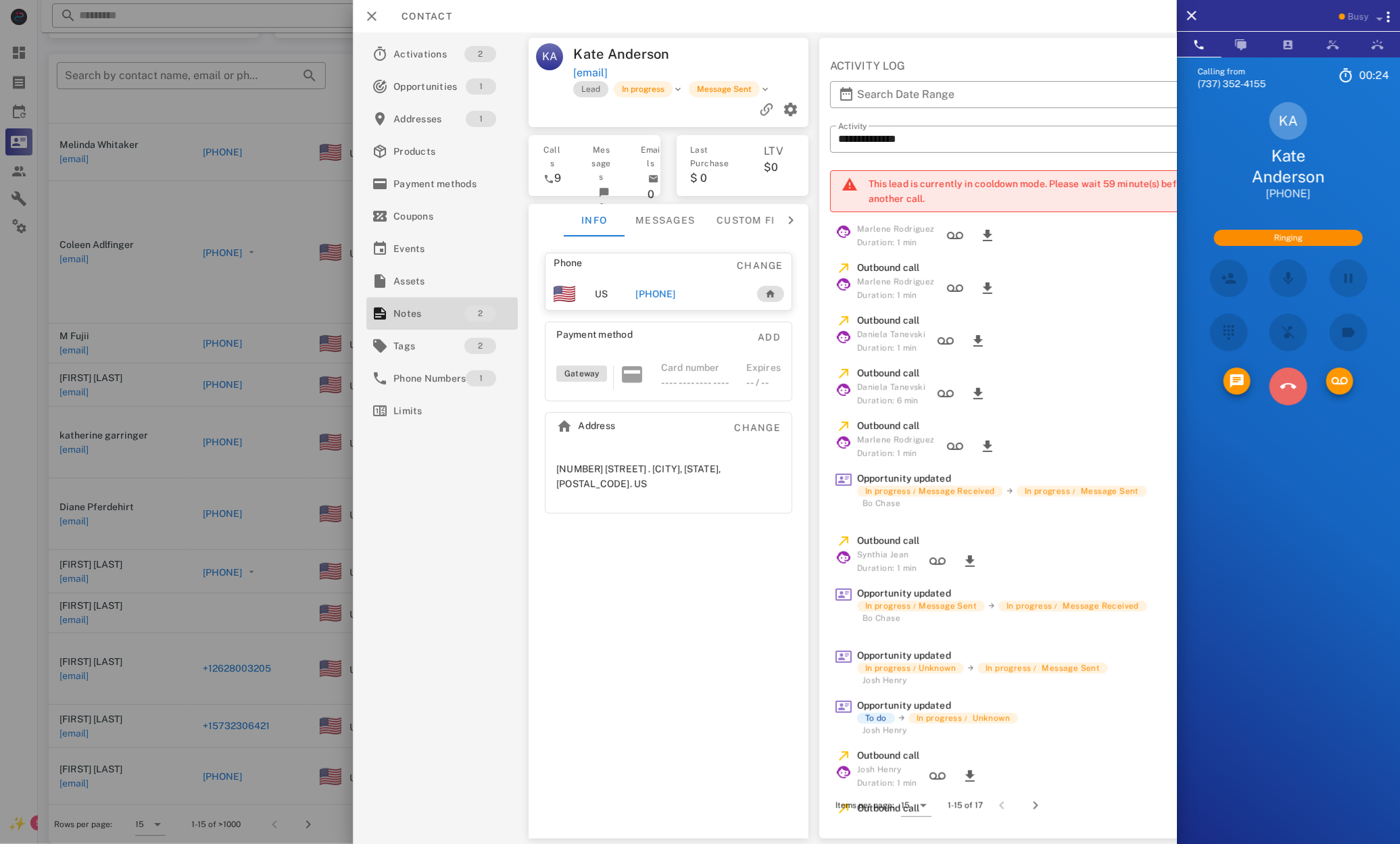 click at bounding box center (1288, 387) 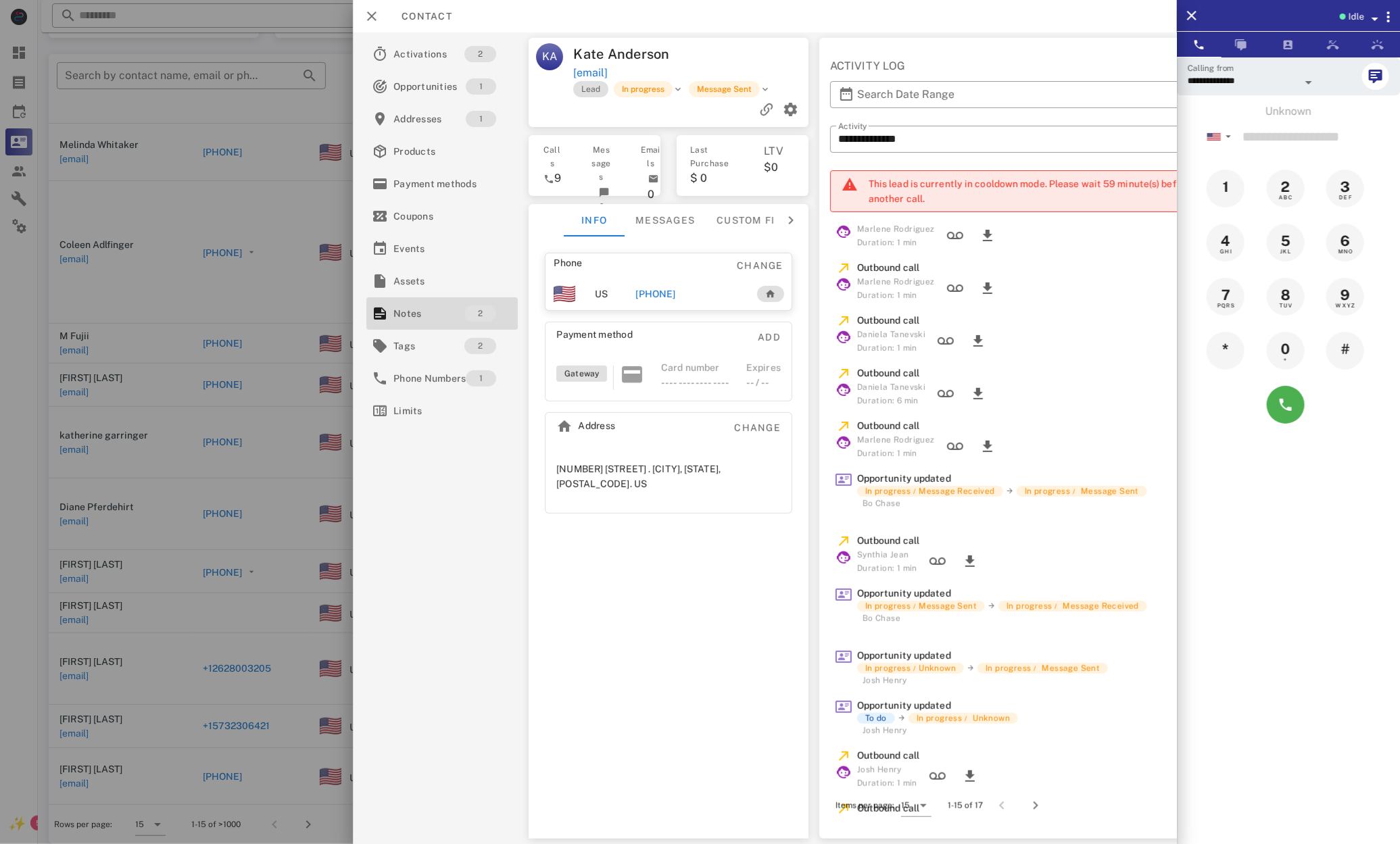 click at bounding box center [700, 422] 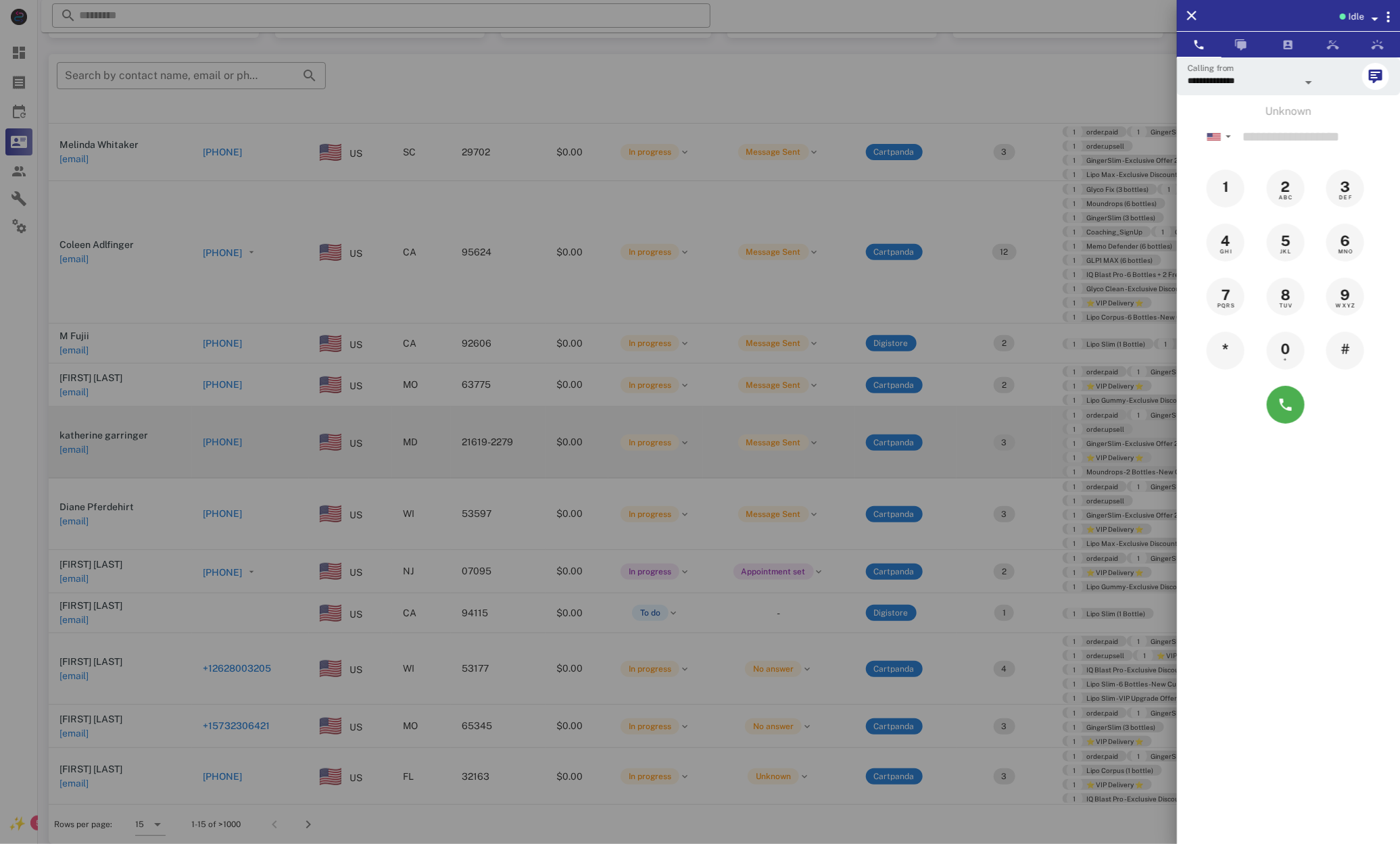 click at bounding box center [700, 422] 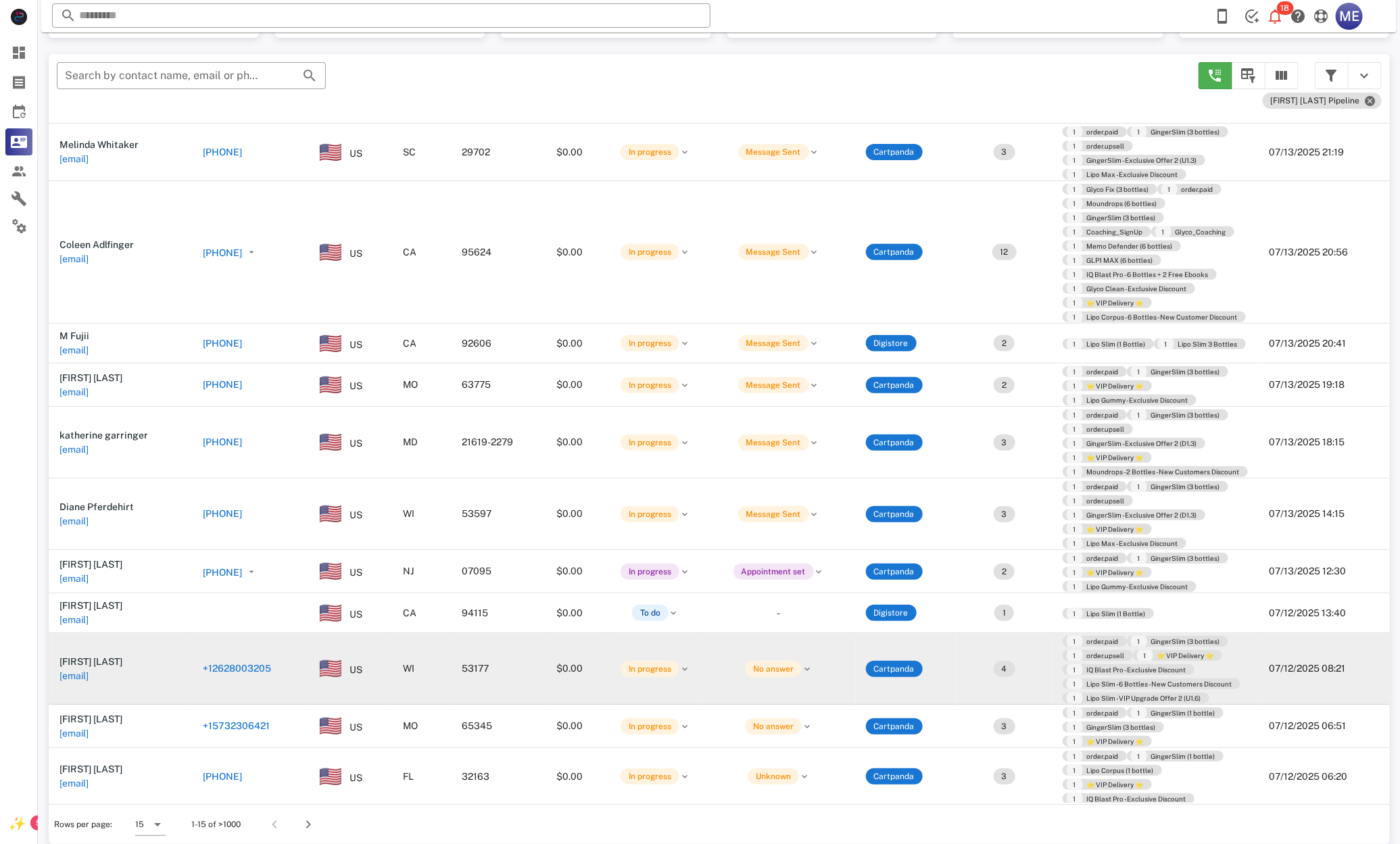 scroll, scrollTop: 137, scrollLeft: 0, axis: vertical 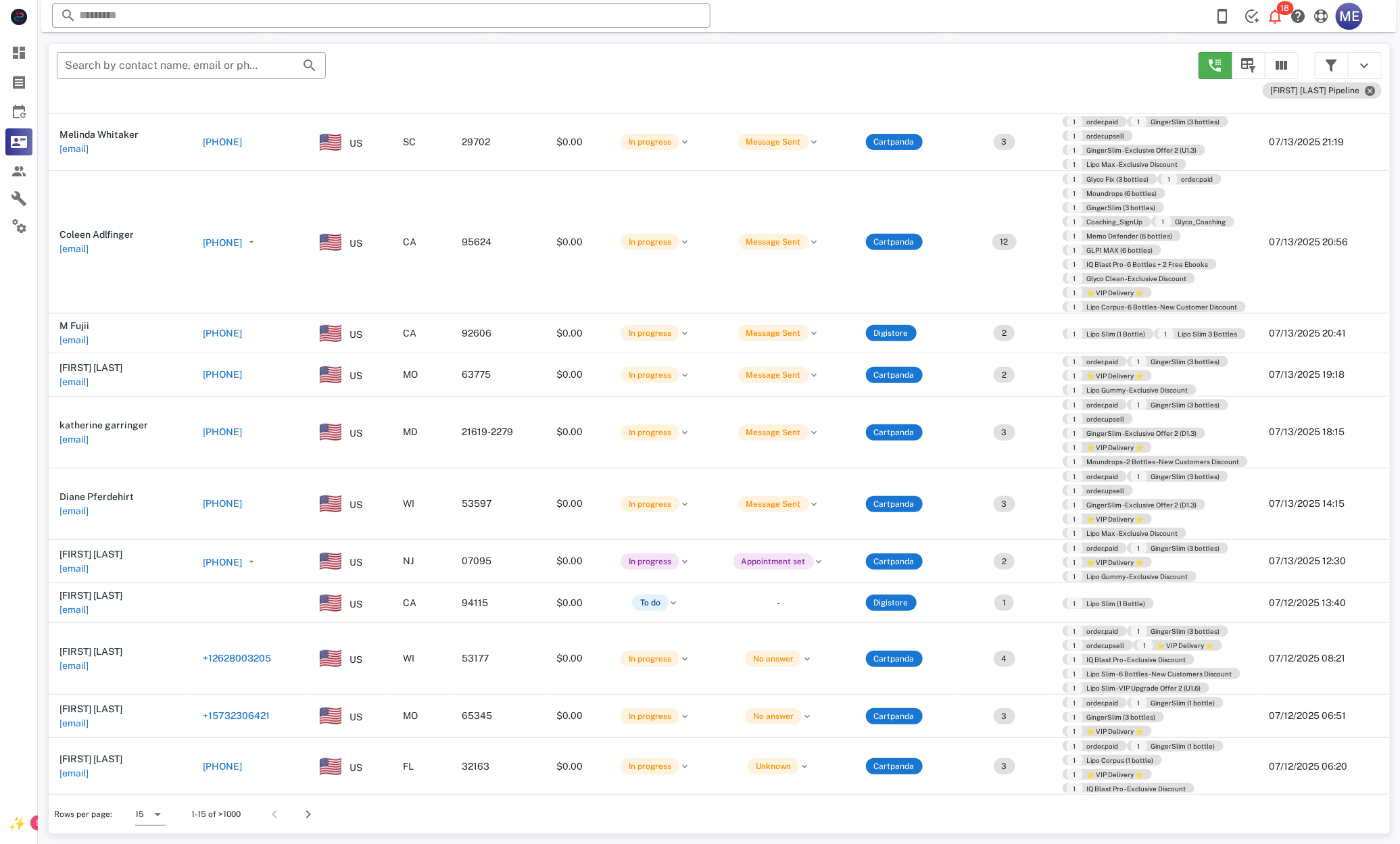 click on "+13043959750" at bounding box center [222, 766] 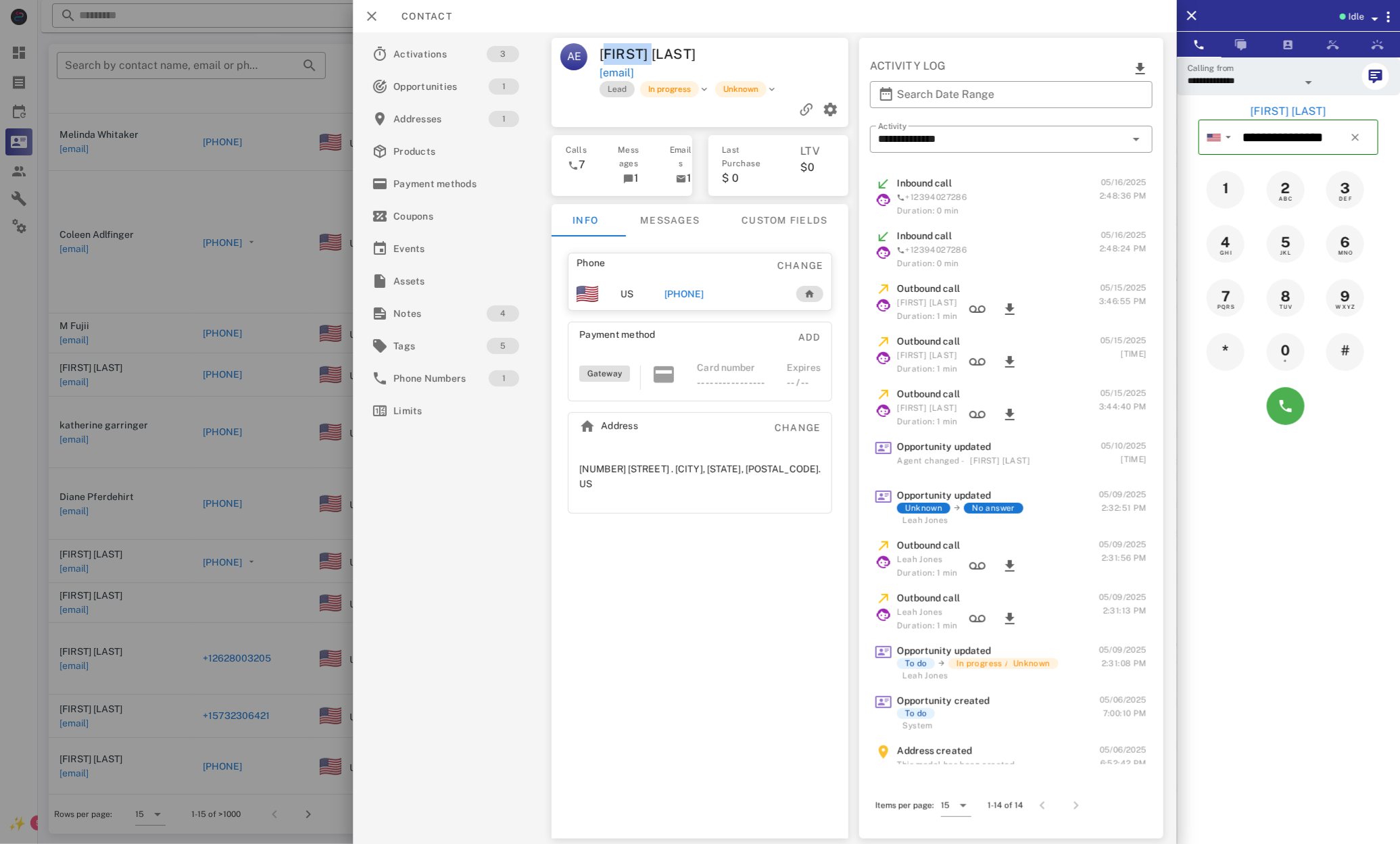 drag, startPoint x: 606, startPoint y: 52, endPoint x: 654, endPoint y: 55, distance: 48.09366 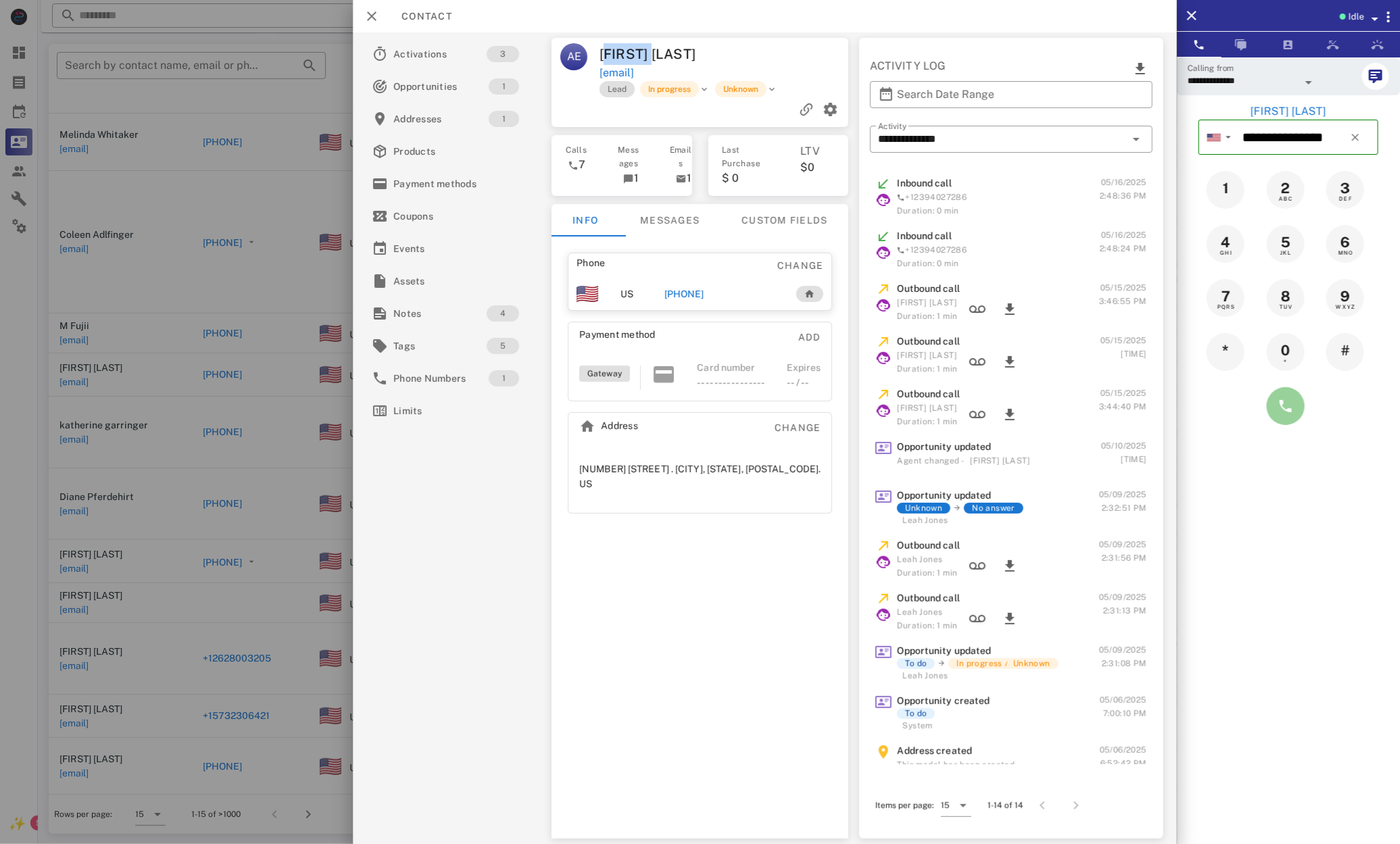 drag, startPoint x: 1280, startPoint y: 397, endPoint x: 1260, endPoint y: 401, distance: 20.396078 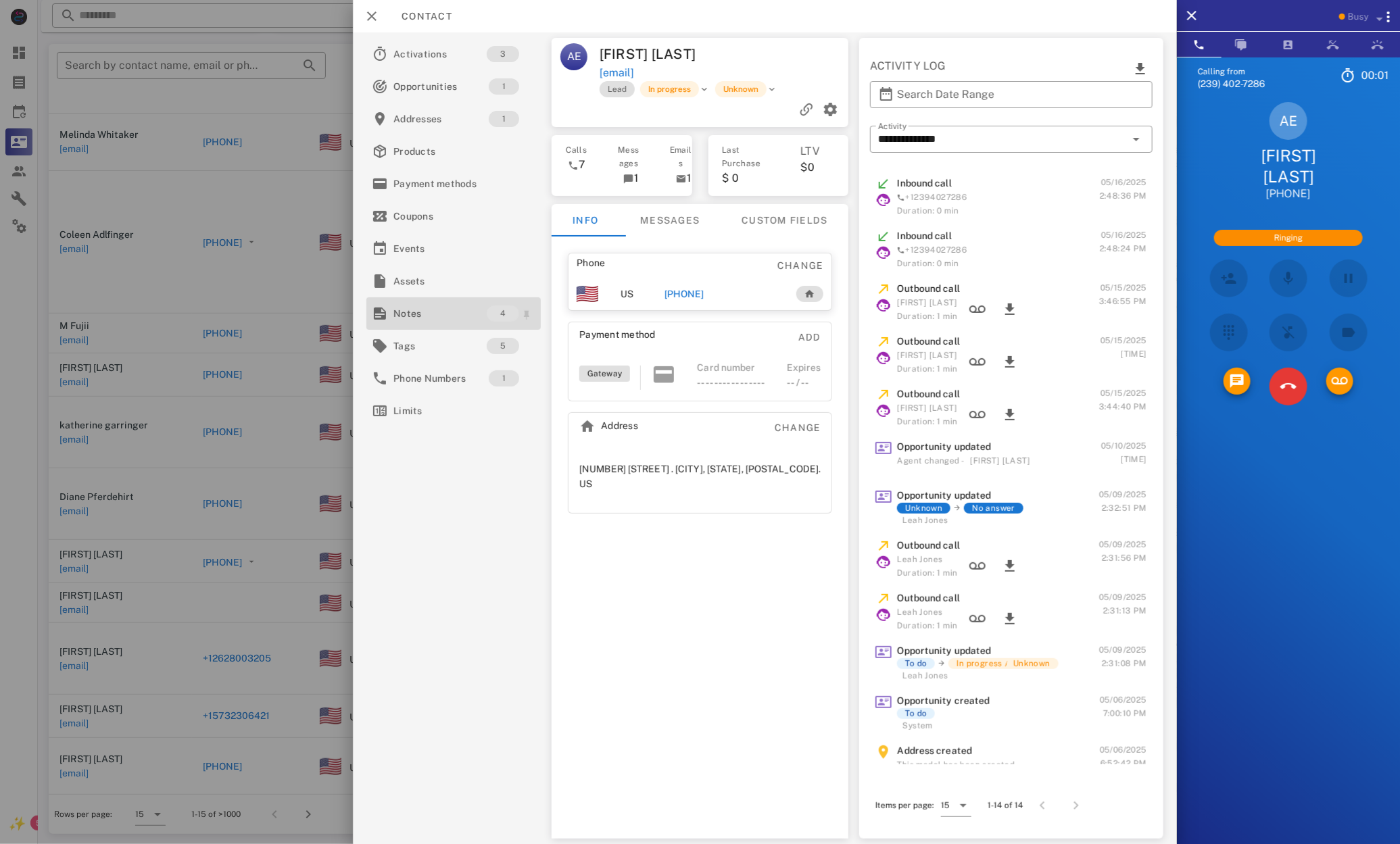 click on "Notes" at bounding box center [440, 314] 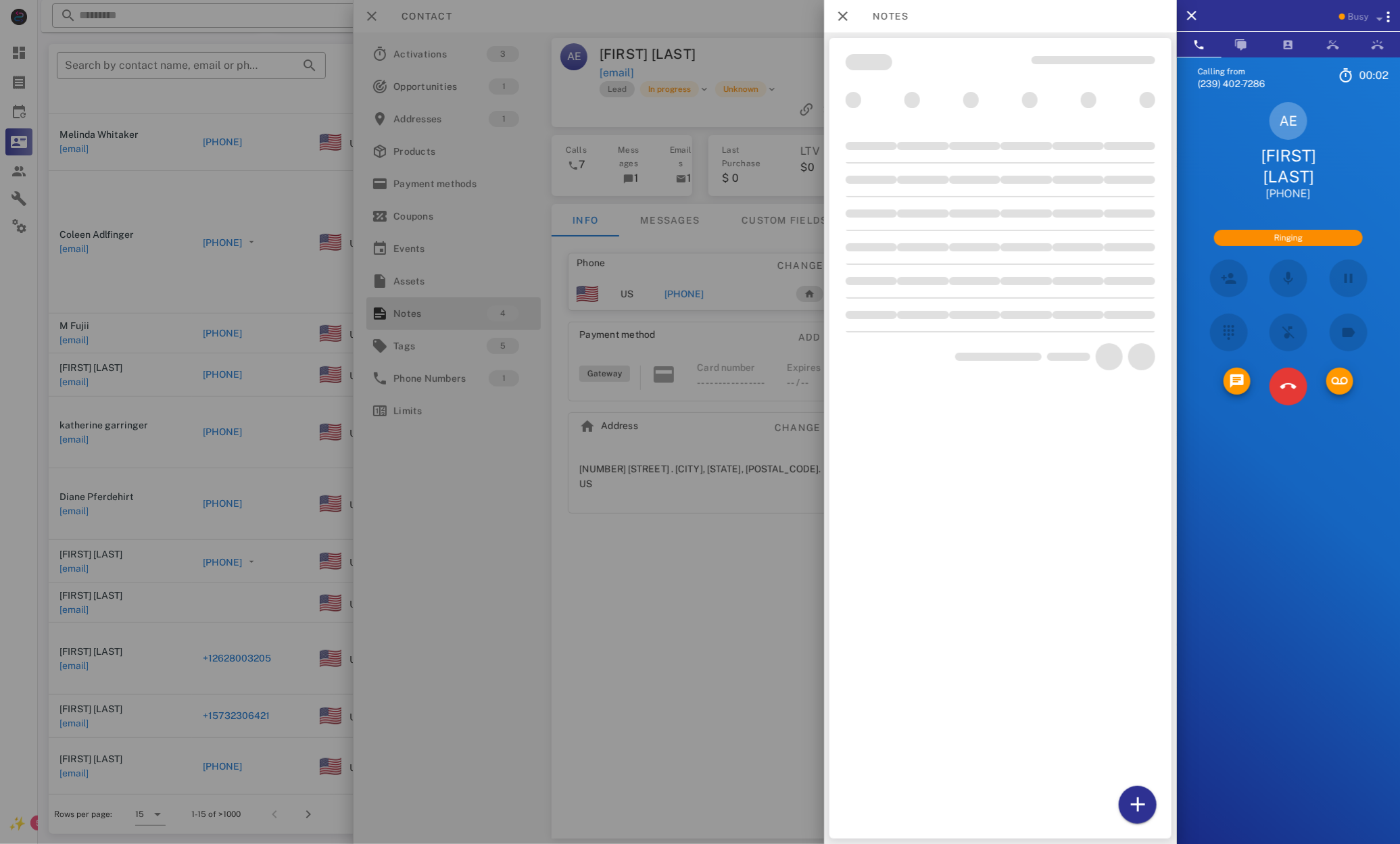 scroll, scrollTop: 0, scrollLeft: 0, axis: both 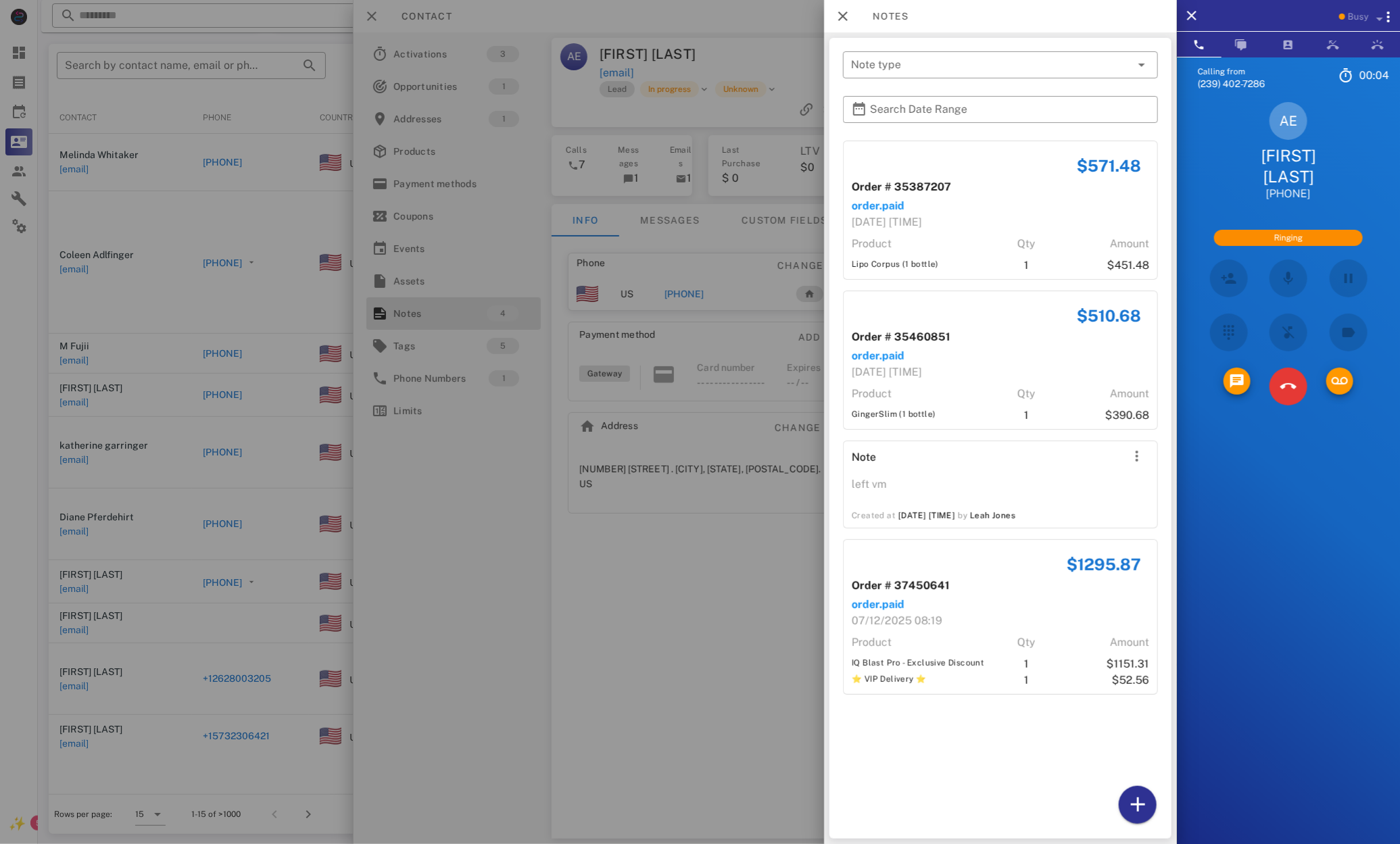 drag, startPoint x: 894, startPoint y: 184, endPoint x: 936, endPoint y: 306, distance: 129.02713 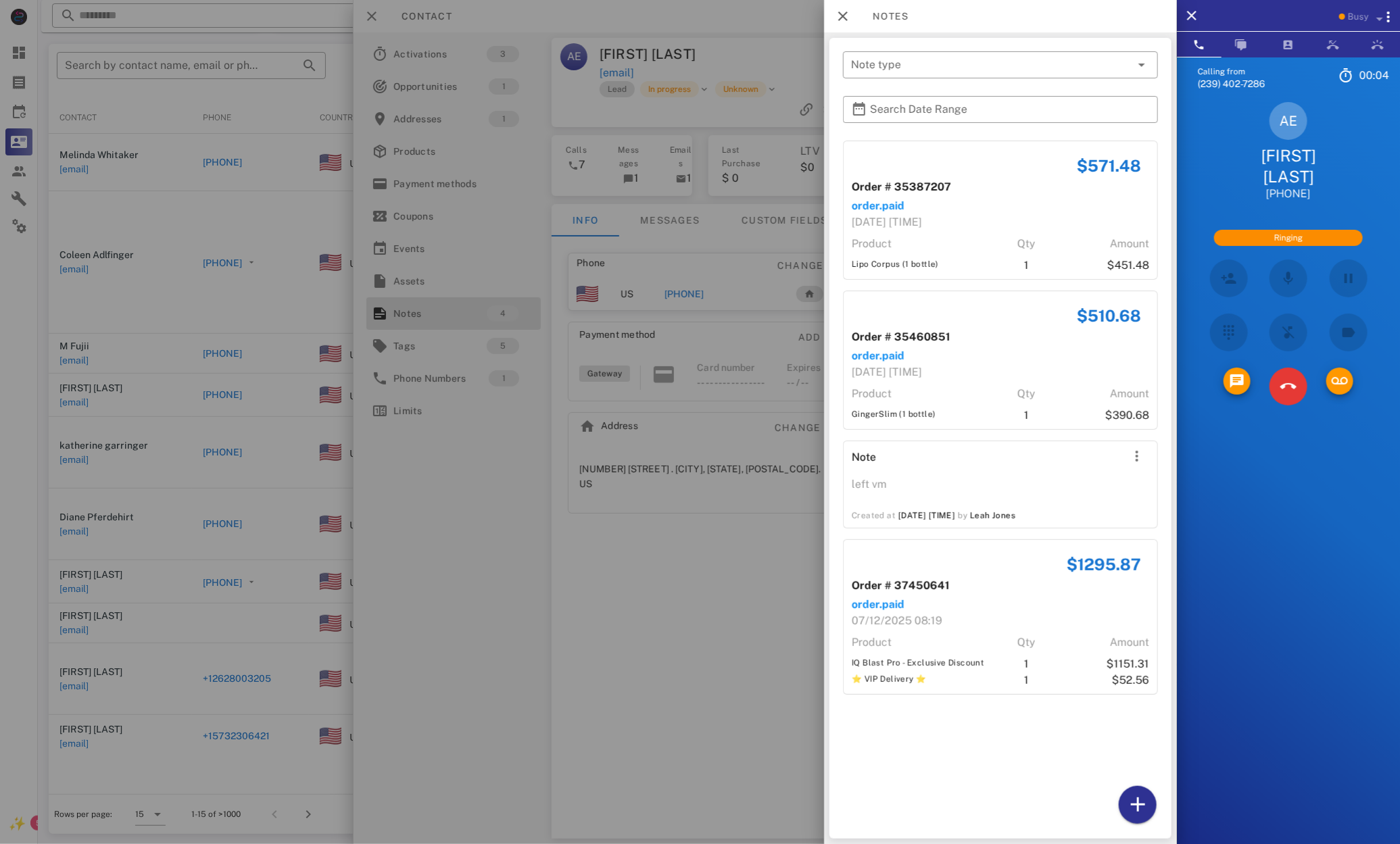 click on "$571.48   Order # 35387207   order.paid   05/06/2025 20:52   Product Qty Amount  Lipo Corpus (1 bottle)  1 $451.48" at bounding box center [1000, 210] 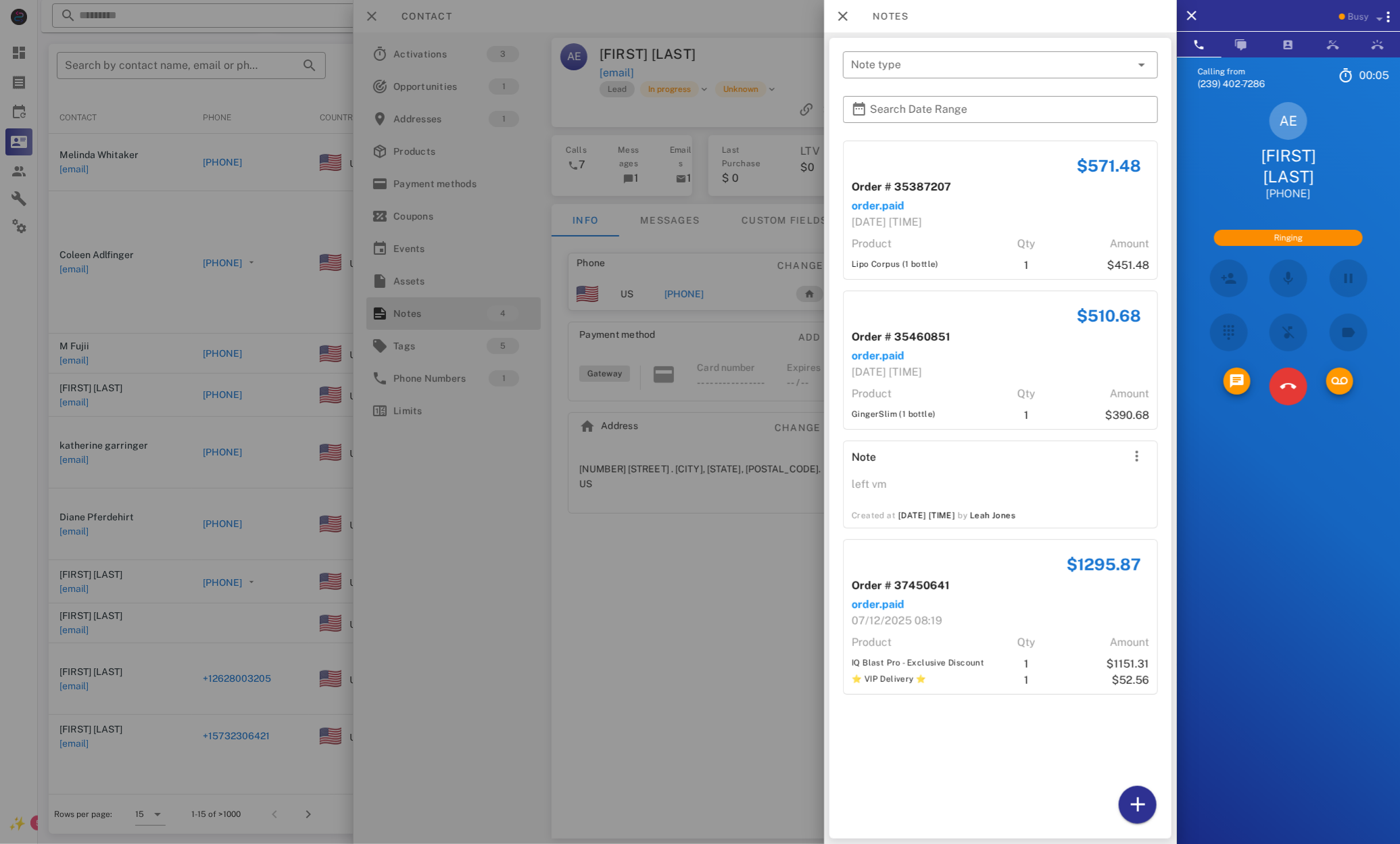 drag, startPoint x: 850, startPoint y: 407, endPoint x: 998, endPoint y: 409, distance: 148.01351 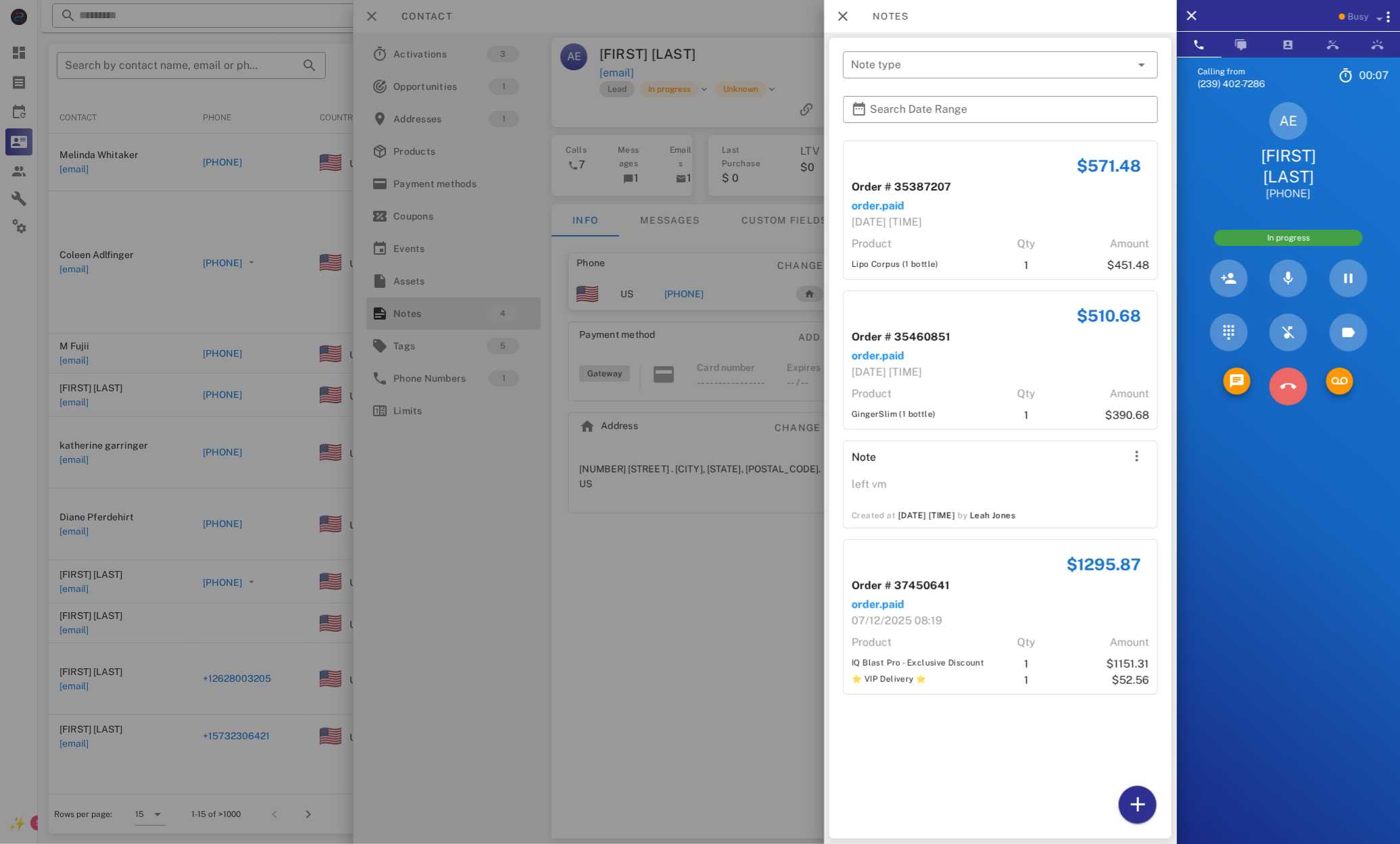 click at bounding box center (1288, 387) 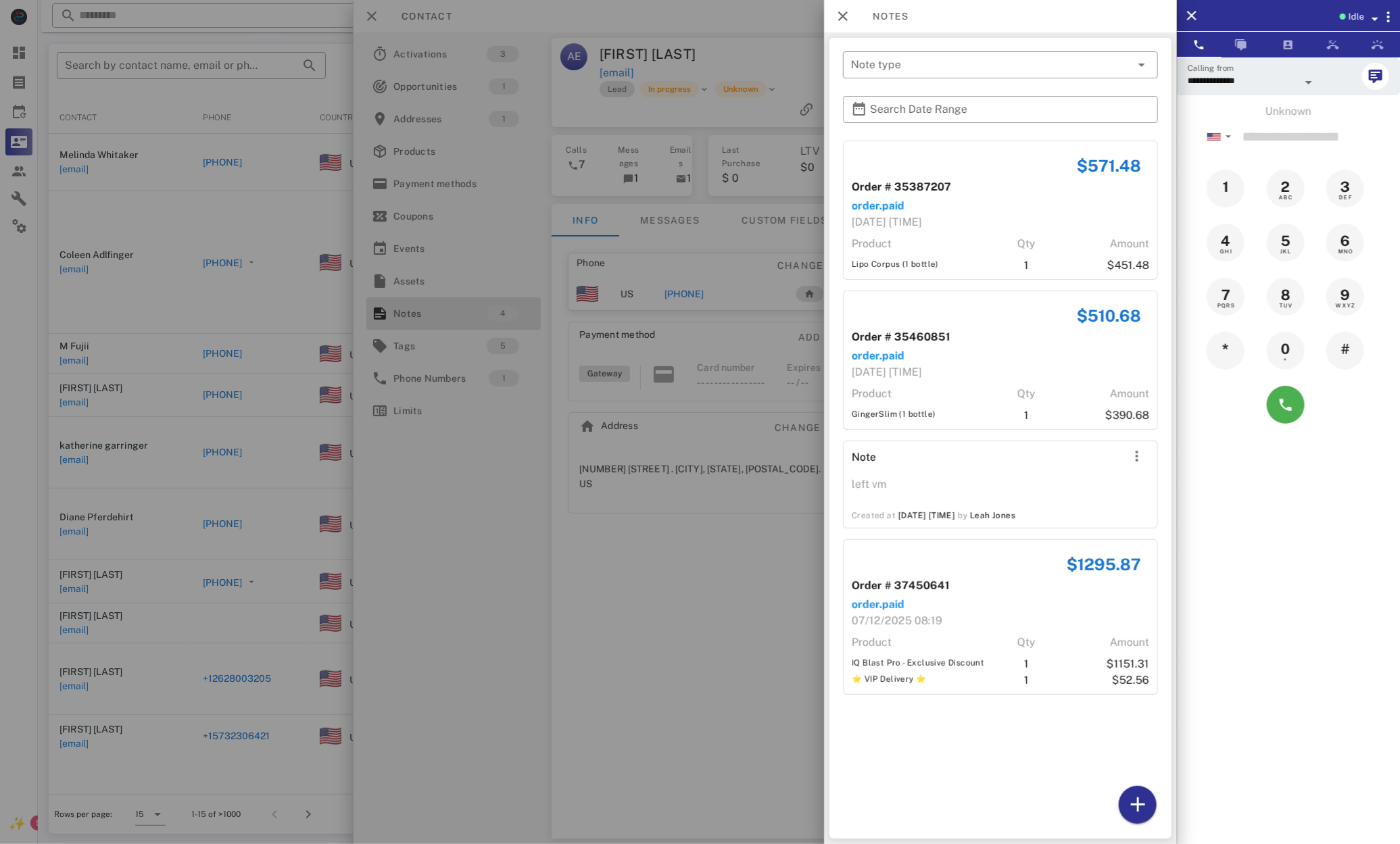 drag, startPoint x: 696, startPoint y: 413, endPoint x: 685, endPoint y: 322, distance: 91.66242 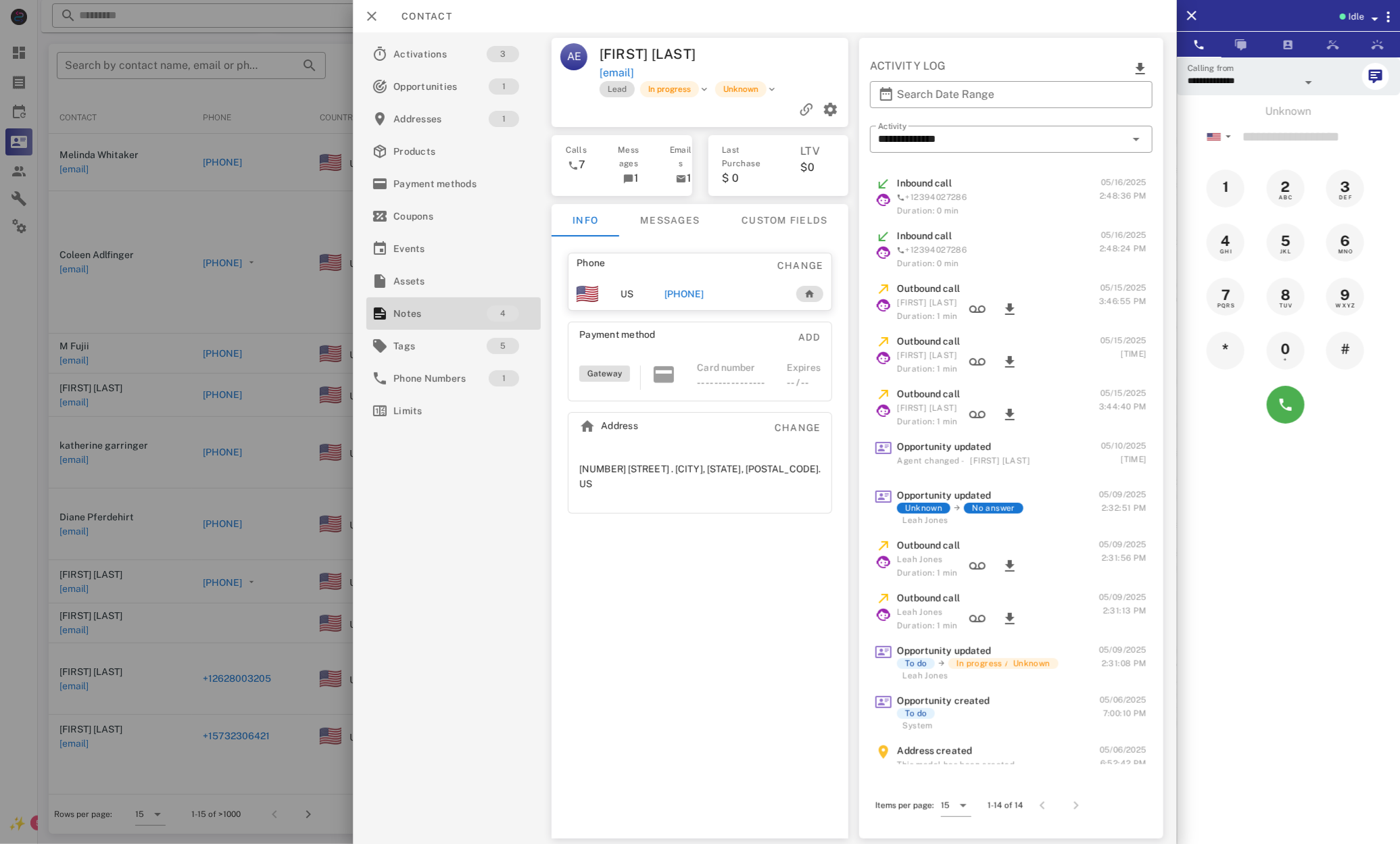 click on "+13043959750" at bounding box center [684, 294] 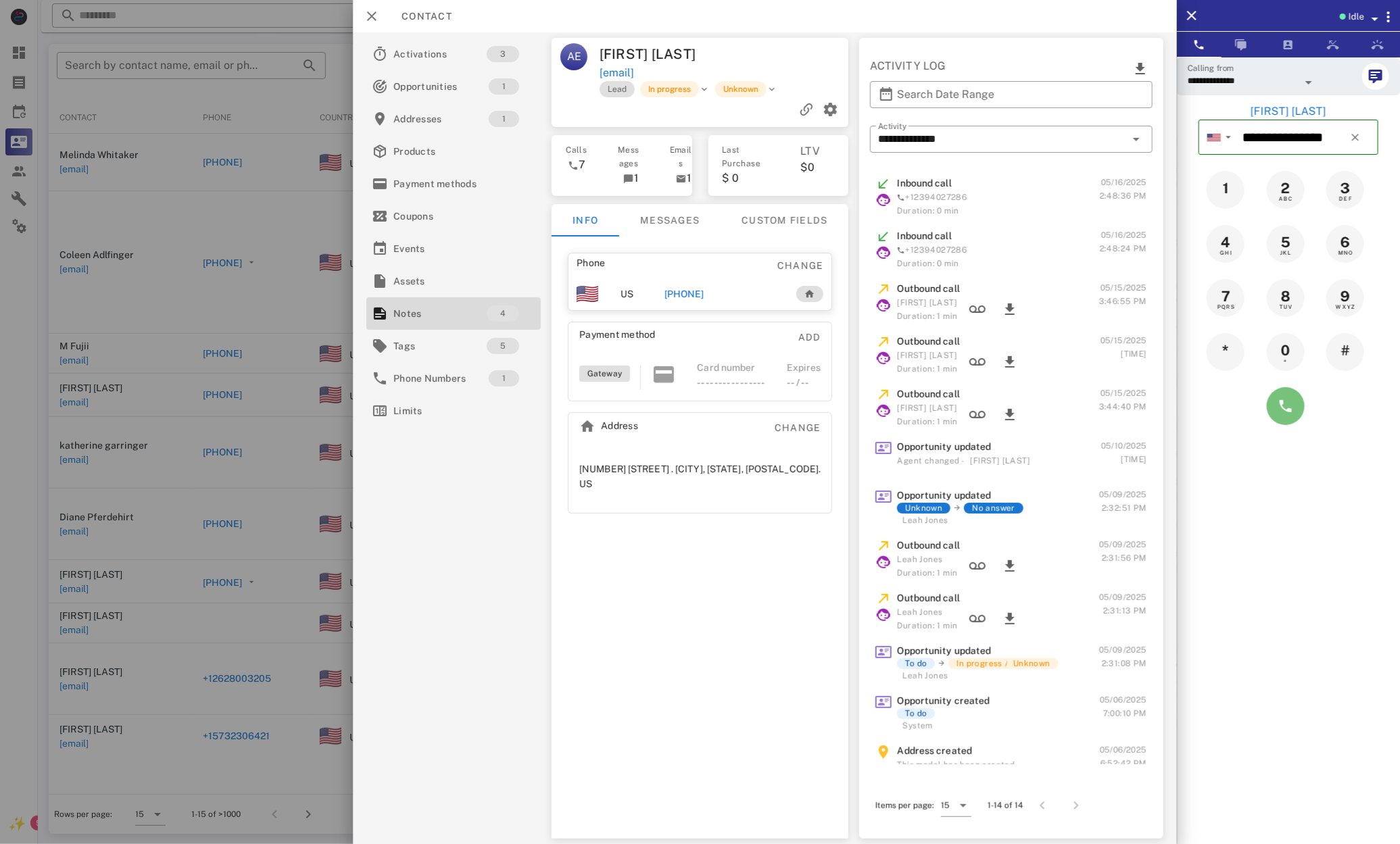 drag, startPoint x: 1282, startPoint y: 405, endPoint x: 1270, endPoint y: 406, distance: 12.041595 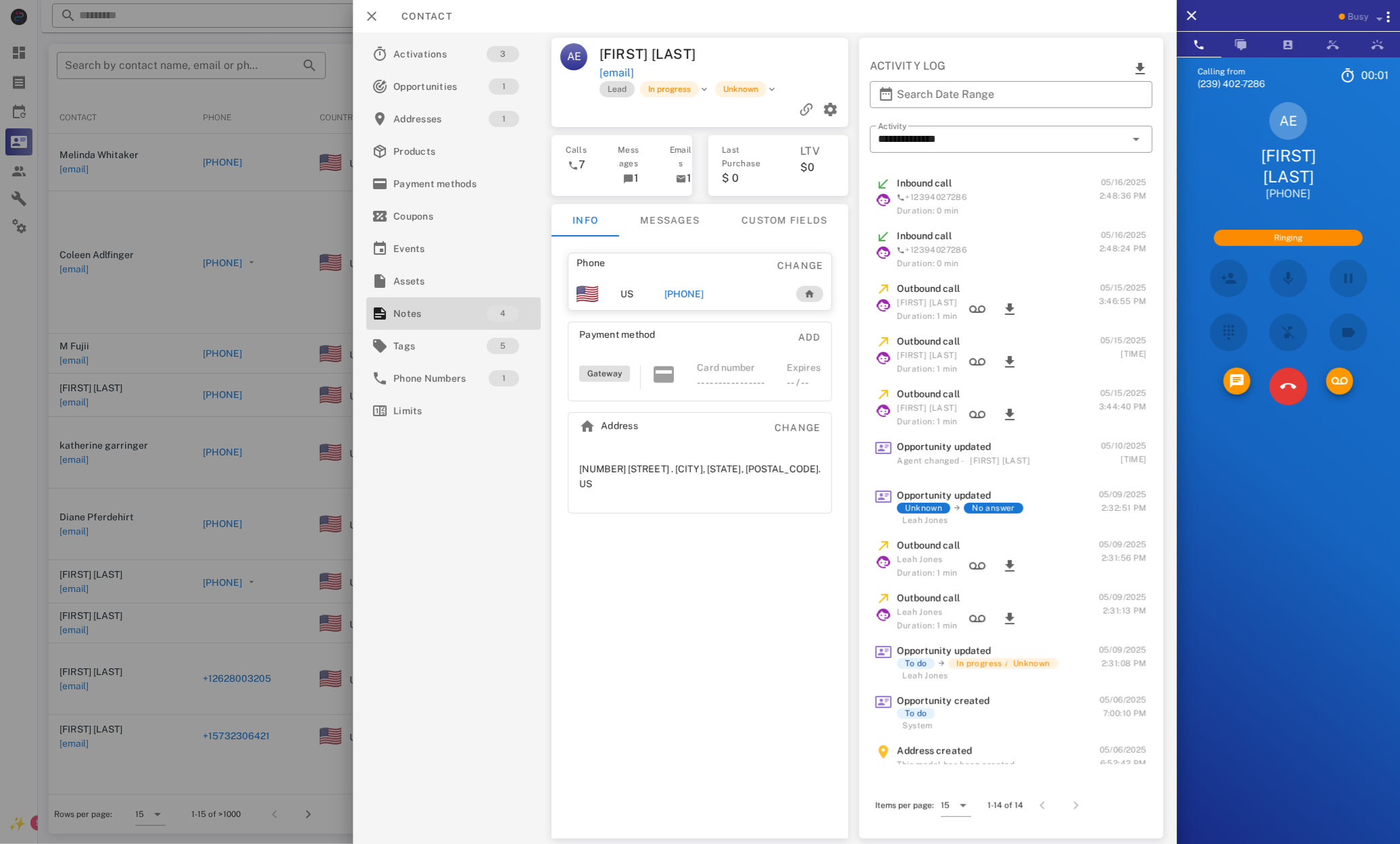 drag, startPoint x: 141, startPoint y: 282, endPoint x: 153, endPoint y: 293, distance: 16.278821 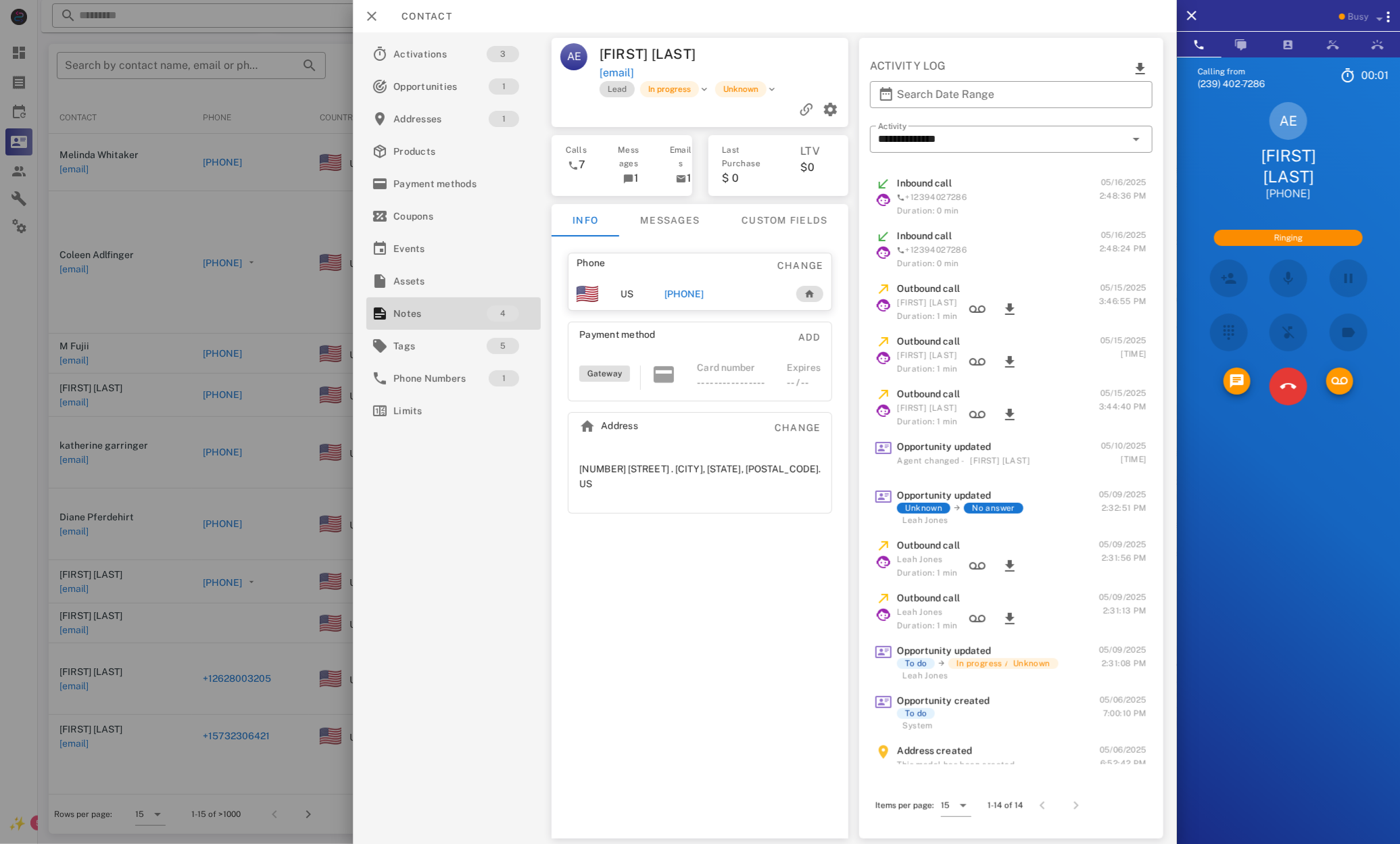 click at bounding box center (700, 422) 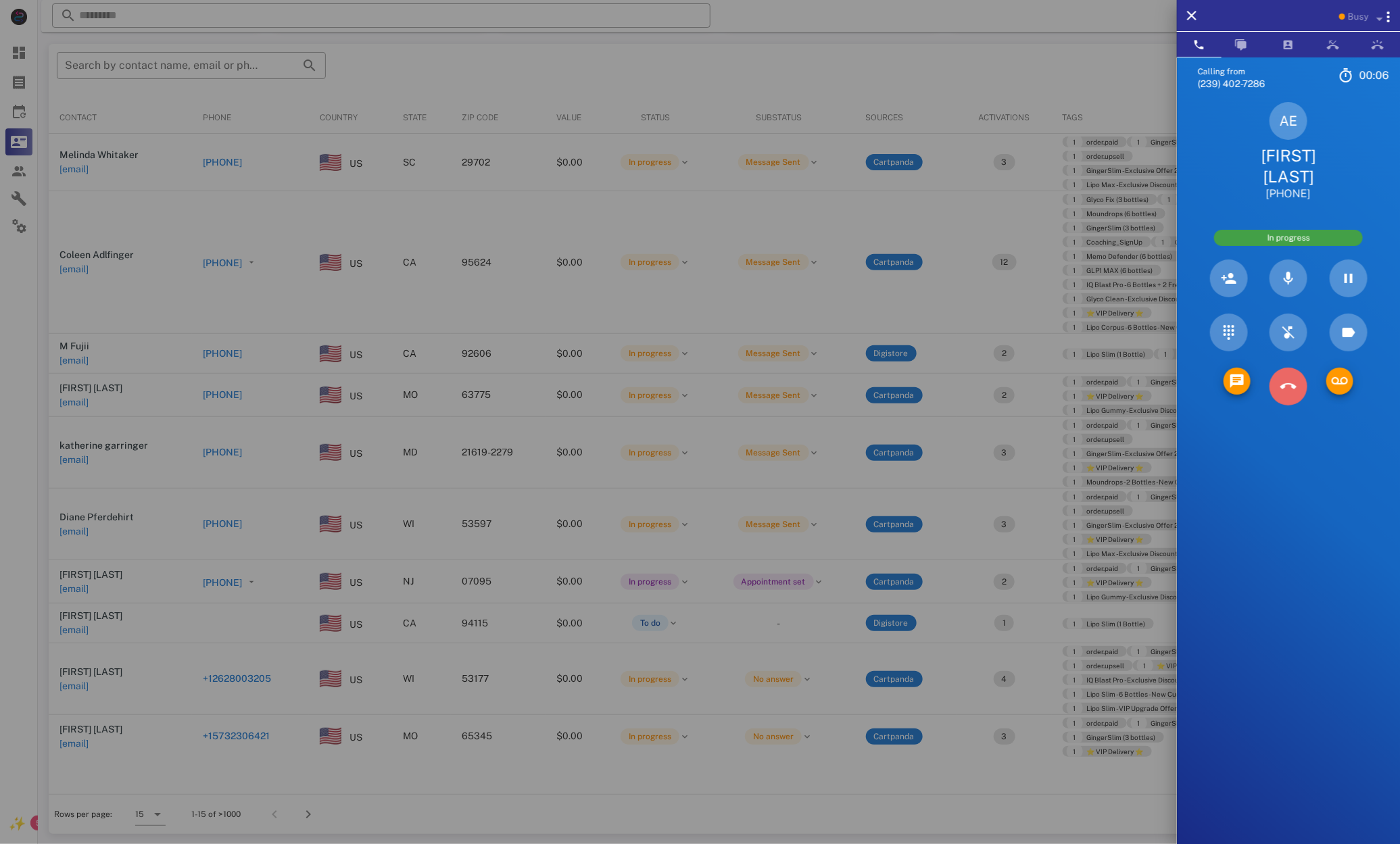 click at bounding box center (1288, 387) 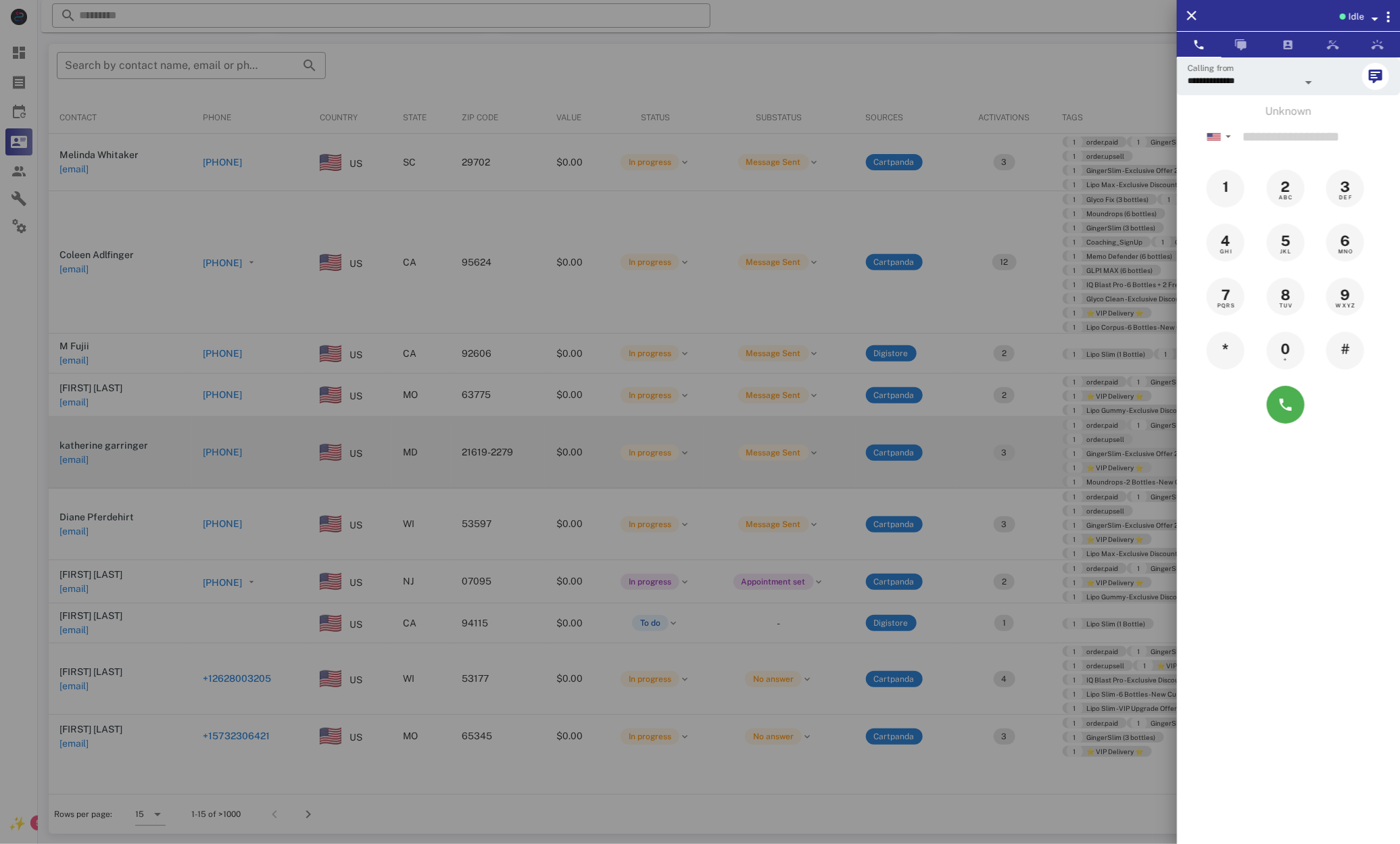 drag, startPoint x: 467, startPoint y: 445, endPoint x: 441, endPoint y: 467, distance: 34.058773 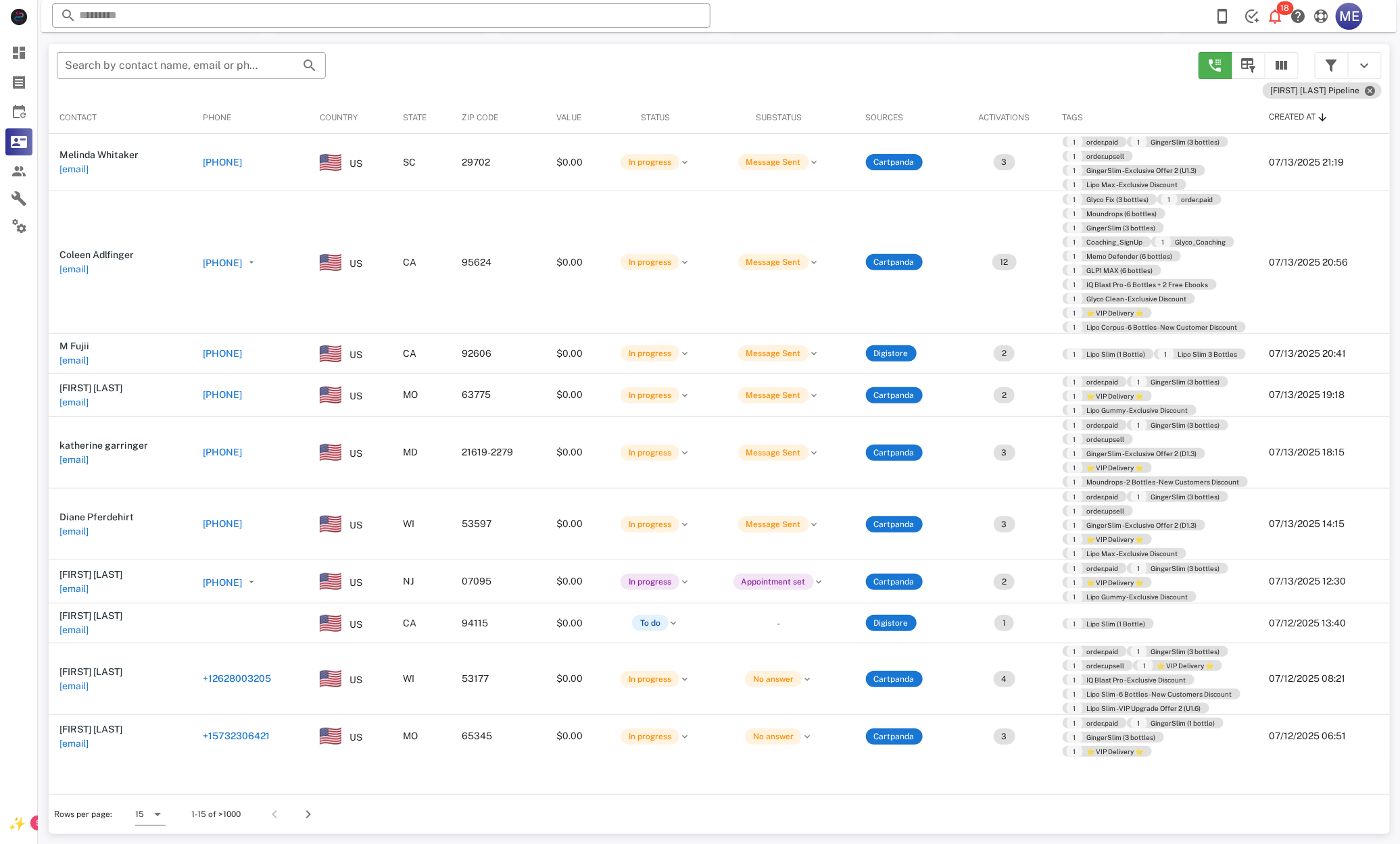 click on "+16165607767" at bounding box center (222, 524) 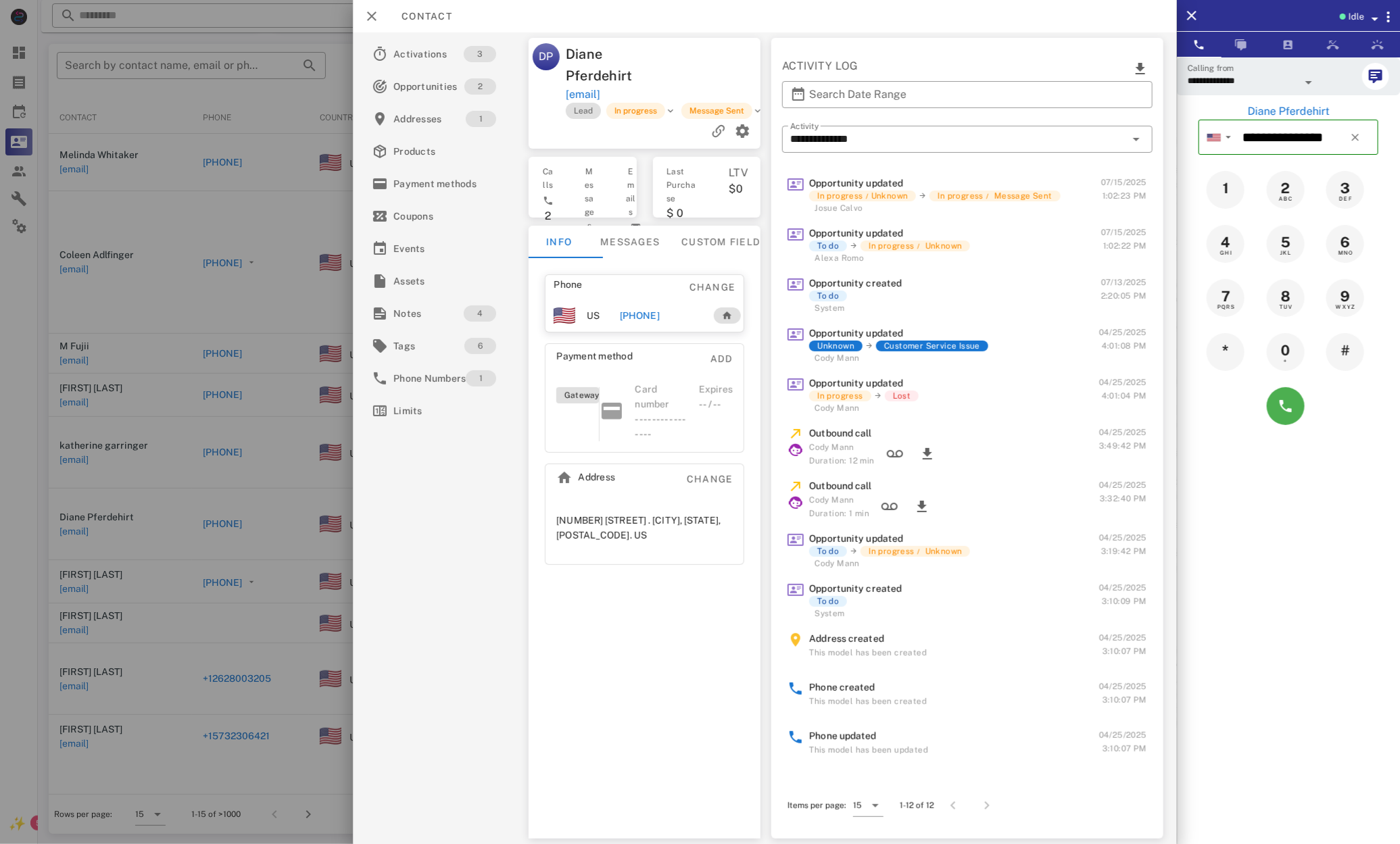 click on "+16165607767" at bounding box center [639, 316] 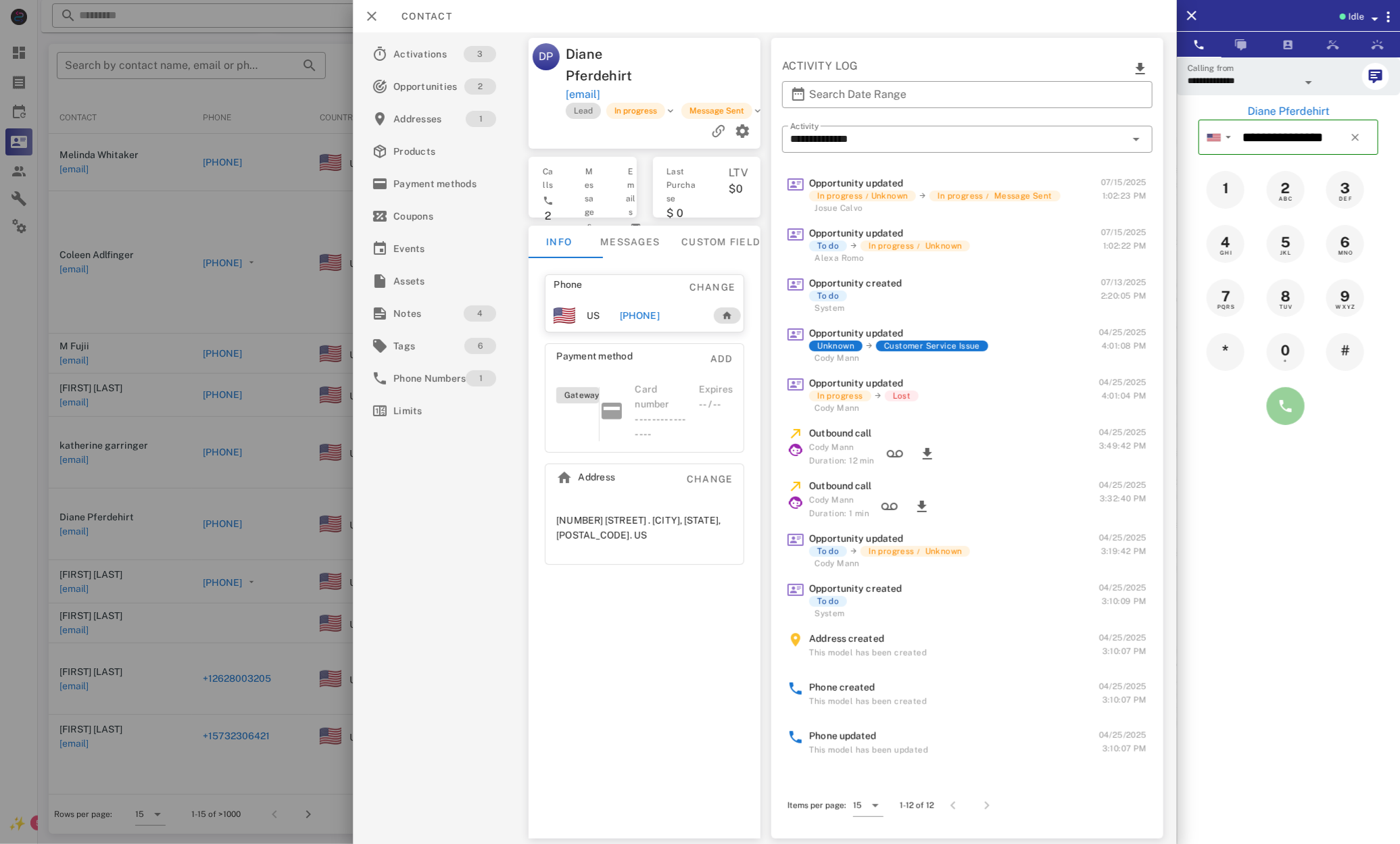 click at bounding box center (1286, 406) 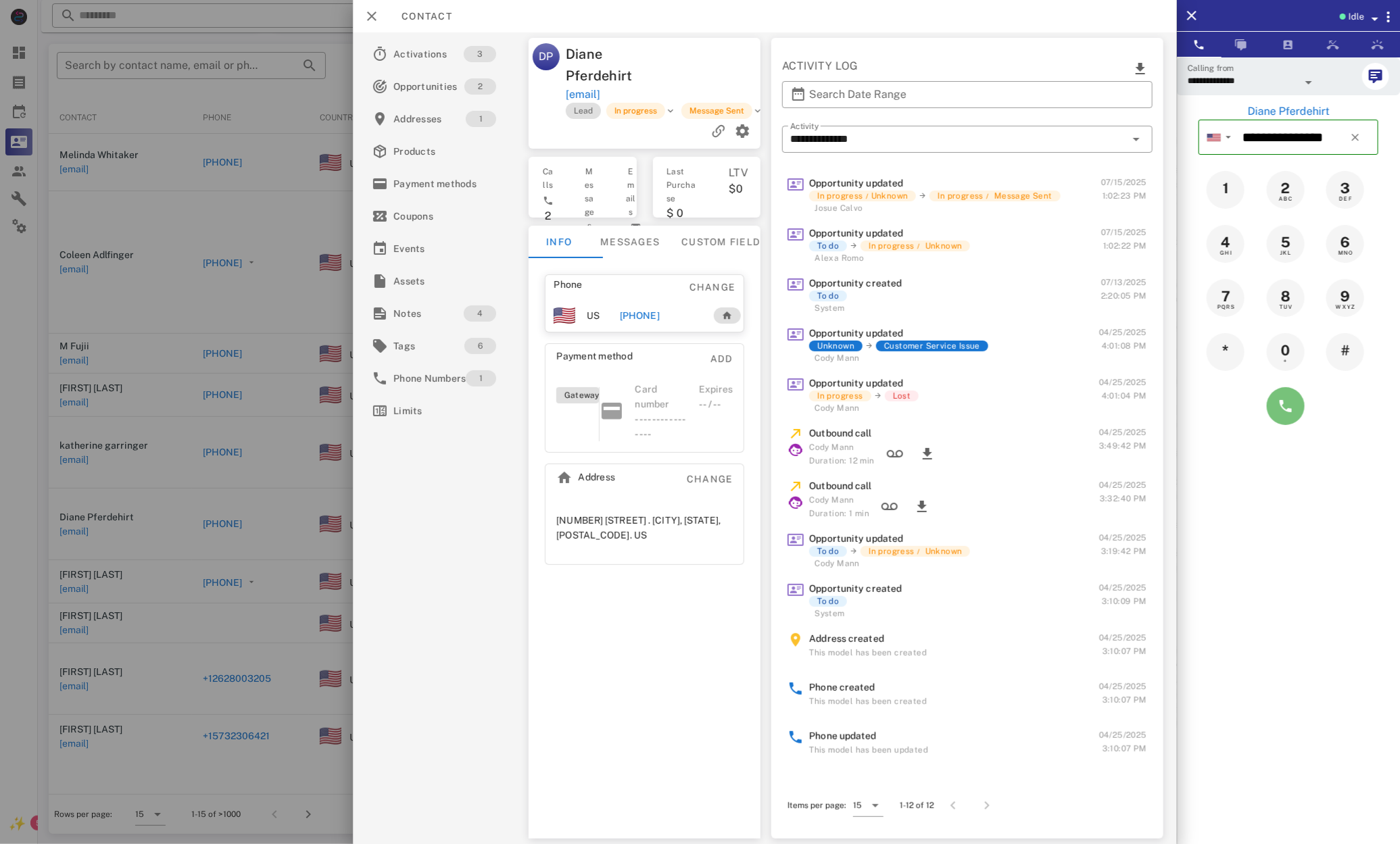 scroll, scrollTop: 128, scrollLeft: 0, axis: vertical 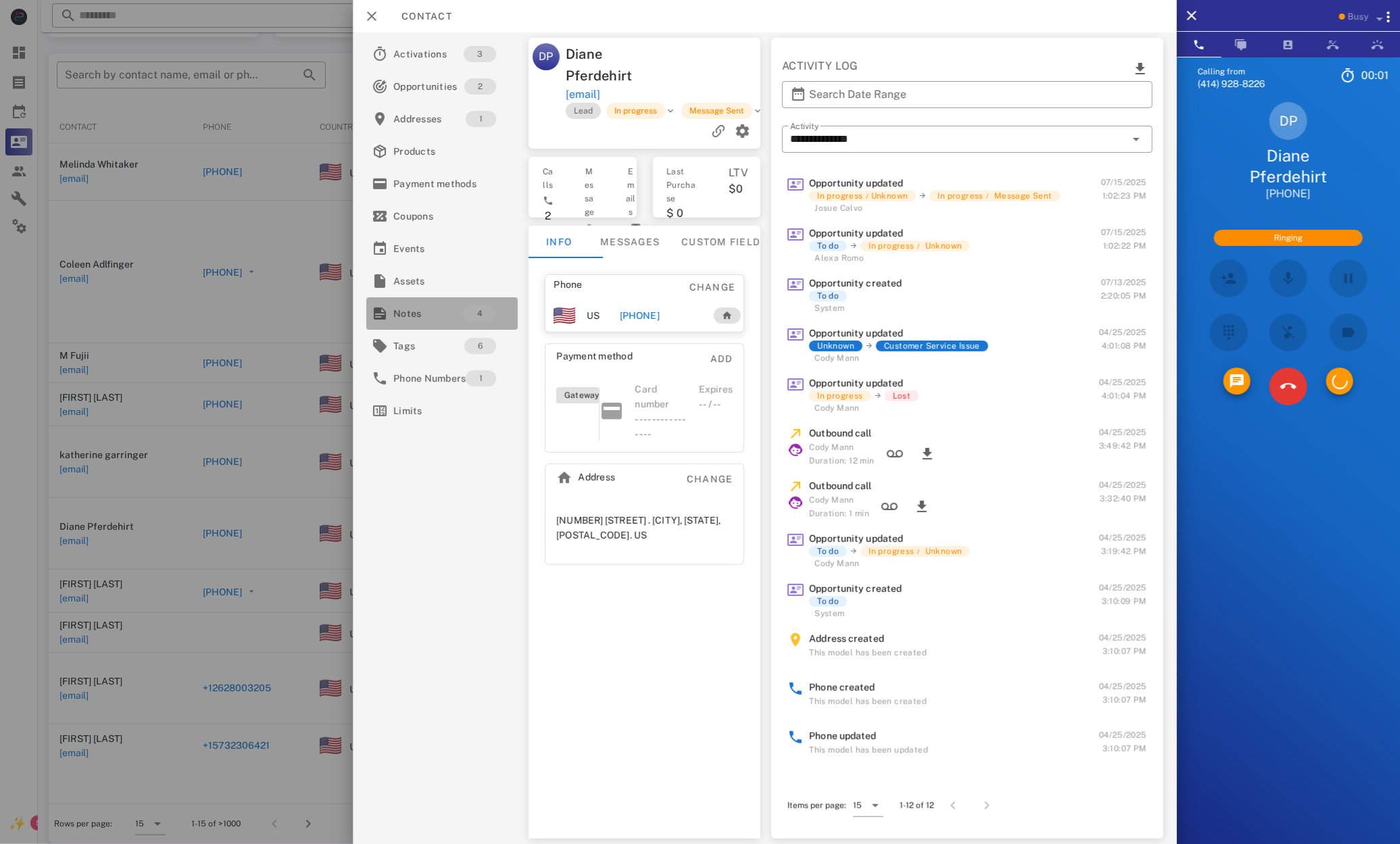 click on "Notes" at bounding box center (429, 314) 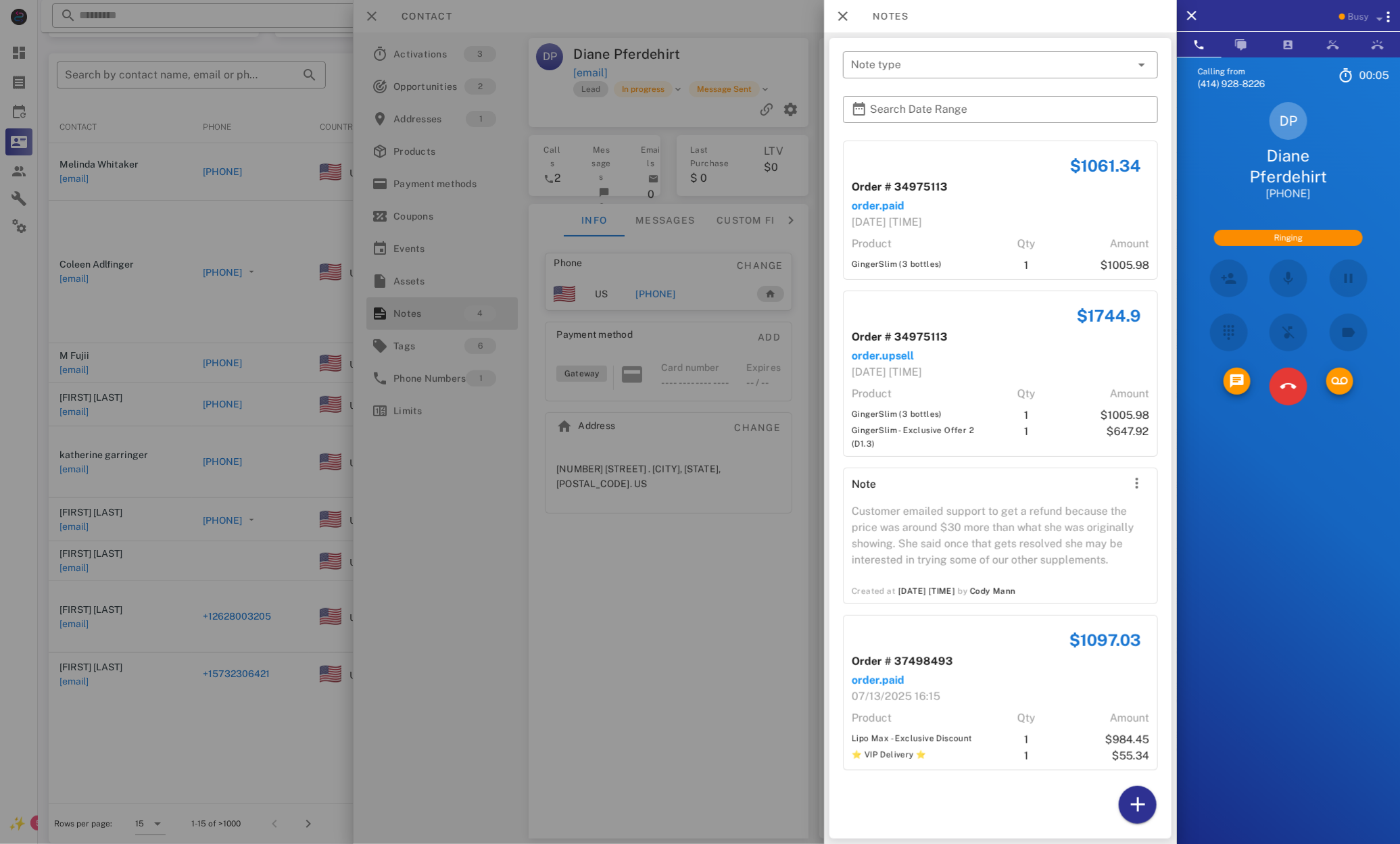 drag, startPoint x: 915, startPoint y: 260, endPoint x: 1005, endPoint y: 339, distance: 119.75391 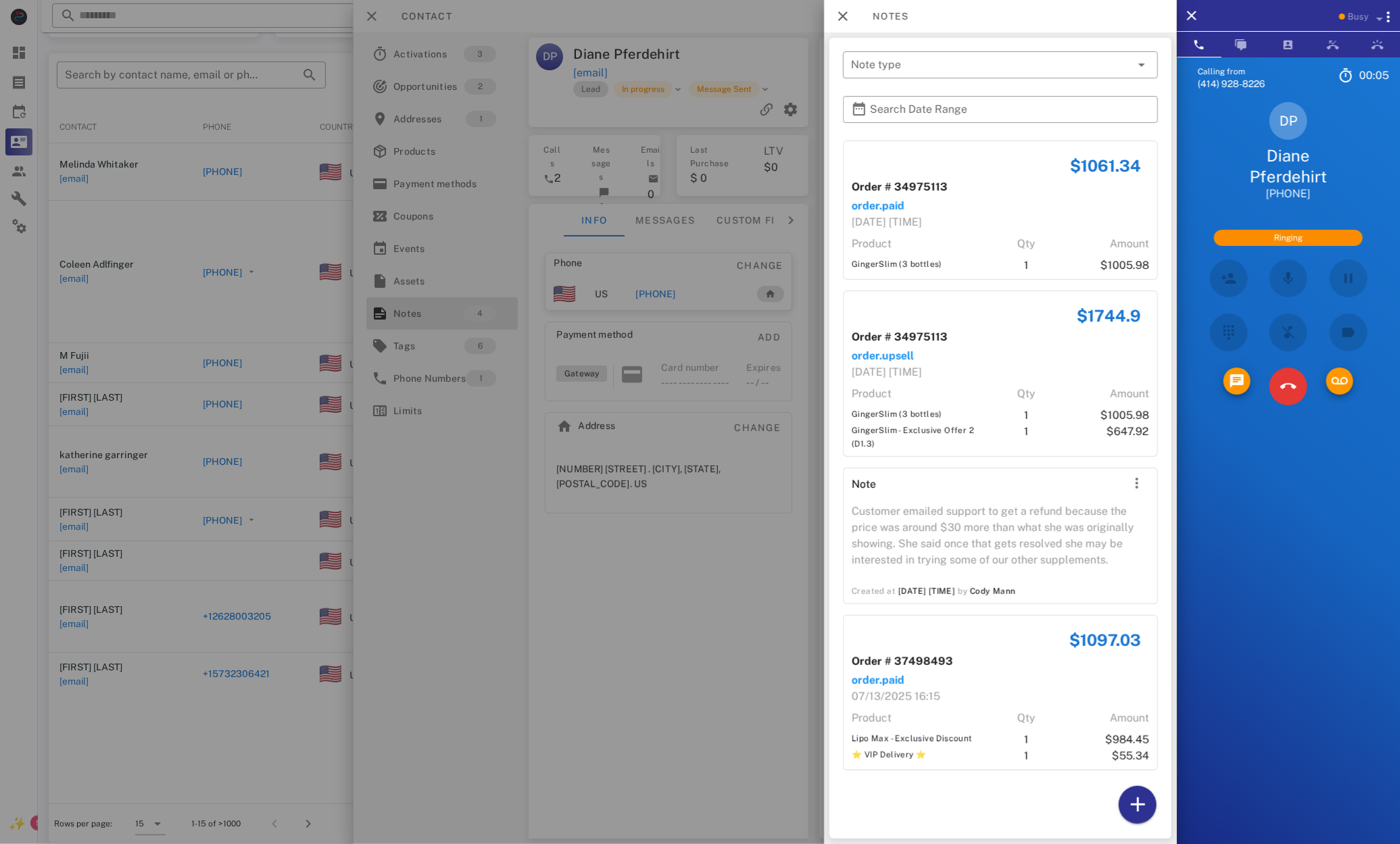 click on "$1061.34   Order # 34975113   order.paid   04/25/2025 17:09   Product Qty Amount  GingerSlim (3 bottles)  1 $1005.98  $1744.9   Order # 34975113   order.upsell   04/25/2025 17:09   Product Qty Amount  GingerSlim (3 bottles)  1 $1005.98  GingerSlim - Exclusive Offer 2 (D1.3)  1 $647.92  Note  Customer emailed support to get a refund because the price was around $30 more than what she was originally showing. She said once that gets resolved she may be interested in trying some of our other supplements.  Created at   04/25/2025 16:02   by   Cody Mann   $1097.03   Order # 37498493   order.paid   07/13/2025 16:15   Product Qty Amount  Lipo Max - Exclusive Discount  1 $984.45  ⭐ VIP Delivery ⭐  1 $55.34" at bounding box center (1000, 487) 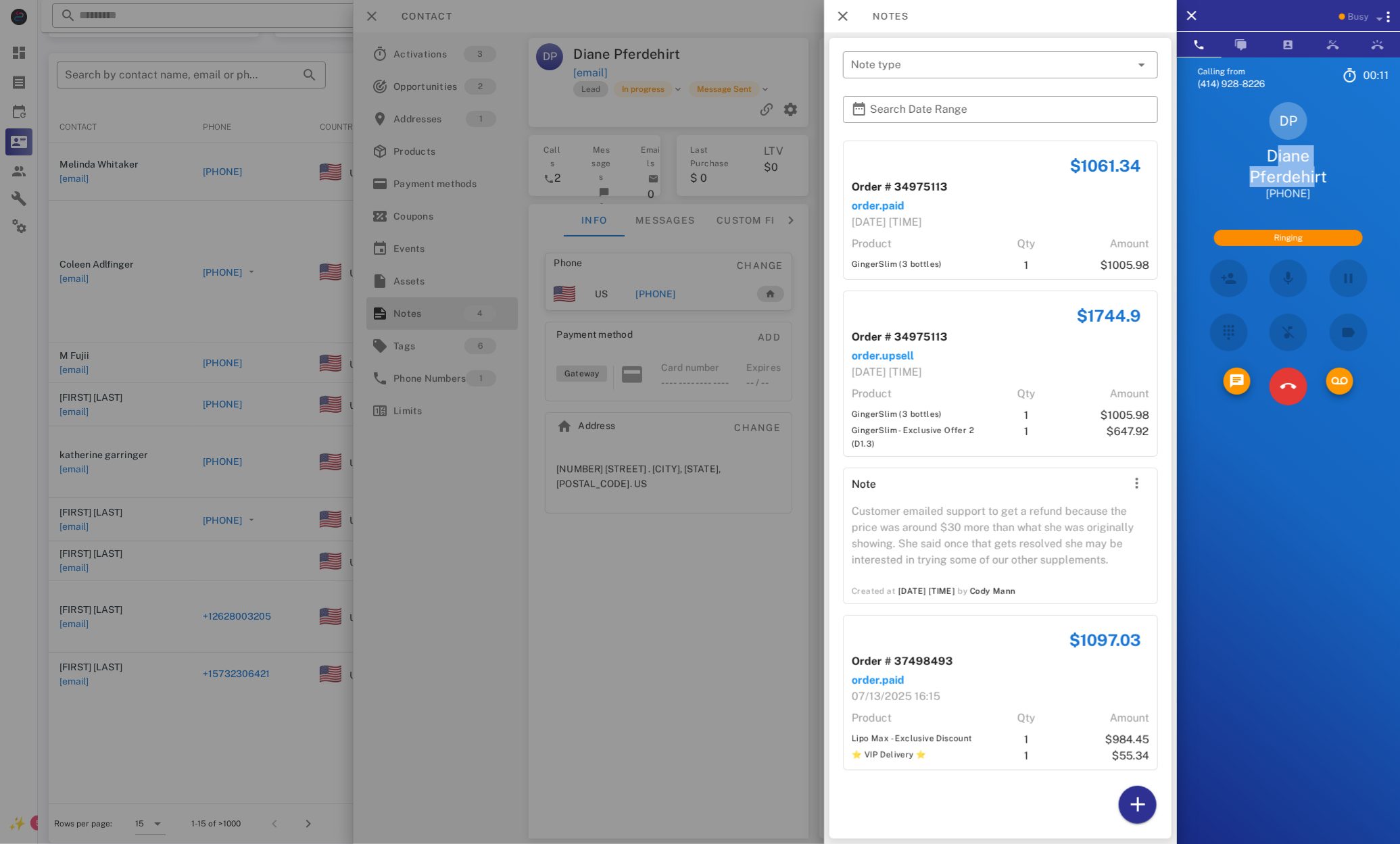 drag, startPoint x: 1267, startPoint y: 153, endPoint x: 1395, endPoint y: 171, distance: 129.25943 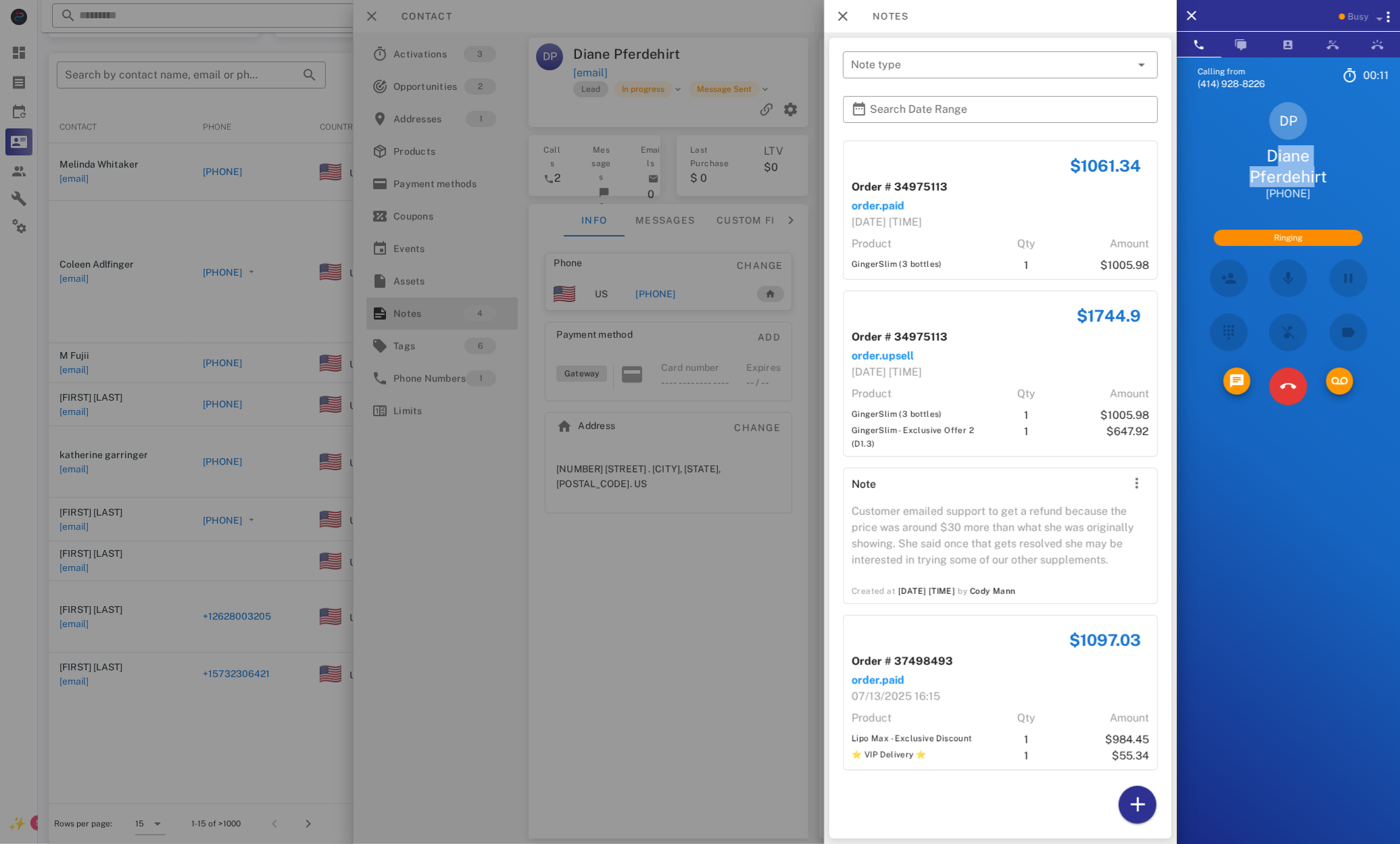 click on "Diane Pferdehirt" at bounding box center [1288, 166] 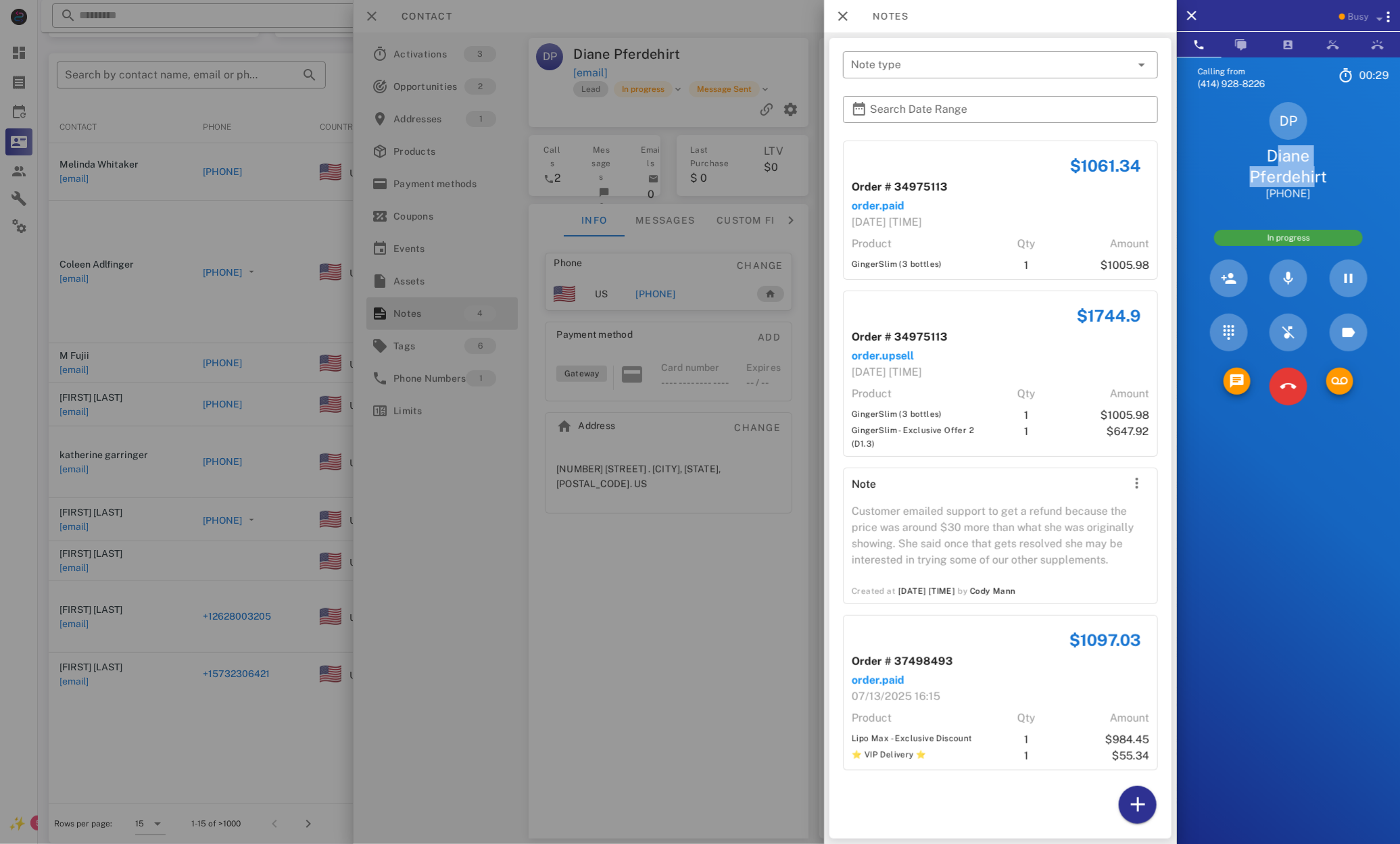 click at bounding box center (1288, 387) 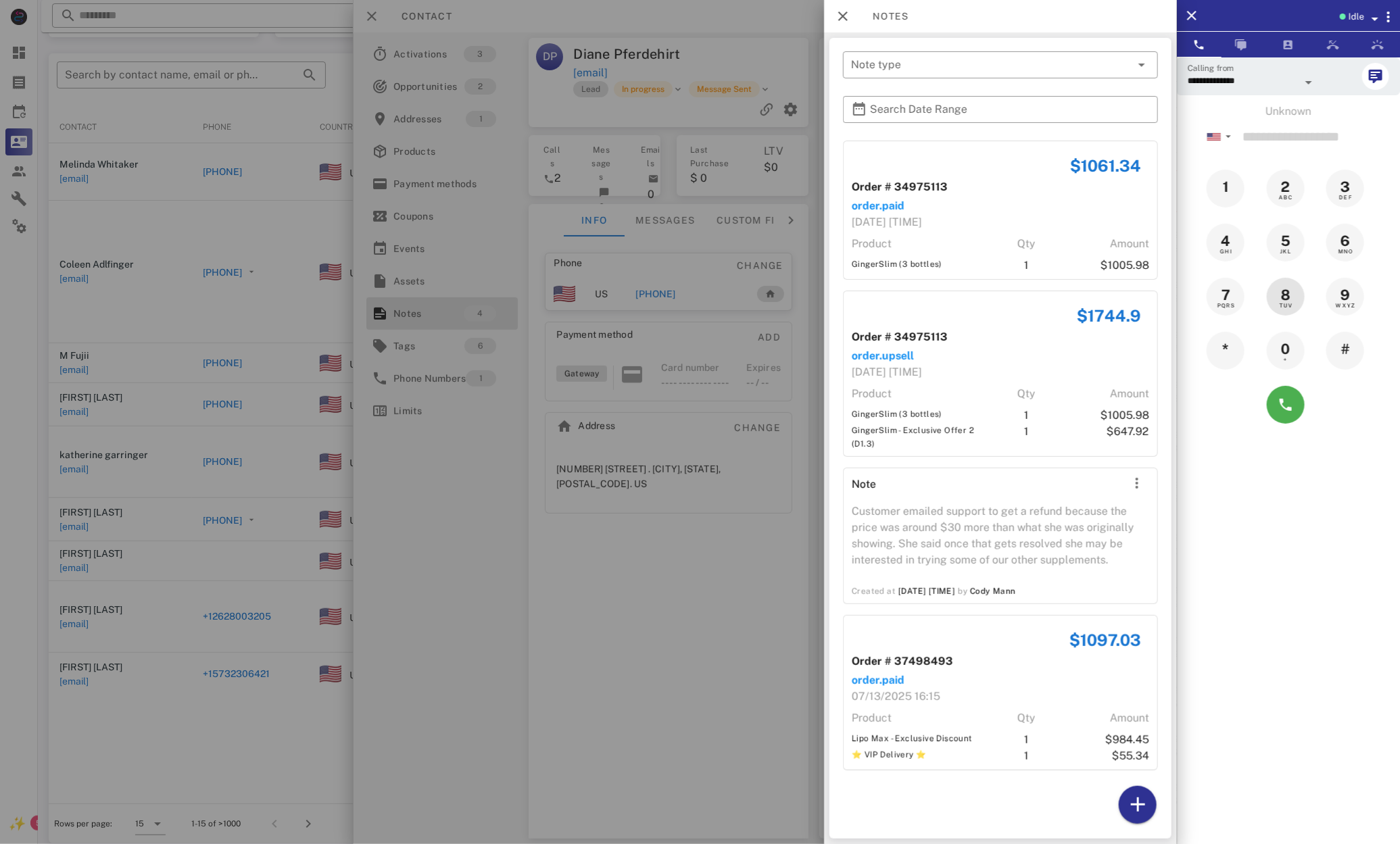 click on "Unknown      ▼     Australia
+61
Canada
+1
Guam
+1671
Mexico (México)
+52
New Zealand
+64
United Kingdom
+44
United States
+1
1 2 ABC 3 DEF 4 GHI 5 JKL 6 MNO 7 PQRS 8 TUV 9 WXYZ * 0 + #" at bounding box center [1288, 268] 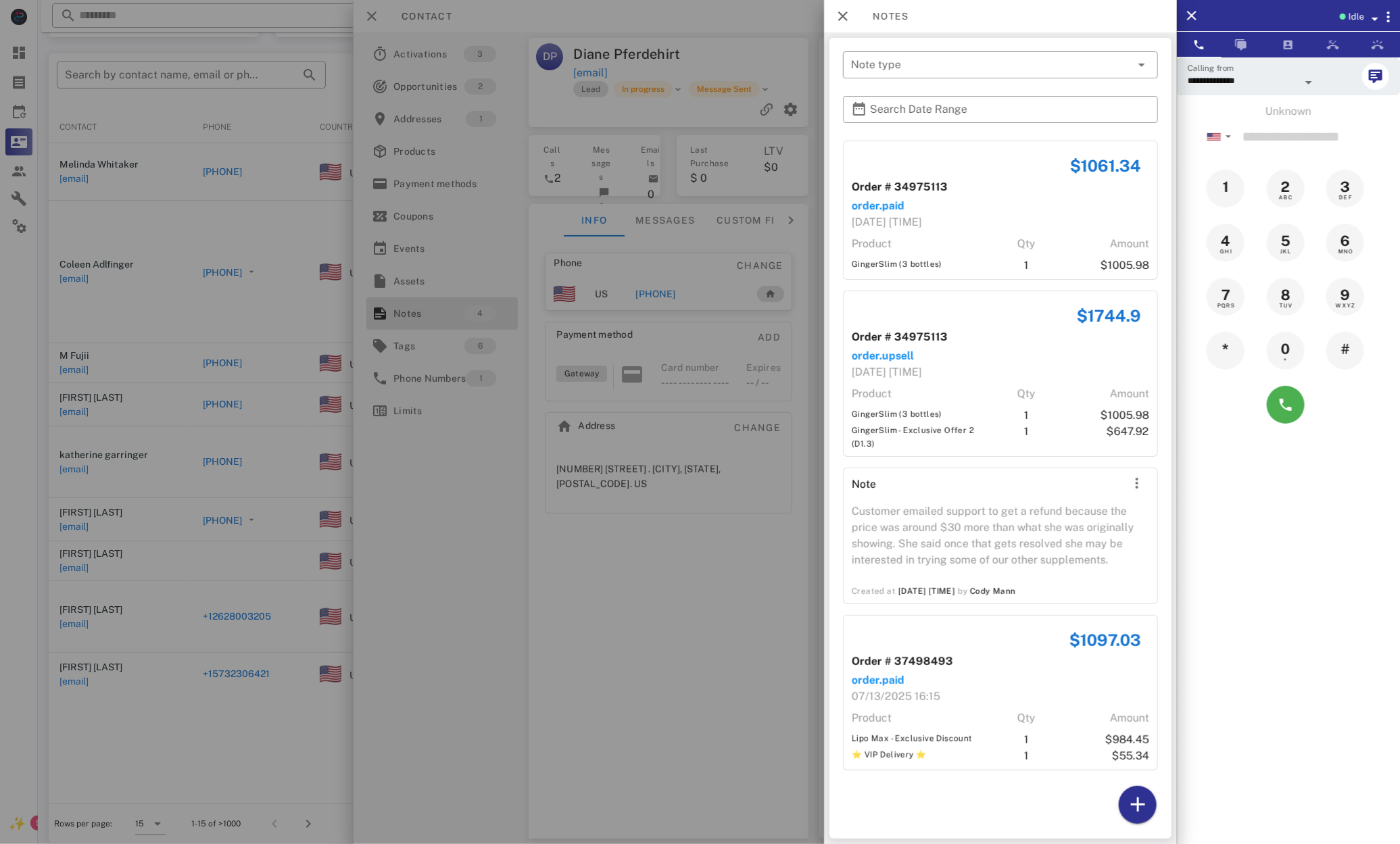click at bounding box center [700, 422] 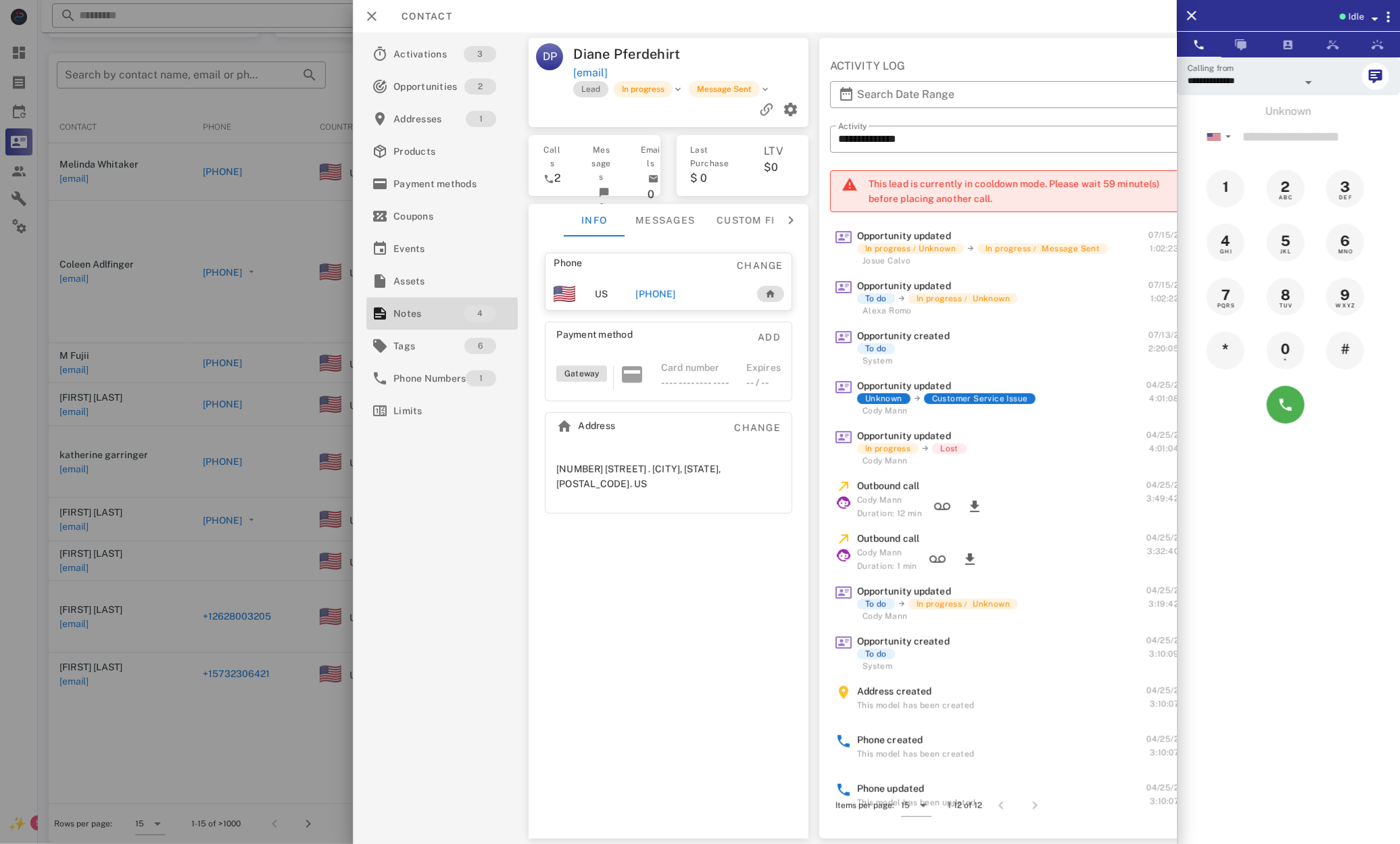 click at bounding box center (700, 422) 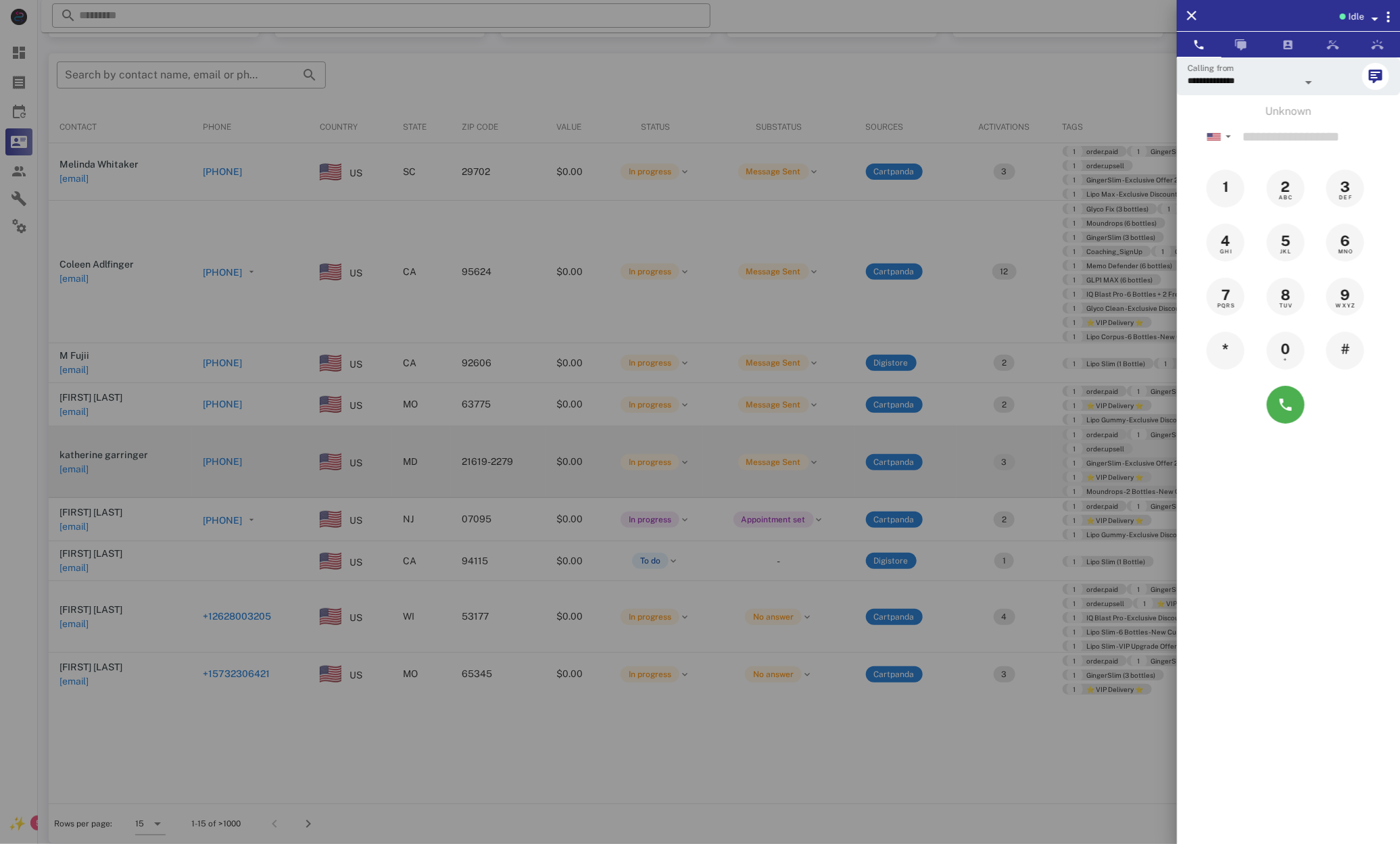 click at bounding box center (700, 422) 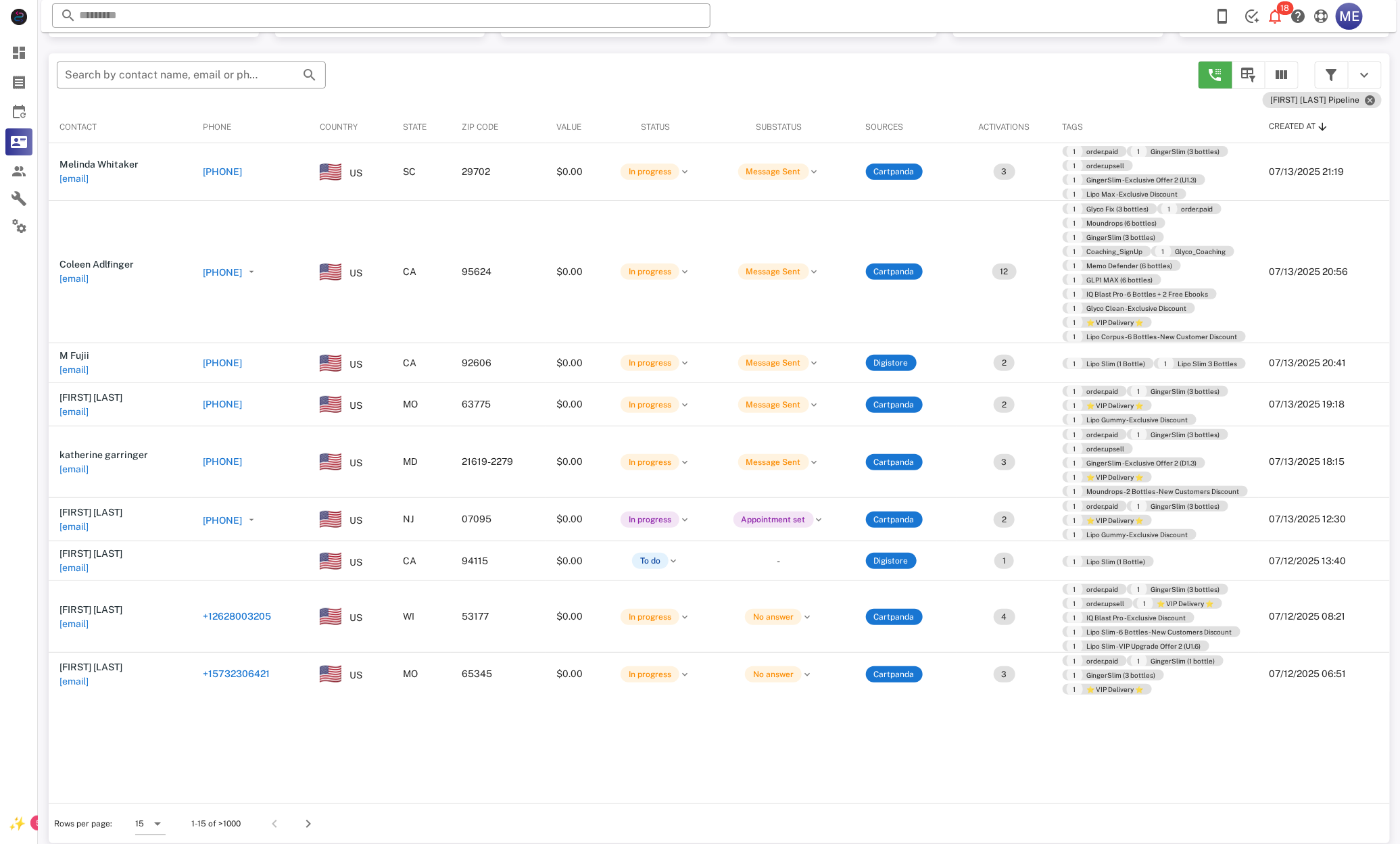 click on "+14105912115" at bounding box center [222, 462] 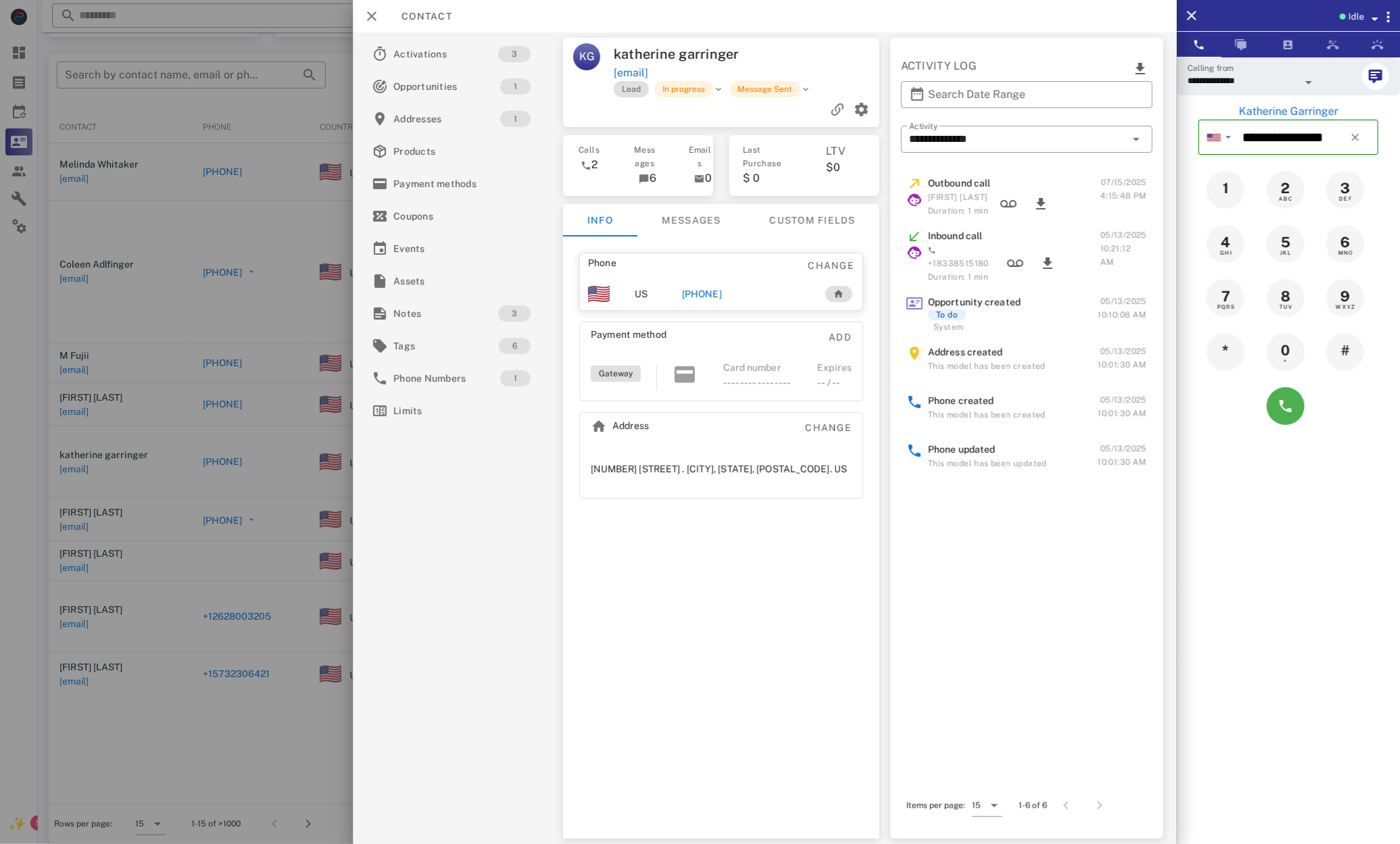 click on "+14105912115" at bounding box center [702, 294] 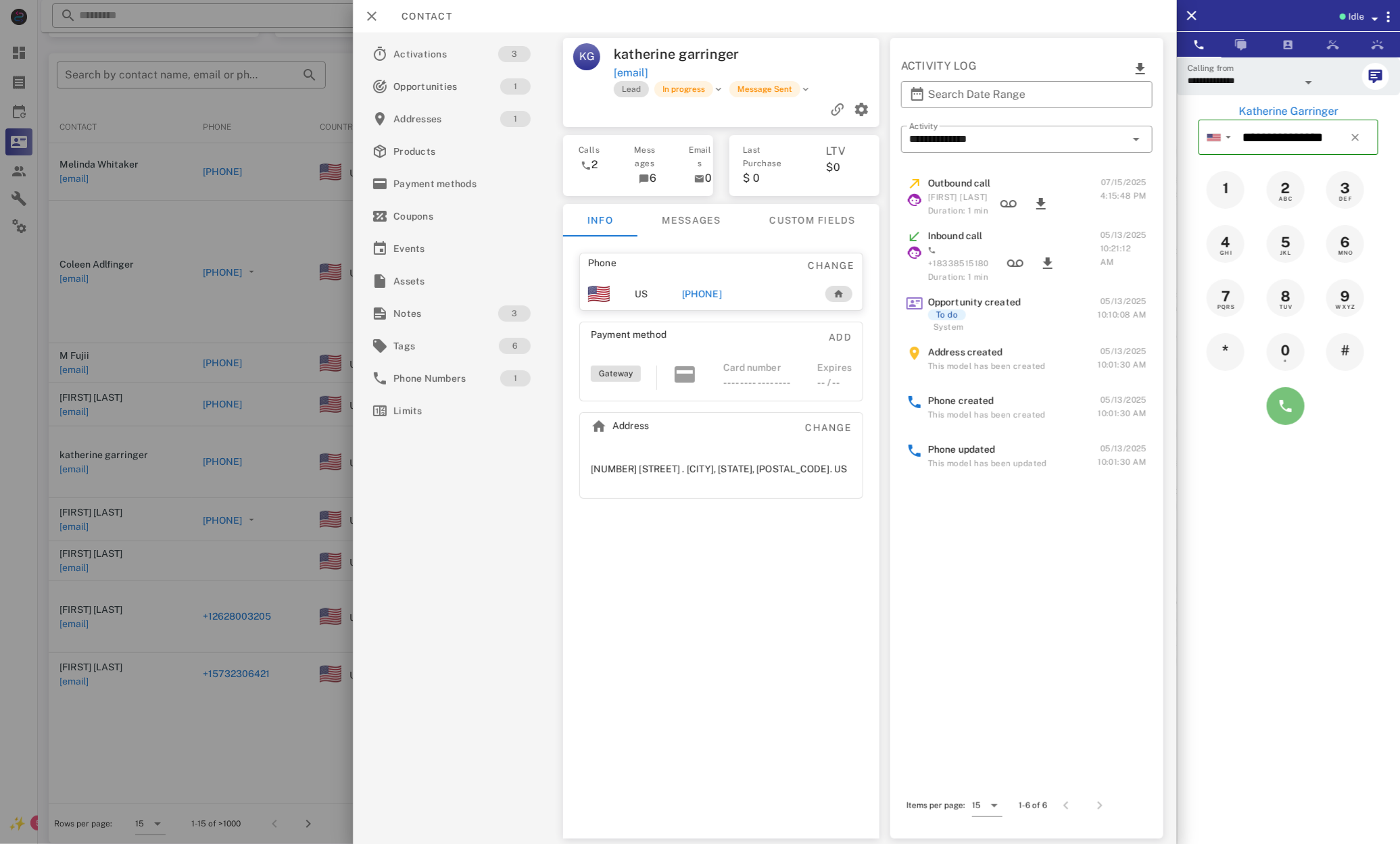 click at bounding box center (1286, 406) 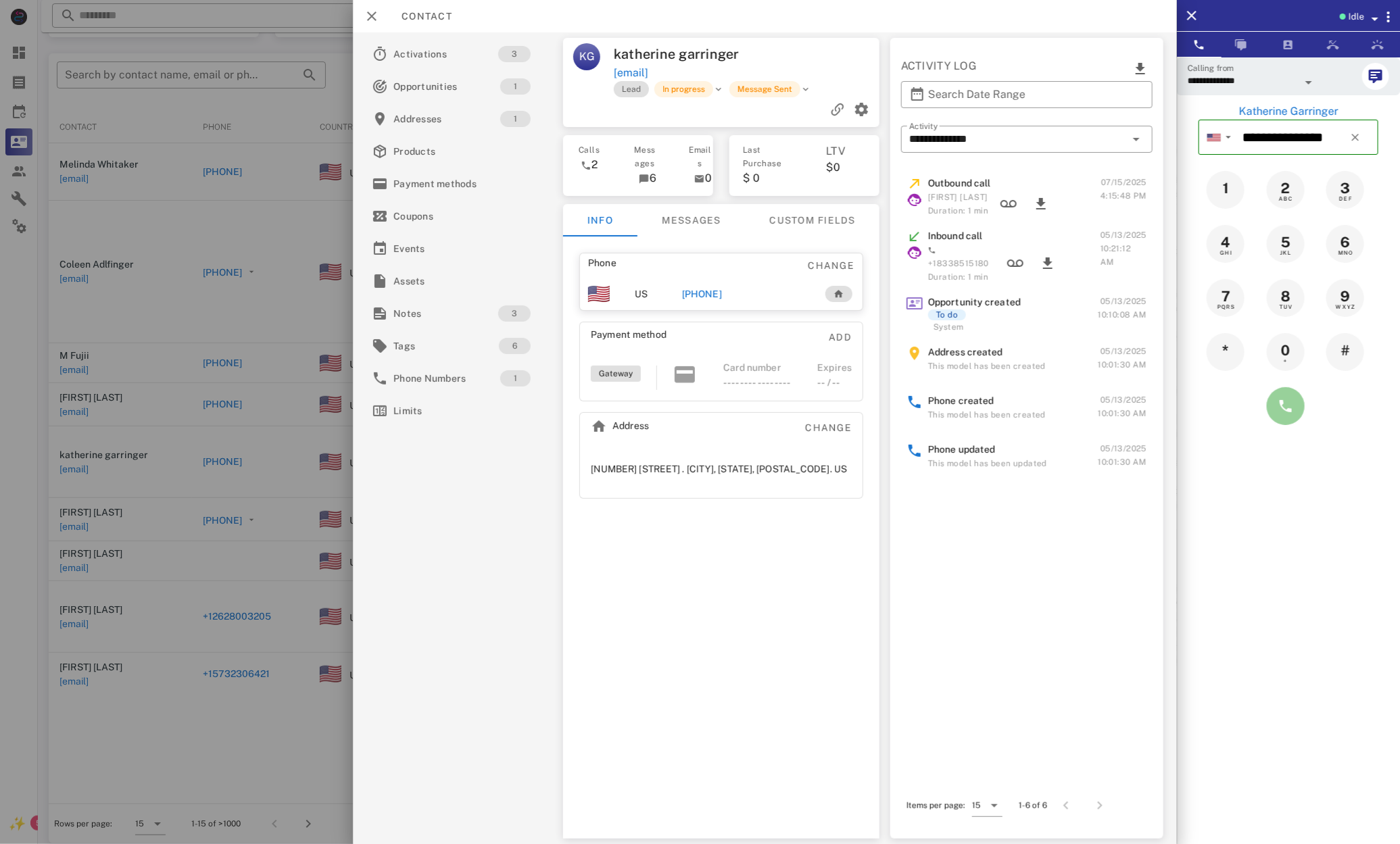 click at bounding box center (1286, 406) 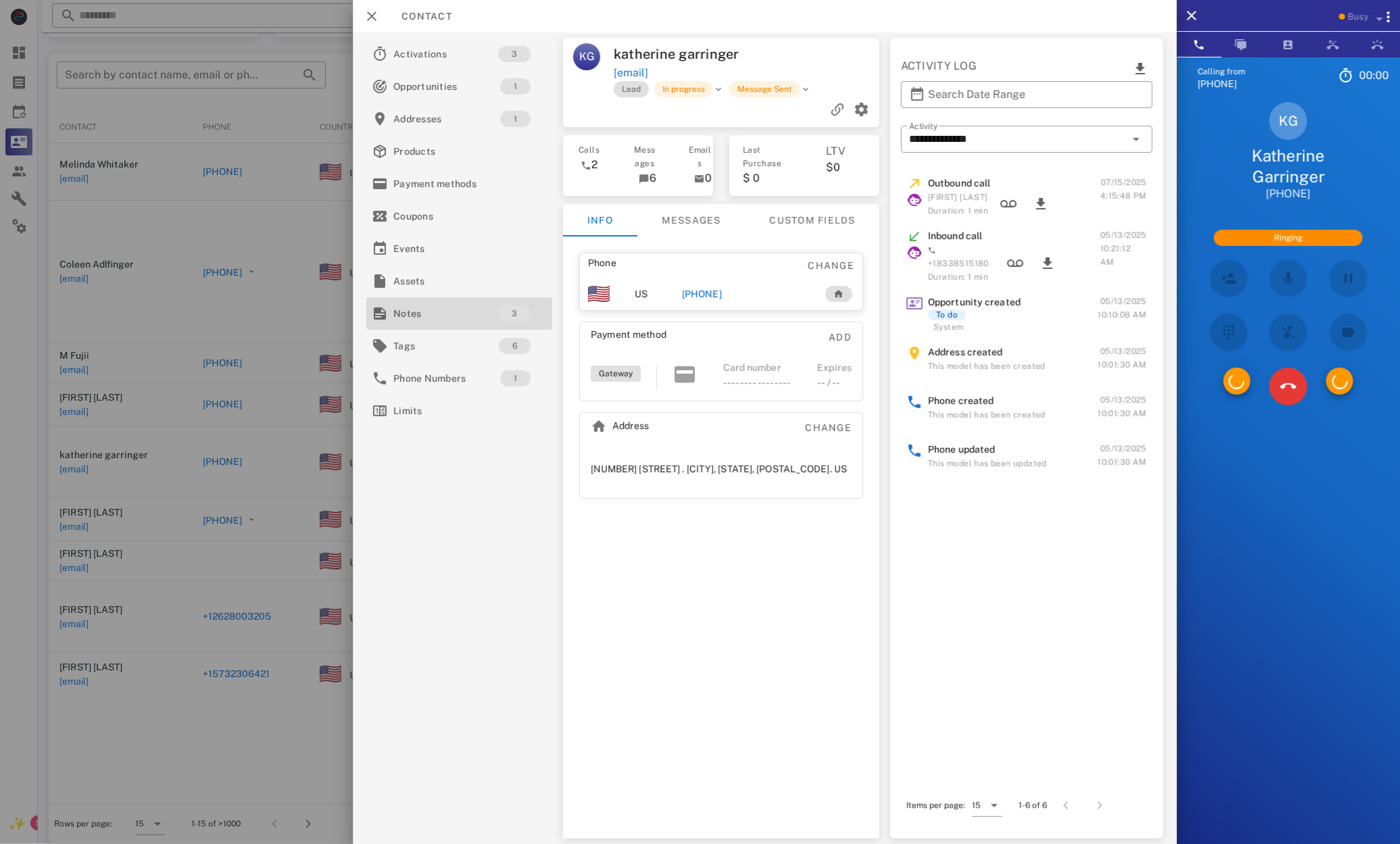 click on "Notes" at bounding box center [445, 314] 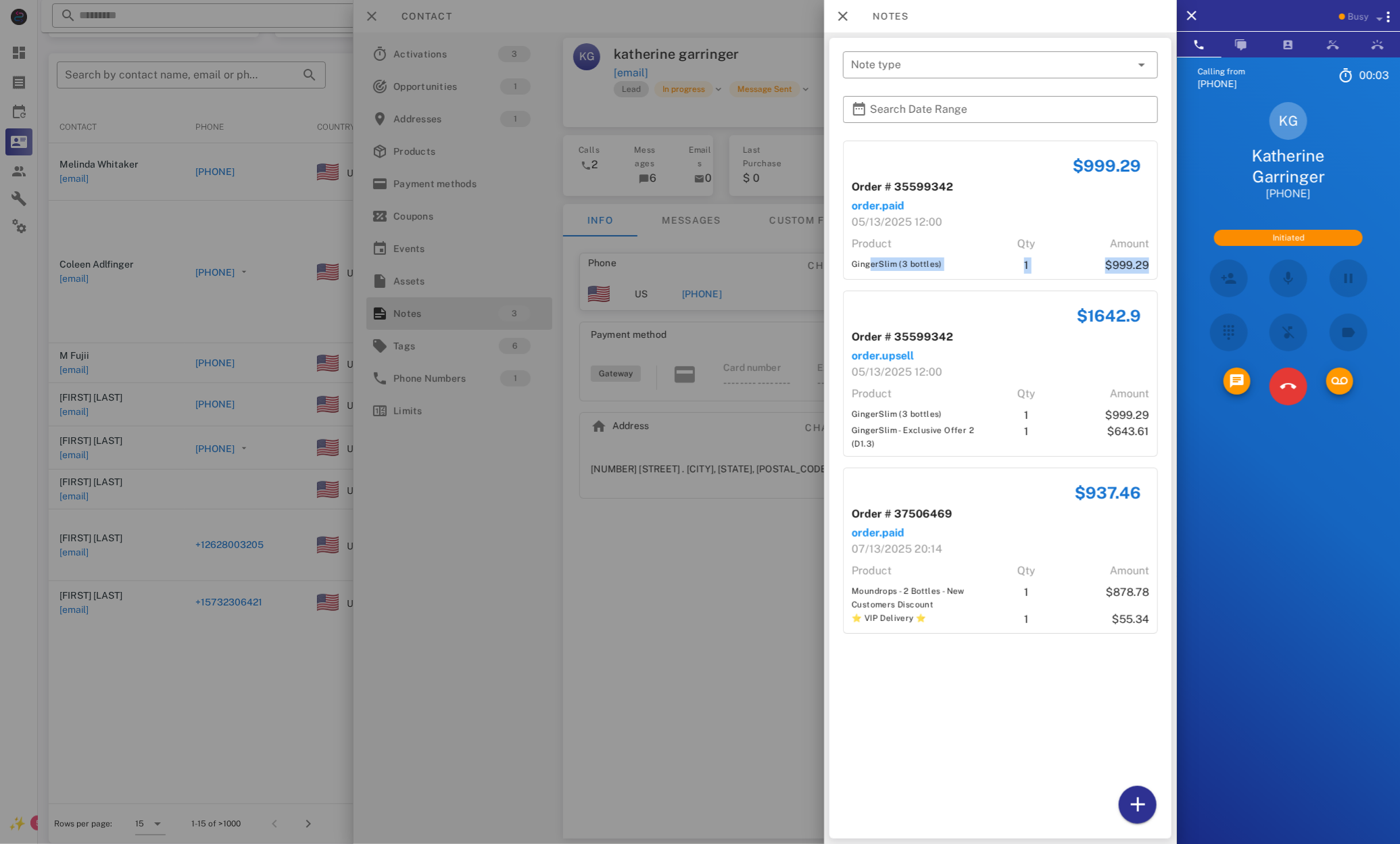 drag, startPoint x: 913, startPoint y: 267, endPoint x: 952, endPoint y: 321, distance: 66.61081 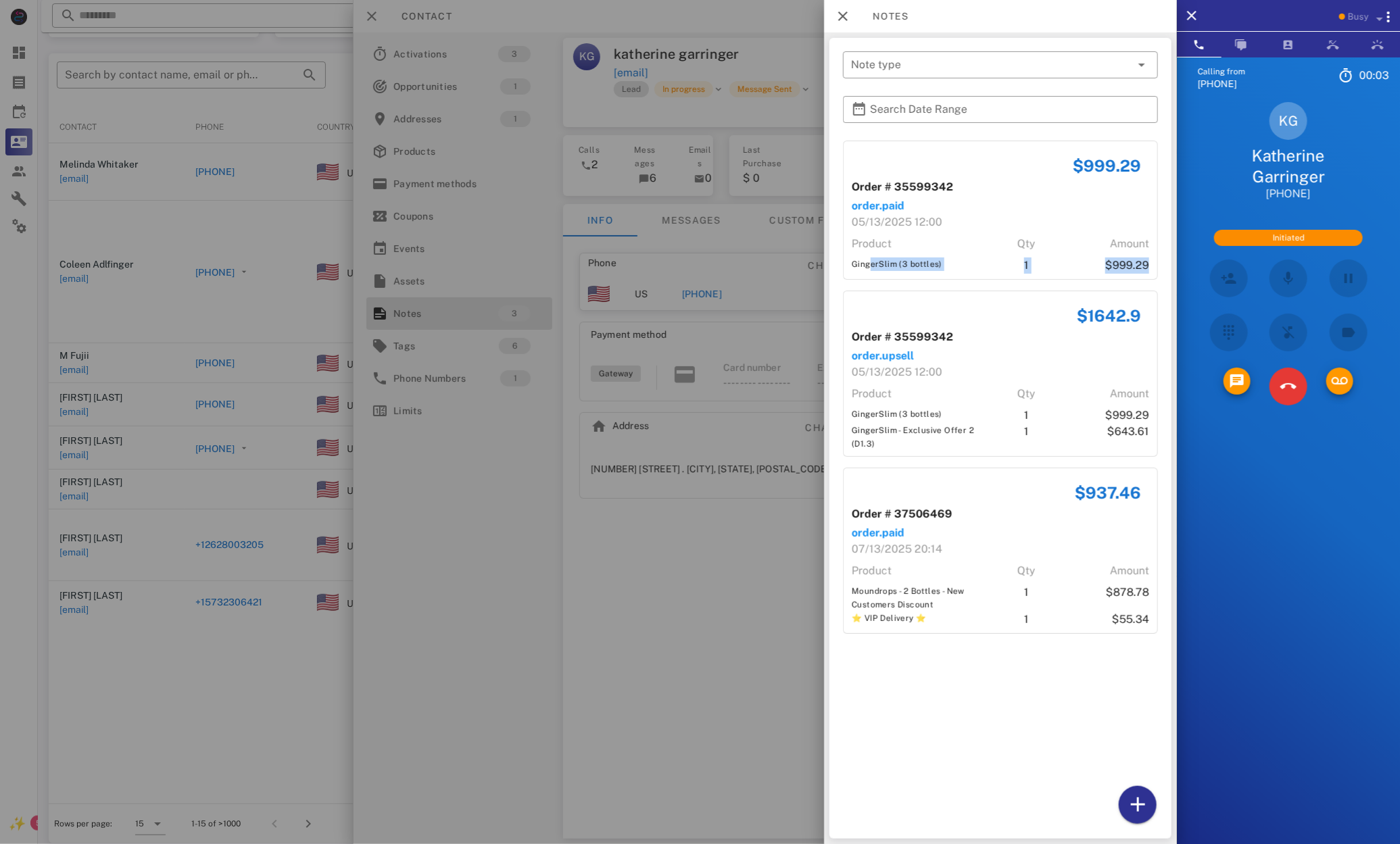 click on "$999.29   Order # 35599342   order.paid   05/13/2025 12:00   Product Qty Amount  GingerSlim (3 bottles)  1 $999.29  $1642.9   Order # 35599342   order.upsell   05/13/2025 12:00   Product Qty Amount  GingerSlim (3 bottles)  1 $999.29  GingerSlim - Exclusive Offer 2 (D1.3)  1 $643.61  $937.46   Order # 37506469   order.paid   07/13/2025 20:14   Product Qty Amount  Moundrops - 2 Bottles - New Customers Discount  1 $878.78  ⭐ VIP Delivery ⭐  1 $55.34" at bounding box center (1000, 487) 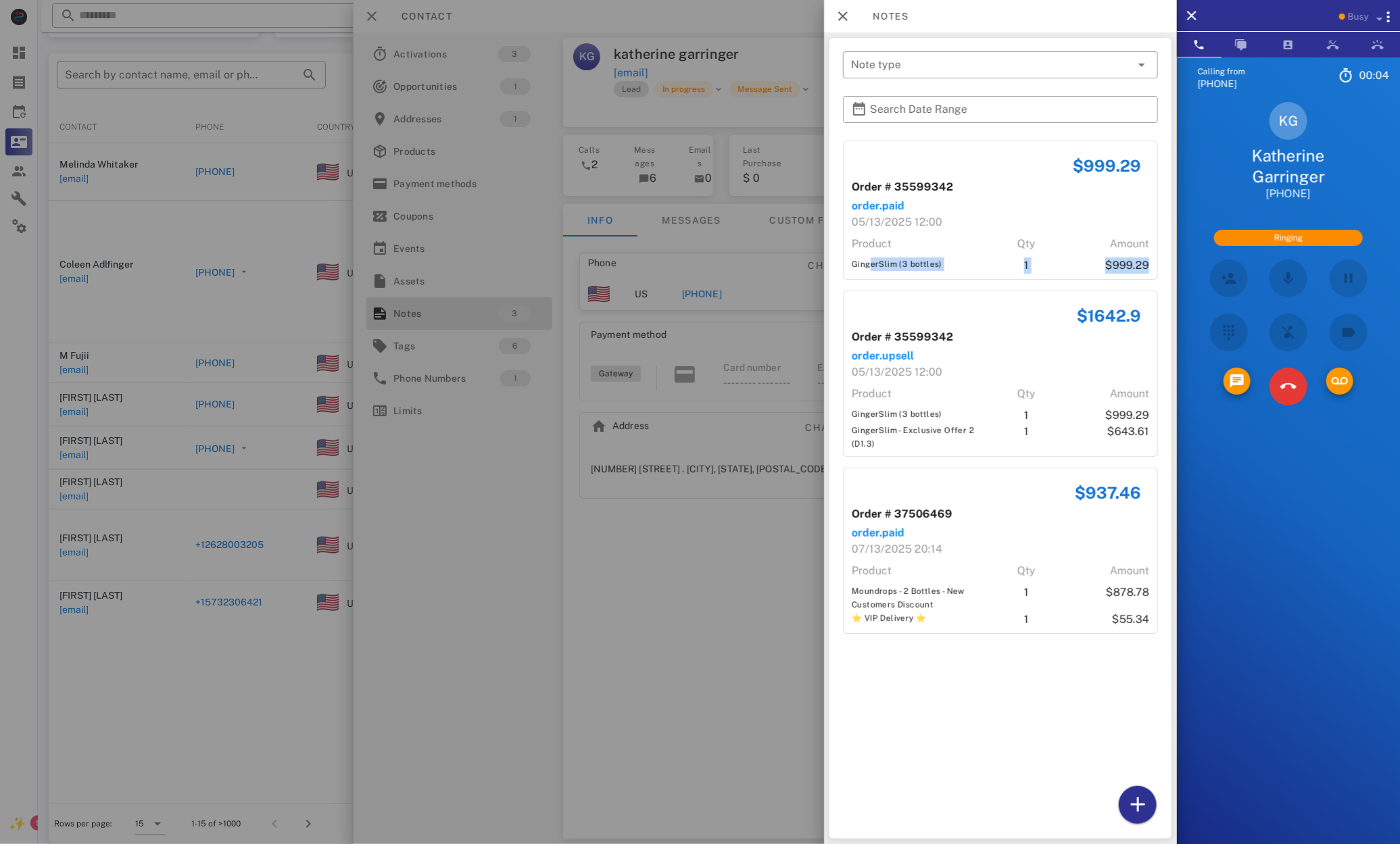 drag, startPoint x: 921, startPoint y: 413, endPoint x: 992, endPoint y: 439, distance: 75.61085 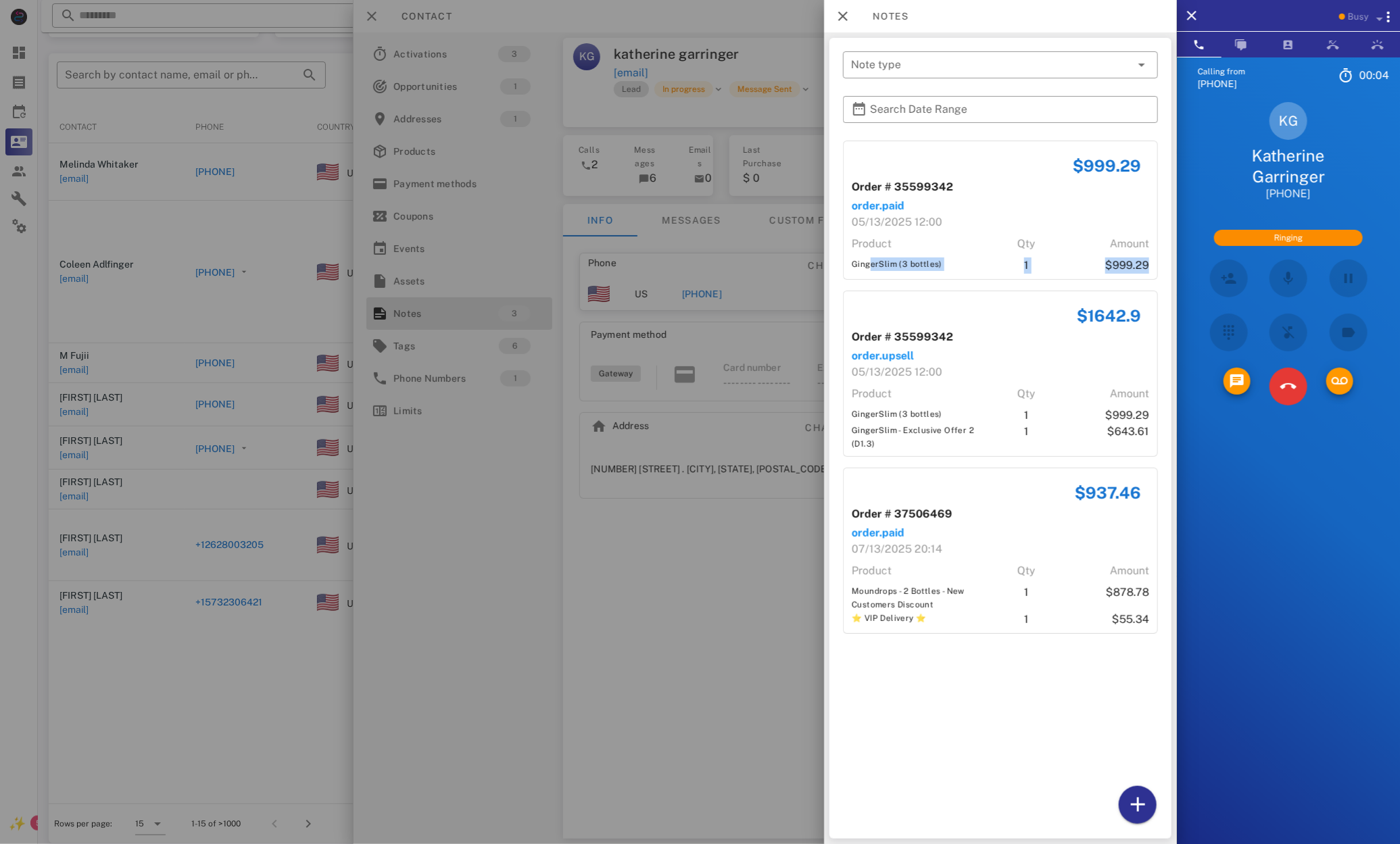 click on "Product Qty Amount  GingerSlim (3 bottles)  1 $999.29  GingerSlim - Exclusive Offer 2 (D1.3)  1 $643.61" at bounding box center [1000, 416] 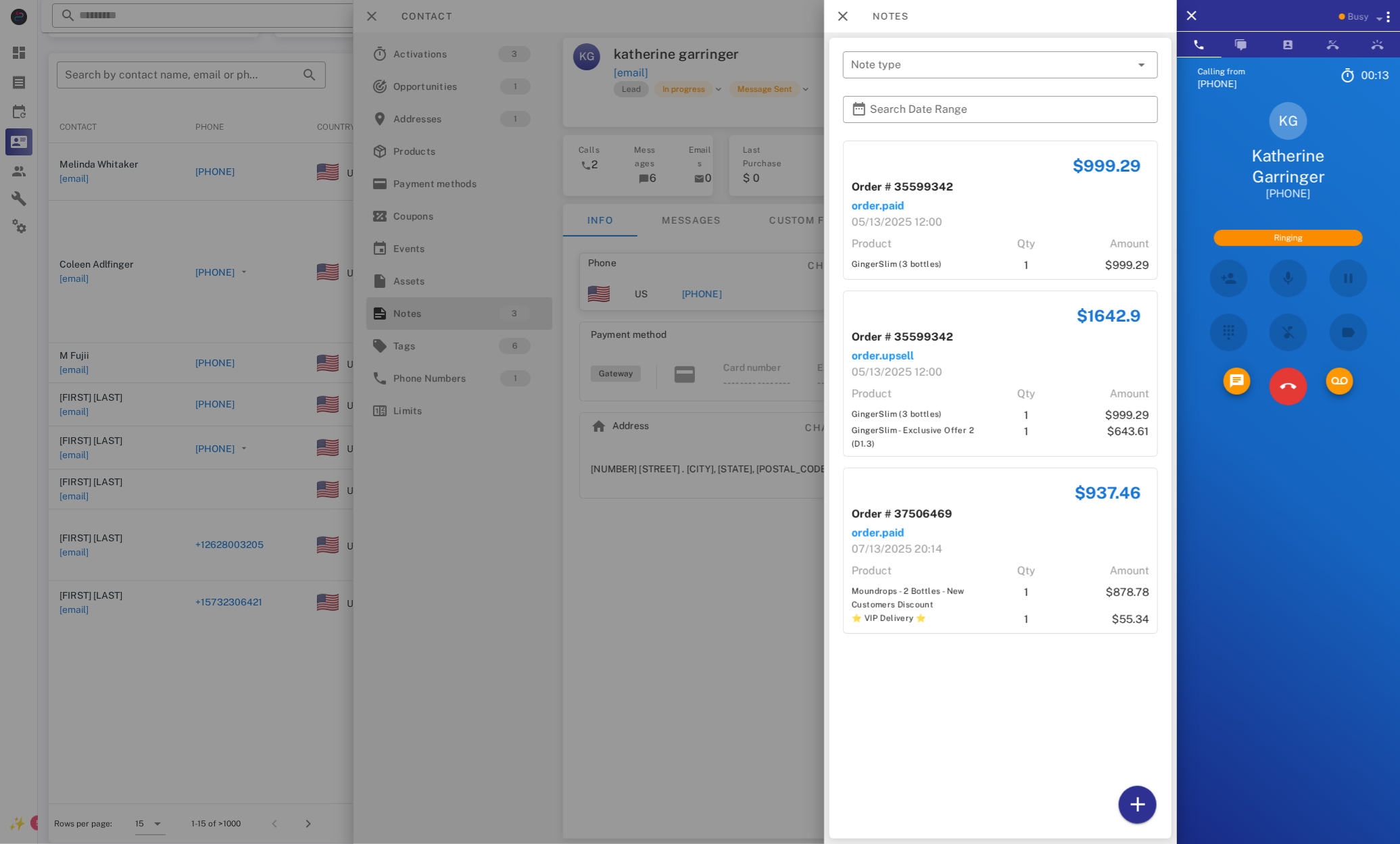 click at bounding box center [700, 422] 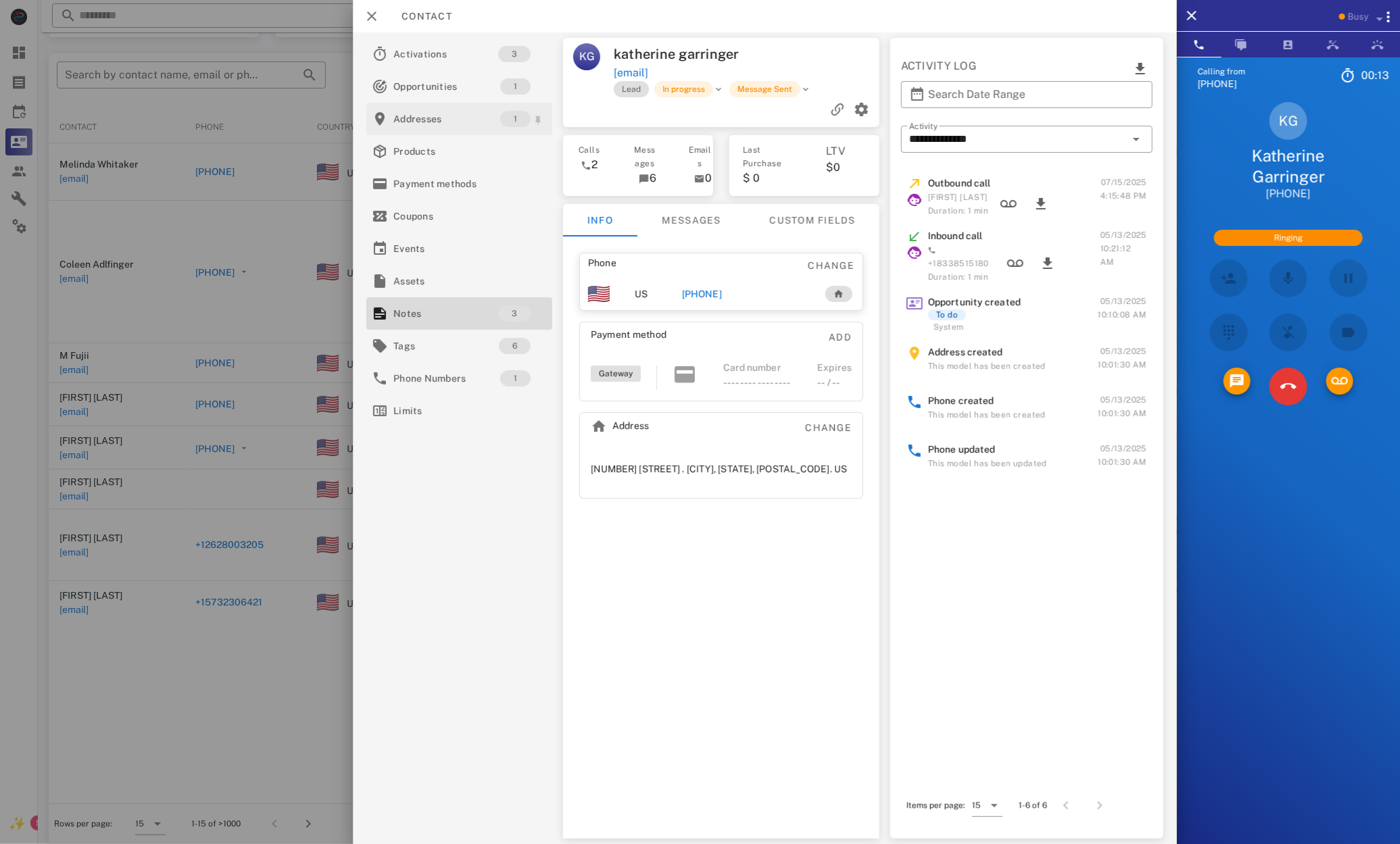 scroll, scrollTop: 137, scrollLeft: 0, axis: vertical 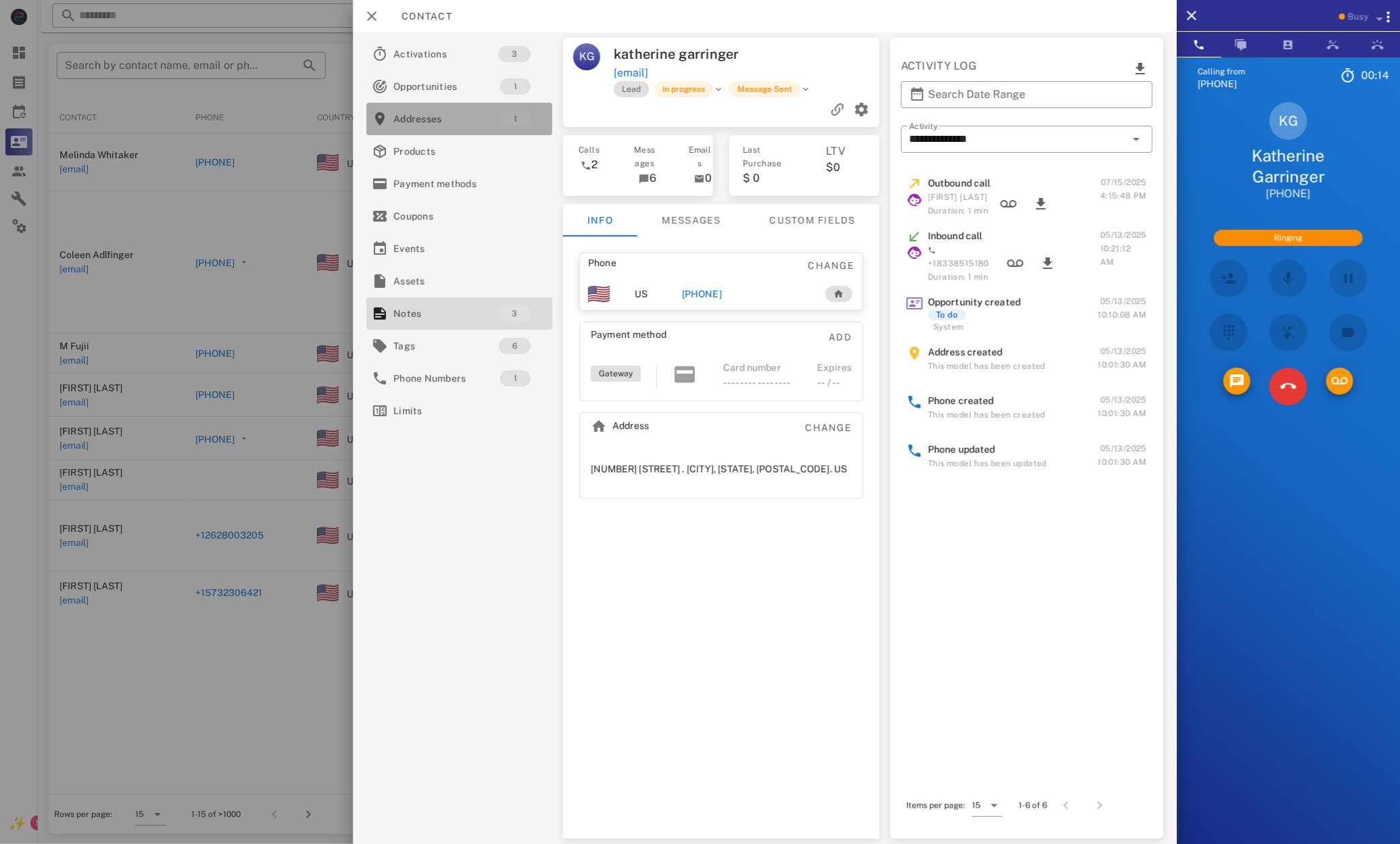 click on "Addresses" at bounding box center [447, 119] 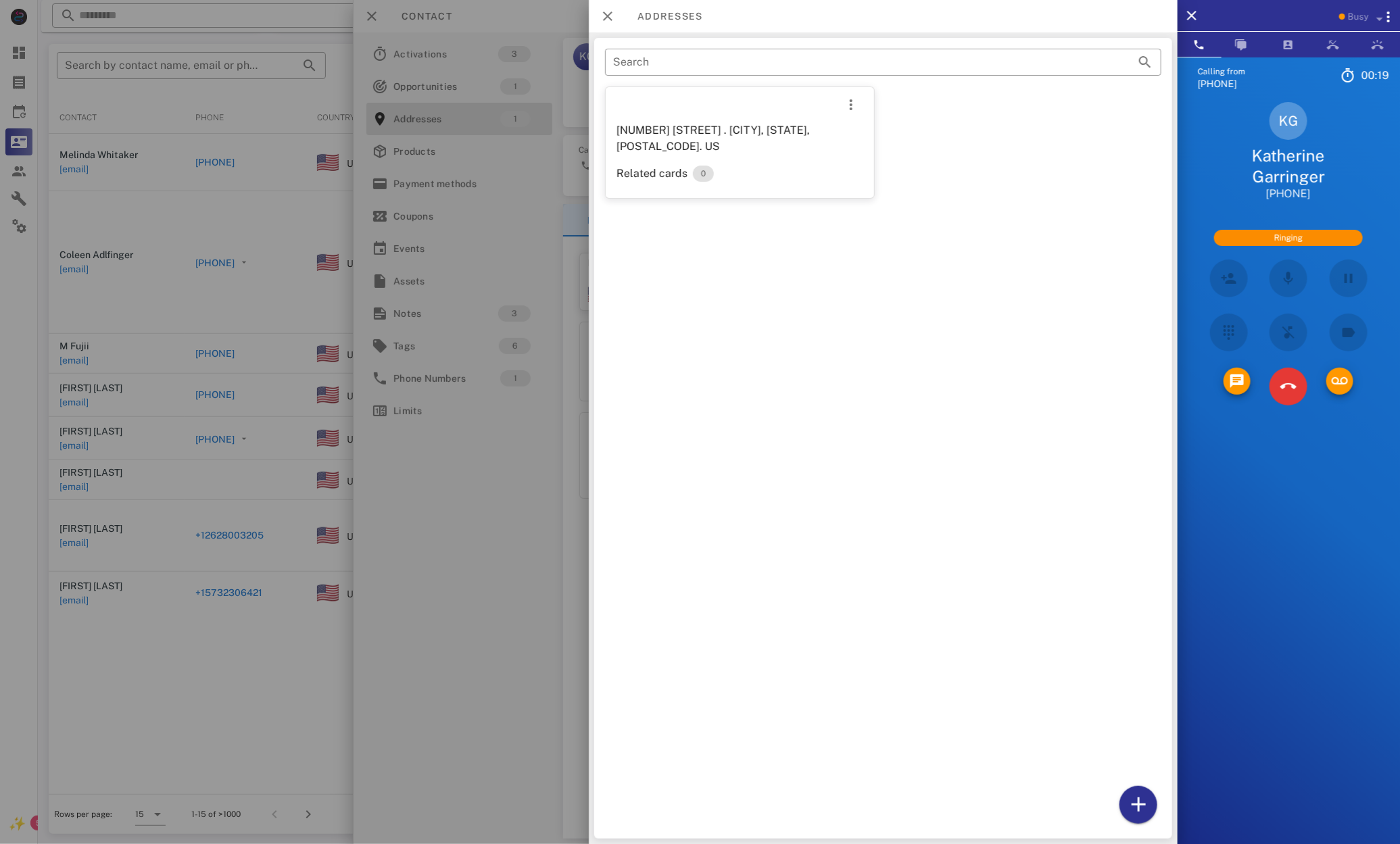 click at bounding box center (700, 422) 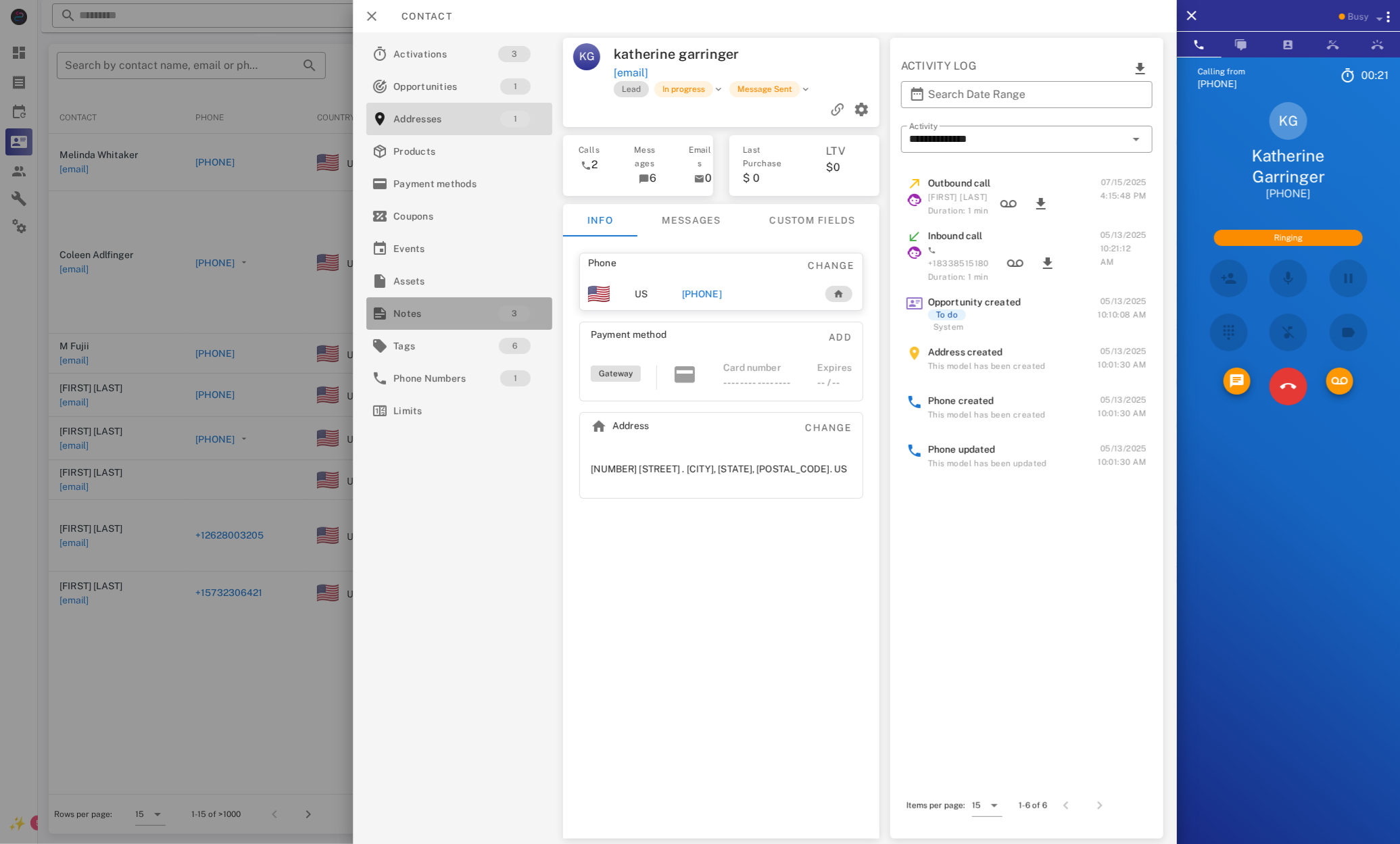 click on "Notes" at bounding box center [445, 314] 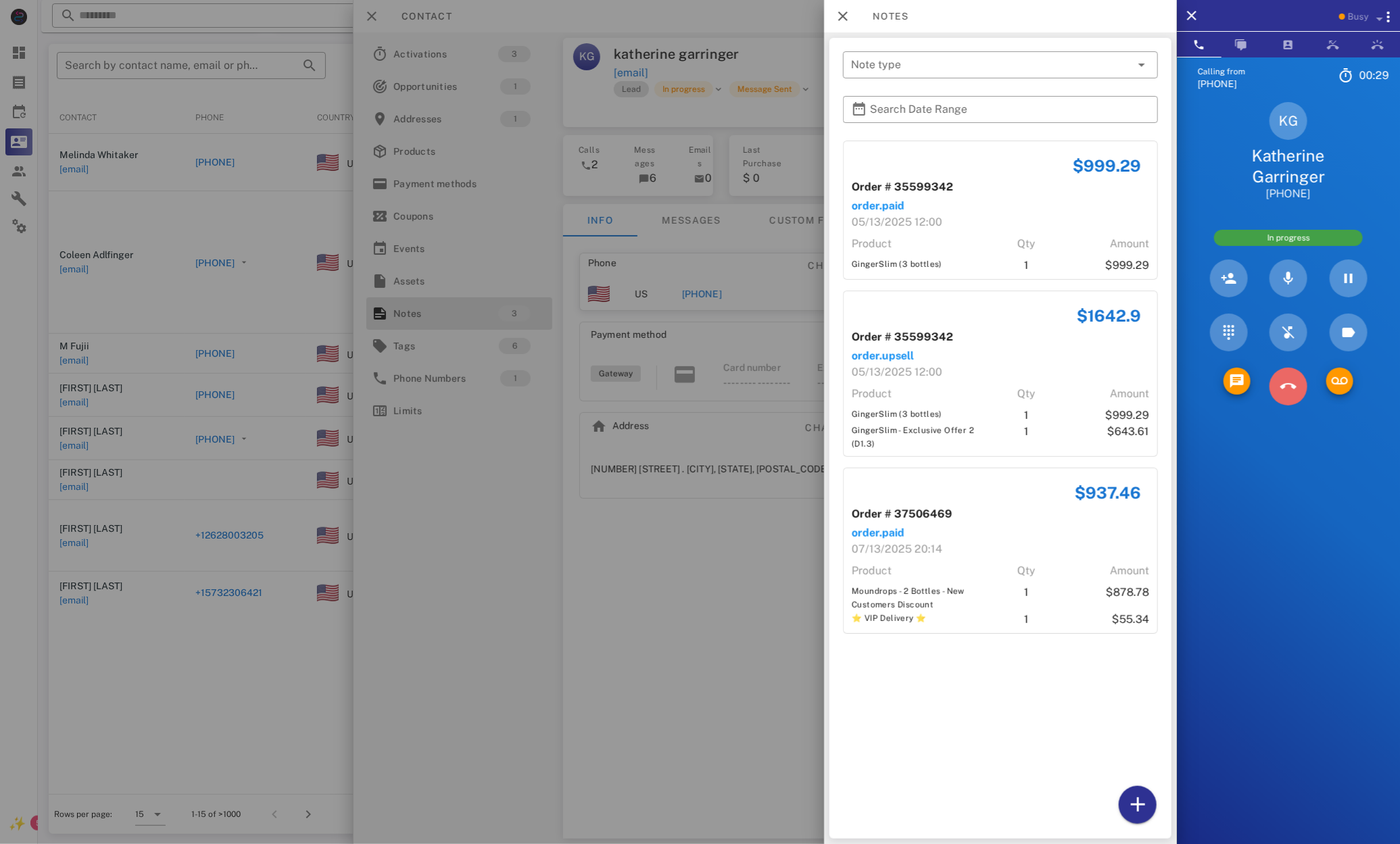 click at bounding box center (1288, 387) 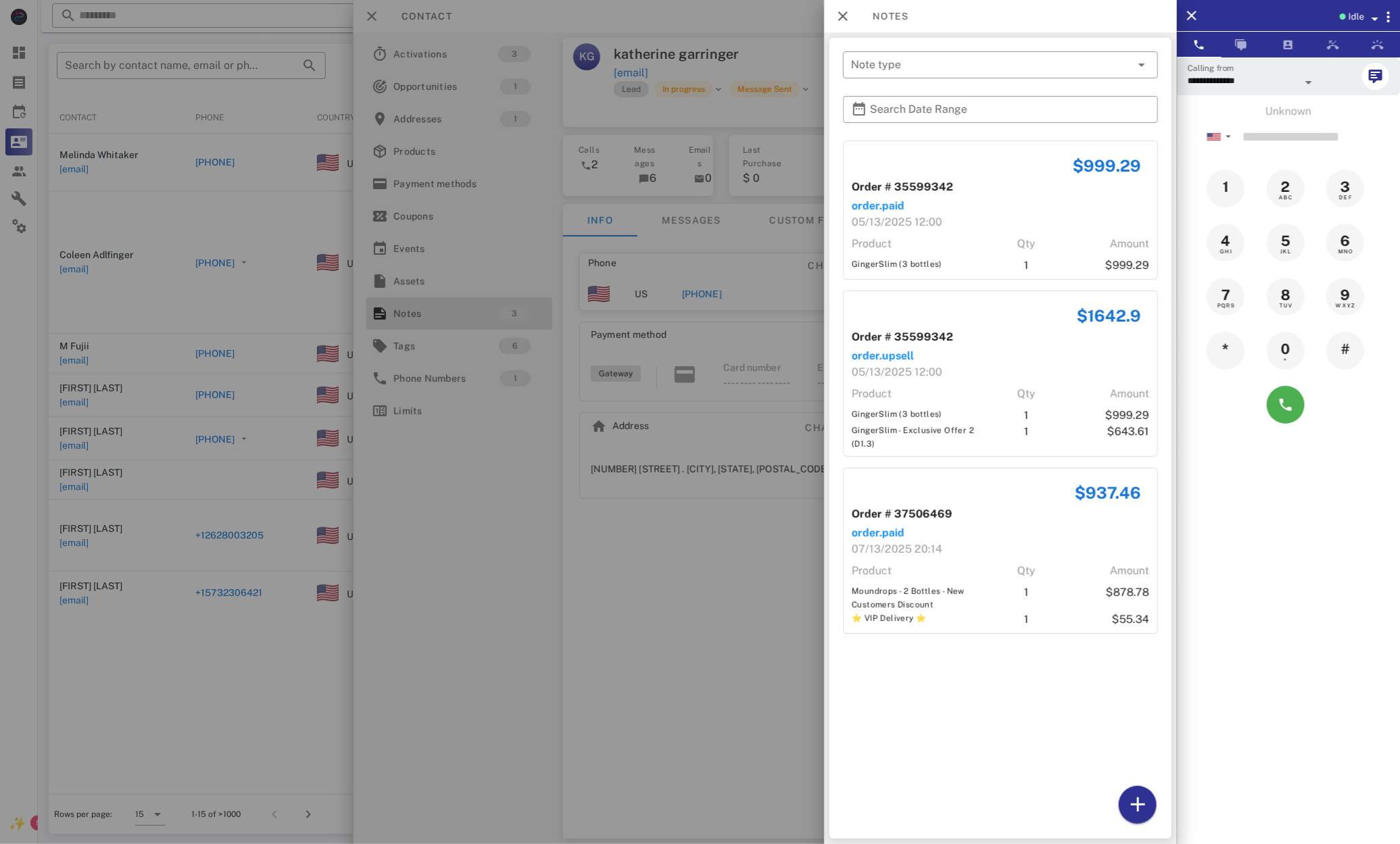 click at bounding box center [700, 422] 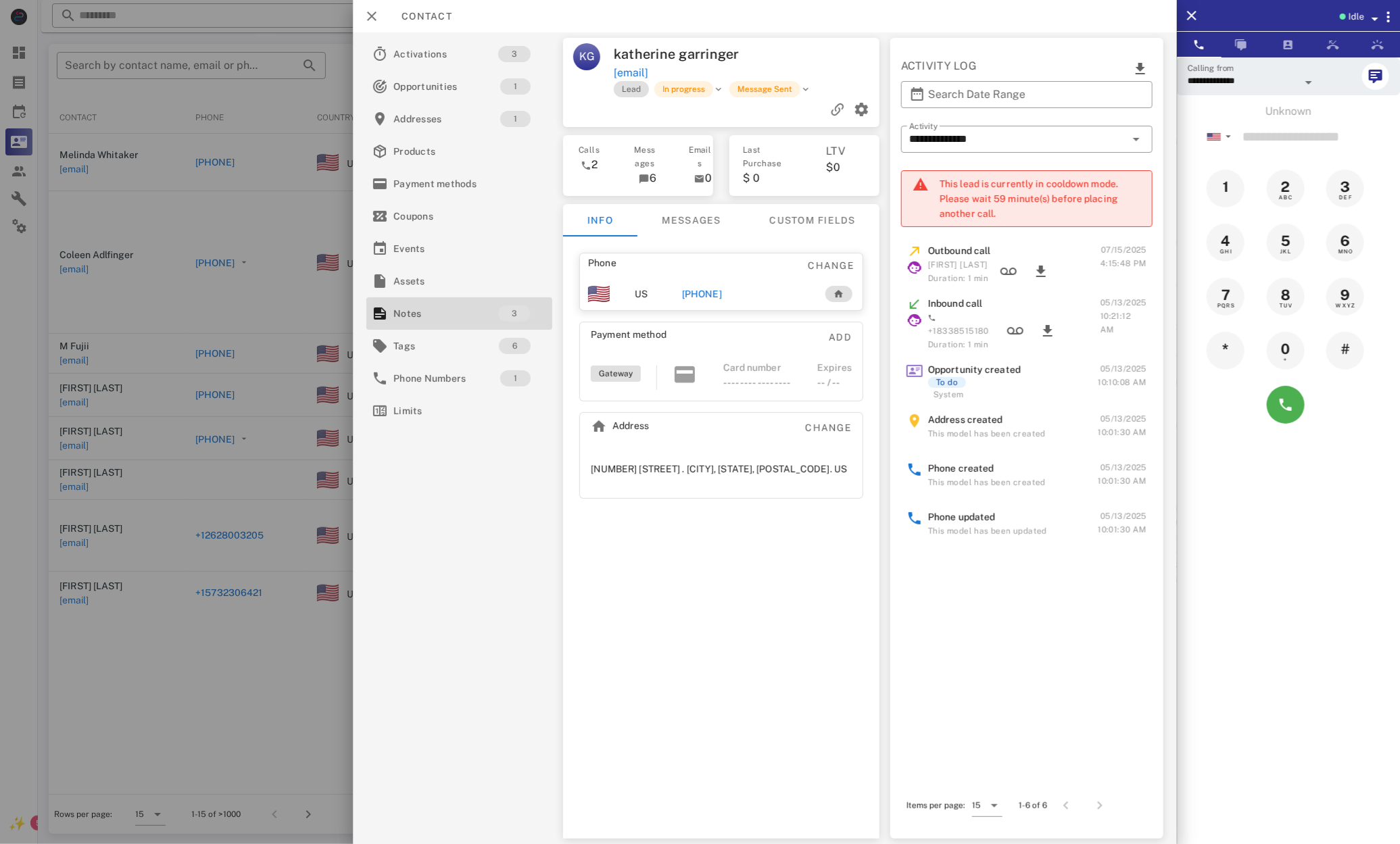 click at bounding box center (700, 422) 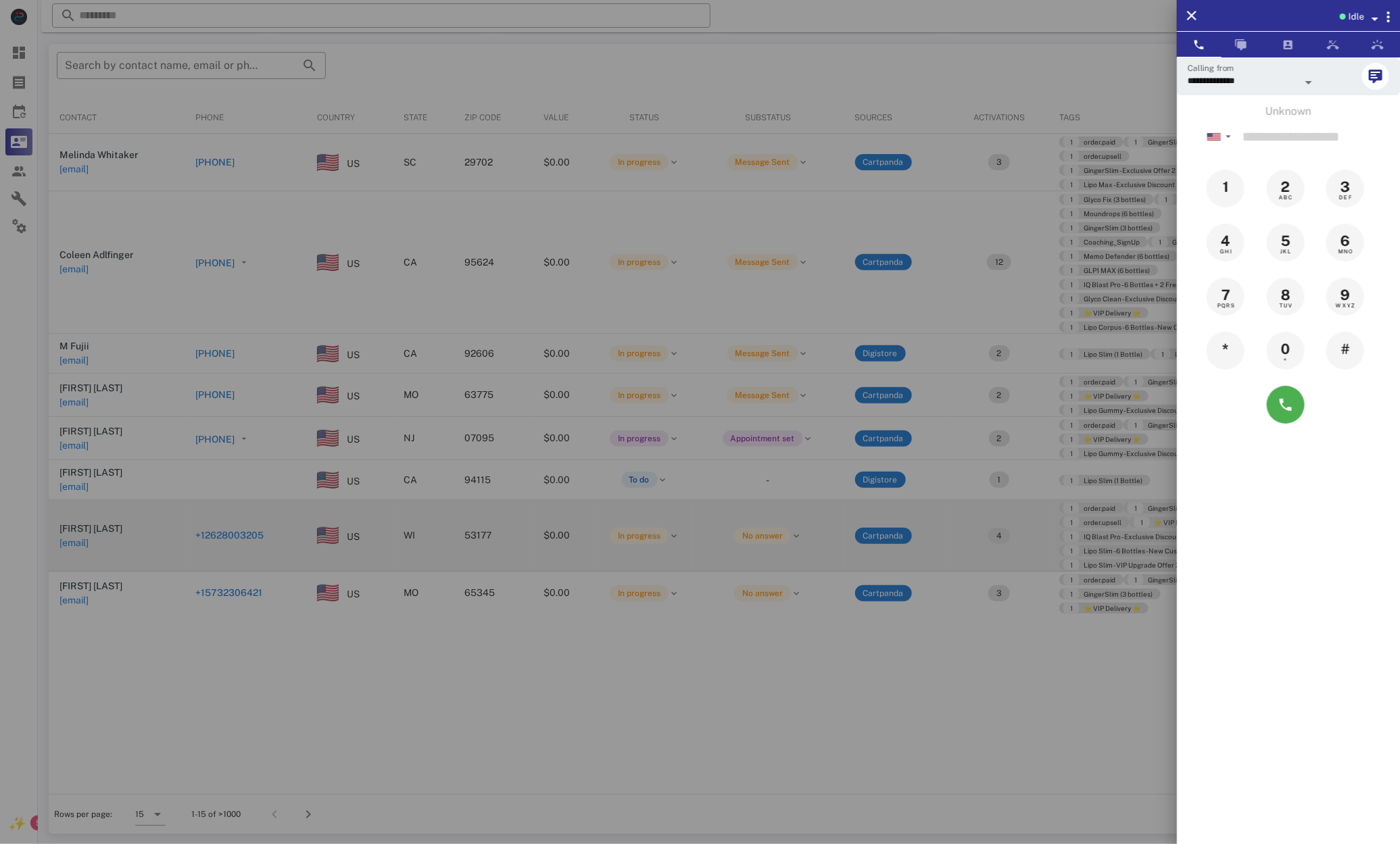 drag, startPoint x: 327, startPoint y: 498, endPoint x: 314, endPoint y: 499, distance: 13.038405 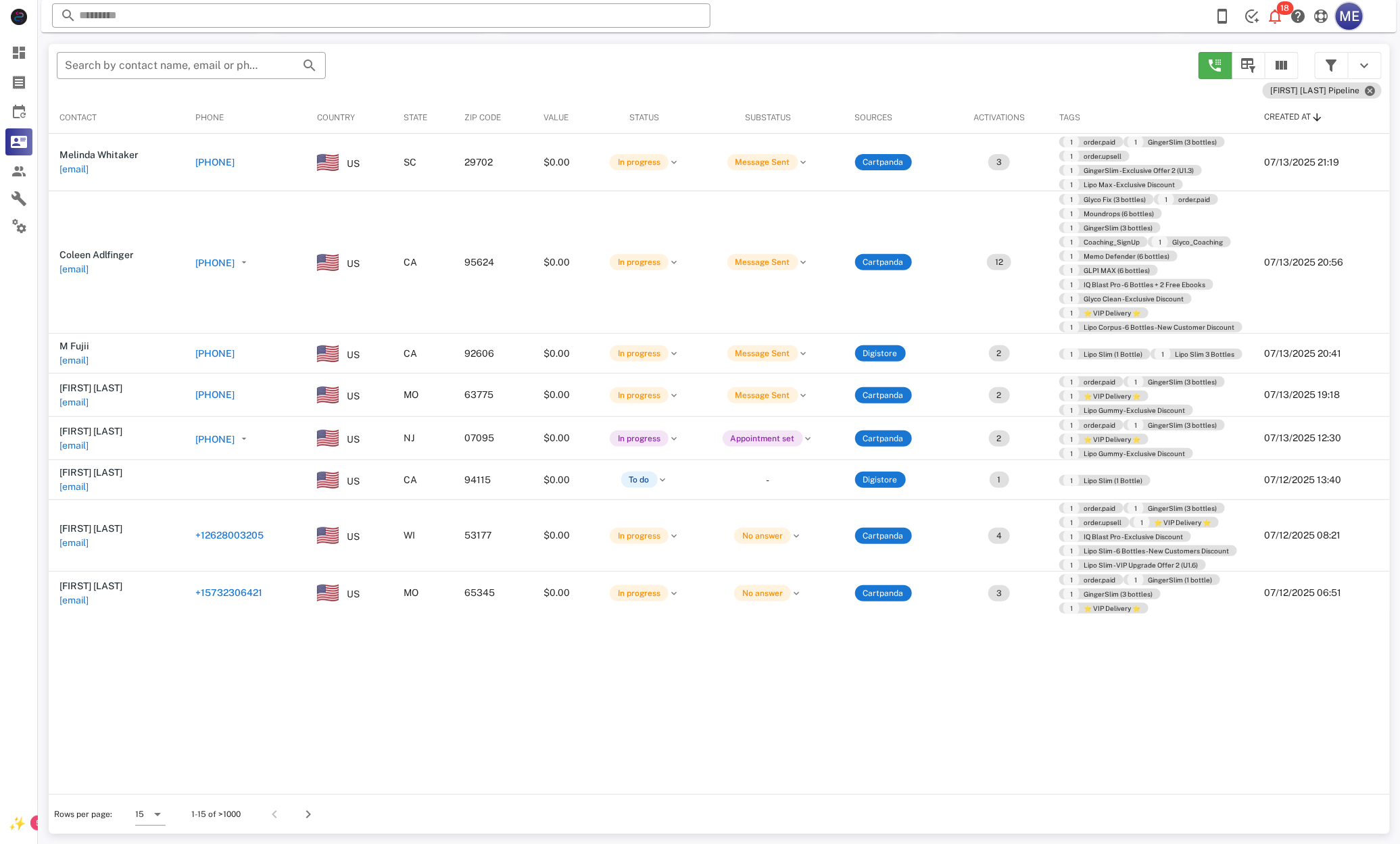 click on "ME" at bounding box center [1349, 16] 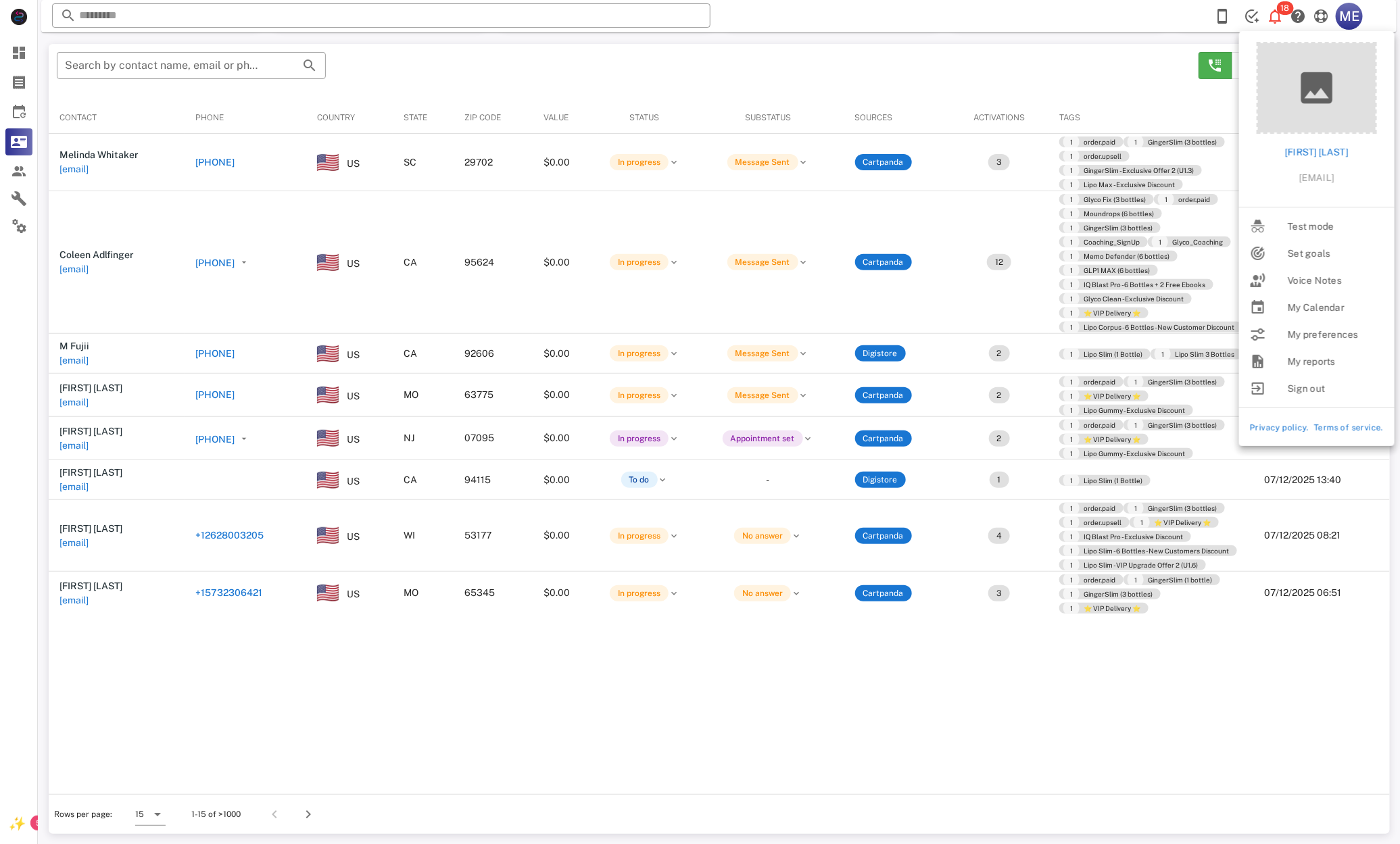 click on "Tags" at bounding box center (1151, 118) 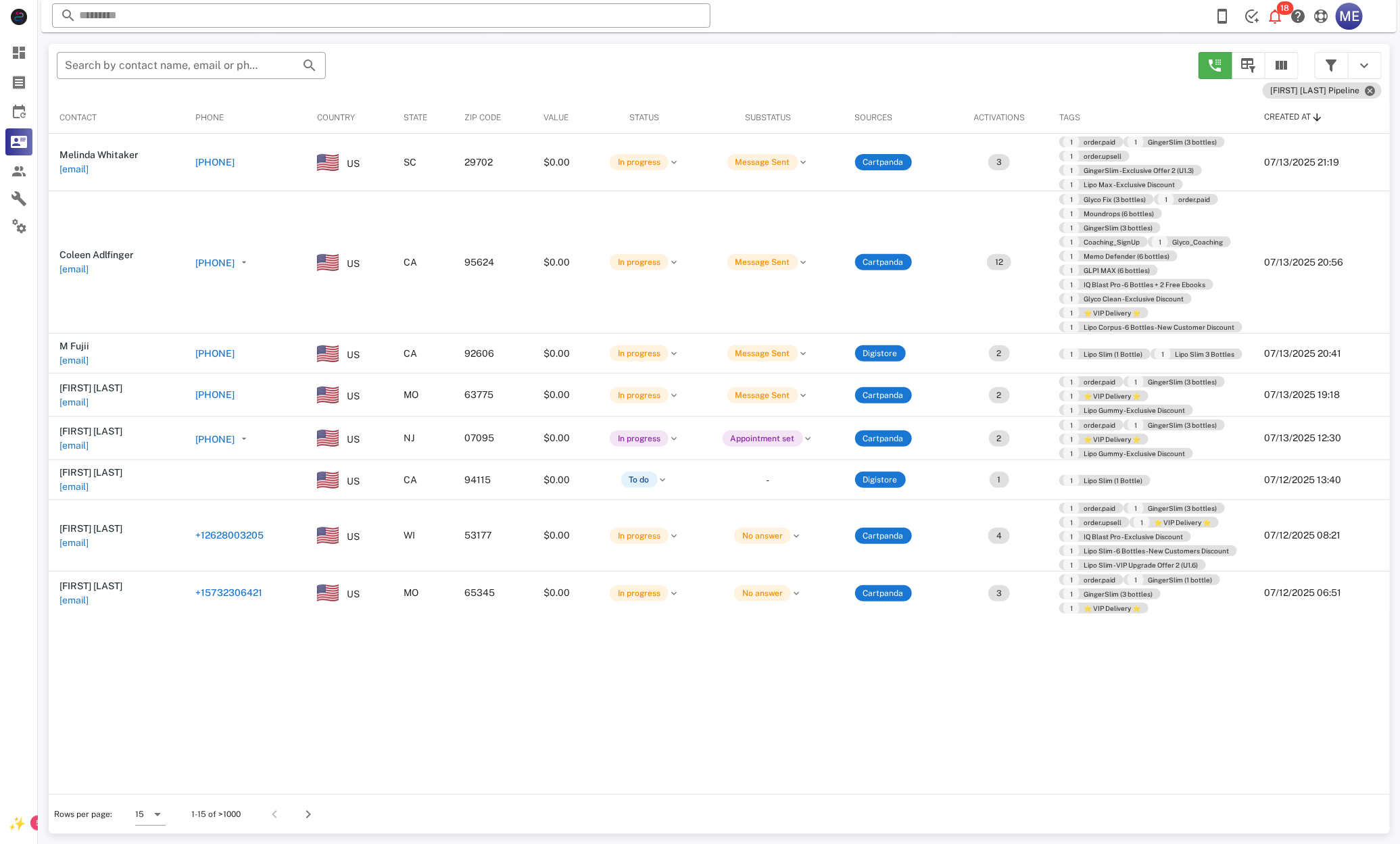 click at bounding box center (1332, 66) 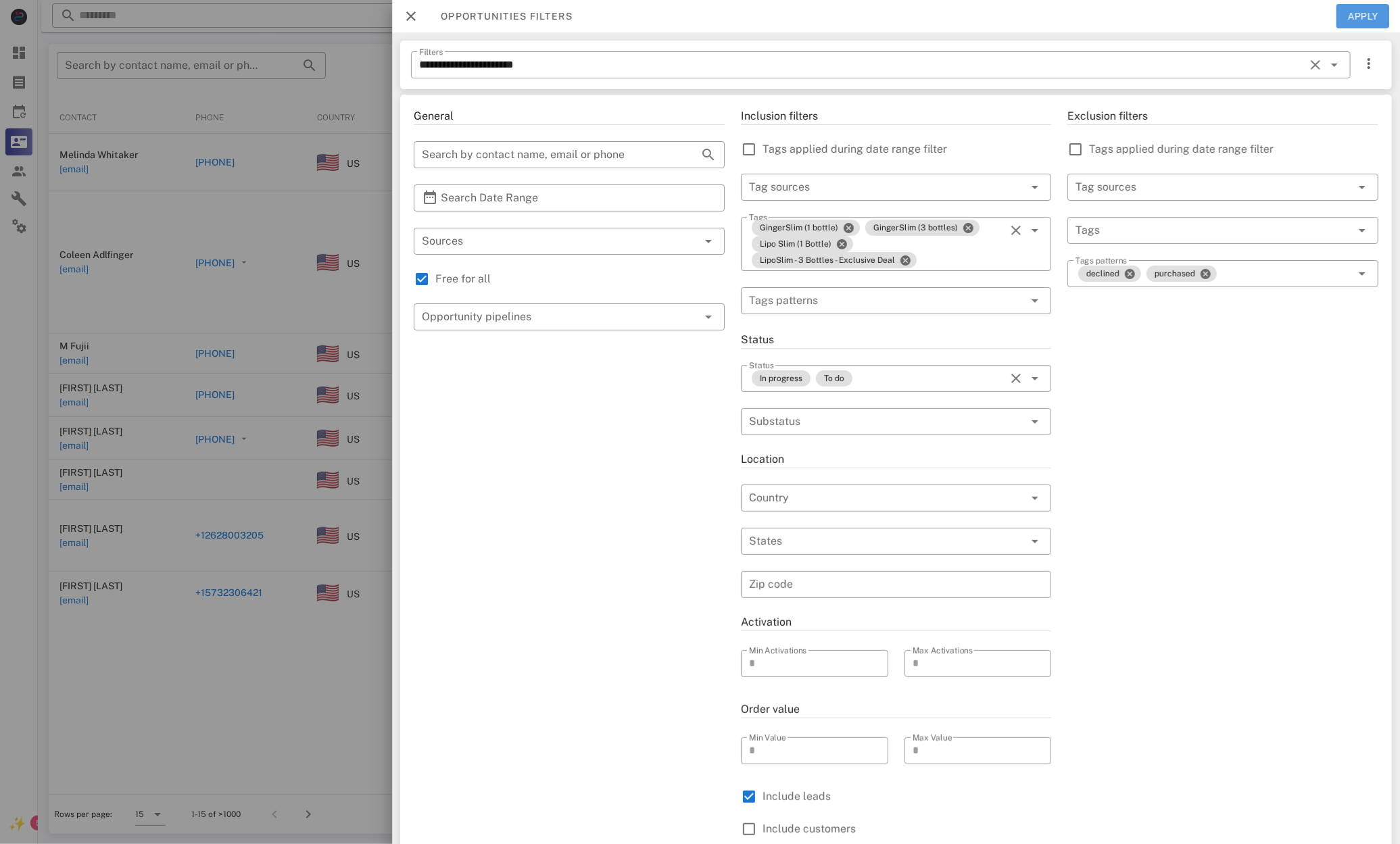 click on "Apply" at bounding box center (1363, 16) 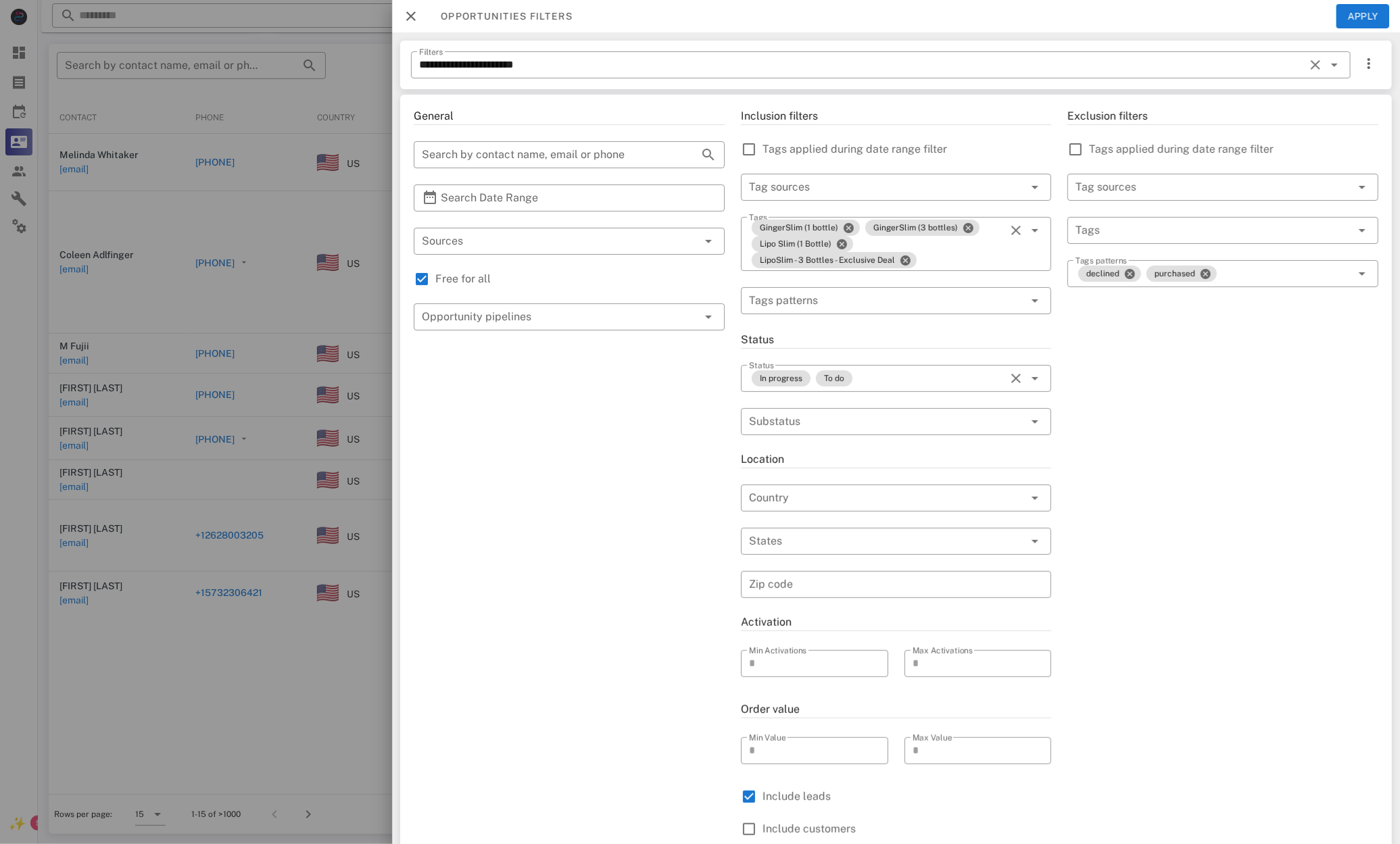 type 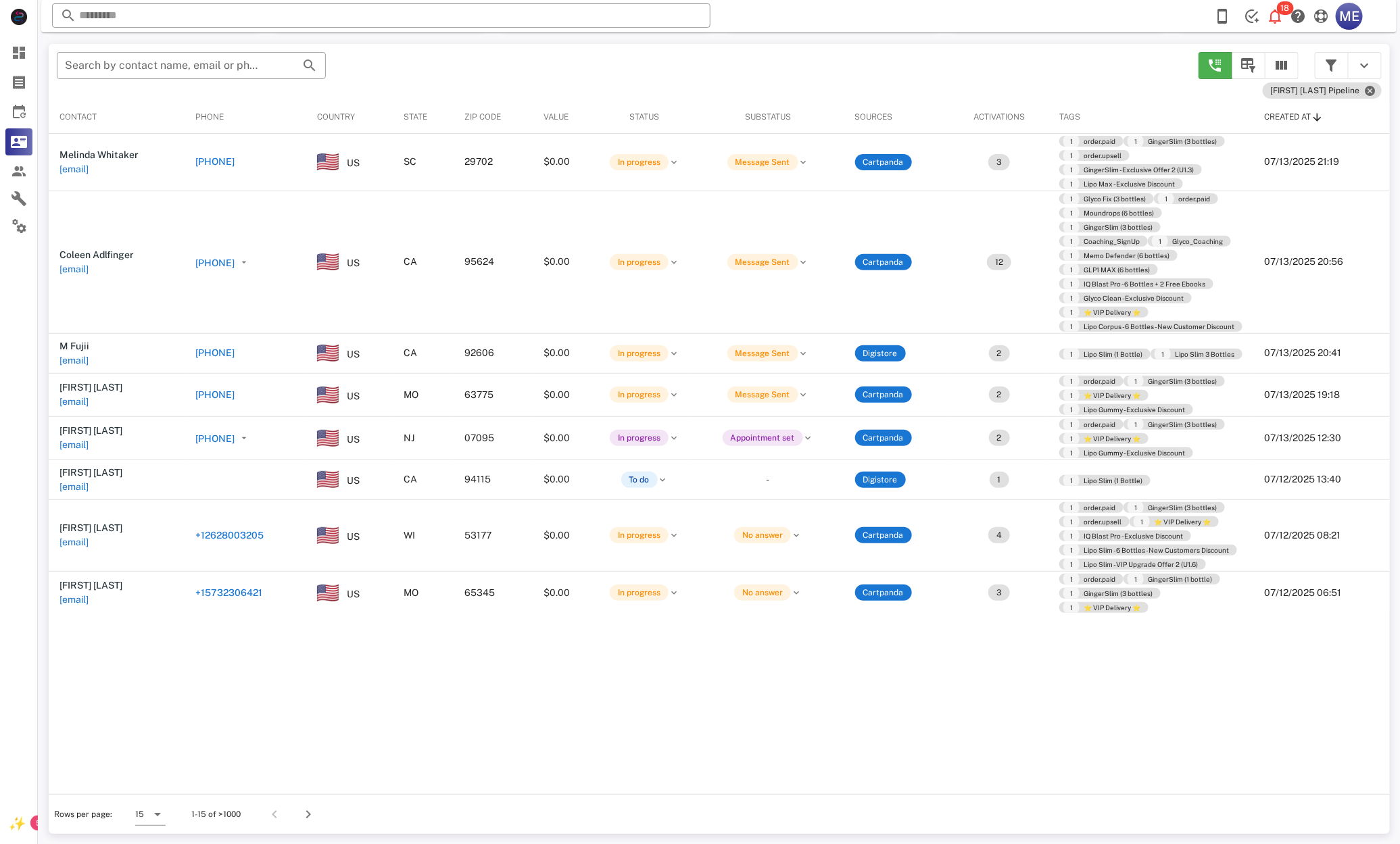 scroll, scrollTop: 137, scrollLeft: 0, axis: vertical 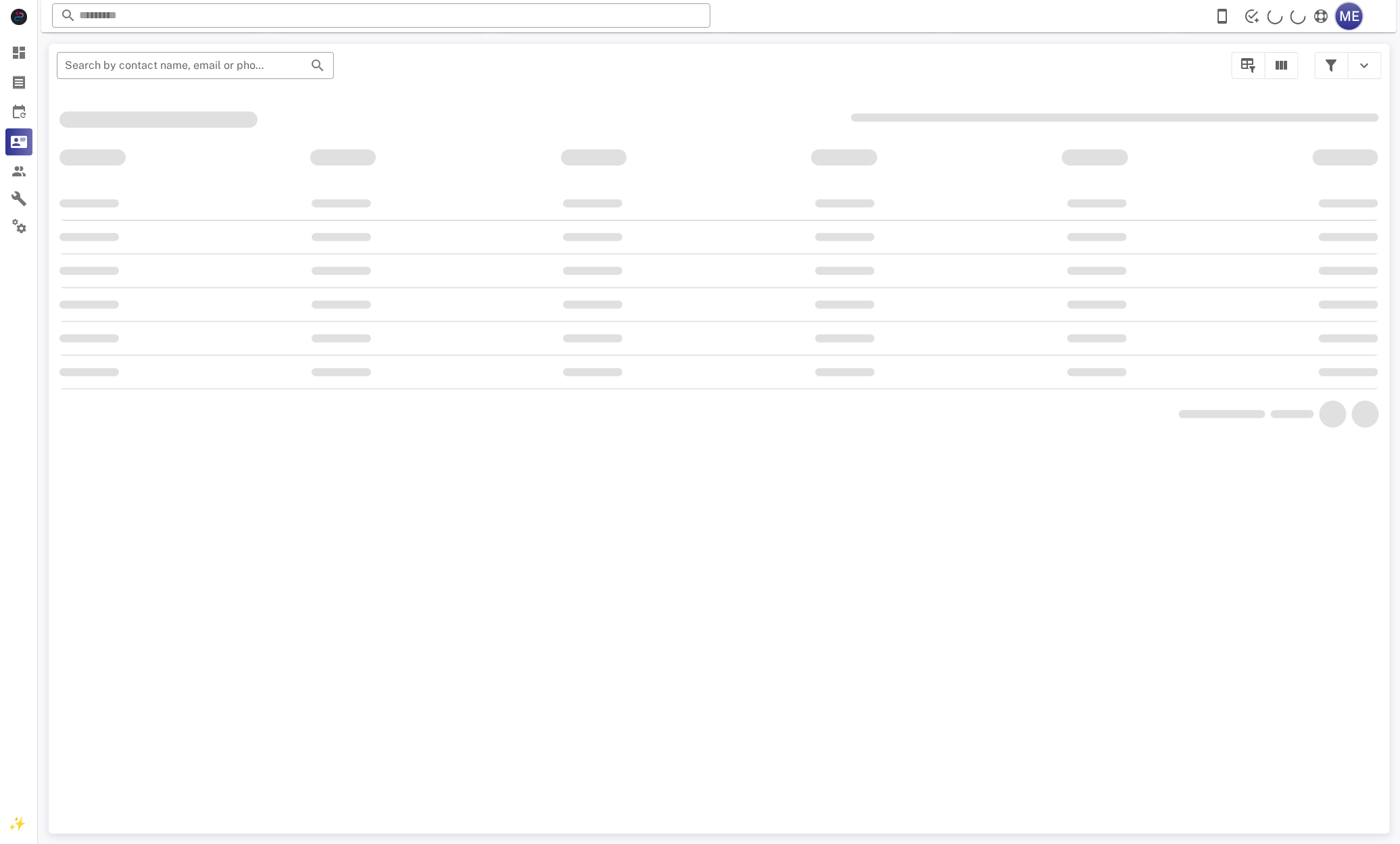 click on "ME" at bounding box center [1349, 16] 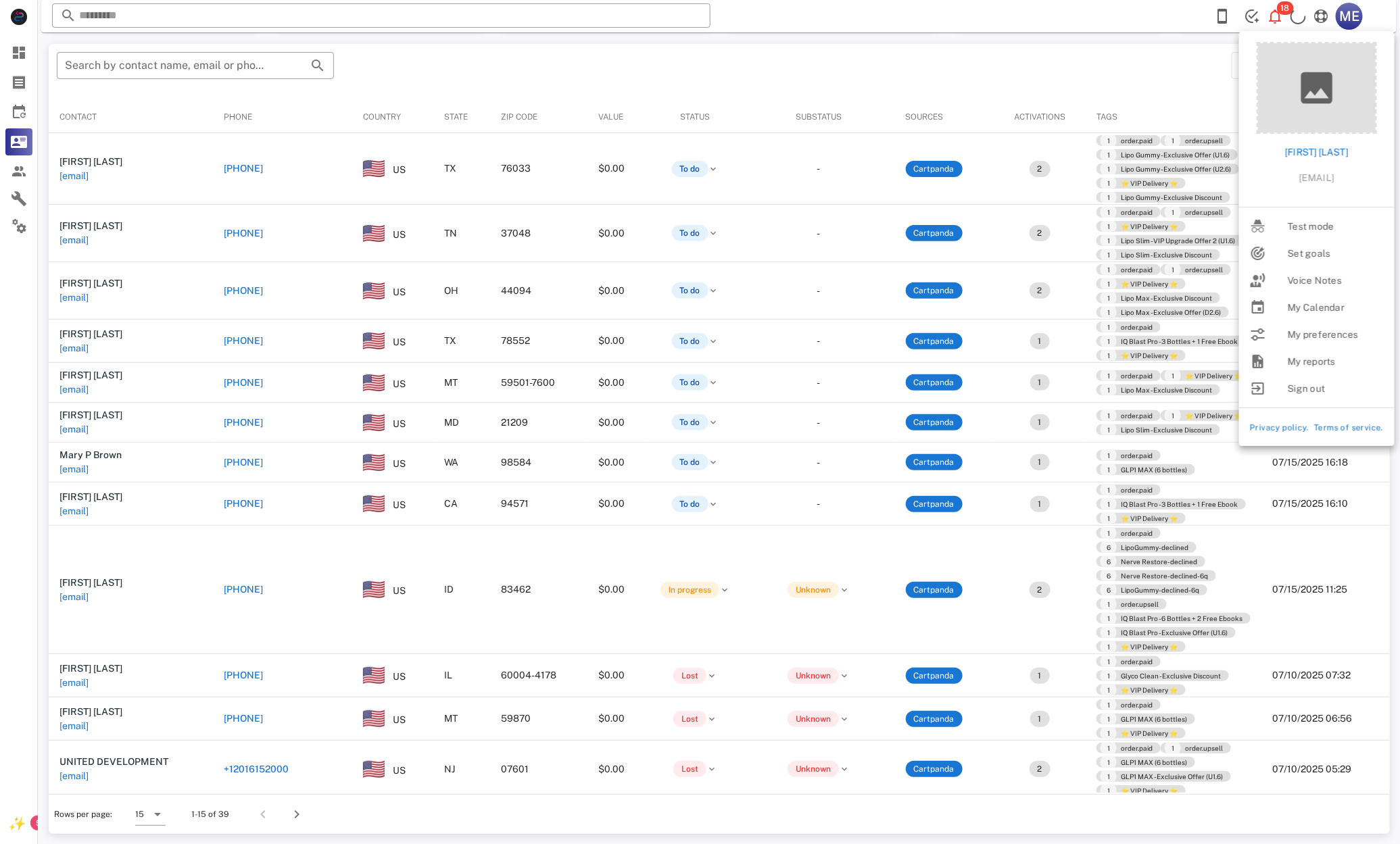 click at bounding box center (1265, 66) 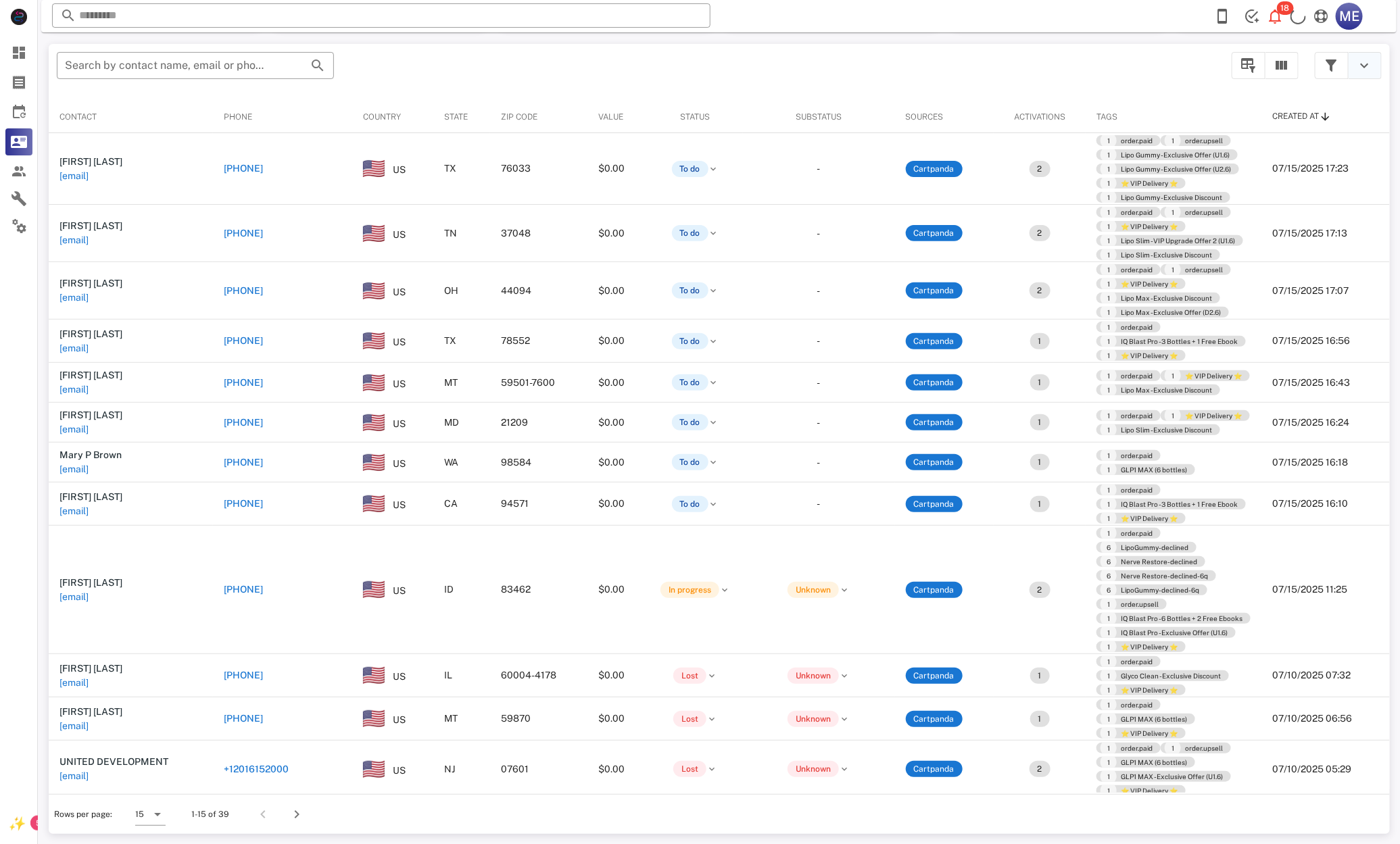 scroll, scrollTop: 130, scrollLeft: 0, axis: vertical 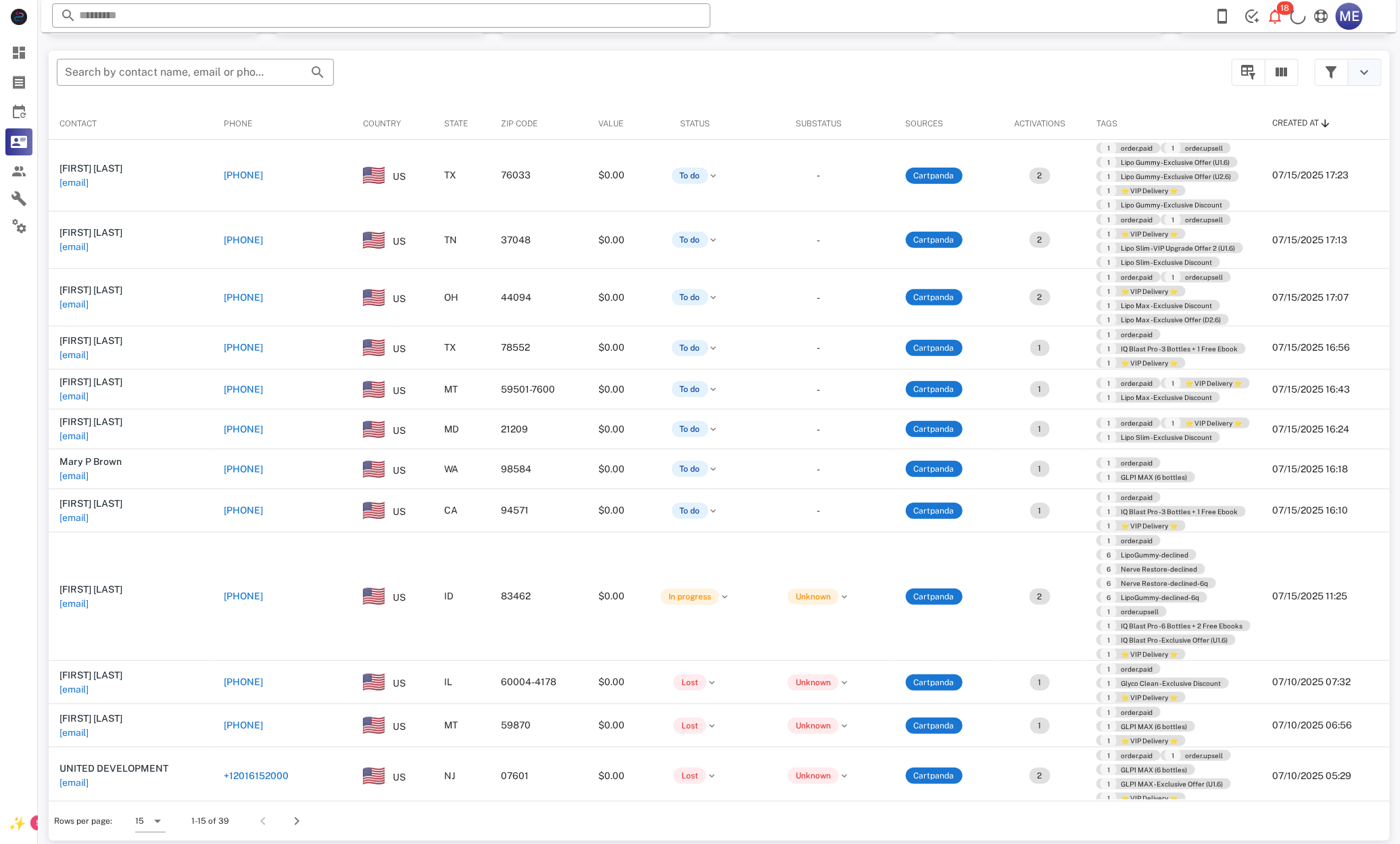 click at bounding box center (1365, 72) 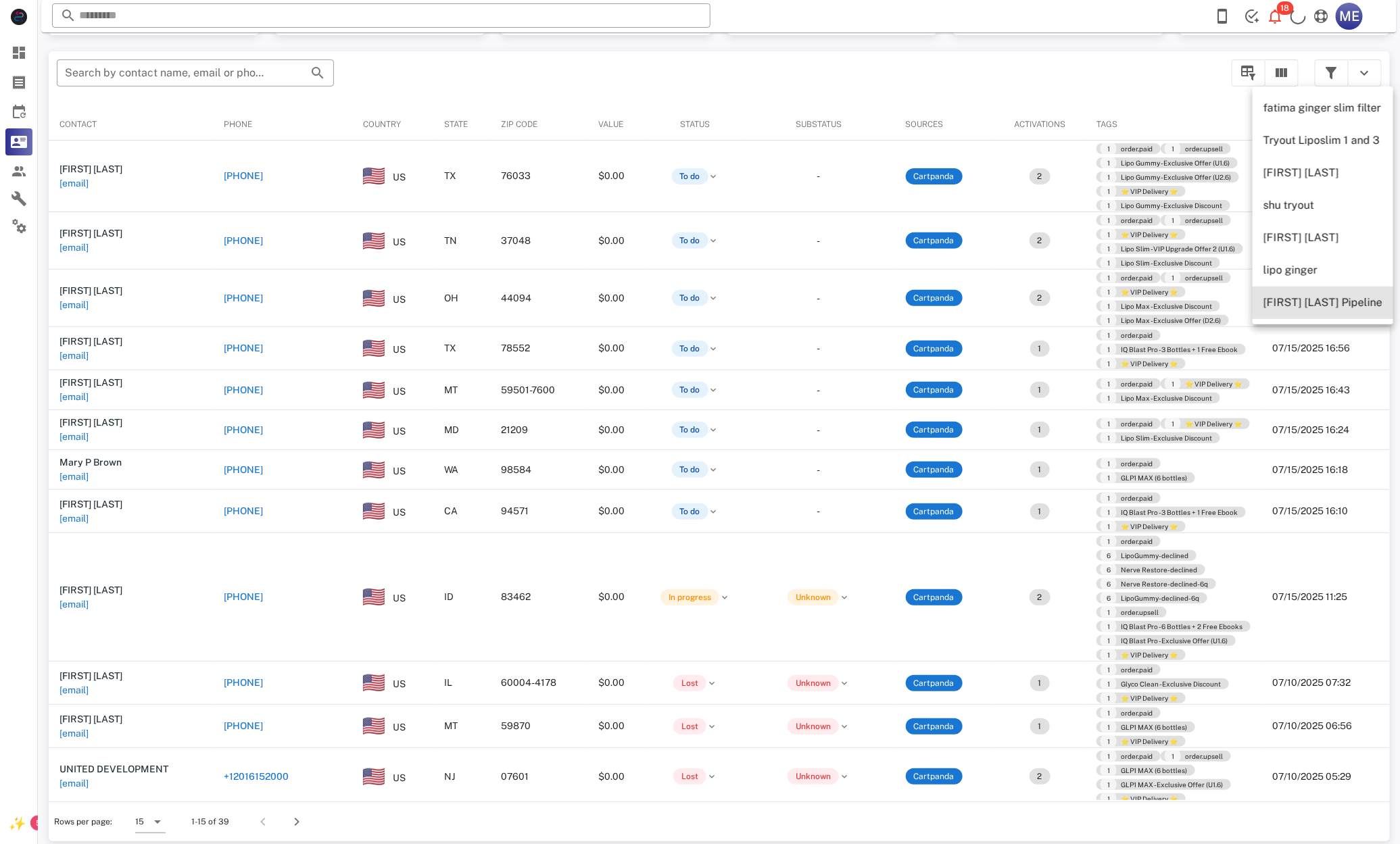 click on "[FIRST] [LAST] Pipeline" at bounding box center (1323, 303) 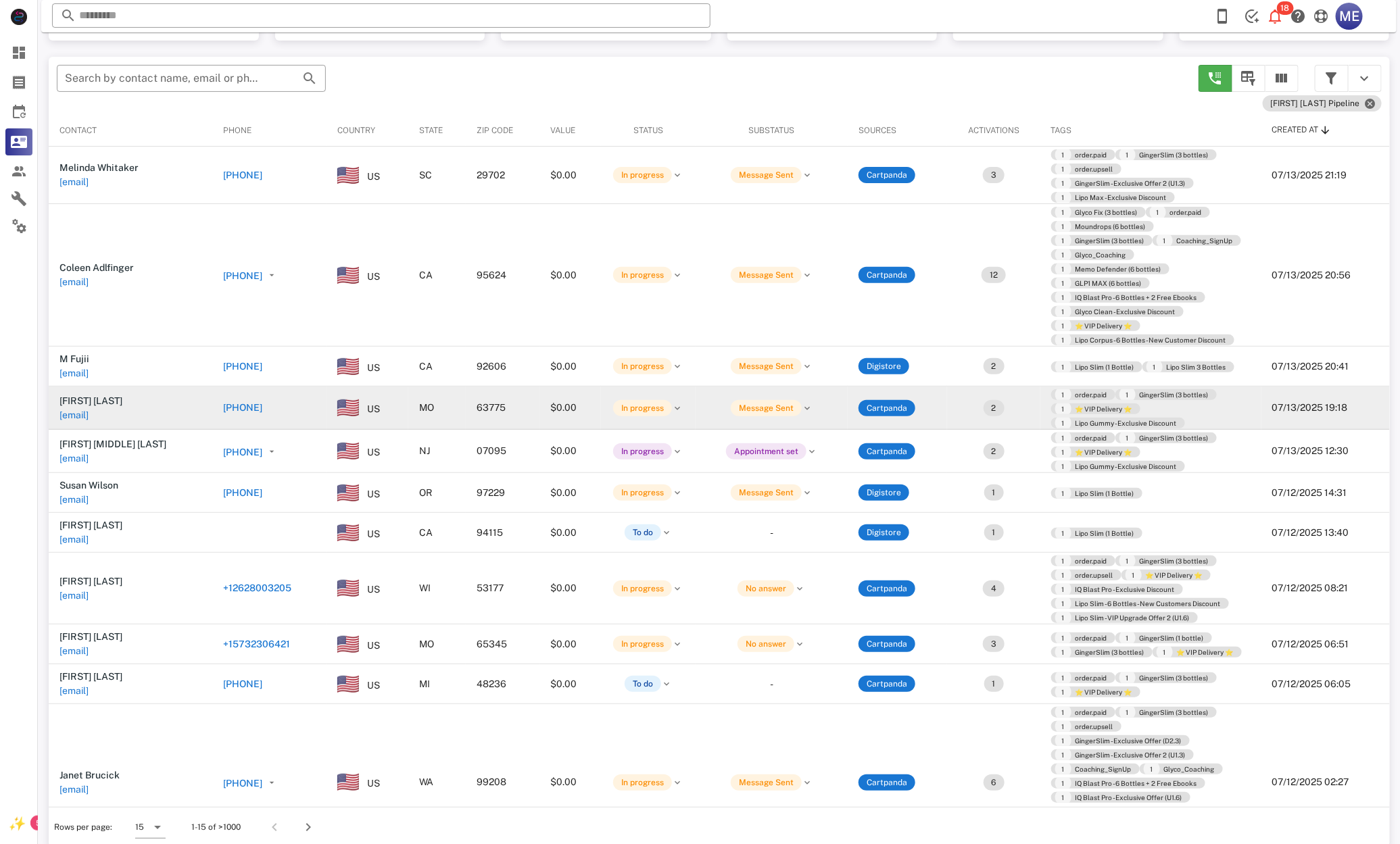 scroll, scrollTop: 137, scrollLeft: 0, axis: vertical 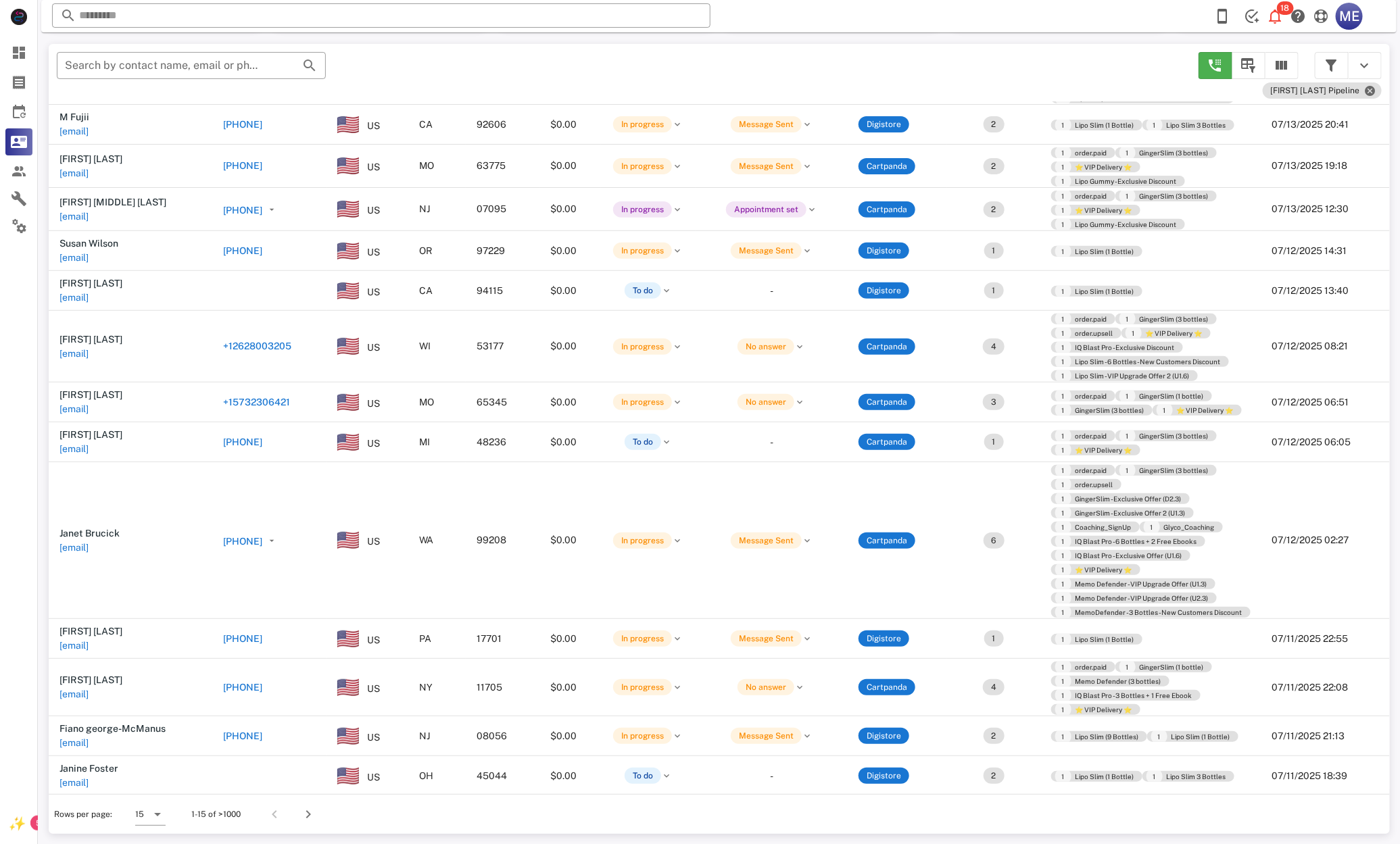 click on "+15093287758" at bounding box center (243, 541) 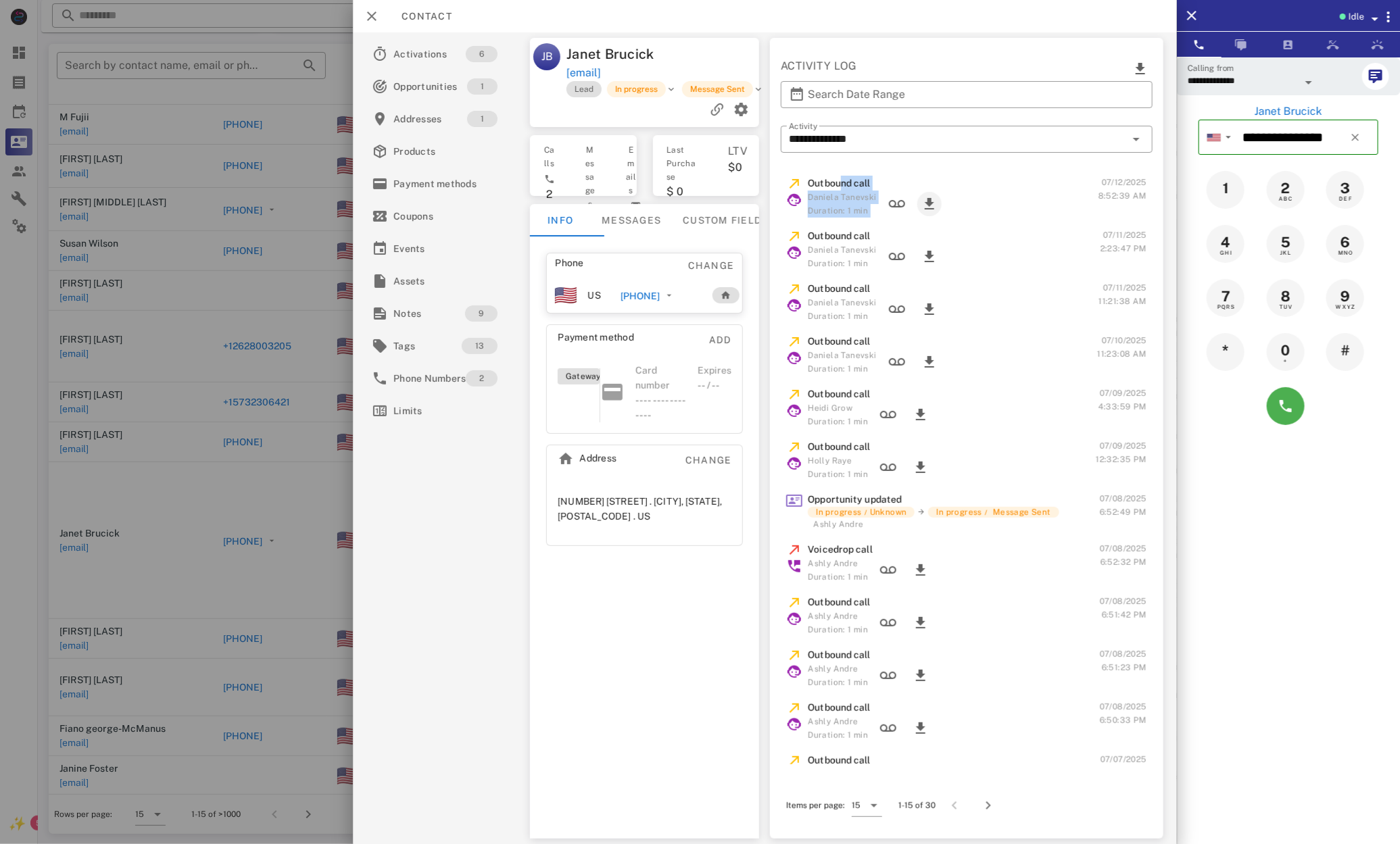 drag, startPoint x: 842, startPoint y: 181, endPoint x: 925, endPoint y: 195, distance: 84.17244 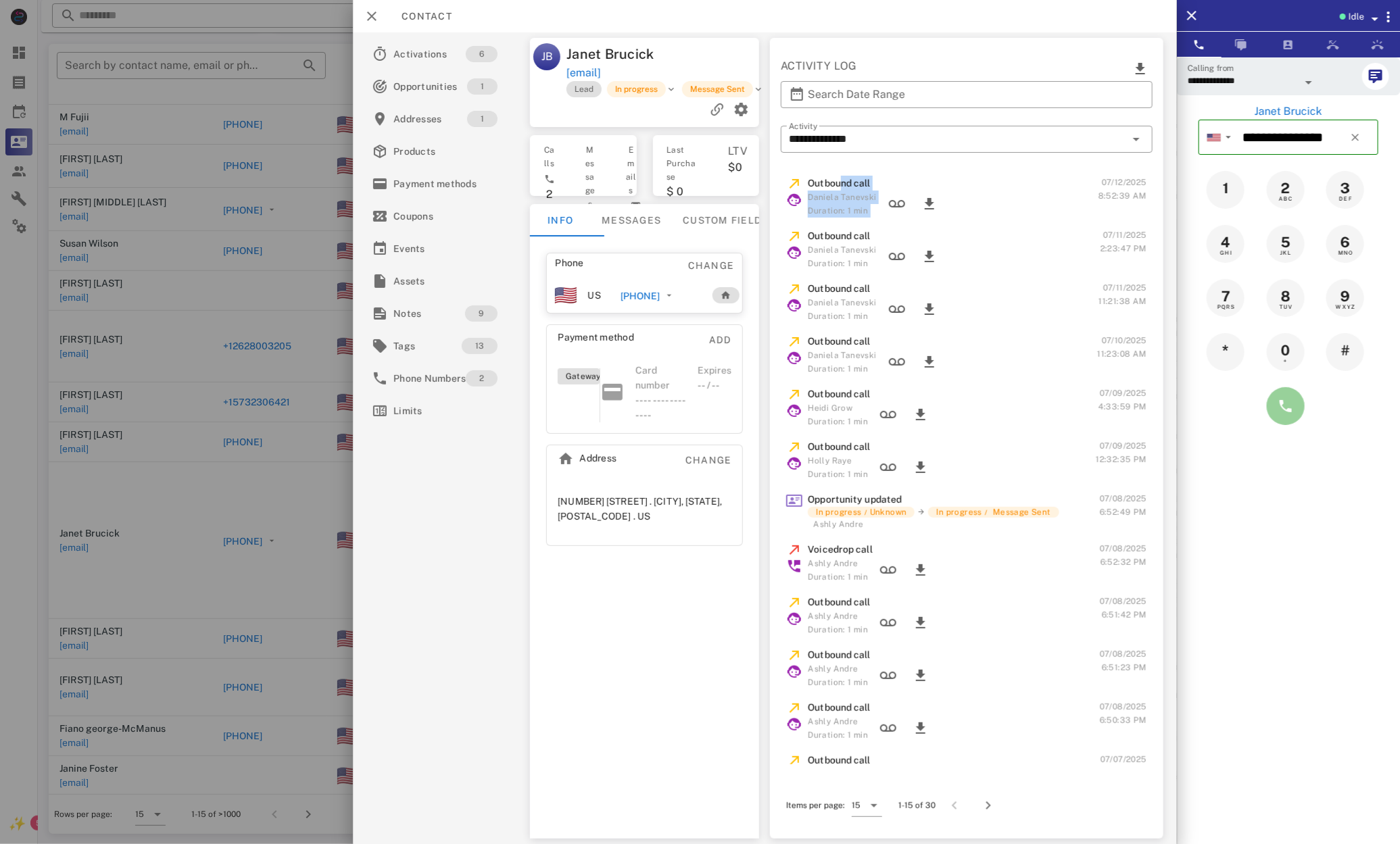 drag, startPoint x: 1290, startPoint y: 407, endPoint x: 1282, endPoint y: 409, distance: 8.246211 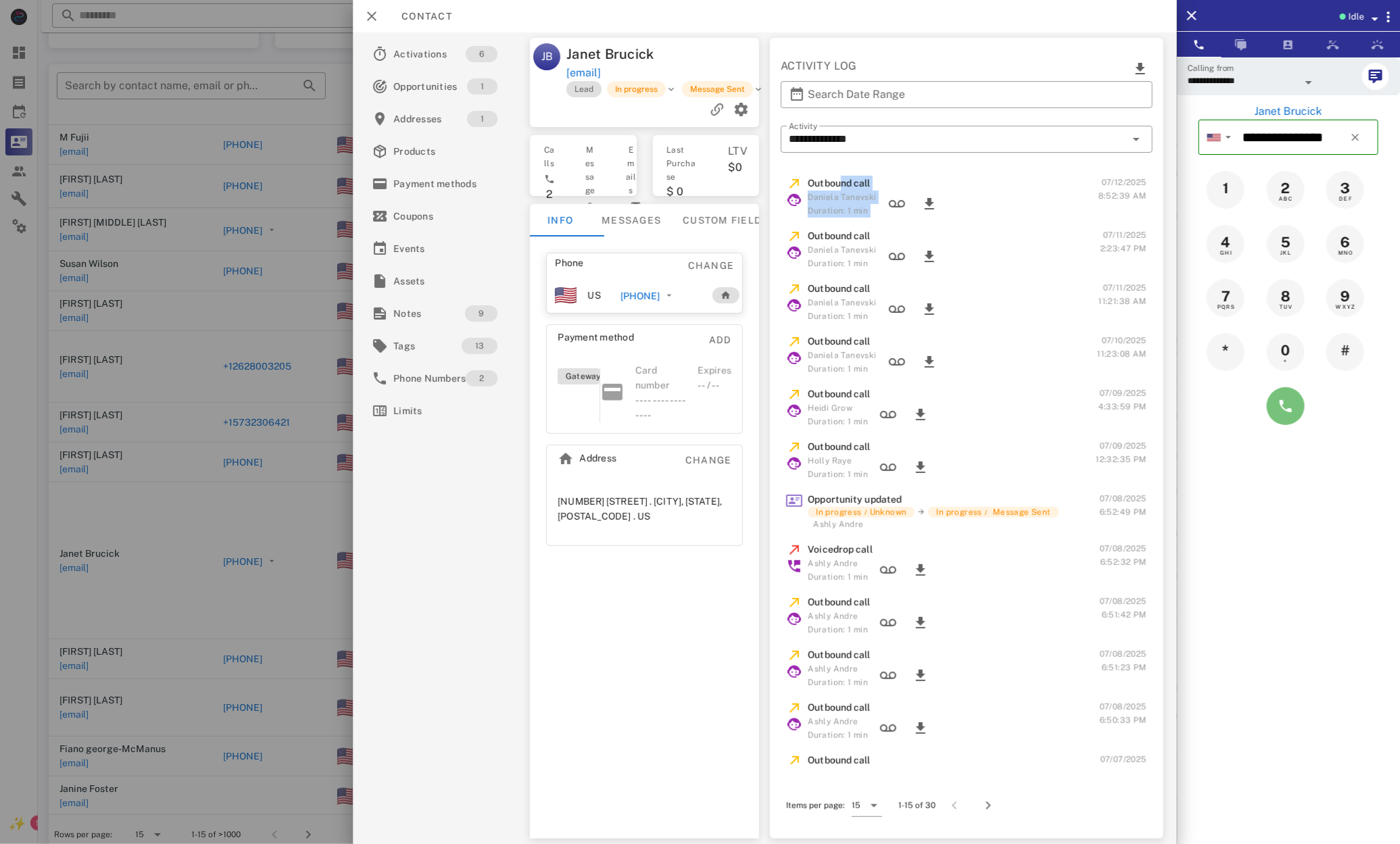 scroll, scrollTop: 116, scrollLeft: 0, axis: vertical 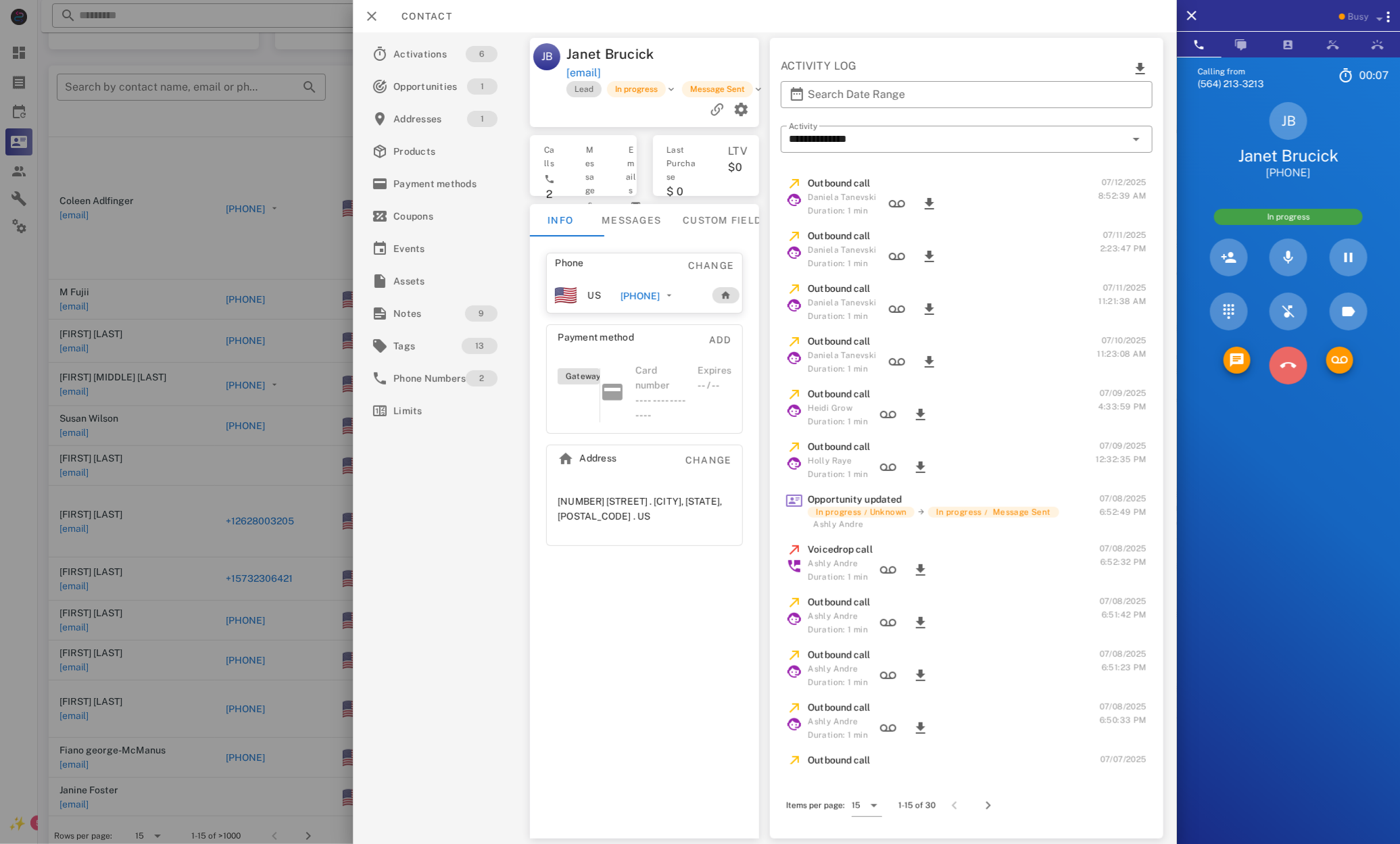 click at bounding box center [1288, 366] 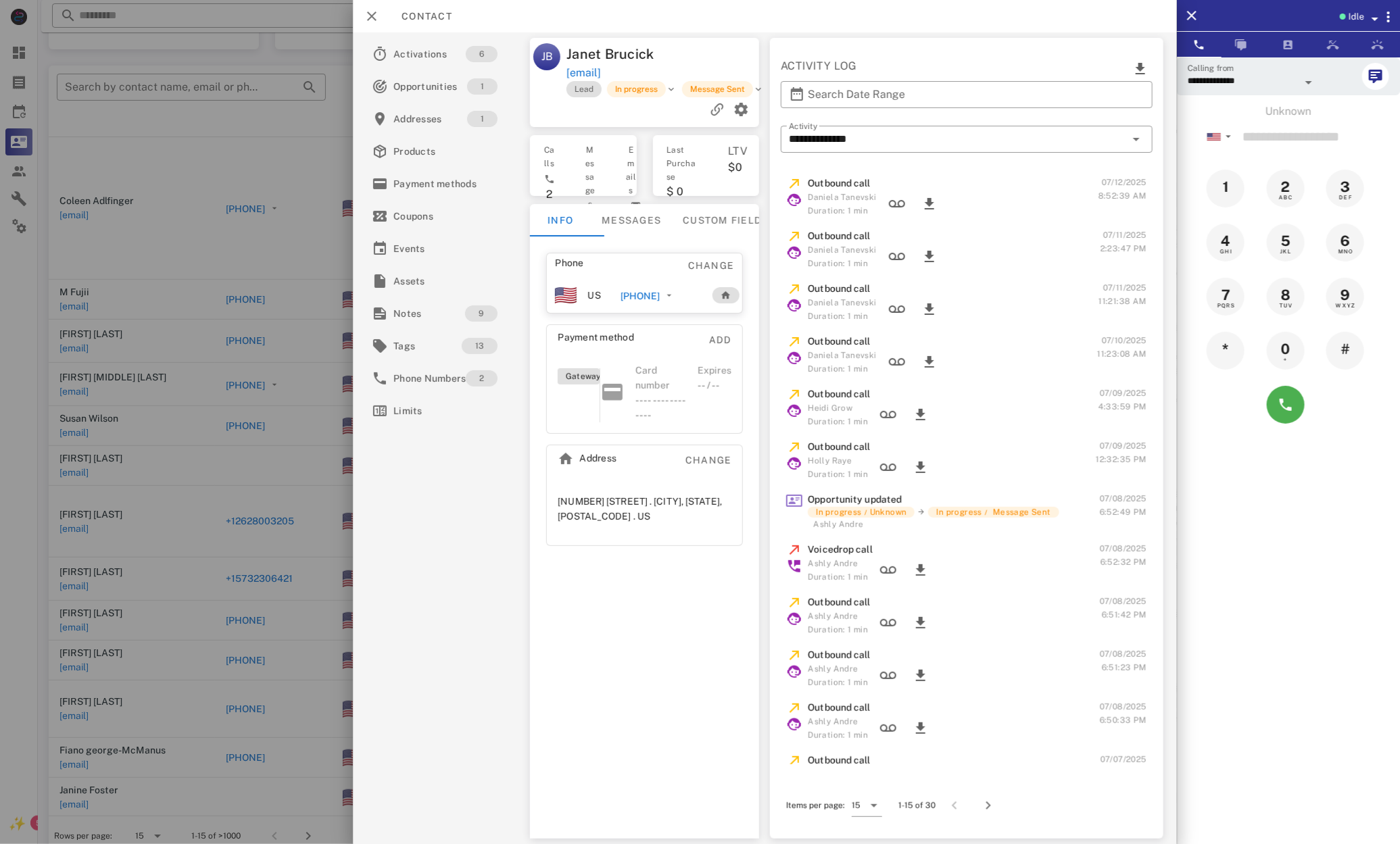 click at bounding box center [700, 422] 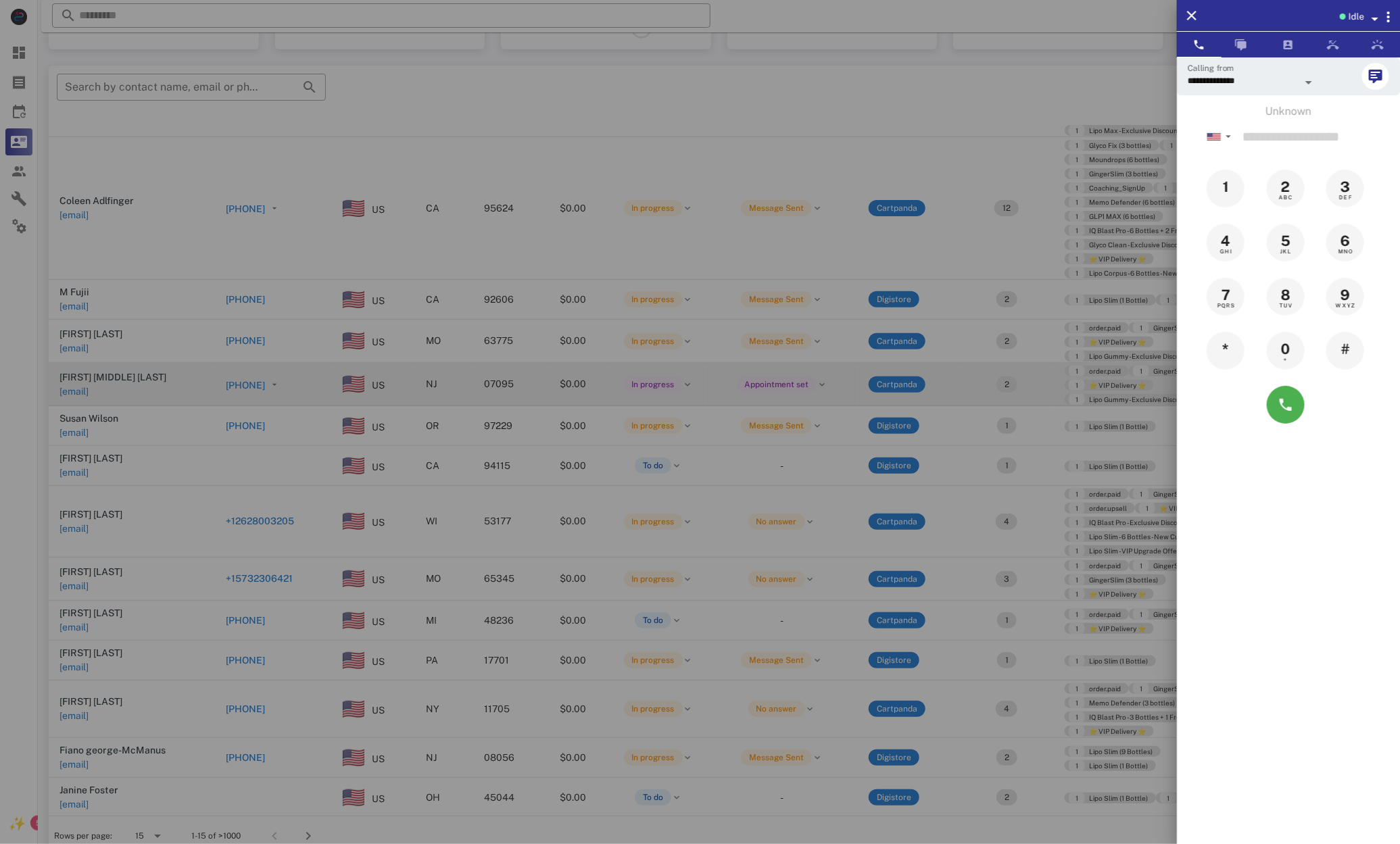 drag, startPoint x: 369, startPoint y: 374, endPoint x: 354, endPoint y: 378, distance: 15.524175 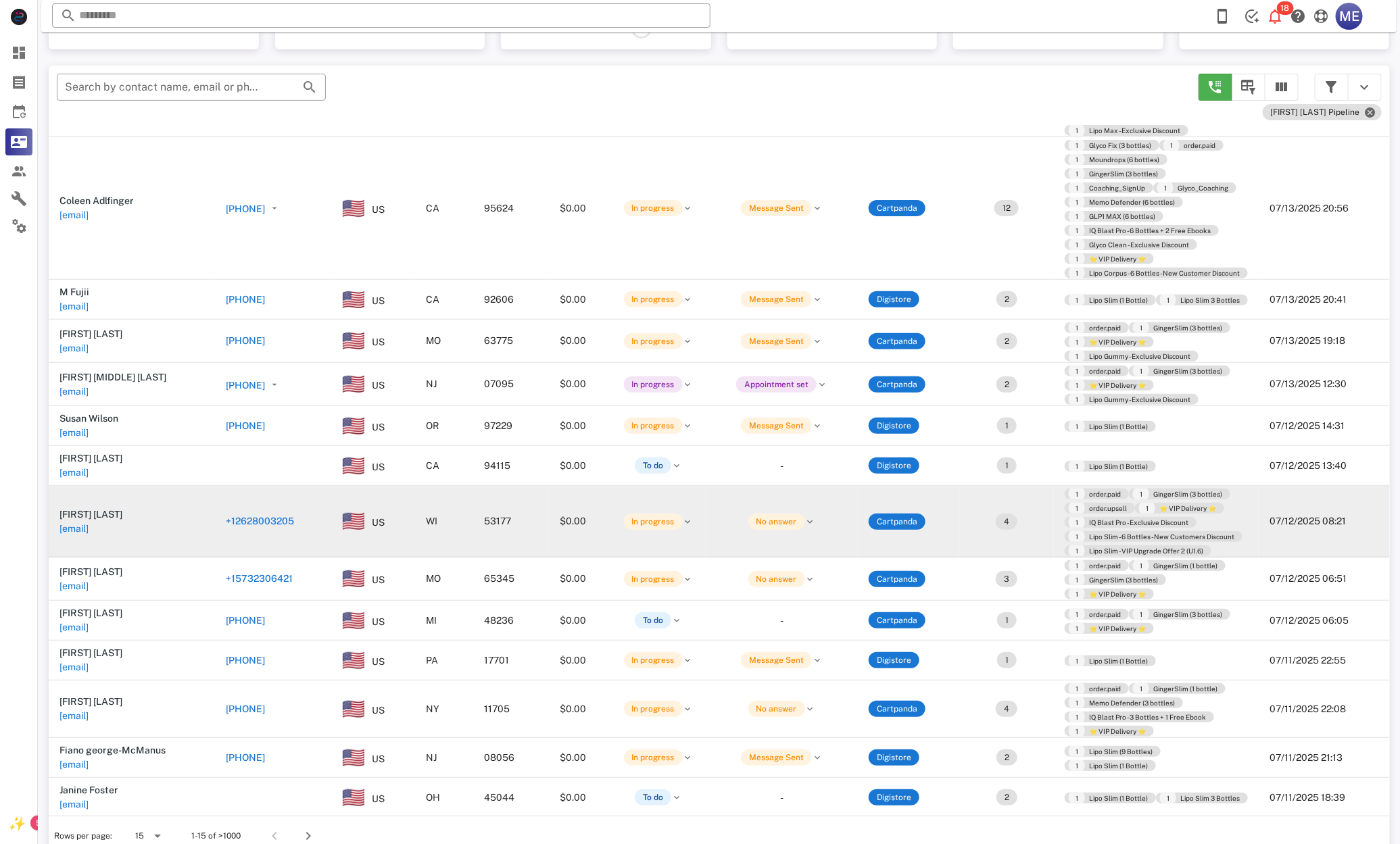 click on "+12628003205" at bounding box center (260, 521) 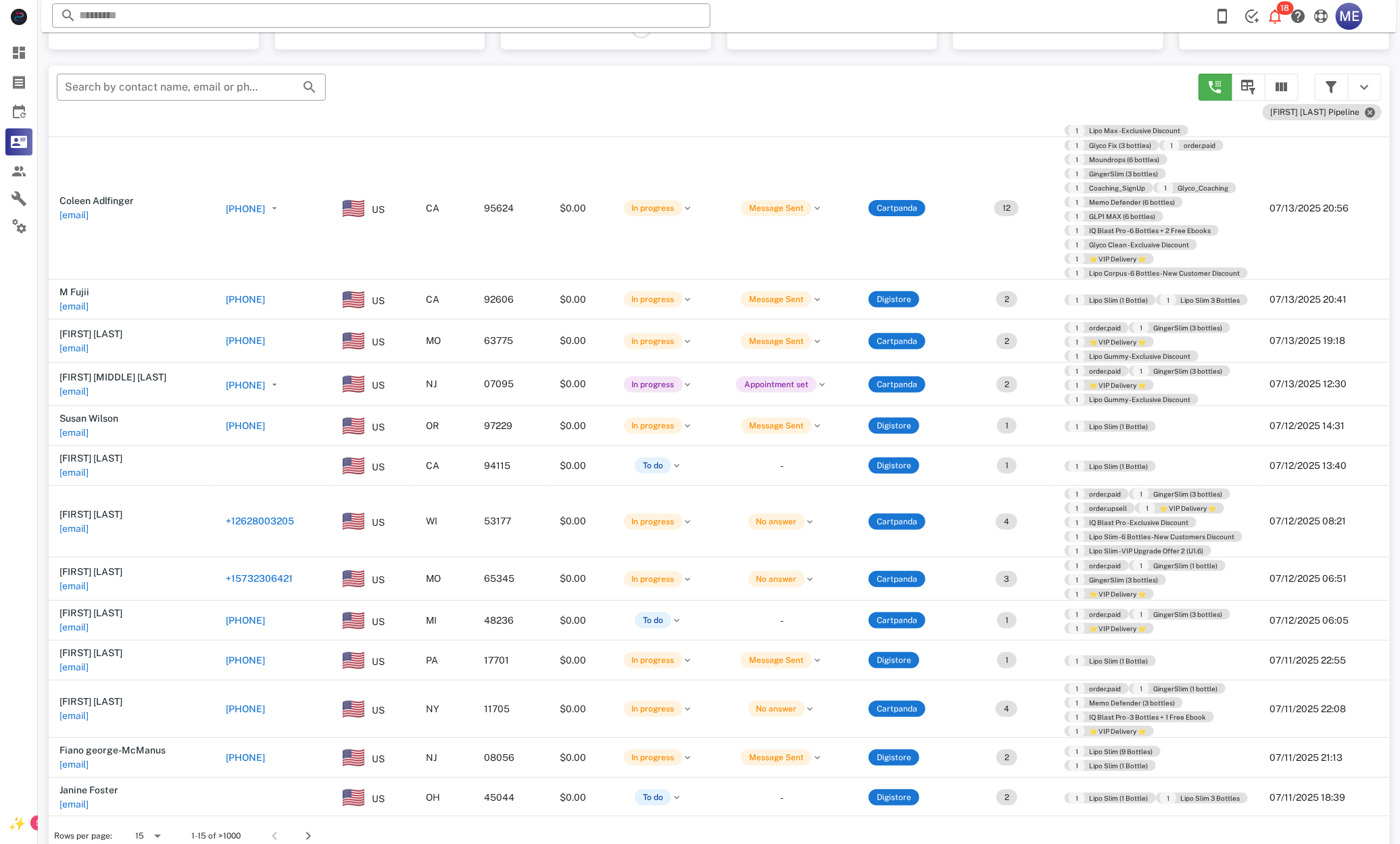 type on "**********" 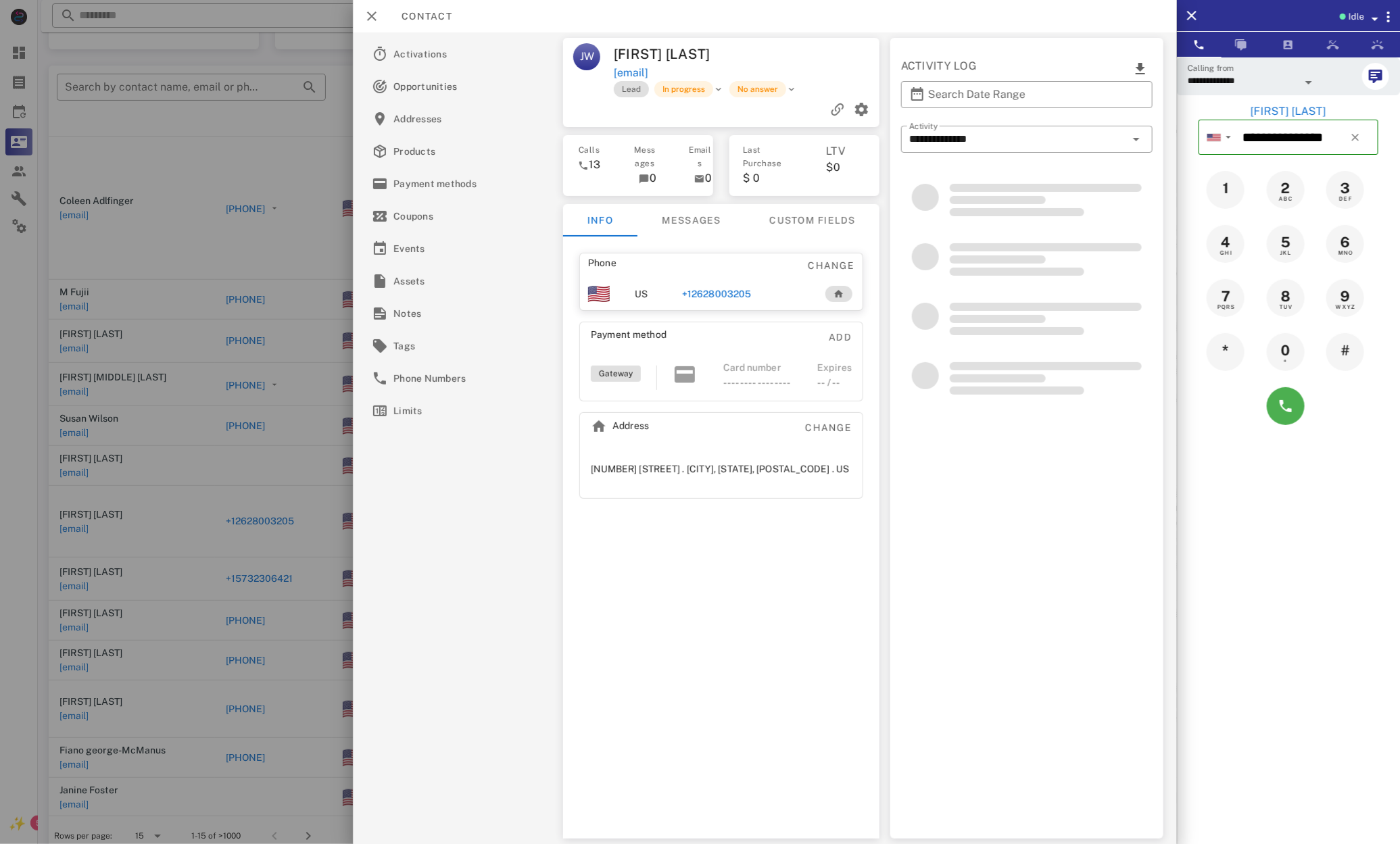 click at bounding box center [1288, 406] 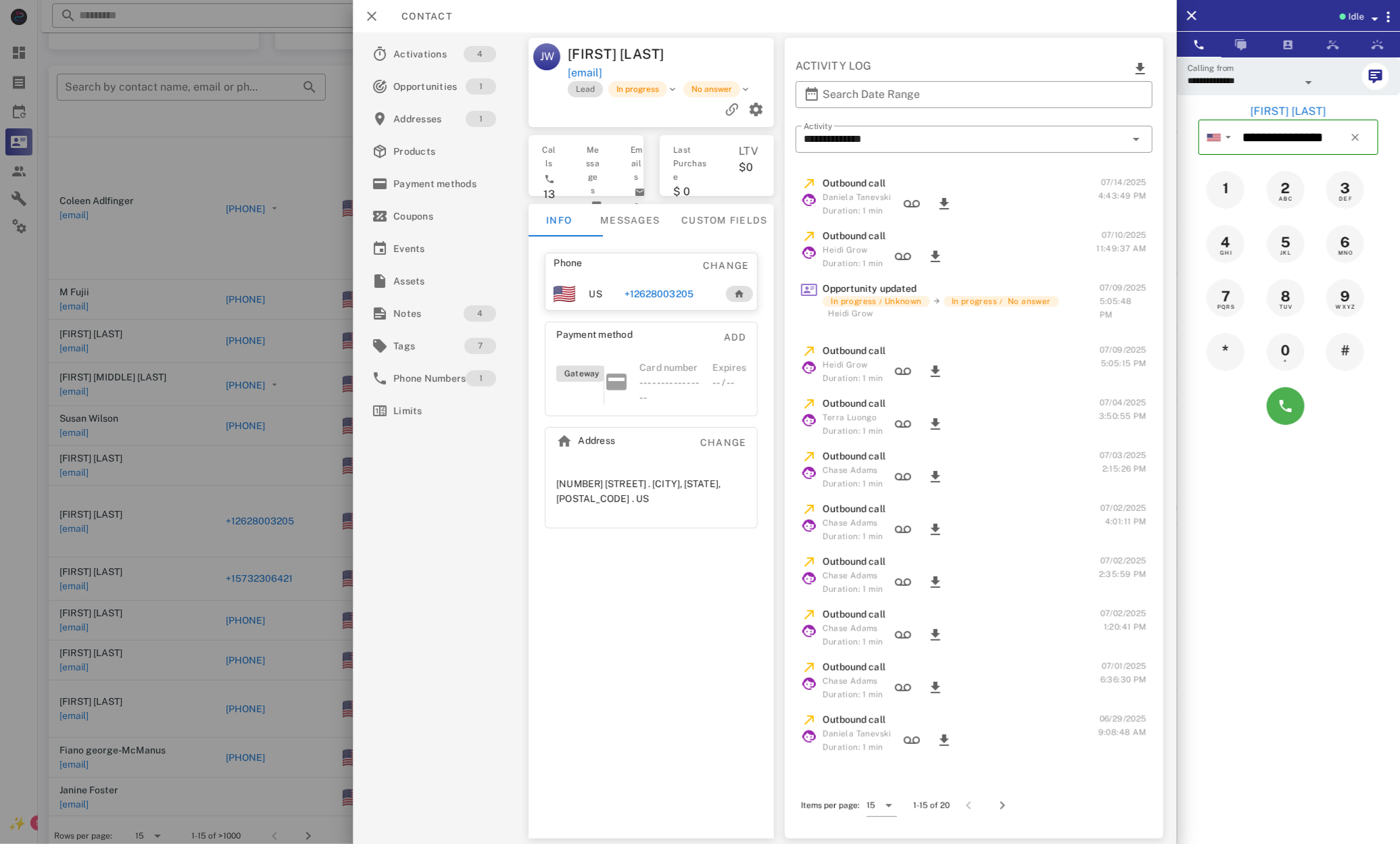 drag, startPoint x: 1265, startPoint y: 412, endPoint x: 1253, endPoint y: 416, distance: 12.649111 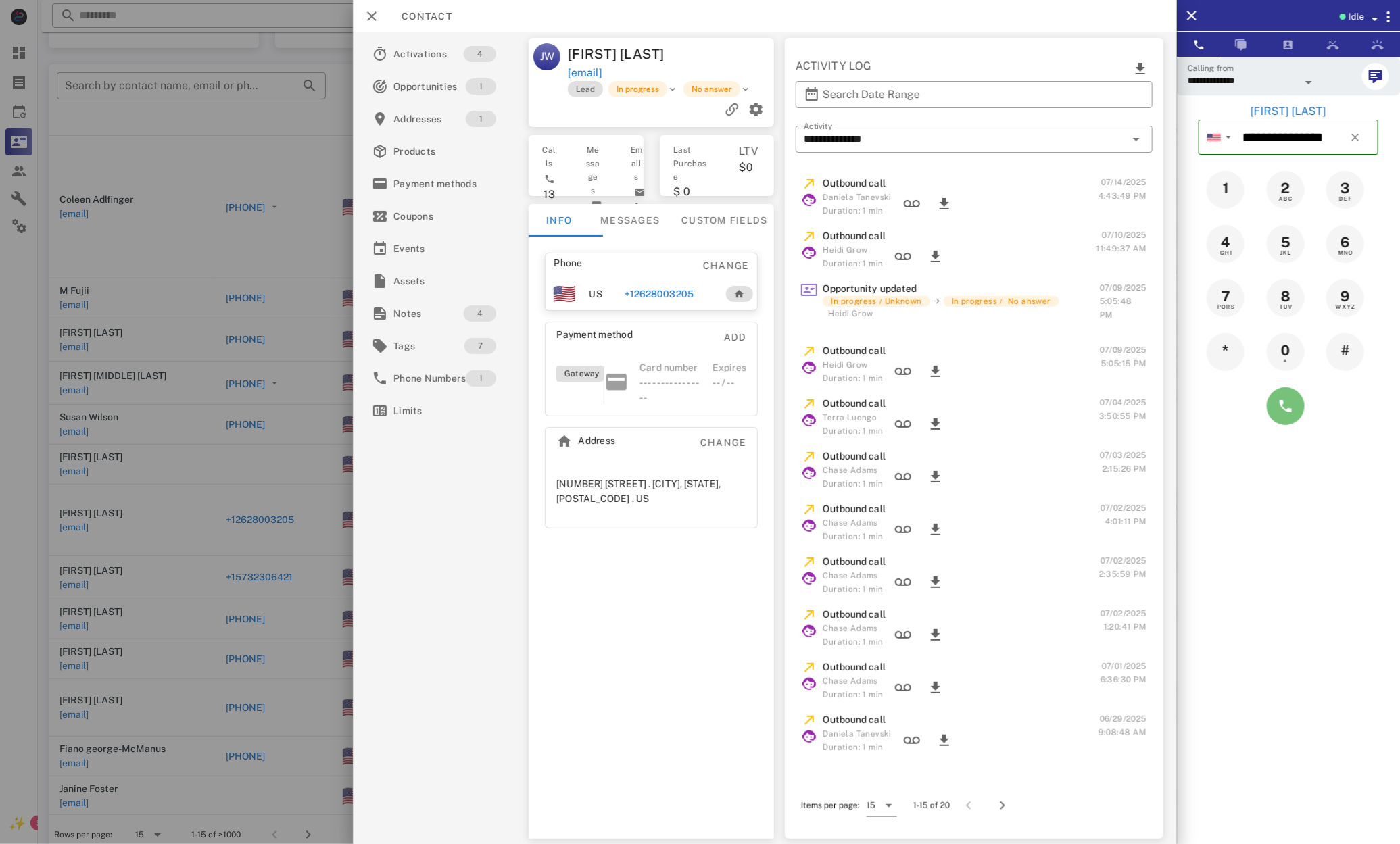 click at bounding box center (1286, 406) 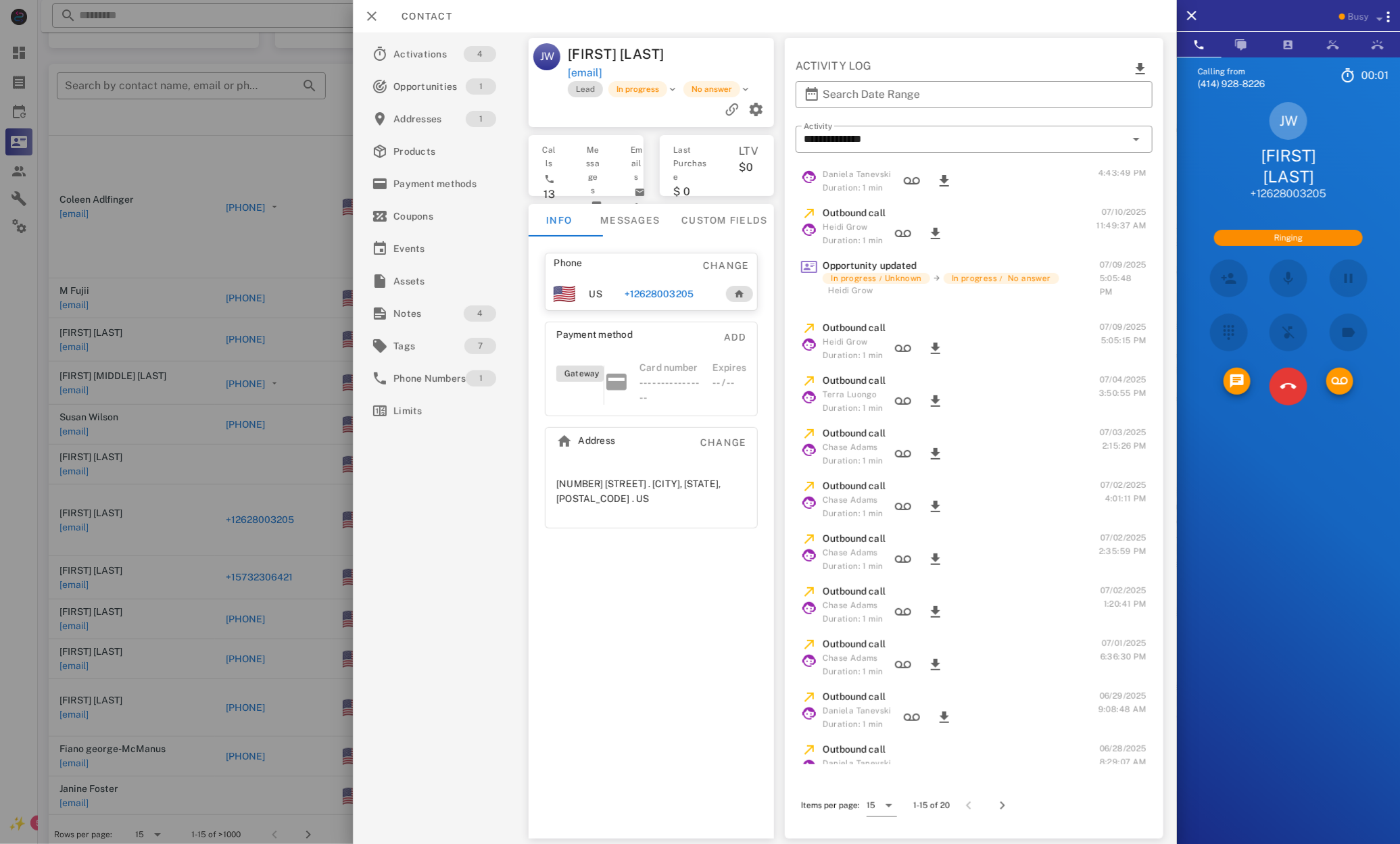 scroll, scrollTop: 27, scrollLeft: 0, axis: vertical 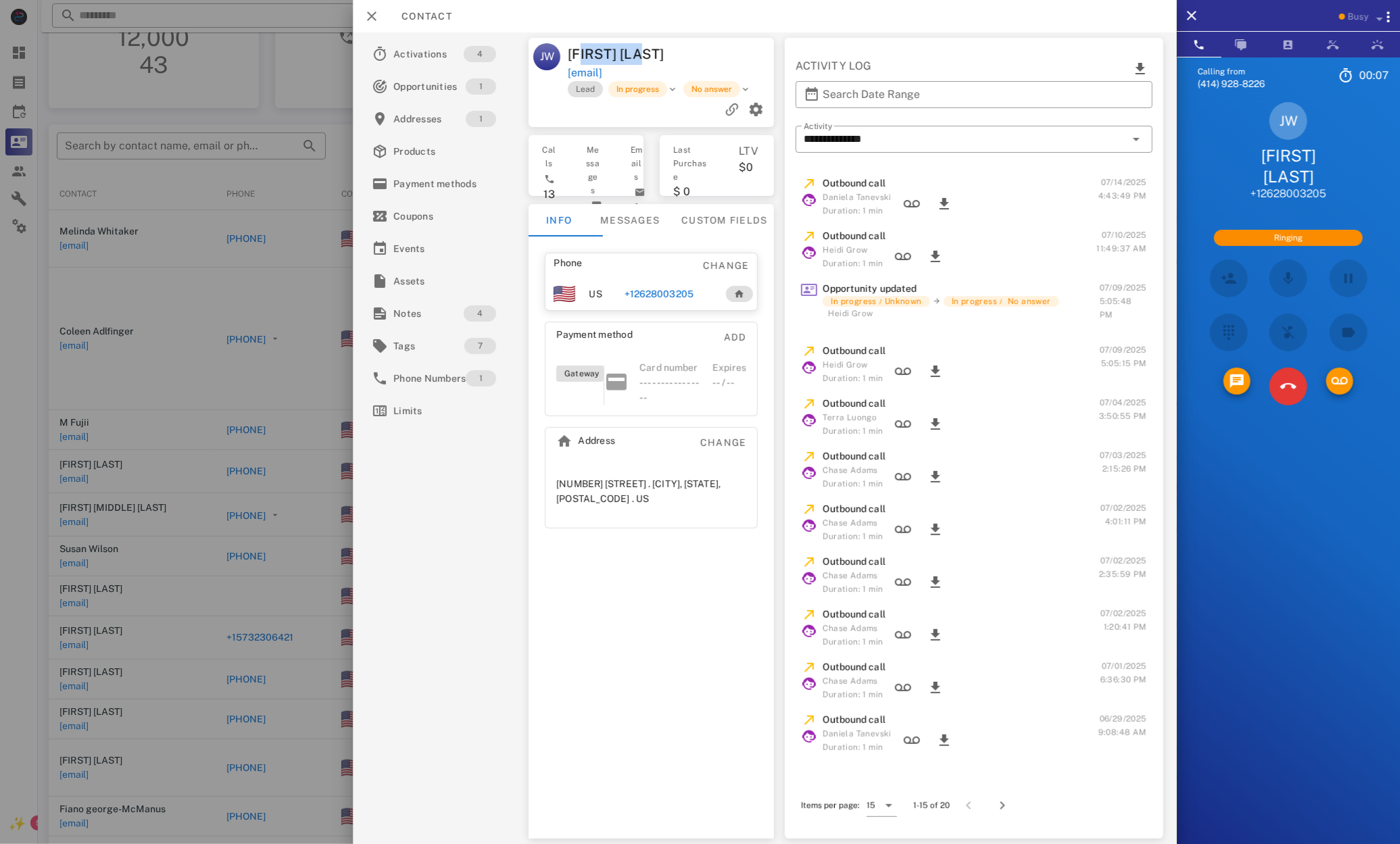 drag, startPoint x: 580, startPoint y: 52, endPoint x: 644, endPoint y: 56, distance: 64.12488 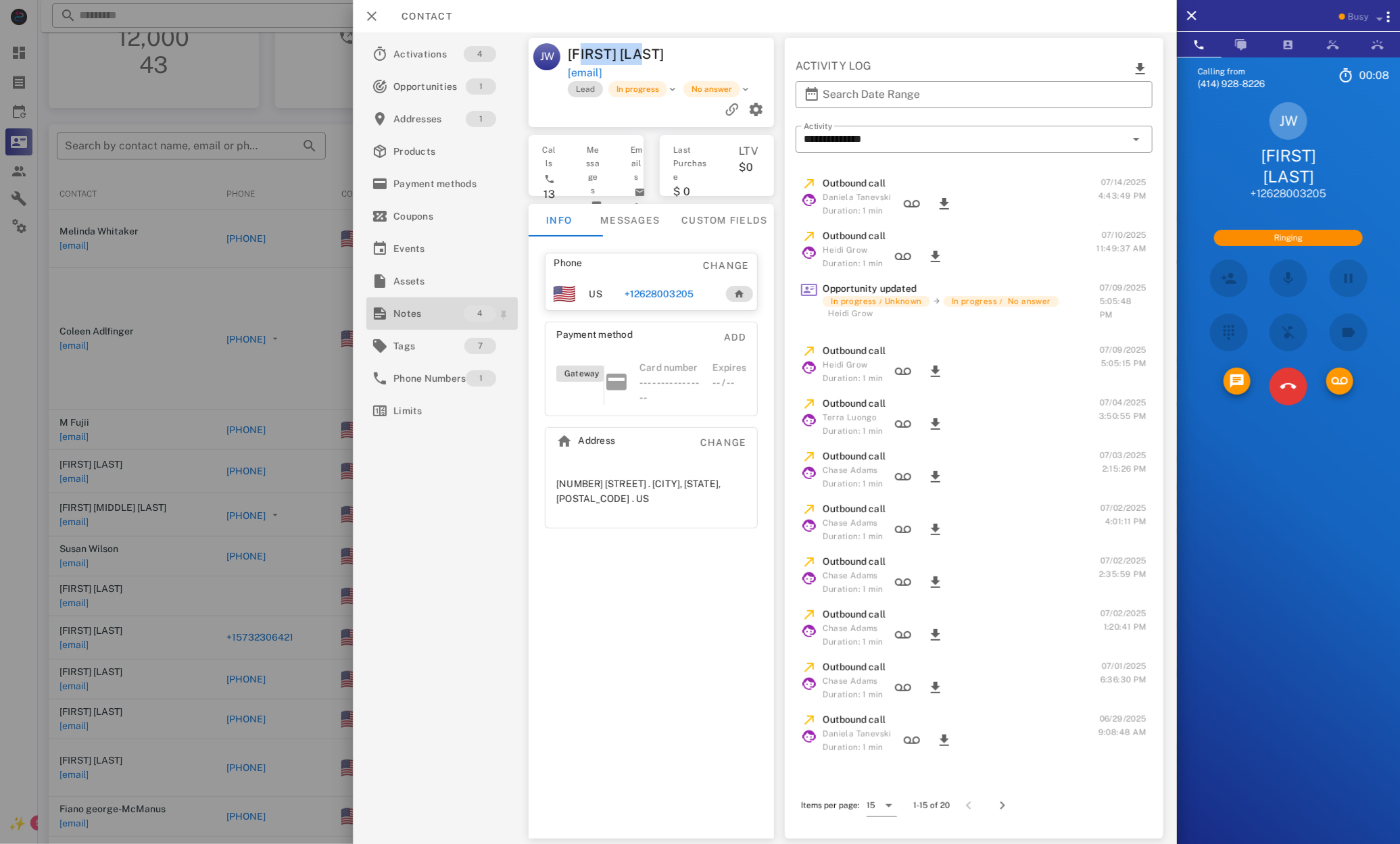 click on "Notes" at bounding box center [429, 314] 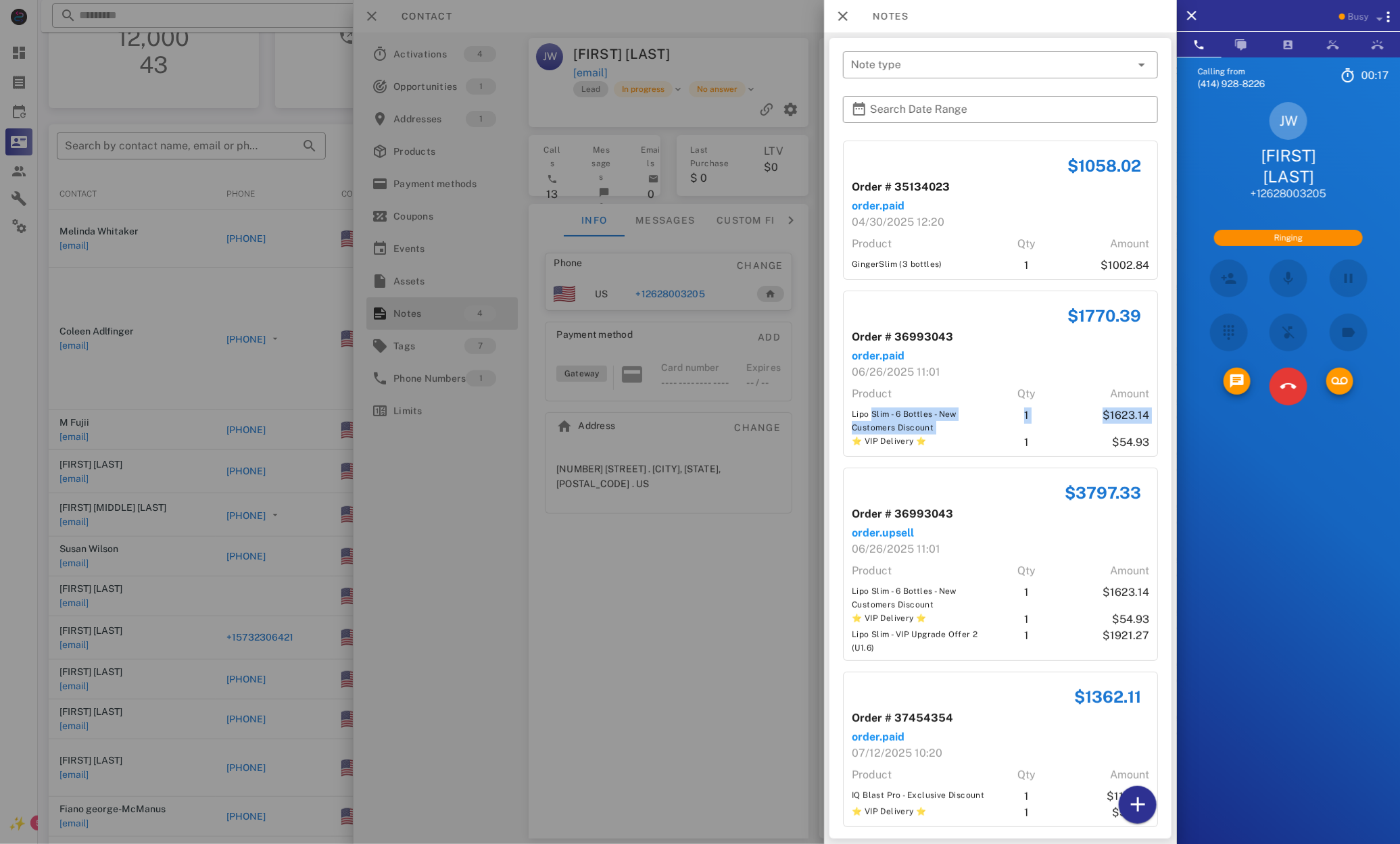 drag, startPoint x: 884, startPoint y: 416, endPoint x: 916, endPoint y: 434, distance: 36.71512 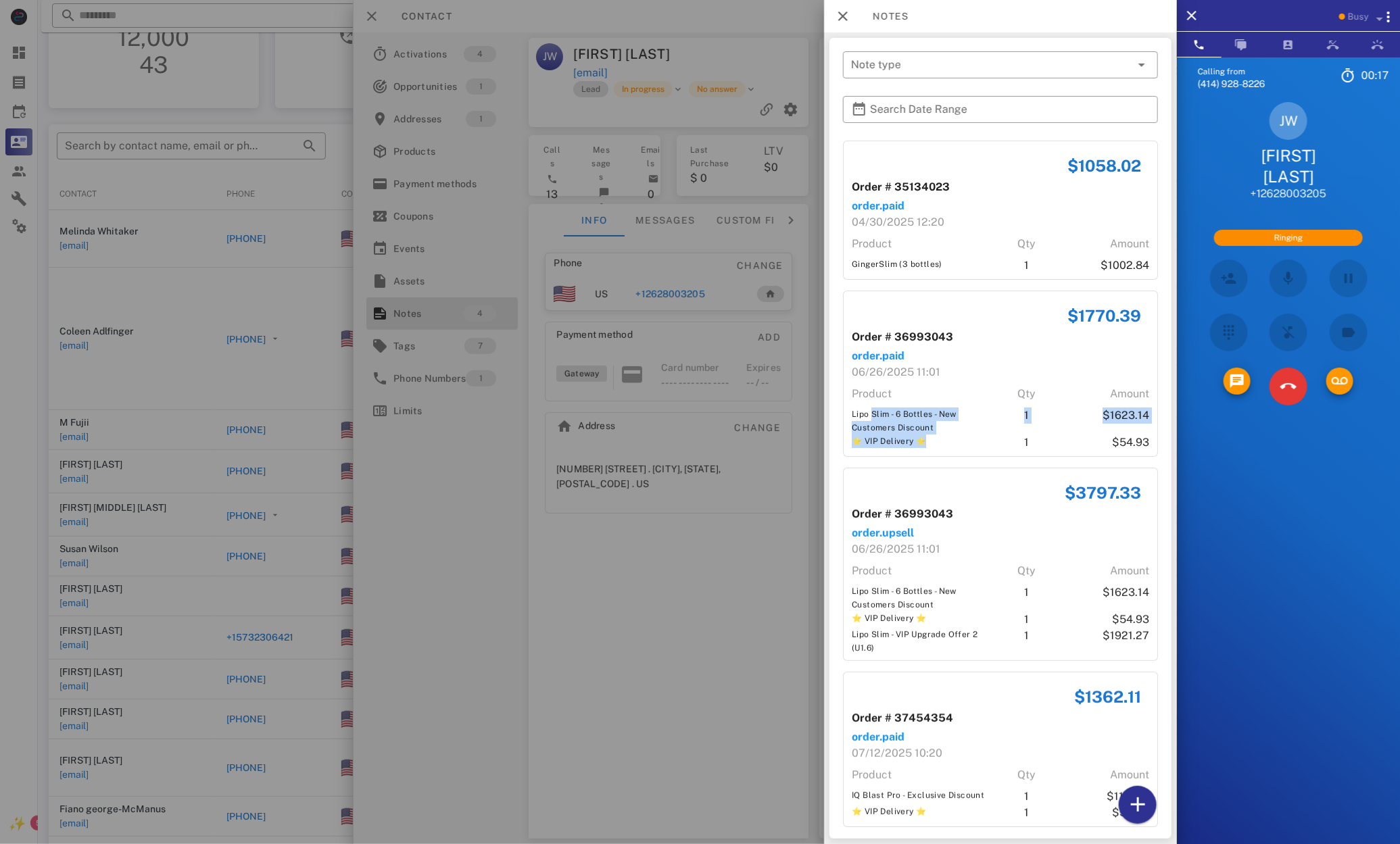 scroll, scrollTop: 52, scrollLeft: 0, axis: vertical 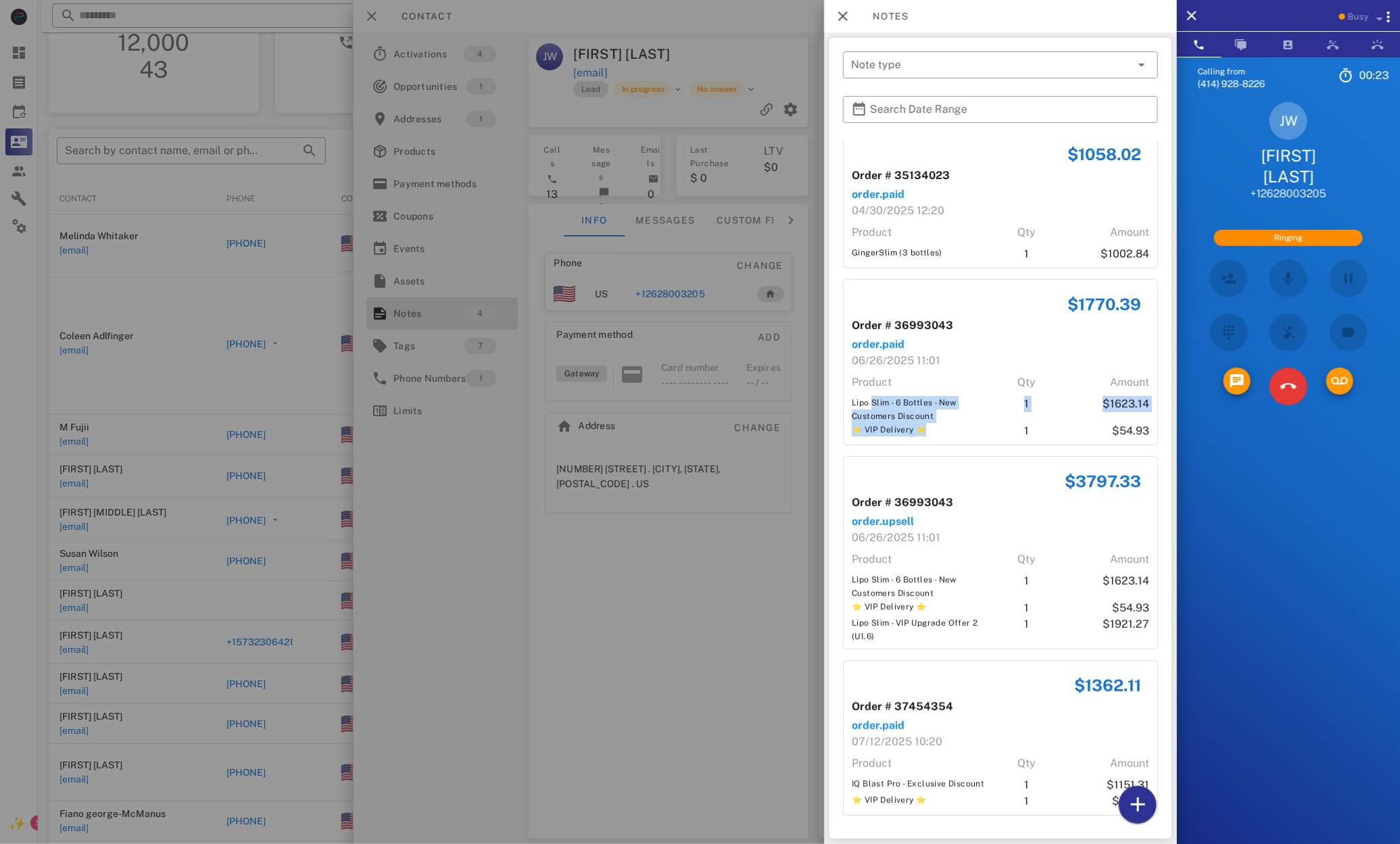 click on "$3797.33   Order # 36993043   order.upsell   06/26/2025 11:01   Product Qty Amount  Lipo Slim - 6 Bottles - New Customers Discount  1 $1623.14  ⭐ VIP Delivery ⭐  1 $54.93  Lipo Slim - VIP Upgrade Offer 2 (U1.6)  1 $1921.27" at bounding box center (1000, 553) 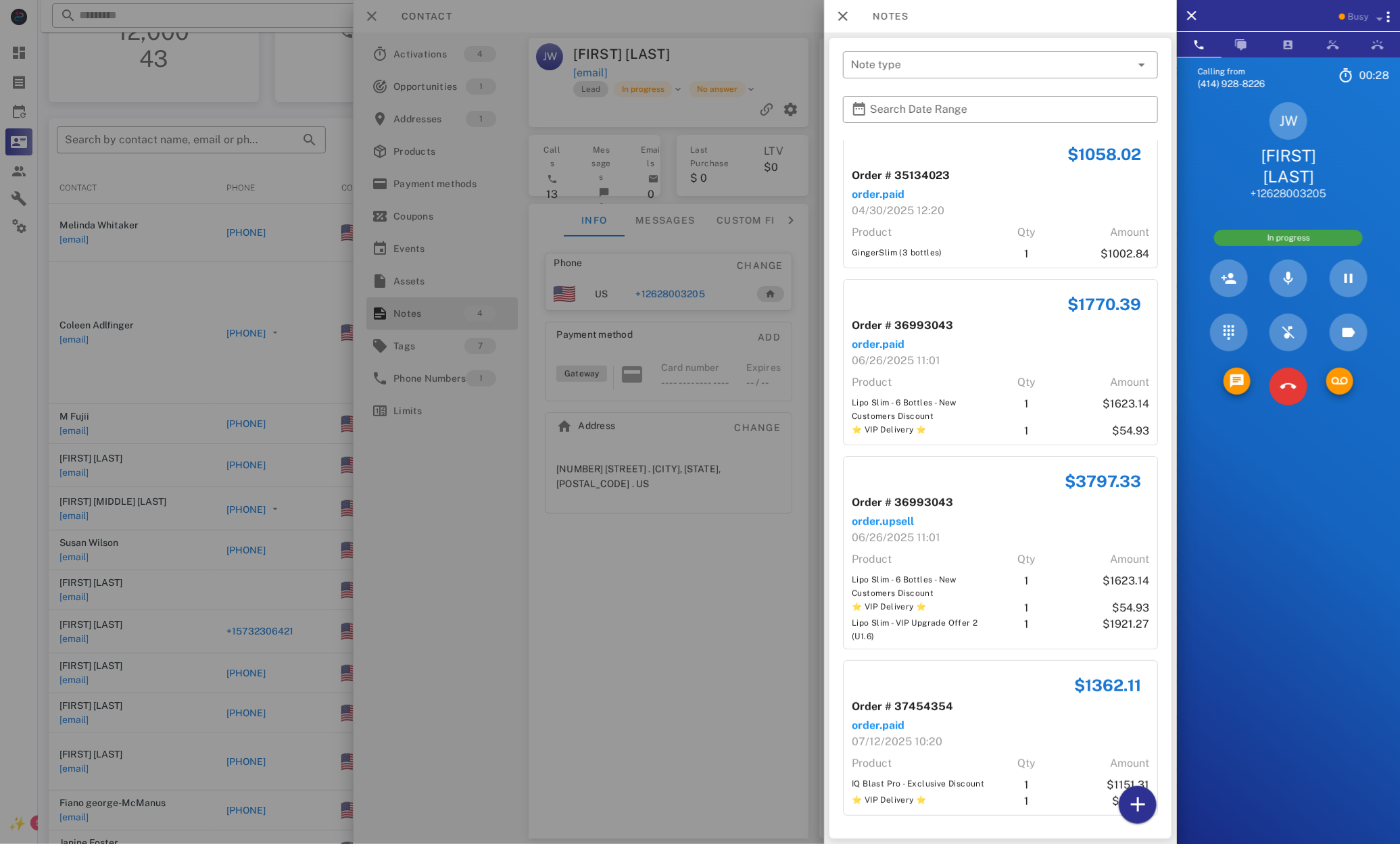 drag, startPoint x: 1297, startPoint y: 382, endPoint x: 1268, endPoint y: 374, distance: 30.08322 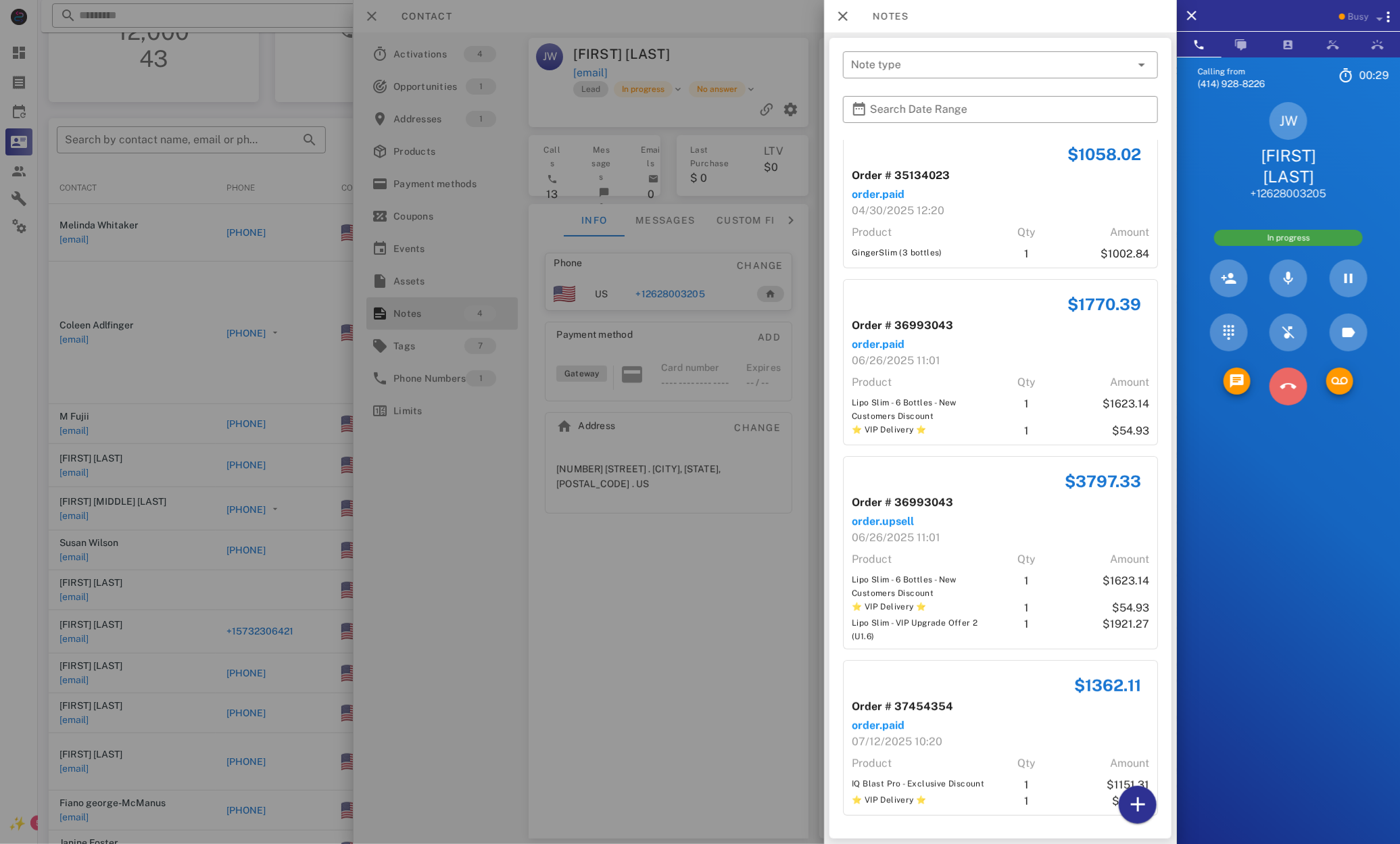 drag, startPoint x: 1284, startPoint y: 369, endPoint x: 1245, endPoint y: 389, distance: 43.829214 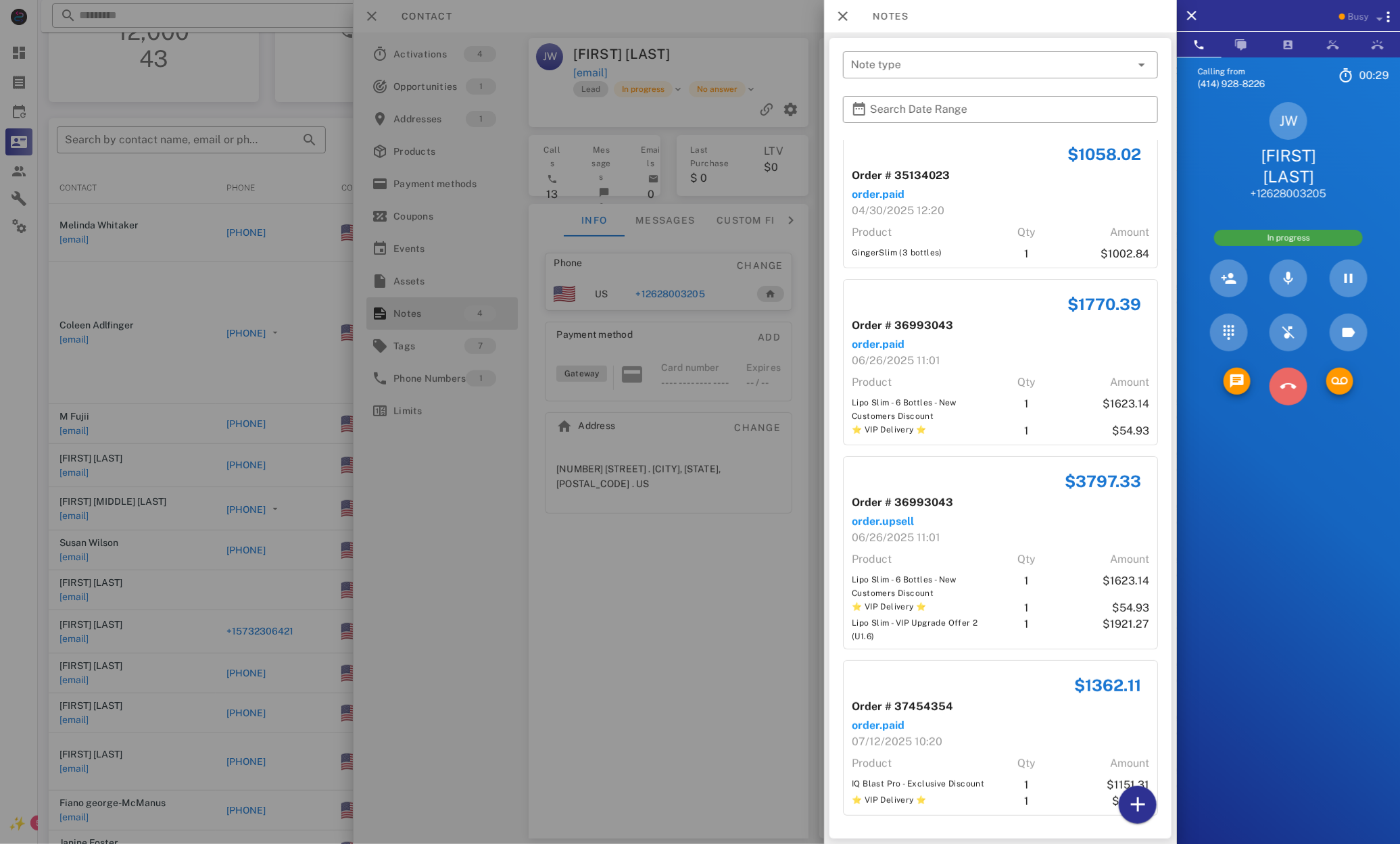 click at bounding box center (1288, 387) 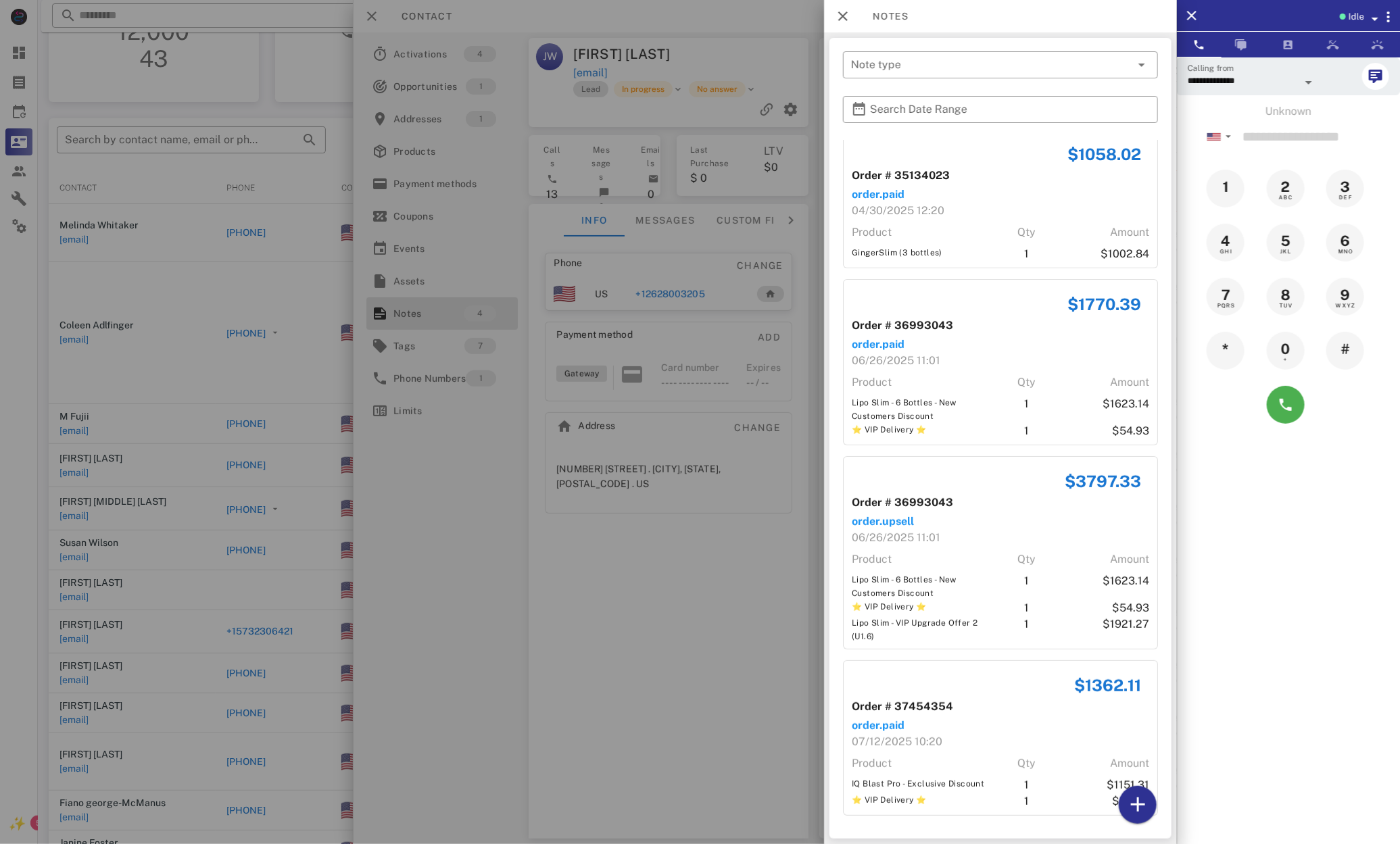 click at bounding box center (700, 422) 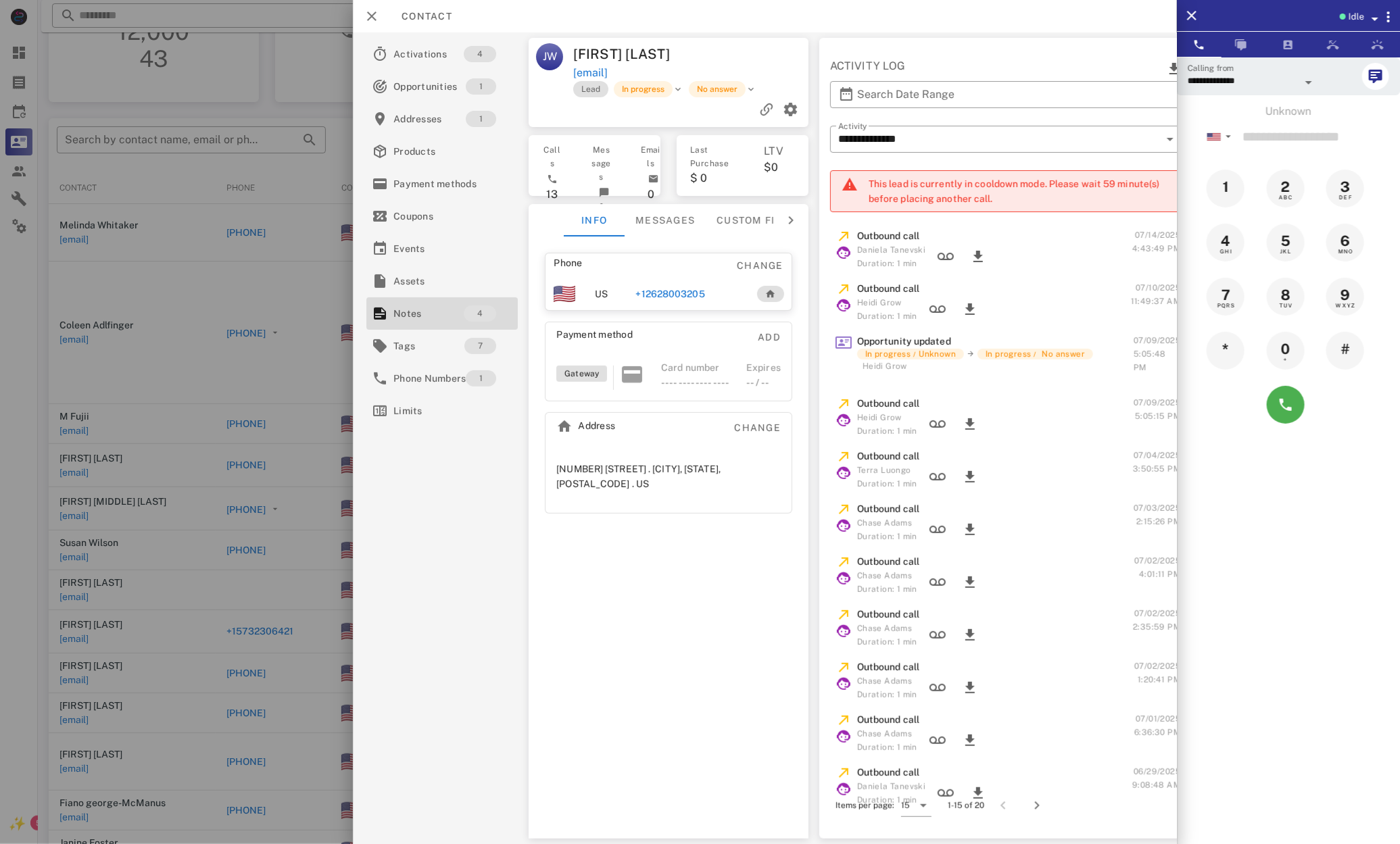 click at bounding box center [700, 422] 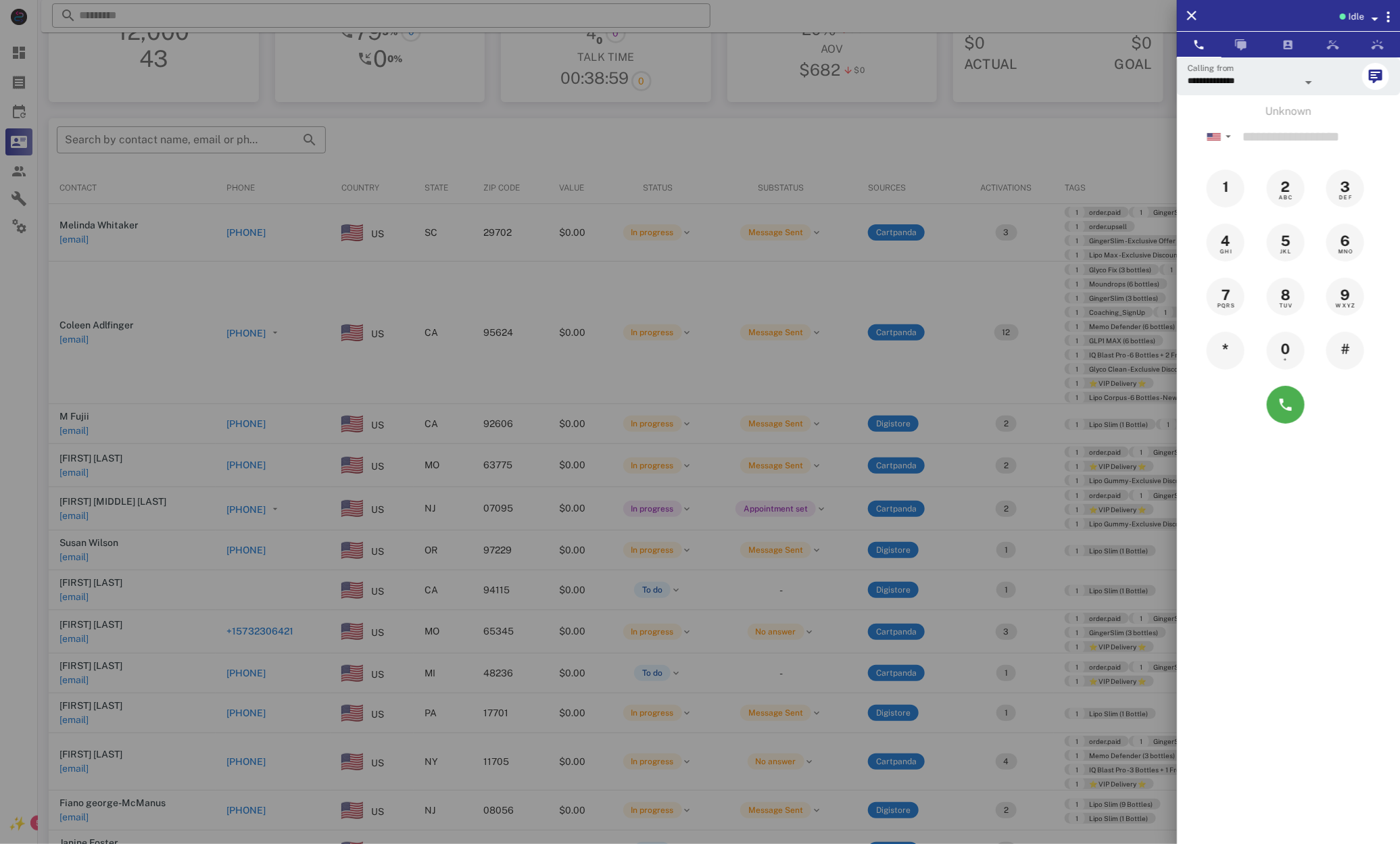 click at bounding box center (700, 422) 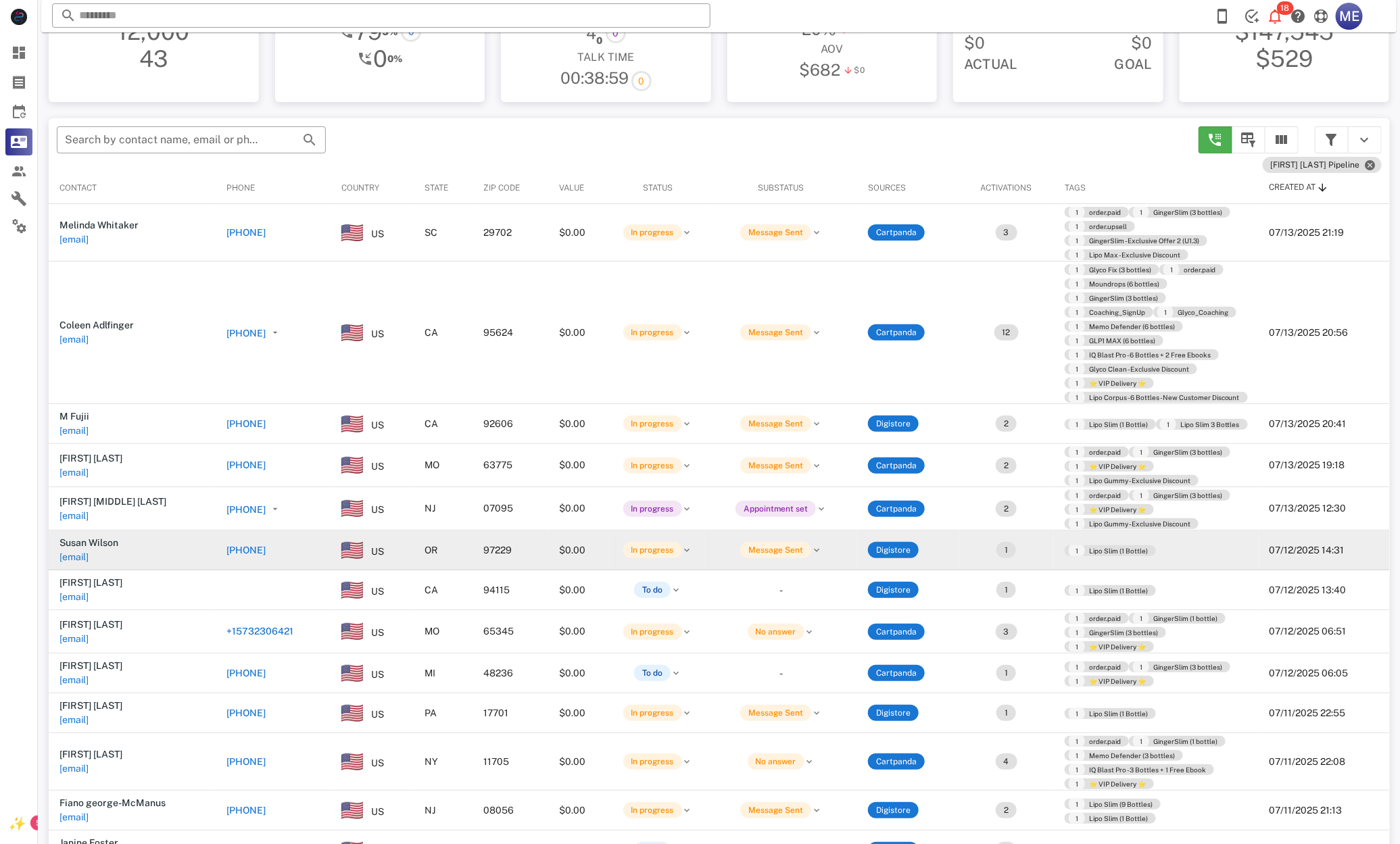 click on "+15033497145" at bounding box center [246, 550] 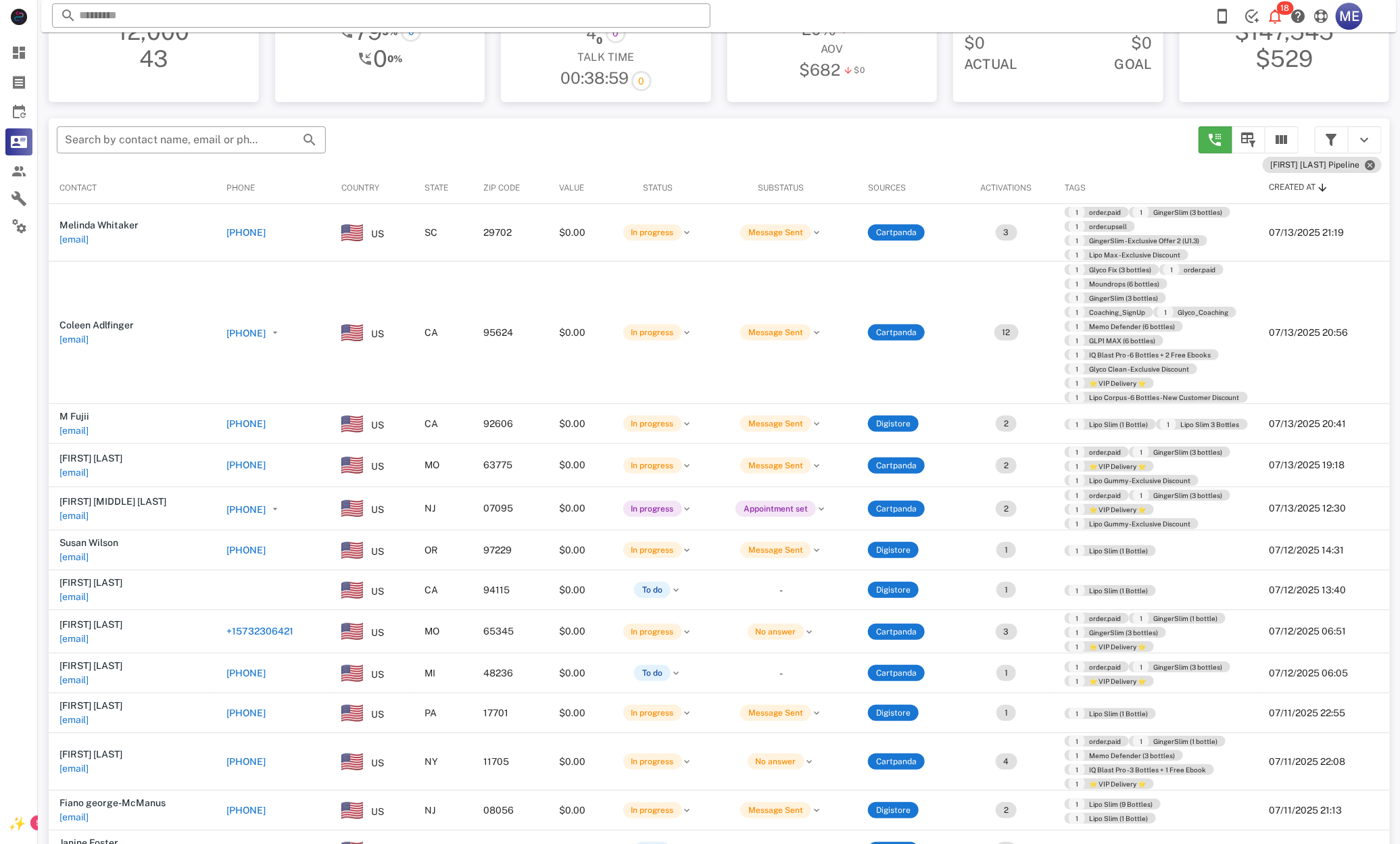 type on "**********" 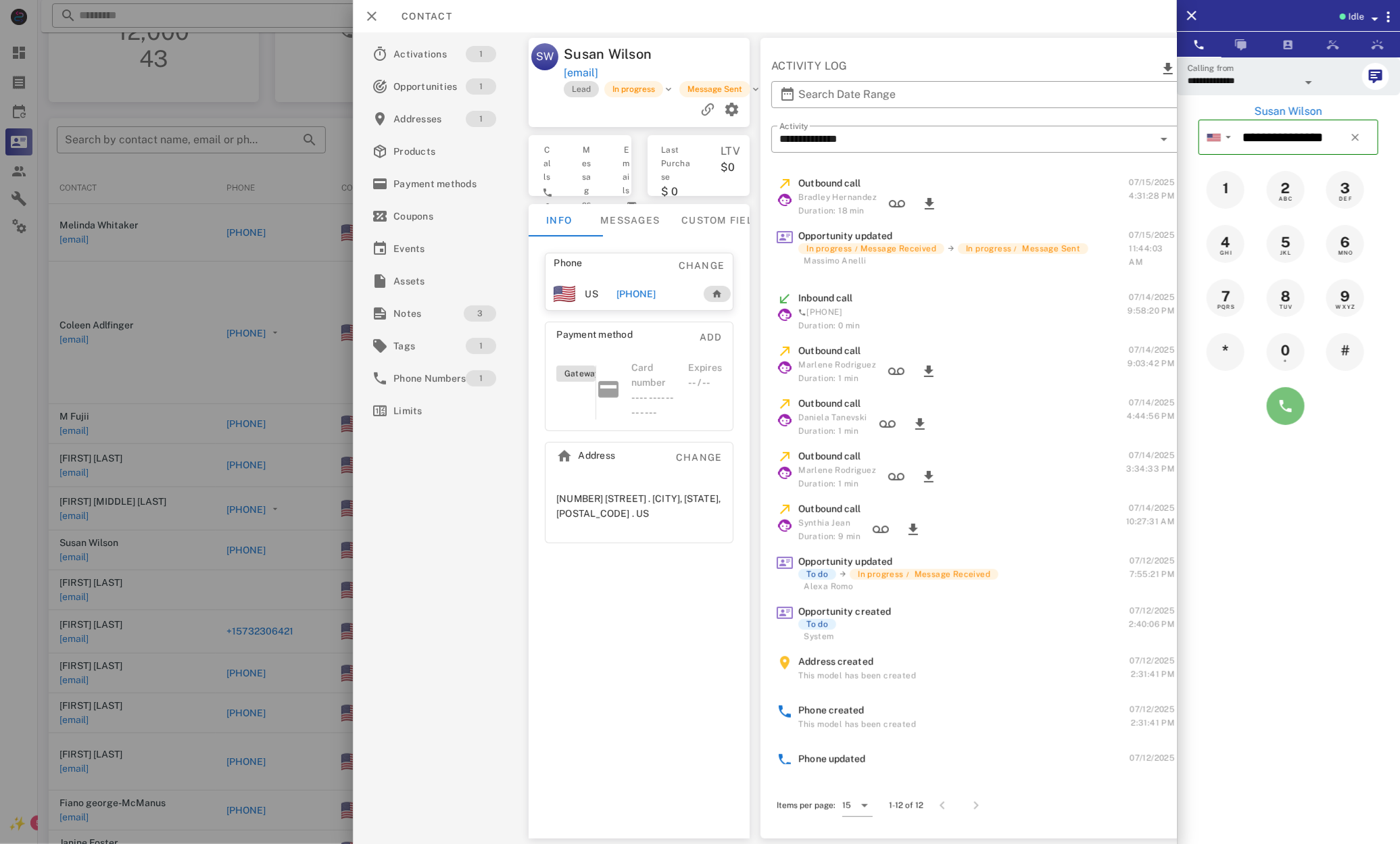 drag, startPoint x: 1284, startPoint y: 411, endPoint x: 1249, endPoint y: 422, distance: 36.687873 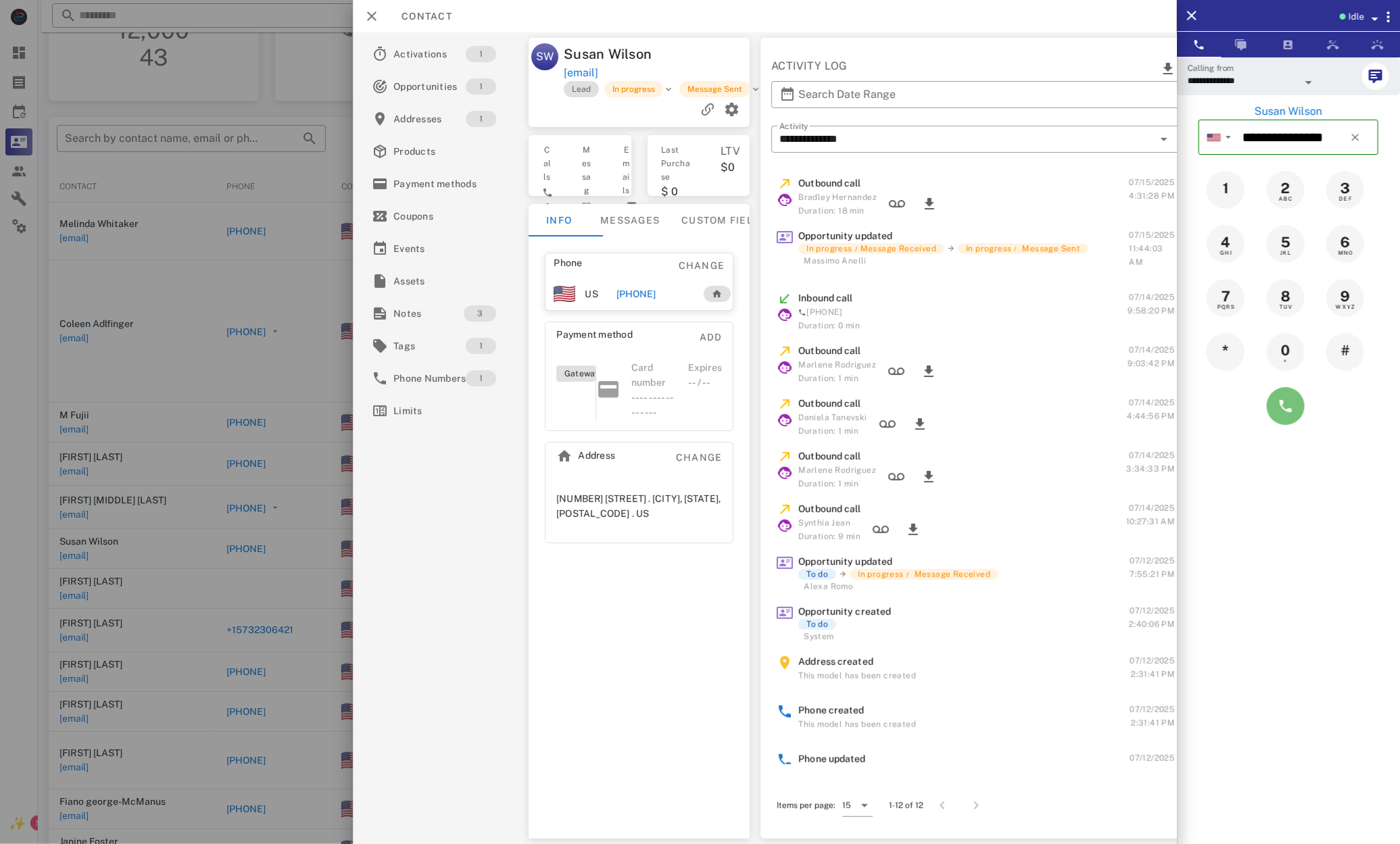 scroll, scrollTop: 60, scrollLeft: 0, axis: vertical 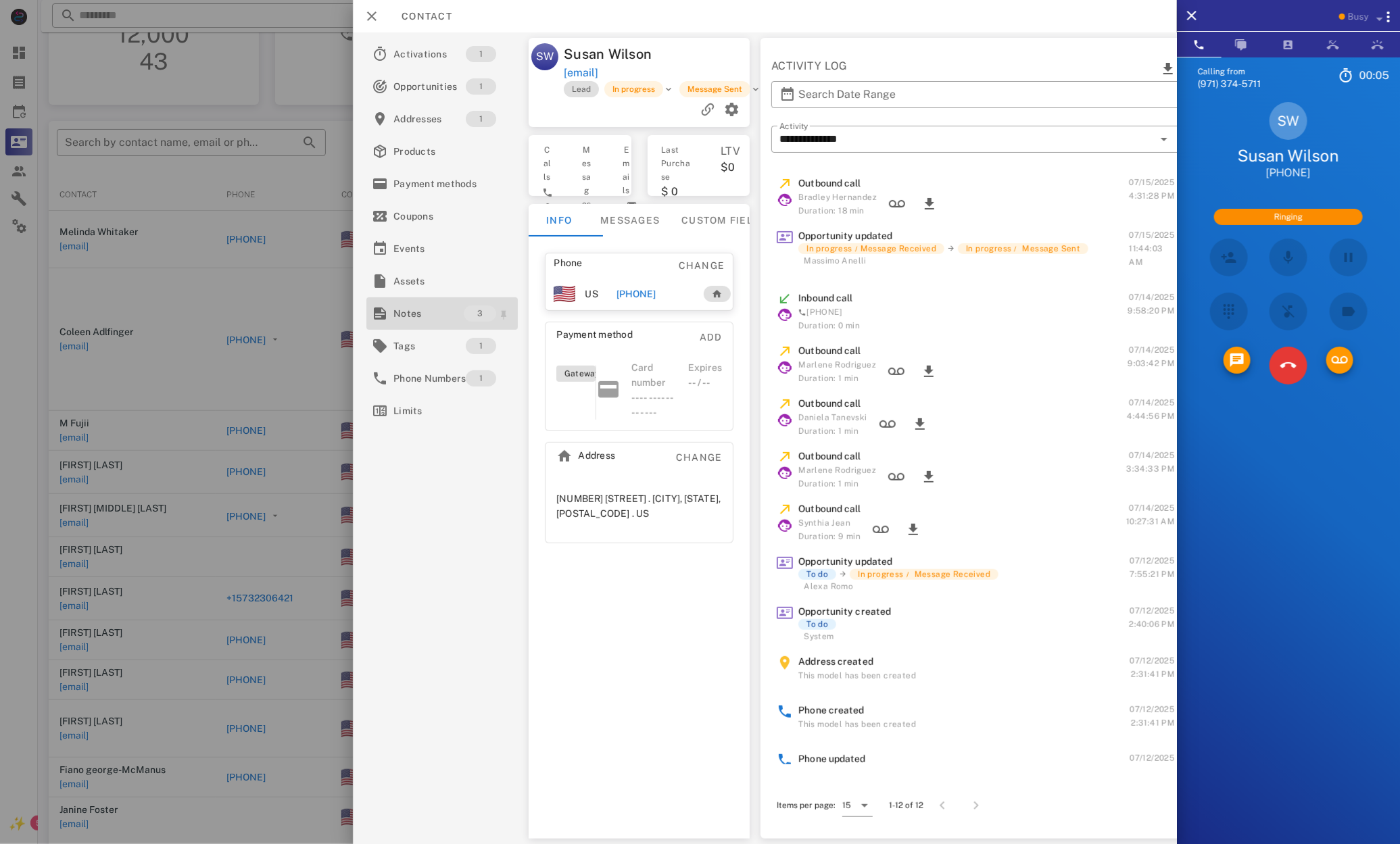 click on "Notes  3" at bounding box center [442, 314] 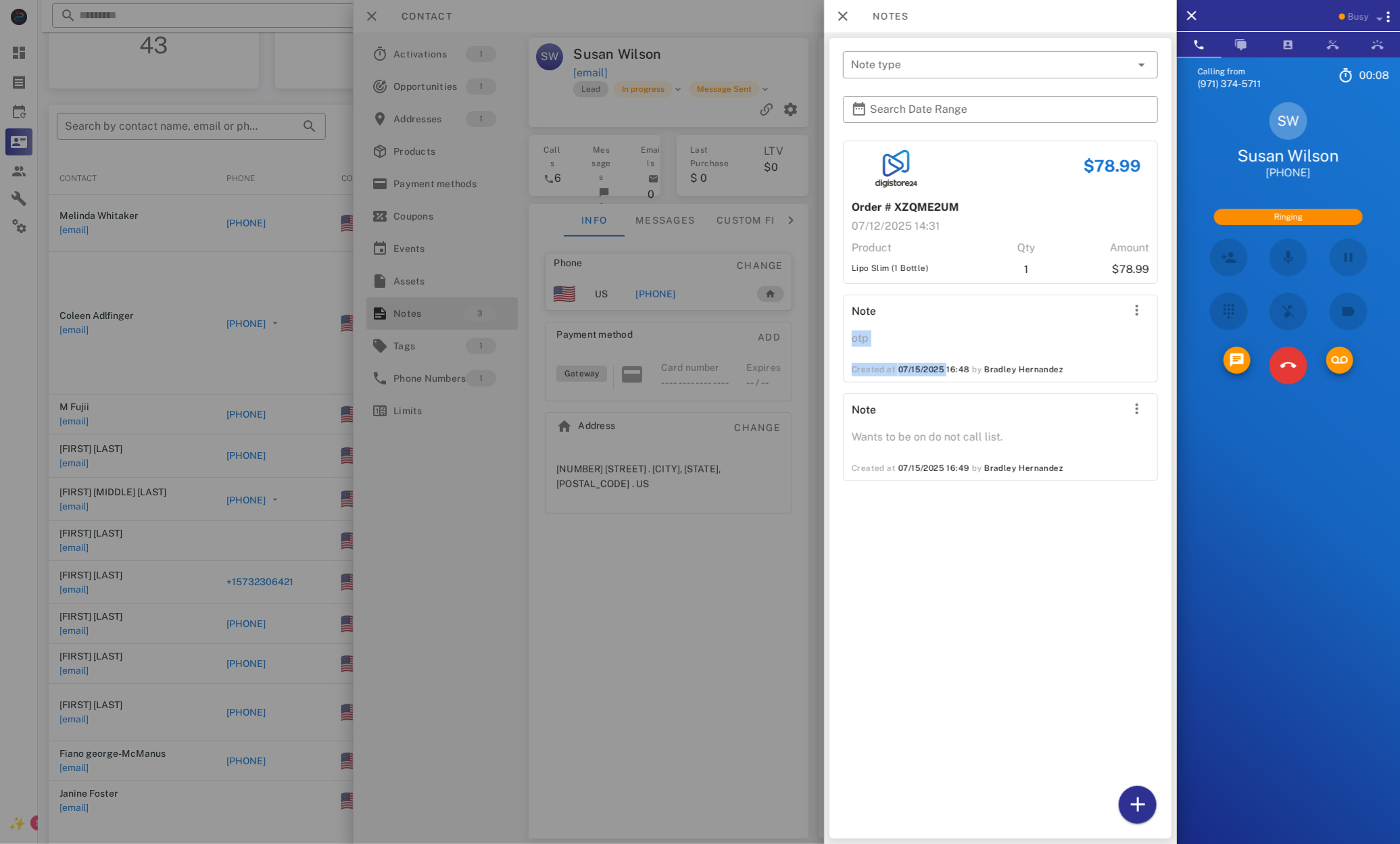 drag, startPoint x: 873, startPoint y: 316, endPoint x: 944, endPoint y: 367, distance: 87.41853 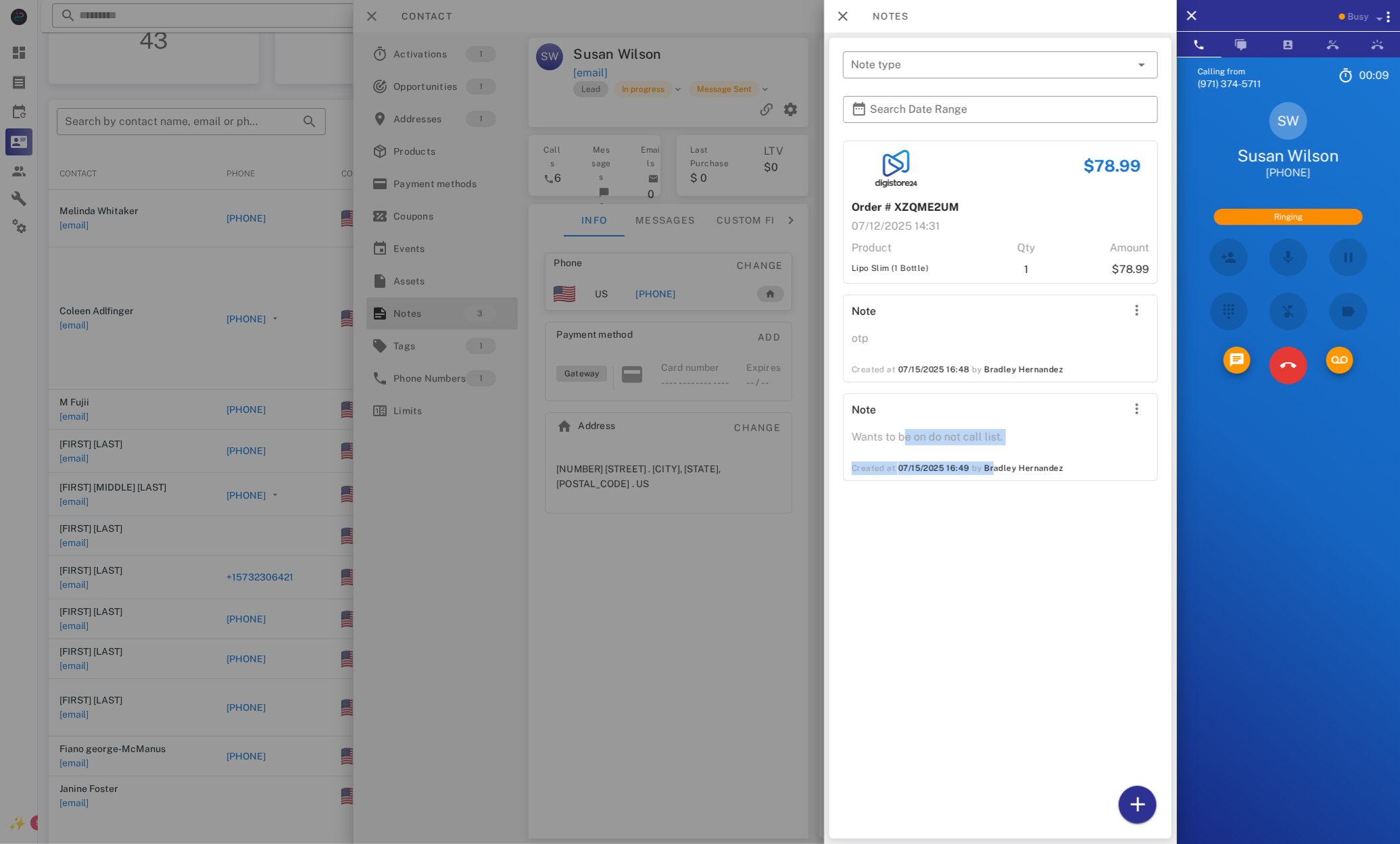drag, startPoint x: 907, startPoint y: 440, endPoint x: 990, endPoint y: 463, distance: 86.12781 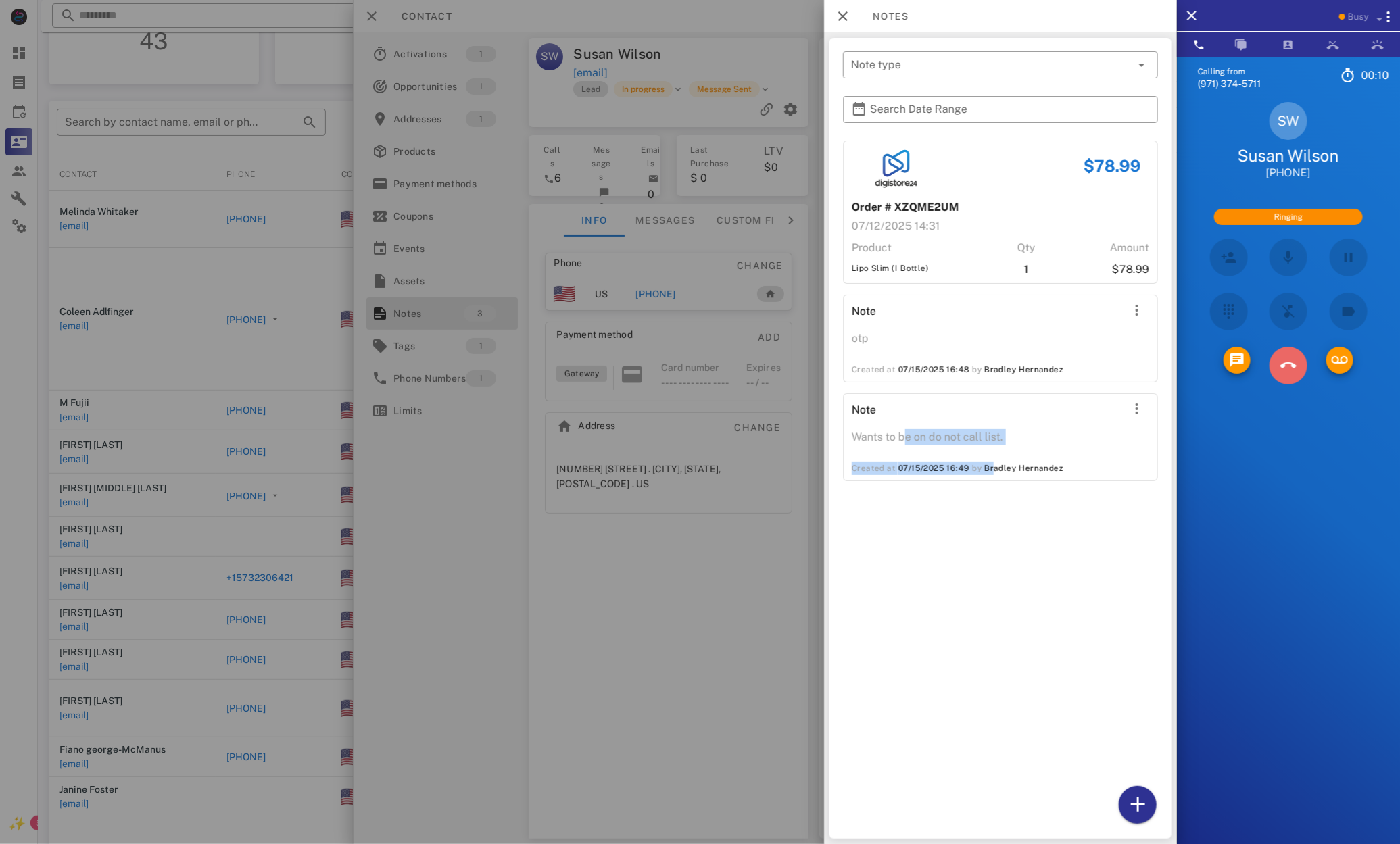 drag, startPoint x: 1288, startPoint y: 390, endPoint x: 1243, endPoint y: 398, distance: 45.70558 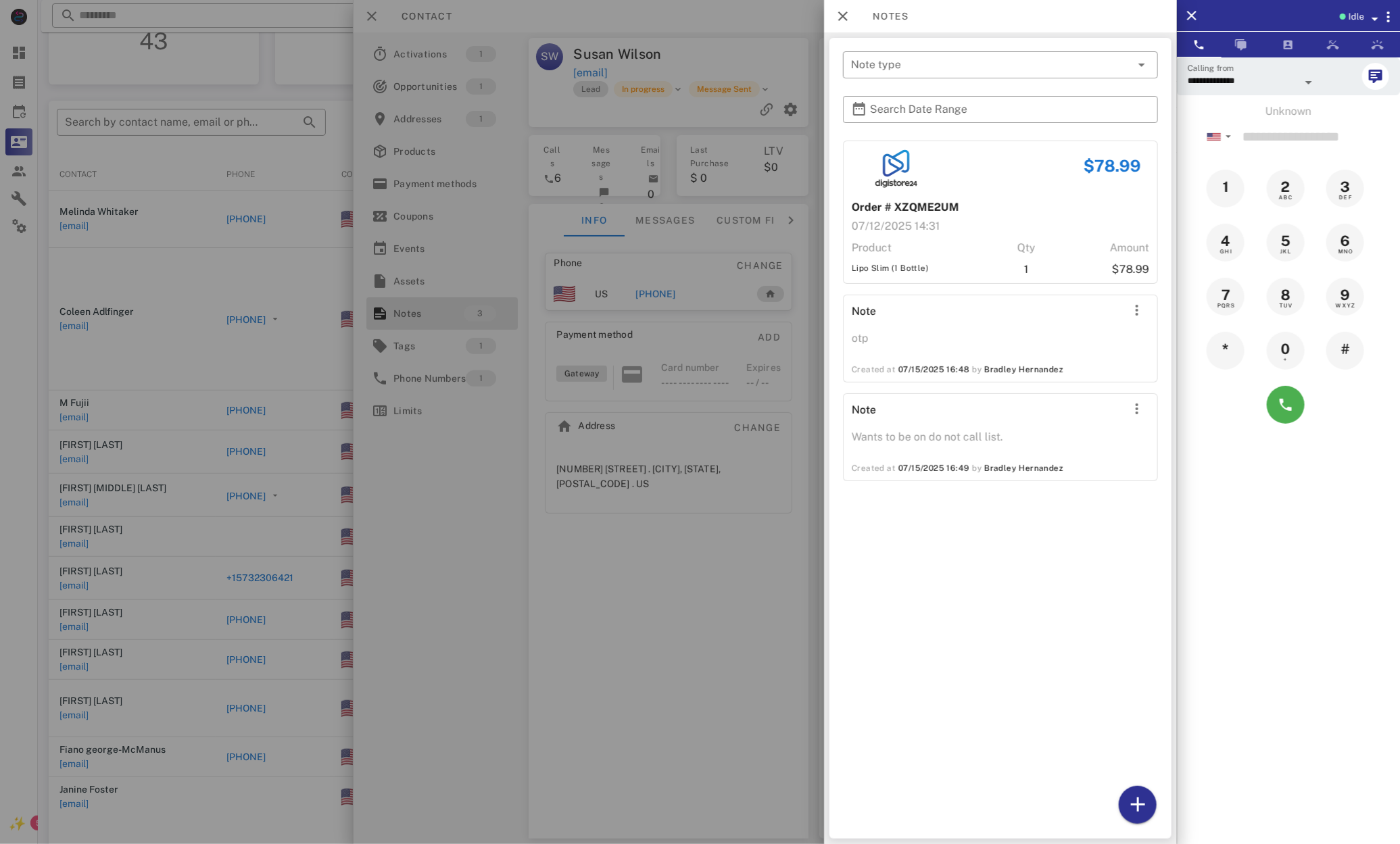 drag, startPoint x: 725, startPoint y: 127, endPoint x: 644, endPoint y: 108, distance: 83.198558 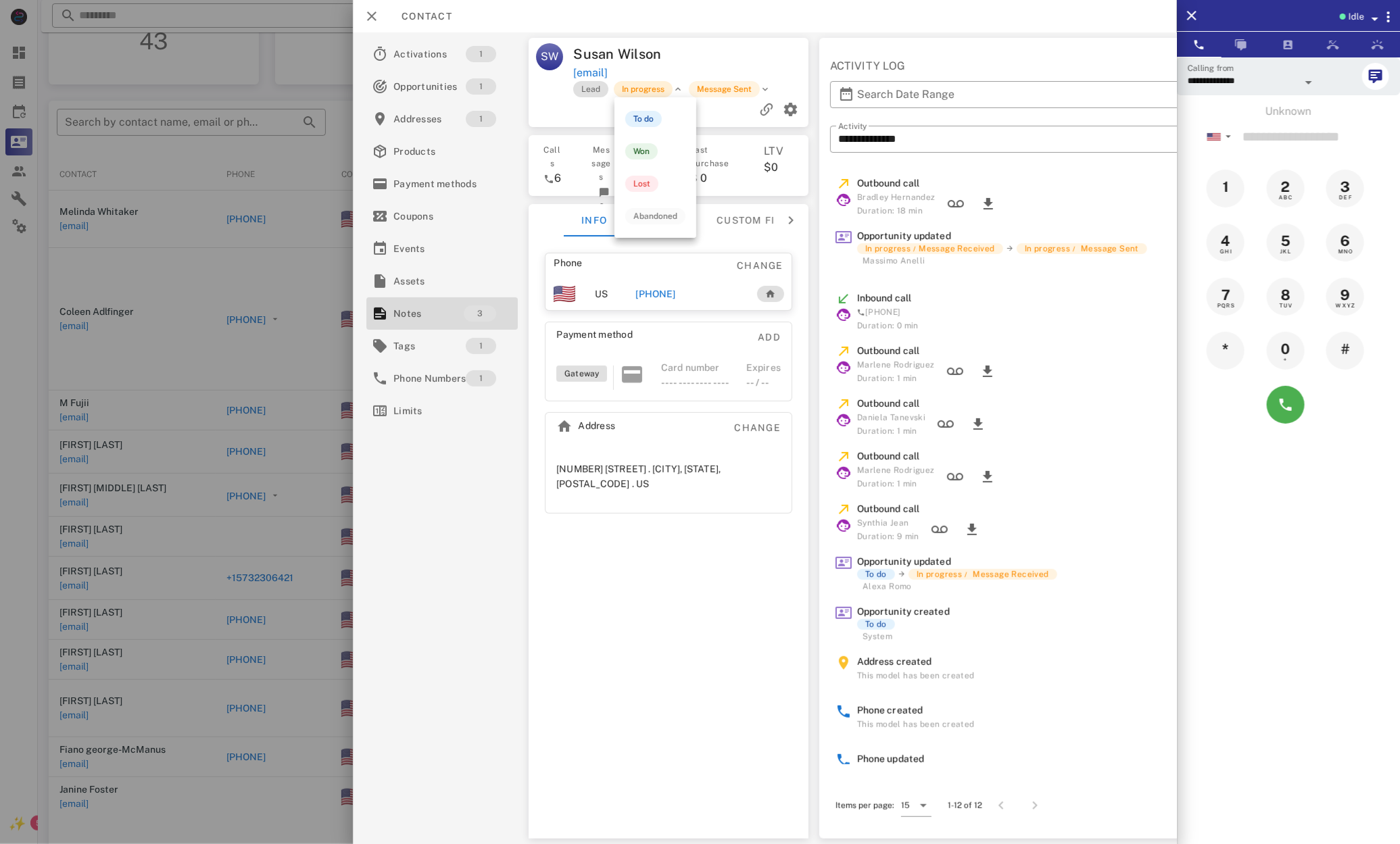 click on "In progress" at bounding box center [644, 89] 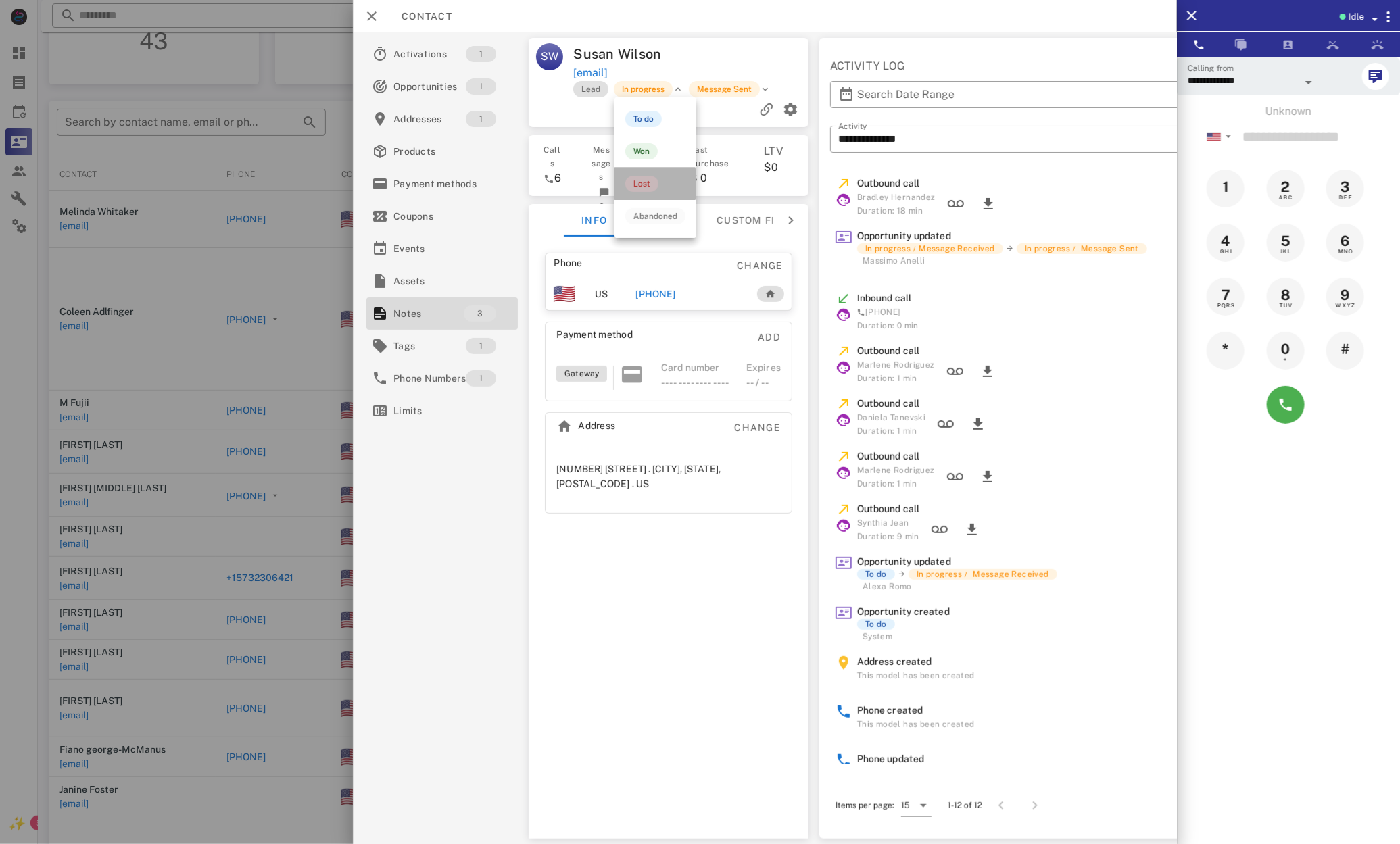drag, startPoint x: 643, startPoint y: 184, endPoint x: 624, endPoint y: 192, distance: 20.615528 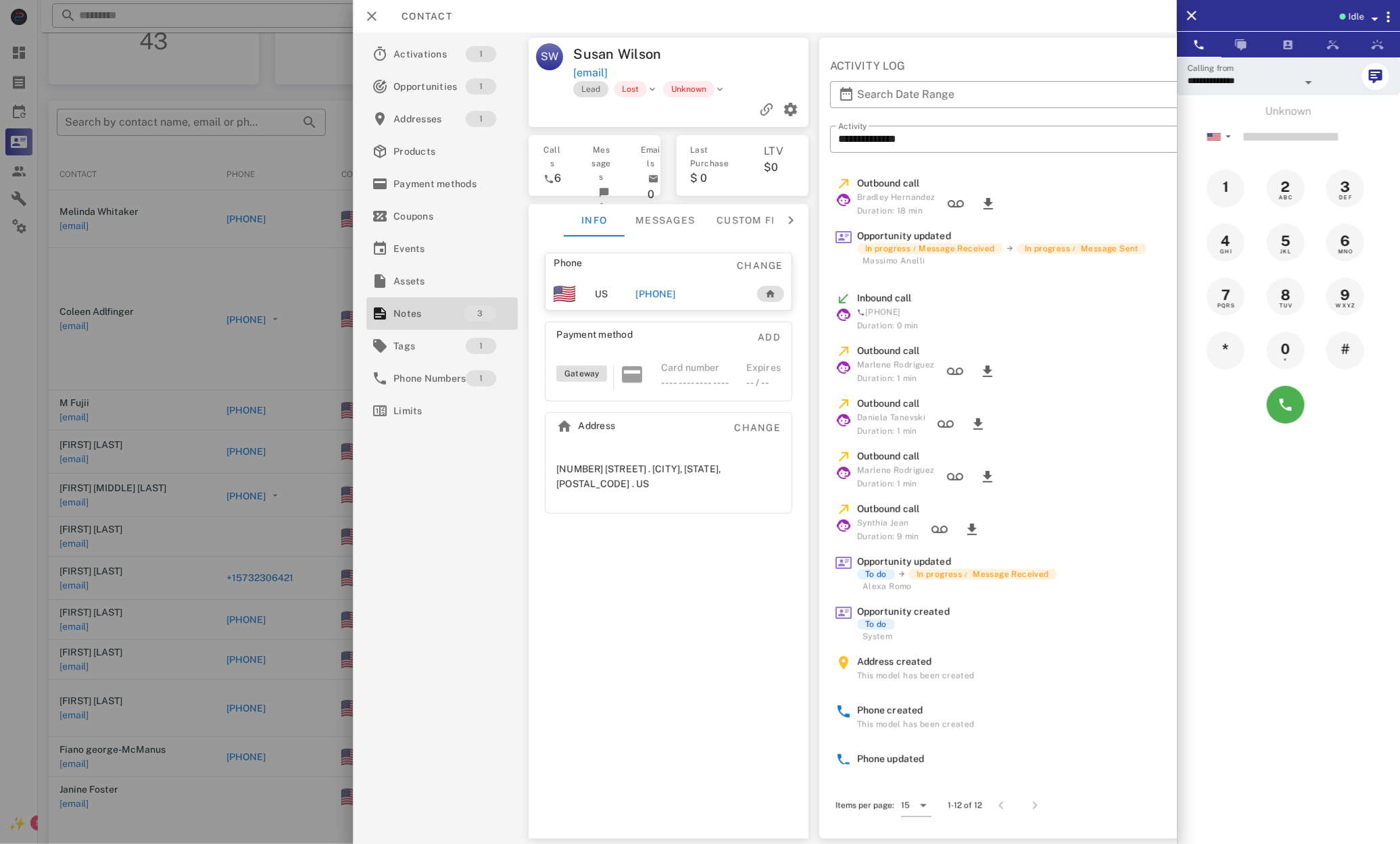 click at bounding box center [700, 422] 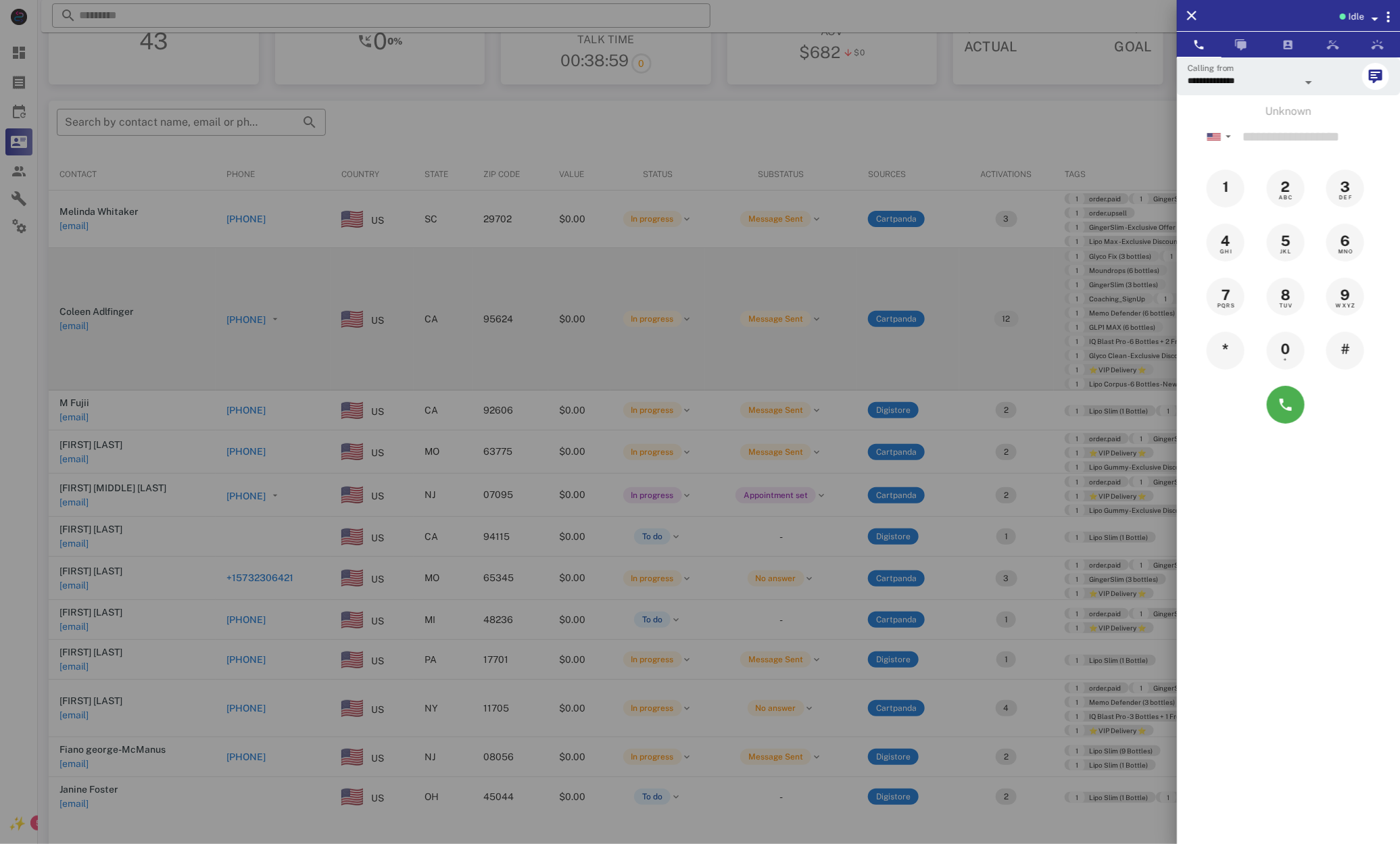 click at bounding box center [700, 422] 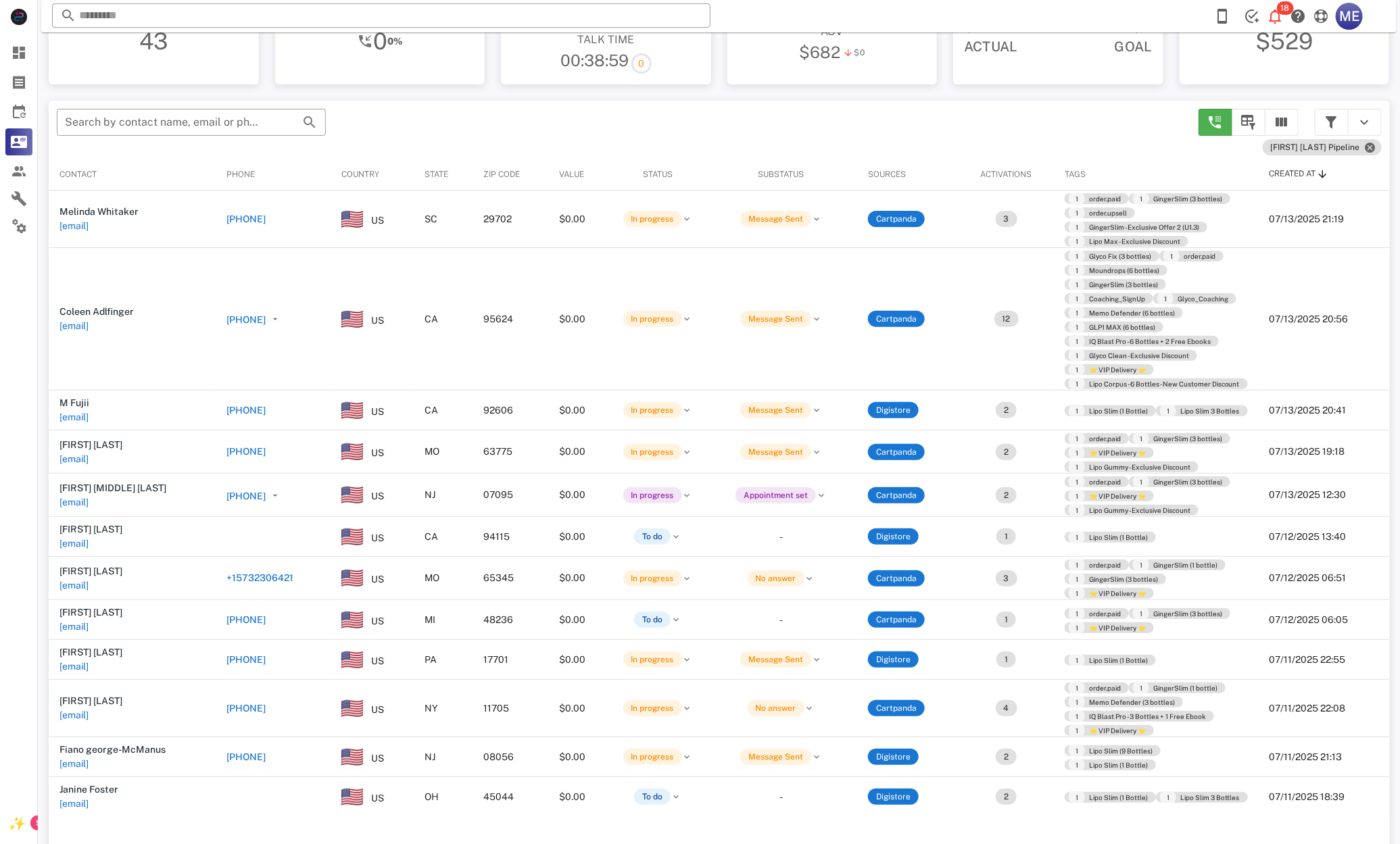 click on "[PHONE]" at bounding box center (246, 496) 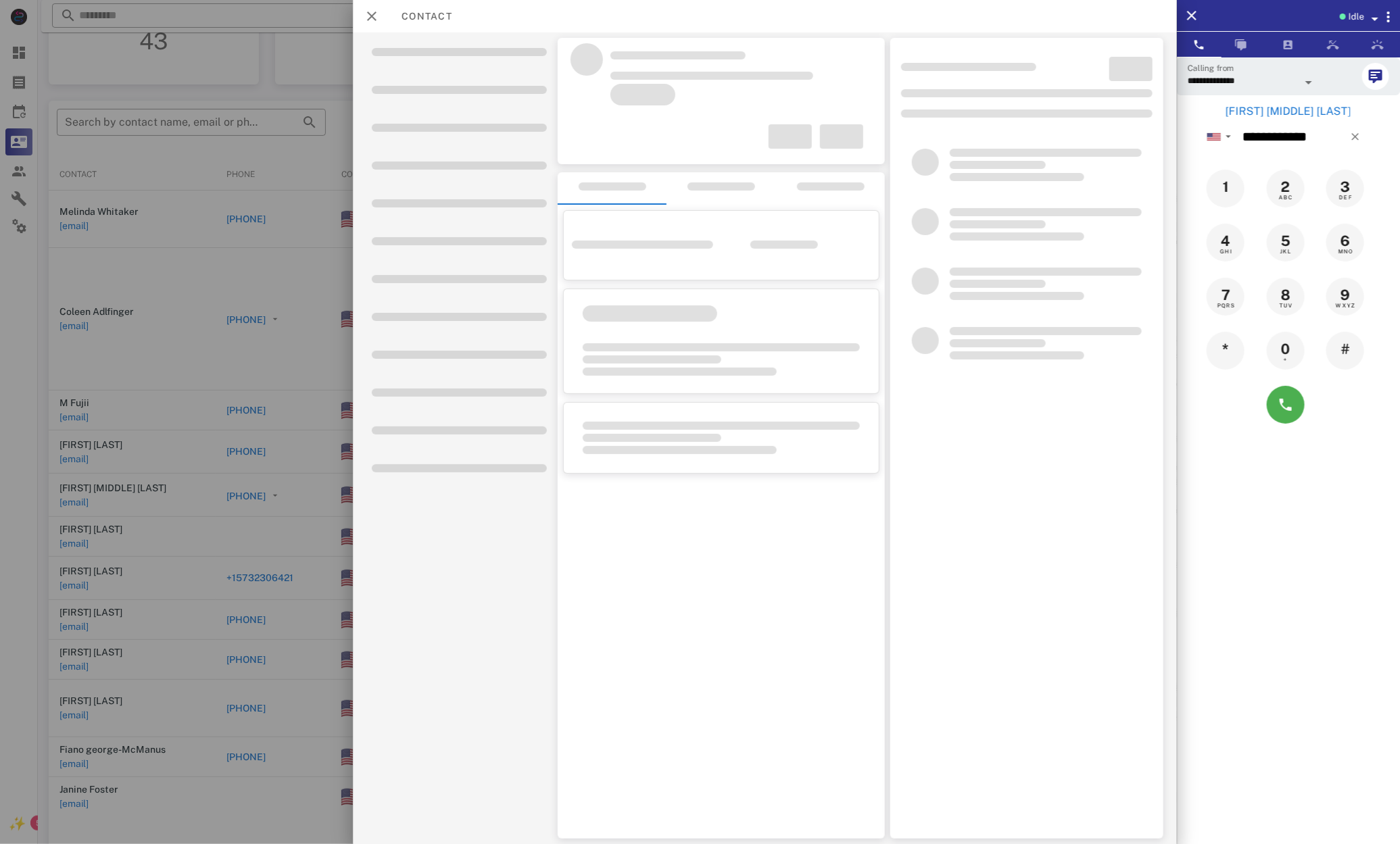 click at bounding box center [700, 422] 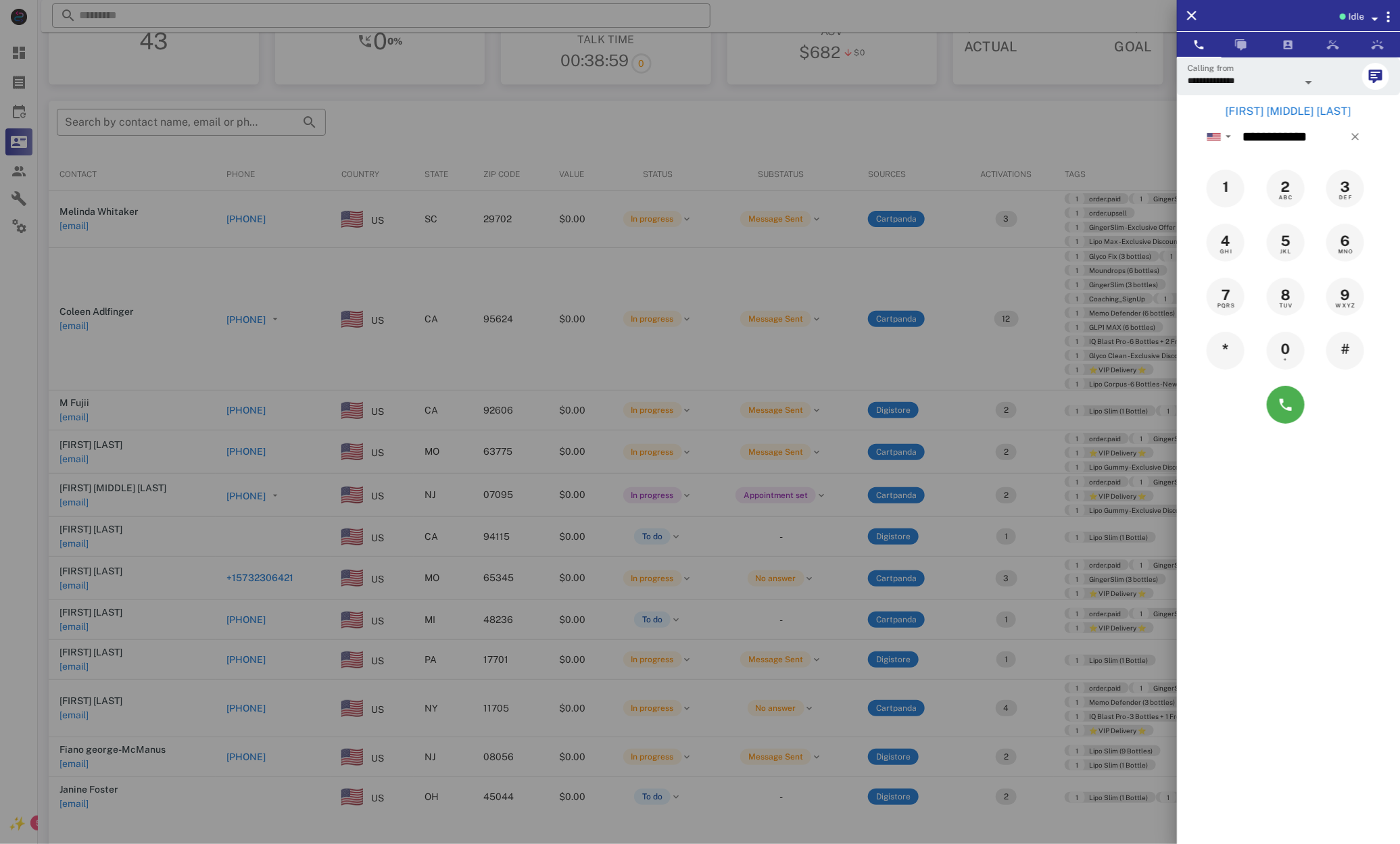 click at bounding box center (700, 422) 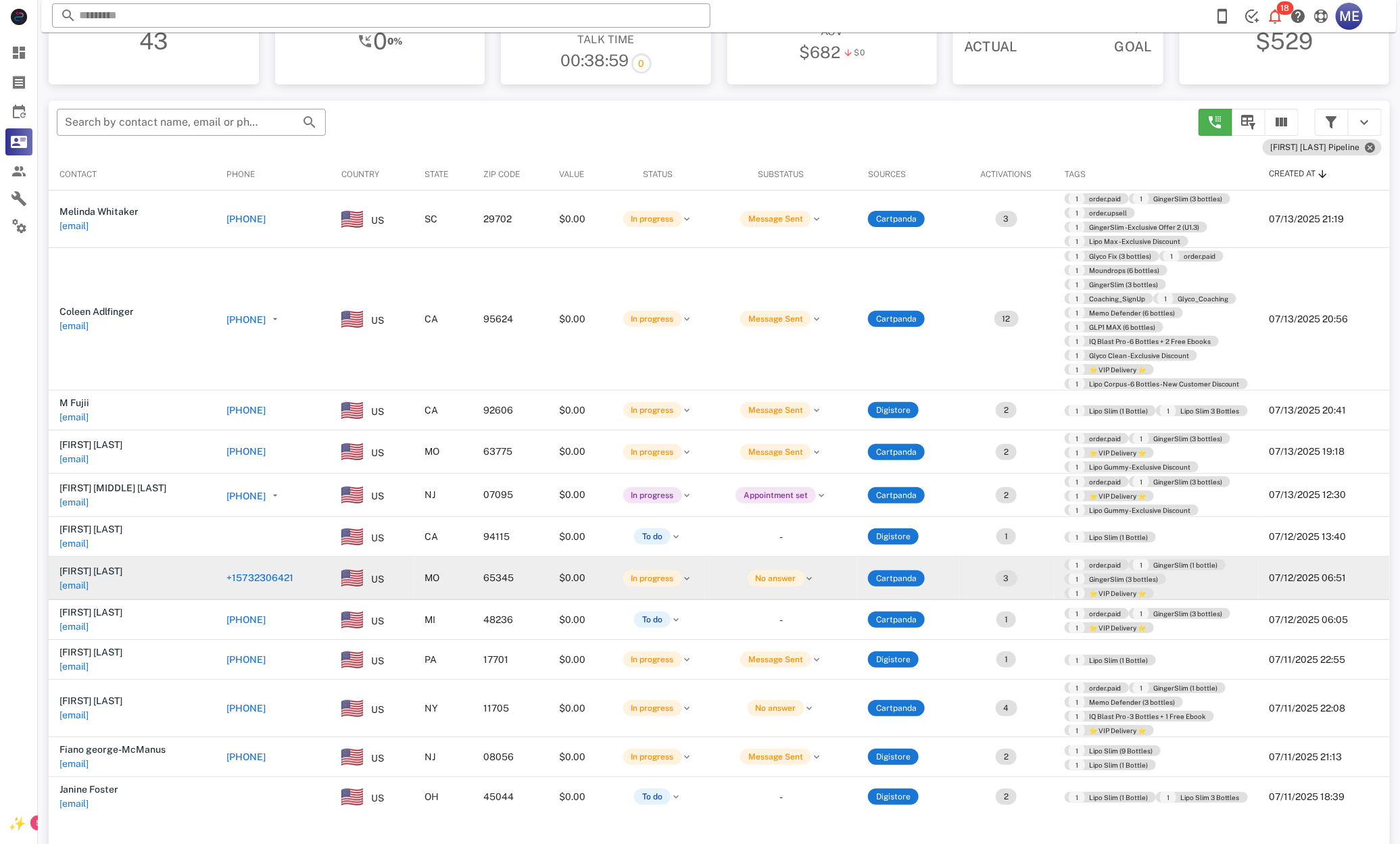 click on "+15732306421" at bounding box center [260, 578] 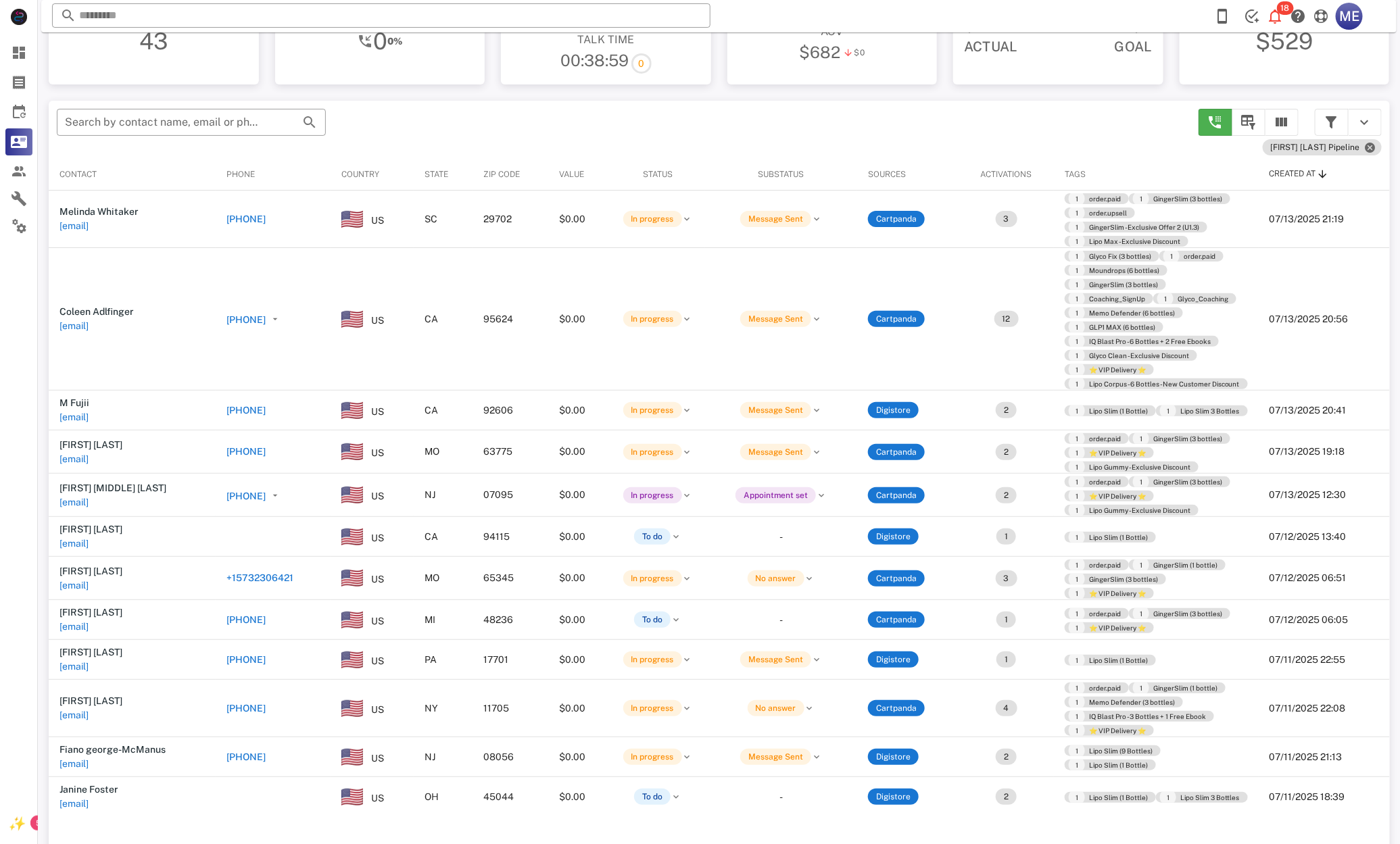 type on "**********" 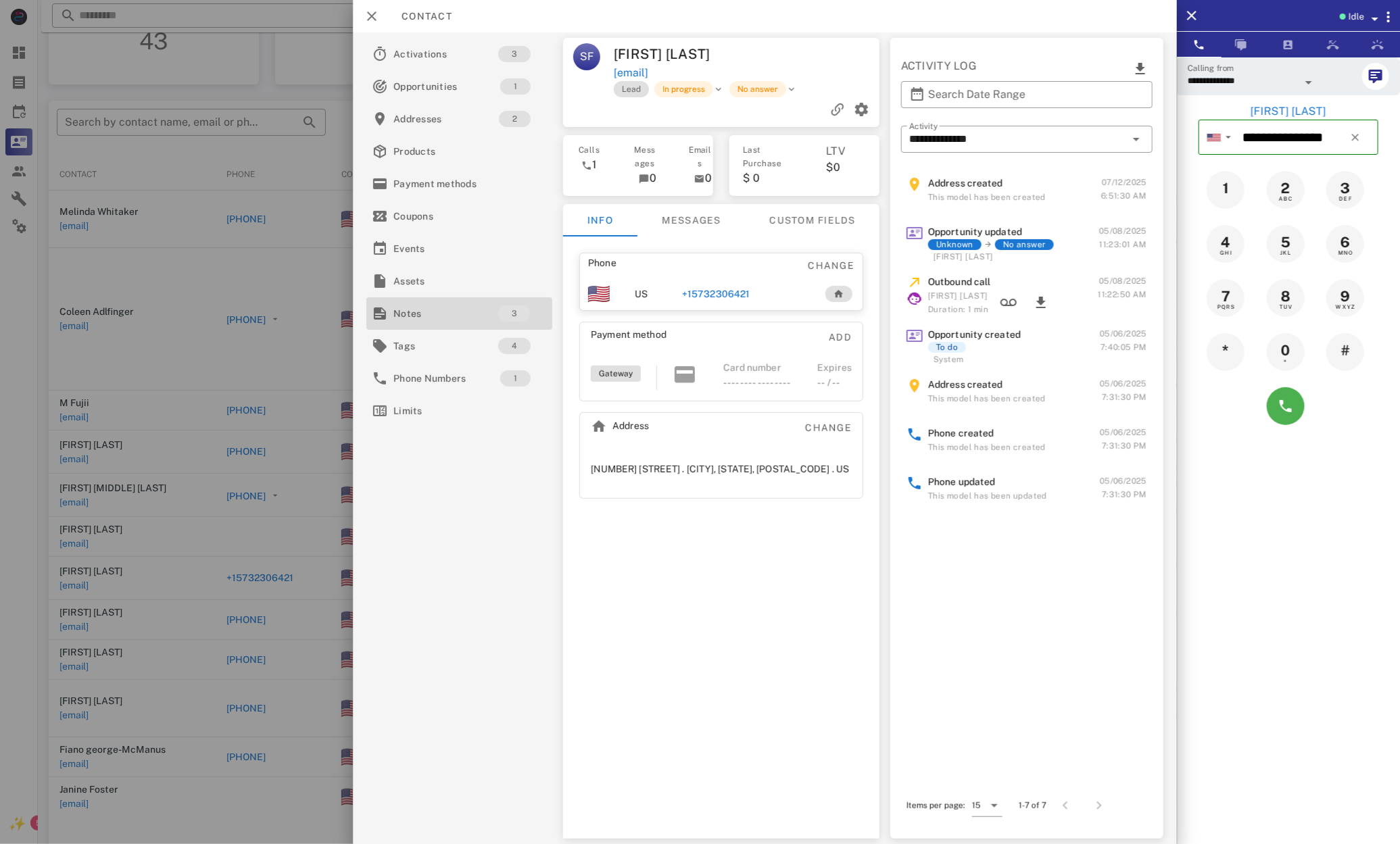click on "Notes" at bounding box center [445, 314] 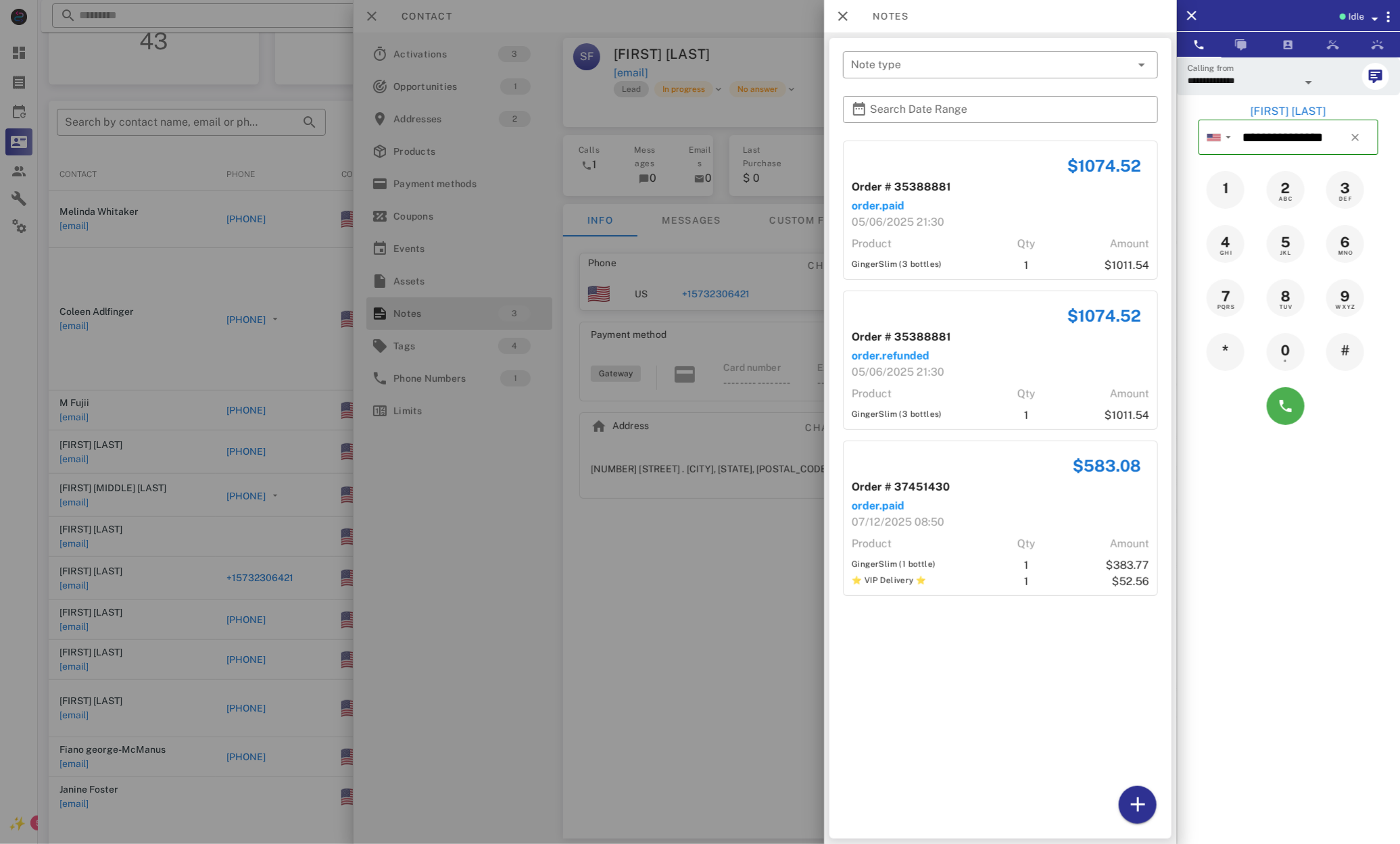 drag, startPoint x: 1016, startPoint y: 280, endPoint x: 1058, endPoint y: 480, distance: 204.36242 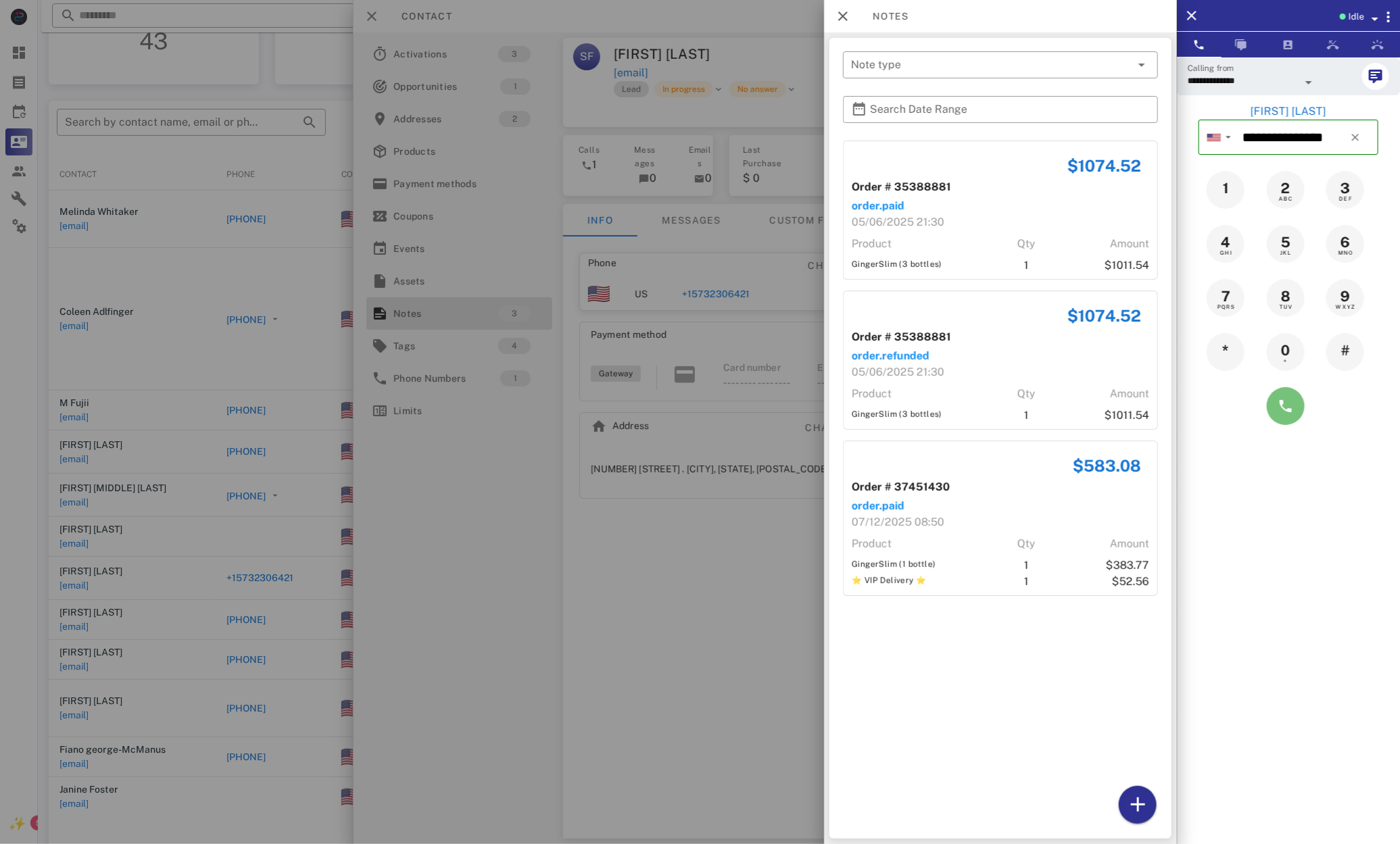 click at bounding box center (1286, 406) 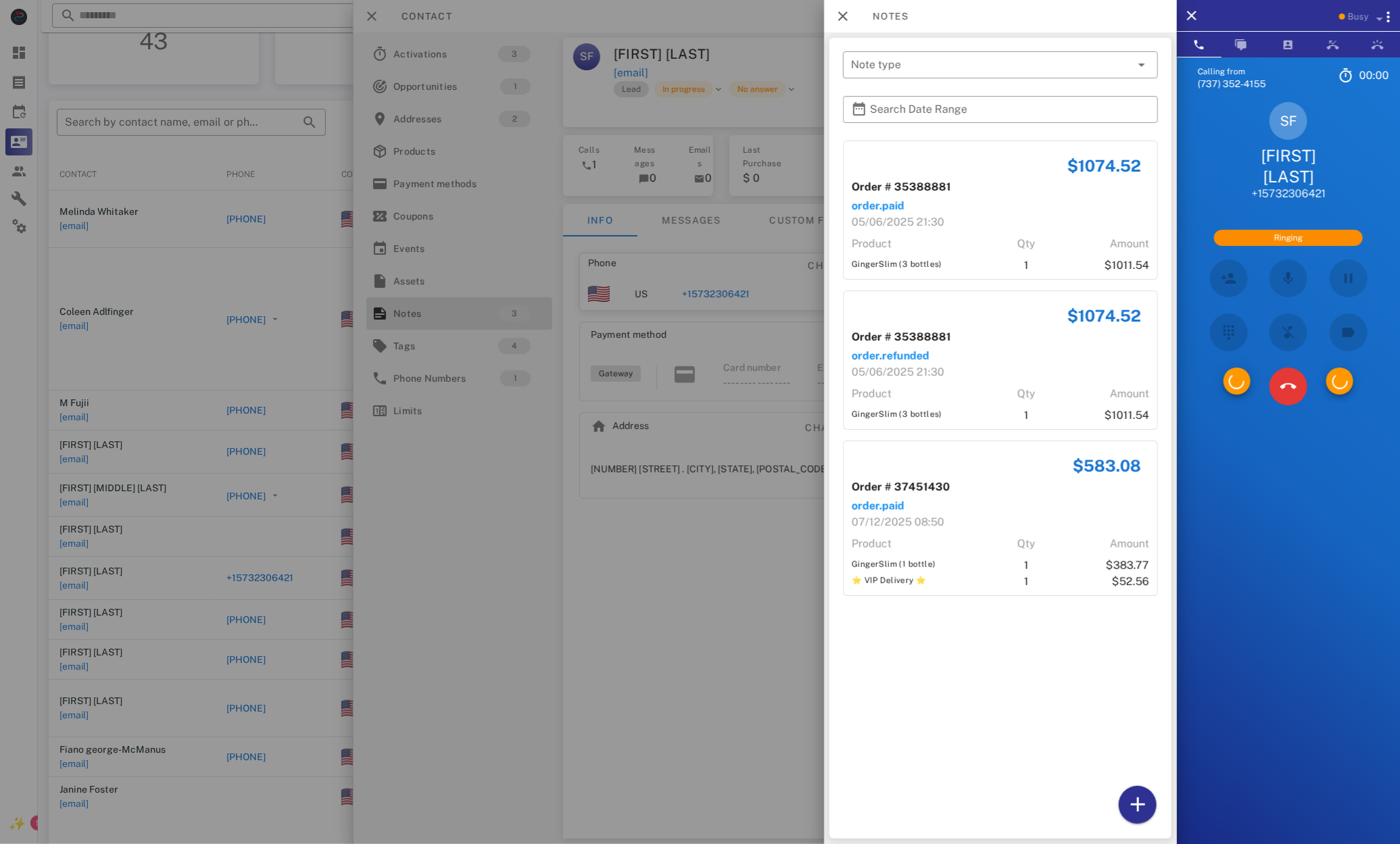 drag, startPoint x: 696, startPoint y: 461, endPoint x: 690, endPoint y: 470, distance: 10.81665 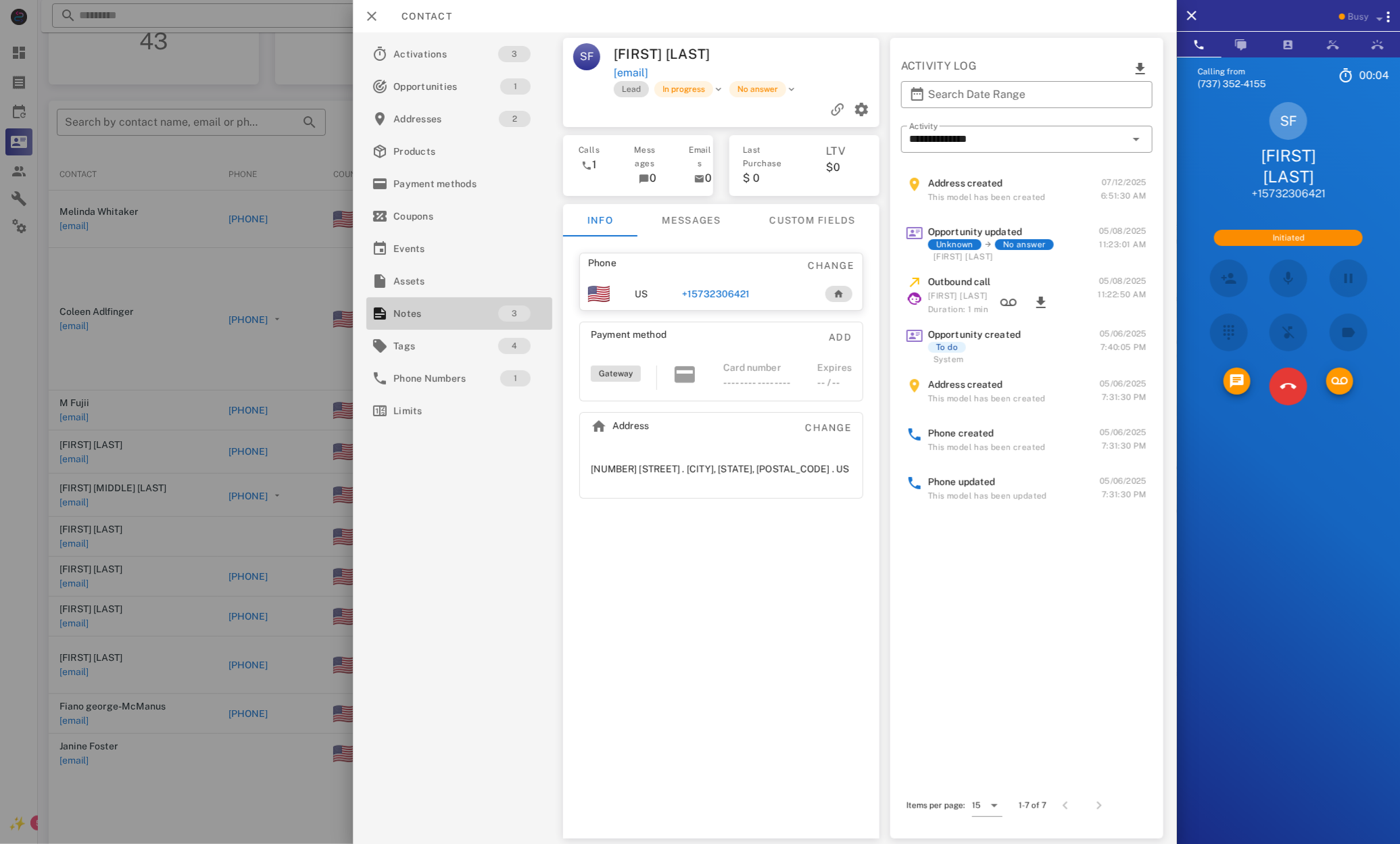 click on "Notes  3" at bounding box center (459, 314) 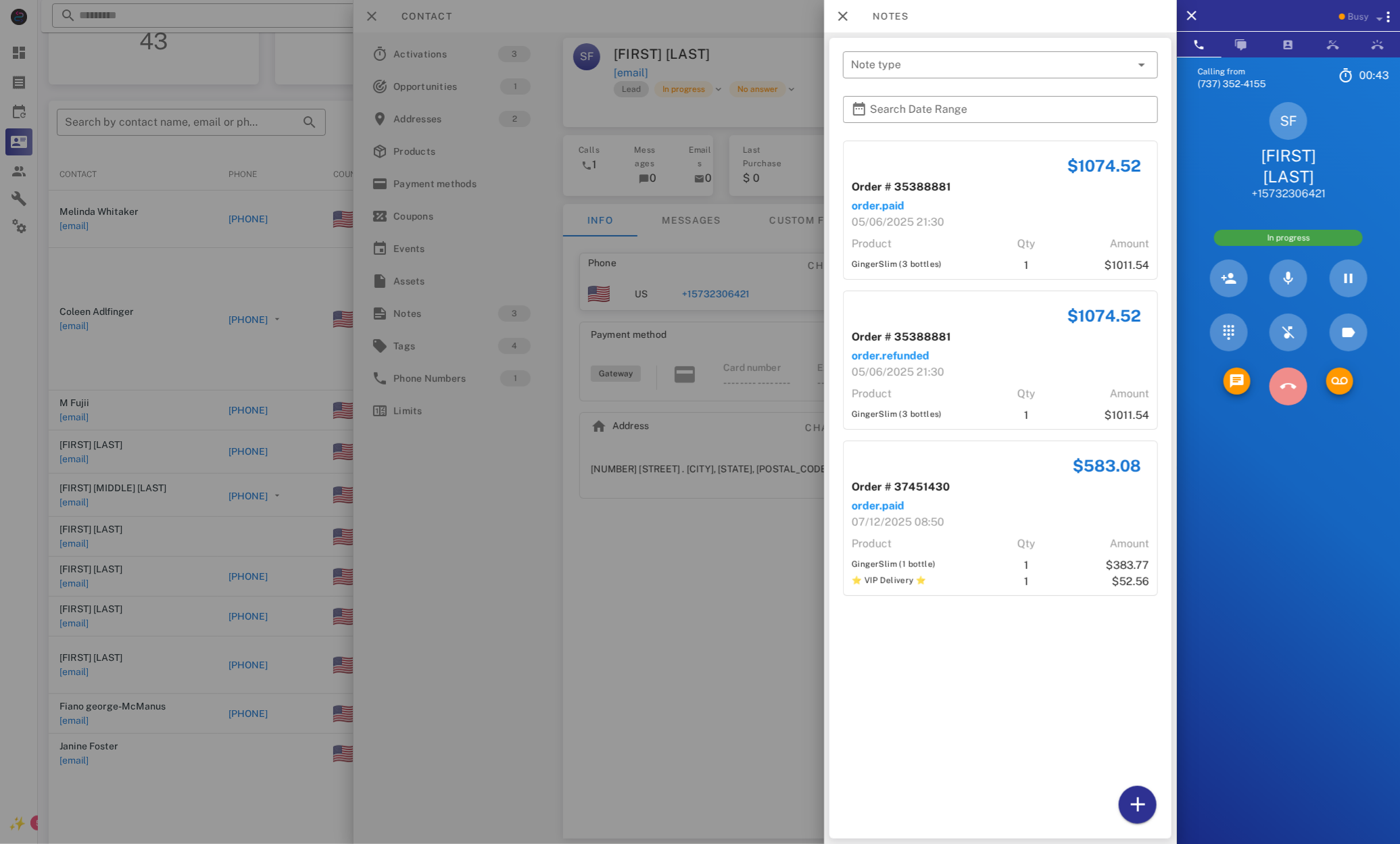 click at bounding box center (1288, 387) 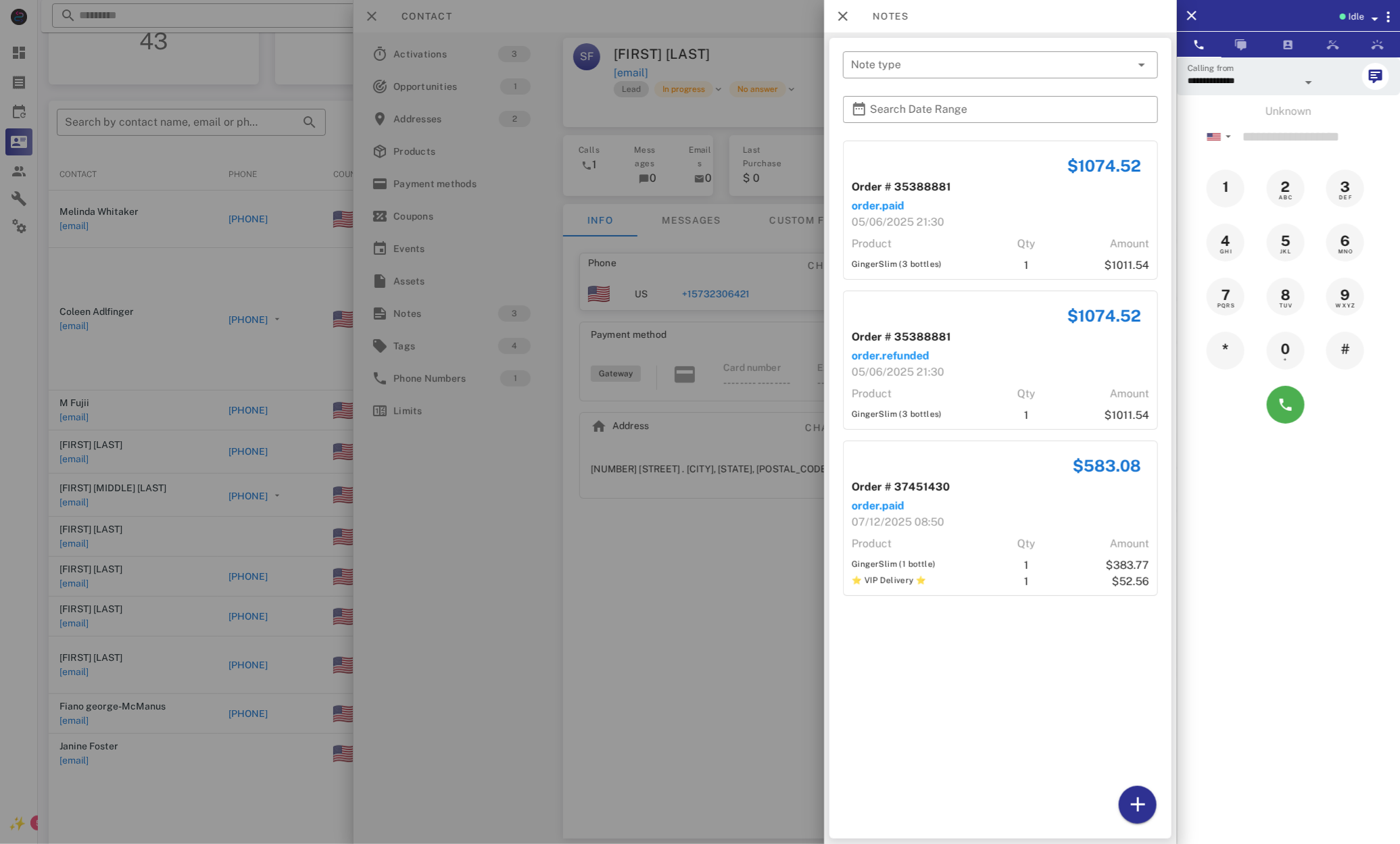 click at bounding box center (700, 422) 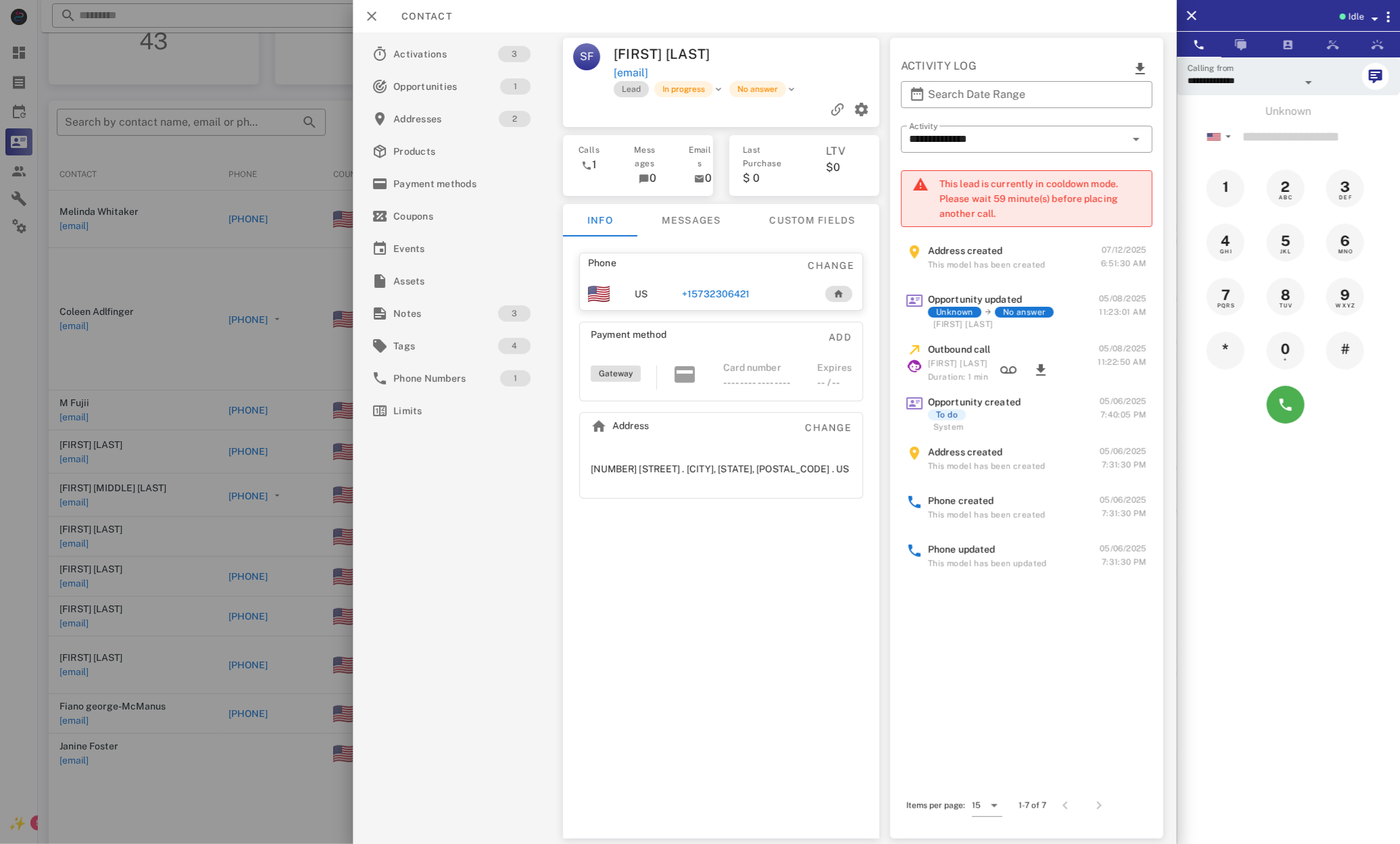 click at bounding box center (700, 422) 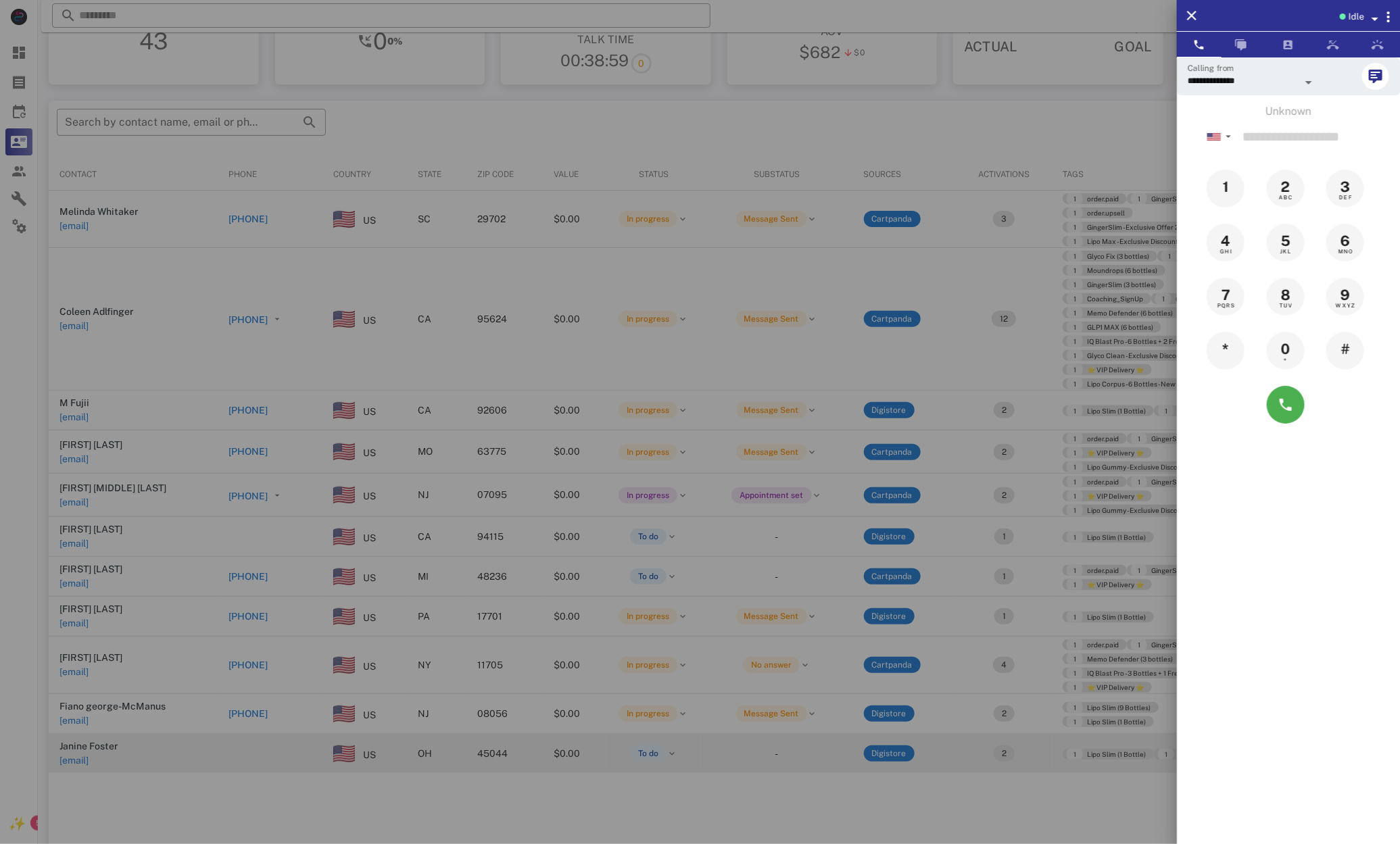 drag, startPoint x: 201, startPoint y: 773, endPoint x: 201, endPoint y: 760, distance: 13 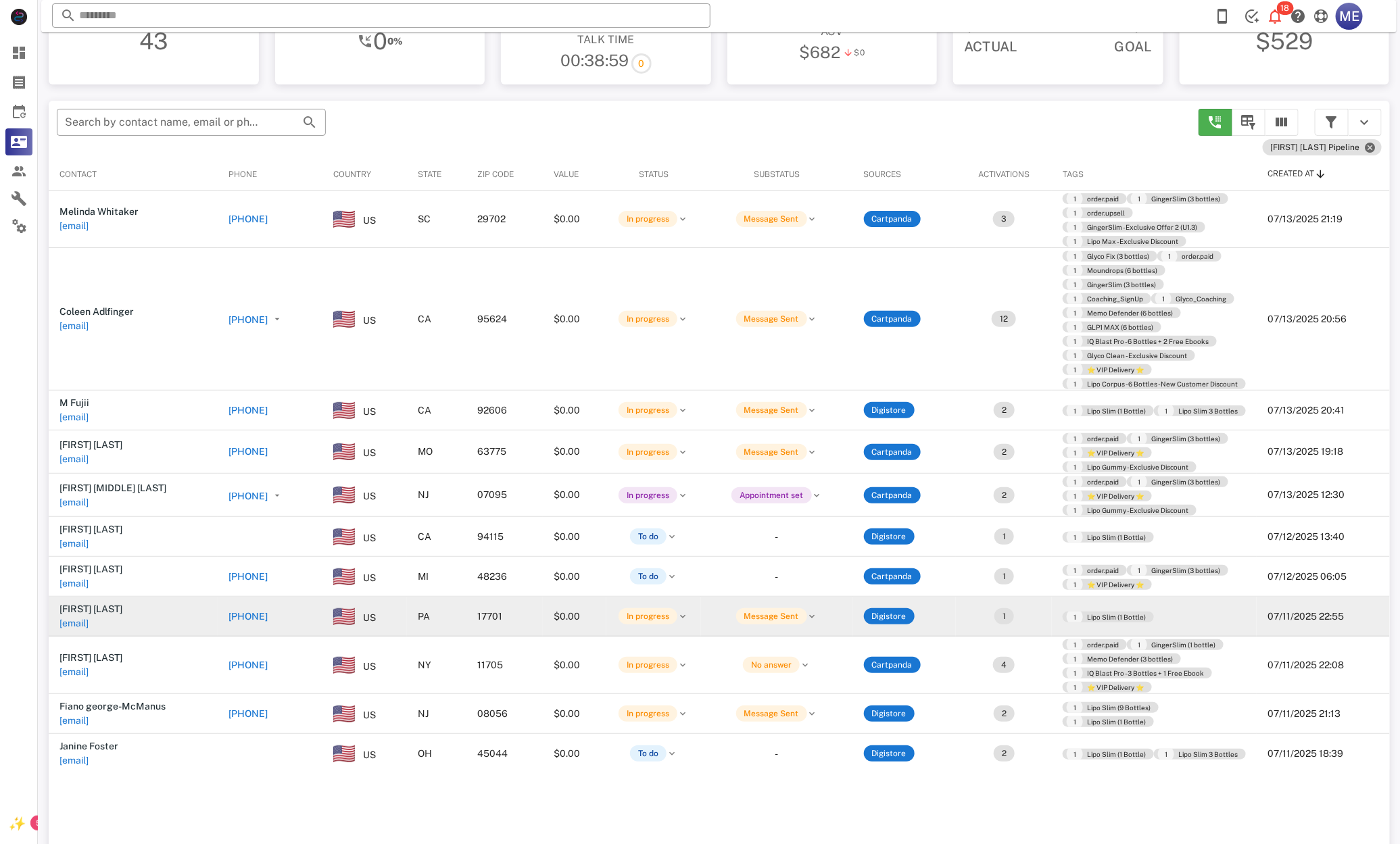 click on "+14108028950" at bounding box center [270, 616] 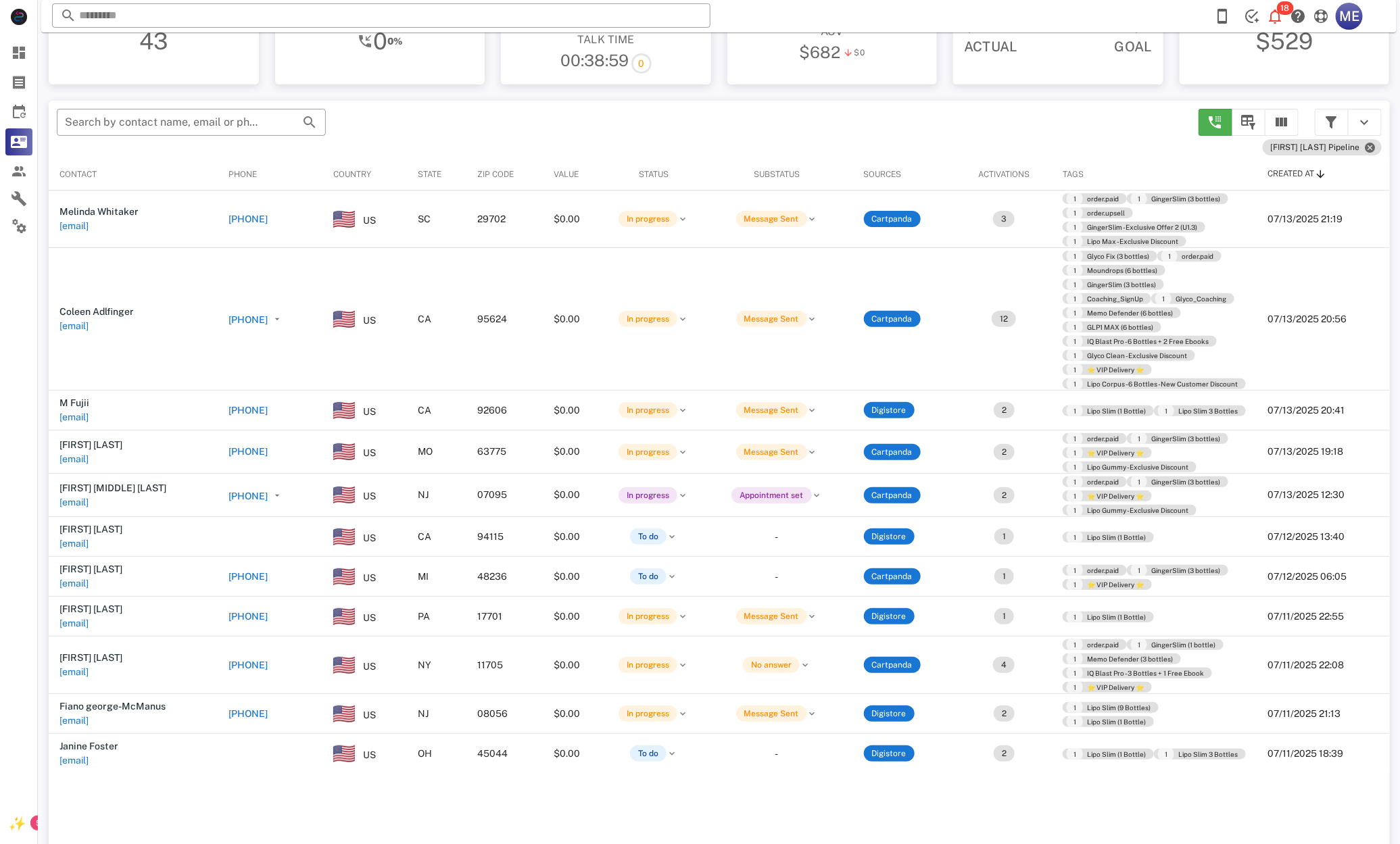 click on "+15169833970" at bounding box center (248, 665) 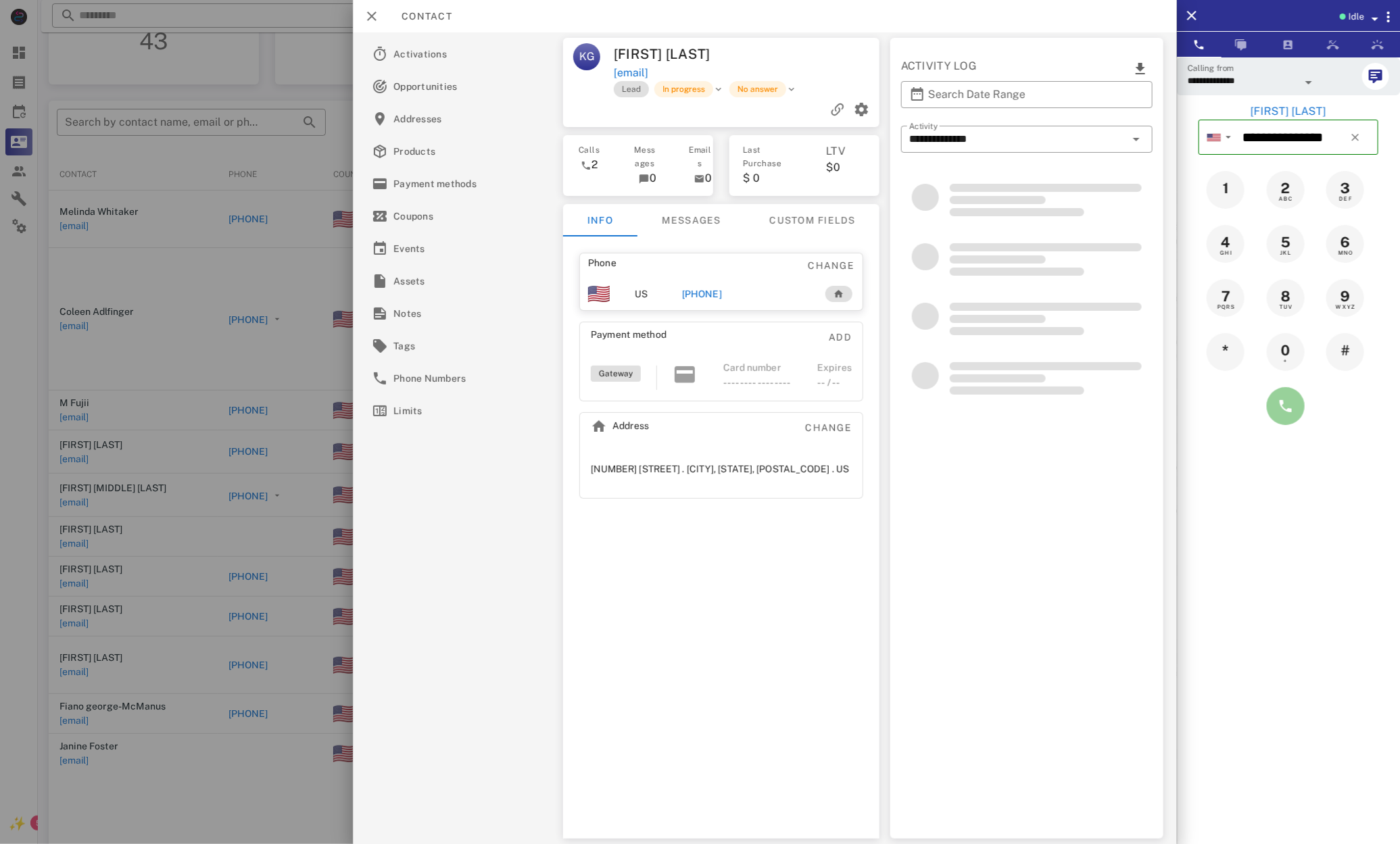 click at bounding box center (1286, 406) 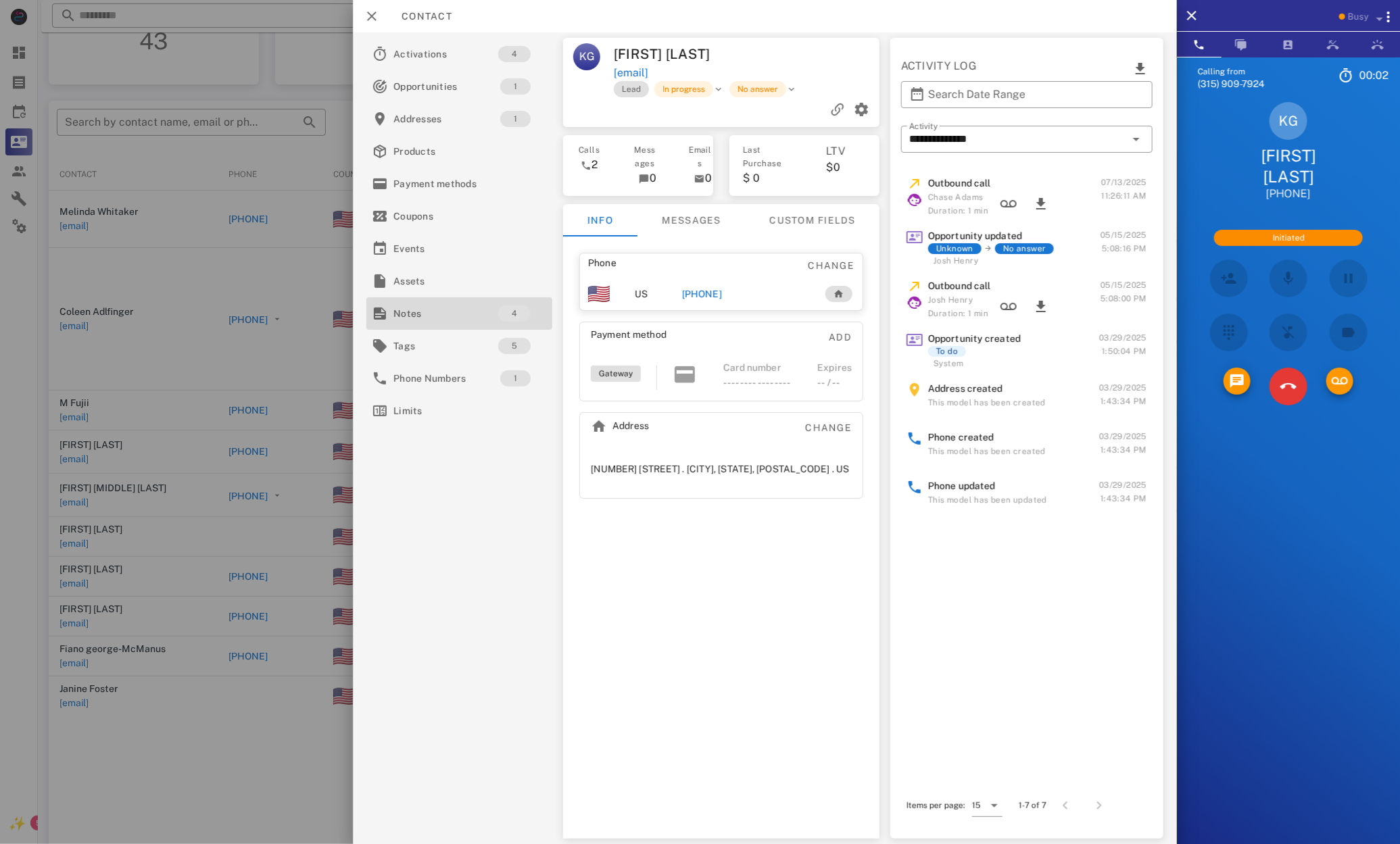 click on "Notes" at bounding box center (445, 314) 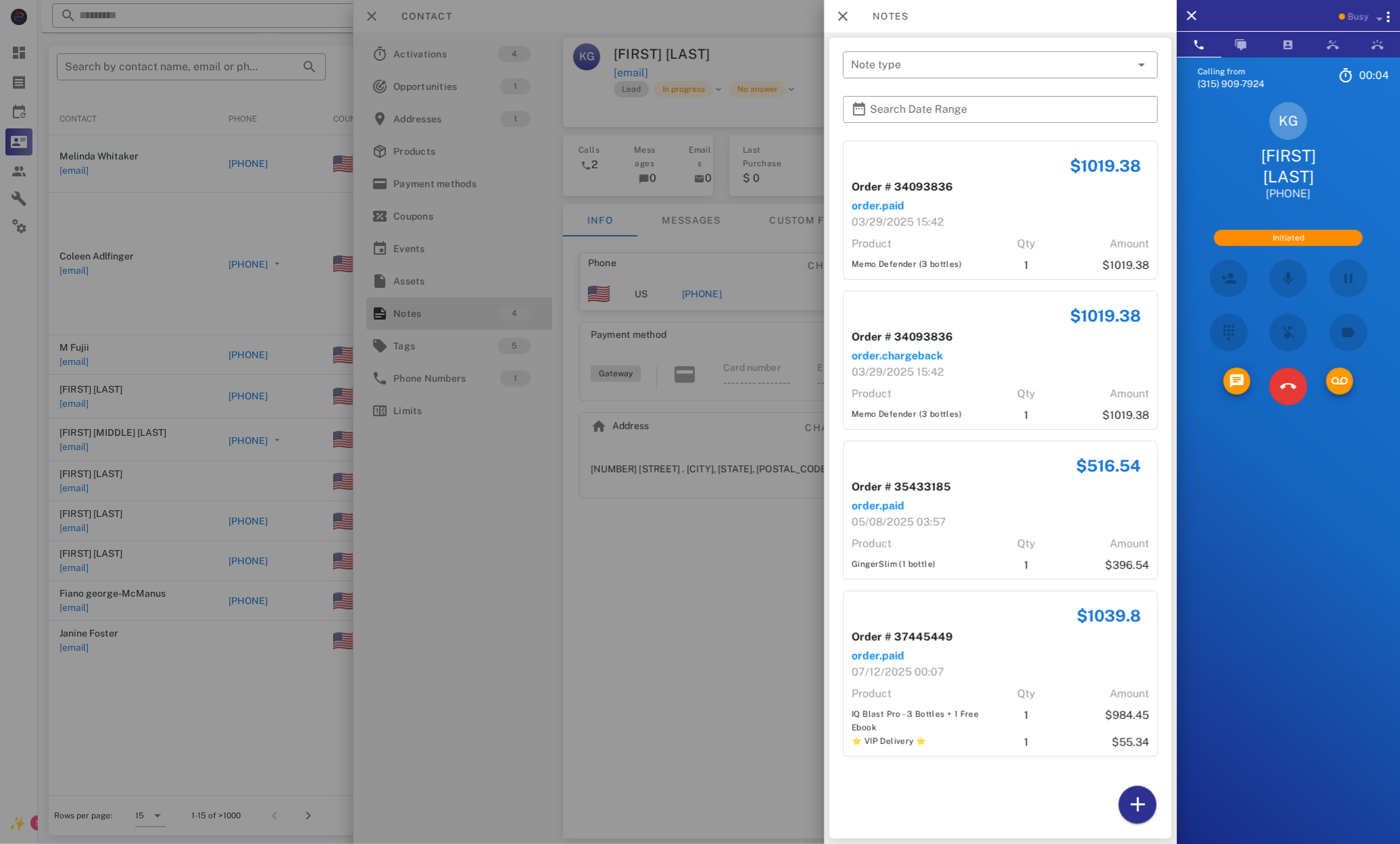 scroll, scrollTop: 137, scrollLeft: 0, axis: vertical 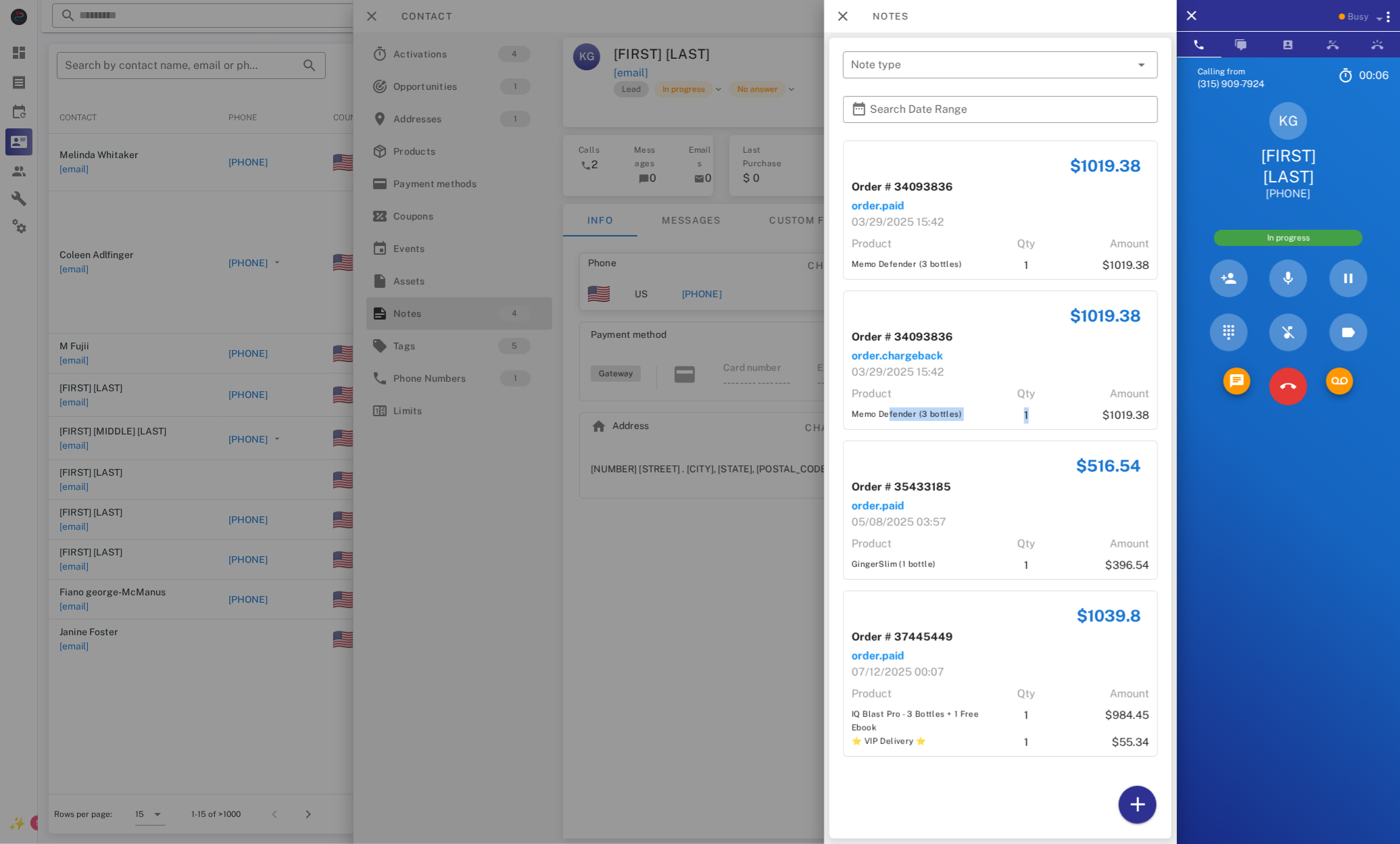 drag, startPoint x: 886, startPoint y: 412, endPoint x: 1032, endPoint y: 424, distance: 146.49232 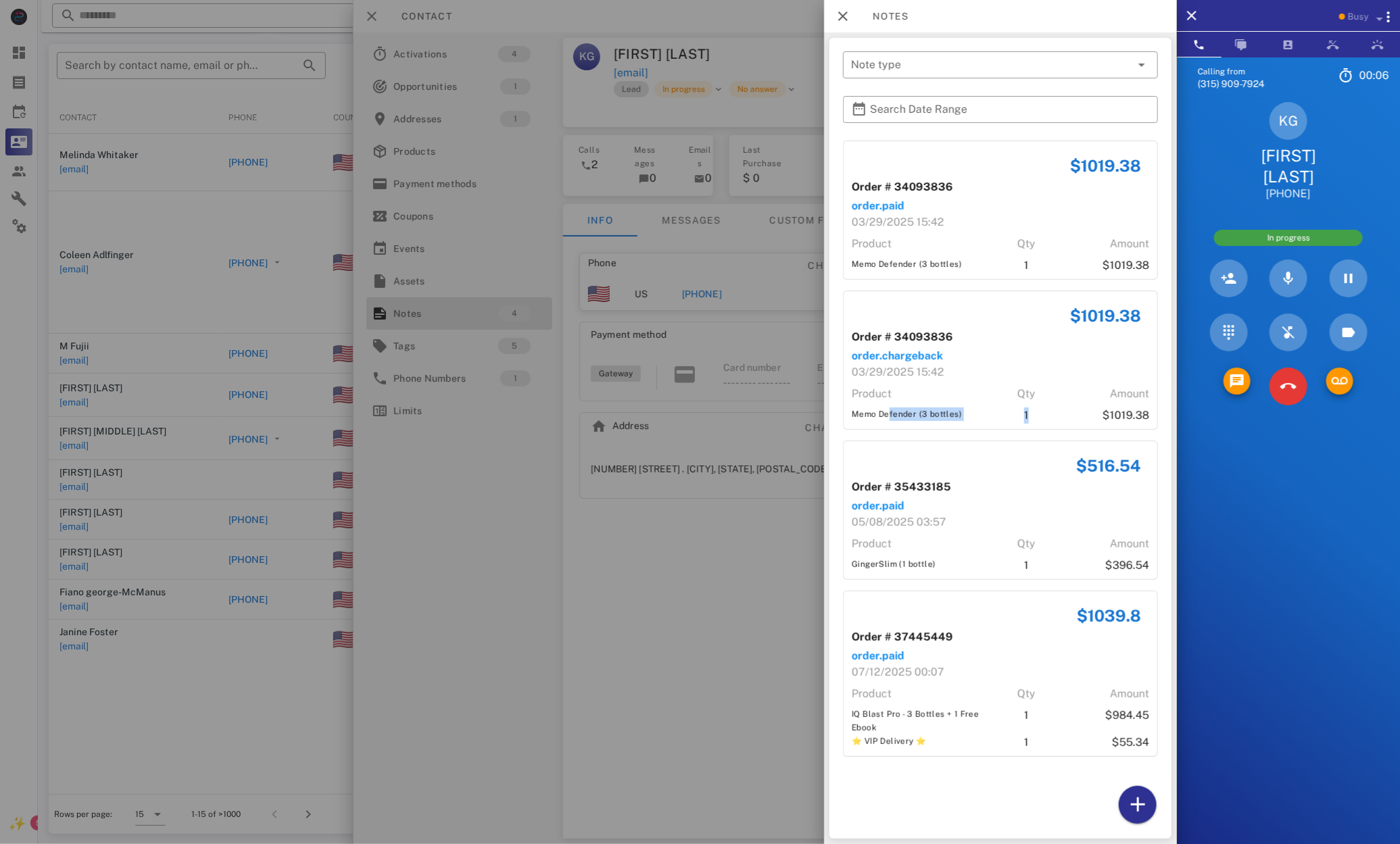 click on "$1019.38   Order # 34093836   order.chargeback   03/29/2025 15:42   Product Qty Amount  Memo Defender (3 bottles)  1 $1019.38" at bounding box center (1000, 360) 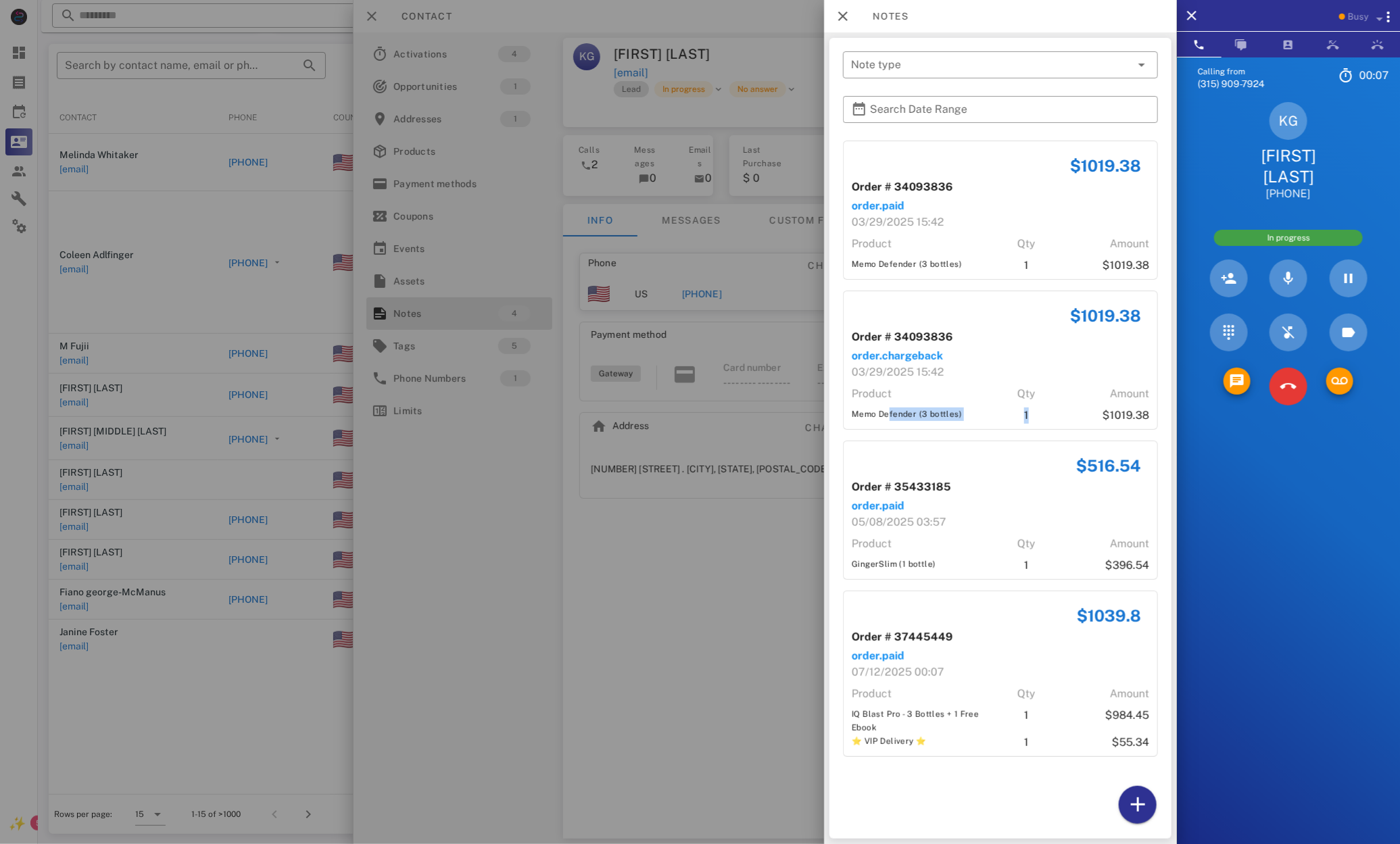 scroll, scrollTop: 134, scrollLeft: 0, axis: vertical 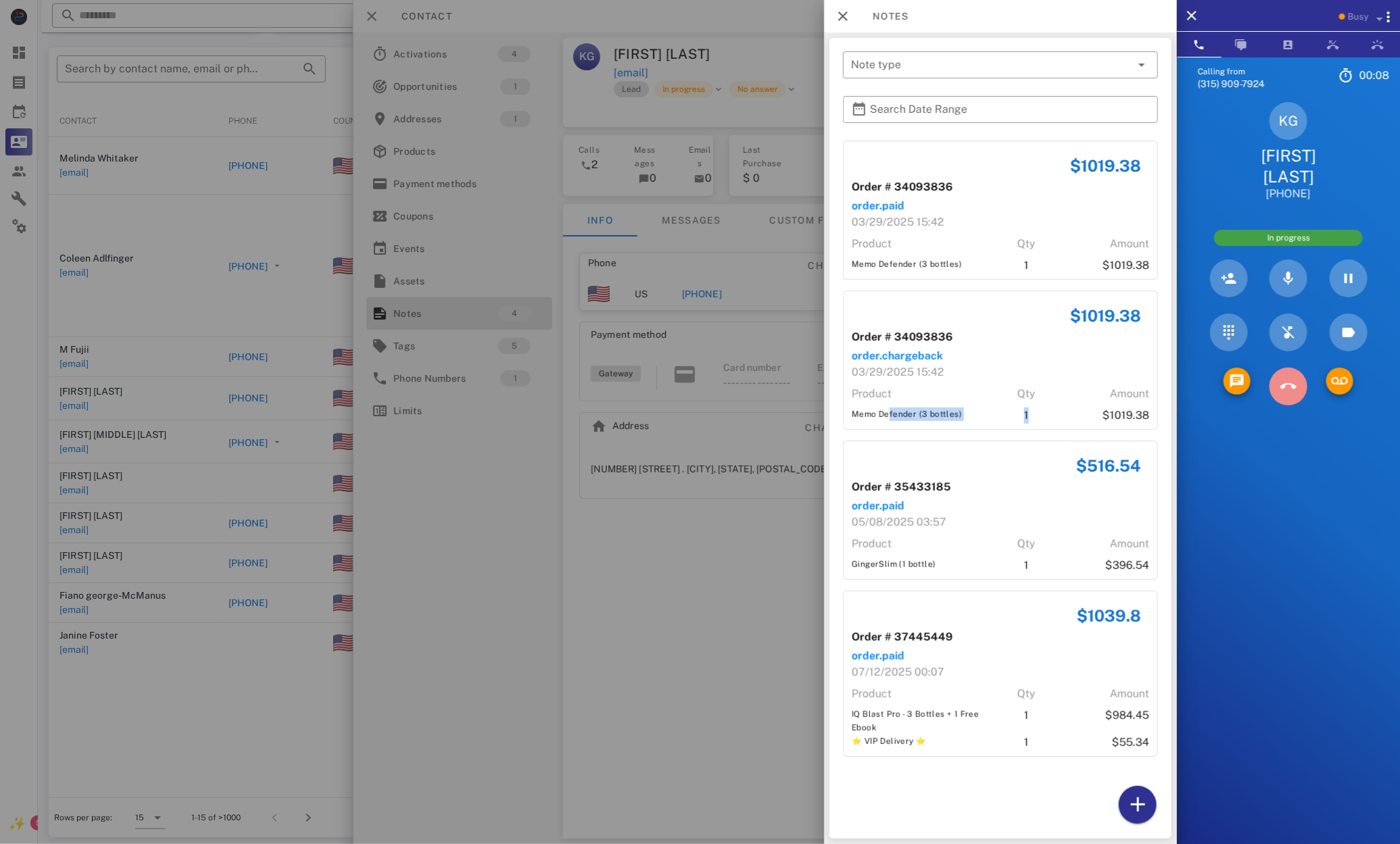 drag, startPoint x: 1299, startPoint y: 380, endPoint x: 1291, endPoint y: 381, distance: 8.0622577 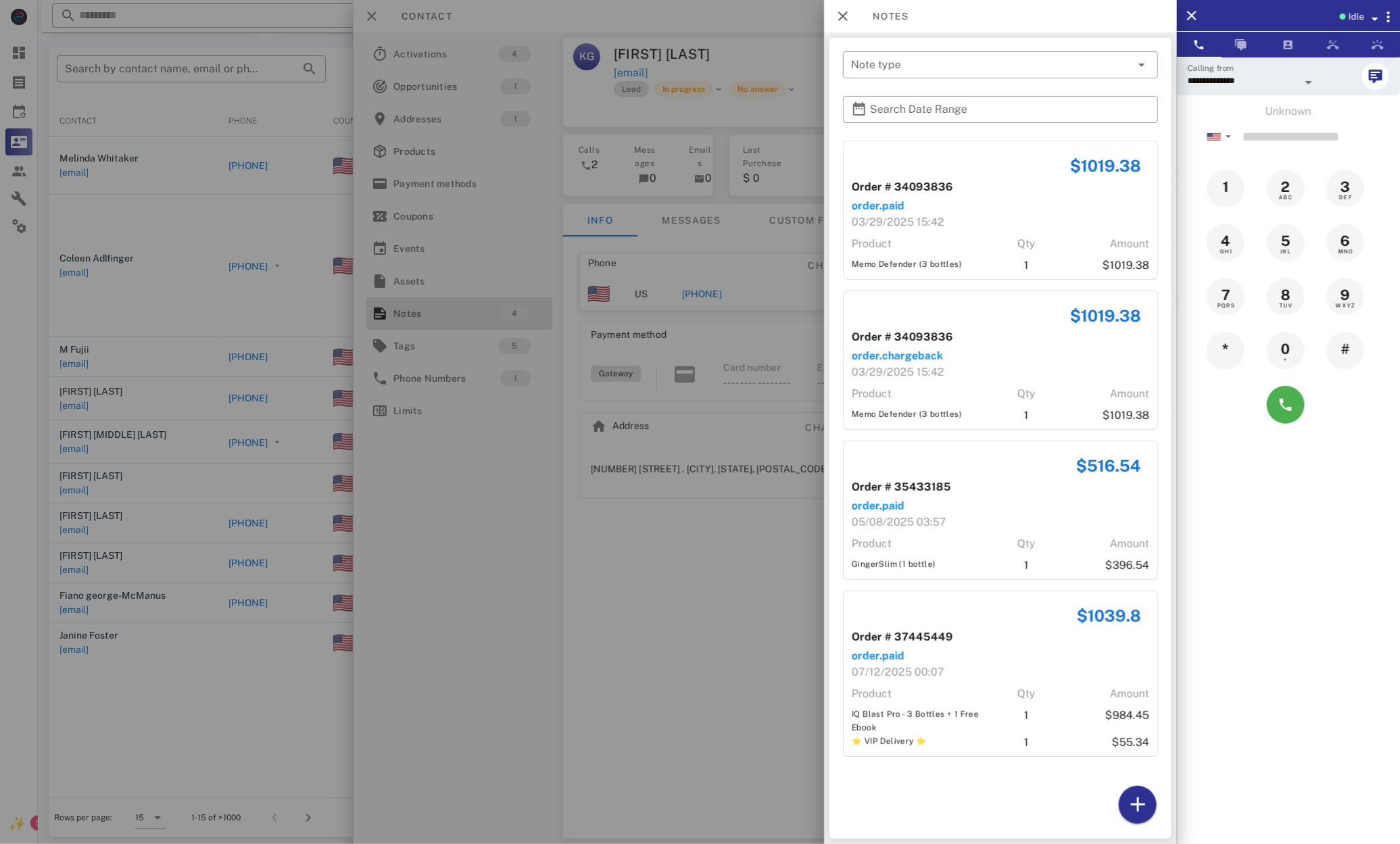 click at bounding box center [700, 422] 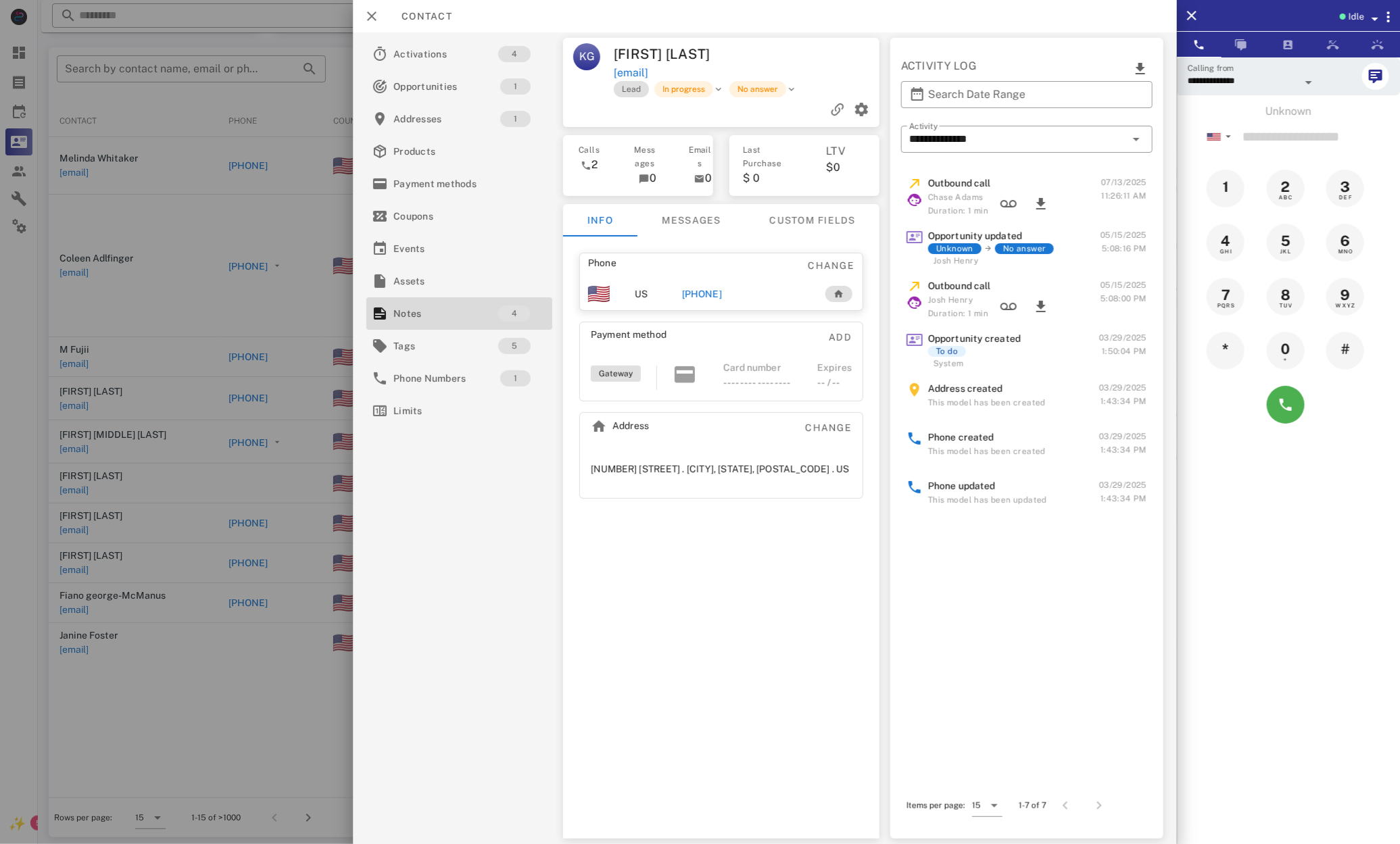 click on "+15169833970" at bounding box center [702, 294] 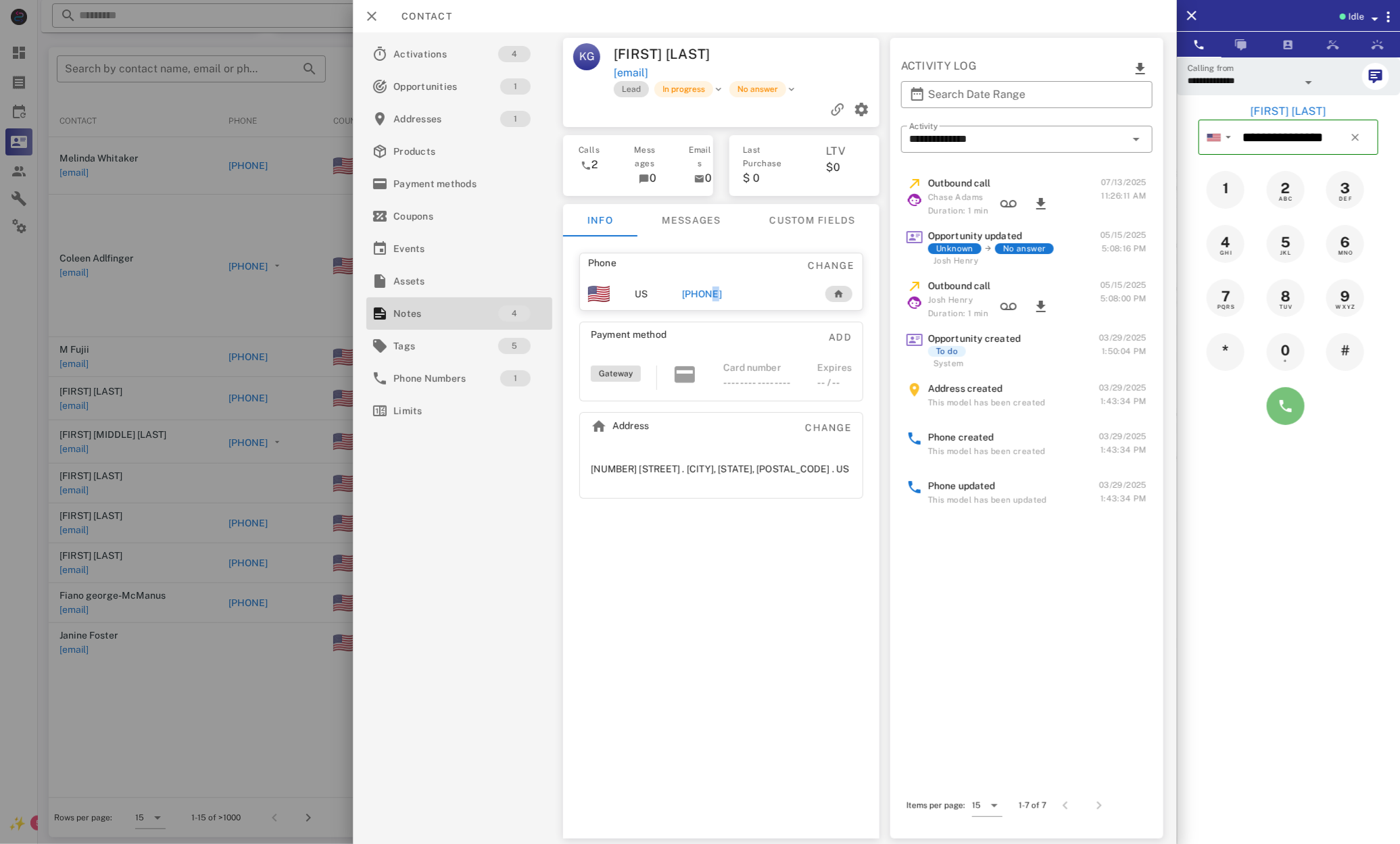 click at bounding box center (1286, 406) 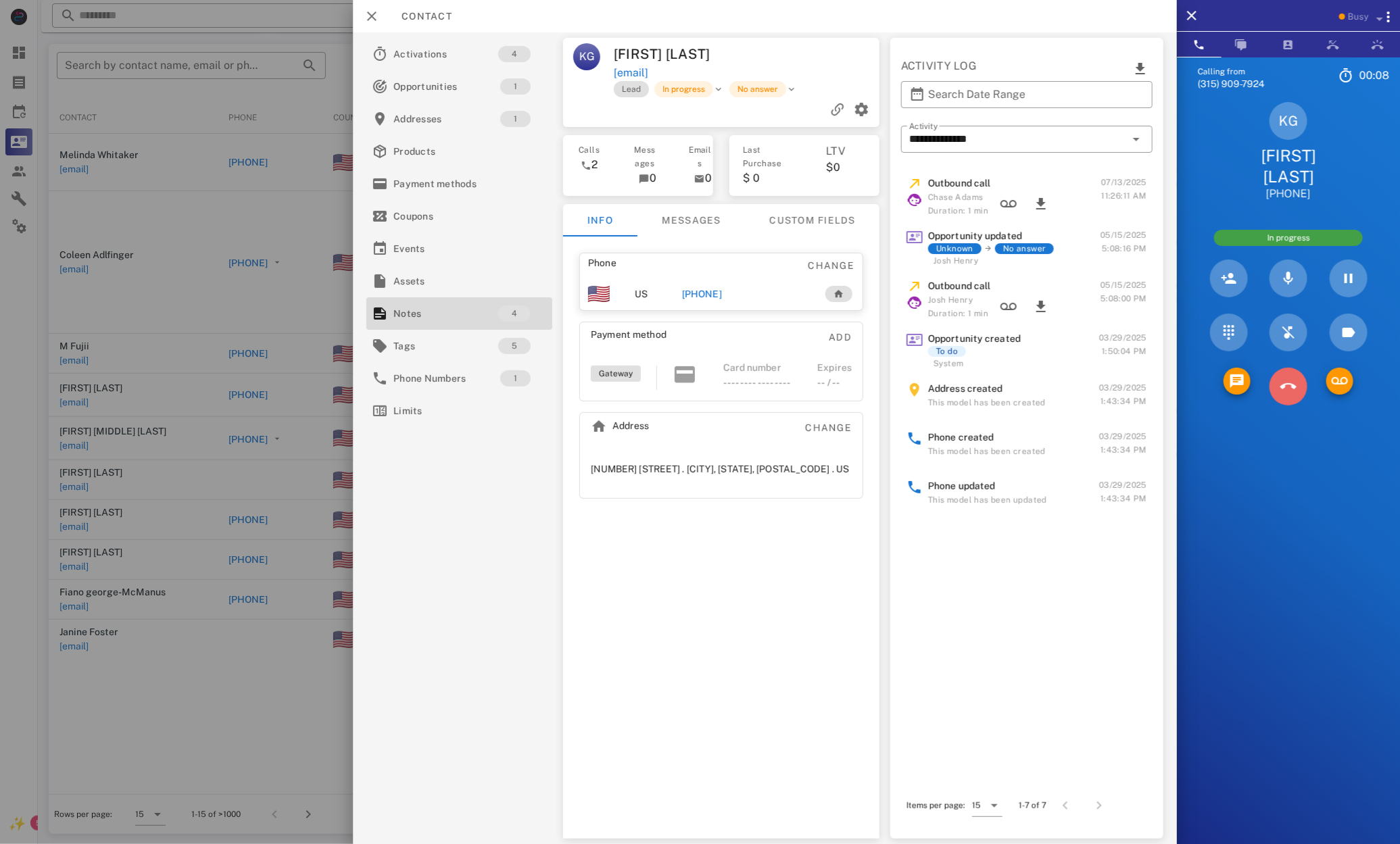 click at bounding box center [1288, 387] 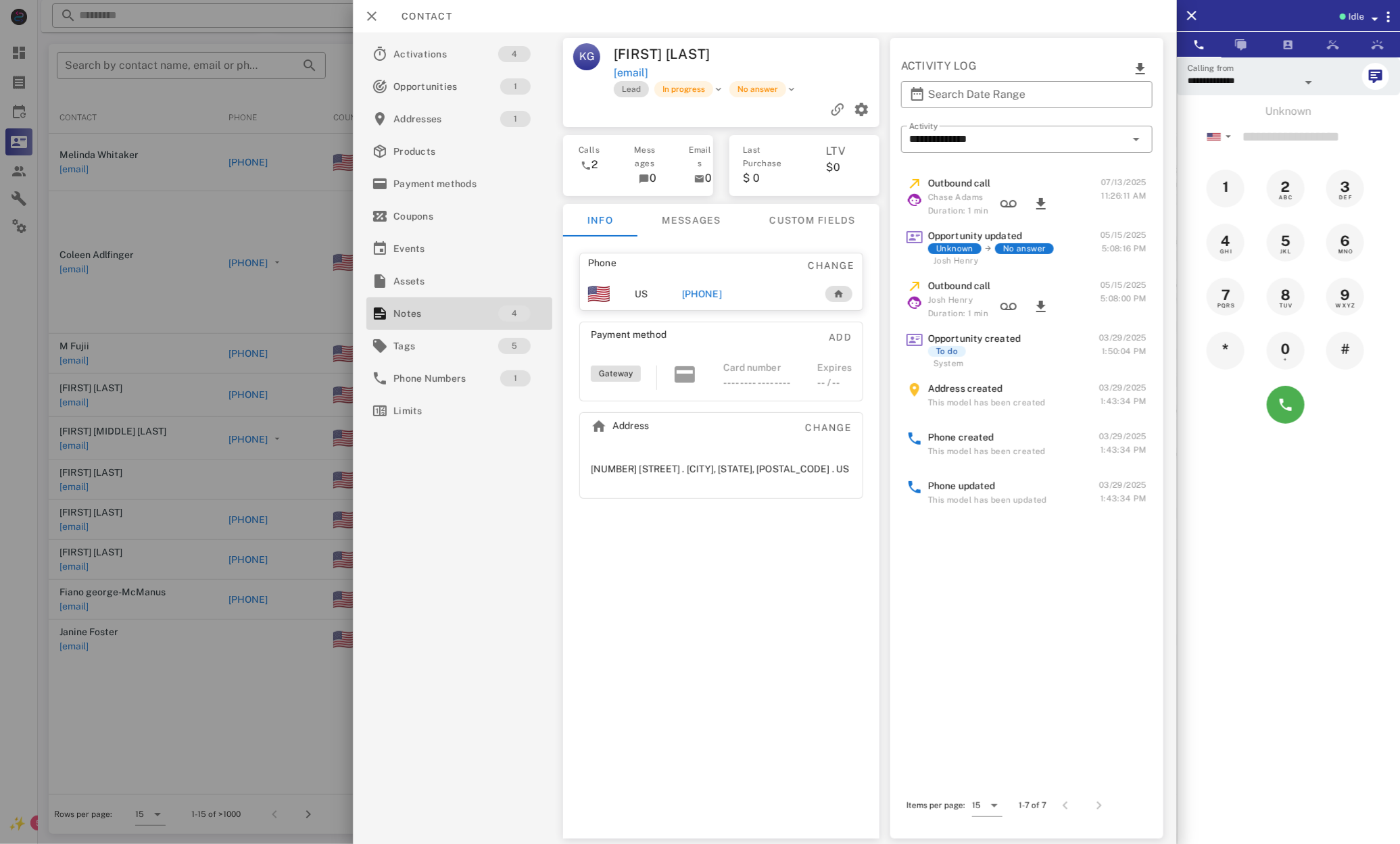 click at bounding box center (700, 422) 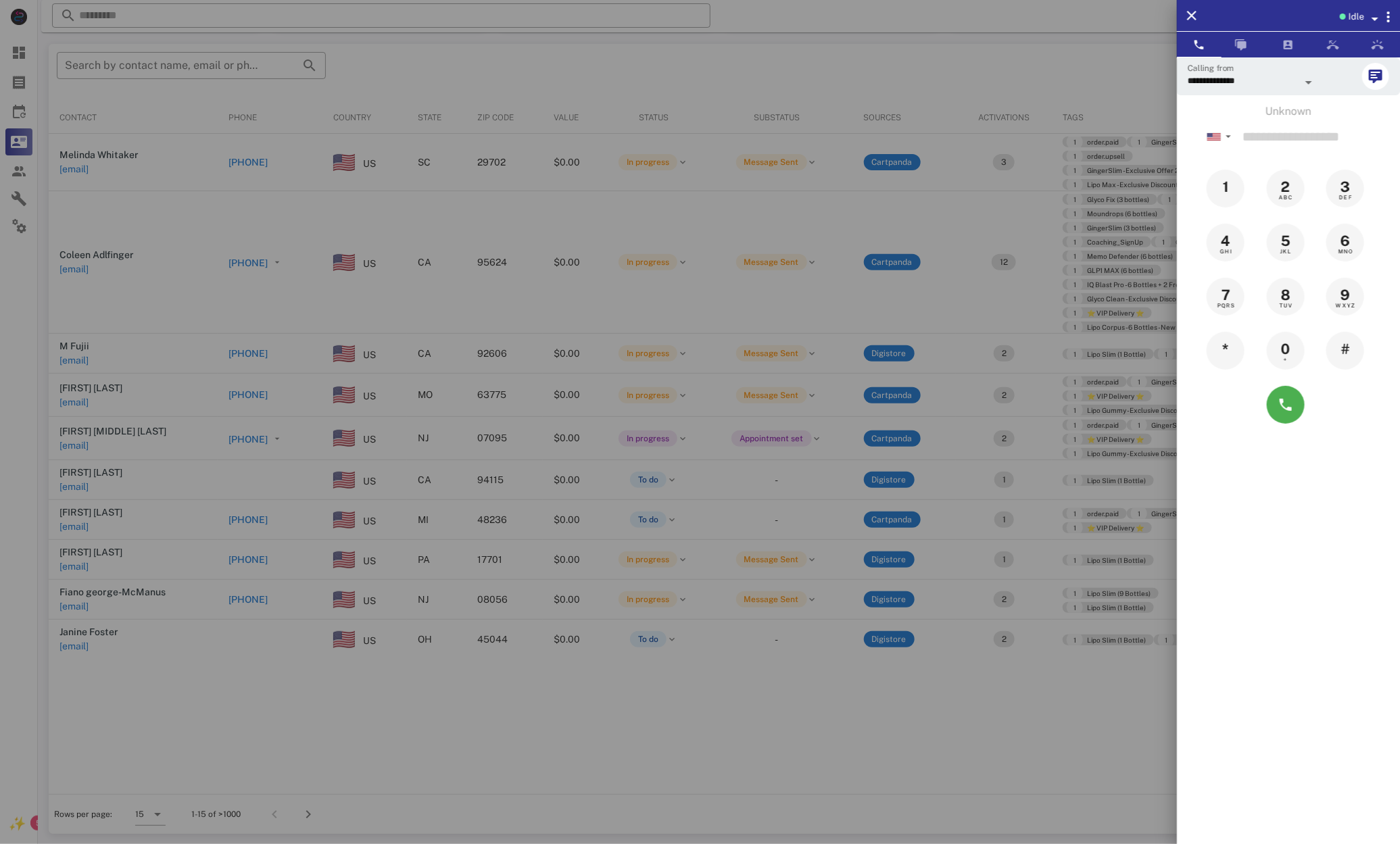 click at bounding box center [700, 422] 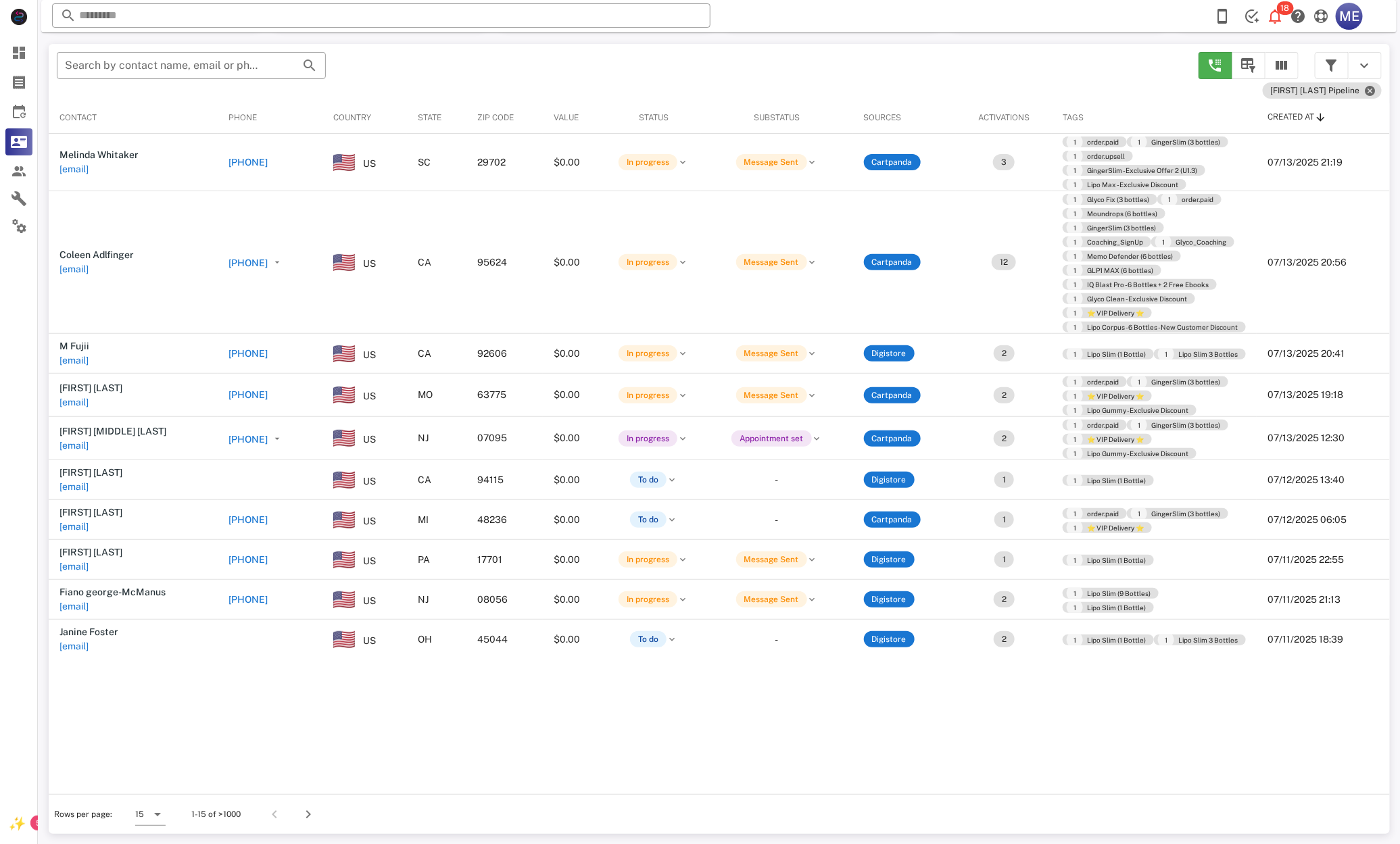 click on "+19258789170" at bounding box center [248, 520] 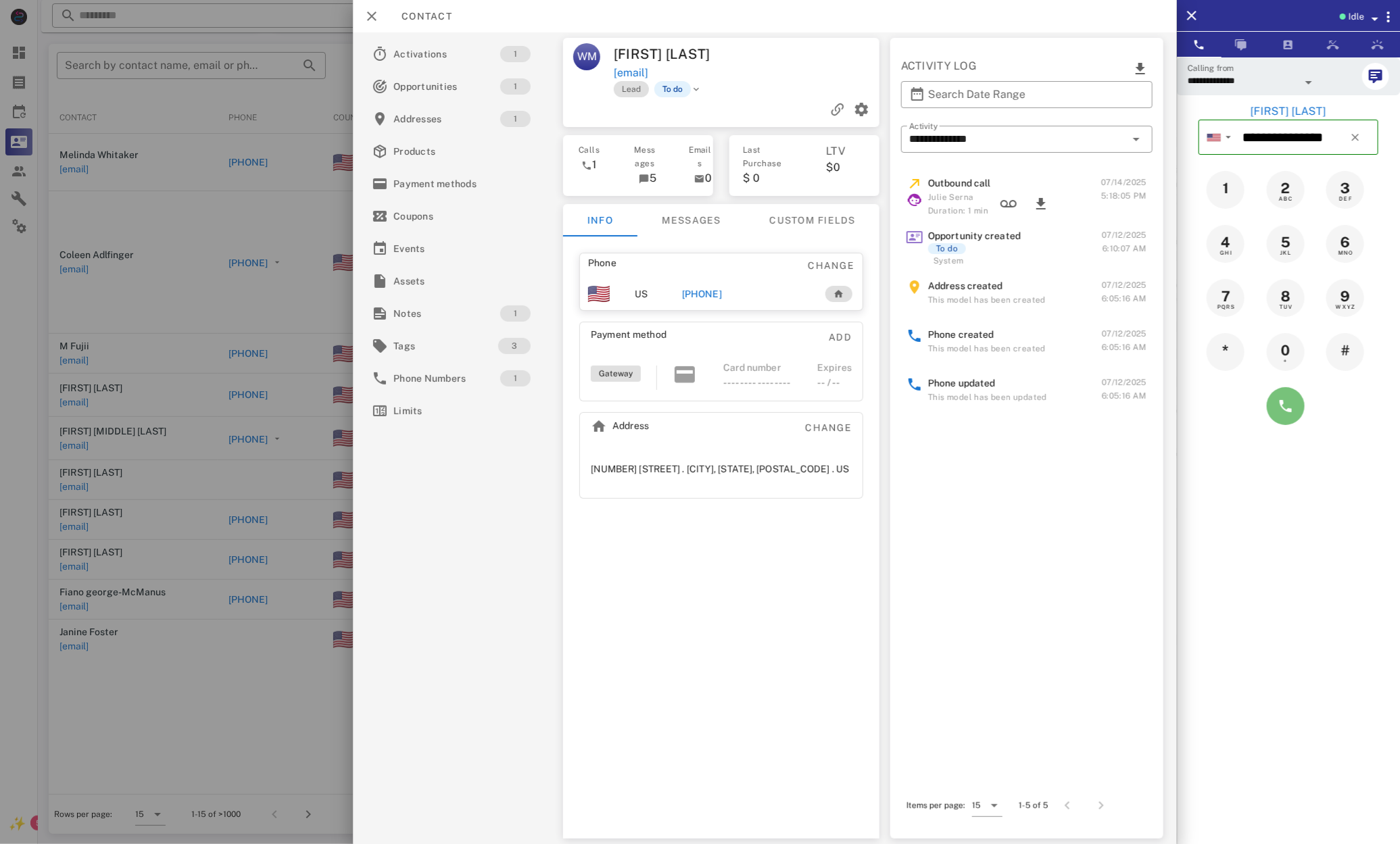 click at bounding box center [1286, 406] 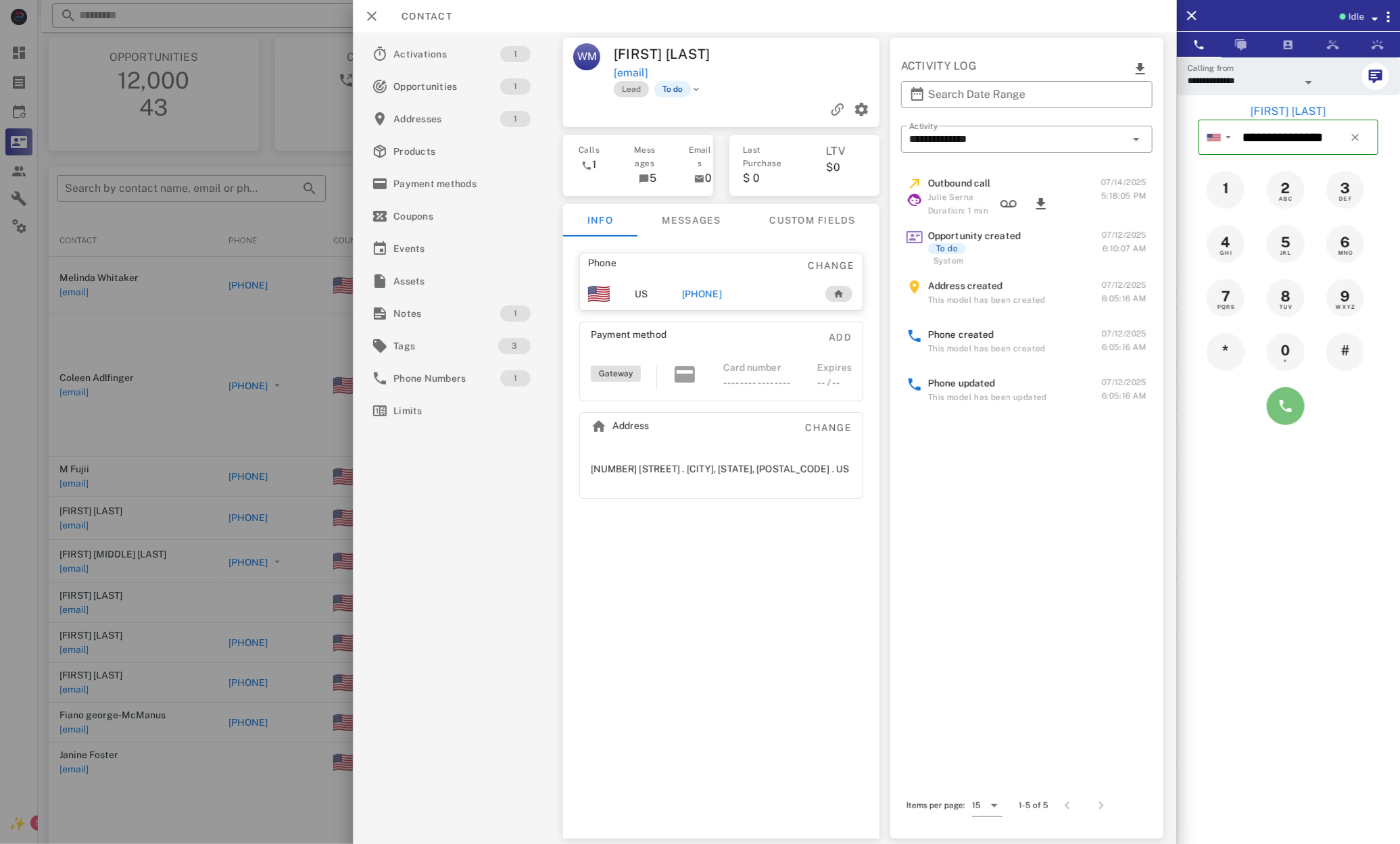 scroll, scrollTop: 14, scrollLeft: 0, axis: vertical 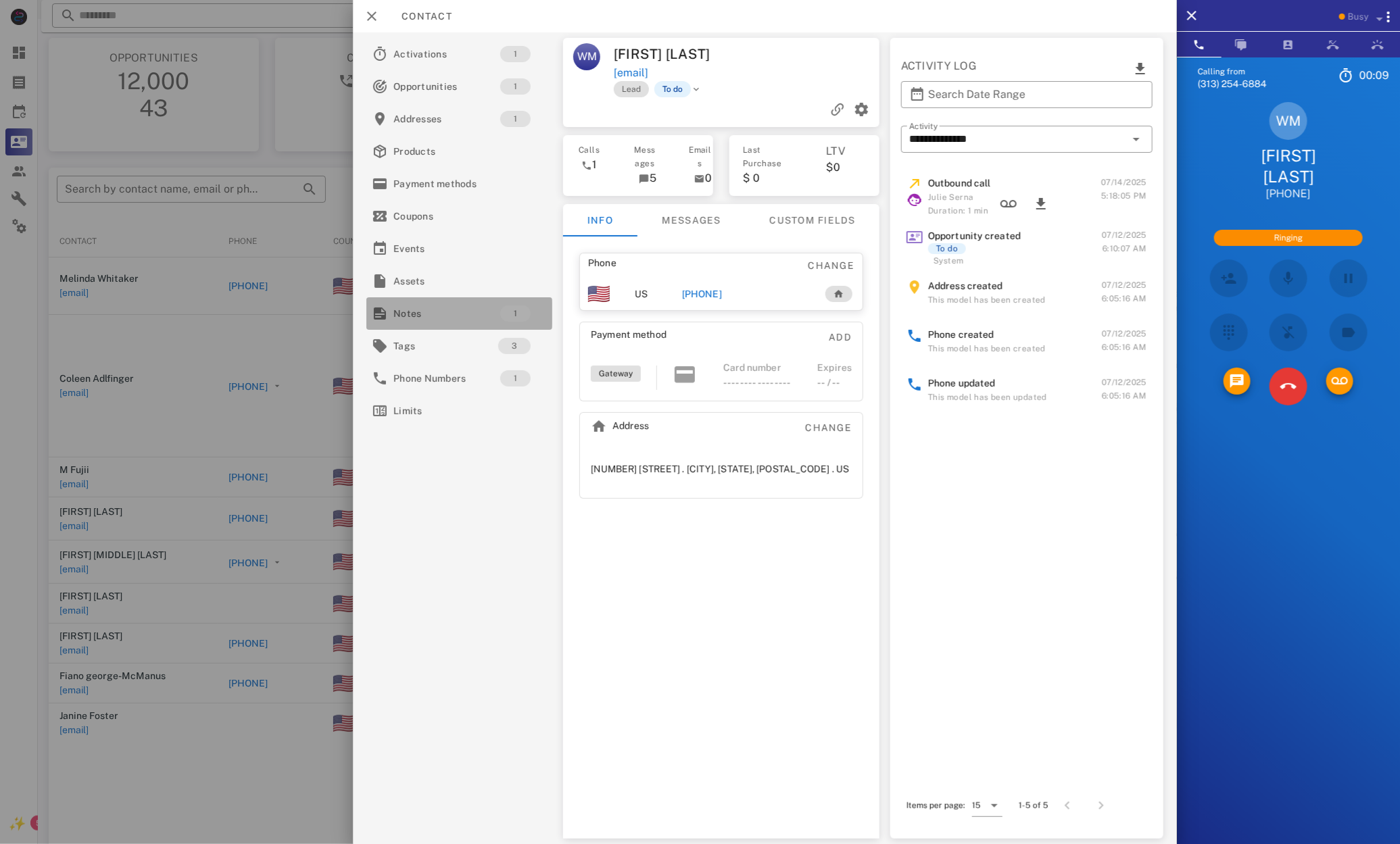 click on "Notes" at bounding box center (447, 314) 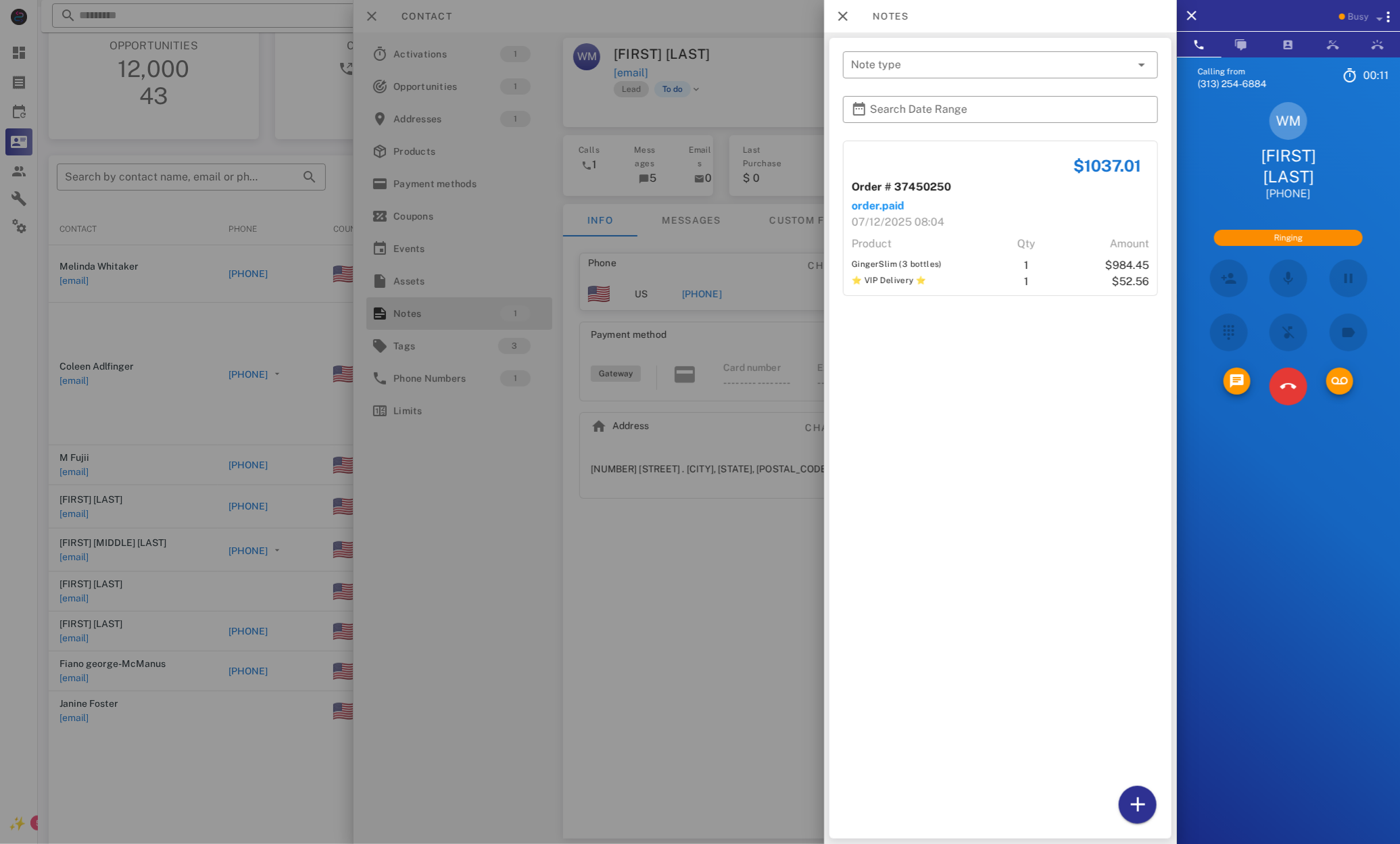 scroll, scrollTop: 26, scrollLeft: 0, axis: vertical 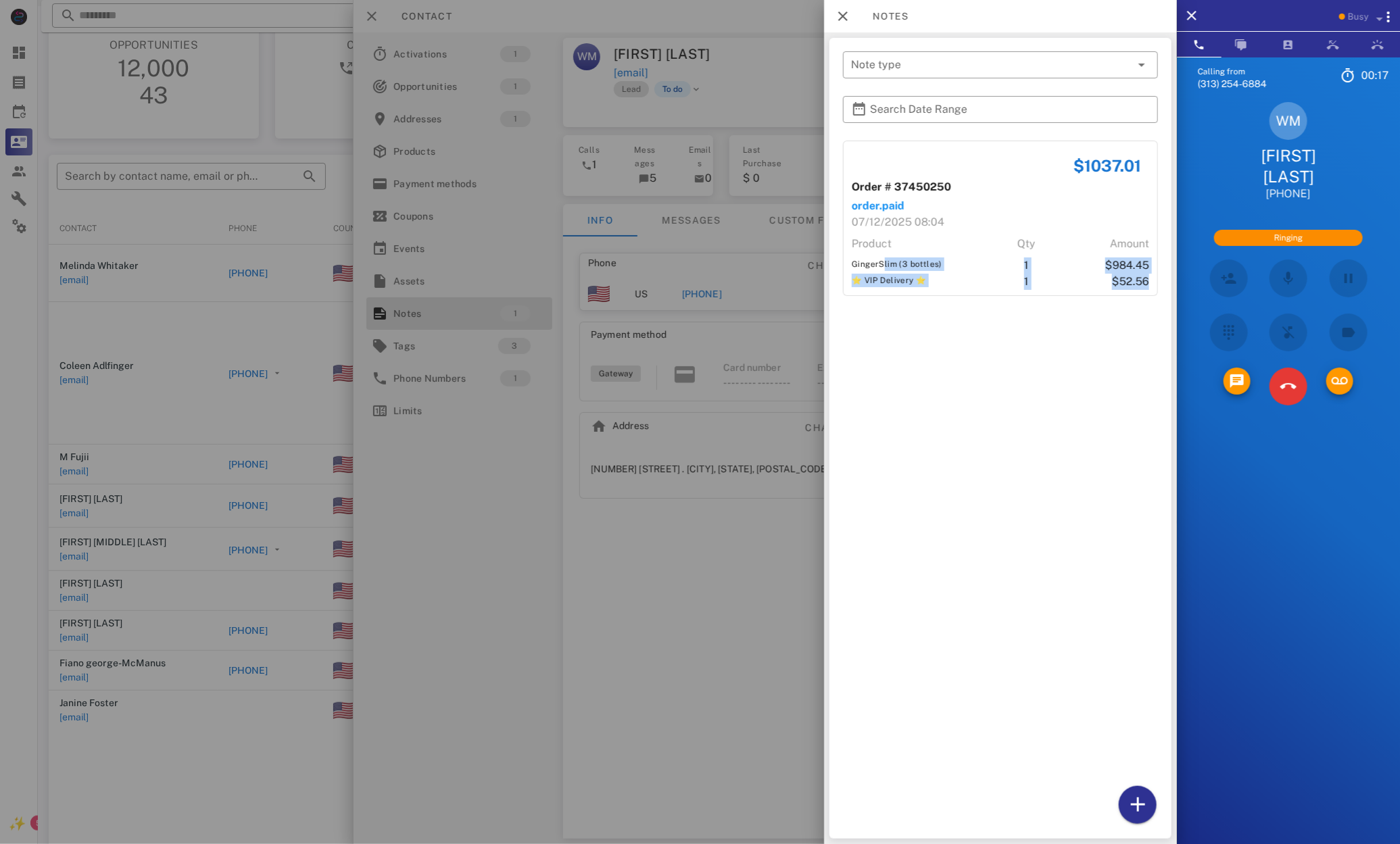drag, startPoint x: 879, startPoint y: 260, endPoint x: 1107, endPoint y: 293, distance: 230.37578 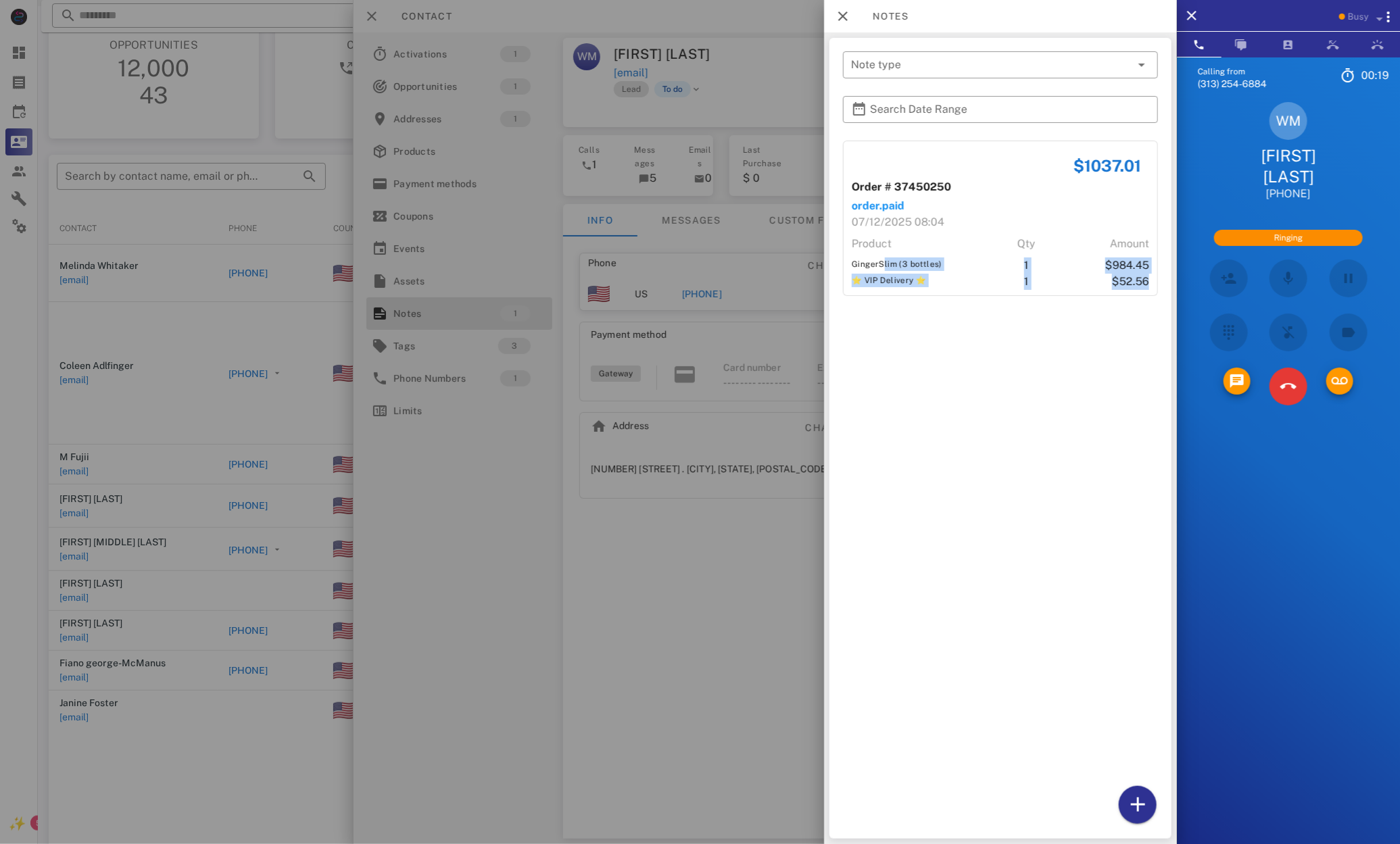 drag, startPoint x: 1133, startPoint y: 160, endPoint x: 1142, endPoint y: 163, distance: 9.486833 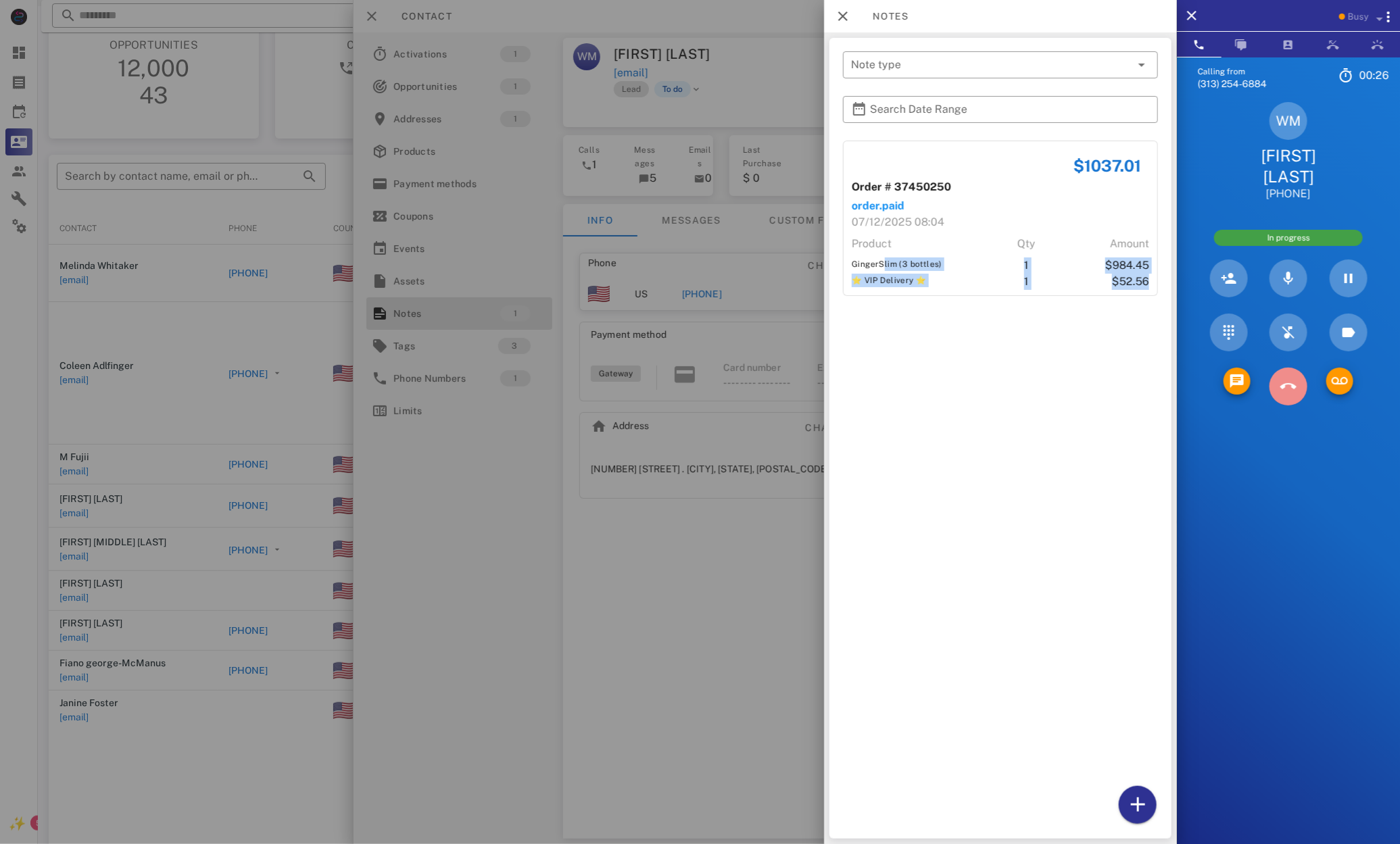 click at bounding box center [1288, 387] 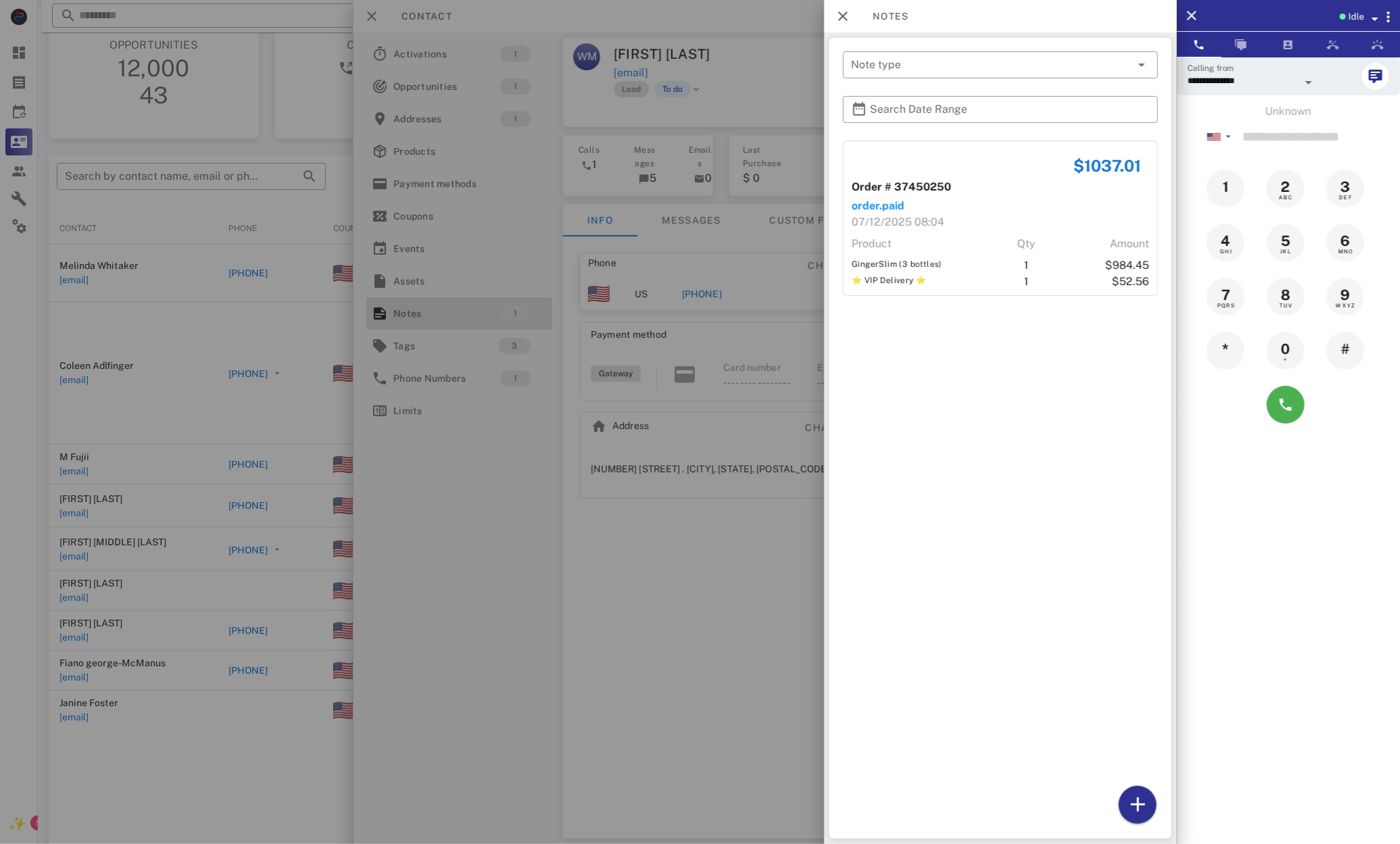 drag, startPoint x: 708, startPoint y: 353, endPoint x: 719, endPoint y: 353, distance: 11 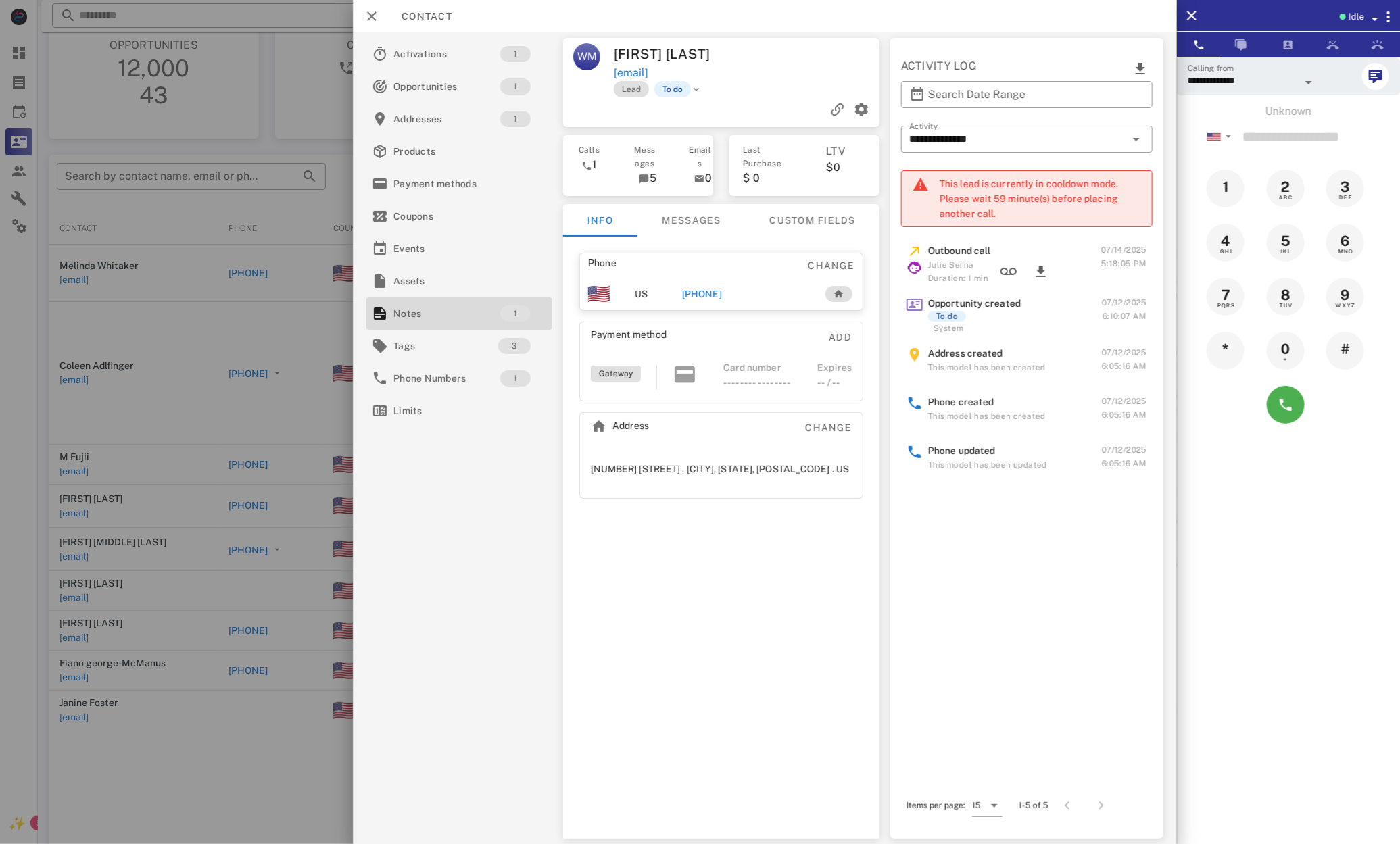 drag, startPoint x: 698, startPoint y: 293, endPoint x: 694, endPoint y: 321, distance: 28.284271 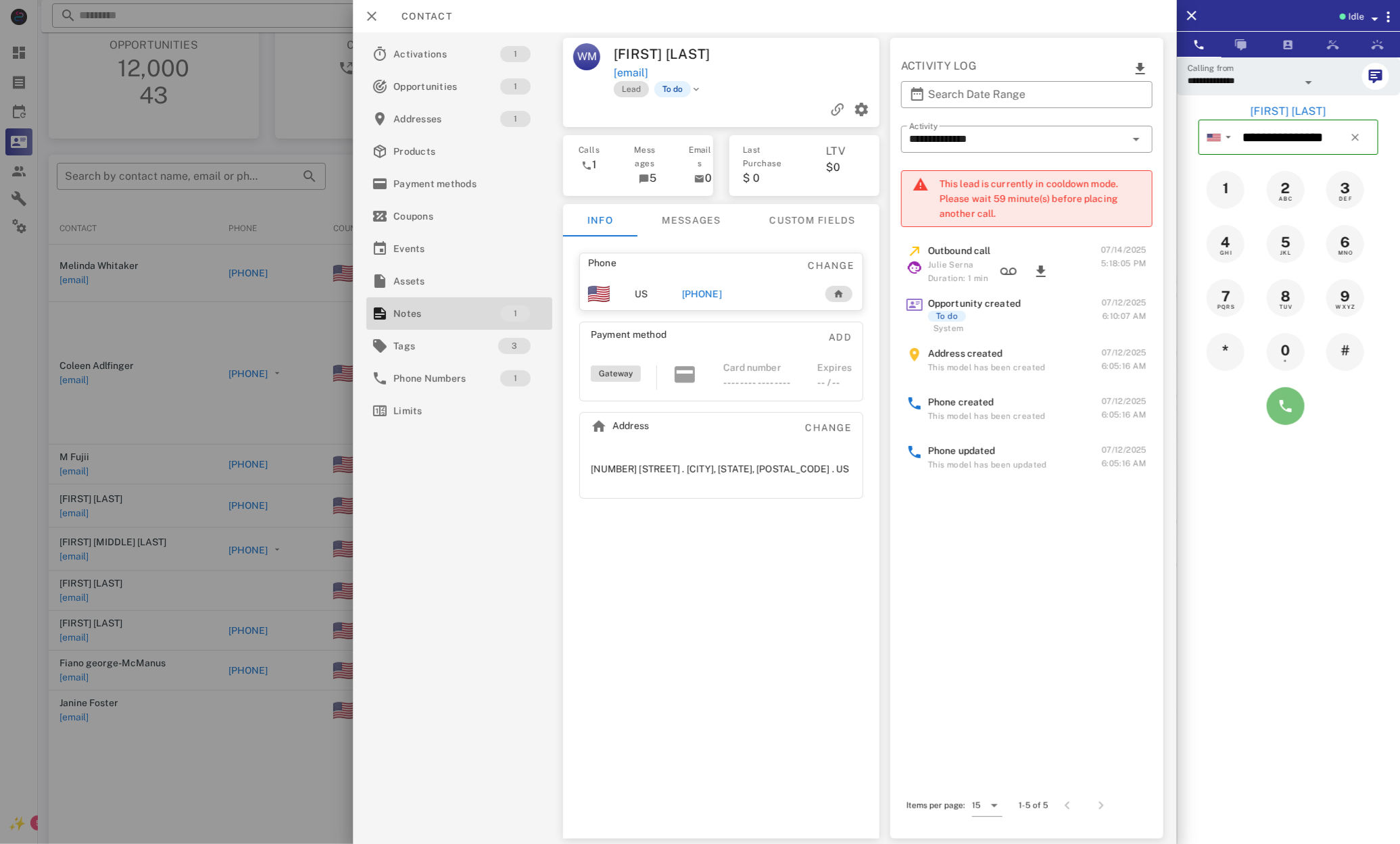 click at bounding box center (1286, 406) 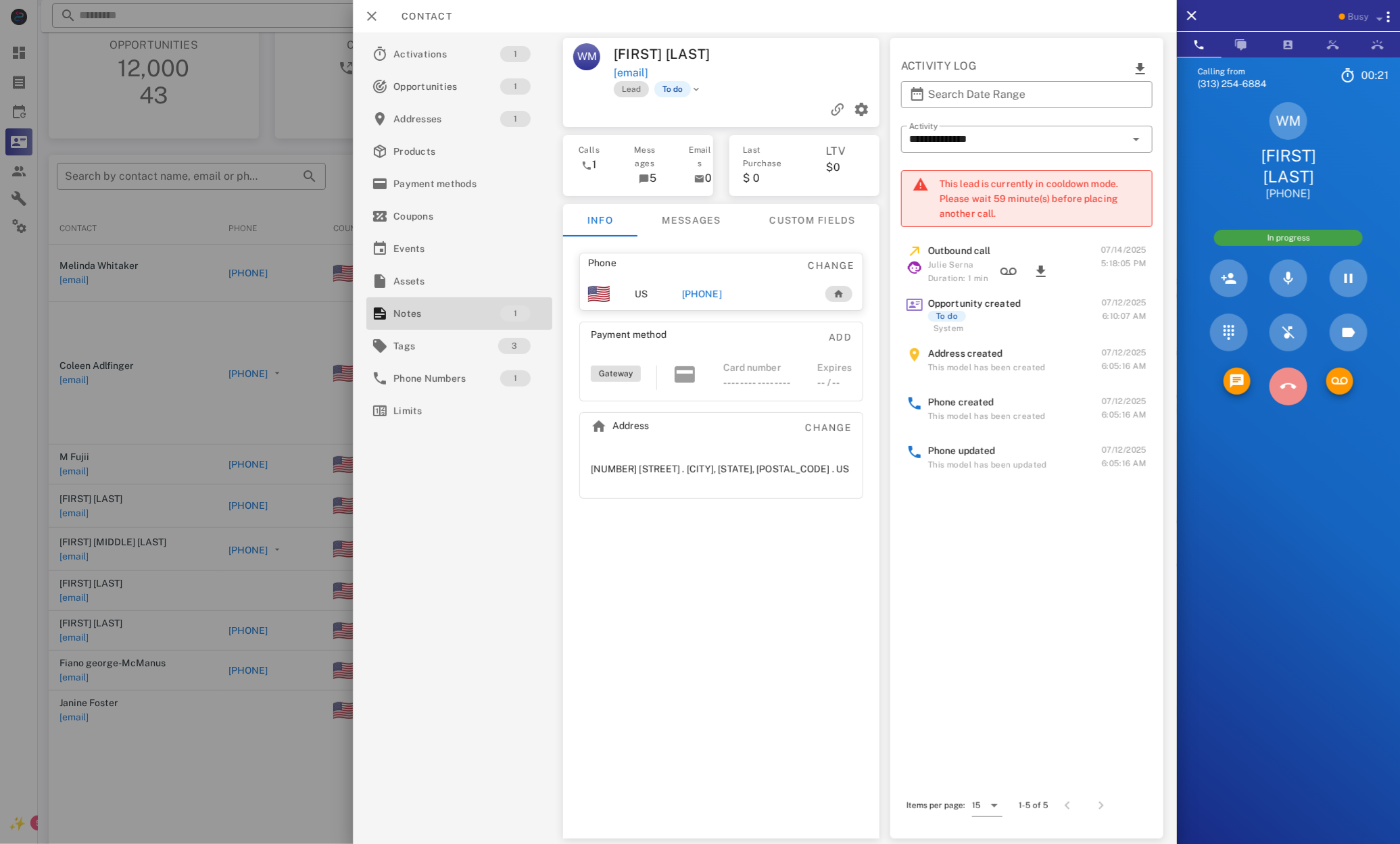 click at bounding box center [1288, 387] 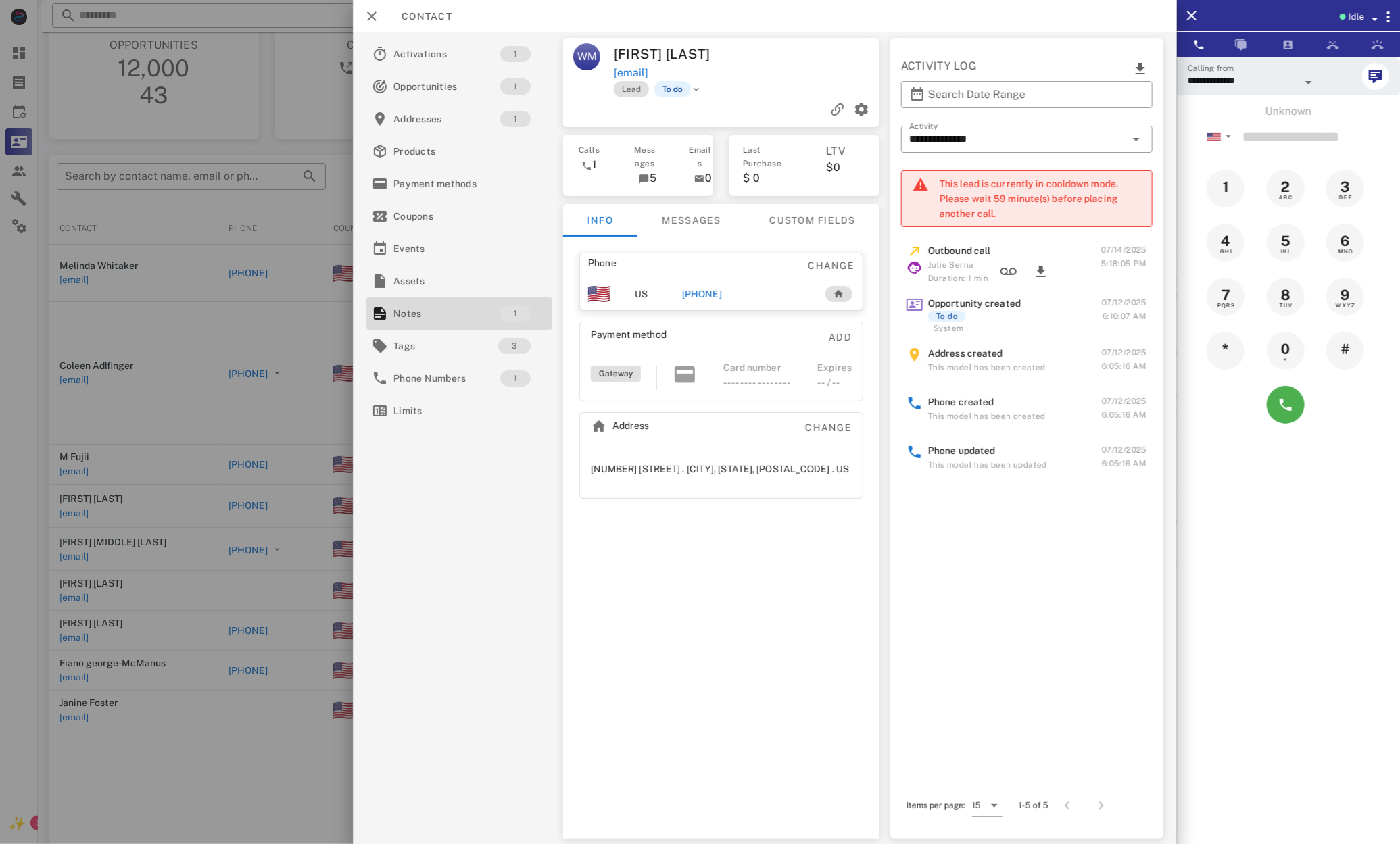 click at bounding box center [700, 422] 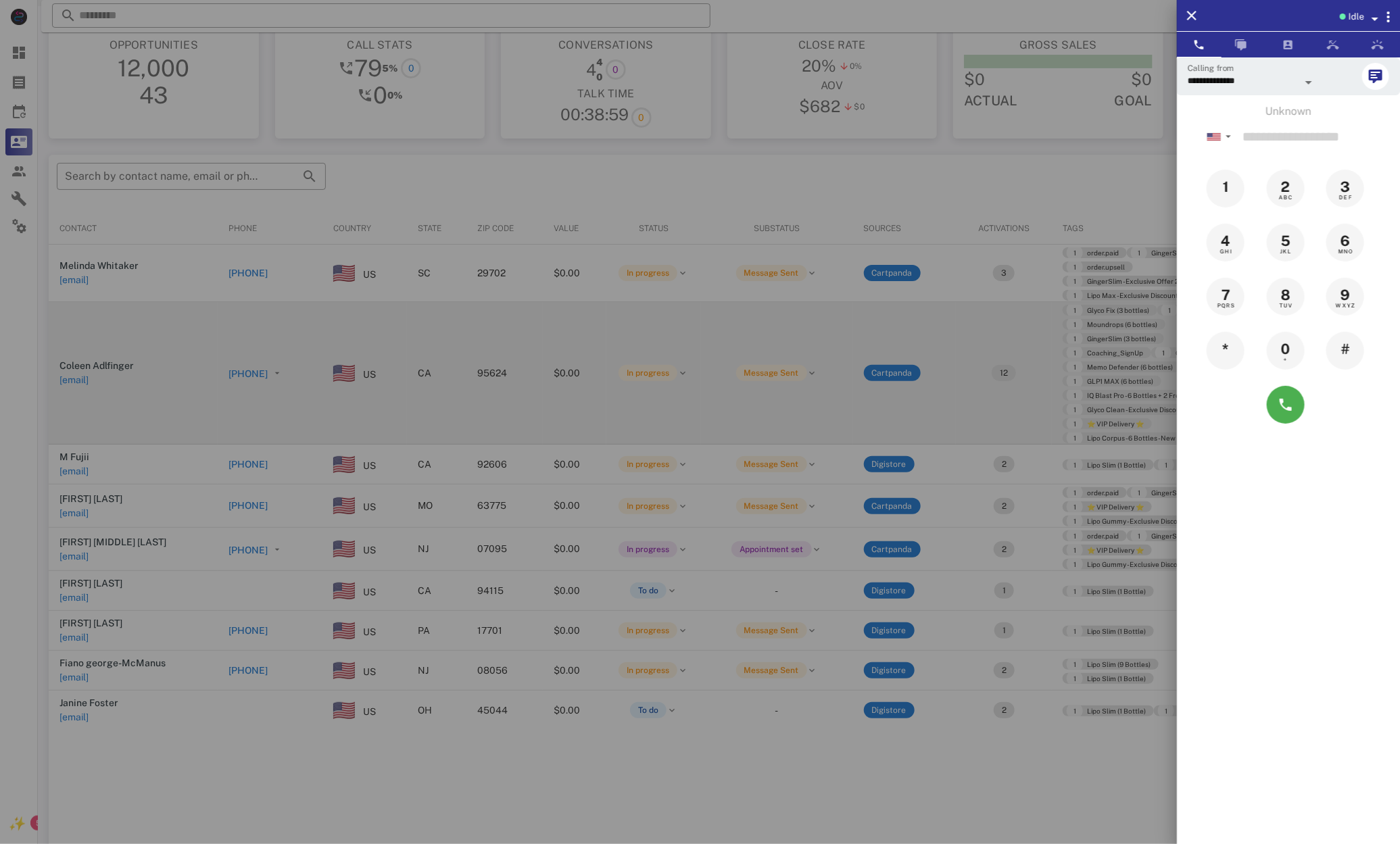 click at bounding box center [700, 422] 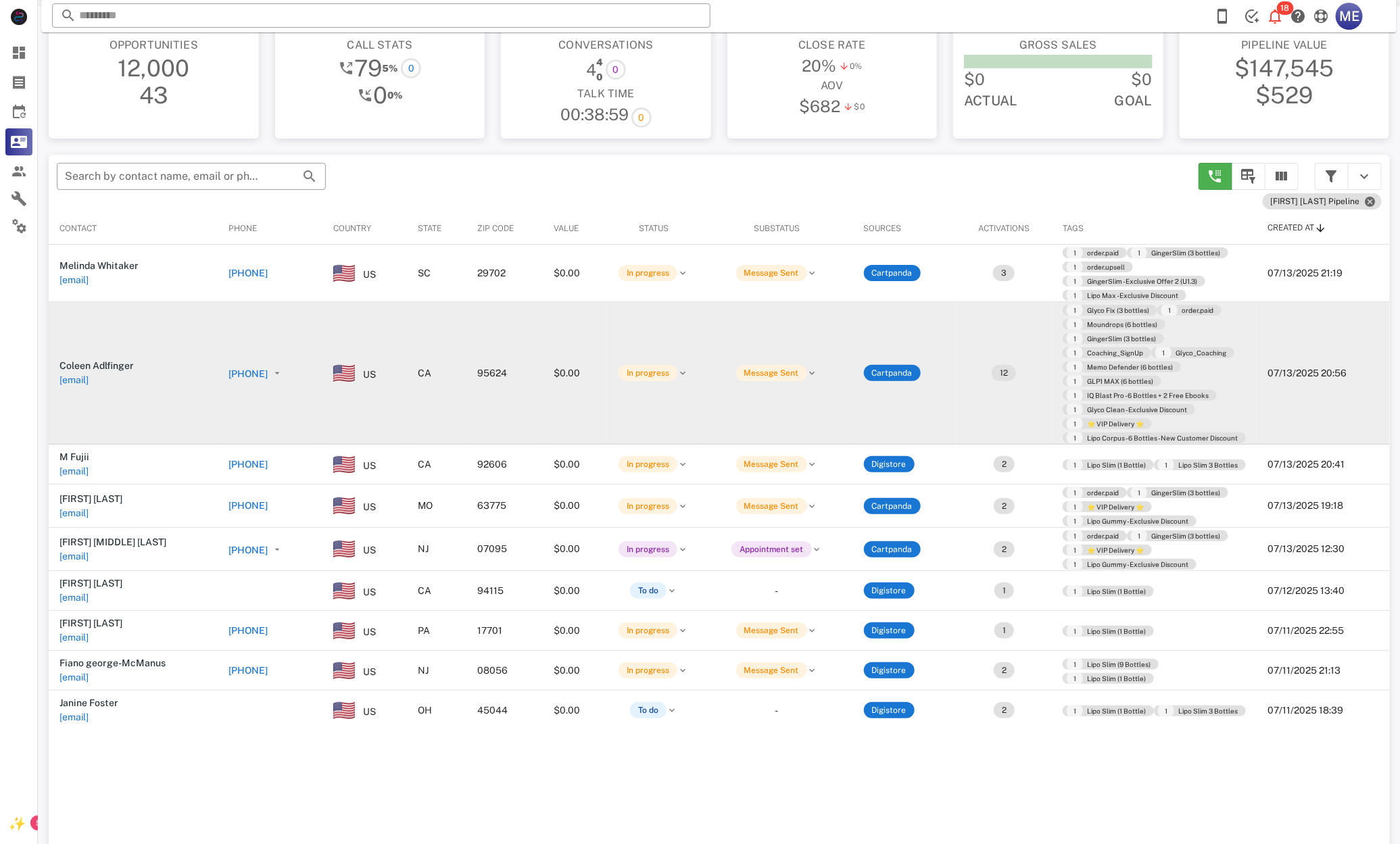 scroll, scrollTop: 28, scrollLeft: 0, axis: vertical 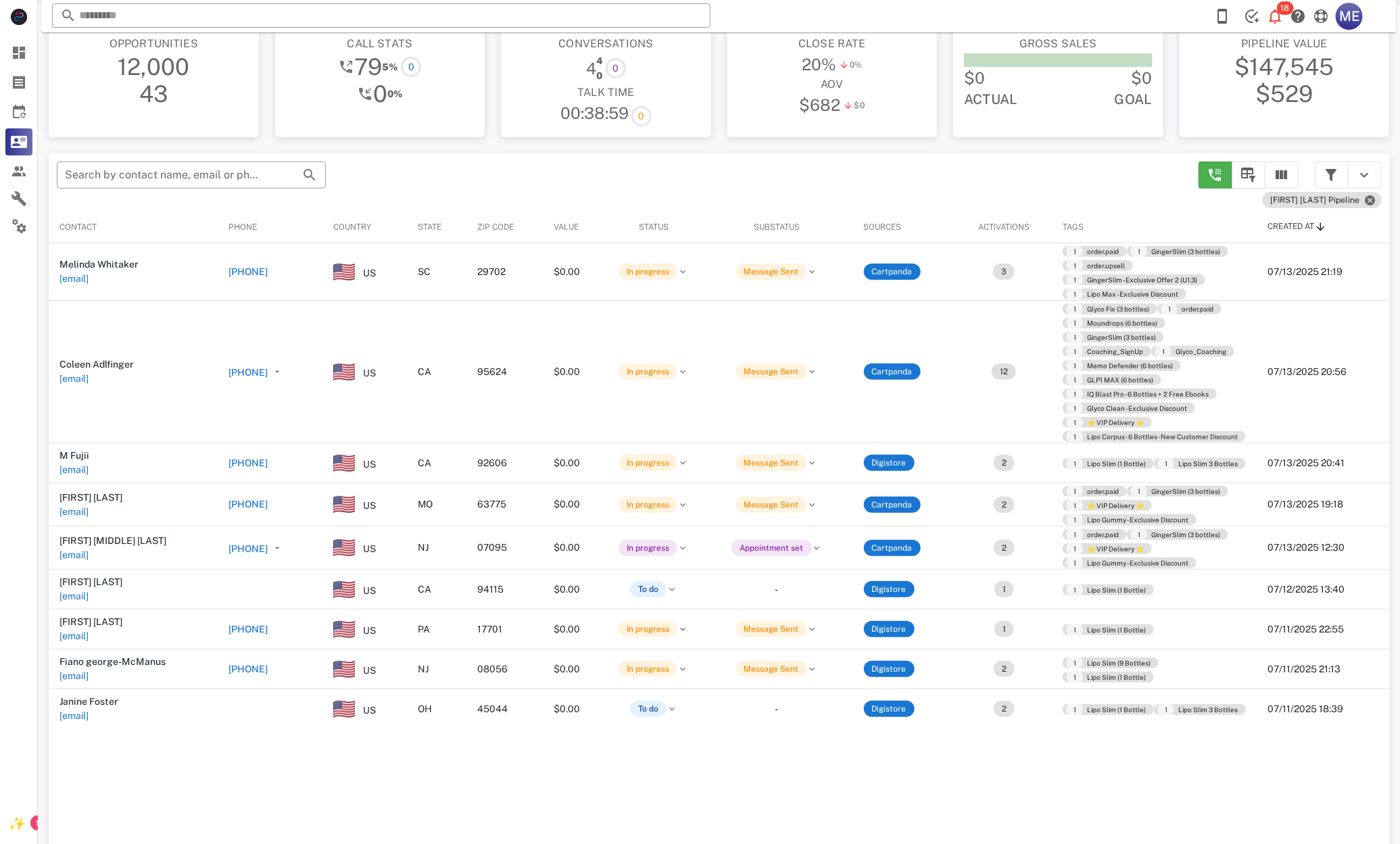 click on "[PHONE]" at bounding box center [248, 549] 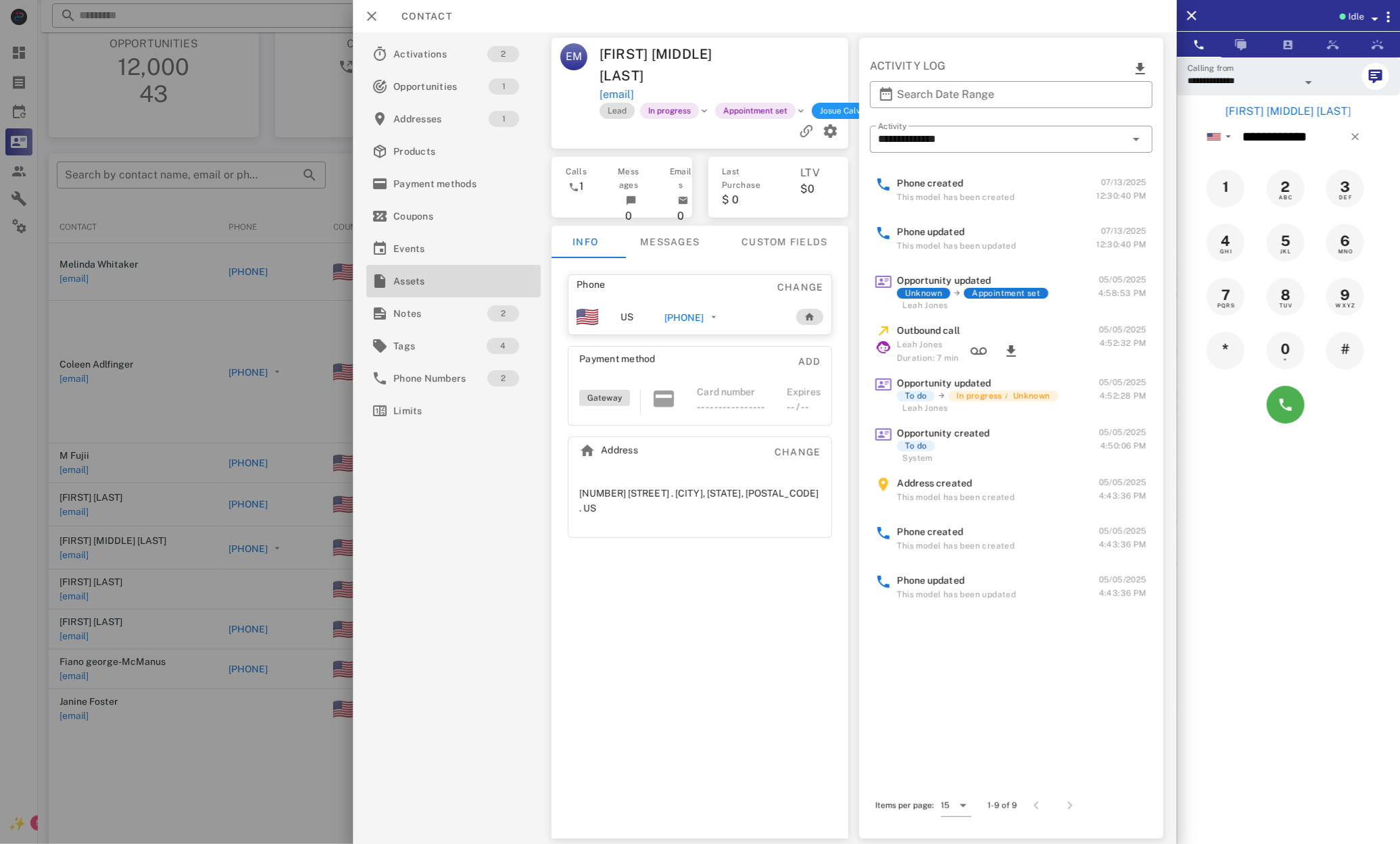 drag, startPoint x: 408, startPoint y: 270, endPoint x: 395, endPoint y: 276, distance: 14.317821 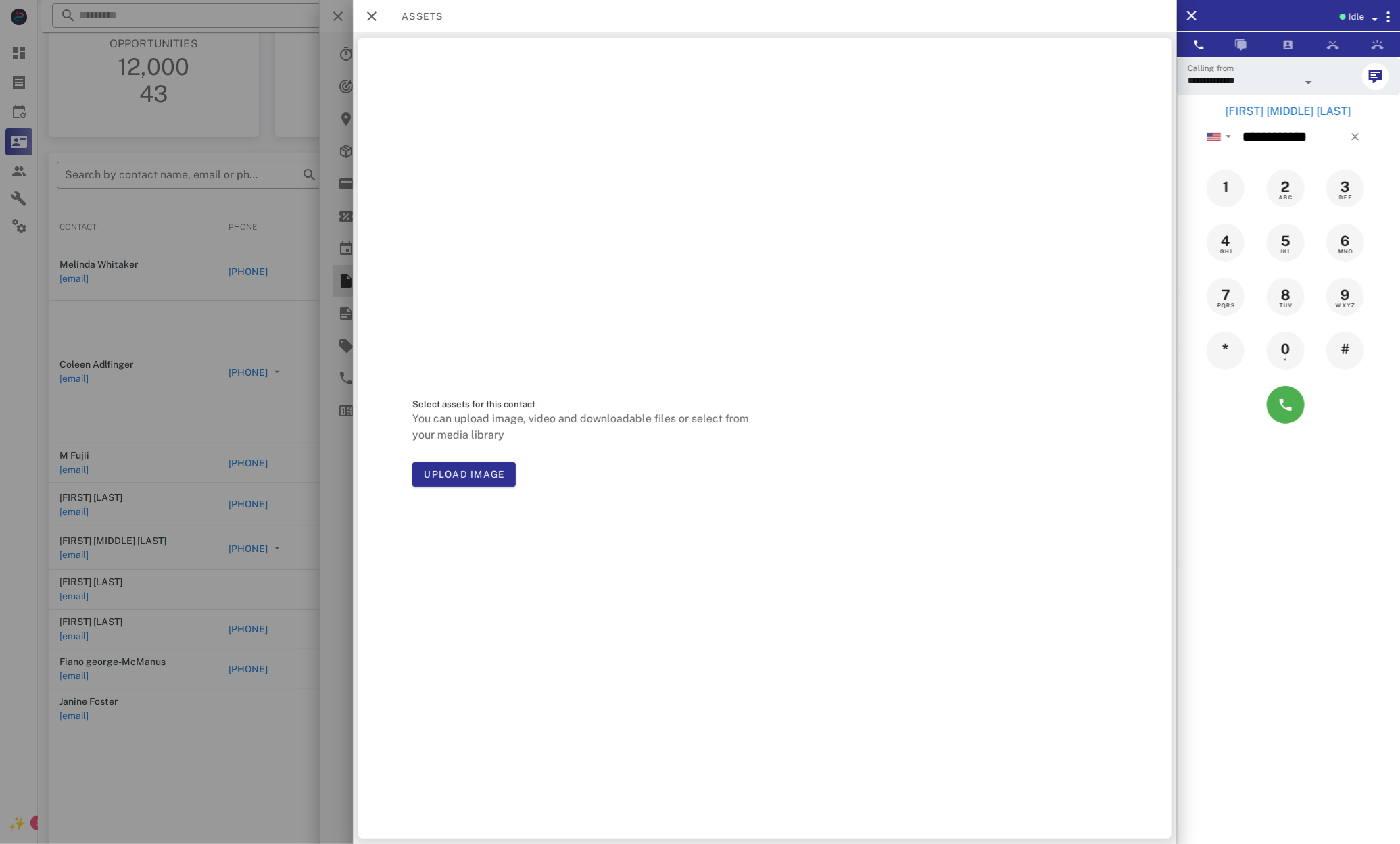 click at bounding box center [700, 422] 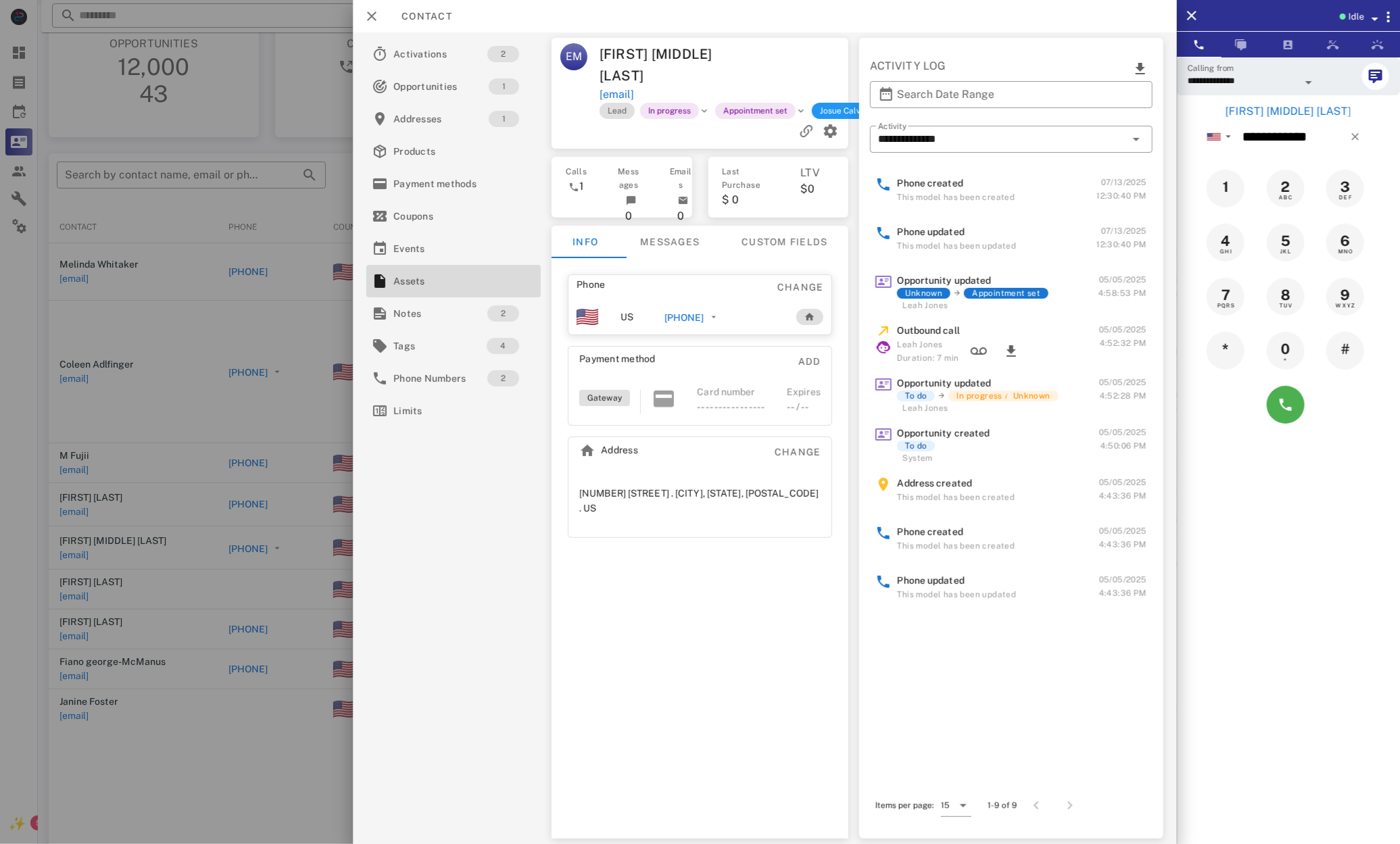 click at bounding box center [700, 422] 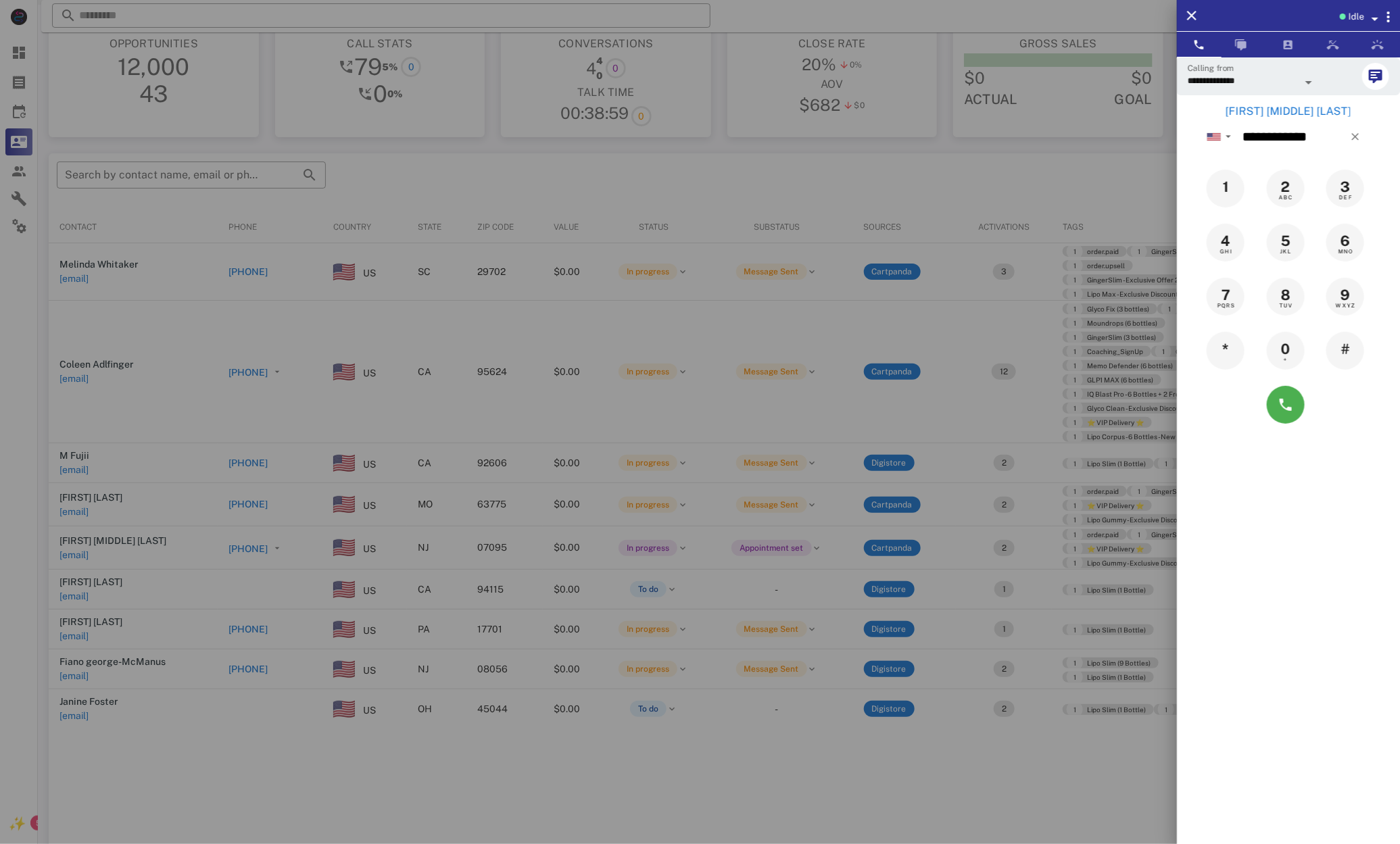 click at bounding box center [700, 422] 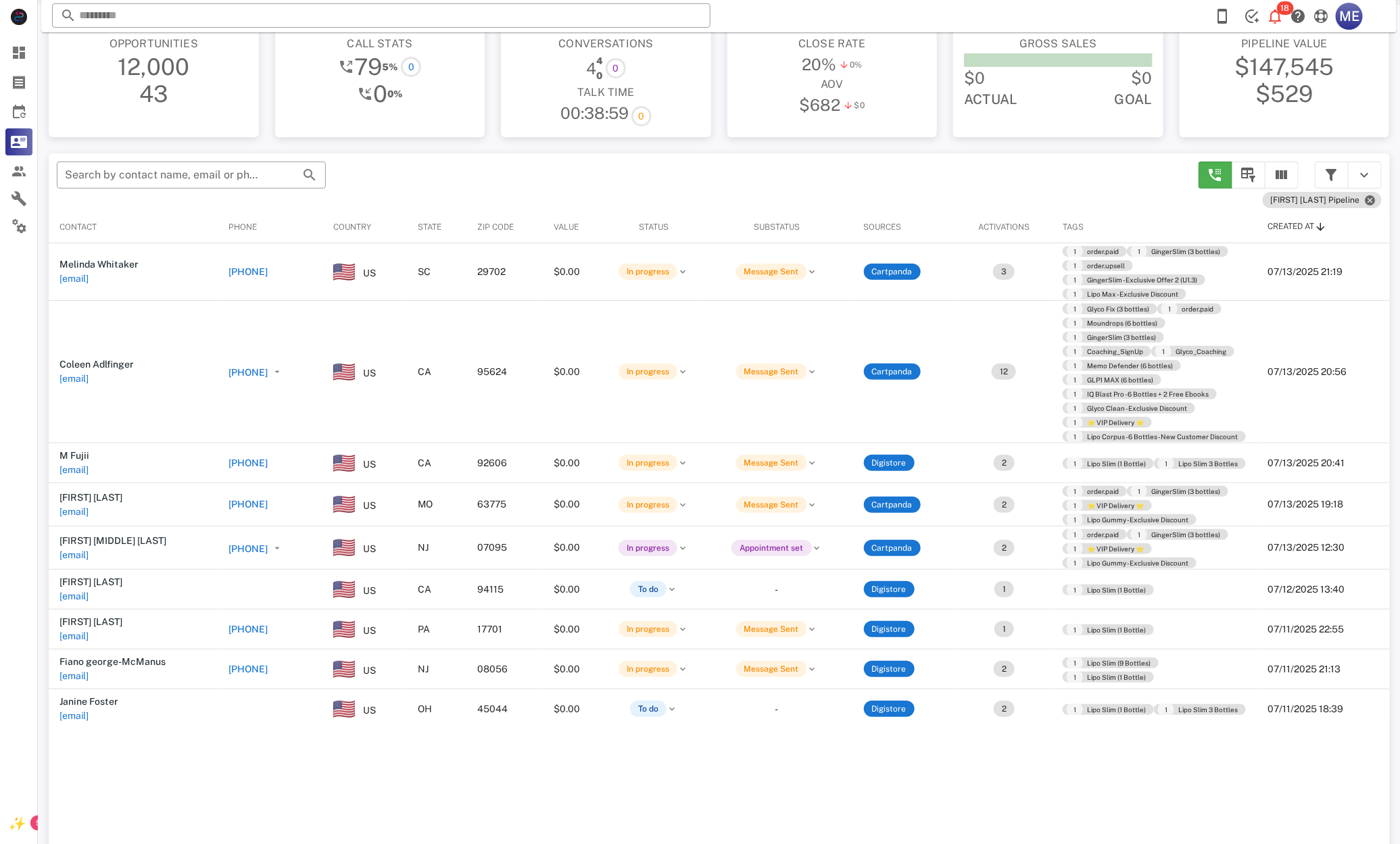 click on "+14108028950" at bounding box center (248, 629) 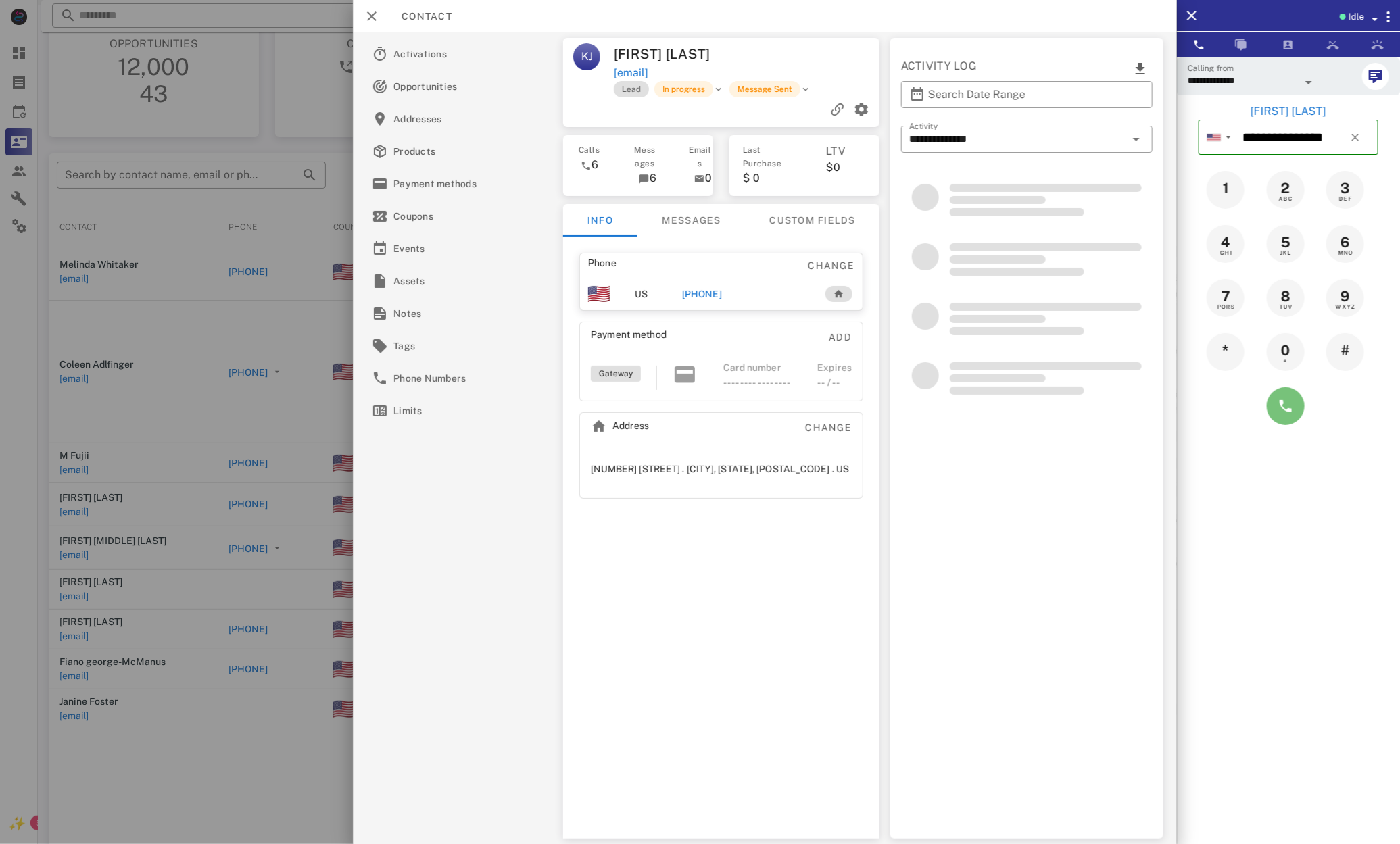 drag, startPoint x: 1289, startPoint y: 409, endPoint x: 1280, endPoint y: 409, distance: 9 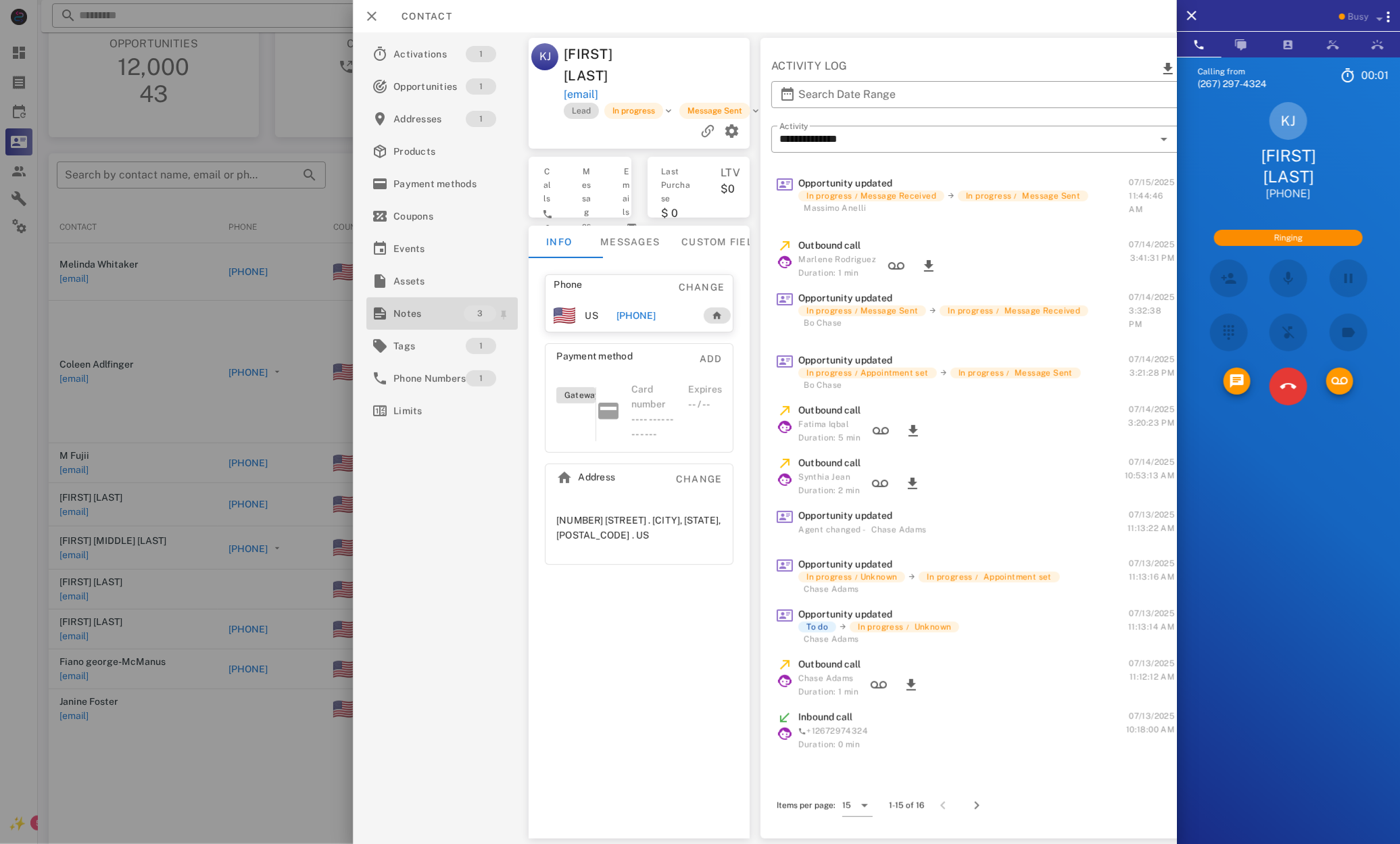 click on "Notes  3" at bounding box center [442, 314] 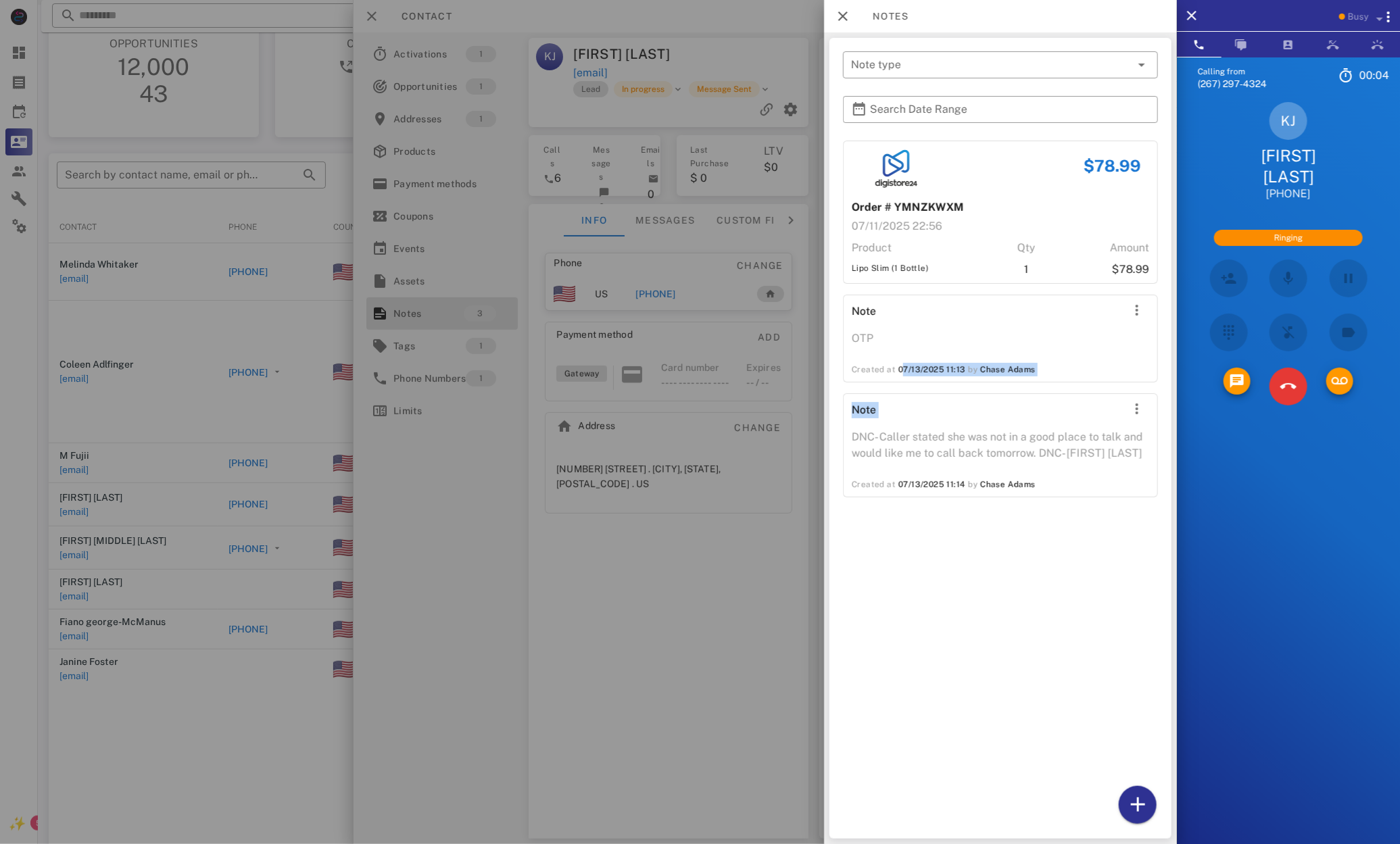 drag, startPoint x: 924, startPoint y: 359, endPoint x: 867, endPoint y: 347, distance: 58.24946 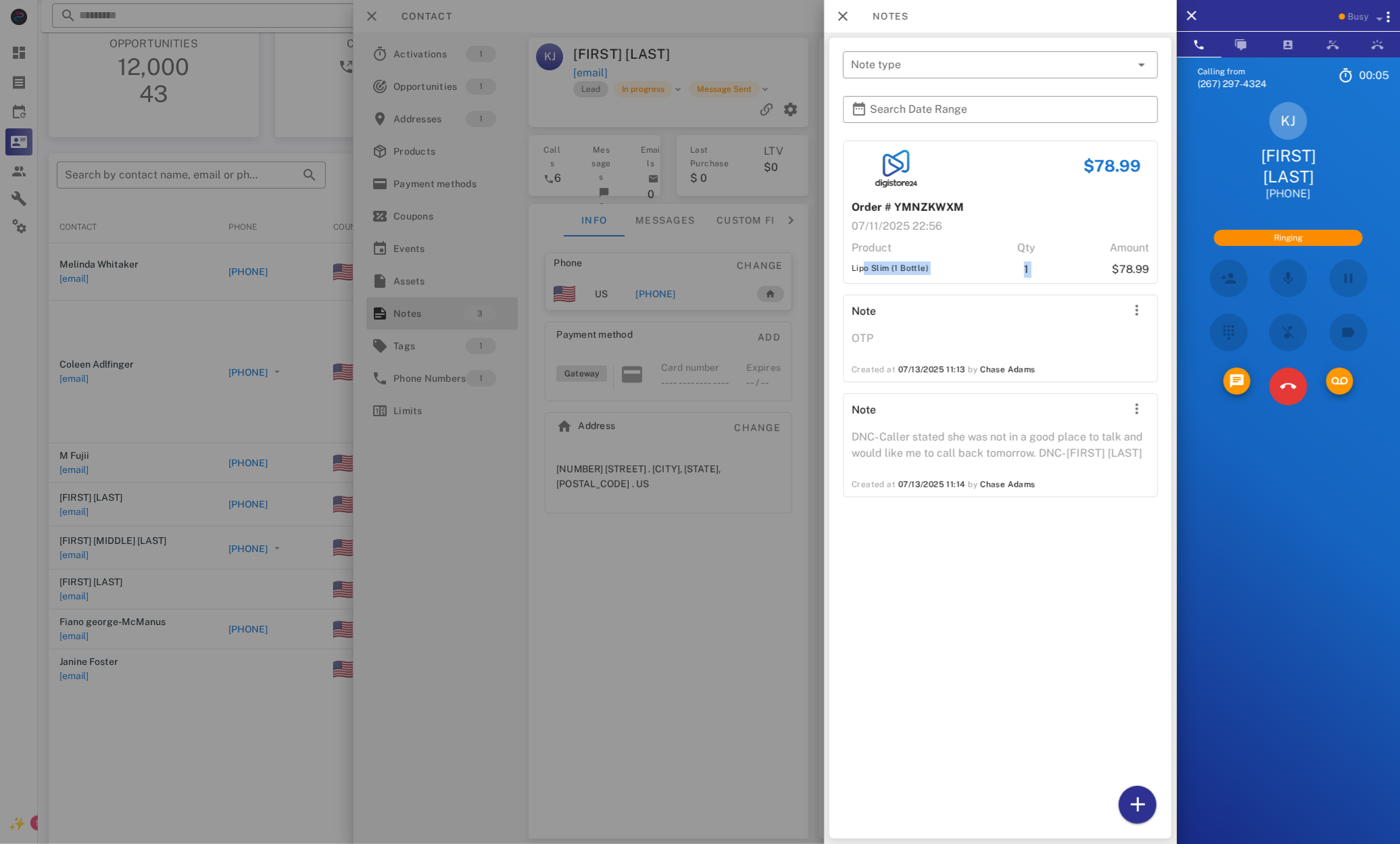 drag, startPoint x: 1042, startPoint y: 268, endPoint x: 1063, endPoint y: 268, distance: 21 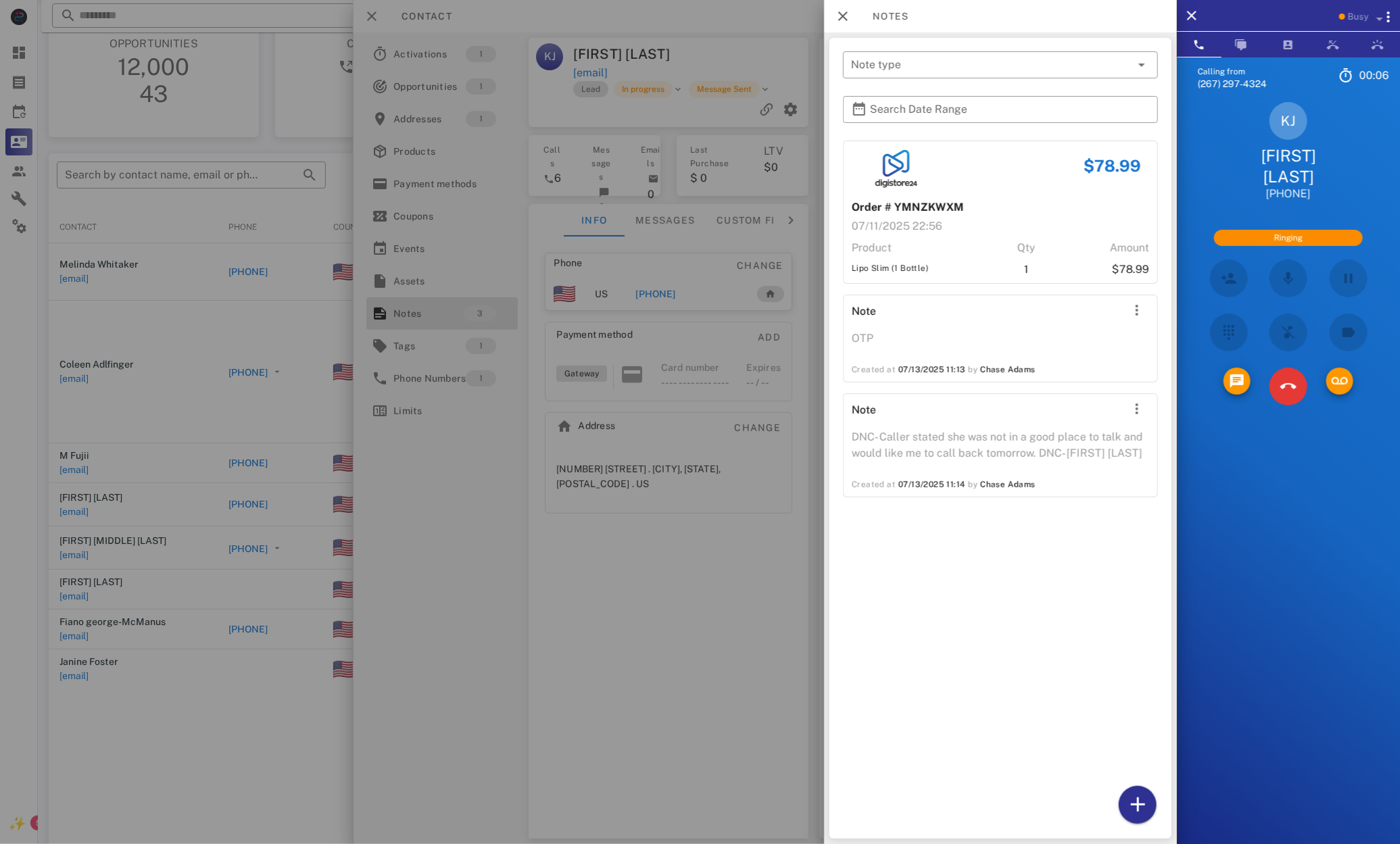 click on "$78.99" at bounding box center (1105, 270) 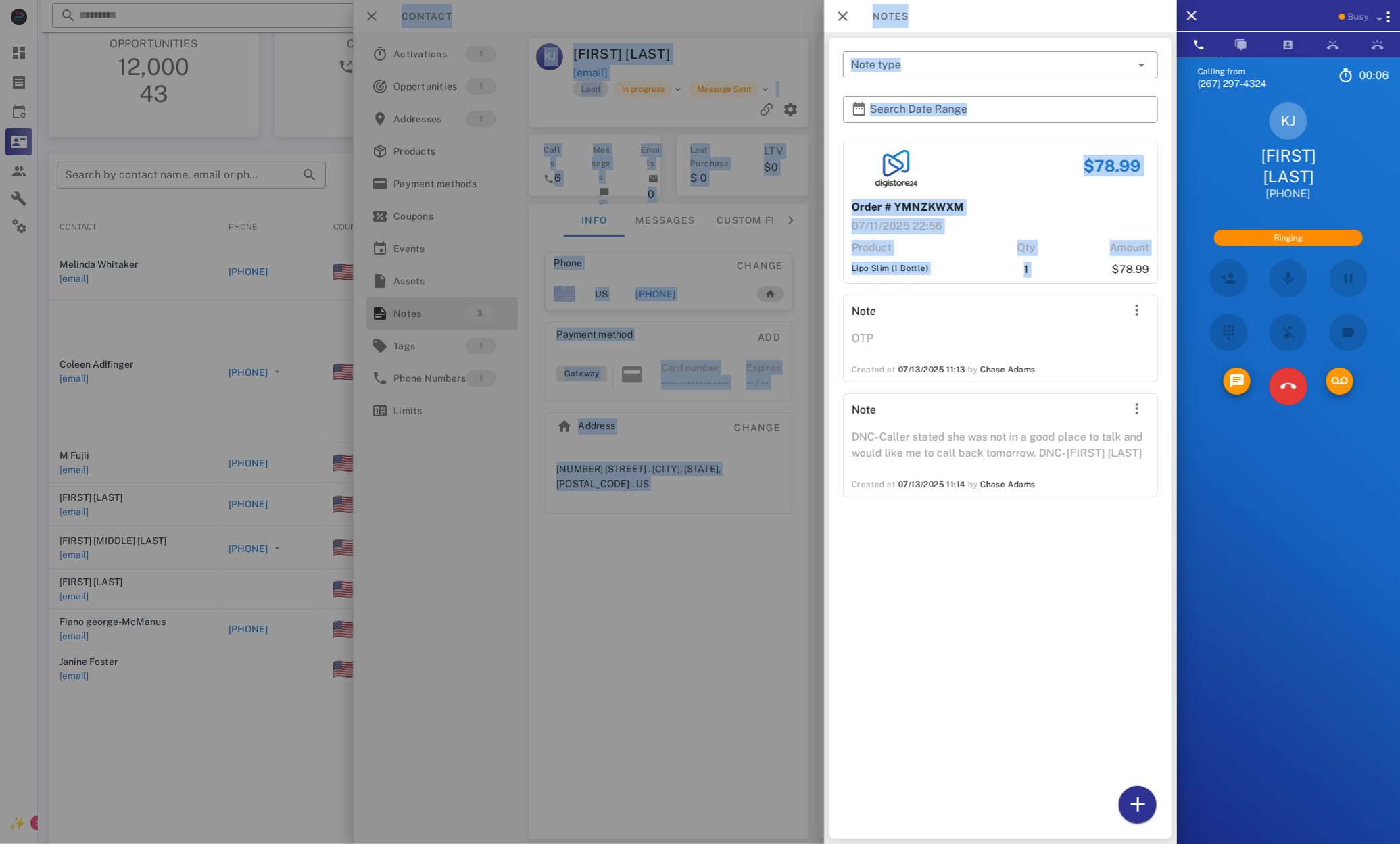 click on "Busy  Calling from (267) 297-4324 00: 06  Unknown      ▼     Australia
+61
Canada
+1
Guam
+1671
Mexico (México)
+52
New Zealand
+64
United Kingdom
+44
United States
+1
1 2 ABC 3 DEF 4 GHI 5 JKL 6 MNO 7 PQRS 8 TUV 9 WXYZ * 0 + #  KJ   Kathy Jordan  +14108028950  Ringing  Directory ​  KM  Karina Mino  Idle   LW  Laura Weiss  Idle   A1  Agent 120  Idle   A1  Agent 121  Idle   A1  Agent 124  Idle   AL  Alexander Lodi  Idle   AB  Andrea Barraza  Idle   CM  Cody Mann  Idle   DW  Damez Walker  Idle   DT  Daniela Tanevski  Idle   EV  Everest Voelker  Idle   FI  Fatima Iqbal  Idle   HG  Heidi Grow  Idle   JG  John Gladmon  Idle   LJ  Leah Jones  Busy   BC  Bo Chase  Busy   TS  Timothie Sy  Offline   LC  Logicall Customer Support  Offline   AD  Accounting Dept  Offline   A1  Agent 100  Offline   A1  Agent 110  Offline   A1  Agent 123  Offline   A1" at bounding box center (719, 5) 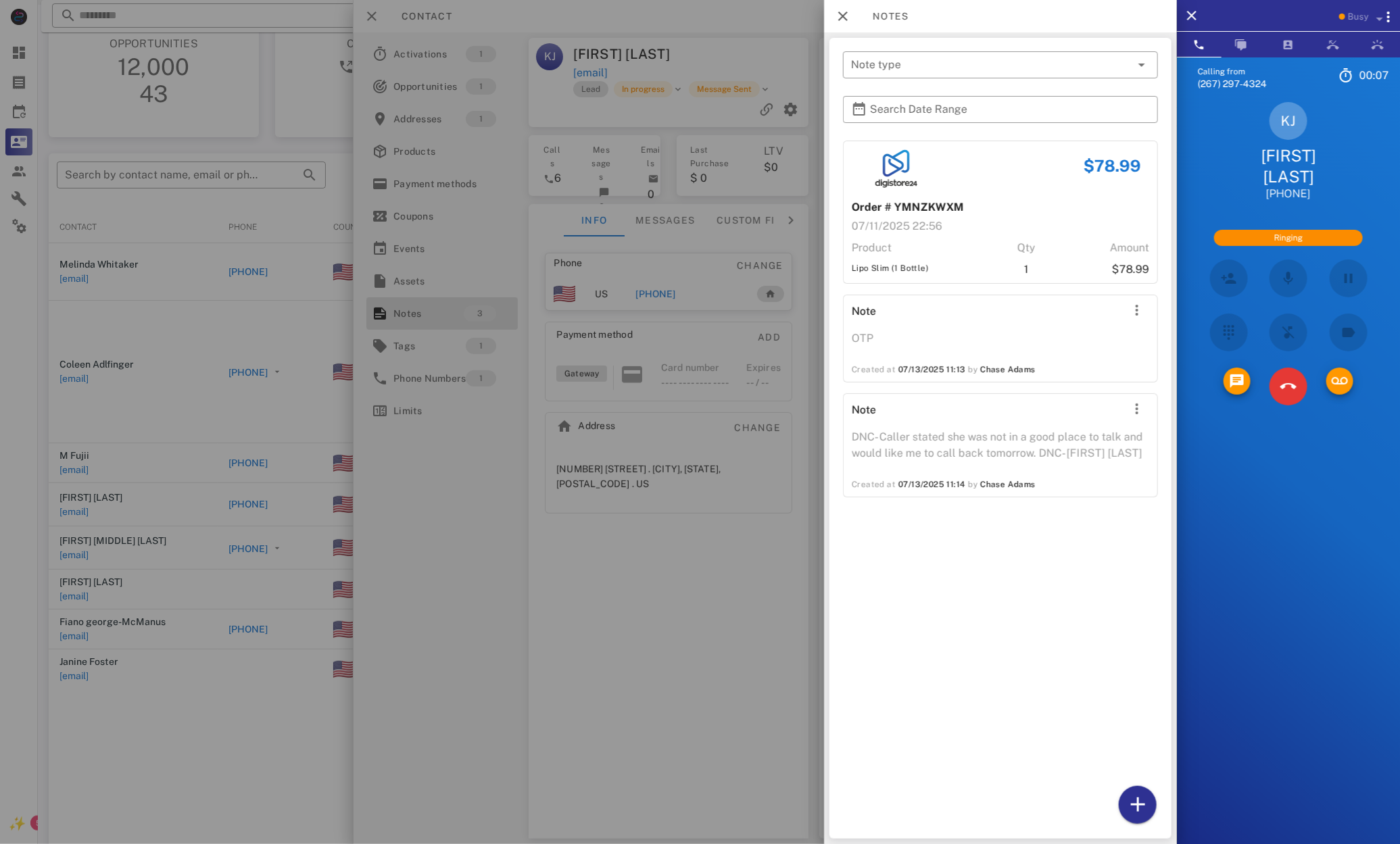click on "Lipo Slim (1 Bottle)" at bounding box center [922, 270] 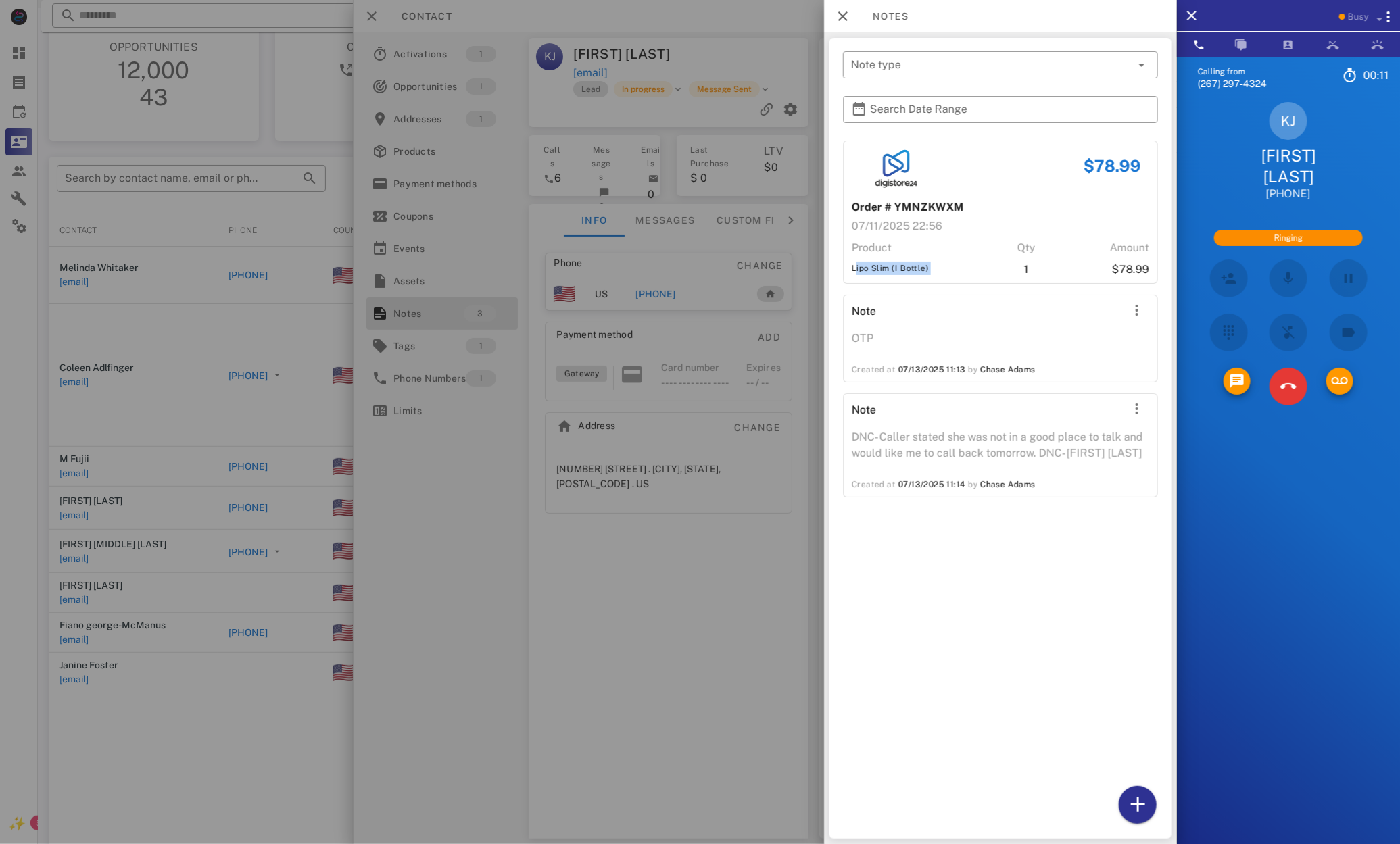scroll, scrollTop: 26, scrollLeft: 0, axis: vertical 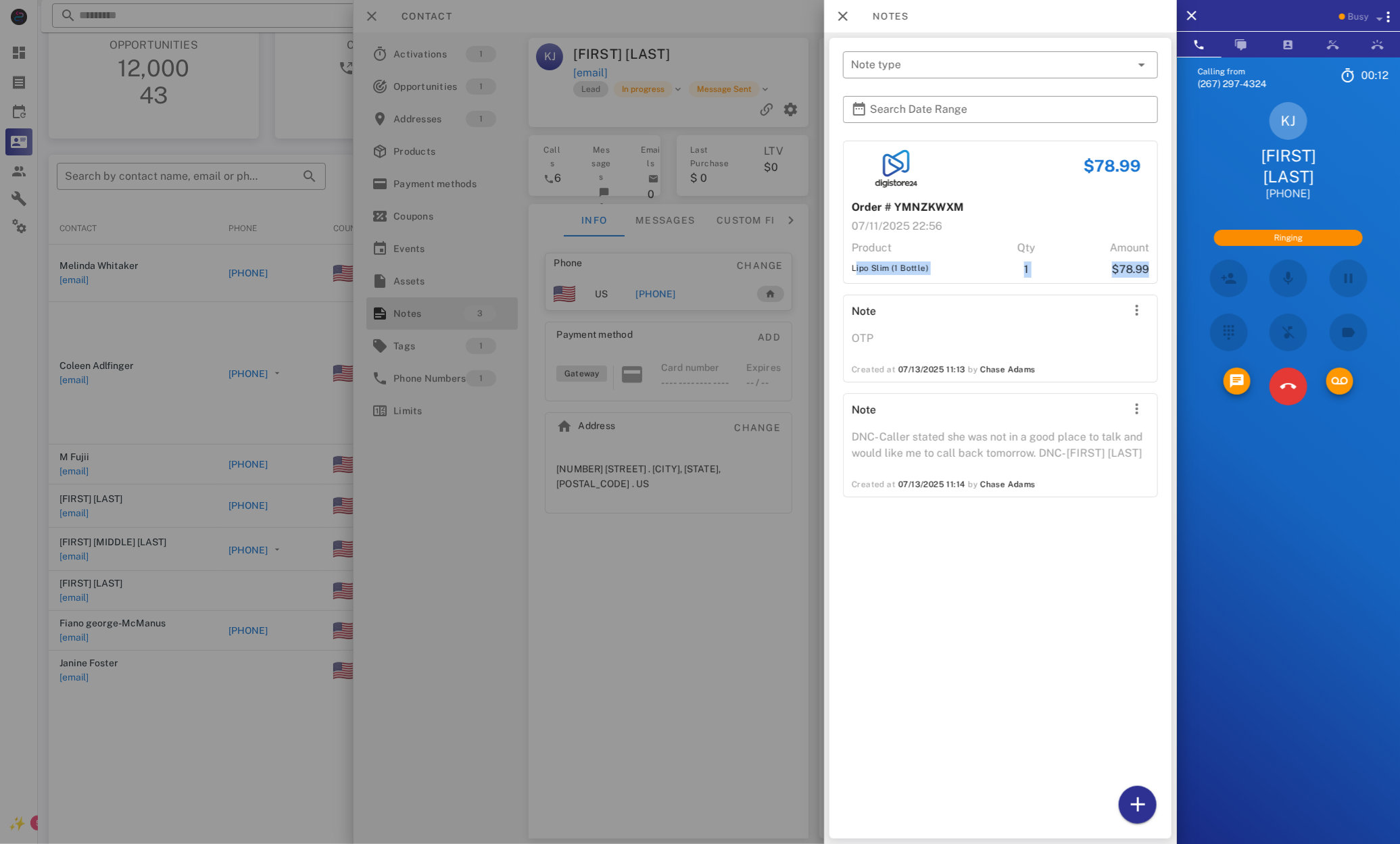 drag, startPoint x: 853, startPoint y: 264, endPoint x: 1154, endPoint y: 272, distance: 301.10629 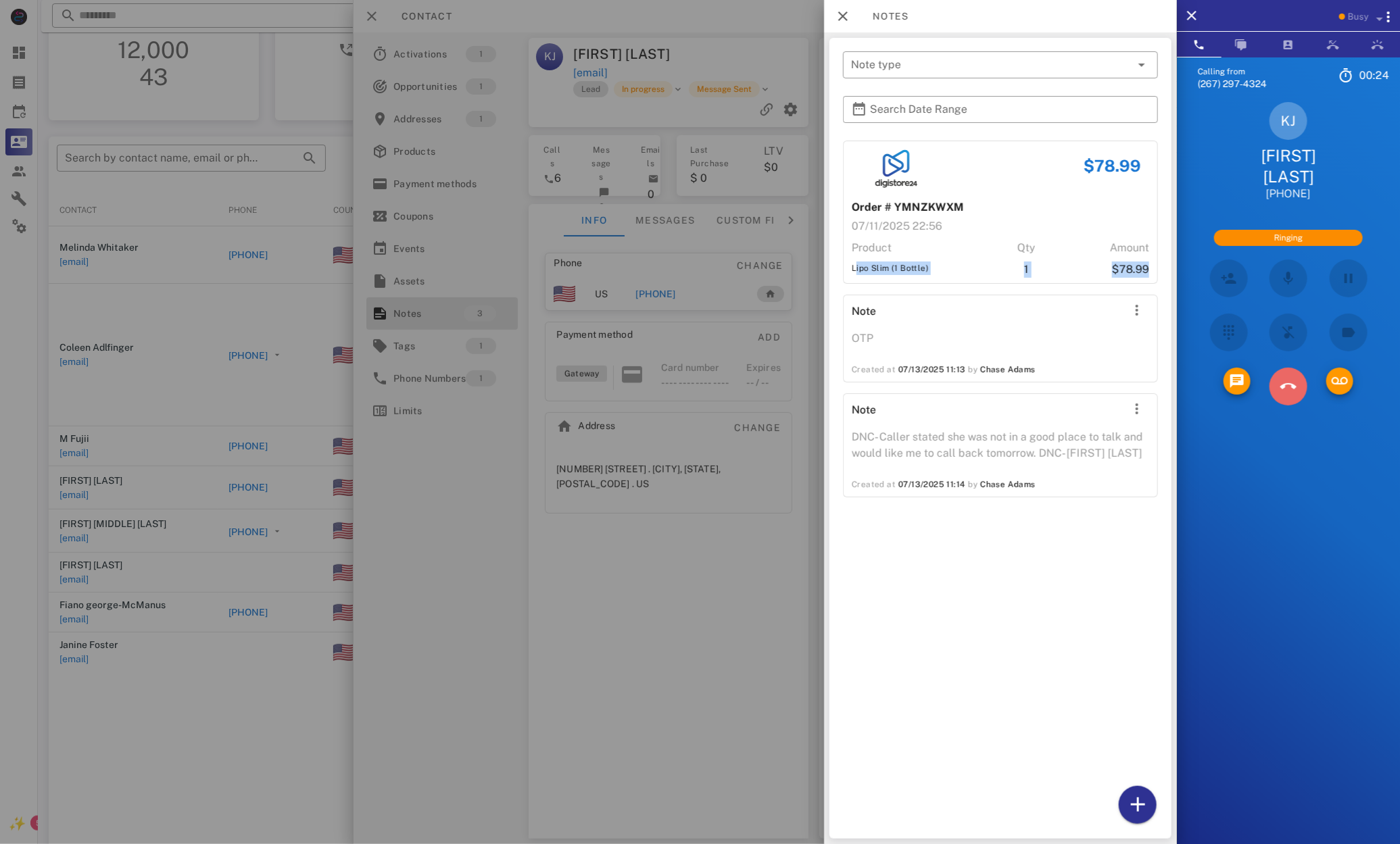 click at bounding box center [1288, 387] 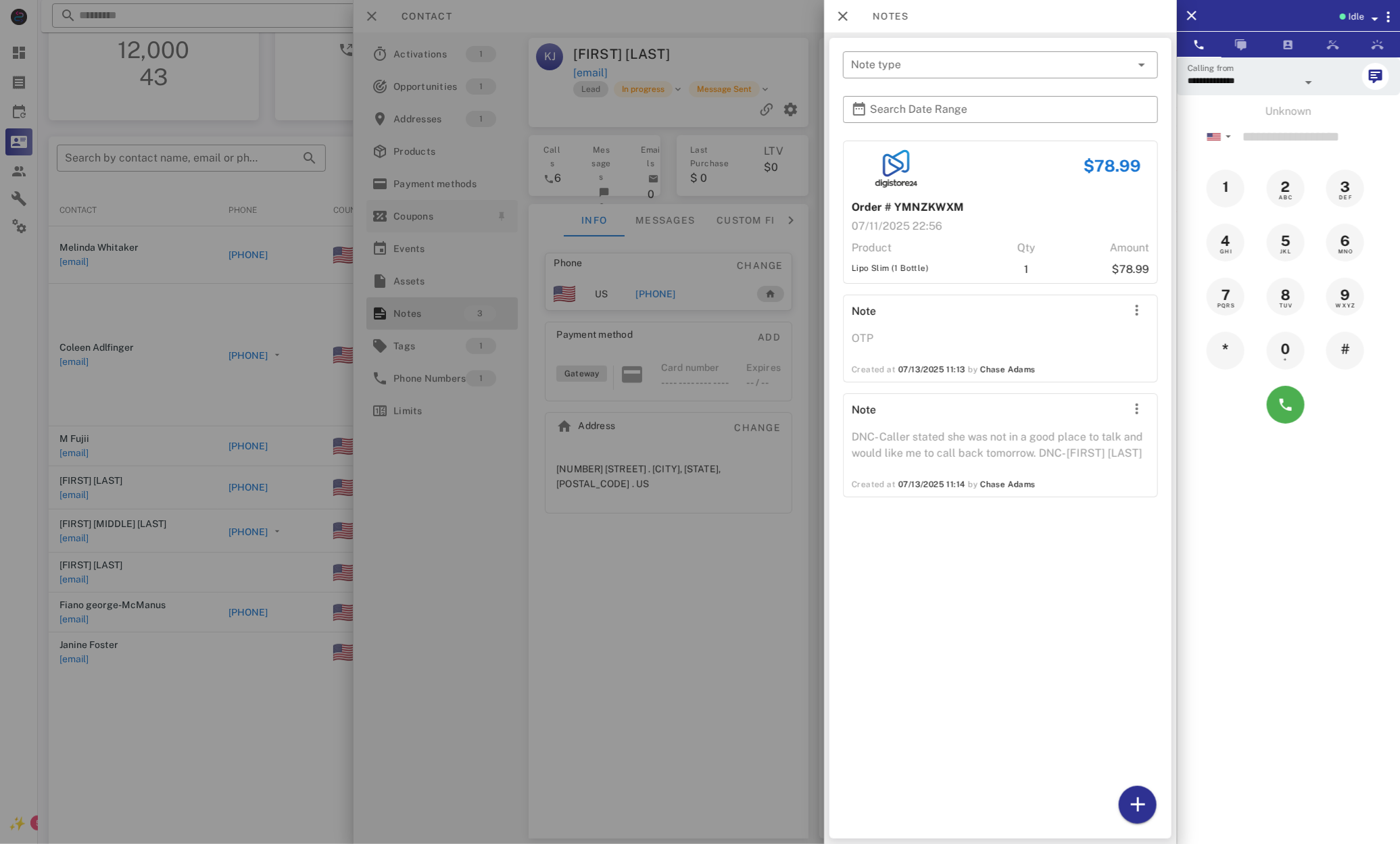 click at bounding box center (700, 422) 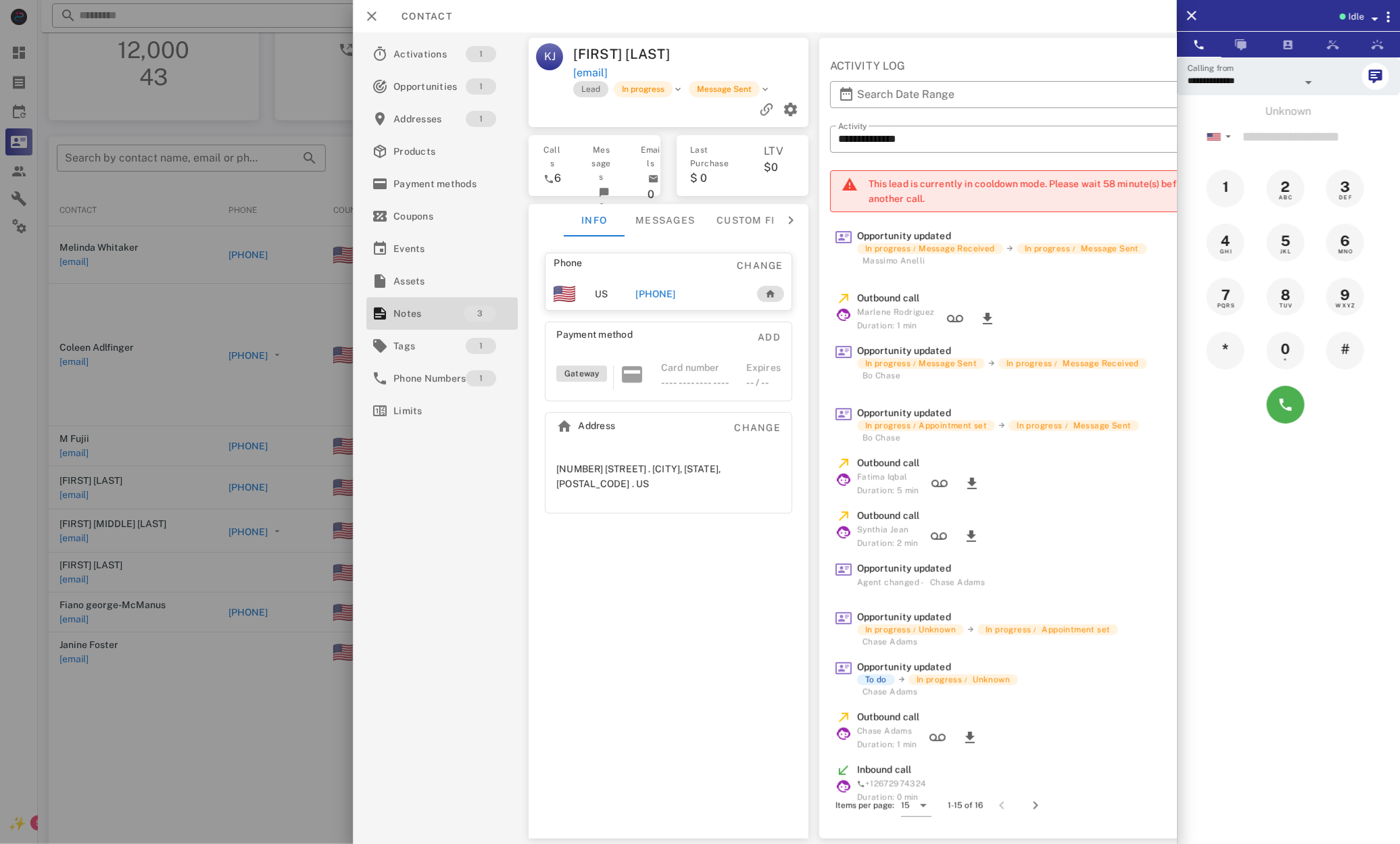 drag, startPoint x: 248, startPoint y: 220, endPoint x: 236, endPoint y: 225, distance: 13 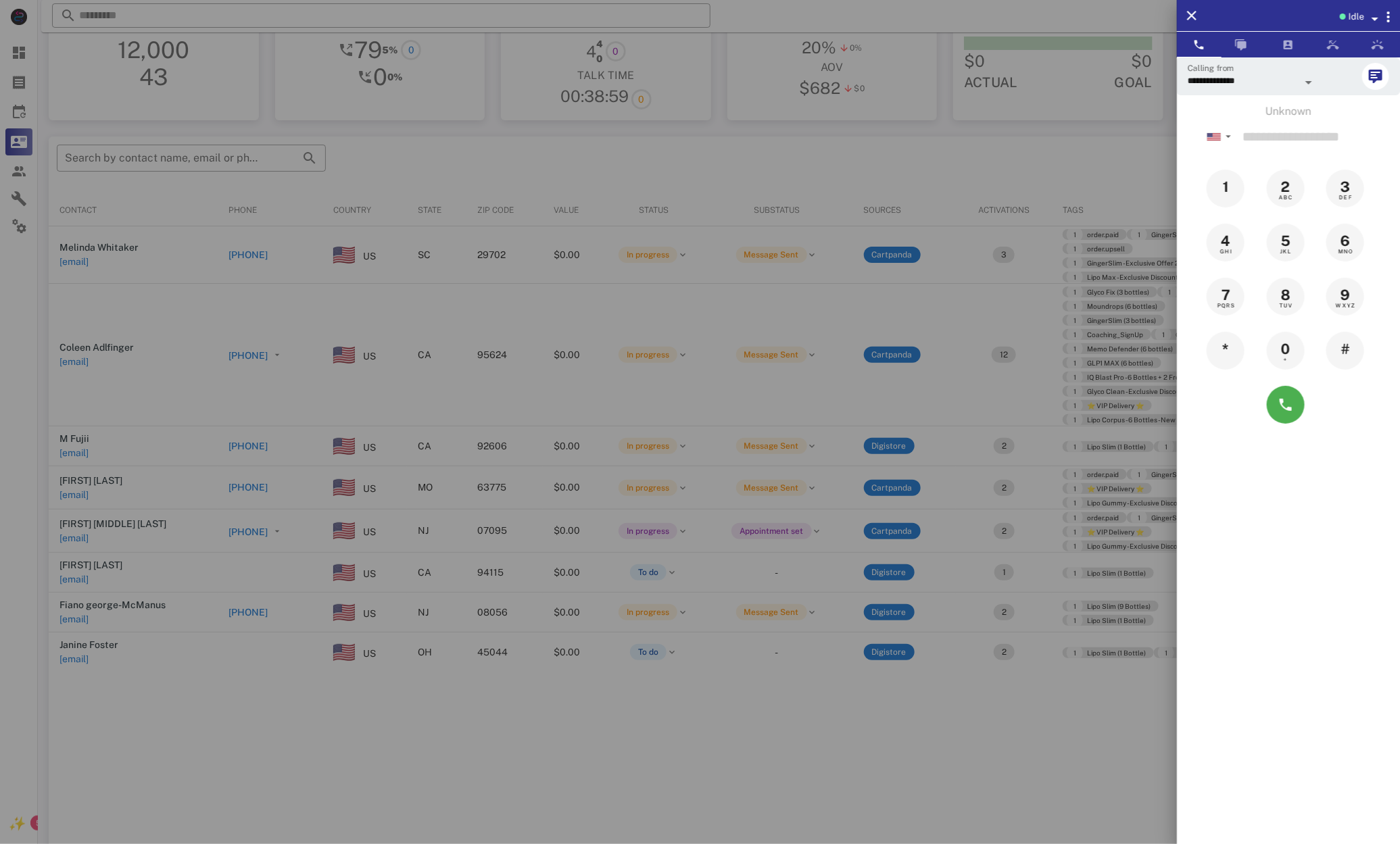 click at bounding box center (700, 422) 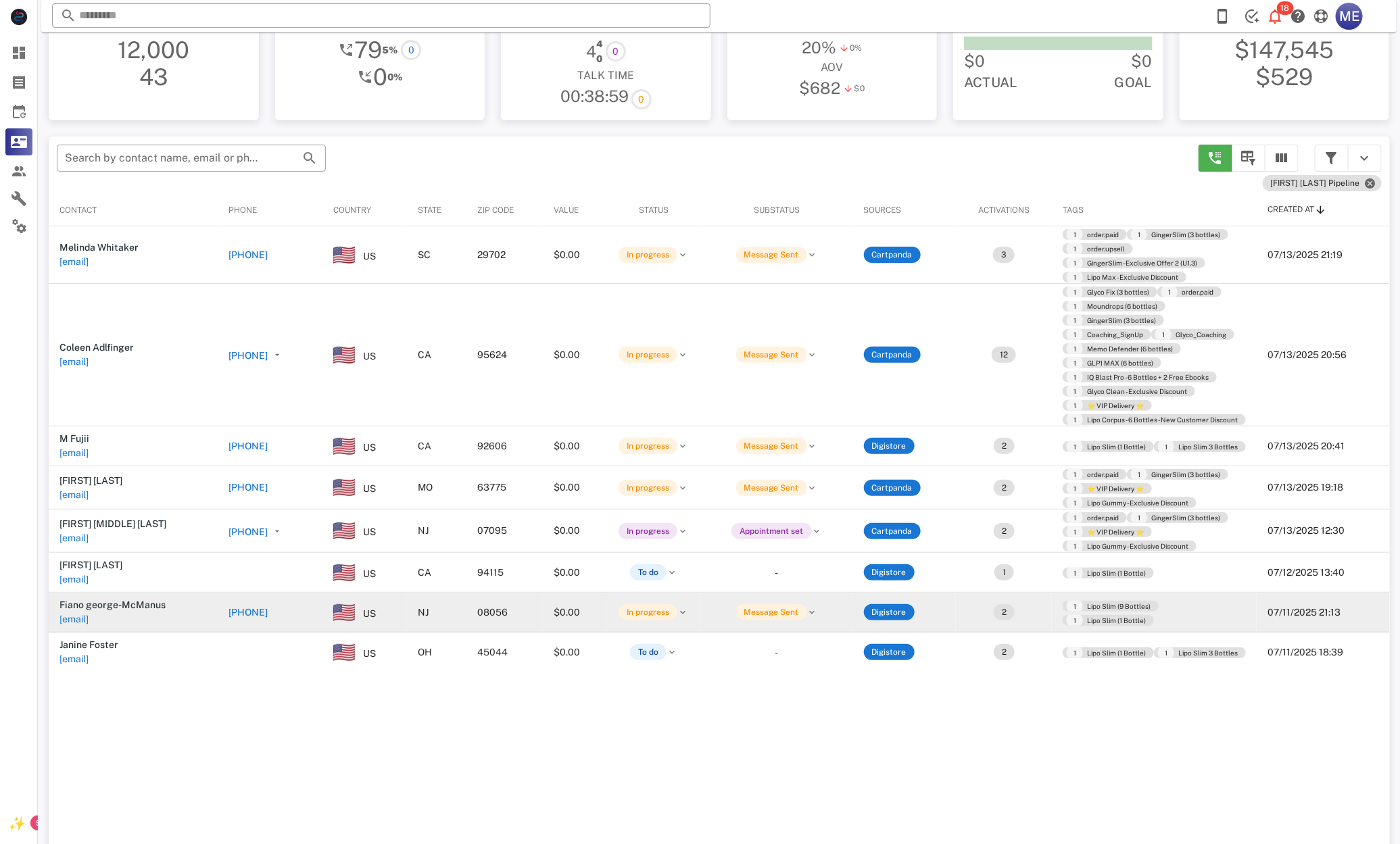 click on "+19175837944" at bounding box center (248, 612) 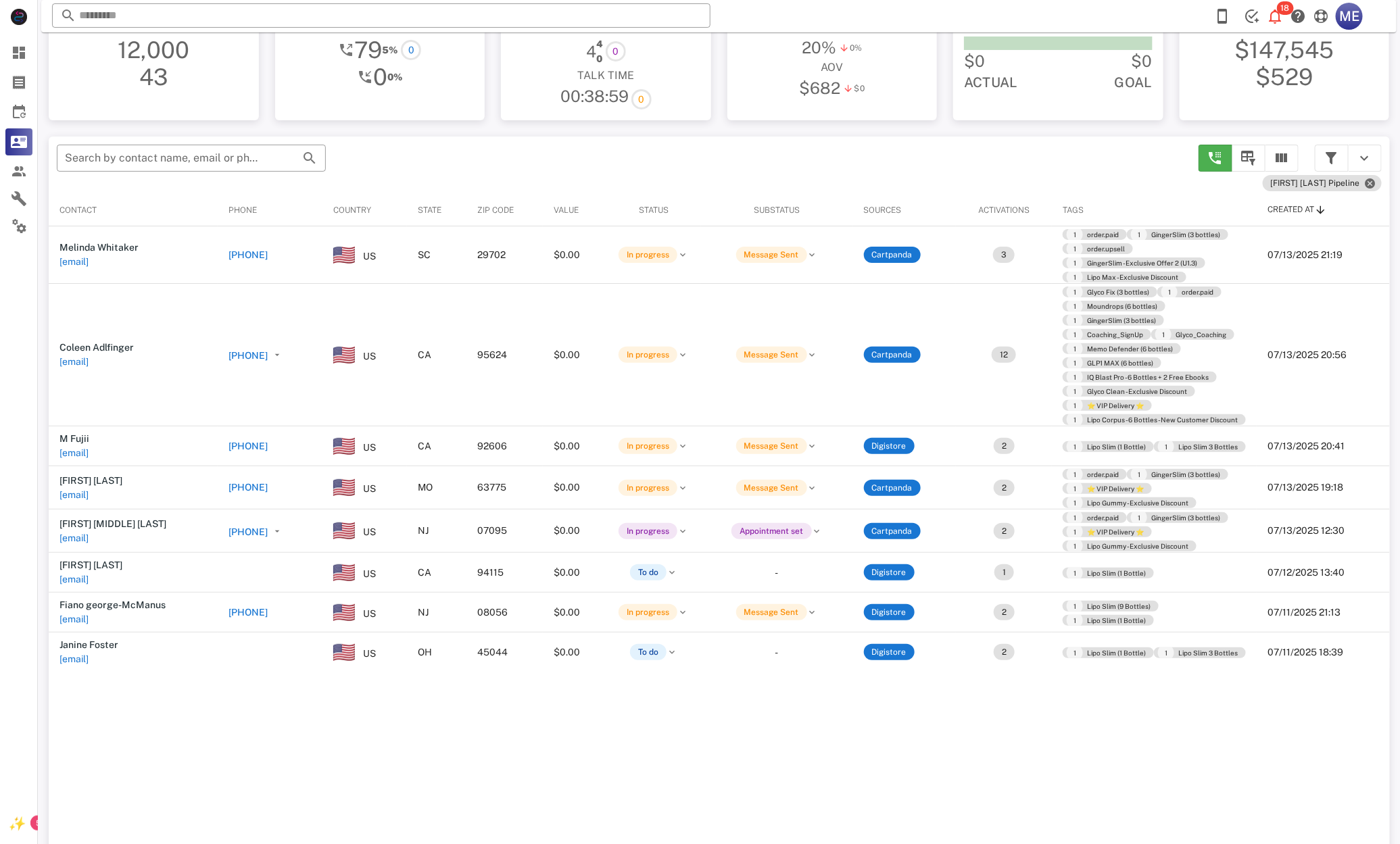 type on "**********" 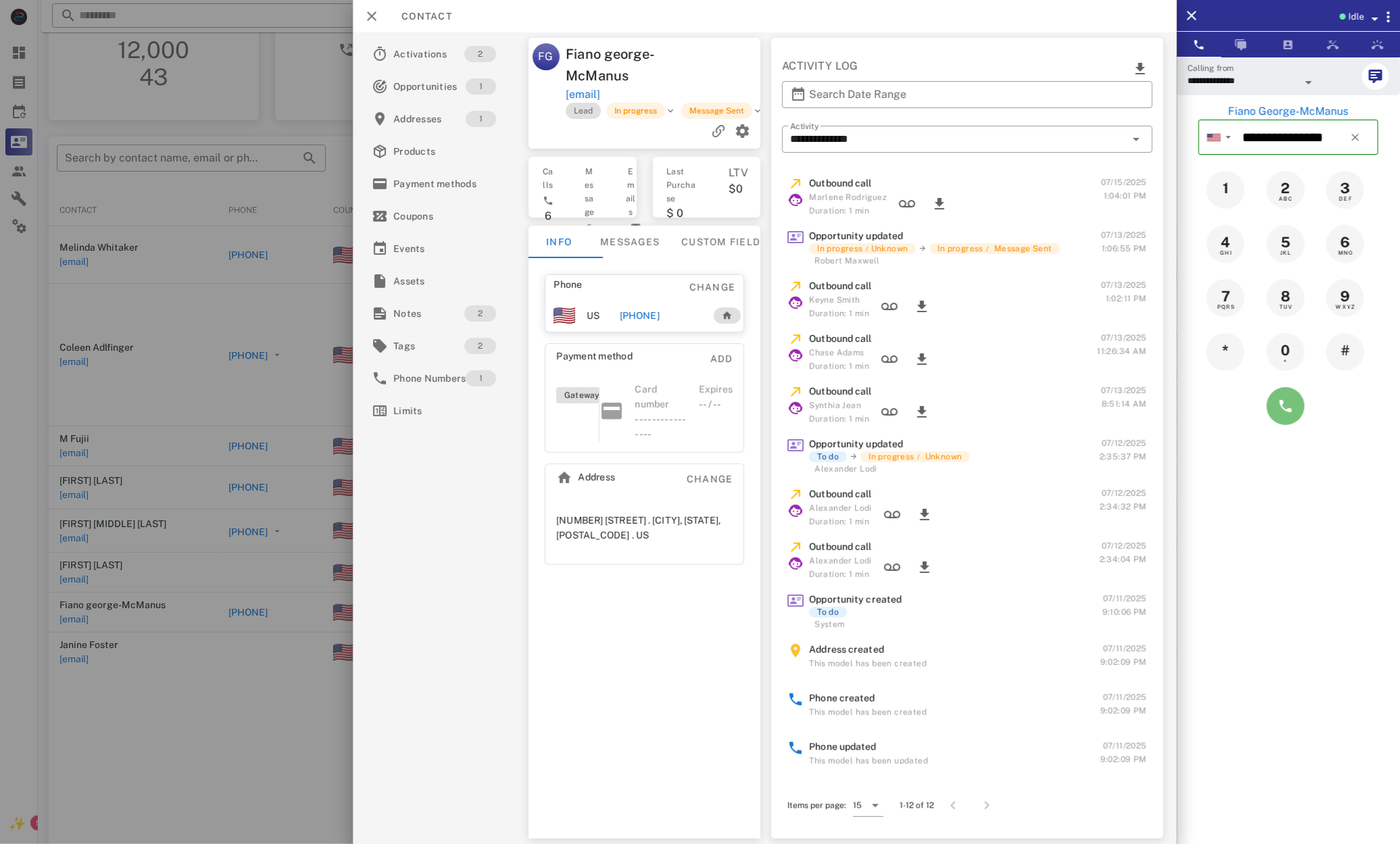 drag, startPoint x: 1285, startPoint y: 405, endPoint x: 1278, endPoint y: 407, distance: 7.28011 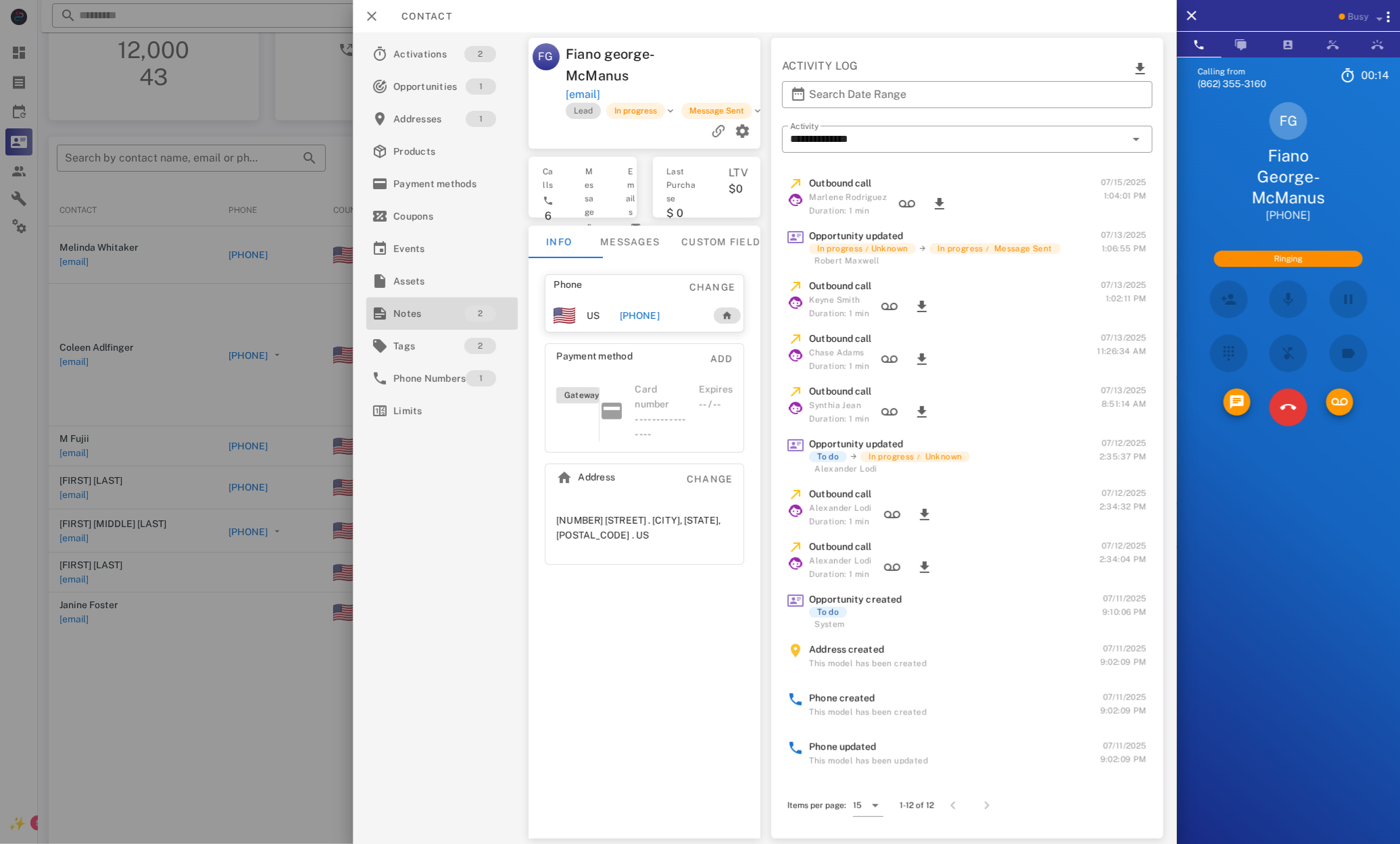 click on "Notes" at bounding box center (429, 314) 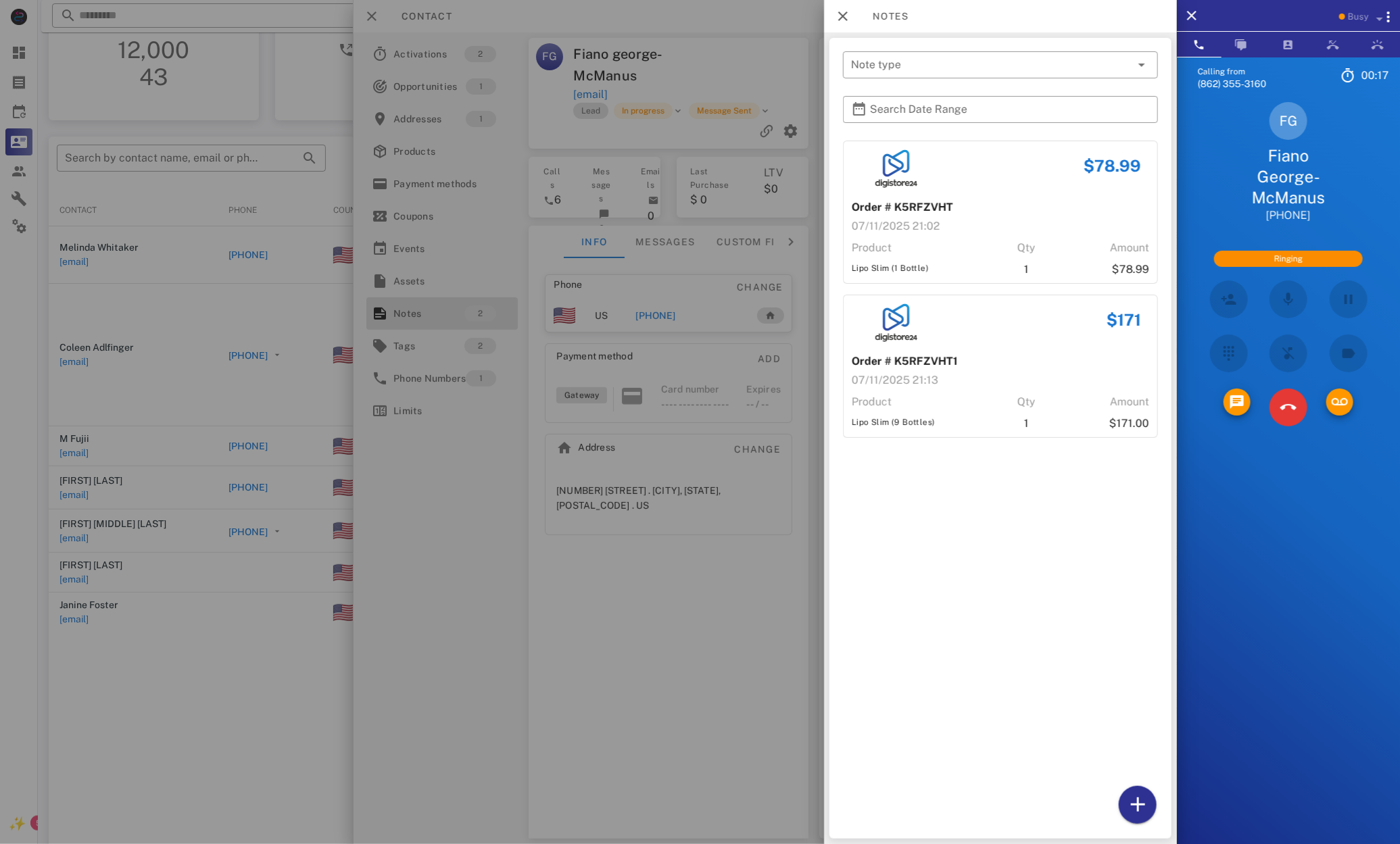 drag, startPoint x: 905, startPoint y: 268, endPoint x: 957, endPoint y: 273, distance: 52.23983 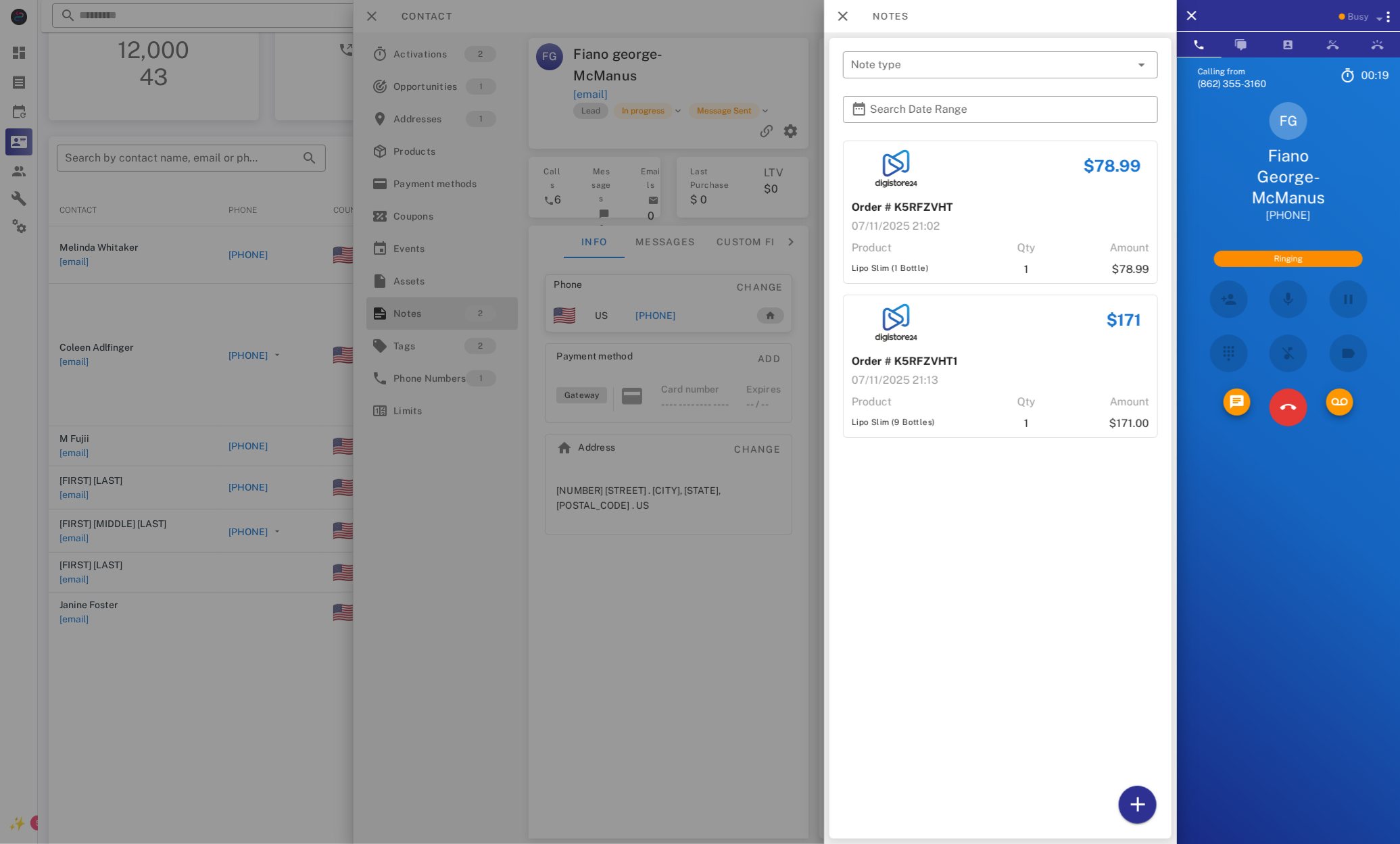 drag, startPoint x: 852, startPoint y: 419, endPoint x: 945, endPoint y: 441, distance: 95.56673 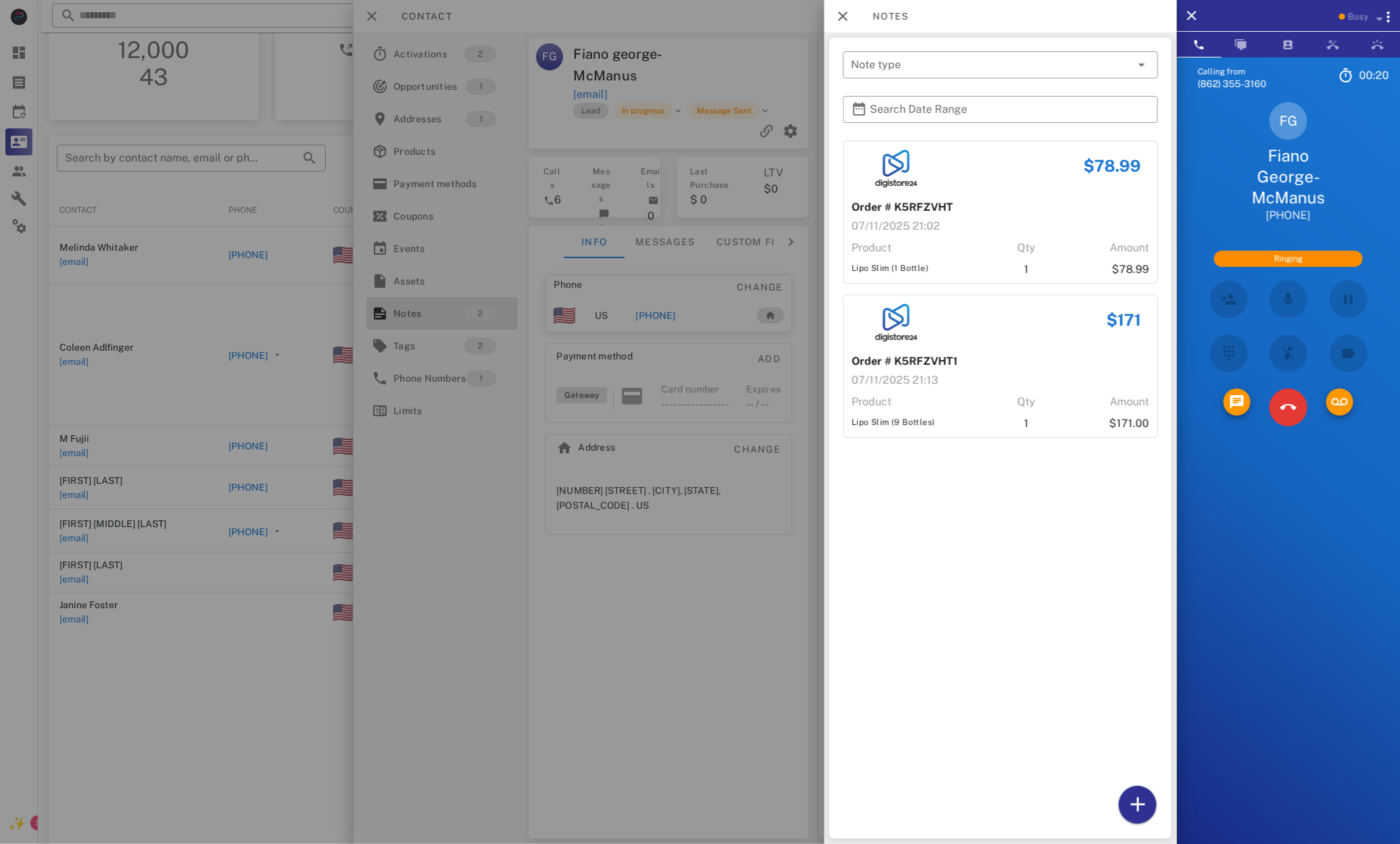 click on "$78.99   Order # K5RFZVHT   07/11/2025 21:02   Product Qty Amount  Lipo Slim (1 Bottle)  1 $78.99  $171   Order # K5RFZVHT1   07/11/2025 21:13   Product Qty Amount  Lipo Slim (9 Bottles)  1 $171.00" at bounding box center [1000, 487] 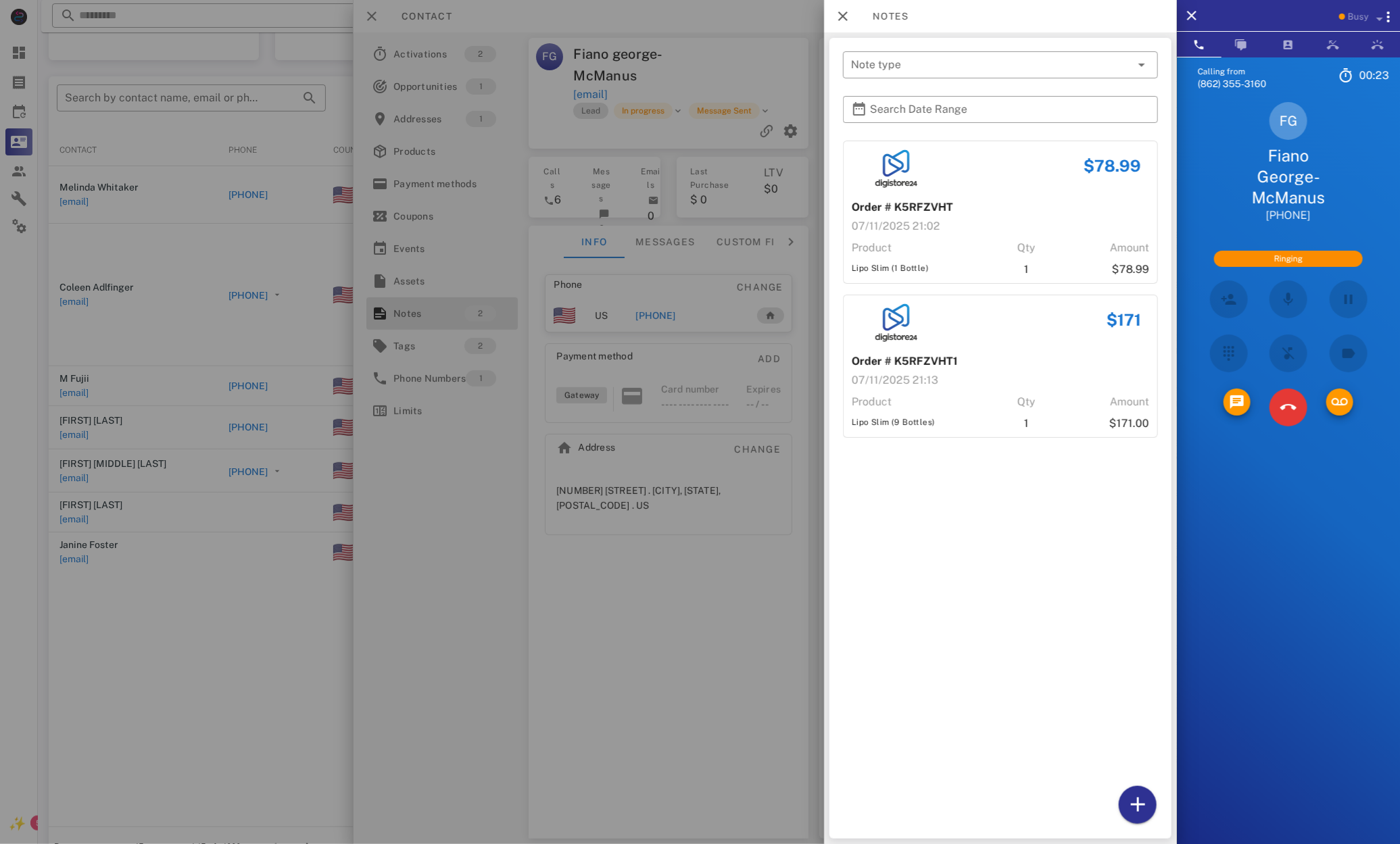 scroll, scrollTop: 137, scrollLeft: 0, axis: vertical 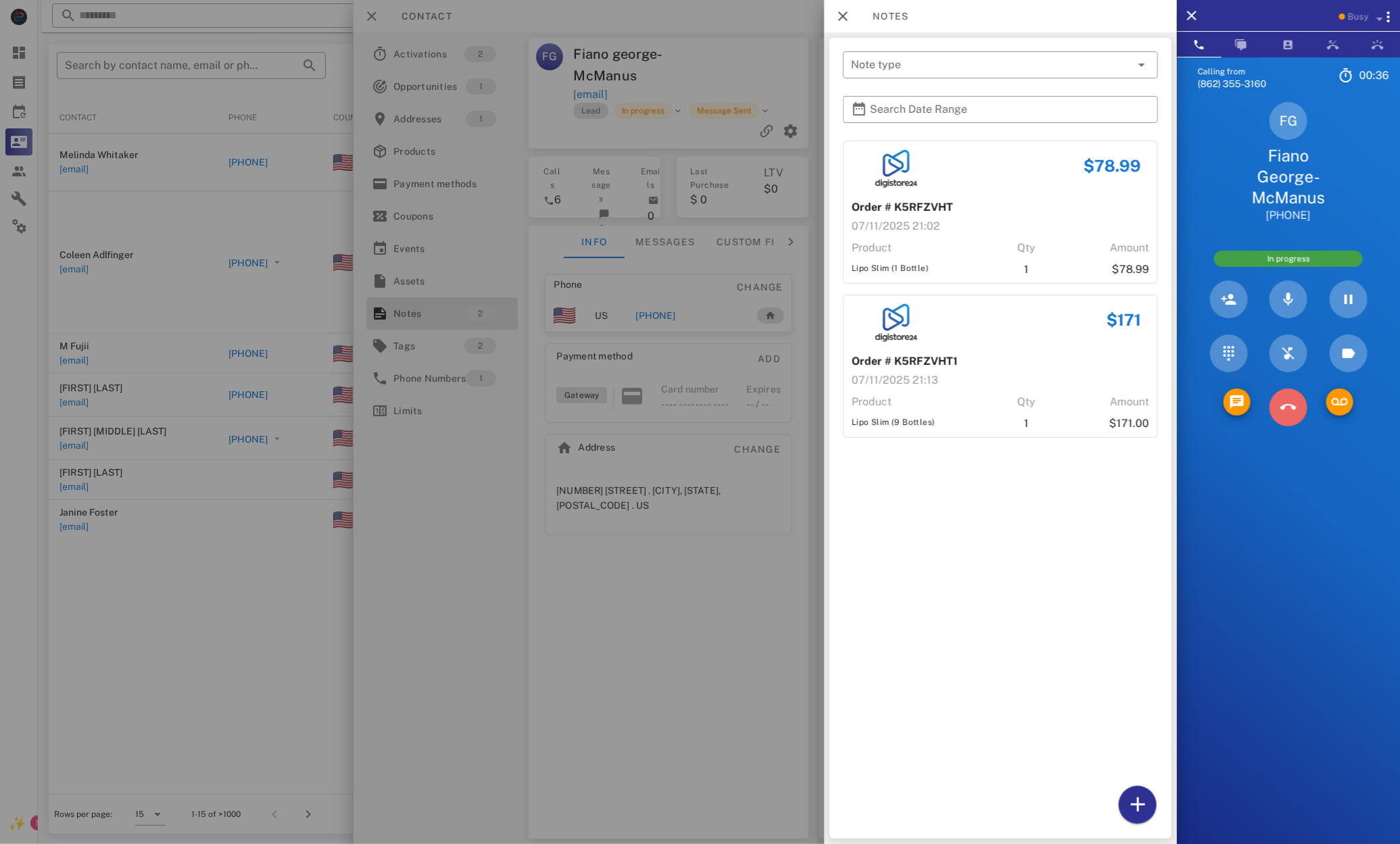 click at bounding box center (1288, 407) 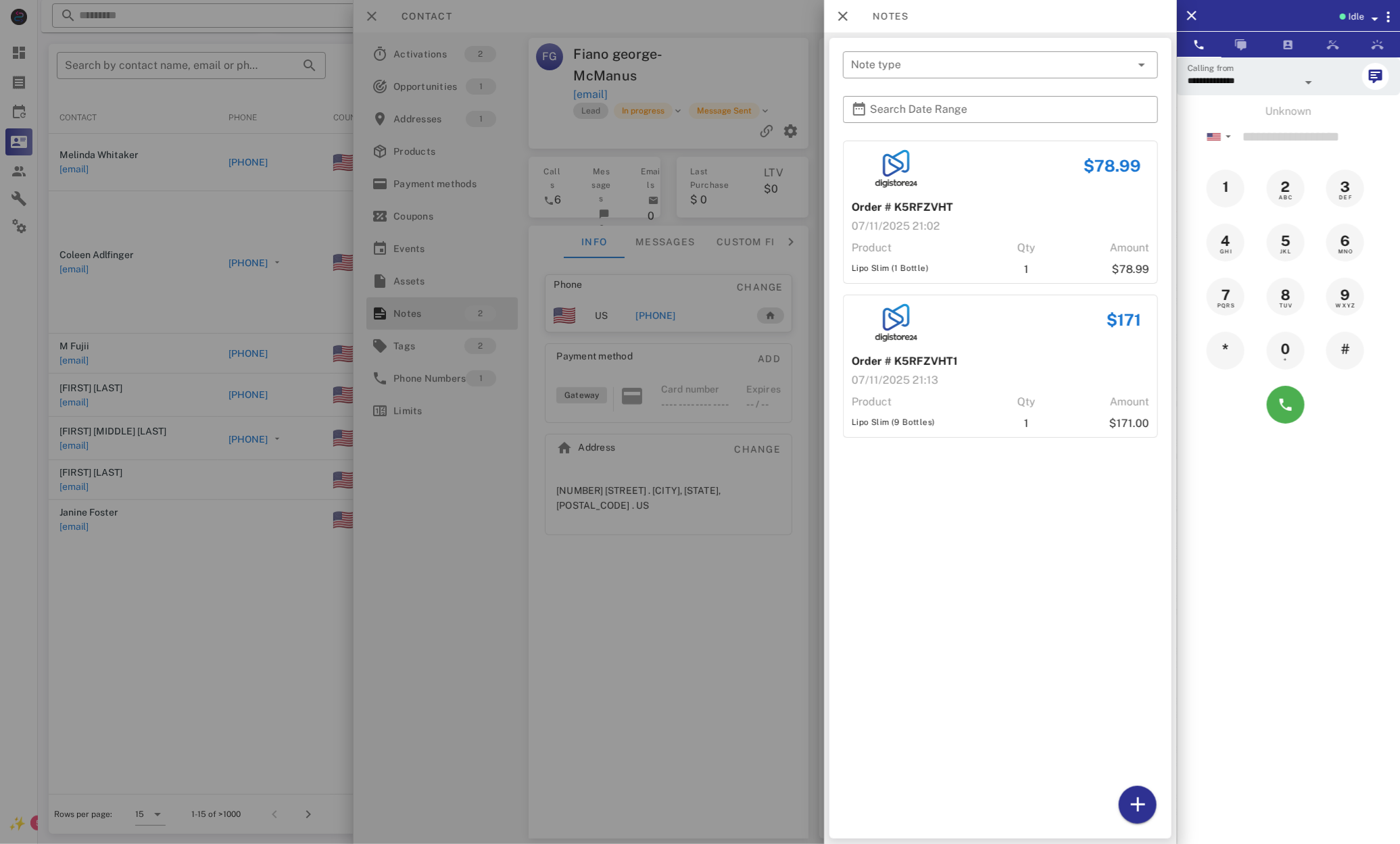 drag, startPoint x: 595, startPoint y: 426, endPoint x: 587, endPoint y: 429, distance: 9 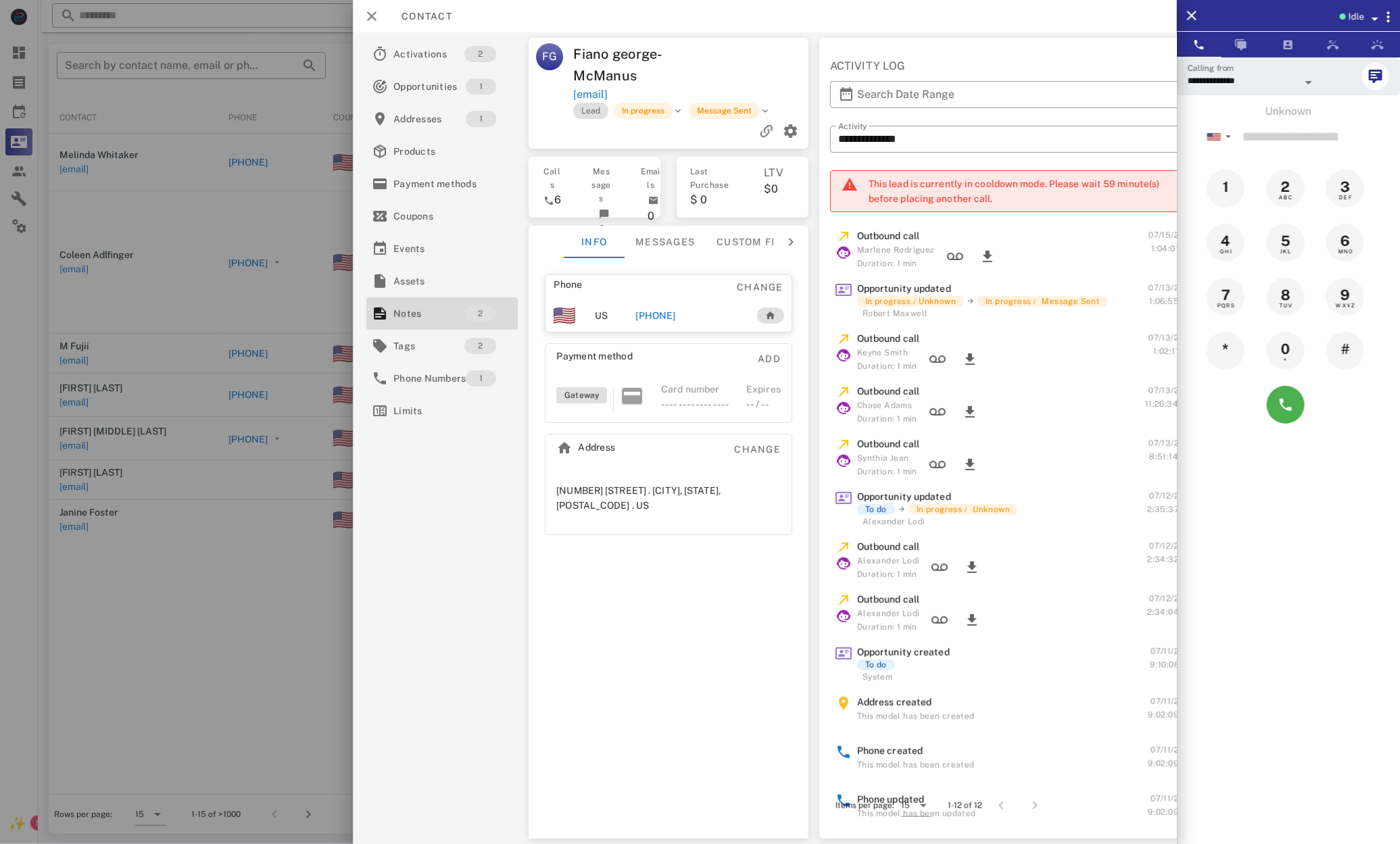 click at bounding box center (700, 422) 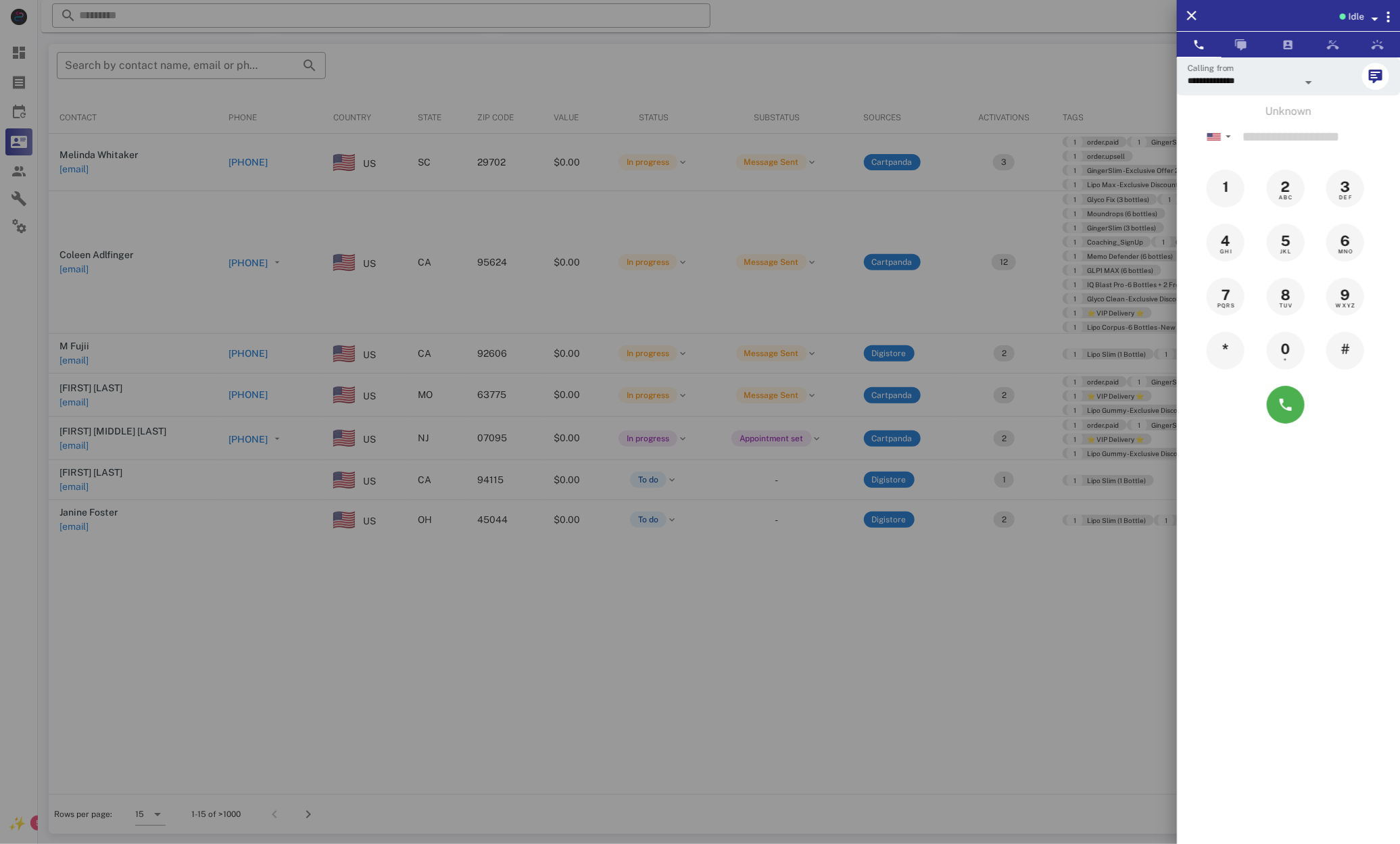 click at bounding box center (700, 422) 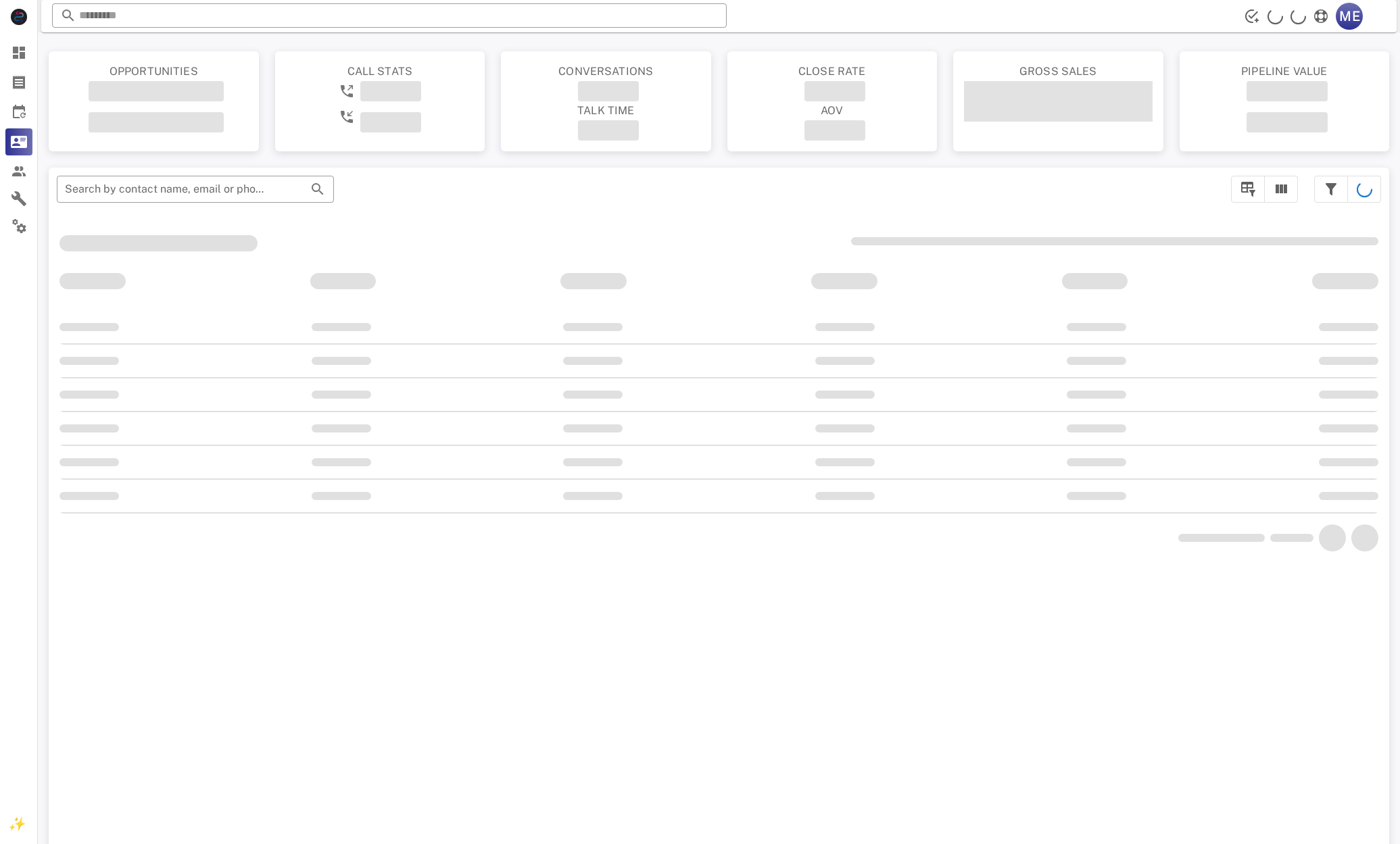scroll, scrollTop: 124, scrollLeft: 0, axis: vertical 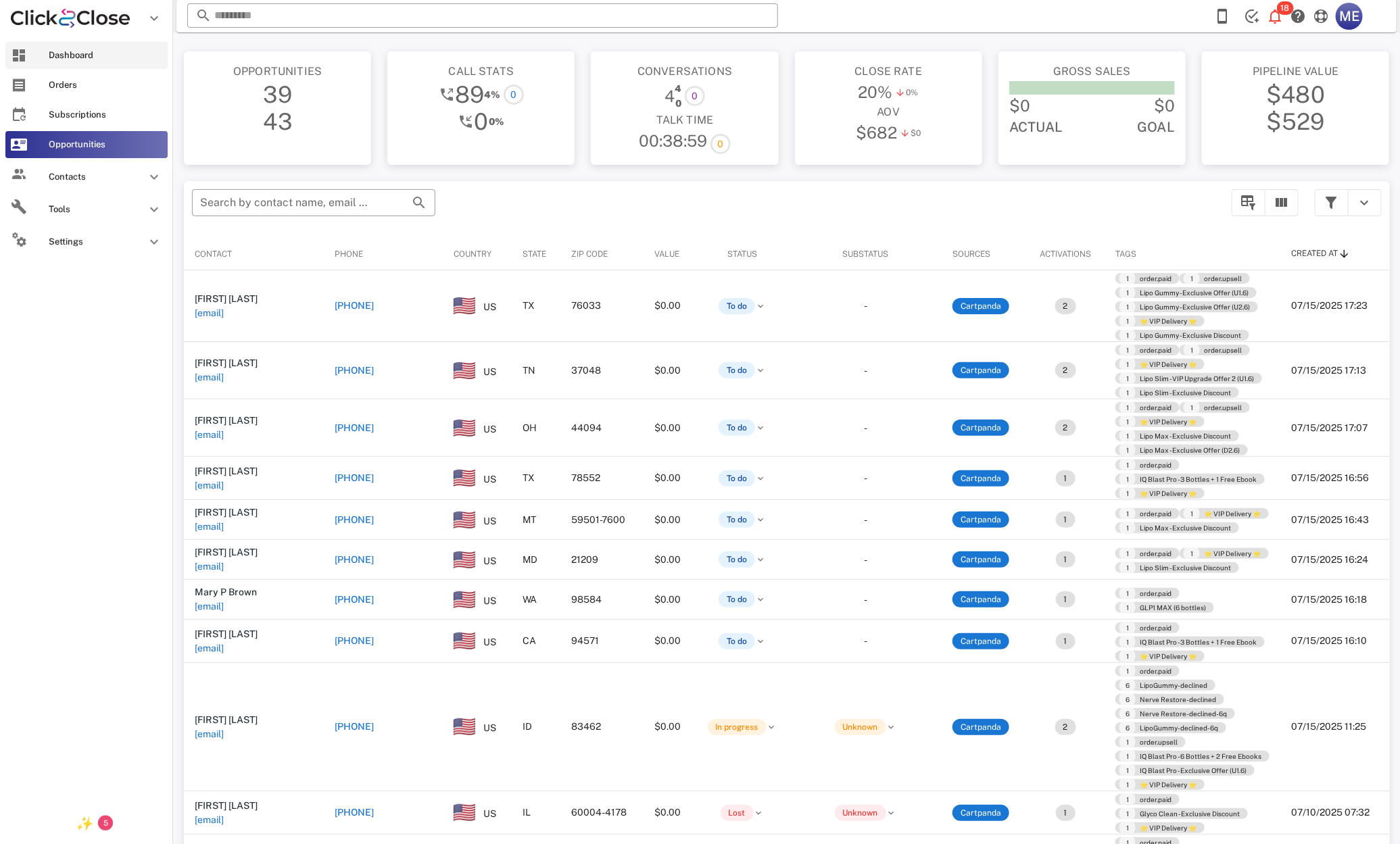 click on "Dashboard" at bounding box center (105, 55) 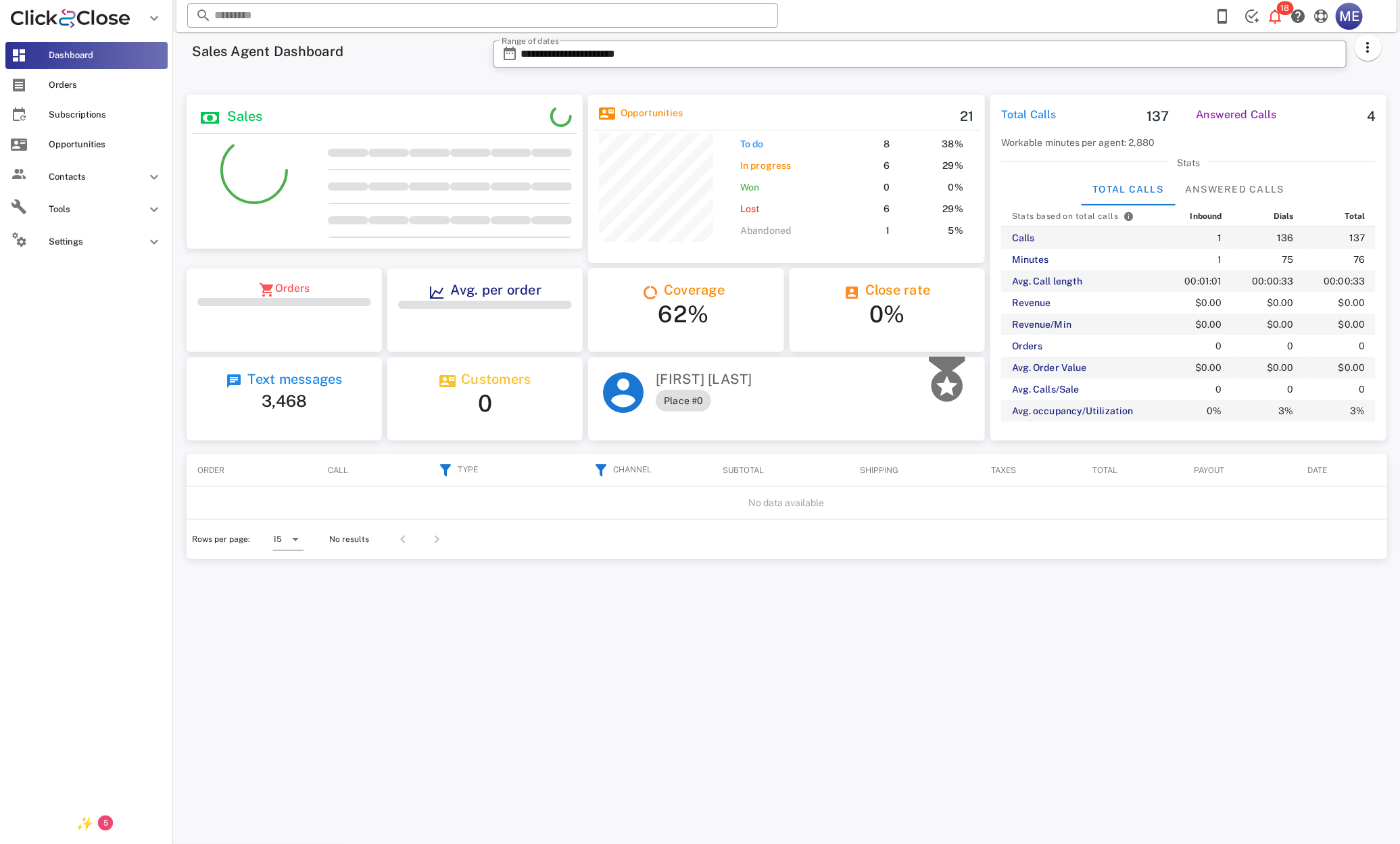 scroll, scrollTop: 675572, scrollLeft: 675605, axis: both 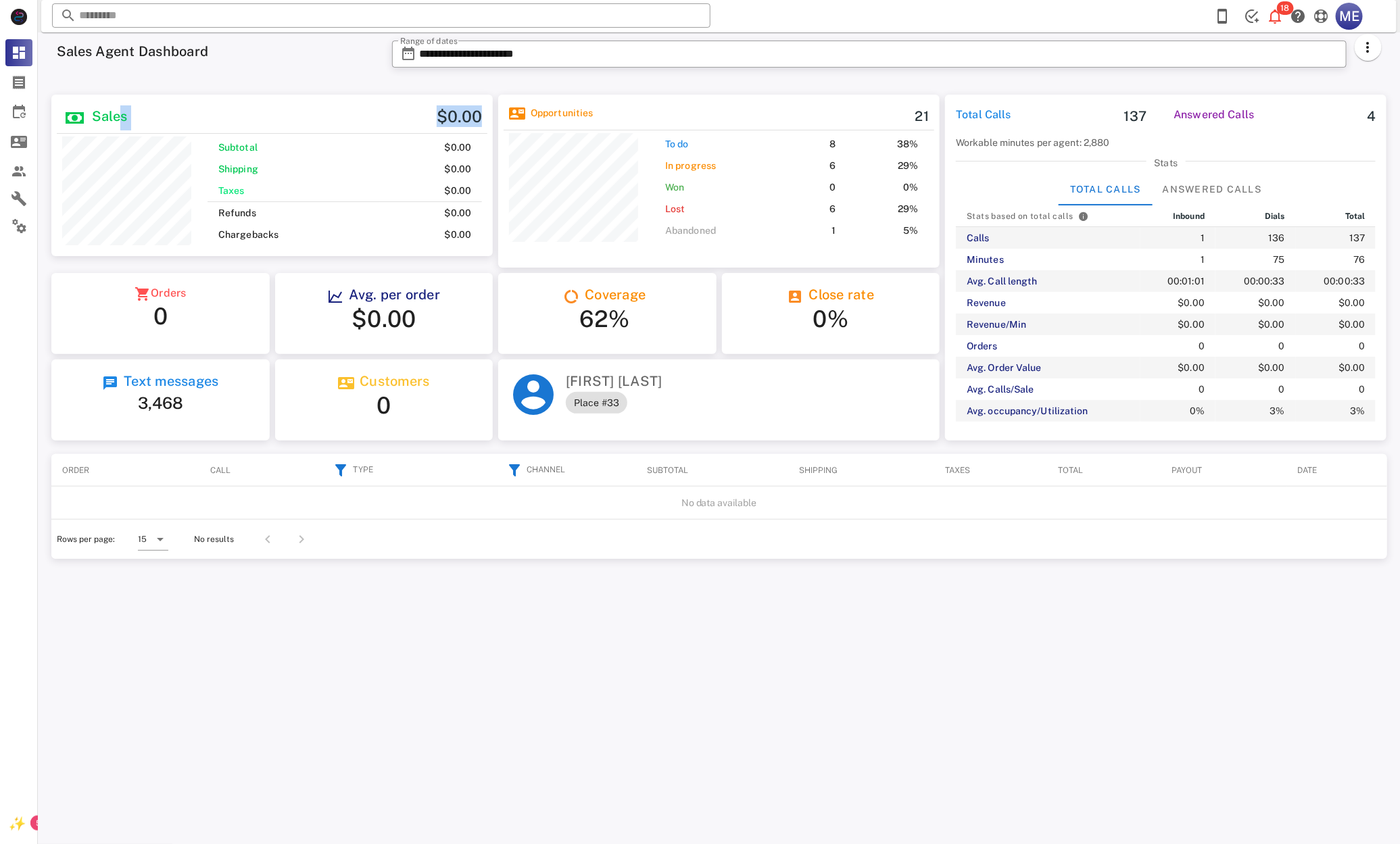 drag, startPoint x: 117, startPoint y: 122, endPoint x: 254, endPoint y: 132, distance: 137.3645 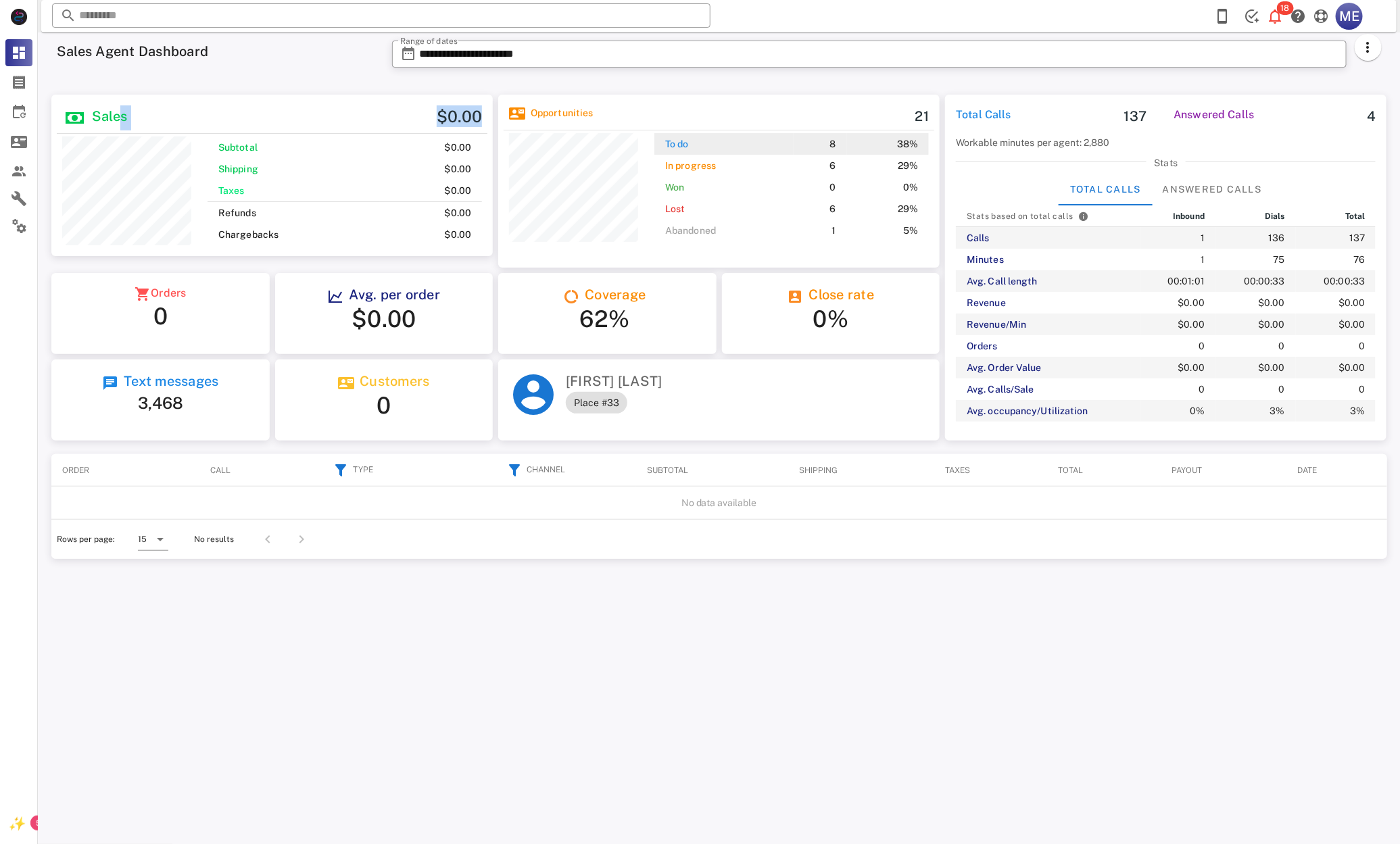 drag, startPoint x: 591, startPoint y: 124, endPoint x: 704, endPoint y: 149, distance: 115.73245 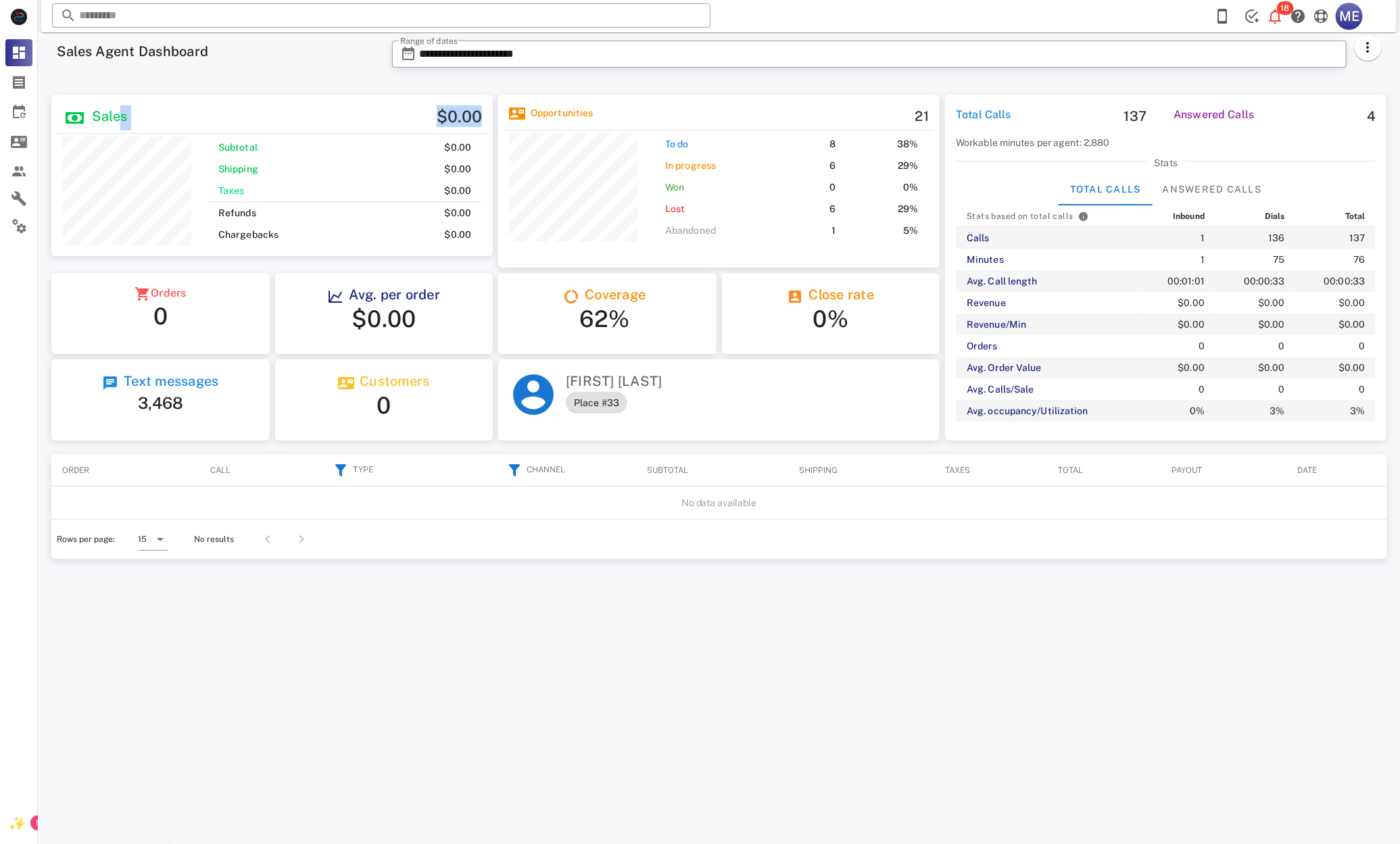 drag, startPoint x: 695, startPoint y: 121, endPoint x: 948, endPoint y: 115, distance: 253.07114 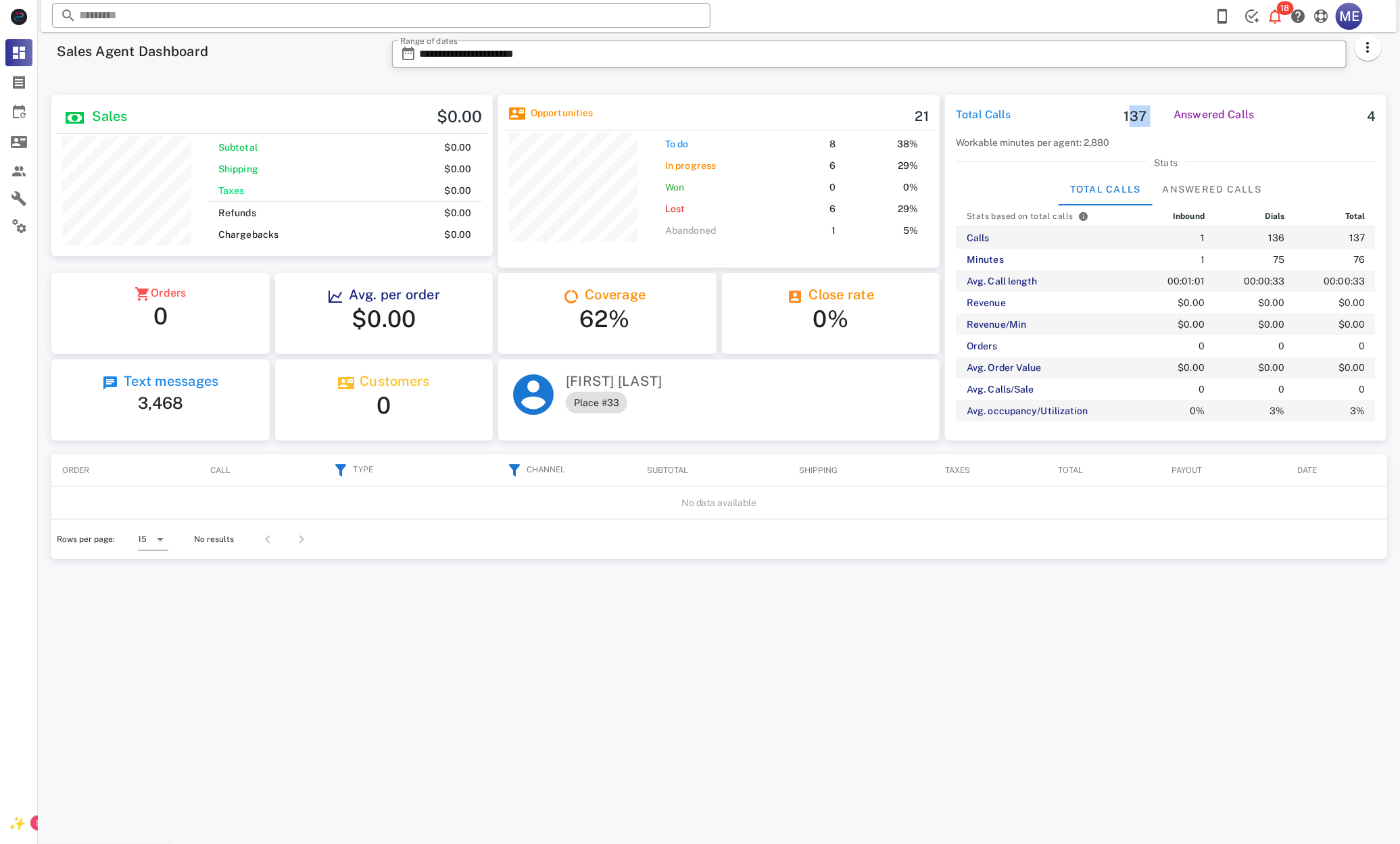 drag, startPoint x: 1125, startPoint y: 120, endPoint x: 1159, endPoint y: 124, distance: 34.23449 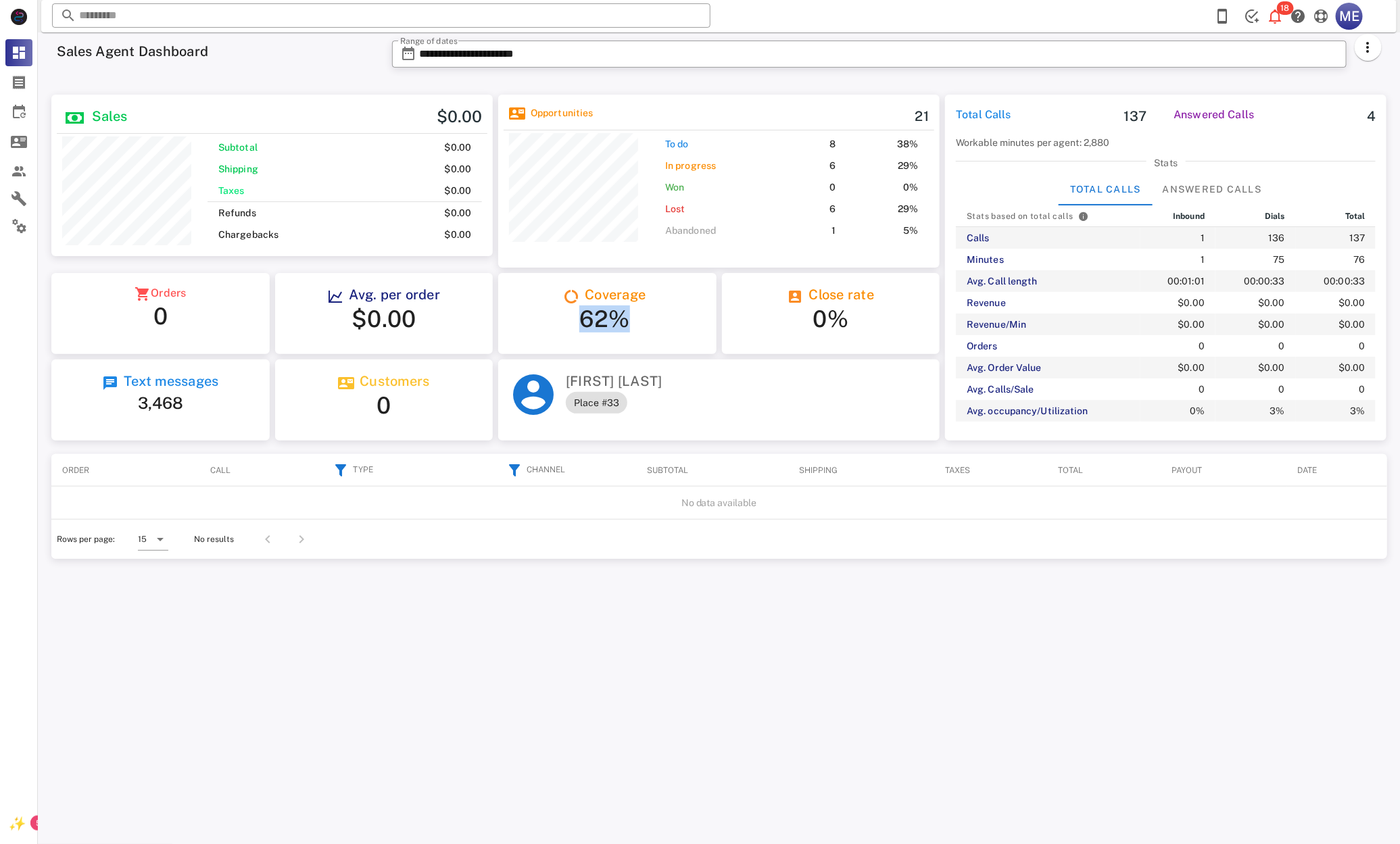 drag, startPoint x: 570, startPoint y: 321, endPoint x: 645, endPoint y: 318, distance: 75.05998 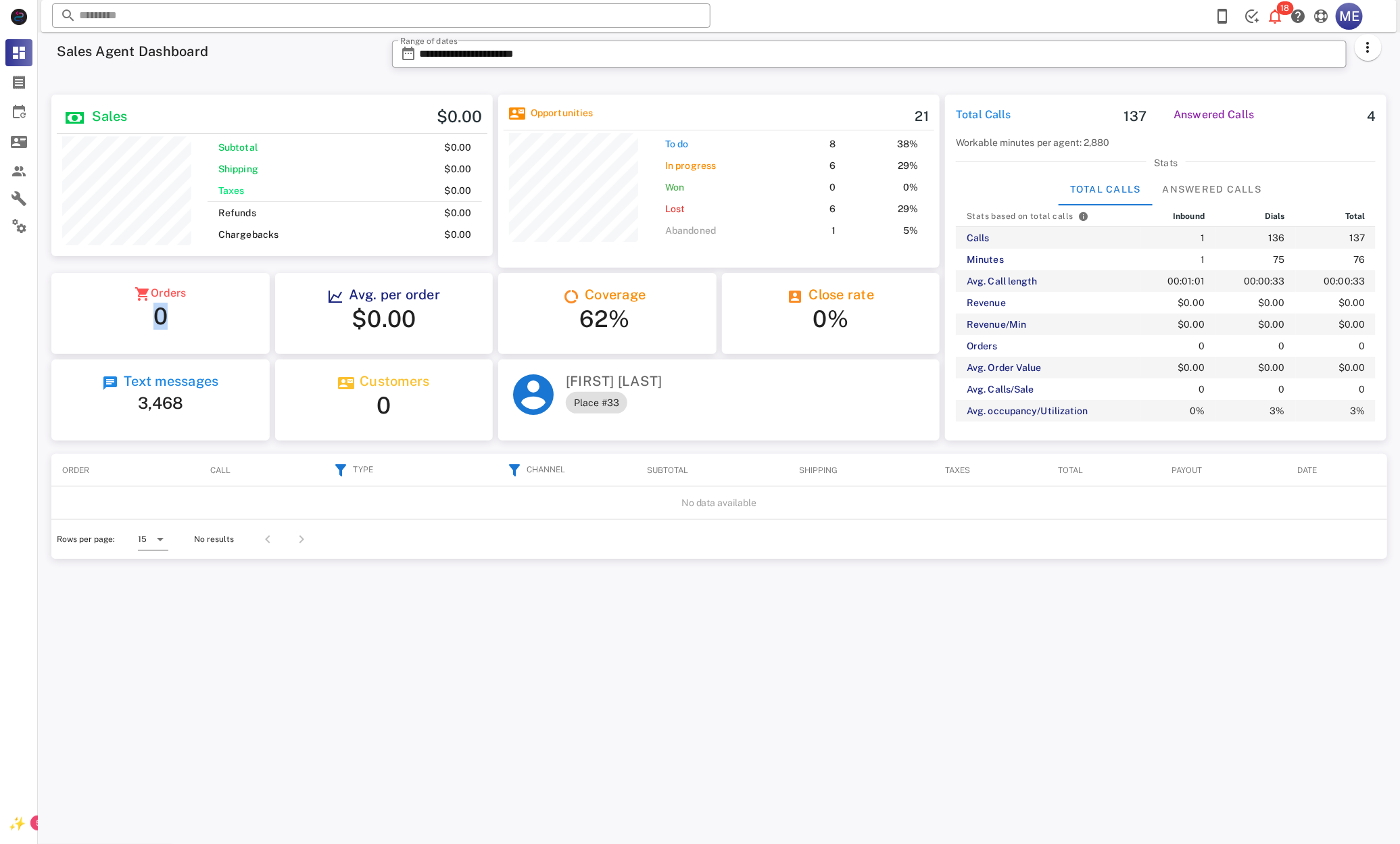 drag, startPoint x: 121, startPoint y: 307, endPoint x: 256, endPoint y: 320, distance: 135.62448 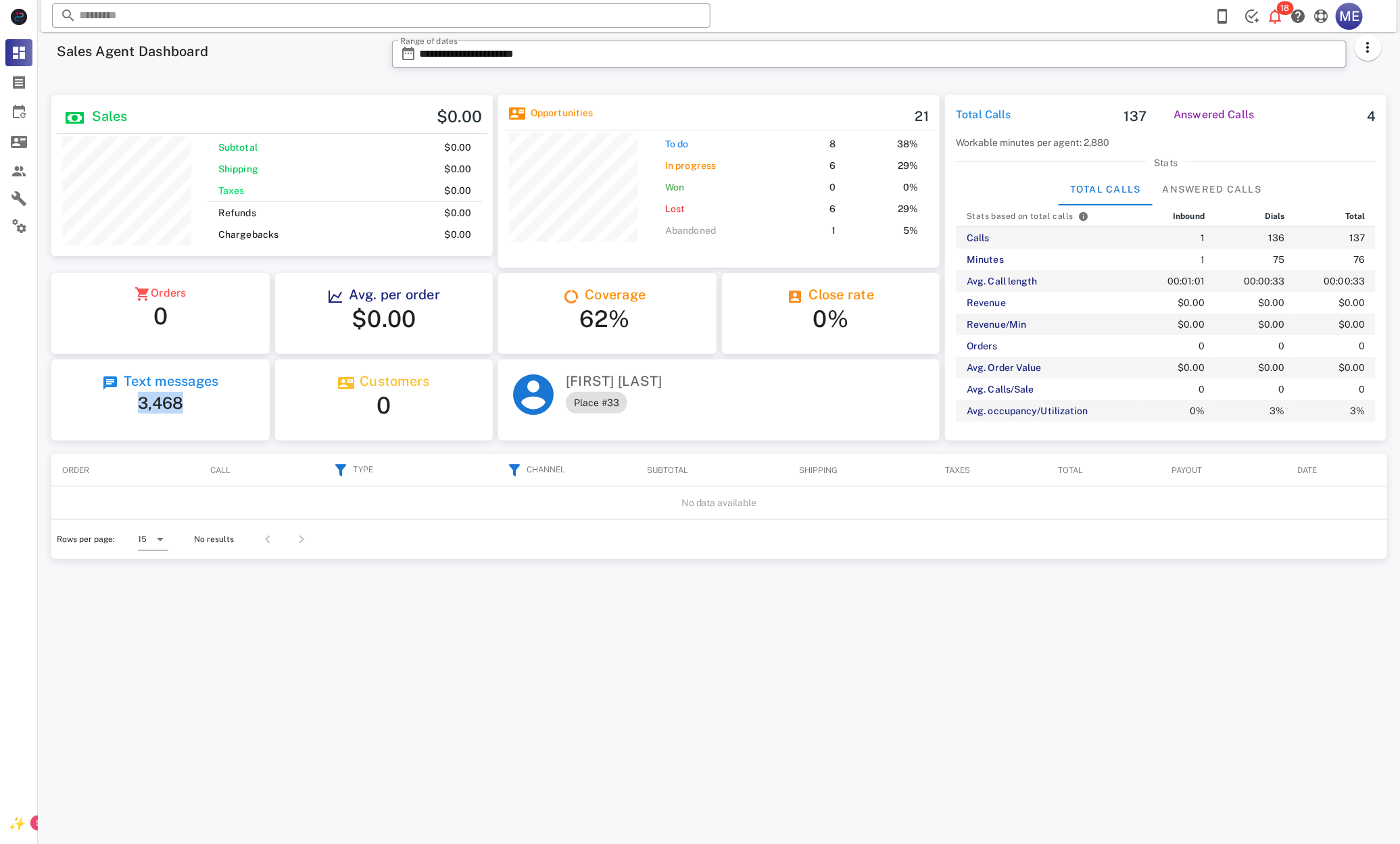 drag, startPoint x: 109, startPoint y: 402, endPoint x: 262, endPoint y: 396, distance: 153.1176 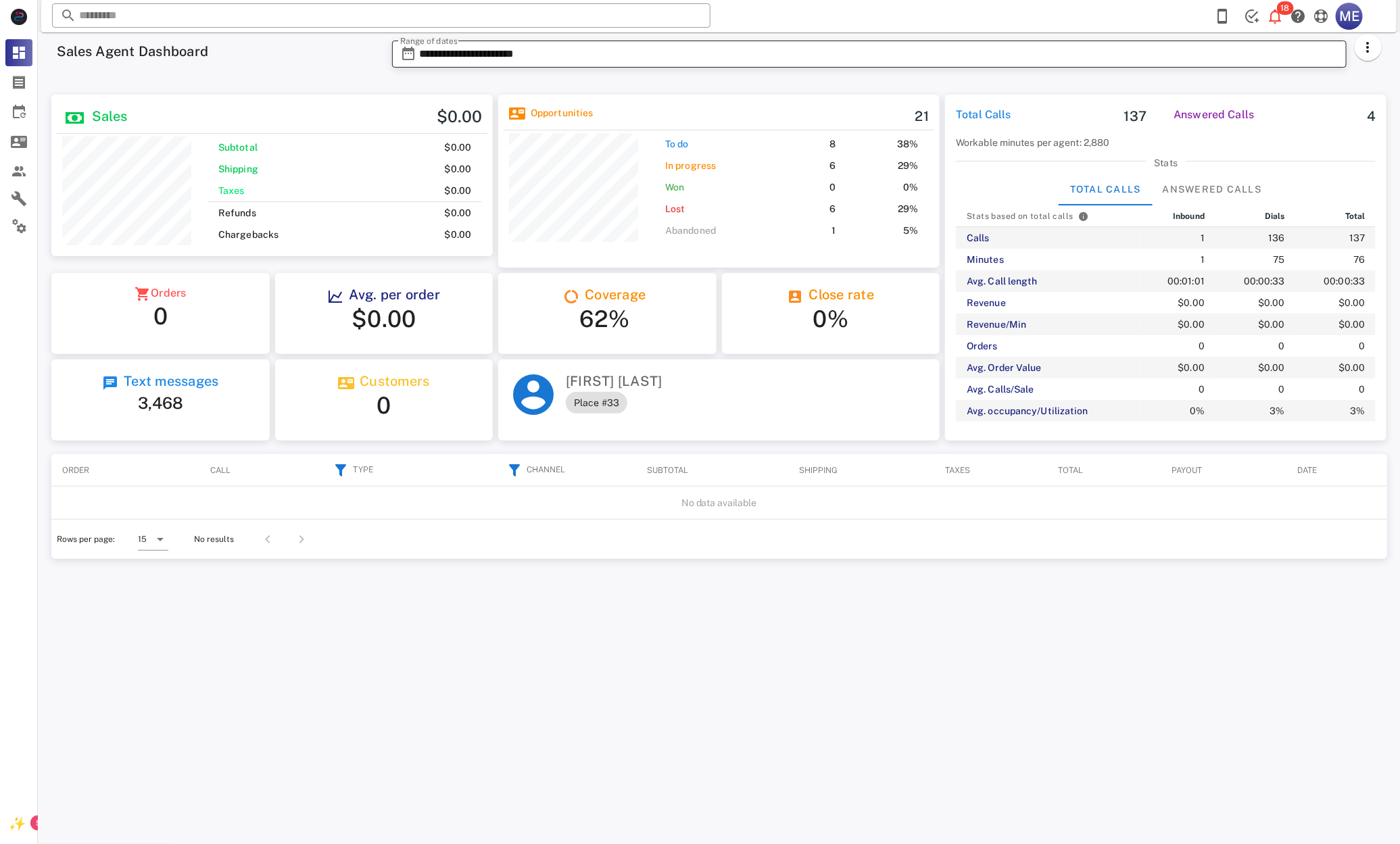 click on "**********" at bounding box center (879, 54) 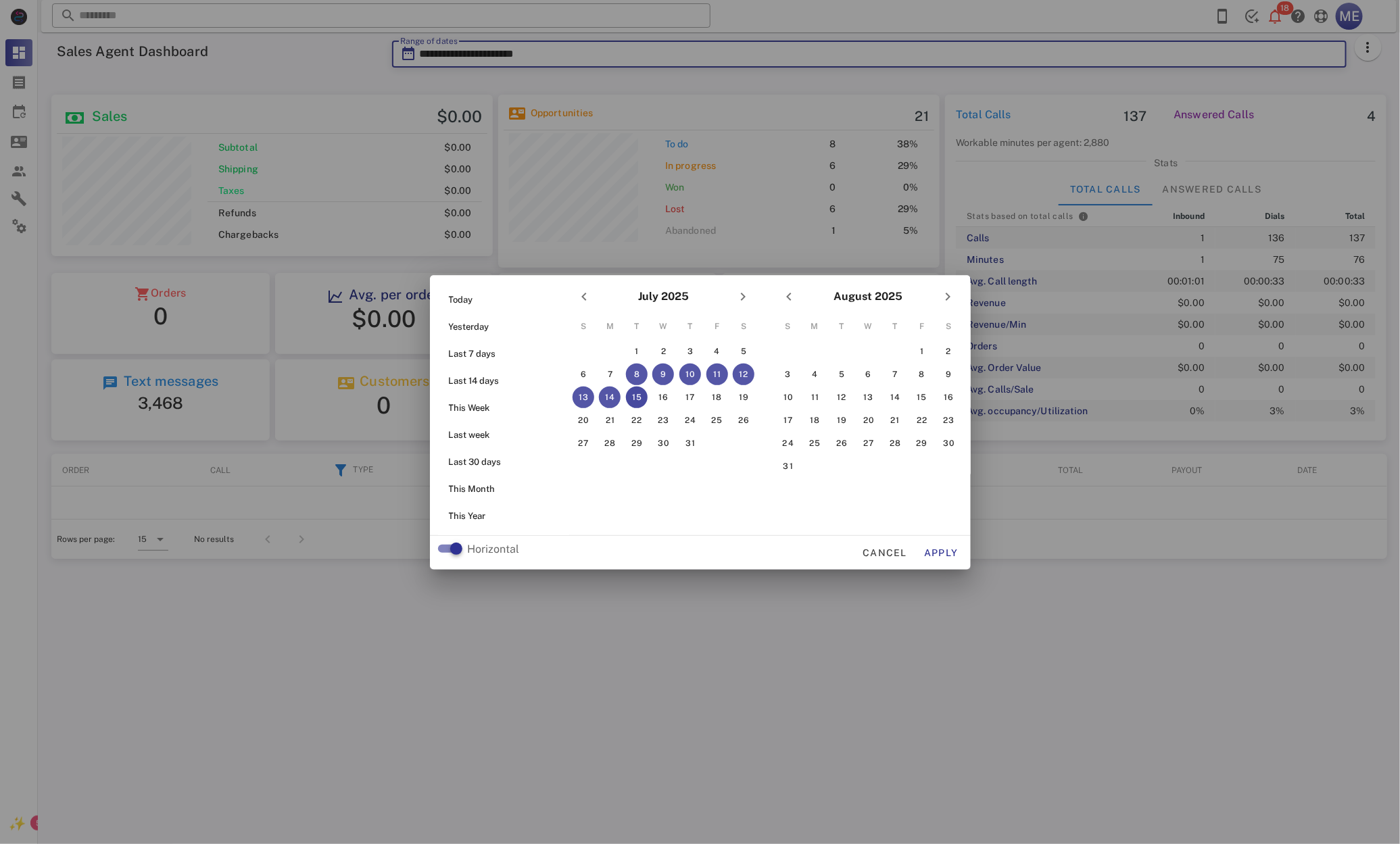click at bounding box center (700, 422) 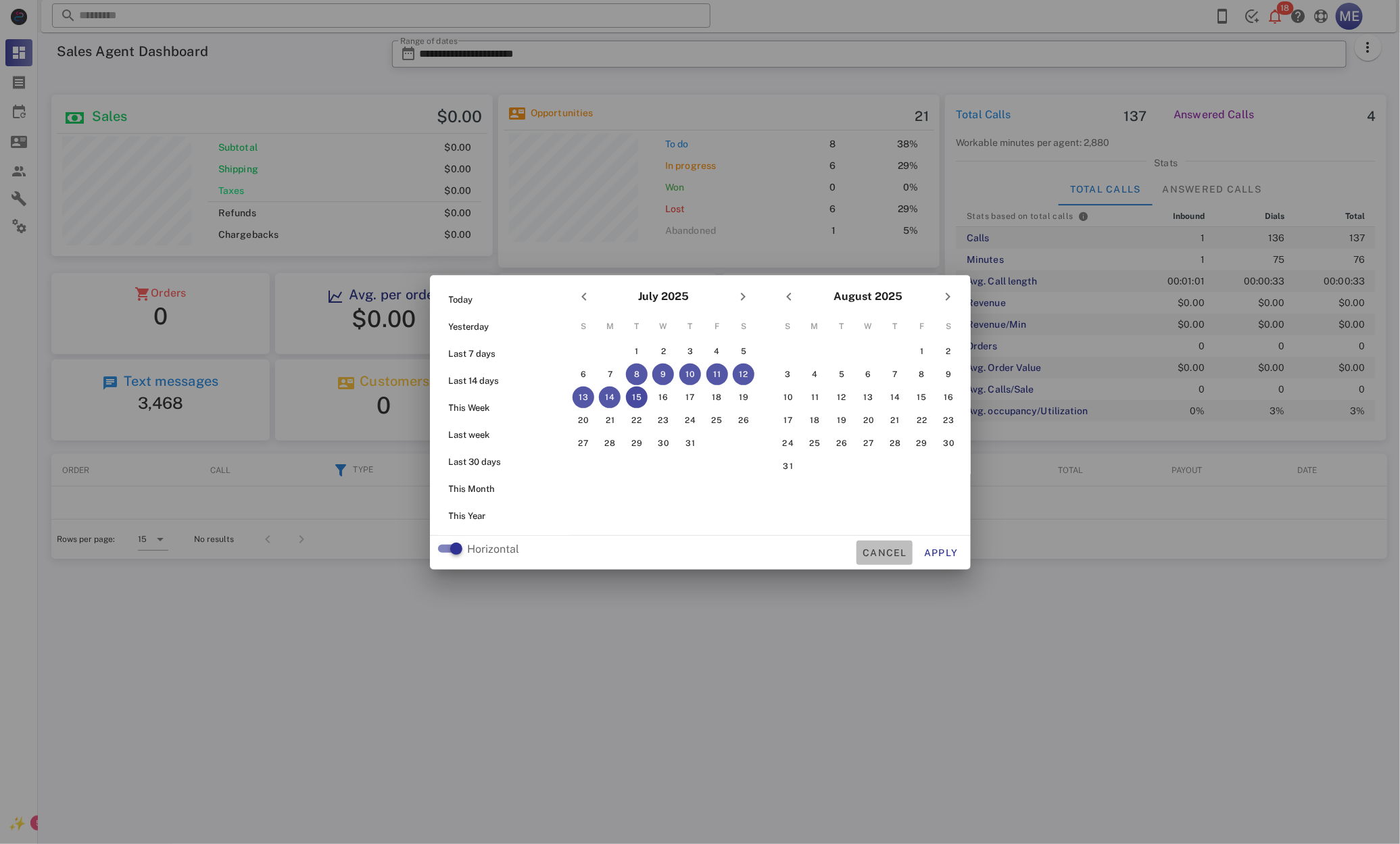 click on "Cancel" at bounding box center (884, 553) 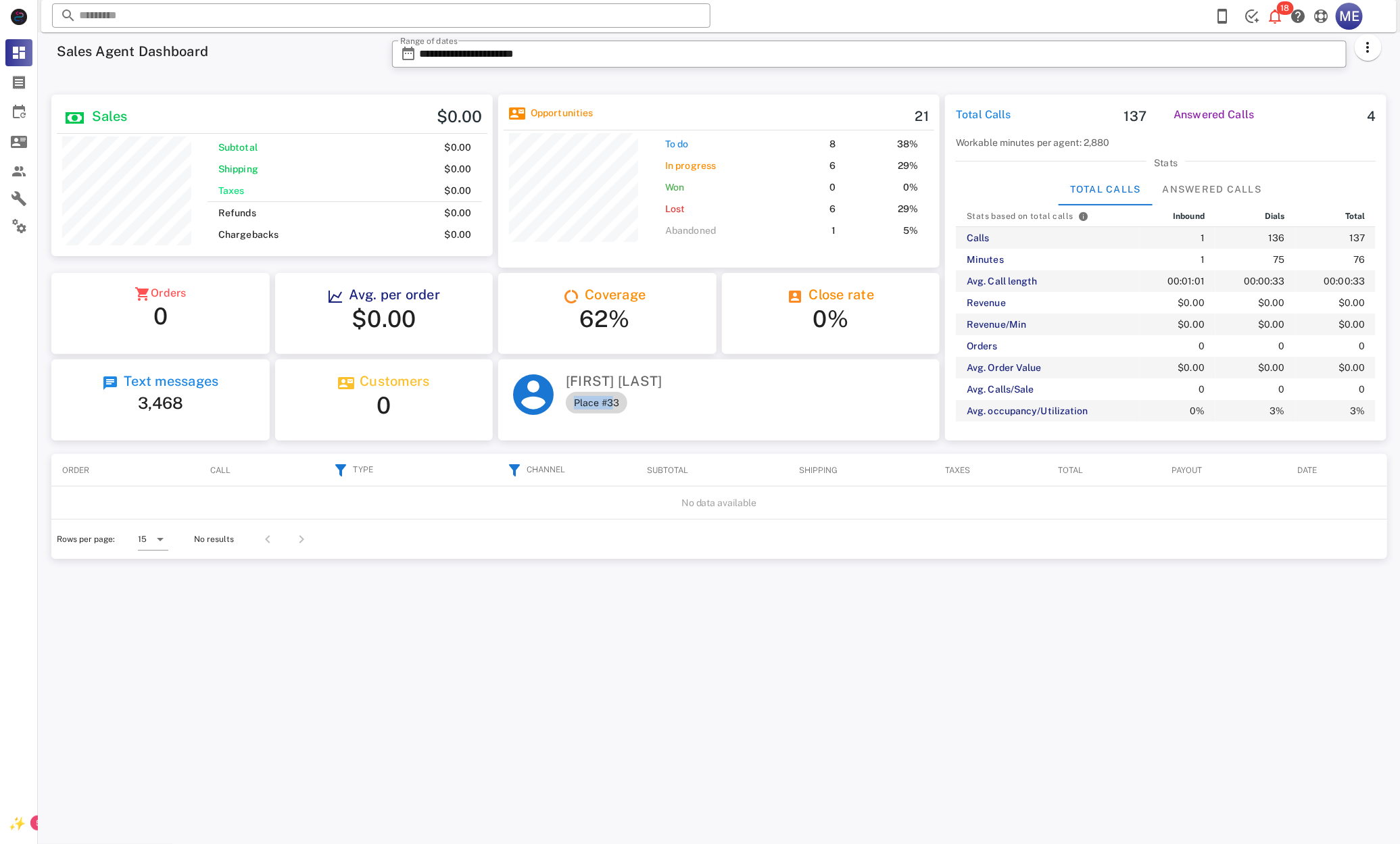 drag, startPoint x: 612, startPoint y: 403, endPoint x: 566, endPoint y: 407, distance: 46.17359 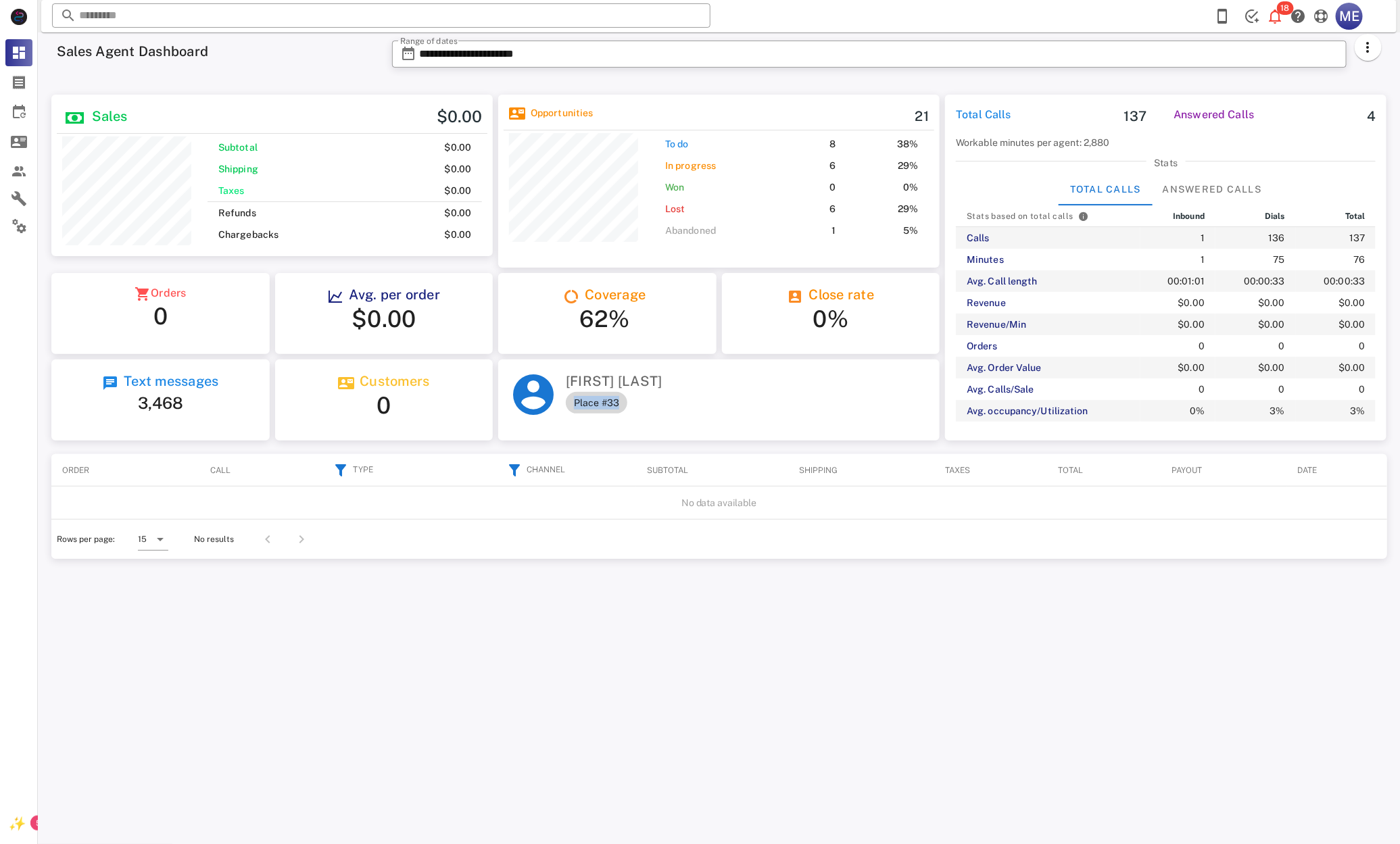 drag, startPoint x: 627, startPoint y: 395, endPoint x: 568, endPoint y: 400, distance: 59.21149 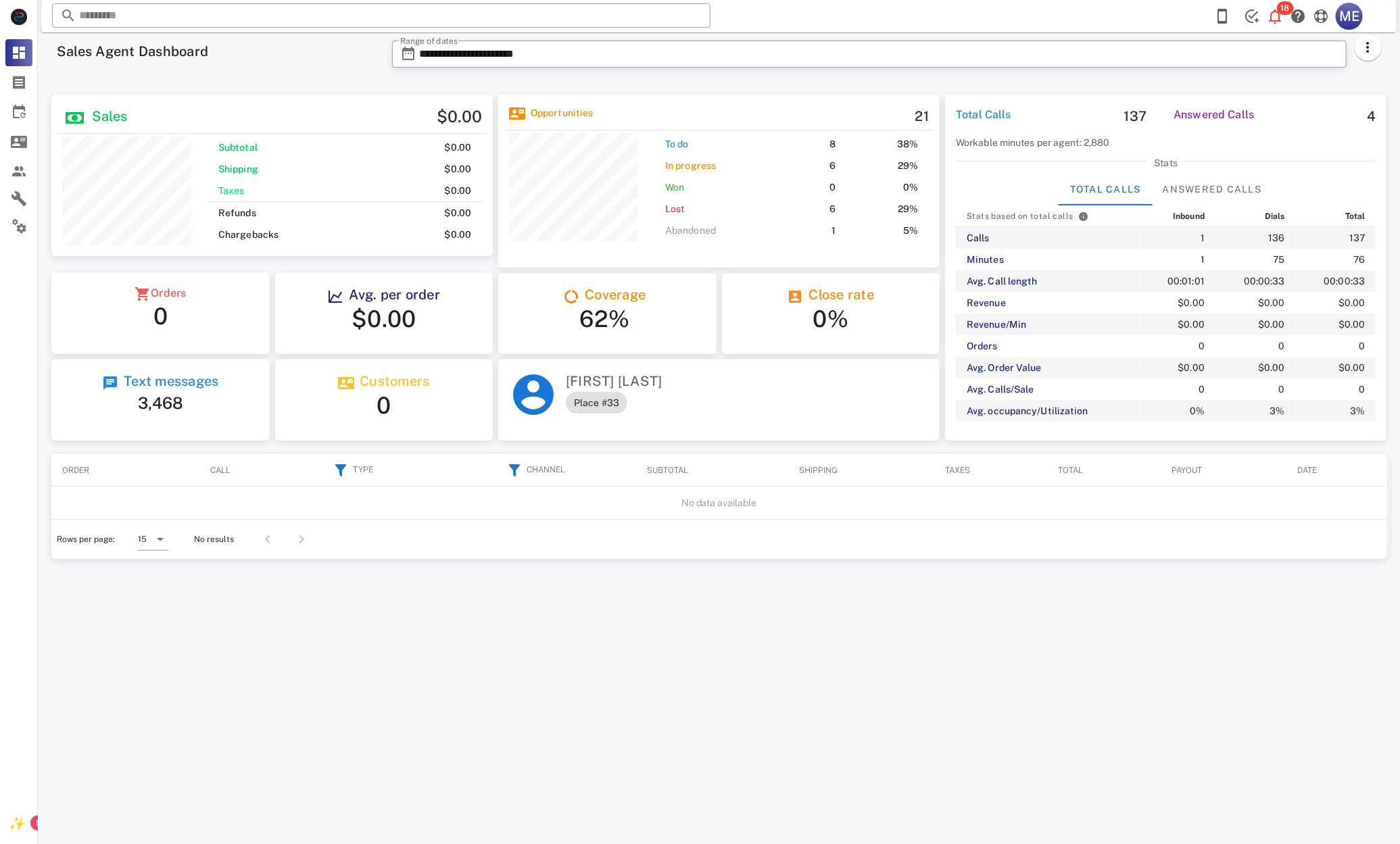 click at bounding box center (796, 387) 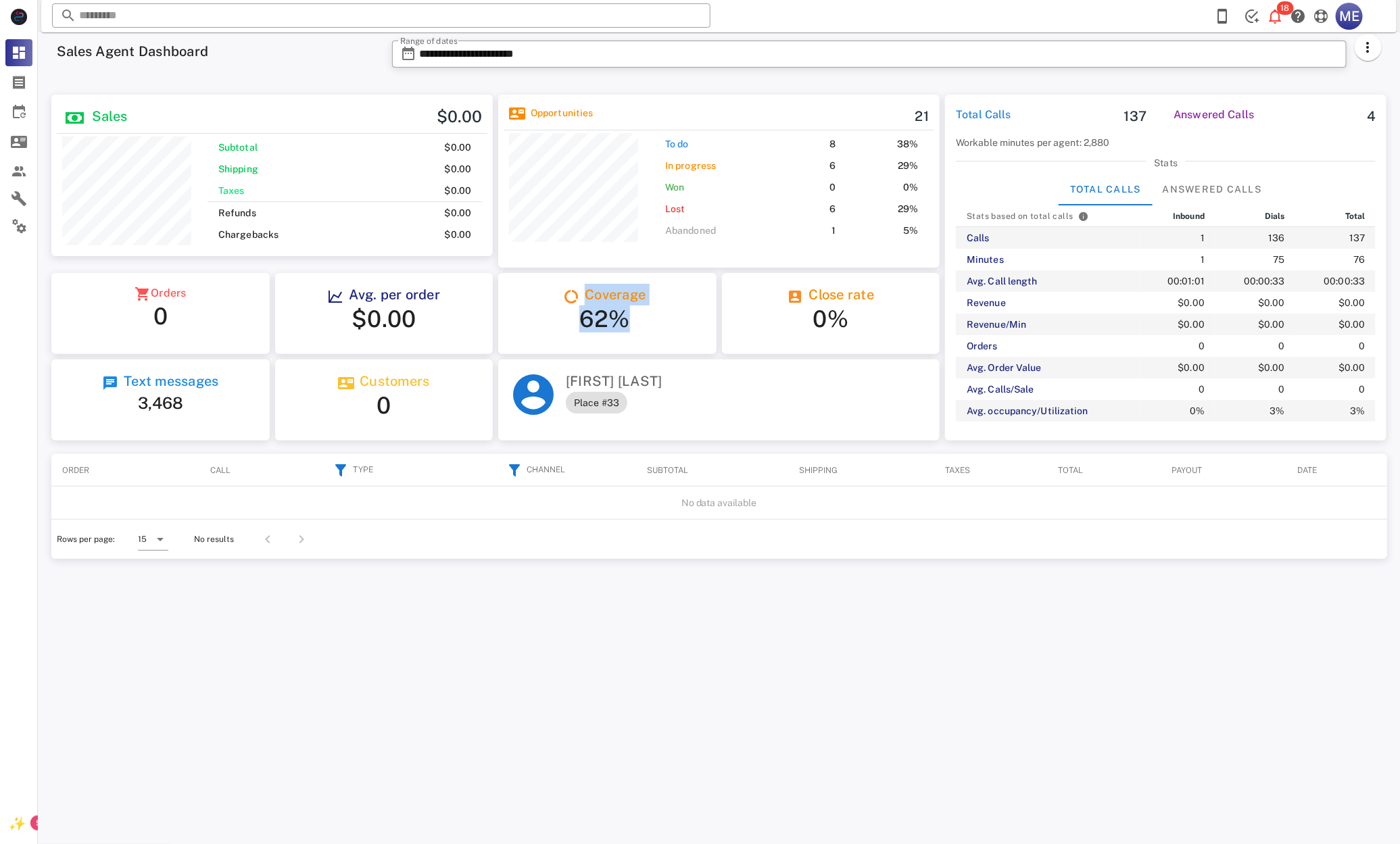 drag, startPoint x: 626, startPoint y: 308, endPoint x: 633, endPoint y: 330, distance: 23.08679 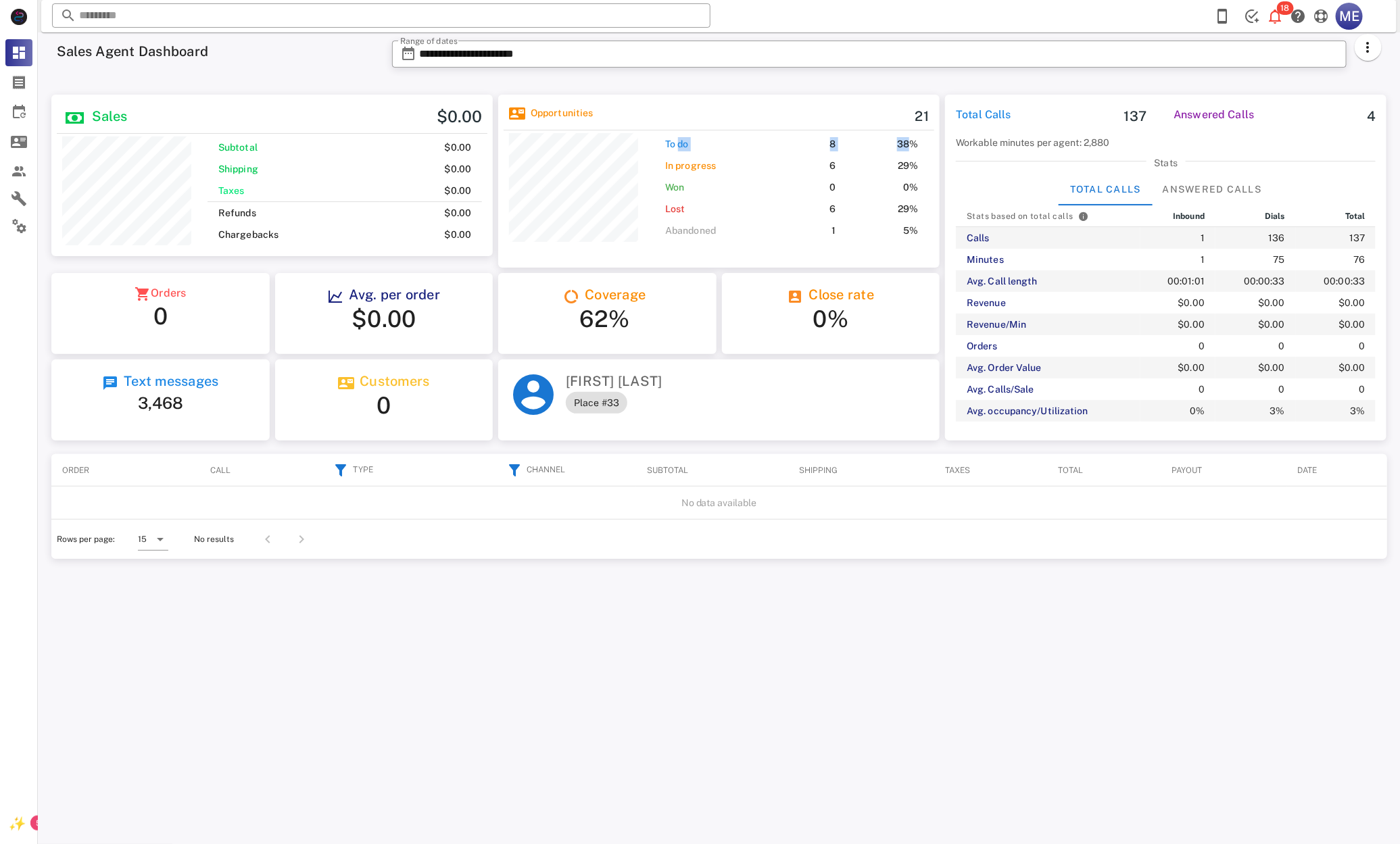 drag, startPoint x: 696, startPoint y: 146, endPoint x: 631, endPoint y: 372, distance: 235.16165 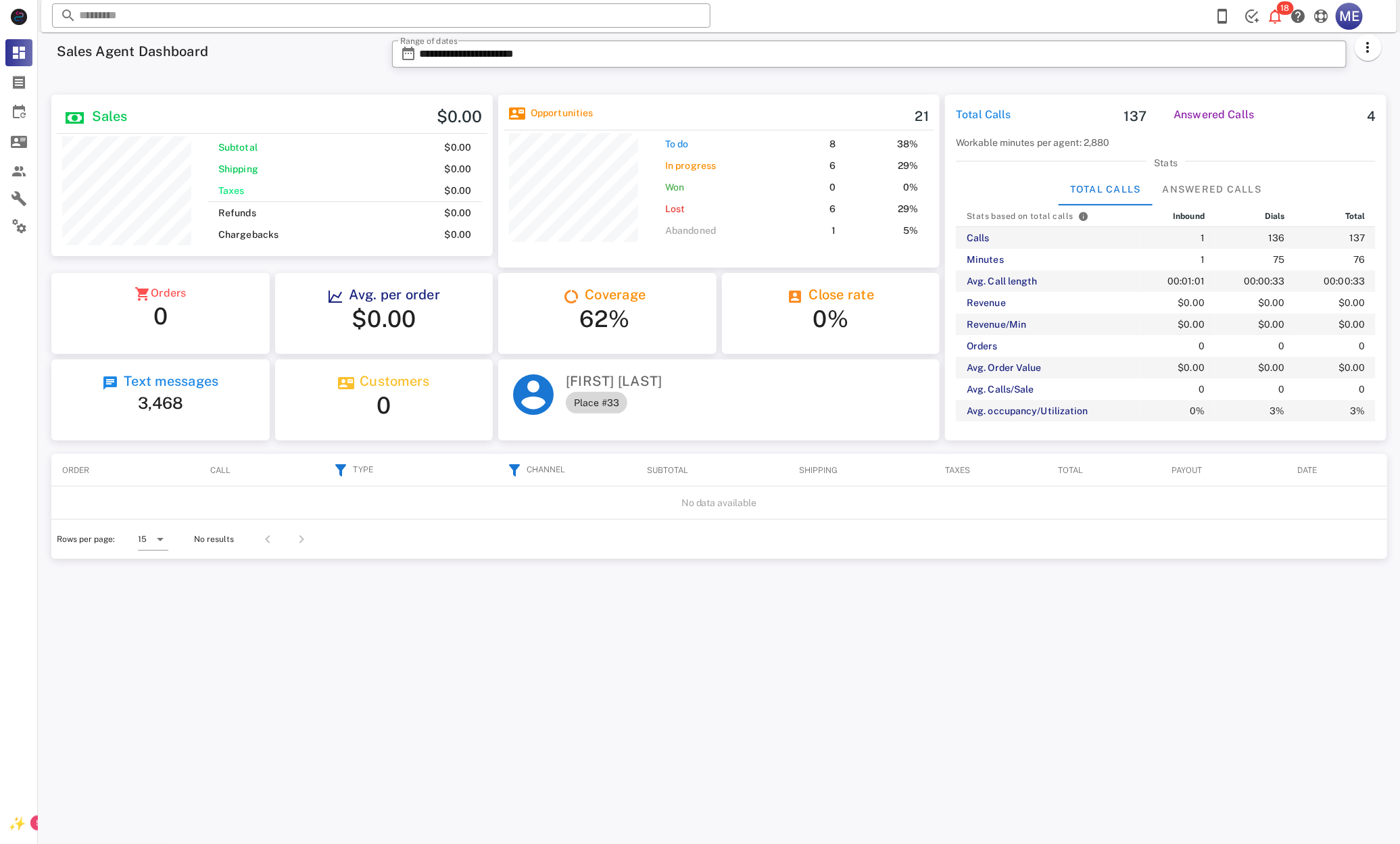 click on "Place #33" at bounding box center [596, 403] 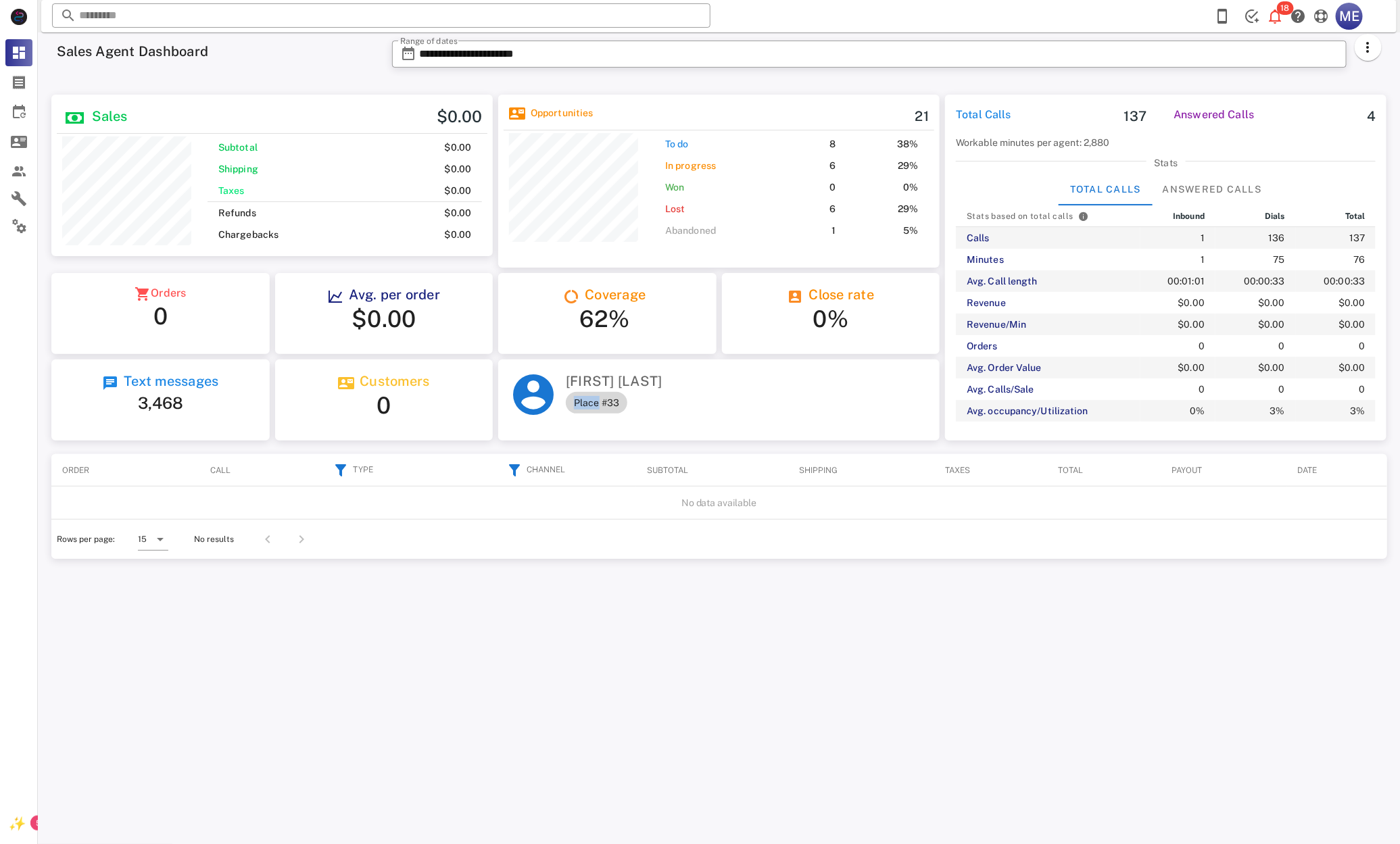 click on "Place #33" at bounding box center (596, 403) 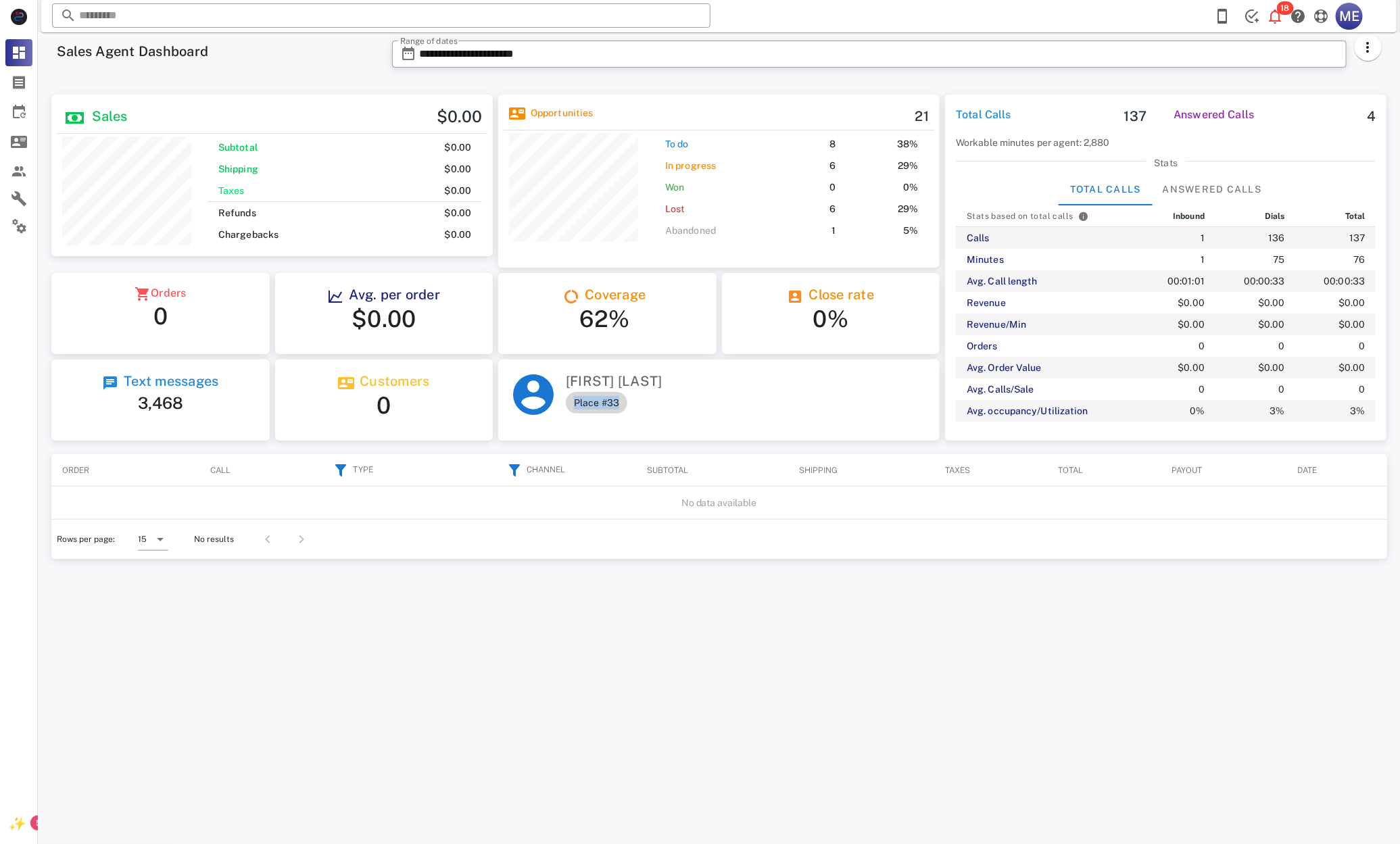 click on "Place #33" at bounding box center (596, 403) 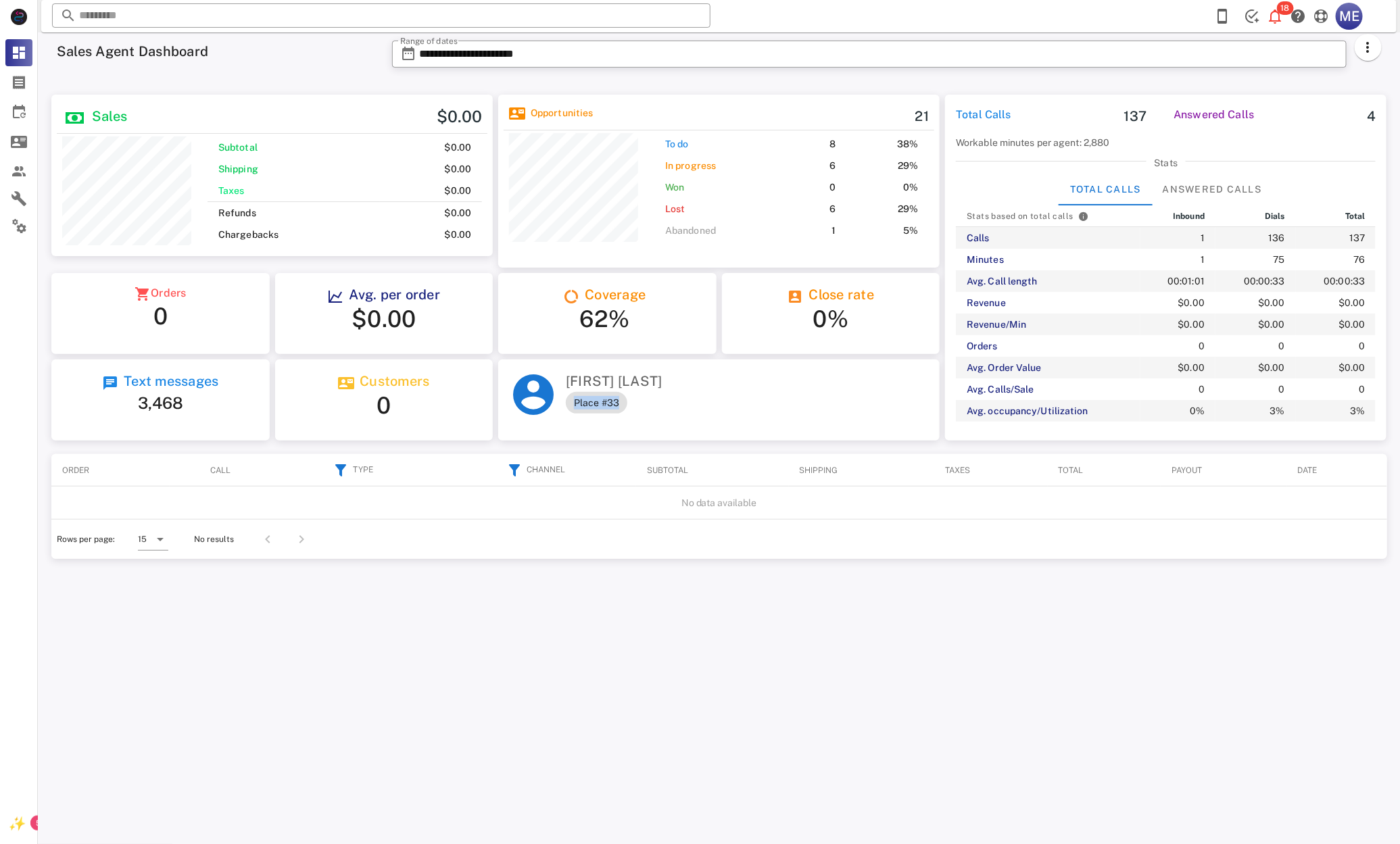 drag, startPoint x: 534, startPoint y: 399, endPoint x: 544, endPoint y: 399, distance: 10 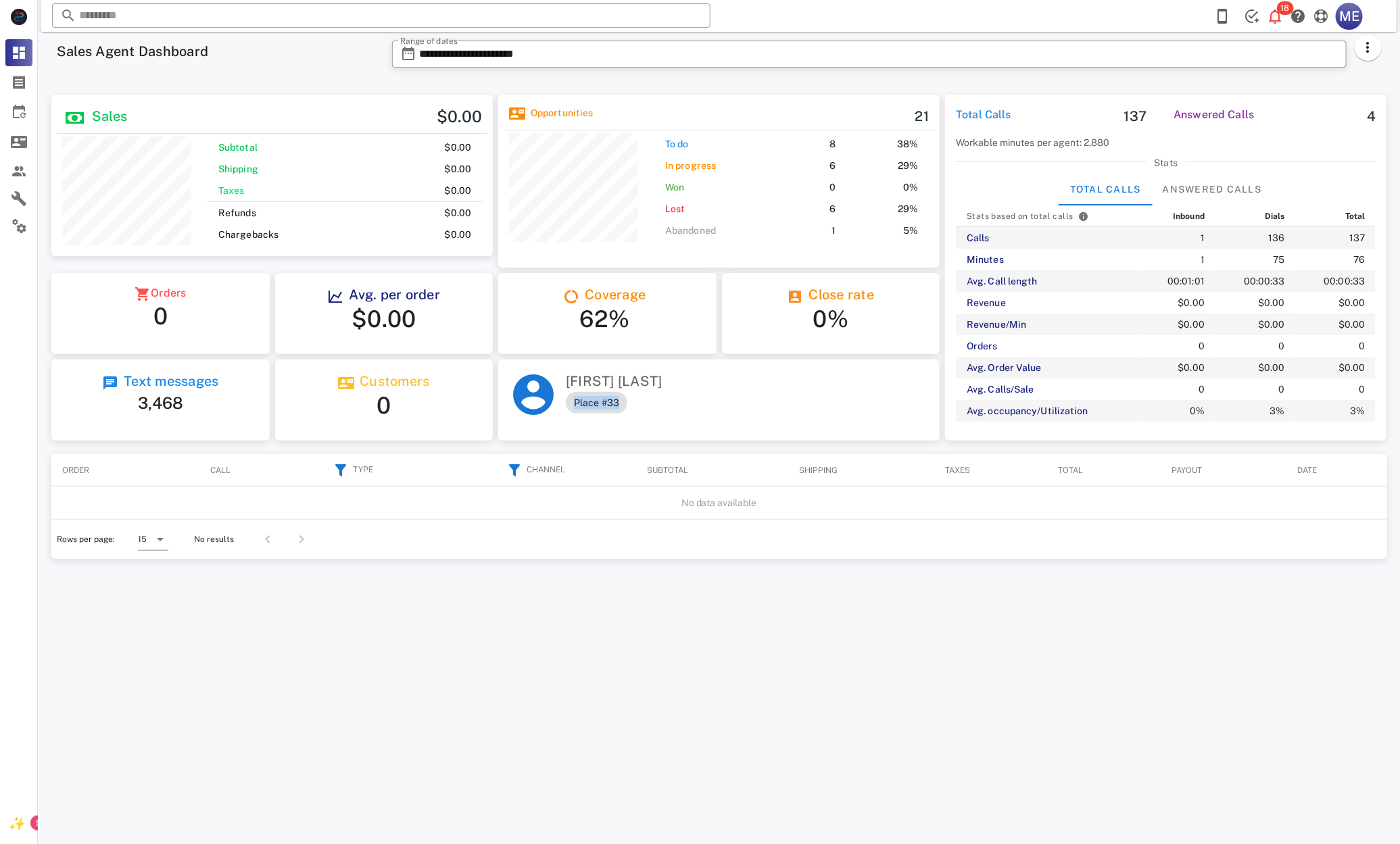 drag, startPoint x: 1236, startPoint y: 120, endPoint x: 1206, endPoint y: 121, distance: 30.016662 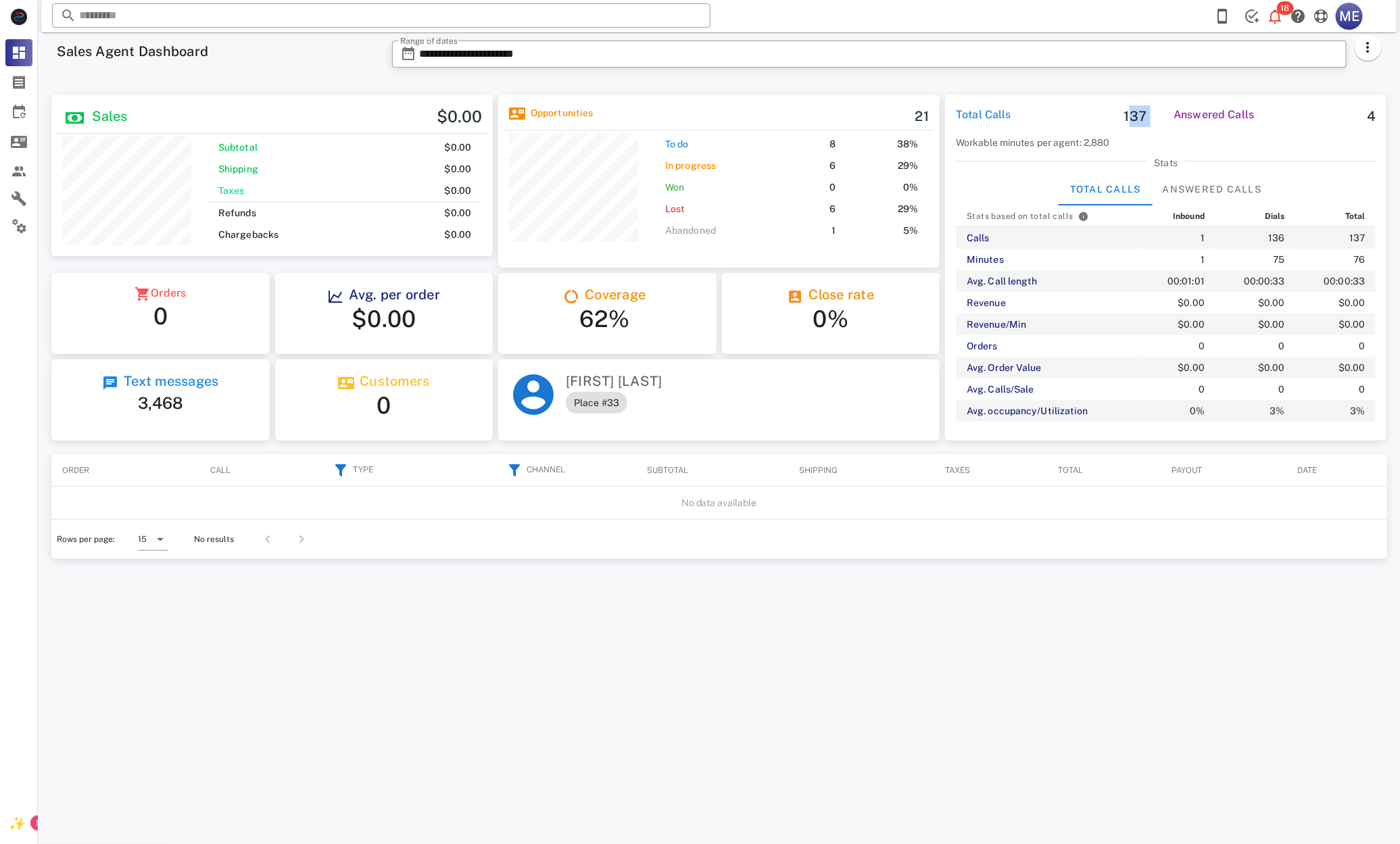drag, startPoint x: 1153, startPoint y: 111, endPoint x: 1166, endPoint y: 112, distance: 13.038405 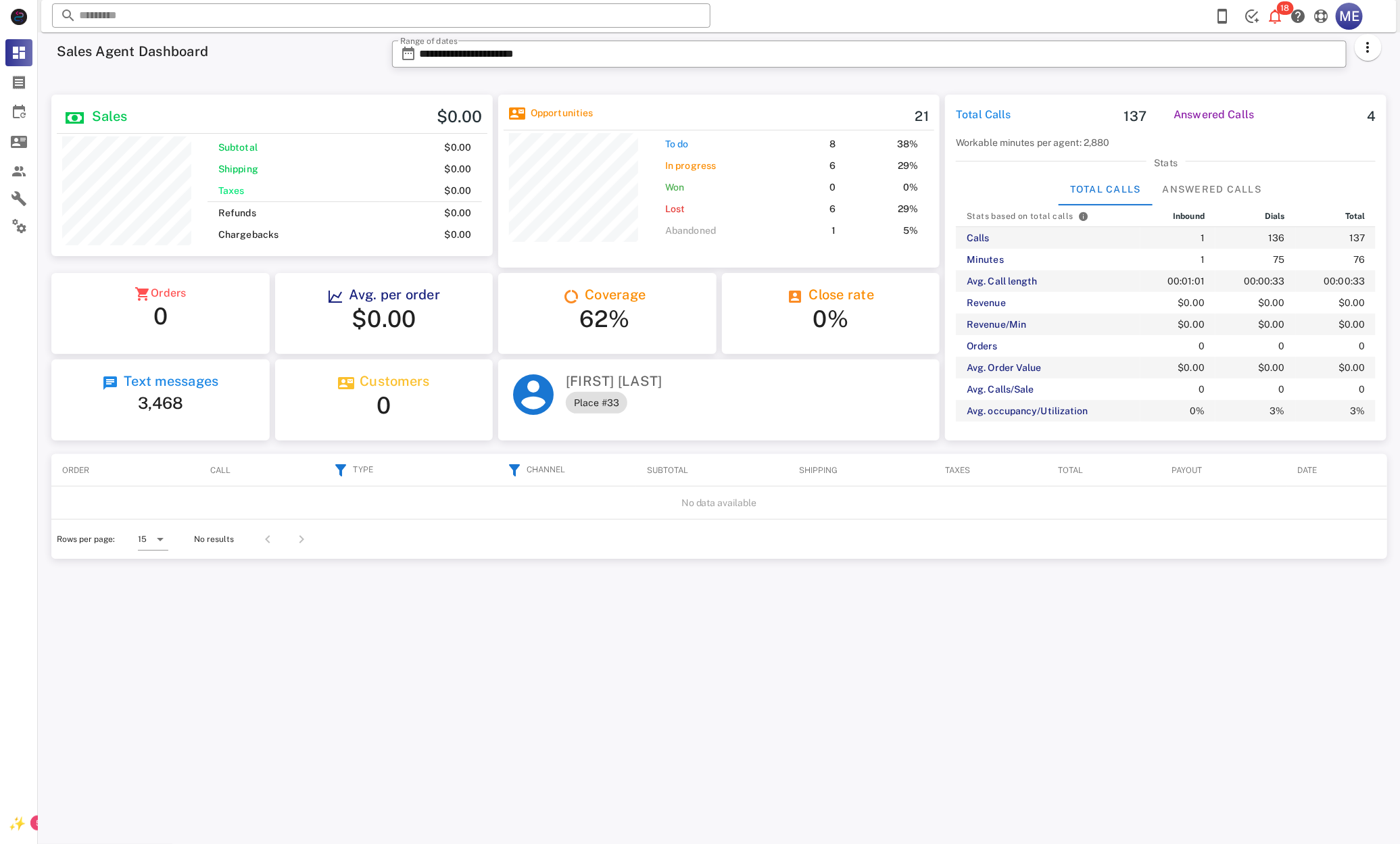 drag, startPoint x: 1113, startPoint y: 139, endPoint x: 1094, endPoint y: 139, distance: 19 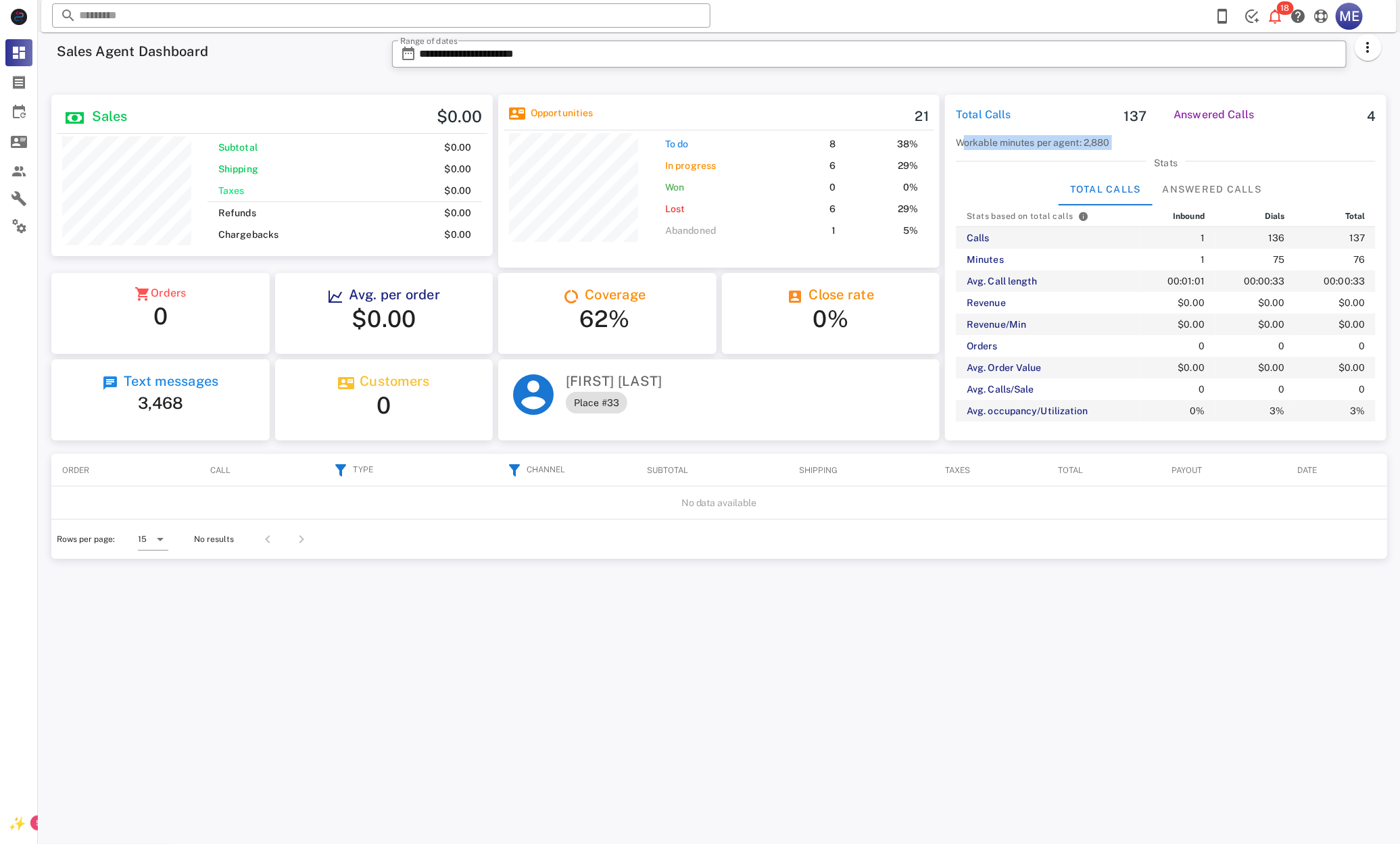 drag, startPoint x: 953, startPoint y: 143, endPoint x: 1146, endPoint y: 157, distance: 193.50711 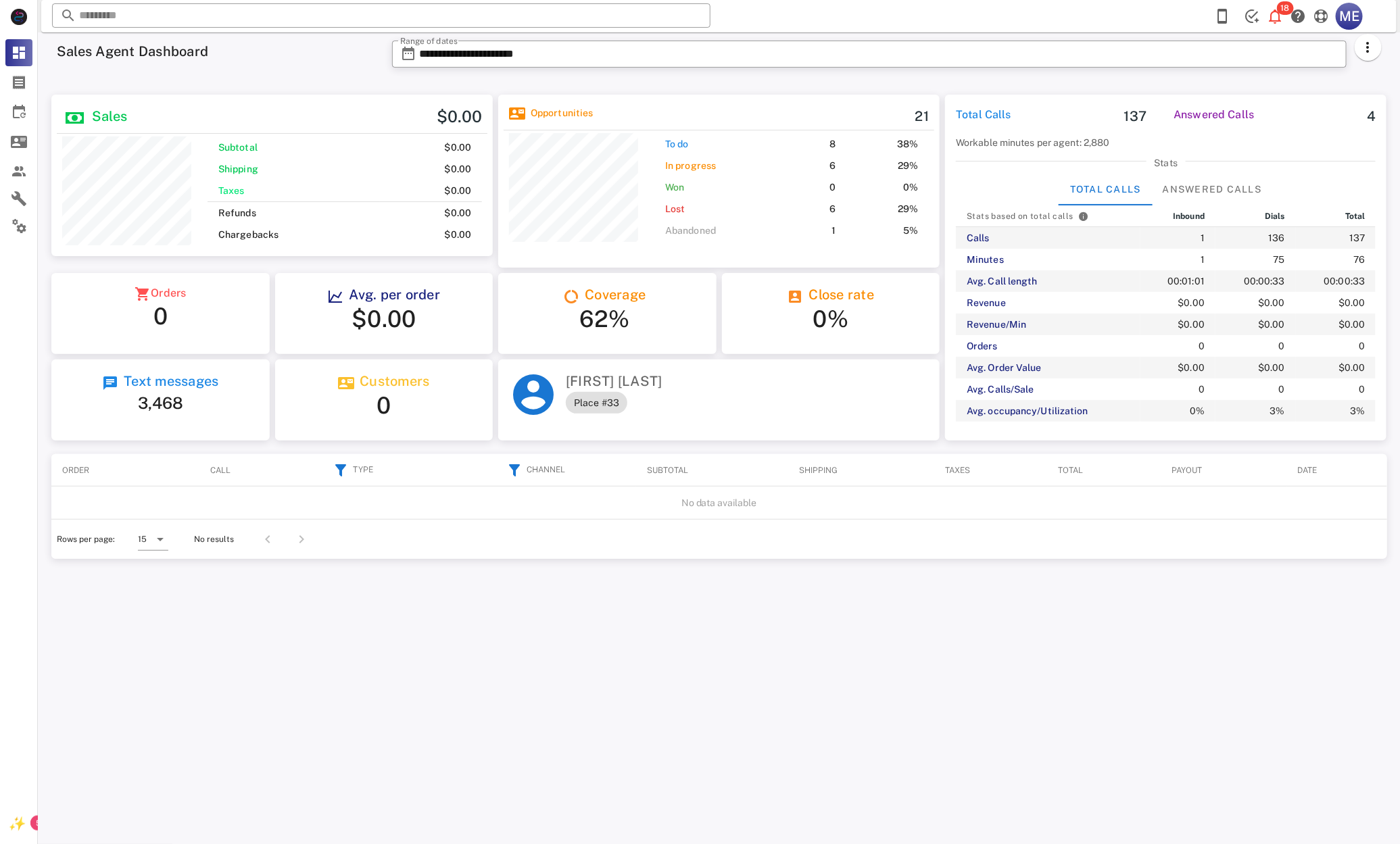 click on "1" at bounding box center [1178, 238] 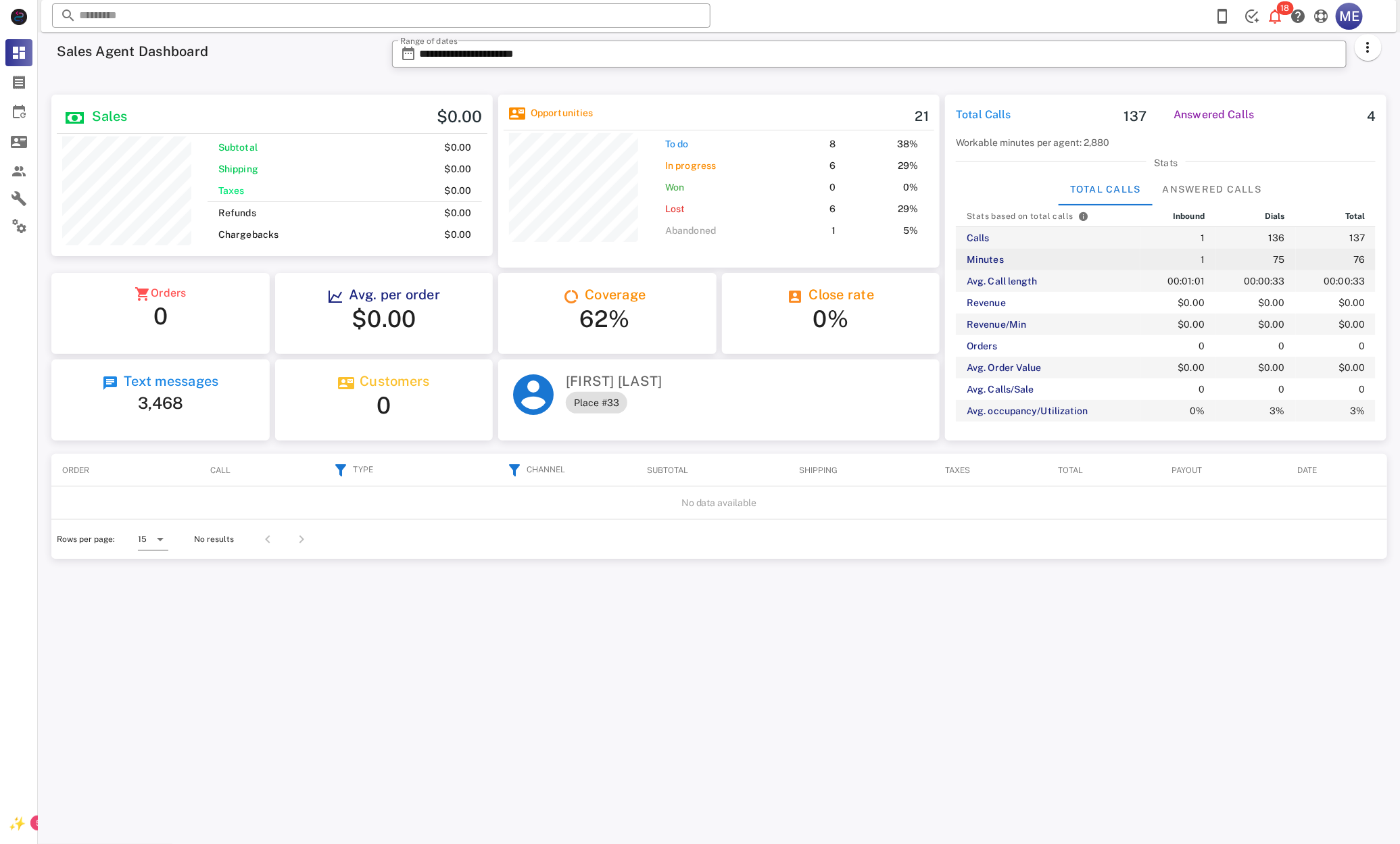 drag, startPoint x: 1163, startPoint y: 264, endPoint x: 1290, endPoint y: 268, distance: 127.06298 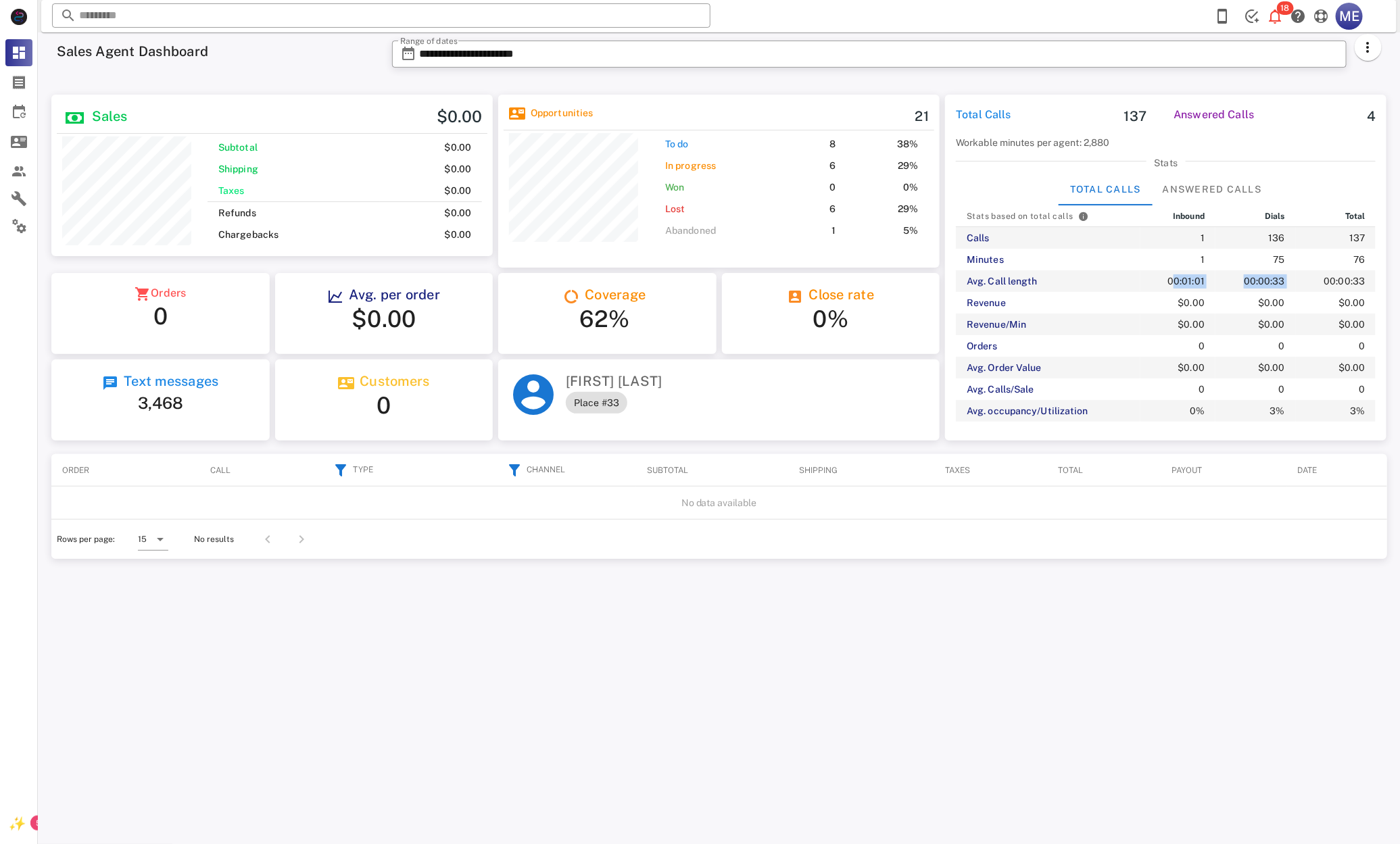 drag, startPoint x: 1303, startPoint y: 282, endPoint x: 1319, endPoint y: 272, distance: 18.86796 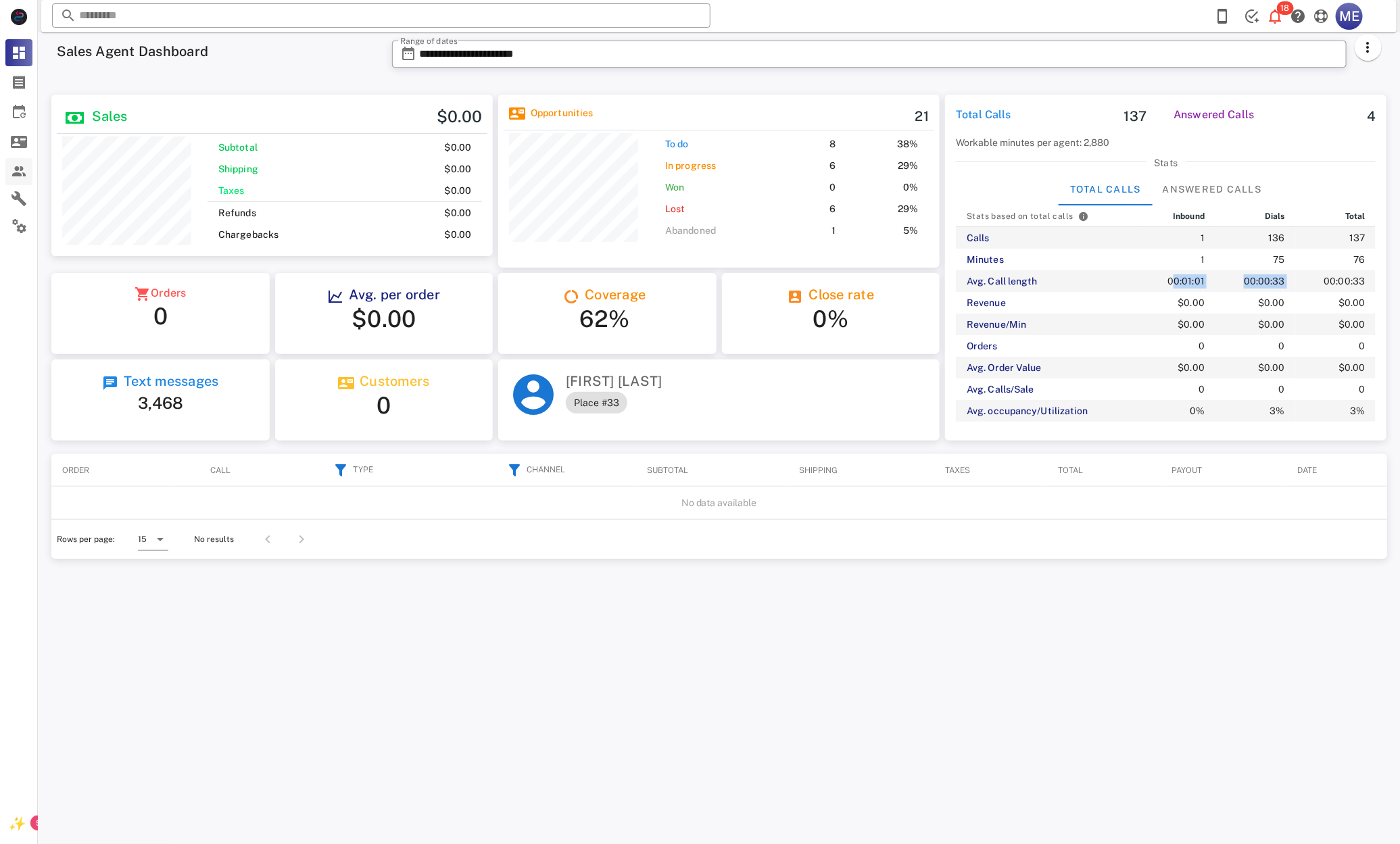 scroll, scrollTop: 161, scrollLeft: 411, axis: both 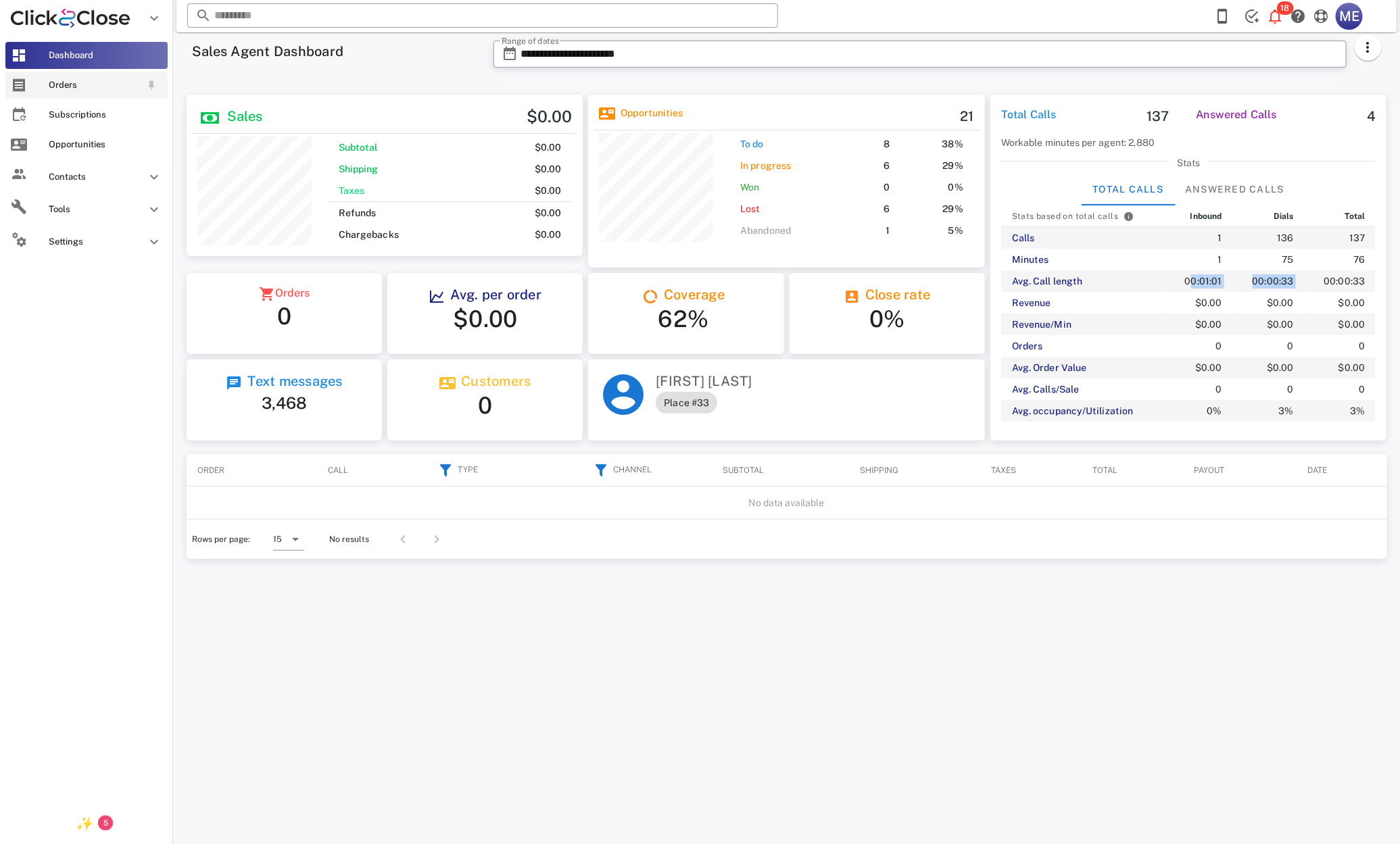 click on "Orders" at bounding box center (87, 85) 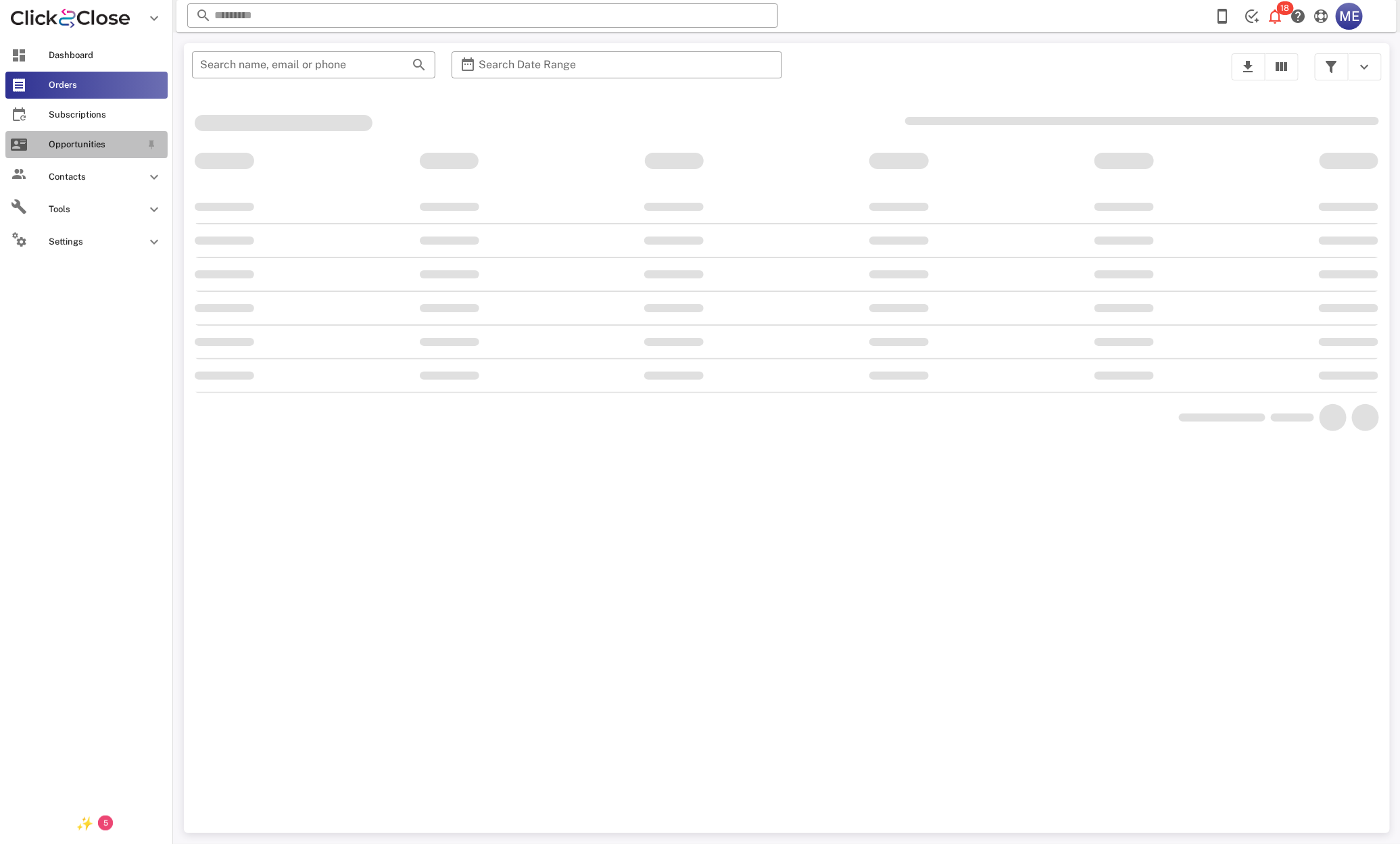 click on "Opportunities" at bounding box center (95, 145) 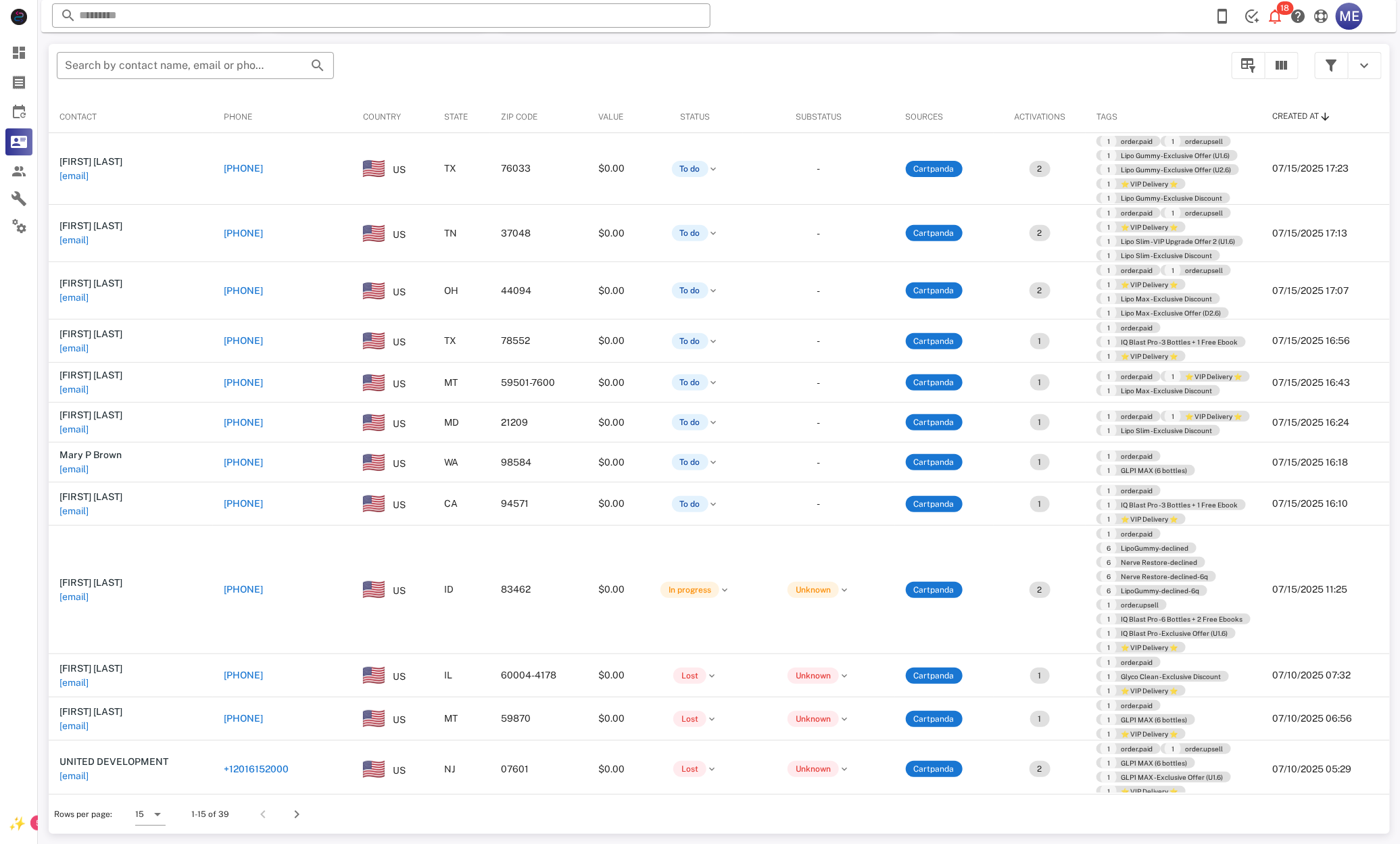 scroll, scrollTop: 0, scrollLeft: 0, axis: both 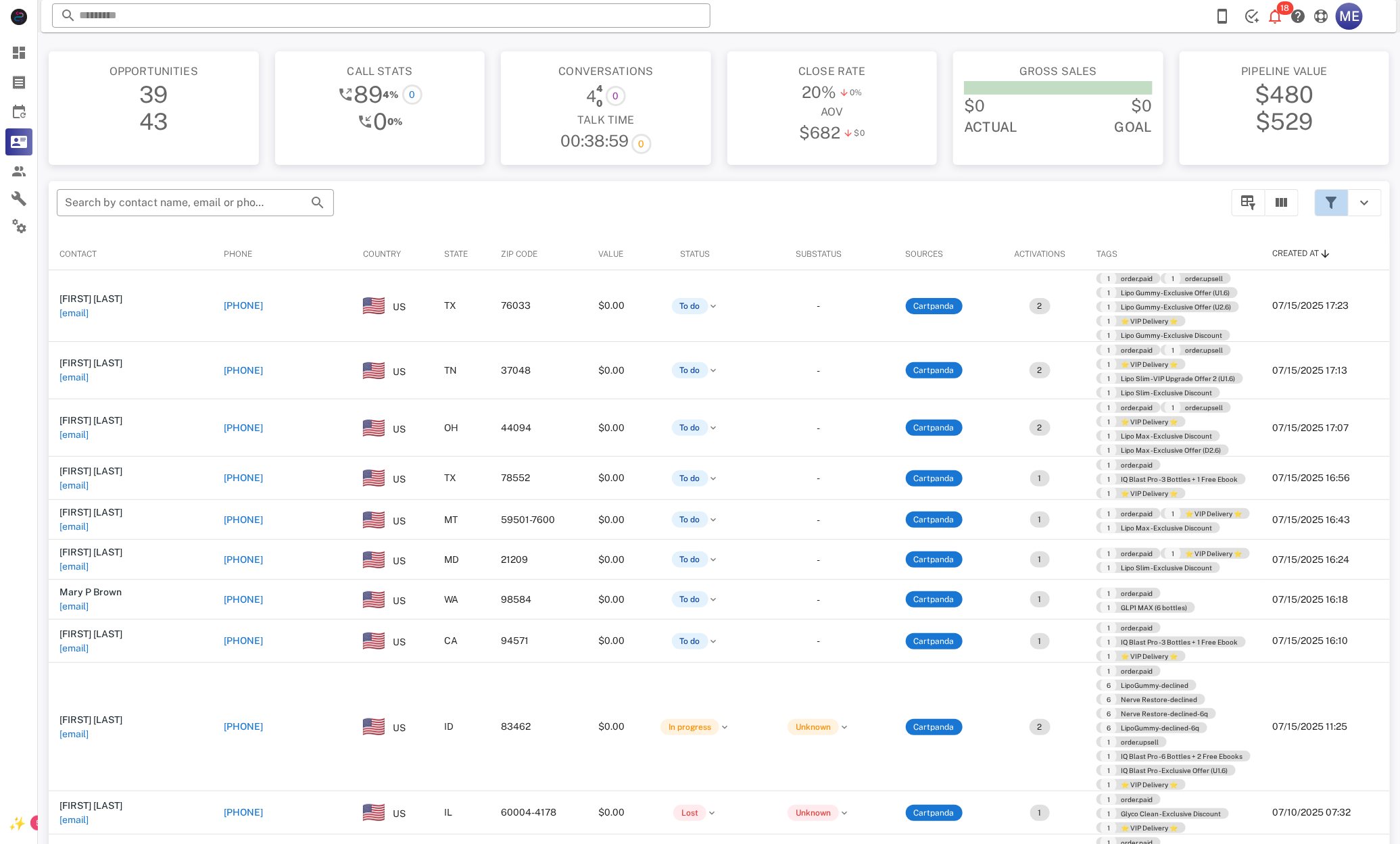 click at bounding box center [1332, 203] 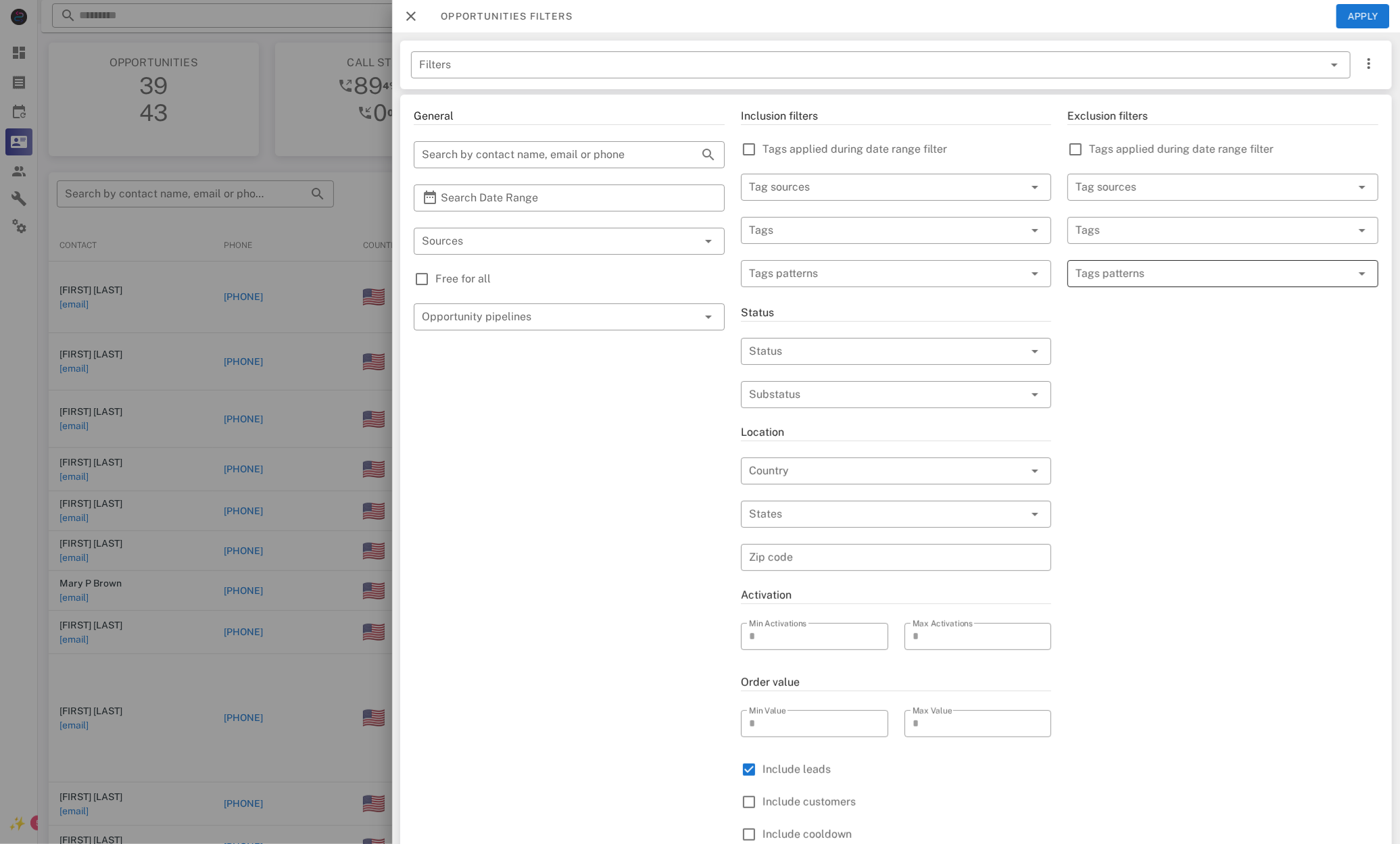scroll, scrollTop: 13, scrollLeft: 0, axis: vertical 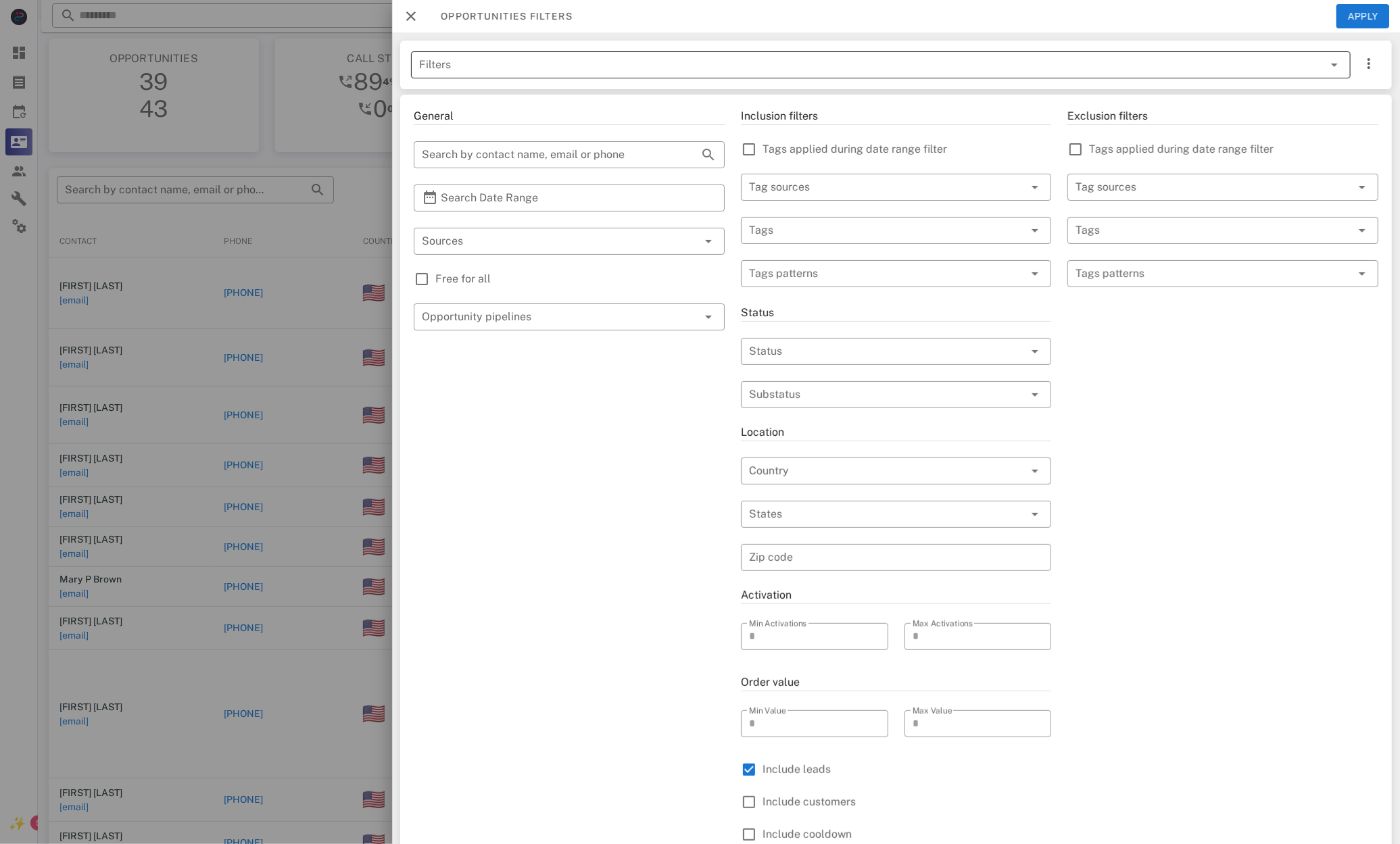 click on "Filters" at bounding box center [862, 65] 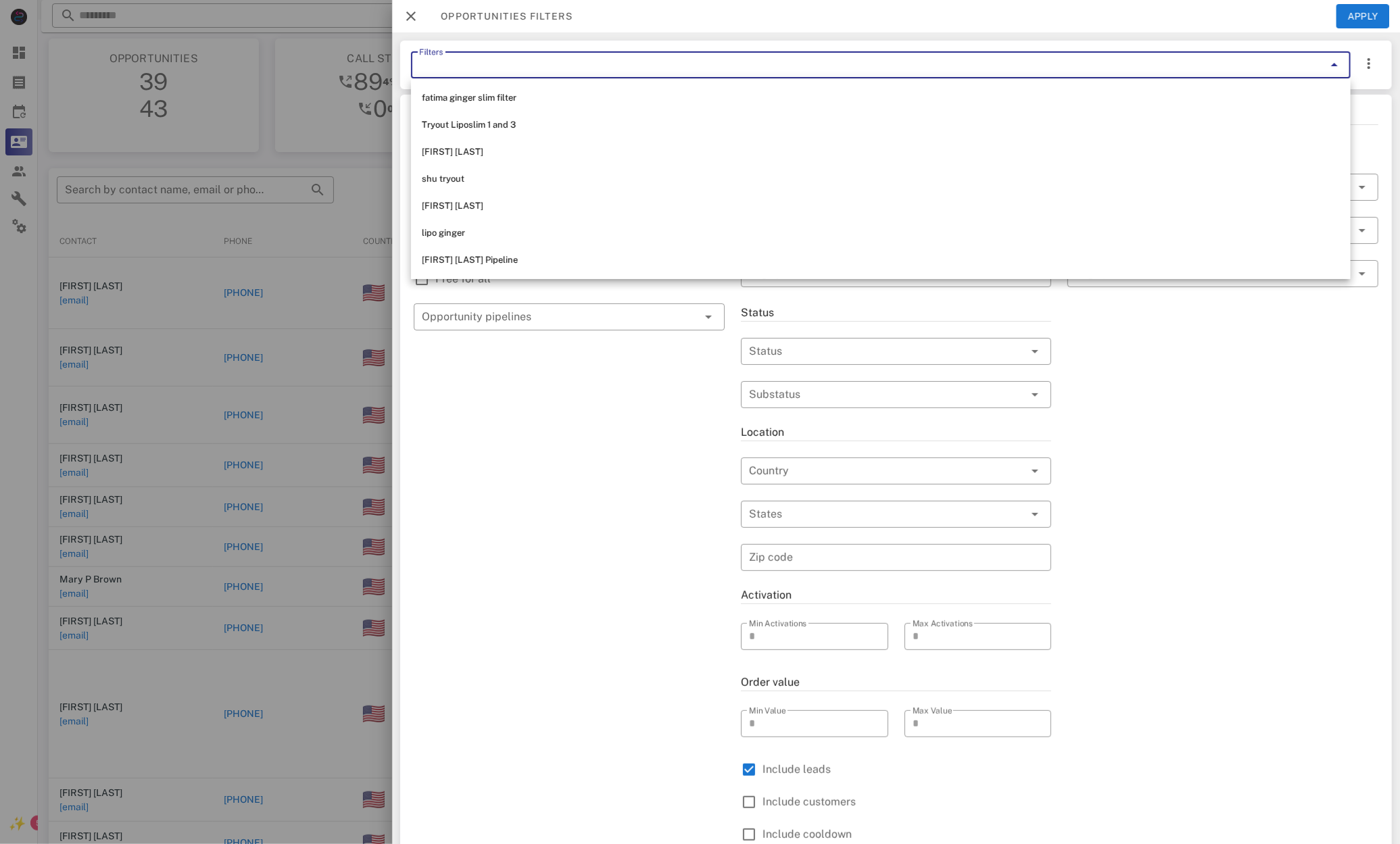 click on "[FIRST] [LAST] Pipeline" at bounding box center (881, 260) 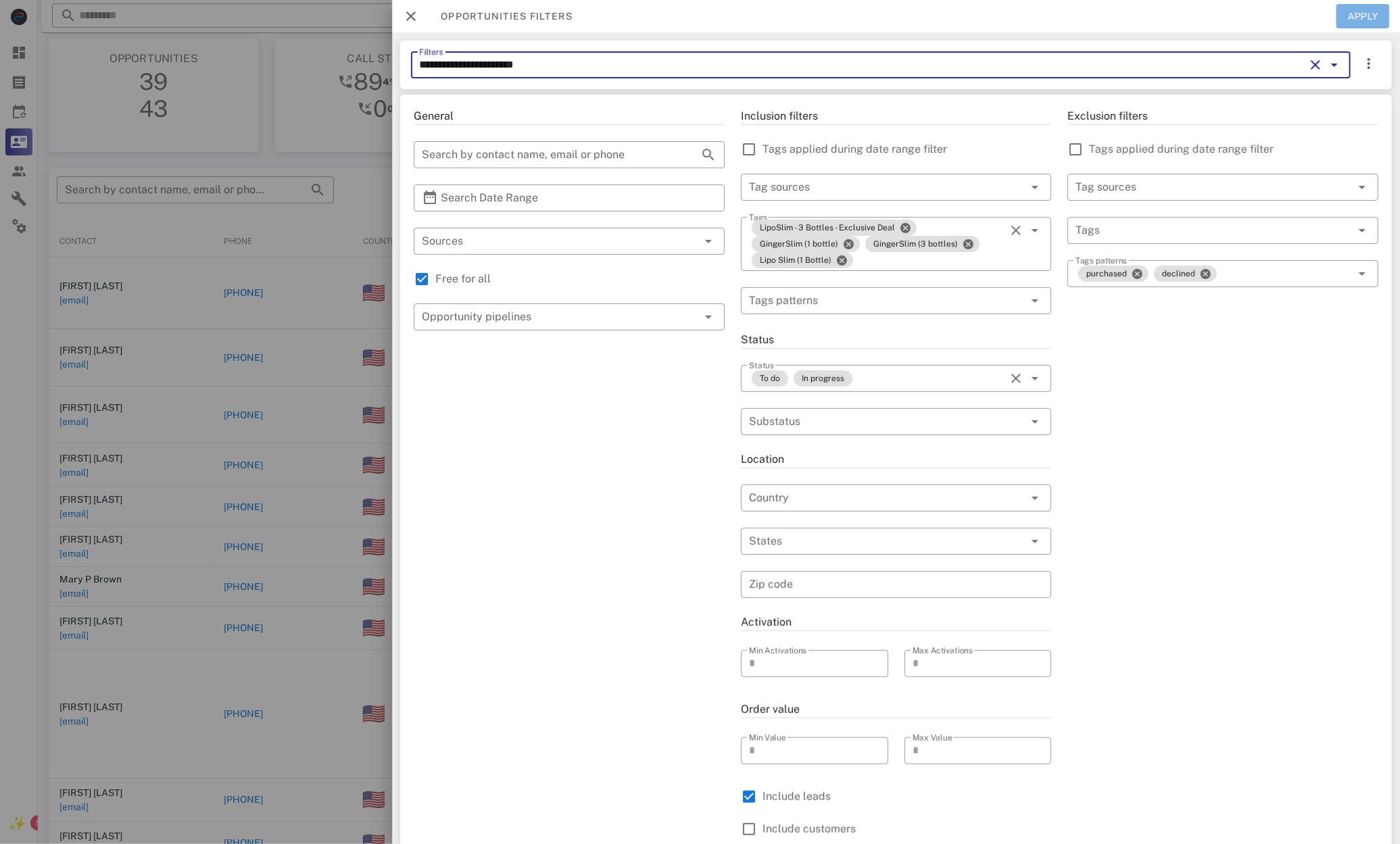 drag, startPoint x: 1368, startPoint y: 22, endPoint x: 1326, endPoint y: 28, distance: 42.426407 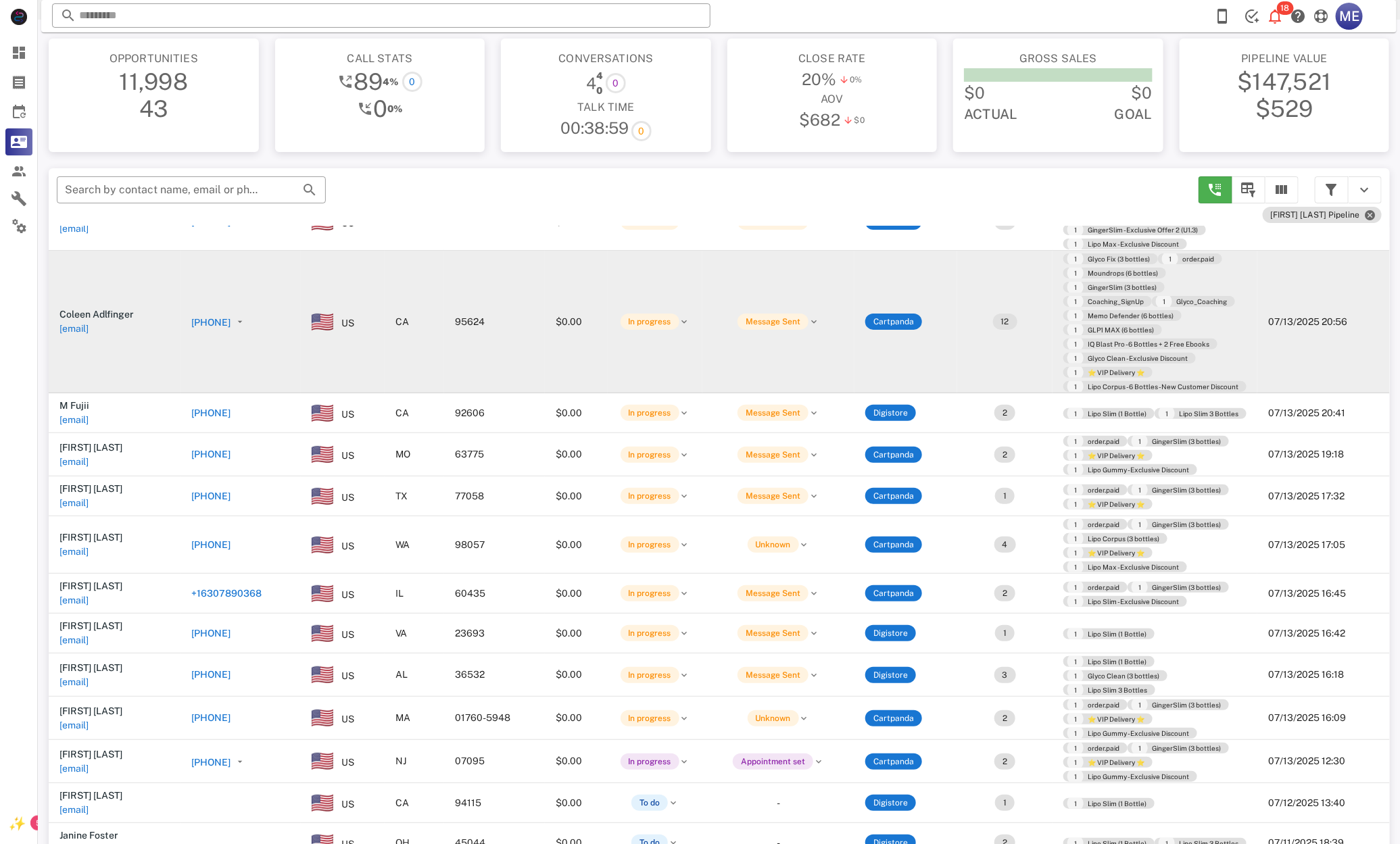 scroll, scrollTop: 0, scrollLeft: 0, axis: both 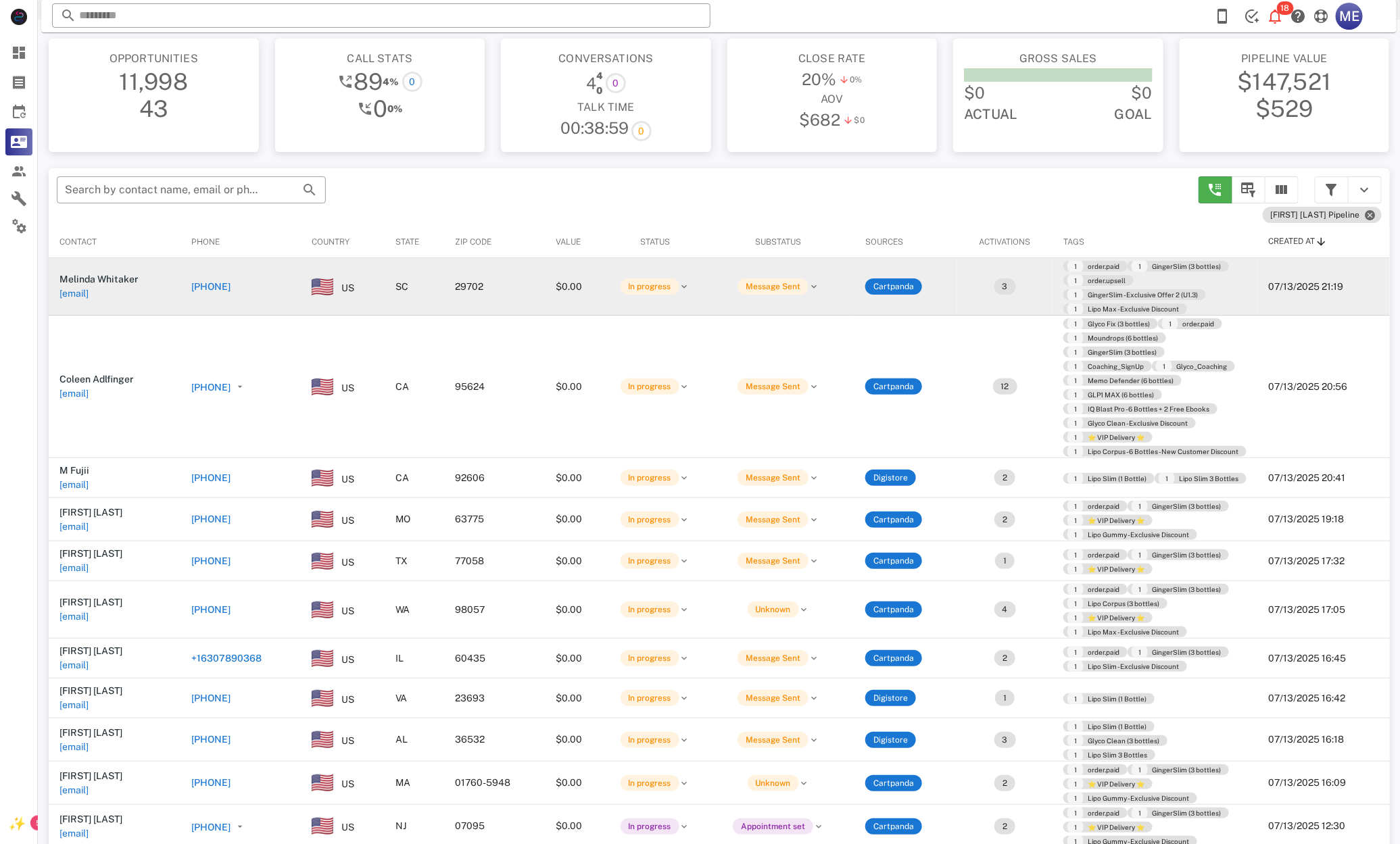 click on "[PHONE]" at bounding box center (211, 287) 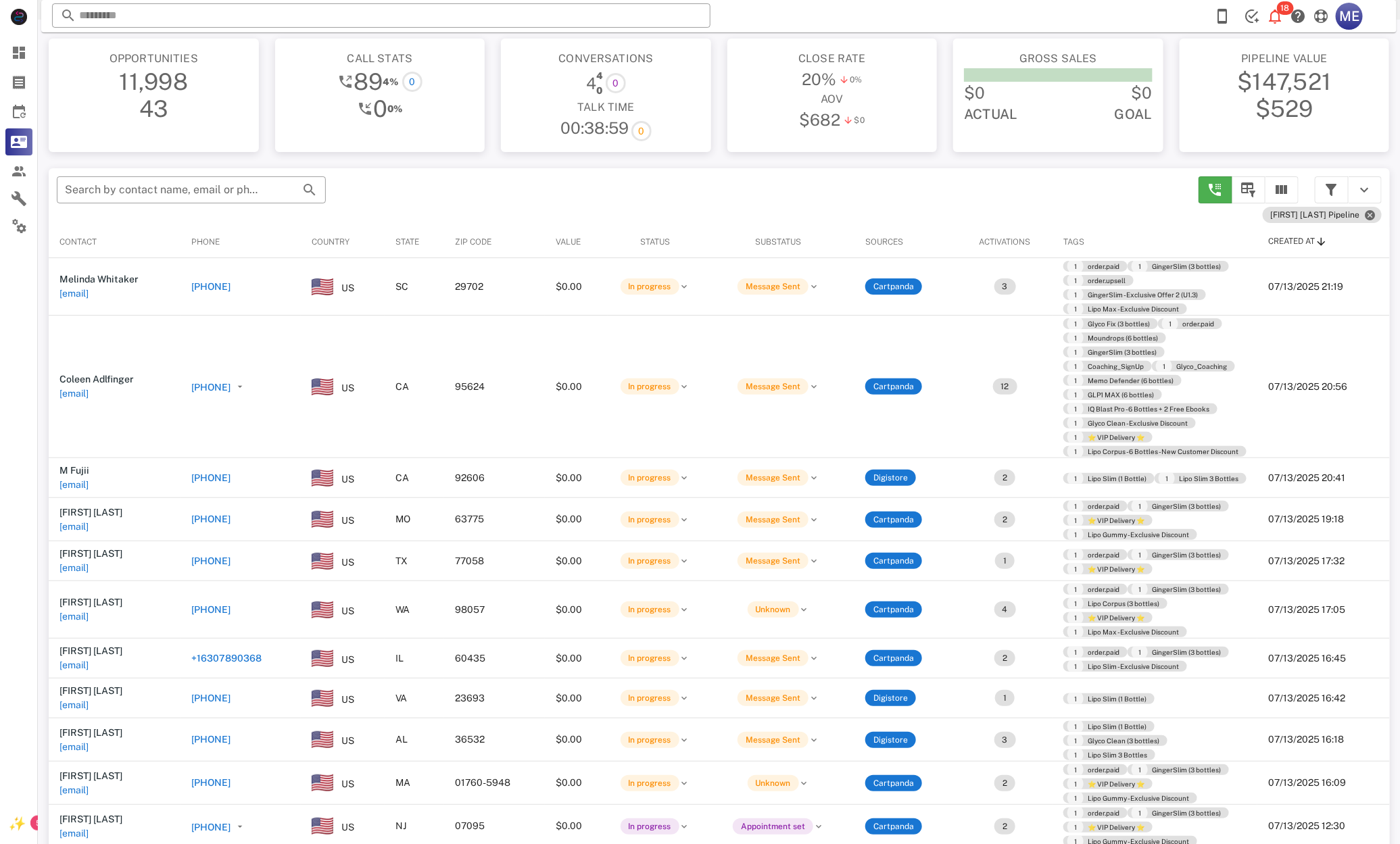 type on "**********" 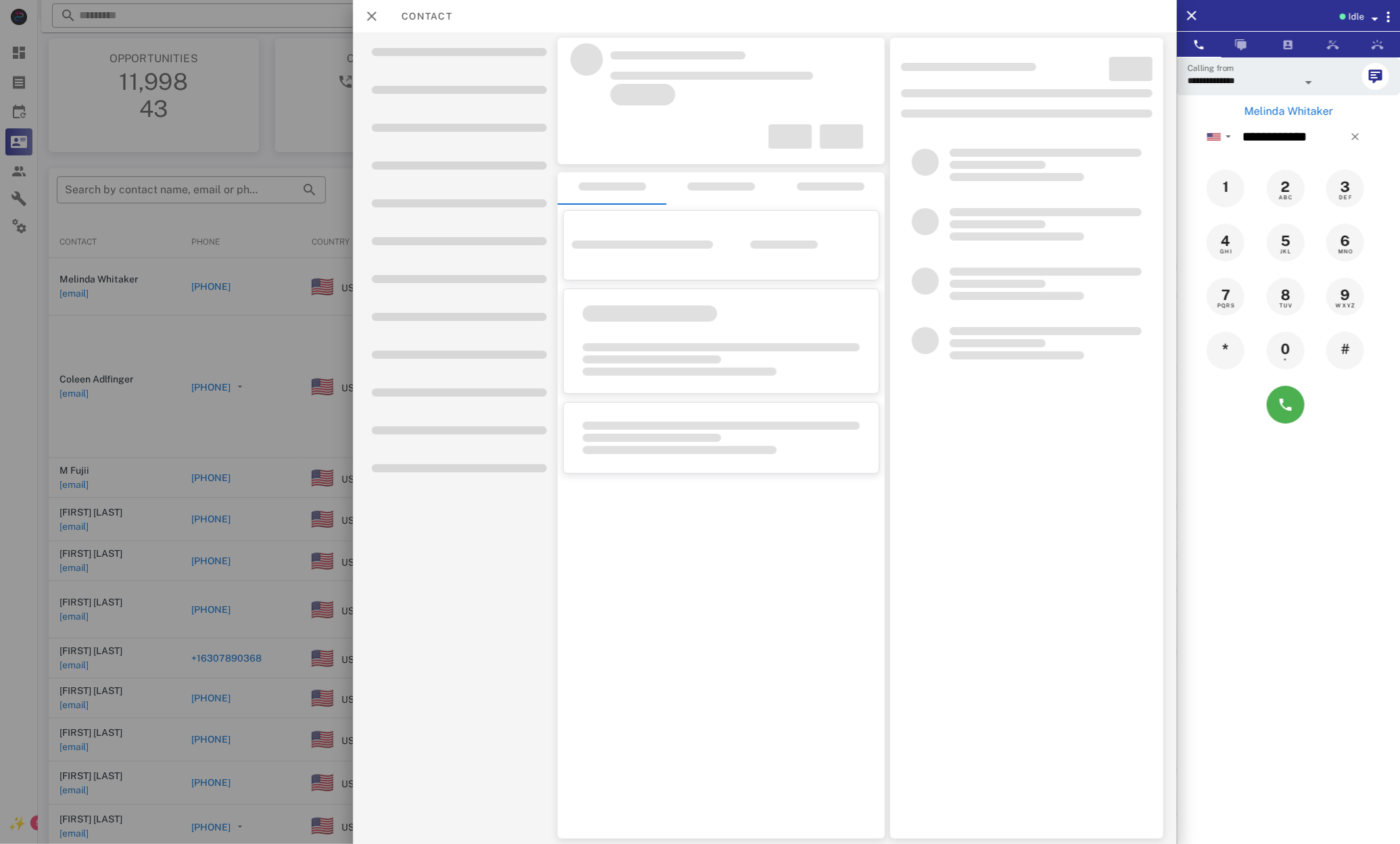 click at bounding box center [700, 422] 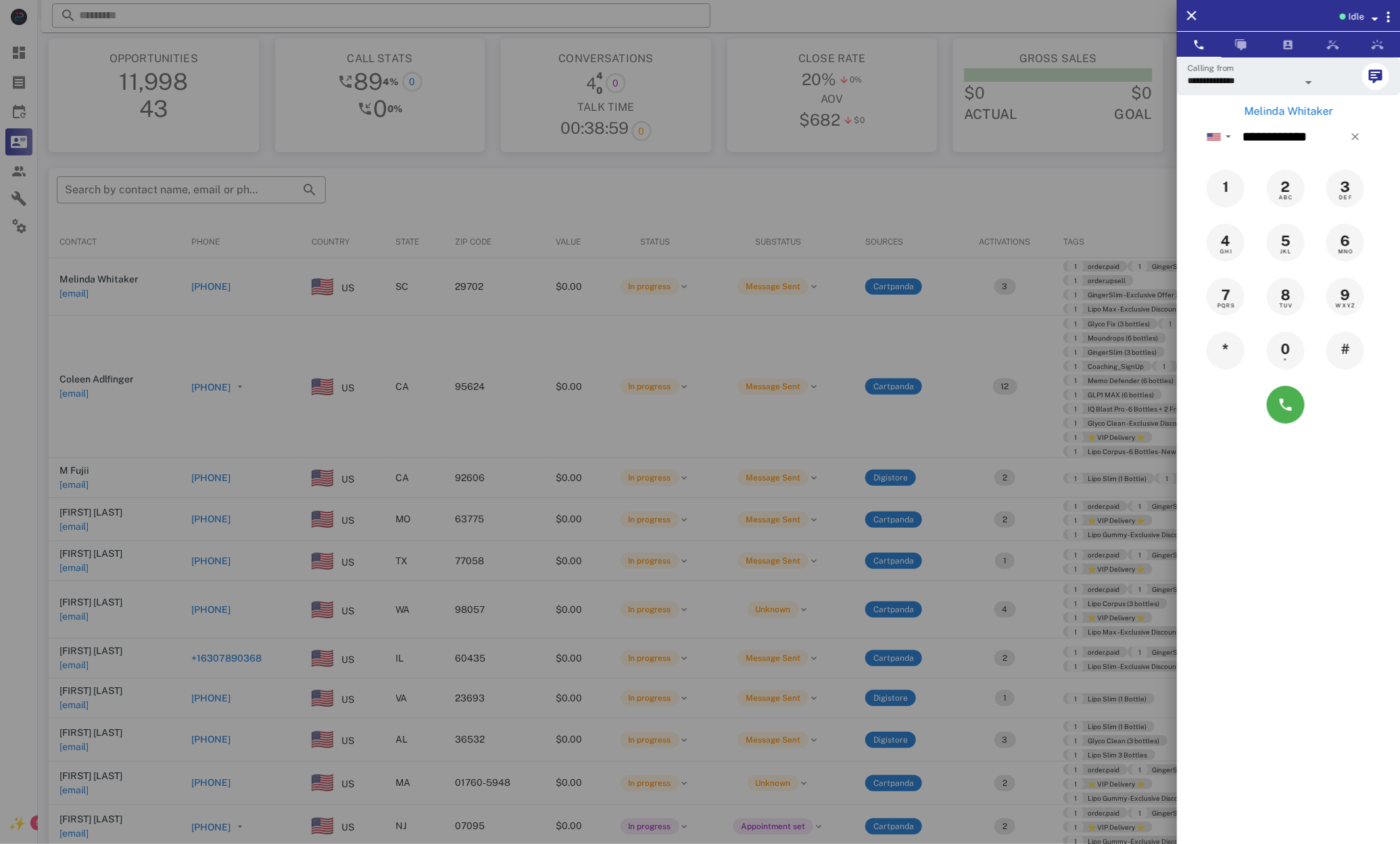 scroll, scrollTop: 137, scrollLeft: 0, axis: vertical 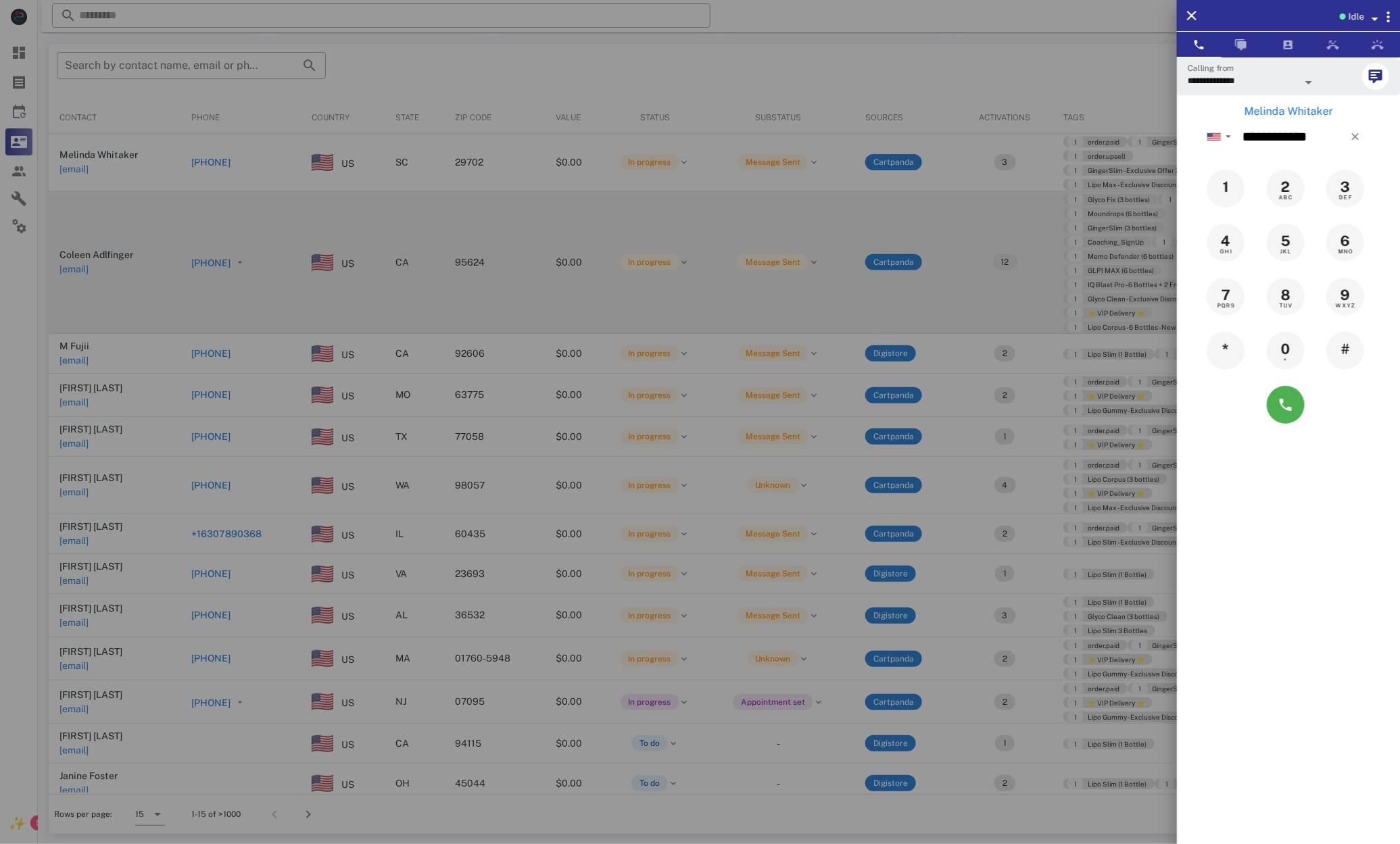 drag, startPoint x: 858, startPoint y: 274, endPoint x: 846, endPoint y: 279, distance: 13 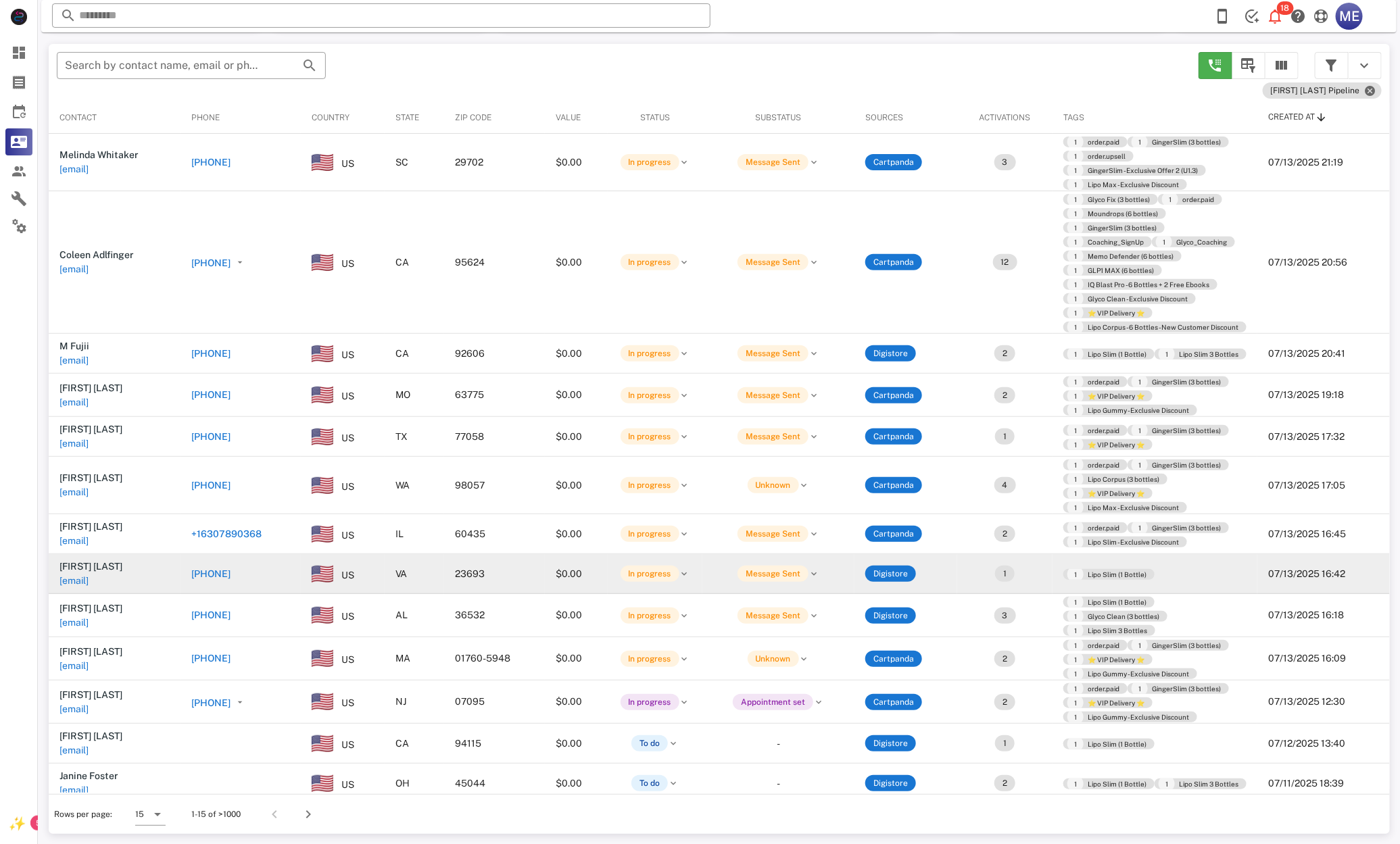 scroll, scrollTop: 87, scrollLeft: 0, axis: vertical 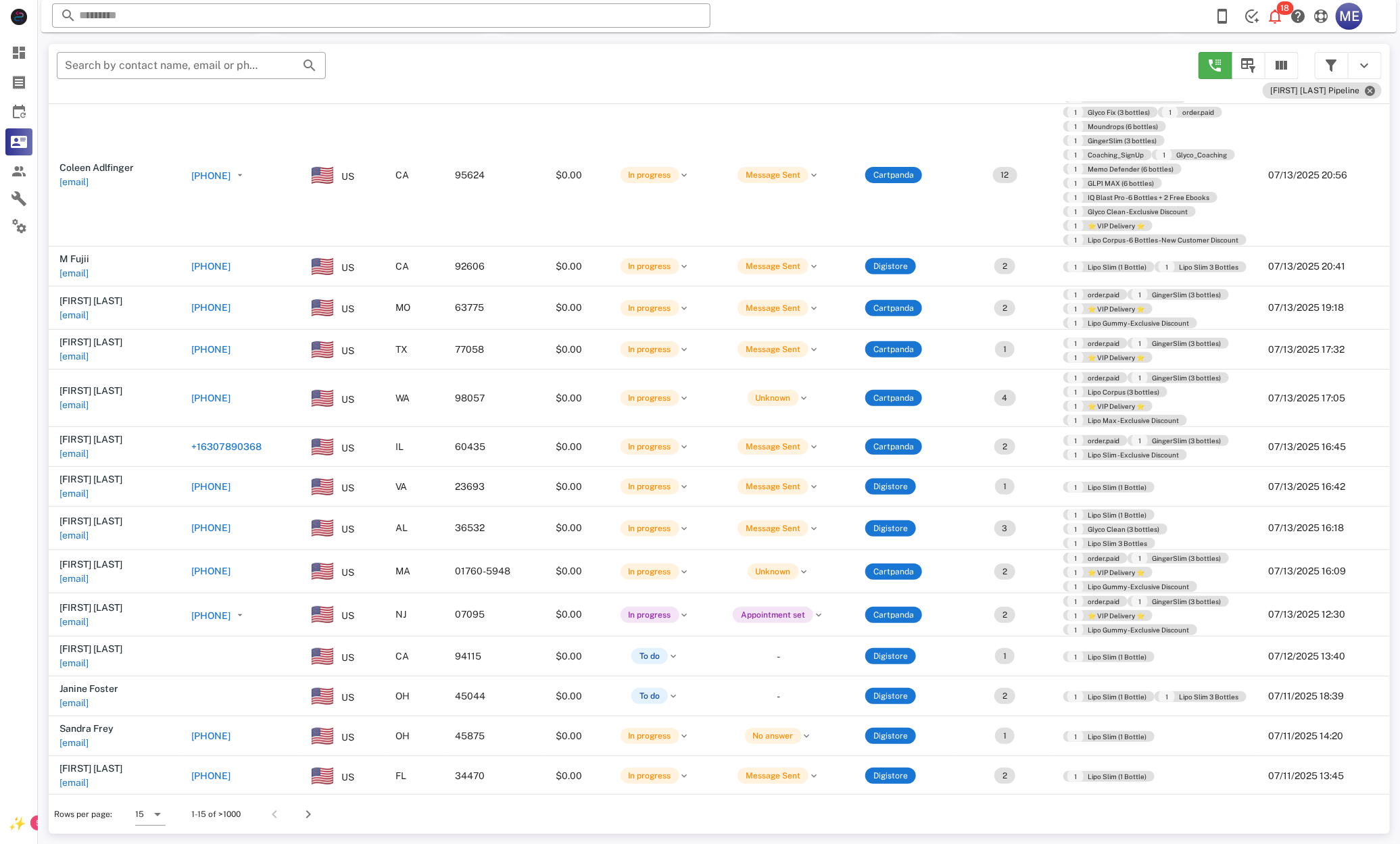 click on "[PHONE]" at bounding box center [211, 776] 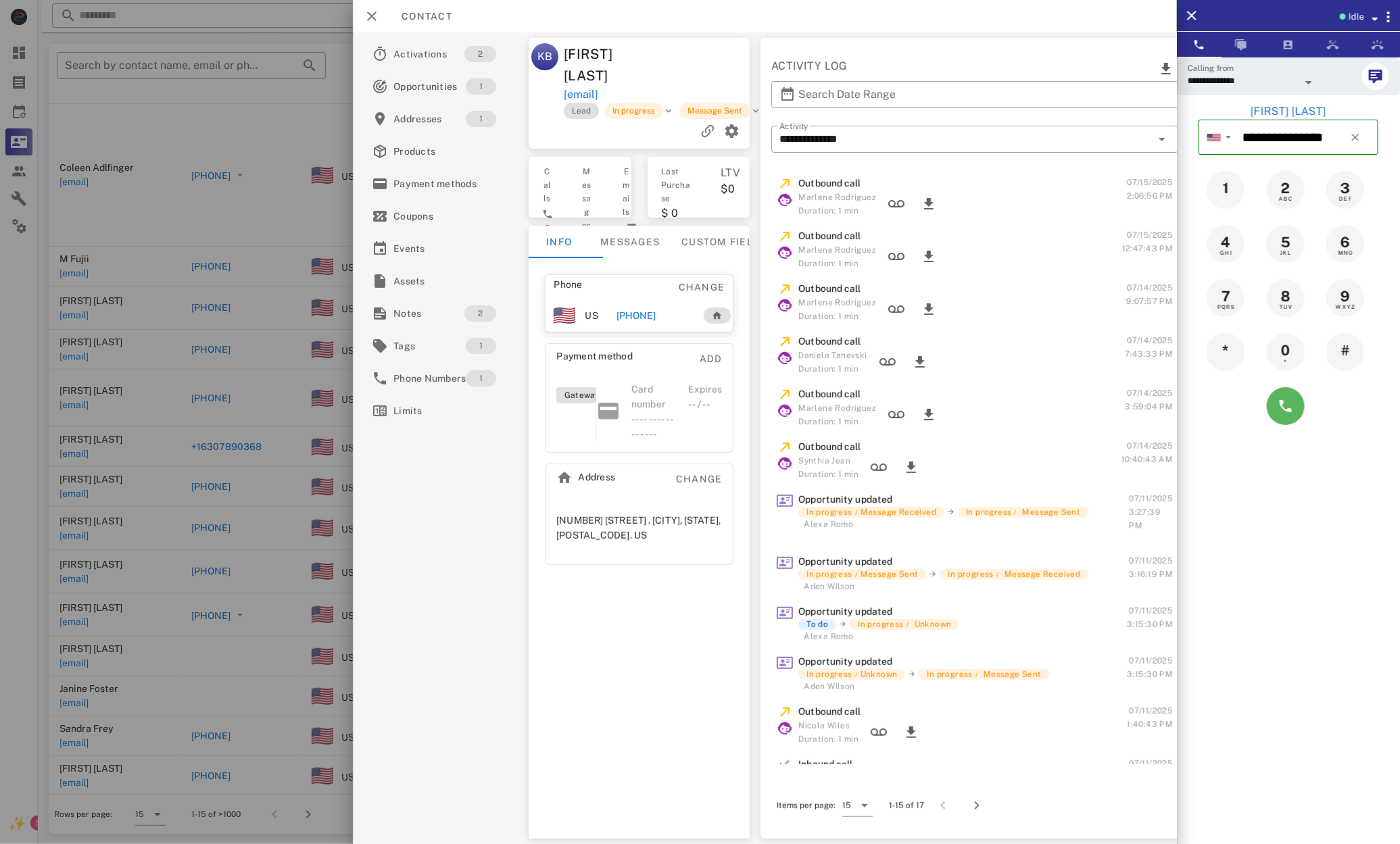 drag, startPoint x: 1301, startPoint y: 389, endPoint x: 1288, endPoint y: 391, distance: 13.152946 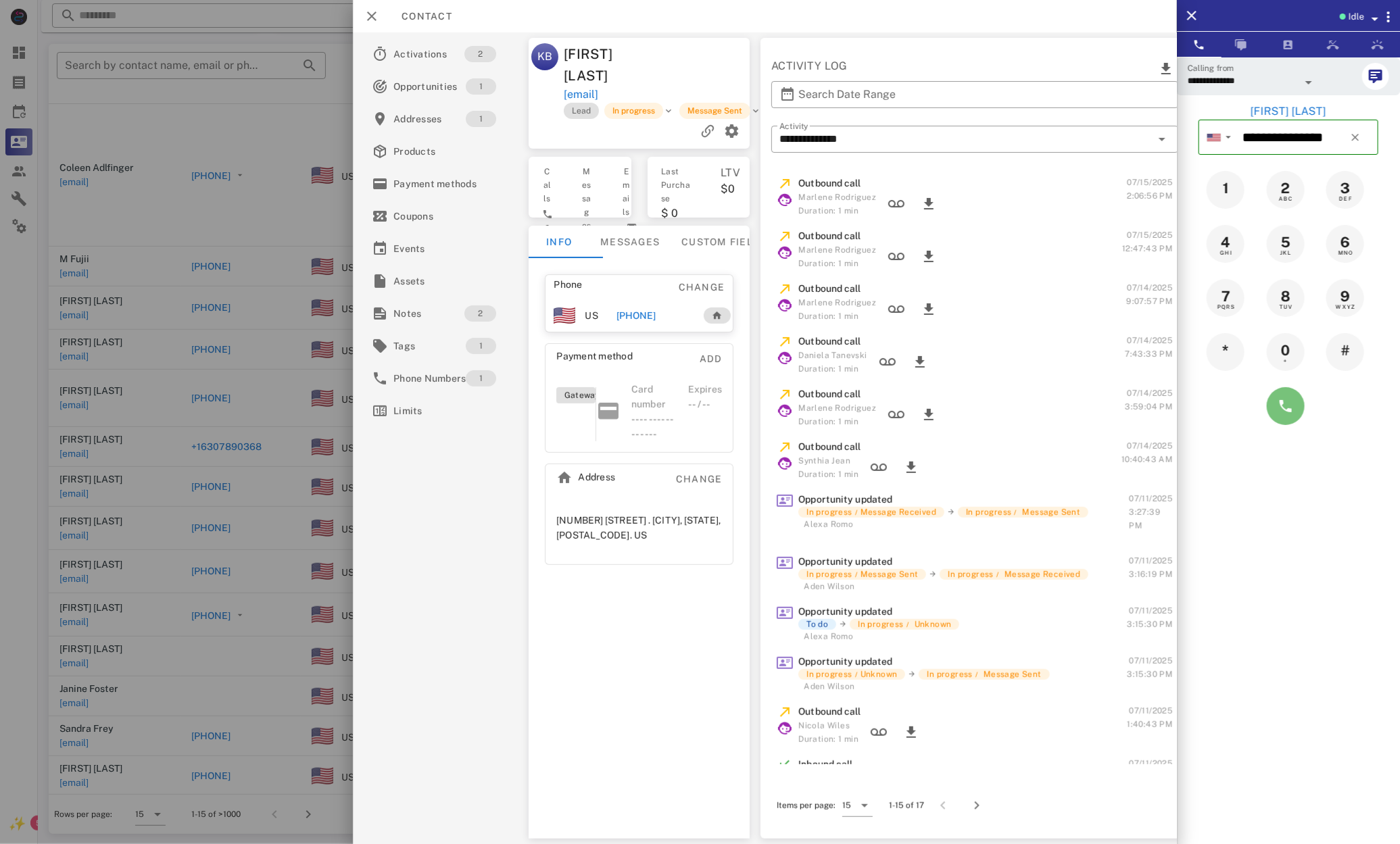 drag, startPoint x: 1288, startPoint y: 390, endPoint x: 1278, endPoint y: 396, distance: 11.661904 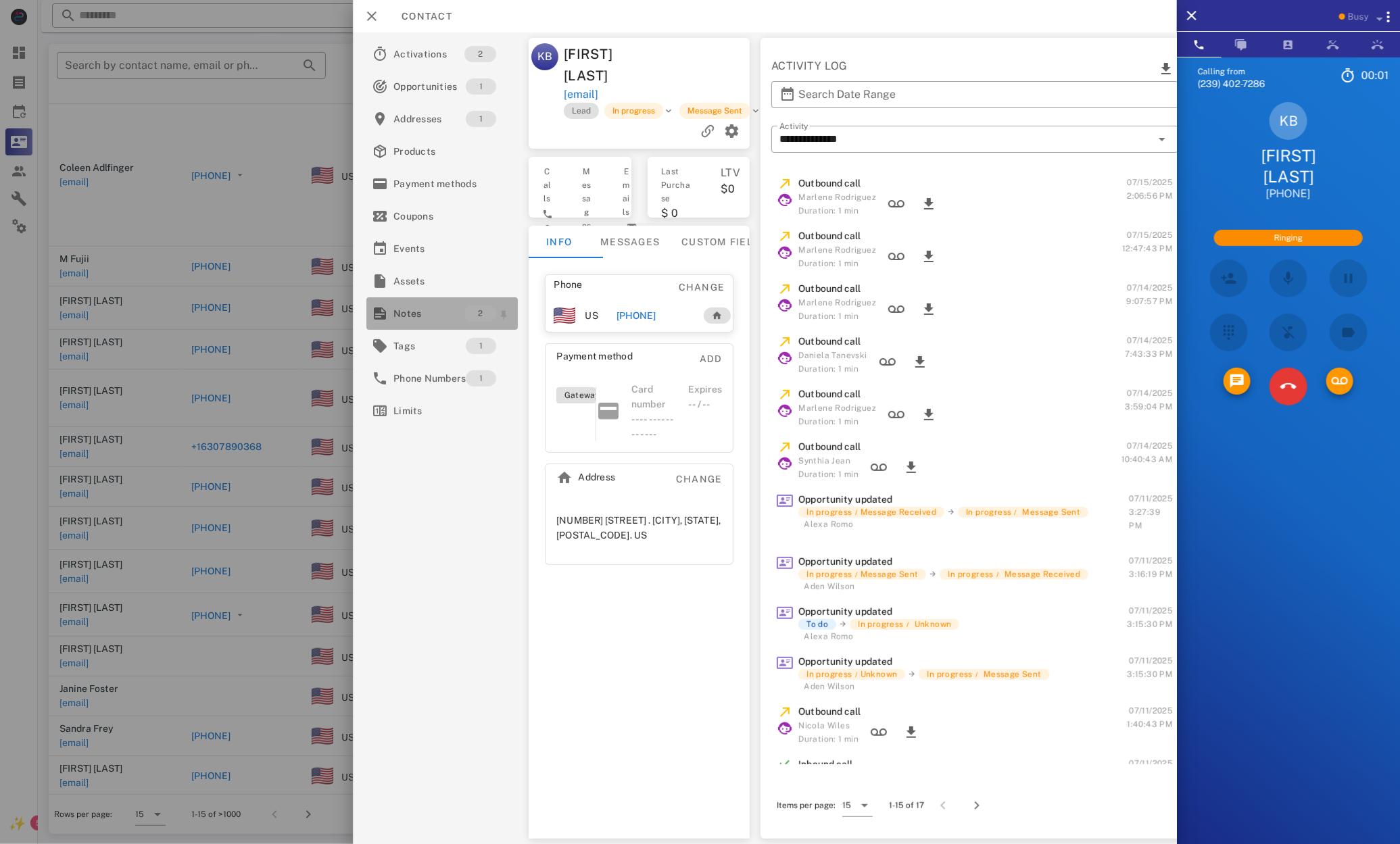 click on "Notes" at bounding box center (429, 314) 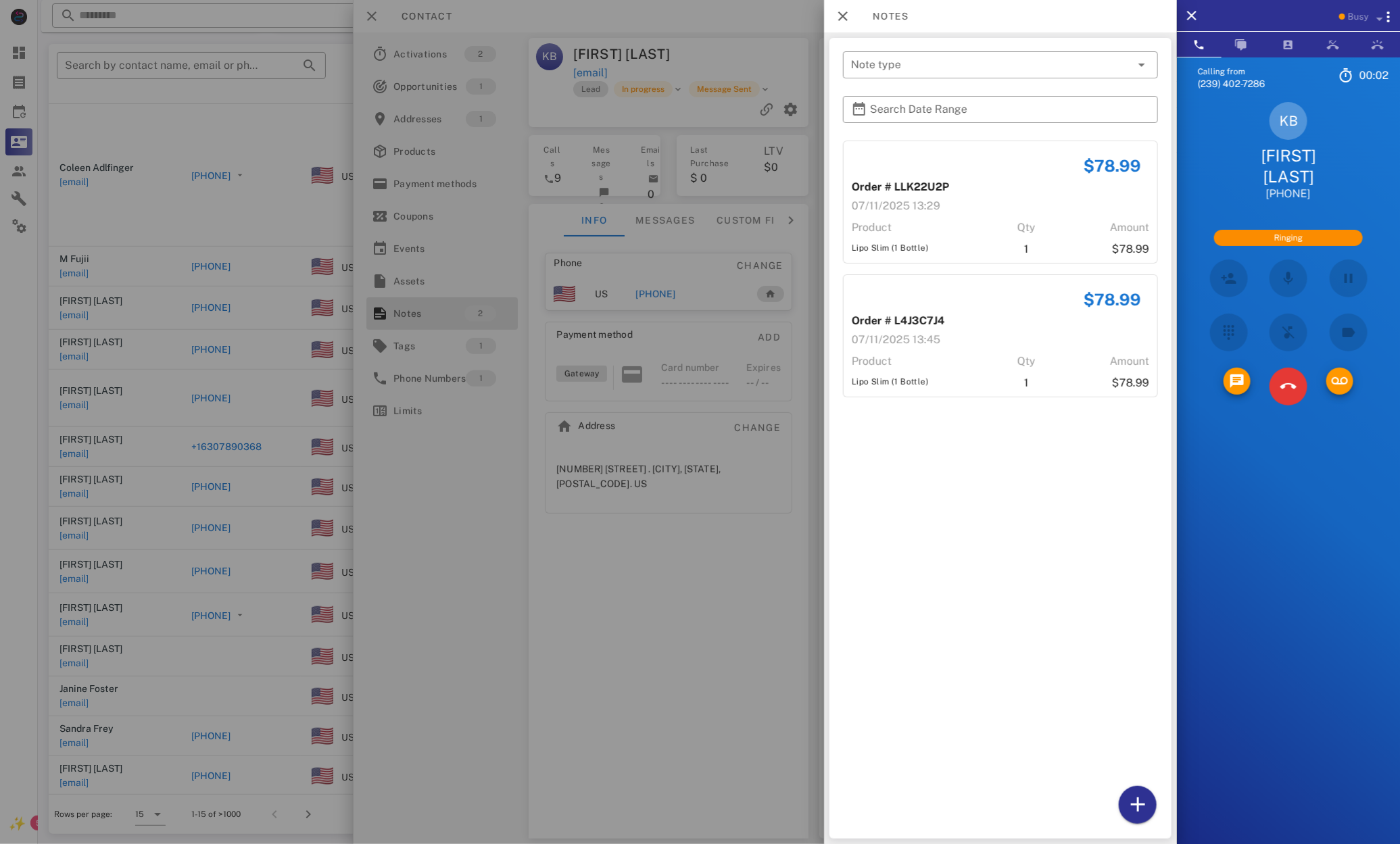 scroll, scrollTop: 47, scrollLeft: 0, axis: vertical 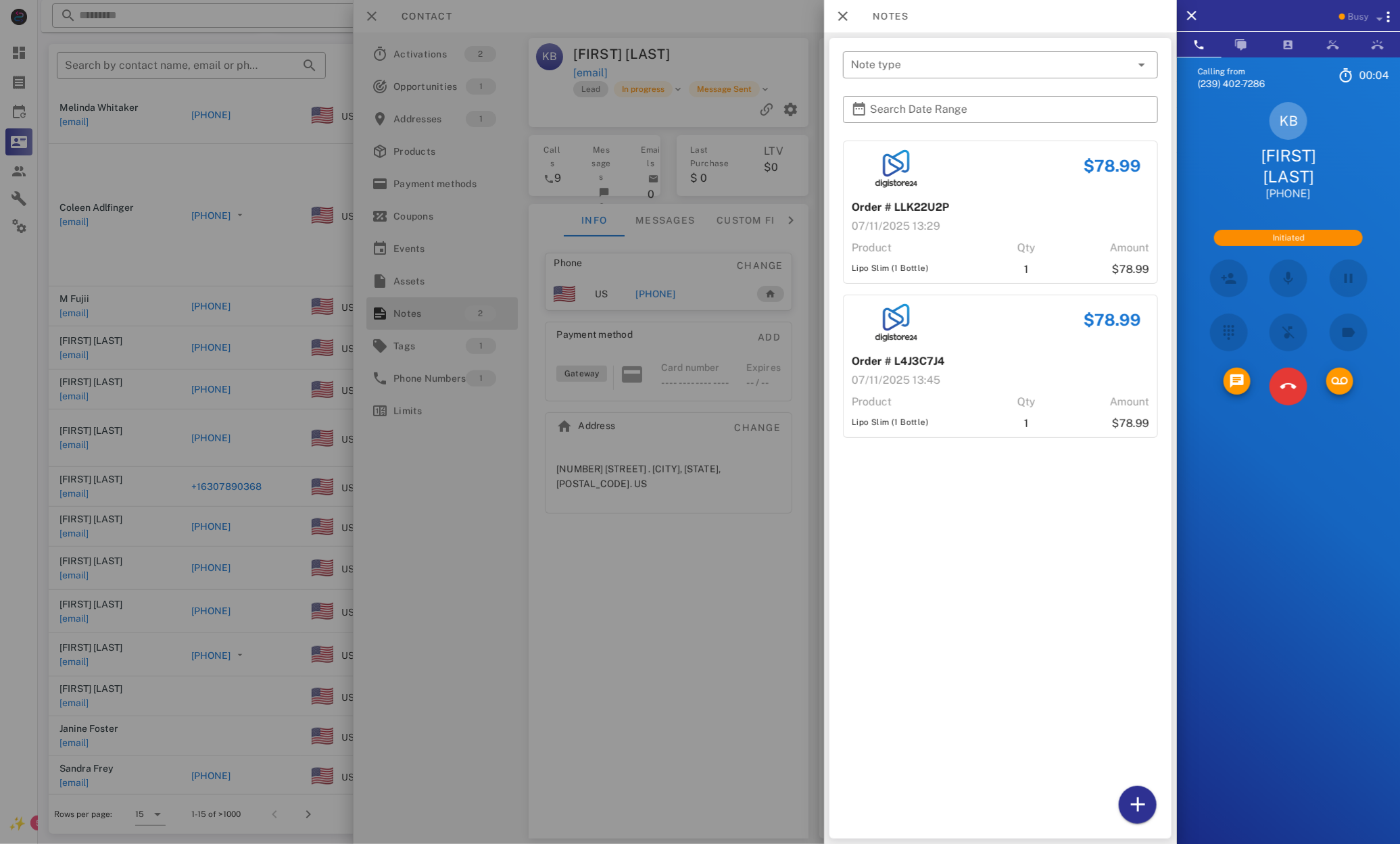 drag, startPoint x: 876, startPoint y: 271, endPoint x: 895, endPoint y: 387, distance: 117.54574 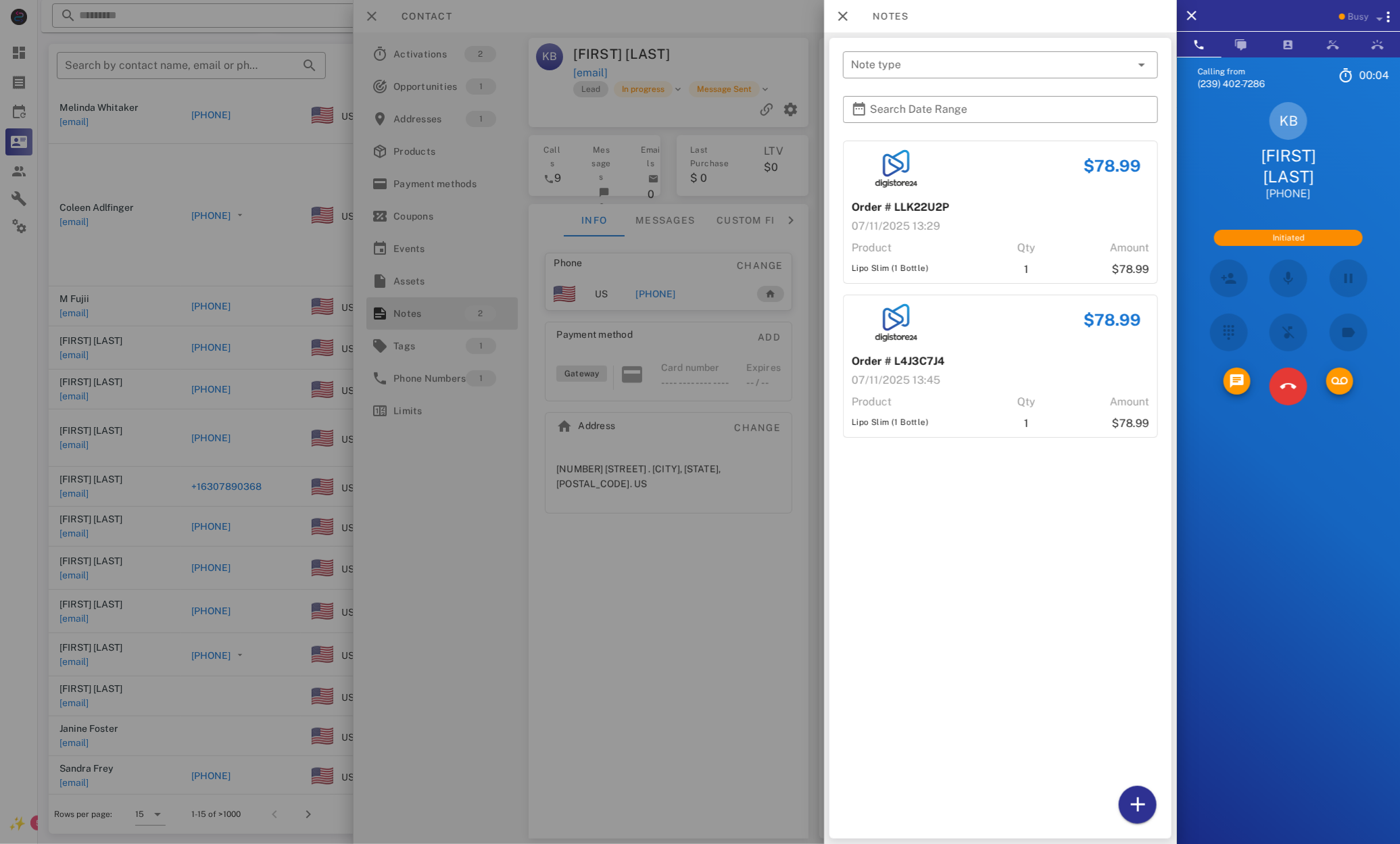 click on "$78.99   Order # LLK22U2P   07/11/2025 13:29   Product Qty Amount  Lipo Slim (1 Bottle)  1 $78.99" at bounding box center (1000, 212) 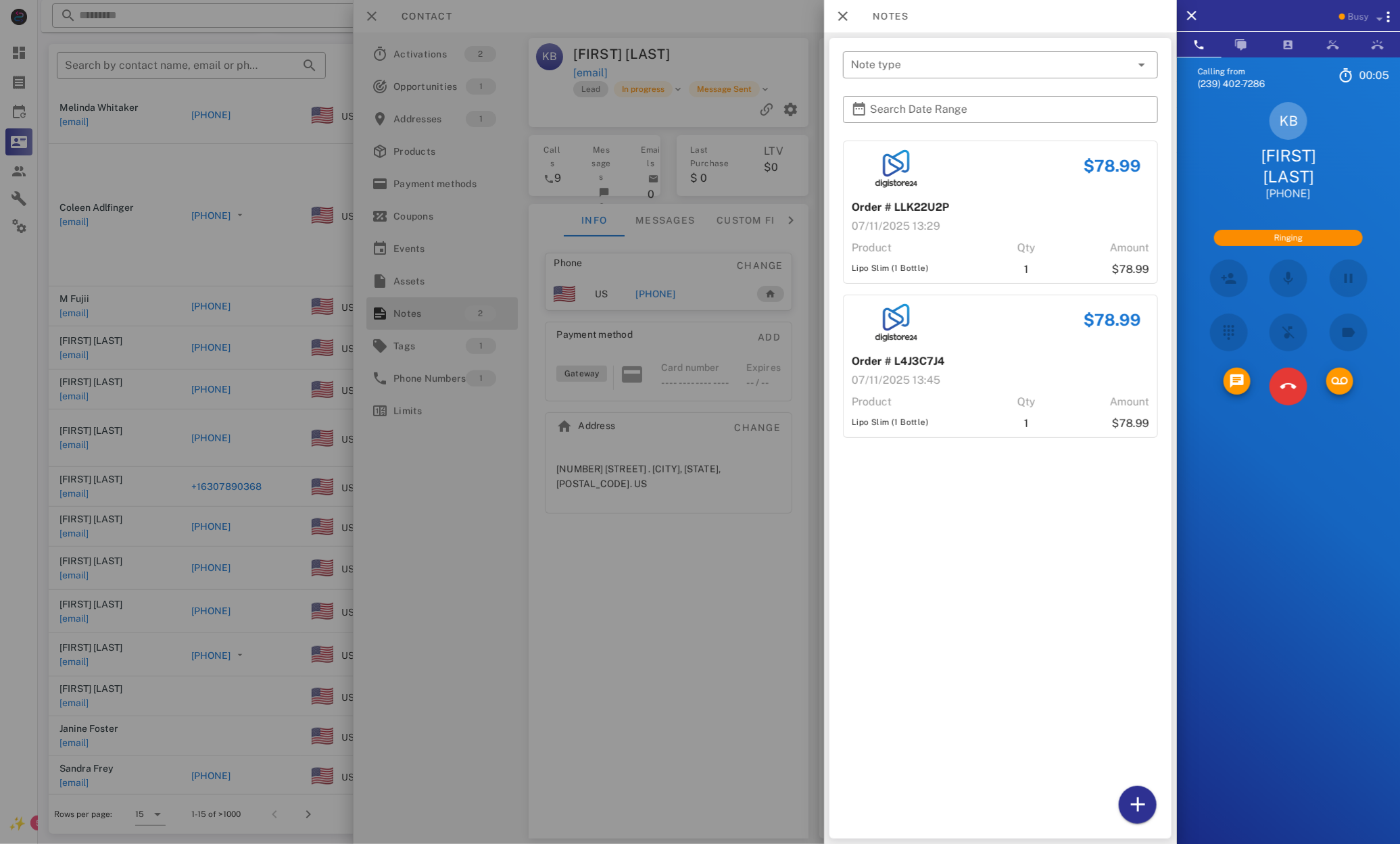 drag, startPoint x: 927, startPoint y: 430, endPoint x: 917, endPoint y: 430, distance: 10 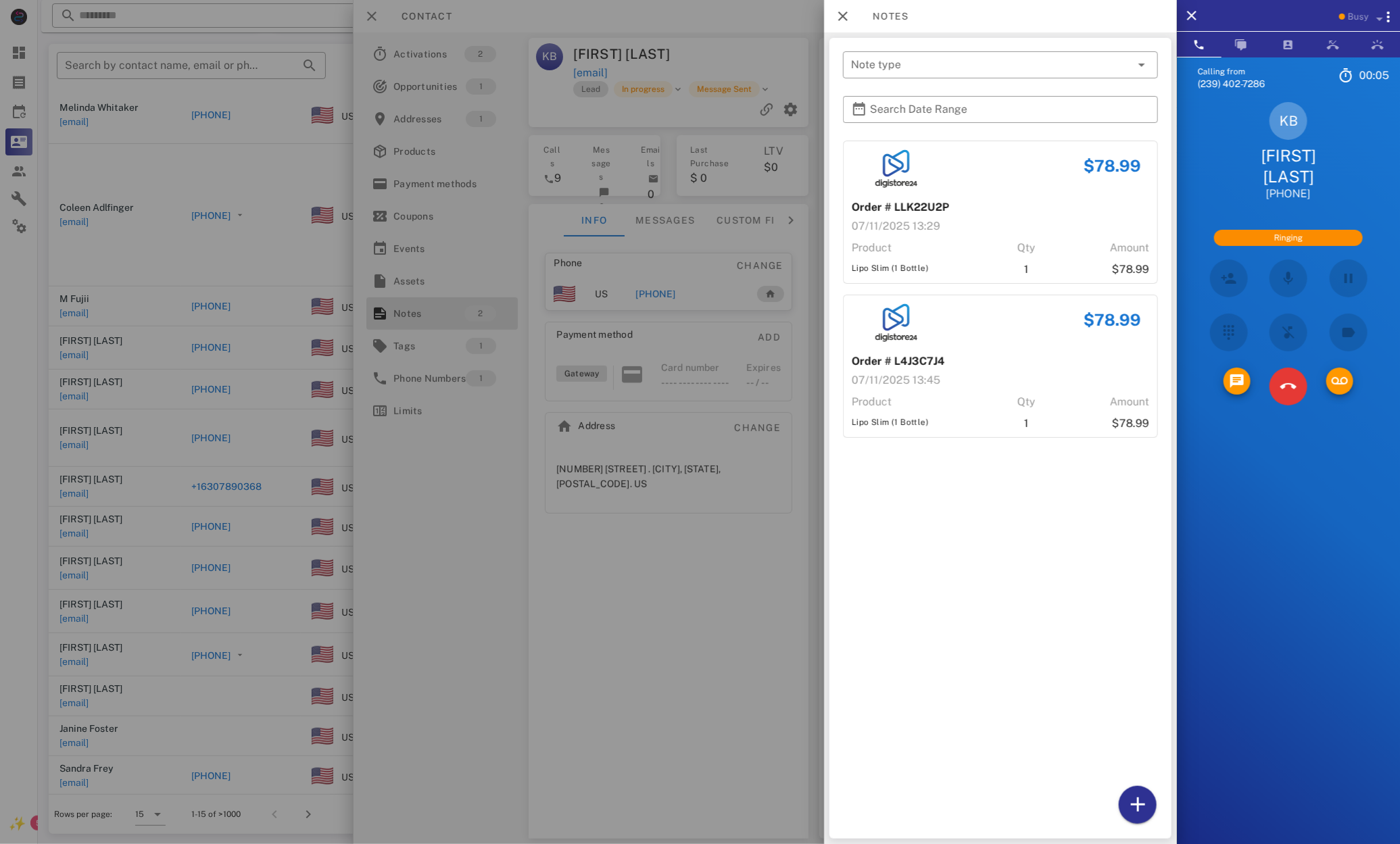 click on "Lipo Slim (1 Bottle)" at bounding box center (922, 424) 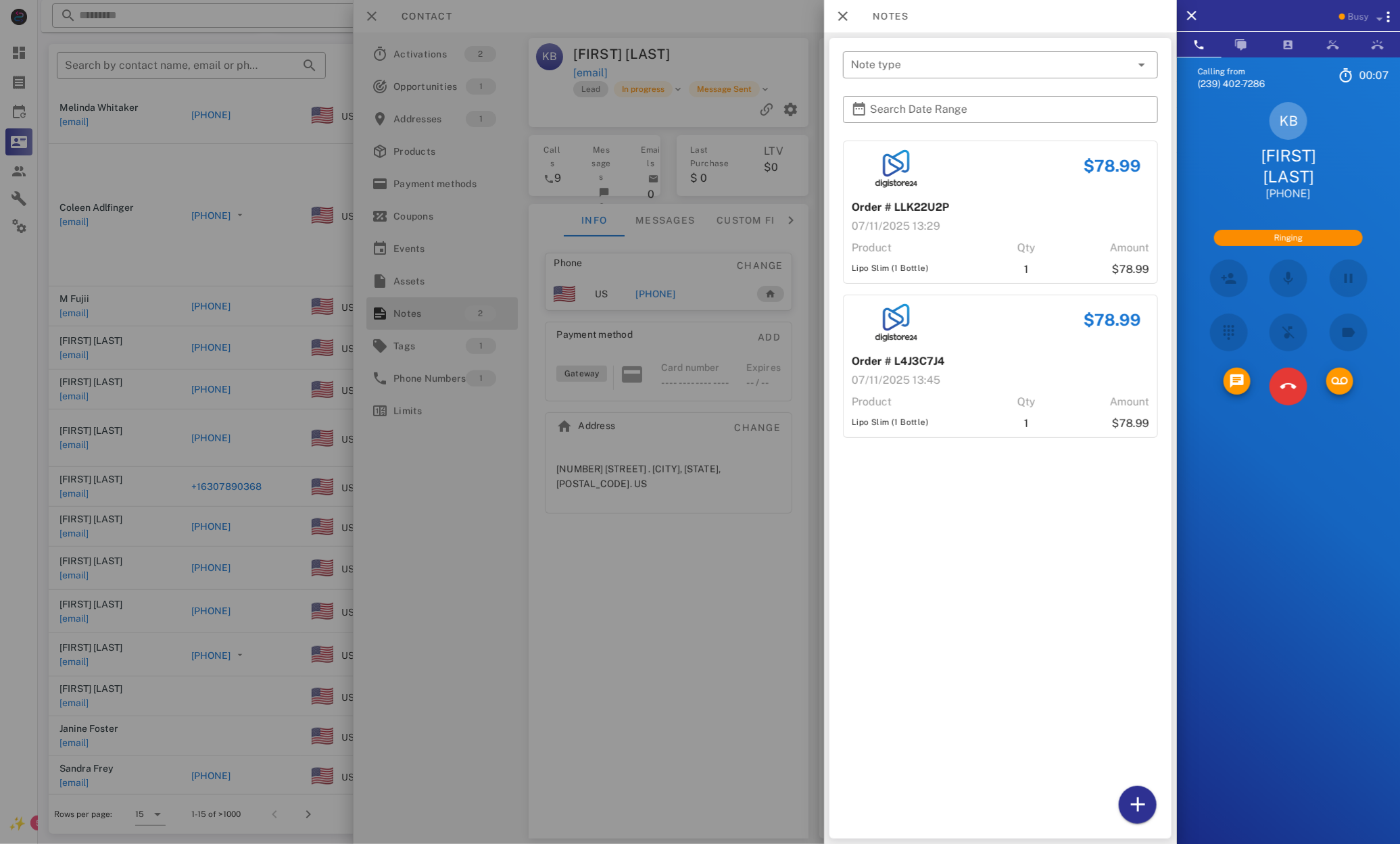 drag, startPoint x: 967, startPoint y: 437, endPoint x: 871, endPoint y: 435, distance: 96.0208 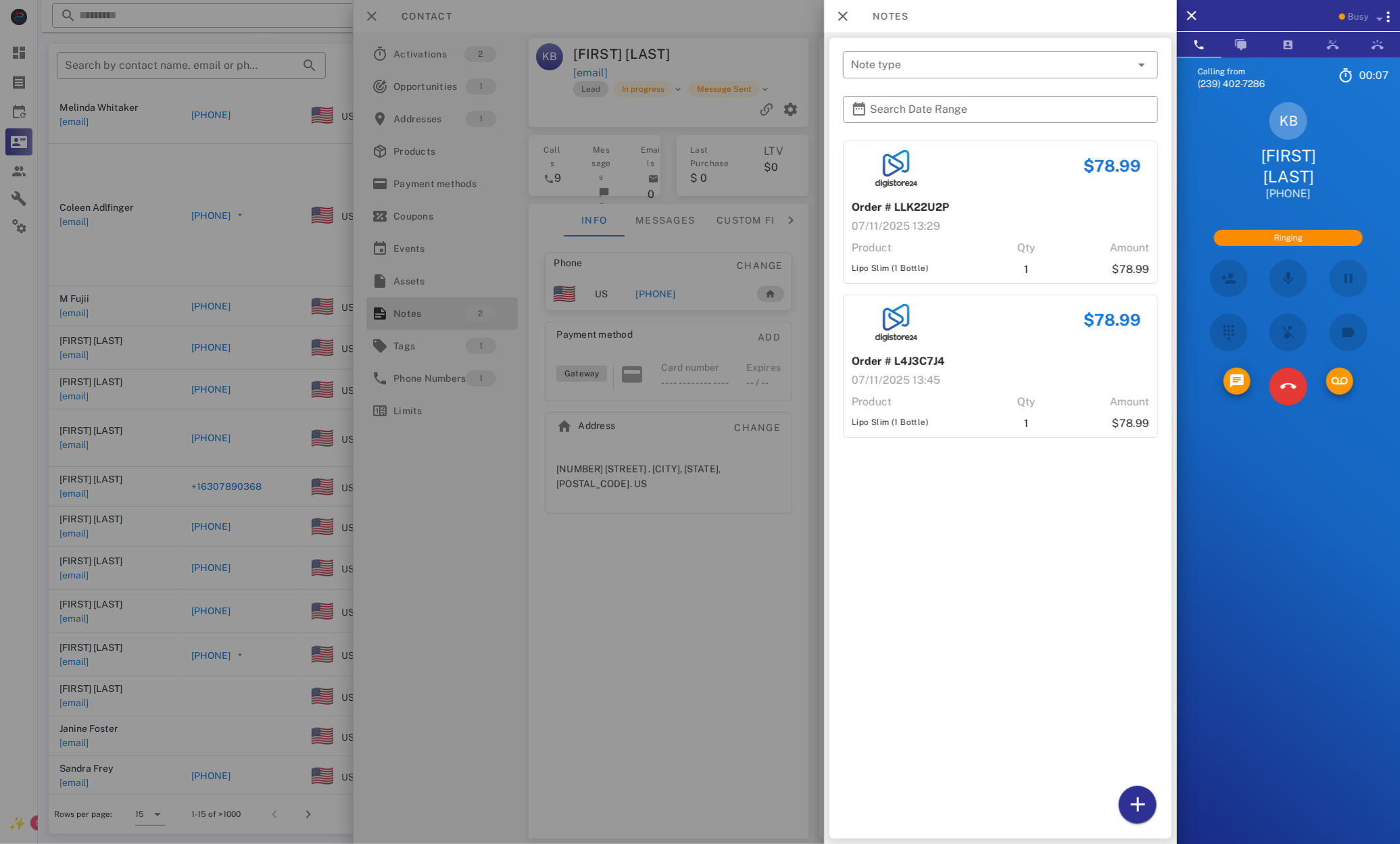 click on "$78.99   Order # LLK22U2P   07/11/2025 13:29   Product Qty Amount  Lipo Slim (1 Bottle)  1 $78.99  $78.99   Order # L4J3C7J4   07/11/2025 13:45   Product Qty Amount  Lipo Slim (1 Bottle)  1 $78.99" at bounding box center [1000, 487] 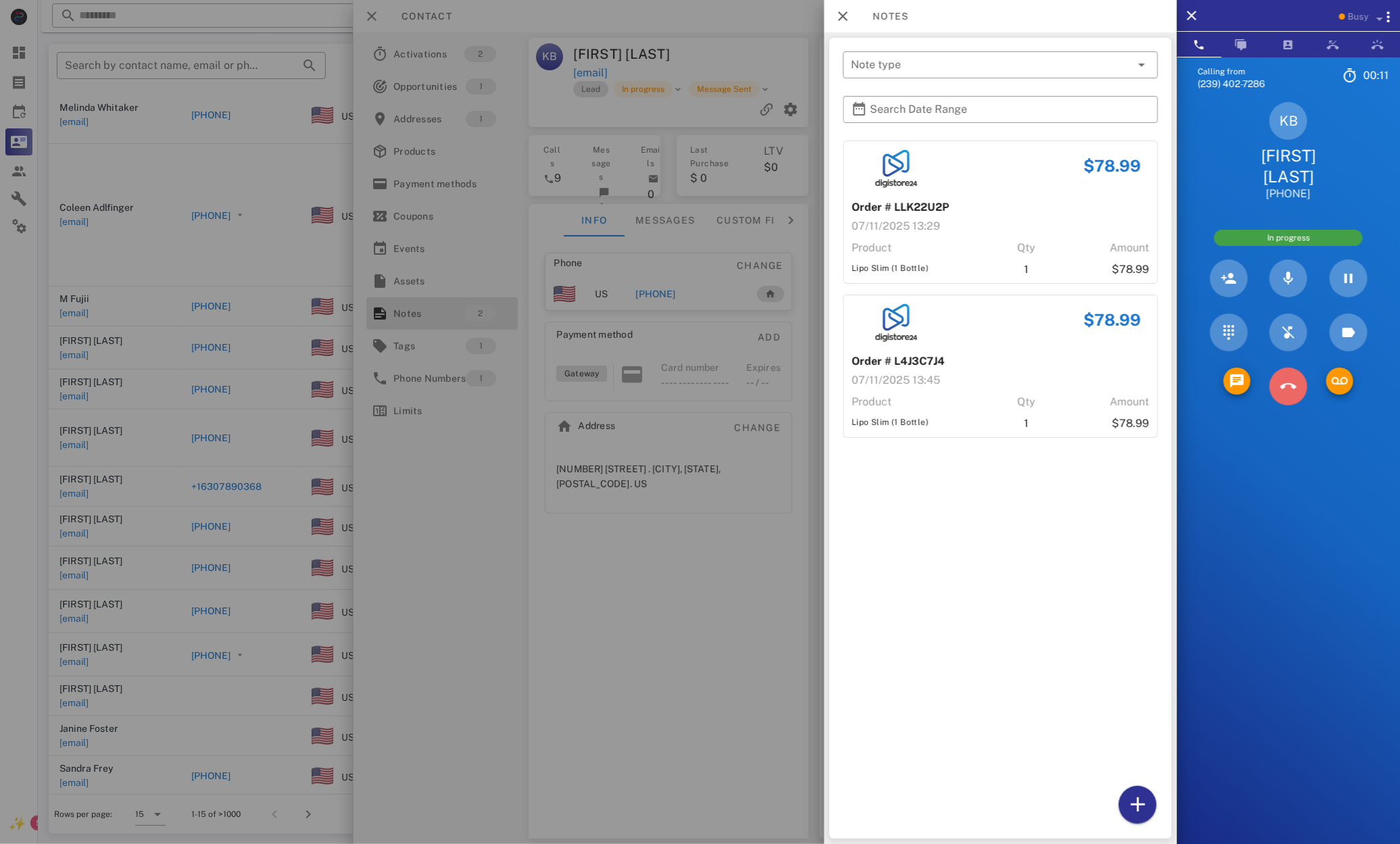 click at bounding box center (1288, 387) 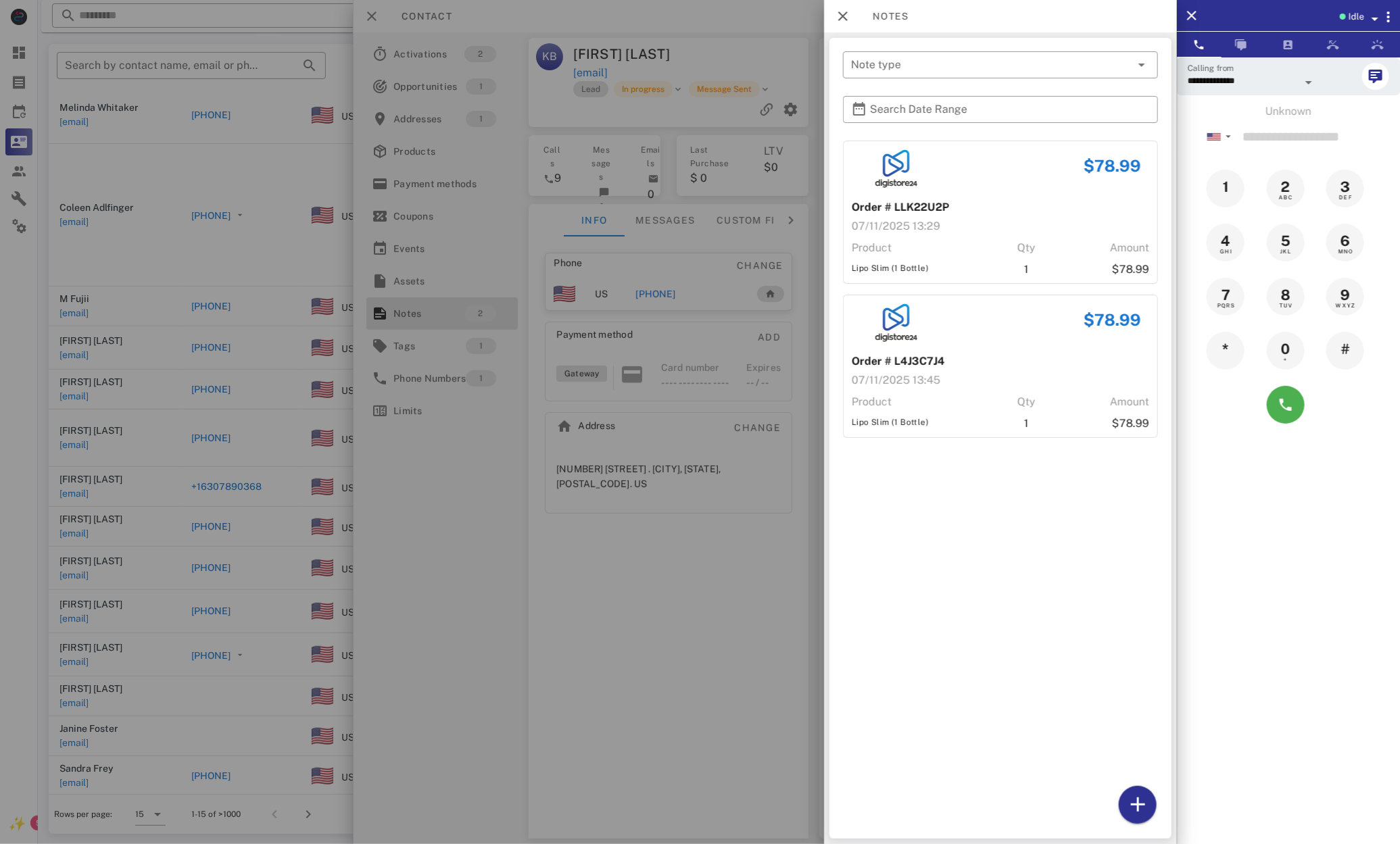 click at bounding box center (700, 422) 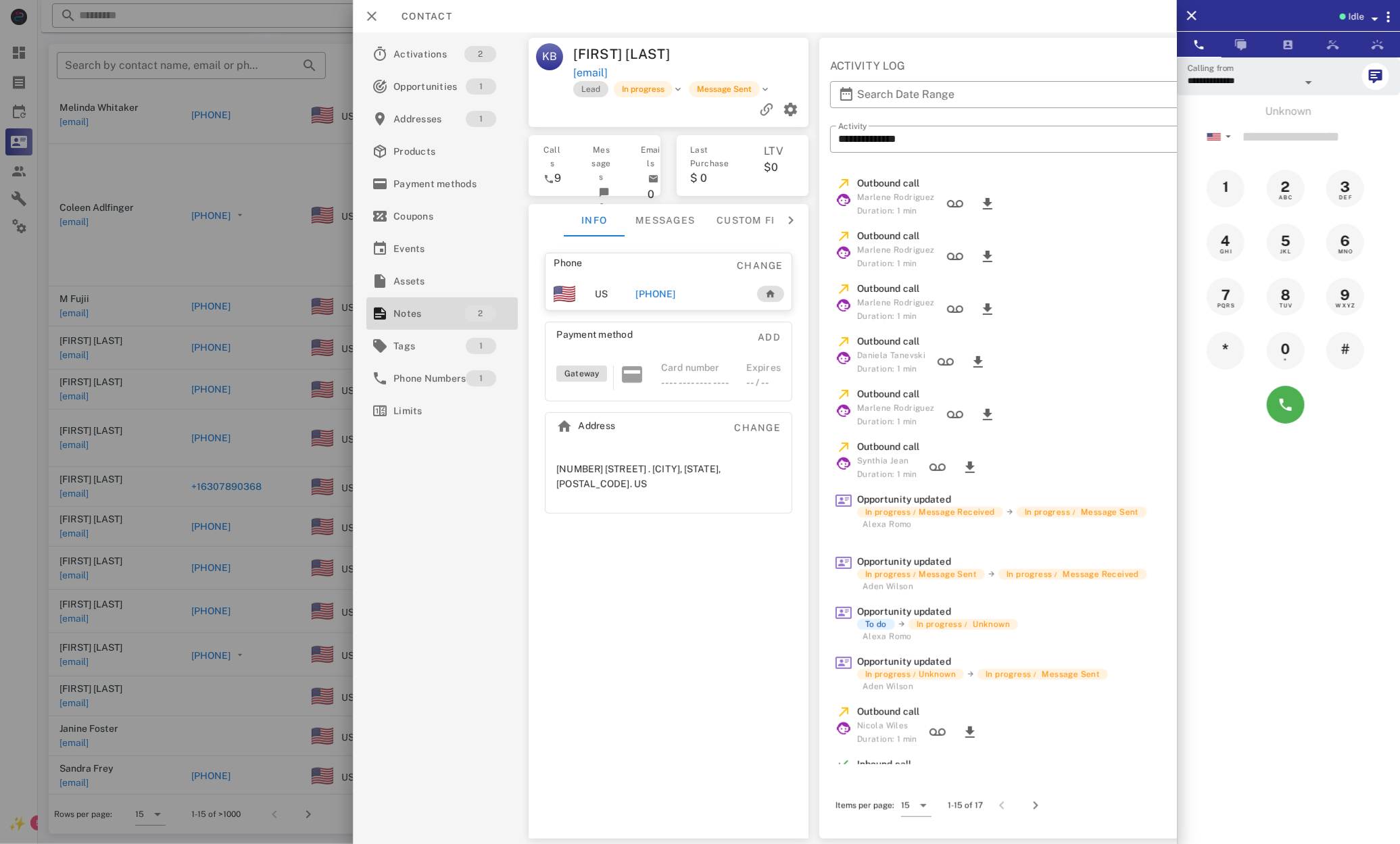 click on "Phone   Change   US   [PHONE]   Payment method   Add  Gateway  Card number  ---- ---- ---- ----  Expires  -- / --  Address   Change   [NUMBER] [STREET] .
[CITY], [STATE], [POSTAL_CODE].
US" at bounding box center [669, 537] 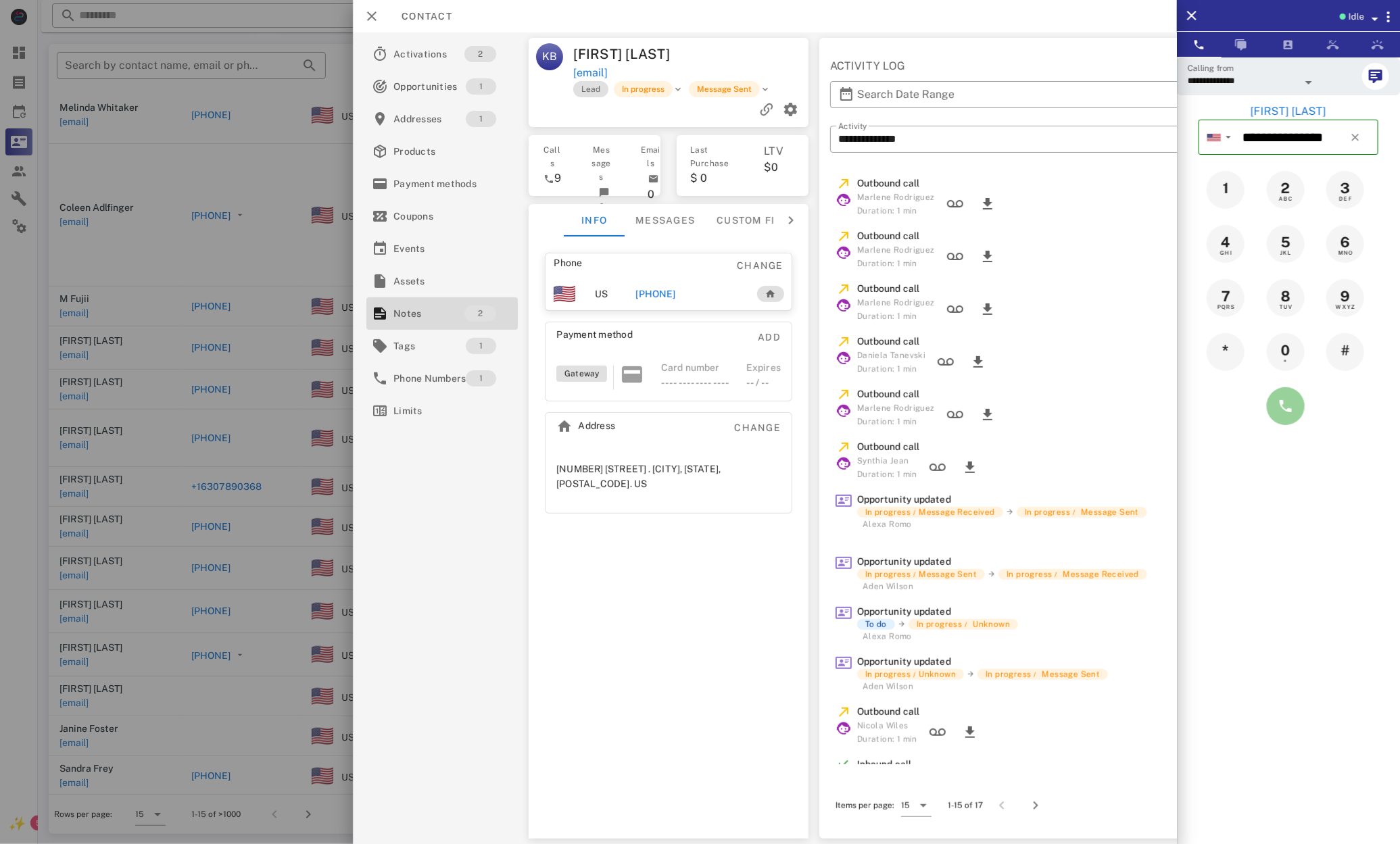 click at bounding box center [1286, 406] 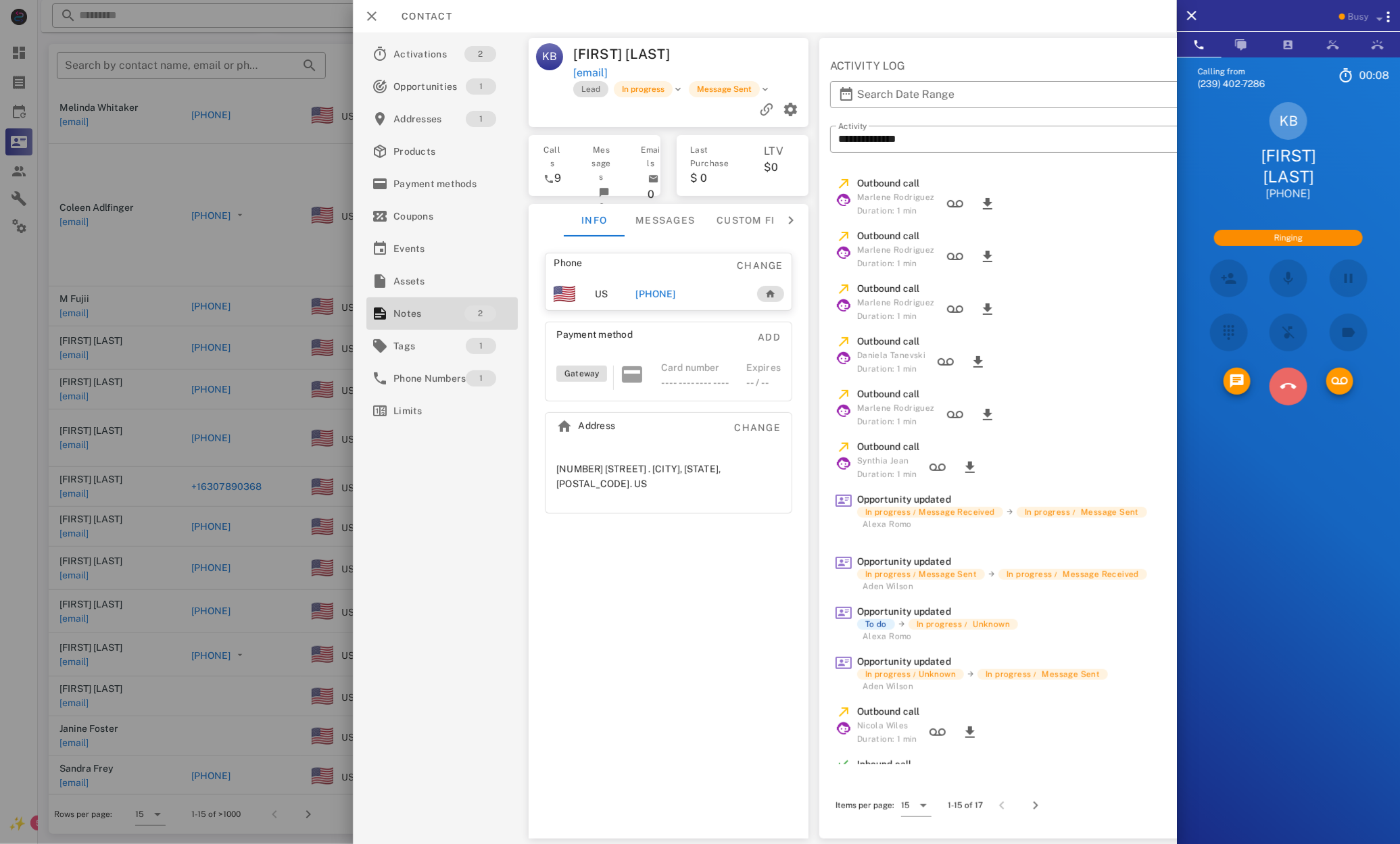 drag, startPoint x: 1293, startPoint y: 362, endPoint x: 964, endPoint y: 383, distance: 329.6695 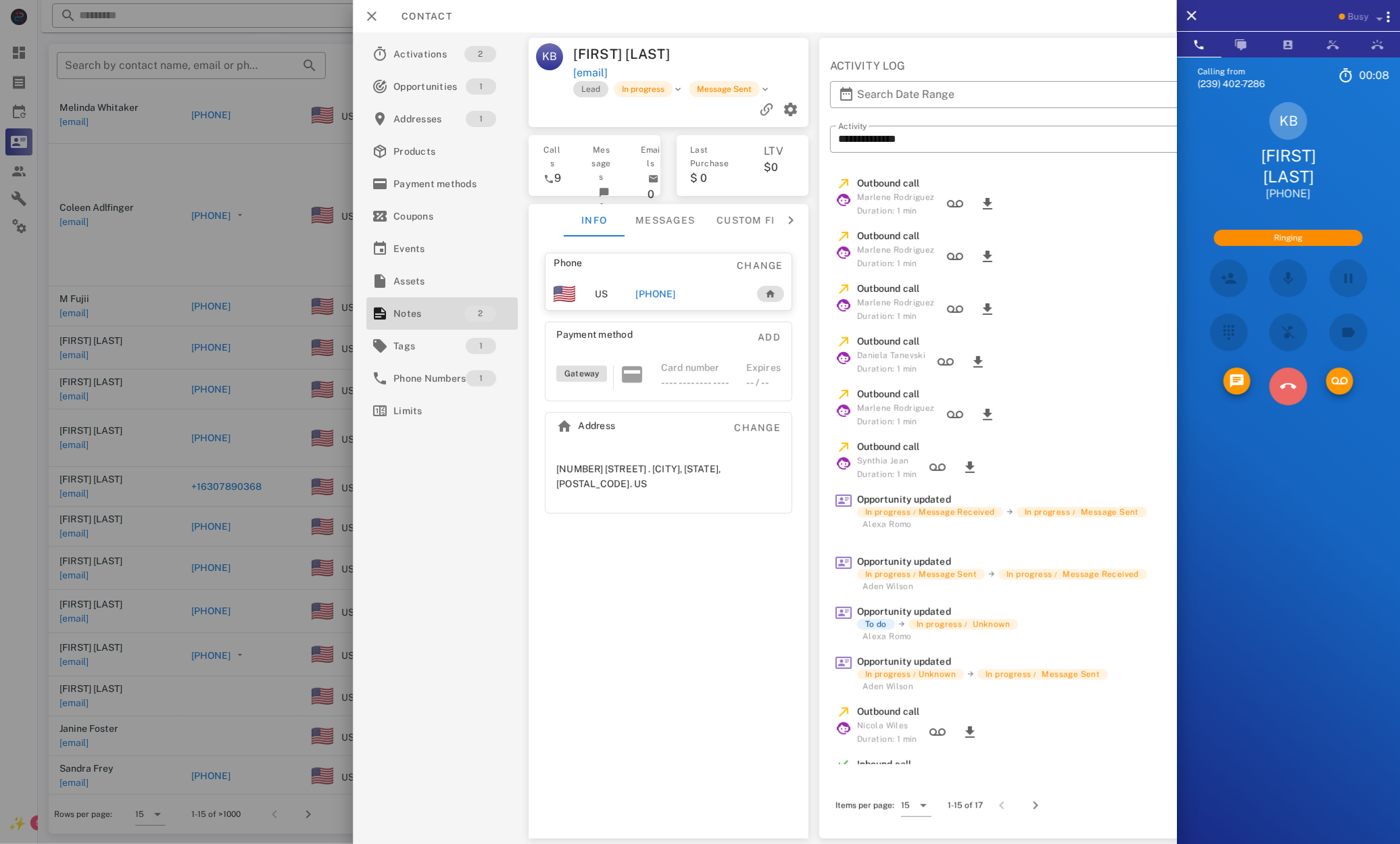 click at bounding box center [1288, 387] 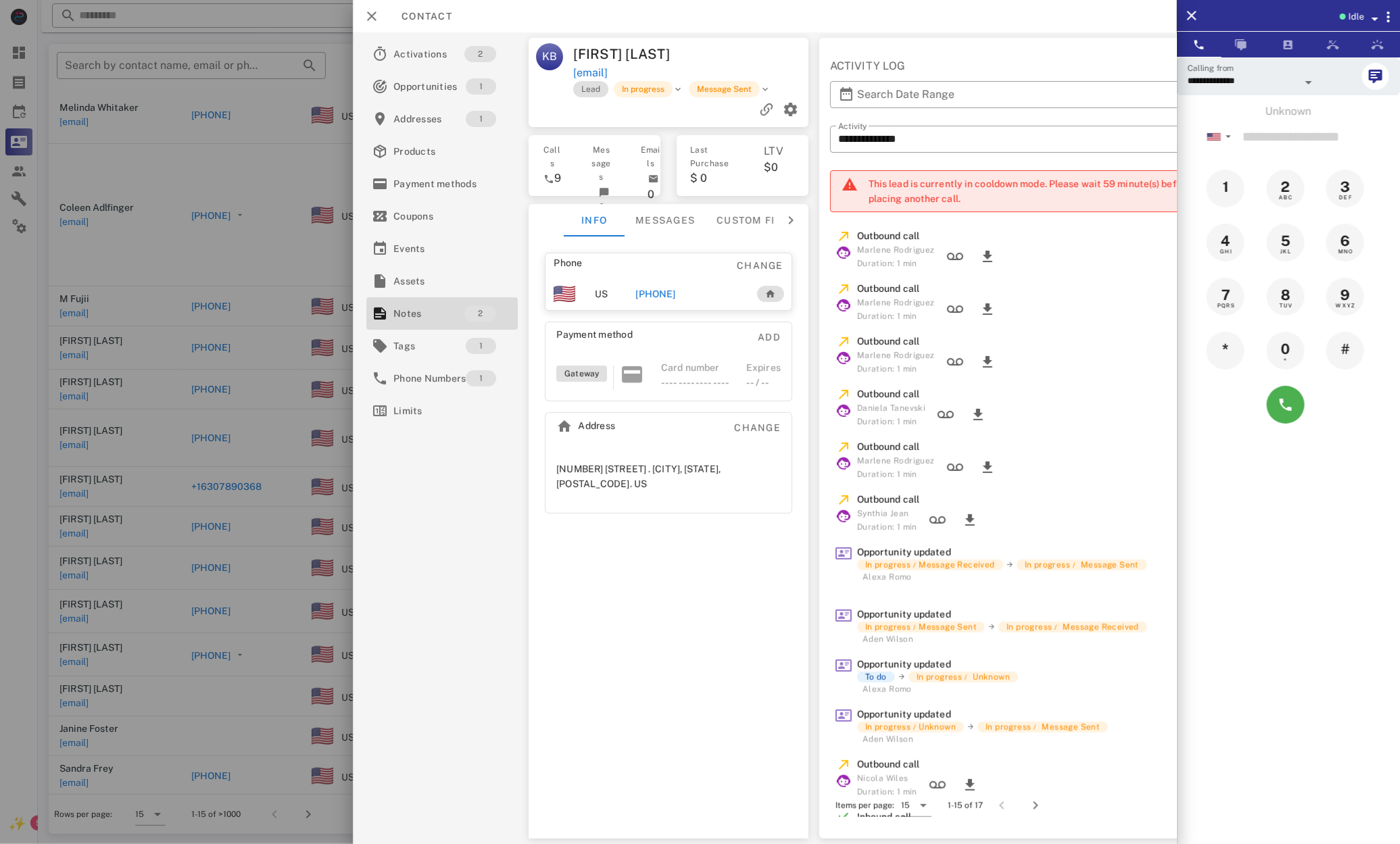 click at bounding box center (700, 422) 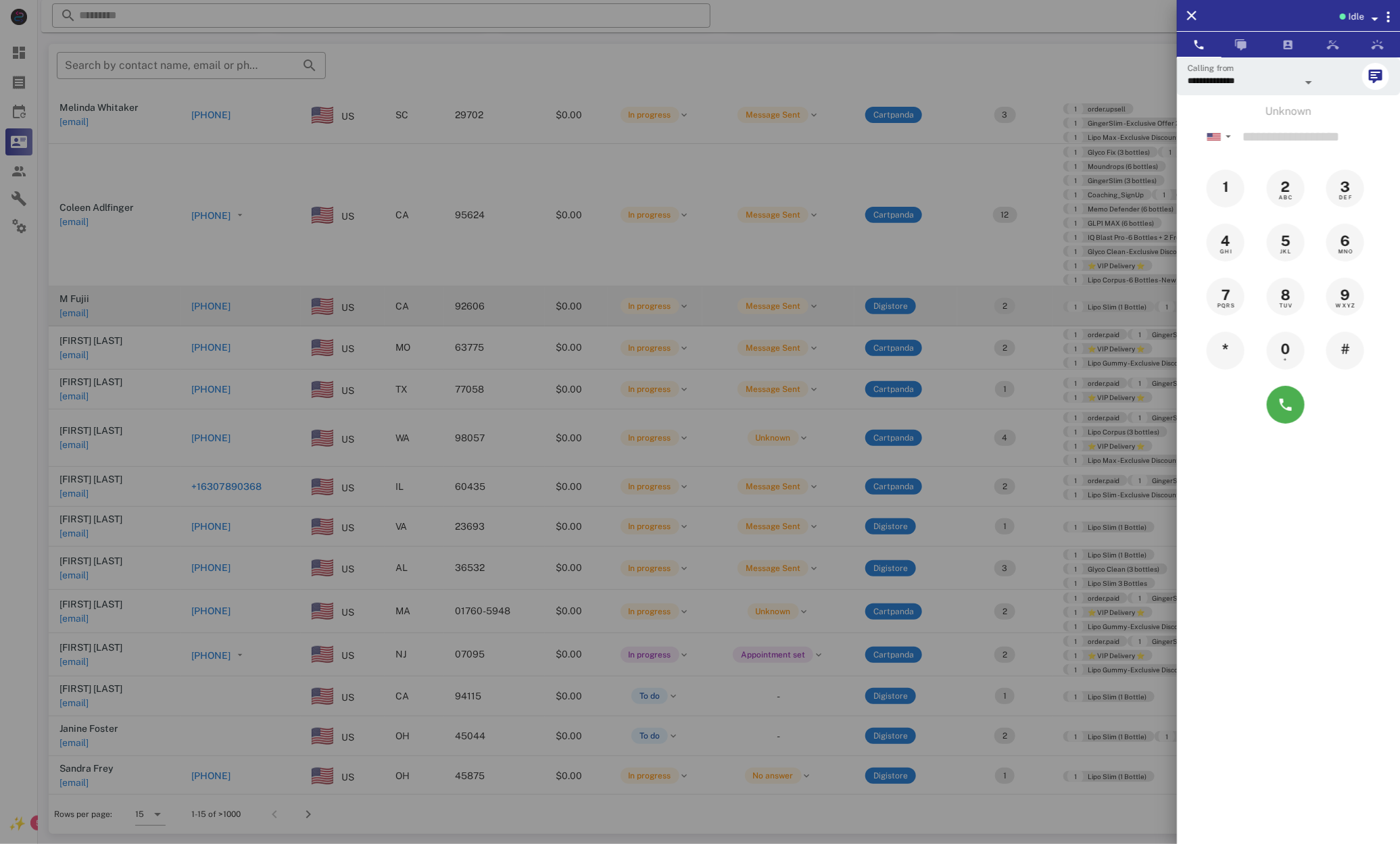 drag, startPoint x: 162, startPoint y: 264, endPoint x: 164, endPoint y: 314, distance: 50.03998 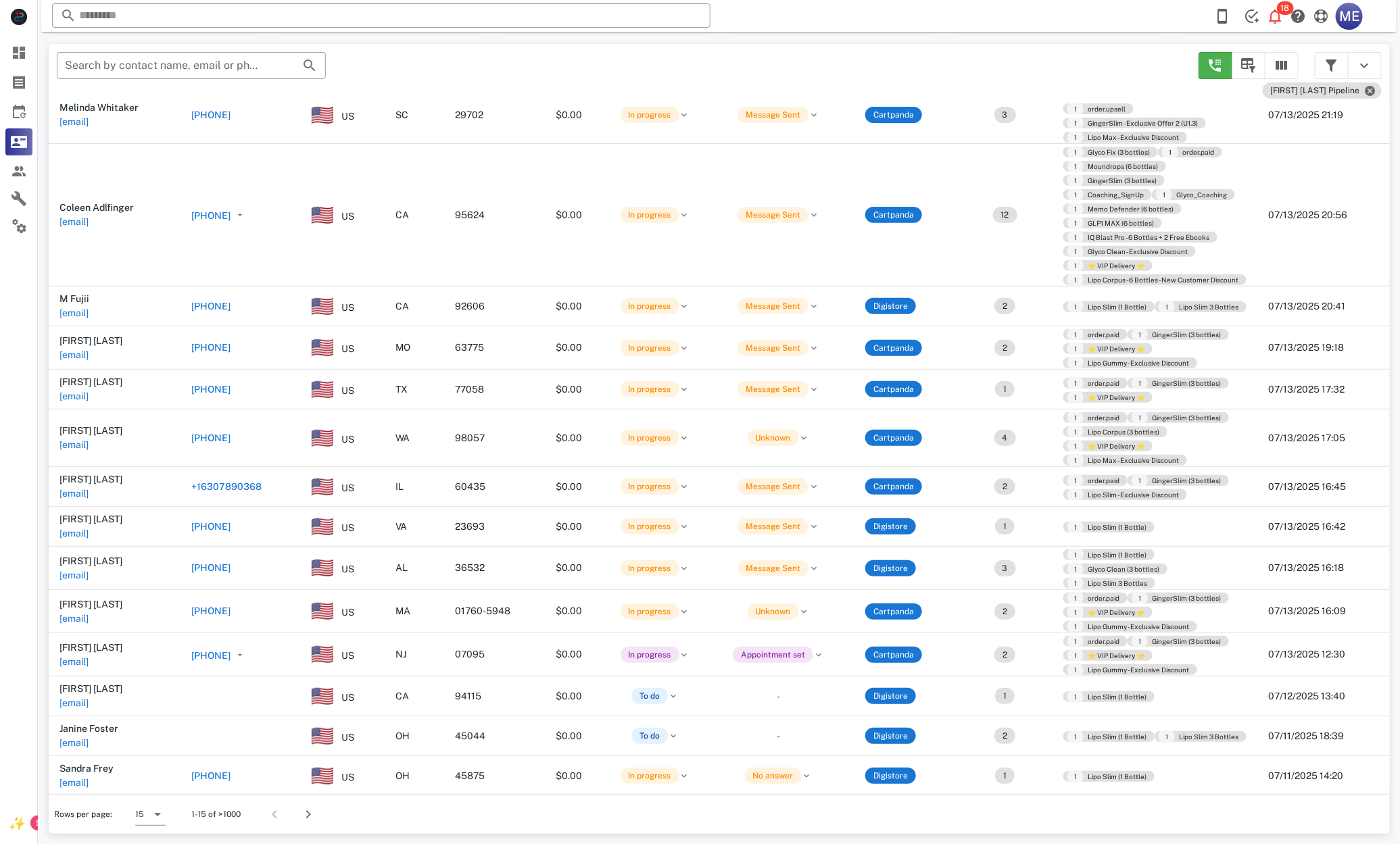 click on "+12516056826" at bounding box center (211, 568) 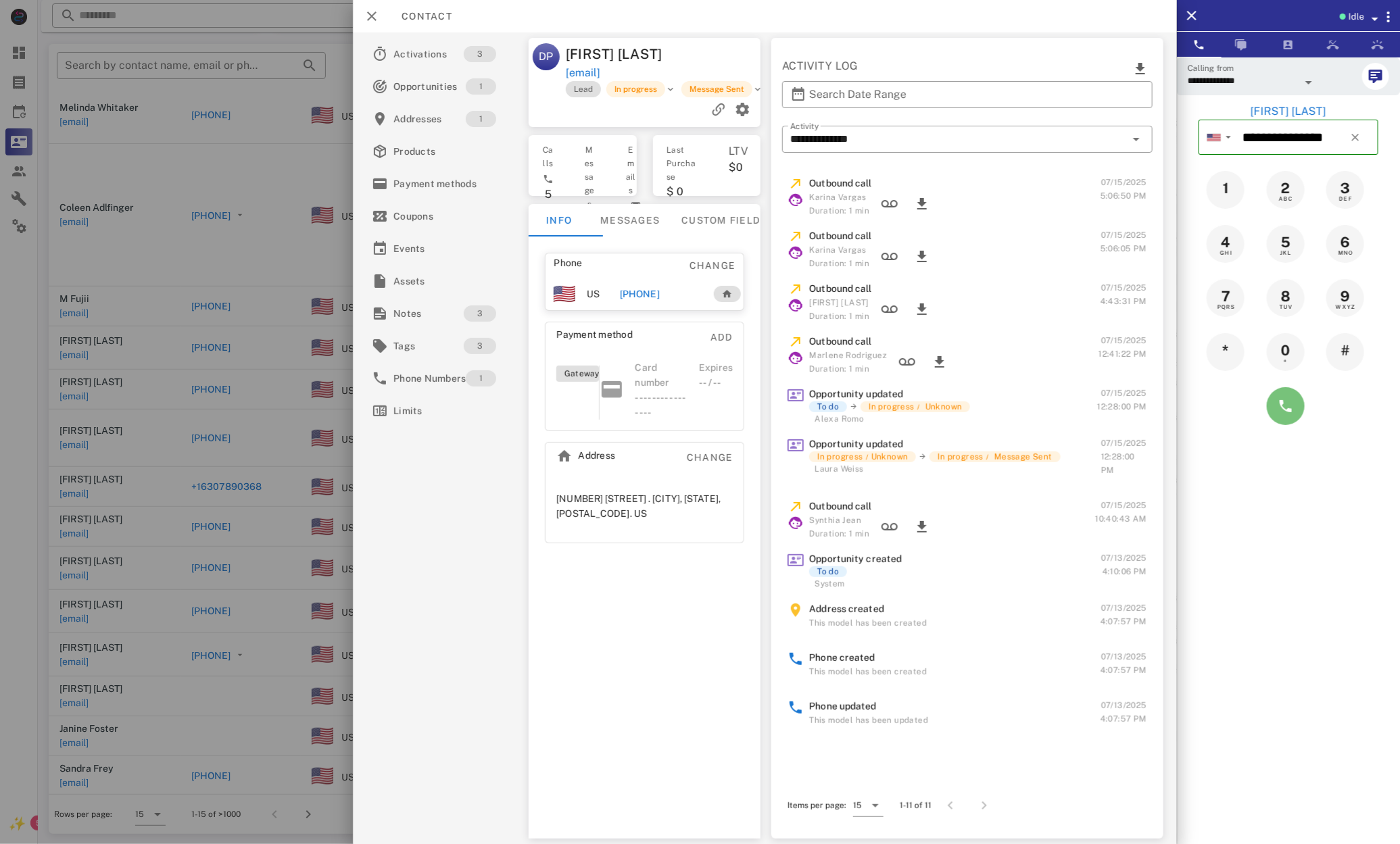 drag, startPoint x: 1303, startPoint y: 409, endPoint x: 1295, endPoint y: 412, distance: 8.544004 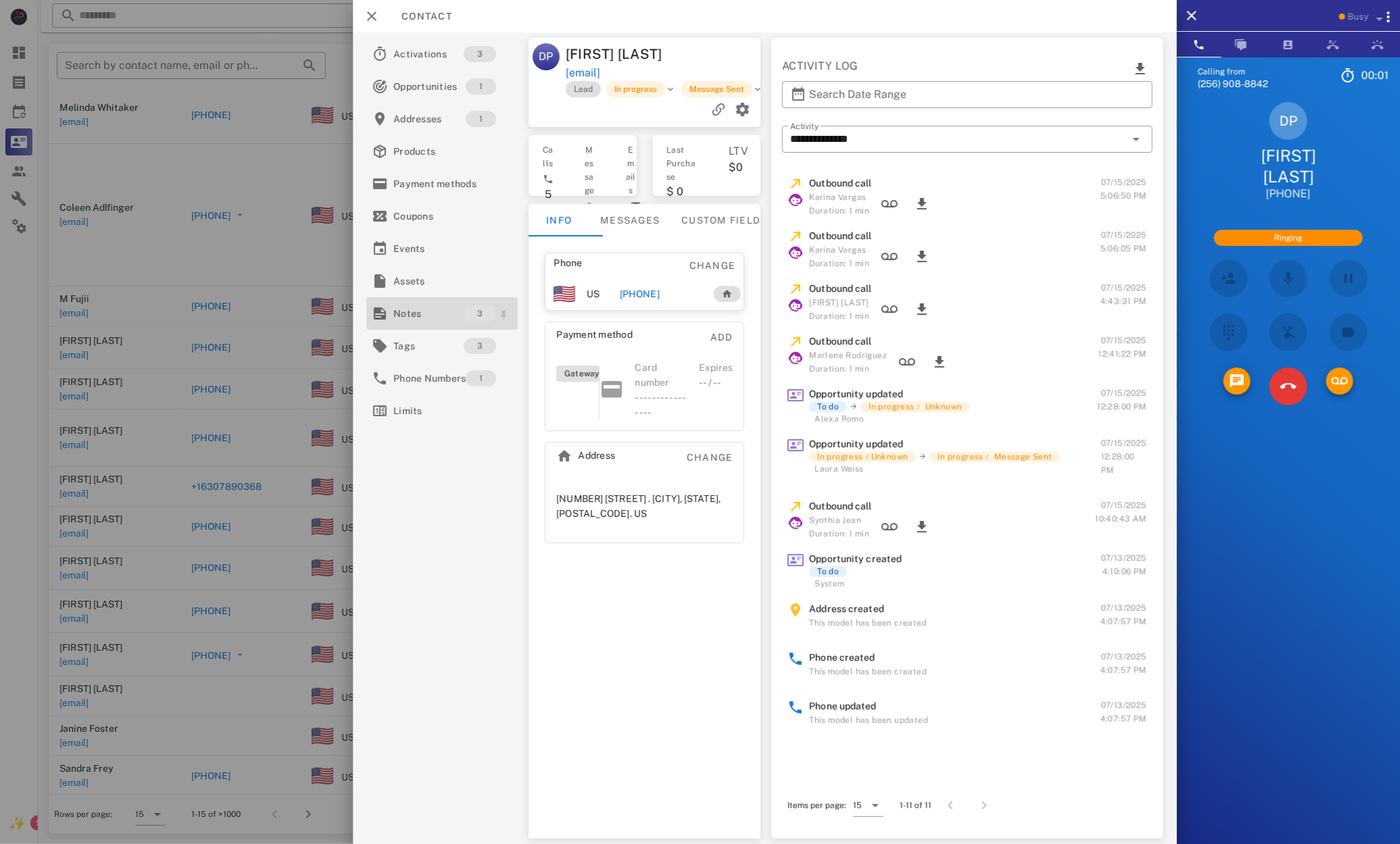 drag, startPoint x: 418, startPoint y: 318, endPoint x: 481, endPoint y: 324, distance: 63.28507 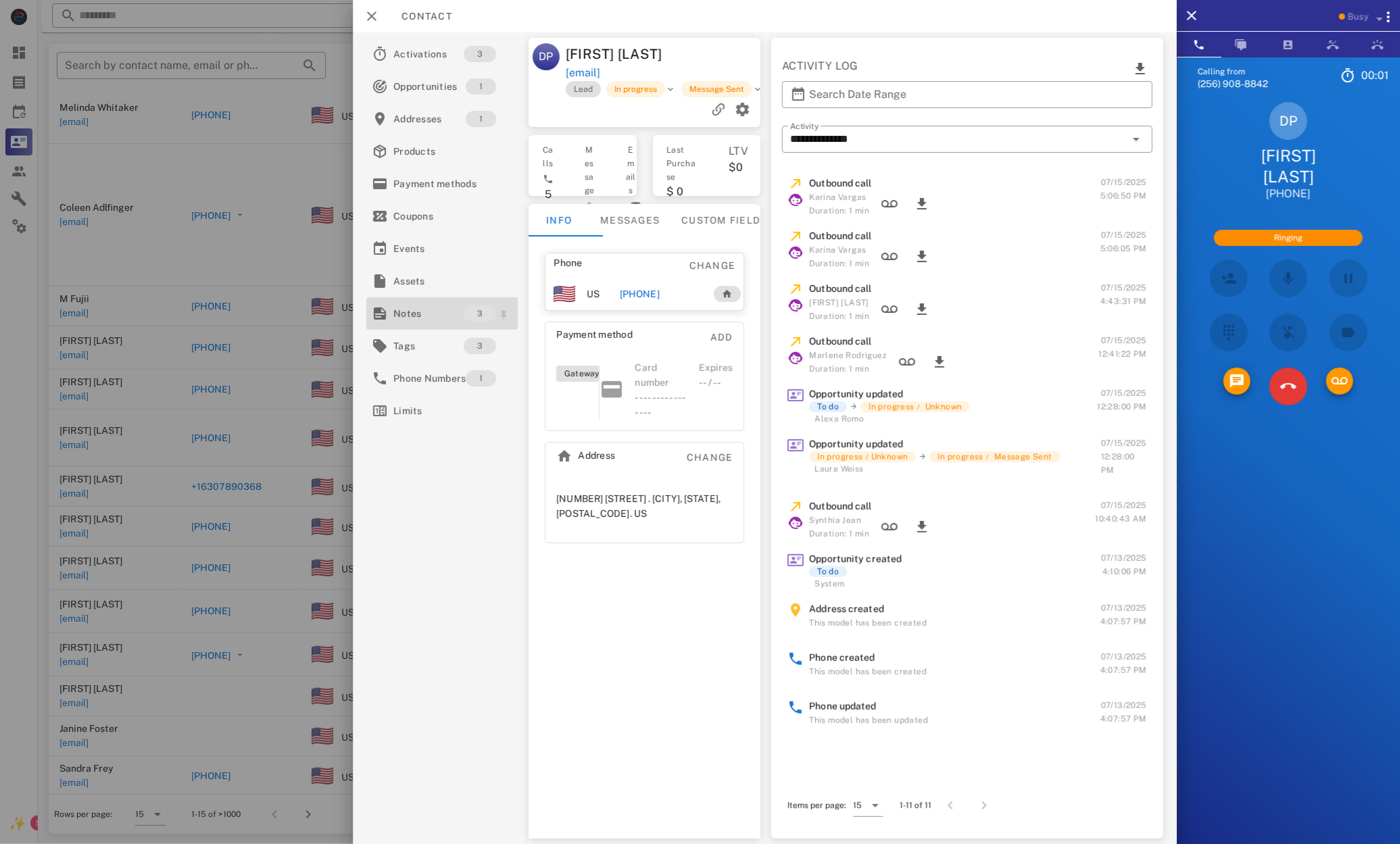 click on "Notes" at bounding box center (429, 314) 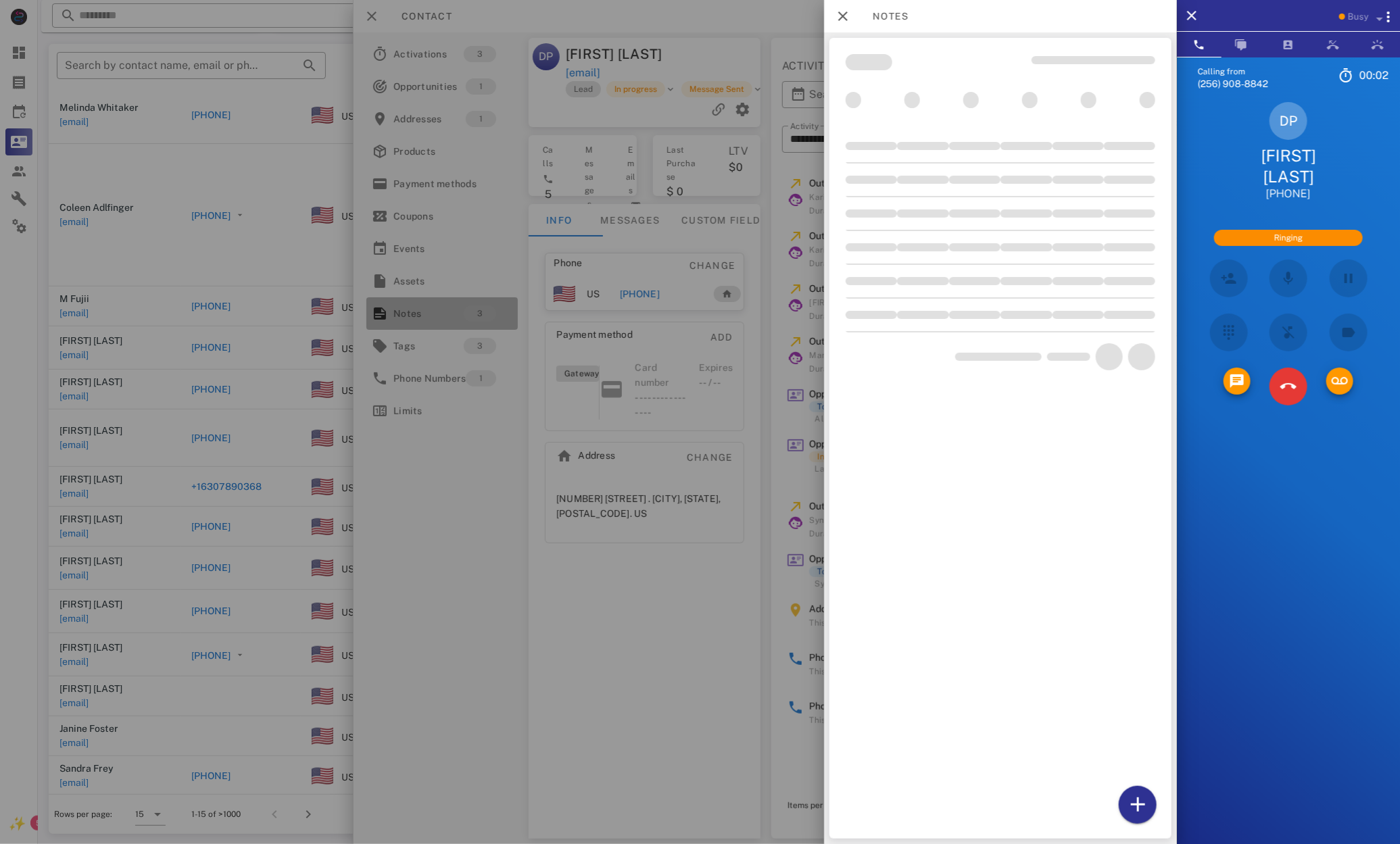 scroll, scrollTop: 4, scrollLeft: 0, axis: vertical 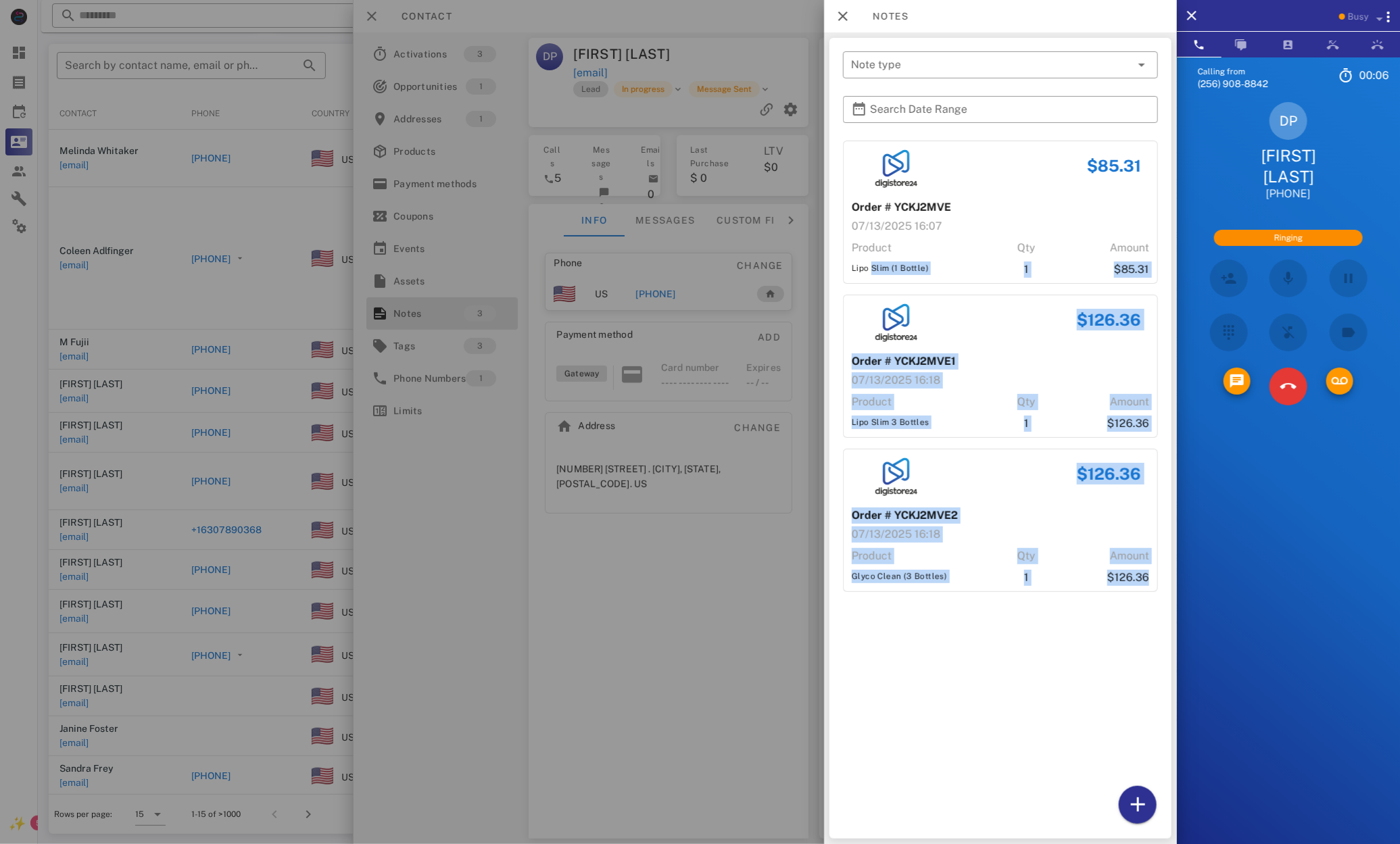 drag, startPoint x: 894, startPoint y: 268, endPoint x: 1062, endPoint y: 617, distance: 387.3306 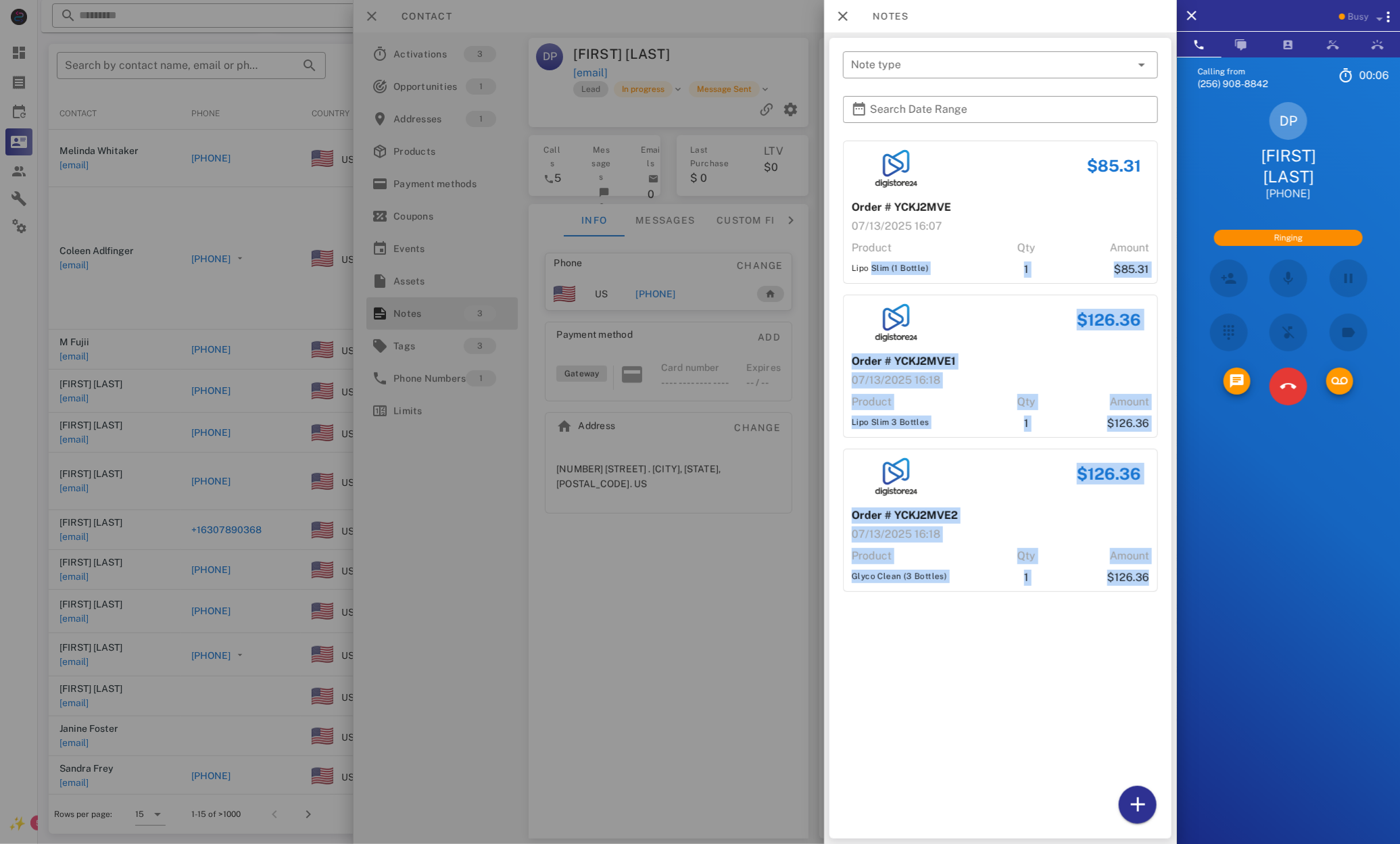 click on "$85.31   Order # YCKJ2MVE   07/13/2025 16:07   Product Qty Amount  Lipo Slim (1 Bottle)  1 $85.31  $126.36   Order # YCKJ2MVE1   07/13/2025 16:18   Product Qty Amount  Lipo Slim 3 Bottles  1 $126.36  $126.36   Order # YCKJ2MVE2   07/13/2025 16:18   Product Qty Amount  Glyco Clean (3 Bottles)  1 $126.36" at bounding box center [1000, 487] 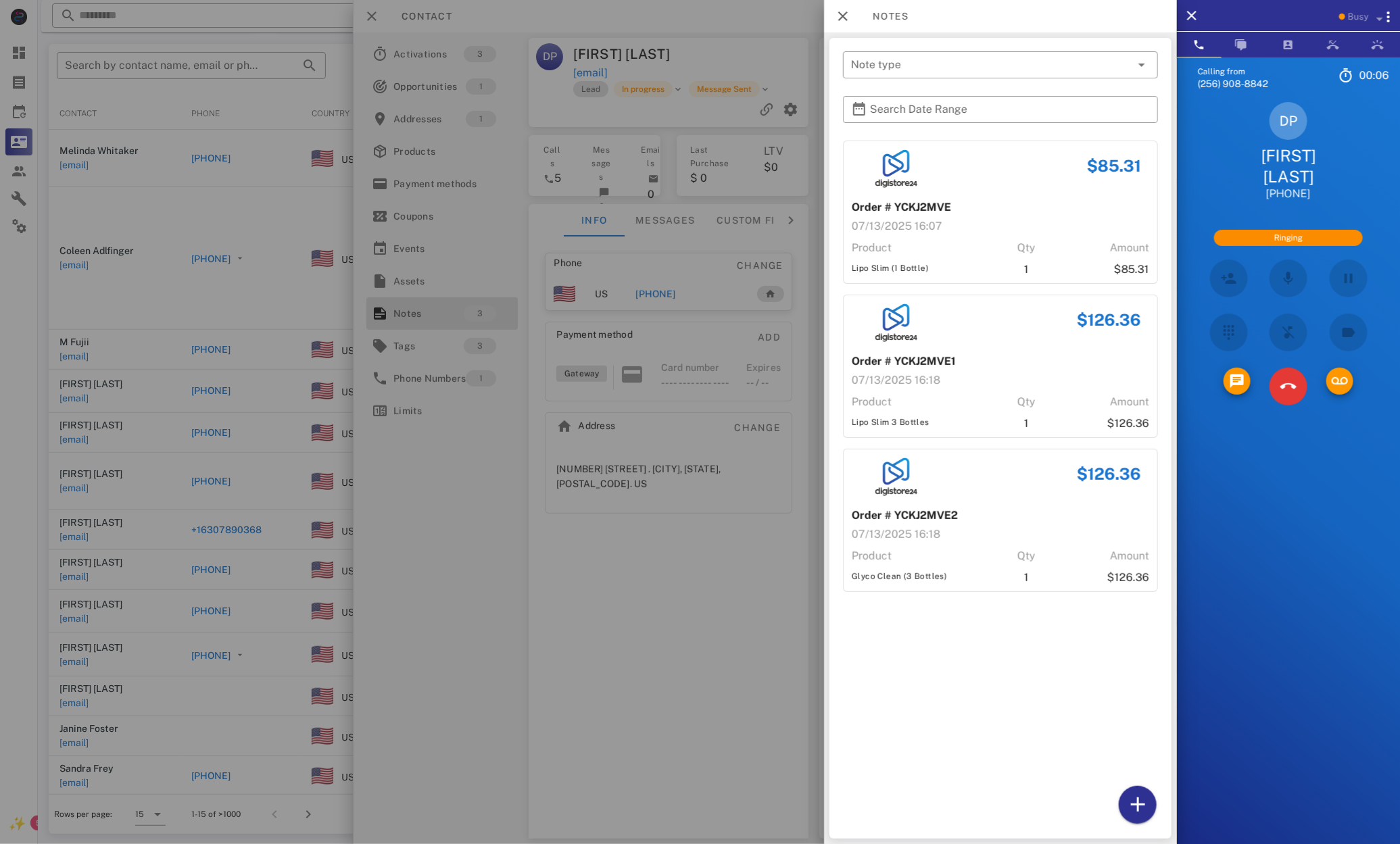 click on "$85.31   Order # YCKJ2MVE   07/13/2025 16:07   Product Qty Amount  Lipo Slim (1 Bottle)  1 $85.31  $126.36   Order # YCKJ2MVE1   07/13/2025 16:18   Product Qty Amount  Lipo Slim 3 Bottles  1 $126.36  $126.36   Order # YCKJ2MVE2   07/13/2025 16:18   Product Qty Amount  Glyco Clean (3 Bottles)  1 $126.36" at bounding box center (1000, 487) 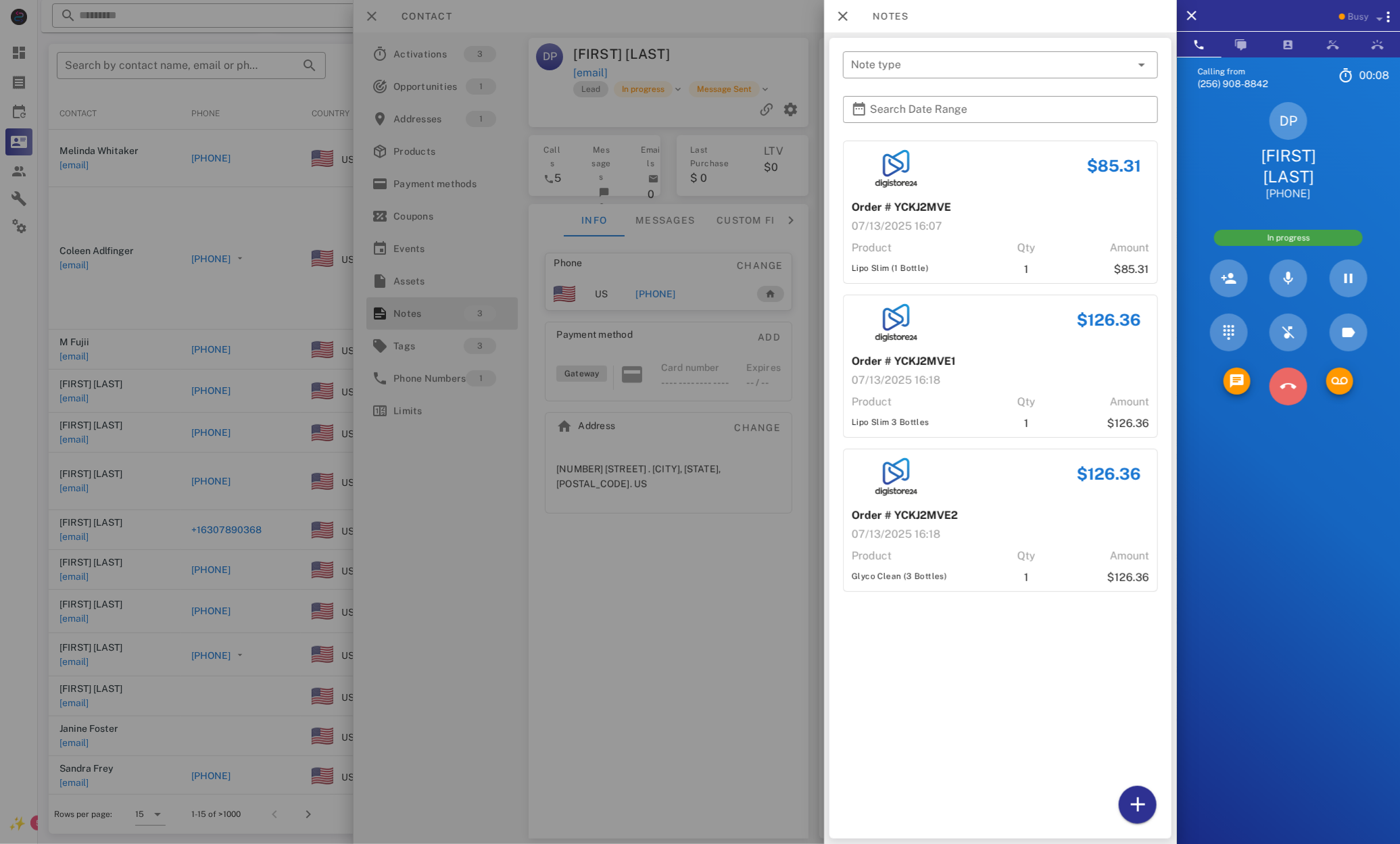 click at bounding box center [1288, 387] 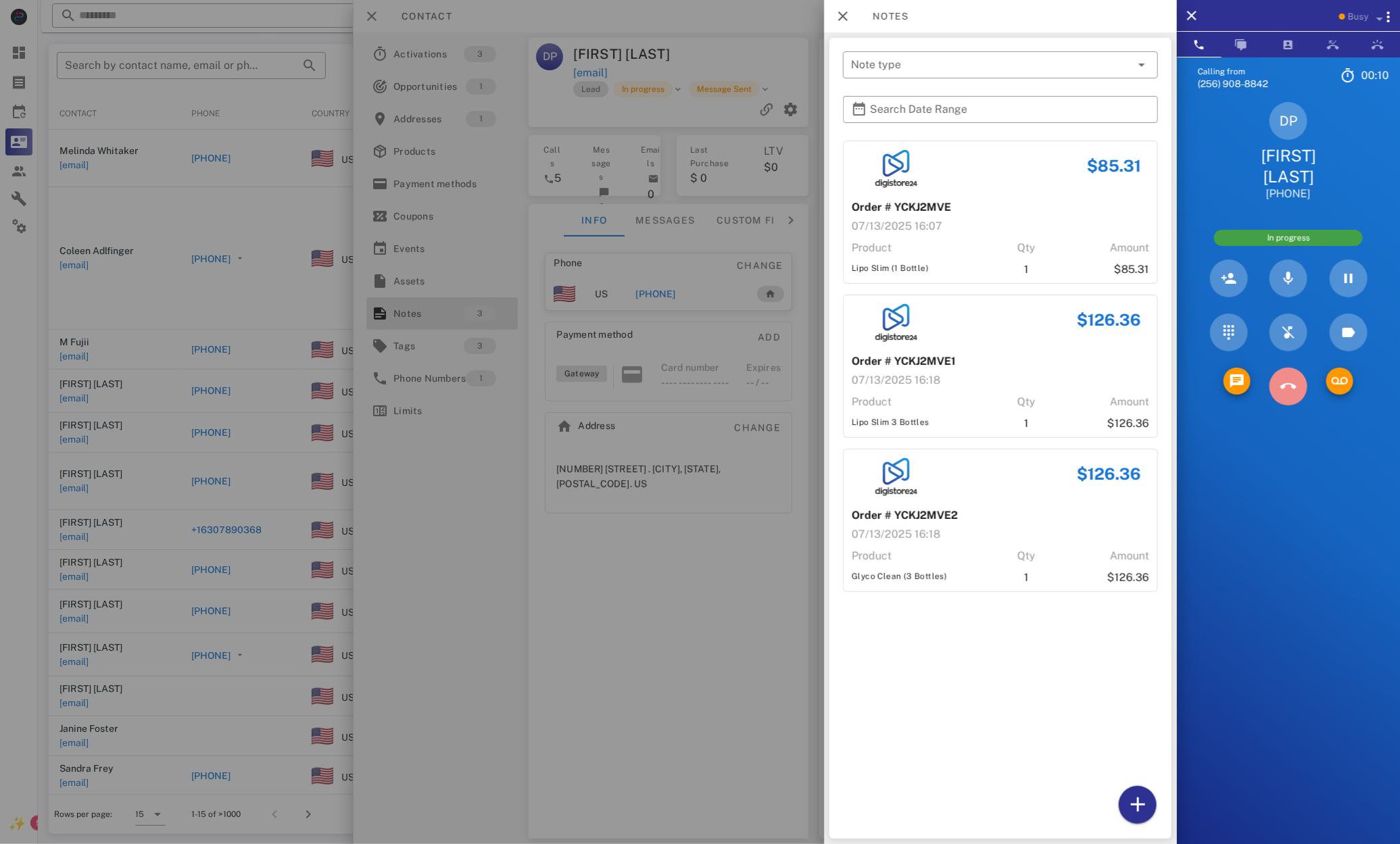 drag, startPoint x: 1282, startPoint y: 361, endPoint x: 1249, endPoint y: 387, distance: 42.011903 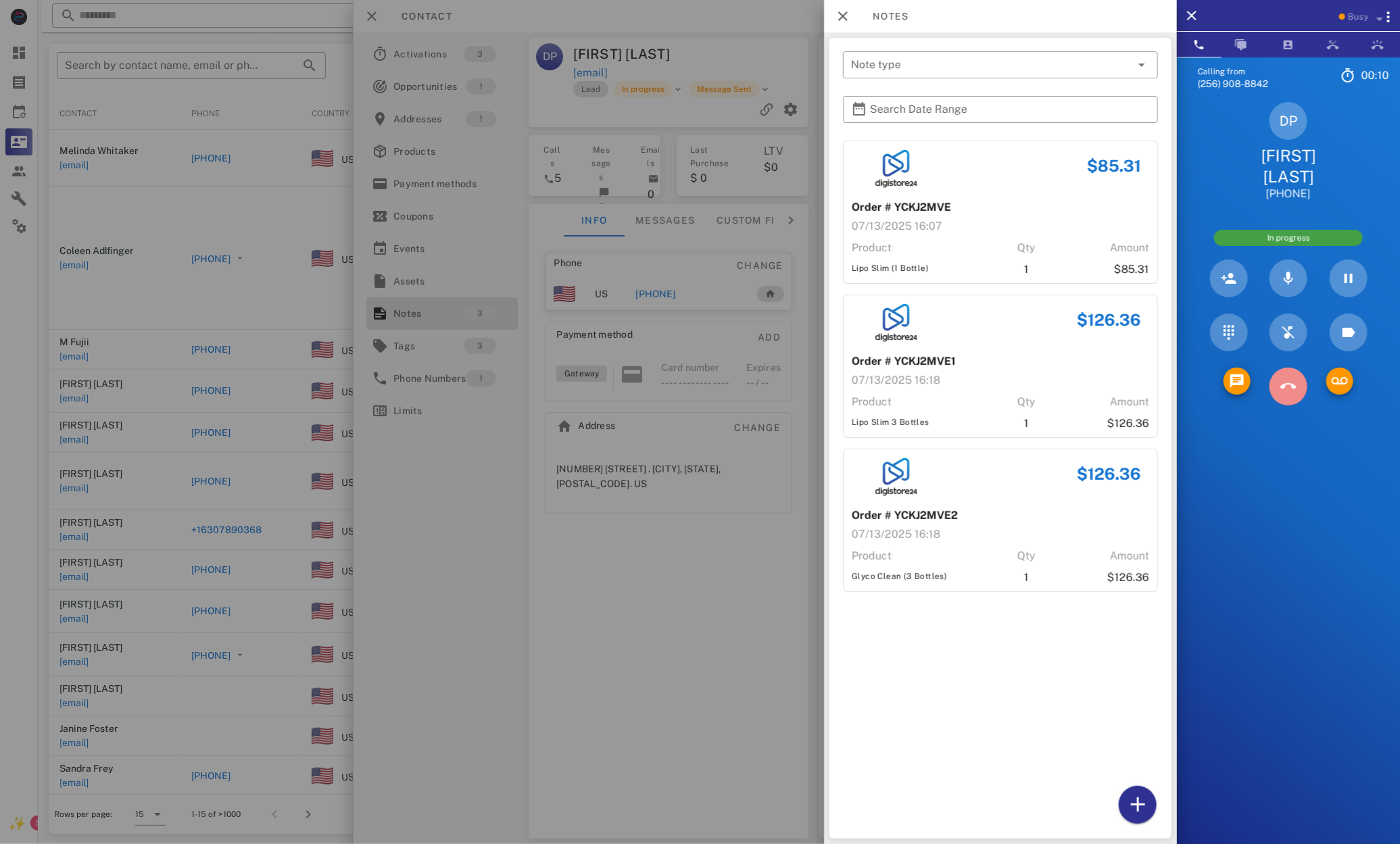 click at bounding box center [1288, 387] 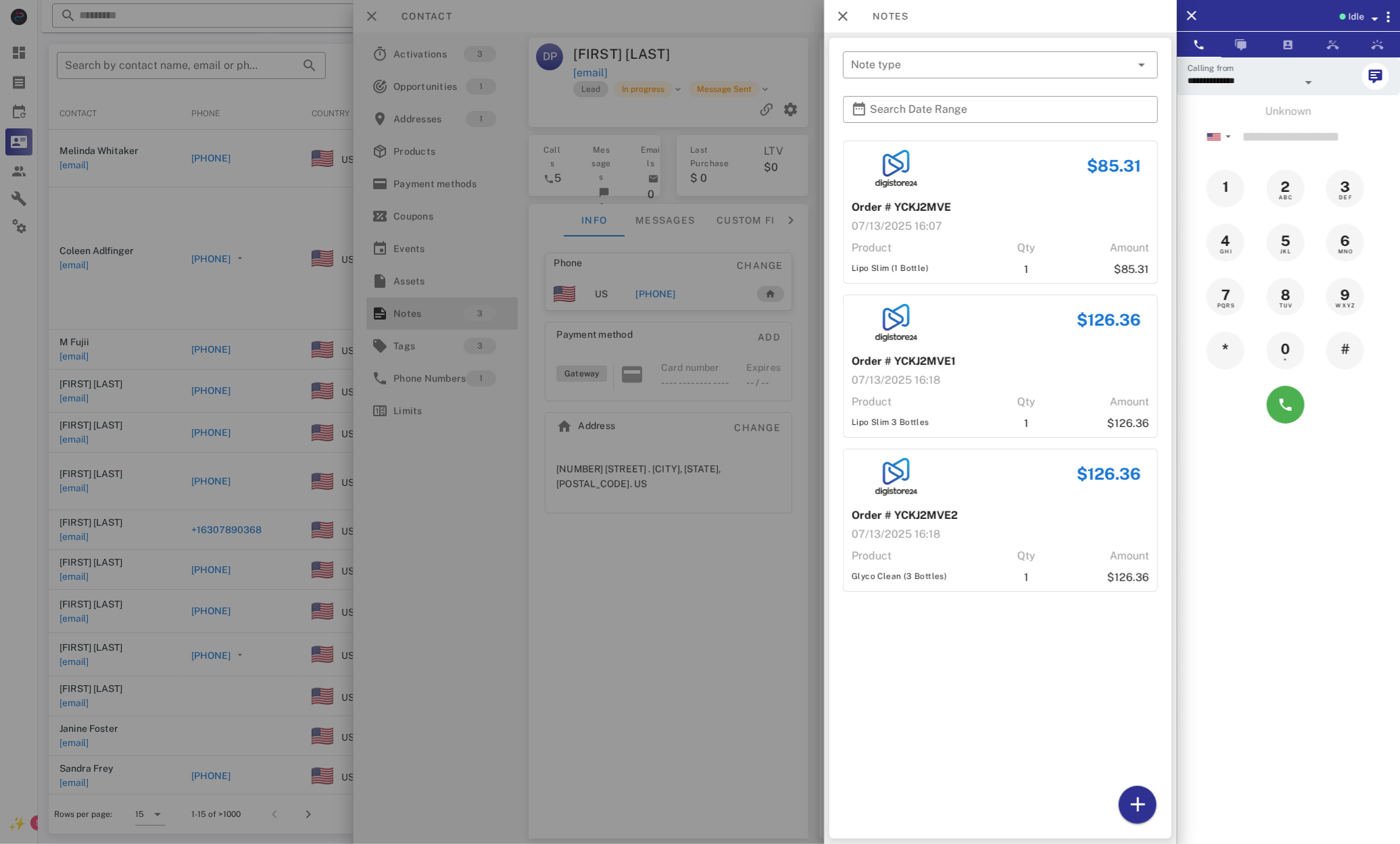 drag, startPoint x: 720, startPoint y: 649, endPoint x: 710, endPoint y: 649, distance: 10 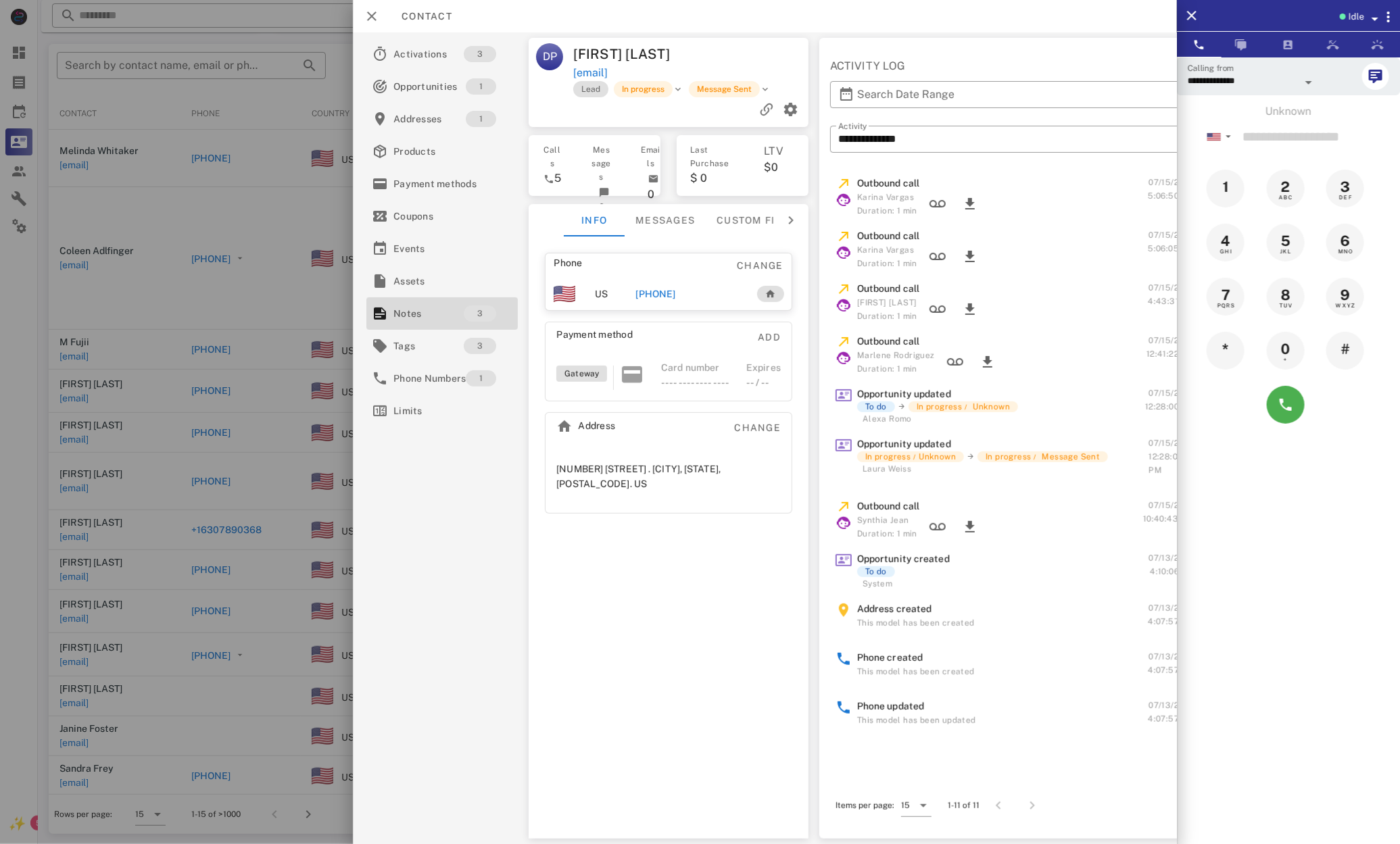 drag, startPoint x: 711, startPoint y: 649, endPoint x: 680, endPoint y: 639, distance: 32.57299 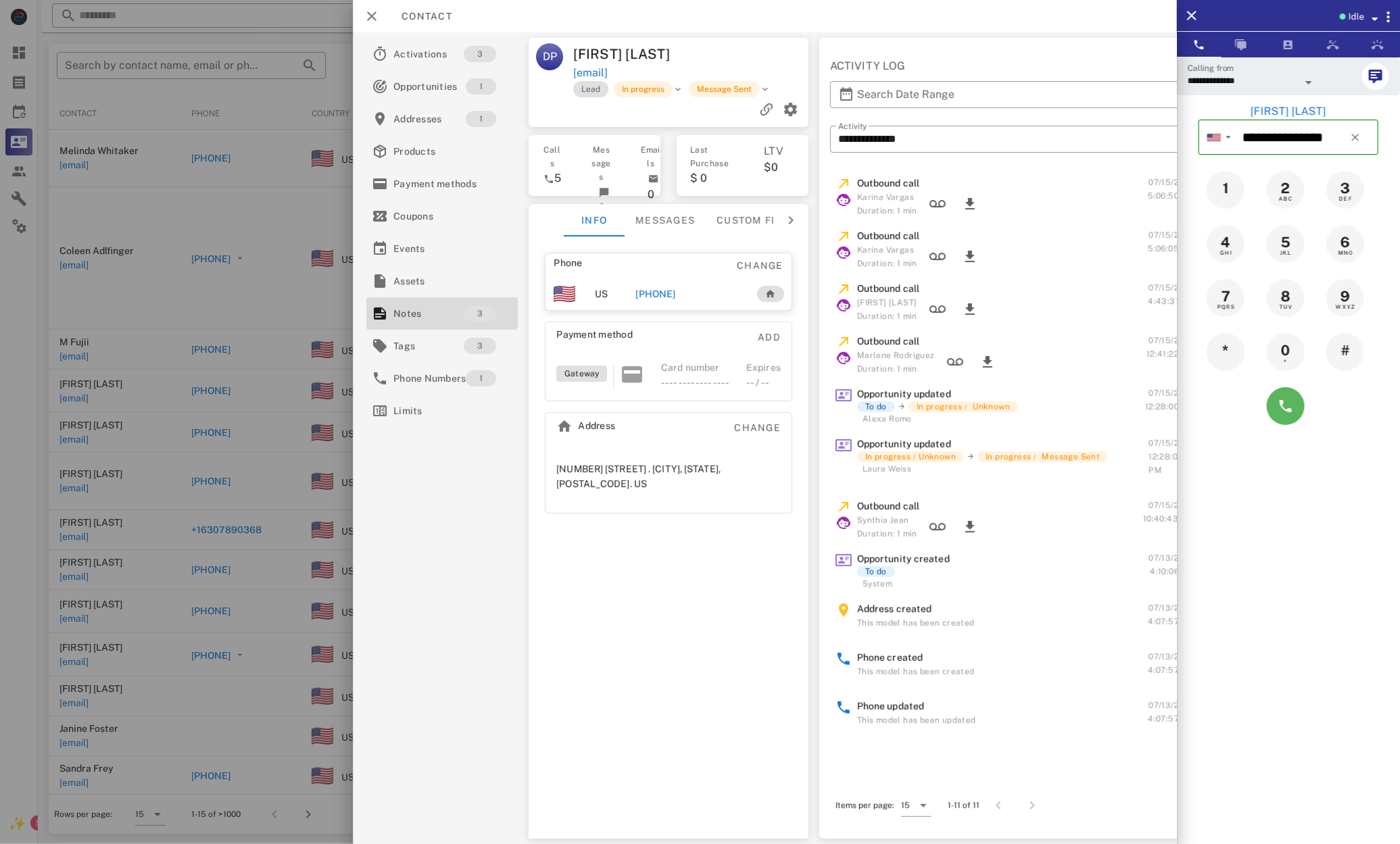 click at bounding box center [1288, 406] 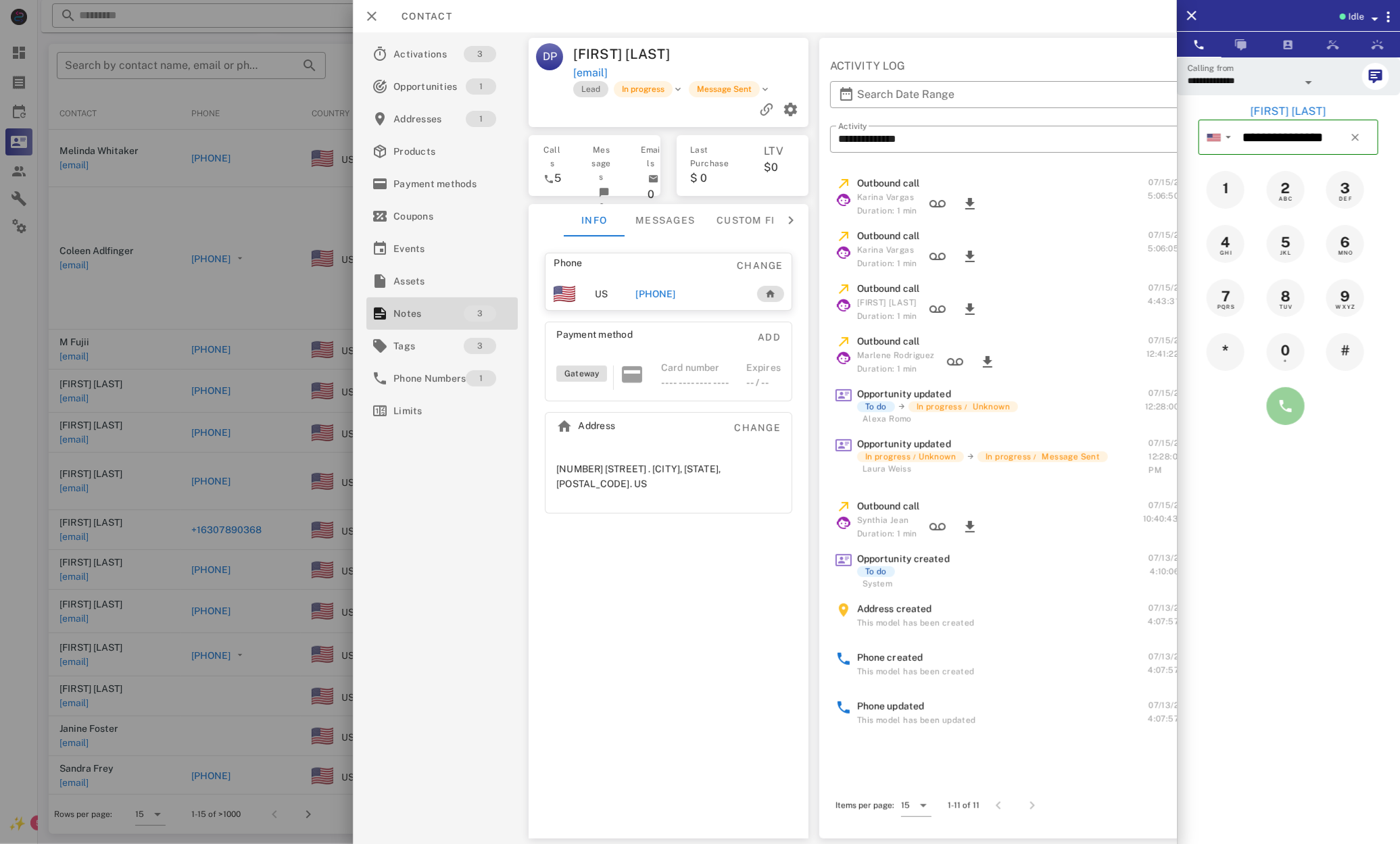 drag, startPoint x: 1277, startPoint y: 391, endPoint x: 1263, endPoint y: 400, distance: 16.643317 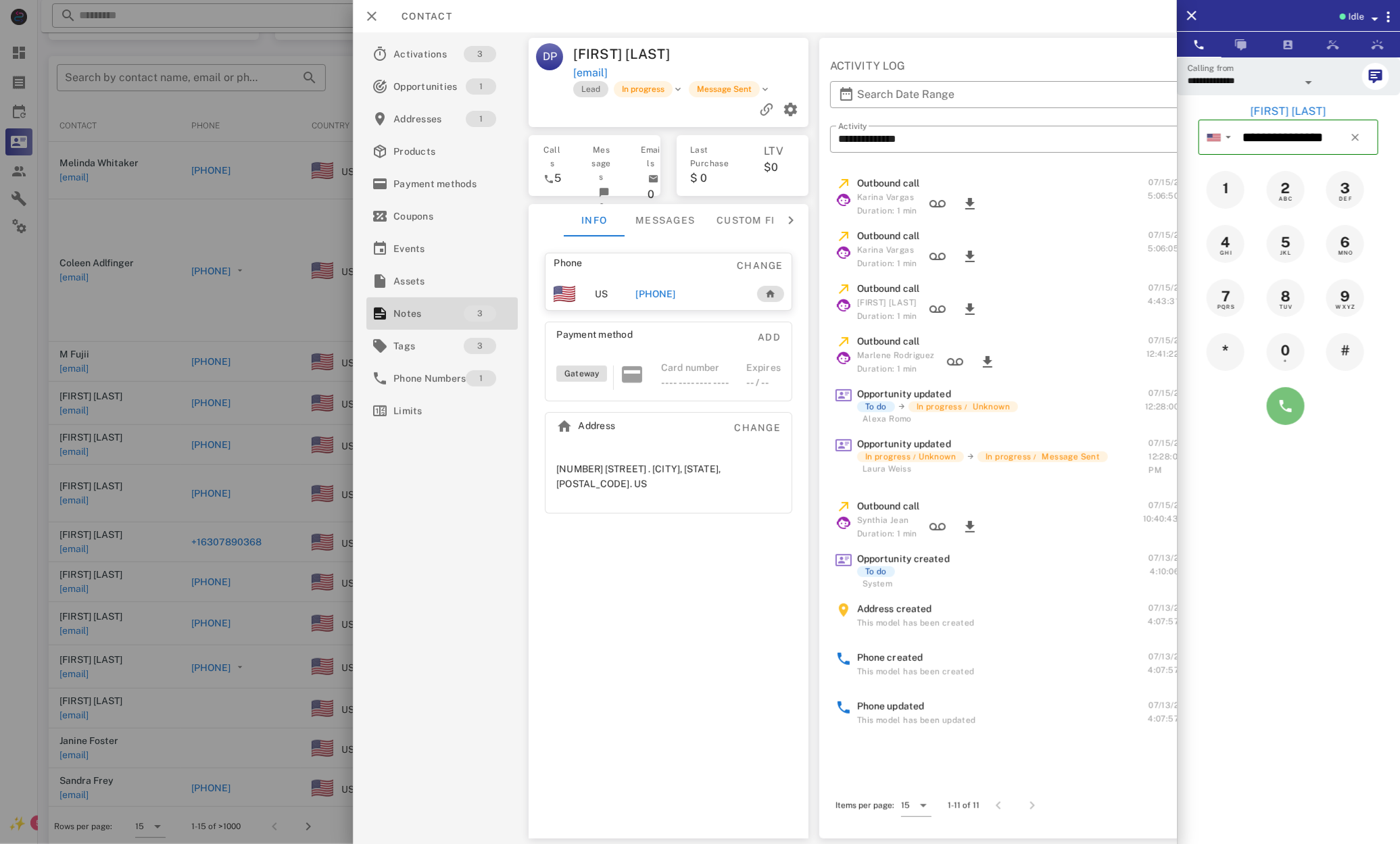 scroll, scrollTop: 121, scrollLeft: 0, axis: vertical 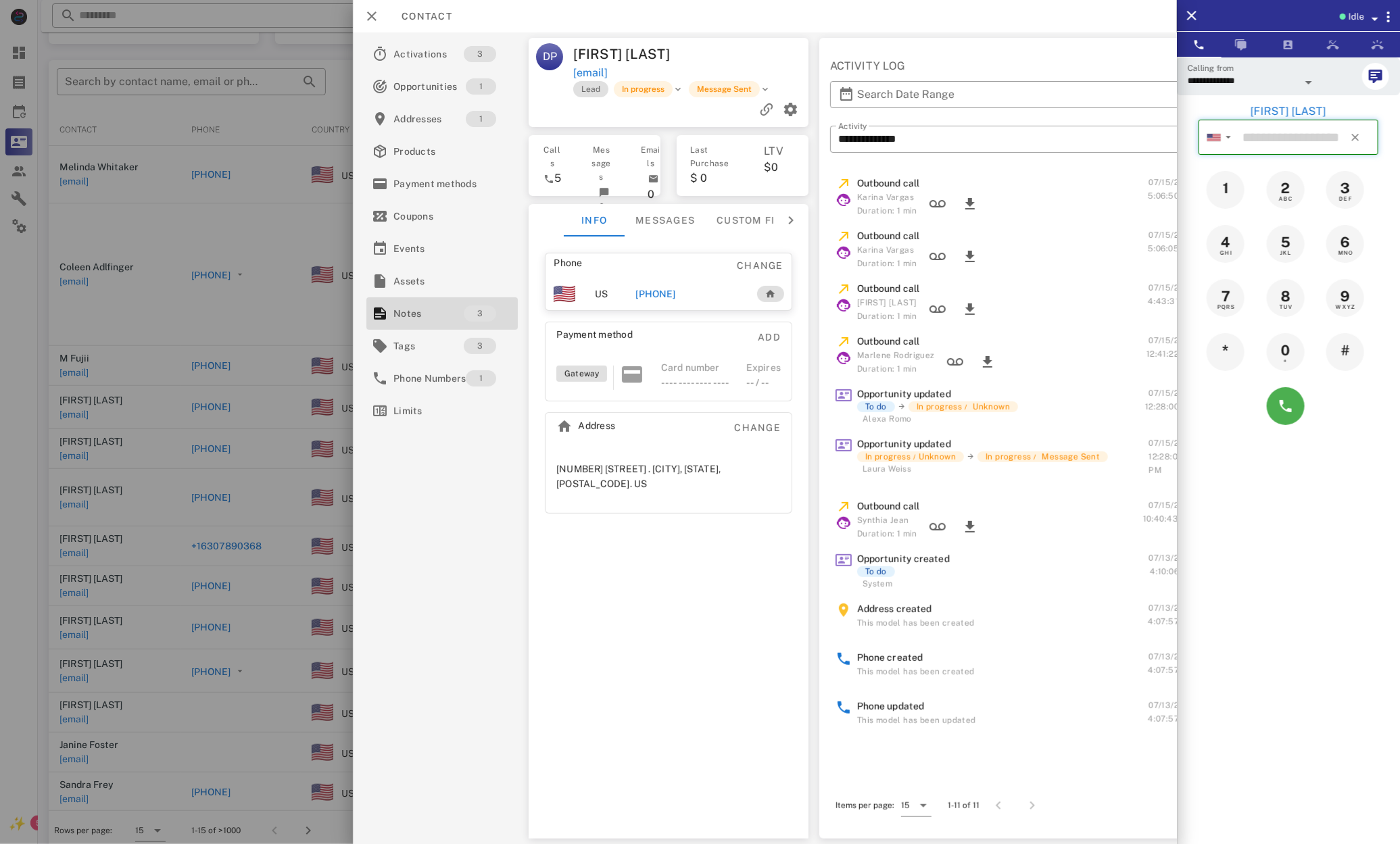 click on "Denise Poe      ▼     Australia
+61
Canada
+1
Guam
+1671
Mexico (México)
+52
New Zealand
+64
United Kingdom
+44
United States
+1
1 2 ABC 3 DEF 4 GHI 5 JKL 6 MNO 7 PQRS 8 TUV 9 WXYZ * 0 + #  Ringing  Directory ​  A1  Agent 120  Idle   A1  Agent 121  Idle   A1  Agent 124  Idle   AL  Alexander Lodi  Idle   AB  Andrea Barraza  Idle   CM  Cody Mann  Idle   DW  Damez Walker  Idle   DT  Daniela Tanevski  Idle   EV  Everest Voelker  Idle   FI  Fatima Iqbal  Idle   HG  Heidi Grow  Idle   JG  John Gladmon  Idle   BC  Bo Chase  Busy   AD  Accounting Dept  Offline   A1  Agent 100  Offline   A1  Agent 110  Offline   A1  Agent 123  Offline   A1  Agent 128  Offline   A1  Agent 129  Offline   A1  Agent 131  Offline   A1  Agent 134  Offline   A1  Agent 135  Offline   A1  Agent 137  Offline   A1  Agent 138  Offline   A1  Agent 139  Offline   AR  Alexa Romo" at bounding box center (1288, 268) 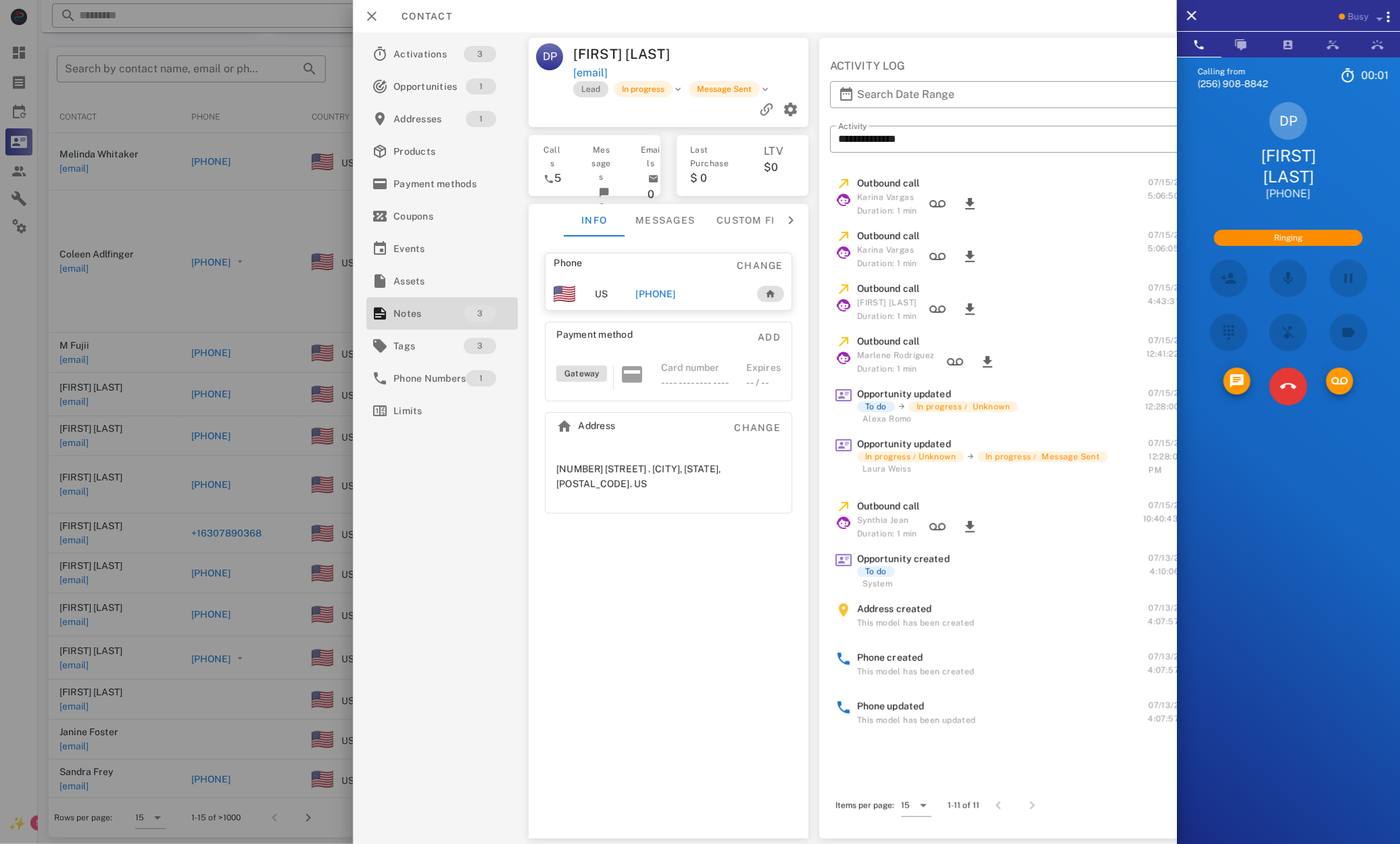 scroll, scrollTop: 131, scrollLeft: 0, axis: vertical 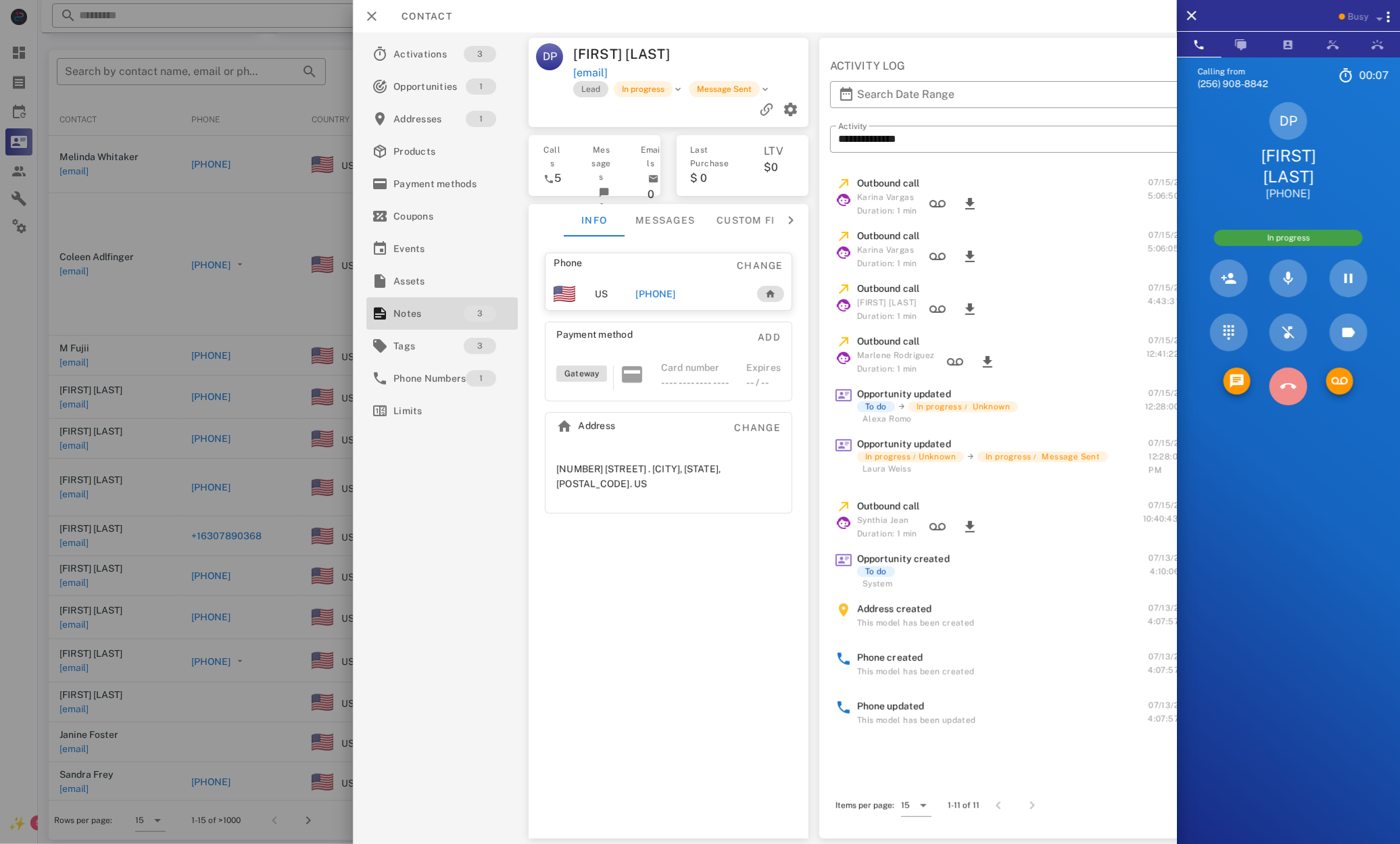 click at bounding box center [1288, 387] 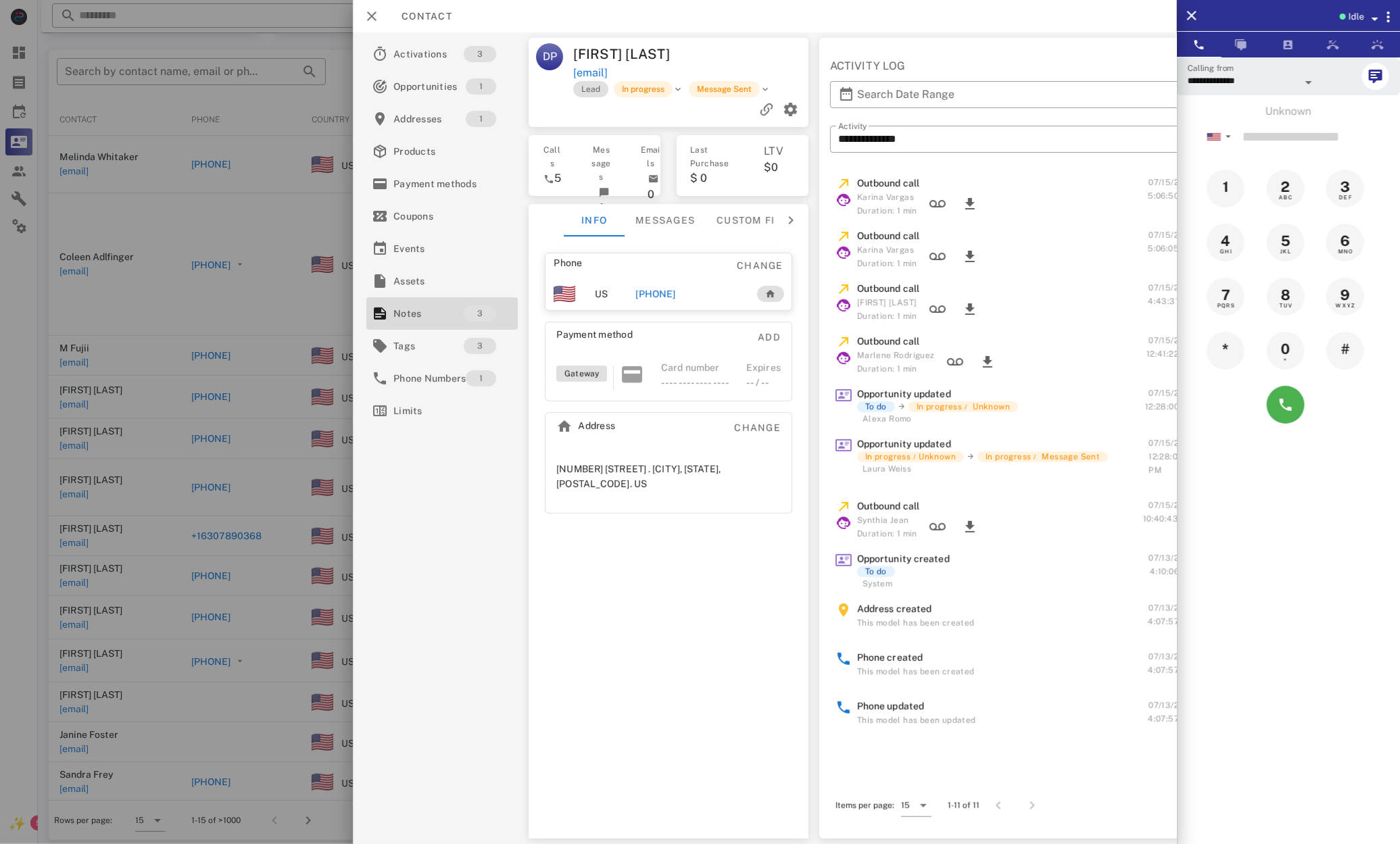 drag, startPoint x: 178, startPoint y: 295, endPoint x: 166, endPoint y: 293, distance: 12.165525 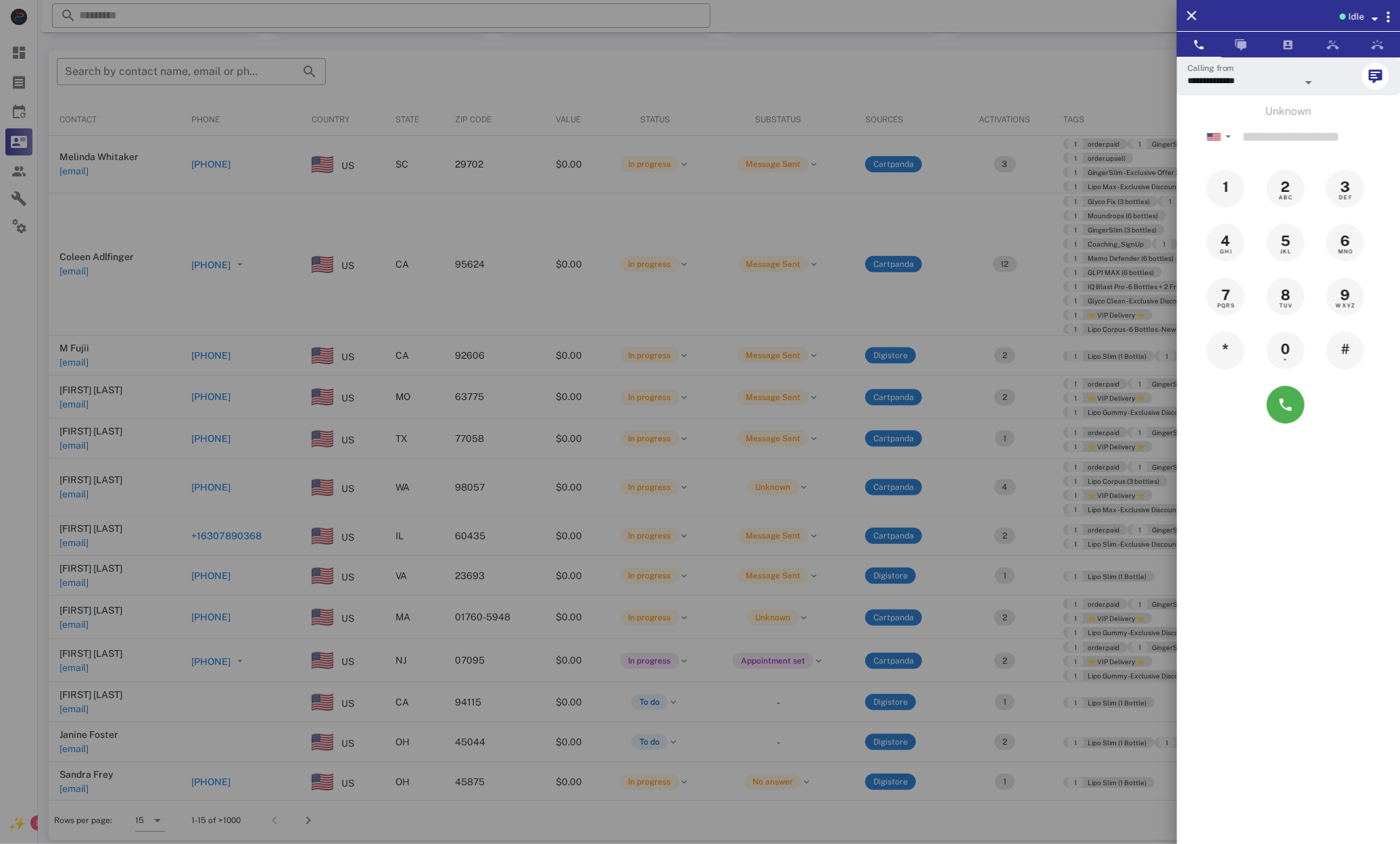 click at bounding box center (700, 422) 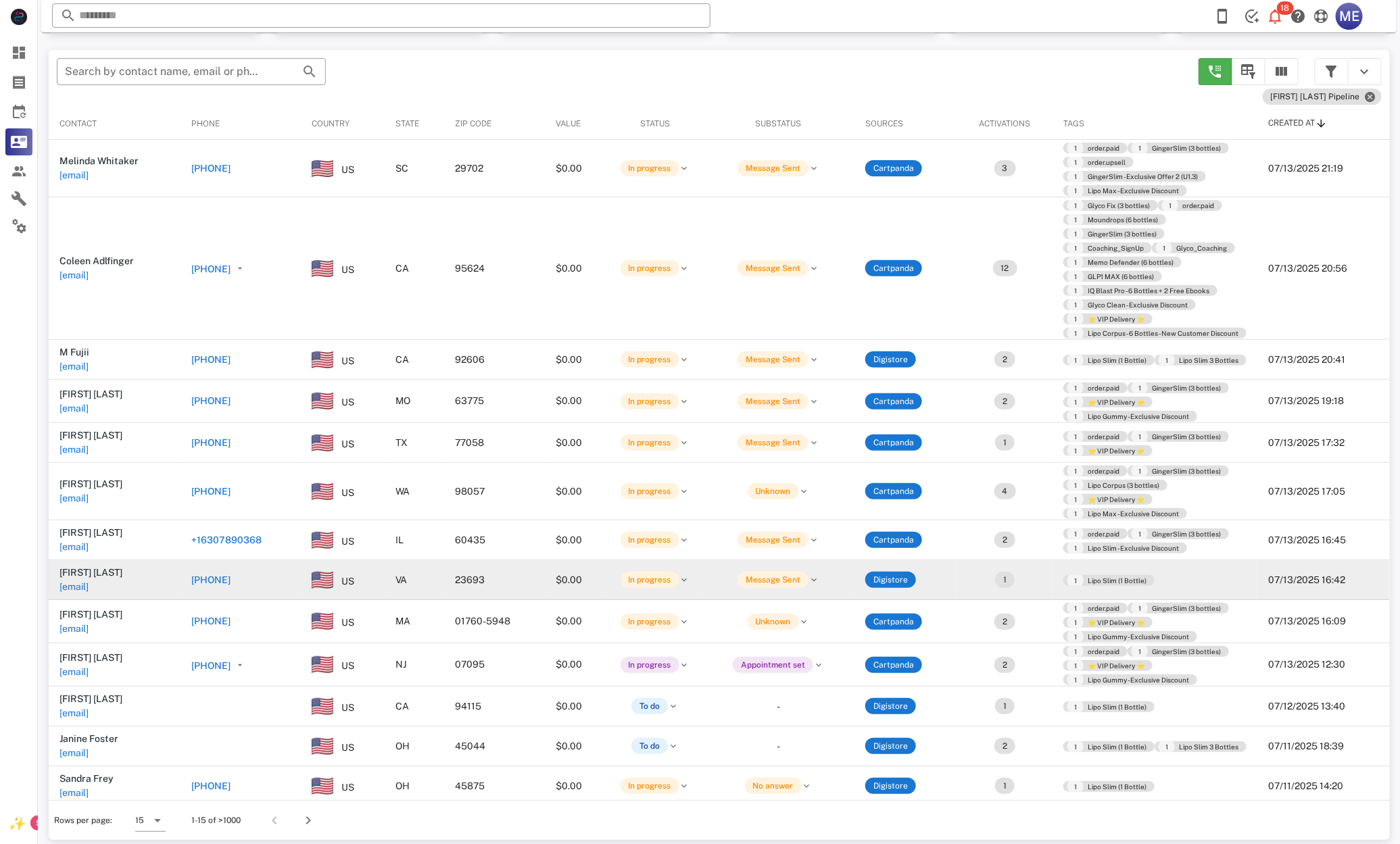 scroll, scrollTop: 2, scrollLeft: 0, axis: vertical 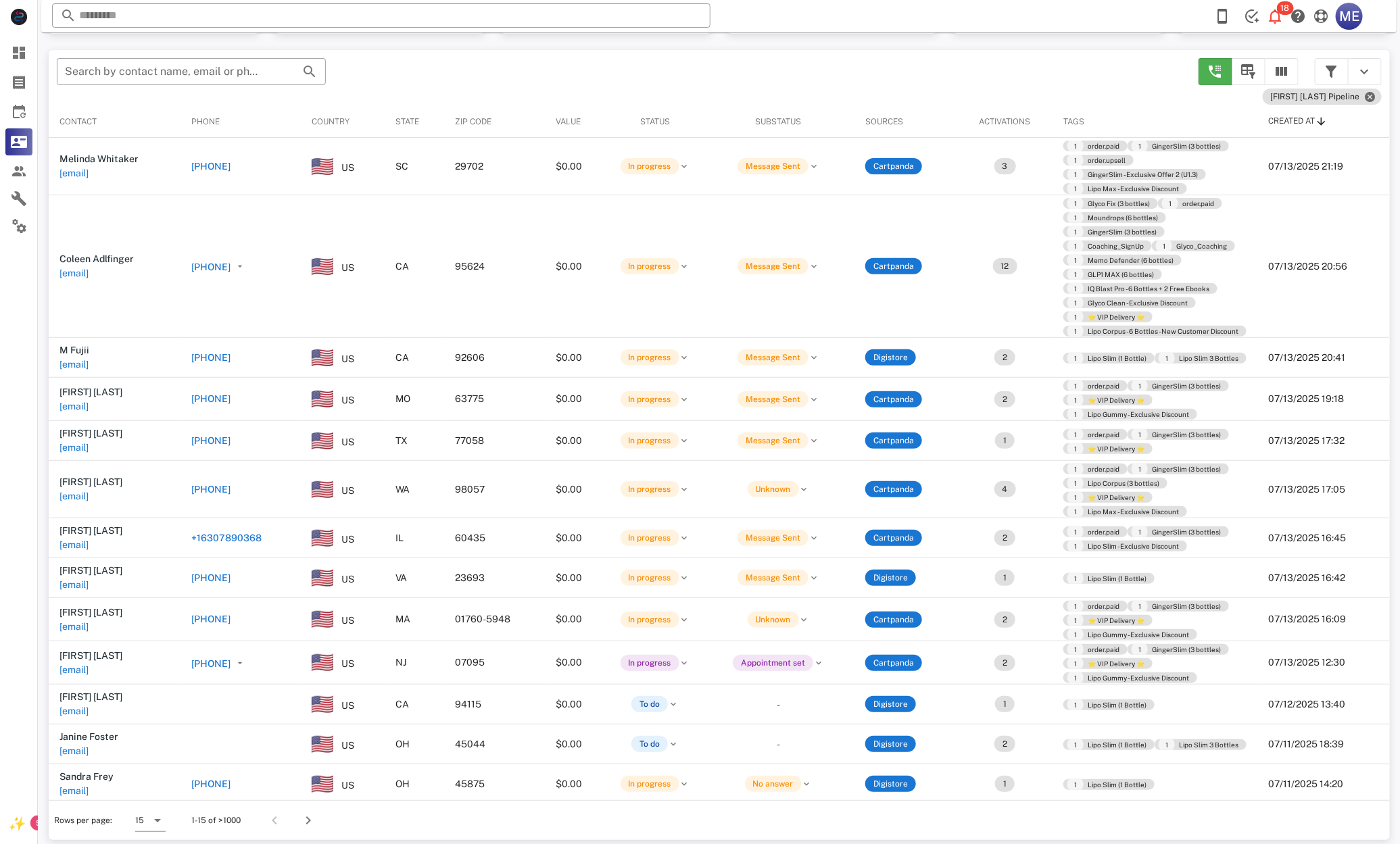 click on "+17578468002" at bounding box center [211, 578] 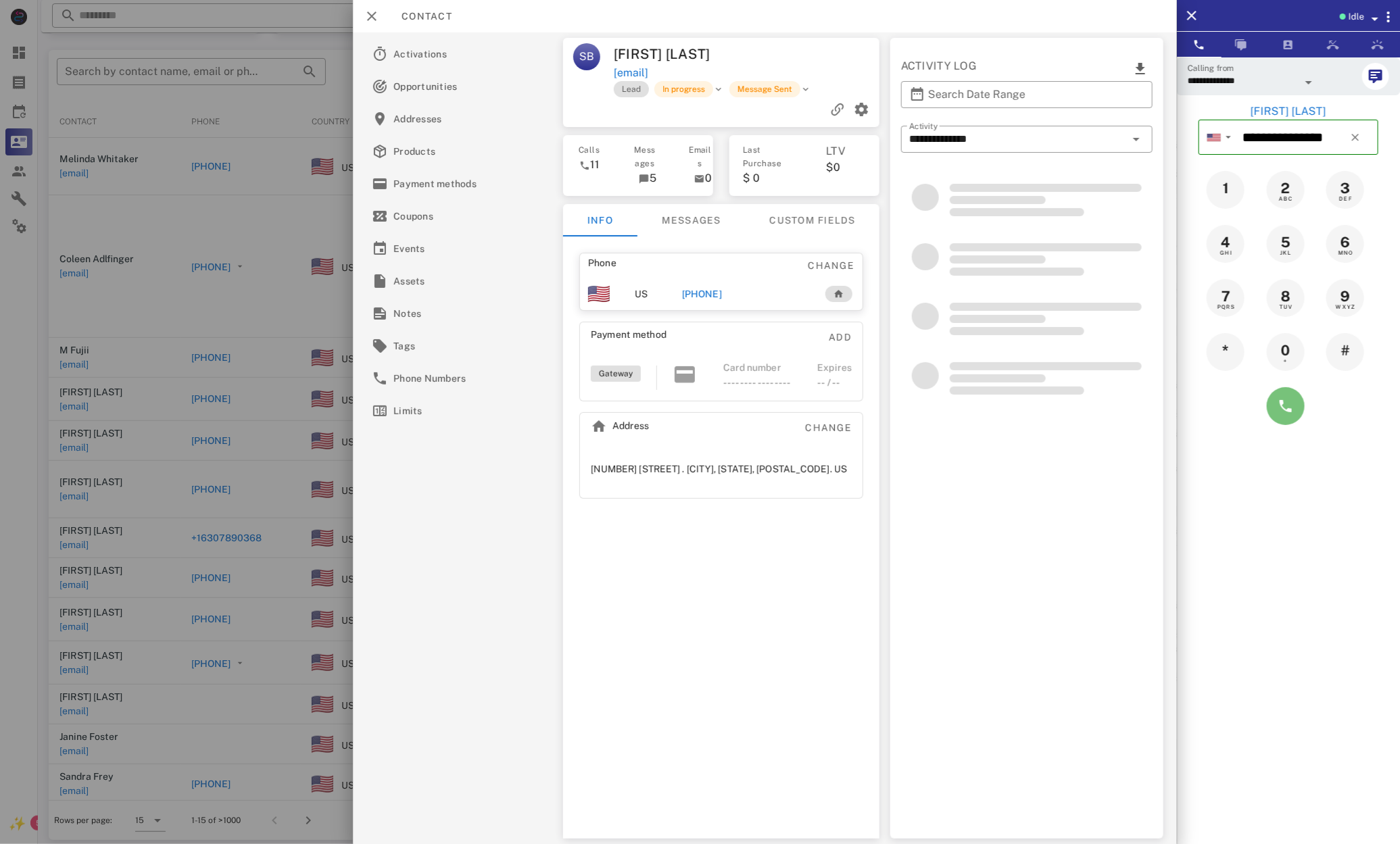 drag, startPoint x: 1299, startPoint y: 403, endPoint x: 1261, endPoint y: 411, distance: 38.833 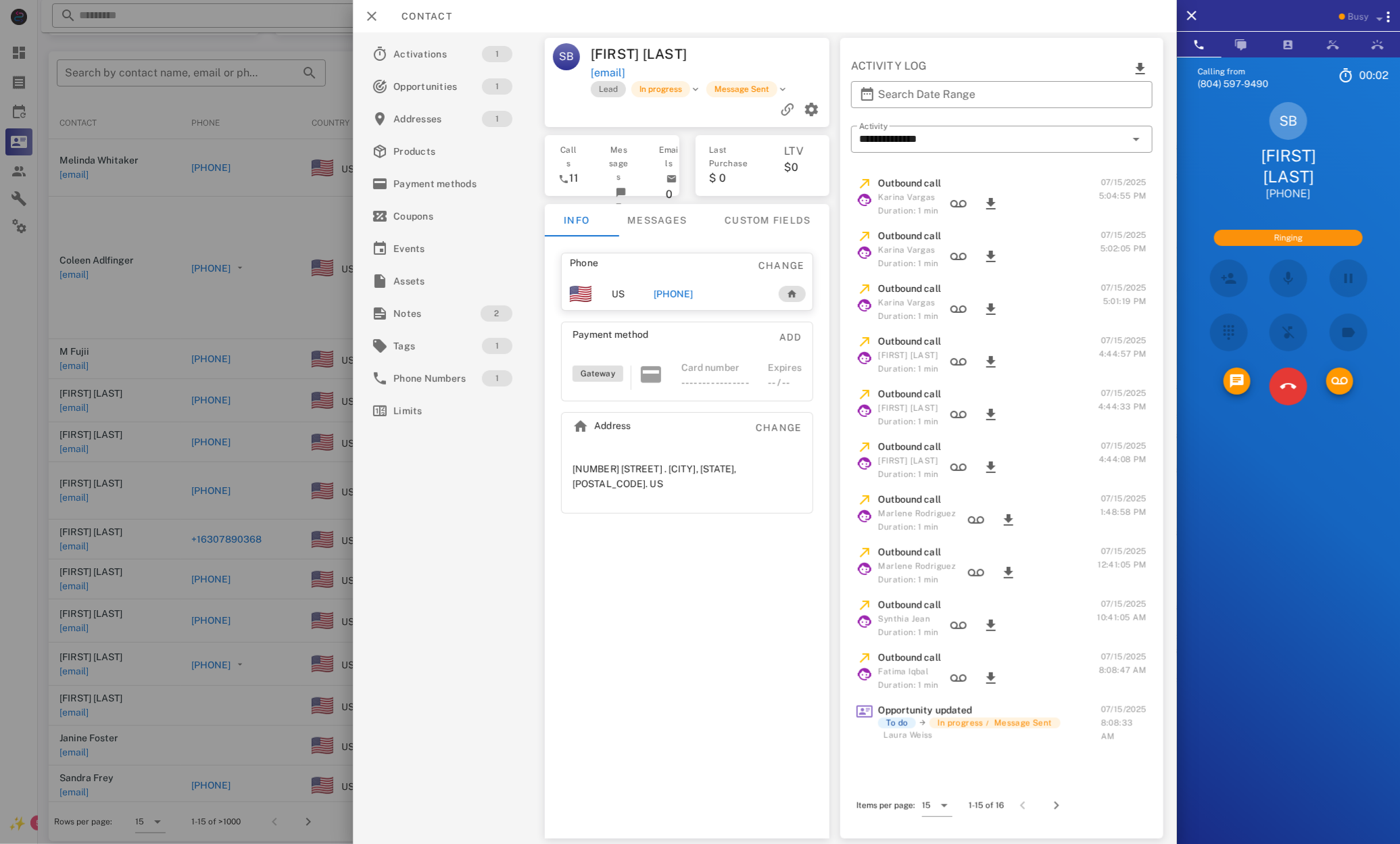scroll, scrollTop: 0, scrollLeft: 0, axis: both 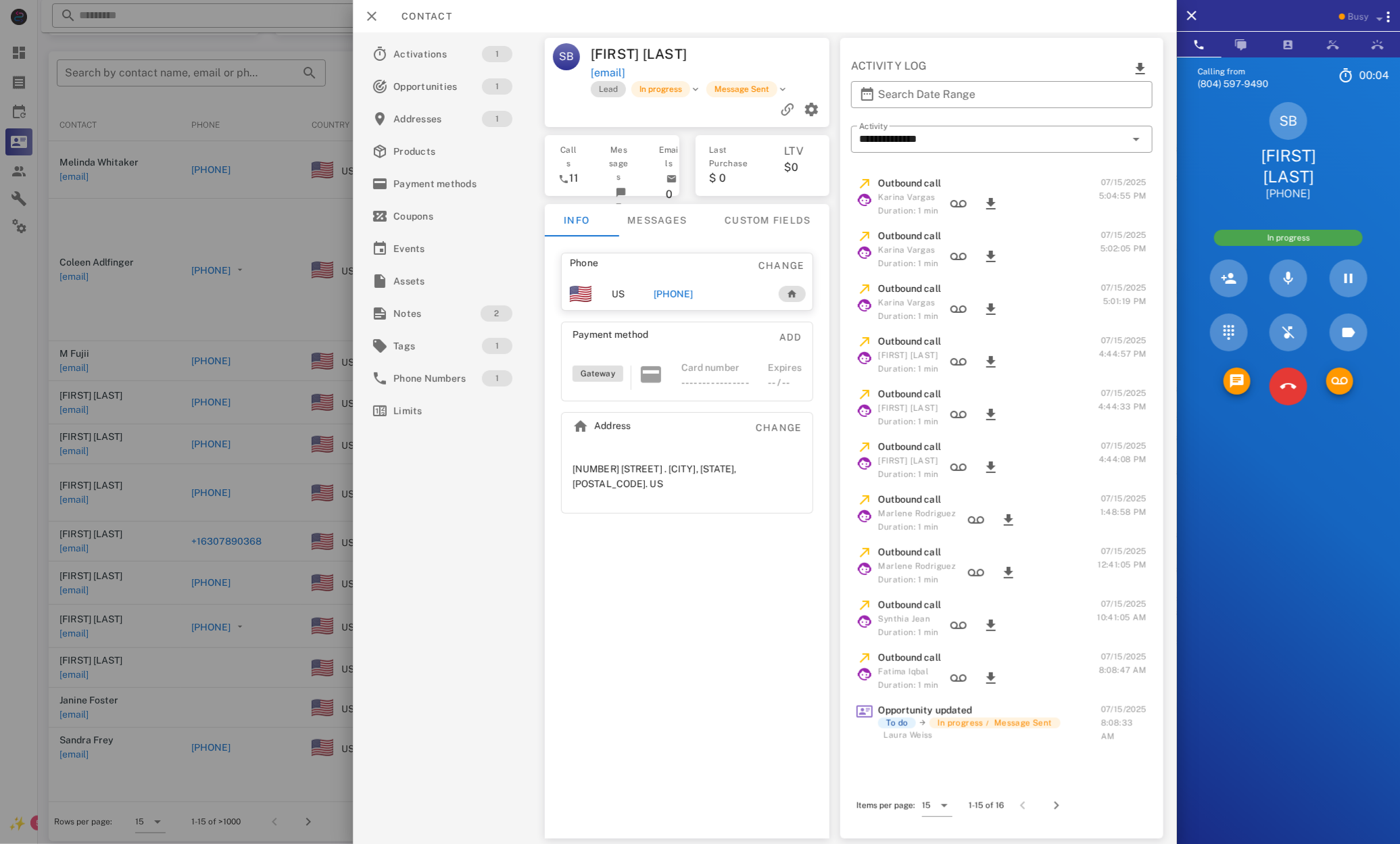 drag, startPoint x: 1220, startPoint y: 203, endPoint x: 1270, endPoint y: 214, distance: 51.1957 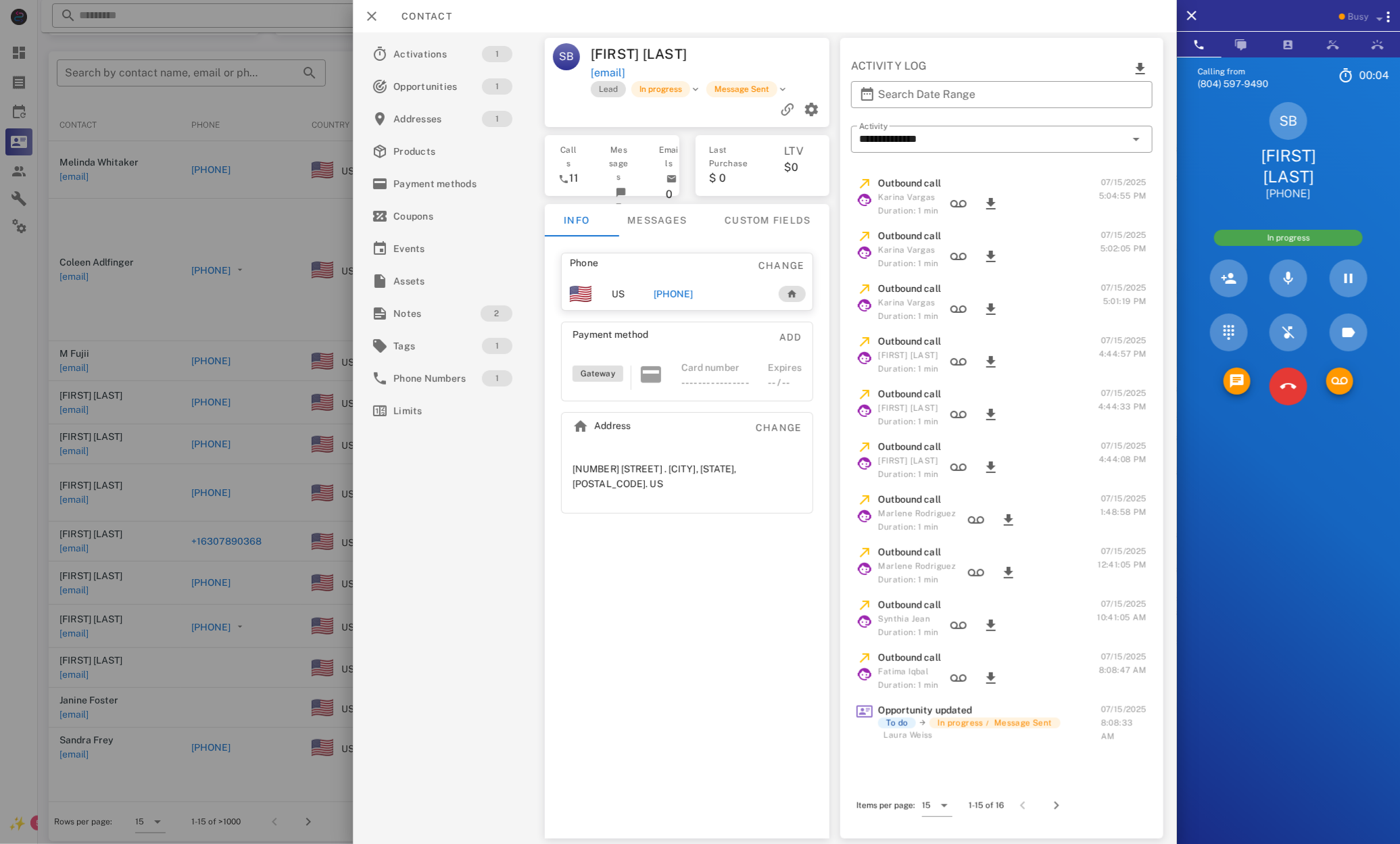click on "SB   Sarah Bishop  +17578468002  In progress" at bounding box center [1288, 257] 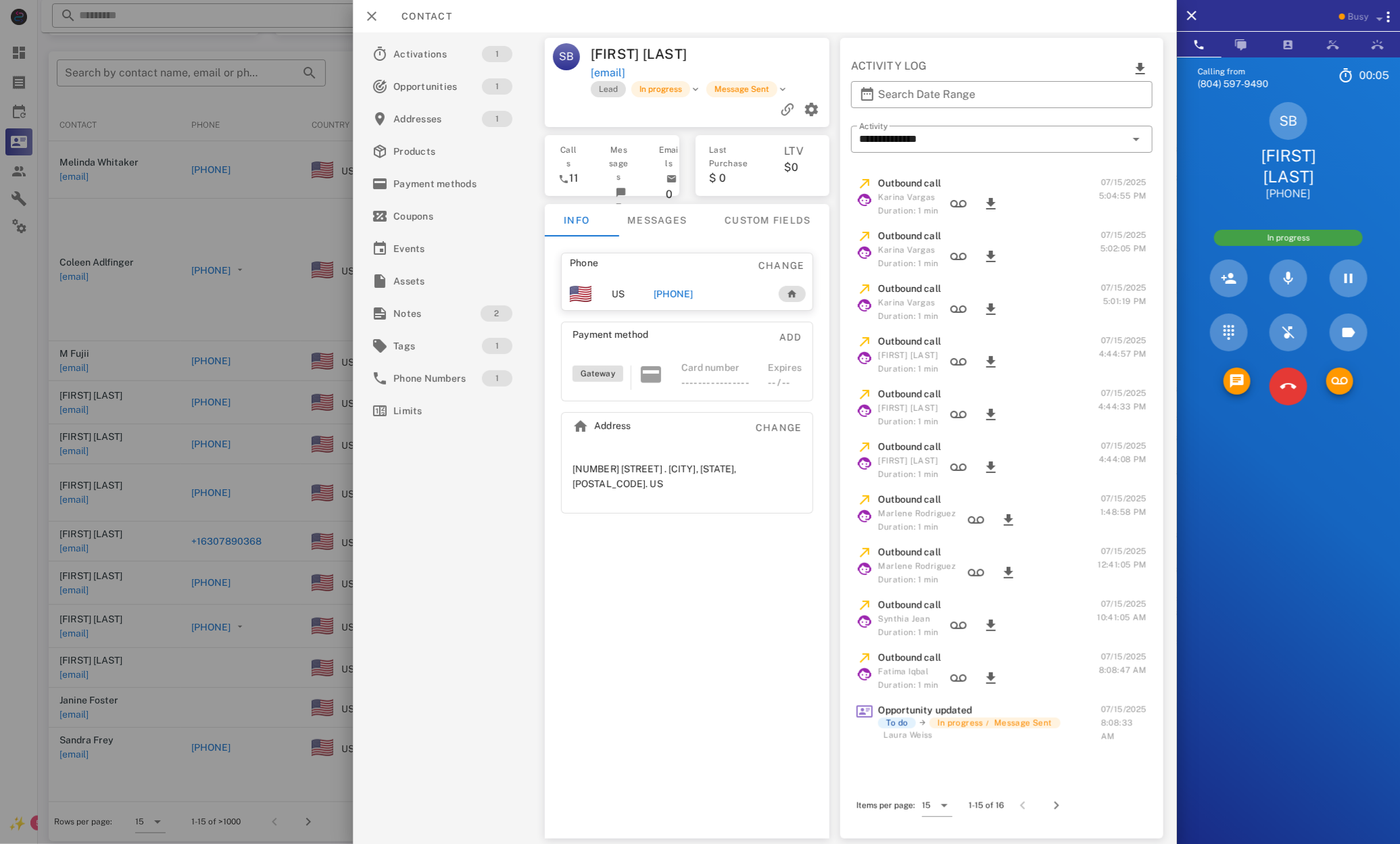 click on "SB   Sarah Bishop  +17578468002  In progress" at bounding box center [1288, 257] 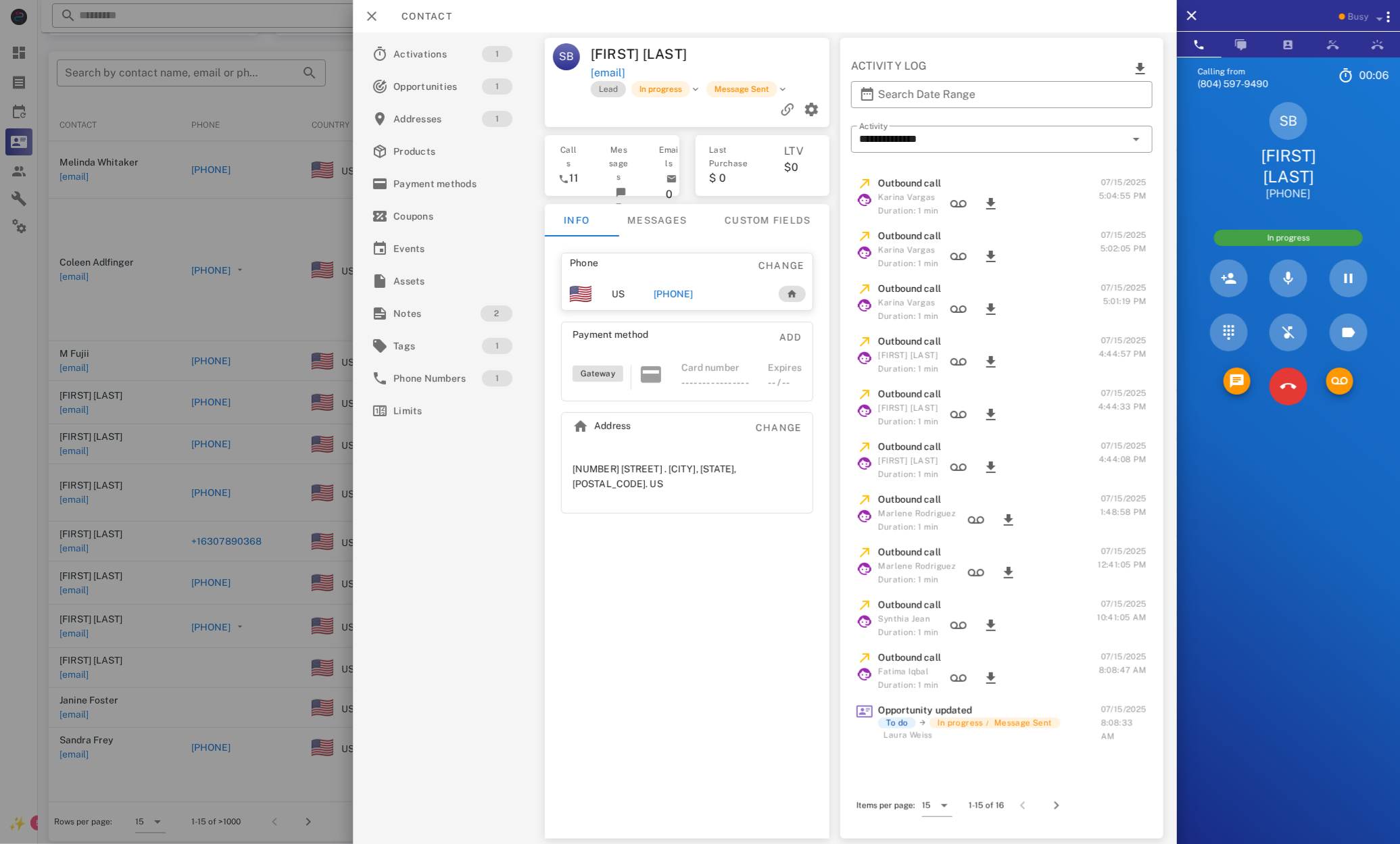 drag, startPoint x: 1244, startPoint y: 149, endPoint x: 1326, endPoint y: 170, distance: 84.64632 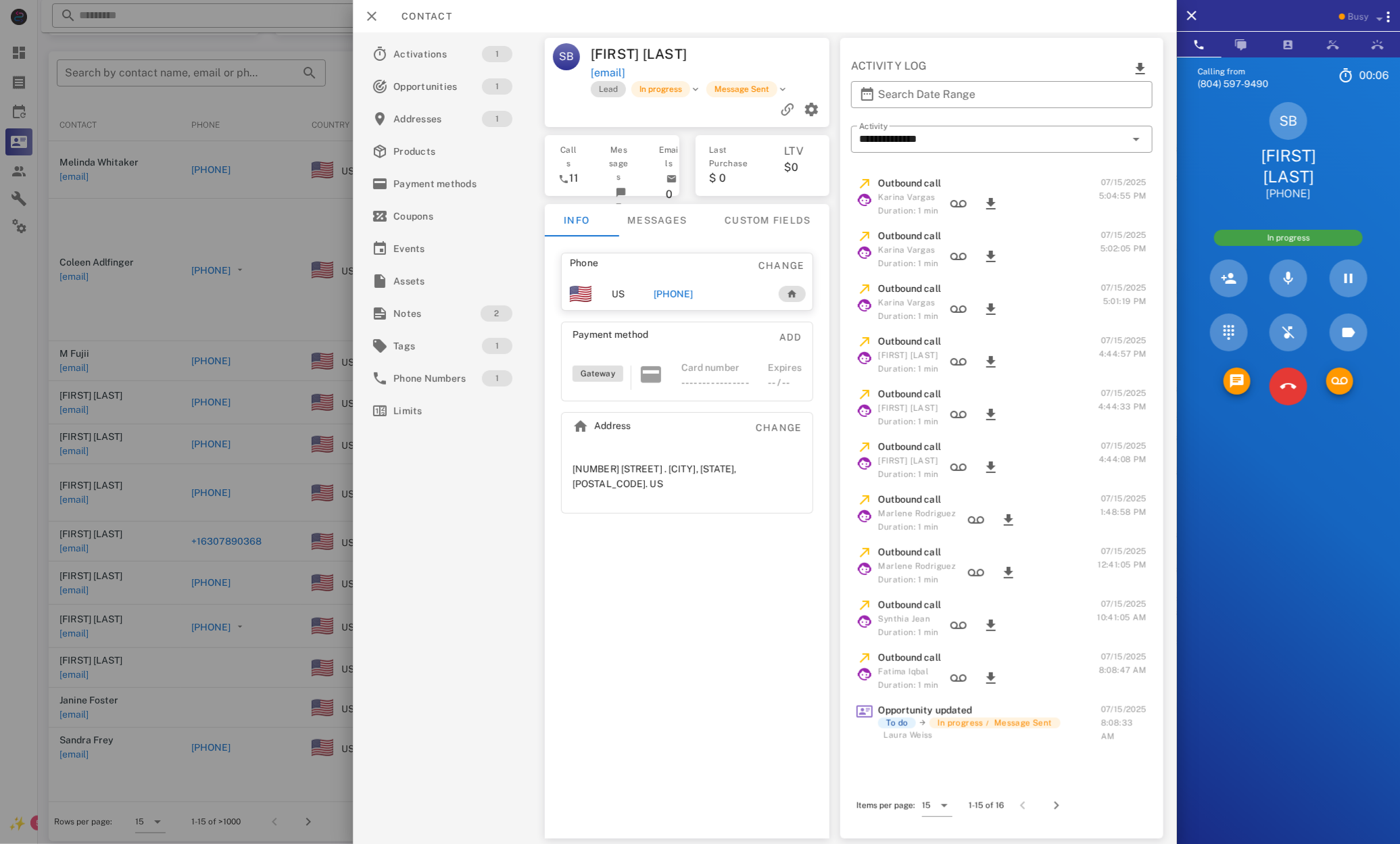 click on "Sarah Bishop  +17578468002" at bounding box center (1288, 173) 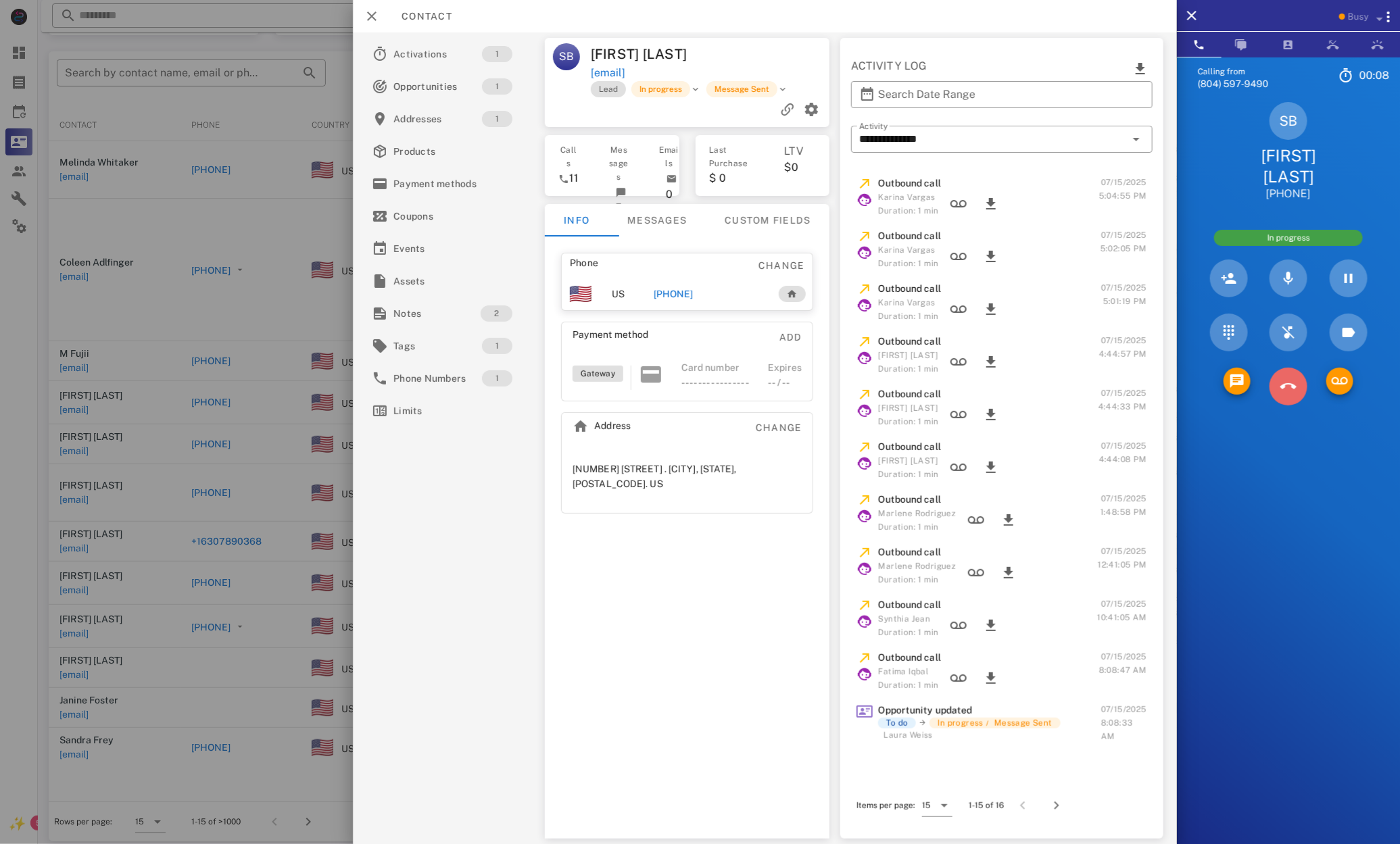 click at bounding box center (1288, 387) 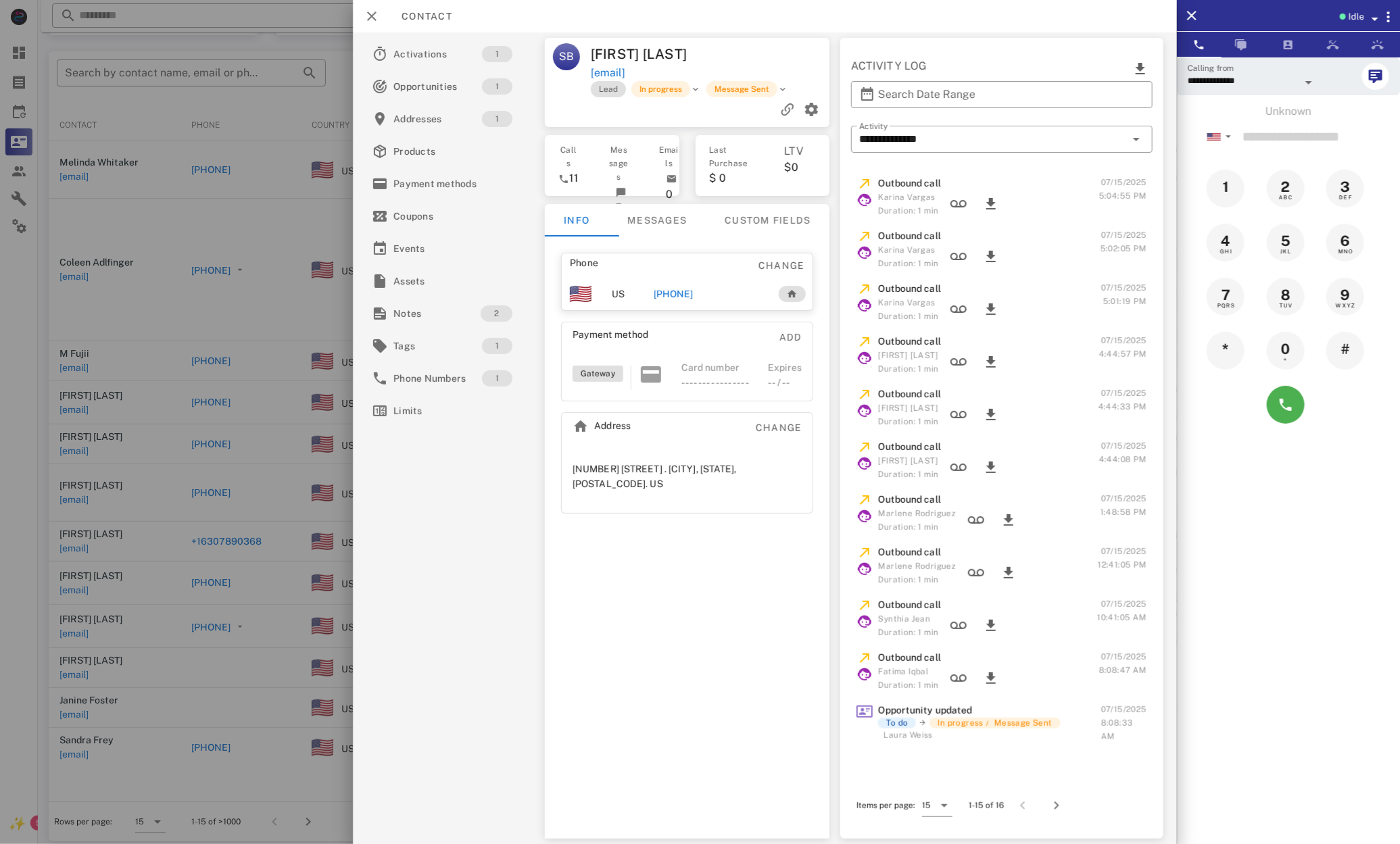 click on "+17578468002" at bounding box center (673, 294) 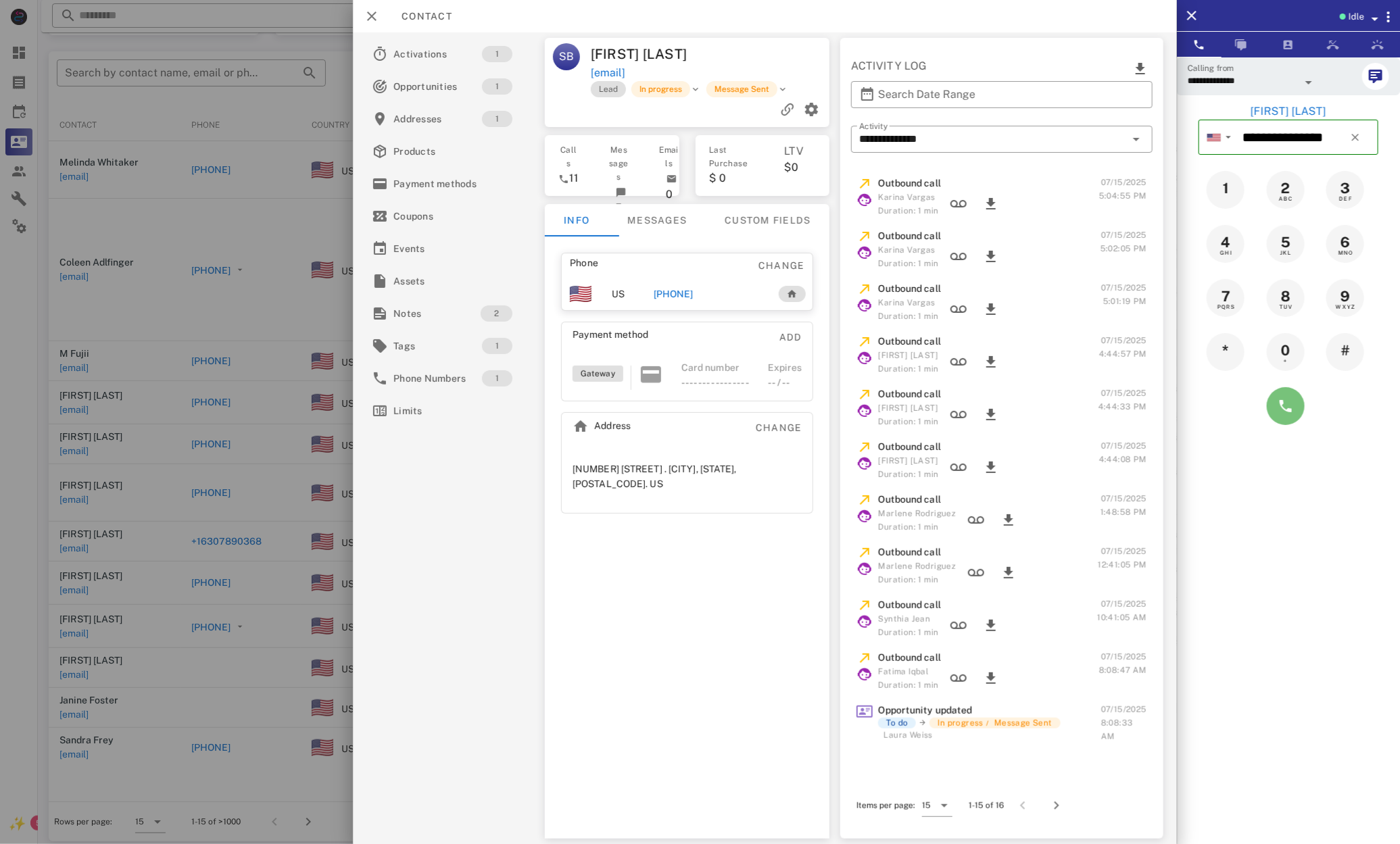click at bounding box center (1286, 406) 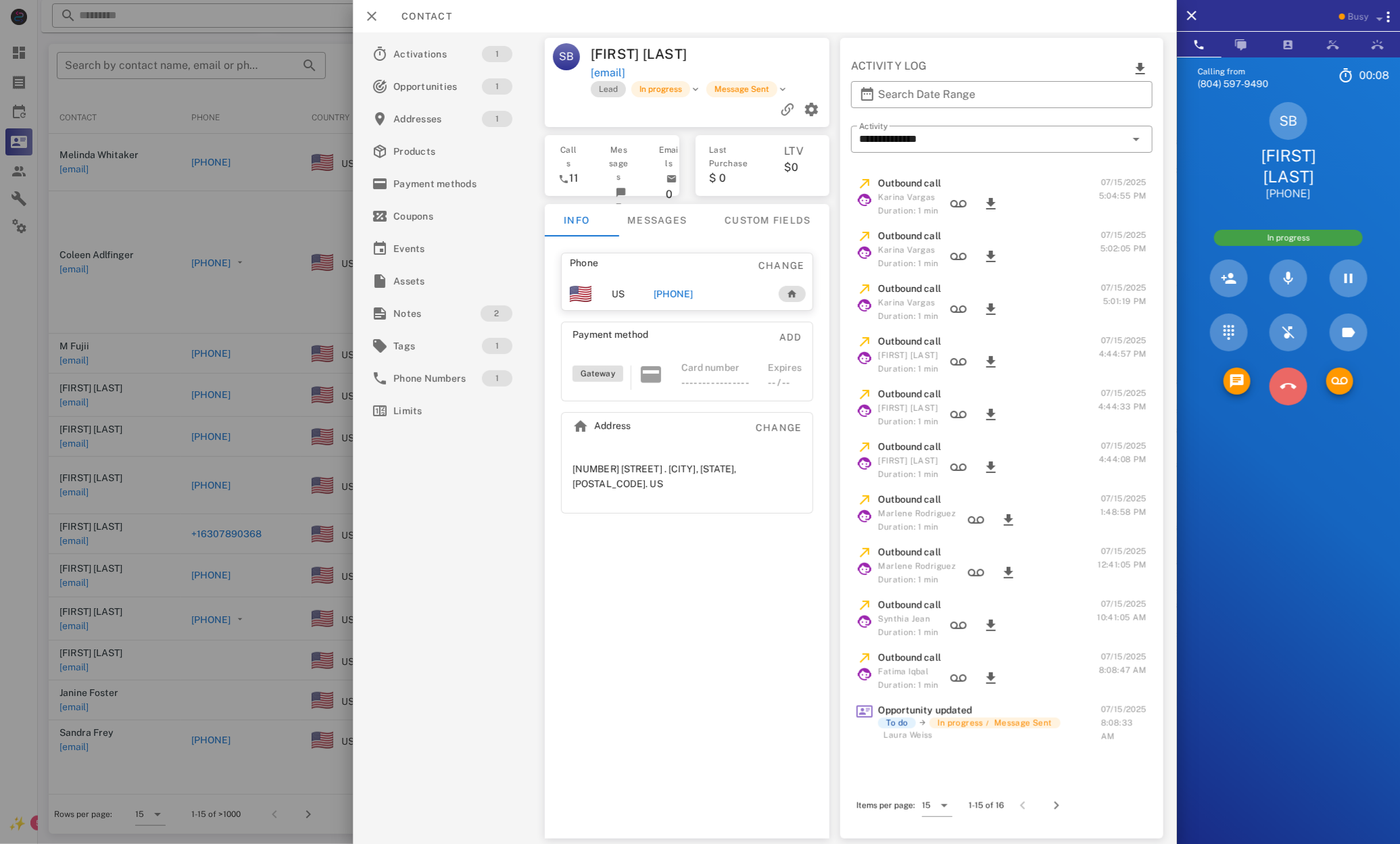 click at bounding box center (1288, 387) 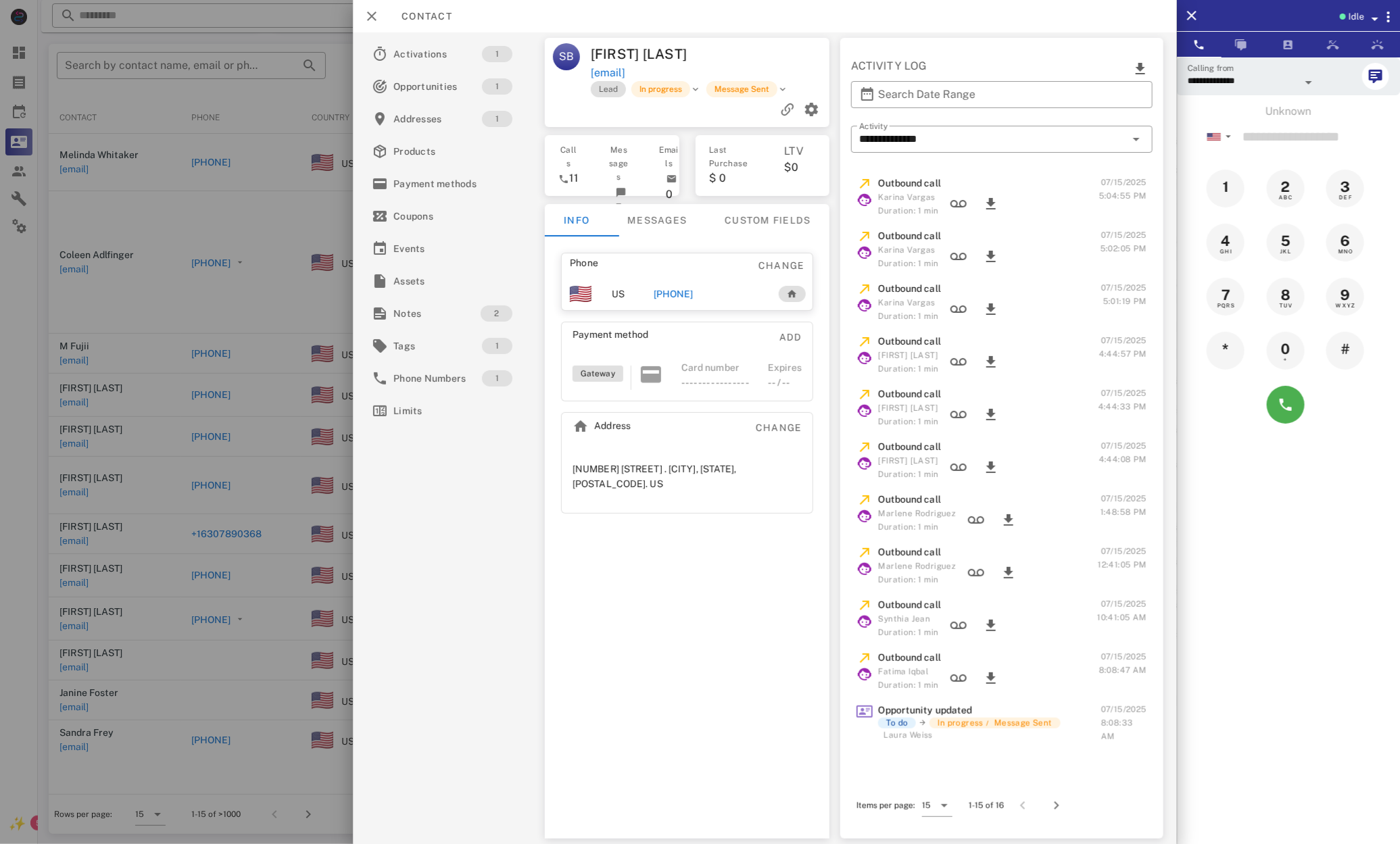 click at bounding box center [700, 422] 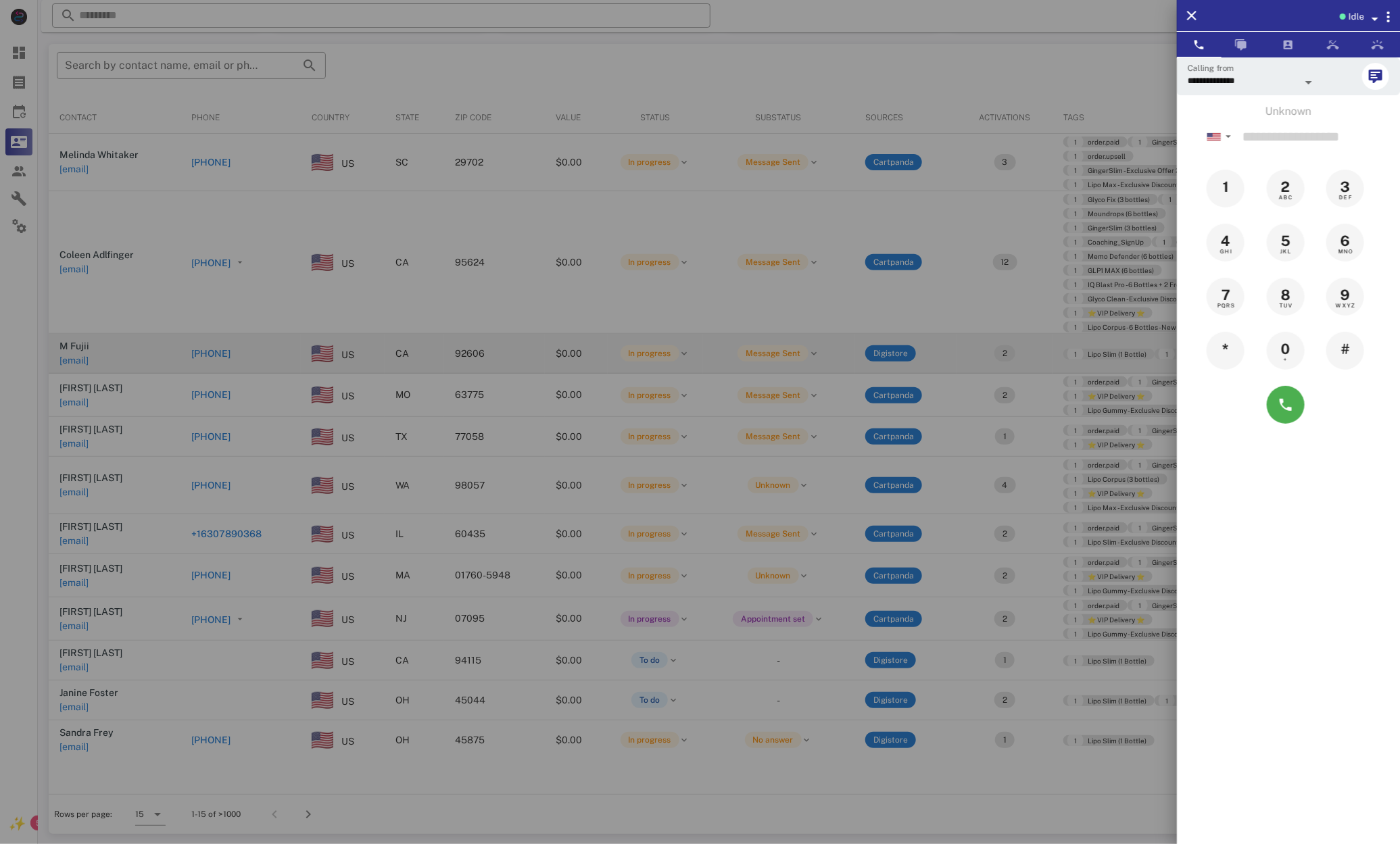 click at bounding box center (700, 422) 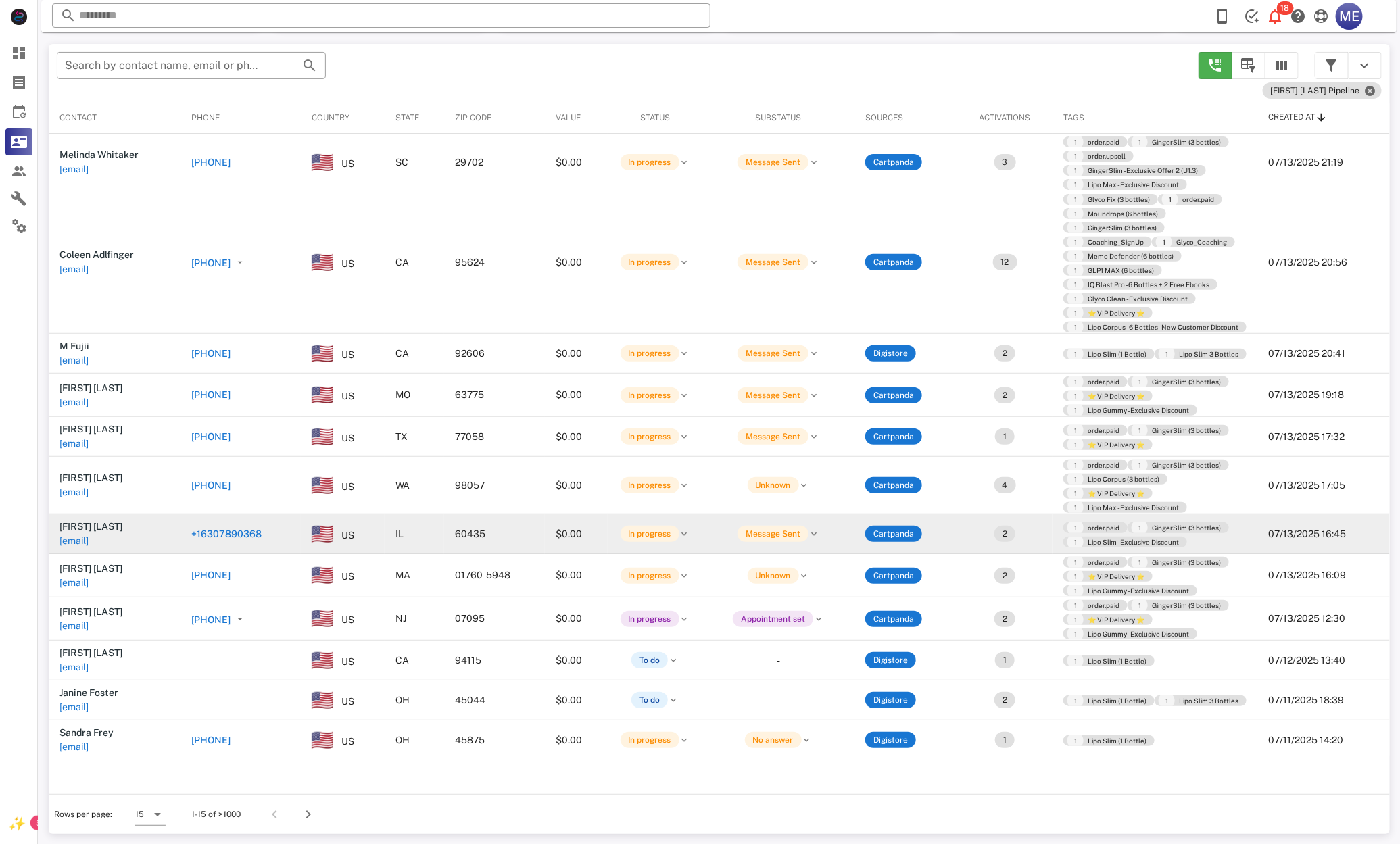 click on "+16307890368" at bounding box center (226, 534) 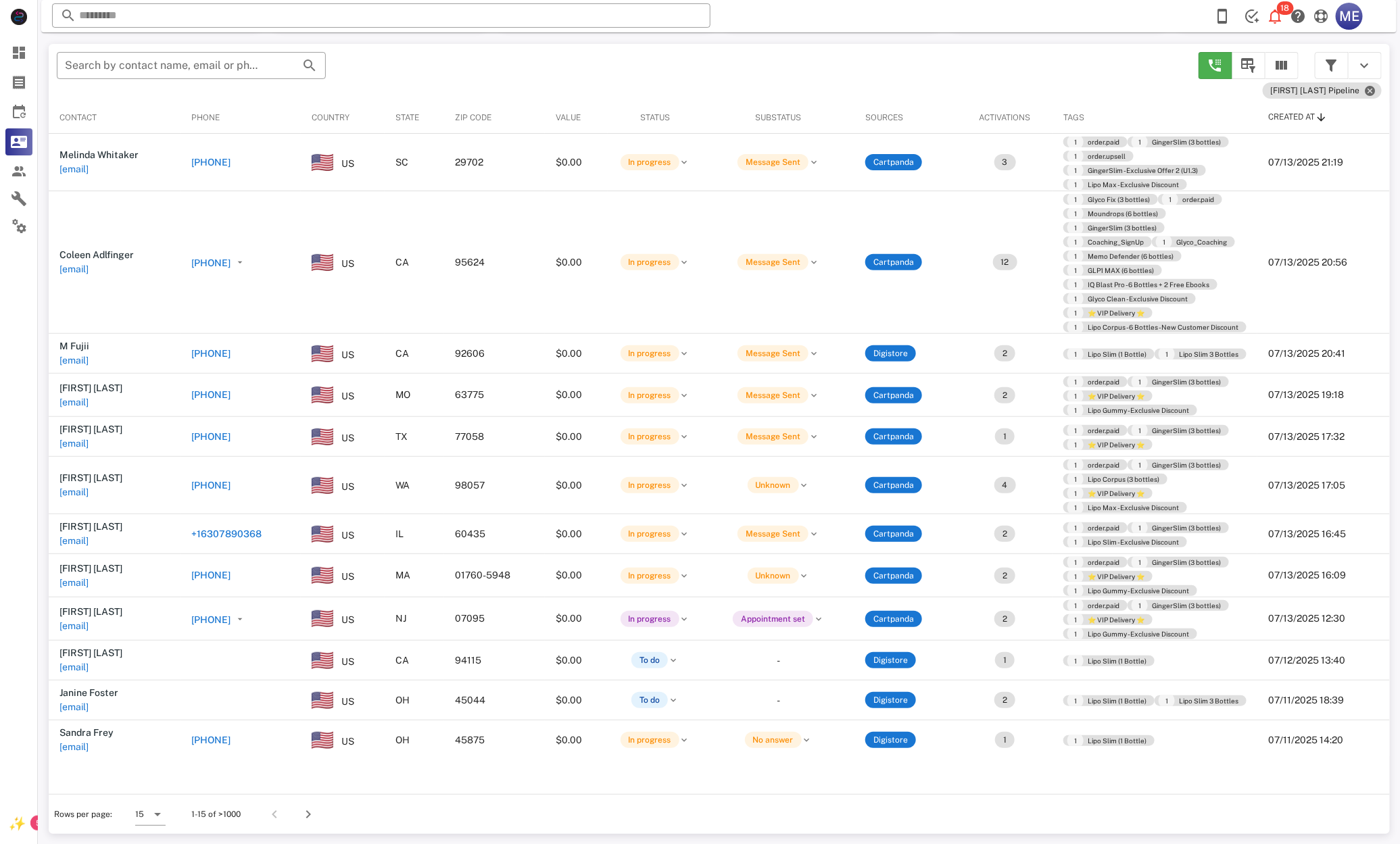 type on "**********" 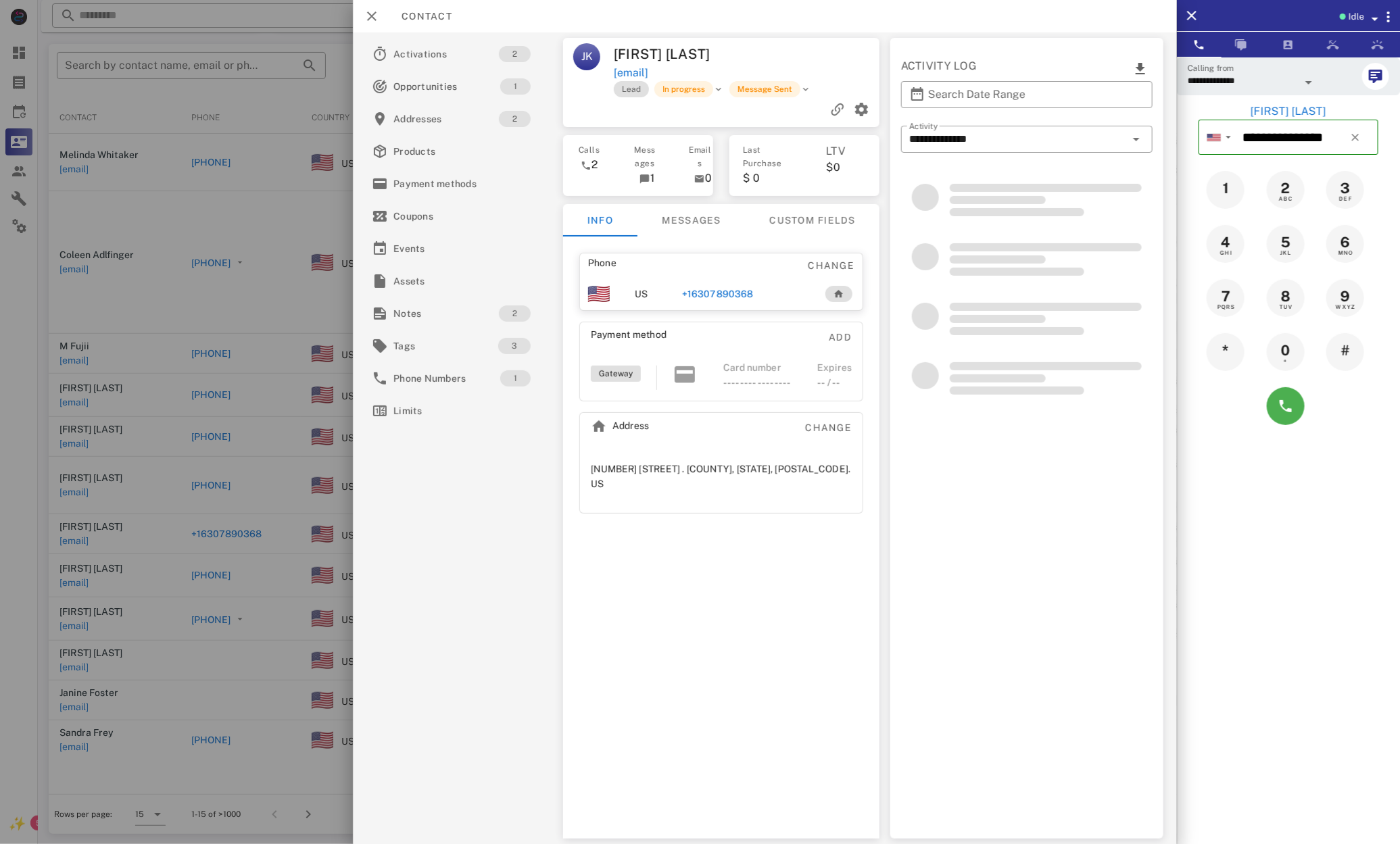 click on "+16307890368" at bounding box center [717, 294] 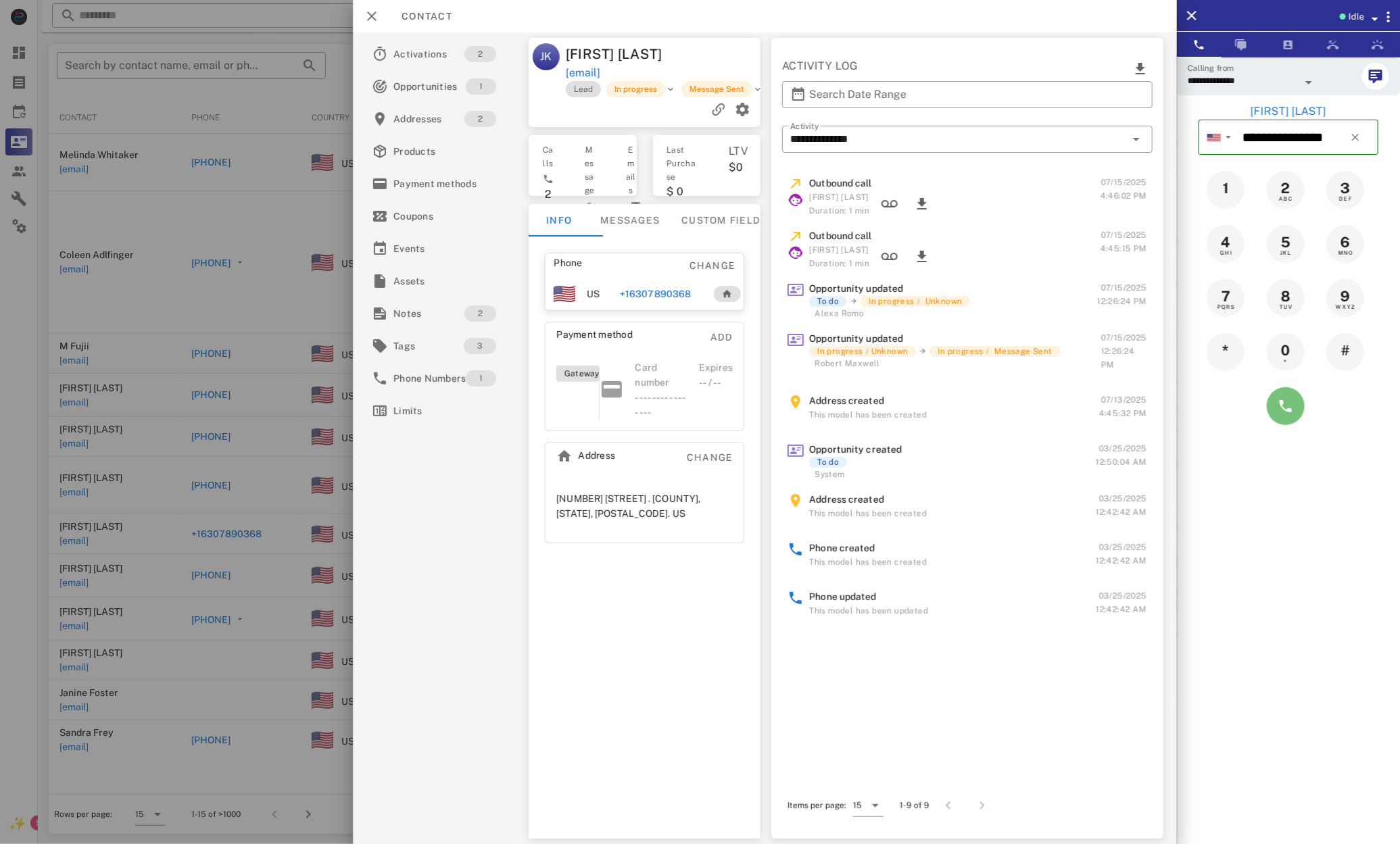 click at bounding box center [1286, 406] 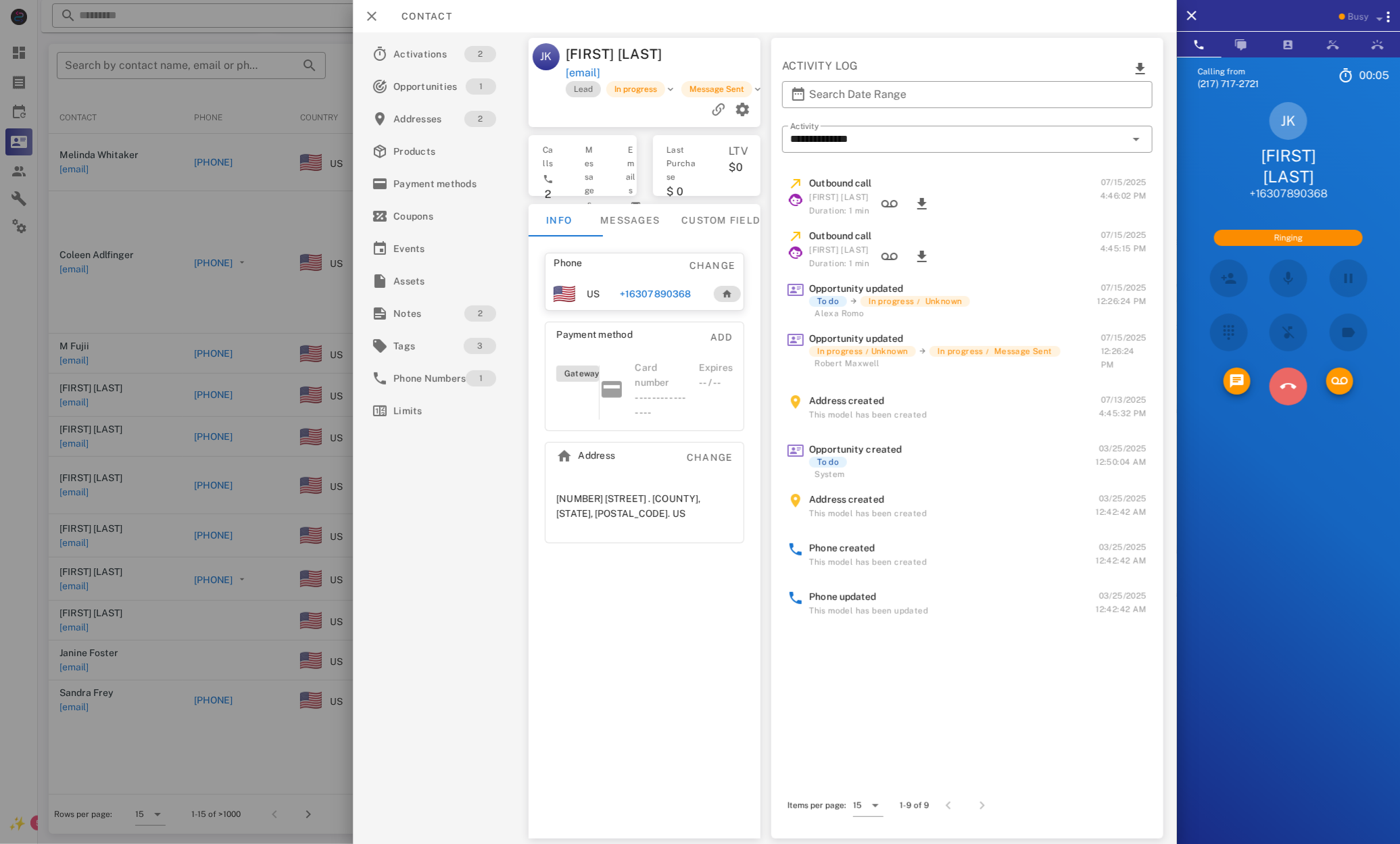 click at bounding box center [1288, 387] 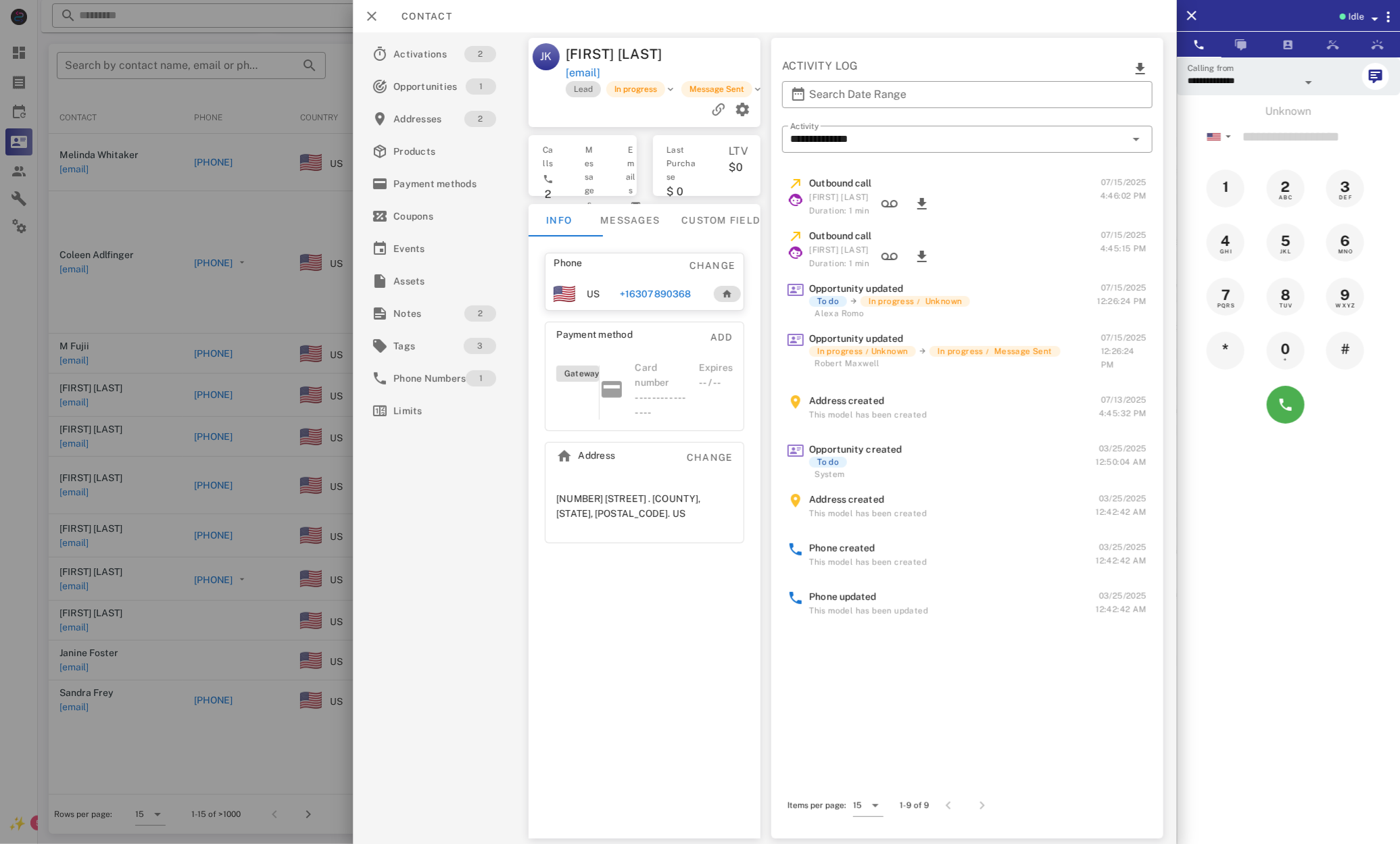 click at bounding box center [700, 422] 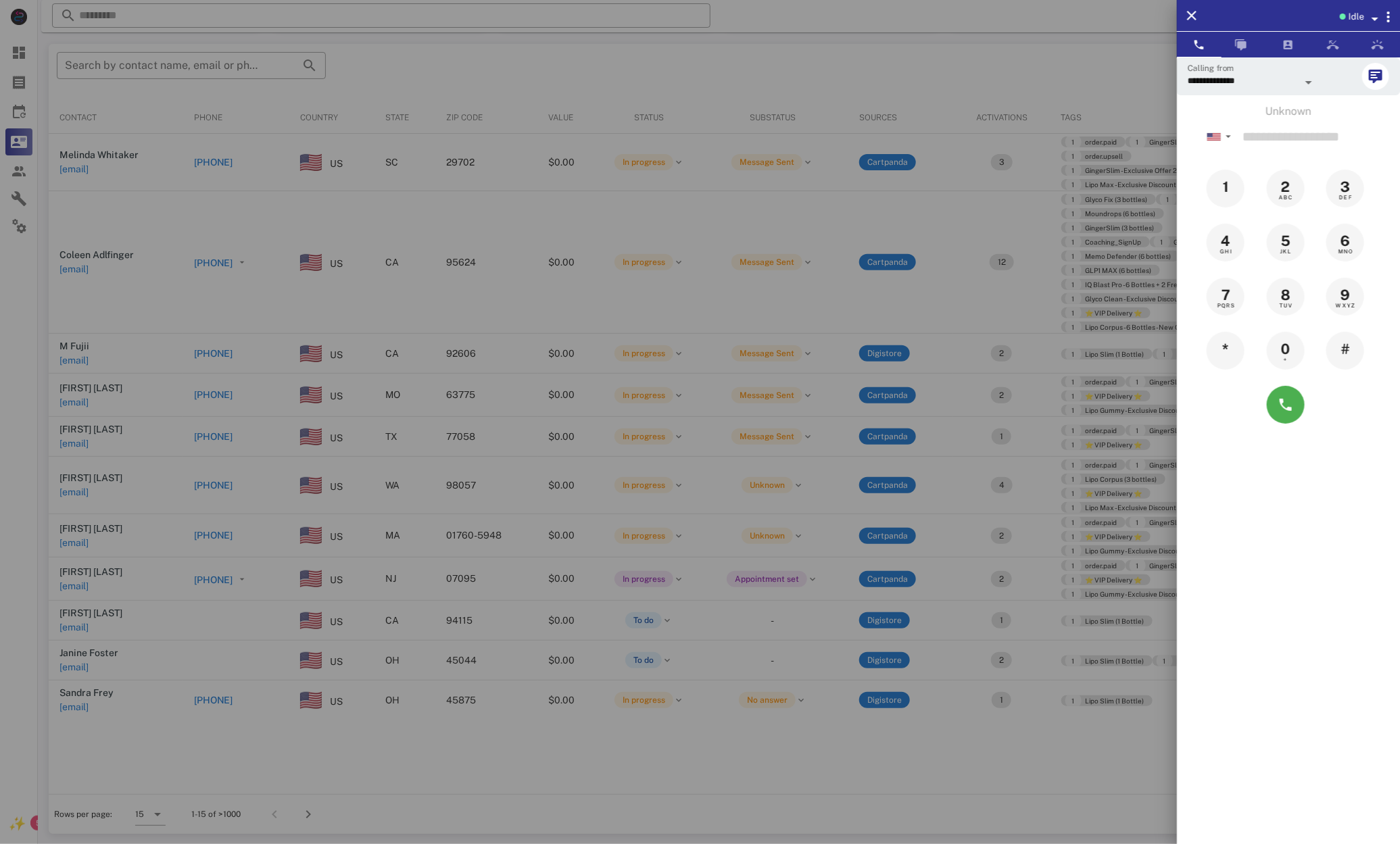 click at bounding box center (700, 422) 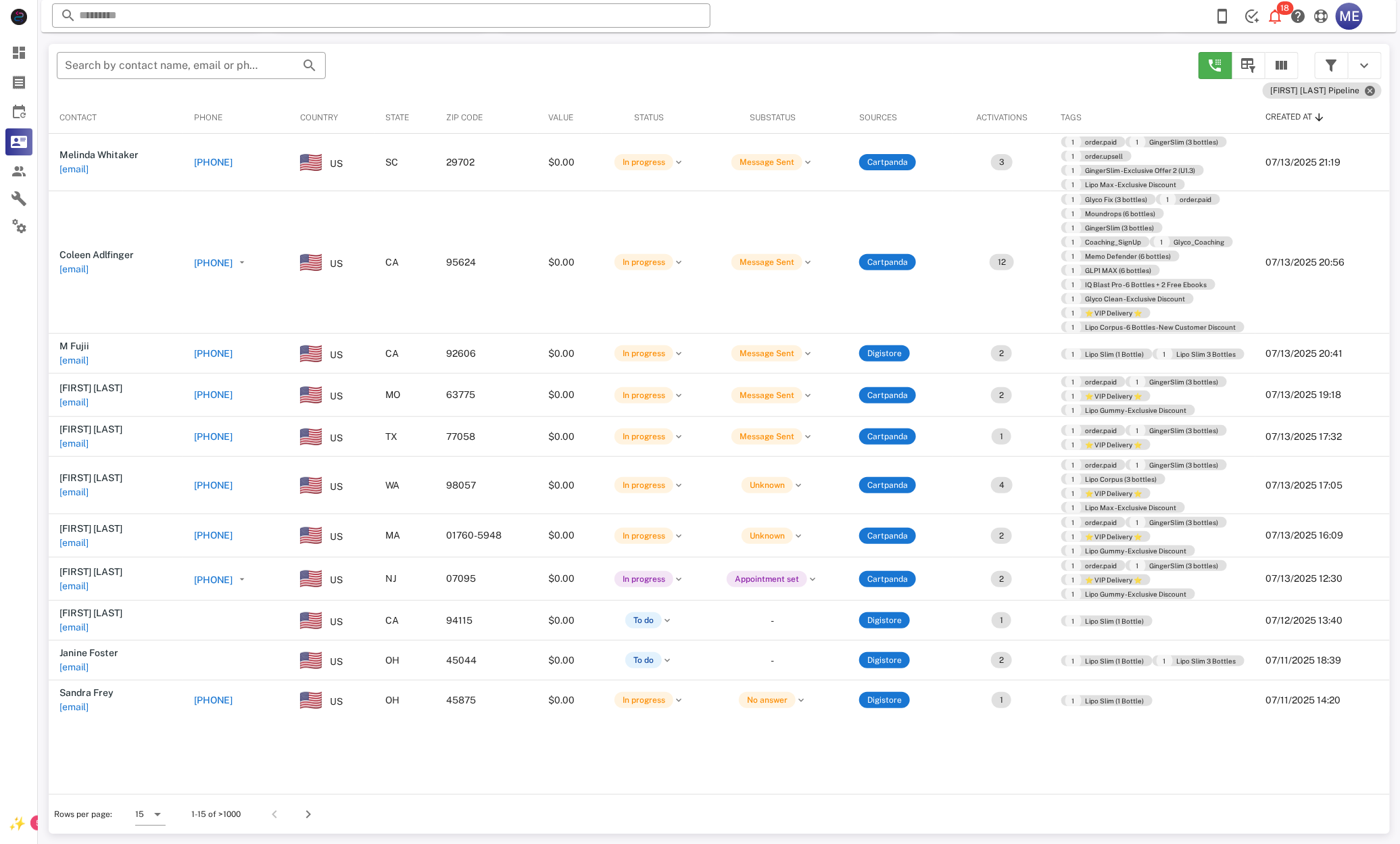 click on "[PHONE]" at bounding box center [214, 535] 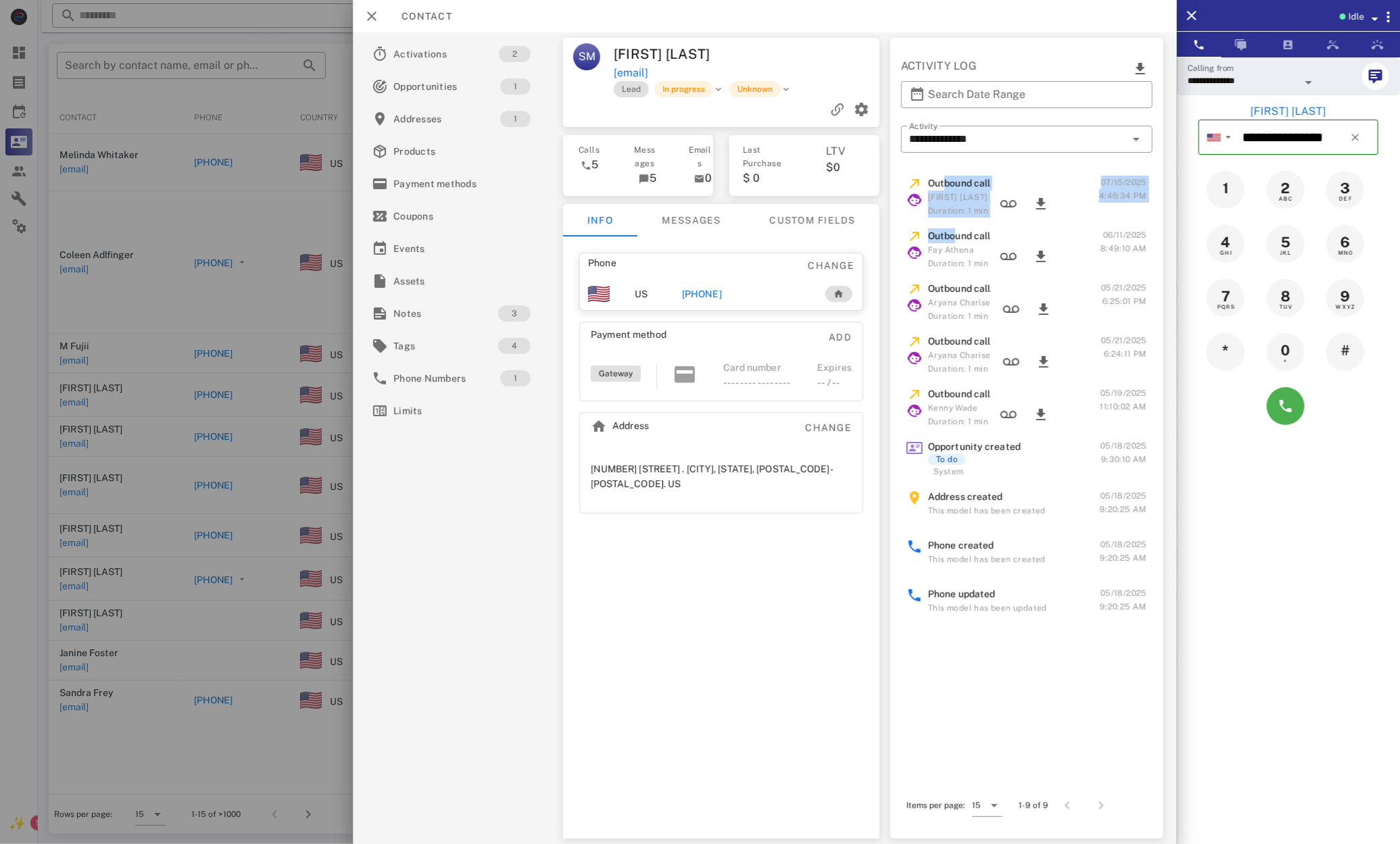 drag, startPoint x: 947, startPoint y: 177, endPoint x: 669, endPoint y: 291, distance: 300.4663 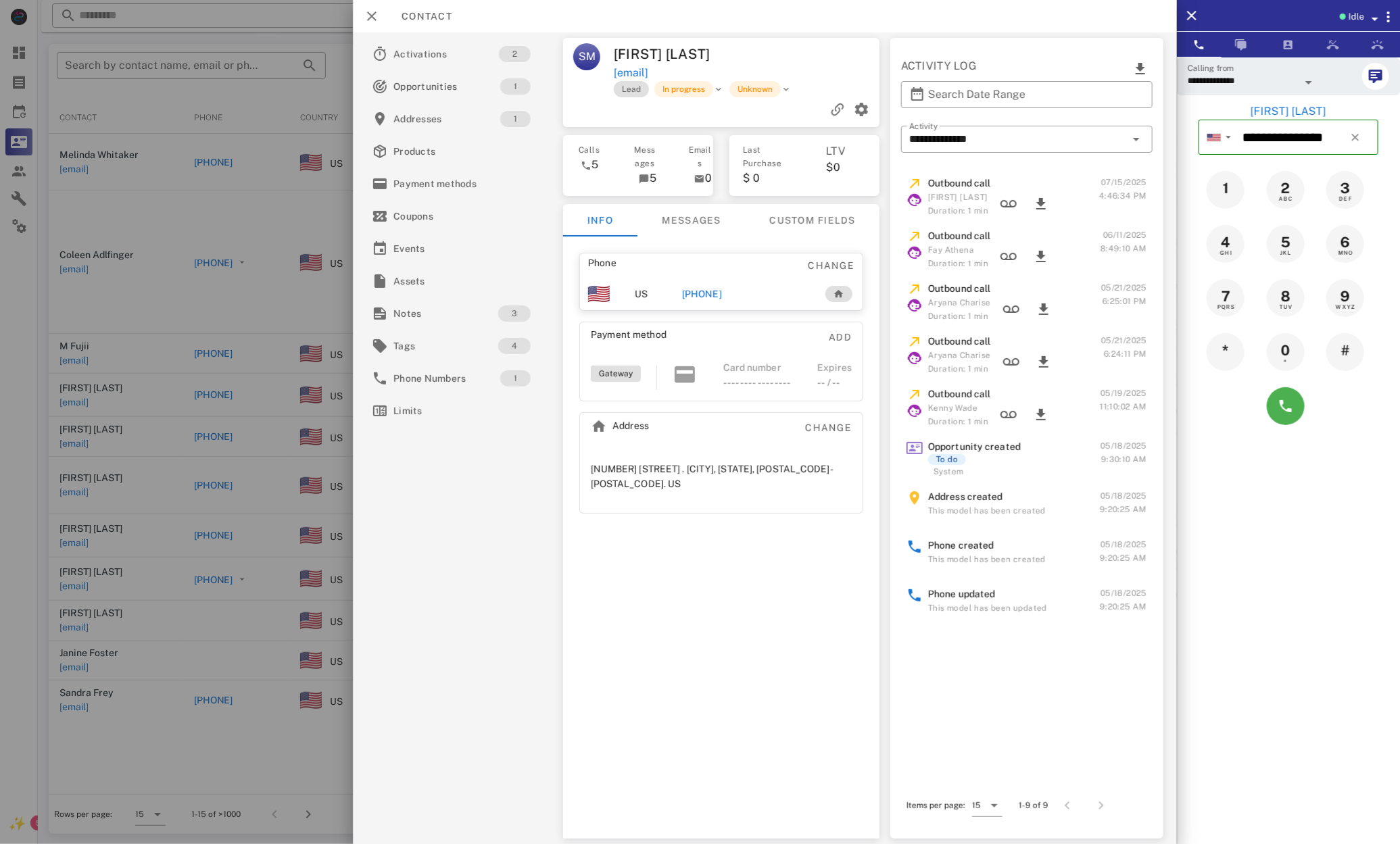 click at bounding box center [700, 422] 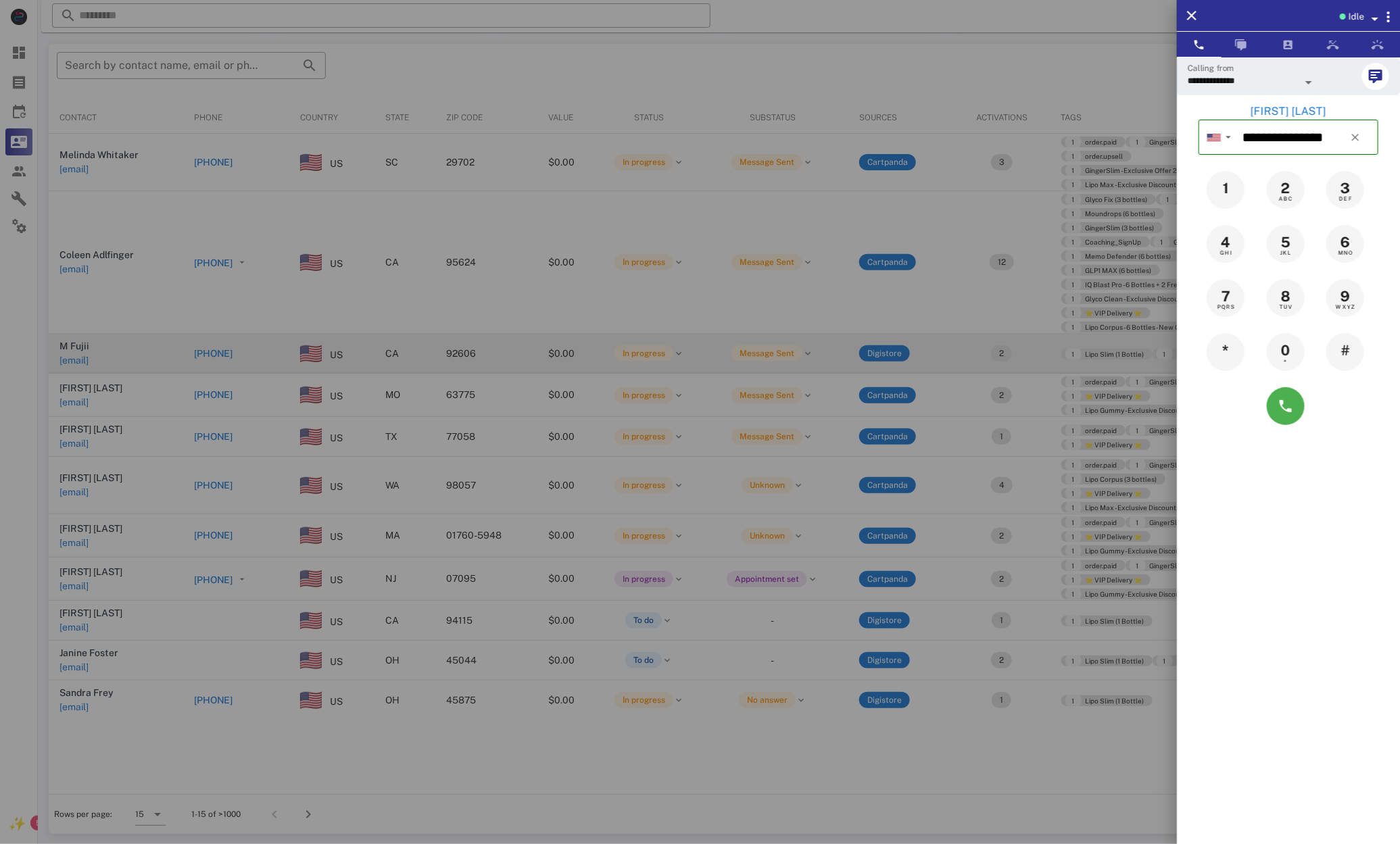 click at bounding box center [700, 422] 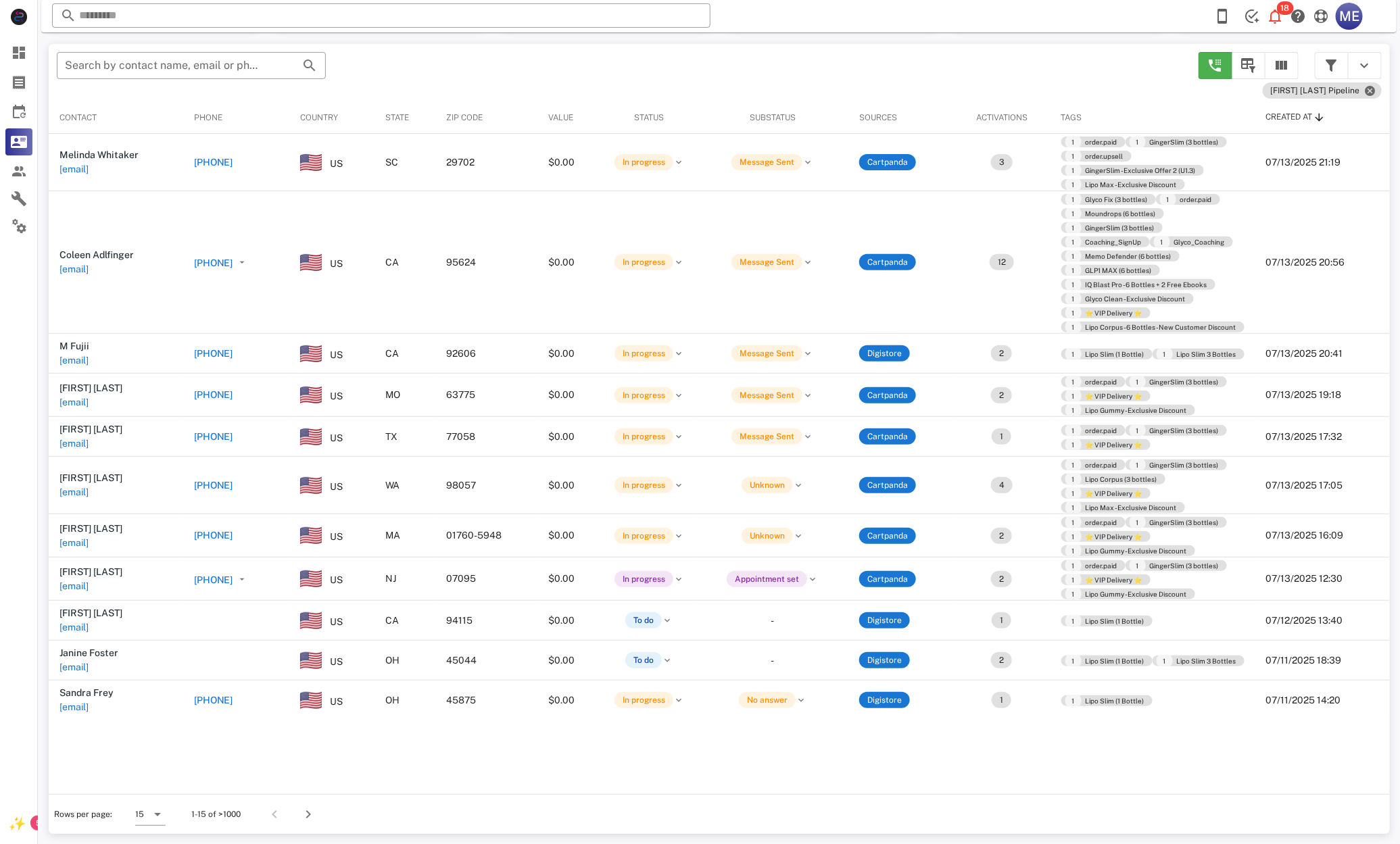 click on "[PHONE]" at bounding box center [214, 700] 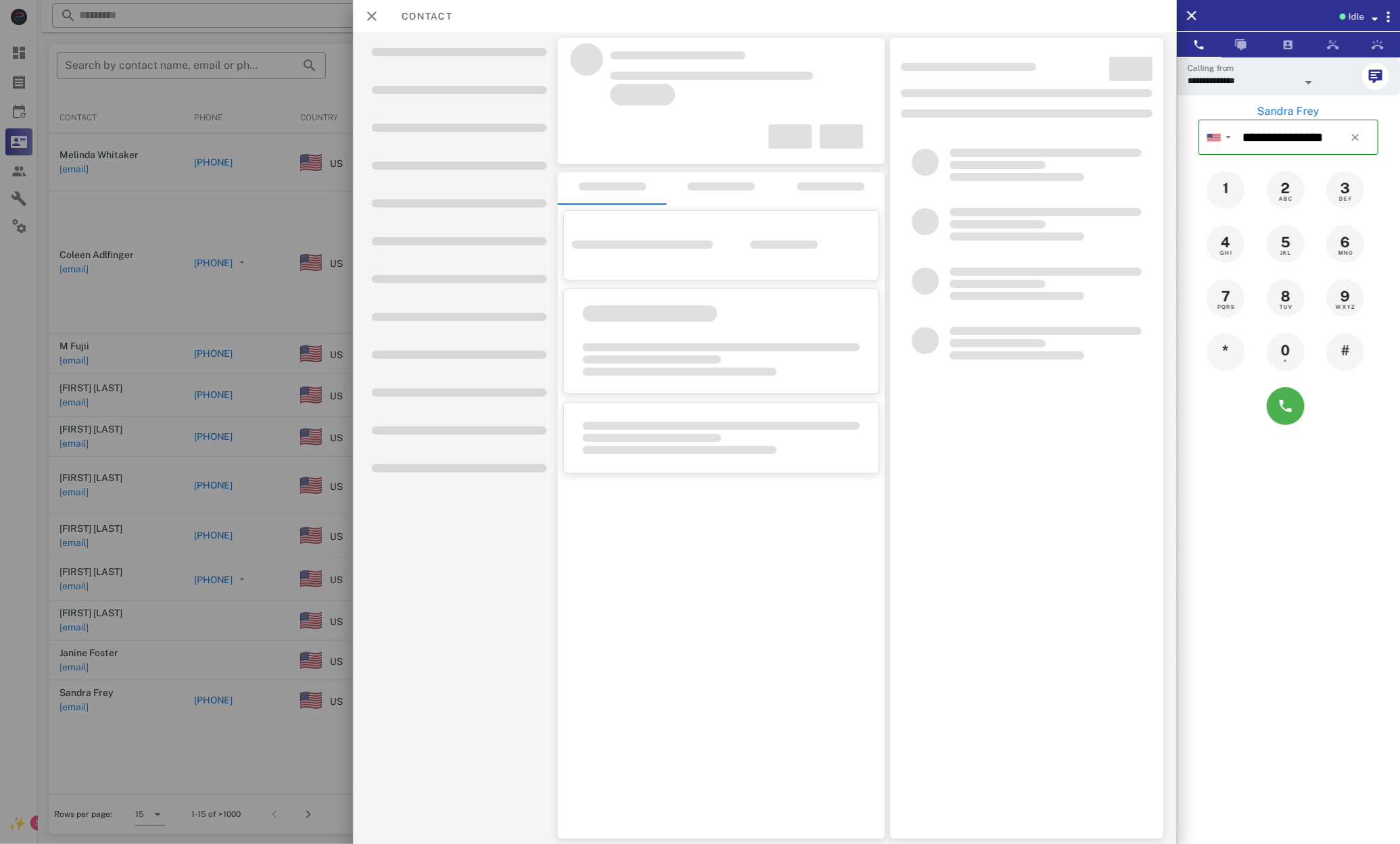 click at bounding box center (700, 422) 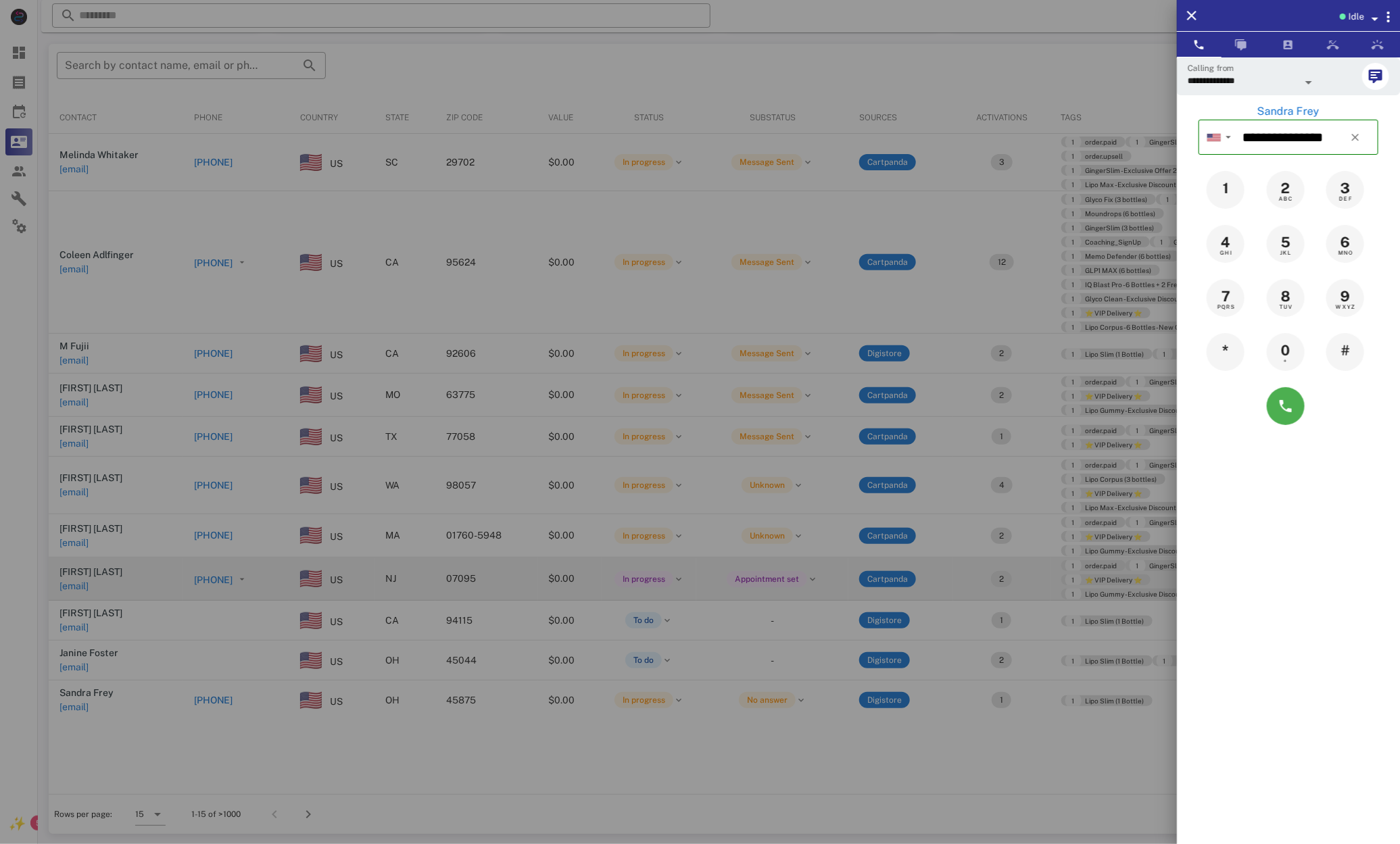 click at bounding box center [700, 422] 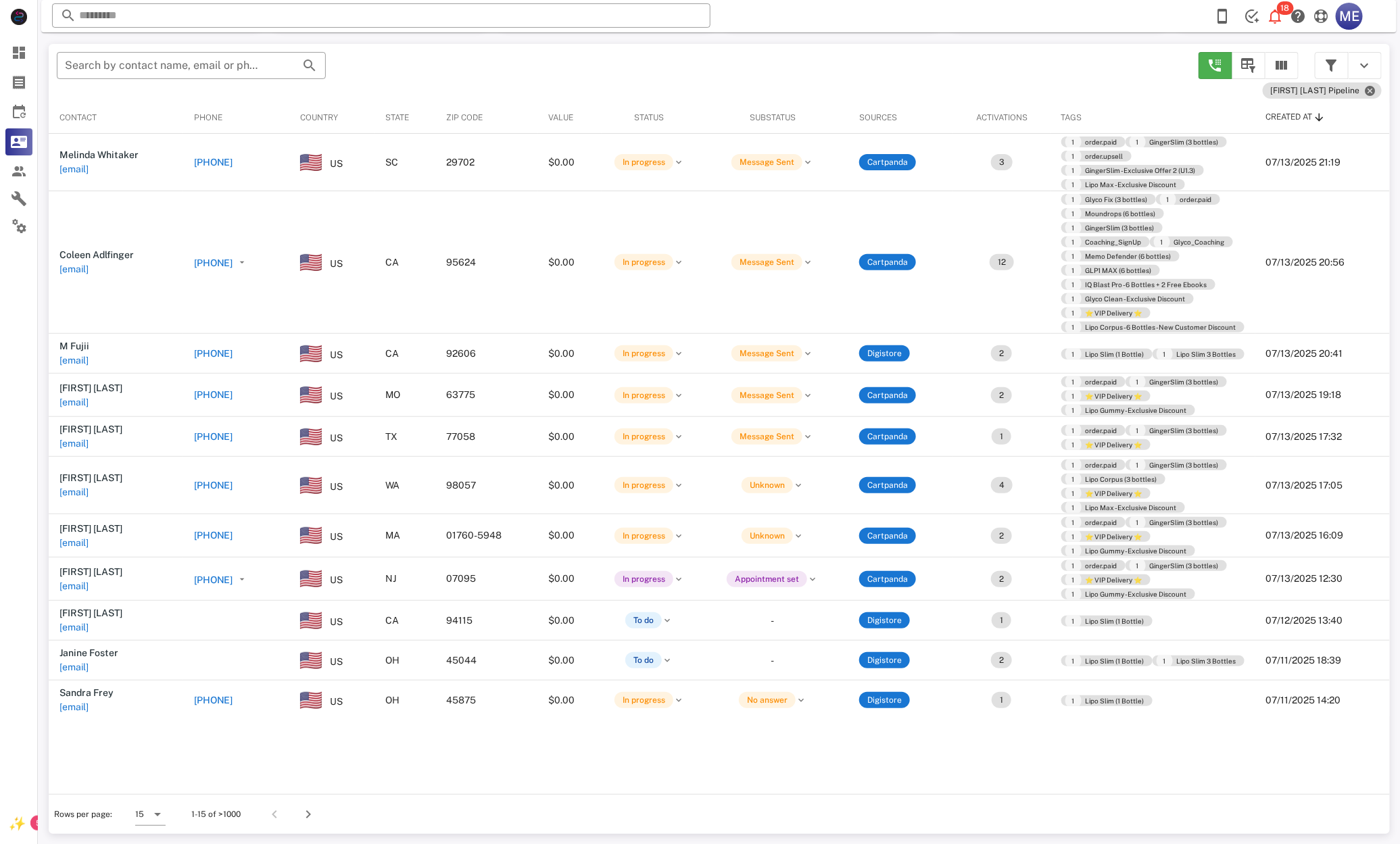 click on "[PHONE]" at bounding box center [214, 263] 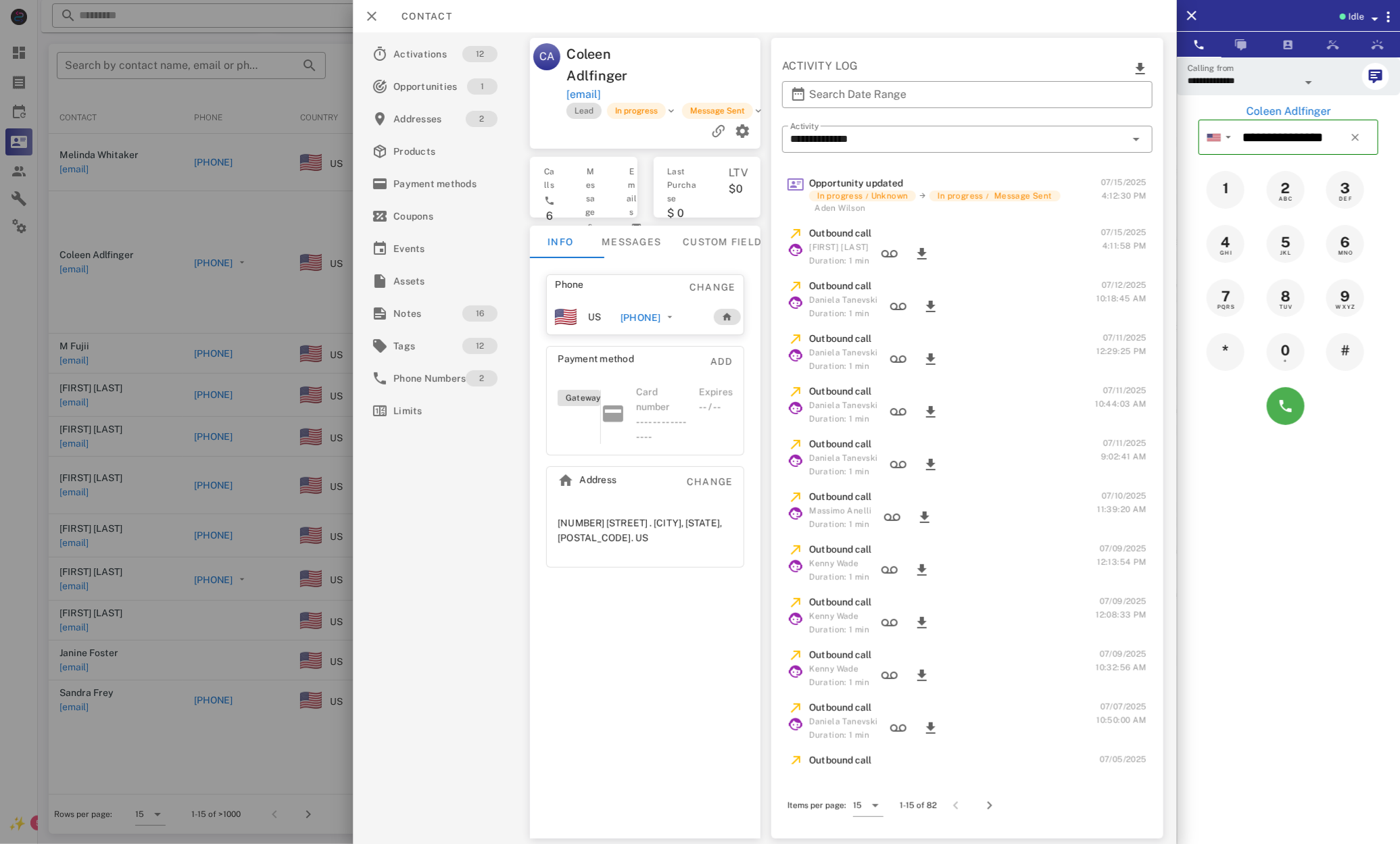 click at bounding box center [700, 422] 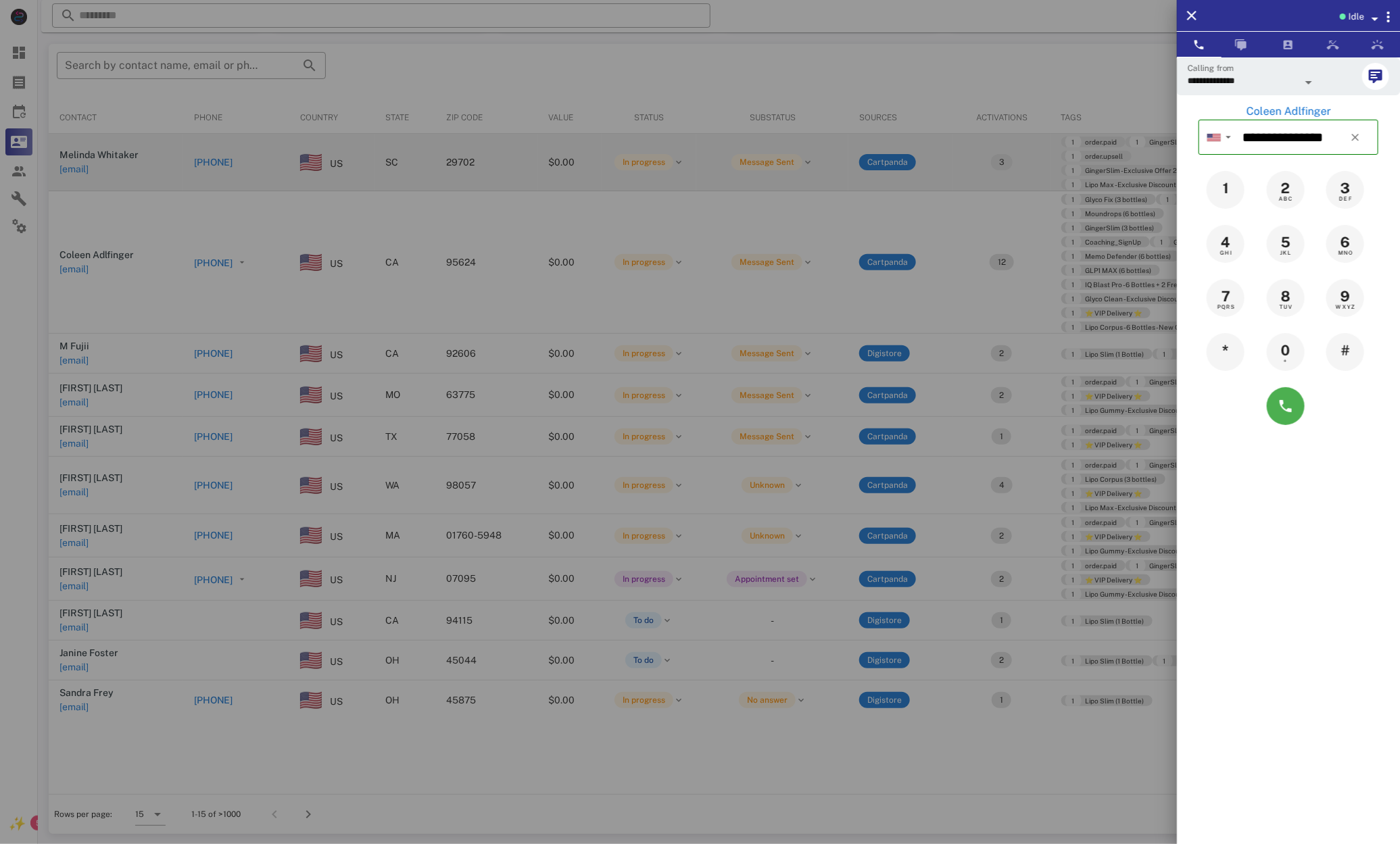 click at bounding box center (700, 422) 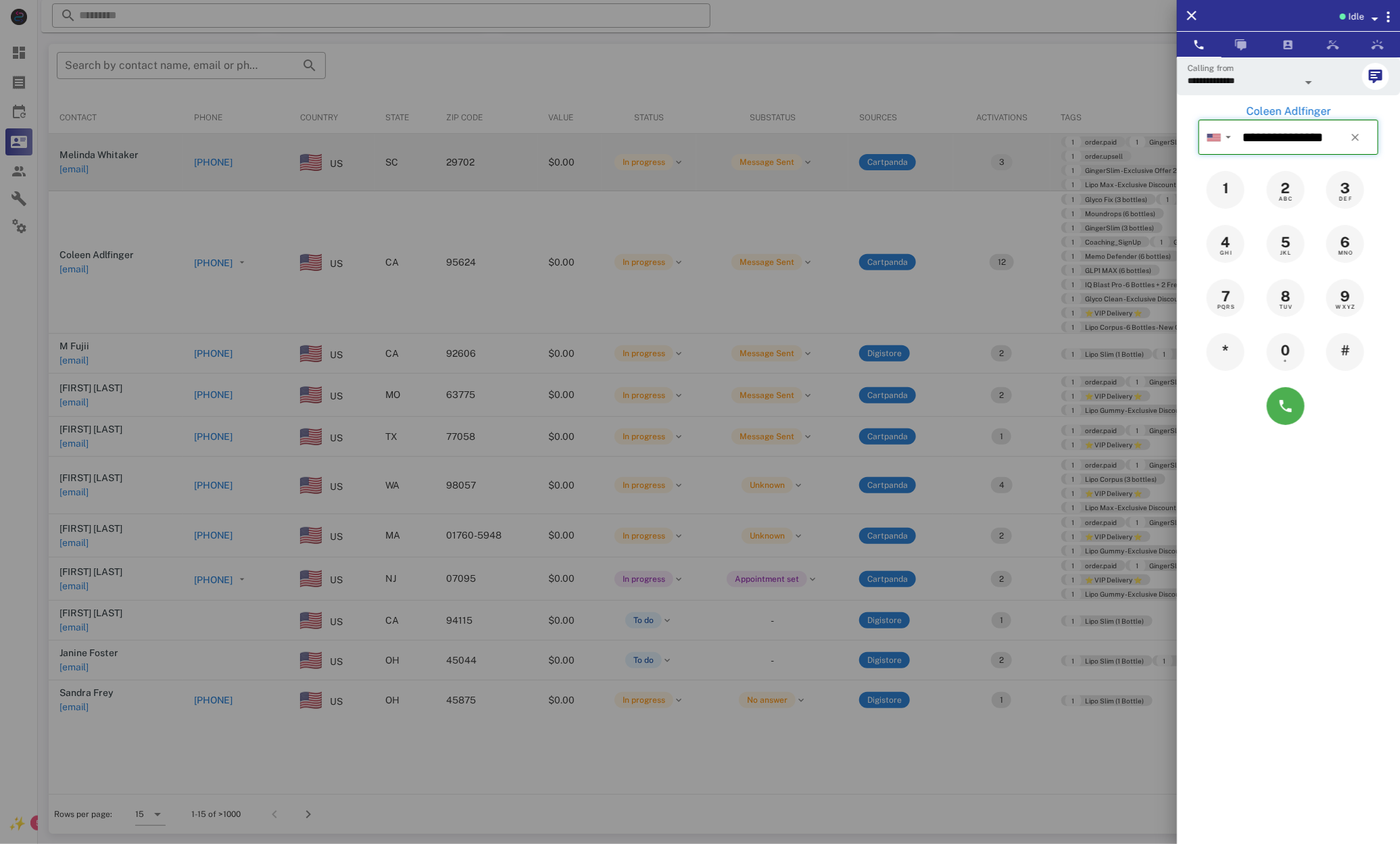 type 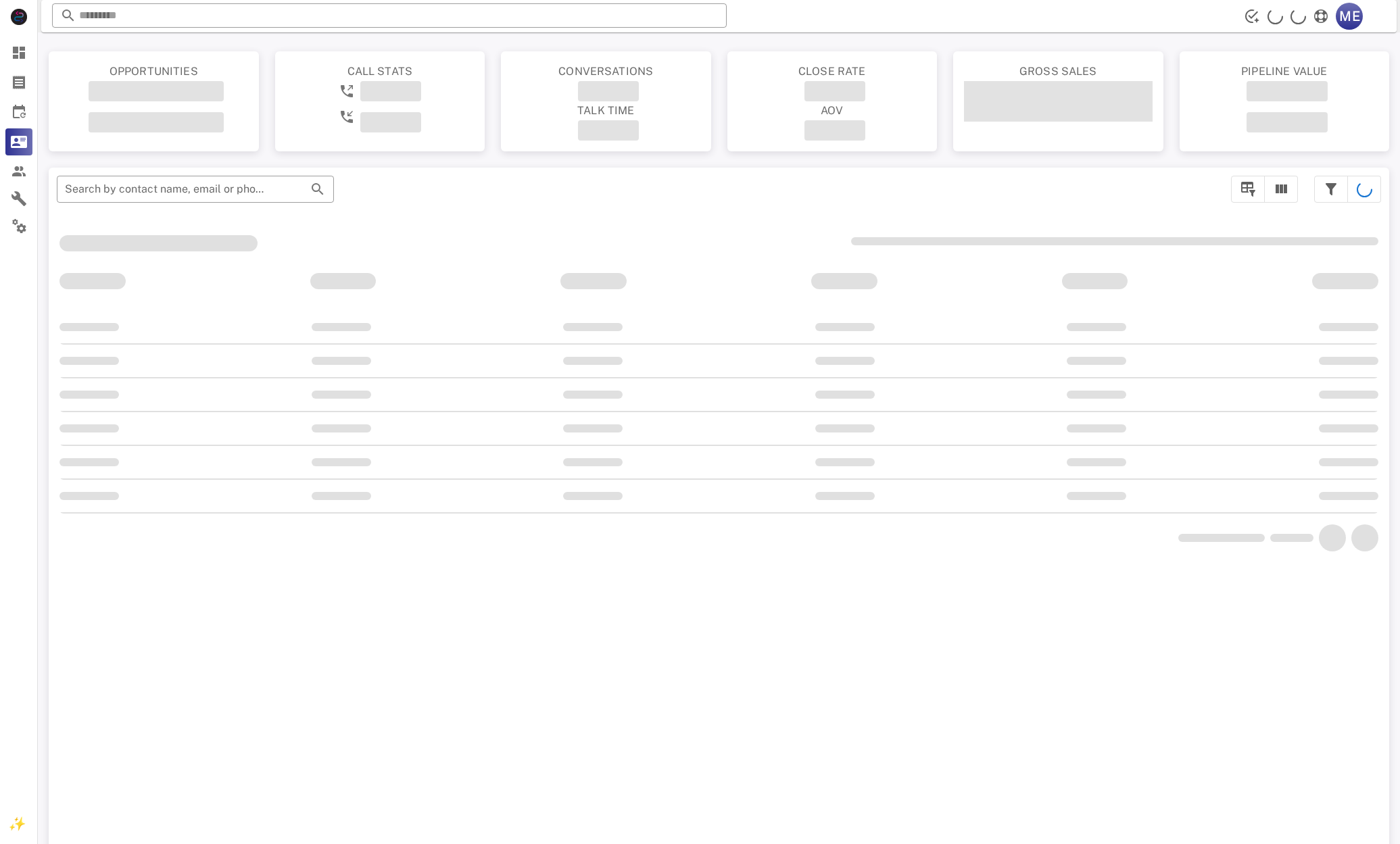scroll, scrollTop: 124, scrollLeft: 0, axis: vertical 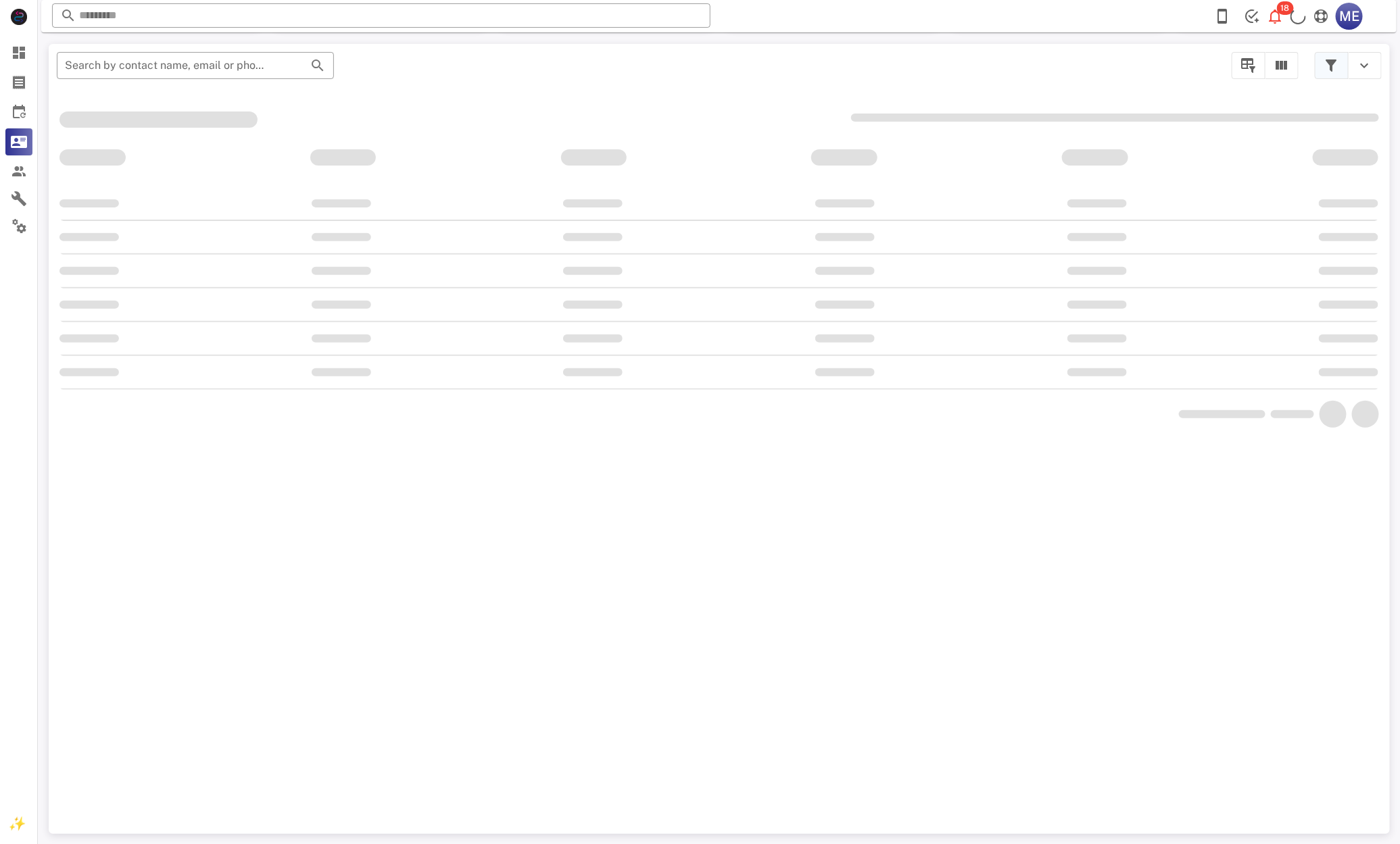 click at bounding box center [1332, 66] 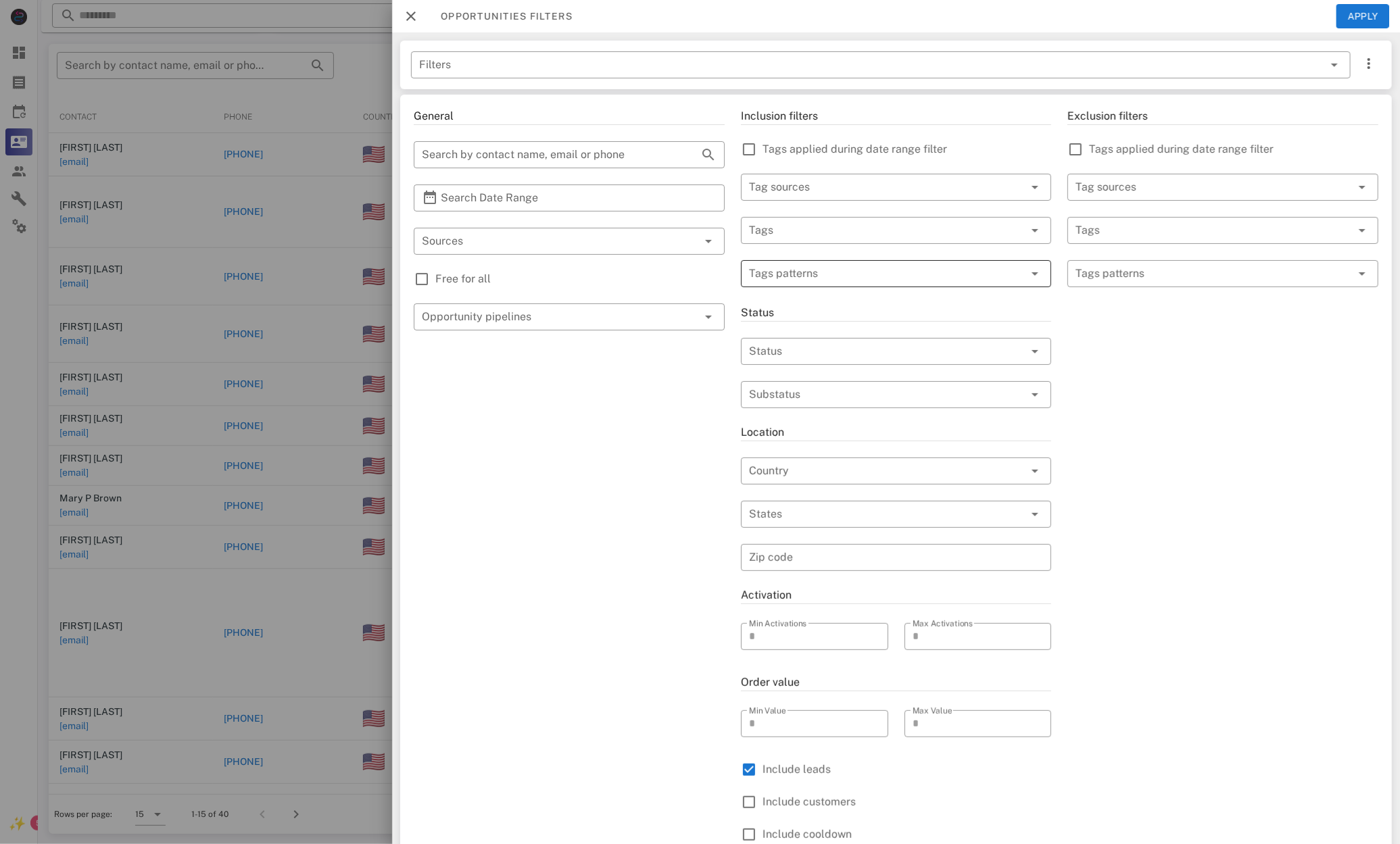 scroll, scrollTop: 130, scrollLeft: 0, axis: vertical 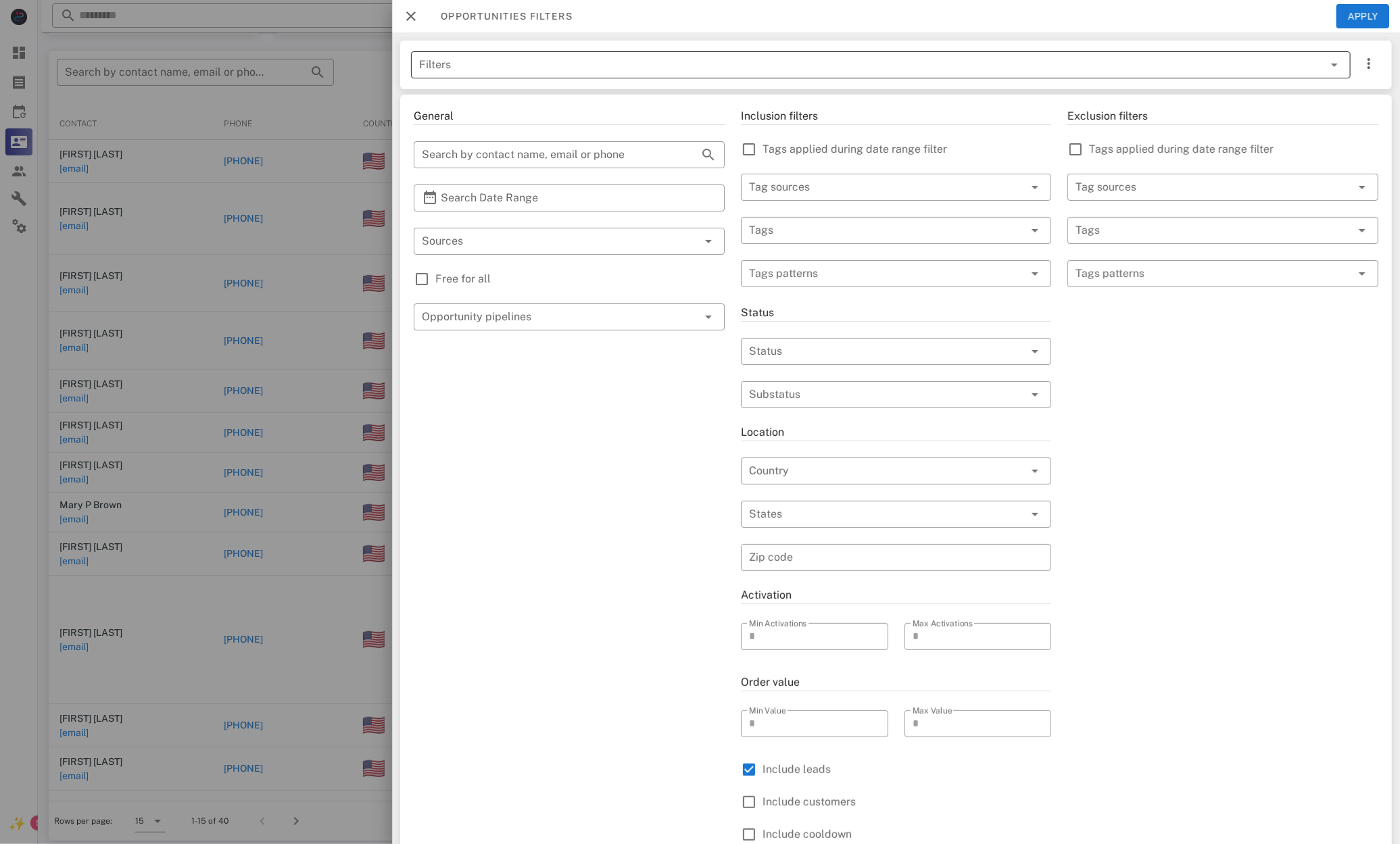 click on "Filters" at bounding box center [862, 65] 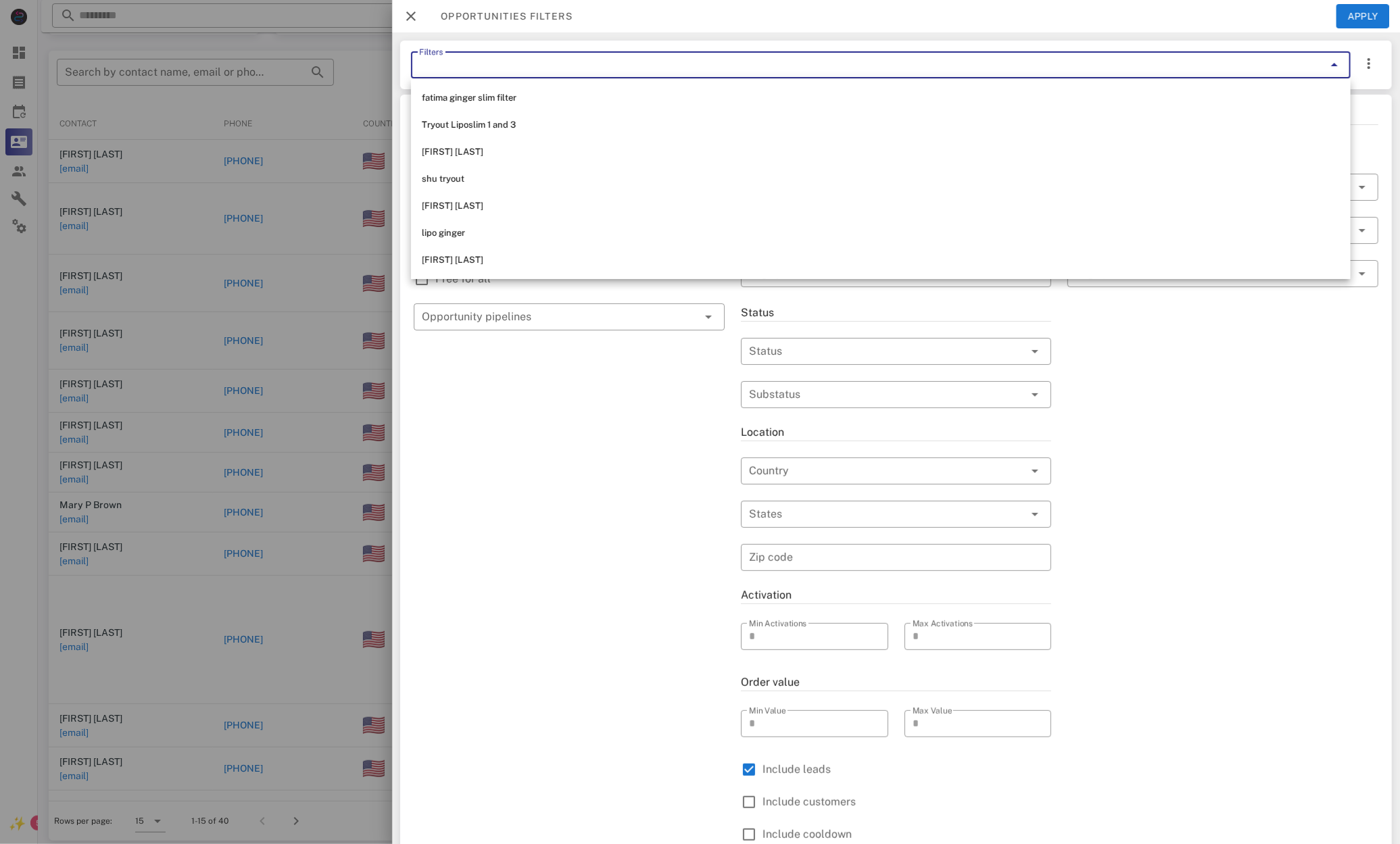 click on "[FIRST] [LAST]" at bounding box center (881, 260) 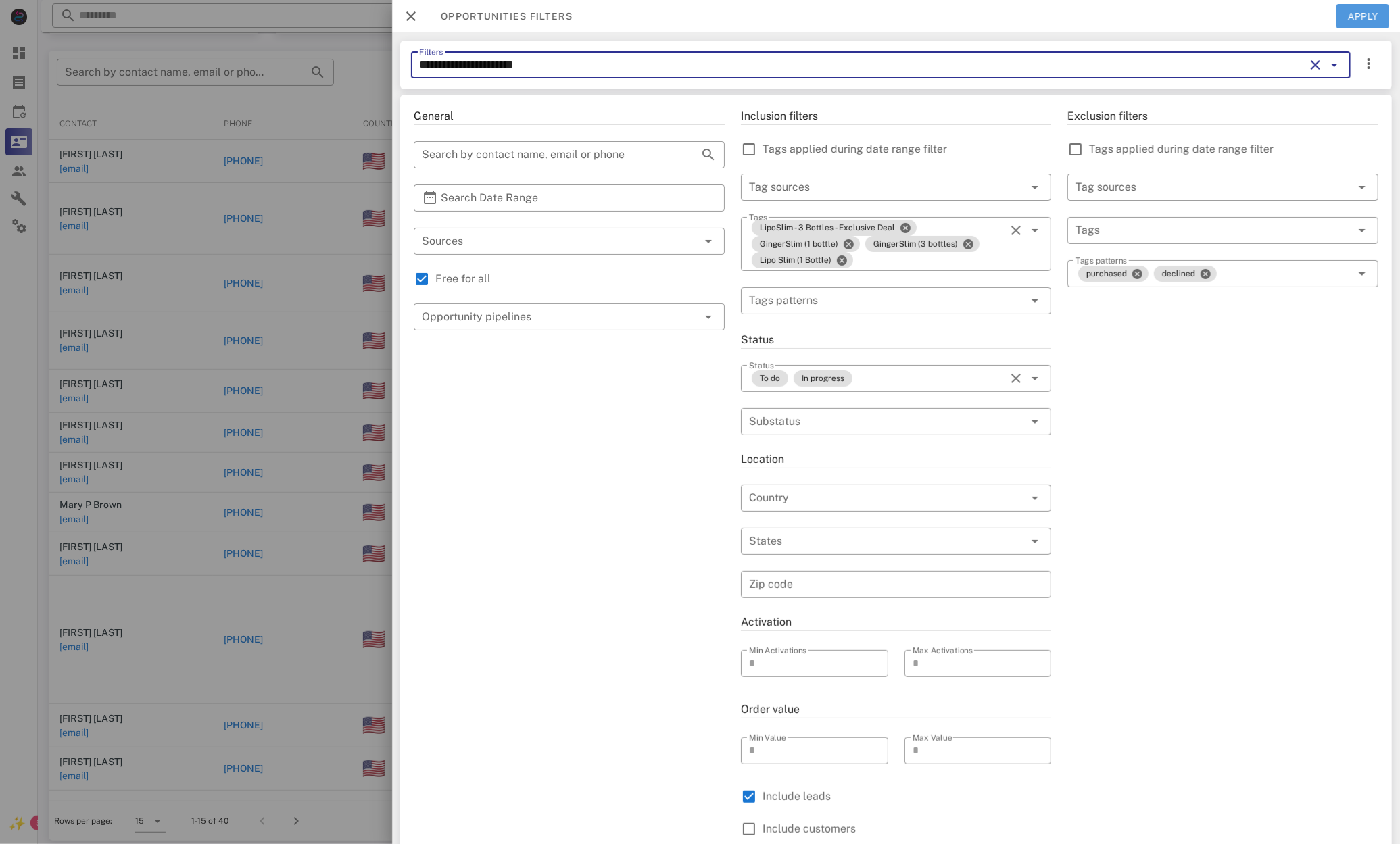 drag, startPoint x: 1363, startPoint y: 9, endPoint x: 1263, endPoint y: 47, distance: 106.97663 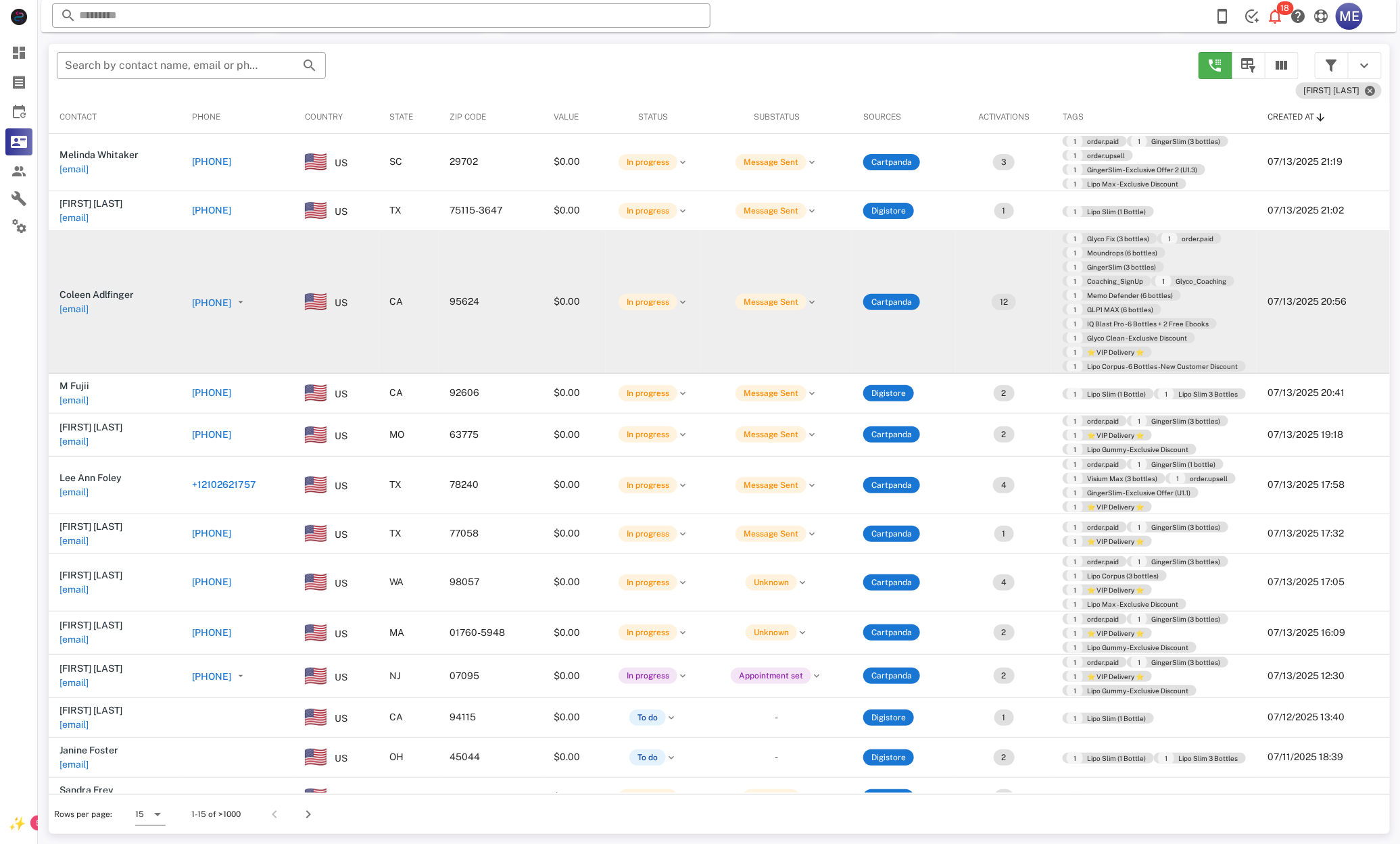 scroll, scrollTop: 130, scrollLeft: 0, axis: vertical 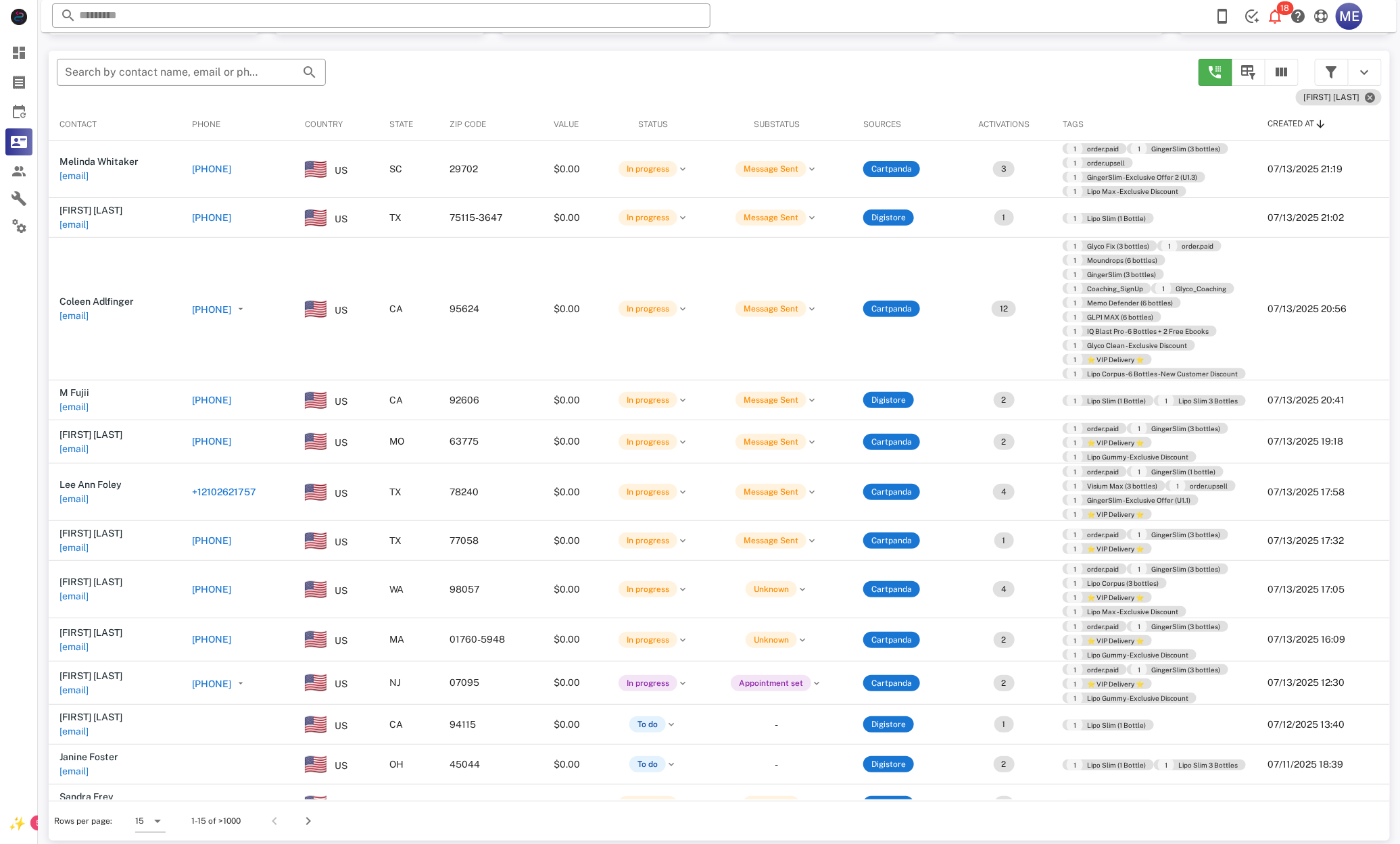 drag, startPoint x: 460, startPoint y: 122, endPoint x: 540, endPoint y: 126, distance: 80.09994 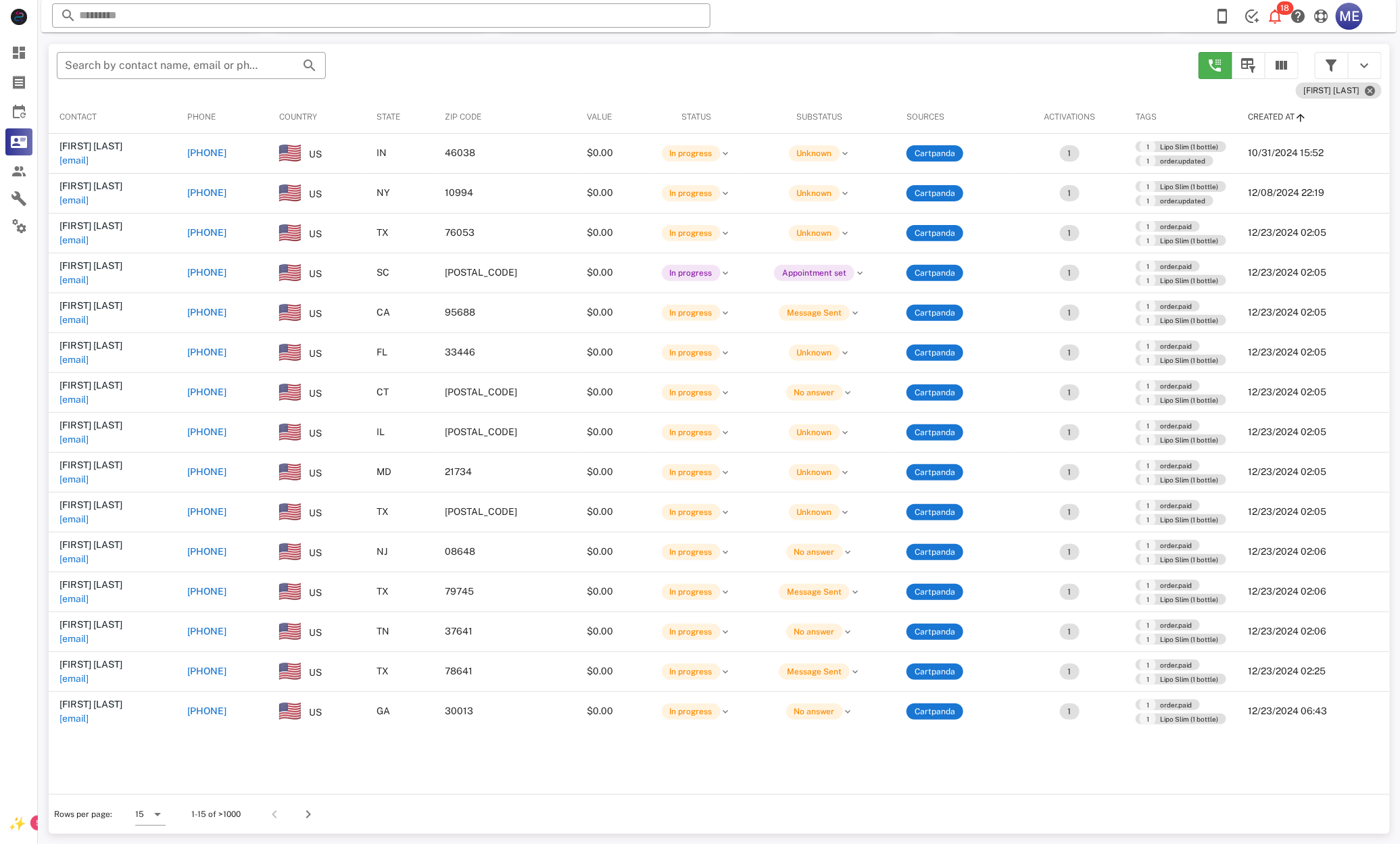scroll, scrollTop: 130, scrollLeft: 0, axis: vertical 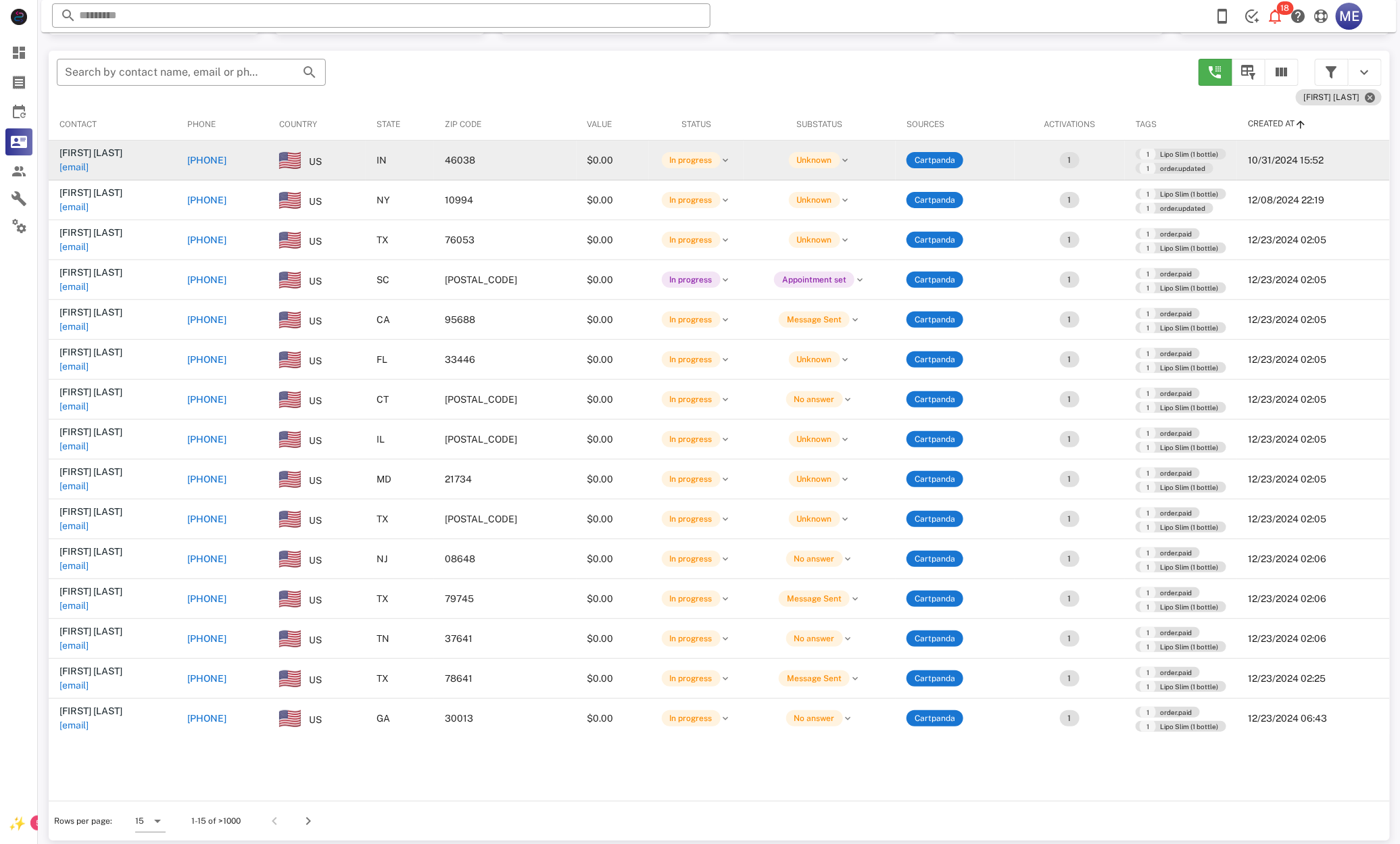 click on "[PHONE]" at bounding box center (207, 160) 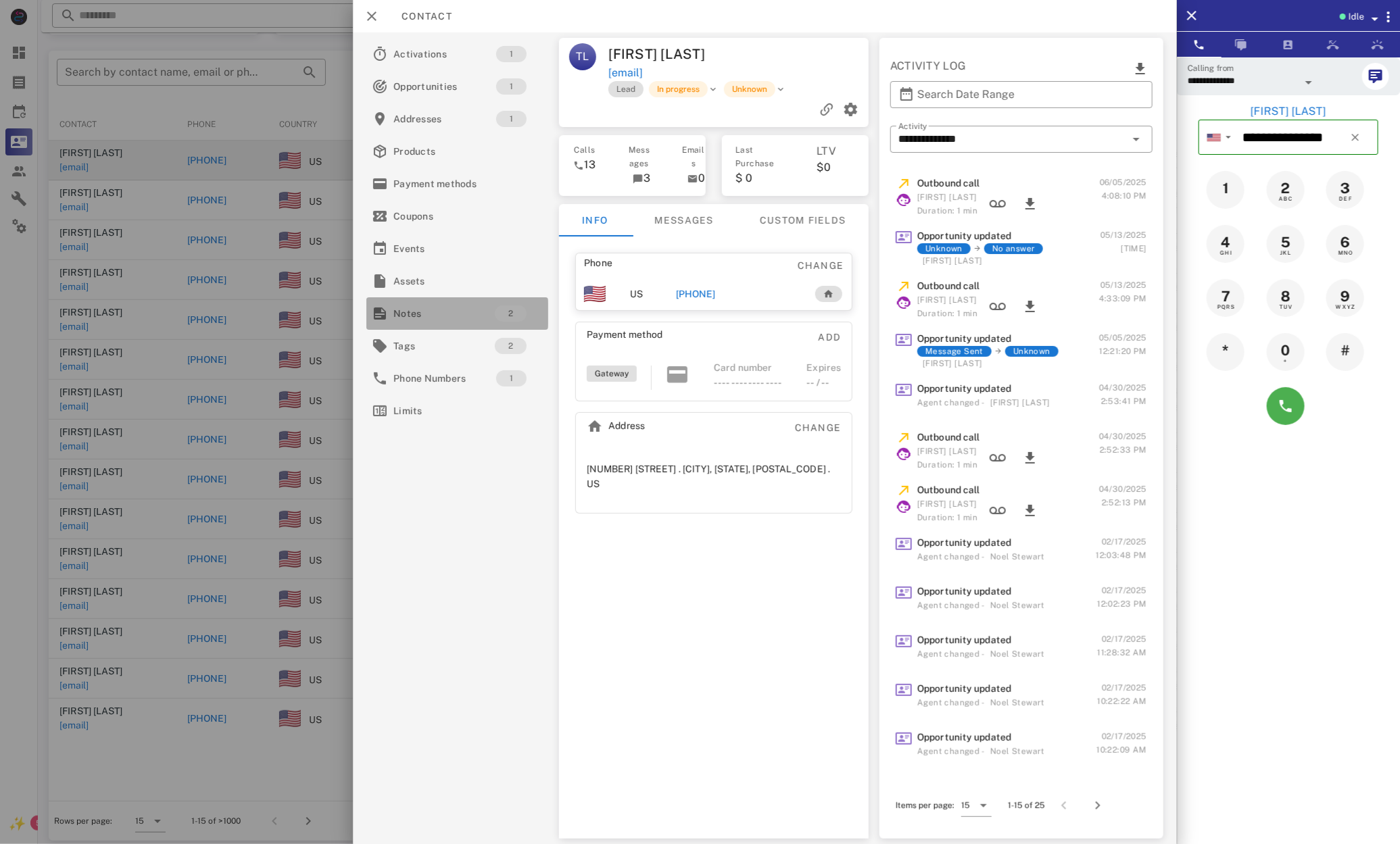 click on "Notes" at bounding box center (444, 314) 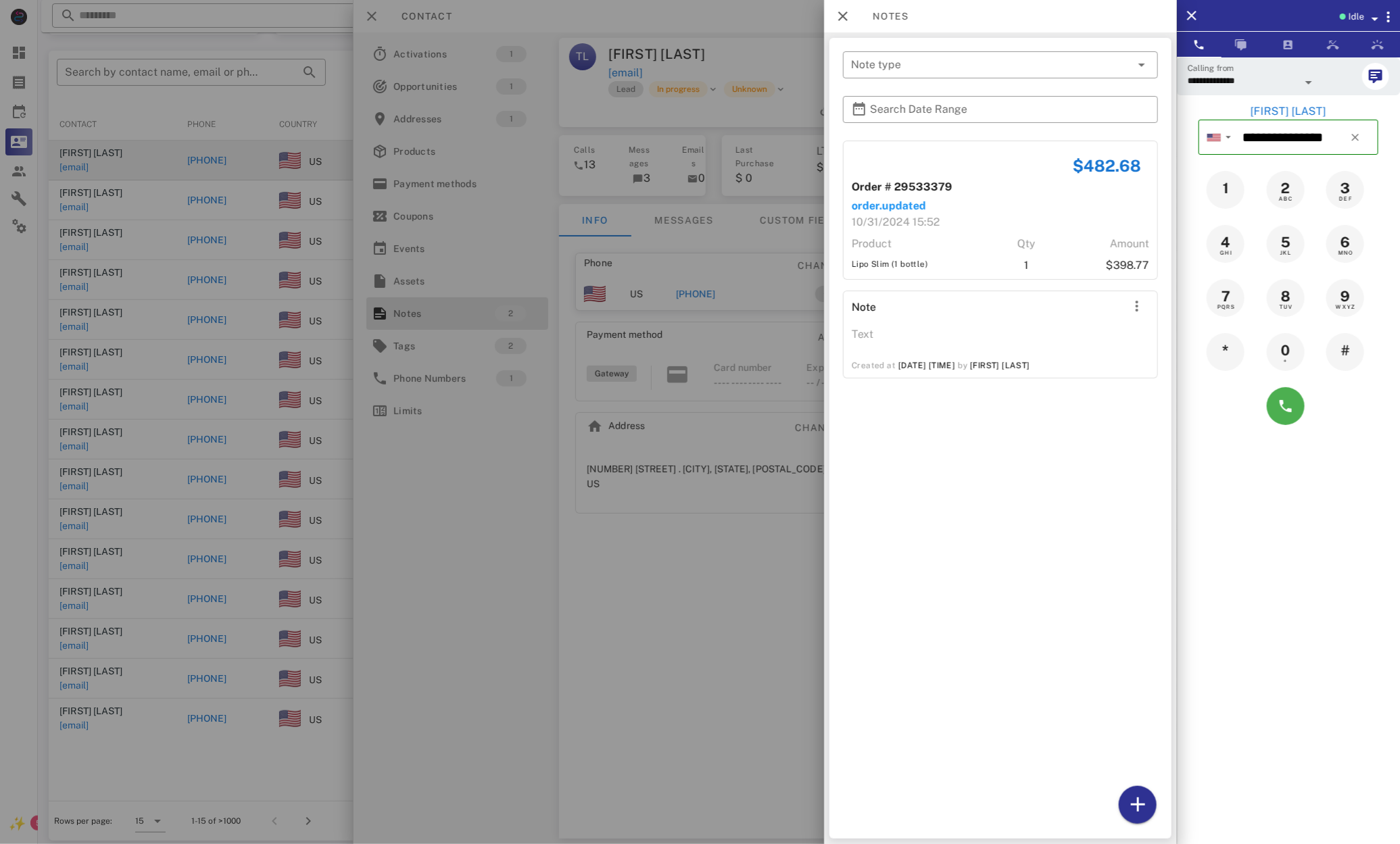 drag, startPoint x: 1006, startPoint y: 254, endPoint x: 1019, endPoint y: 255, distance: 13.038405 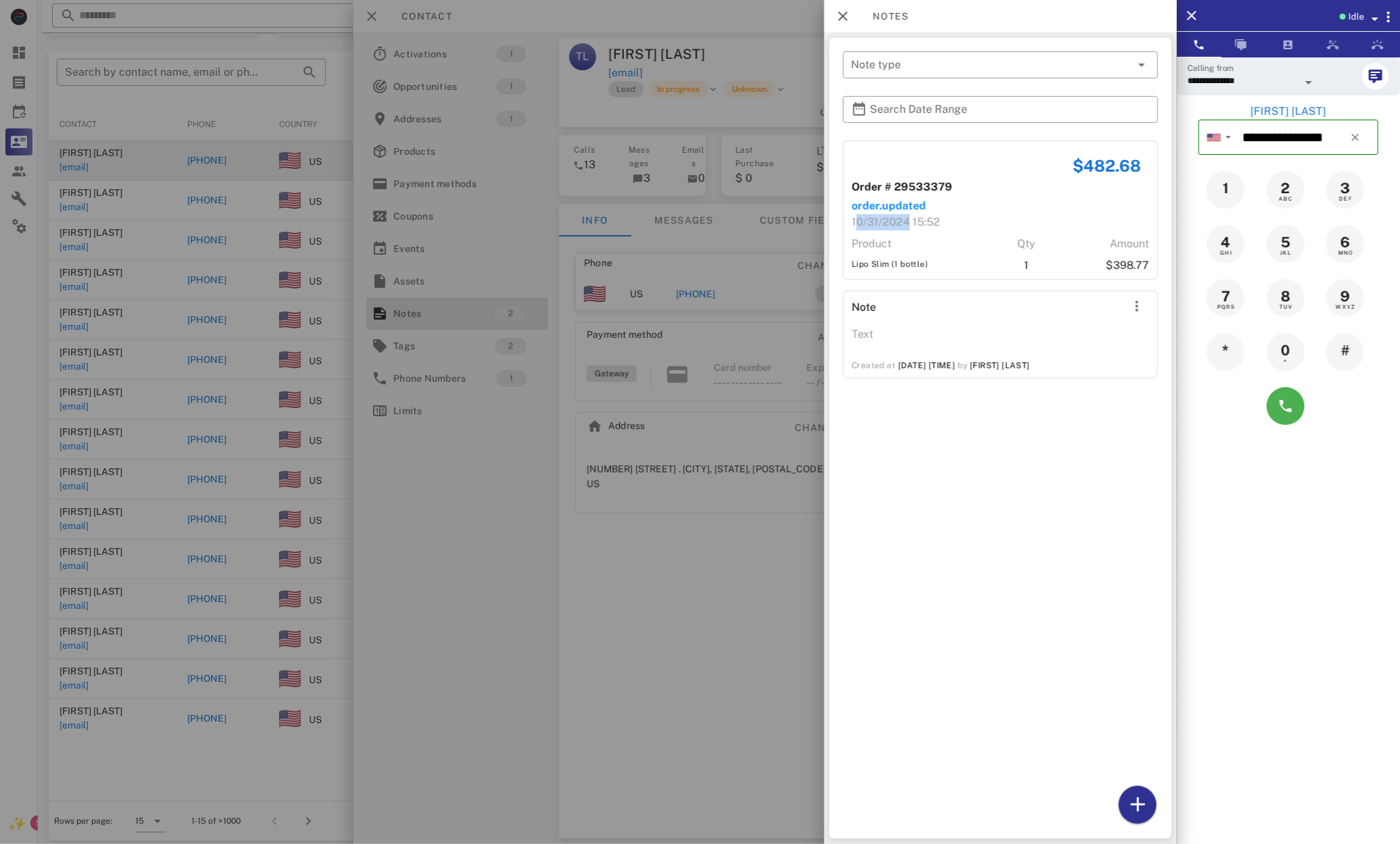 drag, startPoint x: 854, startPoint y: 228, endPoint x: 890, endPoint y: 228, distance: 36 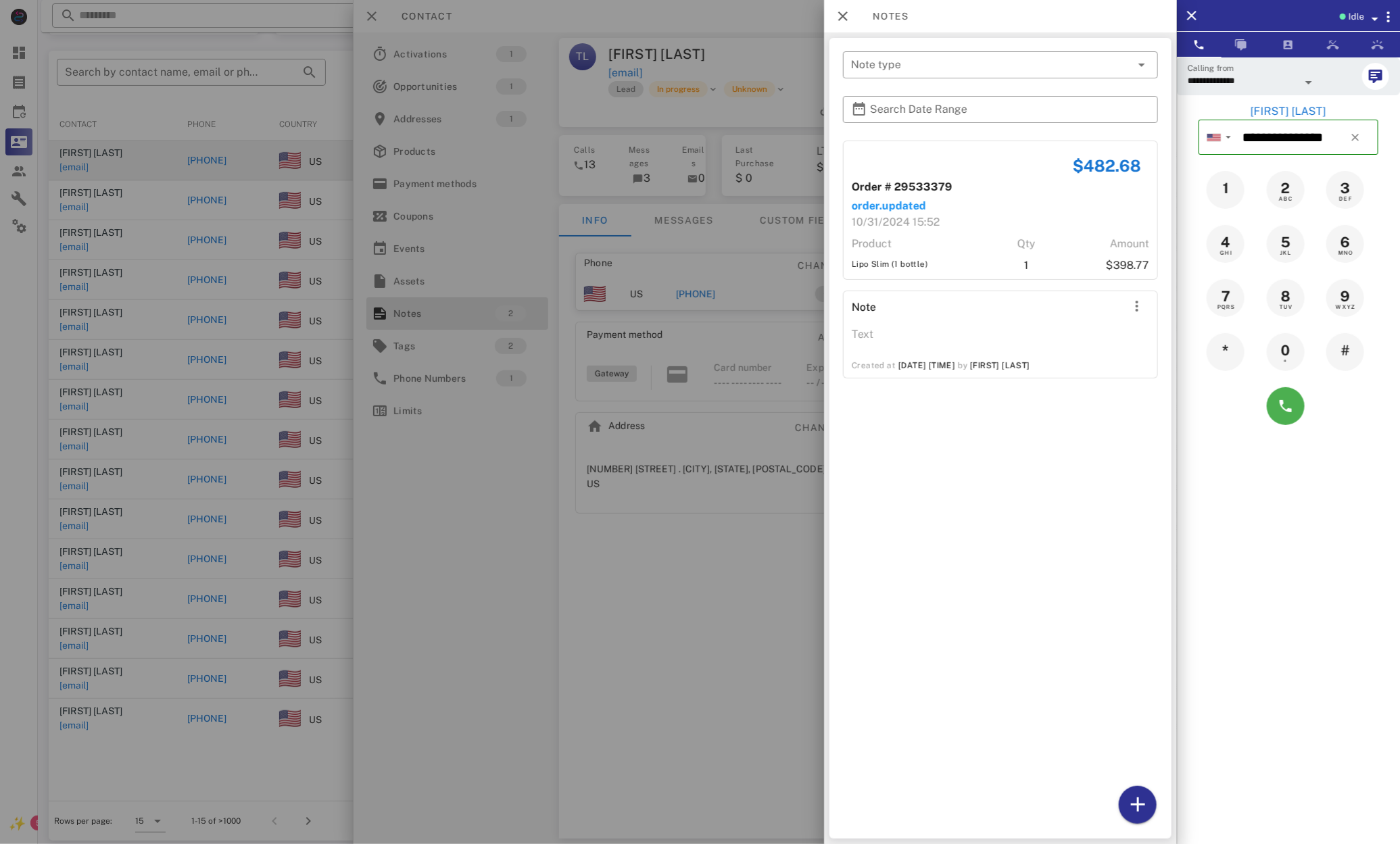 click at bounding box center [700, 422] 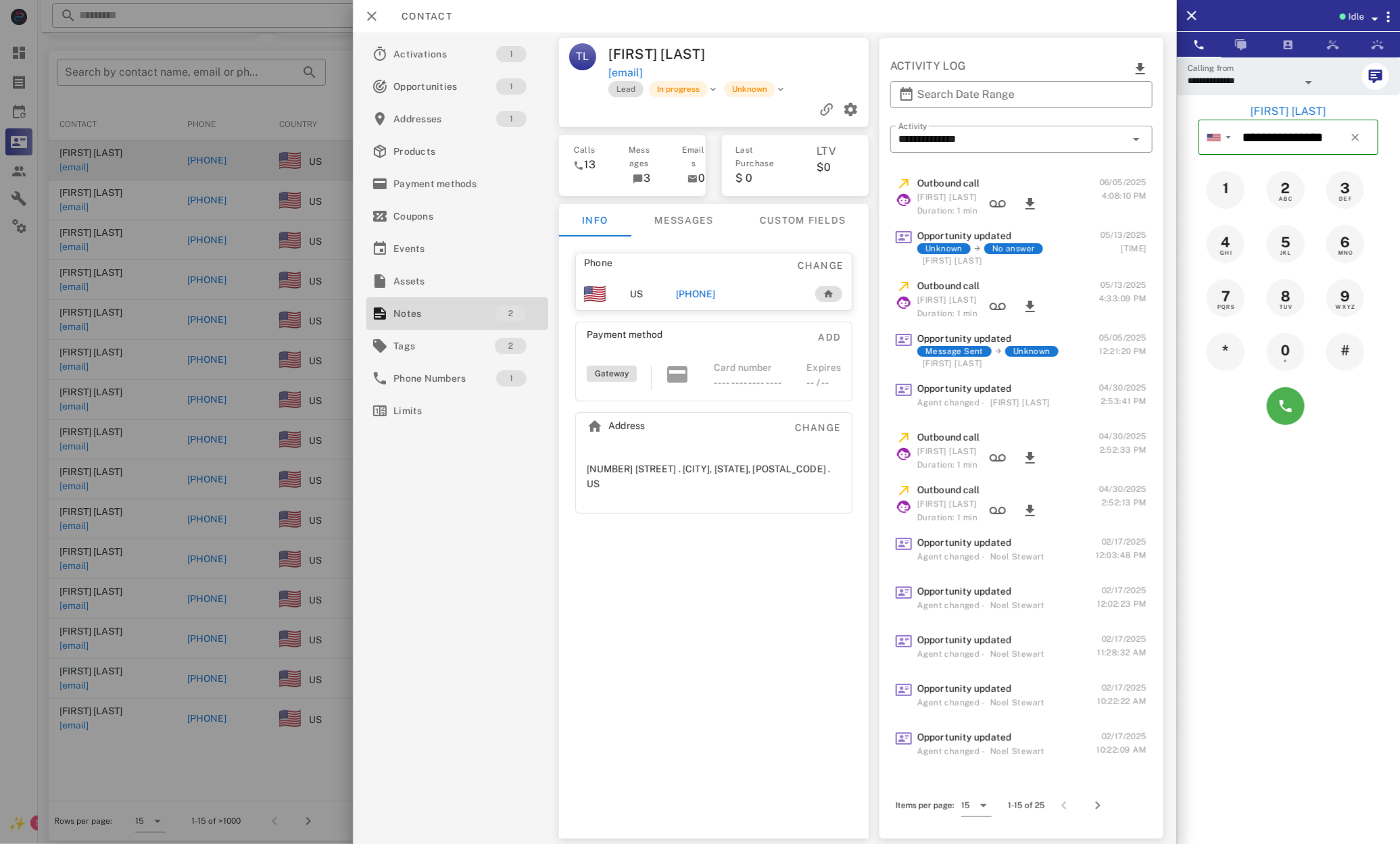 drag, startPoint x: 143, startPoint y: 222, endPoint x: 174, endPoint y: 222, distance: 31 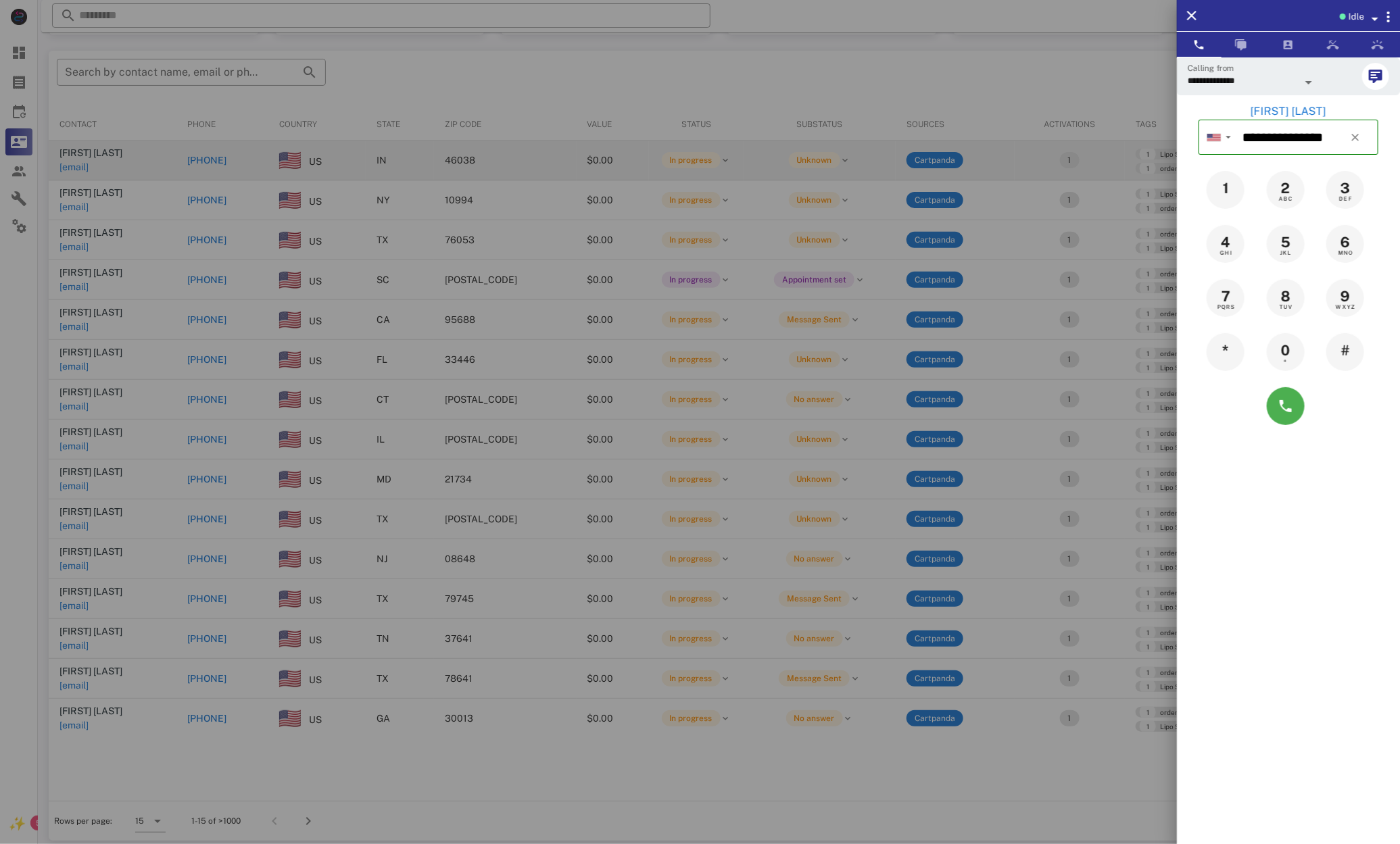 drag, startPoint x: 922, startPoint y: 188, endPoint x: 1019, endPoint y: 168, distance: 99.0404 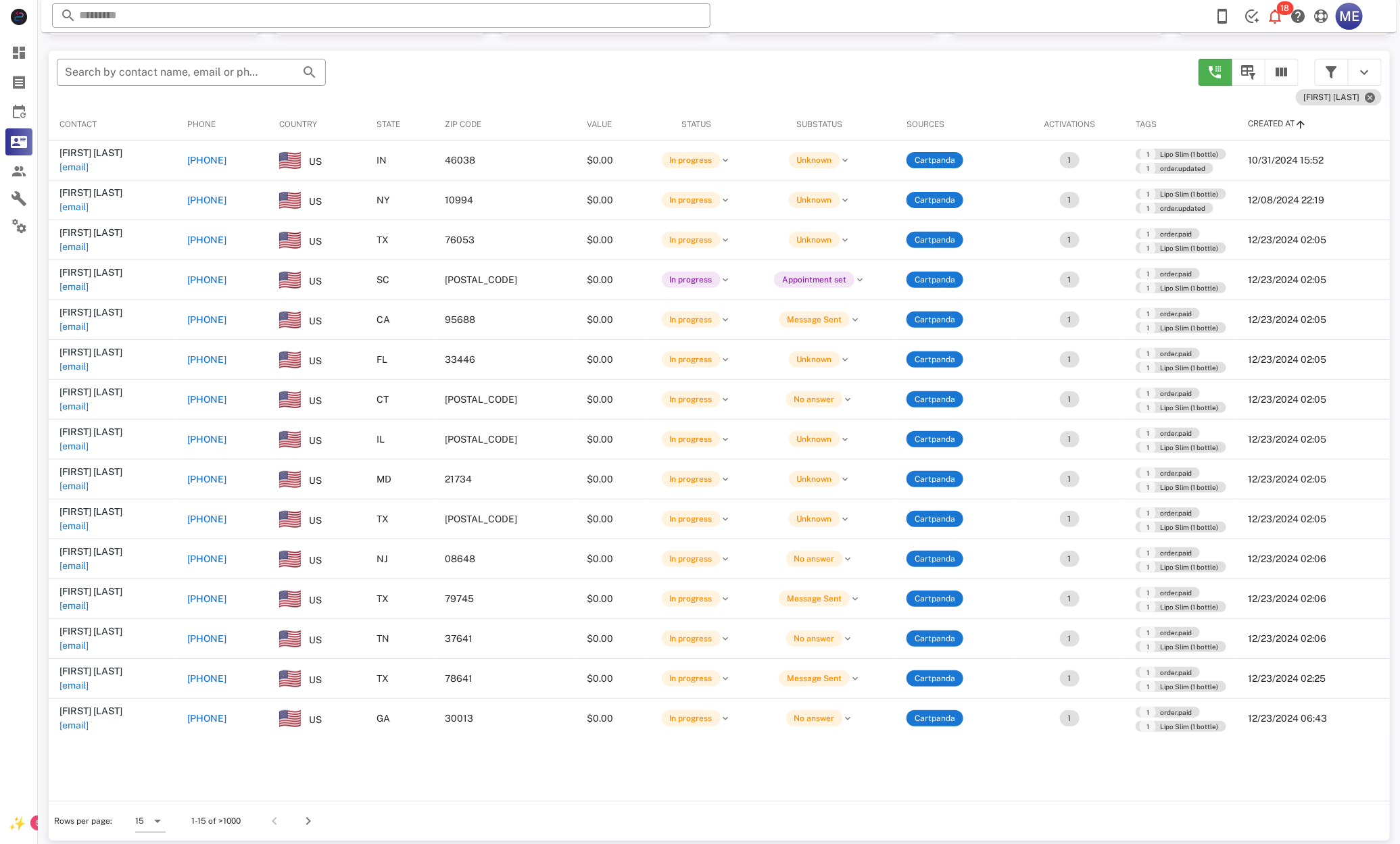 click on "Created at" at bounding box center (1271, 124) 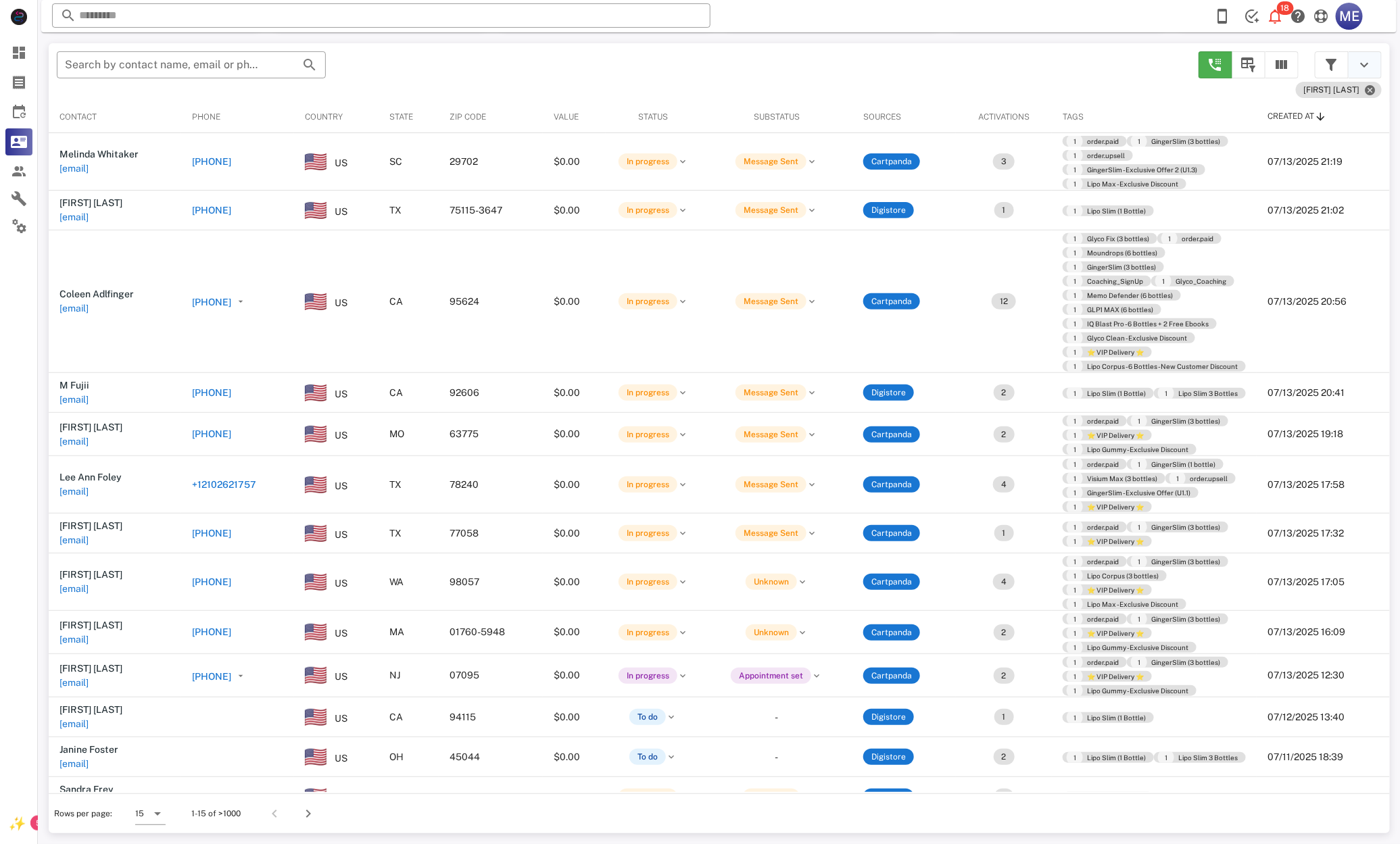 scroll, scrollTop: 137, scrollLeft: 0, axis: vertical 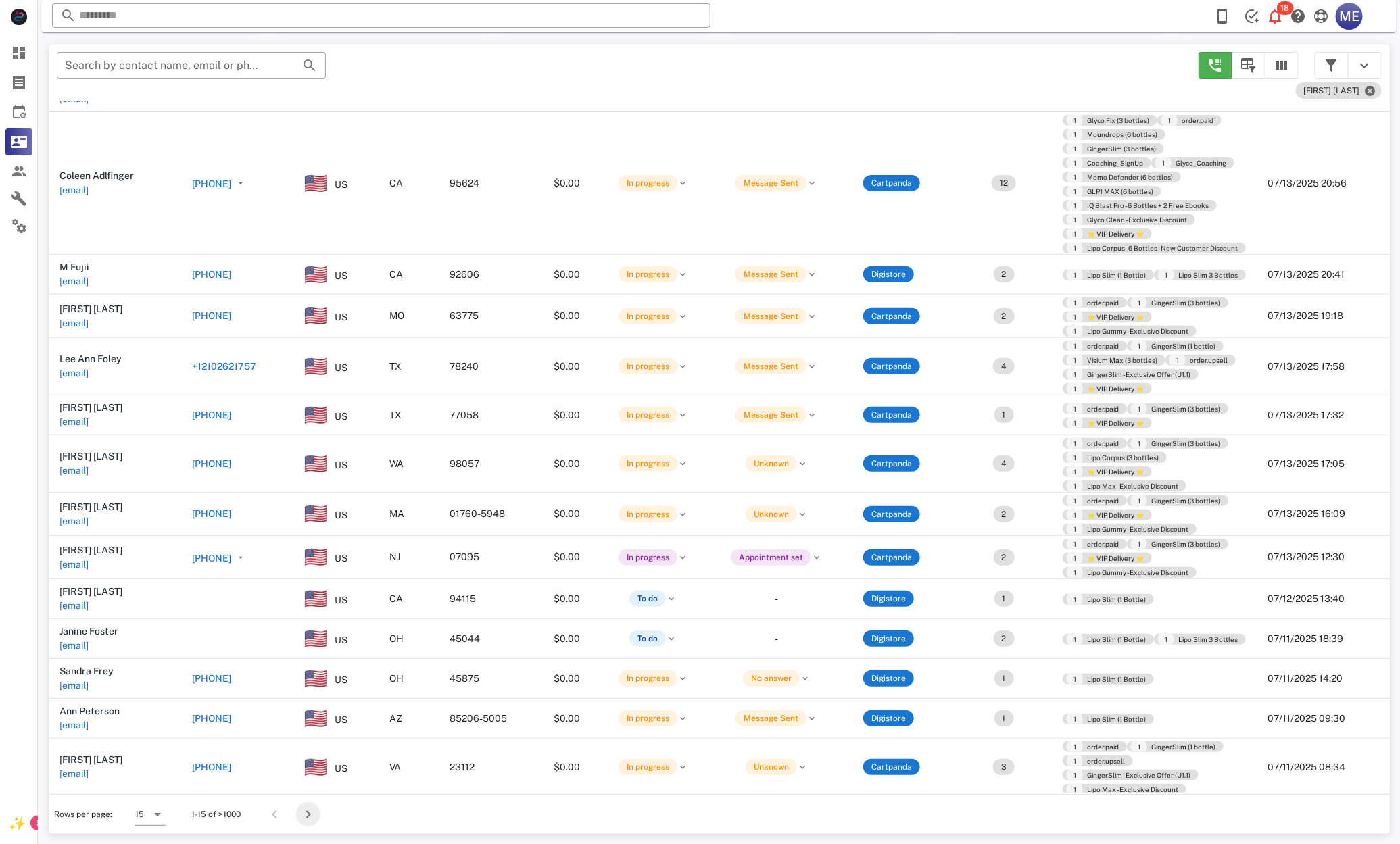click at bounding box center [308, 814] 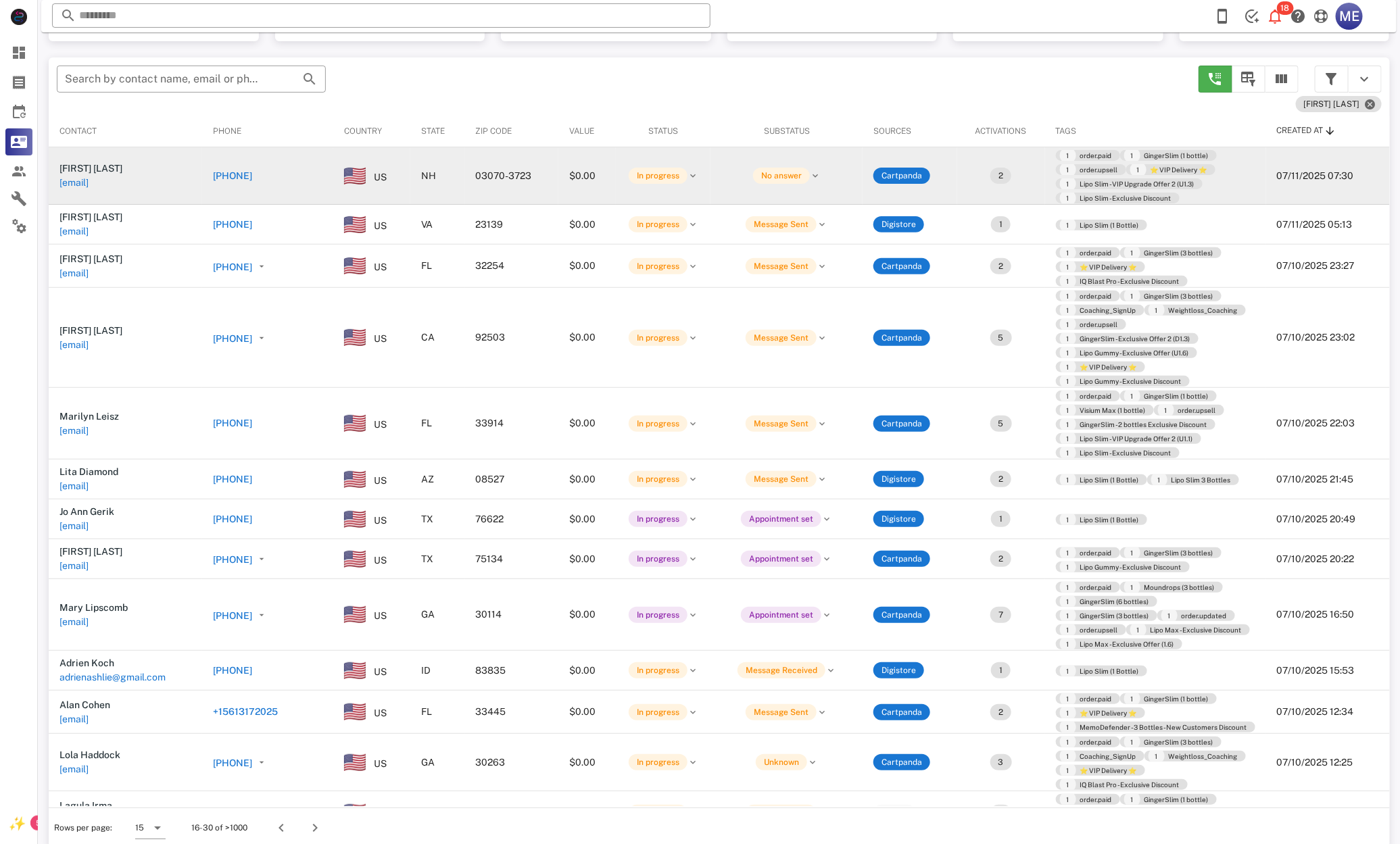 scroll, scrollTop: 137, scrollLeft: 0, axis: vertical 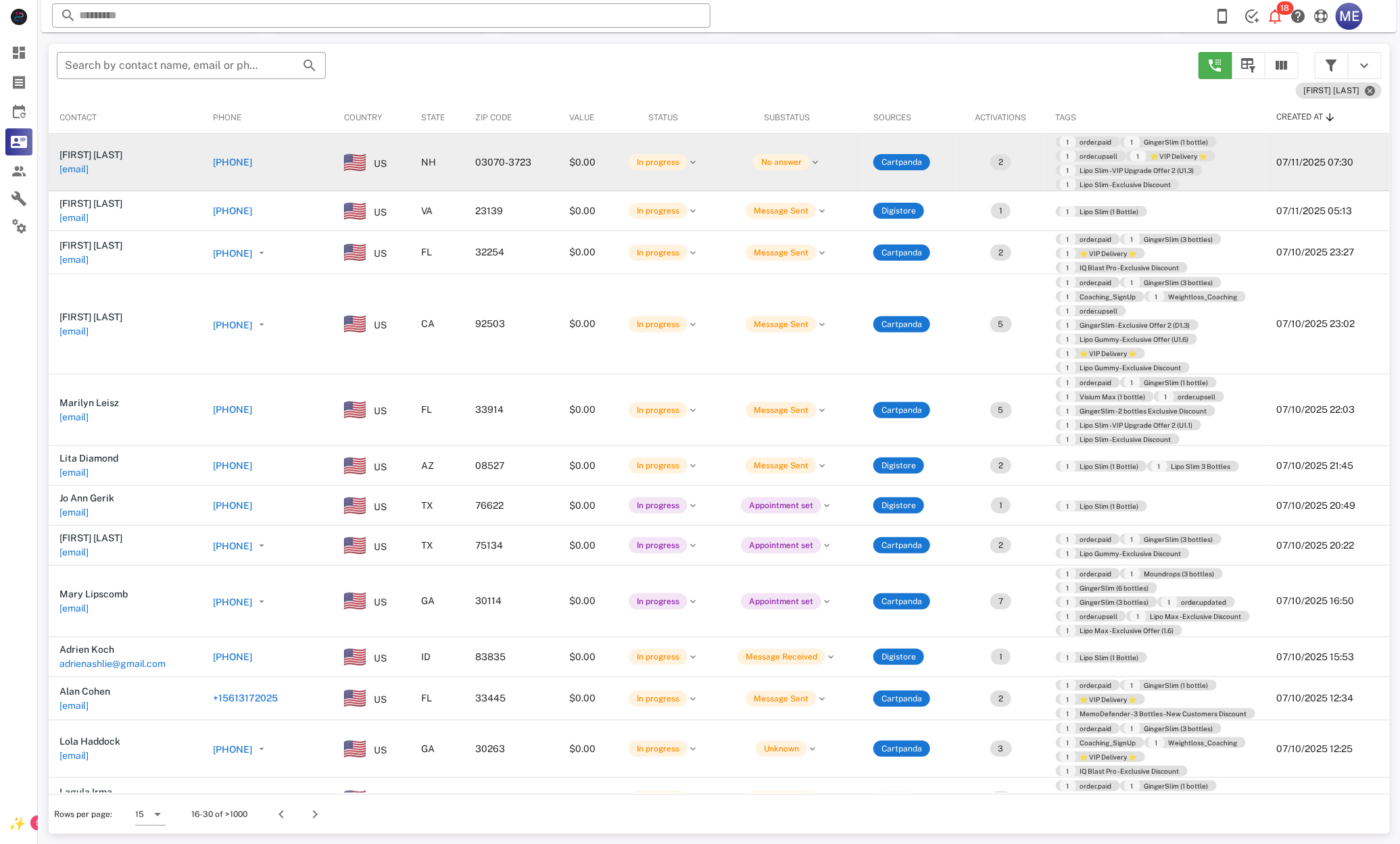 click on "[PHONE]" at bounding box center (233, 162) 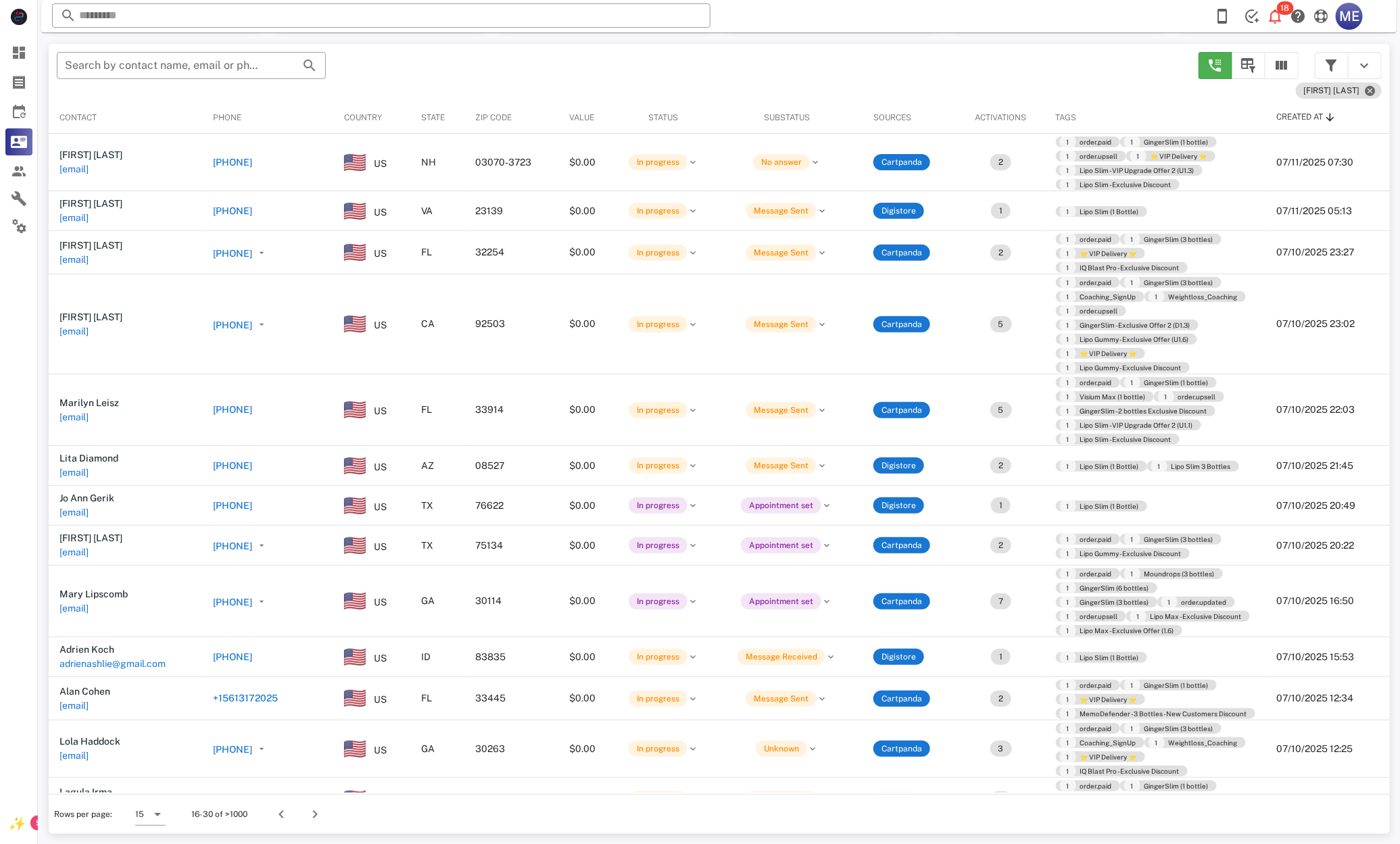 type on "**********" 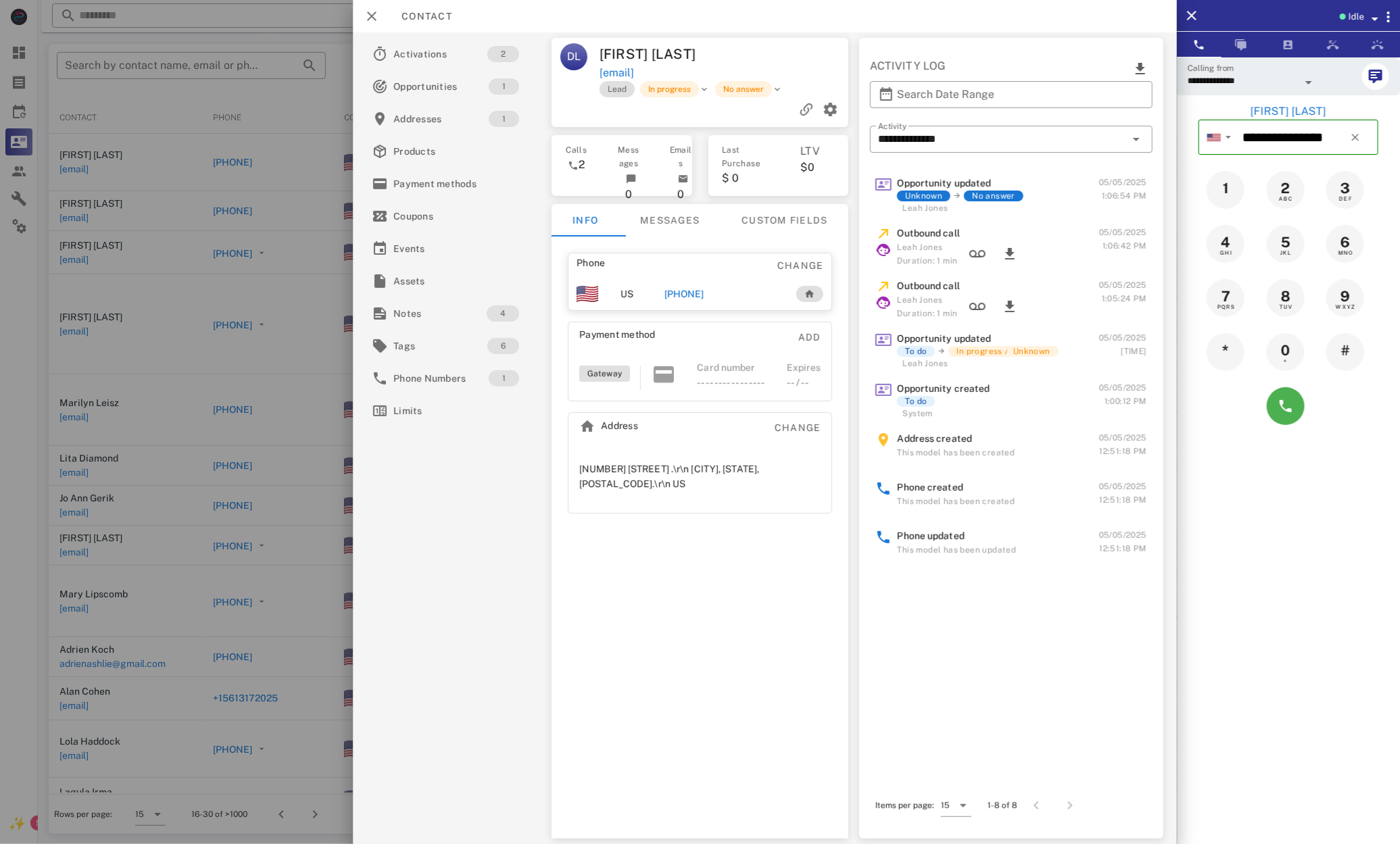 drag, startPoint x: 680, startPoint y: 295, endPoint x: 663, endPoint y: 301, distance: 18.02776 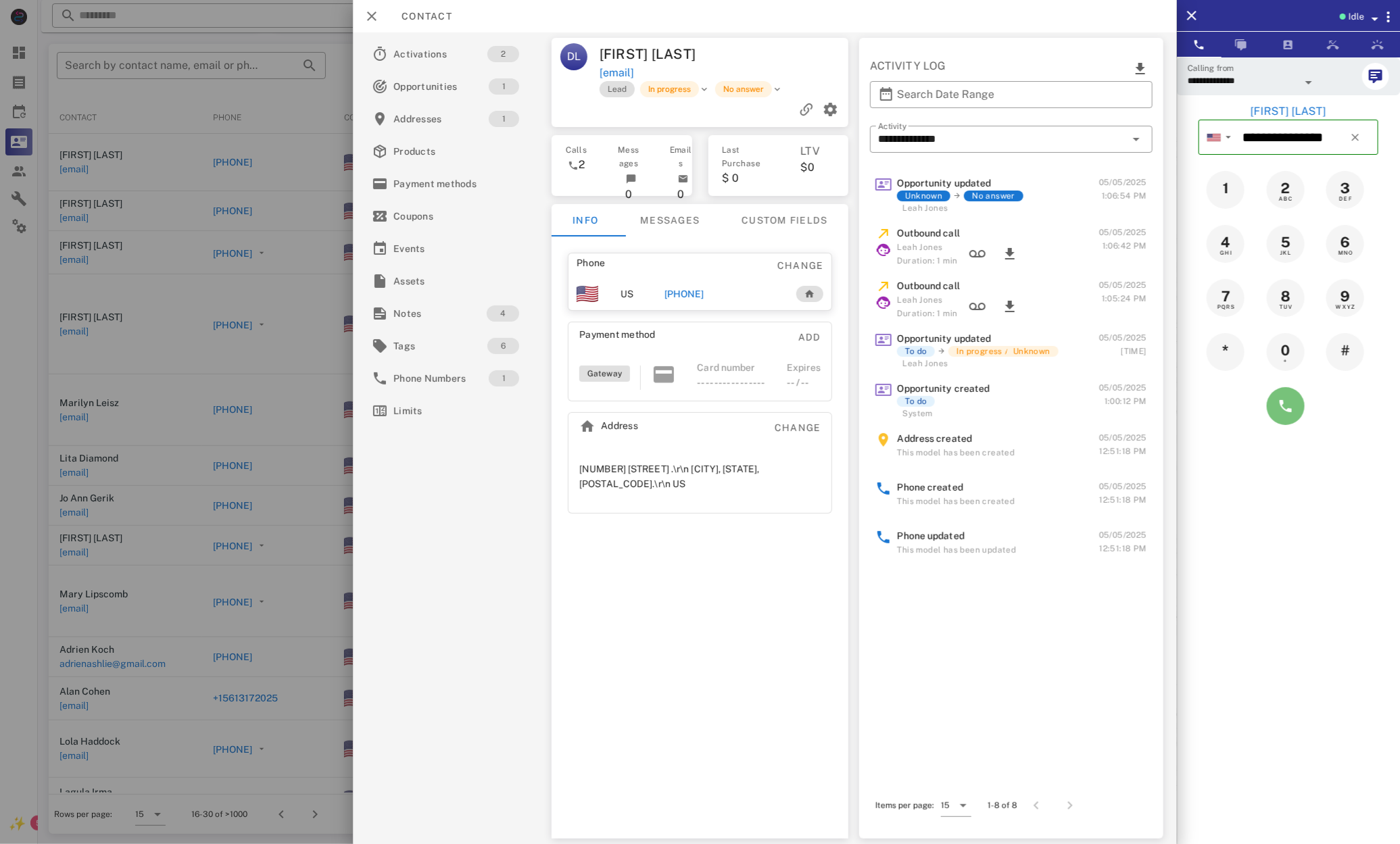 click at bounding box center (1286, 406) 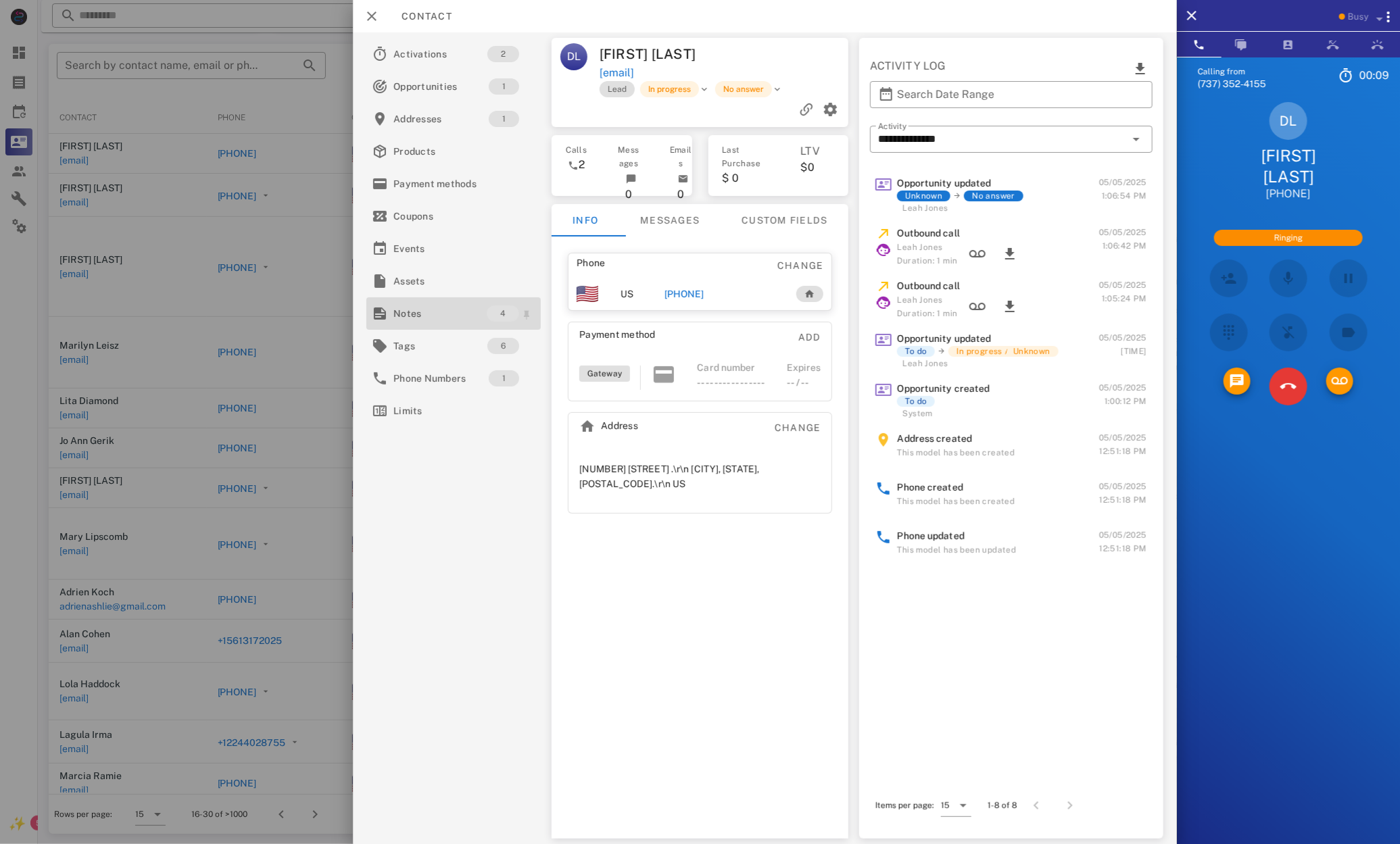 click on "Notes" at bounding box center [440, 314] 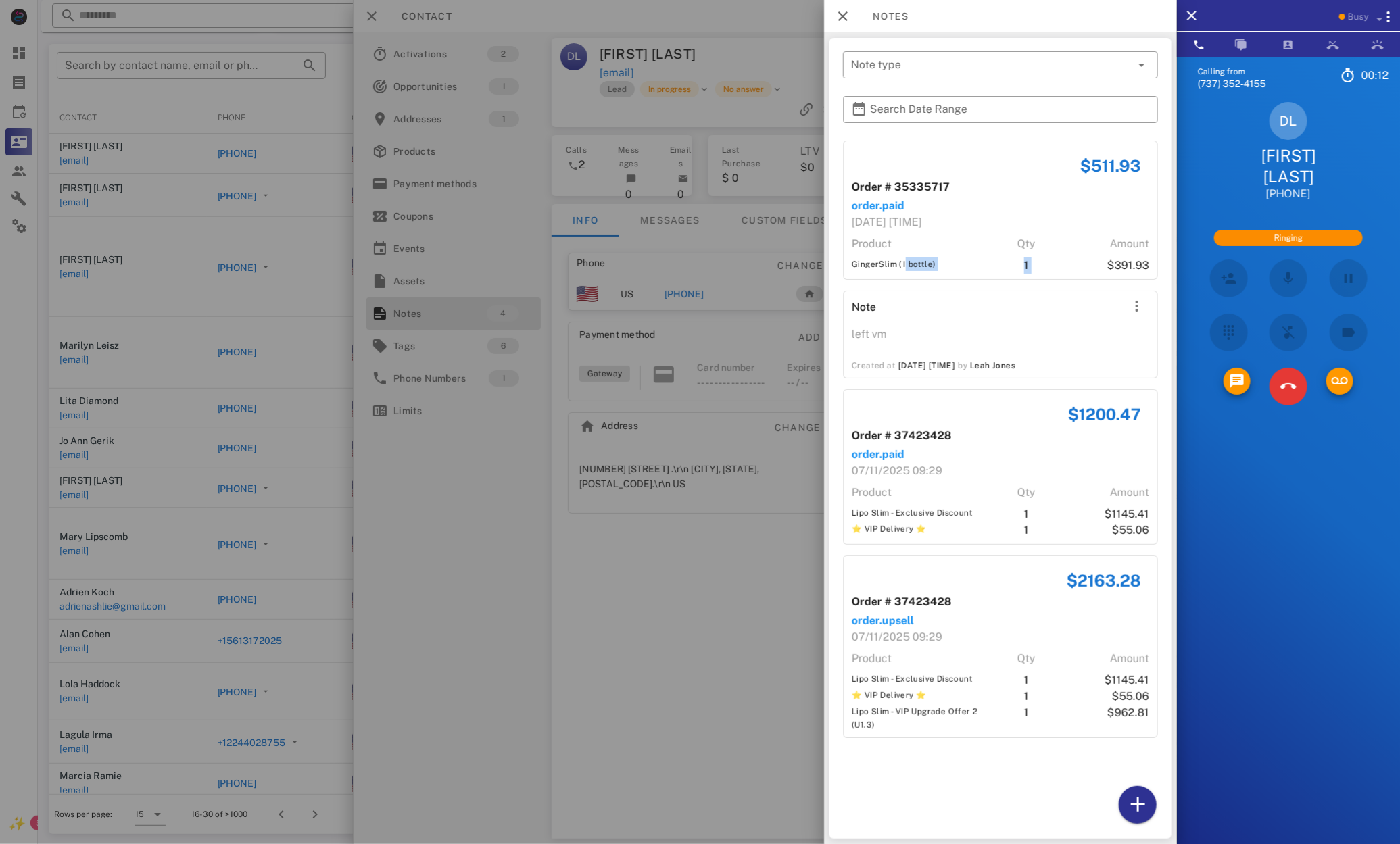 drag, startPoint x: 1054, startPoint y: 269, endPoint x: 1047, endPoint y: 268, distance: 7.071068 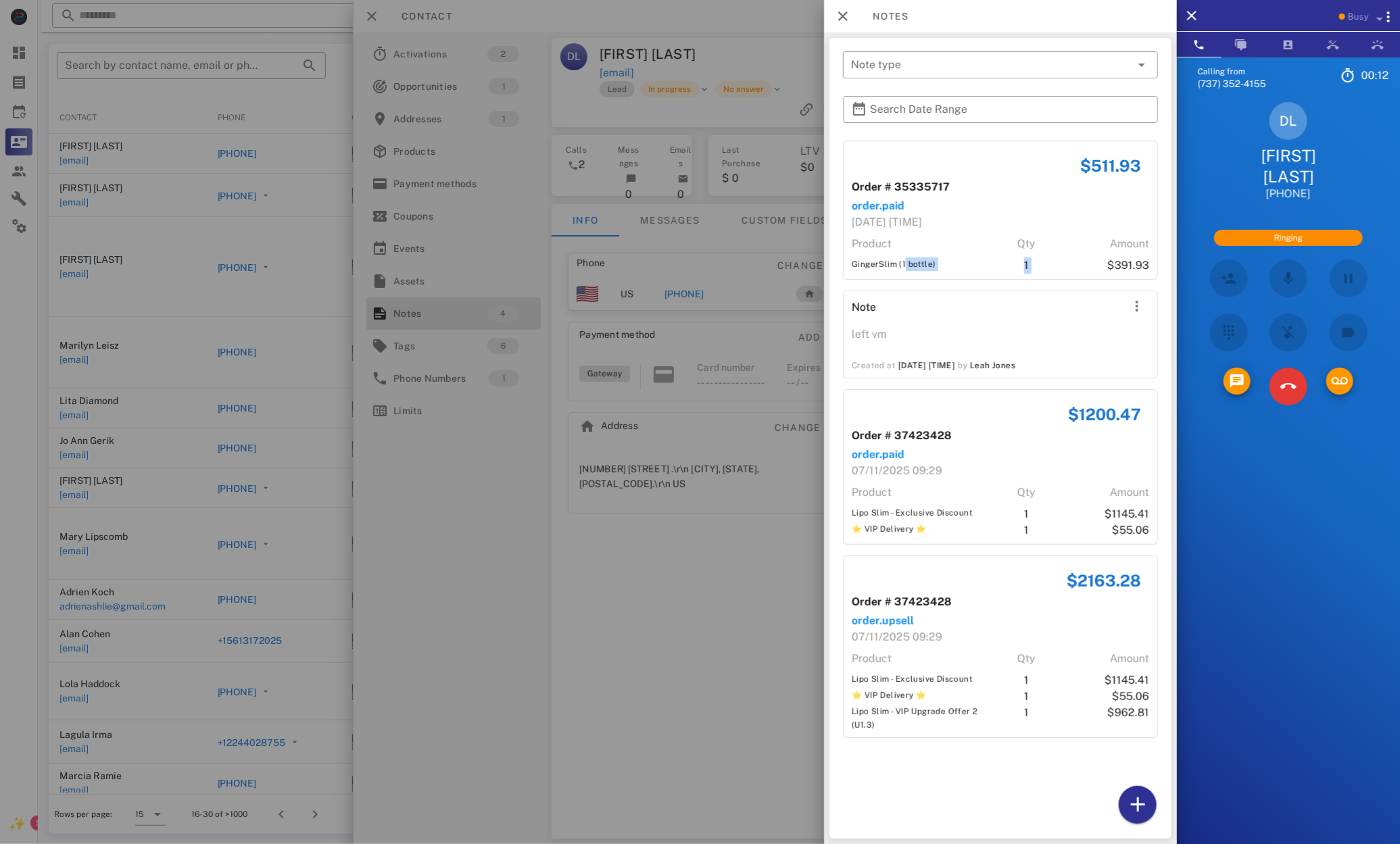 click on "Product Qty Amount  GingerSlim (1 bottle)  1 $391.93" at bounding box center [1000, 252] 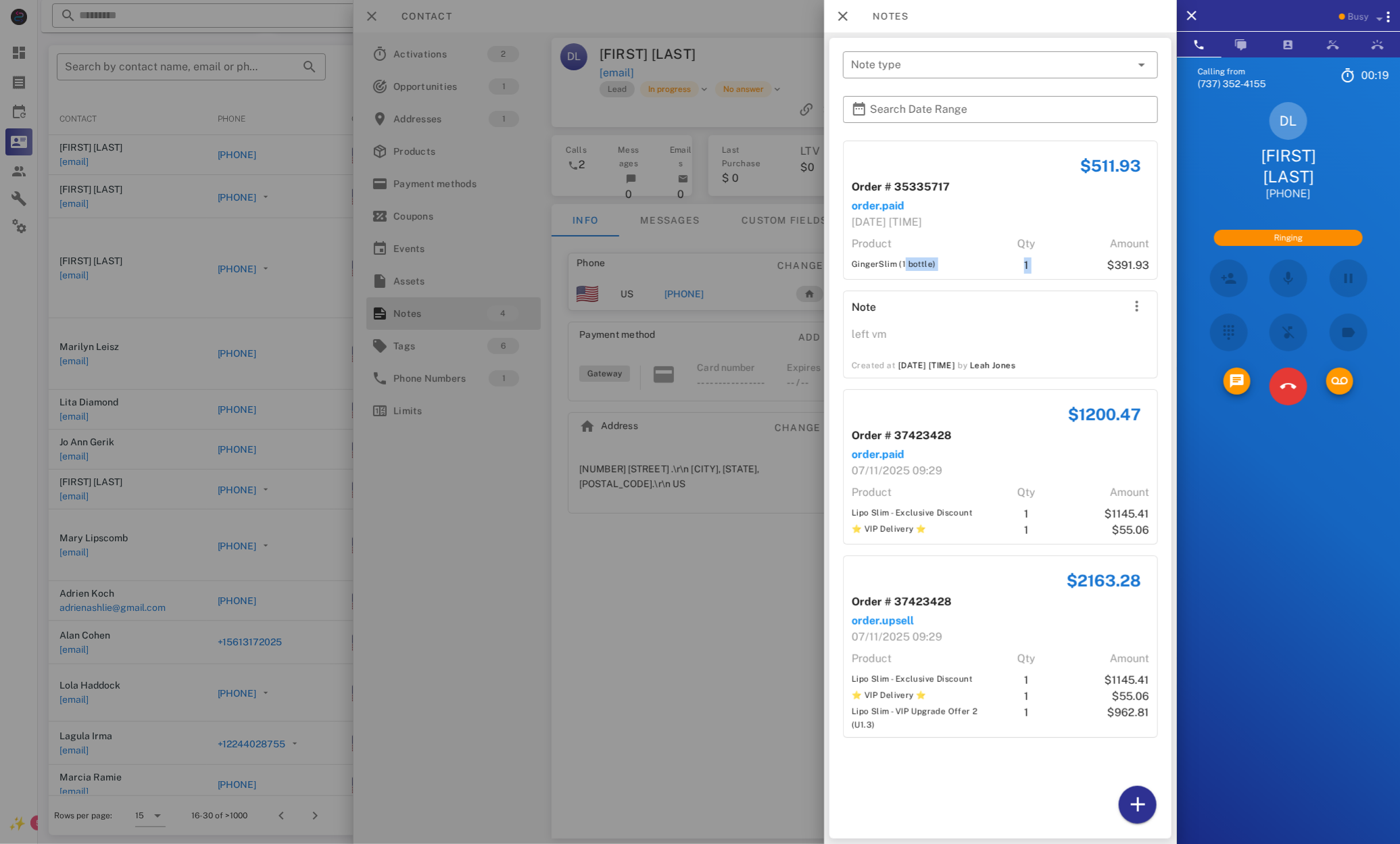 drag, startPoint x: 890, startPoint y: 297, endPoint x: 985, endPoint y: 317, distance: 97.08244 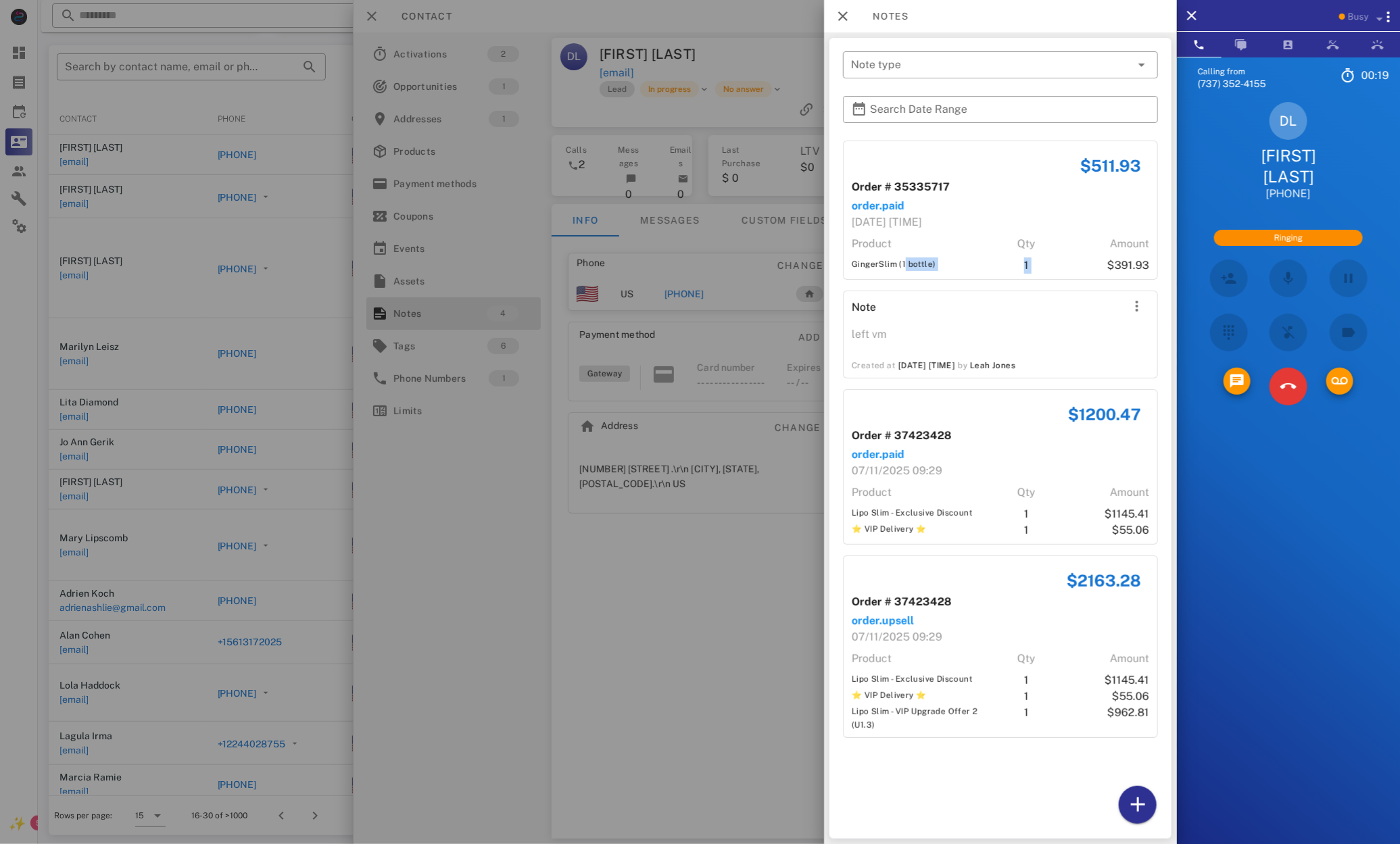 click on "Note" at bounding box center [974, 309] 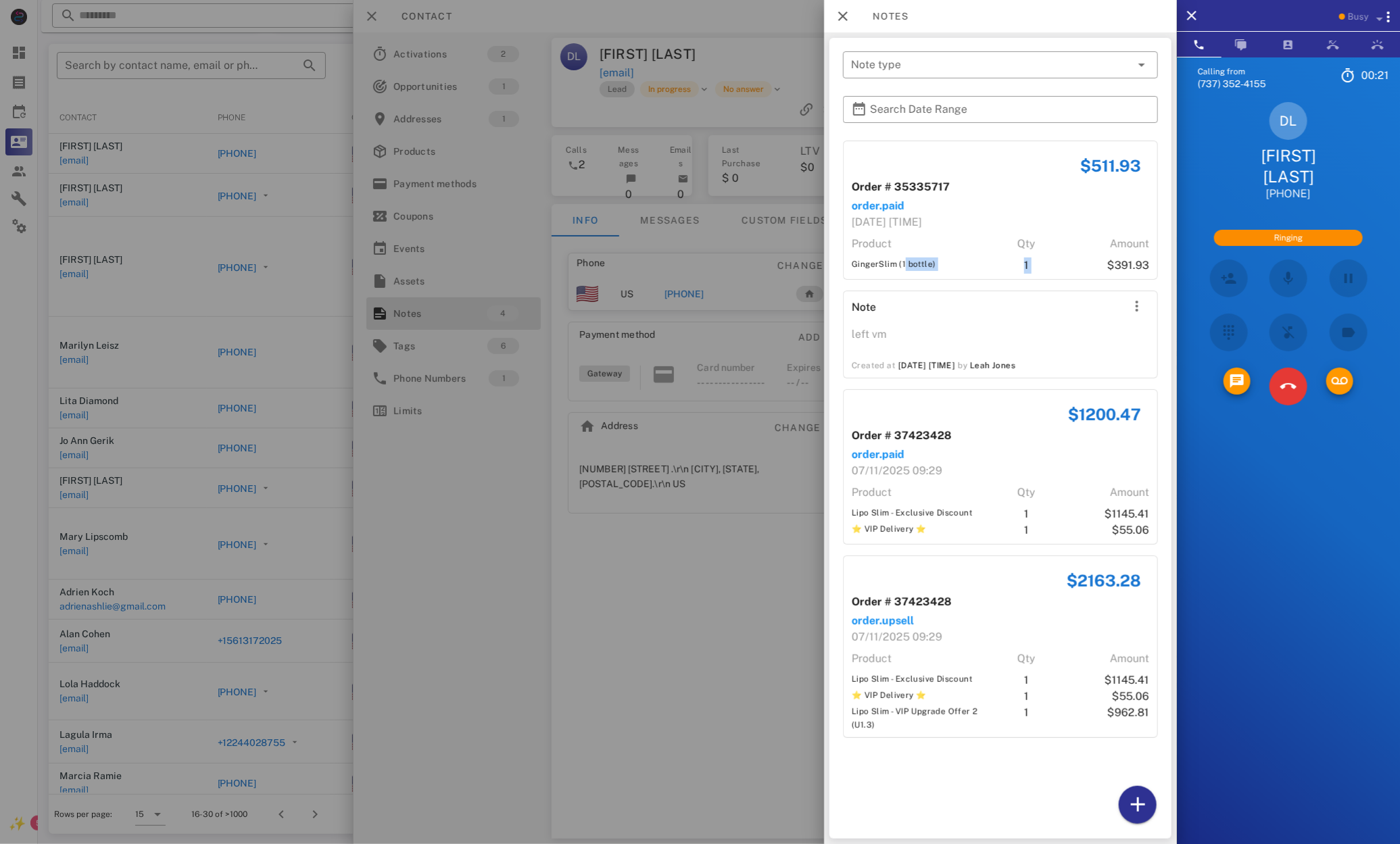 click on "Created at   [DATE] [TIME]   by   [FIRST] [LAST]" at bounding box center [1000, 364] 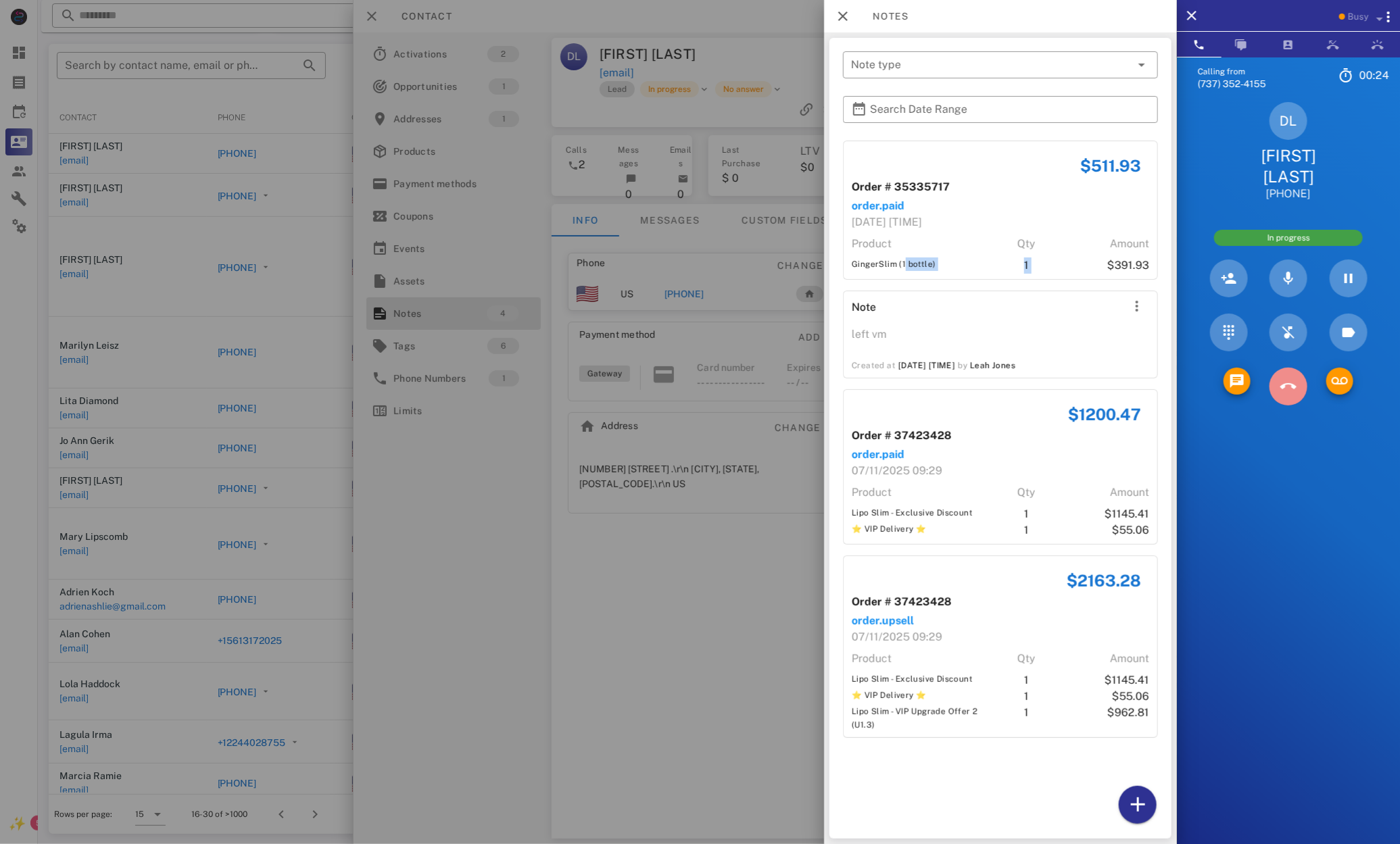 drag, startPoint x: 1278, startPoint y: 372, endPoint x: 958, endPoint y: 412, distance: 322.4903 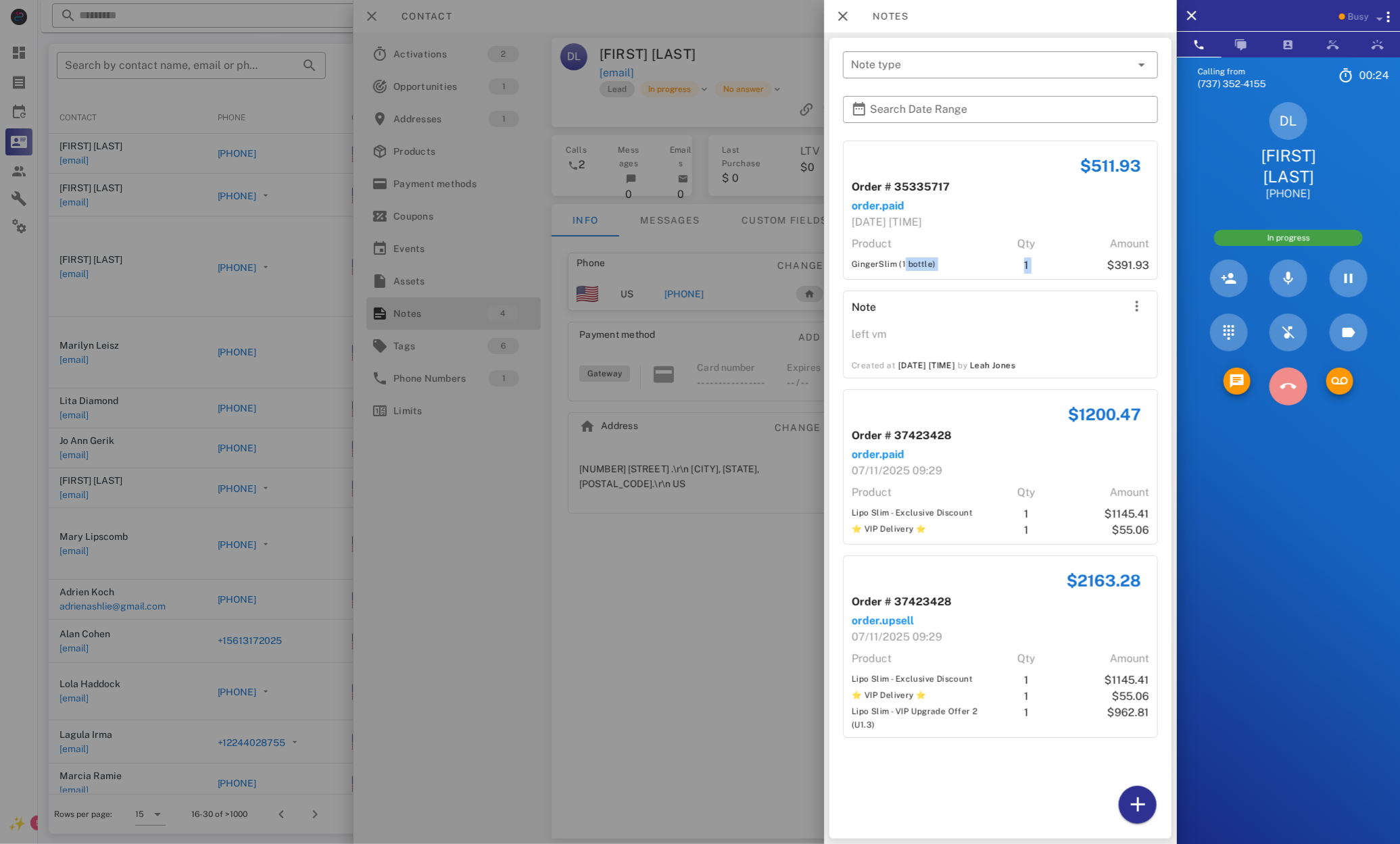 click at bounding box center (1288, 387) 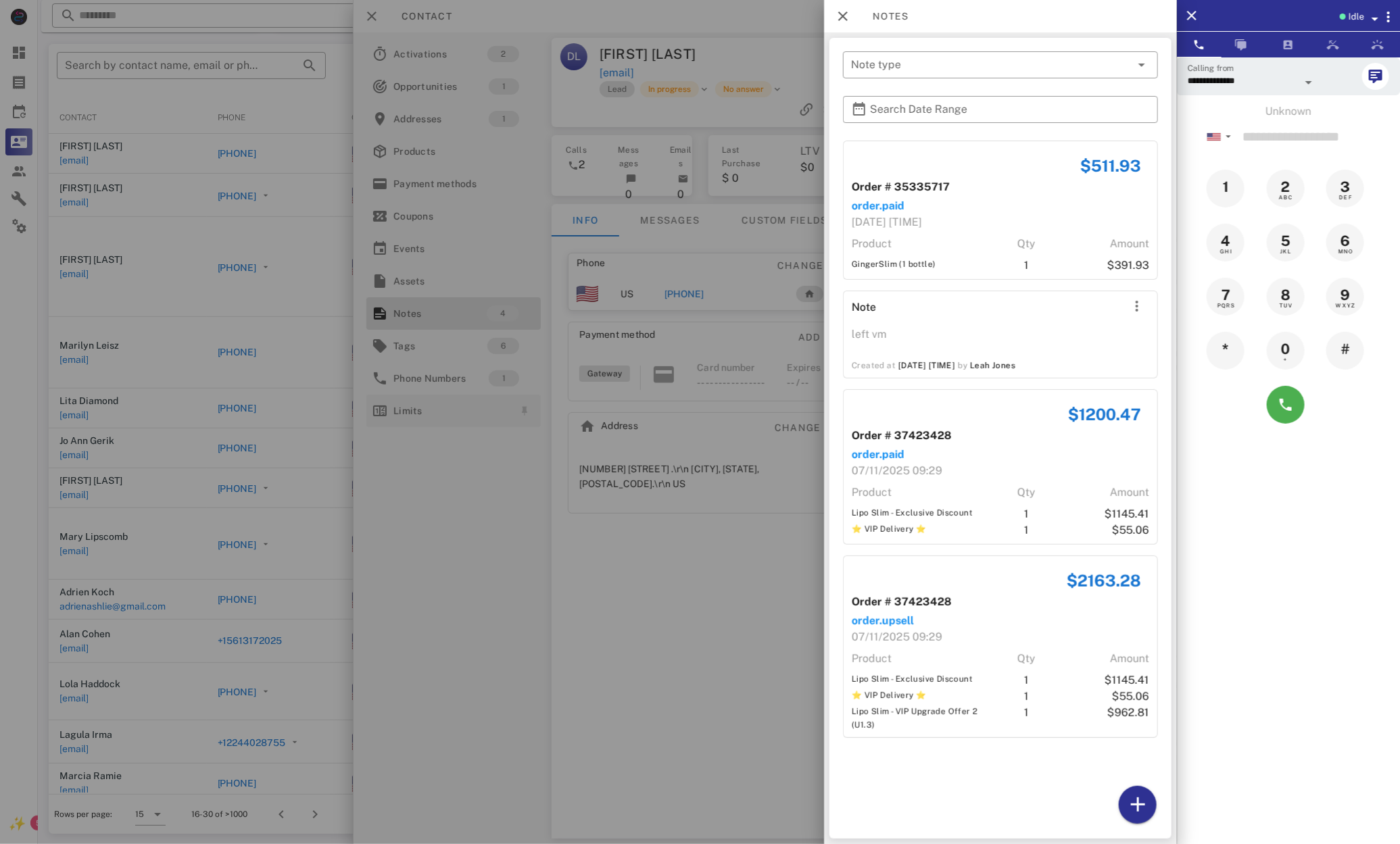 click at bounding box center [700, 422] 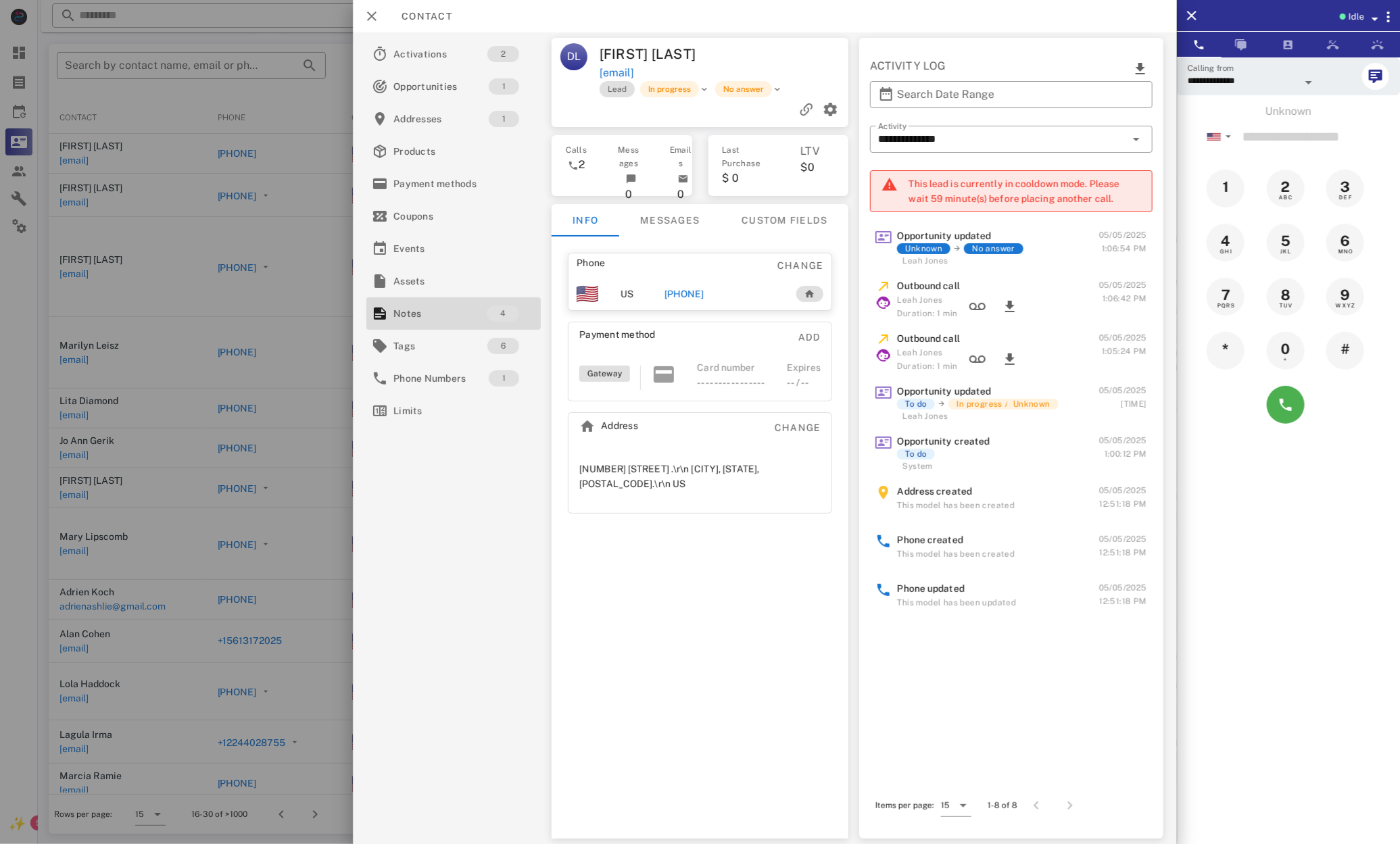 drag, startPoint x: 381, startPoint y: 498, endPoint x: 267, endPoint y: 478, distance: 115.74109 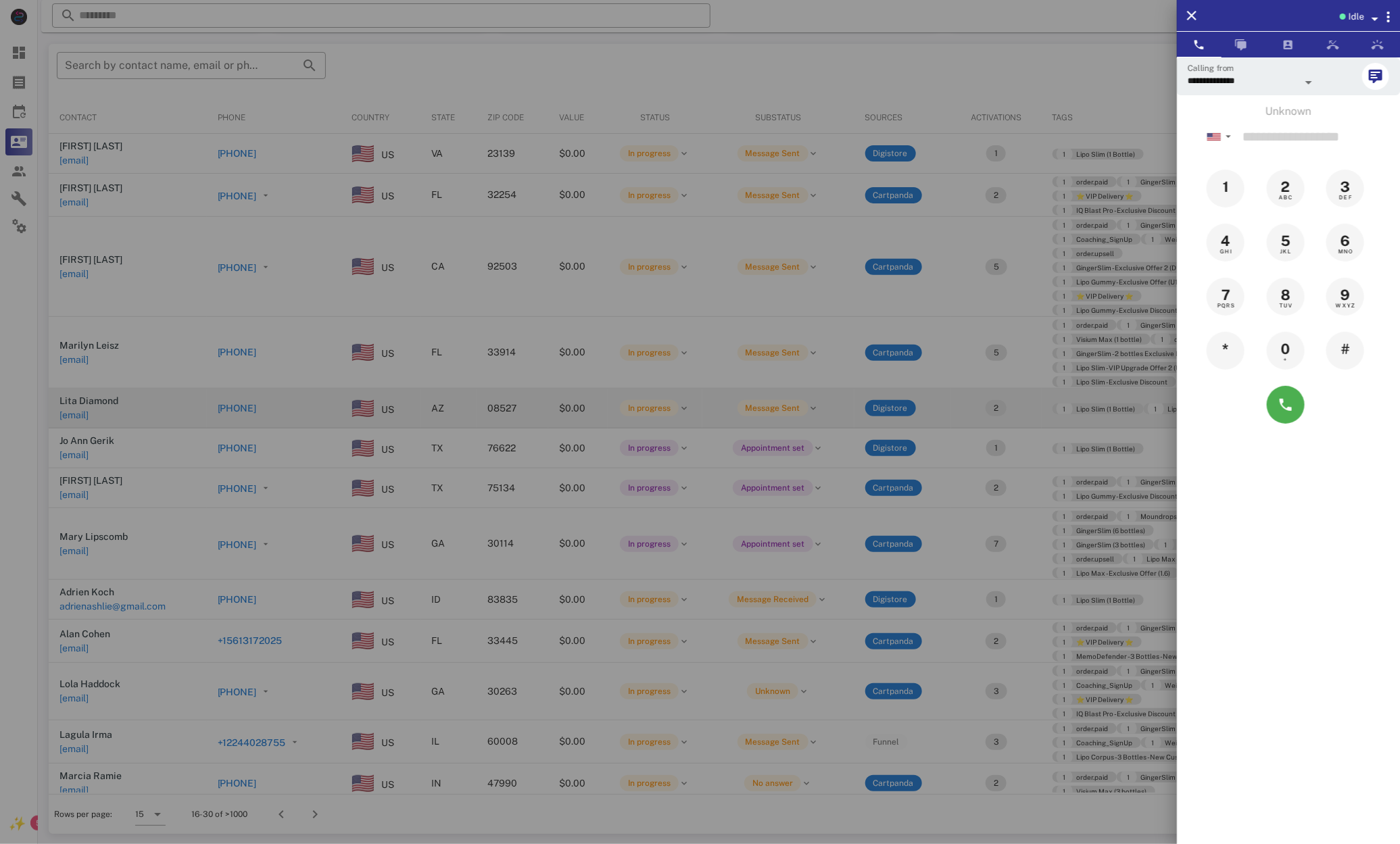 click at bounding box center (700, 422) 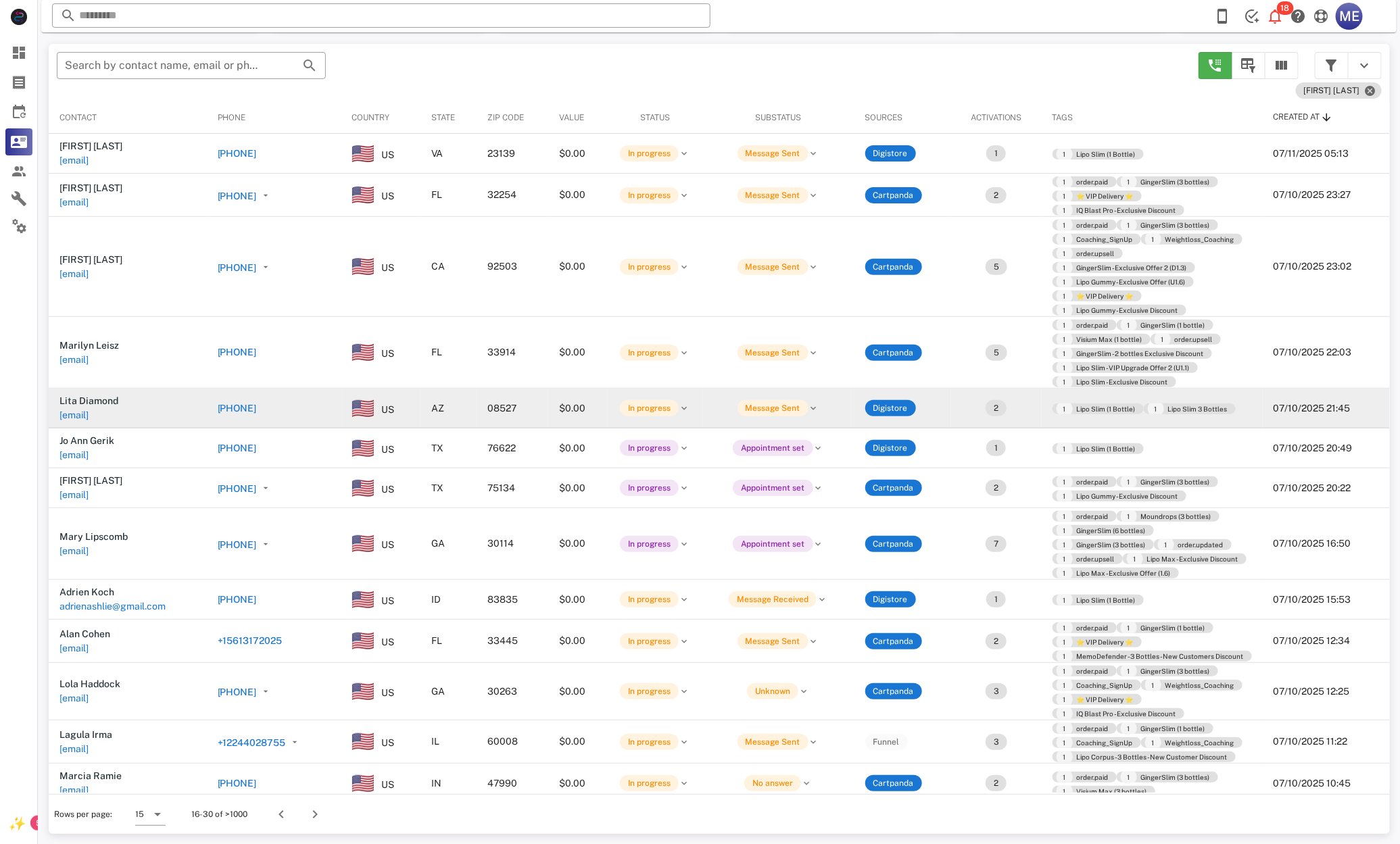 click on "[PHONE]" at bounding box center (237, 408) 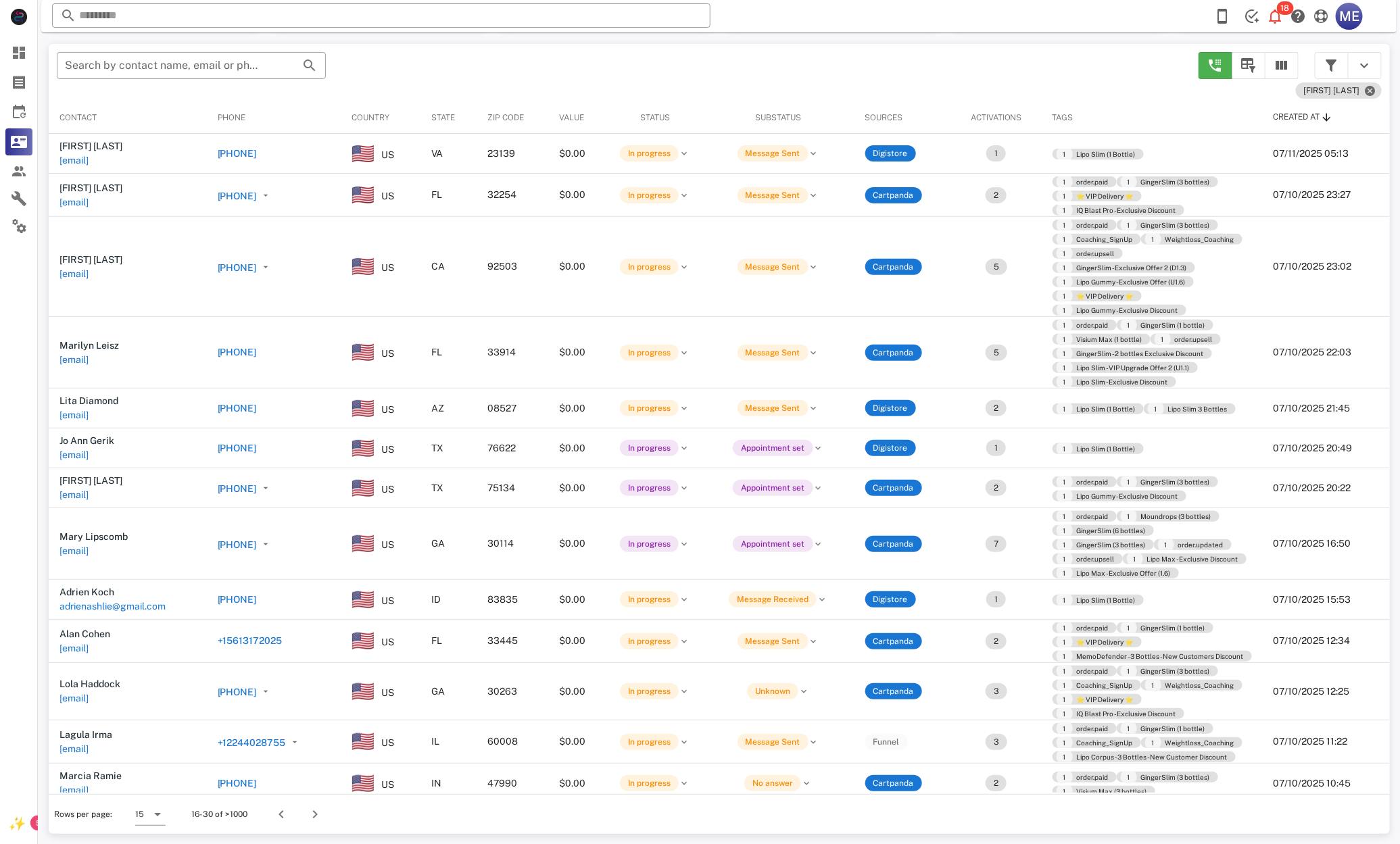 type on "**********" 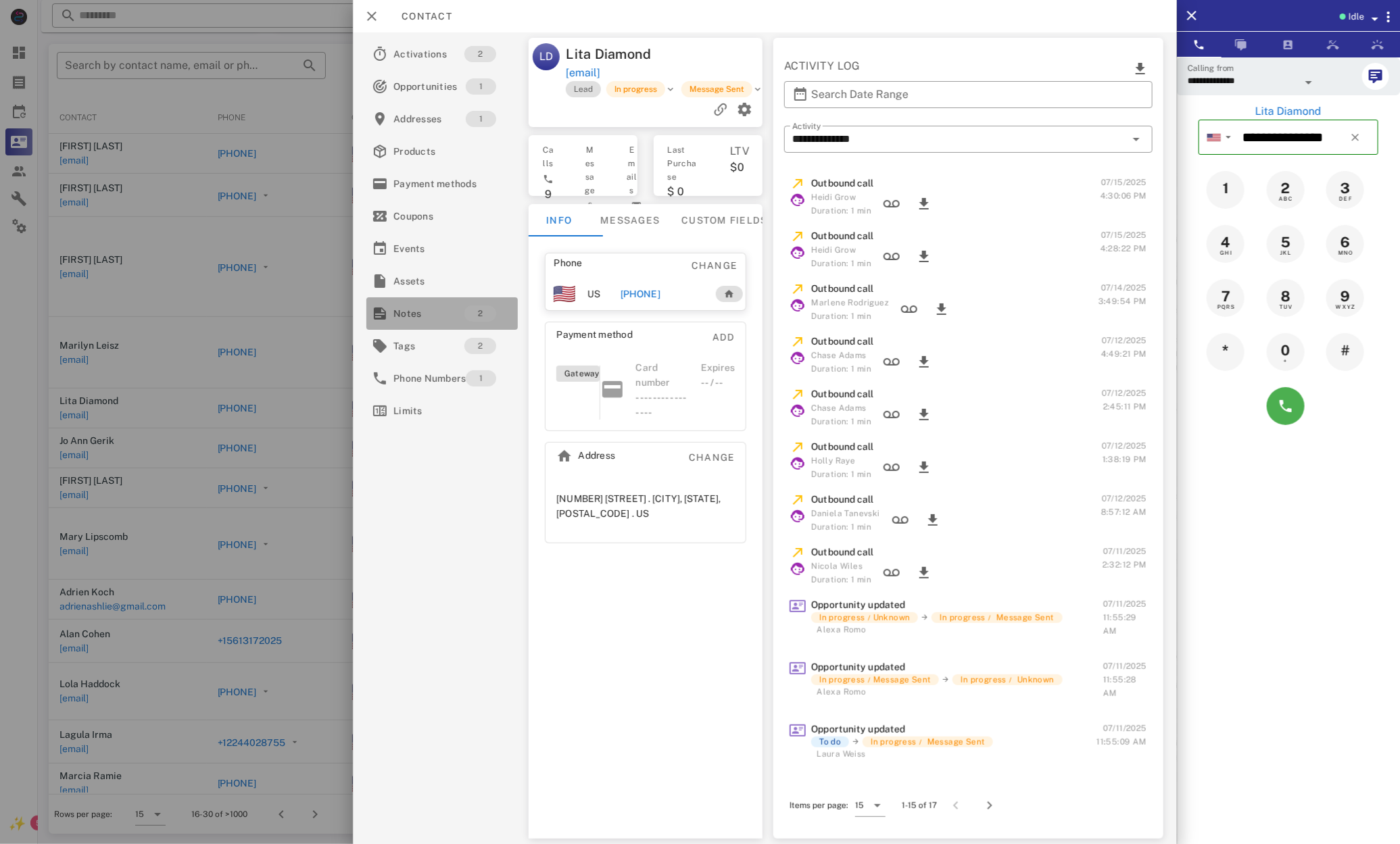 drag, startPoint x: 445, startPoint y: 321, endPoint x: 435, endPoint y: 321, distance: 10 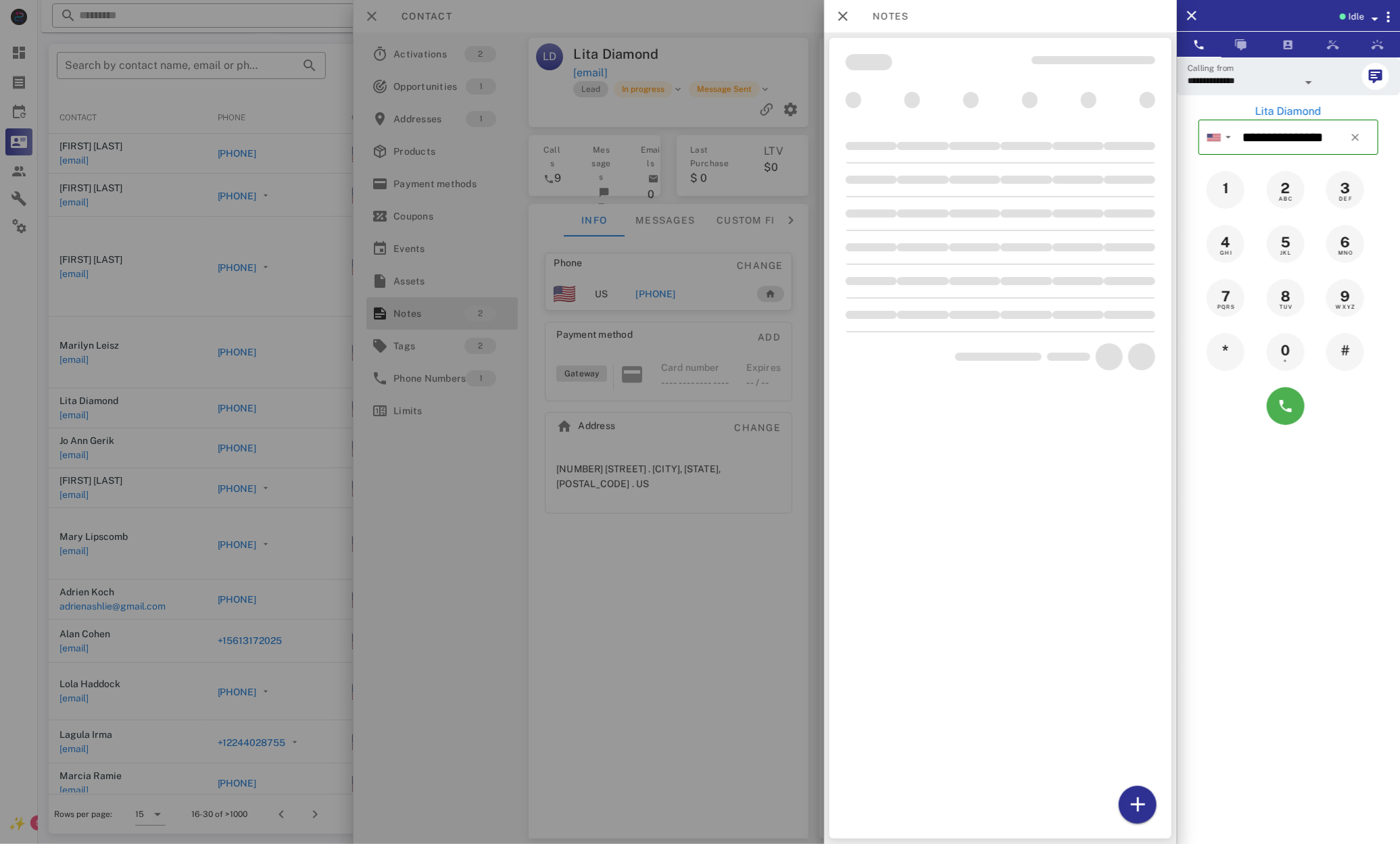 scroll, scrollTop: 134, scrollLeft: 0, axis: vertical 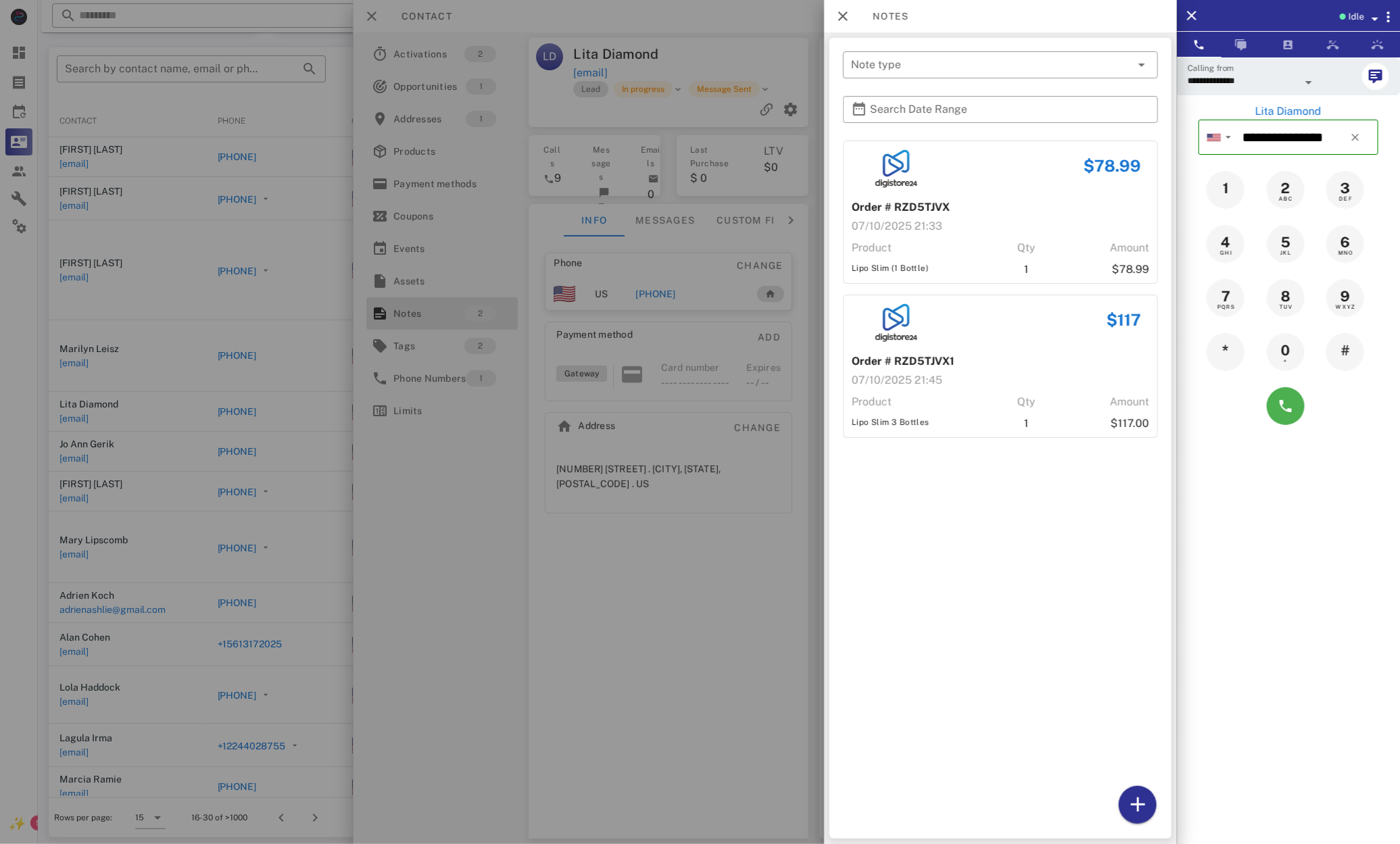 click on "Product Qty Amount  Lipo Slim (1 Bottle)  1 $78.99" at bounding box center [1000, 256] 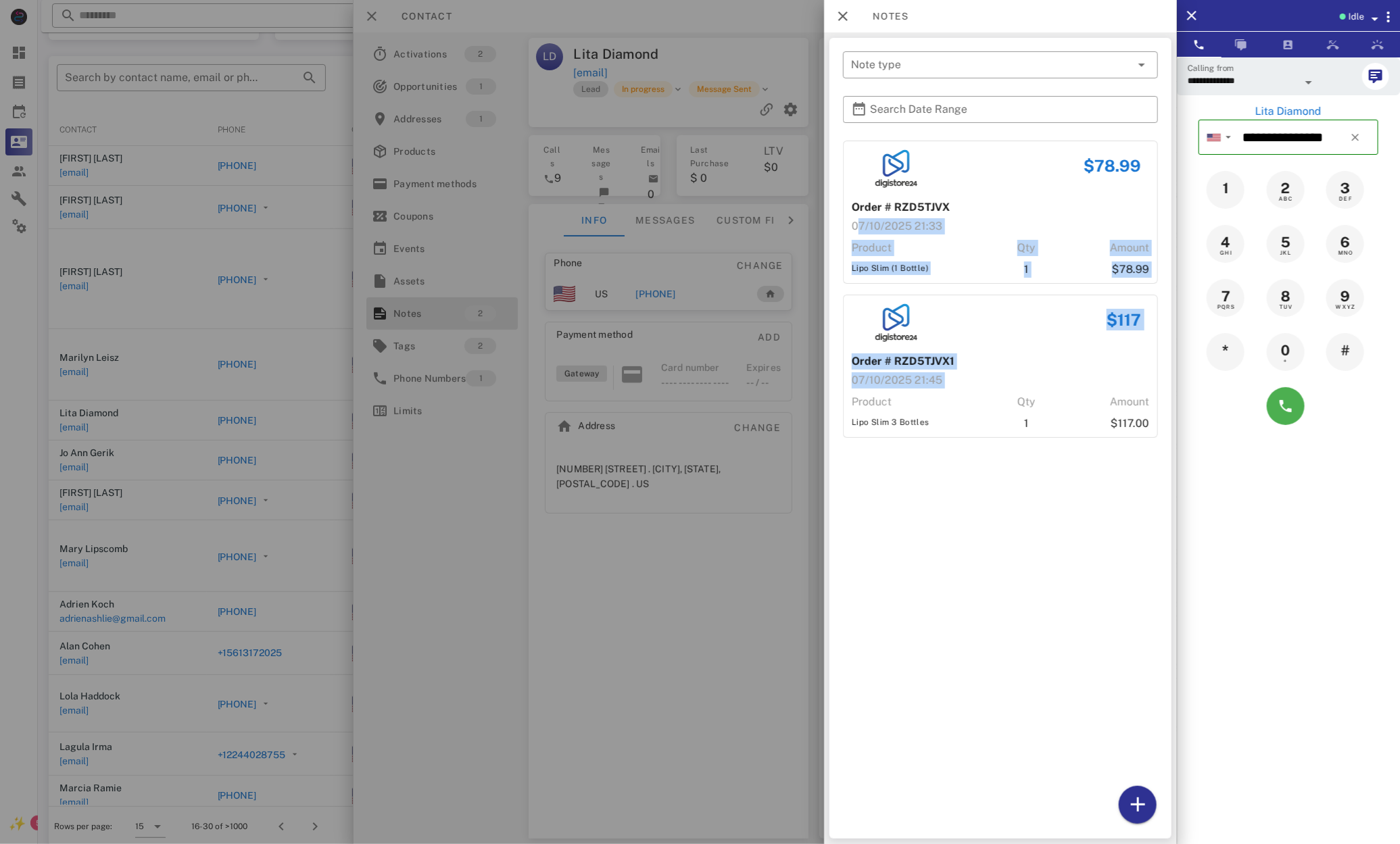 drag, startPoint x: 854, startPoint y: 225, endPoint x: 932, endPoint y: 389, distance: 181.60396 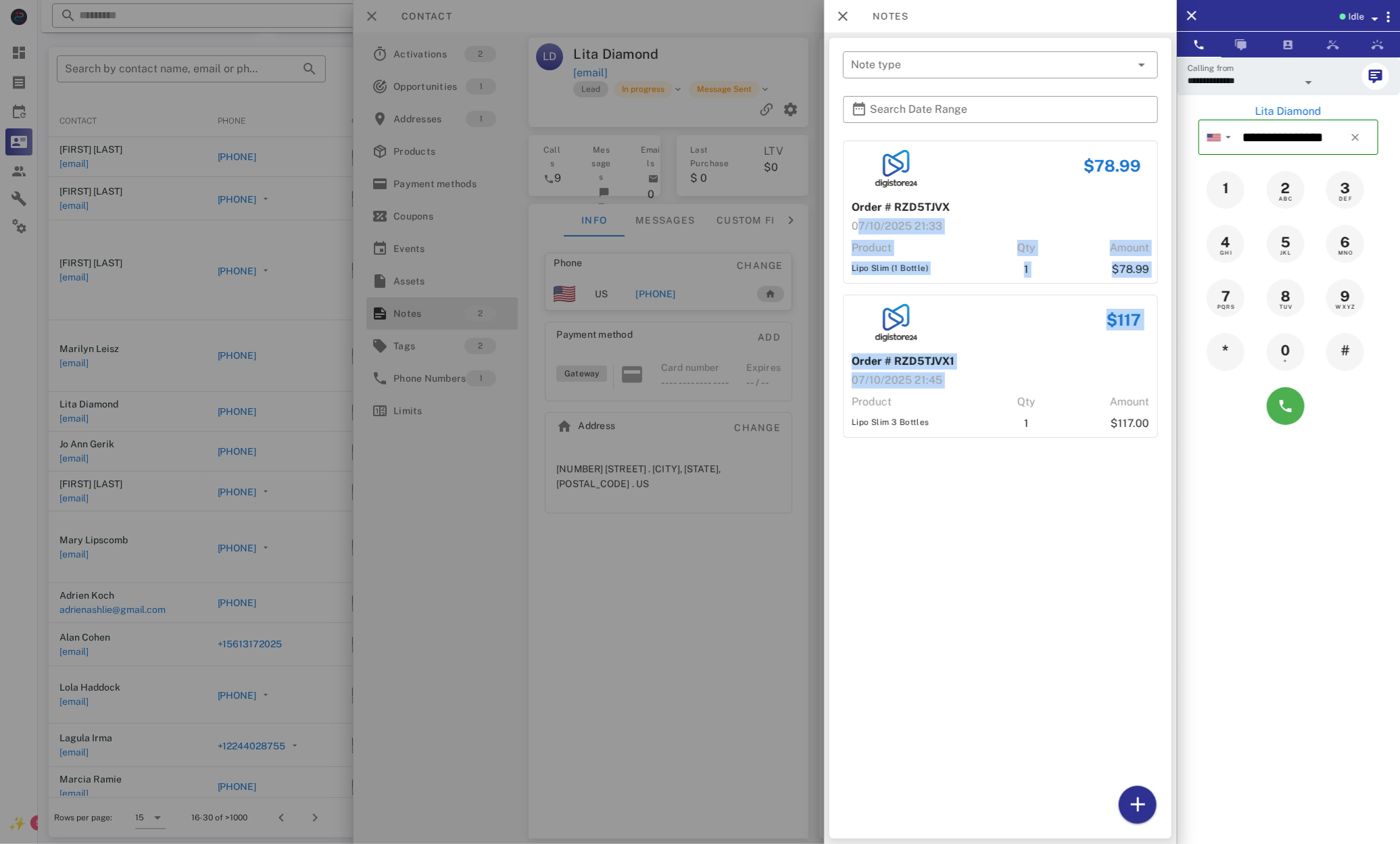 drag, startPoint x: 940, startPoint y: 384, endPoint x: 927, endPoint y: 387, distance: 13.341664 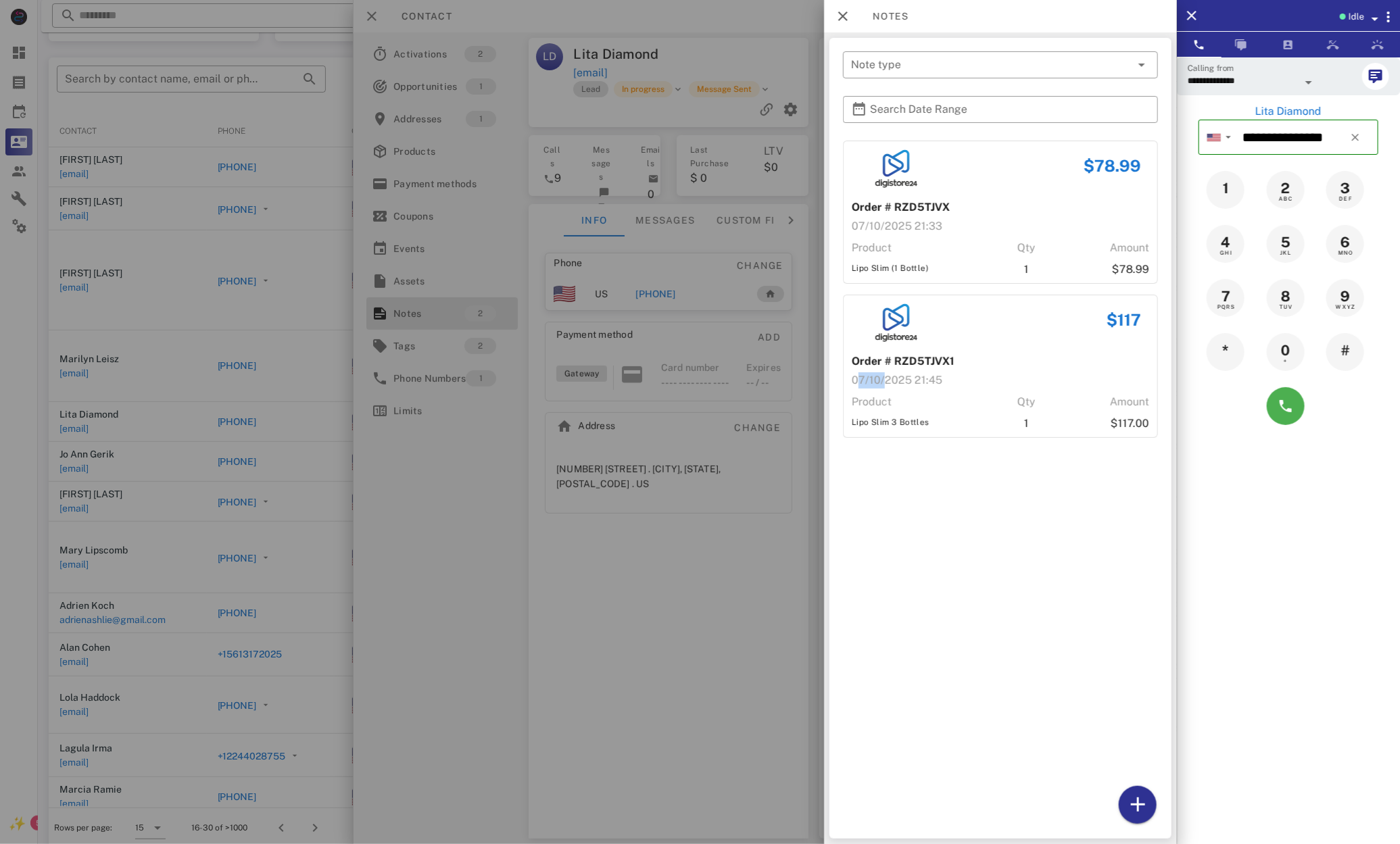 drag, startPoint x: 879, startPoint y: 382, endPoint x: 850, endPoint y: 384, distance: 29.068884 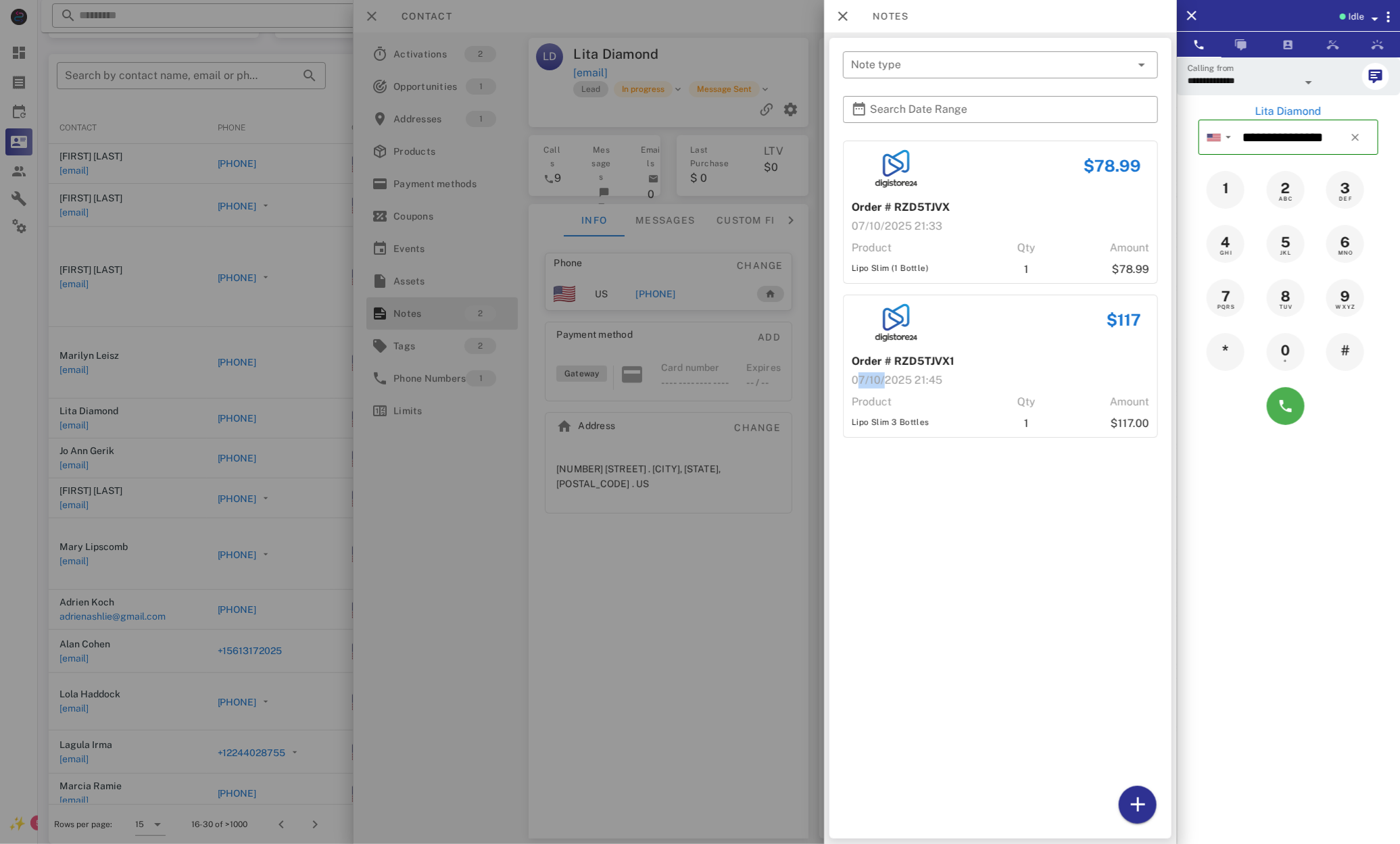 scroll, scrollTop: 129, scrollLeft: 0, axis: vertical 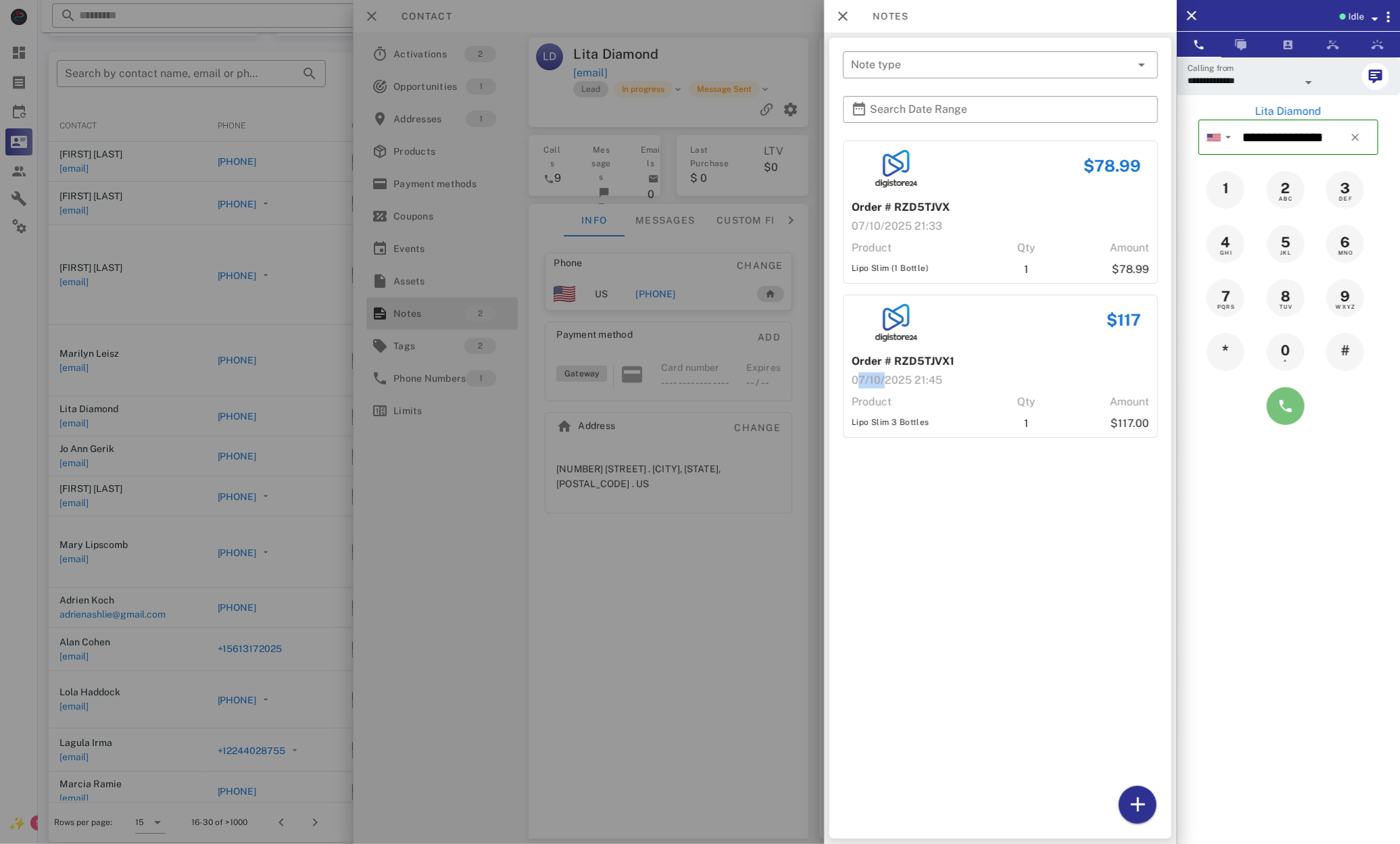 click at bounding box center [1286, 406] 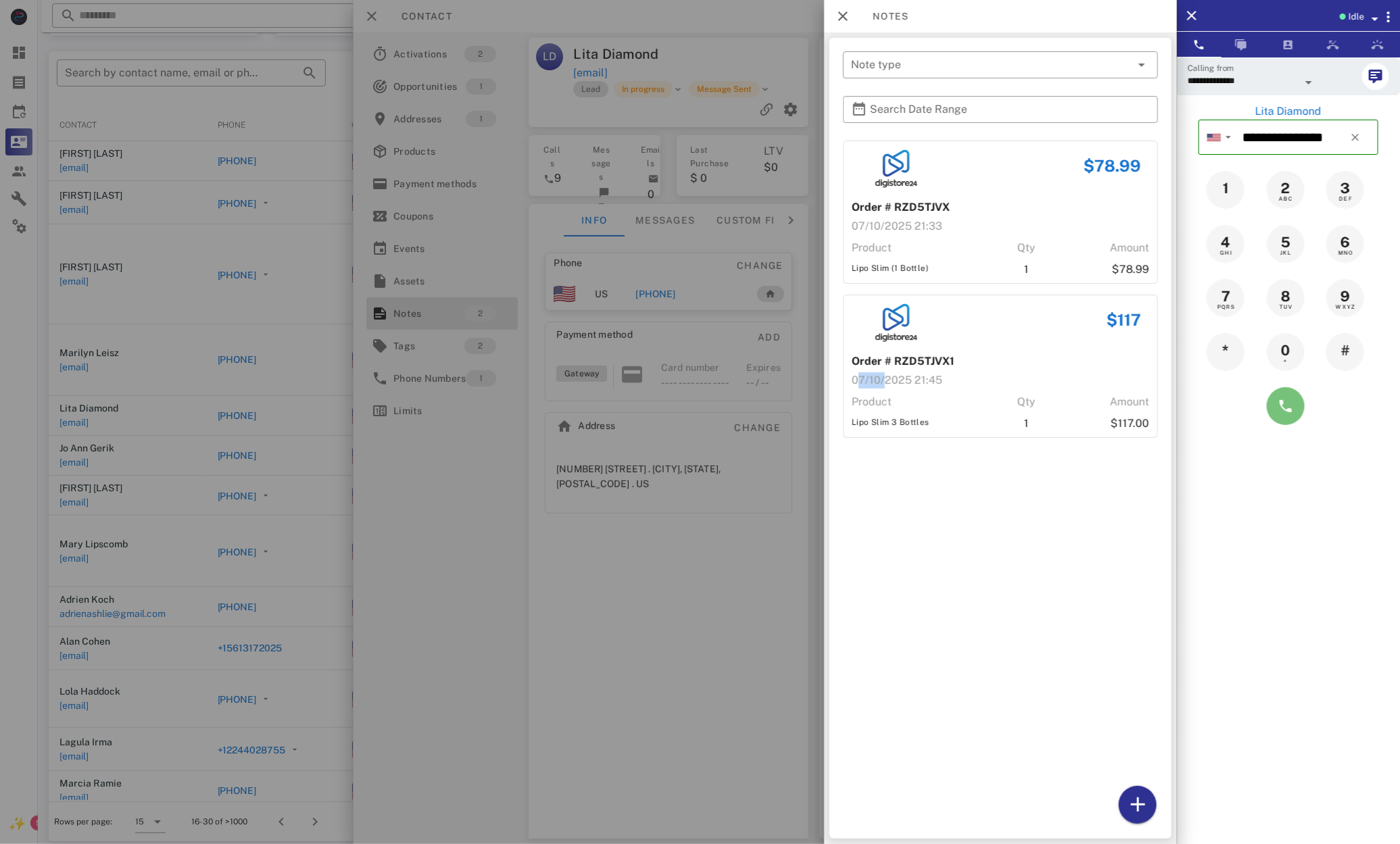scroll, scrollTop: 137, scrollLeft: 0, axis: vertical 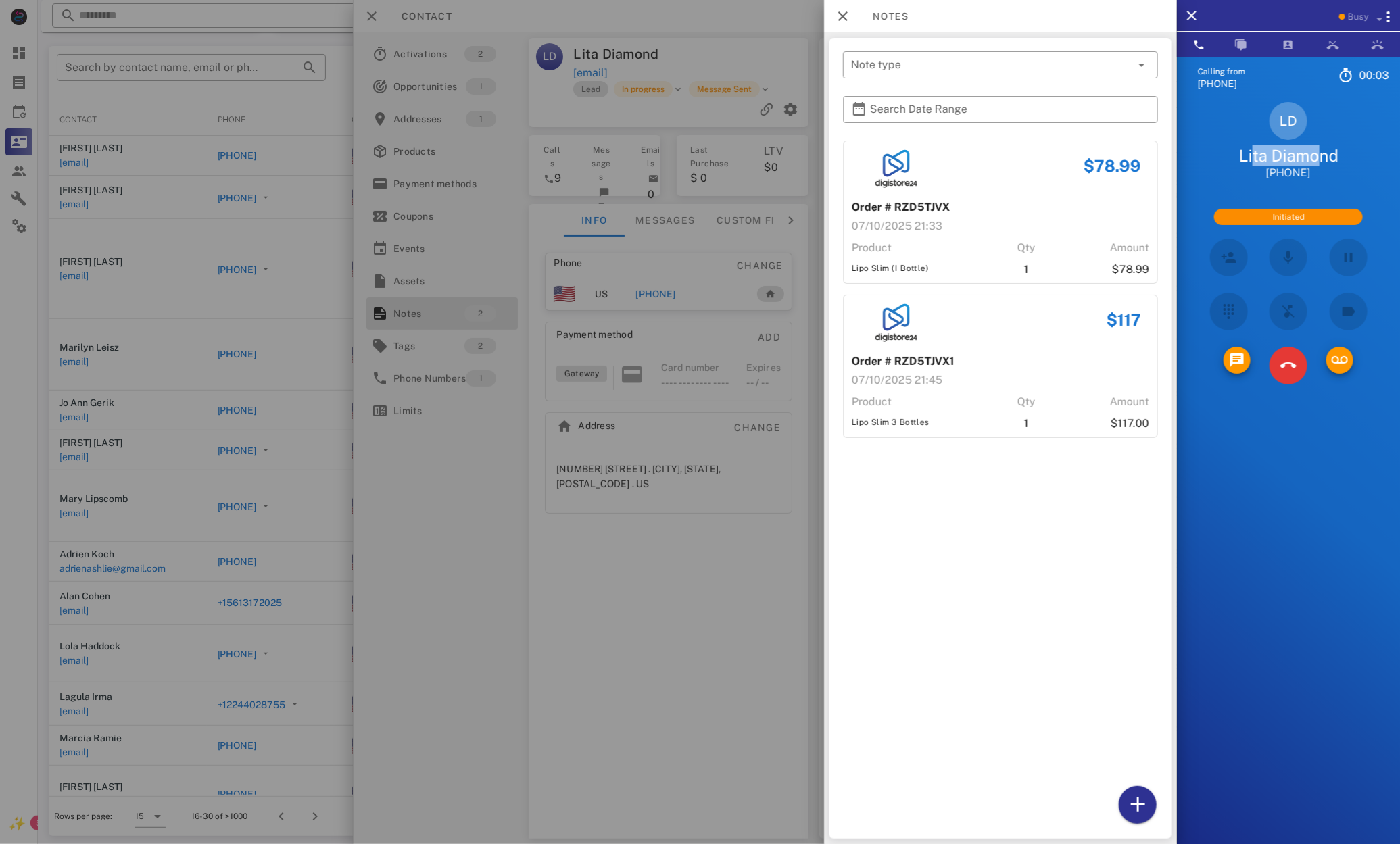 drag, startPoint x: 1245, startPoint y: 151, endPoint x: 1311, endPoint y: 155, distance: 66.1211 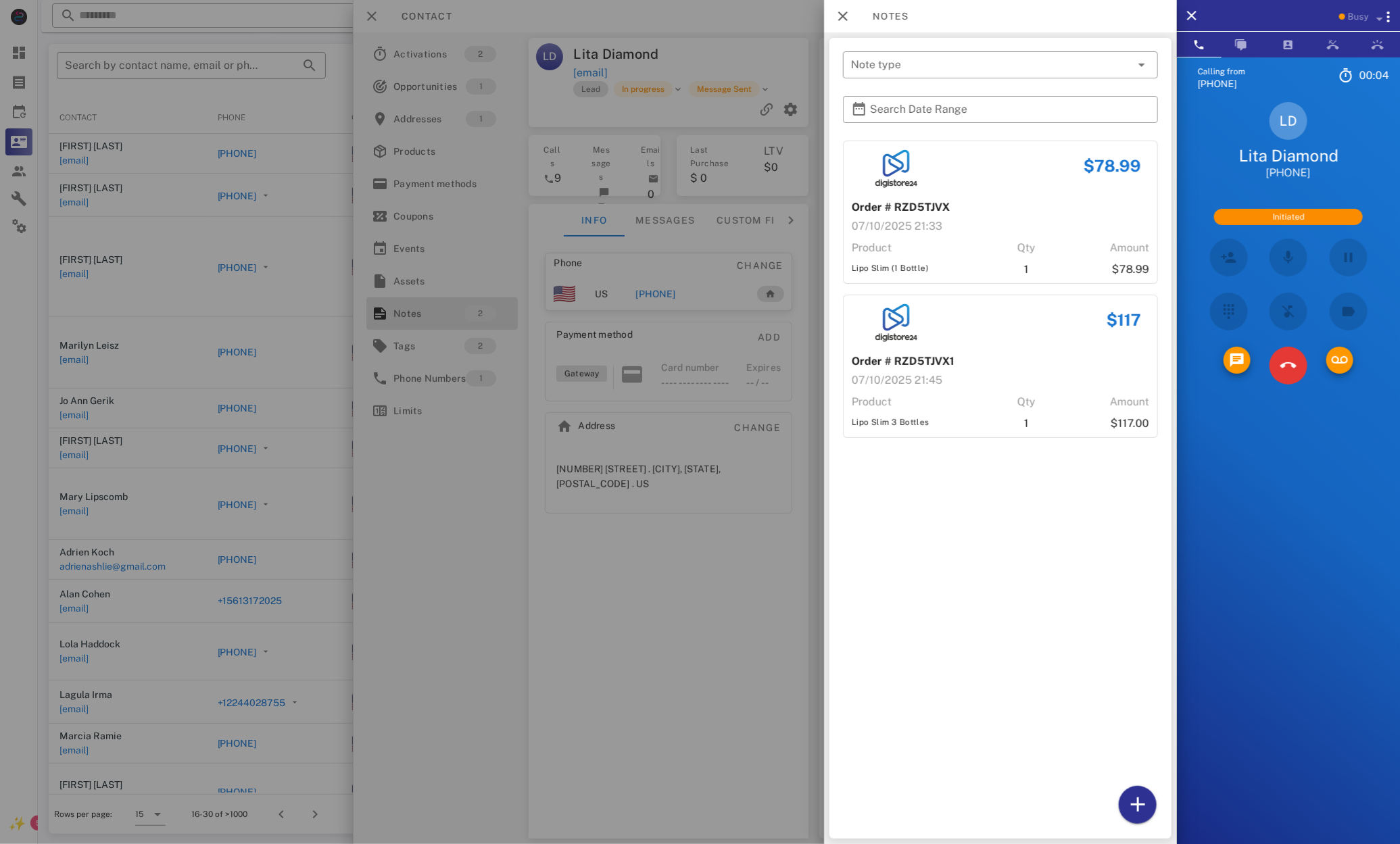 drag, startPoint x: 614, startPoint y: 232, endPoint x: 546, endPoint y: 335, distance: 123.42204 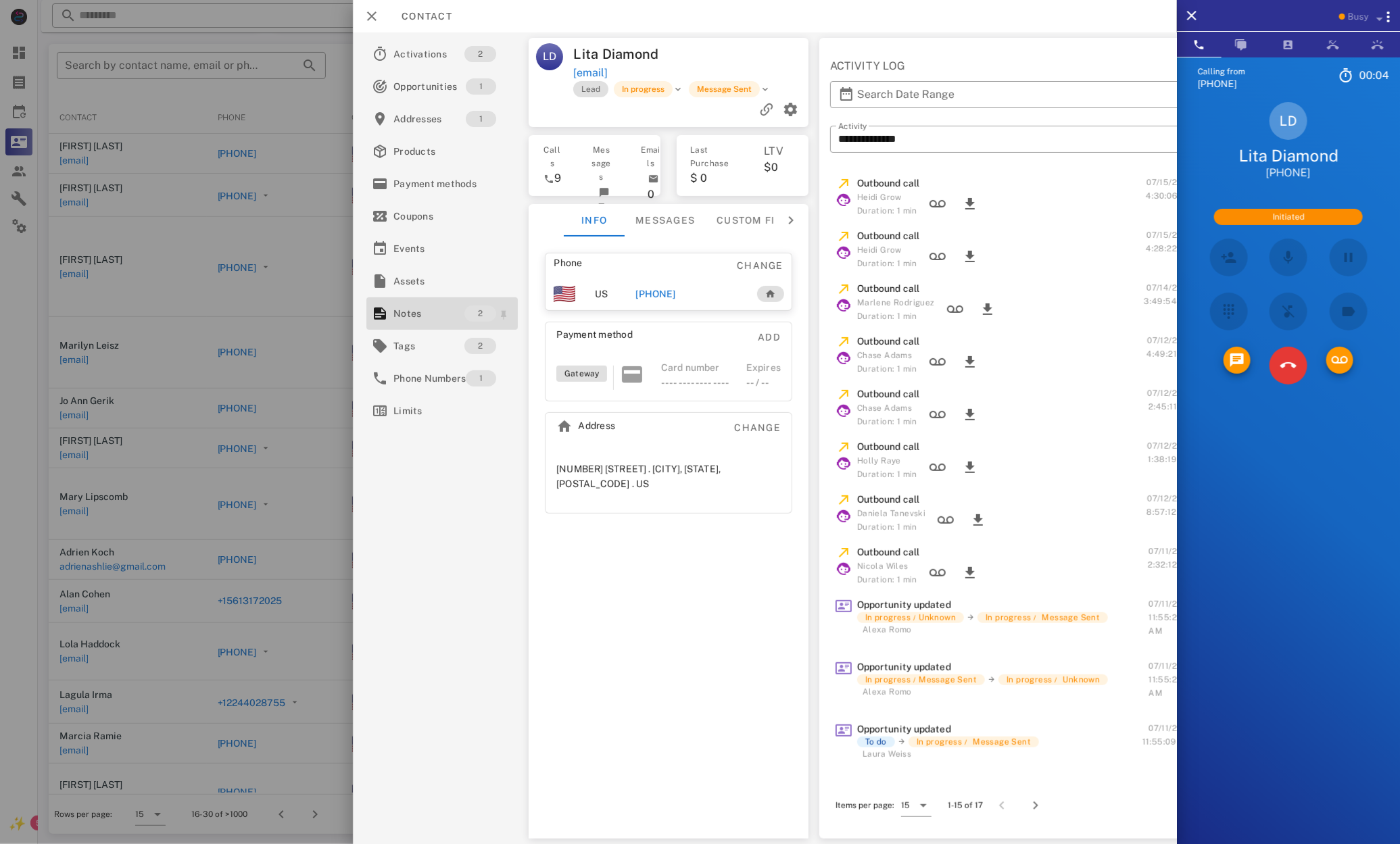scroll, scrollTop: 133, scrollLeft: 0, axis: vertical 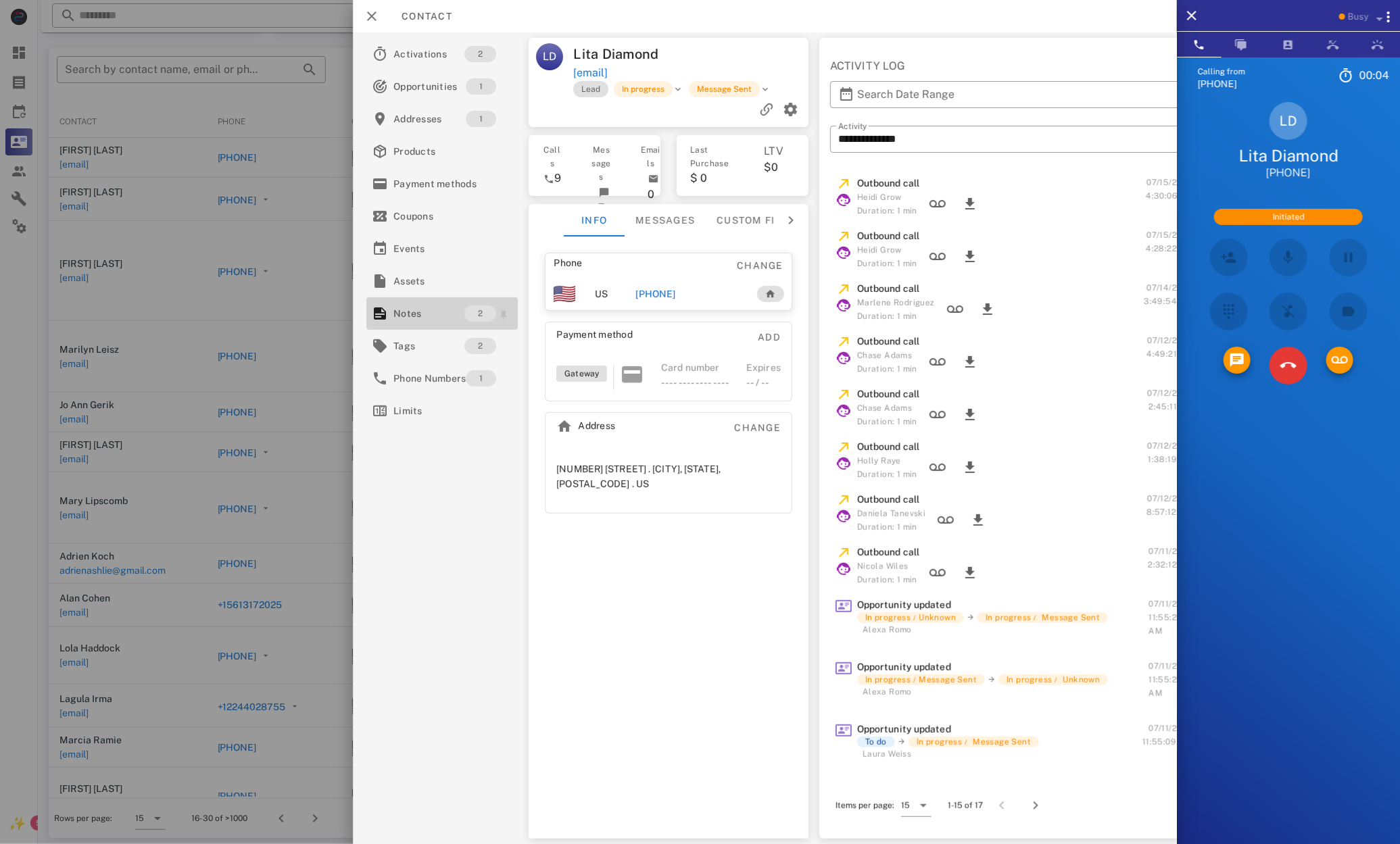 click on "Notes" at bounding box center (429, 314) 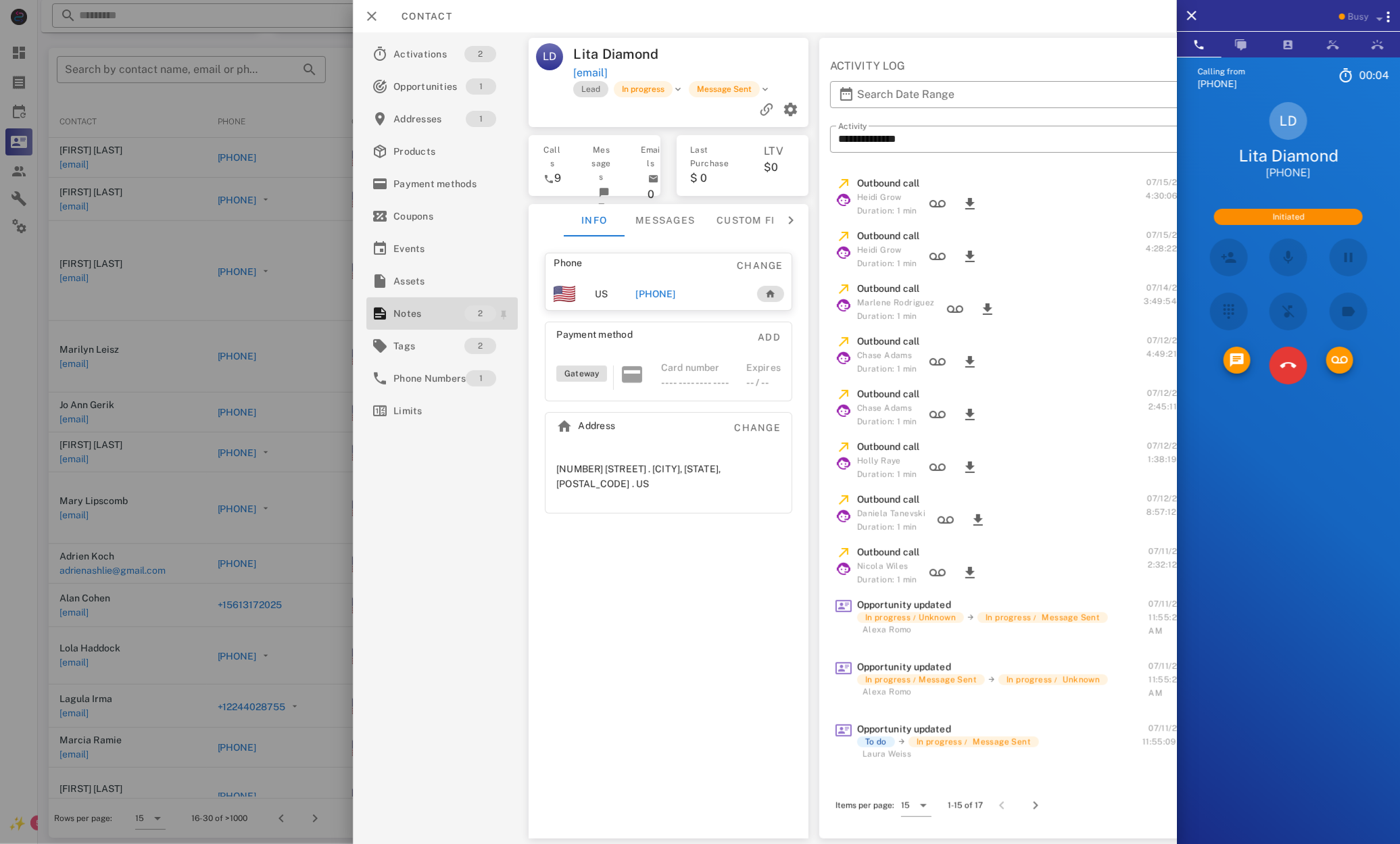 scroll, scrollTop: 0, scrollLeft: 1, axis: horizontal 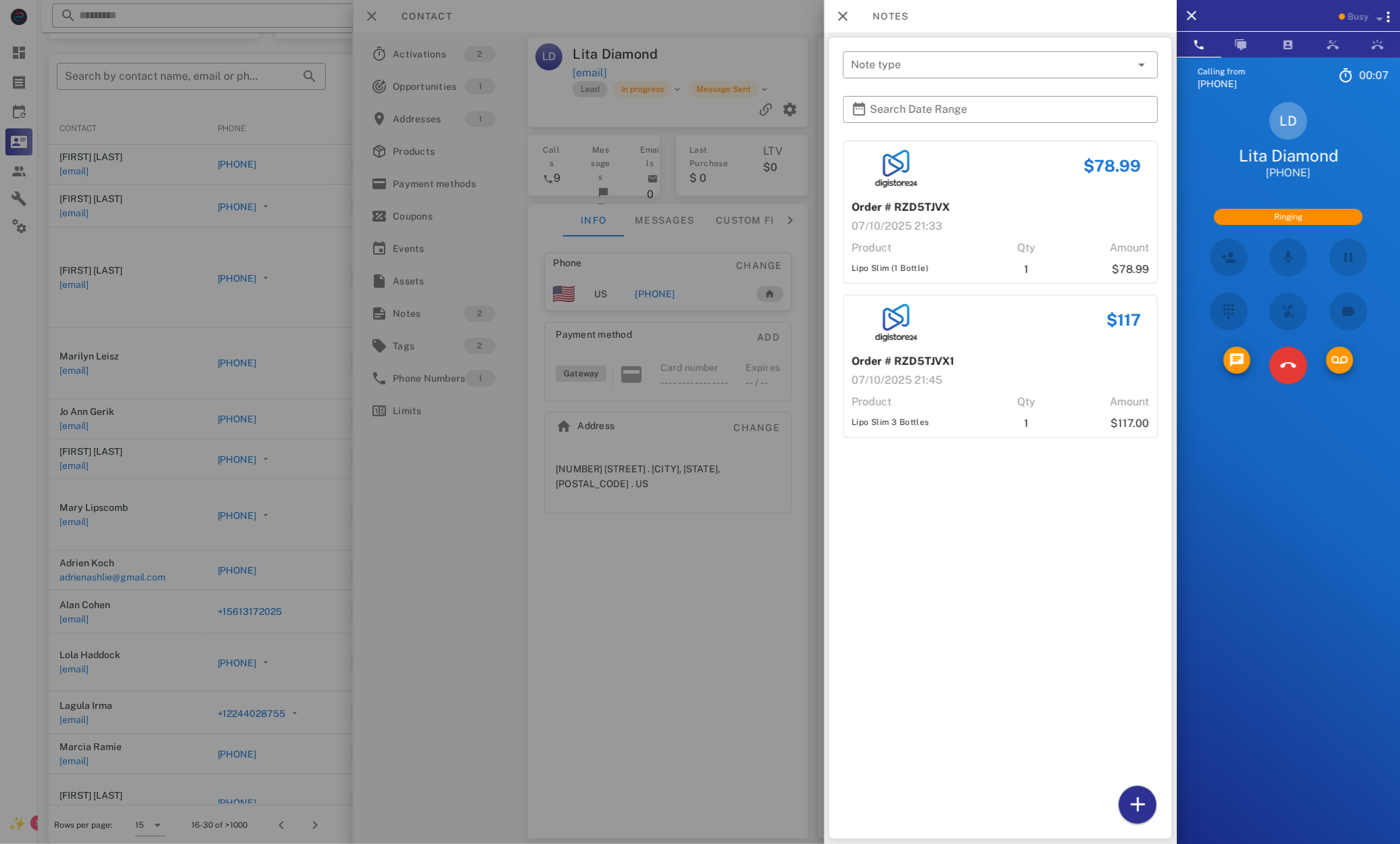 drag, startPoint x: 858, startPoint y: 268, endPoint x: 926, endPoint y: 287, distance: 70.60453 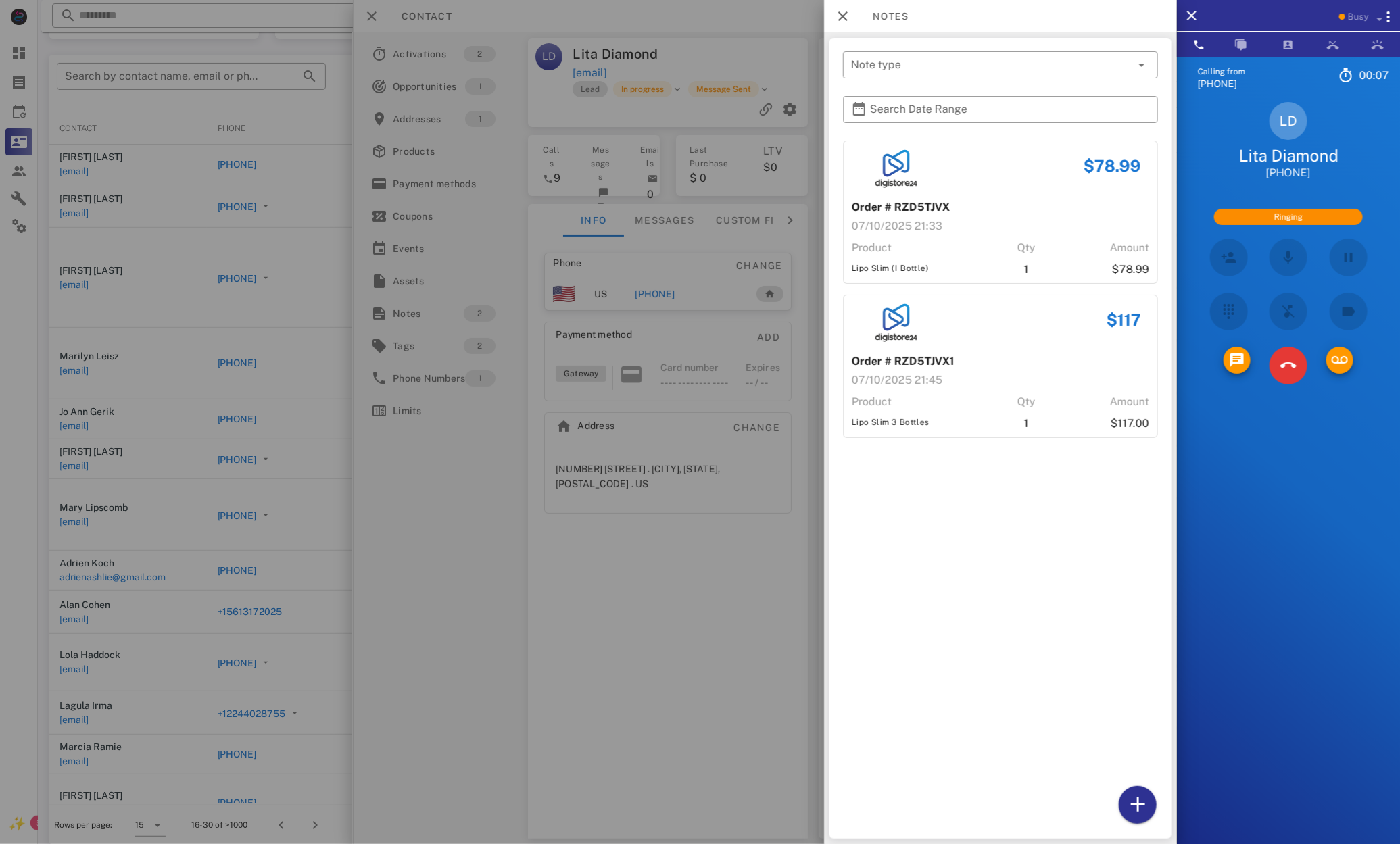 click on "$78.99   Order # RZD5TJVX   [DATE] [TIME]   Product Qty Amount  Lipo Slim (1 Bottle)  1 $78.99" at bounding box center (1000, 212) 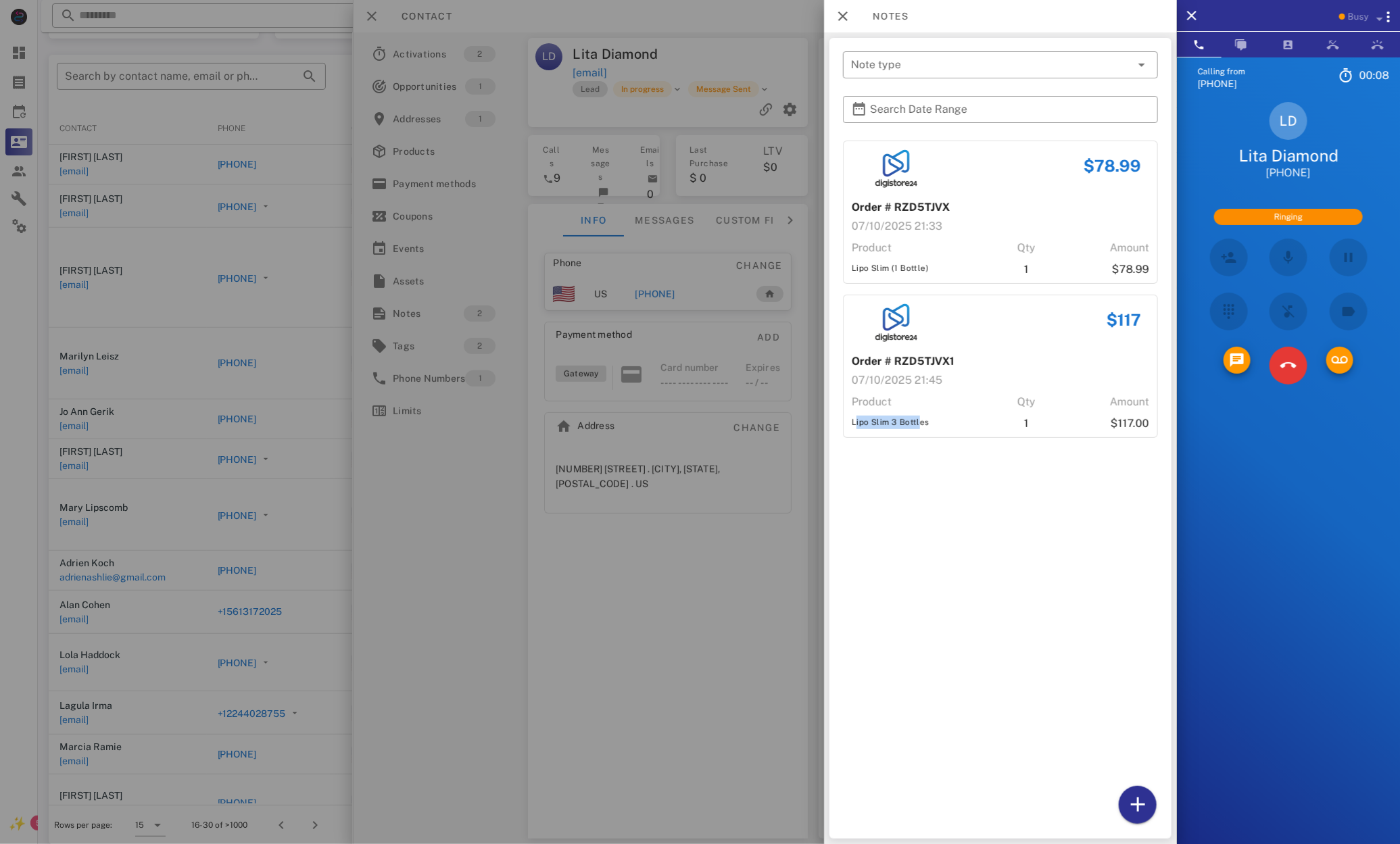 drag, startPoint x: 848, startPoint y: 416, endPoint x: 916, endPoint y: 422, distance: 68.26419 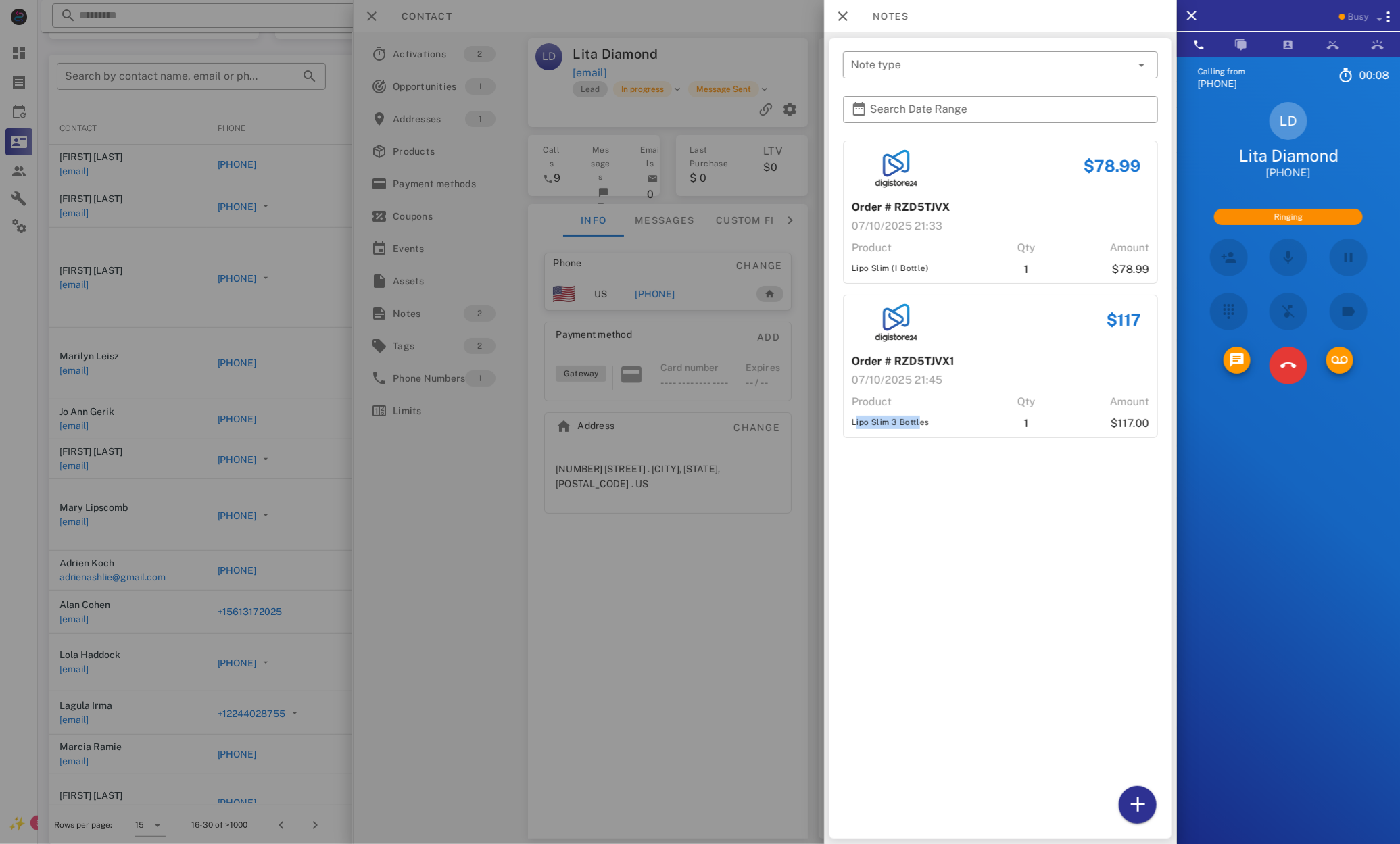 click on "Lipo Slim 3 Bottles" at bounding box center [922, 424] 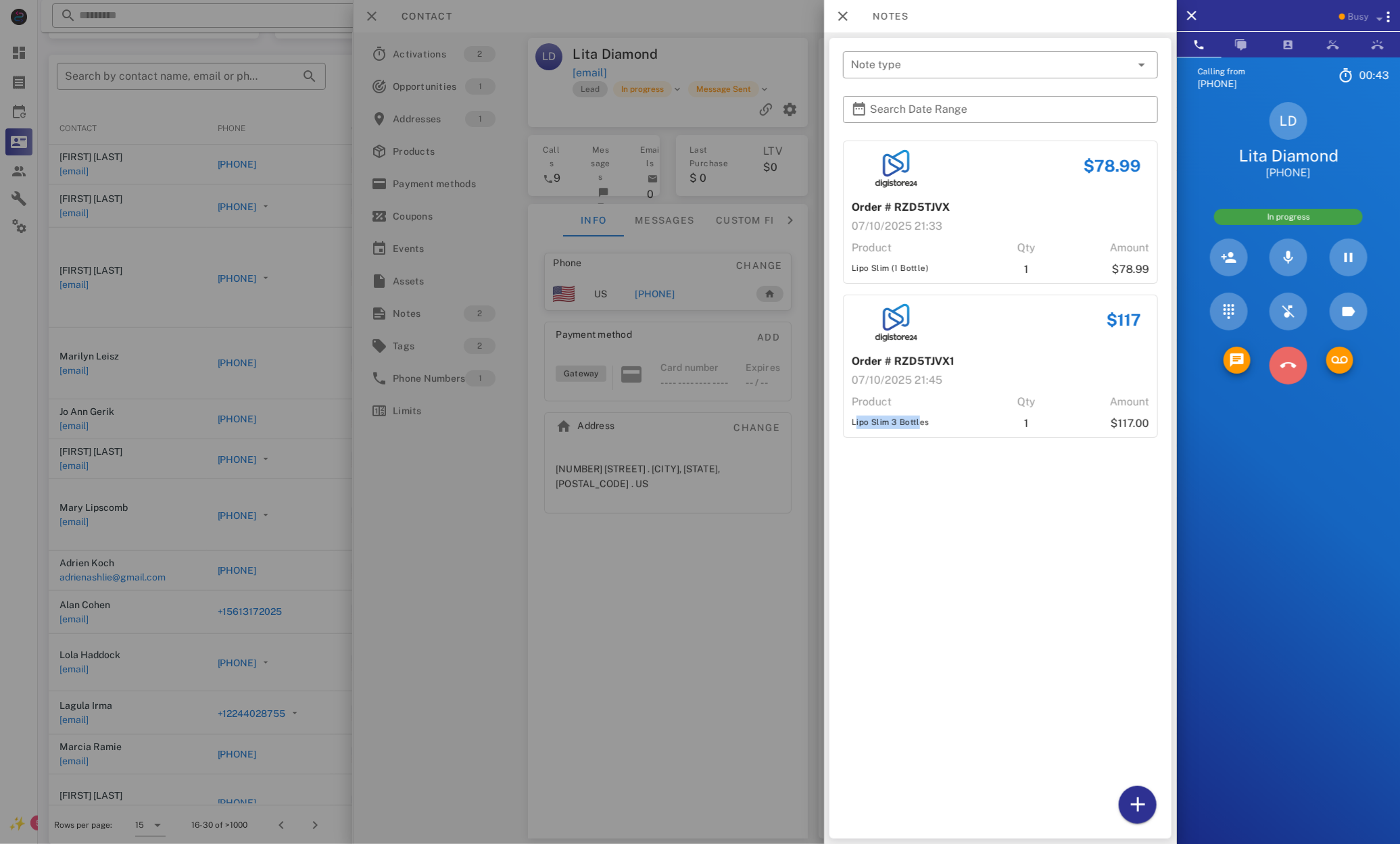 click at bounding box center [1288, 366] 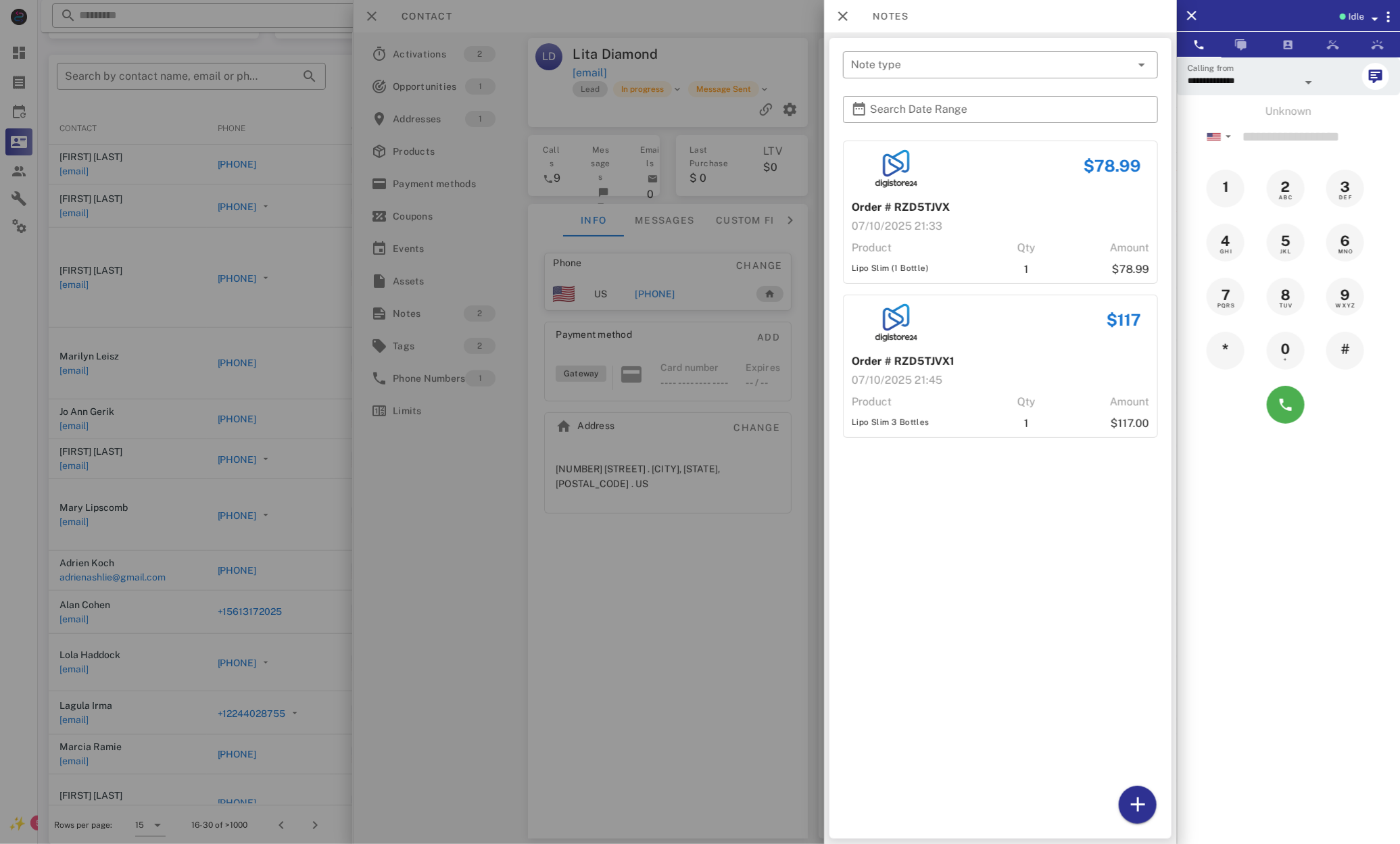 click at bounding box center [700, 422] 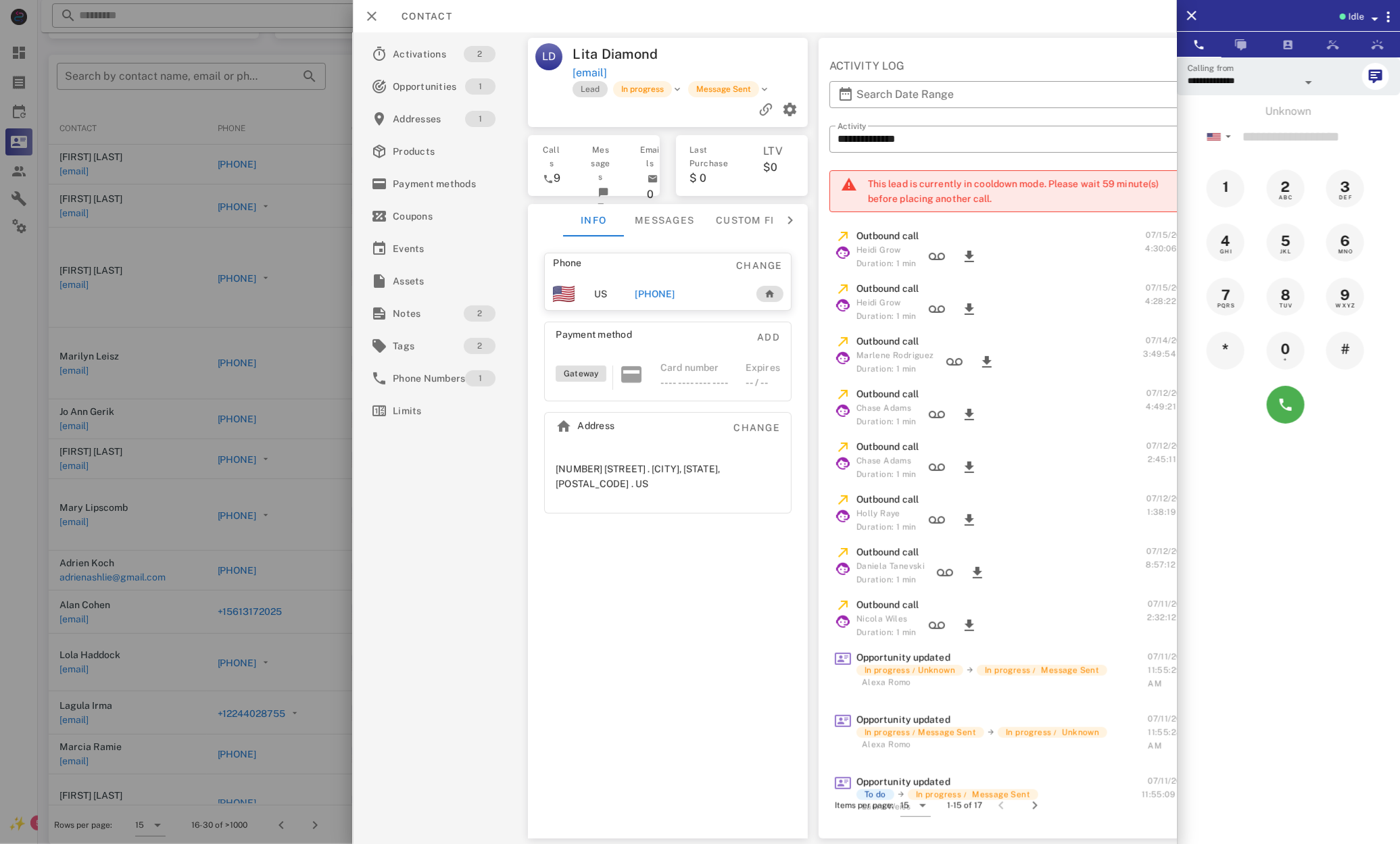 drag, startPoint x: 166, startPoint y: 276, endPoint x: 166, endPoint y: 295, distance: 19 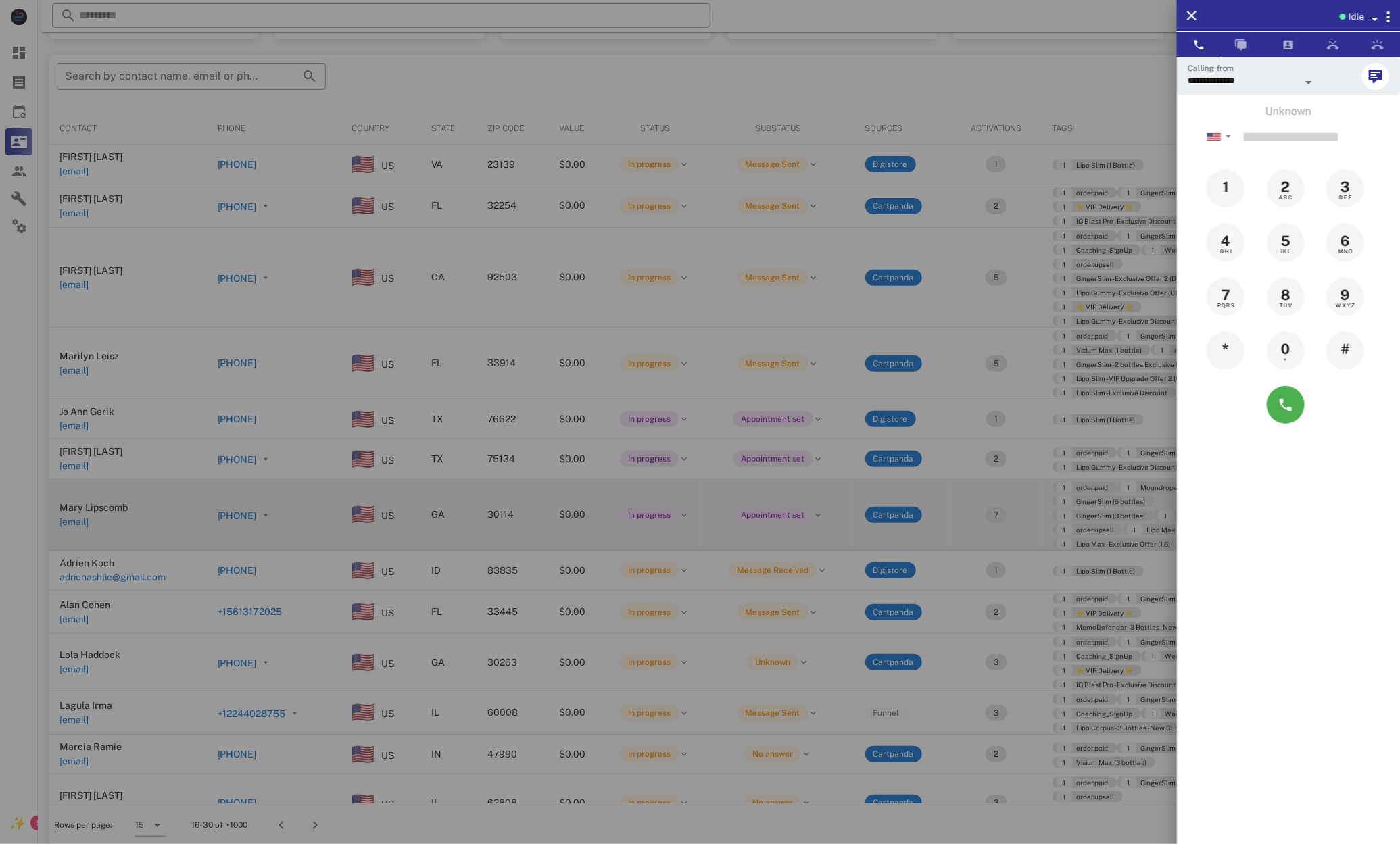click at bounding box center [700, 422] 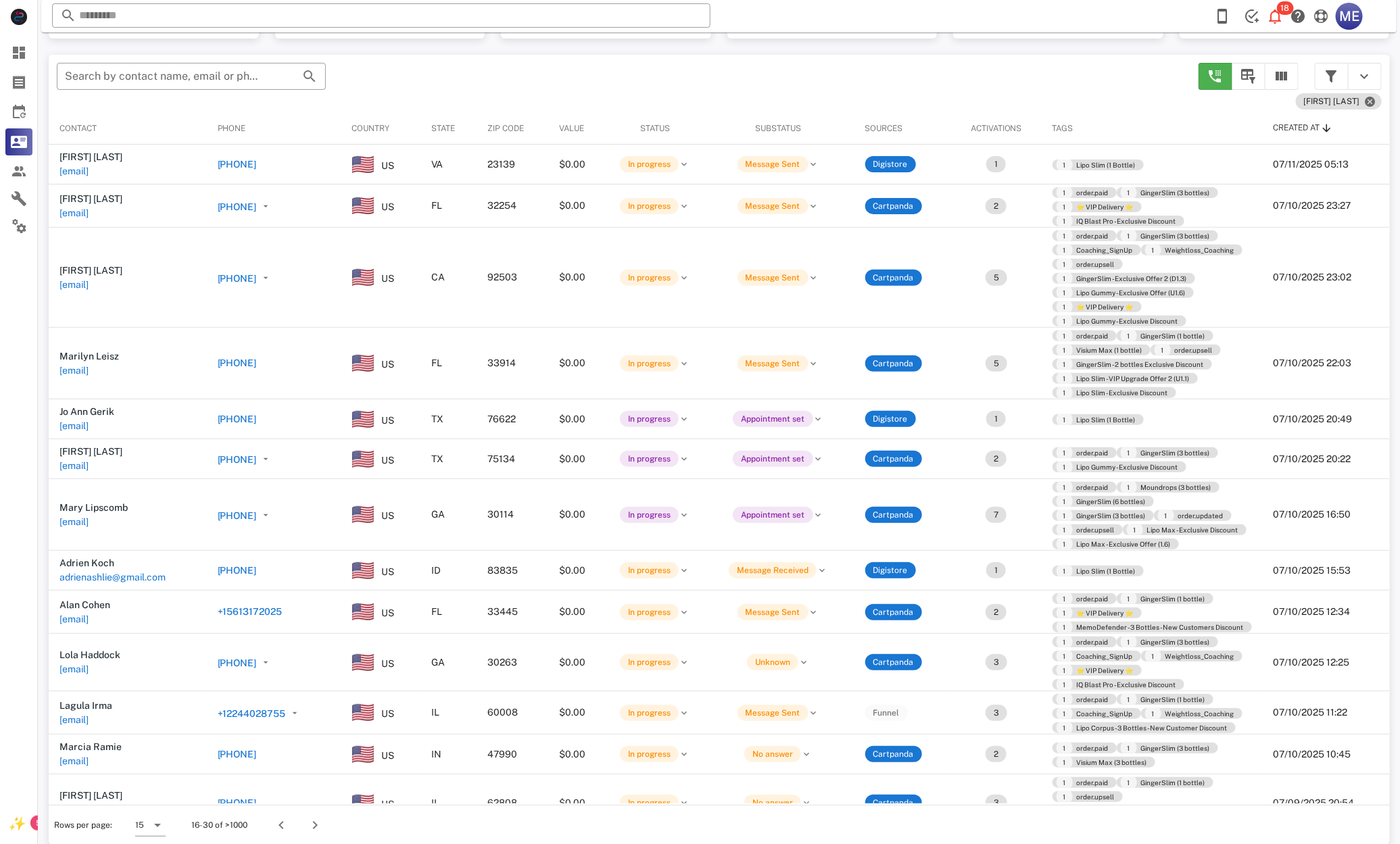 click on "[PHONE]" at bounding box center (237, 516) 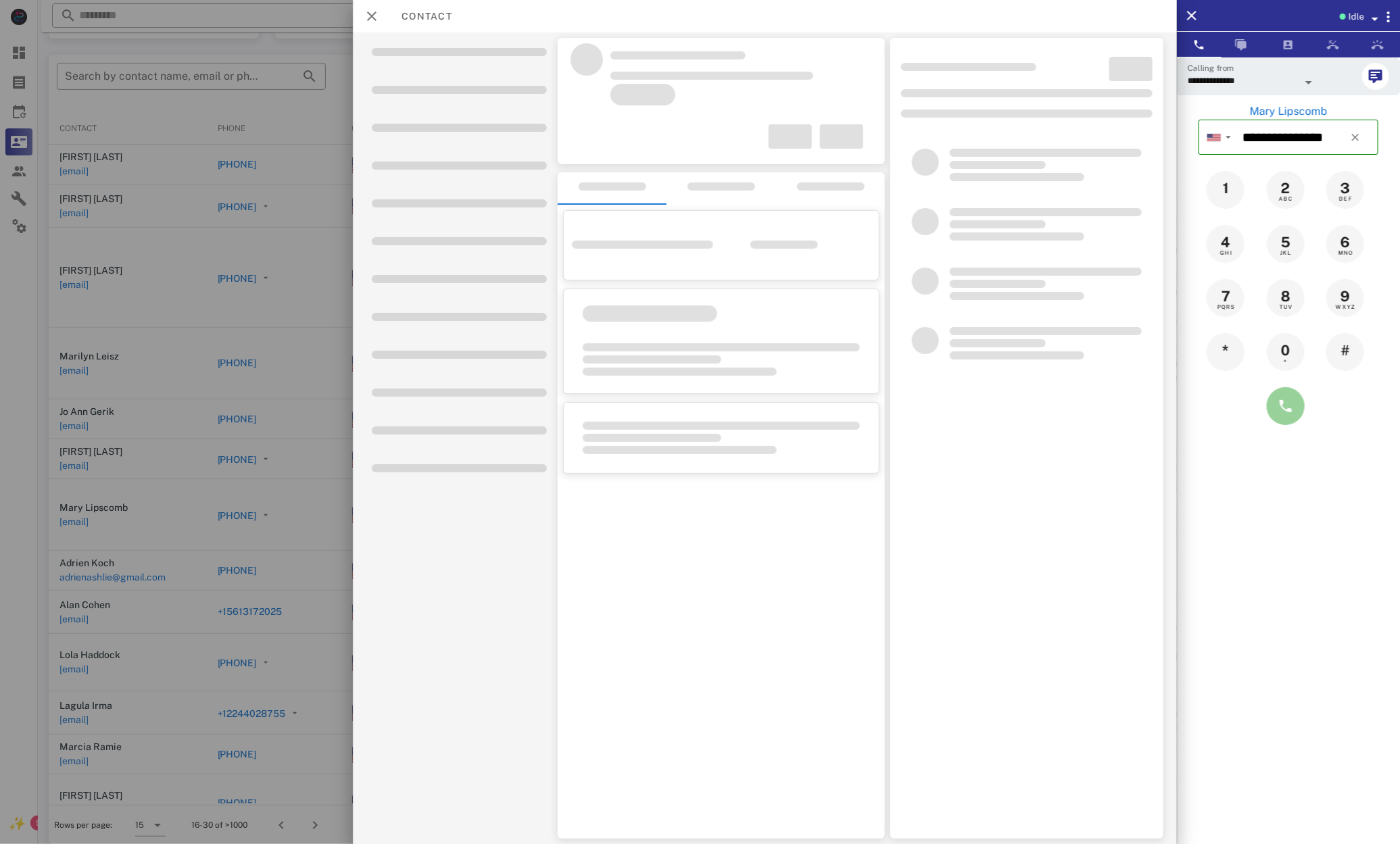 click at bounding box center [1286, 406] 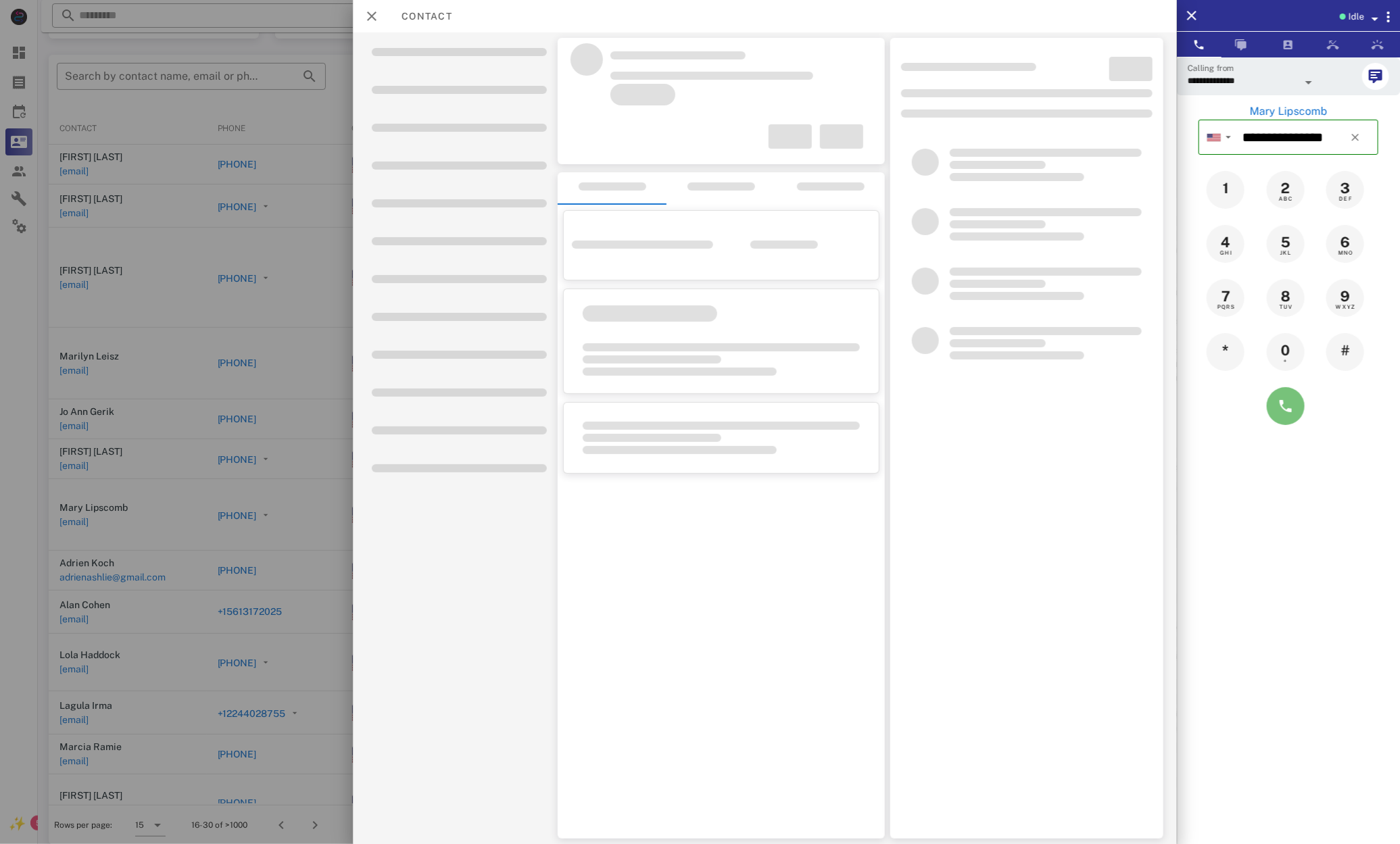 click at bounding box center [1286, 406] 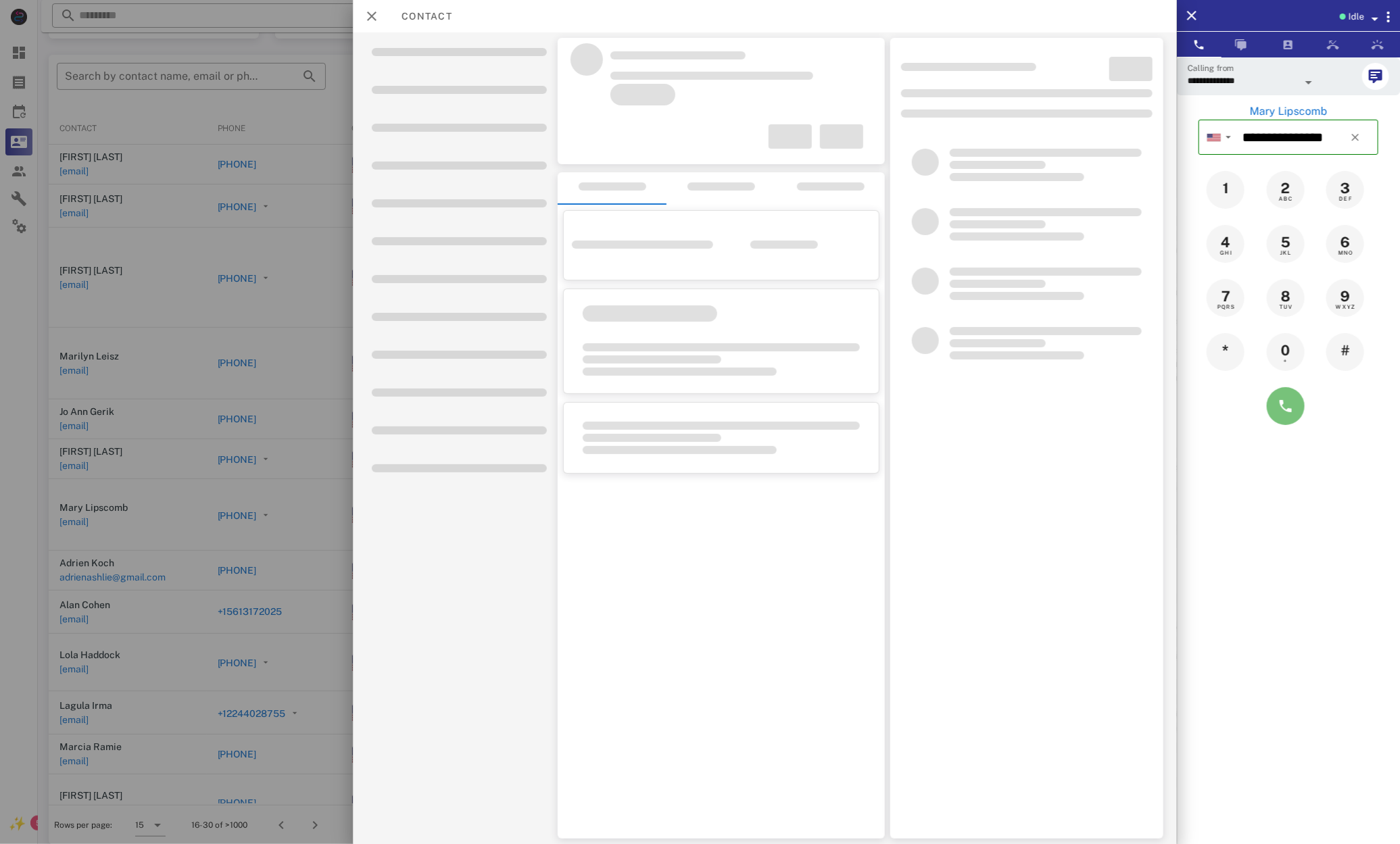 scroll, scrollTop: 128, scrollLeft: 0, axis: vertical 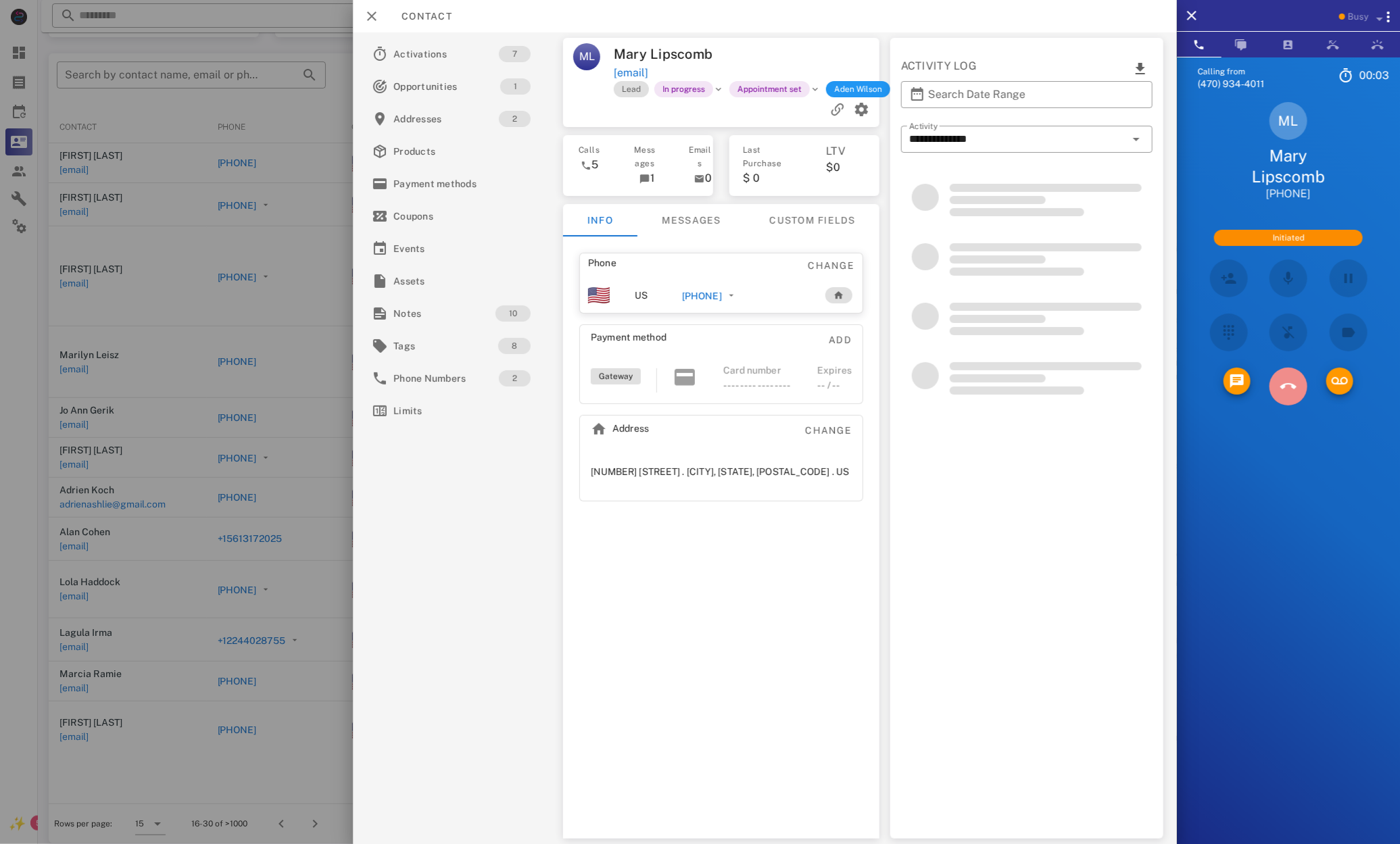 click at bounding box center (1288, 387) 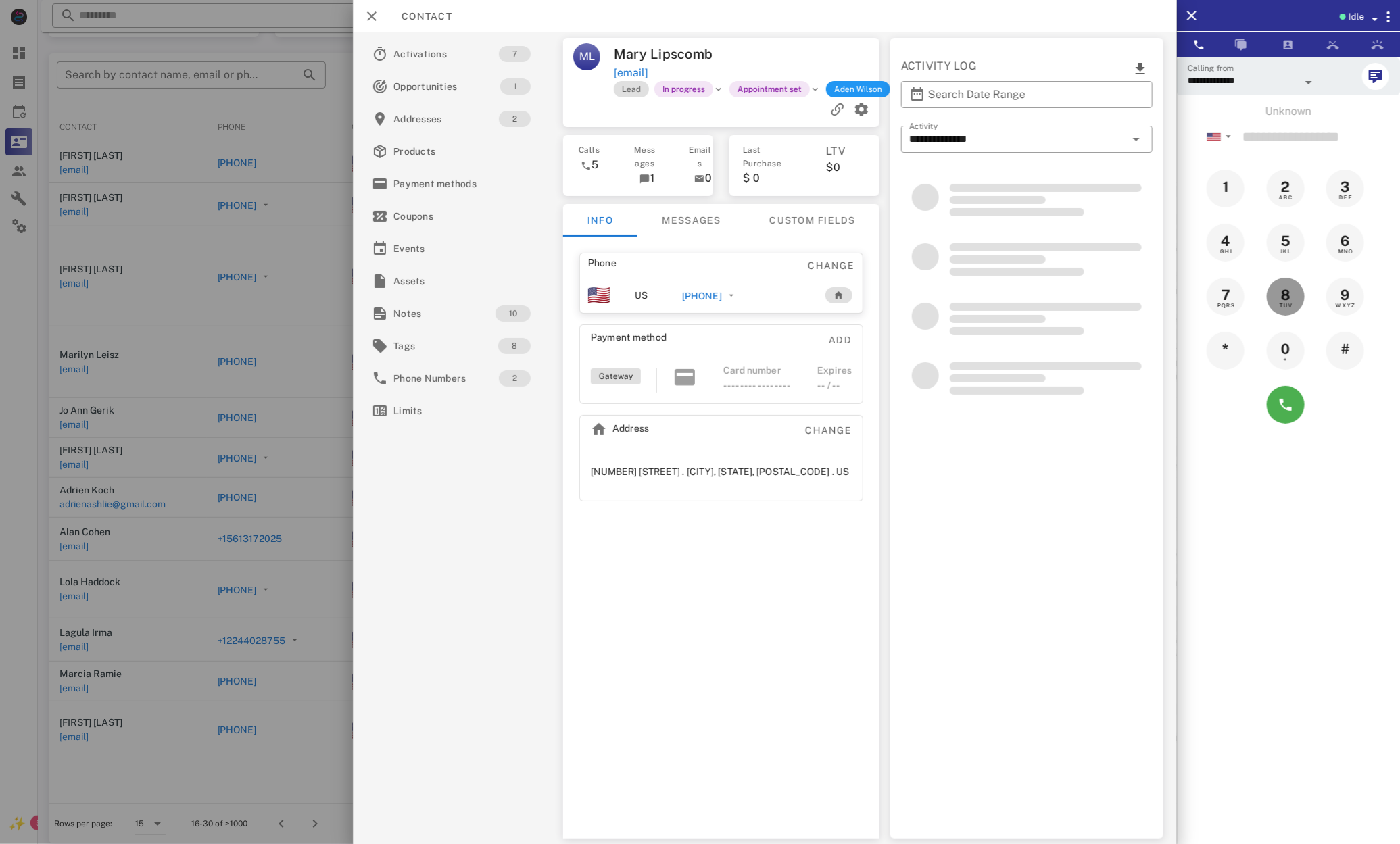drag, startPoint x: 1287, startPoint y: 379, endPoint x: 1197, endPoint y: 400, distance: 92.418 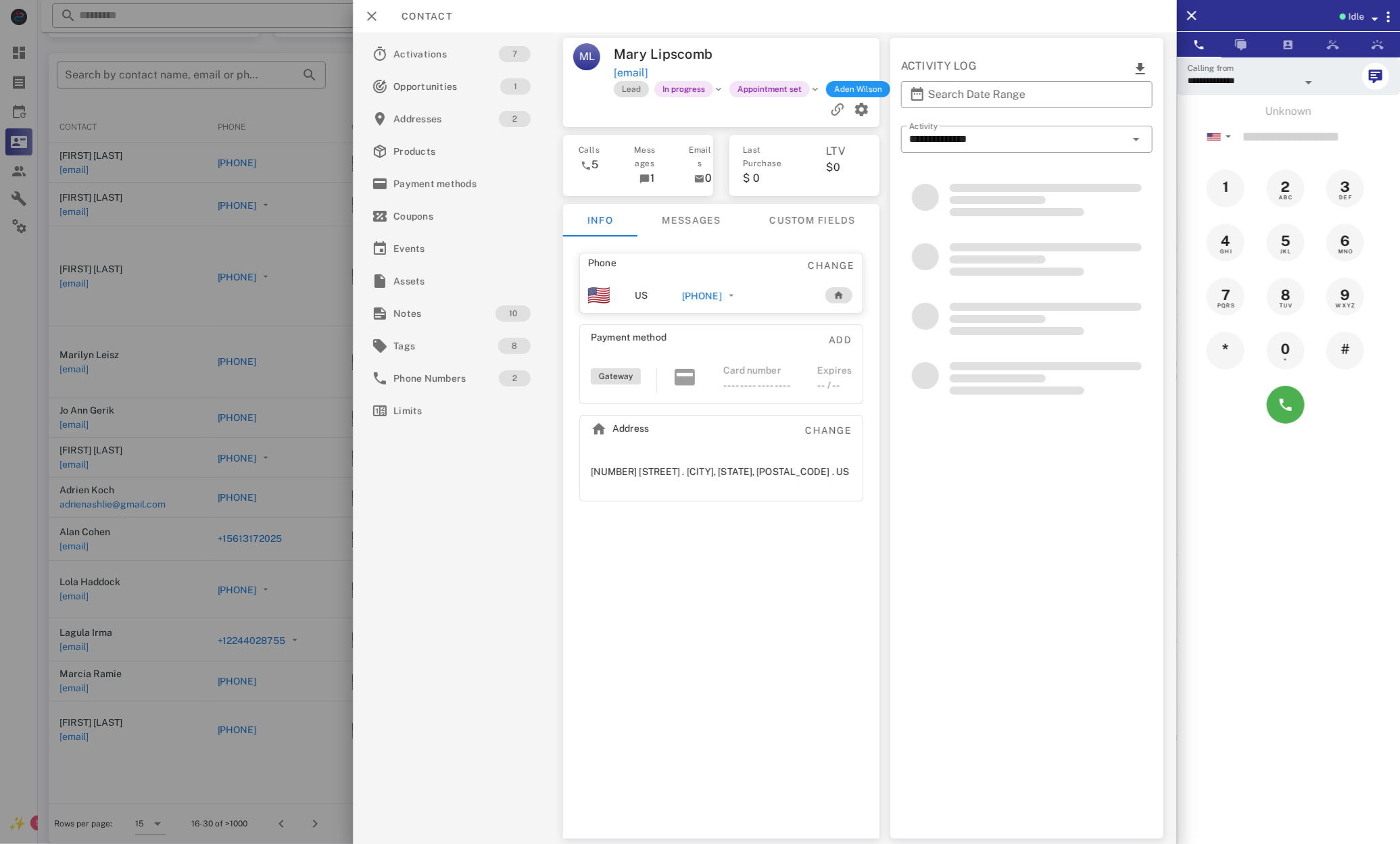 click at bounding box center (700, 422) 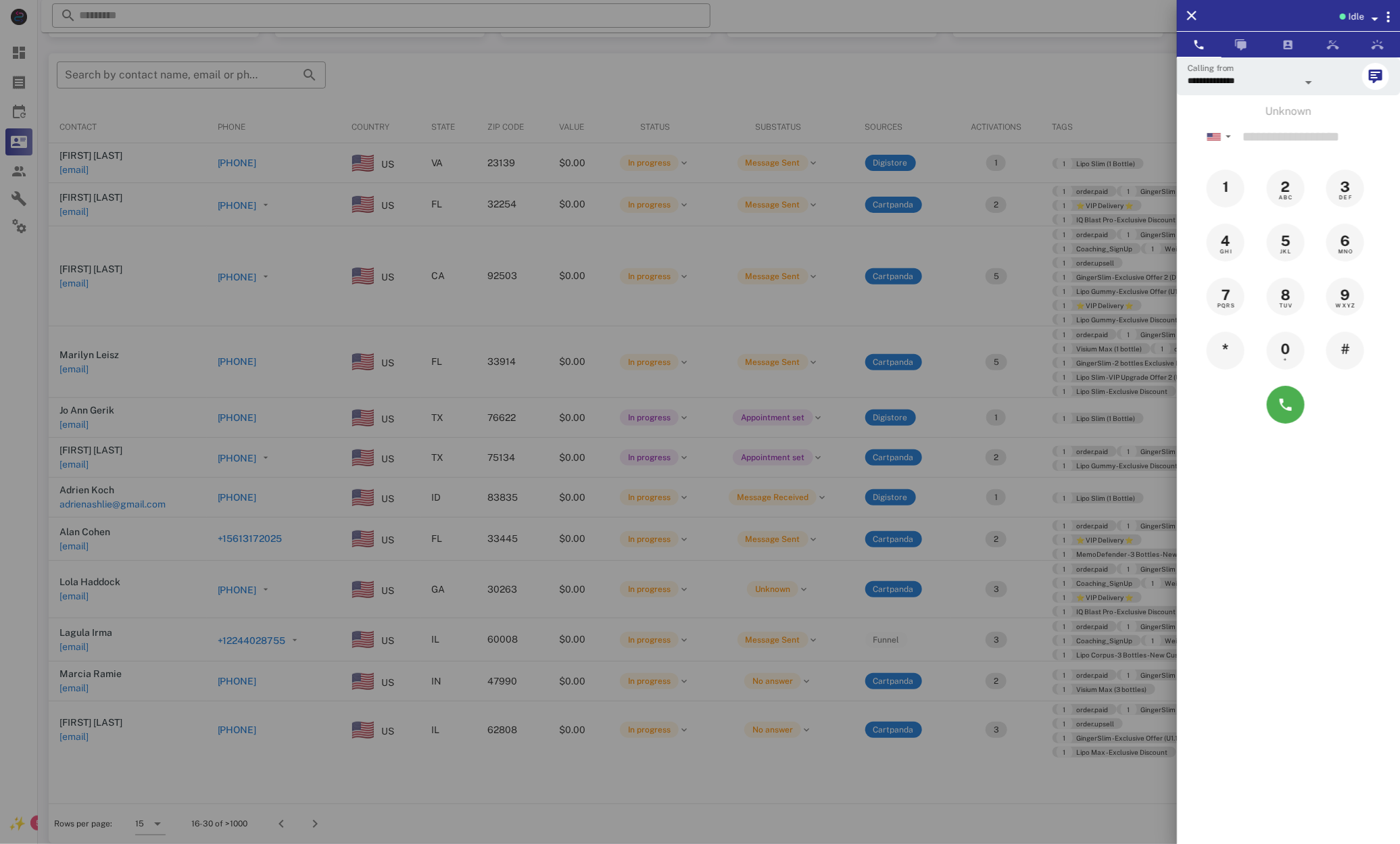 drag, startPoint x: 164, startPoint y: 310, endPoint x: 159, endPoint y: 316, distance: 7.81025 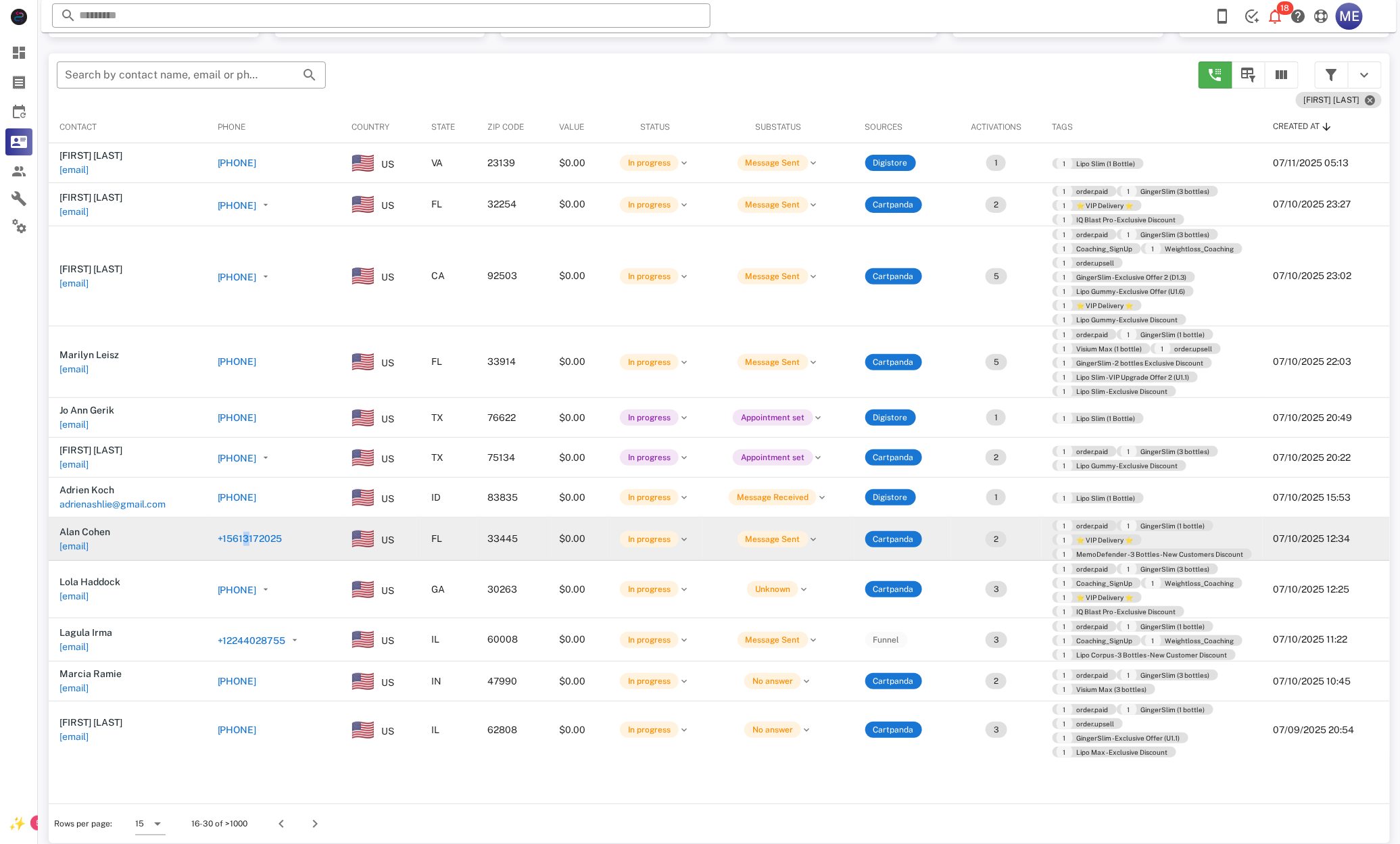 click on "+15613172025" at bounding box center [250, 539] 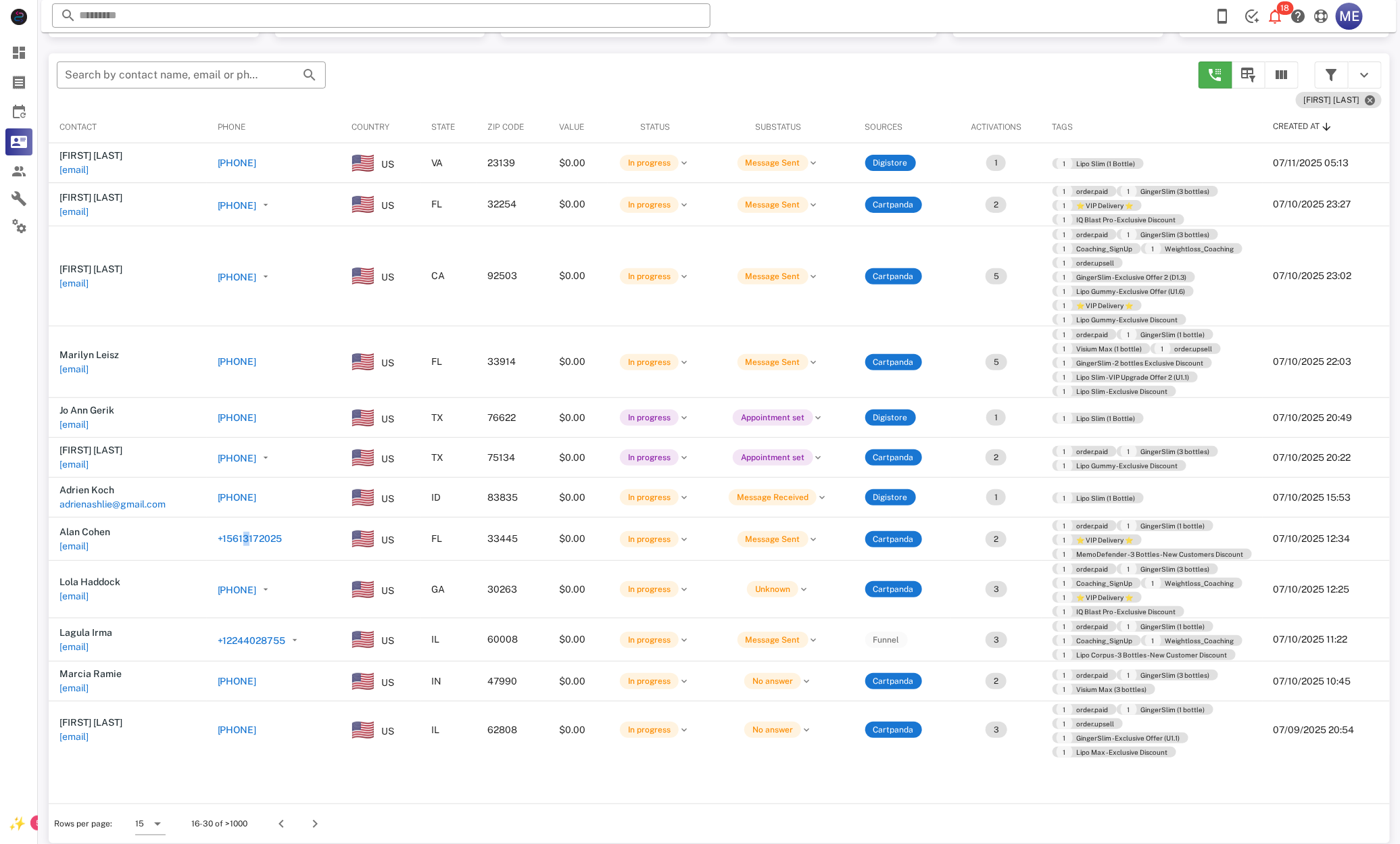 type on "**********" 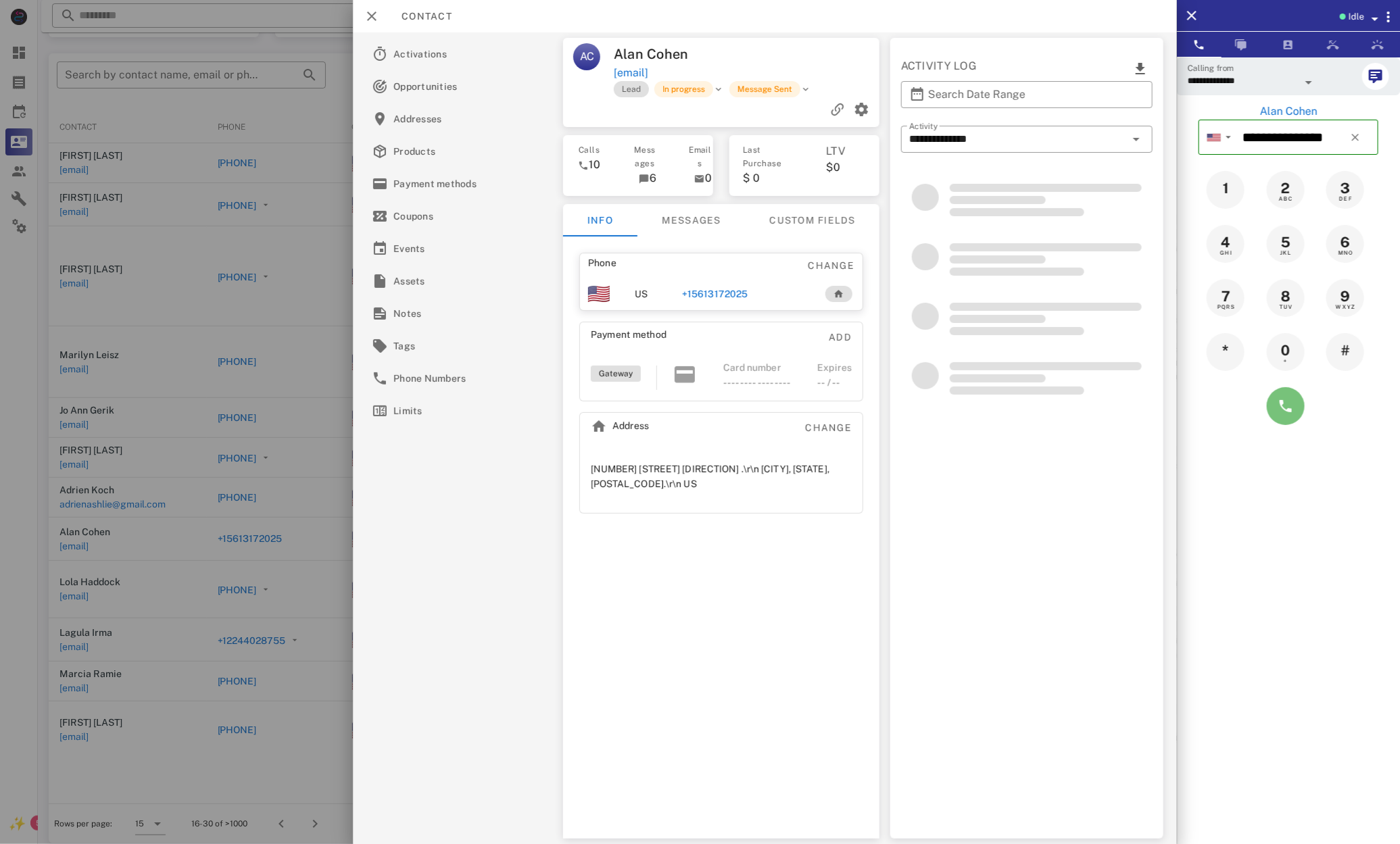 drag, startPoint x: 1297, startPoint y: 407, endPoint x: 1286, endPoint y: 408, distance: 11.04536 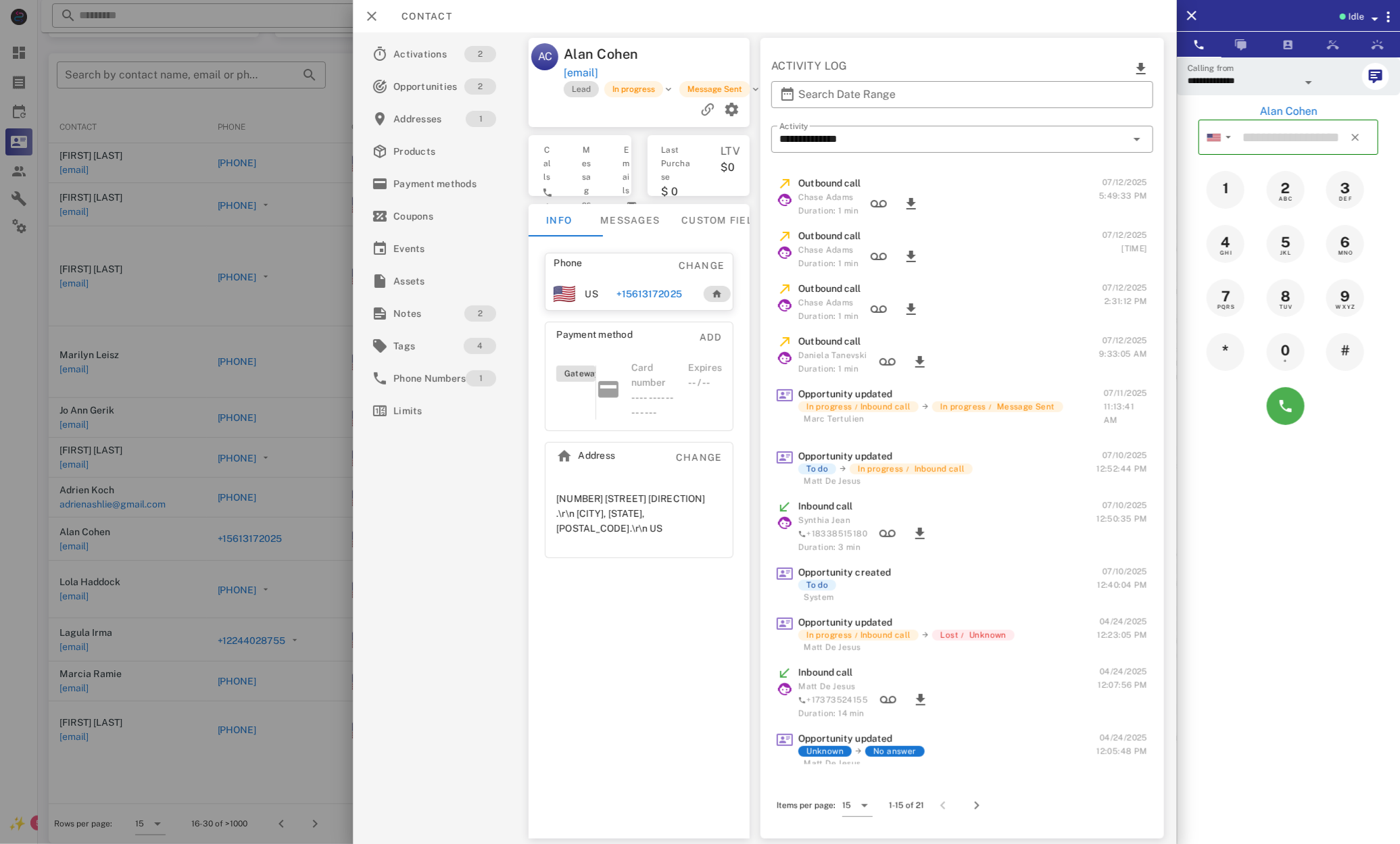 drag, startPoint x: 1269, startPoint y: 416, endPoint x: 1238, endPoint y: 426, distance: 32.57299 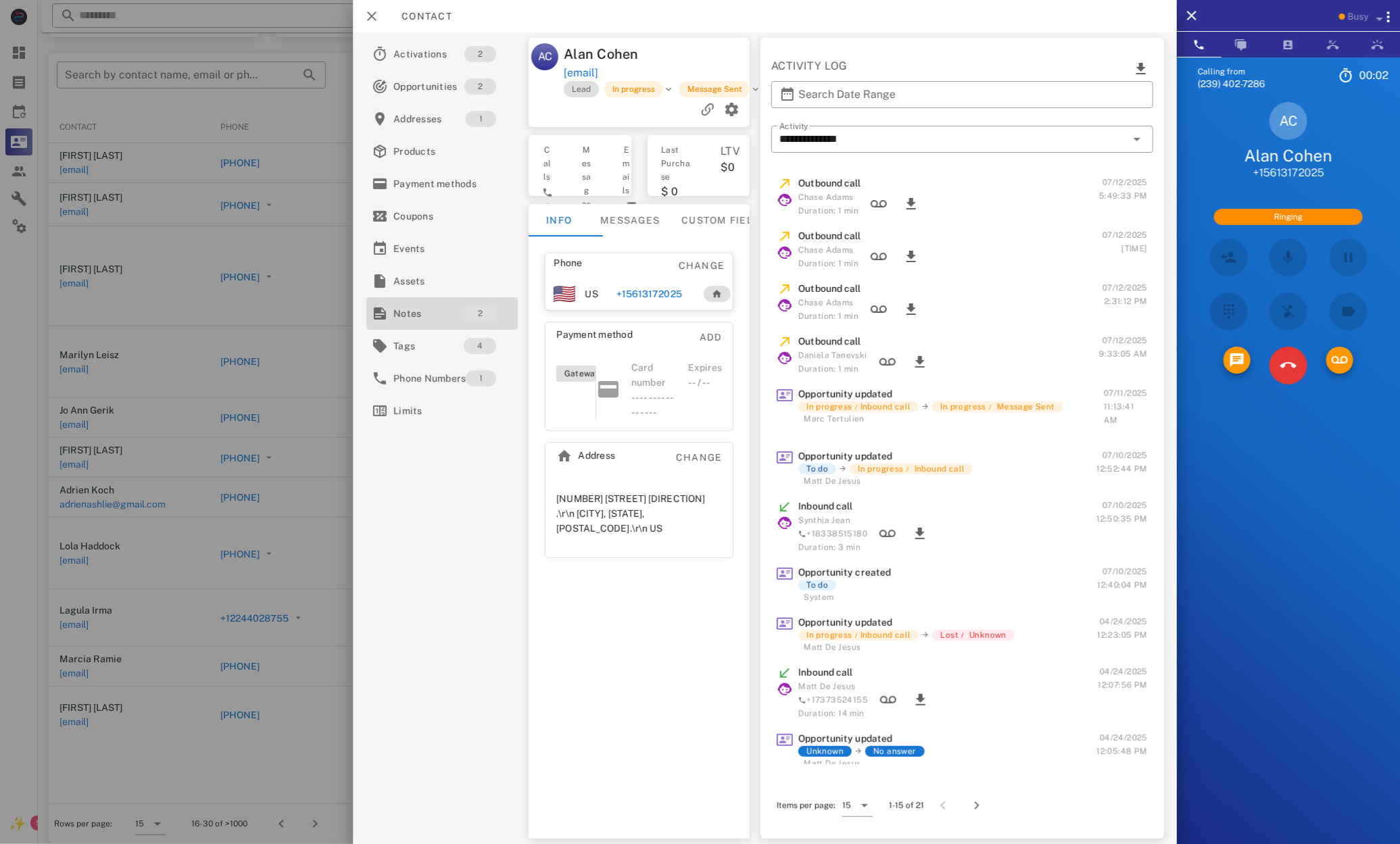 click on "Notes" at bounding box center [429, 314] 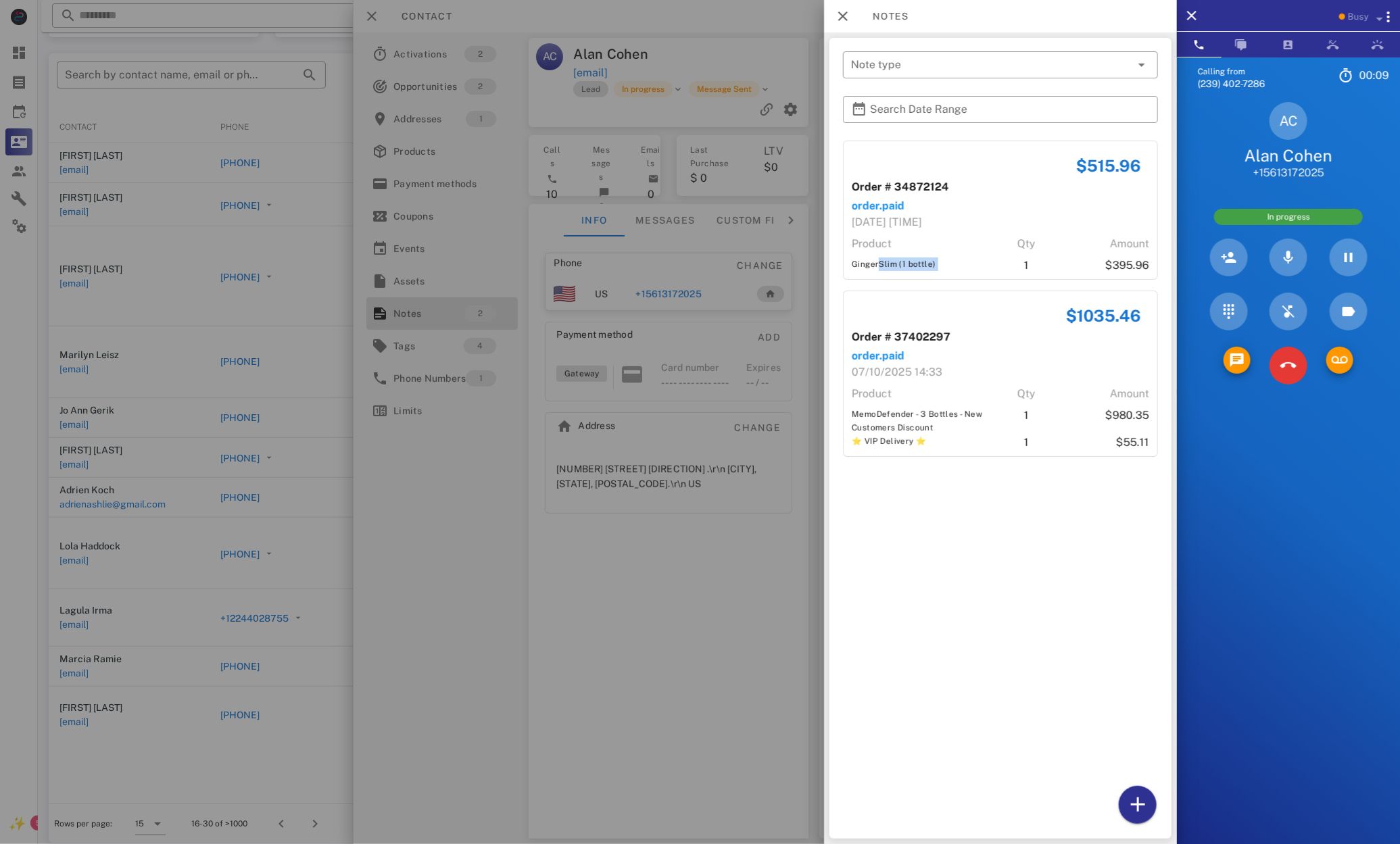 drag, startPoint x: 874, startPoint y: 262, endPoint x: 1005, endPoint y: 264, distance: 131.01527 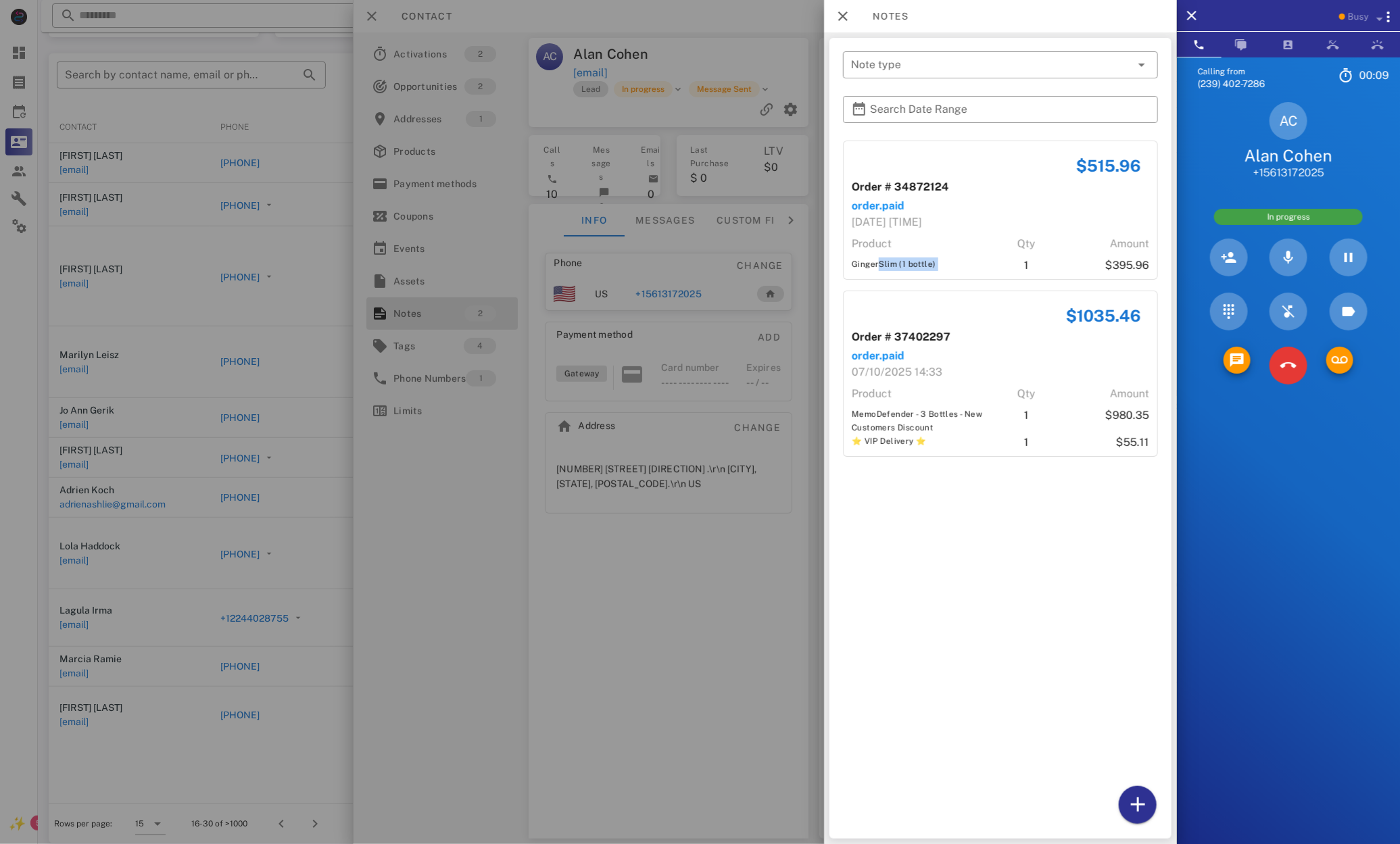 click on "Product Qty Amount  GingerSlim (1 bottle)  1 $395.96" at bounding box center [1000, 252] 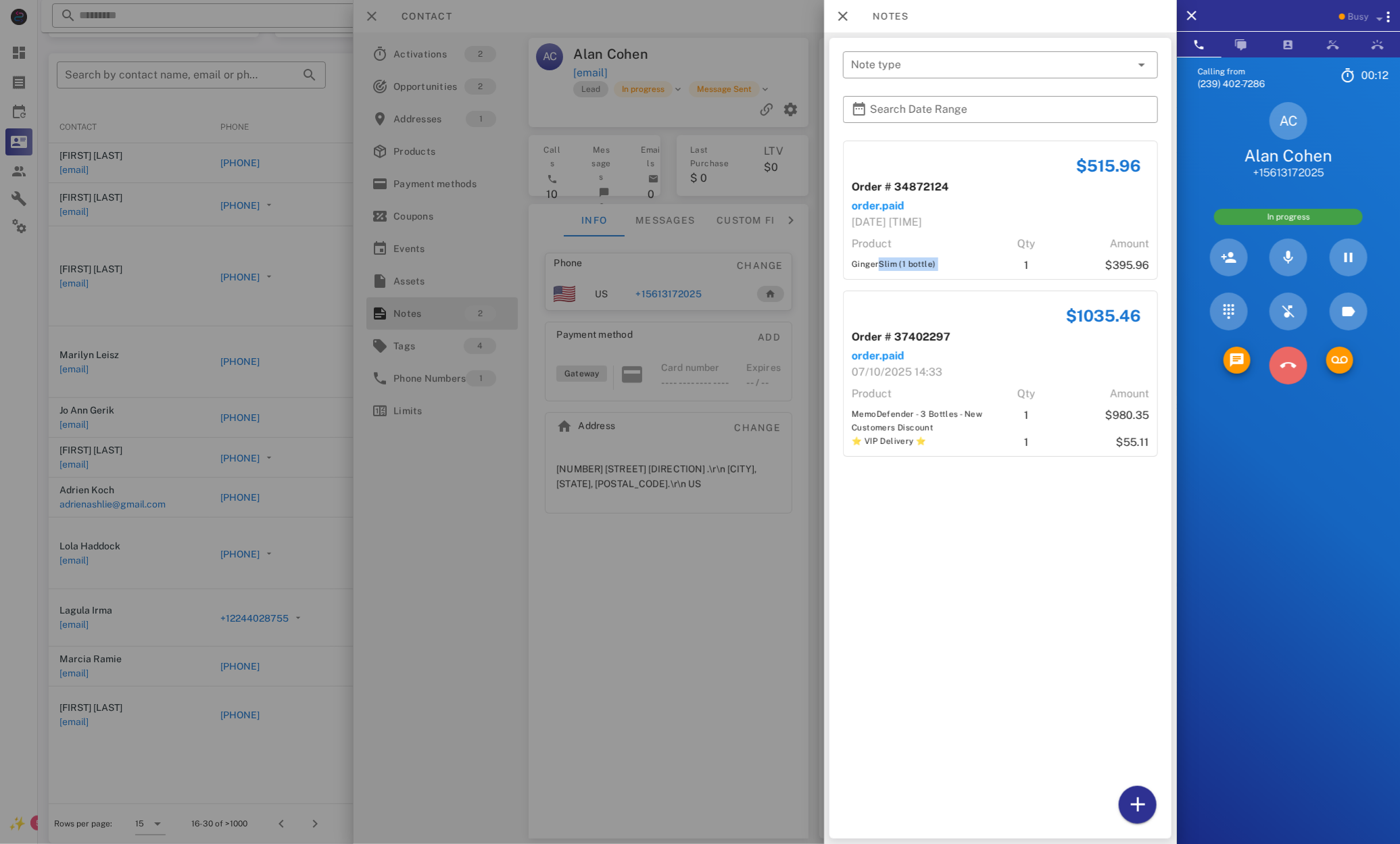 click at bounding box center [1288, 366] 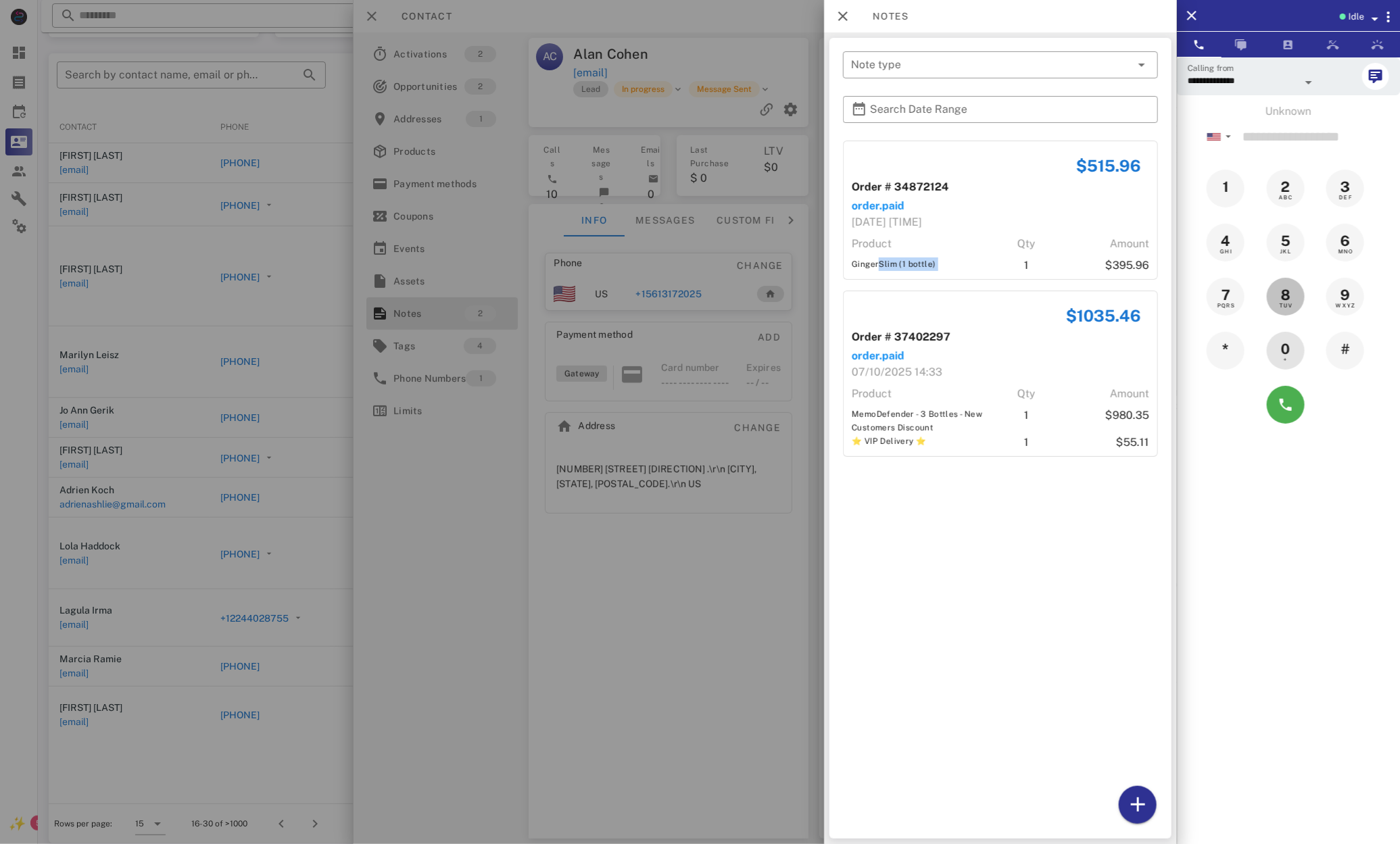 drag, startPoint x: 1296, startPoint y: 362, endPoint x: 1284, endPoint y: 365, distance: 12.369317 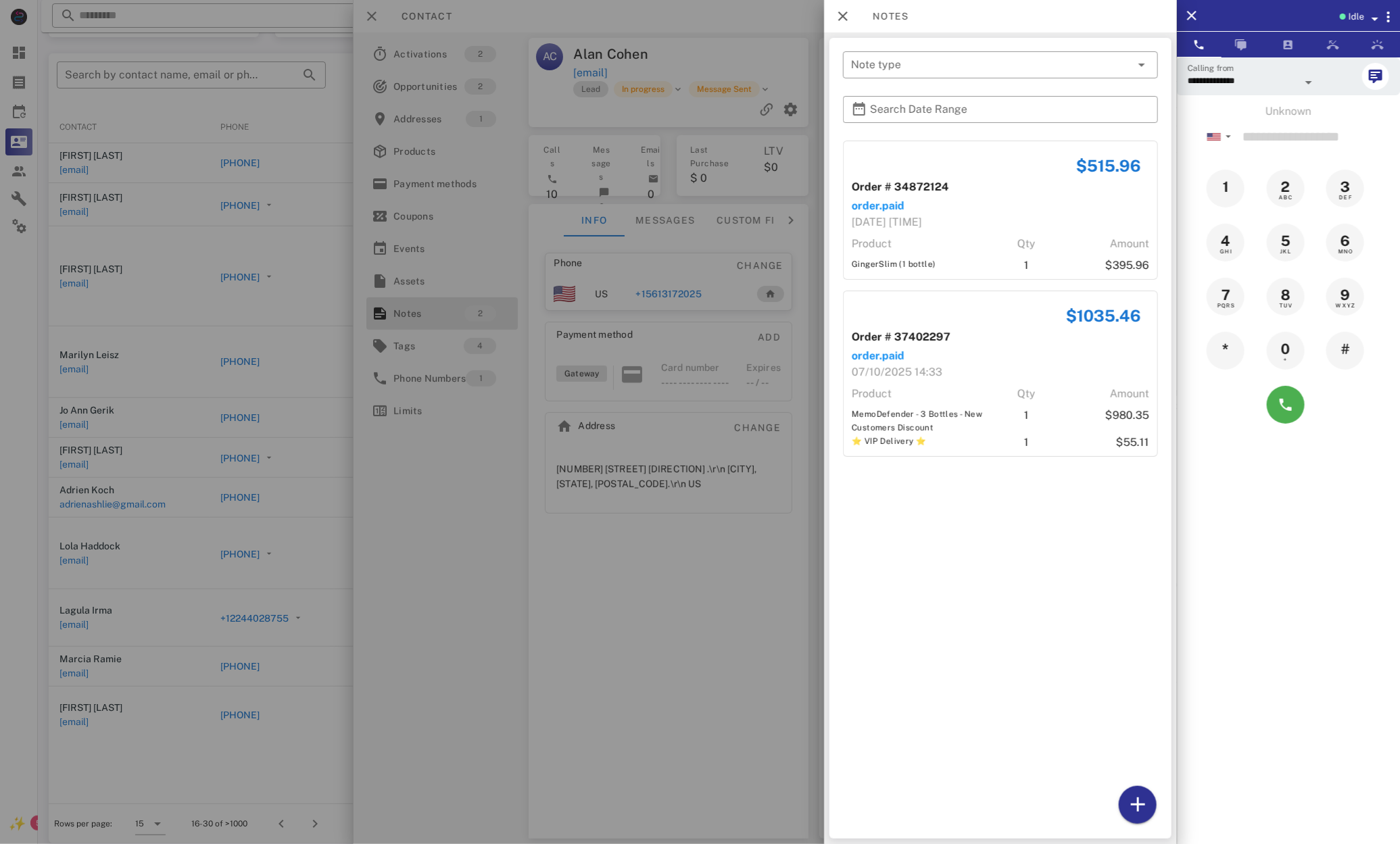 drag, startPoint x: 480, startPoint y: 521, endPoint x: 257, endPoint y: 522, distance: 223.00224 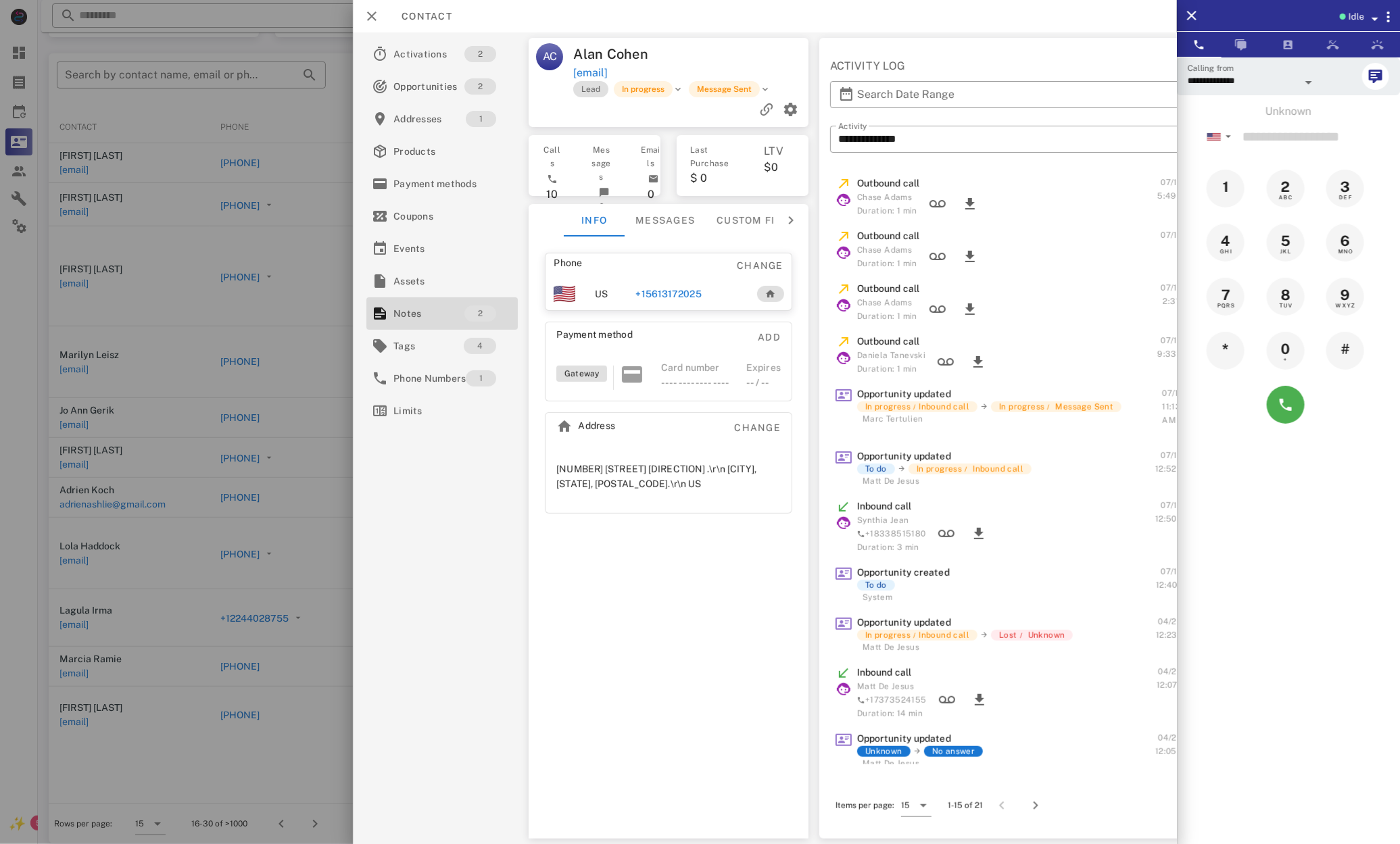 click at bounding box center [700, 422] 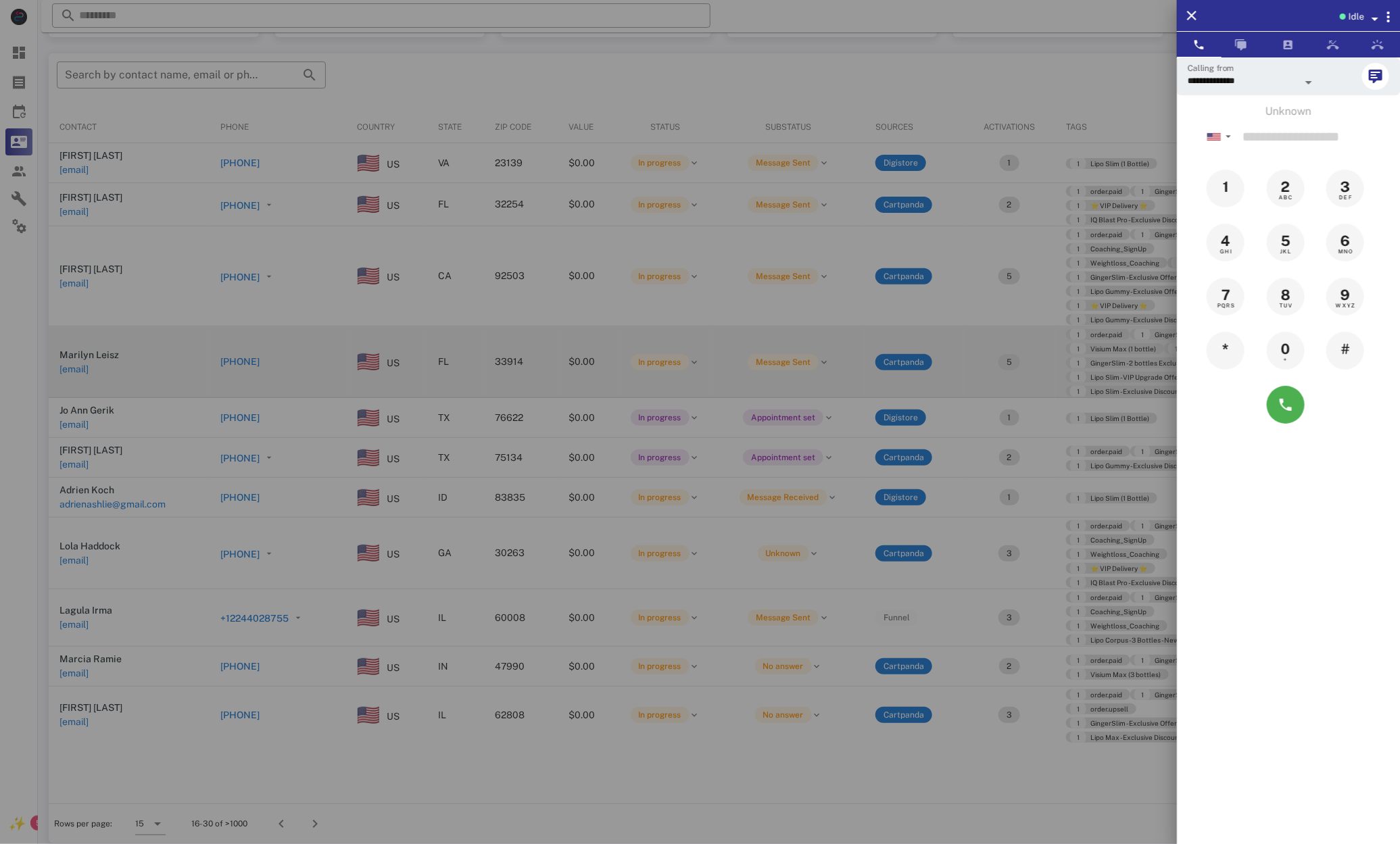 click at bounding box center [700, 422] 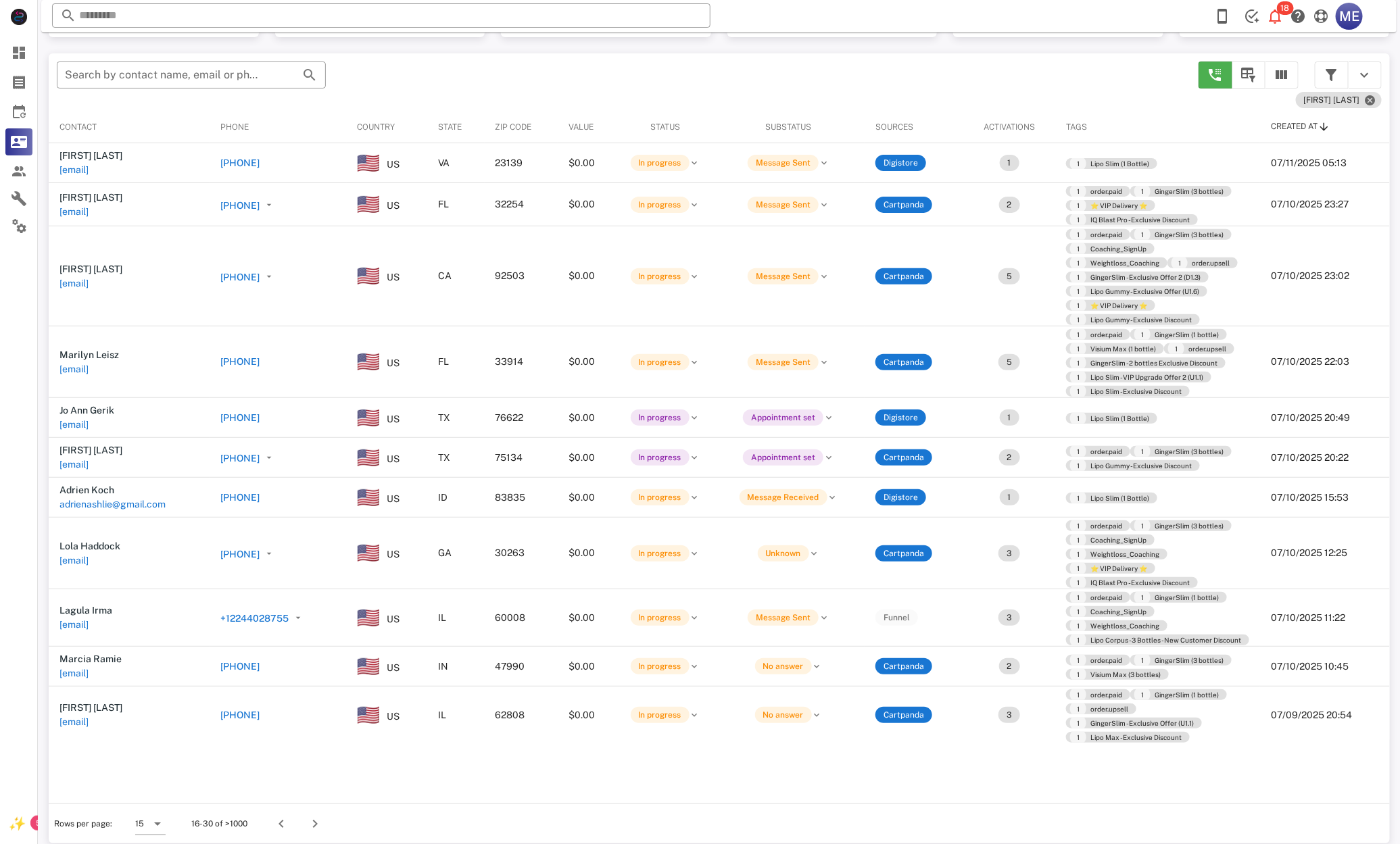 drag, startPoint x: 289, startPoint y: 362, endPoint x: 280, endPoint y: 364, distance: 9.219544 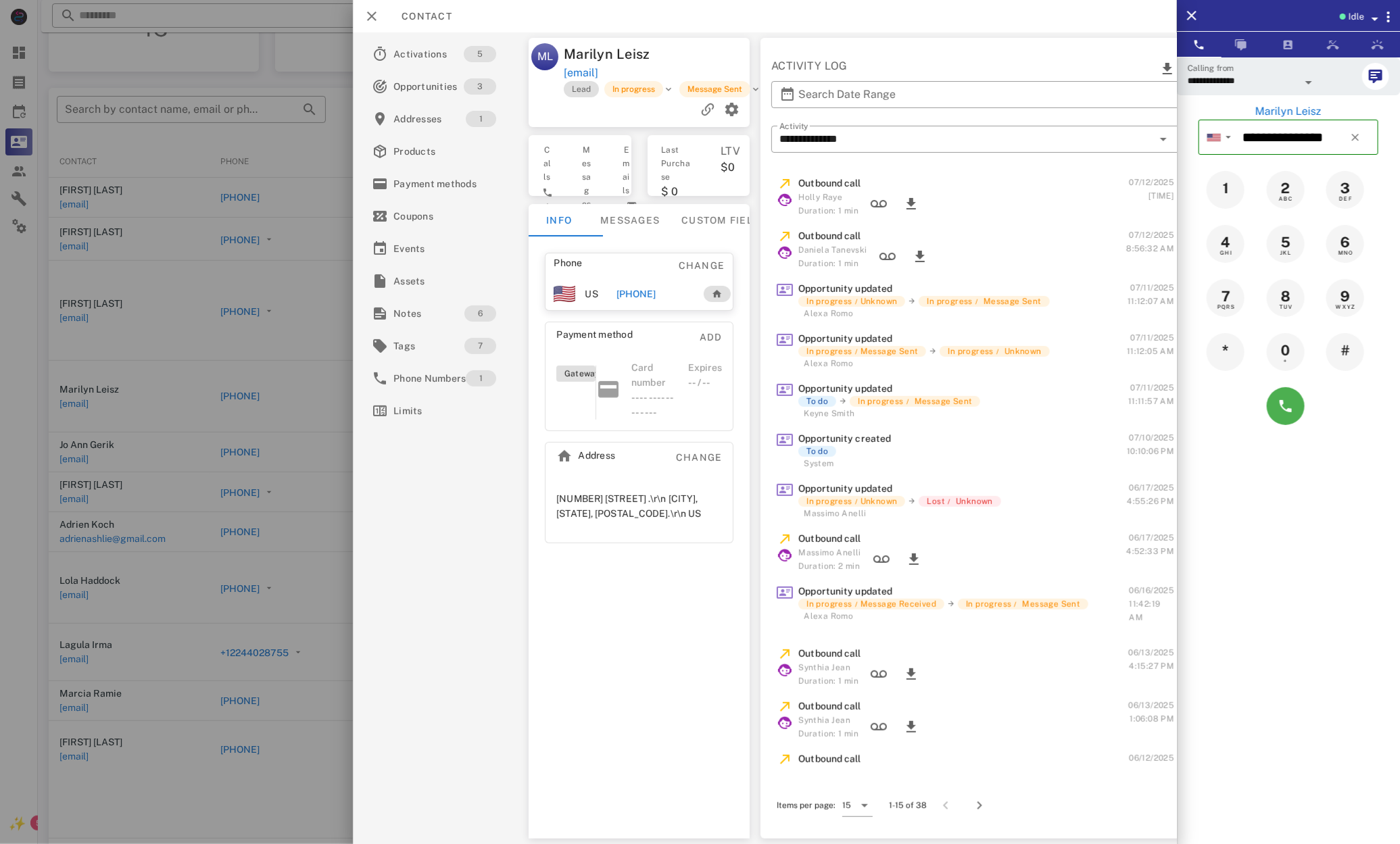 scroll, scrollTop: 86, scrollLeft: 0, axis: vertical 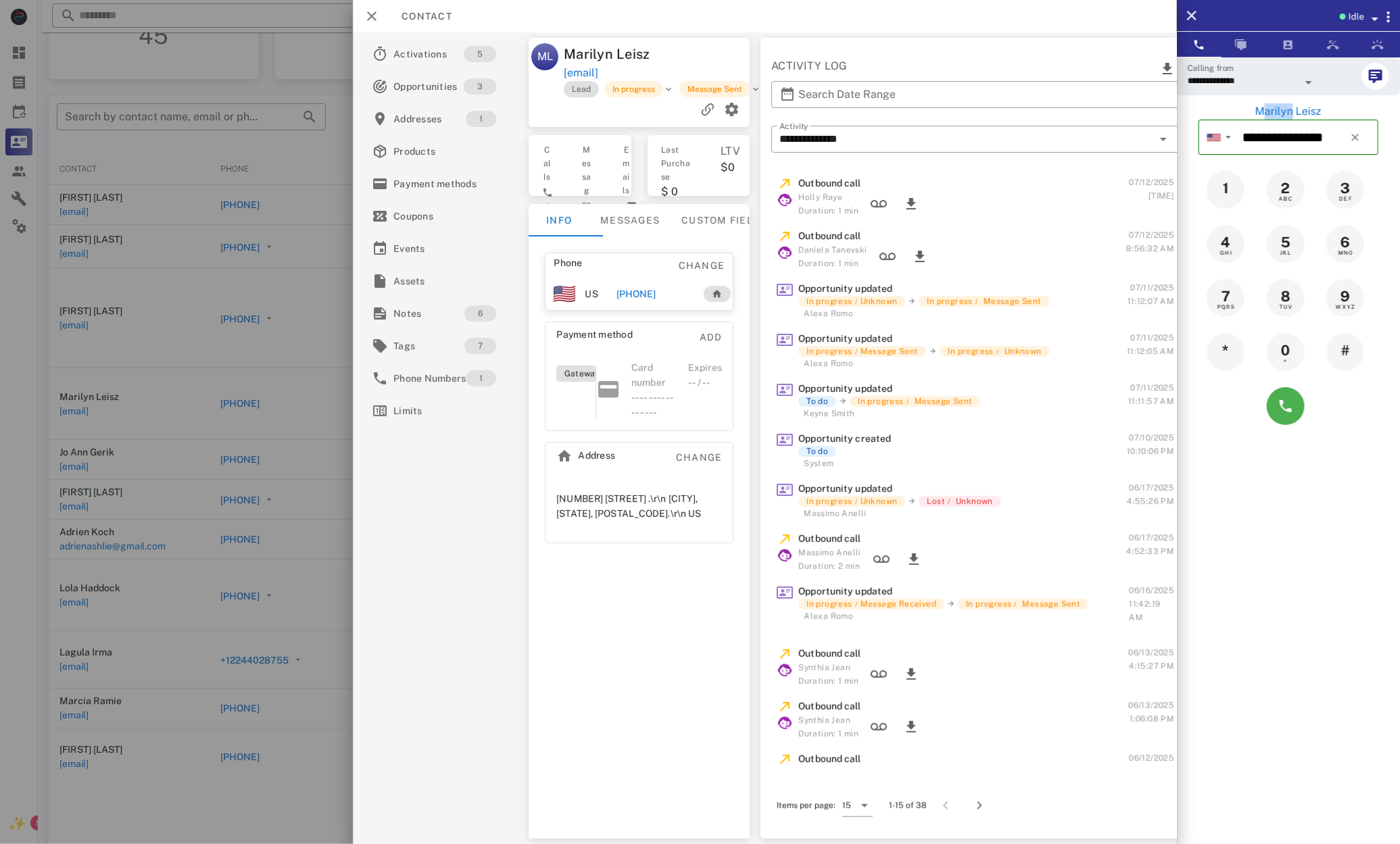 drag, startPoint x: 1257, startPoint y: 111, endPoint x: 1290, endPoint y: 114, distance: 33.136083 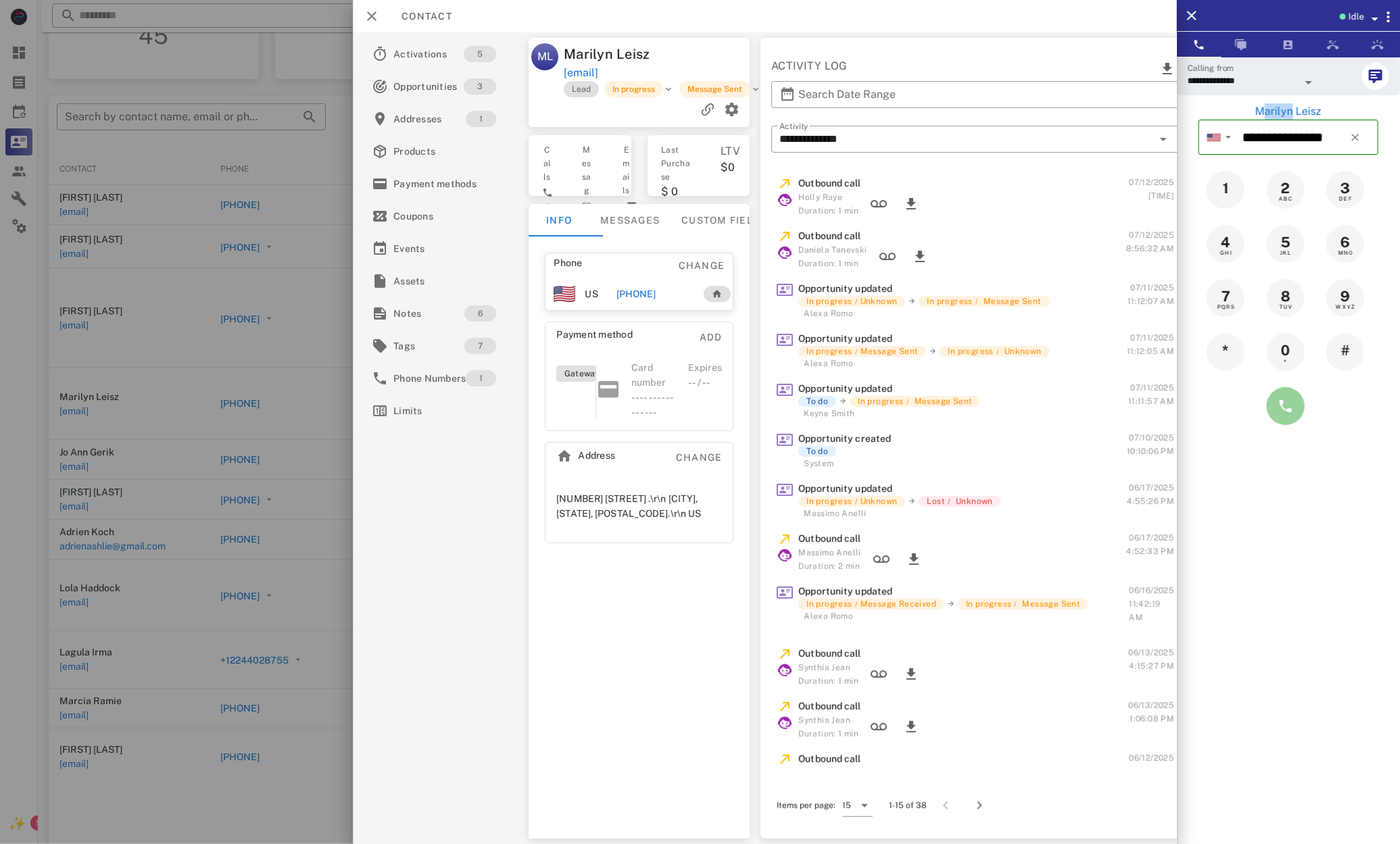 drag, startPoint x: 1270, startPoint y: 411, endPoint x: 1248, endPoint y: 414, distance: 22.2036 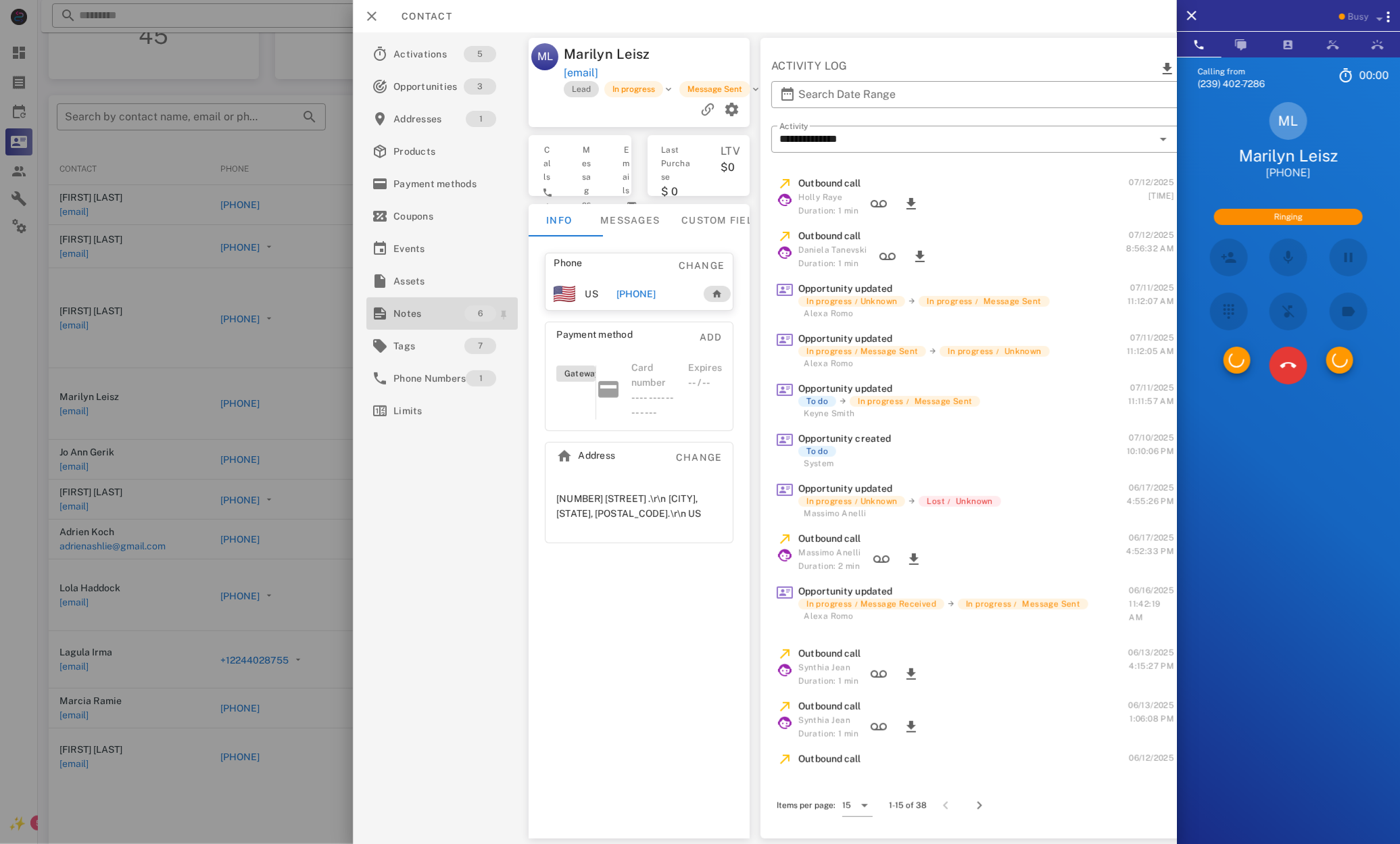click on "Notes" at bounding box center [429, 314] 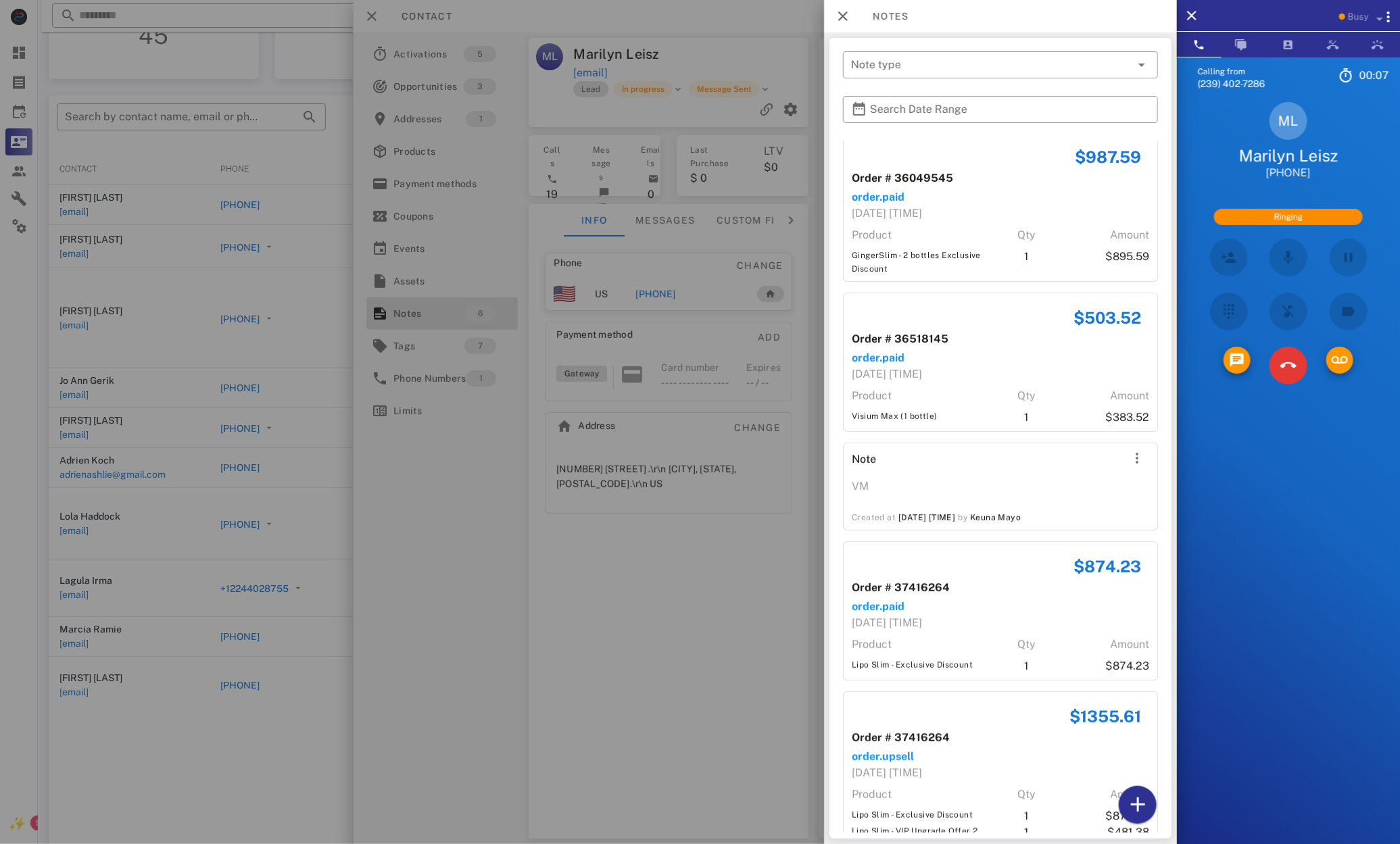 scroll, scrollTop: 200, scrollLeft: 0, axis: vertical 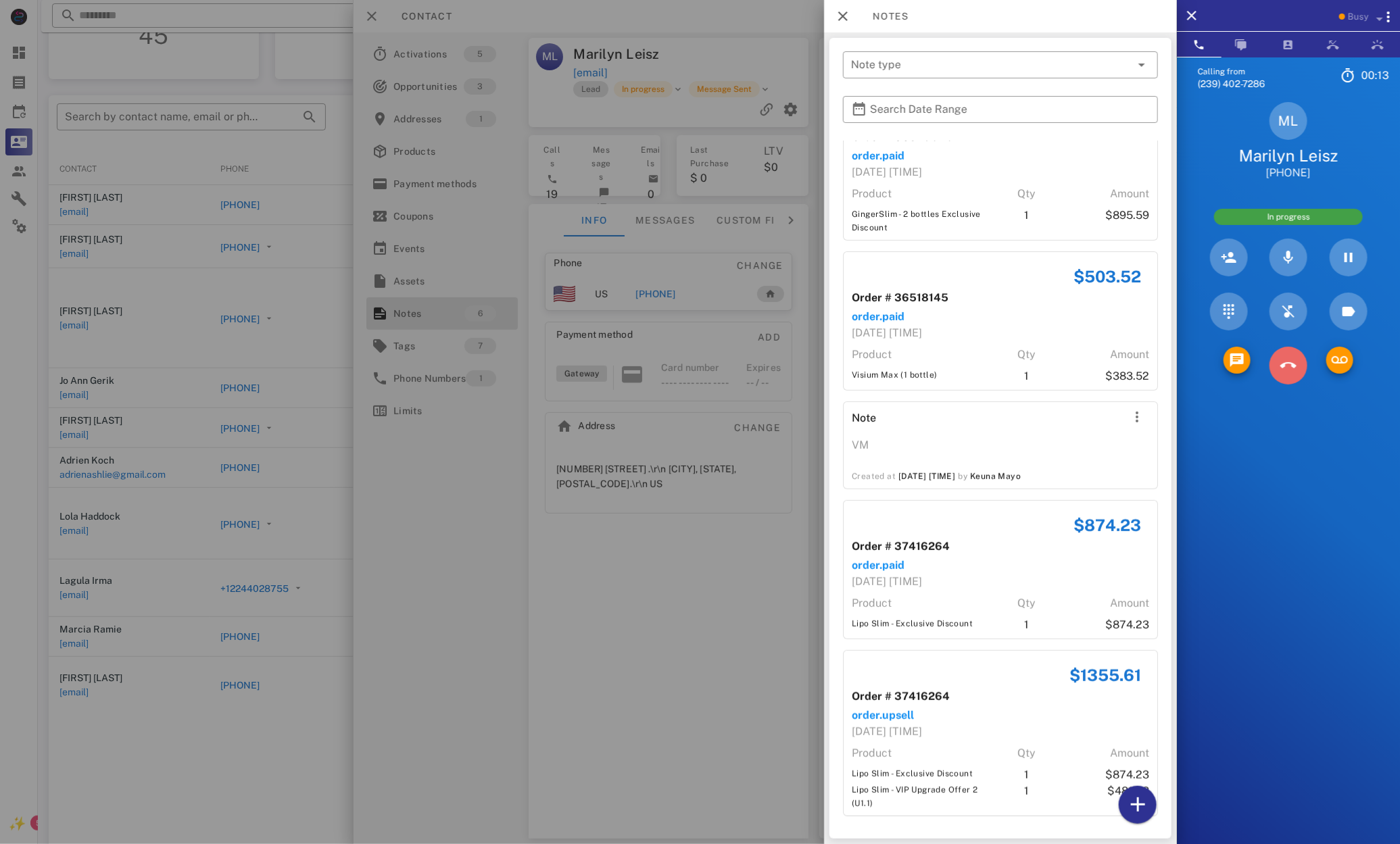 drag, startPoint x: 1288, startPoint y: 366, endPoint x: 1281, endPoint y: 367, distance: 7.071068 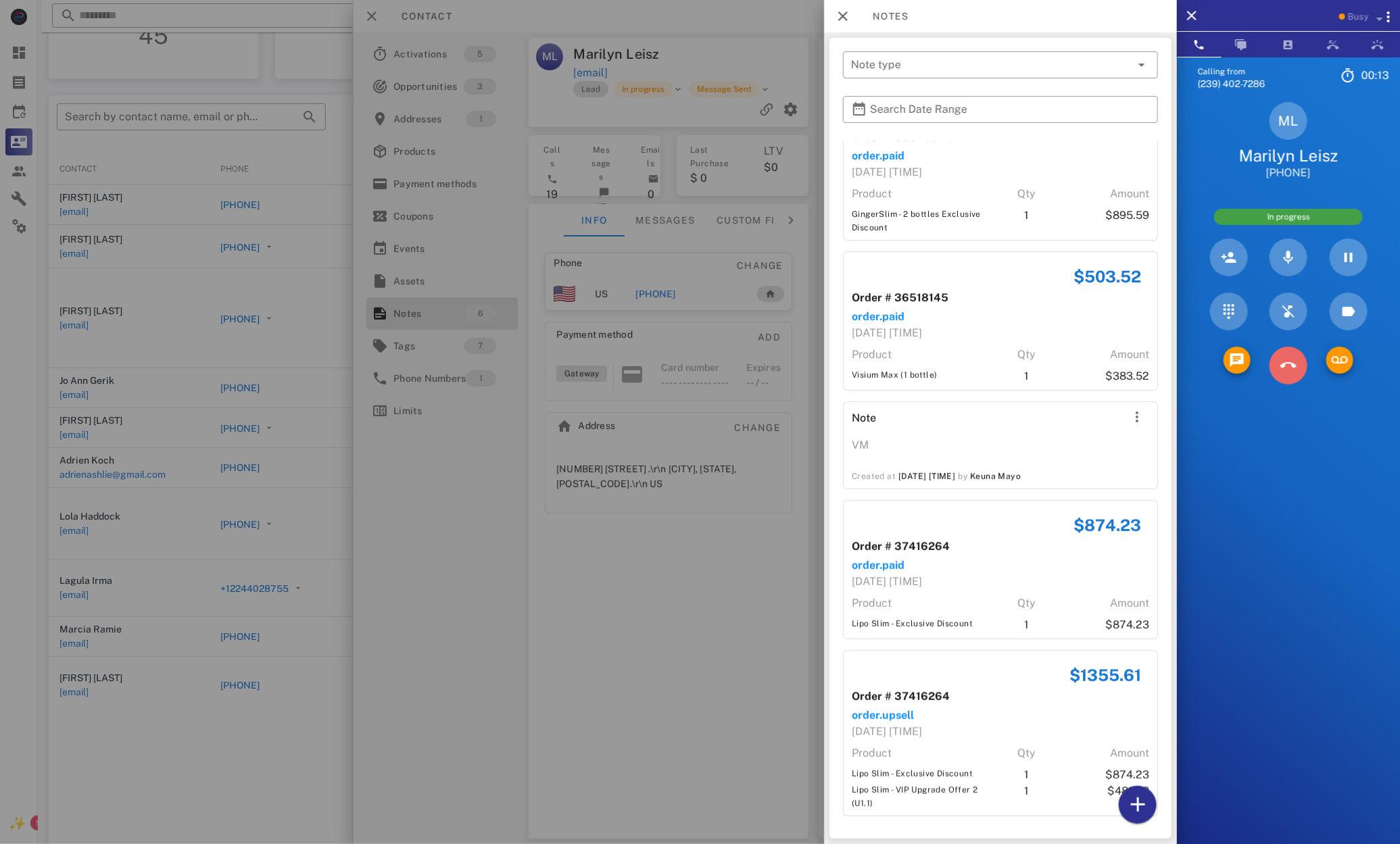 click at bounding box center (1288, 366) 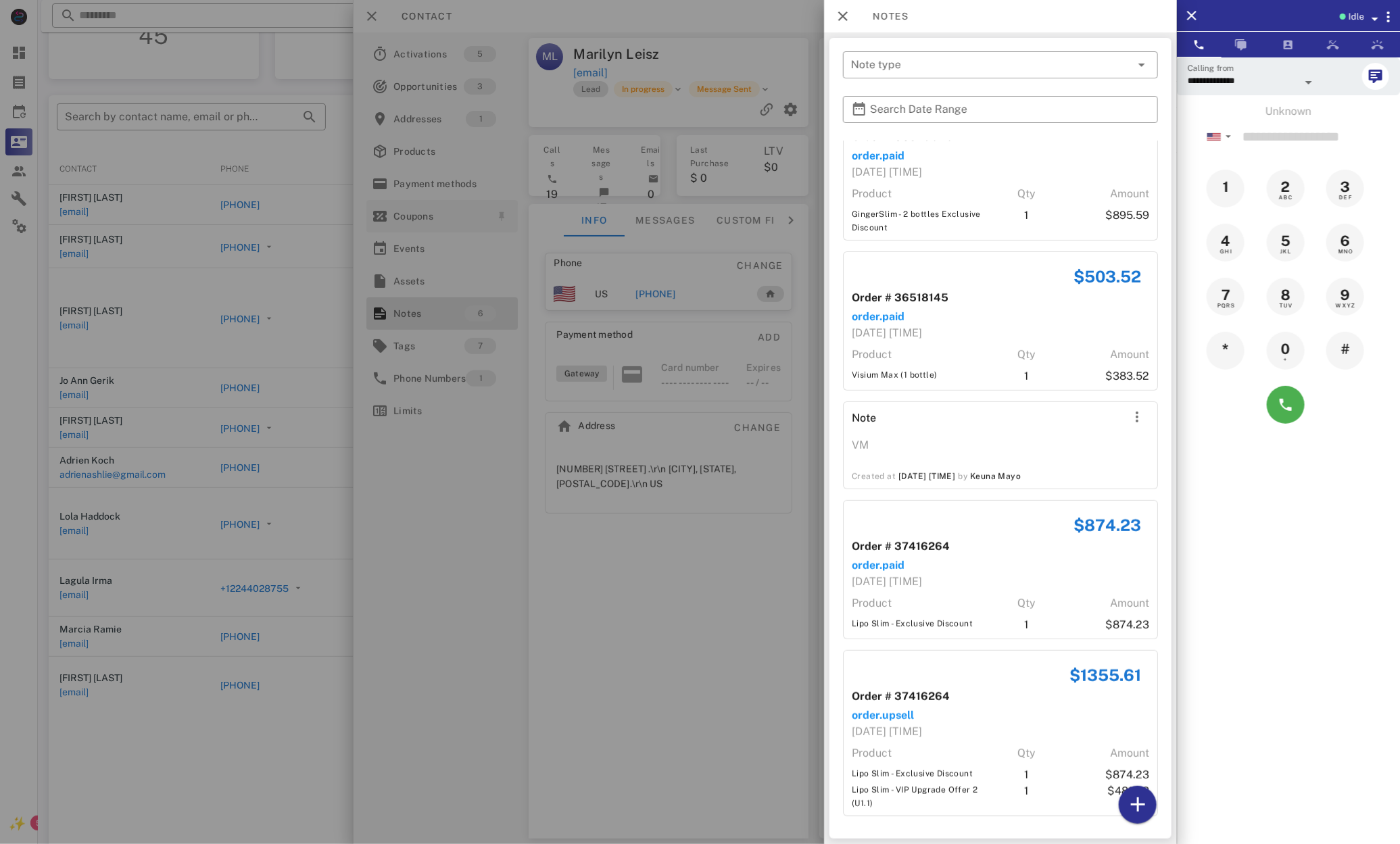 click at bounding box center (700, 422) 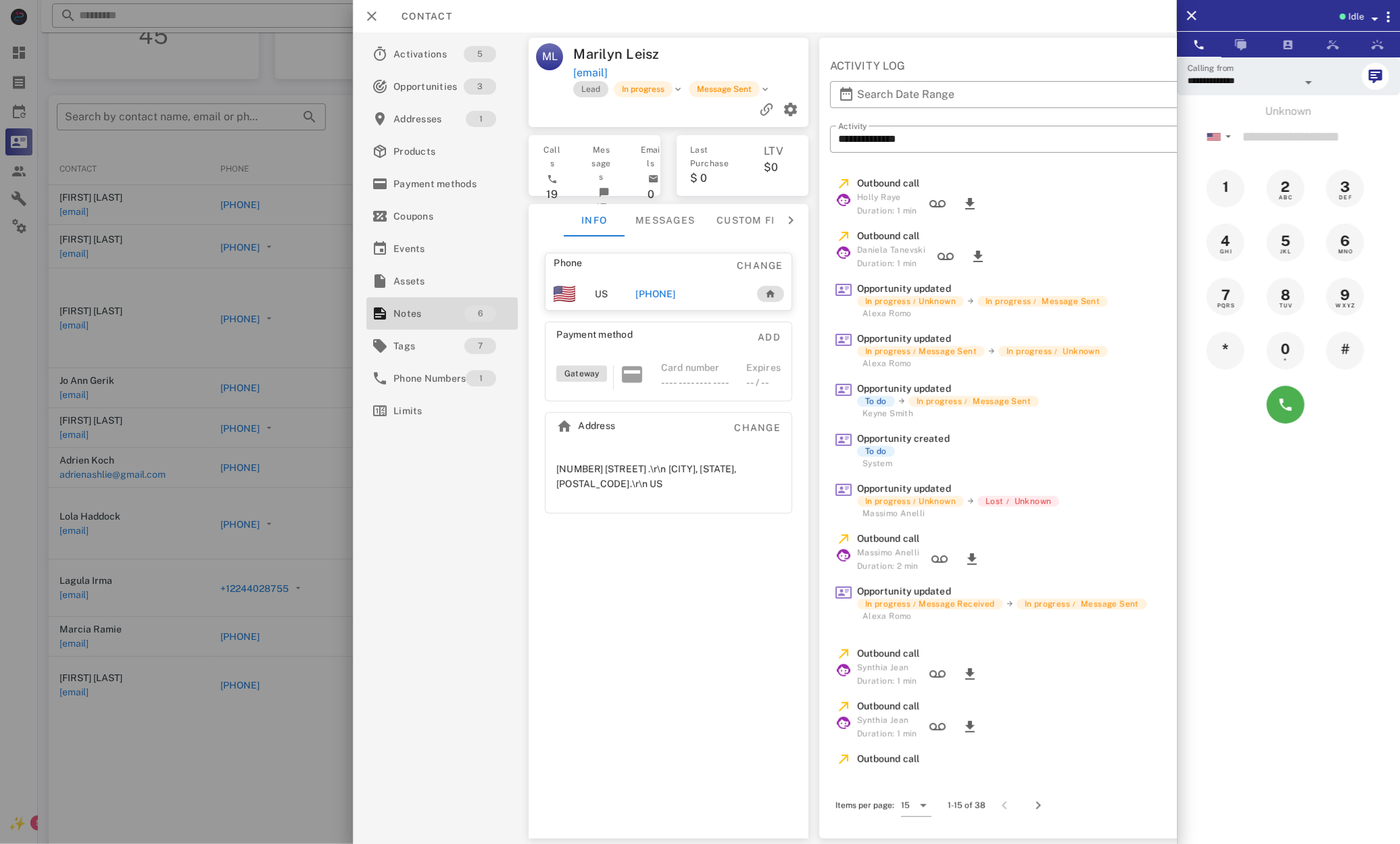 click at bounding box center [700, 422] 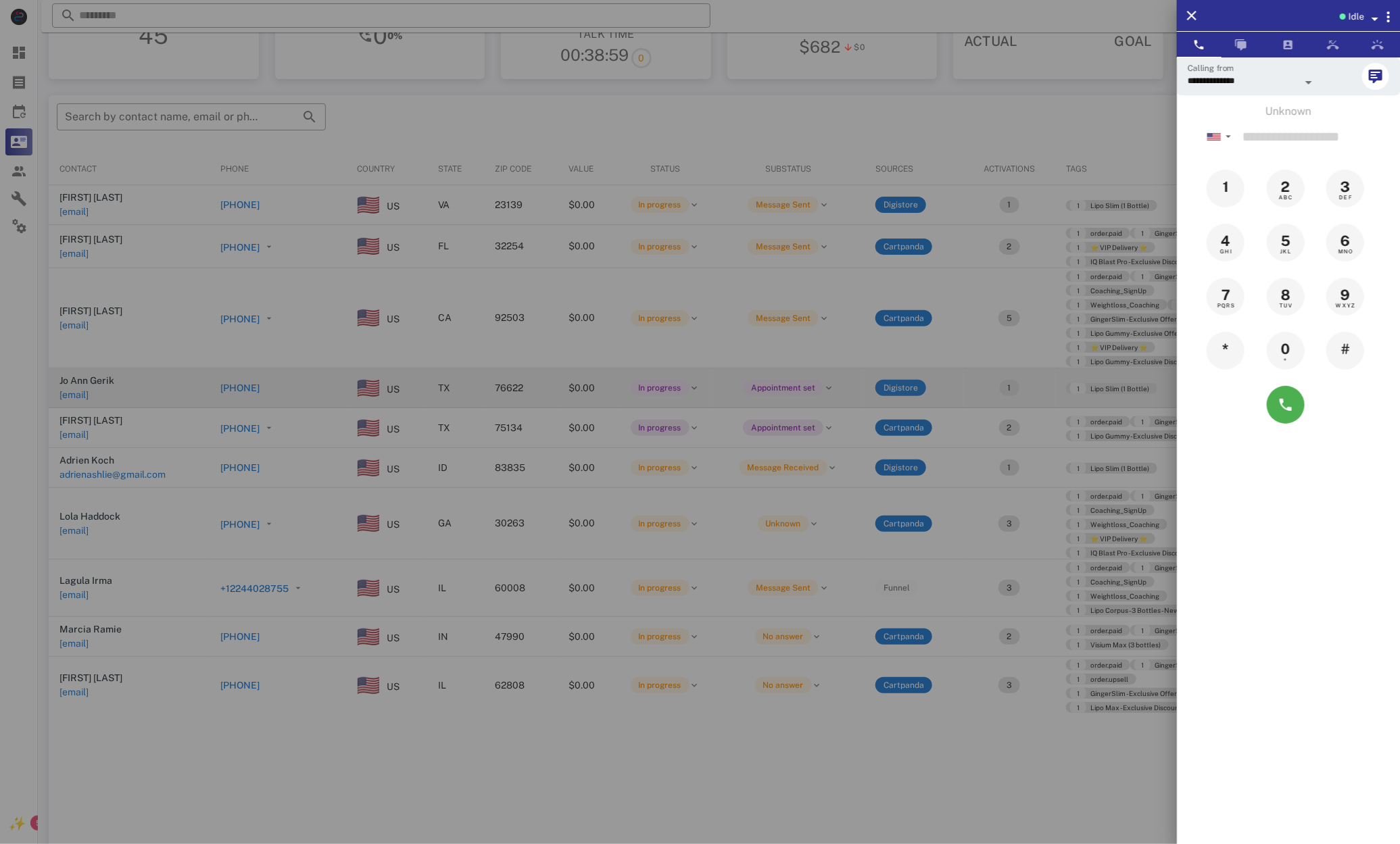 click at bounding box center (700, 422) 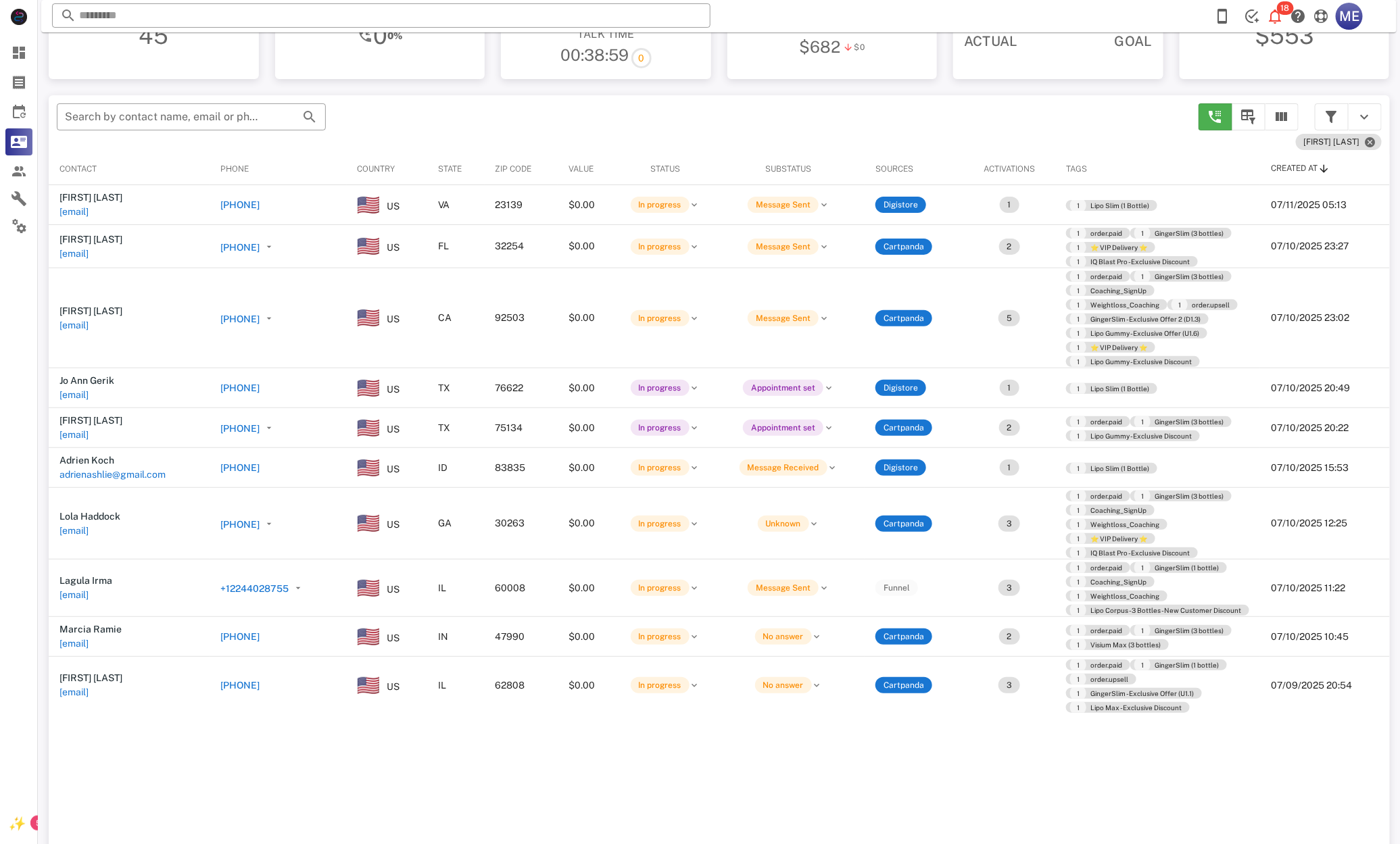 click on "[PHONE]" at bounding box center [240, 468] 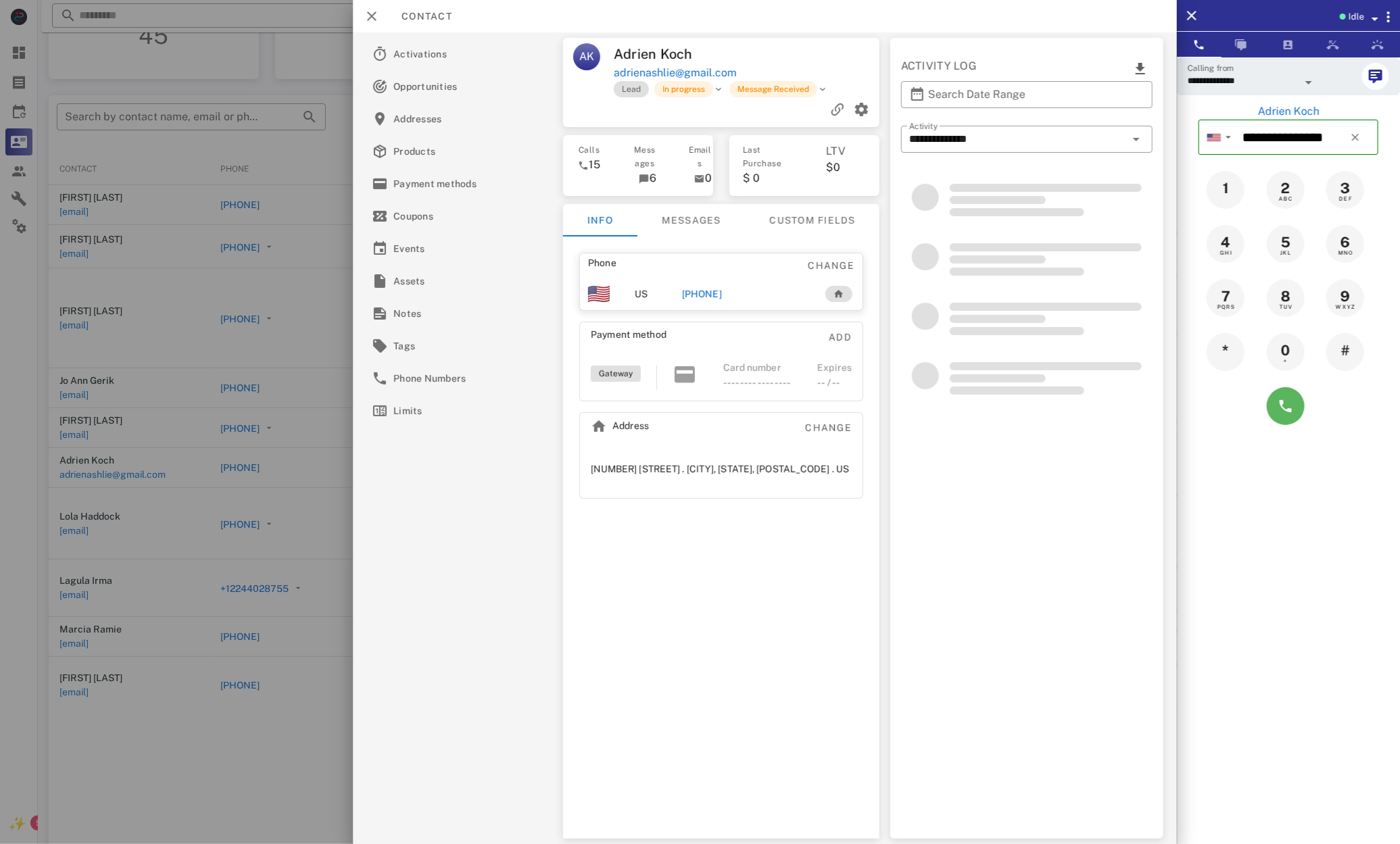 click at bounding box center [1288, 406] 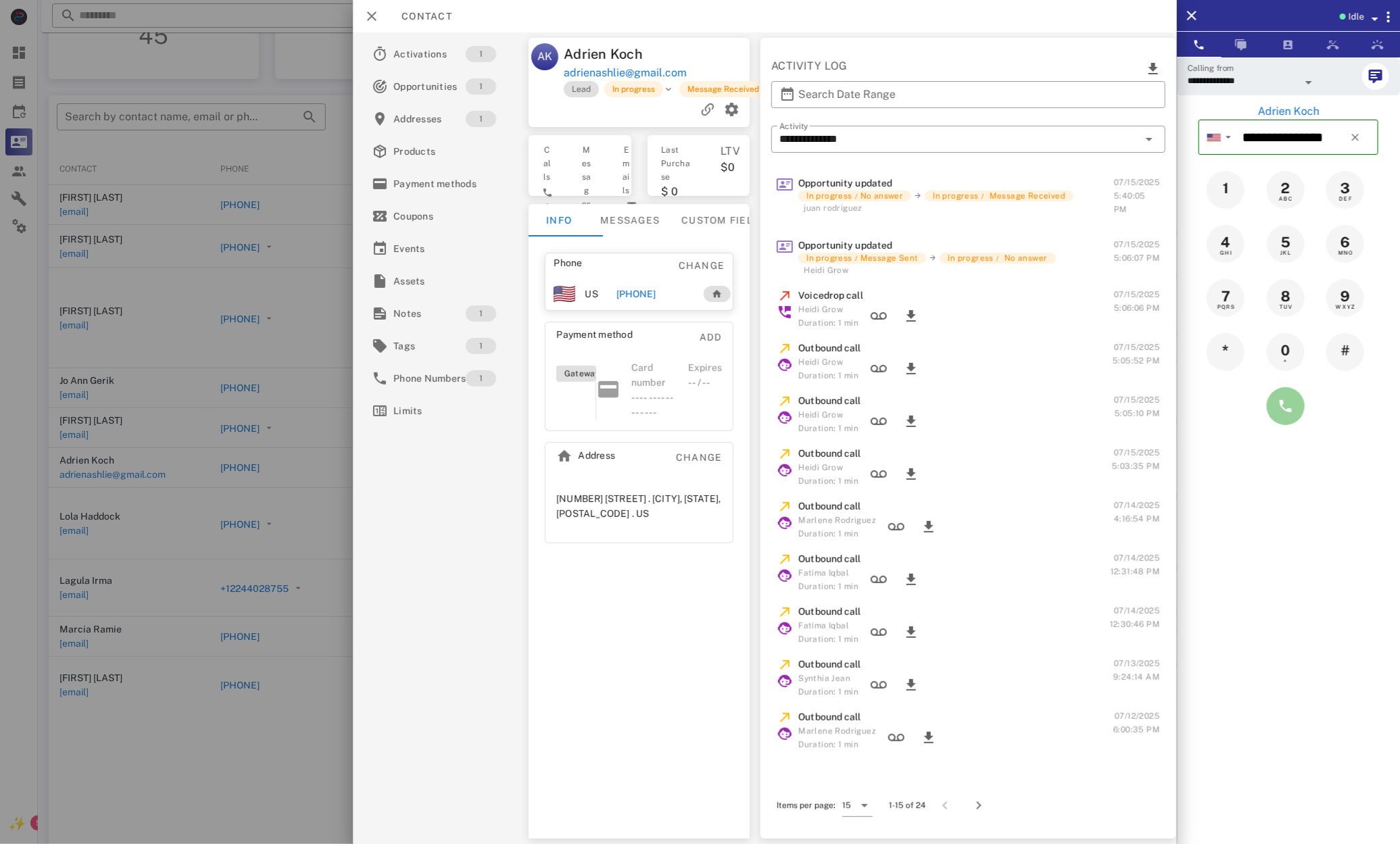 click at bounding box center (1286, 406) 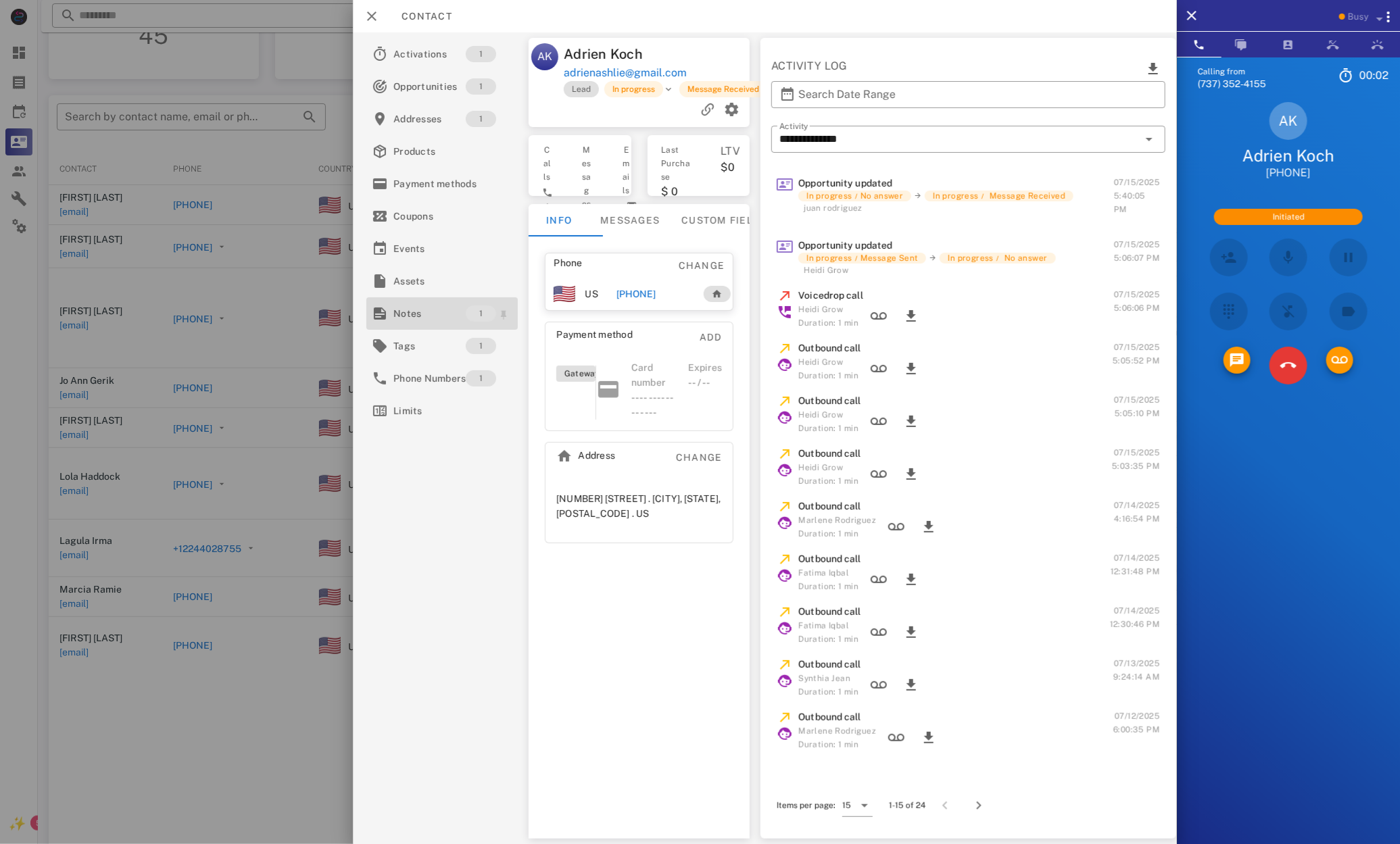 click on "Notes" at bounding box center (429, 314) 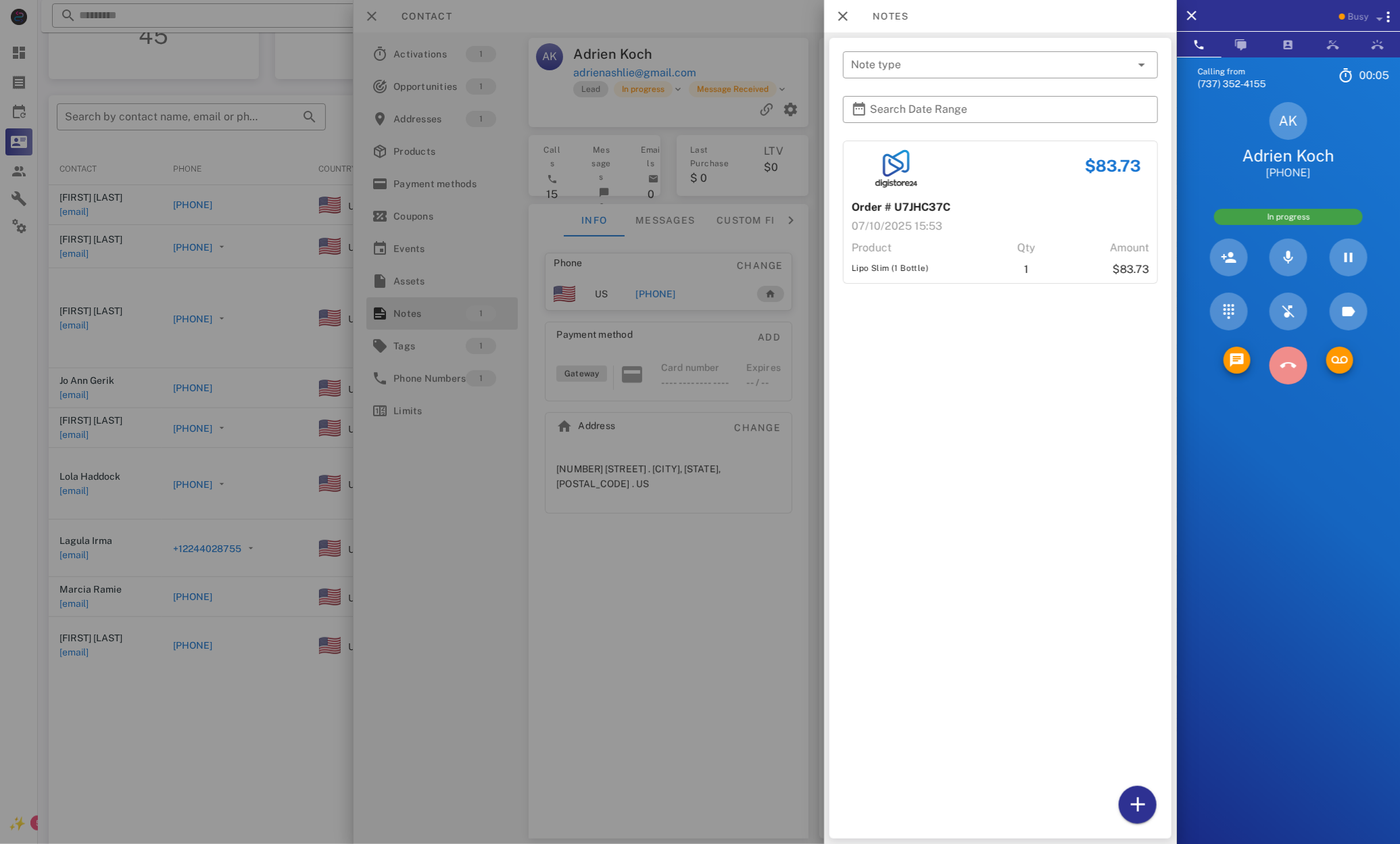 click at bounding box center [1288, 366] 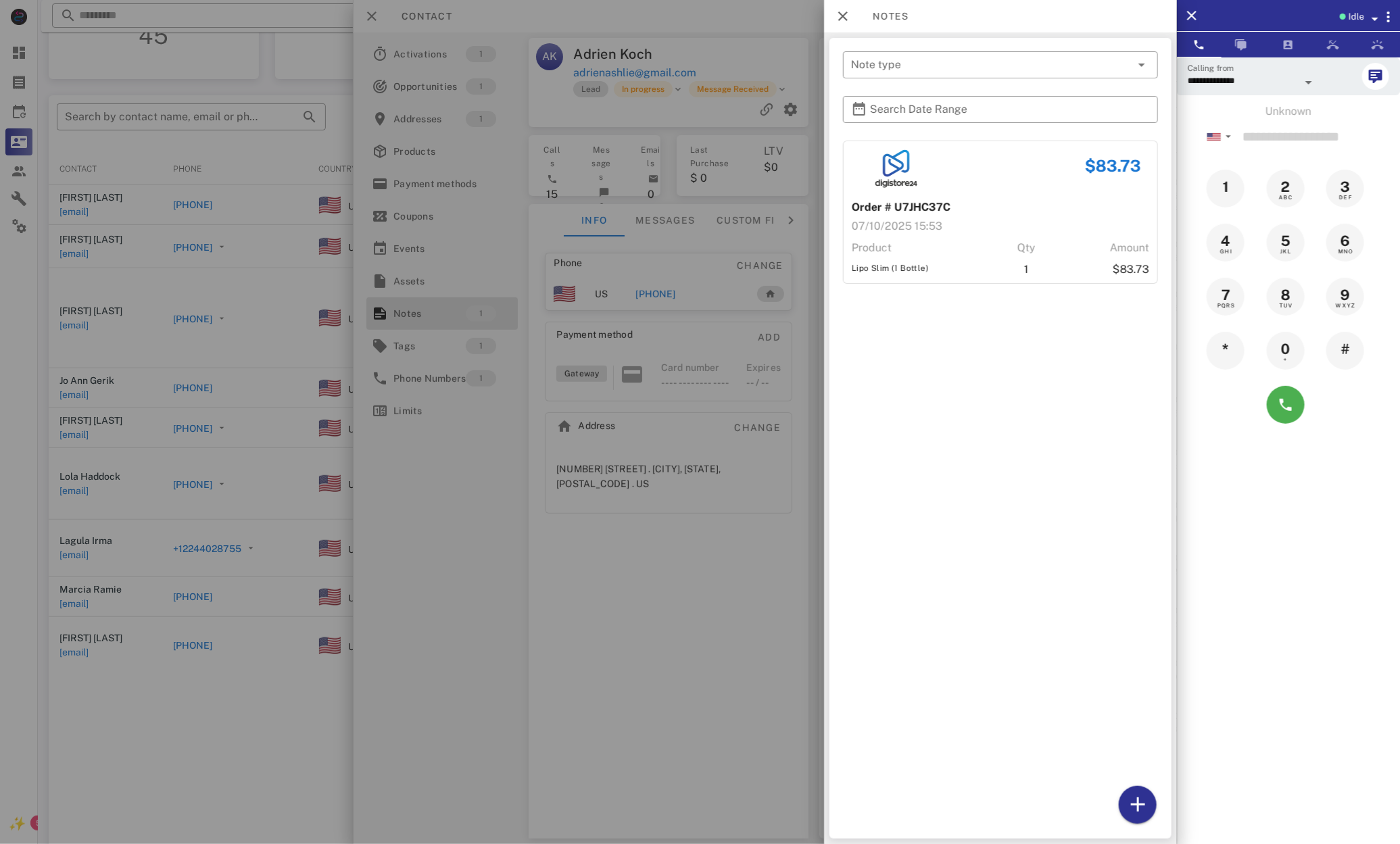 click at bounding box center (700, 422) 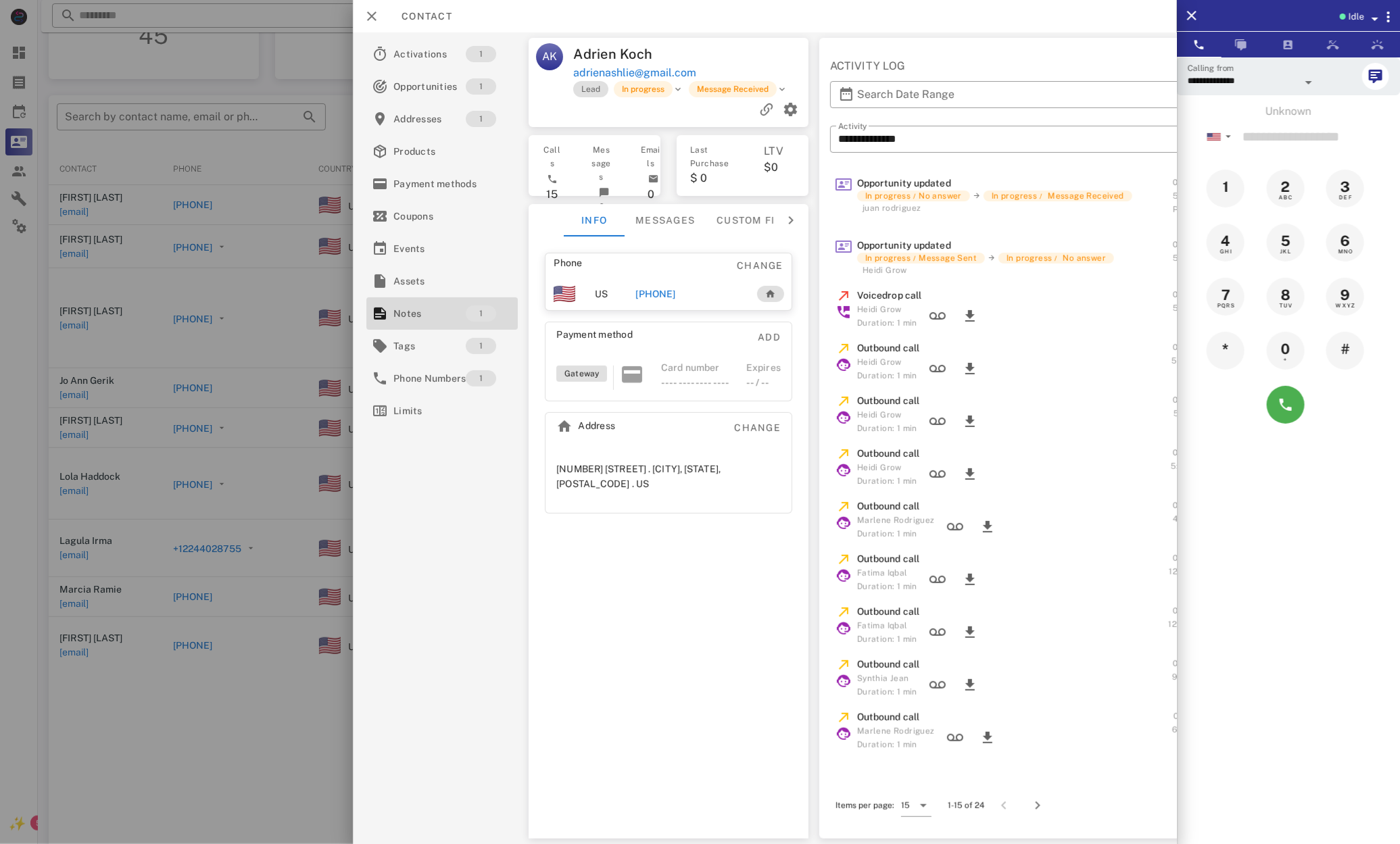 drag, startPoint x: 240, startPoint y: 351, endPoint x: 254, endPoint y: 521, distance: 170.5755 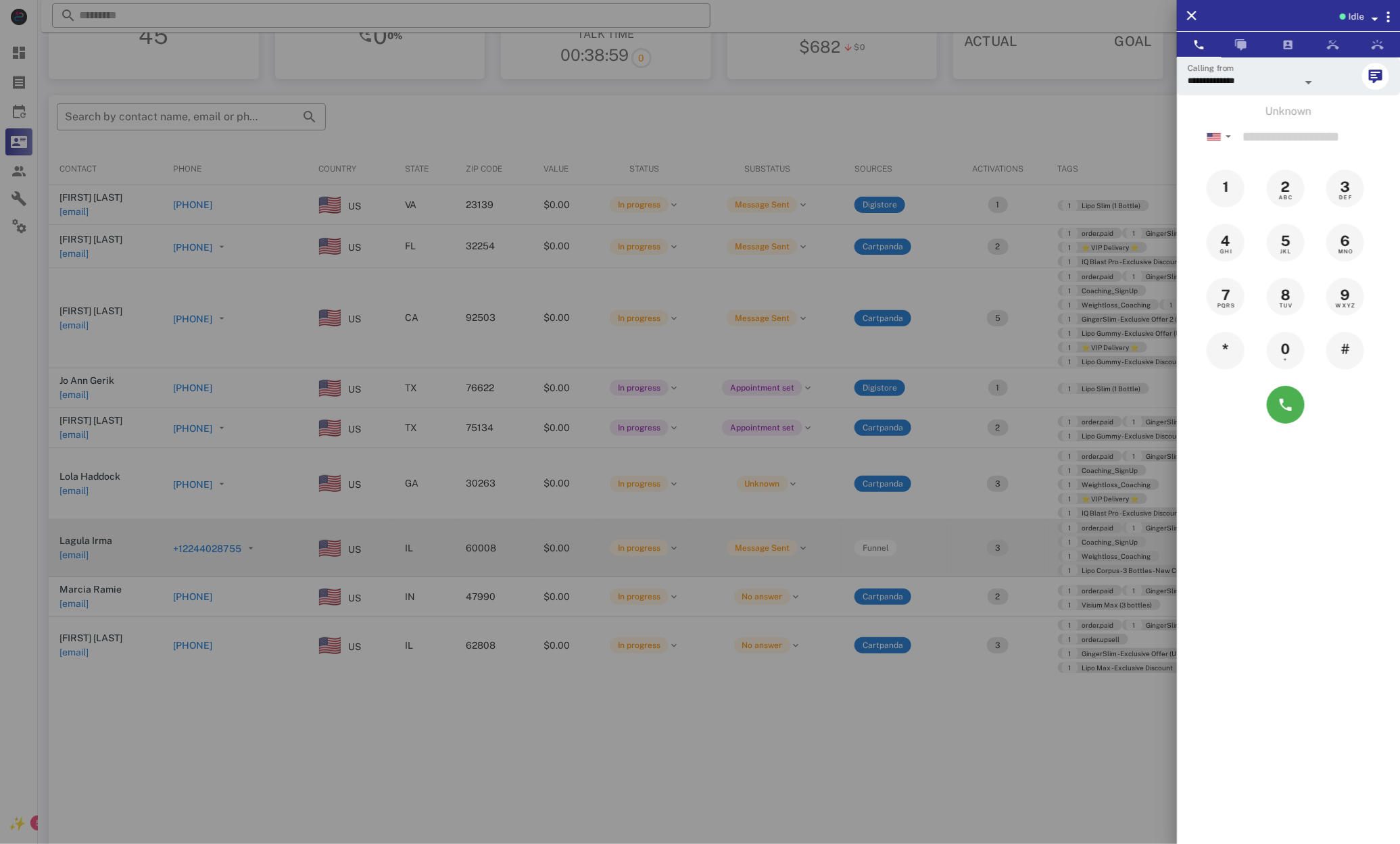 click at bounding box center (700, 422) 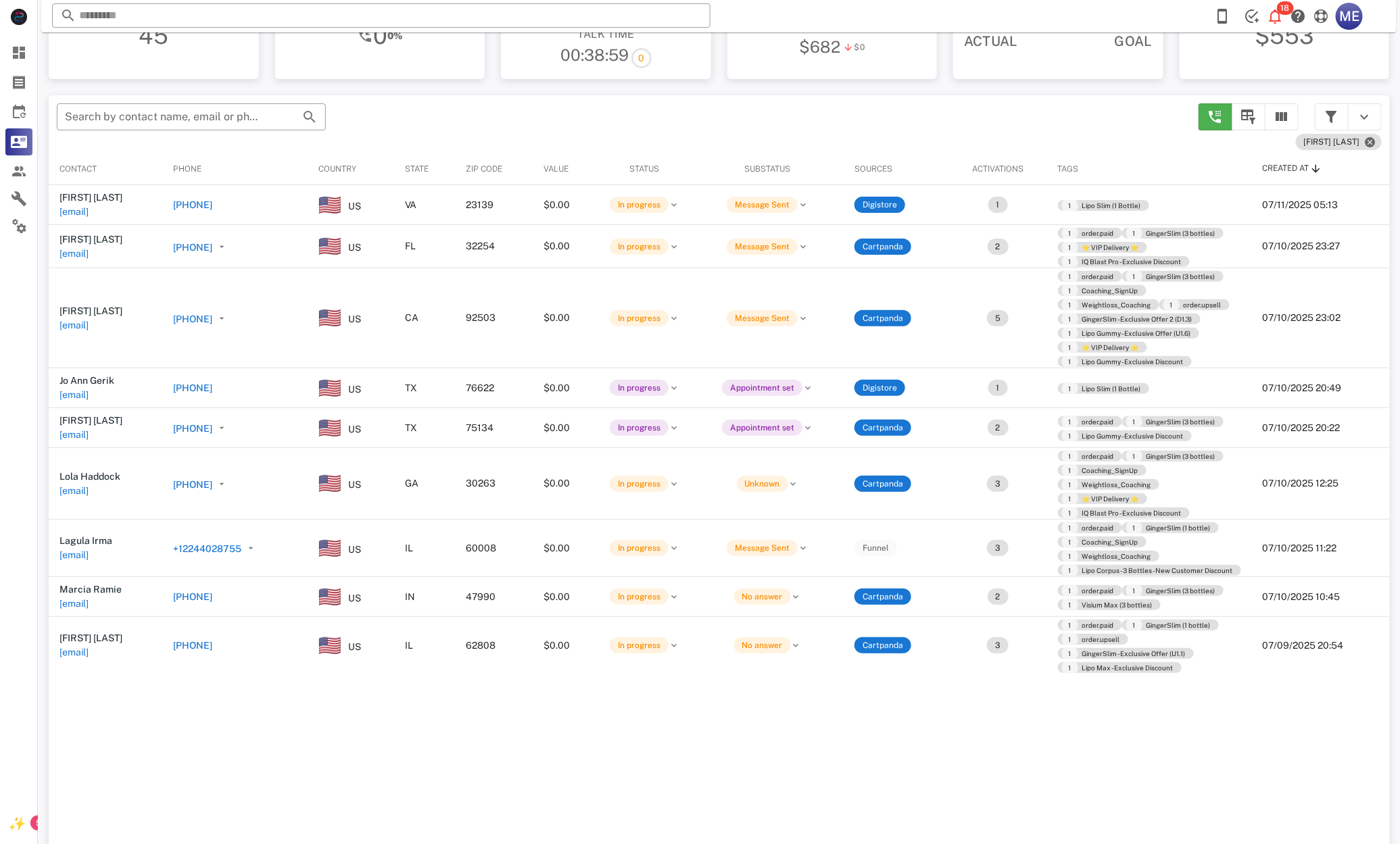 drag, startPoint x: 289, startPoint y: 547, endPoint x: 307, endPoint y: 553, distance: 18.973666 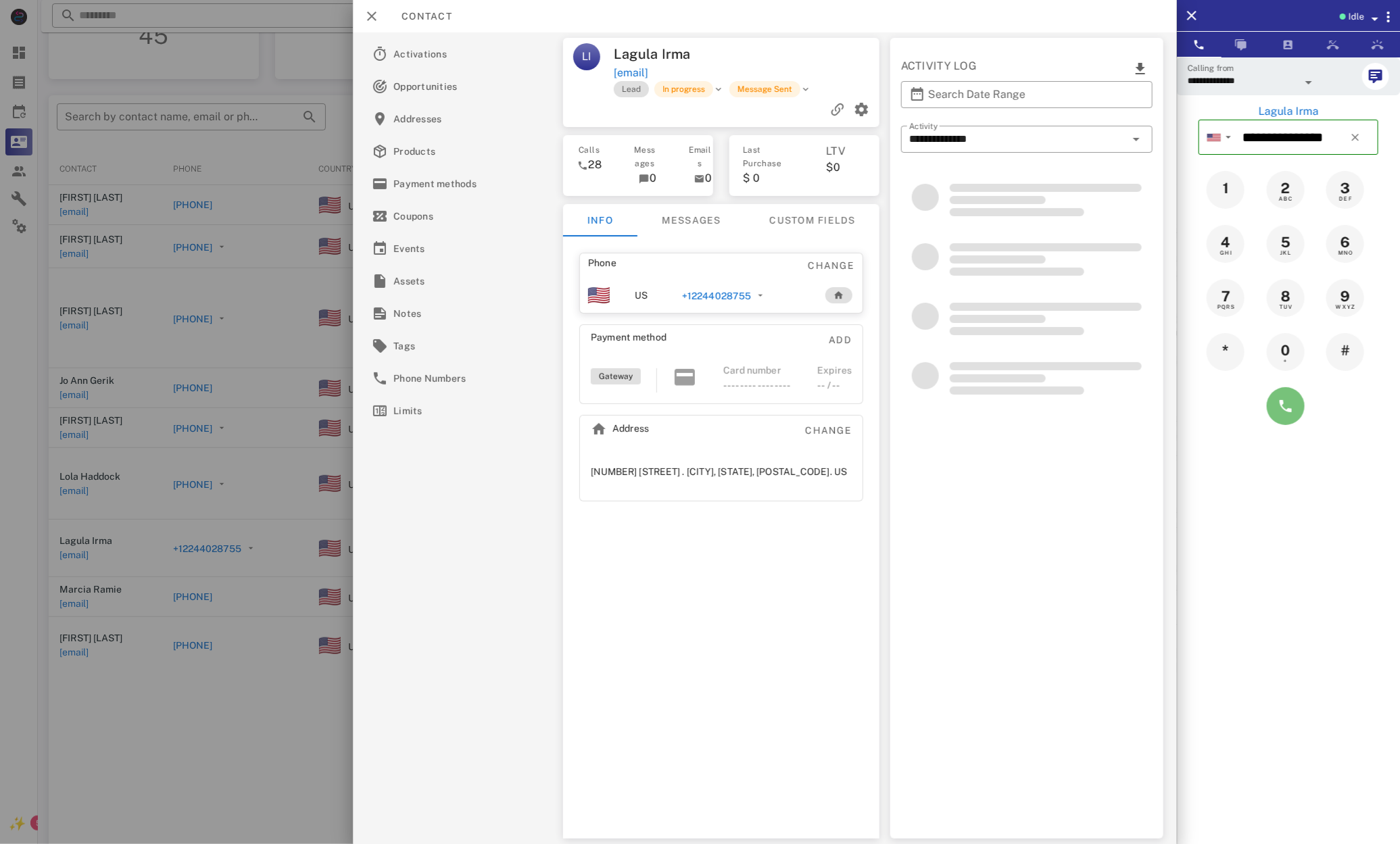 drag, startPoint x: 1280, startPoint y: 404, endPoint x: 1269, endPoint y: 411, distance: 13.038405 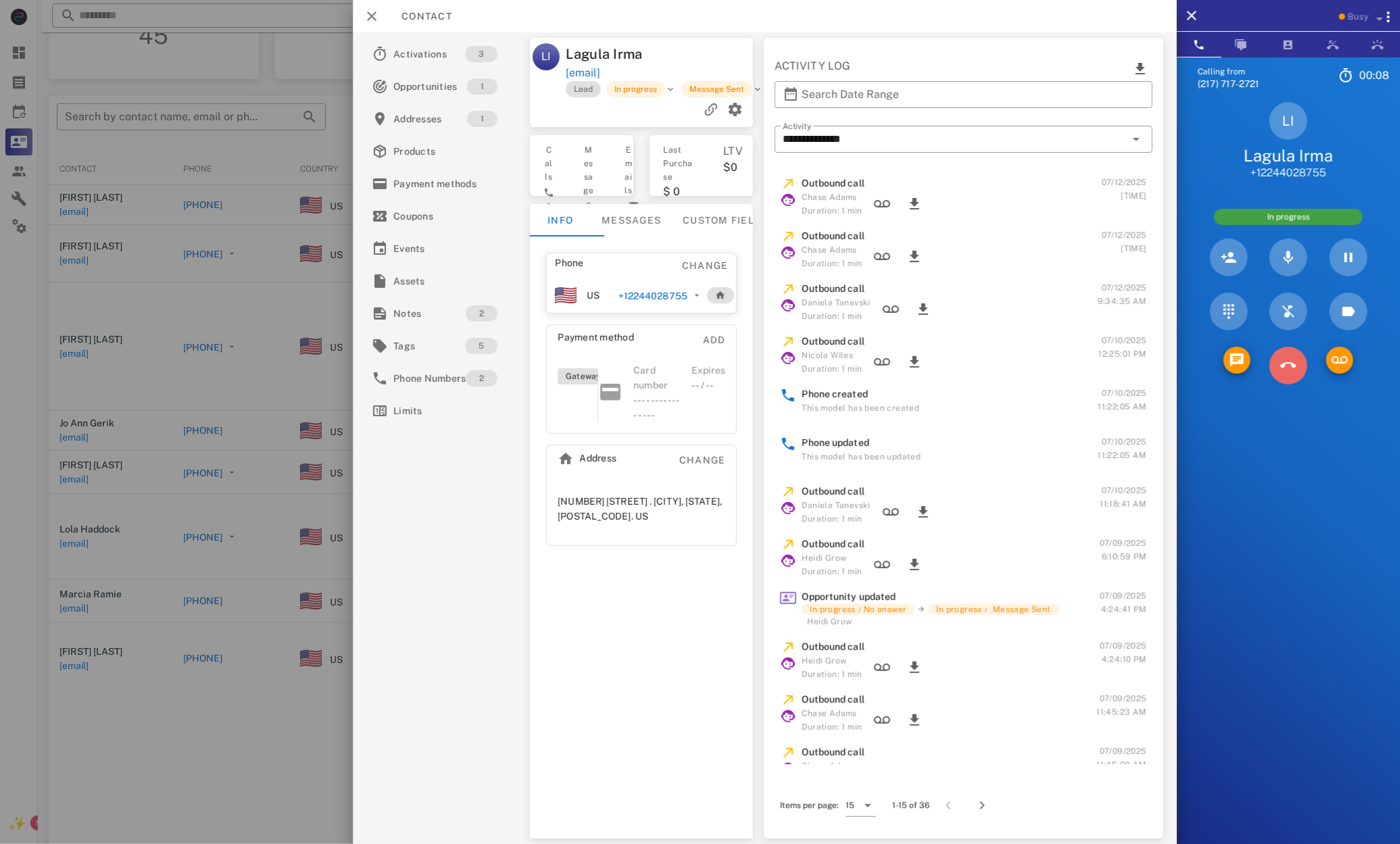click at bounding box center (1288, 366) 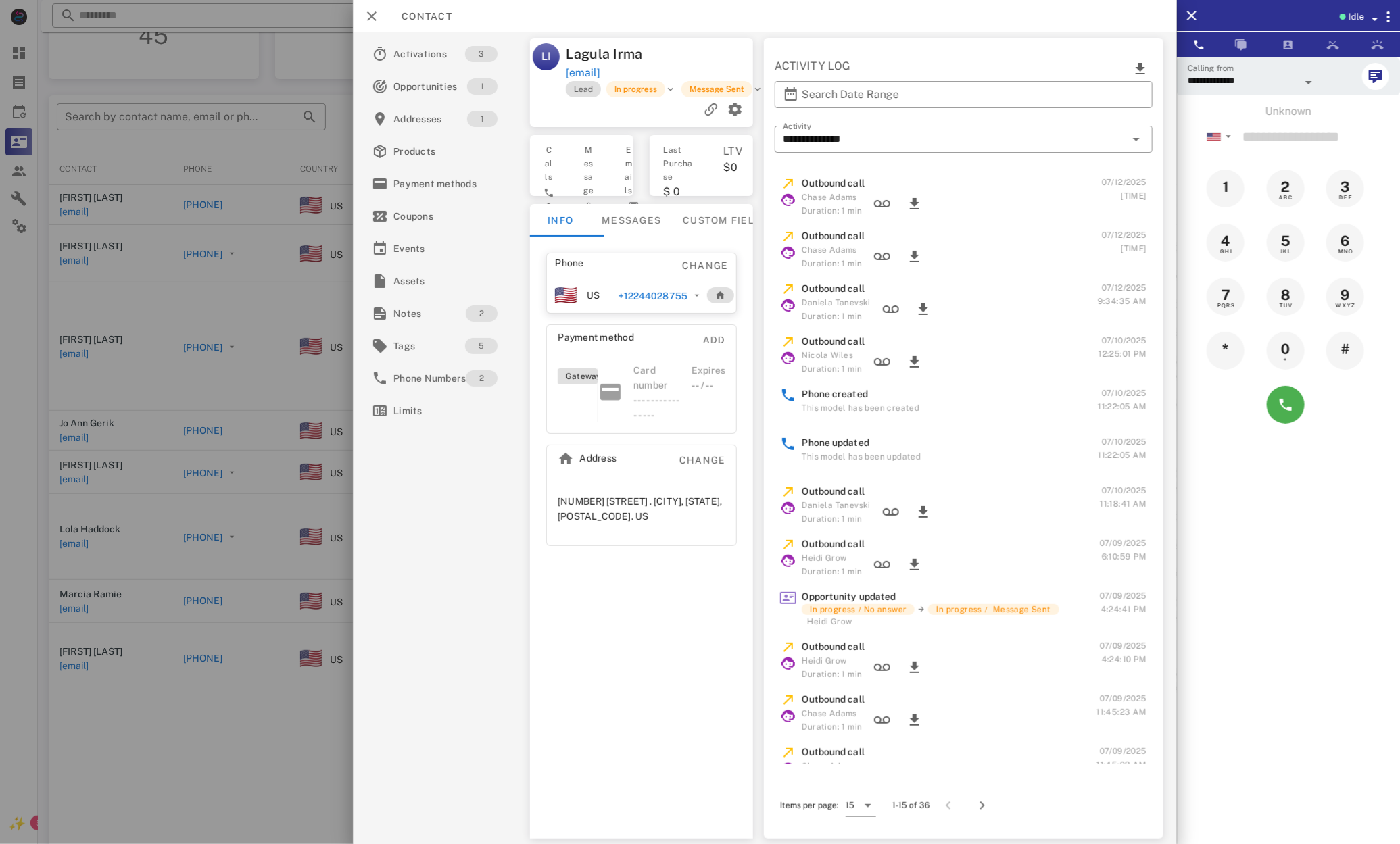 click at bounding box center (700, 422) 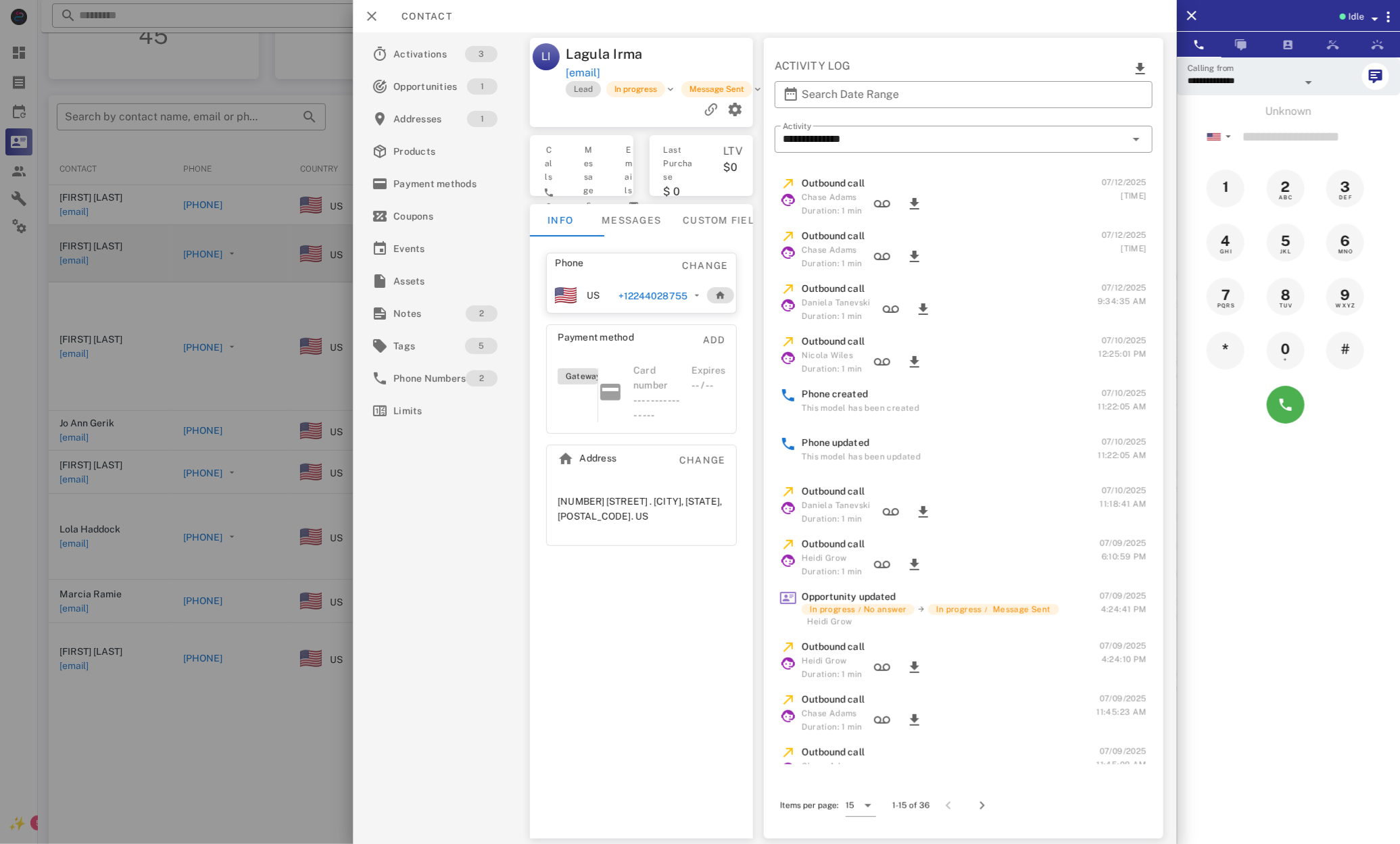 drag, startPoint x: 170, startPoint y: 243, endPoint x: 176, endPoint y: 244, distance: 6.082763 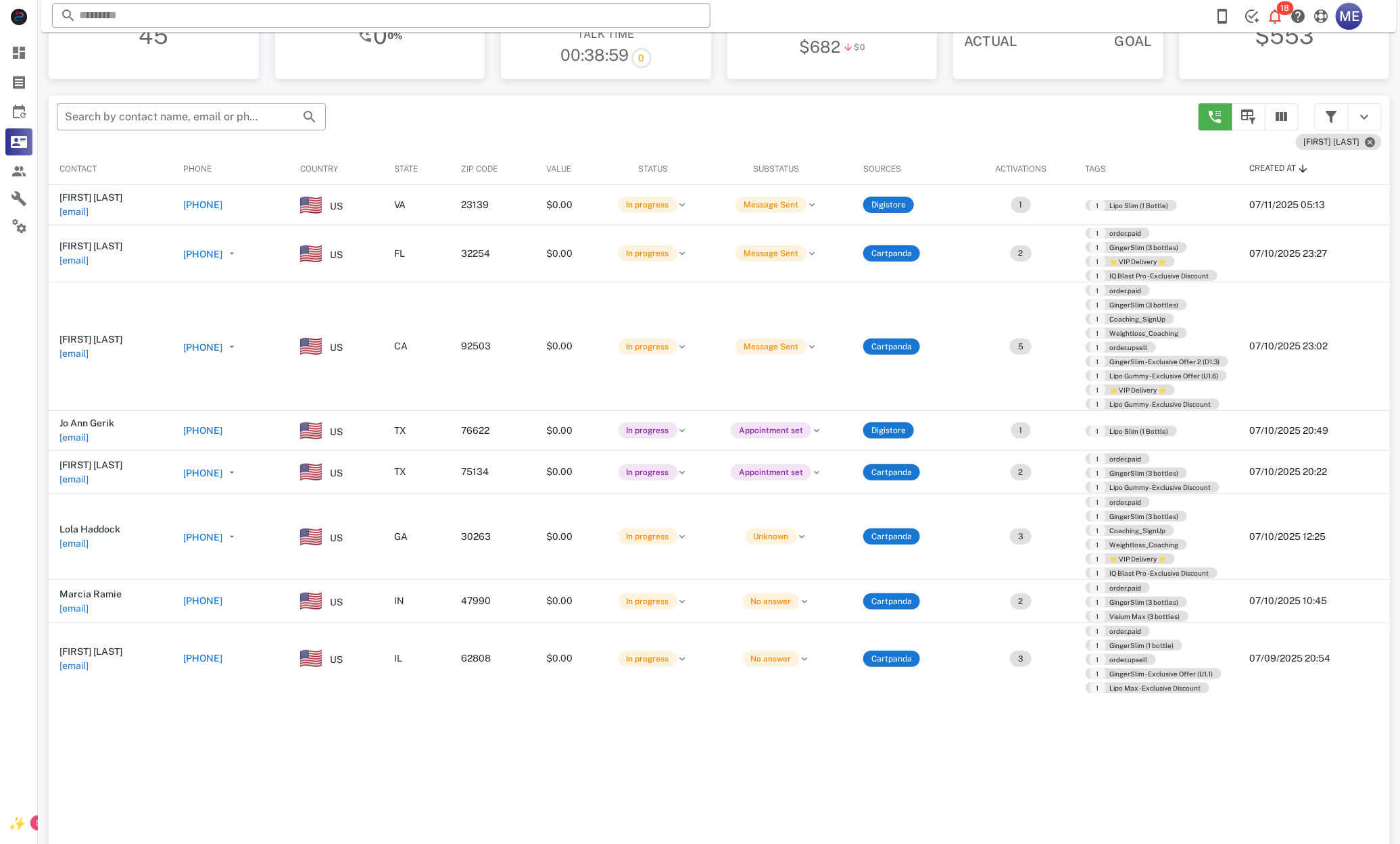click at bounding box center (1332, 117) 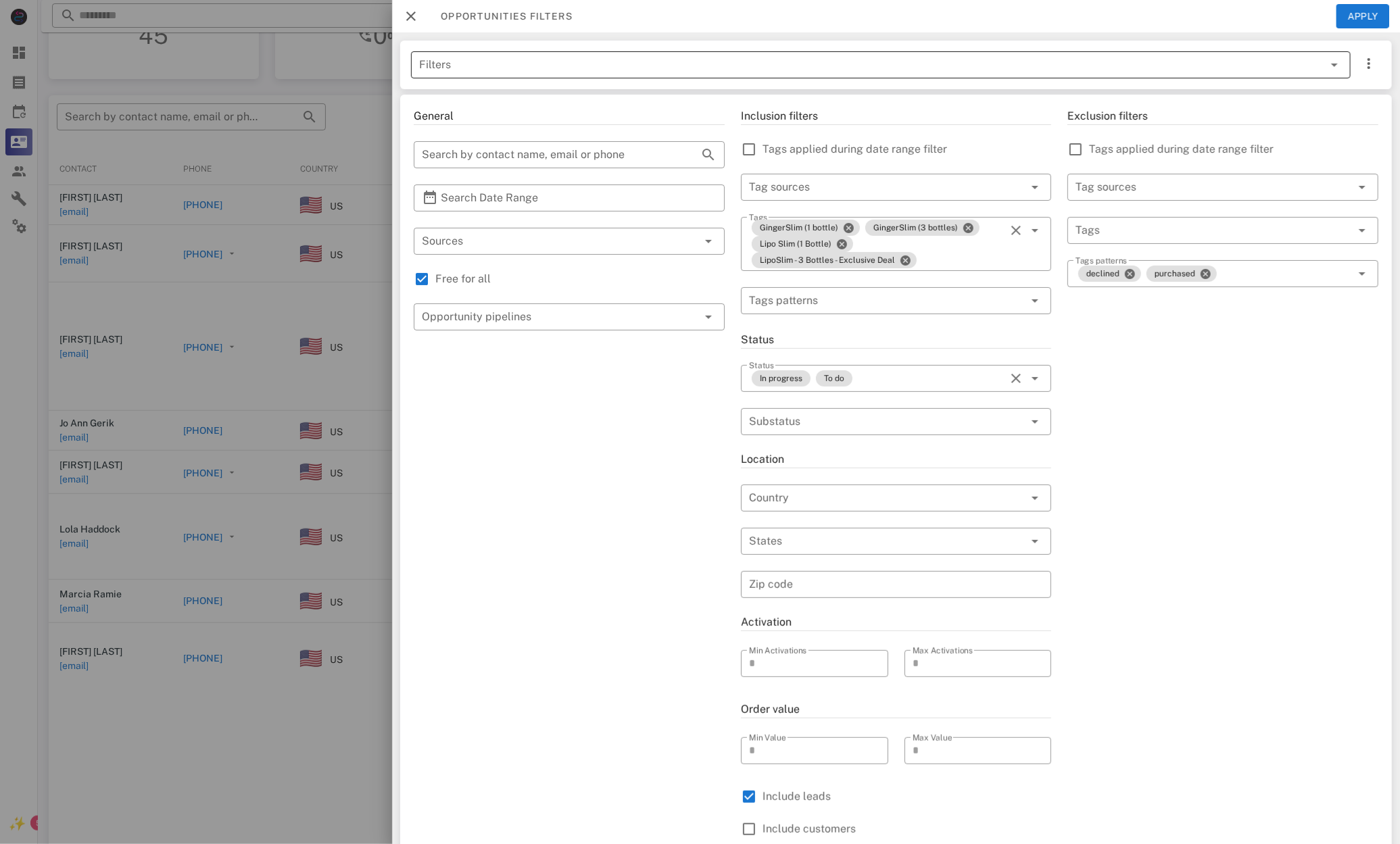 click on "Filters" at bounding box center [862, 65] 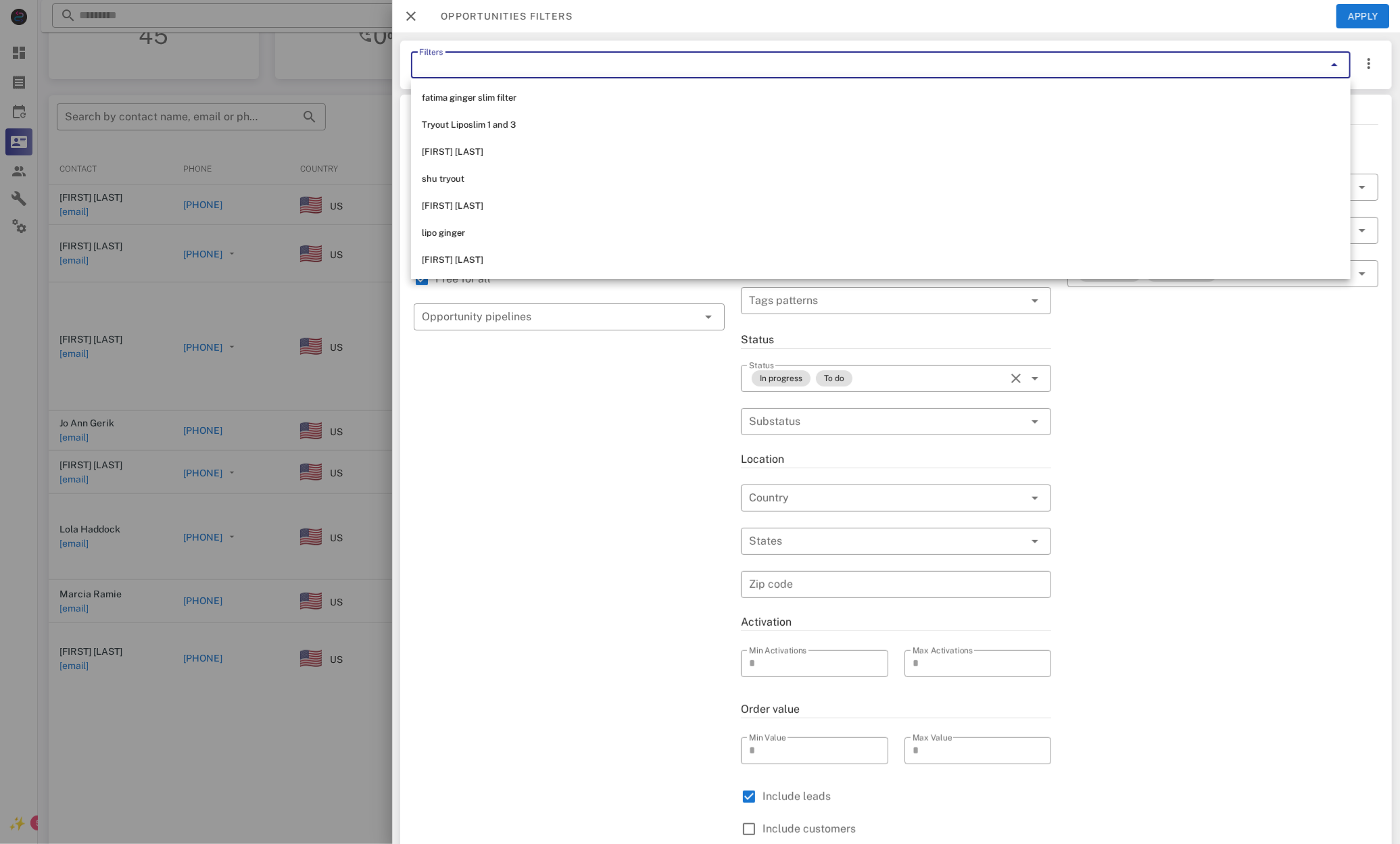 scroll, scrollTop: 6, scrollLeft: 0, axis: vertical 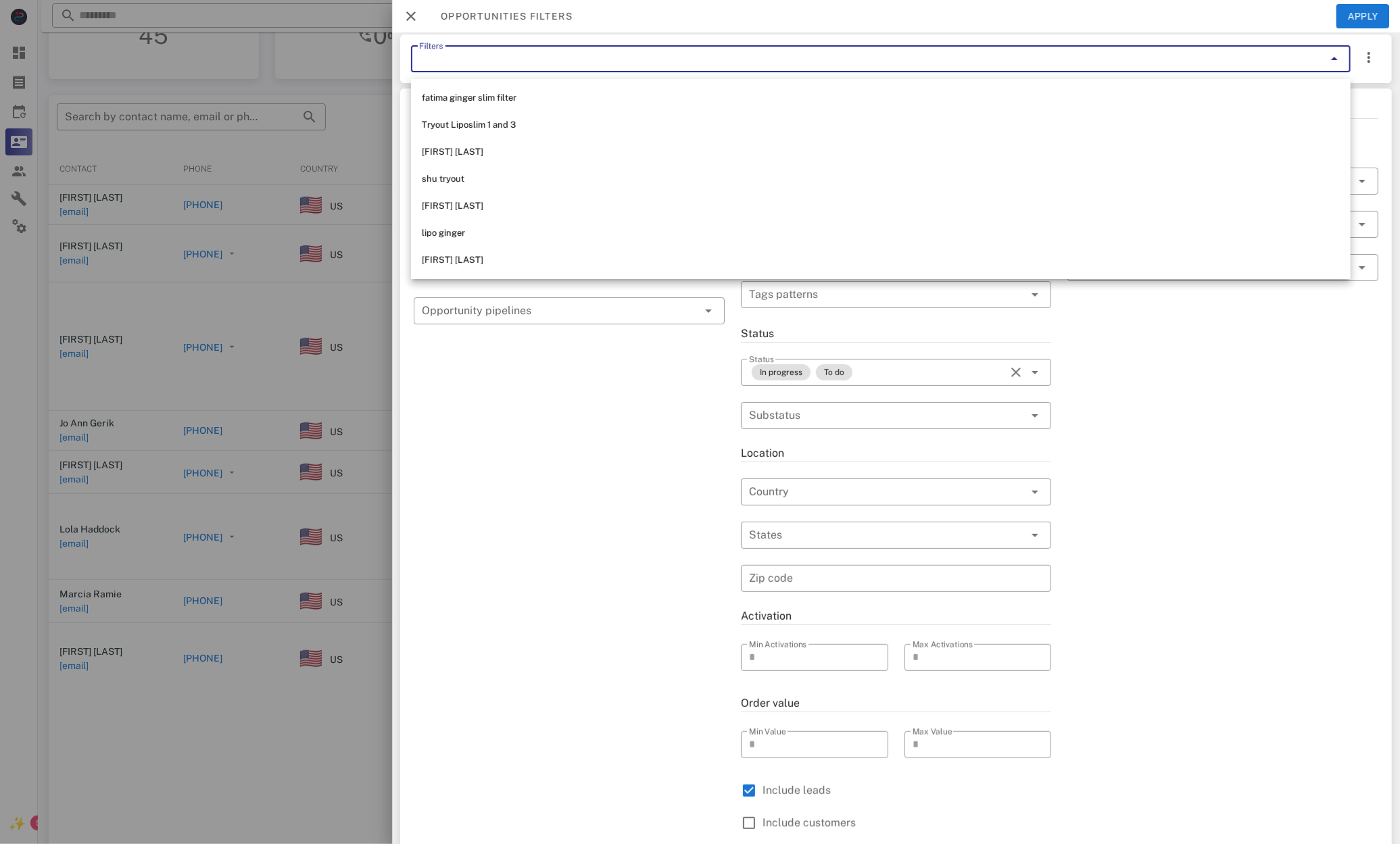 click on "General ​ Search by contact name, email or phone ​ Search Date Range ​ Sources Free for all ​ Opportunity pipelines" at bounding box center [569, 487] 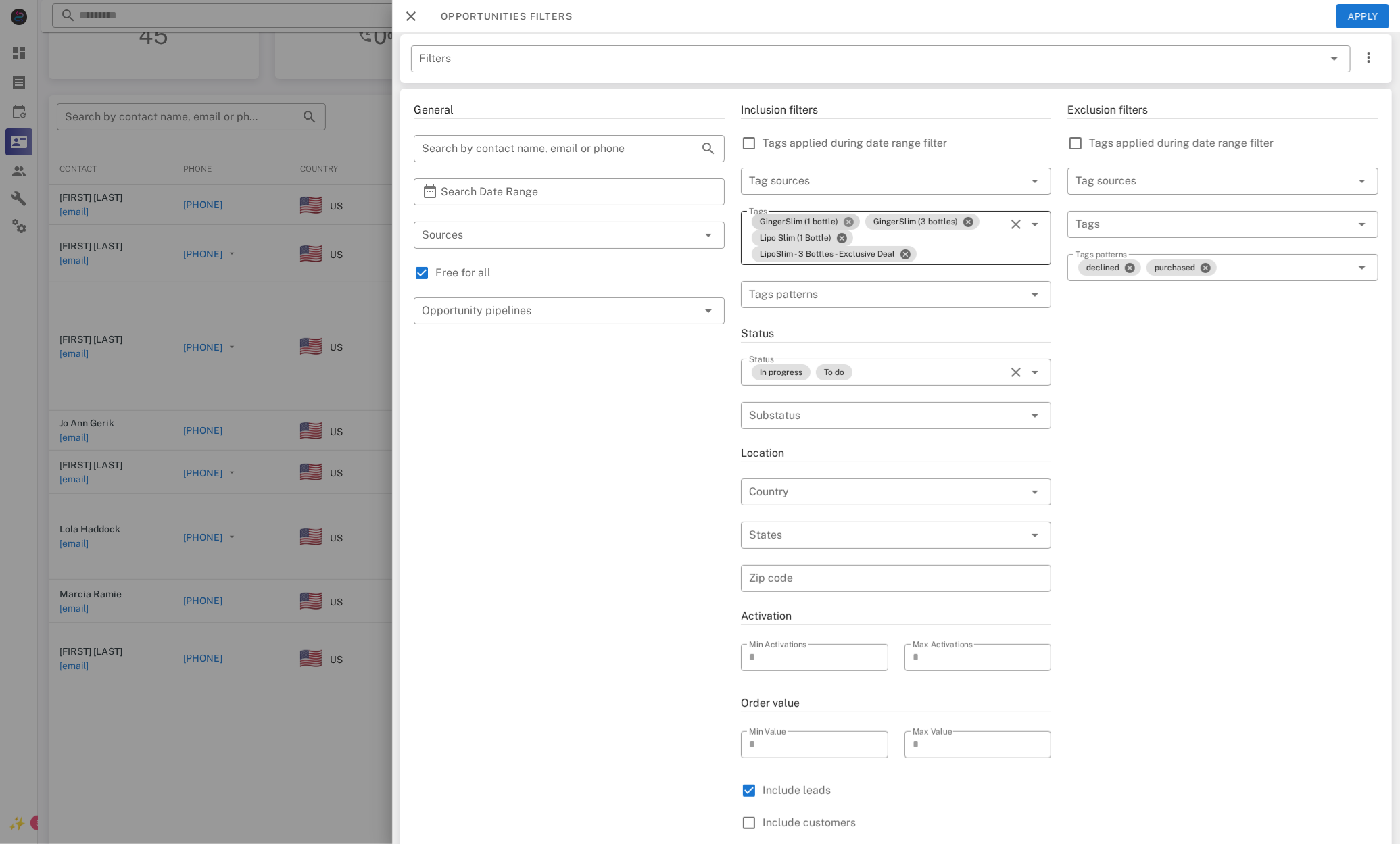 click at bounding box center (848, 222) 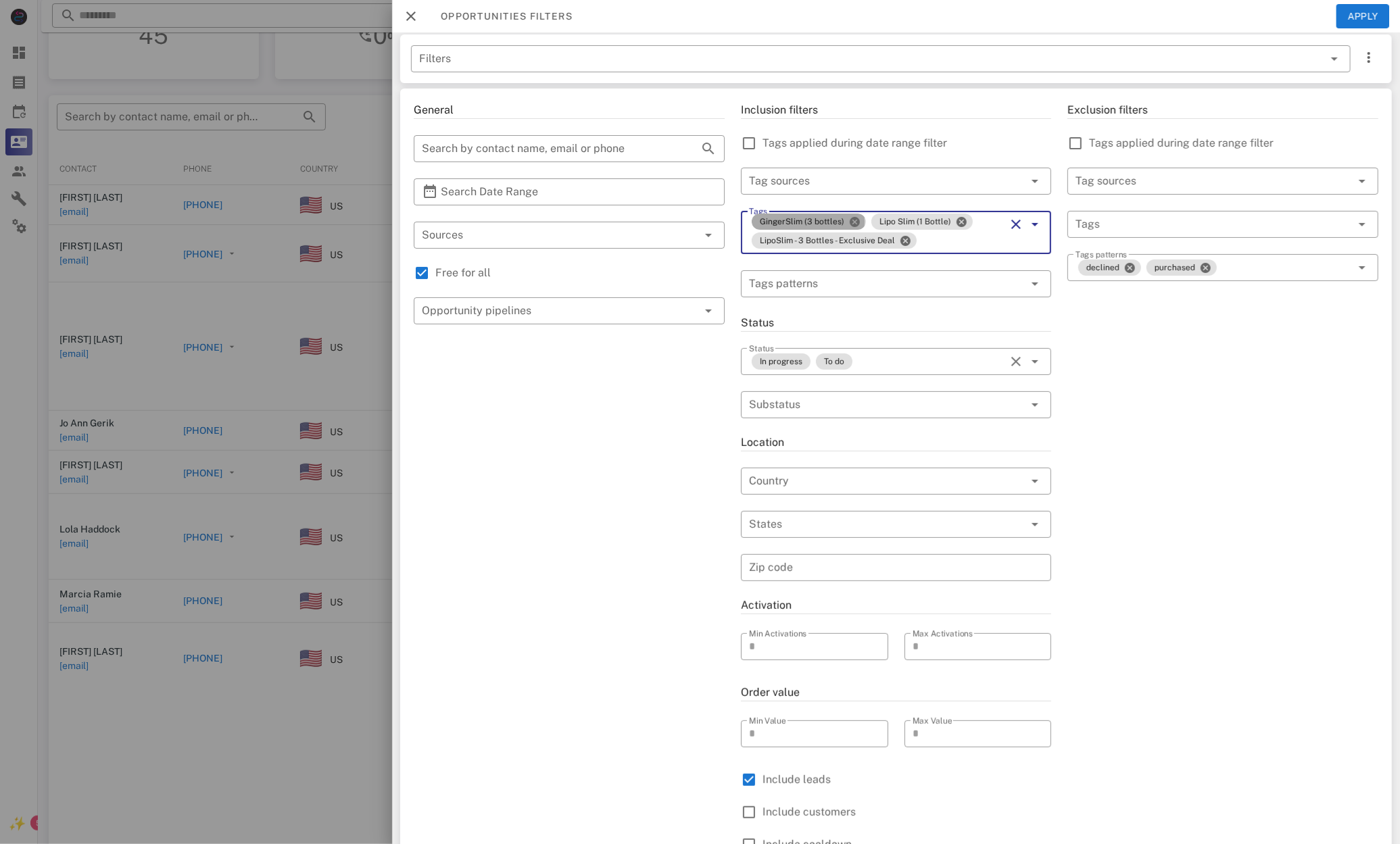 click at bounding box center (854, 222) 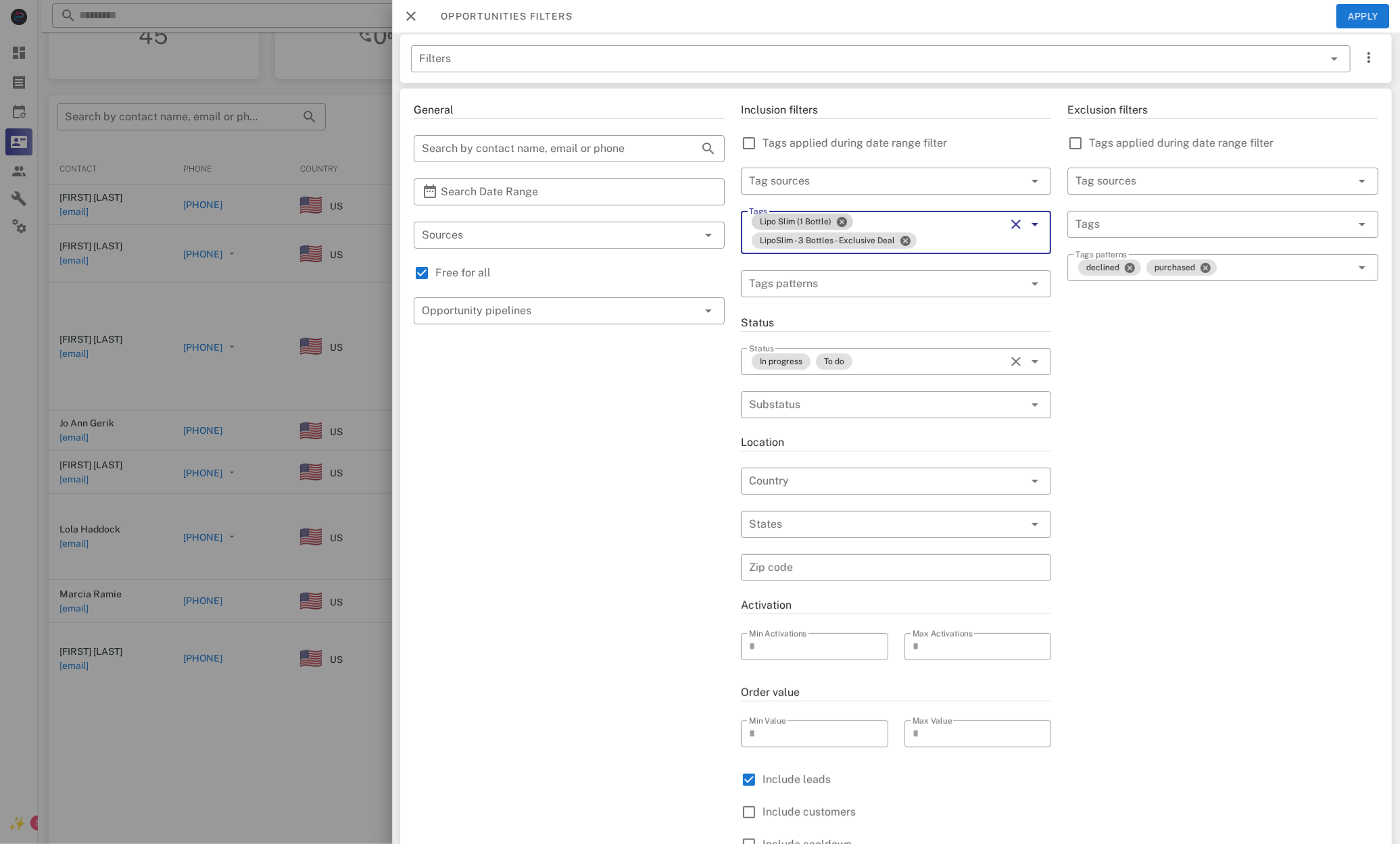 click on "Lipo Slim (1 Bottle)" at bounding box center [802, 222] 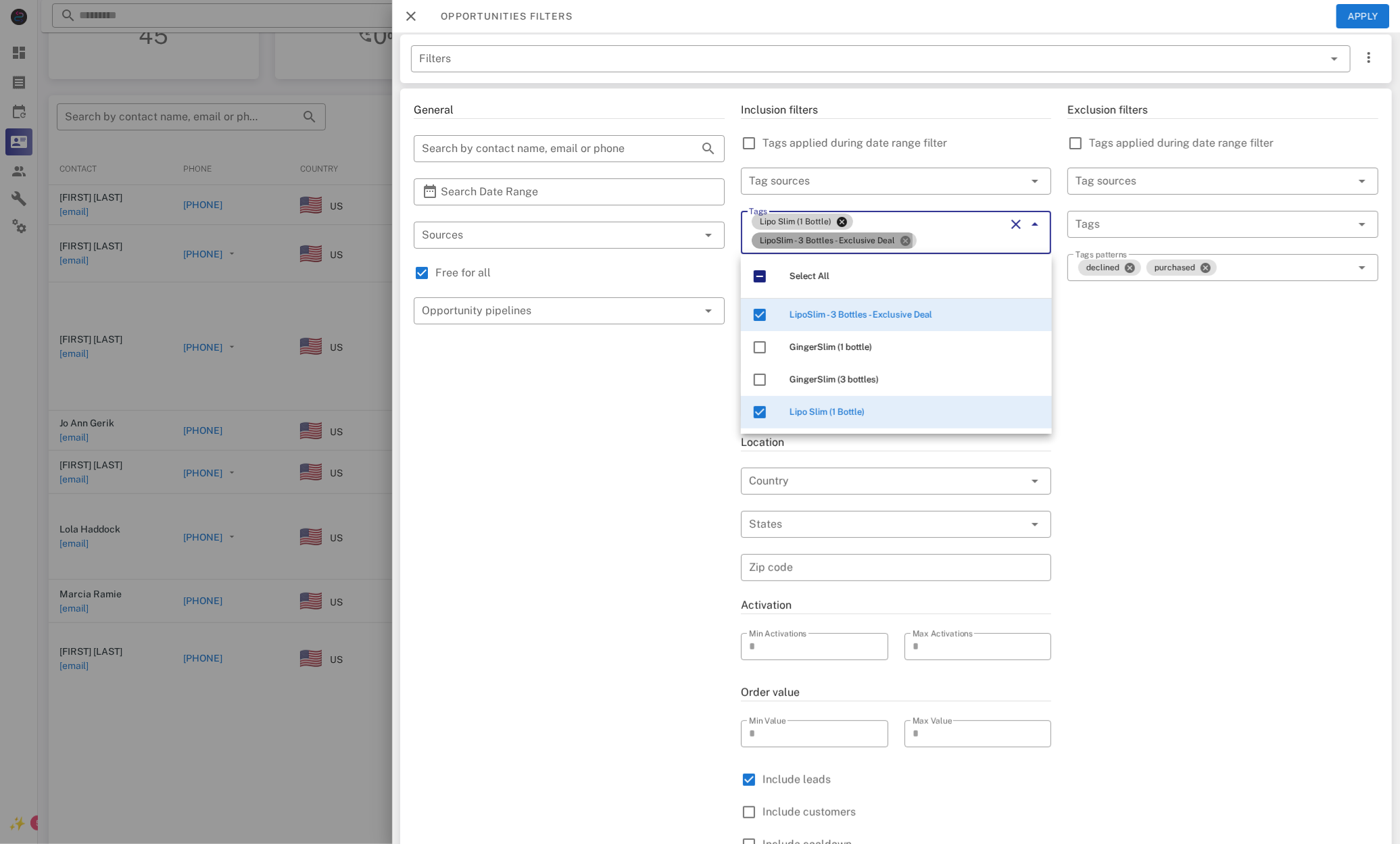click on "LipoSlim - 3 Bottles - Exclusive Deal" at bounding box center (834, 241) 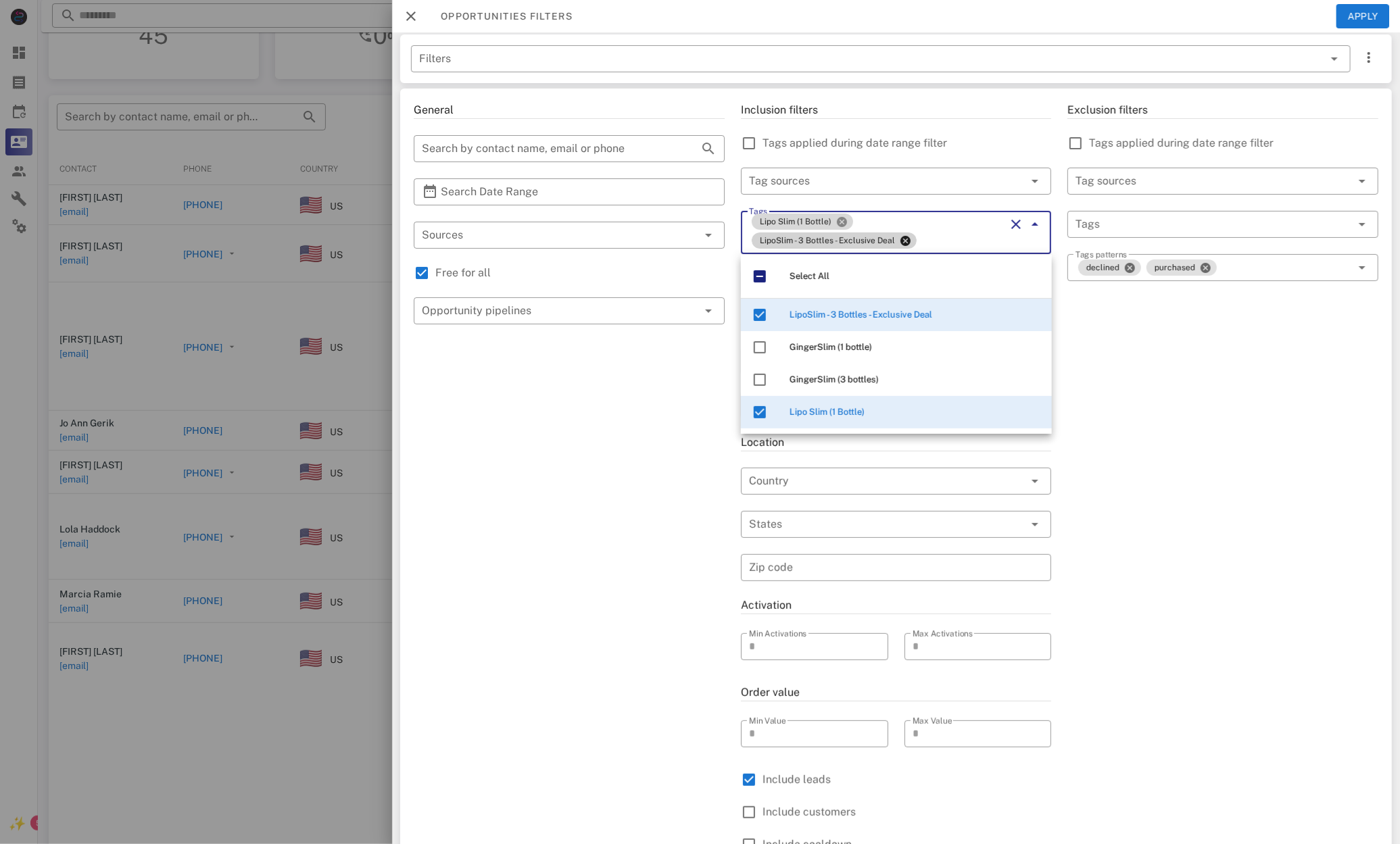 click on "Lipo Slim (1 Bottle)" at bounding box center (802, 222) 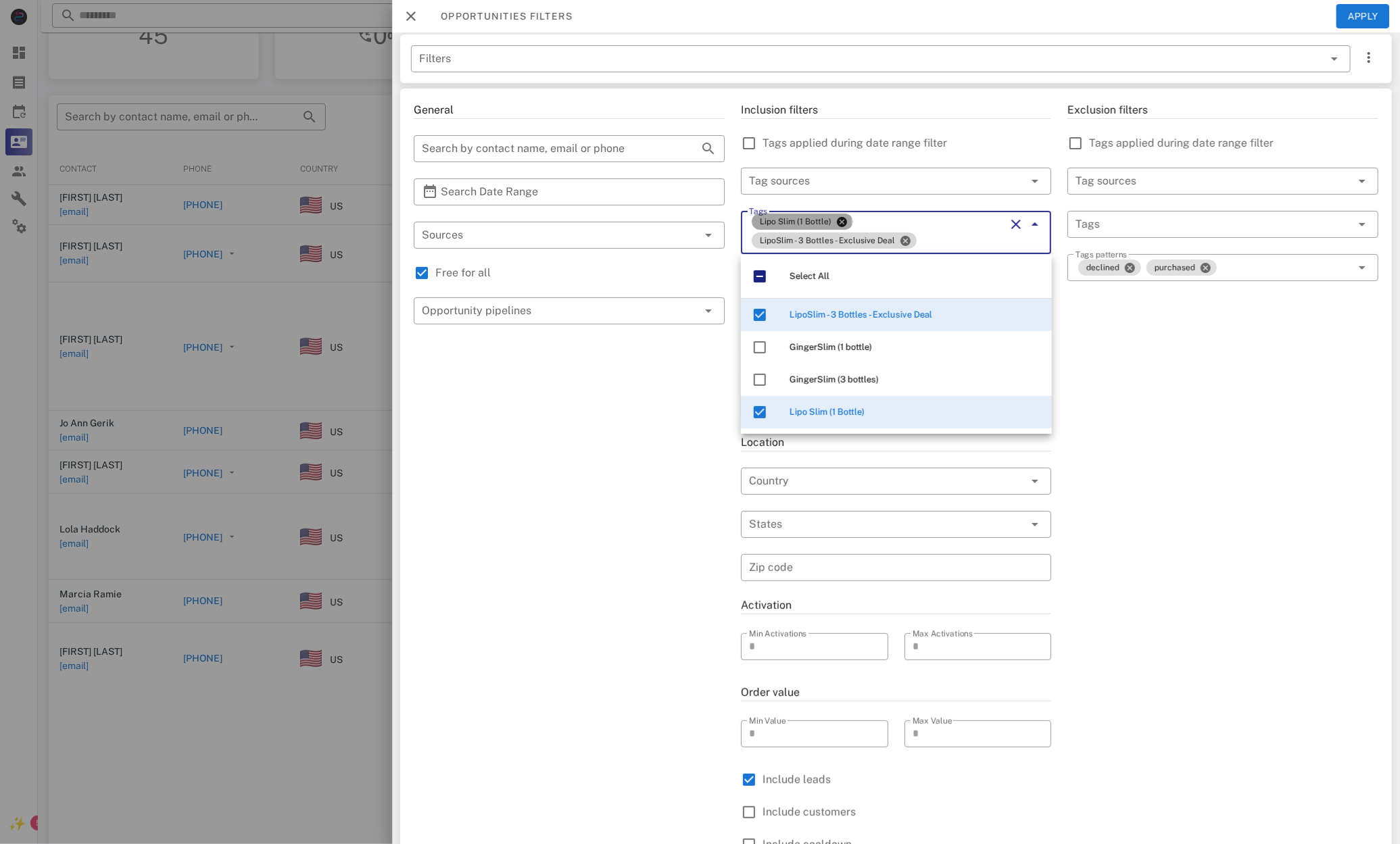 click at bounding box center [842, 222] 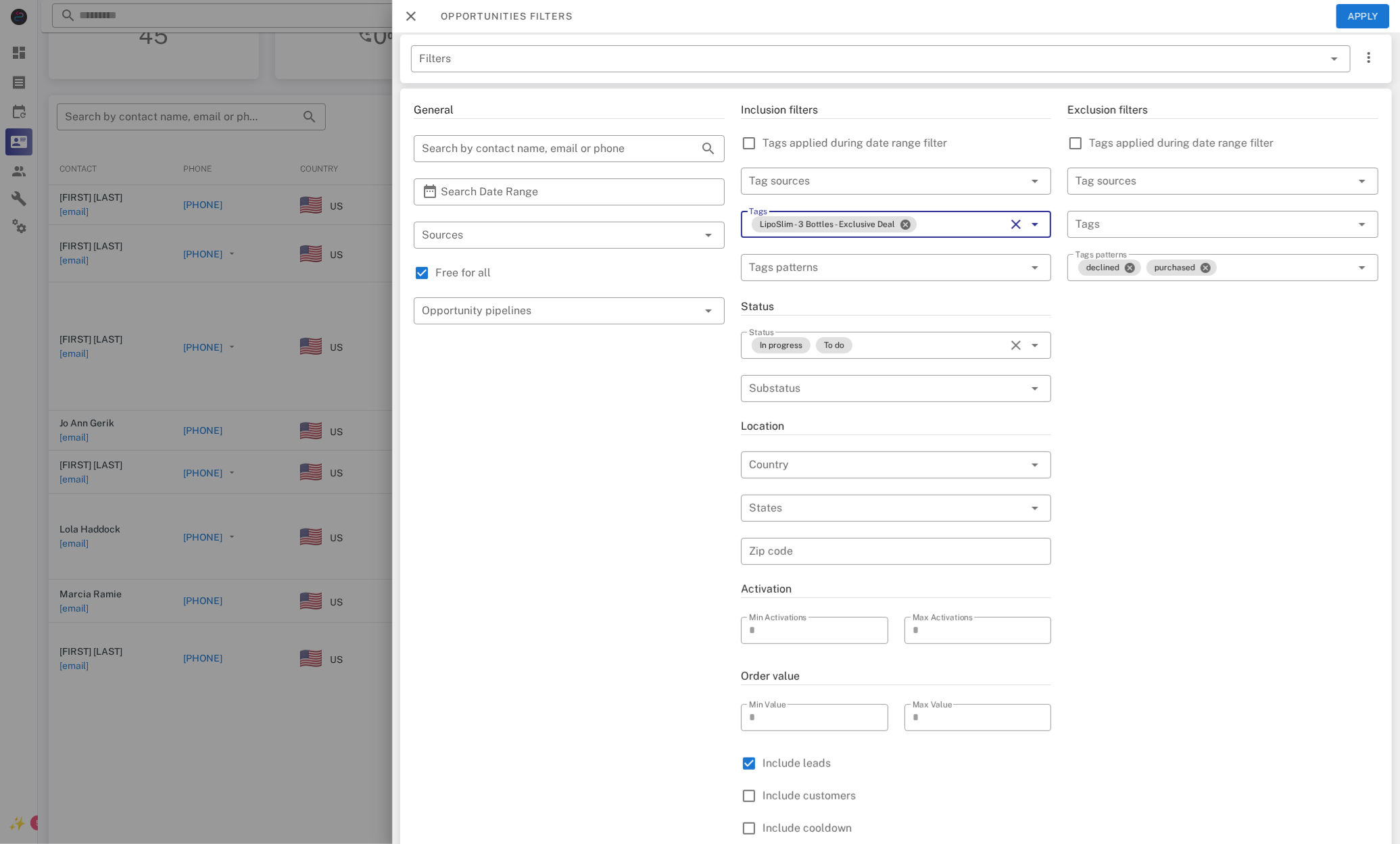 click at bounding box center [905, 224] 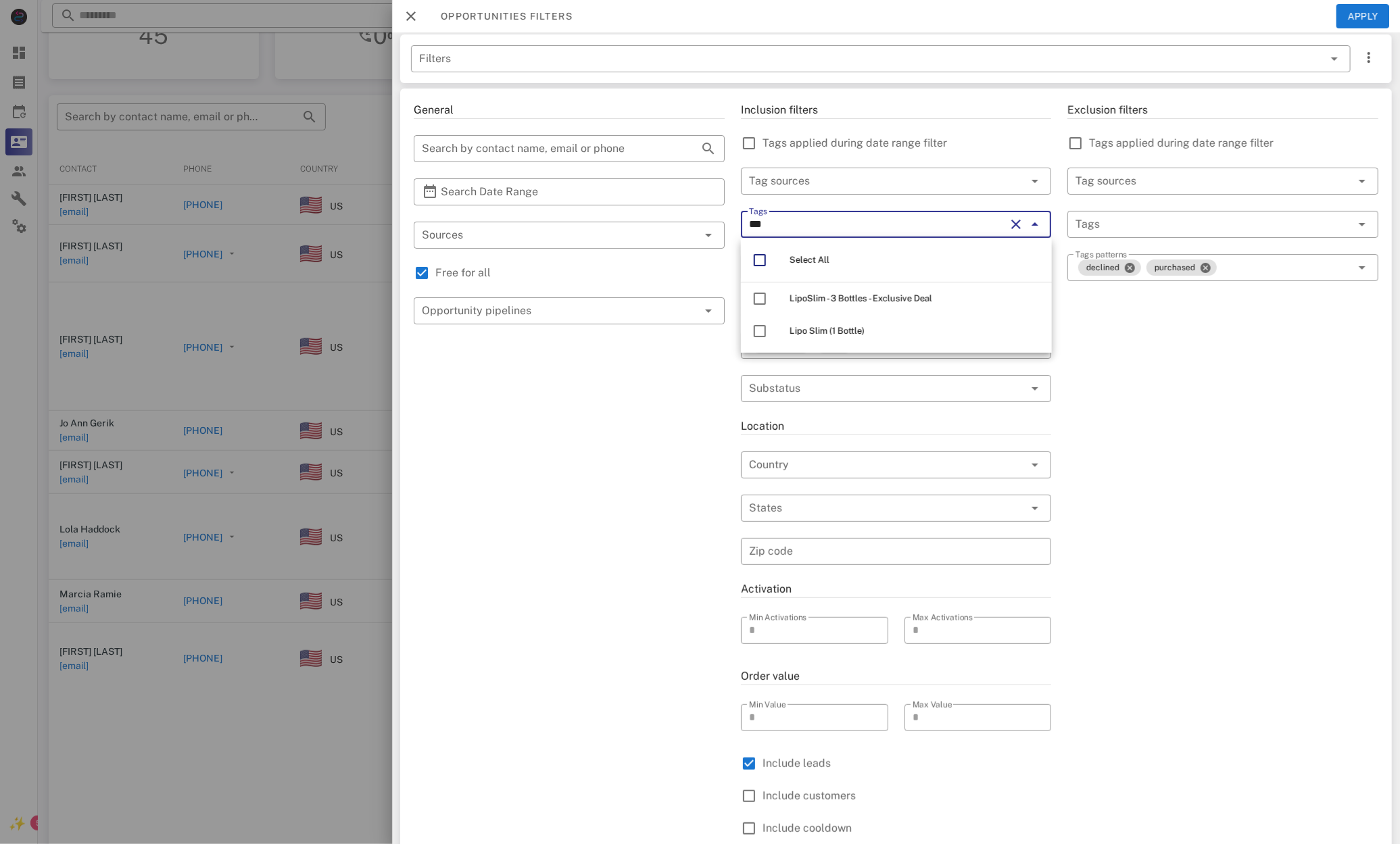 scroll, scrollTop: 0, scrollLeft: 0, axis: both 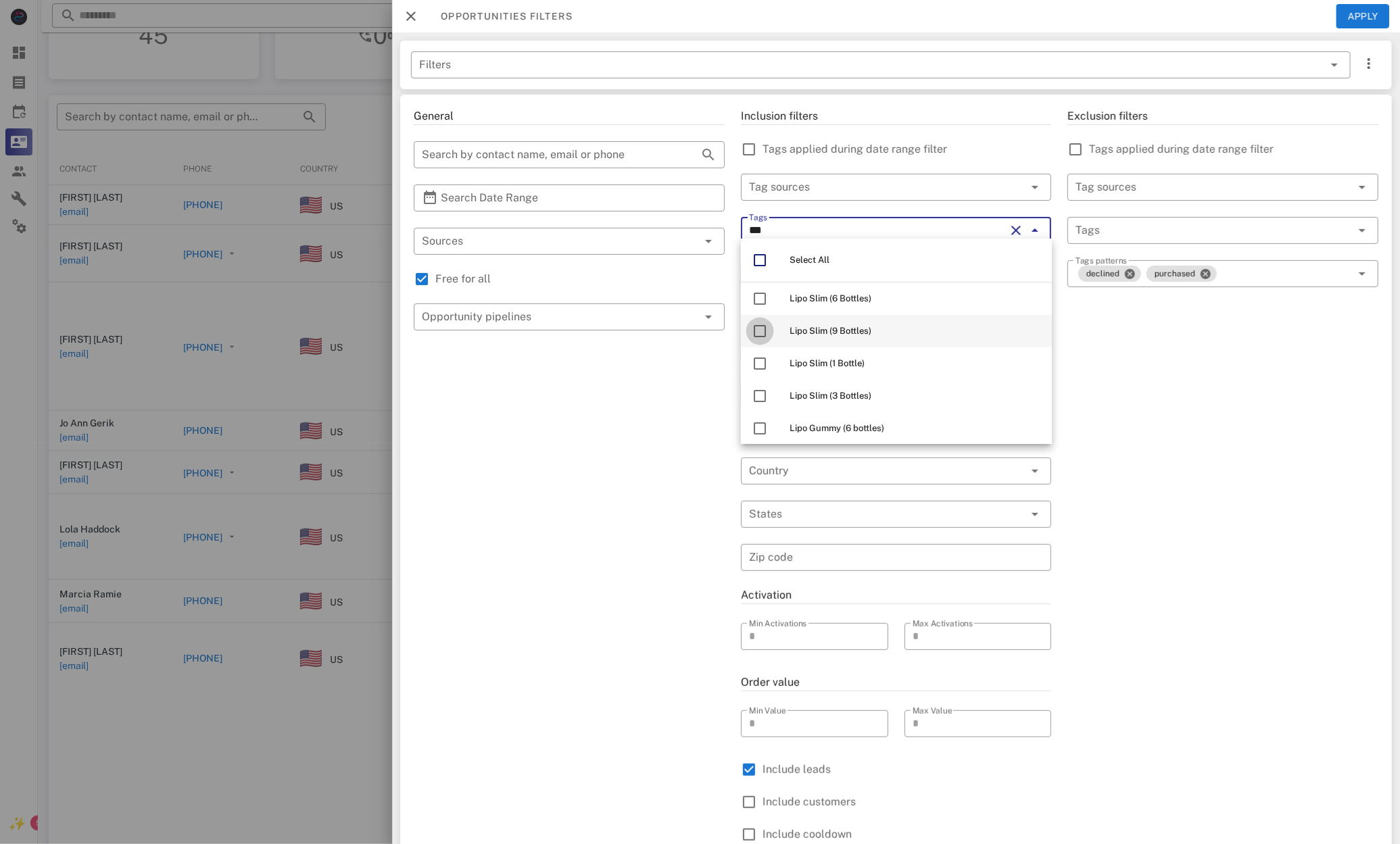 click at bounding box center (760, 331) 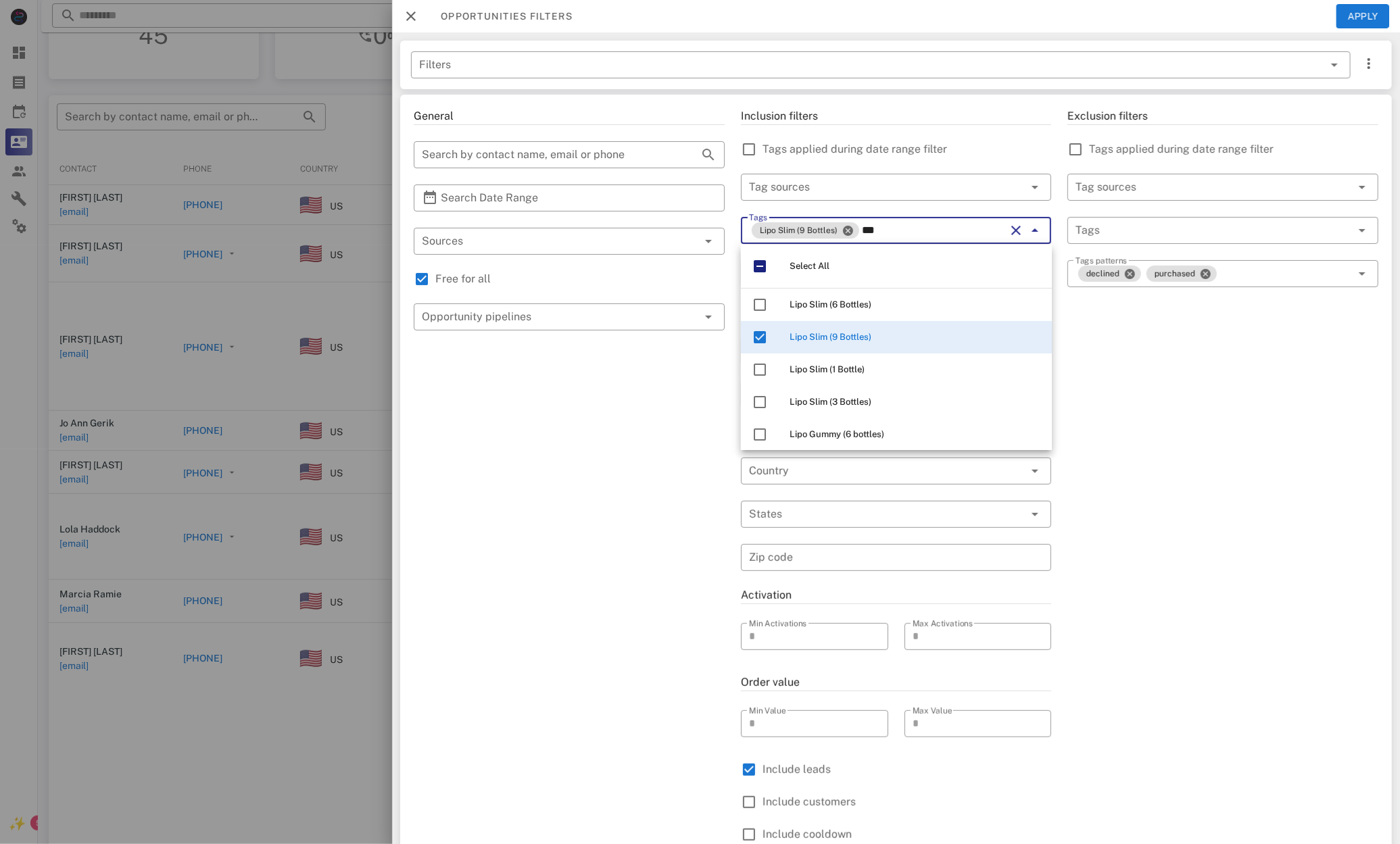 type on "***" 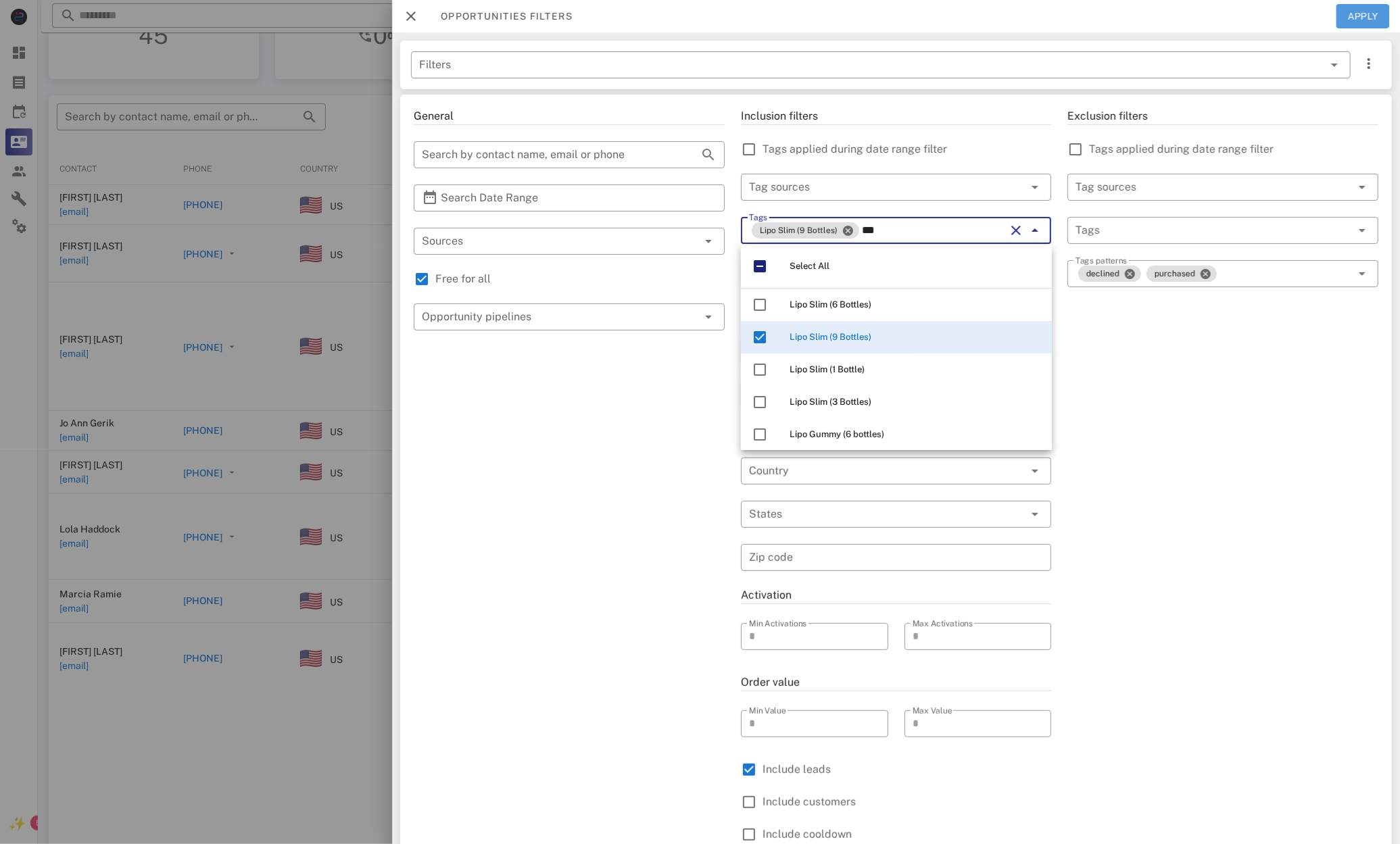 click on "Apply" at bounding box center [1363, 16] 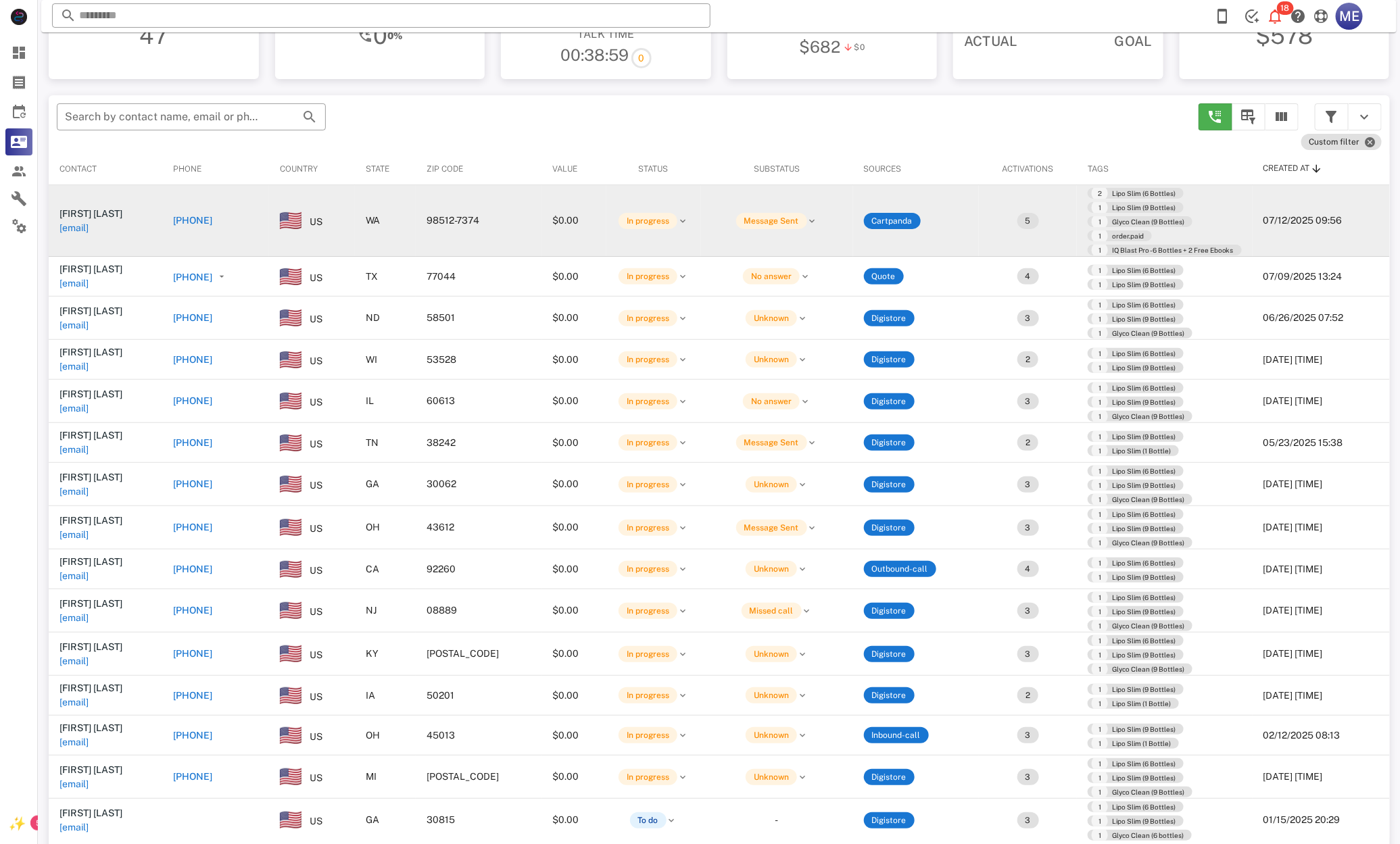 click on "[PHONE]" at bounding box center (193, 220) 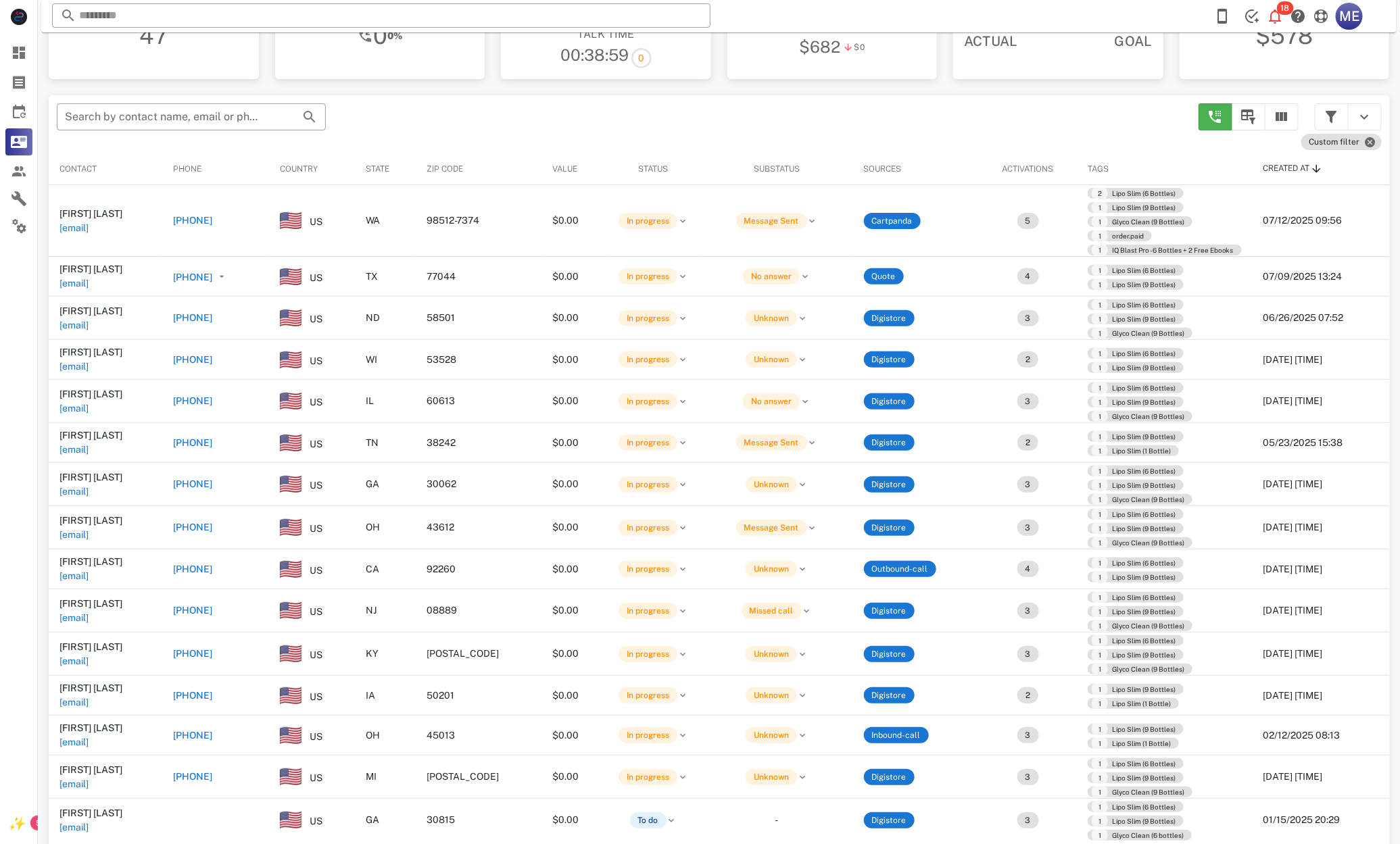 type on "**********" 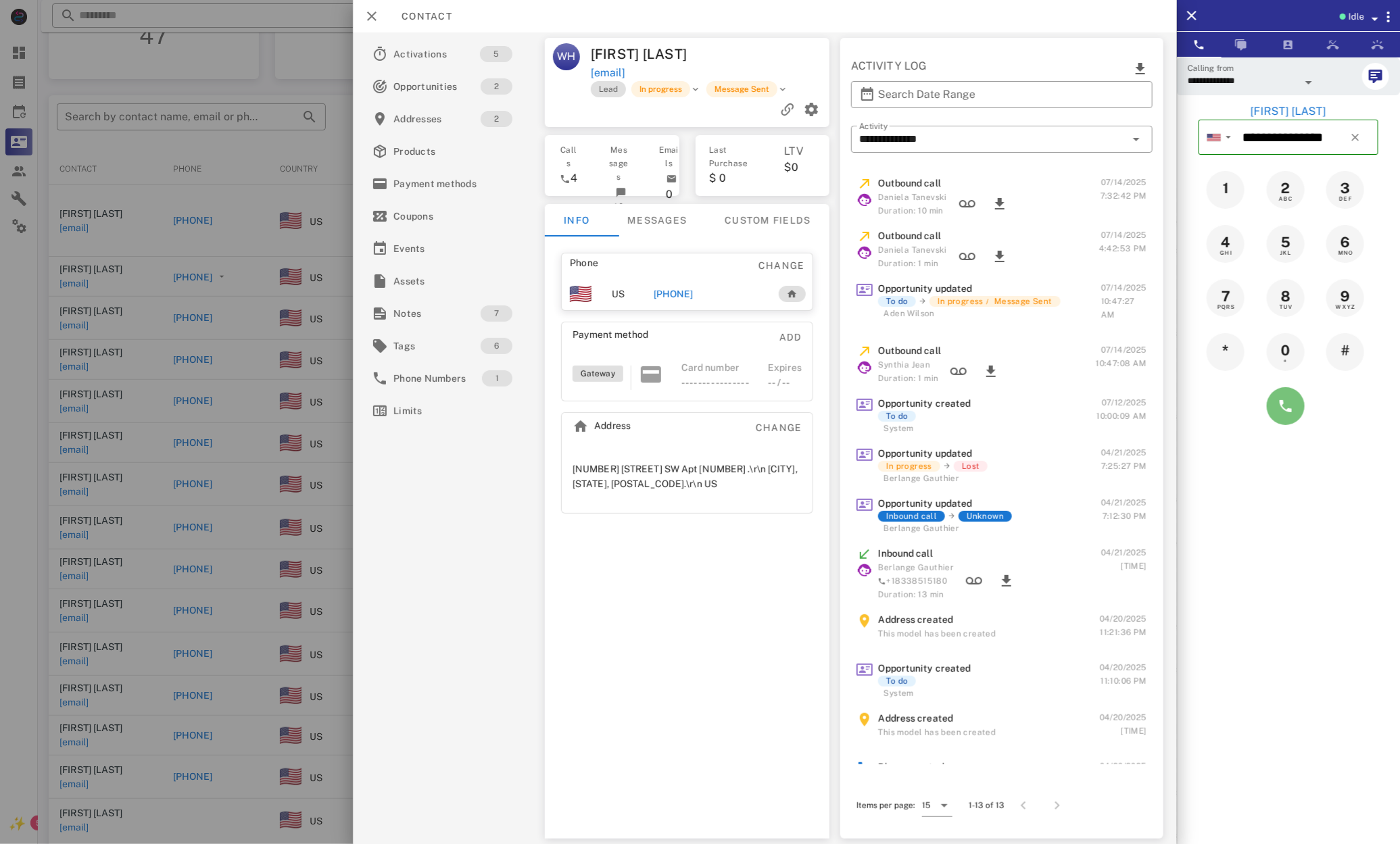 click at bounding box center [1286, 406] 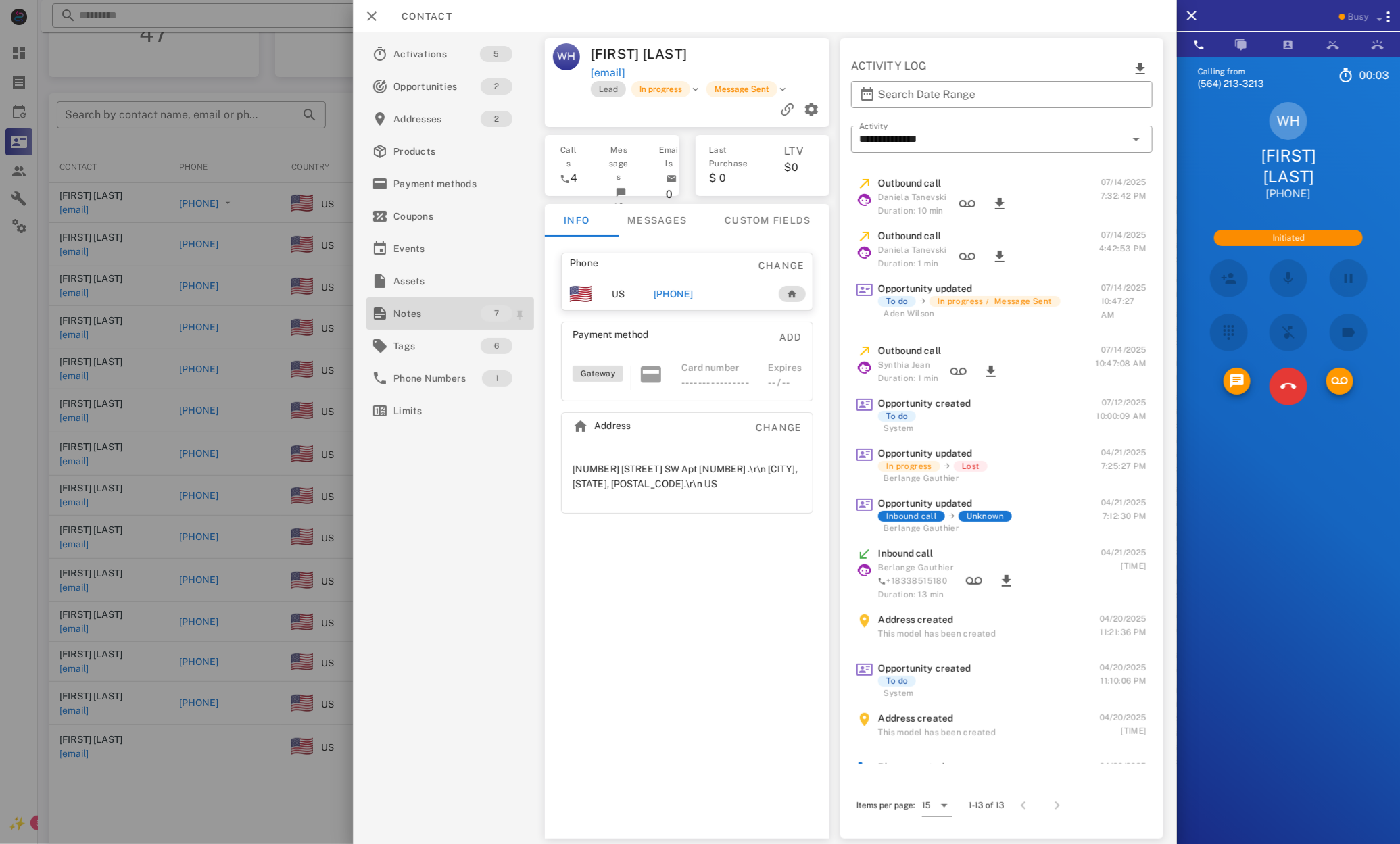 click on "Notes" at bounding box center [437, 314] 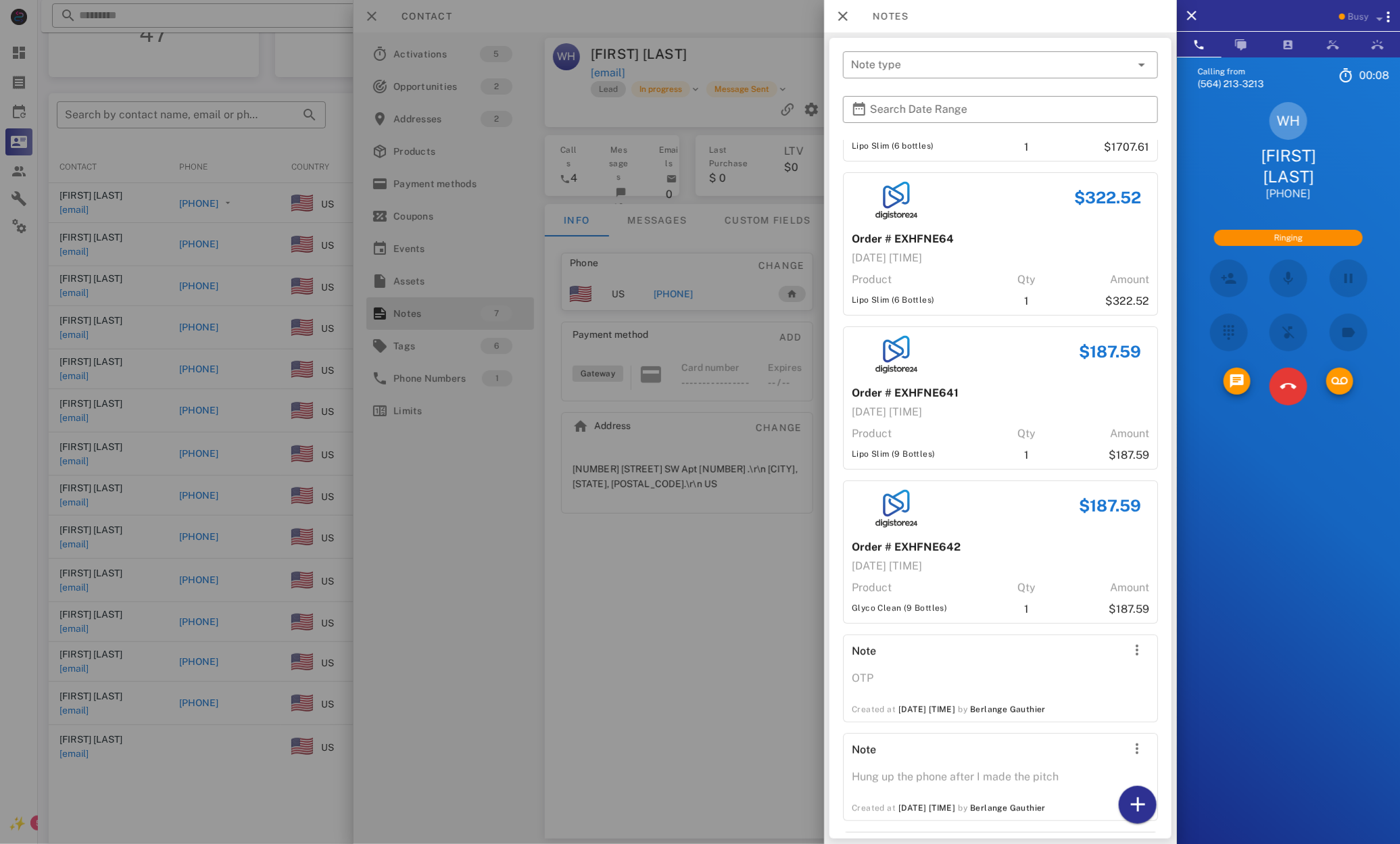 scroll, scrollTop: 136, scrollLeft: 0, axis: vertical 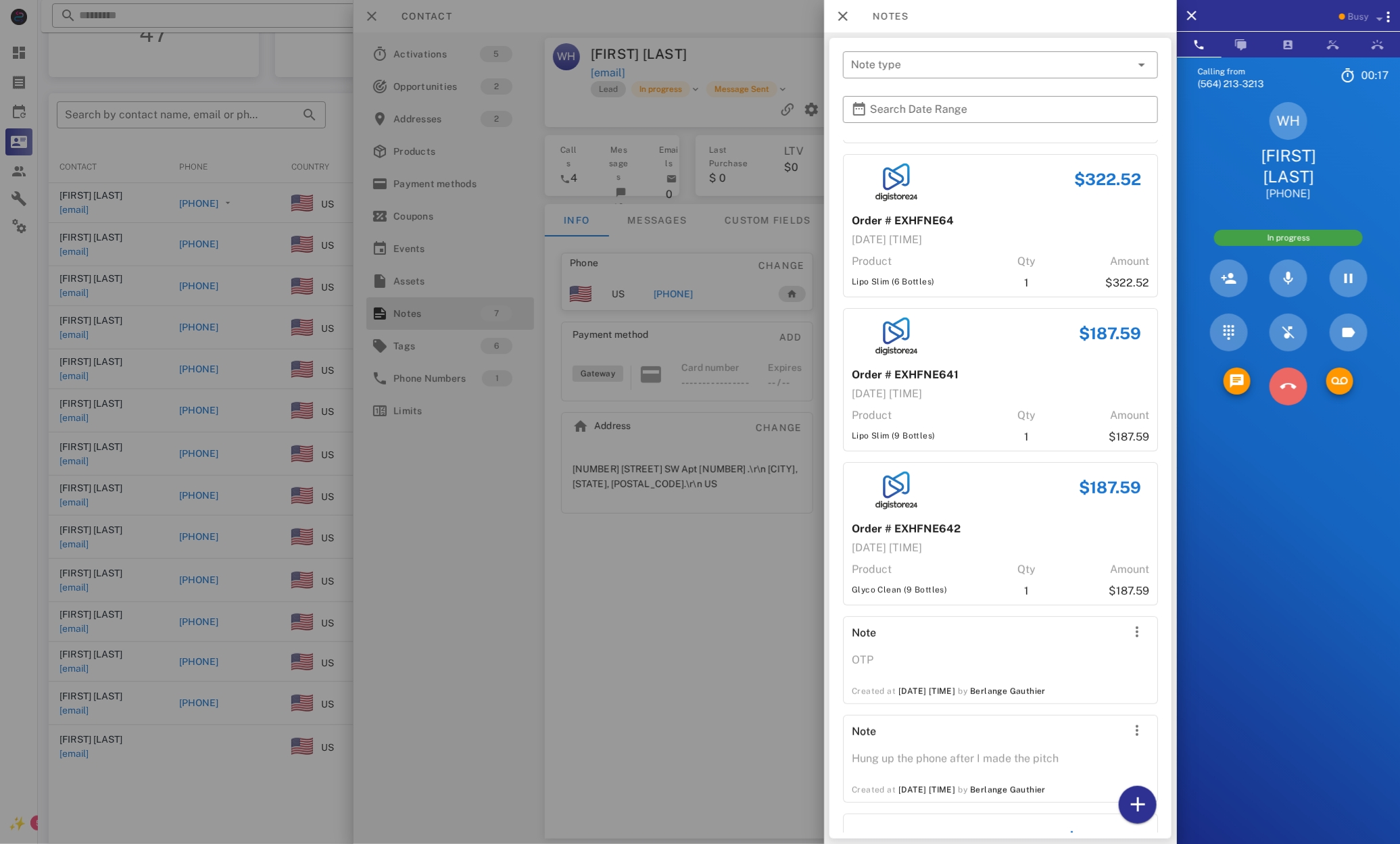 click at bounding box center [1288, 387] 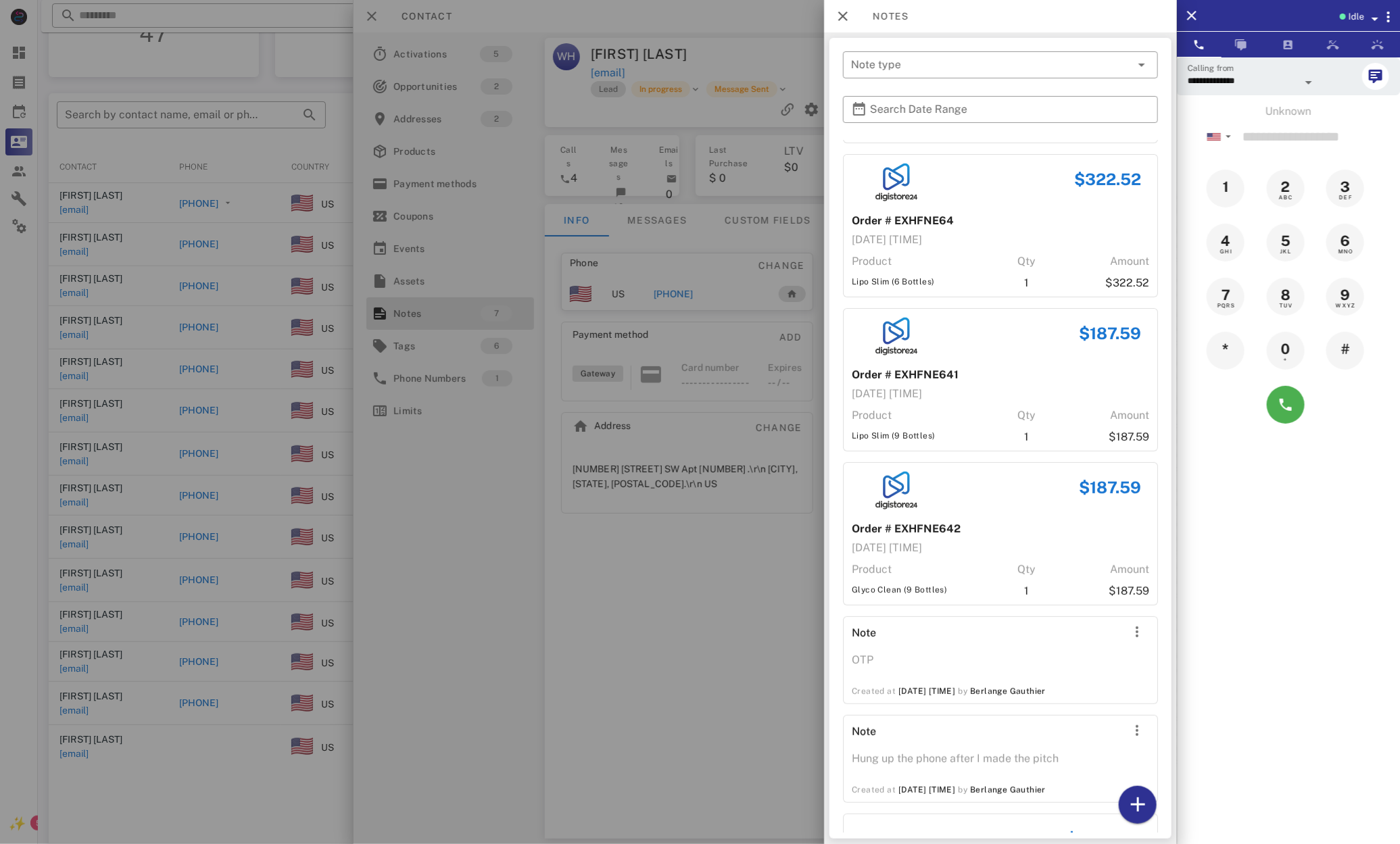 click at bounding box center (700, 422) 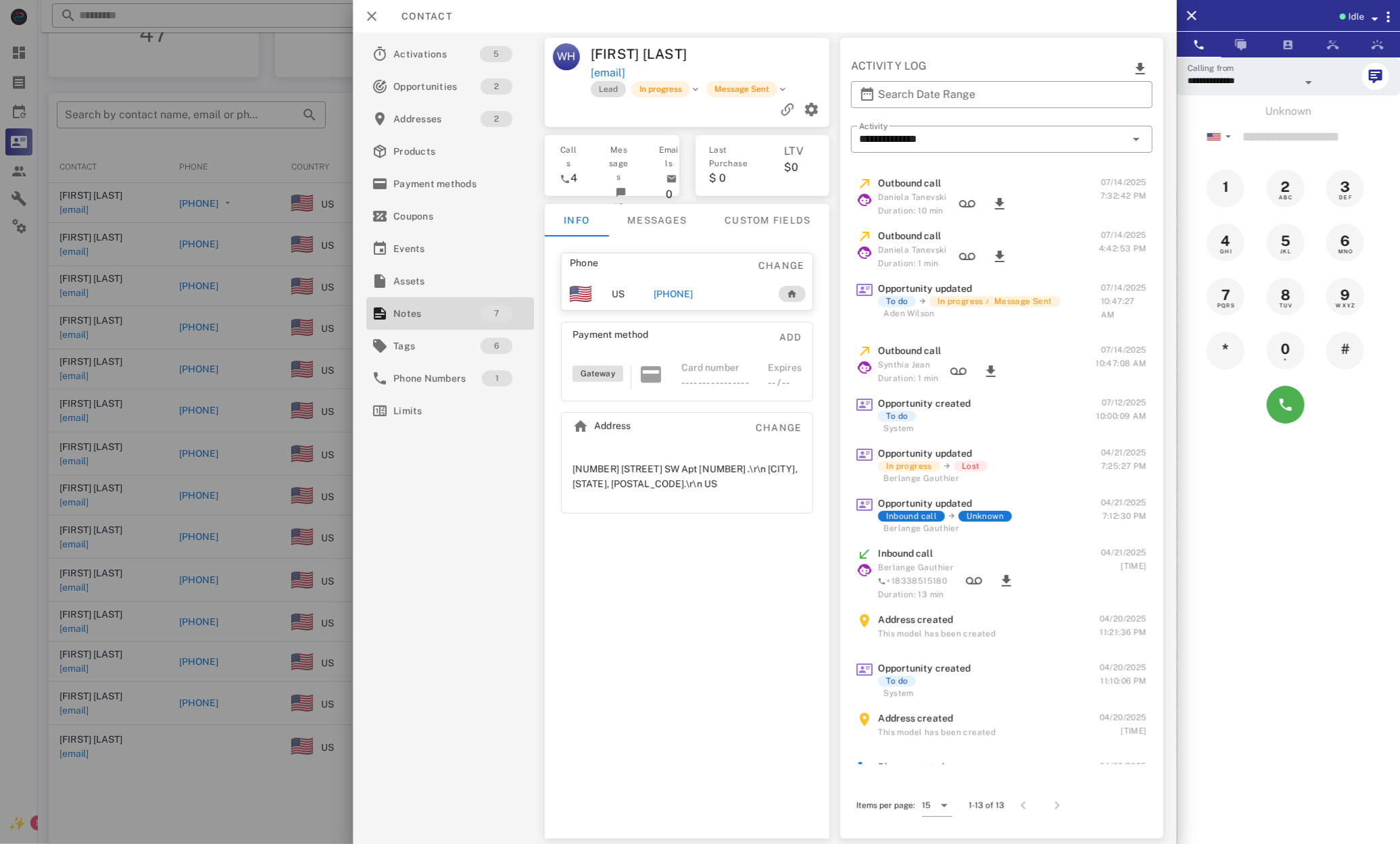 click on "Phone   Change   US   [PHONE]   Payment method   Add  Gateway  Card number  ---- ---- ---- ----  Expires  -- / --  Address   Change   [NUMBER] [STREET] SW Apt [NUMBER] .
[CITY], [STATE], [POSTAL_CODE].
US" at bounding box center [687, 383] 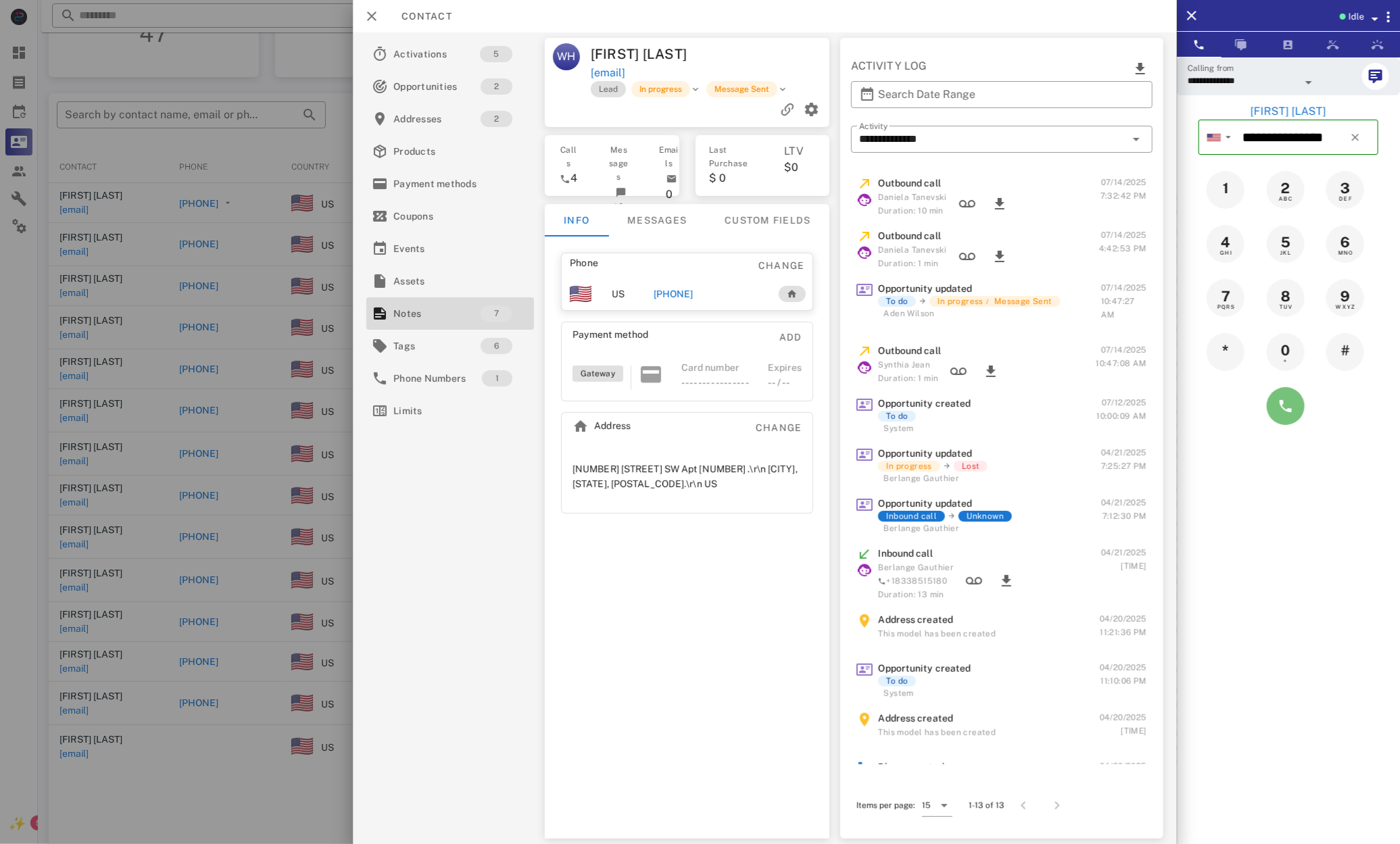 click at bounding box center (1286, 406) 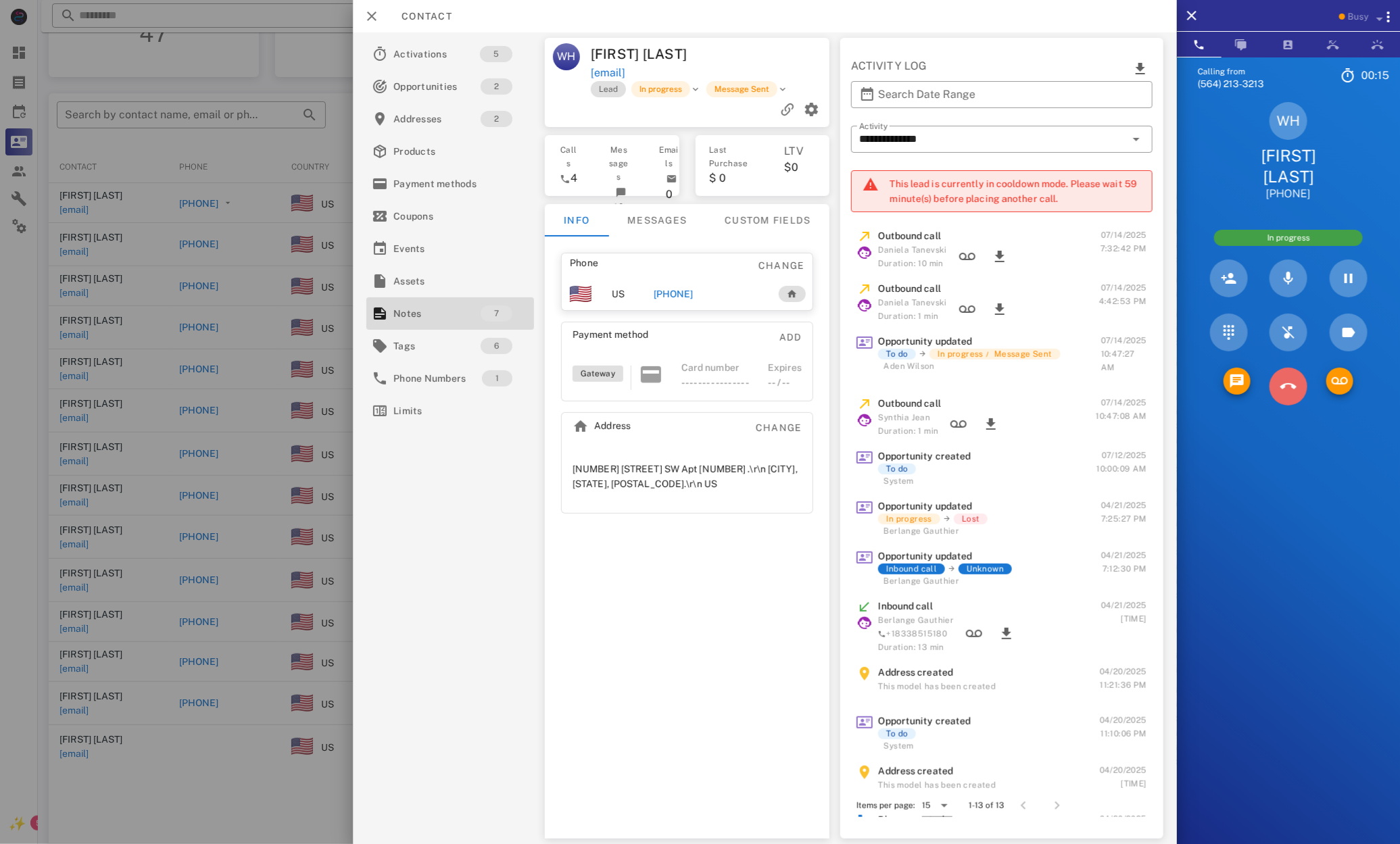 click at bounding box center (1288, 387) 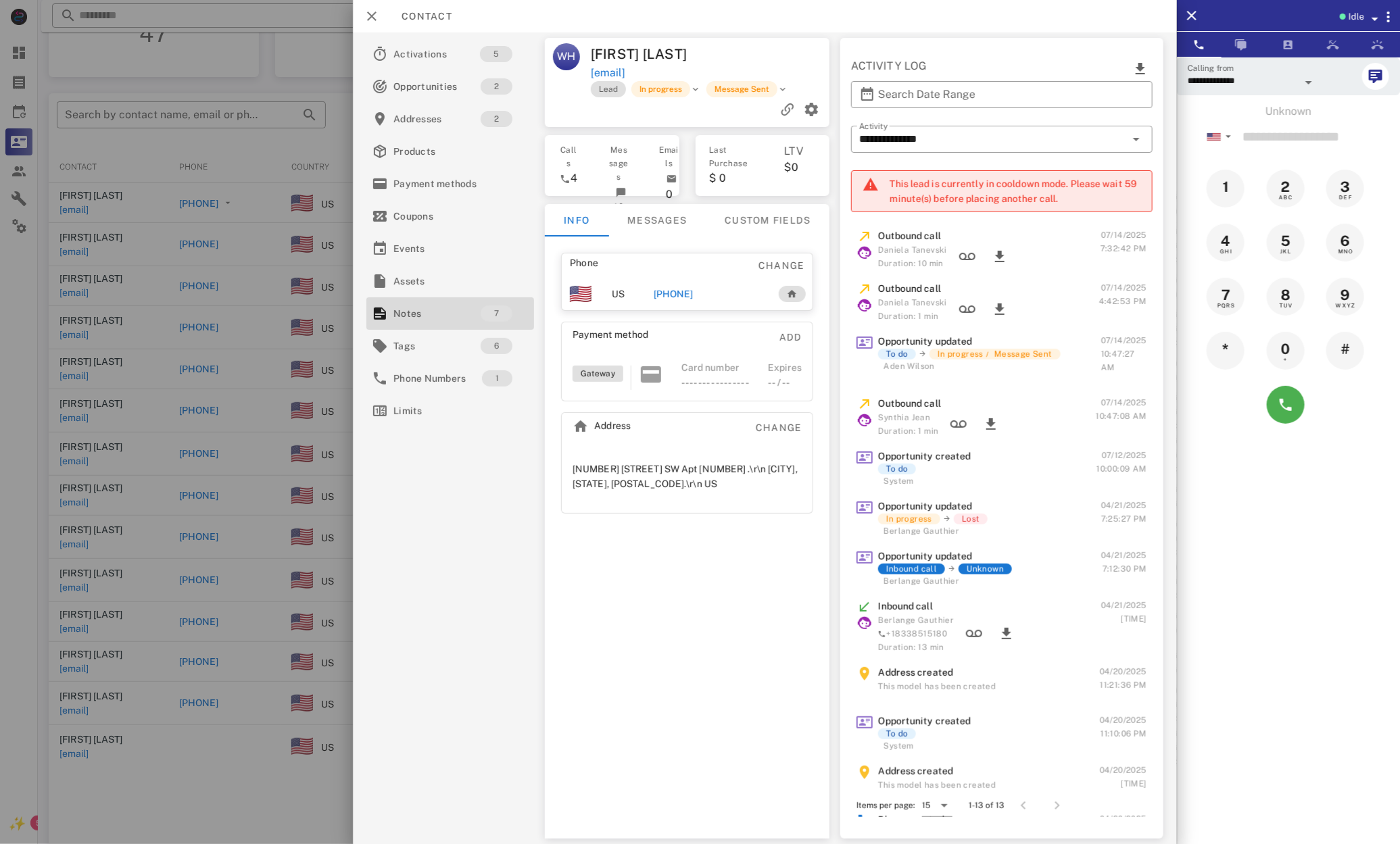 click at bounding box center [700, 422] 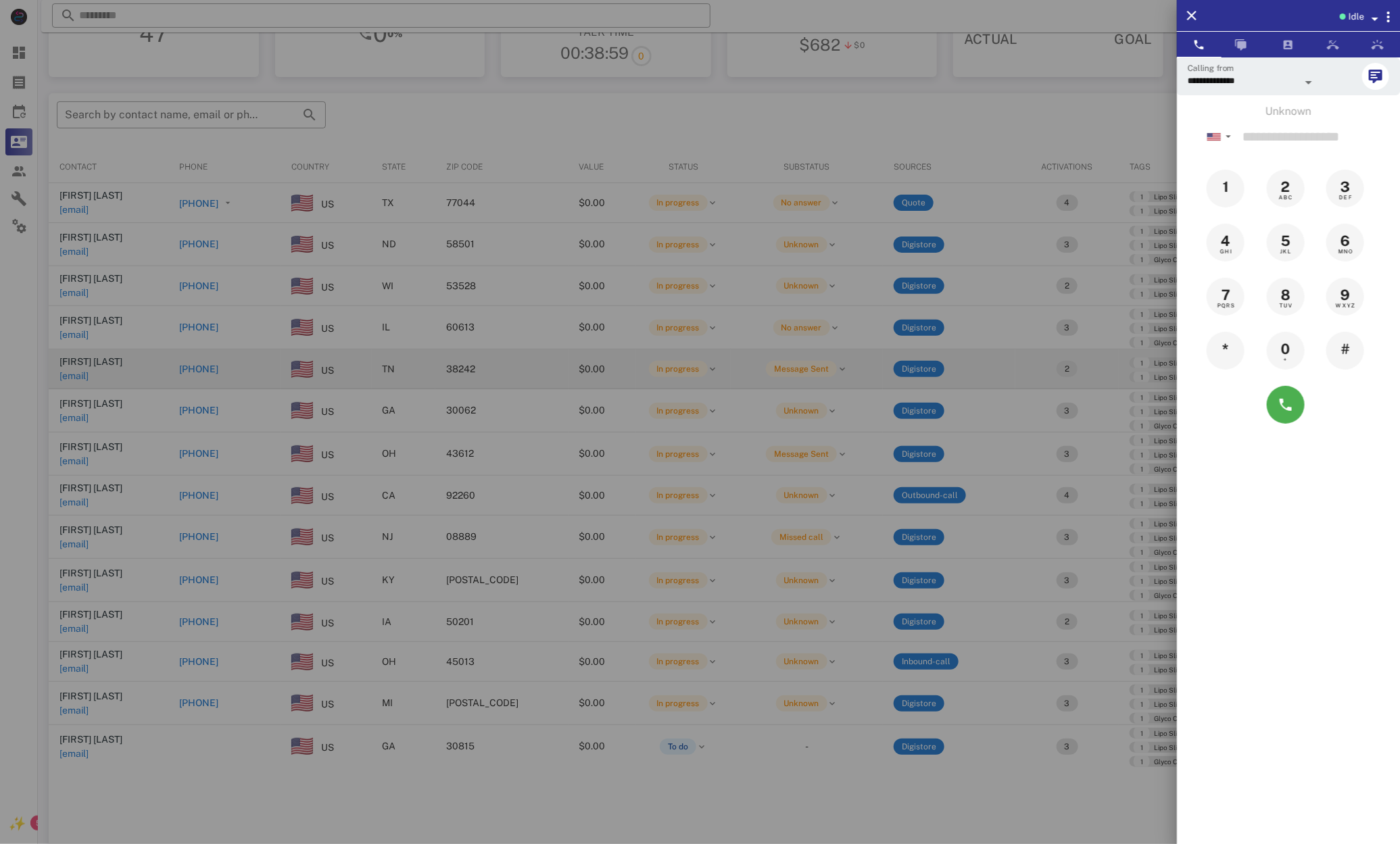 drag, startPoint x: 290, startPoint y: 362, endPoint x: 264, endPoint y: 372, distance: 27.856777 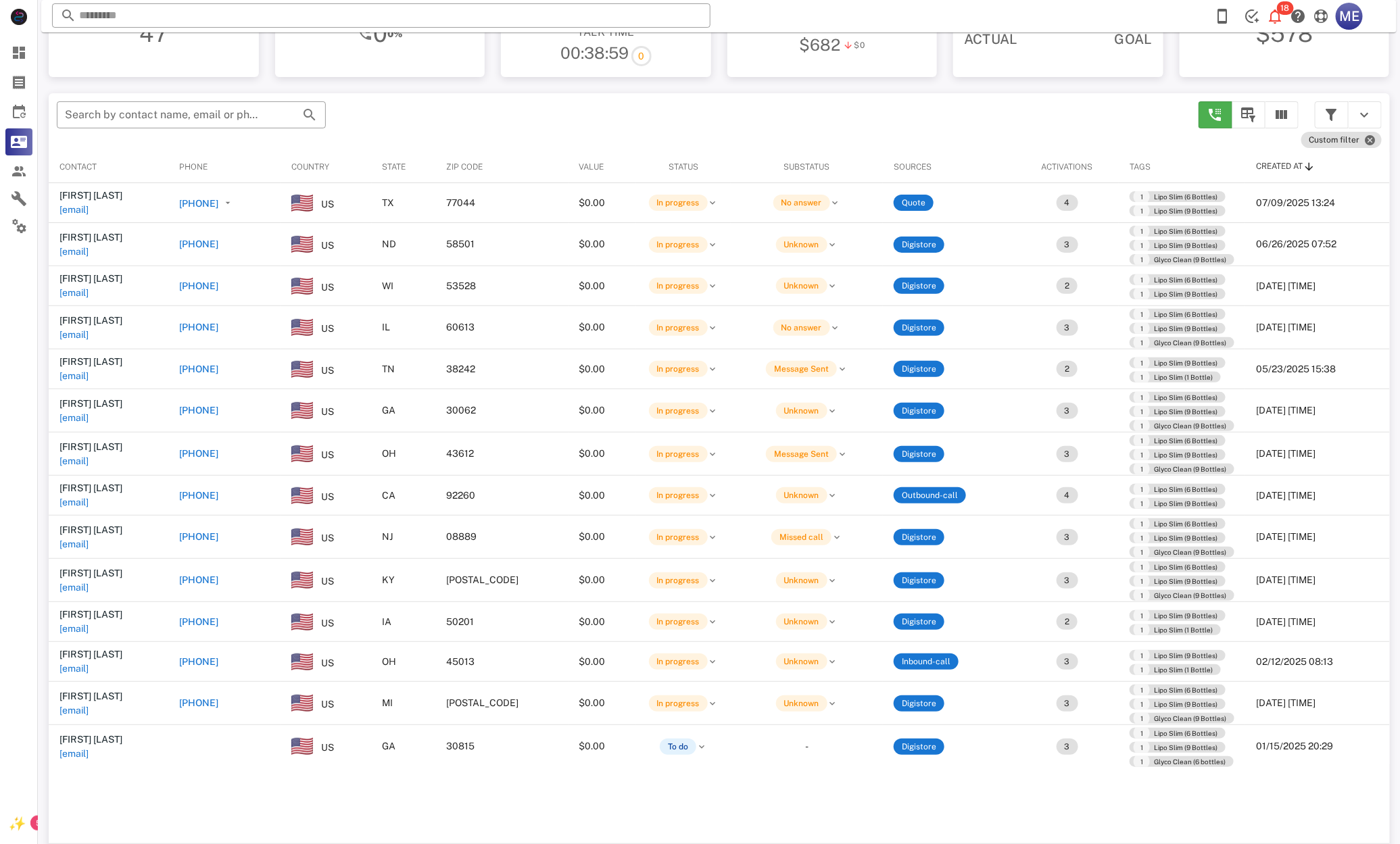click on "[PHONE]" at bounding box center [199, 244] 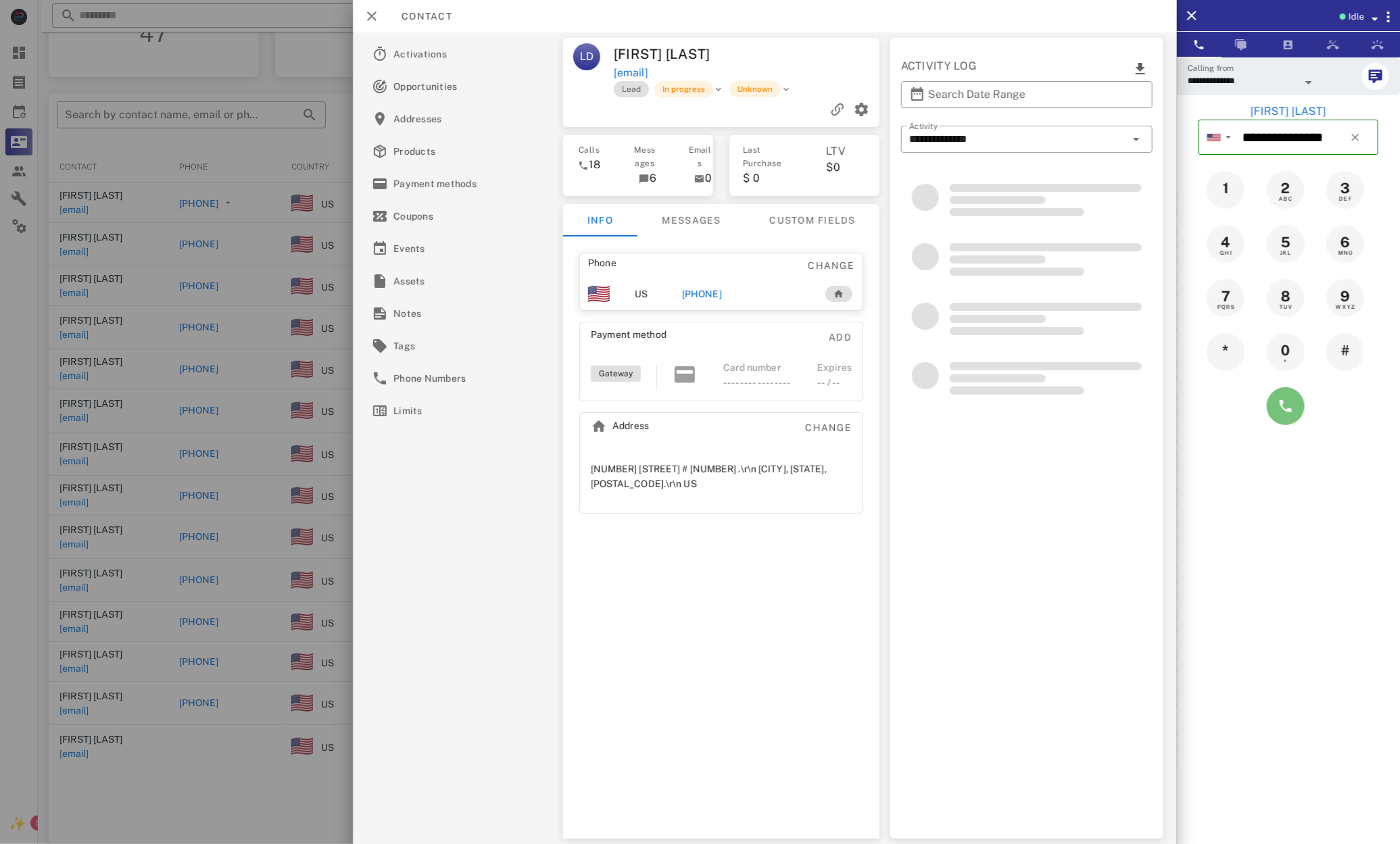 drag, startPoint x: 1298, startPoint y: 419, endPoint x: 1268, endPoint y: 422, distance: 30.149627 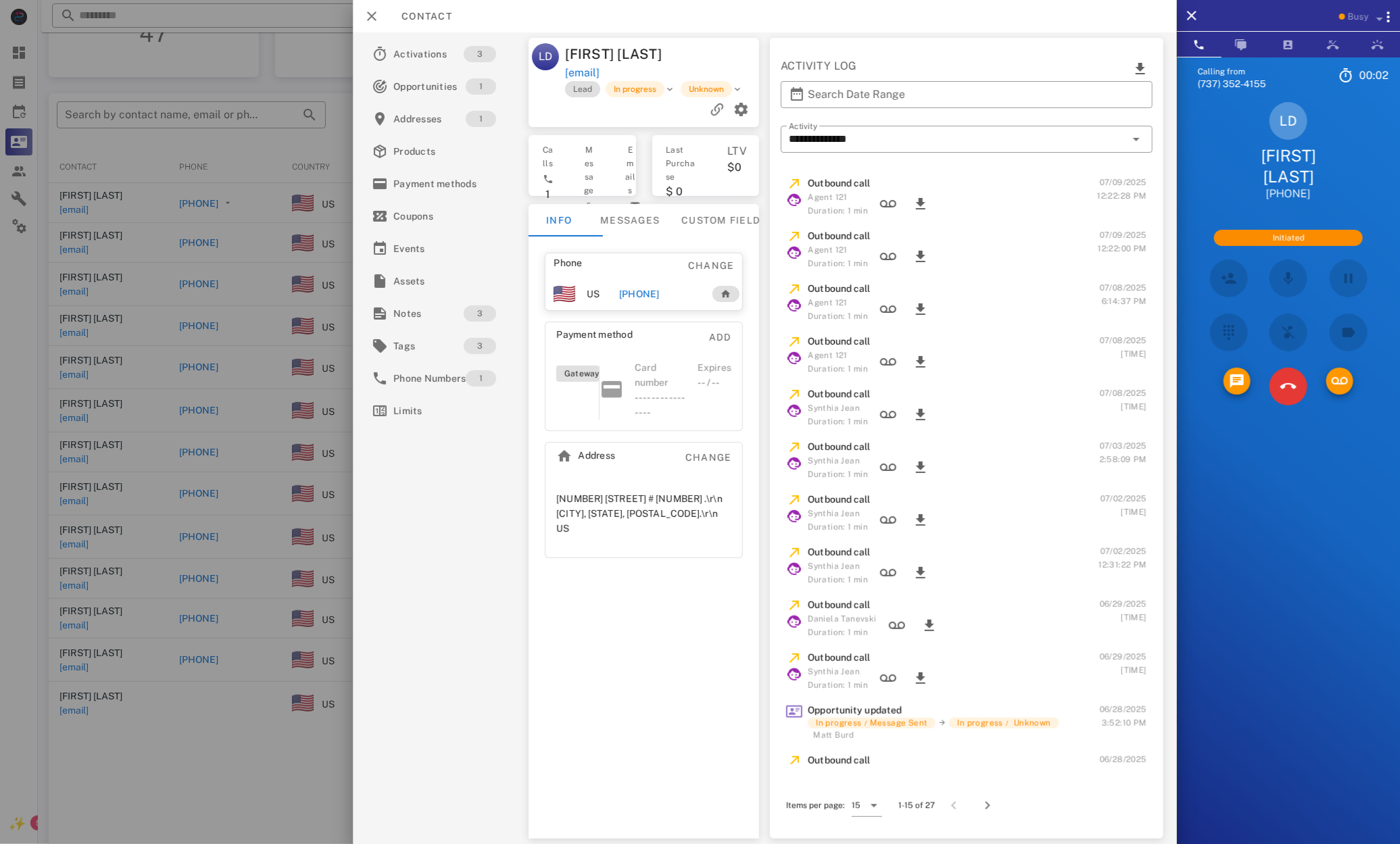 drag, startPoint x: 873, startPoint y: 252, endPoint x: 1134, endPoint y: 255, distance: 261.01724 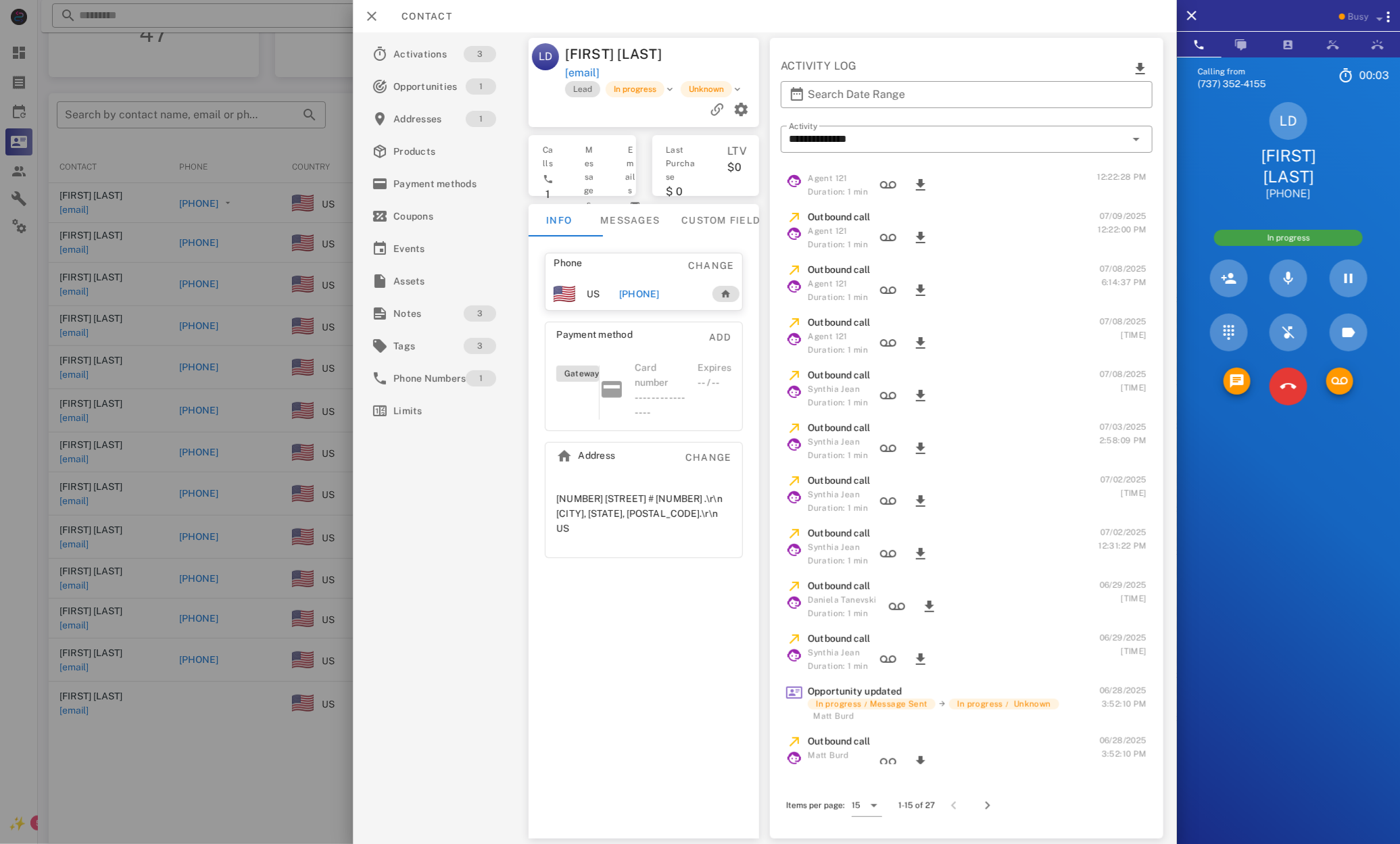 scroll, scrollTop: 25, scrollLeft: 0, axis: vertical 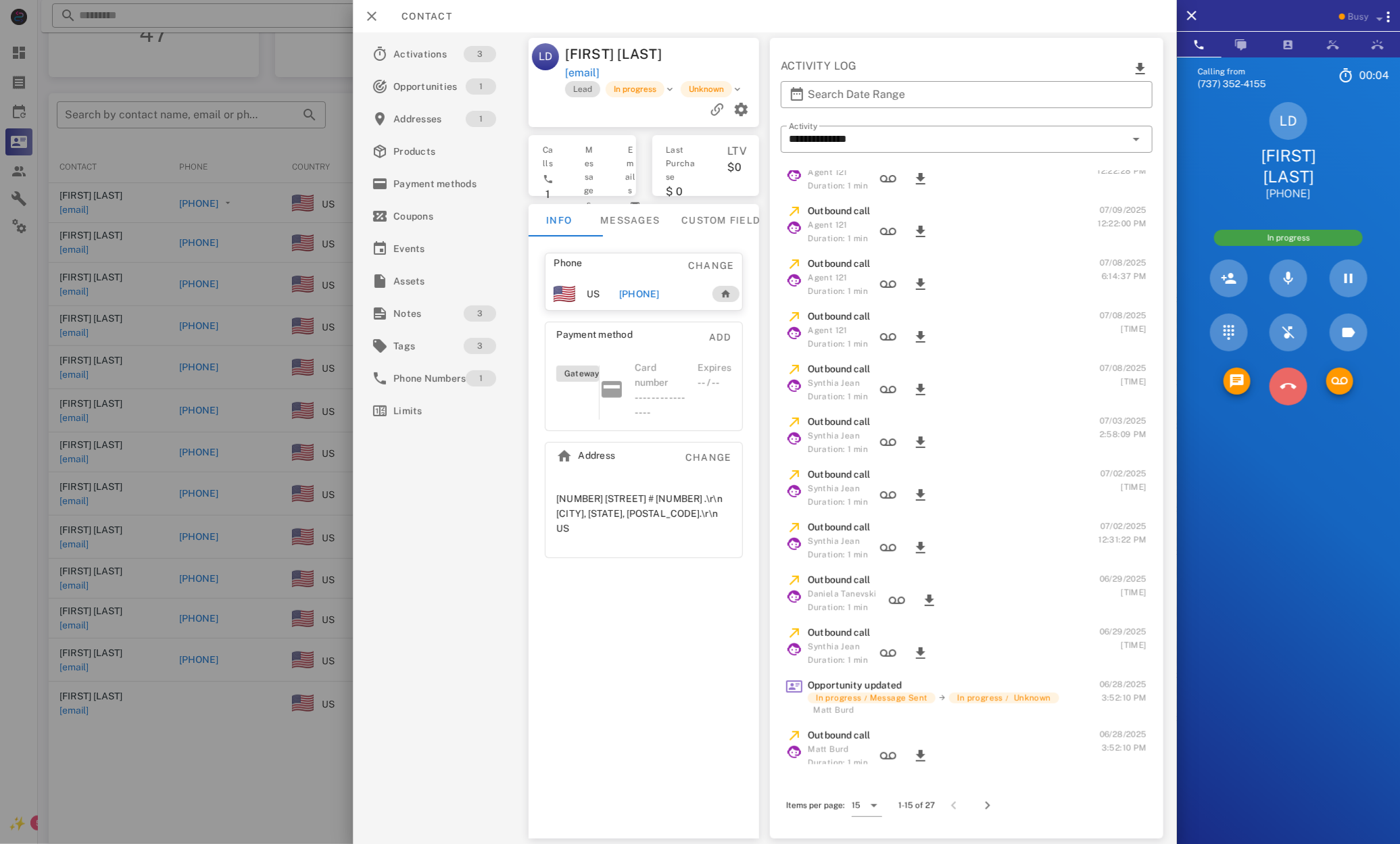click at bounding box center (1288, 387) 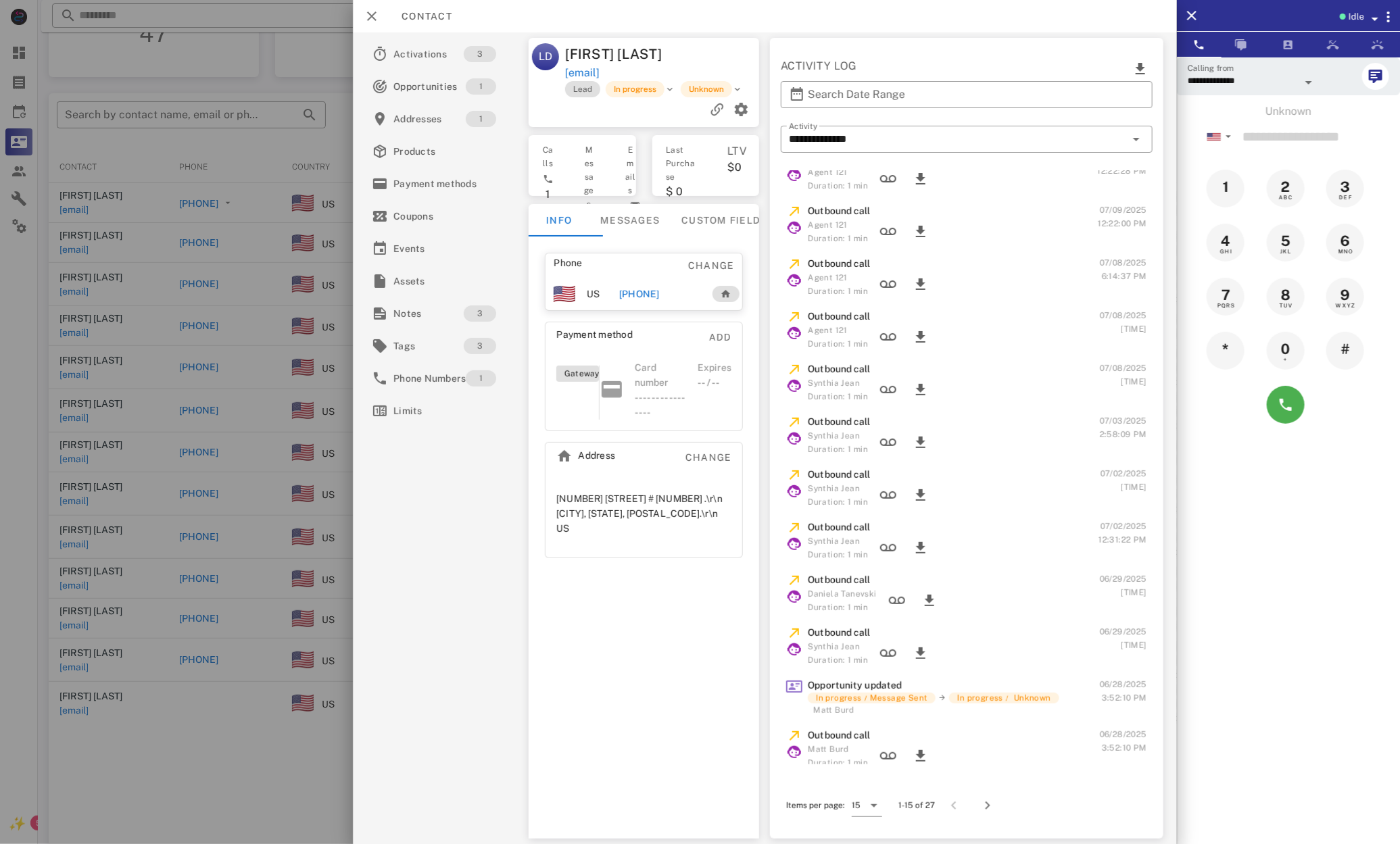 click at bounding box center (700, 422) 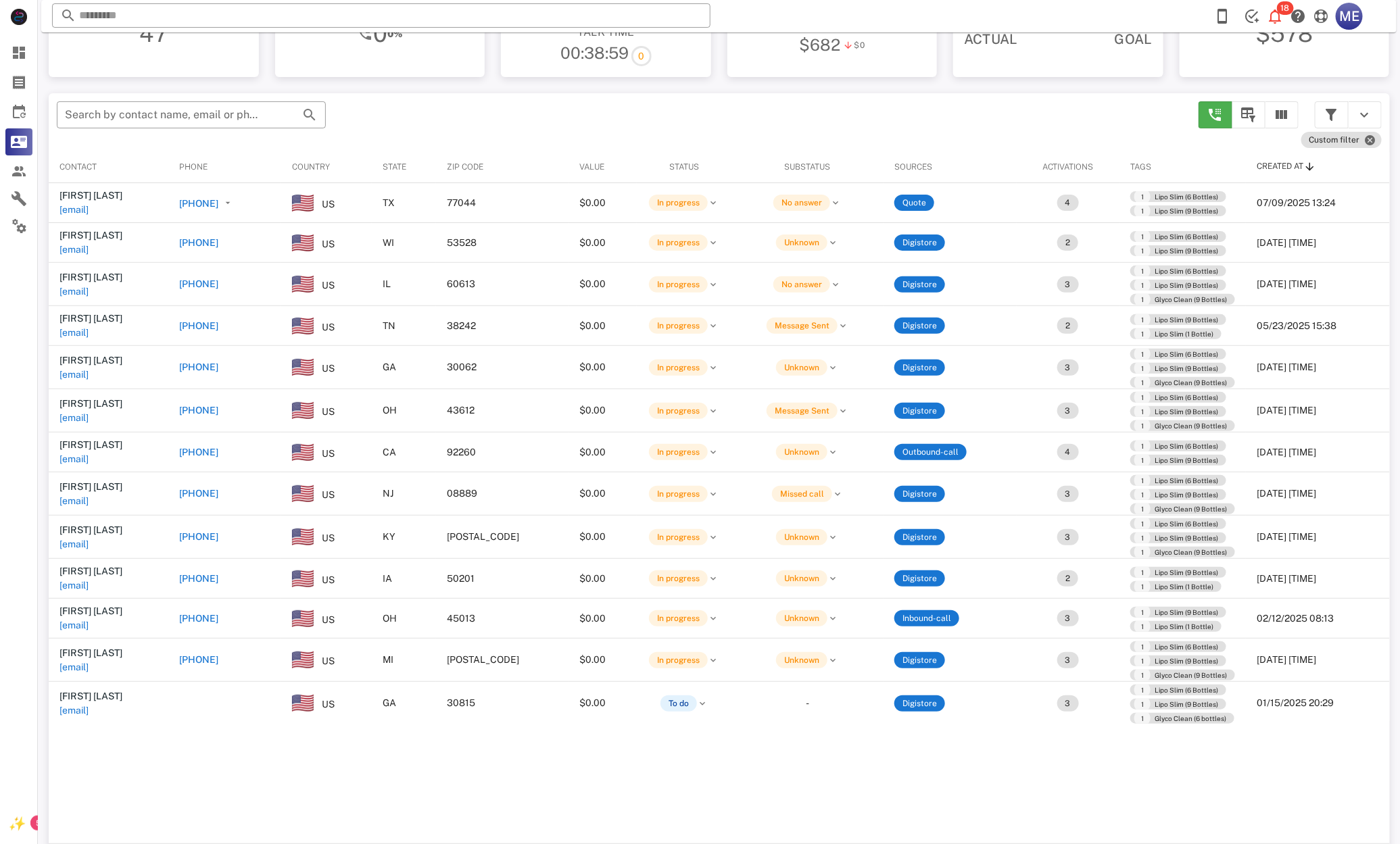 drag, startPoint x: 320, startPoint y: 613, endPoint x: 335, endPoint y: 621, distance: 17 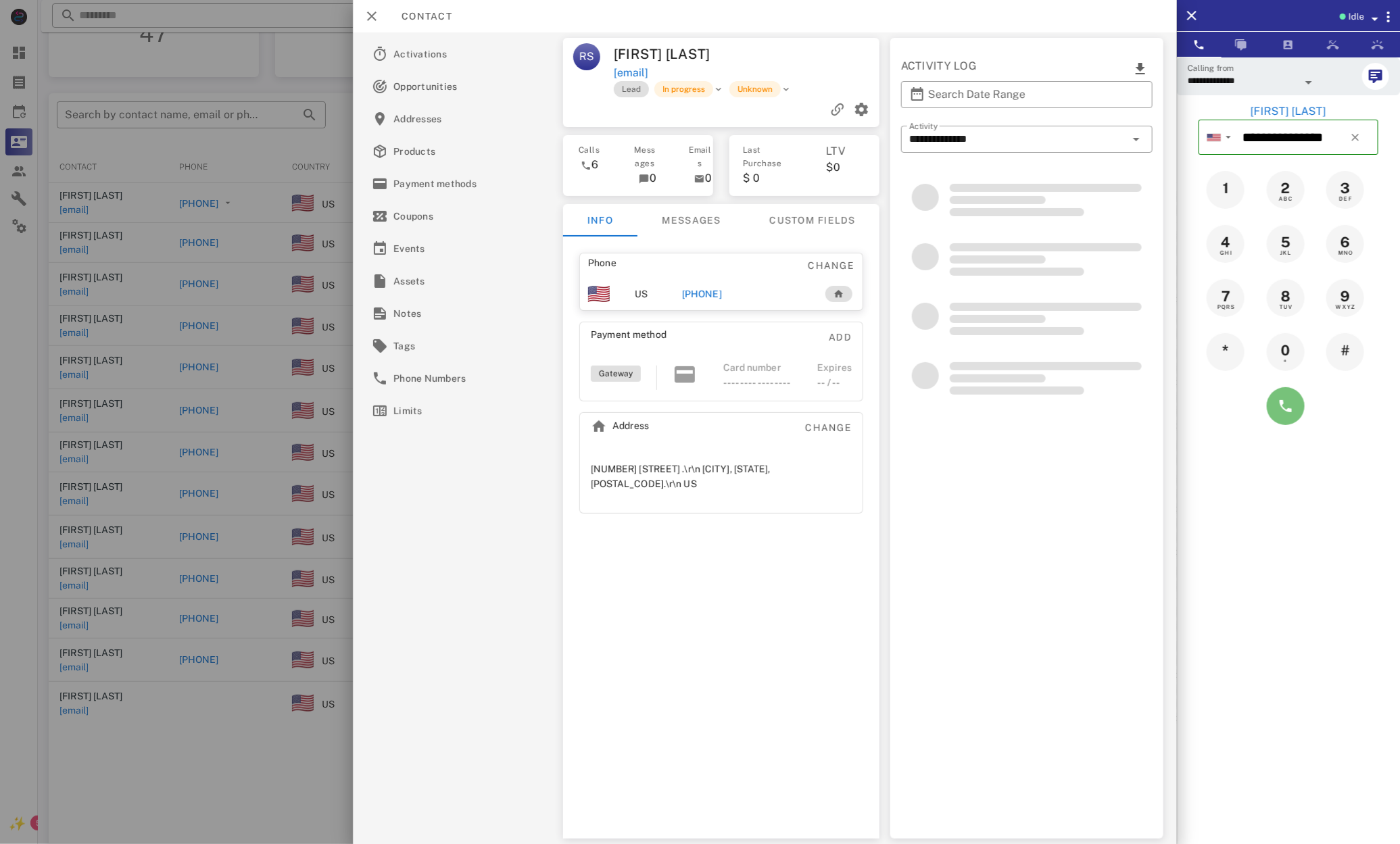 click at bounding box center (1286, 406) 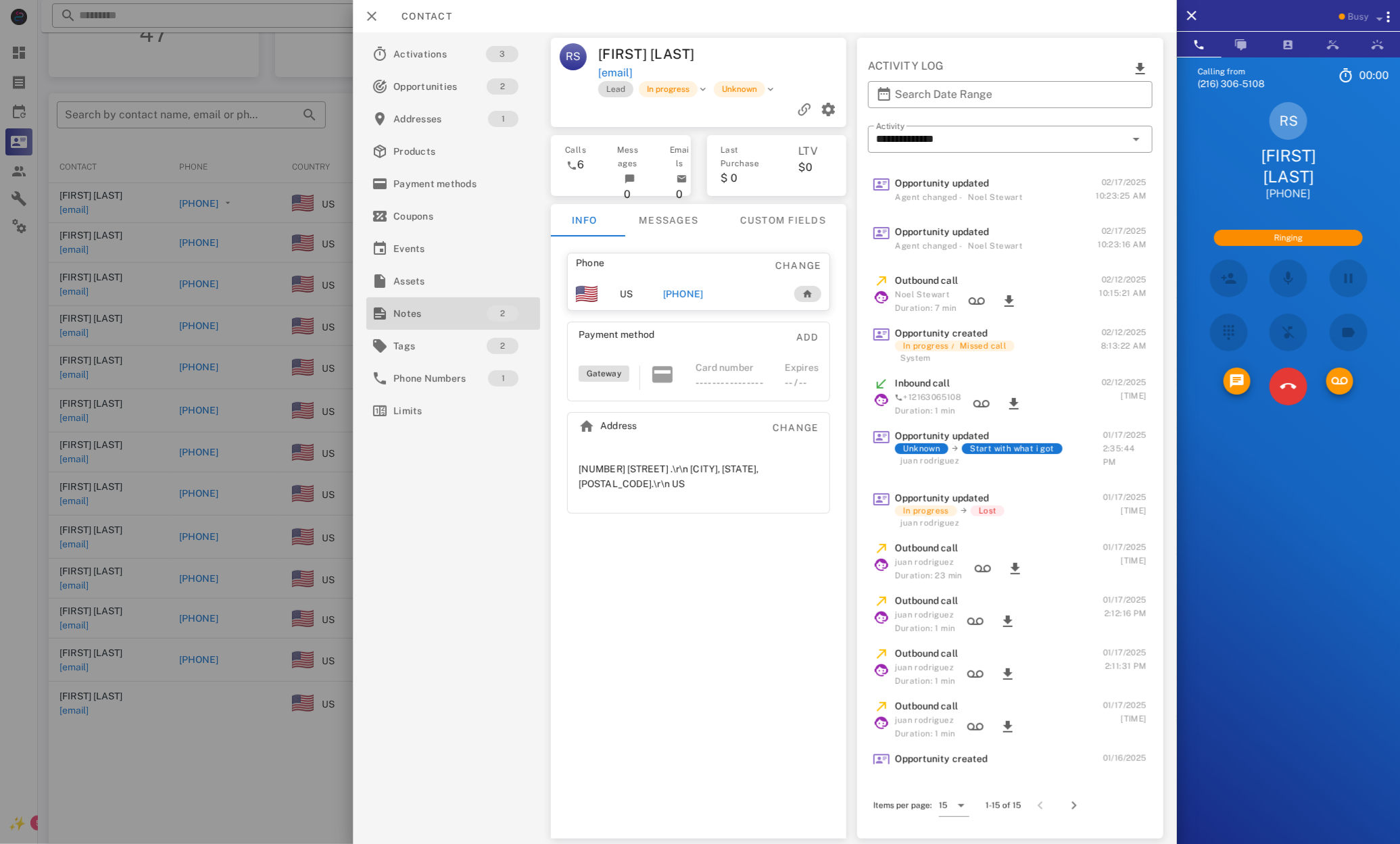 drag, startPoint x: 416, startPoint y: 306, endPoint x: 427, endPoint y: 311, distance: 12.083046 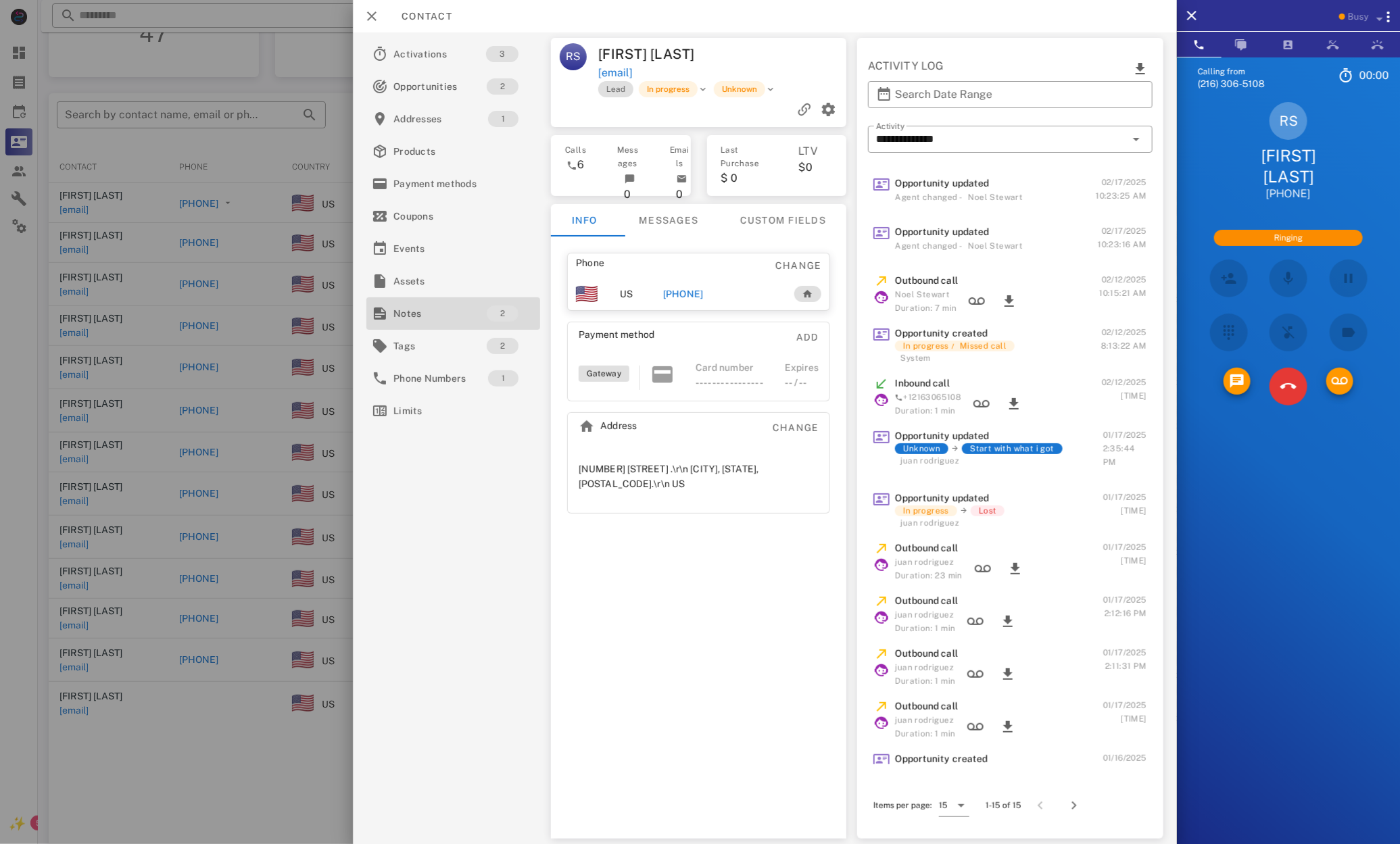 click on "Notes" at bounding box center [440, 314] 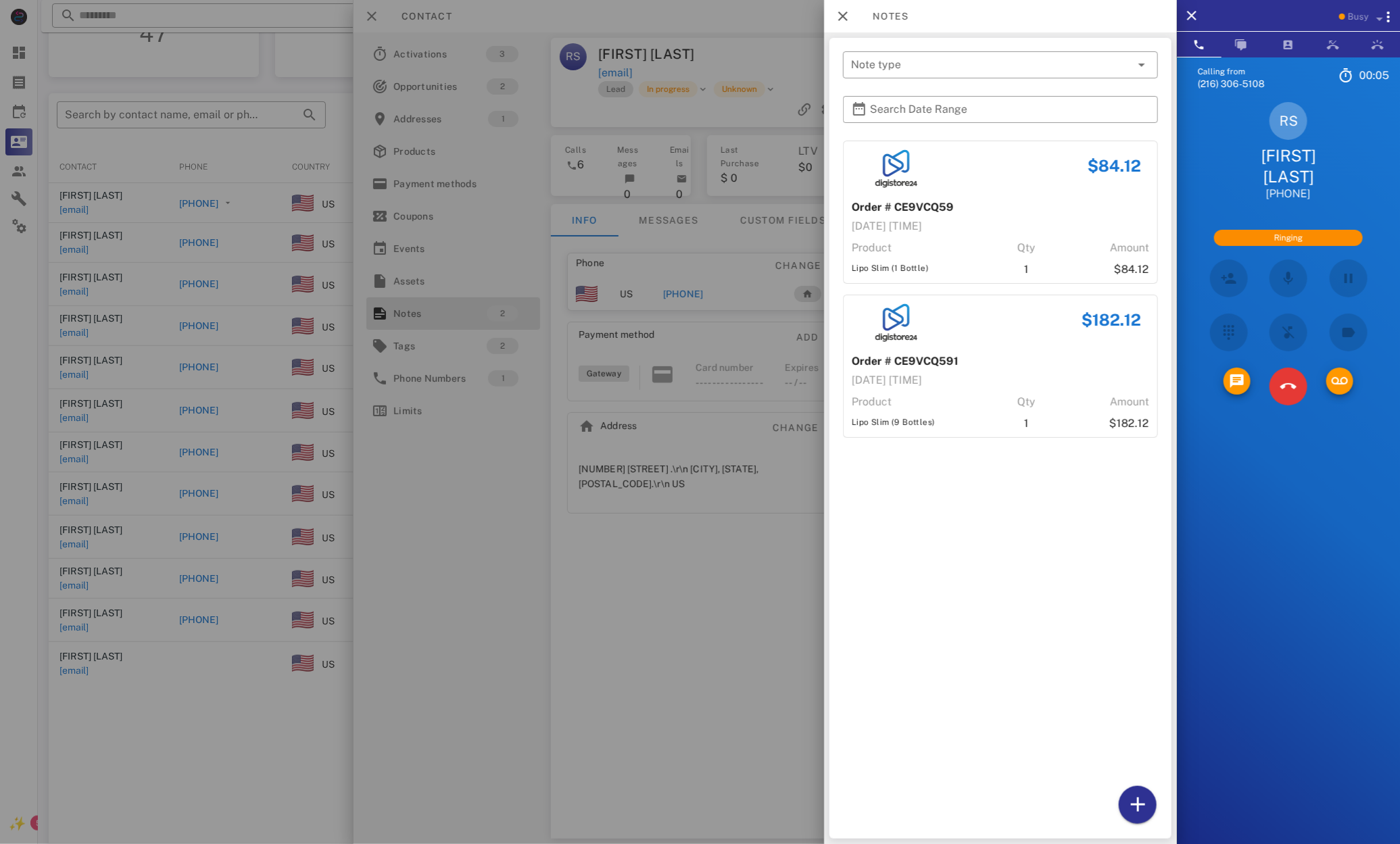 drag, startPoint x: 854, startPoint y: 248, endPoint x: 951, endPoint y: 263, distance: 98.15294 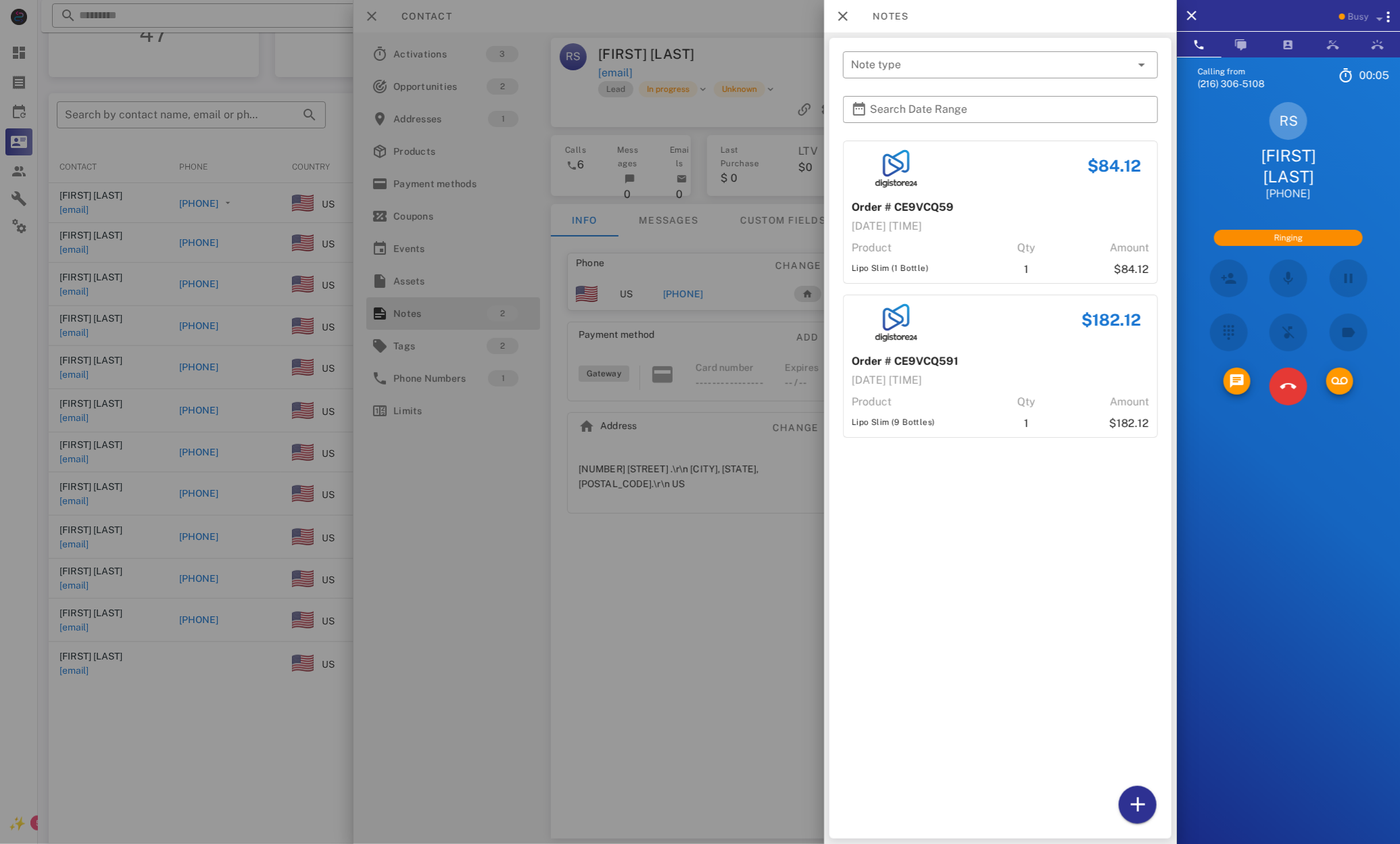 click on "Product Qty Amount  Lipo Slim (1 Bottle)  1 $84.12" at bounding box center (1000, 256) 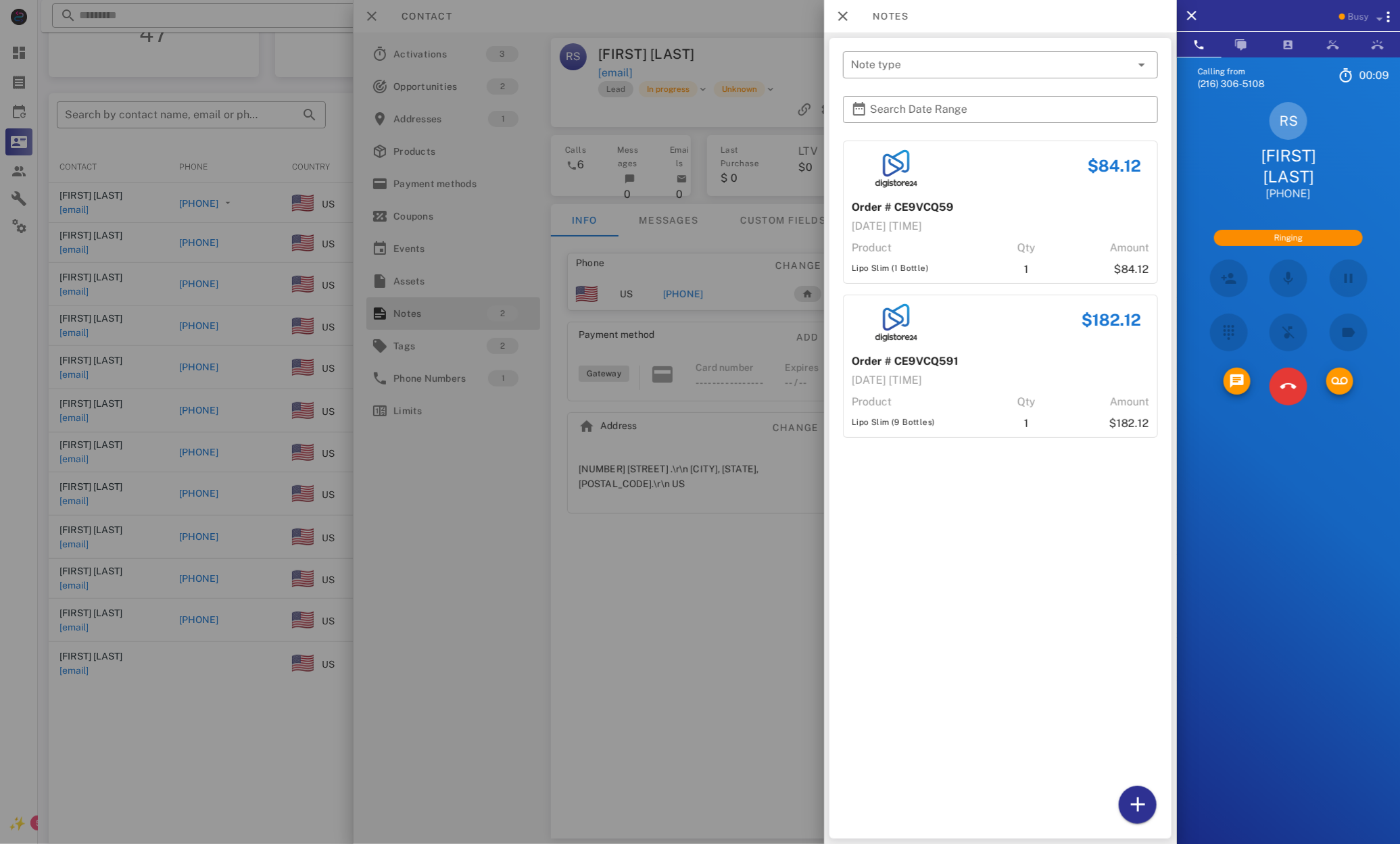 click at bounding box center [700, 422] 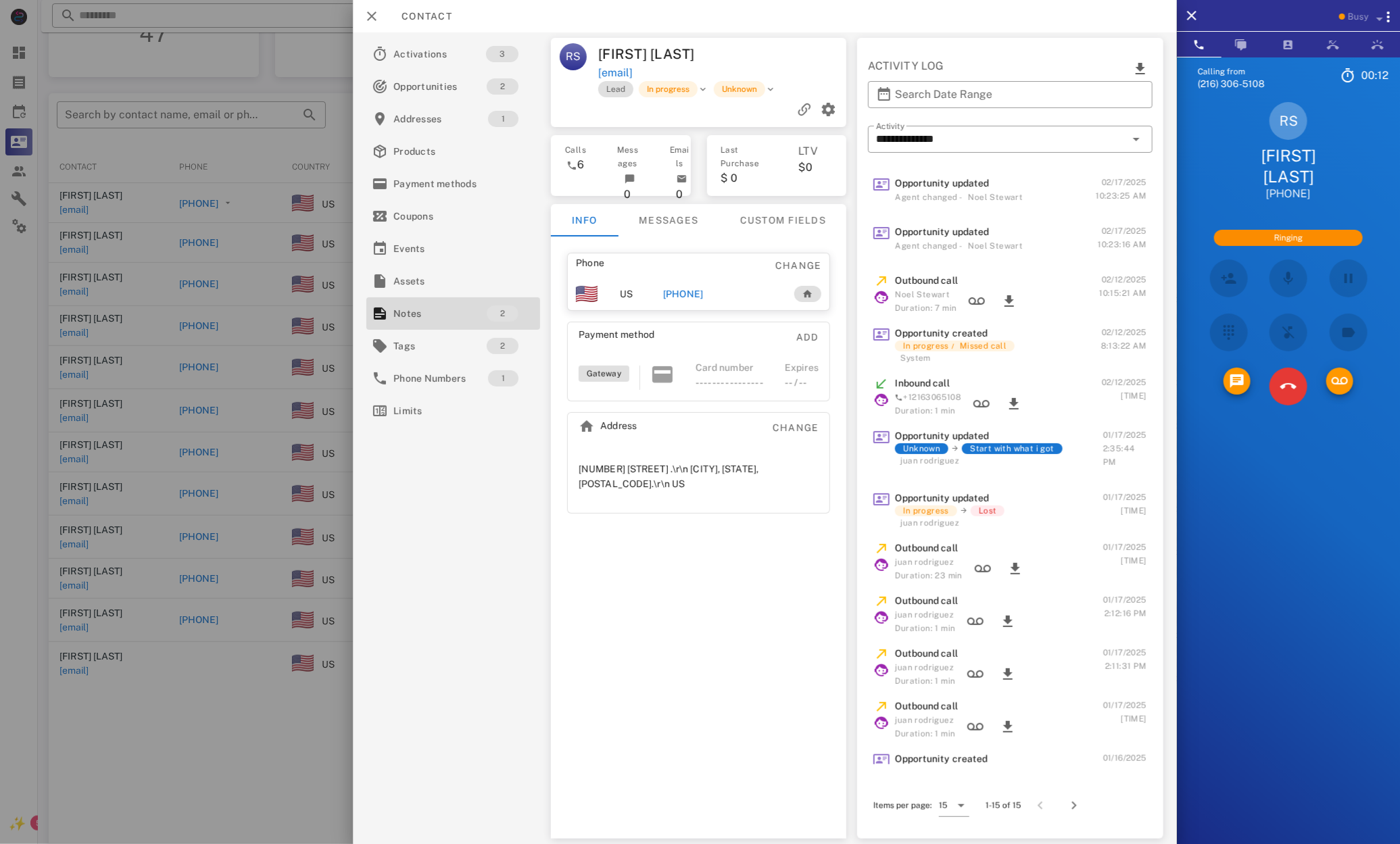 drag, startPoint x: 625, startPoint y: 72, endPoint x: 747, endPoint y: 74, distance: 122.01639 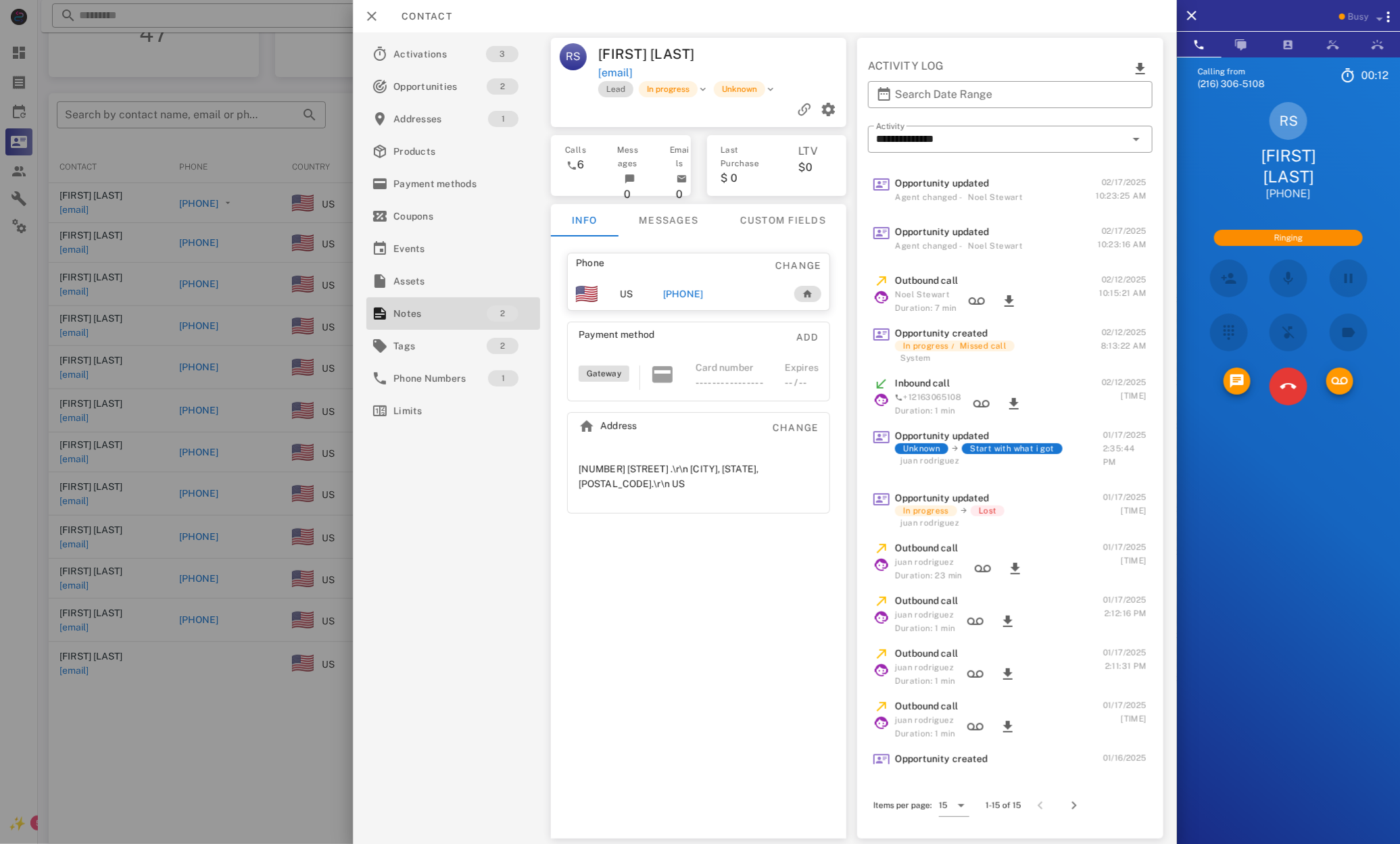 click on "[EMAIL]" at bounding box center [724, 73] 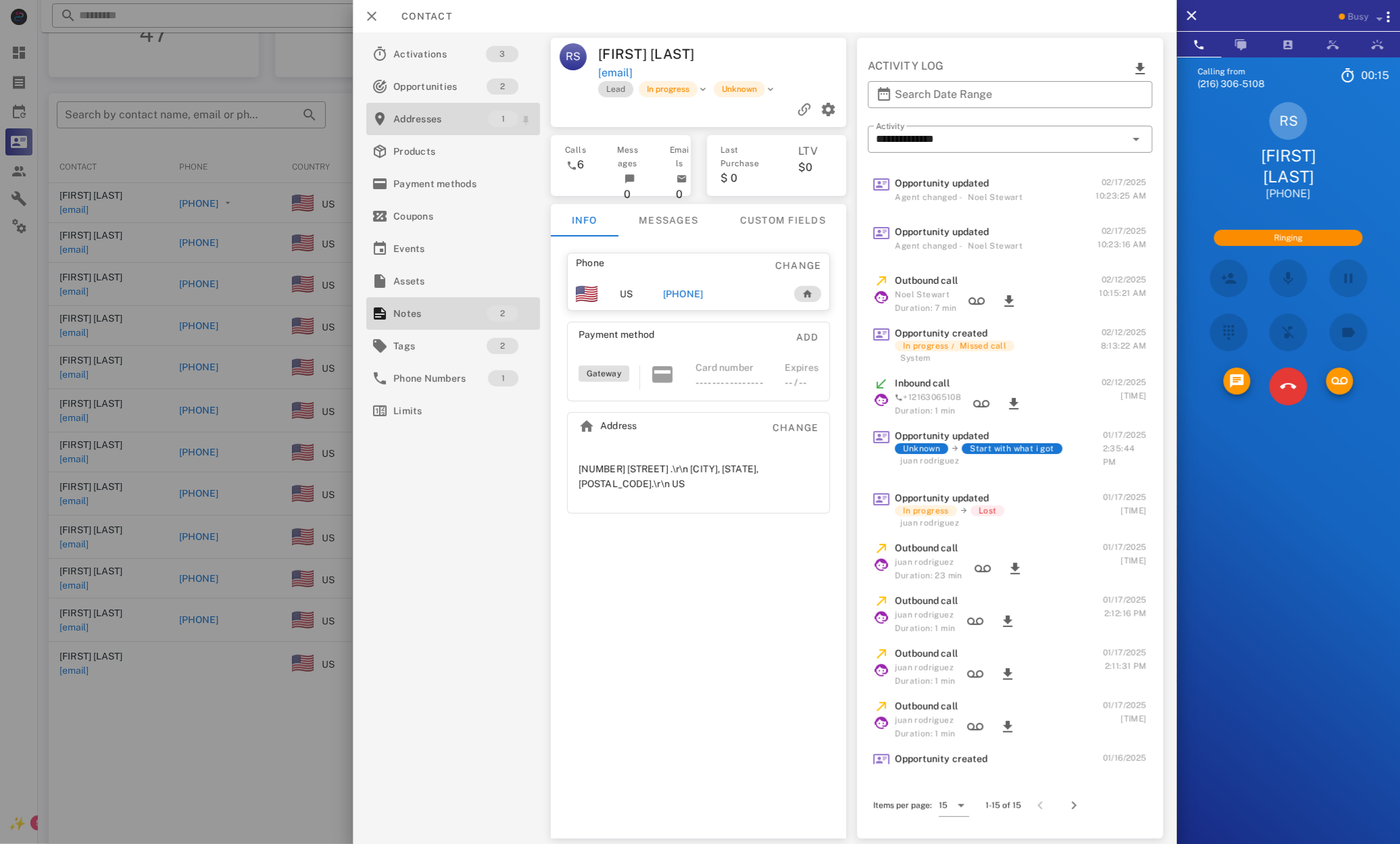 click on "Addresses" at bounding box center [441, 119] 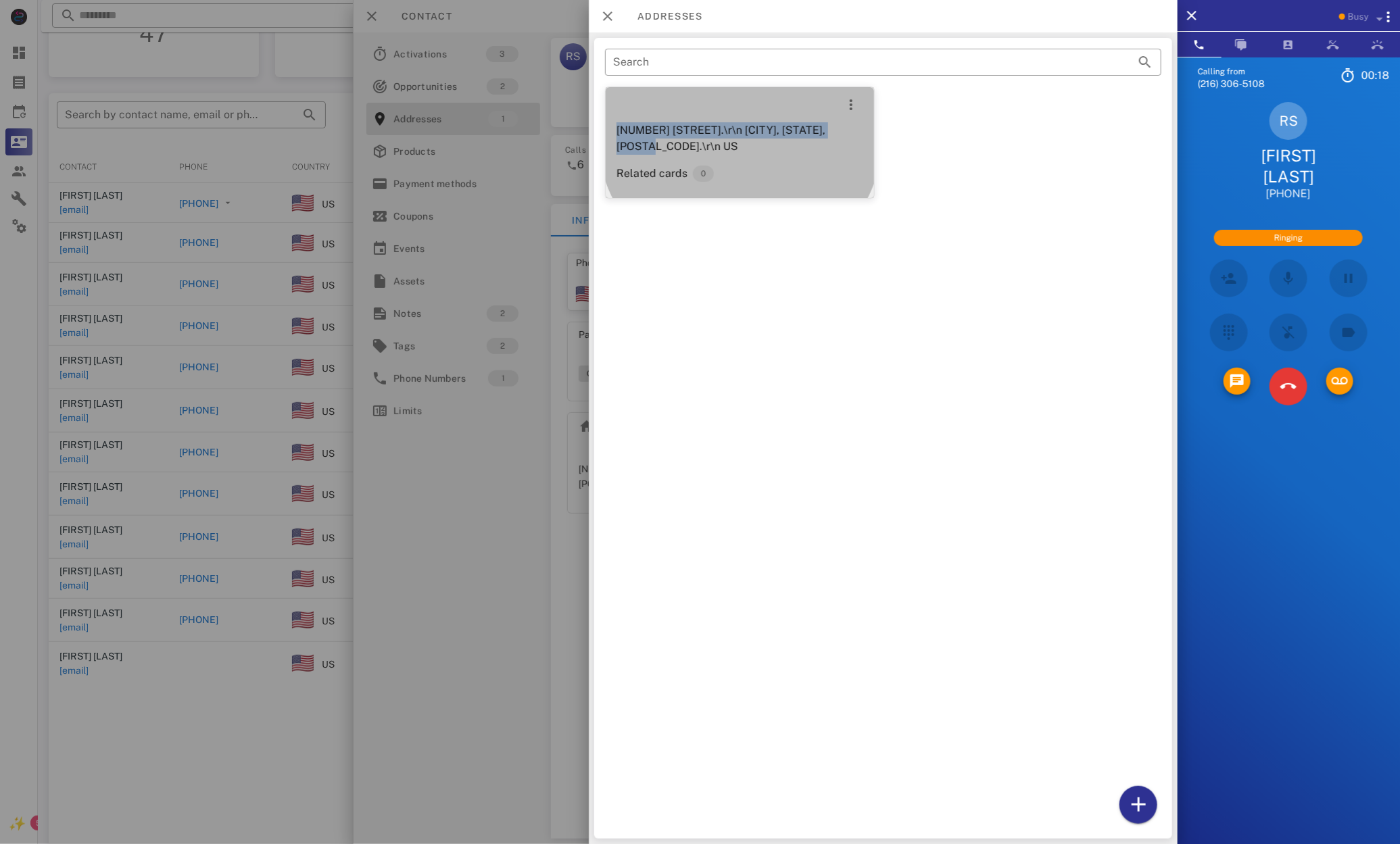 drag, startPoint x: 687, startPoint y: 134, endPoint x: 859, endPoint y: 141, distance: 172.14238 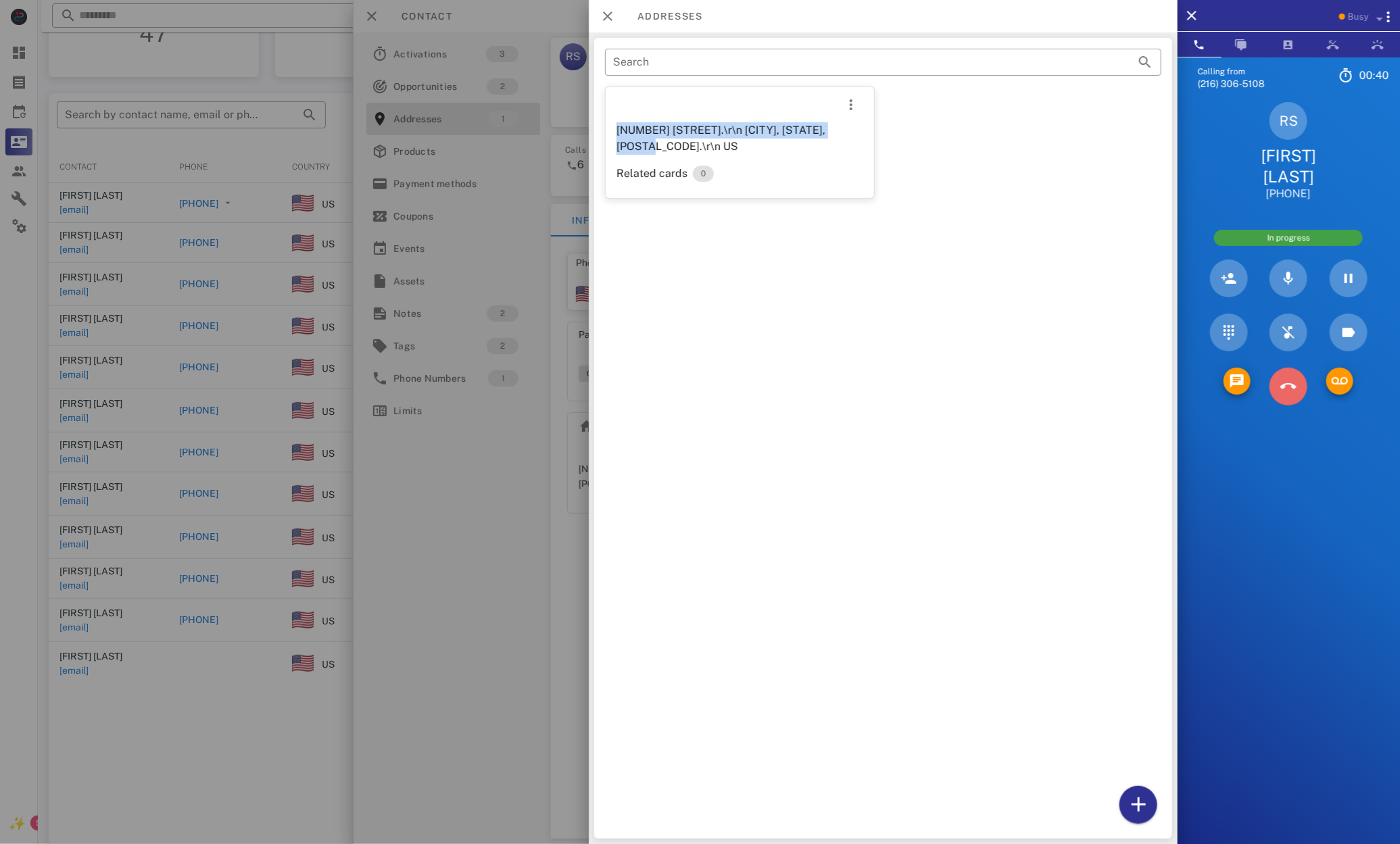 click at bounding box center [1288, 387] 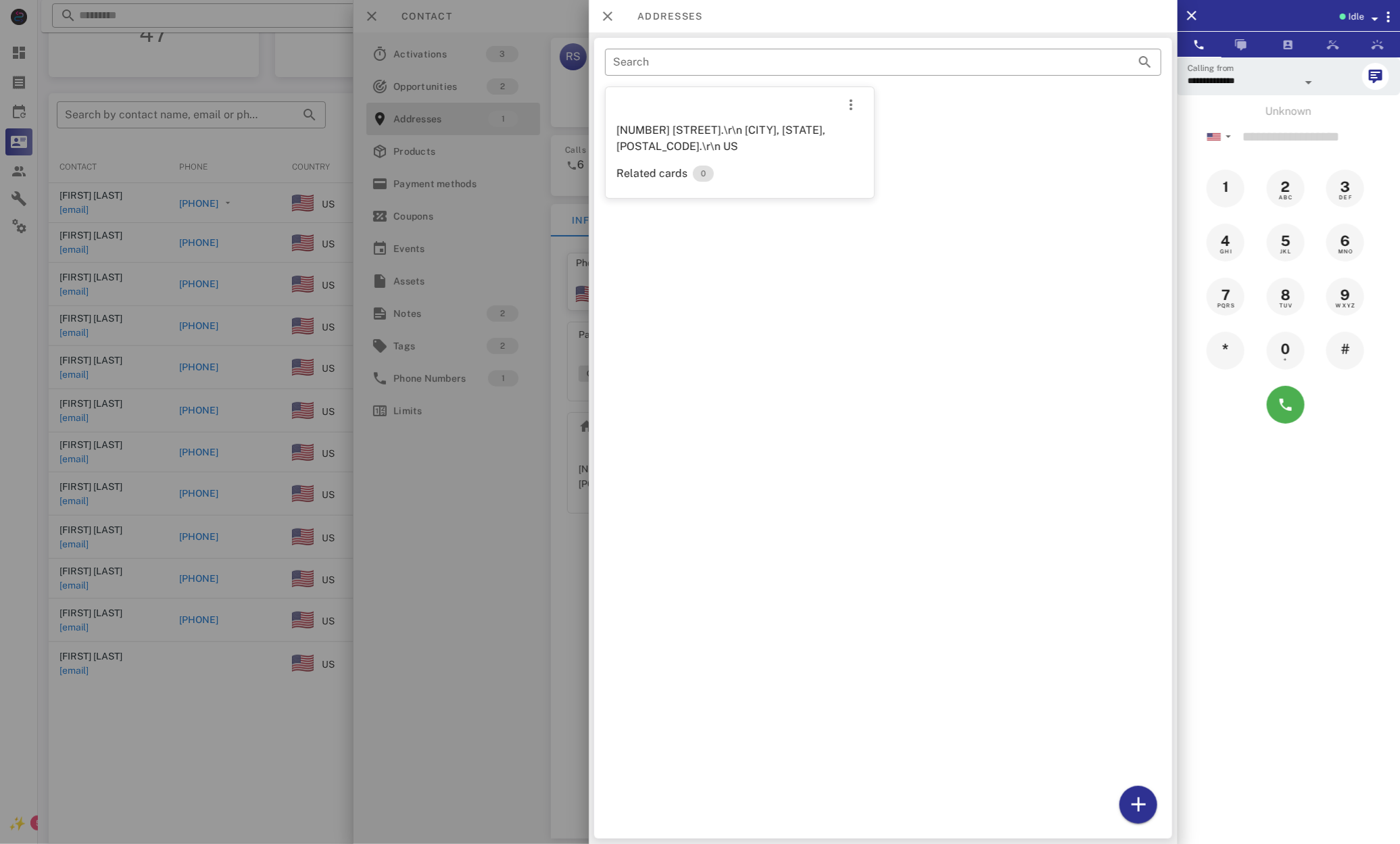 drag, startPoint x: 134, startPoint y: 400, endPoint x: 126, endPoint y: 403, distance: 8.544004 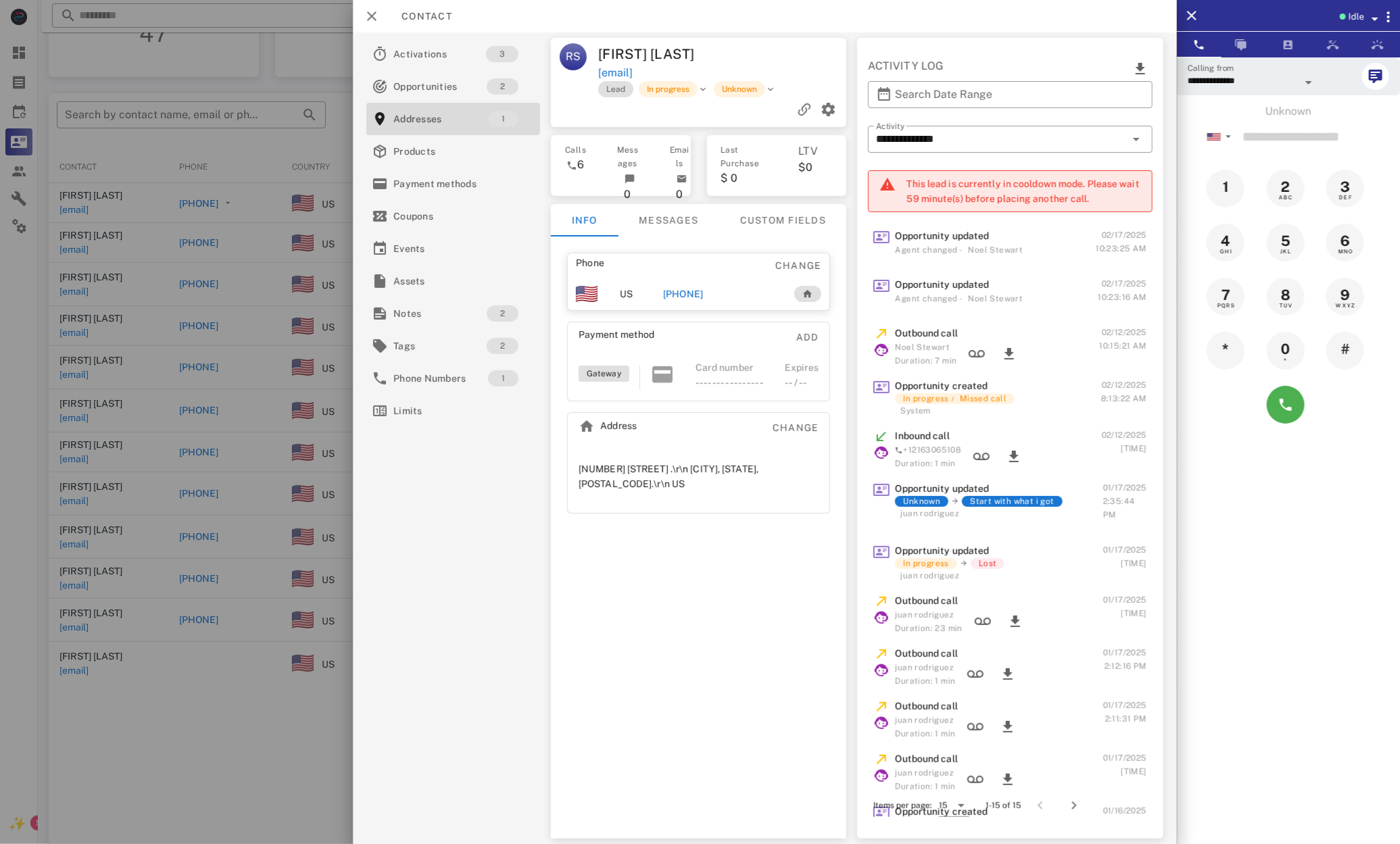 click at bounding box center (700, 422) 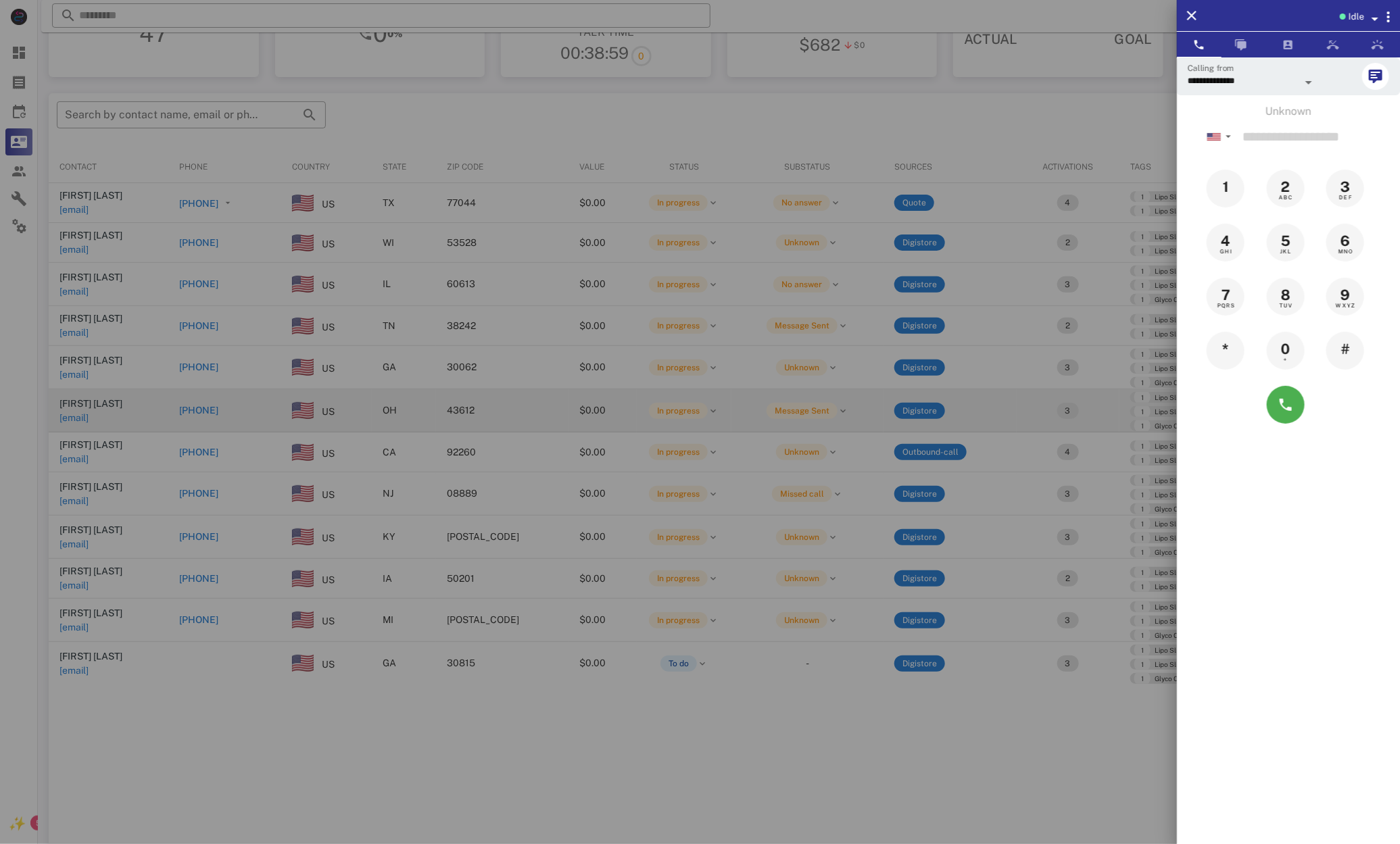 click at bounding box center [700, 422] 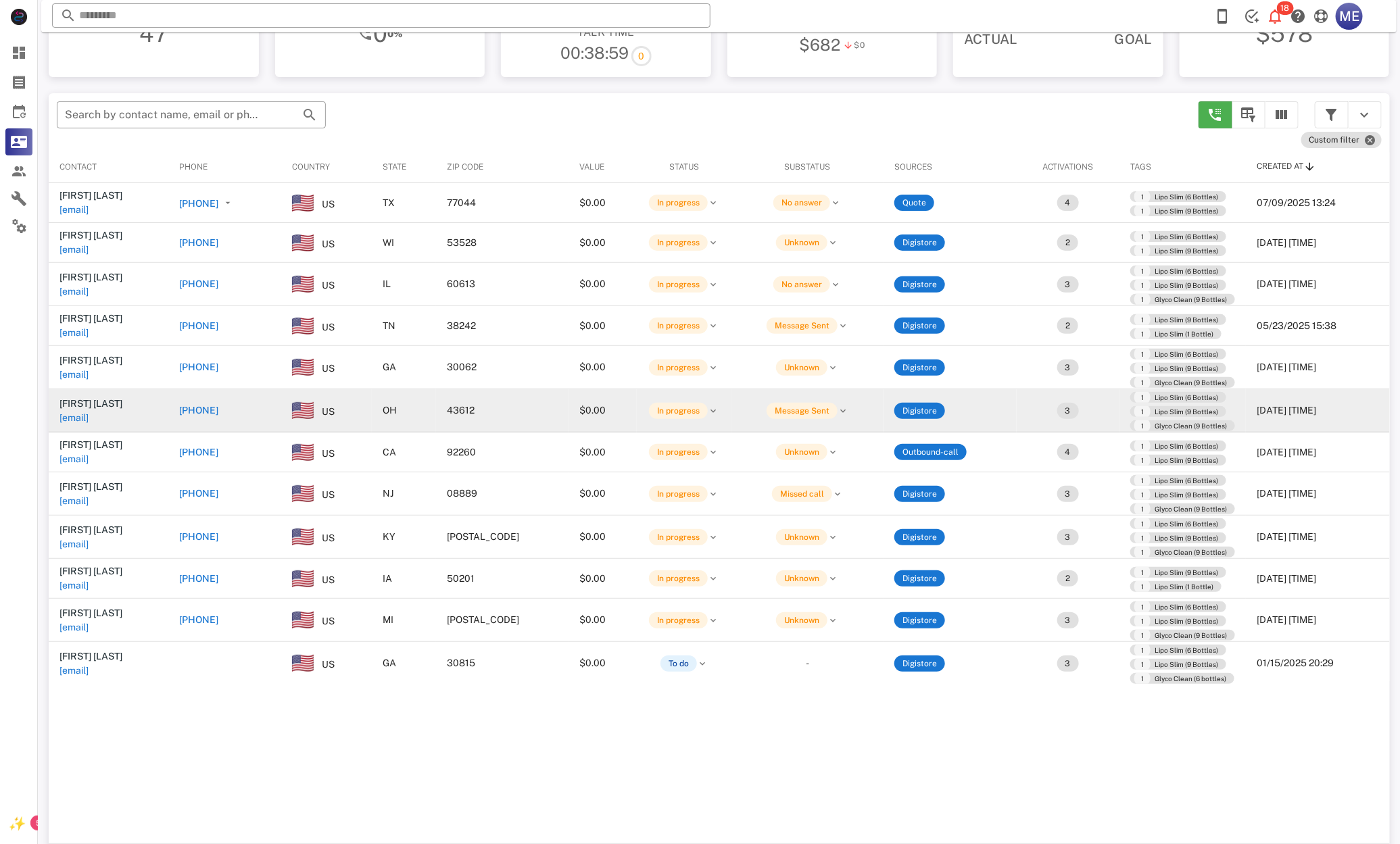 drag, startPoint x: 310, startPoint y: 409, endPoint x: 303, endPoint y: 413, distance: 8.06226 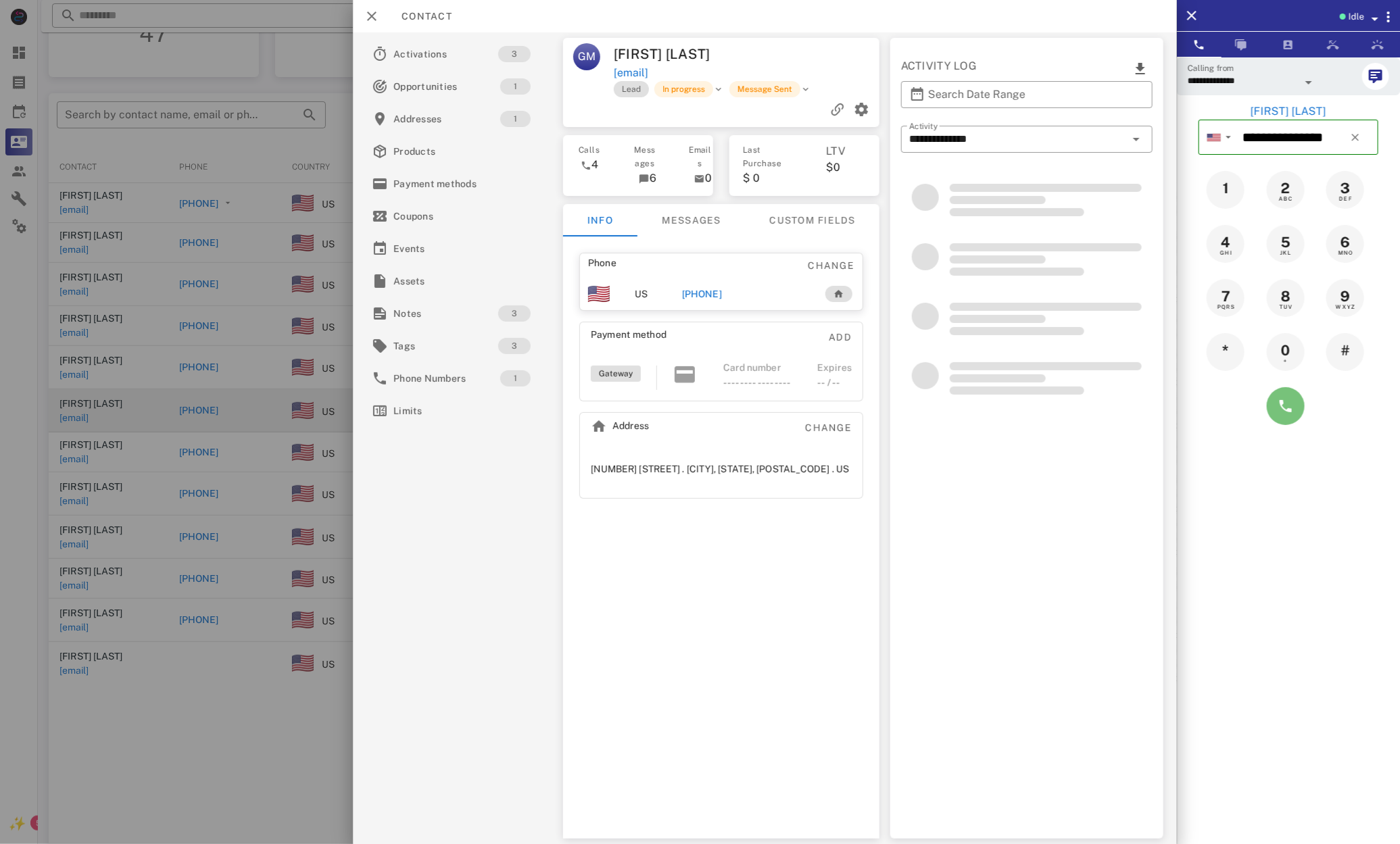 click at bounding box center [1288, 406] 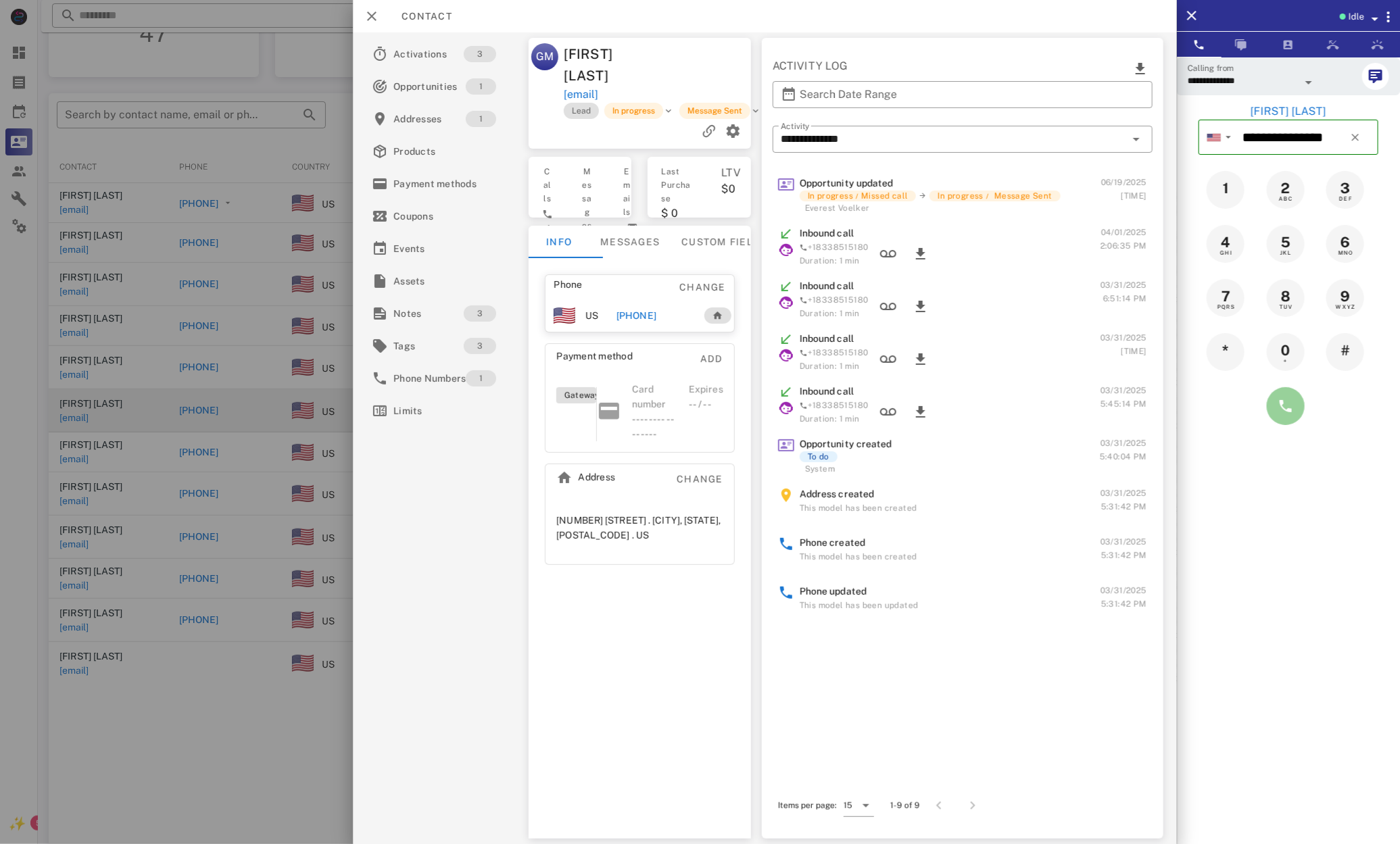 click at bounding box center [1286, 406] 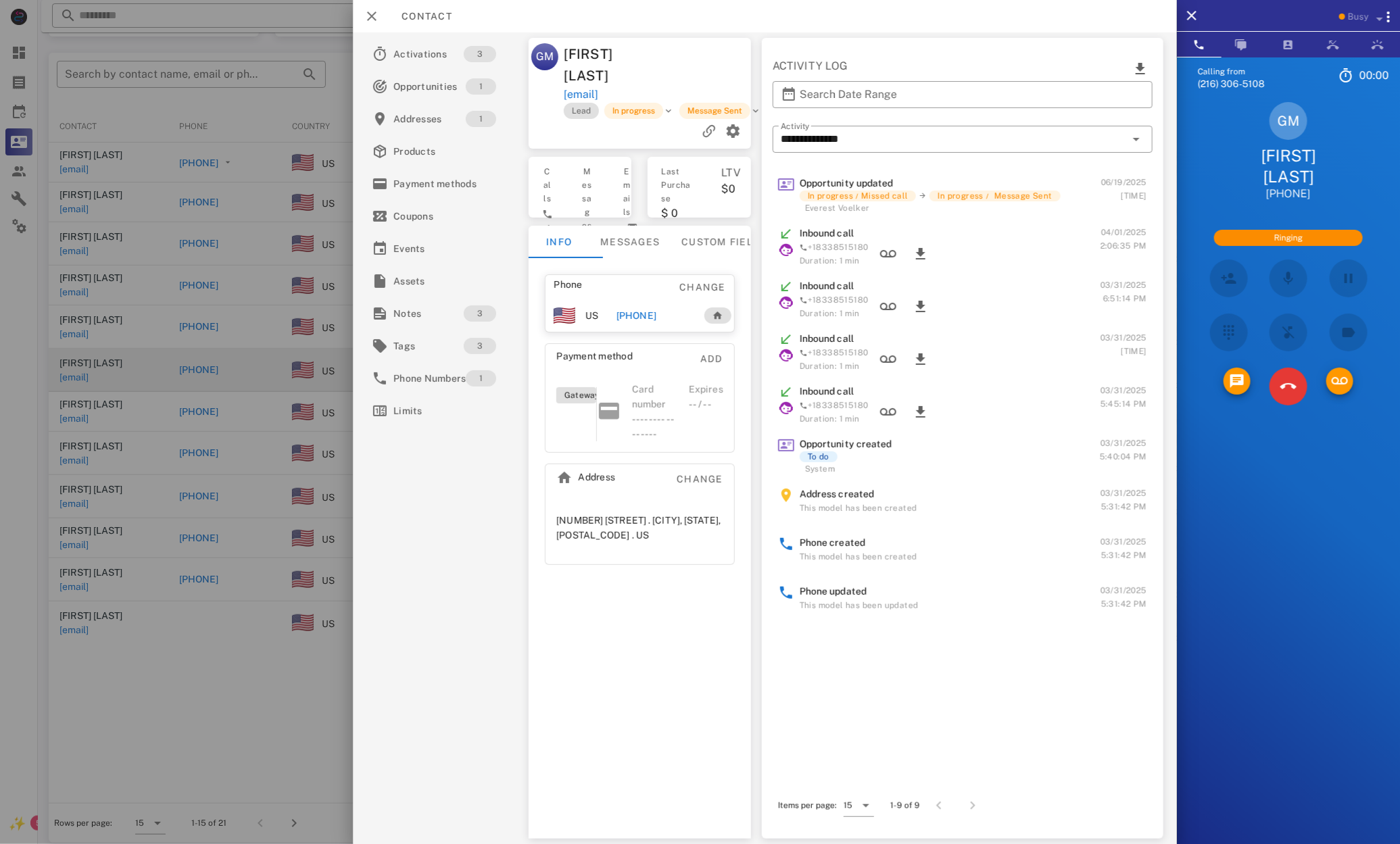 scroll, scrollTop: 130, scrollLeft: 0, axis: vertical 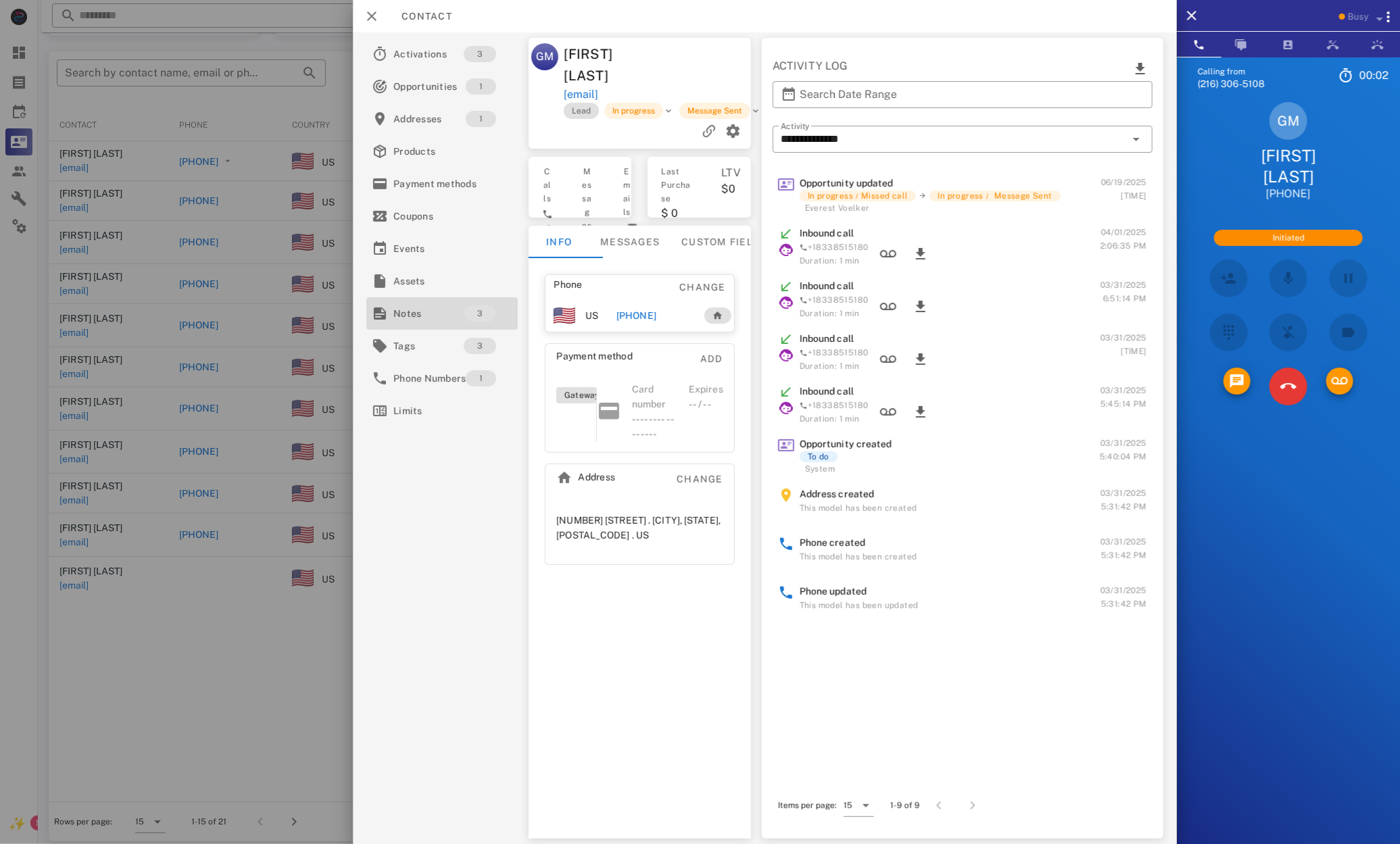 click on "Notes" at bounding box center [429, 314] 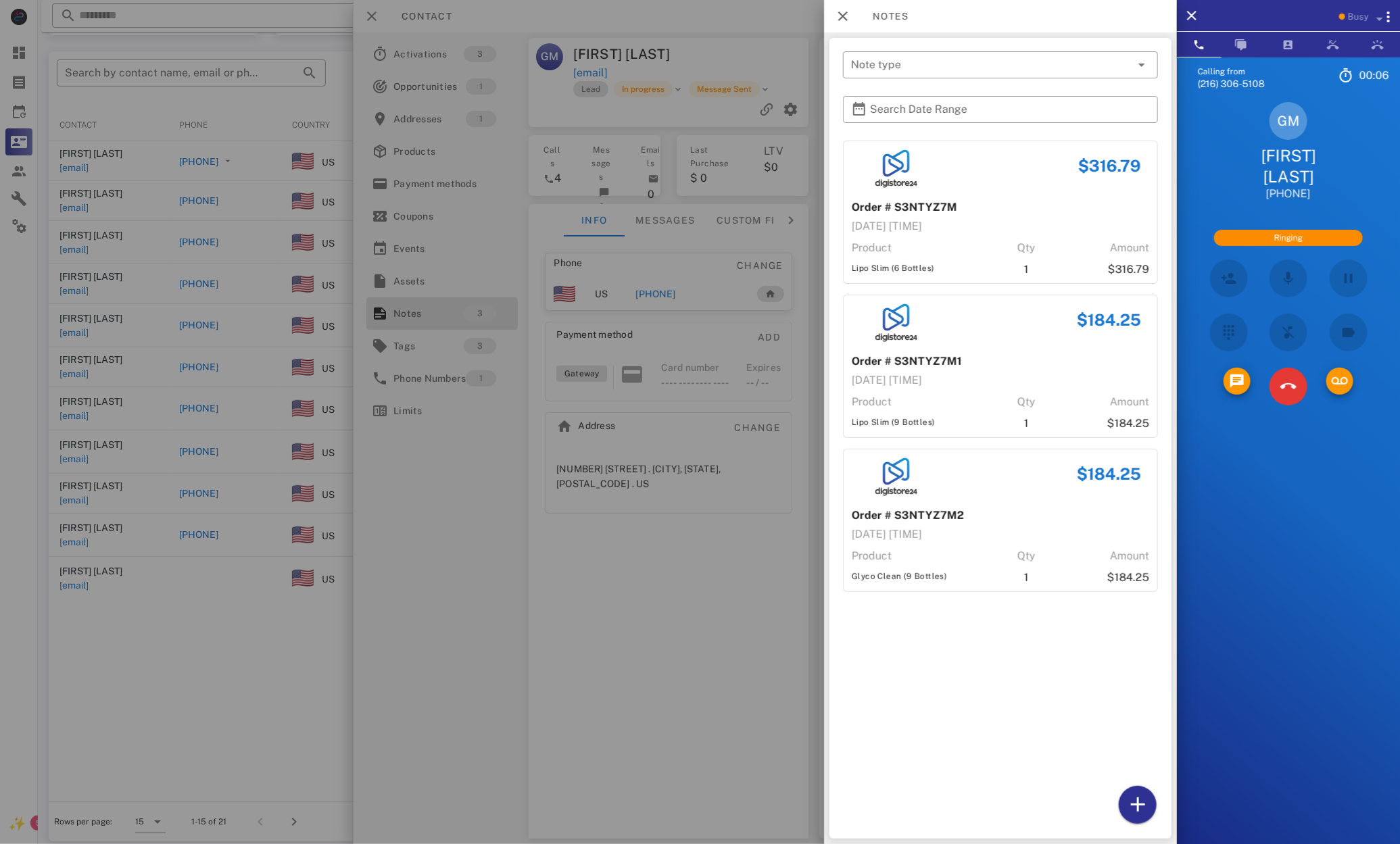 drag, startPoint x: 864, startPoint y: 268, endPoint x: 957, endPoint y: 575, distance: 320.77718 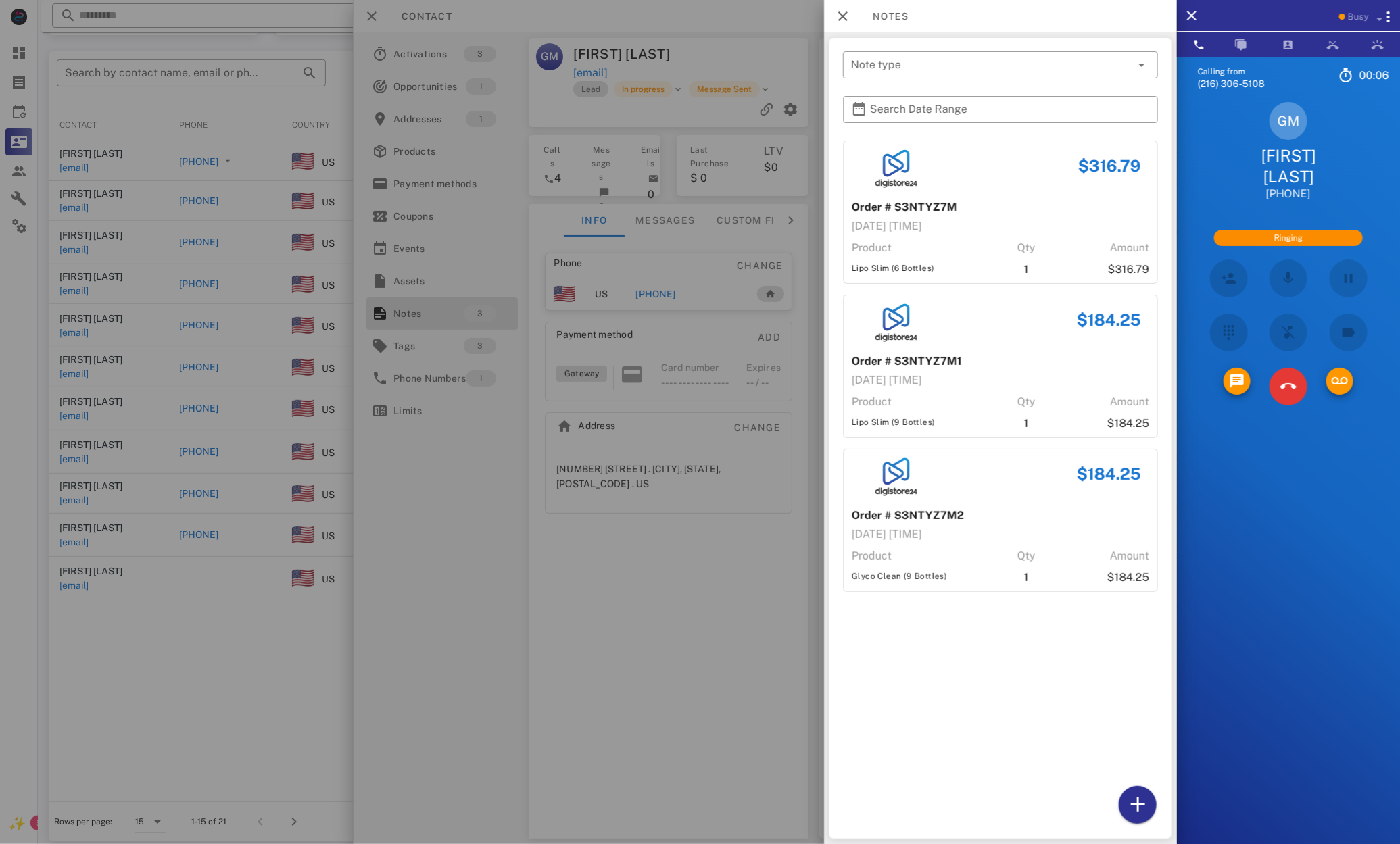click on "$316.79 Order # S3NTYZ7M [DATE] [TIME] Product Qty Amount Lipo Slim (6 Bottles) 1 $316.79 $184.25 Order # S3NTYZ7M1 [DATE] [TIME] Product Qty Amount Lipo Slim (9 Bottles) 1 $184.25 $184.25 Order # S3NTYZ7M2 [DATE] [TIME] Product Qty Amount Glyco Clean (9 Bottles) 1 $184.25" at bounding box center (1000, 487) 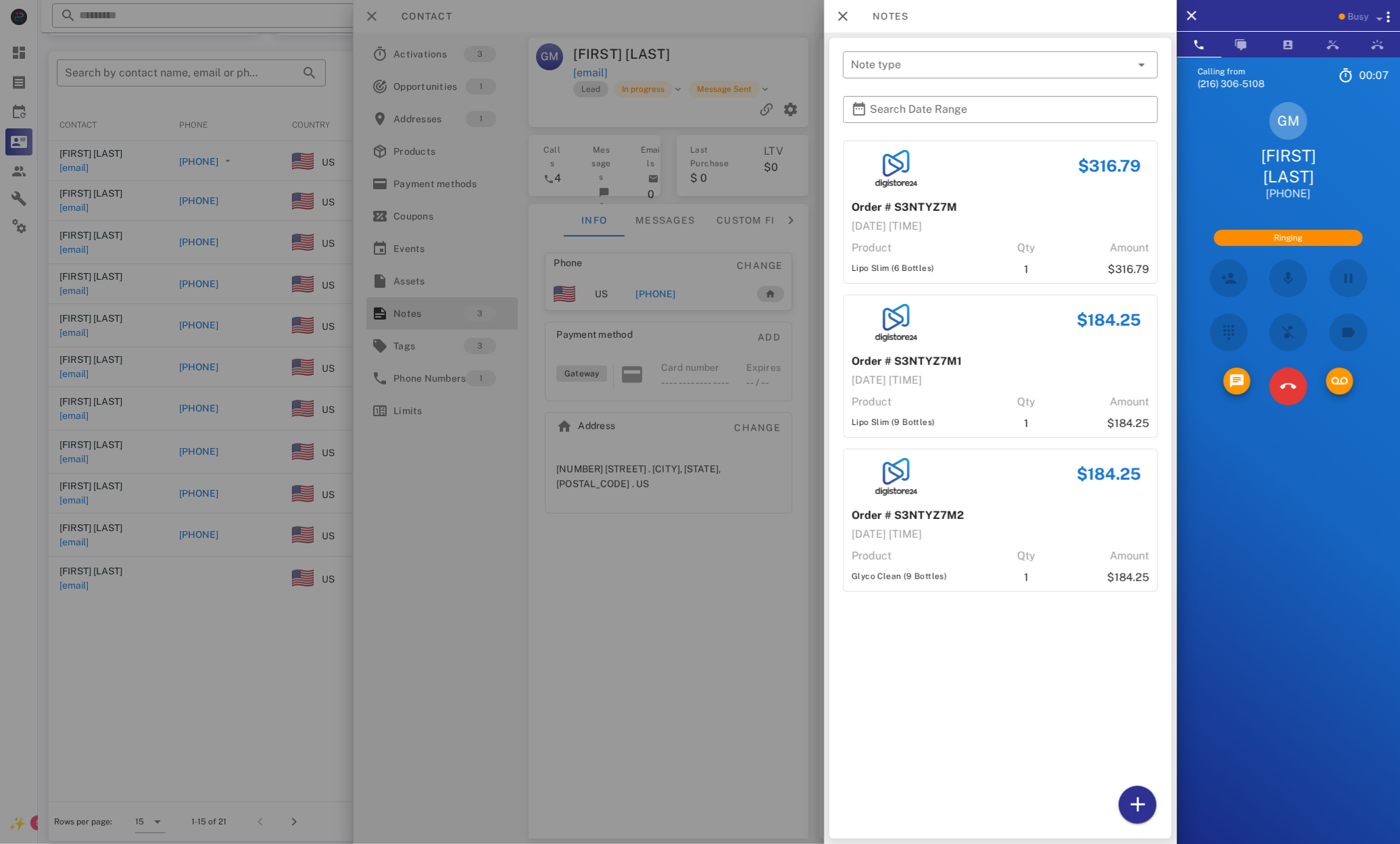 click on "$316.79 Order # S3NTYZ7M [DATE] [TIME] Product Qty Amount Lipo Slim (6 Bottles) 1 $316.79 $184.25 Order # S3NTYZ7M1 [DATE] [TIME] Product Qty Amount Lipo Slim (9 Bottles) 1 $184.25 $184.25 Order # S3NTYZ7M2 [DATE] [TIME] Product Qty Amount Glyco Clean (9 Bottles) 1 $184.25" at bounding box center [1000, 487] 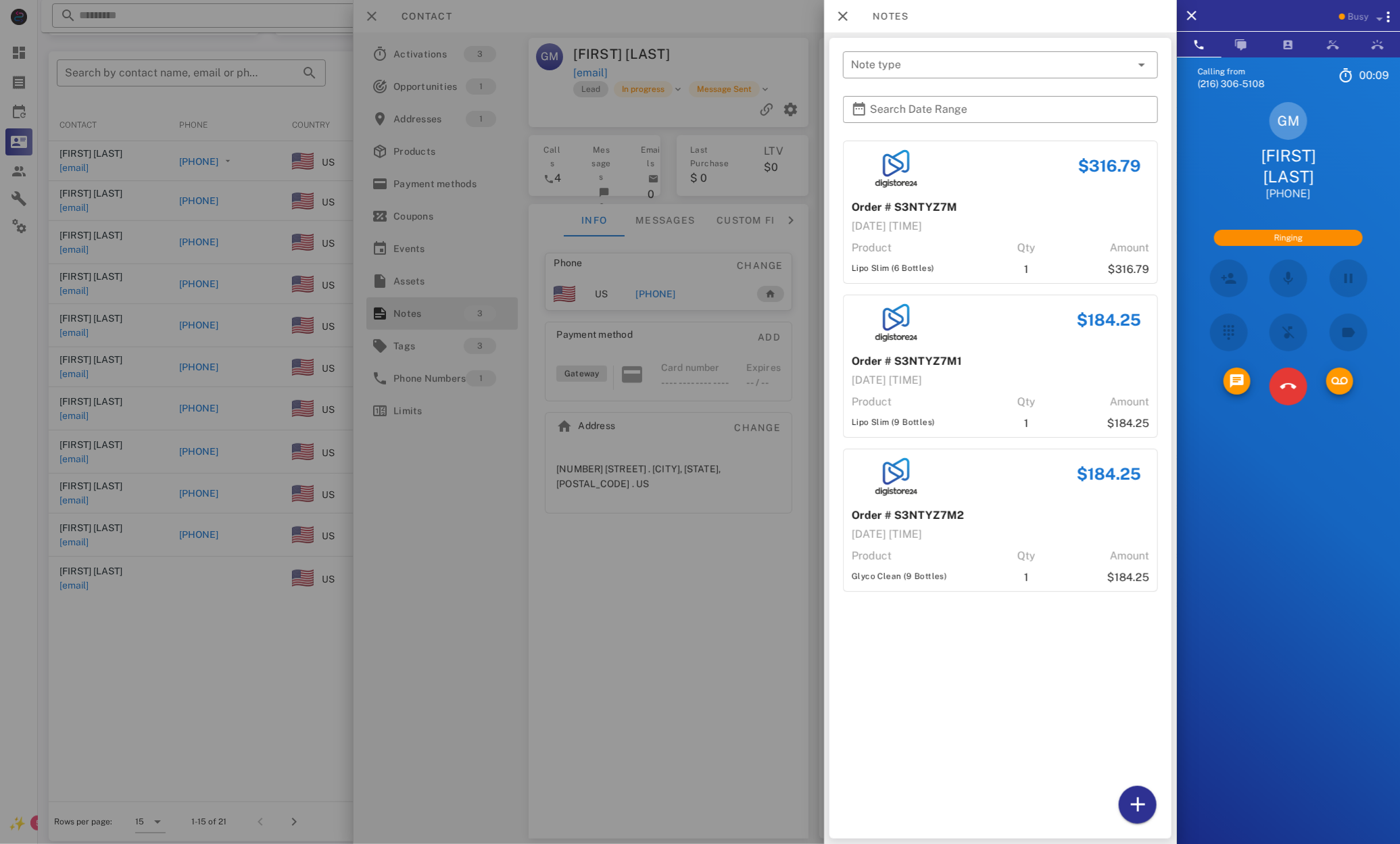 drag, startPoint x: 894, startPoint y: 305, endPoint x: 994, endPoint y: 574, distance: 286.98606 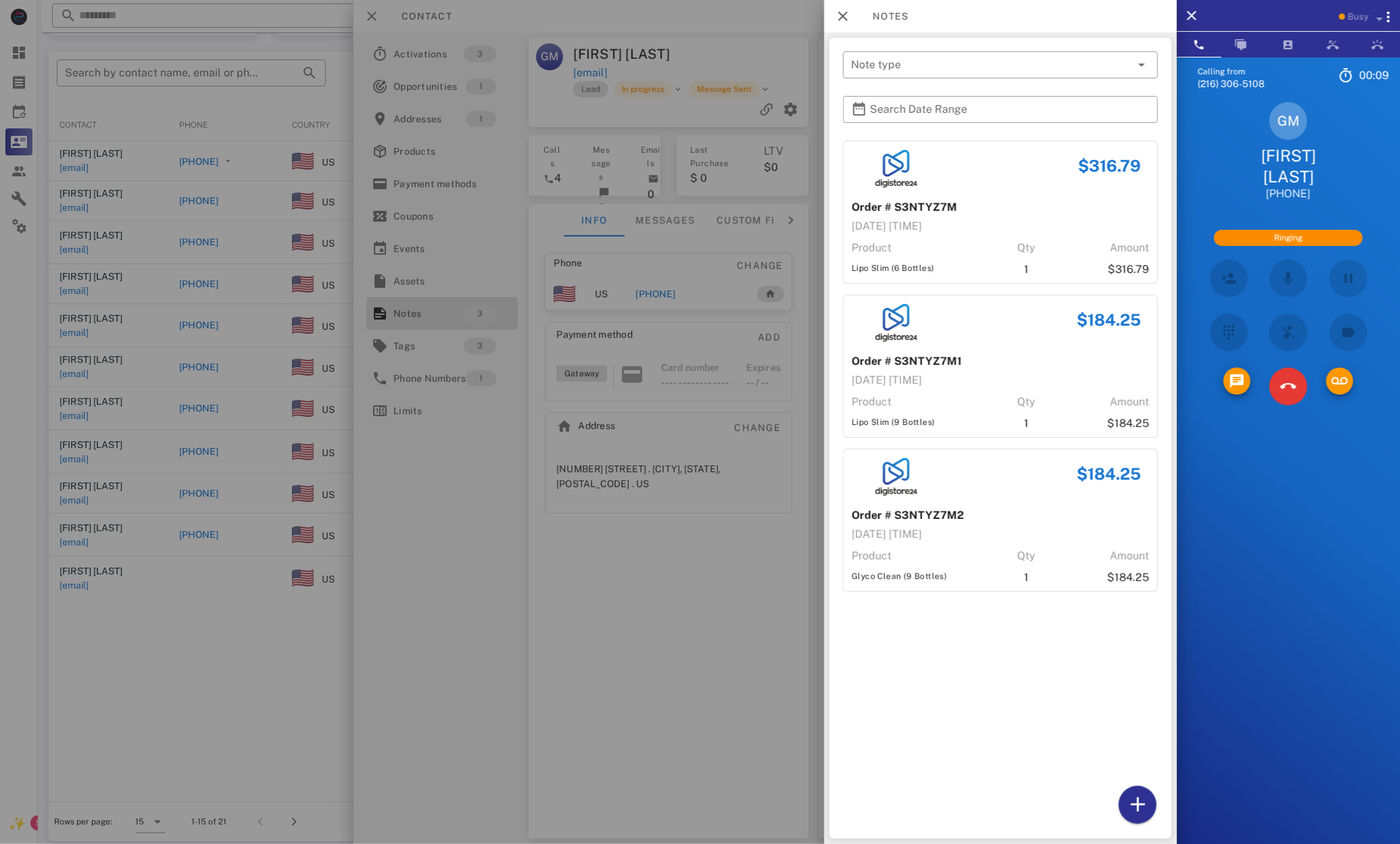 click on "$316.79 Order # S3NTYZ7M [DATE] [TIME] Product Qty Amount Lipo Slim (6 Bottles) 1 $316.79 $184.25 Order # S3NTYZ7M1 [DATE] [TIME] Product Qty Amount Lipo Slim (9 Bottles) 1 $184.25 $184.25 Order # S3NTYZ7M2 [DATE] [TIME] Product Qty Amount Glyco Clean (9 Bottles) 1 $184.25" at bounding box center [1000, 487] 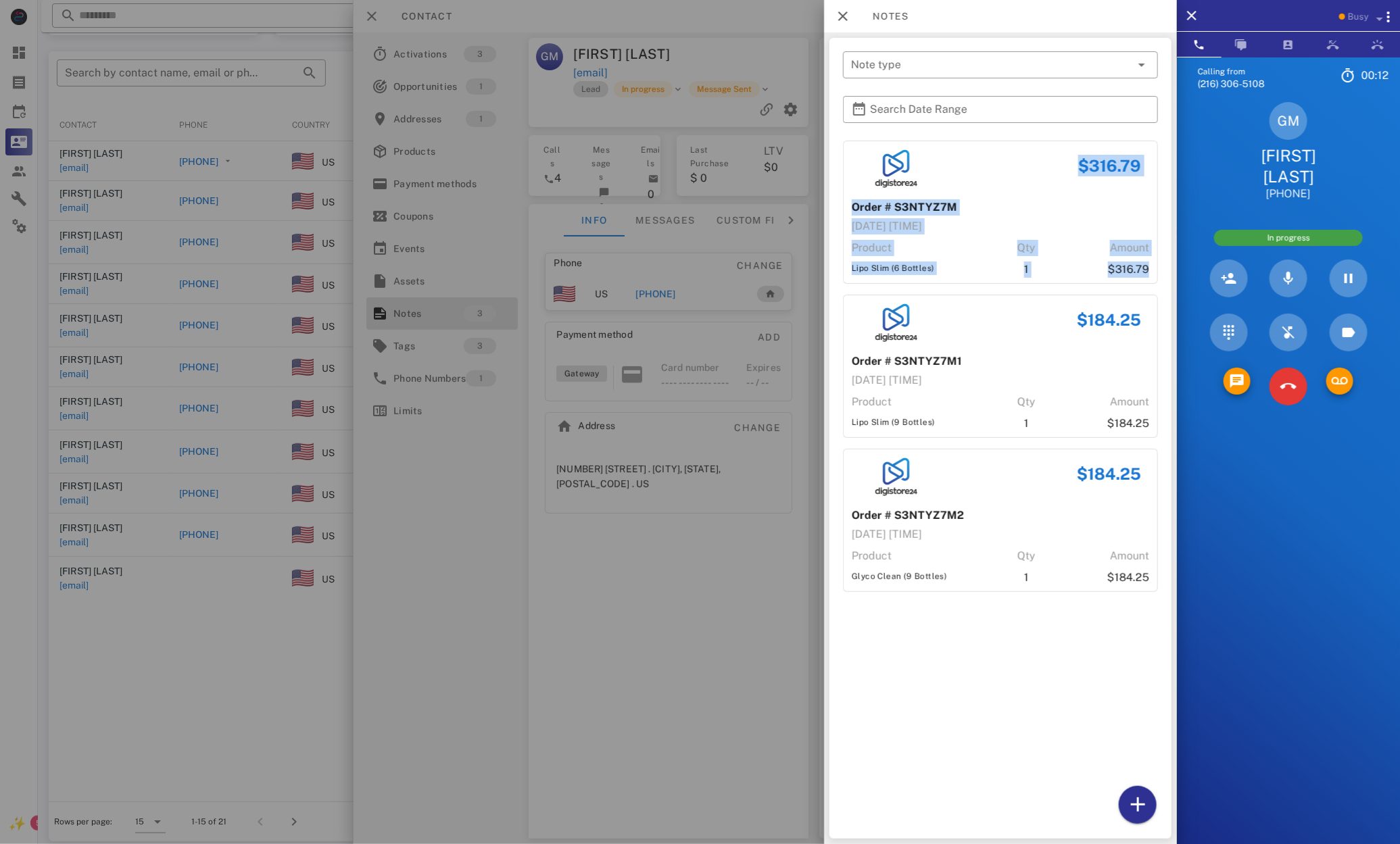 drag, startPoint x: 854, startPoint y: 166, endPoint x: 994, endPoint y: 318, distance: 206.64946 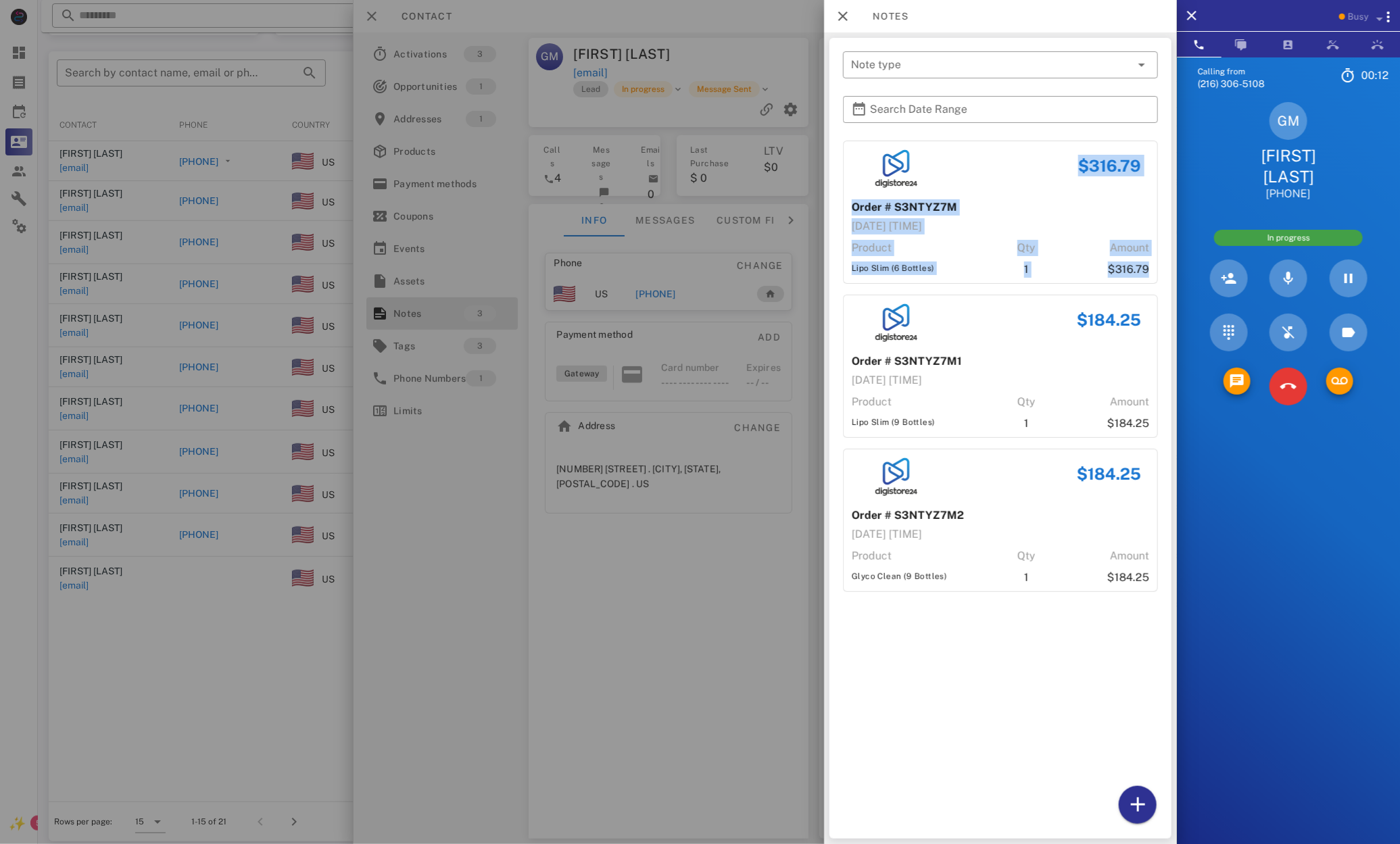 click on "$316.79 Order # S3NTYZ7M [DATE] [TIME] Product Qty Amount Lipo Slim (6 Bottles) 1 $316.79 $184.25 Order # S3NTYZ7M1 [DATE] [TIME] Product Qty Amount Lipo Slim (9 Bottles) 1 $184.25 $184.25 Order # S3NTYZ7M2 [DATE] [TIME] Product Qty Amount Glyco Clean (9 Bottles) 1 $184.25" at bounding box center (1000, 487) 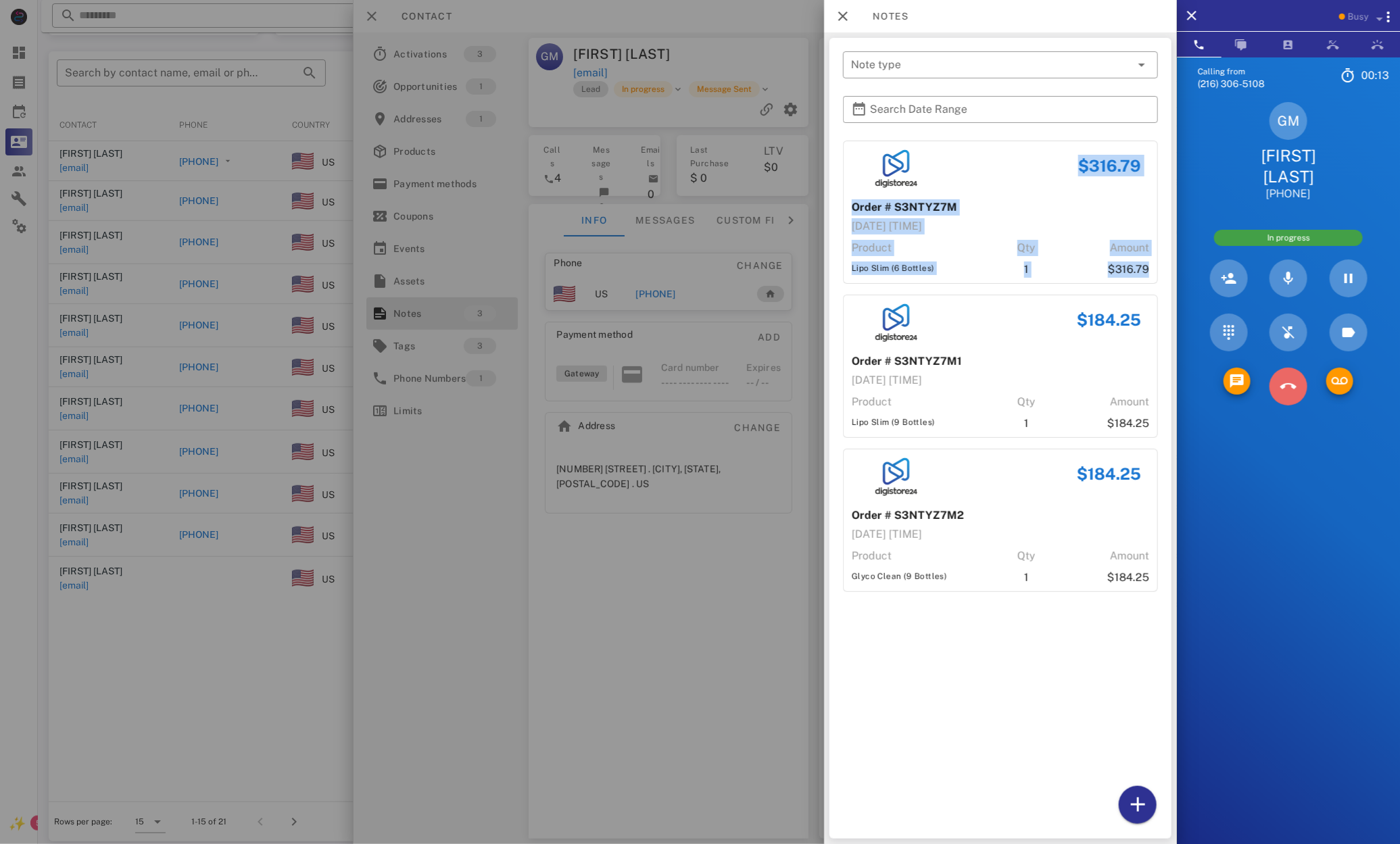 click at bounding box center (1288, 387) 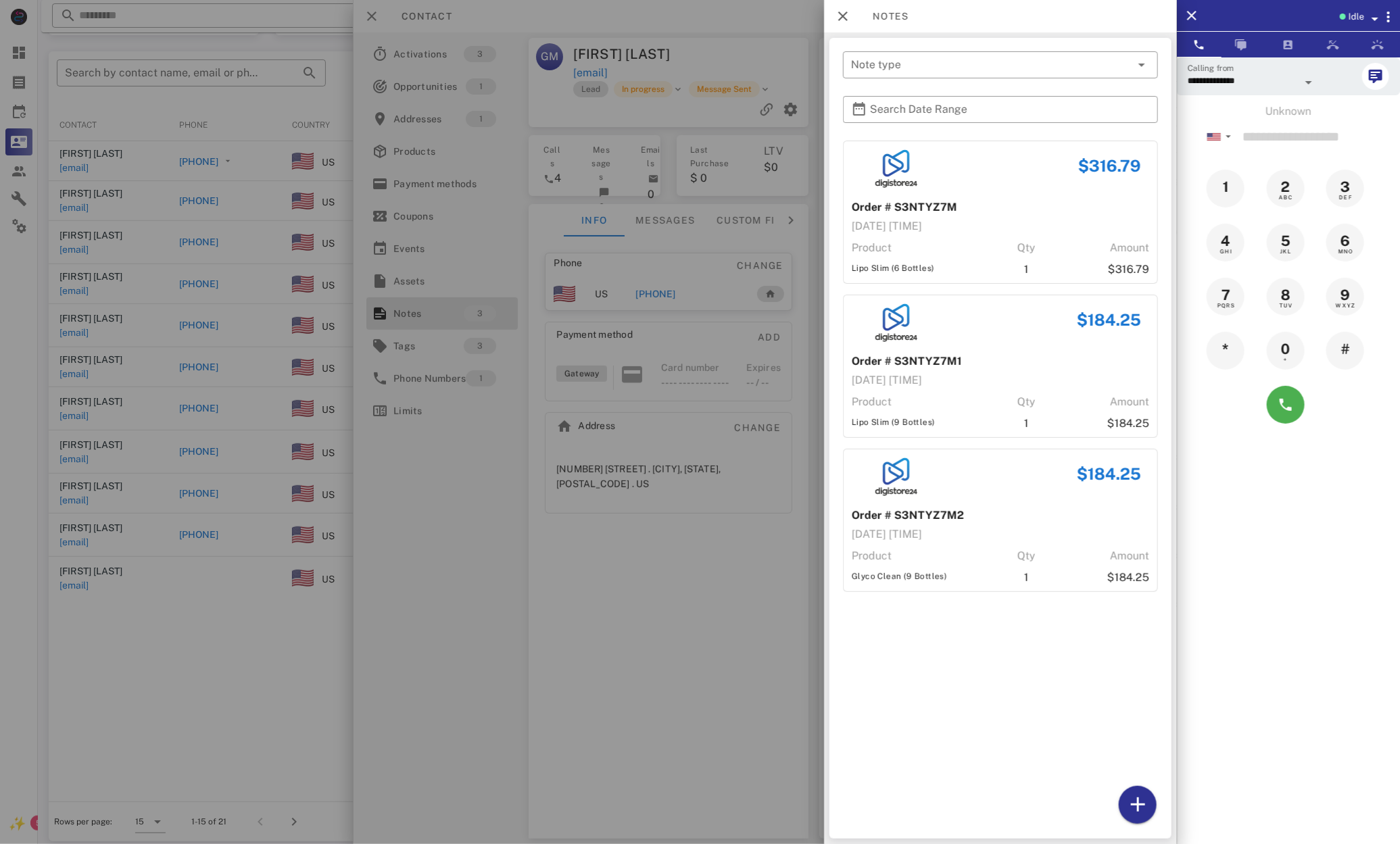 drag, startPoint x: 286, startPoint y: 239, endPoint x: 231, endPoint y: 297, distance: 79.93122 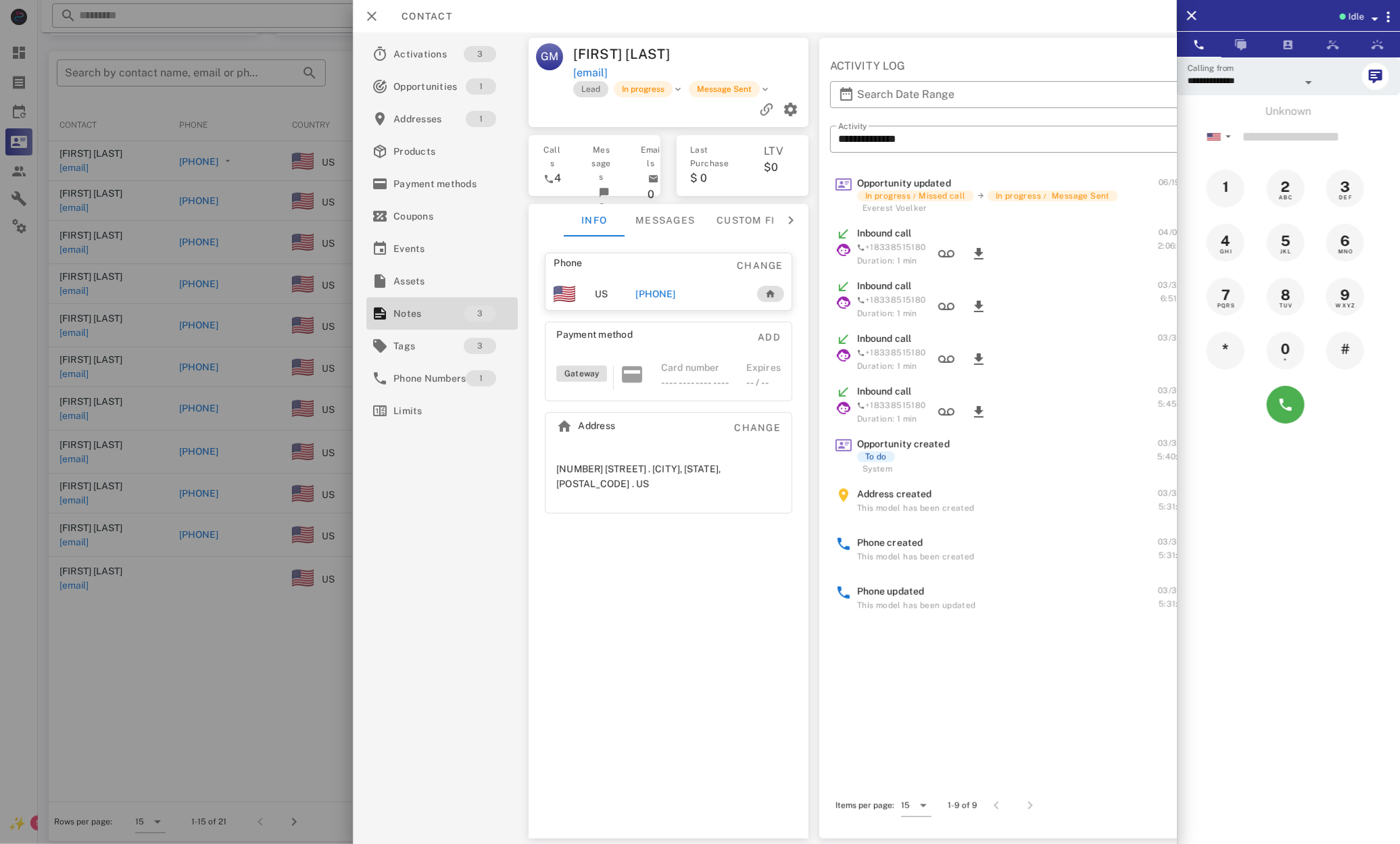 drag, startPoint x: 224, startPoint y: 303, endPoint x: 233, endPoint y: 338, distance: 36.138622 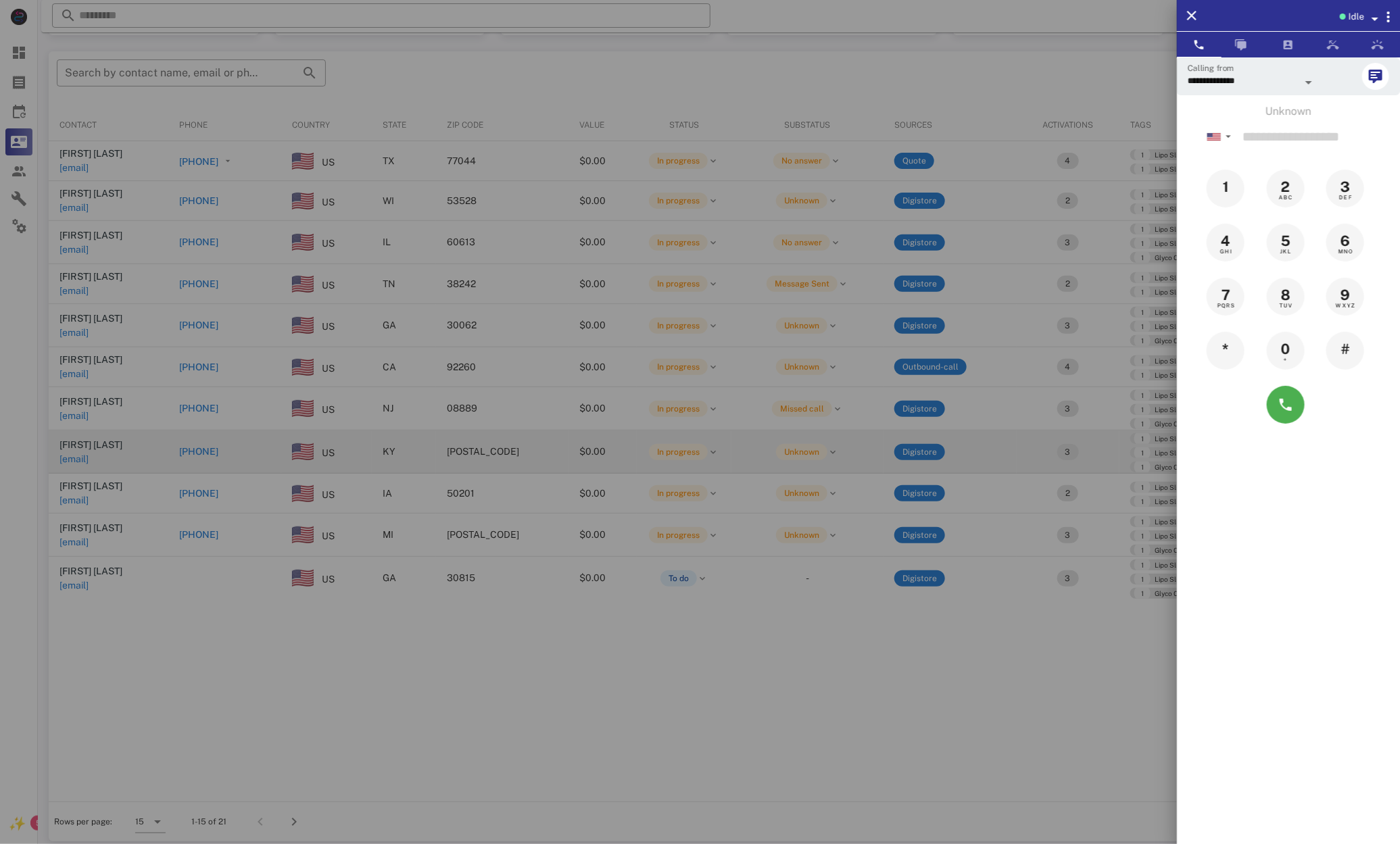 click at bounding box center [700, 422] 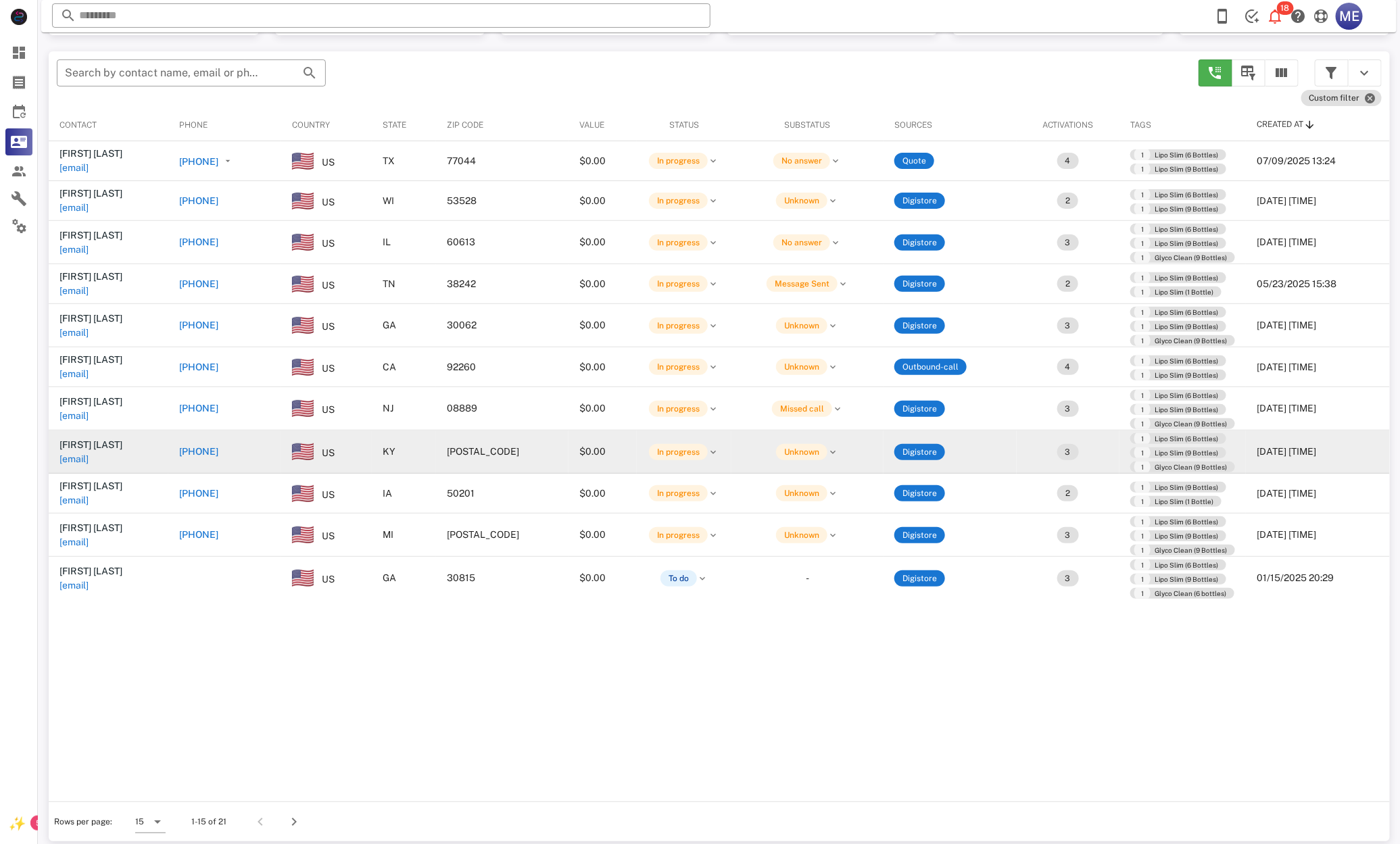 click on "[PHONE]" at bounding box center (224, 452) 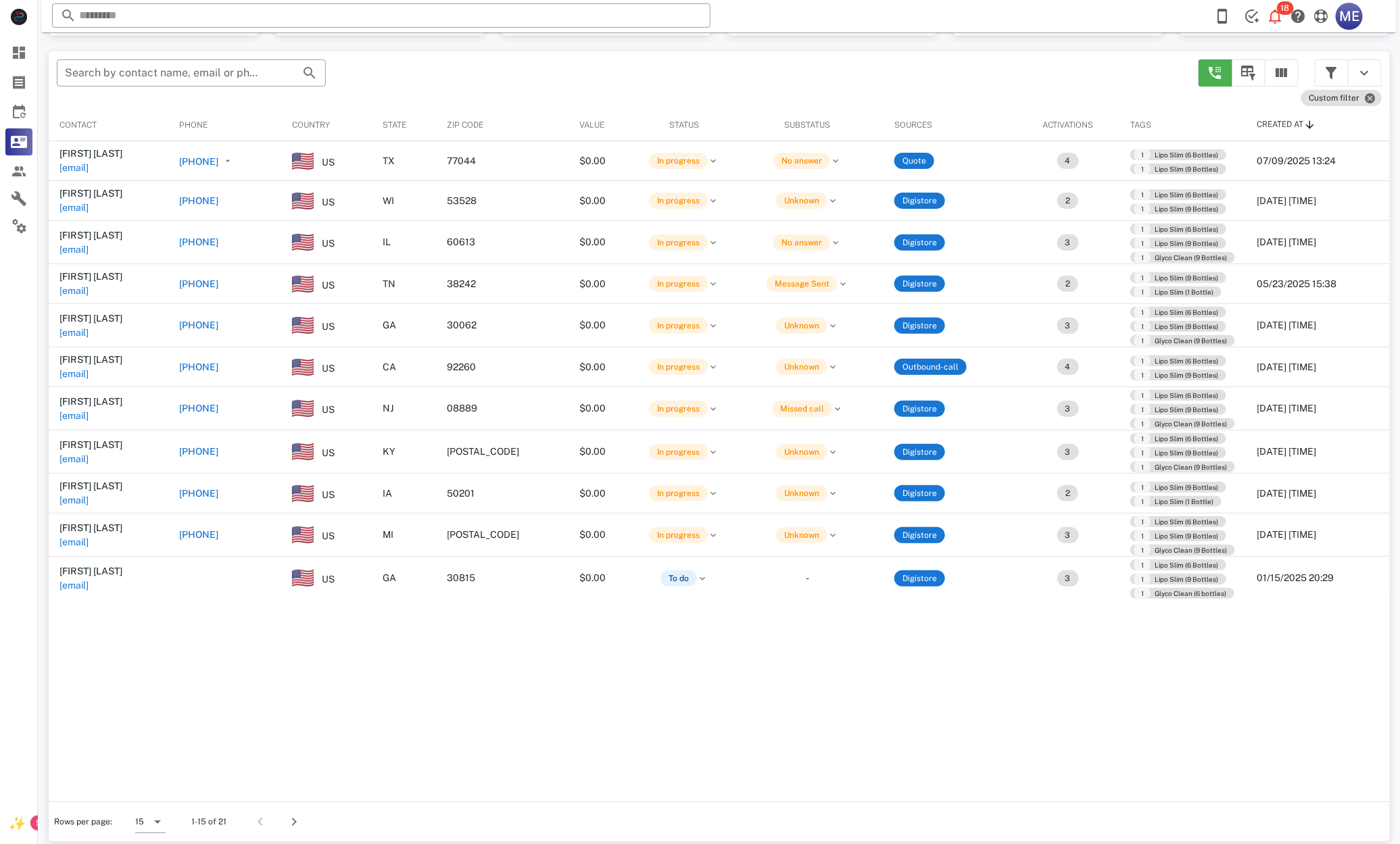 drag, startPoint x: 302, startPoint y: 449, endPoint x: 291, endPoint y: 451, distance: 11.18034 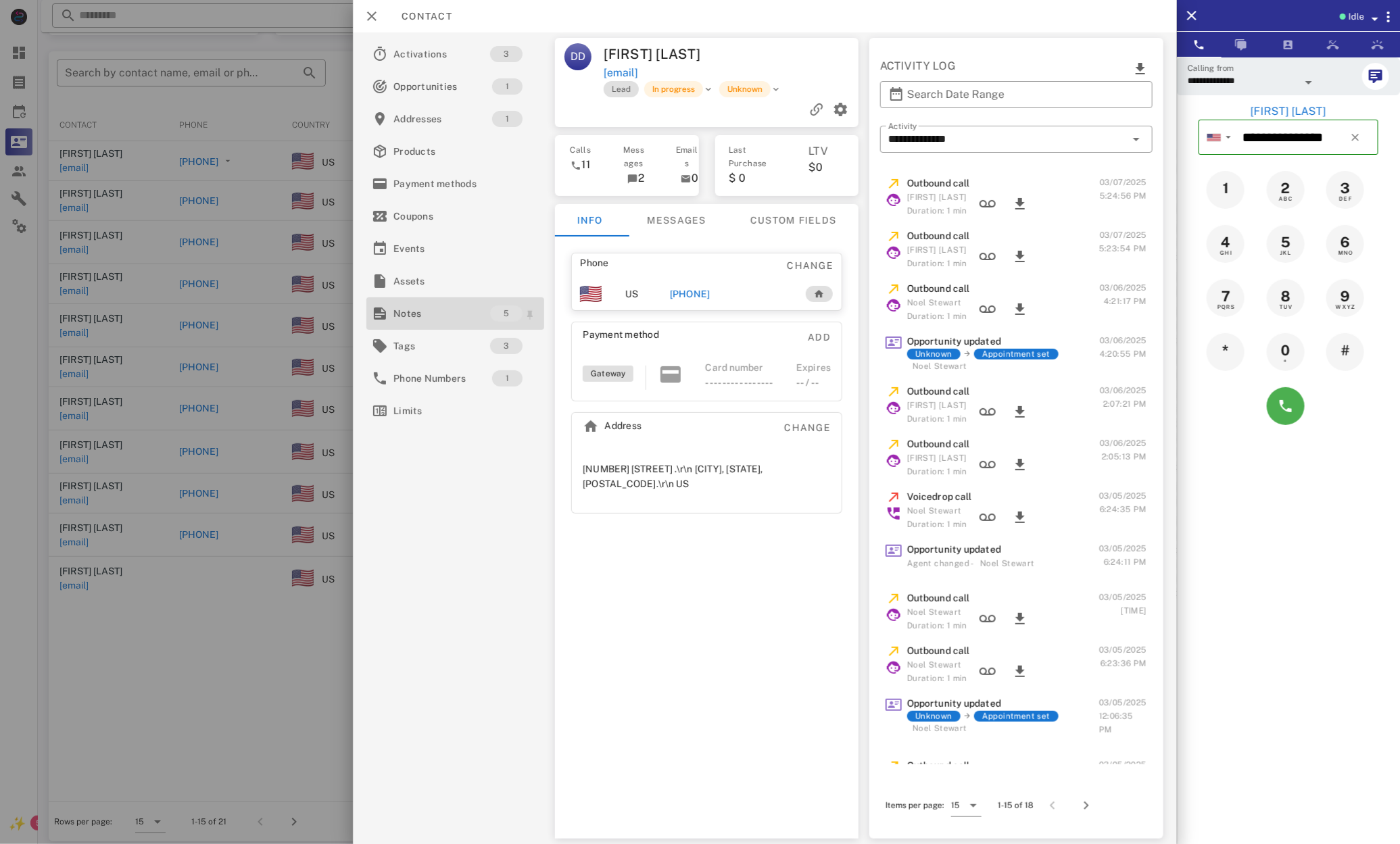 click on "Notes" at bounding box center [441, 314] 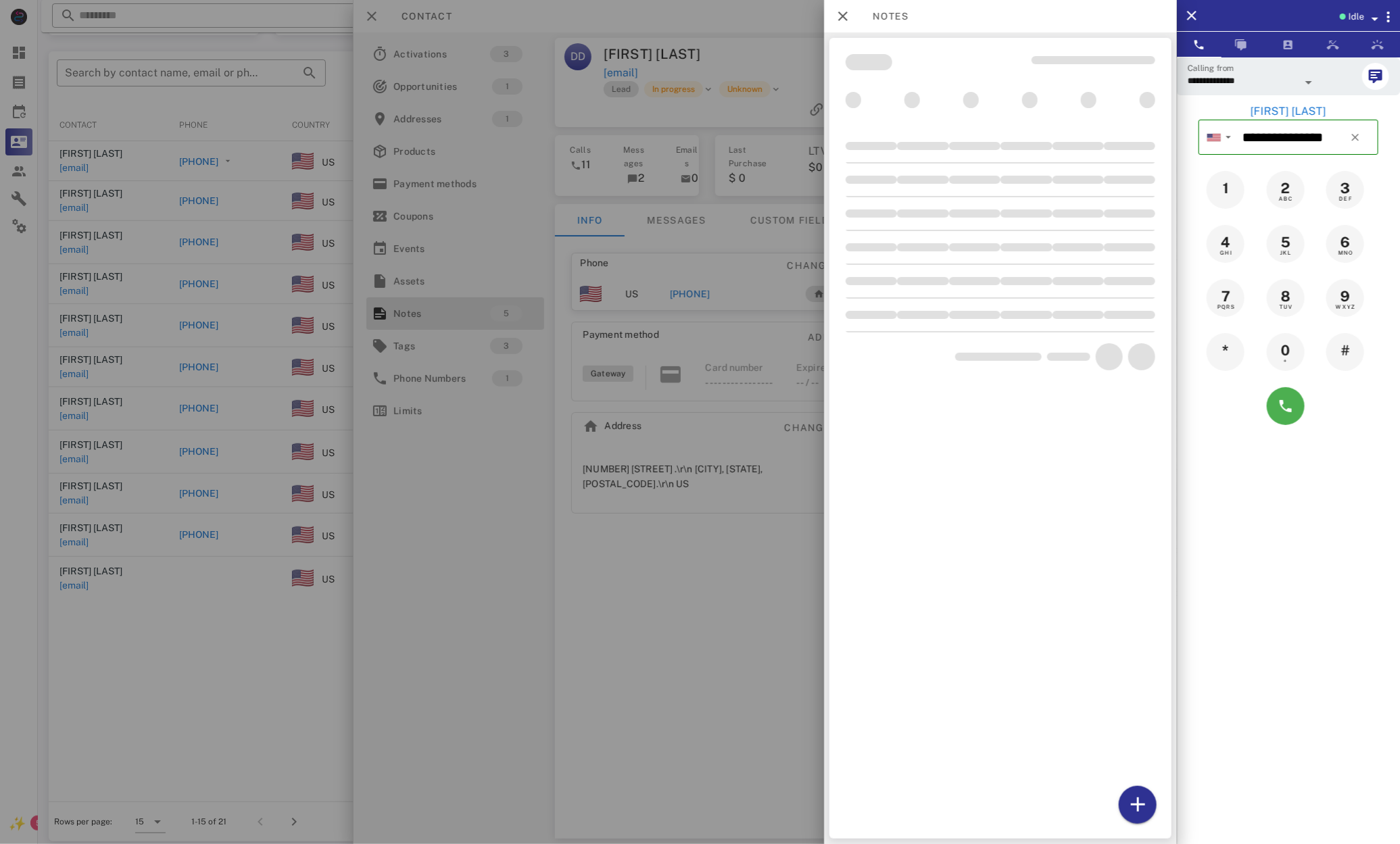 click at bounding box center [700, 422] 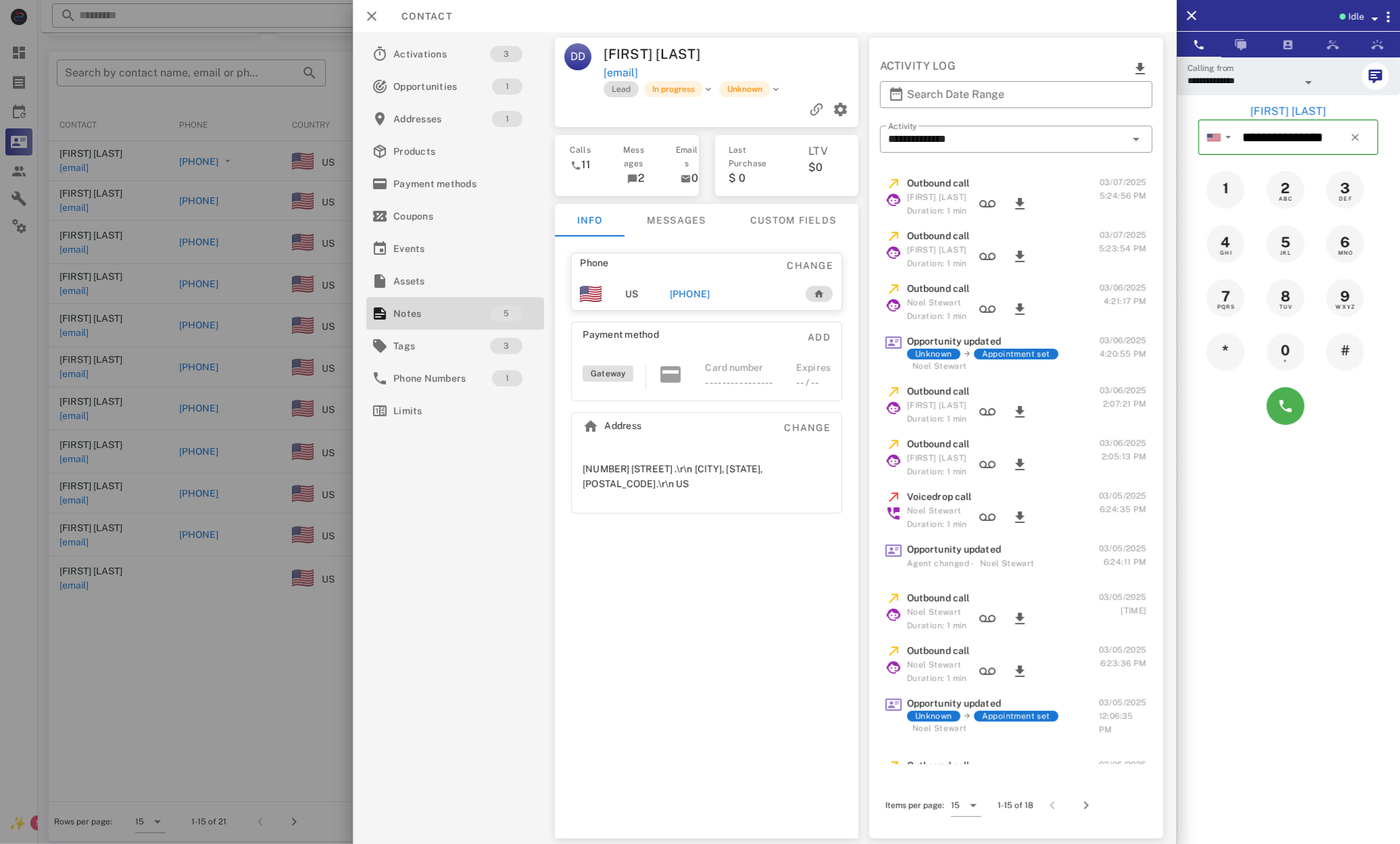 click on "[PHONE]" at bounding box center (690, 294) 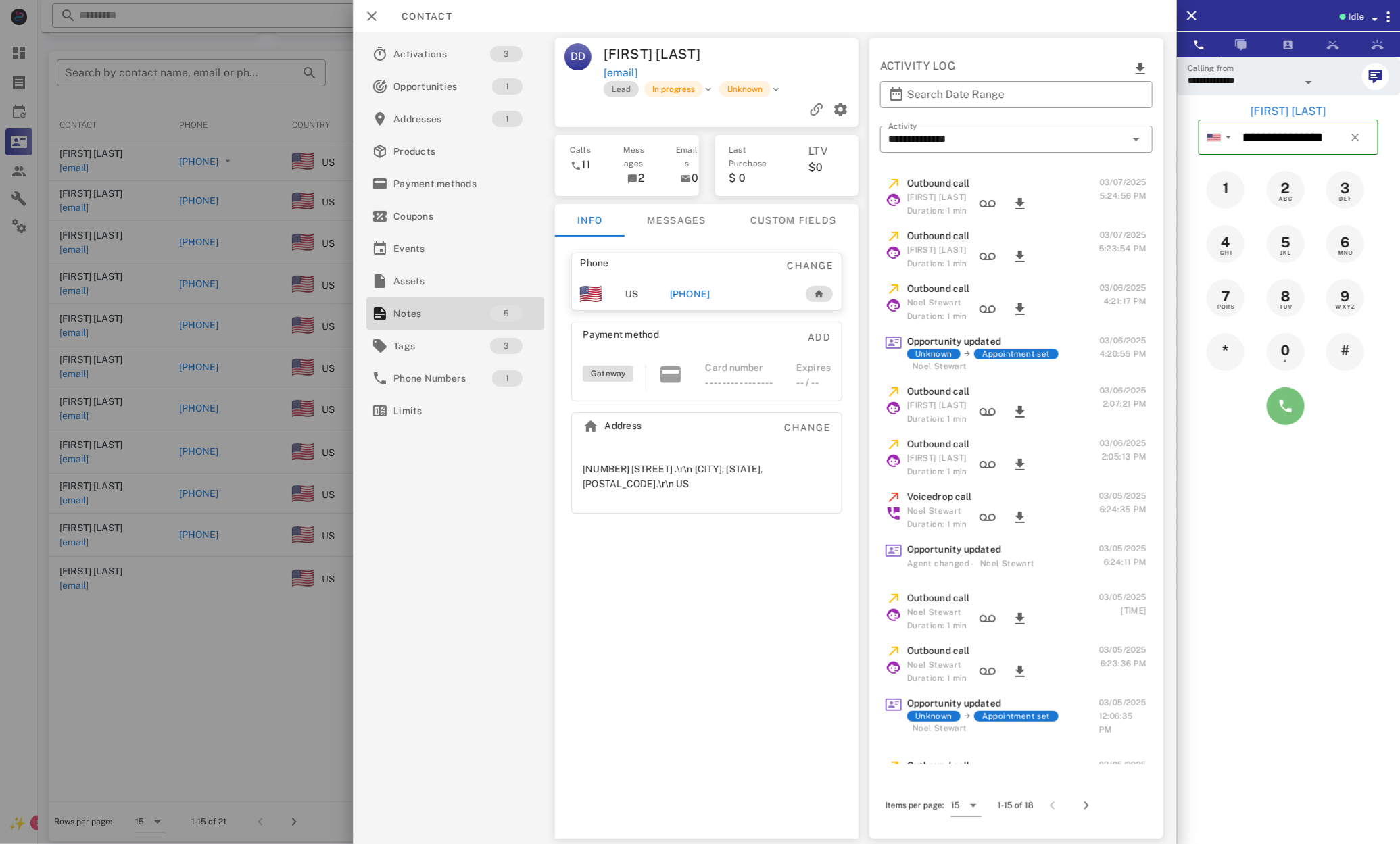 click at bounding box center [1286, 406] 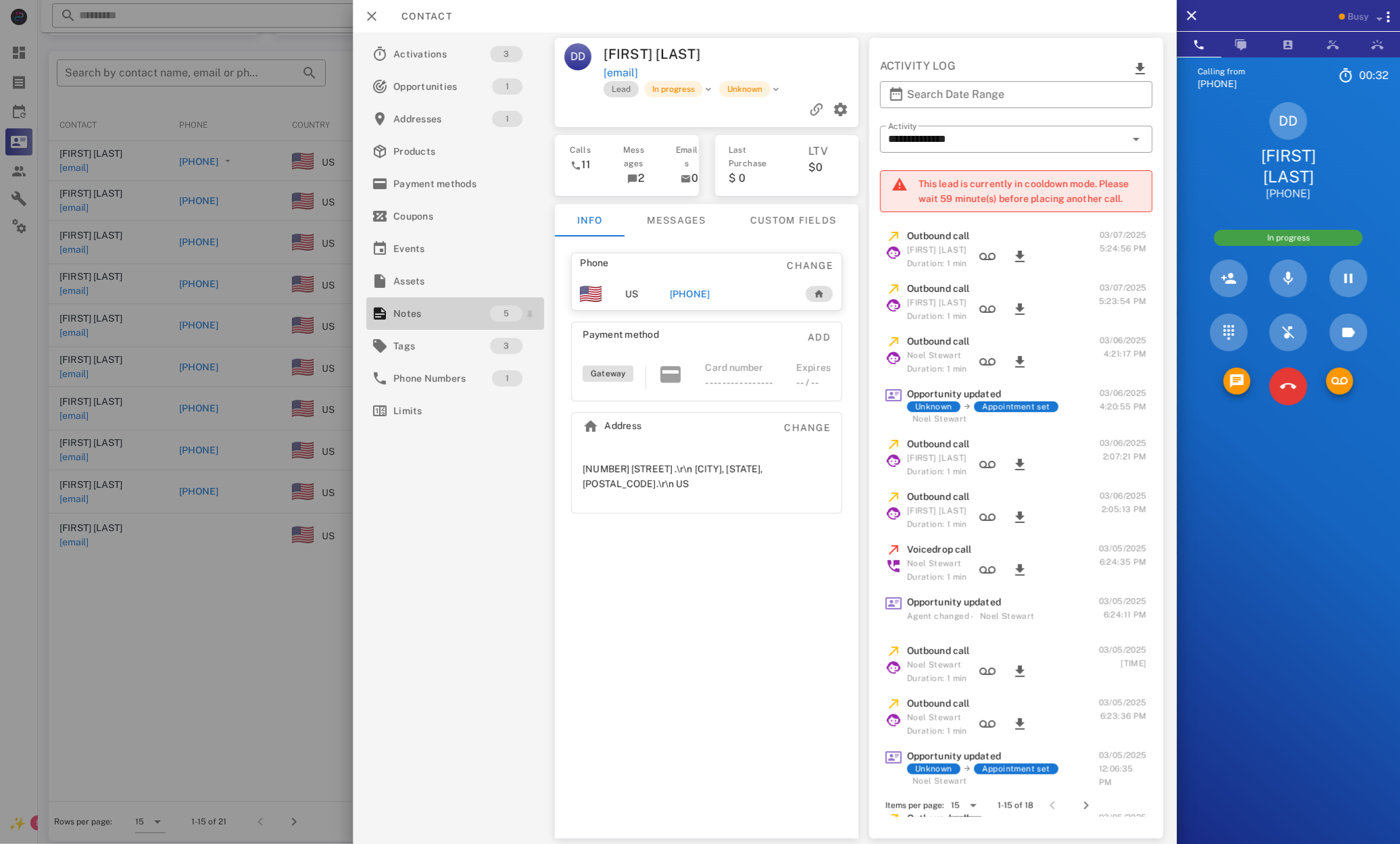 click on "Notes" at bounding box center [441, 314] 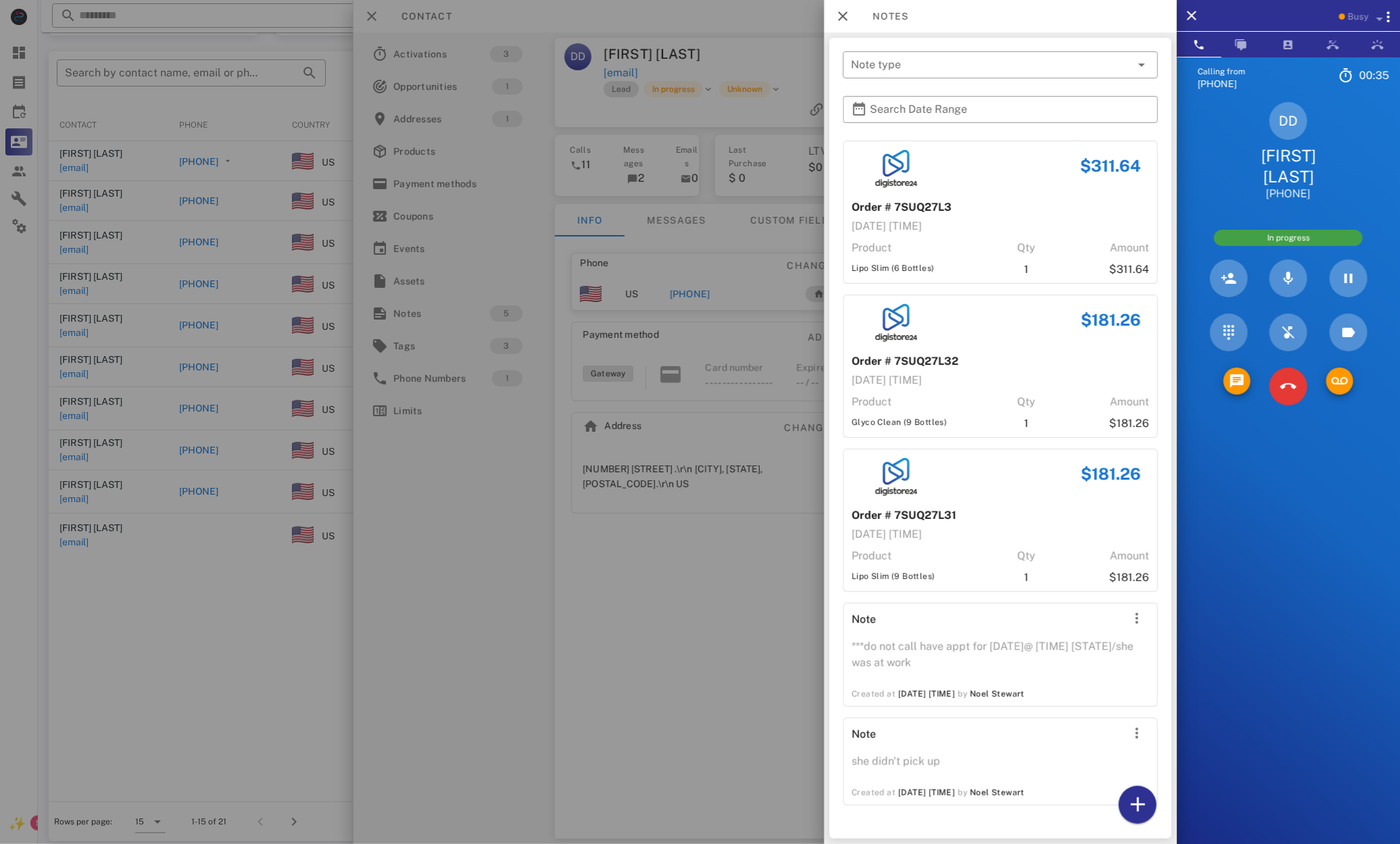 drag, startPoint x: 856, startPoint y: 271, endPoint x: 944, endPoint y: 274, distance: 88.05112 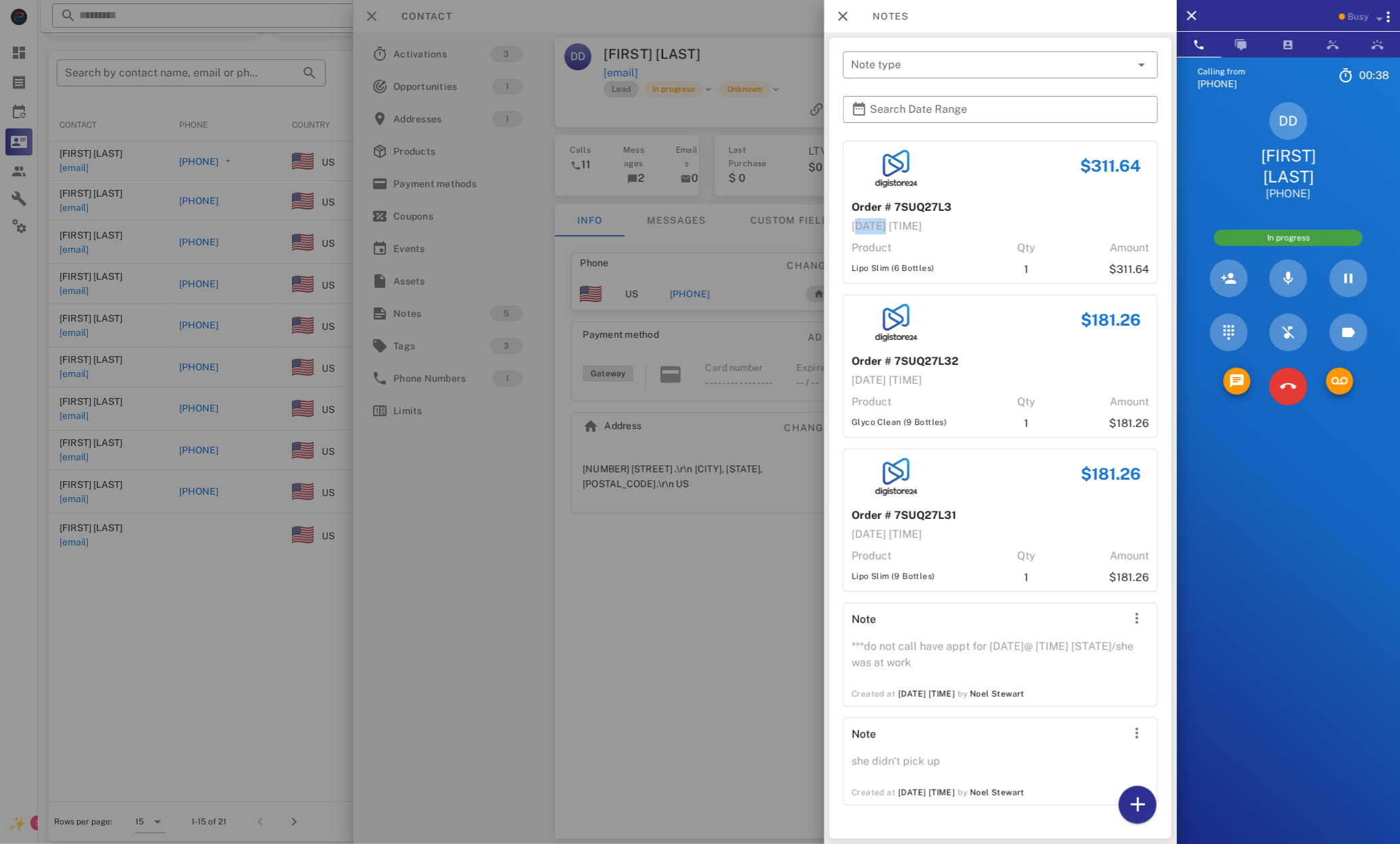drag, startPoint x: 876, startPoint y: 229, endPoint x: 841, endPoint y: 232, distance: 35.128336 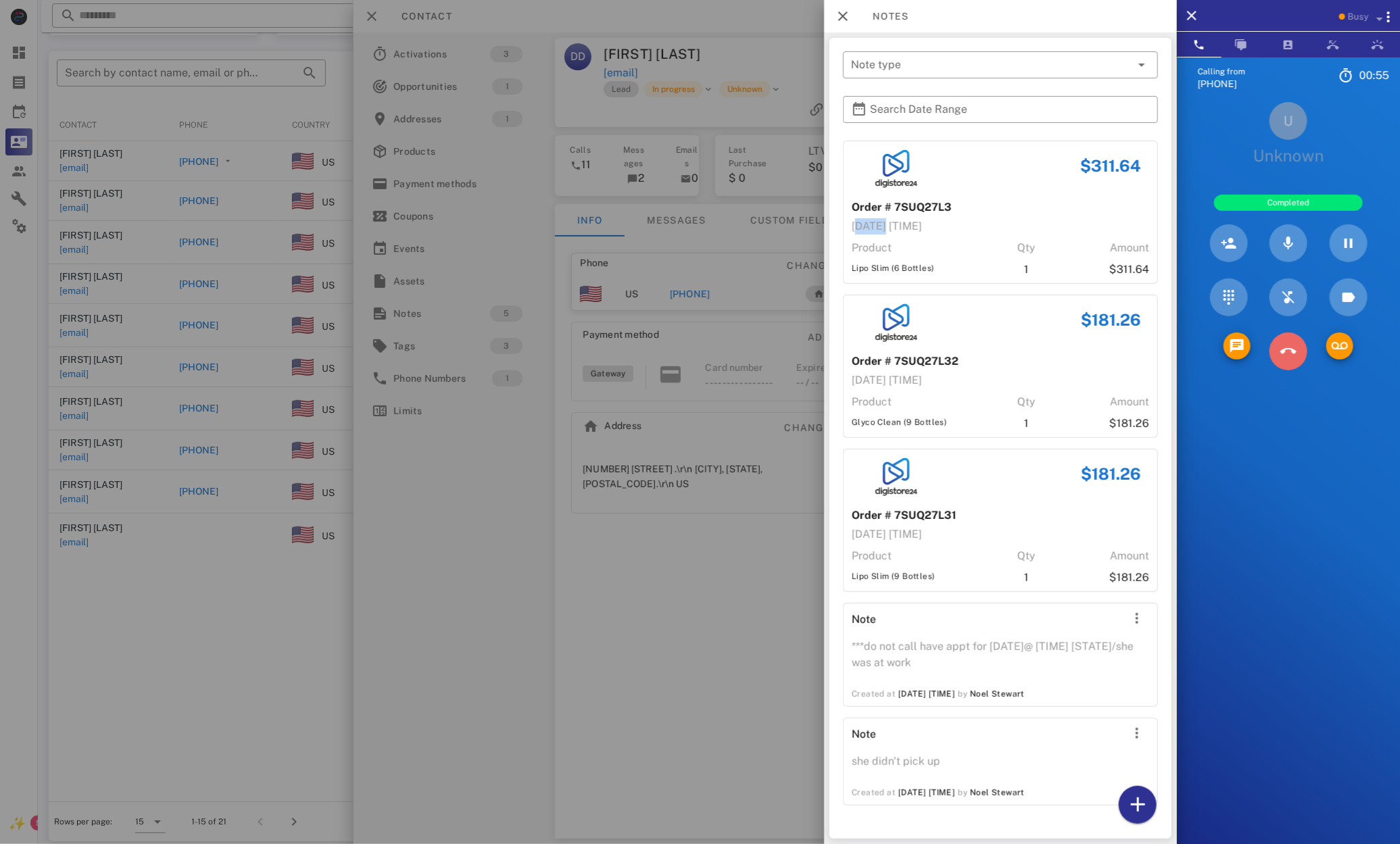 click at bounding box center (1288, 351) 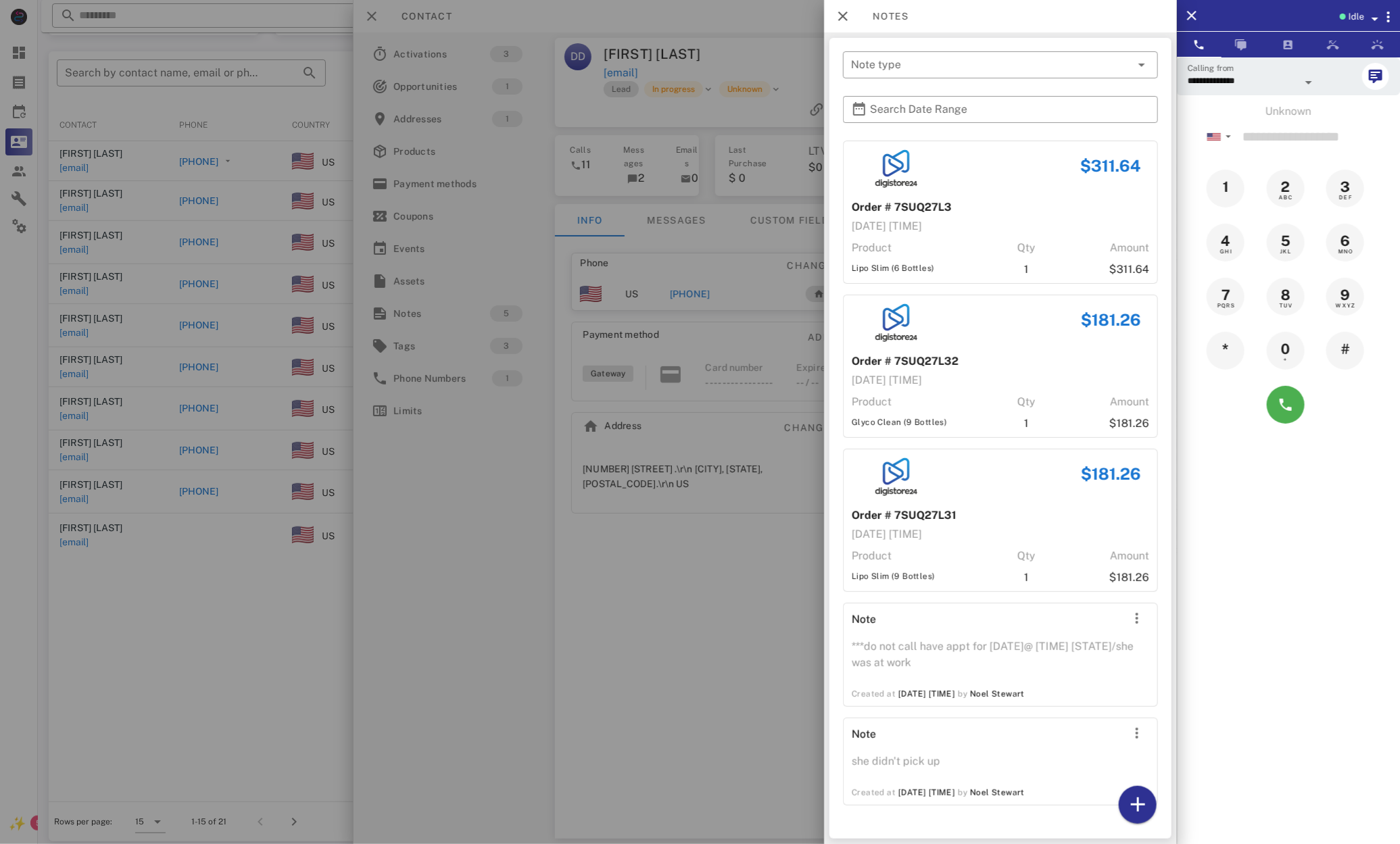 click at bounding box center (700, 422) 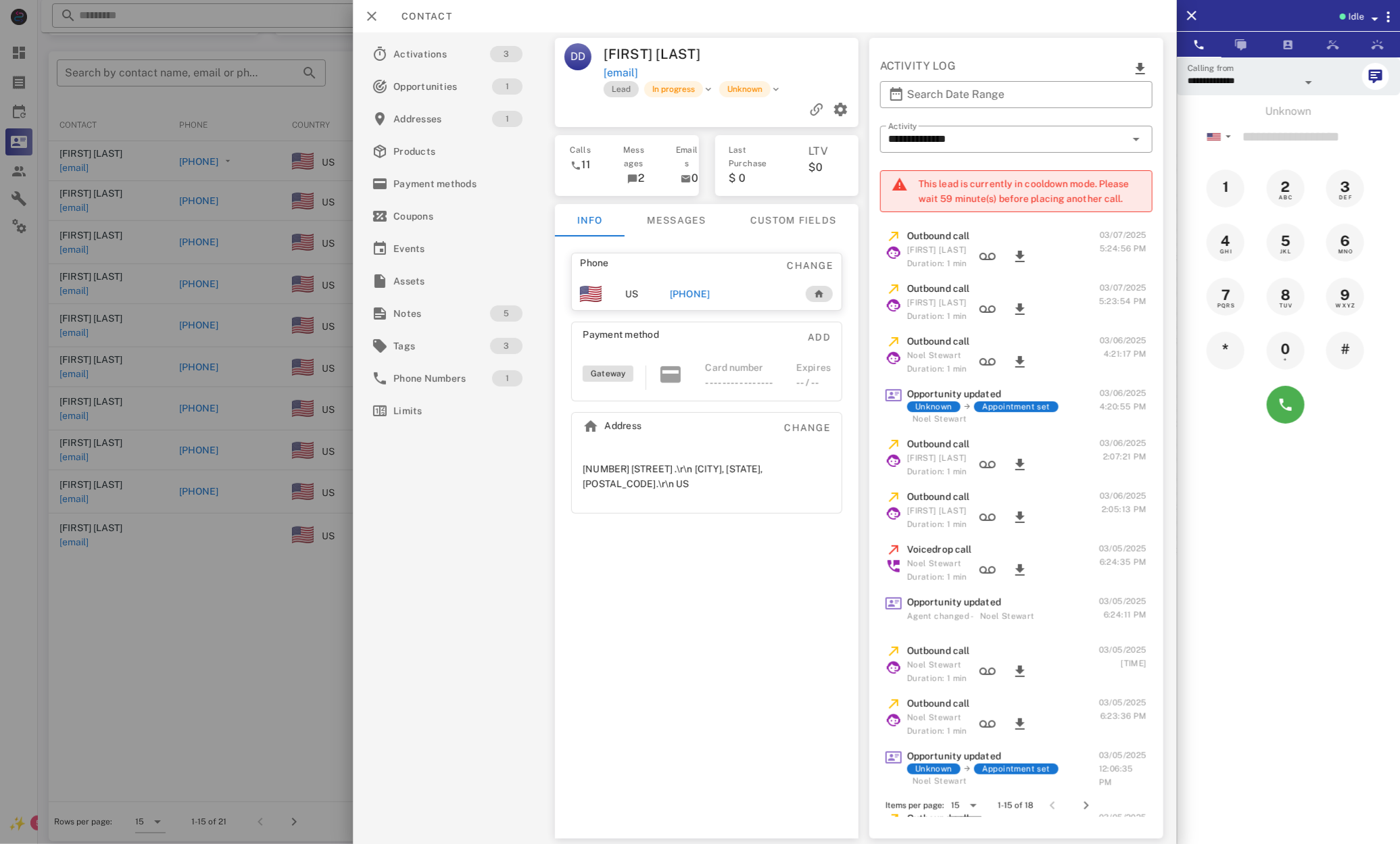 click at bounding box center [700, 422] 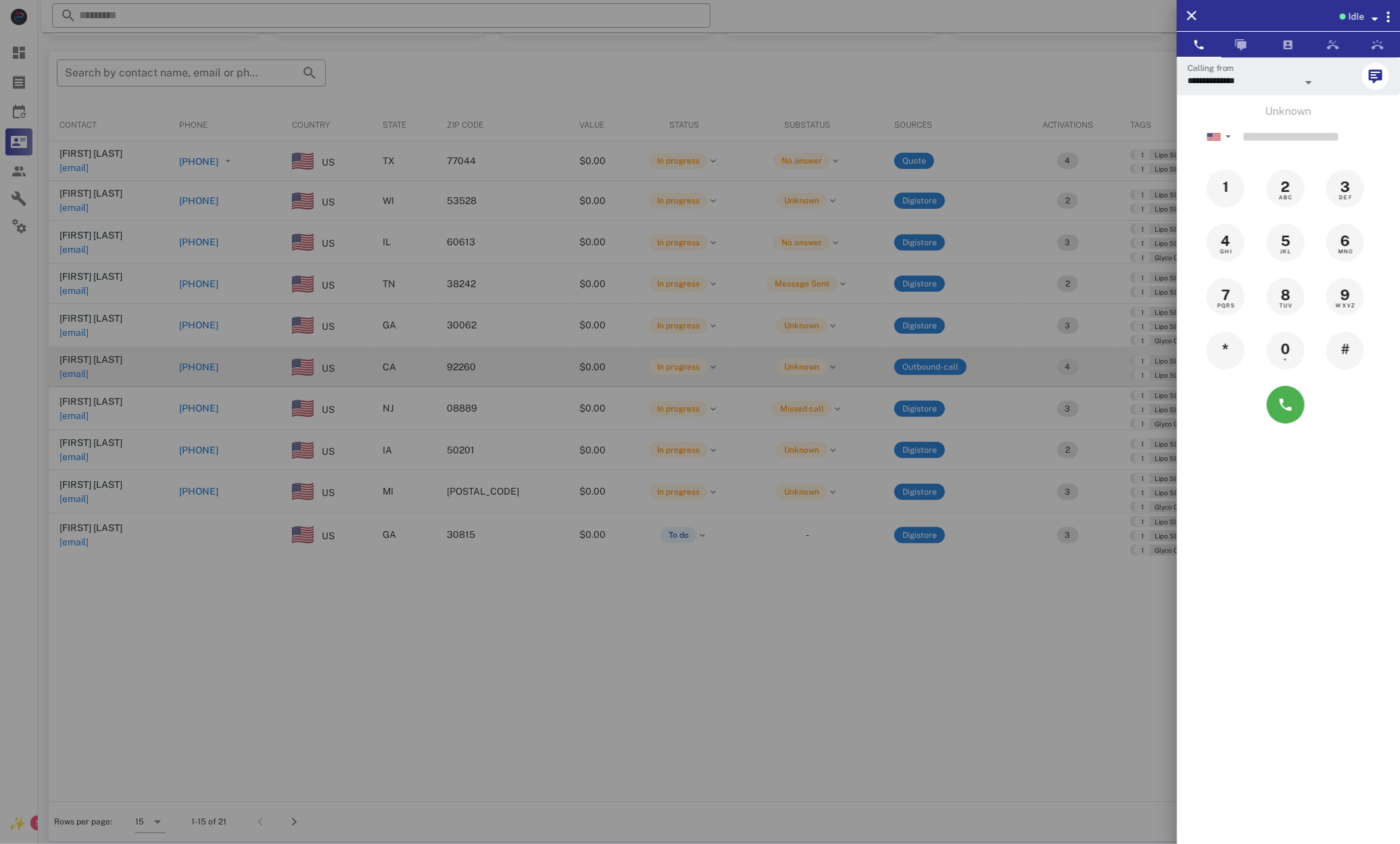 click at bounding box center [700, 422] 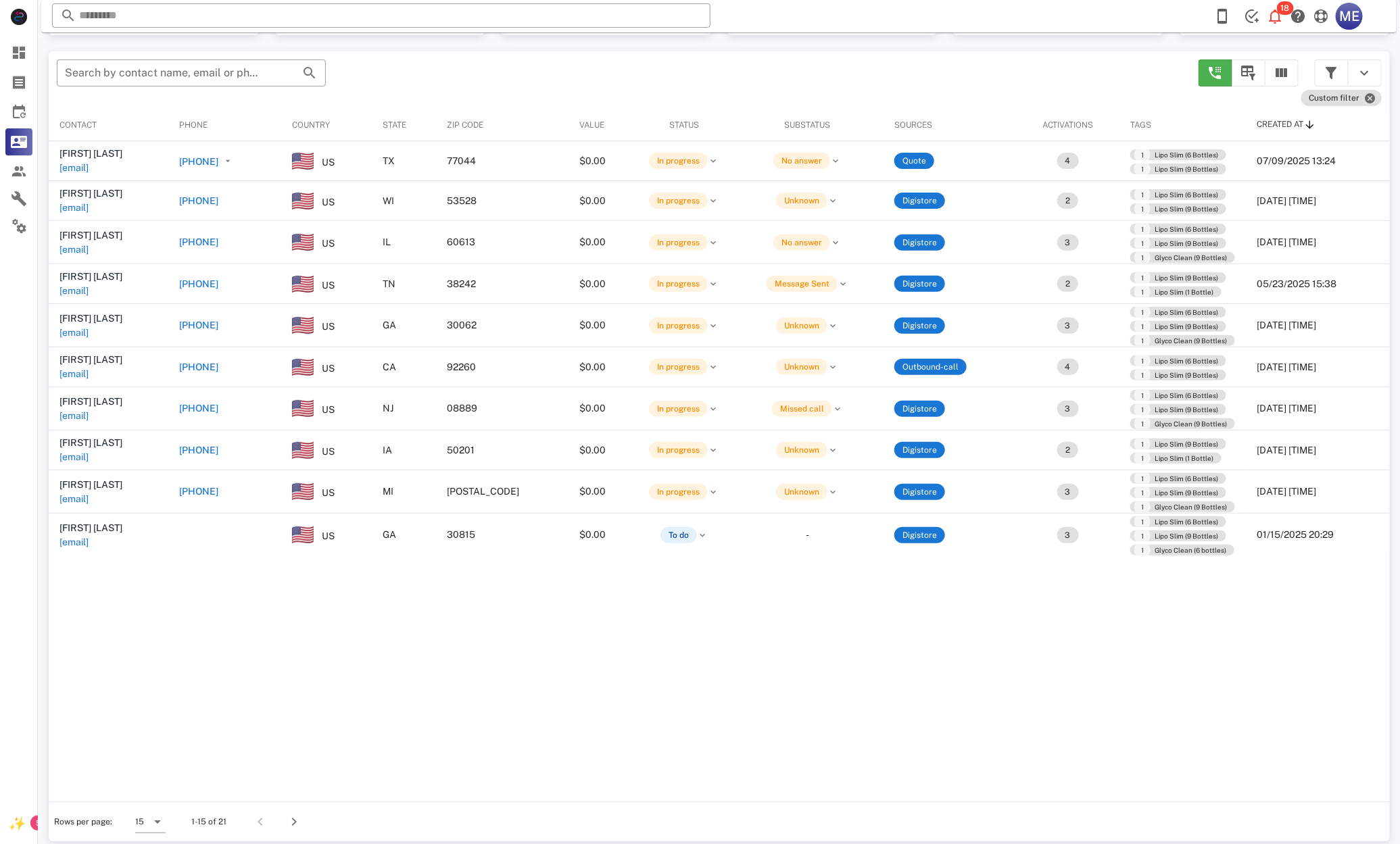 click on "[PHONE]" at bounding box center (199, 408) 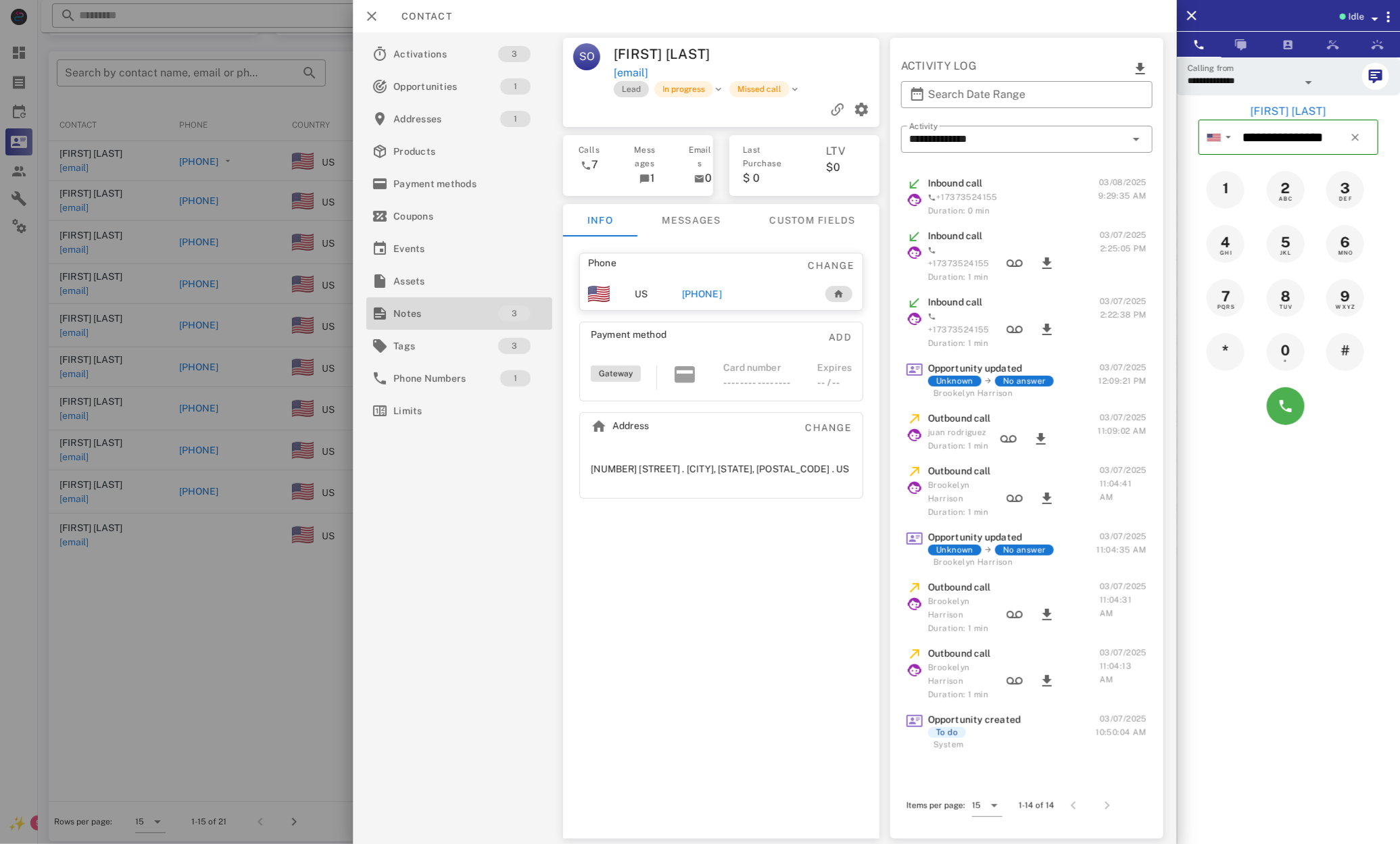 click on "Notes" at bounding box center (445, 314) 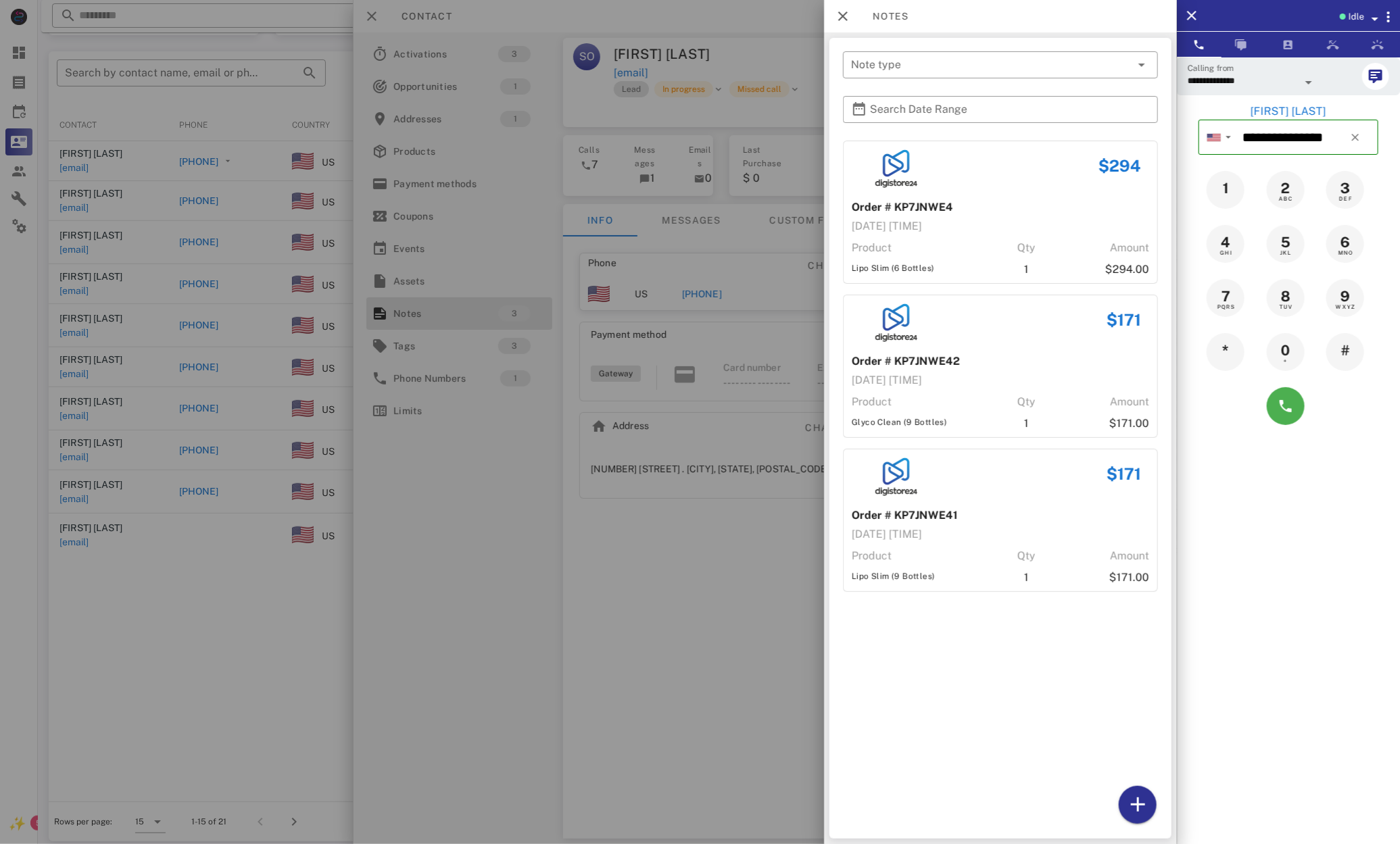 scroll, scrollTop: 128, scrollLeft: 0, axis: vertical 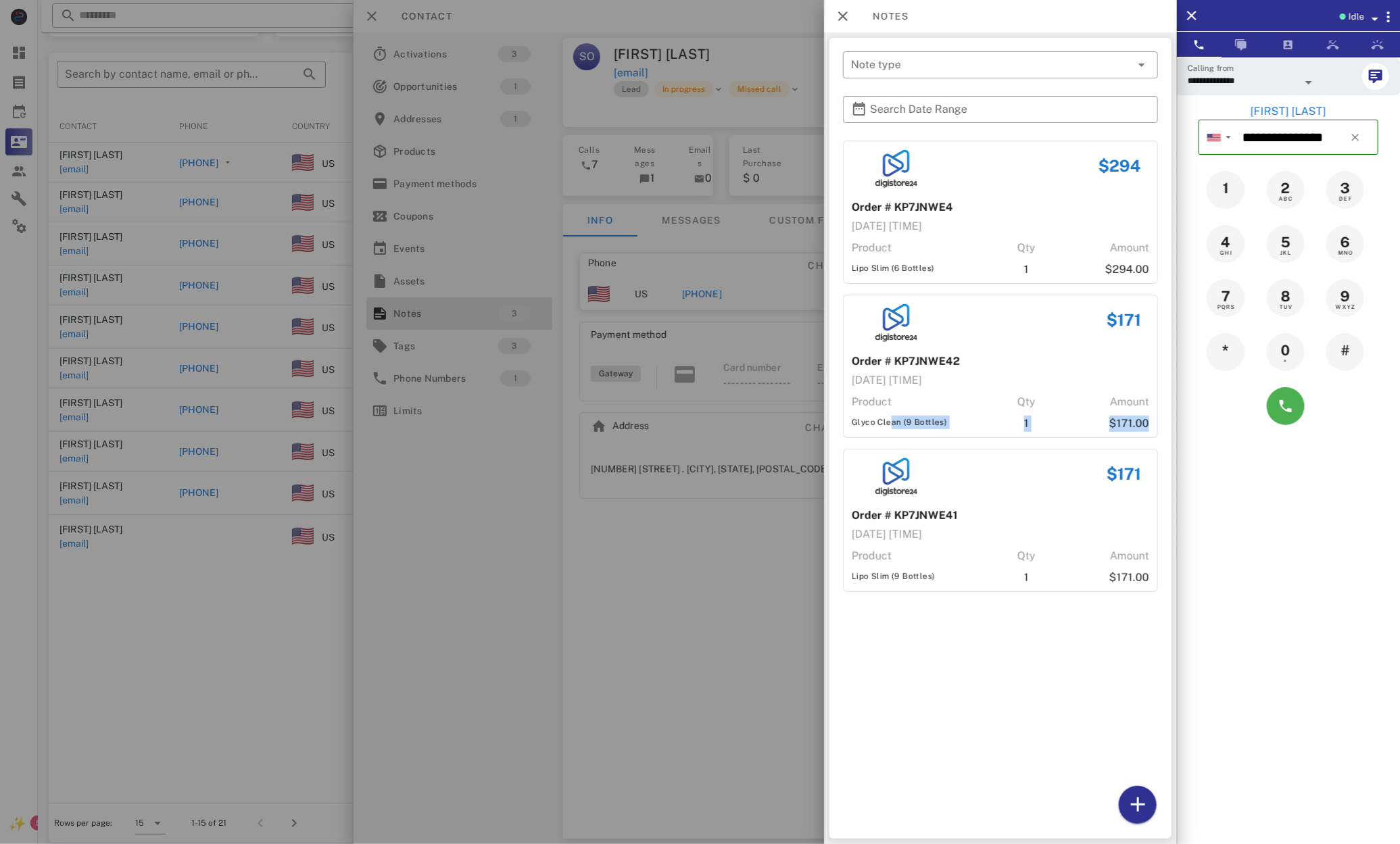 drag, startPoint x: 934, startPoint y: 433, endPoint x: 989, endPoint y: 441, distance: 55.5788 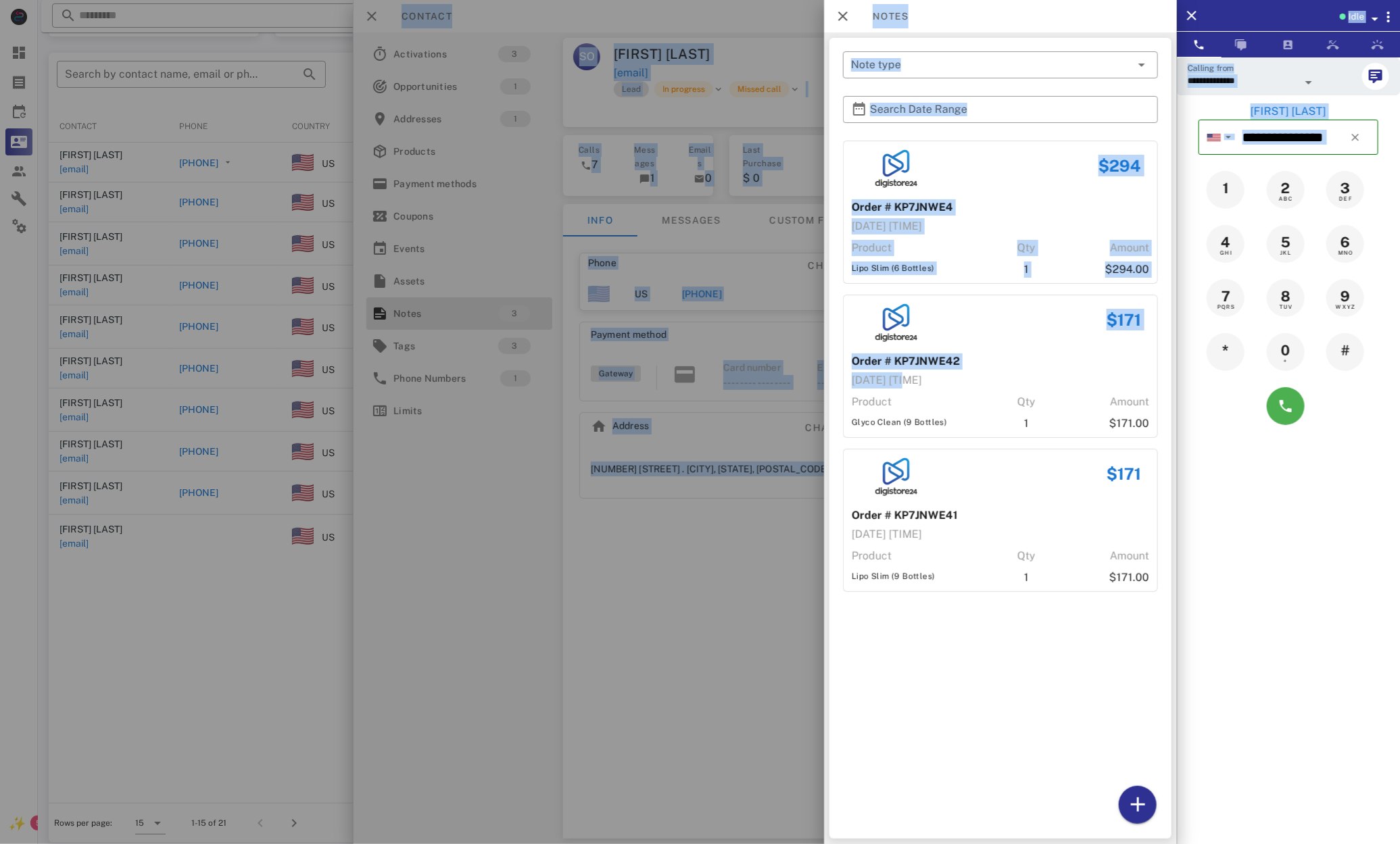 drag, startPoint x: 811, startPoint y: 380, endPoint x: 792, endPoint y: 376, distance: 19.416488 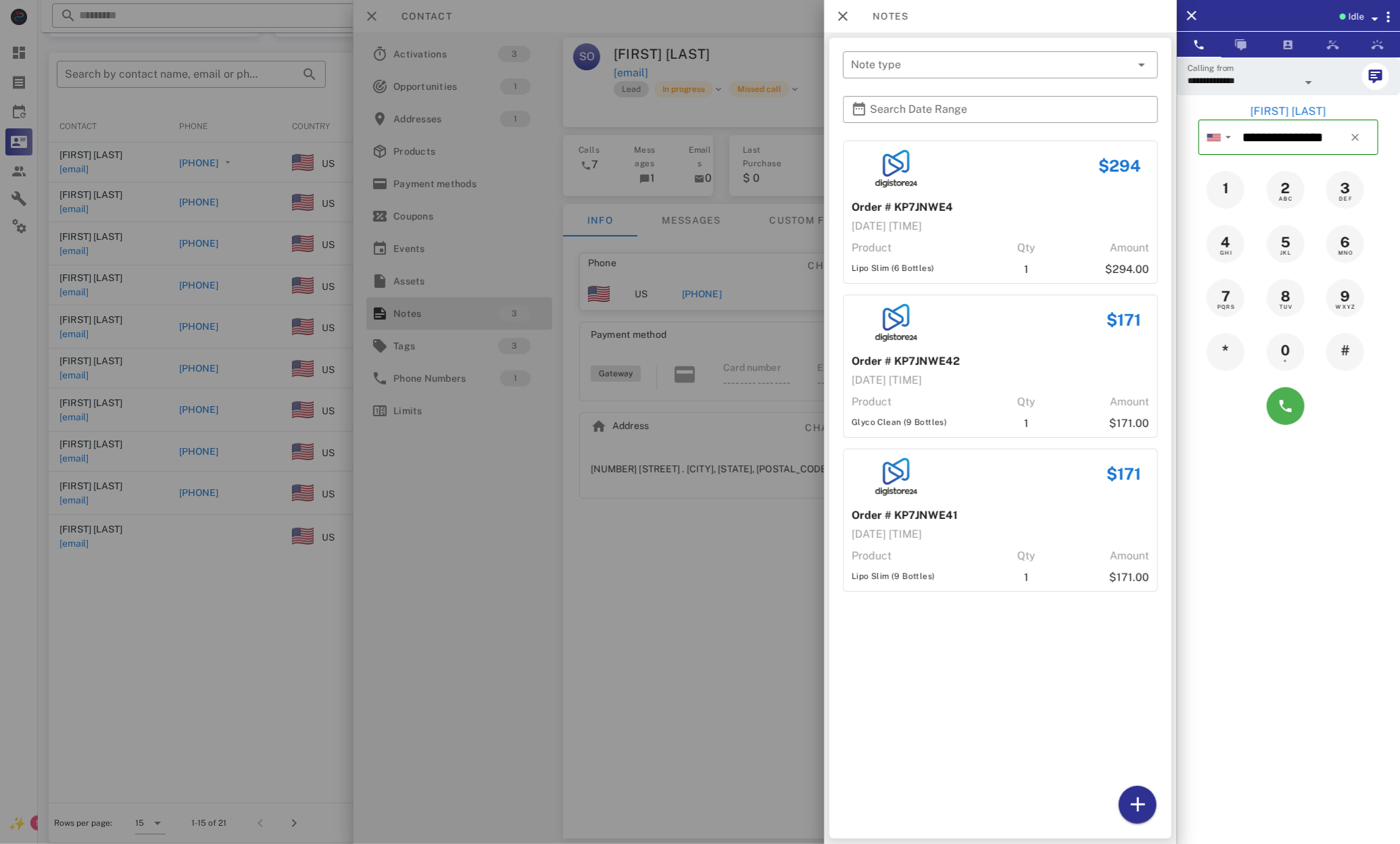 drag, startPoint x: 602, startPoint y: 663, endPoint x: 425, endPoint y: 501, distance: 239.94374 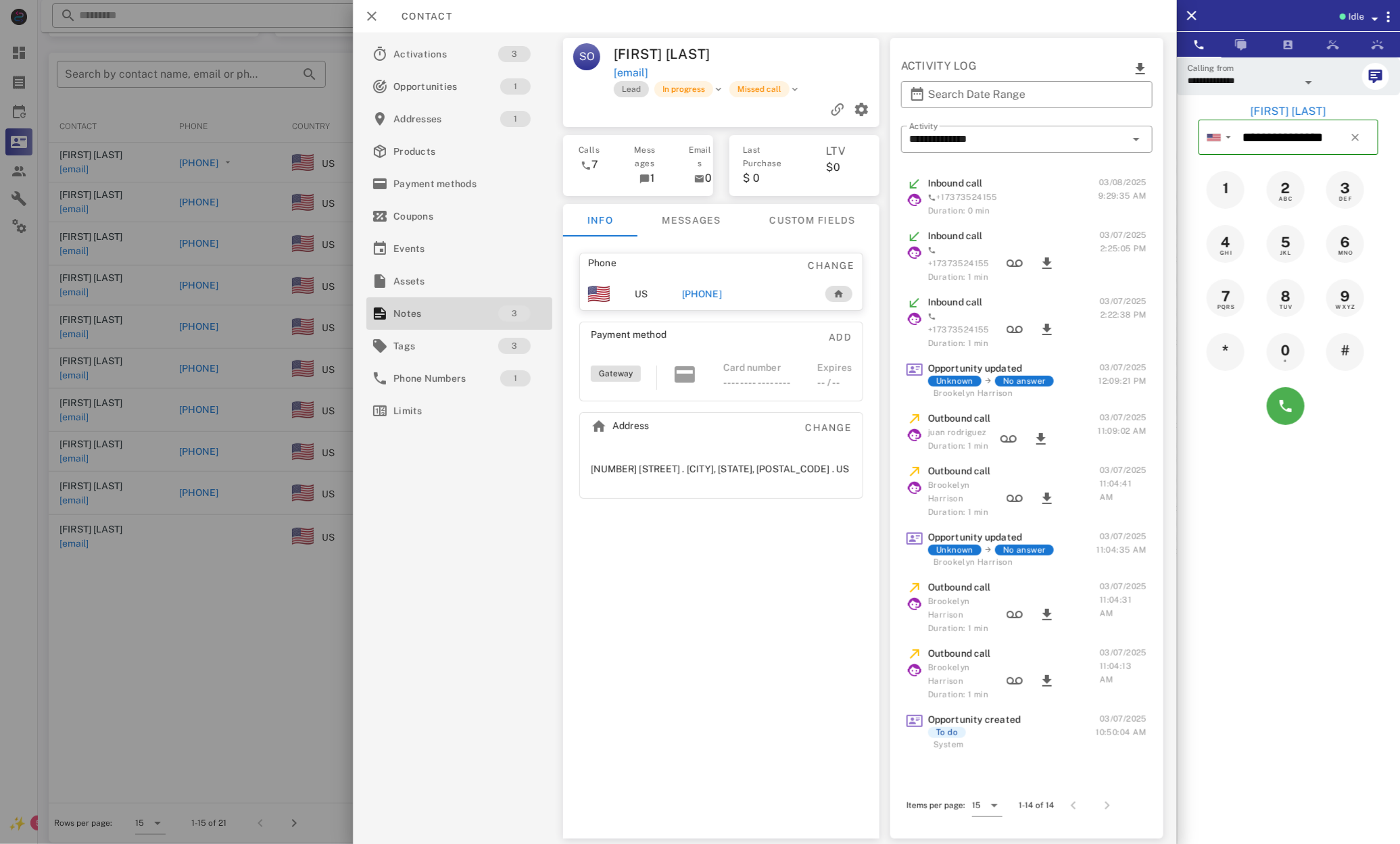 click at bounding box center [700, 422] 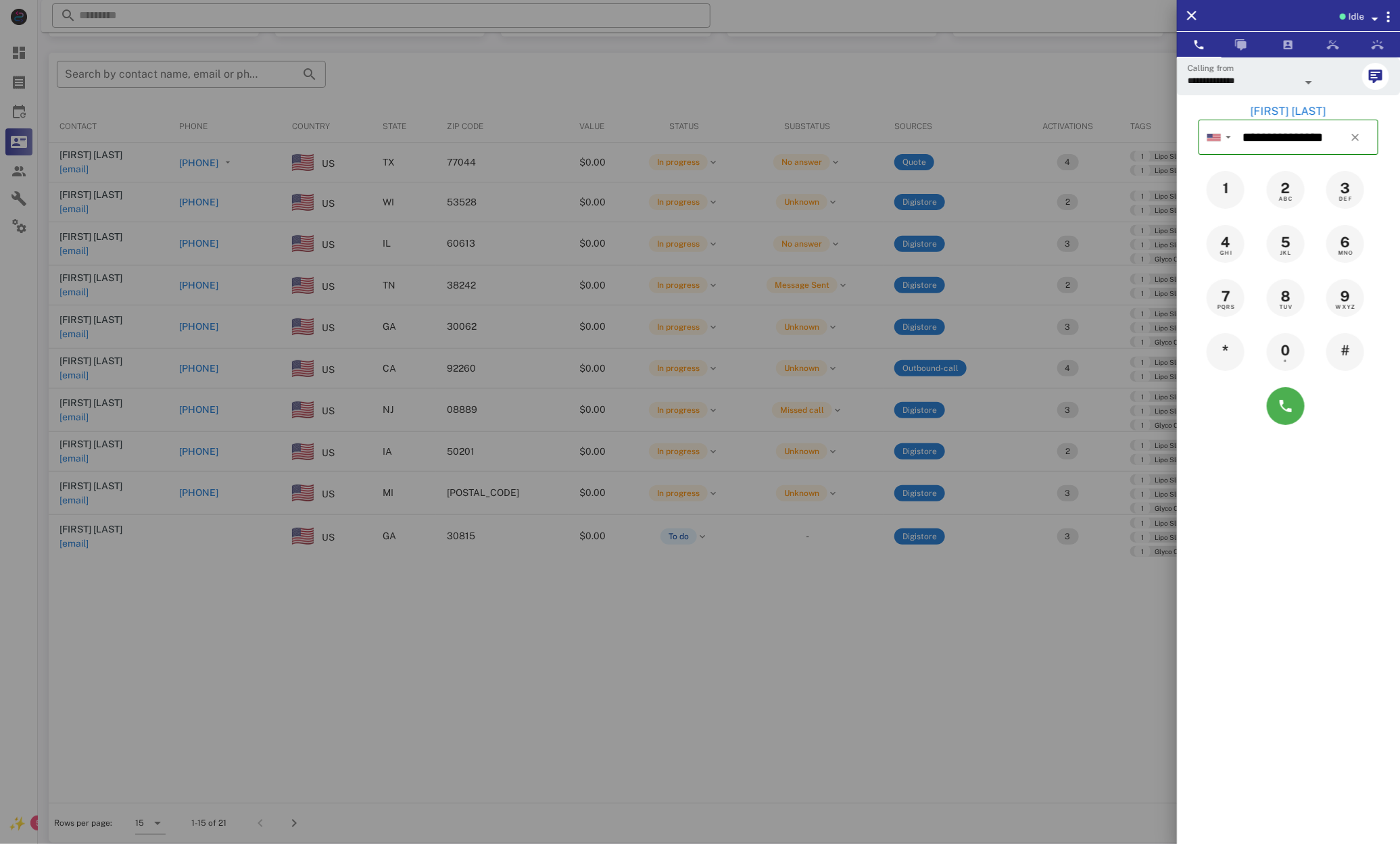 click at bounding box center [700, 422] 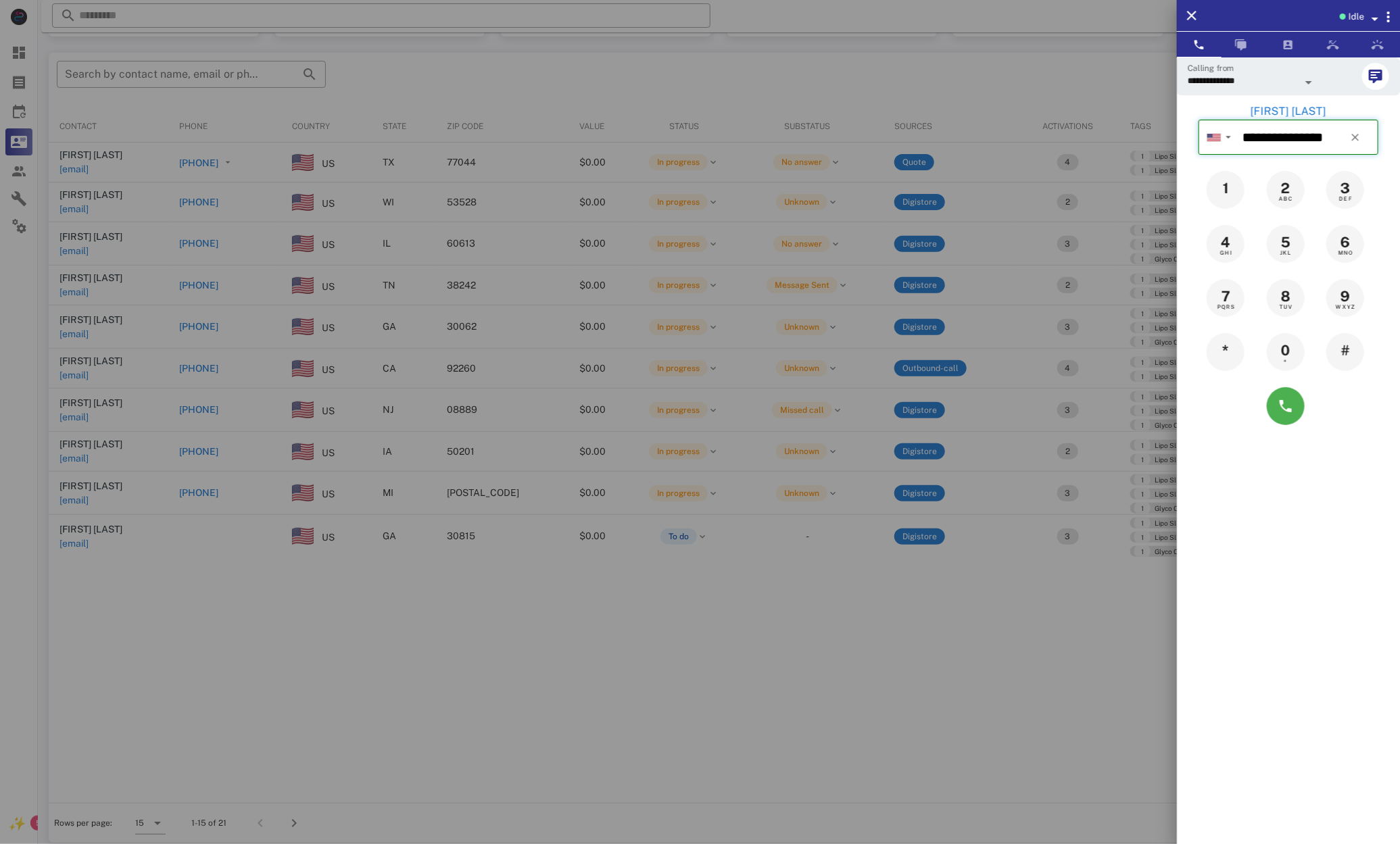 type 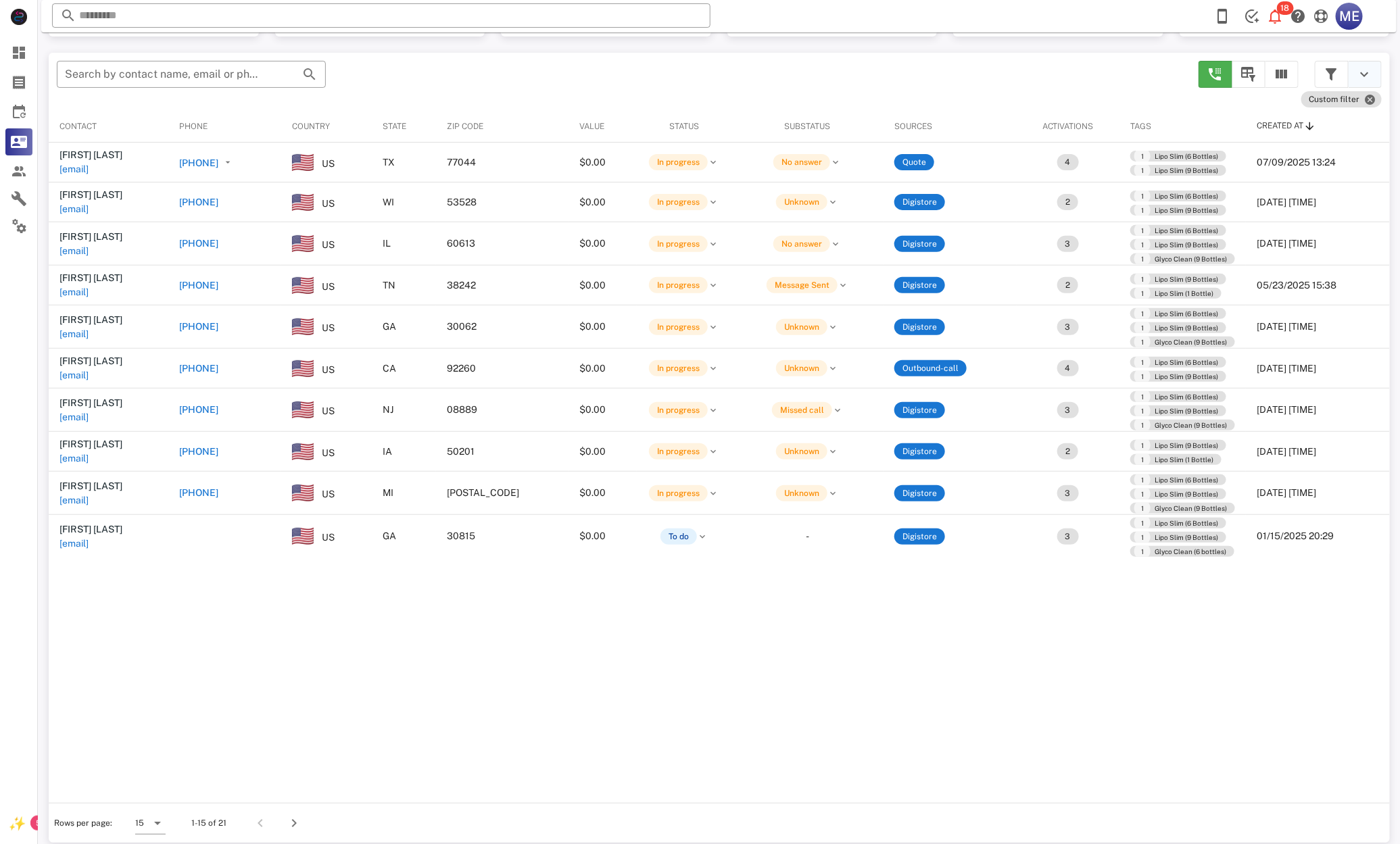 drag, startPoint x: 1360, startPoint y: 78, endPoint x: 1352, endPoint y: 78, distance: 8 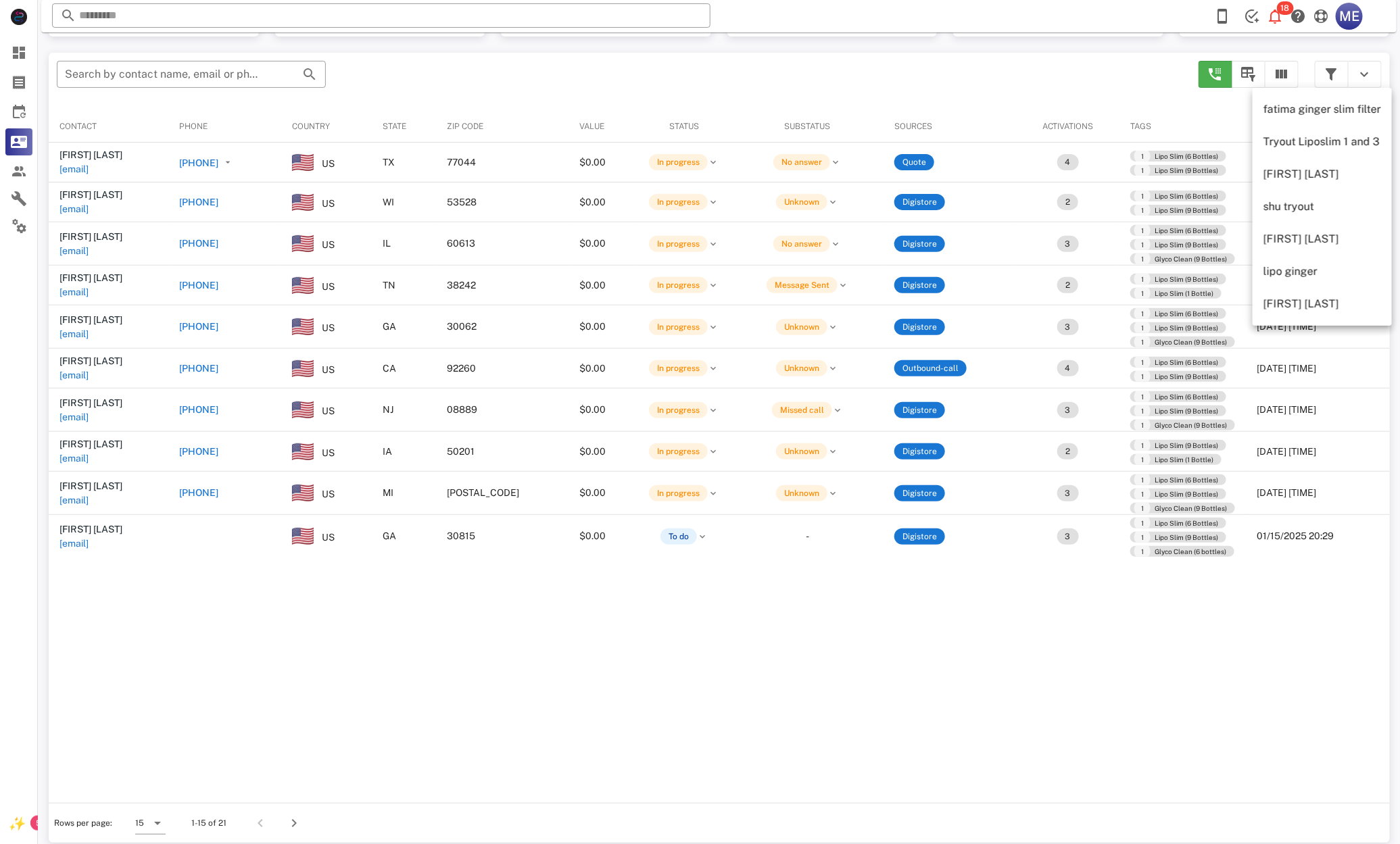 click at bounding box center [1332, 74] 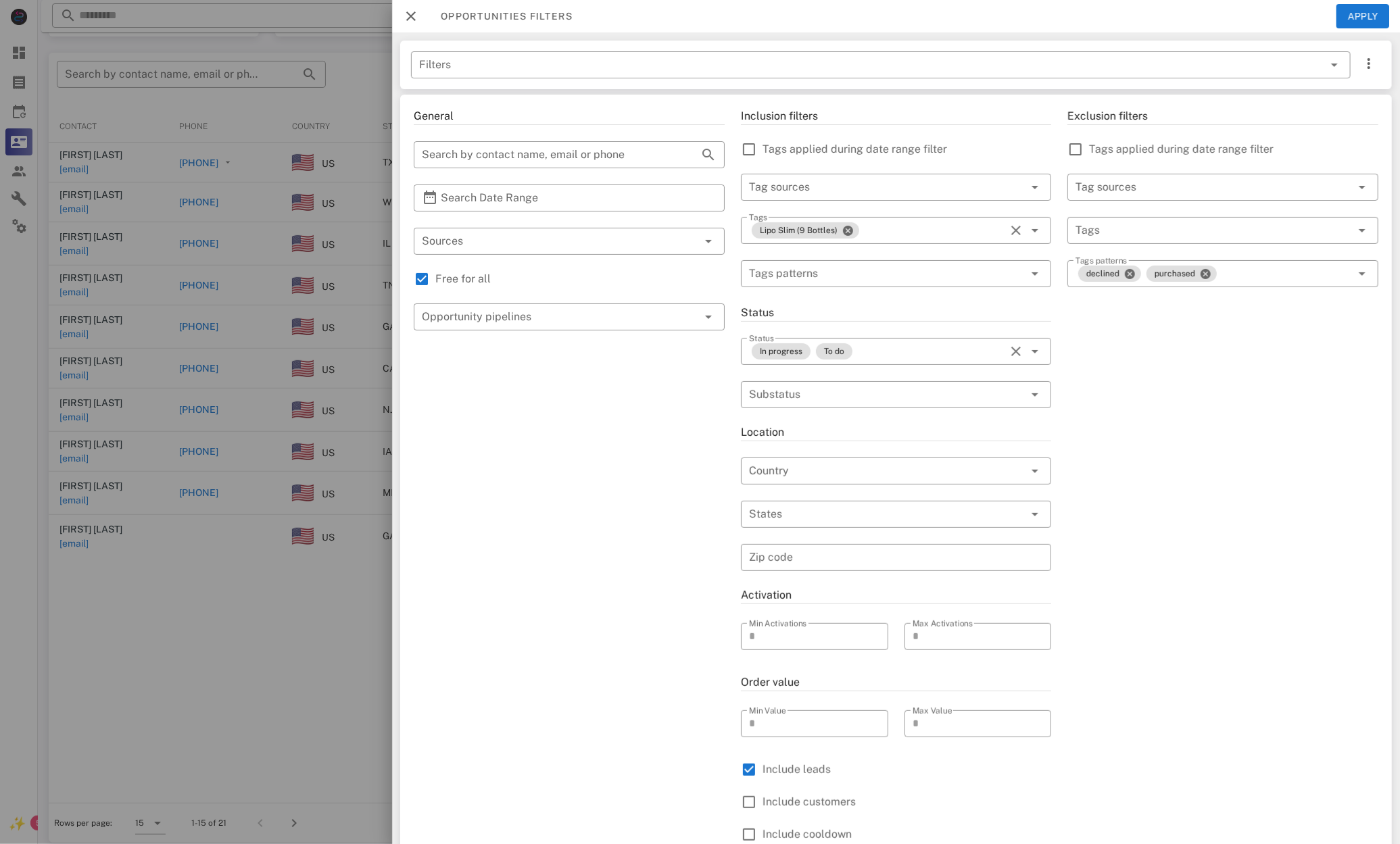 drag, startPoint x: 1181, startPoint y: 66, endPoint x: 1103, endPoint y: 114, distance: 91.58603 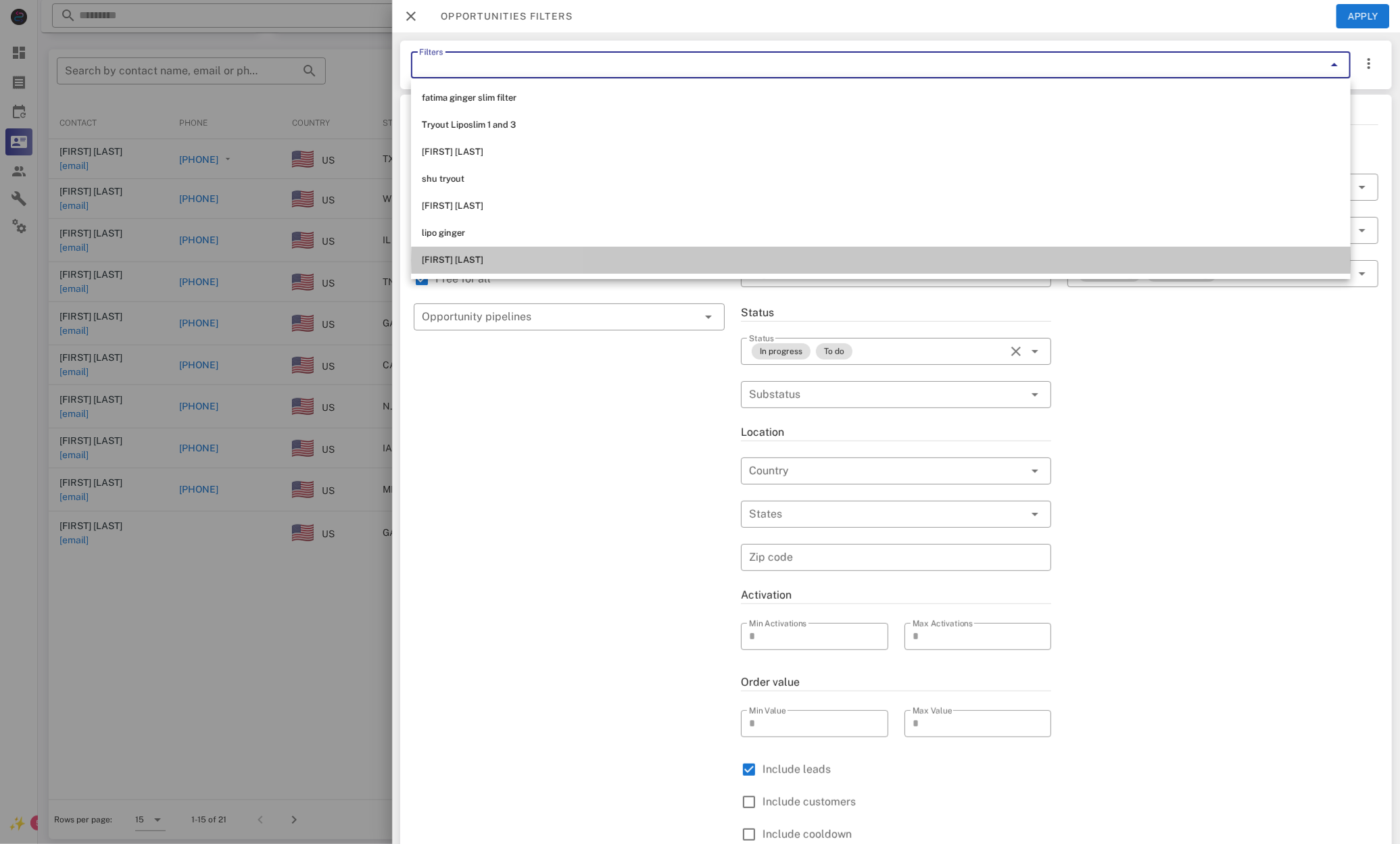 click on "[FIRST] [LAST]" at bounding box center (881, 260) 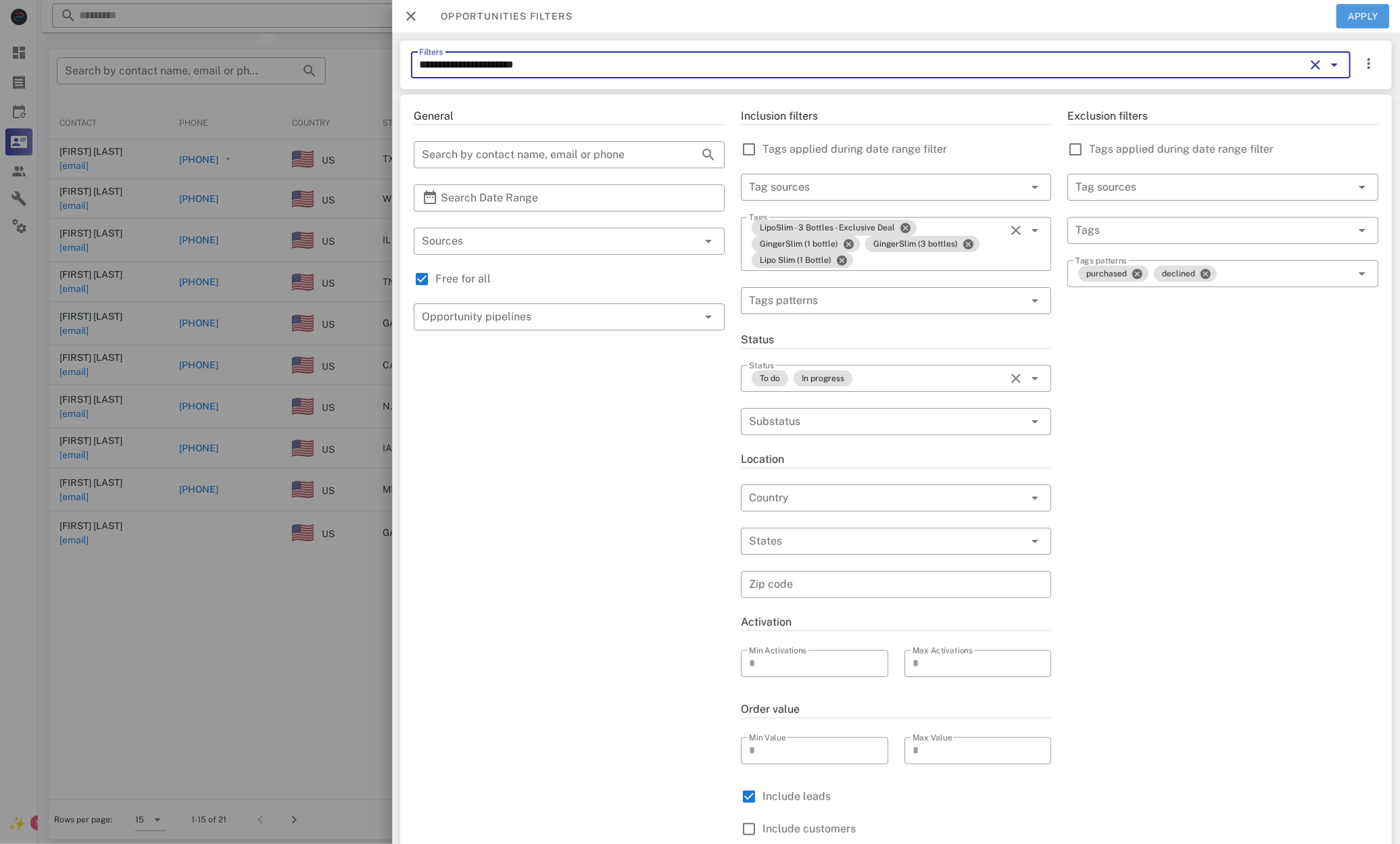 click on "Apply" at bounding box center [1363, 16] 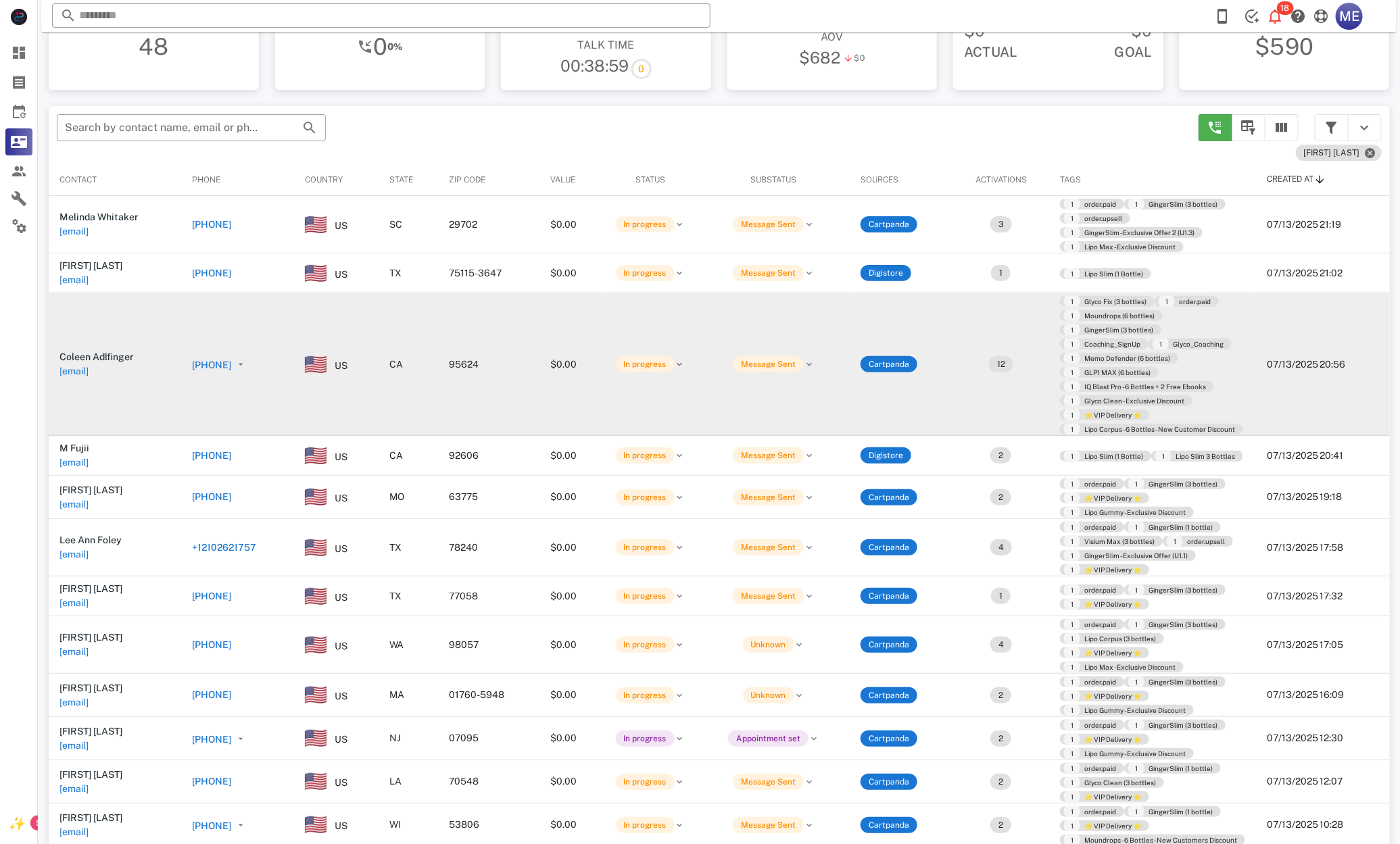 scroll, scrollTop: 50, scrollLeft: 0, axis: vertical 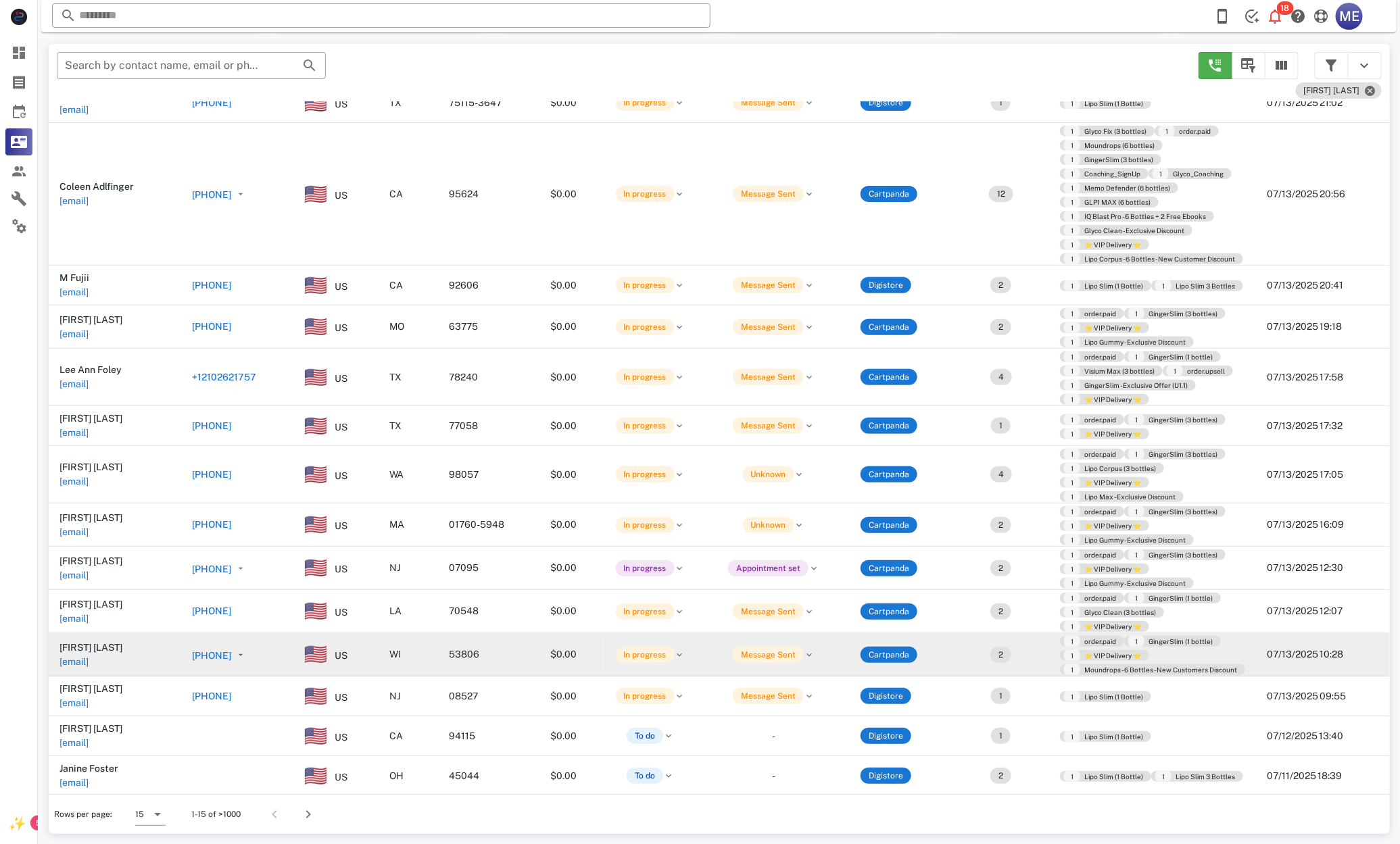 click on "[PHONE]" at bounding box center [212, 655] 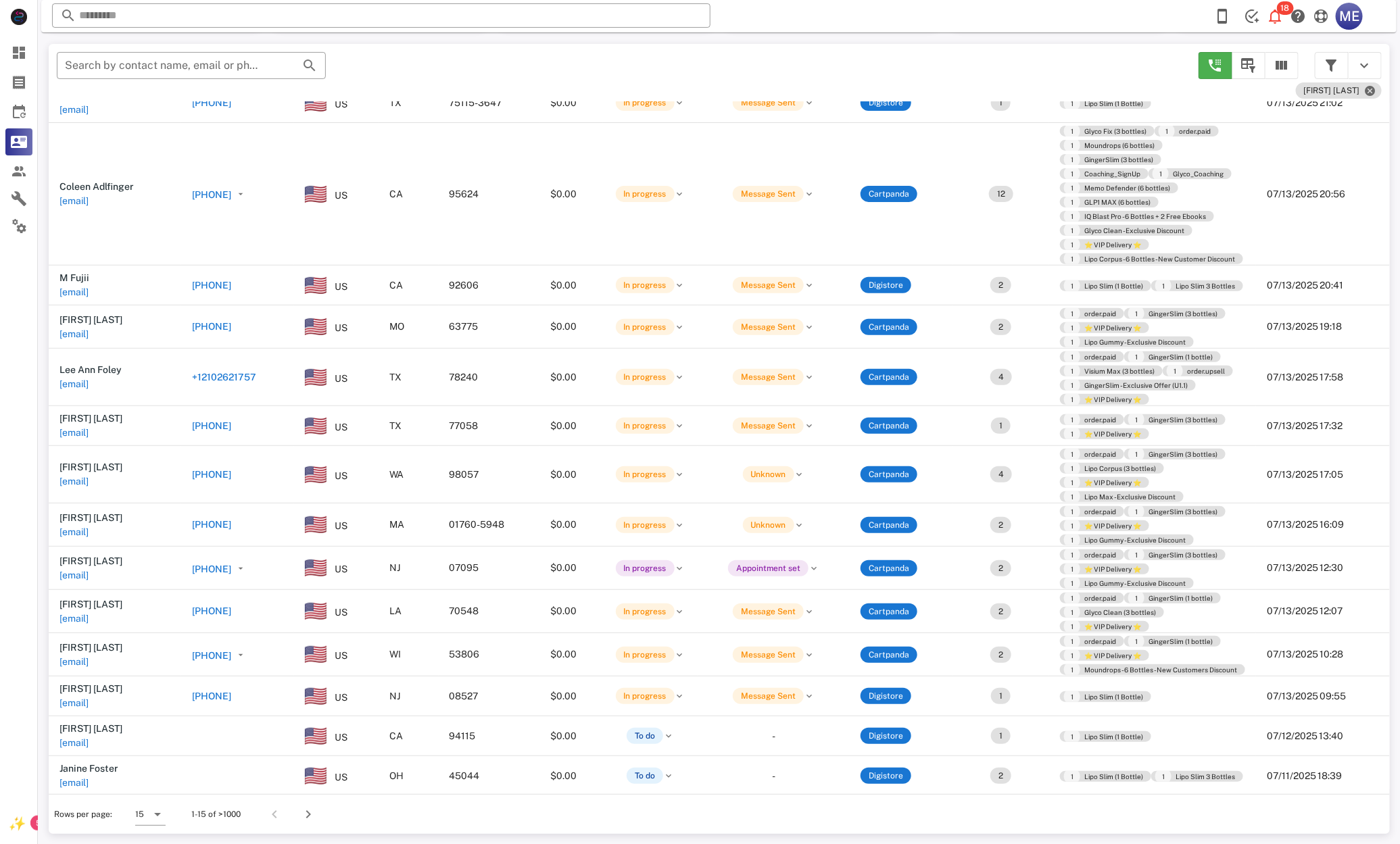 type on "**********" 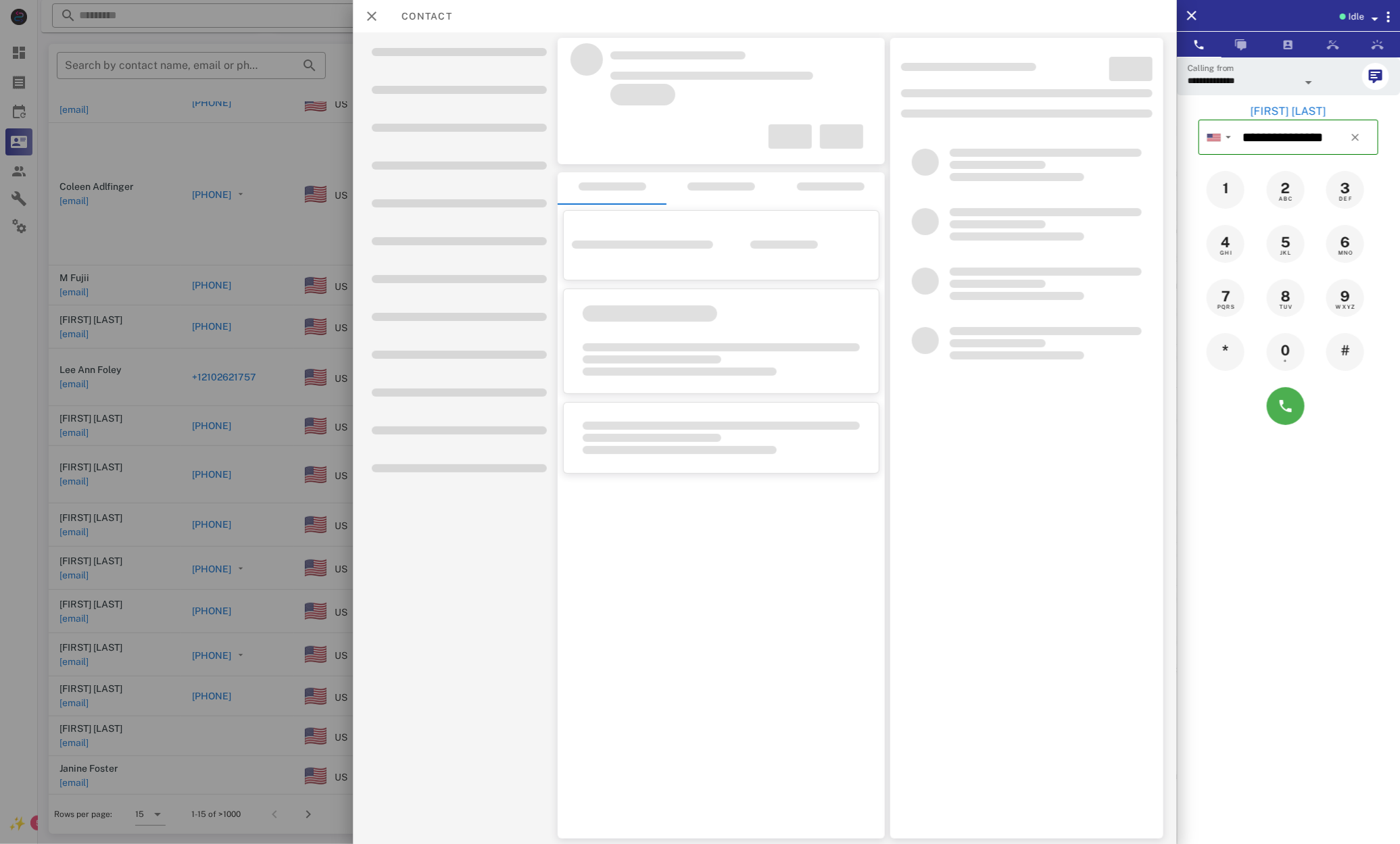 click at bounding box center [700, 422] 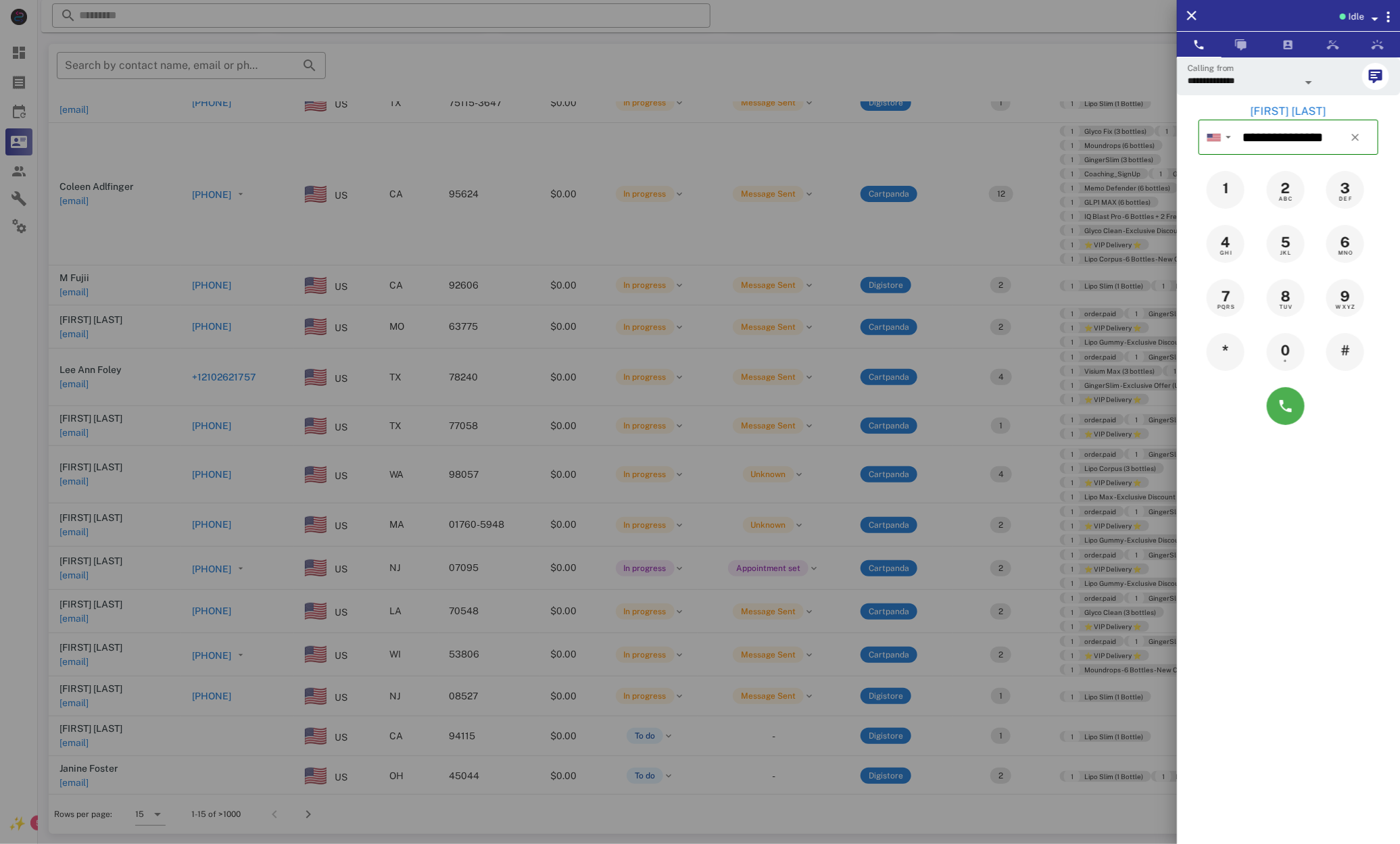 click at bounding box center (700, 422) 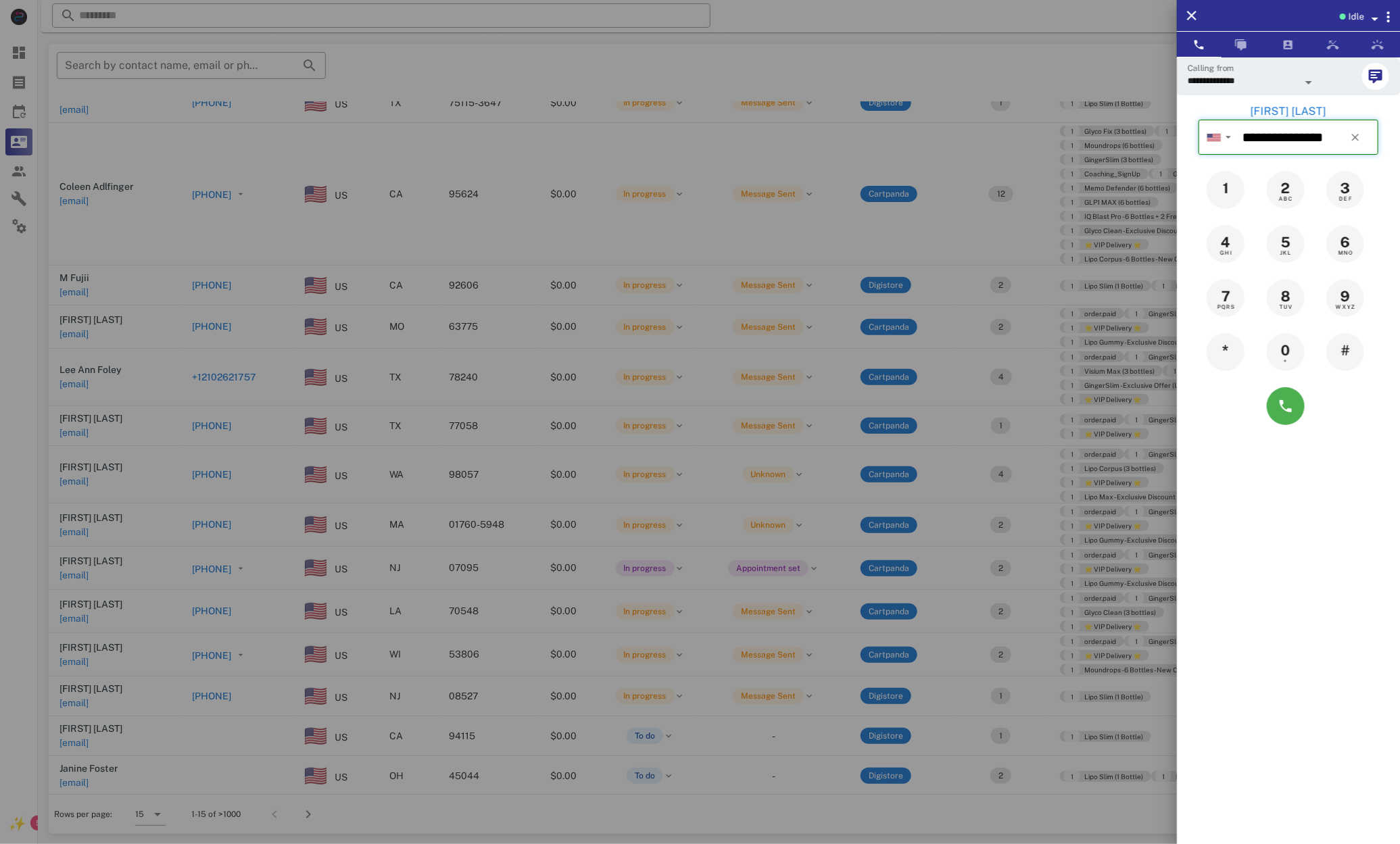 type 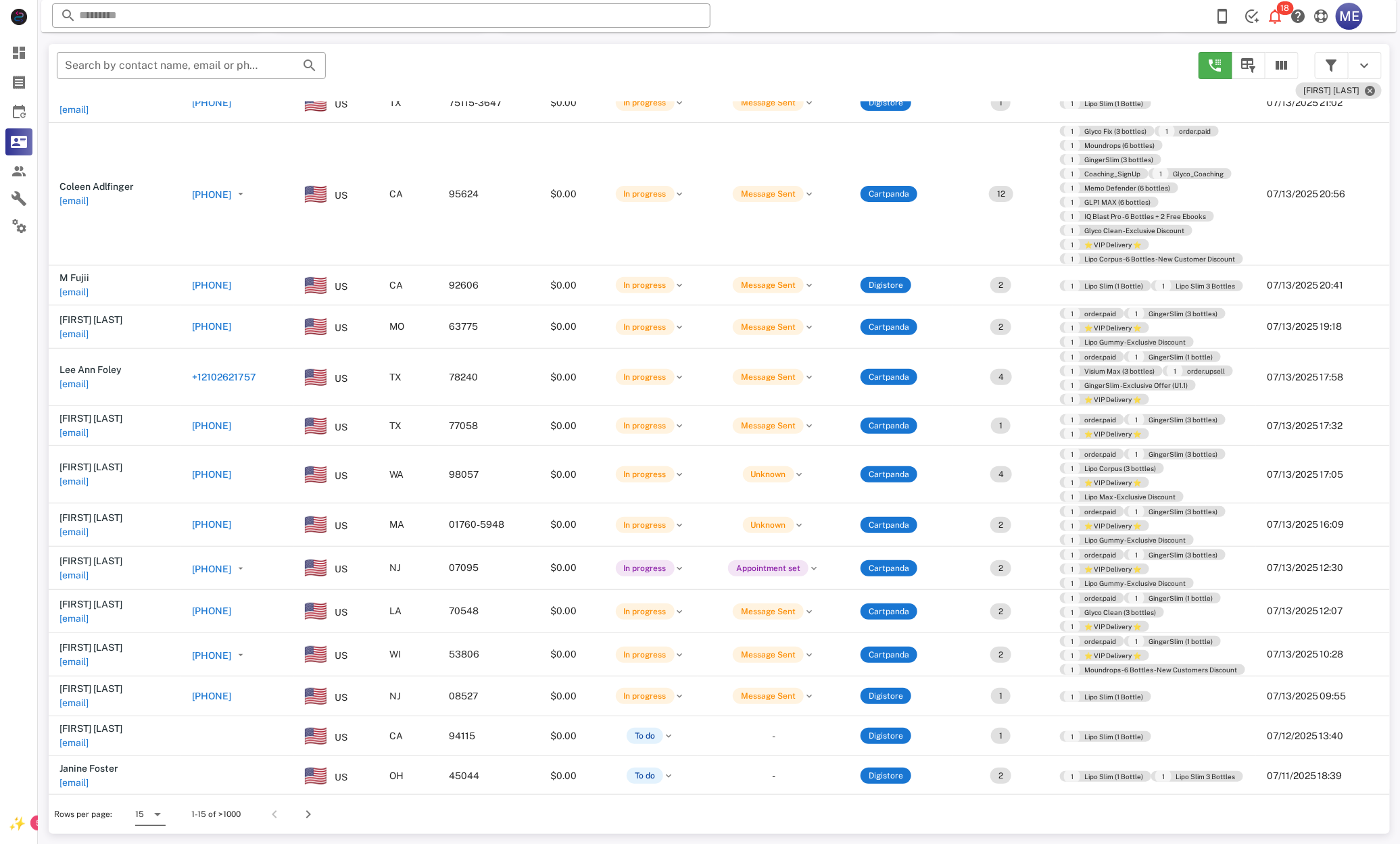 click on "15" at bounding box center [139, 814] 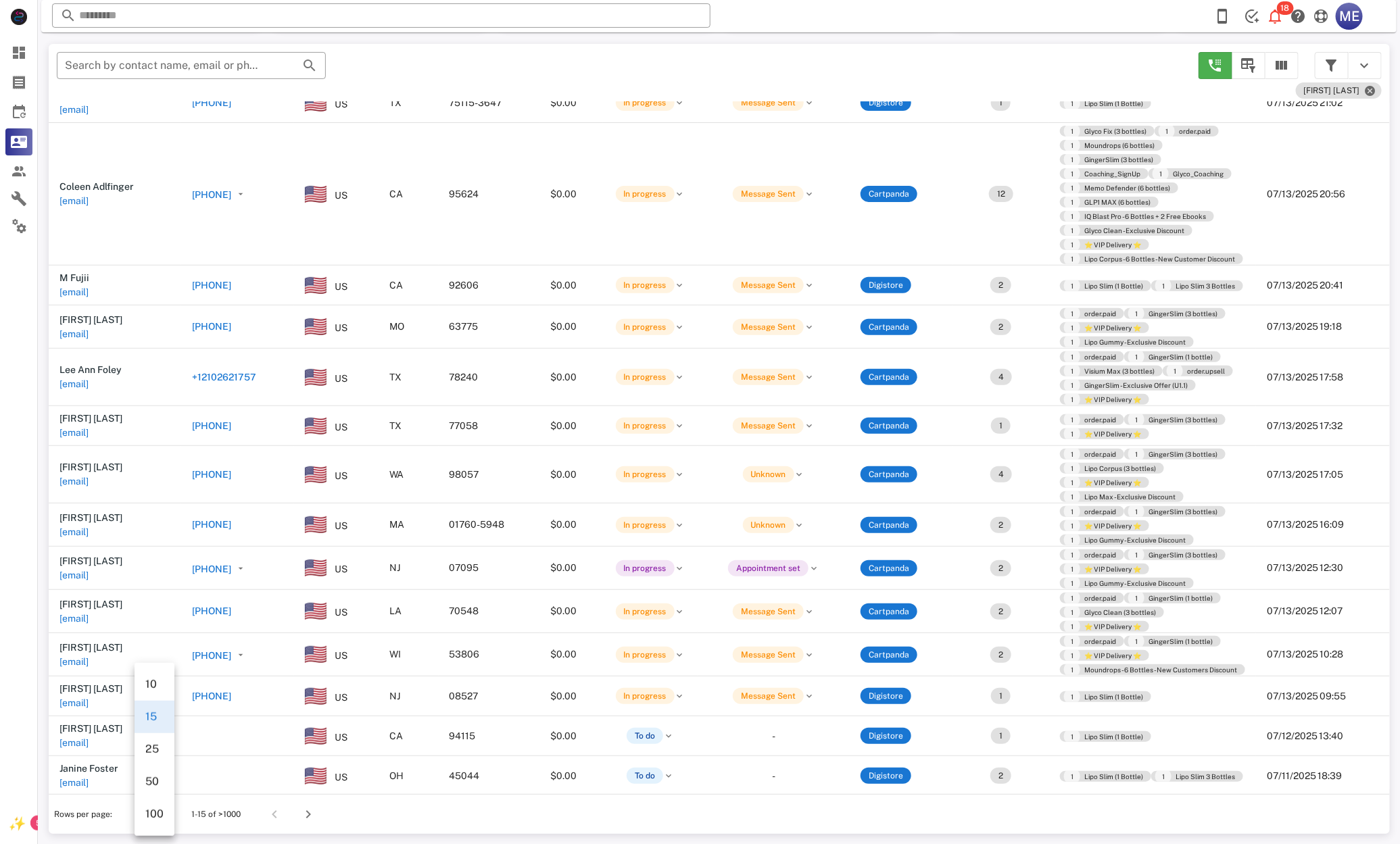click on "100" at bounding box center (154, 814) 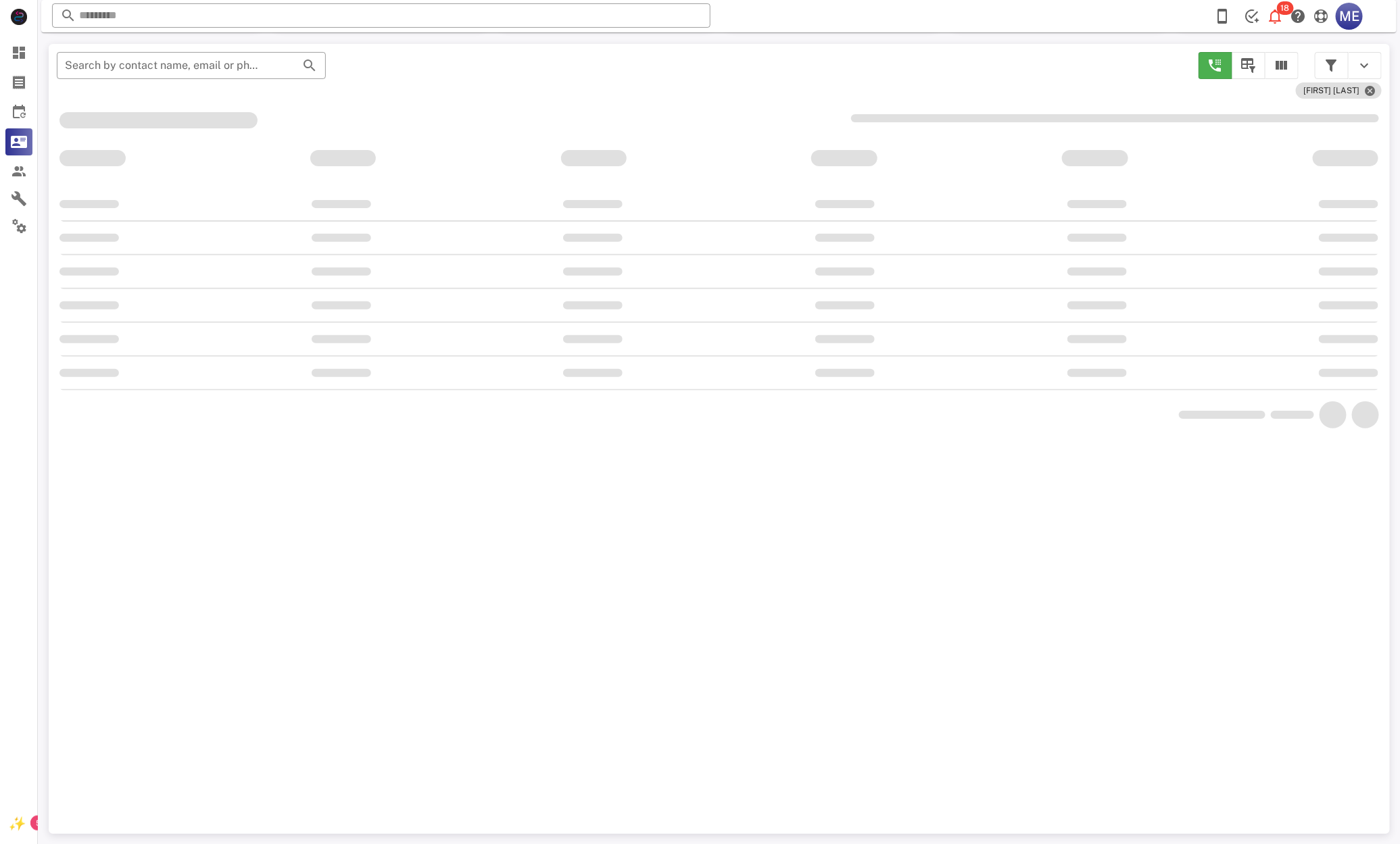 scroll, scrollTop: 137, scrollLeft: 0, axis: vertical 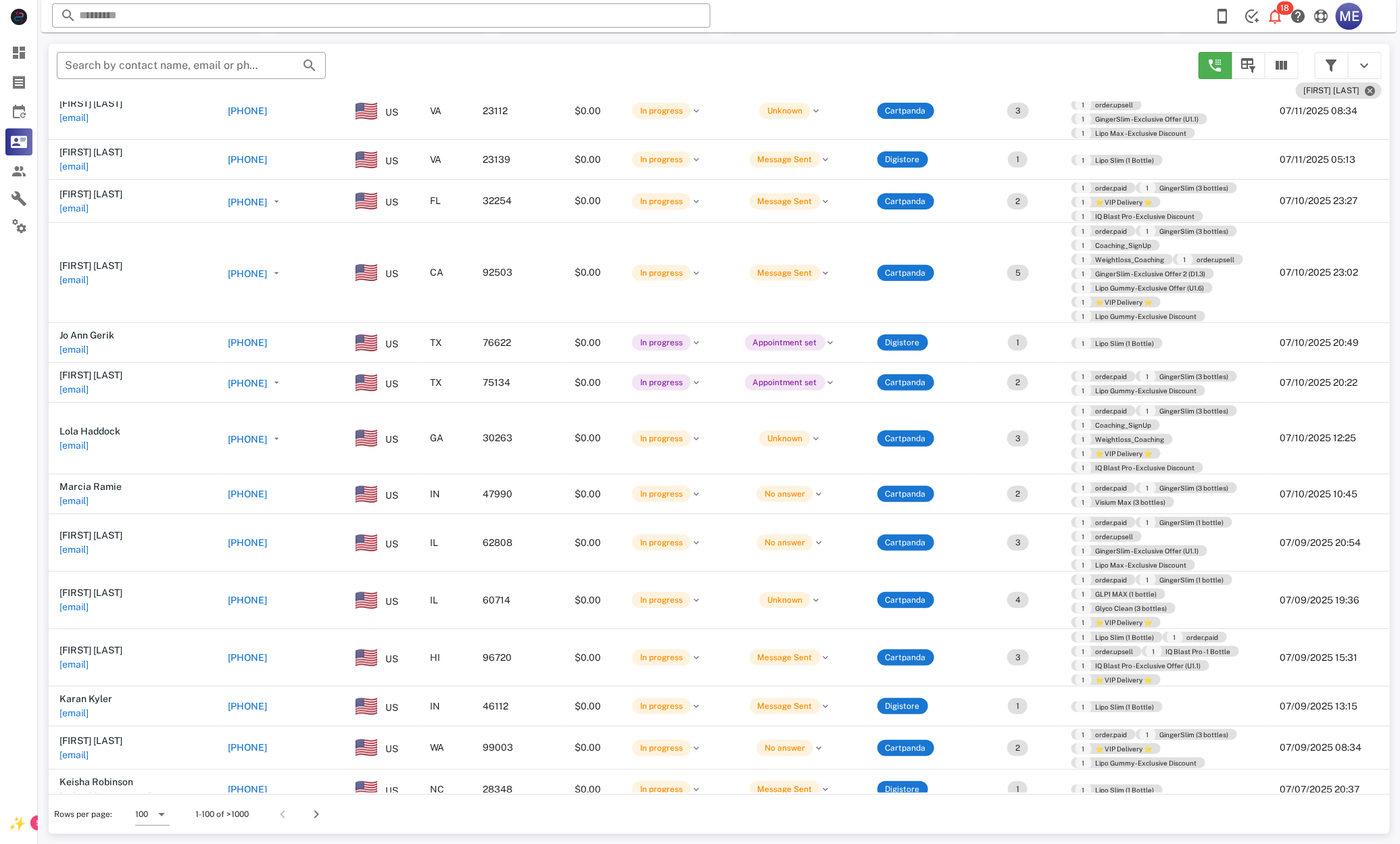 click on "[PHONE]" at bounding box center (247, 343) 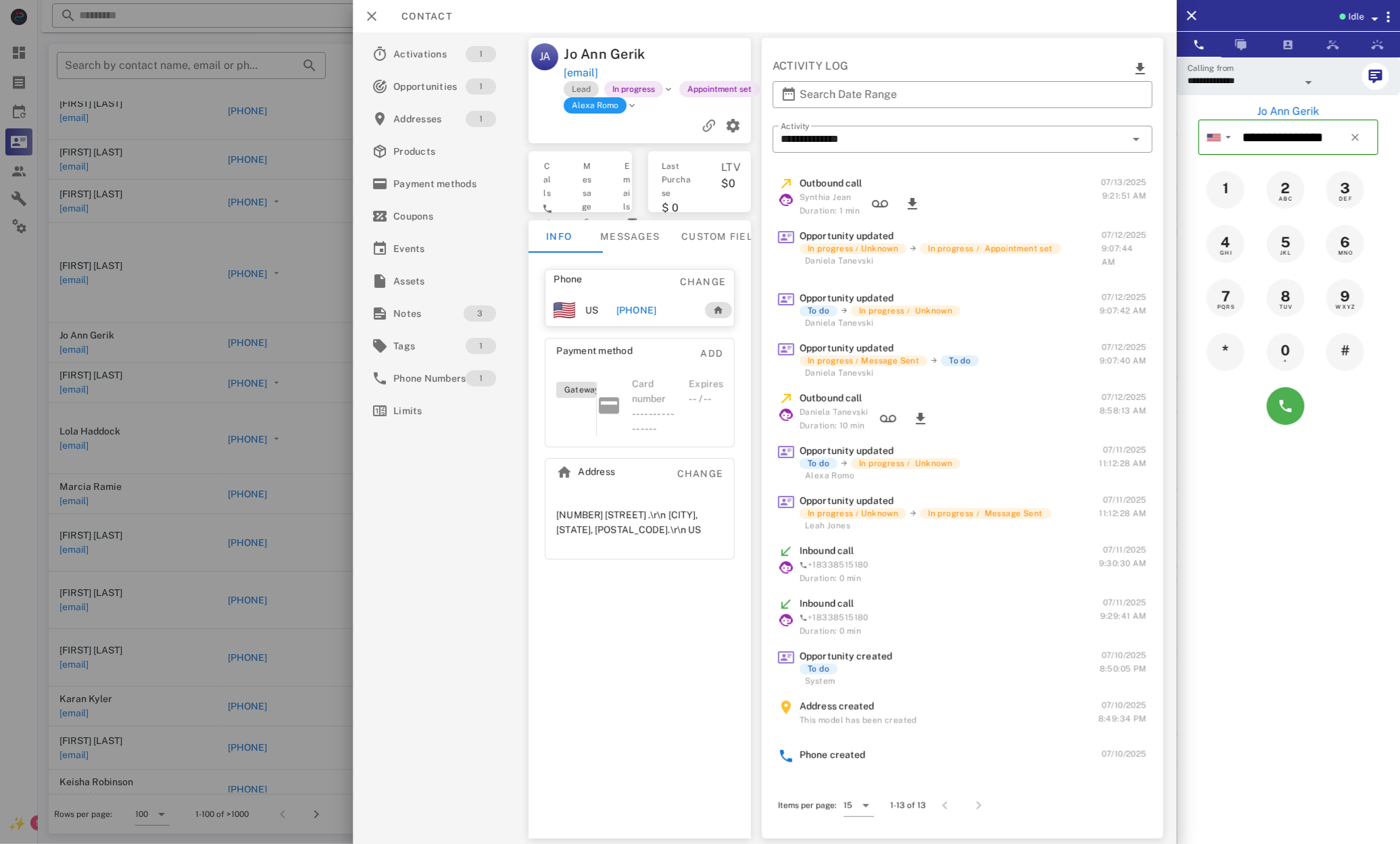 drag, startPoint x: 246, startPoint y: 189, endPoint x: 237, endPoint y: 195, distance: 10.816654 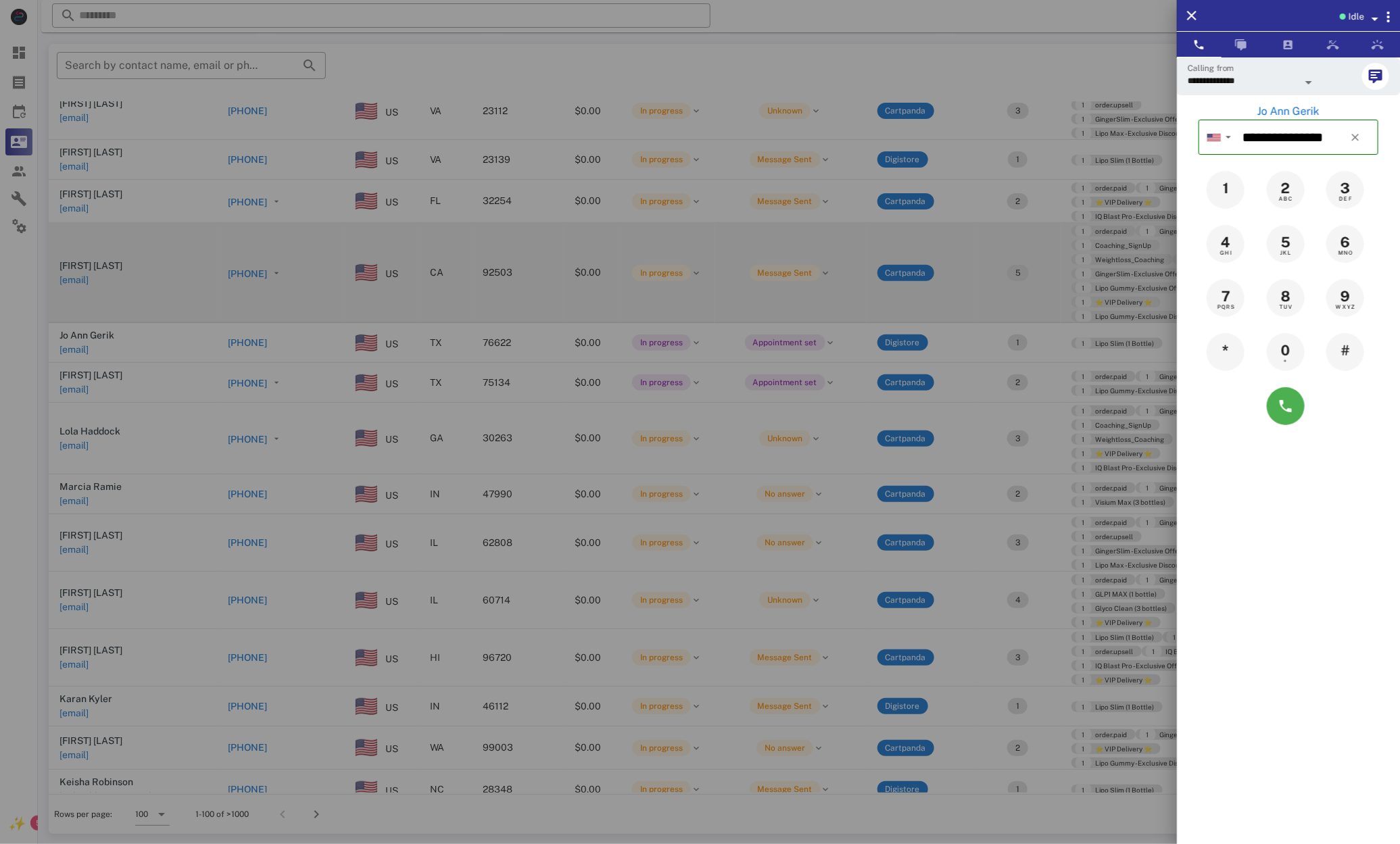 drag, startPoint x: 370, startPoint y: 287, endPoint x: 366, endPoint y: 296, distance: 9.848858 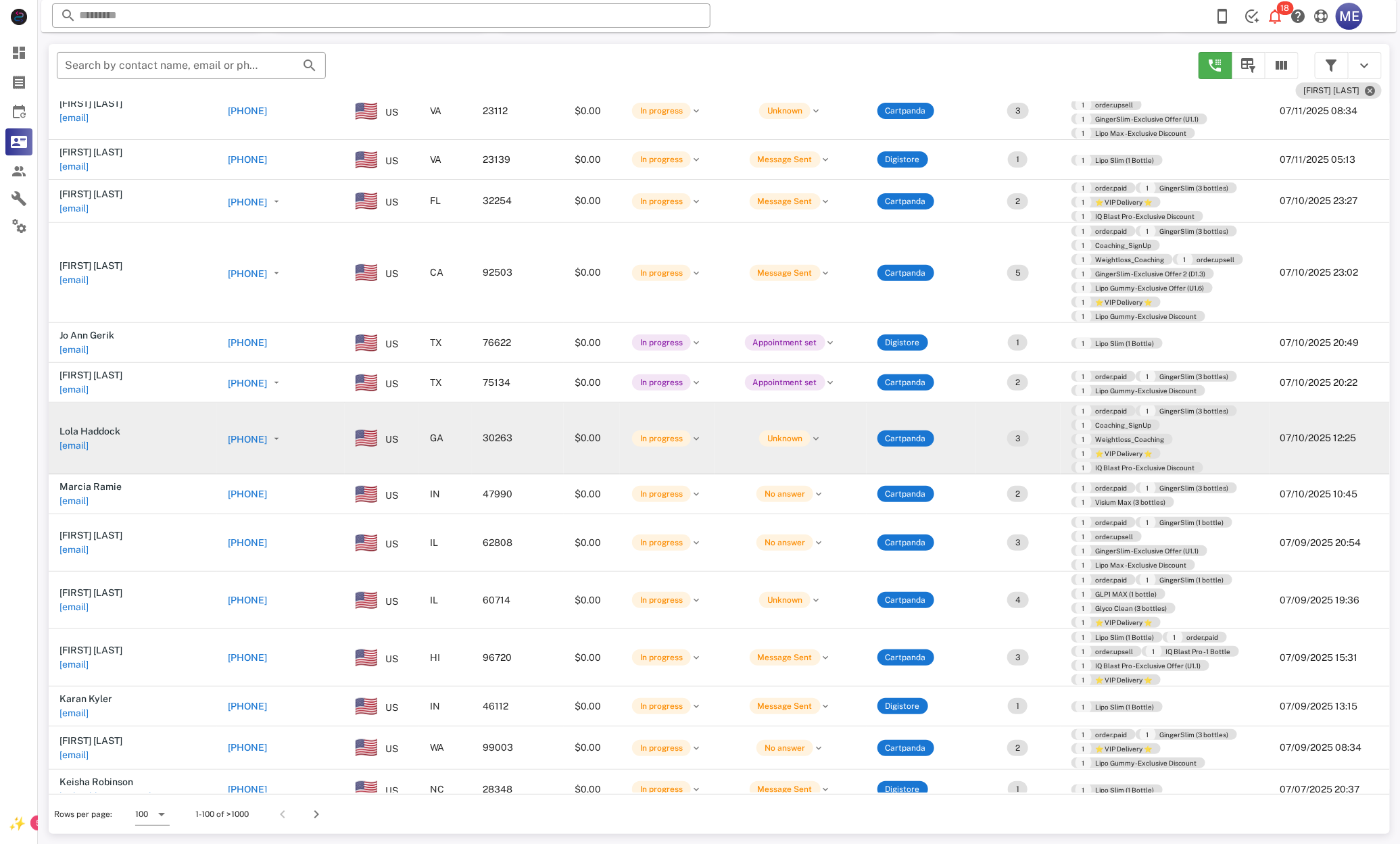 click on "[PHONE]" at bounding box center [257, 439] 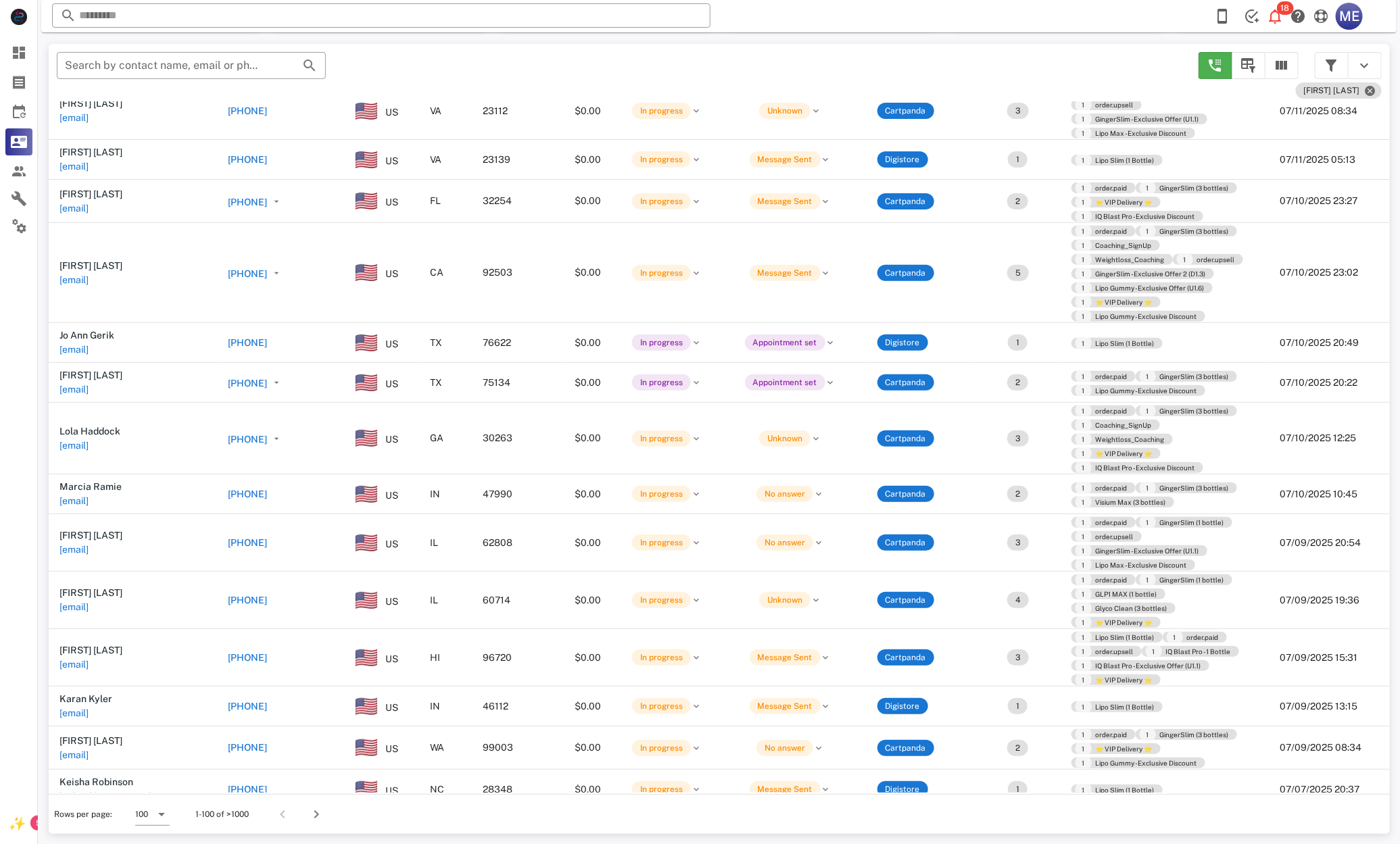 click on "[PHONE]" at bounding box center [247, 439] 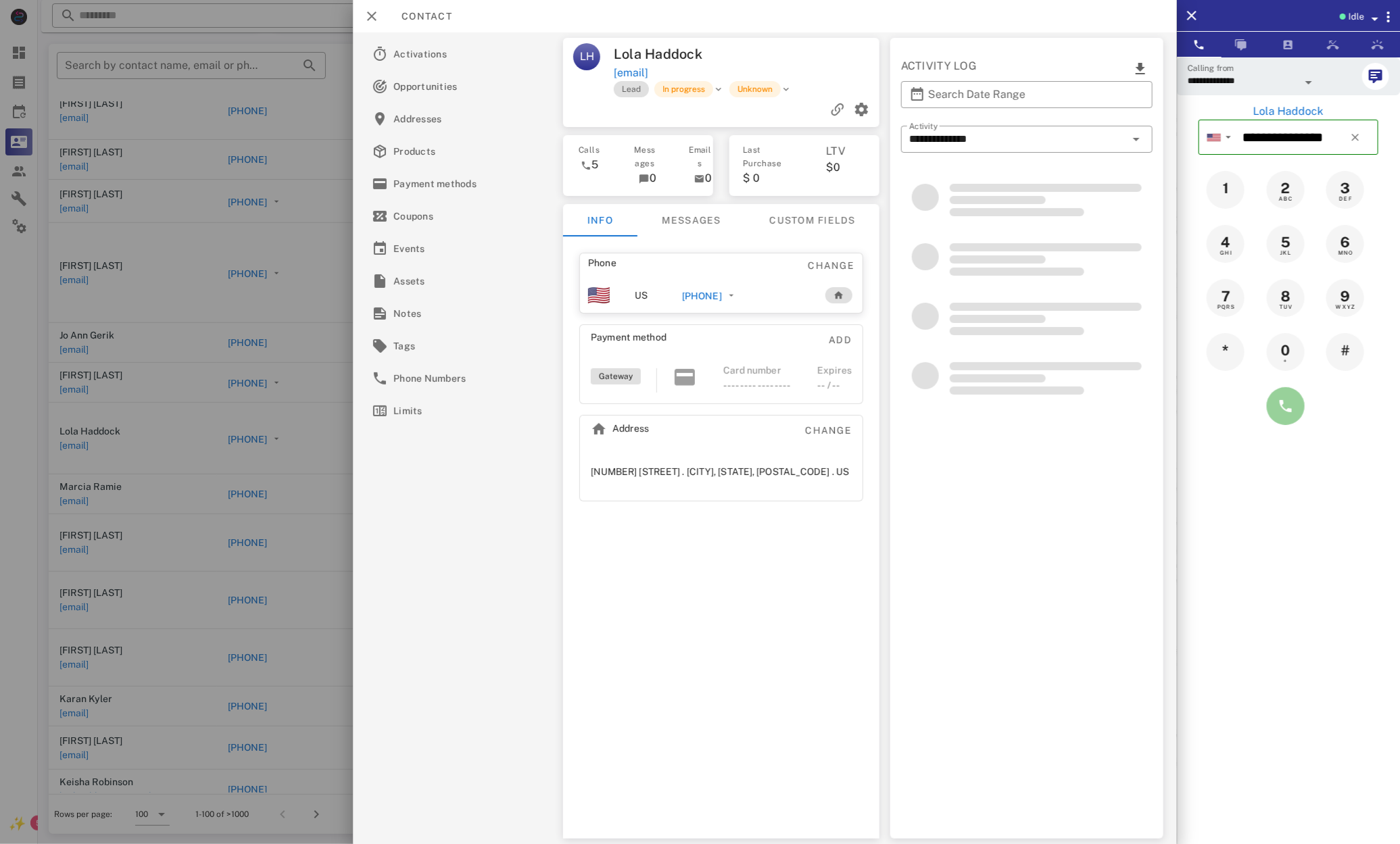 click at bounding box center [1286, 406] 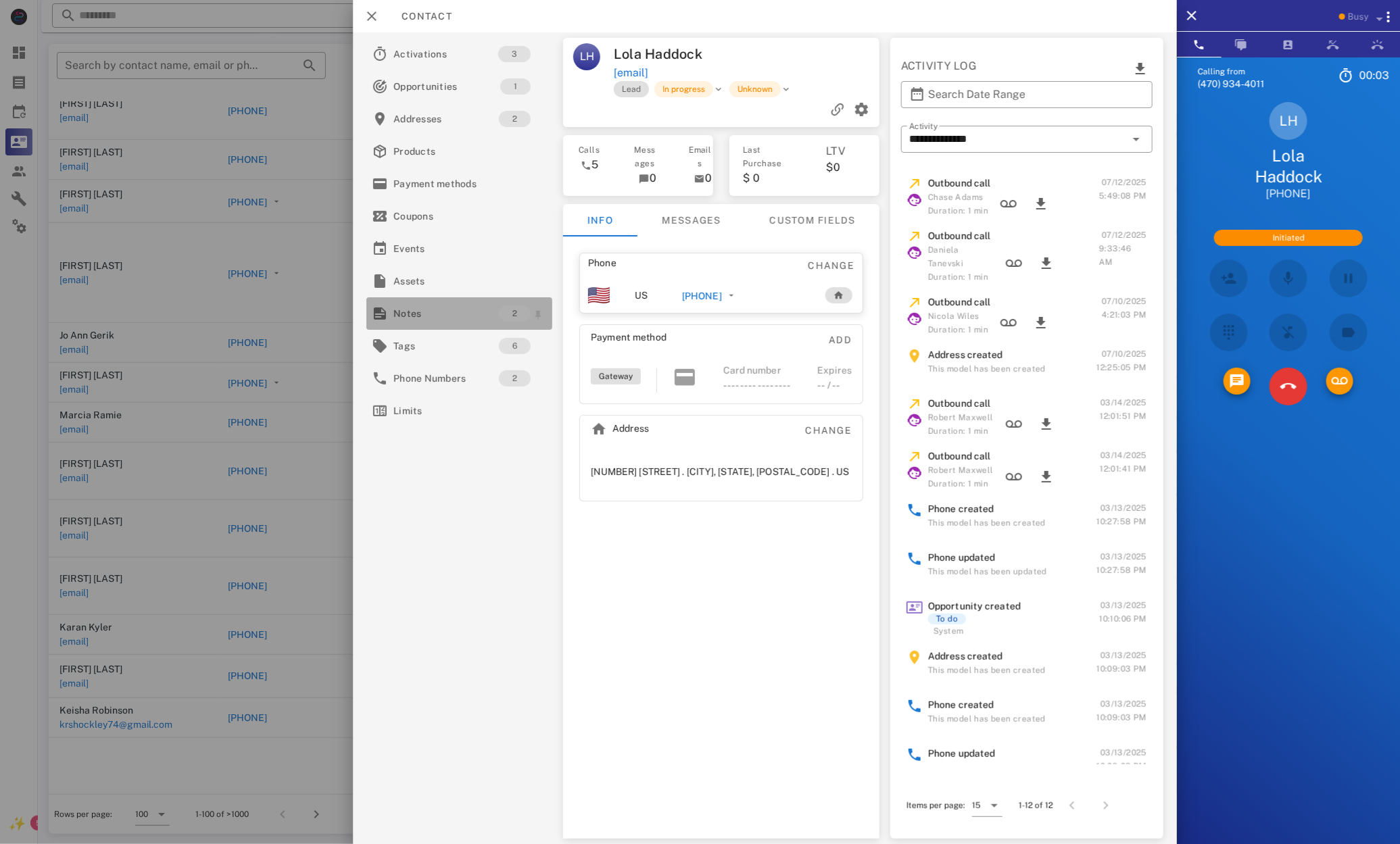 click on "Notes" at bounding box center (446, 314) 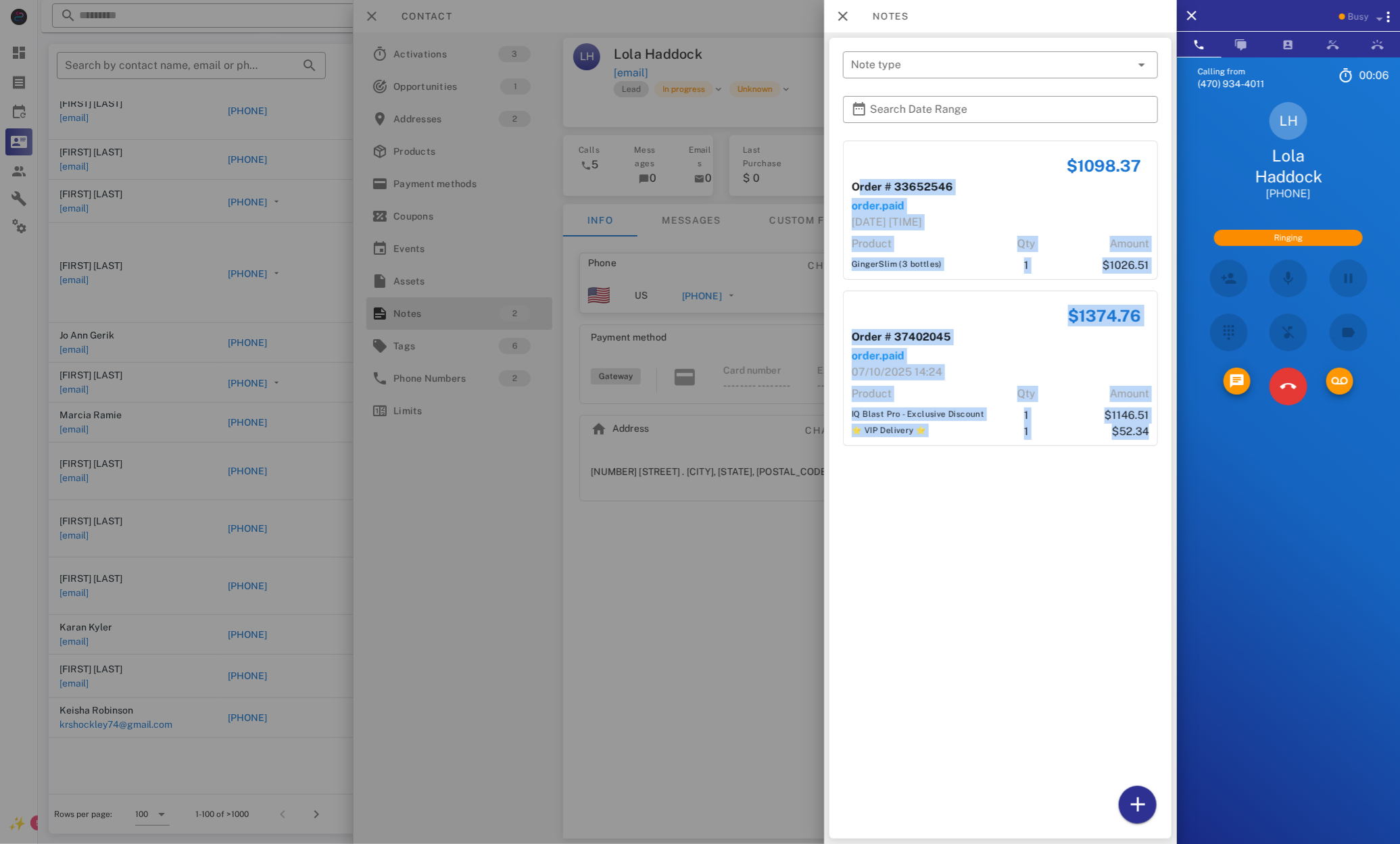 drag, startPoint x: 943, startPoint y: 184, endPoint x: 1094, endPoint y: 445, distance: 301.5328 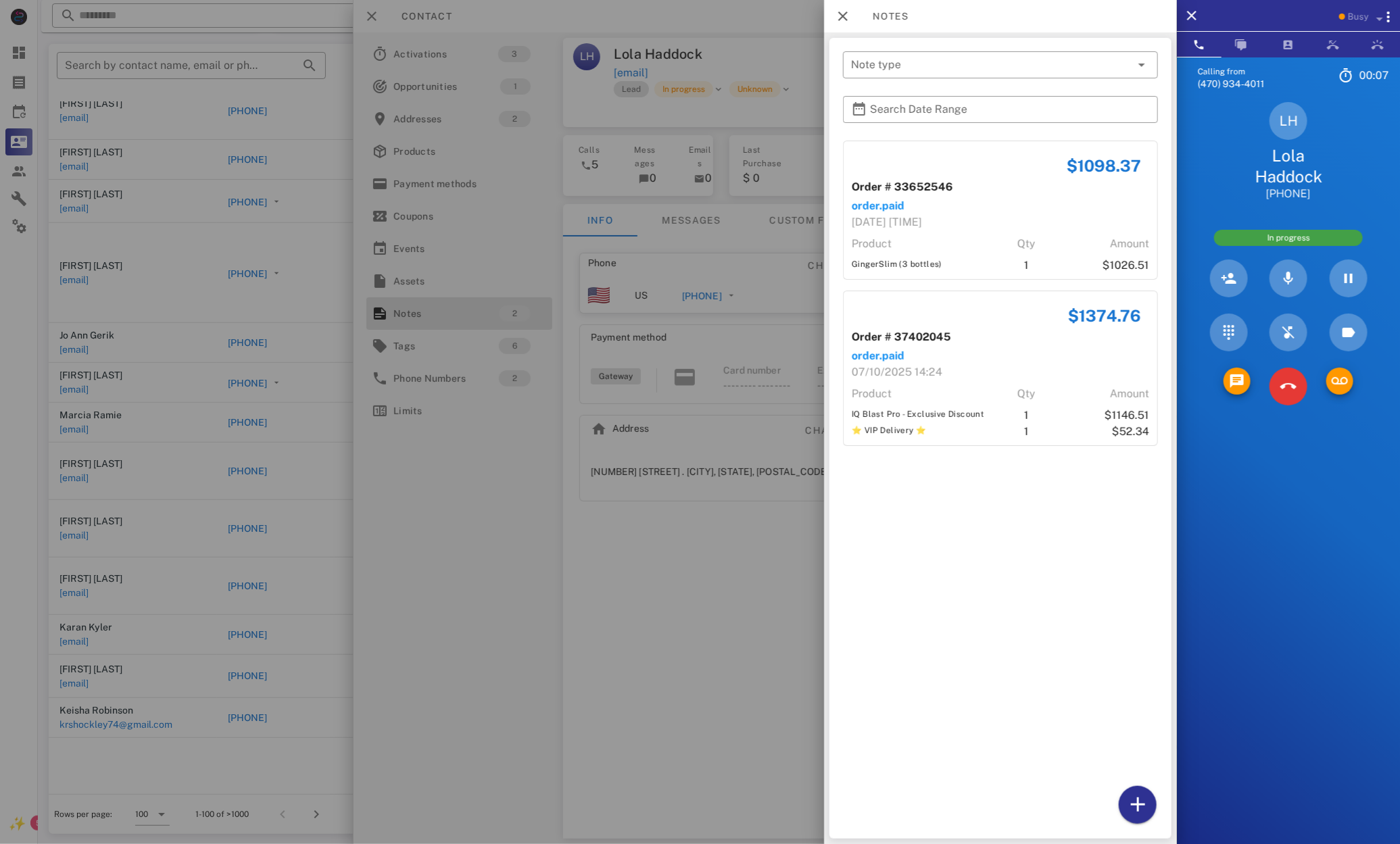 click on "$1098.37   Order # 33652546   order.paid   03/14/2025 00:08   Product Qty Amount  GingerSlim (3 bottles)  1 $1026.51  $1374.76   Order # 37402045   order.paid   07/10/2025 14:24   Product Qty Amount  IQ Blast Pro - Exclusive Discount  1 $1146.51  ⭐ VIP Delivery ⭐  1 $52.34" at bounding box center (1000, 487) 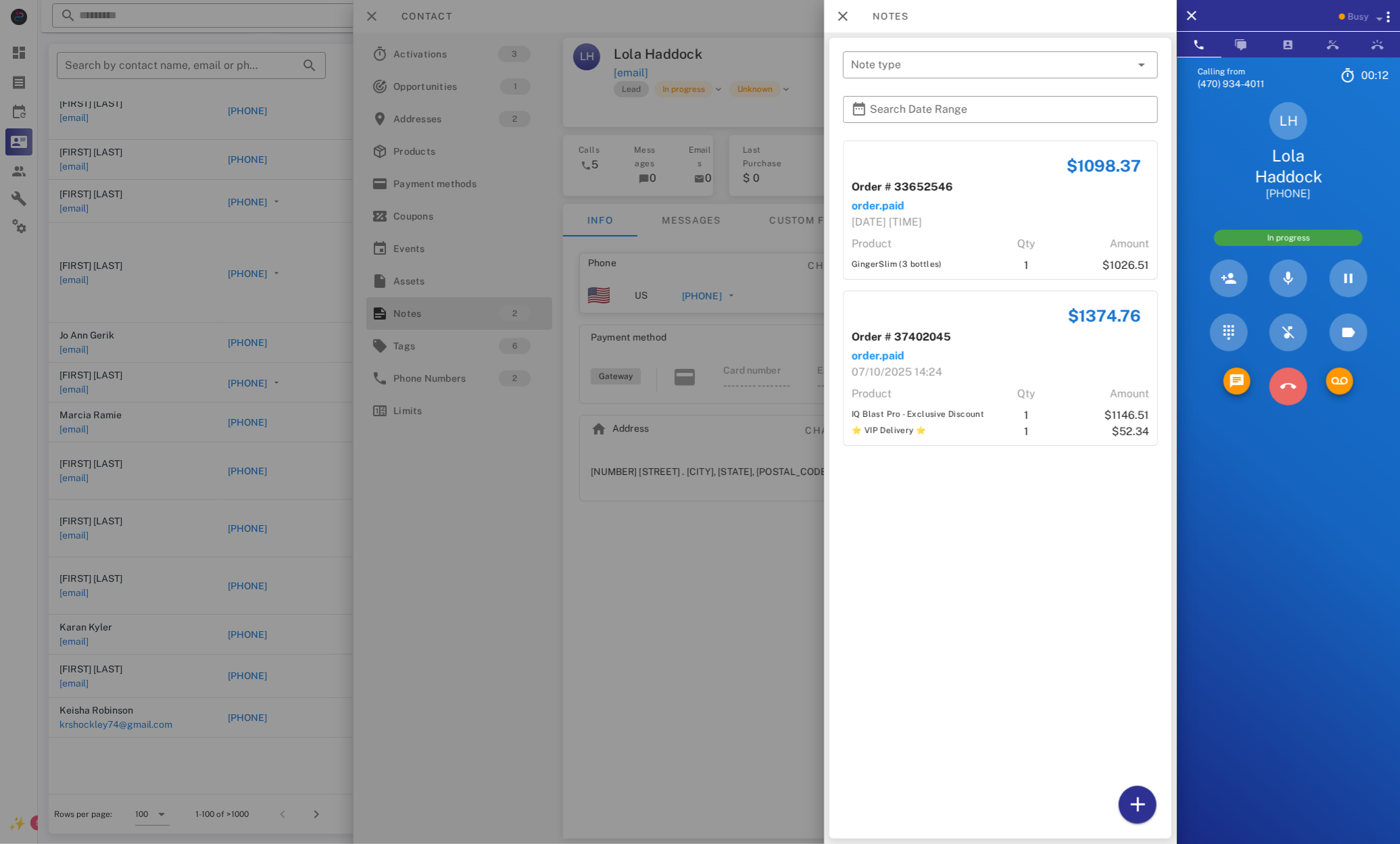 click at bounding box center (1288, 387) 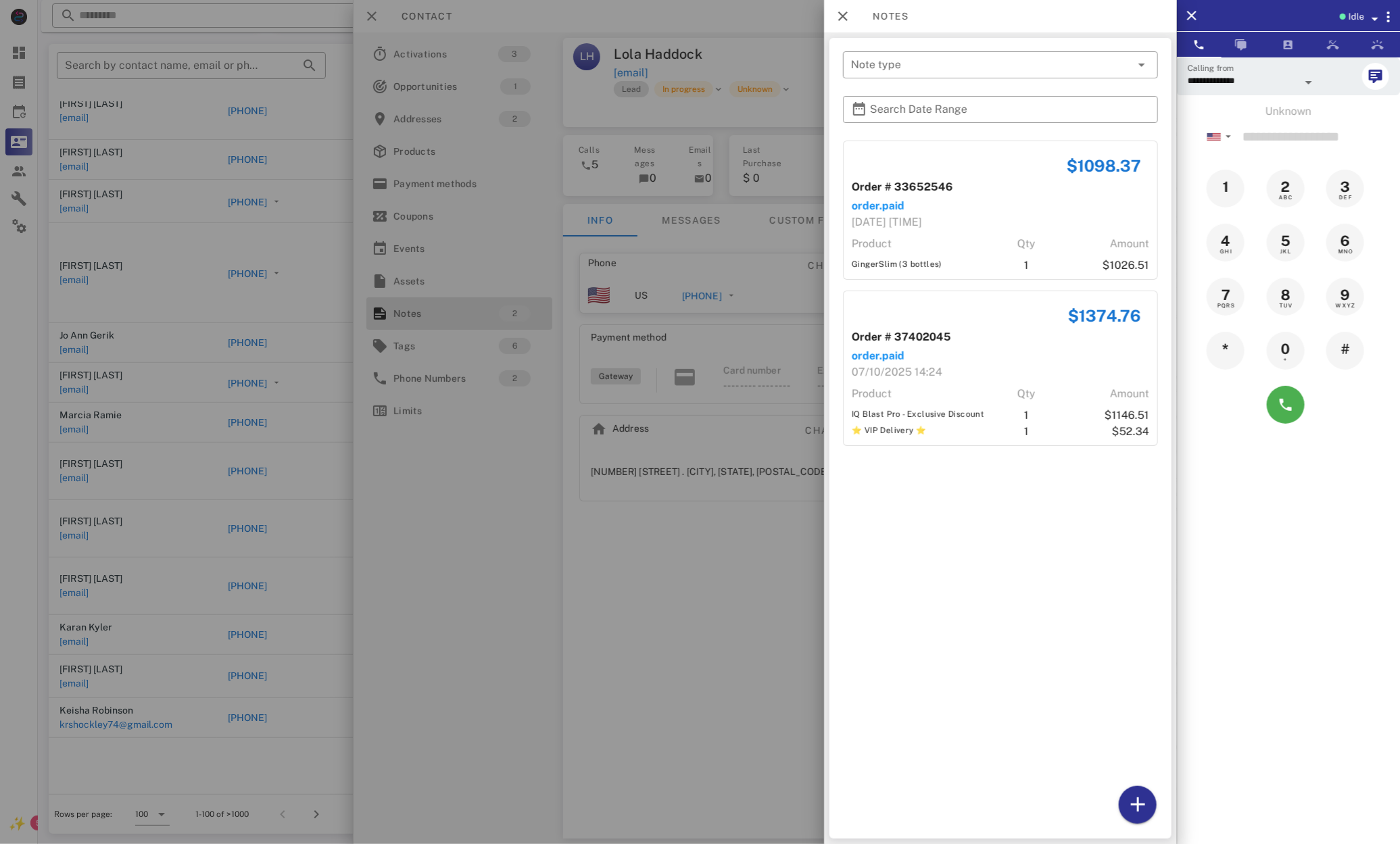 drag, startPoint x: 571, startPoint y: 480, endPoint x: 617, endPoint y: 503, distance: 51.42956 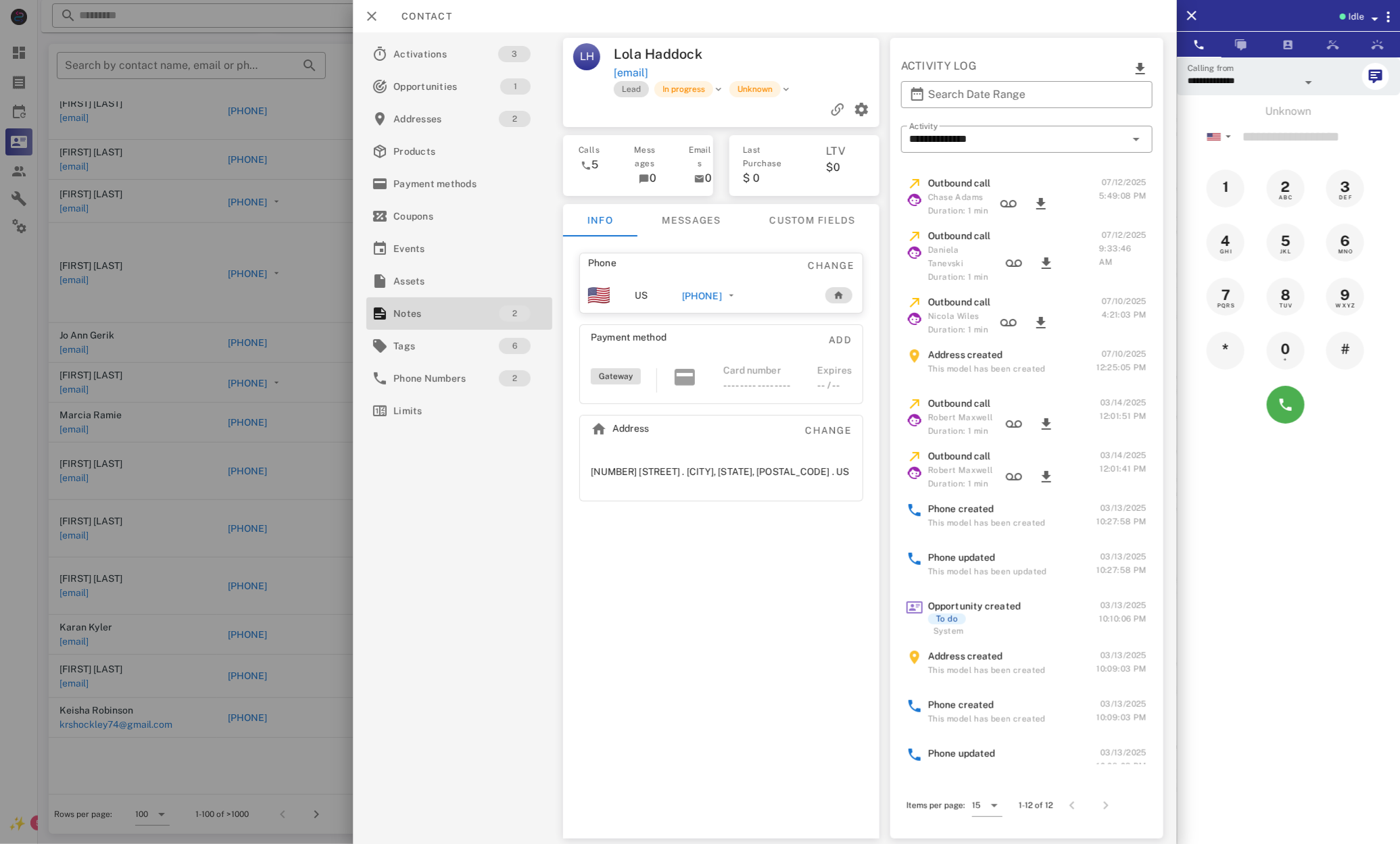 click on "[PHONE]" at bounding box center (702, 296) 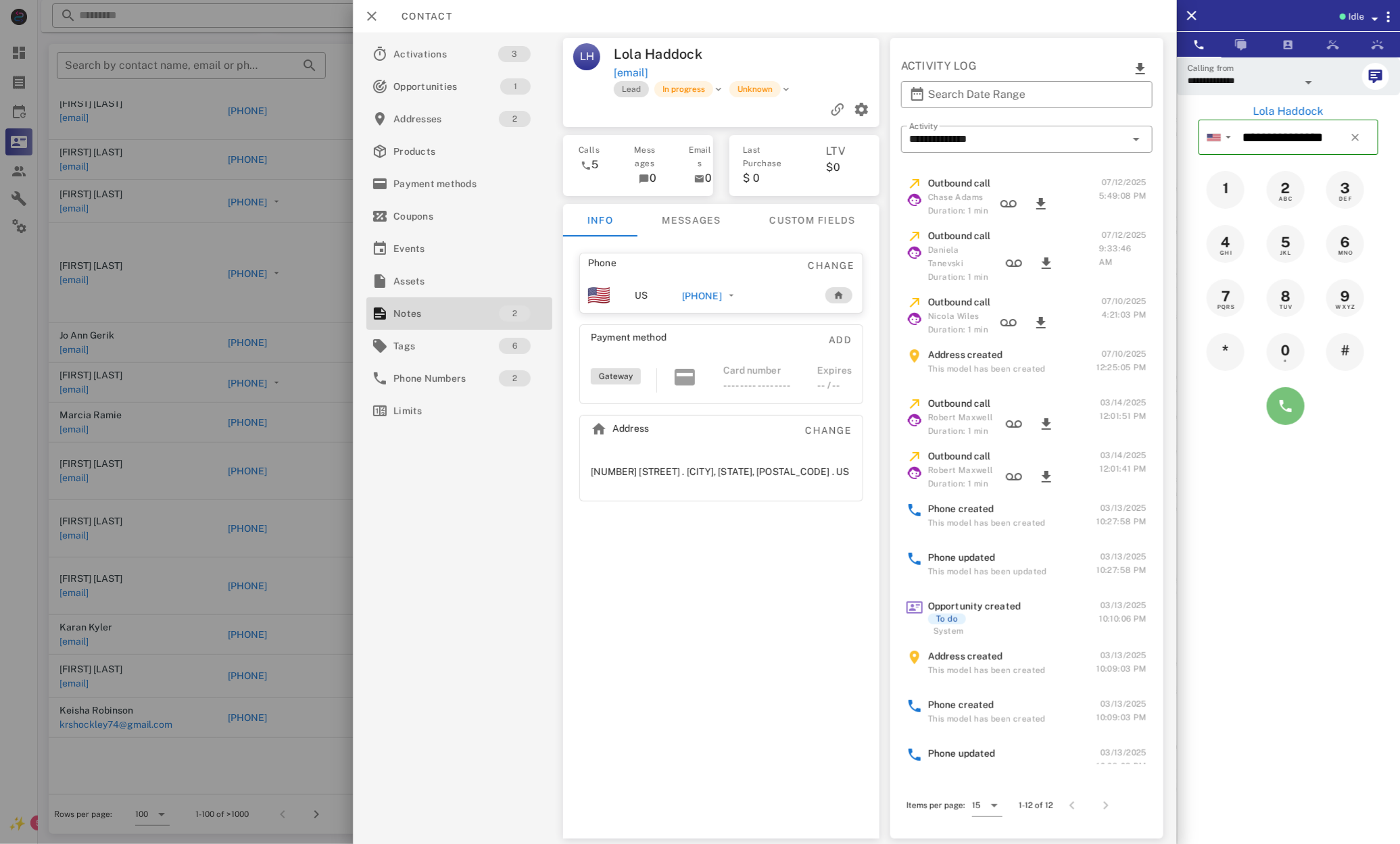 click at bounding box center (1286, 406) 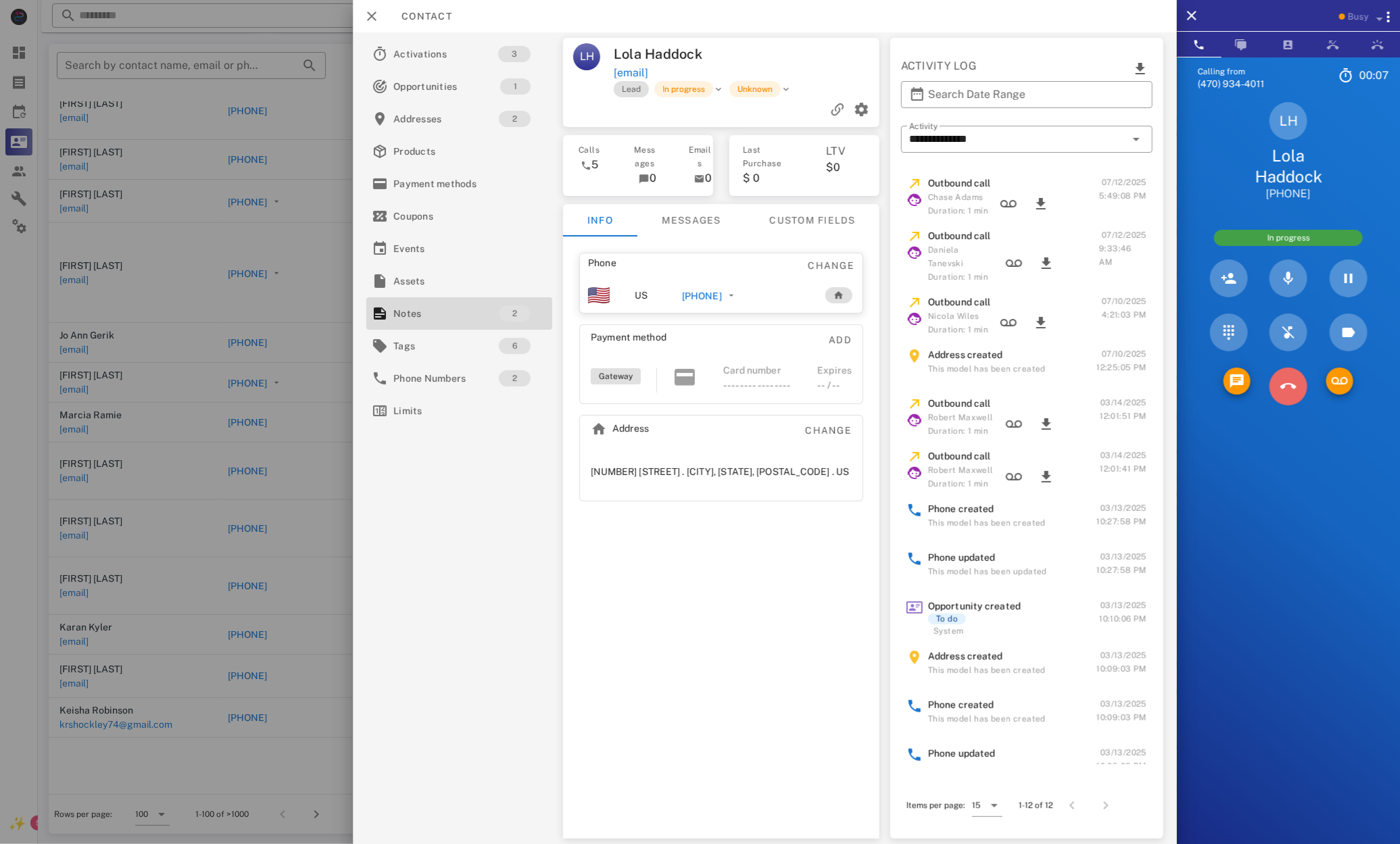 click at bounding box center (1288, 387) 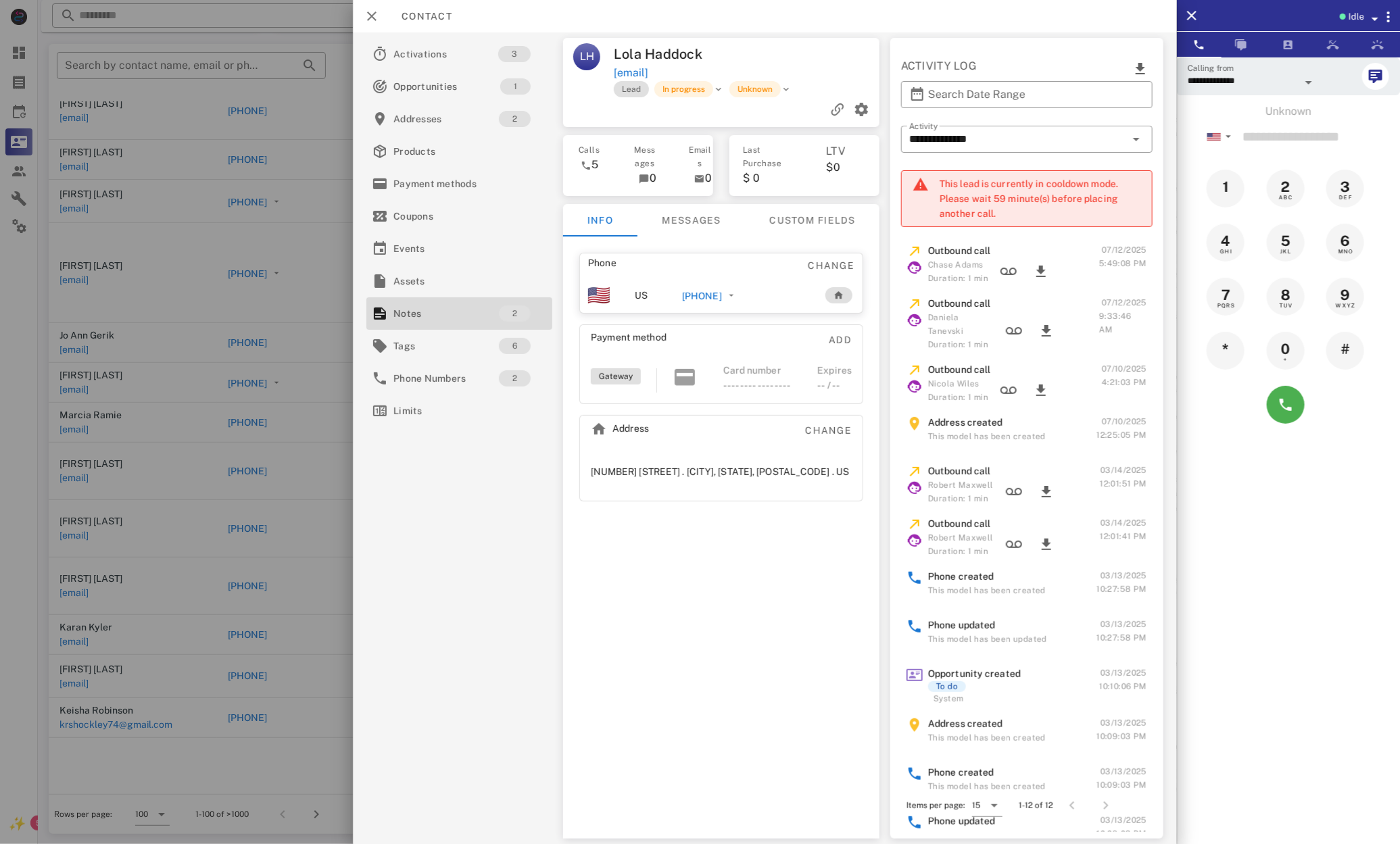 click at bounding box center (700, 422) 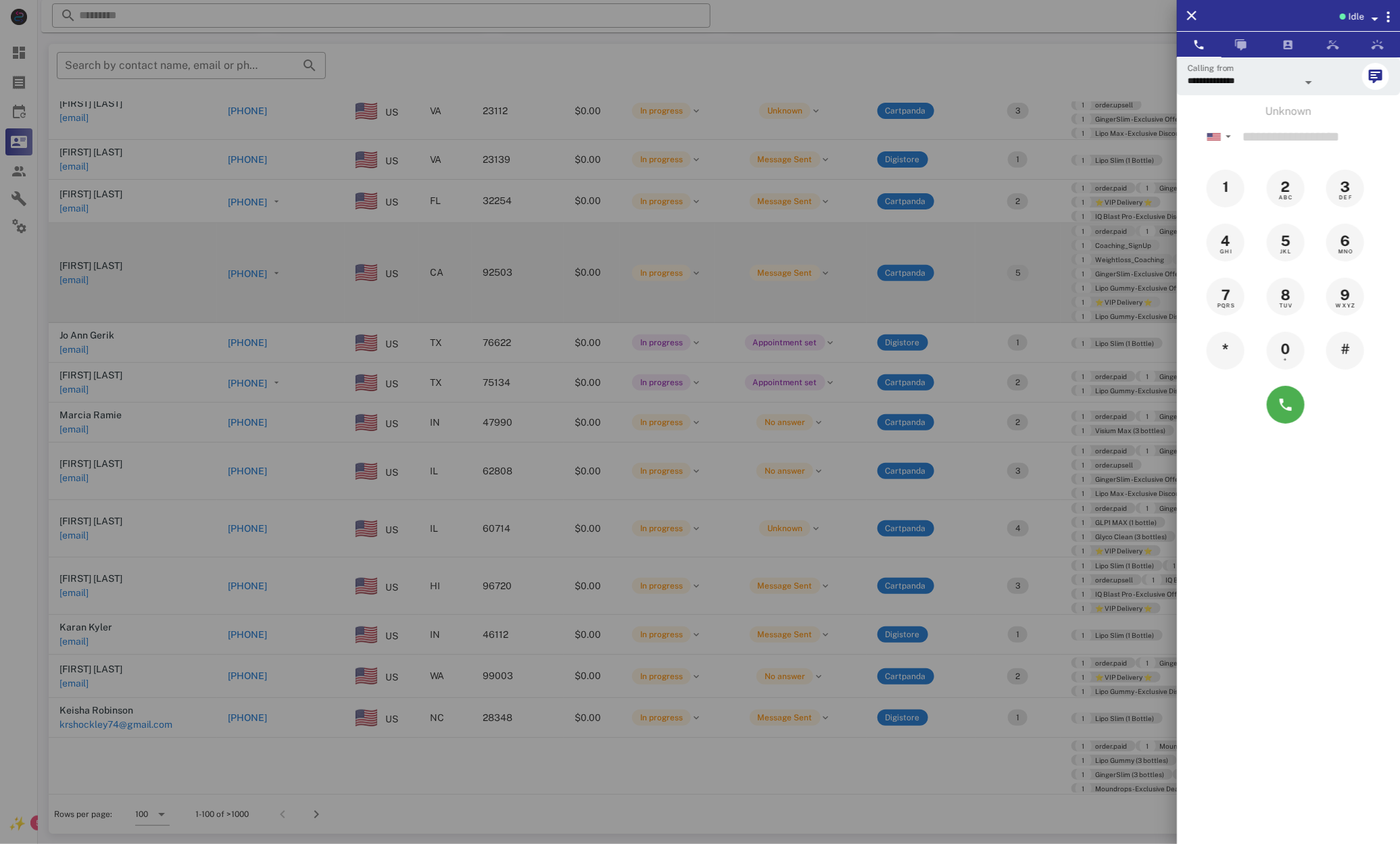 click at bounding box center (700, 422) 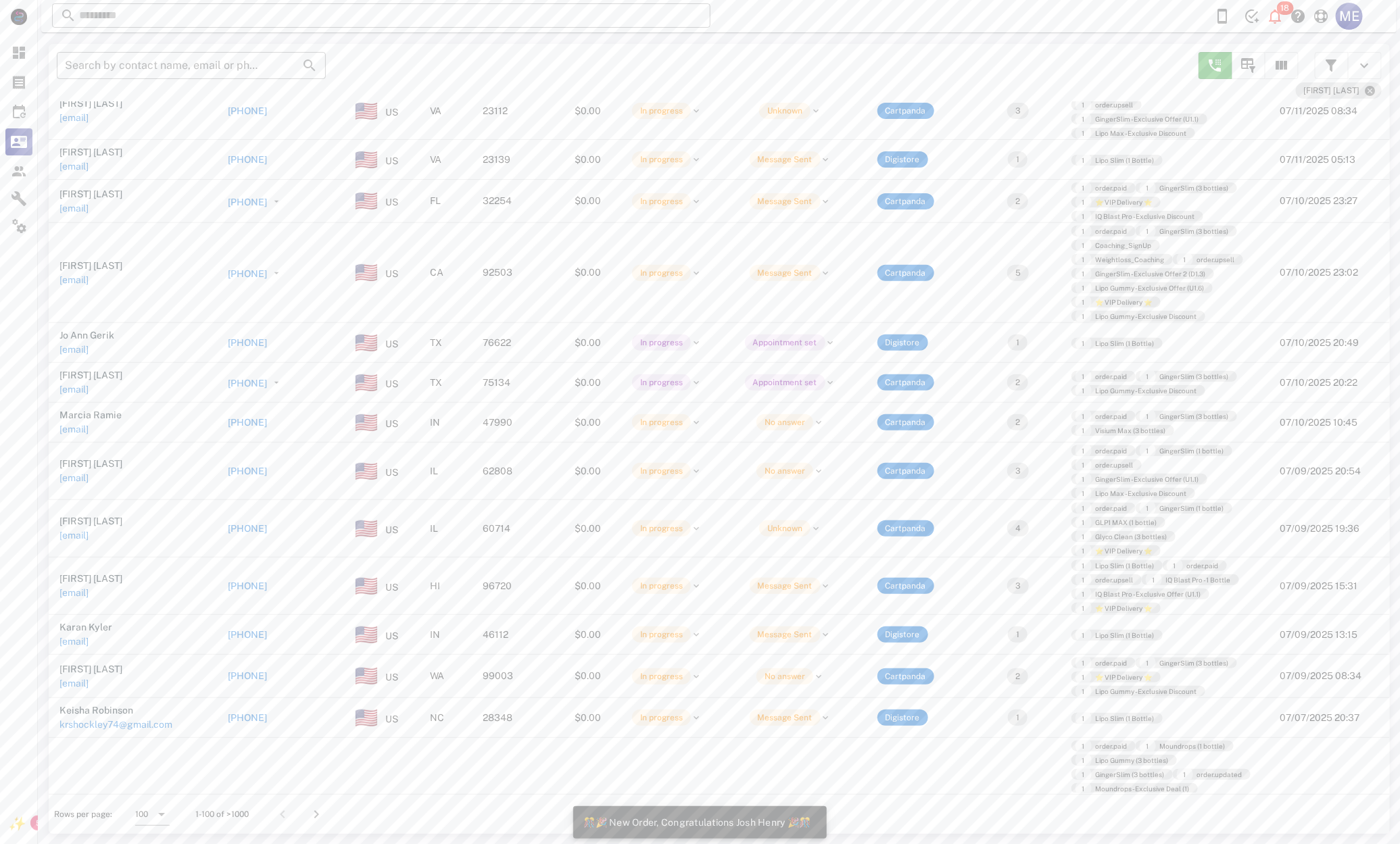 click on "[PHONE]" at bounding box center (247, 676) 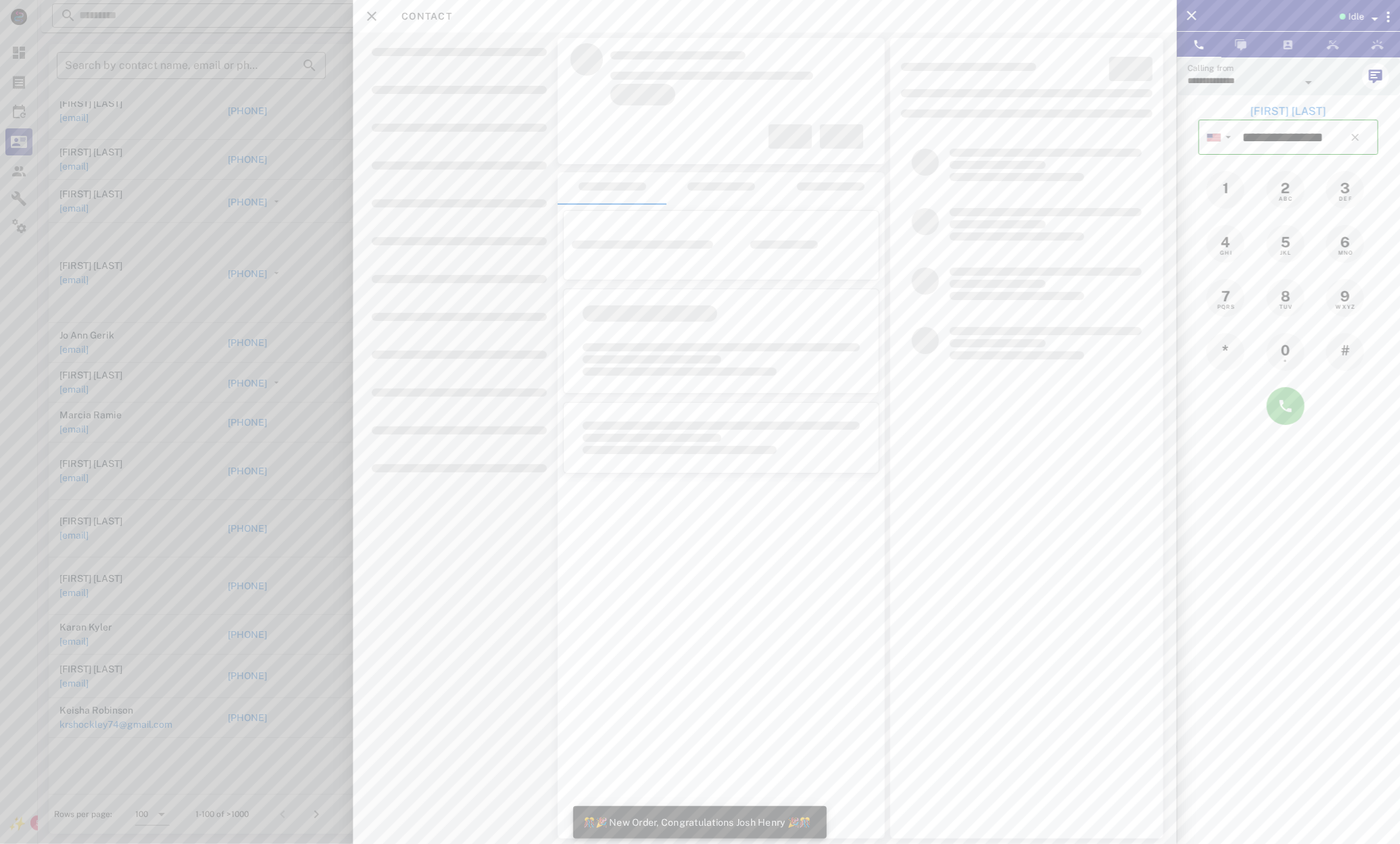click at bounding box center [1286, 406] 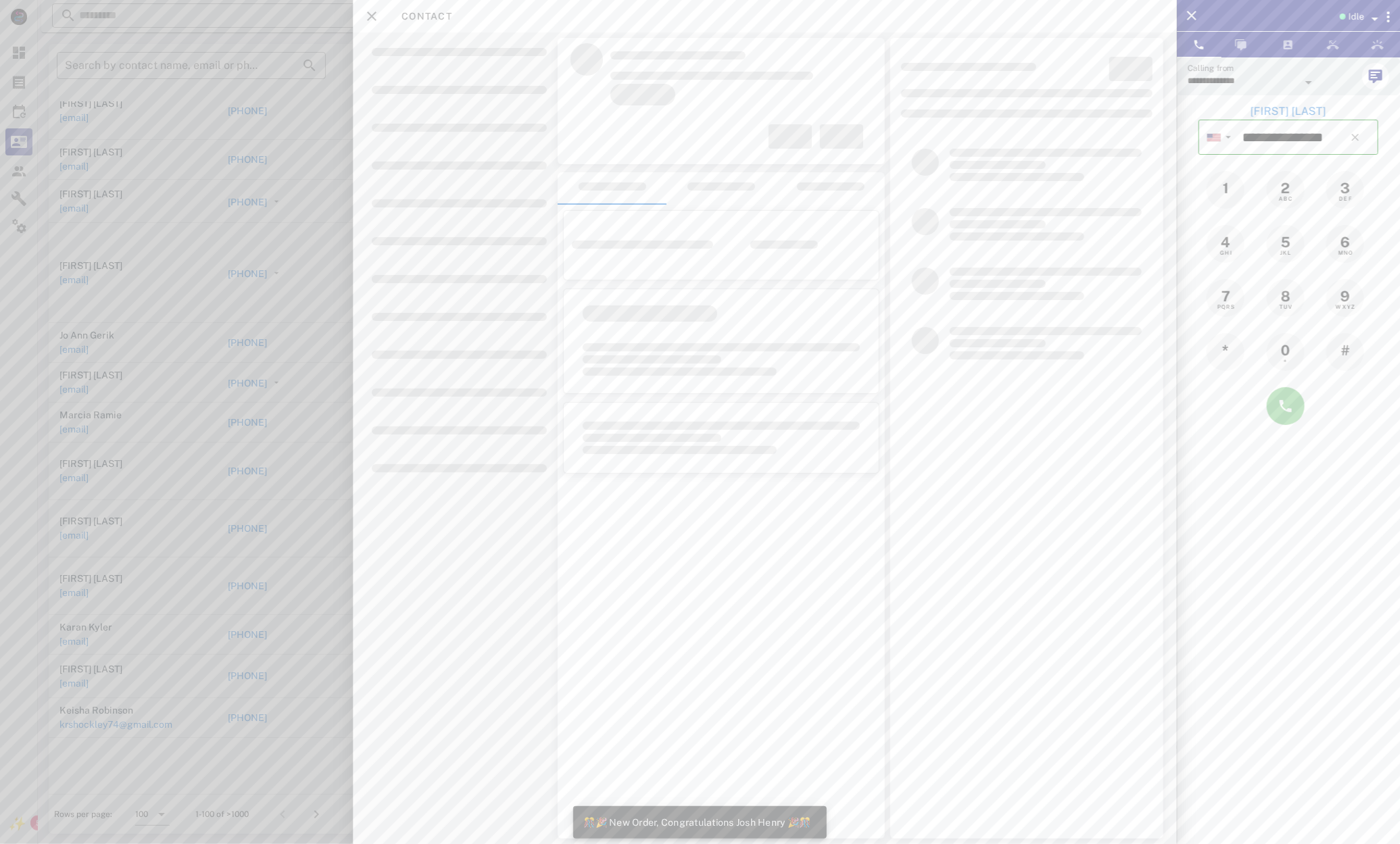 click at bounding box center (1286, 406) 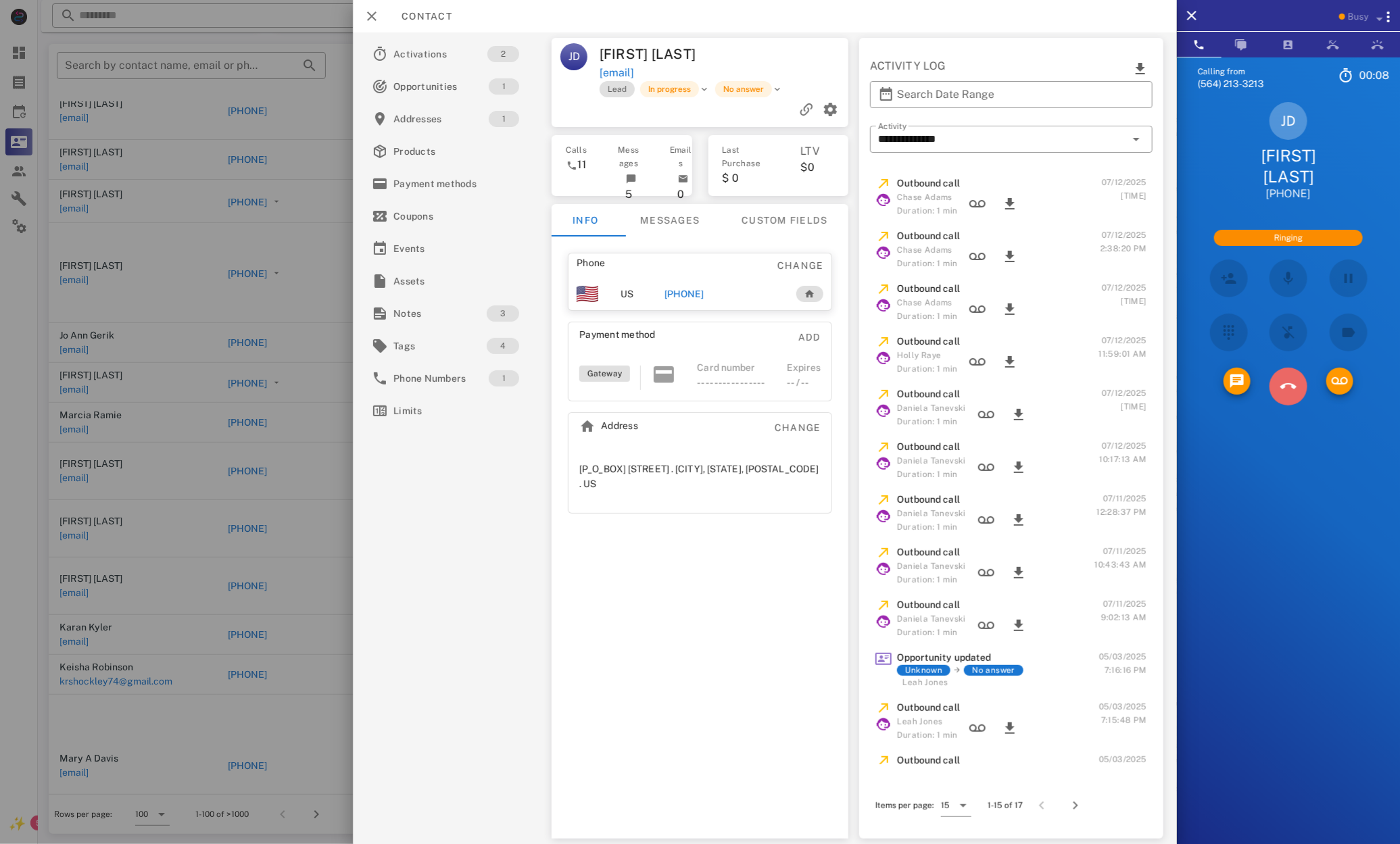 click at bounding box center (1288, 387) 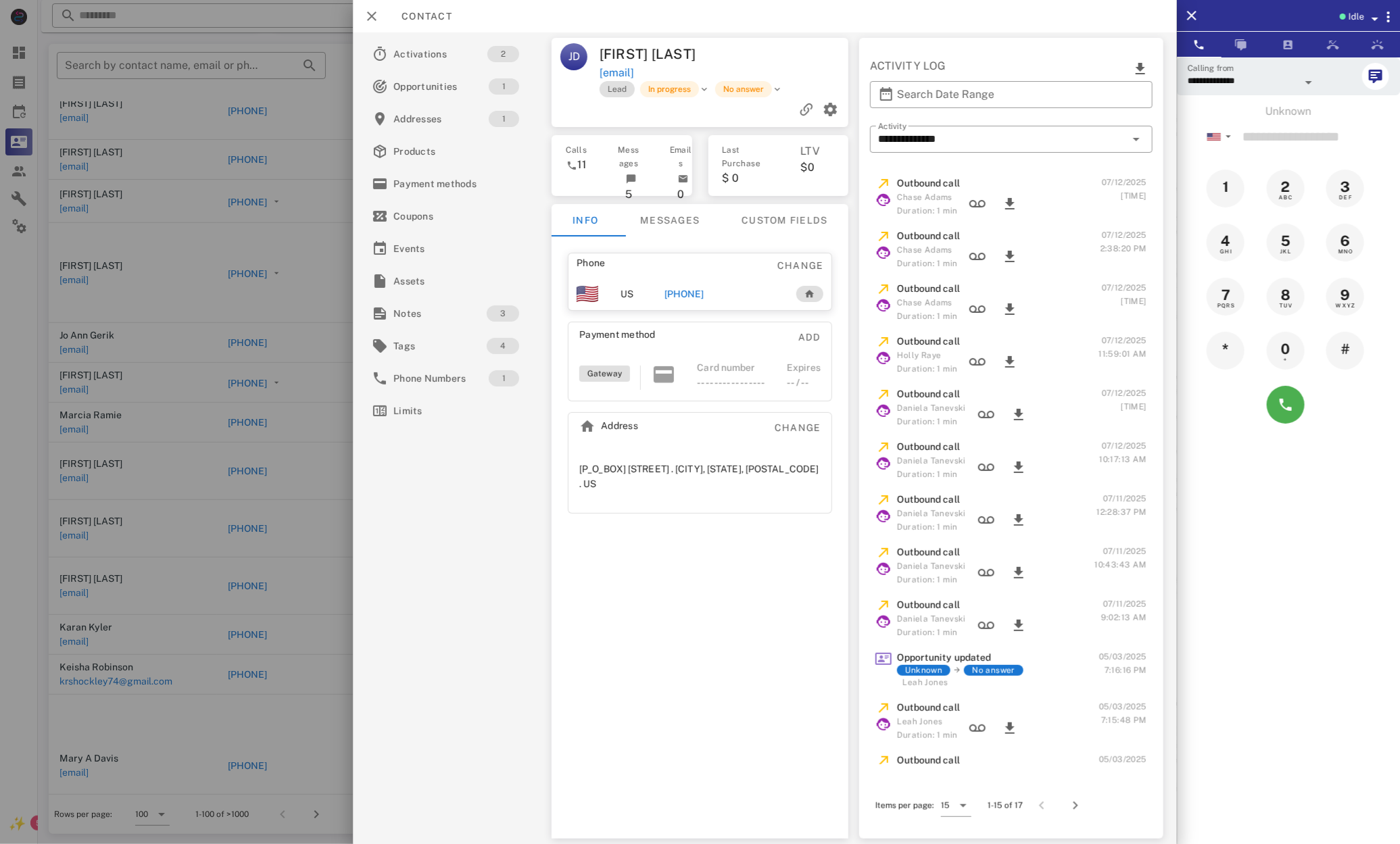 click at bounding box center [700, 422] 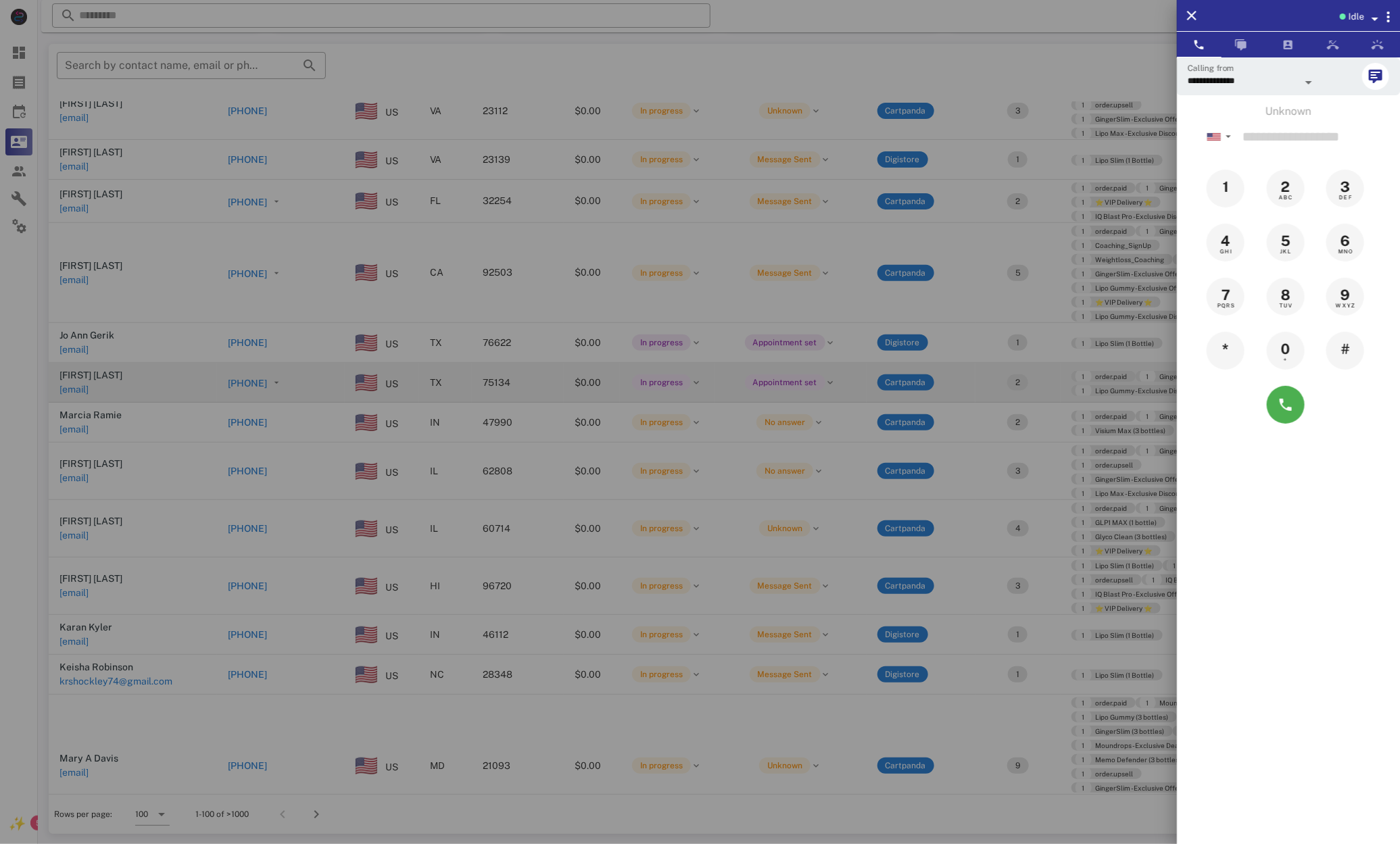 drag, startPoint x: 272, startPoint y: 350, endPoint x: 257, endPoint y: 395, distance: 47.43416 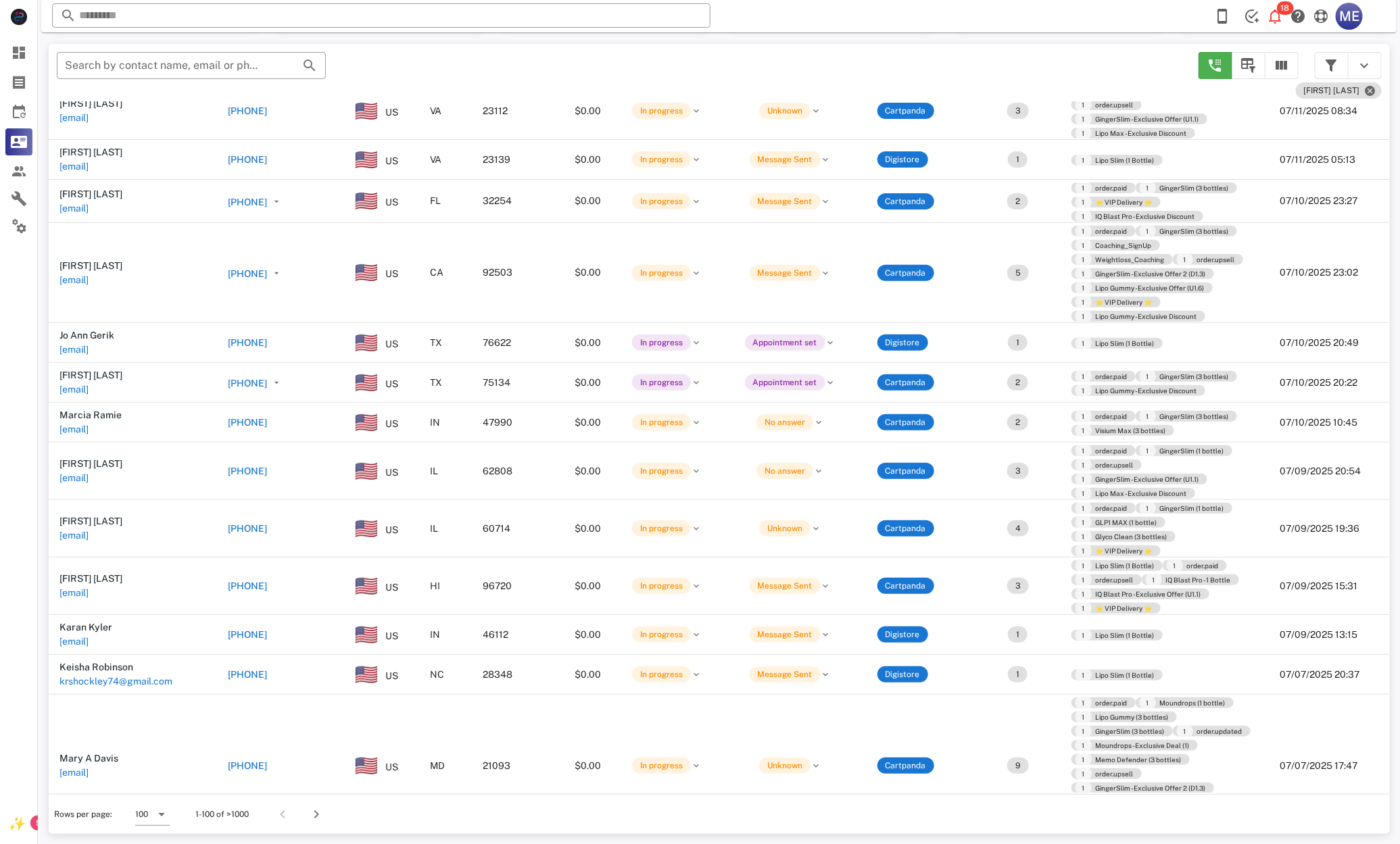 drag, startPoint x: 283, startPoint y: 674, endPoint x: 275, endPoint y: 678, distance: 8.944272 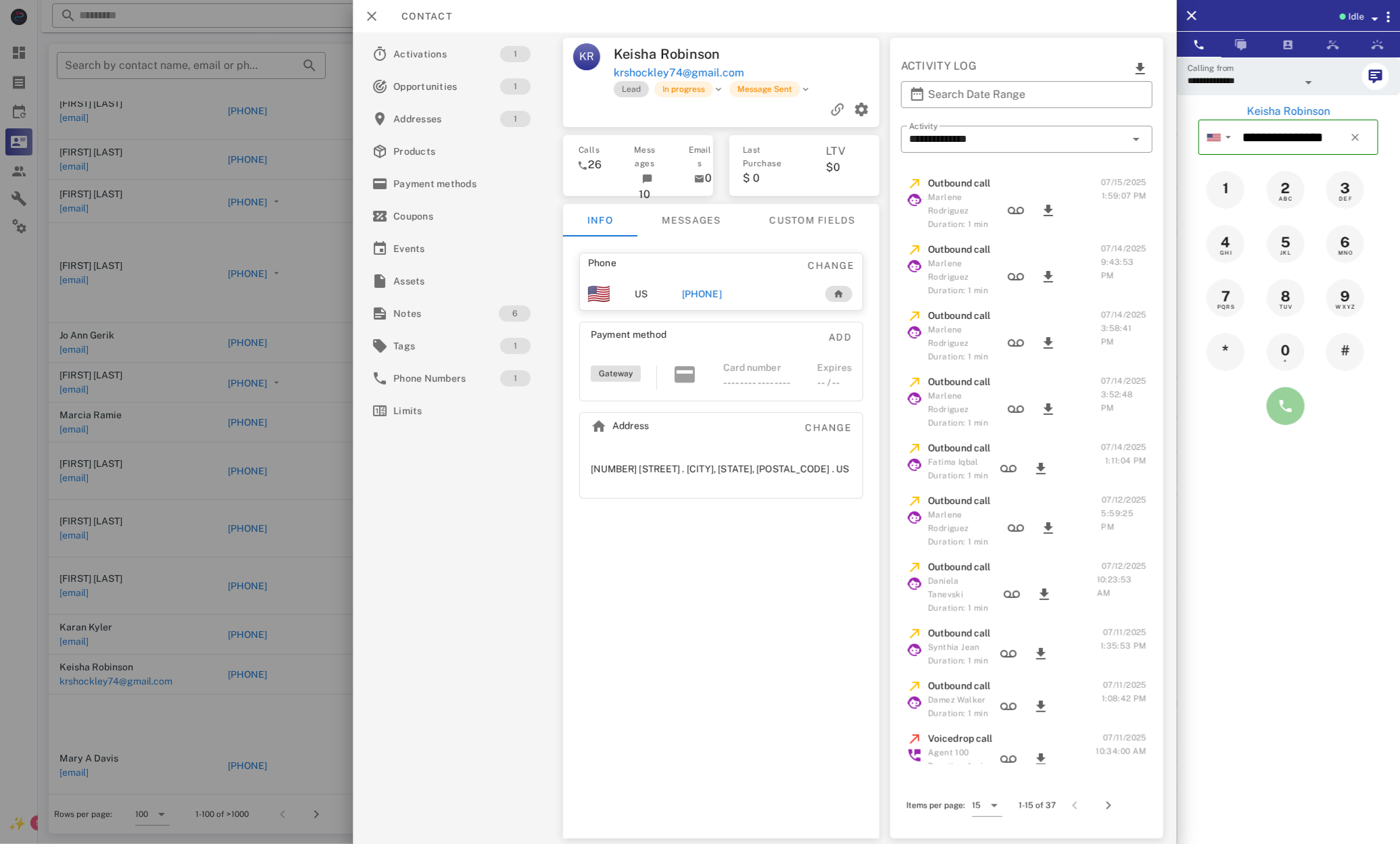 click at bounding box center [1286, 406] 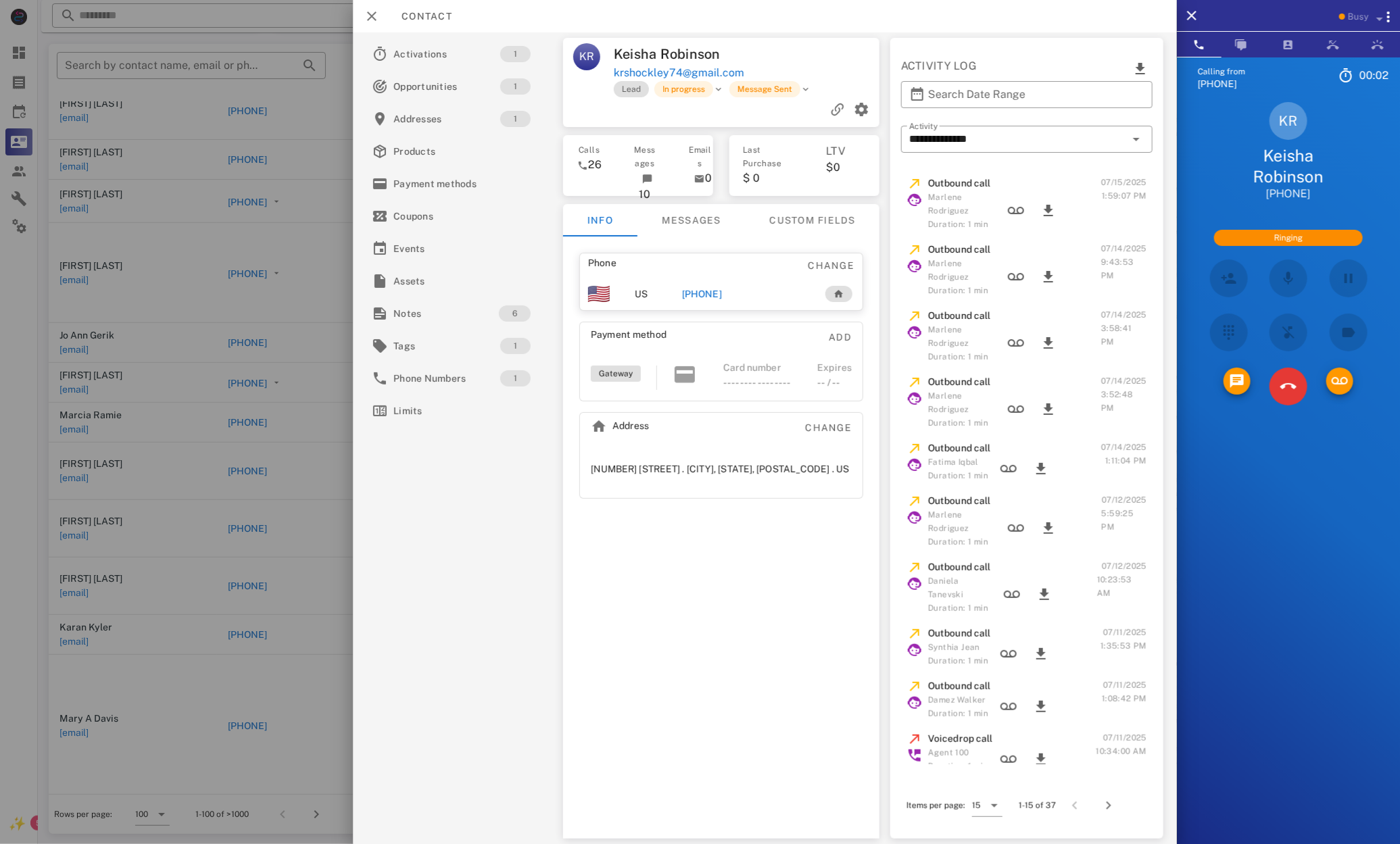 drag, startPoint x: 1270, startPoint y: 149, endPoint x: 1330, endPoint y: 178, distance: 66.64083 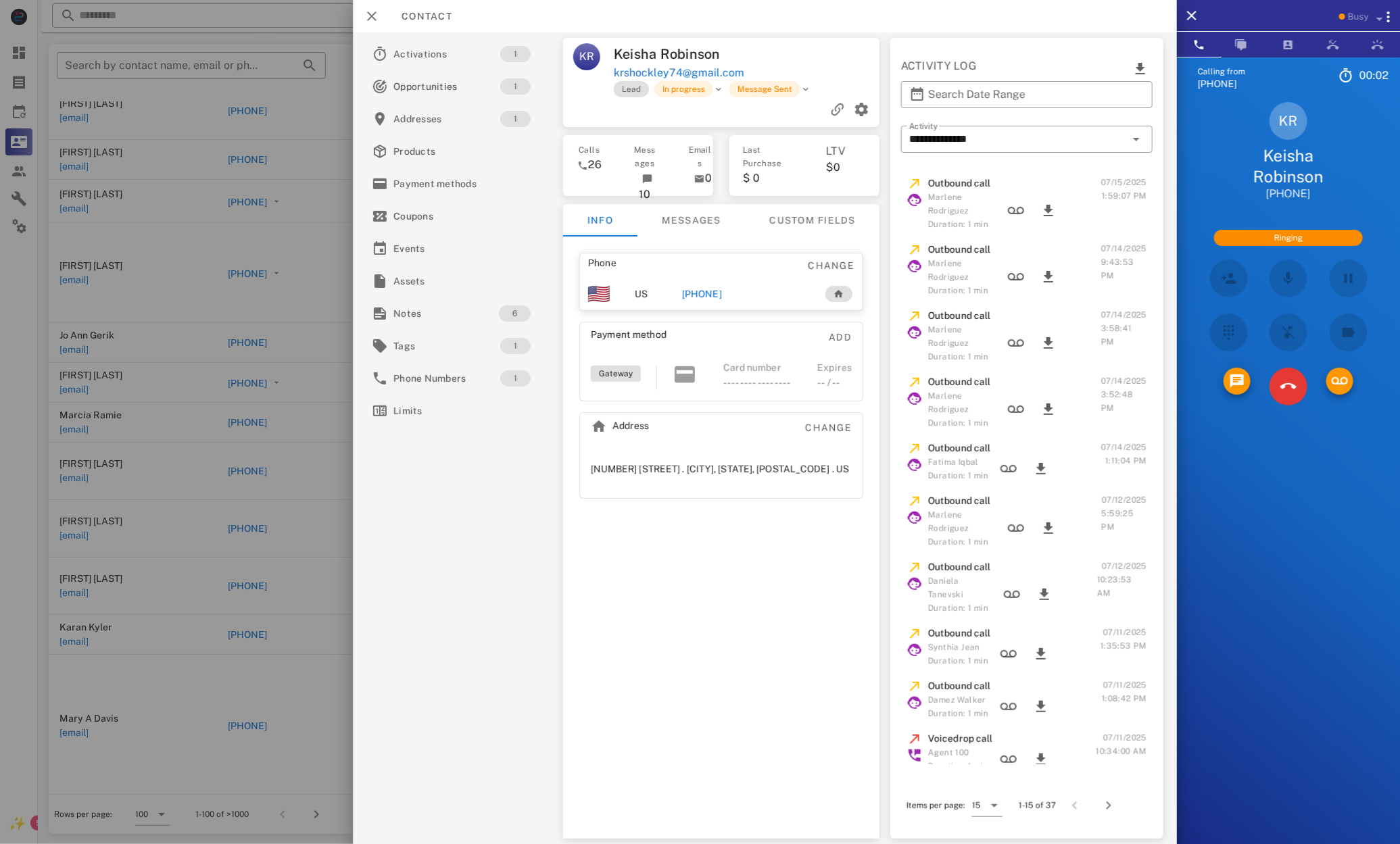 click on "KR   [FIRST] [LAST]  [PHONE]" at bounding box center (1288, 151) 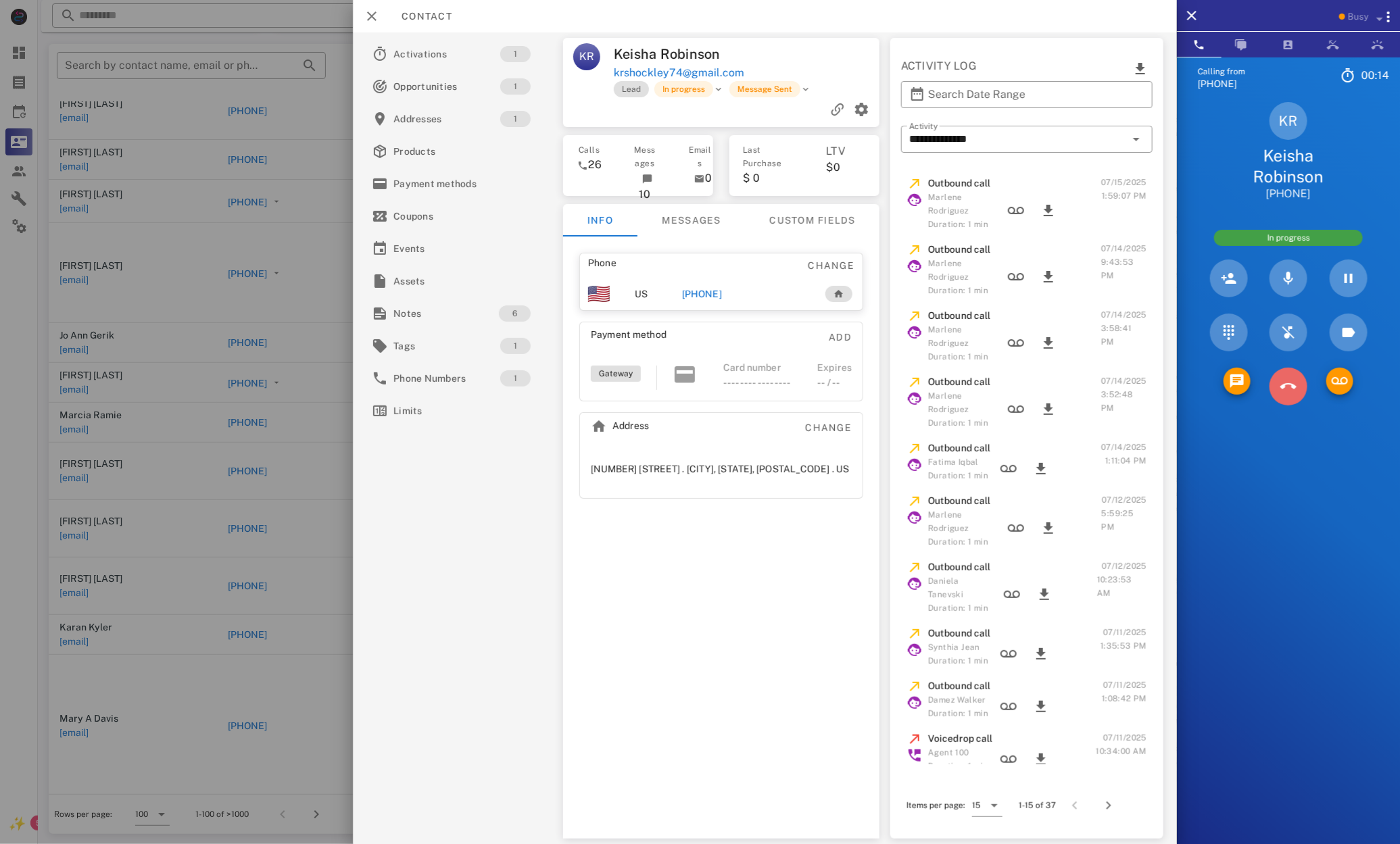 click at bounding box center (1288, 387) 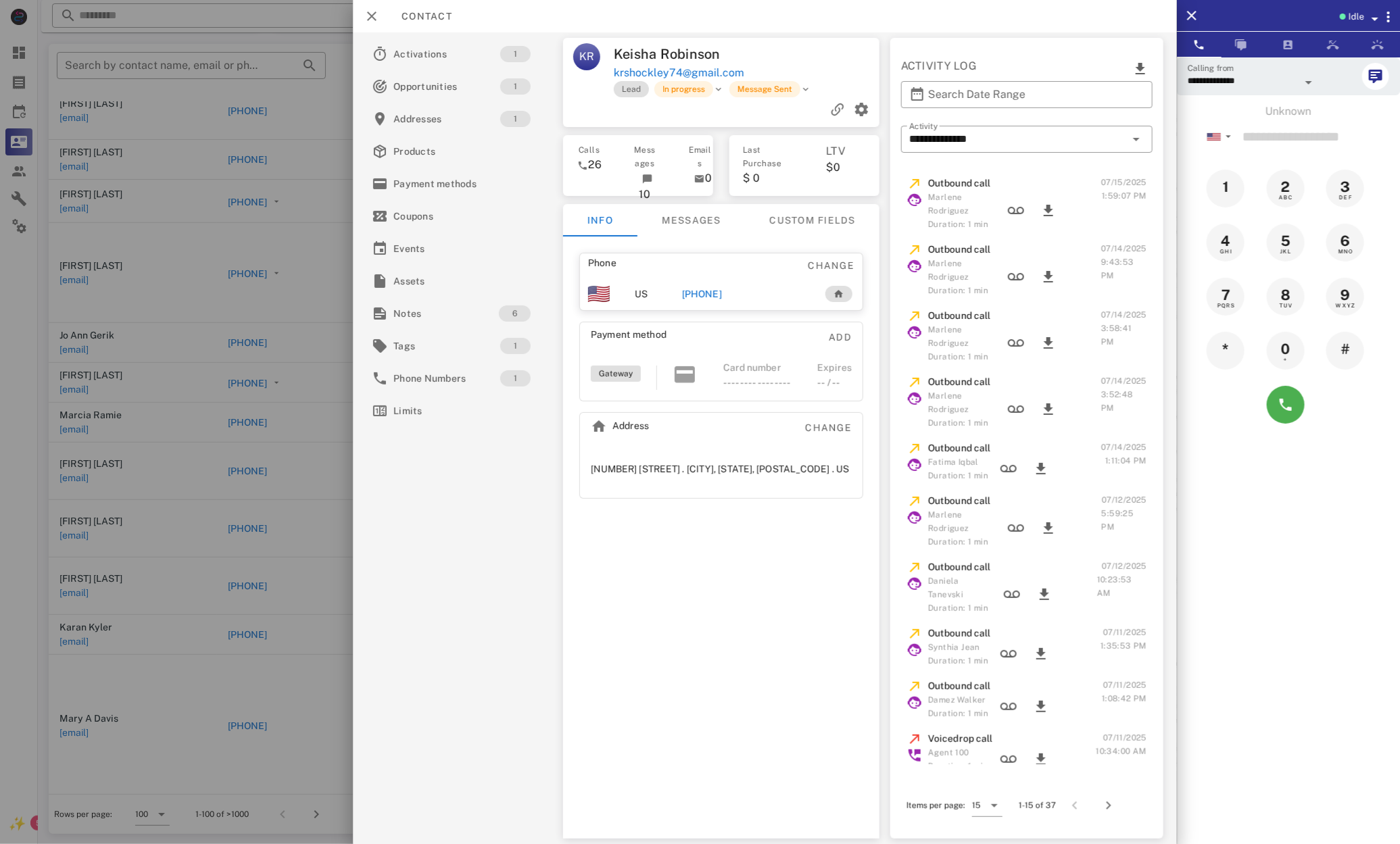 click at bounding box center [700, 422] 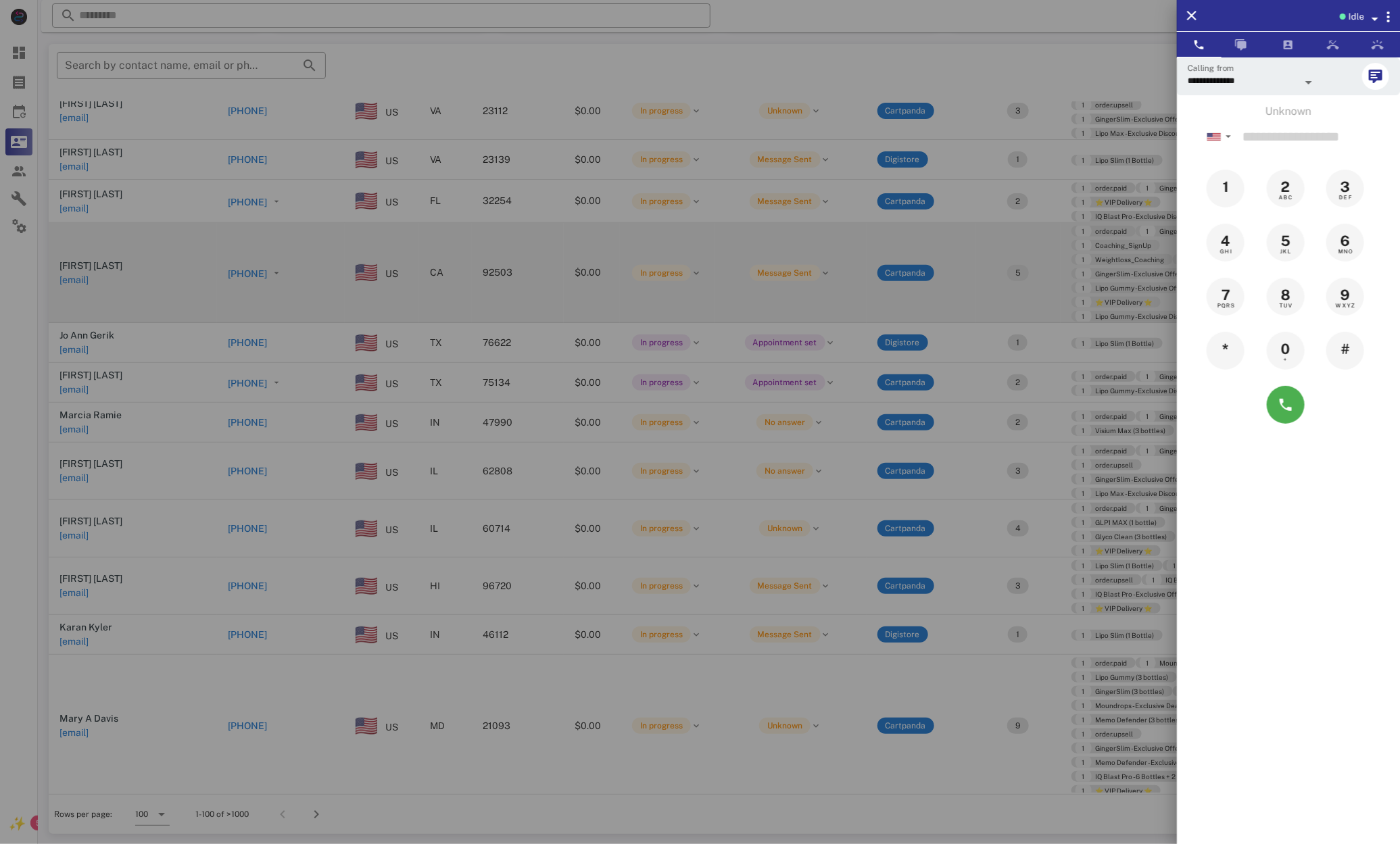 click at bounding box center [700, 422] 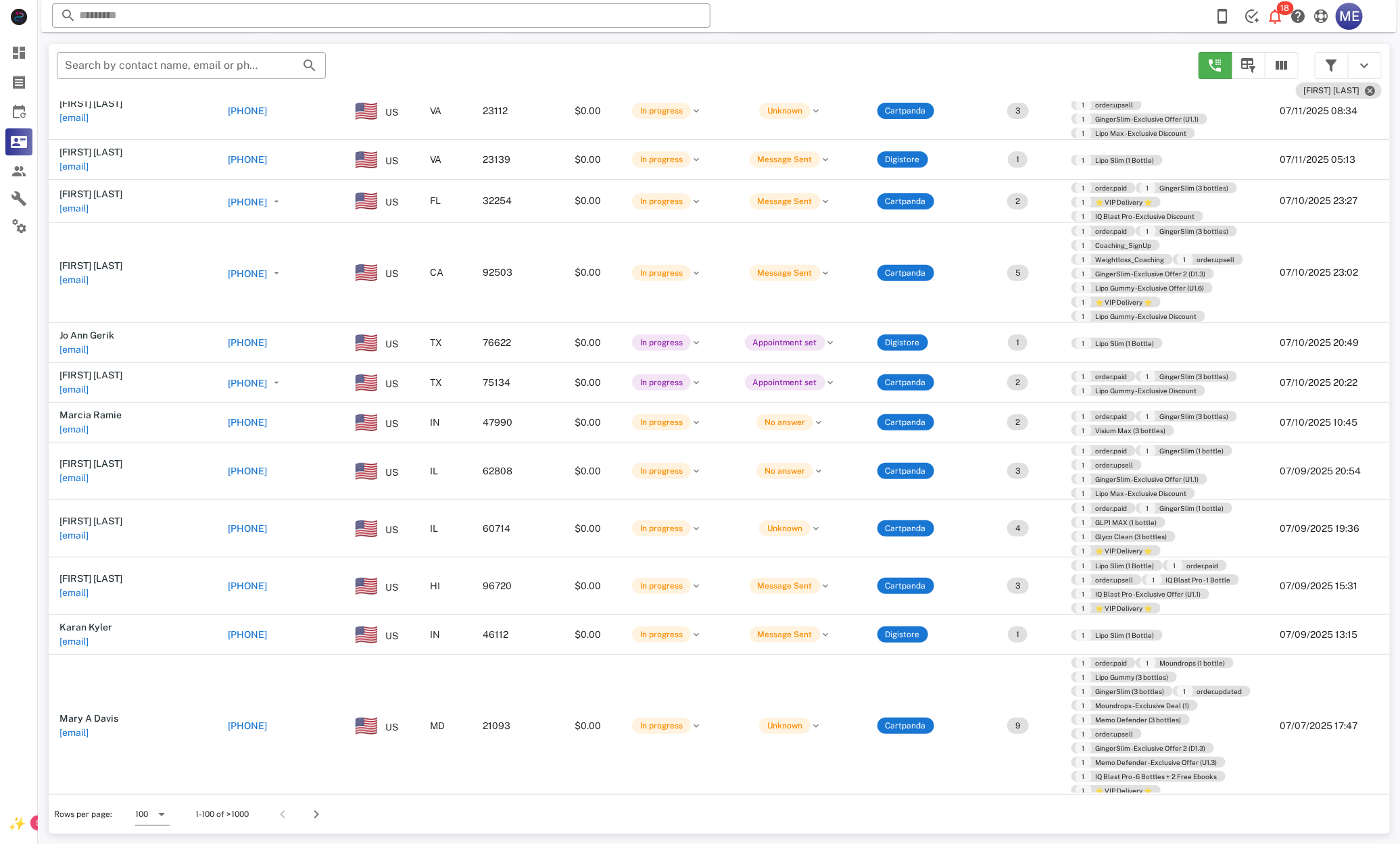 click on "[PHONE]" at bounding box center [247, 726] 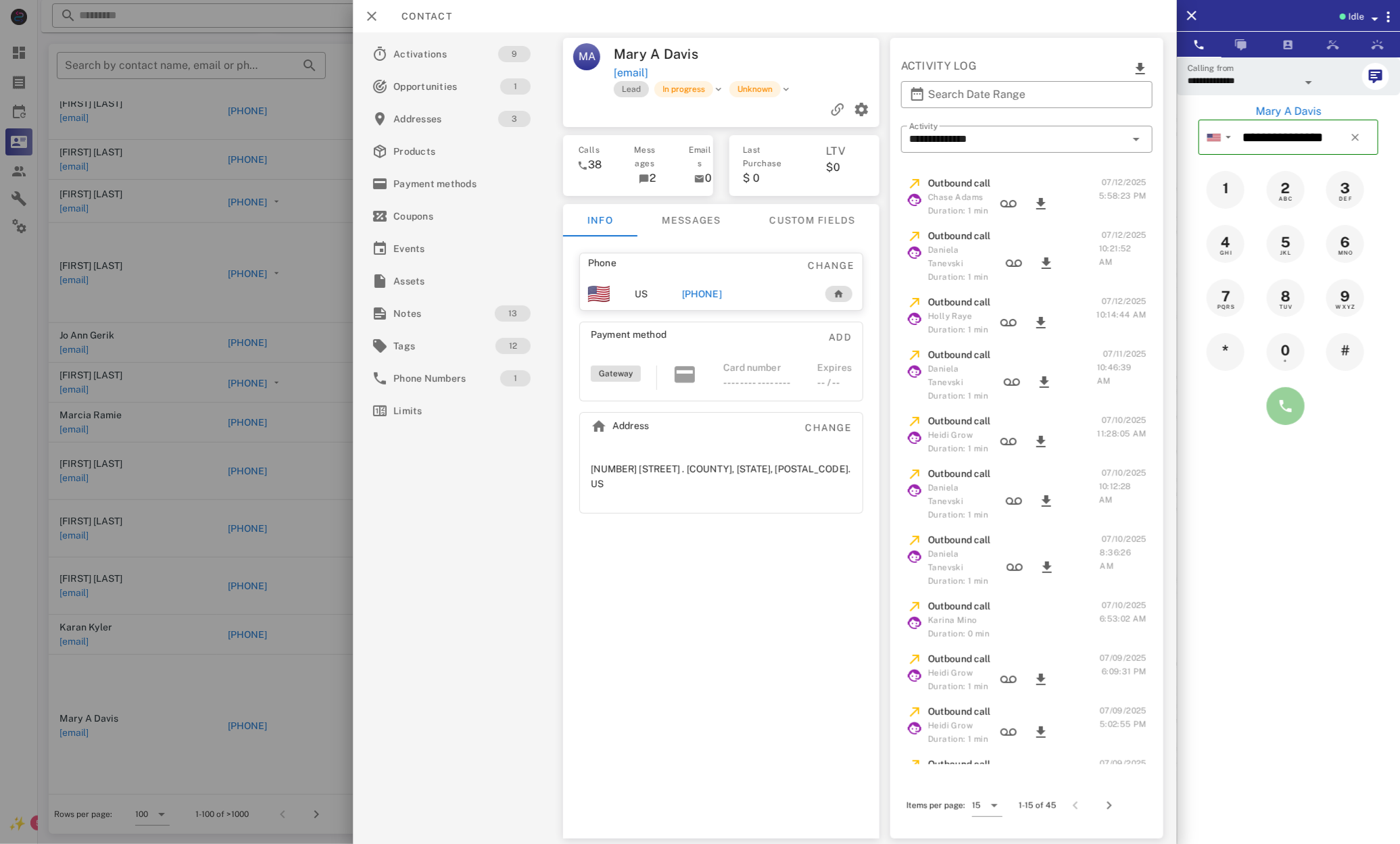 drag, startPoint x: 1288, startPoint y: 403, endPoint x: 1270, endPoint y: 407, distance: 18.439089 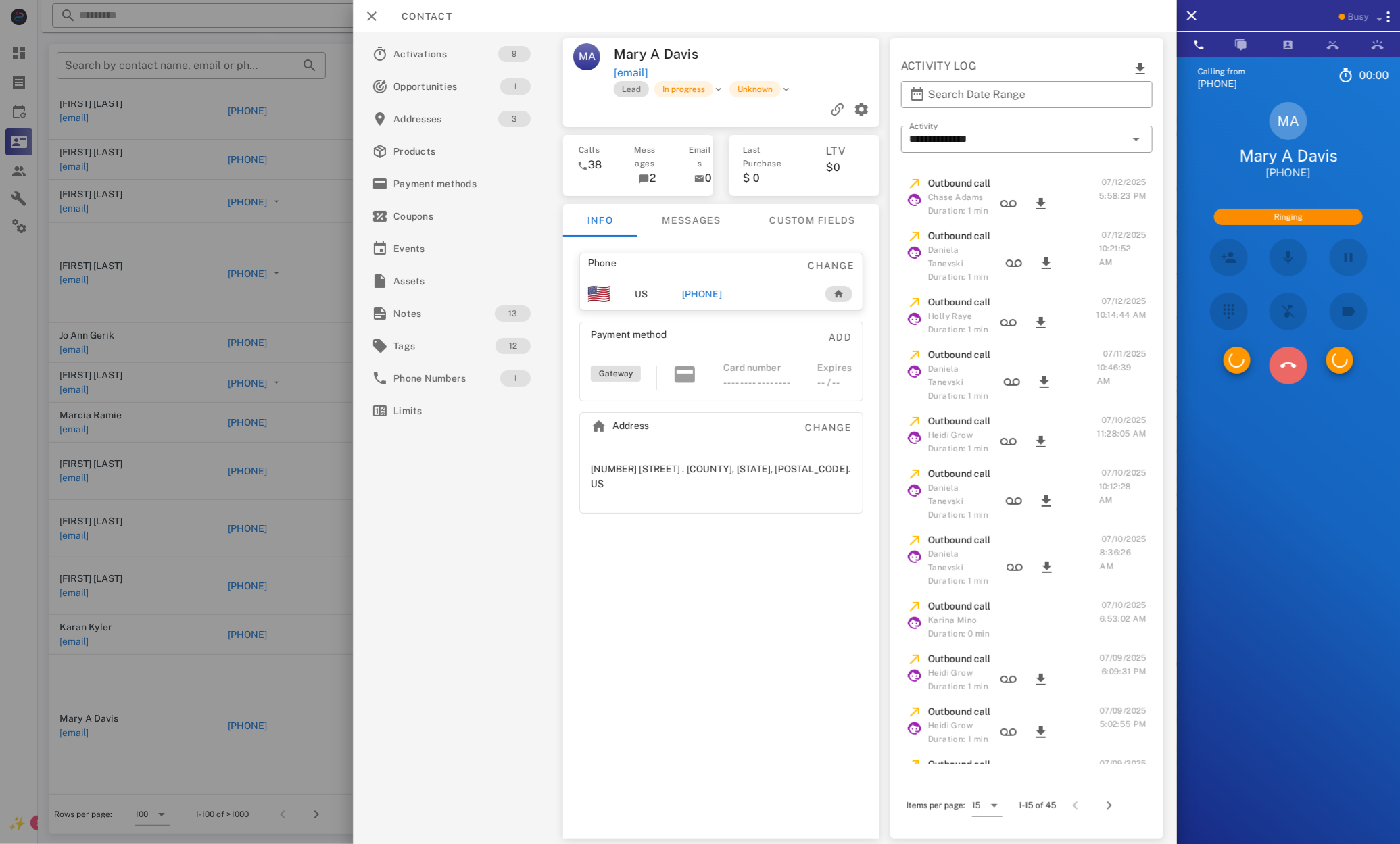 click at bounding box center [1288, 366] 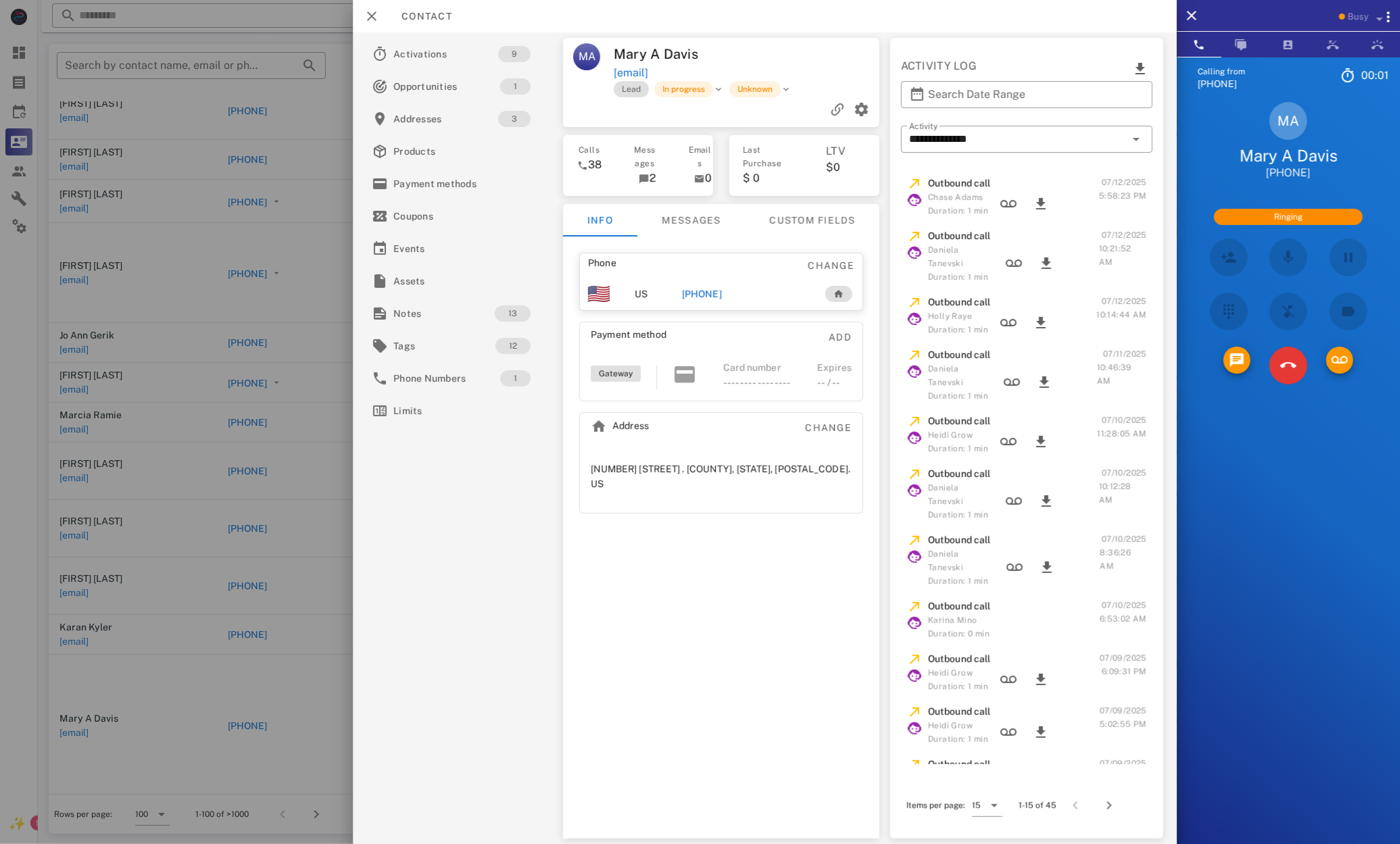 click on "Calling from [PHONE] [TIME]  Unknown      ▼     Australia   \n          +61\n           Canada   \n          +1\n           Guam   \n          +1671\n           Mexico (México)   \n          +52\n           New Zealand   \n          +64\n           United Kingdom   \n          +44\n           United States   \n          +1\n           1 2 ABC 3 DEF 4 GHI 5 JKL 6 MNO 7 PQRS 8 TUV 9 WXYZ * 0 + #  MA   [FIRST] [LAST]  [PHONE]  Ringing  Directory ​  A1  Agent 120  Idle   A1  Agent 121  Idle   A1  Agent 124  Idle   AL  [FIRST] [LAST]  Idle   AB  [FIRST] [LAST]  Idle   CM  [FIRST] [LAST]  Idle   DW  [FIRST] [LAST]  Idle   DT  [FIRST] [LAST]  Idle   EV  [FIRST] [LAST]  Idle   FI  [FIRST] [LAST]  Idle   HG  [FIRST] [LAST]  Idle   JG  [FIRST] [LAST]  Idle   LW  [FIRST] [LAST]  Busy   LJ  [FIRST] [LAST]  Busy   KM  [FIRST] [LAST]  Busy   JC  [FIRST] [LAST]  Offline   AD  Accounting Dept  Offline   A1  Agent 100  Offline   A1  Agent 110  Offline   A1  Agent 123  Offline   A1  Agent 128  Offline   A1  Agent 129  Offline   A1  Agent 131  A1" at bounding box center (1288, 479) 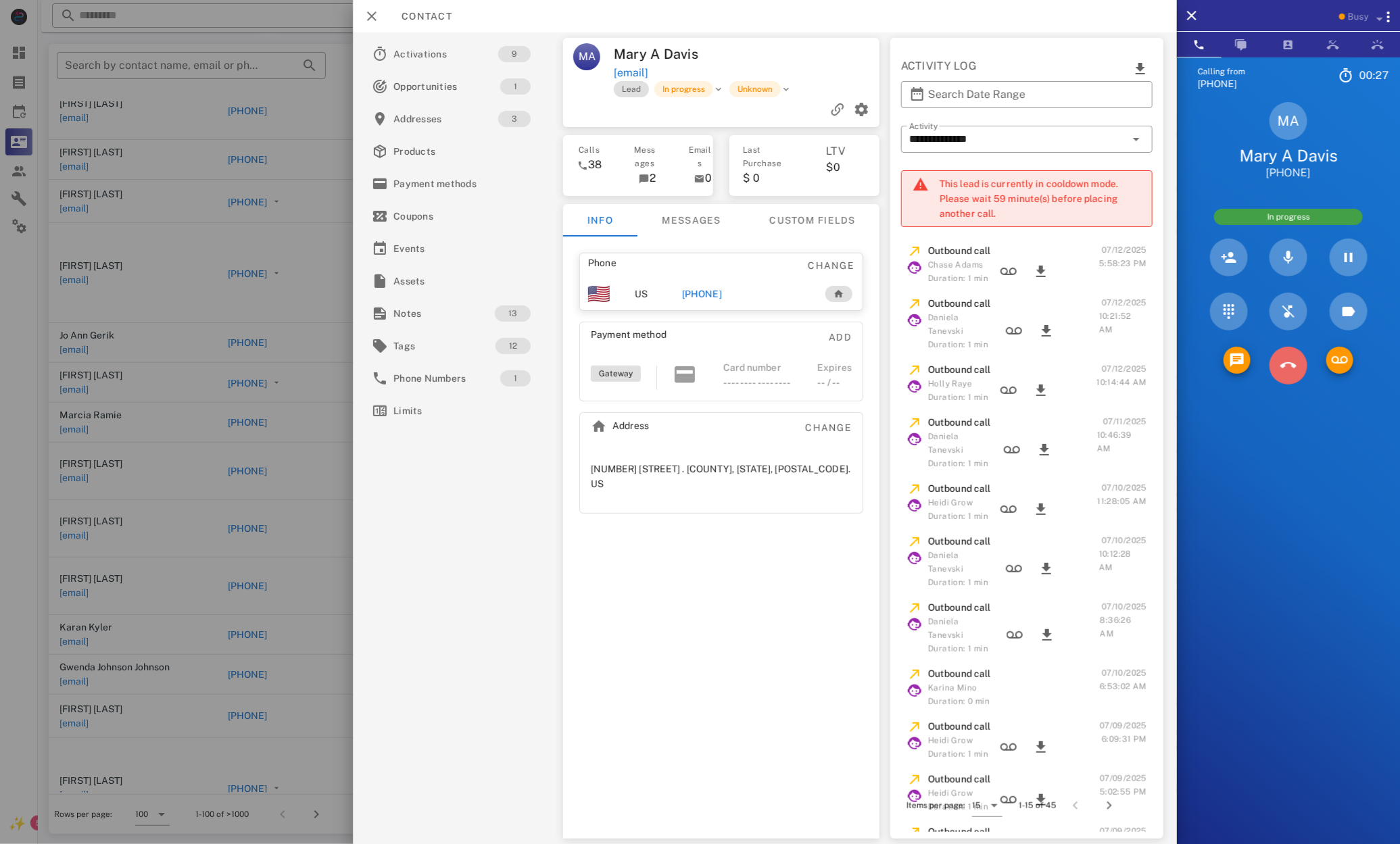 click at bounding box center [1288, 366] 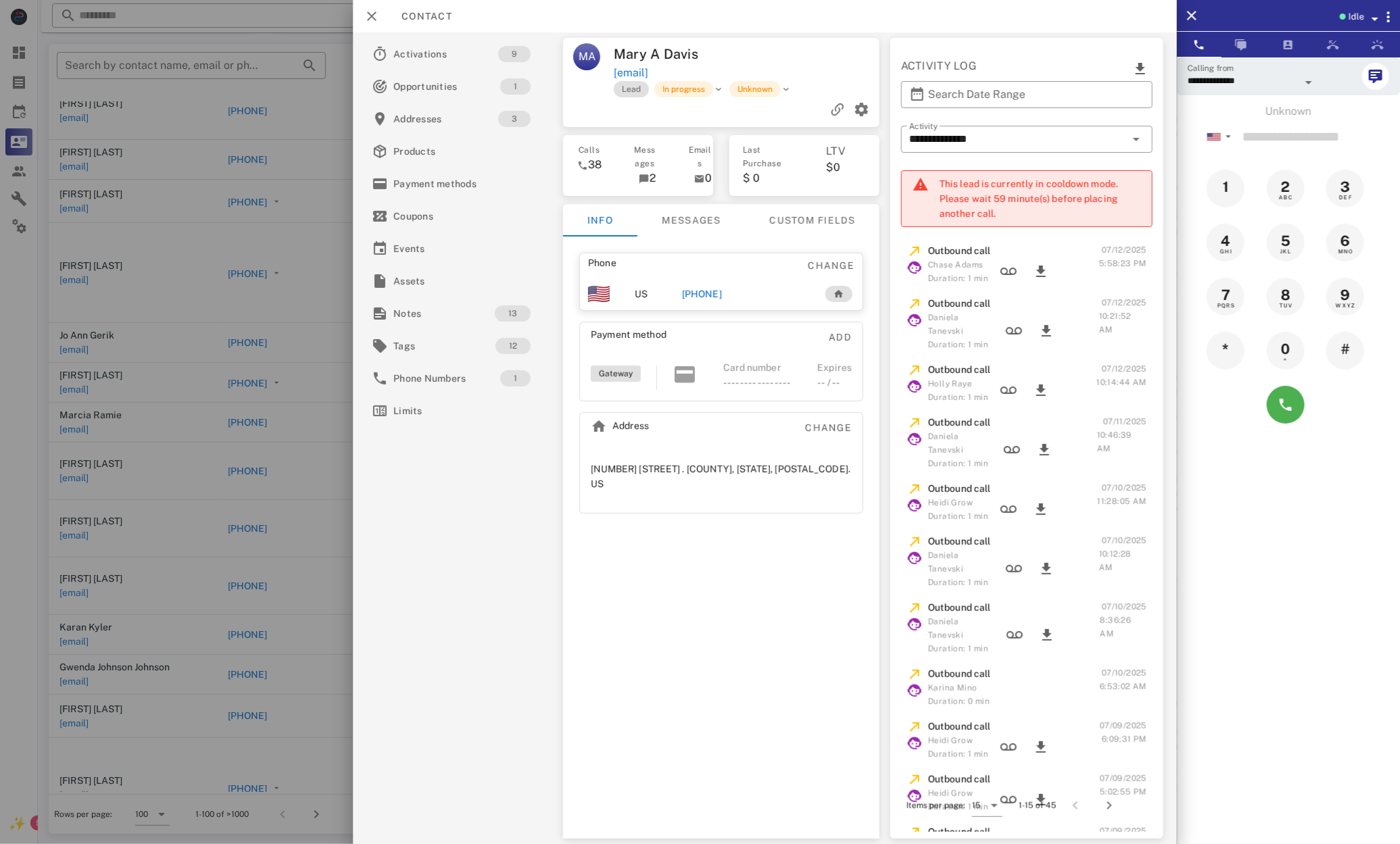 scroll, scrollTop: 138, scrollLeft: 0, axis: vertical 